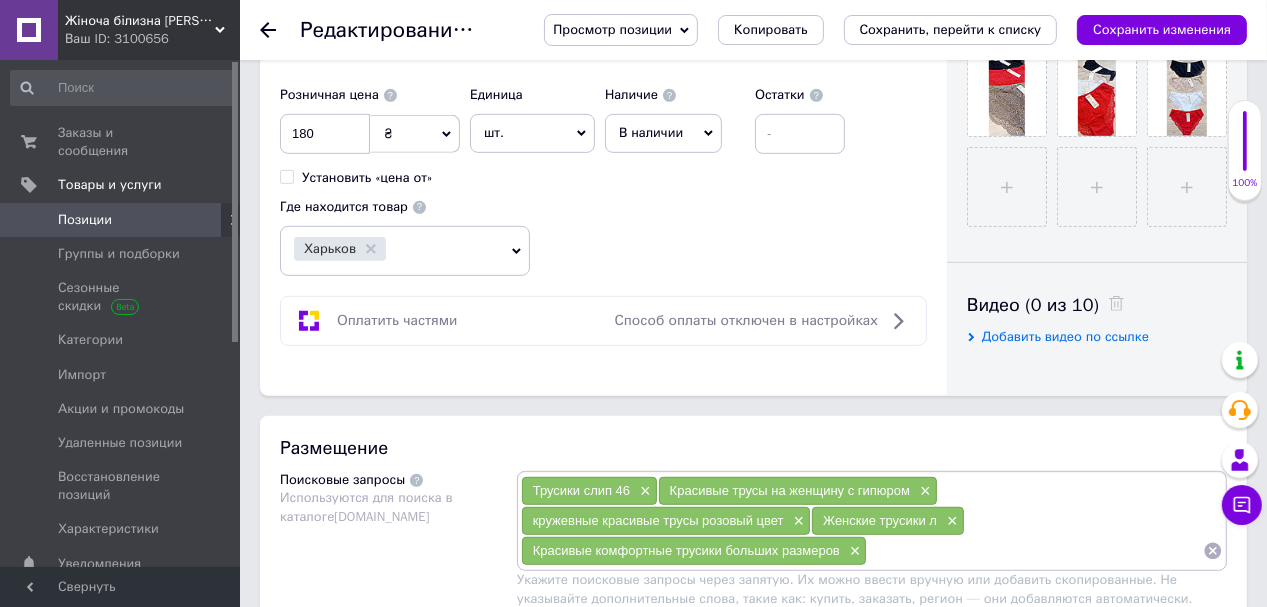 scroll, scrollTop: 640, scrollLeft: 0, axis: vertical 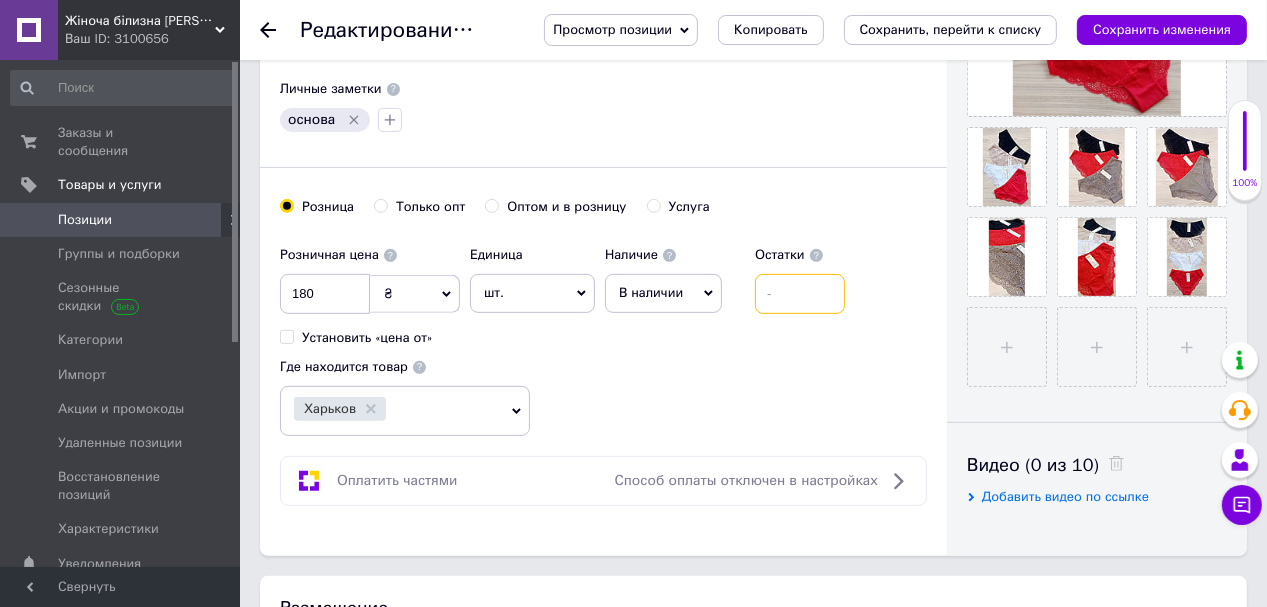 click at bounding box center [800, 294] 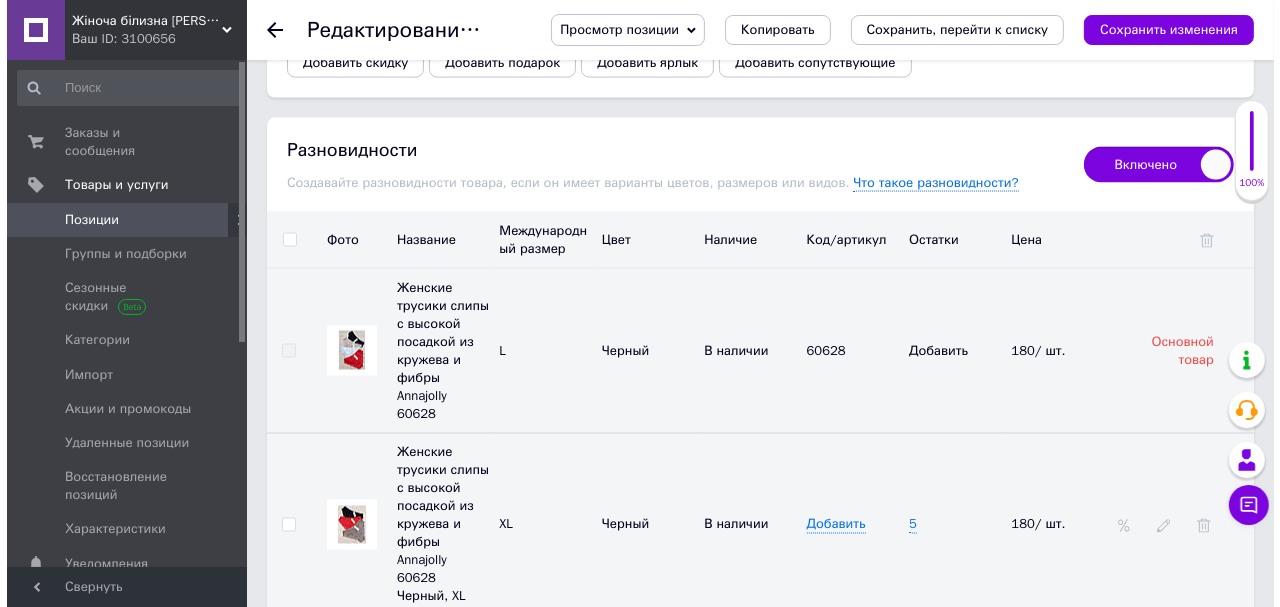 scroll, scrollTop: 2800, scrollLeft: 0, axis: vertical 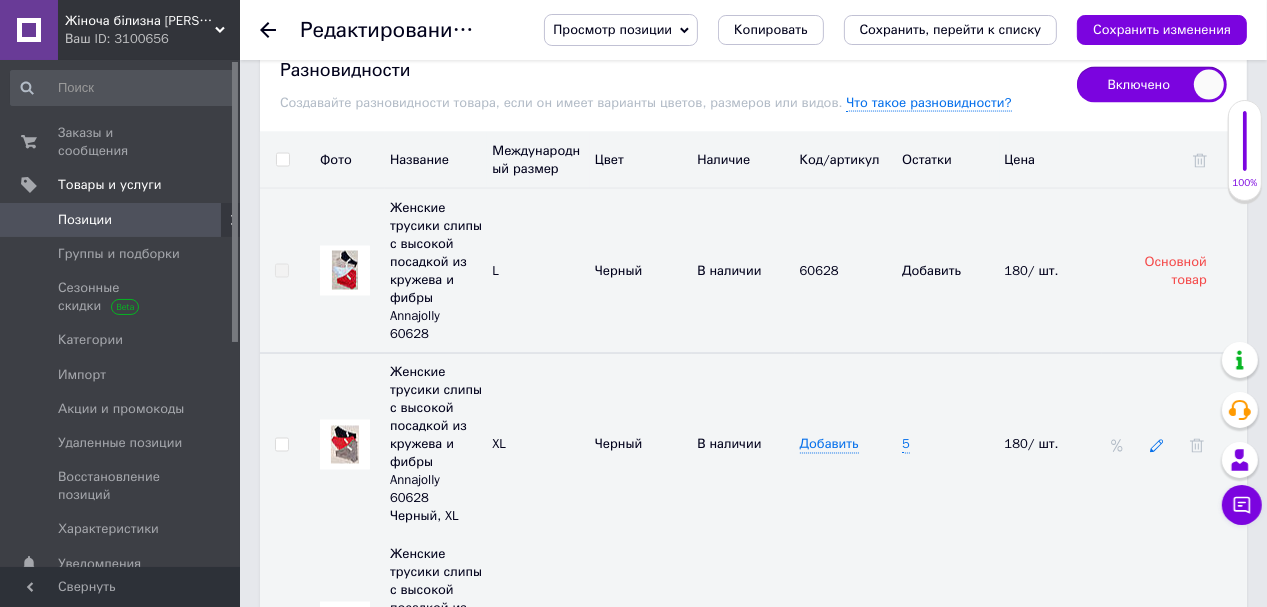 type on "2" 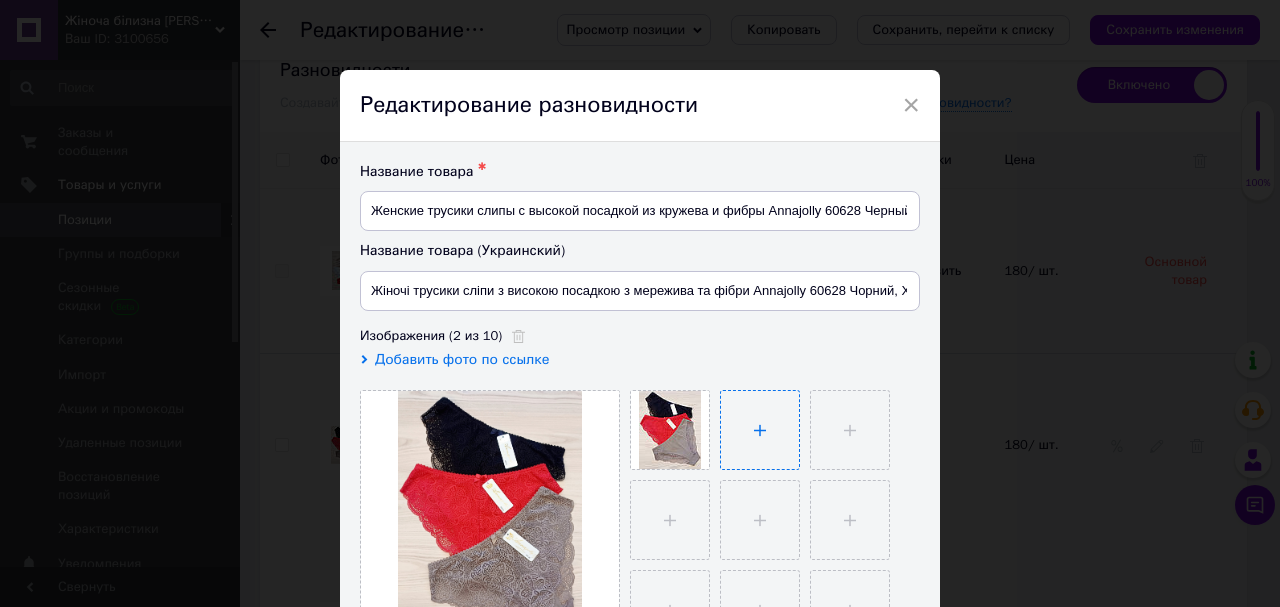 type on "Жіночі трусики сліпи з високою посадкою з мережива та фібри Annajolly 60628 Чорний, XL" 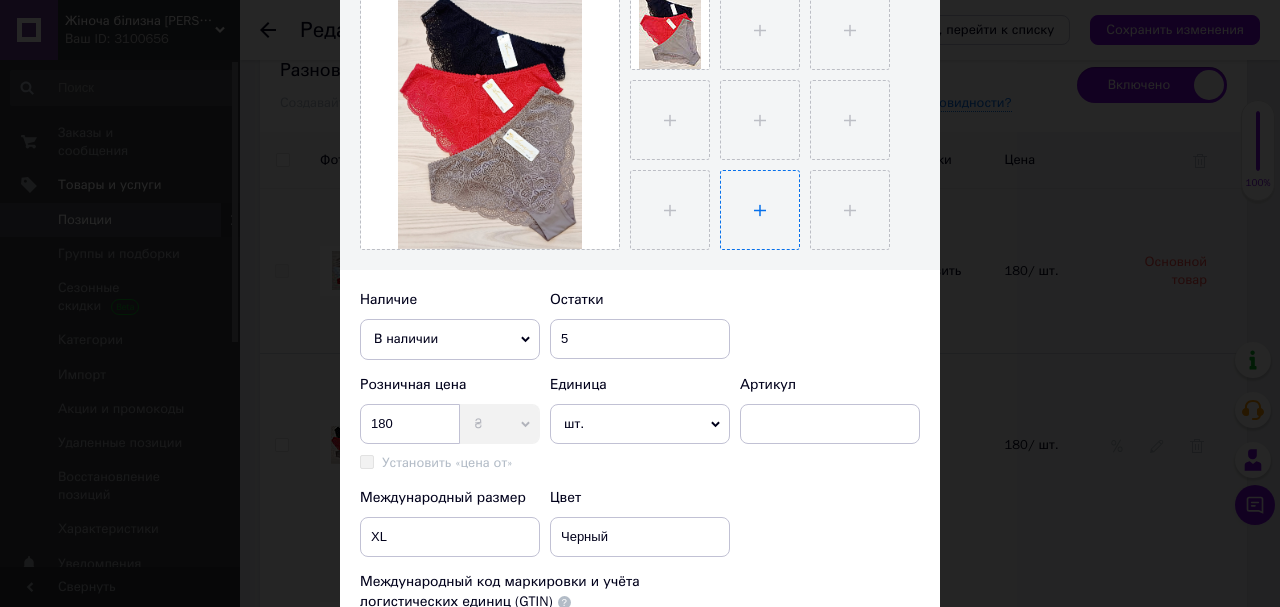 scroll, scrollTop: 480, scrollLeft: 0, axis: vertical 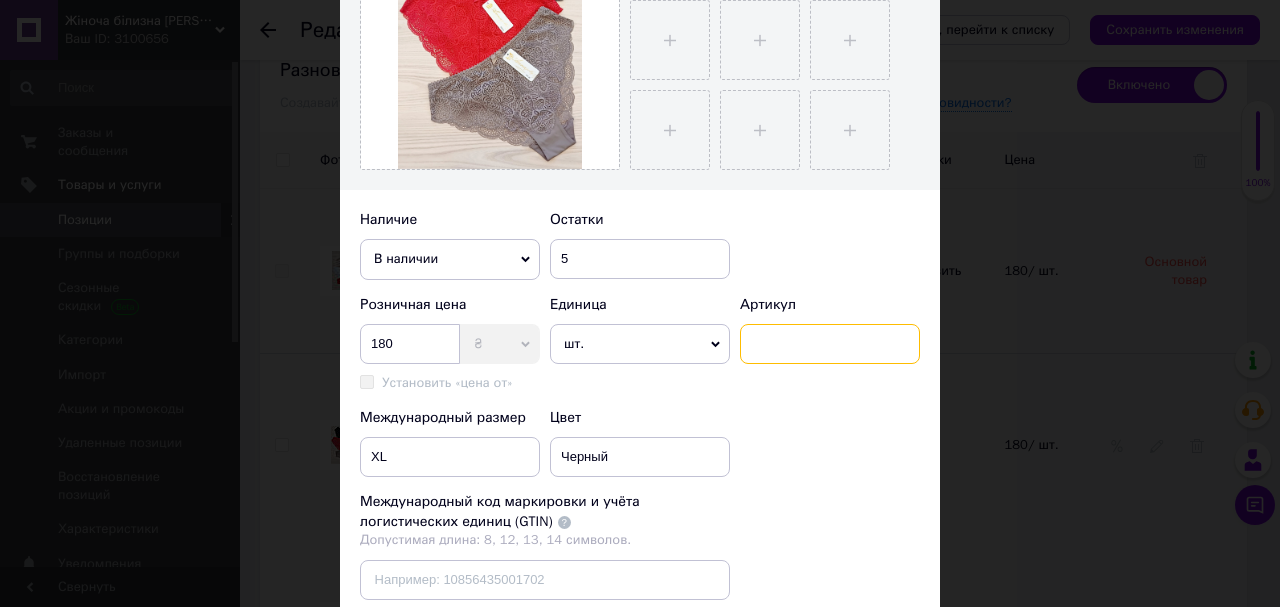 click at bounding box center (830, 344) 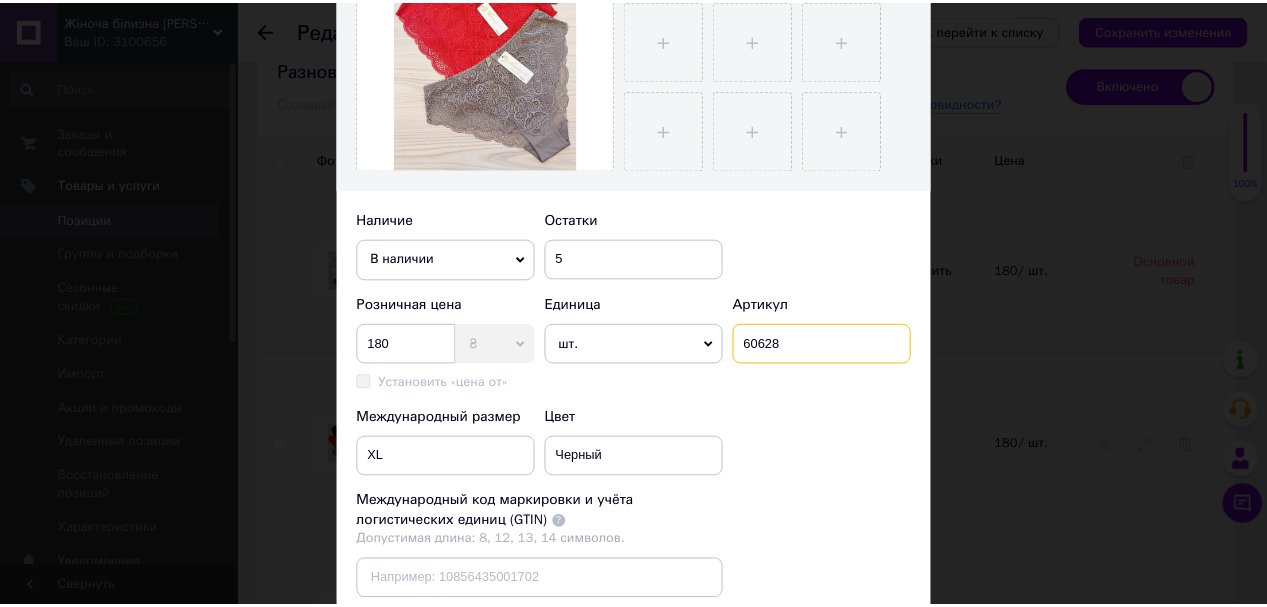 scroll, scrollTop: 740, scrollLeft: 0, axis: vertical 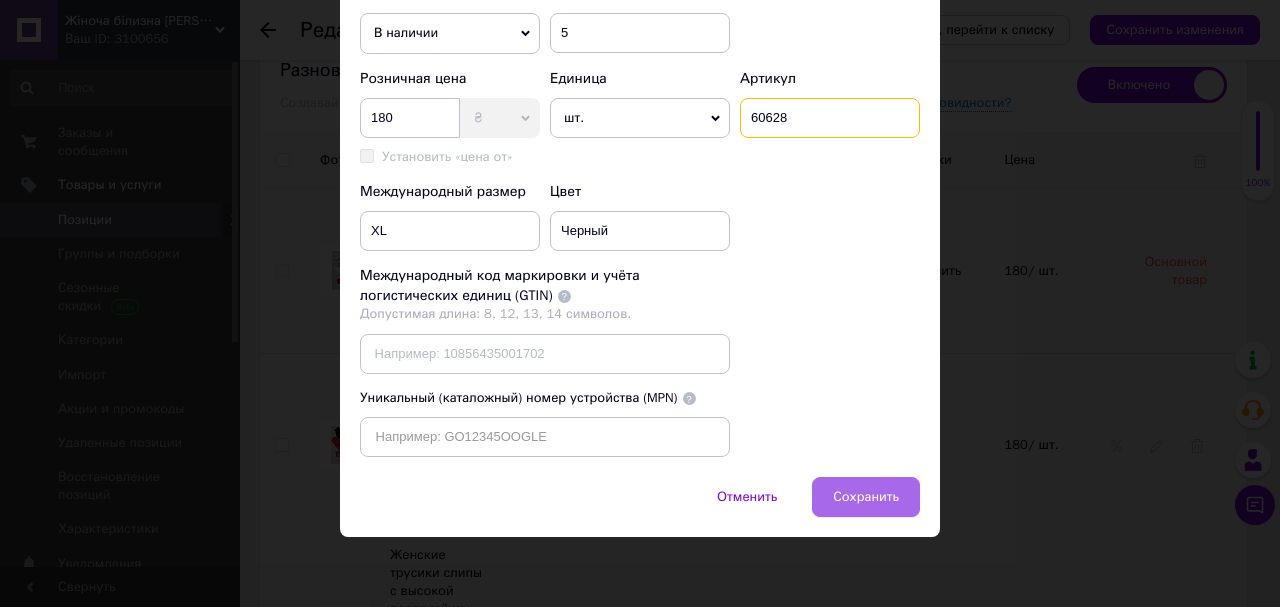 type on "60628" 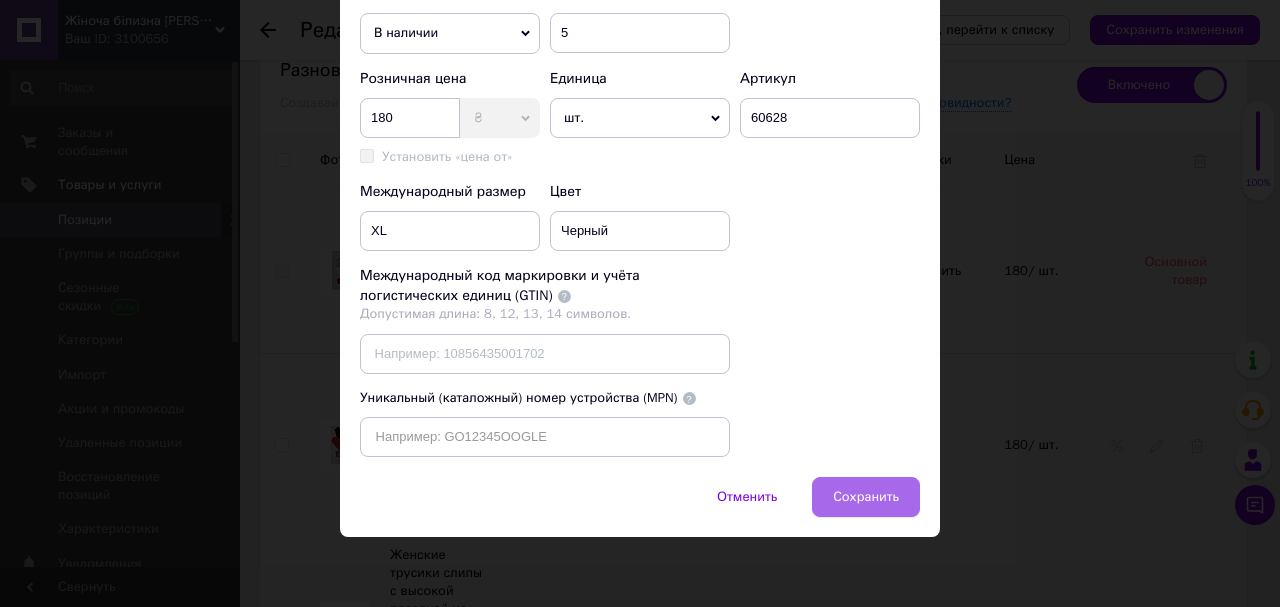 click on "Сохранить" at bounding box center (866, 497) 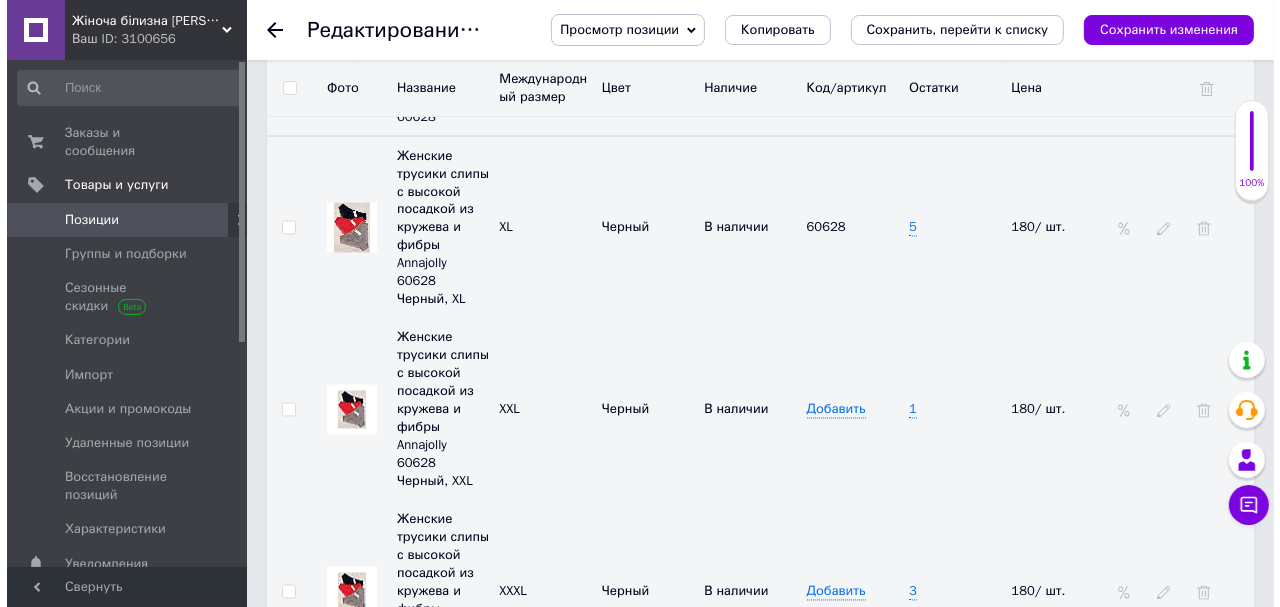 scroll, scrollTop: 2880, scrollLeft: 0, axis: vertical 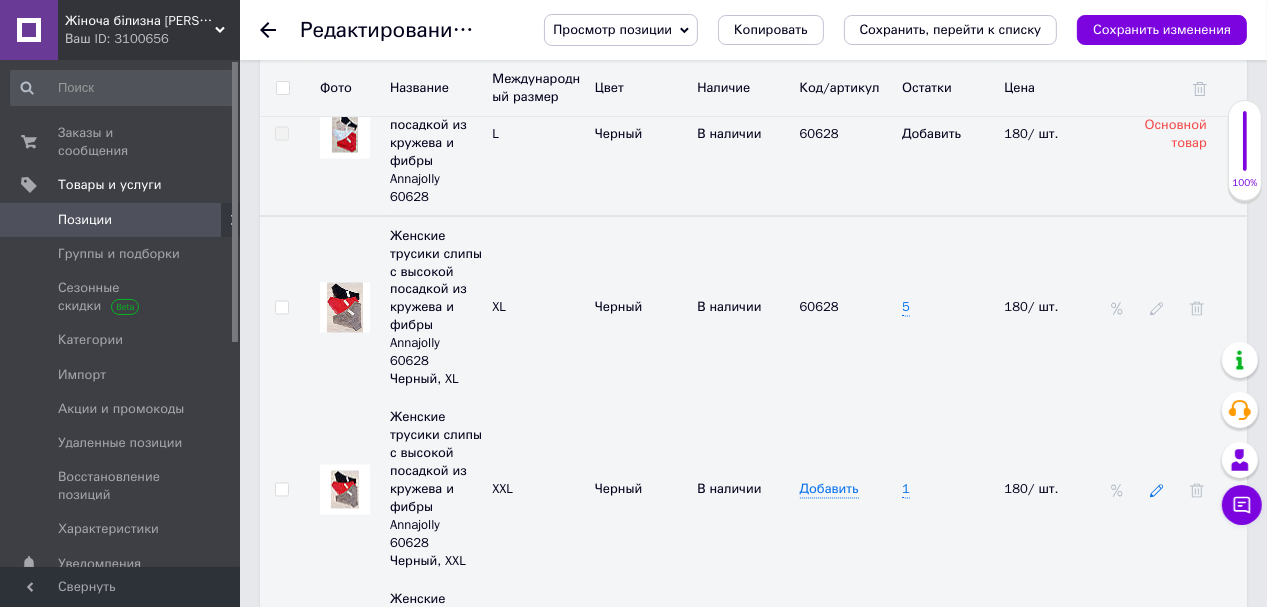 click 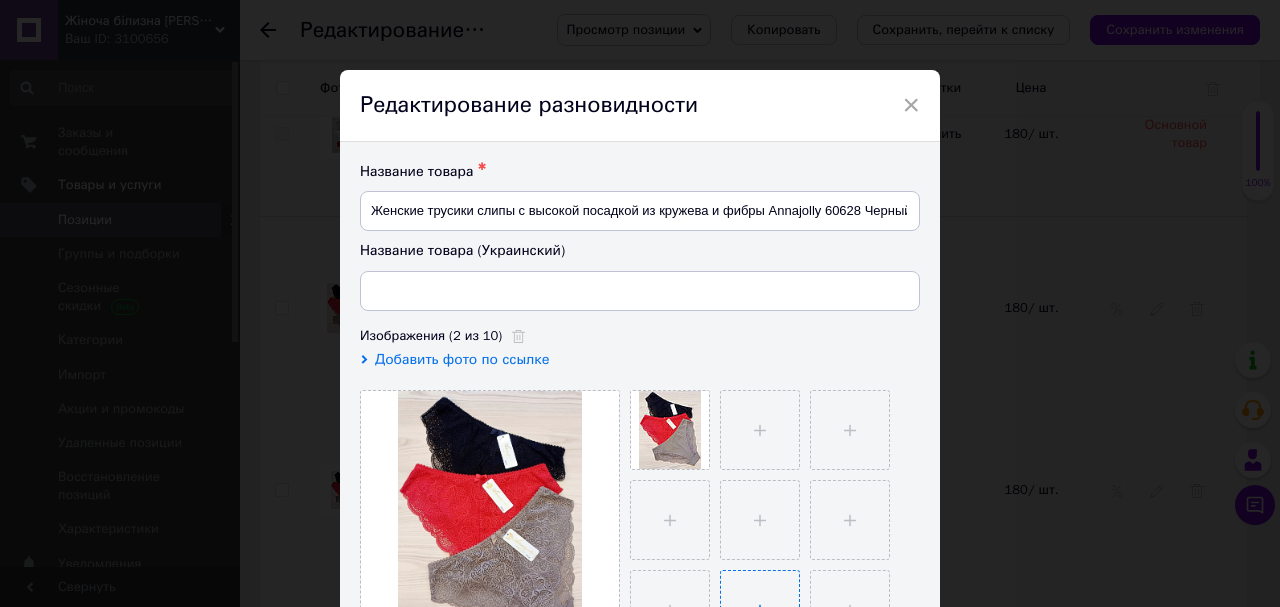 type on "Жіночі трусики сліпи з високою посадкою з мережива та фібри Annajolly 60628 Чорний, XXL" 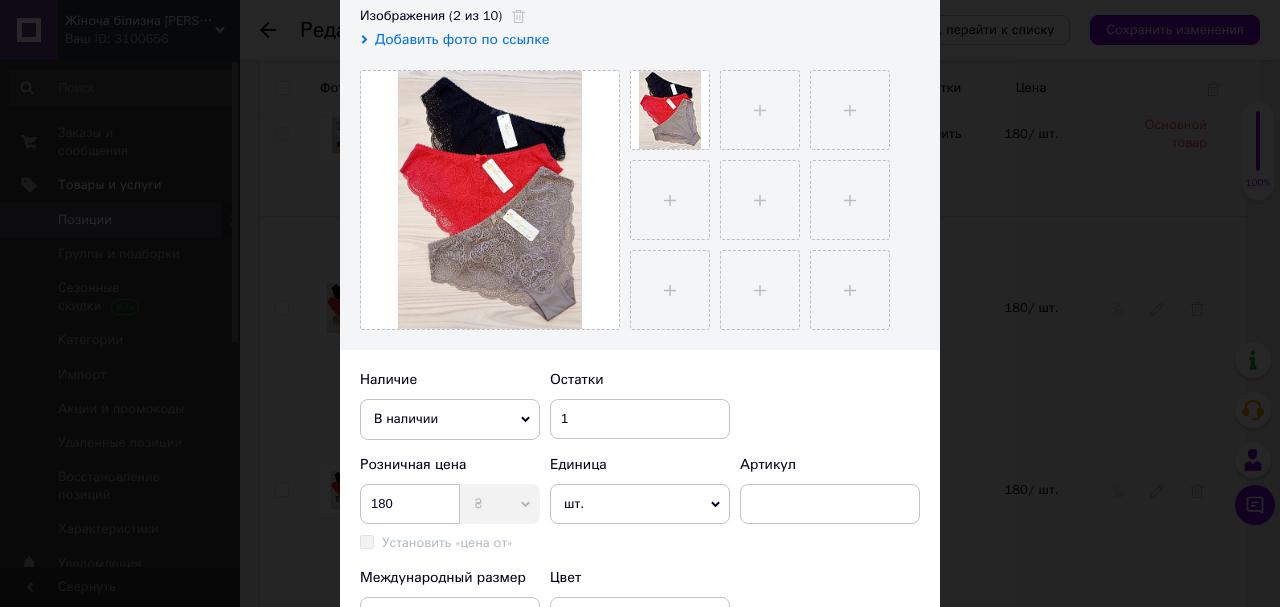 scroll, scrollTop: 400, scrollLeft: 0, axis: vertical 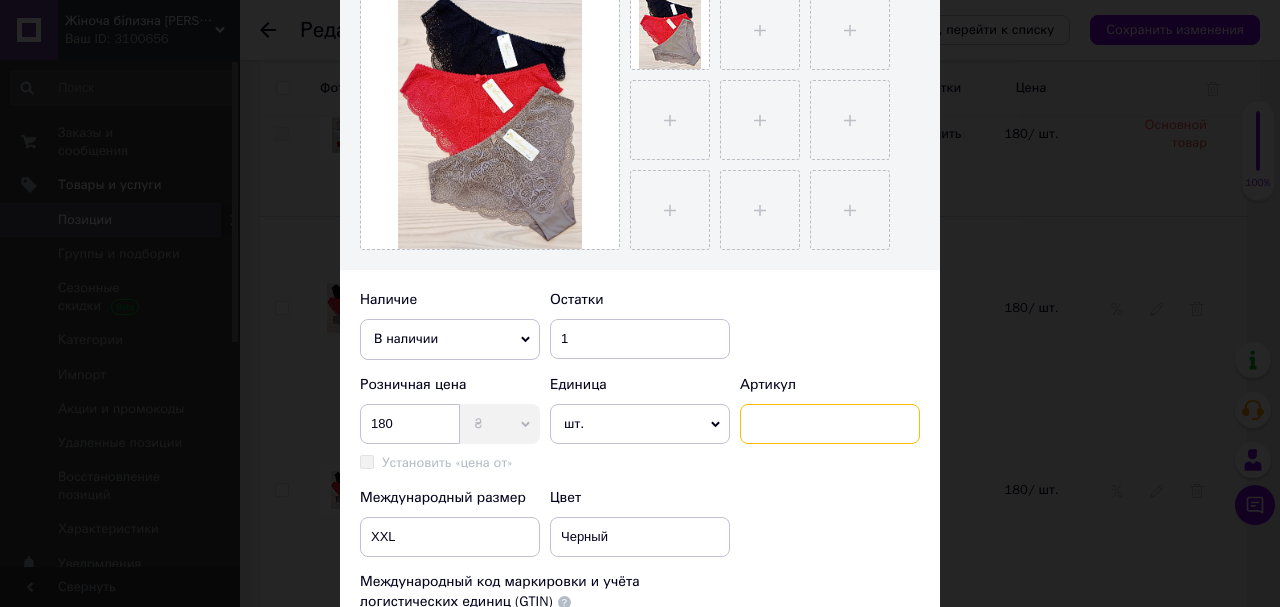 click at bounding box center [830, 424] 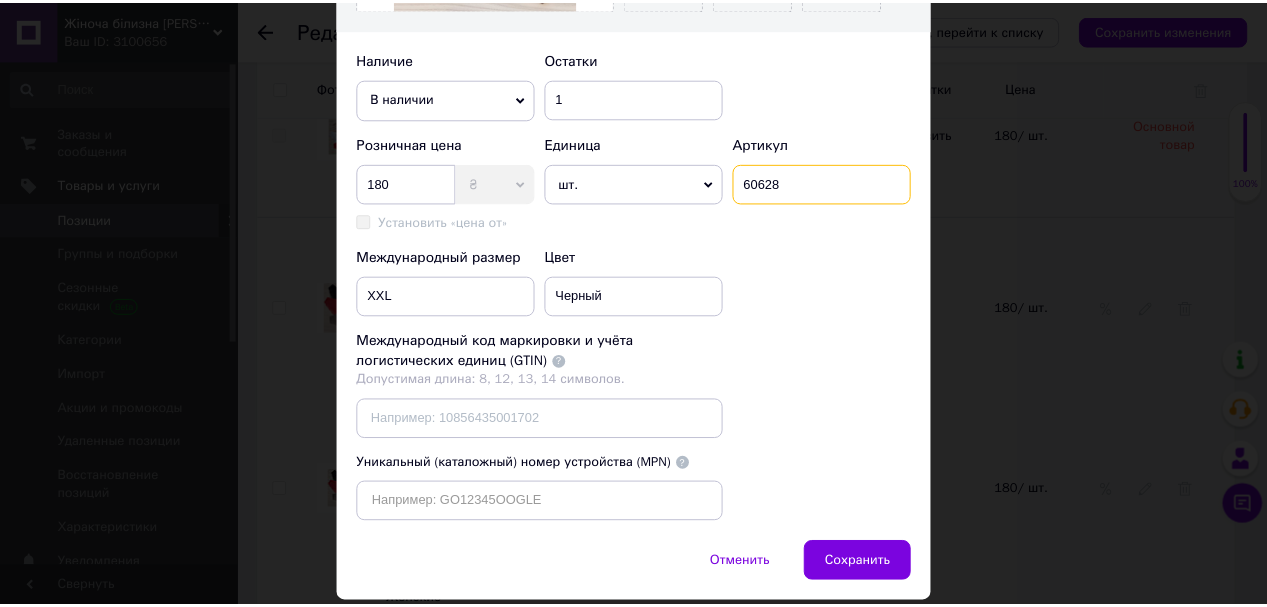 scroll, scrollTop: 740, scrollLeft: 0, axis: vertical 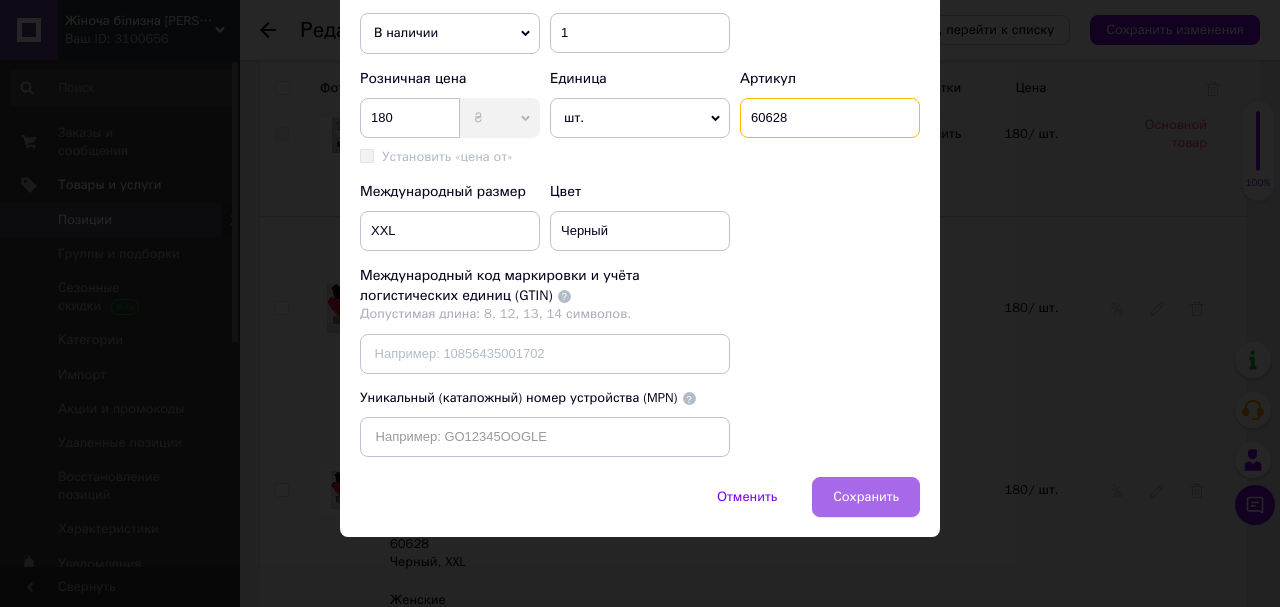 type on "60628" 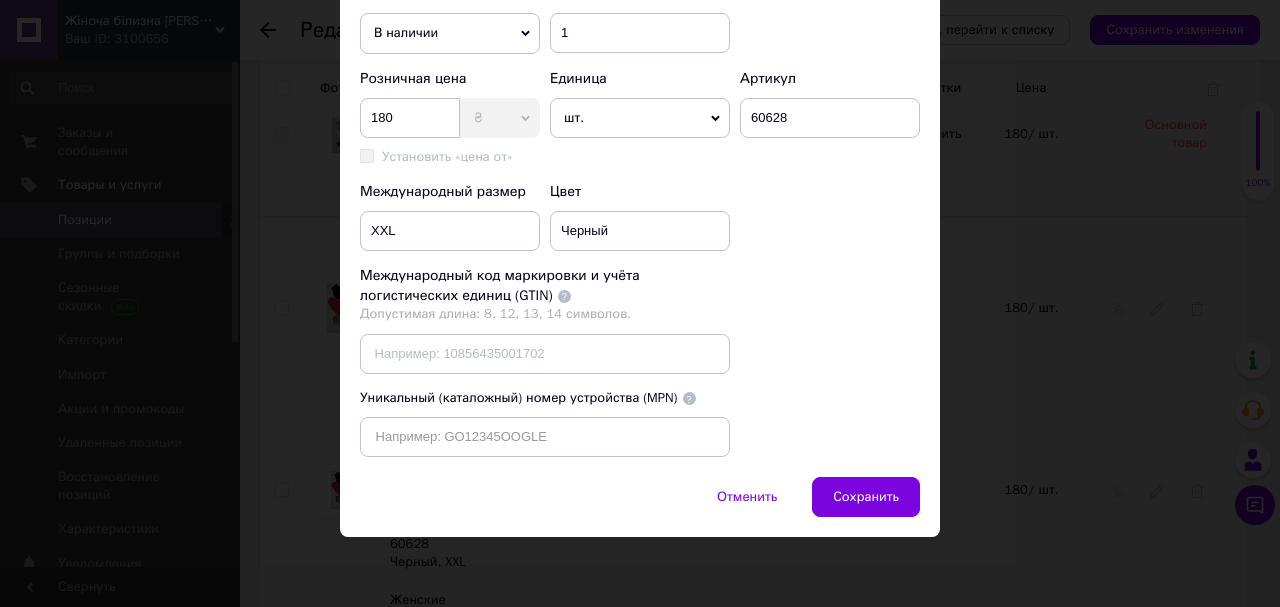 drag, startPoint x: 852, startPoint y: 489, endPoint x: 838, endPoint y: 490, distance: 14.035668 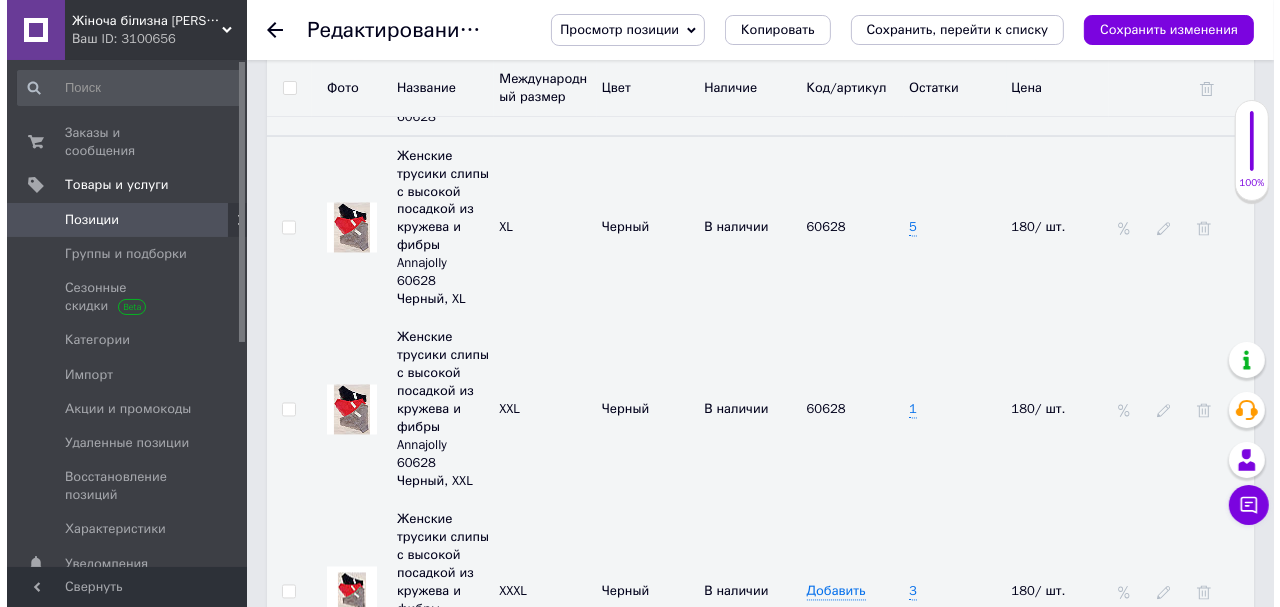 scroll, scrollTop: 3040, scrollLeft: 0, axis: vertical 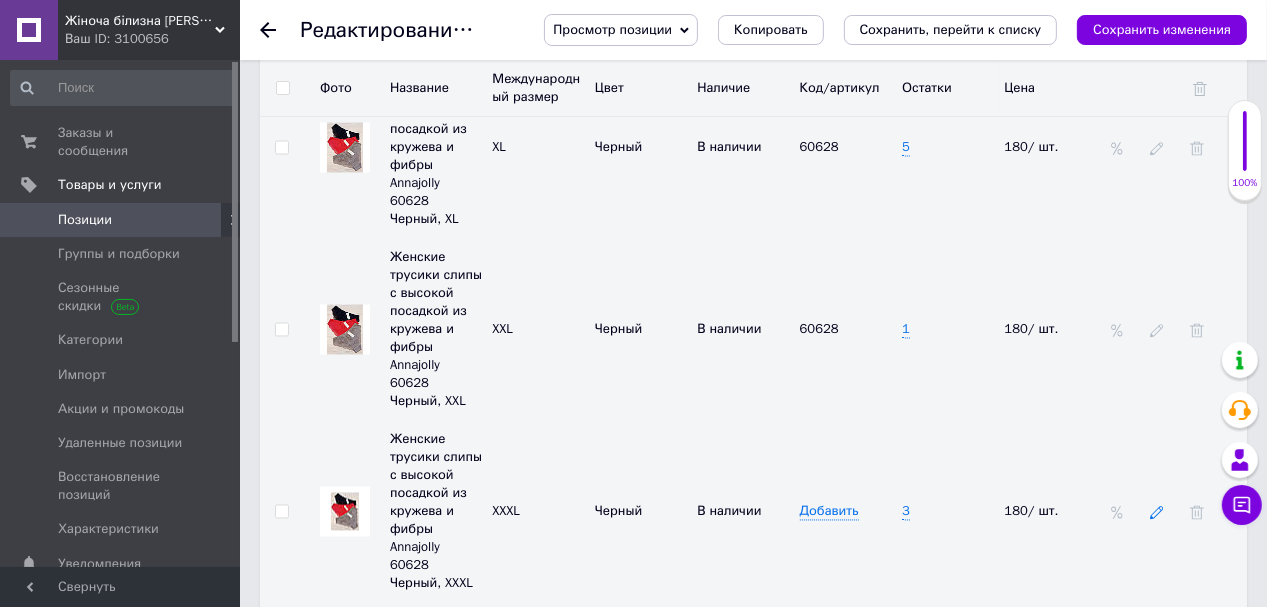 click 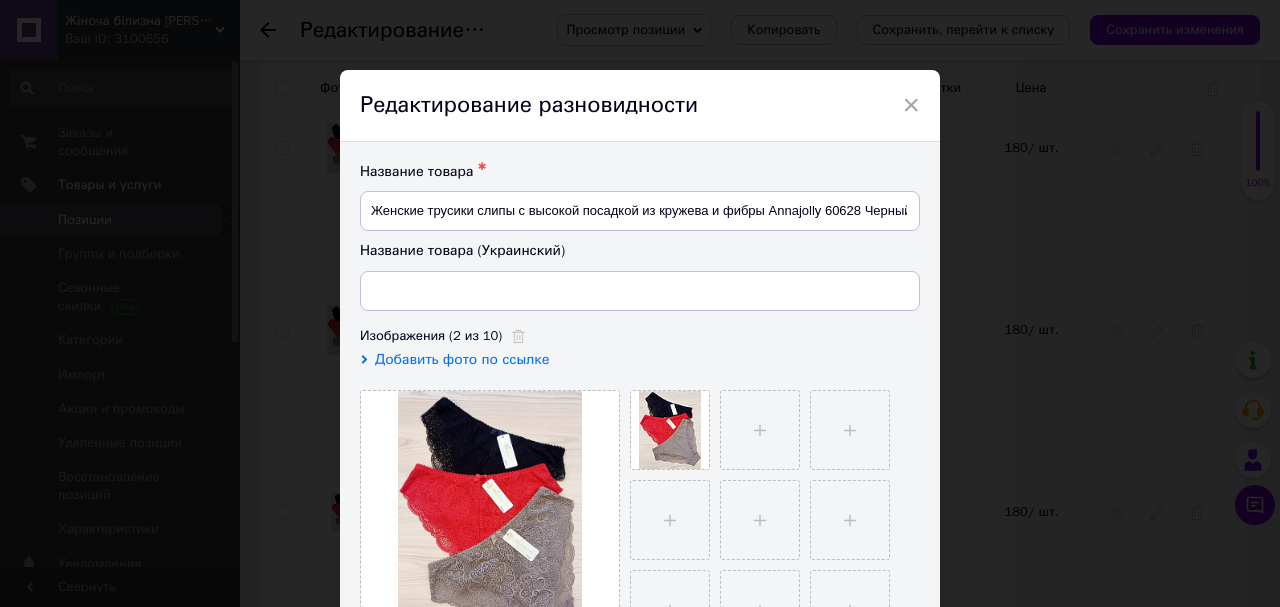 type on "Жіночі трусики сліпи з високою посадкою з мережива та фібри Annajolly 60628 Чорний, XXXL" 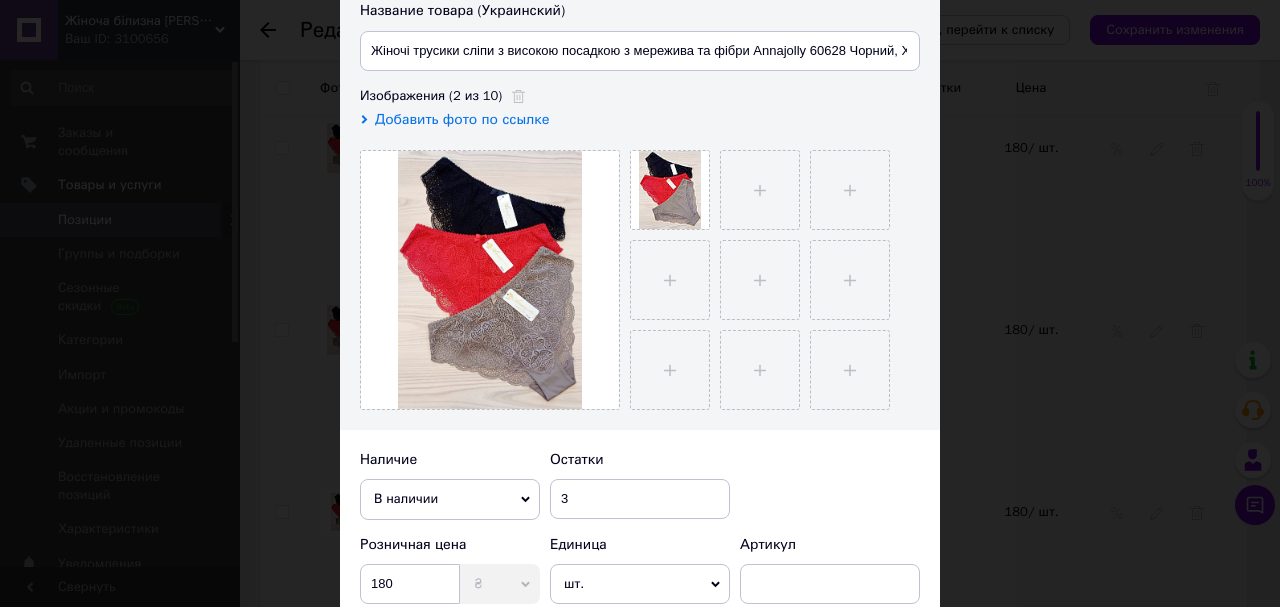 scroll, scrollTop: 320, scrollLeft: 0, axis: vertical 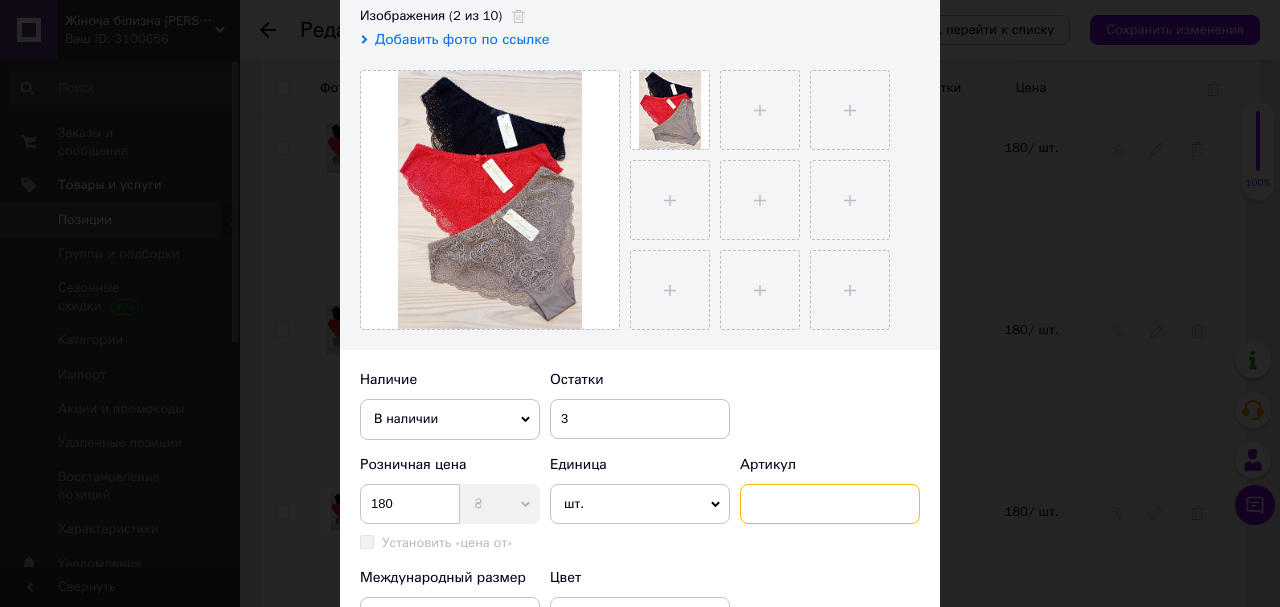 click at bounding box center [830, 504] 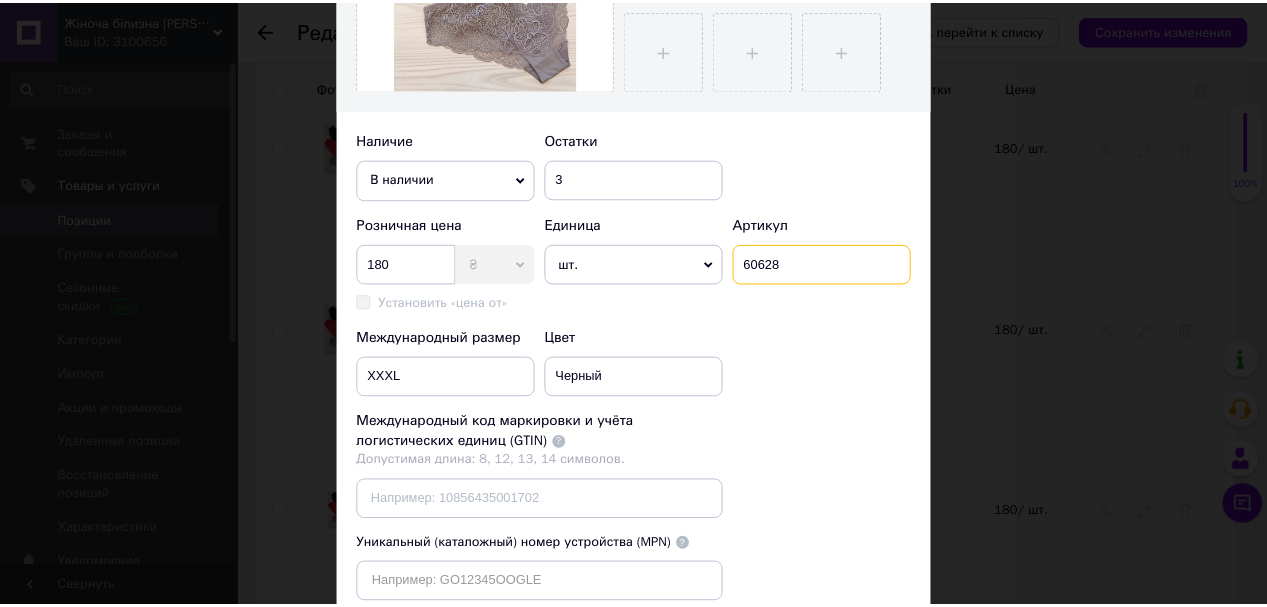scroll, scrollTop: 740, scrollLeft: 0, axis: vertical 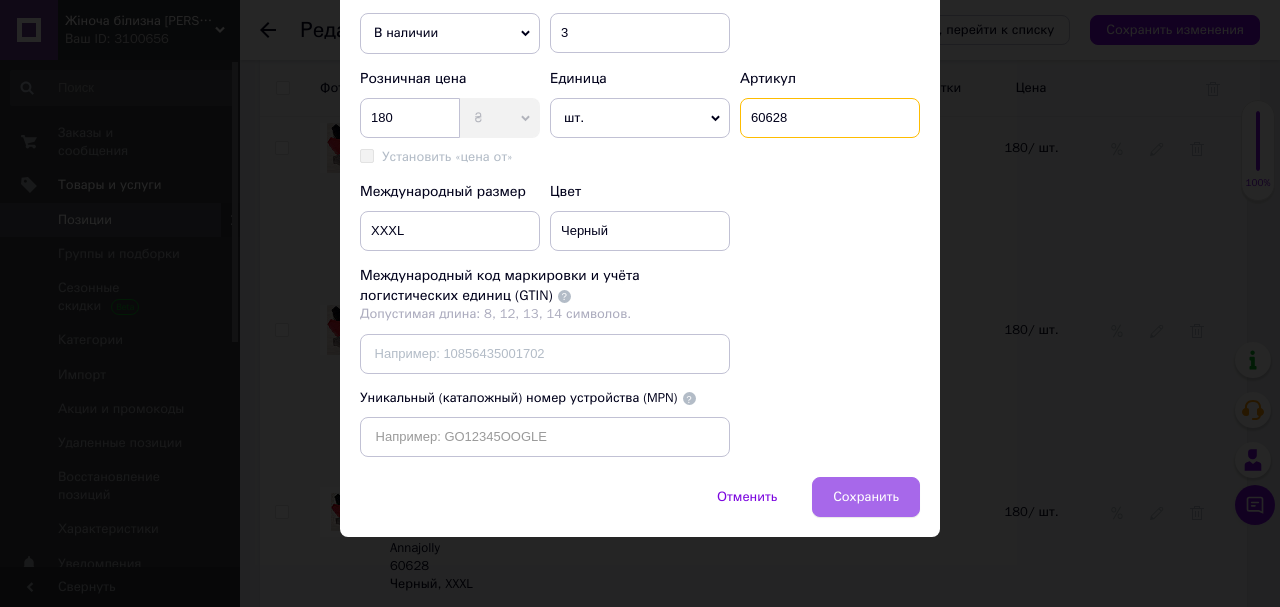 type on "60628" 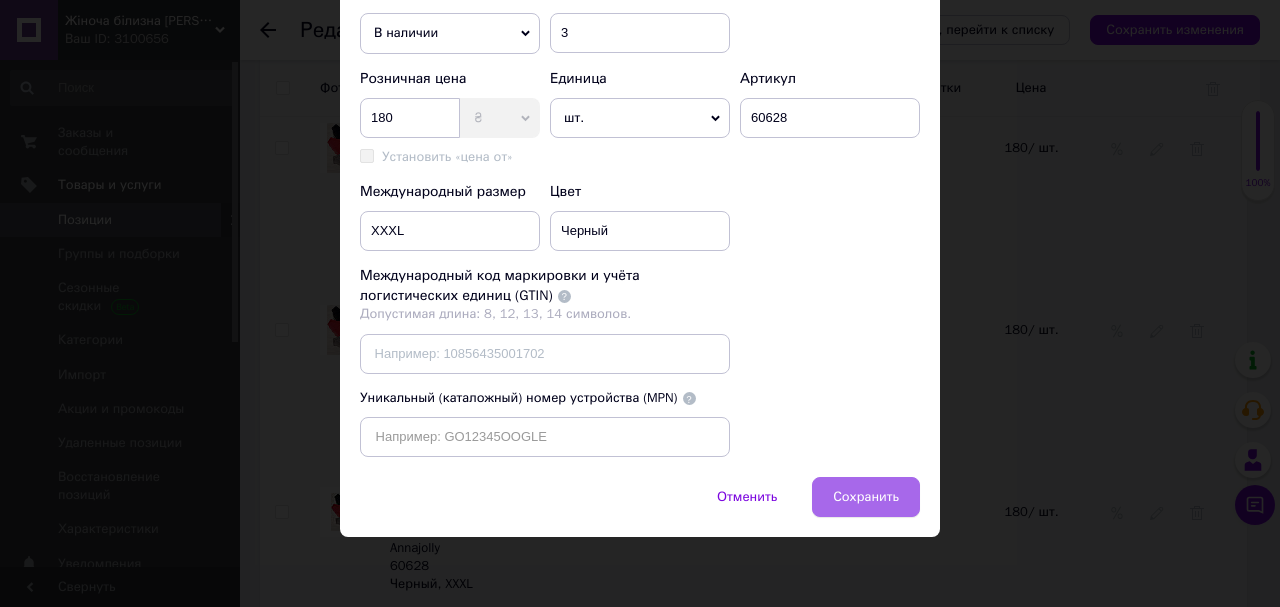click on "Сохранить" at bounding box center [866, 497] 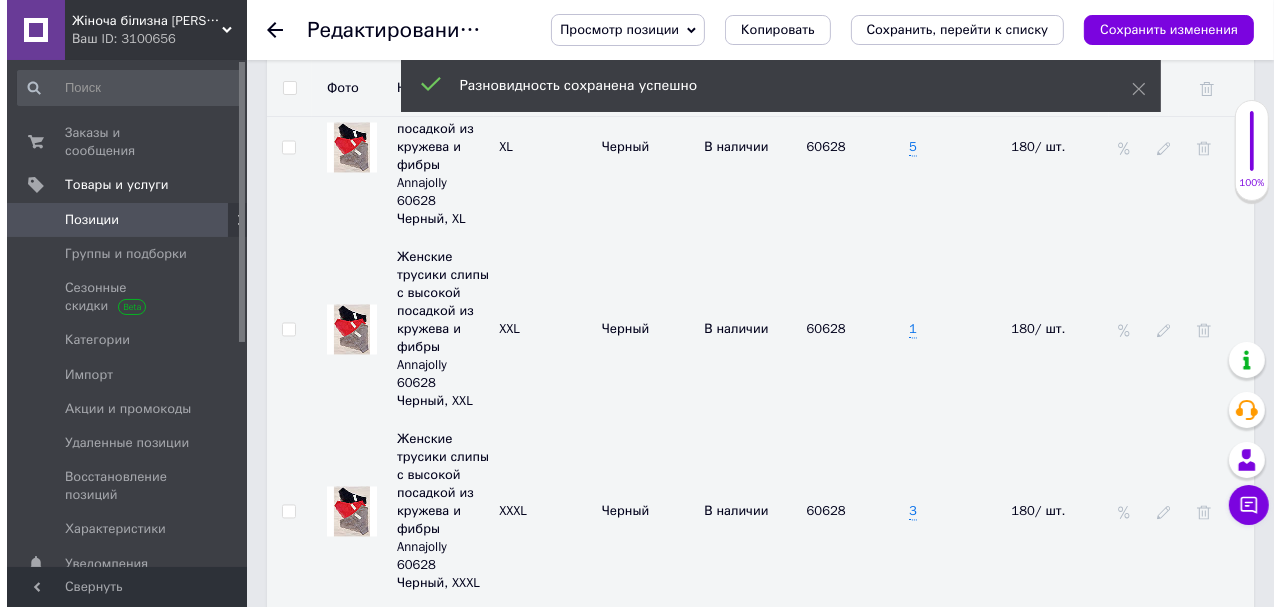 scroll, scrollTop: 3200, scrollLeft: 0, axis: vertical 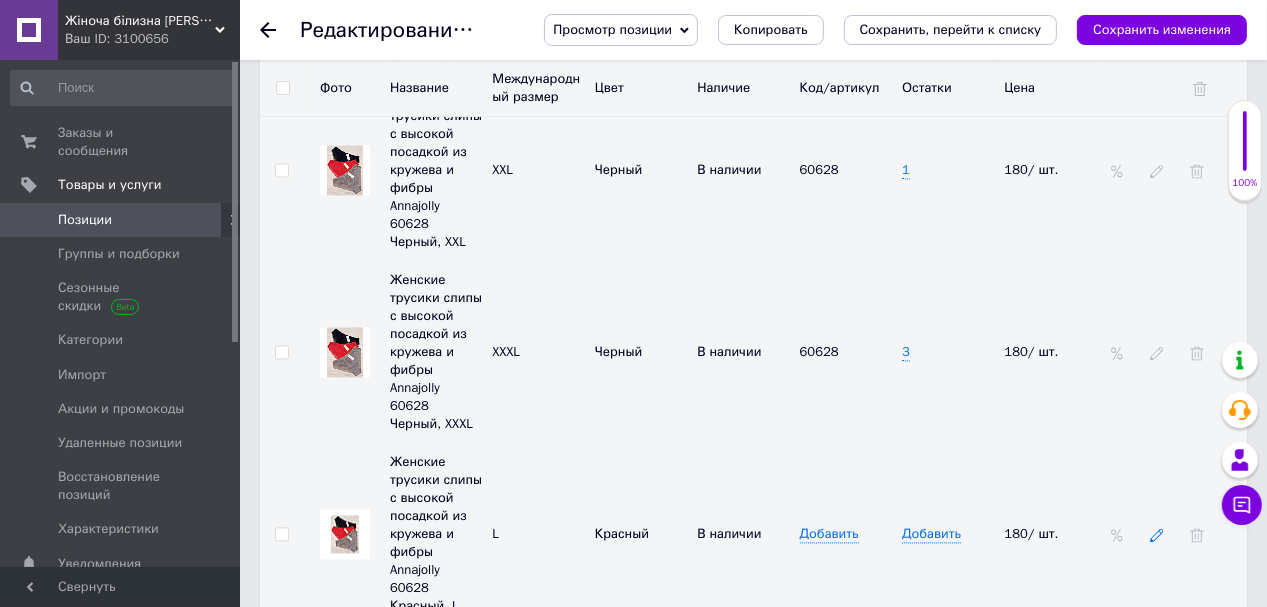 click 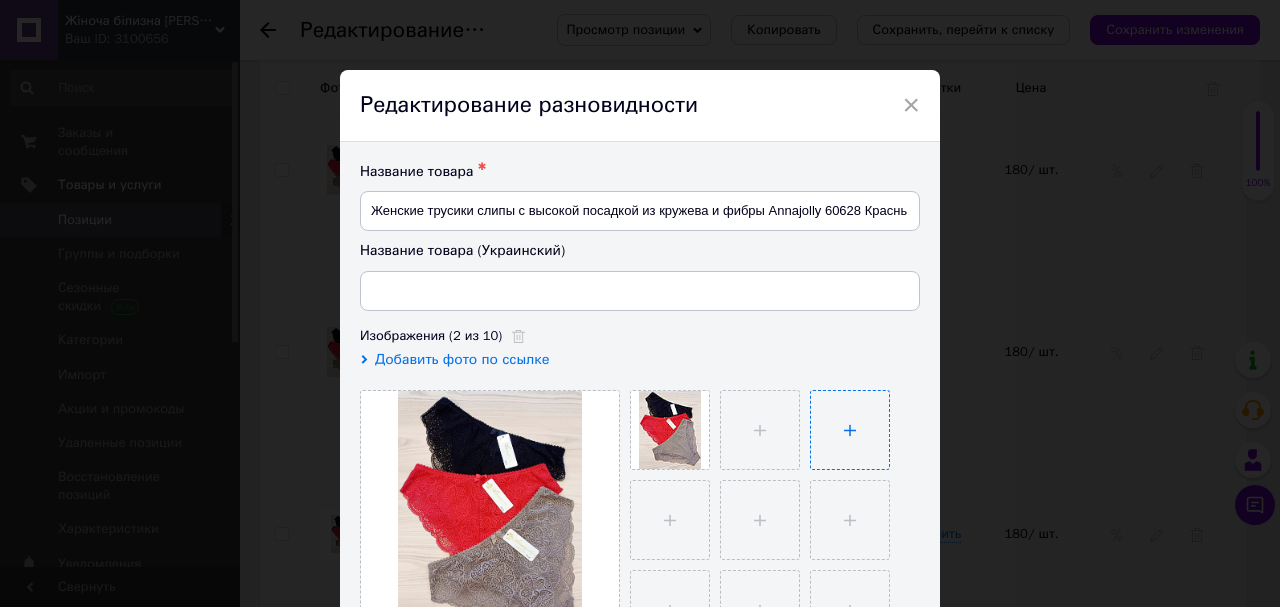 type on "Жіночі трусики сліпи з високою посадкою з мережива та фібри Annajolly 60628 Червоний, L" 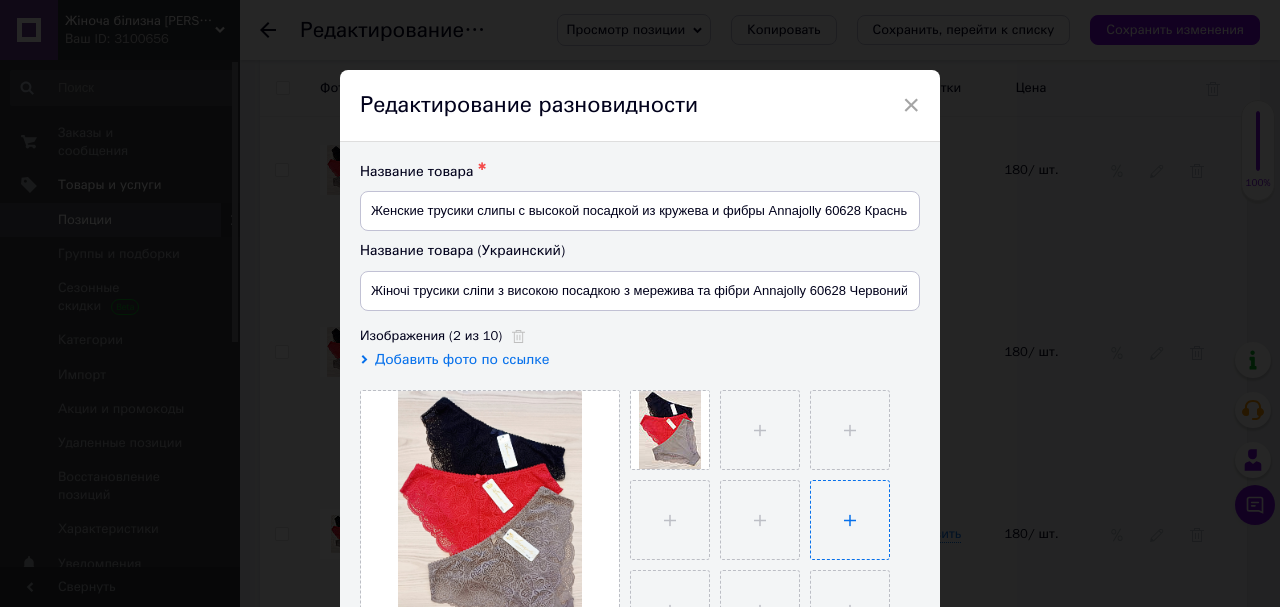 scroll, scrollTop: 240, scrollLeft: 0, axis: vertical 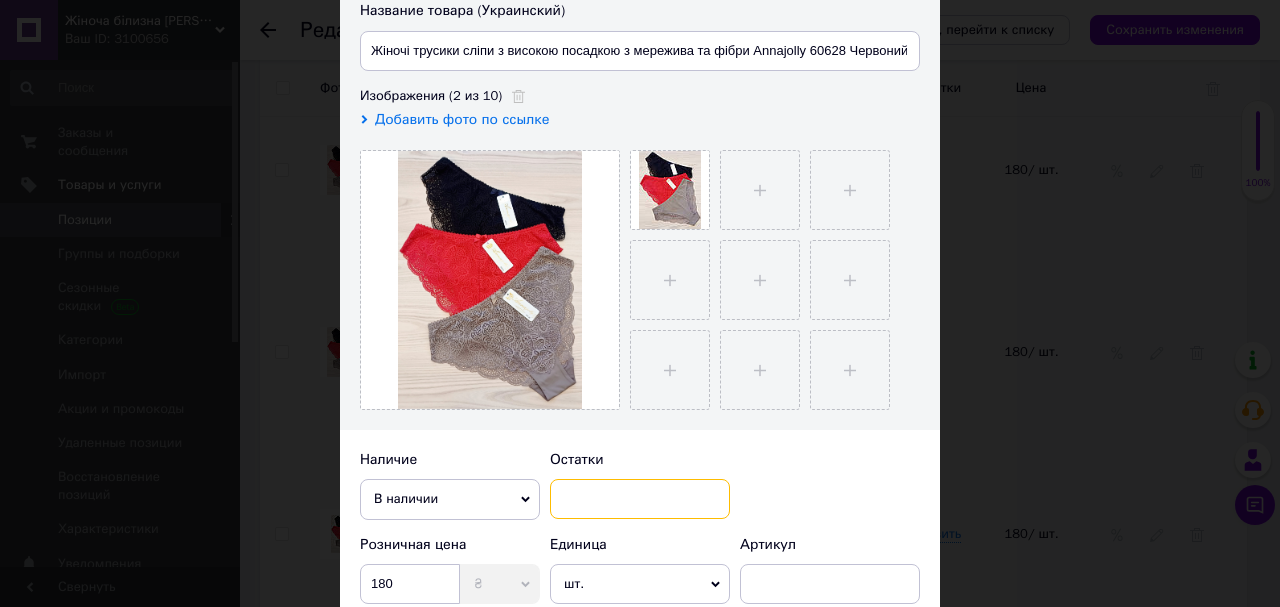 click at bounding box center (640, 499) 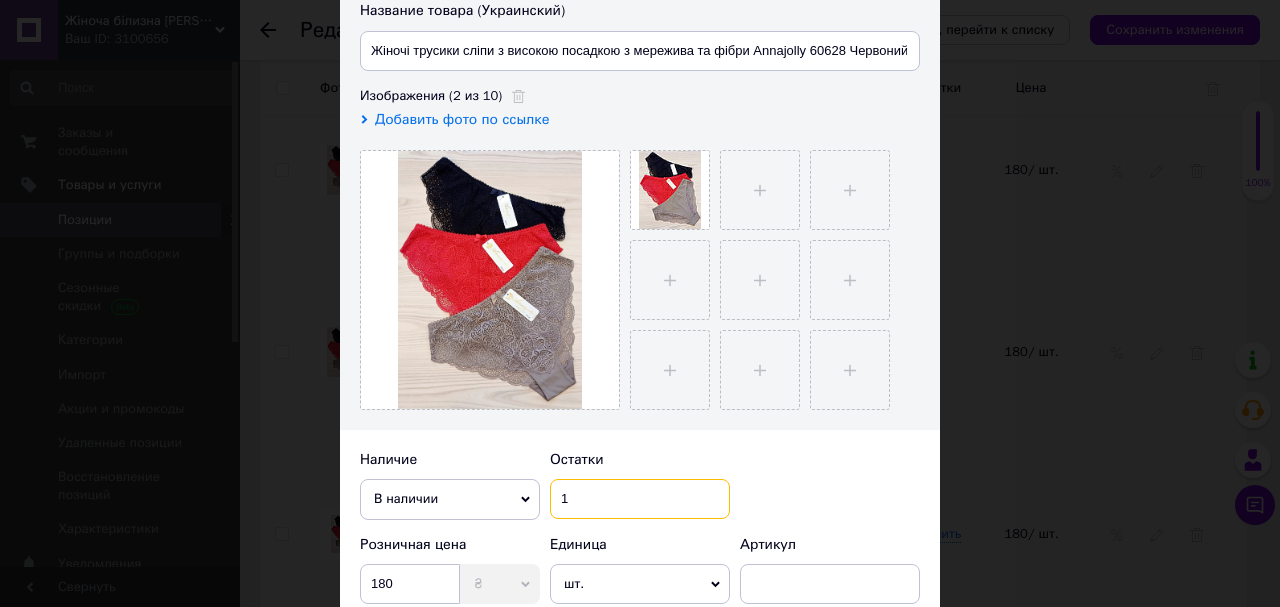 scroll, scrollTop: 400, scrollLeft: 0, axis: vertical 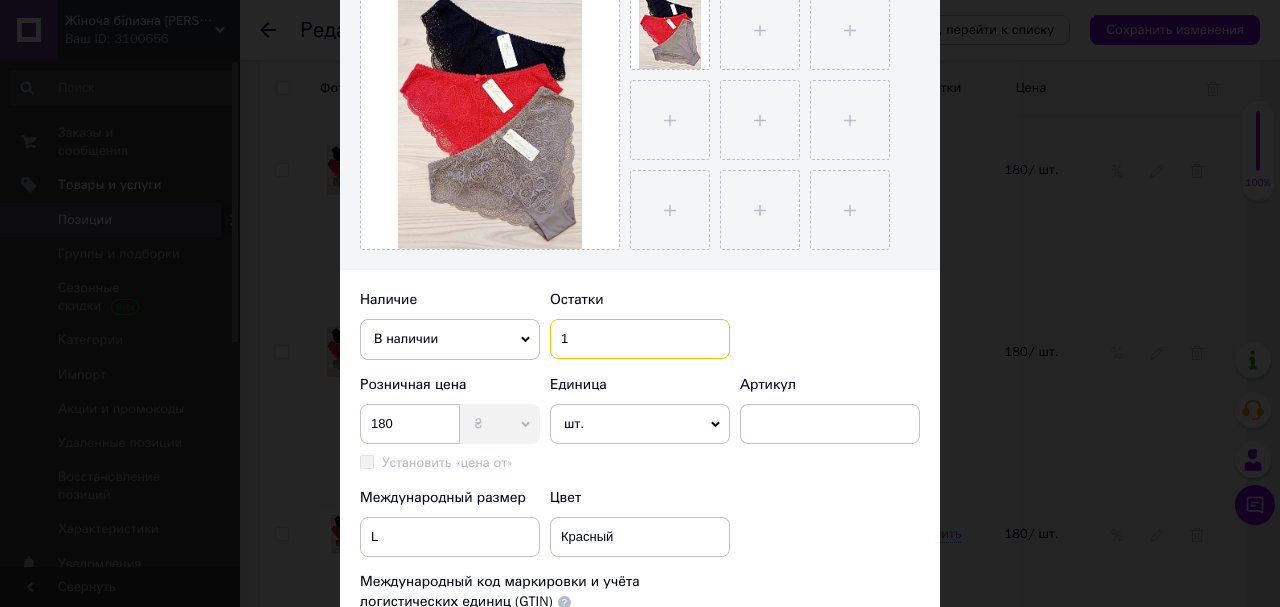 type on "1" 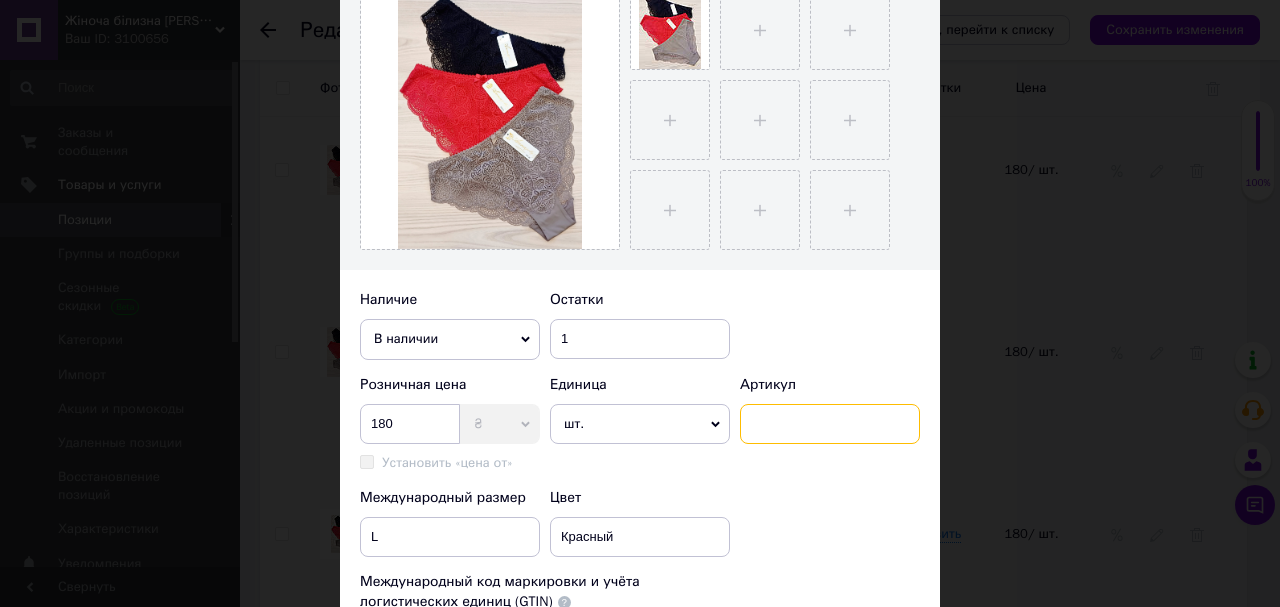 click at bounding box center (830, 424) 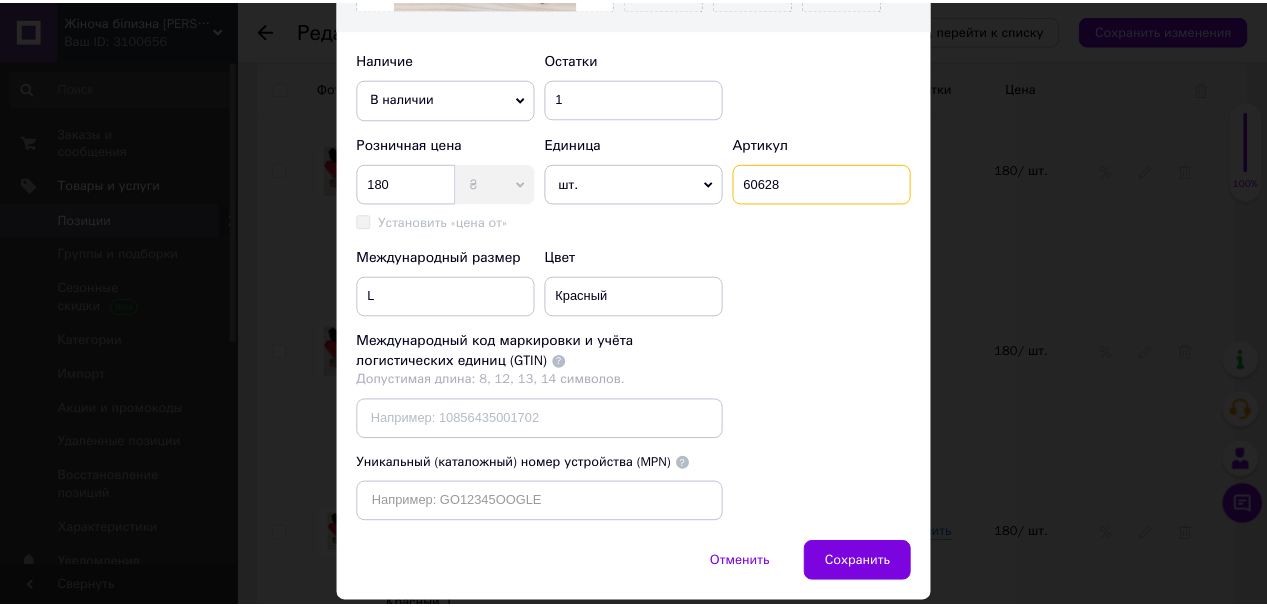 scroll, scrollTop: 720, scrollLeft: 0, axis: vertical 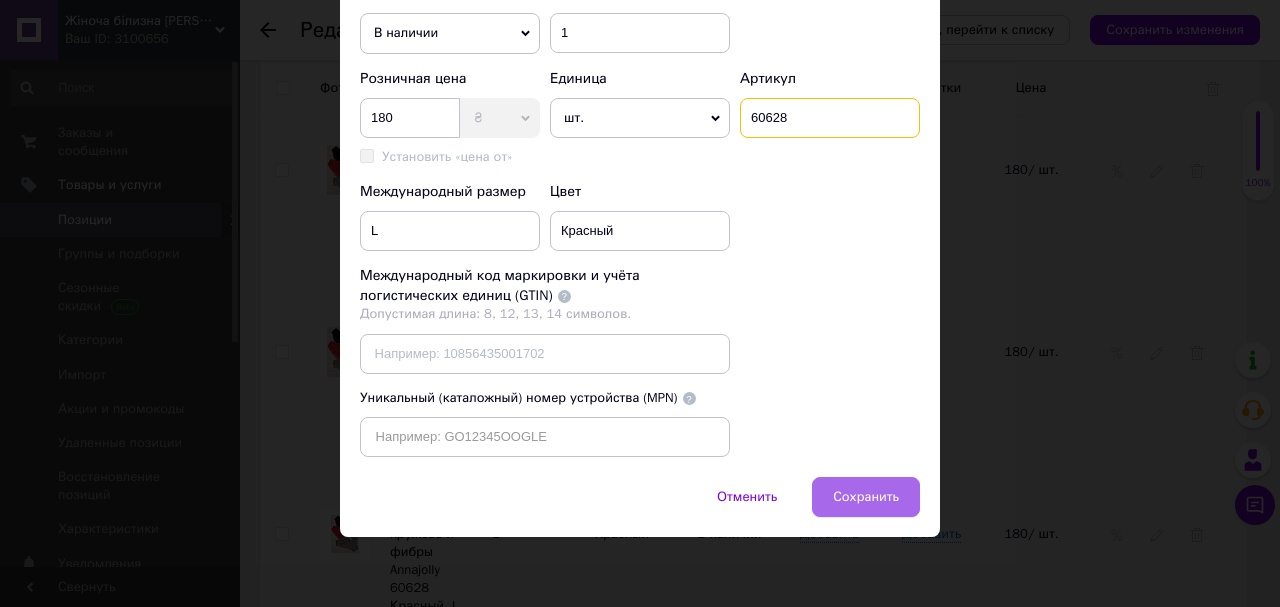 type on "60628" 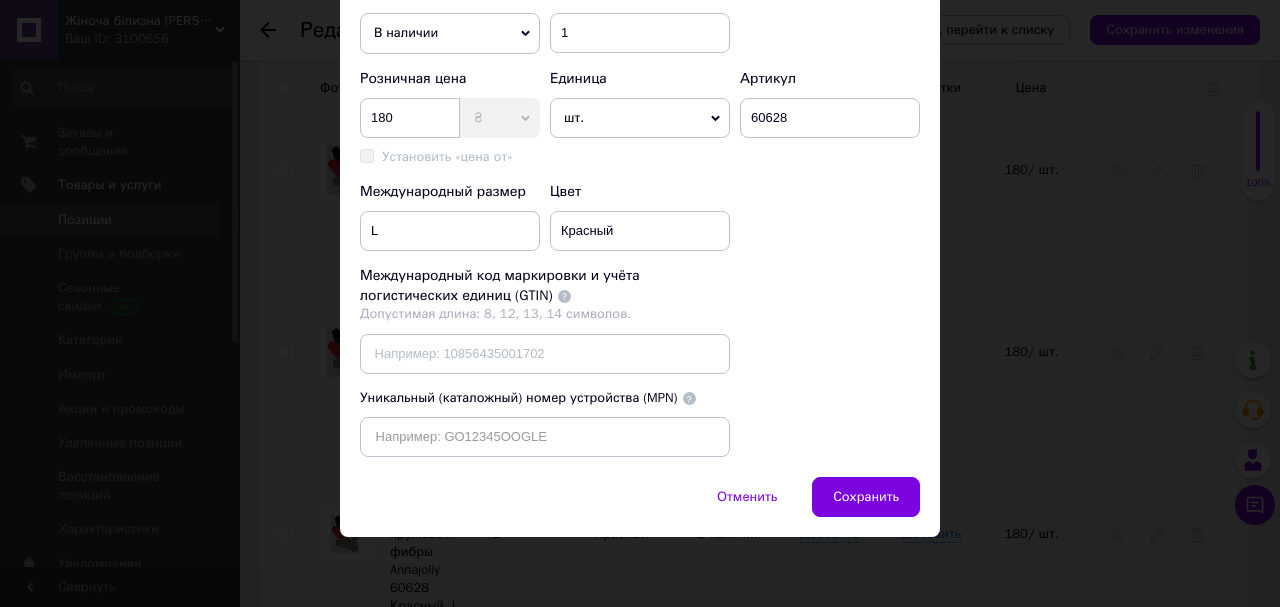 drag, startPoint x: 839, startPoint y: 515, endPoint x: 825, endPoint y: 520, distance: 14.866069 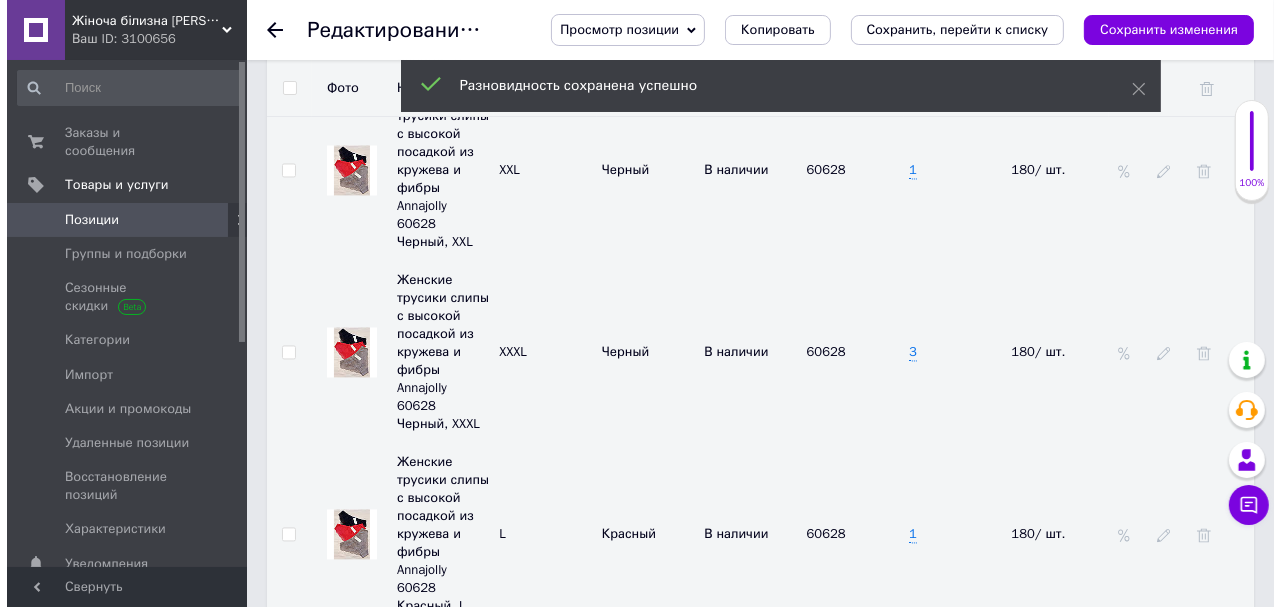 scroll, scrollTop: 3280, scrollLeft: 0, axis: vertical 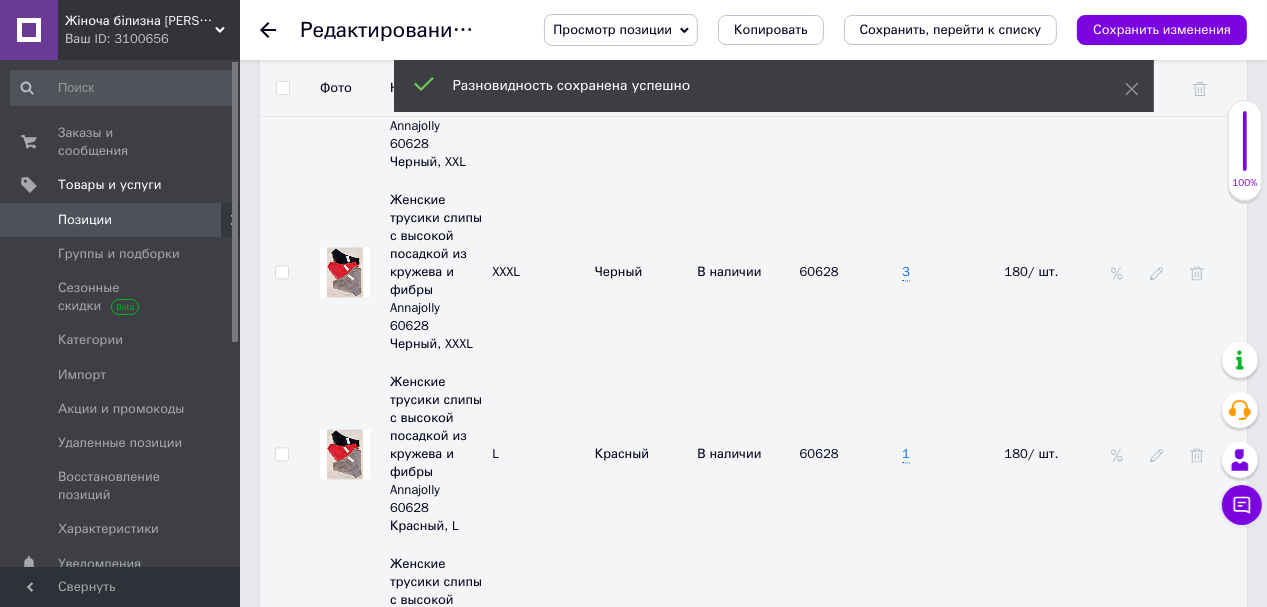 click 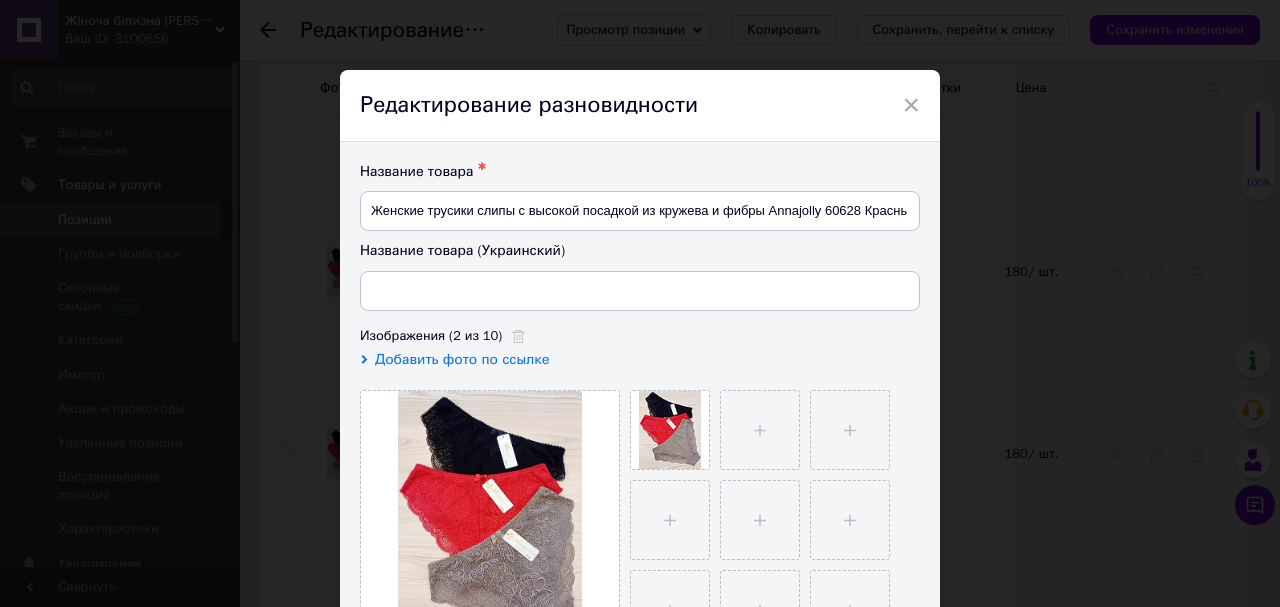 type on "Жіночі трусики сліпи з високою посадкою з мережива та фібри Annajolly 60628 Червоний, XL" 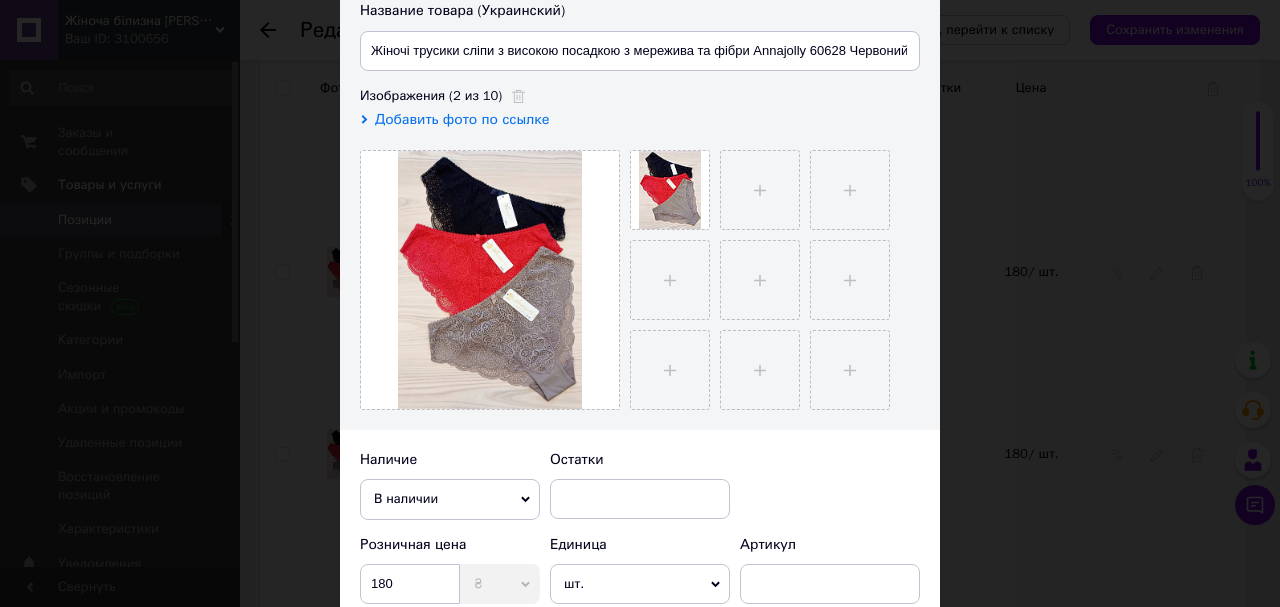 scroll, scrollTop: 400, scrollLeft: 0, axis: vertical 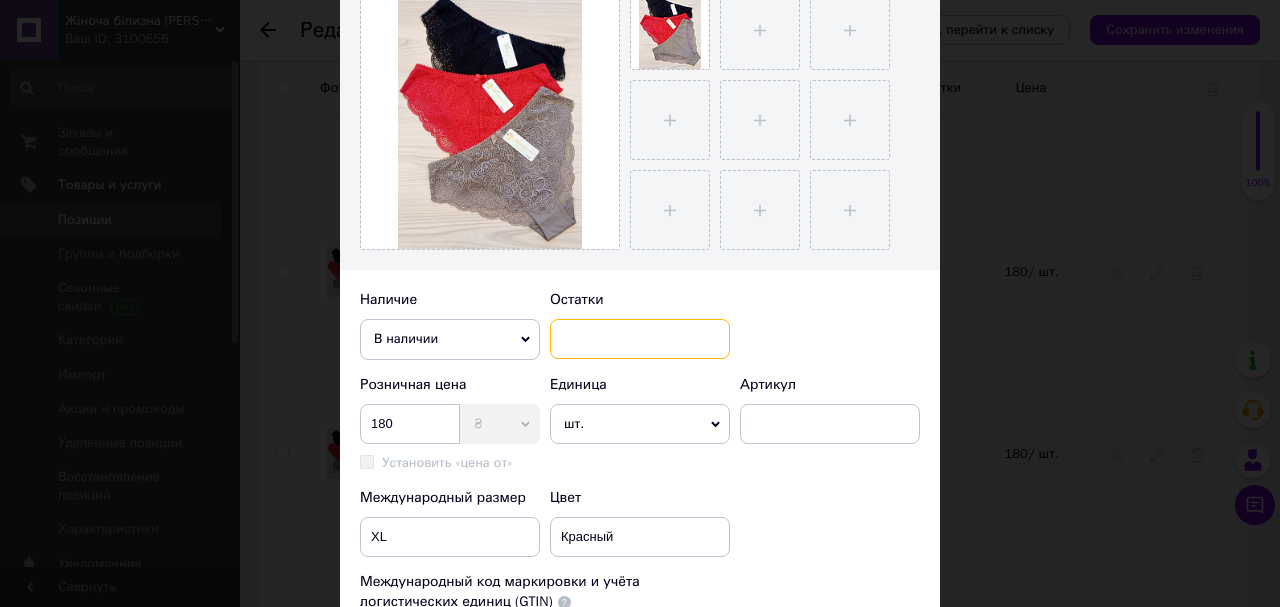 click at bounding box center (640, 339) 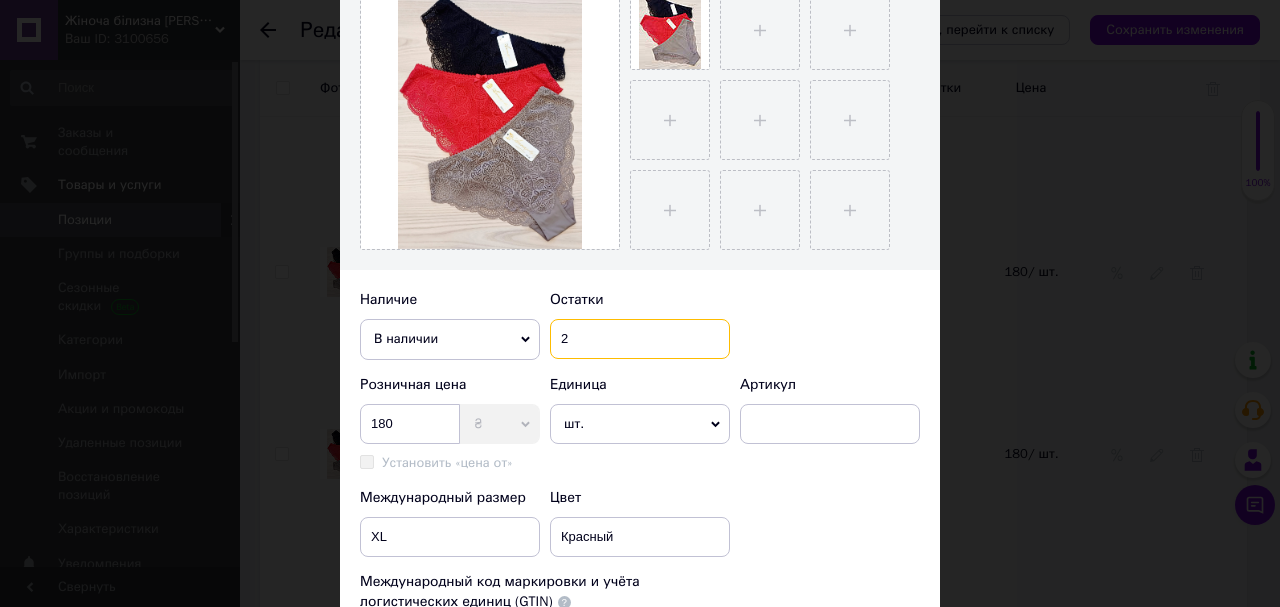 type on "2" 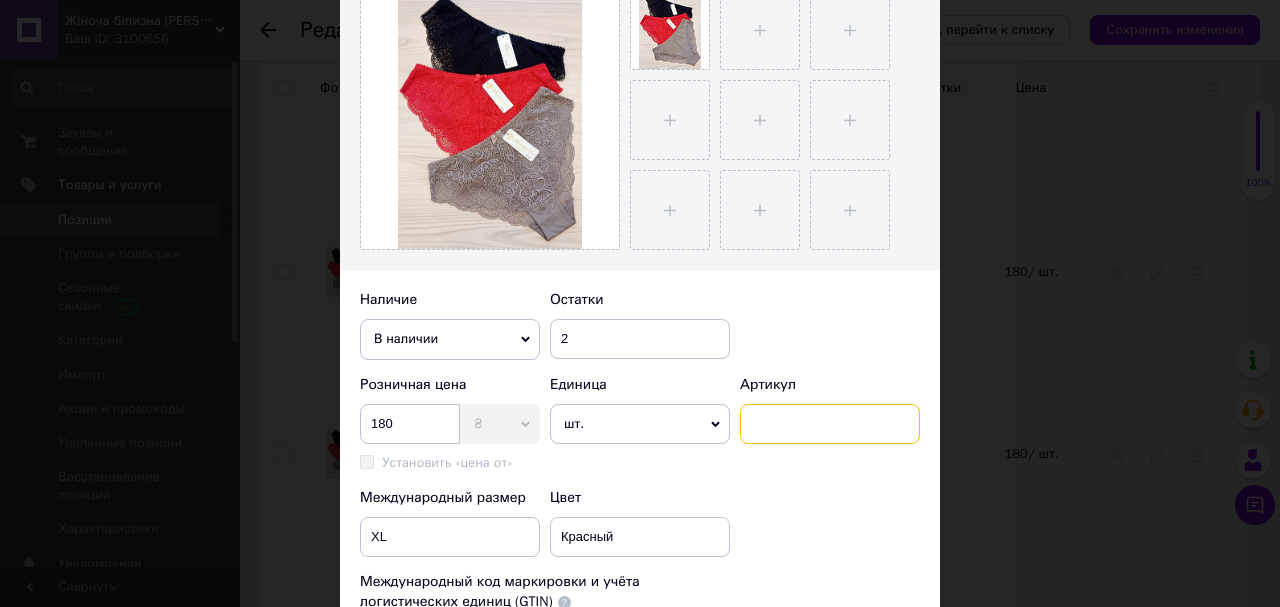 click at bounding box center [830, 424] 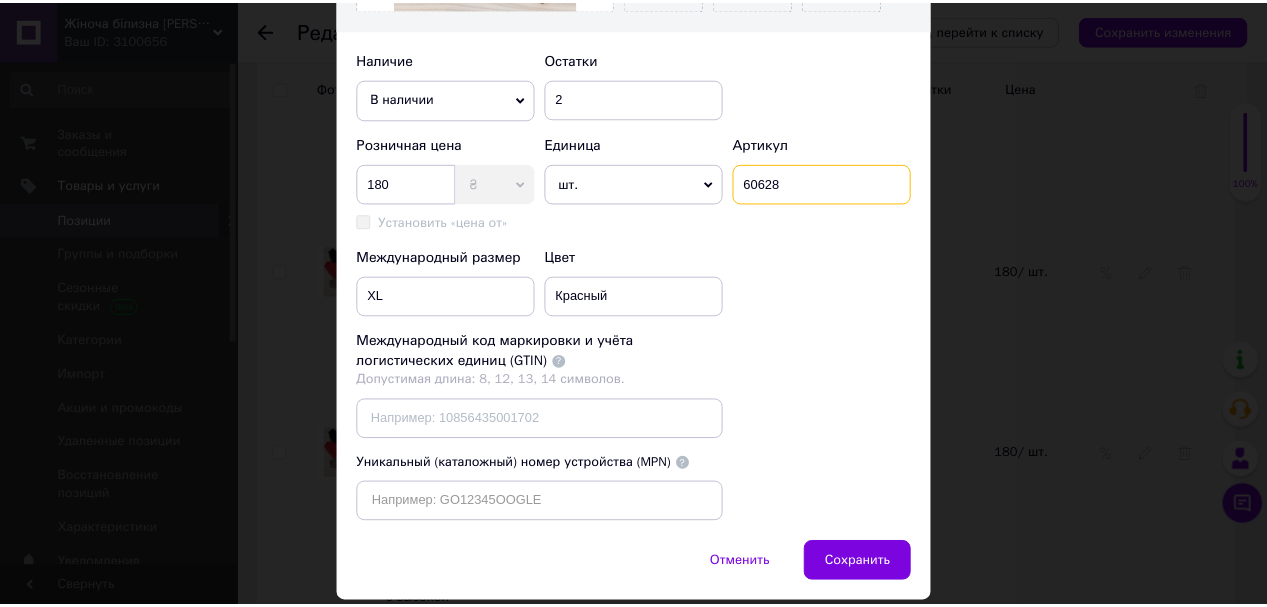 scroll, scrollTop: 740, scrollLeft: 0, axis: vertical 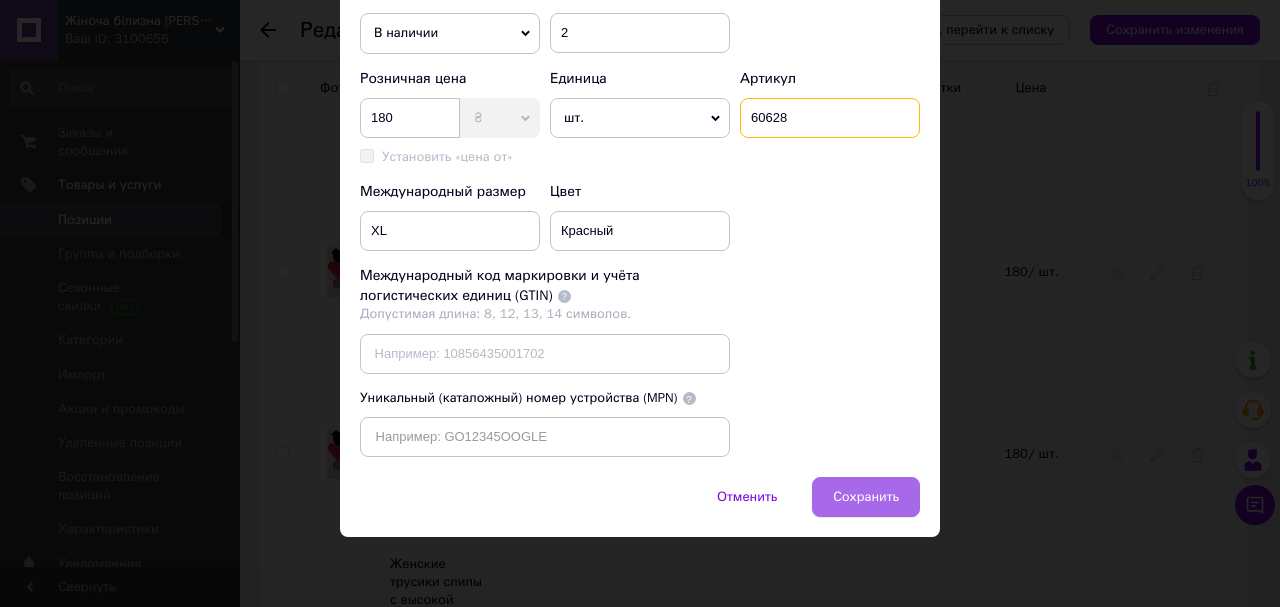 type on "60628" 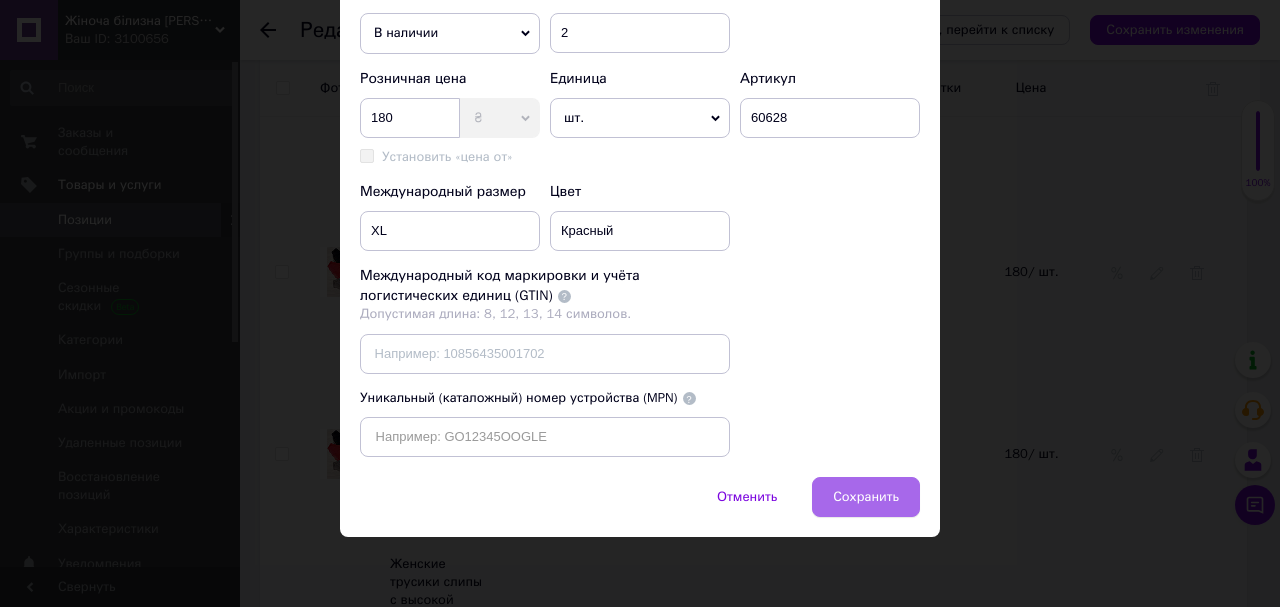 click on "Сохранить" at bounding box center (866, 497) 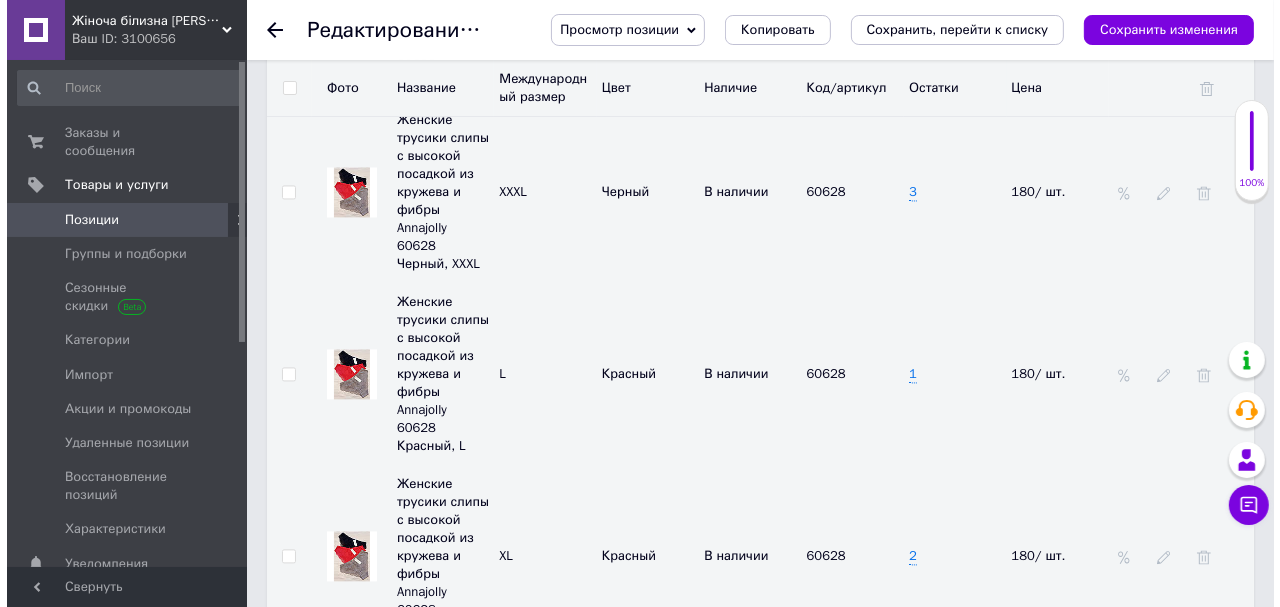 scroll, scrollTop: 3440, scrollLeft: 0, axis: vertical 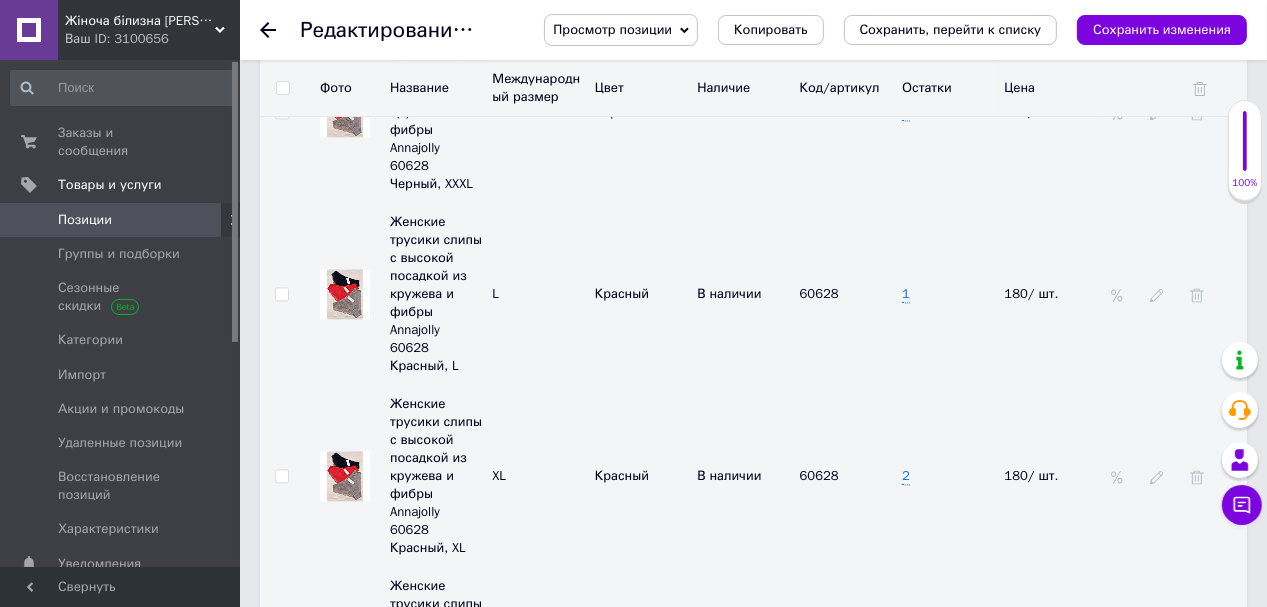 click 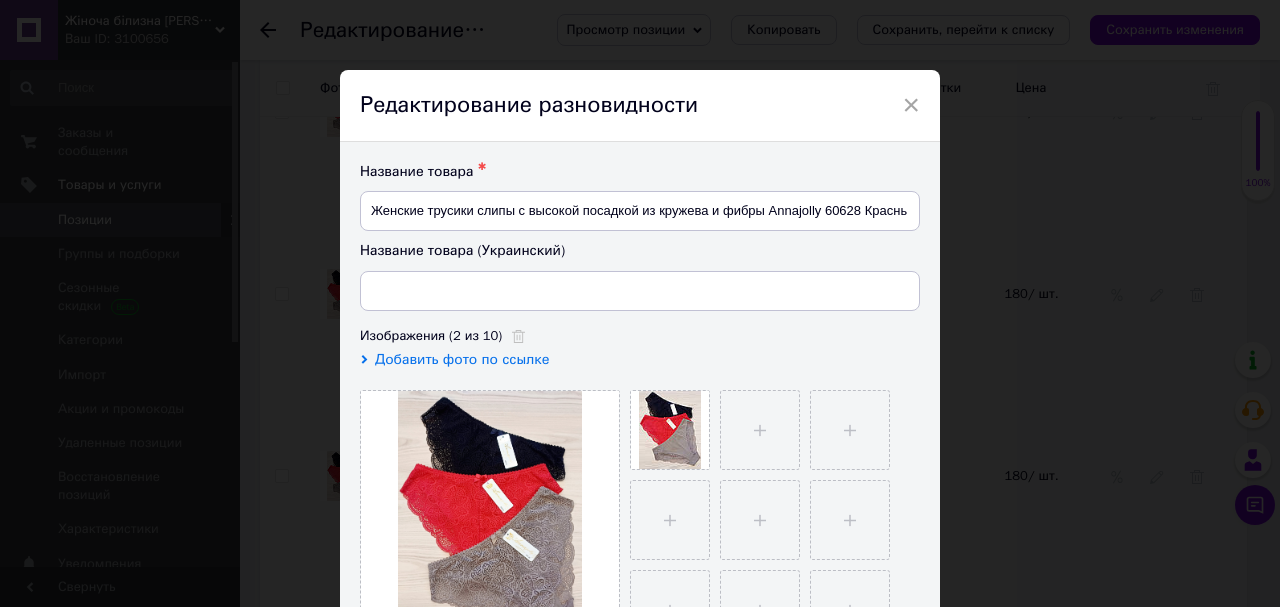 type on "Жіночі трусики сліпи з високою посадкою з мережива та фібри Annajolly 60628 Червоний, XXL" 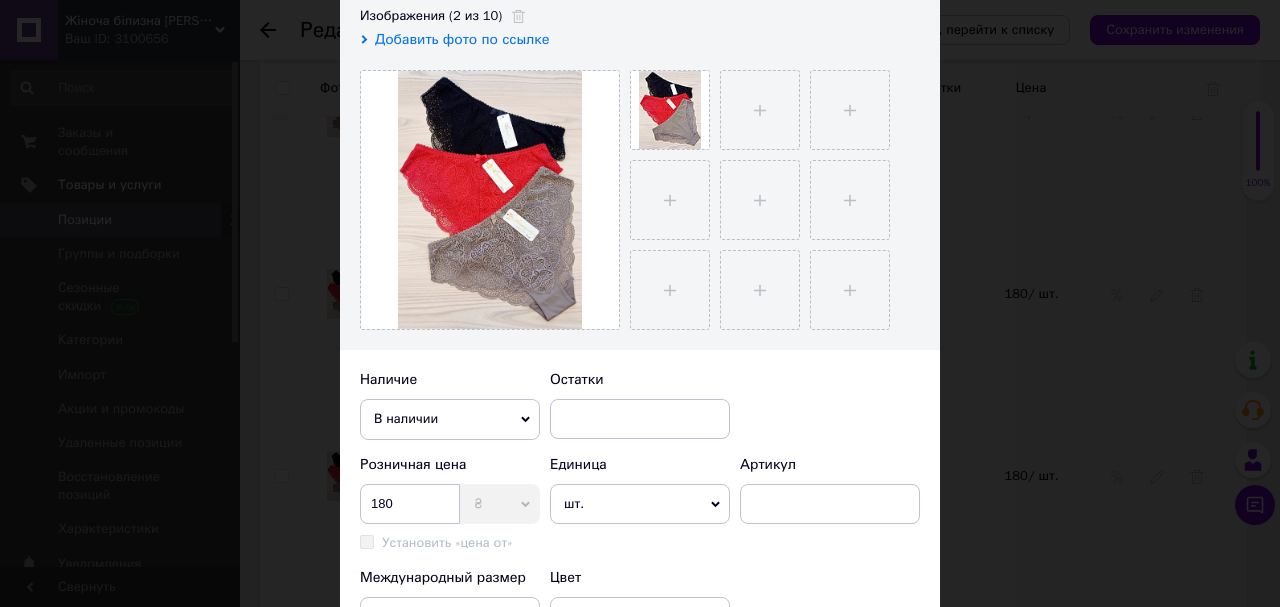scroll, scrollTop: 400, scrollLeft: 0, axis: vertical 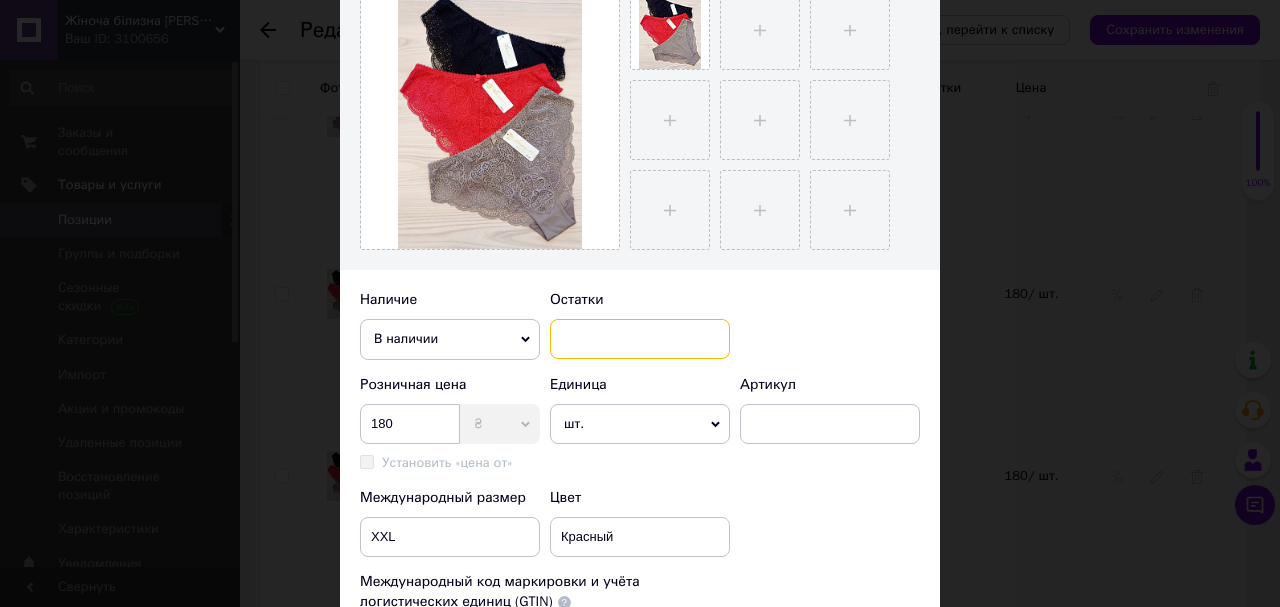 click at bounding box center (640, 339) 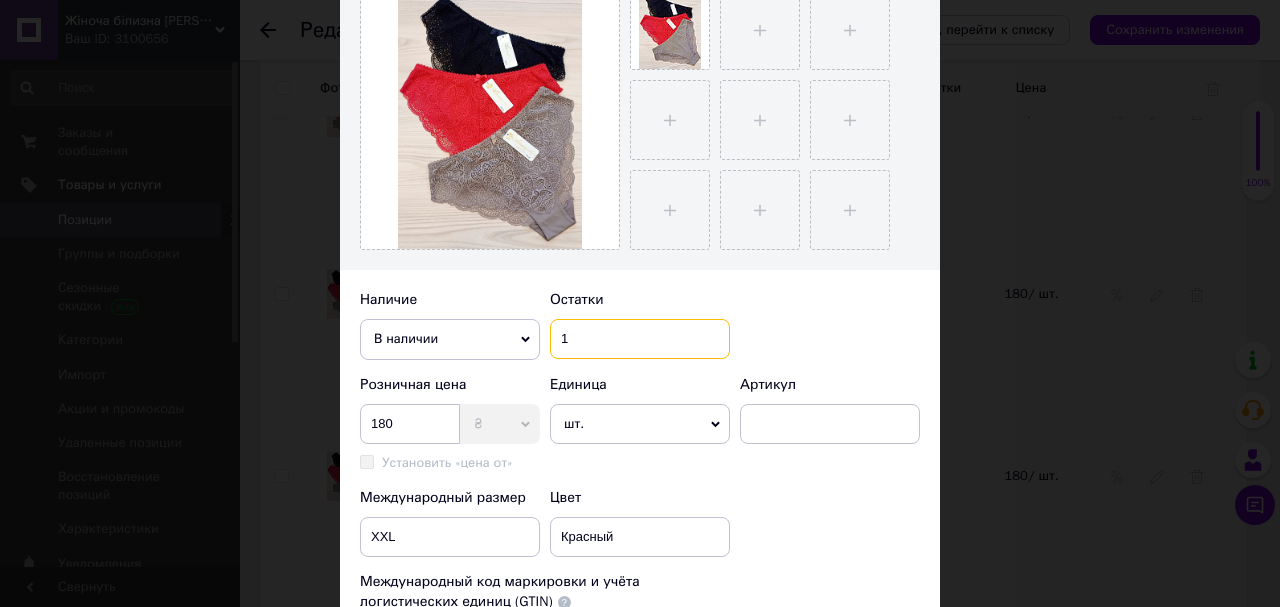 type on "1" 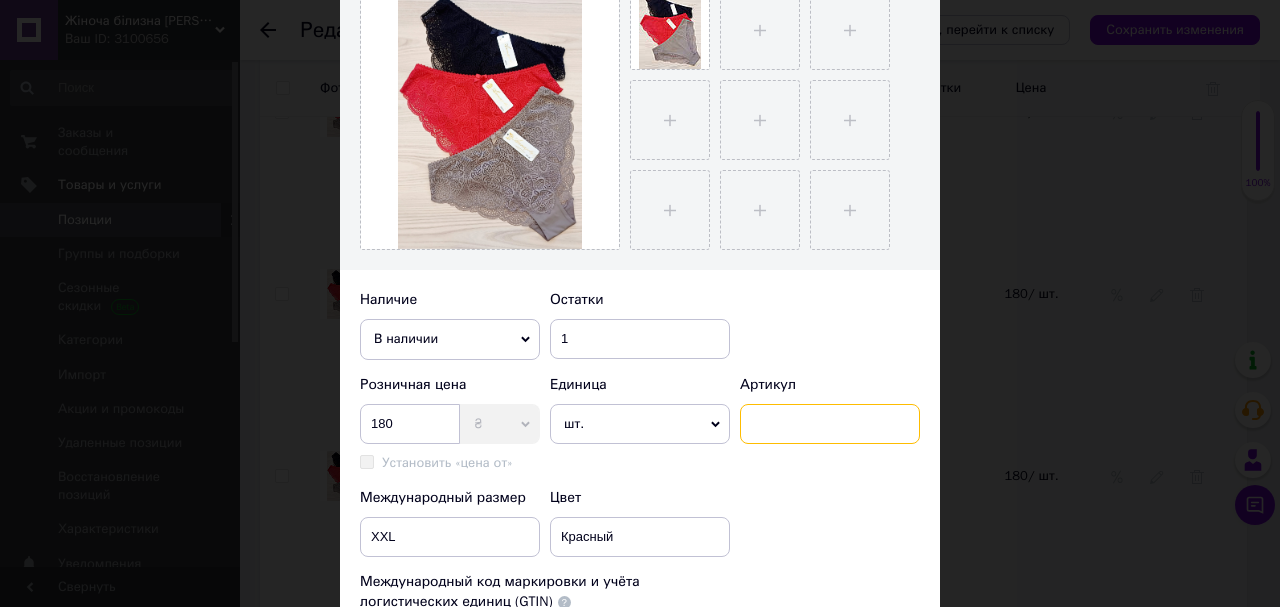 click at bounding box center (830, 424) 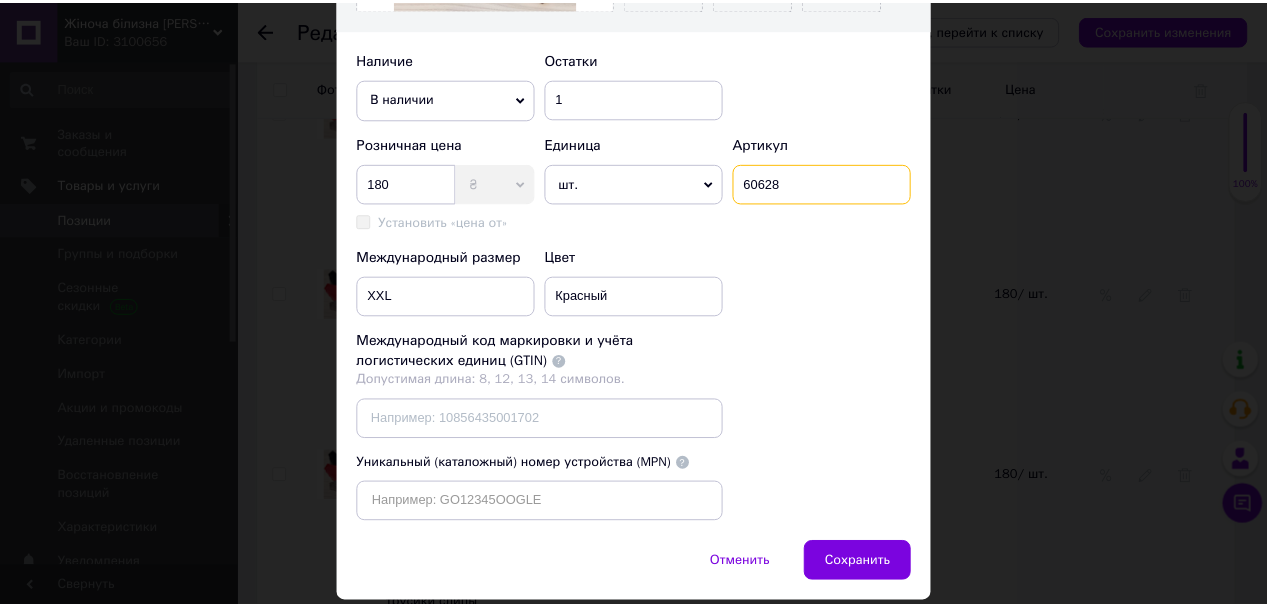scroll, scrollTop: 740, scrollLeft: 0, axis: vertical 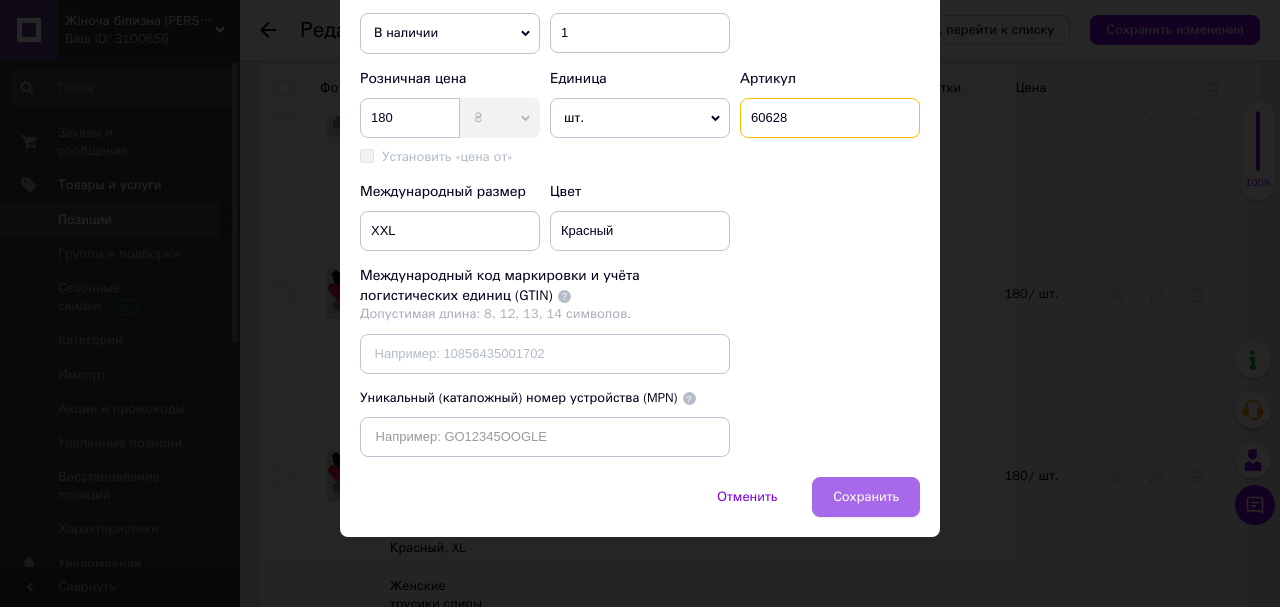 type on "60628" 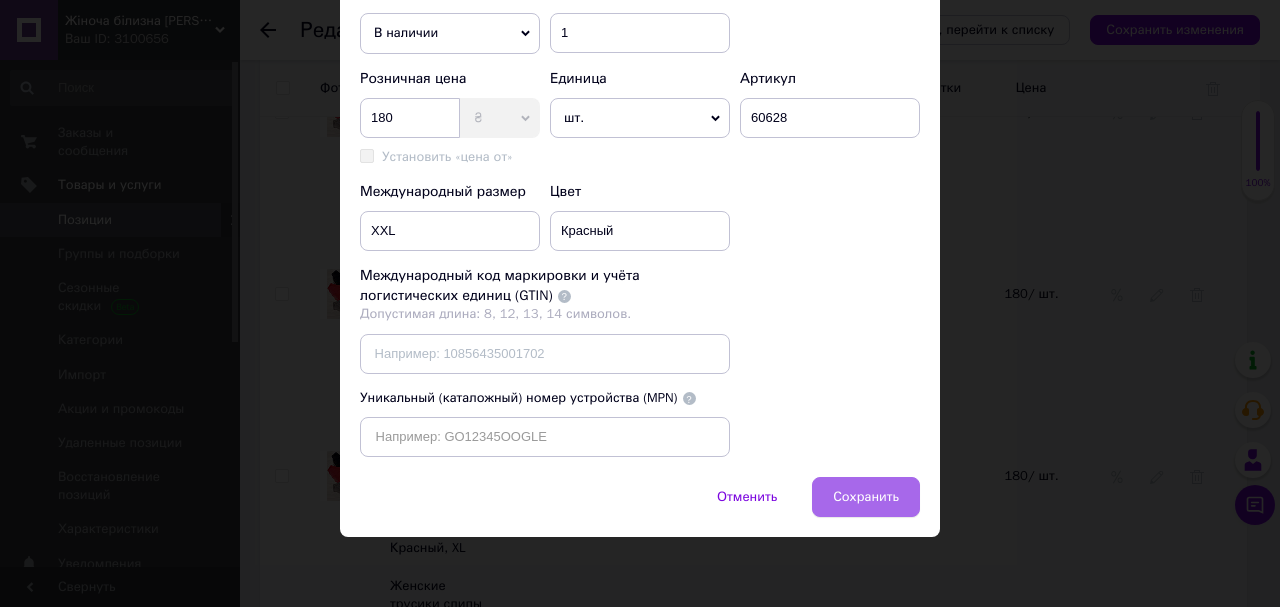 click on "Сохранить" at bounding box center [866, 497] 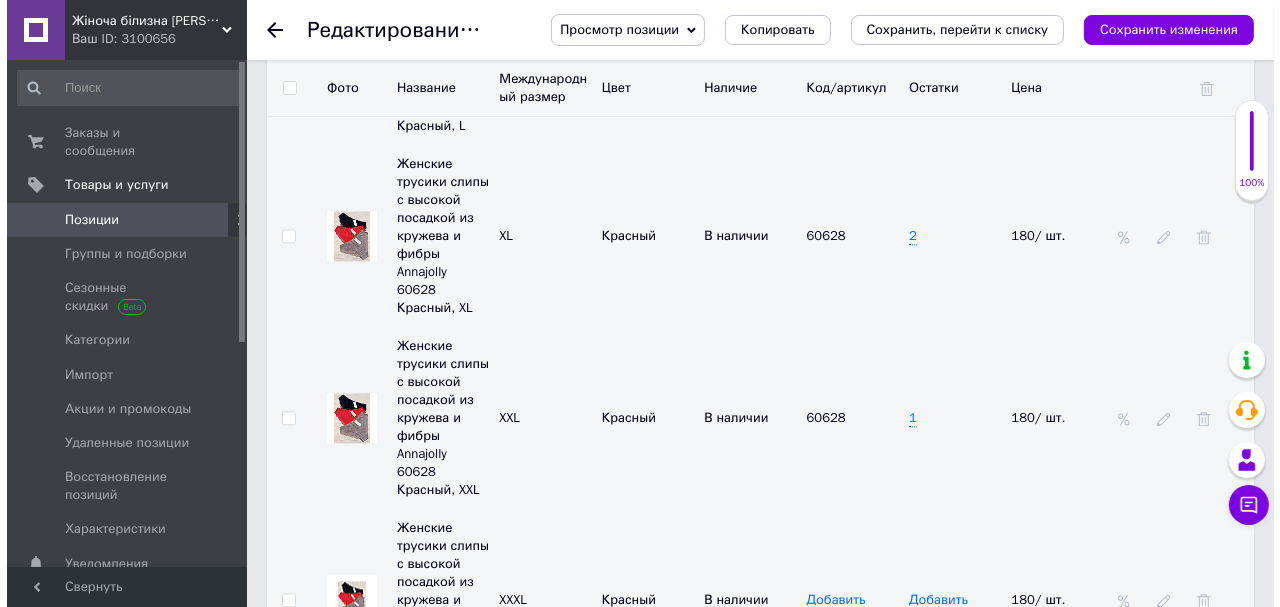 scroll, scrollTop: 3600, scrollLeft: 0, axis: vertical 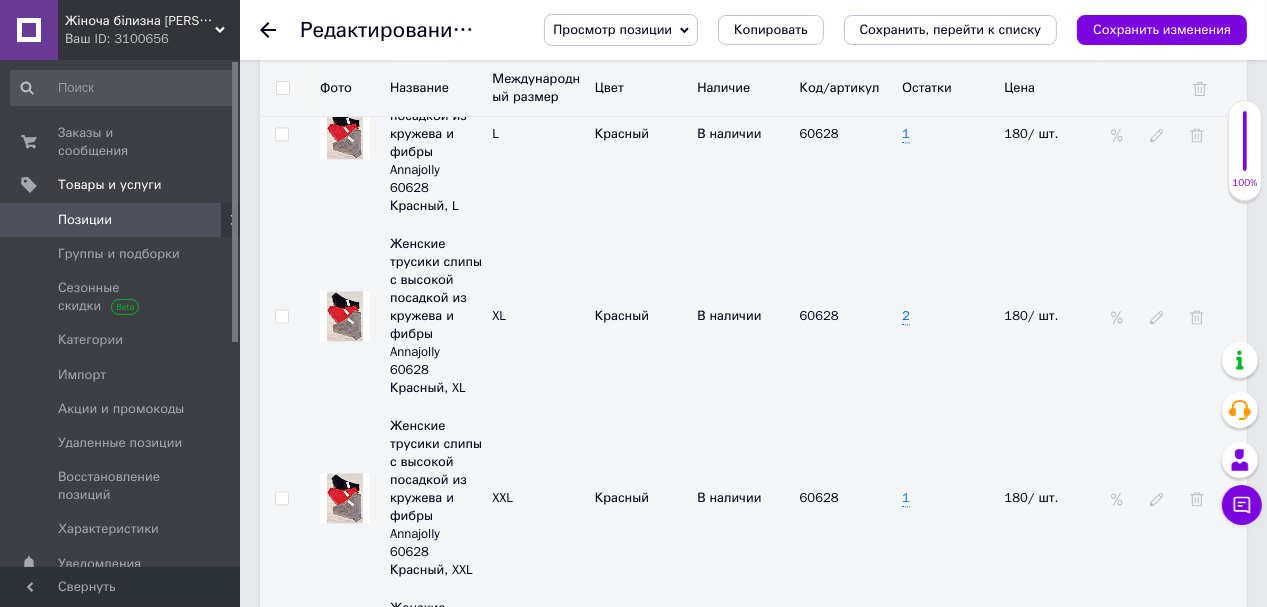click 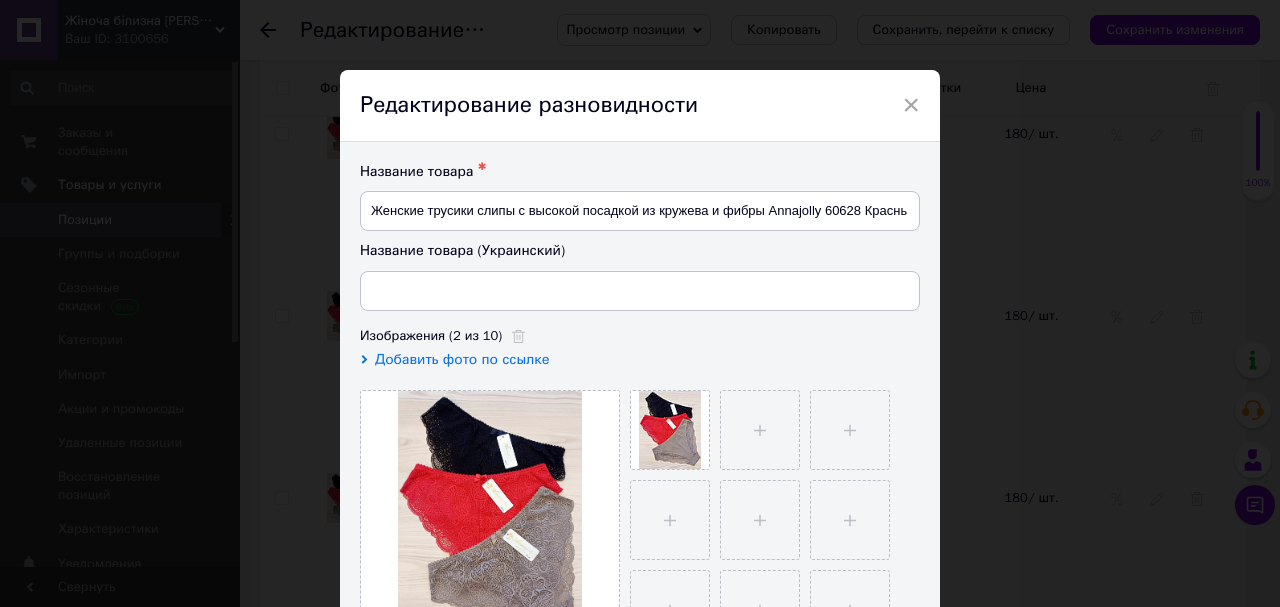 type on "Жіночі трусики сліпи з високою посадкою з мережива та фібри Annajolly 60628 Червоний, XXXL" 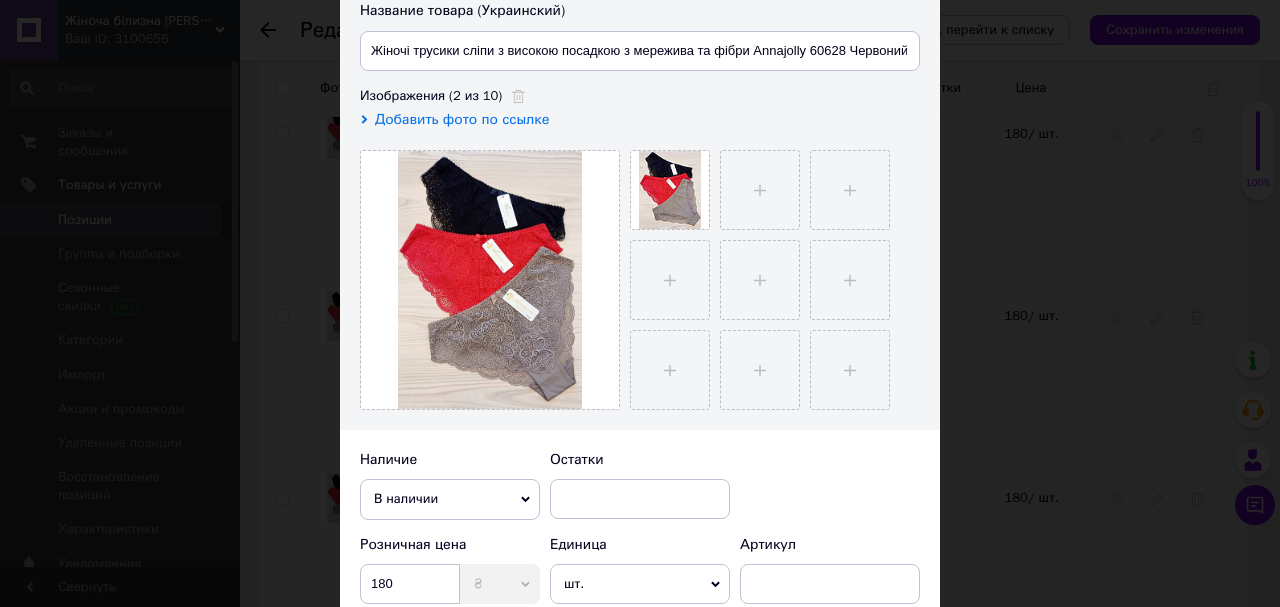 scroll, scrollTop: 320, scrollLeft: 0, axis: vertical 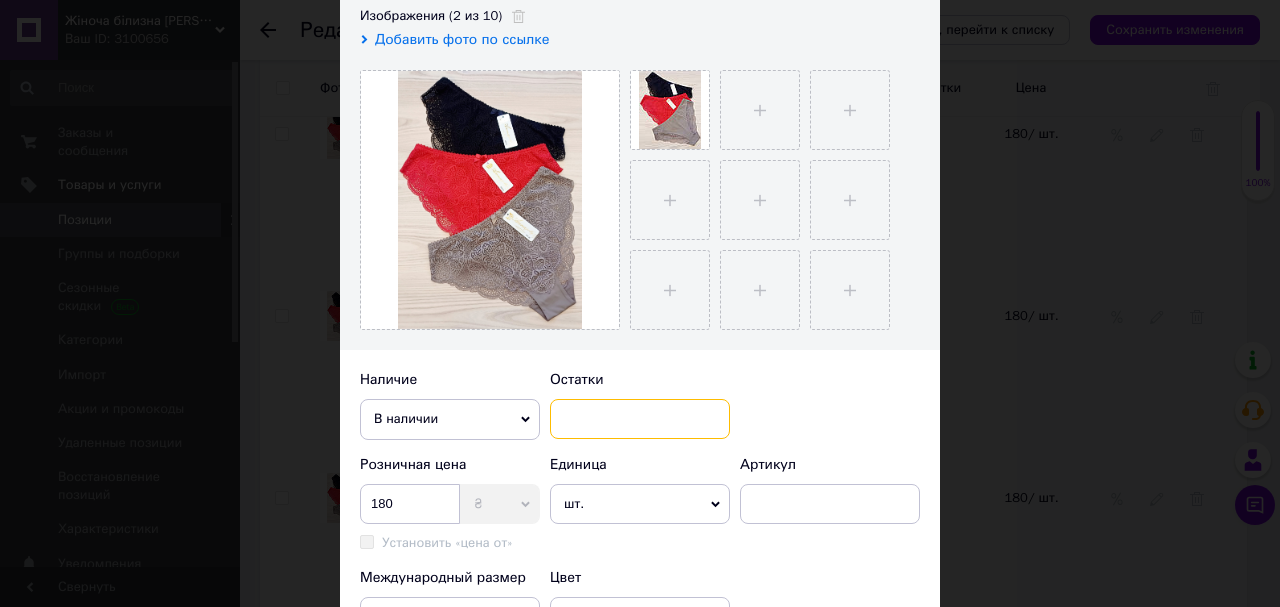 click at bounding box center (640, 419) 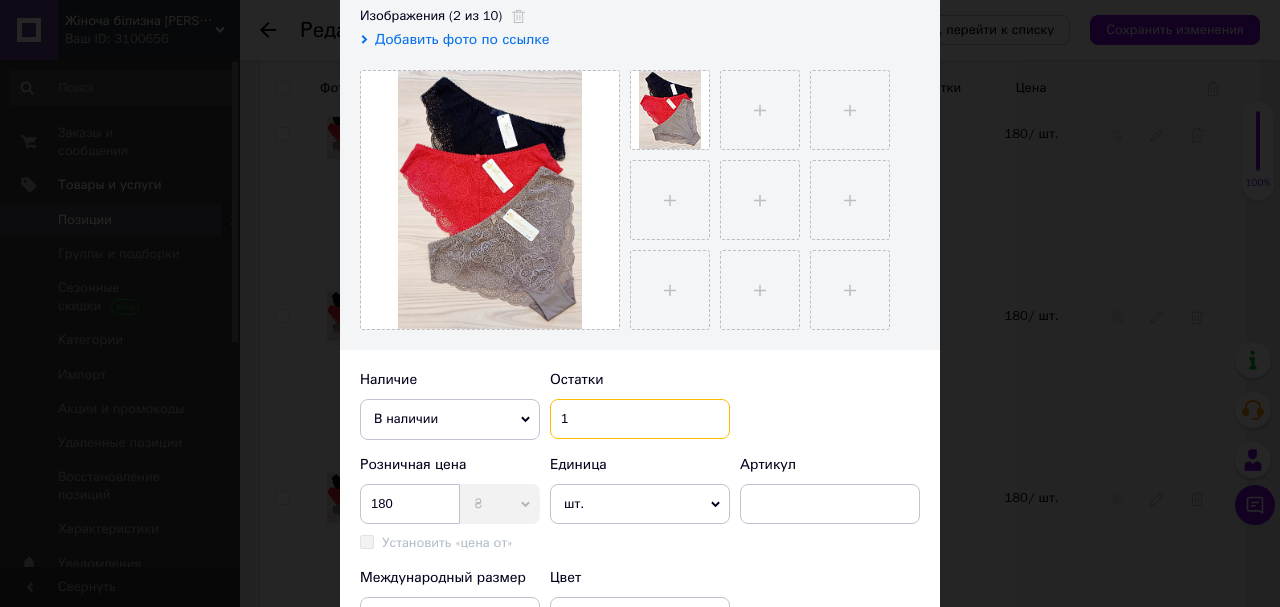 type on "1" 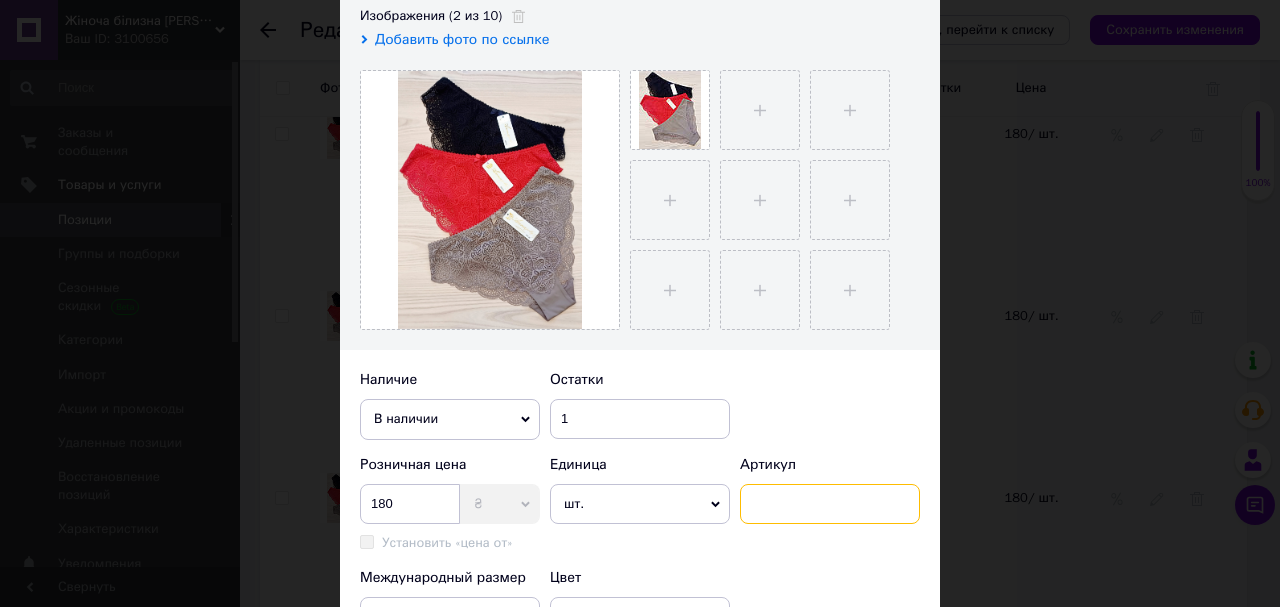 click at bounding box center (830, 504) 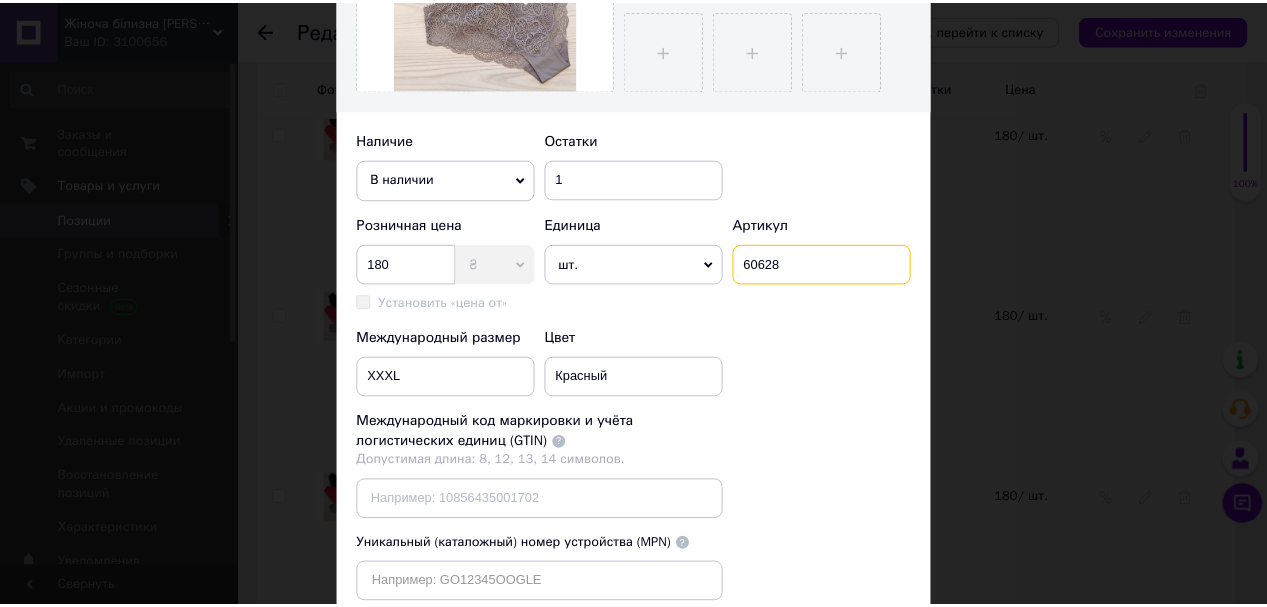 scroll, scrollTop: 720, scrollLeft: 0, axis: vertical 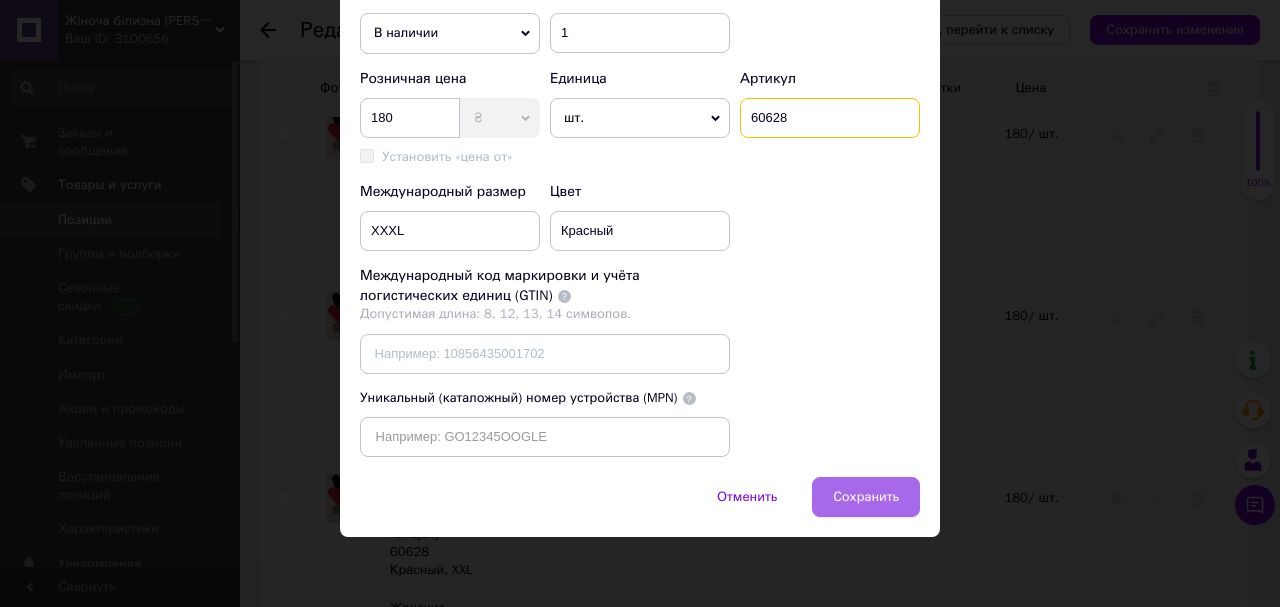 type on "60628" 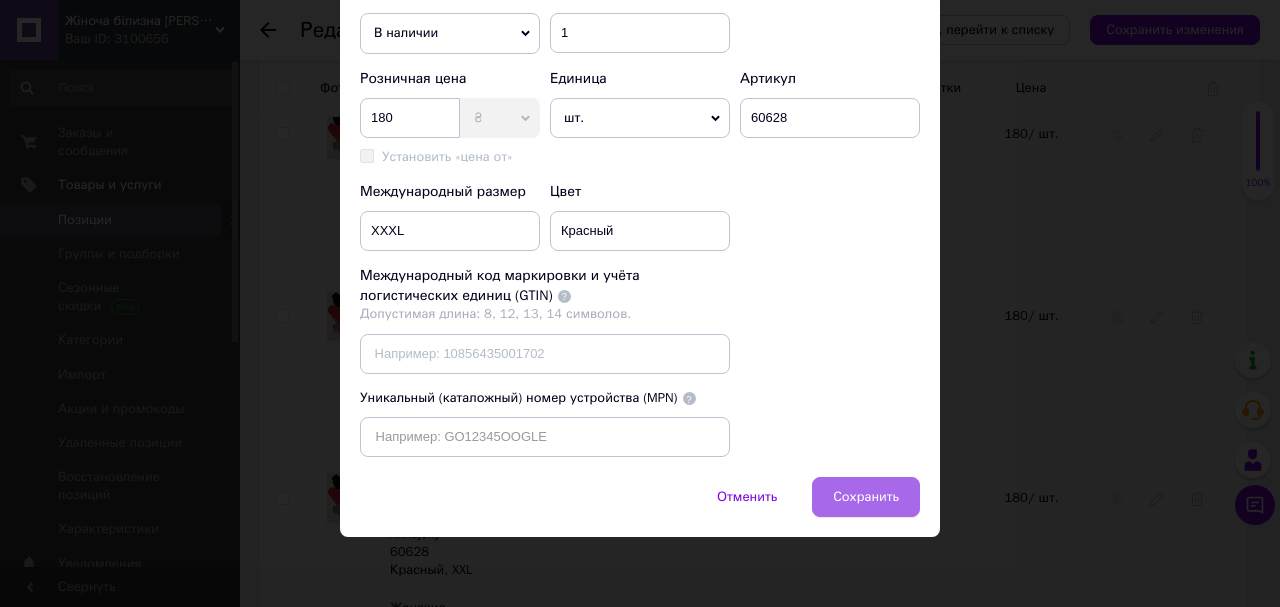 click on "Сохранить" at bounding box center [866, 497] 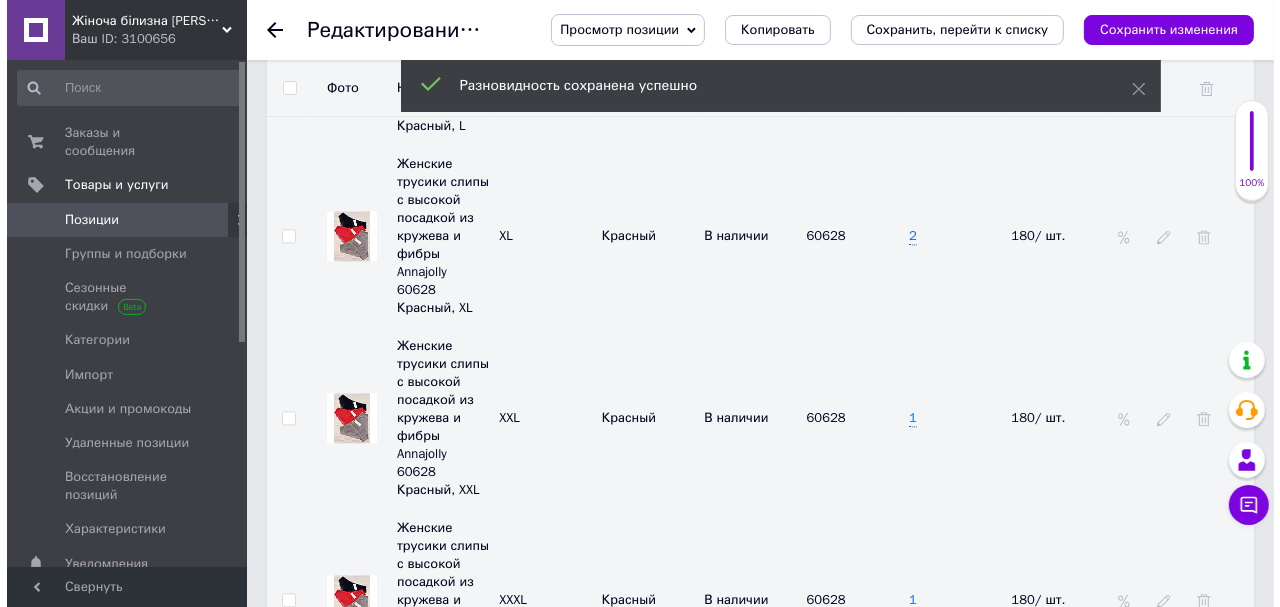 scroll, scrollTop: 3760, scrollLeft: 0, axis: vertical 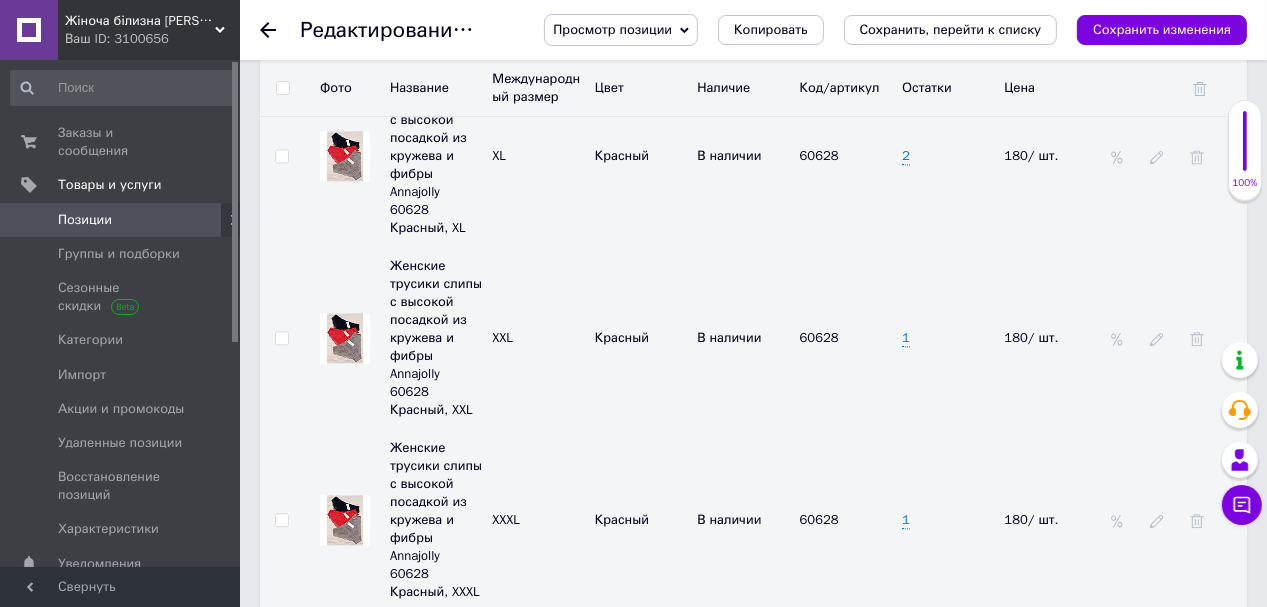 click 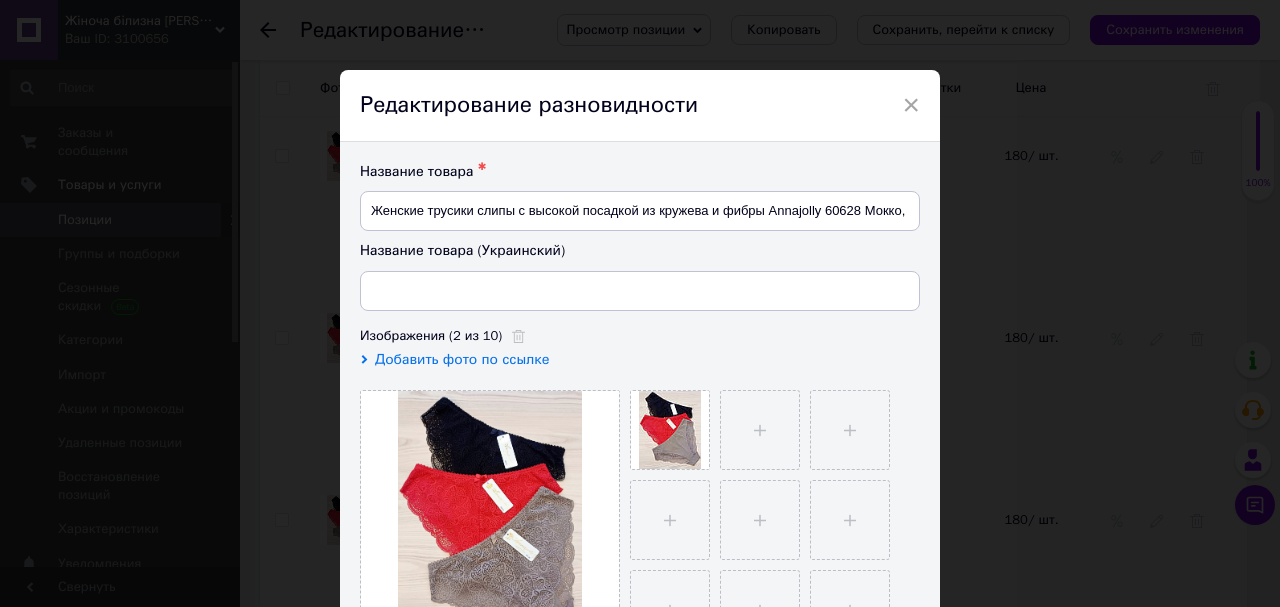type on "Жіночі трусики сліпи з високою посадкою з мережива та фібри Annajolly 60628 Моко, L" 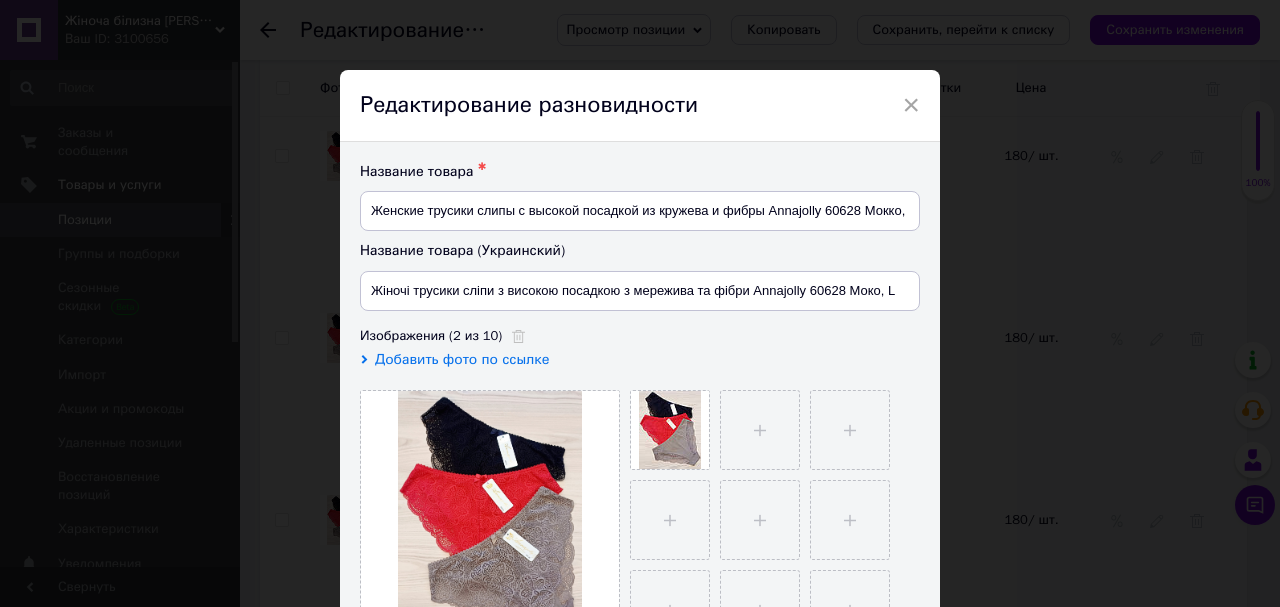 scroll, scrollTop: 240, scrollLeft: 0, axis: vertical 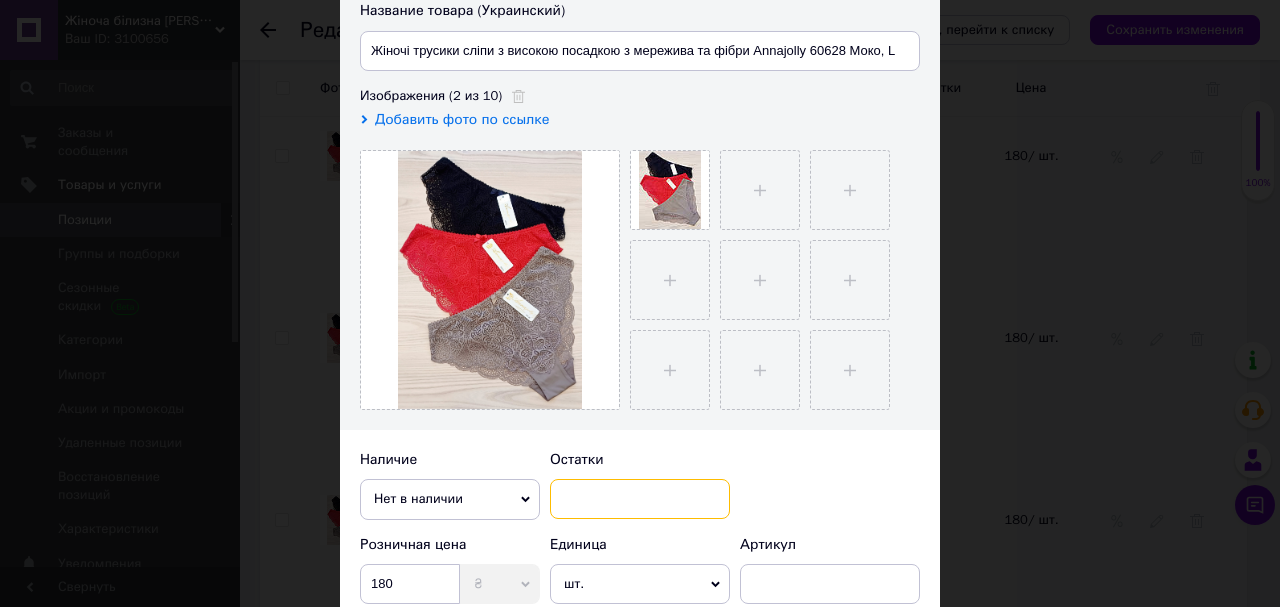 click at bounding box center [640, 499] 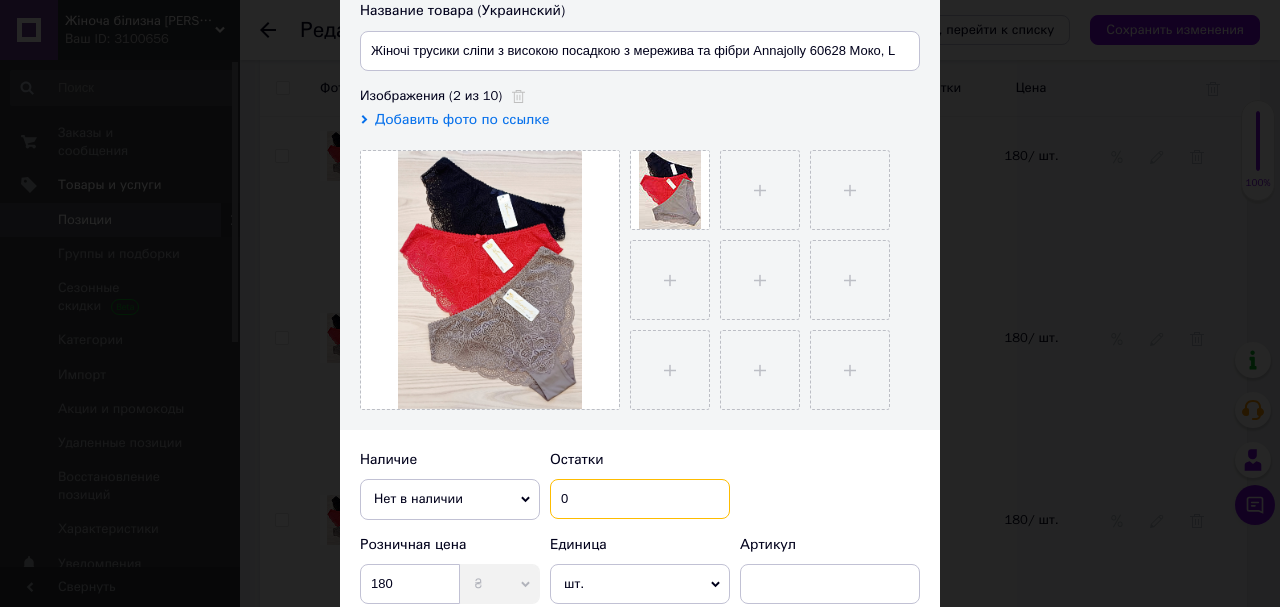scroll, scrollTop: 400, scrollLeft: 0, axis: vertical 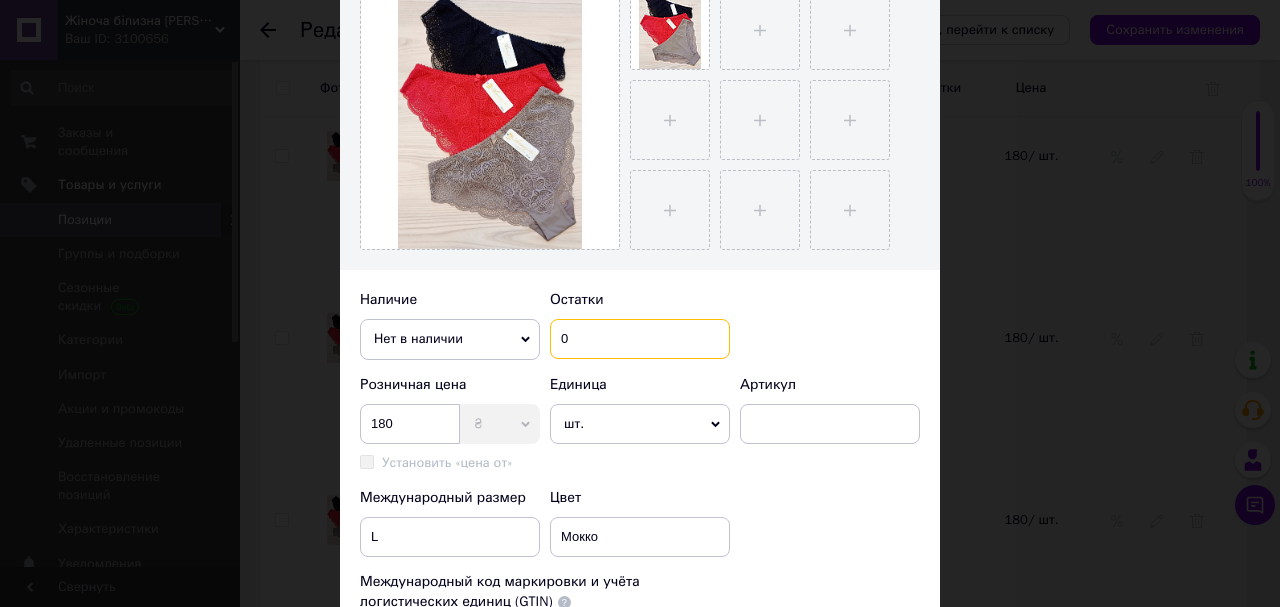 type on "0" 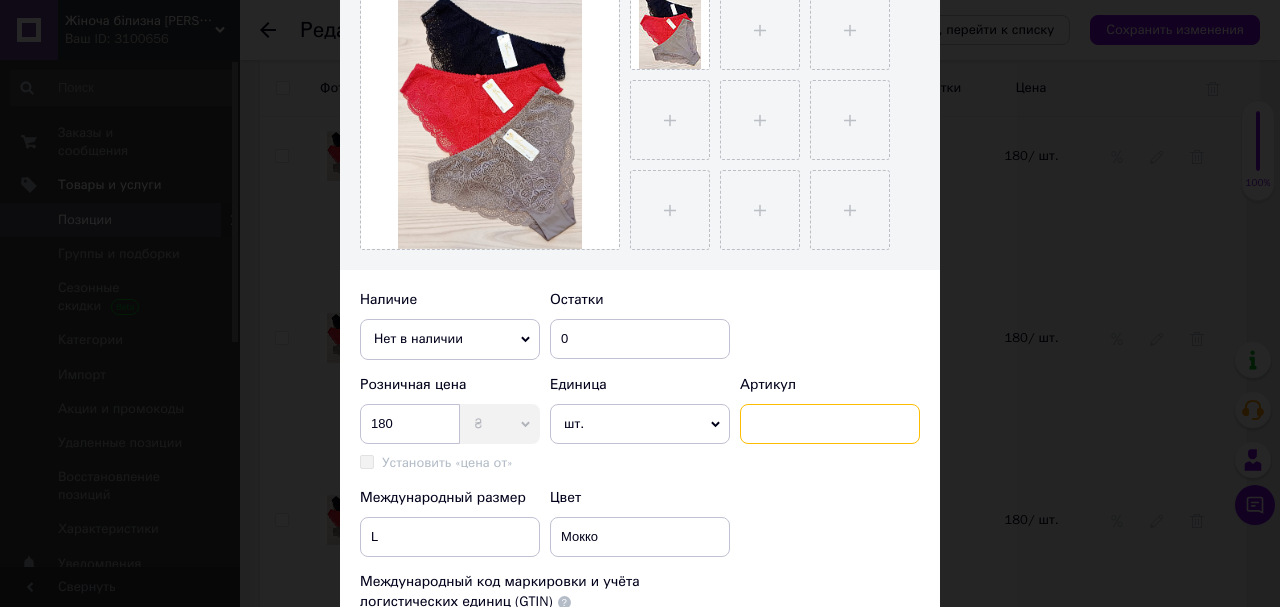 click at bounding box center [830, 424] 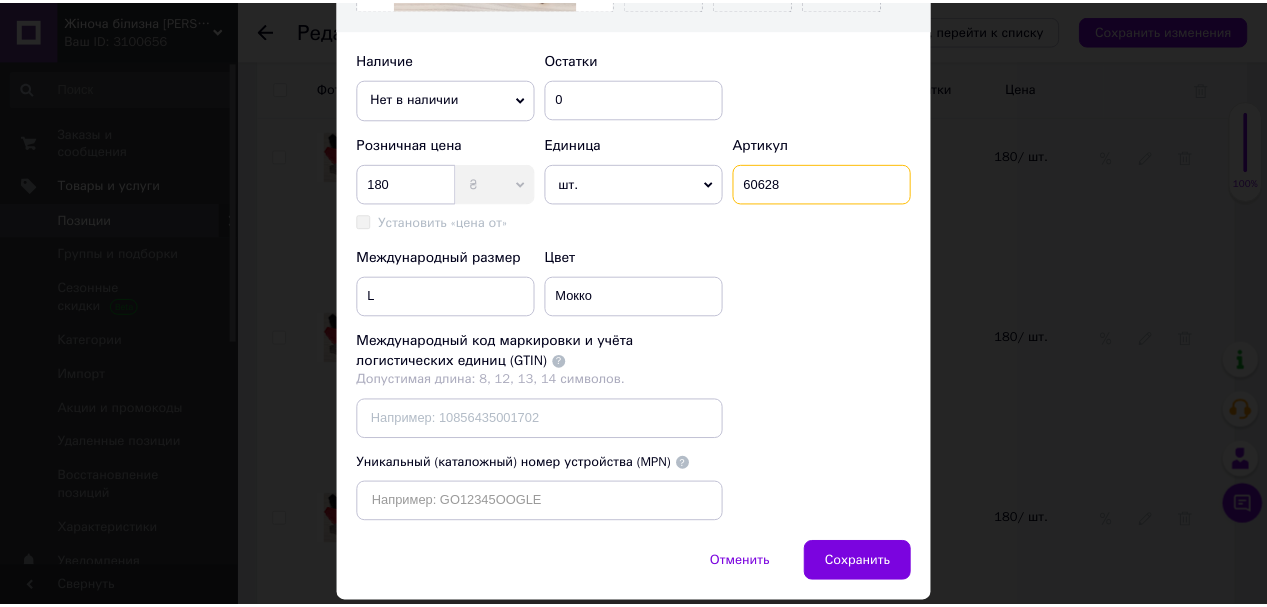 scroll, scrollTop: 740, scrollLeft: 0, axis: vertical 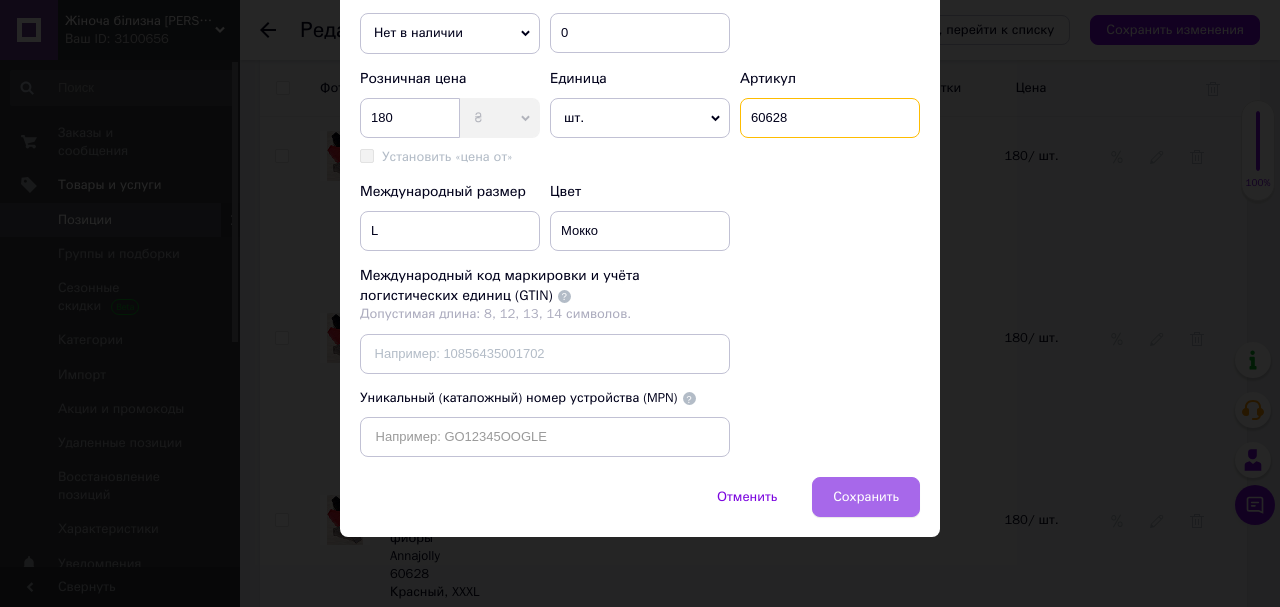 type on "60628" 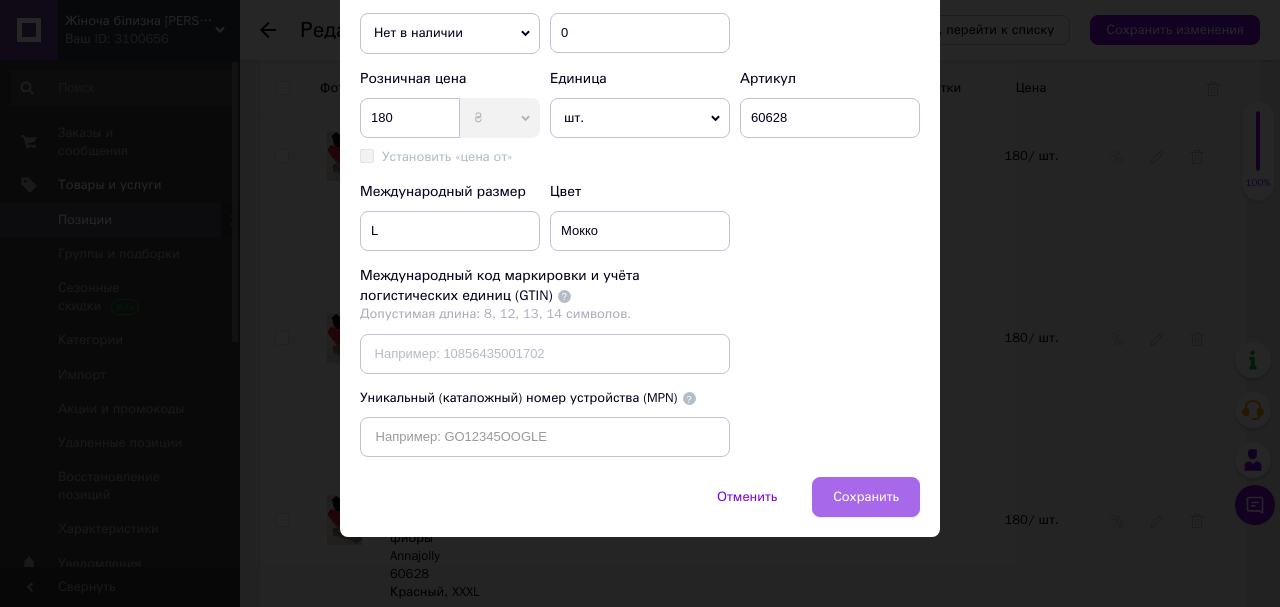 click on "Сохранить" at bounding box center (866, 497) 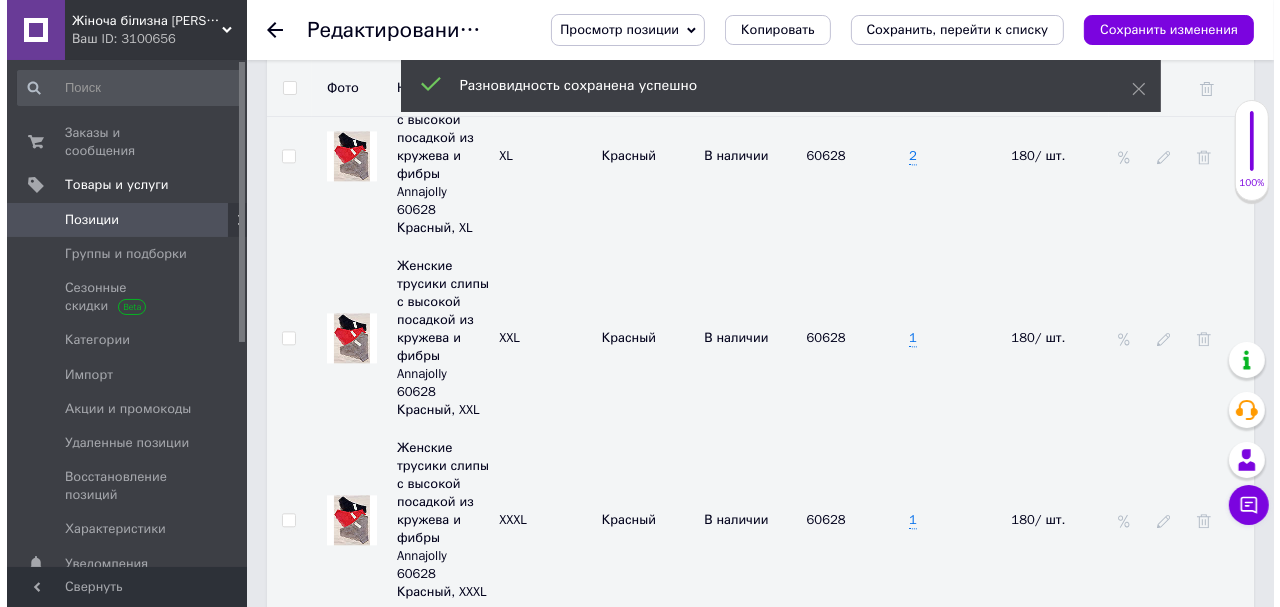 scroll, scrollTop: 3840, scrollLeft: 0, axis: vertical 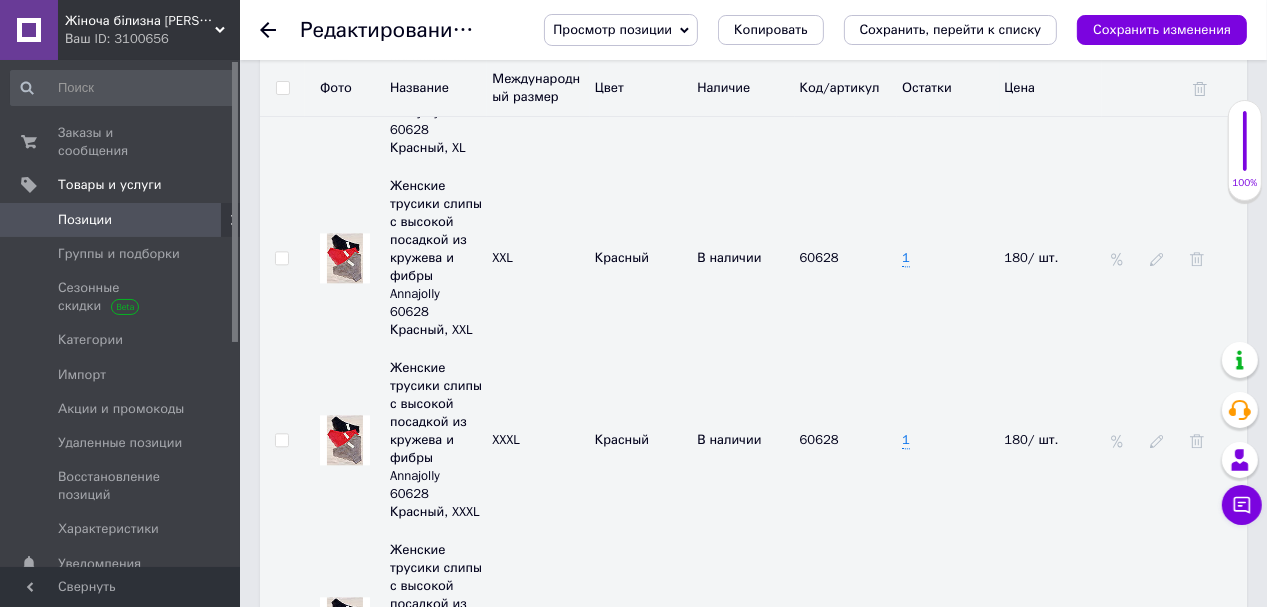 click 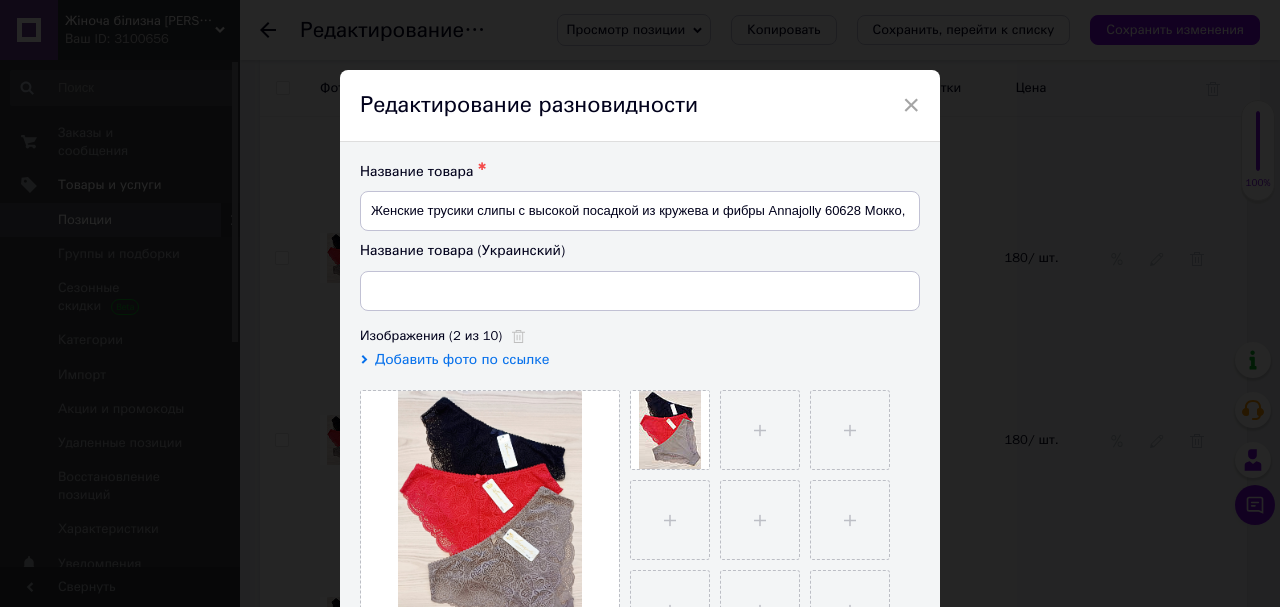 type on "Жіночі трусики сліпи з високою посадкою з мережива та фібри Annajolly 60628 Моко, XL" 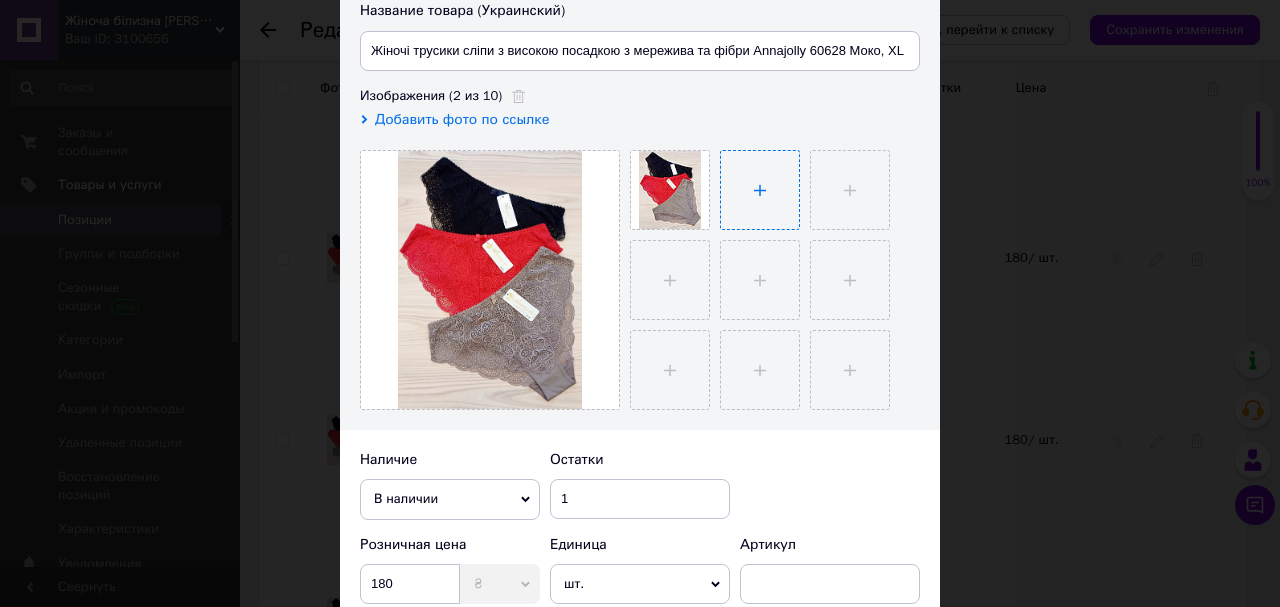 scroll, scrollTop: 480, scrollLeft: 0, axis: vertical 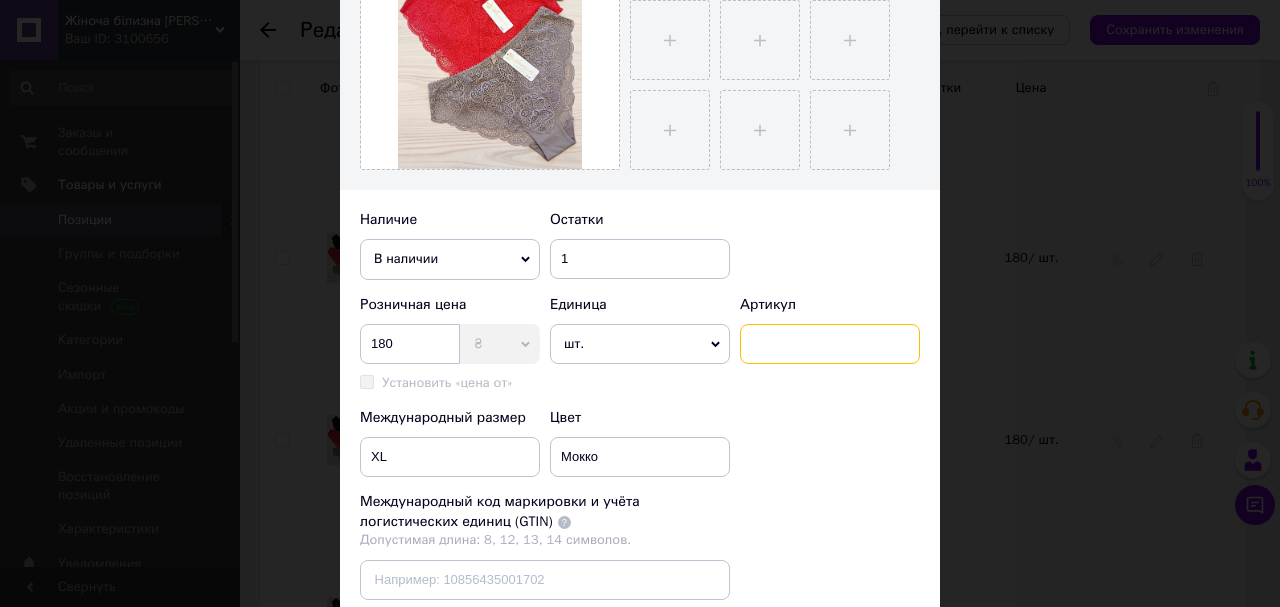 click at bounding box center (830, 344) 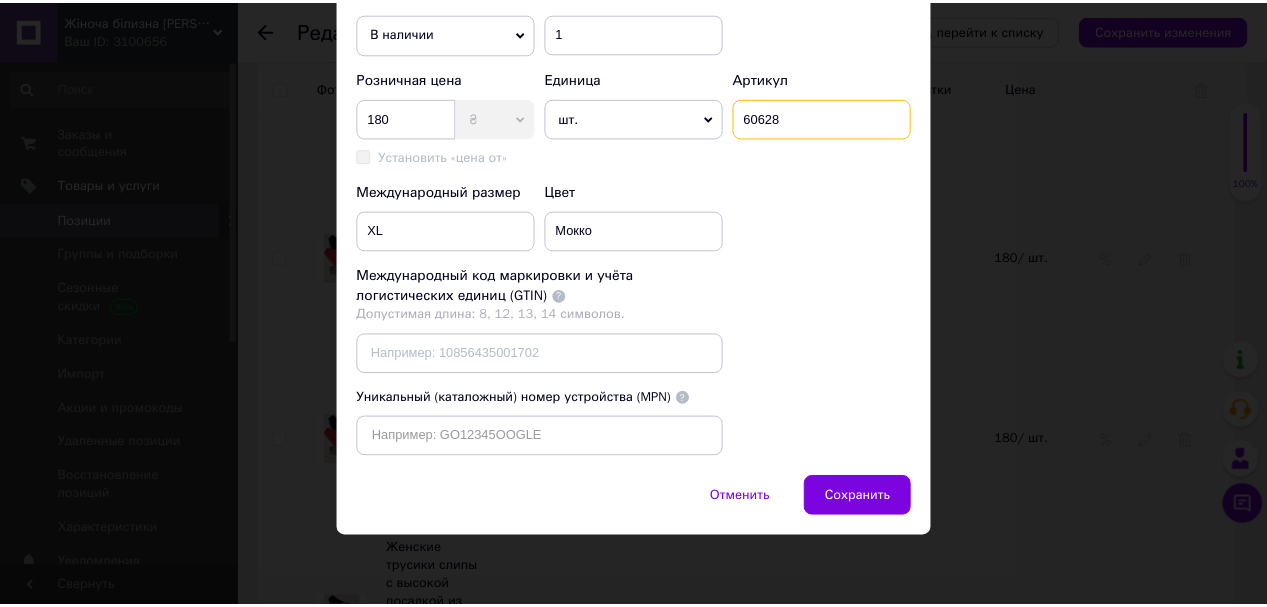 scroll, scrollTop: 740, scrollLeft: 0, axis: vertical 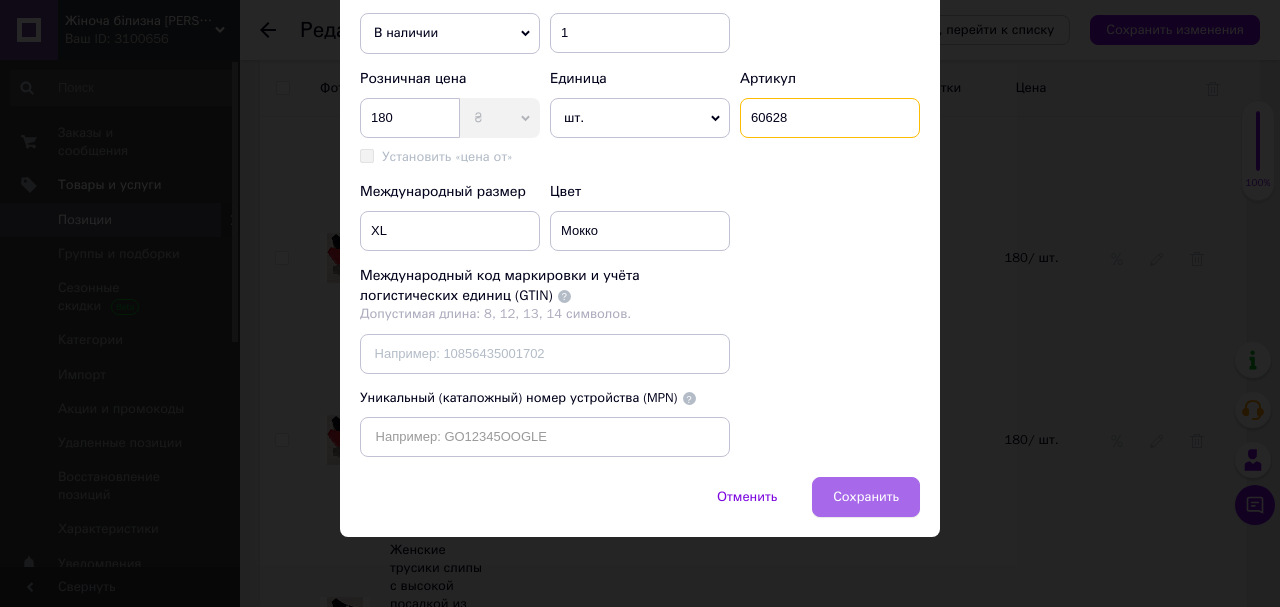 type on "60628" 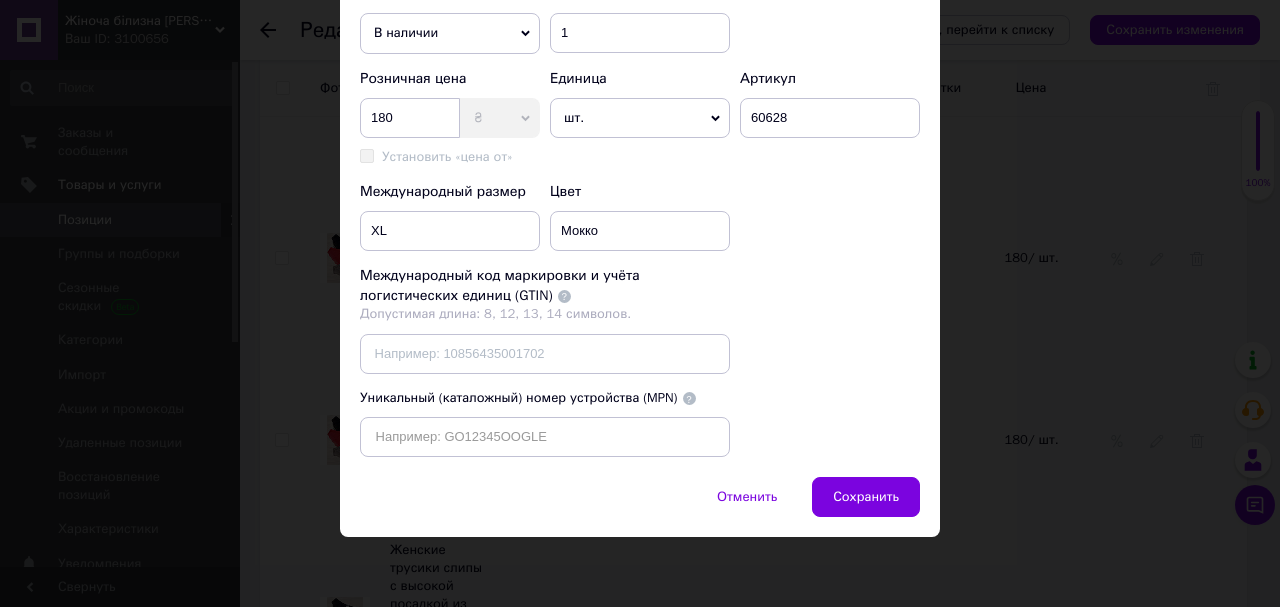 drag, startPoint x: 844, startPoint y: 492, endPoint x: 809, endPoint y: 485, distance: 35.69314 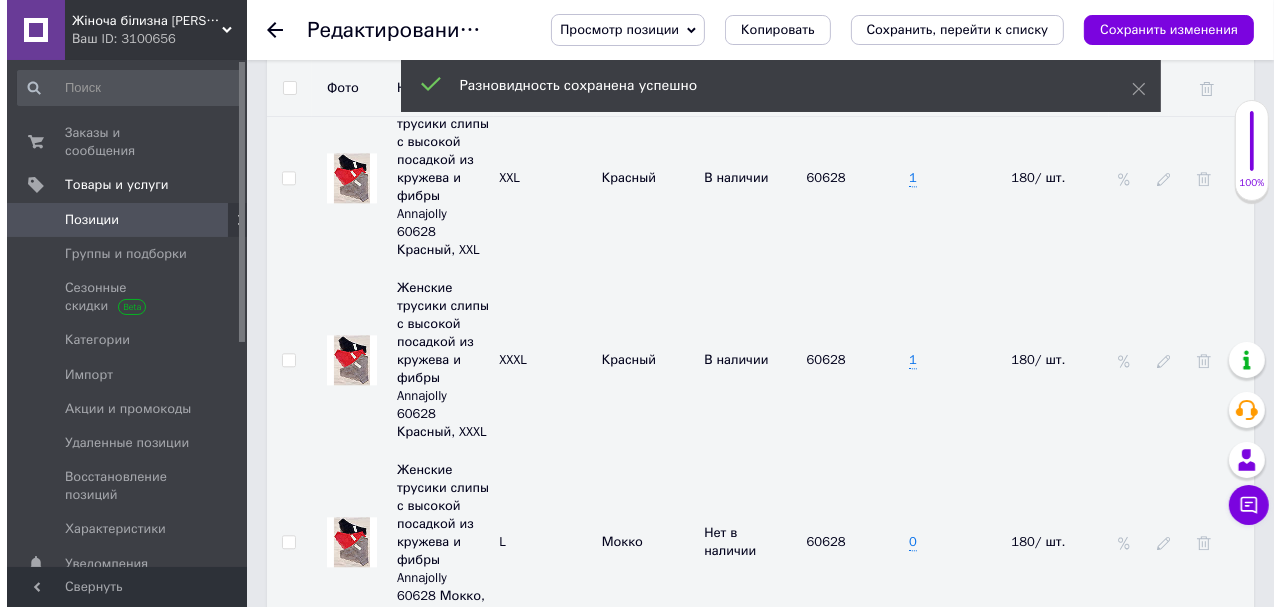scroll, scrollTop: 4000, scrollLeft: 0, axis: vertical 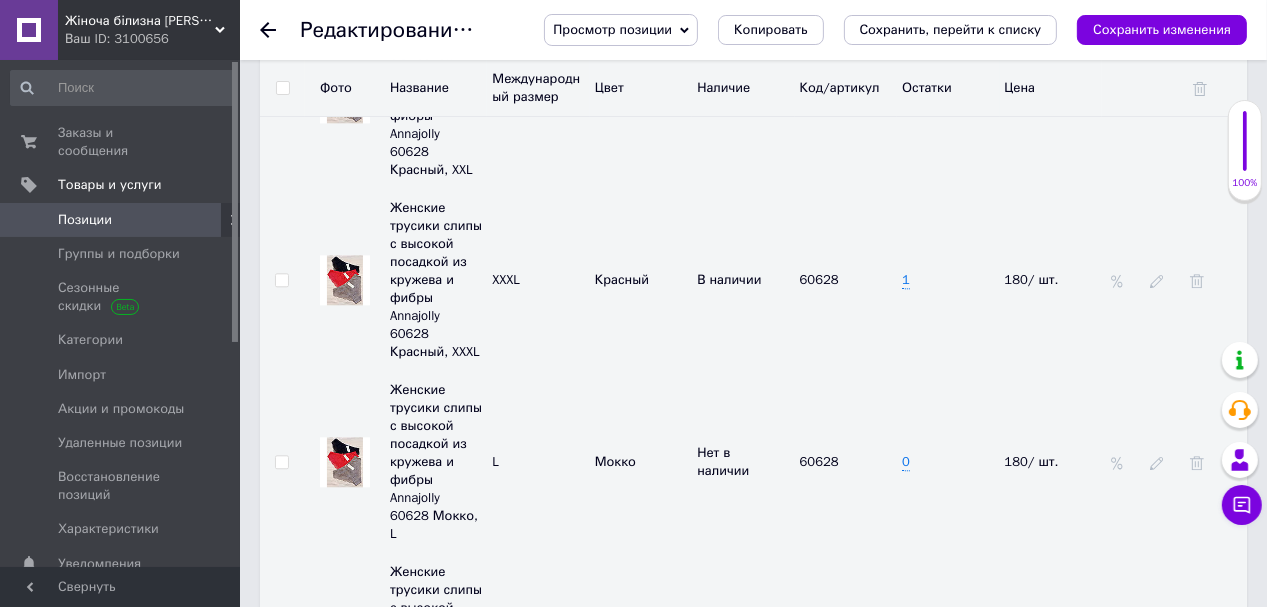click 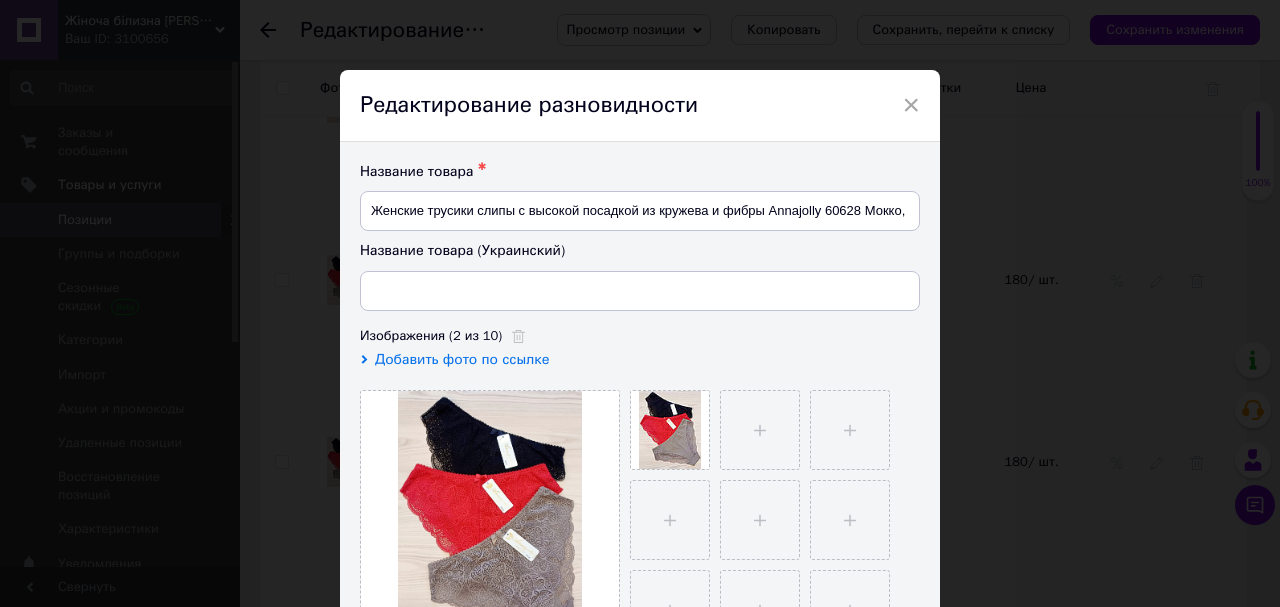 type on "Жіночі трусики сліпи з високою посадкою з мережива та фібри Annajolly 60628 Моко, XXL" 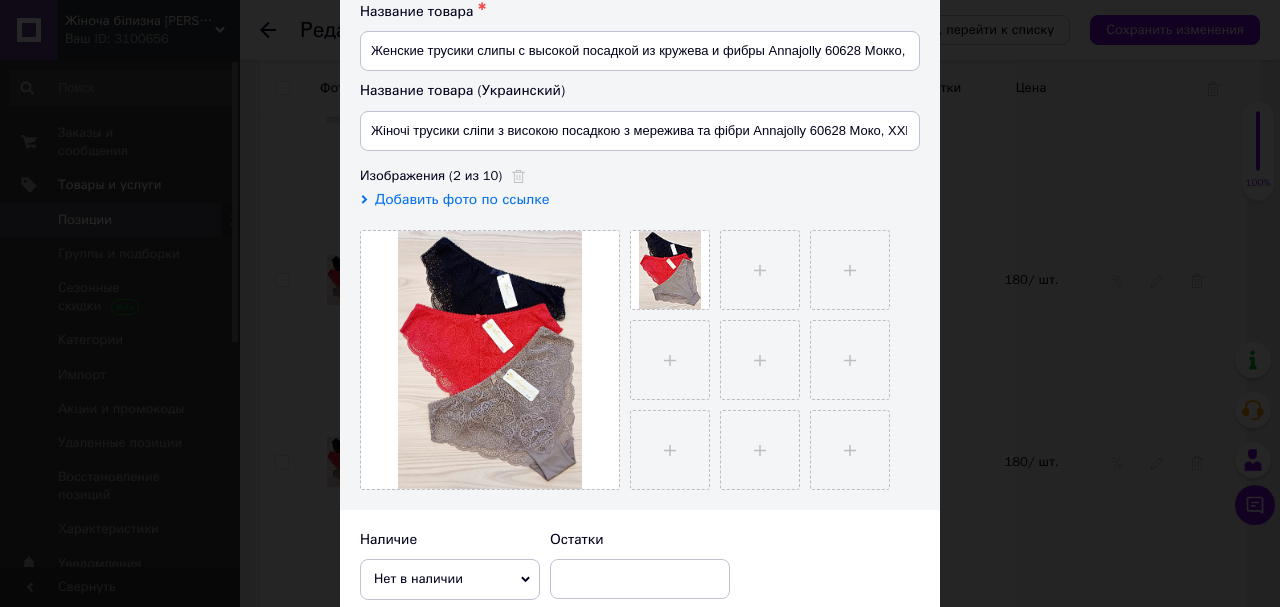 scroll, scrollTop: 240, scrollLeft: 0, axis: vertical 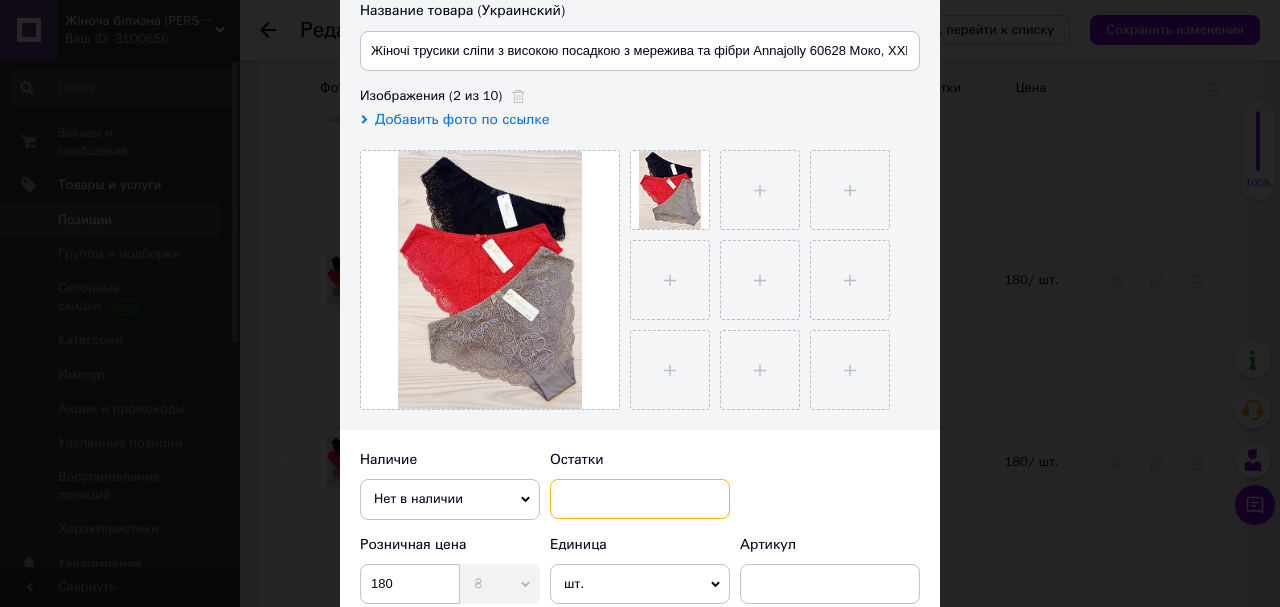 click at bounding box center (640, 499) 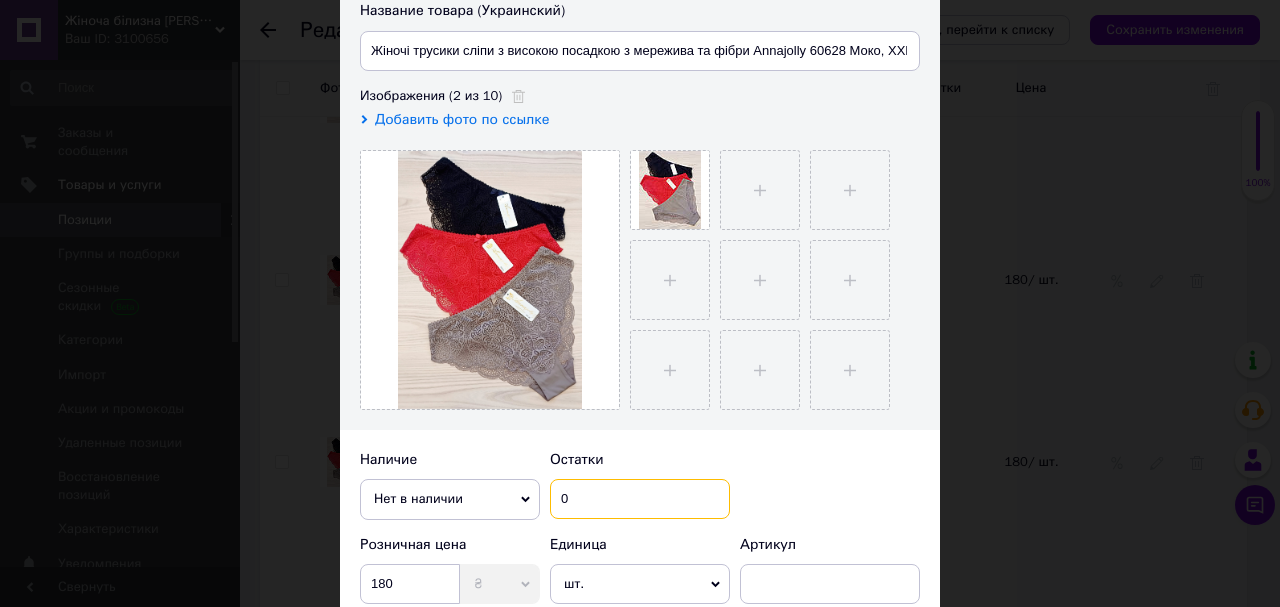scroll, scrollTop: 480, scrollLeft: 0, axis: vertical 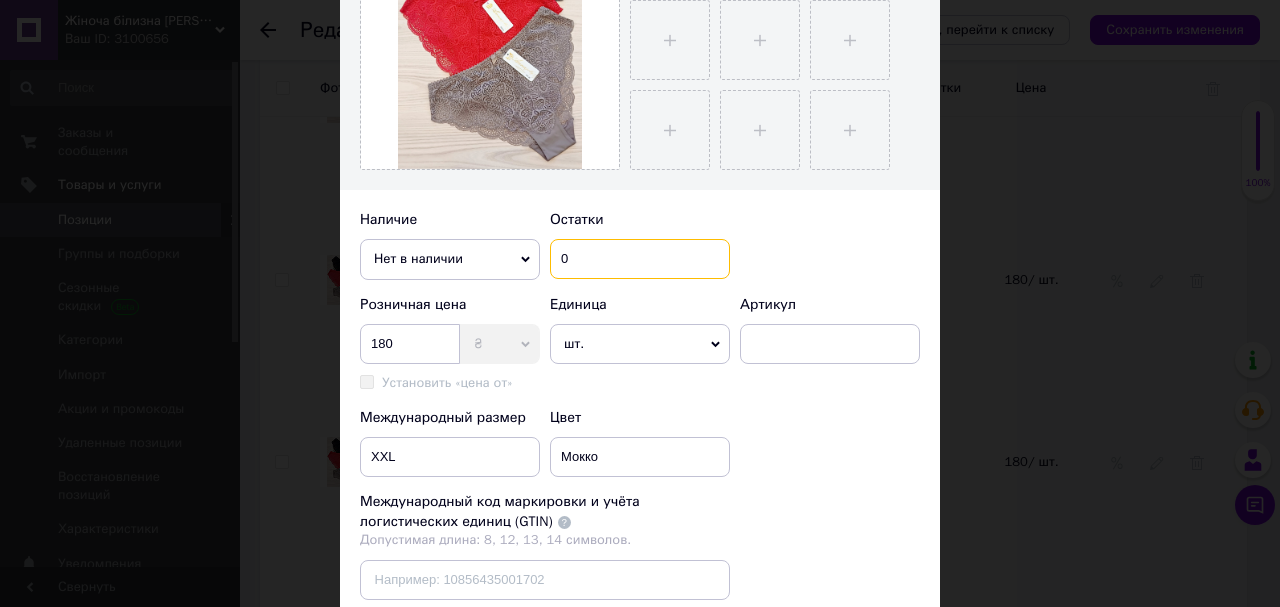 type on "0" 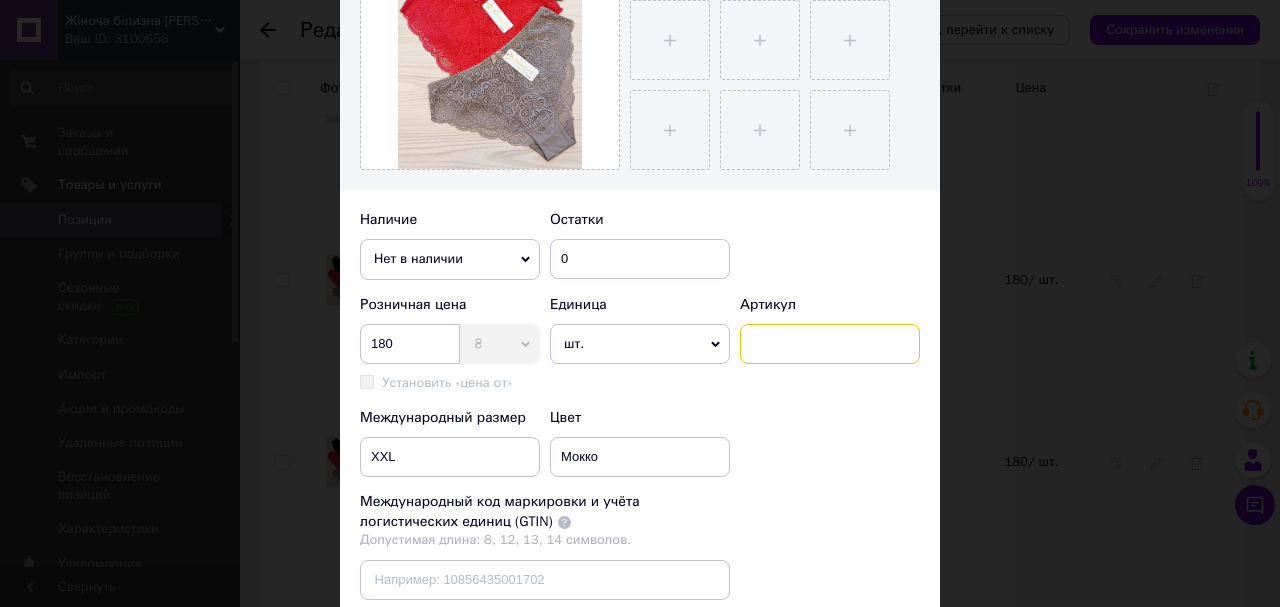 click at bounding box center [830, 344] 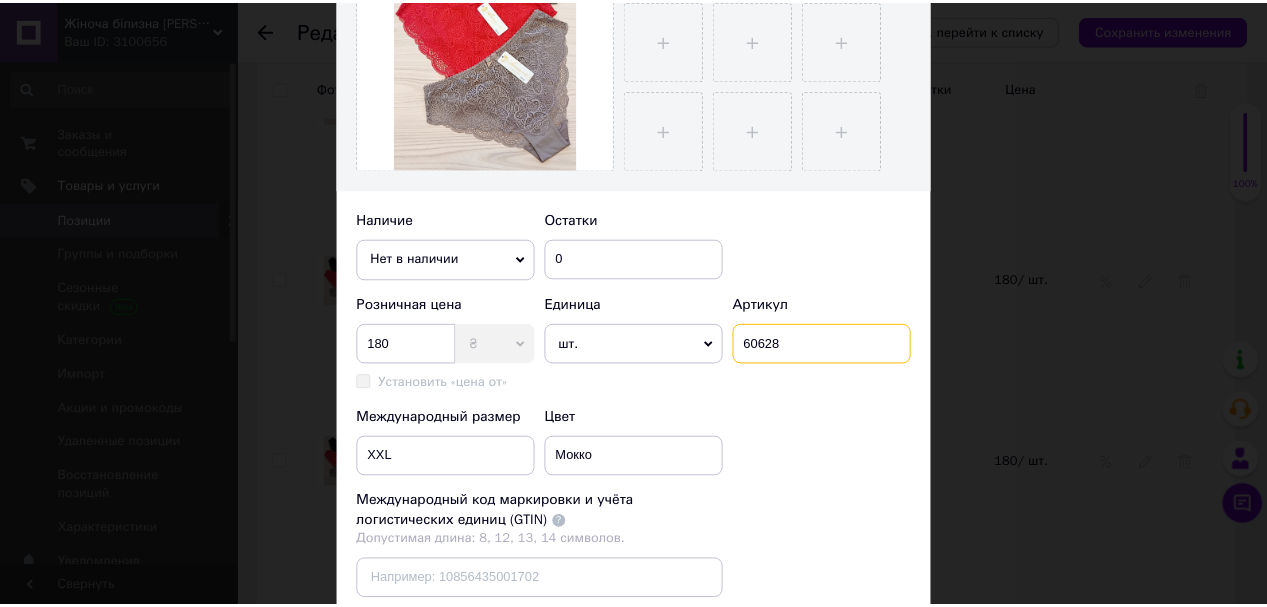 scroll, scrollTop: 720, scrollLeft: 0, axis: vertical 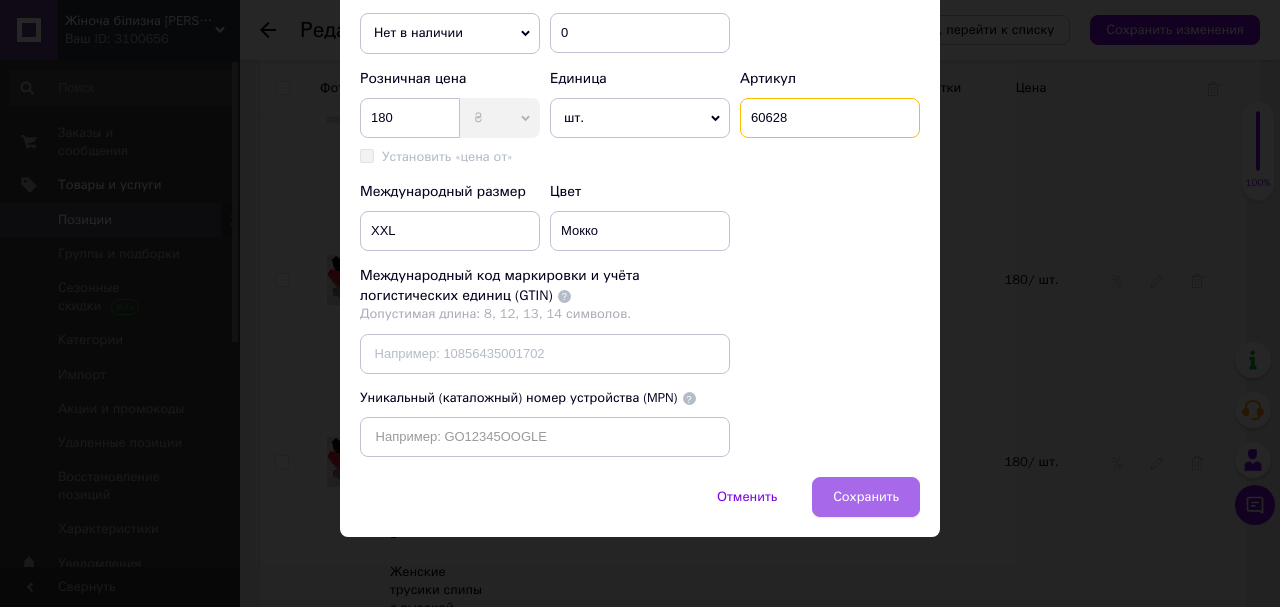 type on "60628" 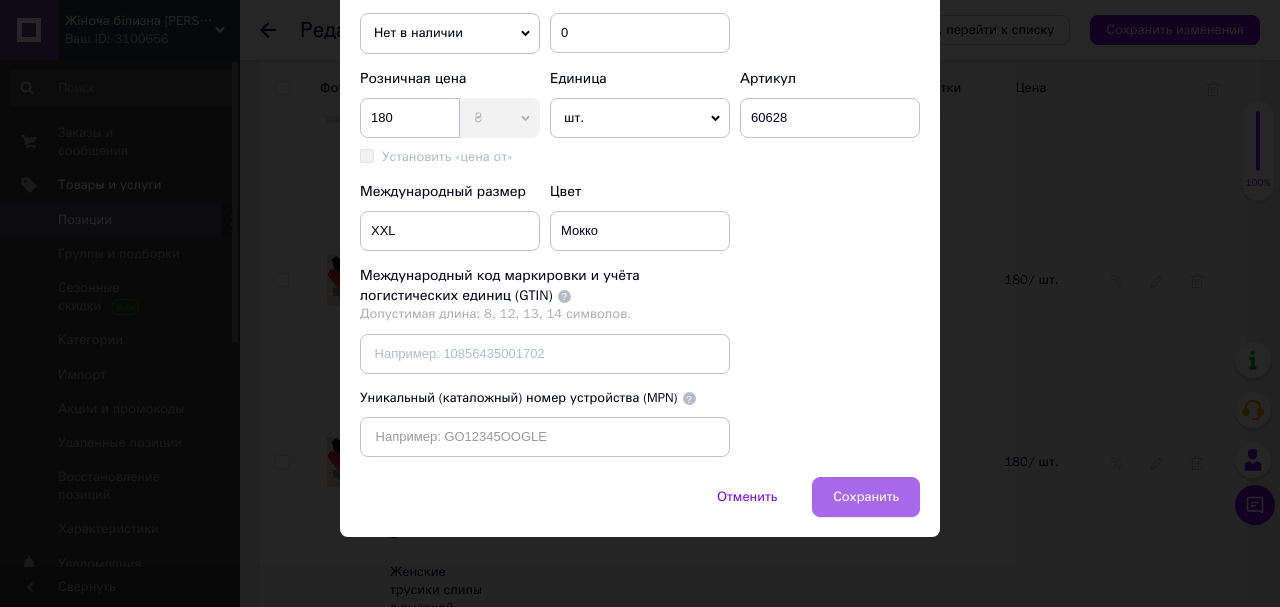 click on "Сохранить" at bounding box center [866, 497] 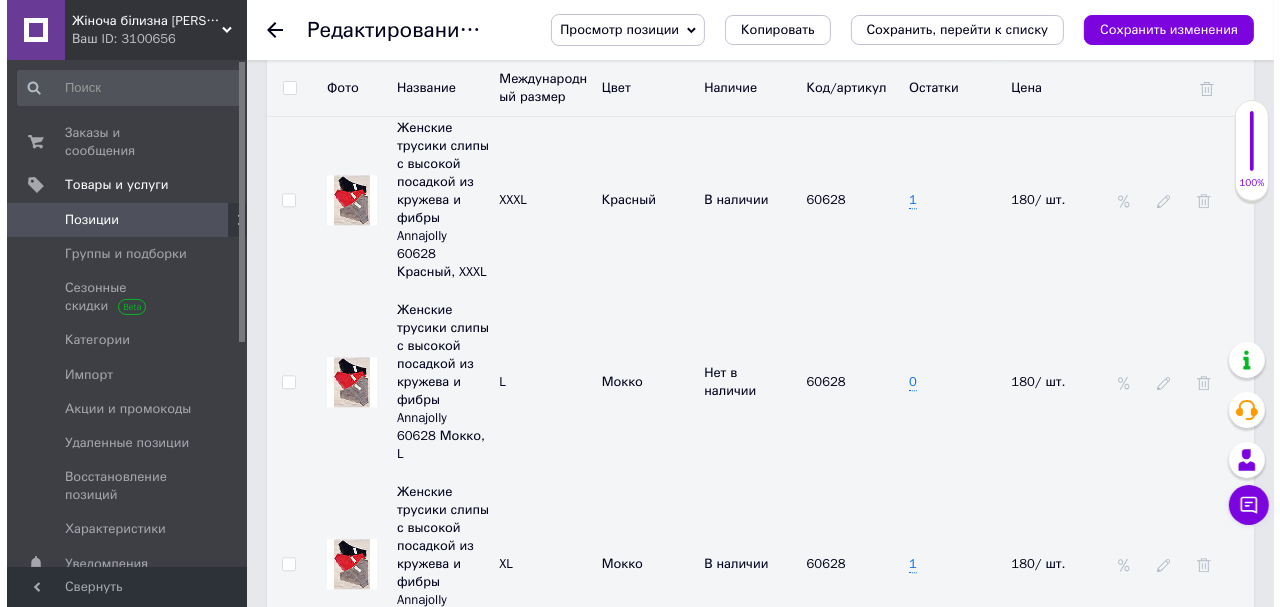 scroll, scrollTop: 4160, scrollLeft: 0, axis: vertical 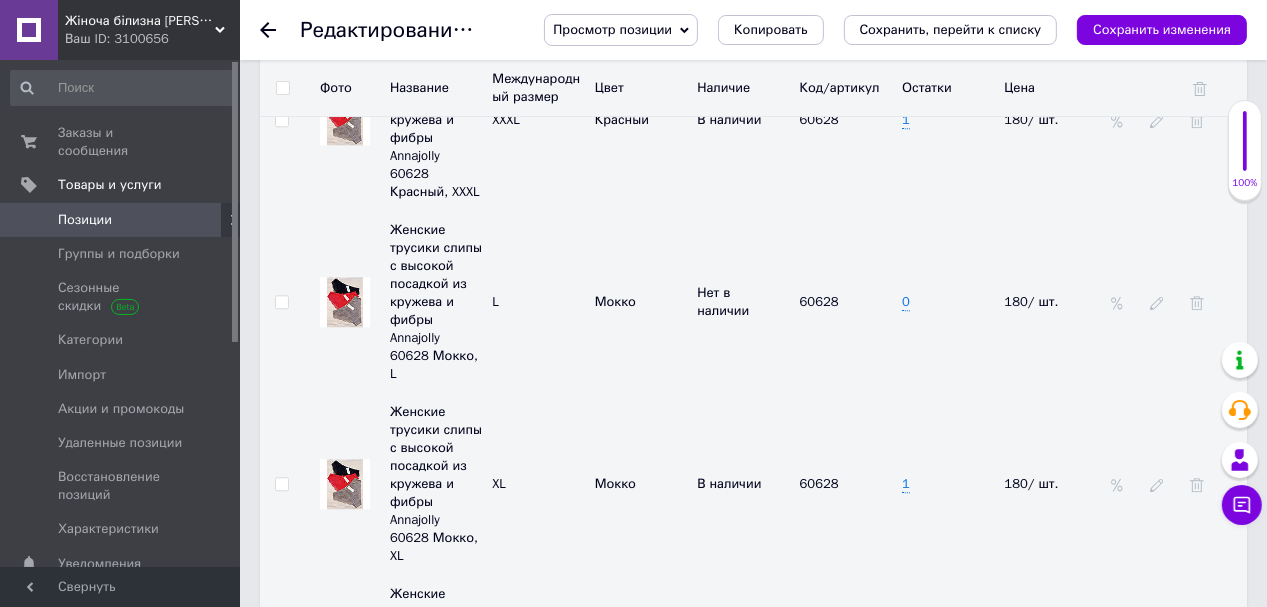 click 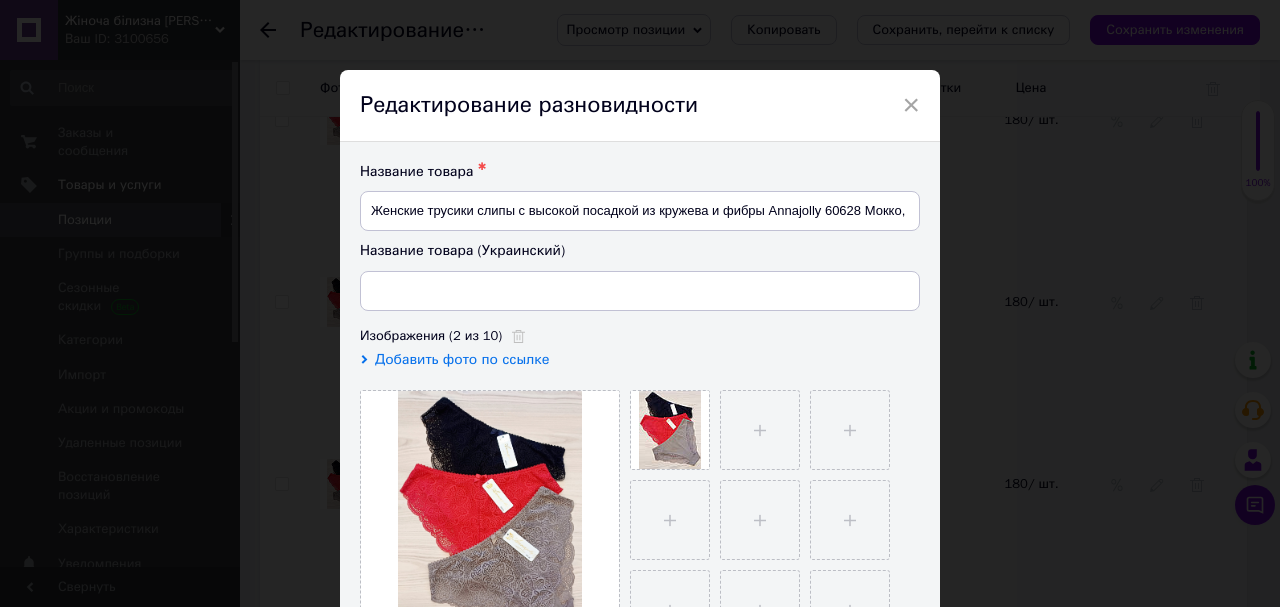 type on "Жіночі трусики сліпи з високою посадкою з мережива та фібри Annajolly 60628 Моко, XXXL" 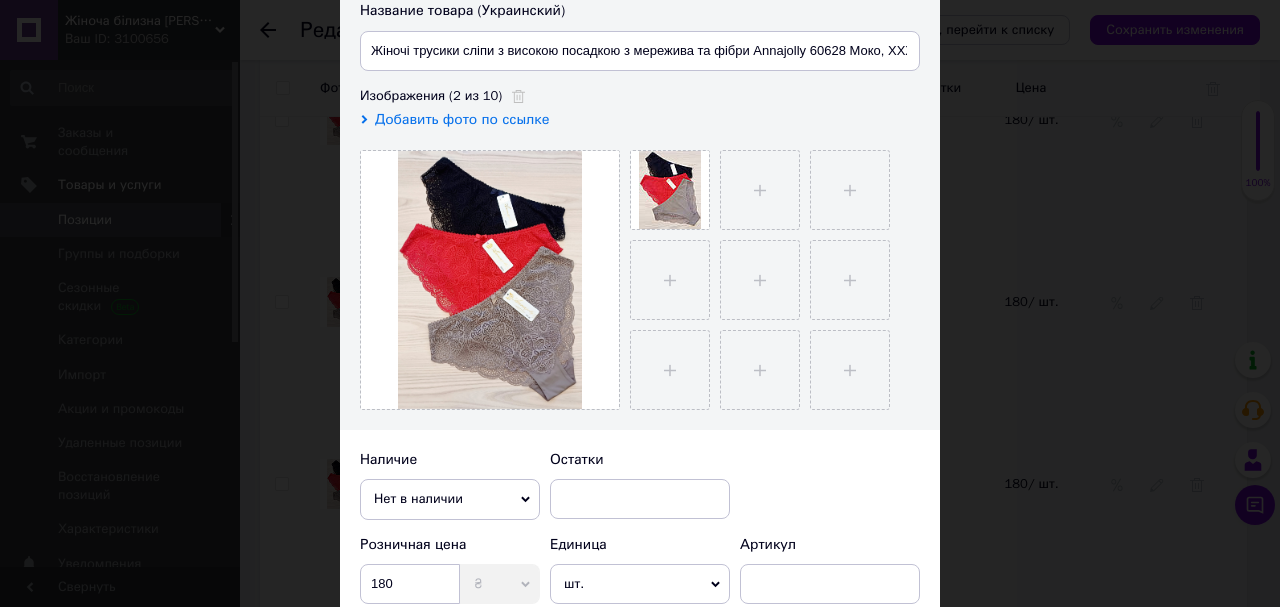 scroll, scrollTop: 400, scrollLeft: 0, axis: vertical 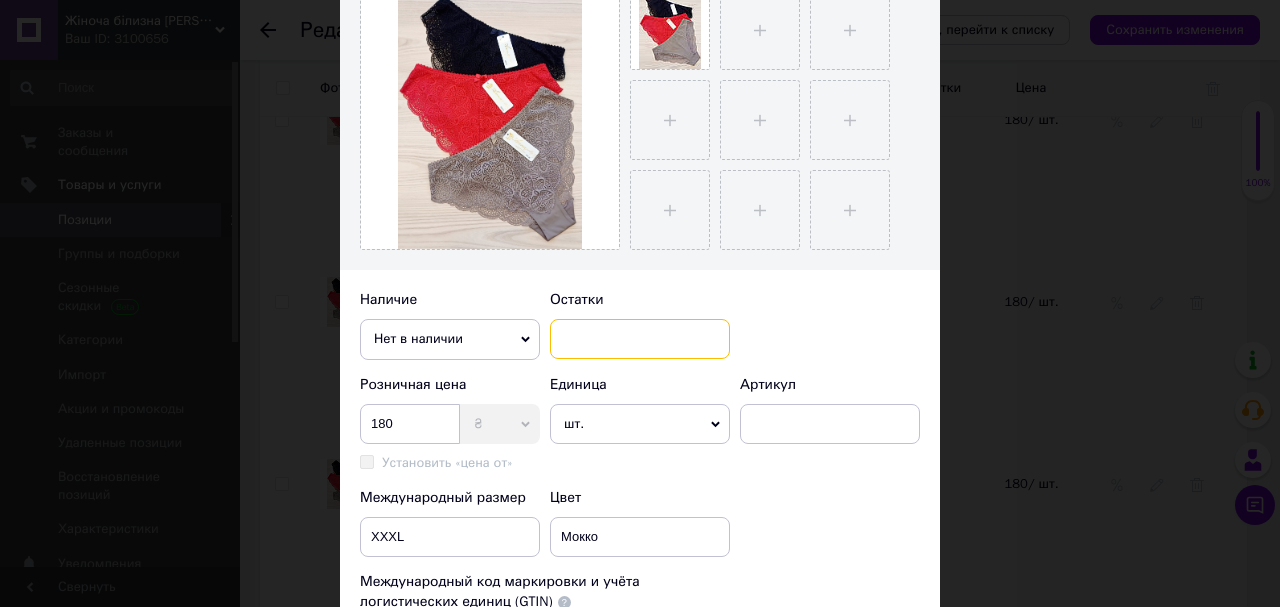 click at bounding box center (640, 339) 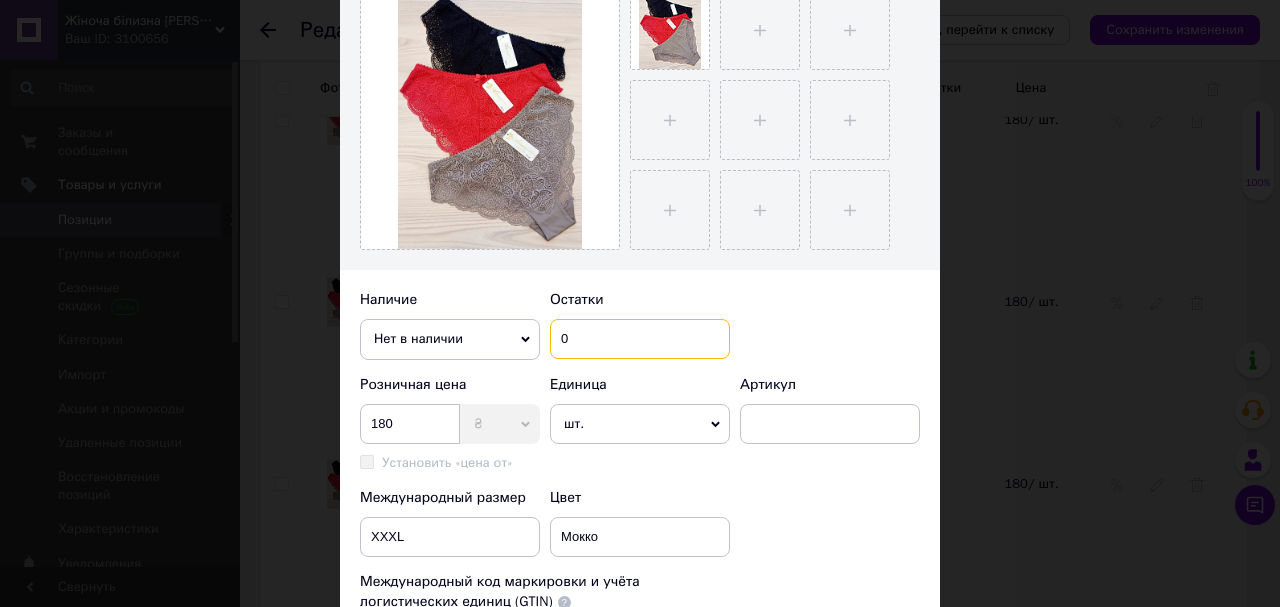 type on "0" 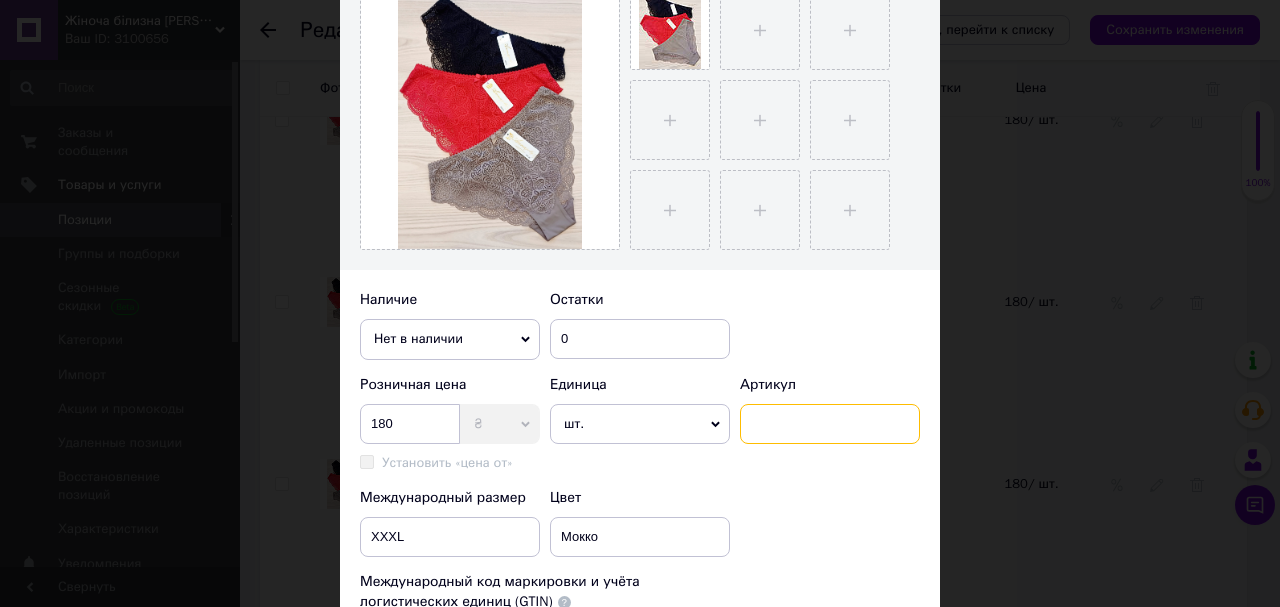 click at bounding box center [830, 424] 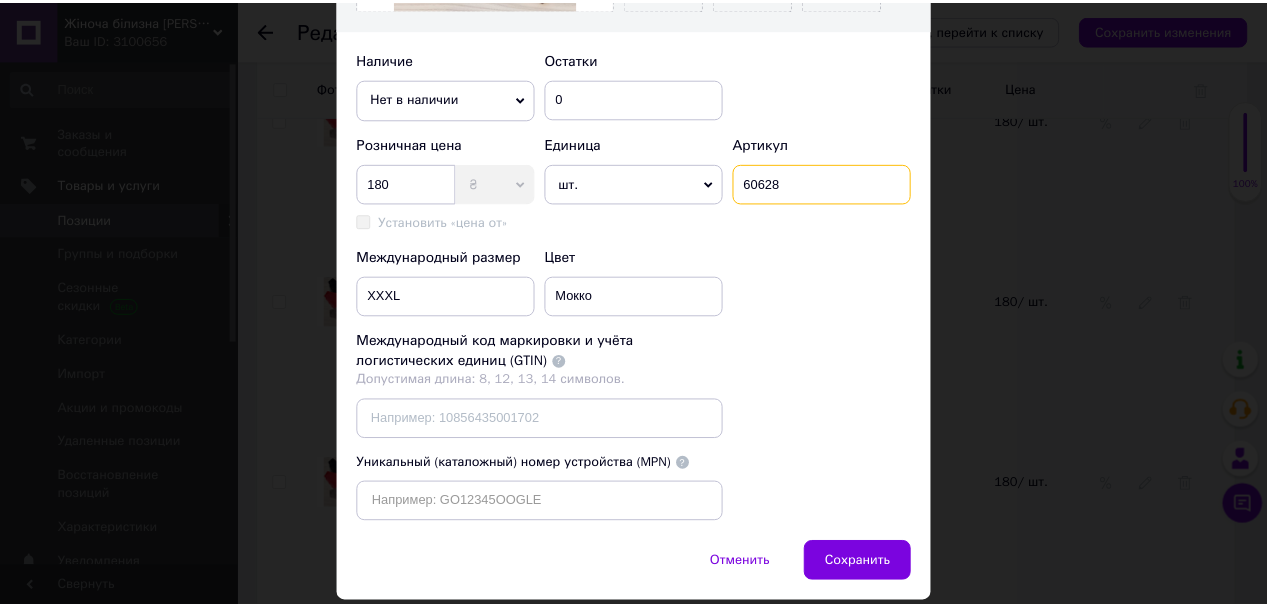 scroll, scrollTop: 720, scrollLeft: 0, axis: vertical 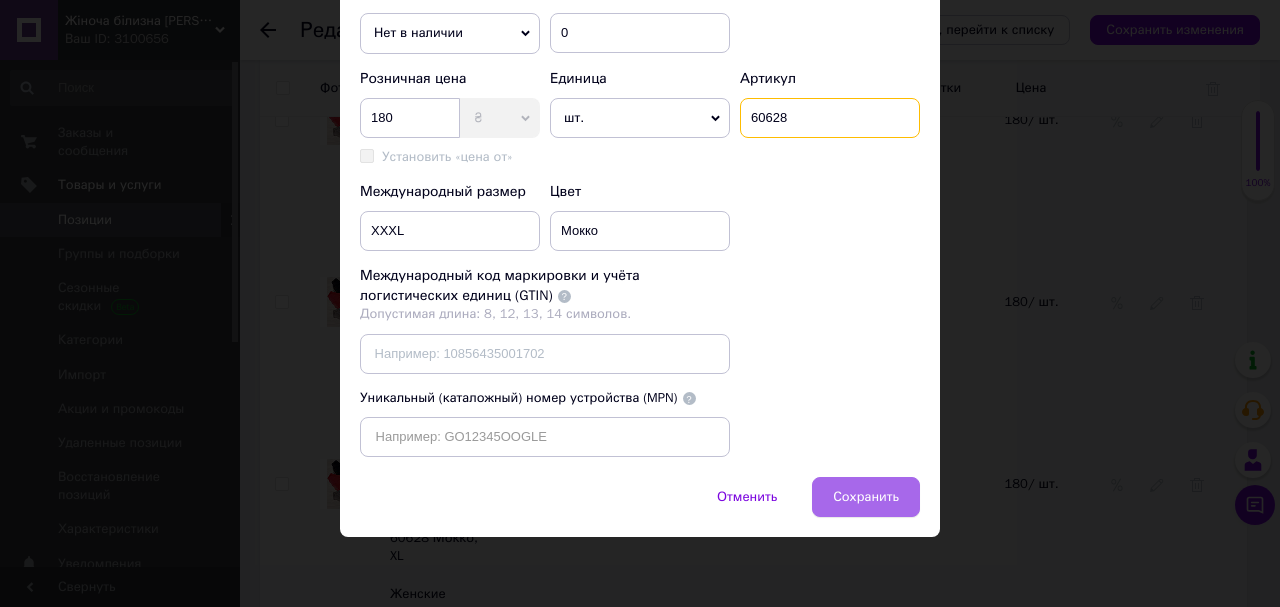 type on "60628" 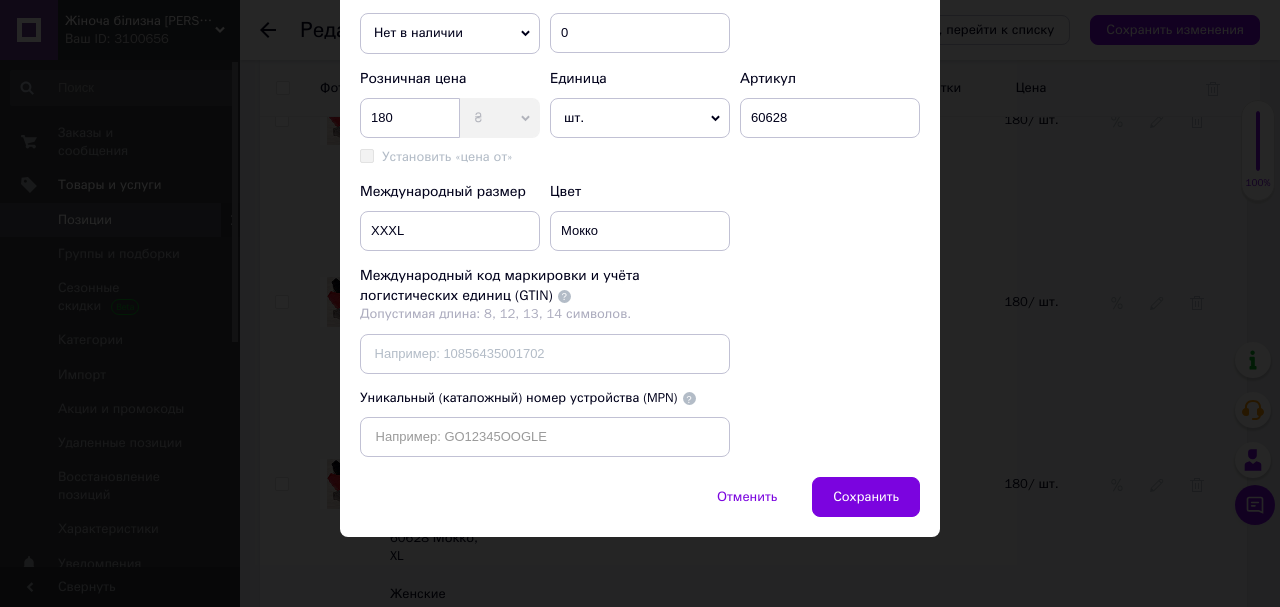 drag, startPoint x: 855, startPoint y: 508, endPoint x: 832, endPoint y: 500, distance: 24.351591 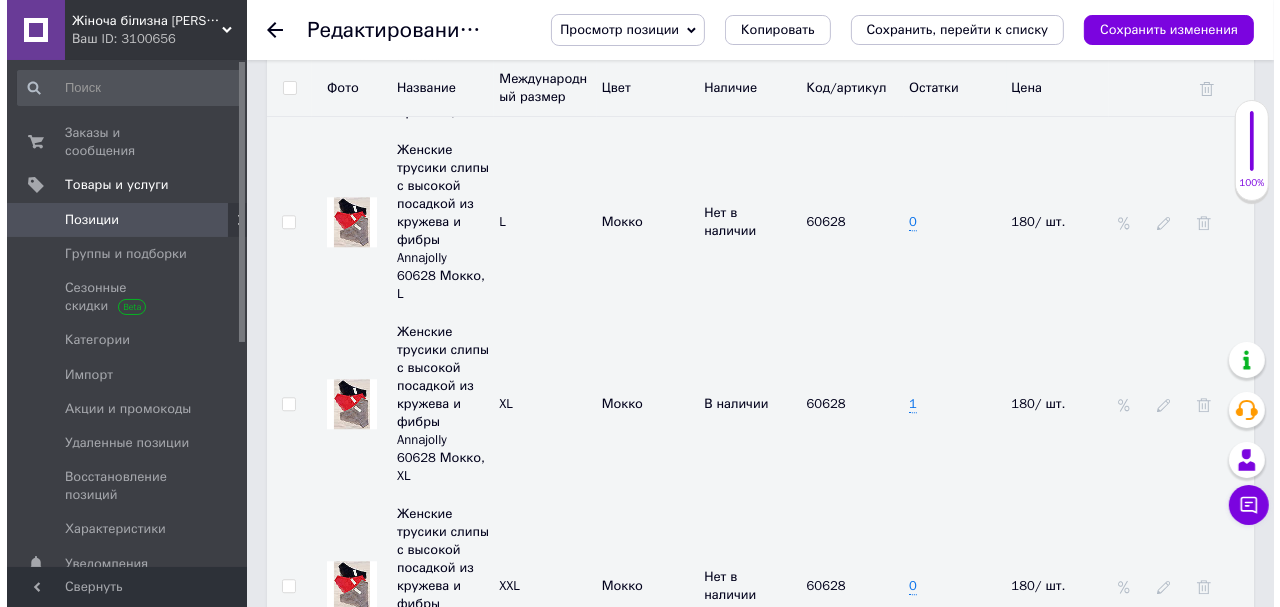 scroll, scrollTop: 4320, scrollLeft: 0, axis: vertical 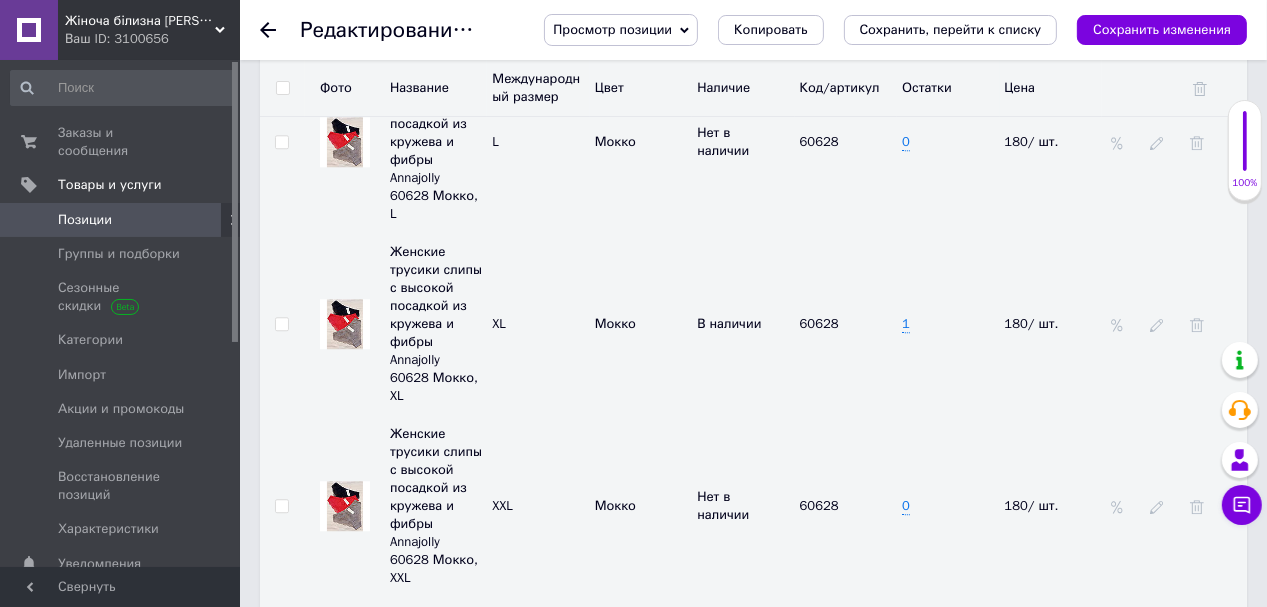 click 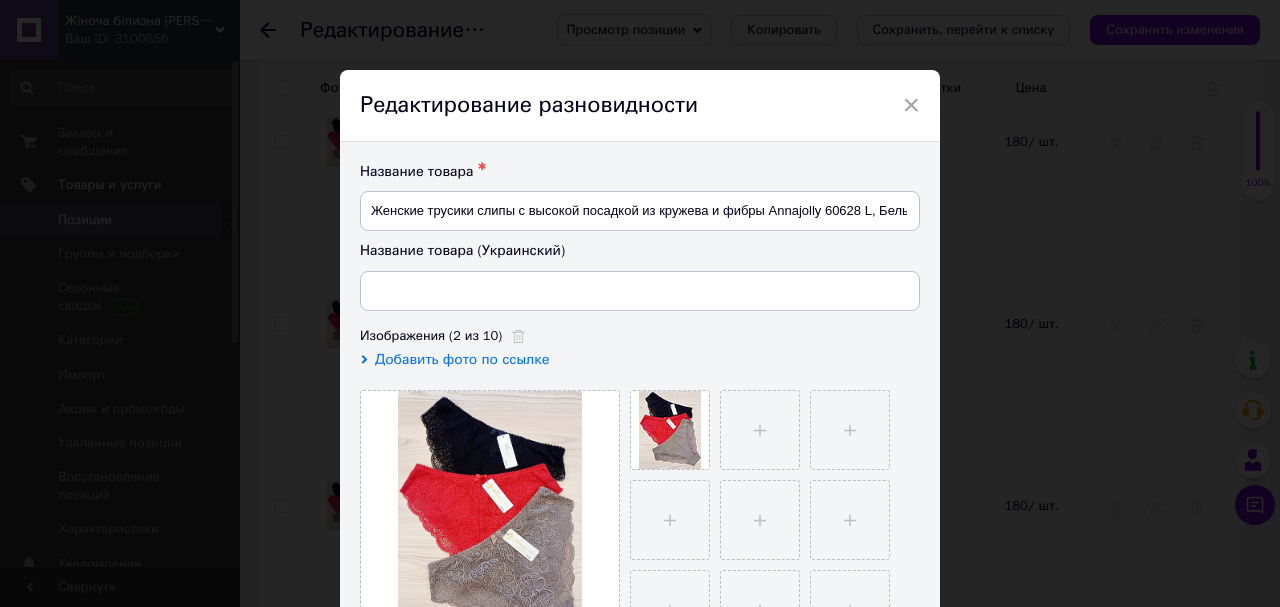type on "Жіночі трусики сліпи з високою посадкою з мережива та фібри Annajolly 60628 L, [PERSON_NAME]" 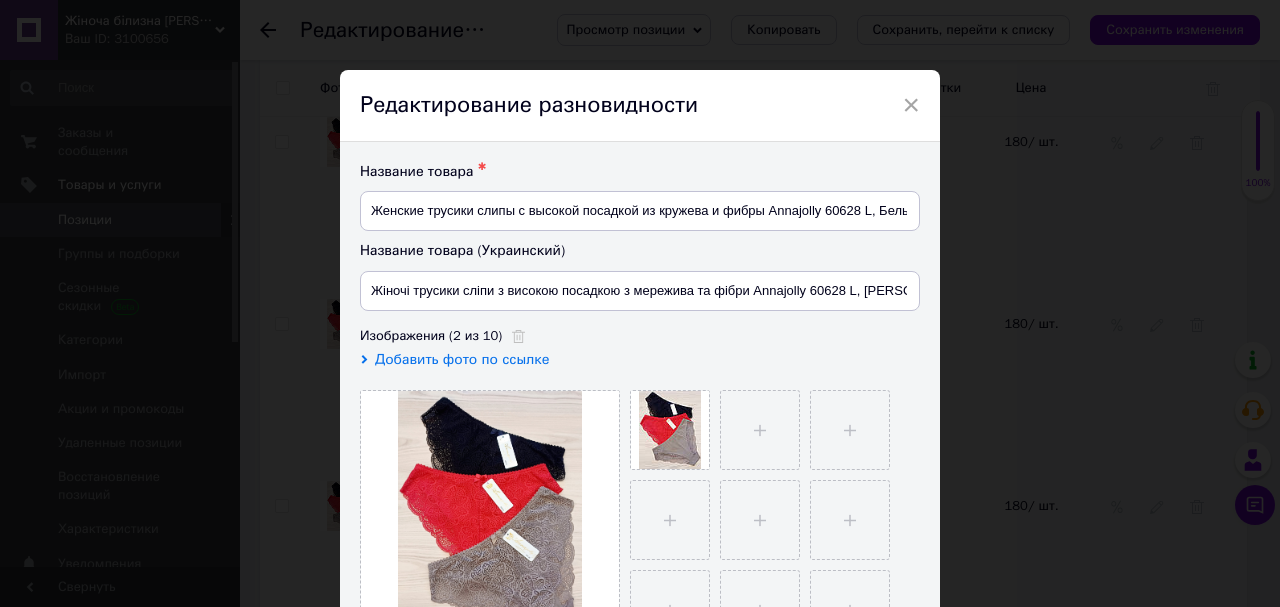 scroll, scrollTop: 320, scrollLeft: 0, axis: vertical 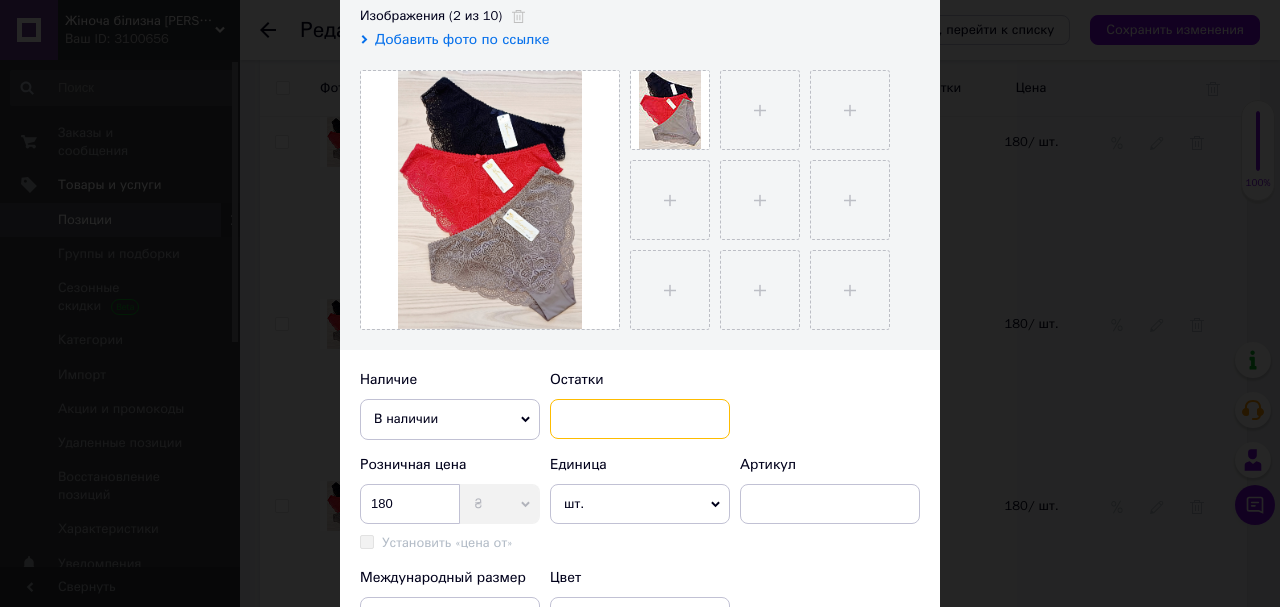 click at bounding box center (640, 419) 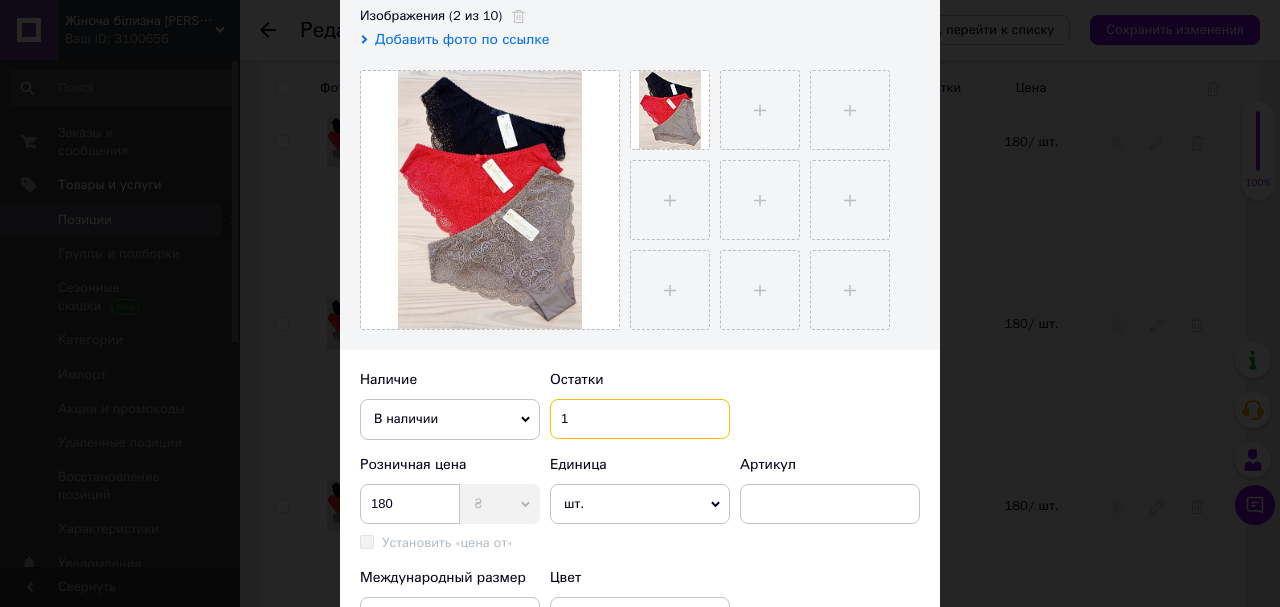 scroll, scrollTop: 480, scrollLeft: 0, axis: vertical 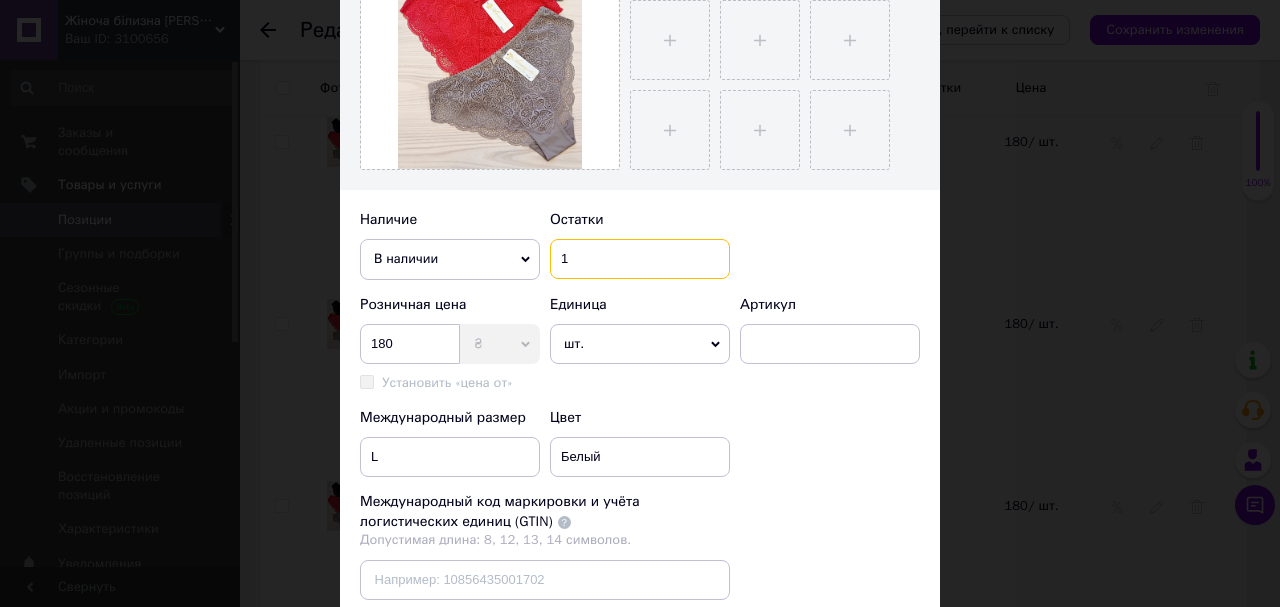 type on "1" 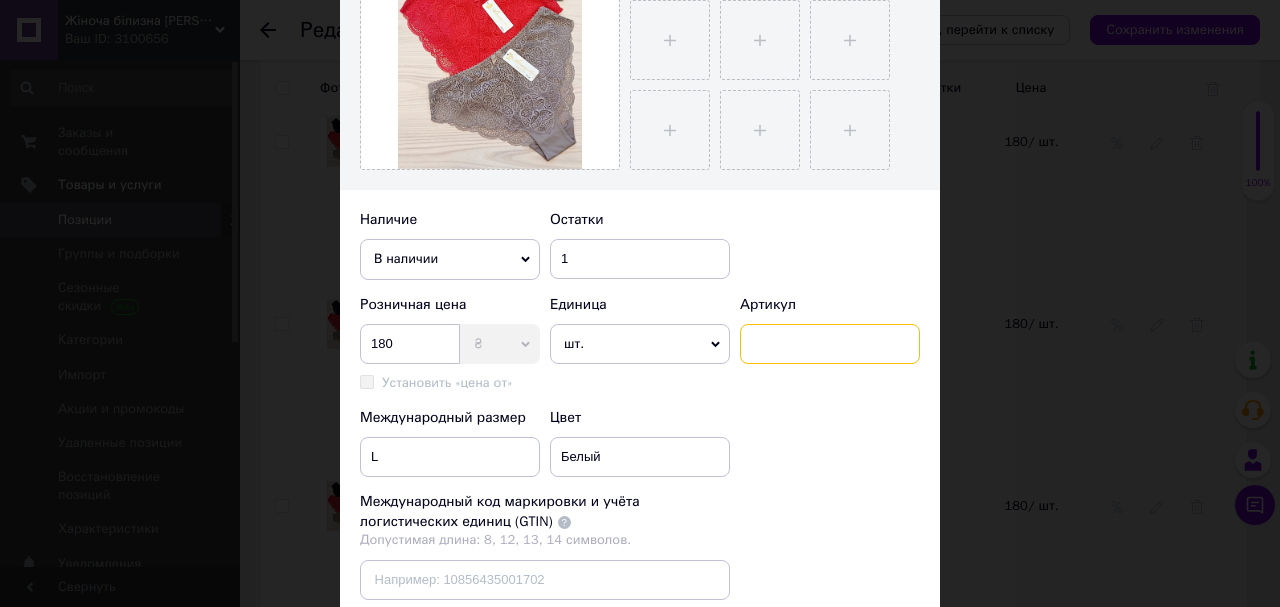 click at bounding box center [830, 344] 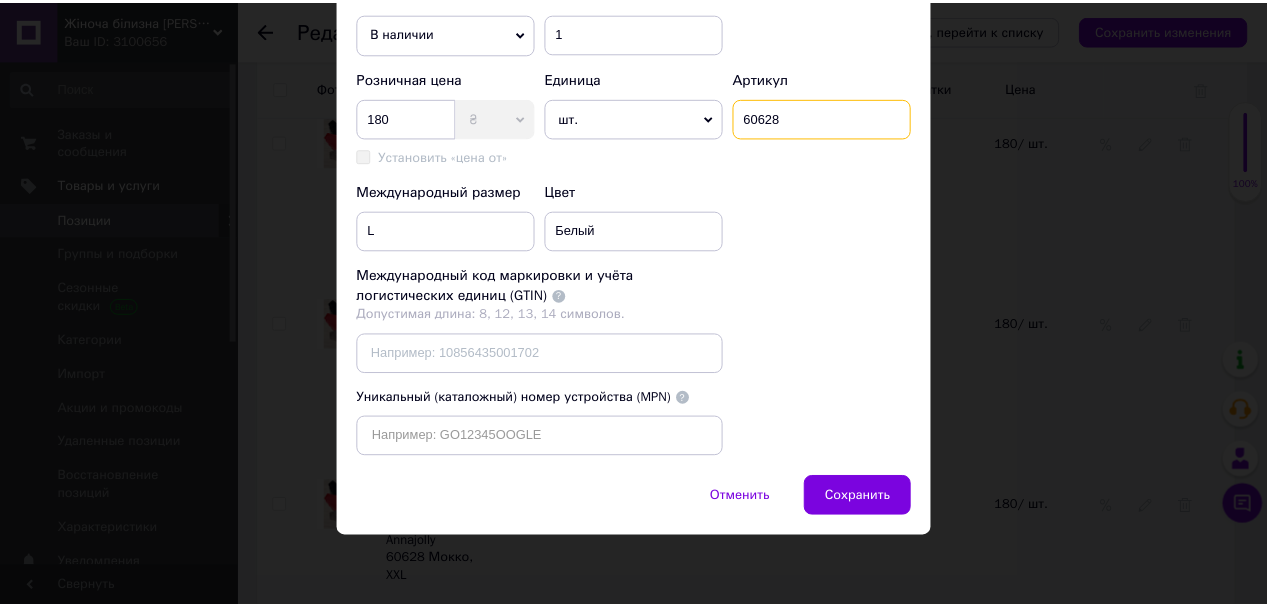 scroll, scrollTop: 740, scrollLeft: 0, axis: vertical 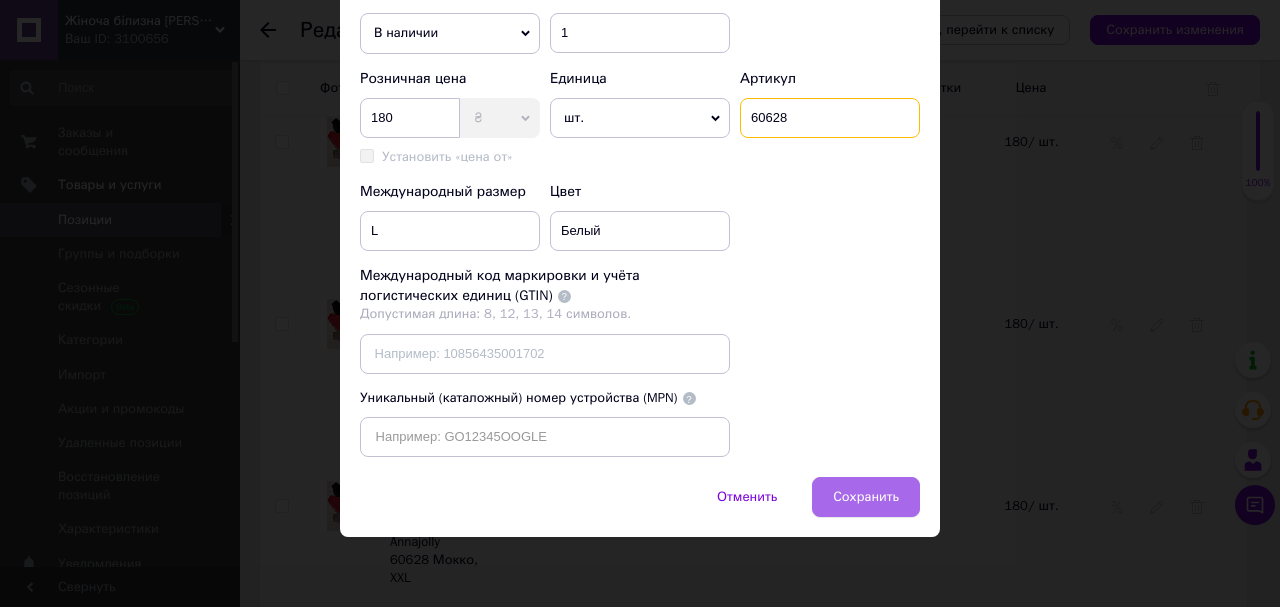 type on "60628" 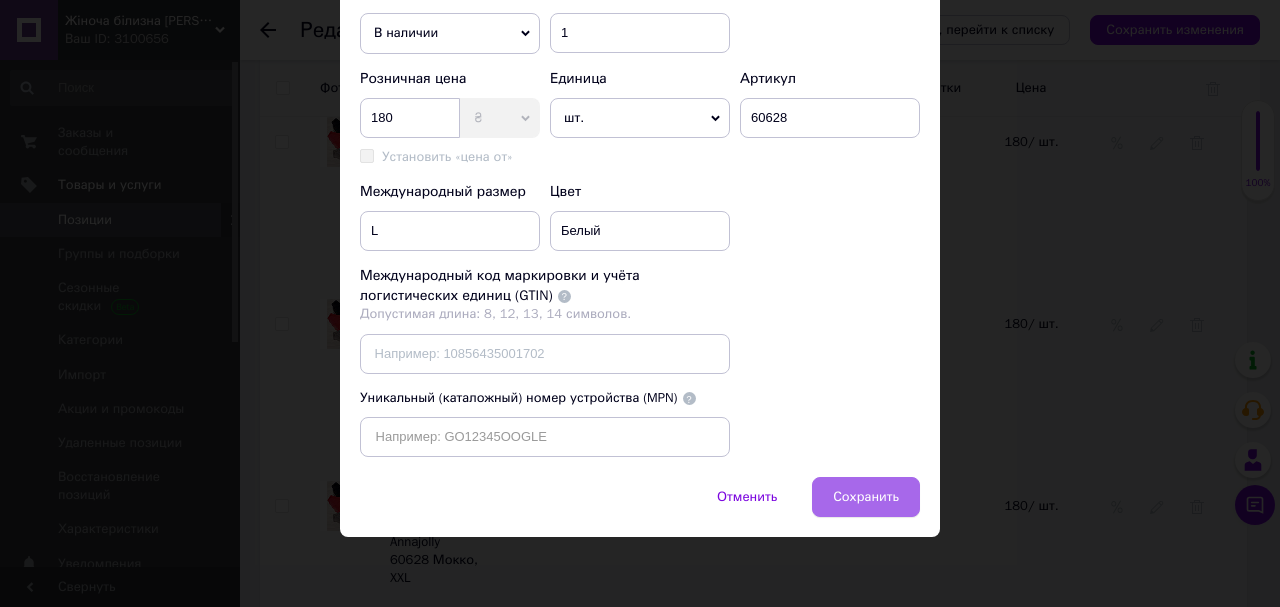 click on "Сохранить" at bounding box center [866, 497] 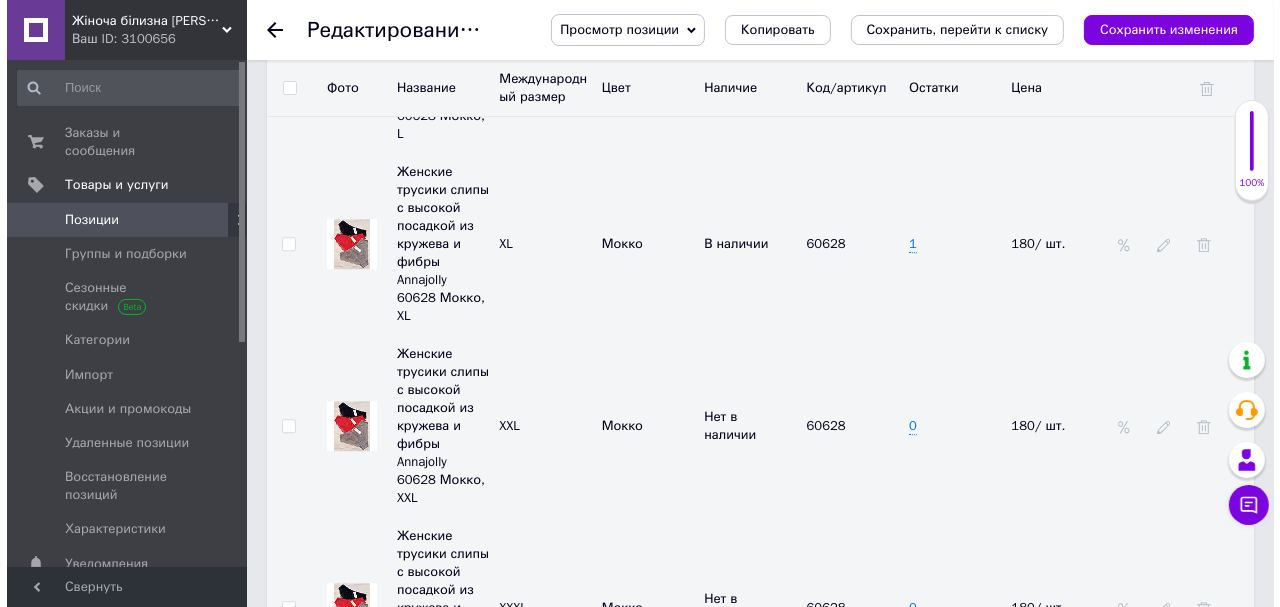 scroll, scrollTop: 4480, scrollLeft: 0, axis: vertical 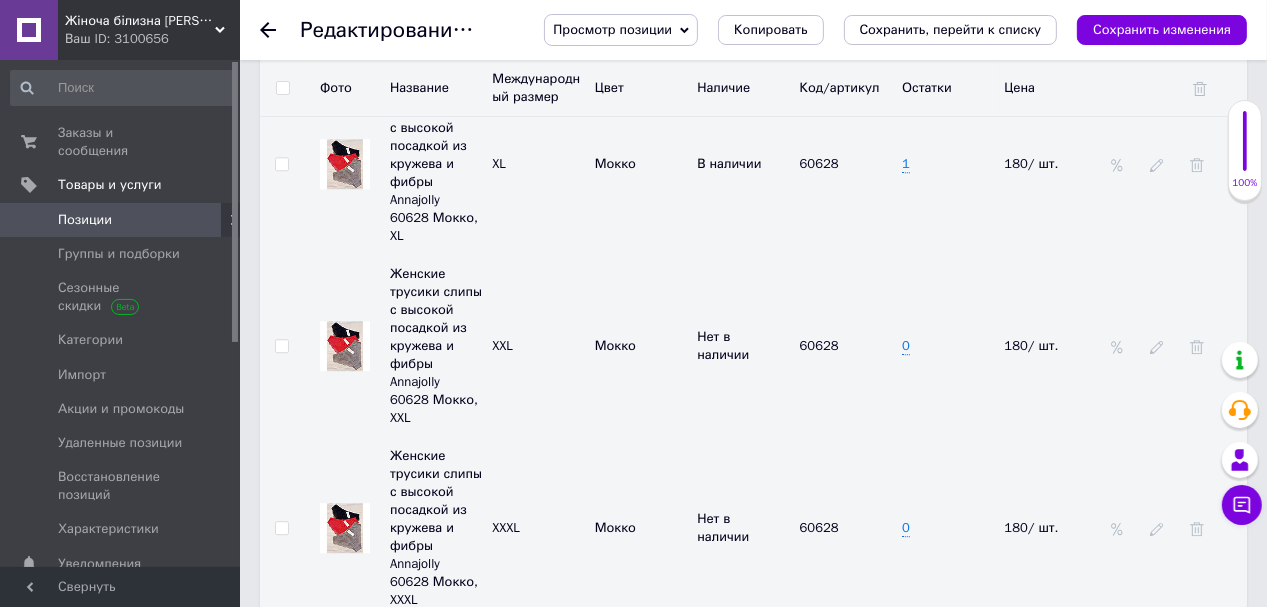 click 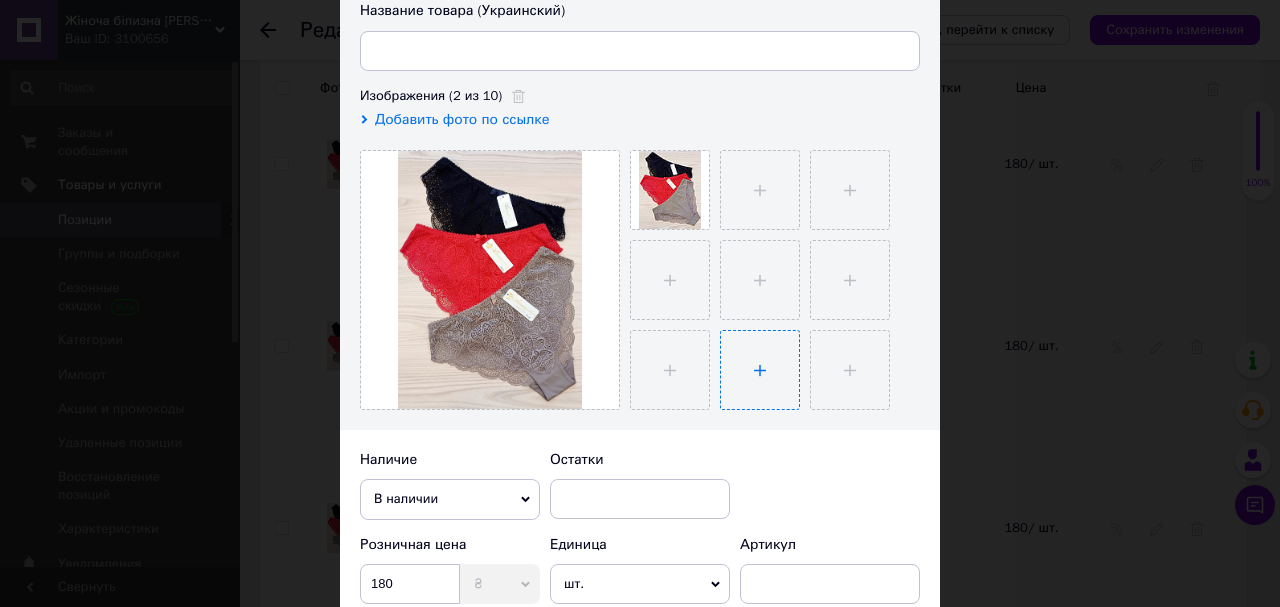 type on "Жіночі трусики сліпи з високою посадкою з мережива та фібри Annajolly 60628 XL, Білий" 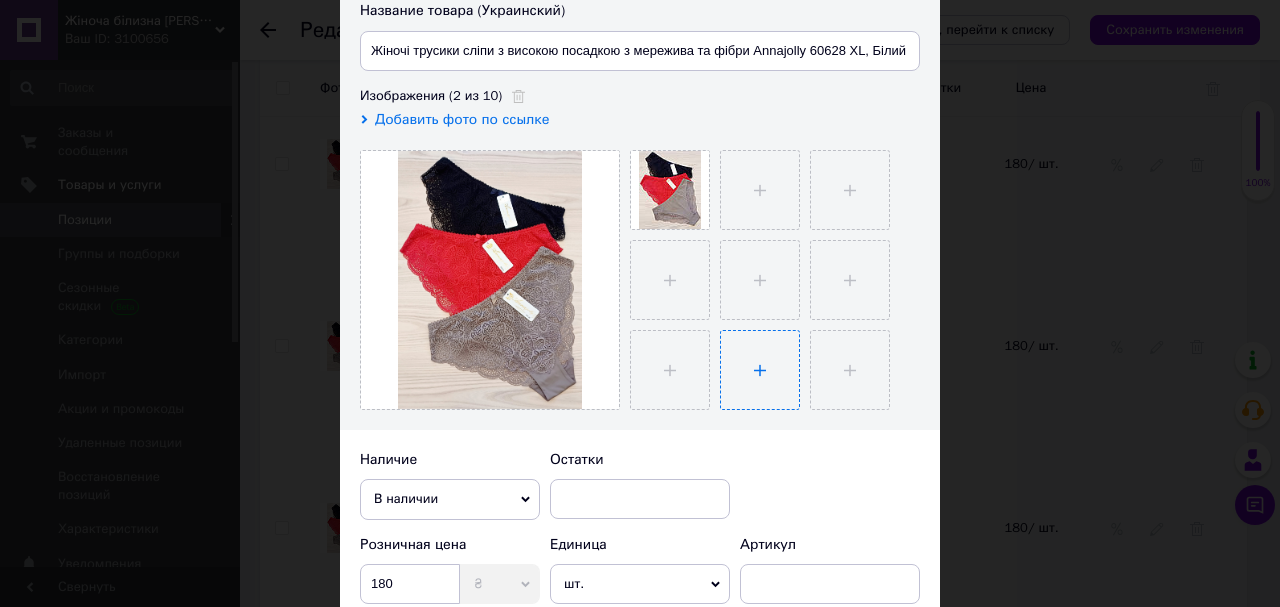 scroll, scrollTop: 320, scrollLeft: 0, axis: vertical 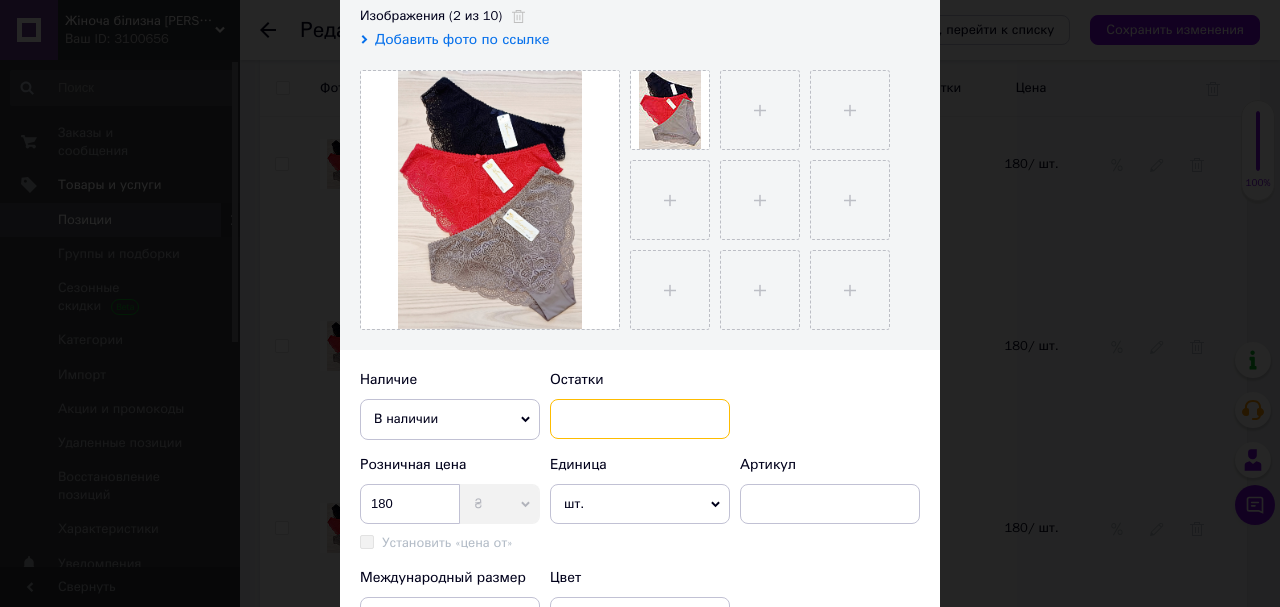 click at bounding box center (640, 419) 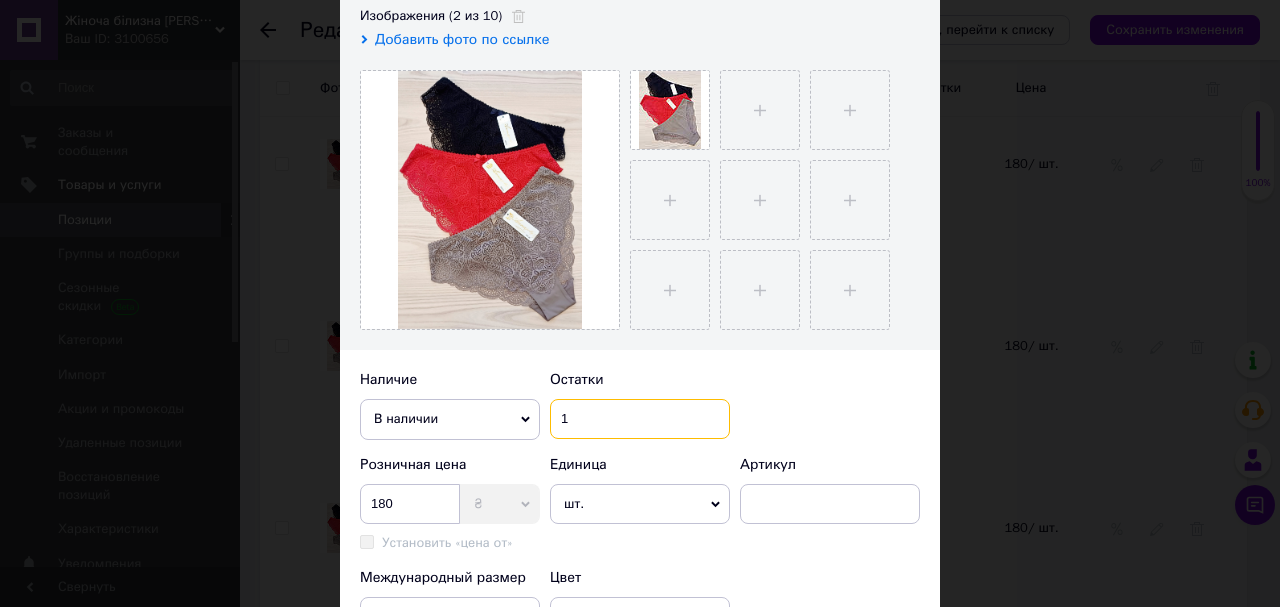 scroll, scrollTop: 480, scrollLeft: 0, axis: vertical 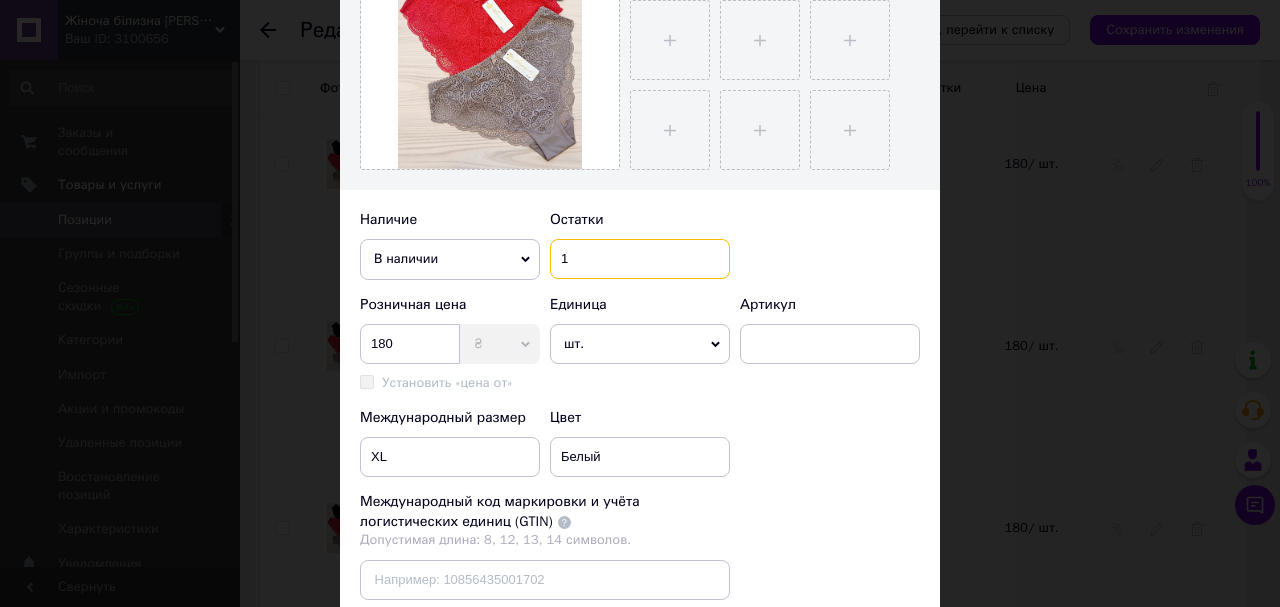 type on "1" 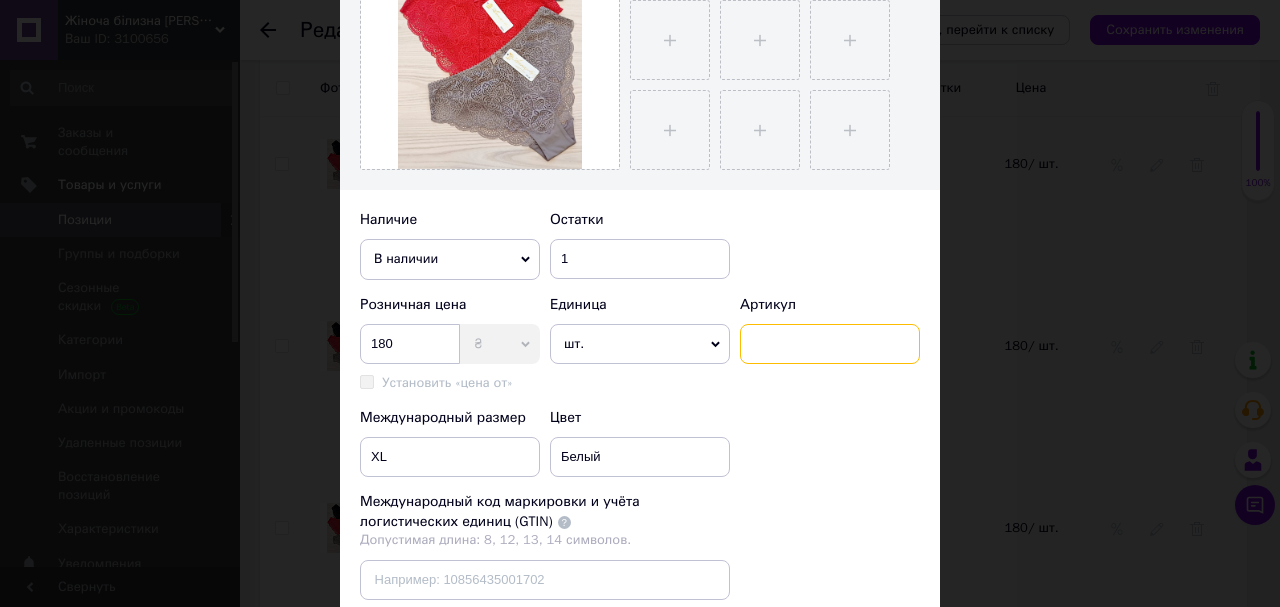 click at bounding box center [830, 344] 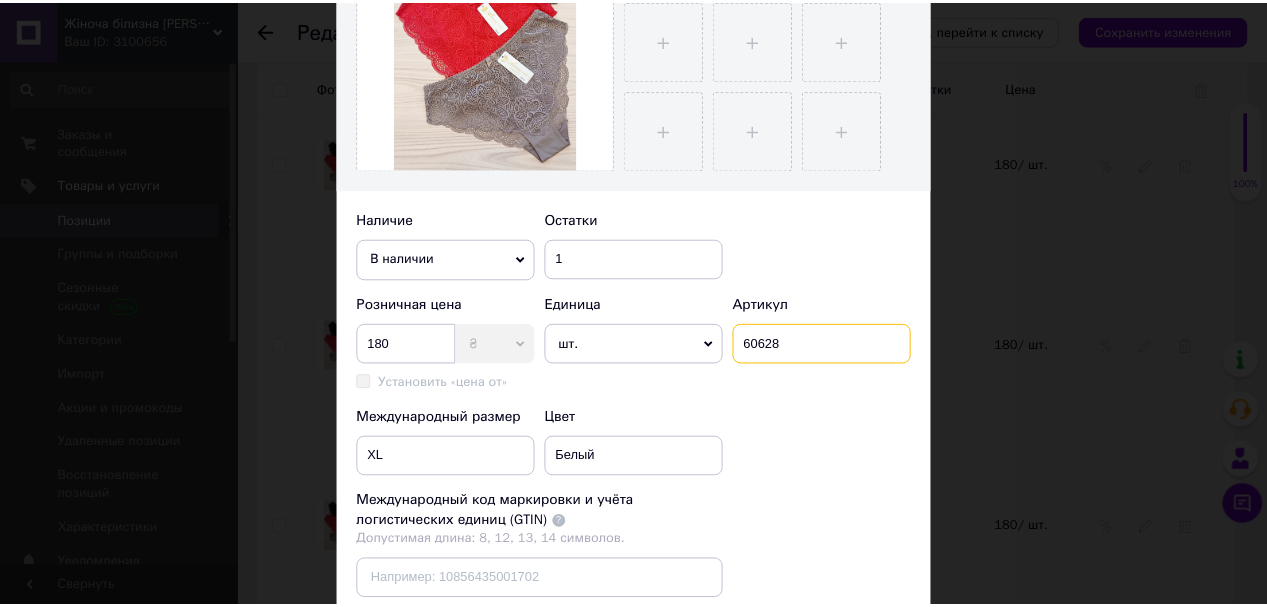 scroll, scrollTop: 720, scrollLeft: 0, axis: vertical 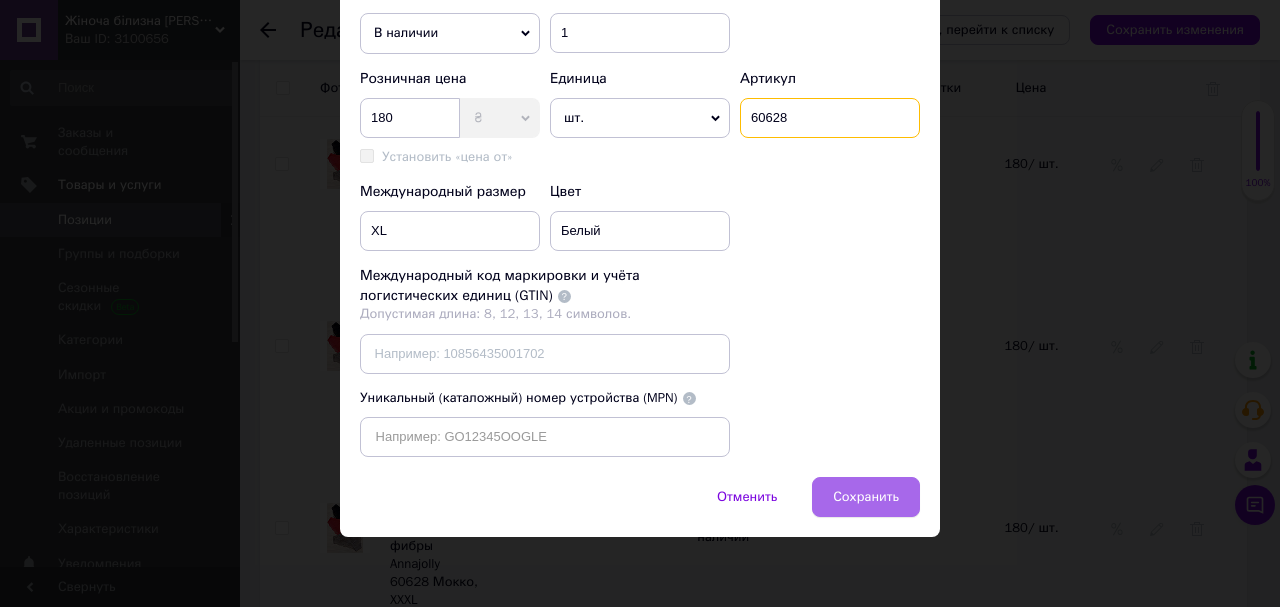 type on "60628" 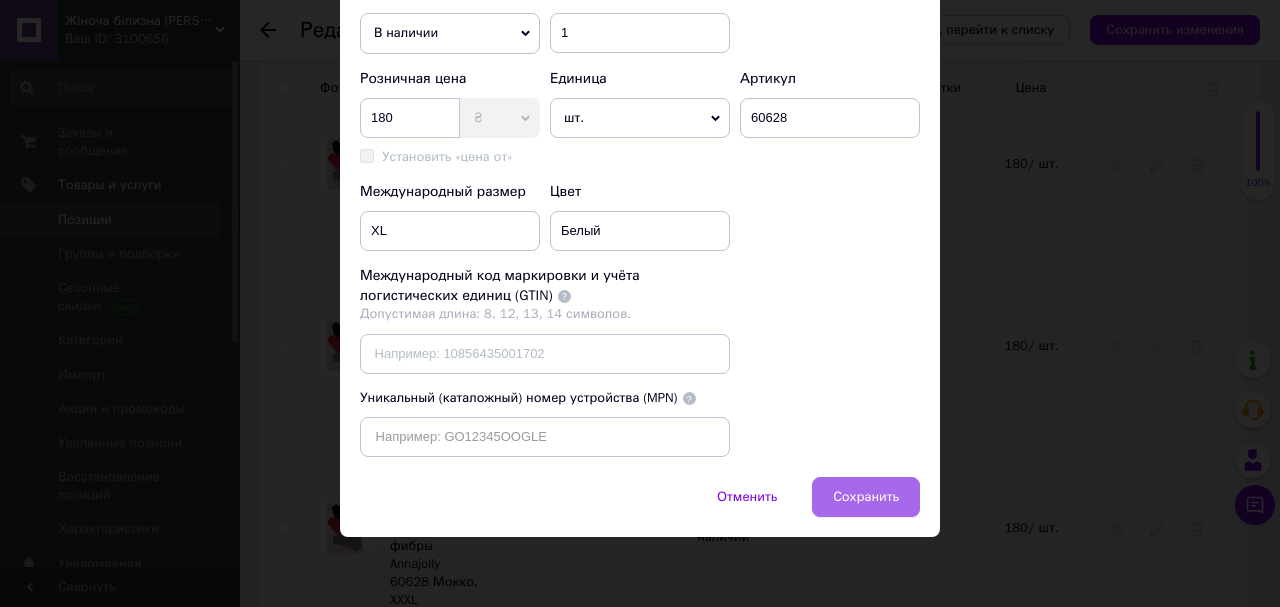 click on "Сохранить" at bounding box center [866, 497] 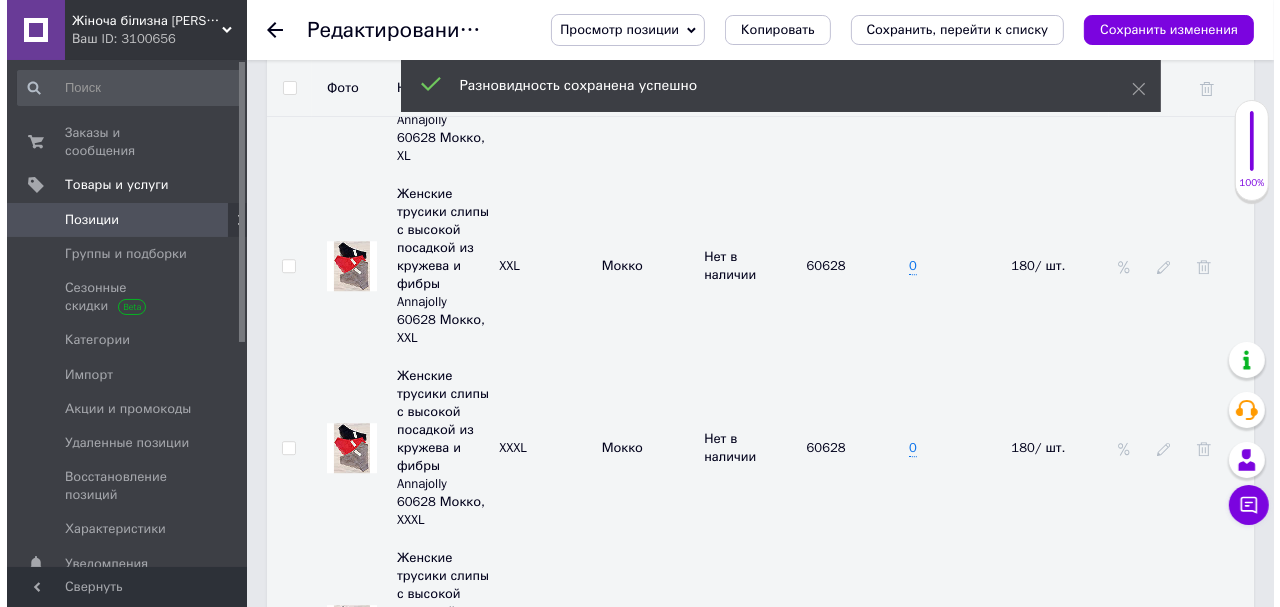 scroll, scrollTop: 4640, scrollLeft: 0, axis: vertical 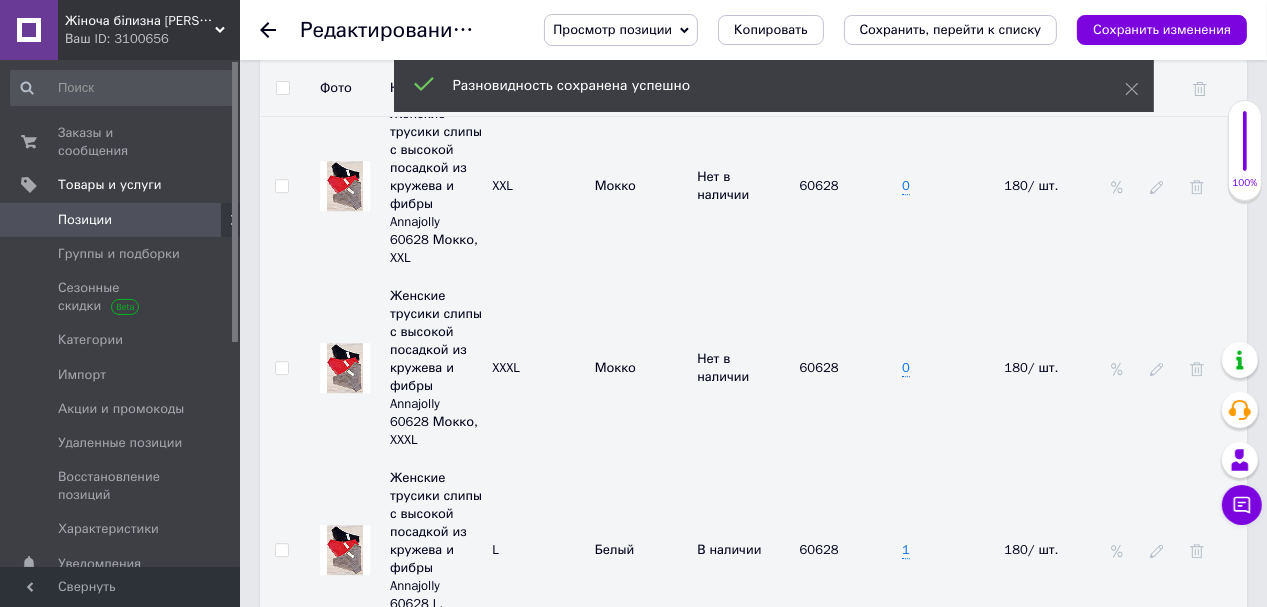 click 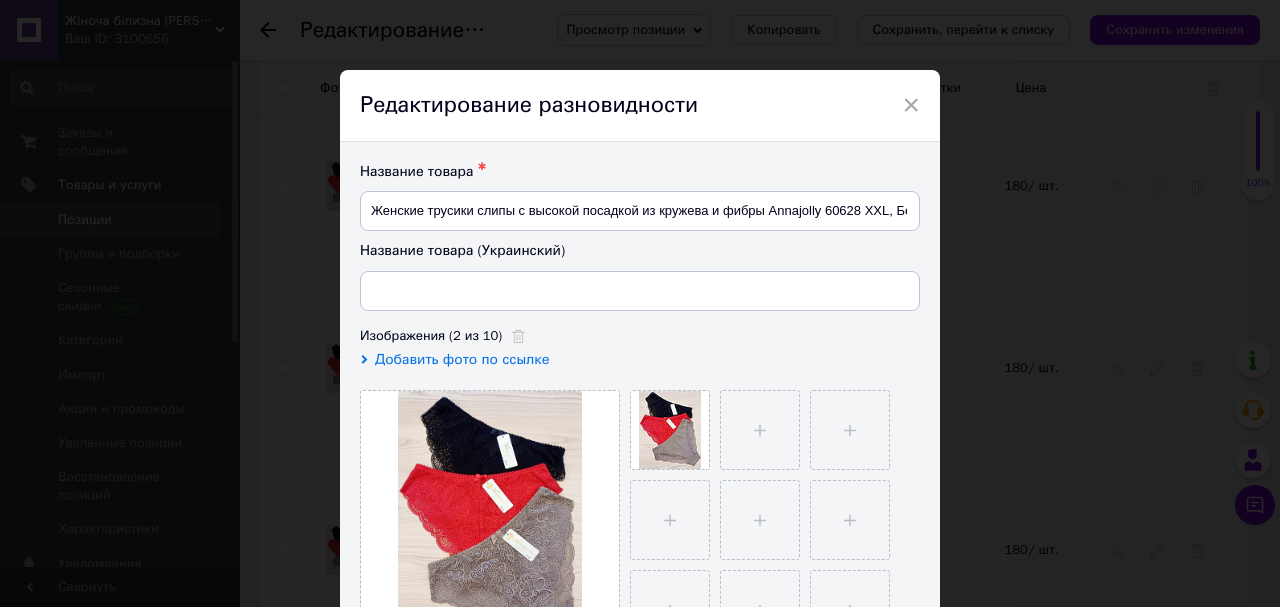 type on "Жіночі трусики сліпи з високою посадкою з мережива та фібри Annajolly 60628 XXL, Білий" 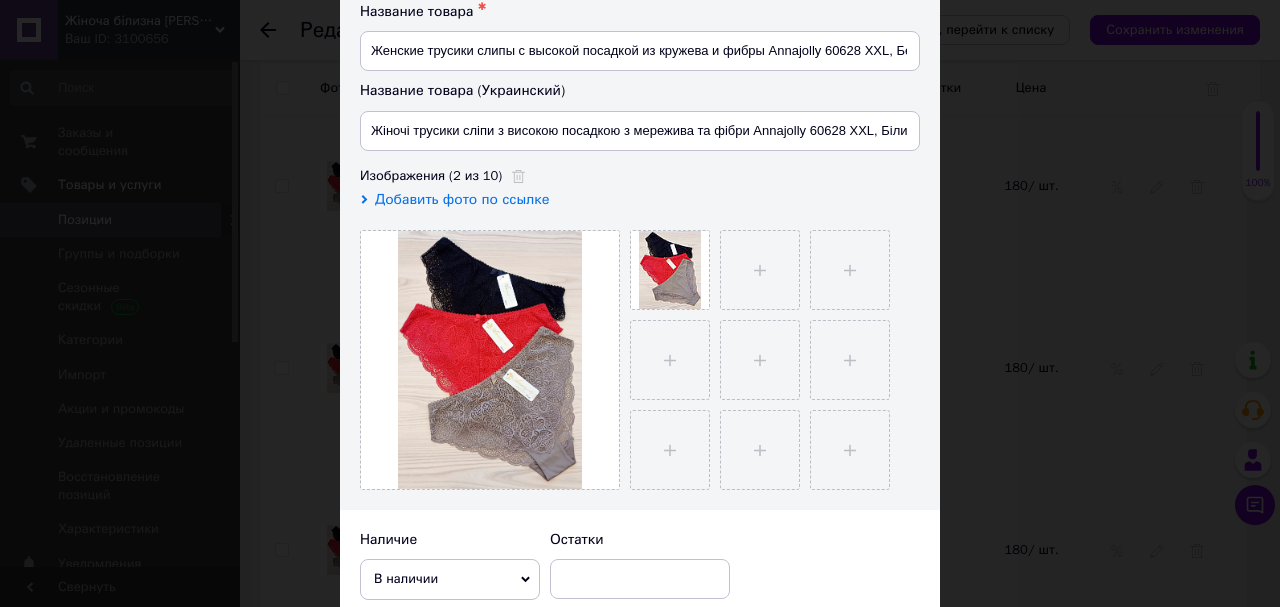 scroll, scrollTop: 240, scrollLeft: 0, axis: vertical 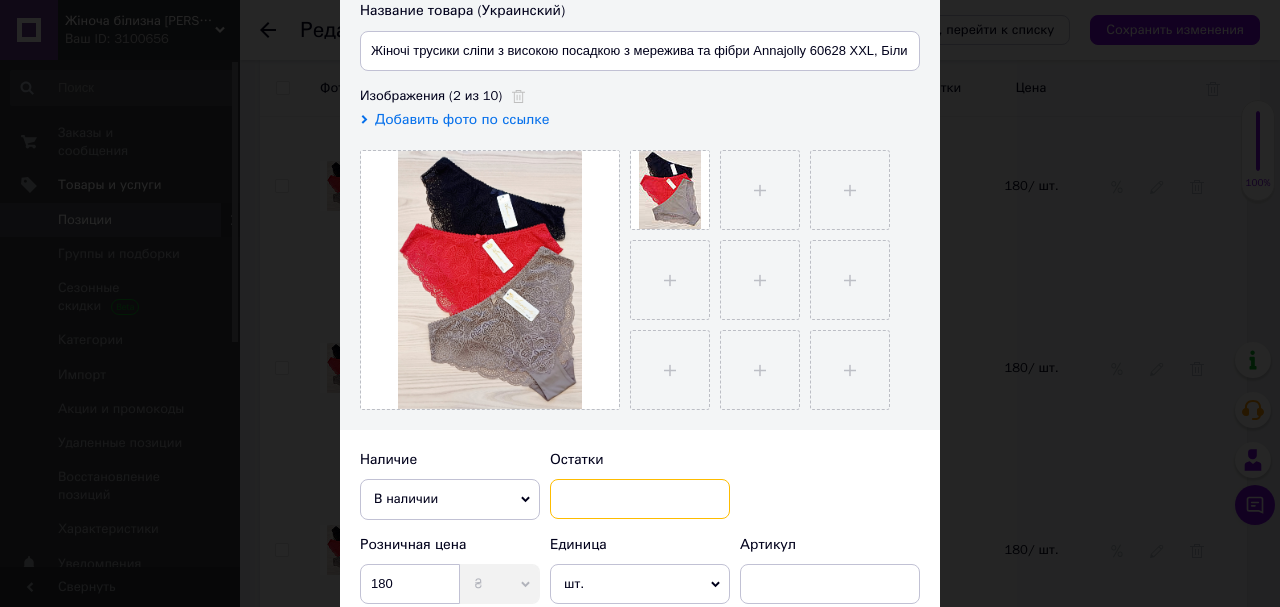 click at bounding box center [640, 499] 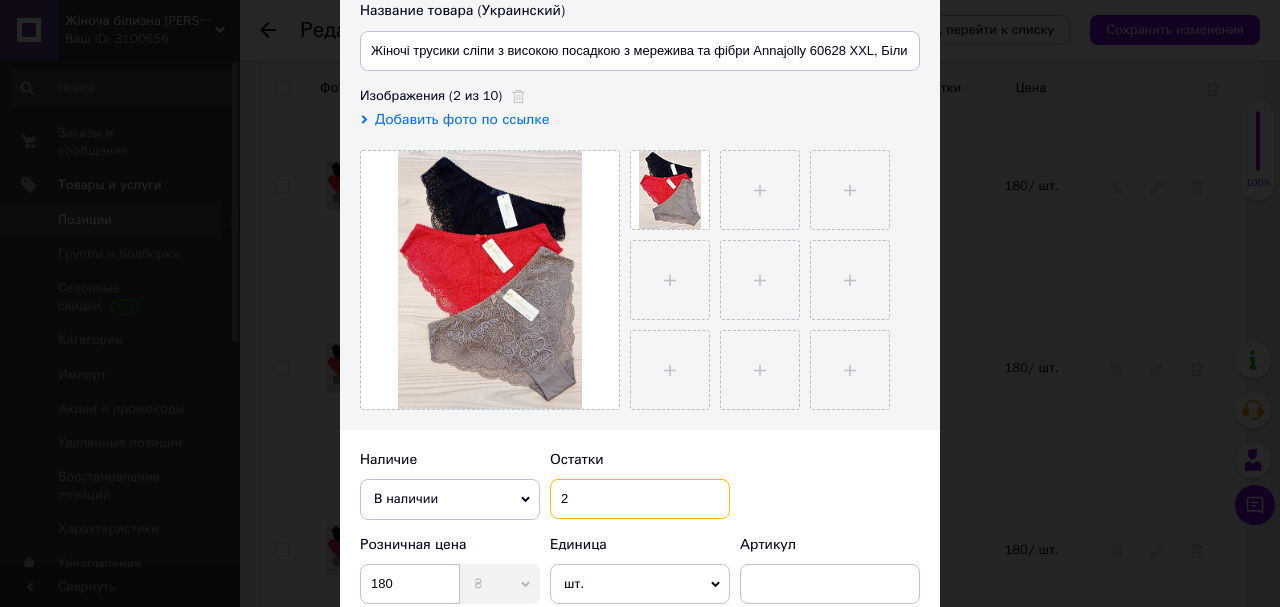scroll, scrollTop: 400, scrollLeft: 0, axis: vertical 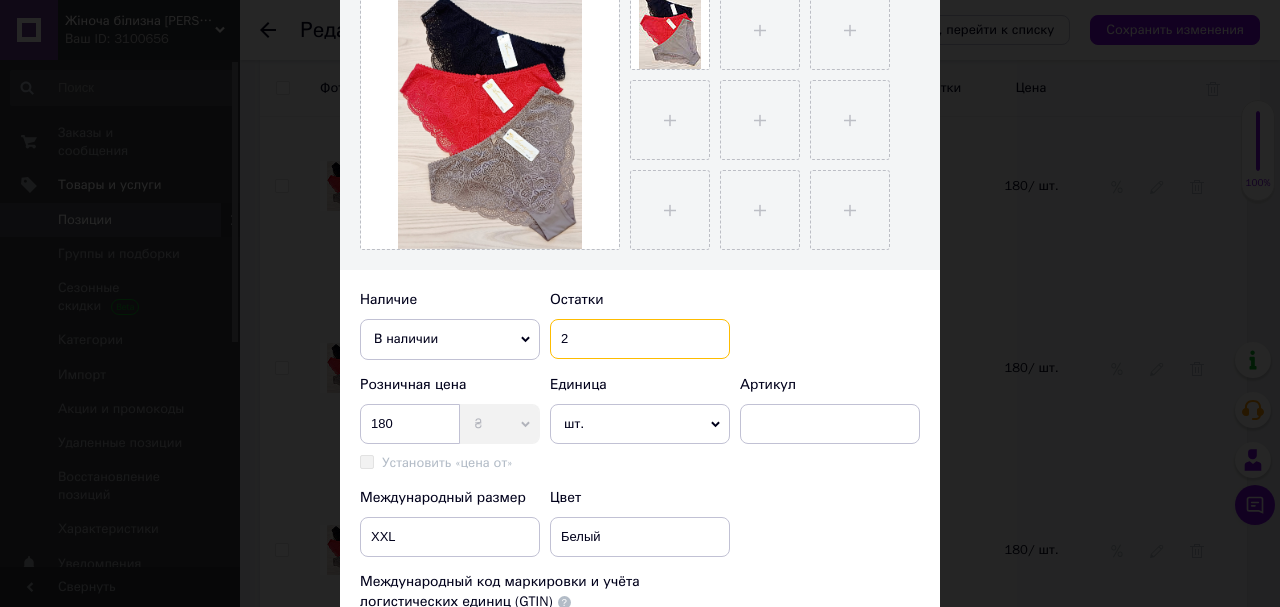 type on "2" 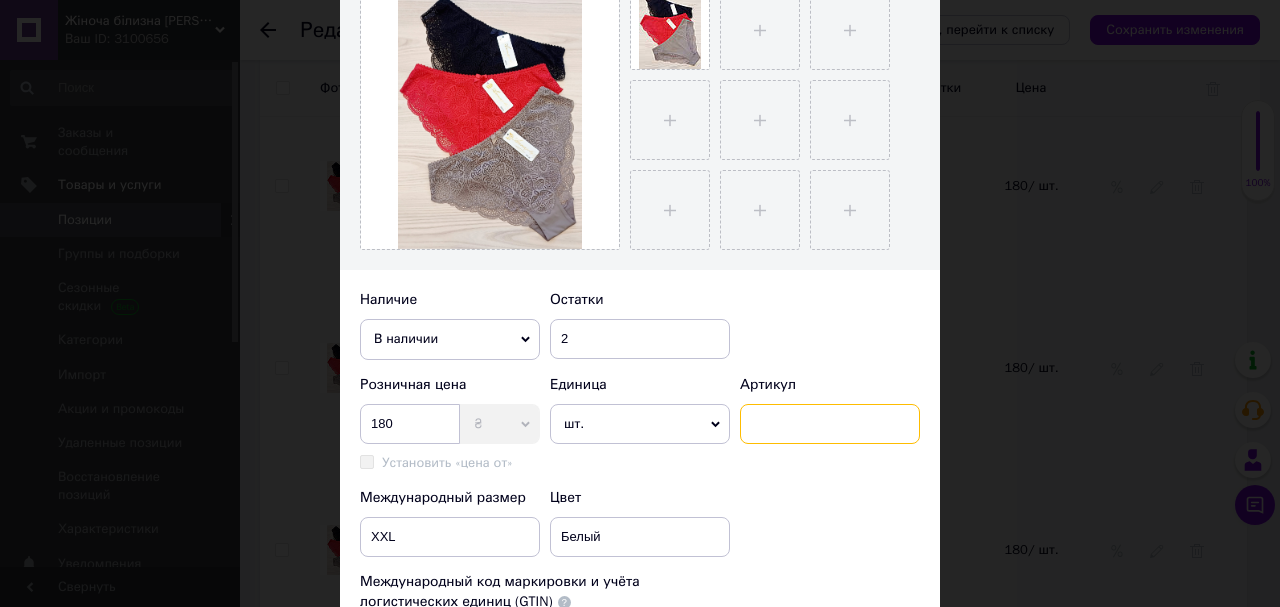 click at bounding box center (830, 424) 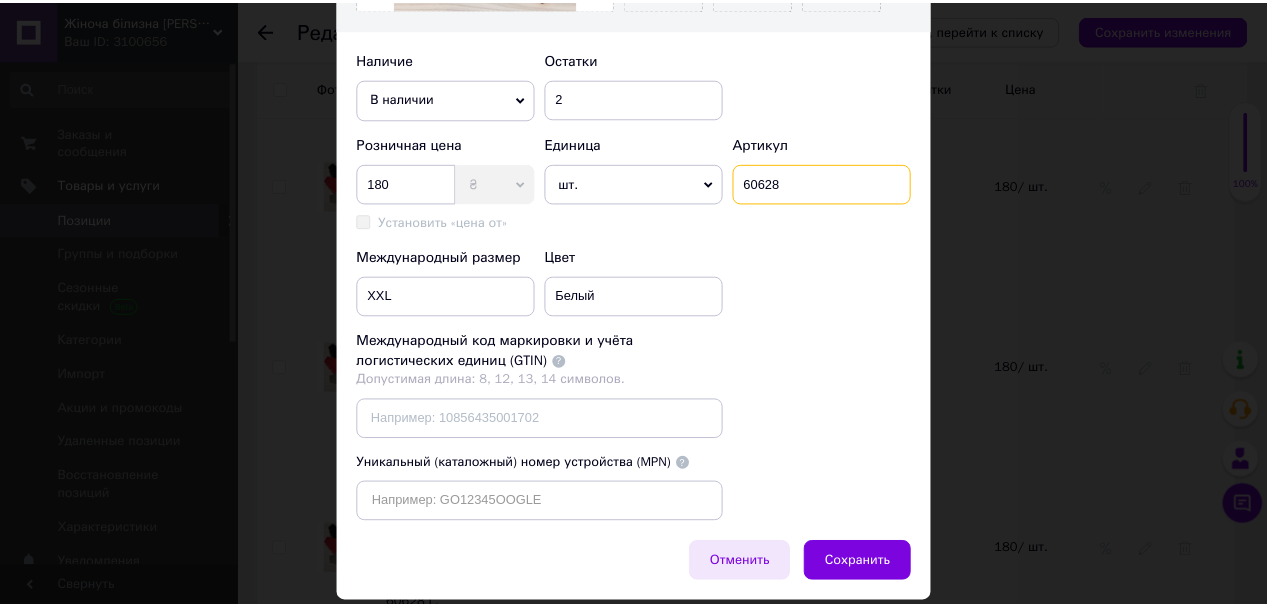scroll, scrollTop: 740, scrollLeft: 0, axis: vertical 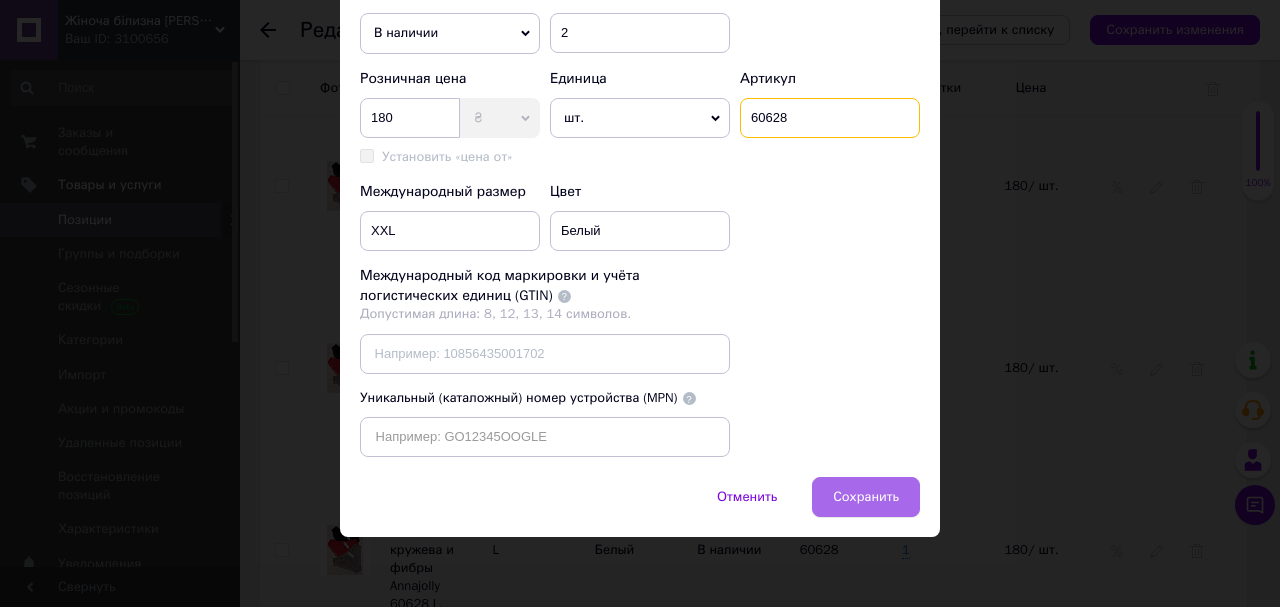 type on "60628" 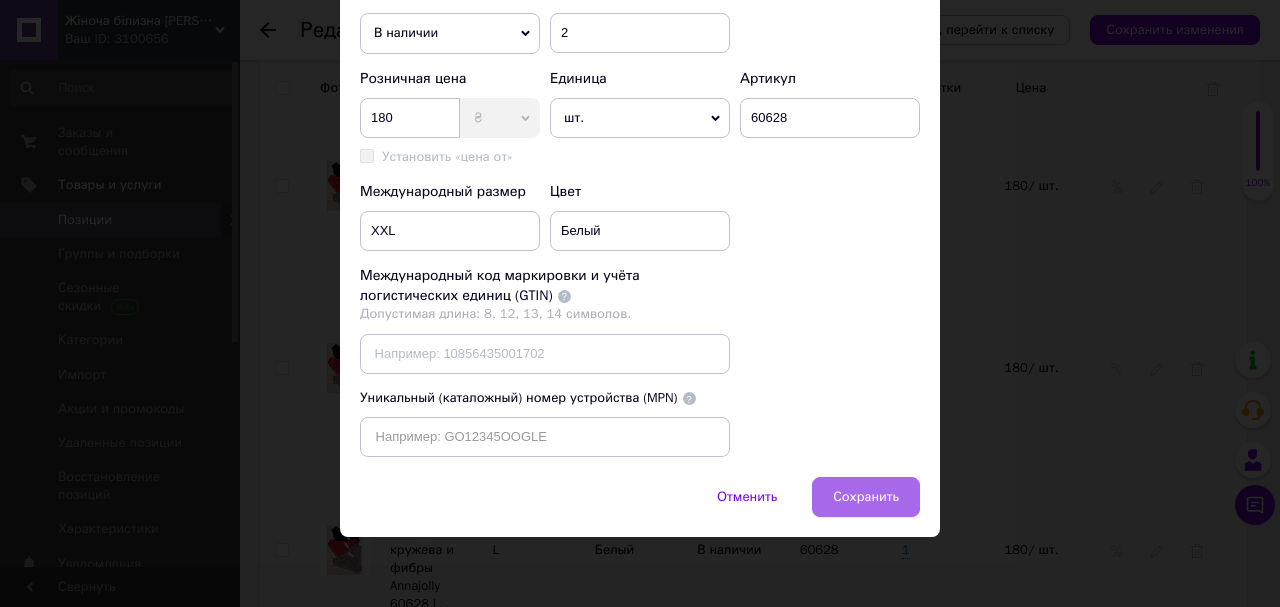 click on "Сохранить" at bounding box center (866, 497) 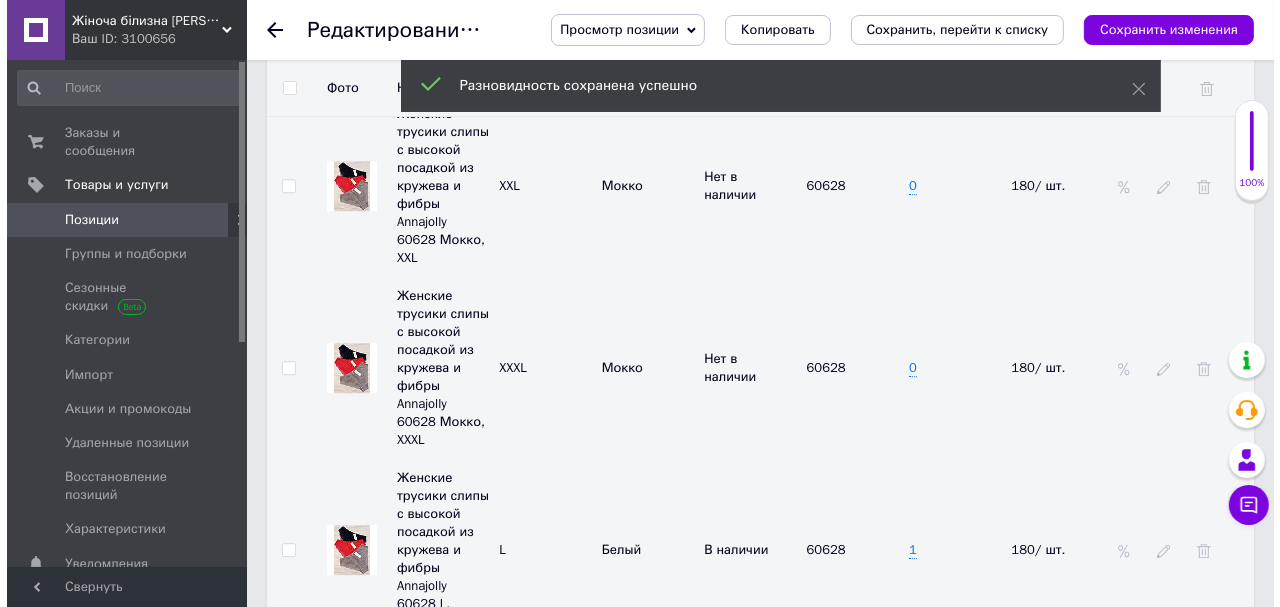 scroll, scrollTop: 4720, scrollLeft: 0, axis: vertical 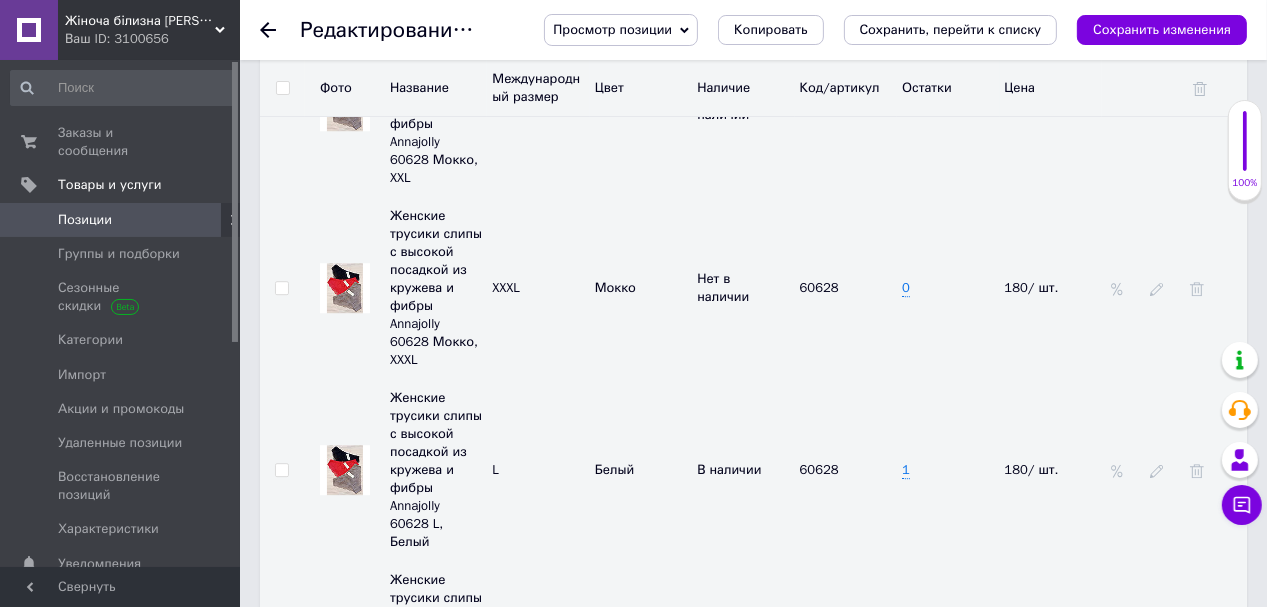 click 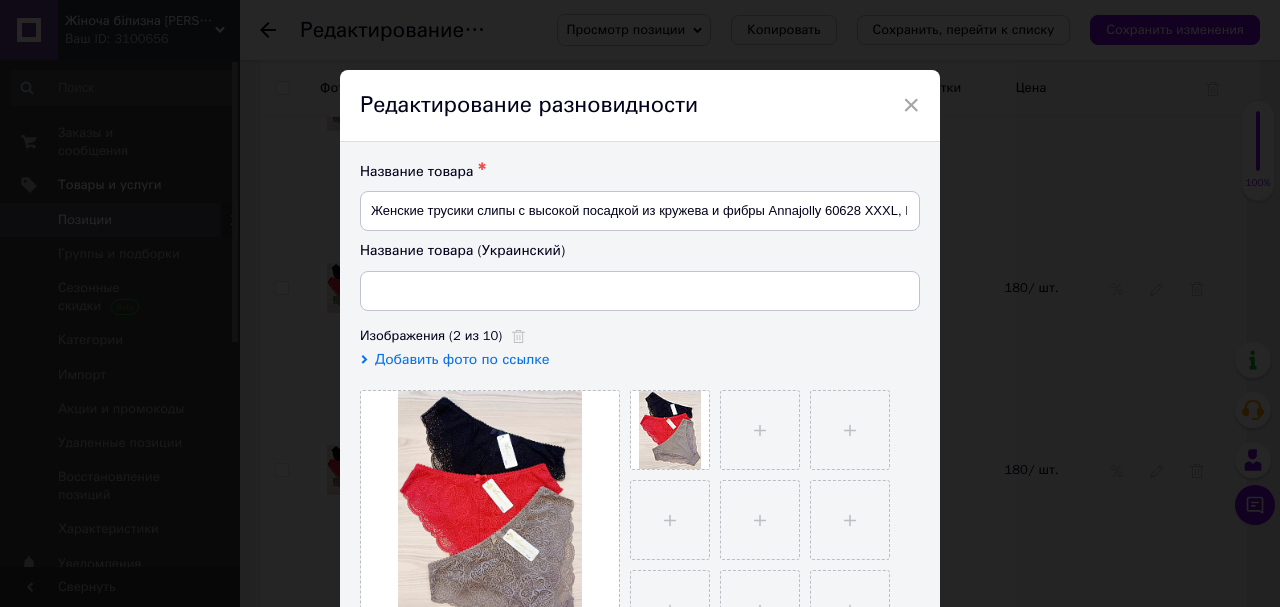 type on "Жіночі трусики сліпи з високою посадкою з мережива та фібри Annajolly 60628 XXXL, Білий" 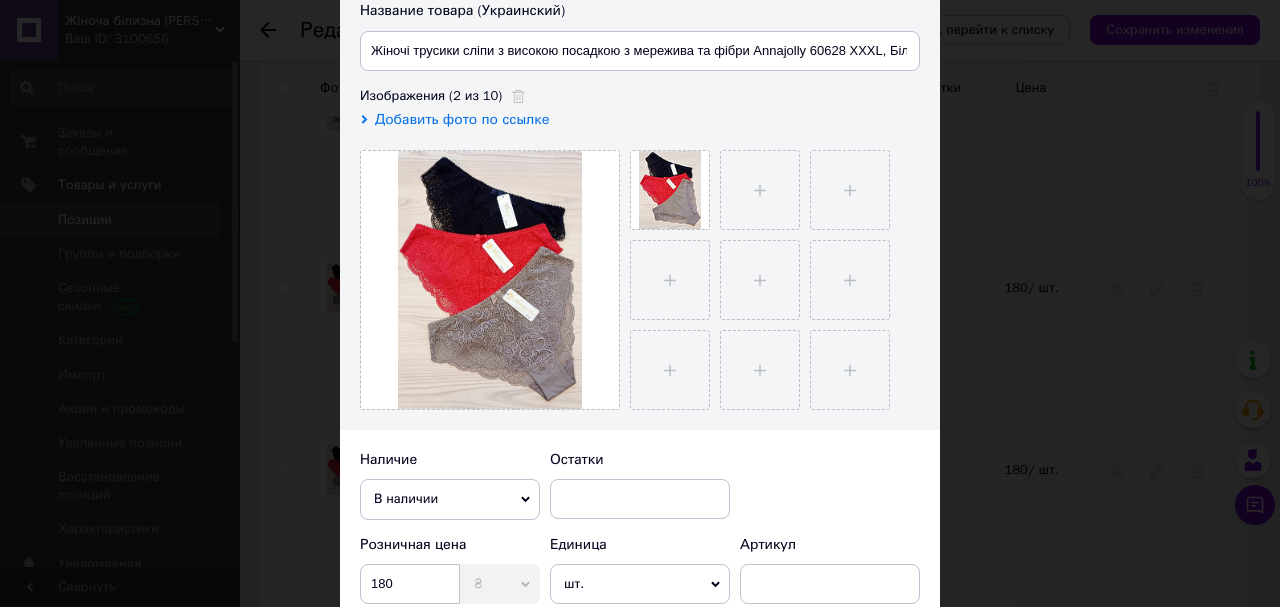 scroll, scrollTop: 320, scrollLeft: 0, axis: vertical 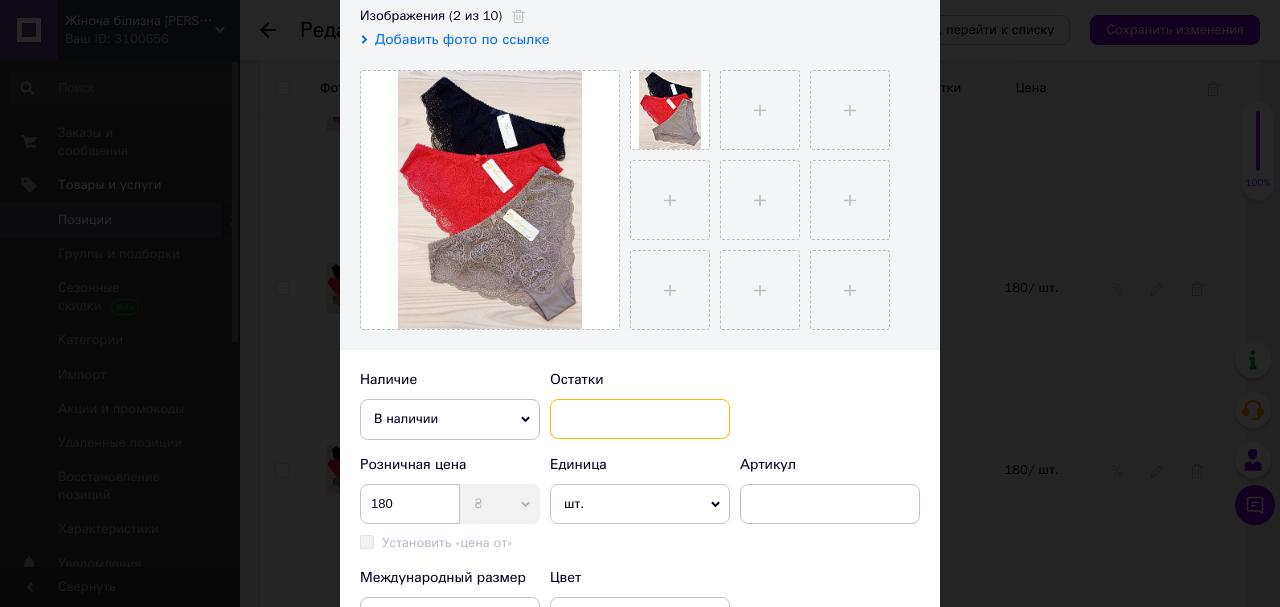 click at bounding box center [640, 419] 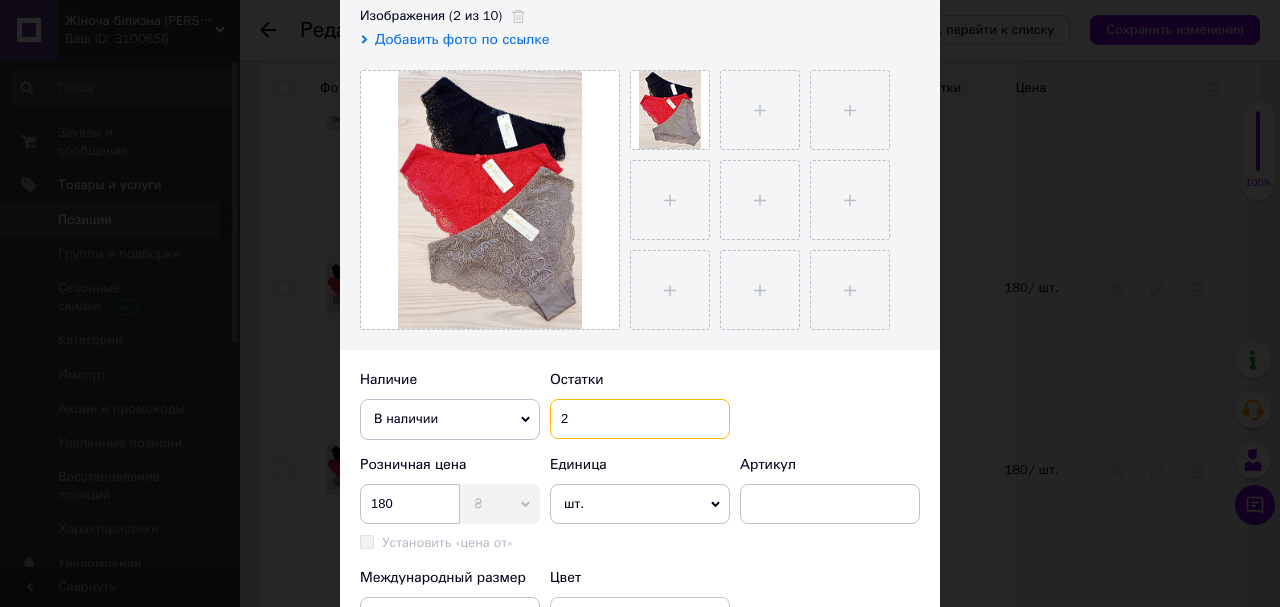 scroll, scrollTop: 400, scrollLeft: 0, axis: vertical 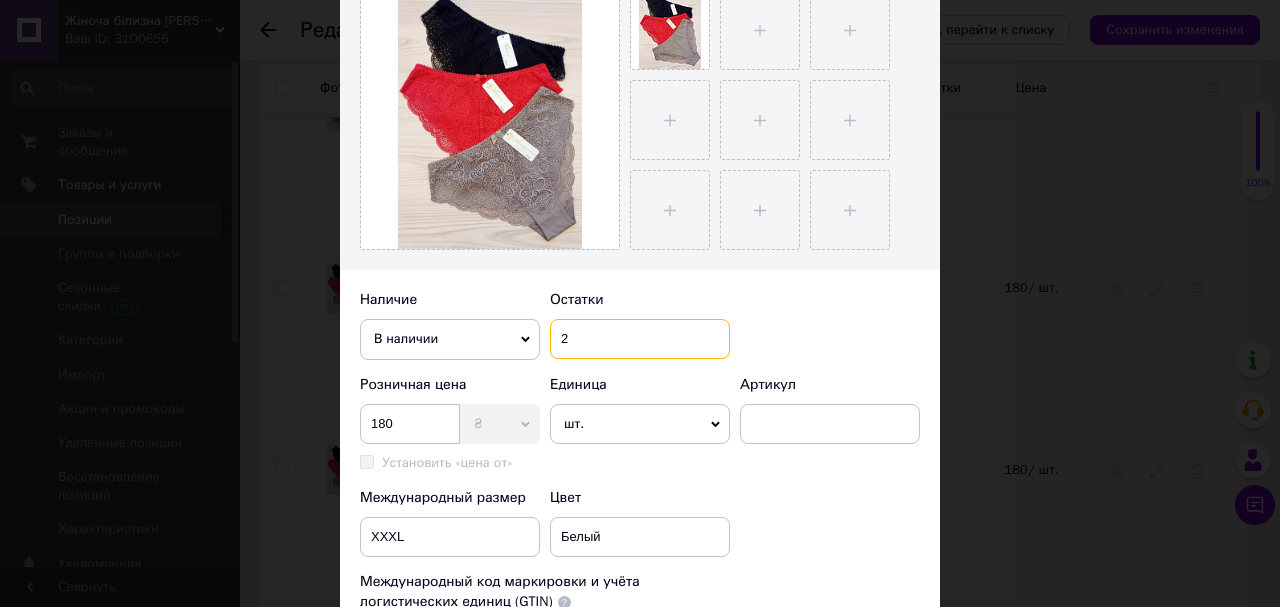 type on "2" 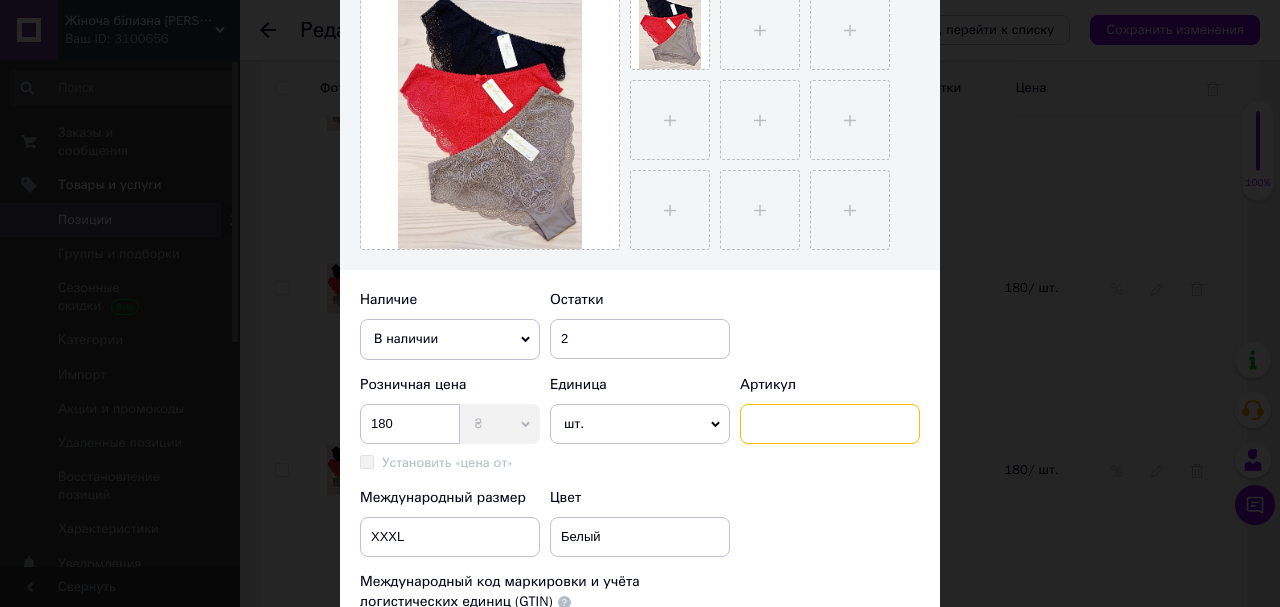 click at bounding box center (830, 424) 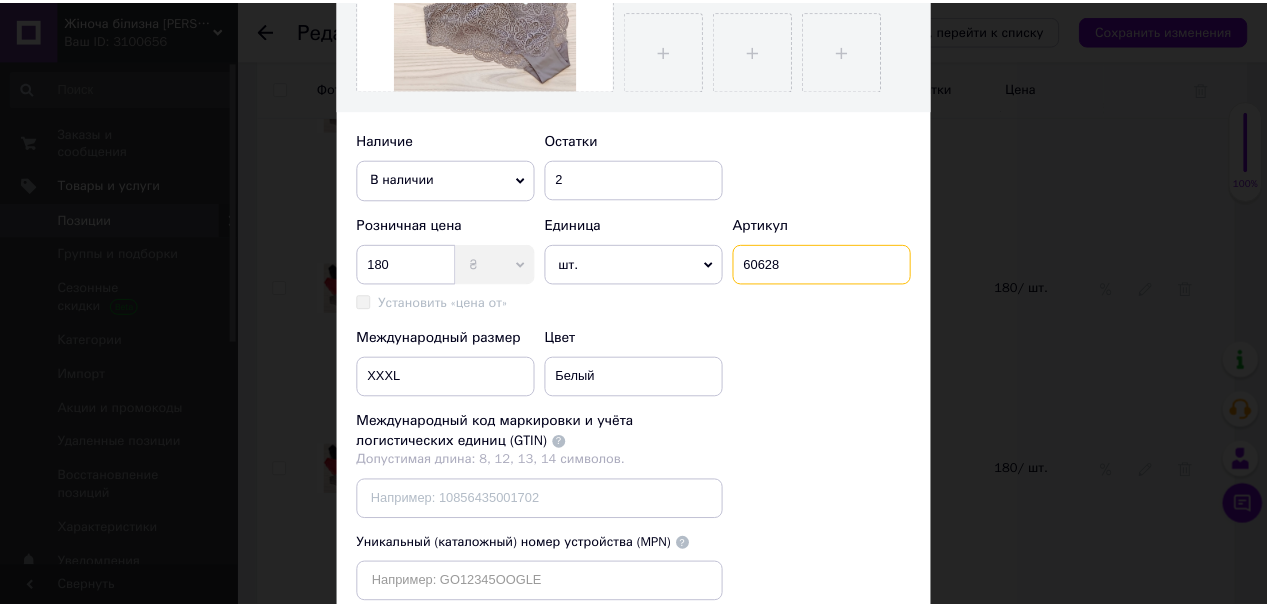 scroll, scrollTop: 720, scrollLeft: 0, axis: vertical 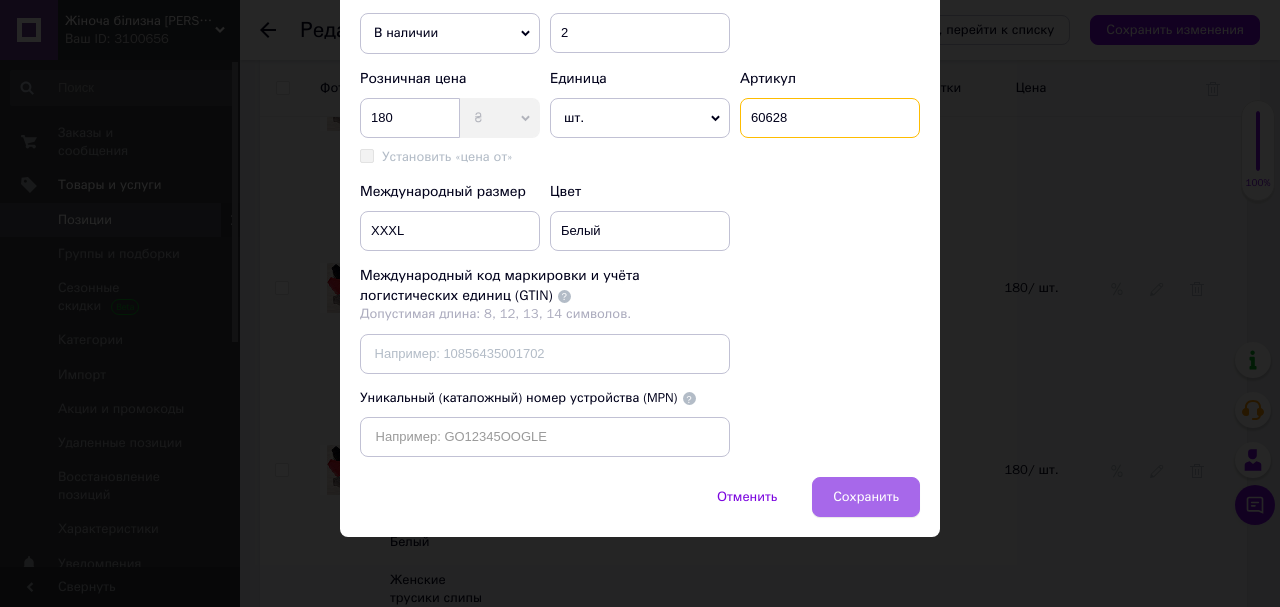 type on "60628" 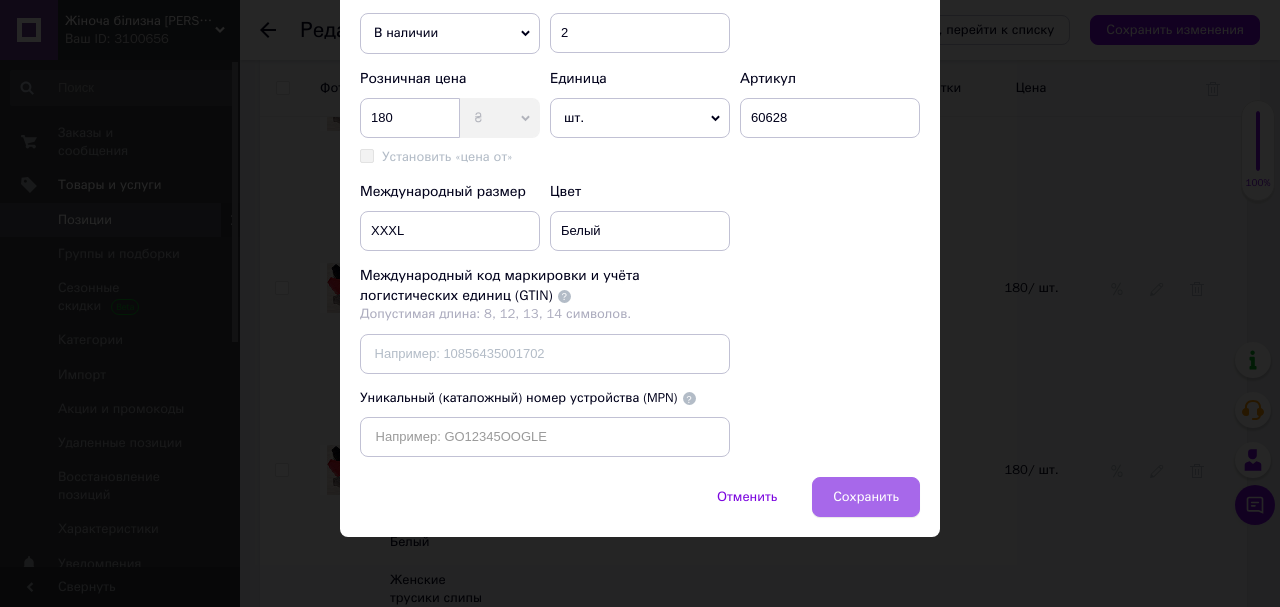 click on "Сохранить" at bounding box center (866, 497) 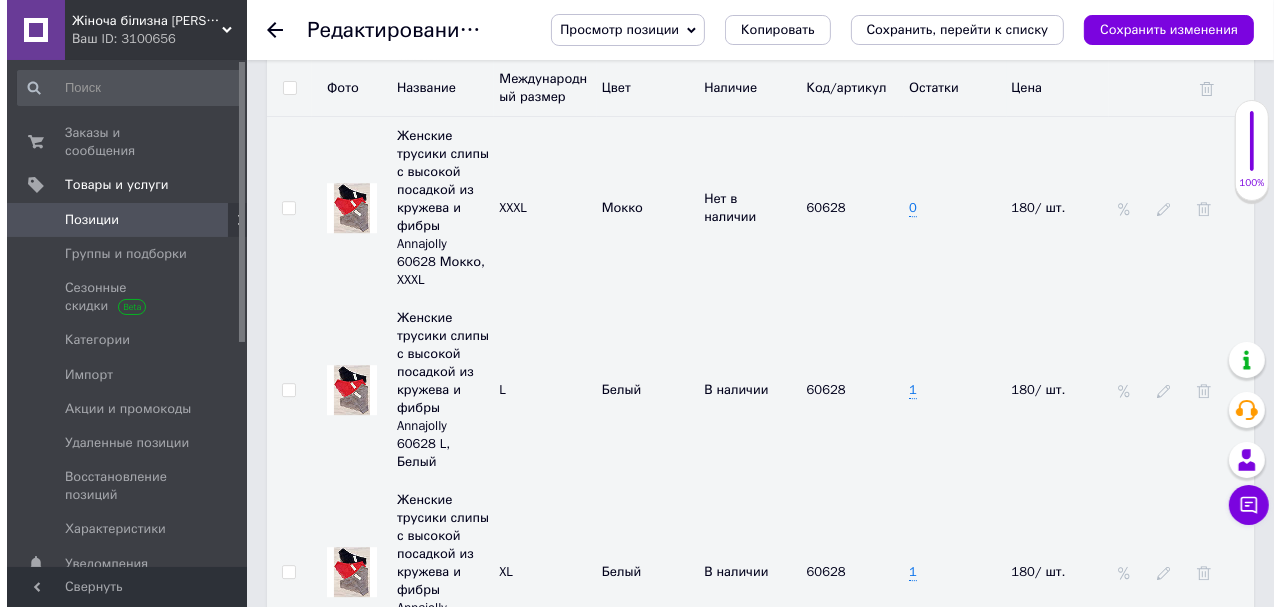 scroll, scrollTop: 4880, scrollLeft: 0, axis: vertical 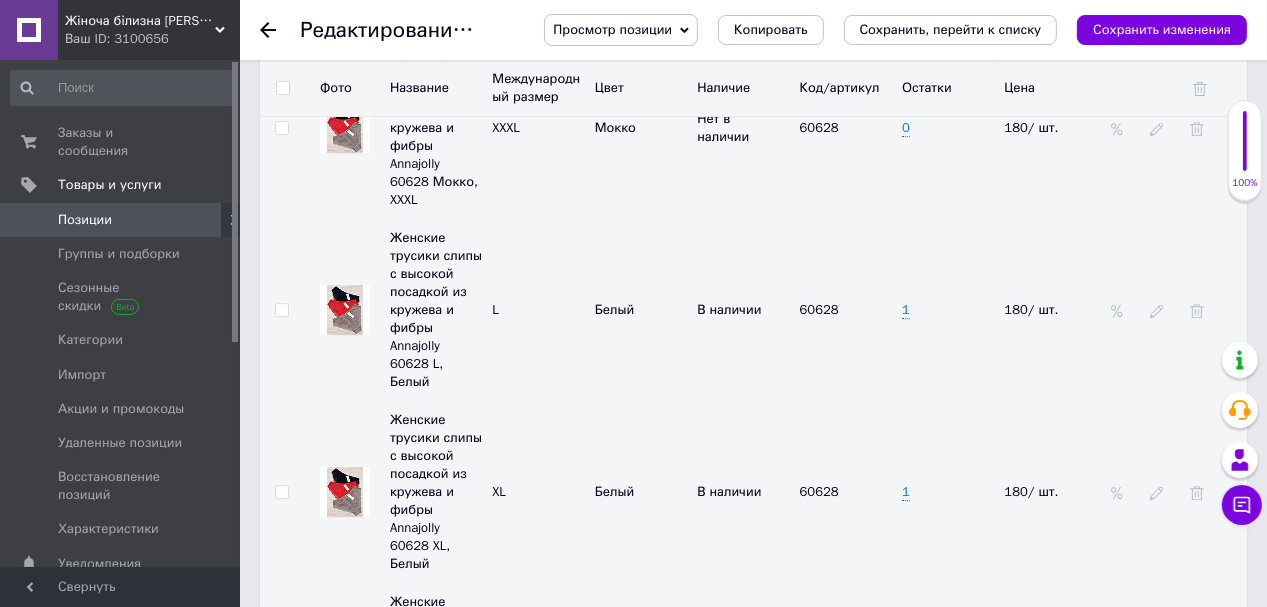 click 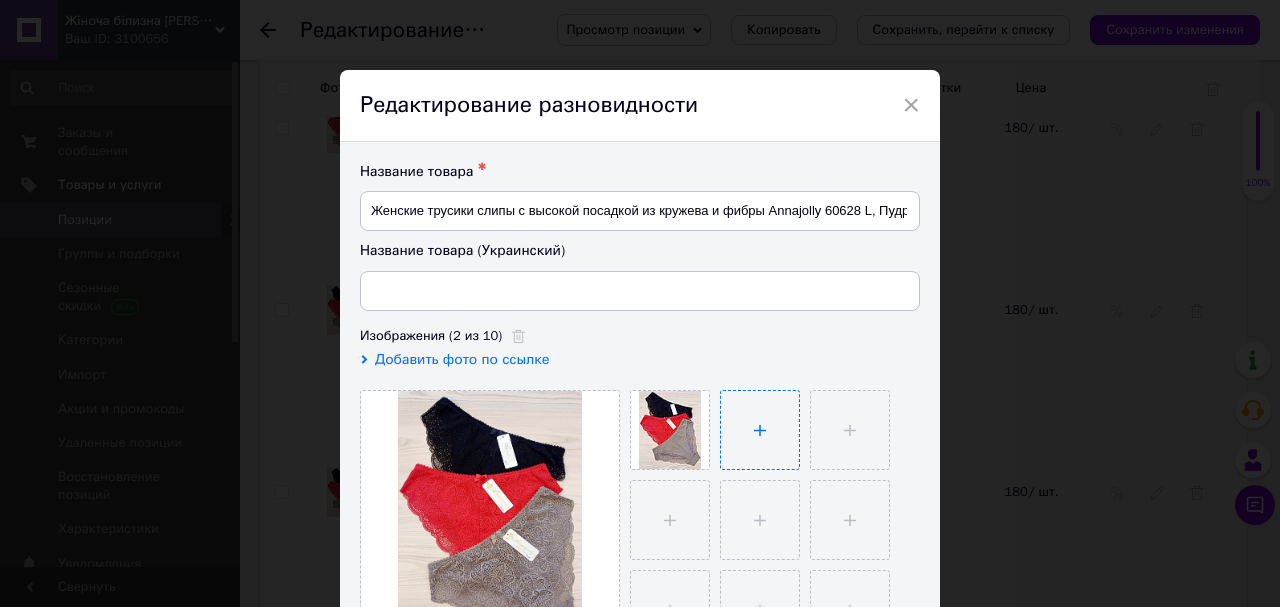 type on "Жіночі трусики сліпи з високою посадкою з мережива та фібри Annajolly 60628 L, Пудра" 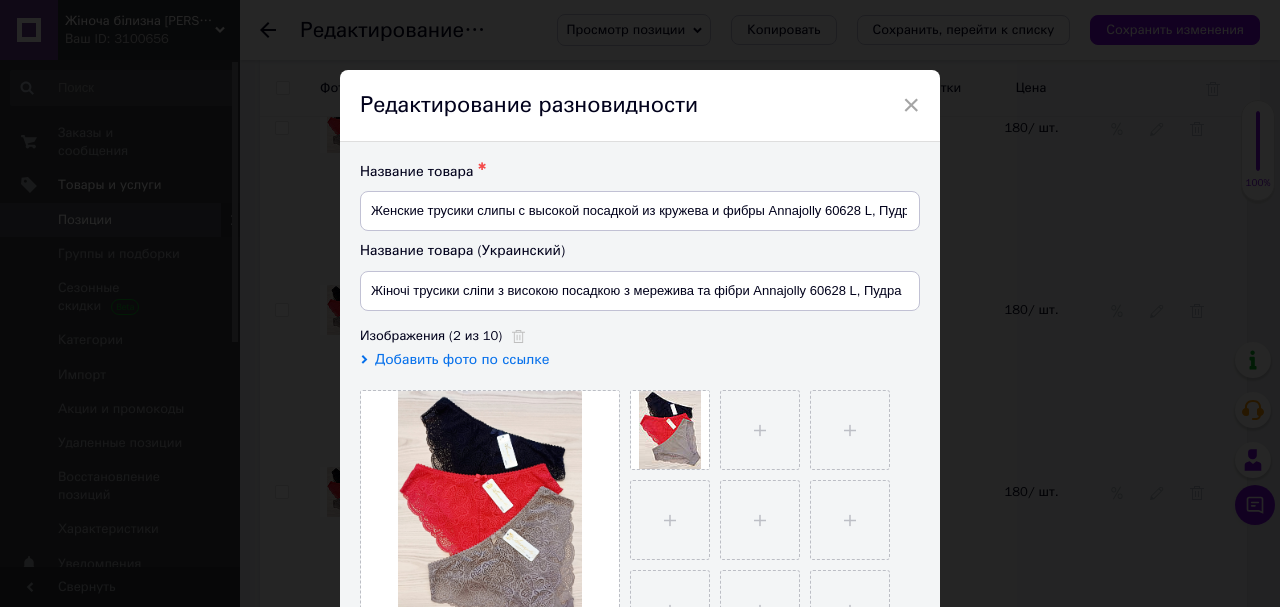scroll, scrollTop: 240, scrollLeft: 0, axis: vertical 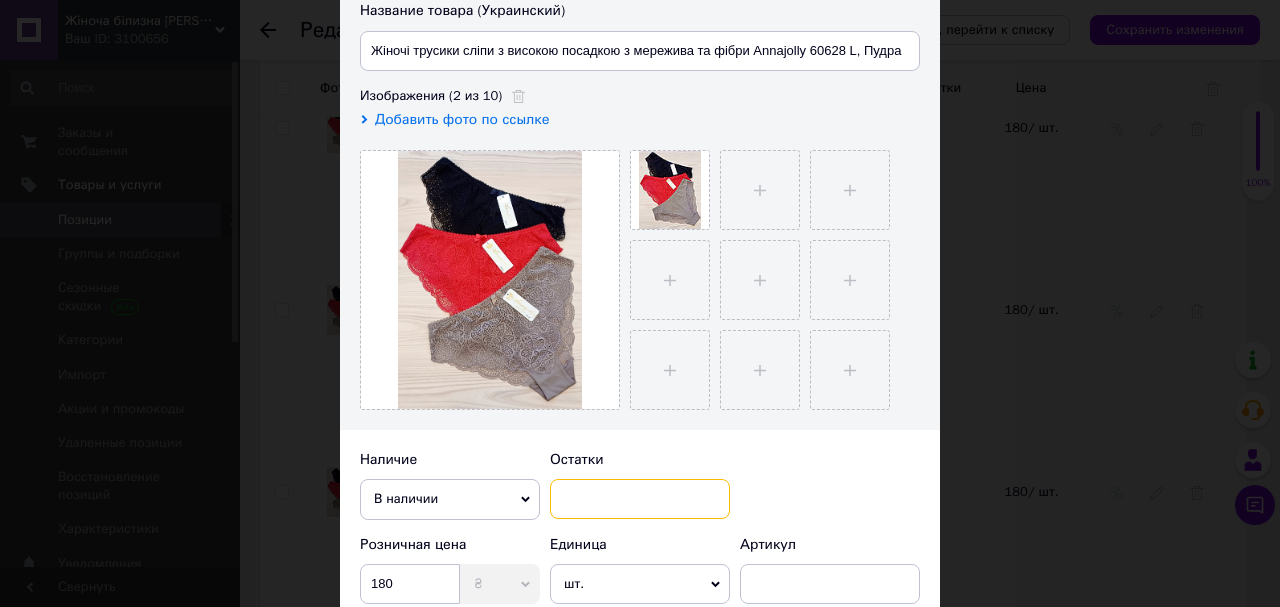 click at bounding box center [640, 499] 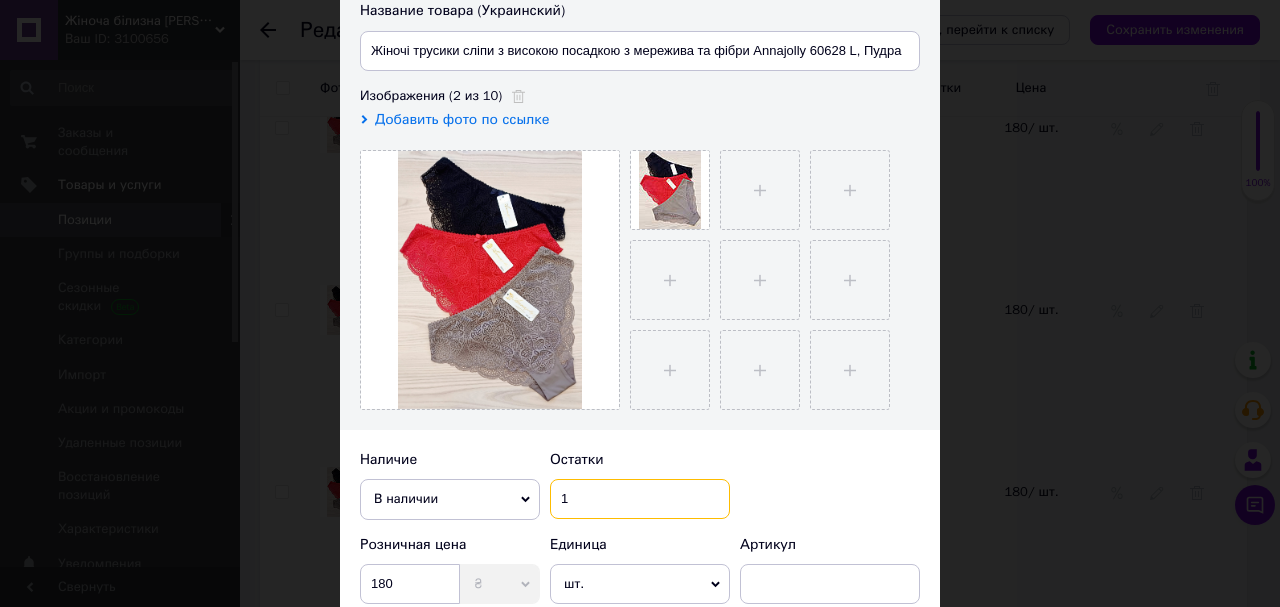 scroll, scrollTop: 400, scrollLeft: 0, axis: vertical 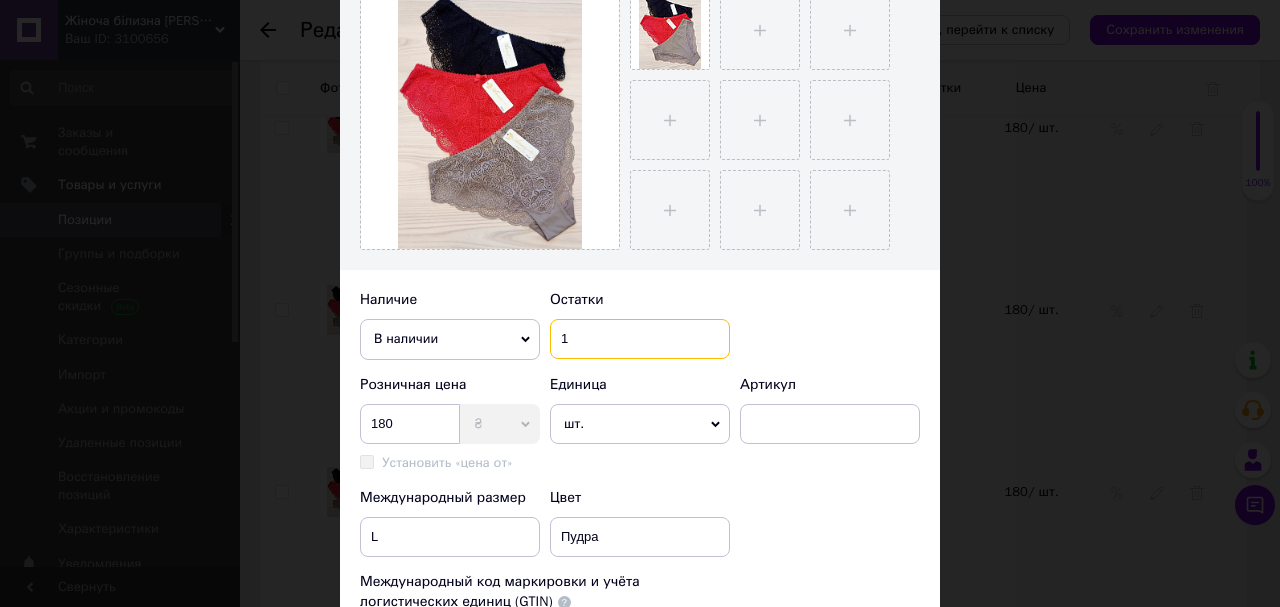 type on "1" 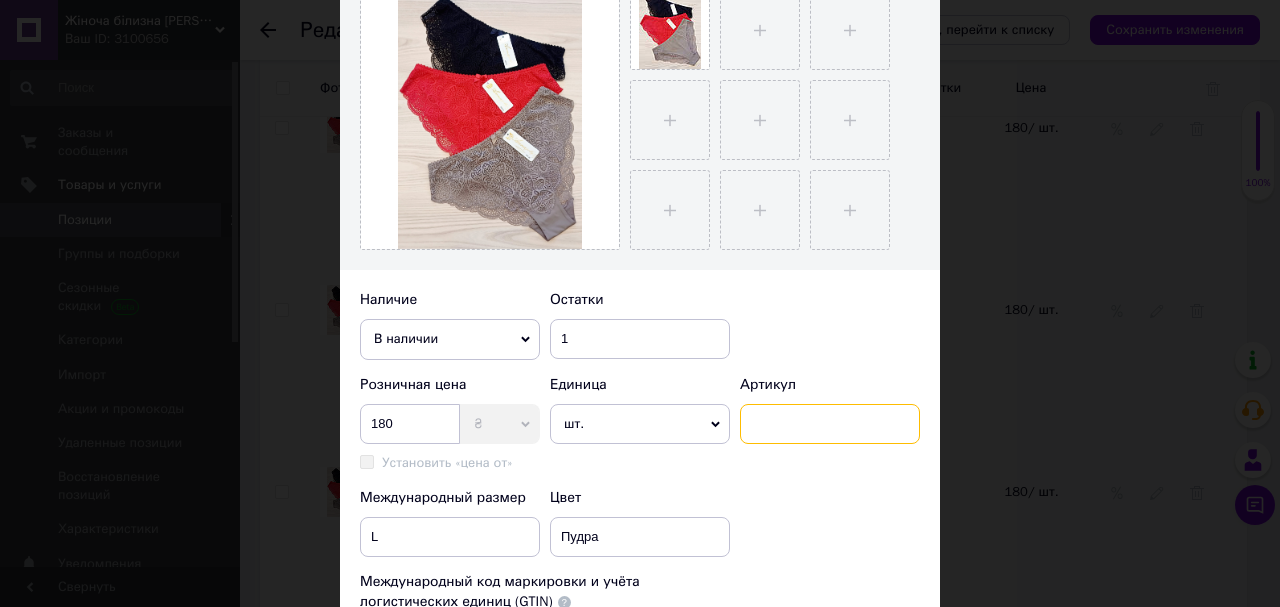 click at bounding box center (830, 424) 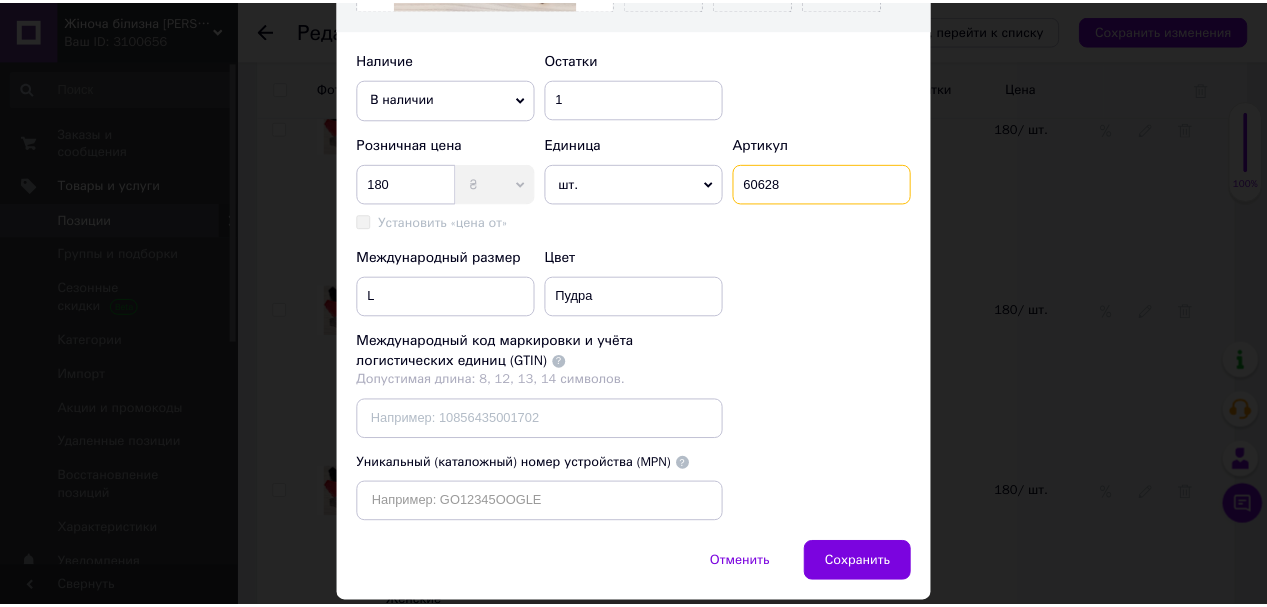 scroll, scrollTop: 720, scrollLeft: 0, axis: vertical 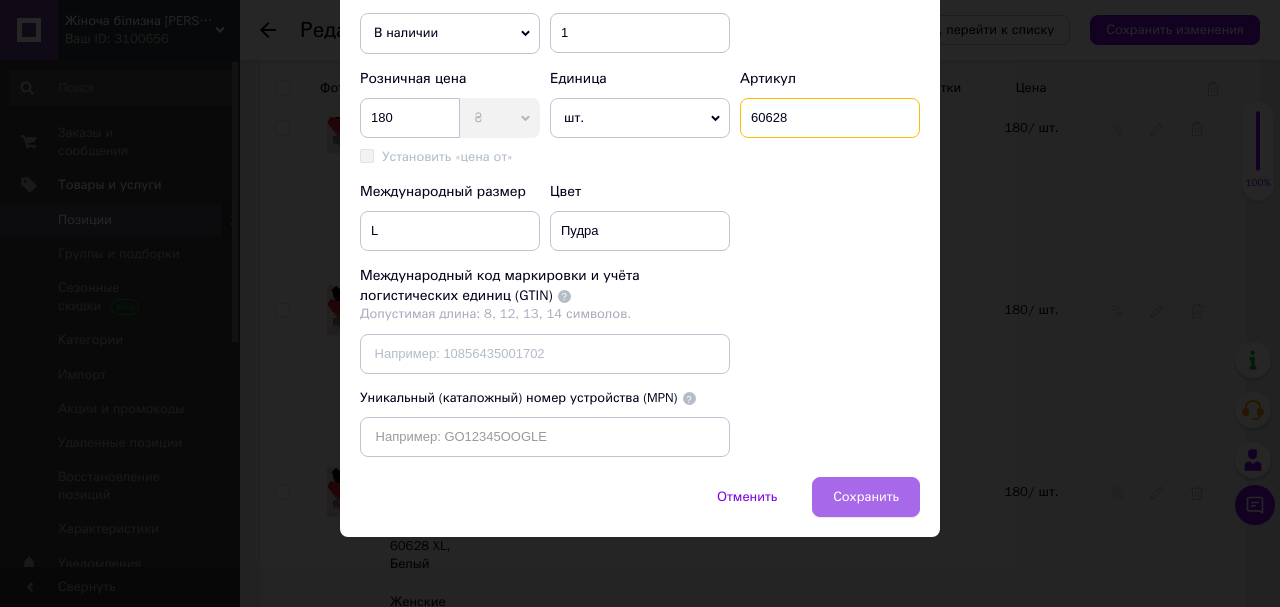 type on "60628" 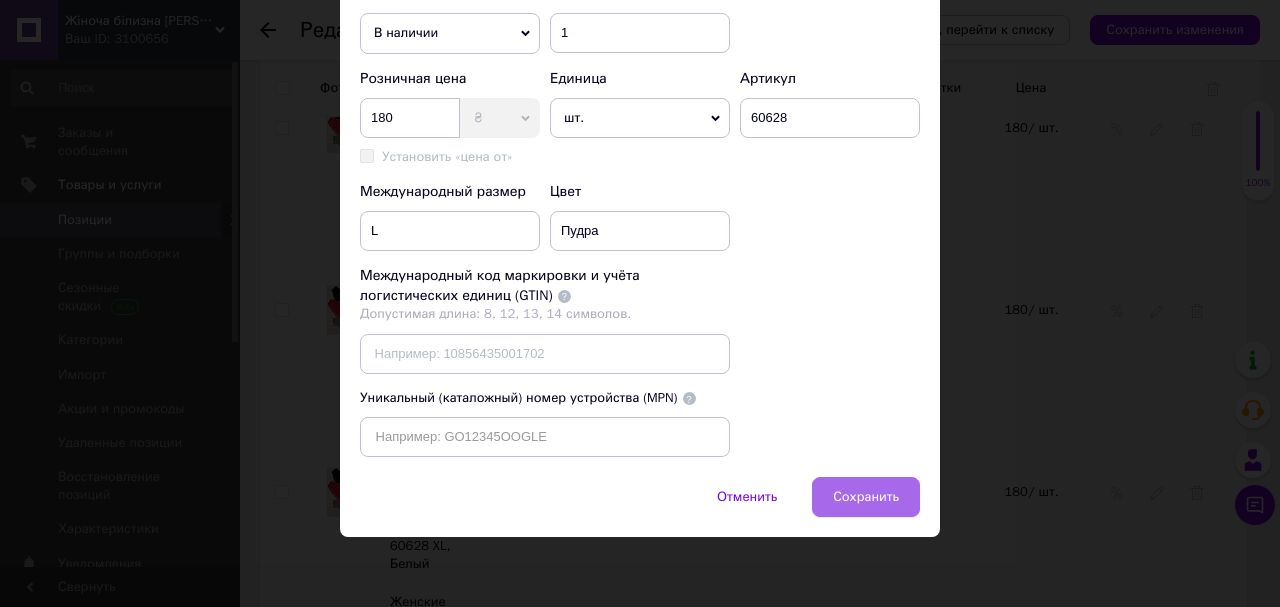 click on "Сохранить" at bounding box center (866, 497) 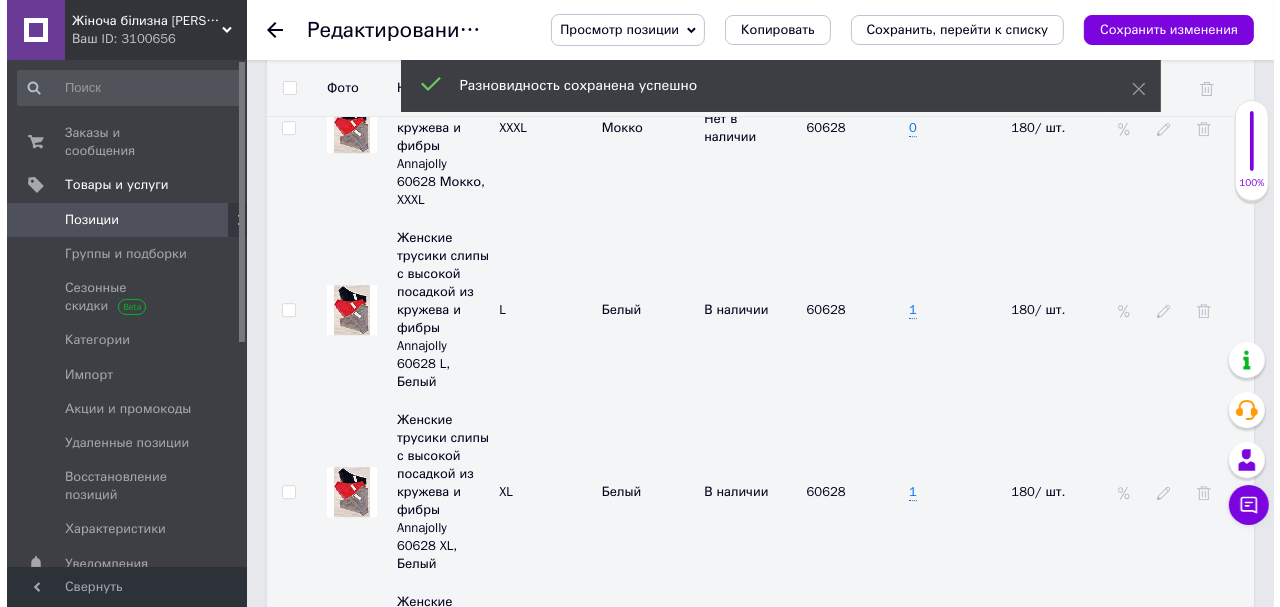scroll, scrollTop: 4960, scrollLeft: 0, axis: vertical 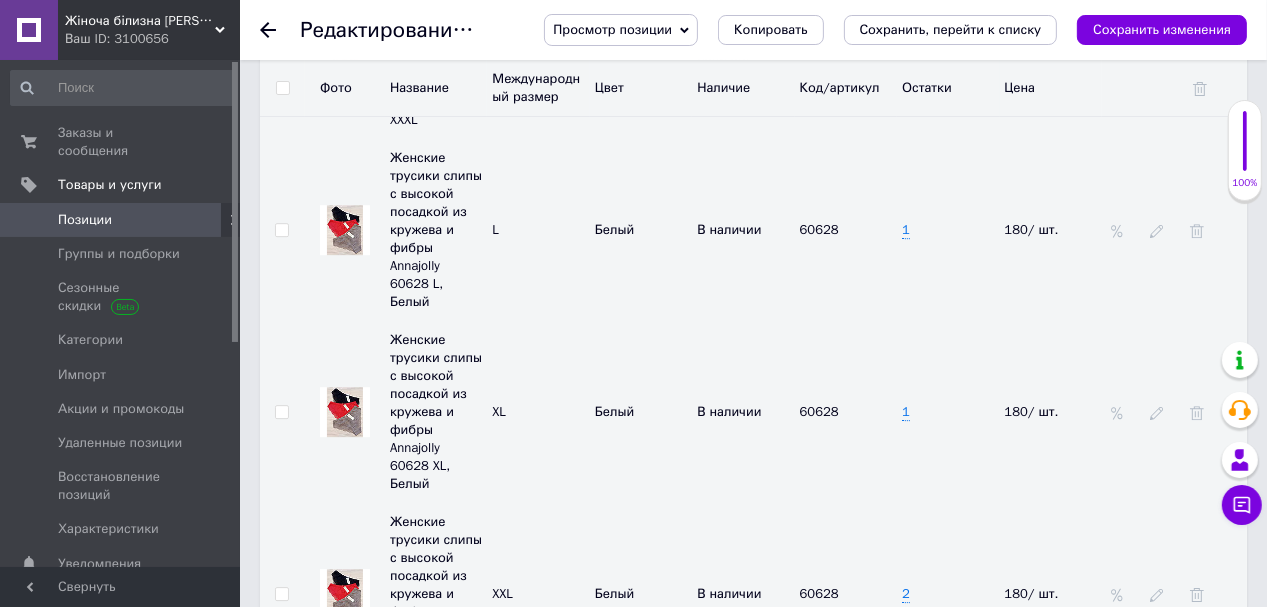 click 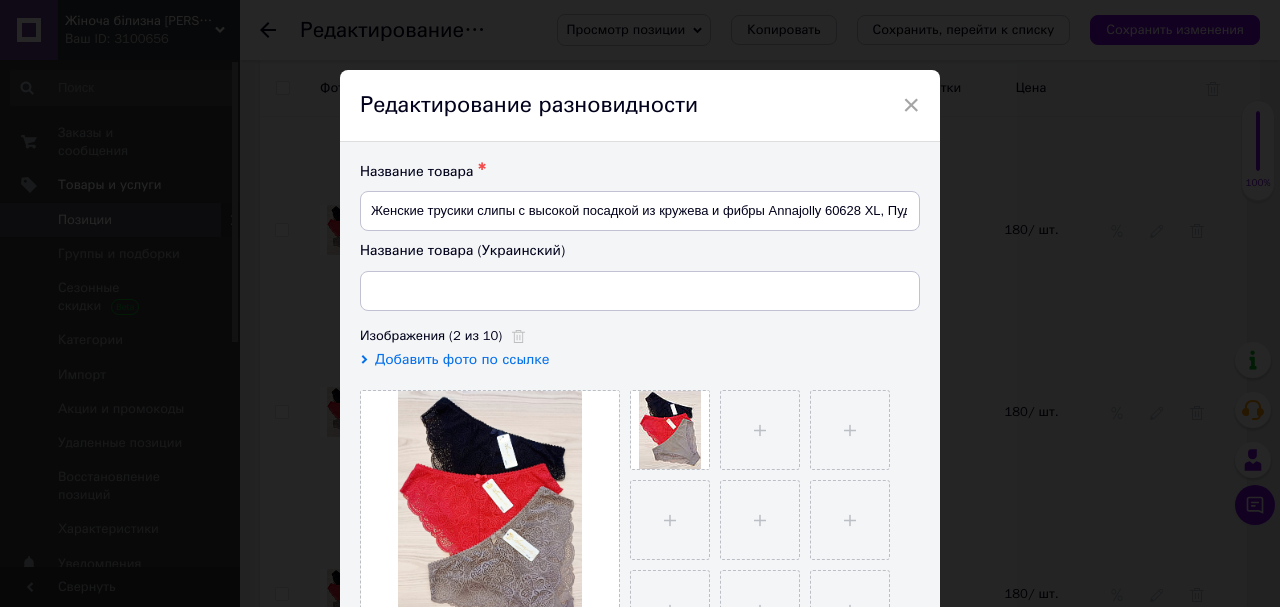 type on "Жіночі трусики сліпи з високою посадкою з мережива та фібри Annajolly 60628 XL, Пудра" 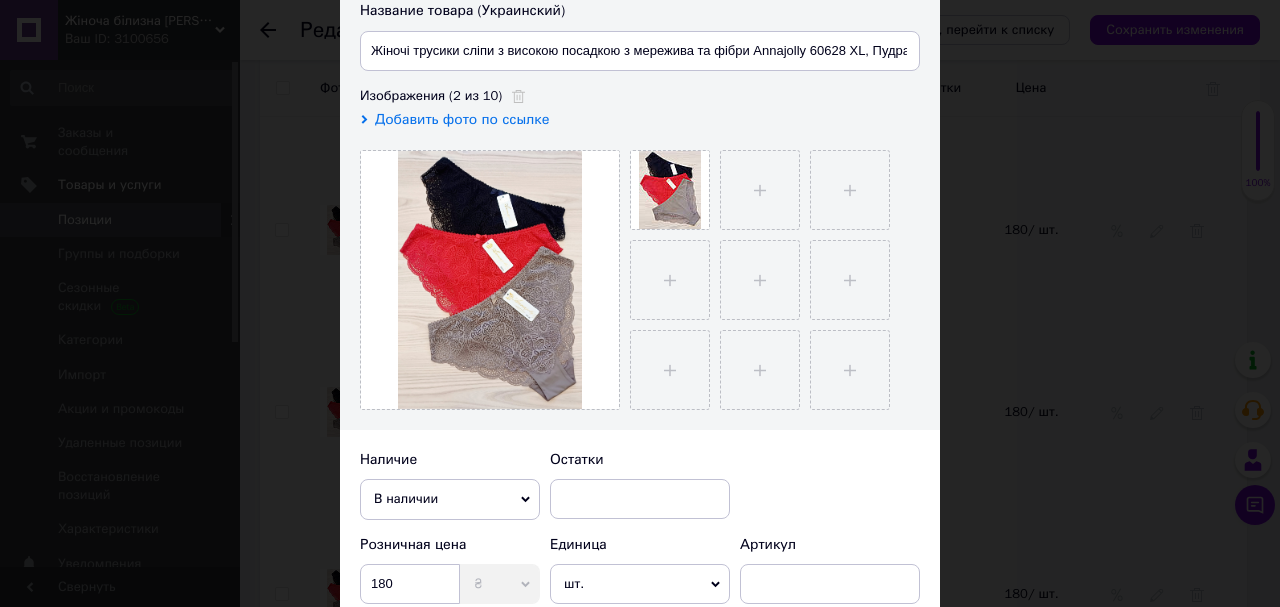 scroll, scrollTop: 480, scrollLeft: 0, axis: vertical 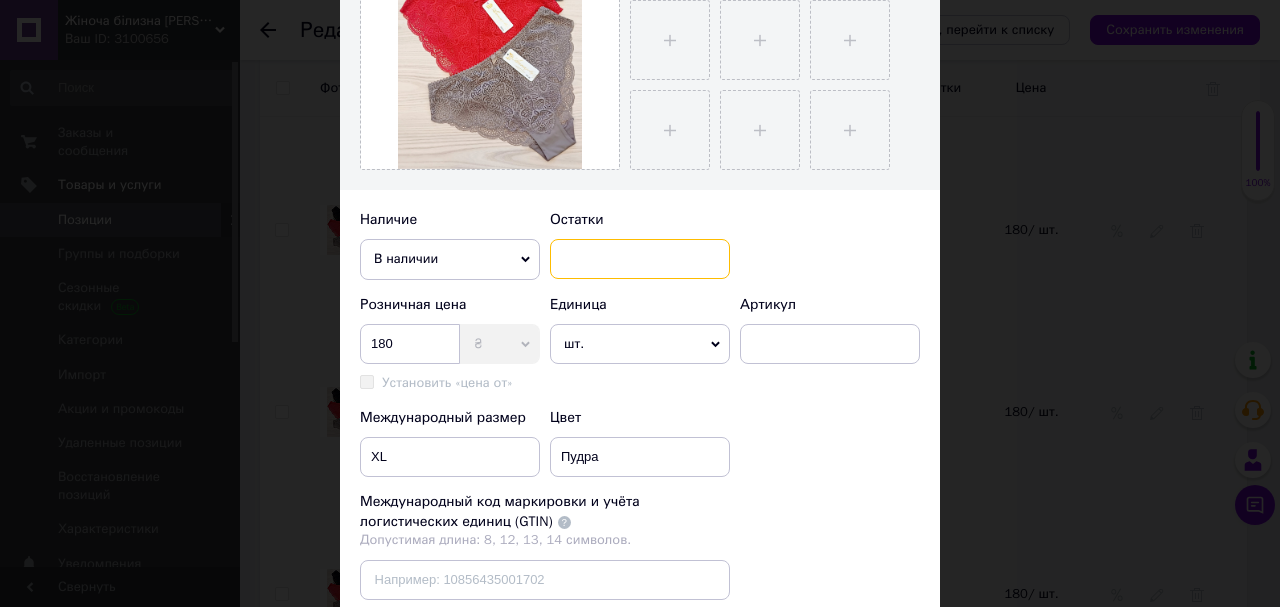 click at bounding box center [640, 259] 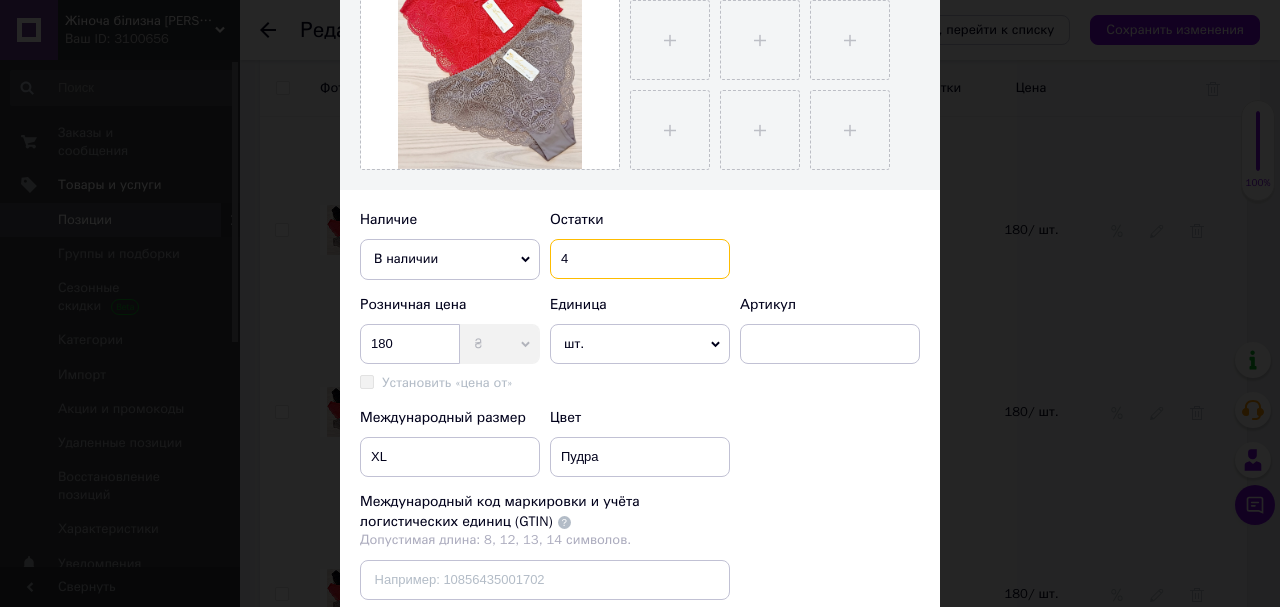type on "4" 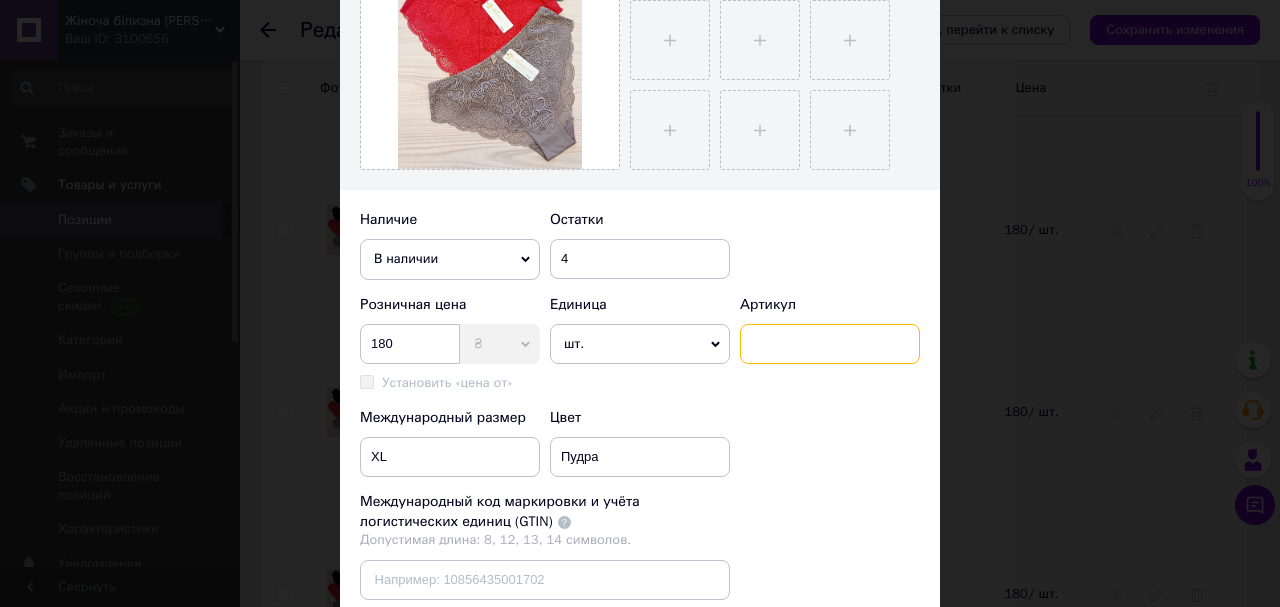 click at bounding box center [830, 344] 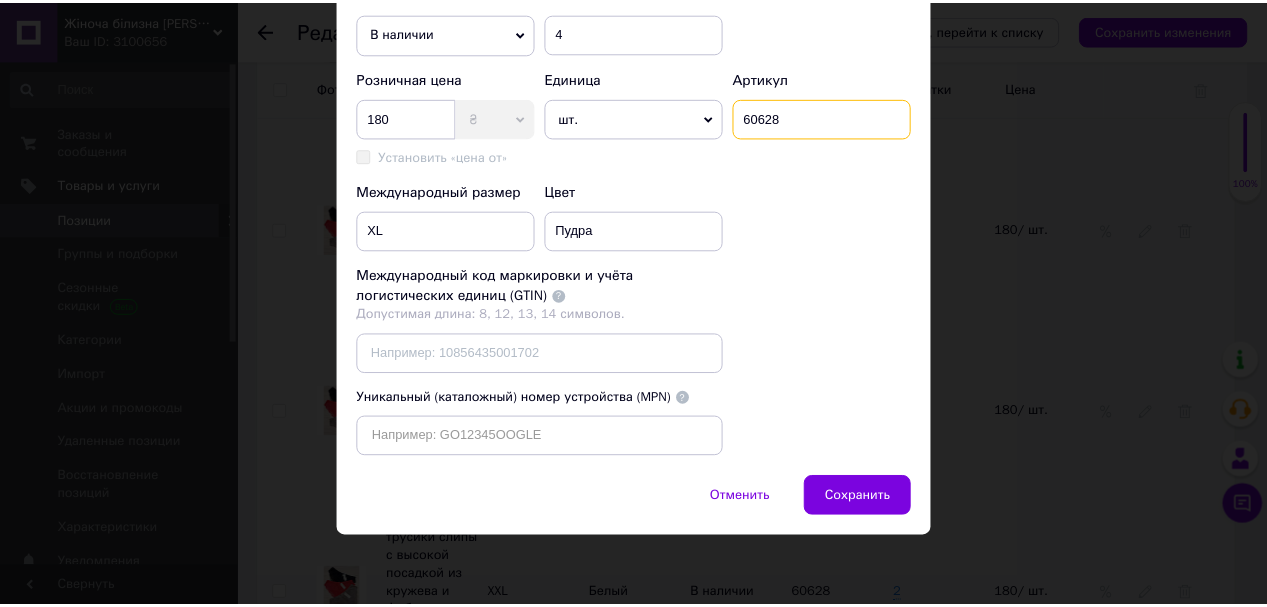 scroll, scrollTop: 740, scrollLeft: 0, axis: vertical 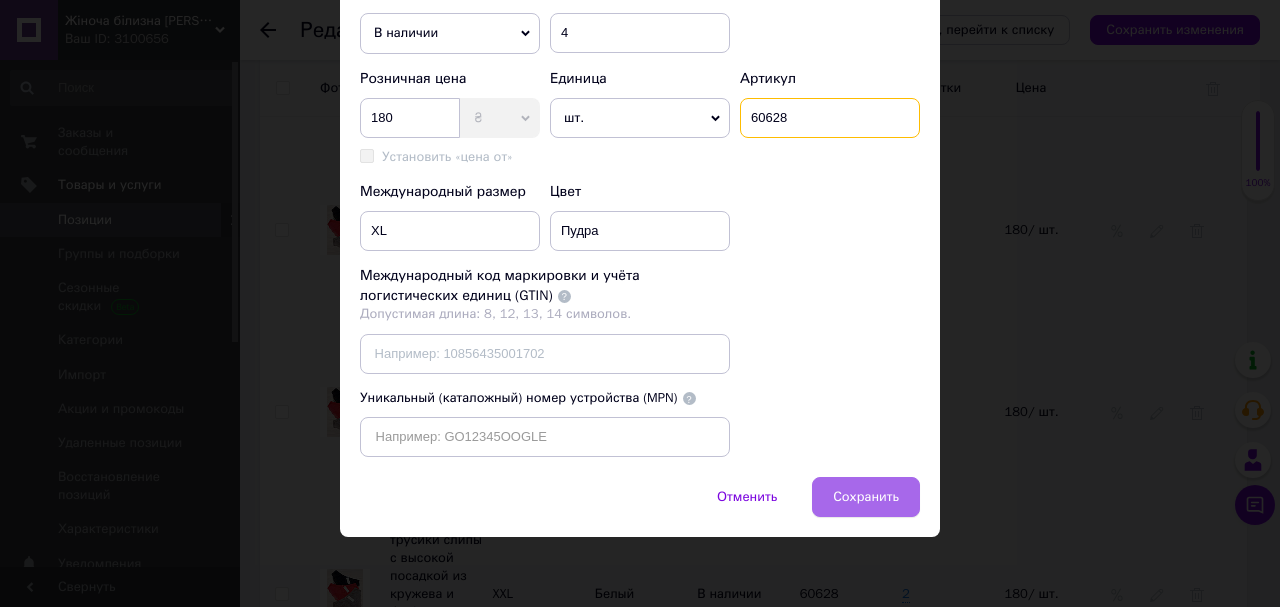 type on "60628" 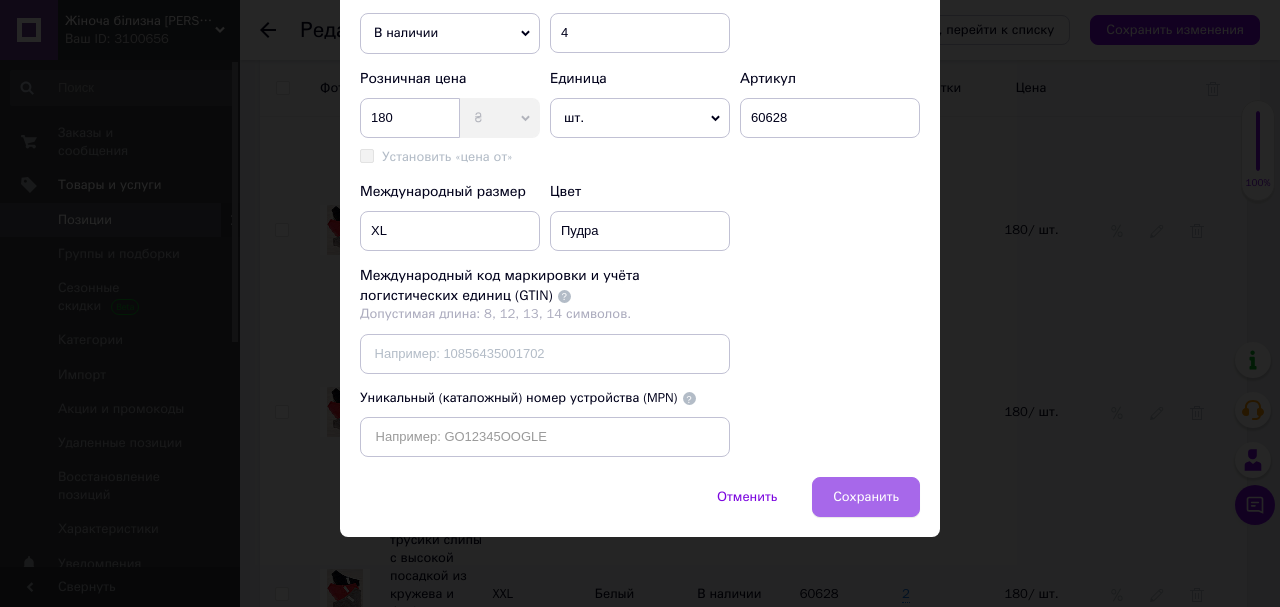 click on "Сохранить" at bounding box center [866, 497] 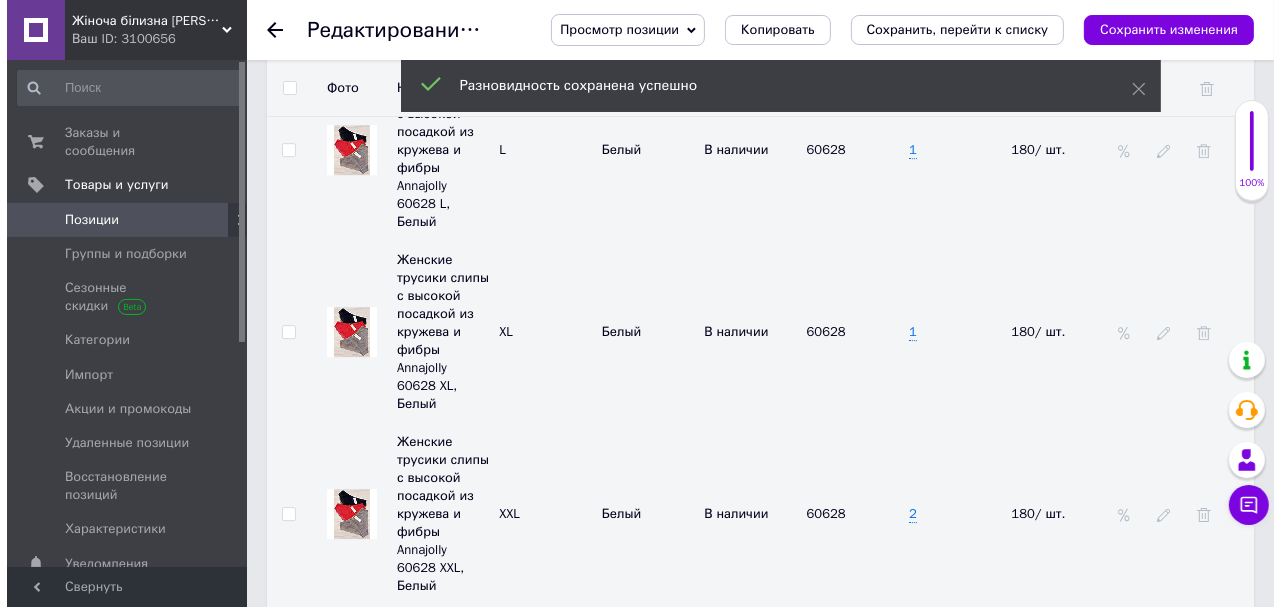 scroll, scrollTop: 5120, scrollLeft: 0, axis: vertical 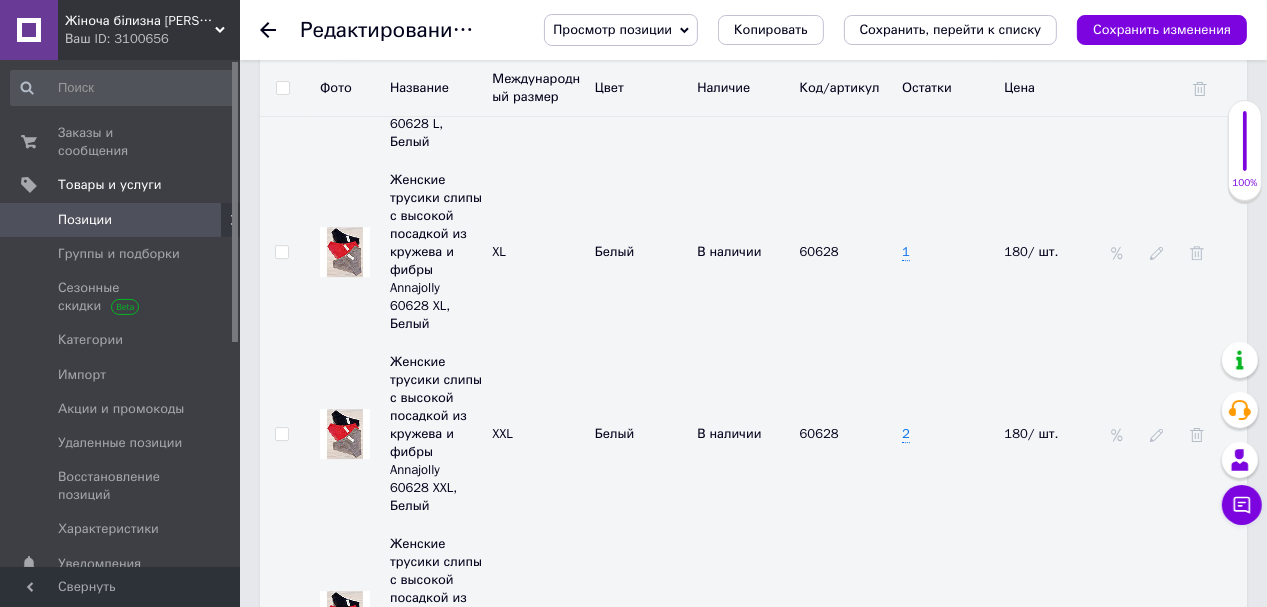 click 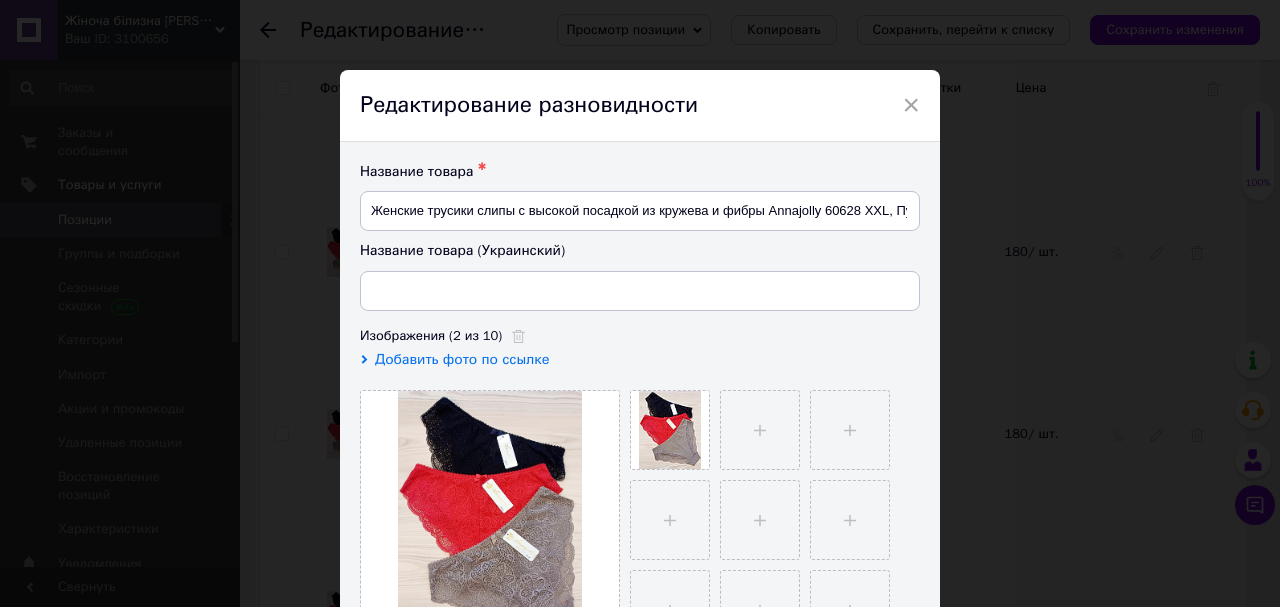 type on "Жіночі трусики сліпи з високою посадкою з мережива та фібри Annajolly 60628 XXL, Пудра" 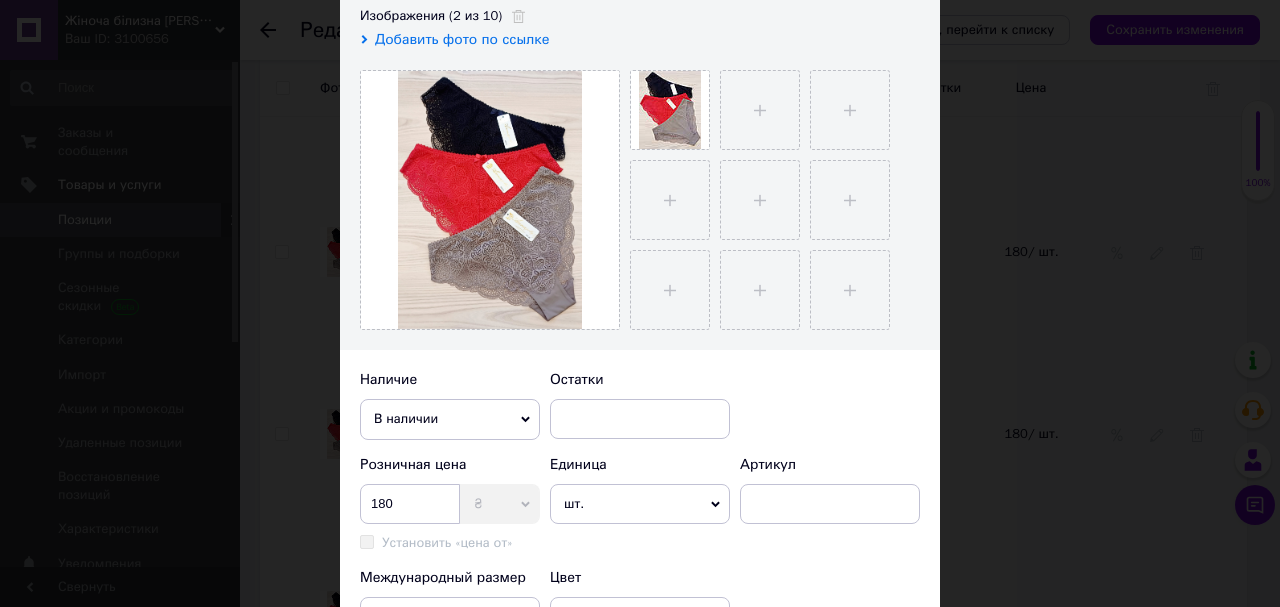 scroll, scrollTop: 400, scrollLeft: 0, axis: vertical 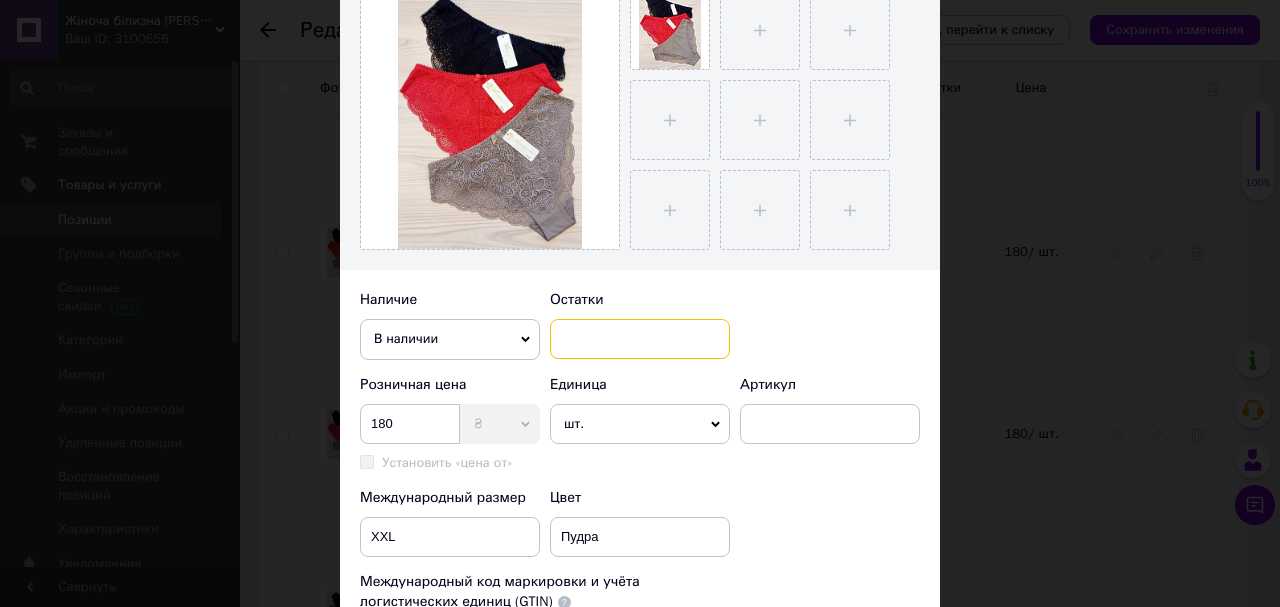 click at bounding box center (640, 339) 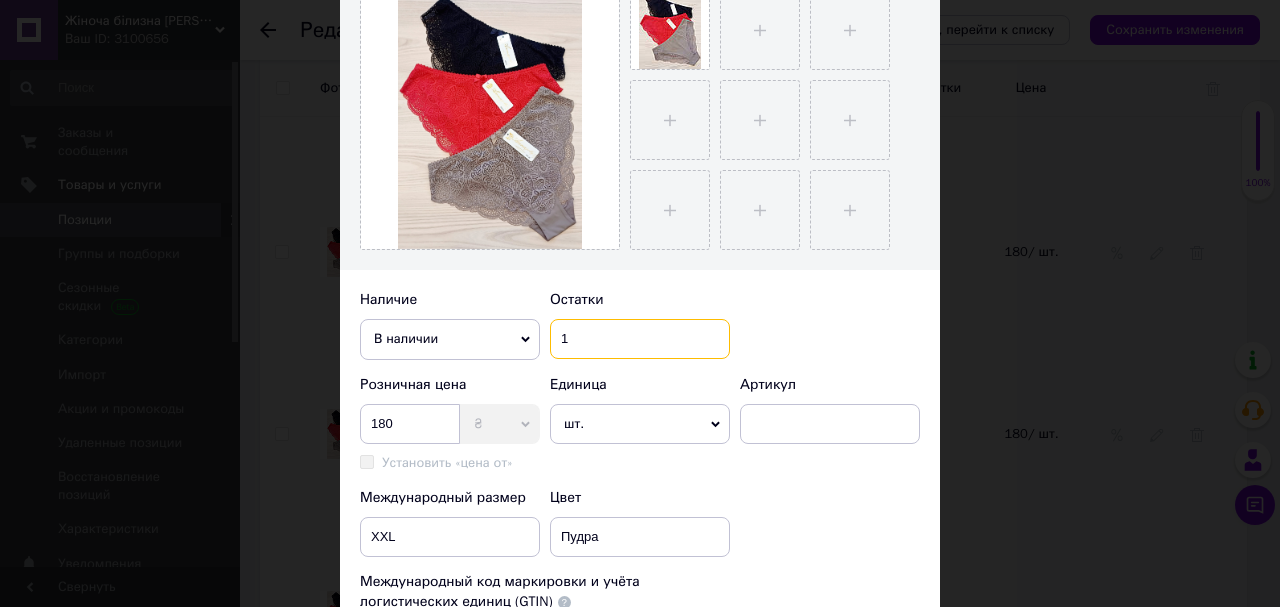 type on "1" 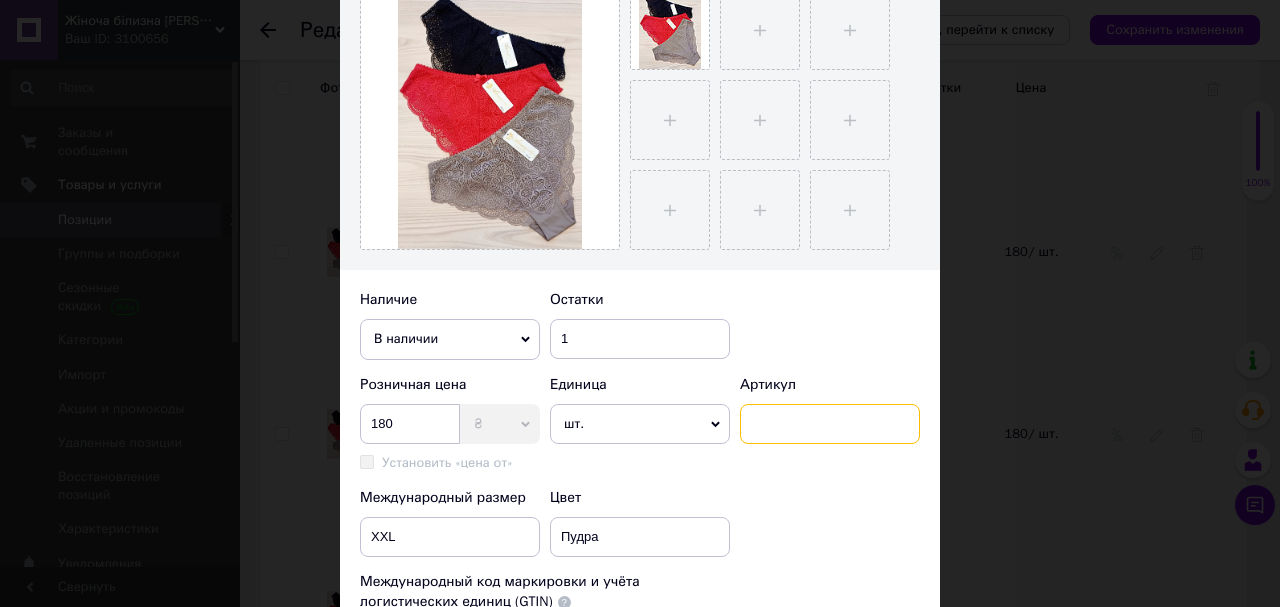 click at bounding box center (830, 424) 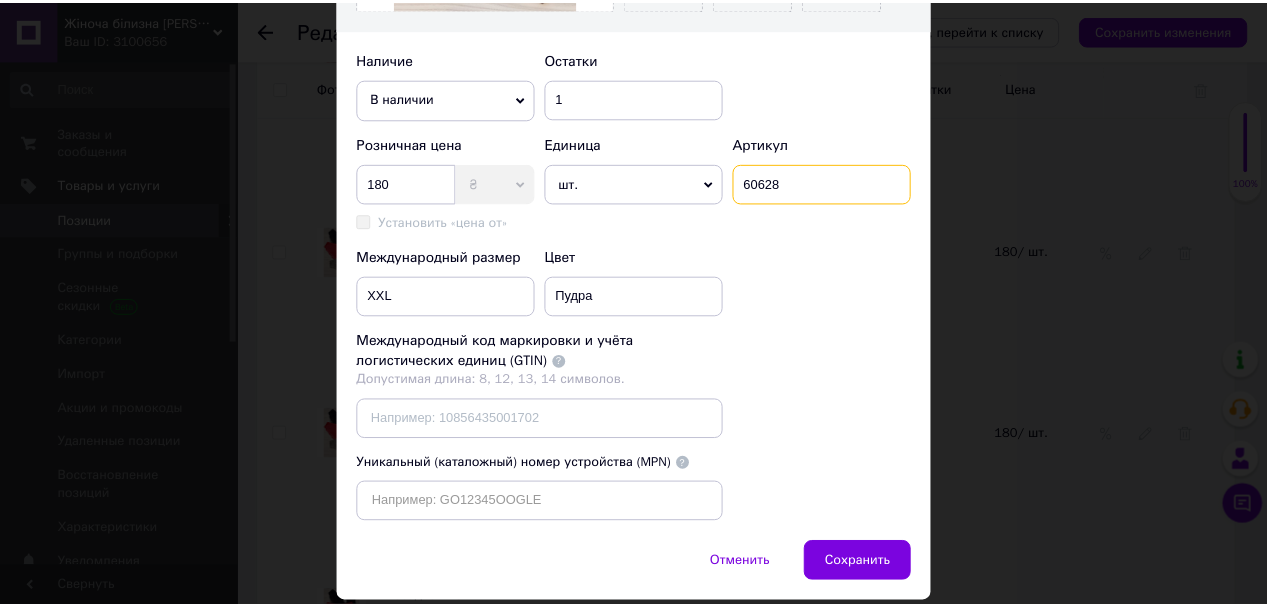 scroll, scrollTop: 740, scrollLeft: 0, axis: vertical 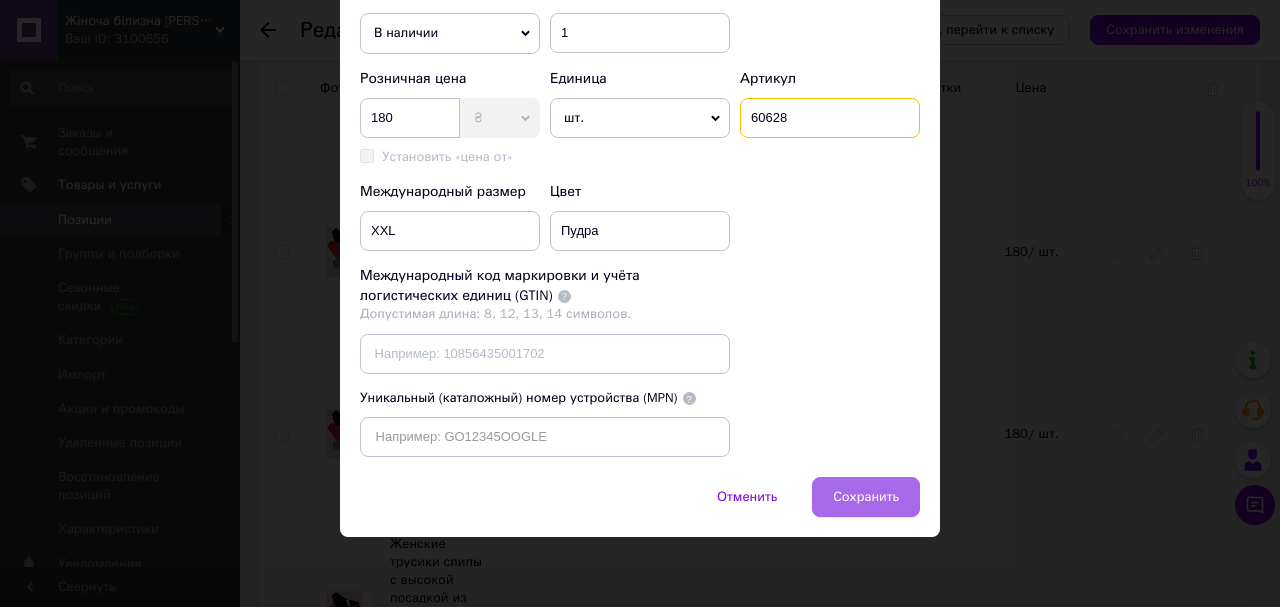 type on "60628" 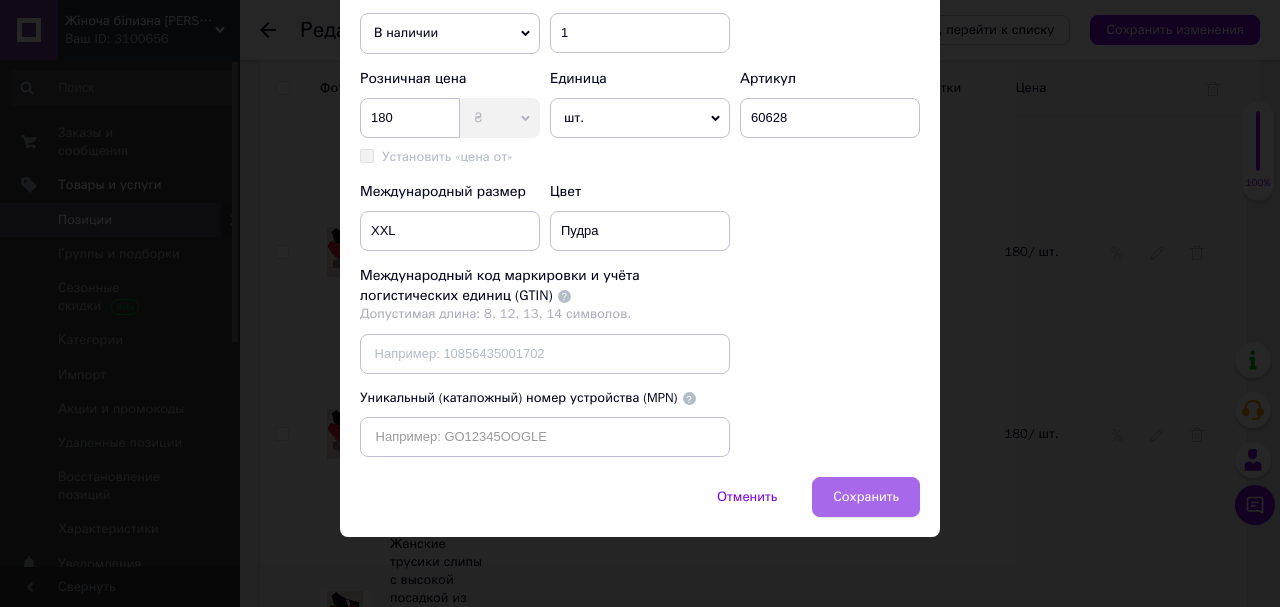 click on "Сохранить" at bounding box center [866, 497] 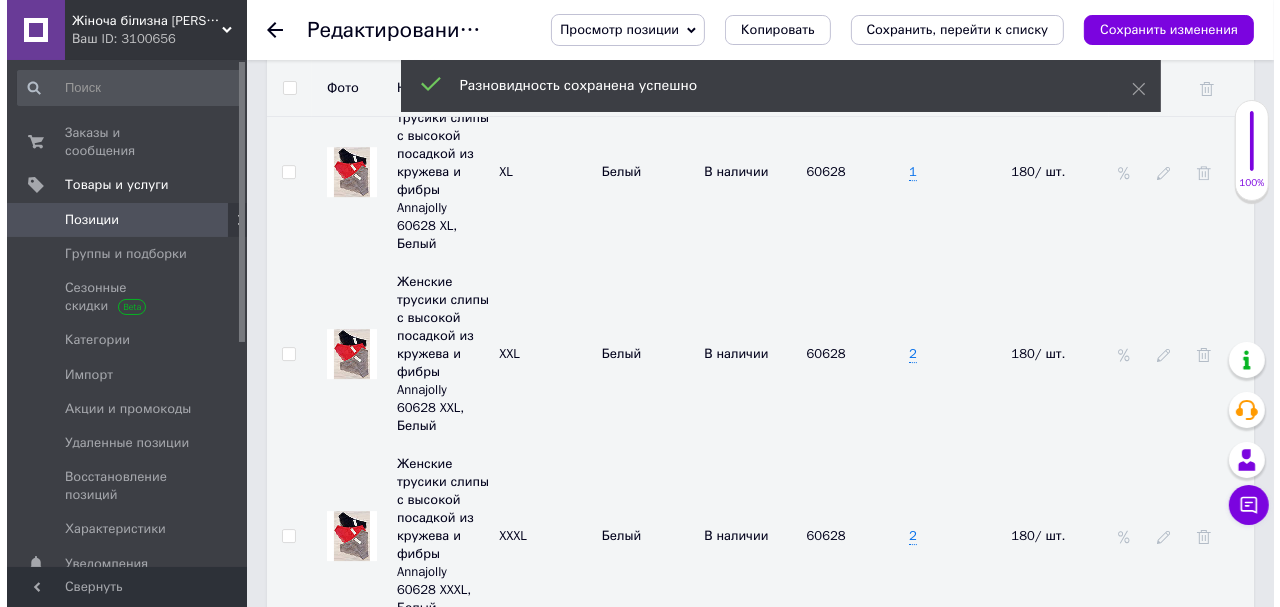 scroll, scrollTop: 5280, scrollLeft: 0, axis: vertical 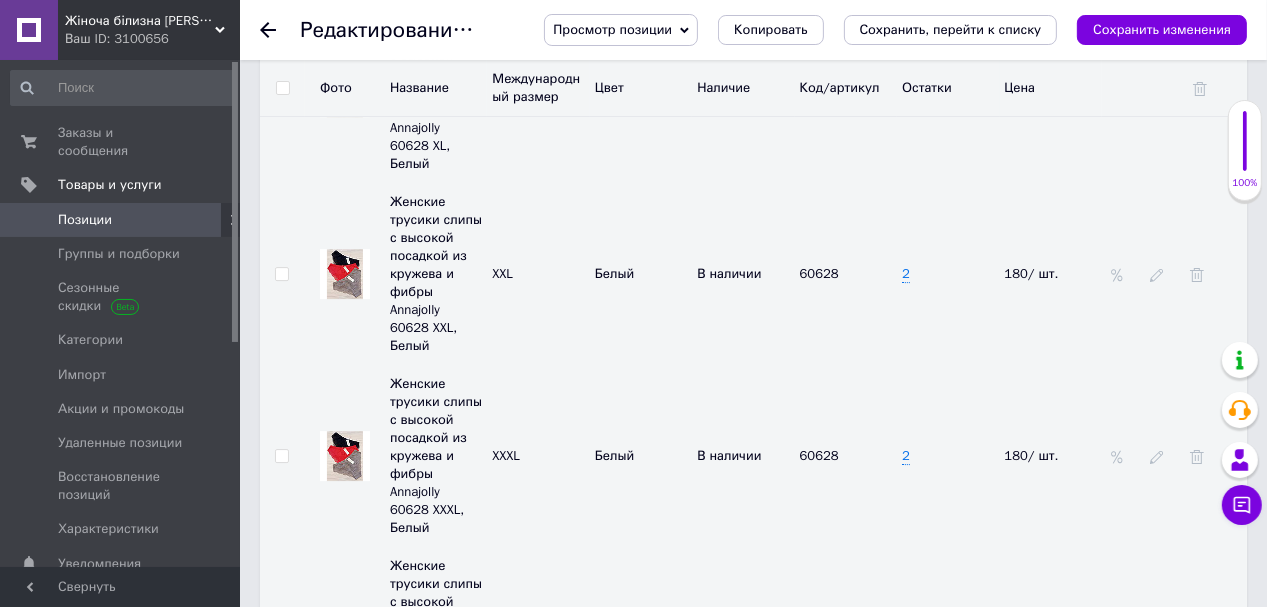click 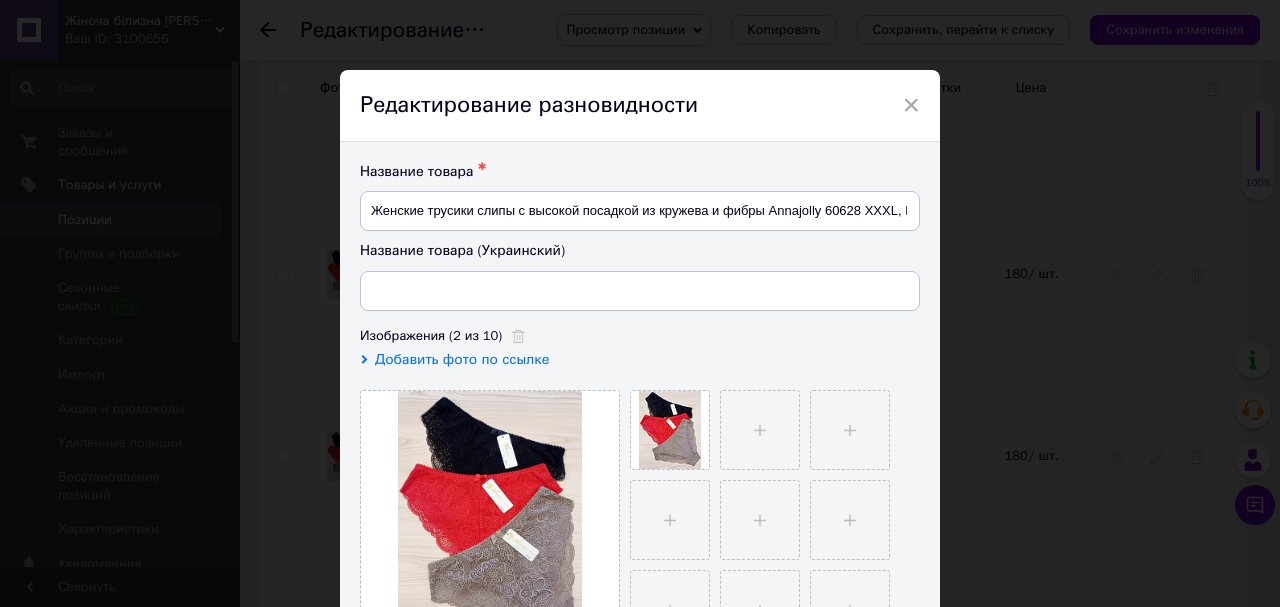 type on "Жіночі трусики сліпи з високою посадкою з мережива та фібри Annajolly 60628 XXXL, Пудра" 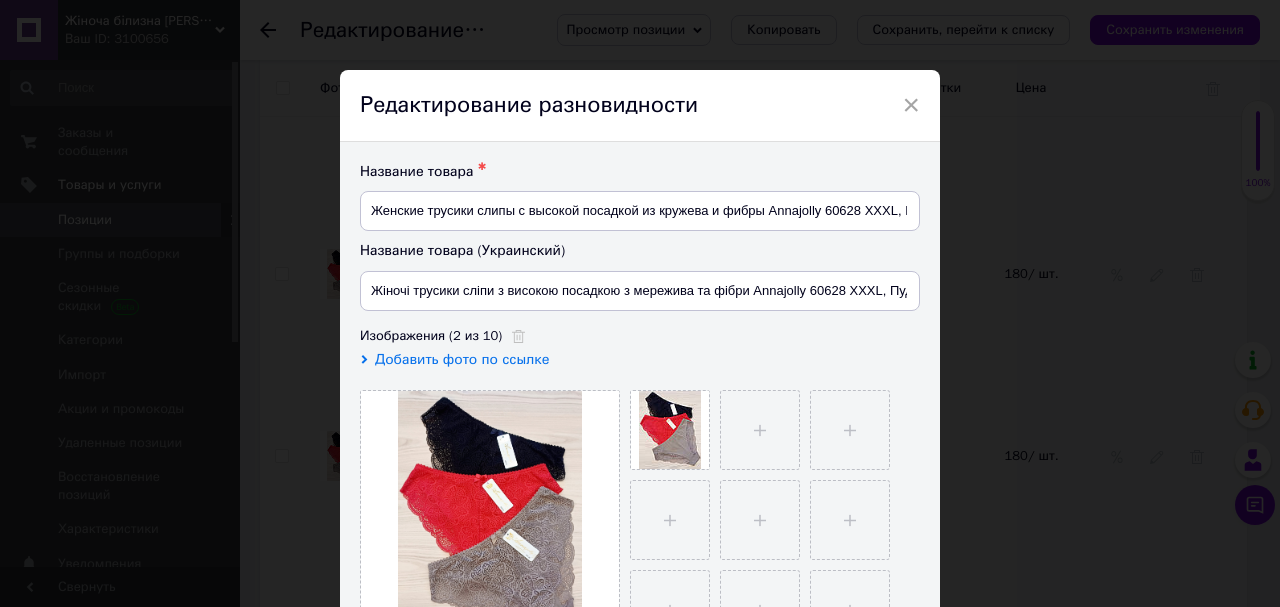 scroll, scrollTop: 240, scrollLeft: 0, axis: vertical 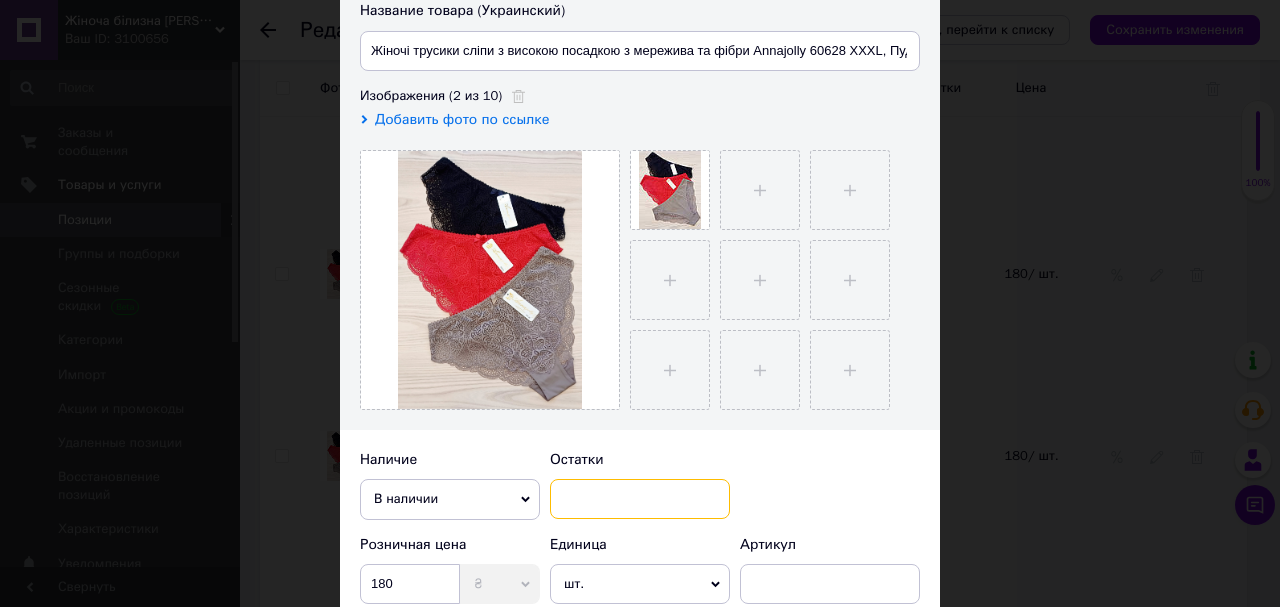 click at bounding box center (640, 499) 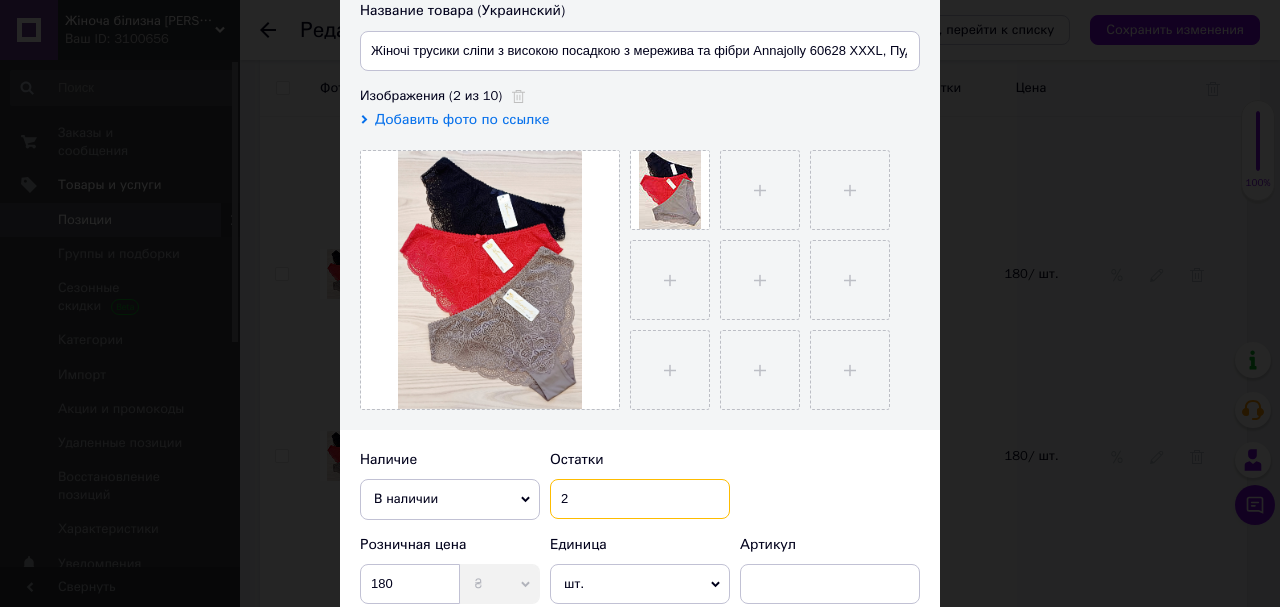 scroll, scrollTop: 400, scrollLeft: 0, axis: vertical 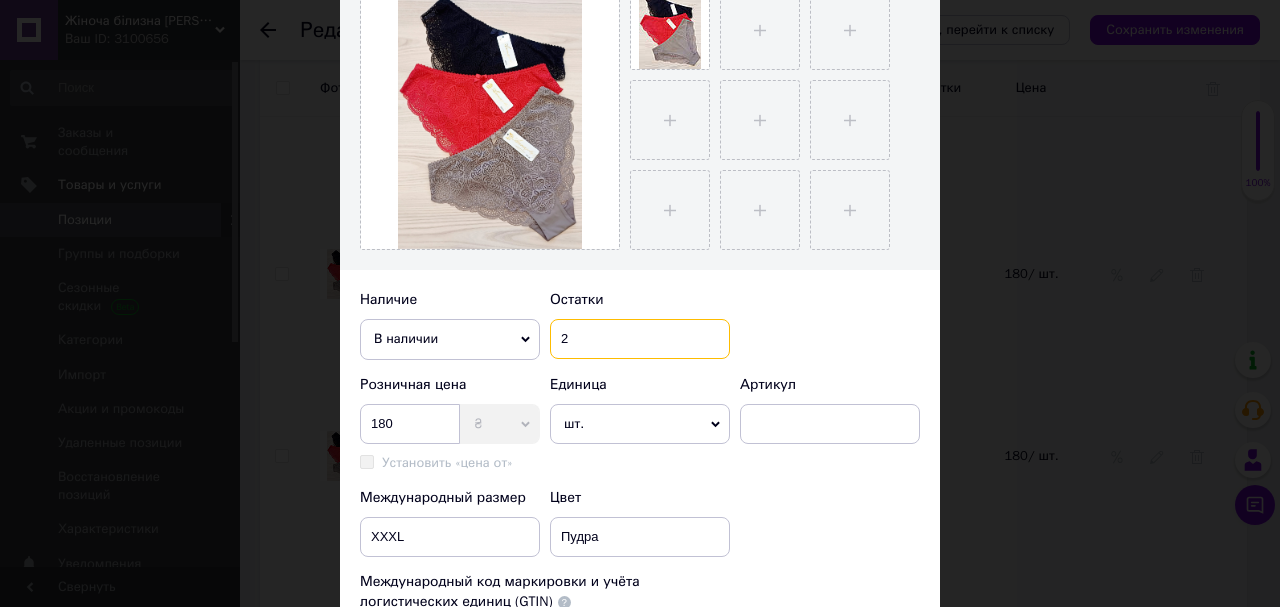 type on "2" 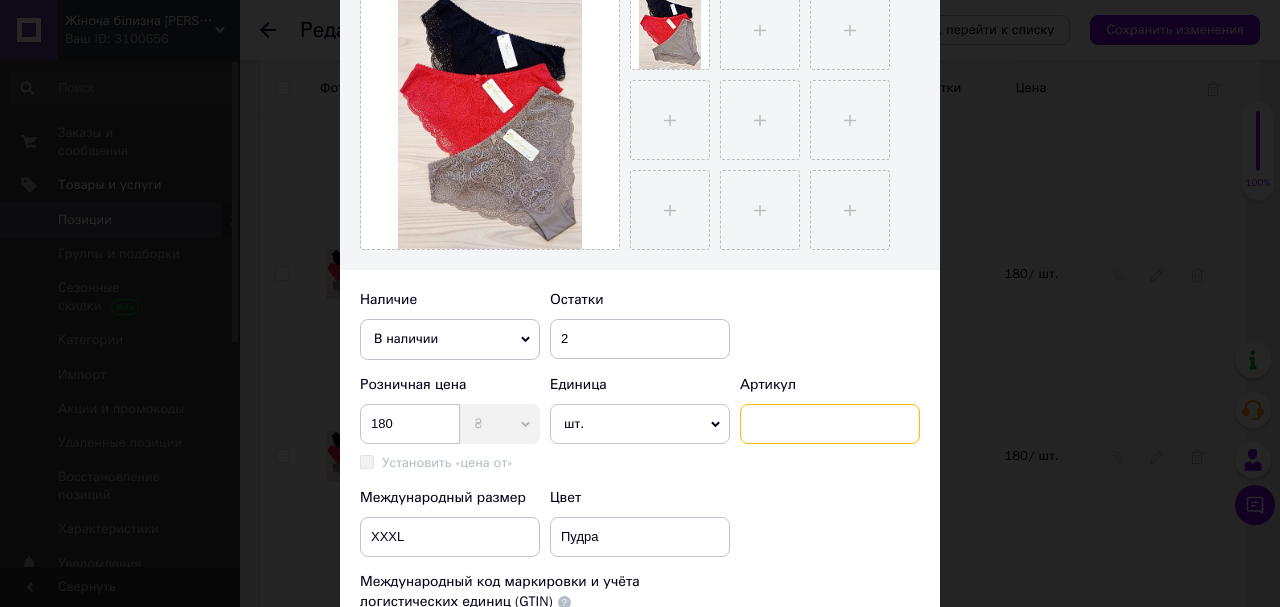 click at bounding box center (830, 424) 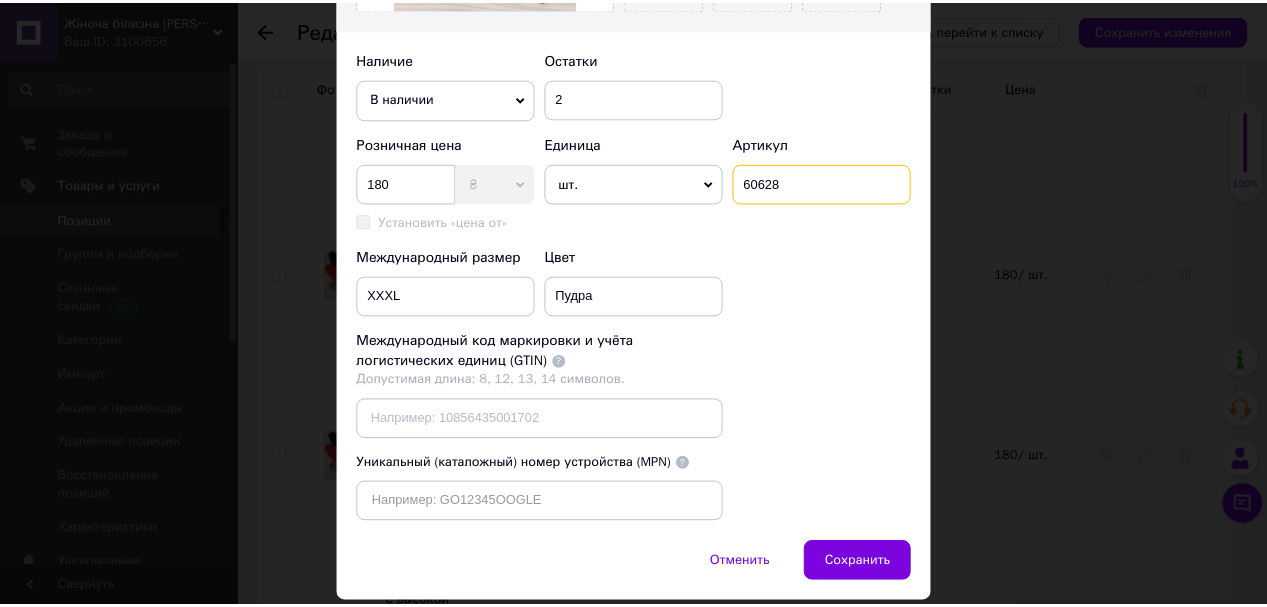 scroll, scrollTop: 720, scrollLeft: 0, axis: vertical 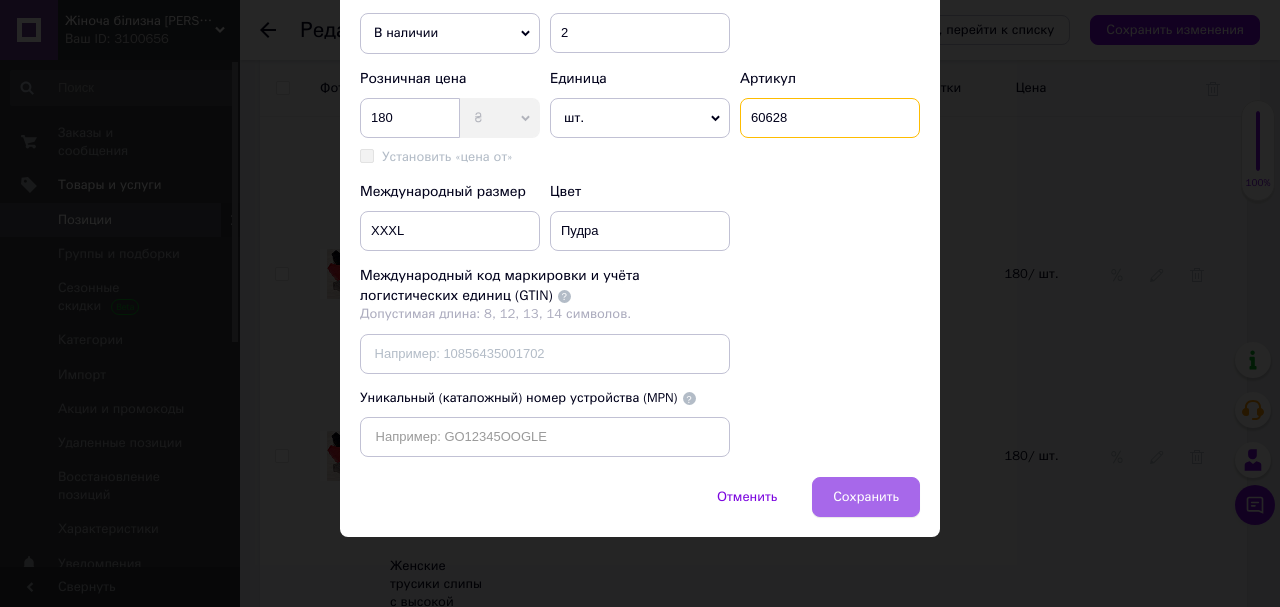 type on "60628" 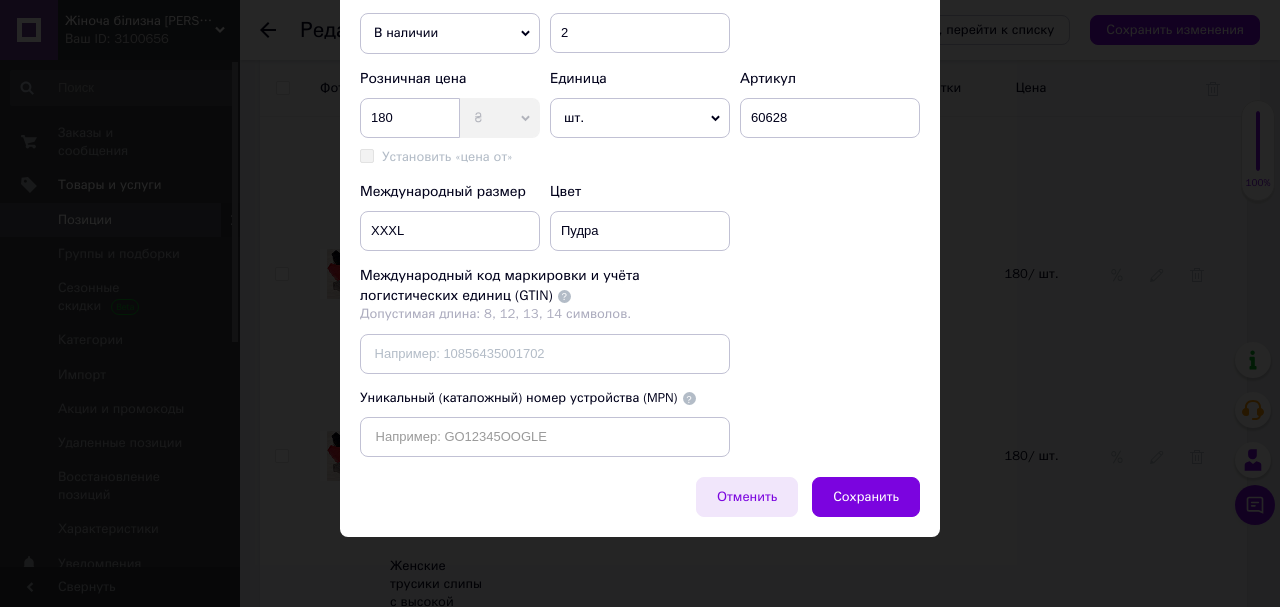 drag, startPoint x: 837, startPoint y: 506, endPoint x: 748, endPoint y: 505, distance: 89.005615 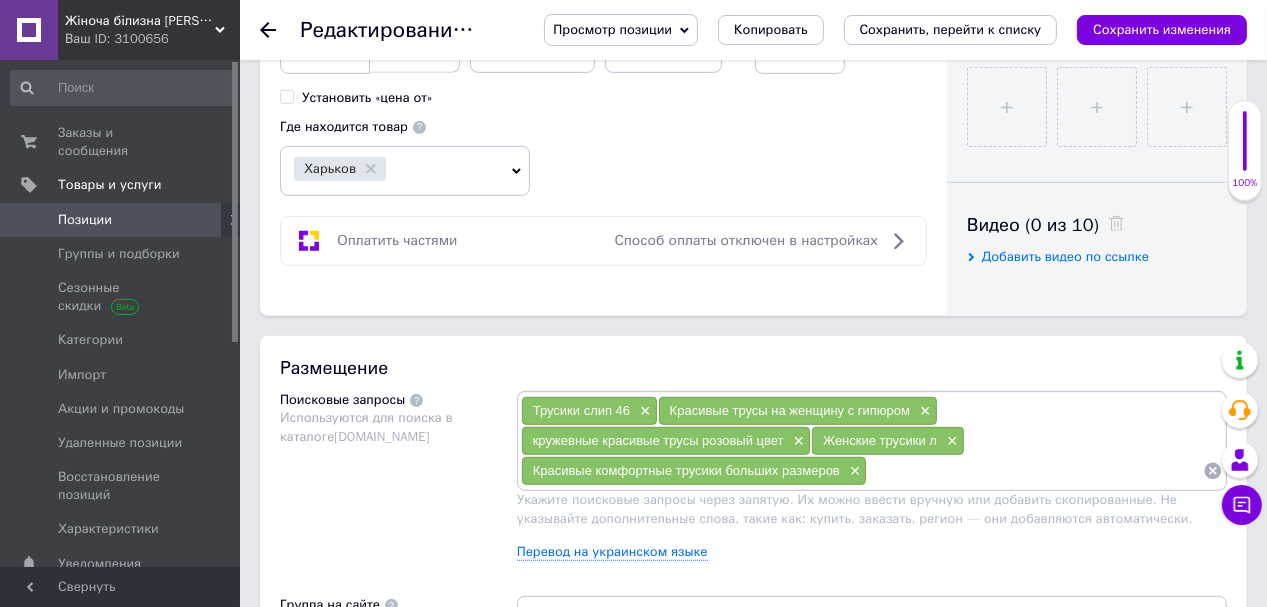 scroll, scrollTop: 720, scrollLeft: 0, axis: vertical 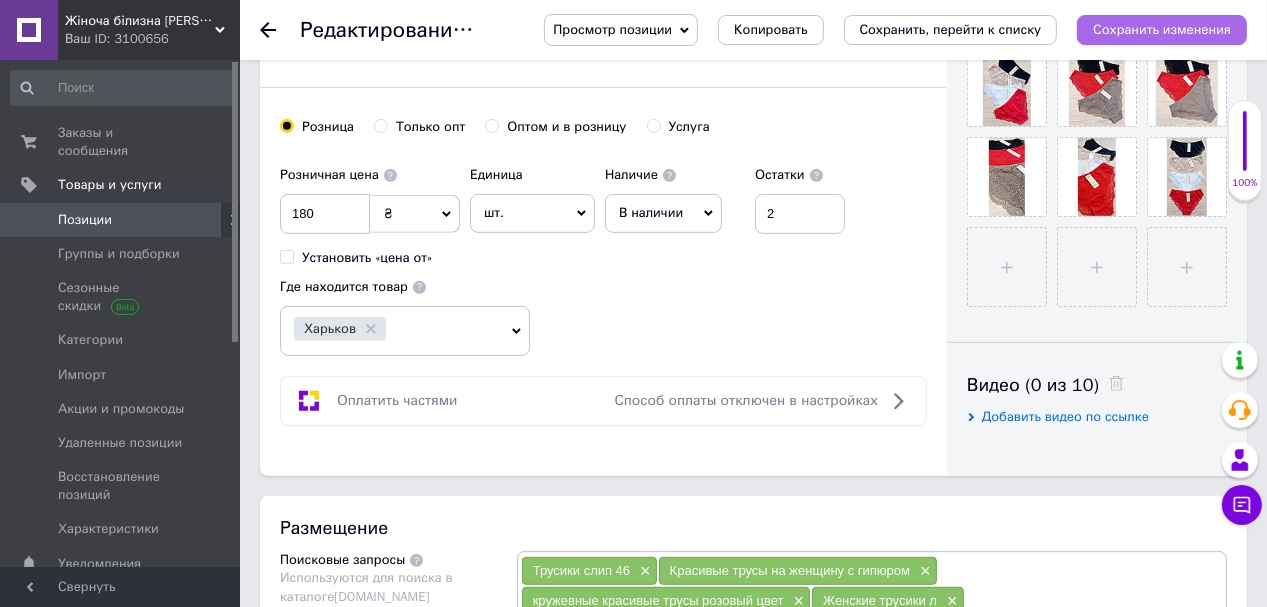 click on "Сохранить изменения" at bounding box center [1162, 29] 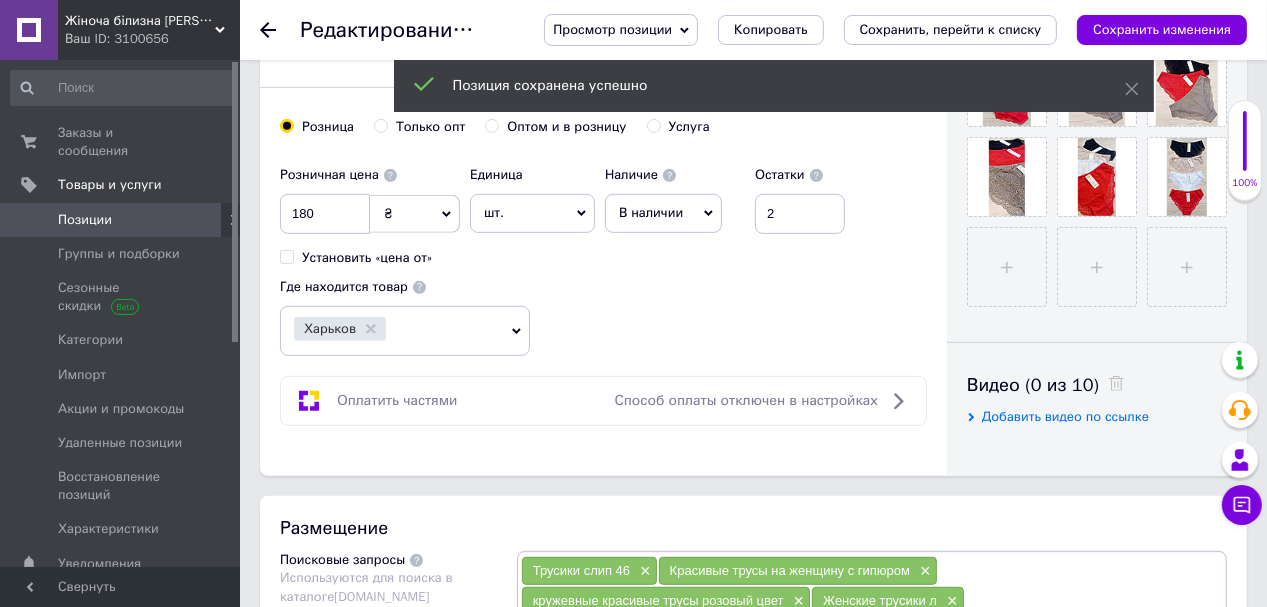 click 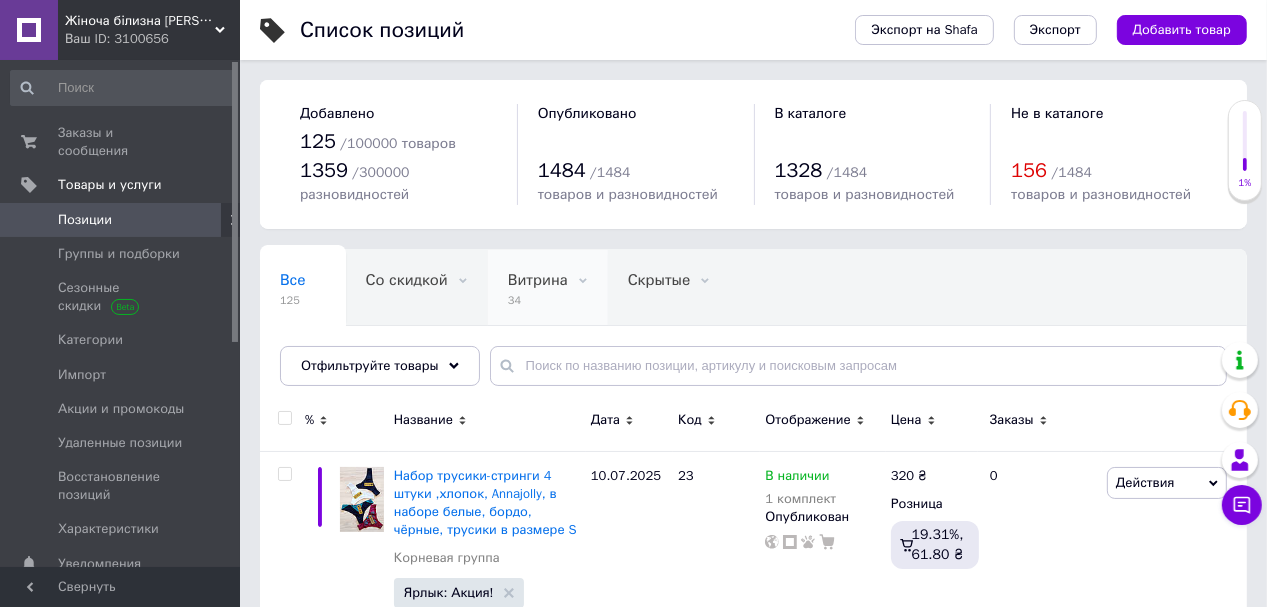 scroll, scrollTop: 240, scrollLeft: 0, axis: vertical 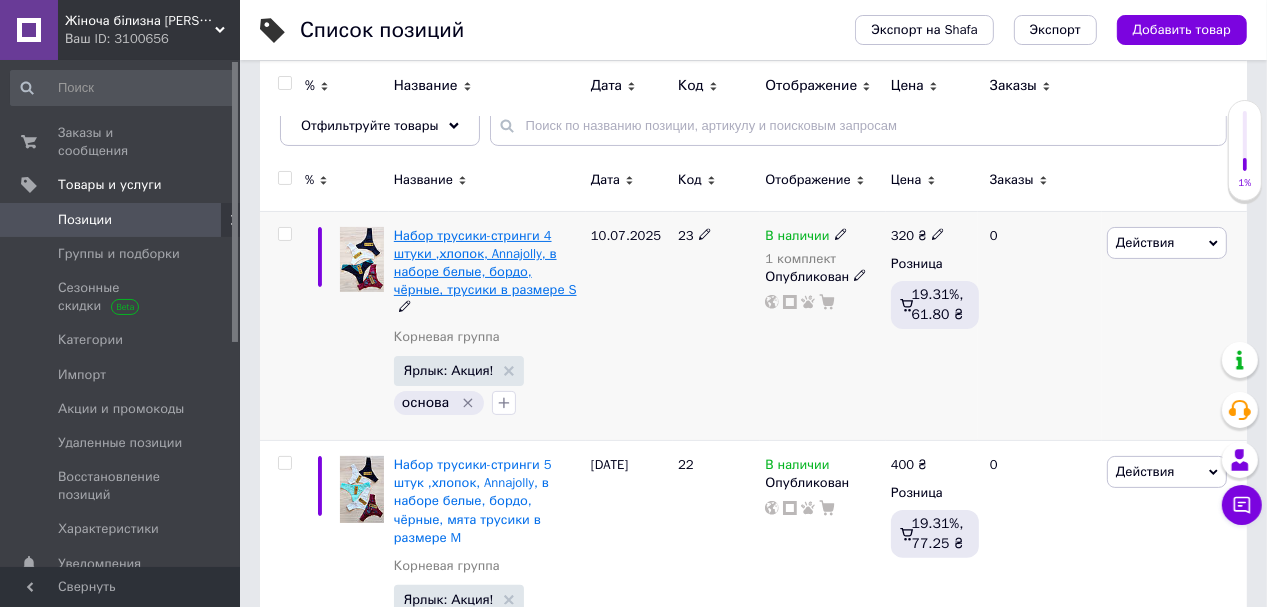 click on "Набор трусики-стринги 4 штуки ,хлопок, Annajolly, в наборе белые, бордо, чёрные,  трусики в размере S" at bounding box center [485, 263] 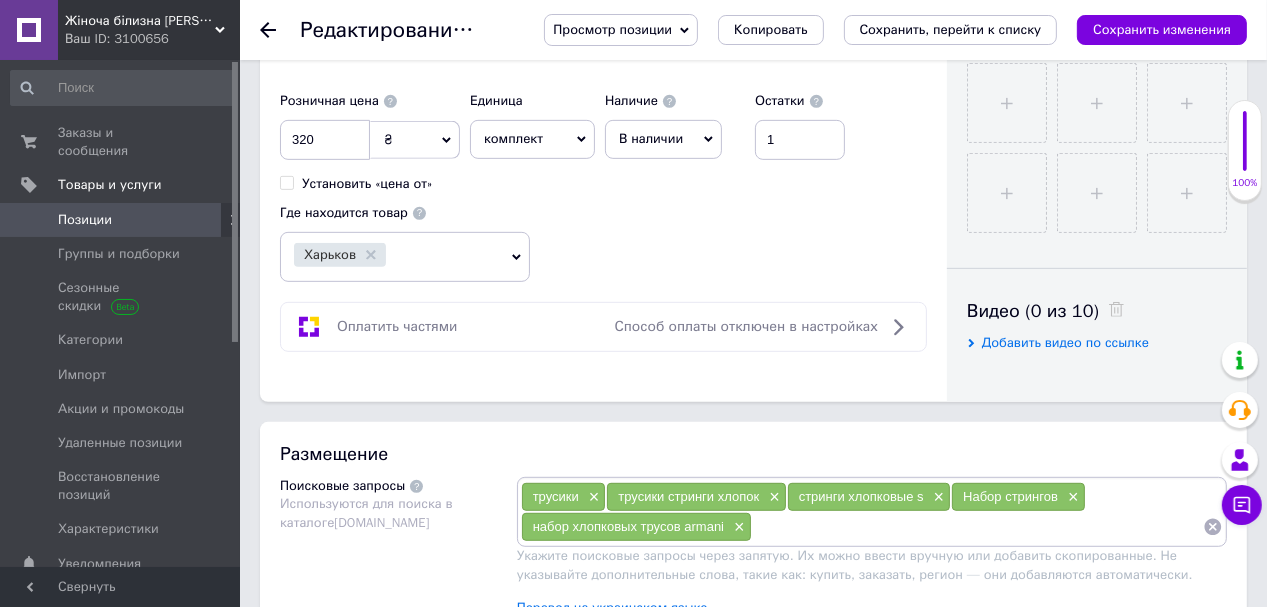 scroll, scrollTop: 634, scrollLeft: 0, axis: vertical 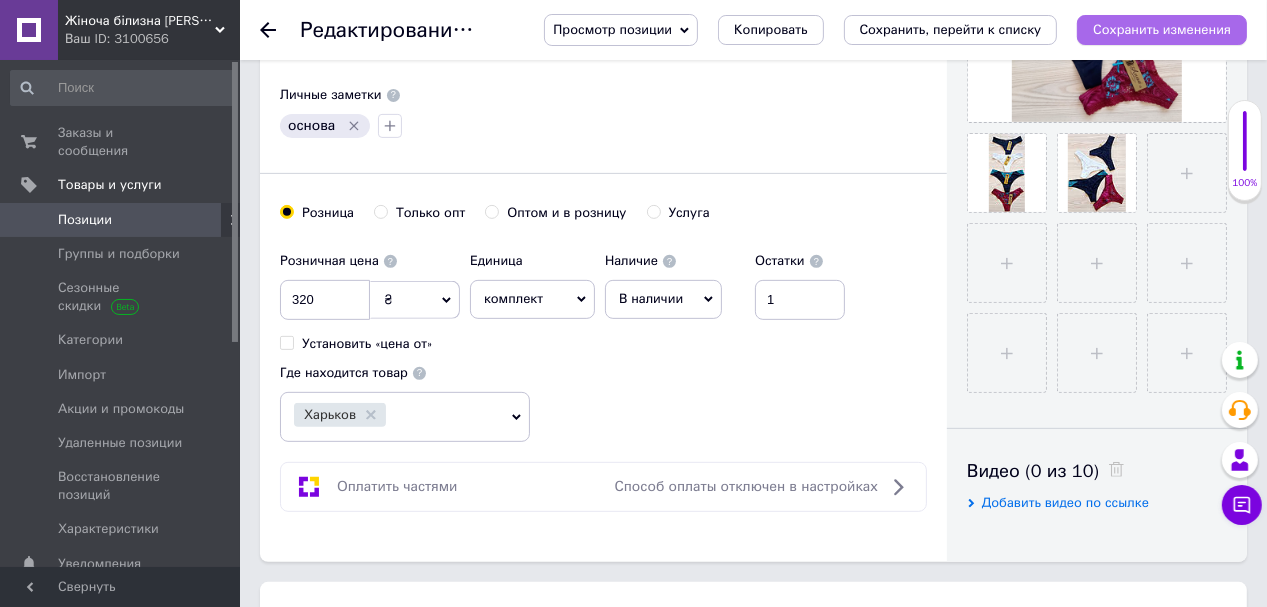 click on "Сохранить изменения" at bounding box center [1162, 29] 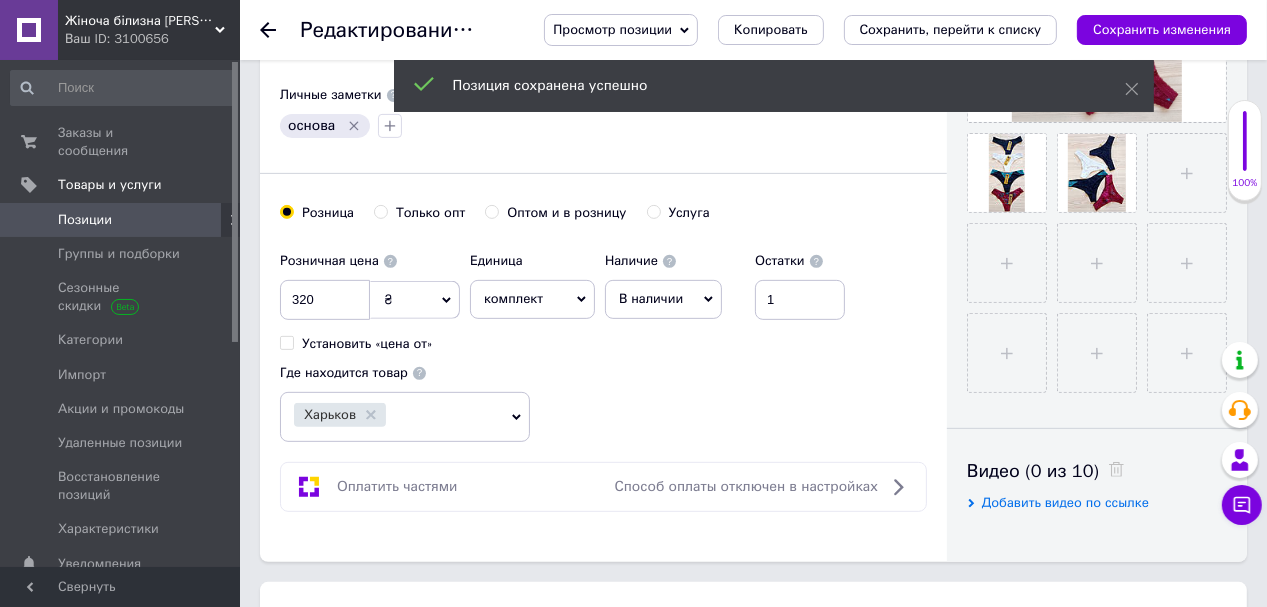 click 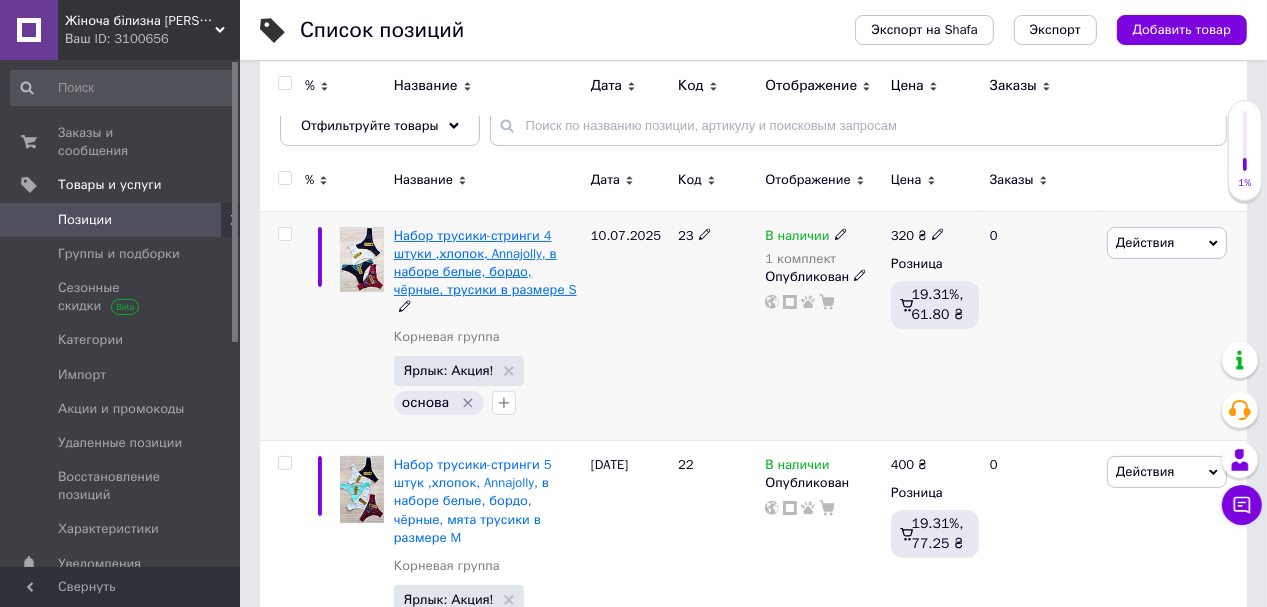 scroll, scrollTop: 320, scrollLeft: 0, axis: vertical 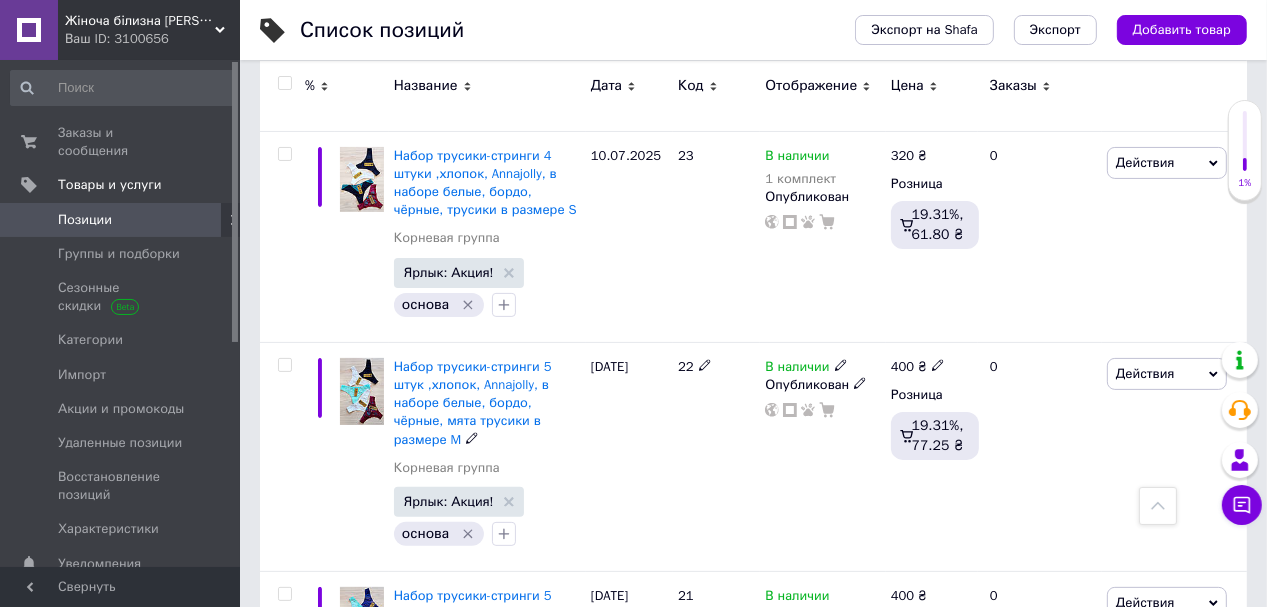 click on "Набор трусики-стринги 5 штук ,хлопок, Annajolly, в наборе белые, бордо, чёрные, мята трусики в размере M" at bounding box center [473, 403] 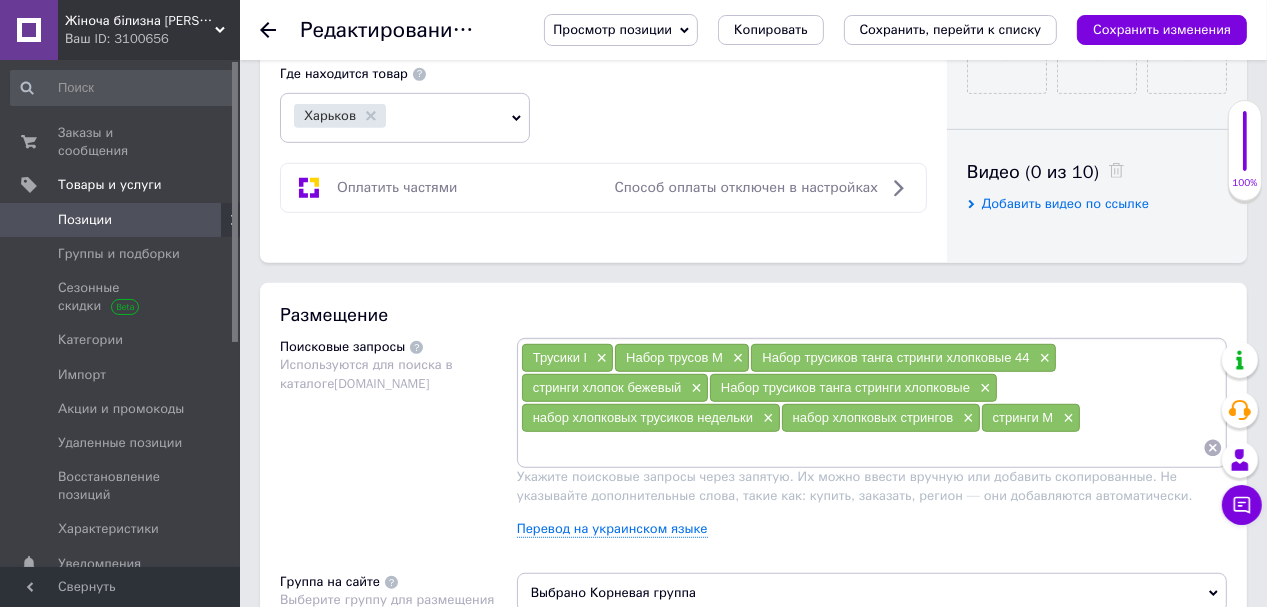 scroll, scrollTop: 693, scrollLeft: 0, axis: vertical 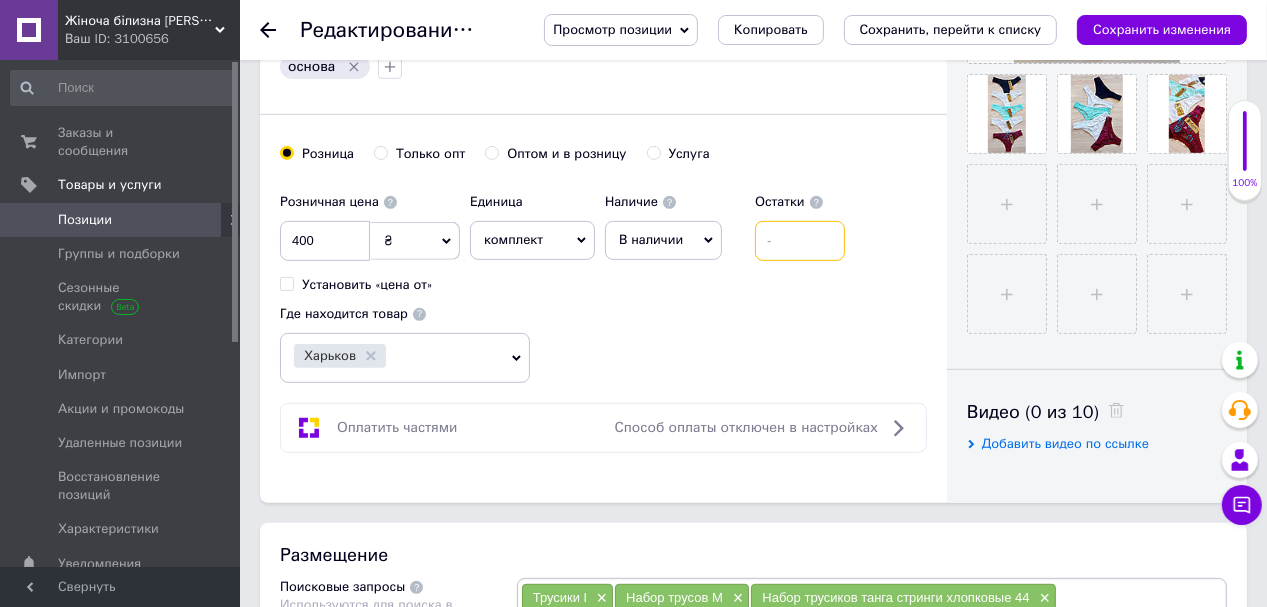 click at bounding box center (800, 241) 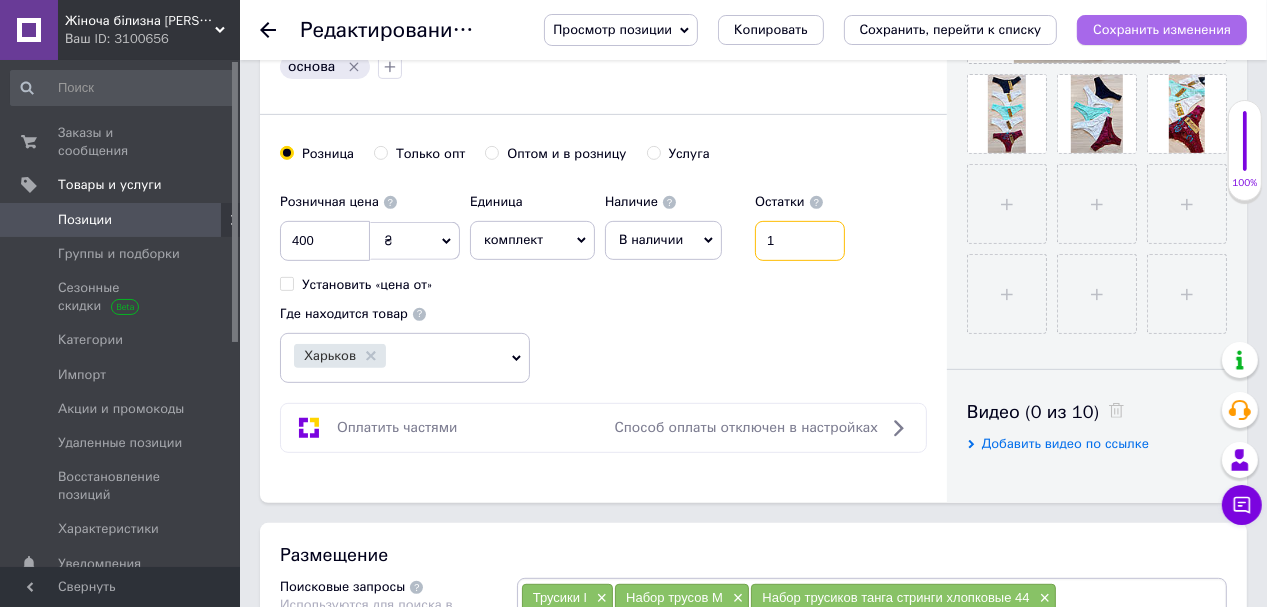 type on "1" 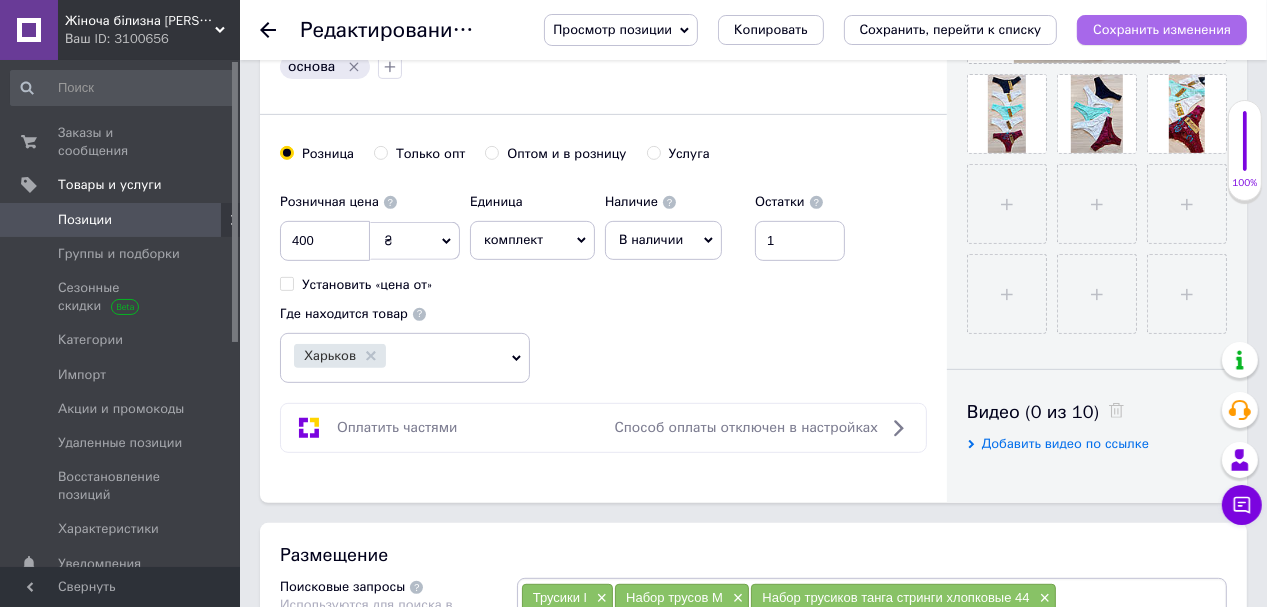 click on "Сохранить изменения" at bounding box center (1162, 29) 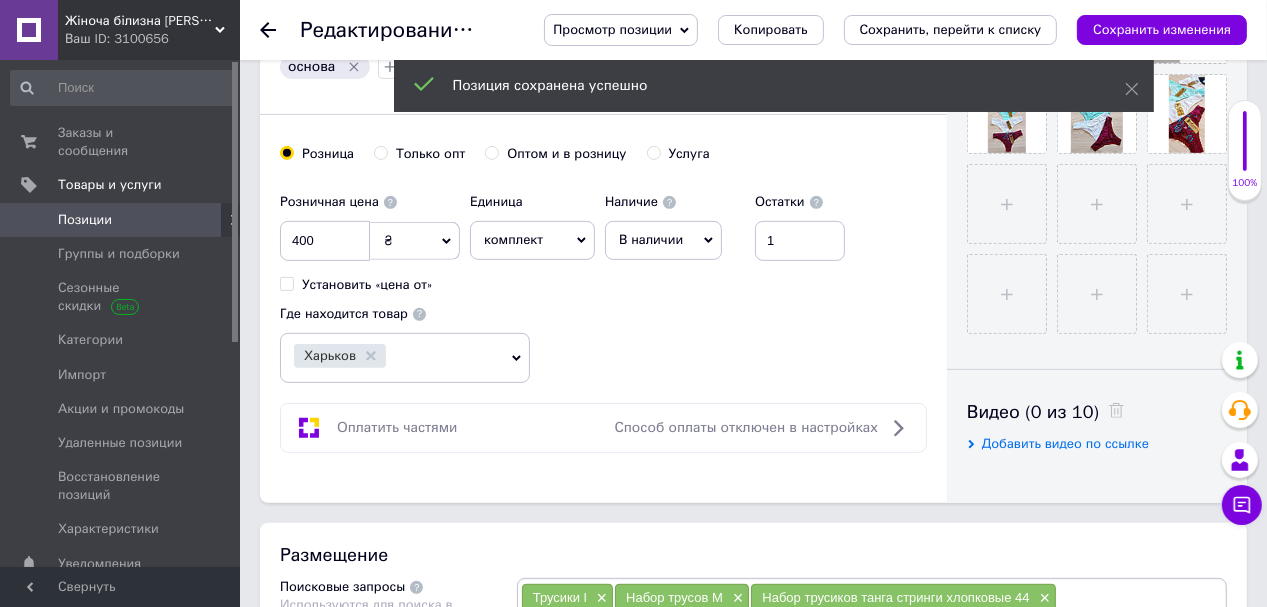 click 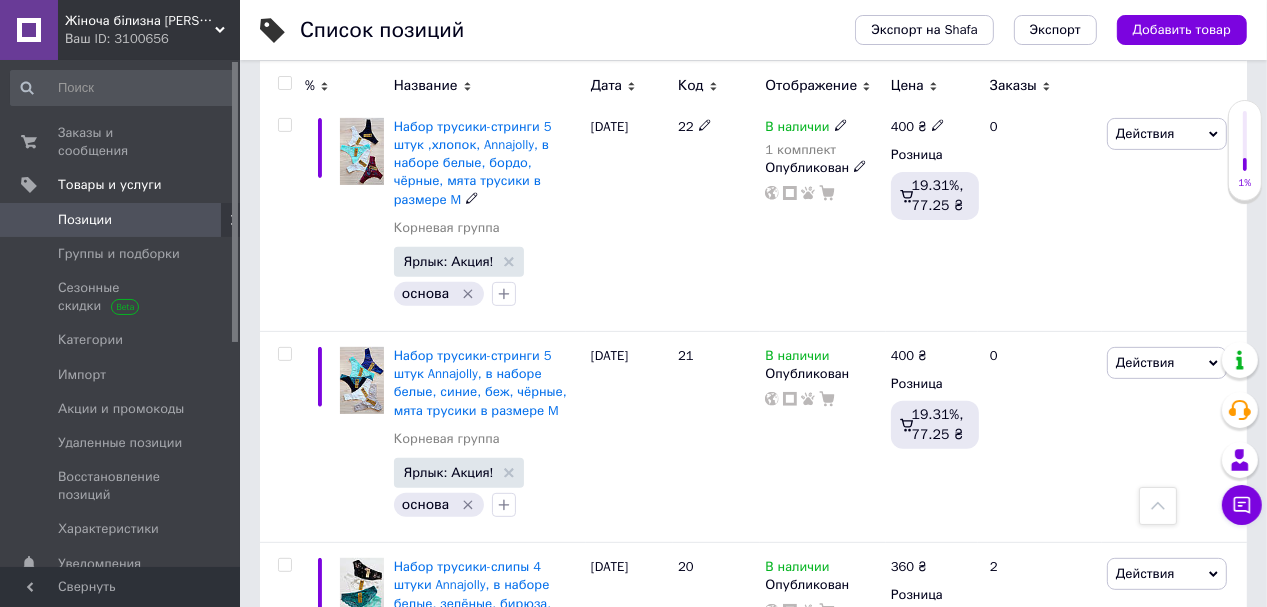 scroll, scrollTop: 640, scrollLeft: 0, axis: vertical 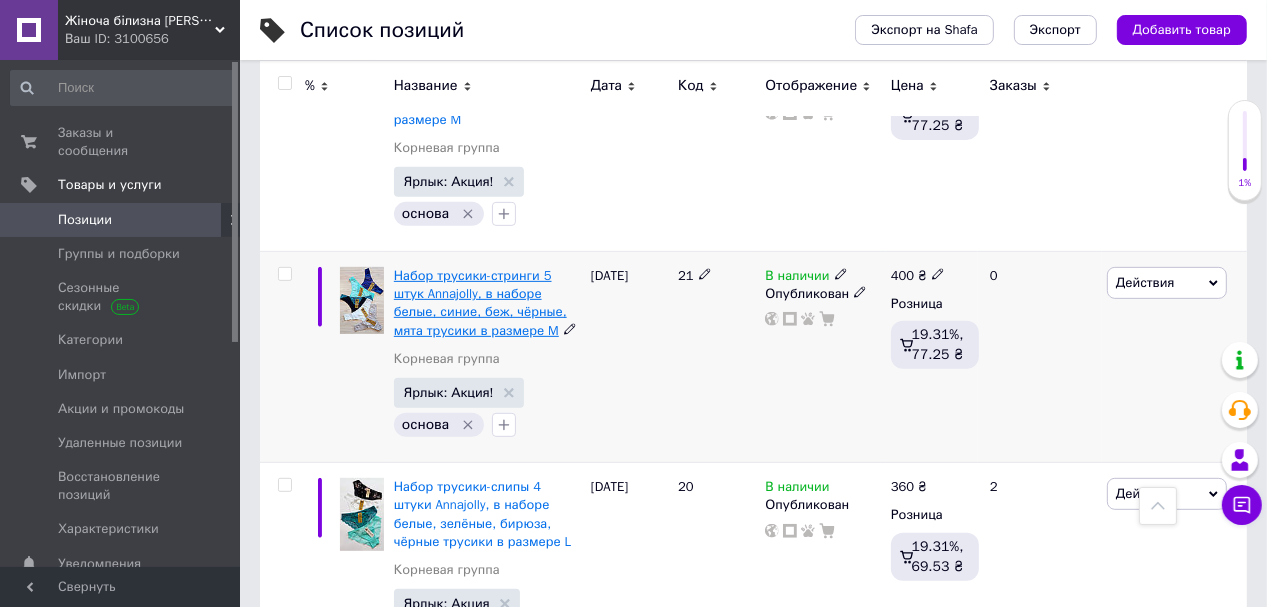 click on "Набор трусики-стринги 5 штук Annajolly, в наборе белые, синие, беж, чёрные, мята трусики в размере M" at bounding box center (480, 303) 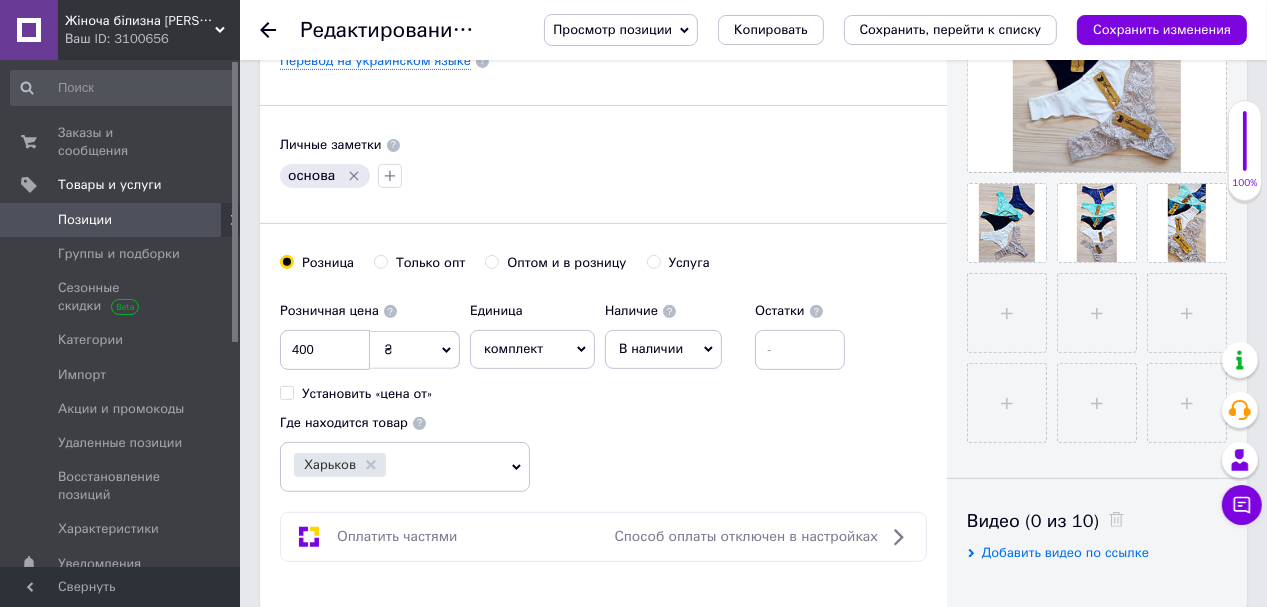 scroll, scrollTop: 424, scrollLeft: 0, axis: vertical 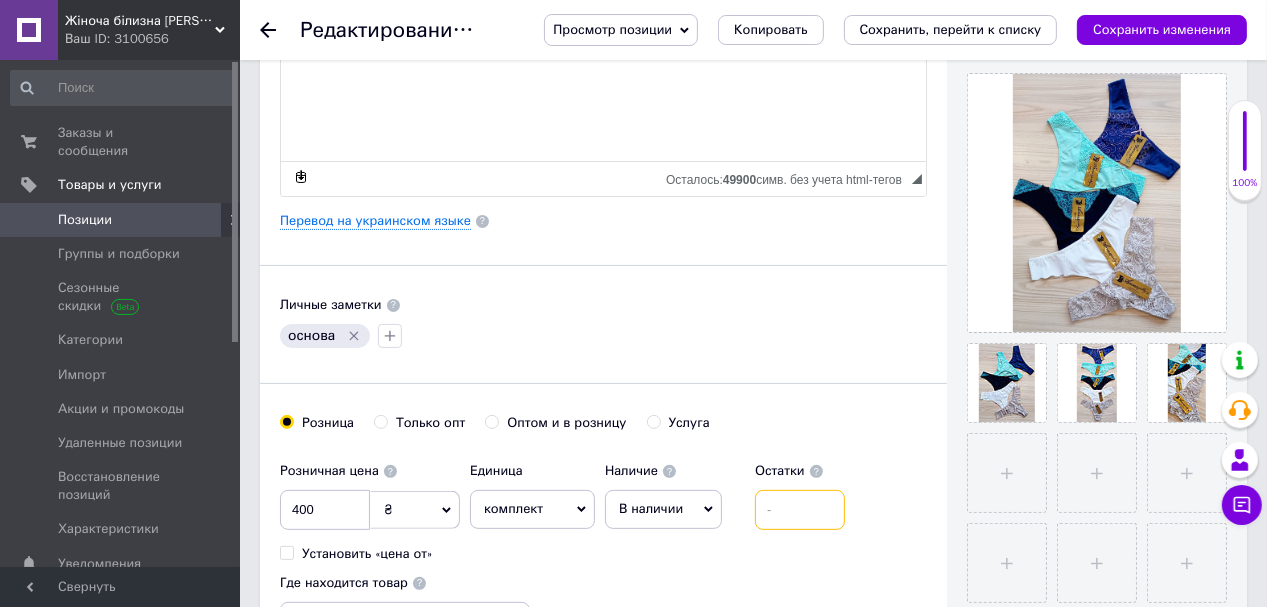 drag, startPoint x: 770, startPoint y: 504, endPoint x: 755, endPoint y: 500, distance: 15.524175 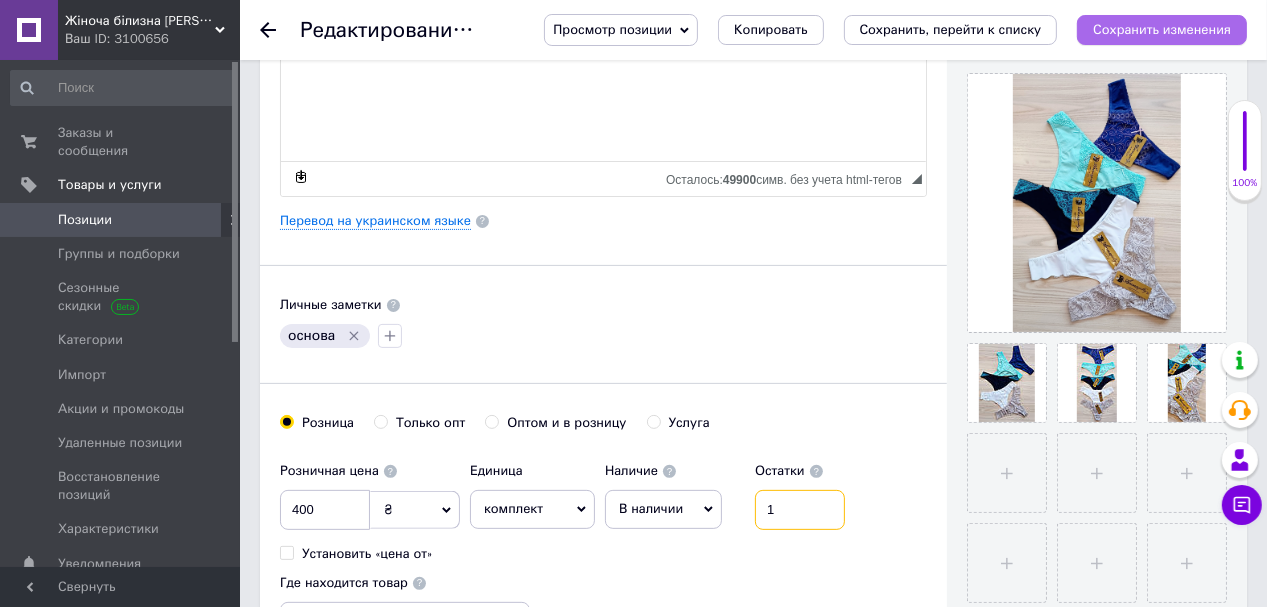 type on "1" 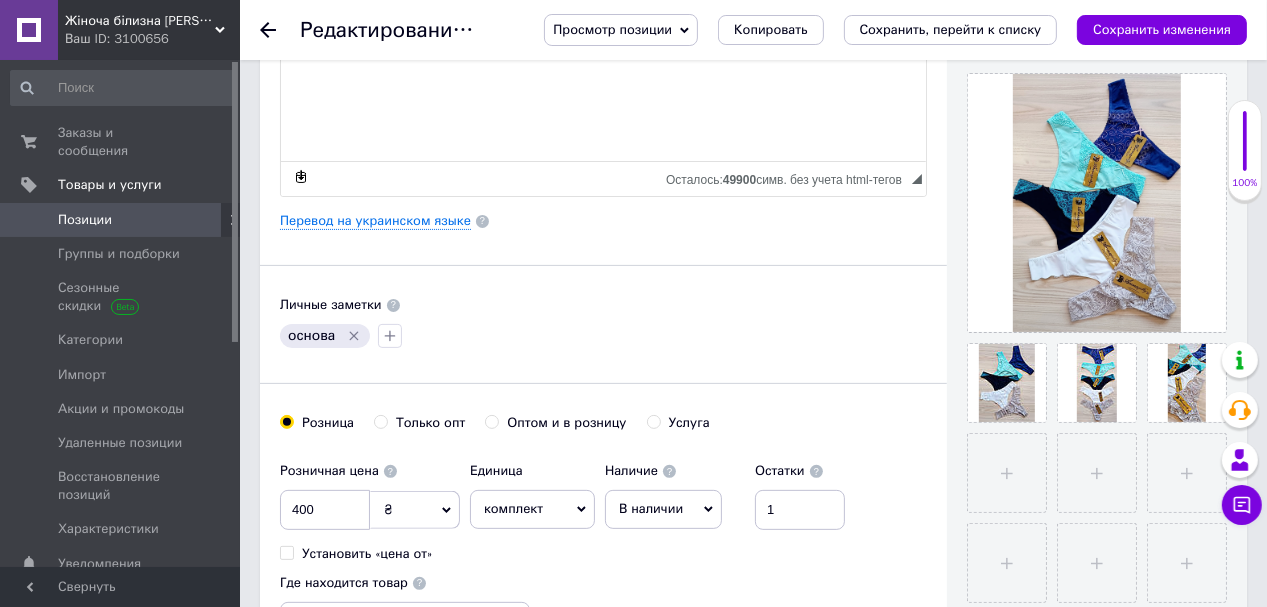 click on "Сохранить изменения" at bounding box center [1162, 29] 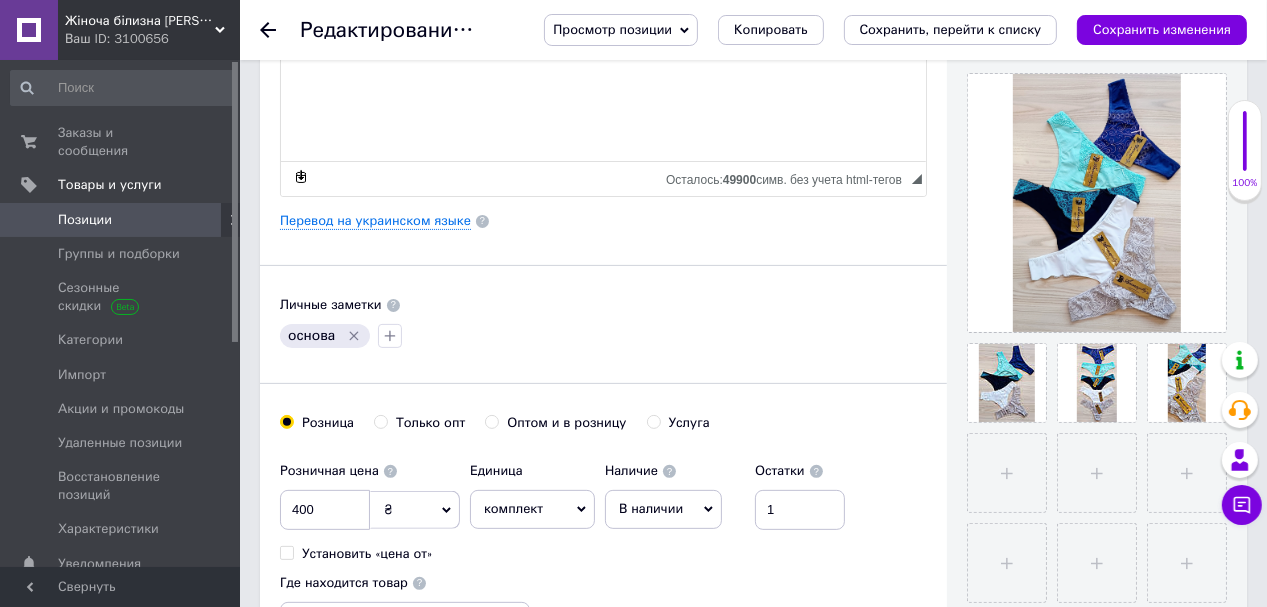 click 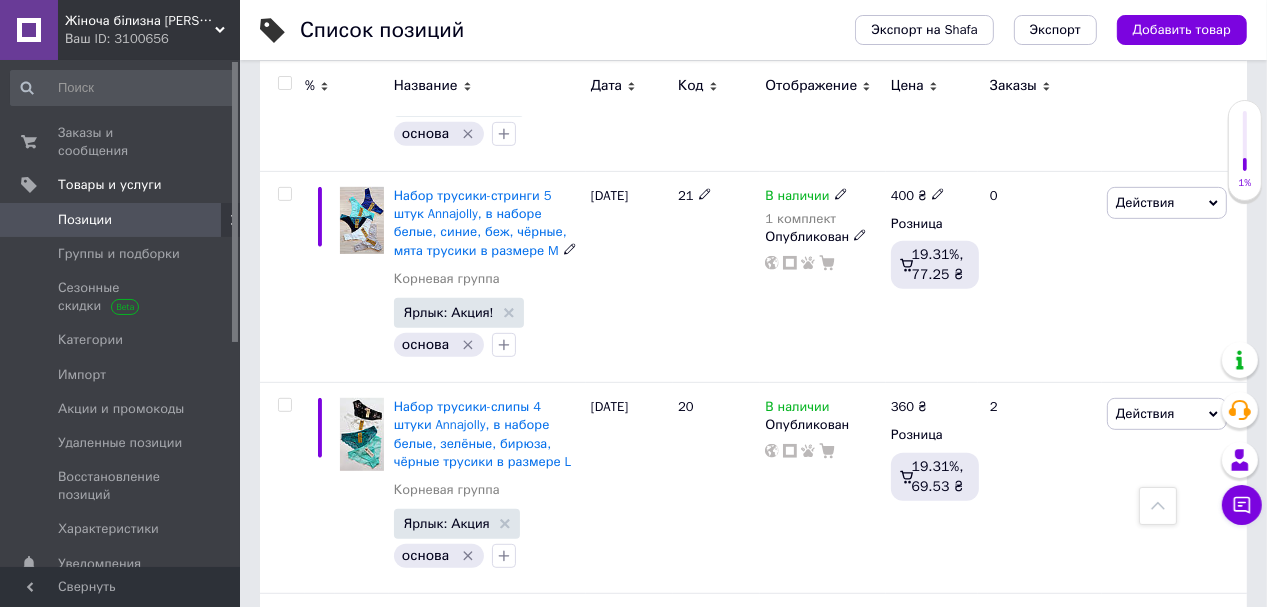 scroll, scrollTop: 800, scrollLeft: 0, axis: vertical 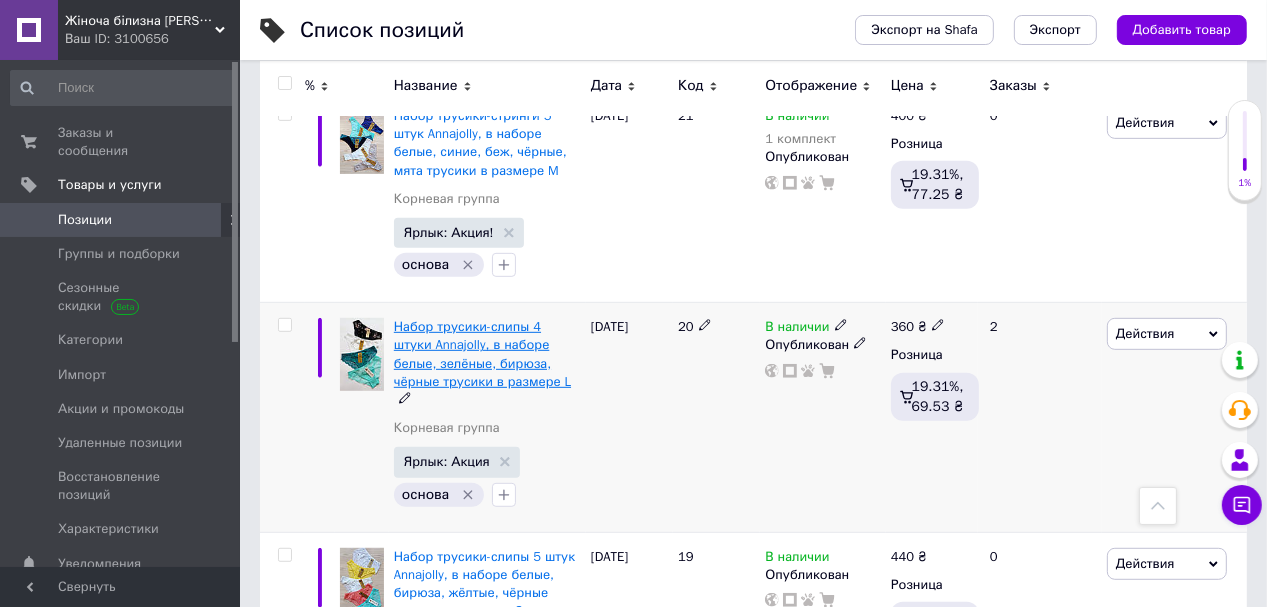 click on "Набор трусики-слипы 4 штуки Annajolly, в наборе белые, зелёные, бирюза, чёрные трусики в размере L" at bounding box center (482, 354) 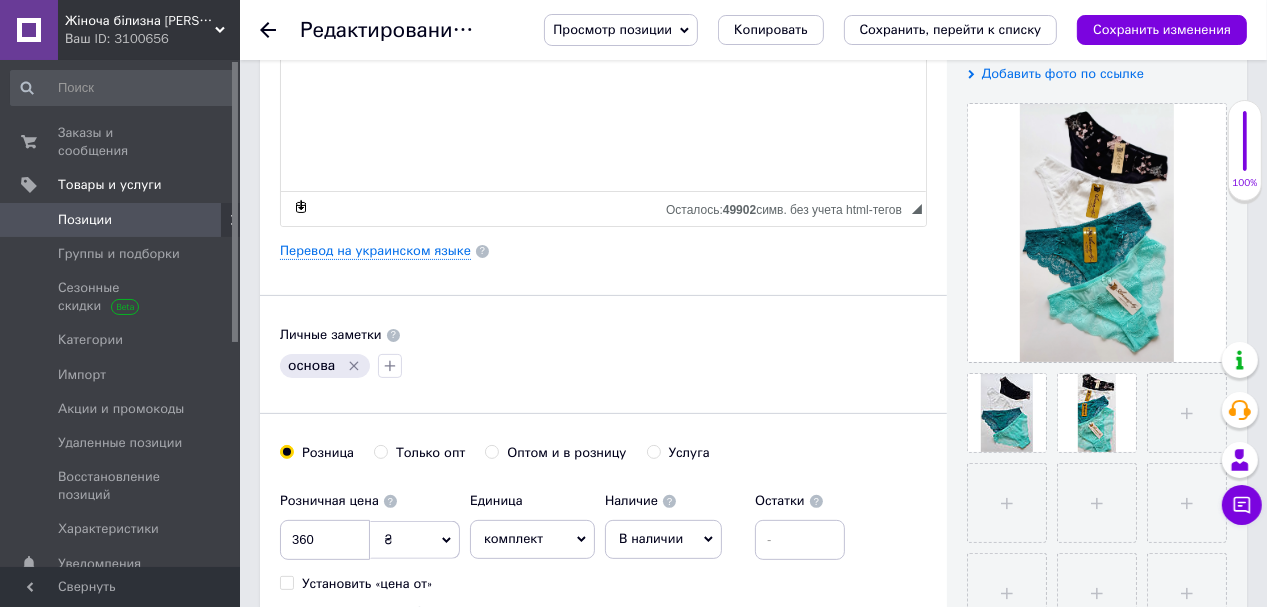 scroll, scrollTop: 474, scrollLeft: 0, axis: vertical 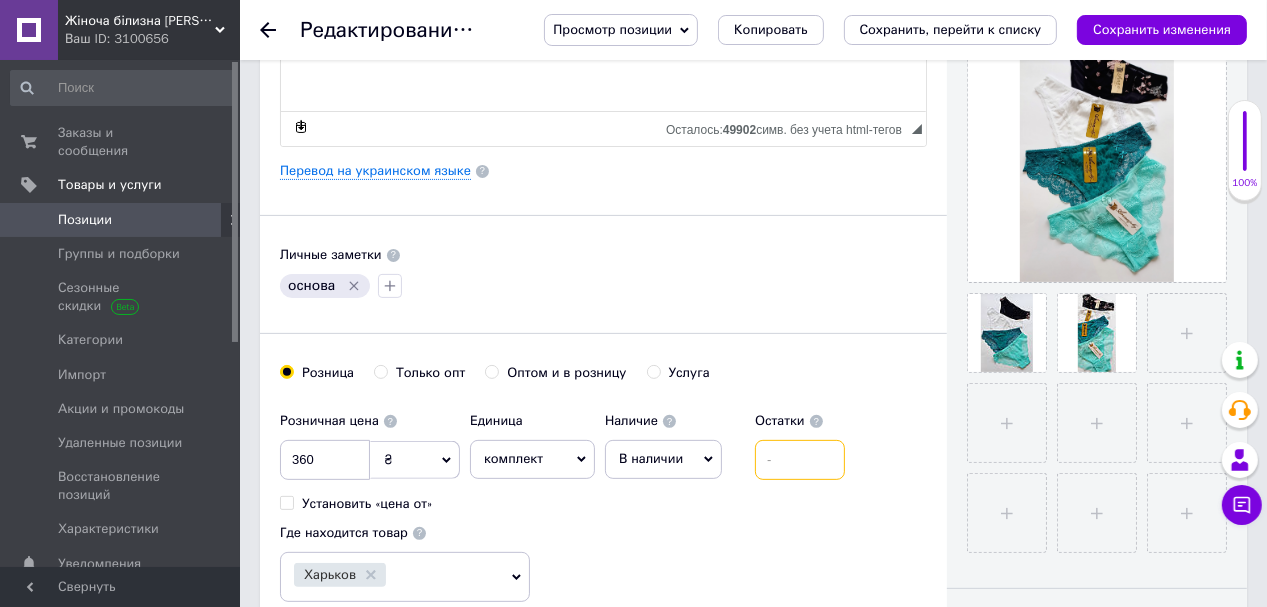 click at bounding box center (800, 460) 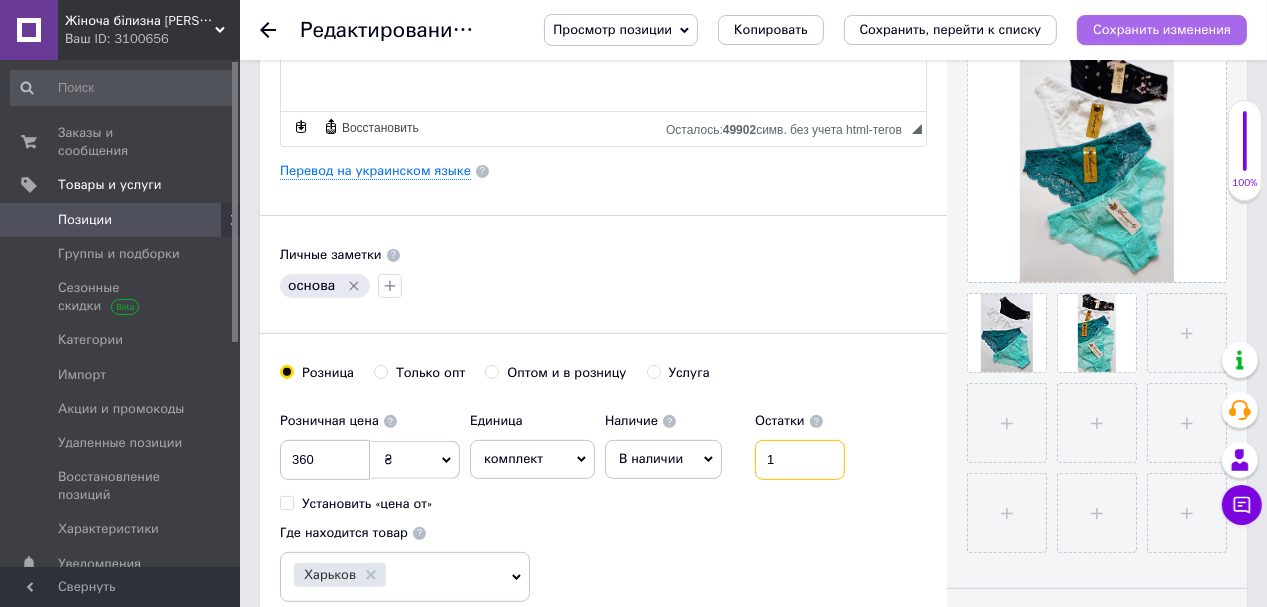 type on "1" 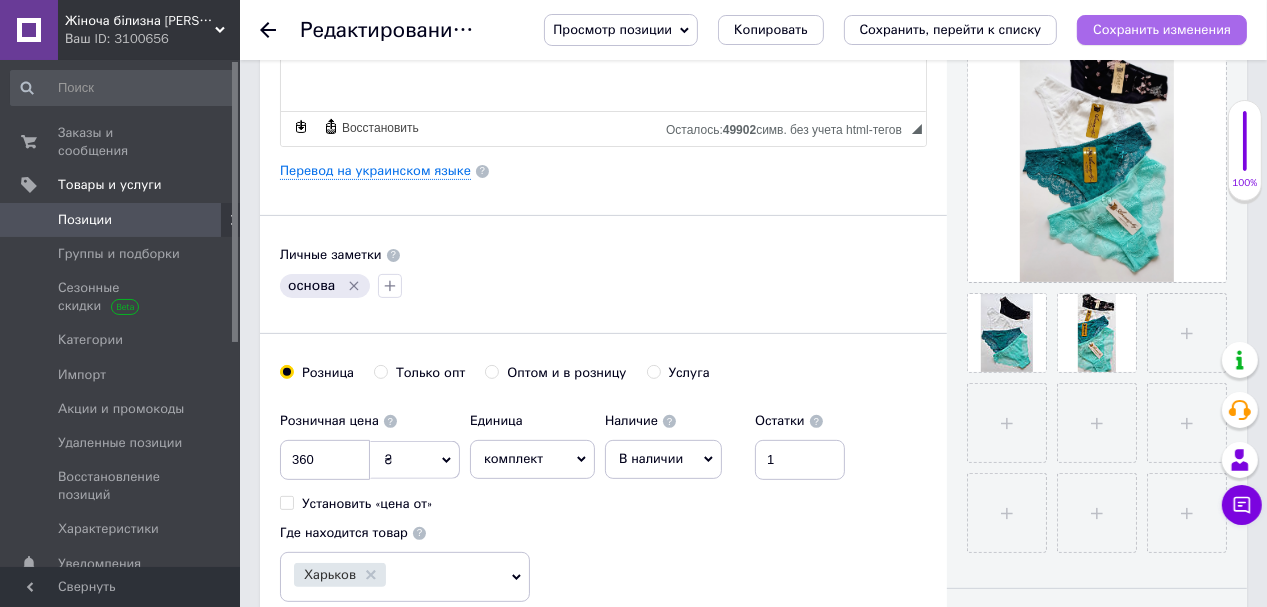 click on "Сохранить изменения" at bounding box center [1162, 29] 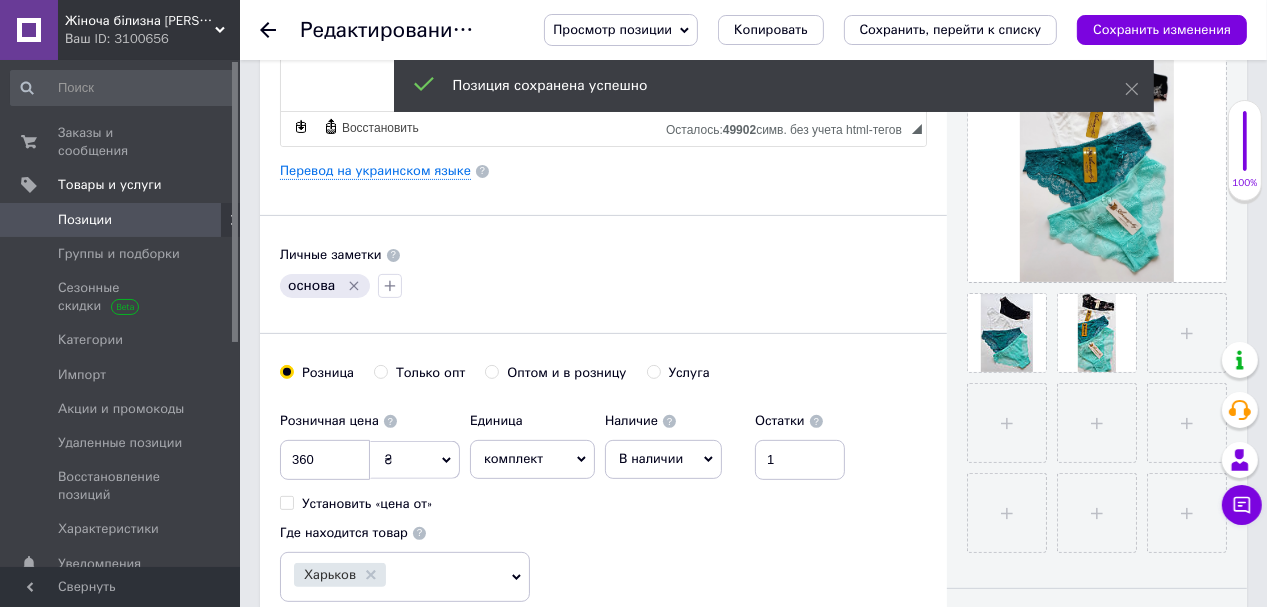 click 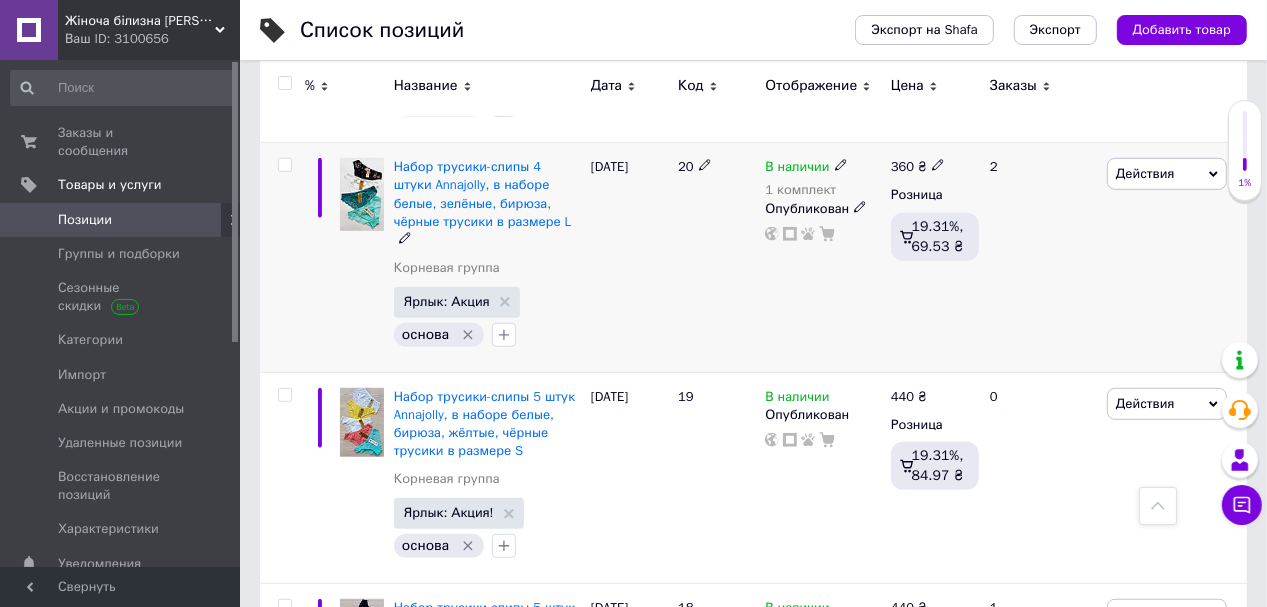 scroll, scrollTop: 1040, scrollLeft: 0, axis: vertical 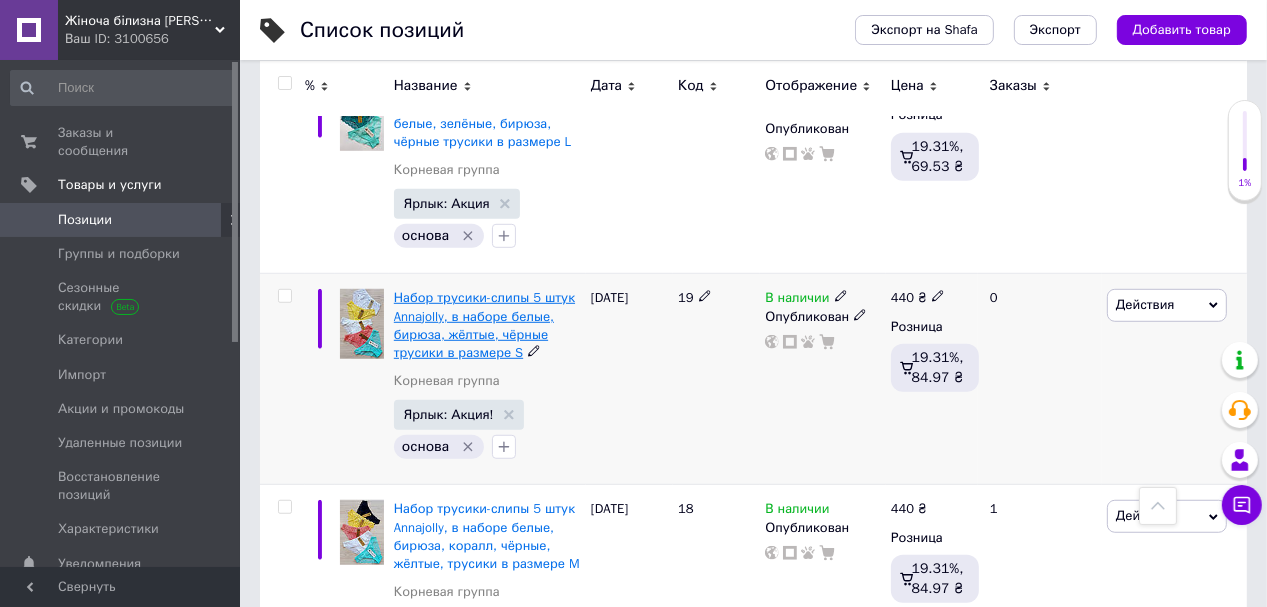 click on "Набор трусики-слипы 5 штук Annajolly, в наборе белые, бирюза, жёлтые, чёрные трусики в размере S" at bounding box center (484, 325) 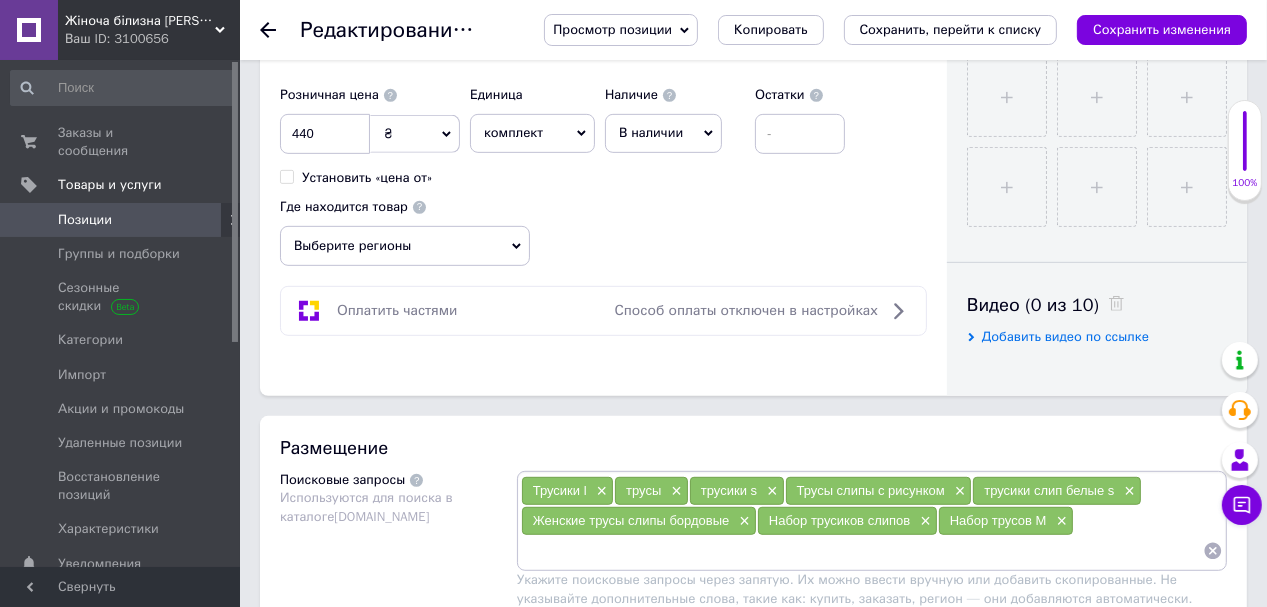 scroll, scrollTop: 640, scrollLeft: 0, axis: vertical 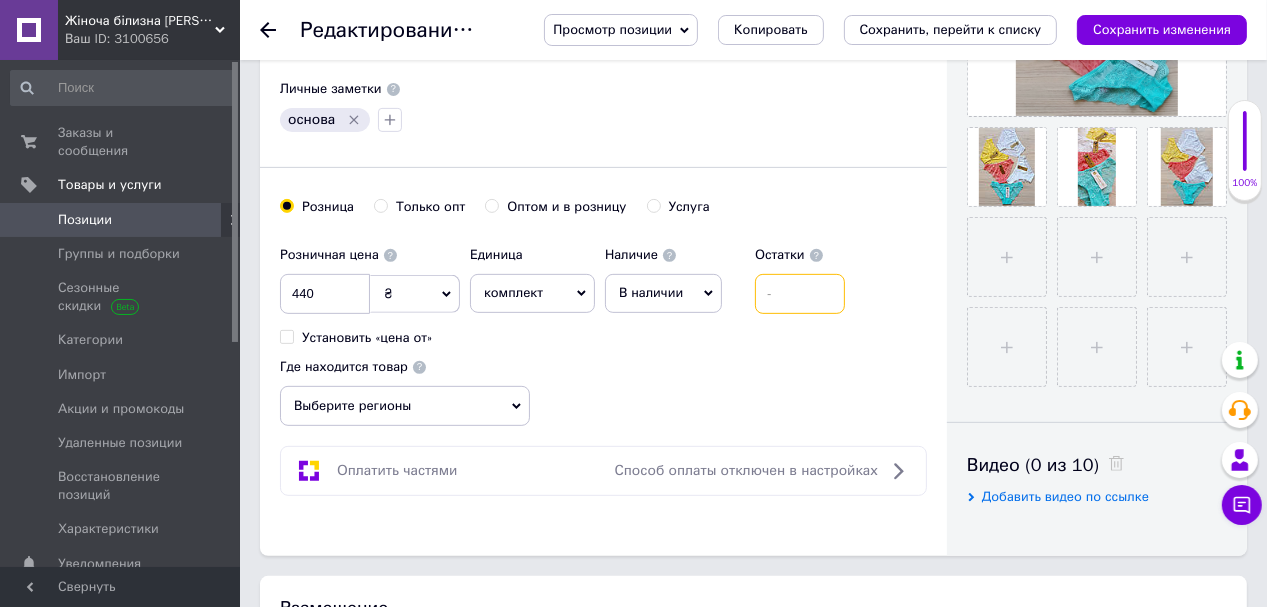 click at bounding box center (800, 294) 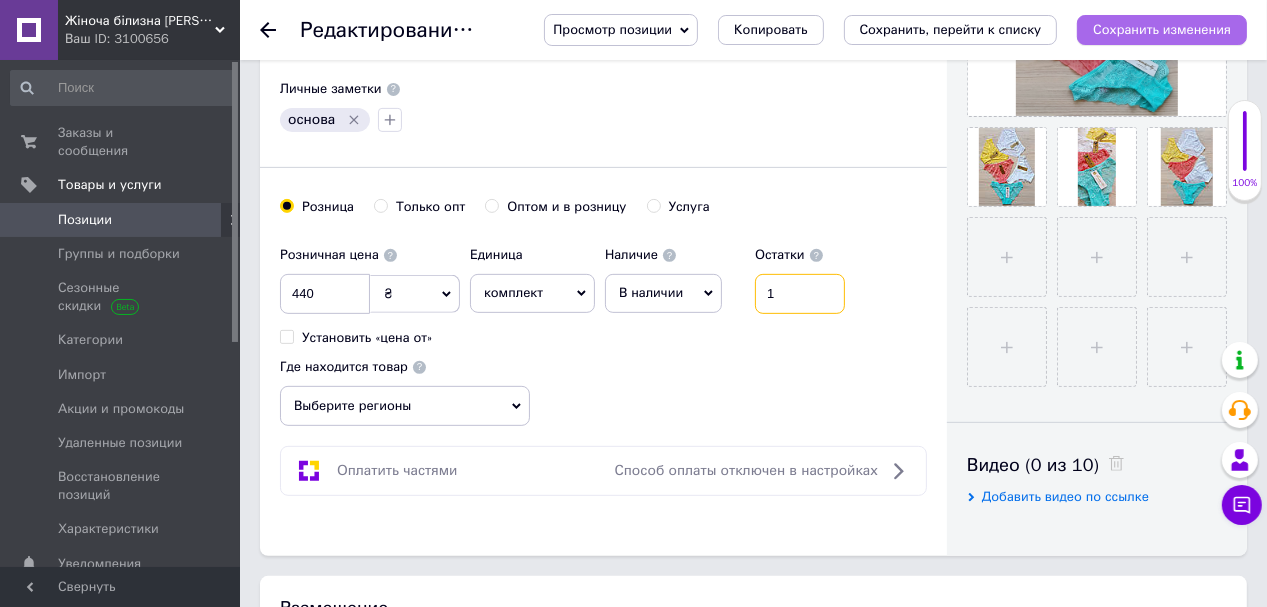type on "1" 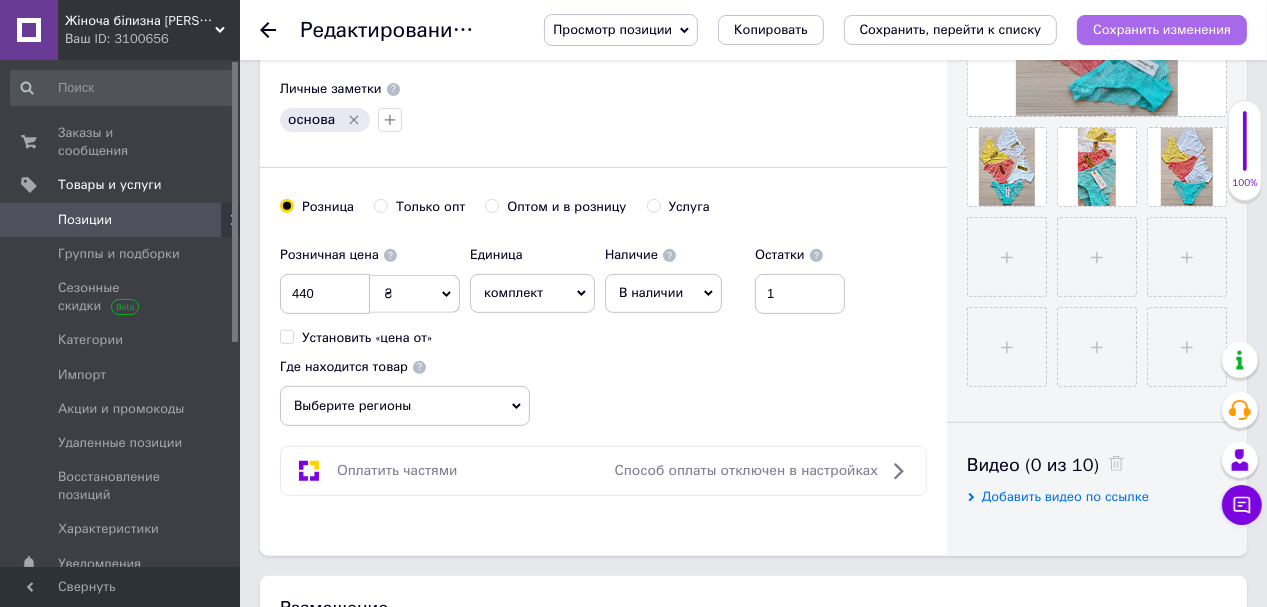click on "Сохранить изменения" at bounding box center (1162, 29) 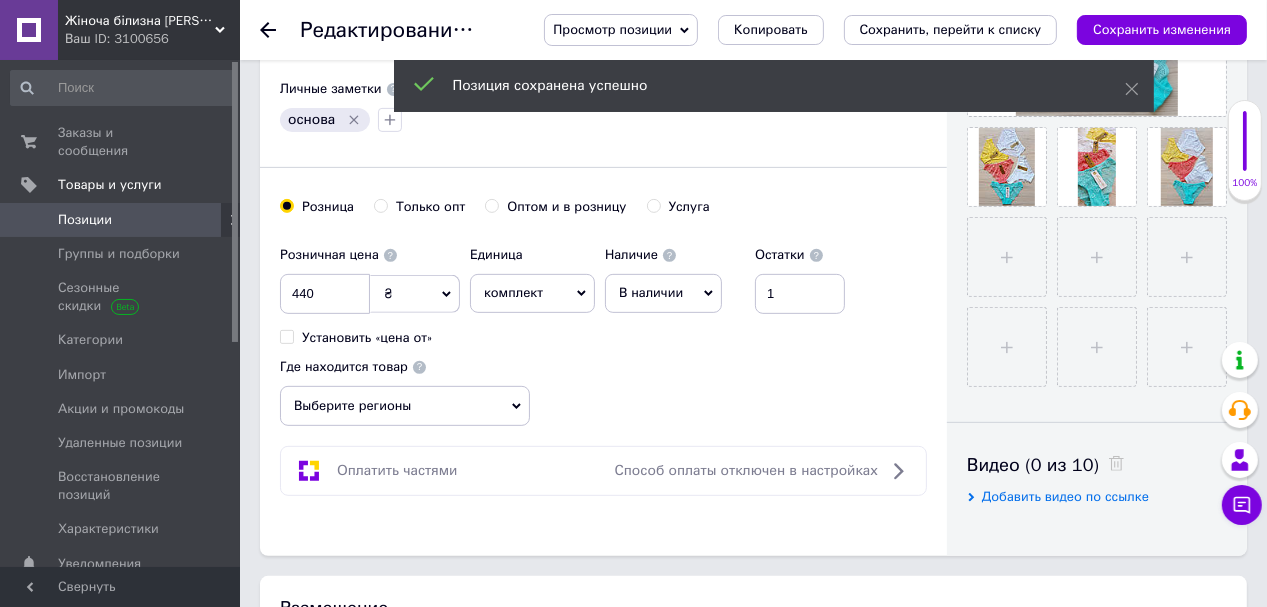 click 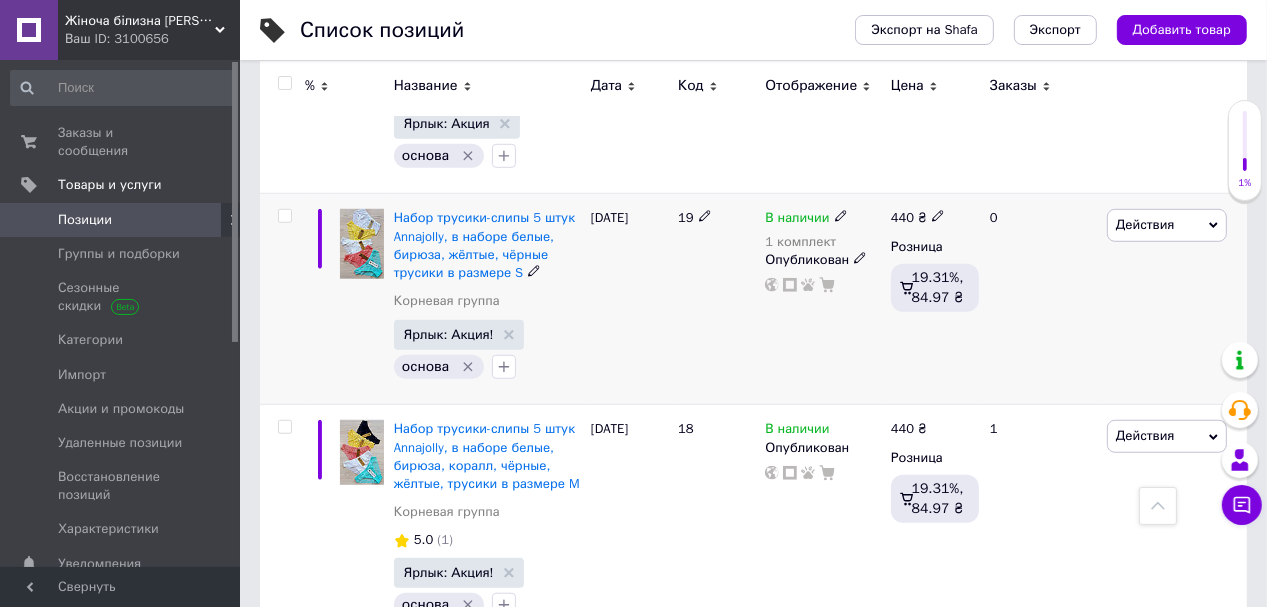 scroll, scrollTop: 1200, scrollLeft: 0, axis: vertical 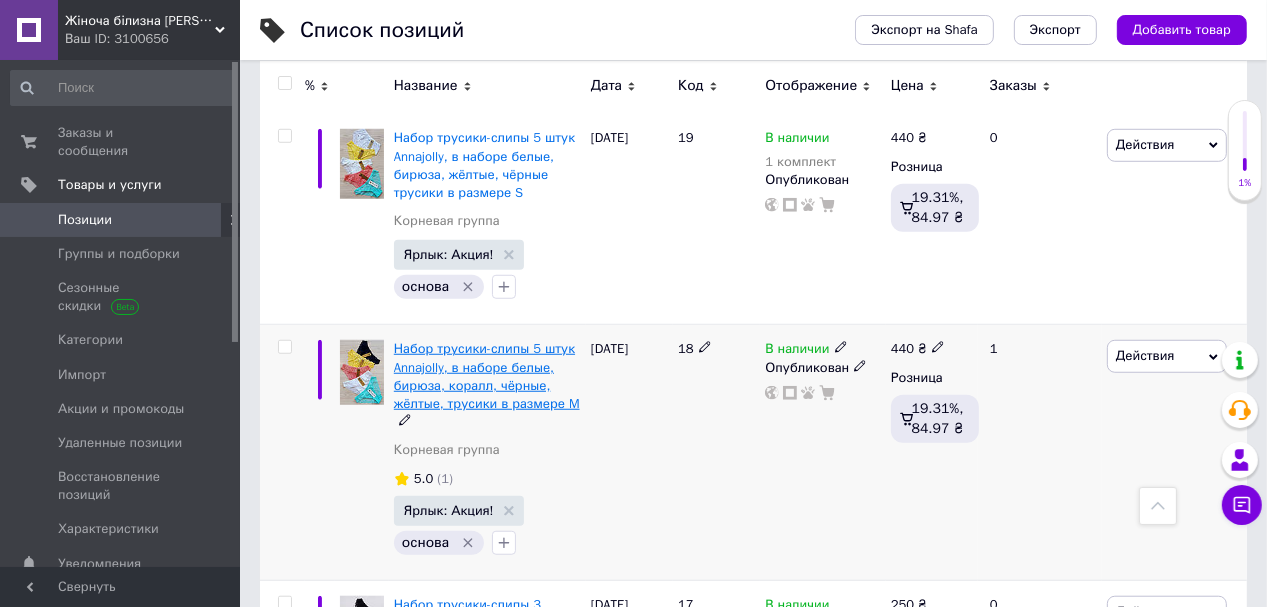 click on "Набор трусики-слипы 5 штук Annajolly, в наборе белые, бирюза, коралл, чёрные, жёлтые, трусики в размере M" at bounding box center [487, 376] 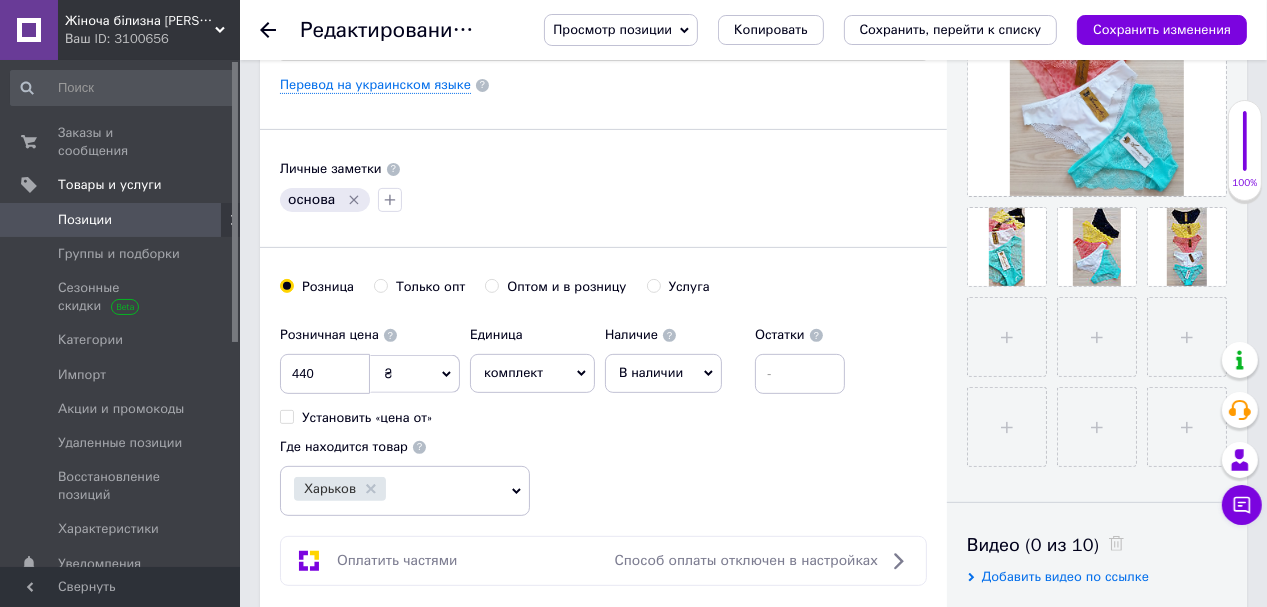 scroll, scrollTop: 640, scrollLeft: 0, axis: vertical 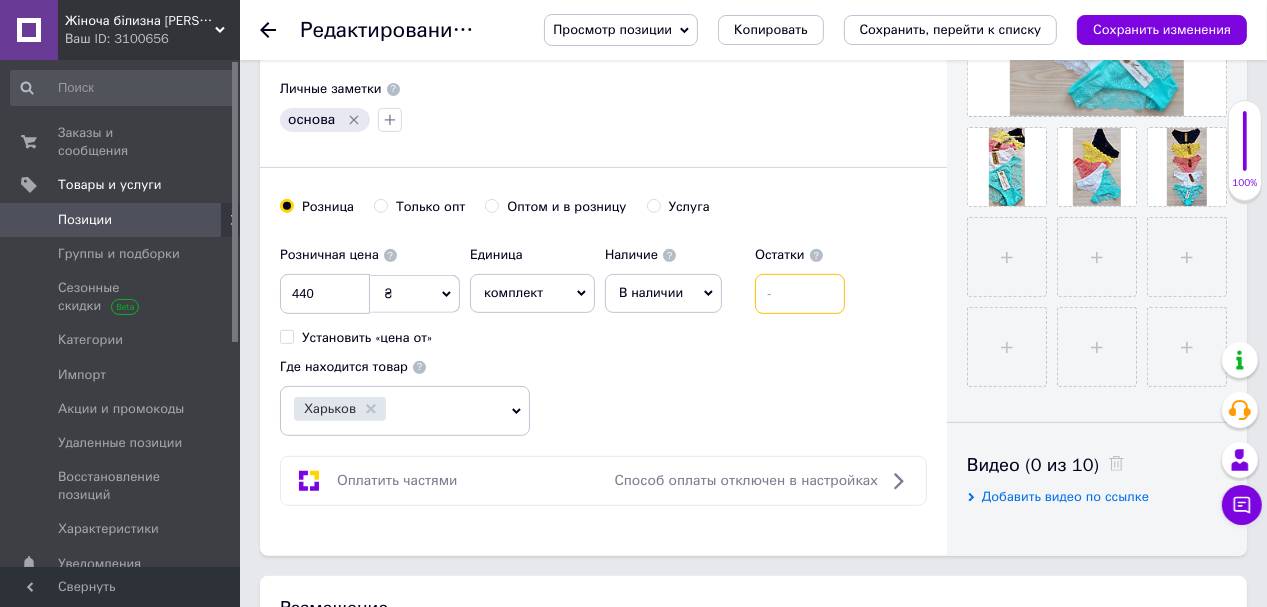 click at bounding box center [800, 294] 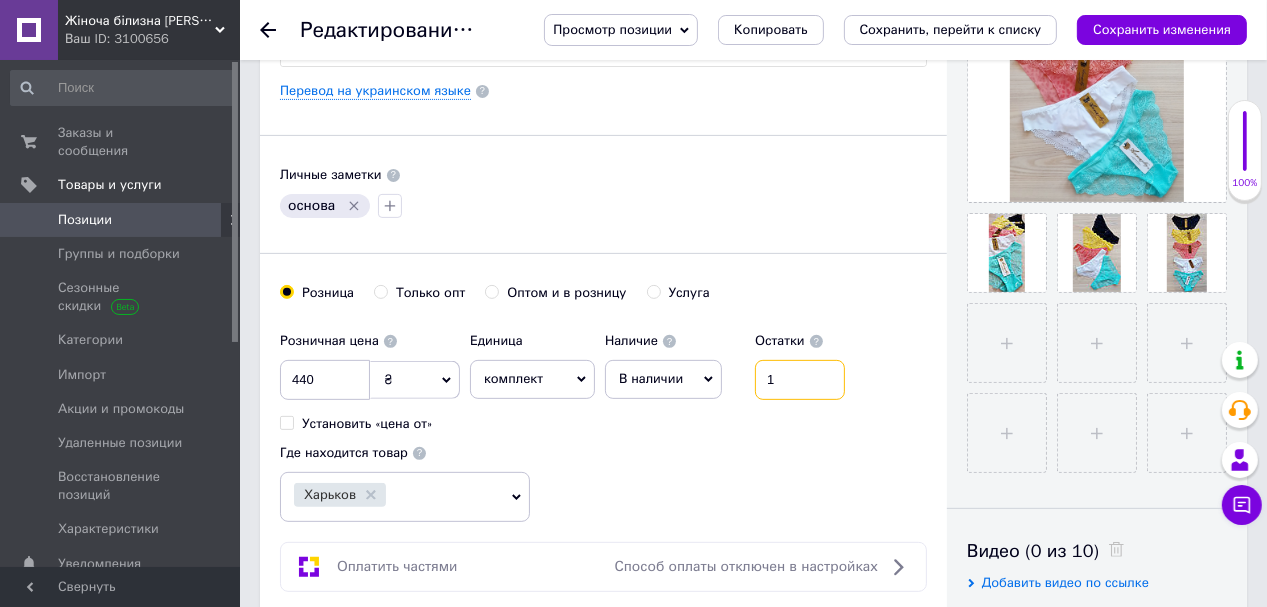 scroll, scrollTop: 474, scrollLeft: 0, axis: vertical 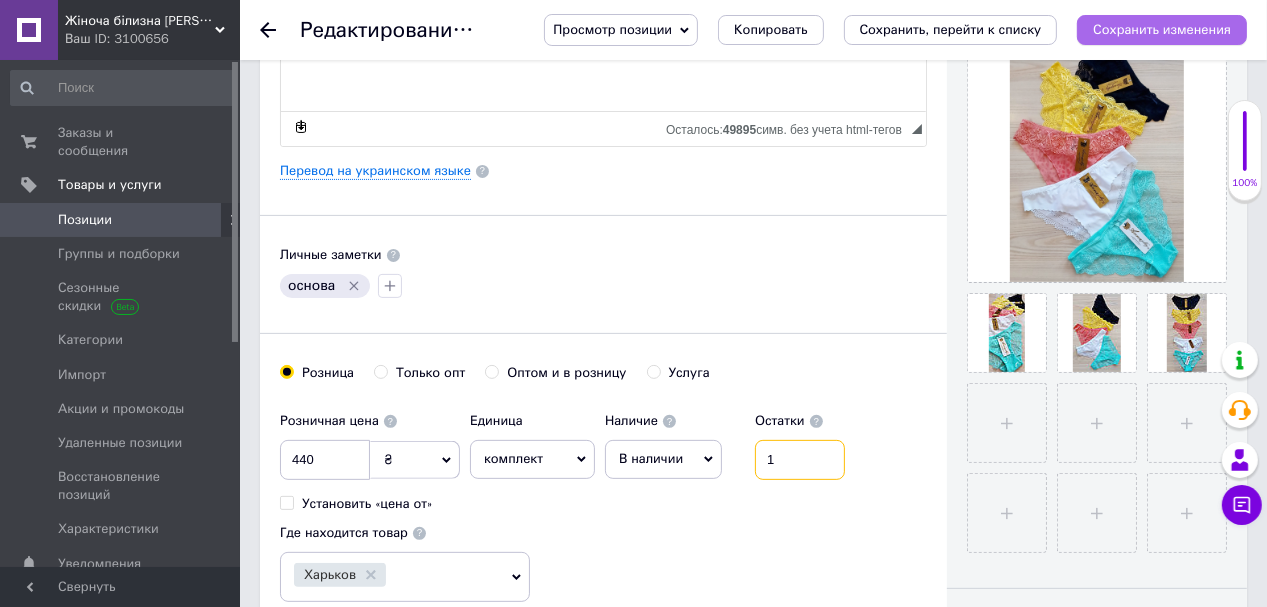 type on "1" 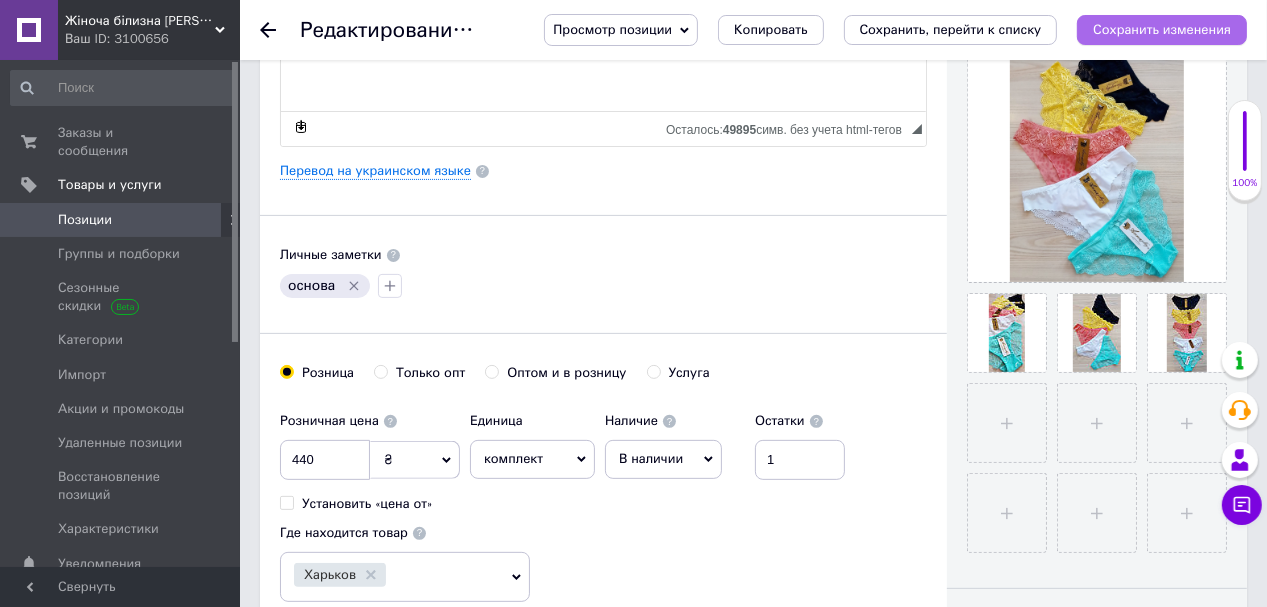 click on "Сохранить изменения" at bounding box center [1162, 29] 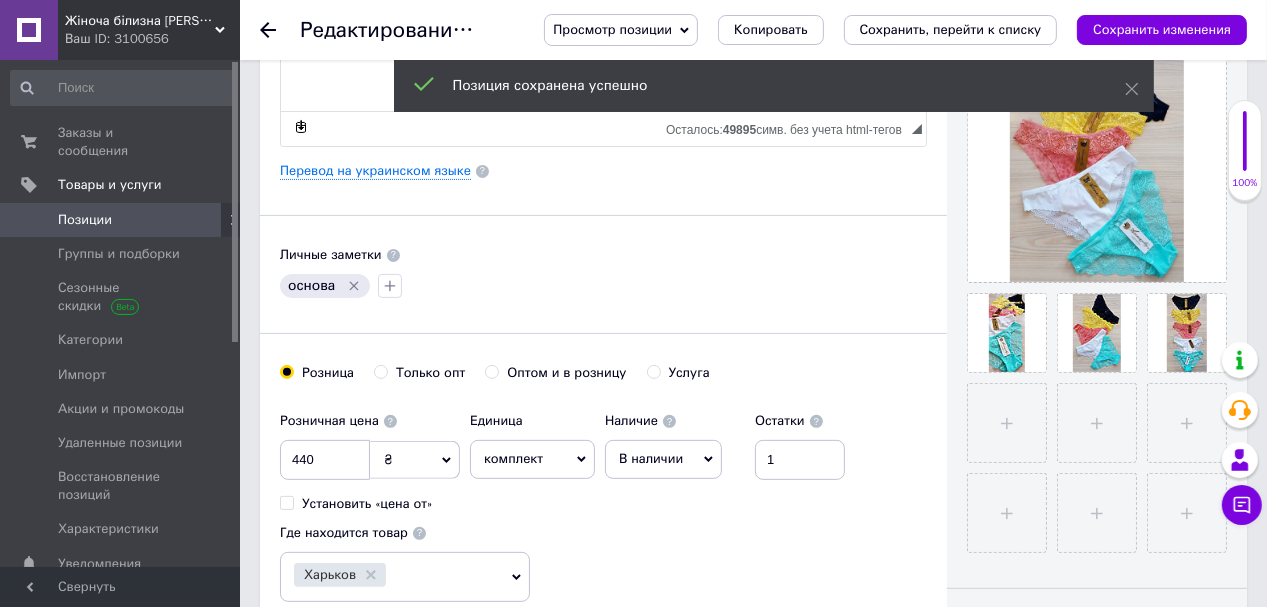 click 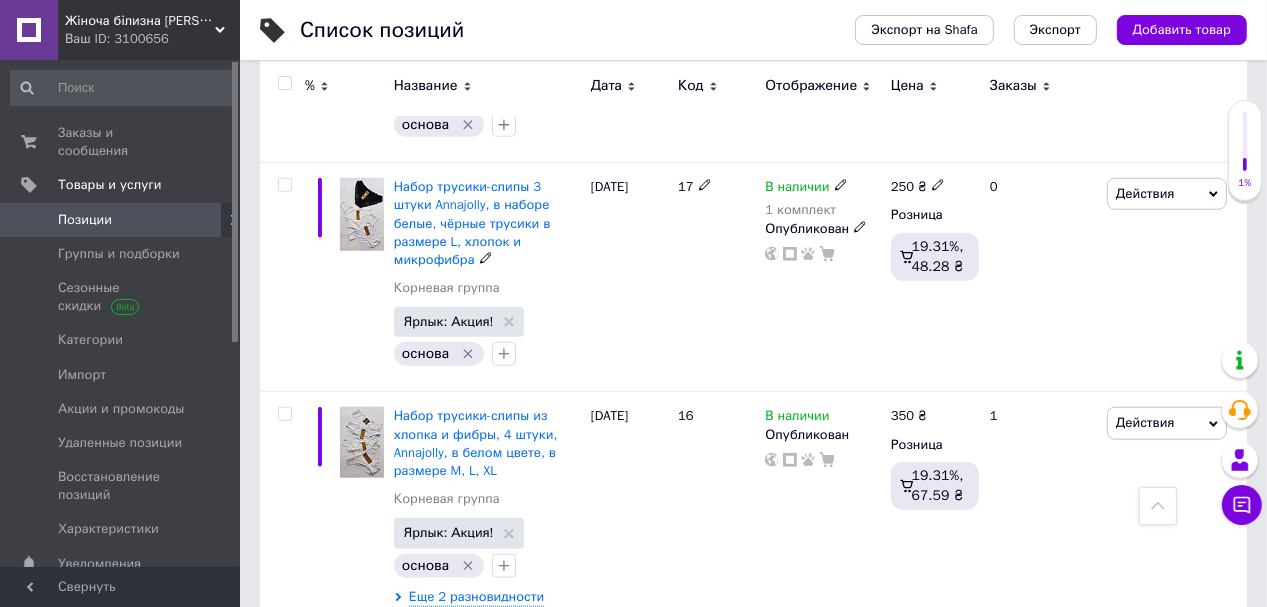 scroll, scrollTop: 1680, scrollLeft: 0, axis: vertical 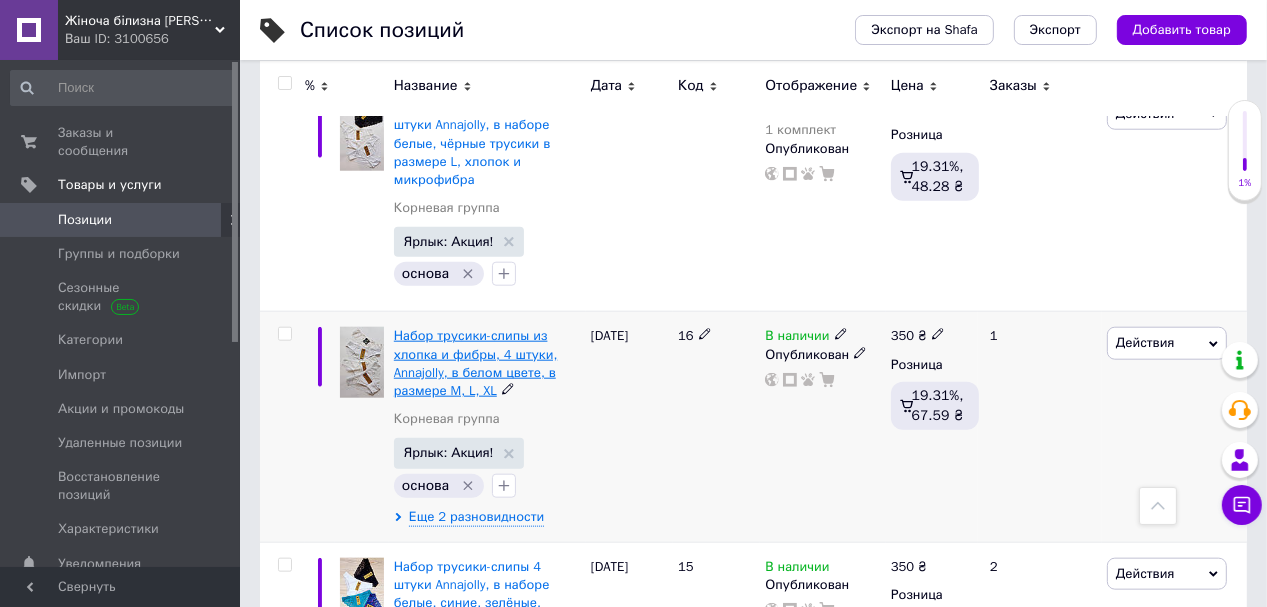 click on "Набор трусики-слипы из хлопка и фибры, 4 штуки,  Annajolly, в  белом цвете, в размере M, L, XL" at bounding box center (476, 363) 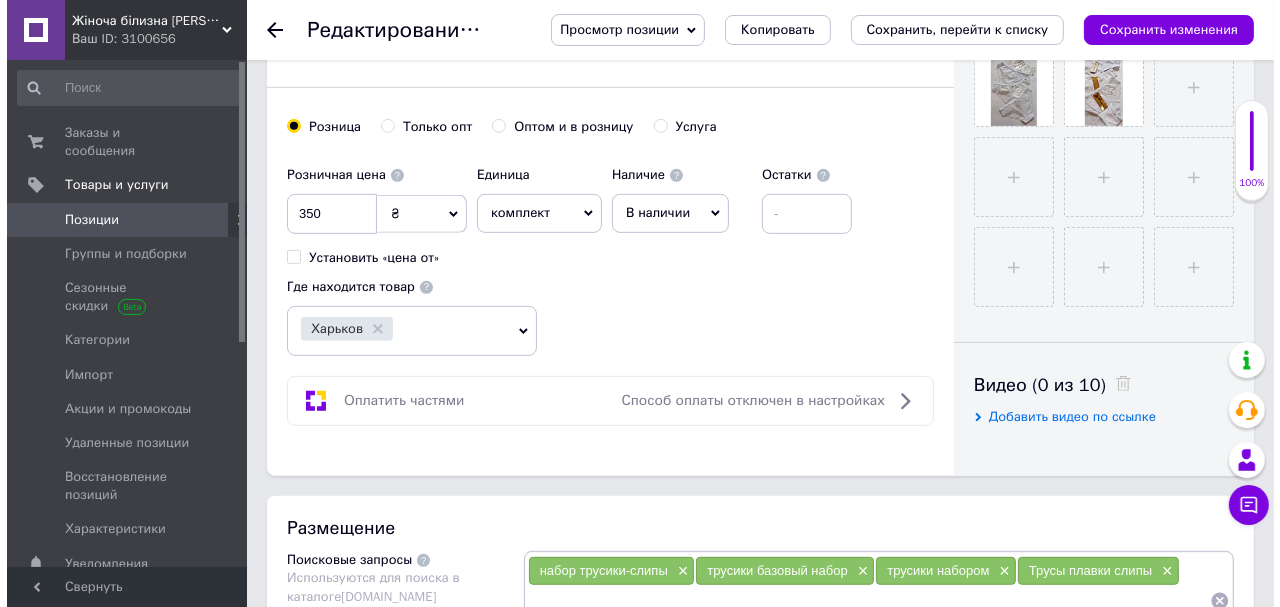 scroll, scrollTop: 480, scrollLeft: 0, axis: vertical 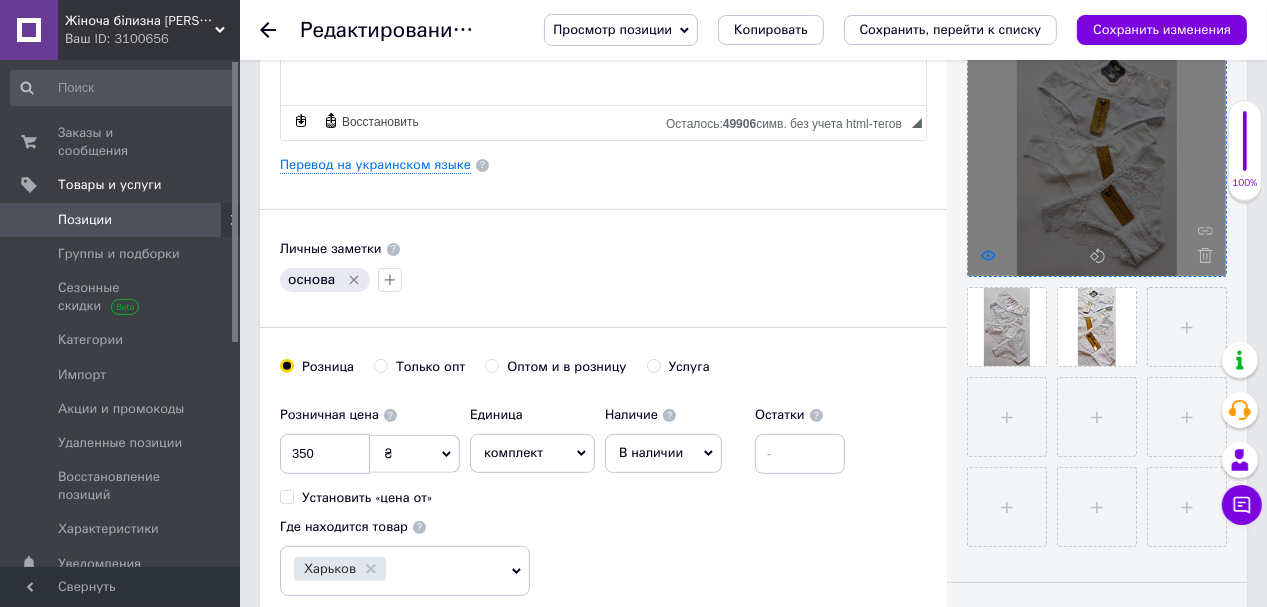 click 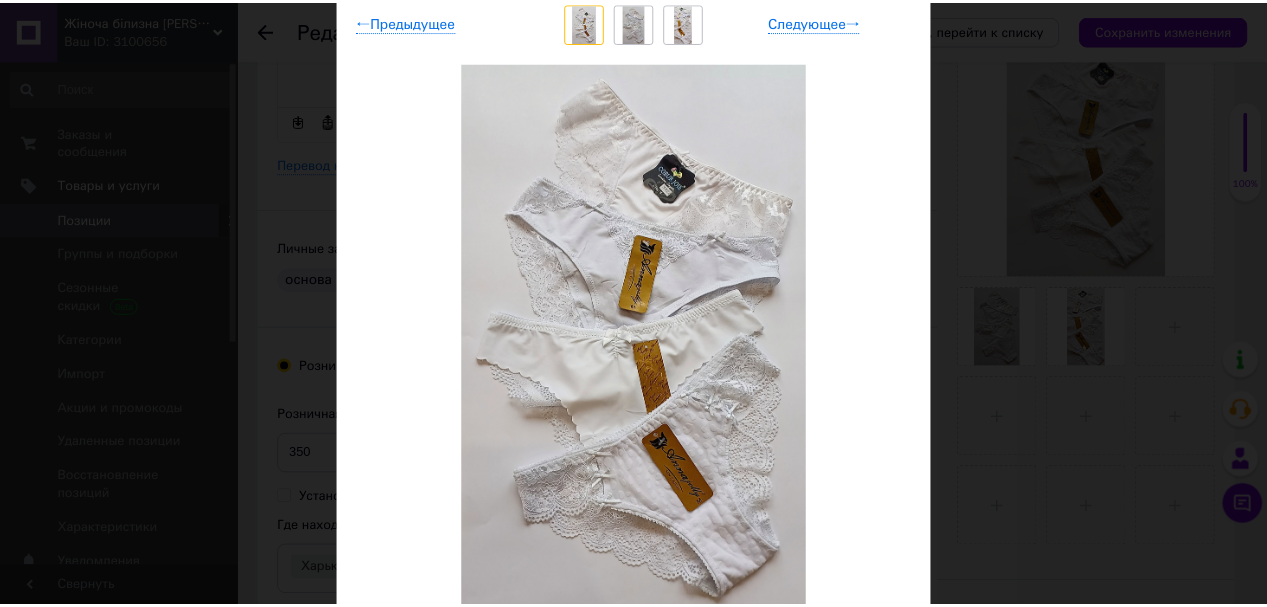 scroll, scrollTop: 80, scrollLeft: 0, axis: vertical 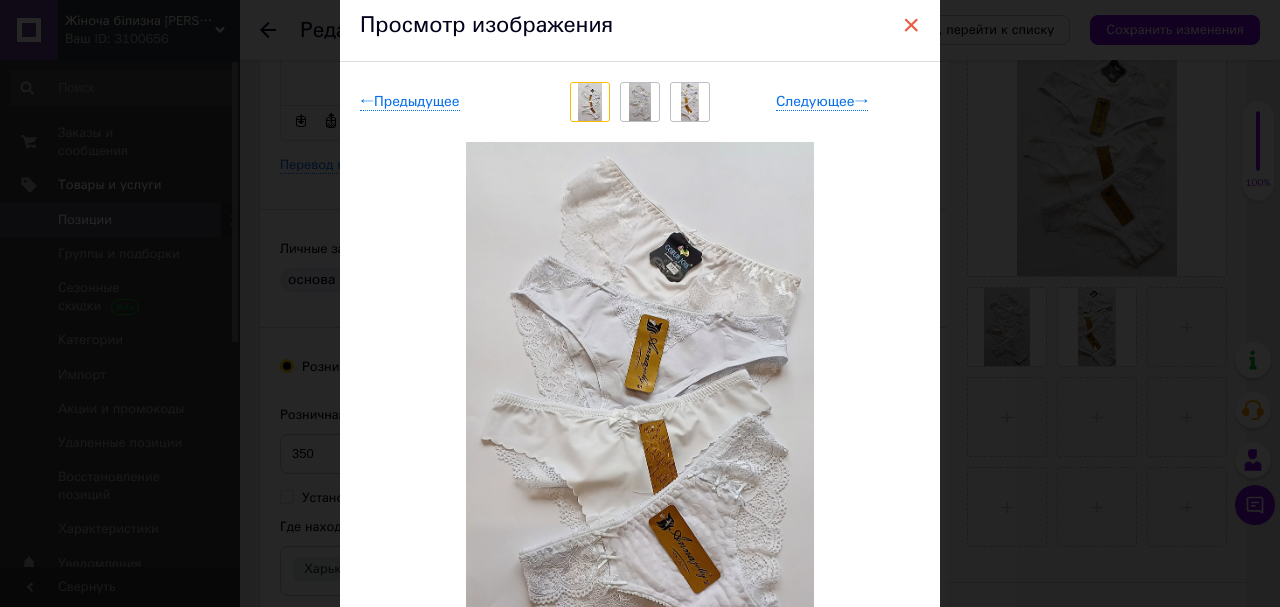 click on "×" at bounding box center [911, 25] 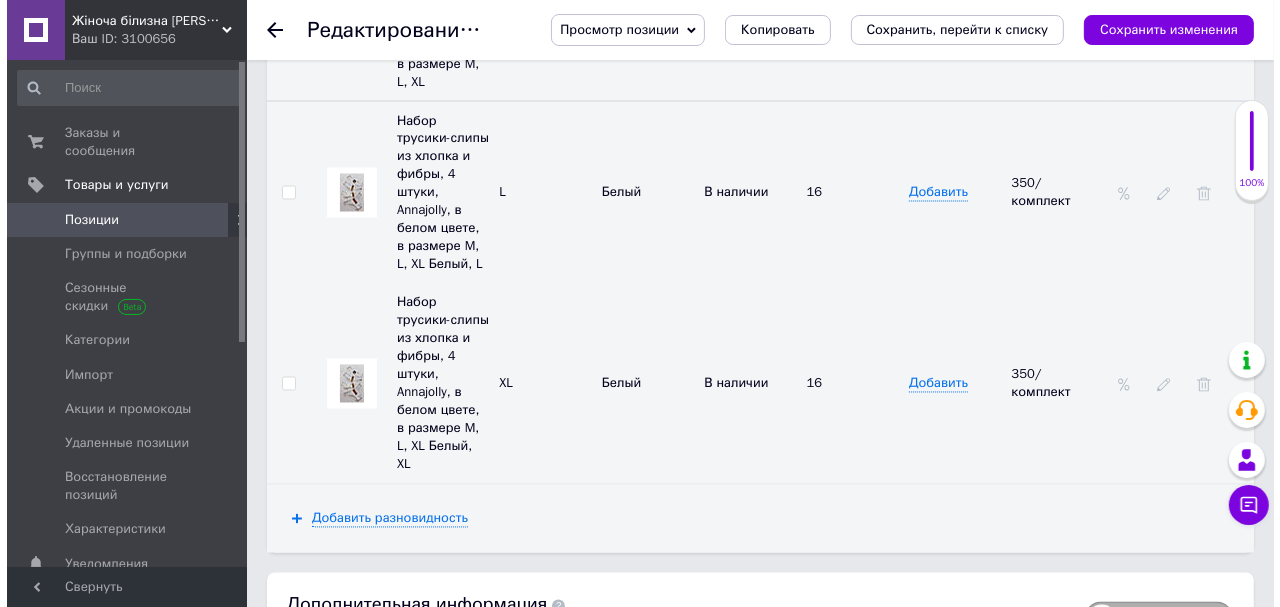 scroll, scrollTop: 3013, scrollLeft: 0, axis: vertical 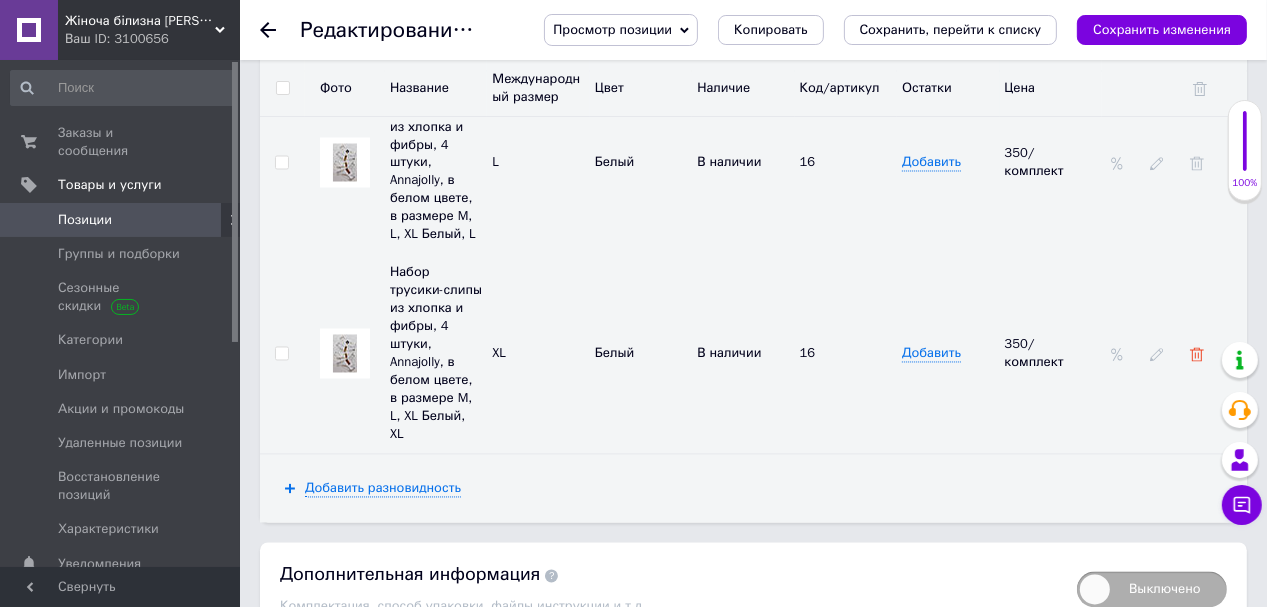 click 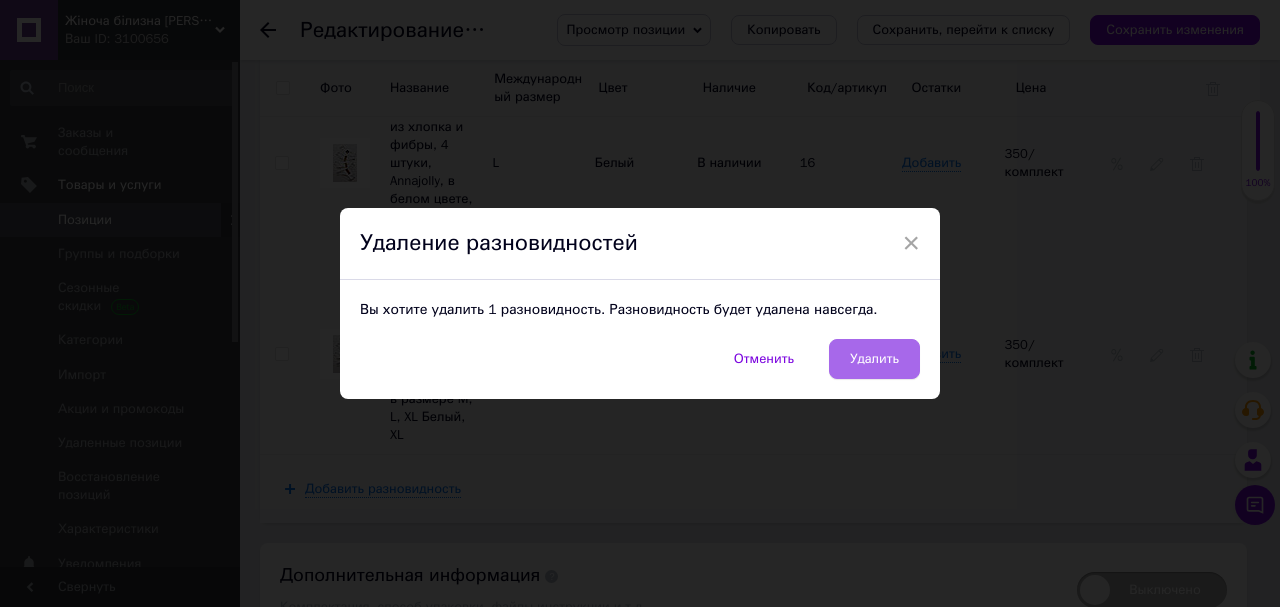click on "Удалить" at bounding box center (874, 359) 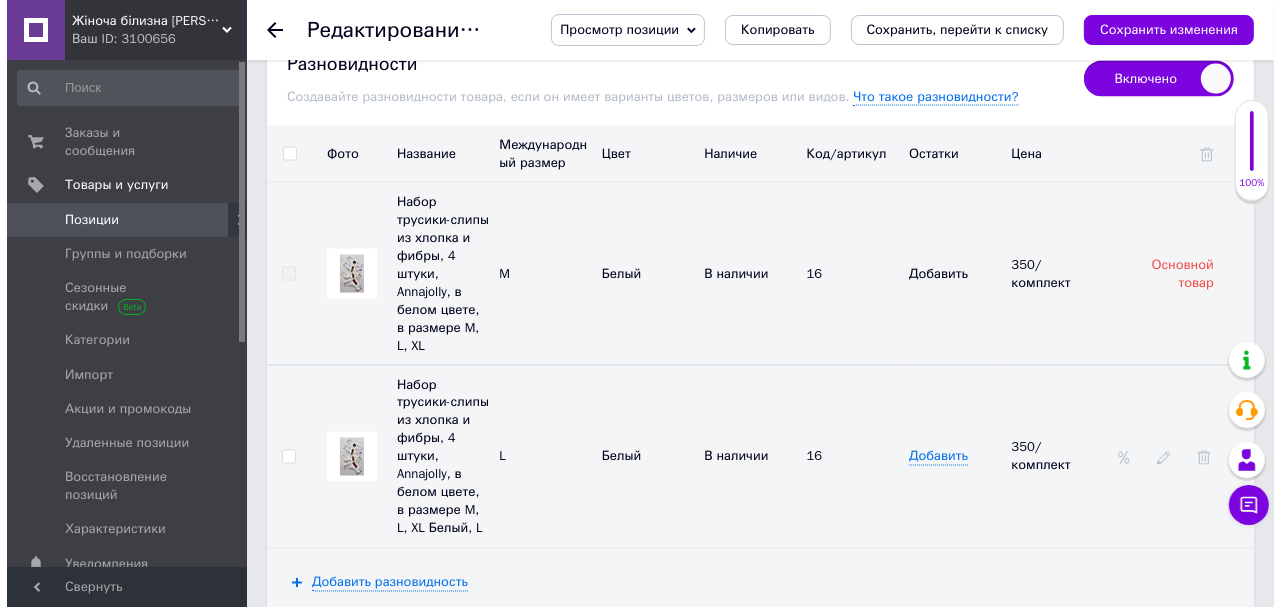 scroll, scrollTop: 2696, scrollLeft: 0, axis: vertical 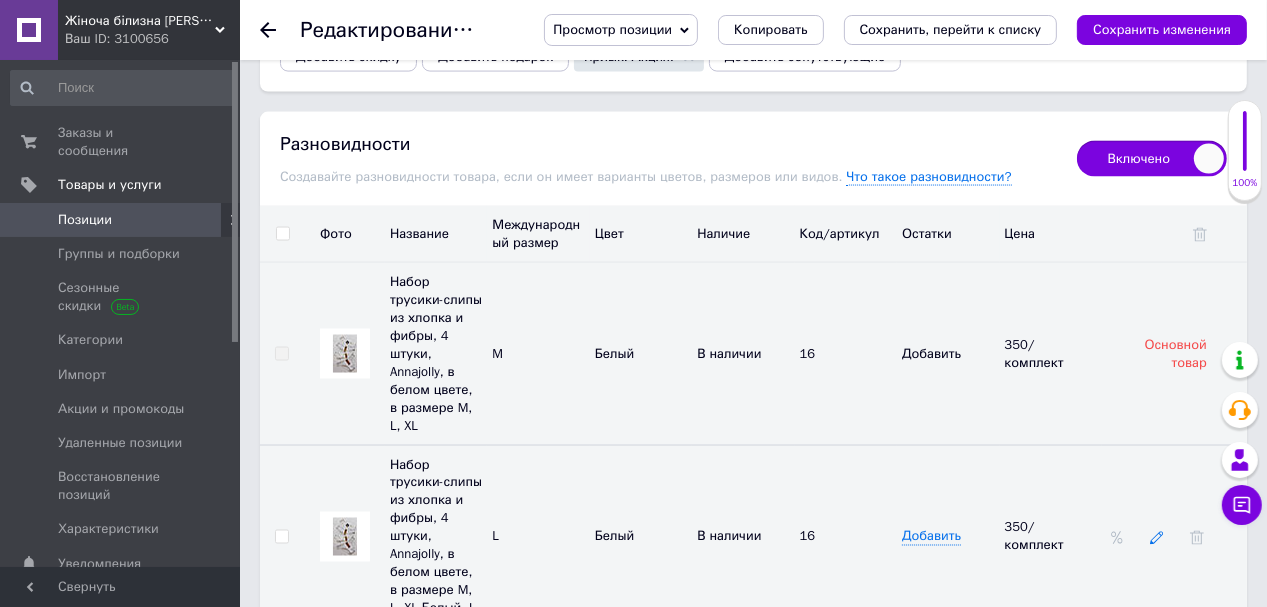 click 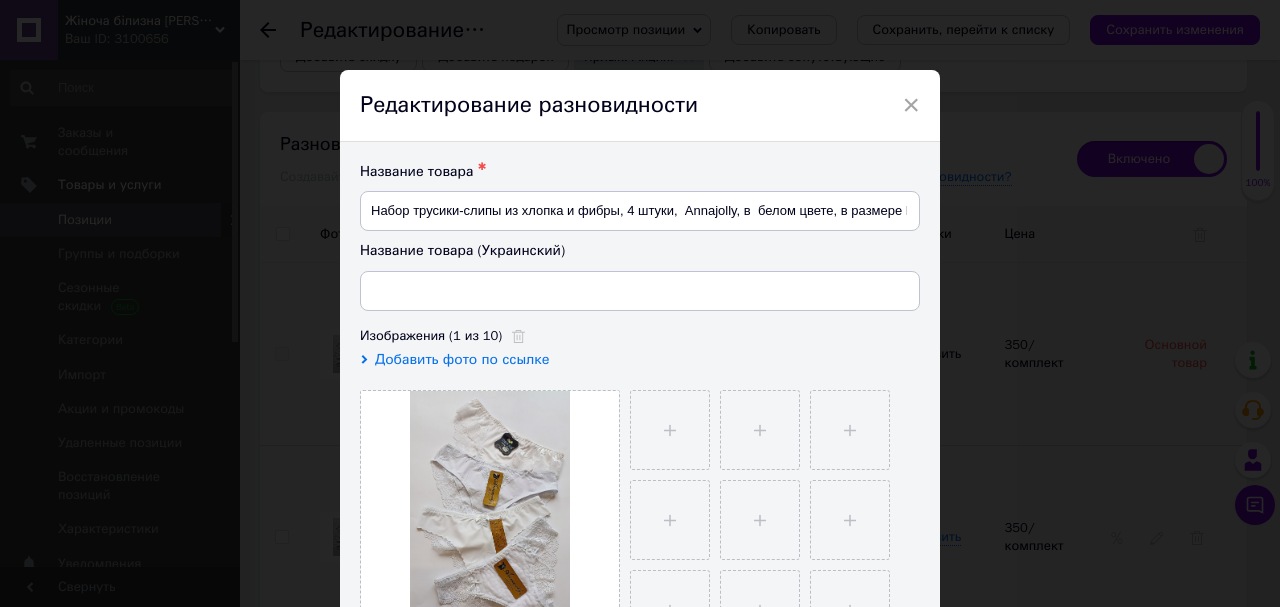 type on "Набір трусики-сліпи з бавовни та фібри, 4 штуки, Annajolly, у білому кольорі, у розмірі M" 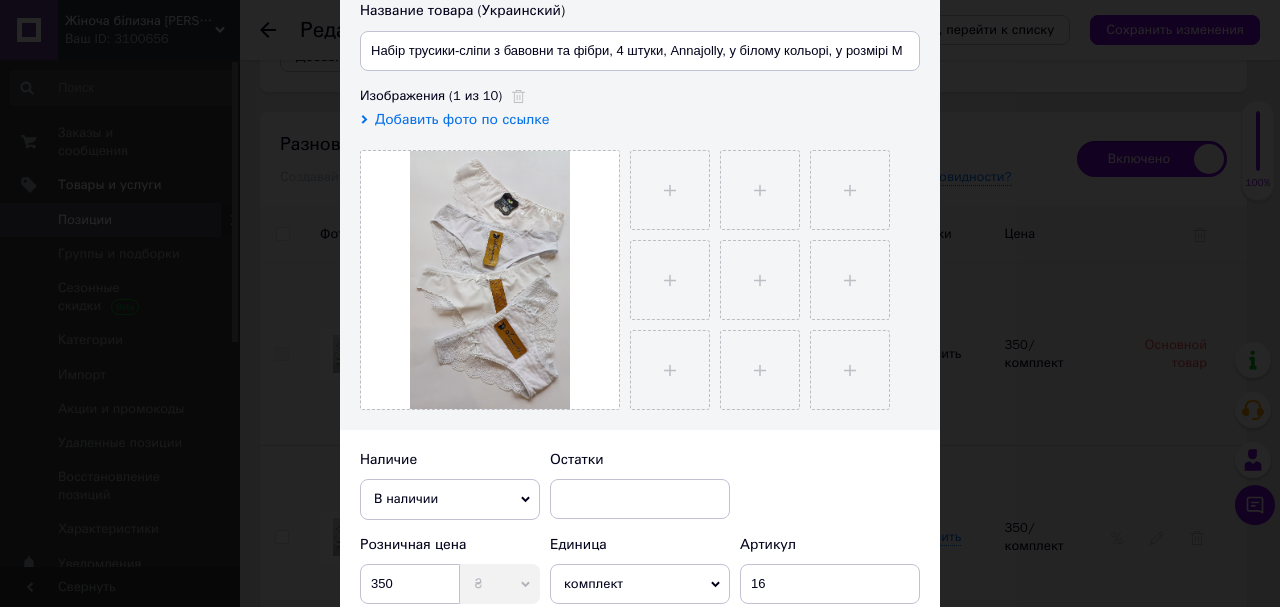 scroll, scrollTop: 320, scrollLeft: 0, axis: vertical 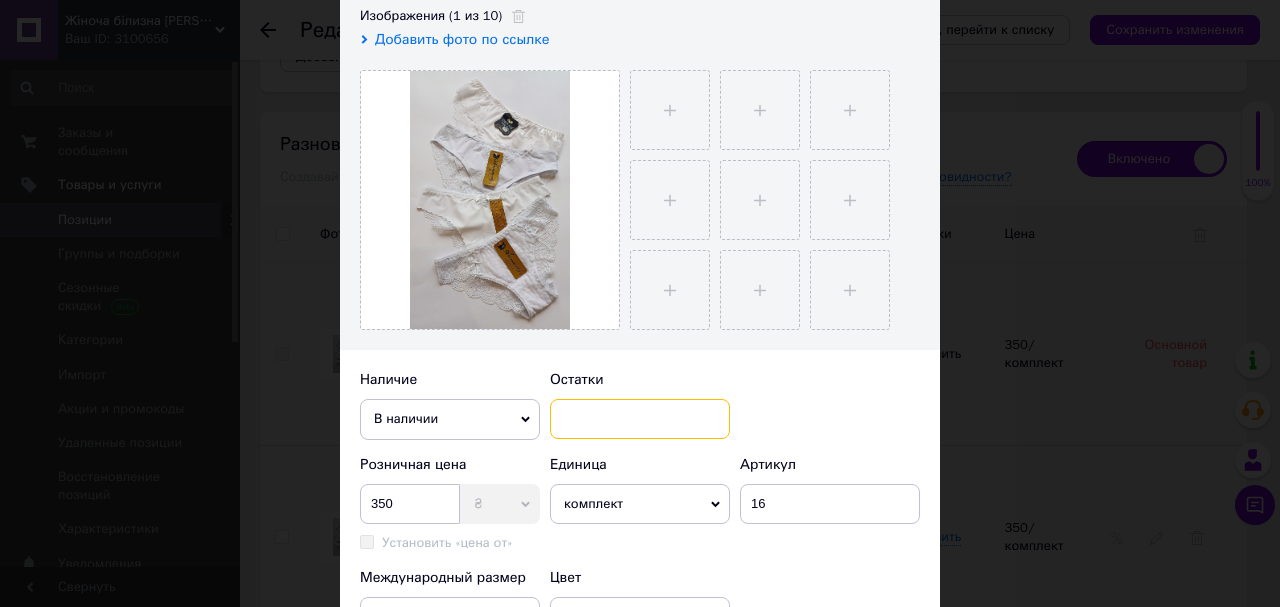 click at bounding box center [640, 419] 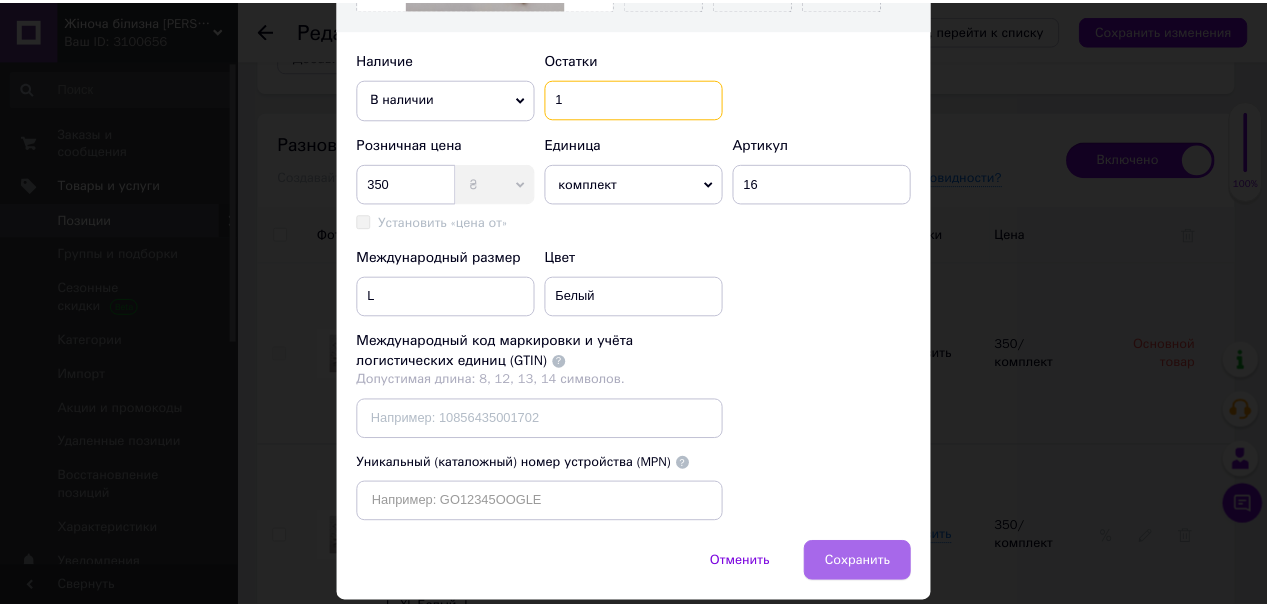 scroll, scrollTop: 720, scrollLeft: 0, axis: vertical 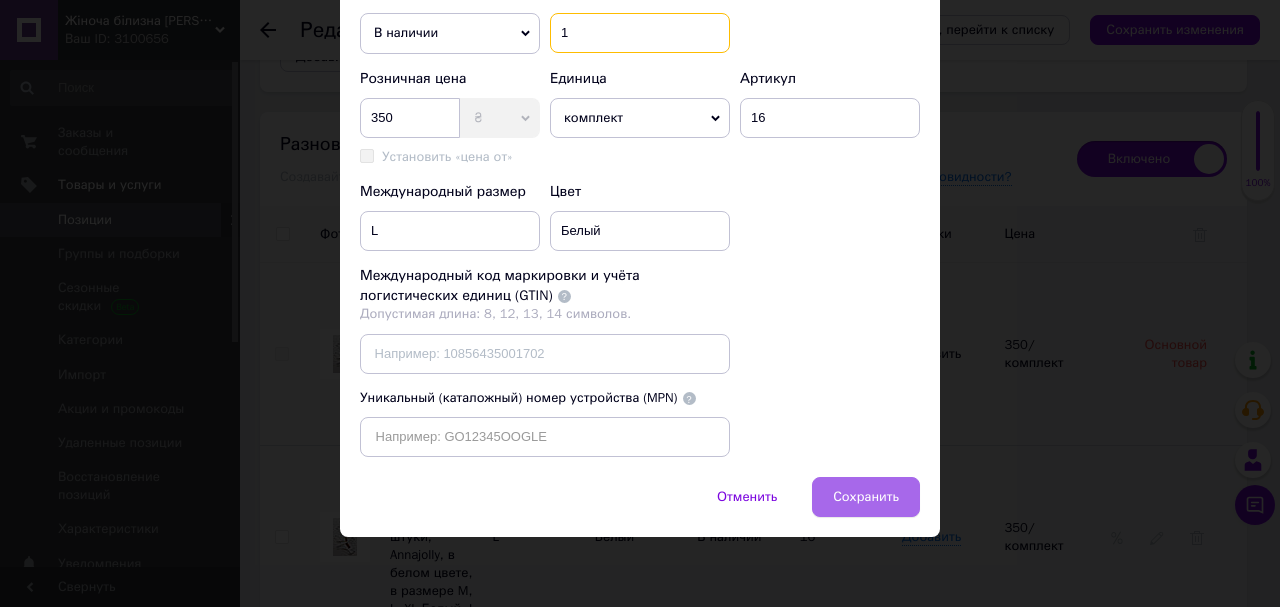 type on "1" 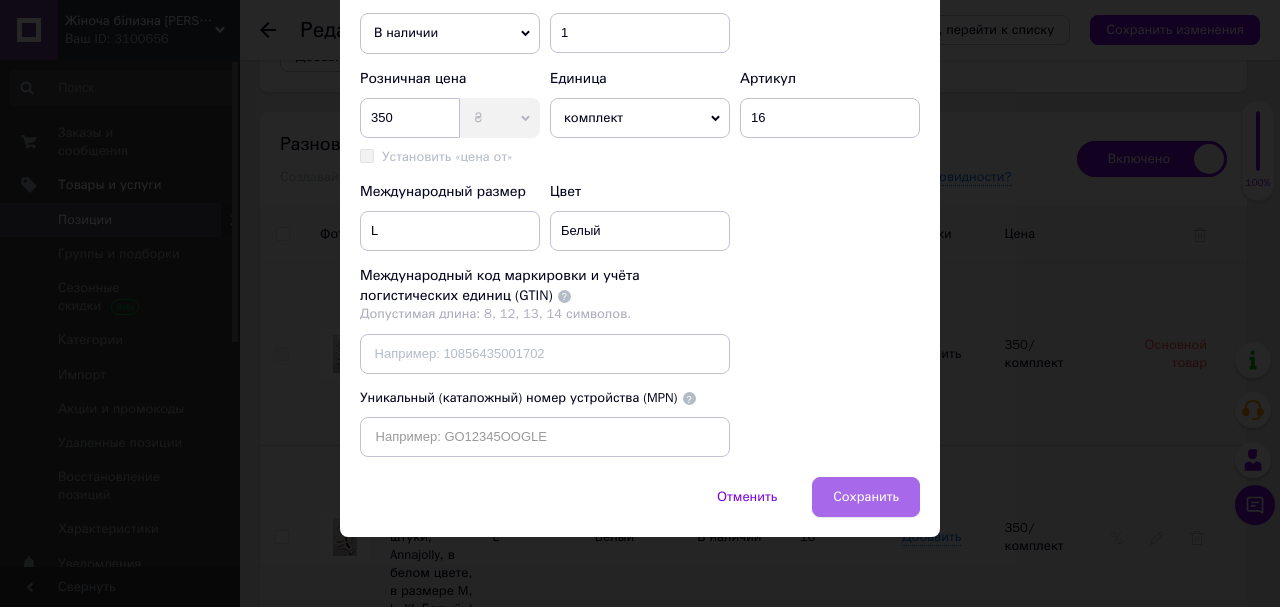 click on "Сохранить" at bounding box center (866, 497) 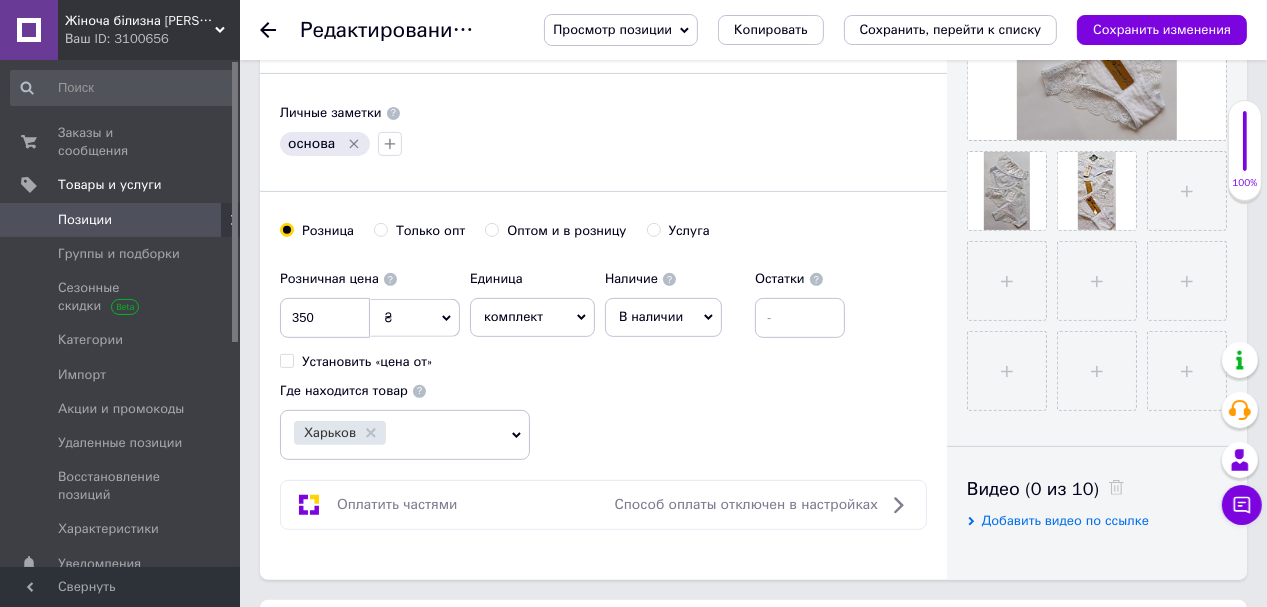 scroll, scrollTop: 536, scrollLeft: 0, axis: vertical 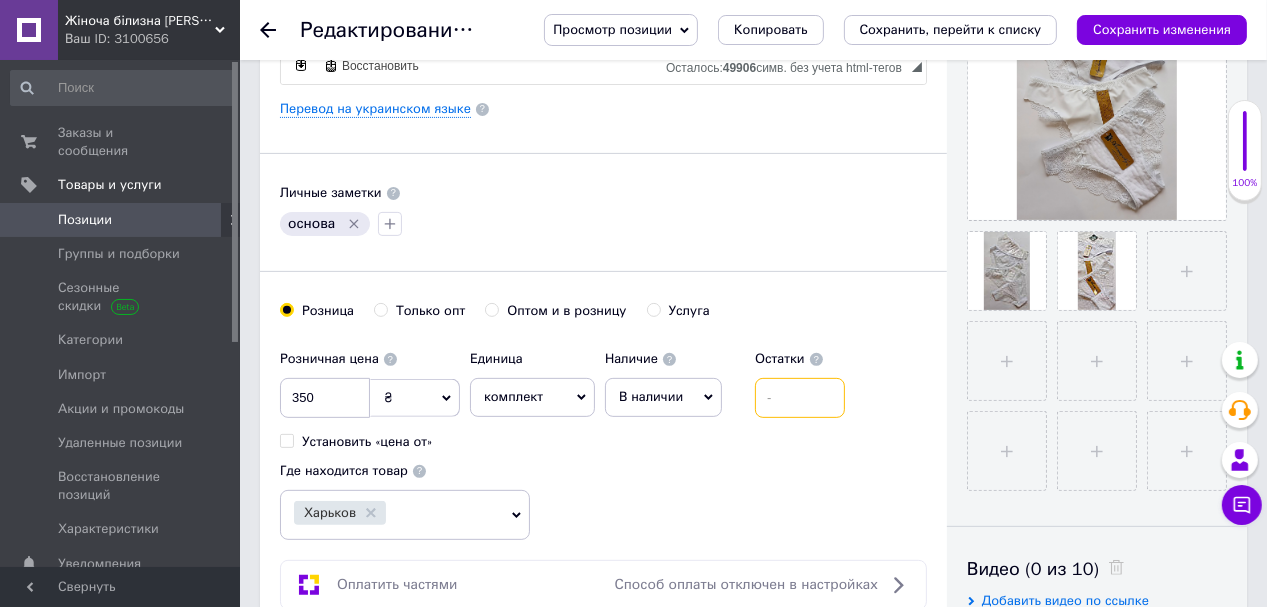 click at bounding box center (800, 398) 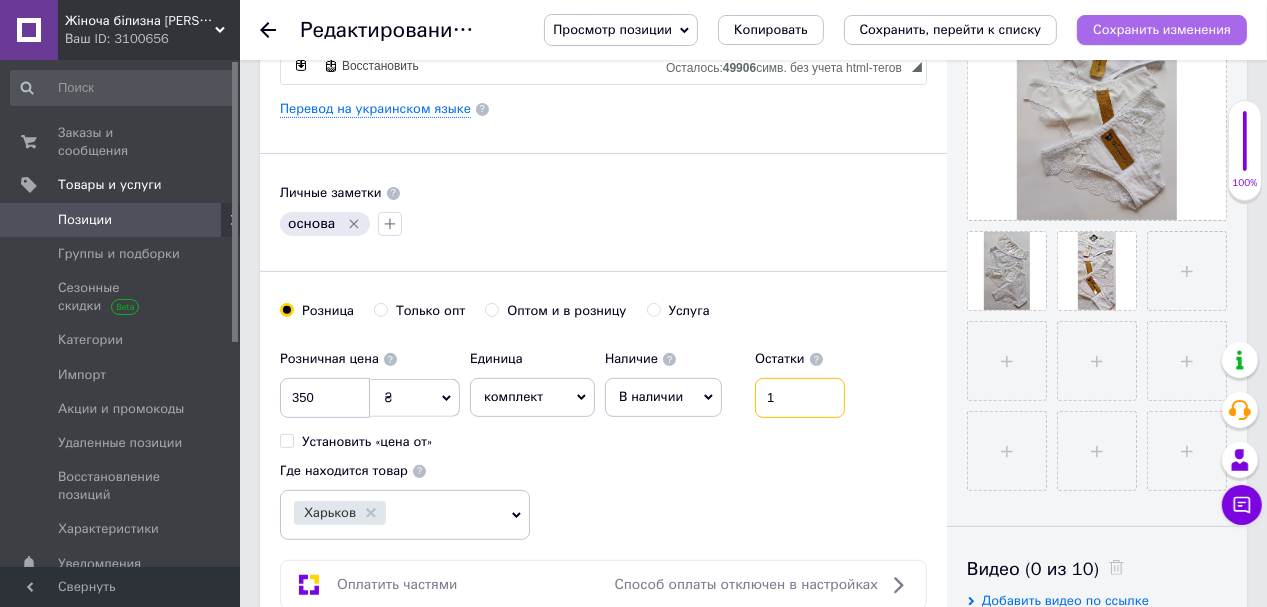 type on "1" 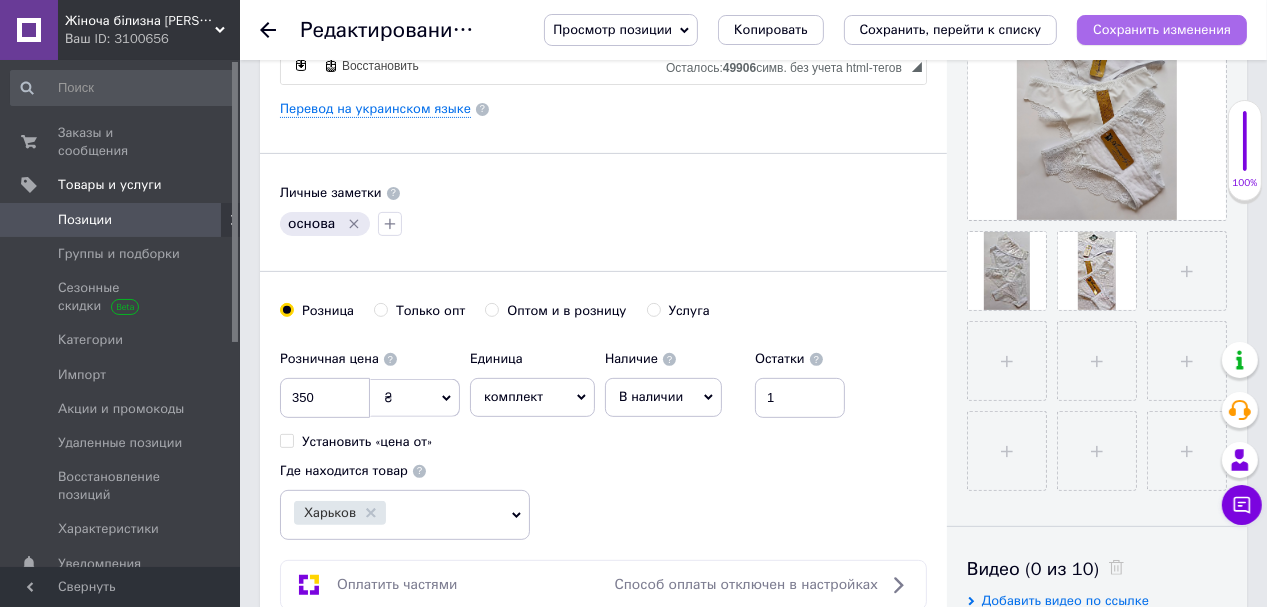 click on "Сохранить изменения" at bounding box center [1162, 29] 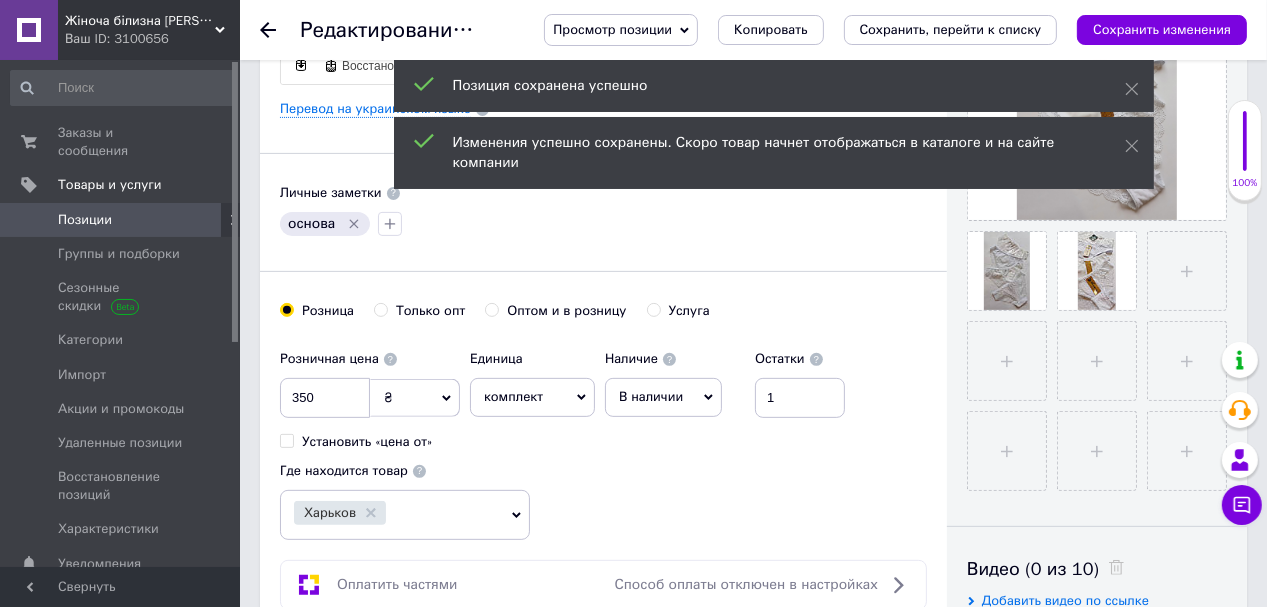click 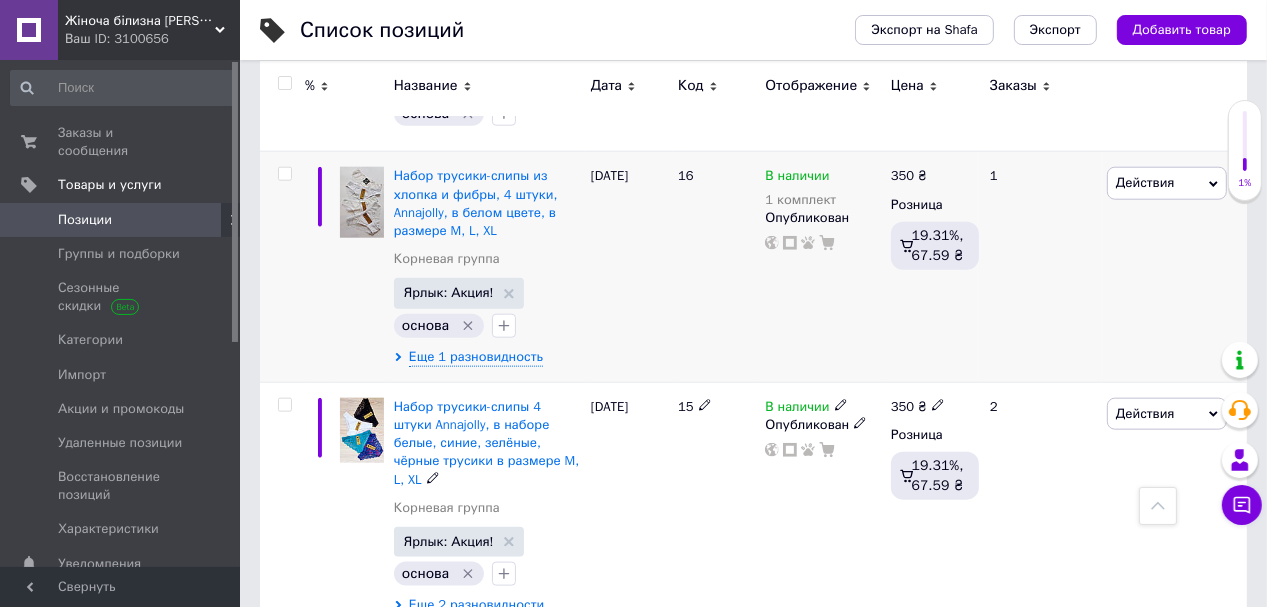 scroll, scrollTop: 1920, scrollLeft: 0, axis: vertical 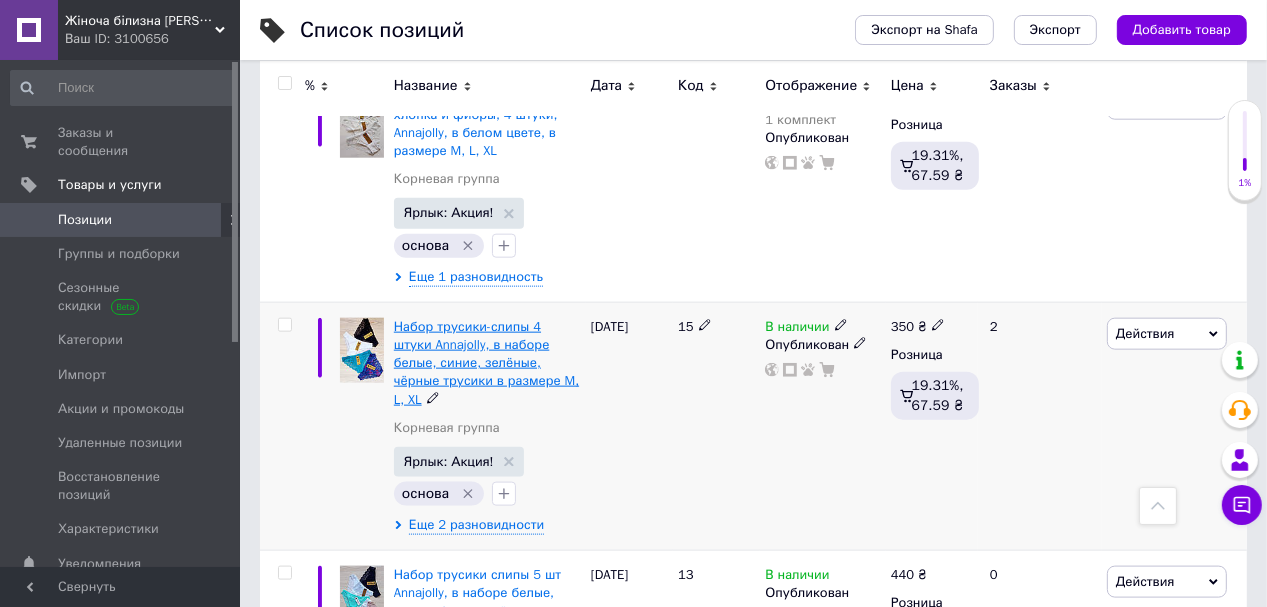 click on "Набор трусики-слипы 4 штуки Annajolly, в наборе белые, синие, зелёные, чёрные трусики в размере M, L, XL" at bounding box center (486, 363) 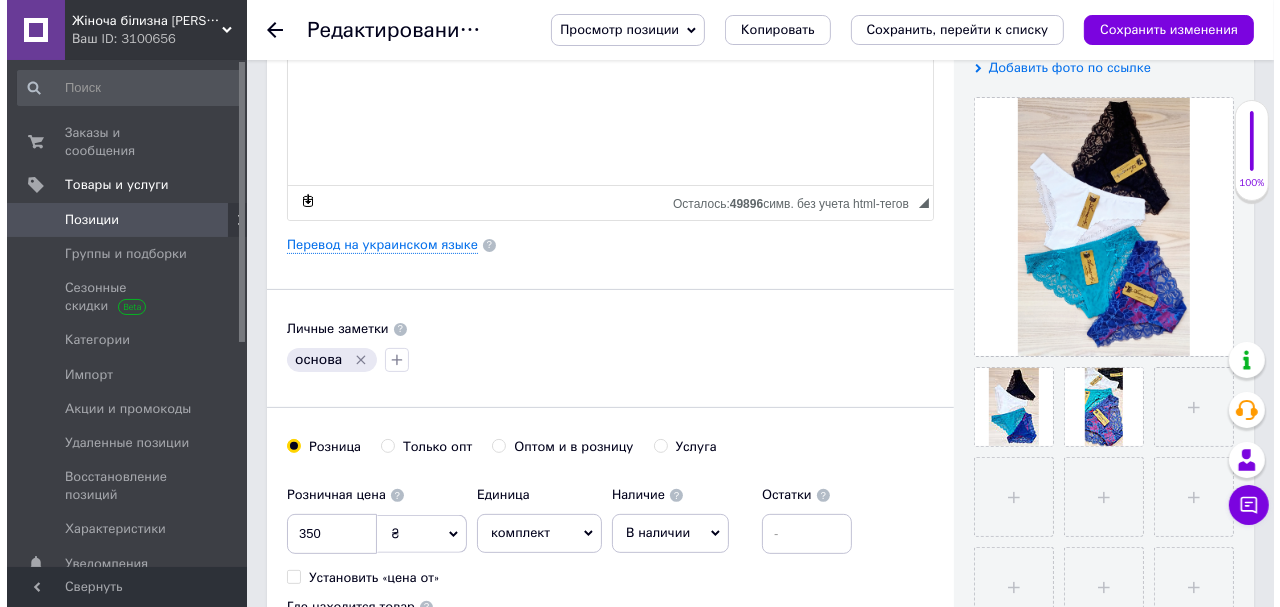 scroll, scrollTop: 320, scrollLeft: 0, axis: vertical 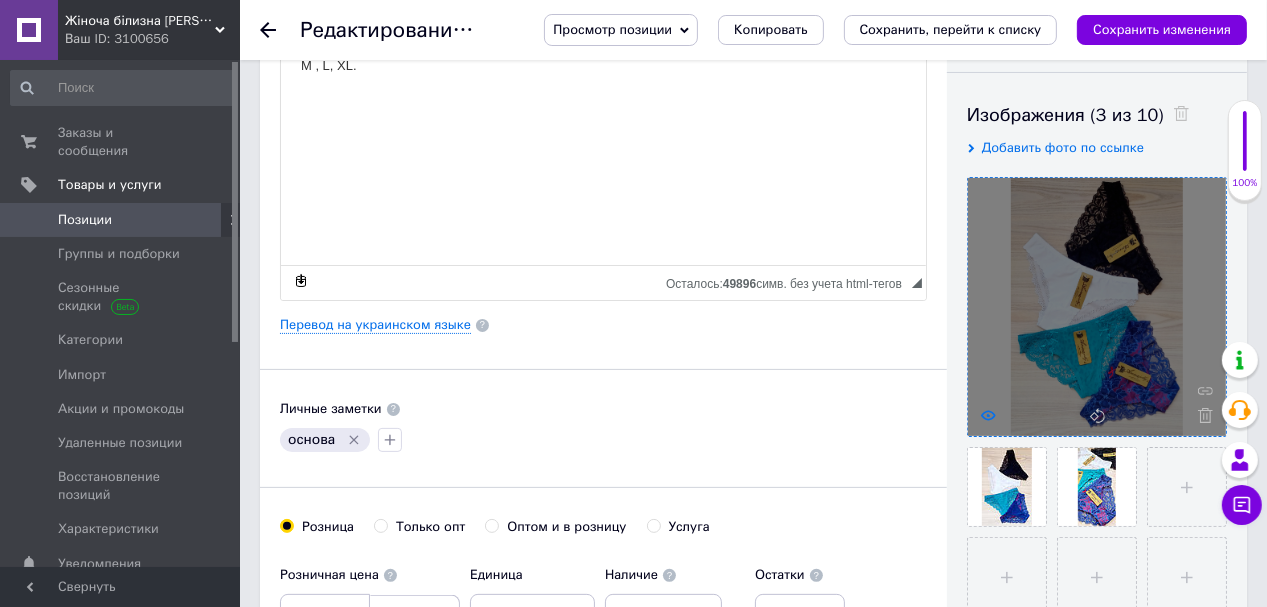 click 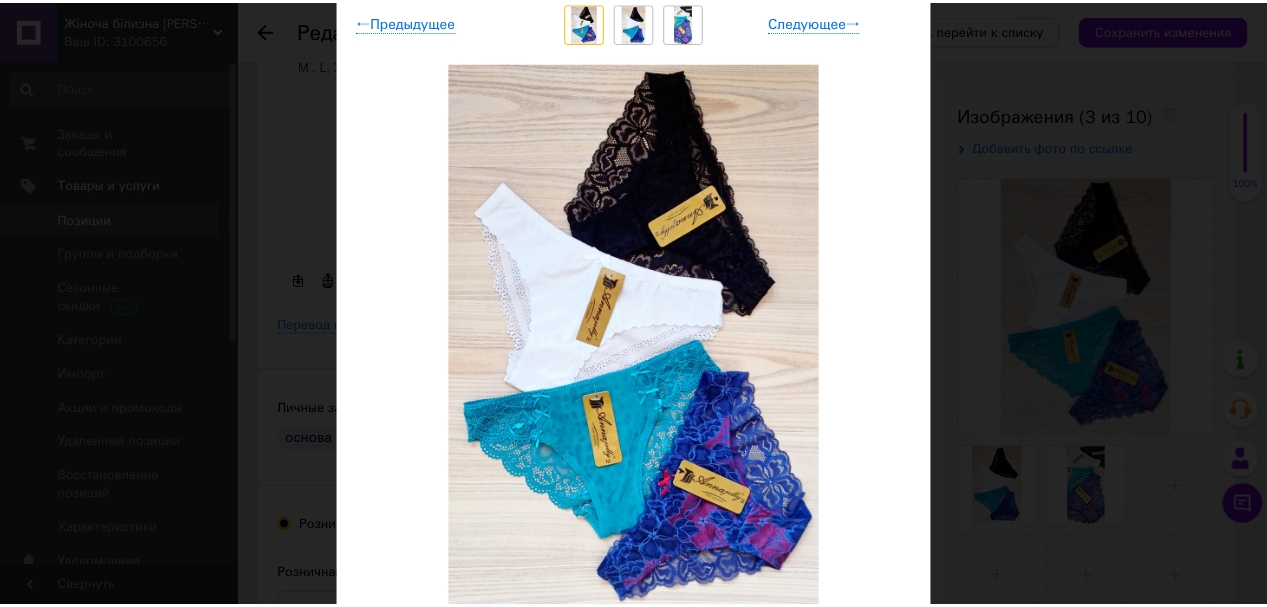 scroll, scrollTop: 80, scrollLeft: 0, axis: vertical 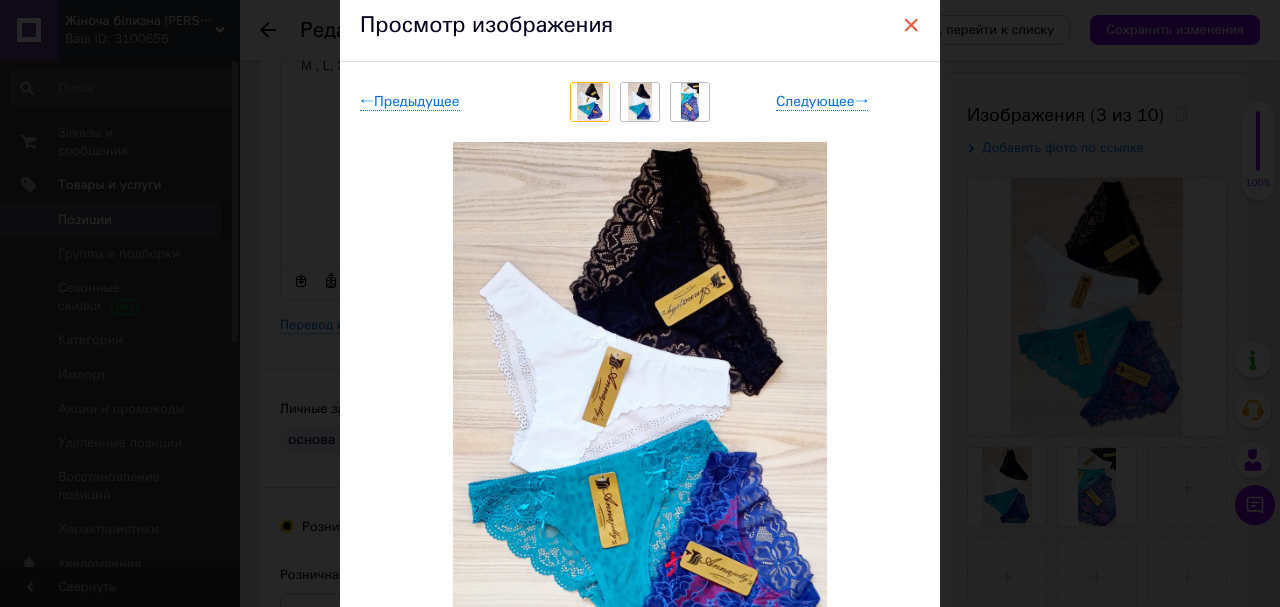 click on "×" at bounding box center [911, 25] 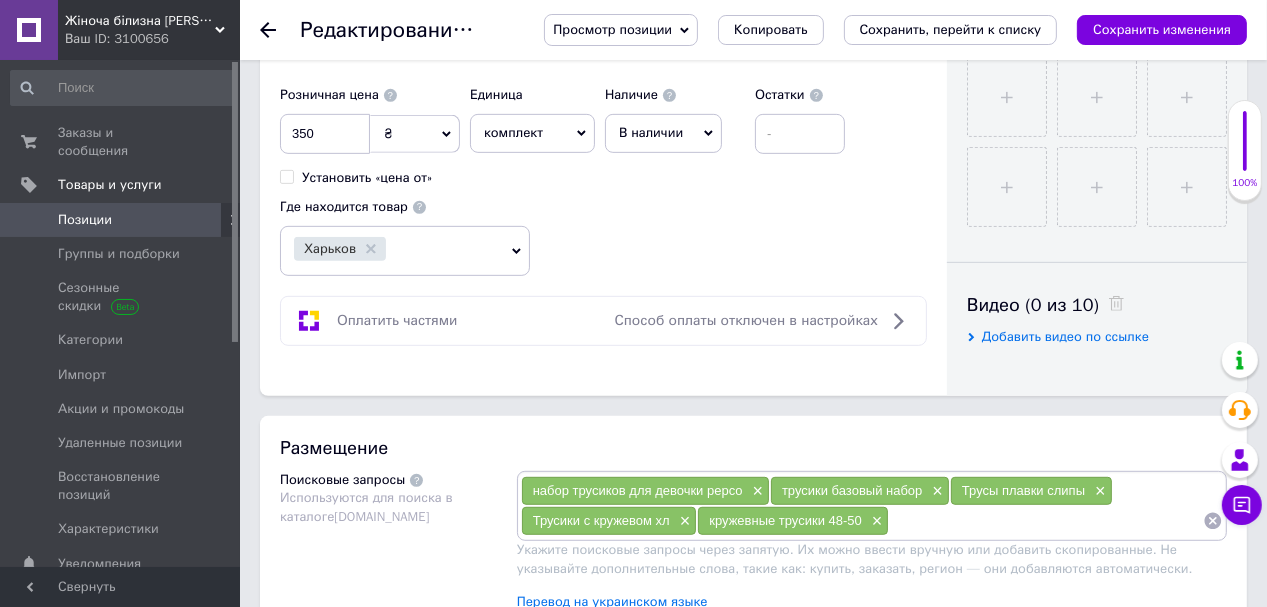 scroll, scrollTop: 720, scrollLeft: 0, axis: vertical 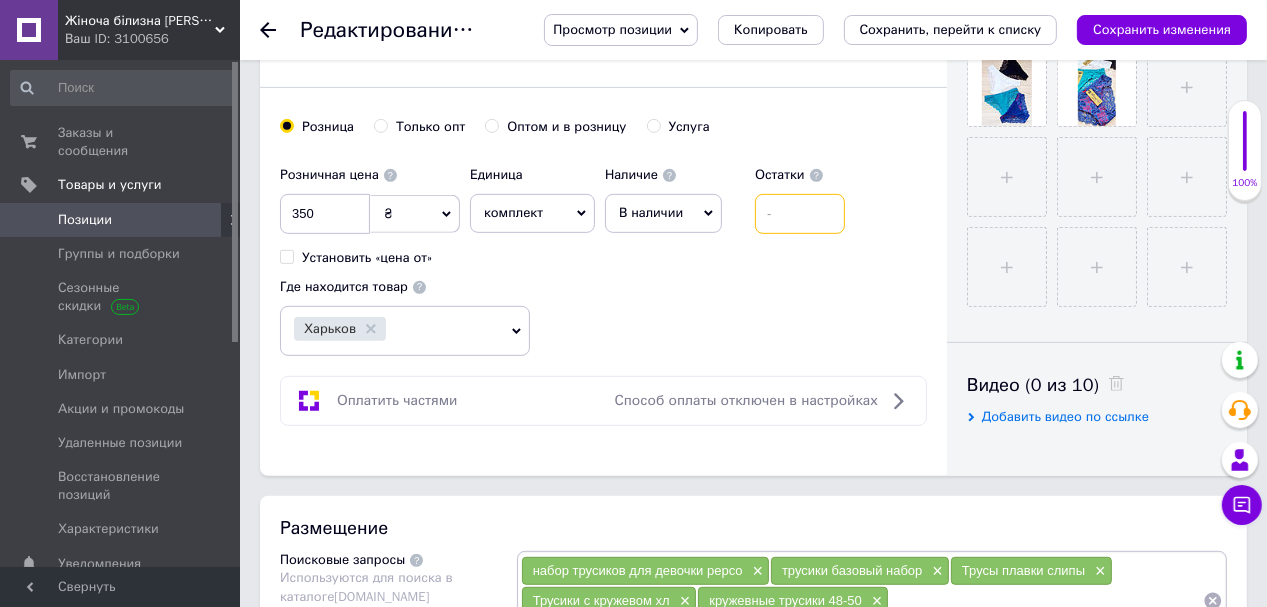 click at bounding box center [800, 214] 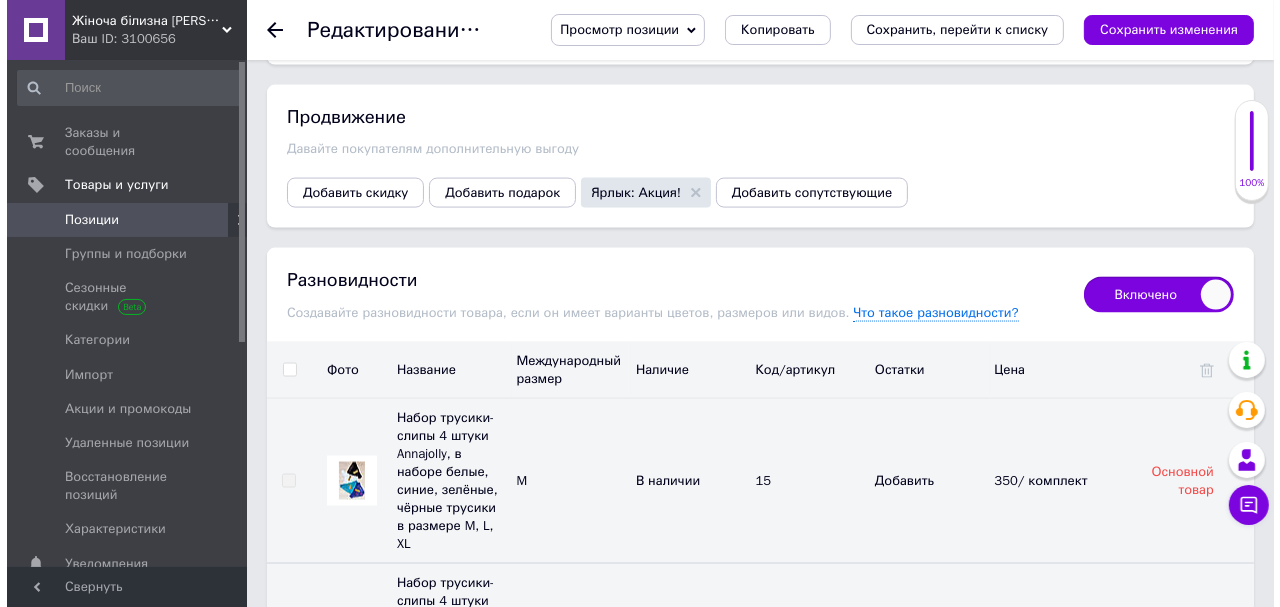 scroll, scrollTop: 2800, scrollLeft: 0, axis: vertical 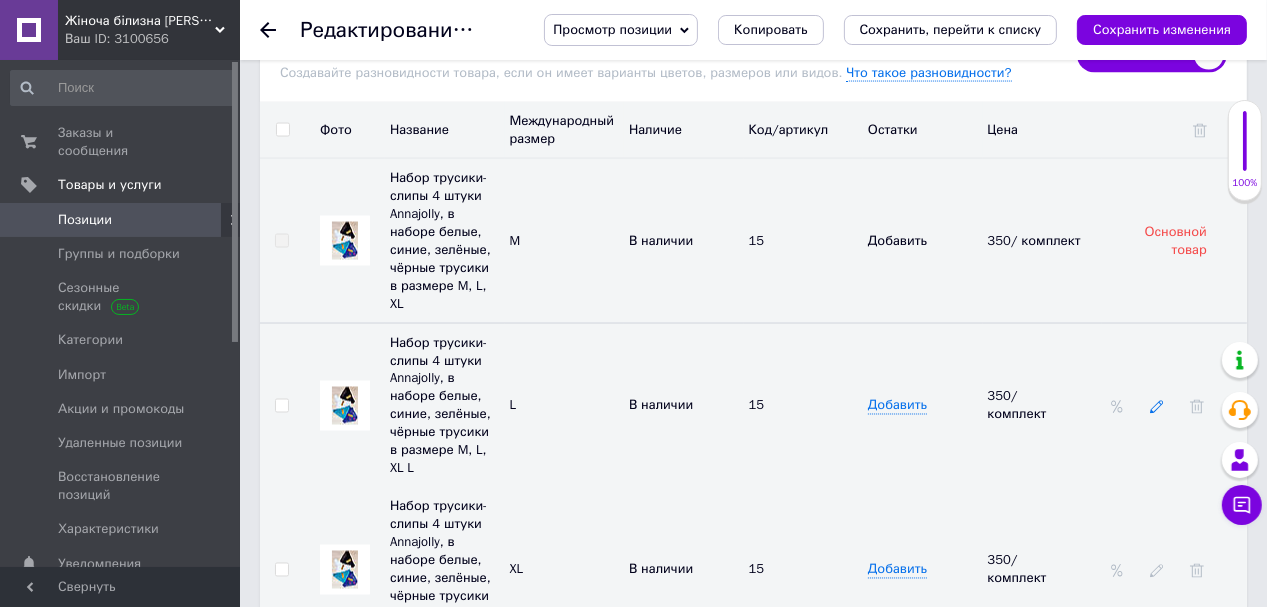 type on "1" 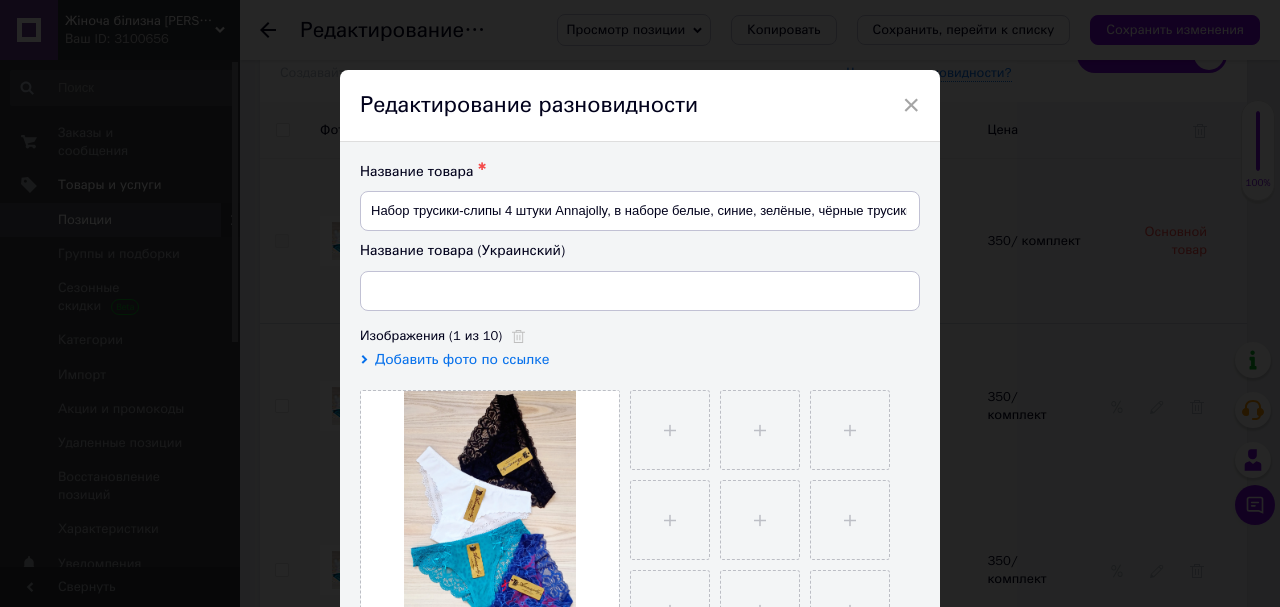 type on "Набір трусики-сліпи 4 штуки Annajolly, у наборі білі, сині, зелені, чорні трусики в розмірі M" 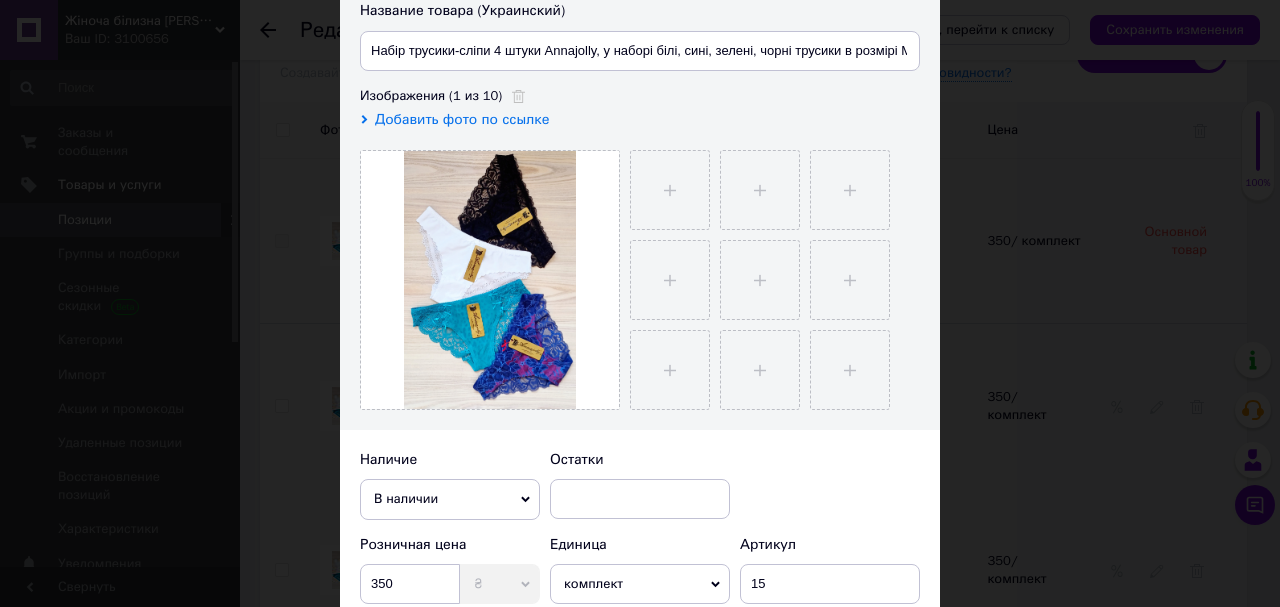 scroll, scrollTop: 400, scrollLeft: 0, axis: vertical 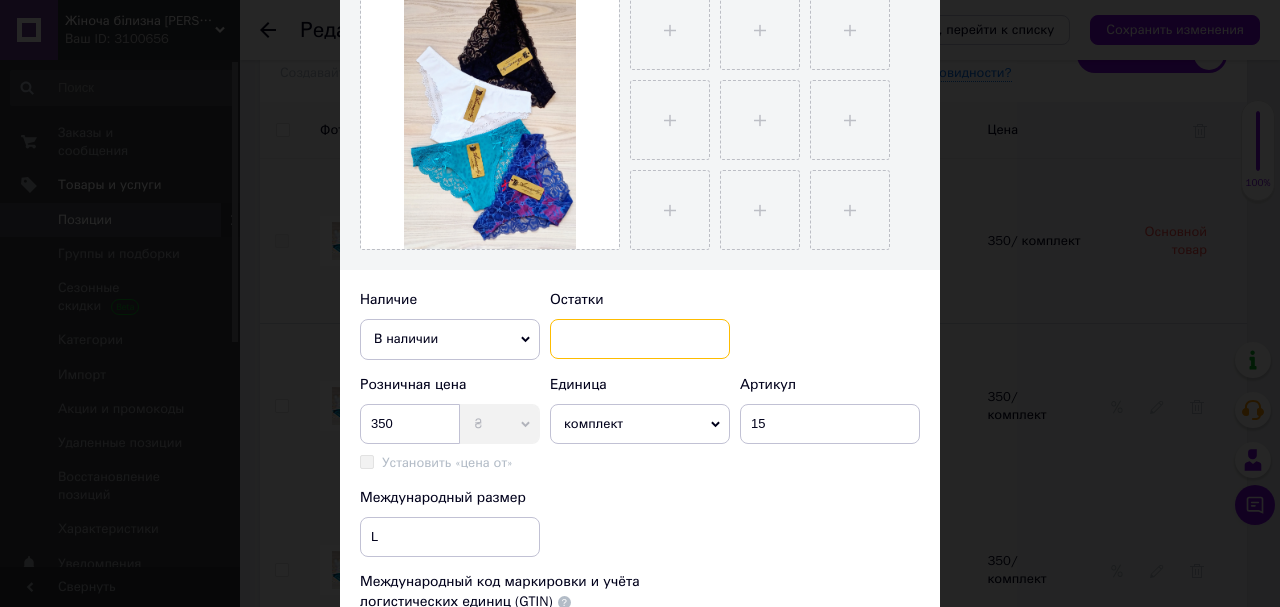 click at bounding box center [640, 339] 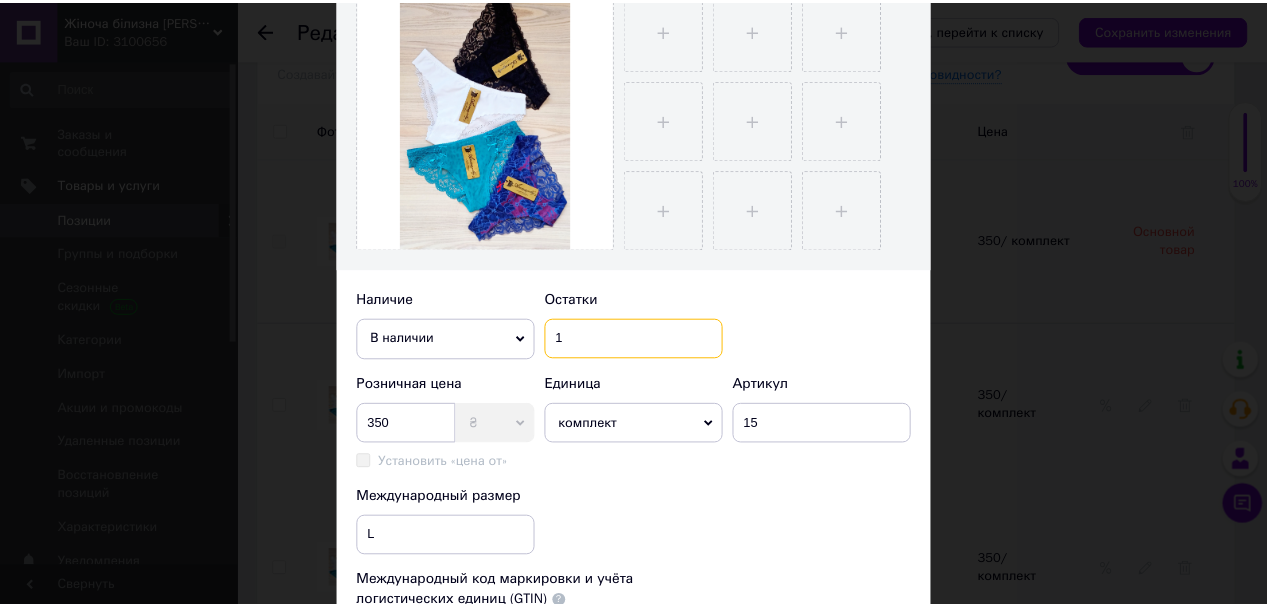 scroll, scrollTop: 640, scrollLeft: 0, axis: vertical 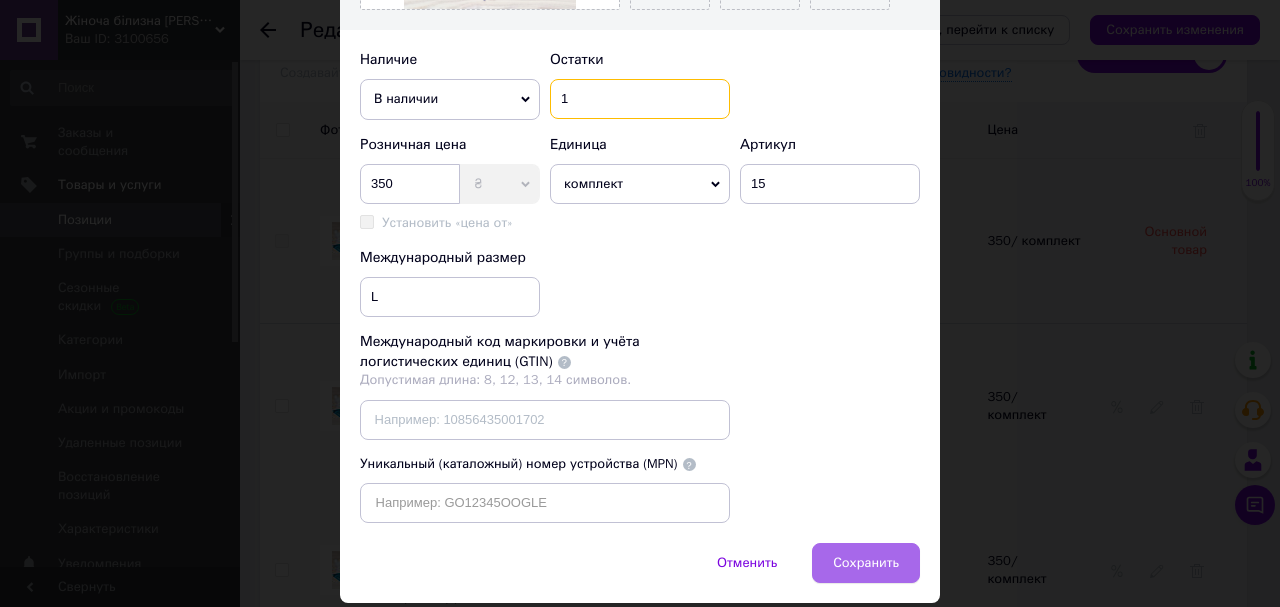 type on "1" 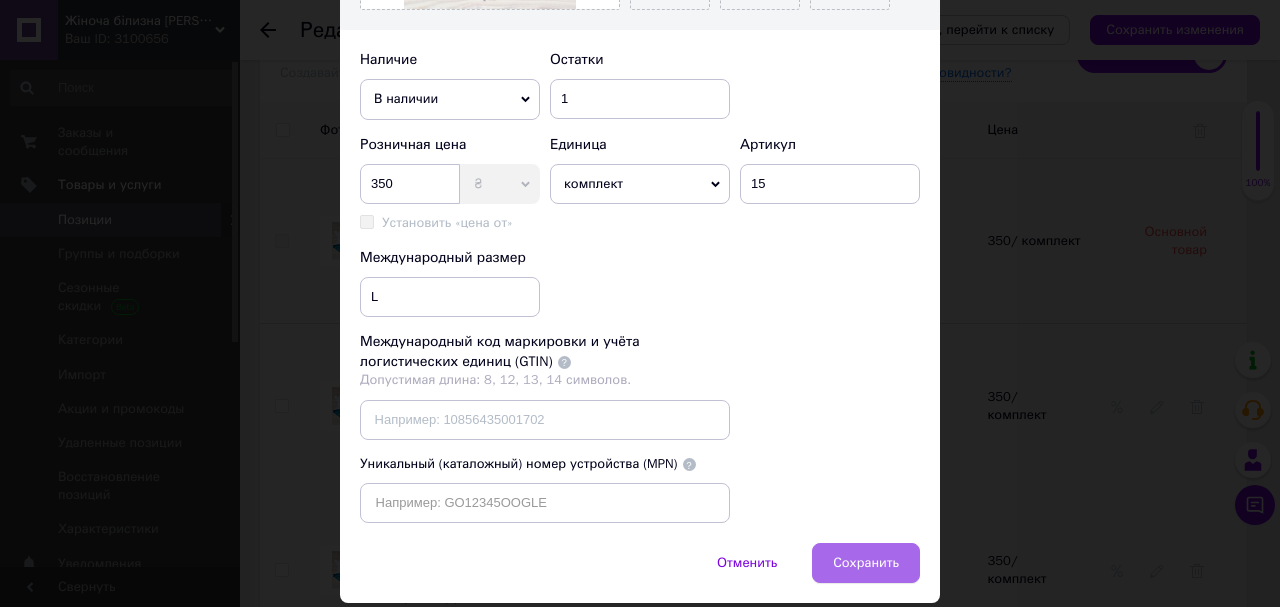 click on "Сохранить" at bounding box center (866, 563) 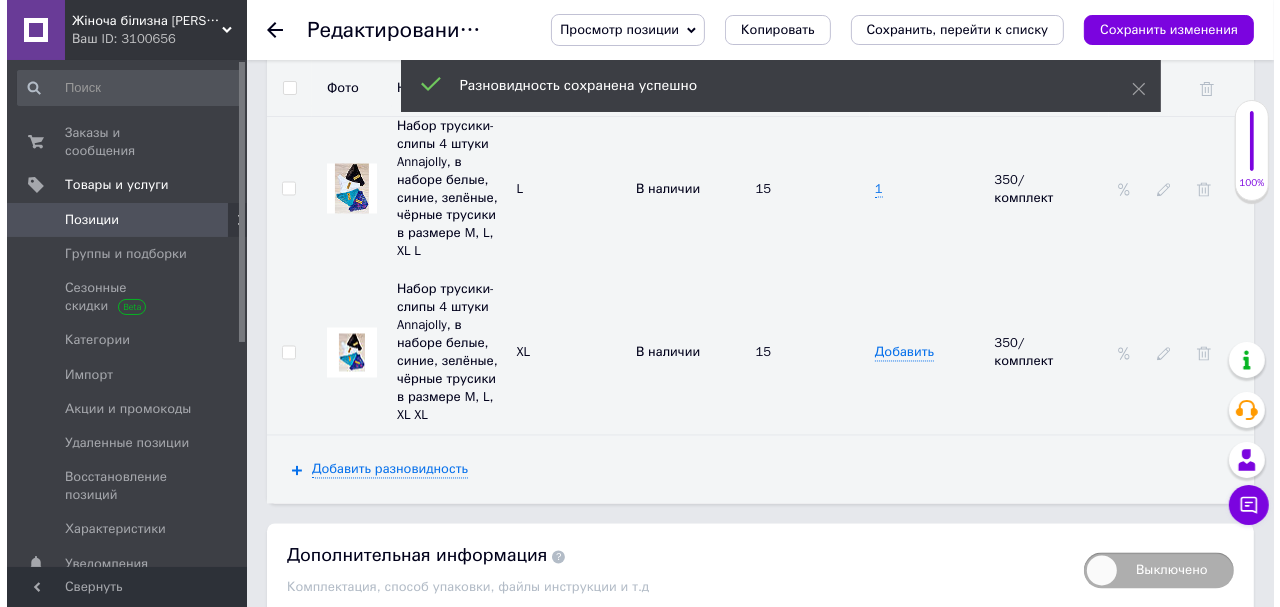 scroll, scrollTop: 2952, scrollLeft: 0, axis: vertical 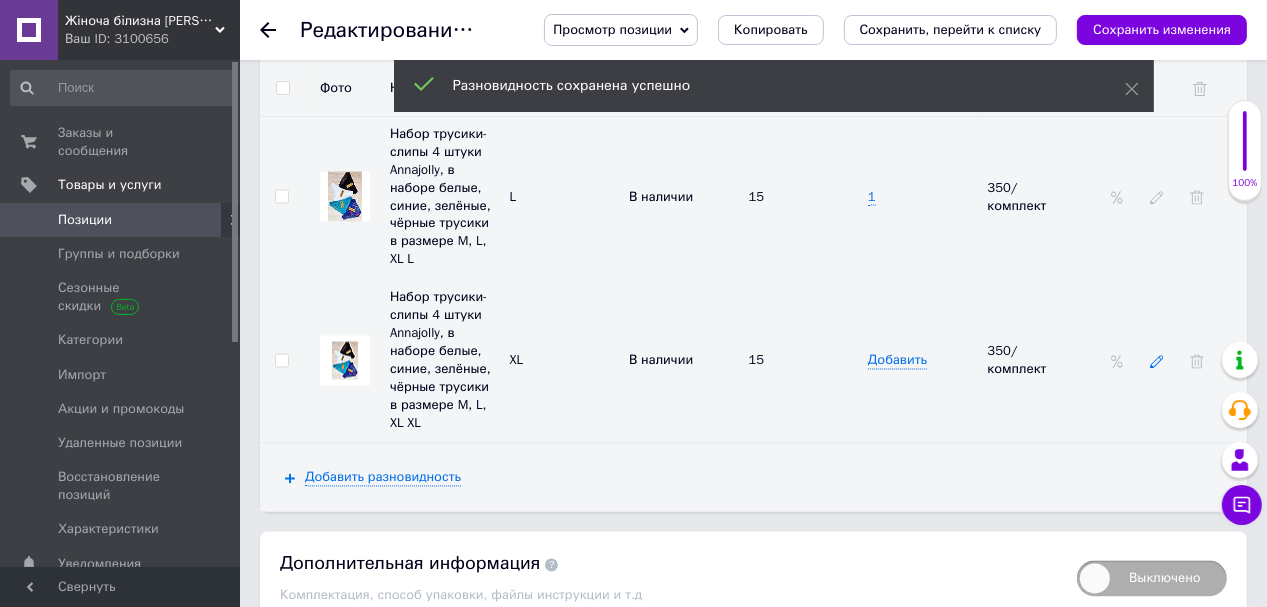click 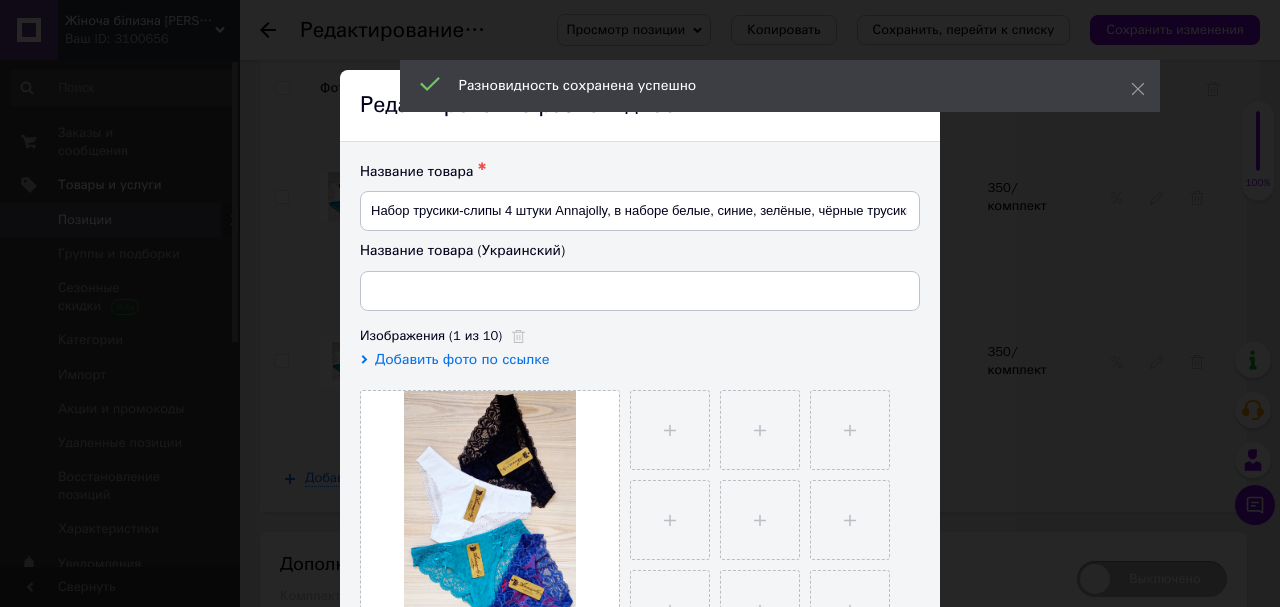 type on "Набір трусики-сліпи 4 штуки Annajolly, у наборі білі, сині, зелені, чорні трусики в розмірі M" 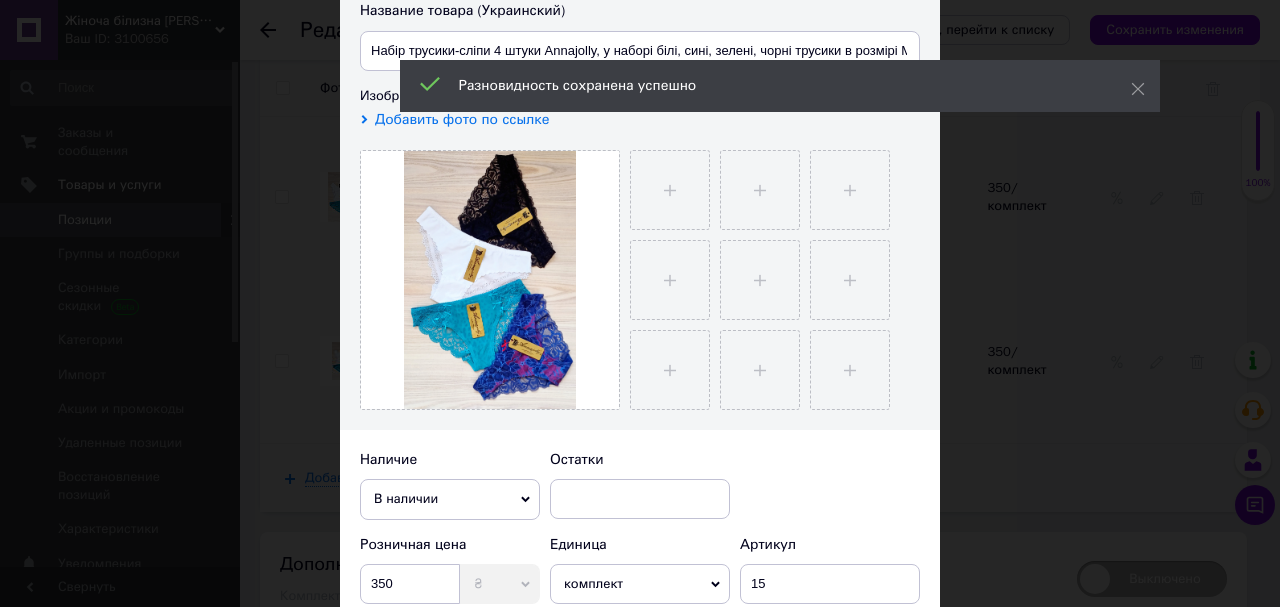 scroll, scrollTop: 320, scrollLeft: 0, axis: vertical 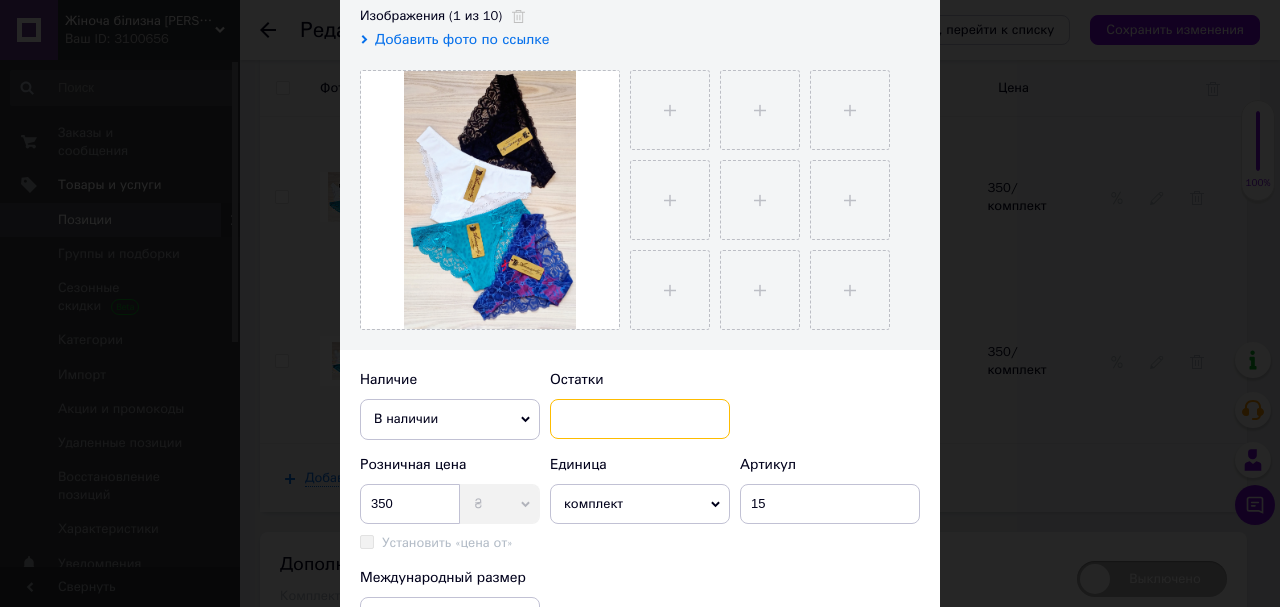 click at bounding box center [640, 419] 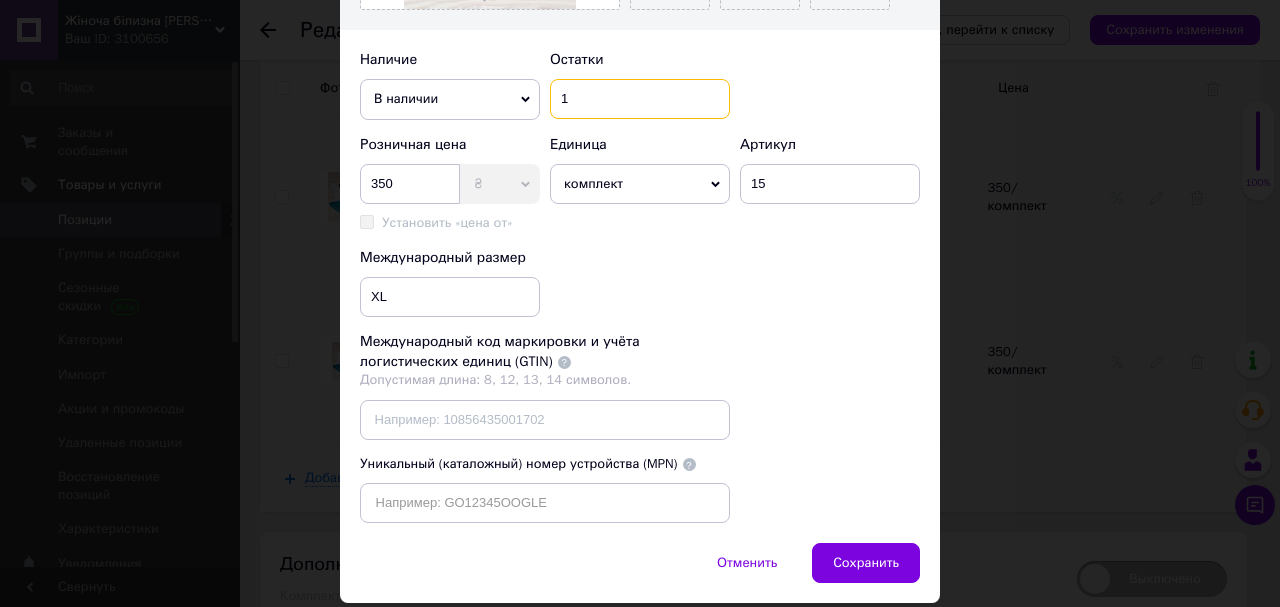scroll, scrollTop: 740, scrollLeft: 0, axis: vertical 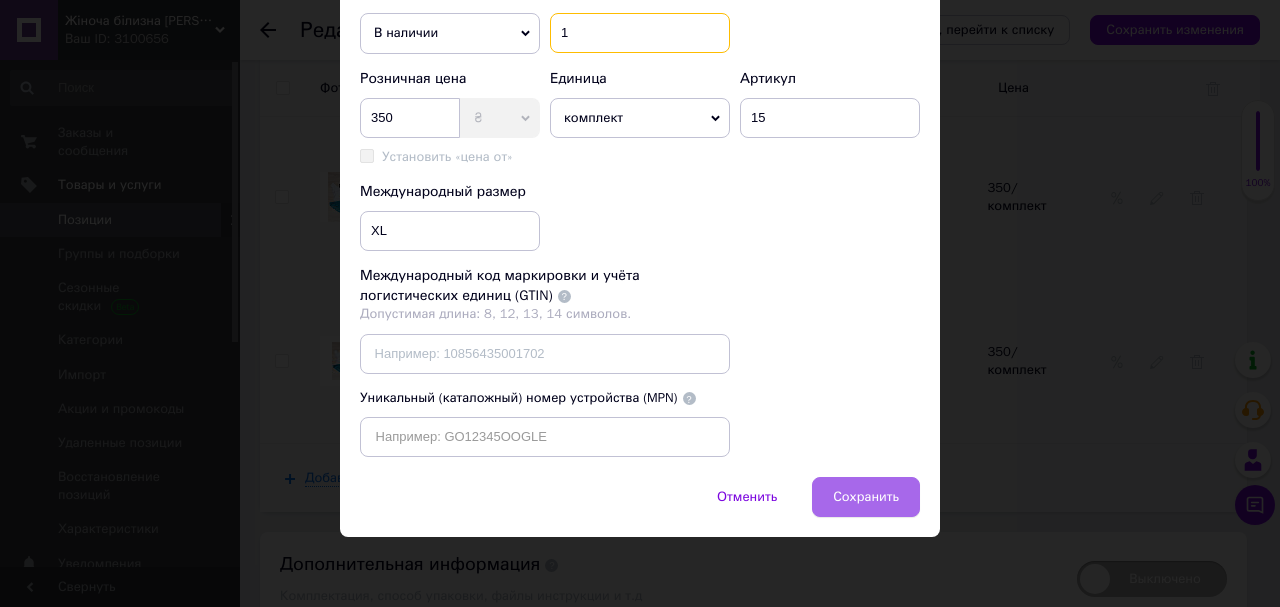 type on "1" 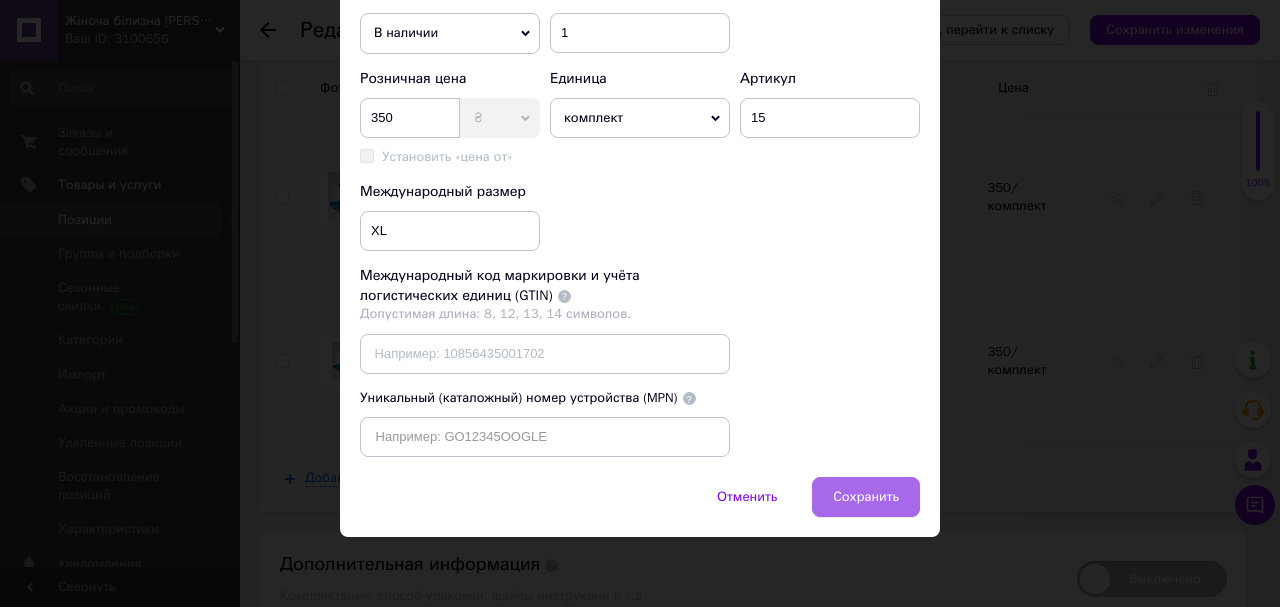 click on "Сохранить" at bounding box center [866, 497] 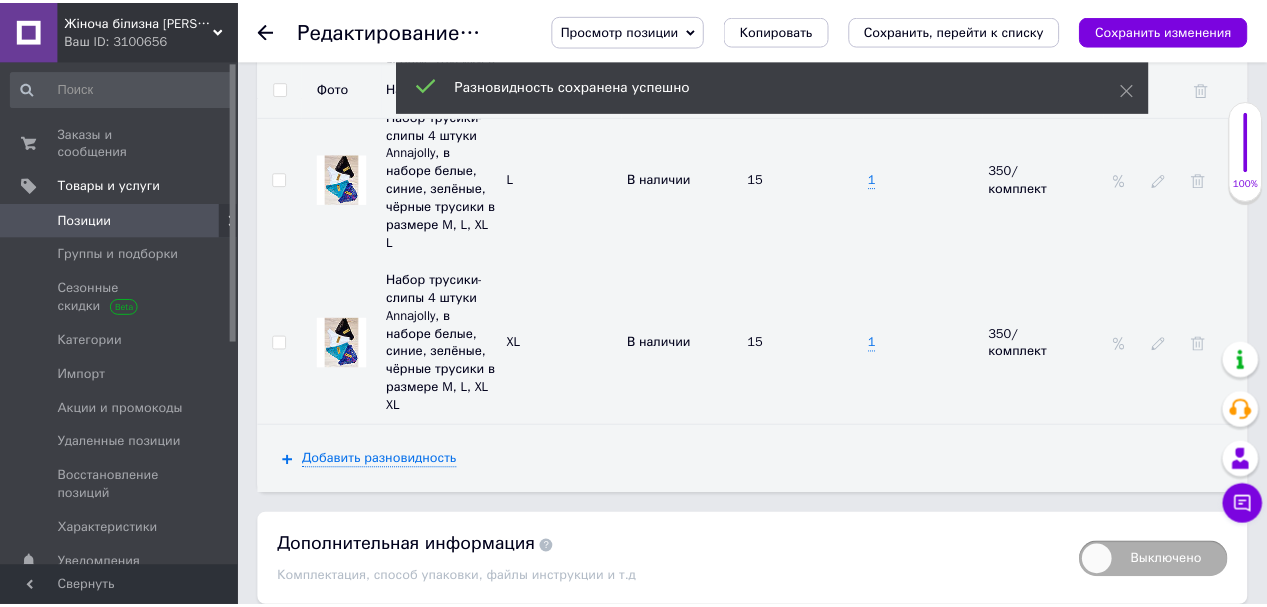 scroll, scrollTop: 2937, scrollLeft: 0, axis: vertical 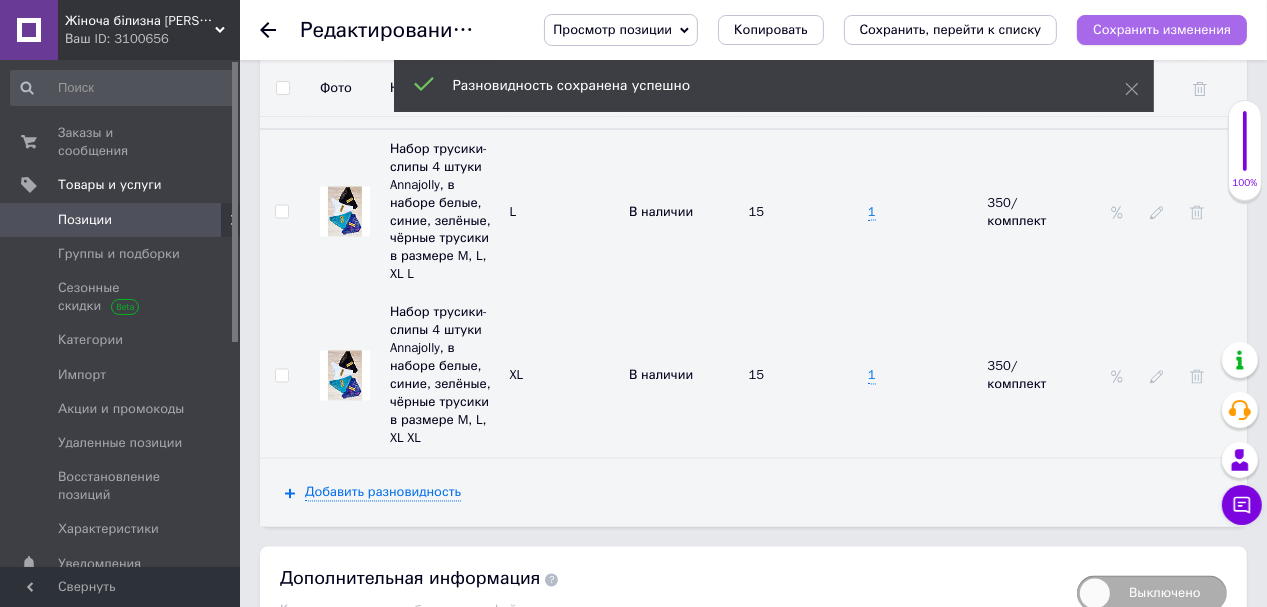 click on "Сохранить изменения" at bounding box center [1162, 29] 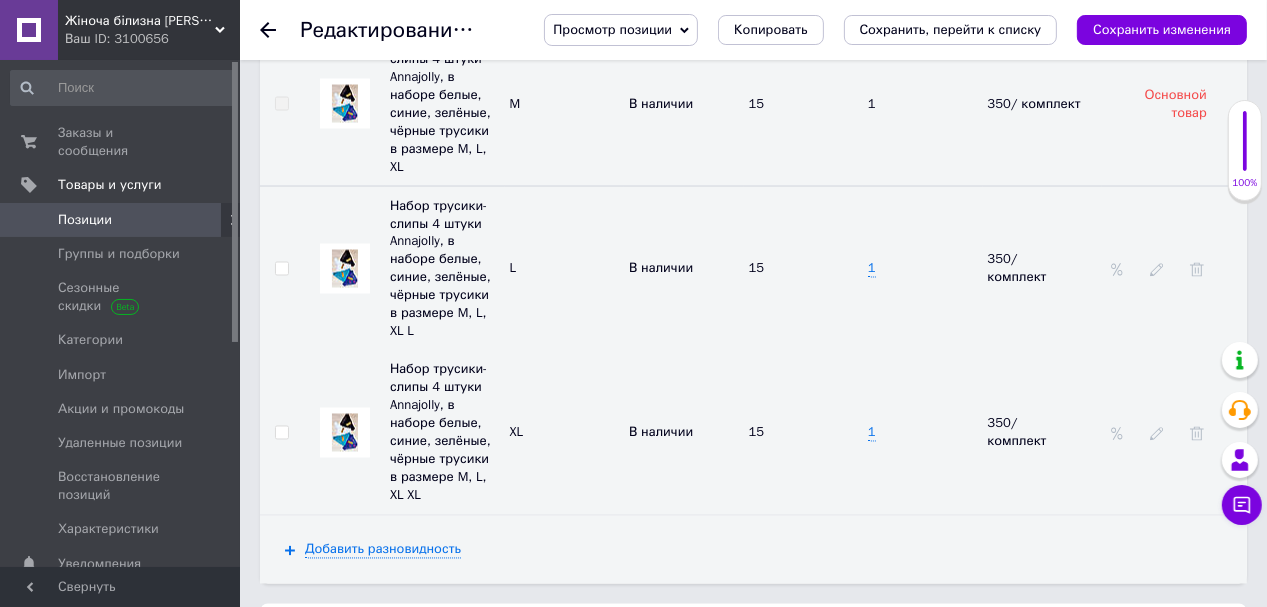 click 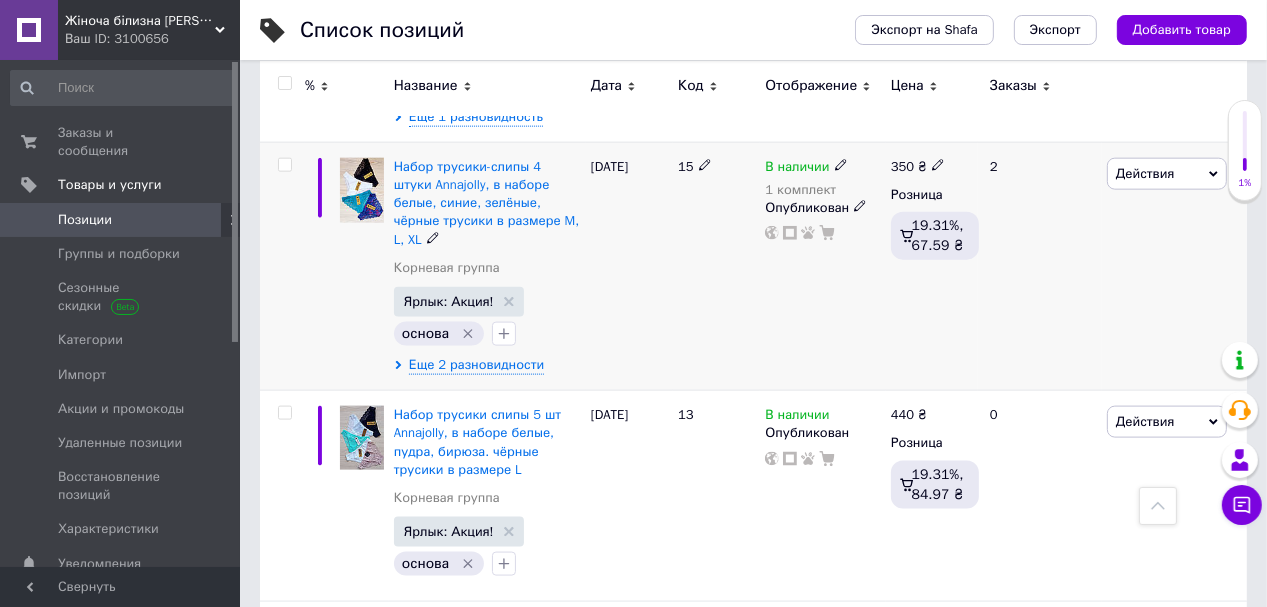scroll, scrollTop: 2160, scrollLeft: 0, axis: vertical 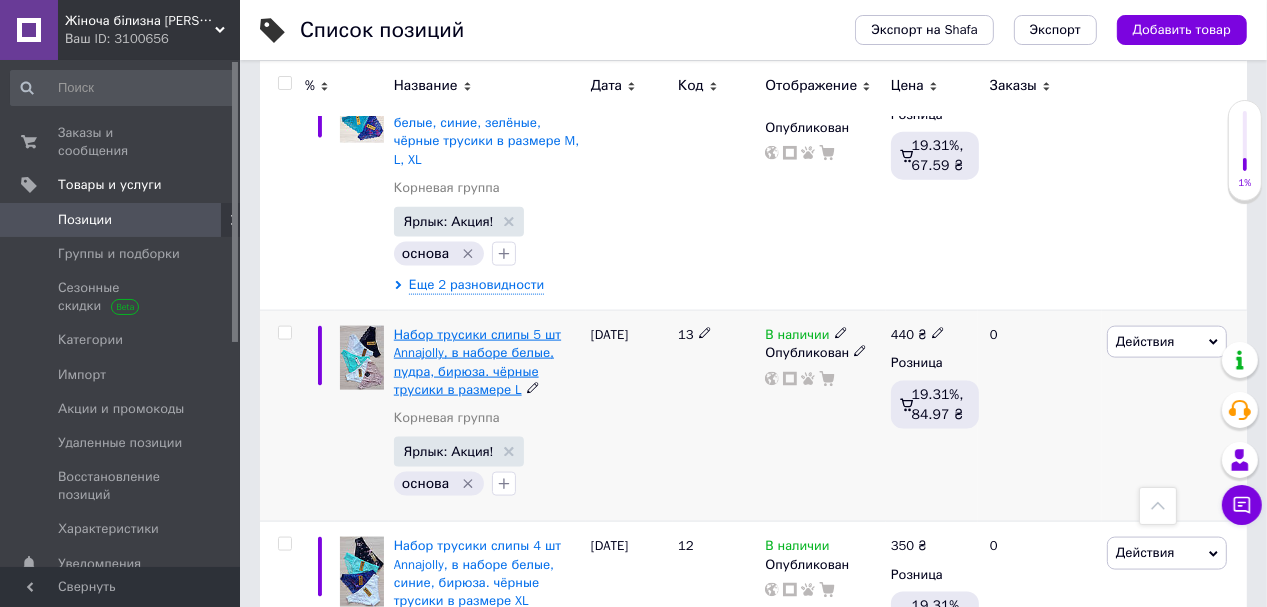 click on "Набор трусики слипы 5 шт Annajolly, в наборе белые, пудра, бирюза. чёрные трусики в размере L" at bounding box center [477, 362] 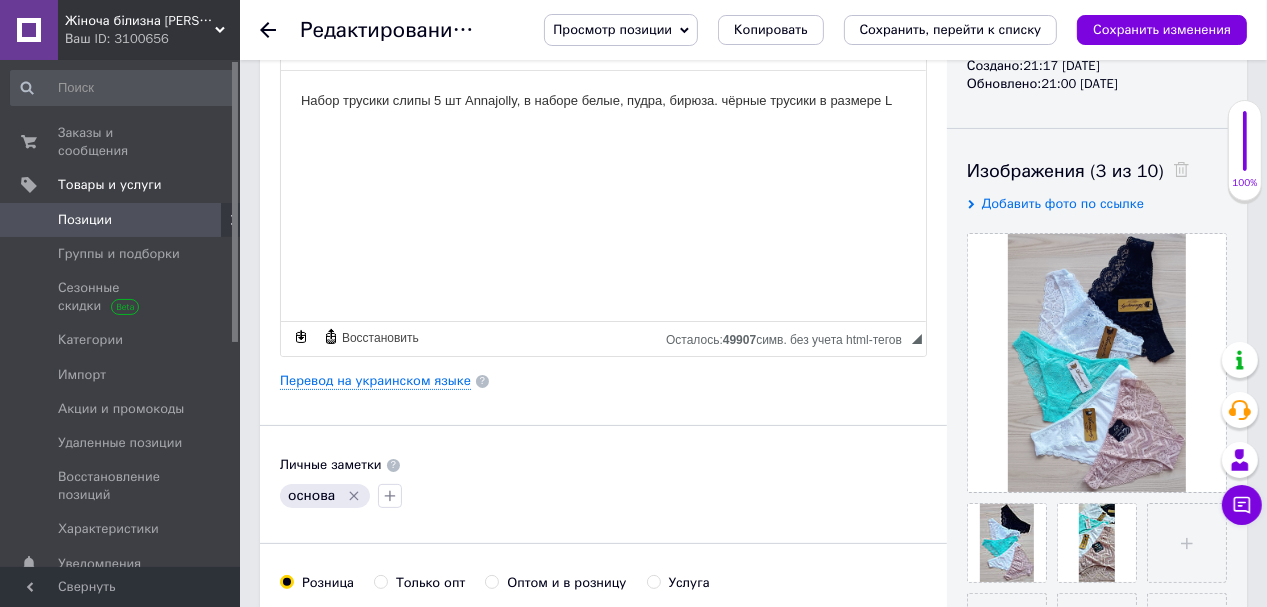 scroll, scrollTop: 504, scrollLeft: 0, axis: vertical 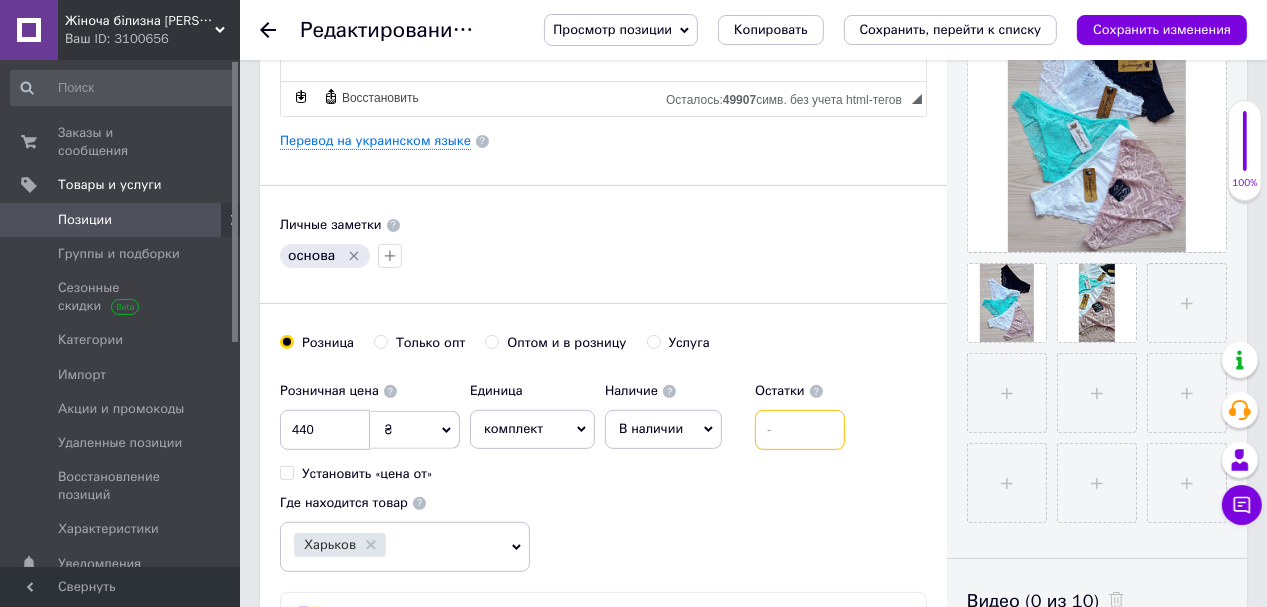 click at bounding box center (800, 430) 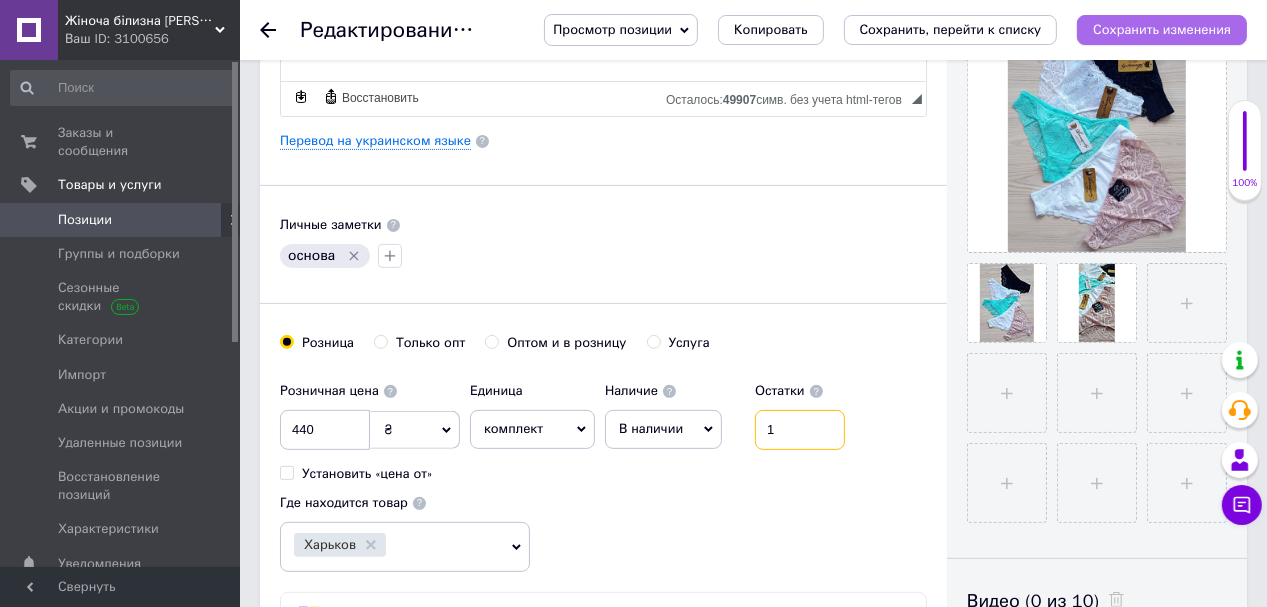 type on "1" 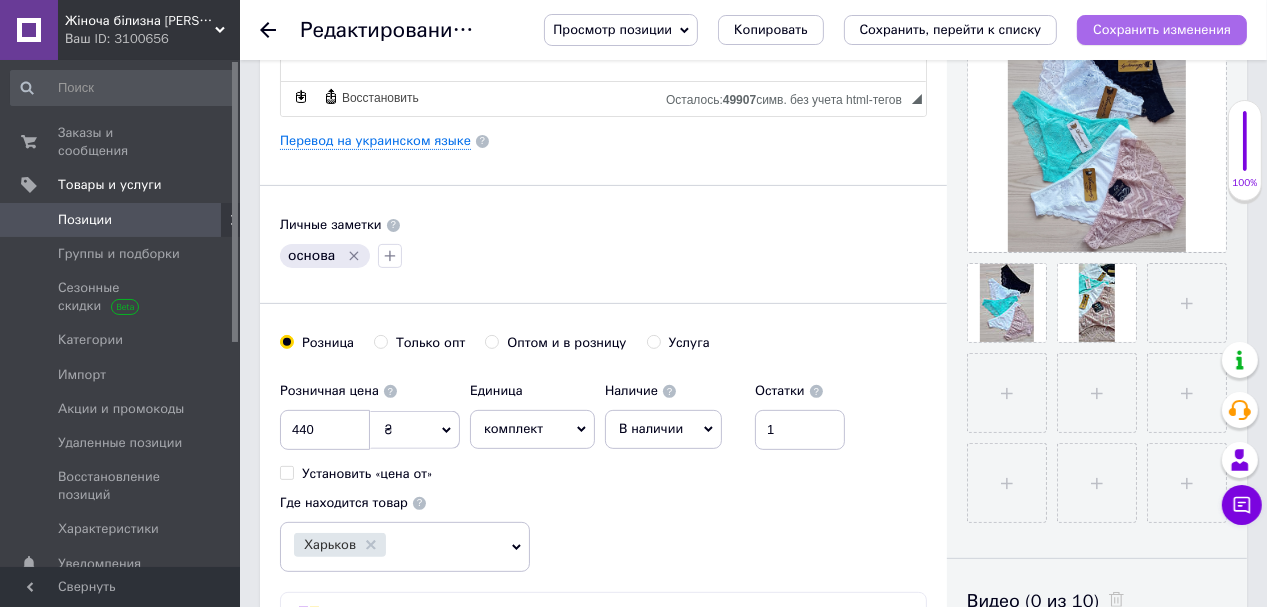click on "Сохранить изменения" at bounding box center [1162, 29] 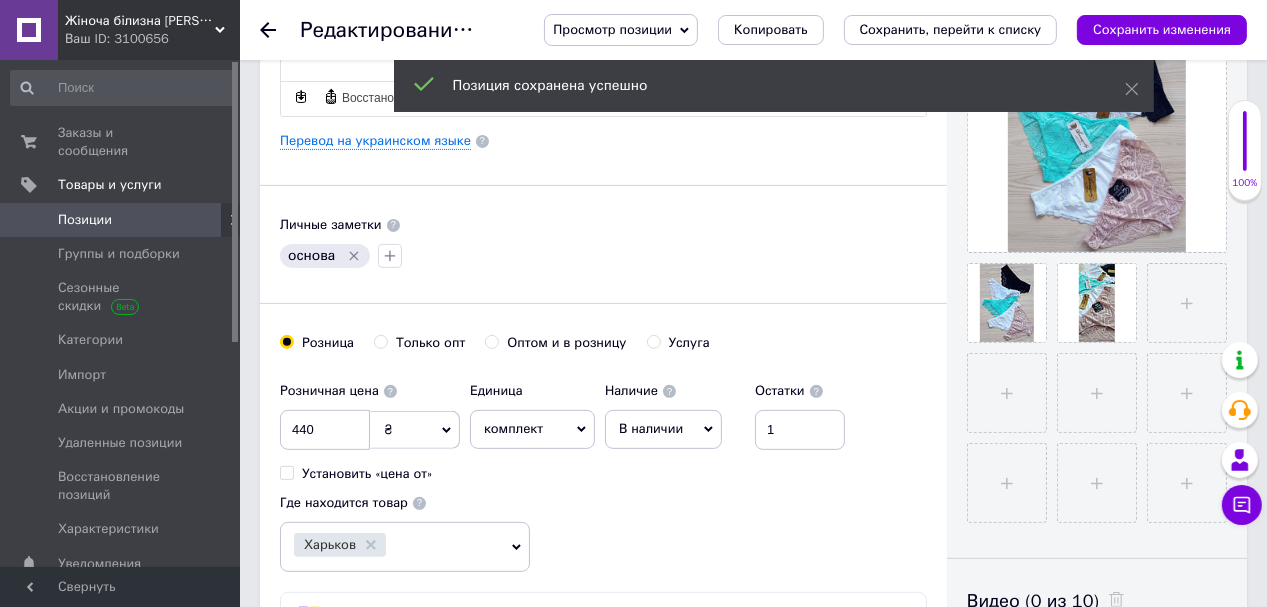 click 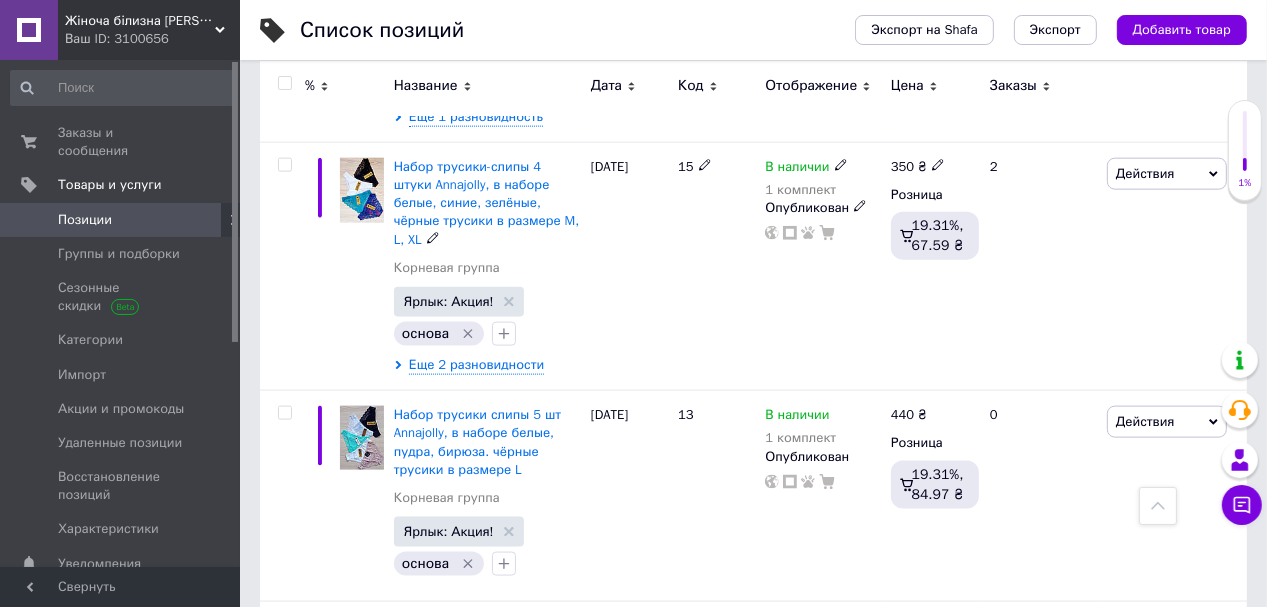 scroll, scrollTop: 2320, scrollLeft: 0, axis: vertical 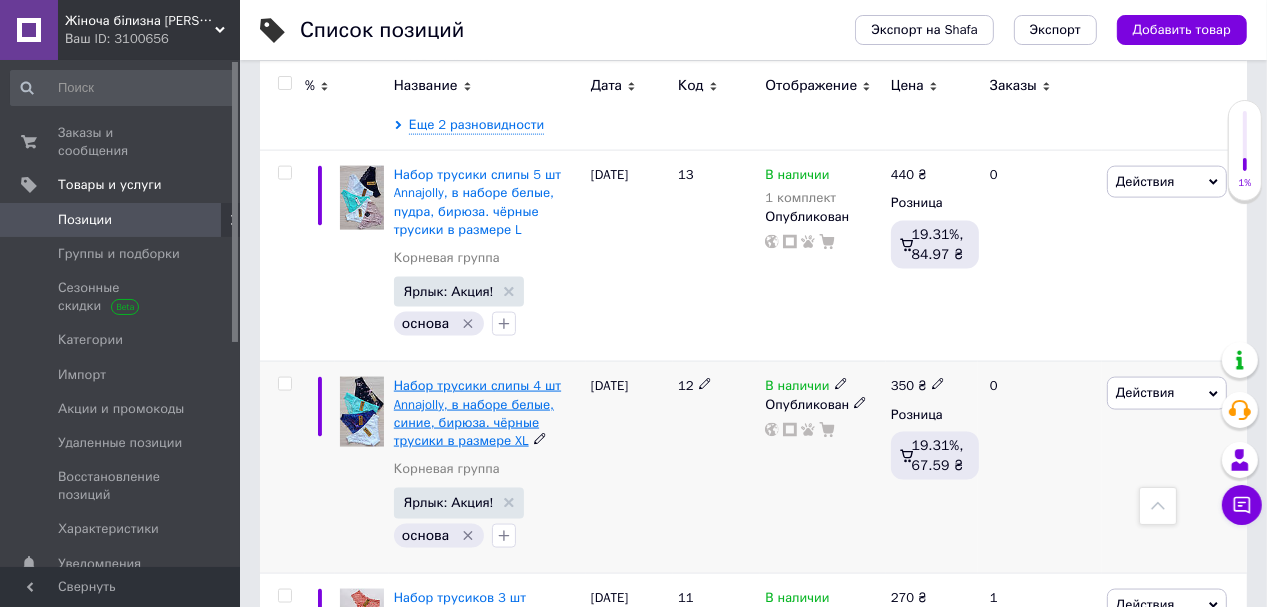 click on "Набор трусики слипы 4 шт Annajolly, в наборе белые, синие, бирюза. чёрные трусики в размере XL" at bounding box center (477, 413) 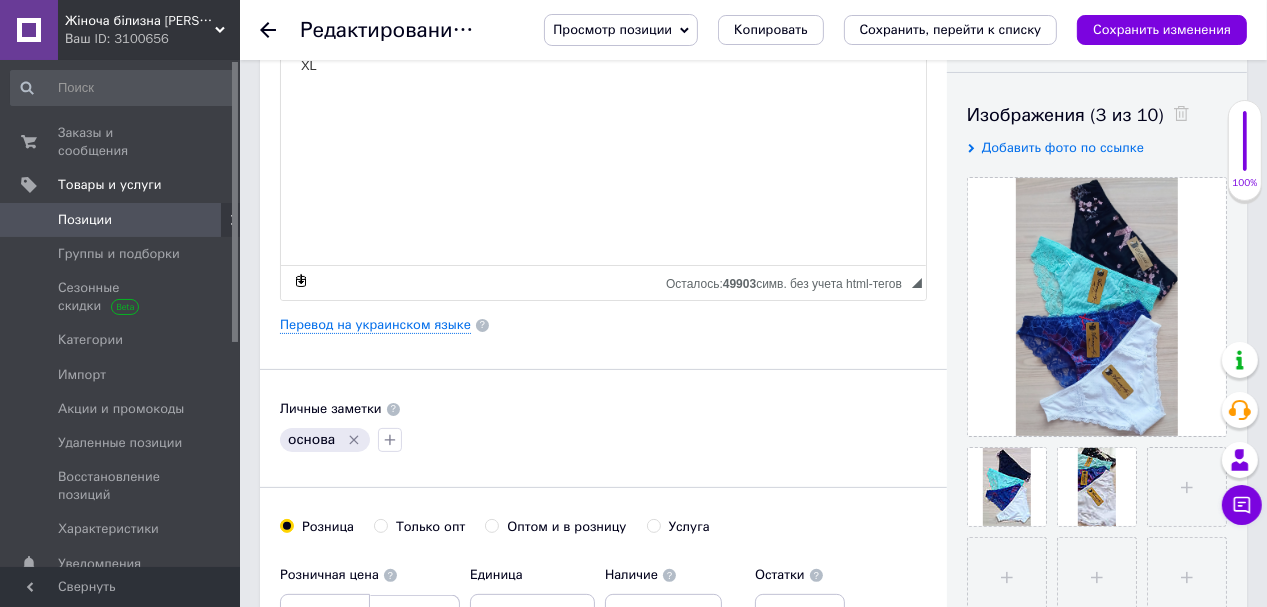 scroll, scrollTop: 480, scrollLeft: 0, axis: vertical 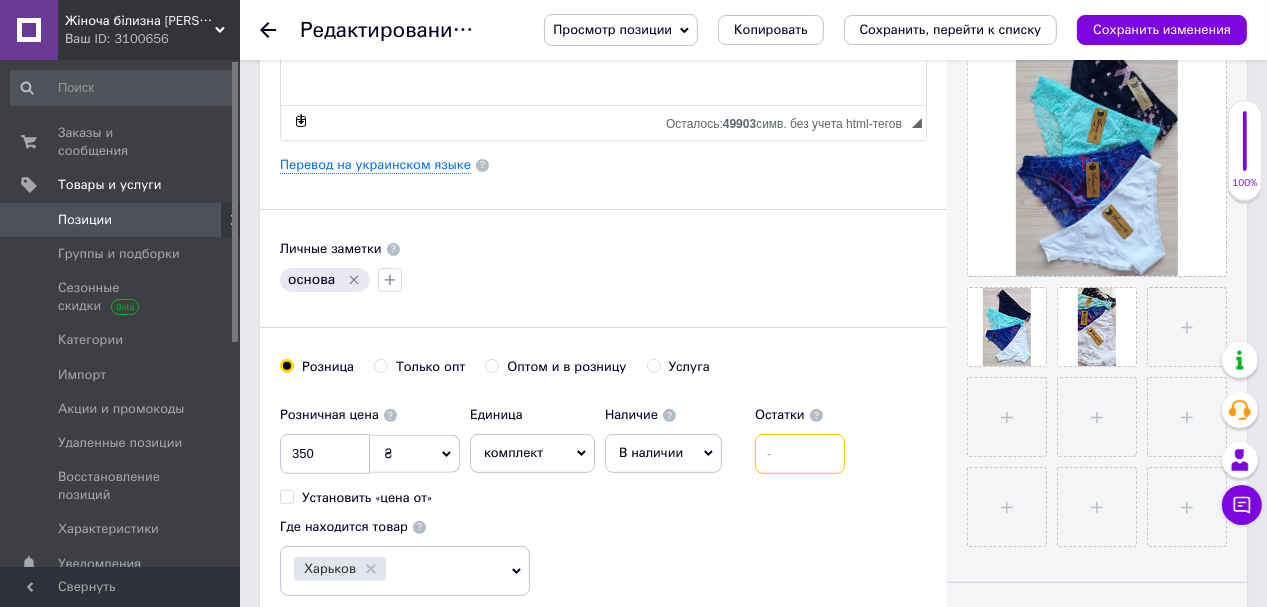 click at bounding box center [800, 454] 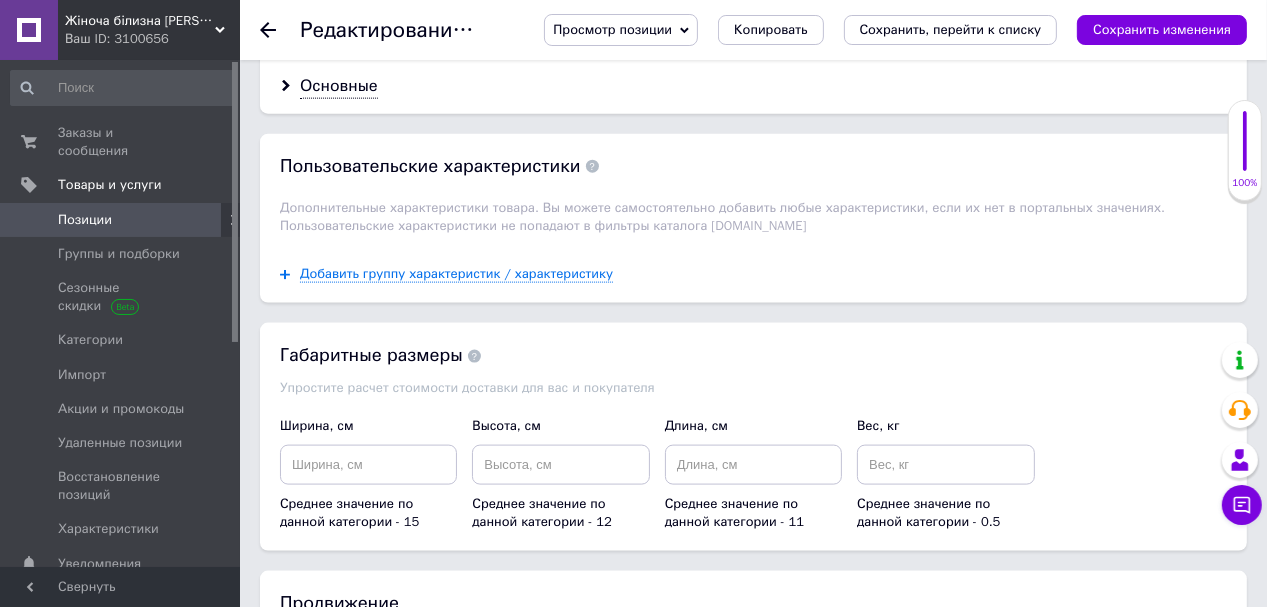 scroll, scrollTop: 1864, scrollLeft: 0, axis: vertical 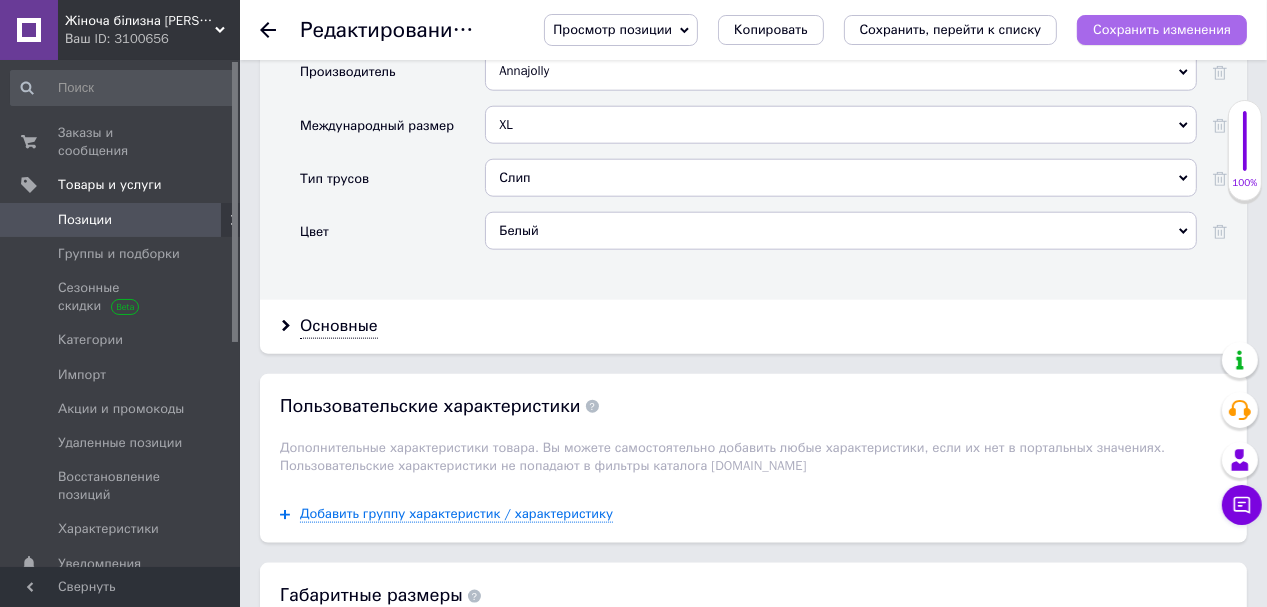 type on "1" 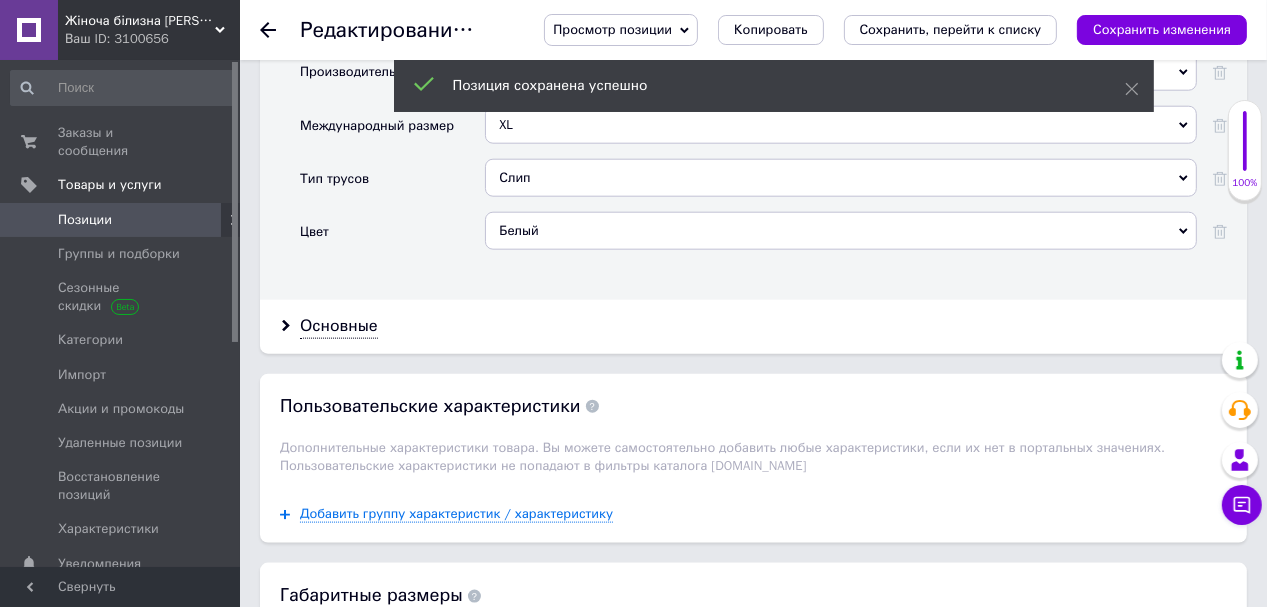 click 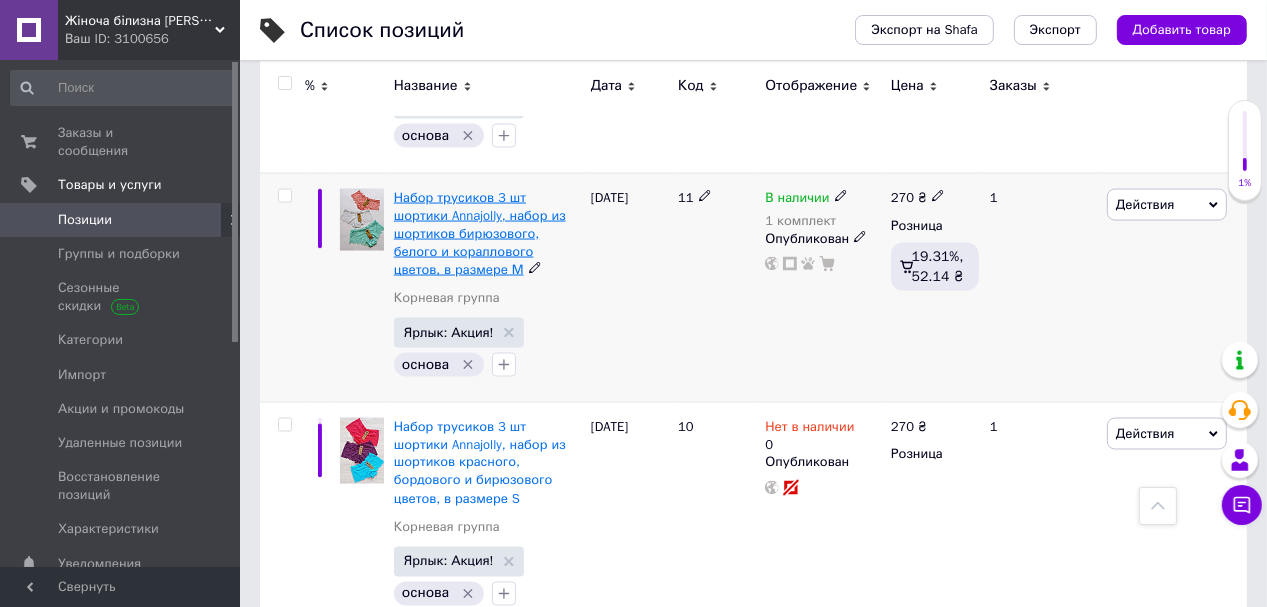 scroll, scrollTop: 2800, scrollLeft: 0, axis: vertical 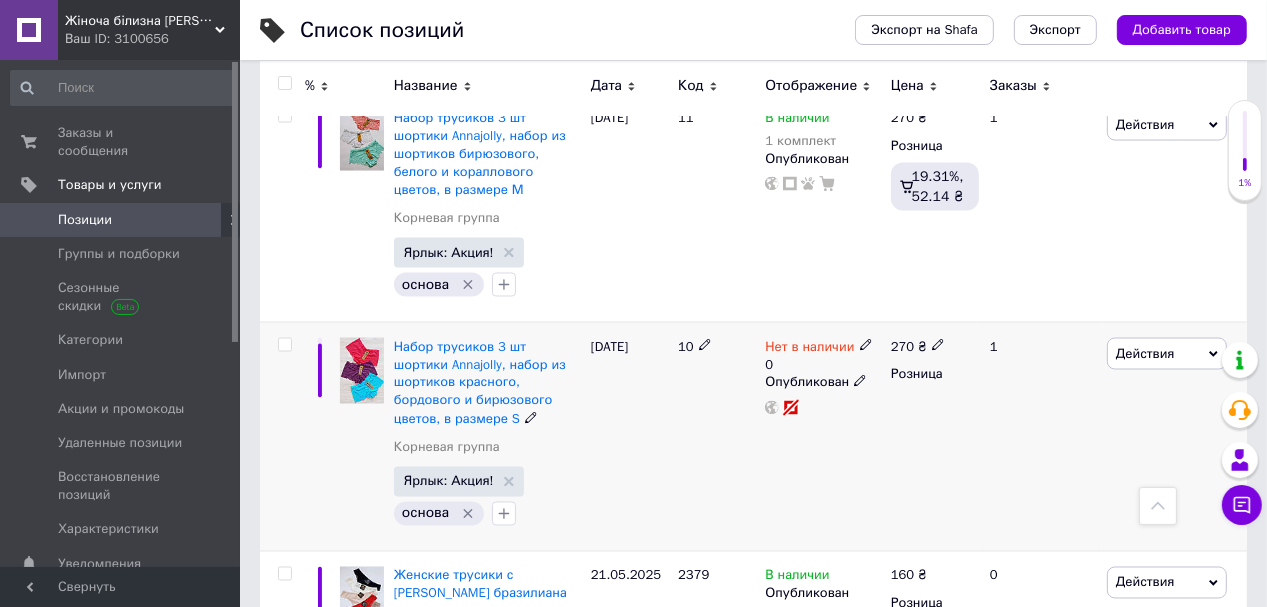 click 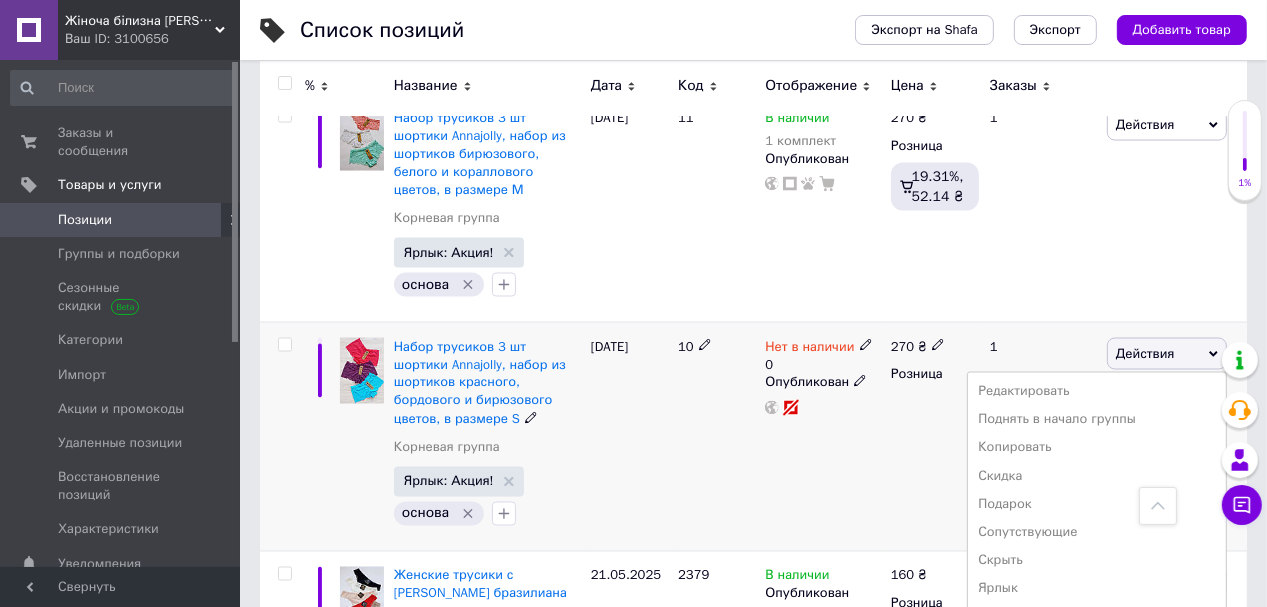 scroll, scrollTop: 2960, scrollLeft: 0, axis: vertical 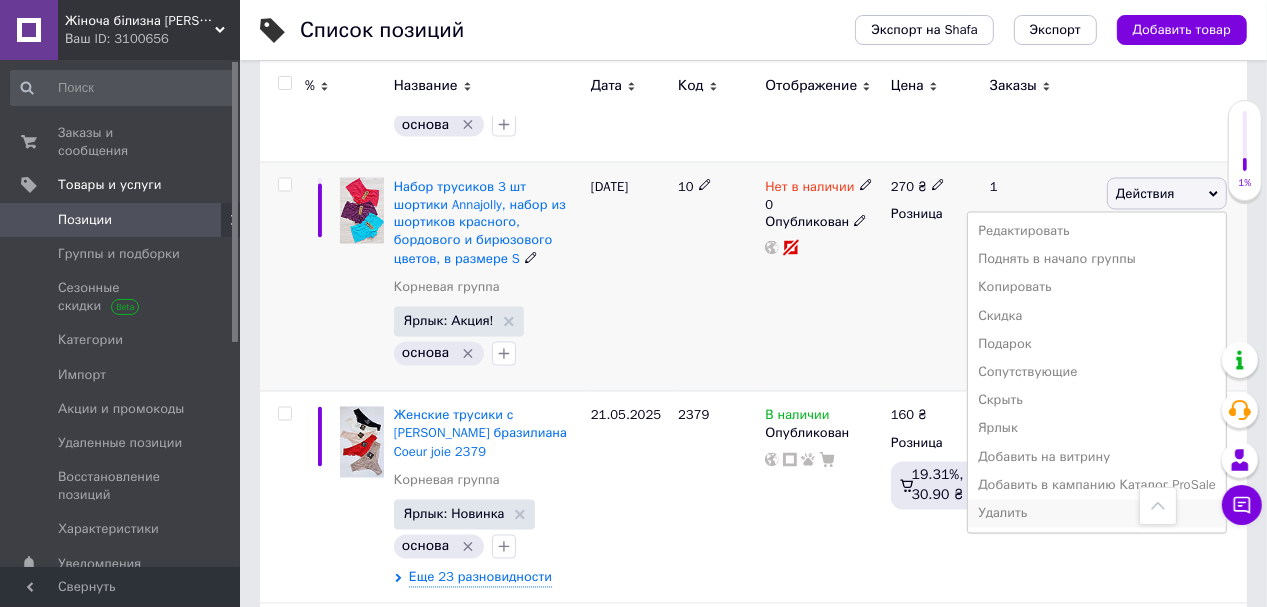 click on "Удалить" at bounding box center (1097, 514) 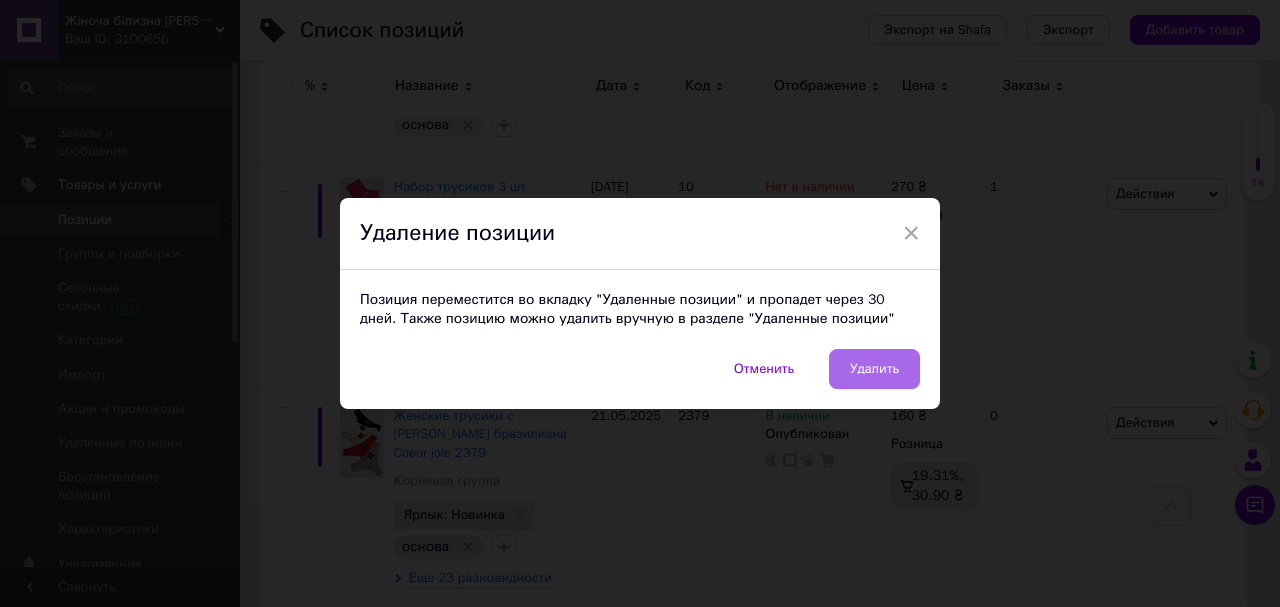 click on "Удалить" at bounding box center (874, 369) 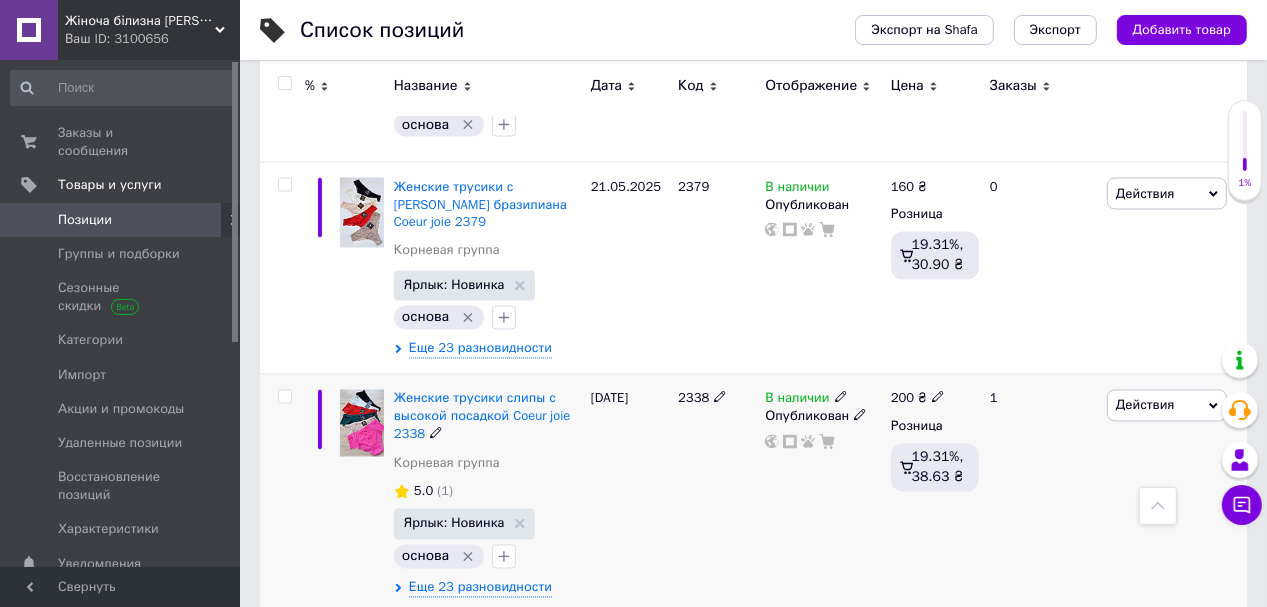 scroll, scrollTop: 3040, scrollLeft: 0, axis: vertical 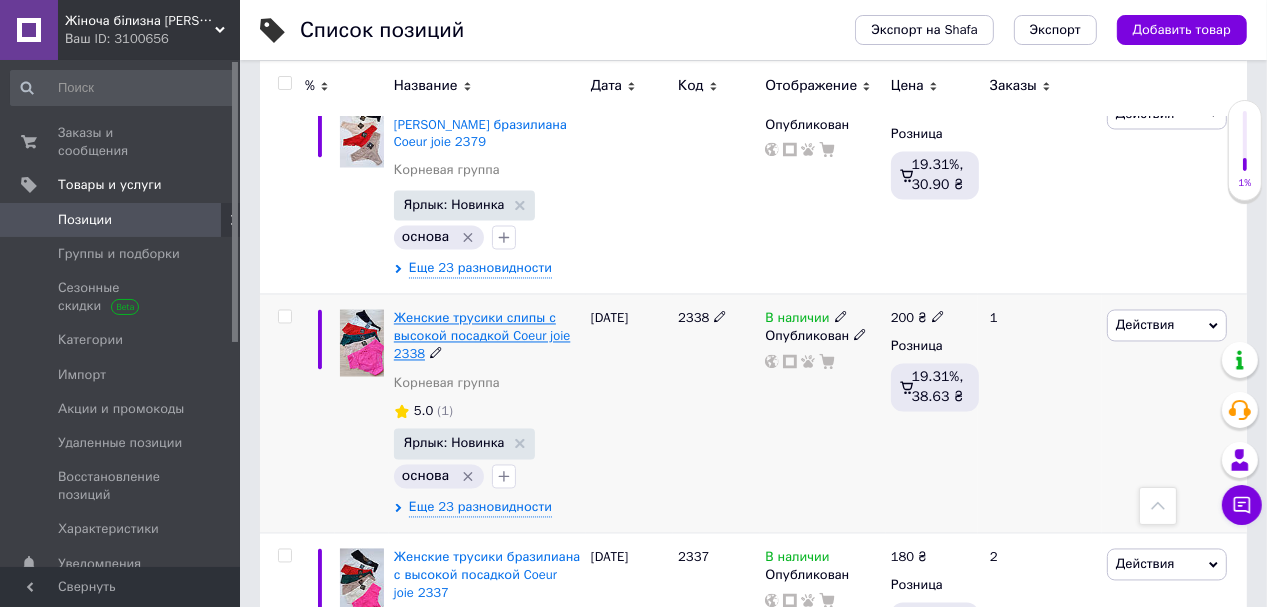click on "Женские трусики слипы с высокой посадкой Coeur joie 2338" at bounding box center (482, 336) 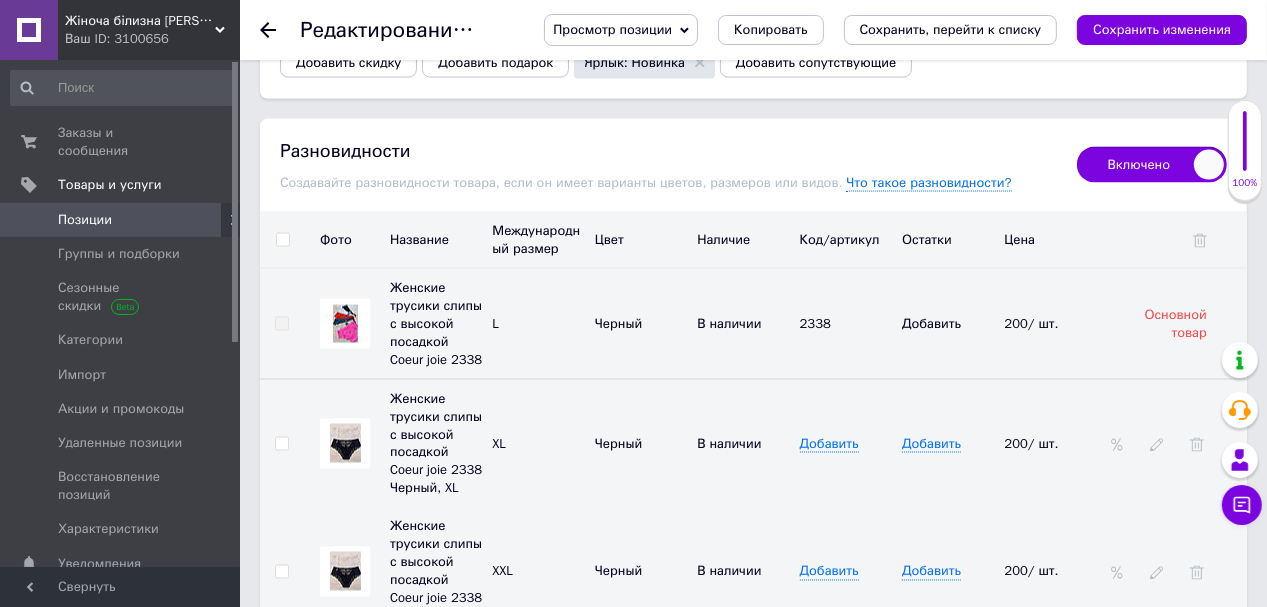 scroll, scrollTop: 2800, scrollLeft: 0, axis: vertical 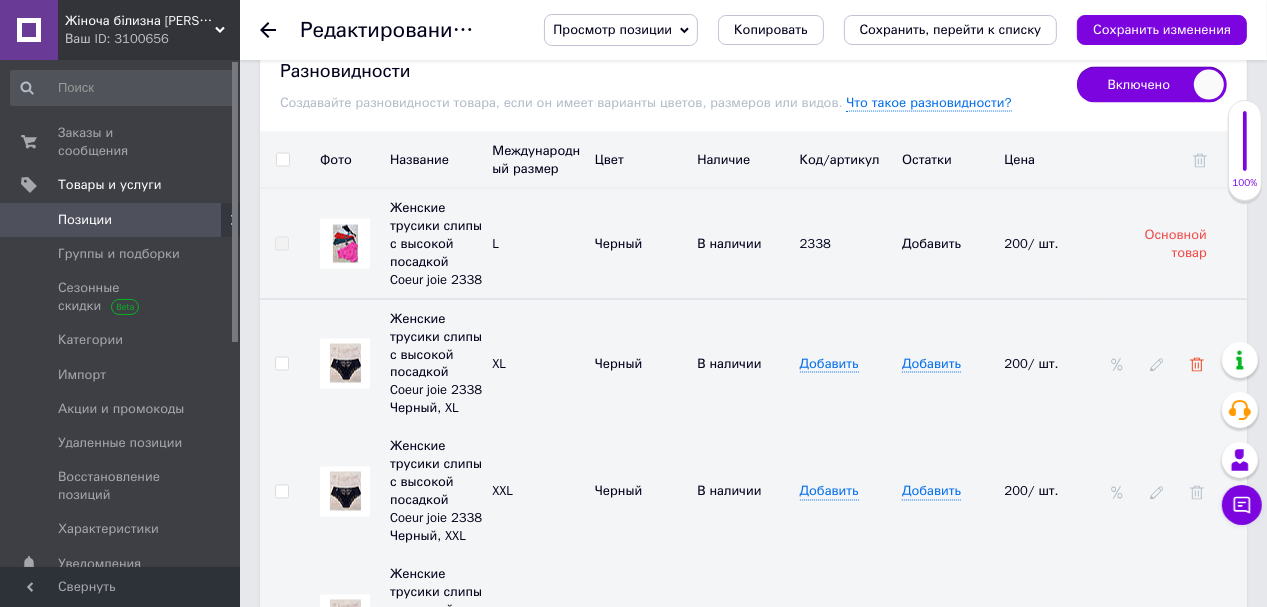 click 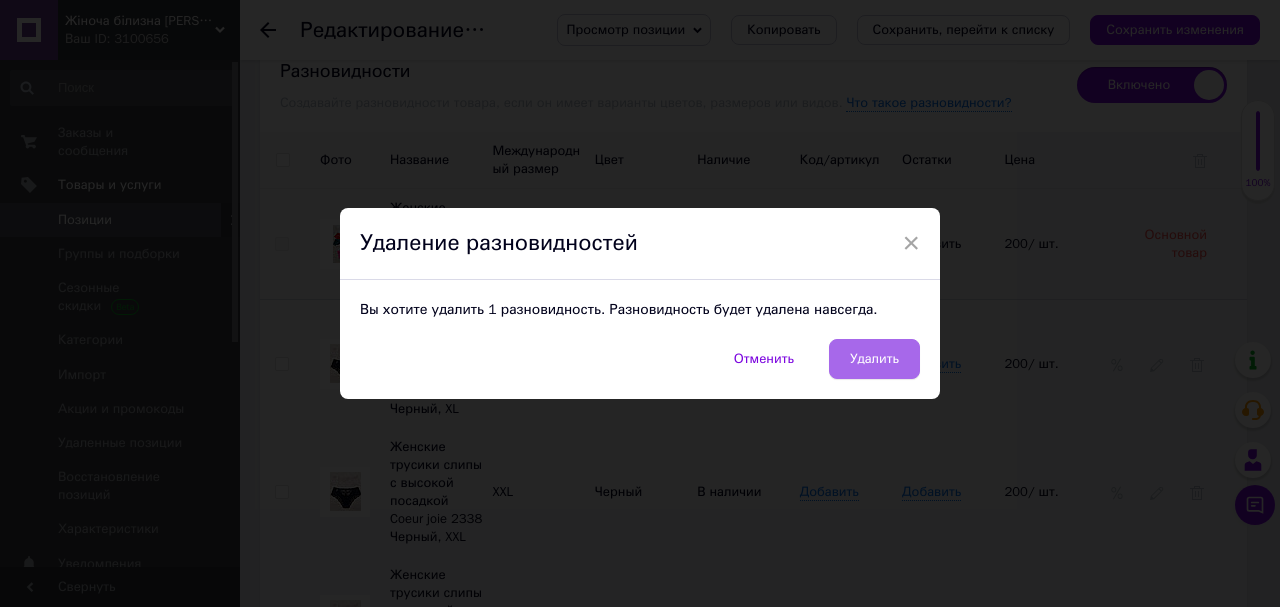click on "Удалить" at bounding box center [874, 359] 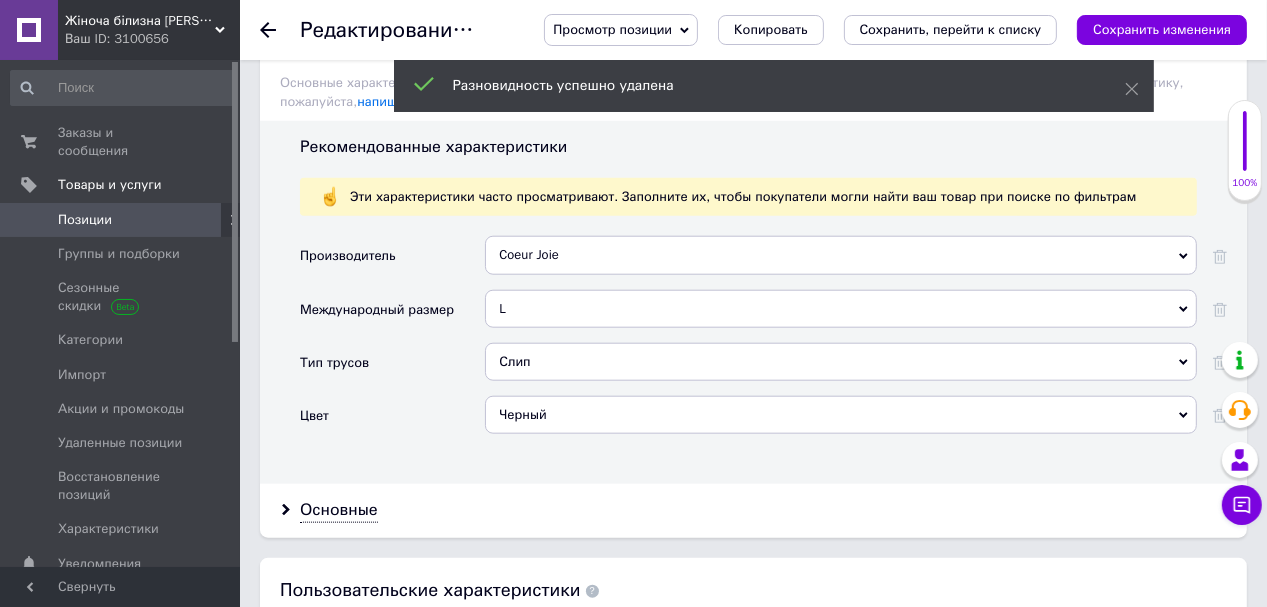 scroll, scrollTop: 1760, scrollLeft: 0, axis: vertical 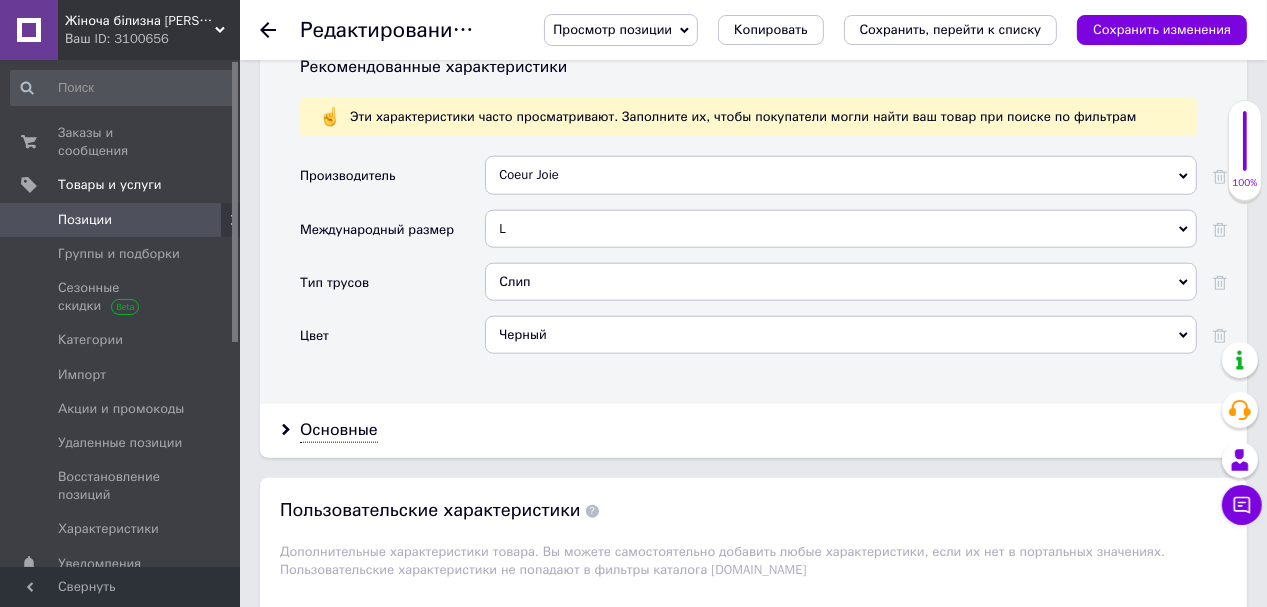 click 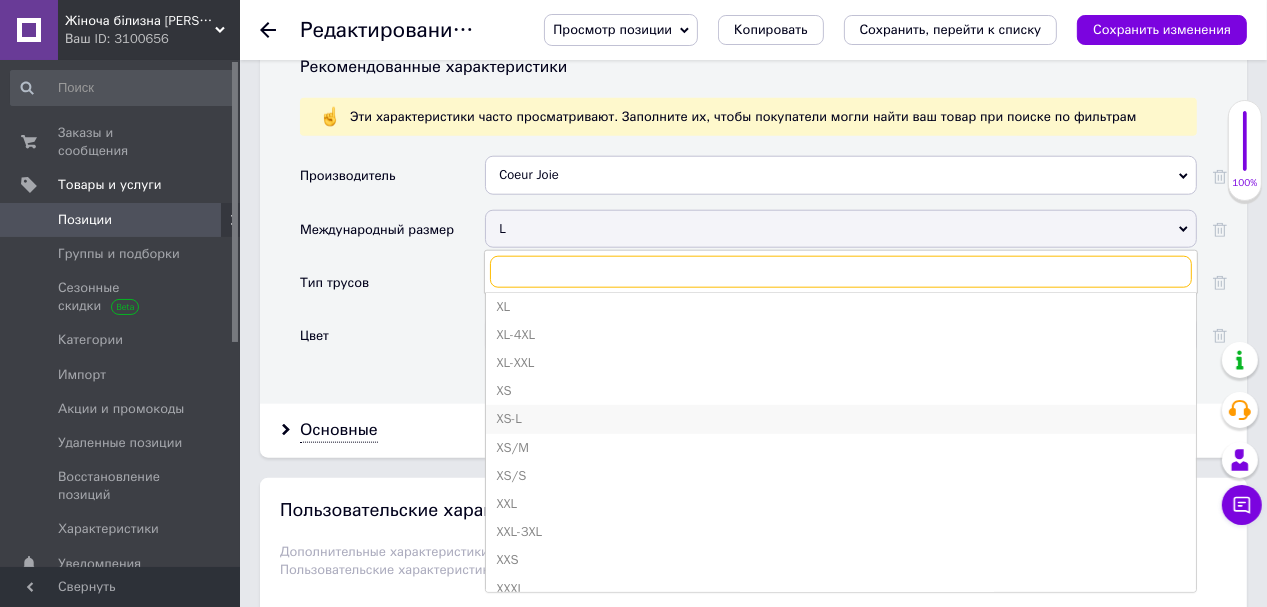 scroll, scrollTop: 924, scrollLeft: 0, axis: vertical 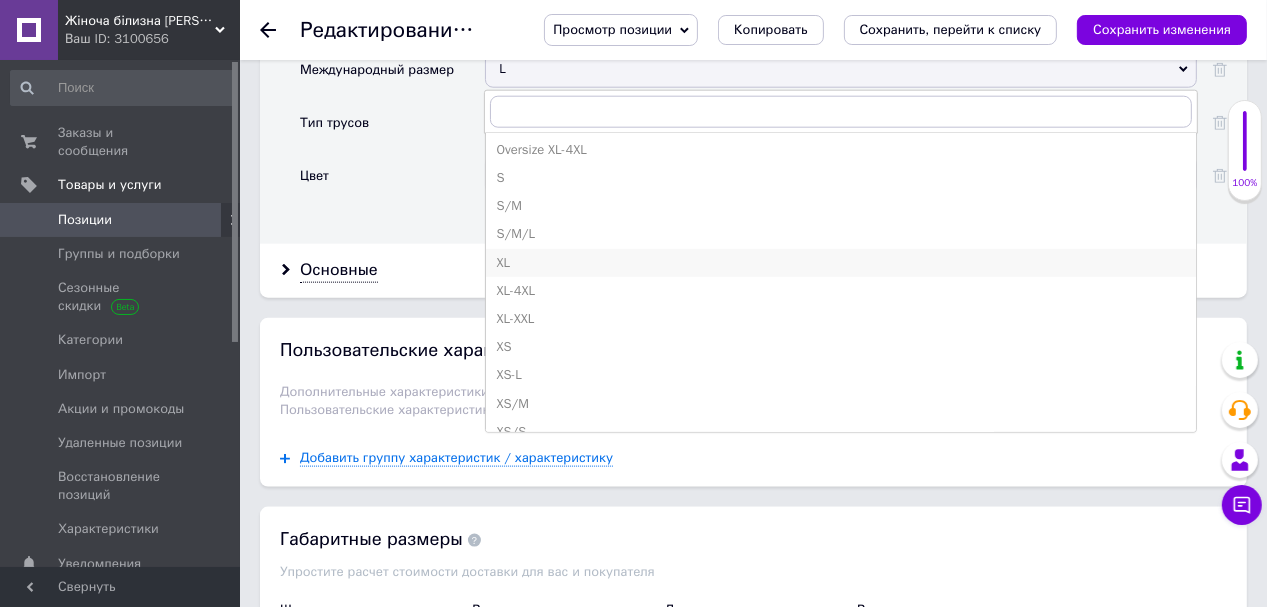 click on "XL" at bounding box center [841, 263] 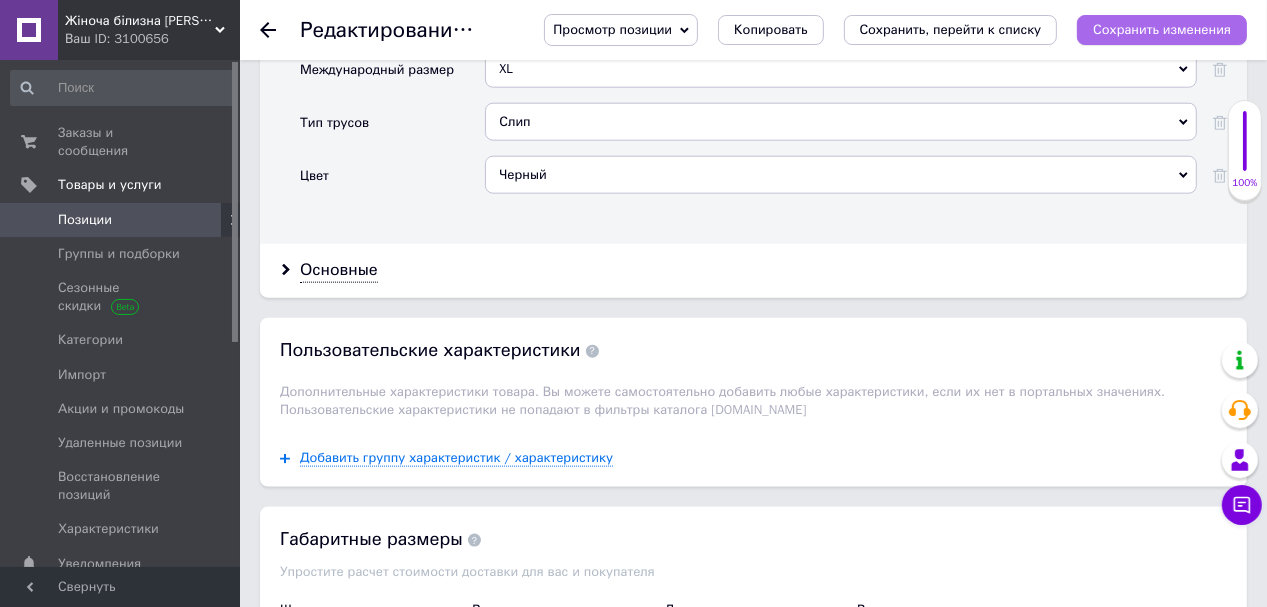 click on "Сохранить изменения" at bounding box center [1162, 29] 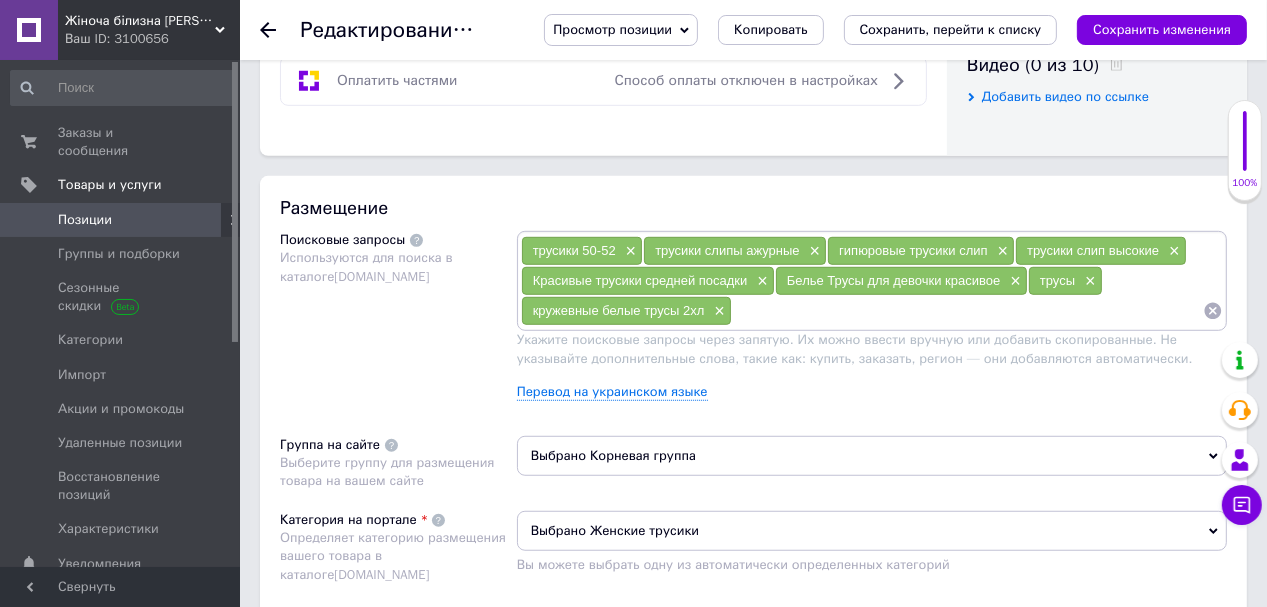 scroll, scrollTop: 800, scrollLeft: 0, axis: vertical 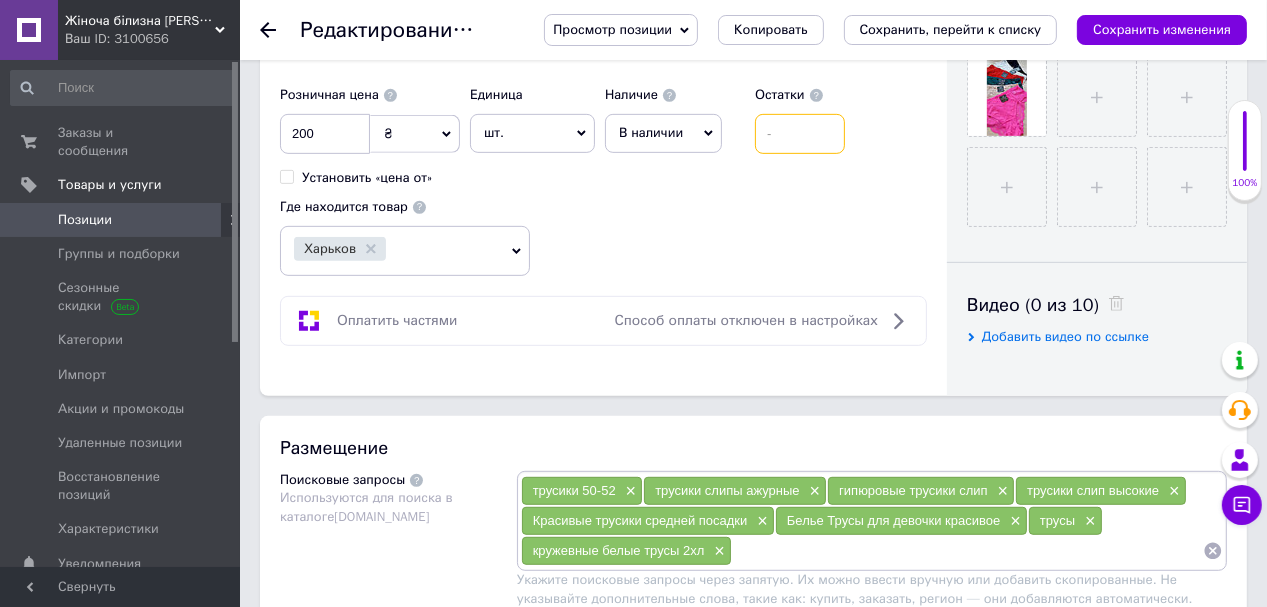 click at bounding box center (800, 134) 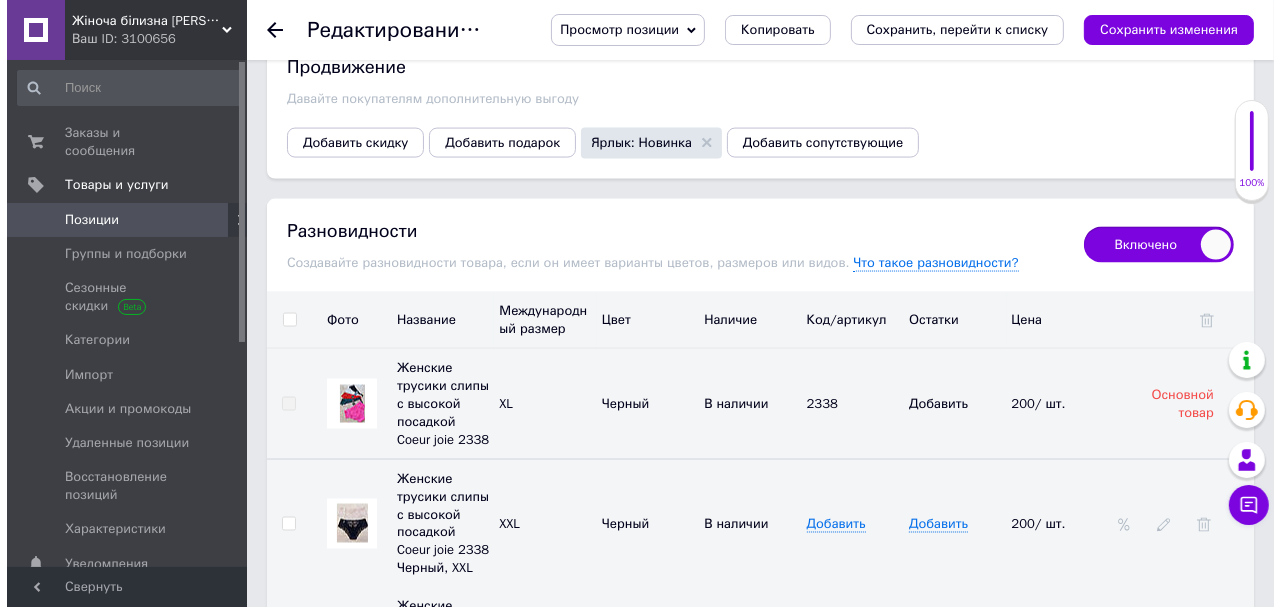 scroll, scrollTop: 2800, scrollLeft: 0, axis: vertical 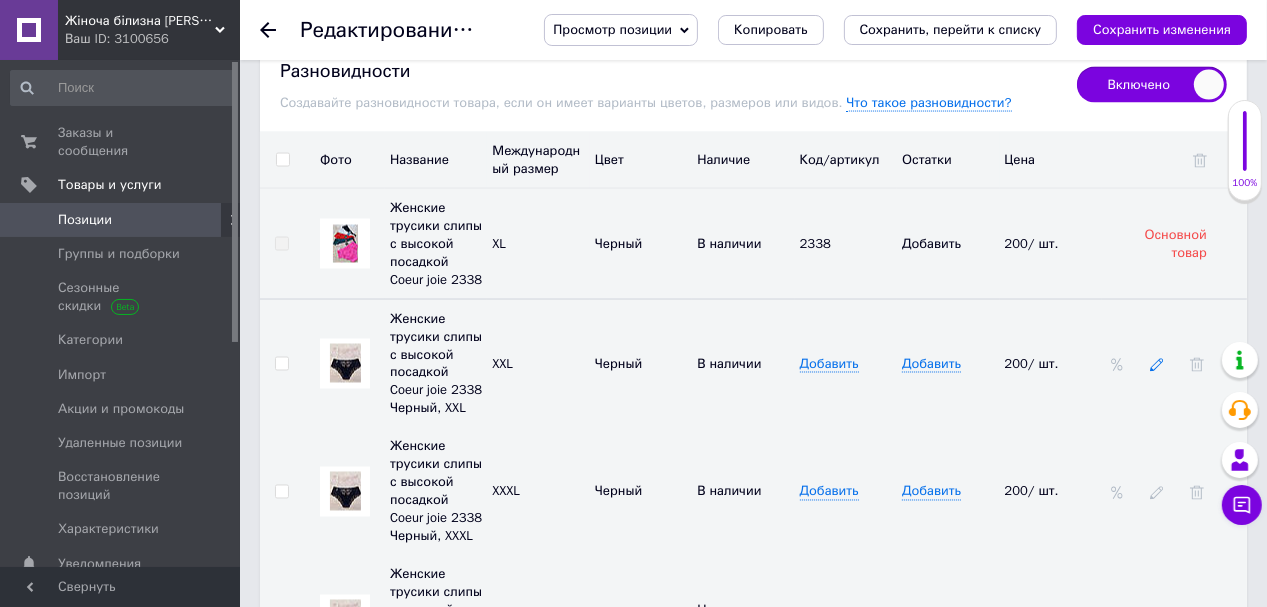 type on "5" 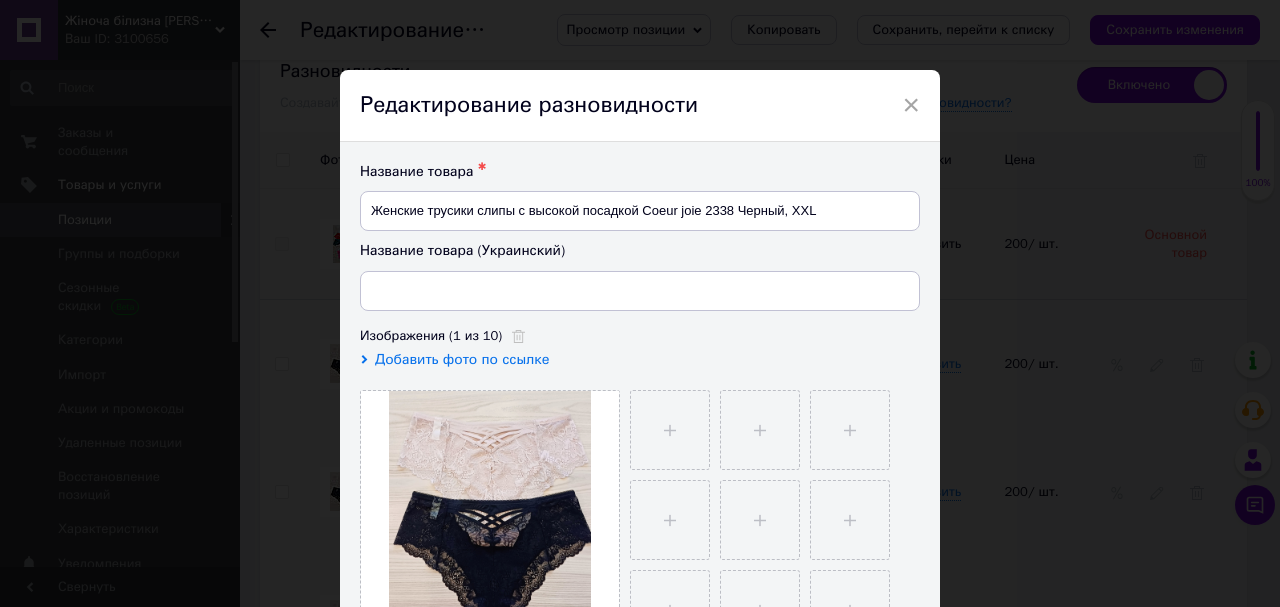 type on "Жіночі трусики сліпи з високою посадкою Coeur joie 2338 Чорний, XXL" 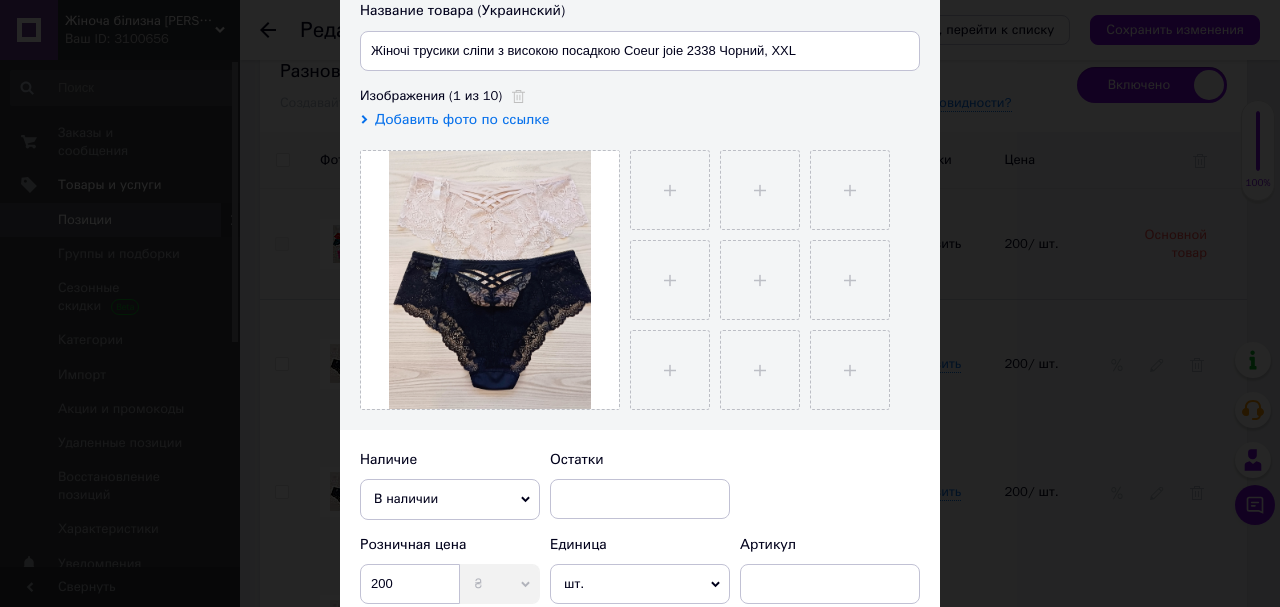 scroll, scrollTop: 400, scrollLeft: 0, axis: vertical 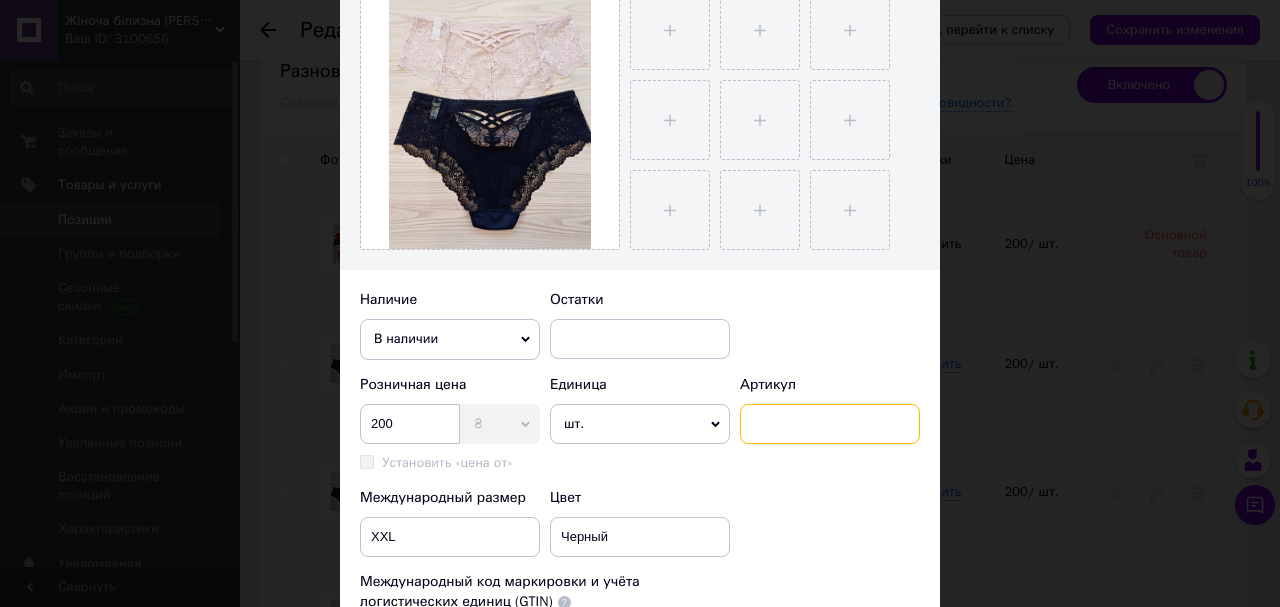 drag, startPoint x: 756, startPoint y: 420, endPoint x: 749, endPoint y: 429, distance: 11.401754 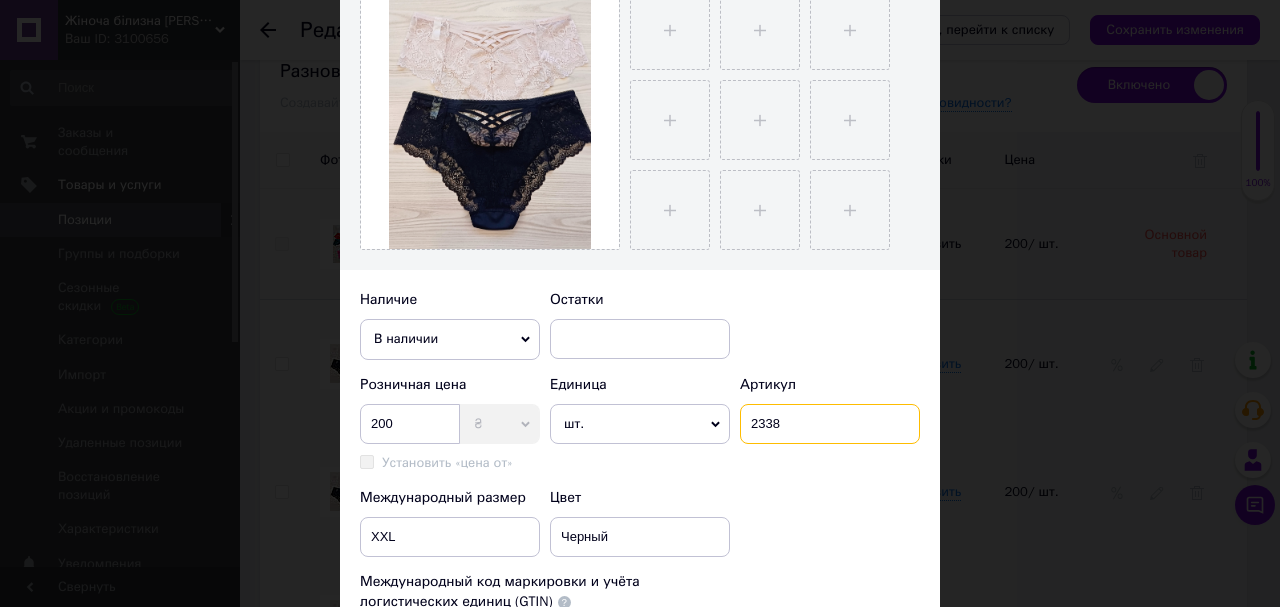 type on "2338" 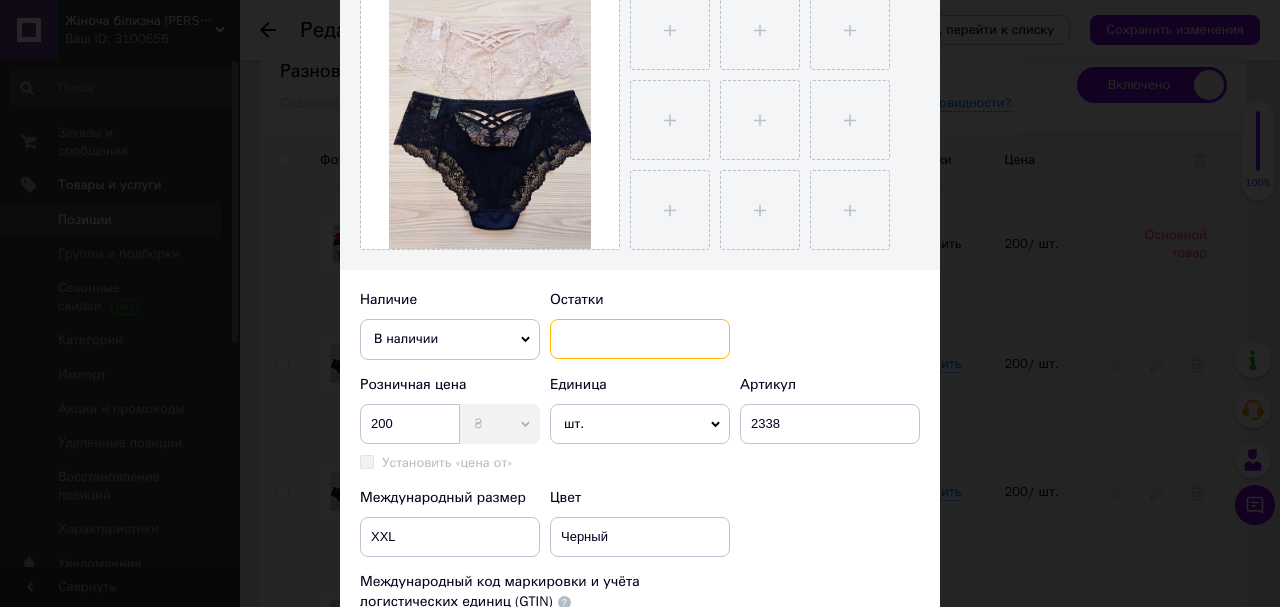 click at bounding box center [640, 339] 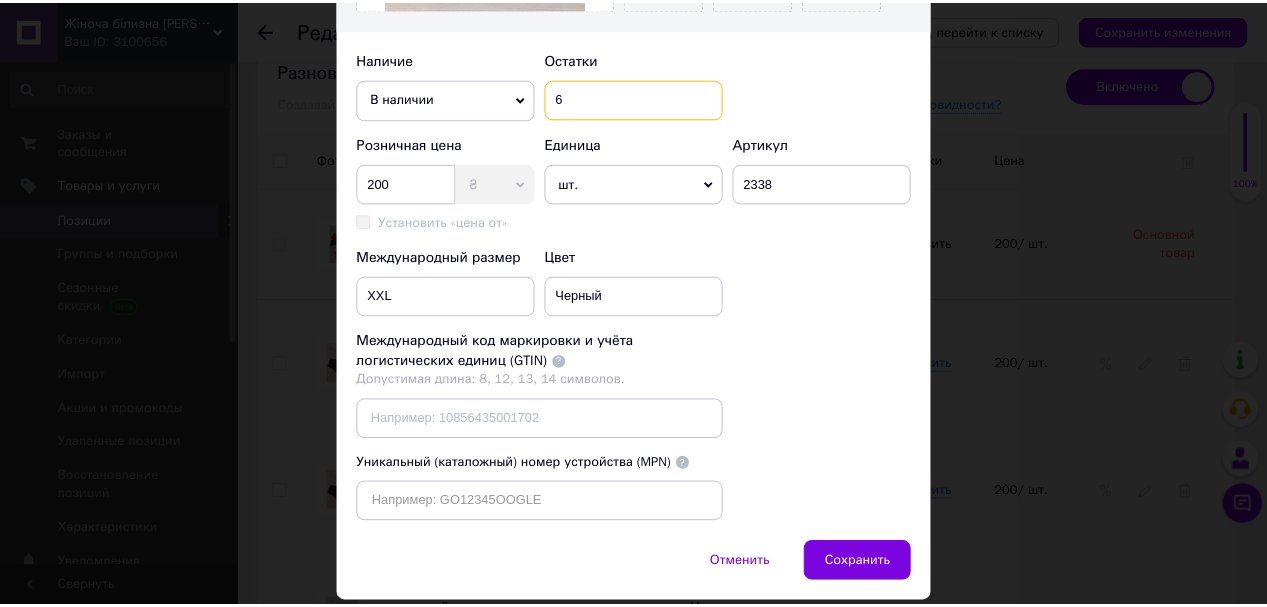 scroll, scrollTop: 720, scrollLeft: 0, axis: vertical 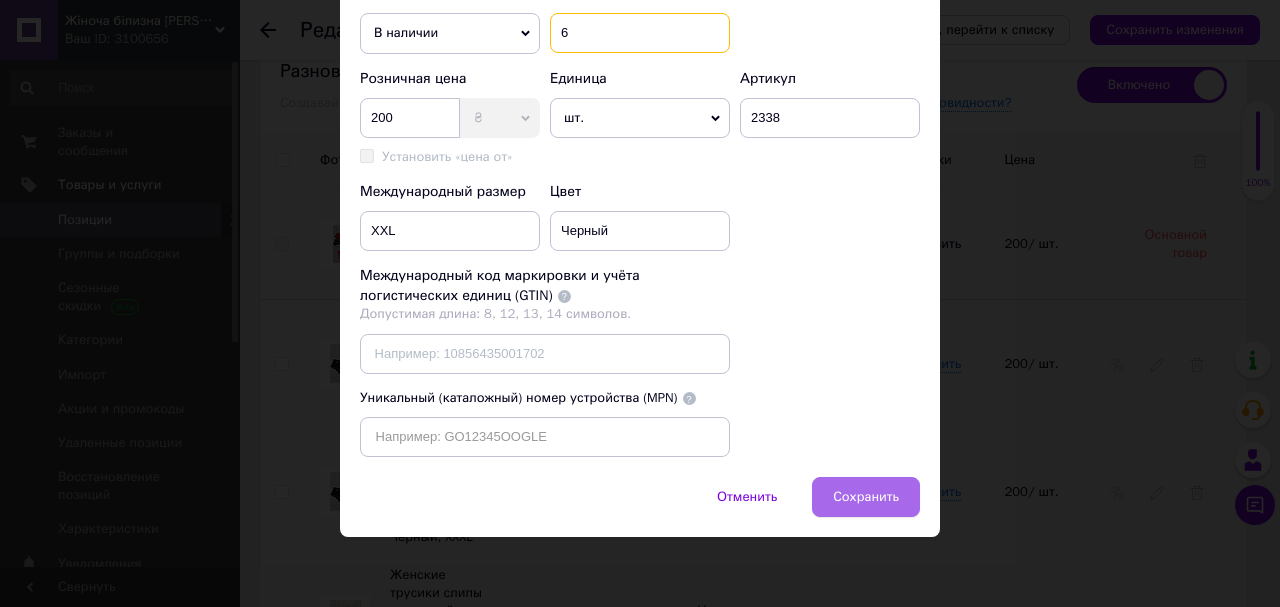 type on "6" 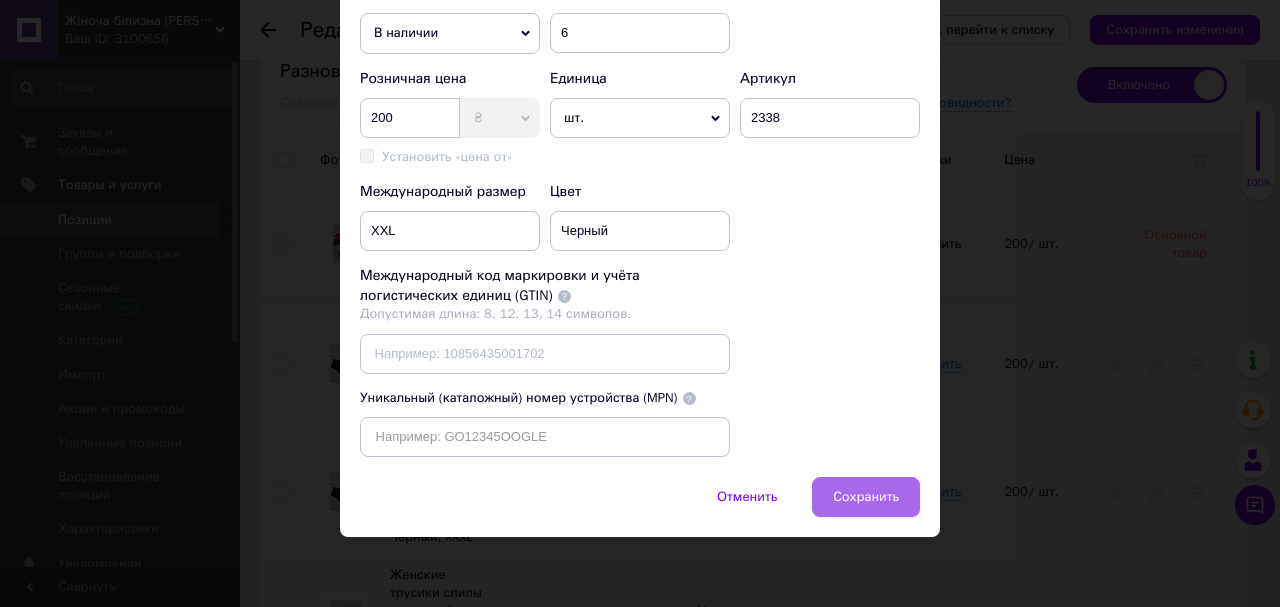 click on "Сохранить" at bounding box center (866, 497) 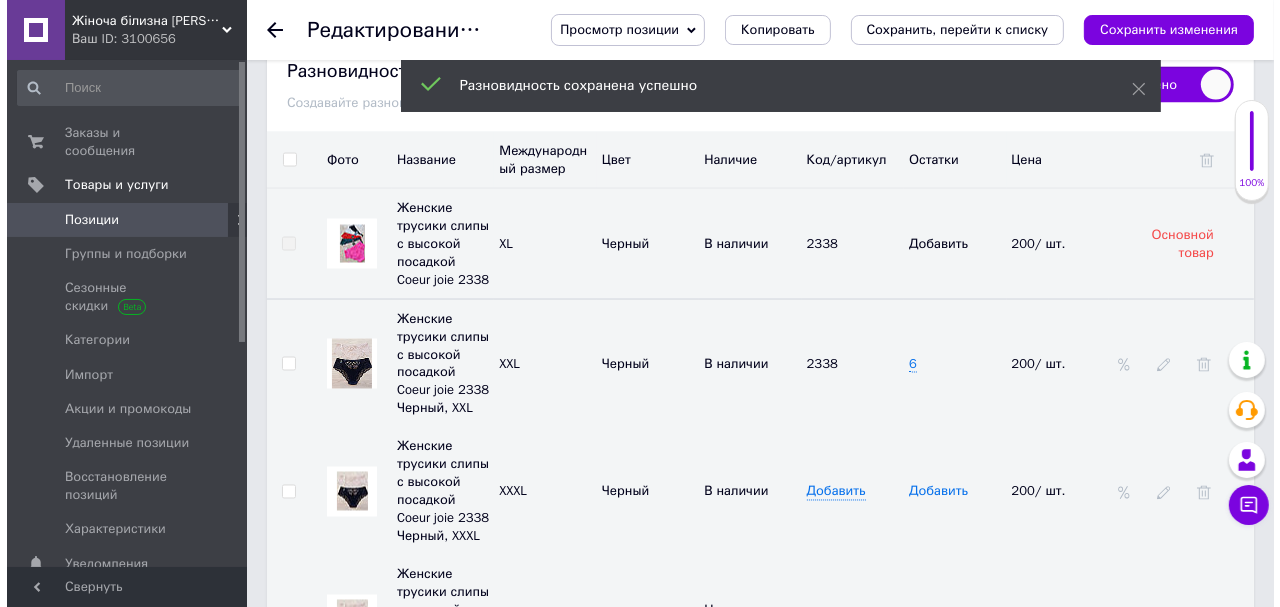 scroll, scrollTop: 2880, scrollLeft: 0, axis: vertical 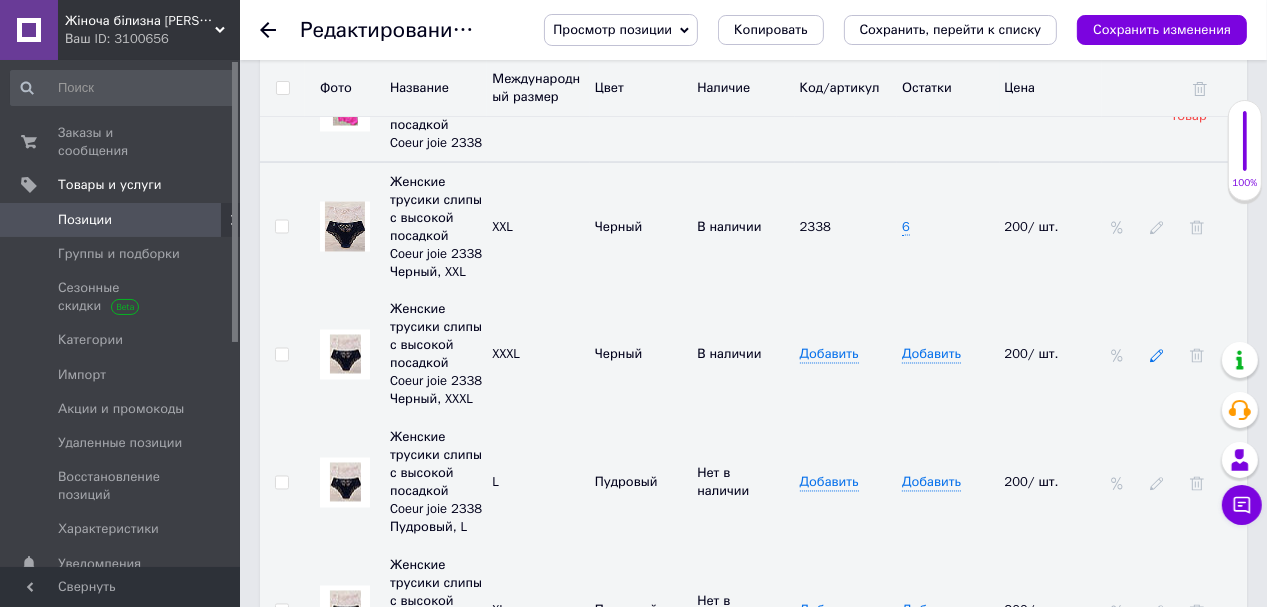 click 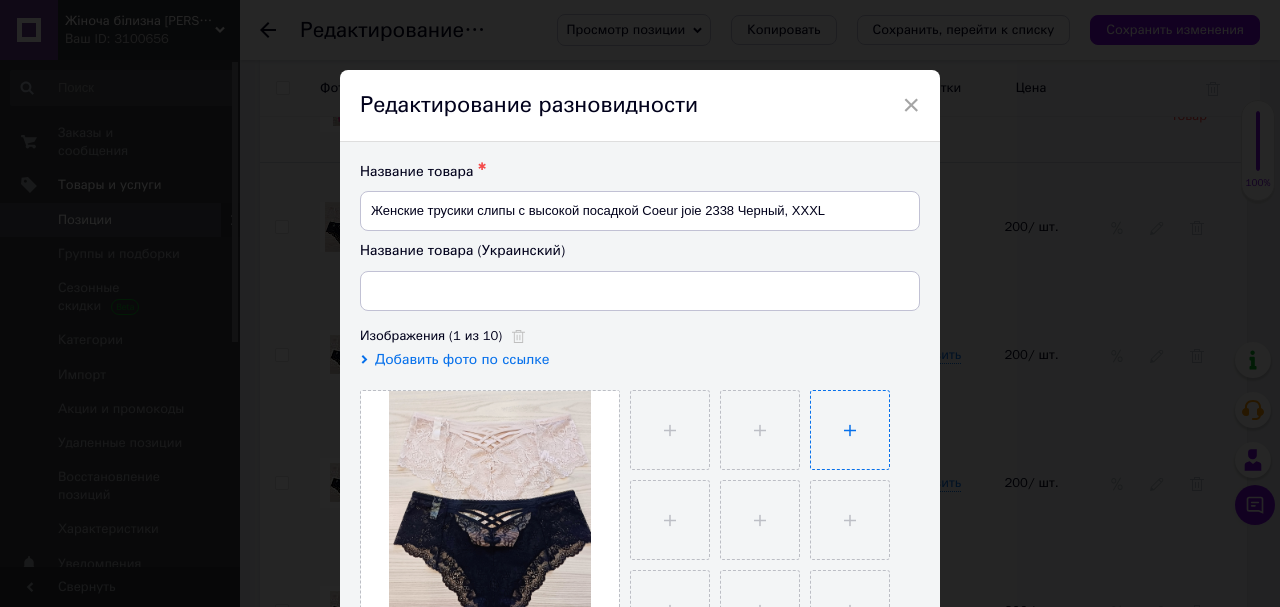 type on "Жіночі трусики сліпи з високою посадкою Coeur joie 2338 Чорний, XXXL" 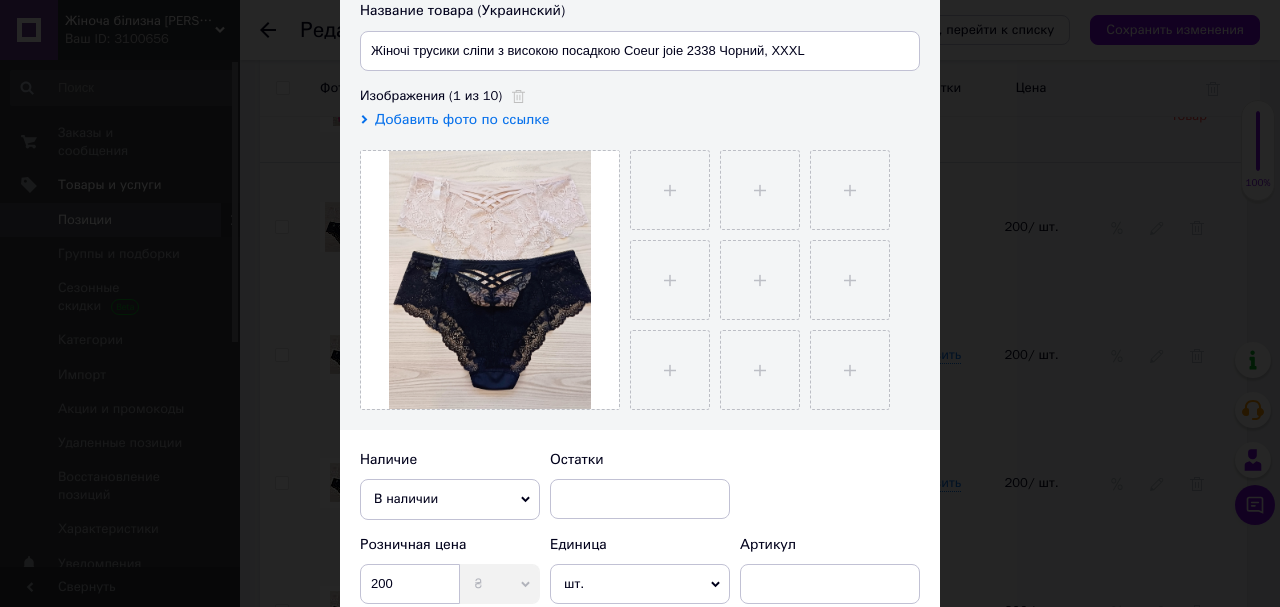 scroll, scrollTop: 400, scrollLeft: 0, axis: vertical 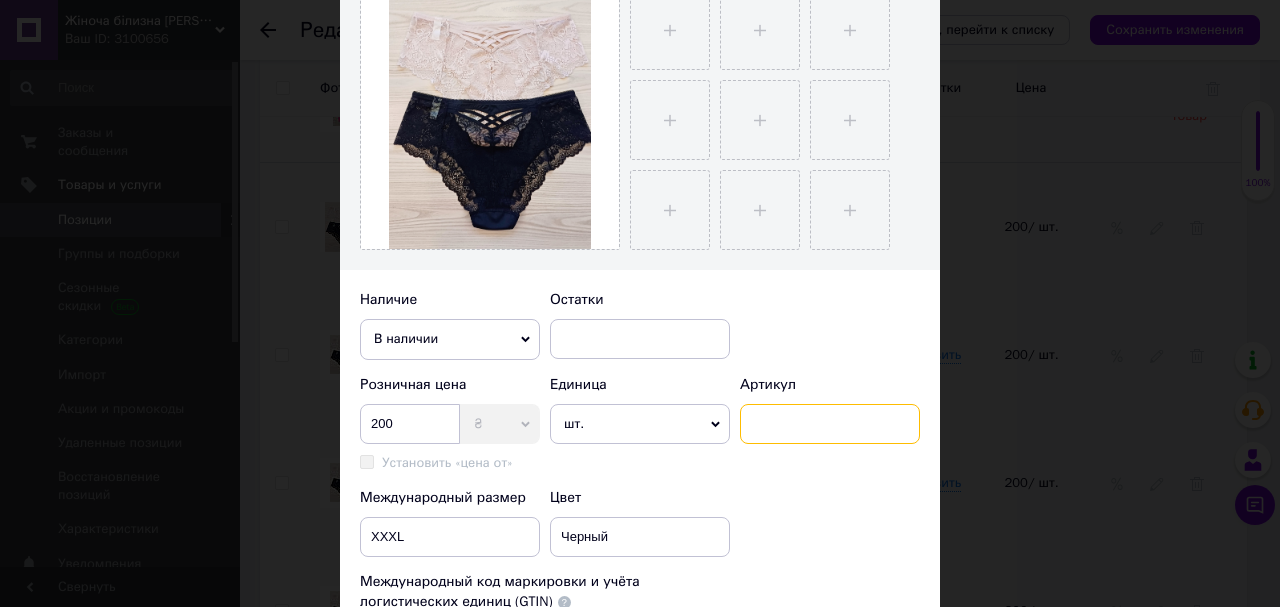 click at bounding box center [830, 424] 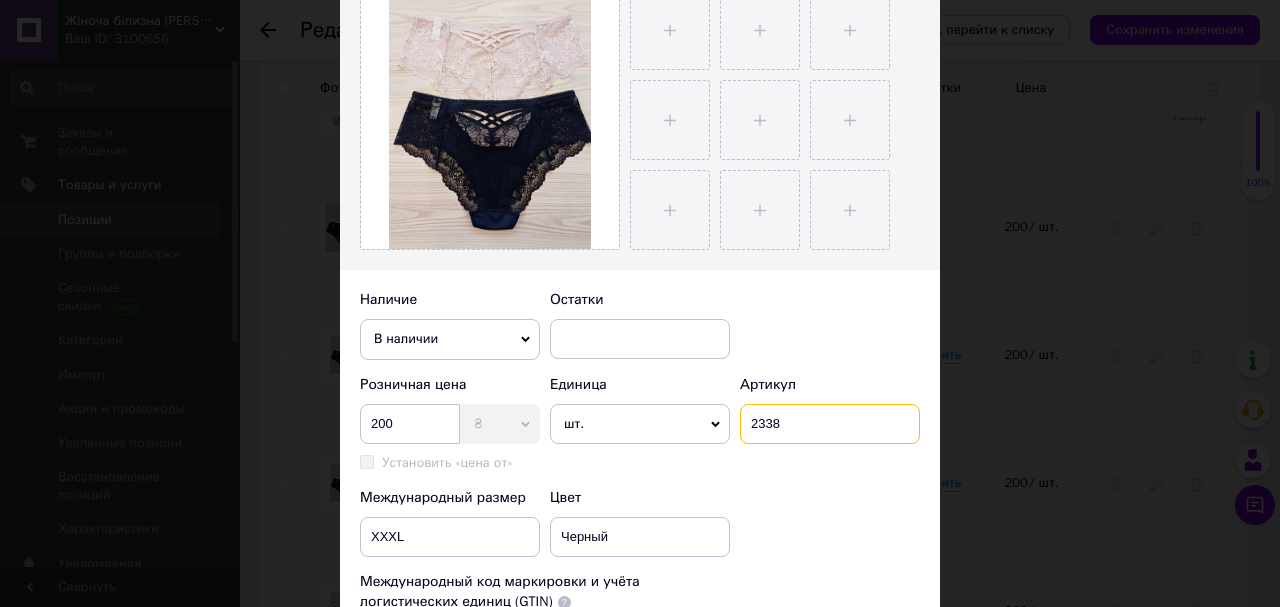 type on "2338" 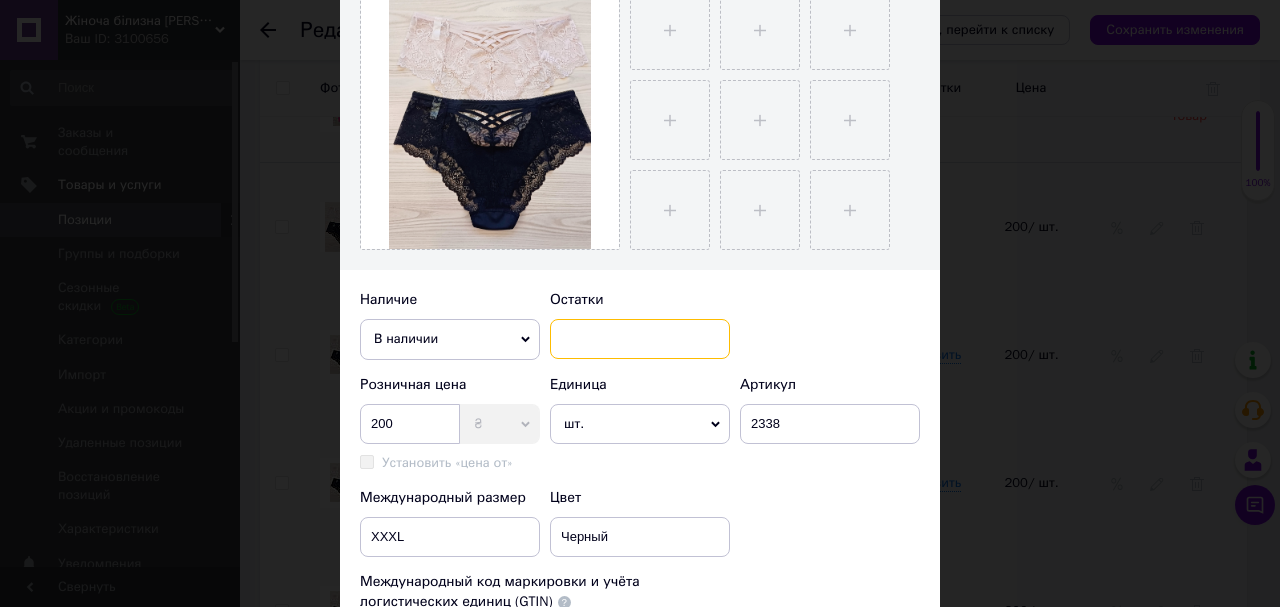 click at bounding box center (640, 339) 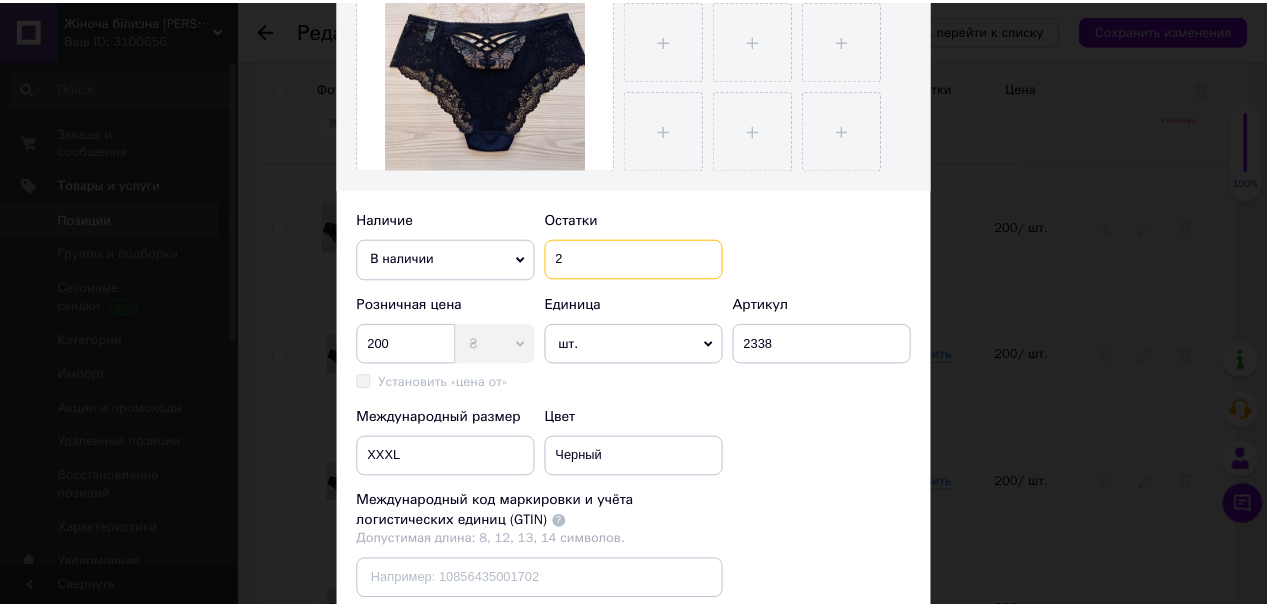 scroll, scrollTop: 720, scrollLeft: 0, axis: vertical 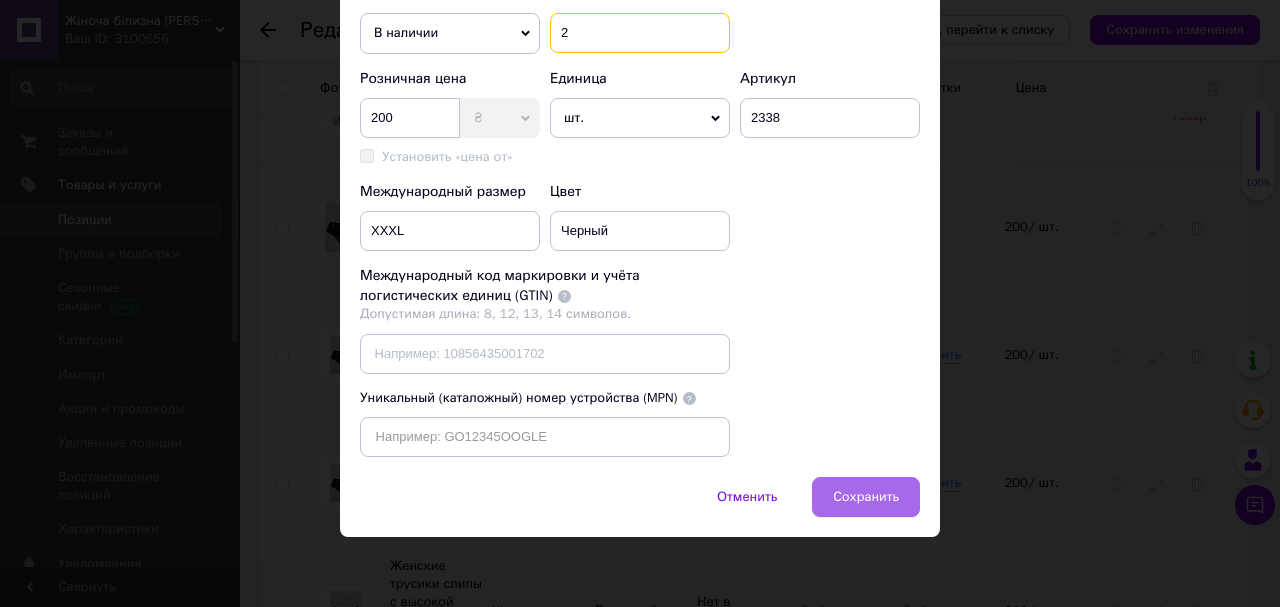 type on "2" 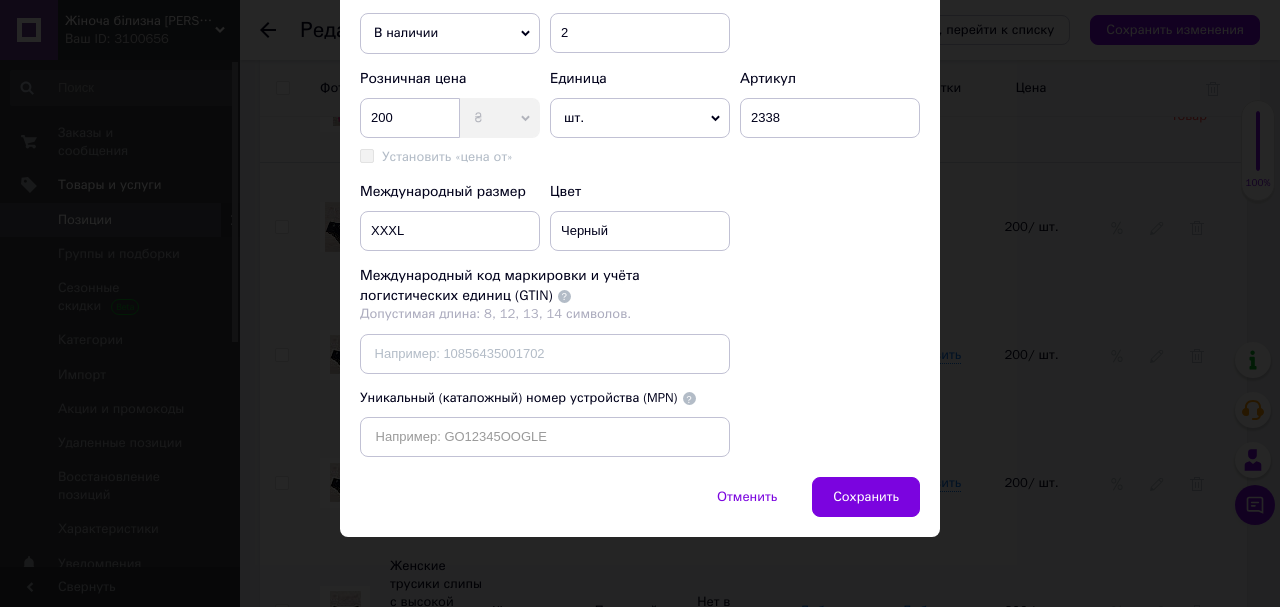 drag, startPoint x: 881, startPoint y: 514, endPoint x: 820, endPoint y: 440, distance: 95.90099 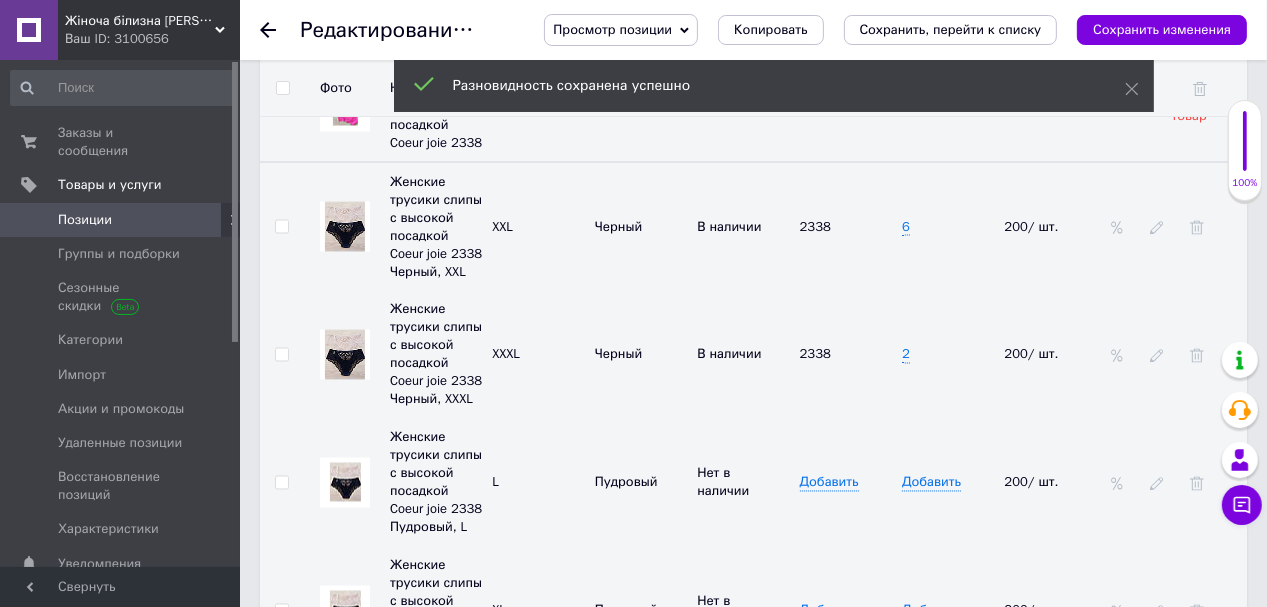 scroll, scrollTop: 2960, scrollLeft: 0, axis: vertical 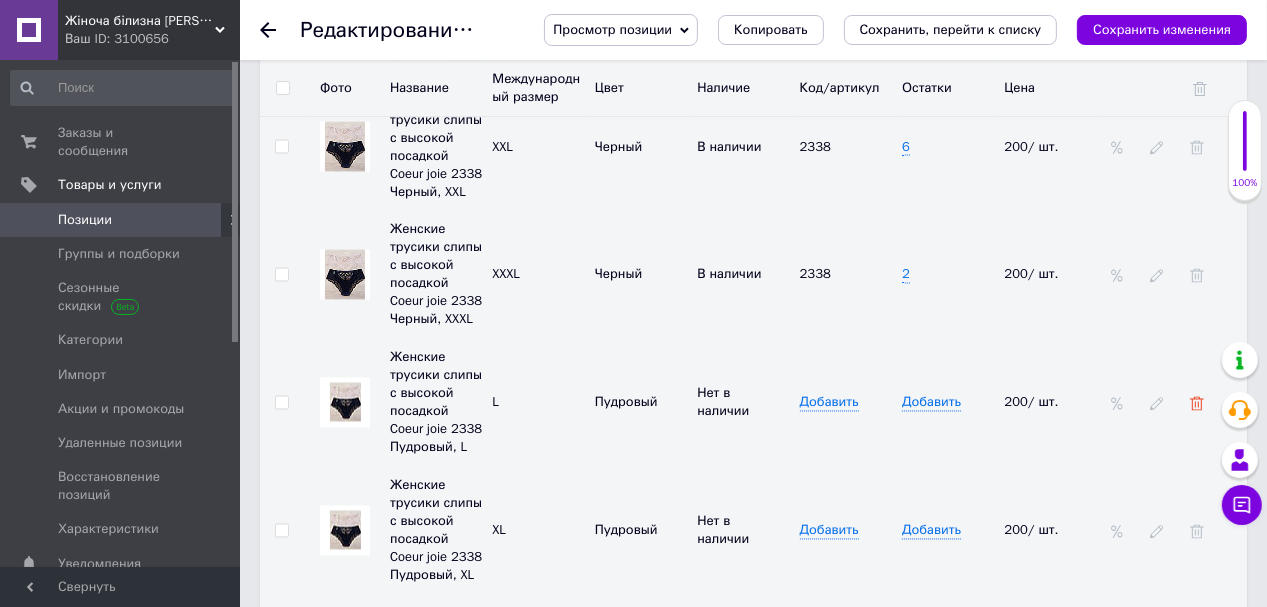 click 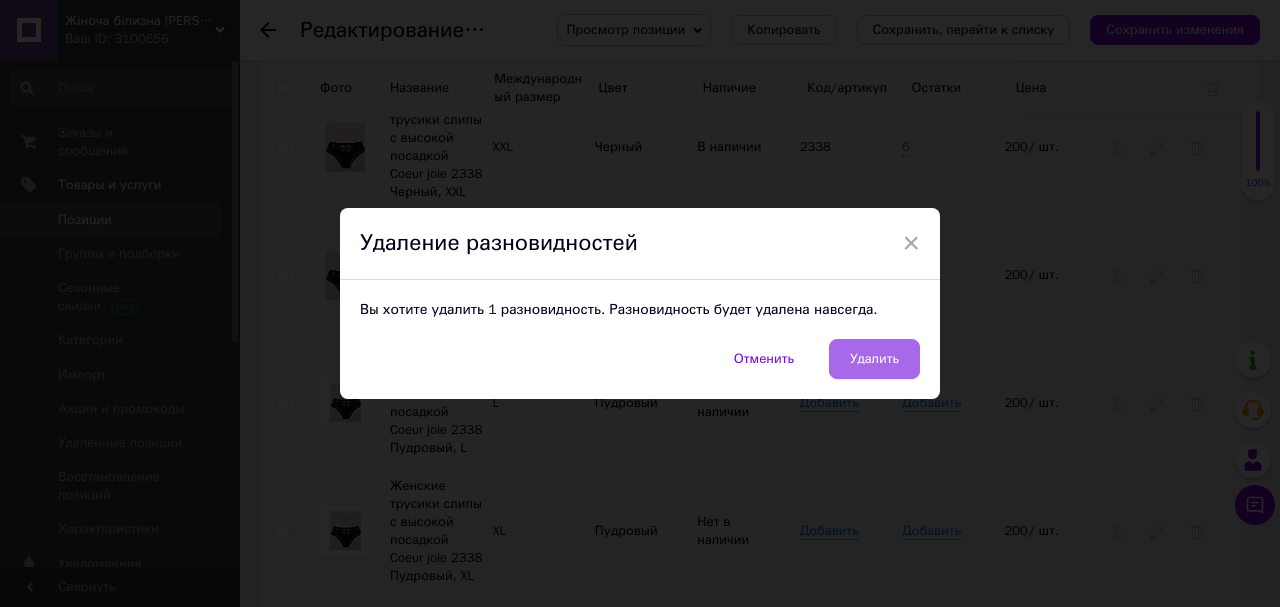 click on "Удалить" at bounding box center [874, 359] 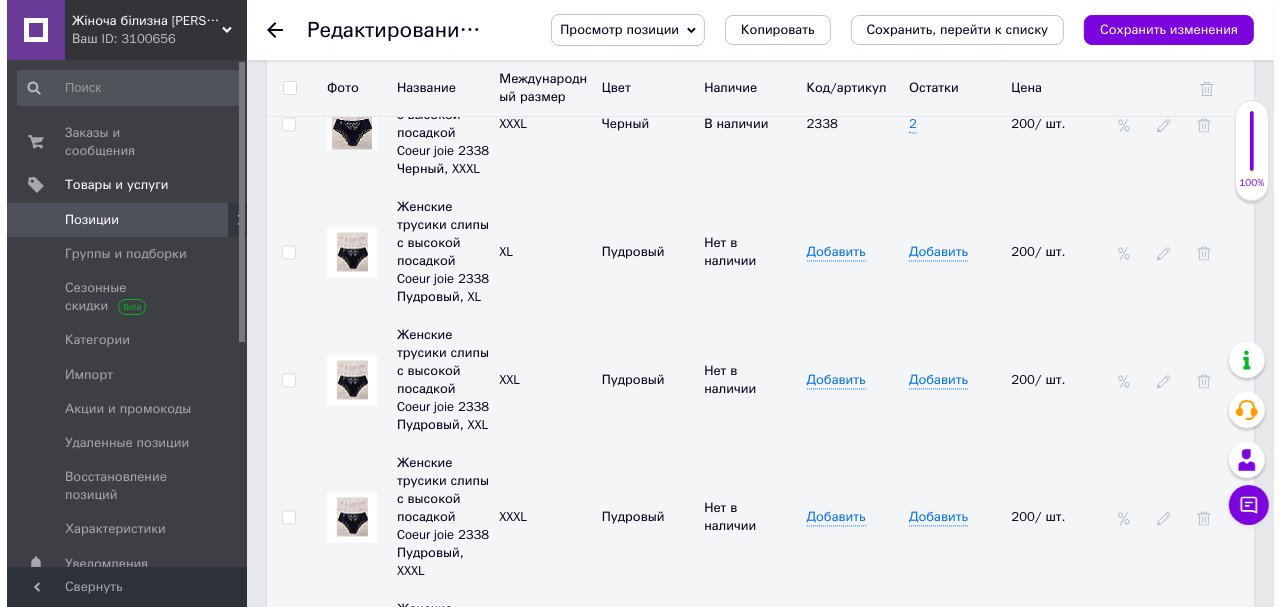 scroll, scrollTop: 3030, scrollLeft: 0, axis: vertical 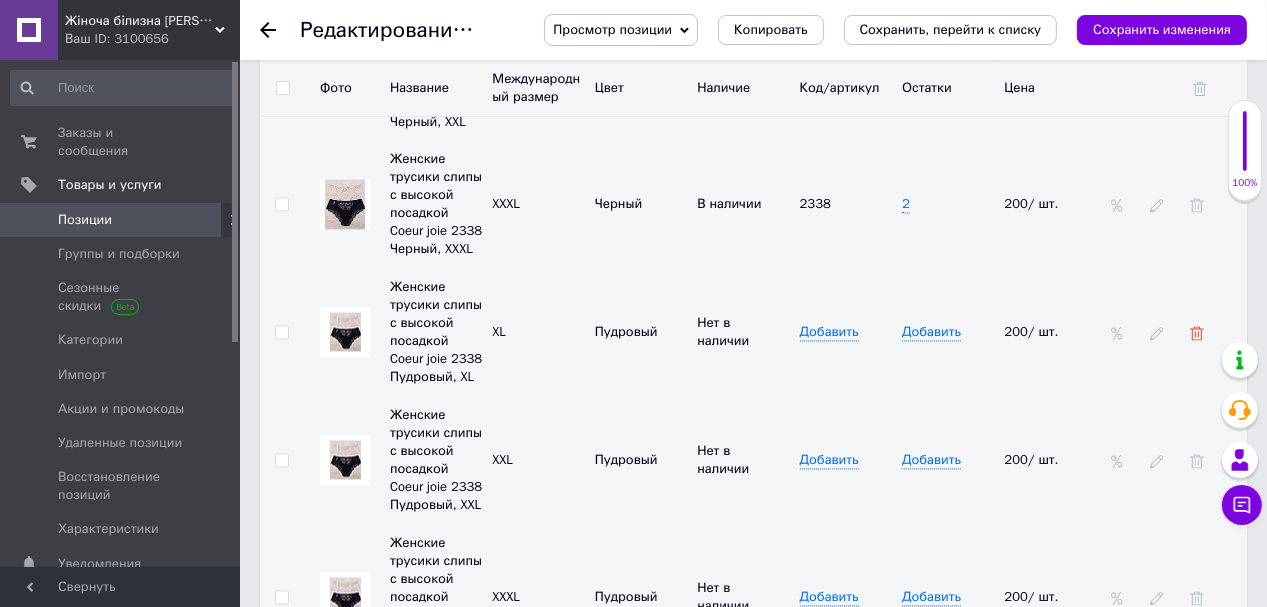 click 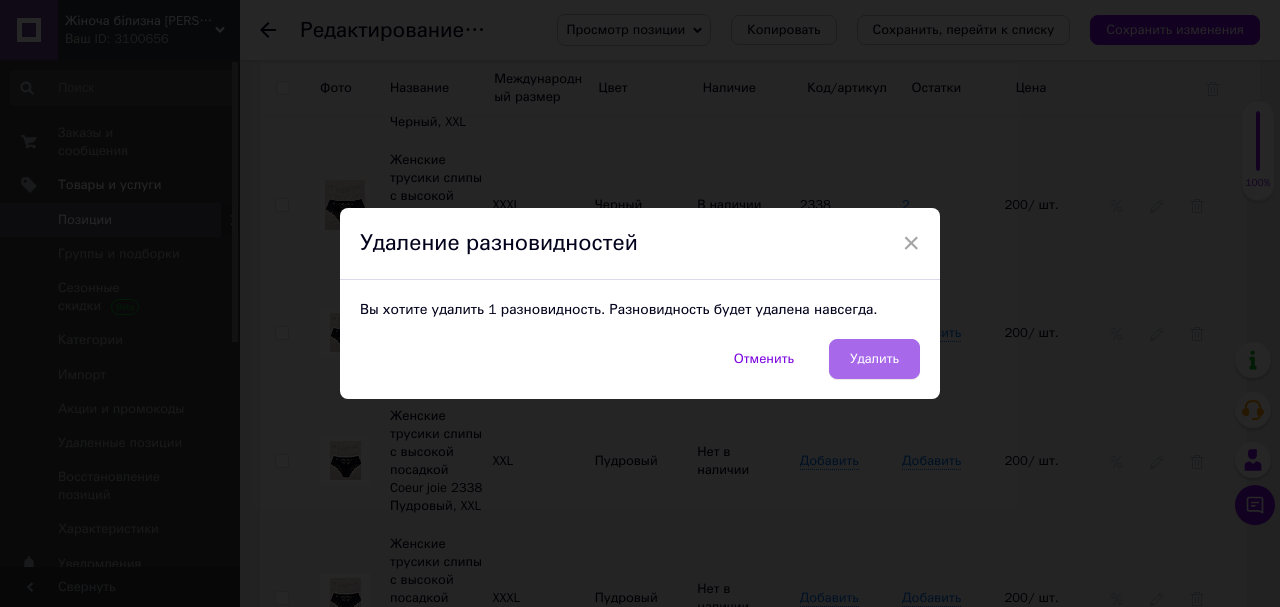 click on "Удалить" at bounding box center [874, 359] 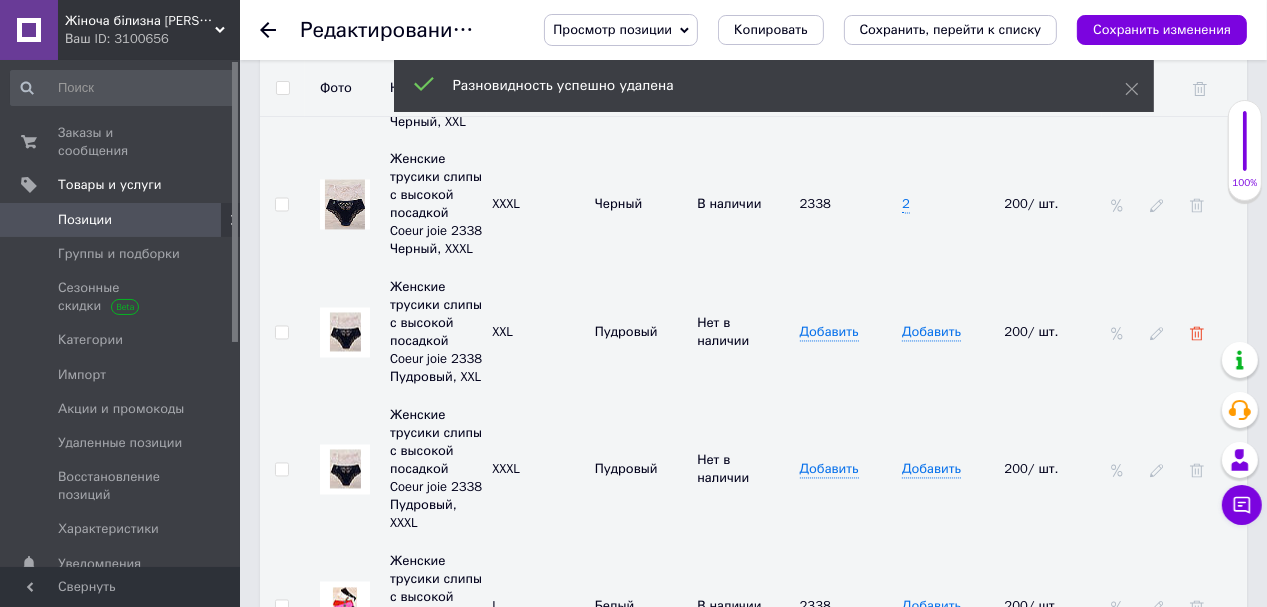 click 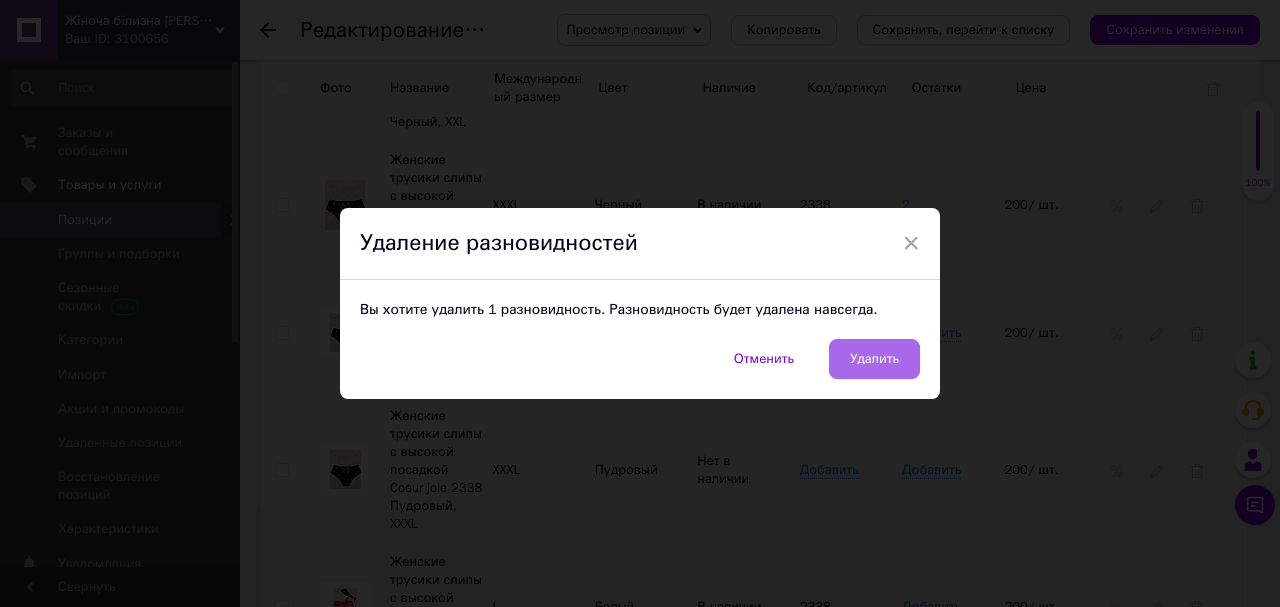 click on "Удалить" at bounding box center [874, 359] 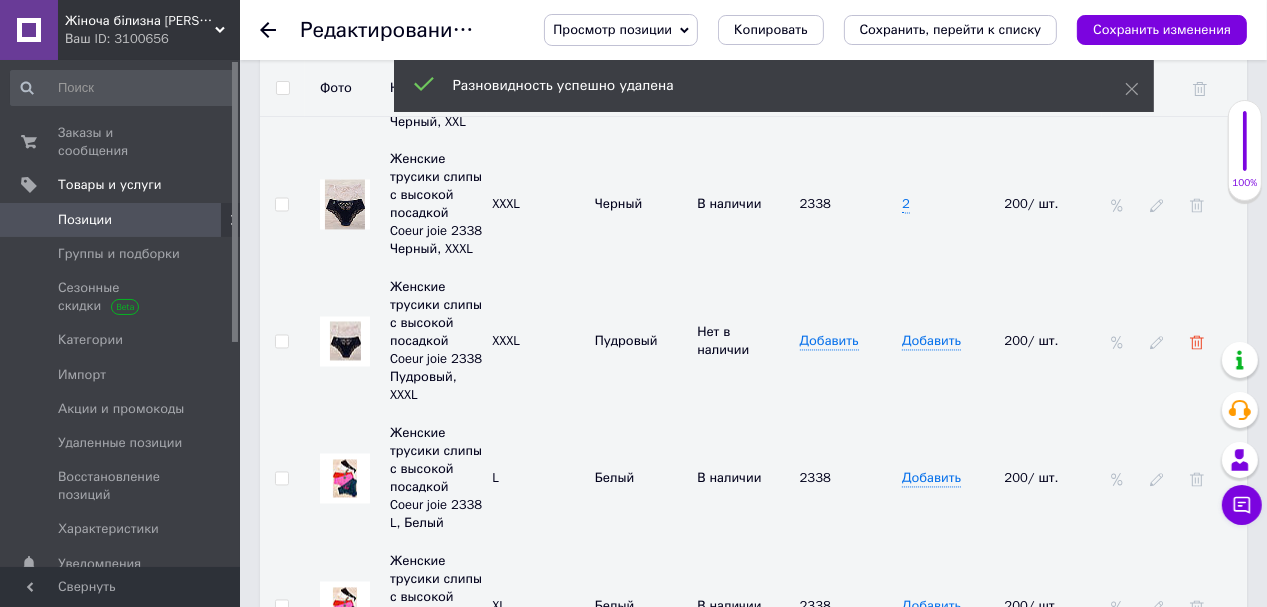 click 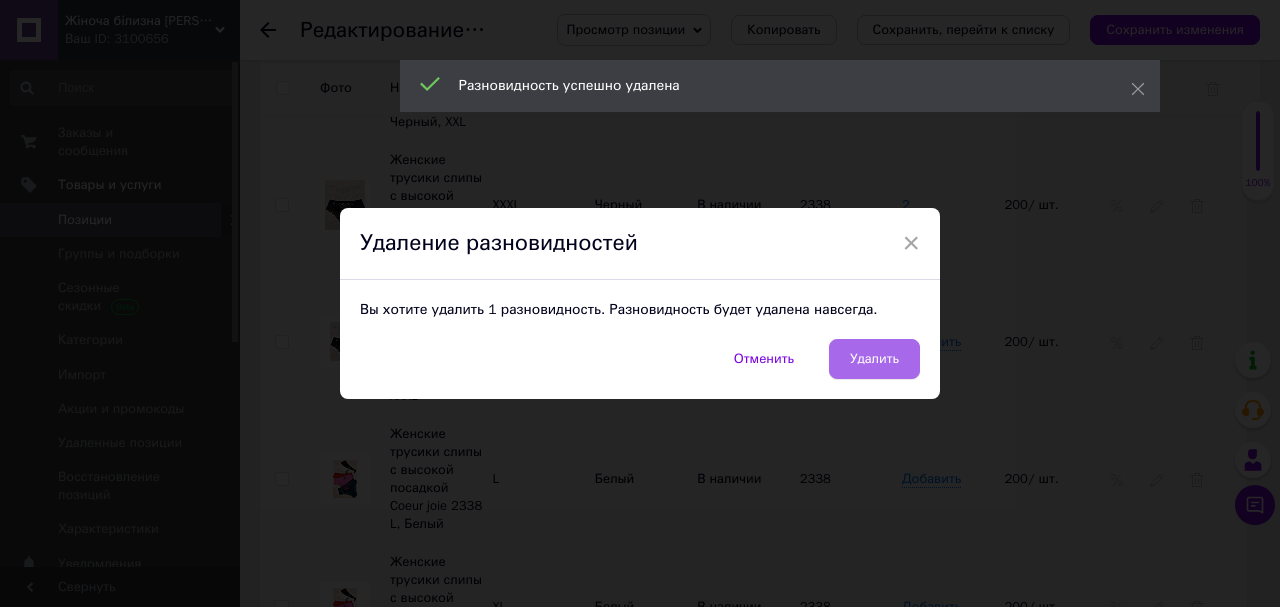 click on "Удалить" at bounding box center (874, 359) 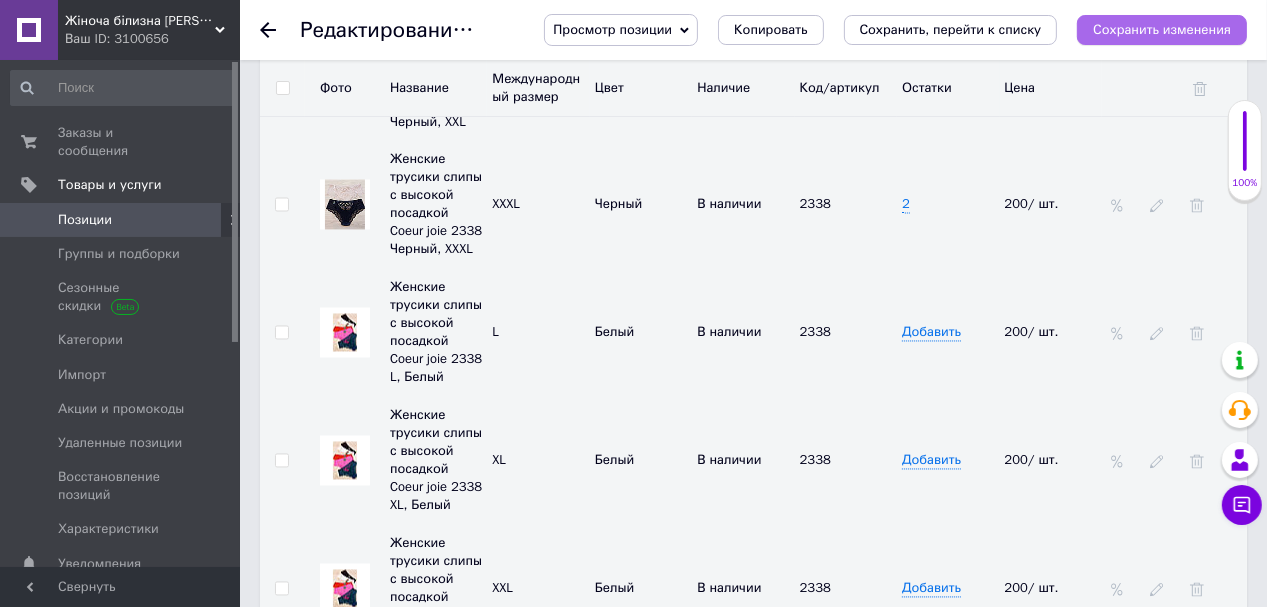 click on "Сохранить изменения" at bounding box center (1162, 29) 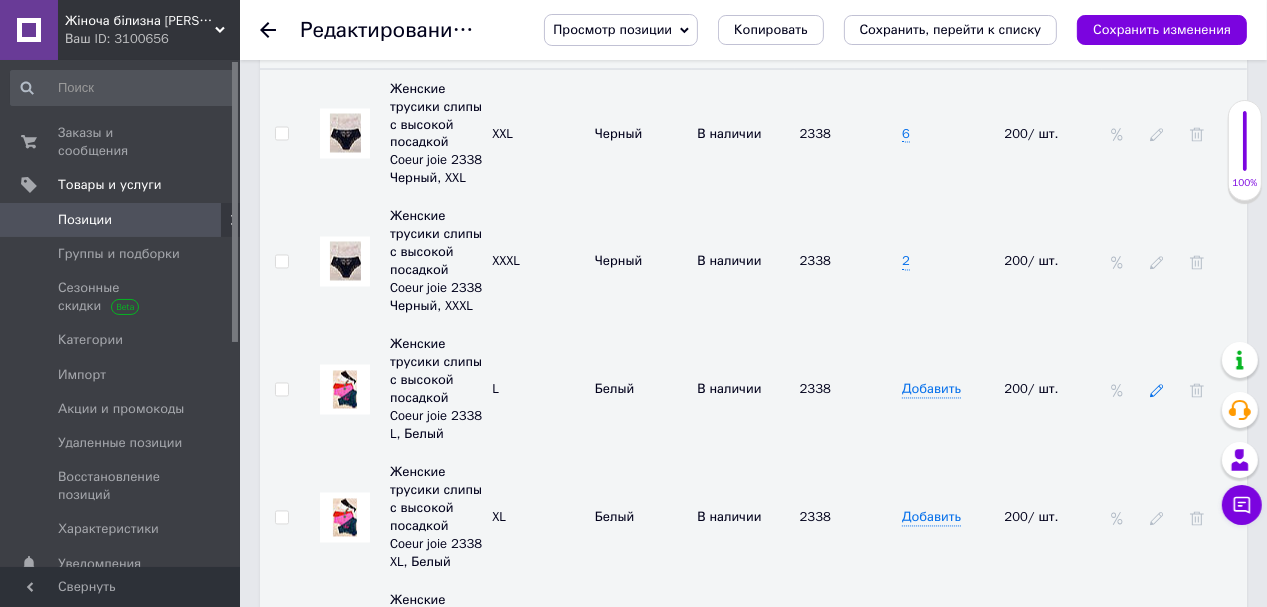 click 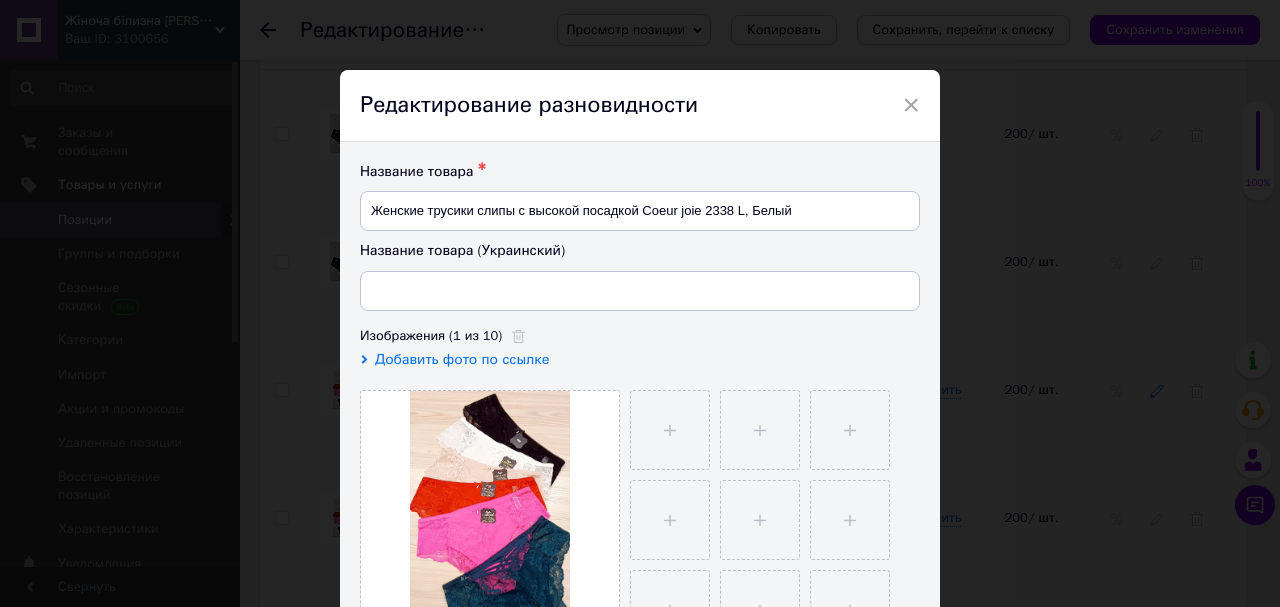 type on "Жіночі трусики сліпи з високою посадкою Coeur joie 2338 L, Білий" 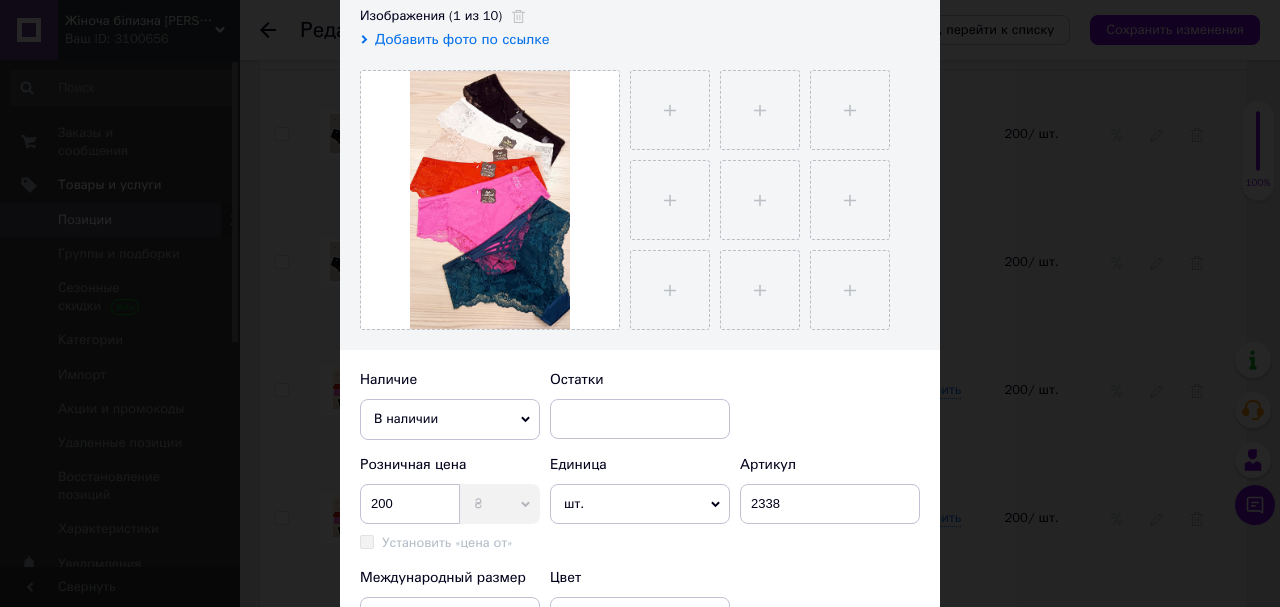 scroll, scrollTop: 400, scrollLeft: 0, axis: vertical 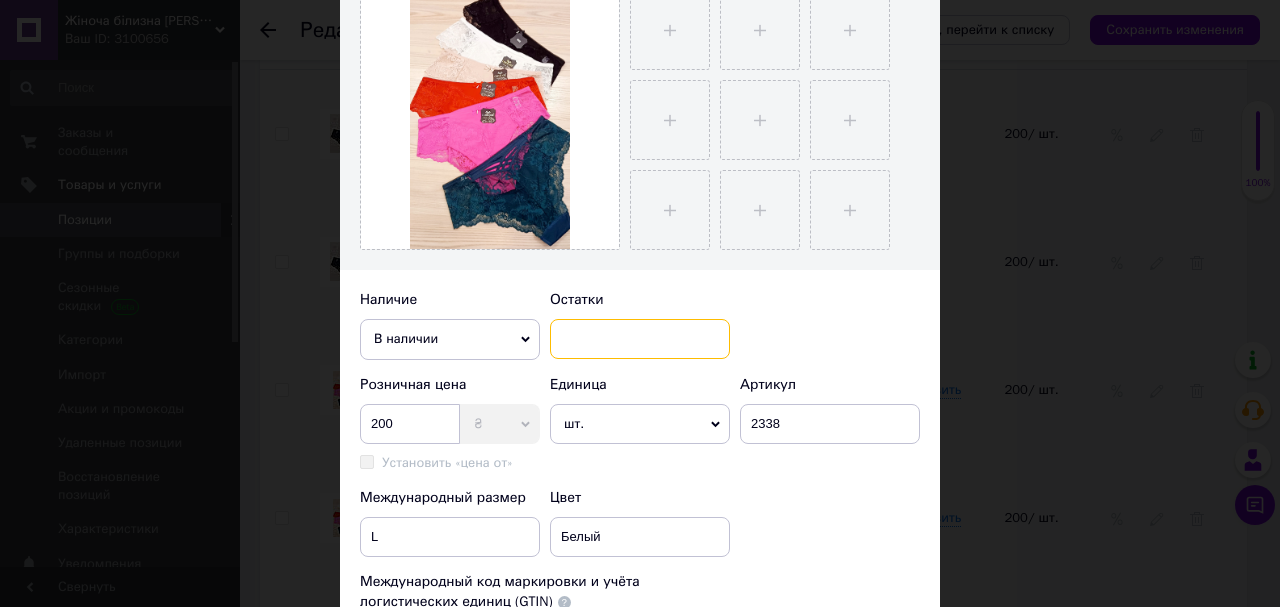 click at bounding box center [640, 339] 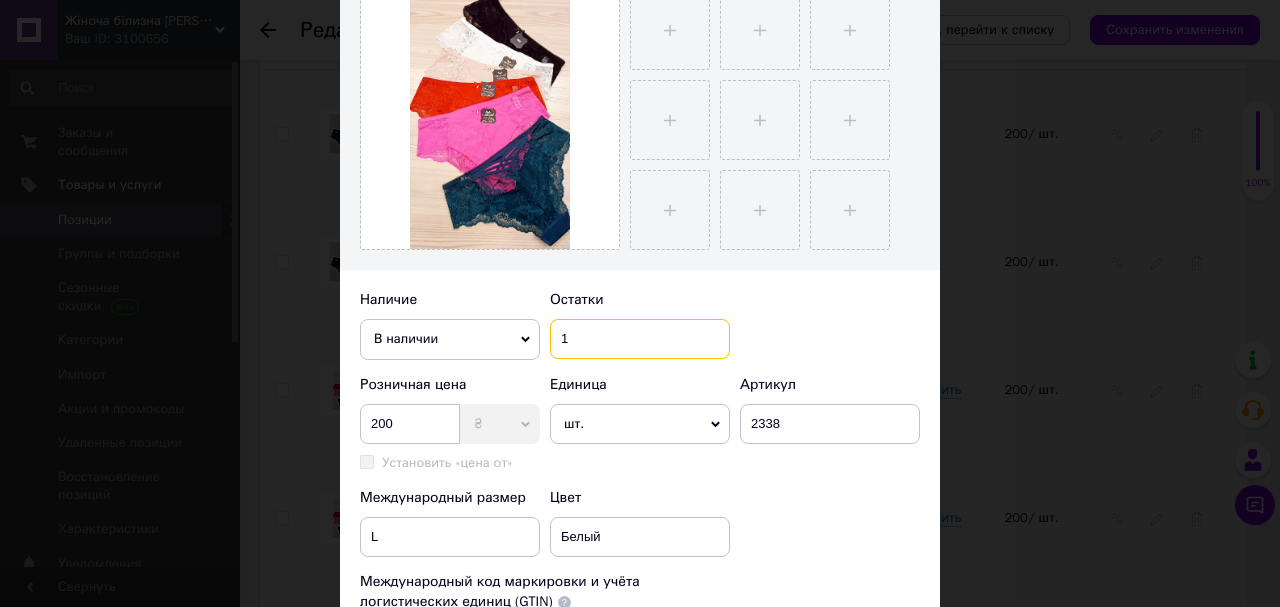 scroll, scrollTop: 720, scrollLeft: 0, axis: vertical 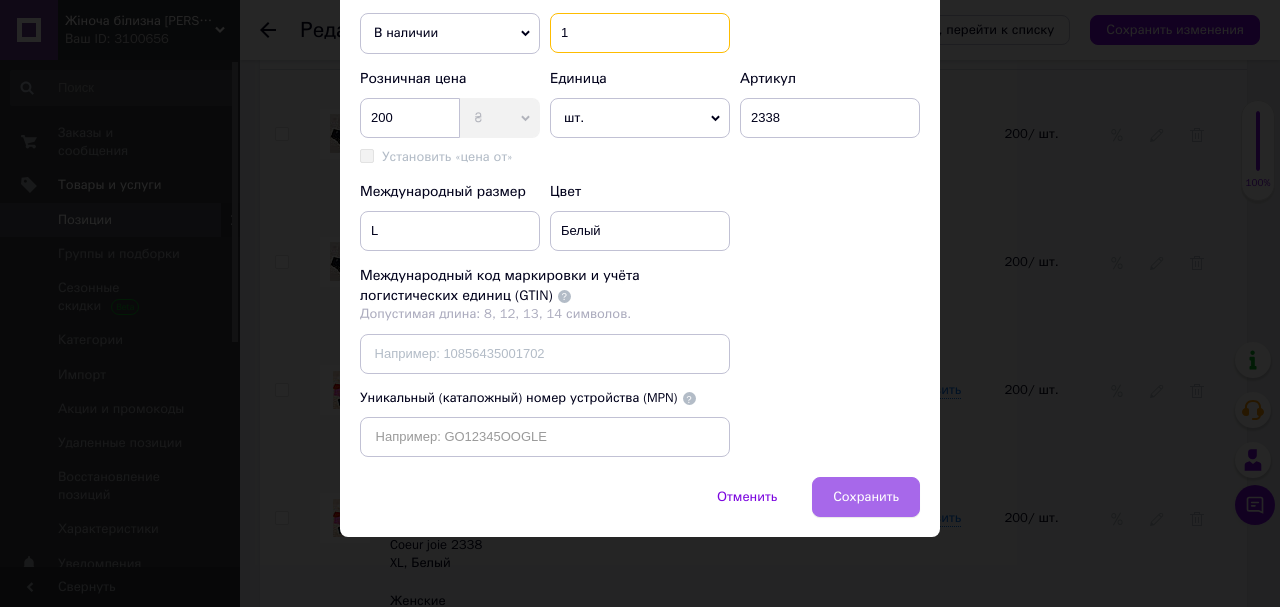 type on "1" 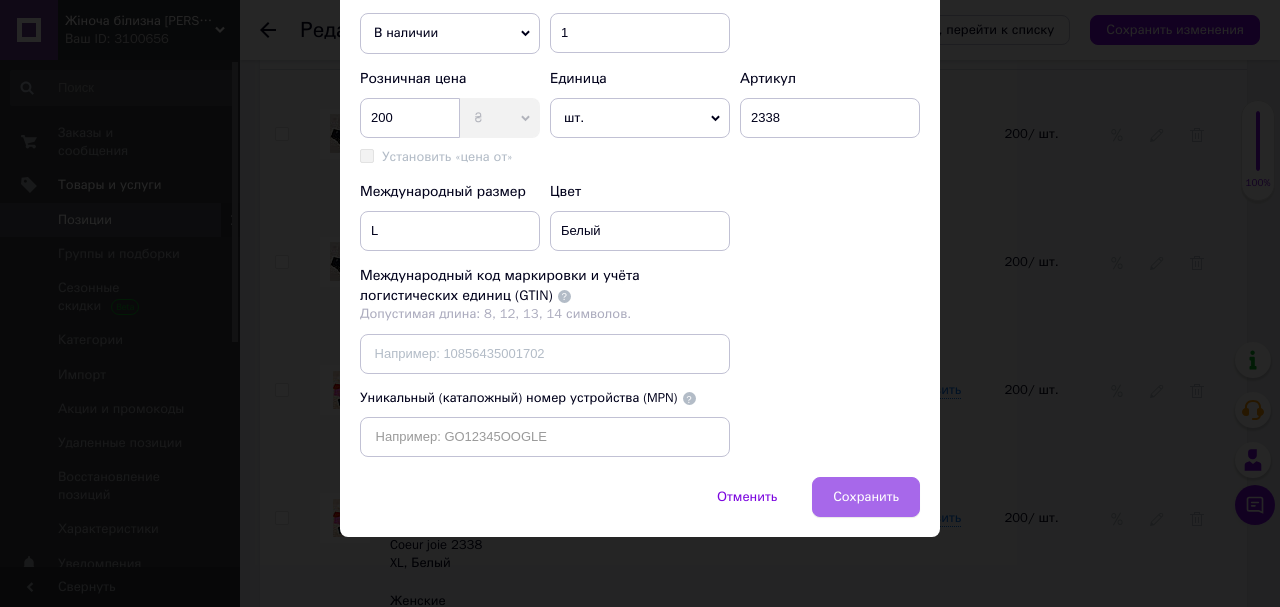 click on "Сохранить" at bounding box center [866, 497] 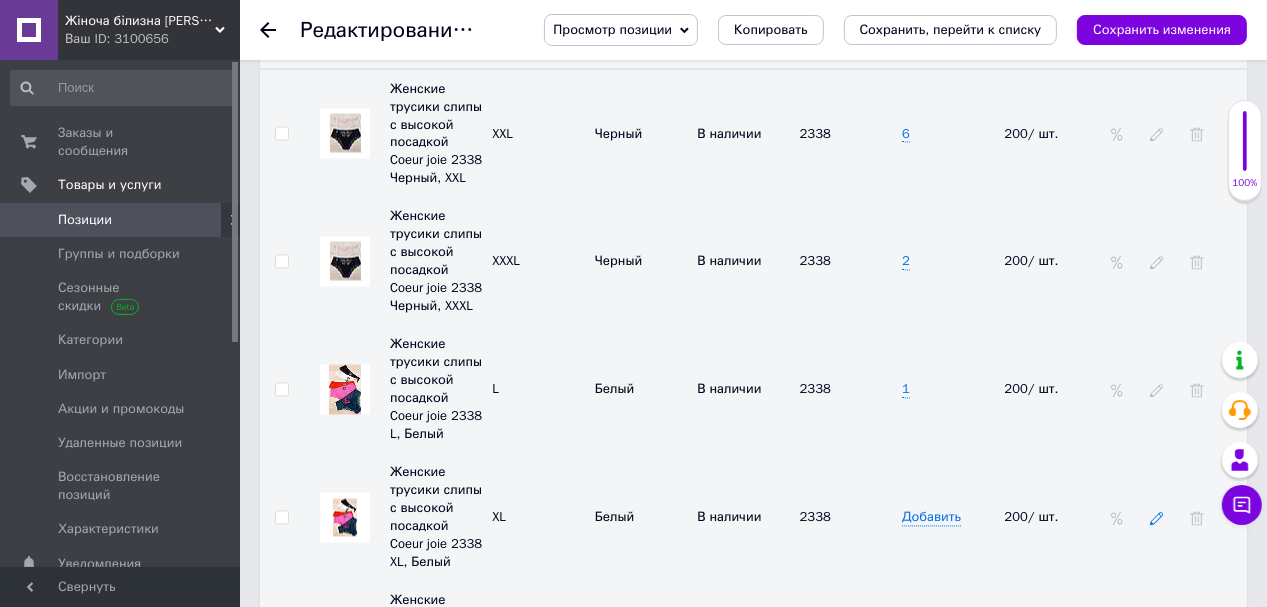 click 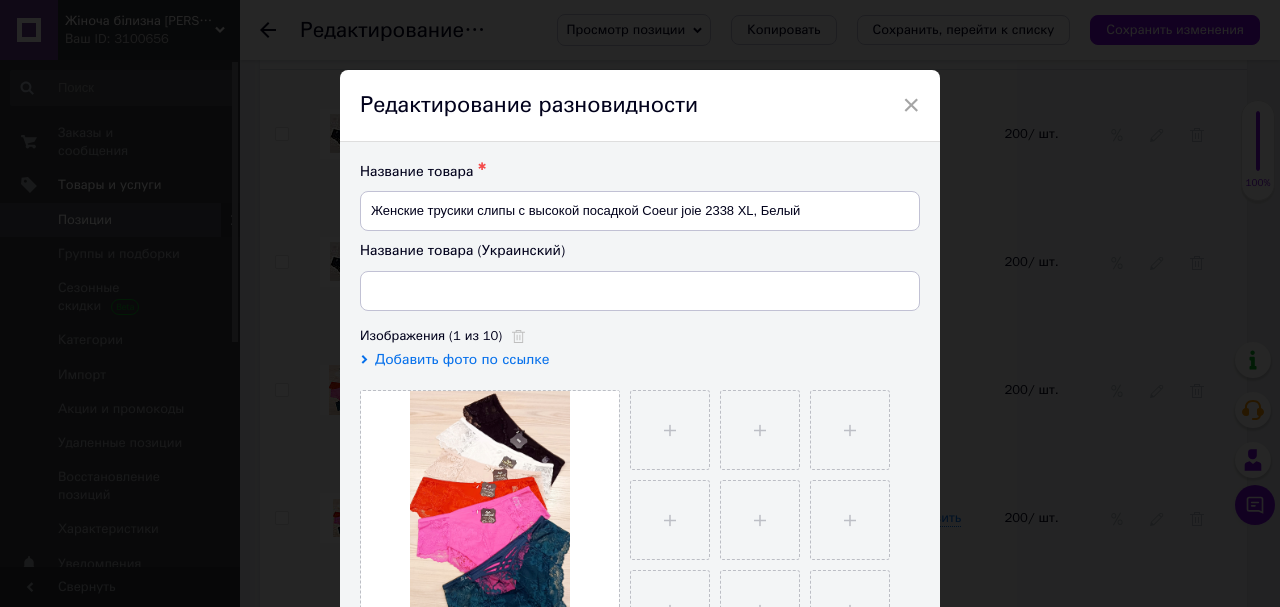 type on "Жіночі трусики сліпи з високою посадкою Coeur joie 2338 XL, Білий" 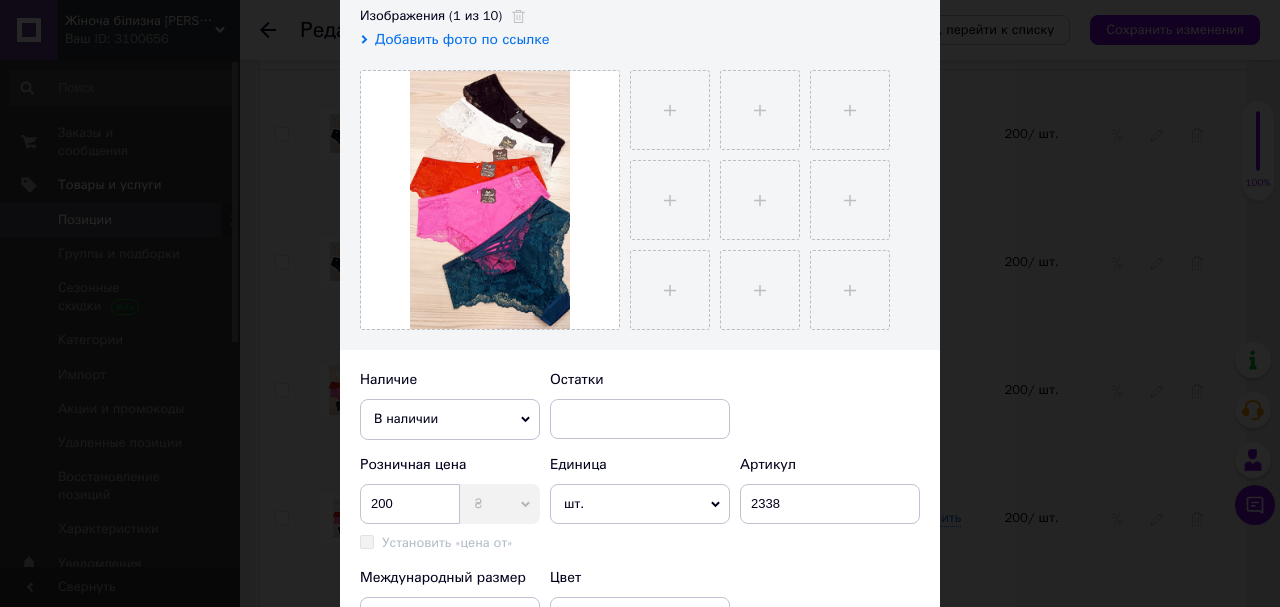 scroll, scrollTop: 400, scrollLeft: 0, axis: vertical 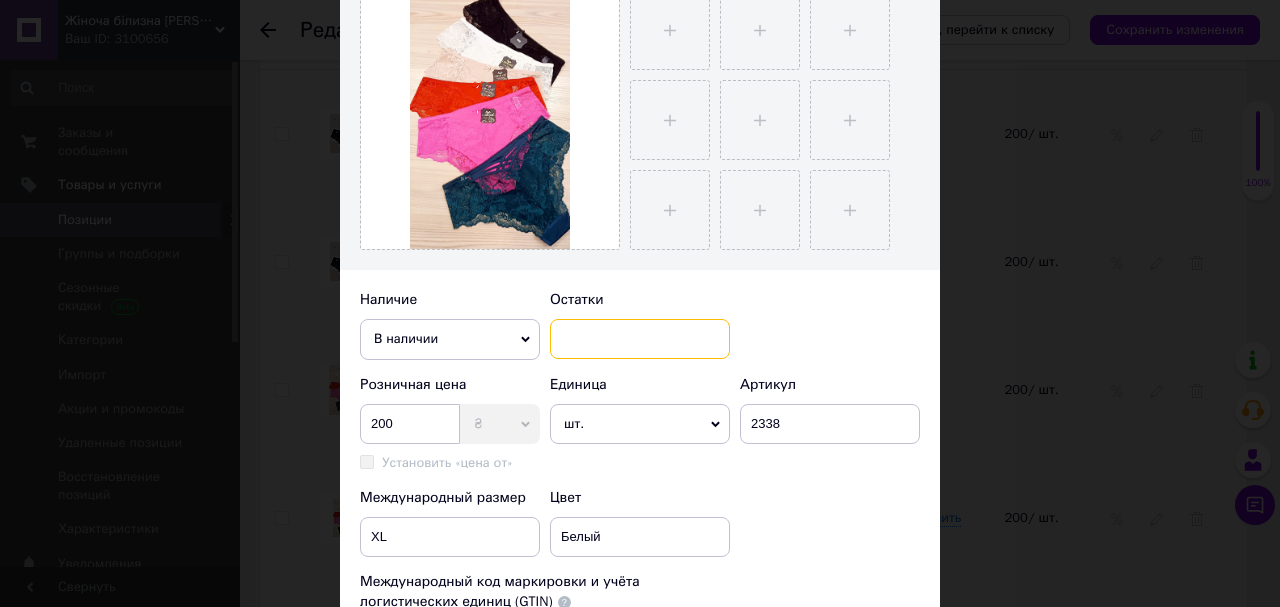 click at bounding box center (640, 339) 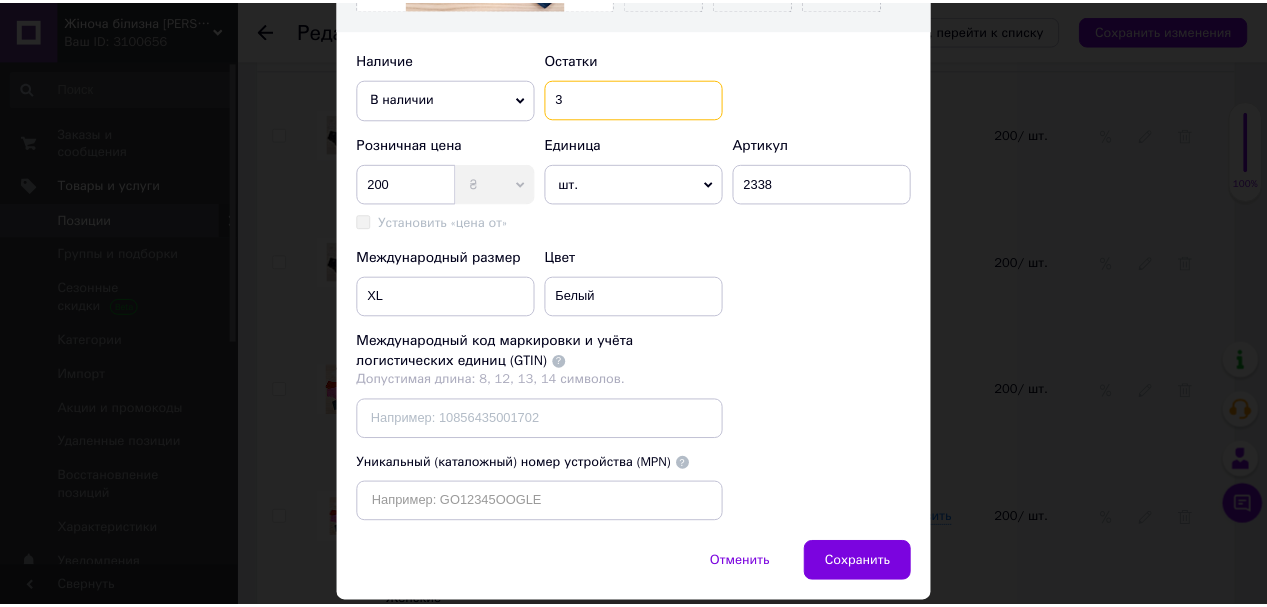 scroll, scrollTop: 740, scrollLeft: 0, axis: vertical 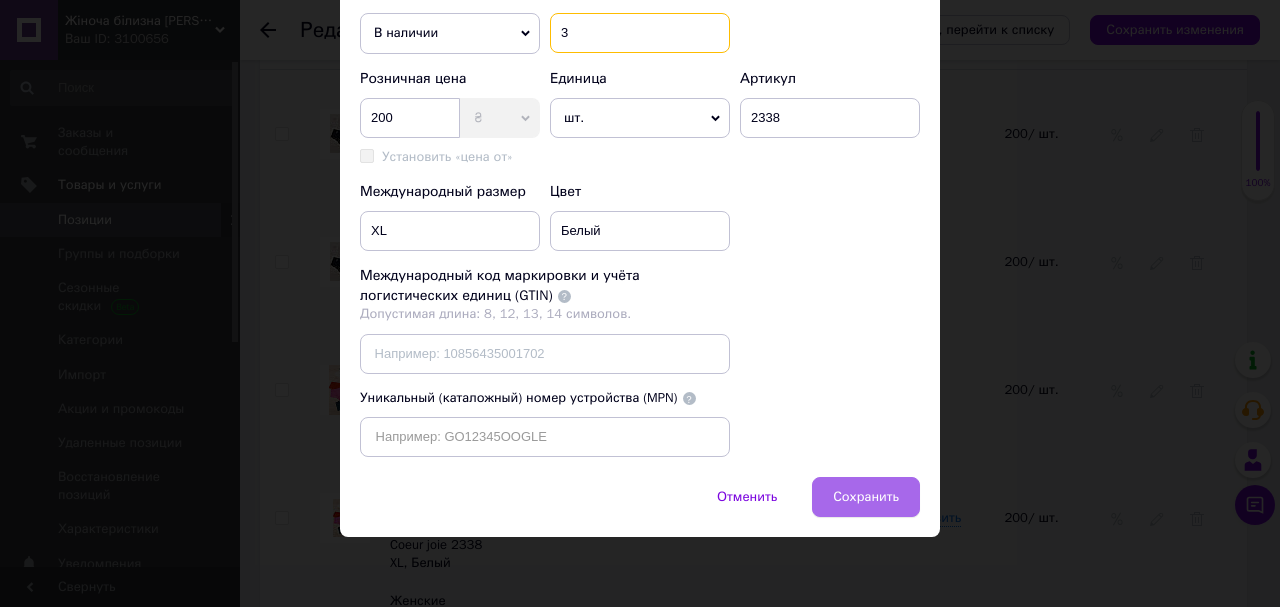 type on "3" 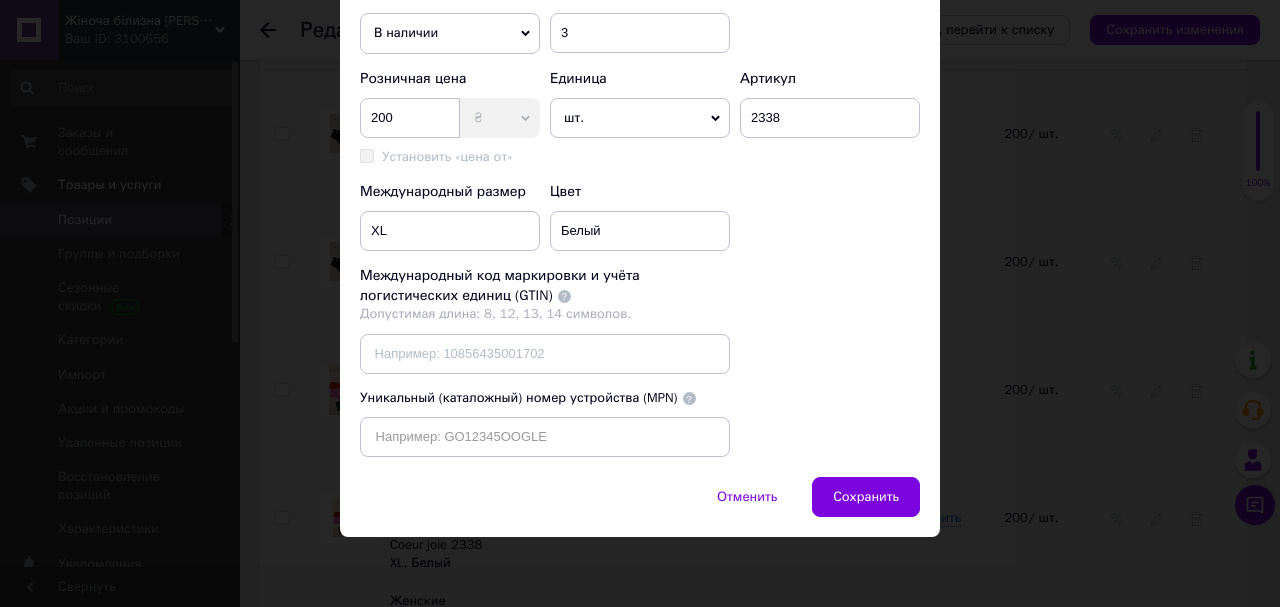 drag, startPoint x: 872, startPoint y: 488, endPoint x: 861, endPoint y: 485, distance: 11.401754 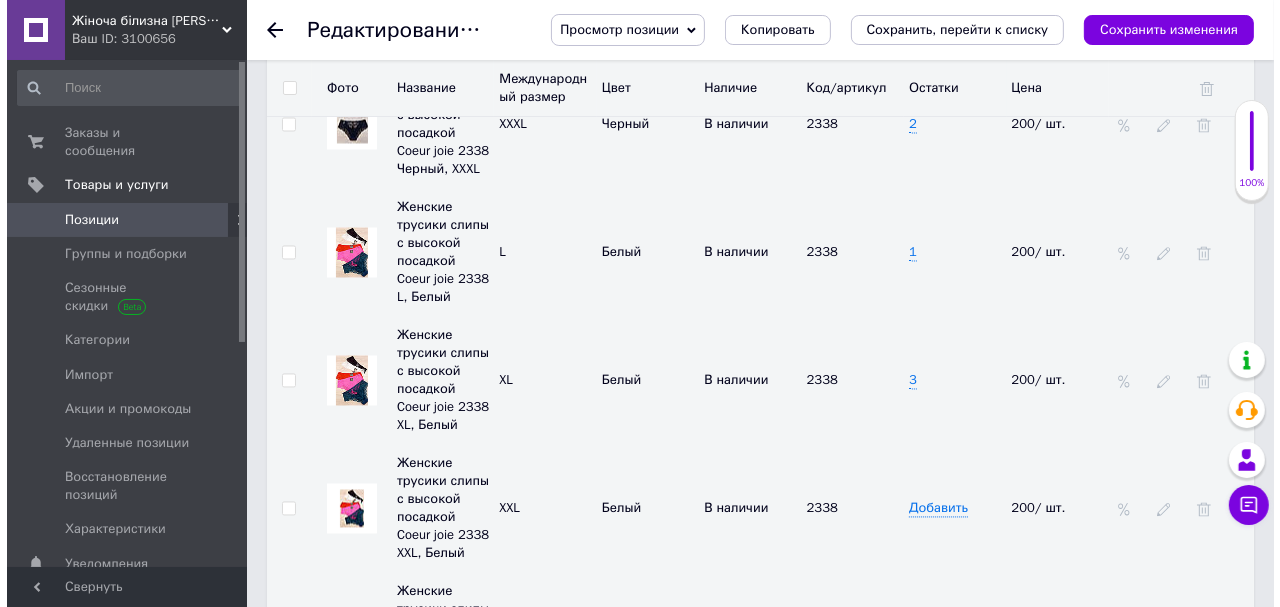 scroll, scrollTop: 3190, scrollLeft: 0, axis: vertical 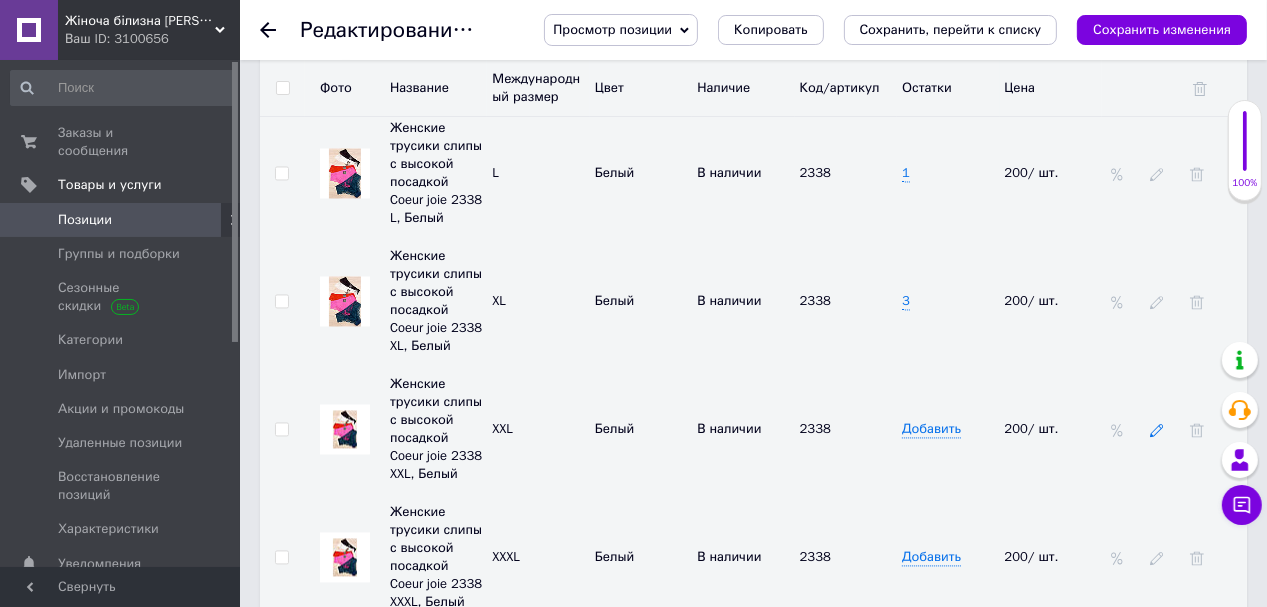 click 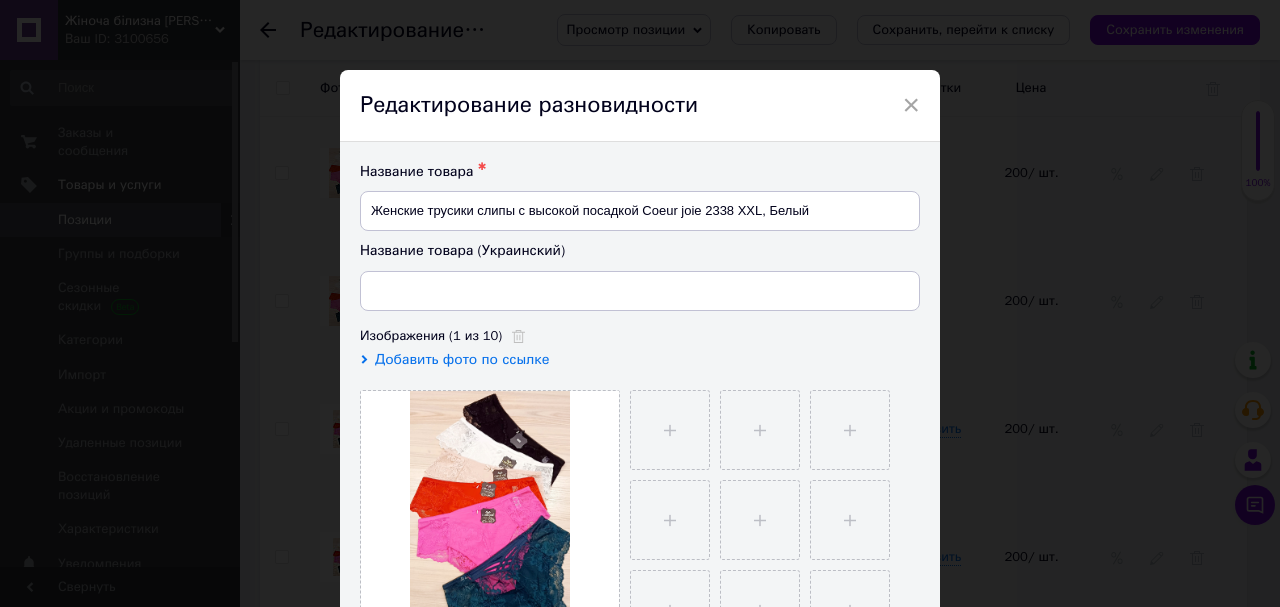 type on "Жіночі трусики сліпи з високою посадкою Coeur joie 2338 XXL, Білий" 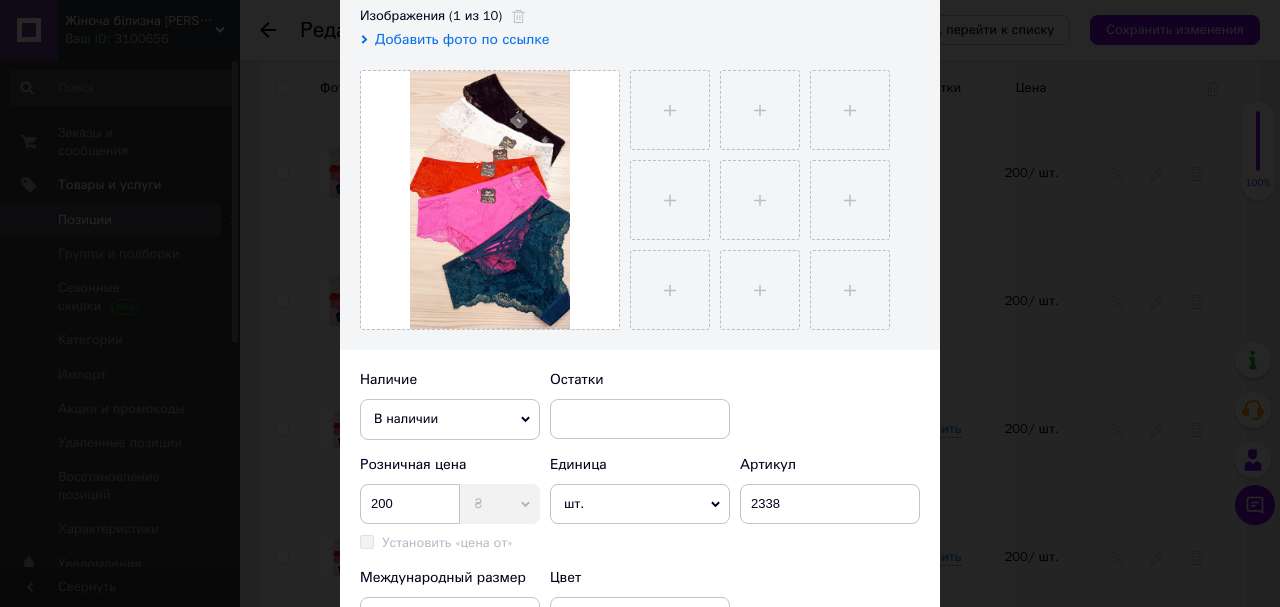 scroll, scrollTop: 400, scrollLeft: 0, axis: vertical 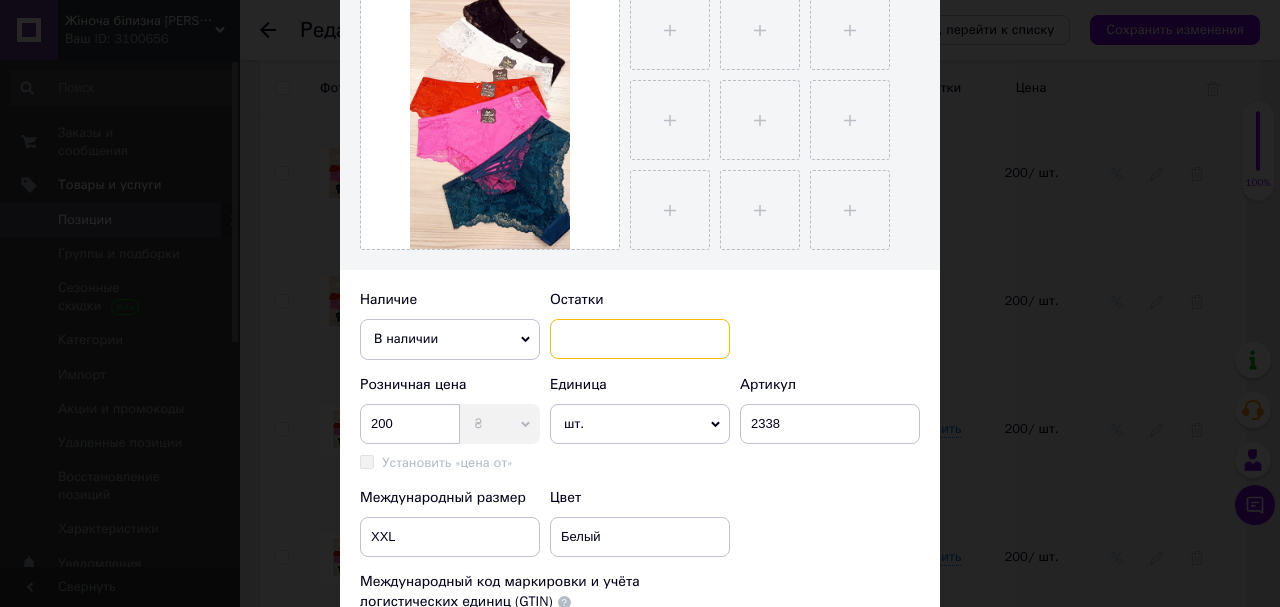 click at bounding box center (640, 339) 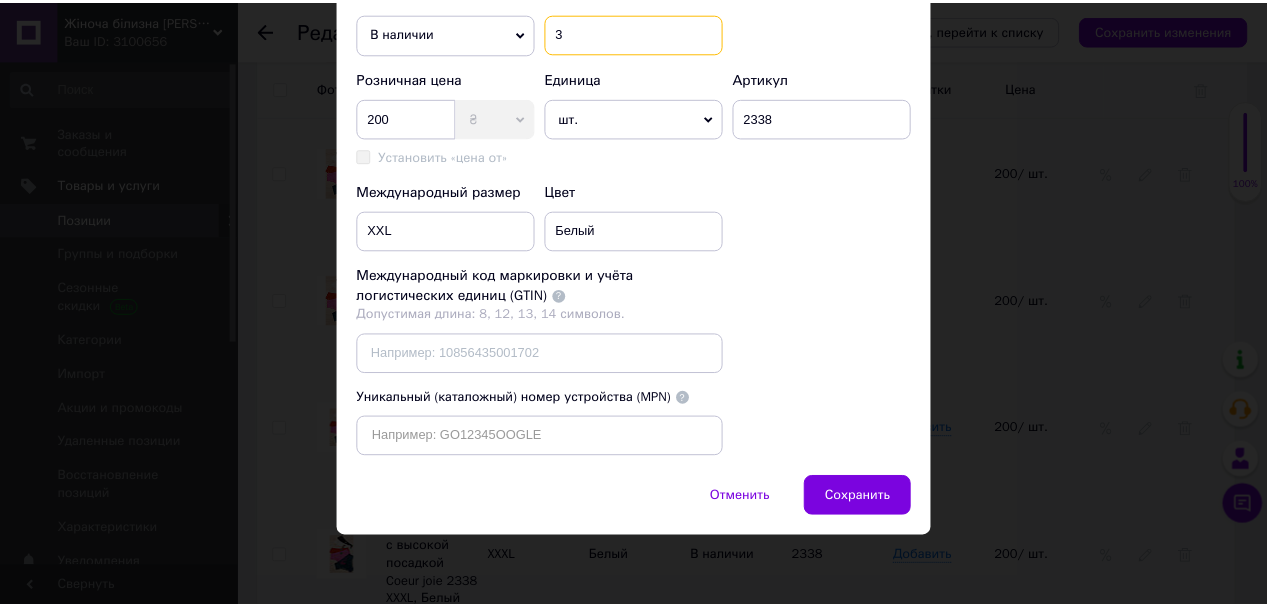 scroll, scrollTop: 740, scrollLeft: 0, axis: vertical 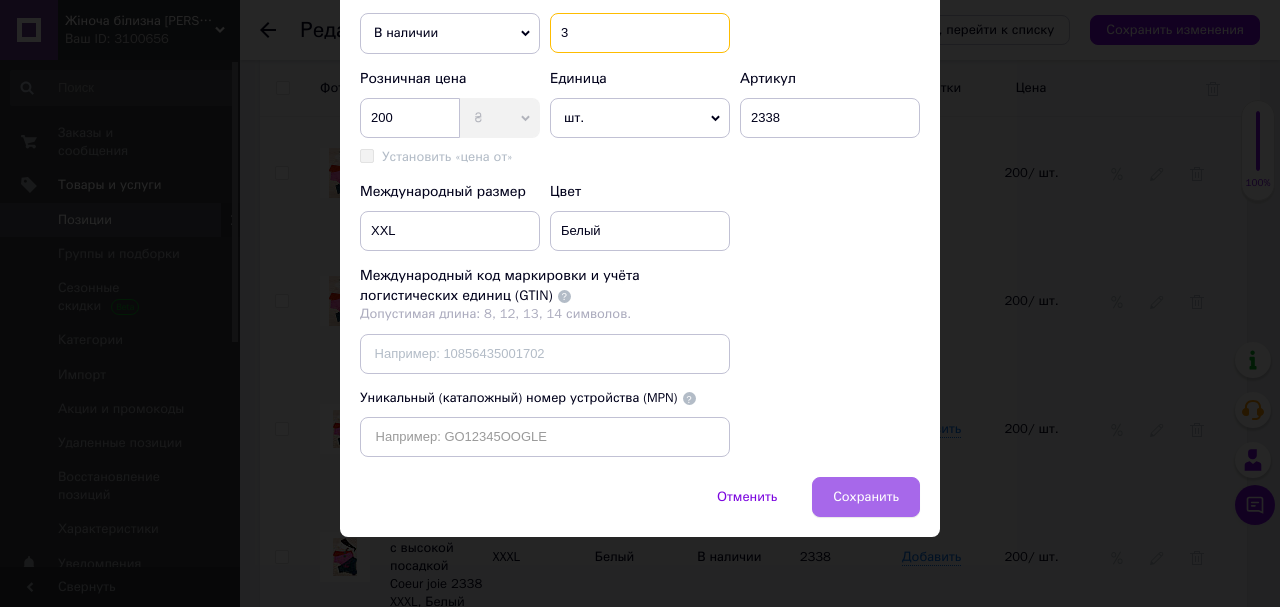 type on "3" 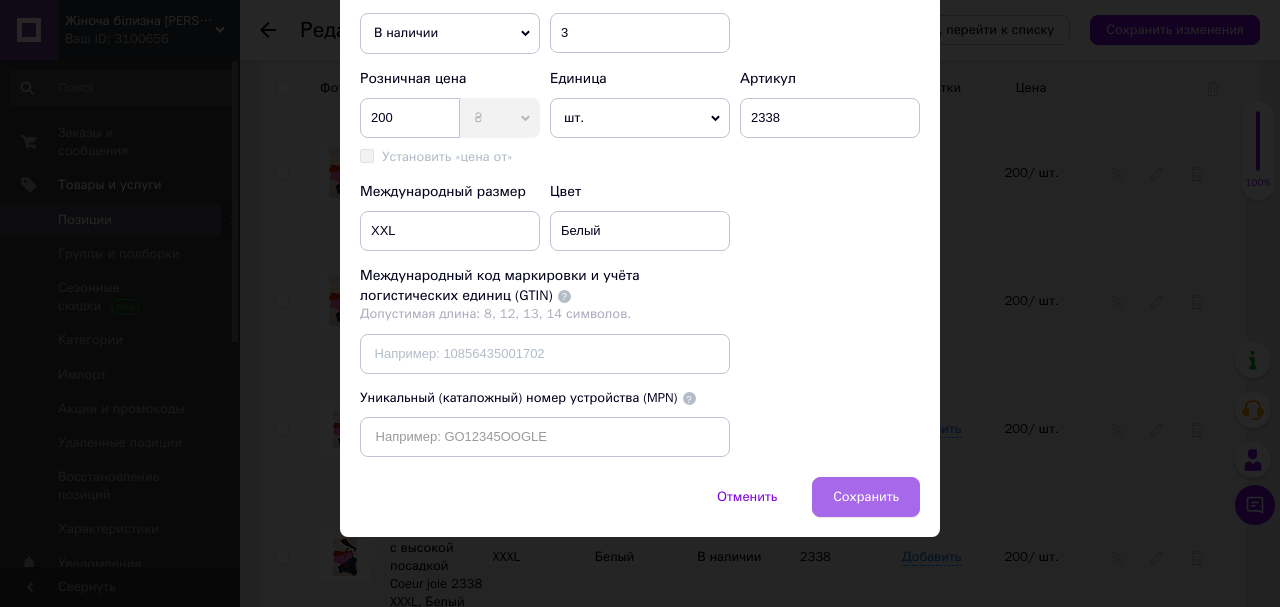 click on "Сохранить" at bounding box center (866, 497) 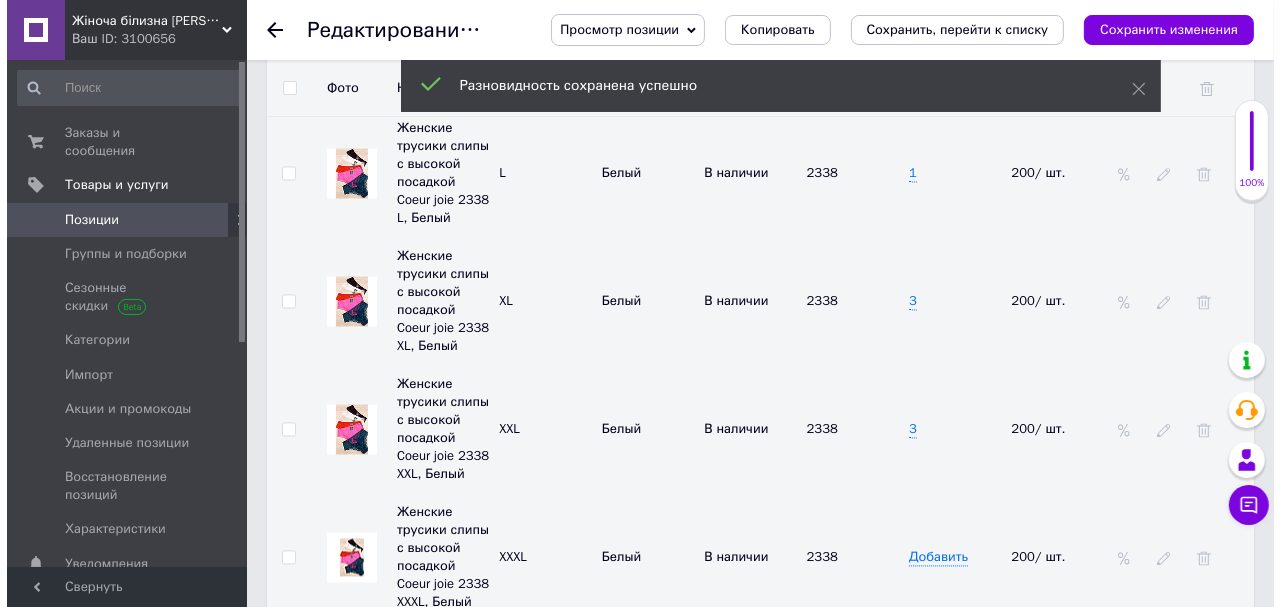 scroll, scrollTop: 3270, scrollLeft: 0, axis: vertical 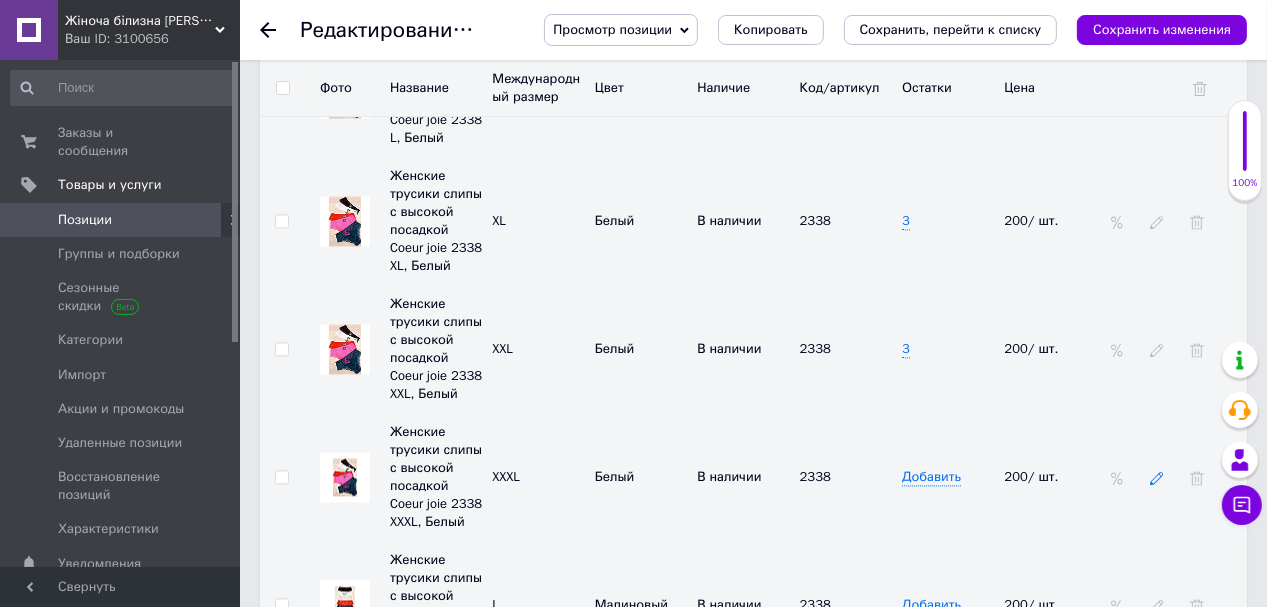 click 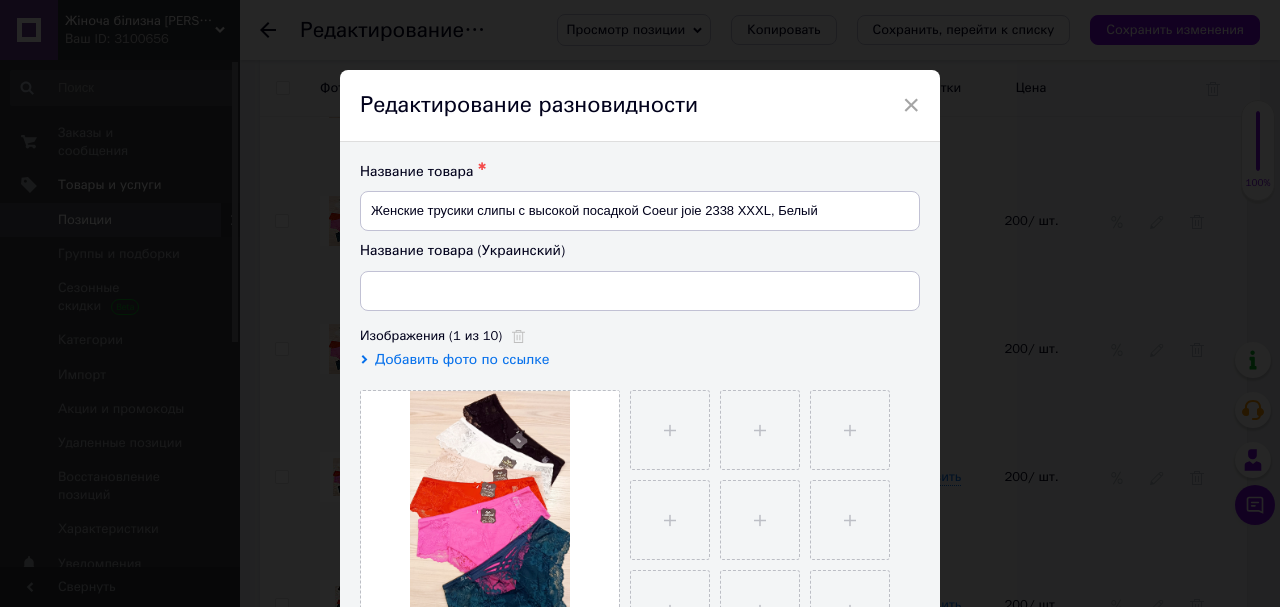 type on "Жіночі трусики сліпи з високою посадкою Coeur joie 2338 XXXL, Білий" 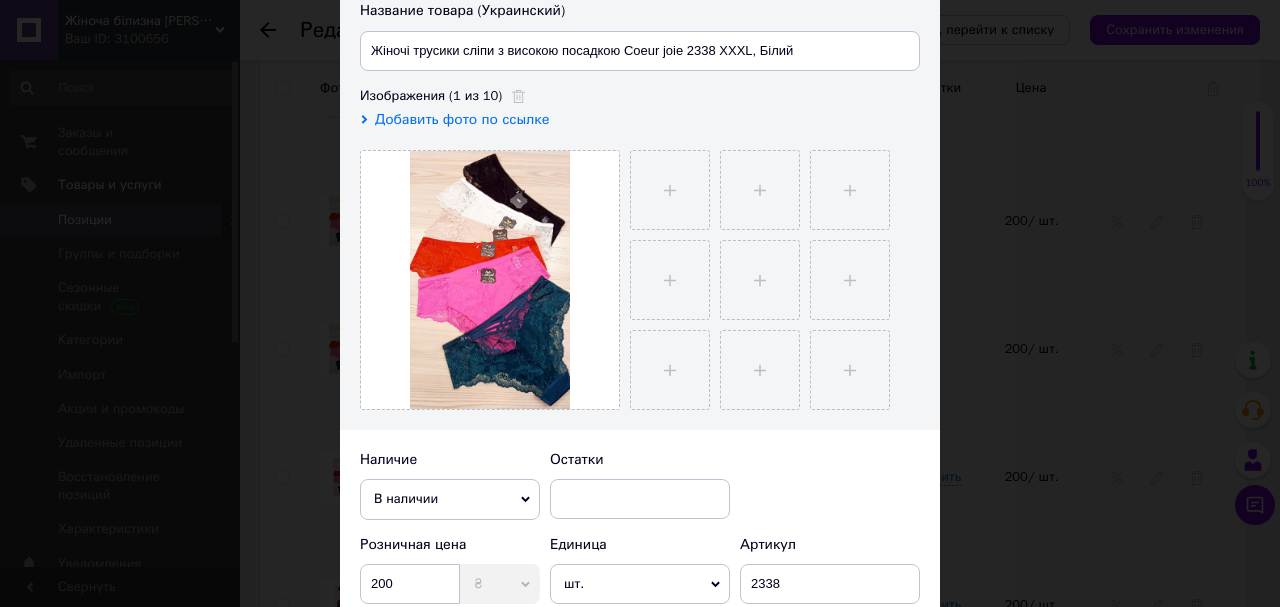 scroll, scrollTop: 400, scrollLeft: 0, axis: vertical 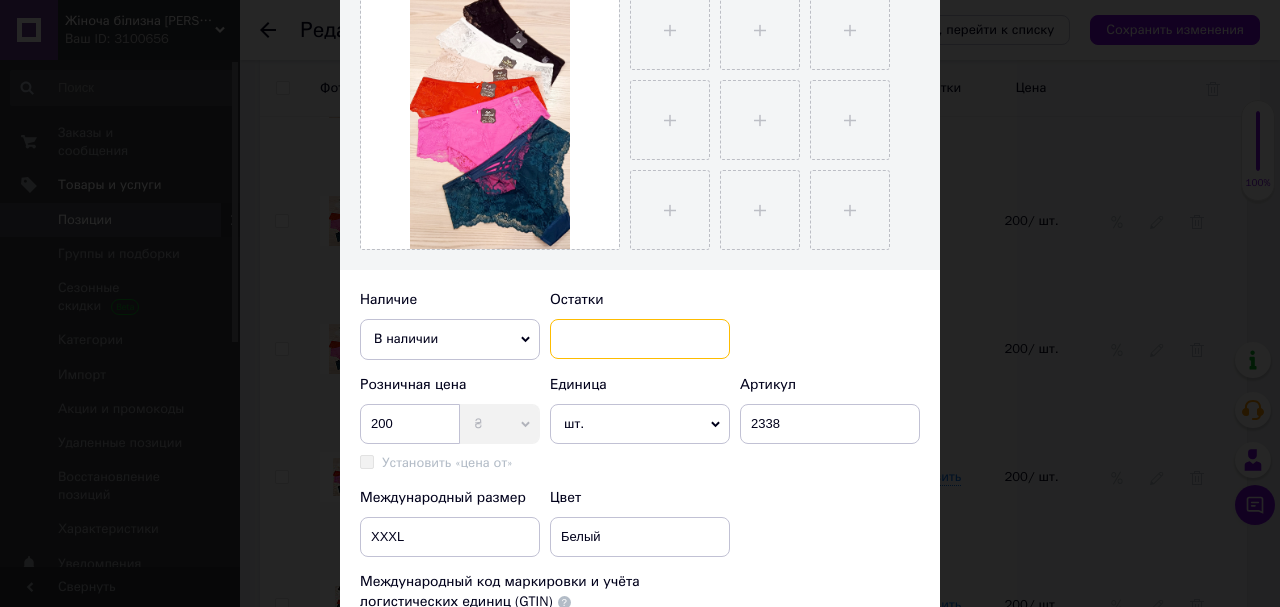 click at bounding box center (640, 339) 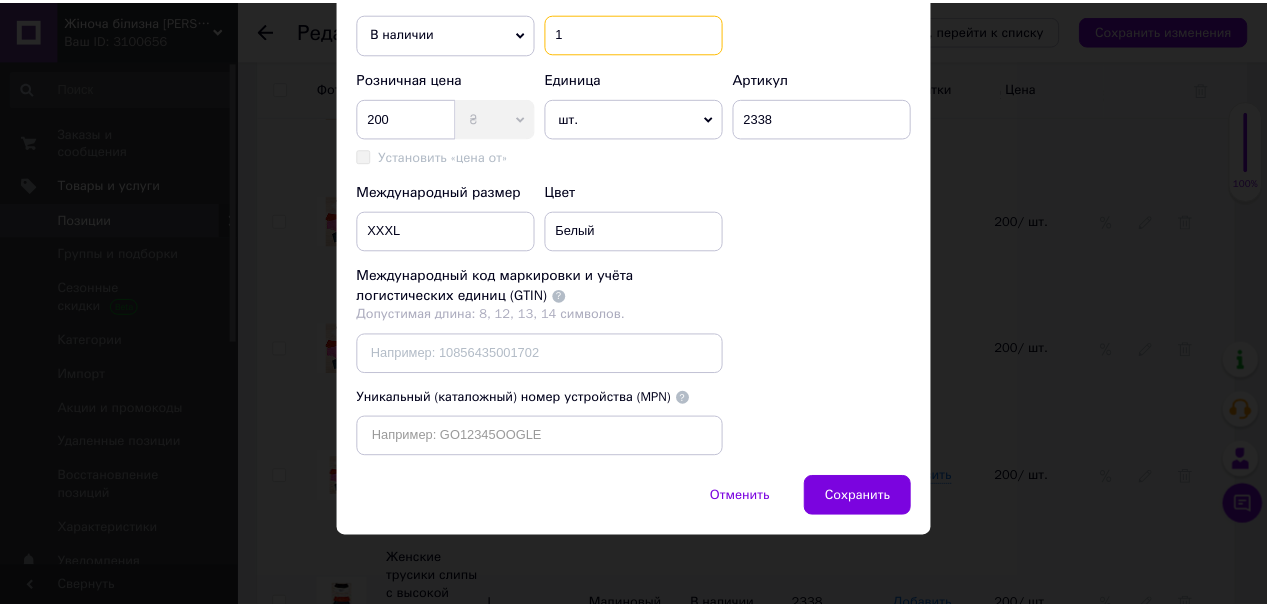 scroll, scrollTop: 740, scrollLeft: 0, axis: vertical 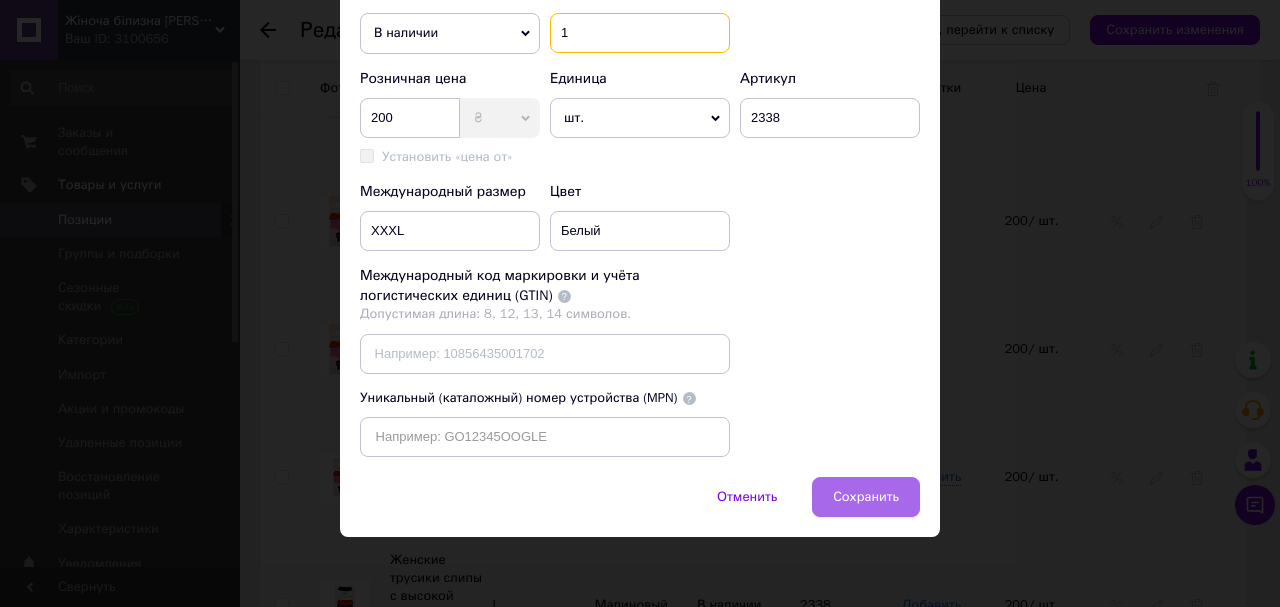 type on "1" 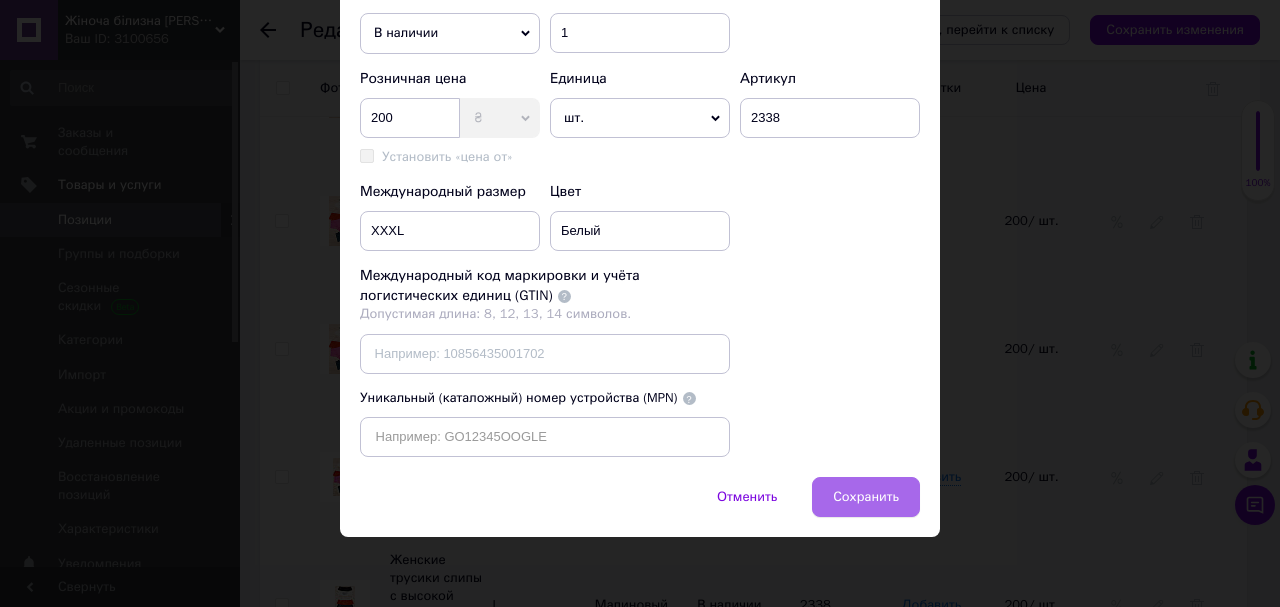 click on "Сохранить" at bounding box center [866, 497] 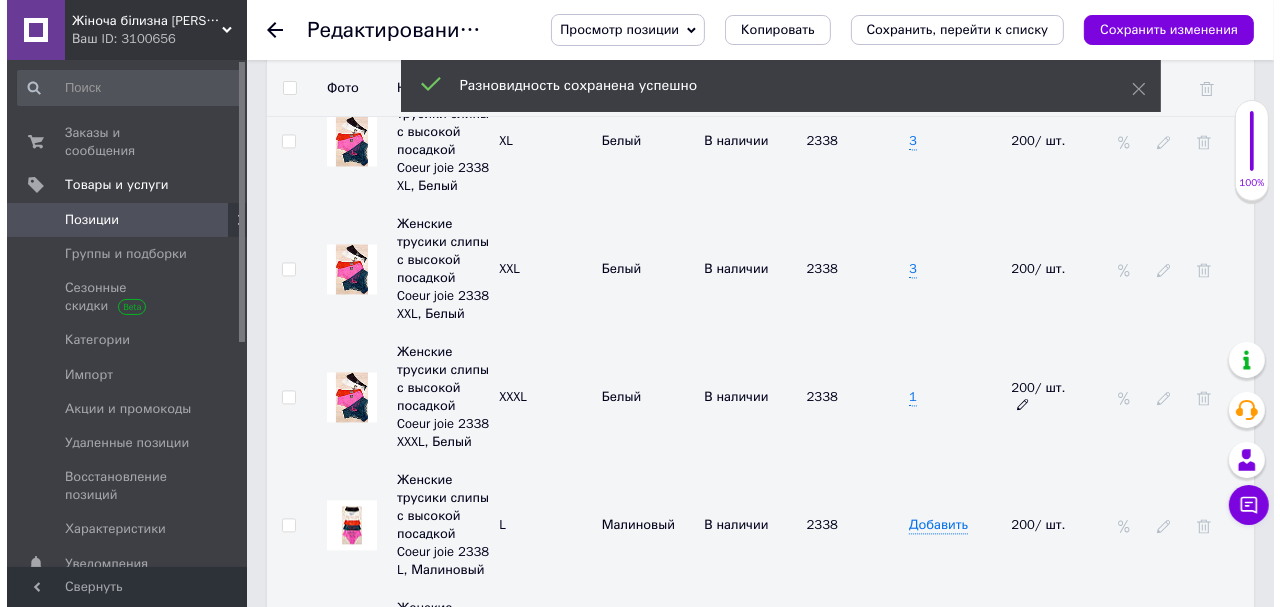 scroll, scrollTop: 3430, scrollLeft: 0, axis: vertical 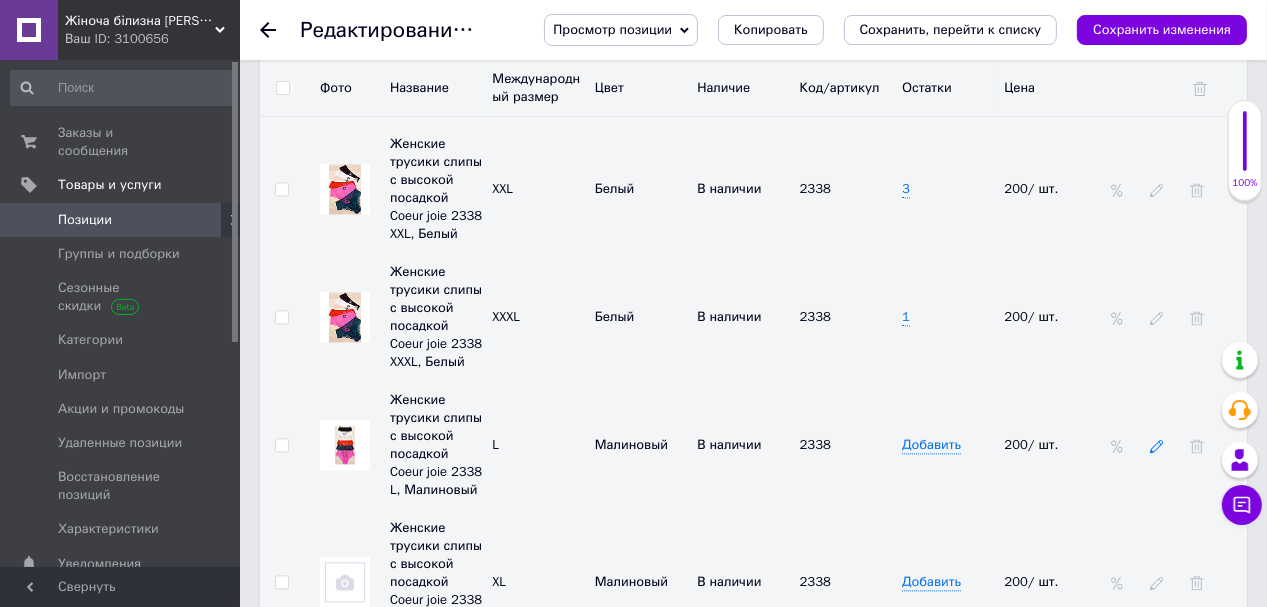click 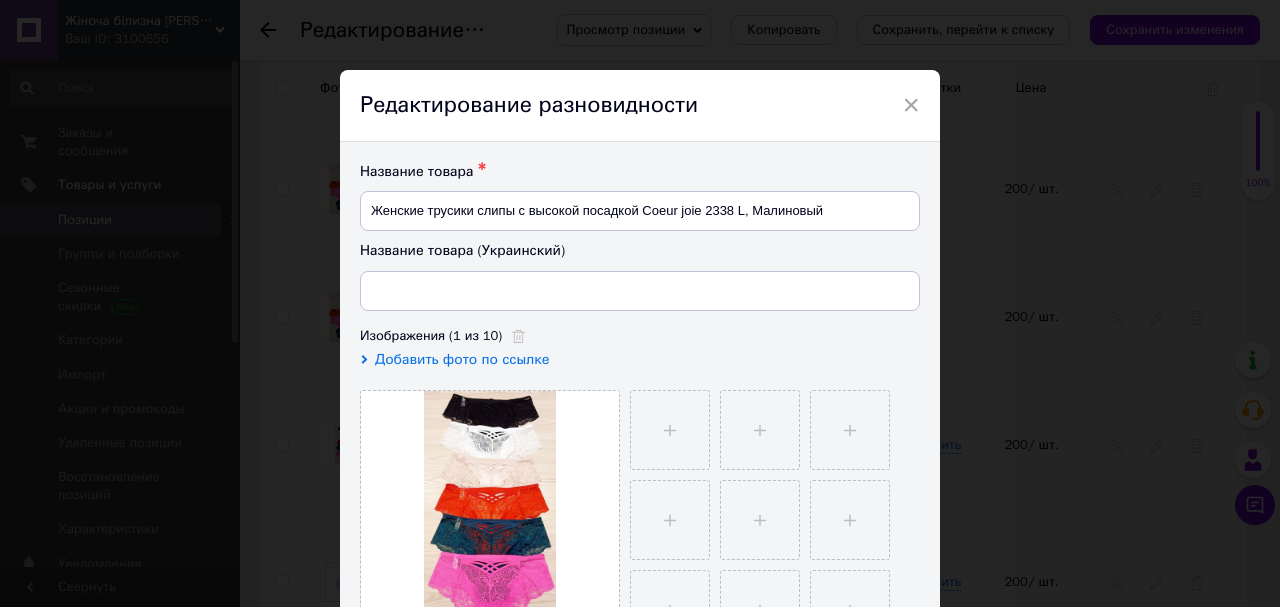 type on "Жіночі трусики сліпи з високою посадкою Coeur joie 2338 L, [PERSON_NAME]" 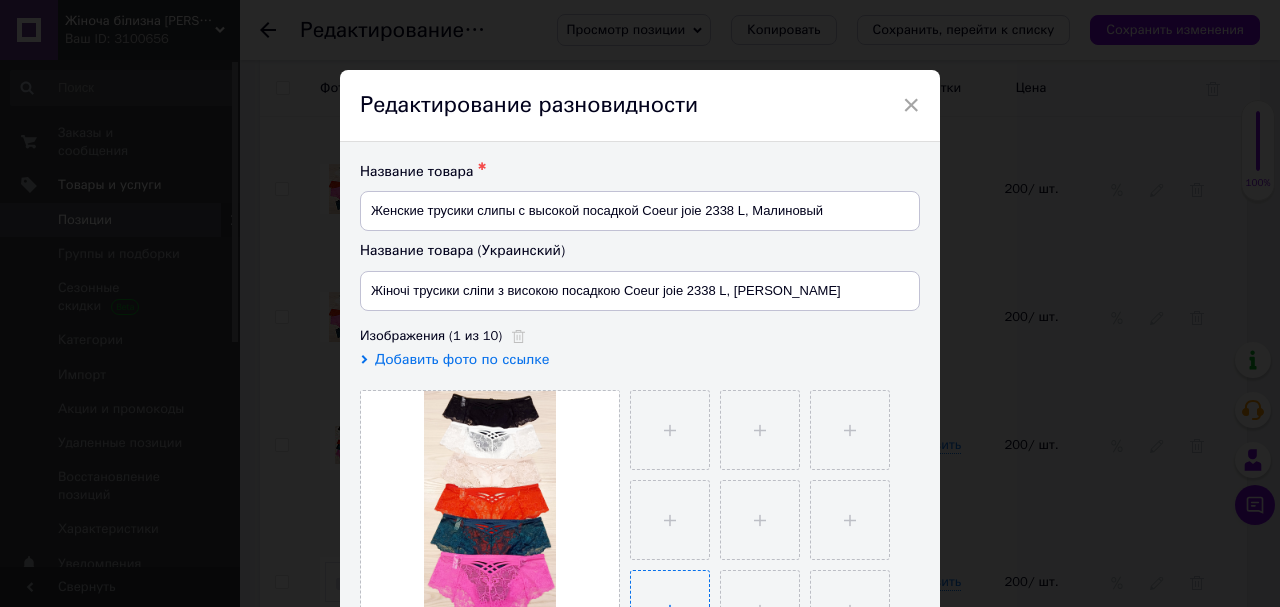 scroll, scrollTop: 240, scrollLeft: 0, axis: vertical 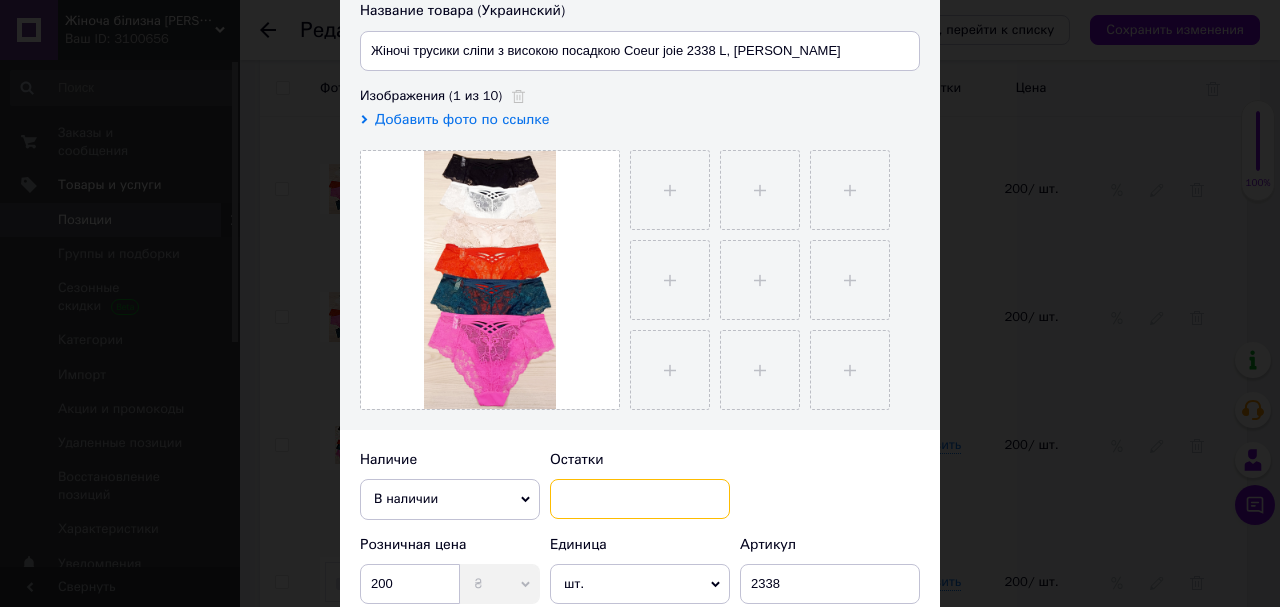 click at bounding box center (640, 499) 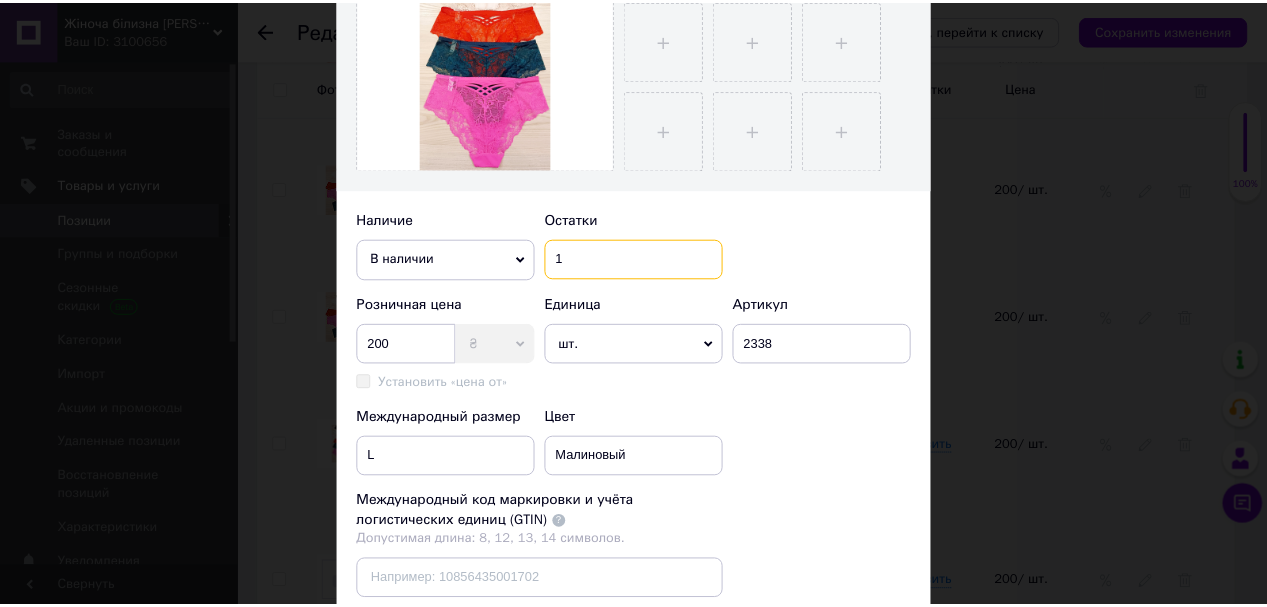 scroll, scrollTop: 720, scrollLeft: 0, axis: vertical 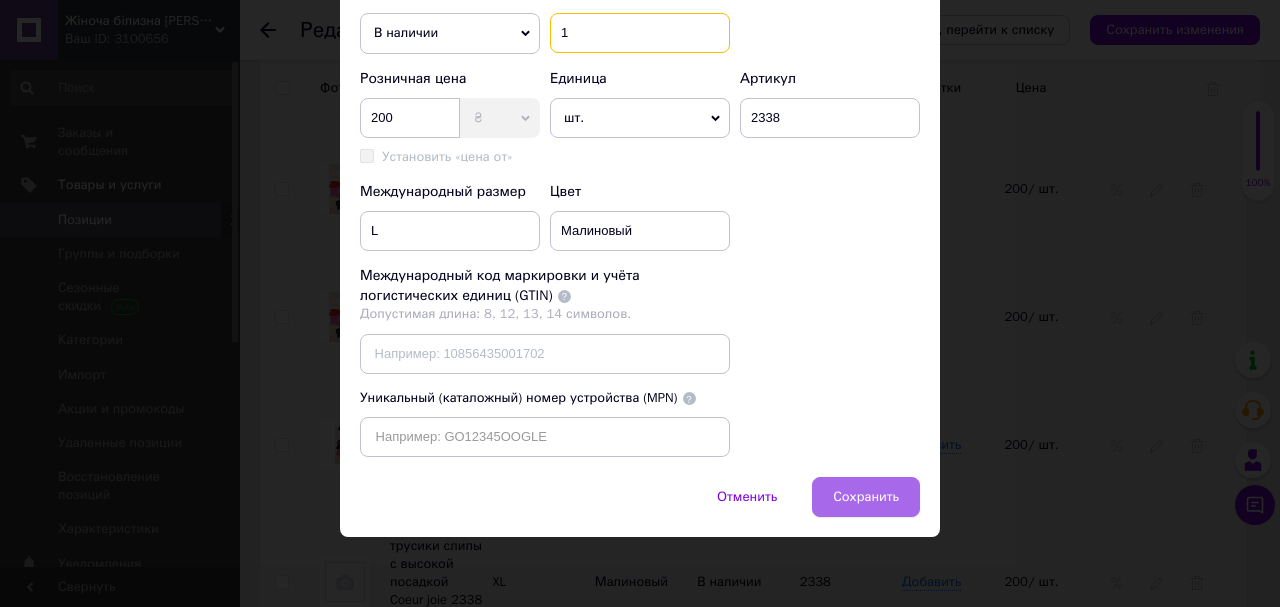 type on "1" 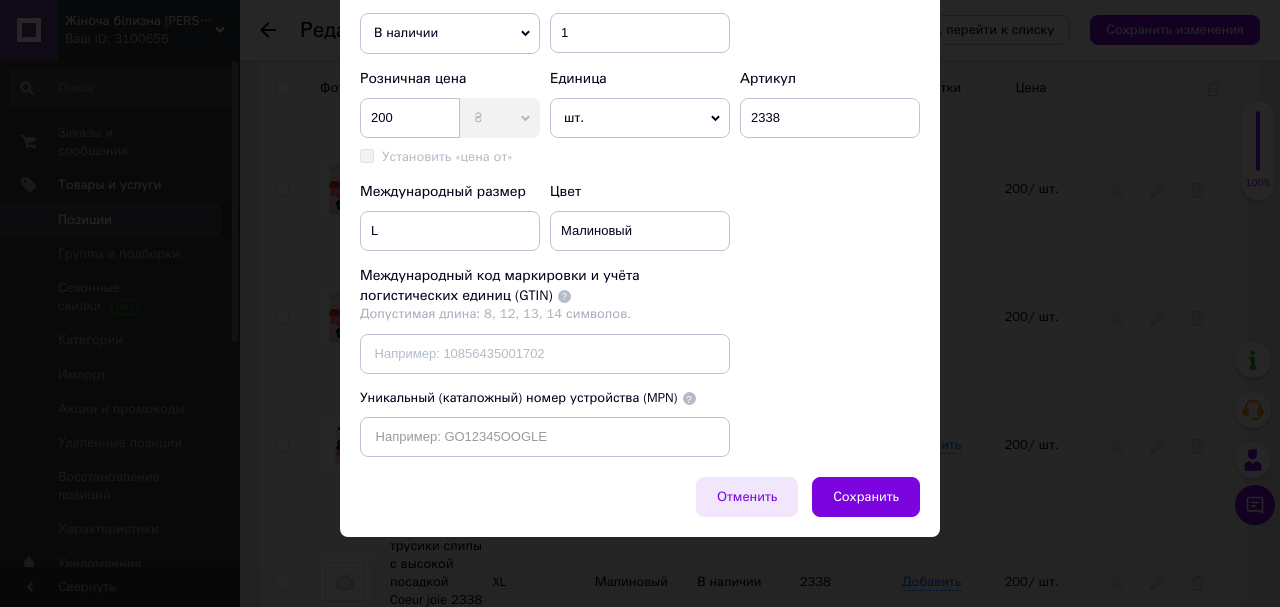 drag, startPoint x: 851, startPoint y: 522, endPoint x: 757, endPoint y: 499, distance: 96.77293 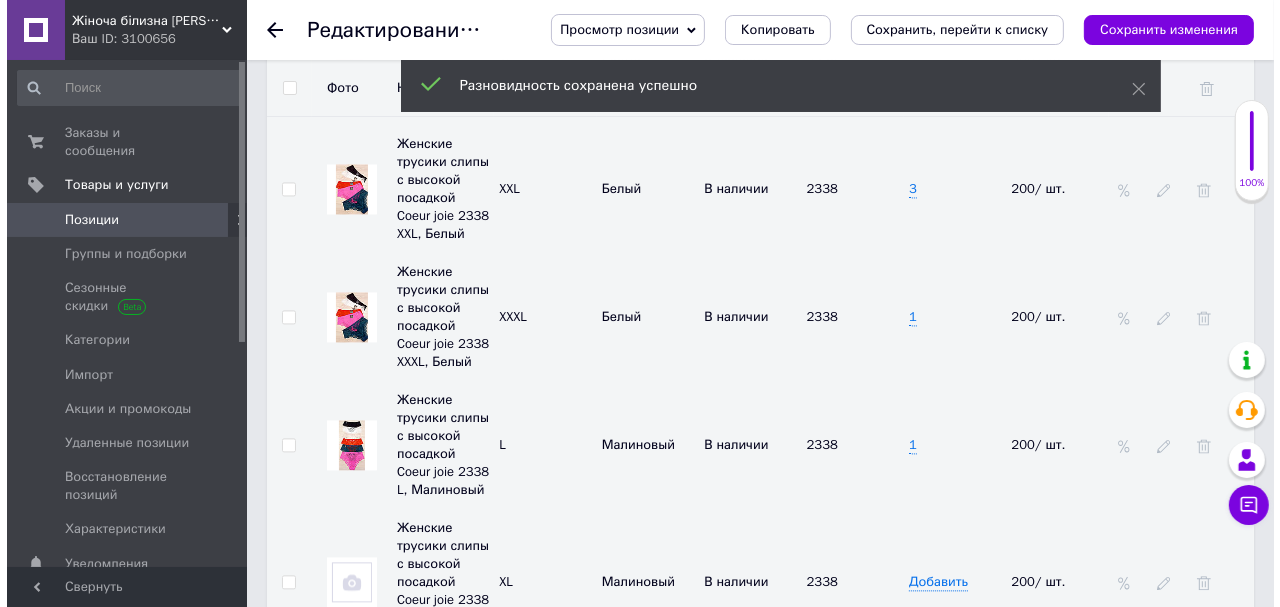 scroll, scrollTop: 3510, scrollLeft: 0, axis: vertical 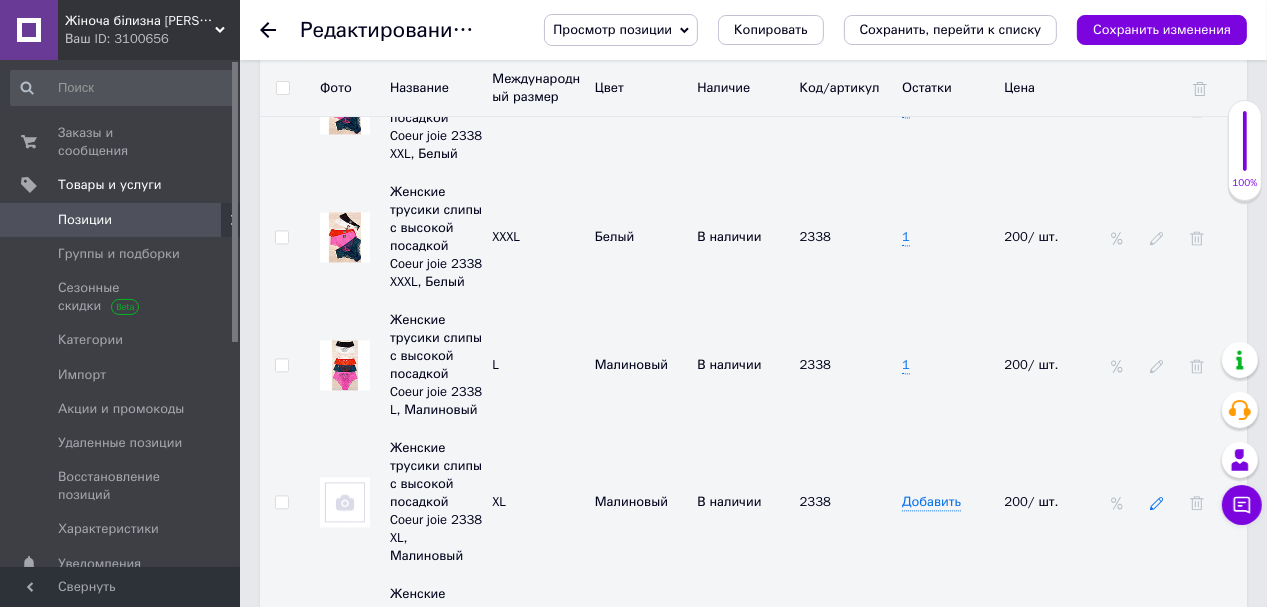 click 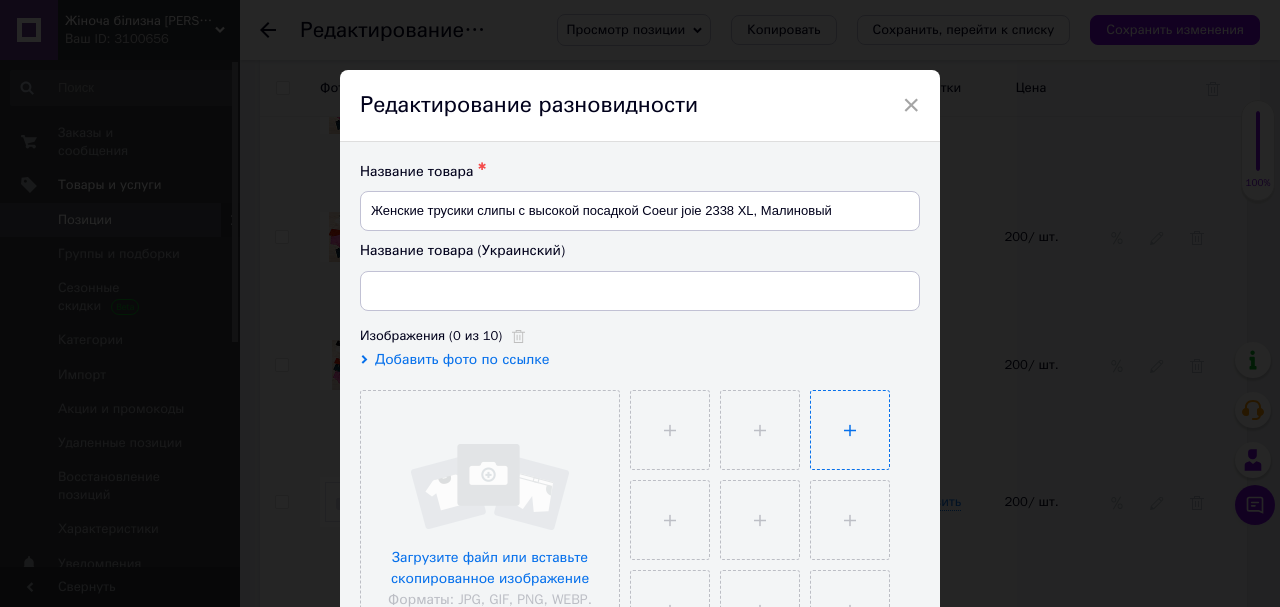 type on "Жіночі трусики сліпи з високою посадкою Coeur joie 2338 XL, Малиновий" 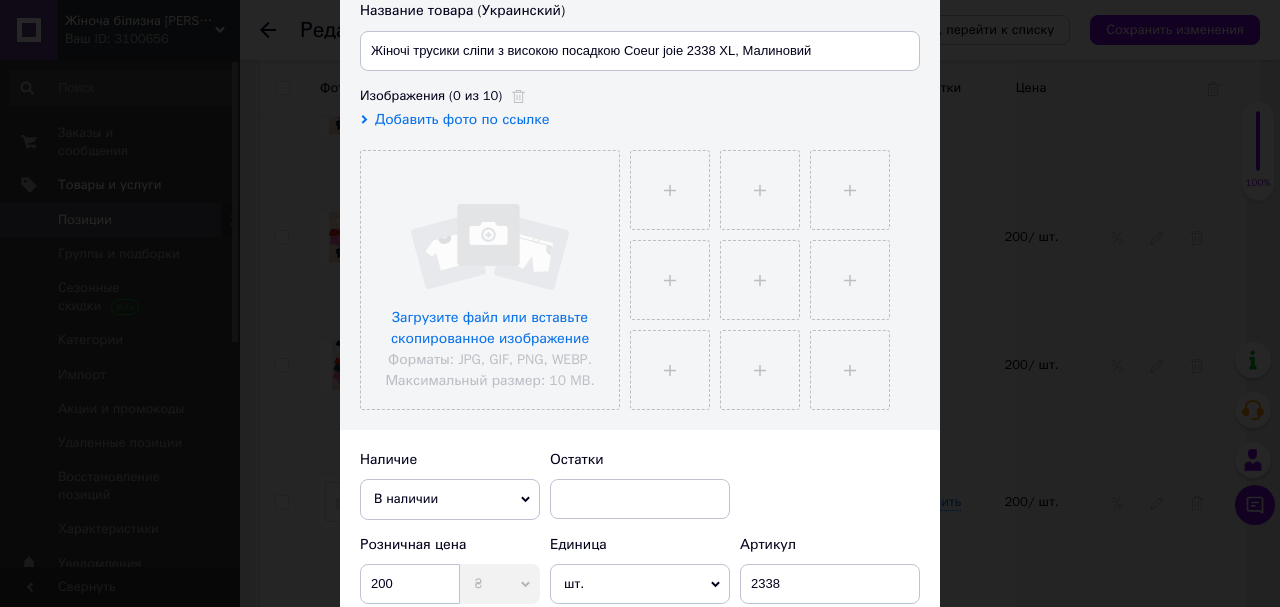 scroll, scrollTop: 320, scrollLeft: 0, axis: vertical 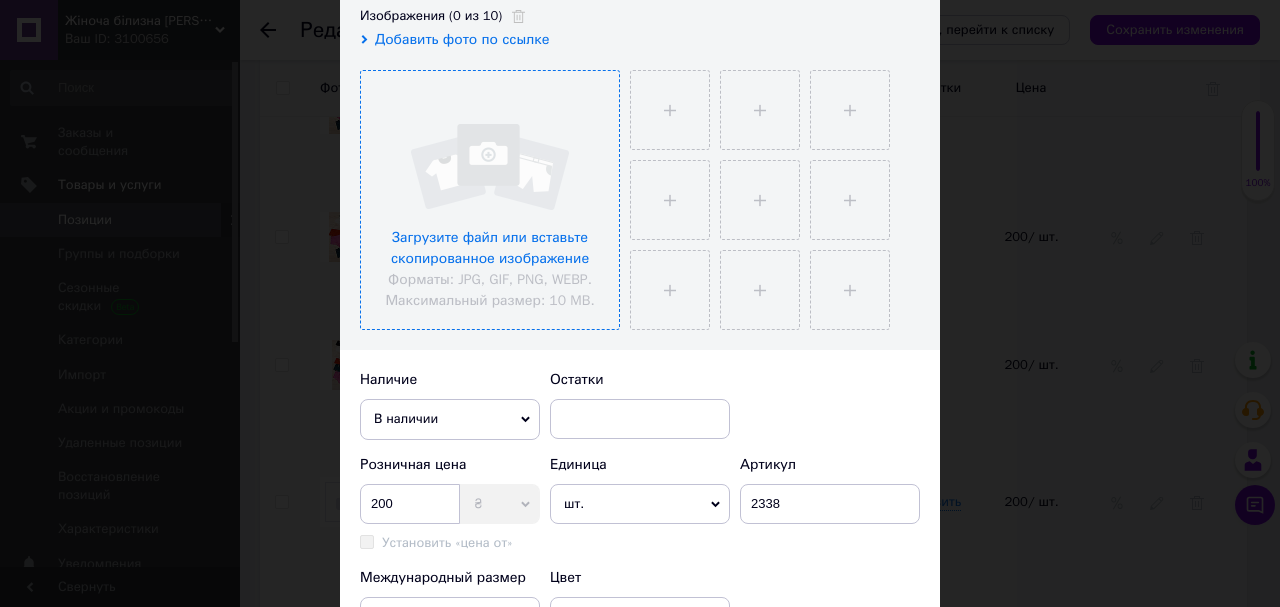 click at bounding box center [490, 200] 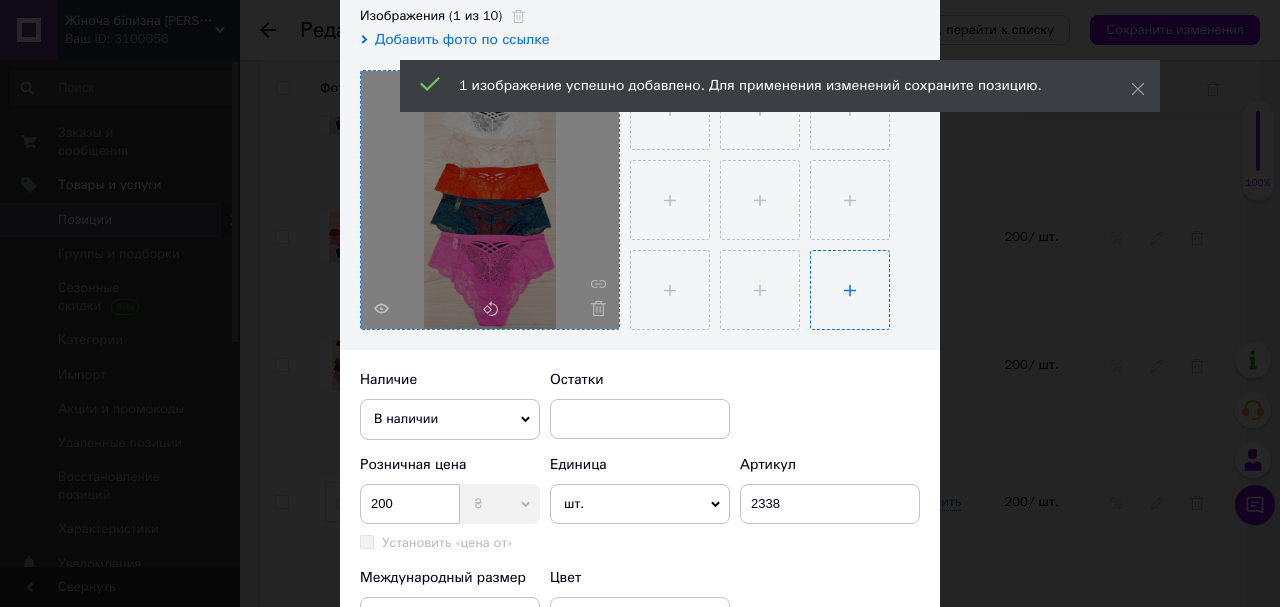 scroll, scrollTop: 400, scrollLeft: 0, axis: vertical 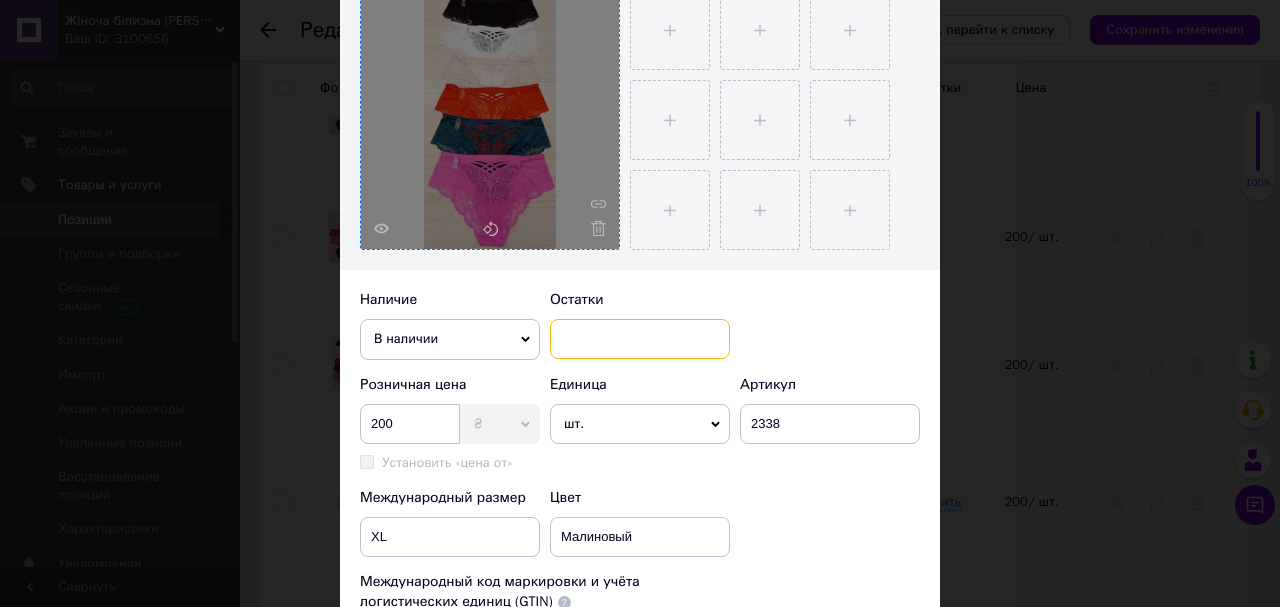 click at bounding box center [640, 339] 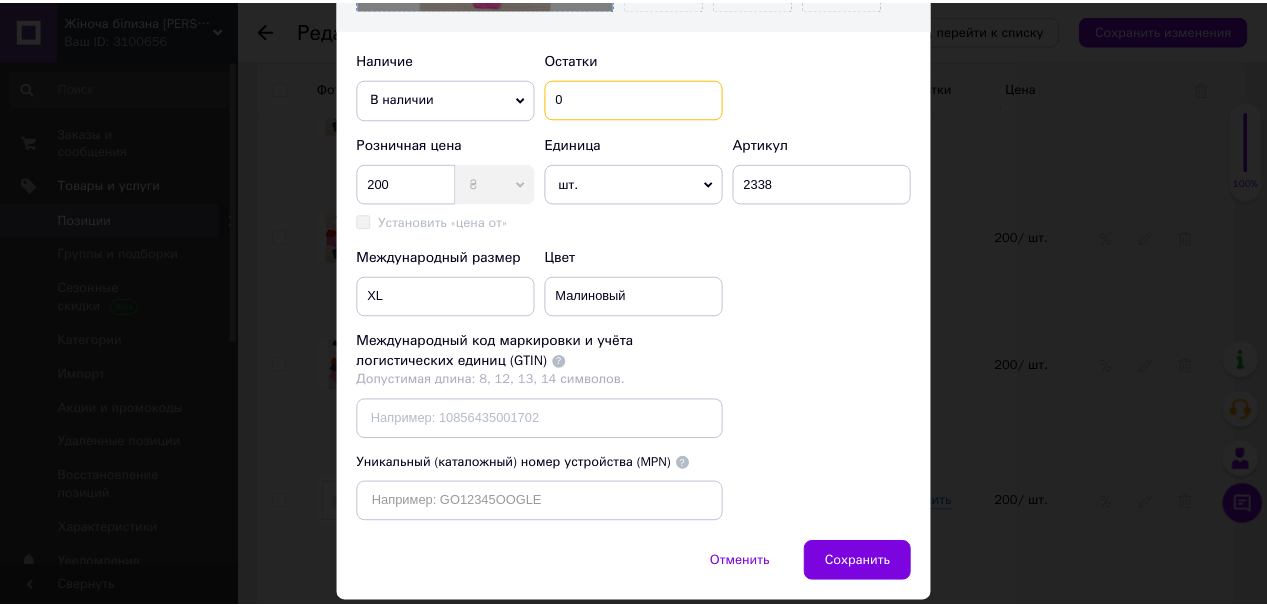 scroll, scrollTop: 720, scrollLeft: 0, axis: vertical 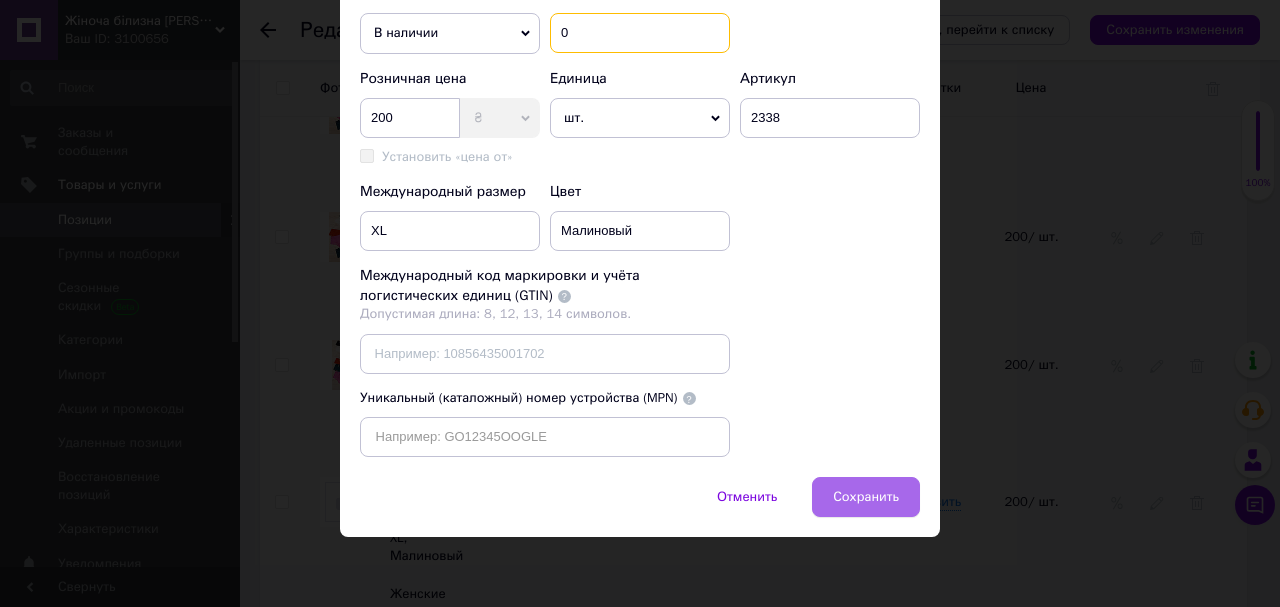 type on "0" 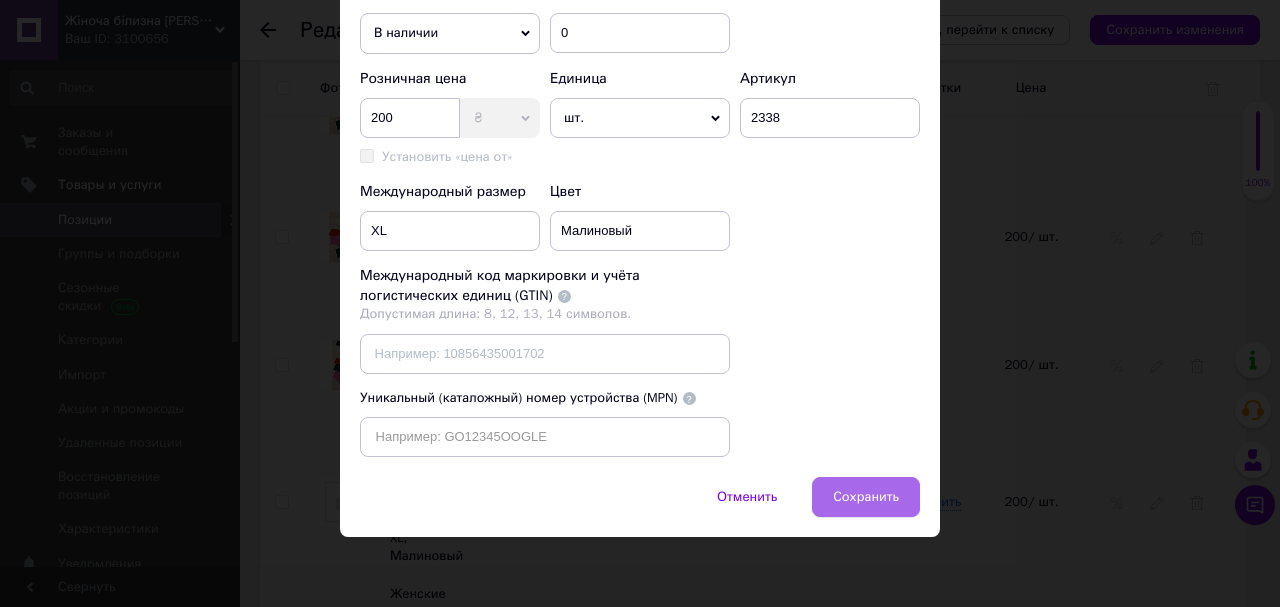 click on "Сохранить" at bounding box center (866, 497) 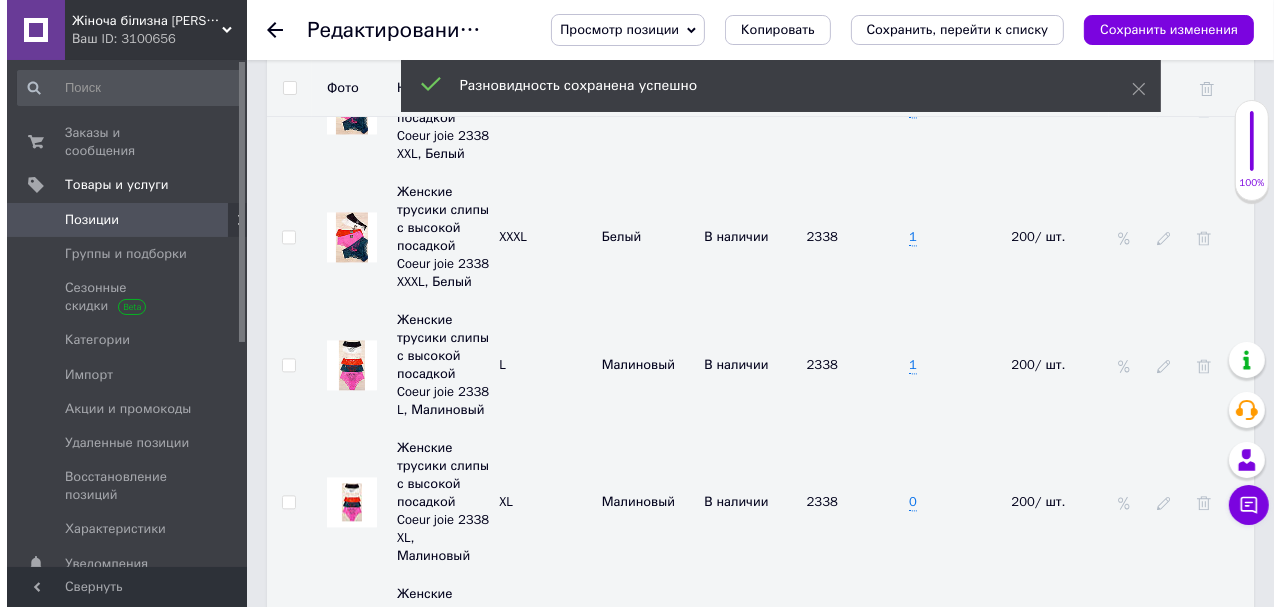 scroll, scrollTop: 3590, scrollLeft: 0, axis: vertical 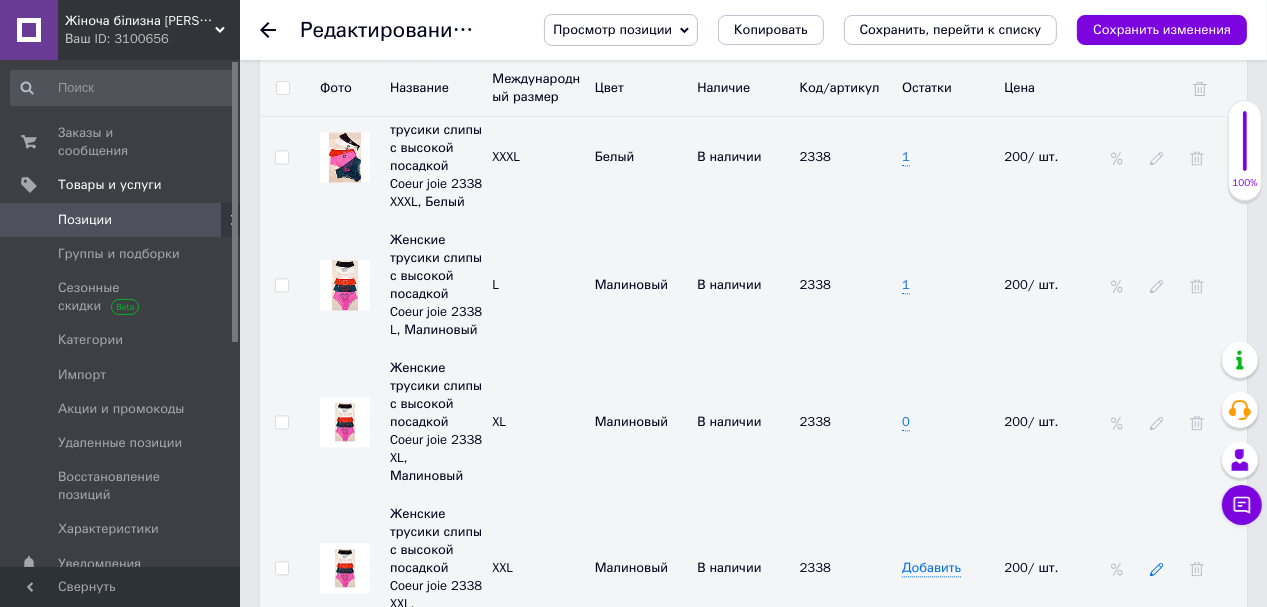 click 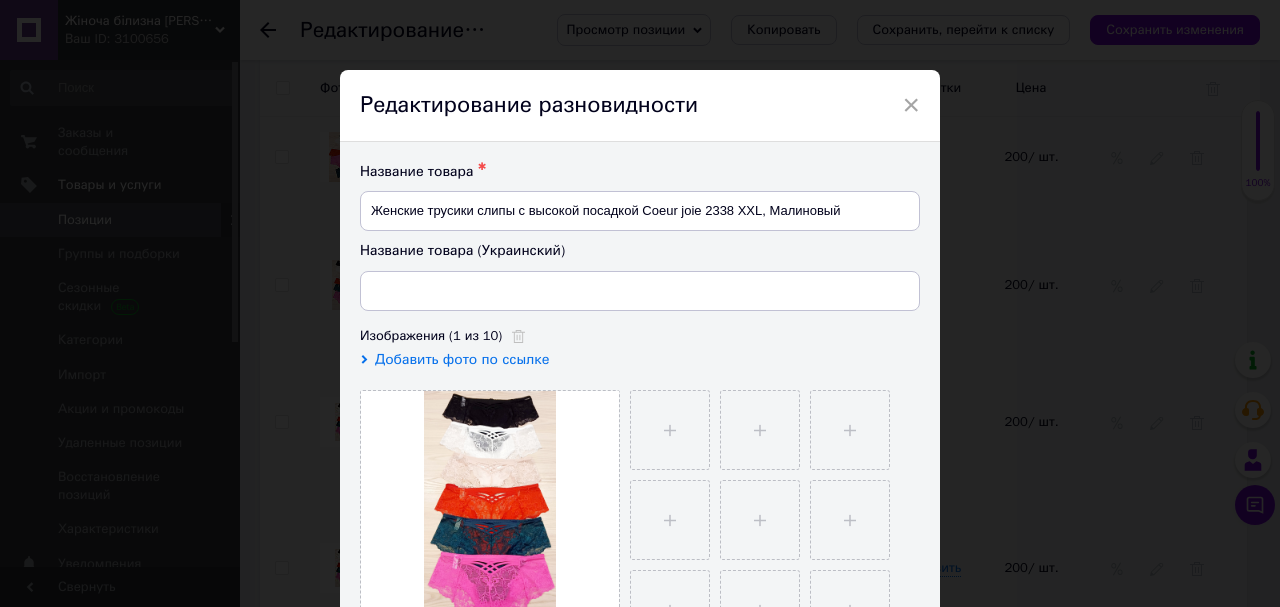 type on "Жіночі трусики сліпи з високою посадкою Coeur joie 2338 XXL, Малиновий" 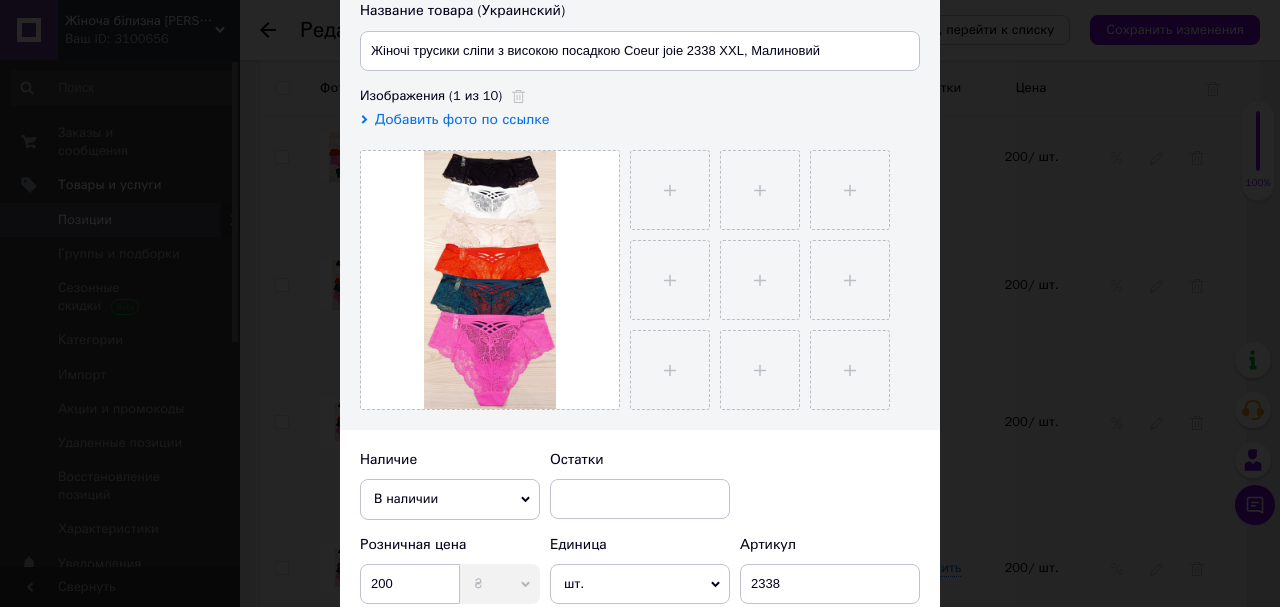 scroll, scrollTop: 320, scrollLeft: 0, axis: vertical 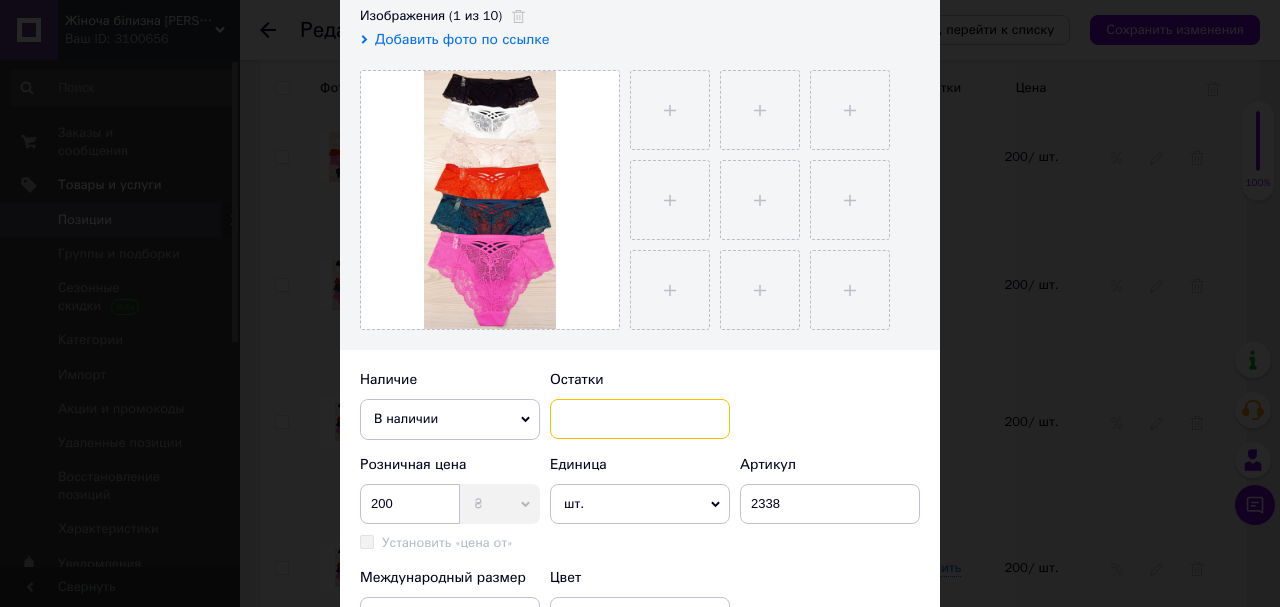 click at bounding box center (640, 419) 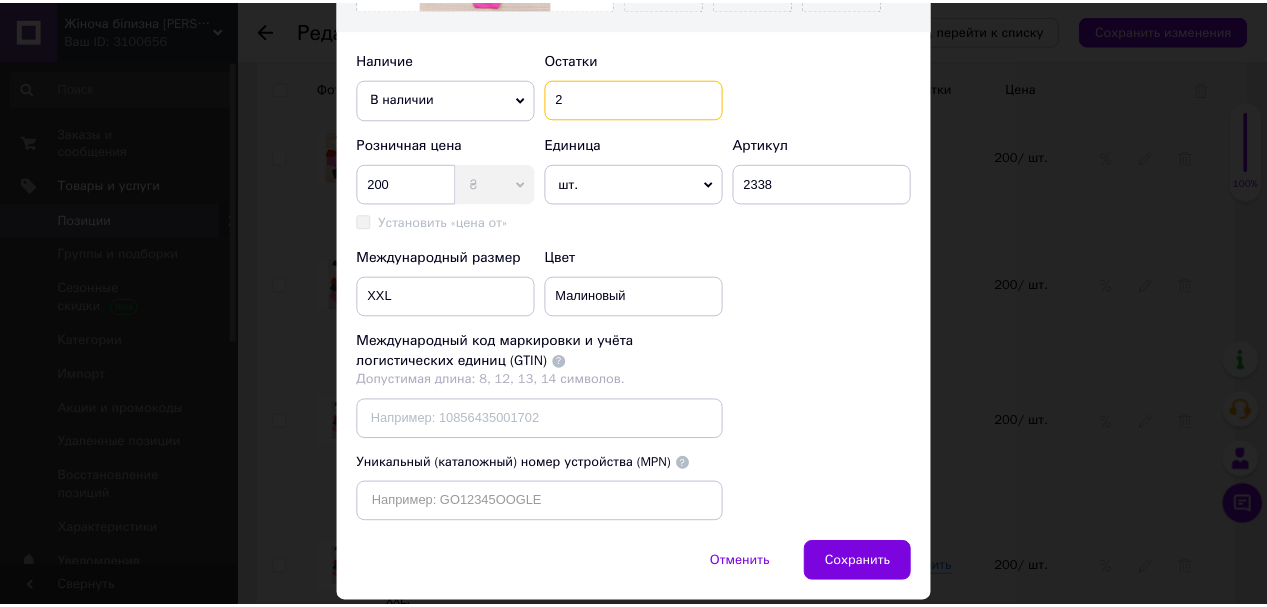 scroll, scrollTop: 740, scrollLeft: 0, axis: vertical 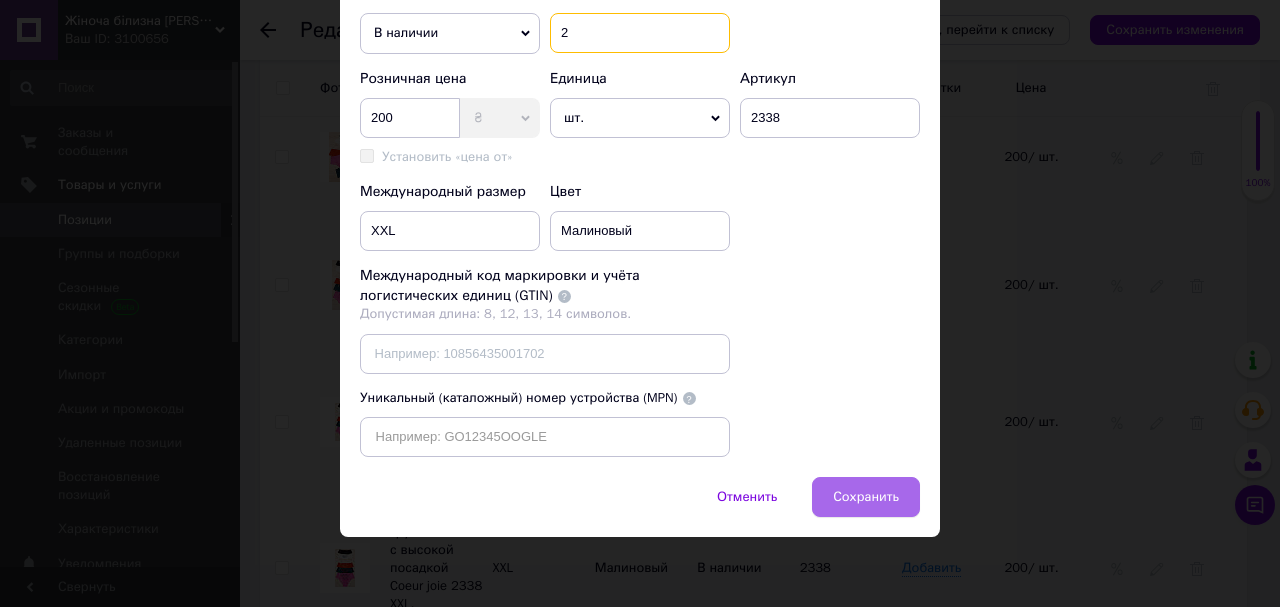 type on "2" 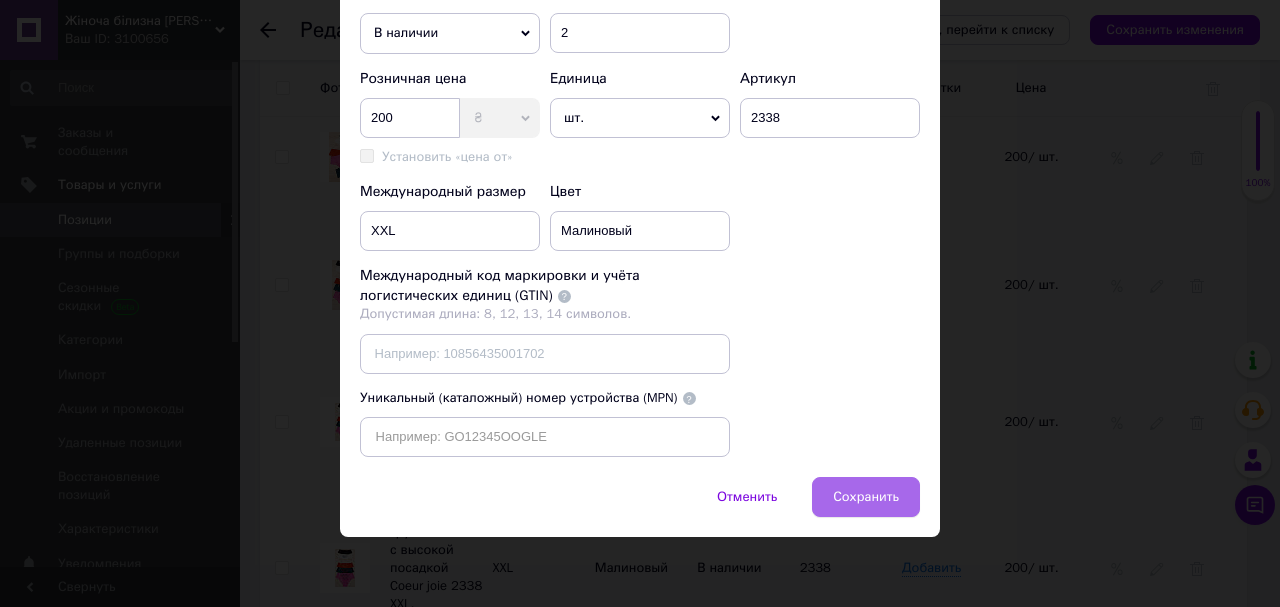 click on "Сохранить" at bounding box center [866, 497] 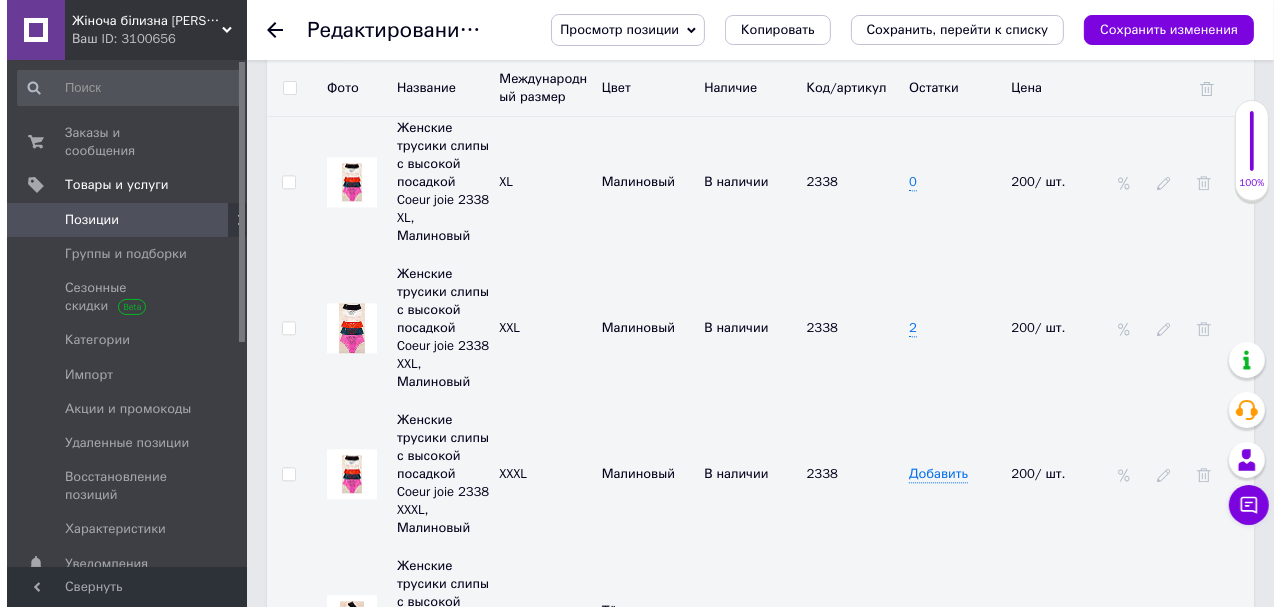 scroll, scrollTop: 3910, scrollLeft: 0, axis: vertical 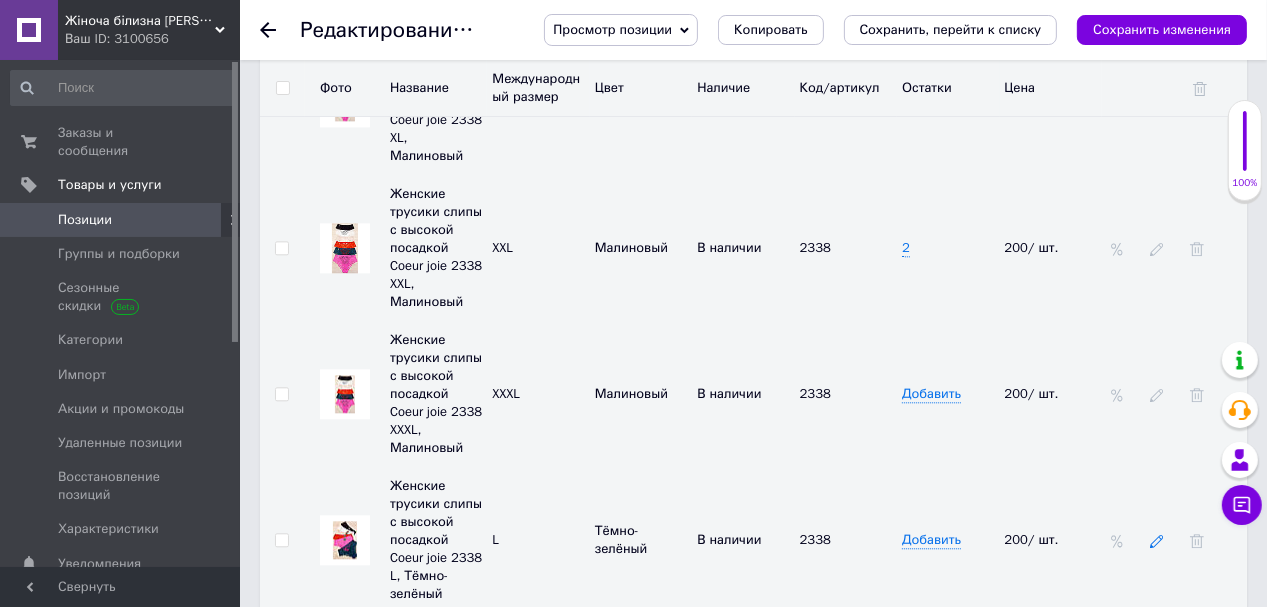 click 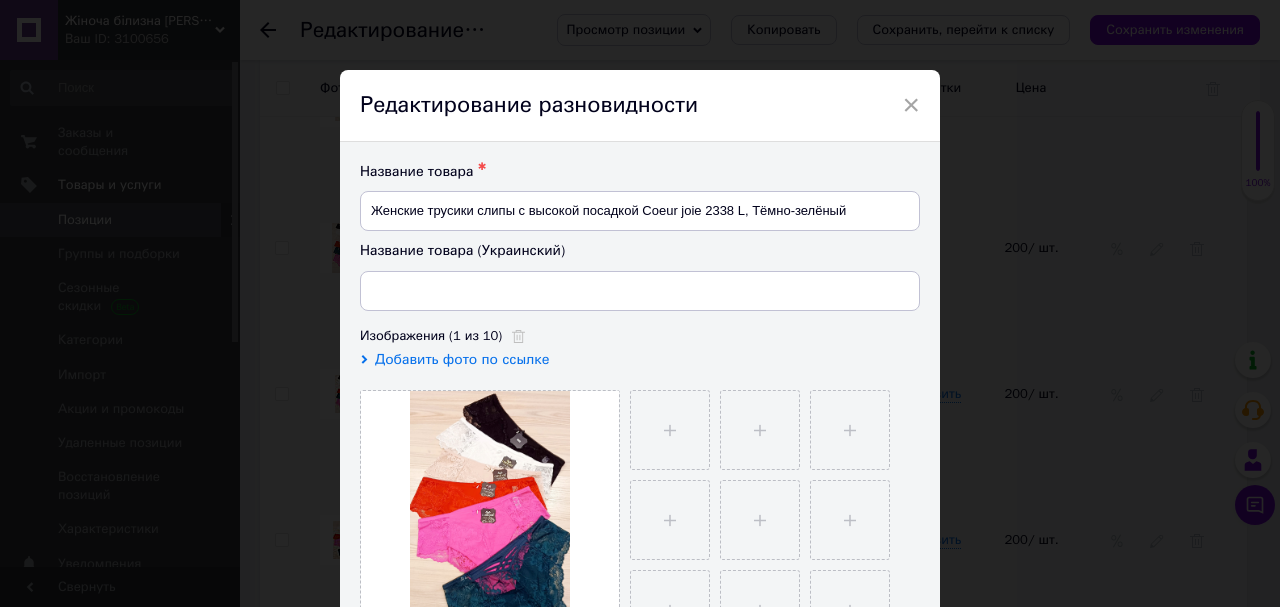 type on "Жіночі трусики сліпи з високою посадкою Coeur joie 2338 L, Темно-зелений" 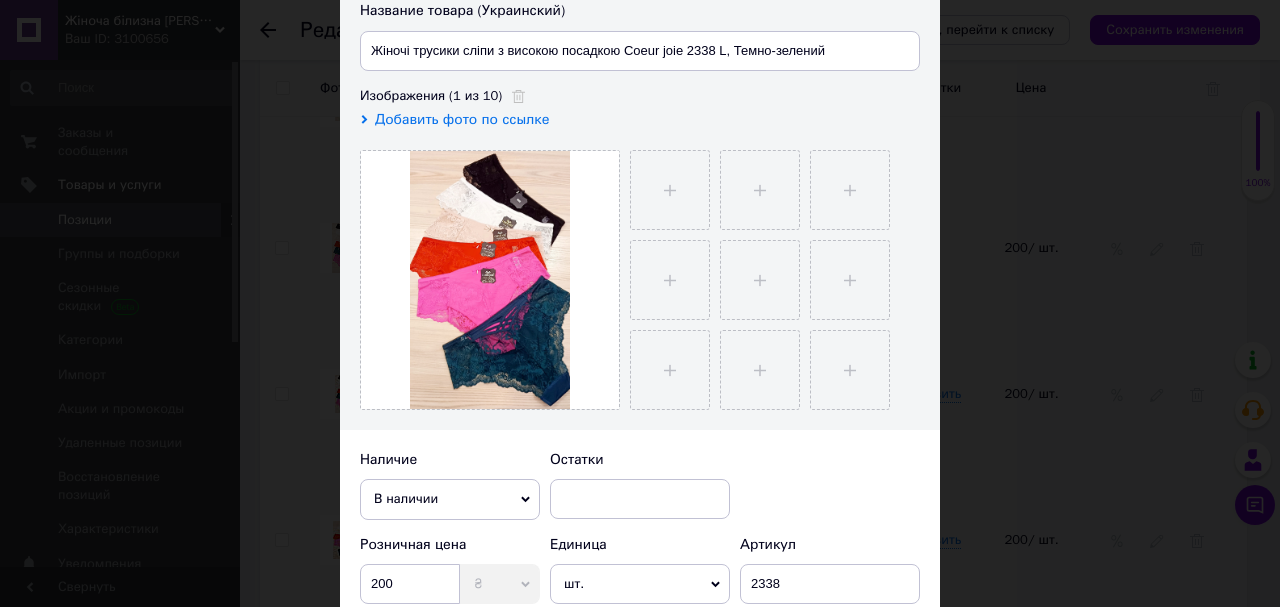 scroll, scrollTop: 400, scrollLeft: 0, axis: vertical 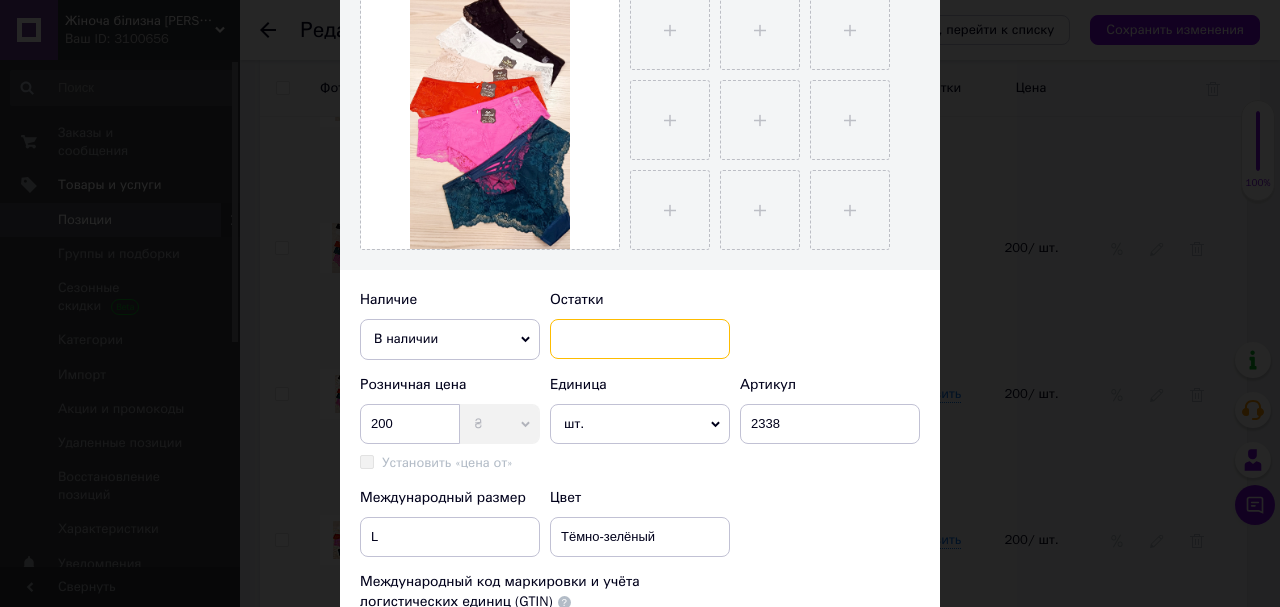 click at bounding box center (640, 339) 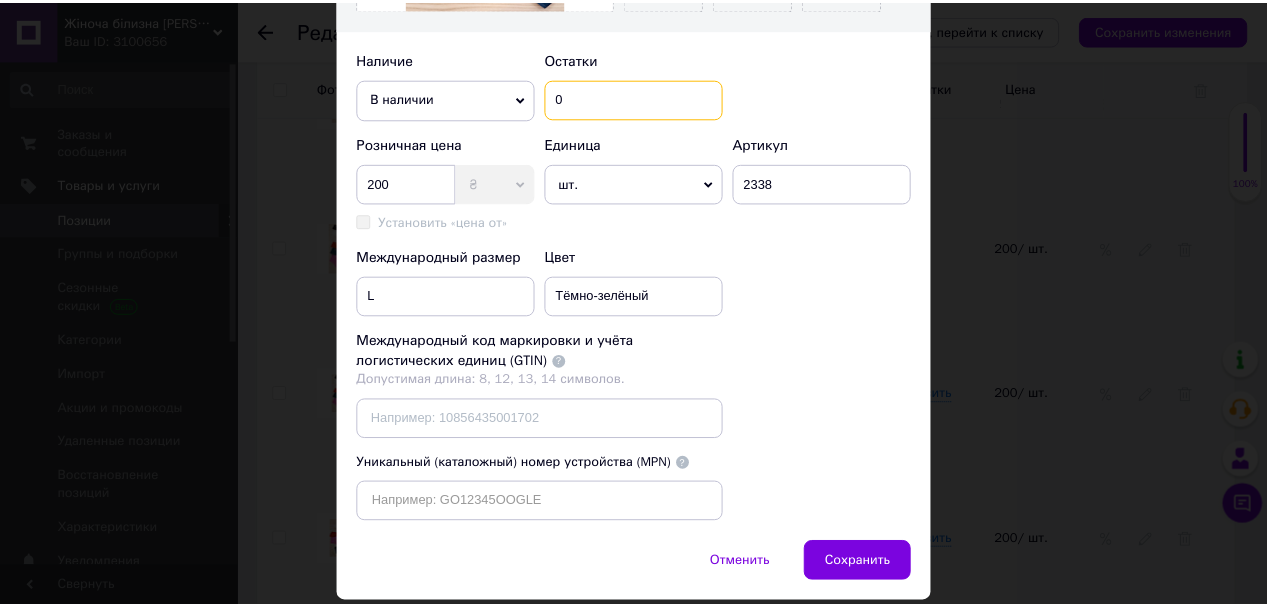 scroll, scrollTop: 740, scrollLeft: 0, axis: vertical 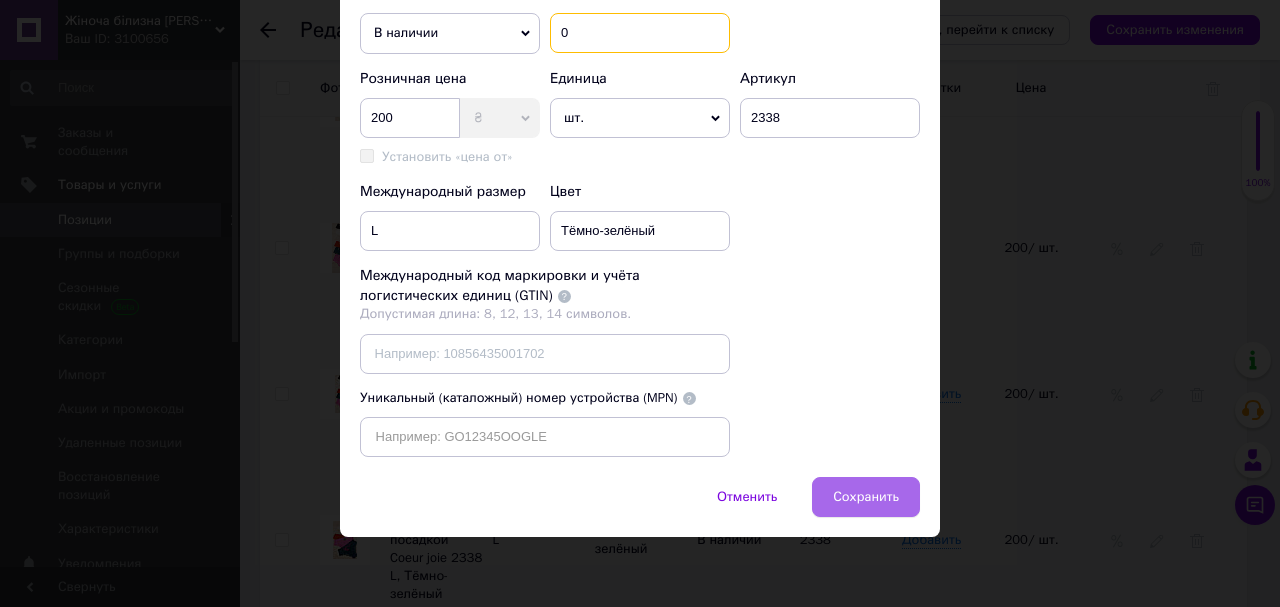 type on "0" 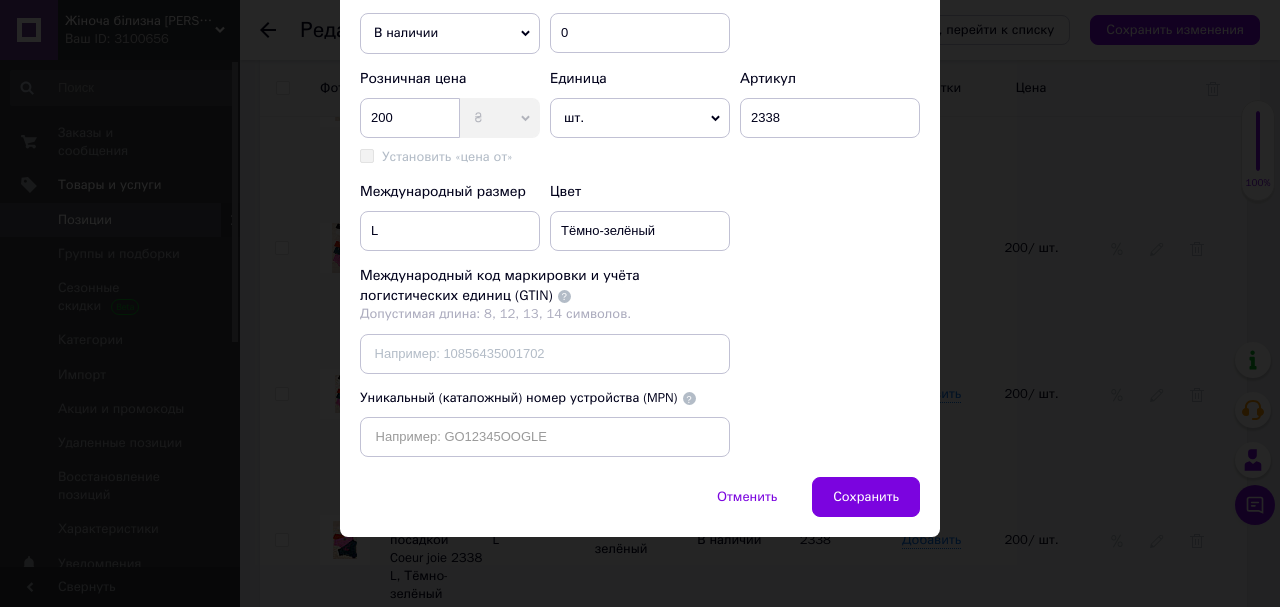 drag, startPoint x: 868, startPoint y: 498, endPoint x: 792, endPoint y: 476, distance: 79.12016 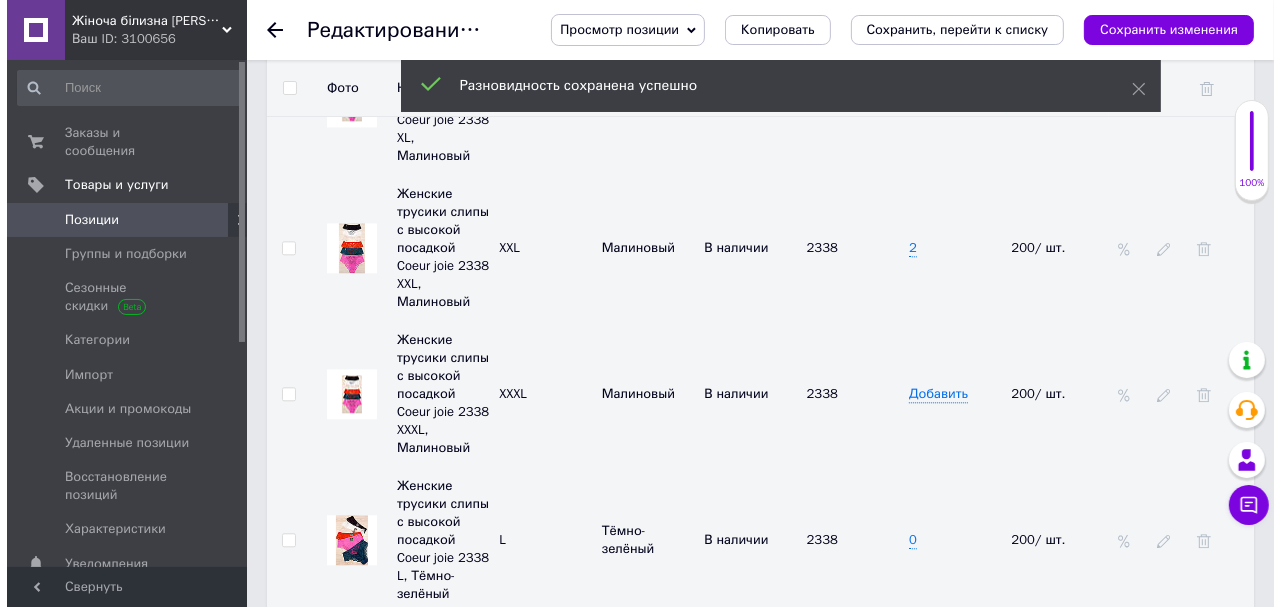 scroll, scrollTop: 3990, scrollLeft: 0, axis: vertical 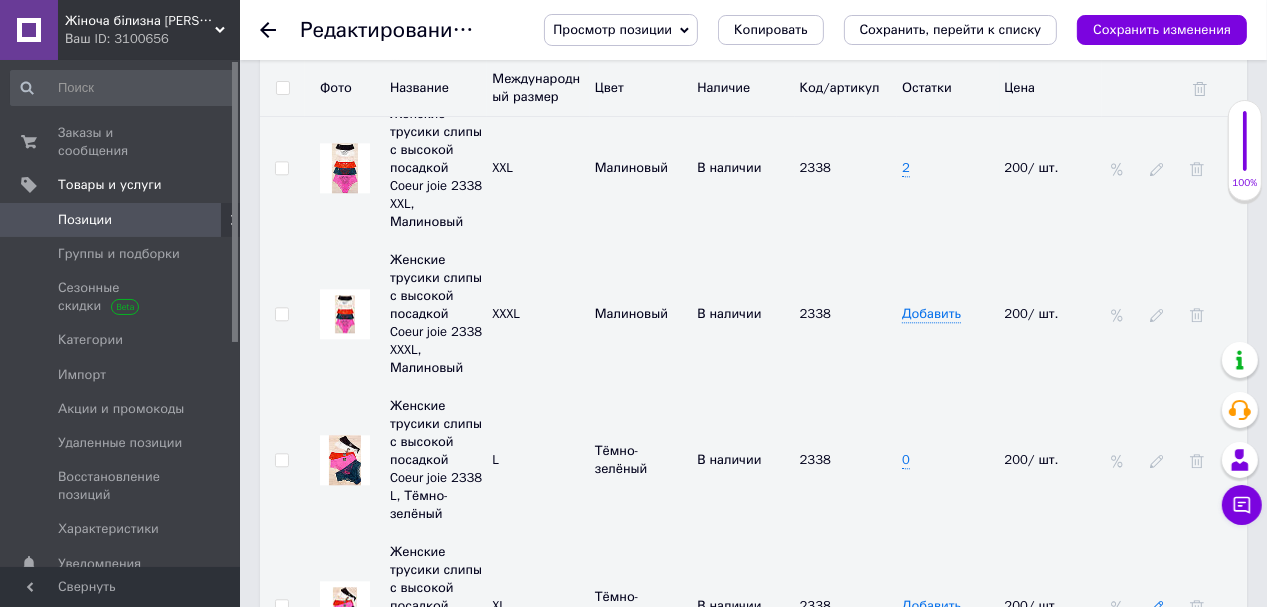 click 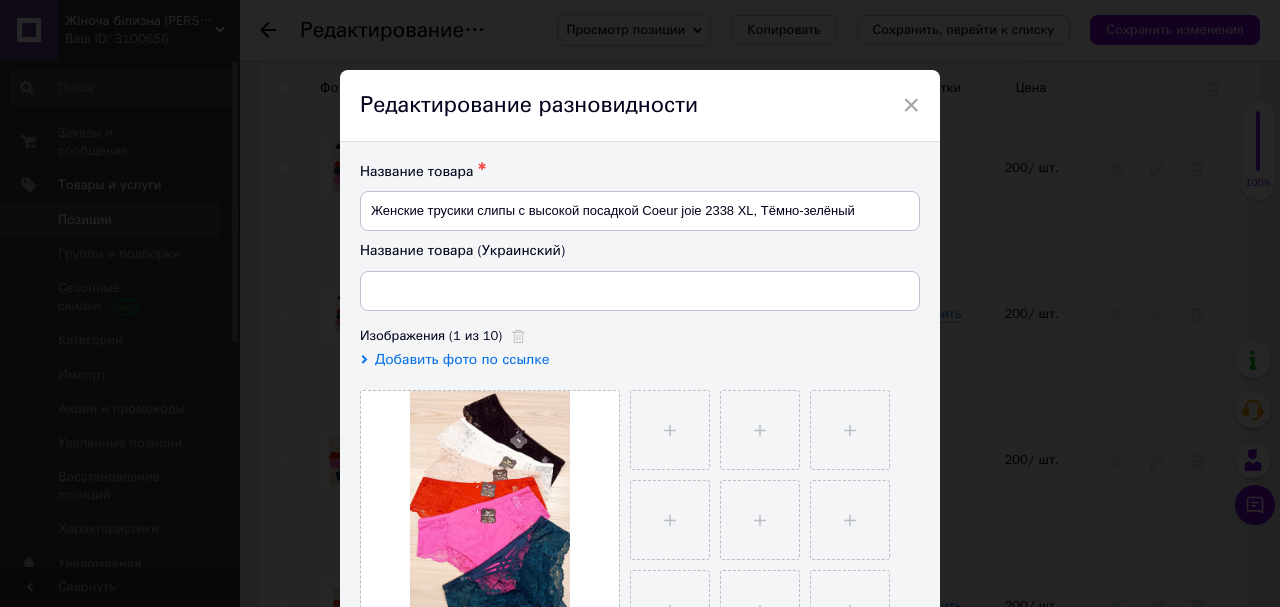 type on "Жіночі трусики сліпи з високою посадкою Coeur joie 2338 XL, Темно-зелений" 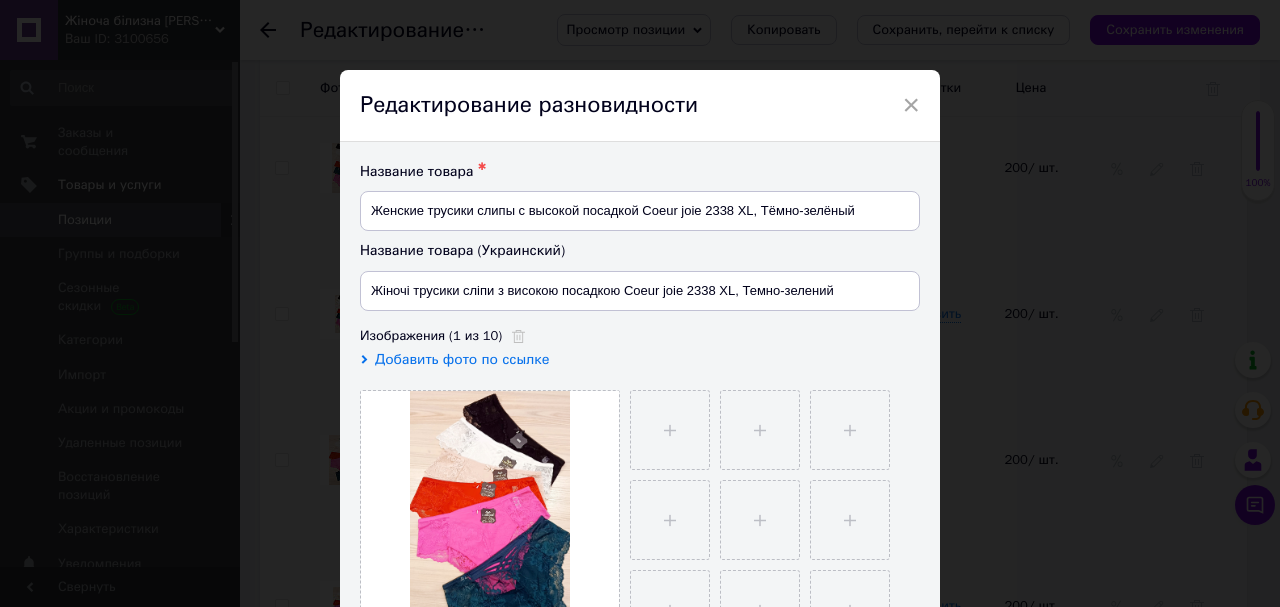 scroll, scrollTop: 240, scrollLeft: 0, axis: vertical 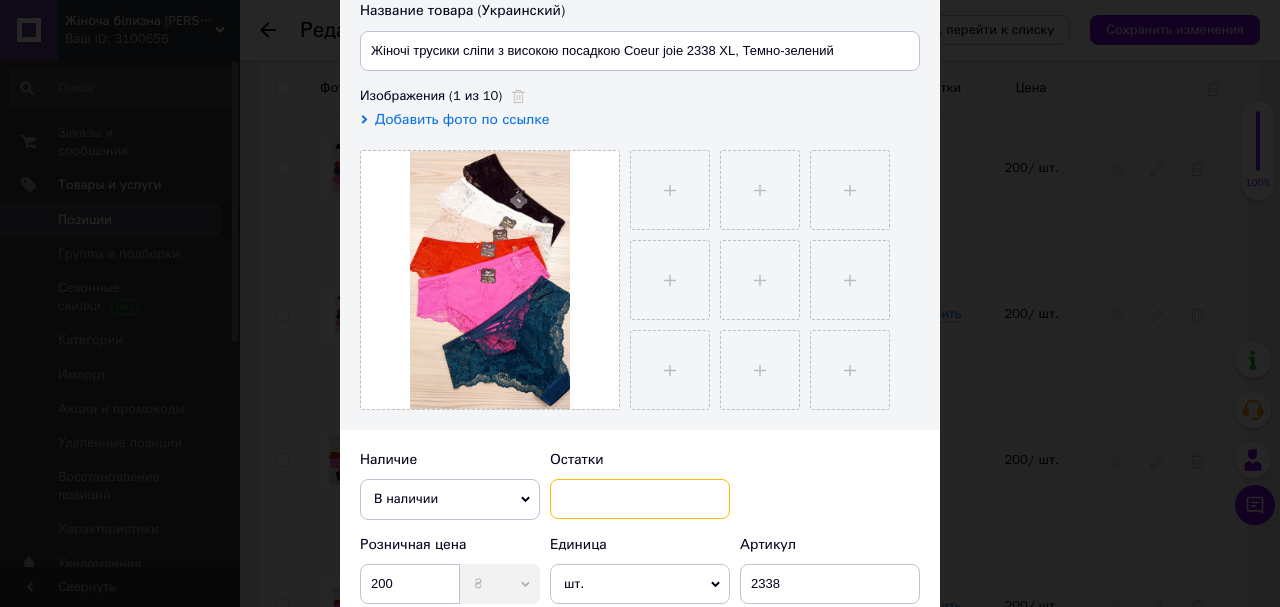 click at bounding box center [640, 499] 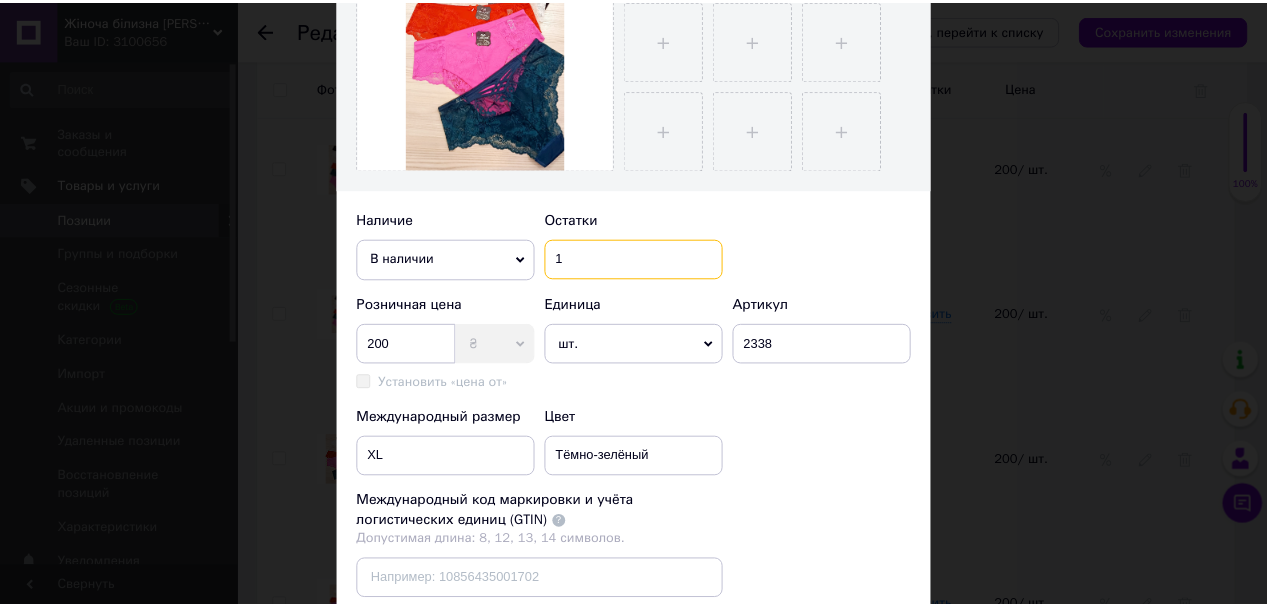 scroll, scrollTop: 720, scrollLeft: 0, axis: vertical 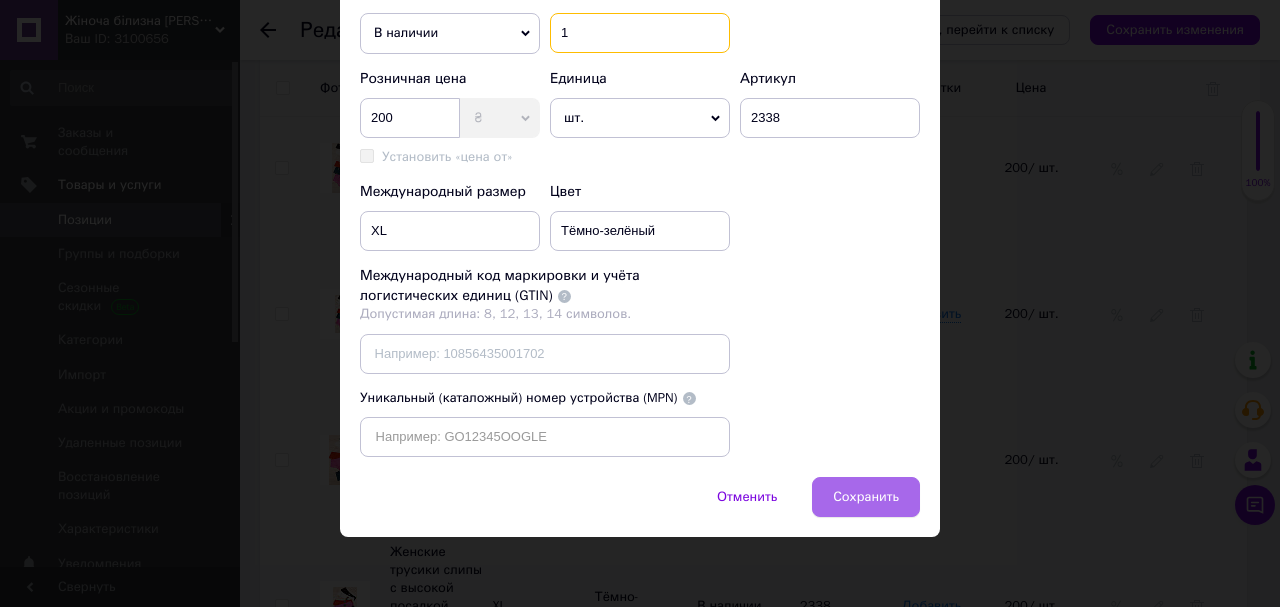 type on "1" 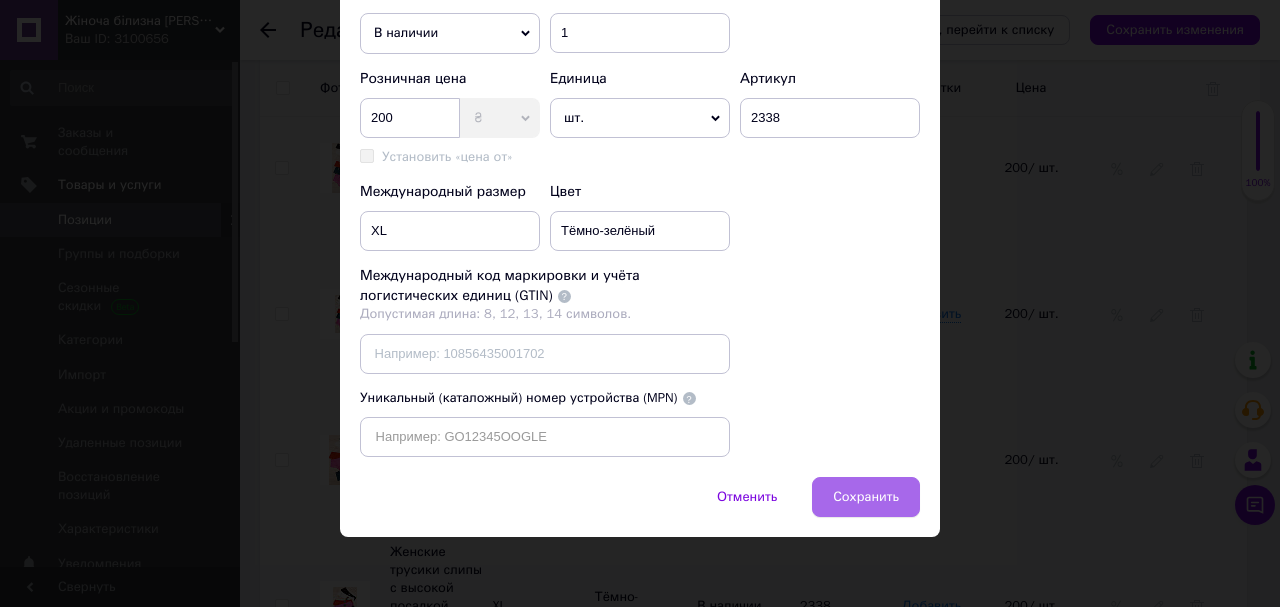 click on "Сохранить" at bounding box center (866, 497) 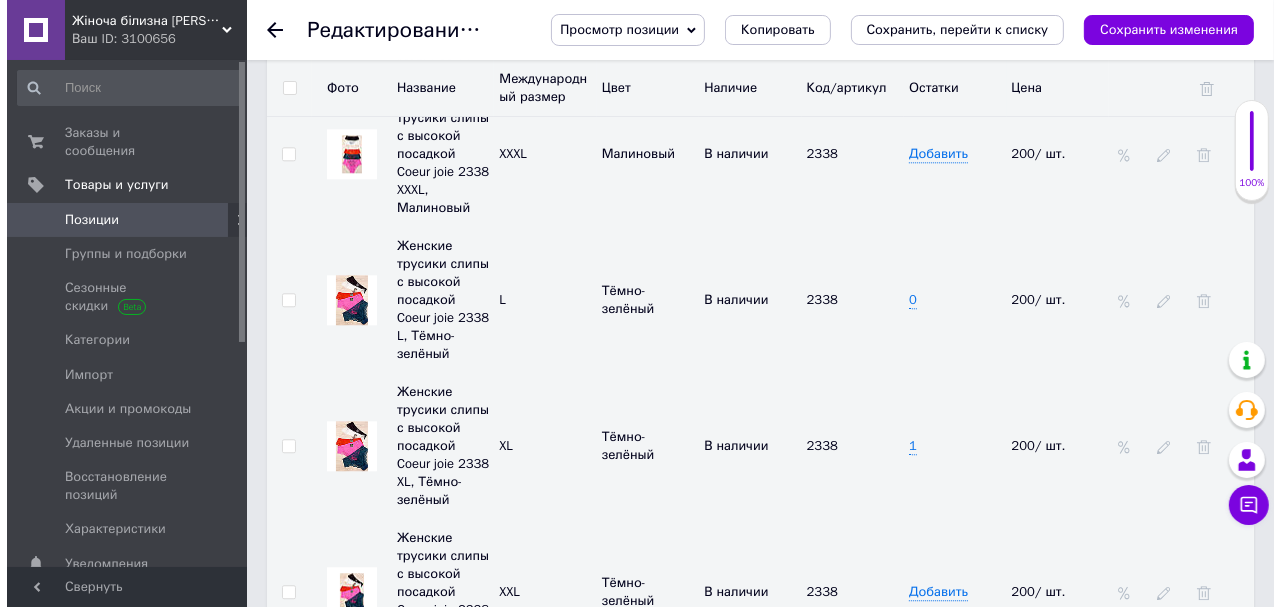 scroll, scrollTop: 4230, scrollLeft: 0, axis: vertical 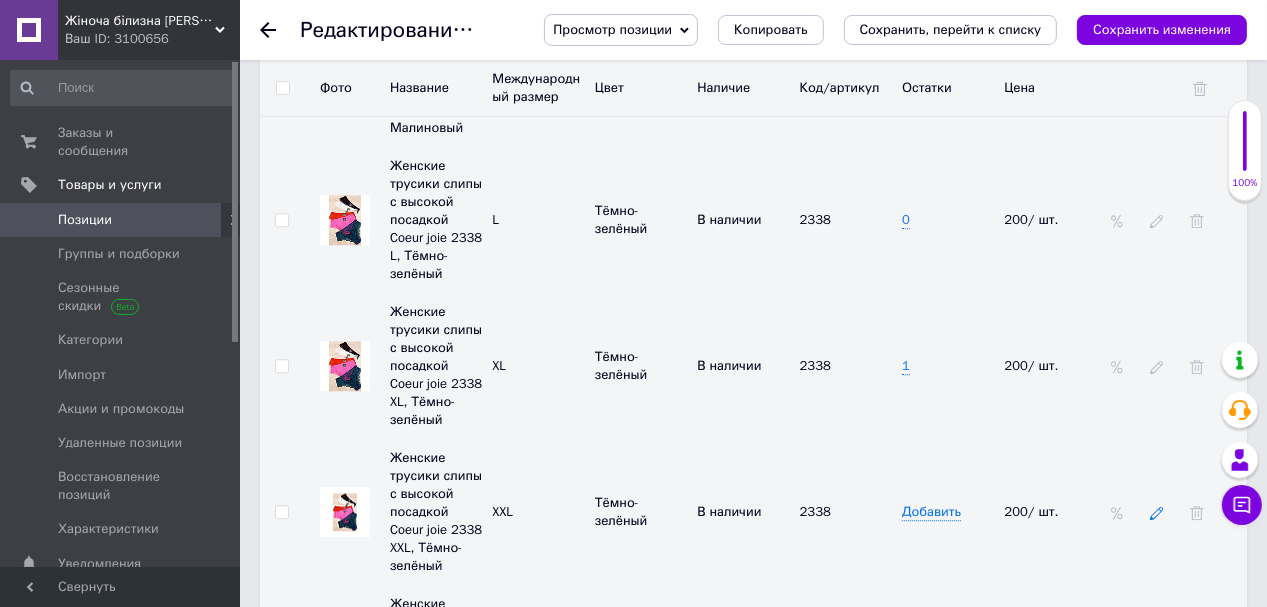 click 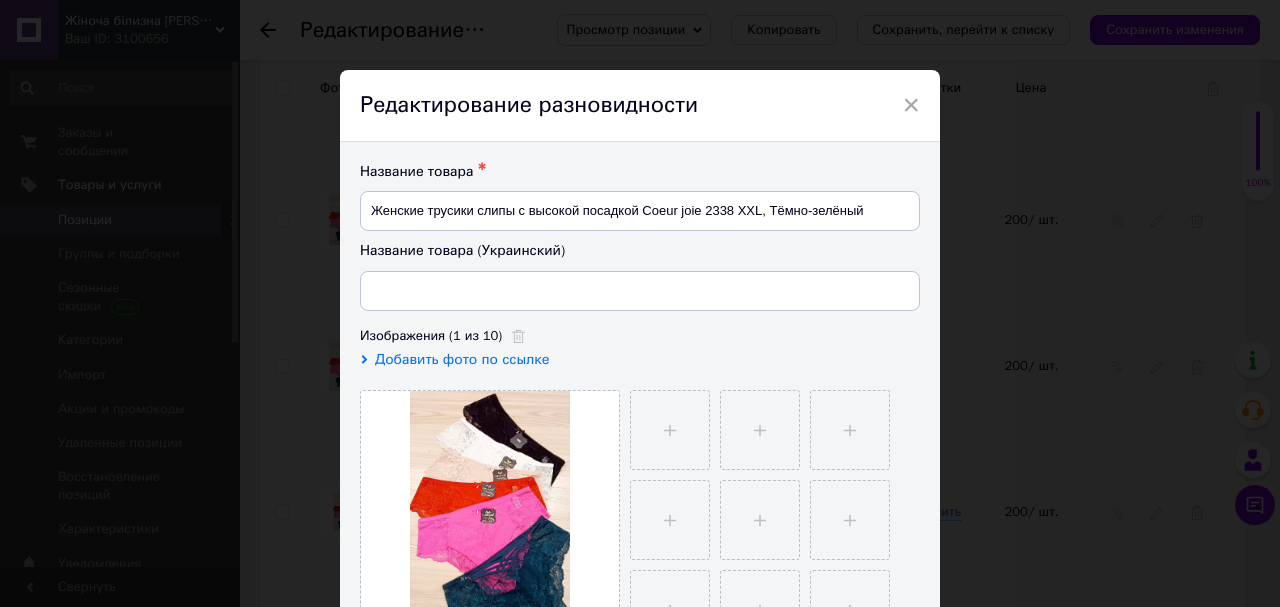 type on "Жіночі трусики сліпи з високою посадкою Coeur joie 2338 XXL, Темно-зелений" 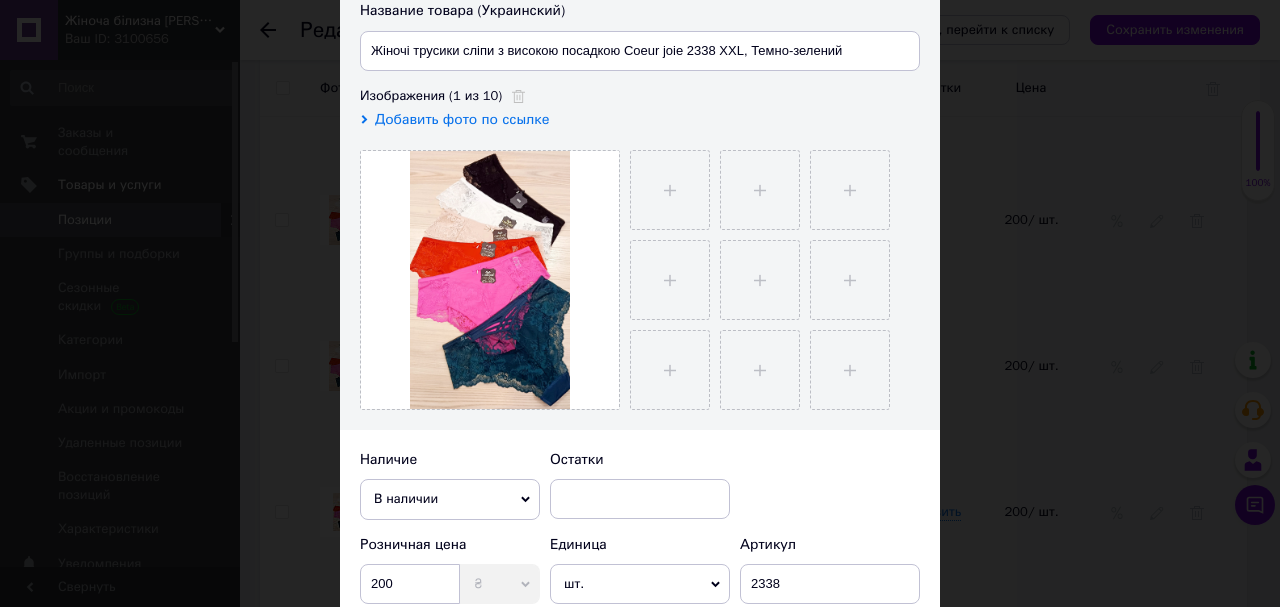 scroll, scrollTop: 320, scrollLeft: 0, axis: vertical 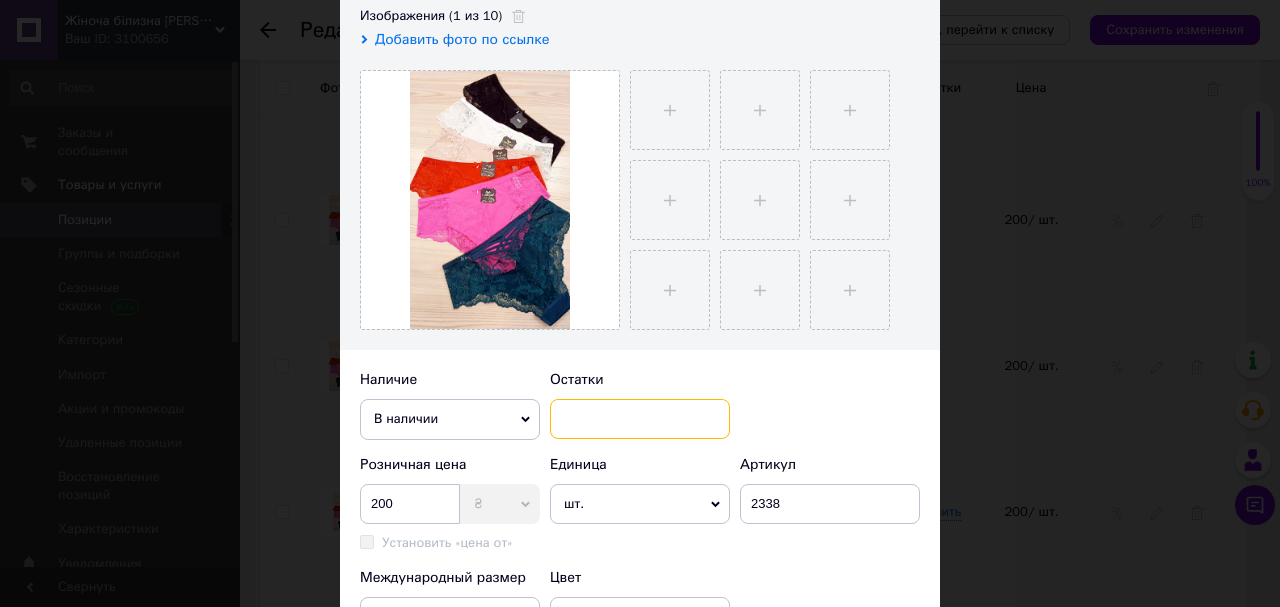 click at bounding box center [640, 419] 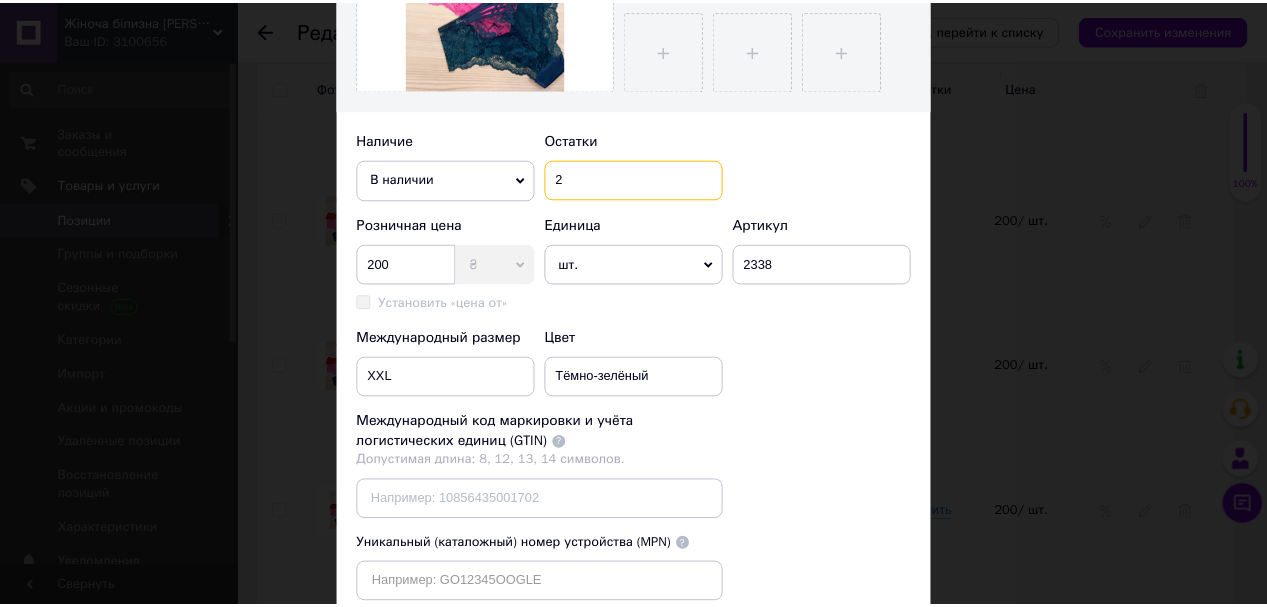 scroll, scrollTop: 740, scrollLeft: 0, axis: vertical 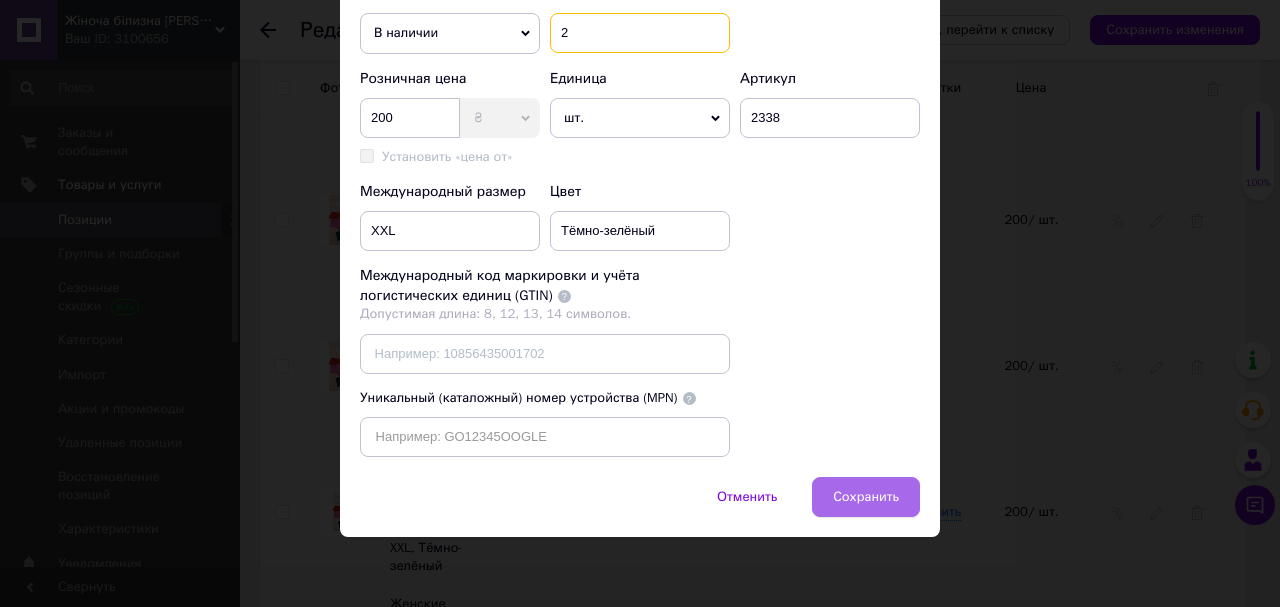 type on "2" 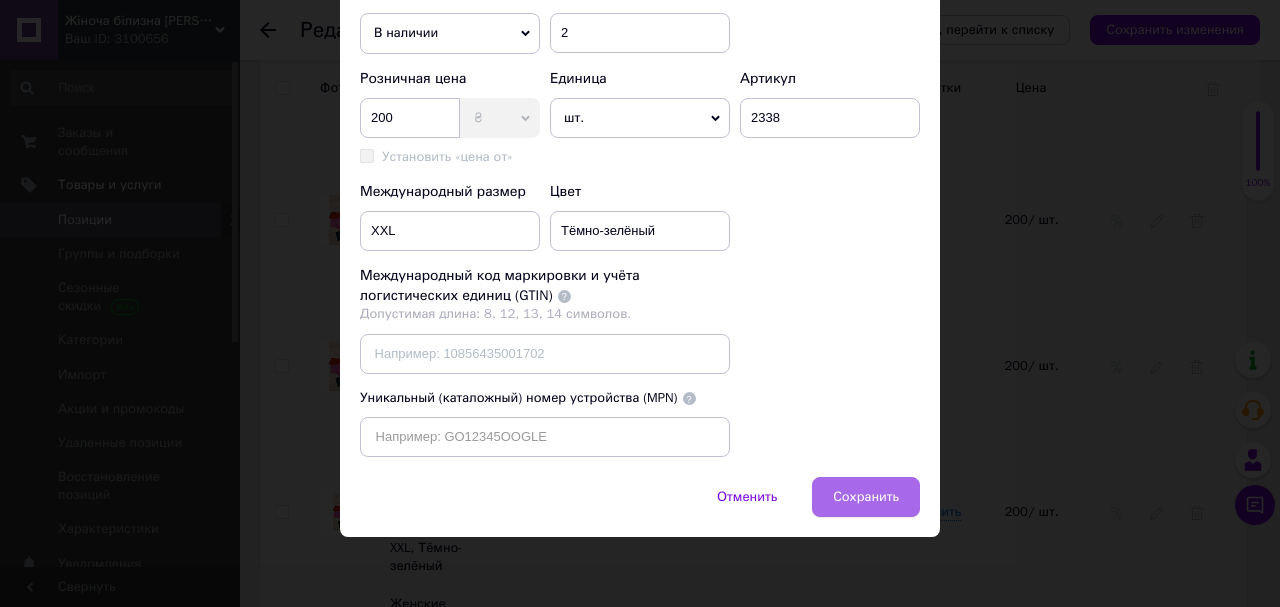 click on "Сохранить" at bounding box center (866, 497) 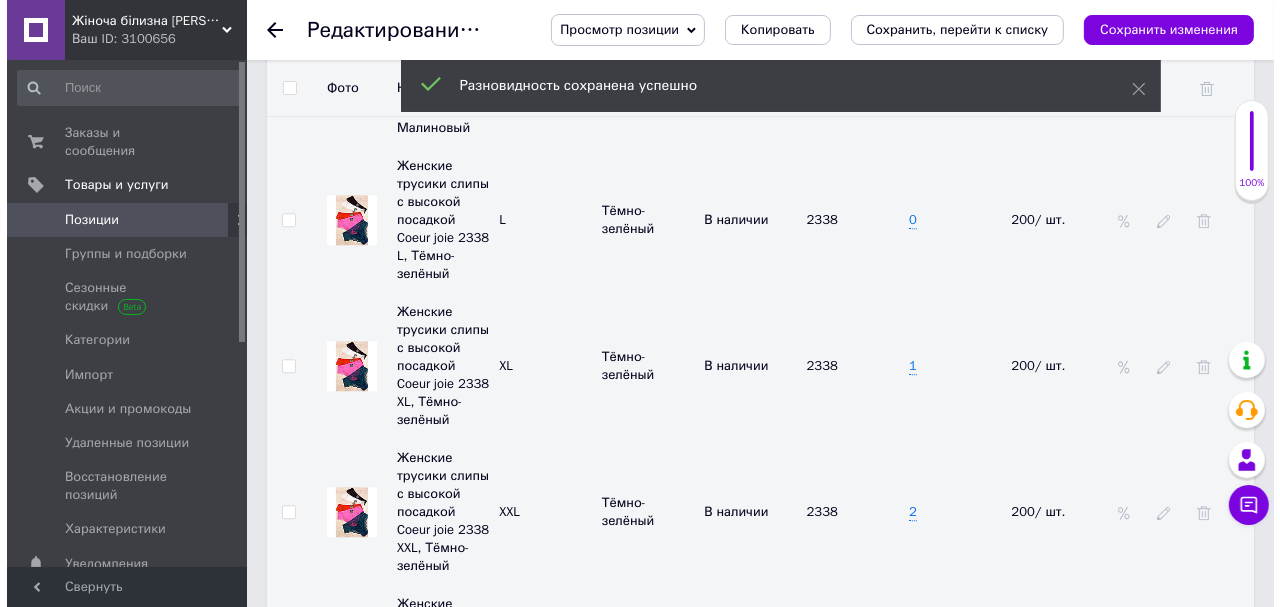 scroll, scrollTop: 4310, scrollLeft: 0, axis: vertical 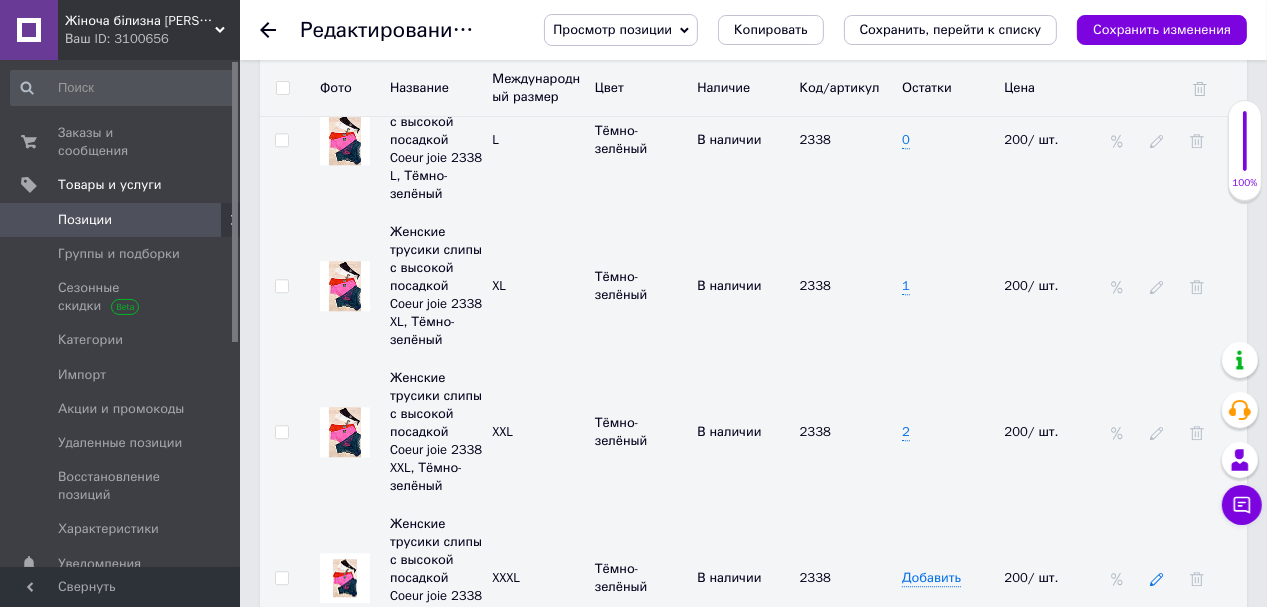 click 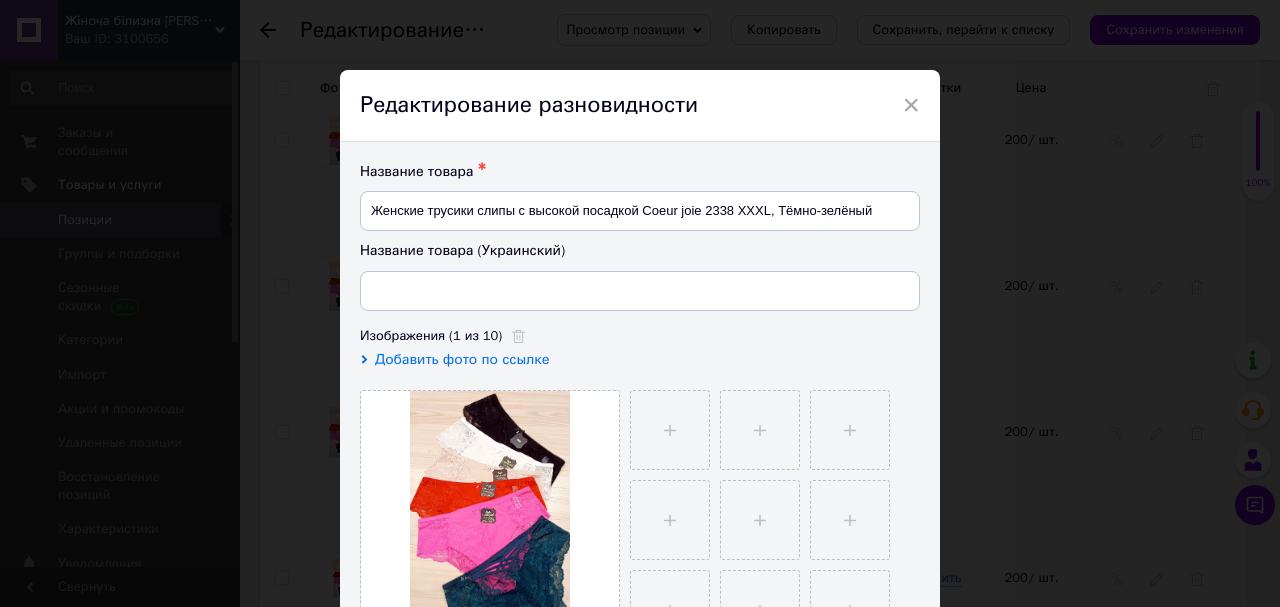 type on "Жіночі трусики сліпи з високою посадкою Coeur joie 2338 XXXL, Темно-зелений" 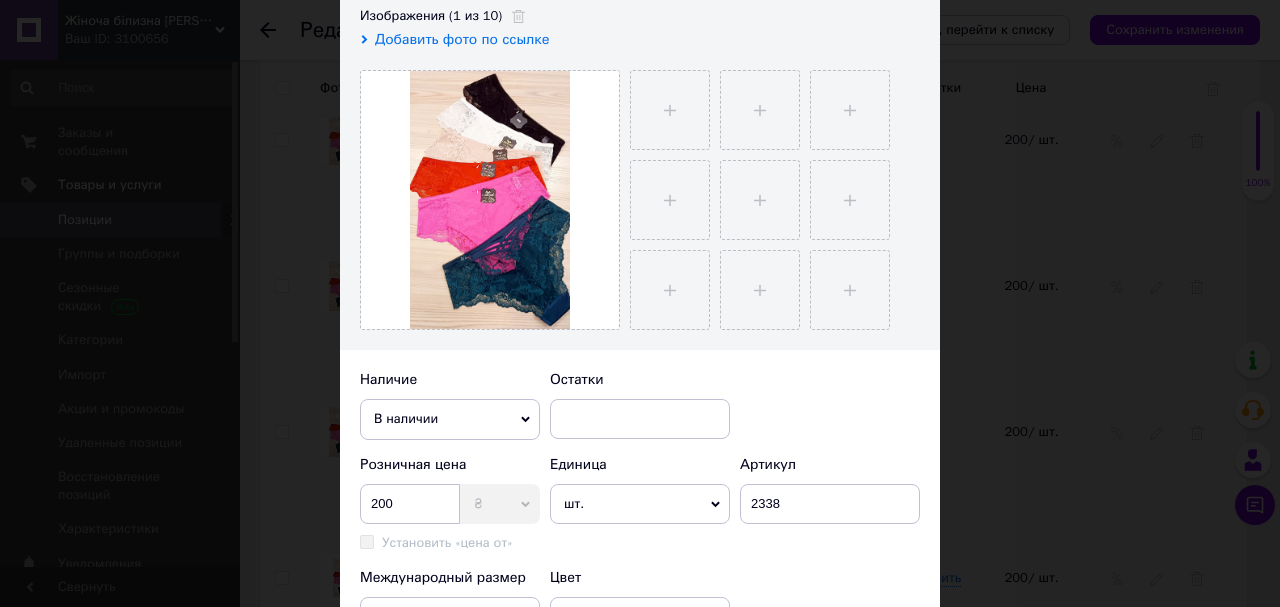 scroll, scrollTop: 240, scrollLeft: 0, axis: vertical 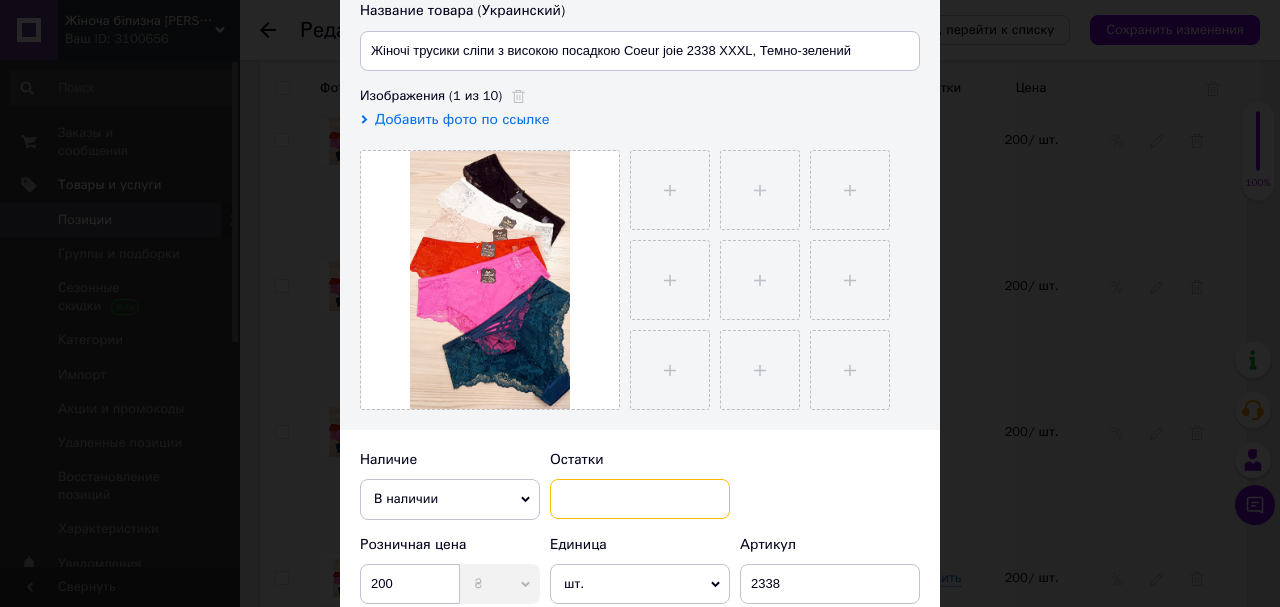 click at bounding box center (640, 499) 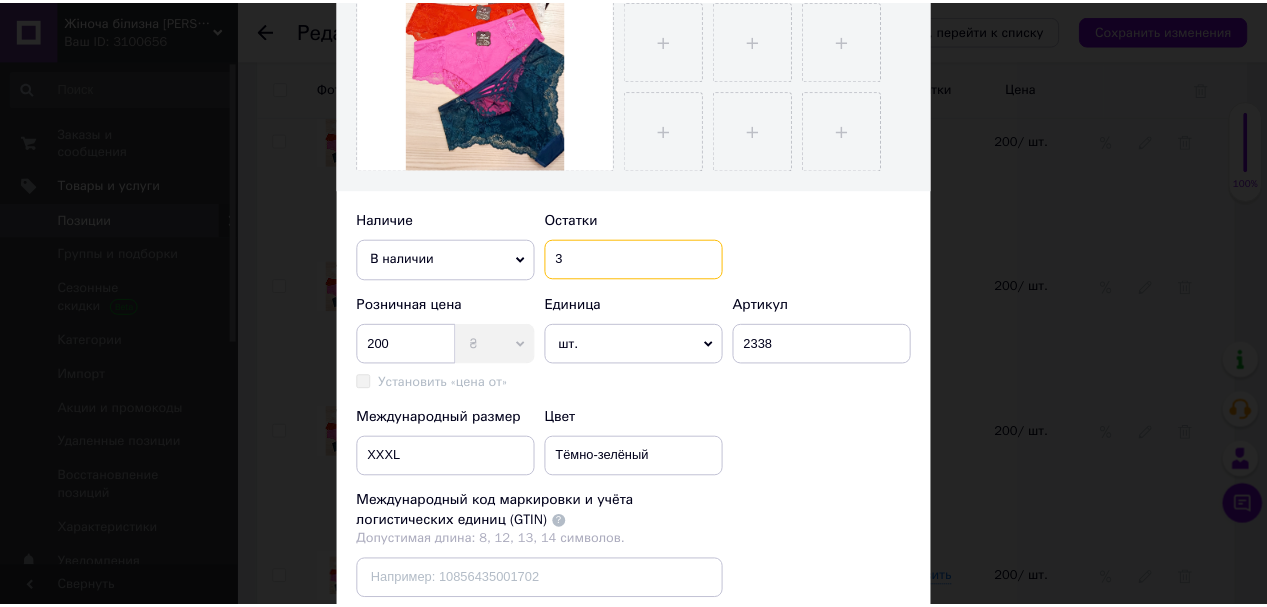 scroll, scrollTop: 720, scrollLeft: 0, axis: vertical 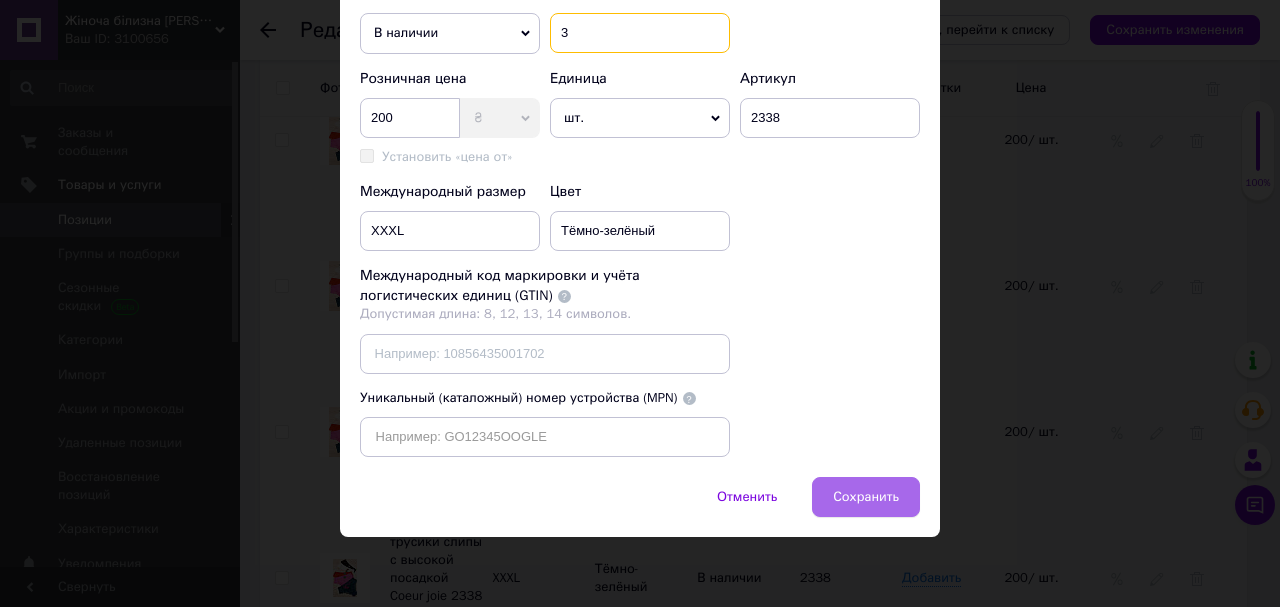 type on "3" 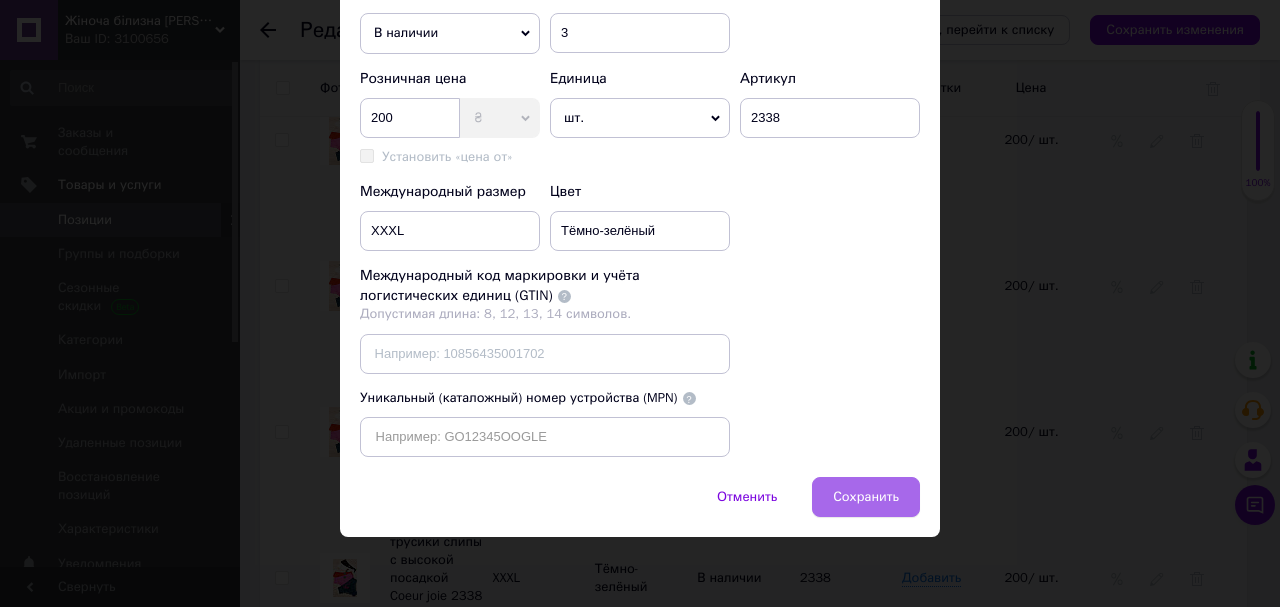 click on "Сохранить" at bounding box center (866, 497) 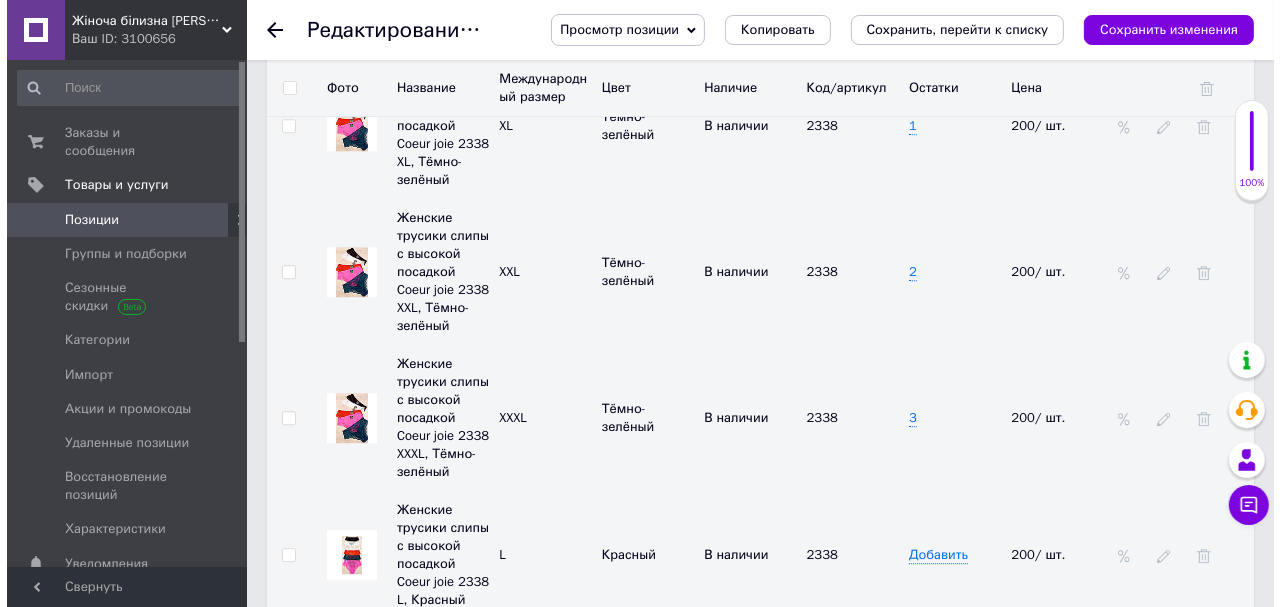 scroll, scrollTop: 4390, scrollLeft: 0, axis: vertical 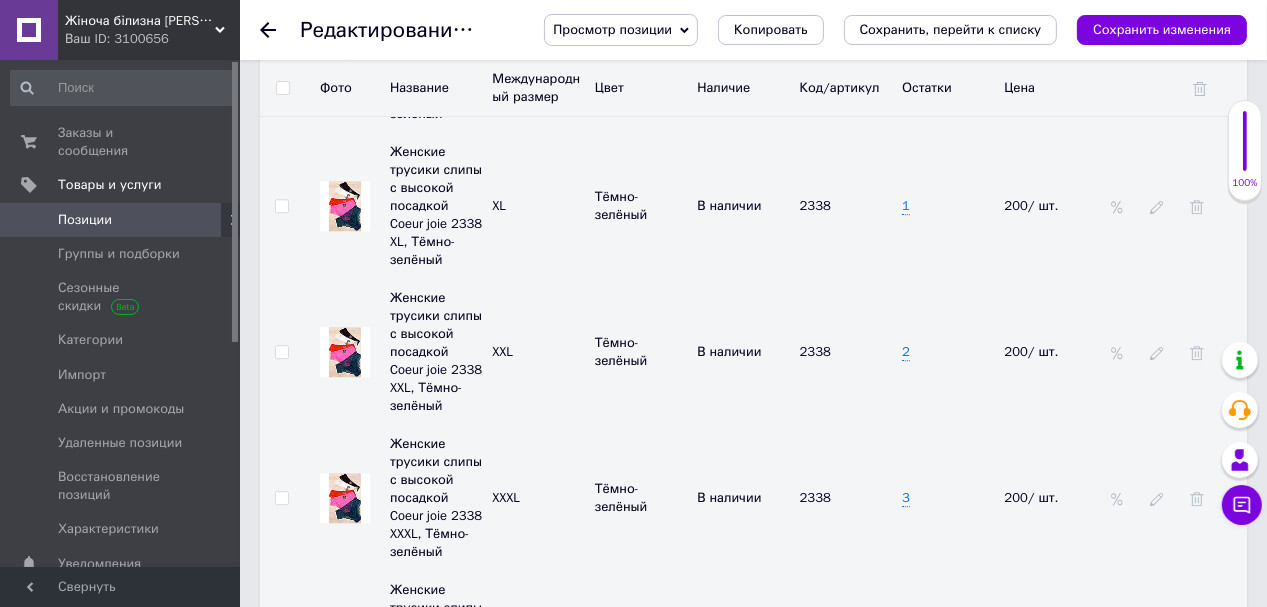 click 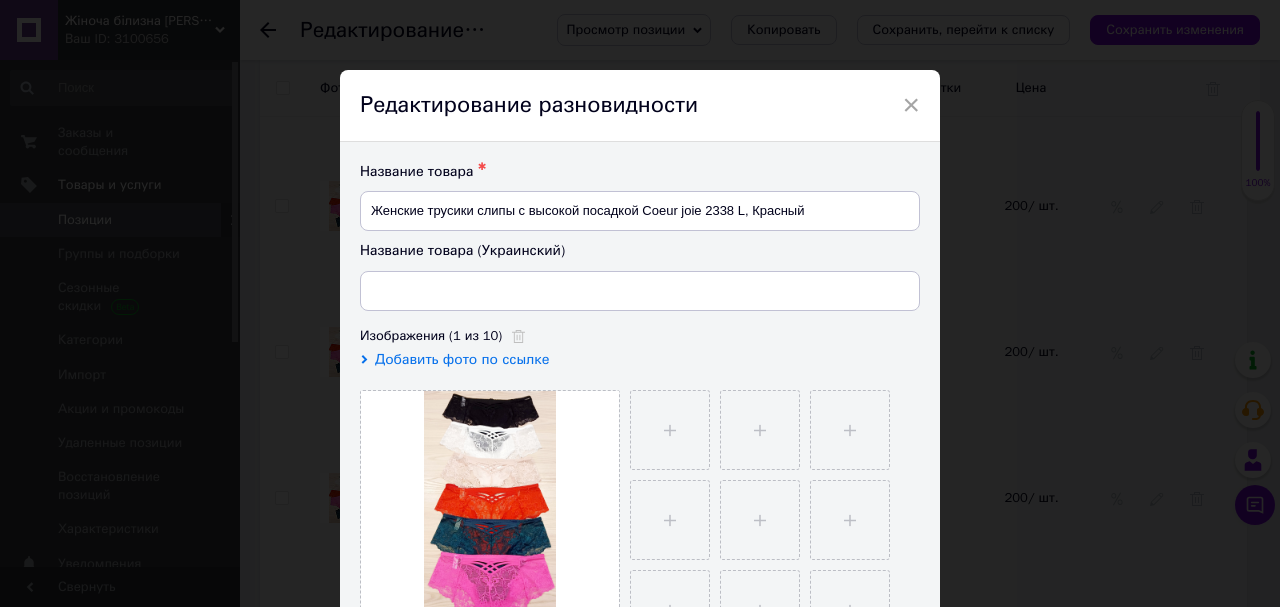 type on "Жіночі трусики сліпи з високою посадкою Coeur joie 2338 L, Червоний" 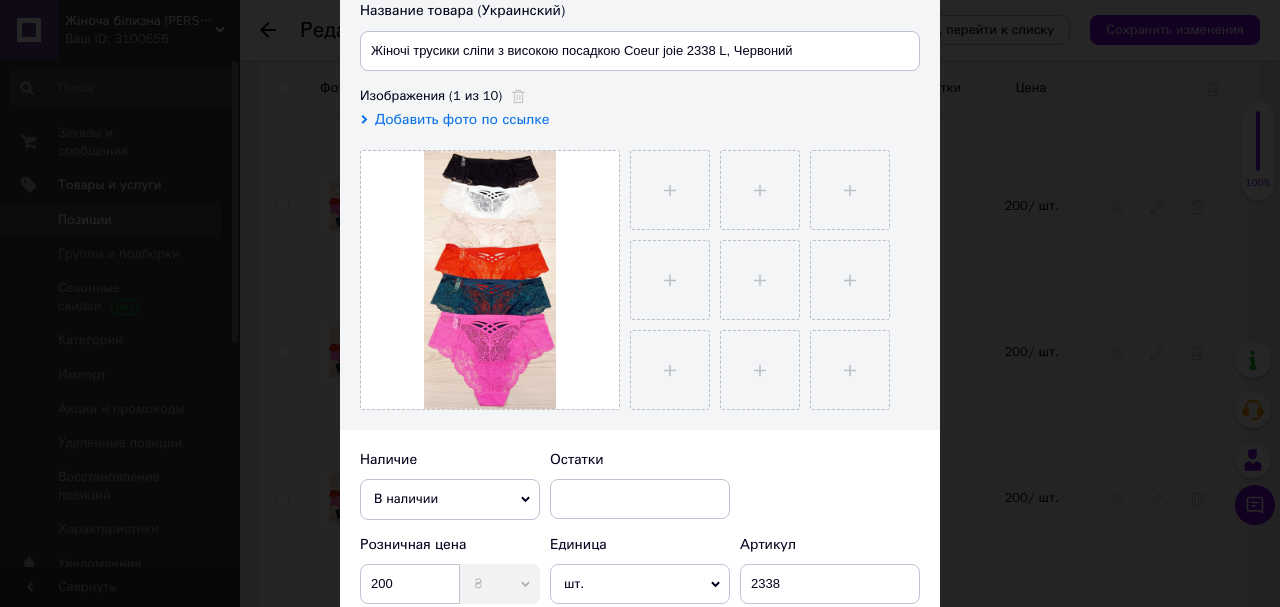 scroll, scrollTop: 320, scrollLeft: 0, axis: vertical 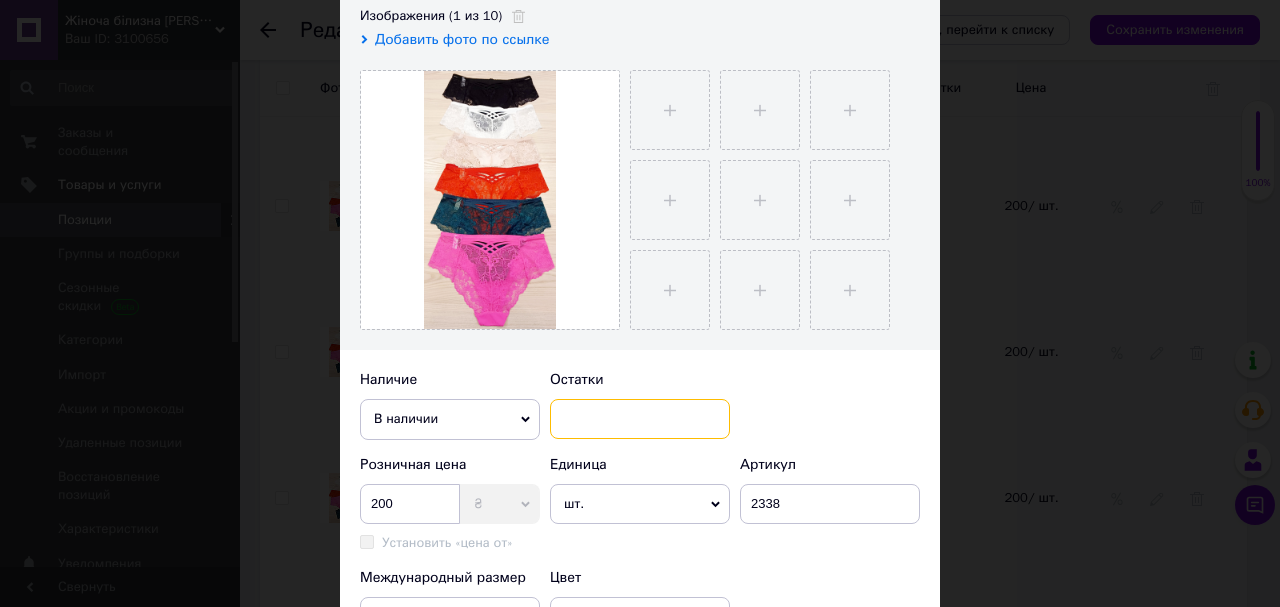 click at bounding box center [640, 419] 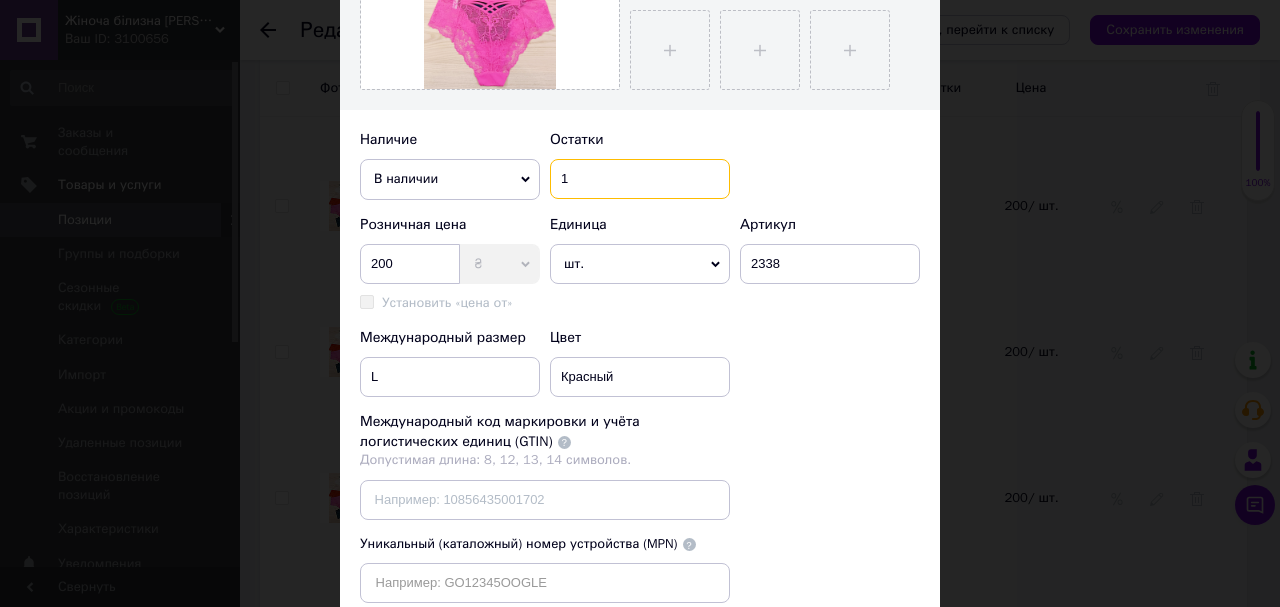 scroll, scrollTop: 740, scrollLeft: 0, axis: vertical 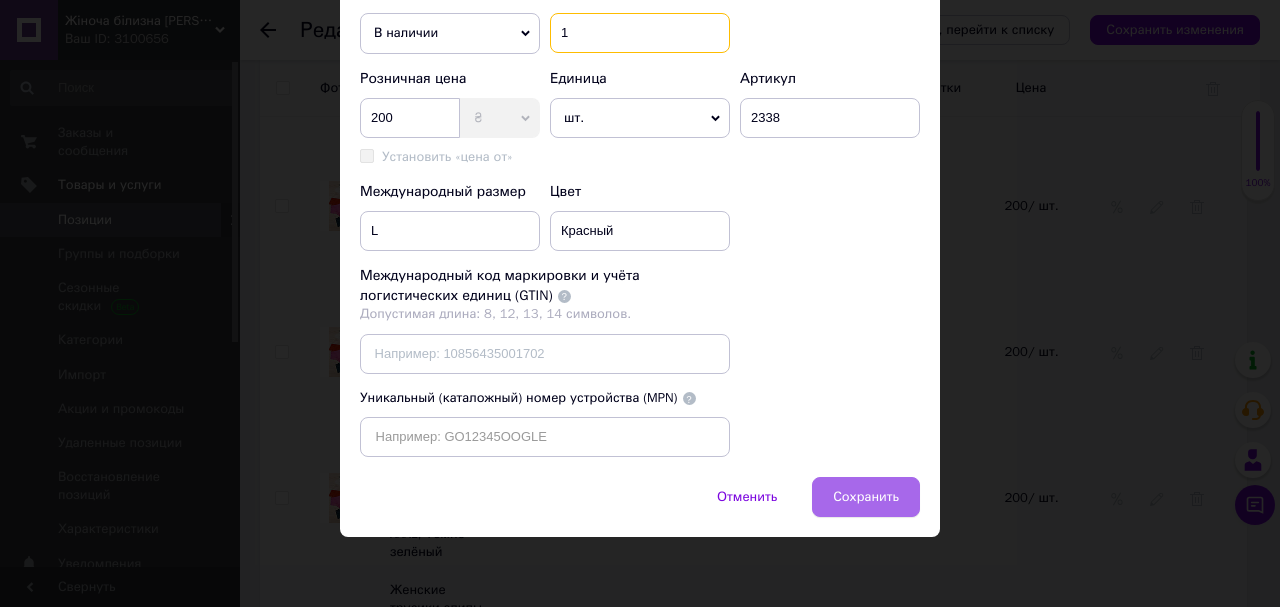 type on "1" 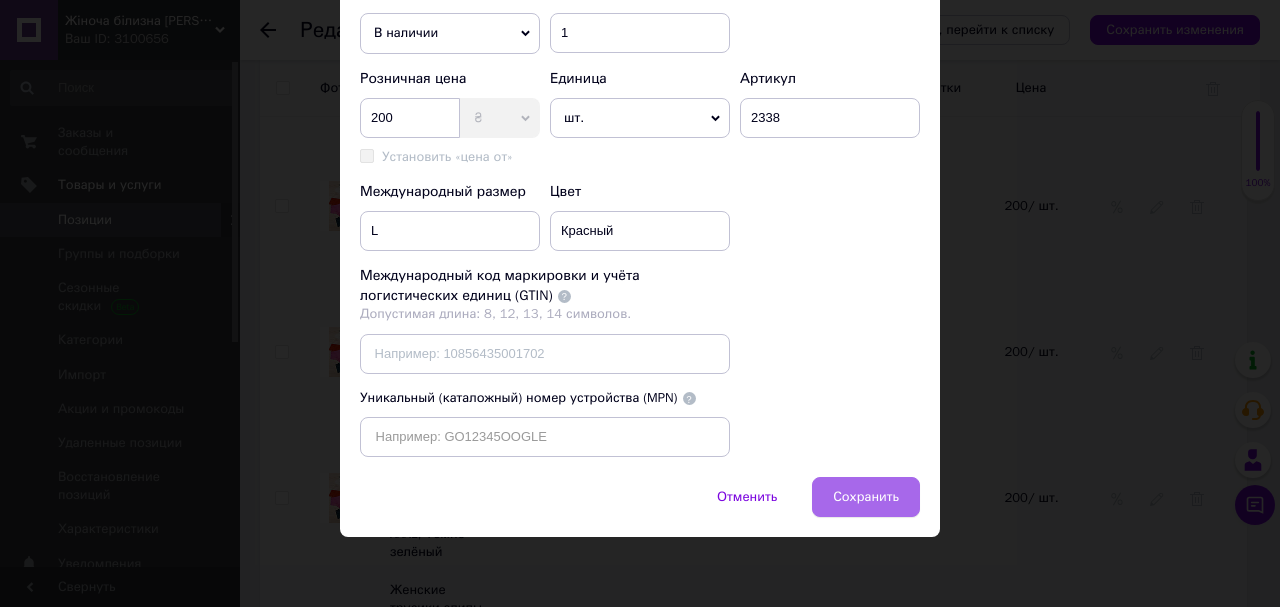 click on "Сохранить" at bounding box center [866, 497] 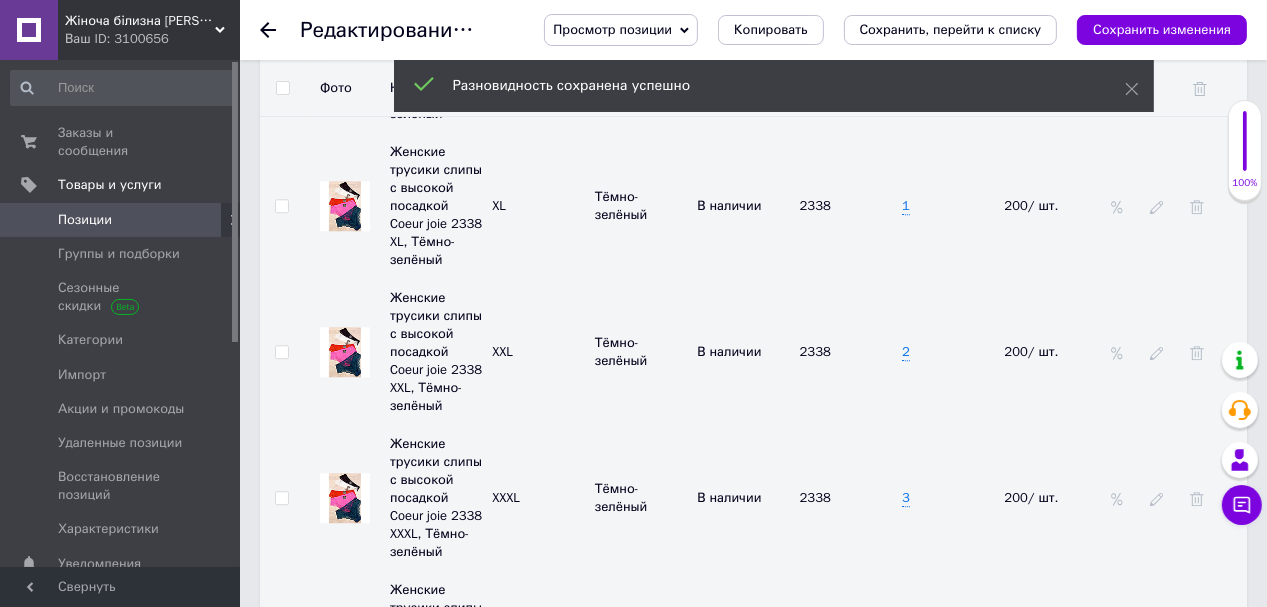click 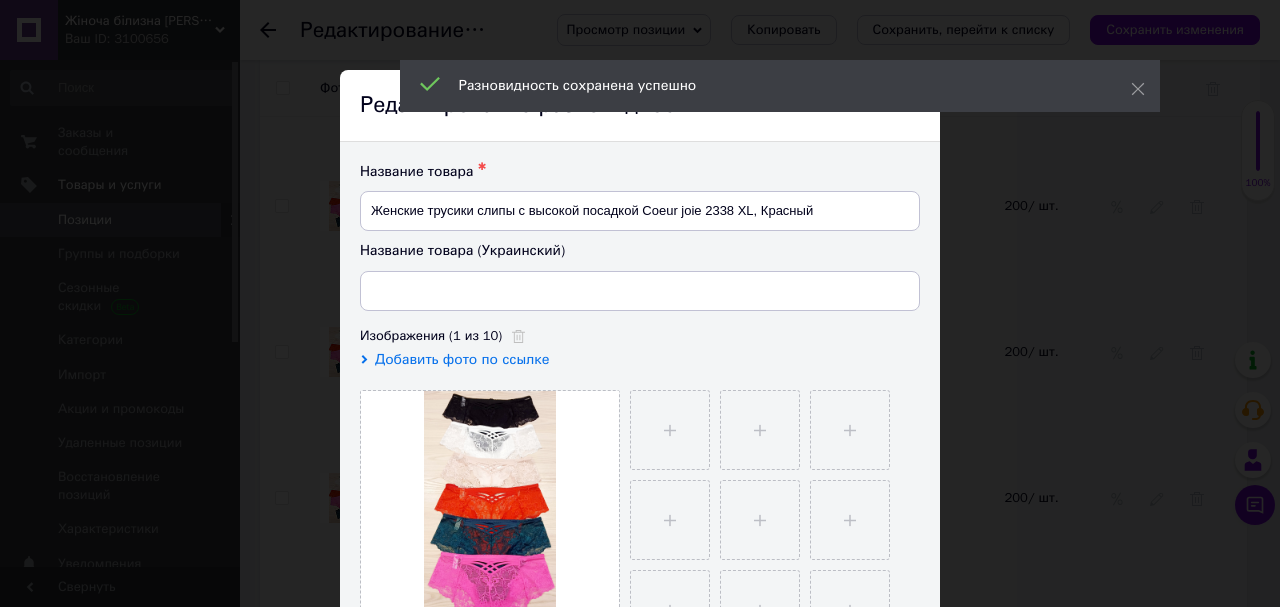 type on "Жіночі трусики сліпи з високою посадкою Coeur joie 2338 XL, Червоний" 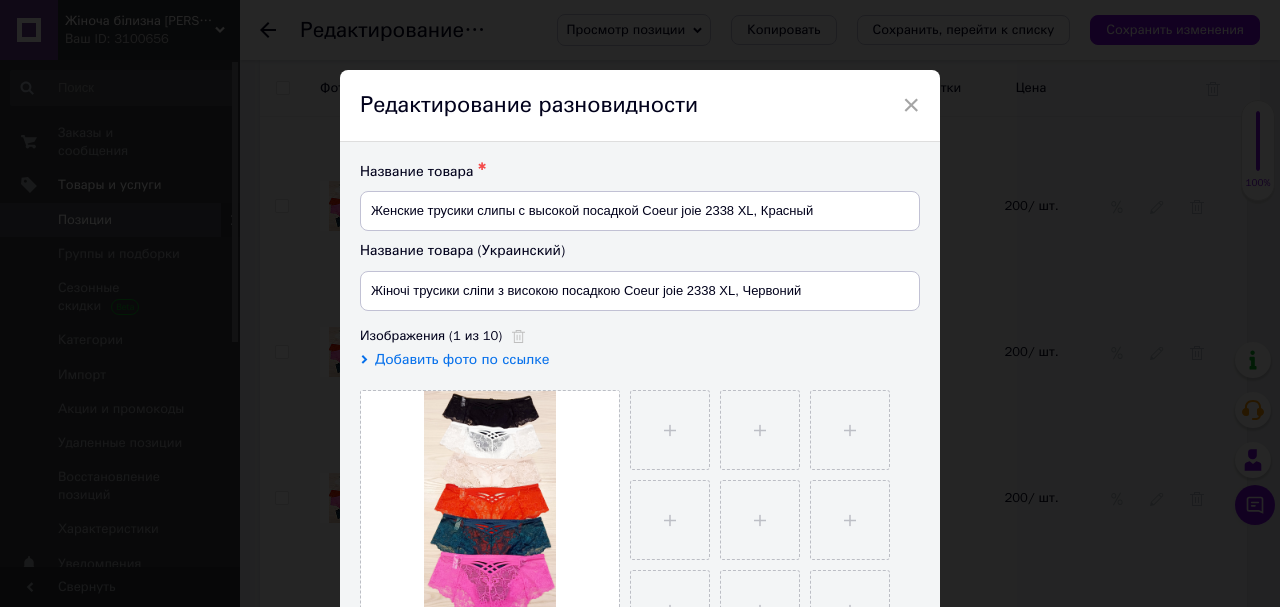 scroll, scrollTop: 240, scrollLeft: 0, axis: vertical 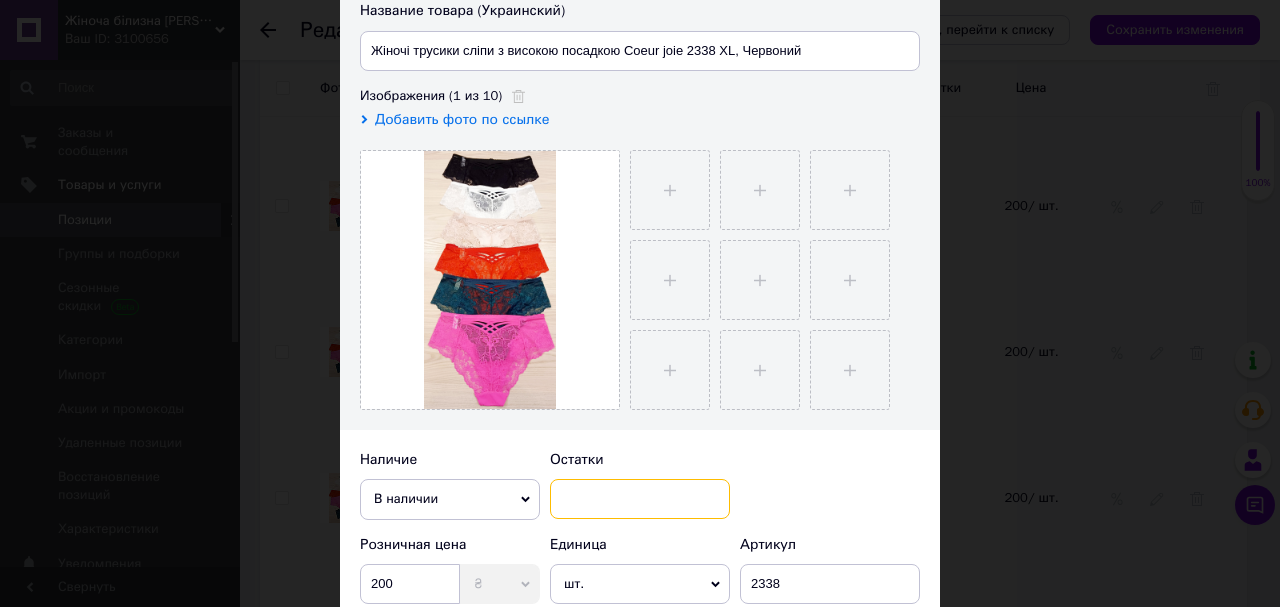click at bounding box center [640, 499] 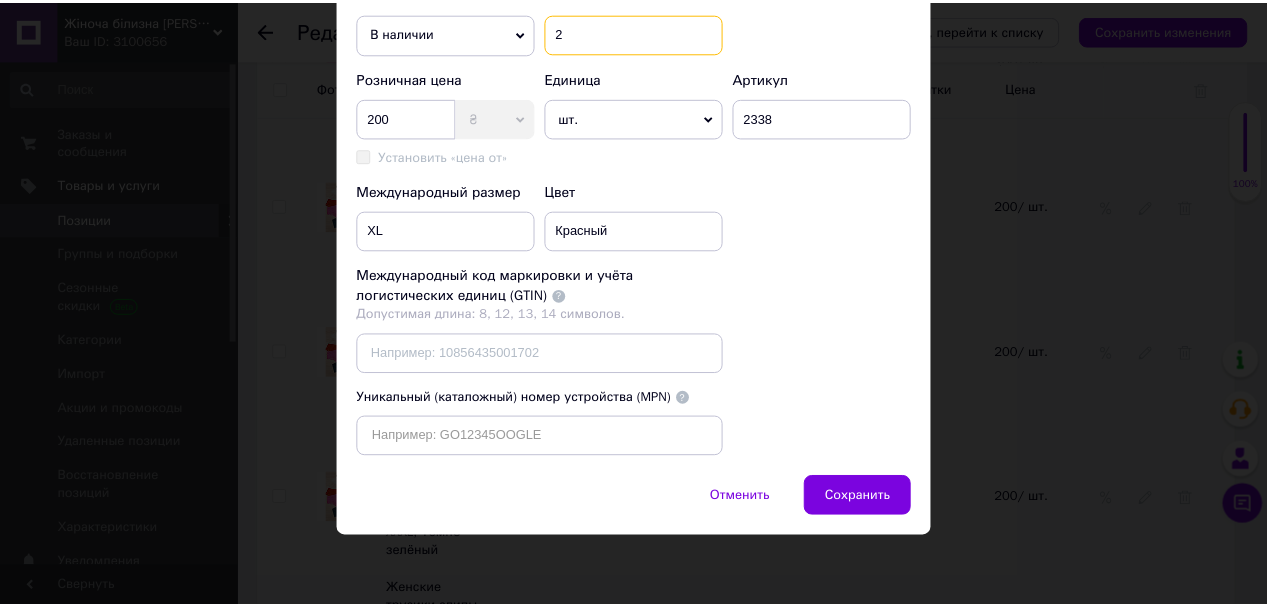 scroll, scrollTop: 740, scrollLeft: 0, axis: vertical 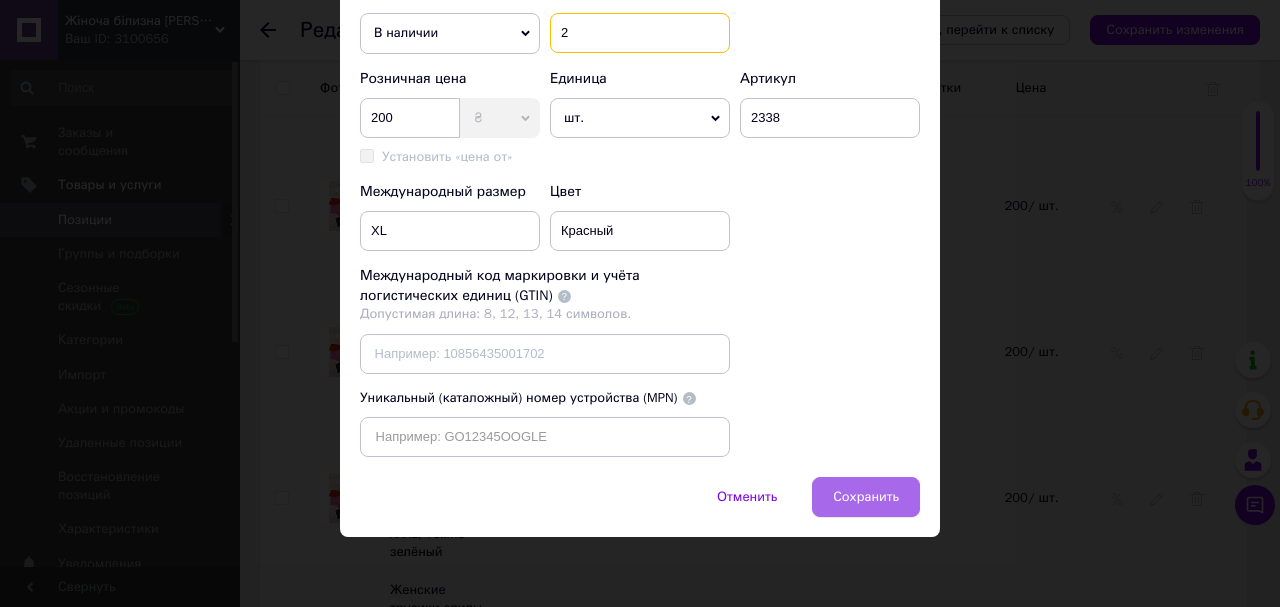 type on "2" 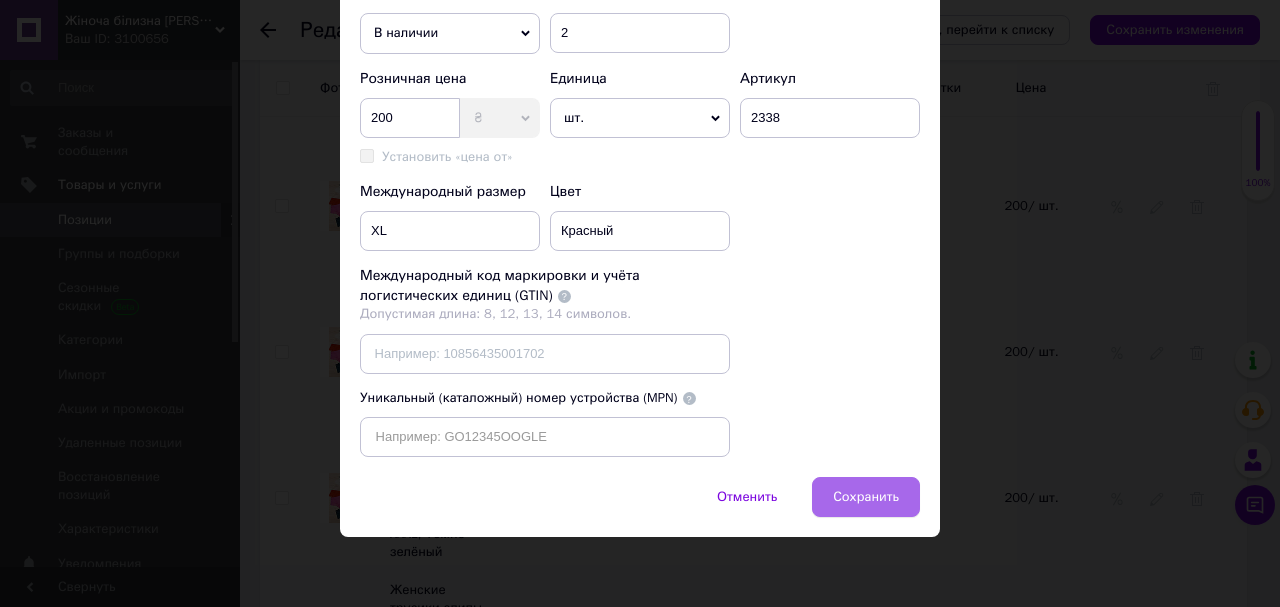 click on "Сохранить" at bounding box center (866, 497) 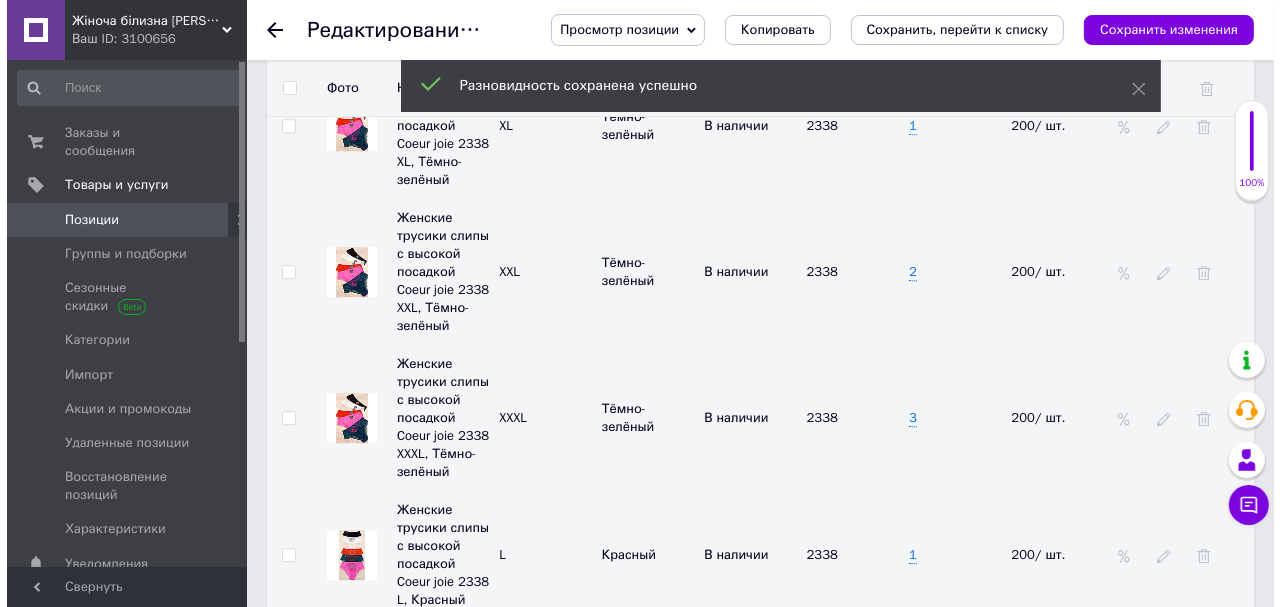 scroll, scrollTop: 4550, scrollLeft: 0, axis: vertical 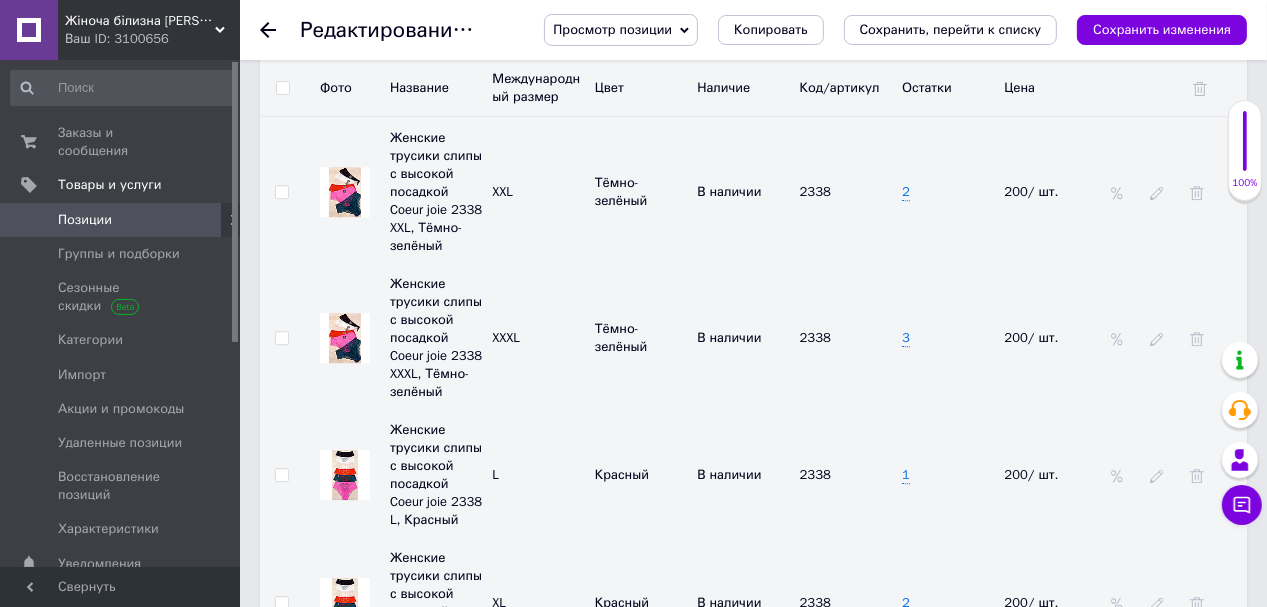 click 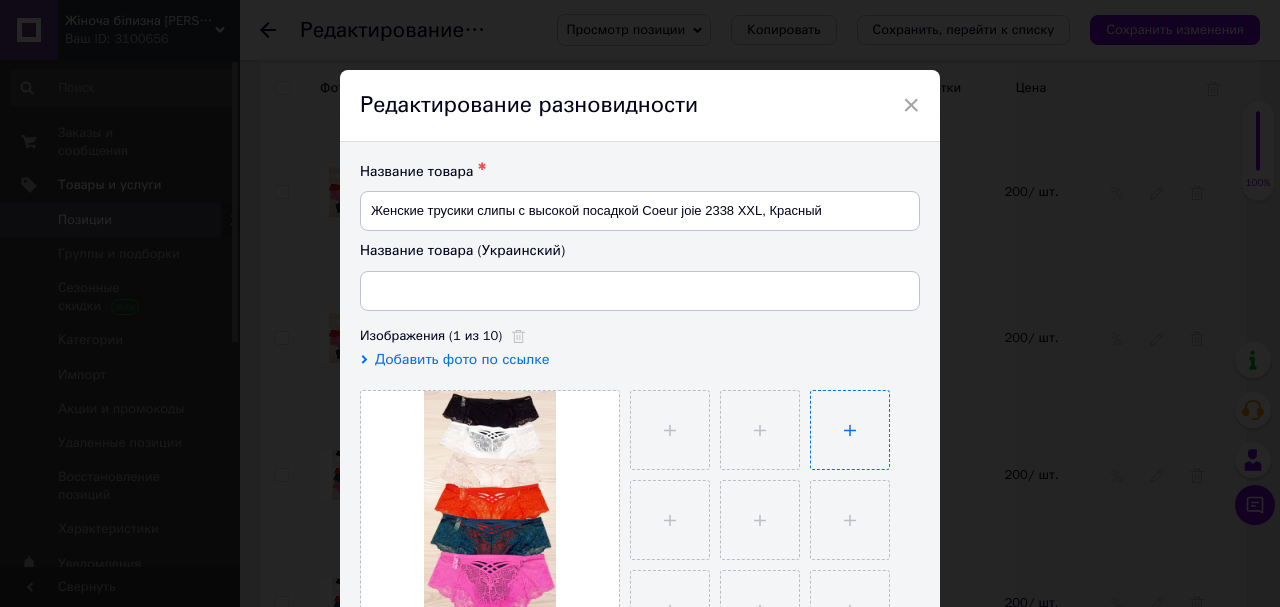 type on "Жіночі трусики сліпи з високою посадкою Coeur joie 2338 XXL, Червоний" 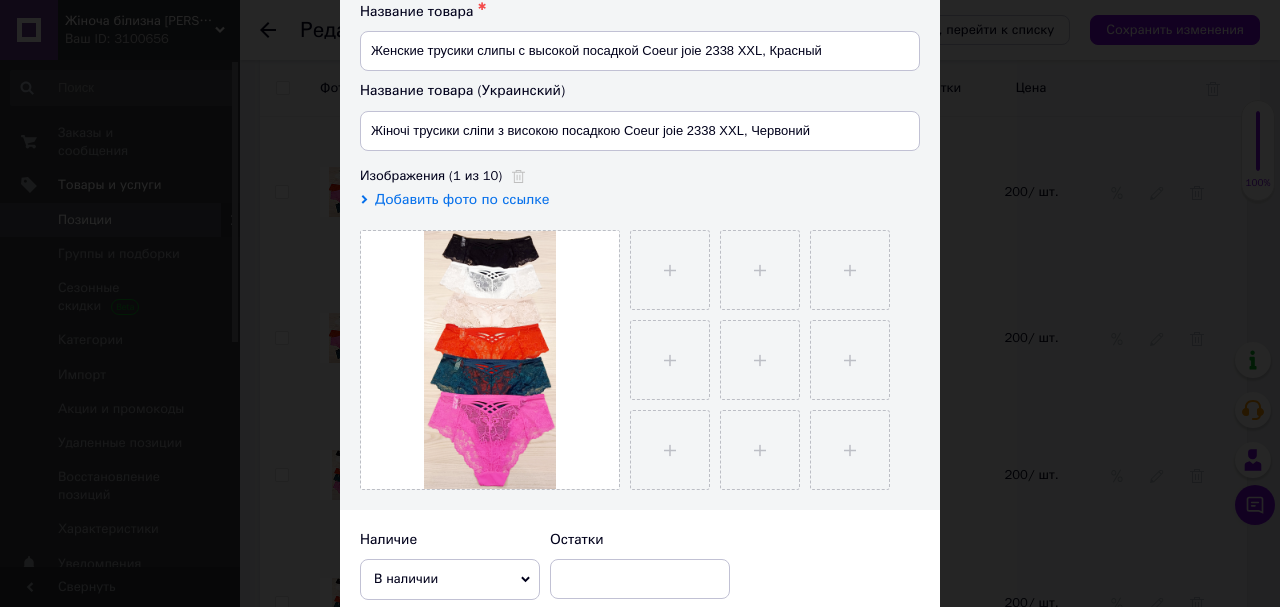 scroll, scrollTop: 400, scrollLeft: 0, axis: vertical 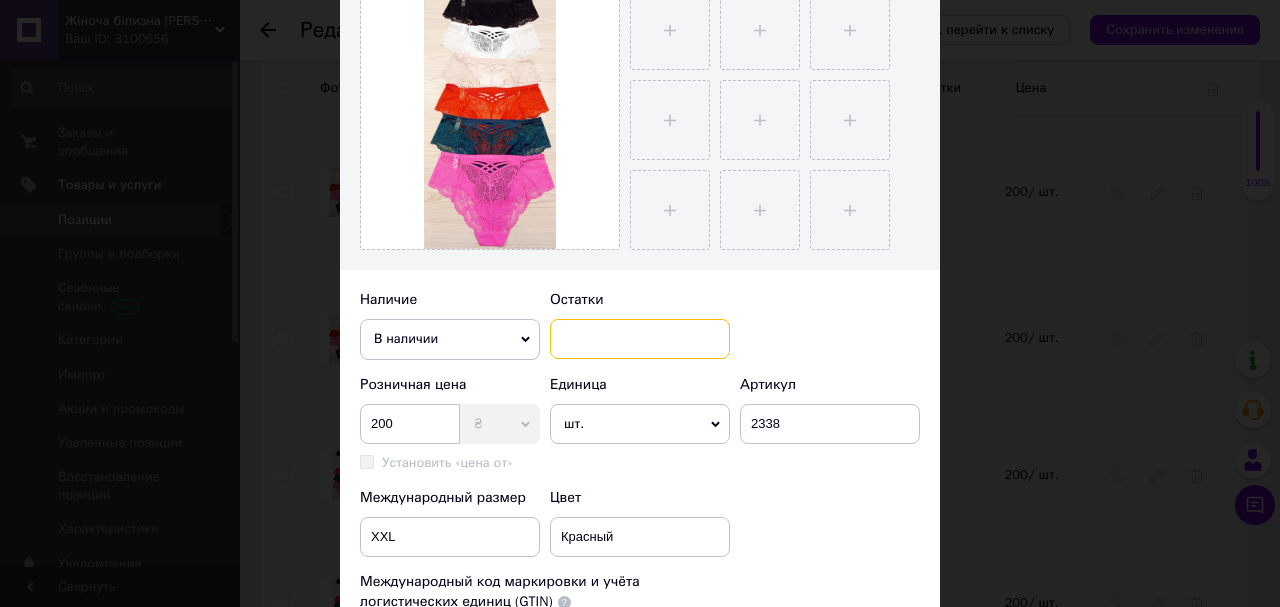 click at bounding box center (640, 339) 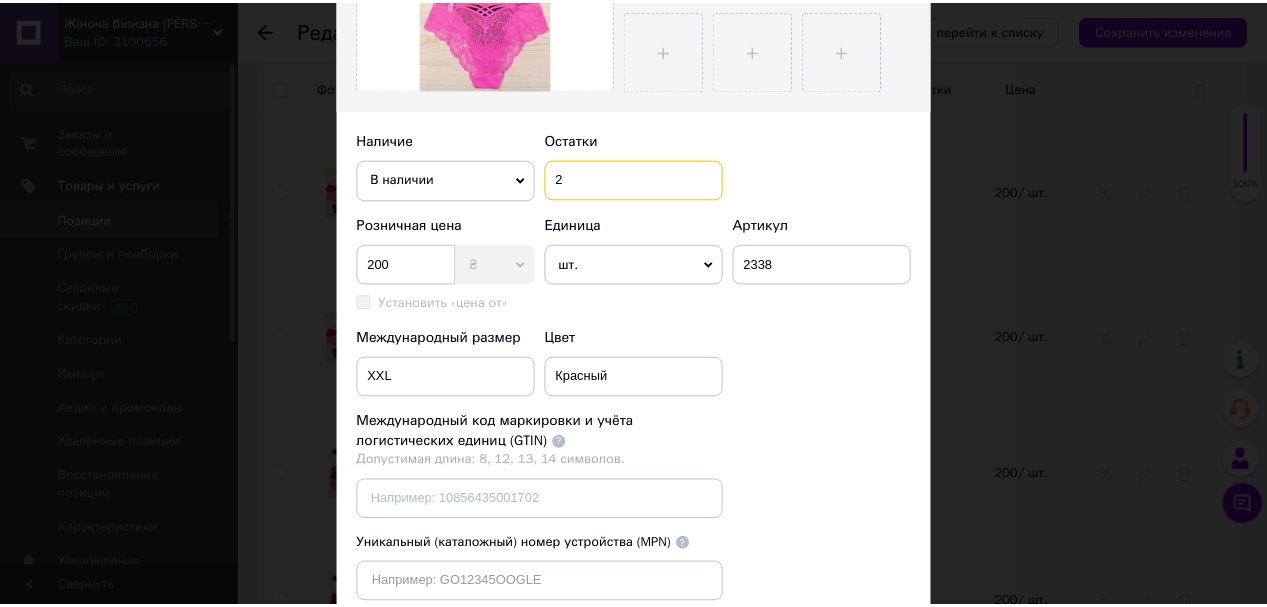 scroll, scrollTop: 720, scrollLeft: 0, axis: vertical 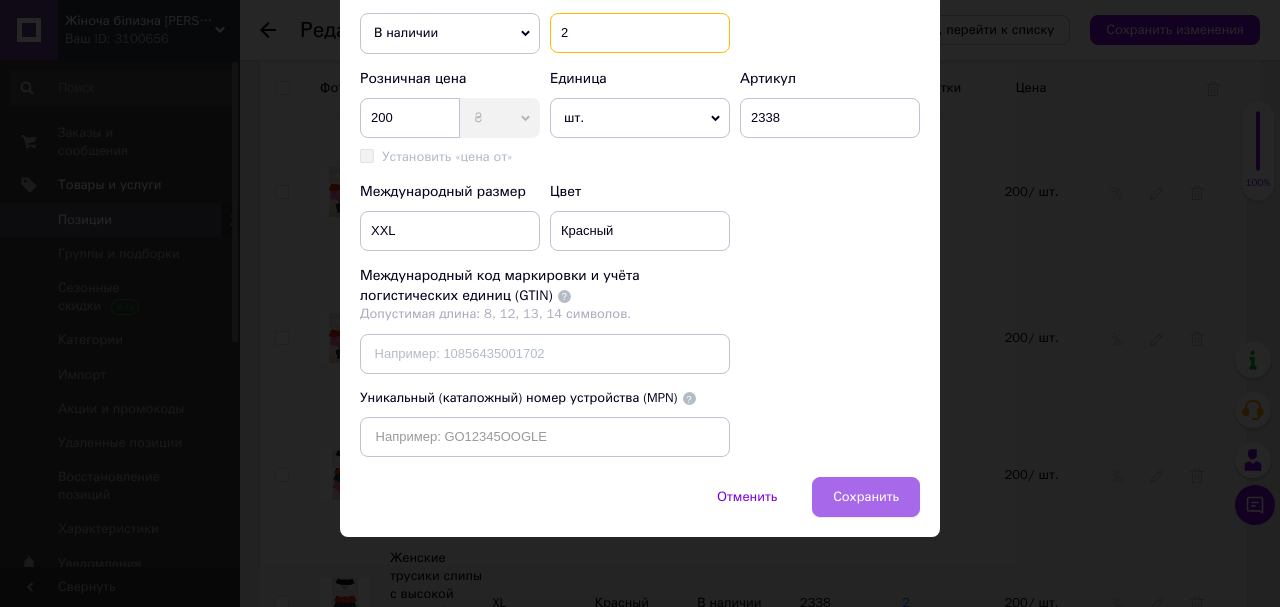 type on "2" 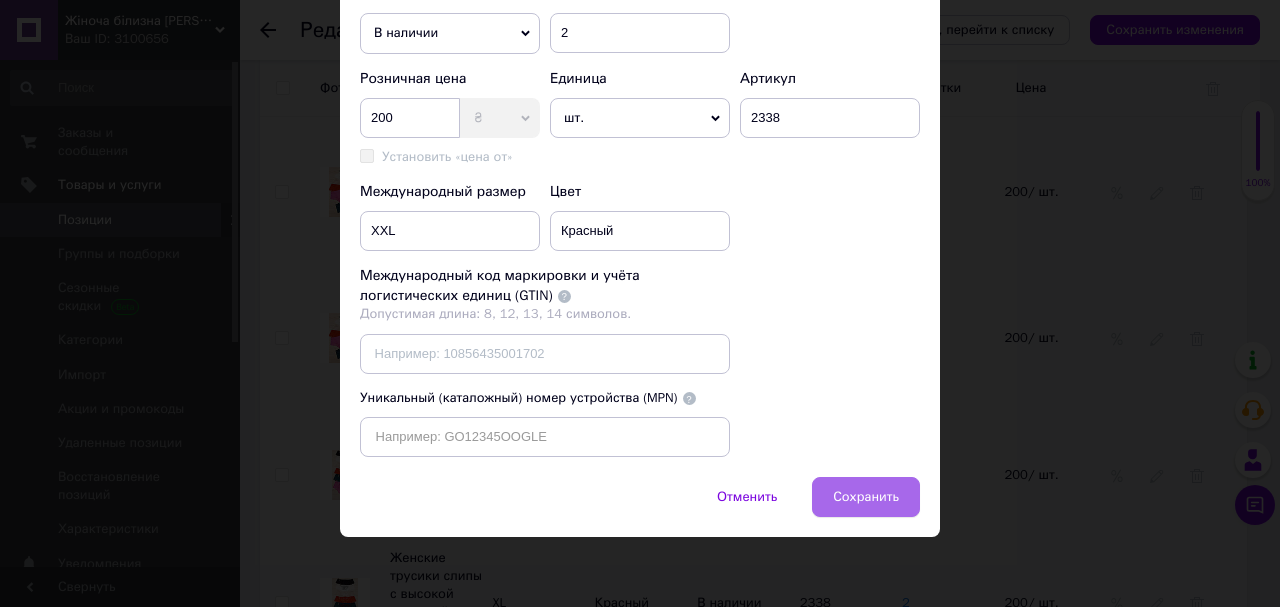 click on "Сохранить" at bounding box center [866, 497] 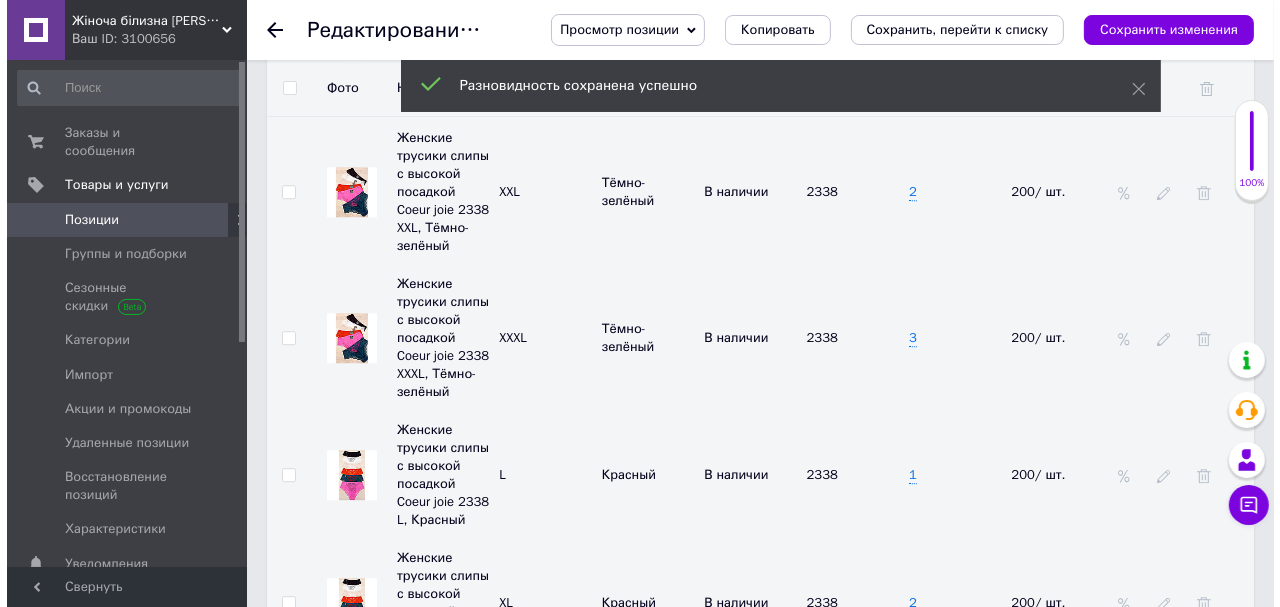 scroll, scrollTop: 4630, scrollLeft: 0, axis: vertical 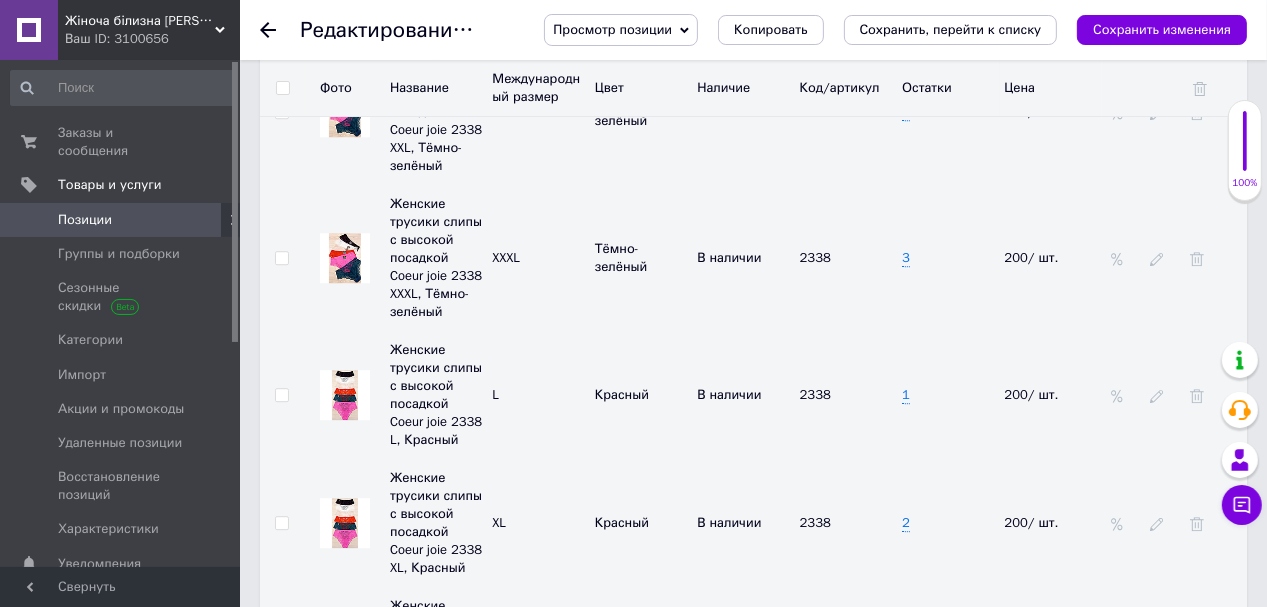 click 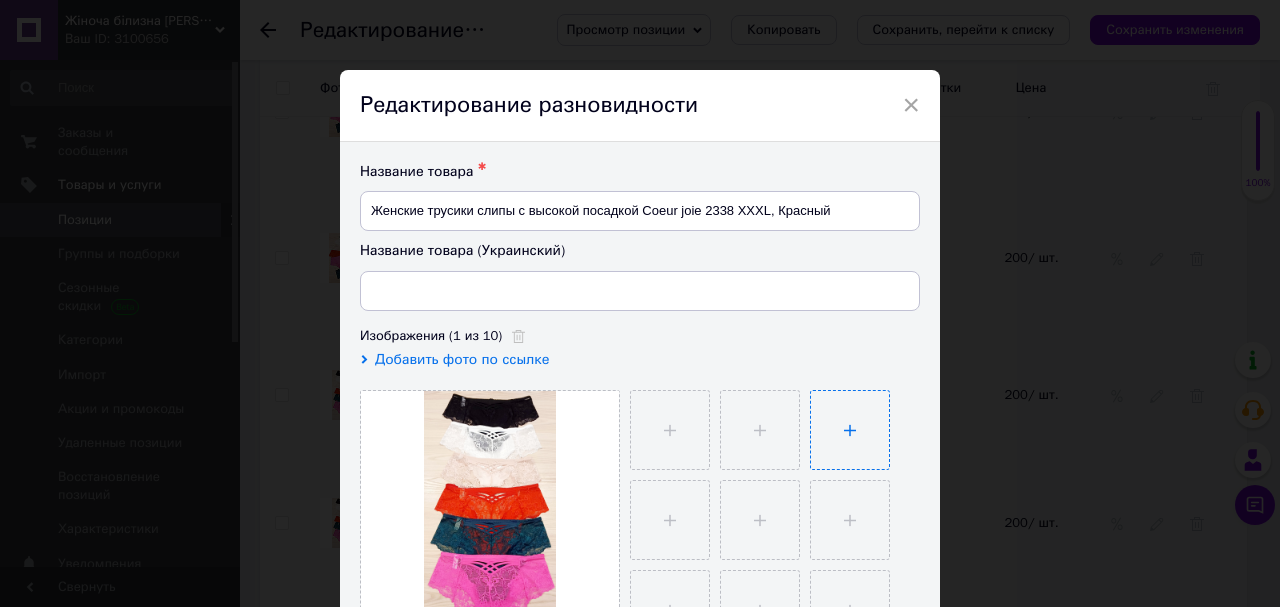 type on "Жіночі трусики сліпи з високою посадкою Coeur joie 2338 XXXL, Червоний" 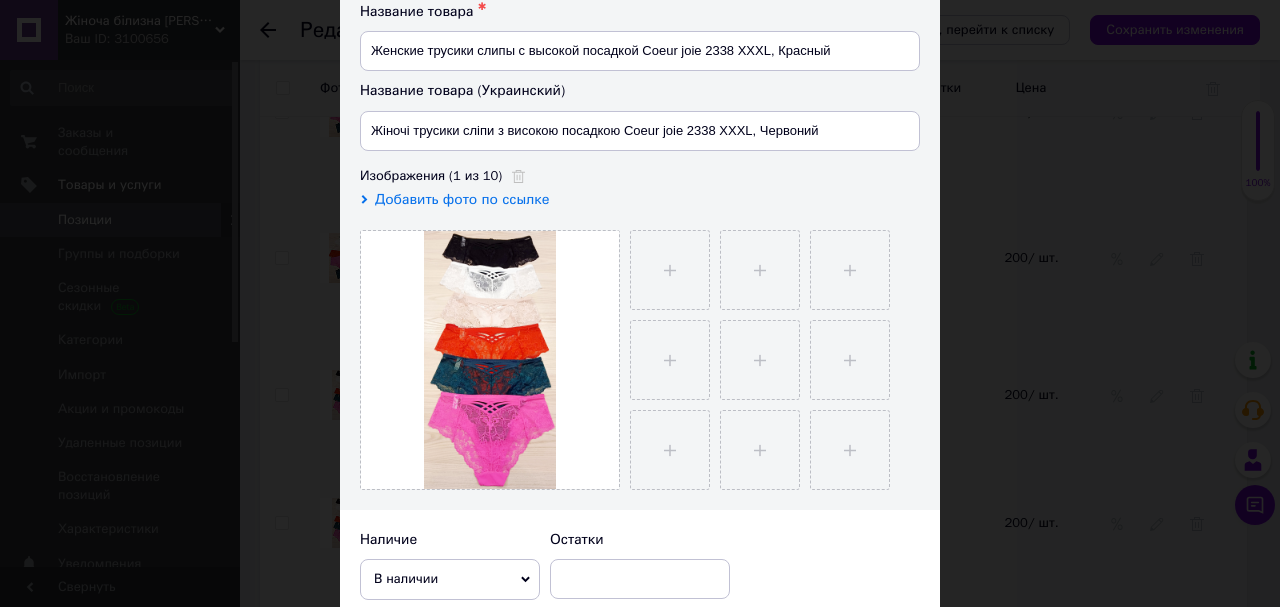scroll, scrollTop: 320, scrollLeft: 0, axis: vertical 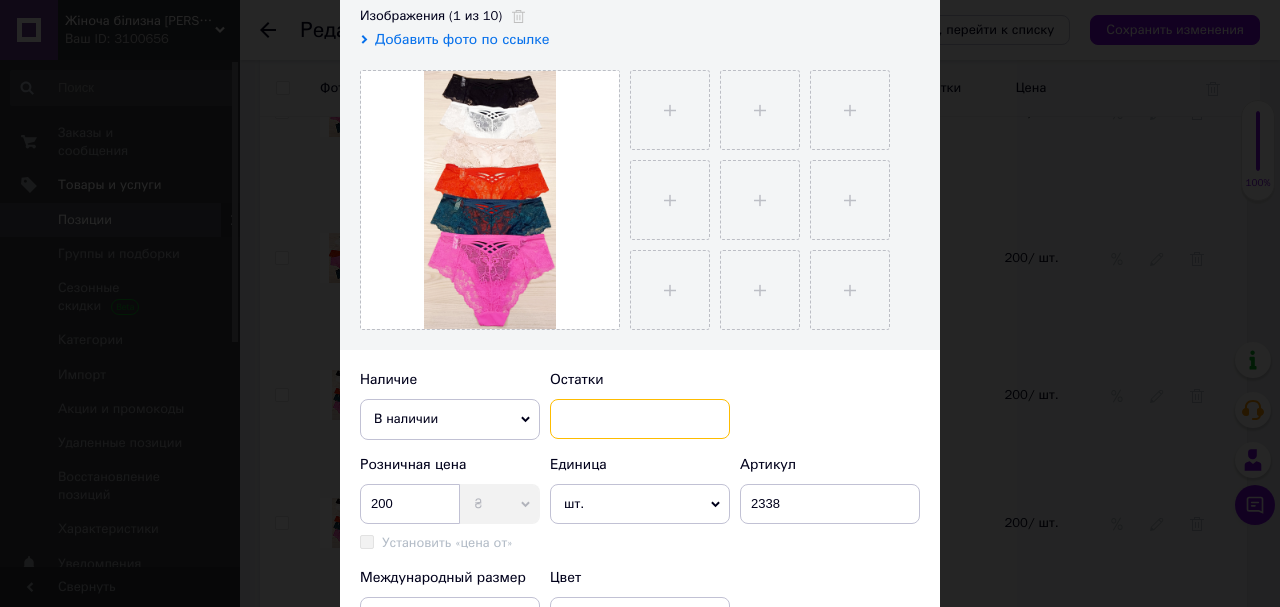 click at bounding box center (640, 419) 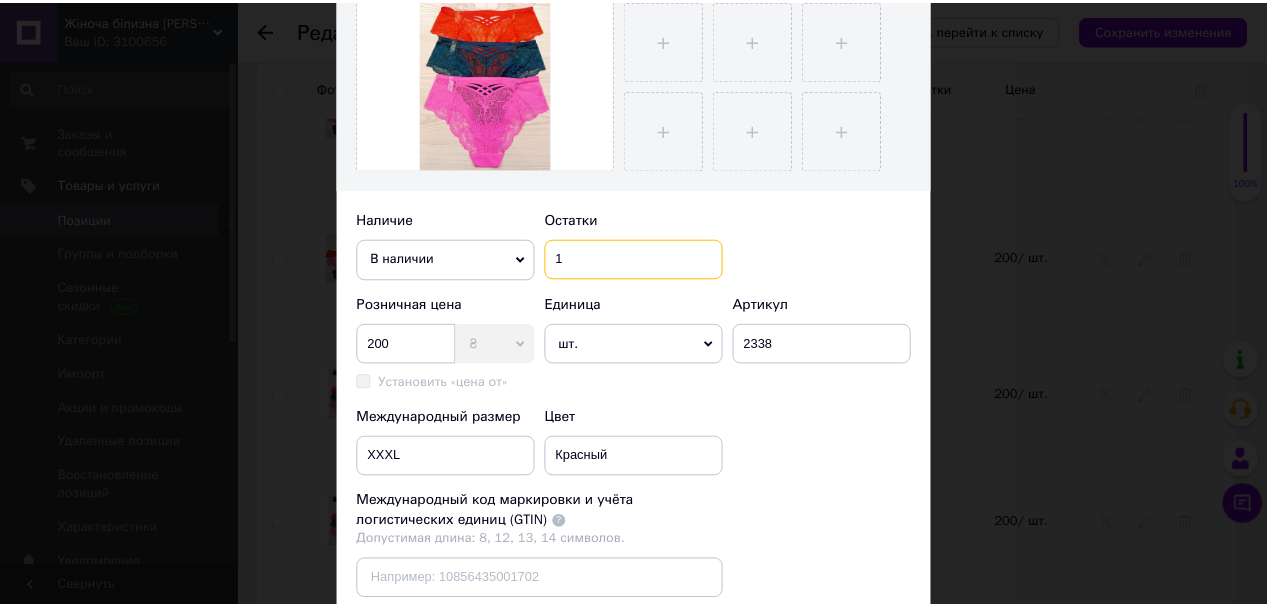 scroll, scrollTop: 720, scrollLeft: 0, axis: vertical 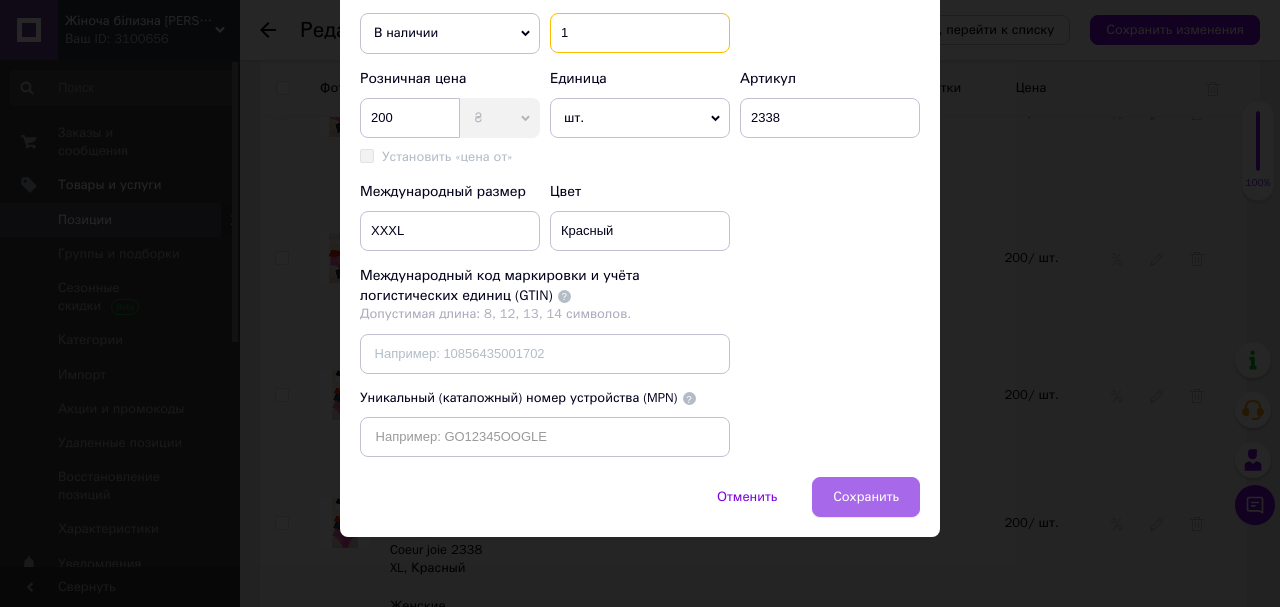type on "1" 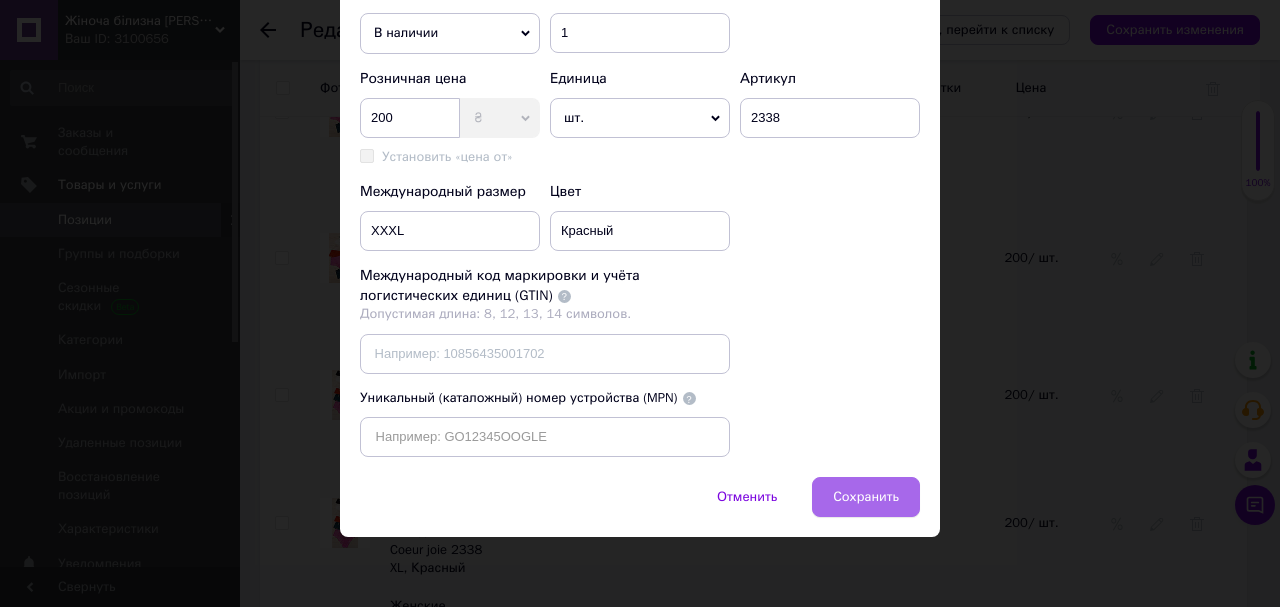 click on "Сохранить" at bounding box center [866, 497] 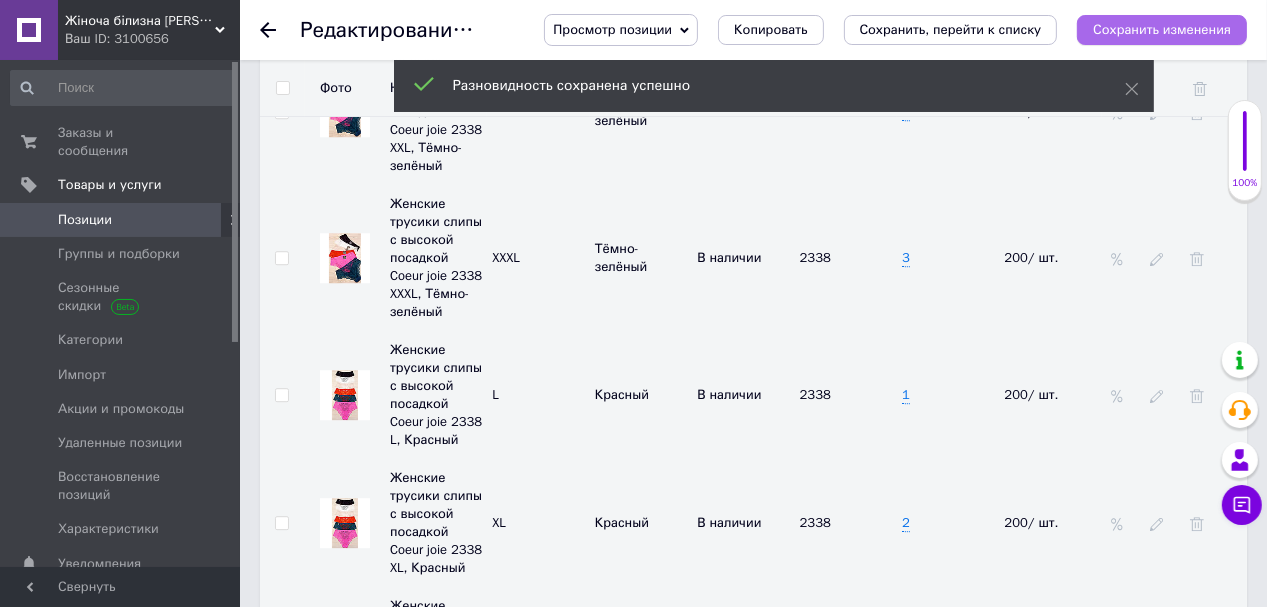 click on "Сохранить изменения" at bounding box center [1162, 29] 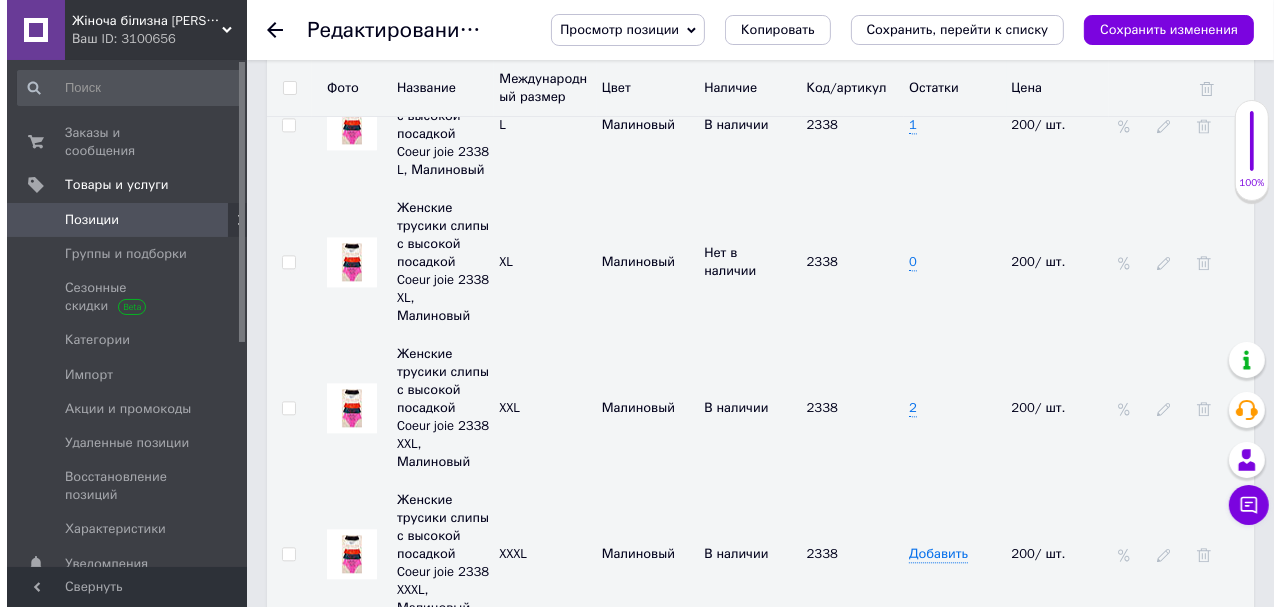 scroll, scrollTop: 3670, scrollLeft: 0, axis: vertical 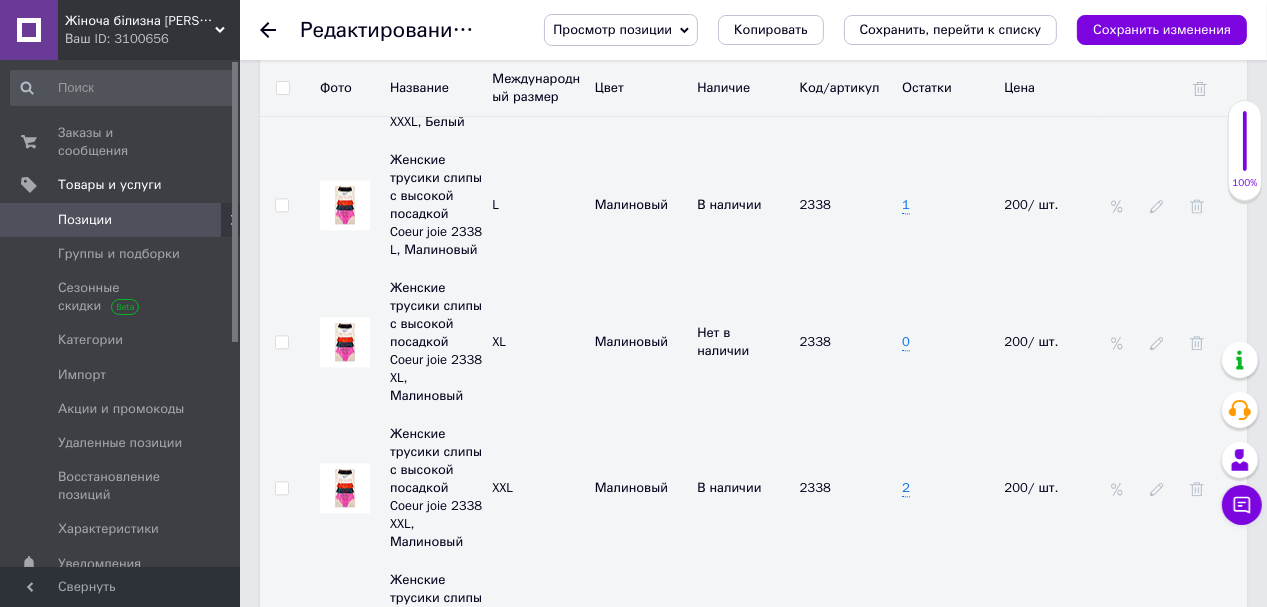 click 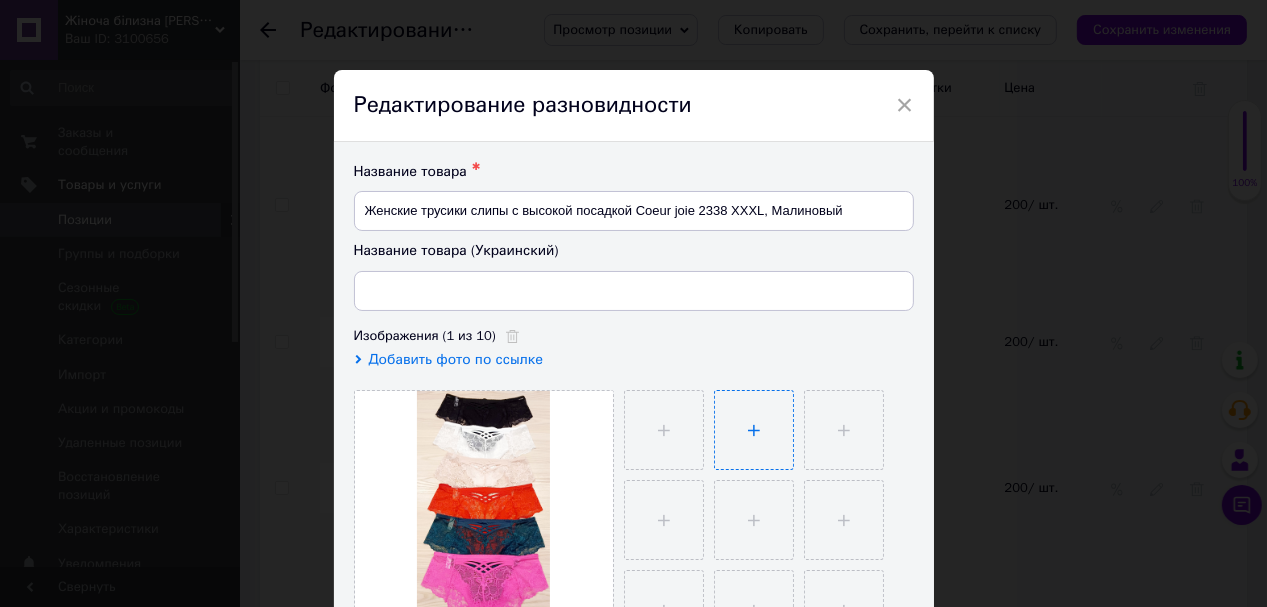 type on "Жіночі трусики сліпи з високою посадкою Coeur joie 2338 XXXL, Малиновий" 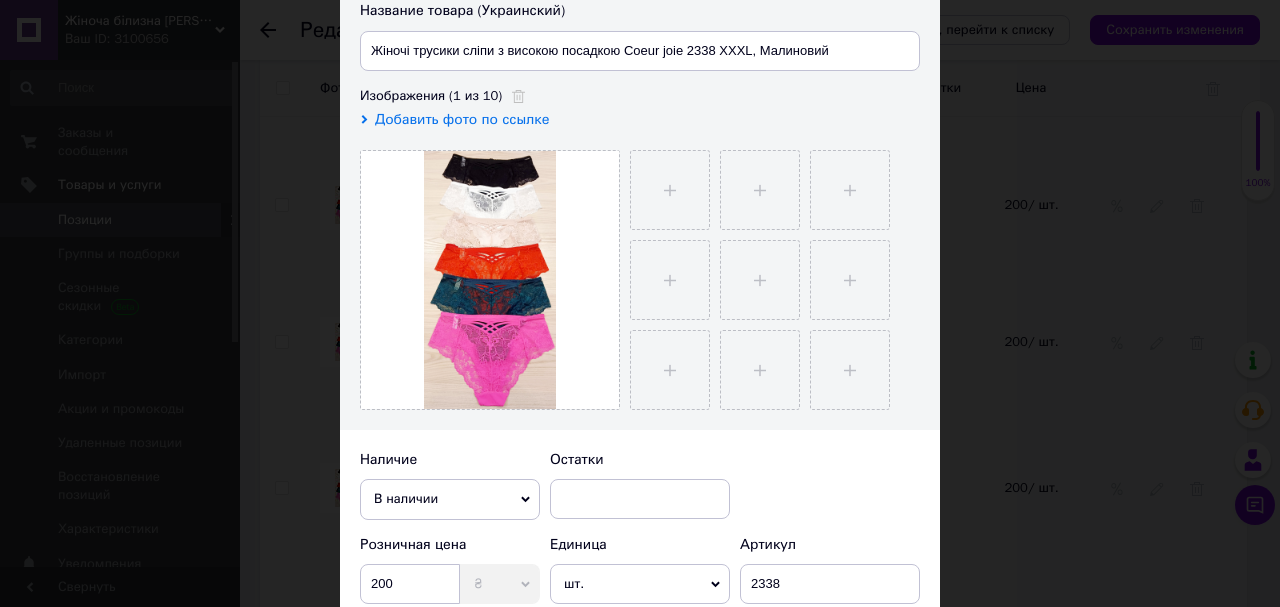 scroll, scrollTop: 320, scrollLeft: 0, axis: vertical 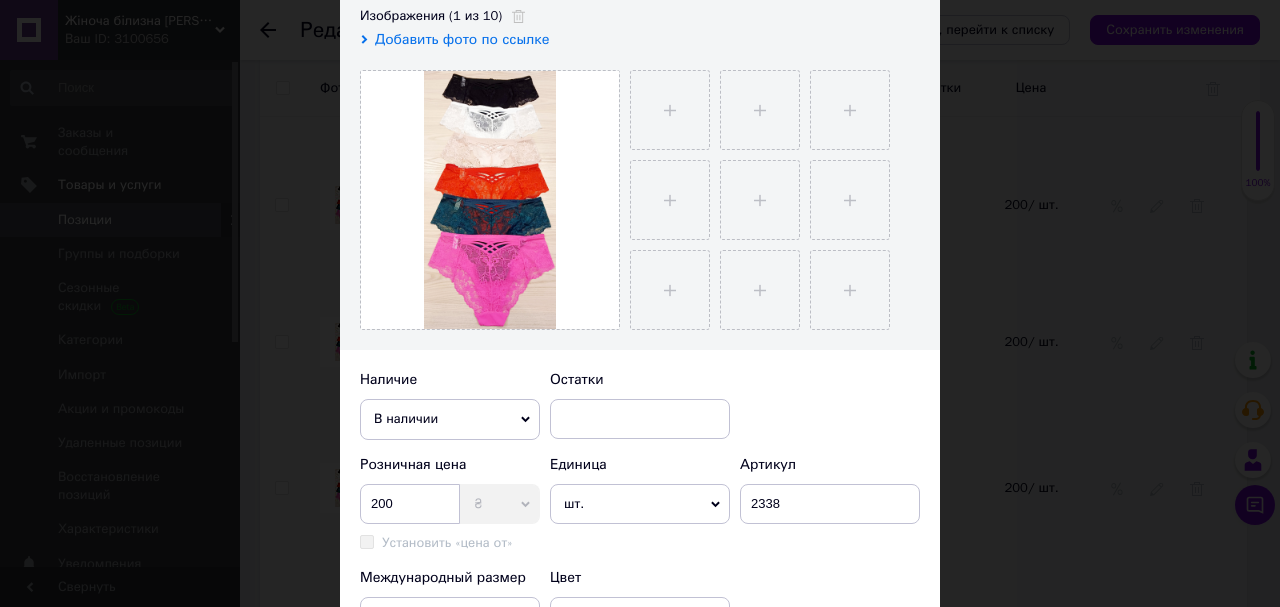 click 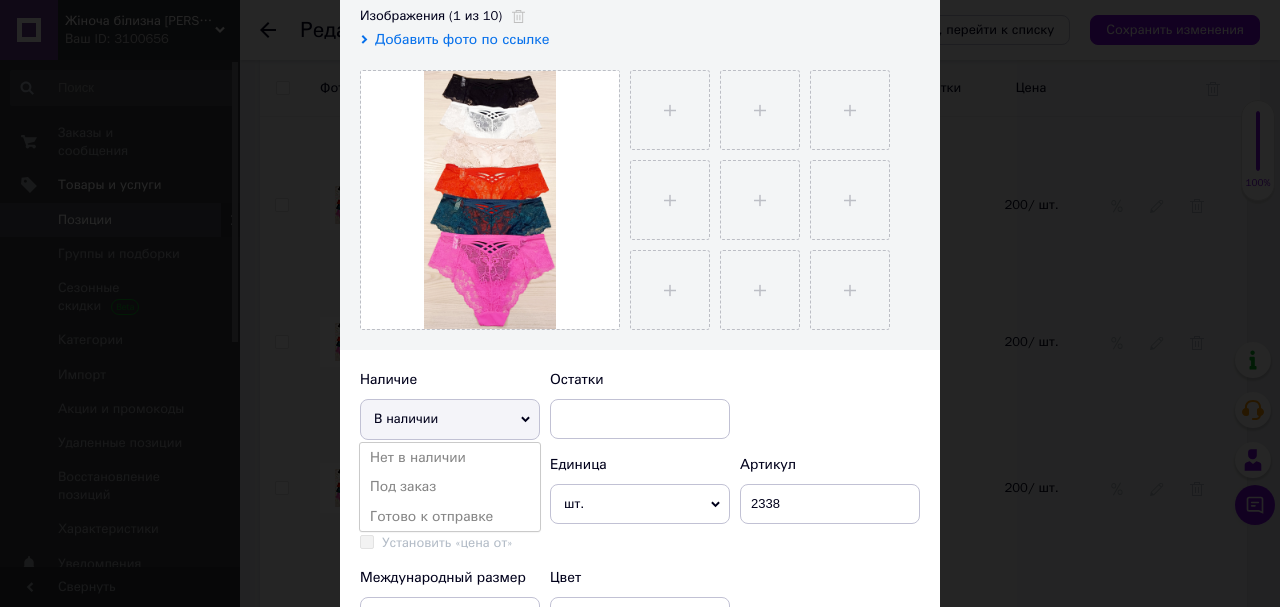 drag, startPoint x: 470, startPoint y: 454, endPoint x: 484, endPoint y: 455, distance: 14.035668 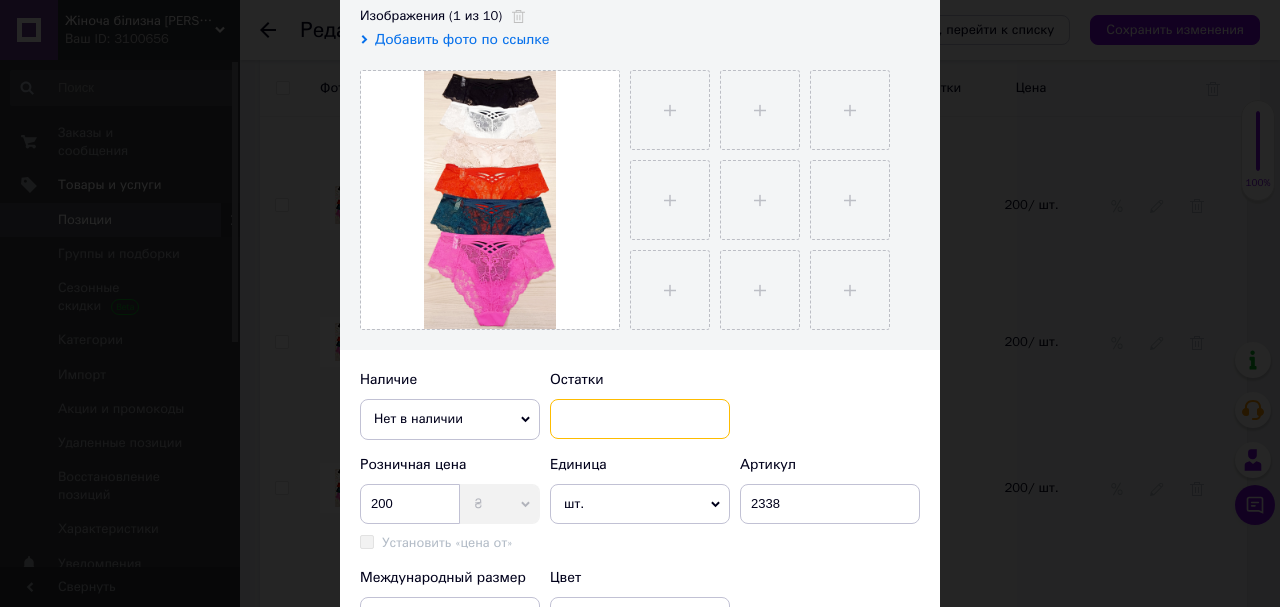 click at bounding box center [640, 419] 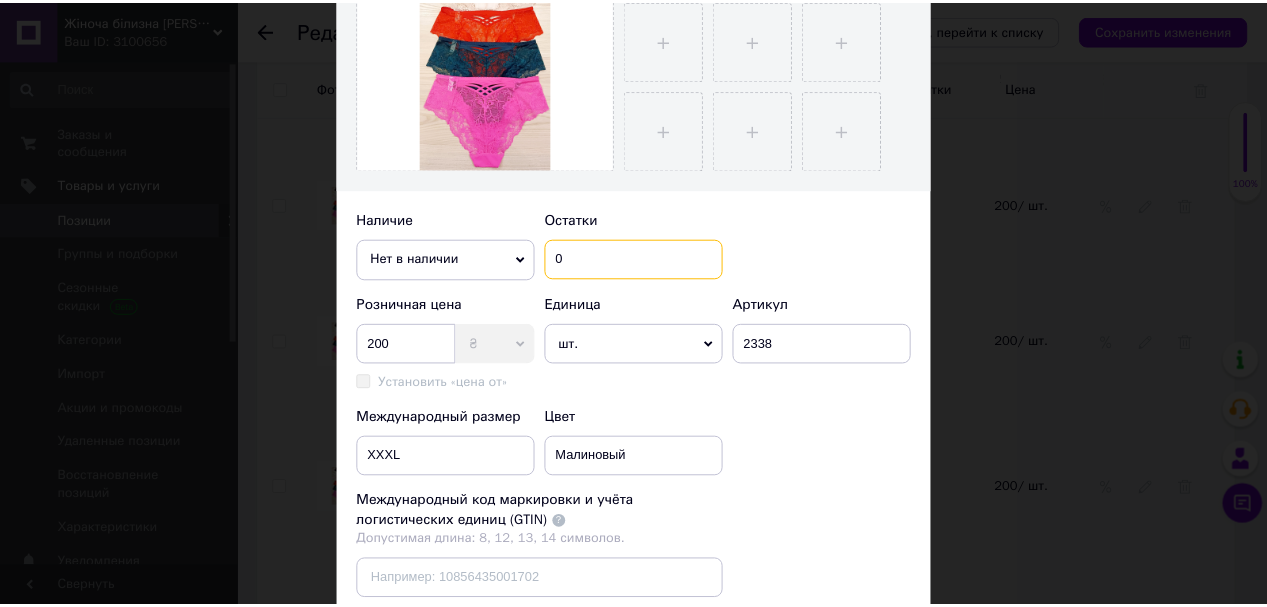 scroll, scrollTop: 720, scrollLeft: 0, axis: vertical 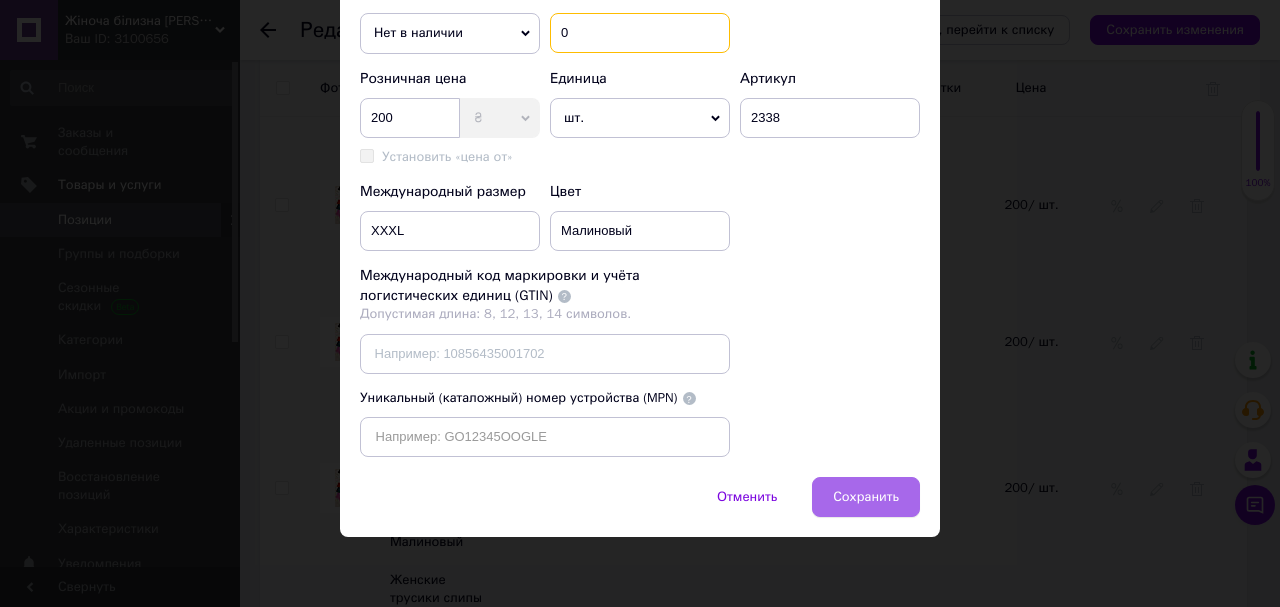 type on "0" 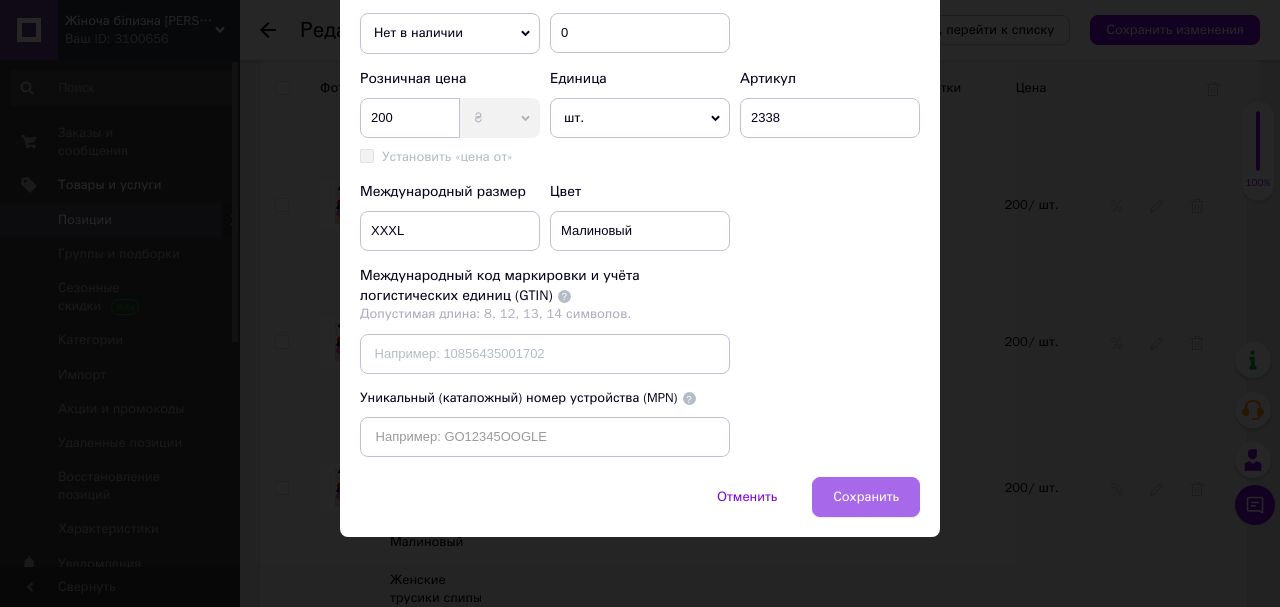 click on "Сохранить" at bounding box center [866, 497] 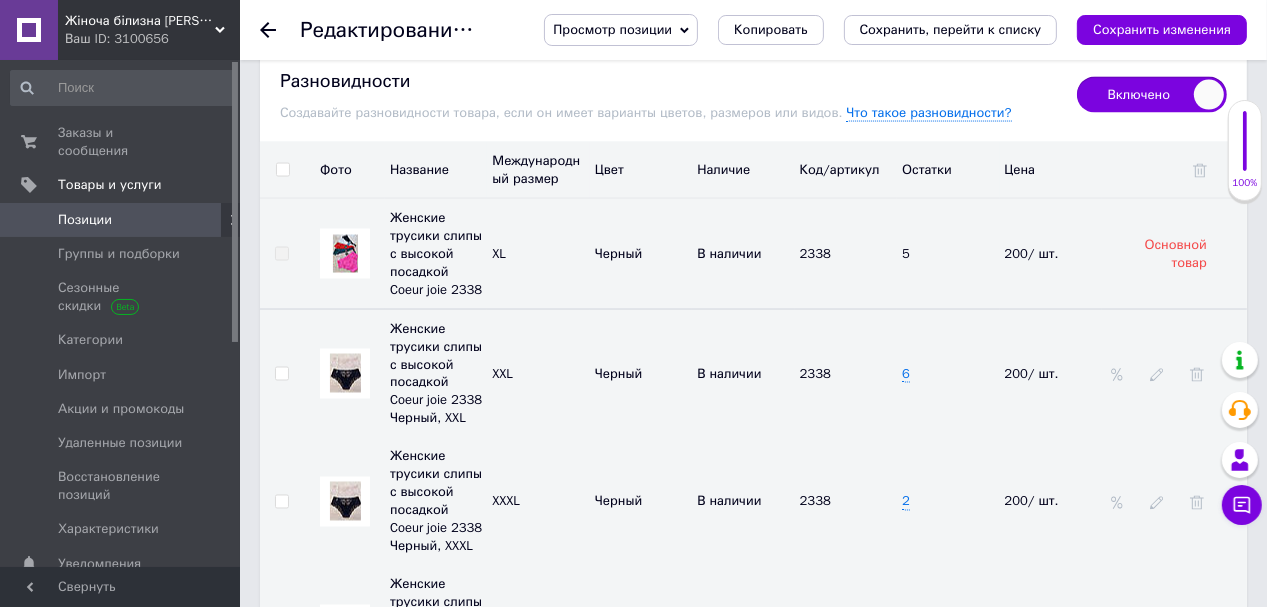 scroll, scrollTop: 2710, scrollLeft: 0, axis: vertical 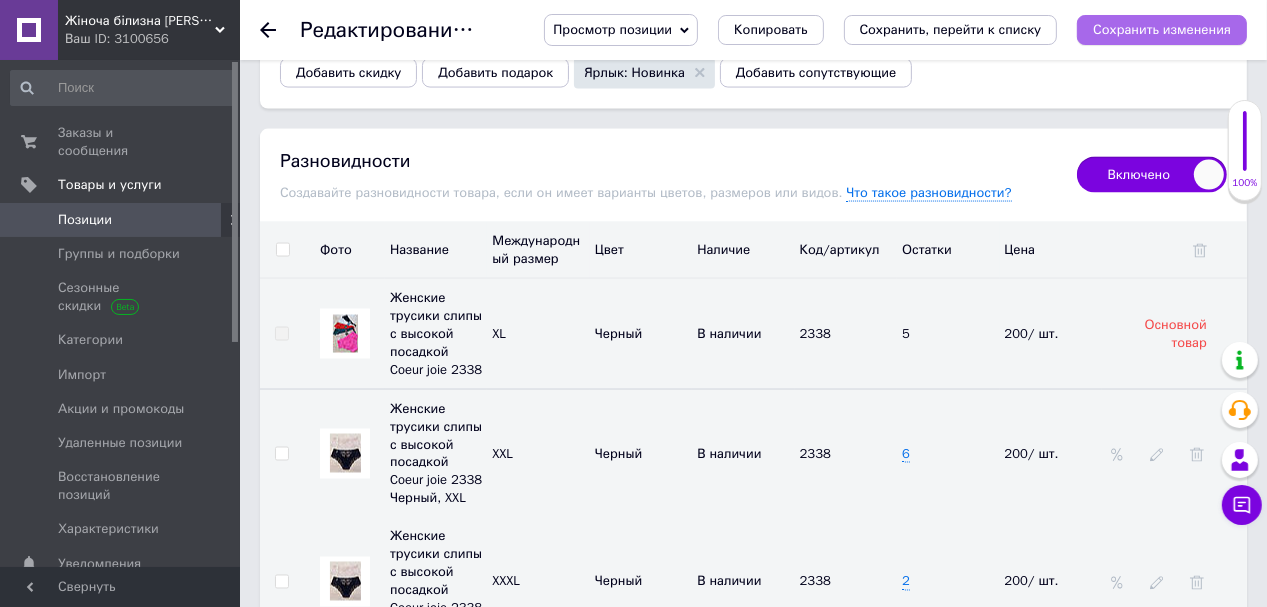 click on "Сохранить изменения" at bounding box center (1162, 29) 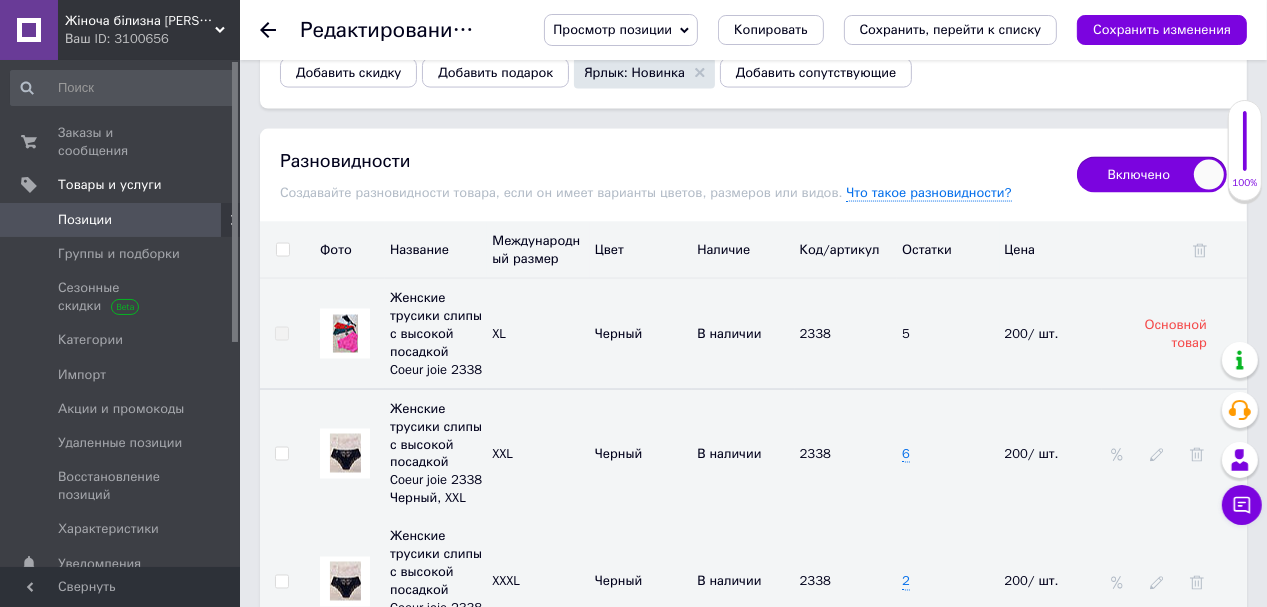 drag, startPoint x: 281, startPoint y: 237, endPoint x: 328, endPoint y: 278, distance: 62.369865 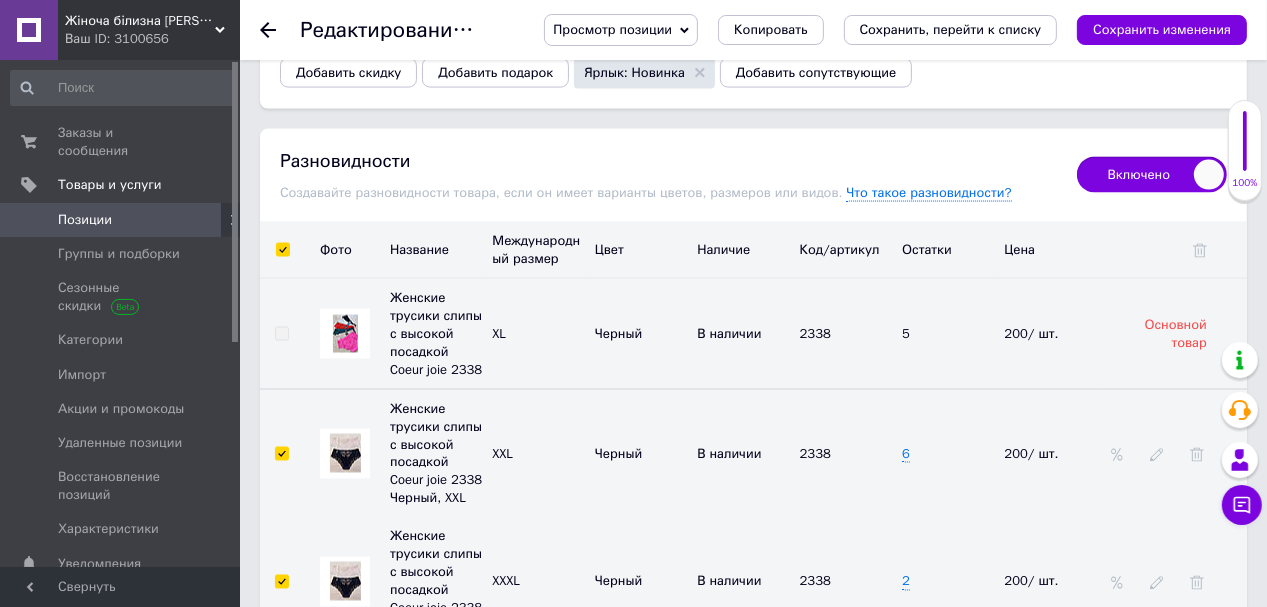 checkbox on "true" 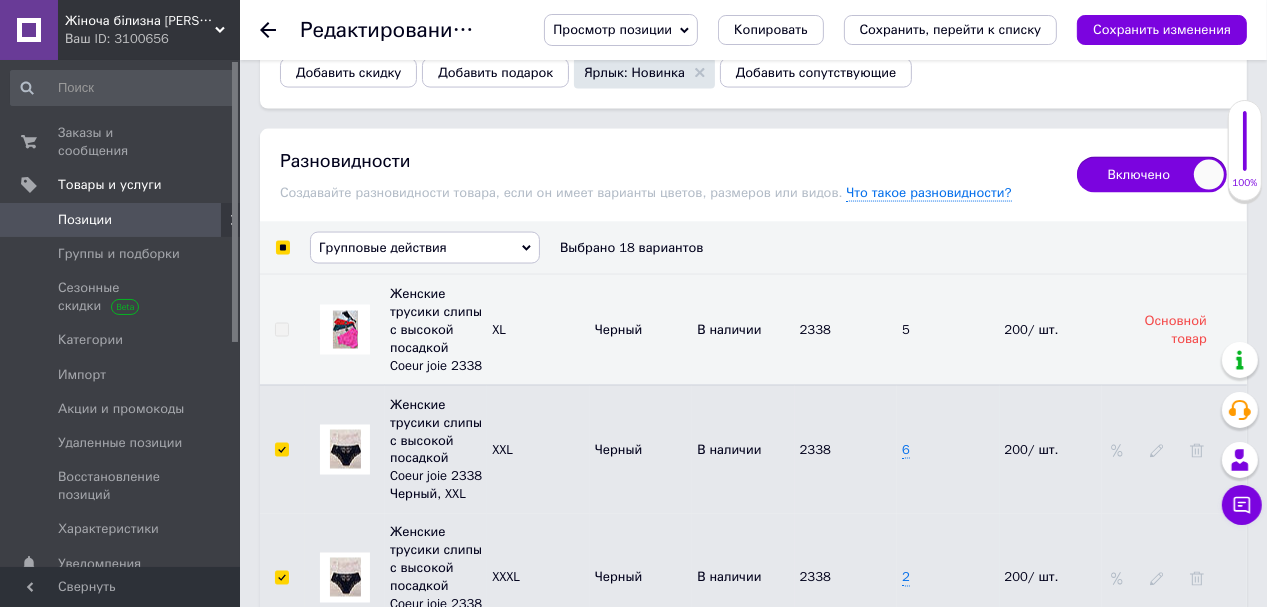 click 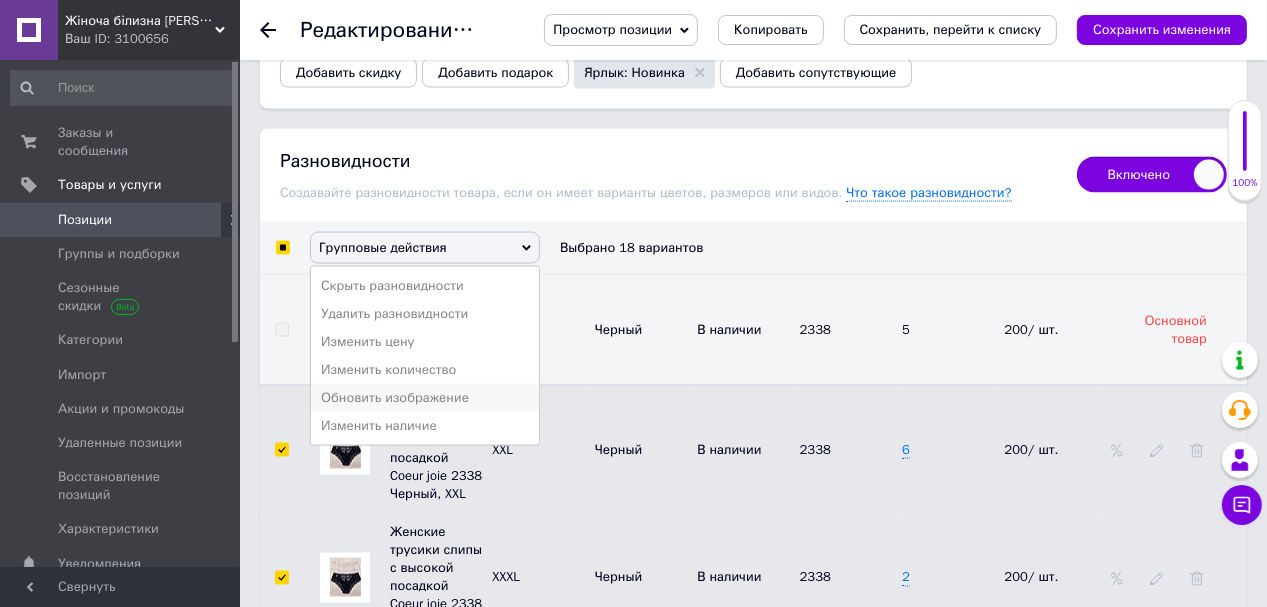 click on "Обновить изображение" at bounding box center (425, 398) 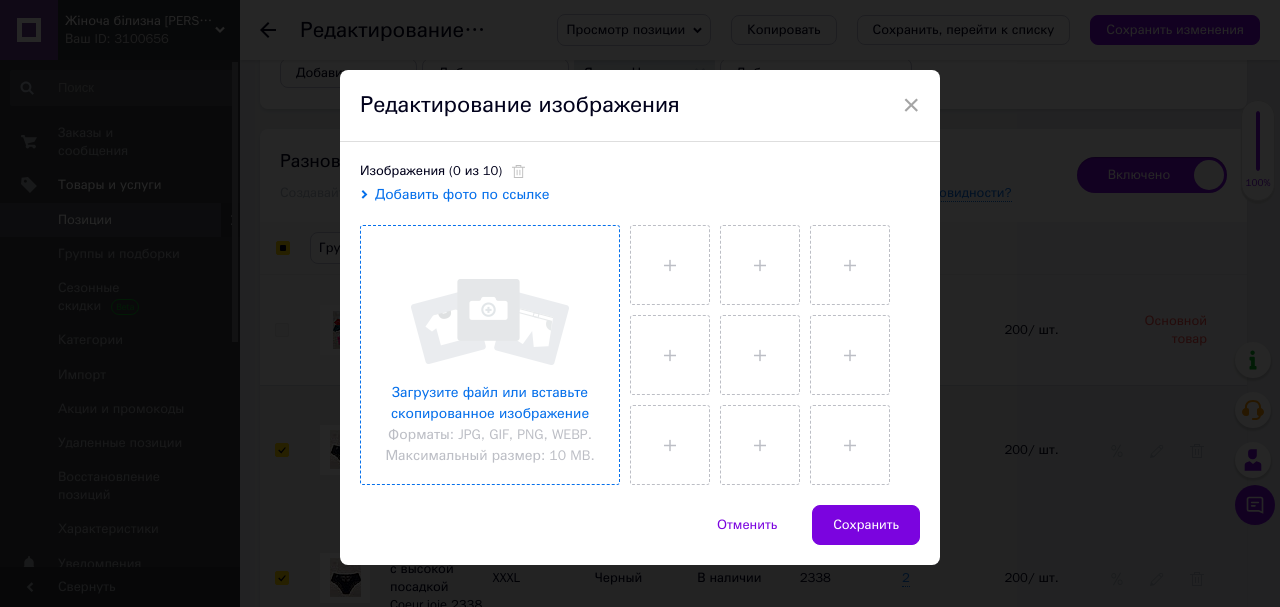 click at bounding box center (490, 355) 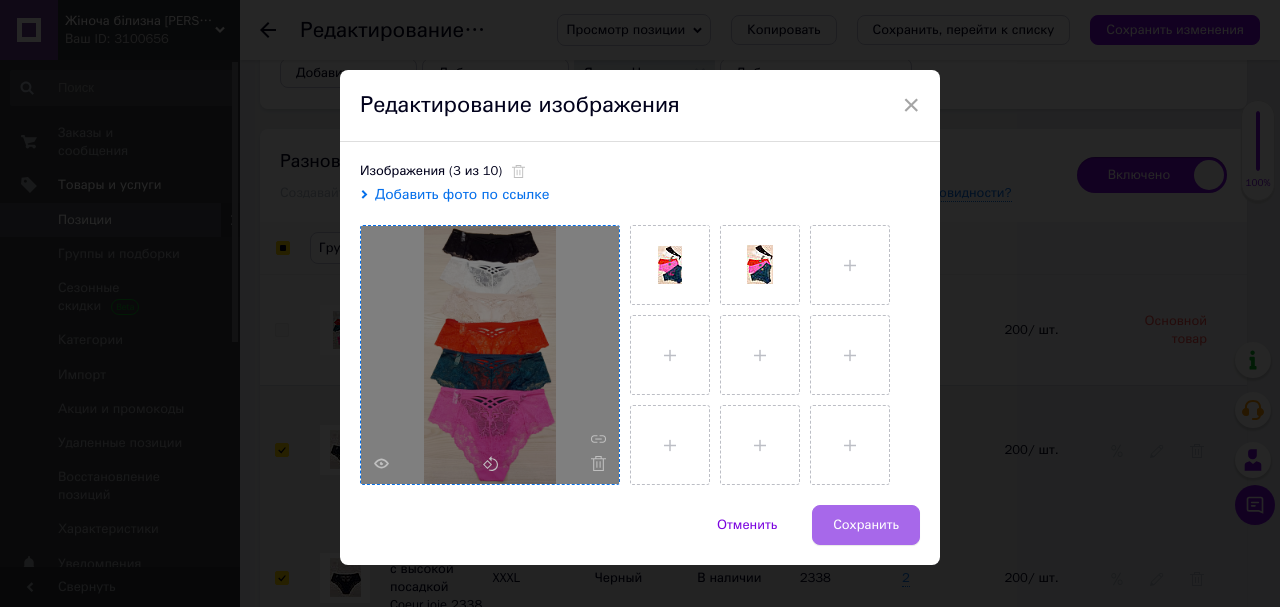 click on "Сохранить" at bounding box center [866, 525] 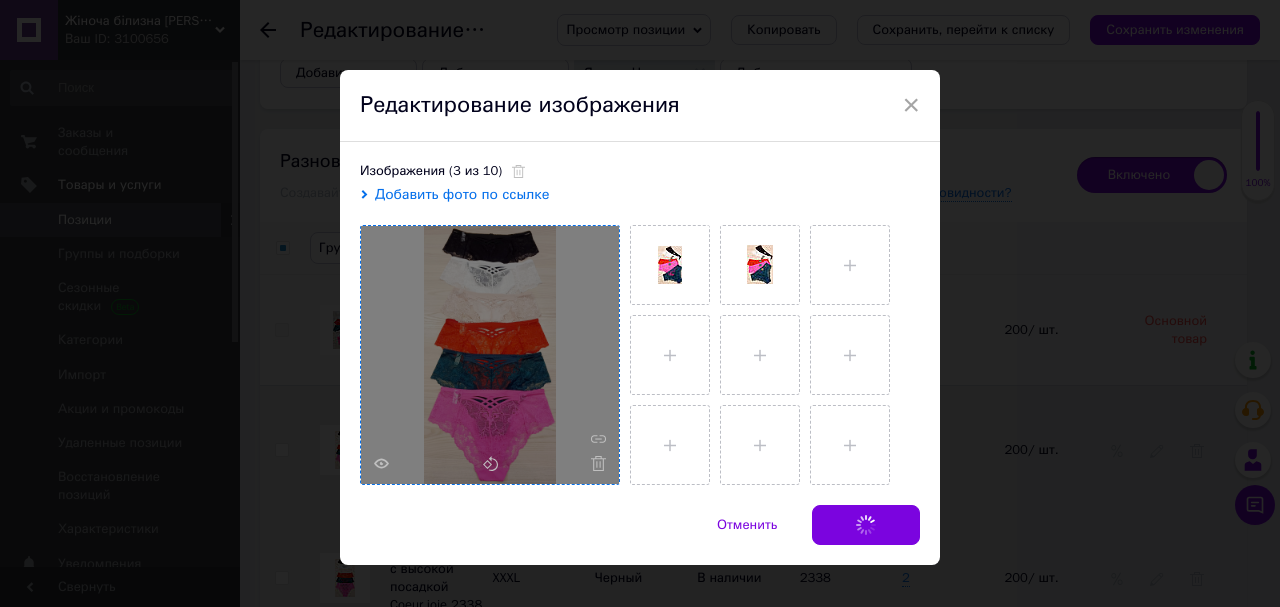 checkbox on "false" 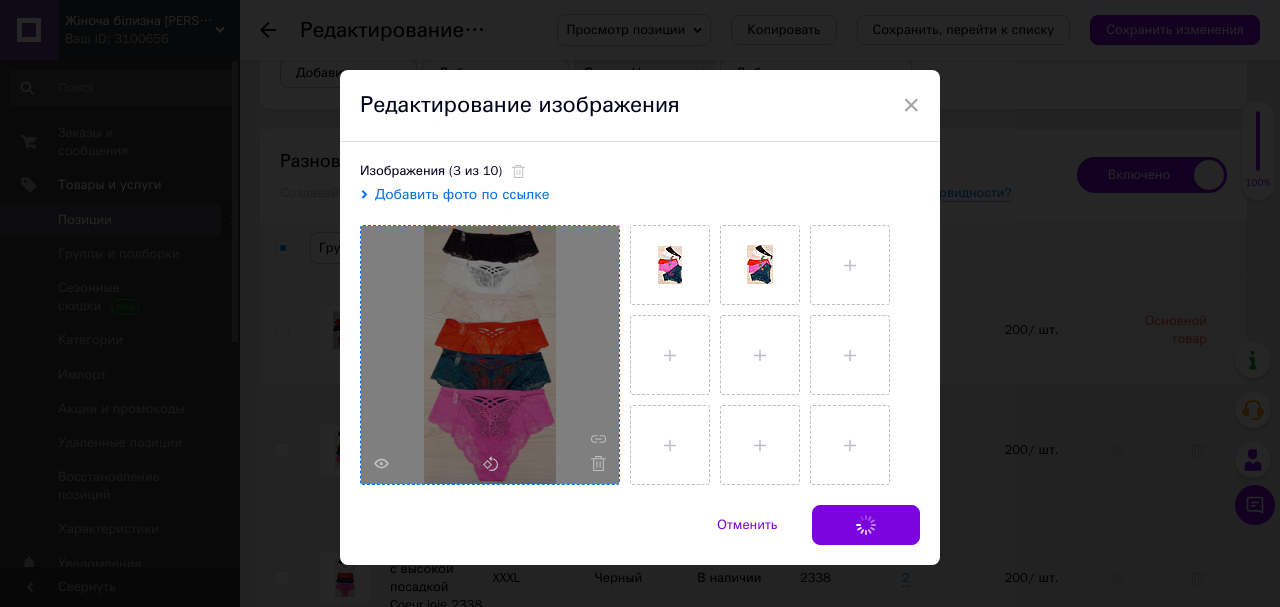 checkbox on "false" 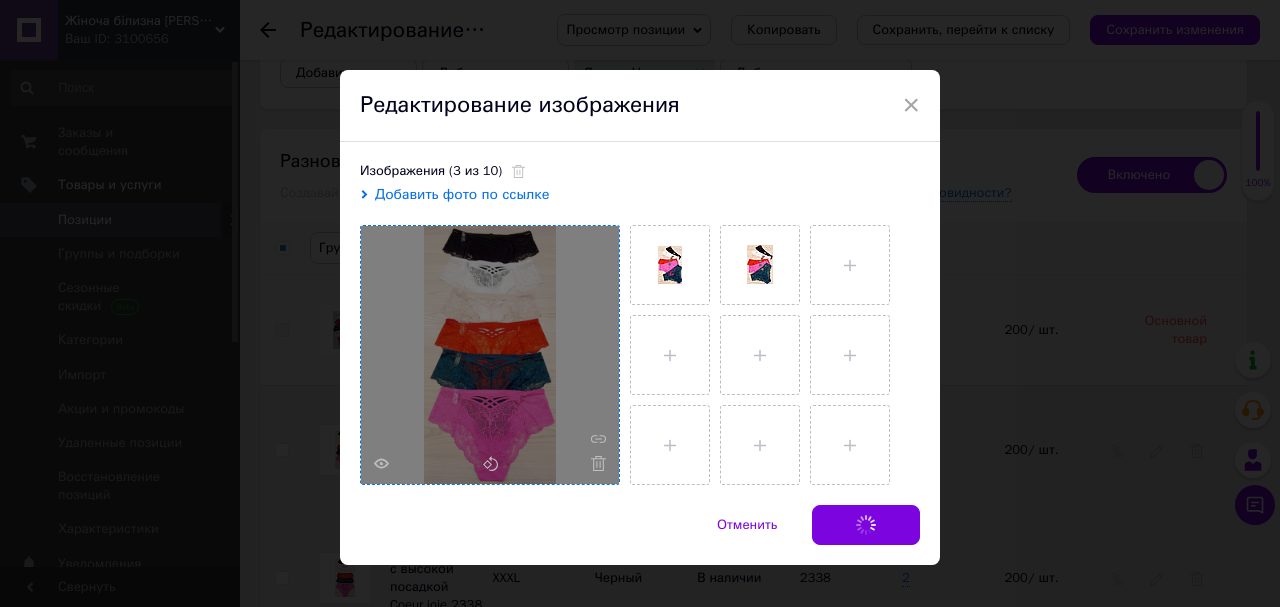 checkbox on "false" 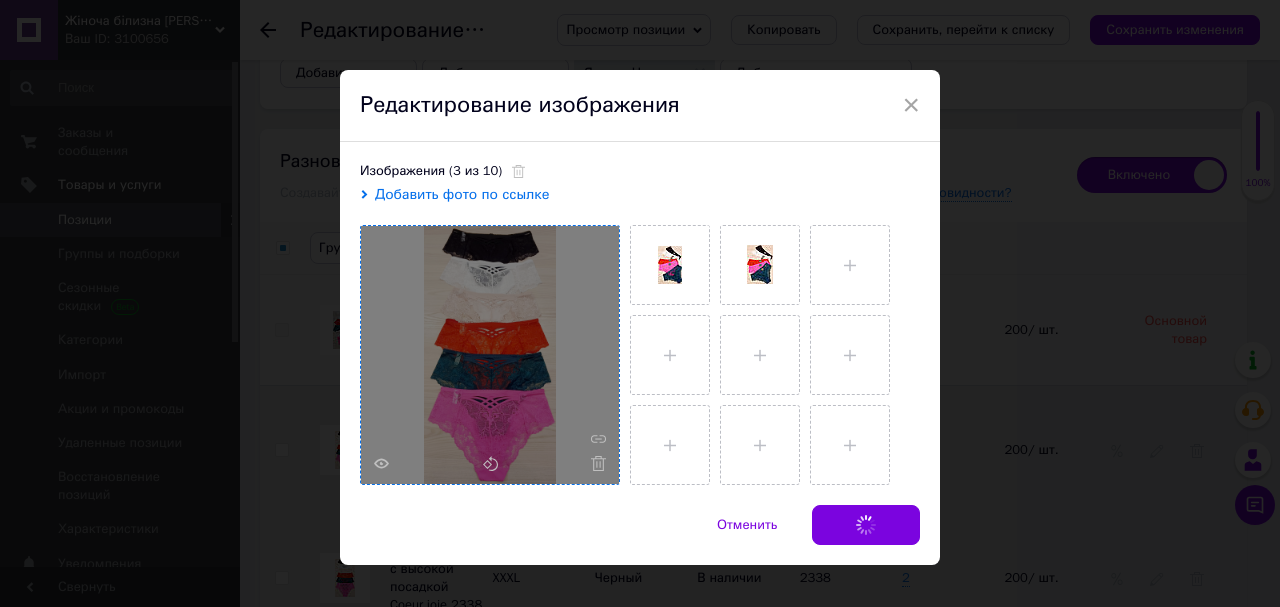 checkbox on "false" 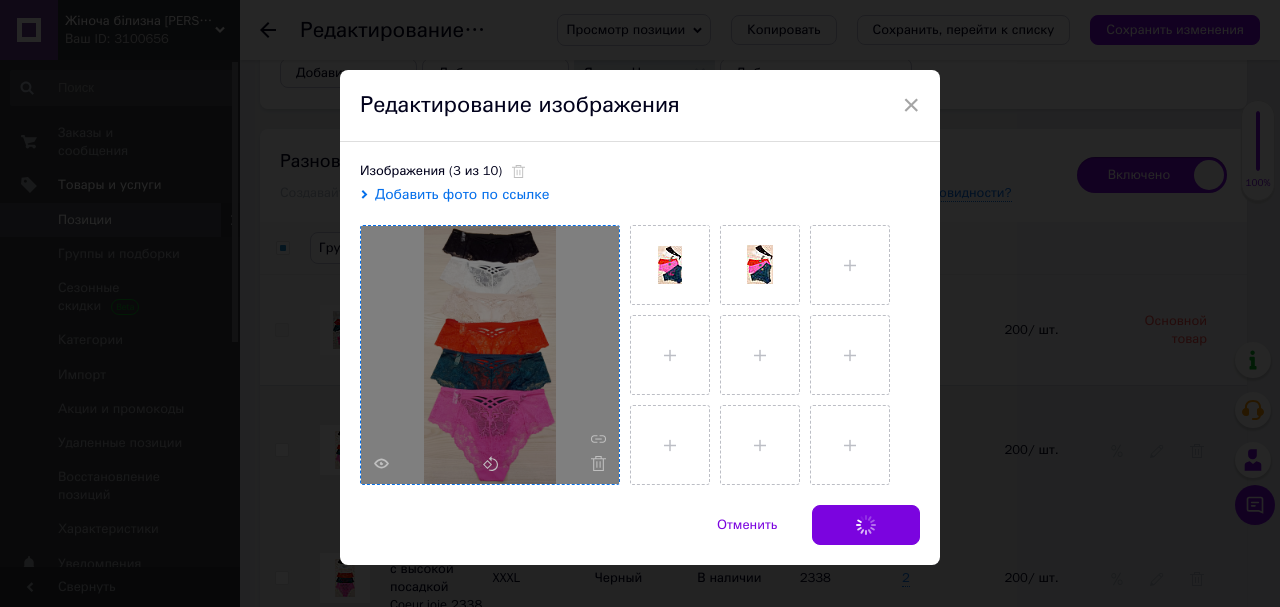 checkbox on "false" 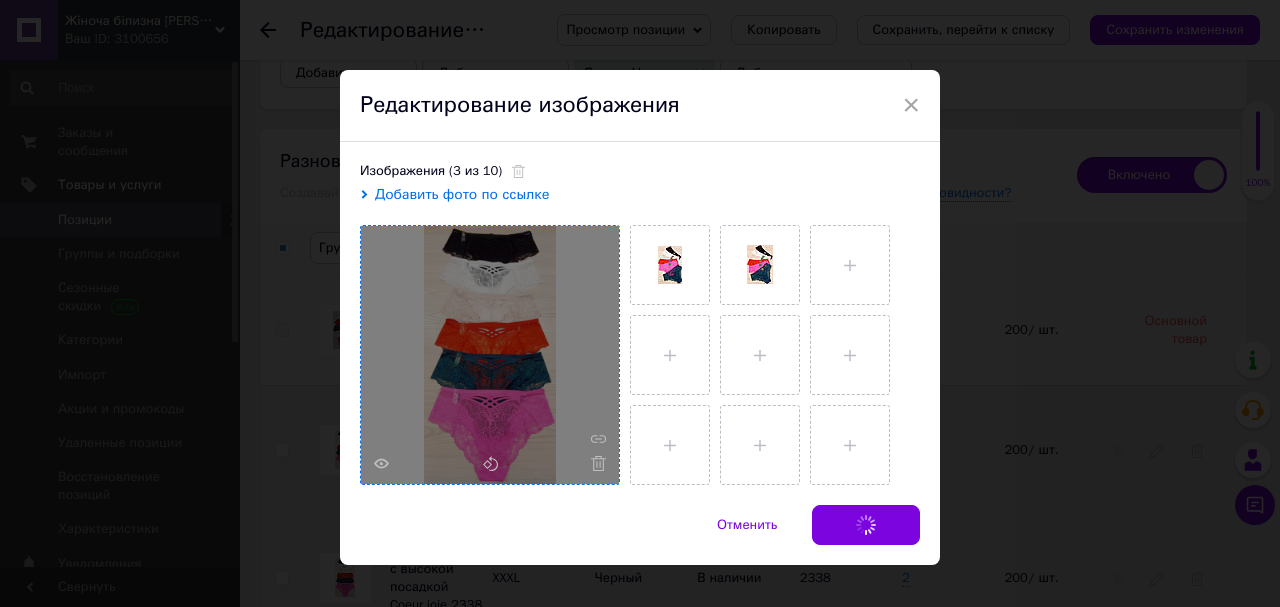 checkbox on "false" 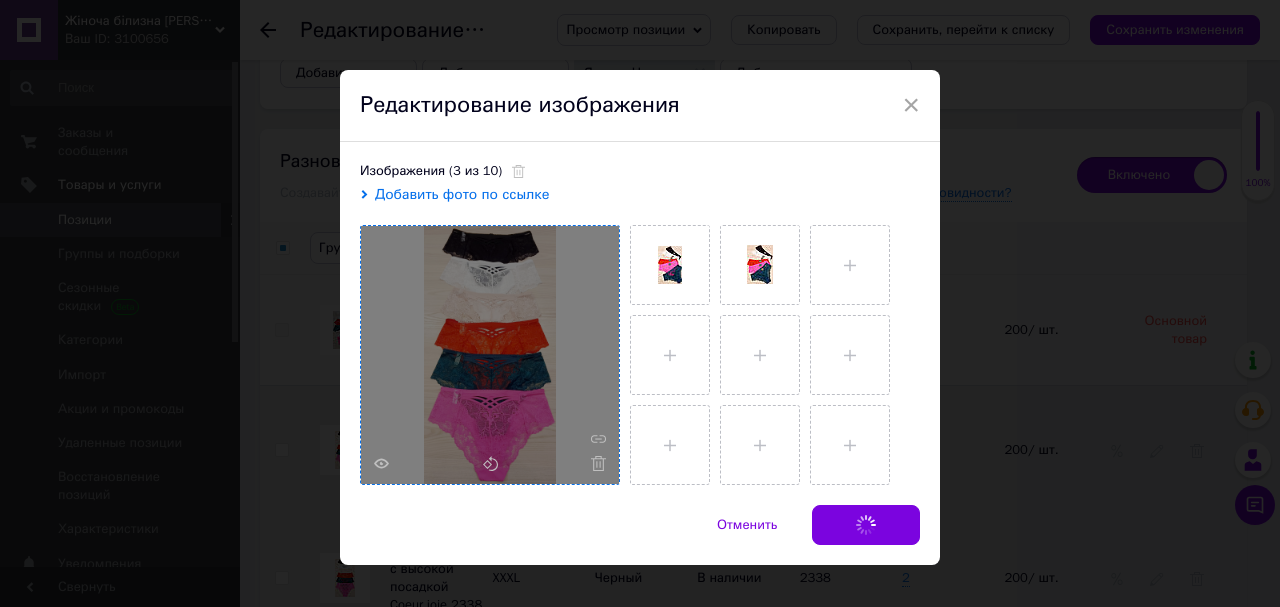 checkbox on "false" 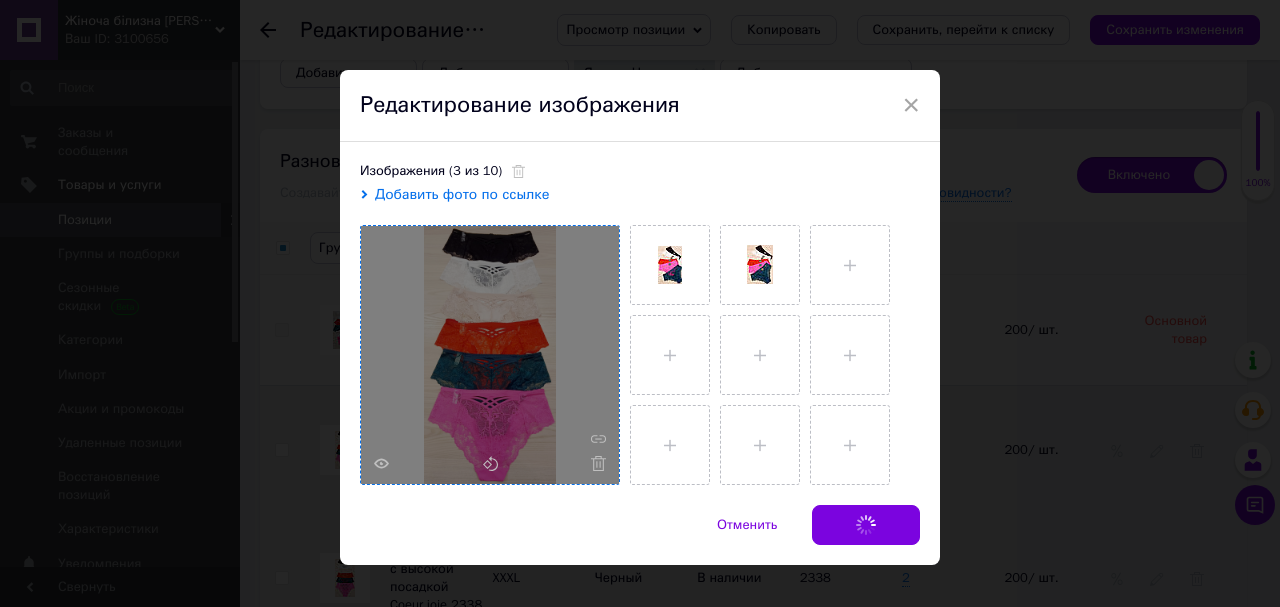checkbox on "false" 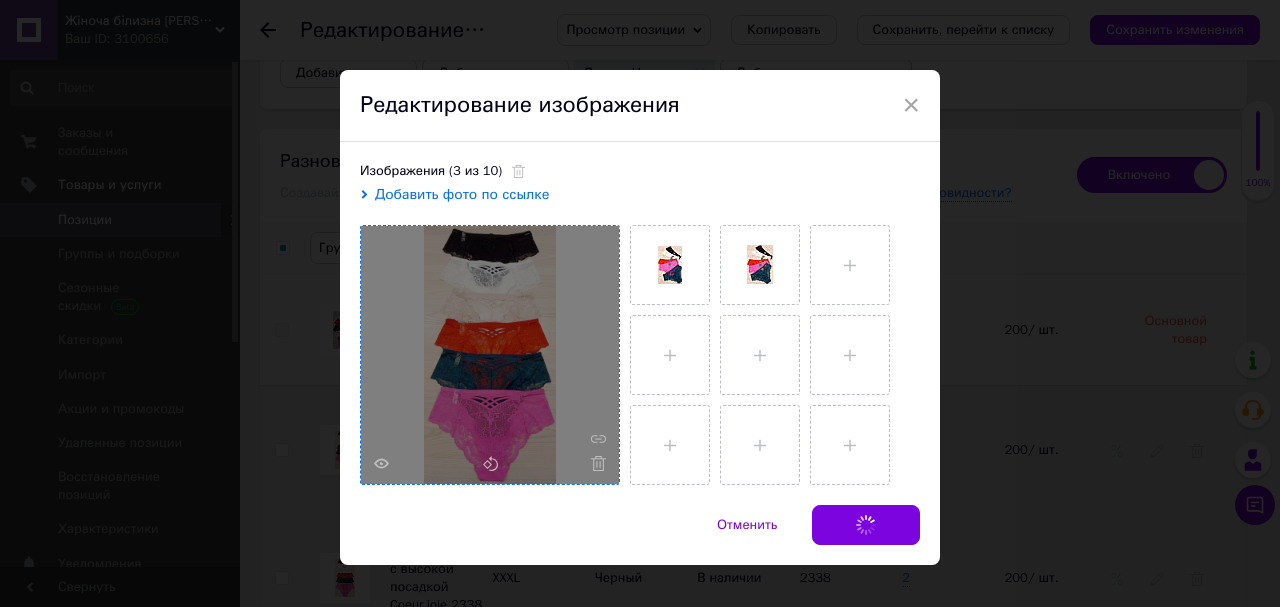 checkbox on "false" 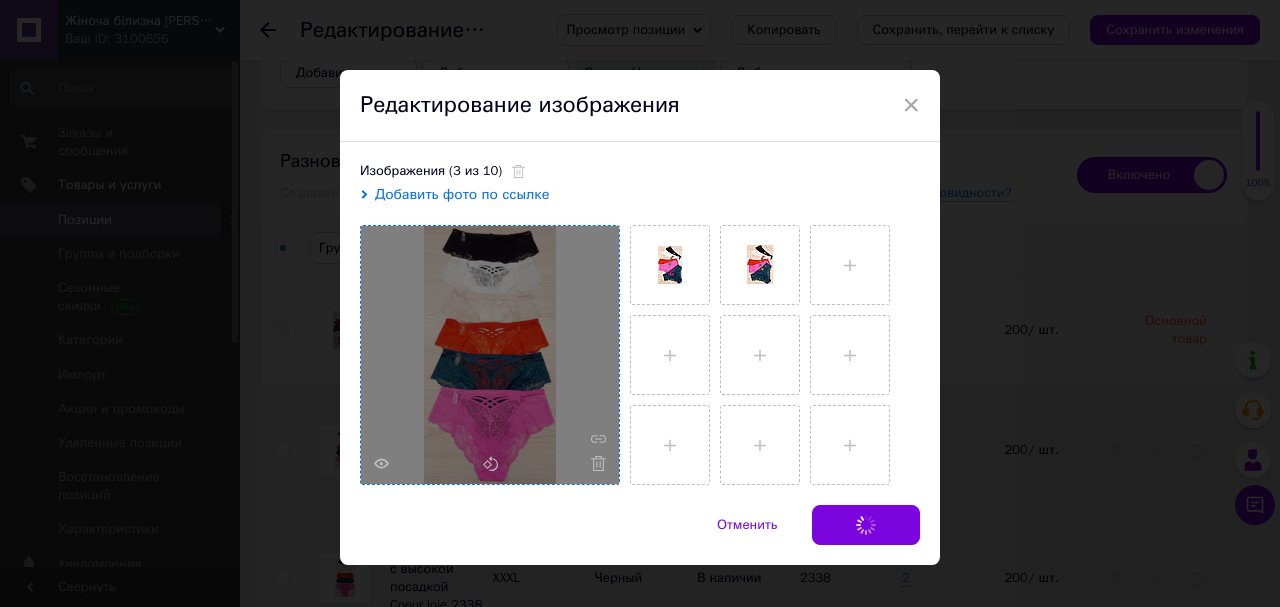 checkbox on "false" 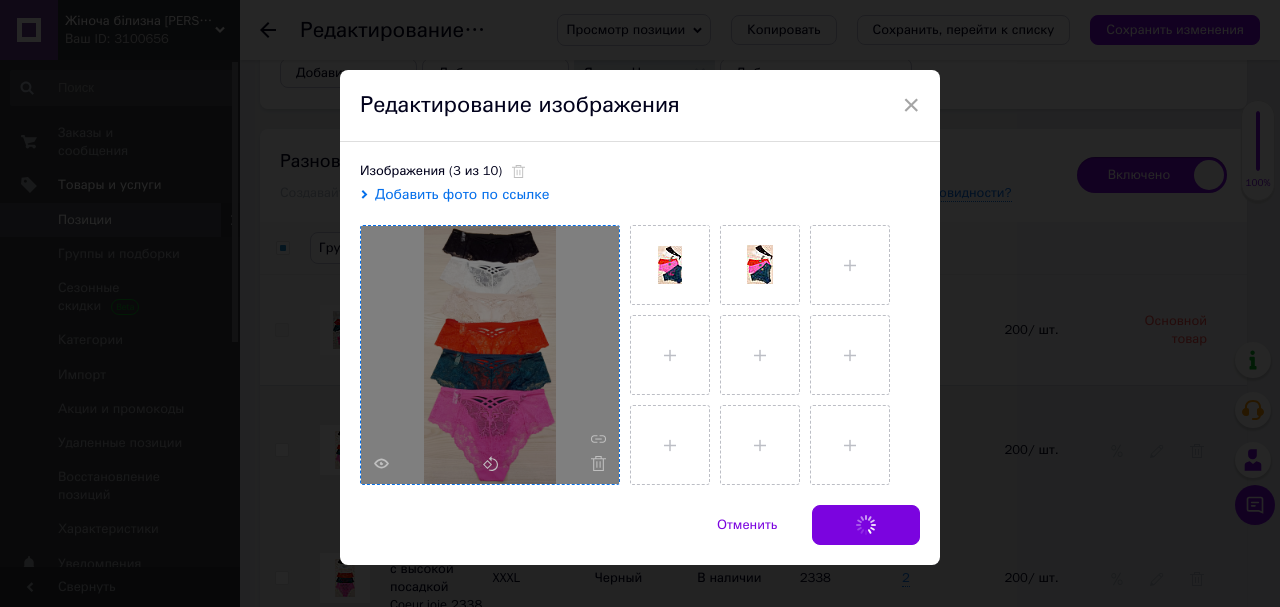 checkbox on "false" 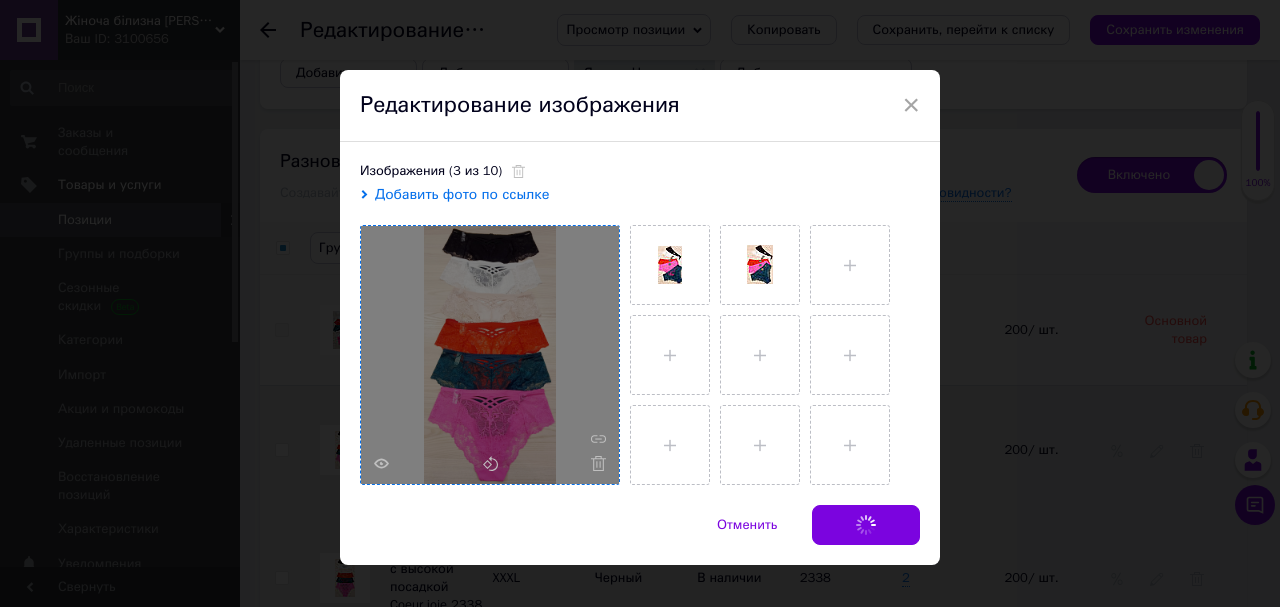 checkbox on "false" 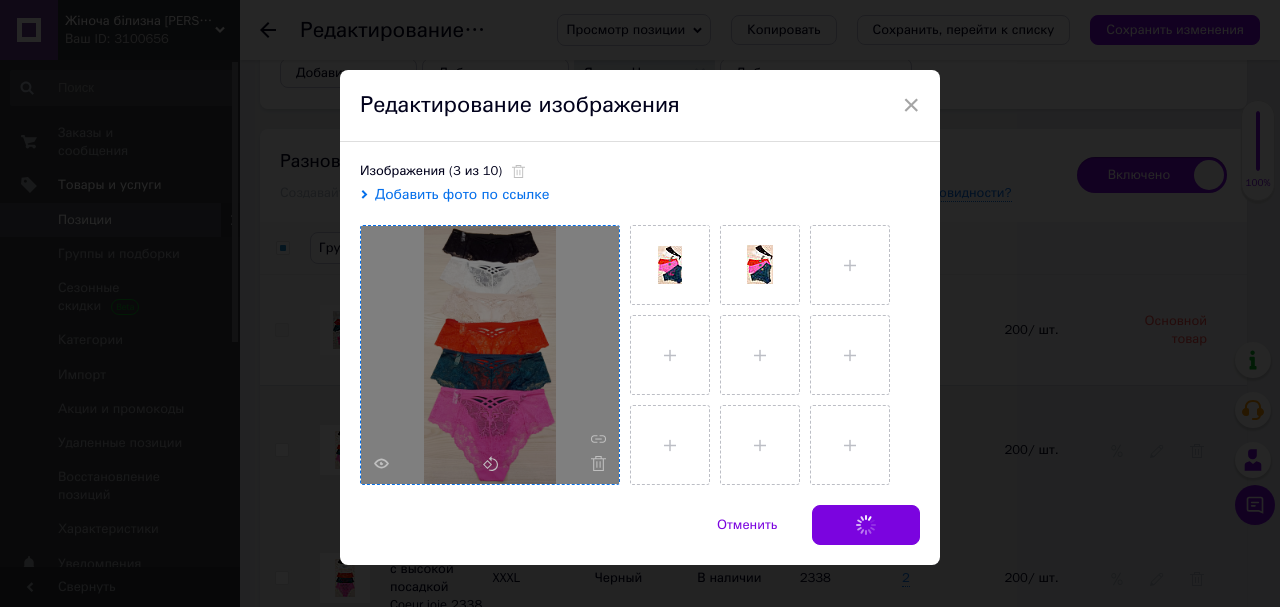 checkbox on "false" 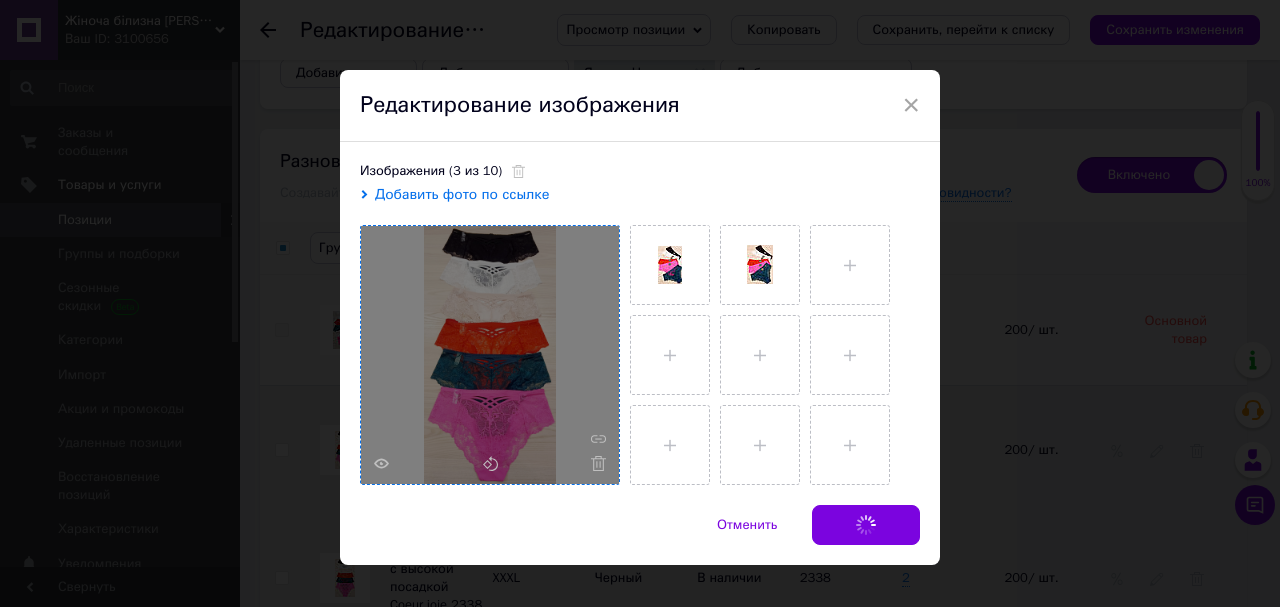 checkbox on "false" 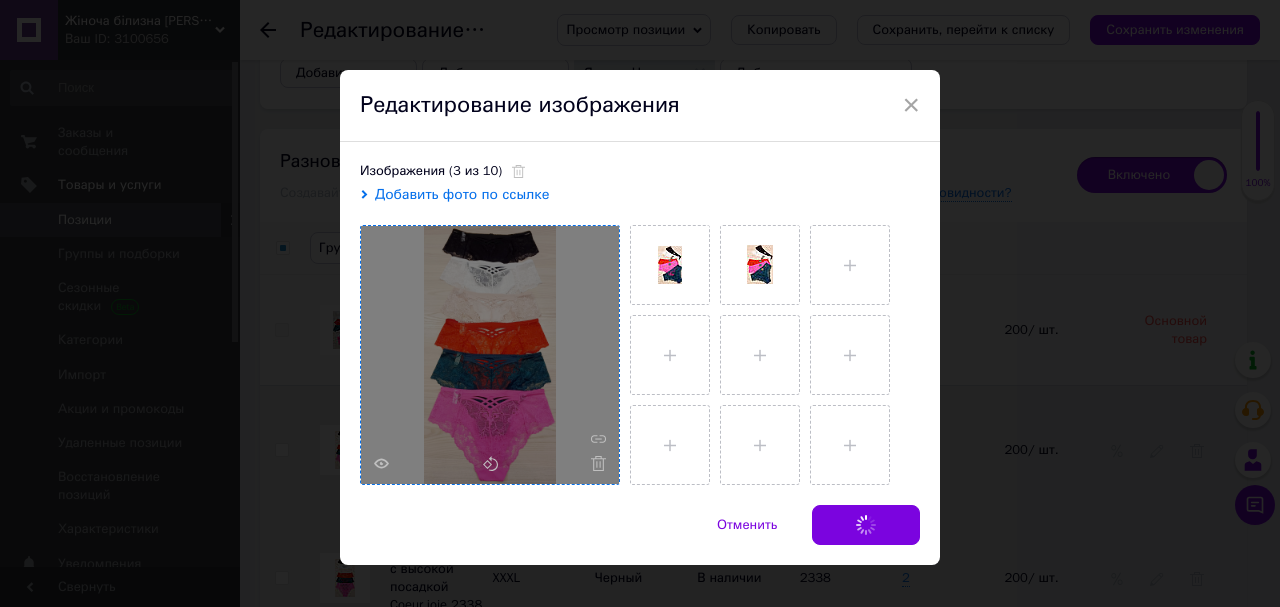 checkbox on "false" 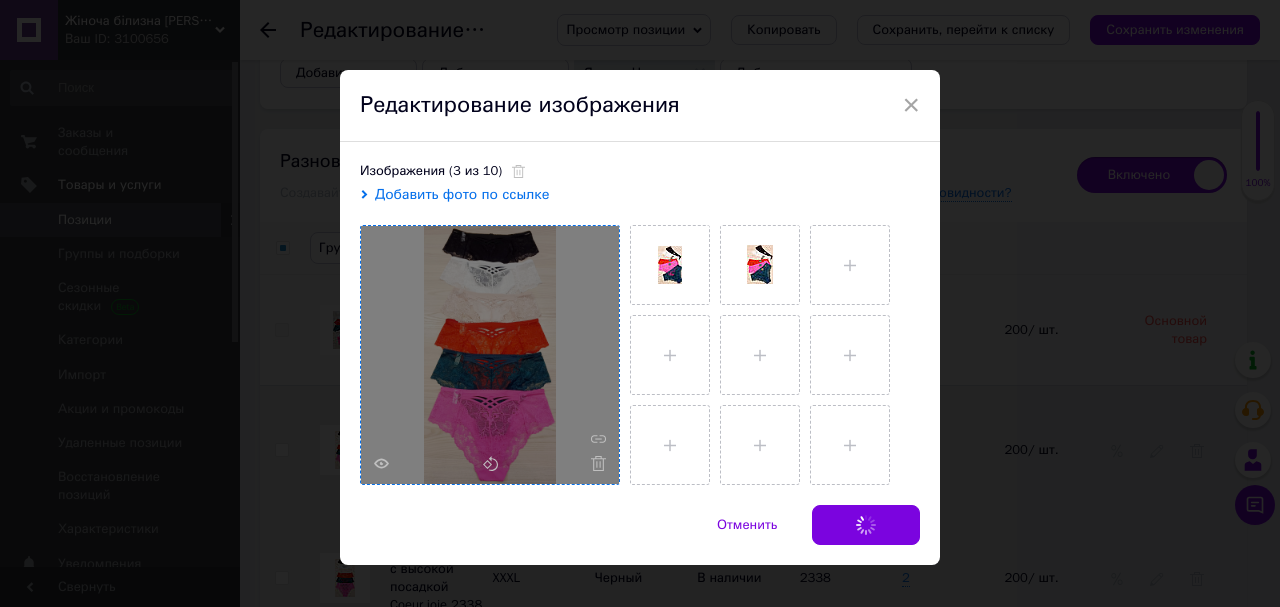 checkbox on "false" 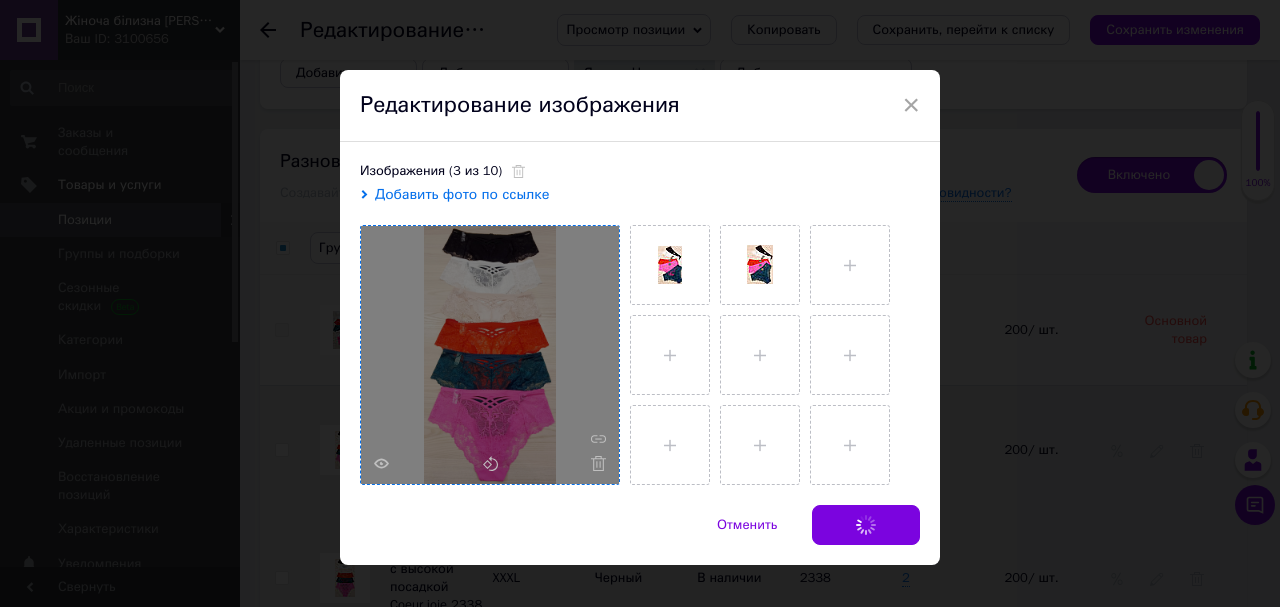 checkbox on "false" 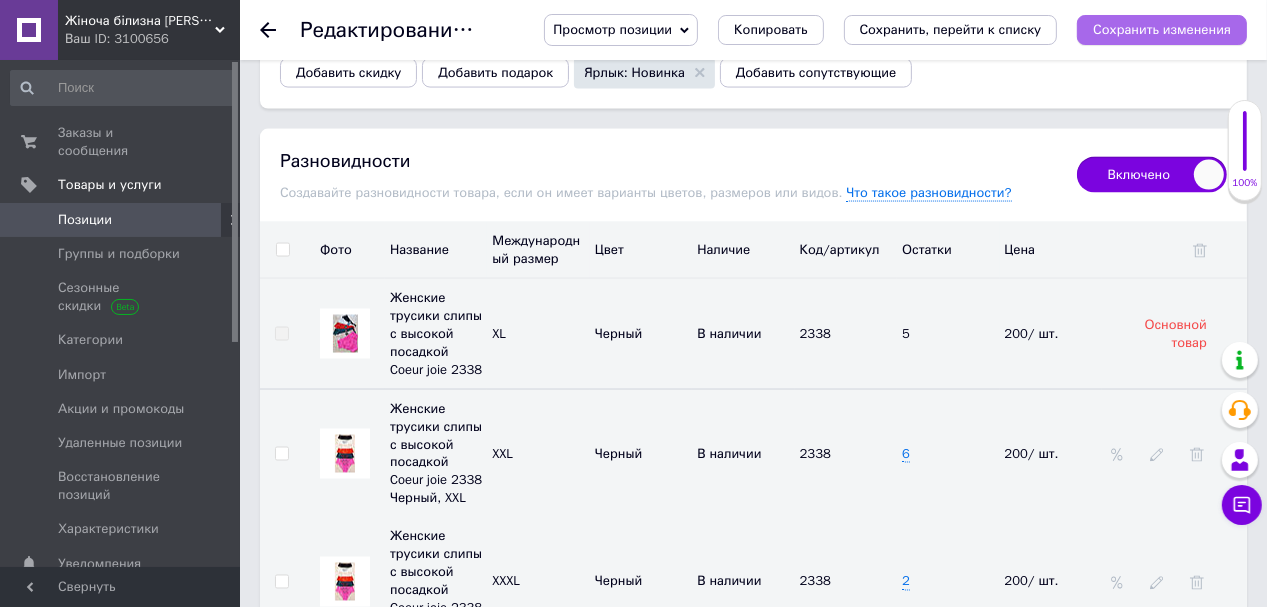 click on "Сохранить изменения" at bounding box center (1162, 29) 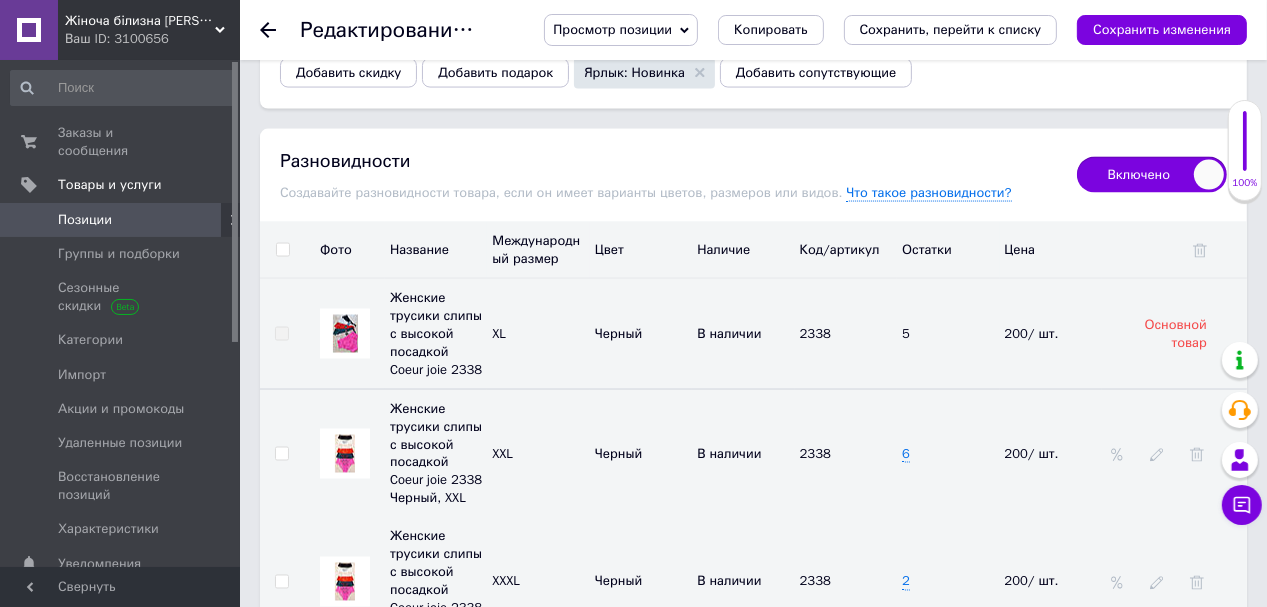 click 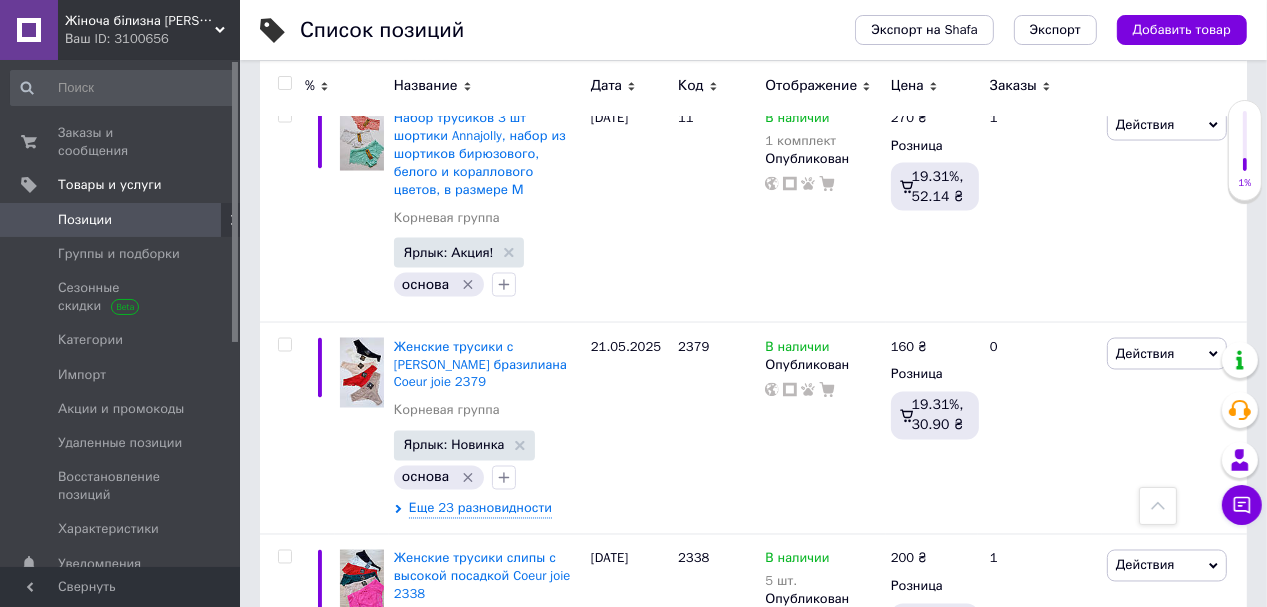 scroll, scrollTop: 3120, scrollLeft: 0, axis: vertical 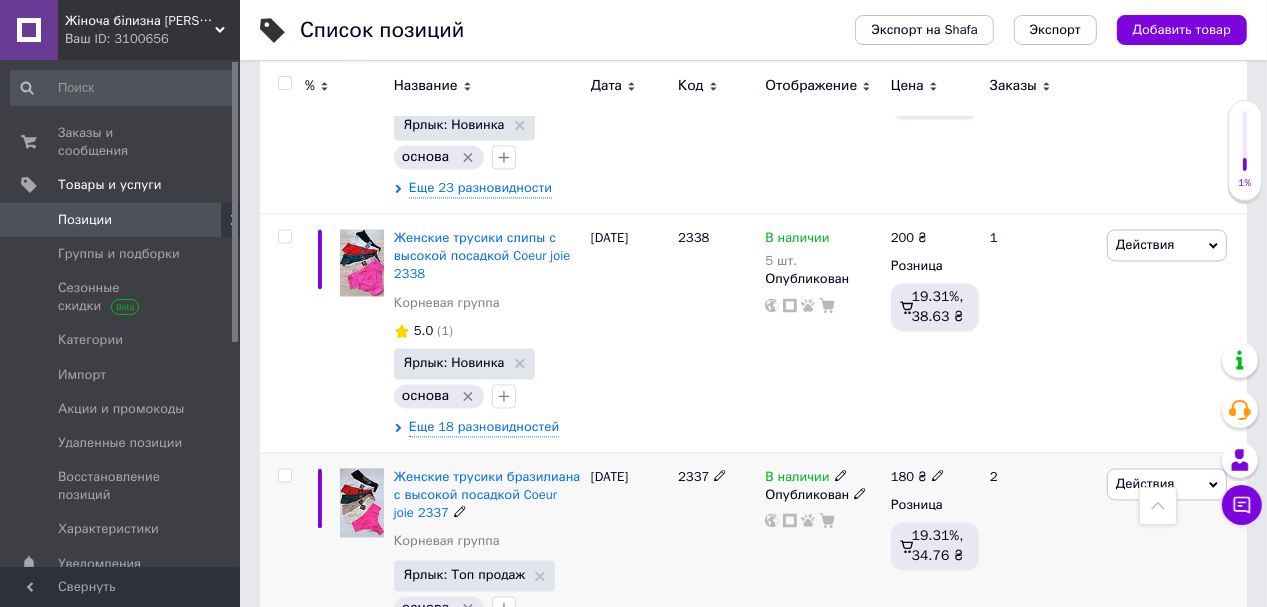 click on "Женские трусики бразилиана с высокой посадкой Coeur joie 2337" at bounding box center [487, 496] 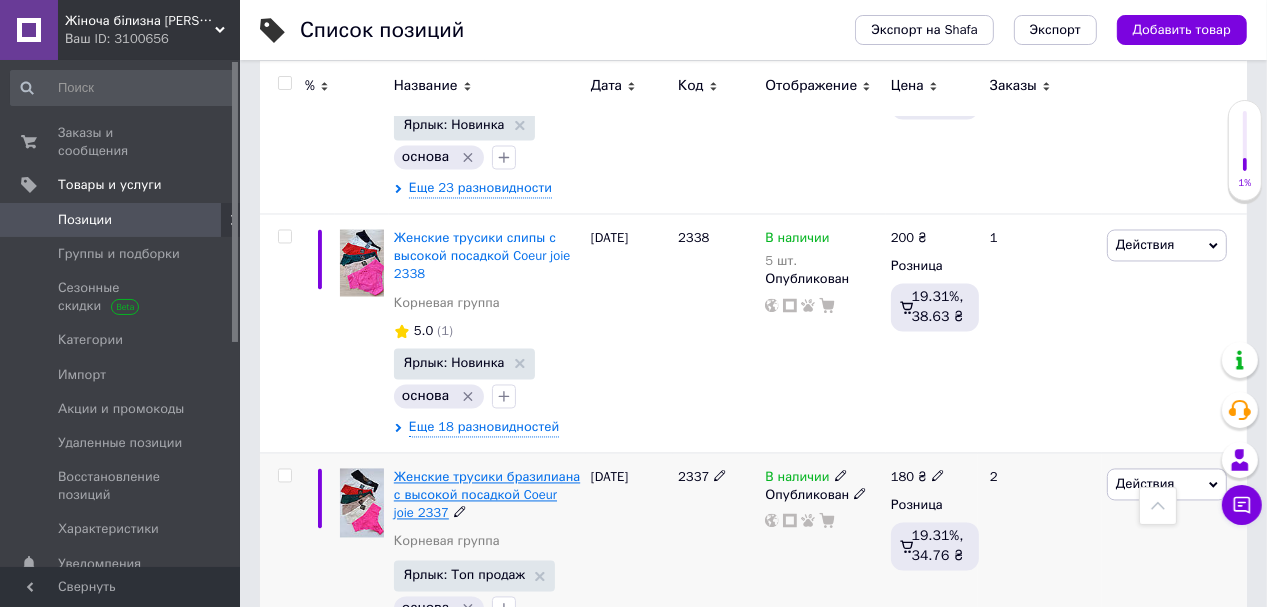 click on "Женские трусики бразилиана с высокой посадкой Coeur joie 2337" at bounding box center (487, 495) 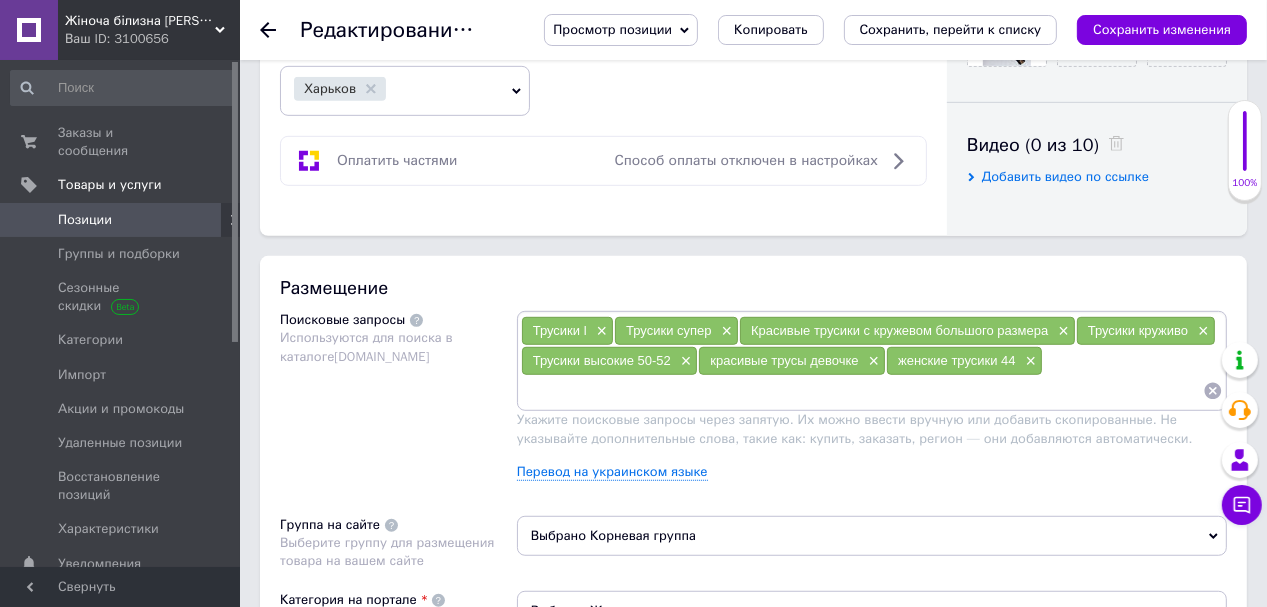 scroll, scrollTop: 720, scrollLeft: 0, axis: vertical 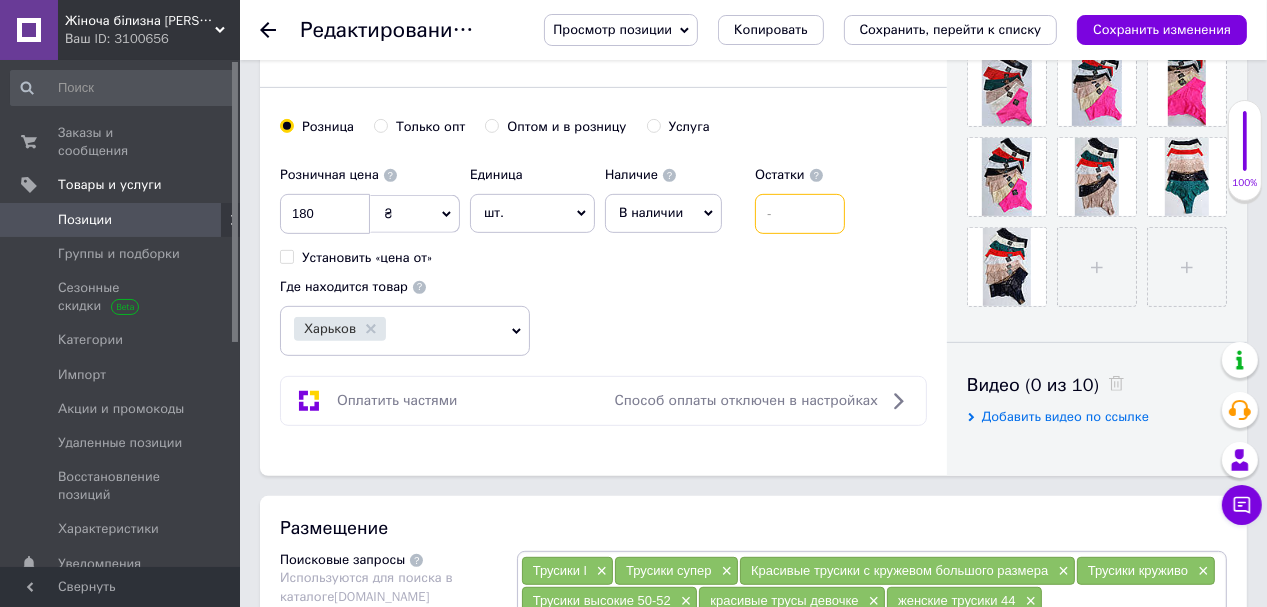 click at bounding box center (800, 214) 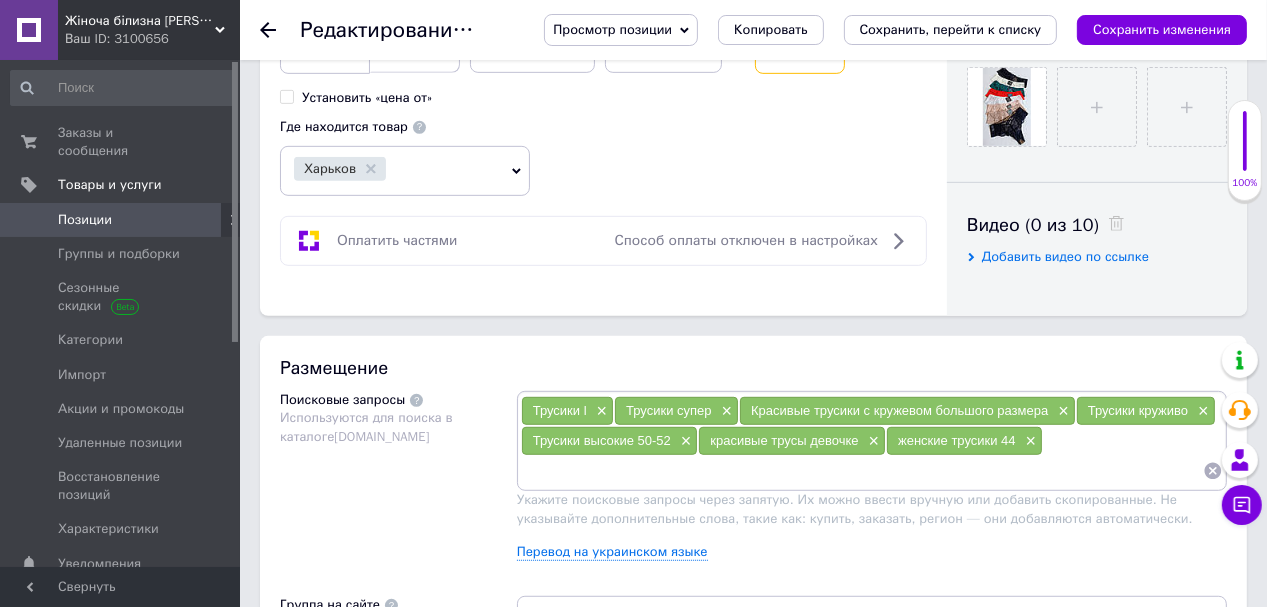 scroll, scrollTop: 720, scrollLeft: 0, axis: vertical 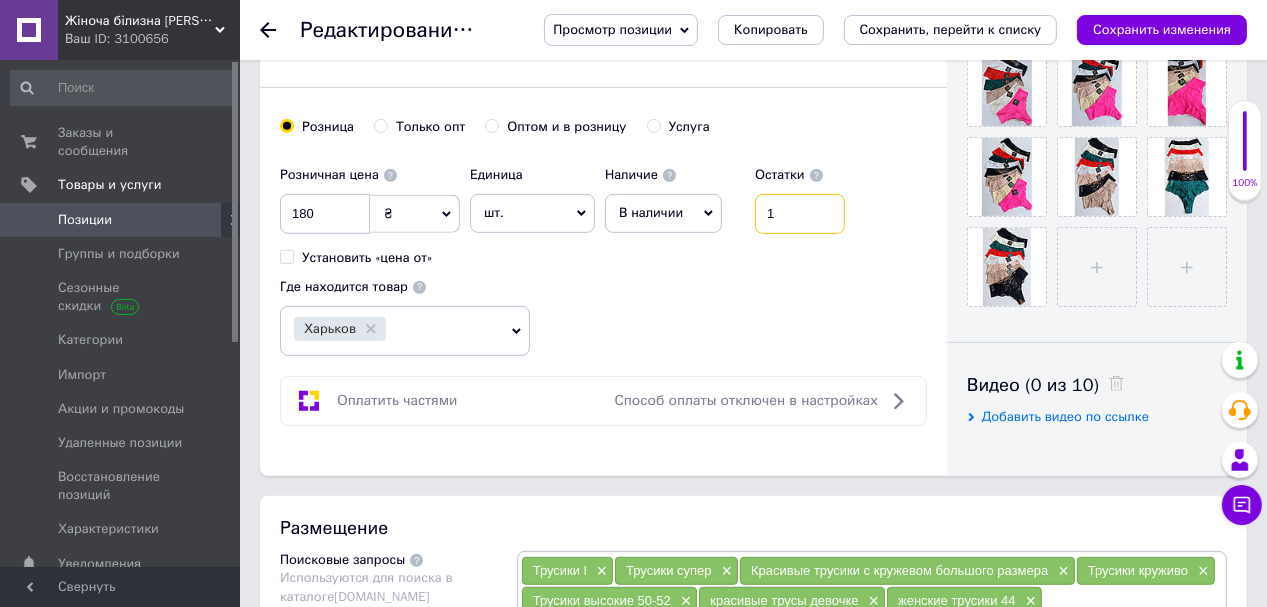 drag, startPoint x: 781, startPoint y: 212, endPoint x: 760, endPoint y: 221, distance: 22.847319 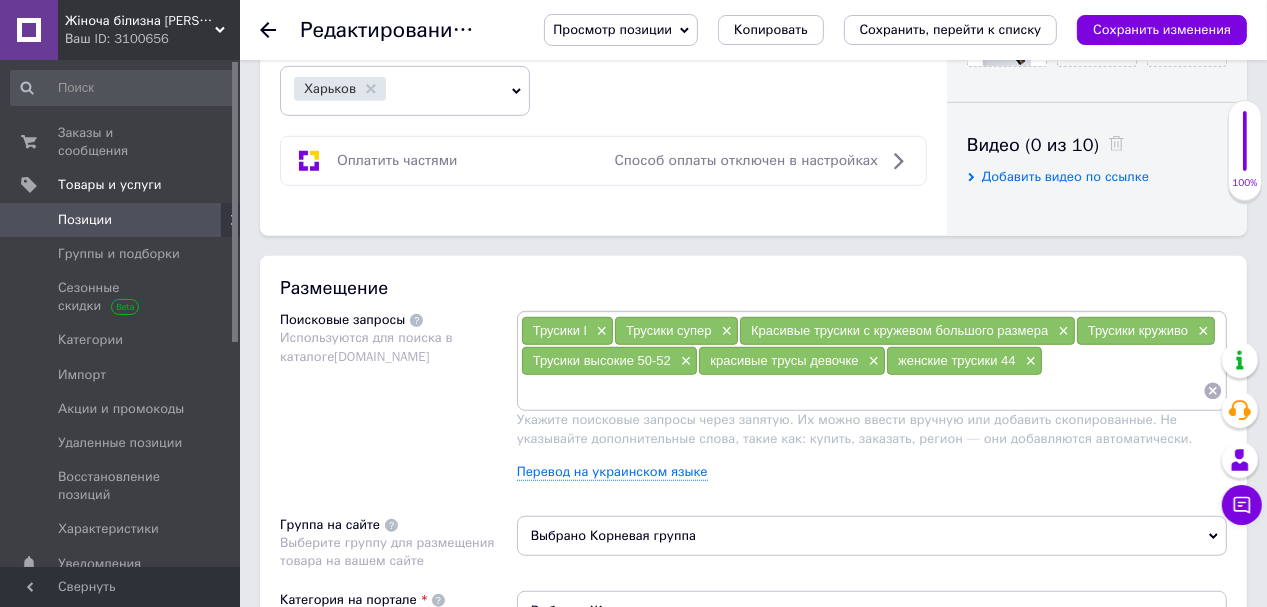 scroll, scrollTop: 640, scrollLeft: 0, axis: vertical 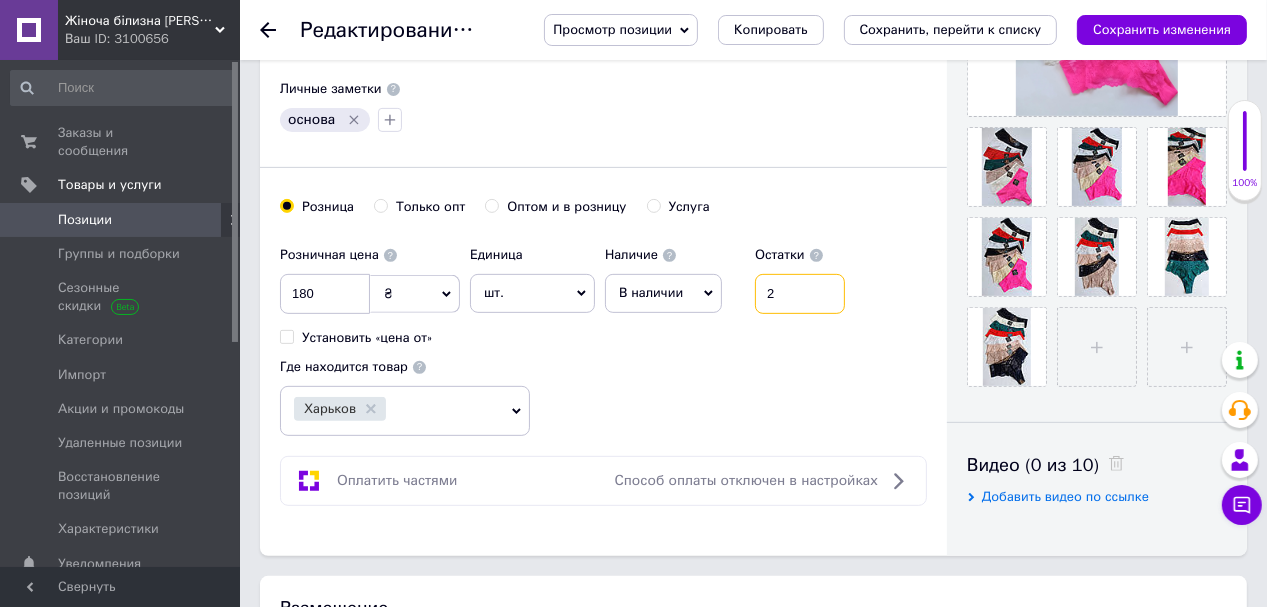 drag, startPoint x: 775, startPoint y: 292, endPoint x: 756, endPoint y: 300, distance: 20.615528 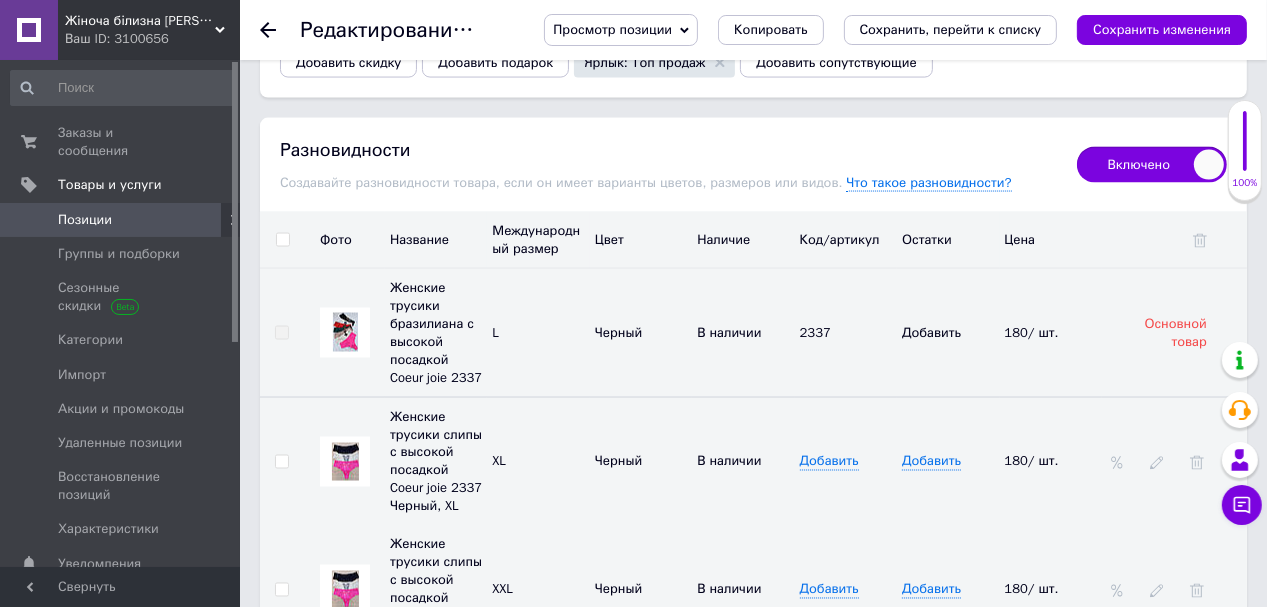scroll, scrollTop: 2800, scrollLeft: 0, axis: vertical 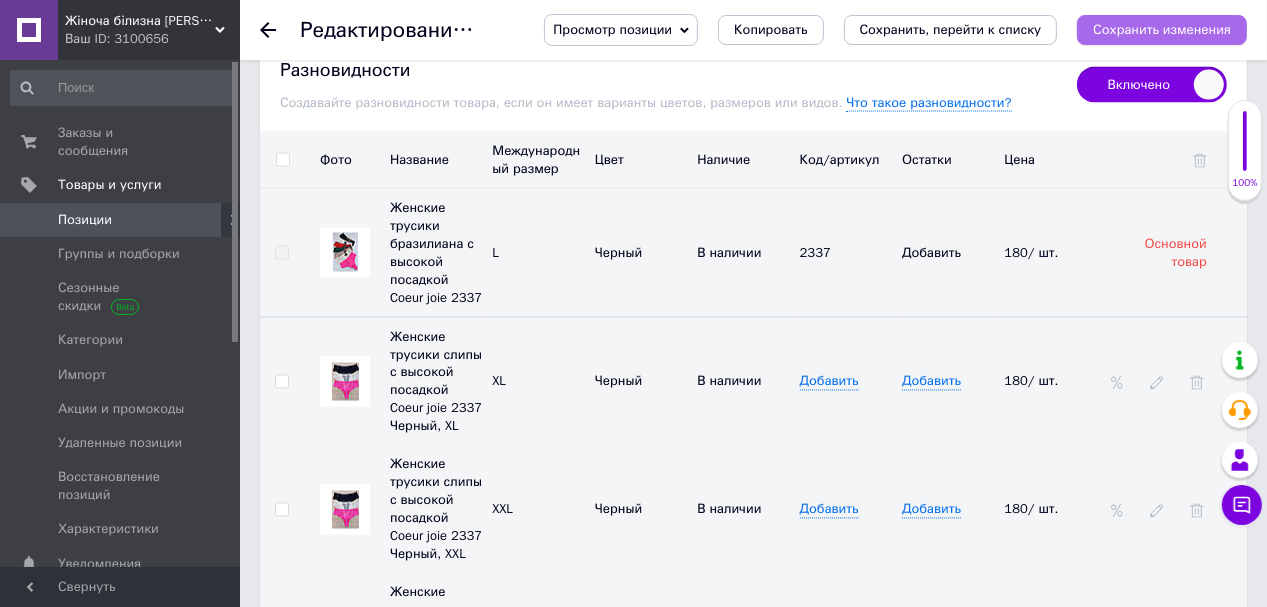 type on "4" 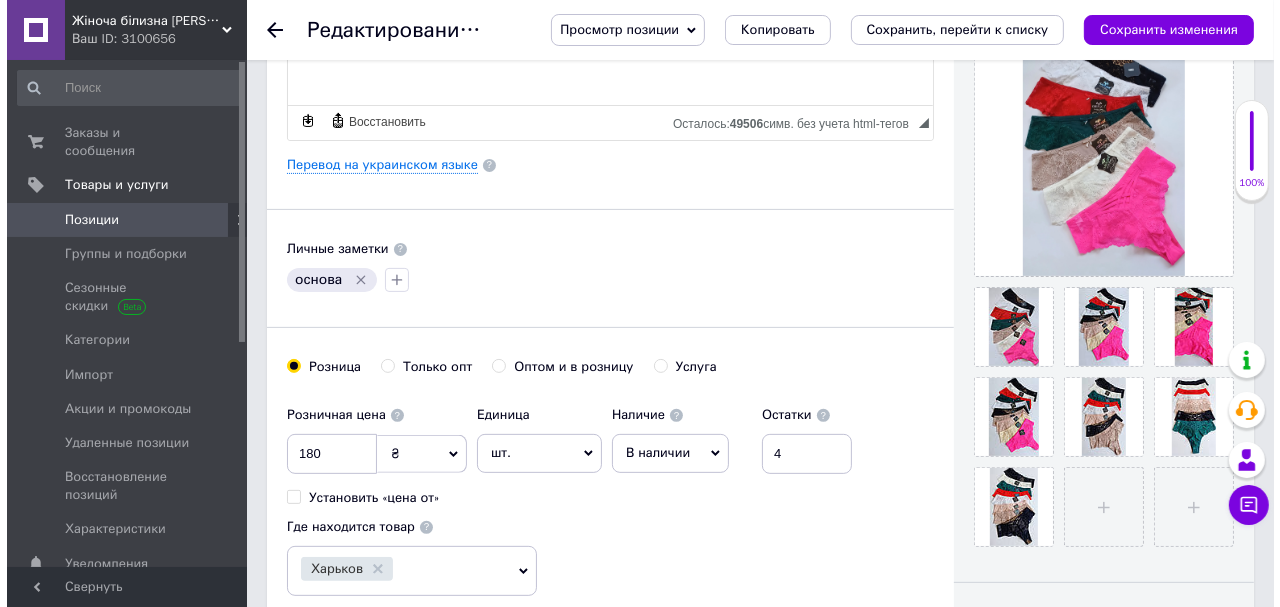 scroll, scrollTop: 320, scrollLeft: 0, axis: vertical 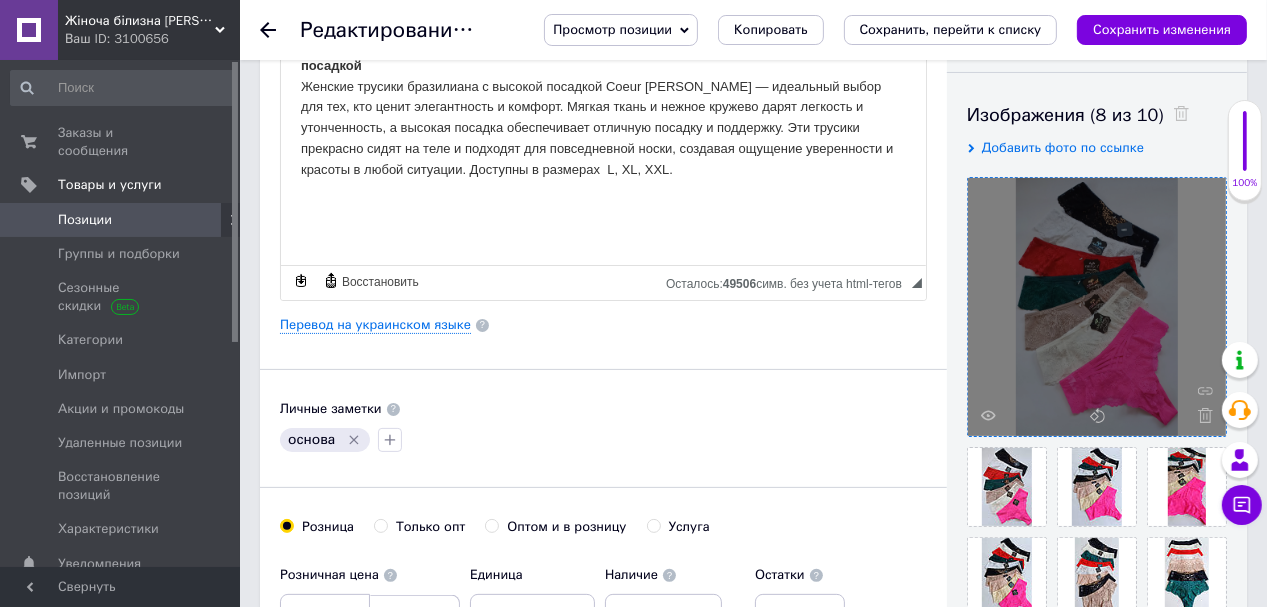 click at bounding box center [1097, 307] 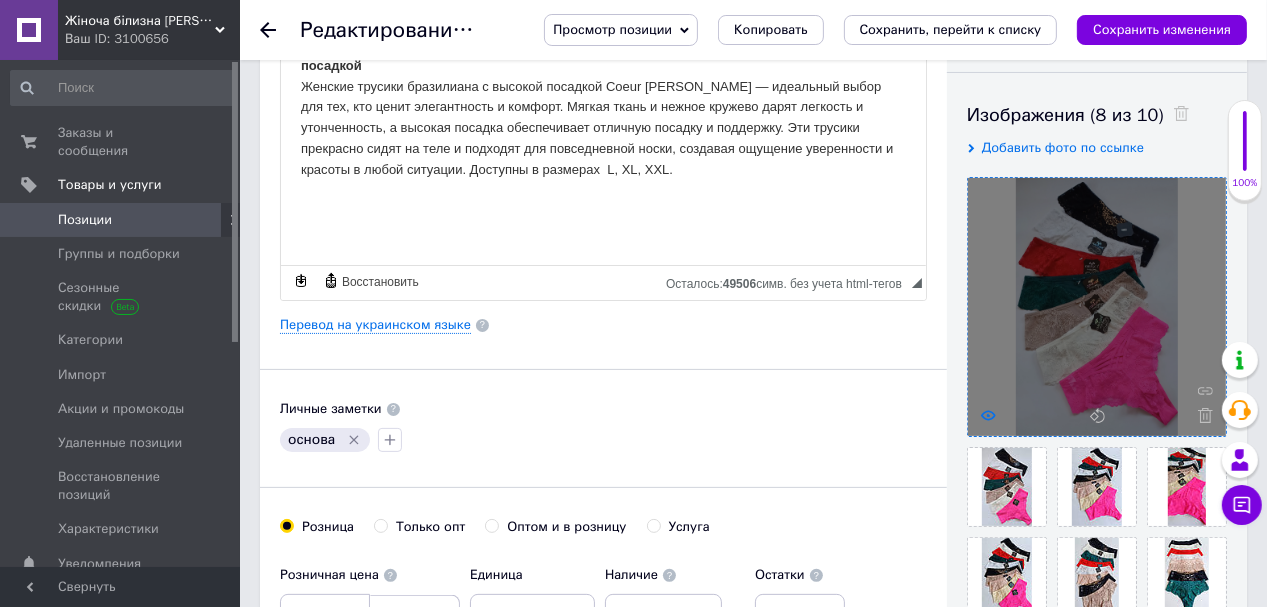 click 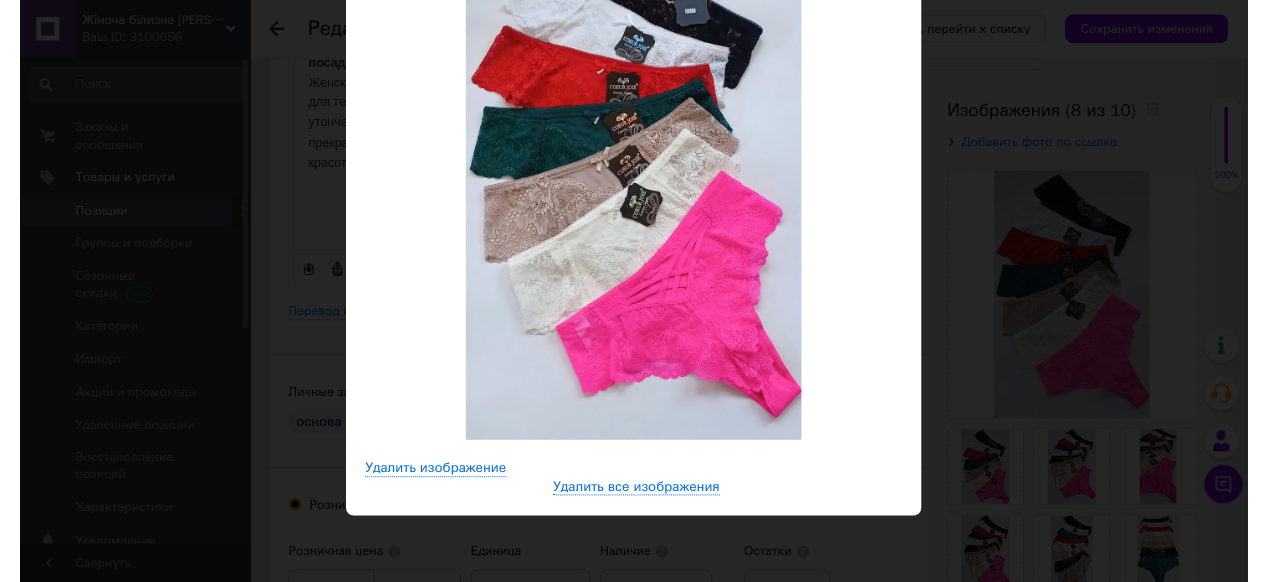 scroll, scrollTop: 243, scrollLeft: 0, axis: vertical 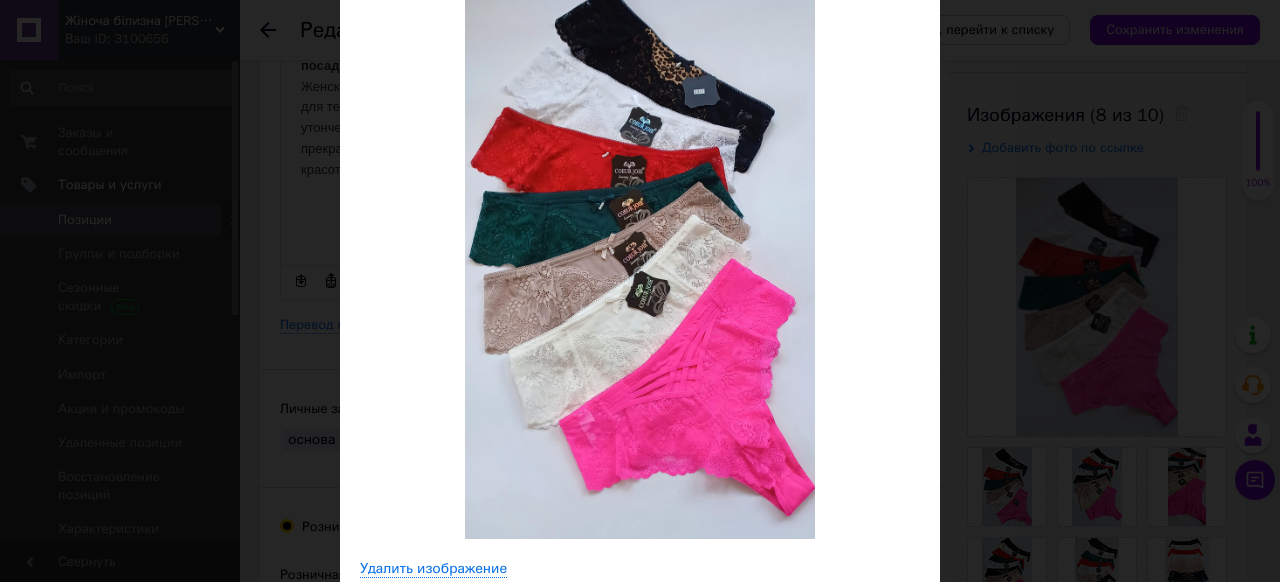 click on "× Просмотр изображения ← Предыдущее Следующее → Удалить изображение Удалить все изображения" at bounding box center [640, 291] 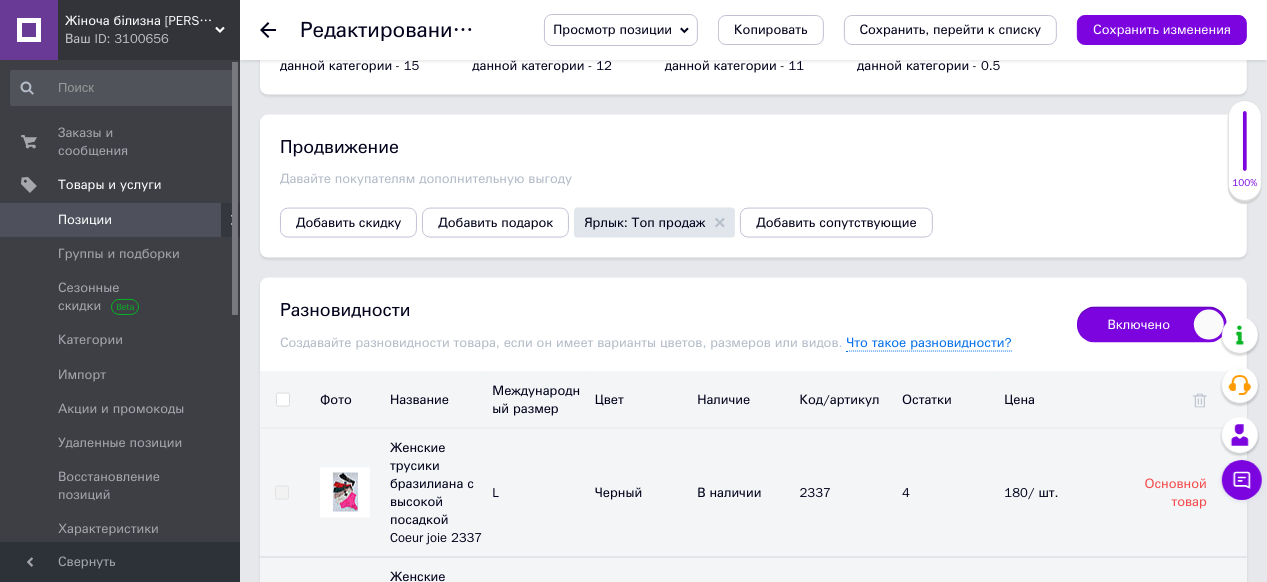 scroll, scrollTop: 2640, scrollLeft: 0, axis: vertical 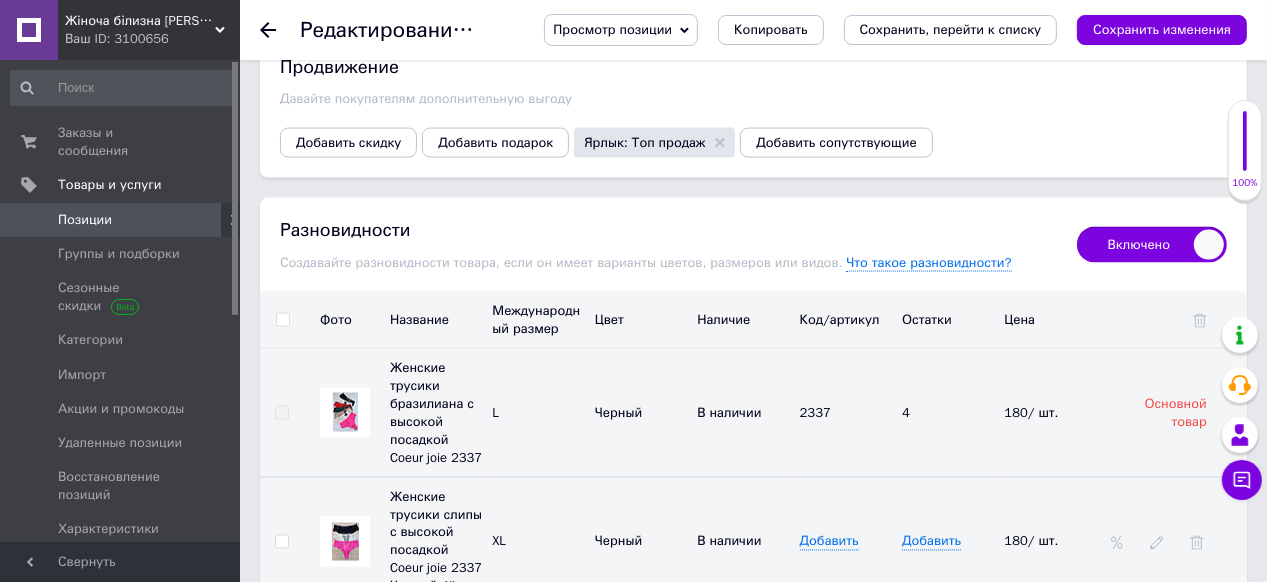 drag, startPoint x: 288, startPoint y: 306, endPoint x: 295, endPoint y: 323, distance: 18.384777 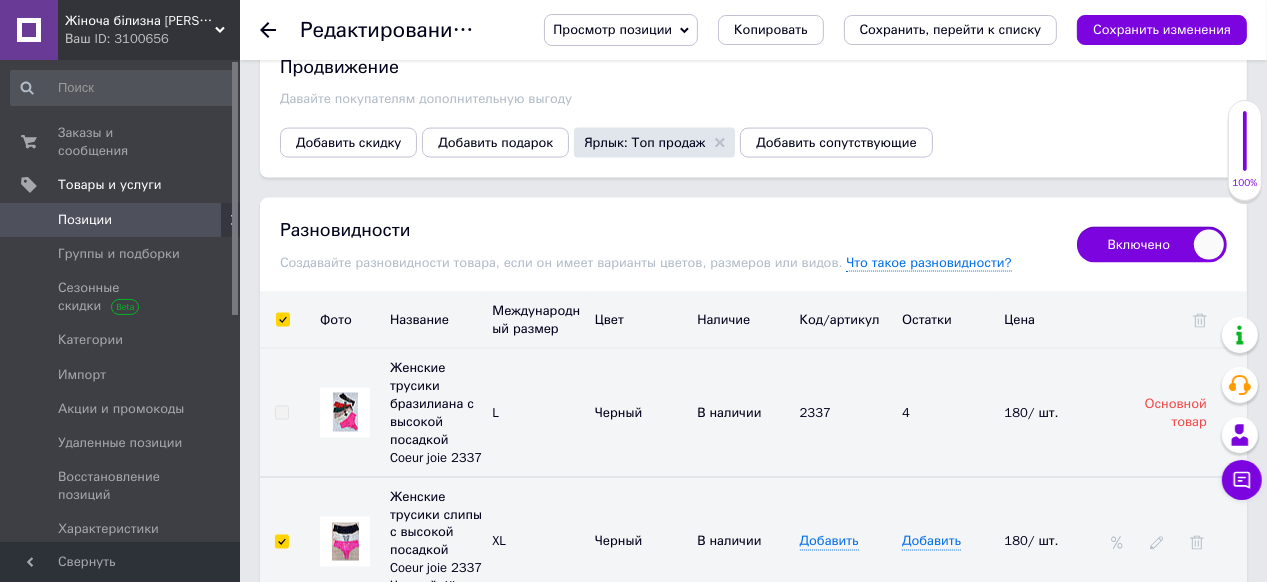 checkbox on "true" 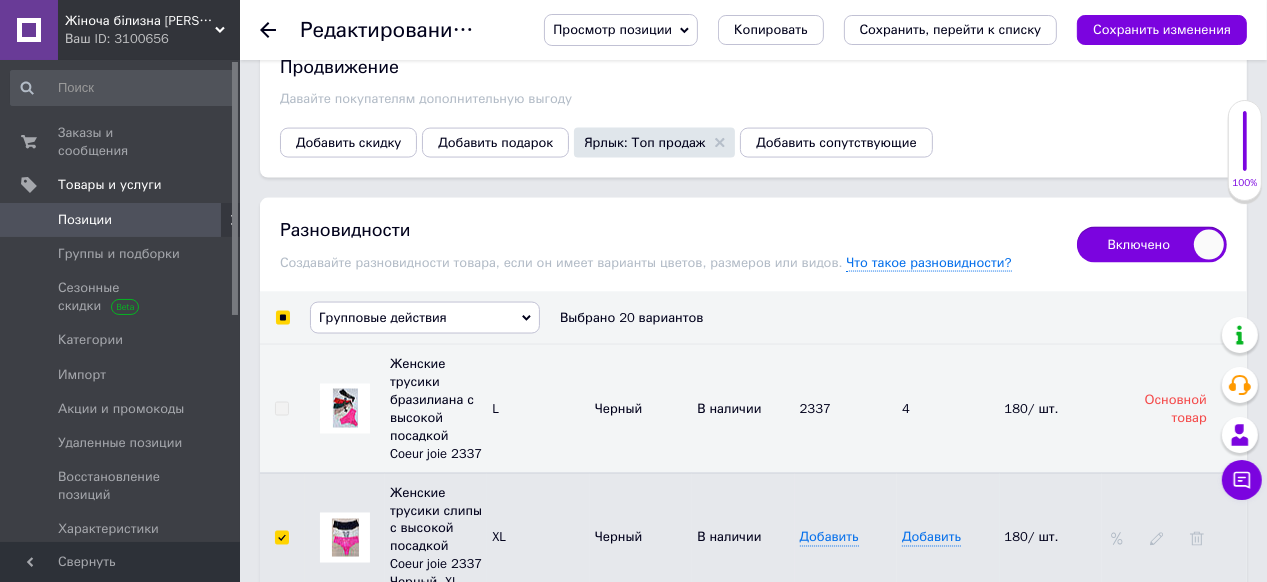 click 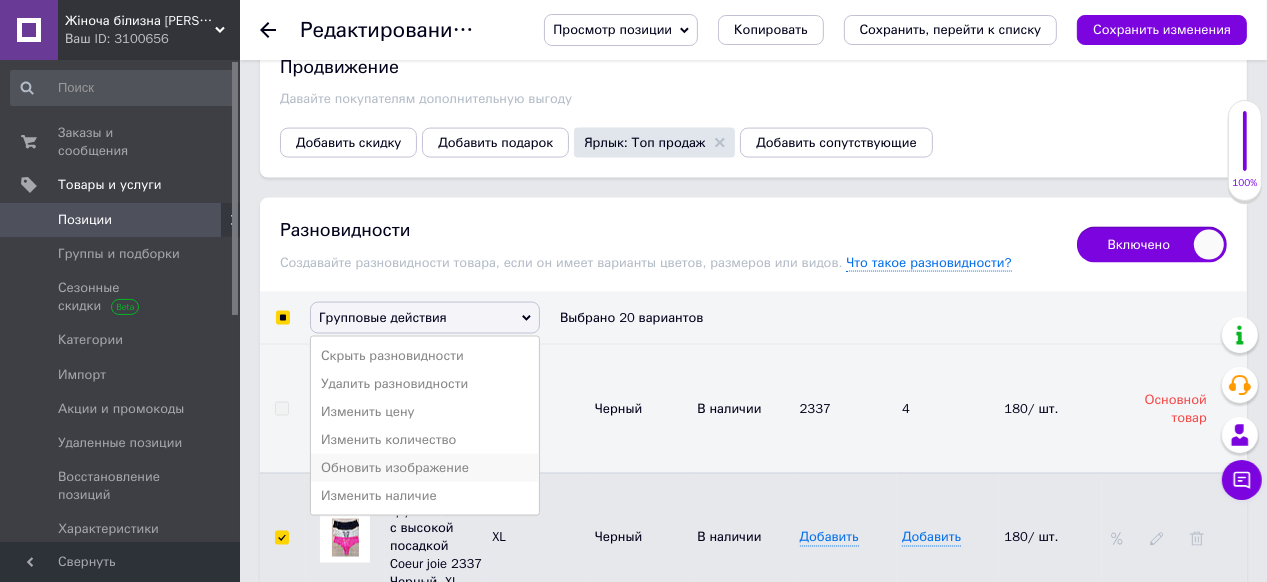 click on "Обновить изображение" at bounding box center [425, 468] 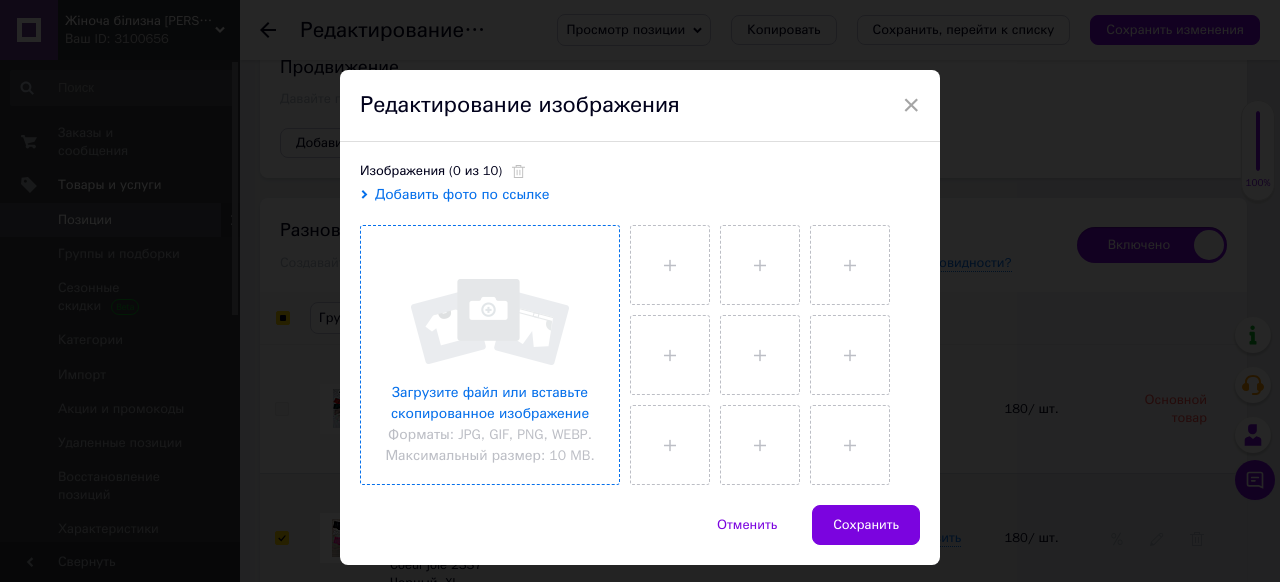 click at bounding box center (490, 355) 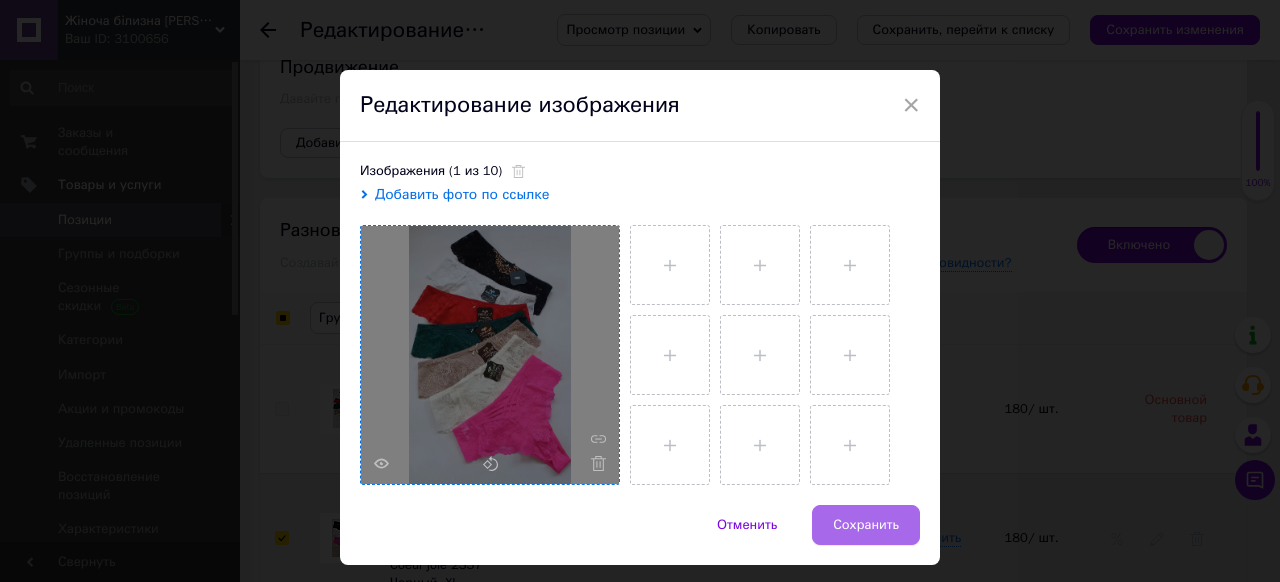click on "Сохранить" at bounding box center [866, 525] 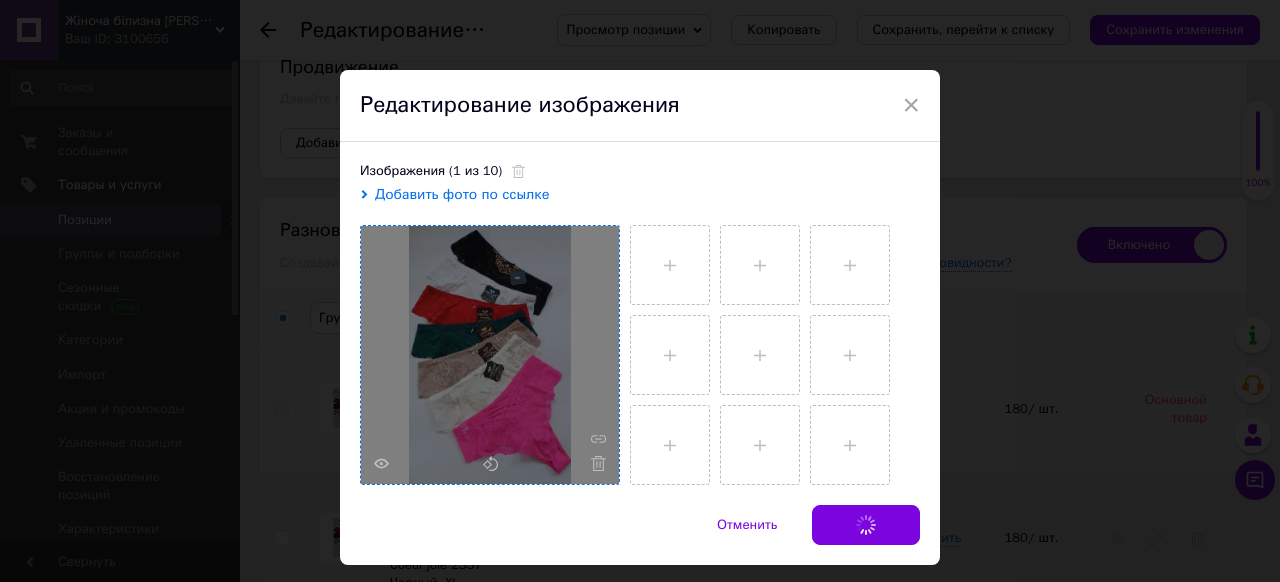 checkbox on "false" 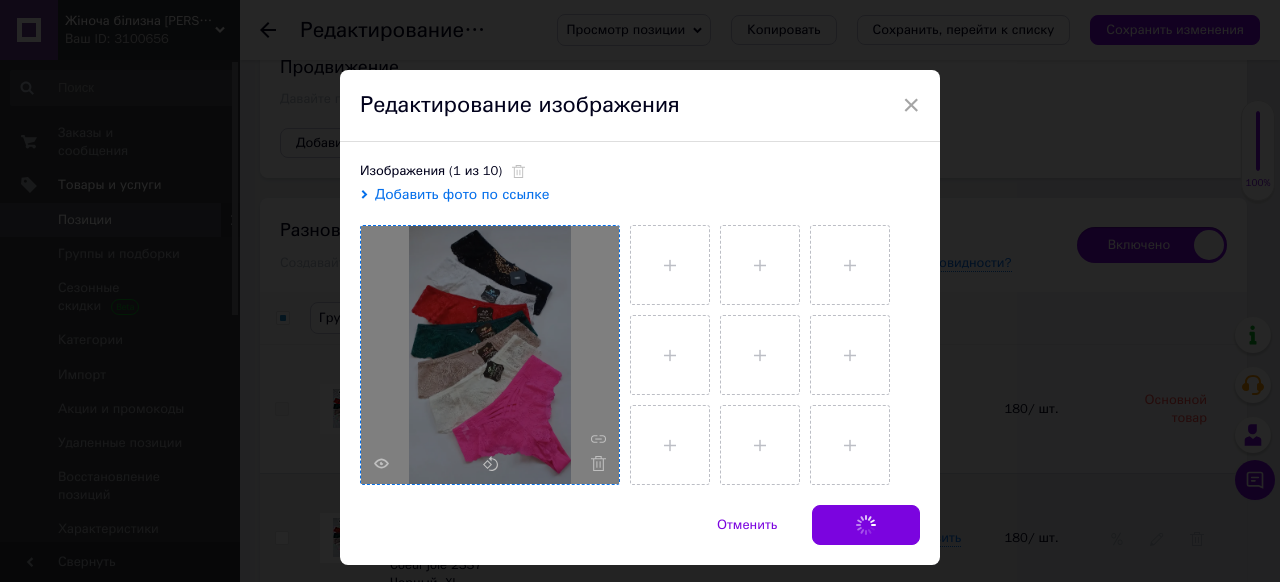 checkbox on "false" 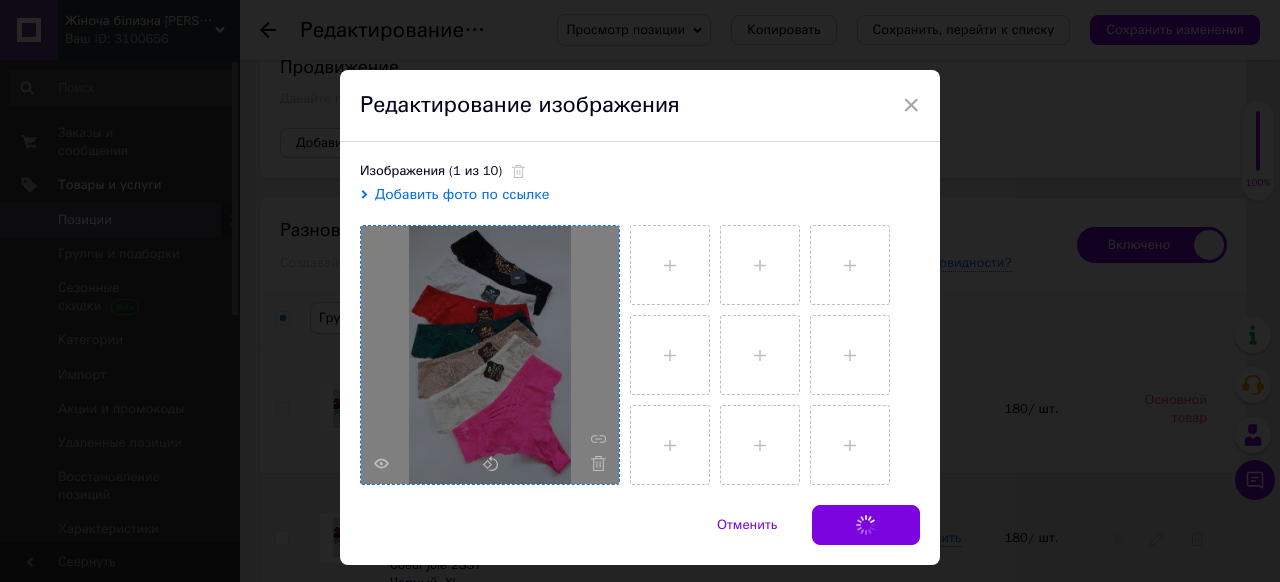 checkbox on "false" 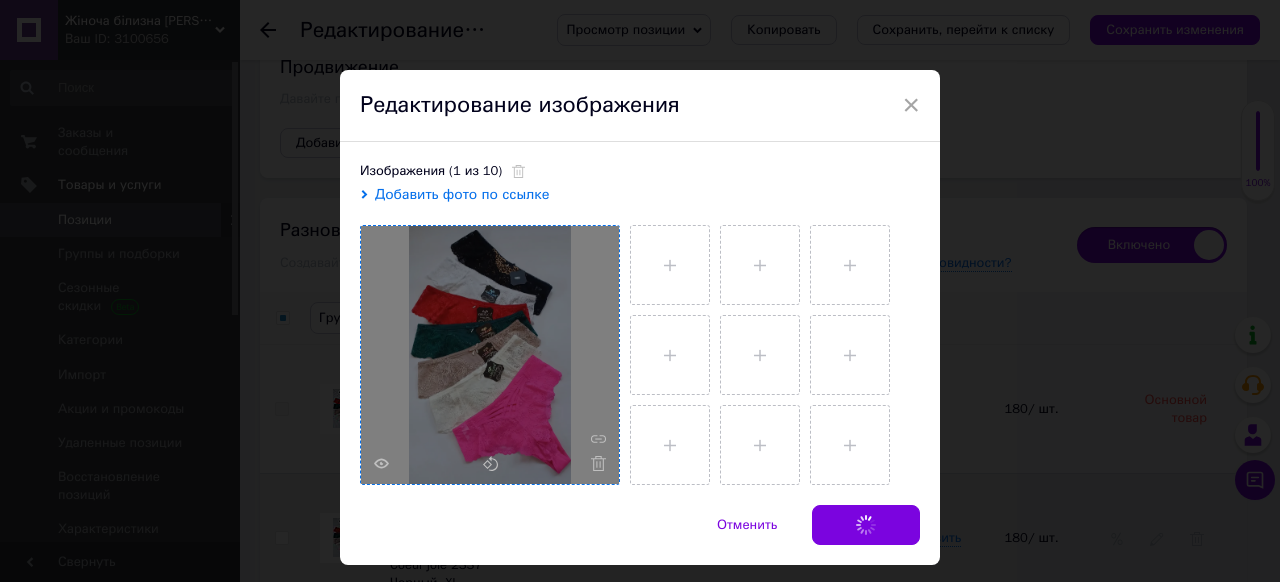 checkbox on "false" 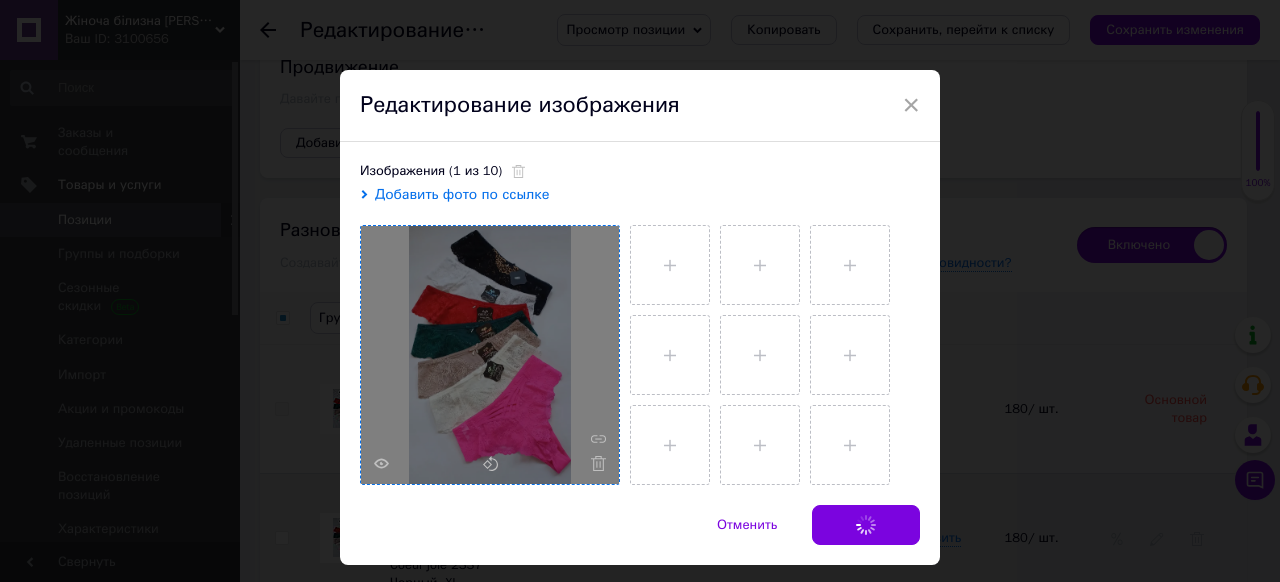 checkbox on "false" 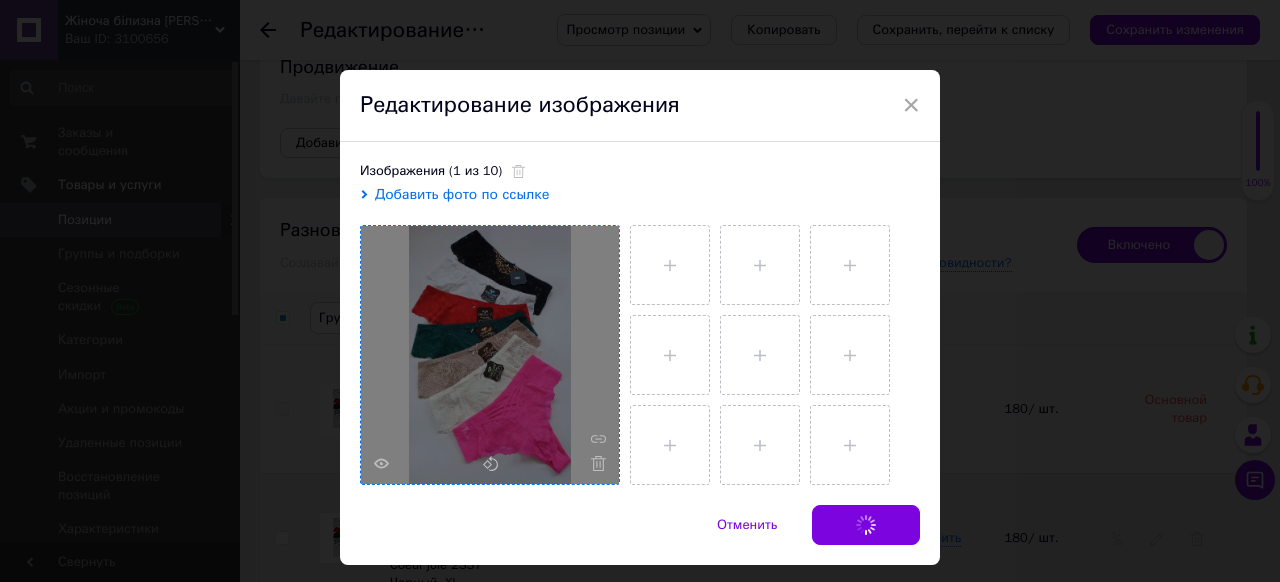 checkbox on "false" 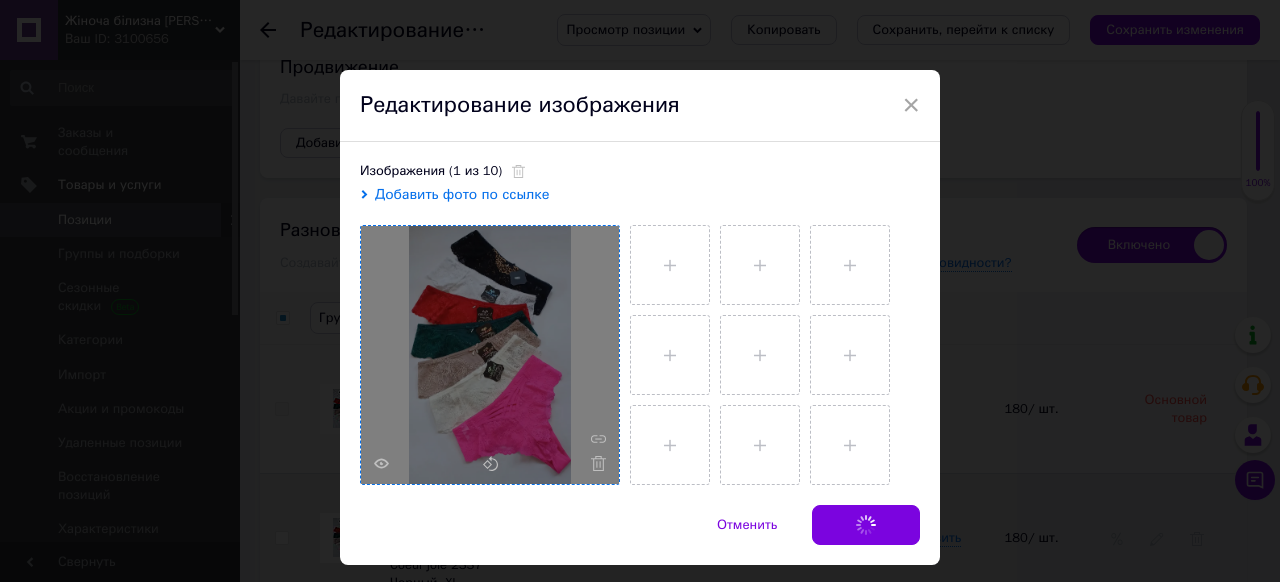 checkbox on "false" 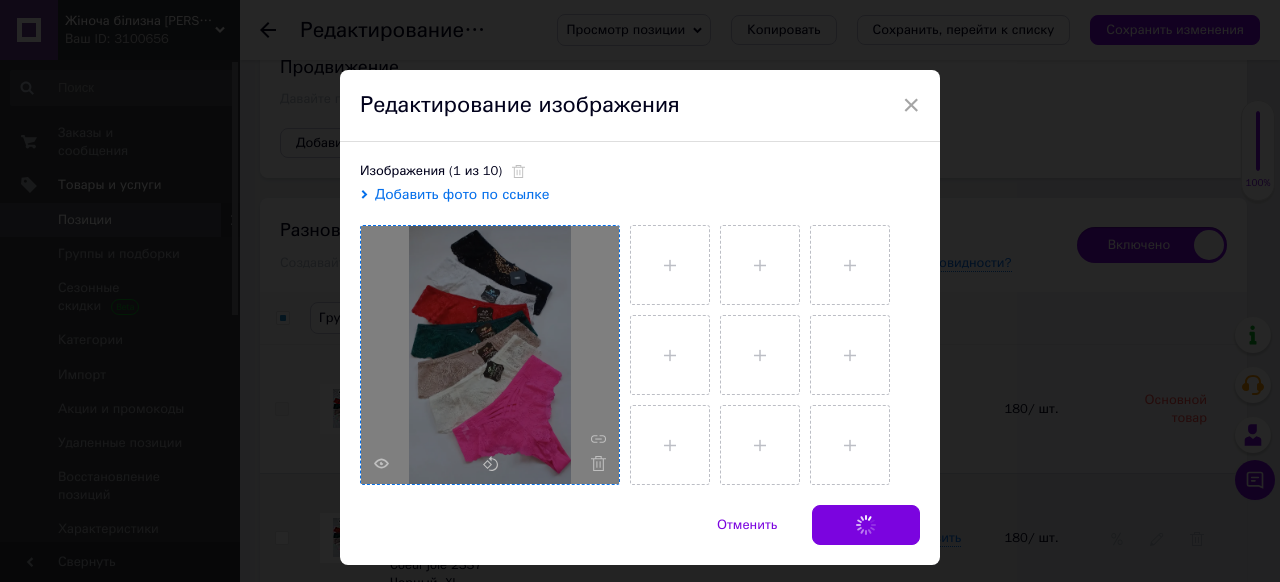 checkbox on "false" 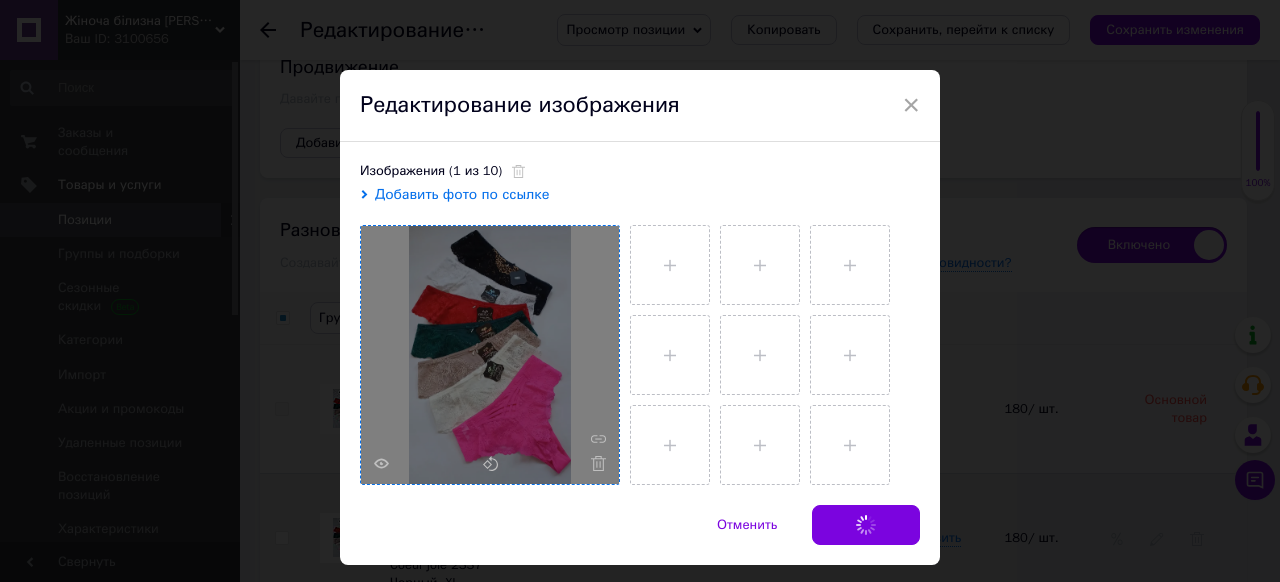 checkbox on "false" 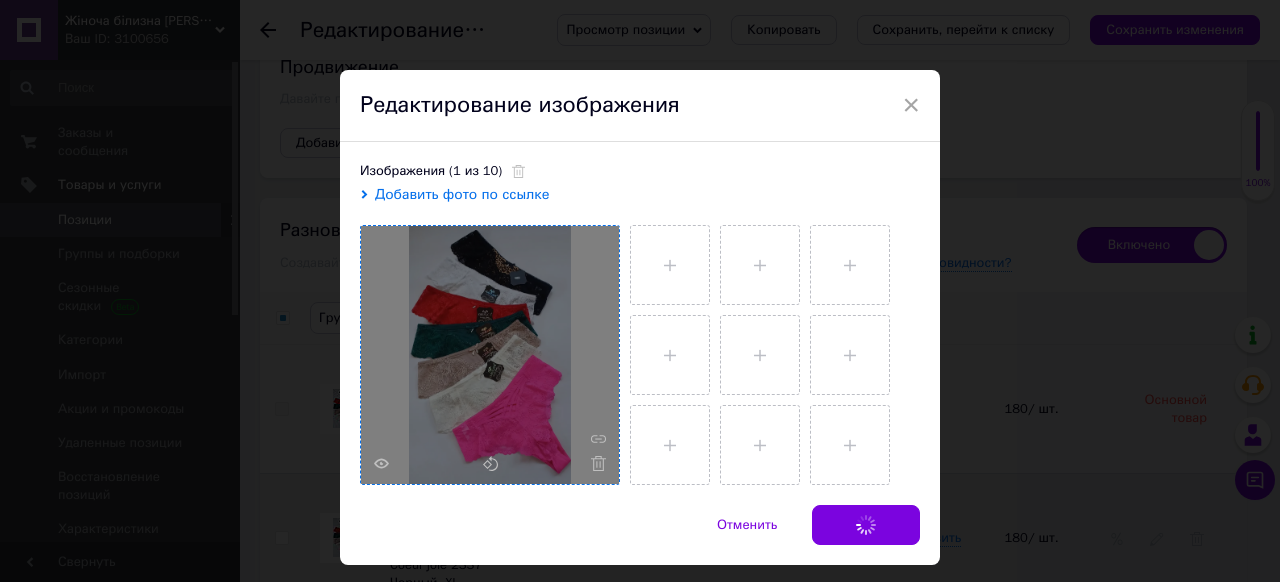 checkbox on "false" 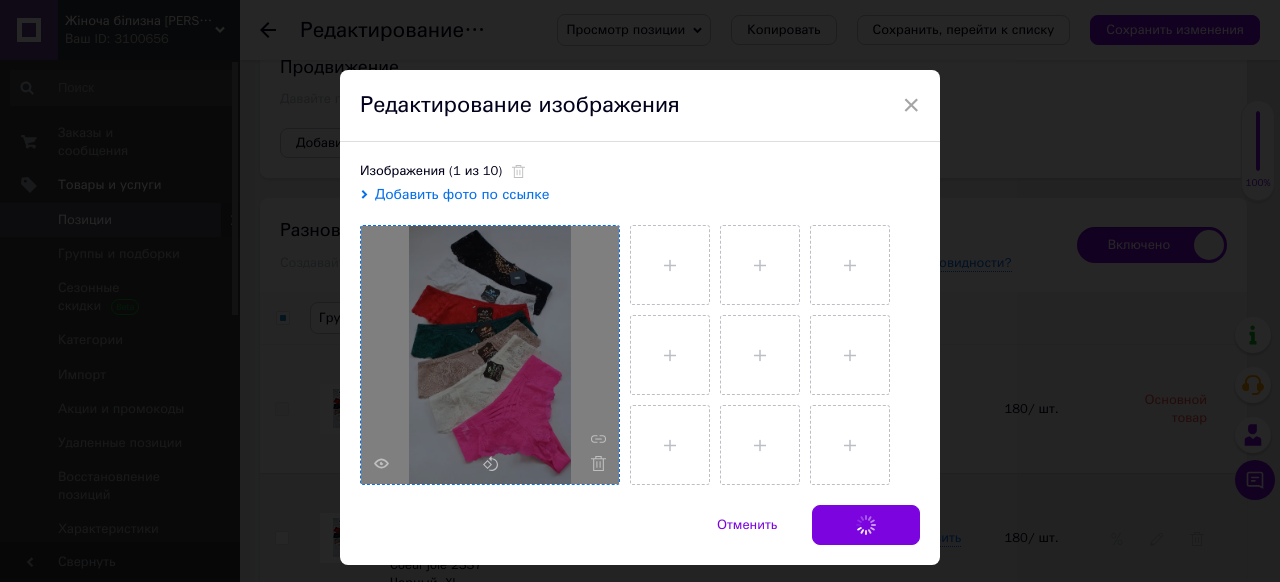 checkbox on "false" 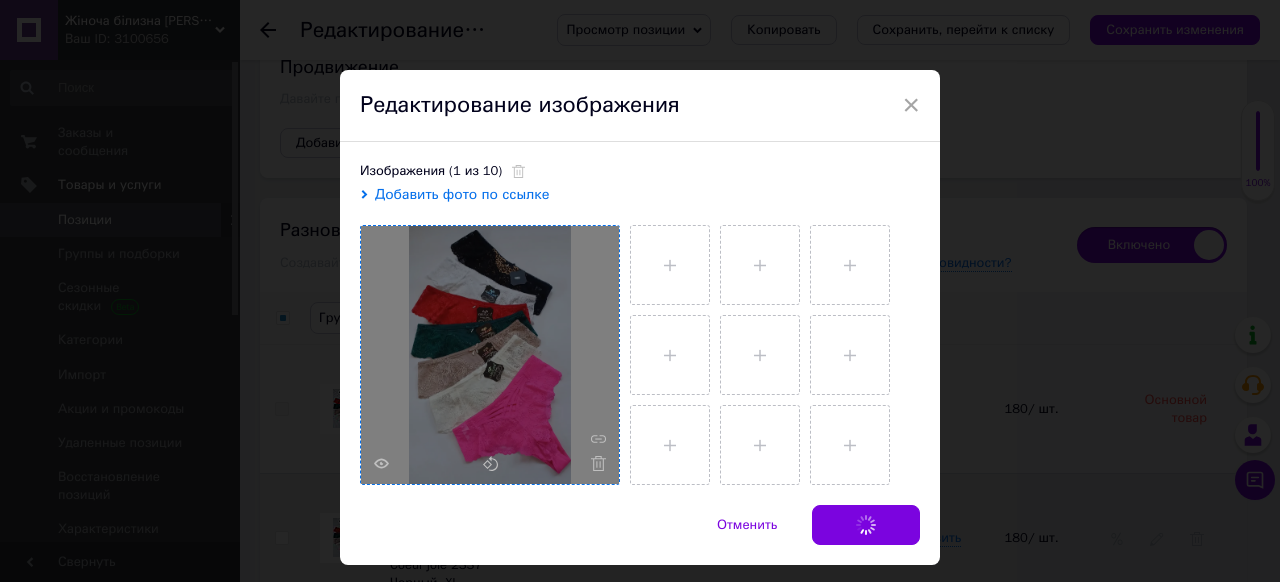 checkbox on "false" 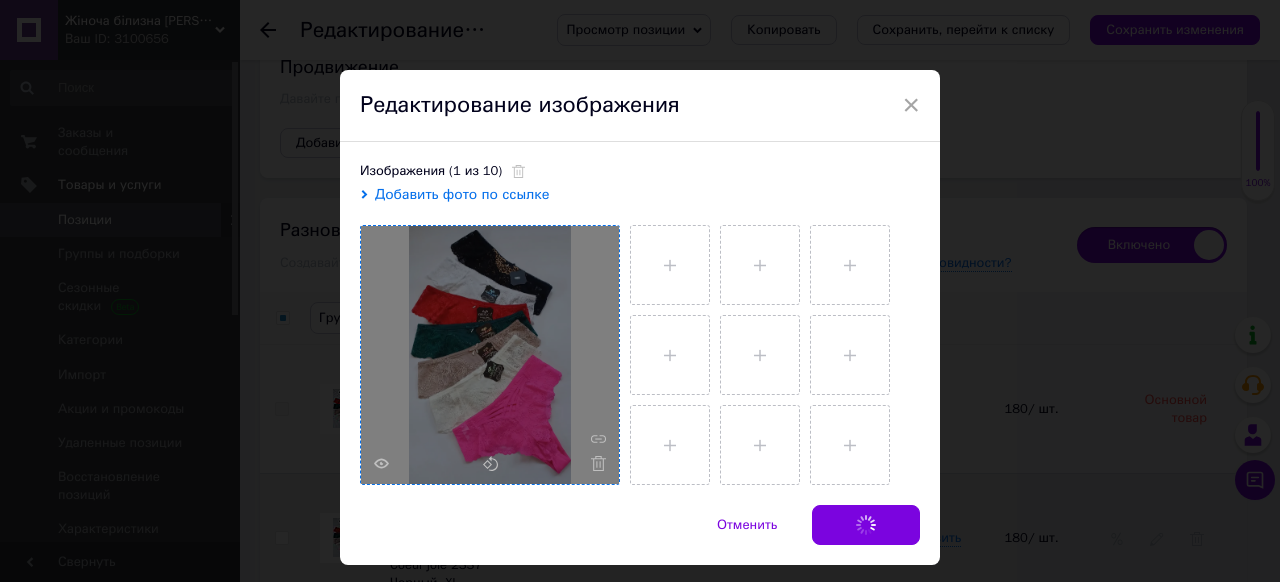 checkbox on "false" 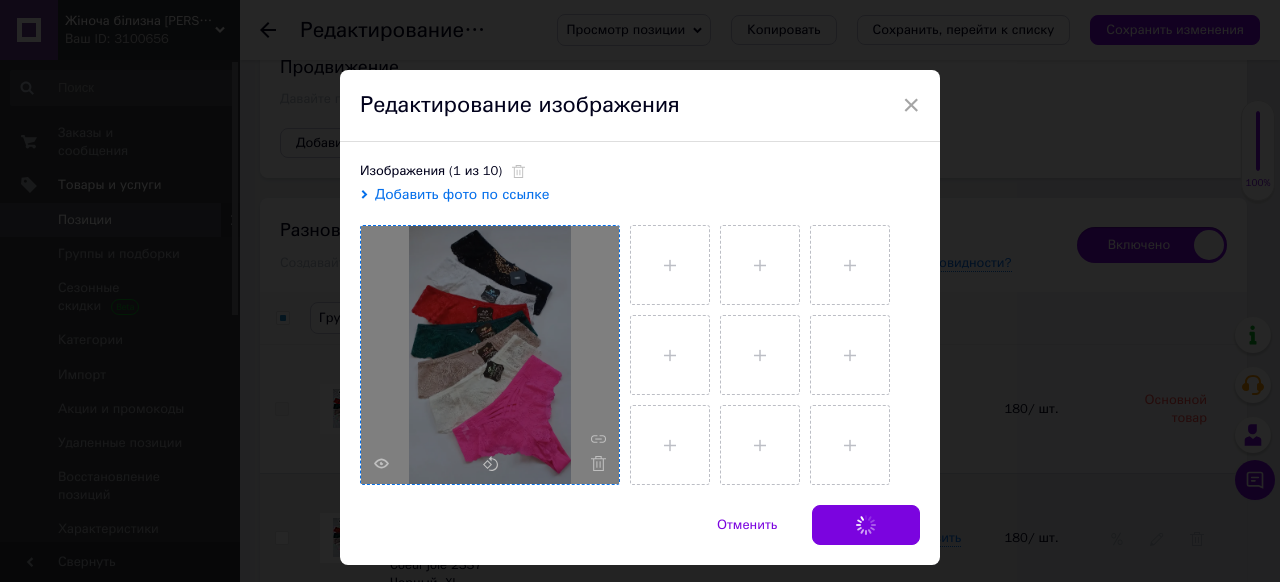 checkbox on "false" 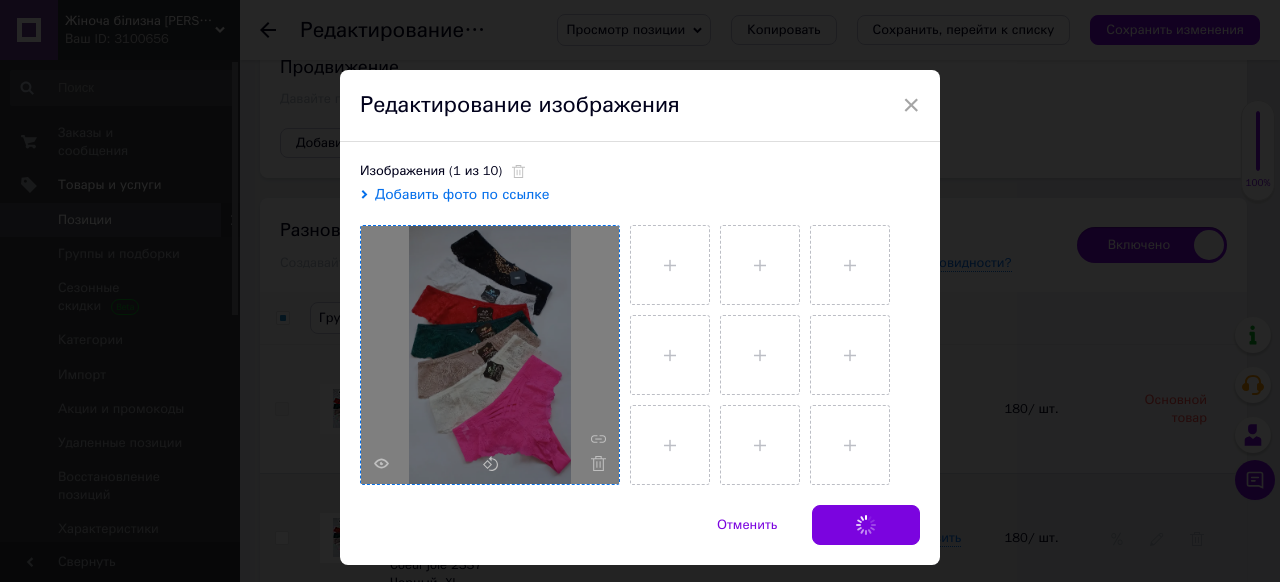 checkbox on "false" 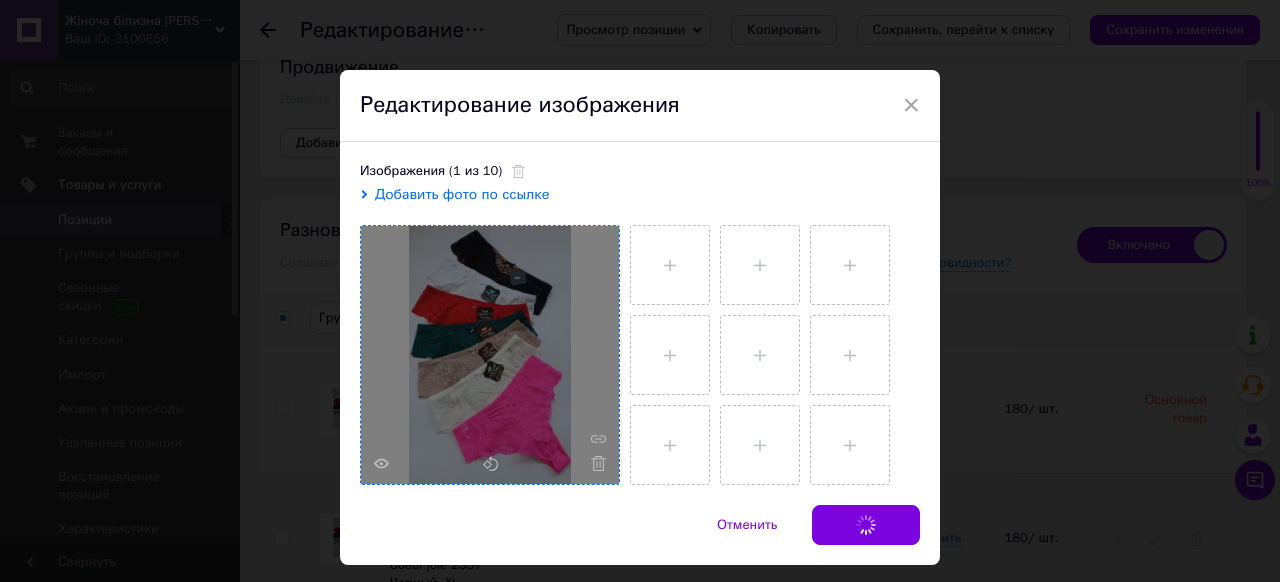 checkbox on "false" 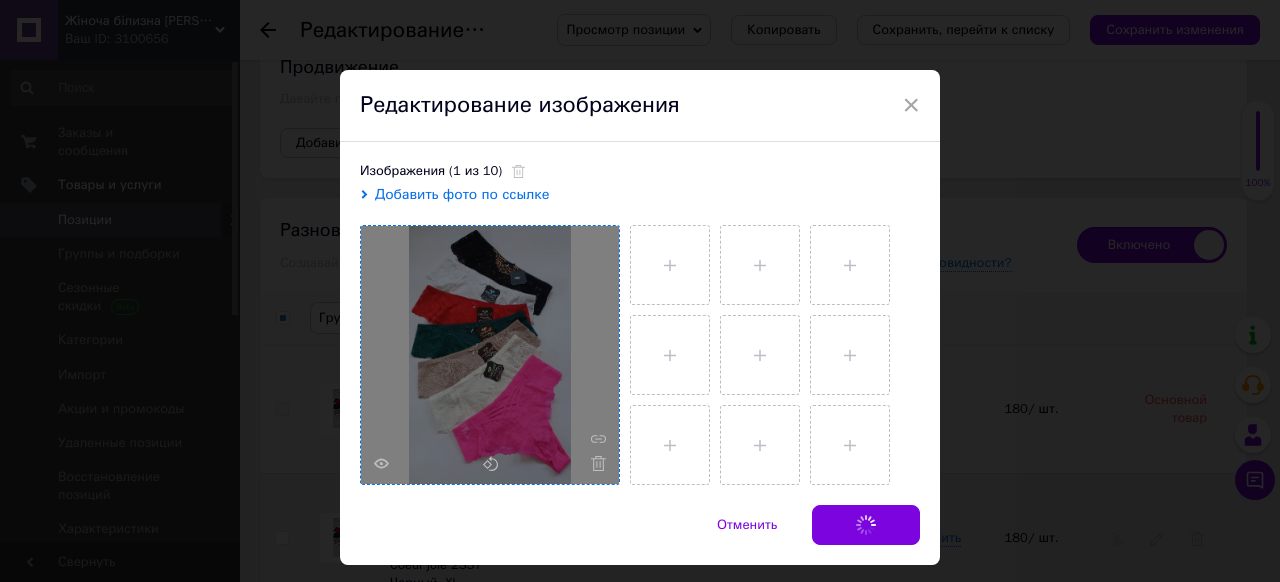 checkbox on "false" 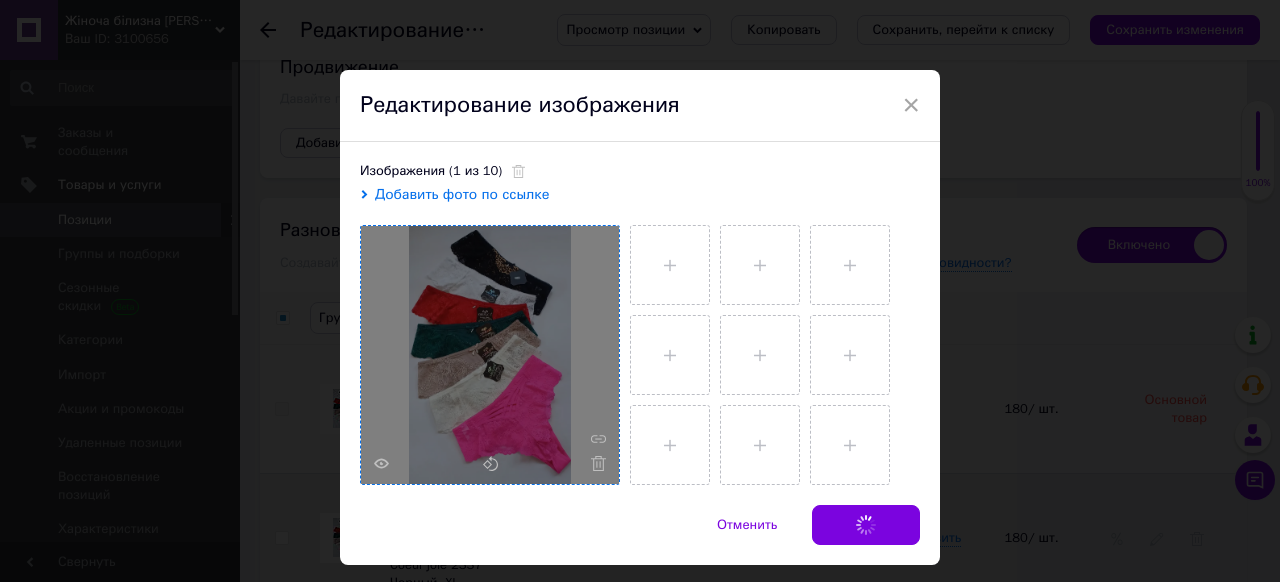 checkbox on "false" 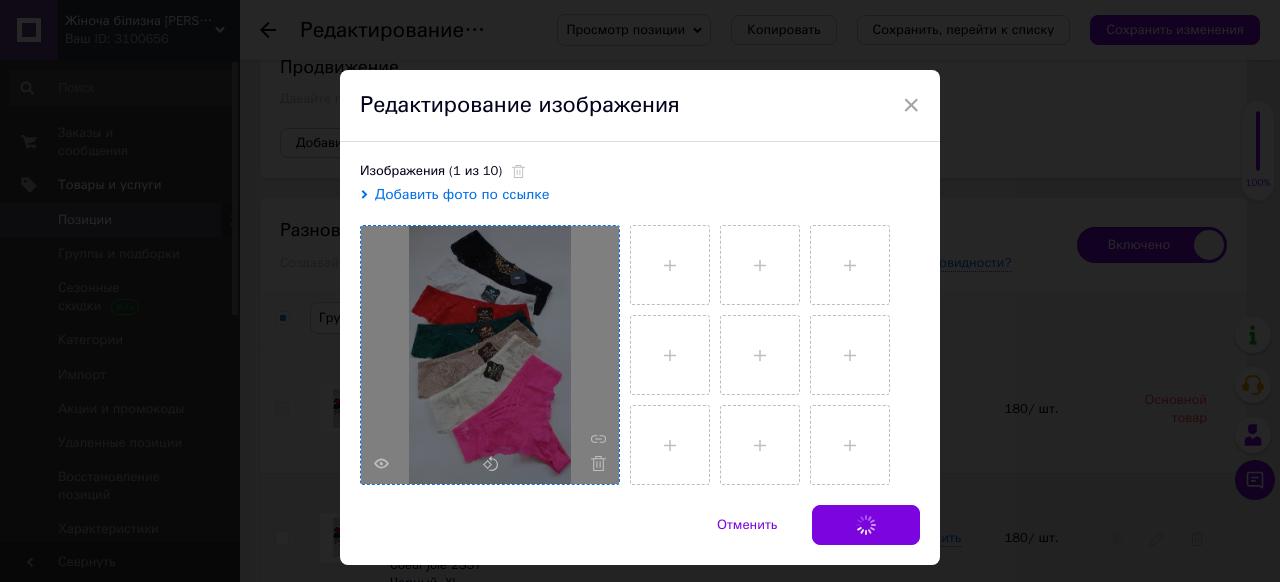 checkbox on "false" 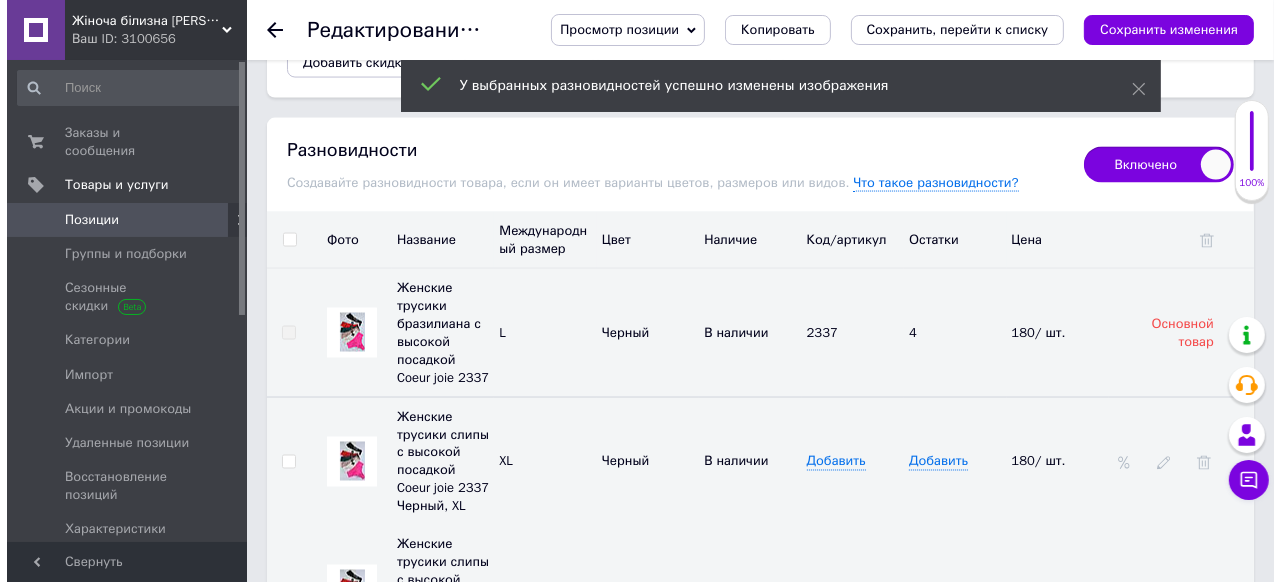 scroll, scrollTop: 2800, scrollLeft: 0, axis: vertical 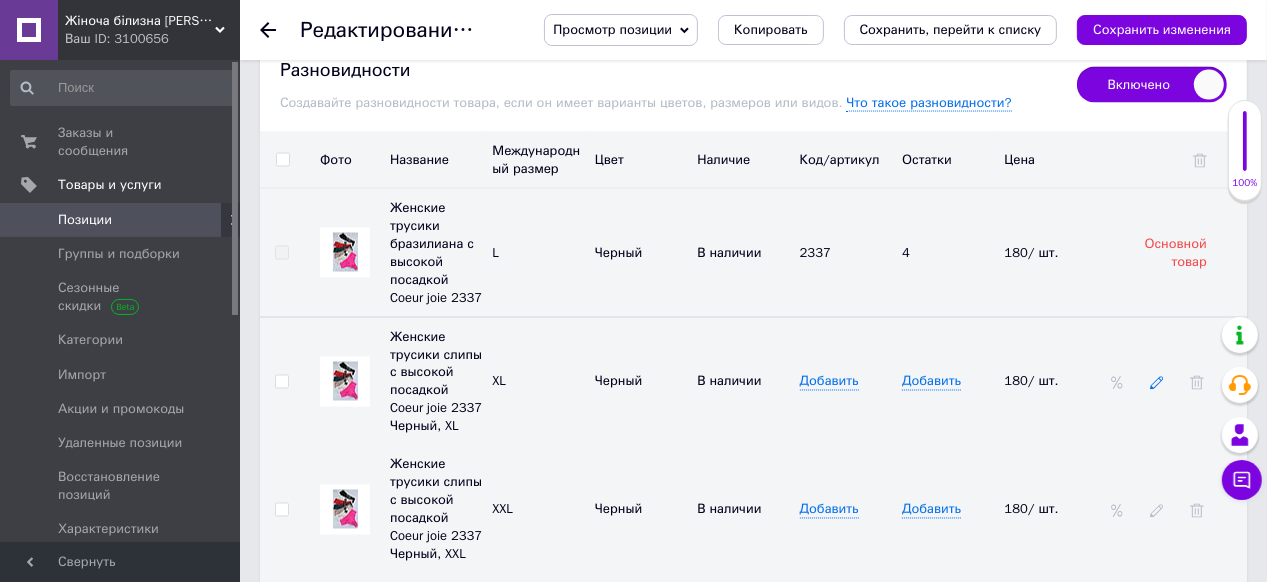 click 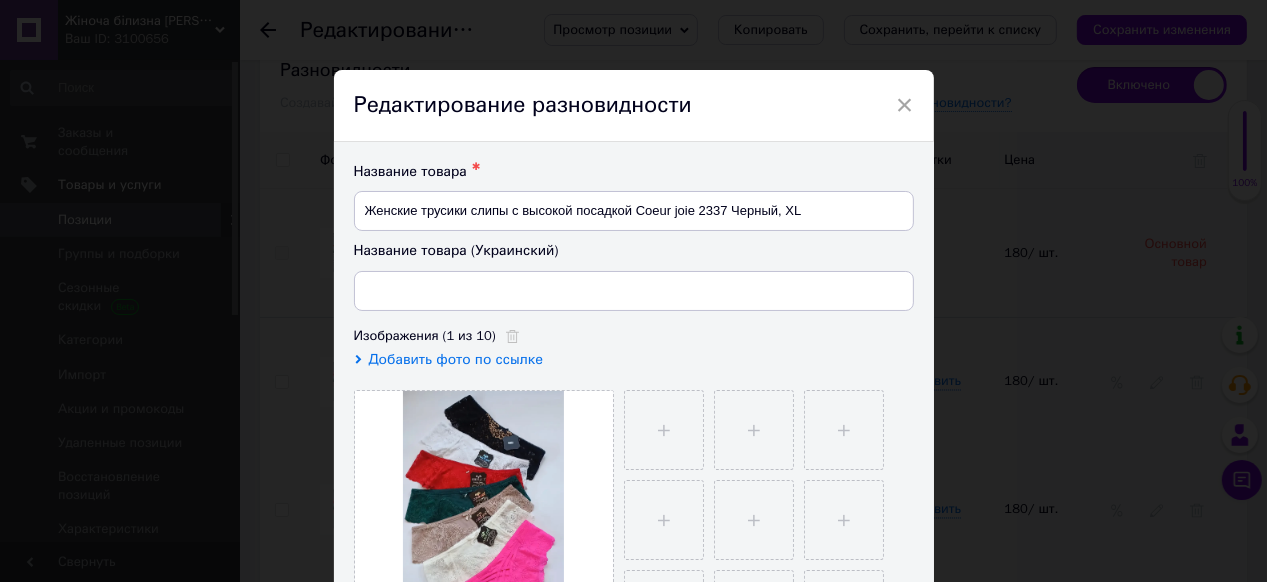type on "Жіночі трусики сліпи з високою посадкою Coeur joie 2337 Чорний, XL" 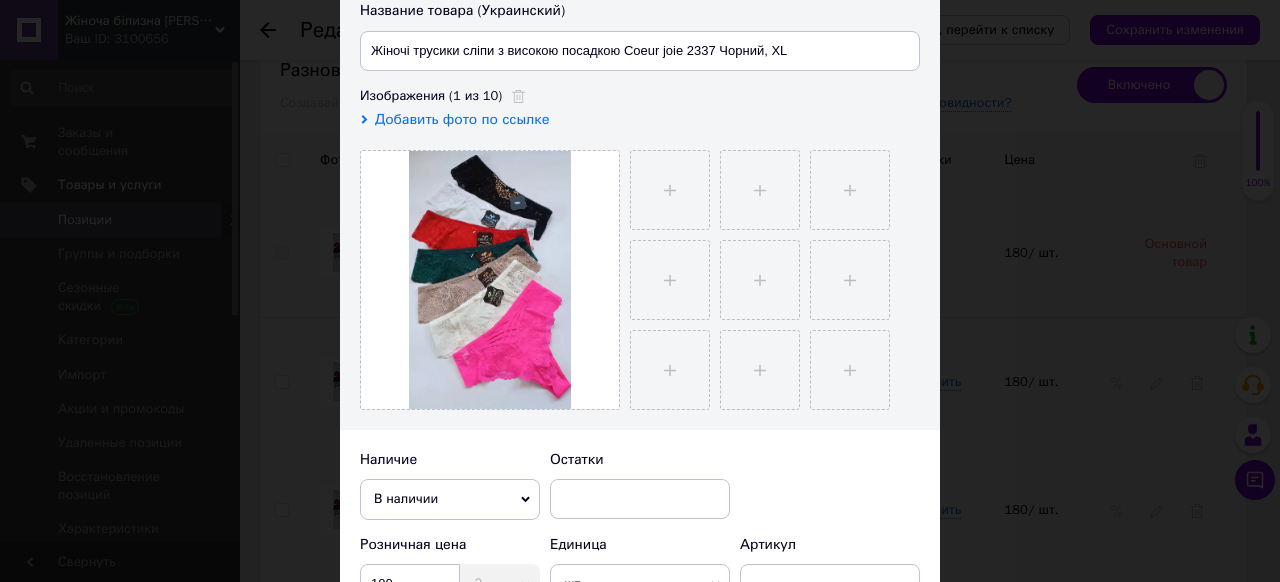scroll, scrollTop: 320, scrollLeft: 0, axis: vertical 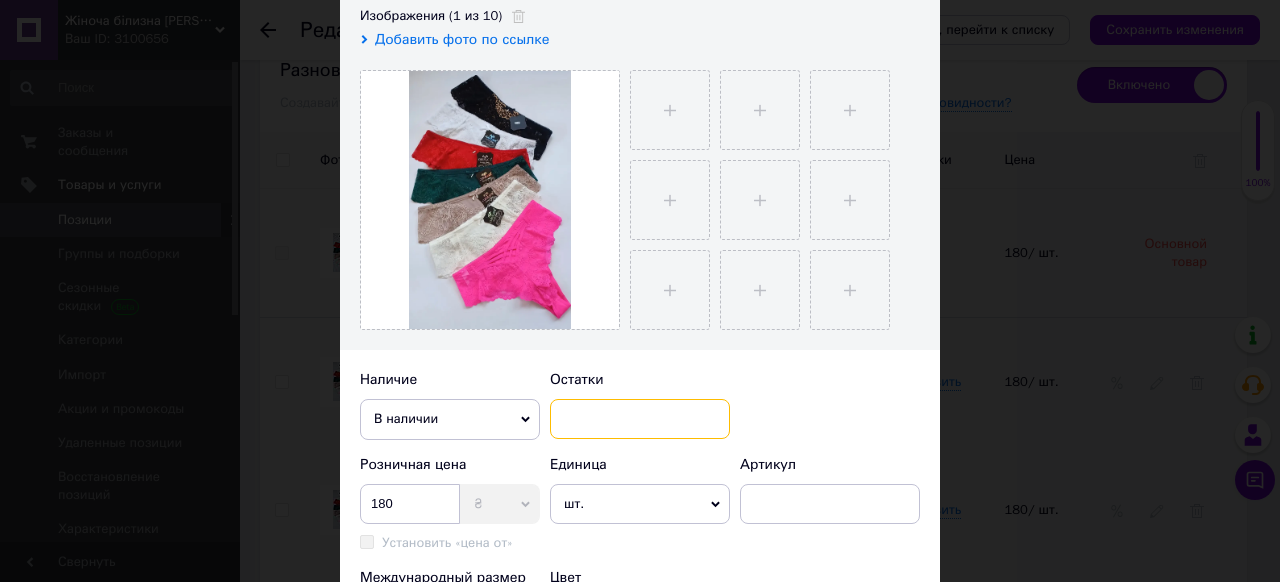 click at bounding box center [640, 419] 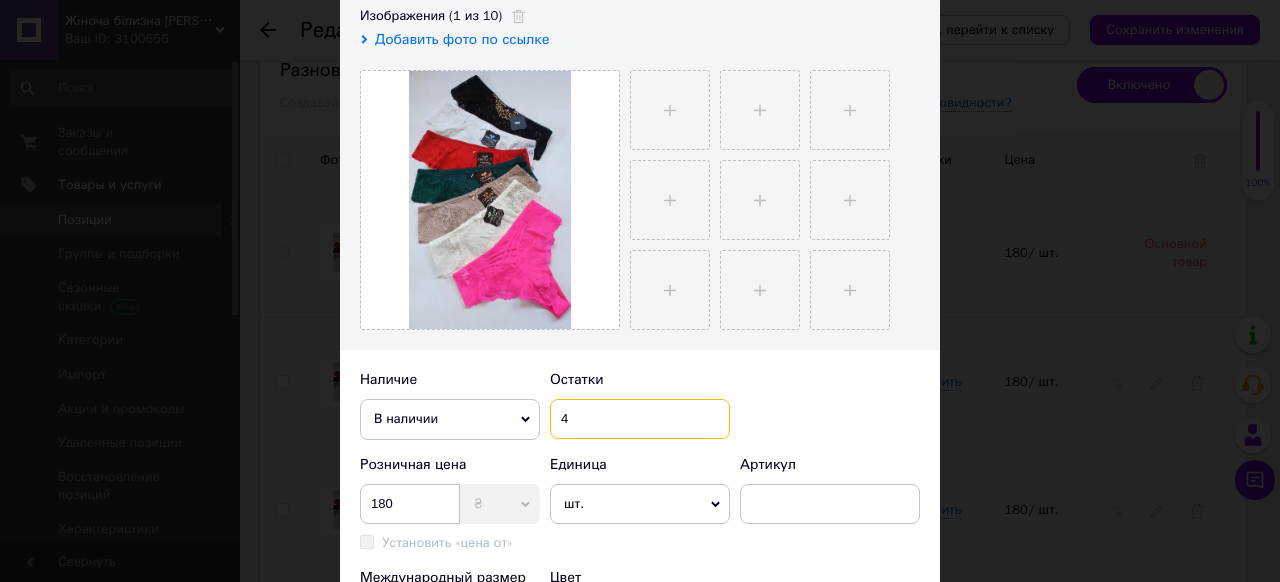 type on "4" 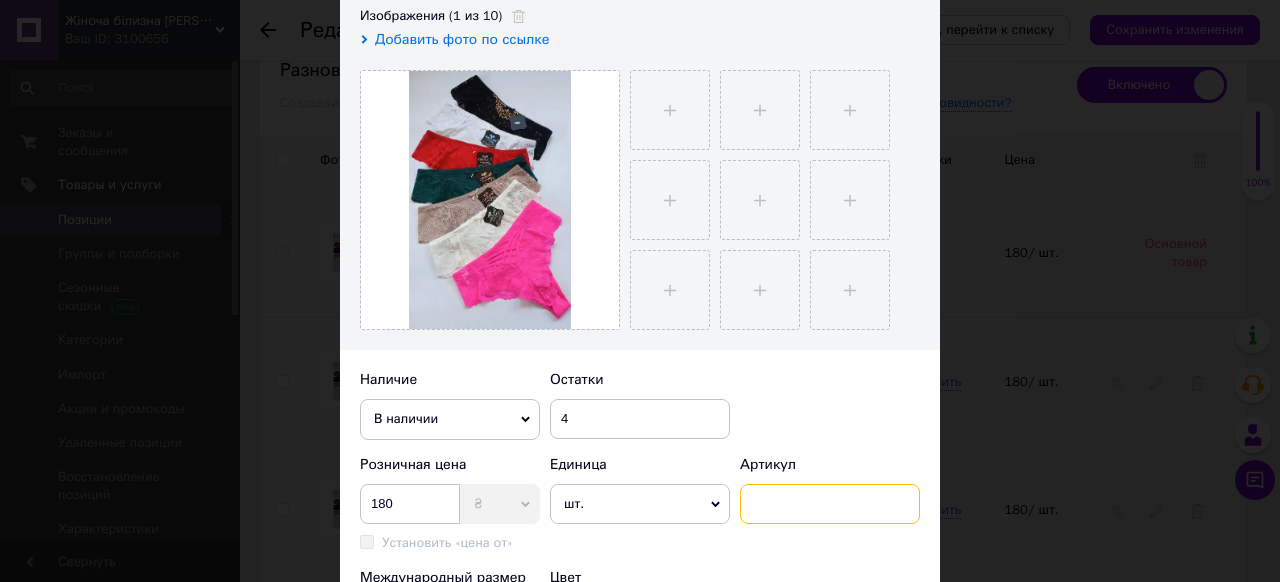click at bounding box center (830, 504) 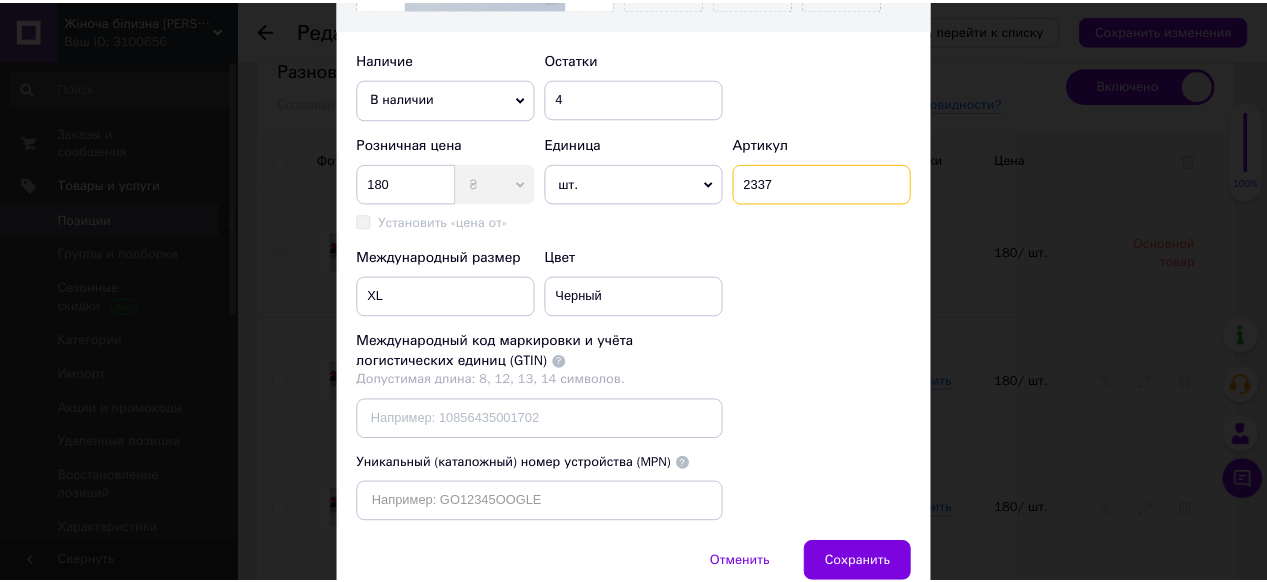 scroll, scrollTop: 764, scrollLeft: 0, axis: vertical 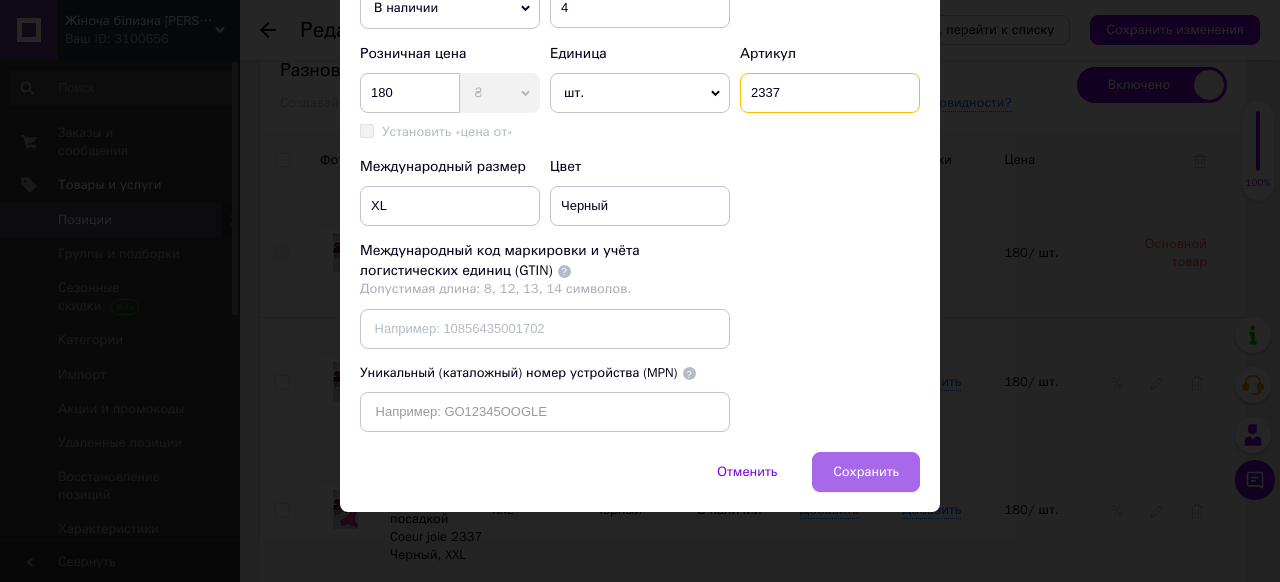 type on "2337" 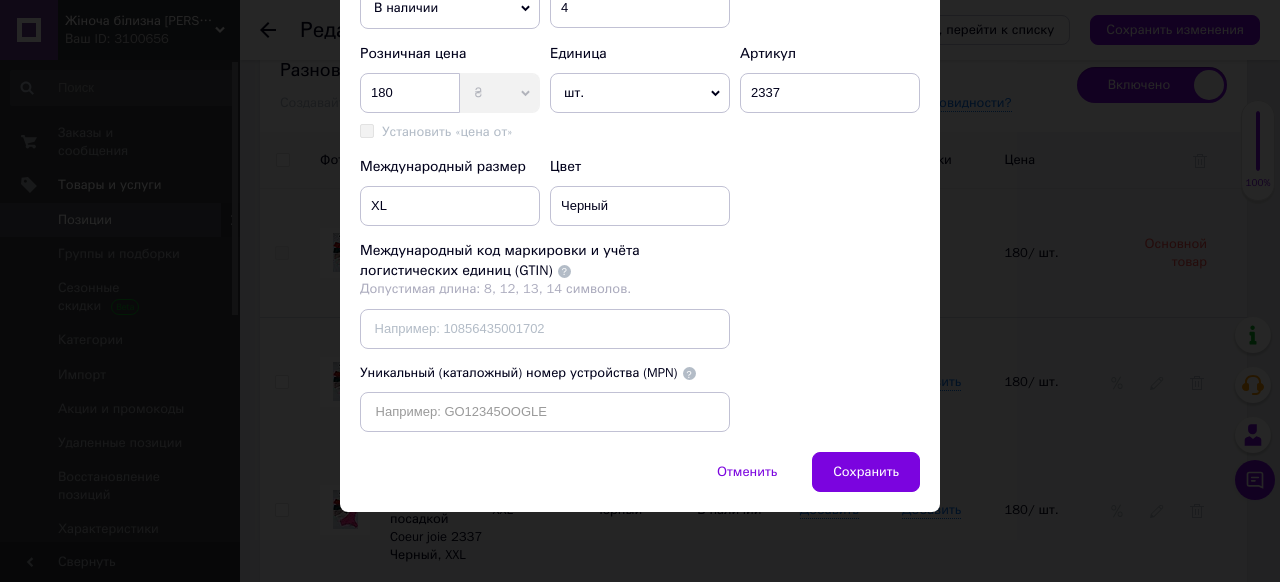 drag, startPoint x: 842, startPoint y: 476, endPoint x: 832, endPoint y: 480, distance: 10.770329 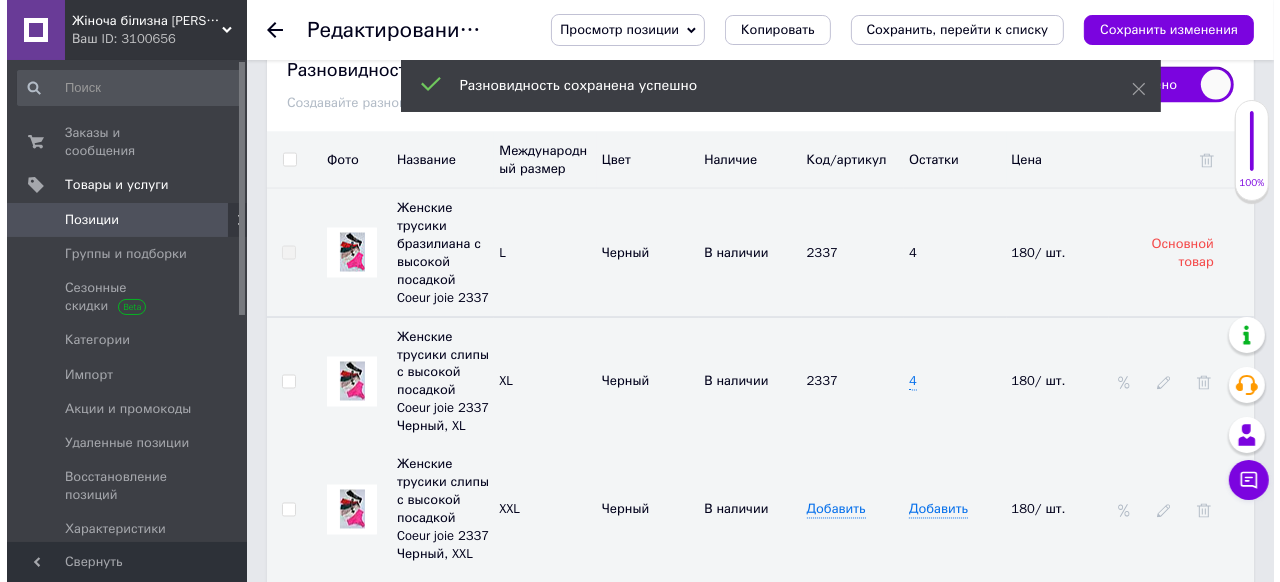 scroll, scrollTop: 2880, scrollLeft: 0, axis: vertical 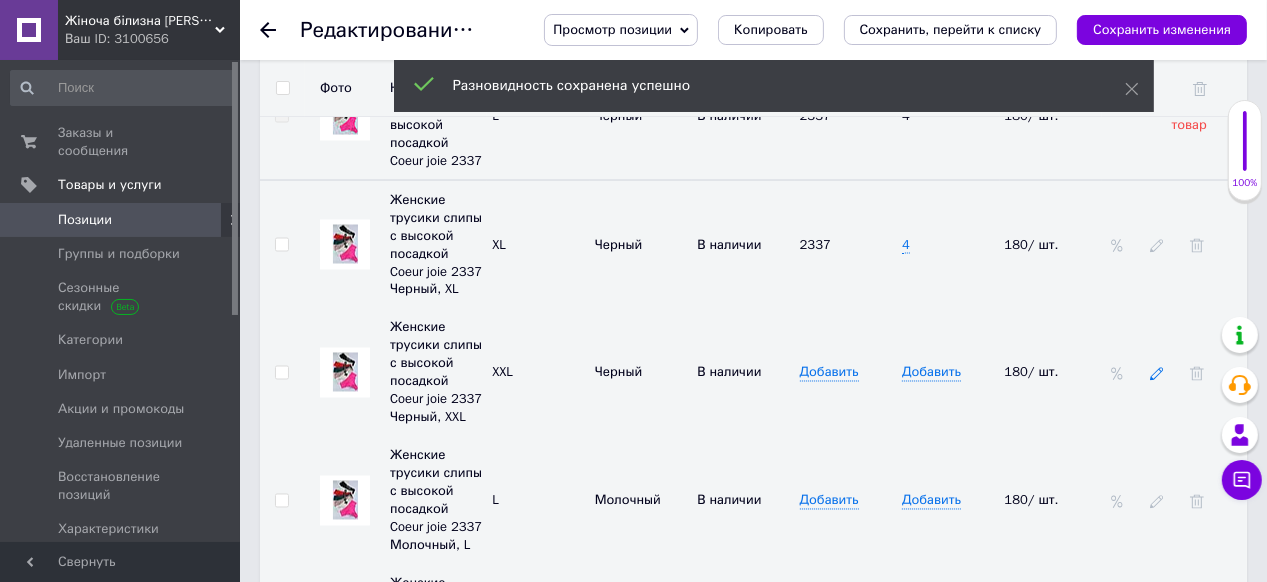 click 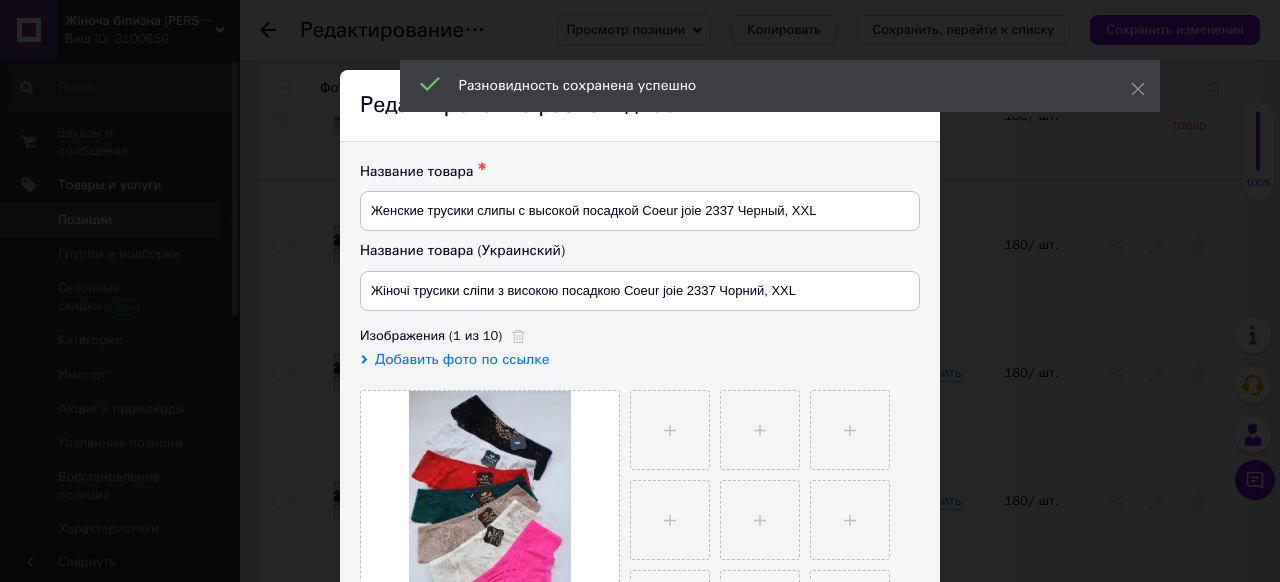 type on "Жіночі трусики сліпи з високою посадкою Coeur joie 2337 Чорний, XXL" 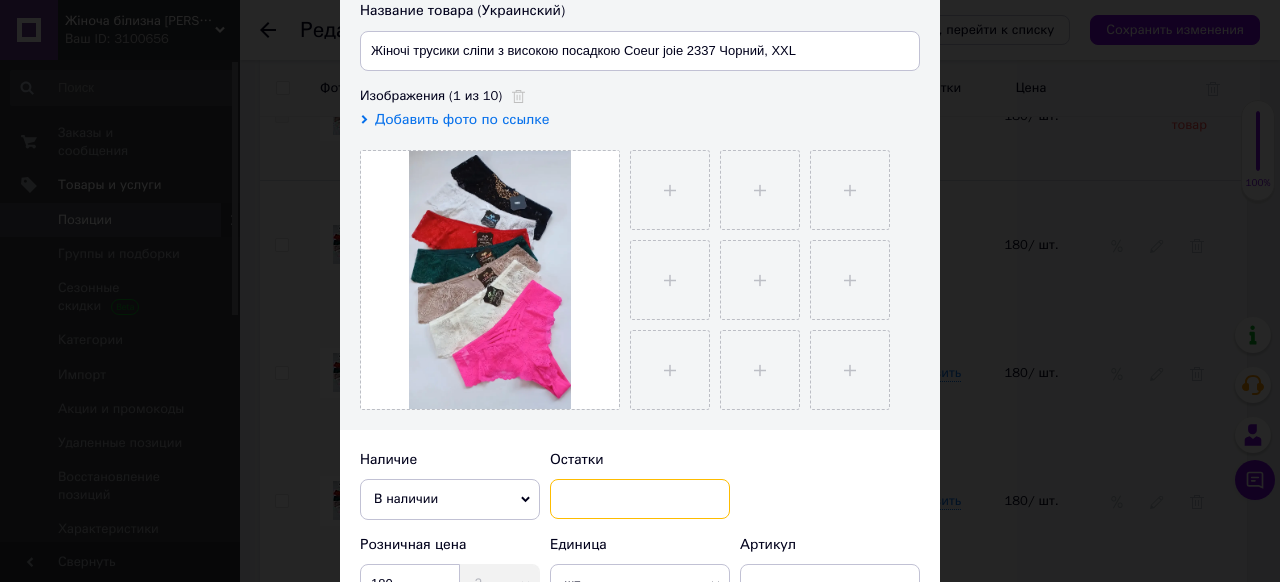 click at bounding box center [640, 499] 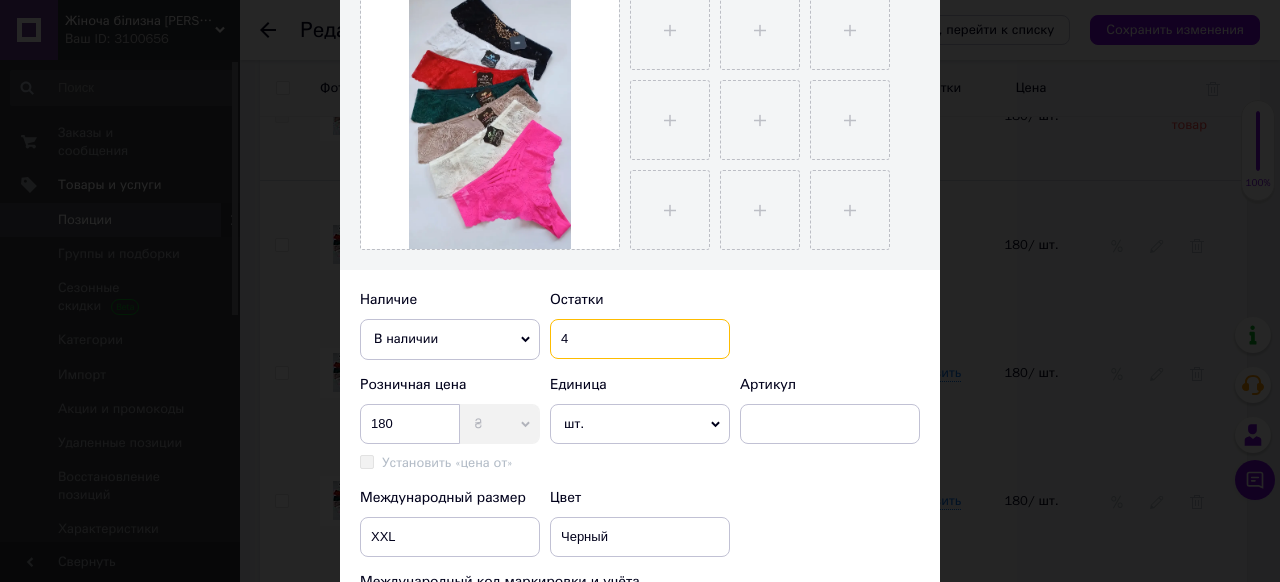 scroll, scrollTop: 480, scrollLeft: 0, axis: vertical 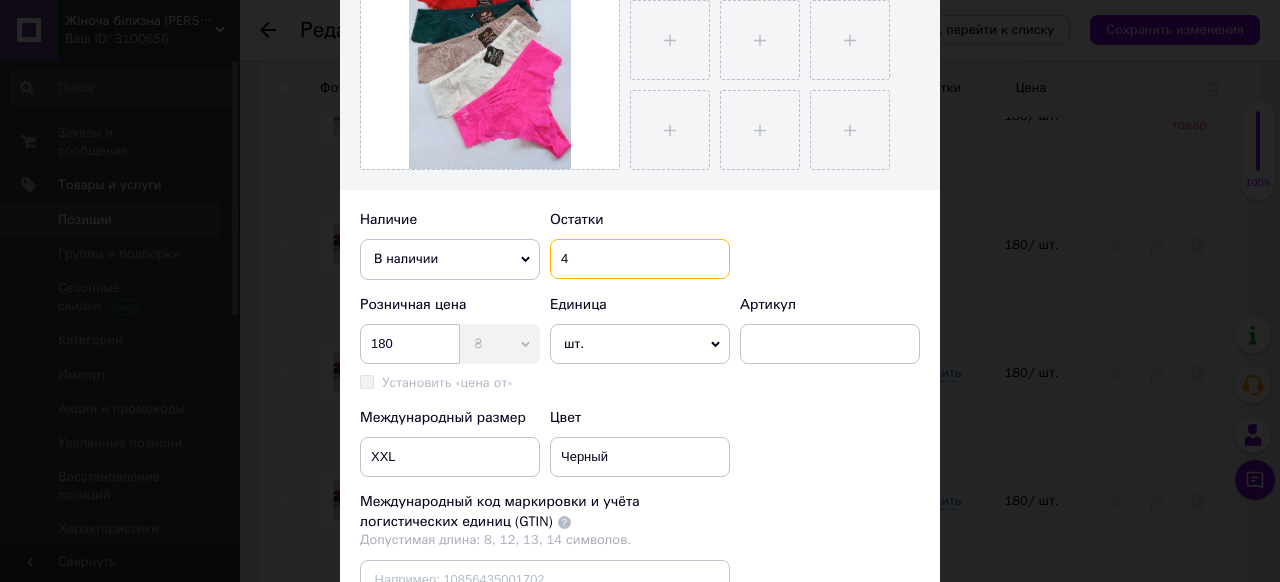 type on "4" 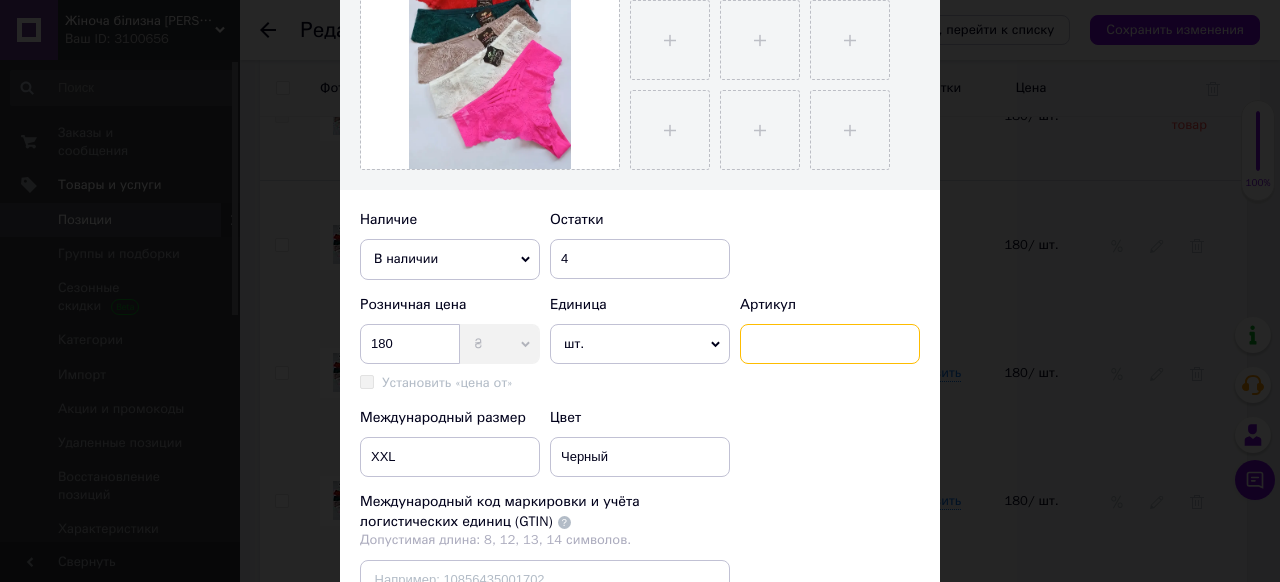 click at bounding box center [830, 344] 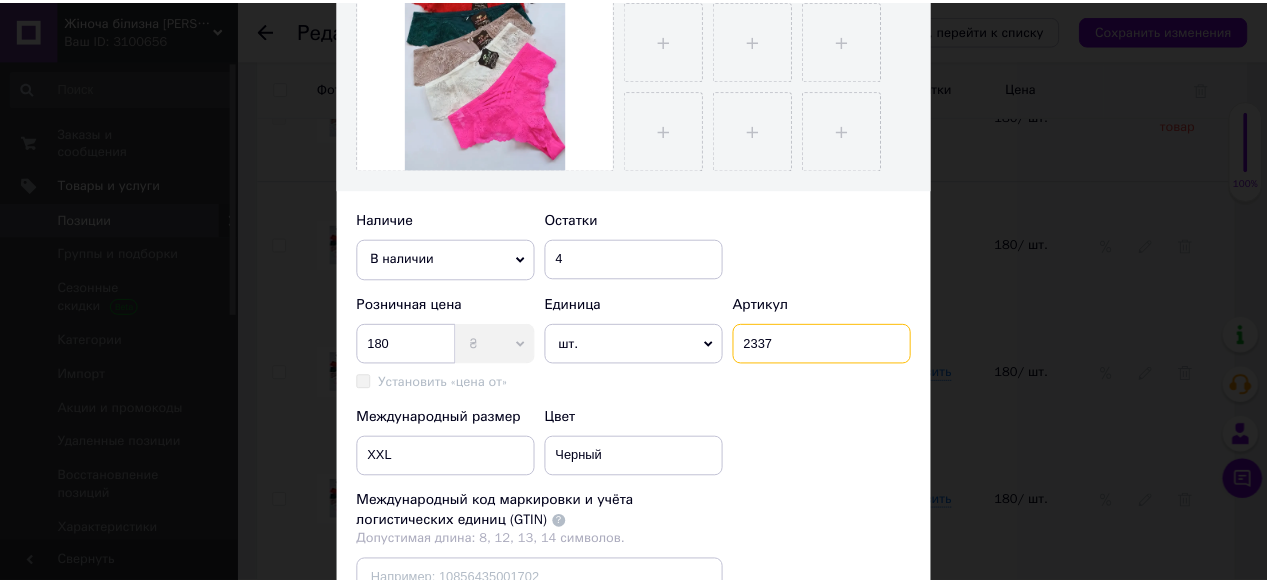 scroll, scrollTop: 764, scrollLeft: 0, axis: vertical 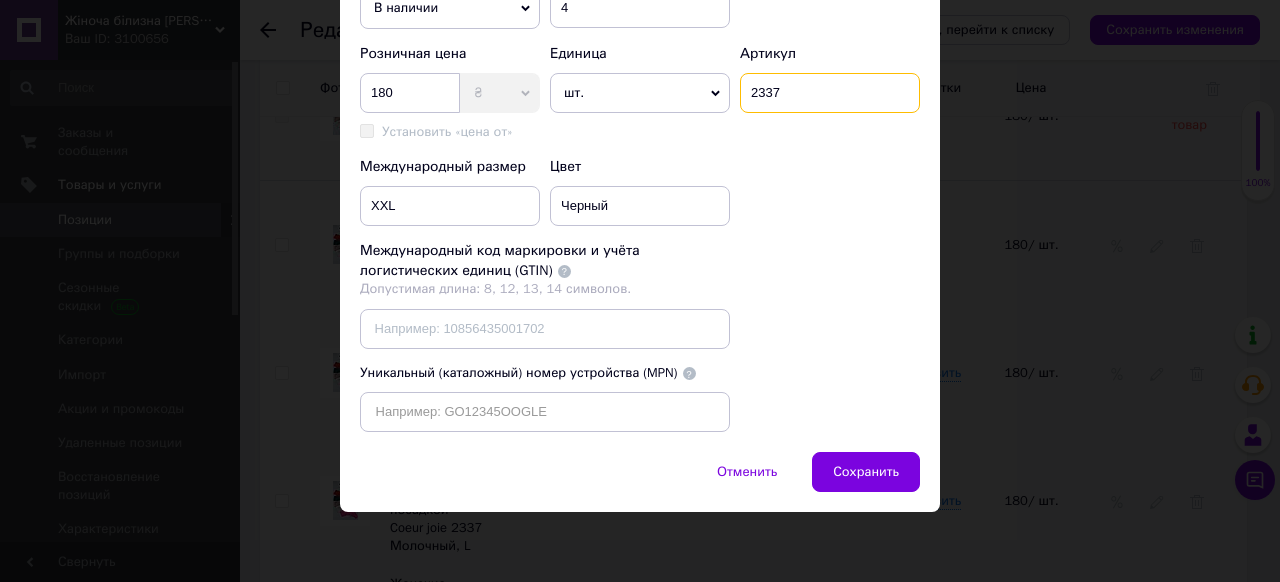 type on "2337" 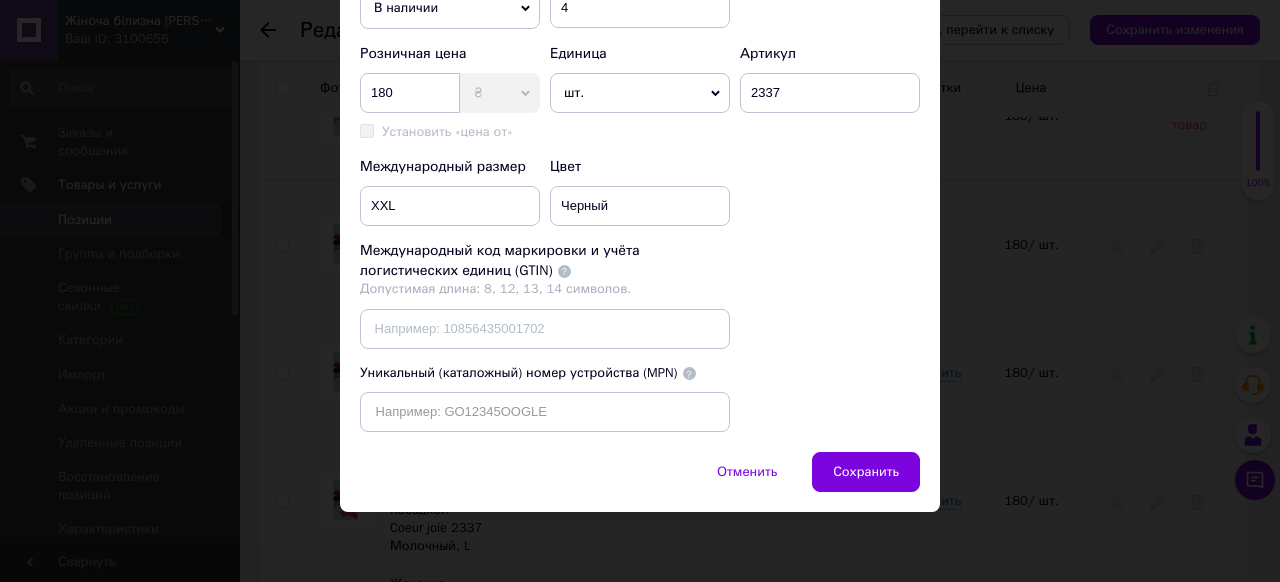 click on "Сохранить" at bounding box center (866, 472) 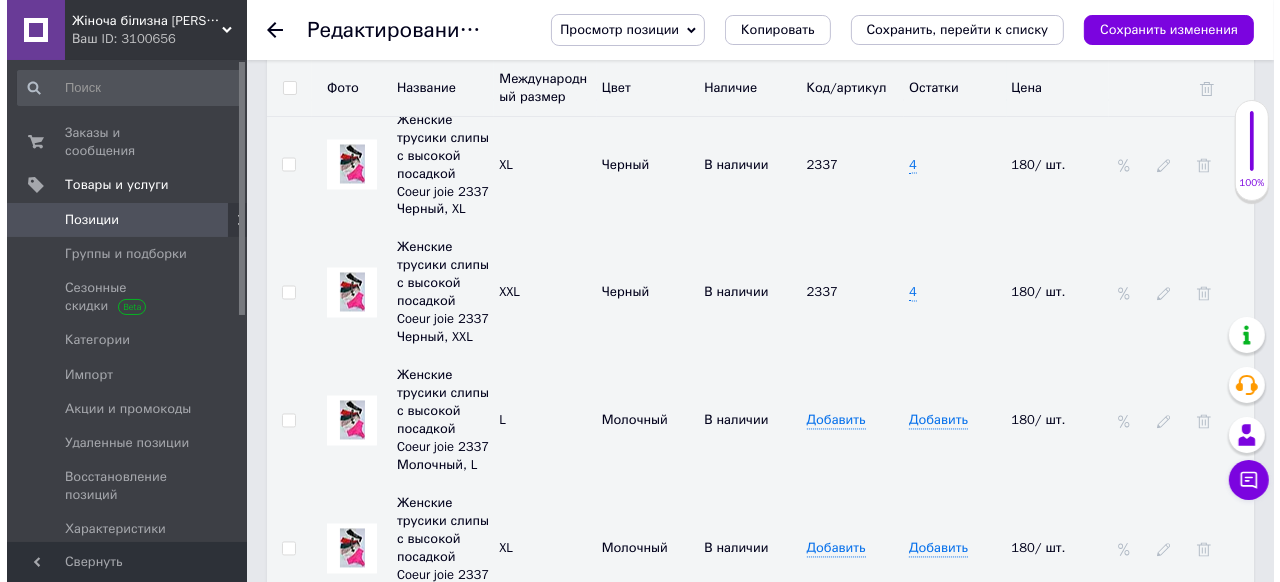scroll, scrollTop: 3040, scrollLeft: 0, axis: vertical 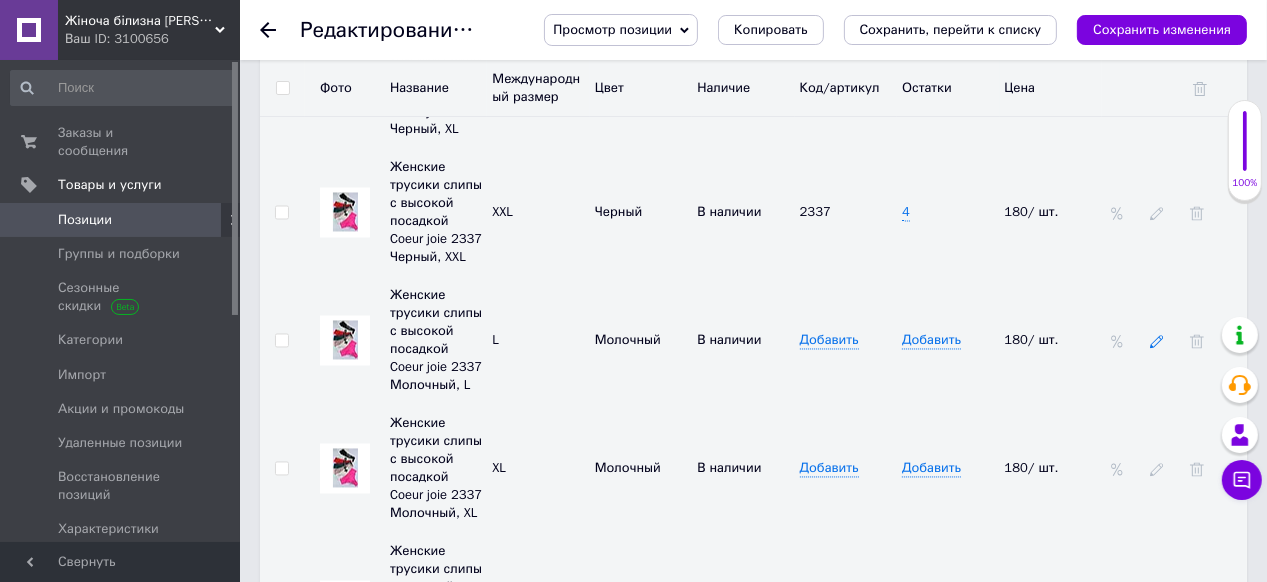 click 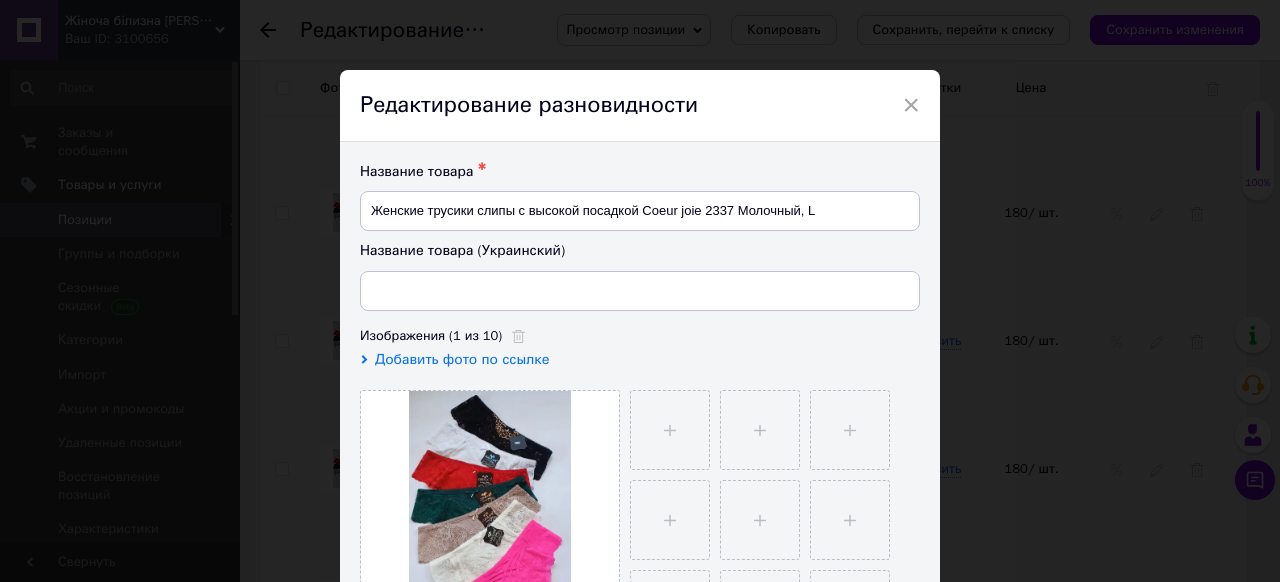 type on "Жіночі трусики сліпи з високою посадкою Coeur joie 2337 Молочний, L" 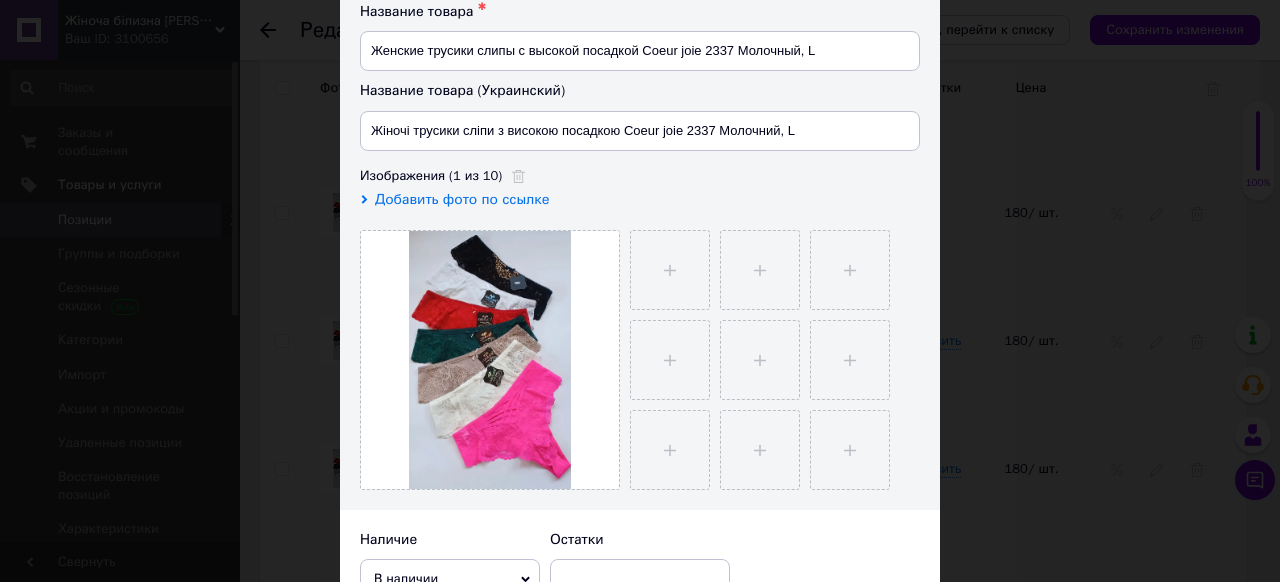 scroll, scrollTop: 320, scrollLeft: 0, axis: vertical 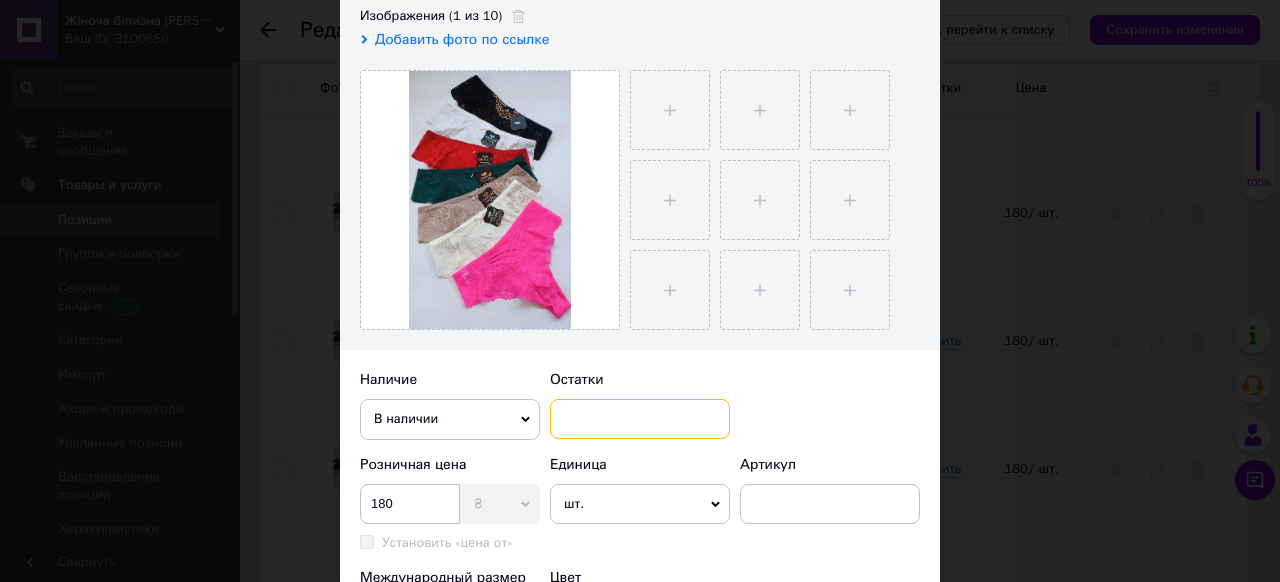 click at bounding box center (640, 419) 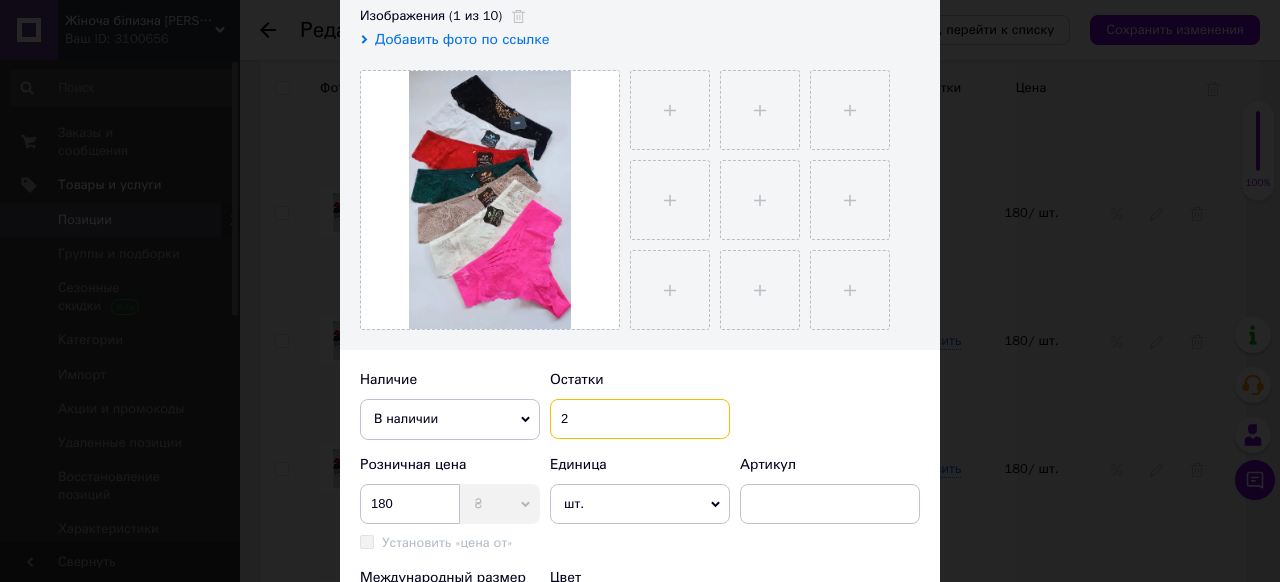 type on "2" 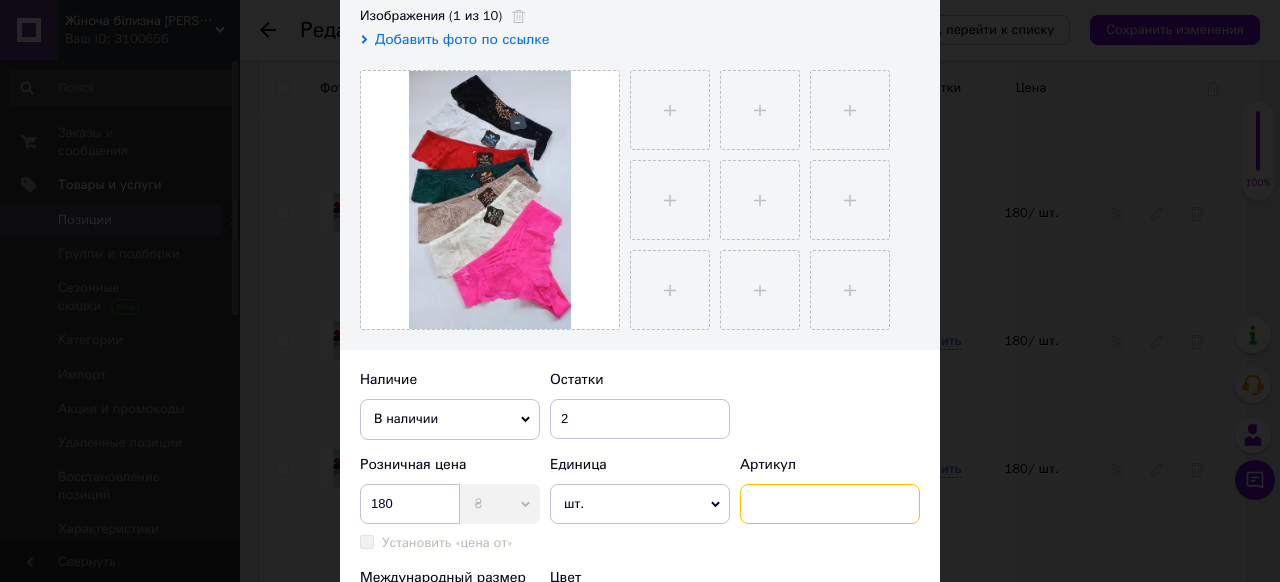 click at bounding box center [830, 504] 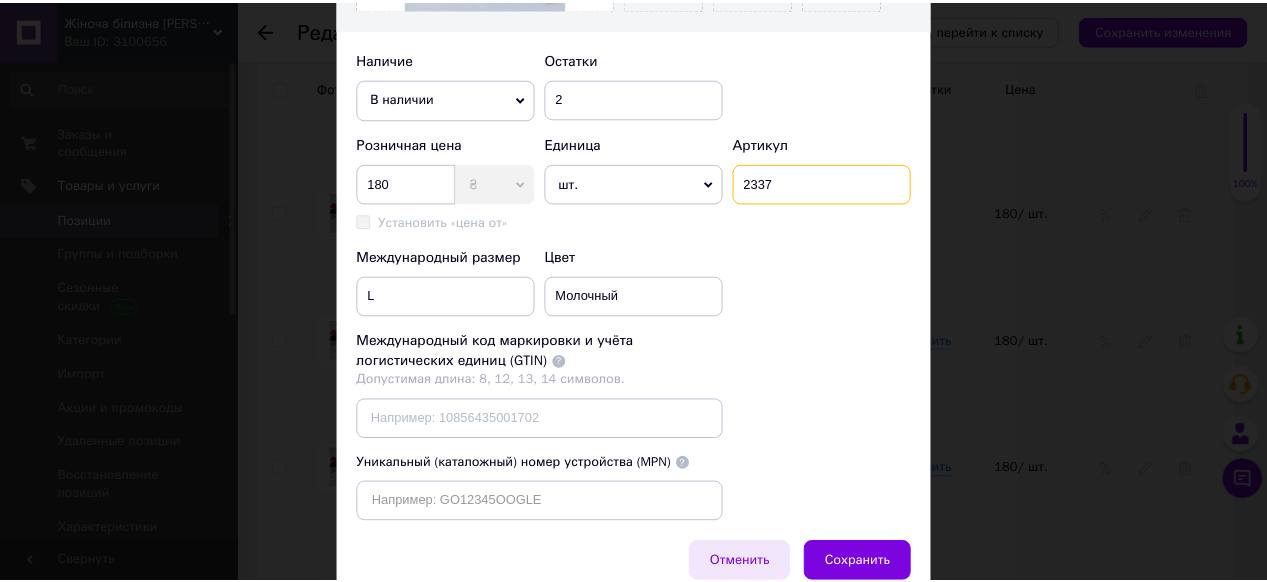 scroll, scrollTop: 764, scrollLeft: 0, axis: vertical 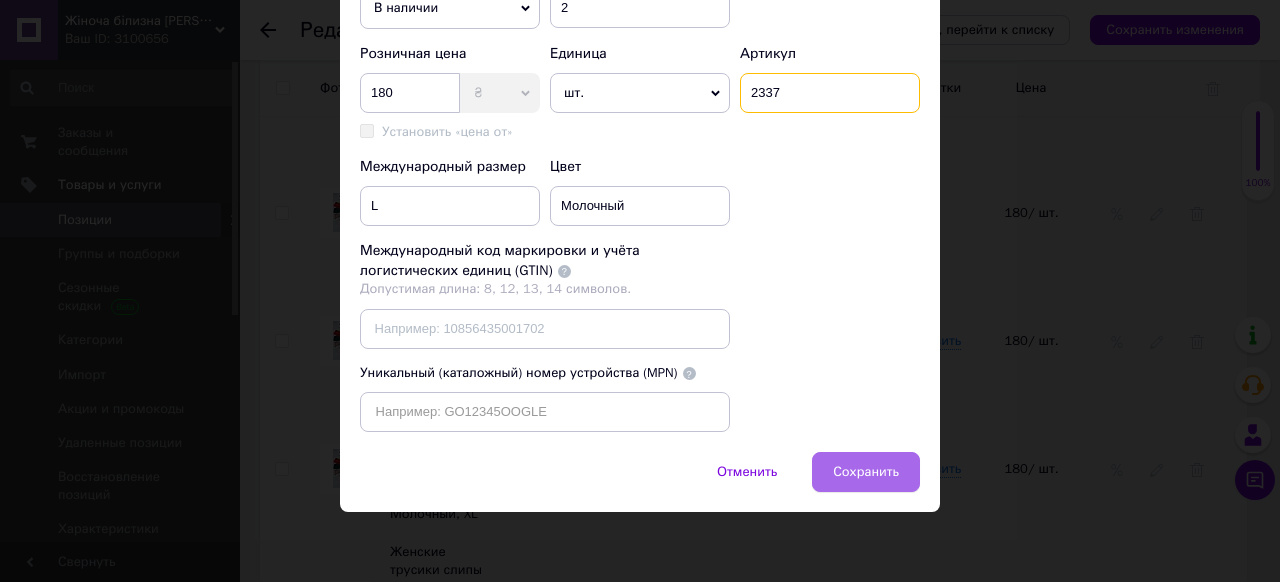type on "2337" 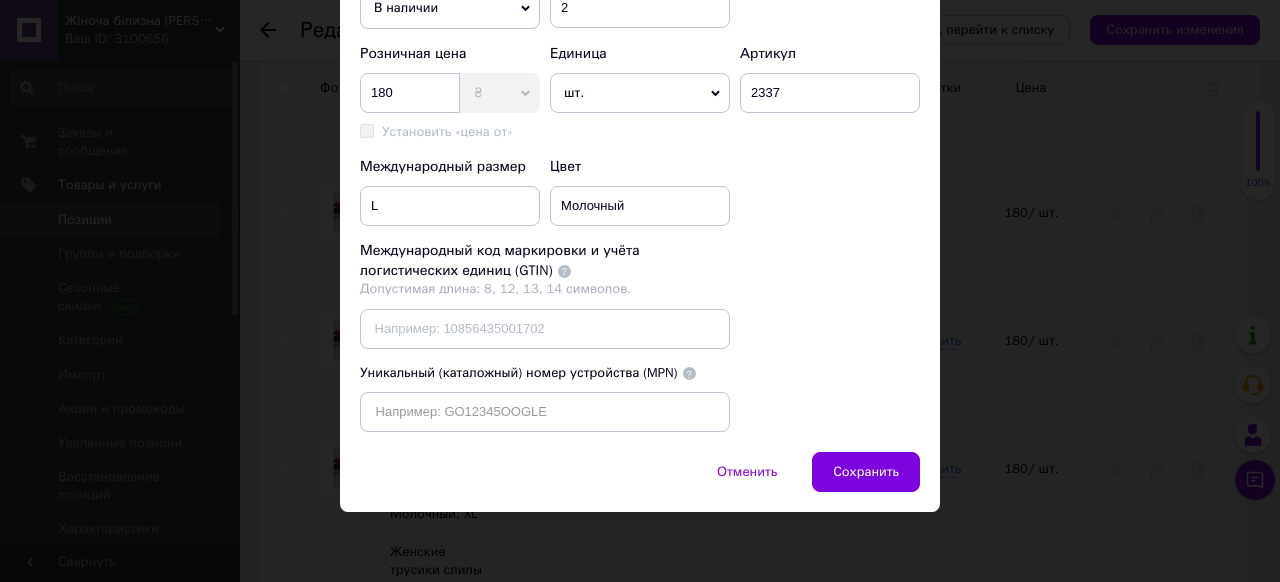 click on "Сохранить" at bounding box center [866, 472] 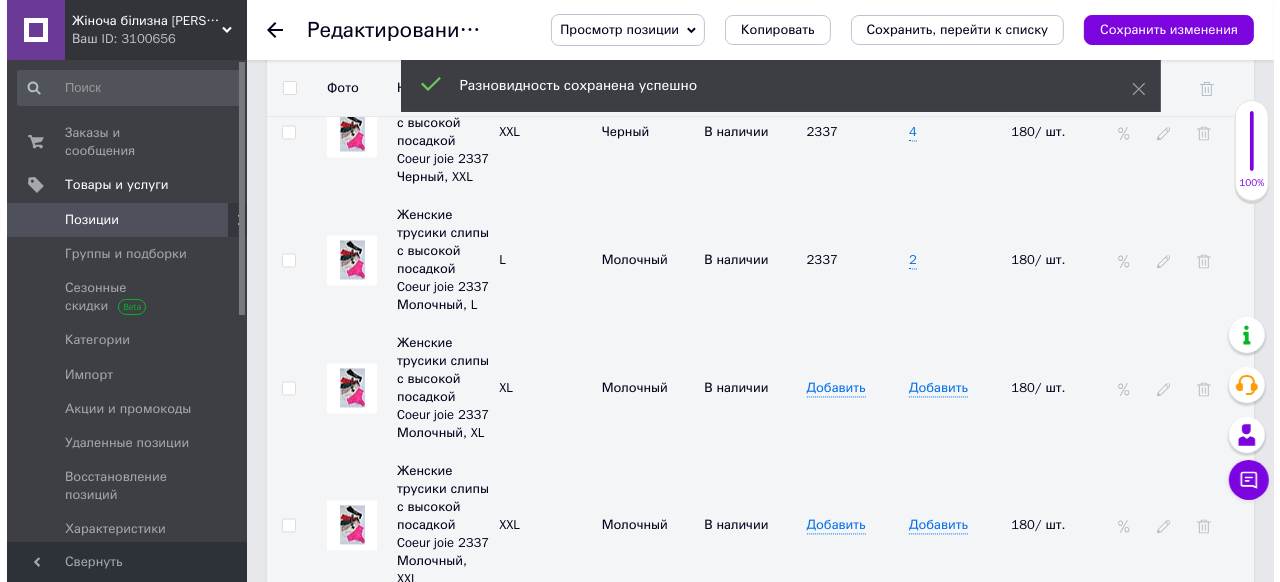 scroll, scrollTop: 3200, scrollLeft: 0, axis: vertical 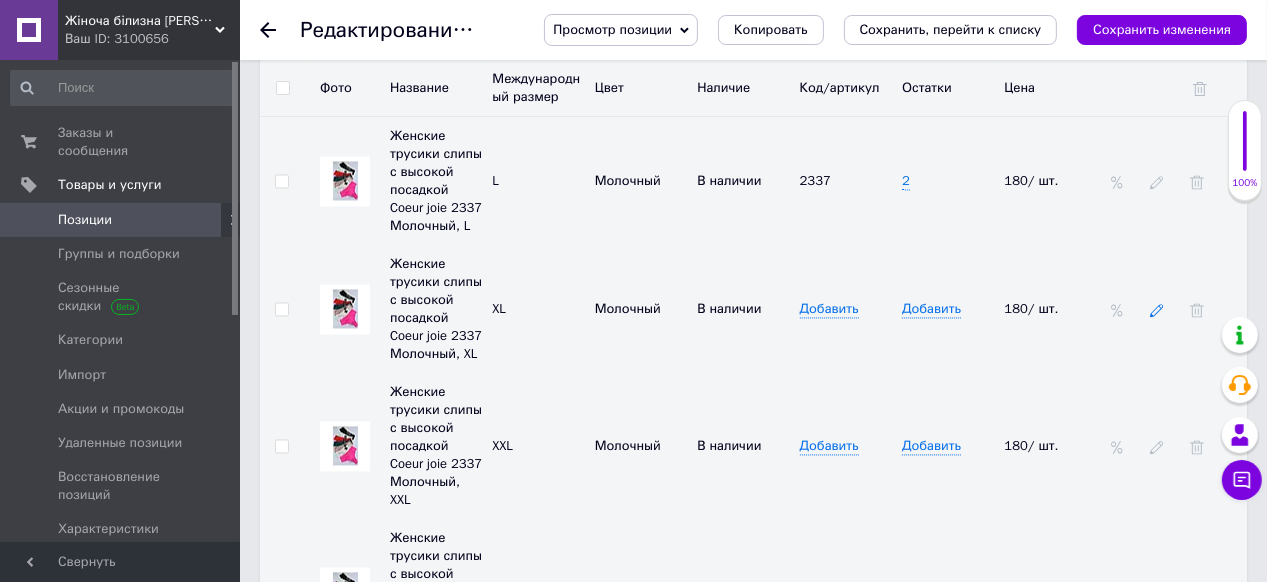 click 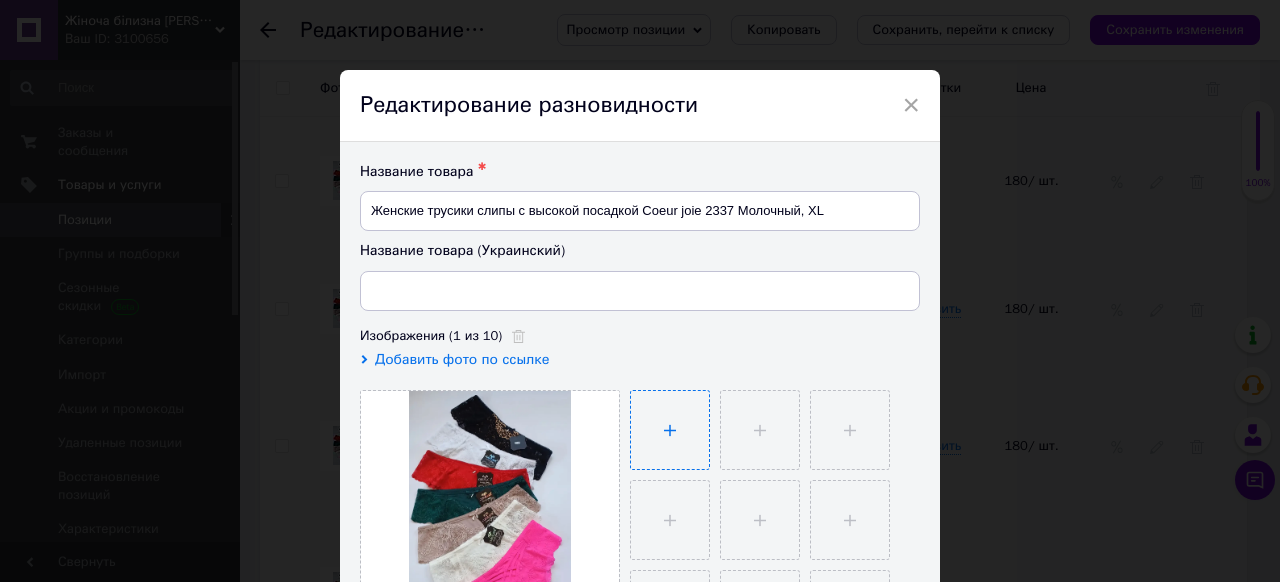 type on "Жіночі трусики сліпи з високою посадкою Coeur joie 2337 Молочний, XL" 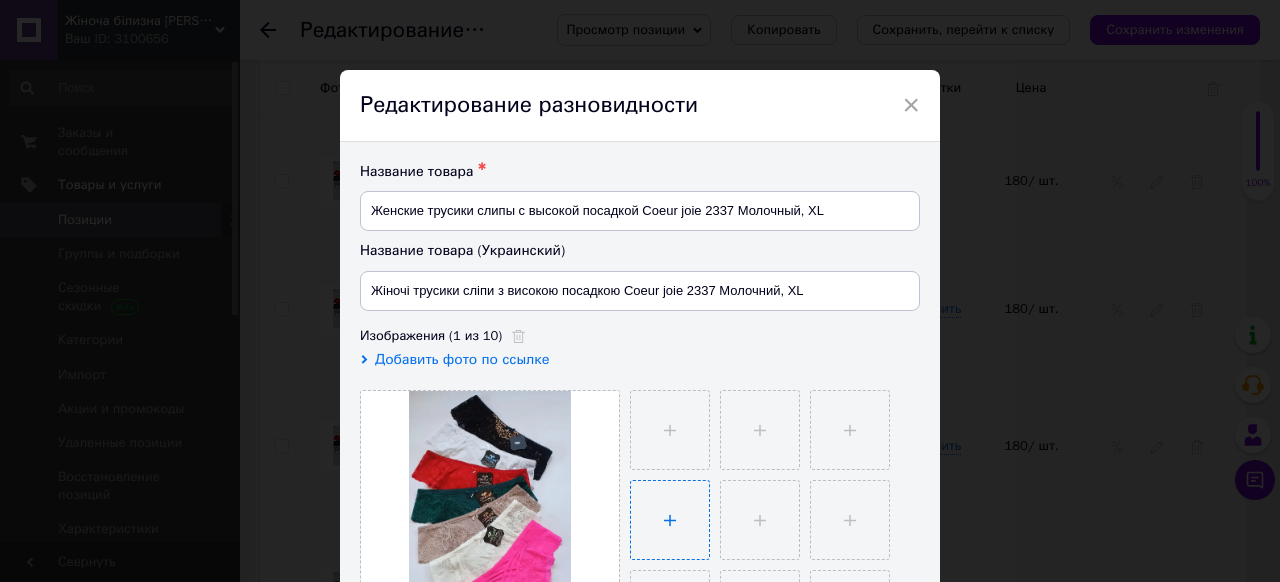 scroll, scrollTop: 240, scrollLeft: 0, axis: vertical 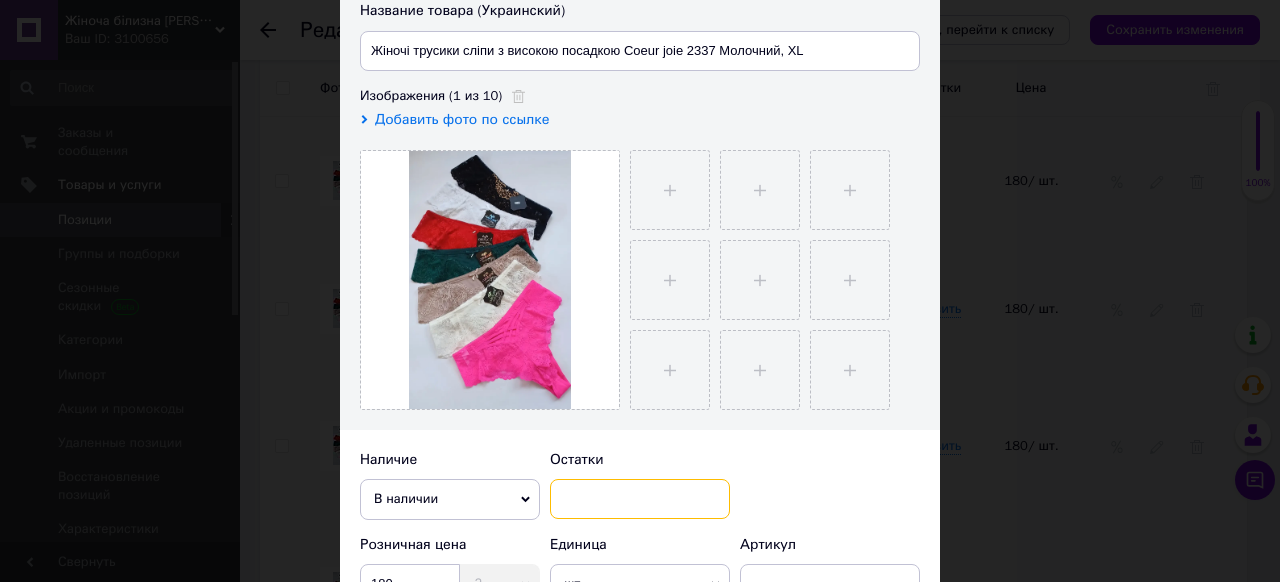 click at bounding box center (640, 499) 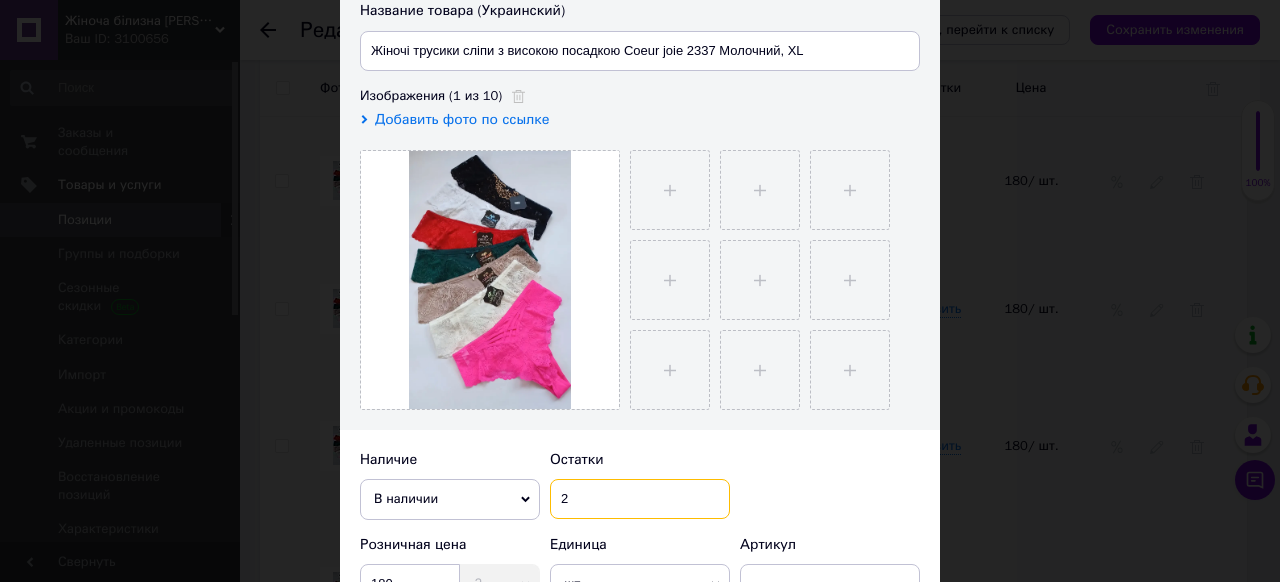 scroll, scrollTop: 480, scrollLeft: 0, axis: vertical 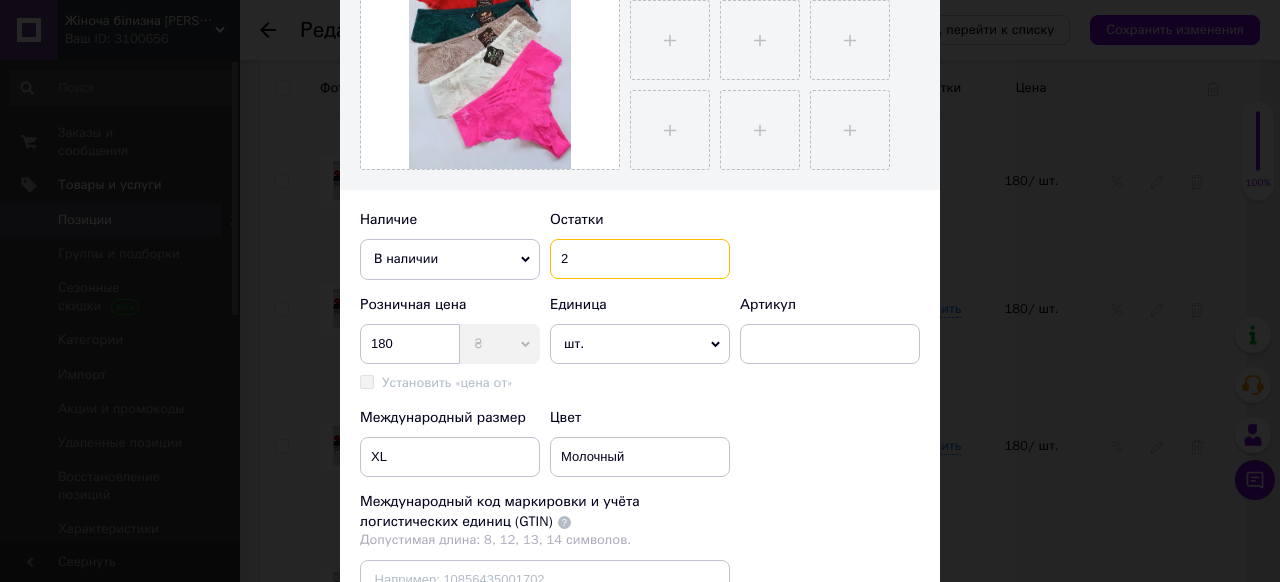 type on "2" 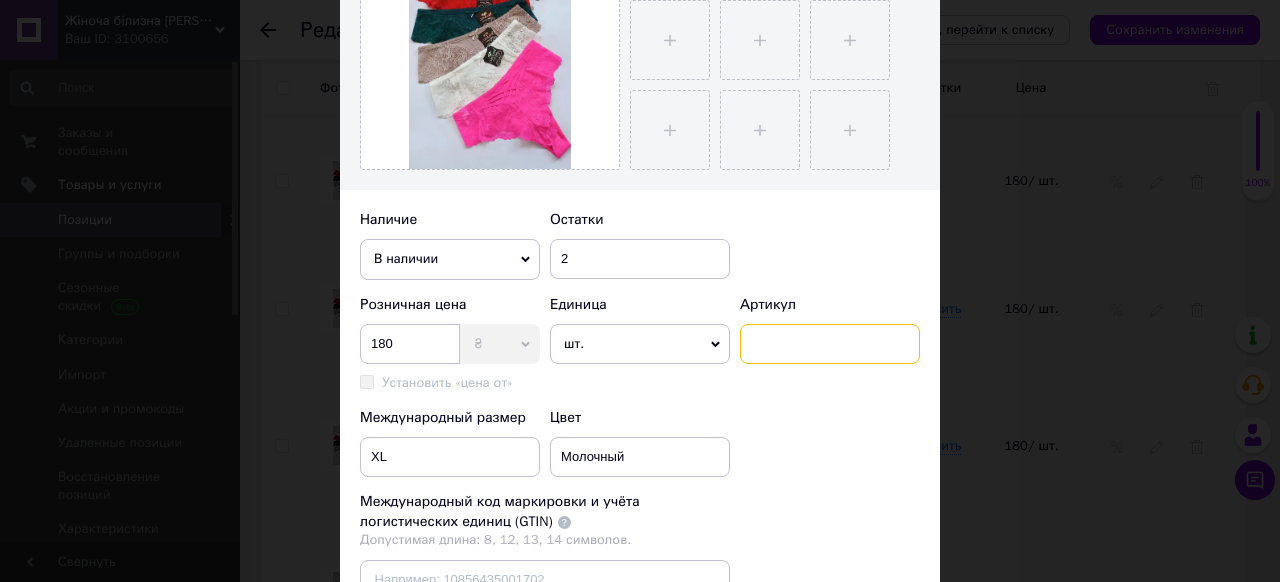 click at bounding box center (830, 344) 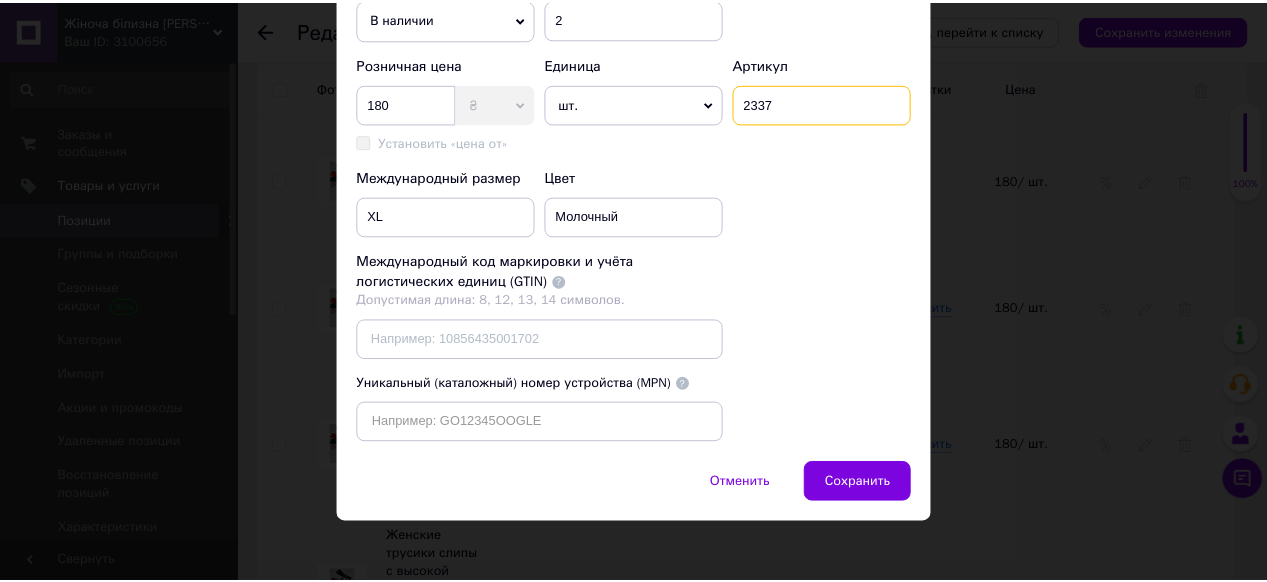 scroll, scrollTop: 764, scrollLeft: 0, axis: vertical 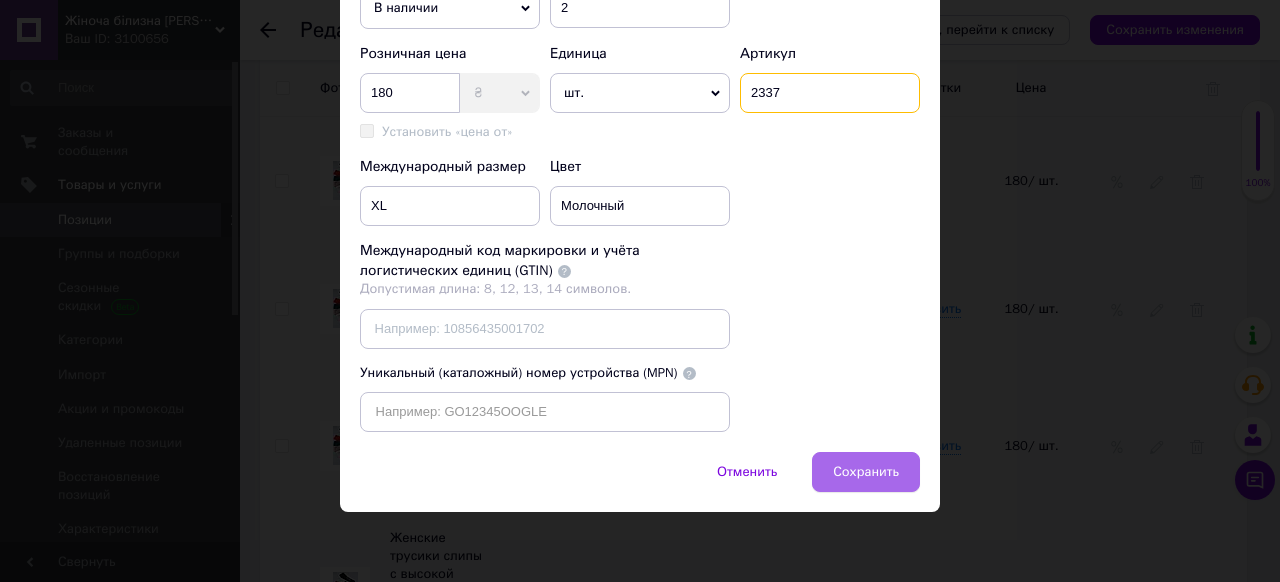 type 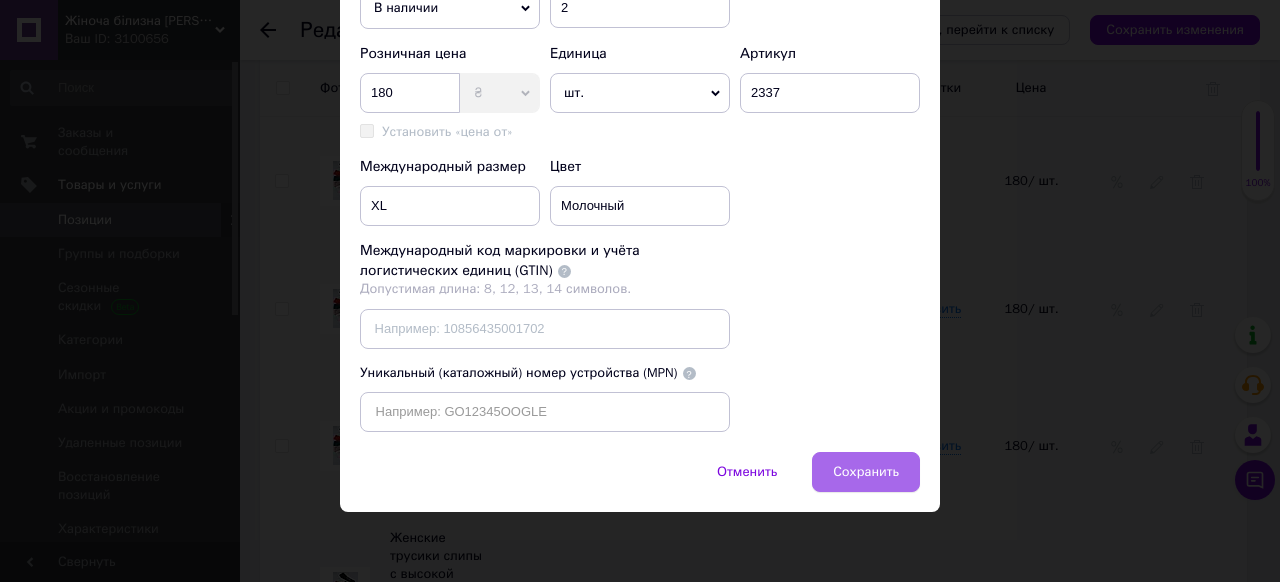 click on "Сохранить" at bounding box center (866, 472) 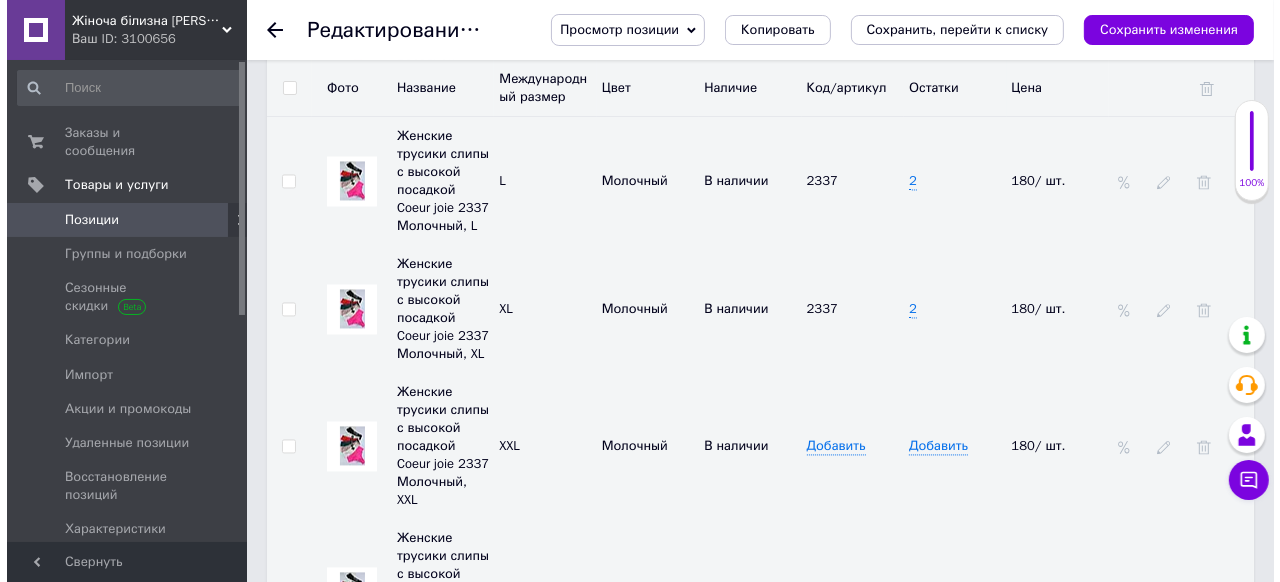 scroll, scrollTop: 3280, scrollLeft: 0, axis: vertical 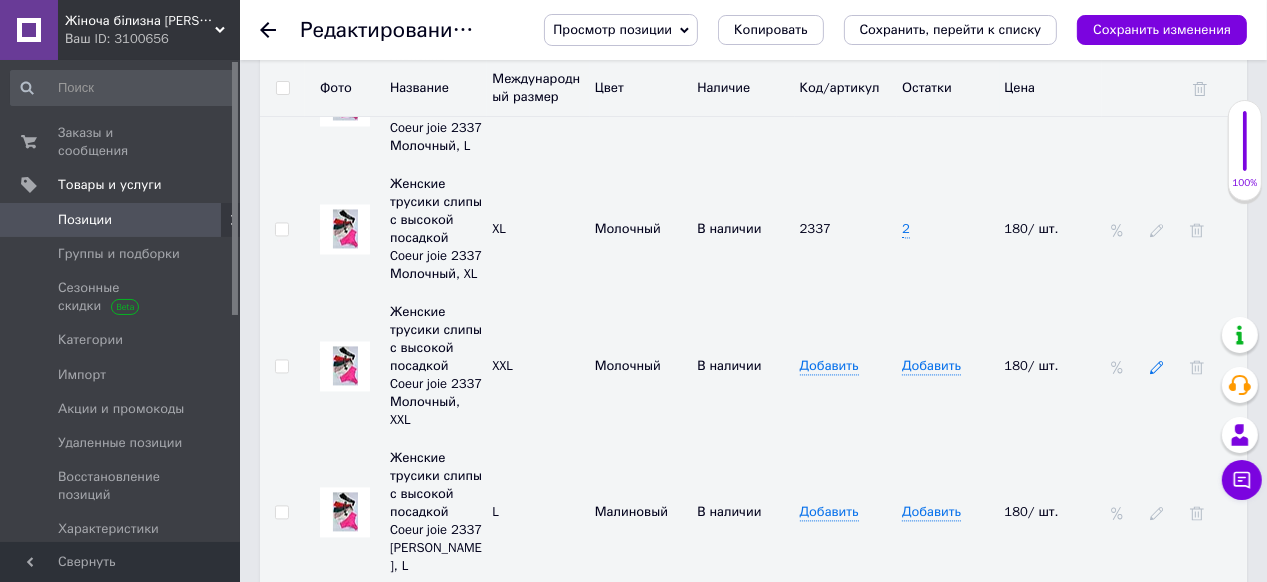 click 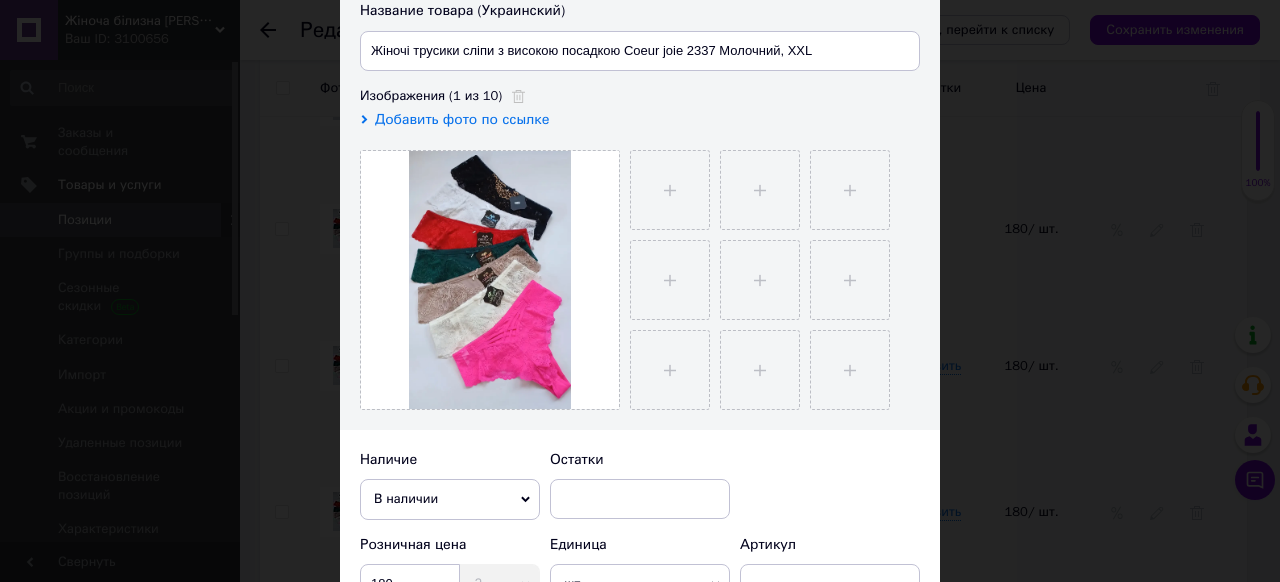 scroll, scrollTop: 400, scrollLeft: 0, axis: vertical 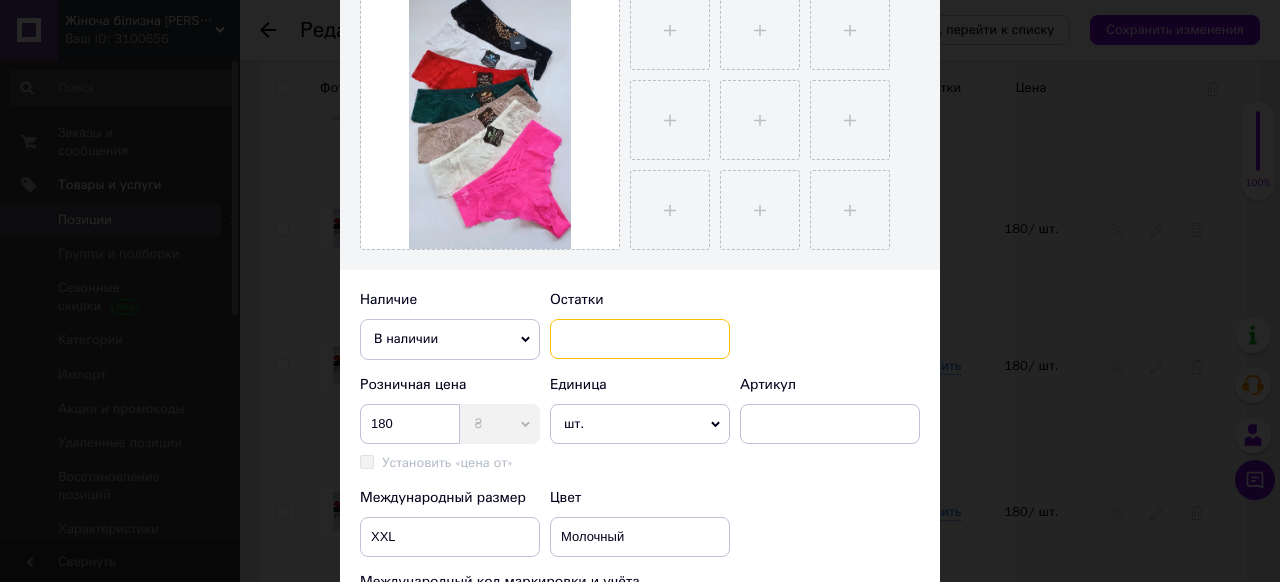 click at bounding box center (640, 339) 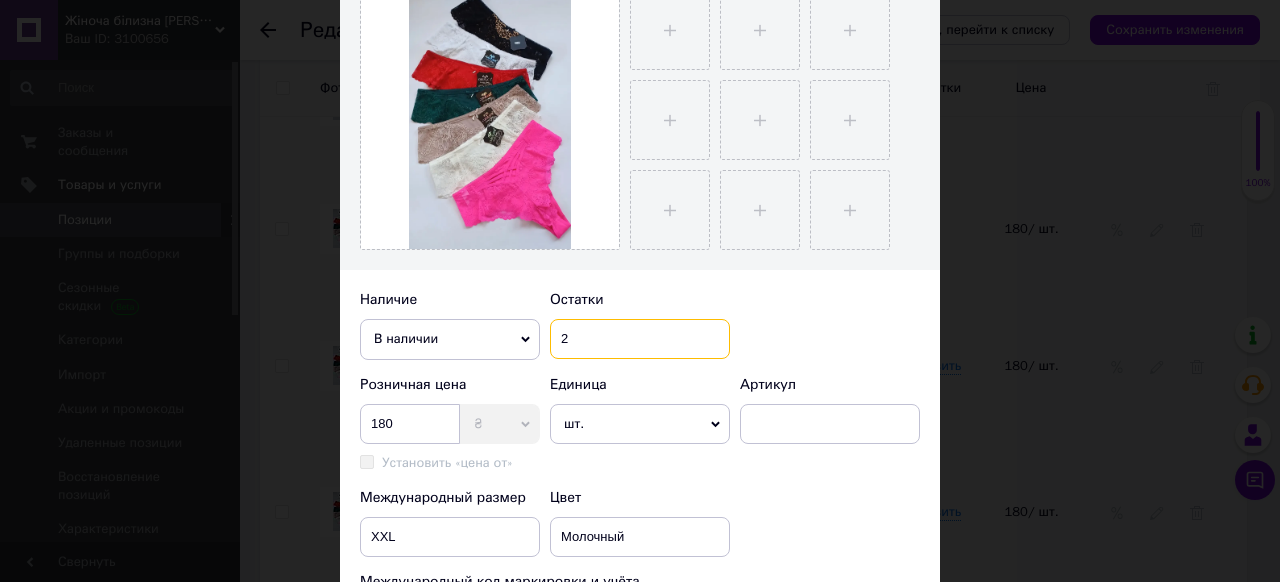 scroll, scrollTop: 480, scrollLeft: 0, axis: vertical 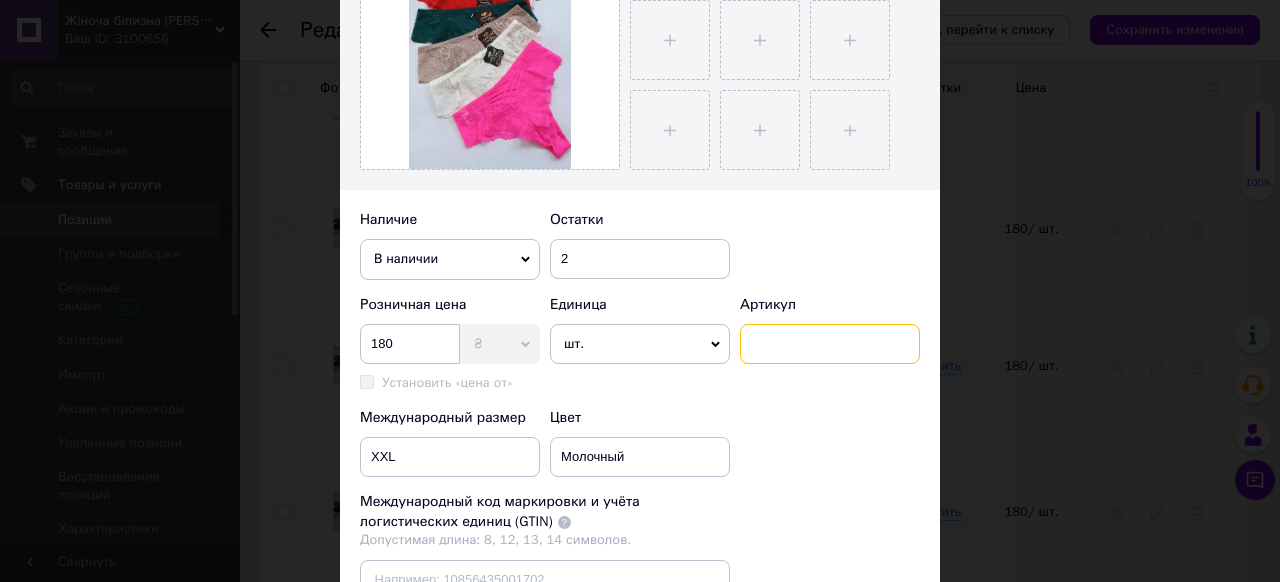 click at bounding box center [830, 344] 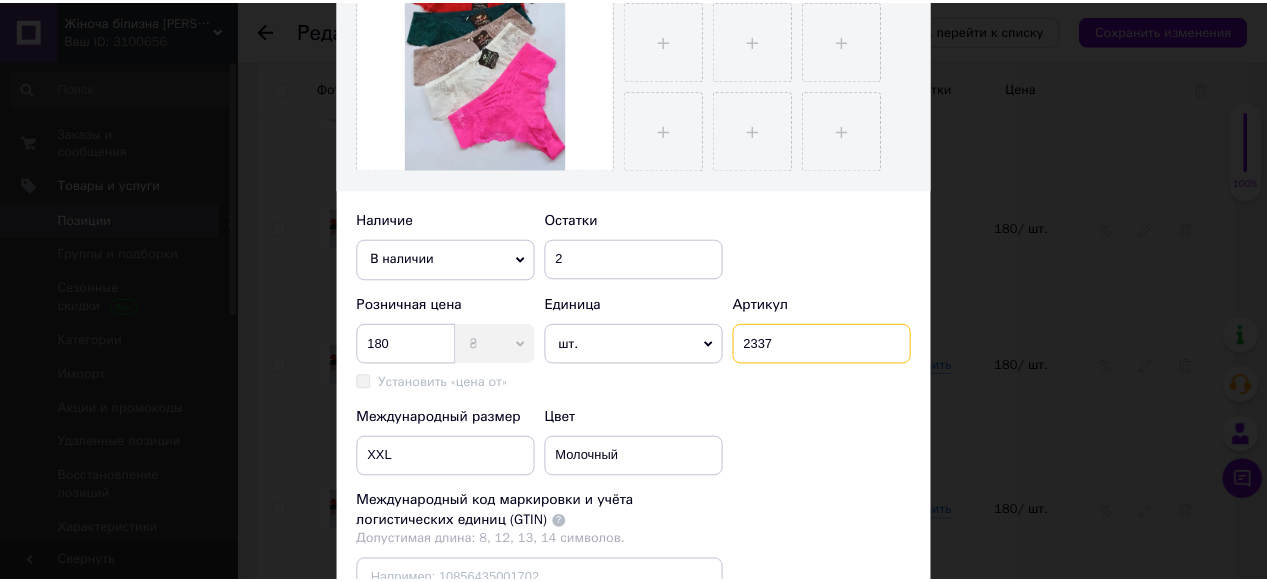 scroll, scrollTop: 720, scrollLeft: 0, axis: vertical 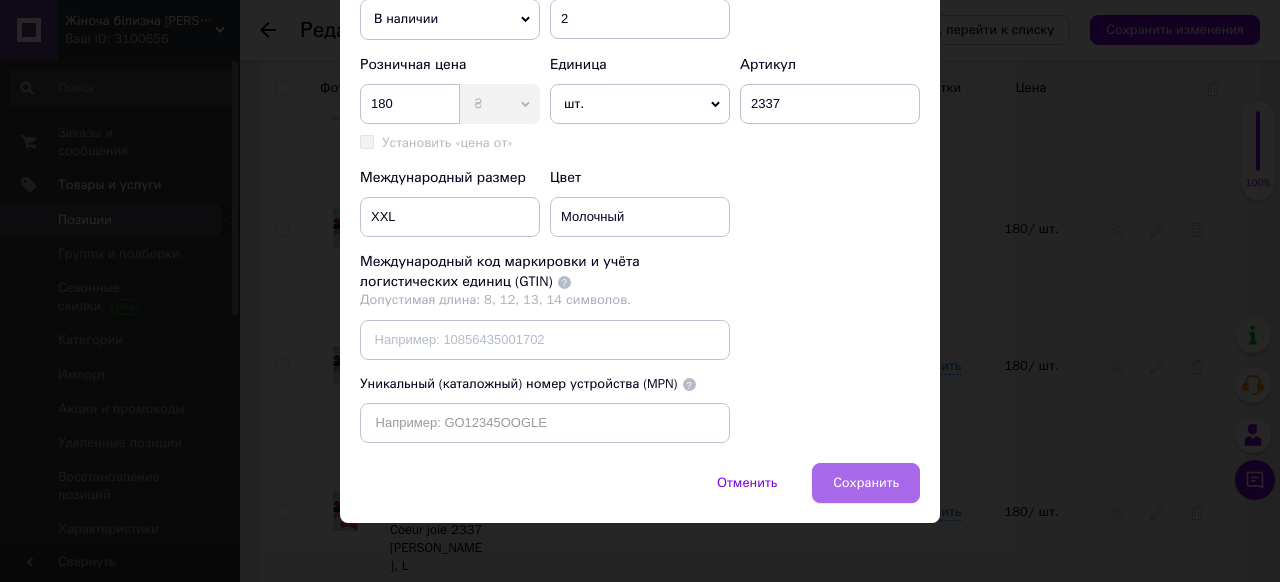 click on "Сохранить" at bounding box center (866, 483) 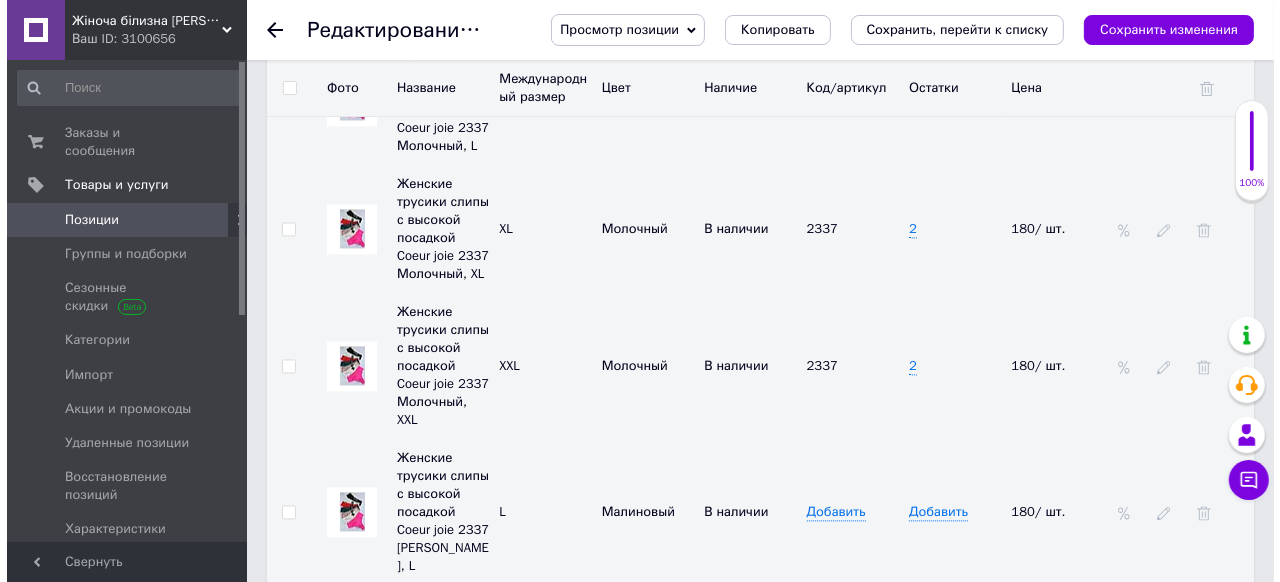 scroll, scrollTop: 3360, scrollLeft: 0, axis: vertical 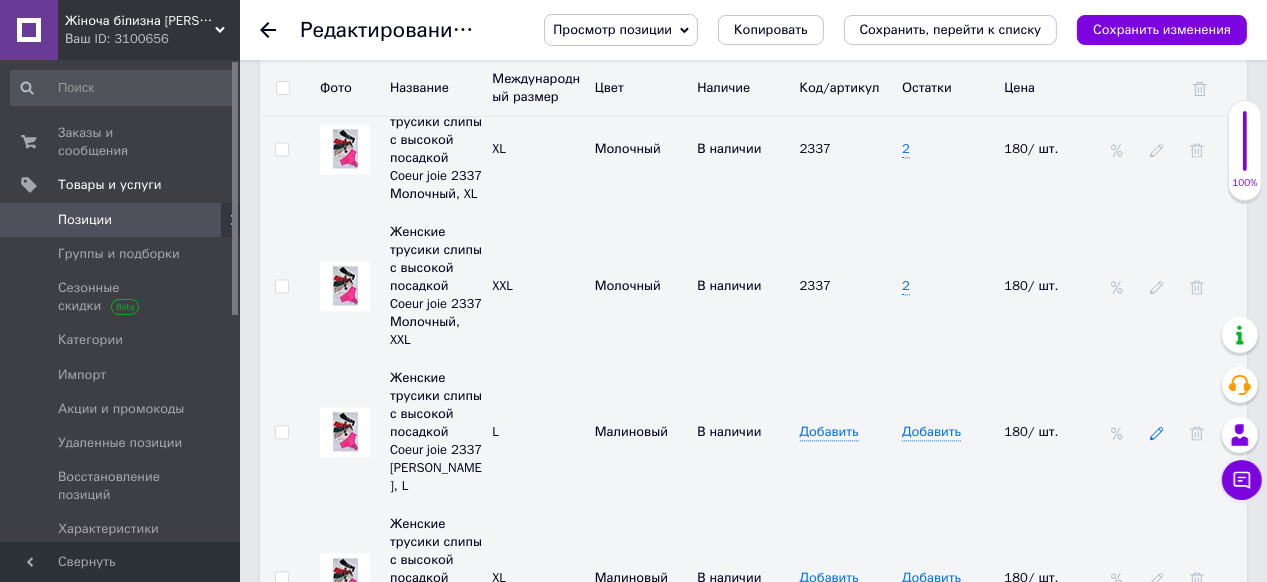 click 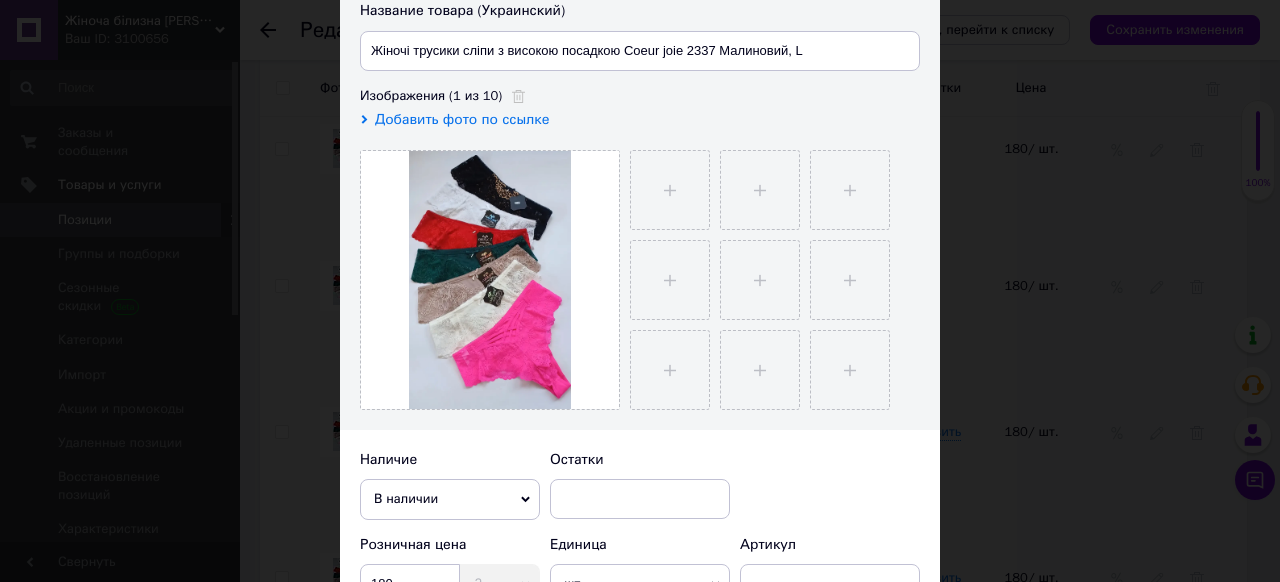 scroll, scrollTop: 320, scrollLeft: 0, axis: vertical 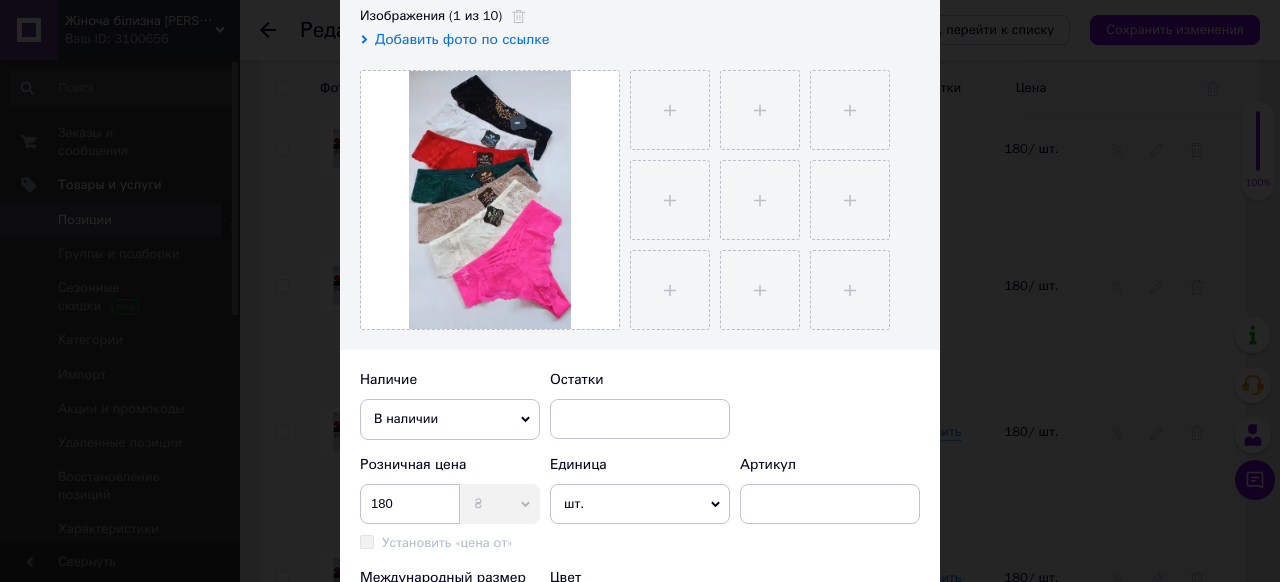 click 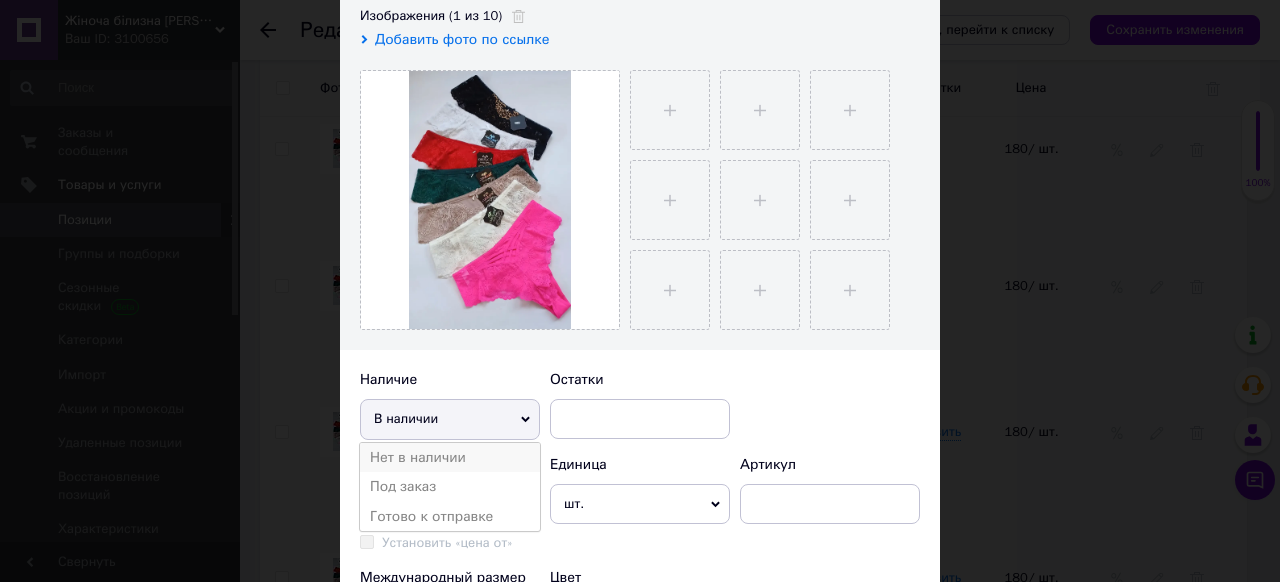 click on "Нет в наличии" at bounding box center [450, 458] 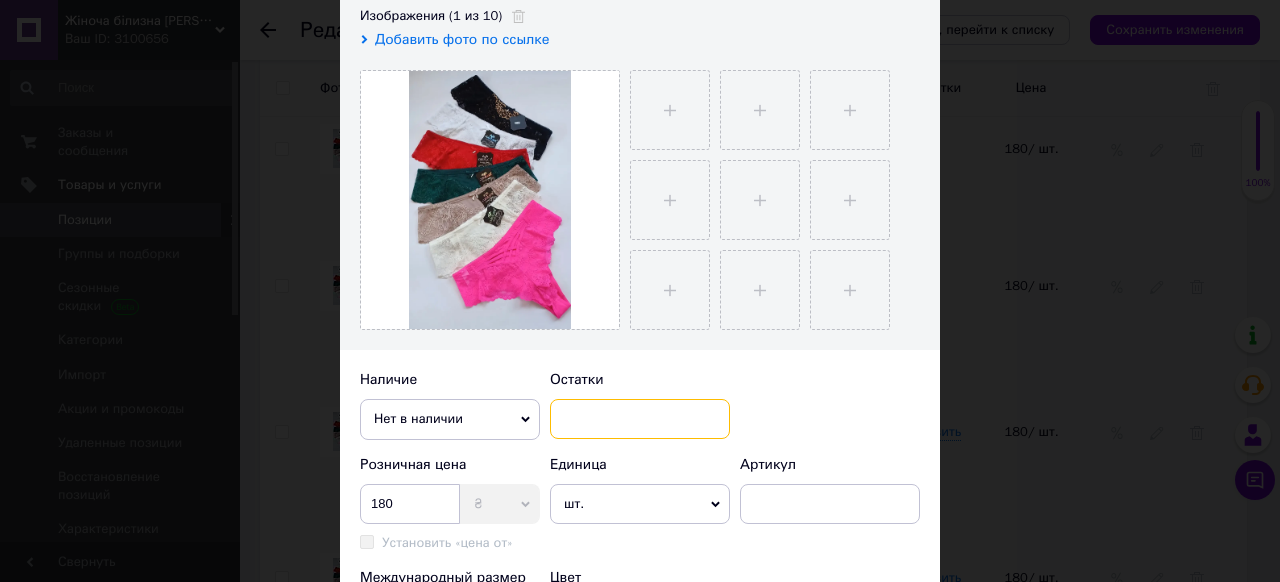 click at bounding box center (640, 419) 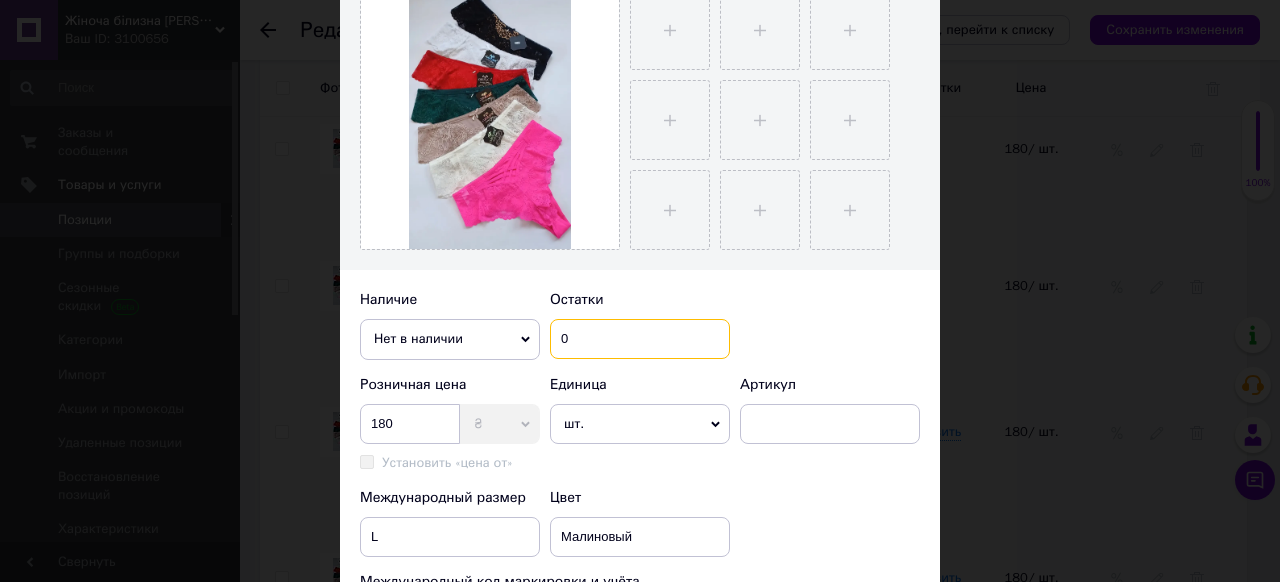 scroll, scrollTop: 480, scrollLeft: 0, axis: vertical 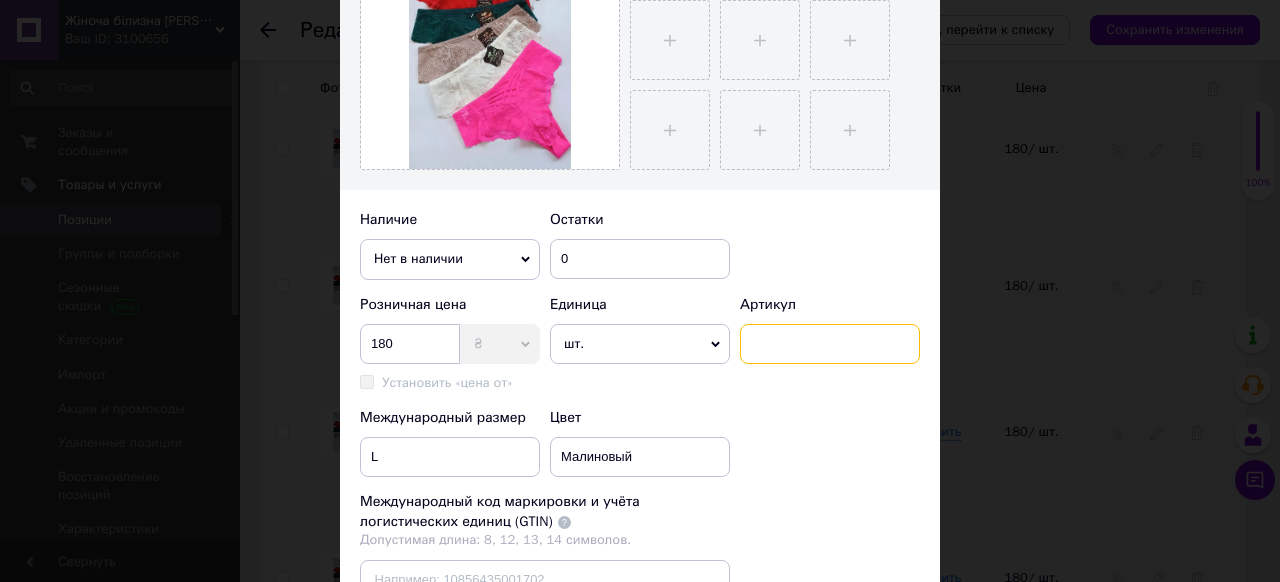 click at bounding box center [830, 344] 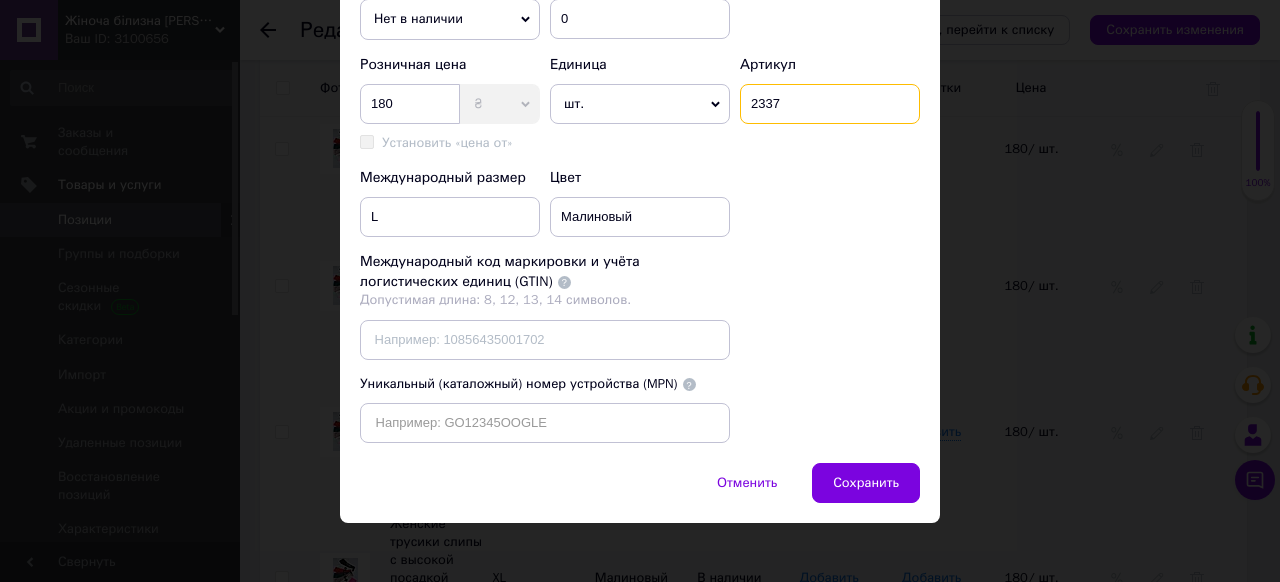 scroll, scrollTop: 764, scrollLeft: 0, axis: vertical 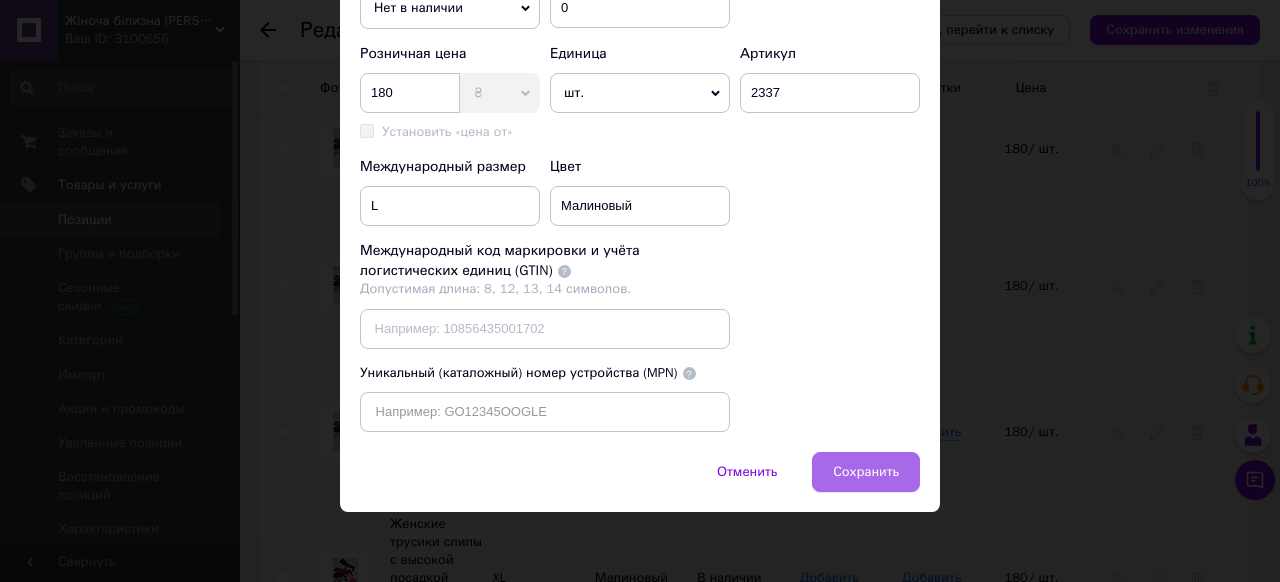 click on "Сохранить" at bounding box center [866, 472] 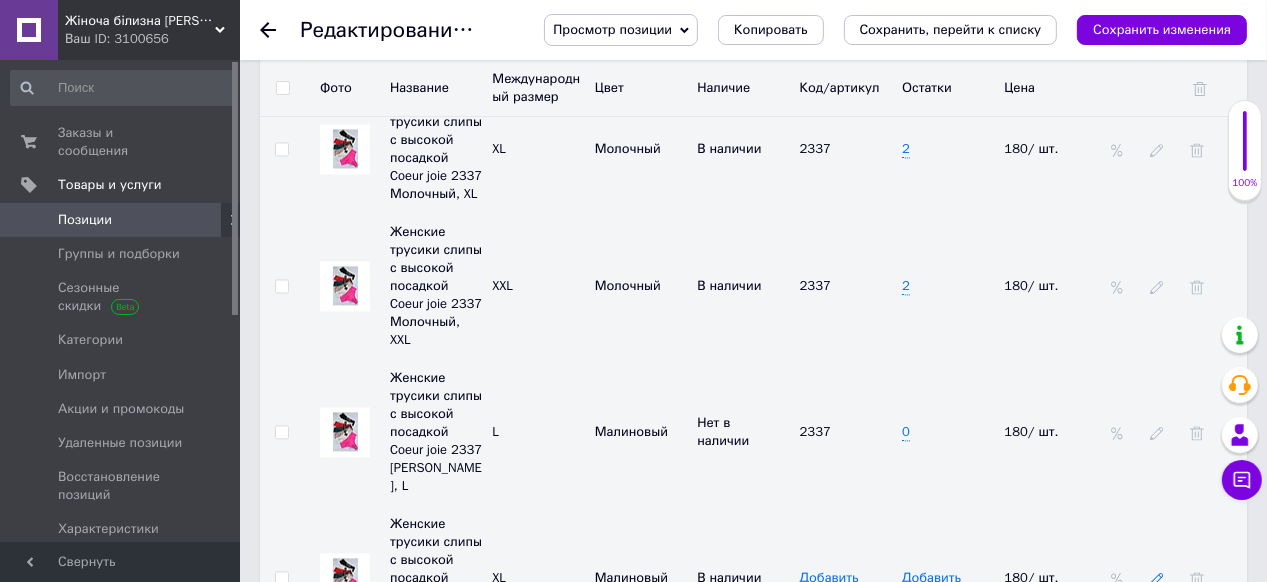 click 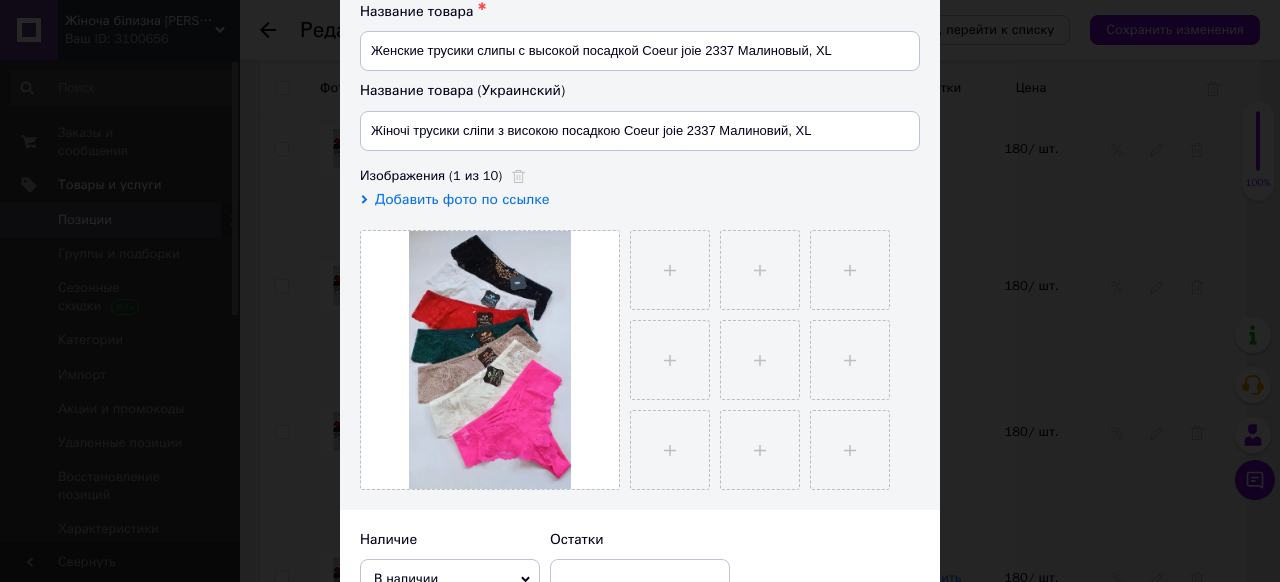 scroll, scrollTop: 240, scrollLeft: 0, axis: vertical 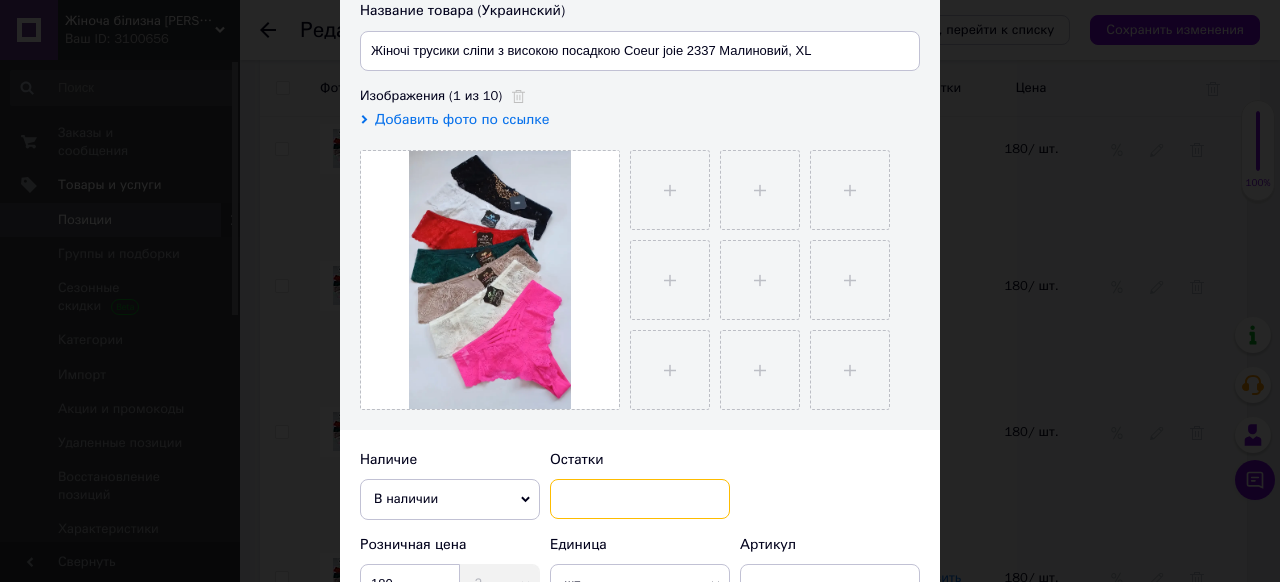 click at bounding box center (640, 499) 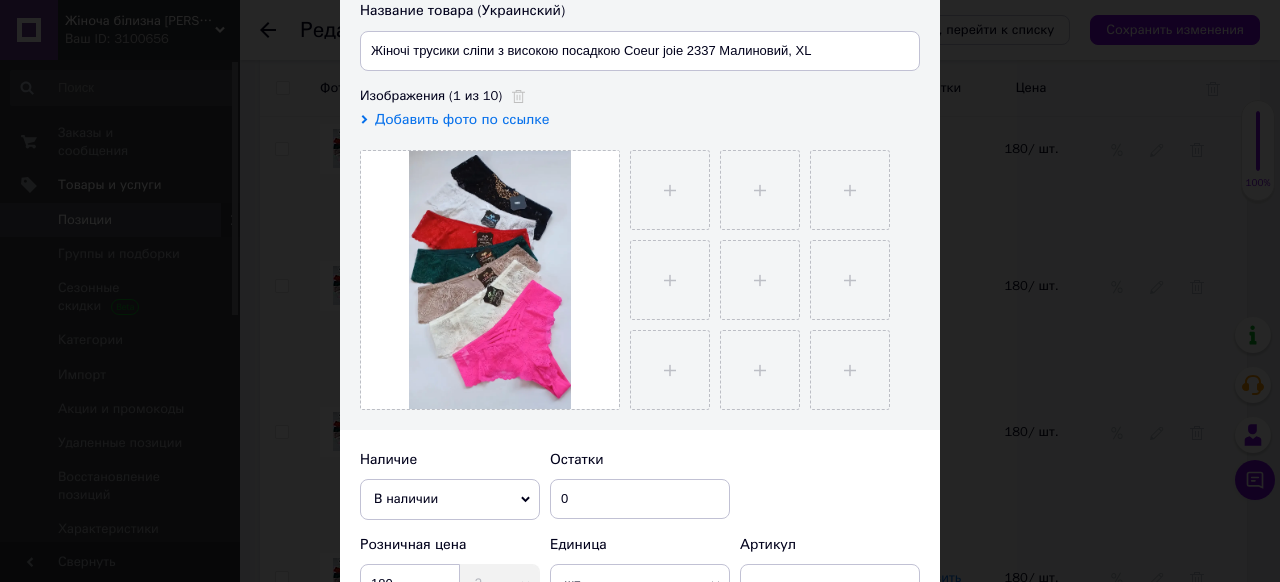 drag, startPoint x: 516, startPoint y: 496, endPoint x: 508, endPoint y: 509, distance: 15.264338 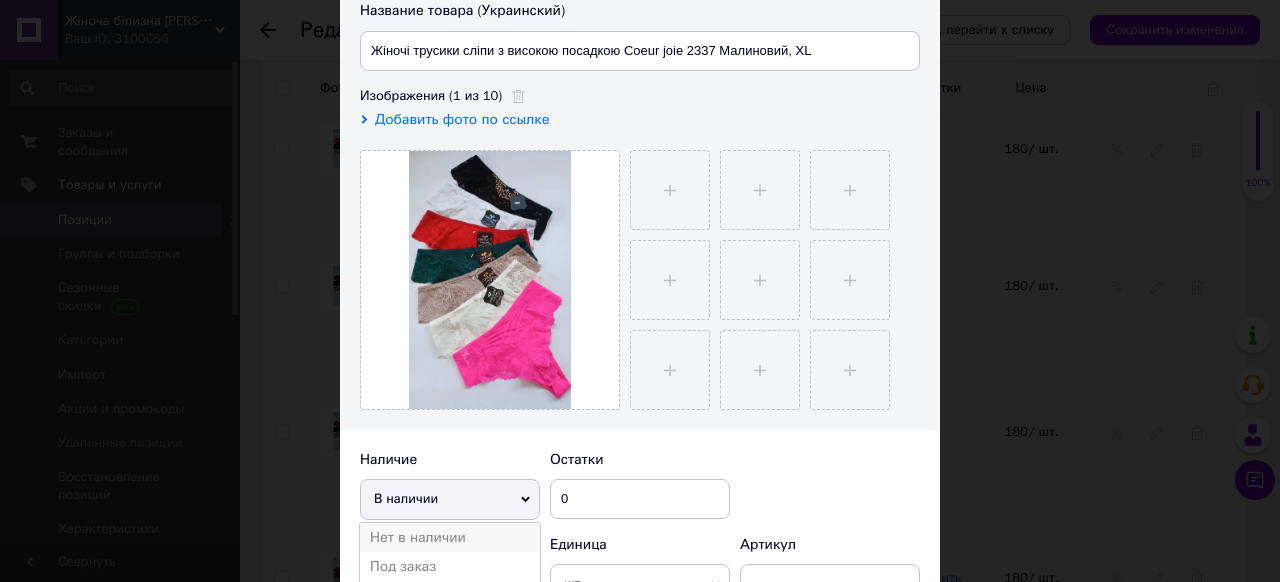 click on "Нет в наличии" at bounding box center [450, 538] 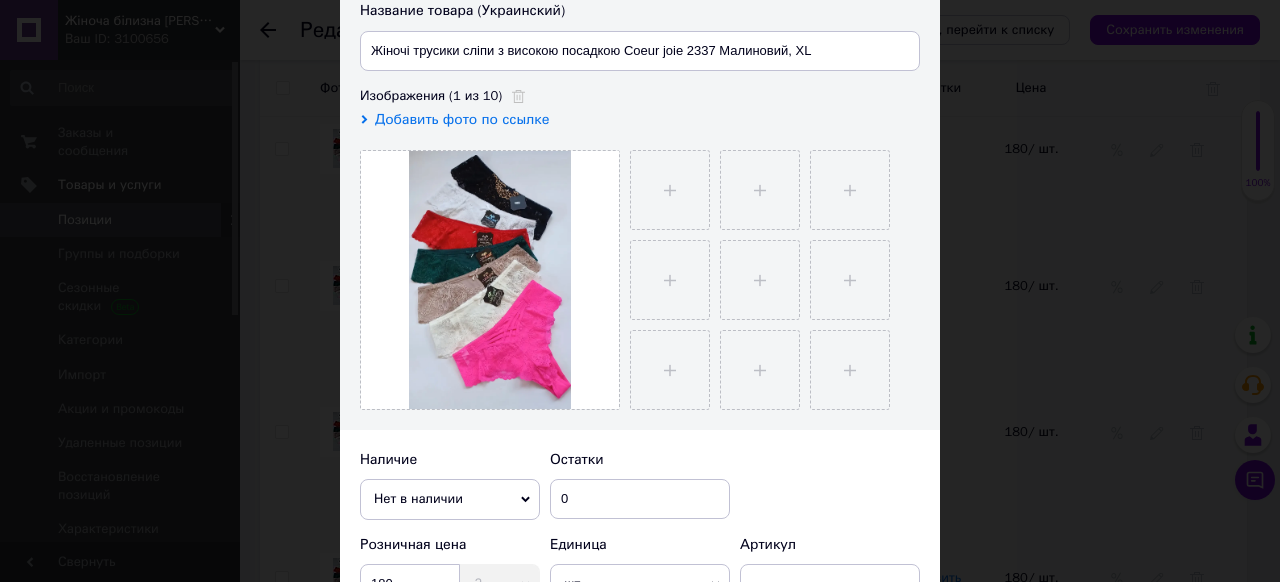 scroll, scrollTop: 480, scrollLeft: 0, axis: vertical 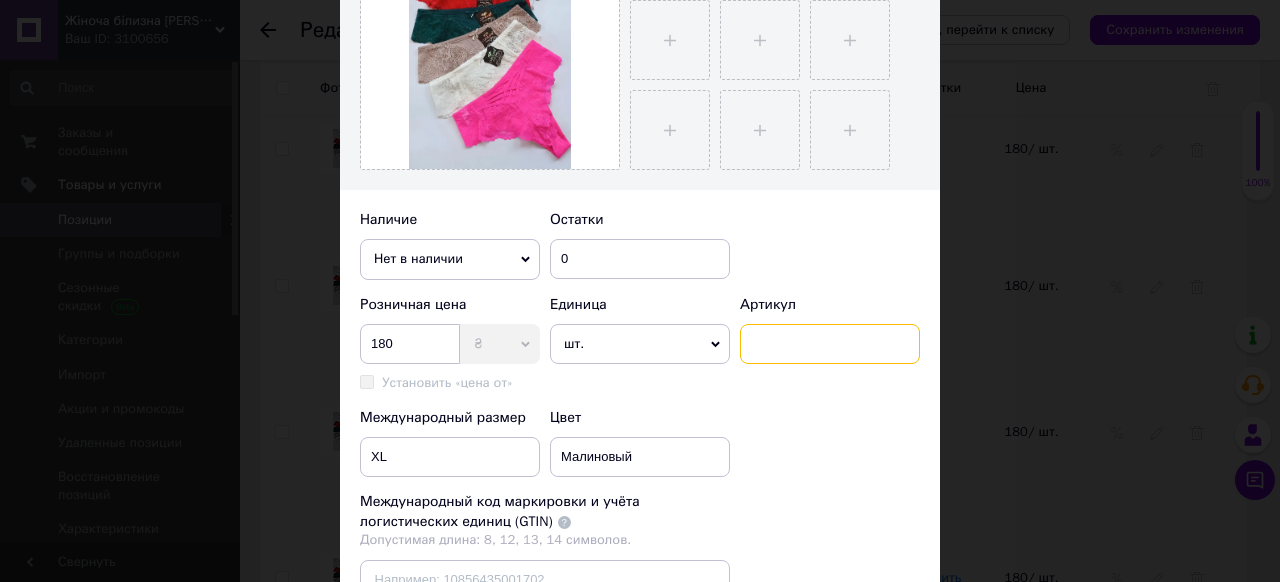 click at bounding box center (830, 344) 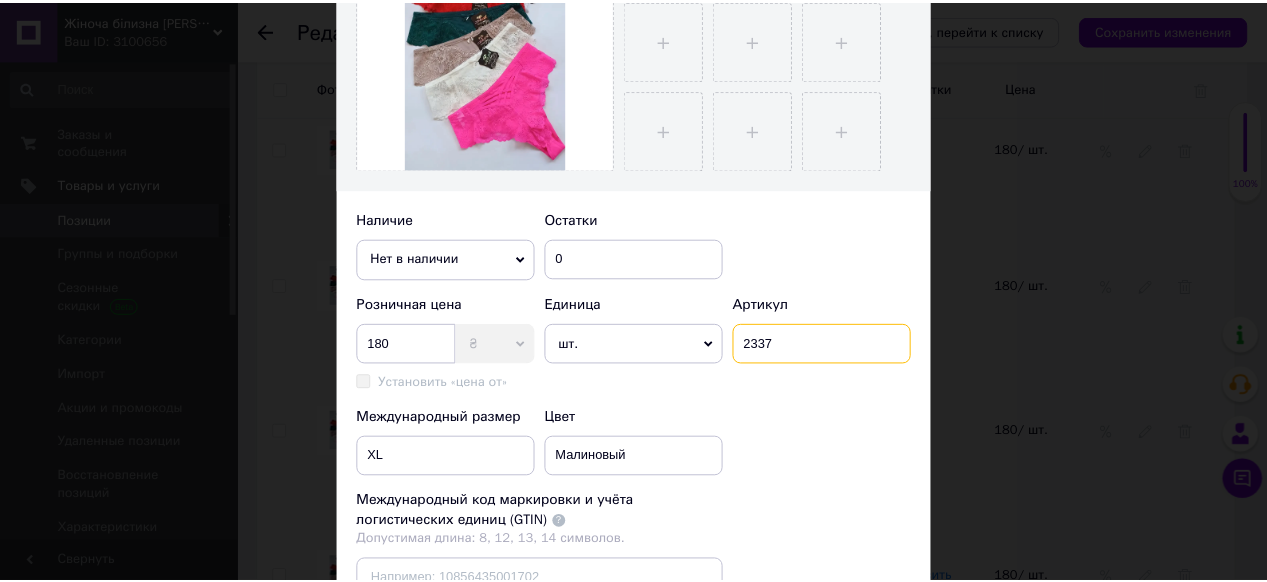 scroll, scrollTop: 720, scrollLeft: 0, axis: vertical 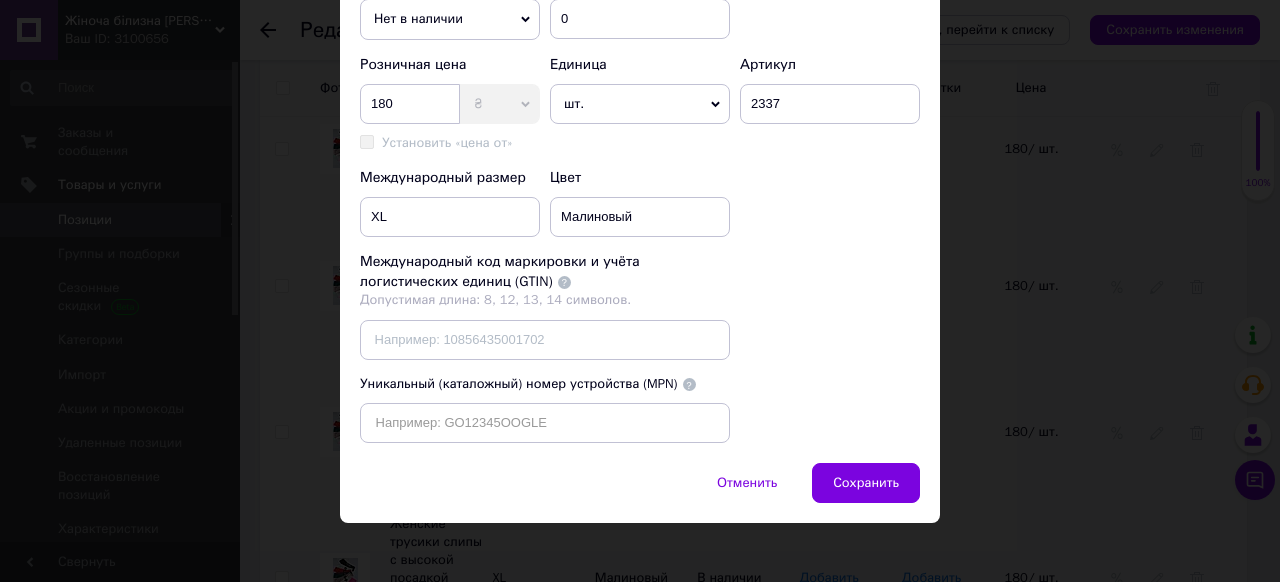 drag, startPoint x: 871, startPoint y: 515, endPoint x: 882, endPoint y: 504, distance: 15.556349 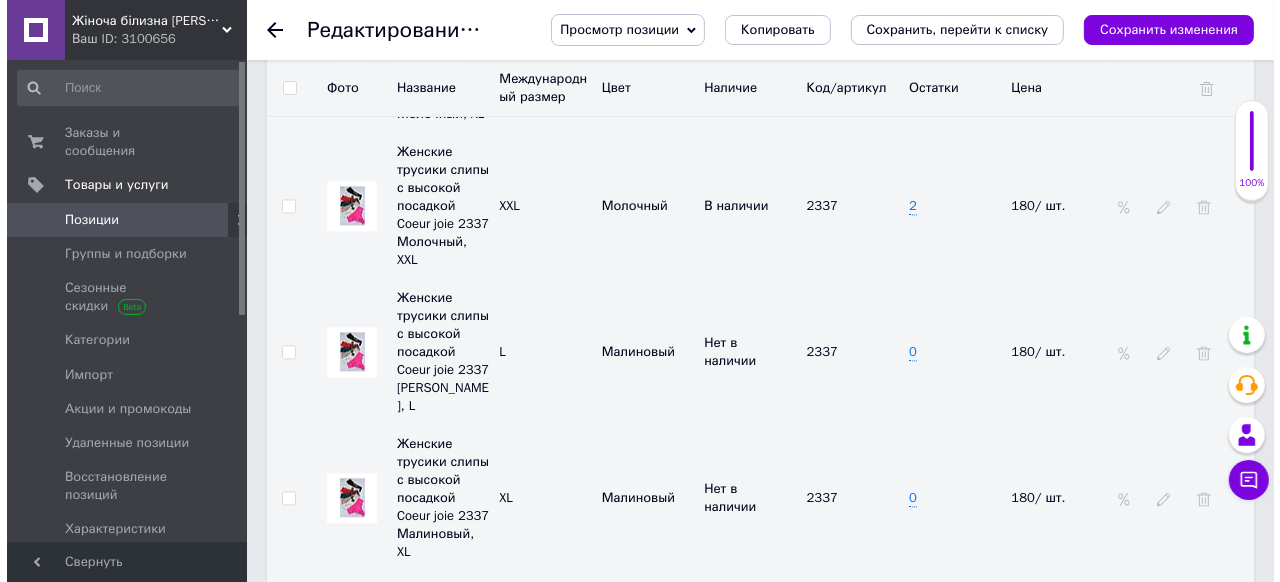 scroll, scrollTop: 3520, scrollLeft: 0, axis: vertical 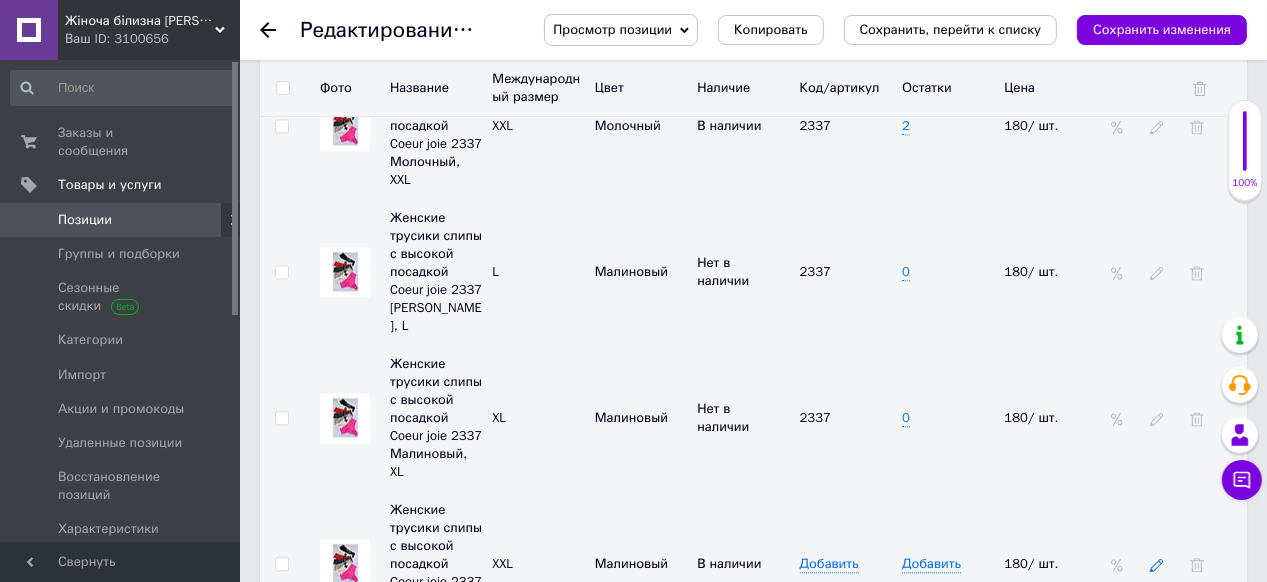 click 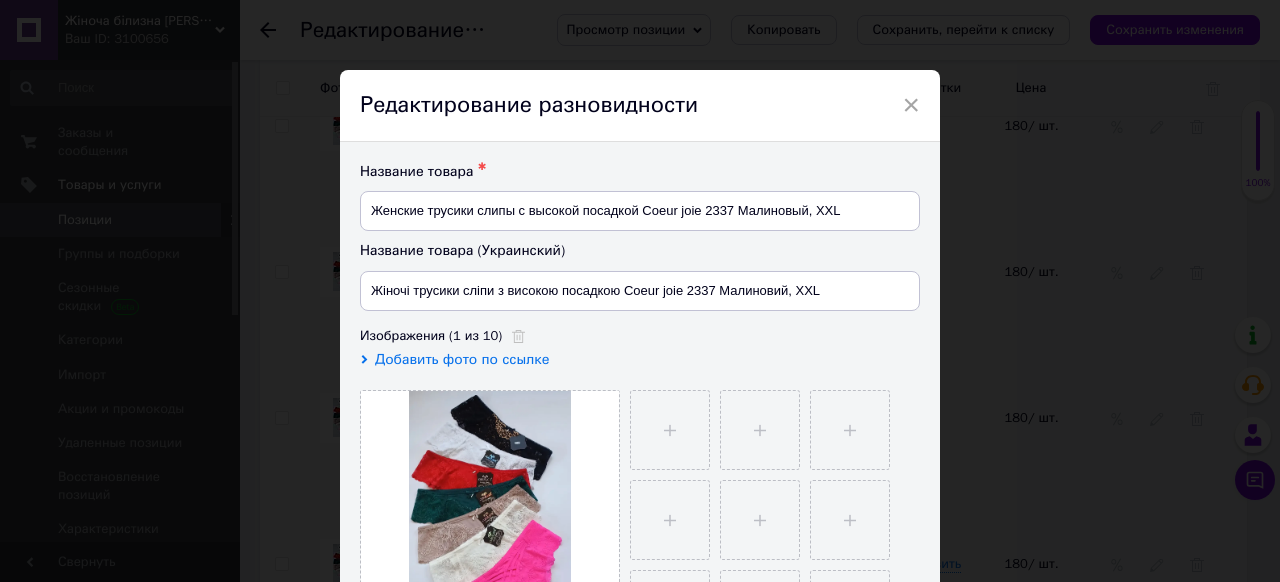 scroll, scrollTop: 240, scrollLeft: 0, axis: vertical 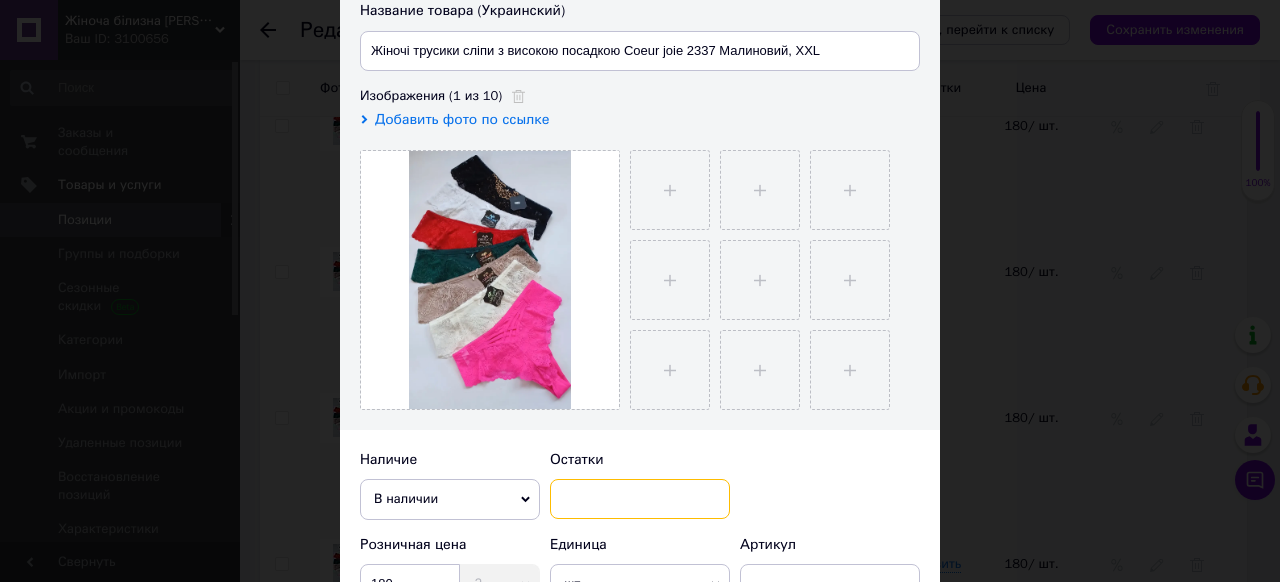 click at bounding box center (640, 499) 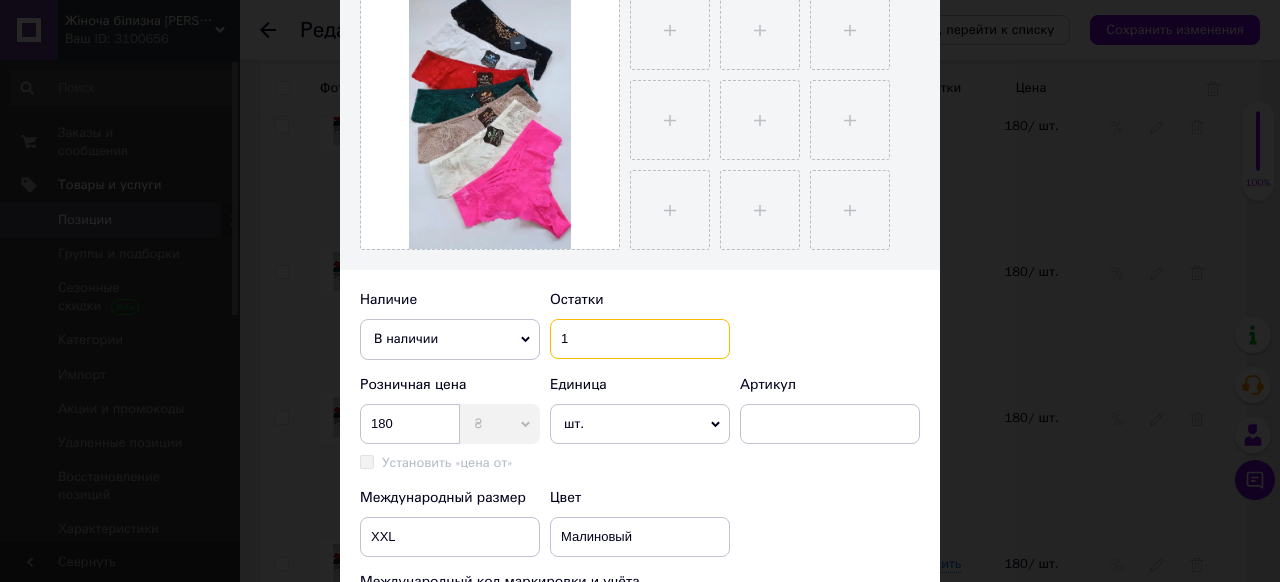 scroll, scrollTop: 480, scrollLeft: 0, axis: vertical 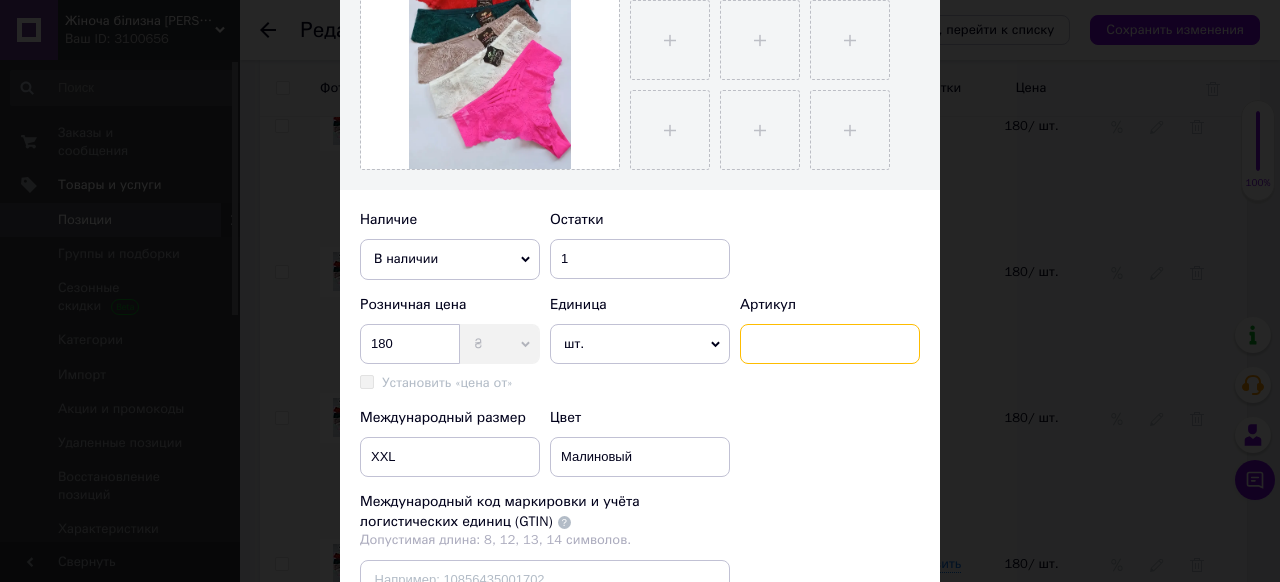 click at bounding box center [830, 344] 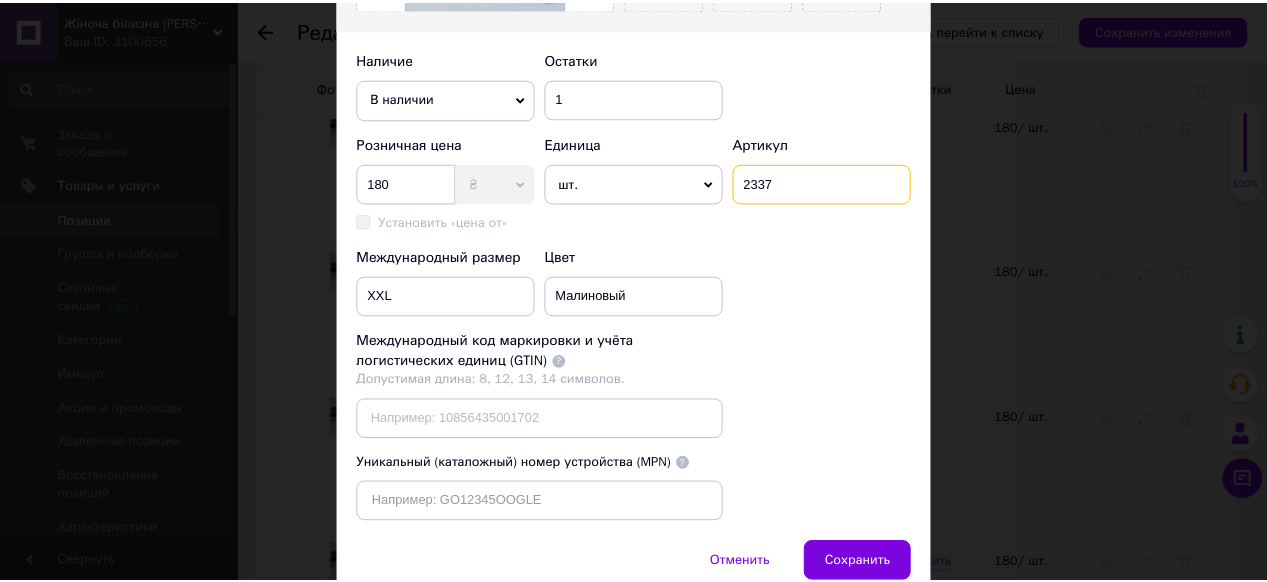 scroll, scrollTop: 764, scrollLeft: 0, axis: vertical 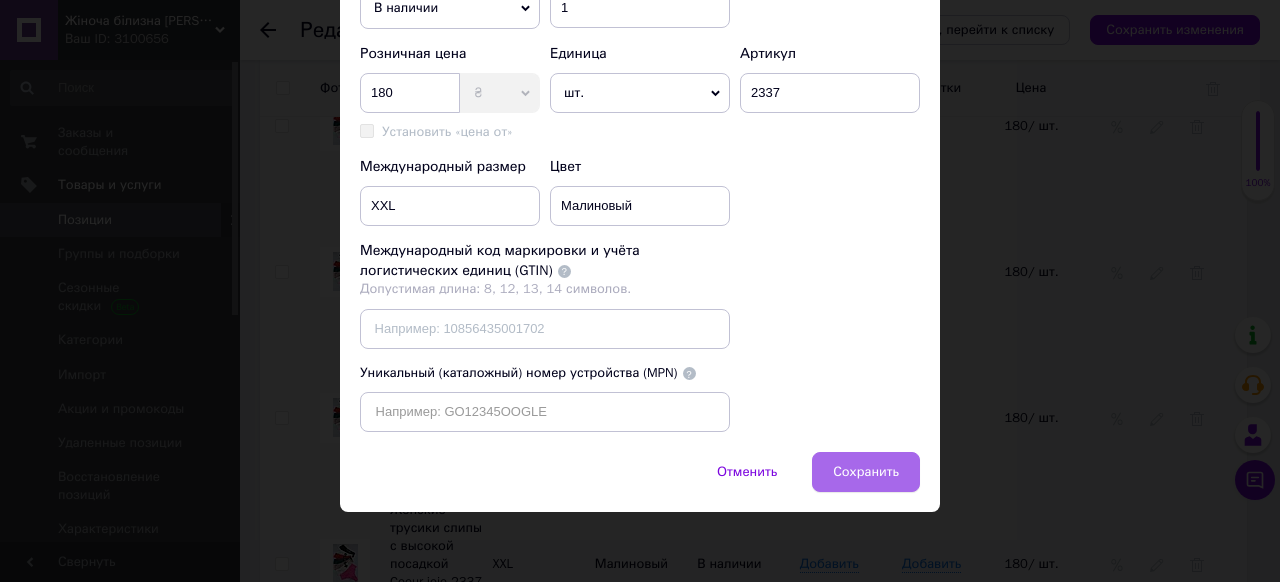 click on "Сохранить" at bounding box center (866, 472) 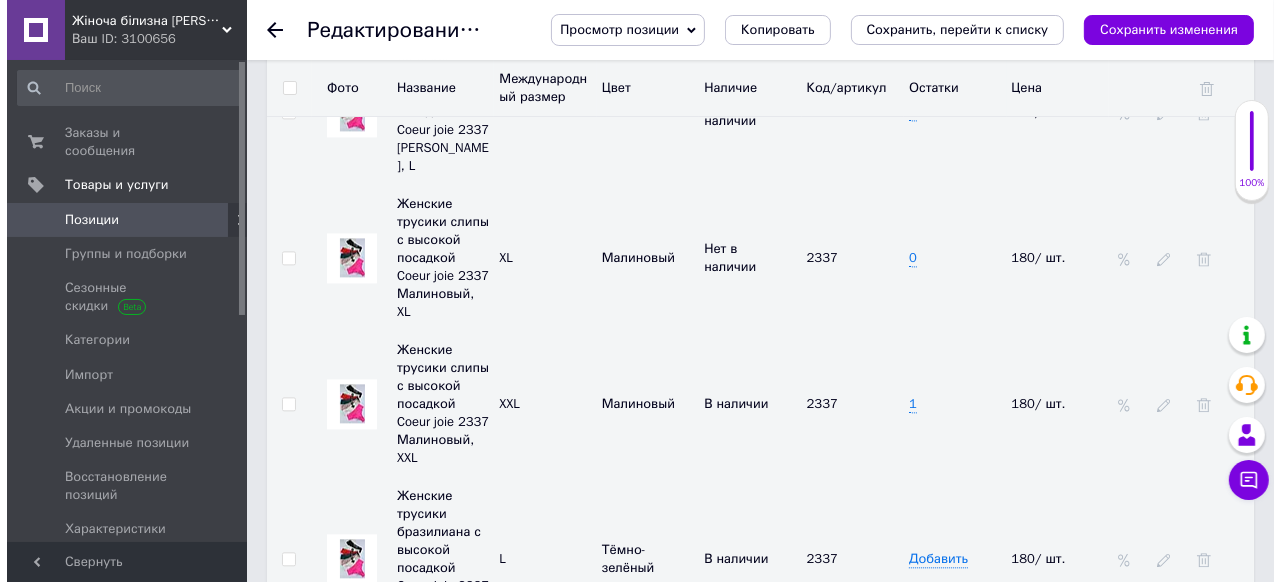 scroll, scrollTop: 3760, scrollLeft: 0, axis: vertical 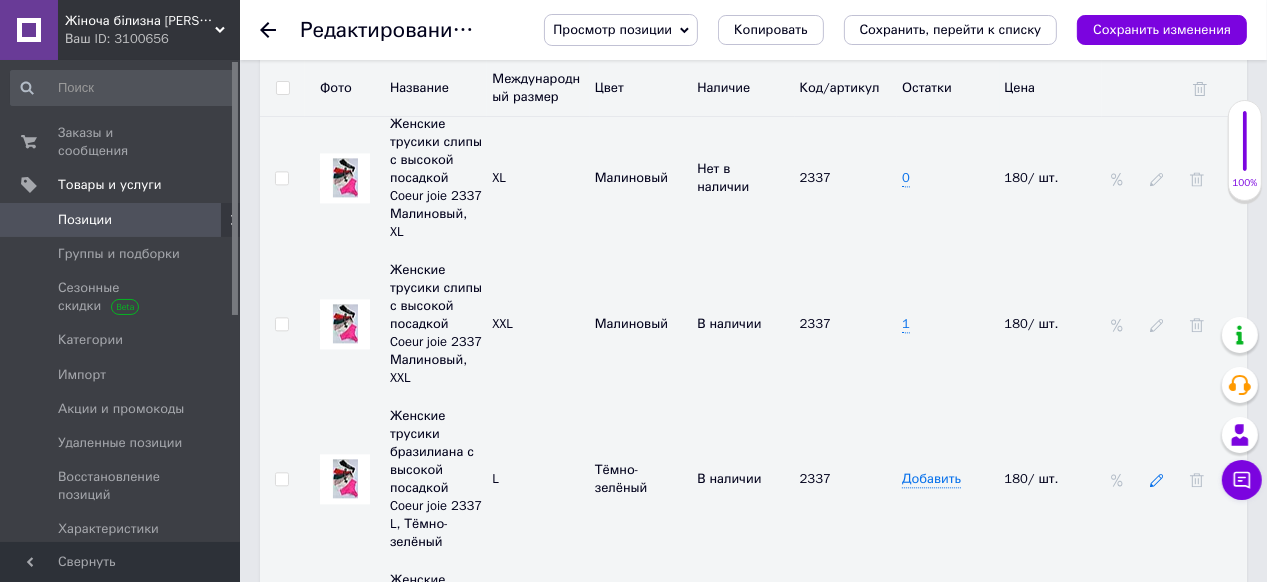 click 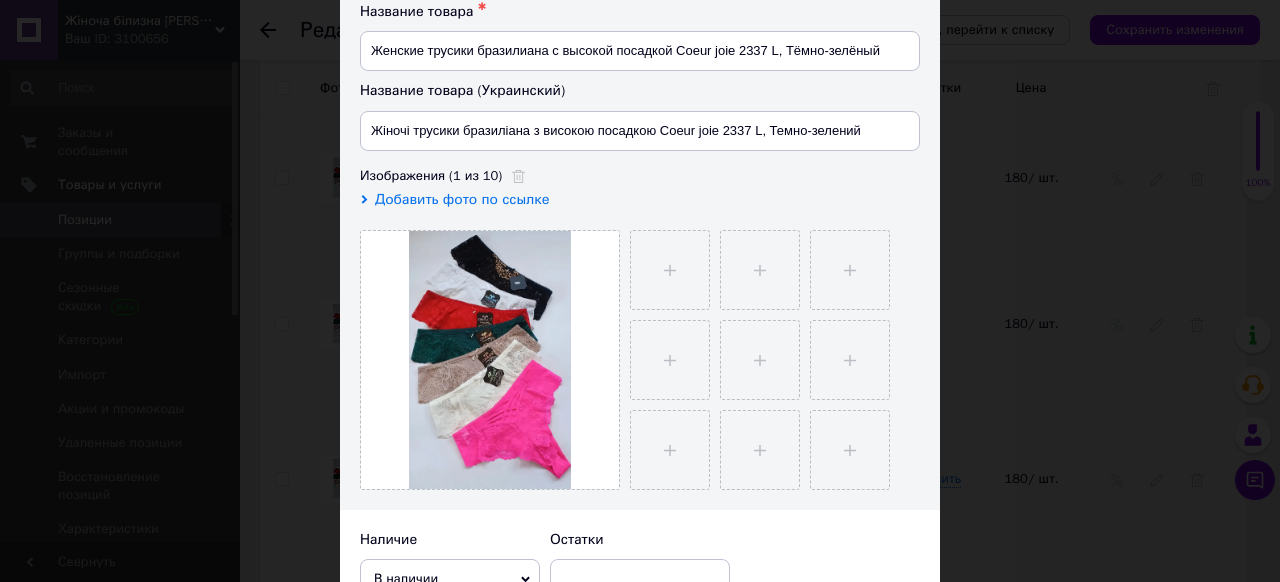 scroll, scrollTop: 320, scrollLeft: 0, axis: vertical 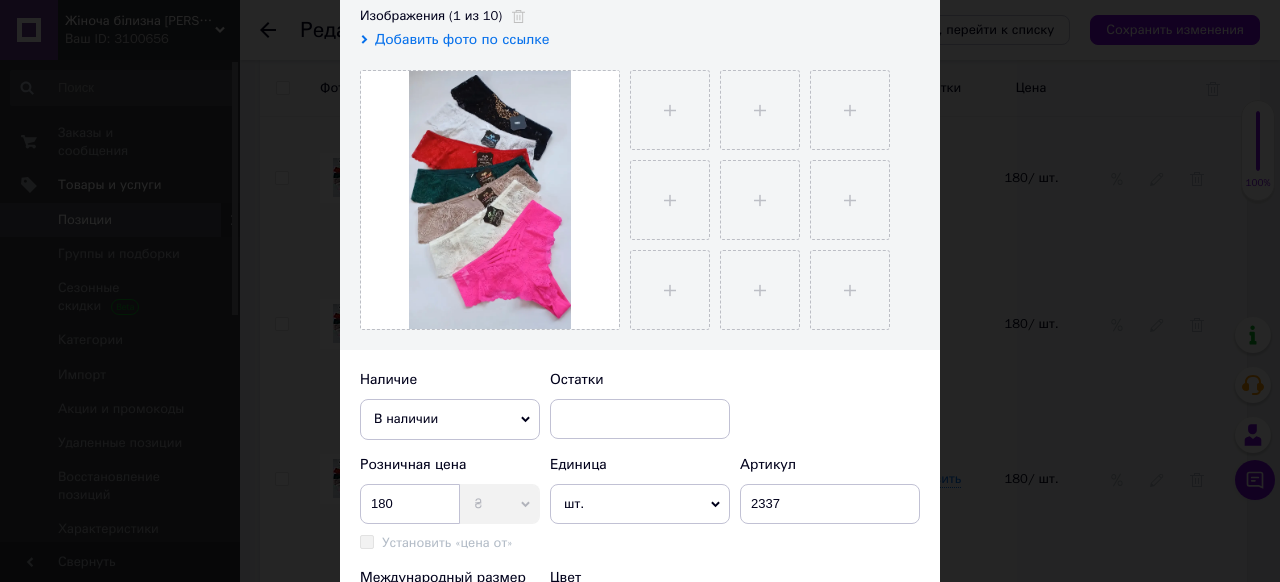 click on "В наличии" at bounding box center [450, 419] 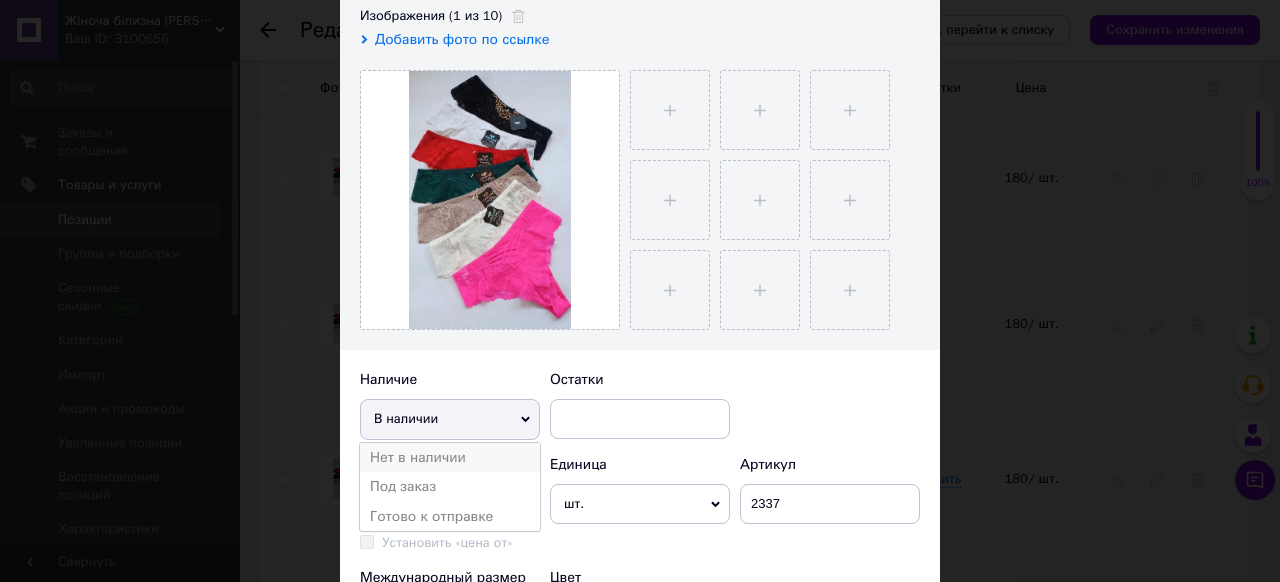 click on "Нет в наличии" at bounding box center [450, 458] 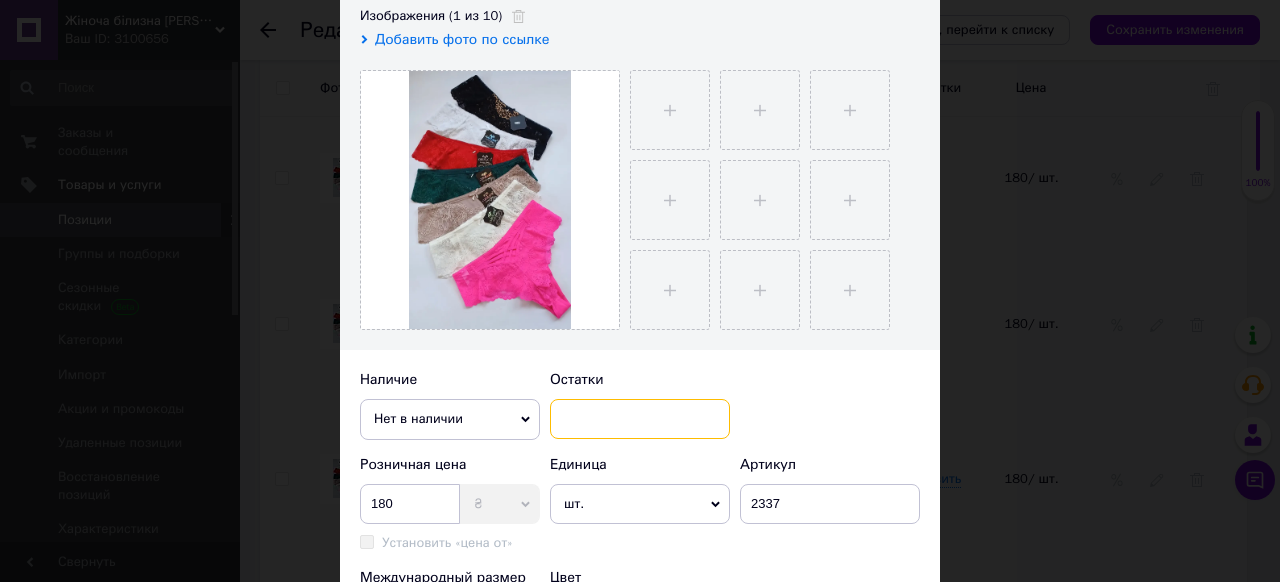 drag, startPoint x: 622, startPoint y: 413, endPoint x: 622, endPoint y: 438, distance: 25 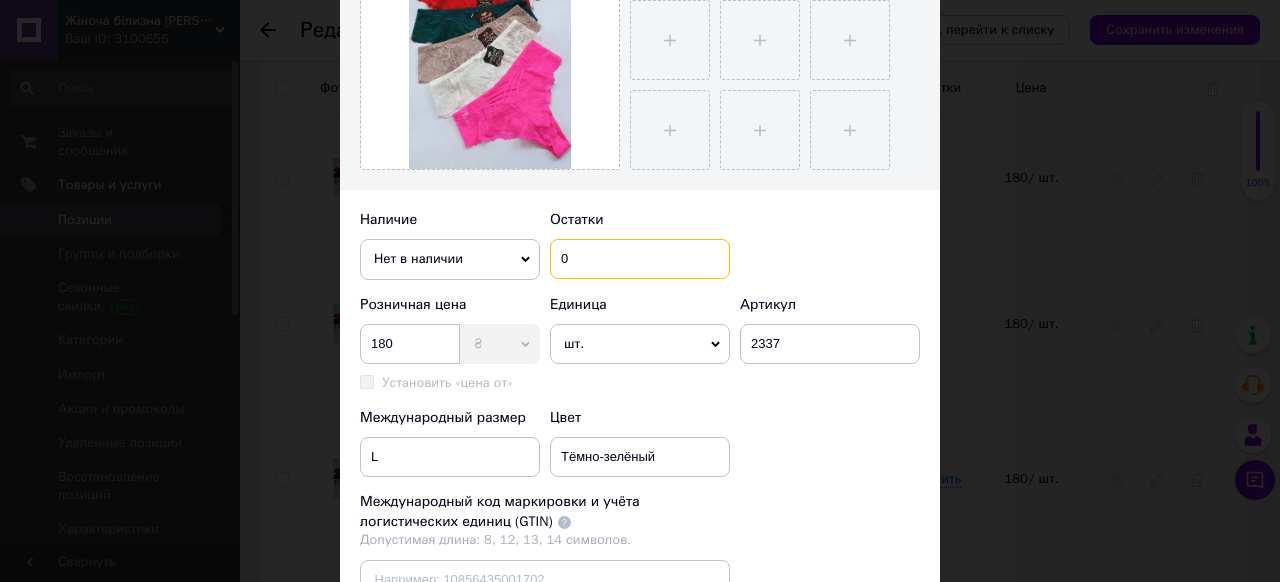 scroll, scrollTop: 764, scrollLeft: 0, axis: vertical 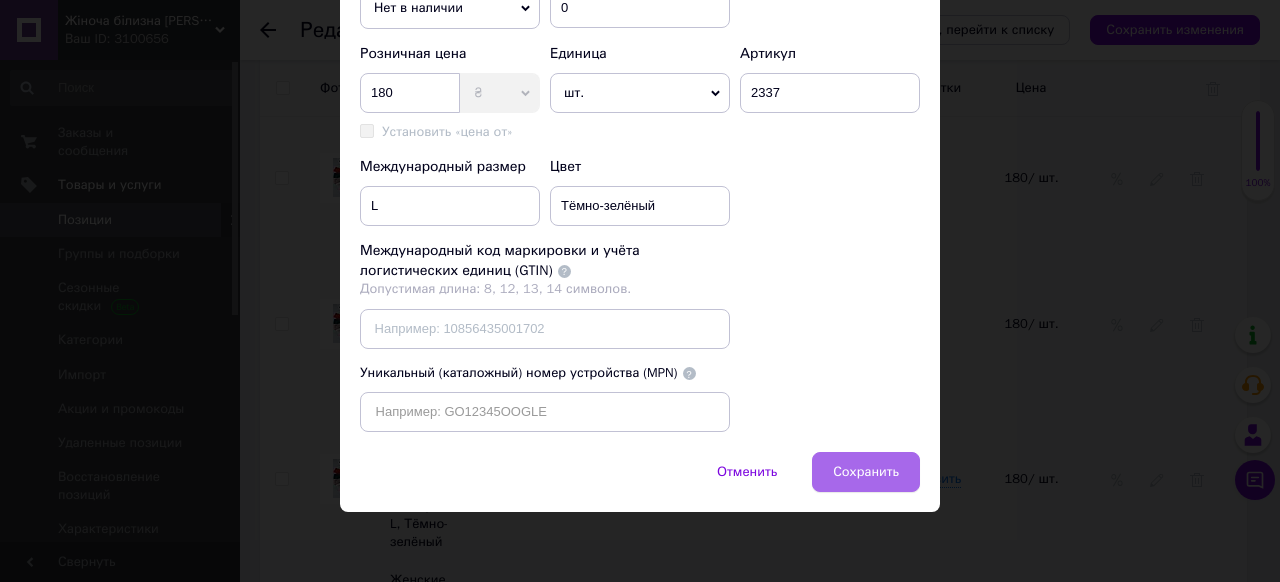 click on "Сохранить" at bounding box center (866, 472) 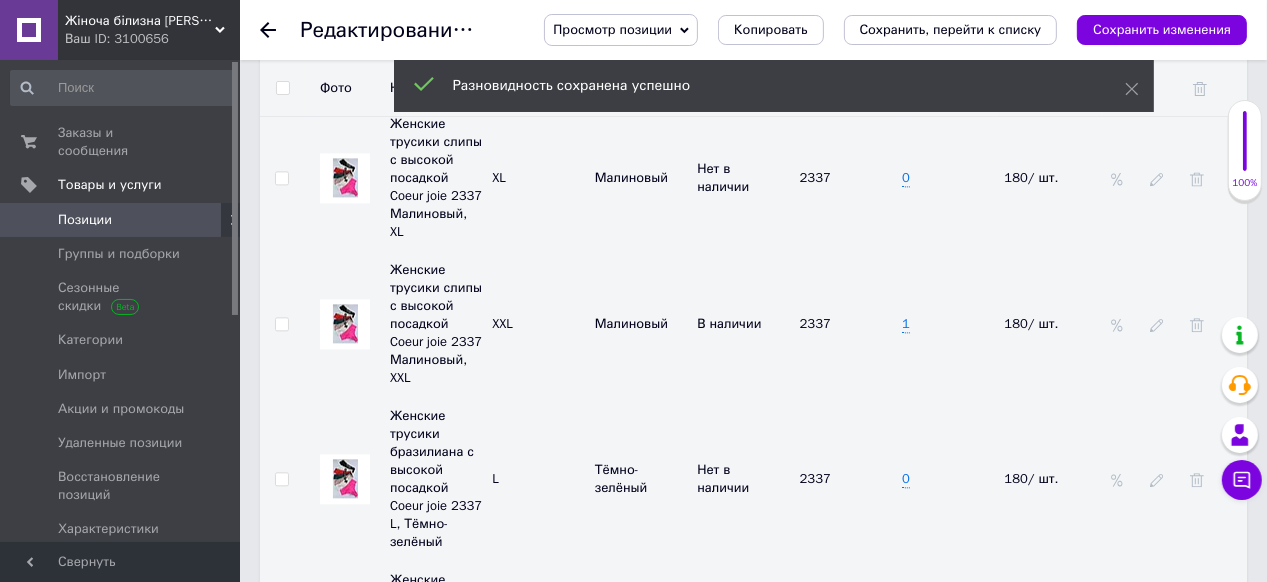 click 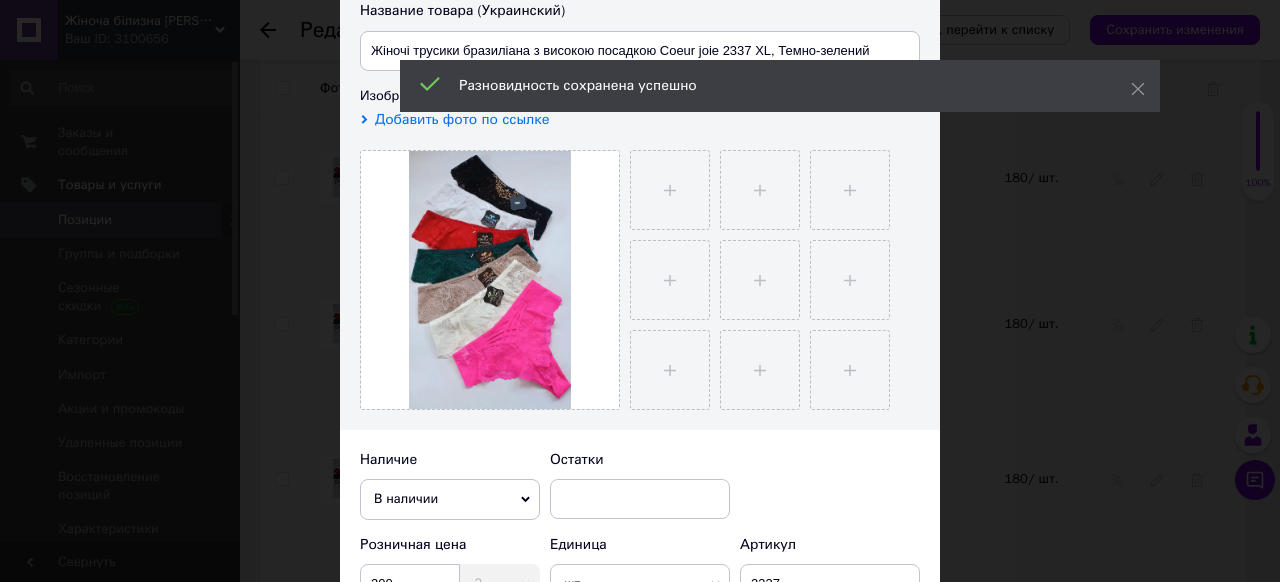 scroll, scrollTop: 320, scrollLeft: 0, axis: vertical 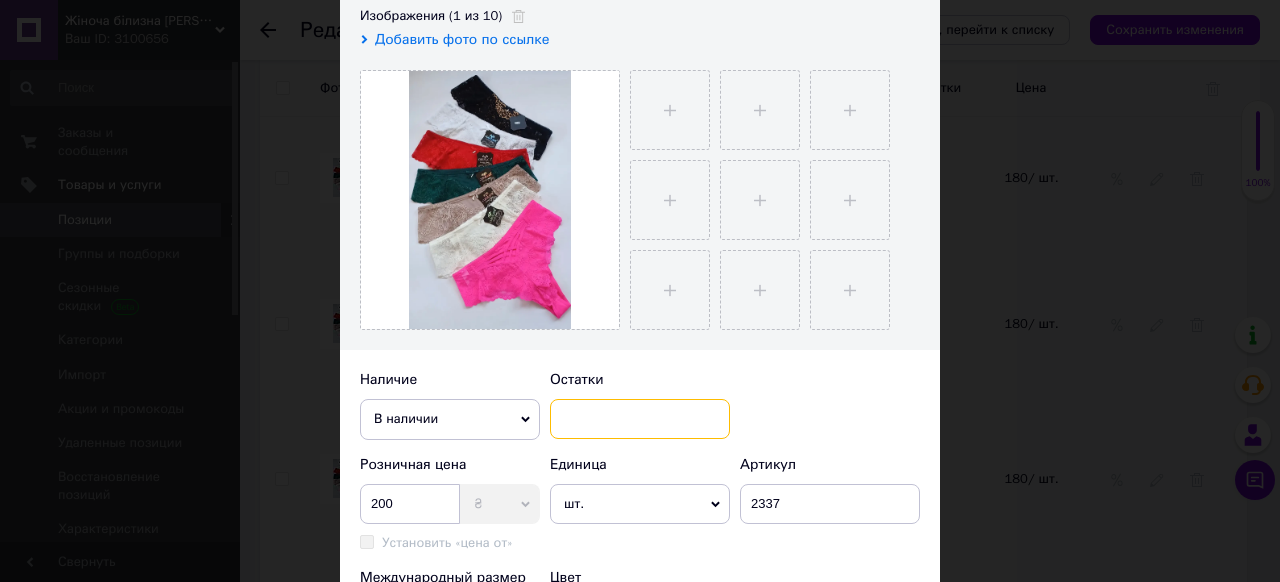 click at bounding box center (640, 419) 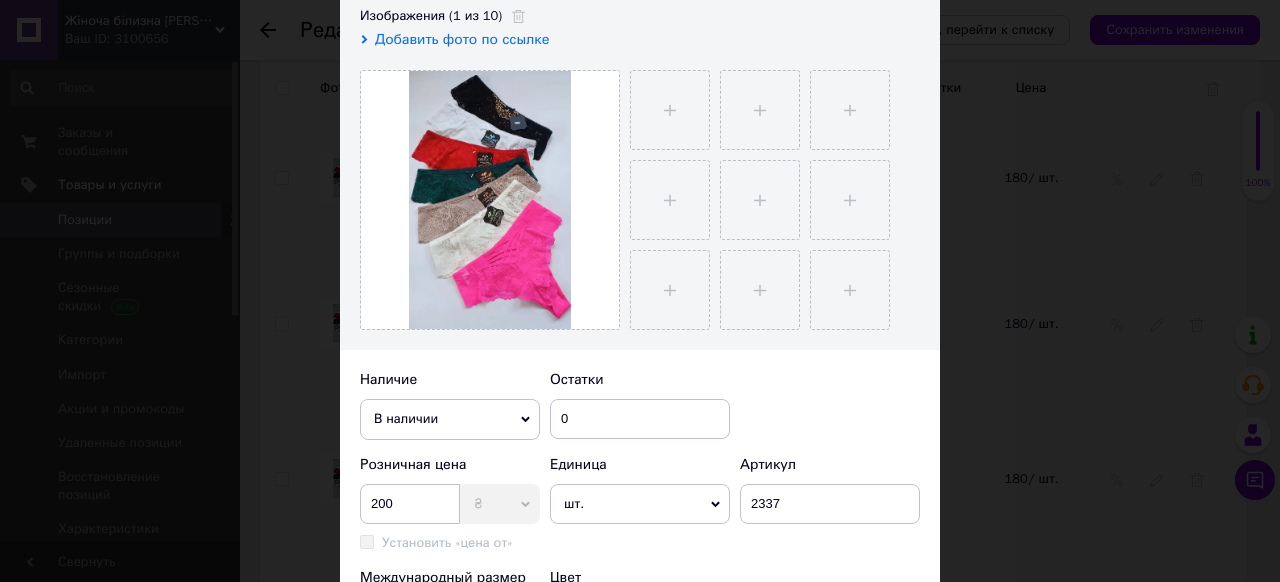 click 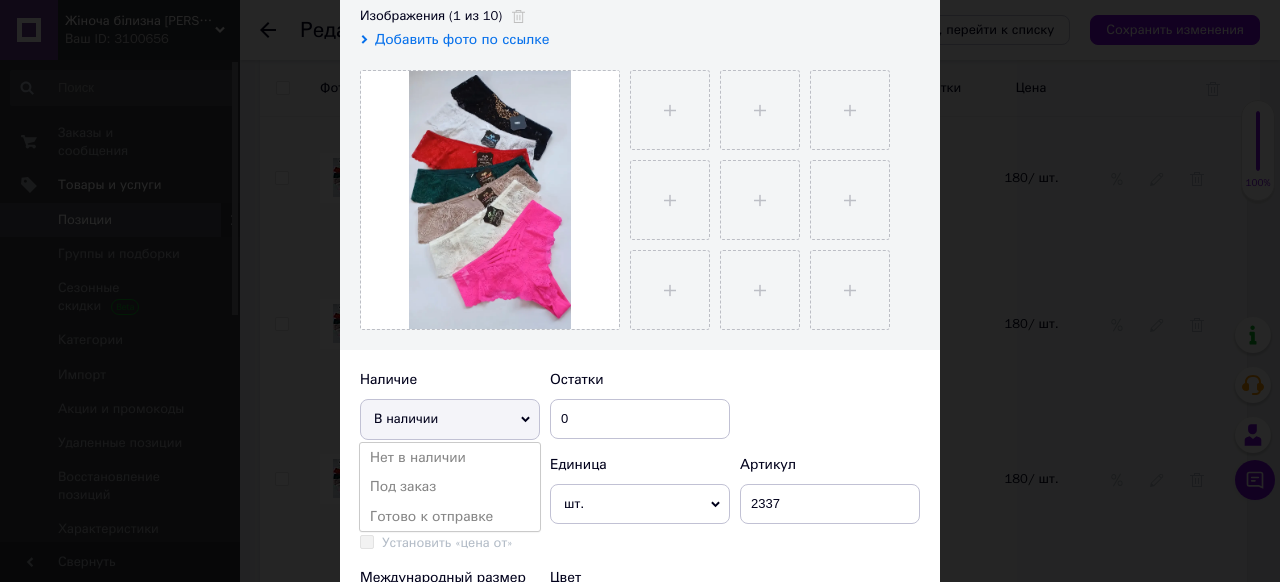 click on "Нет в наличии" at bounding box center (450, 458) 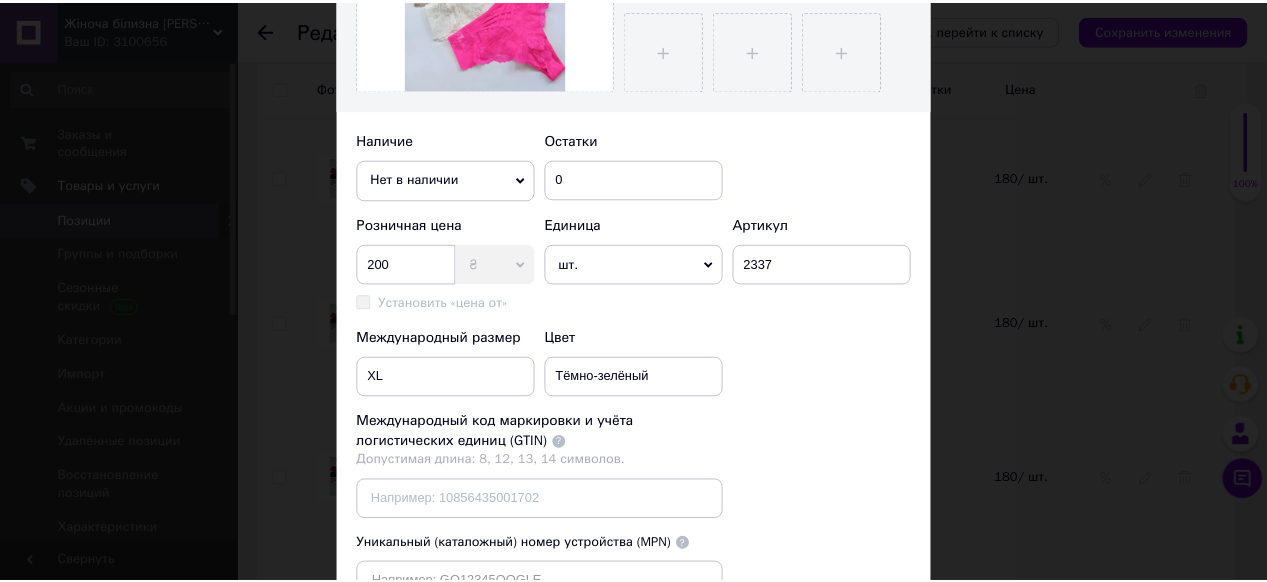 scroll, scrollTop: 720, scrollLeft: 0, axis: vertical 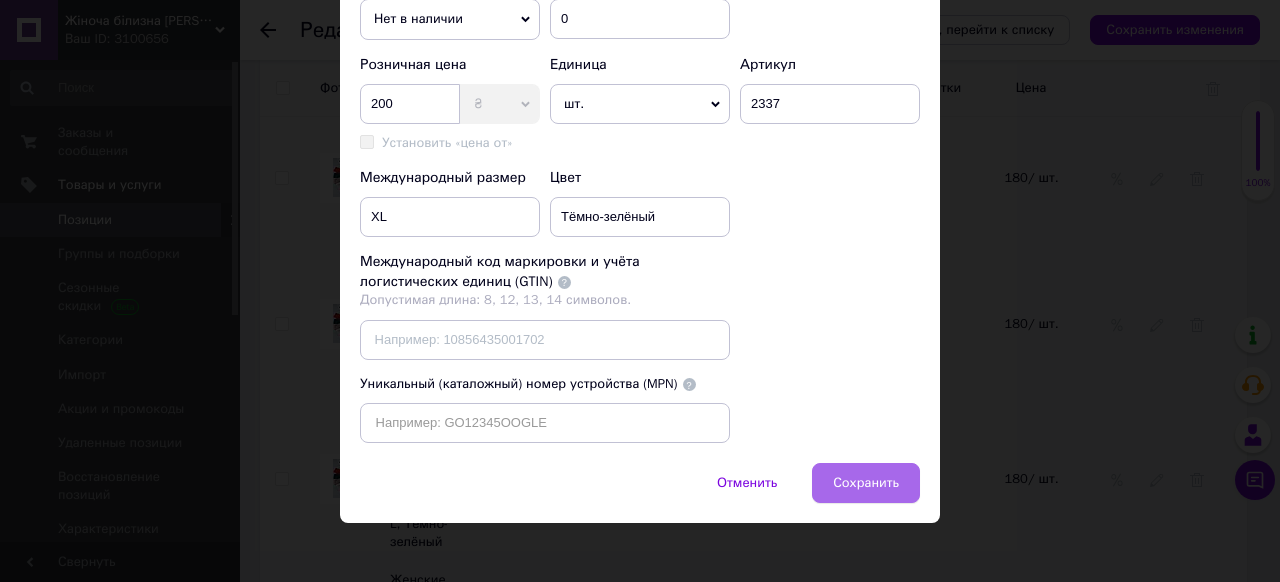 click on "Сохранить" at bounding box center [866, 483] 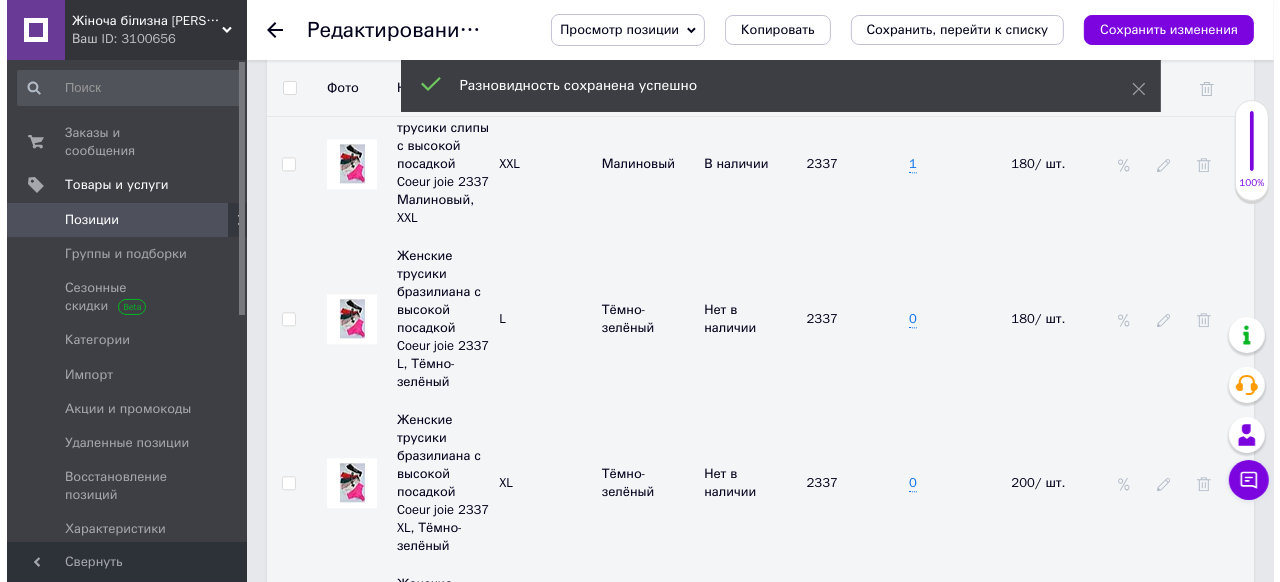 scroll, scrollTop: 4000, scrollLeft: 0, axis: vertical 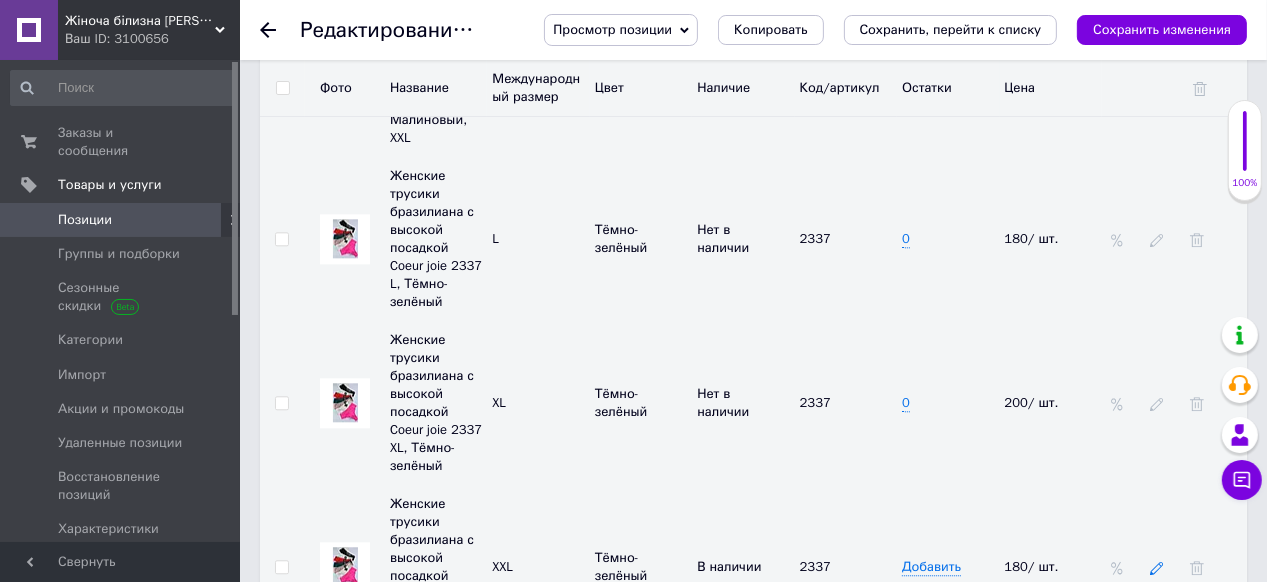 click 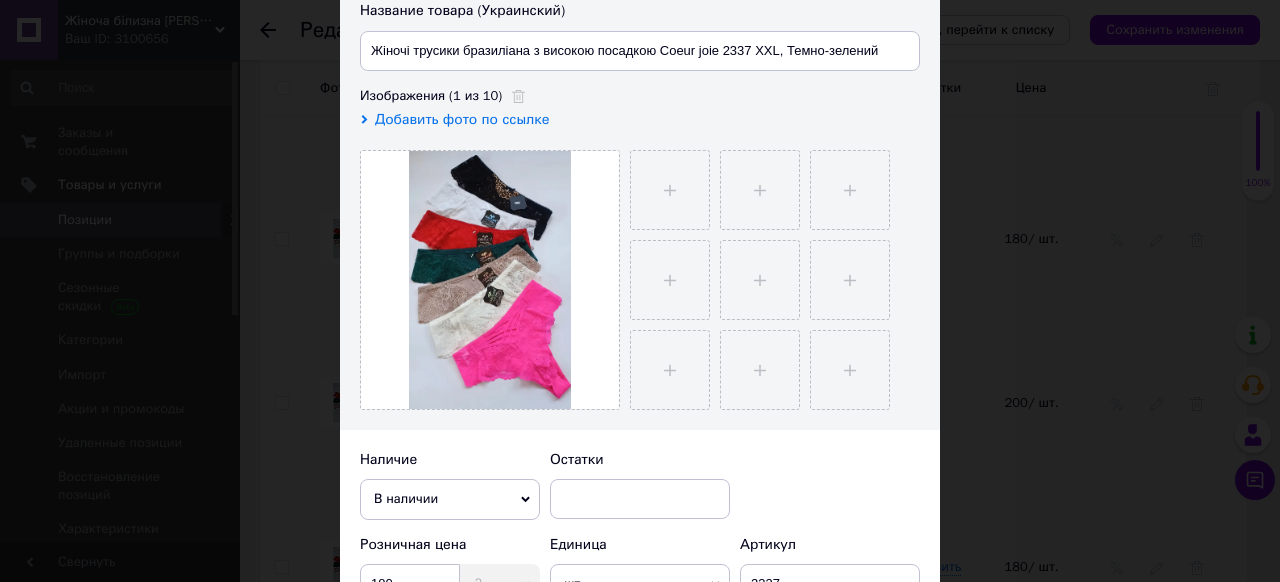 scroll, scrollTop: 400, scrollLeft: 0, axis: vertical 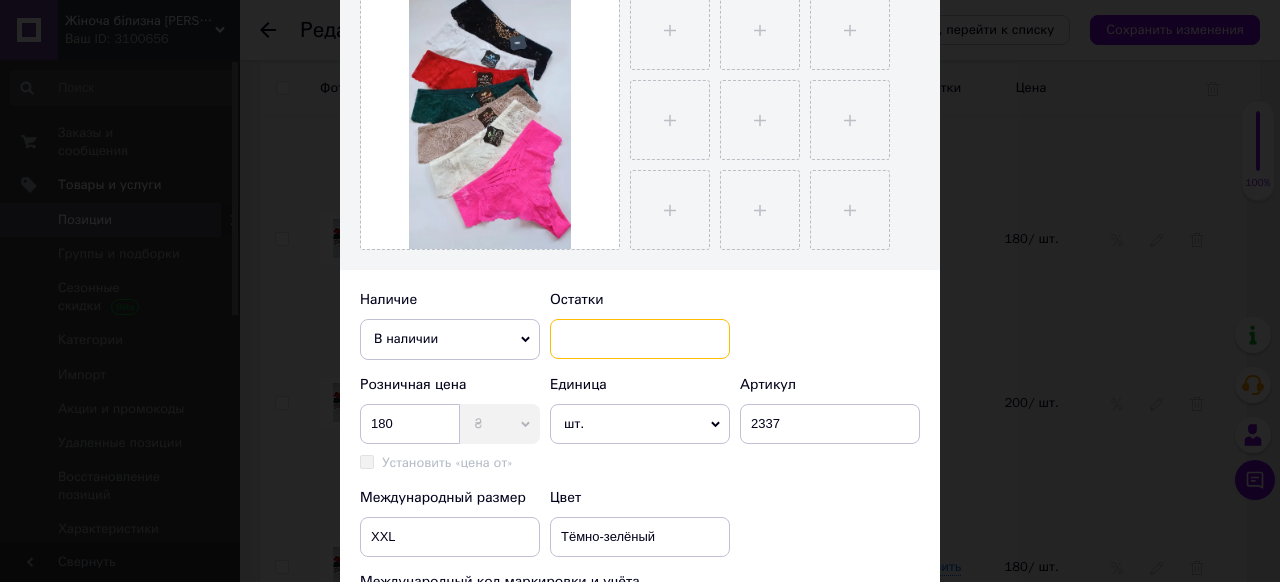 click at bounding box center [640, 339] 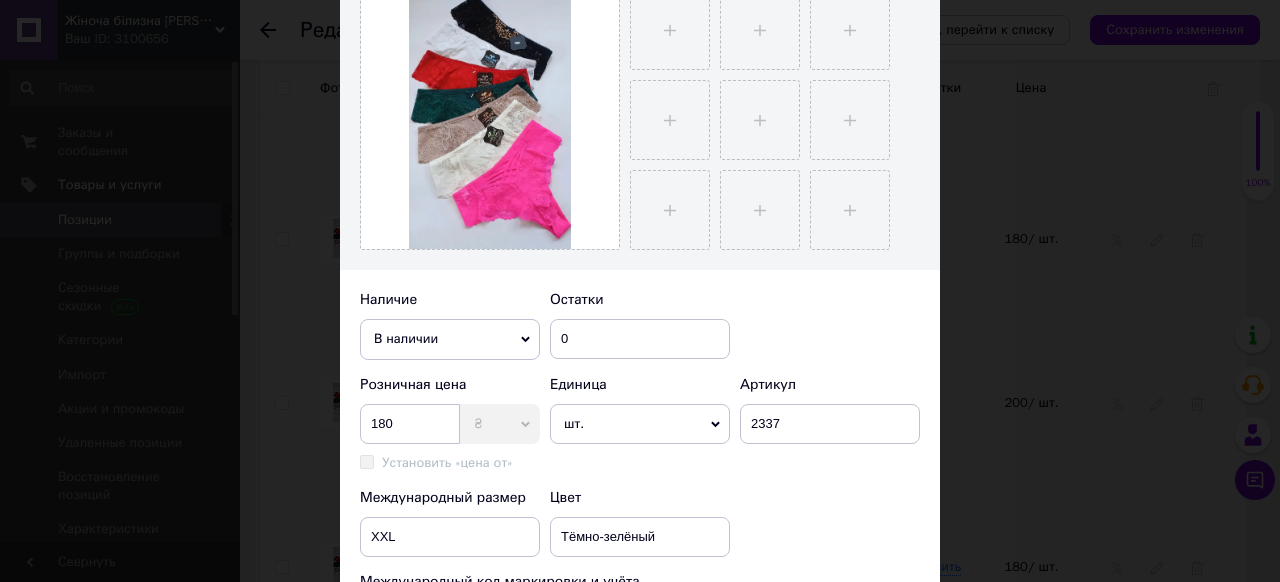 click 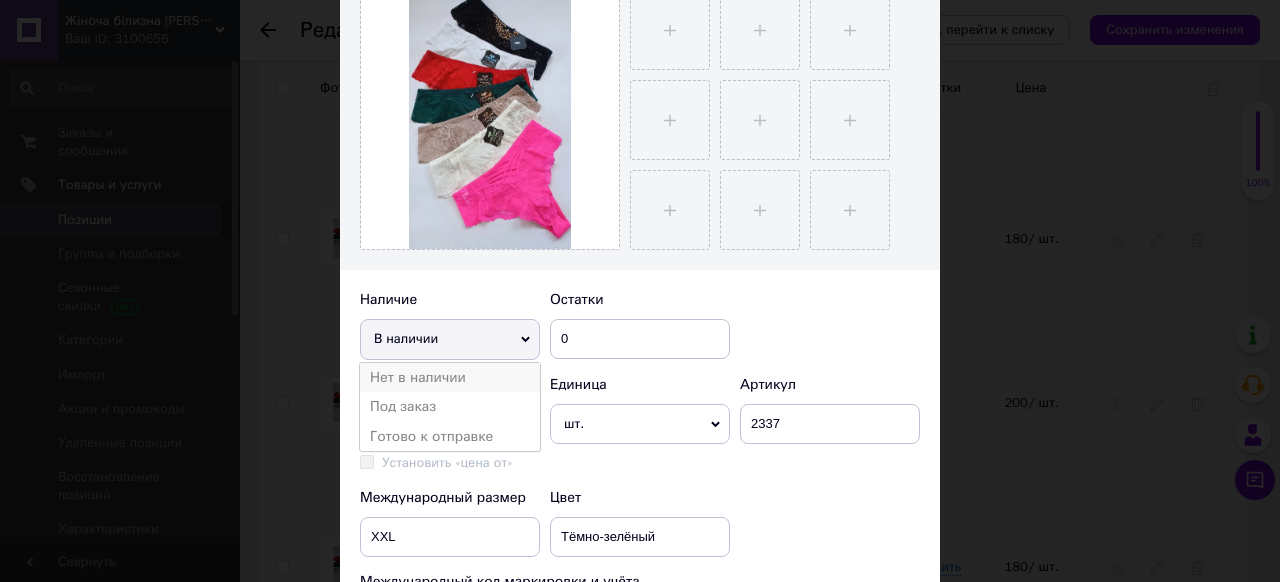 click on "Нет в наличии" at bounding box center [450, 378] 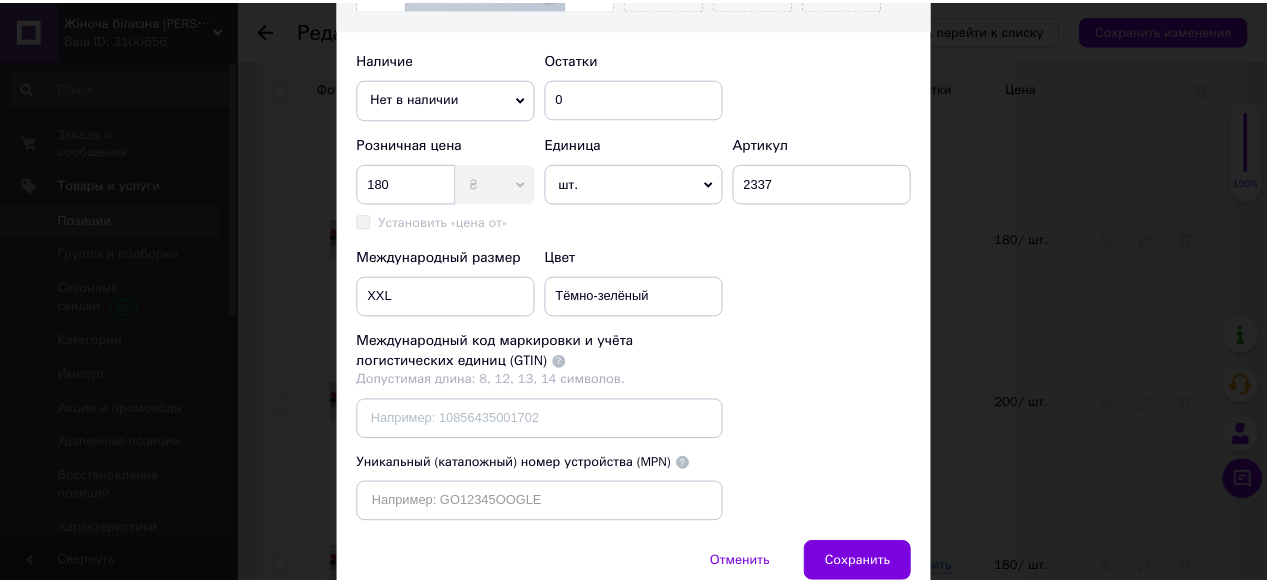scroll, scrollTop: 764, scrollLeft: 0, axis: vertical 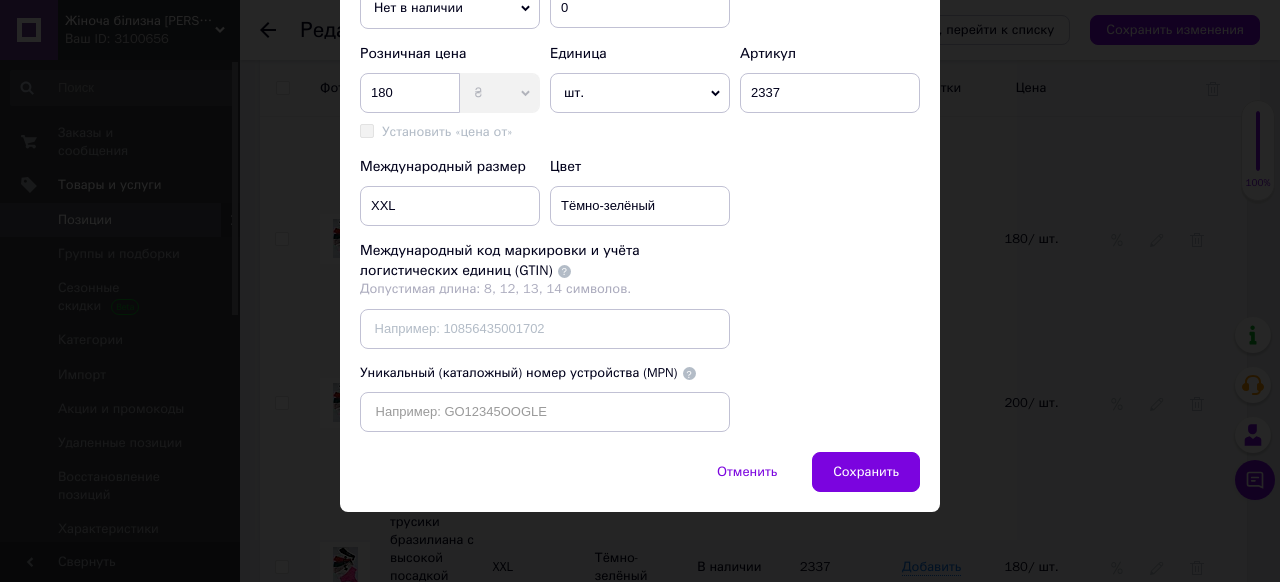 click on "Сохранить" at bounding box center [866, 472] 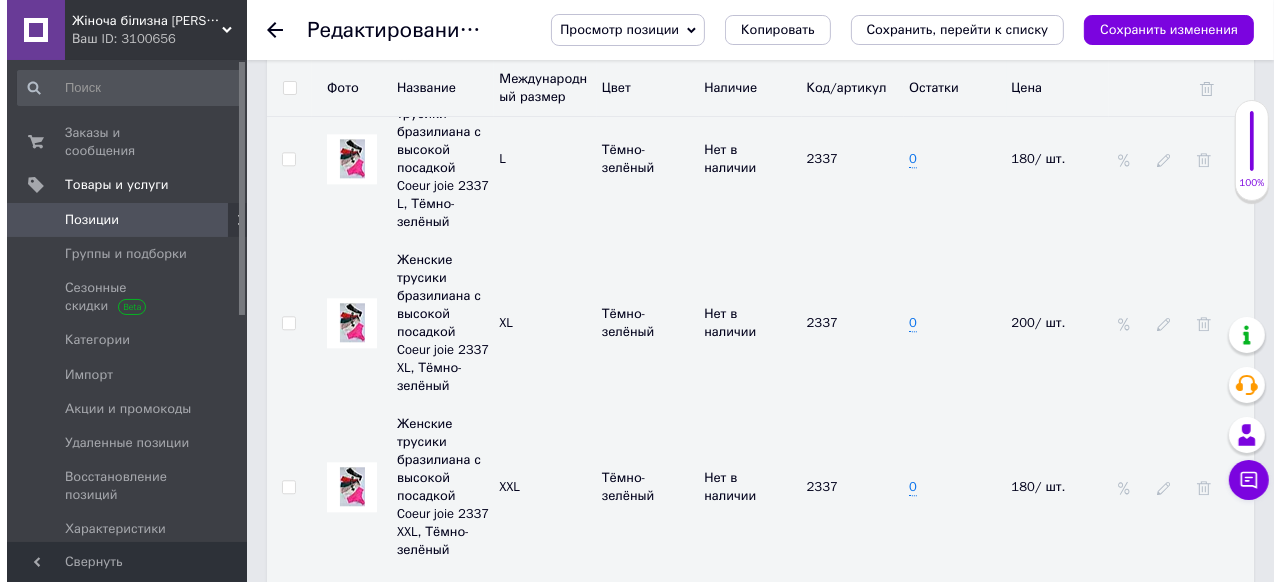 scroll, scrollTop: 4160, scrollLeft: 0, axis: vertical 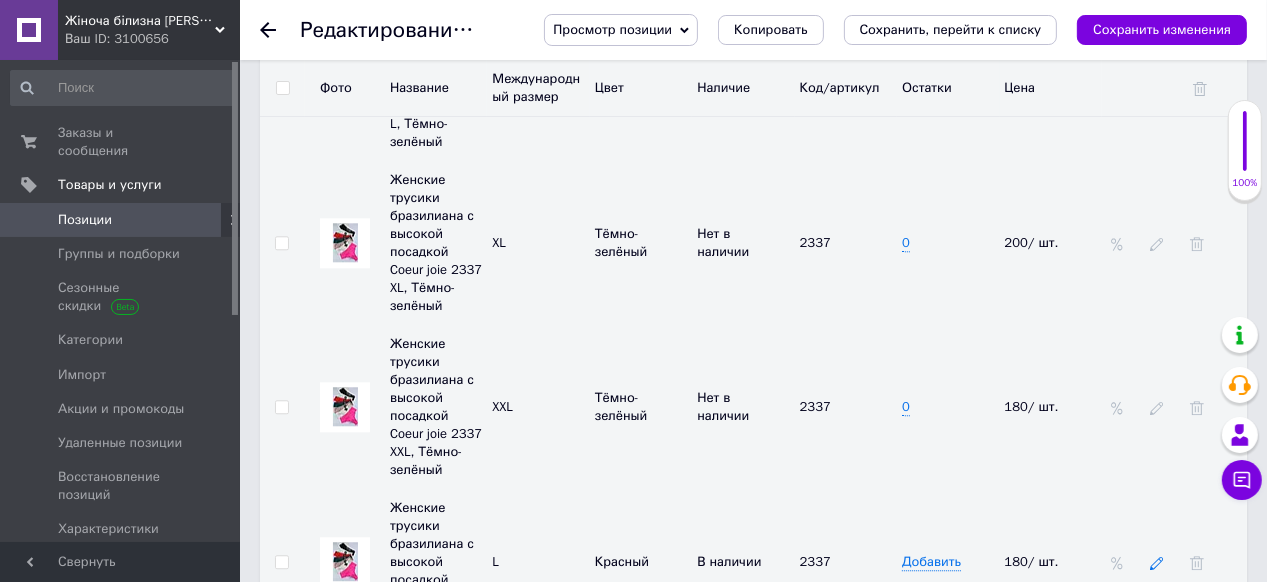 click 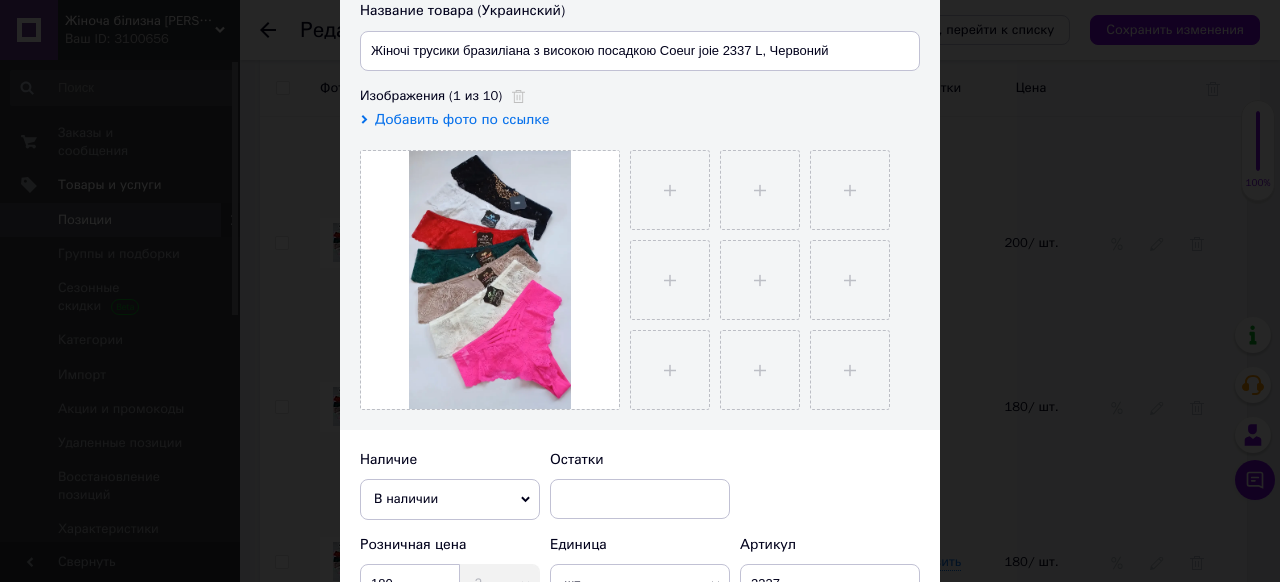 scroll, scrollTop: 320, scrollLeft: 0, axis: vertical 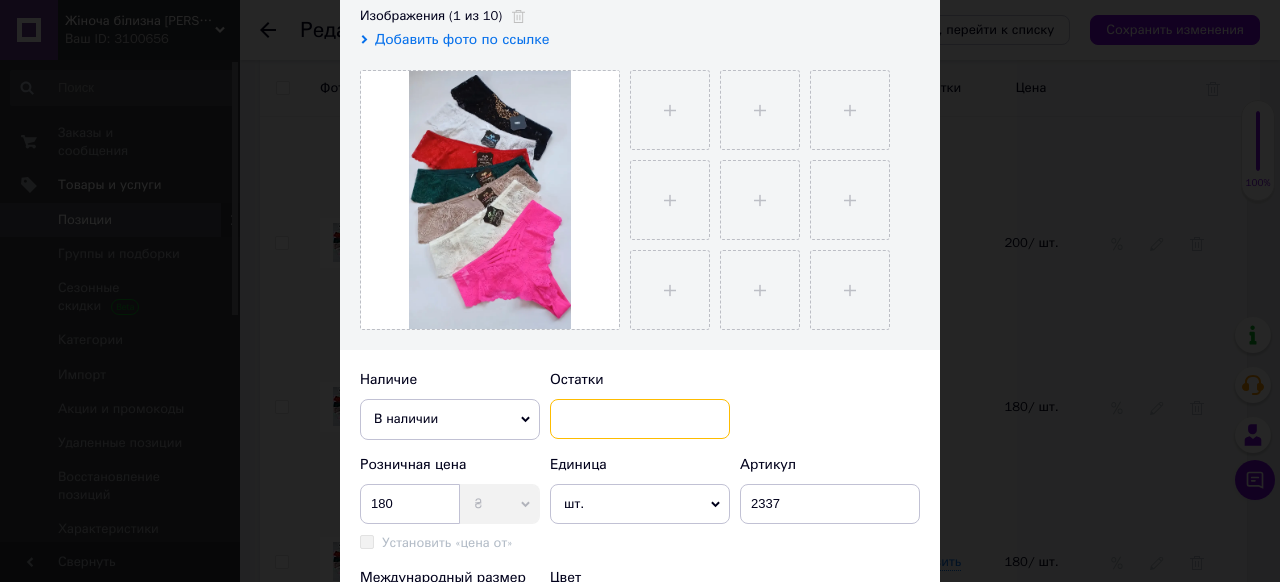 click at bounding box center [640, 419] 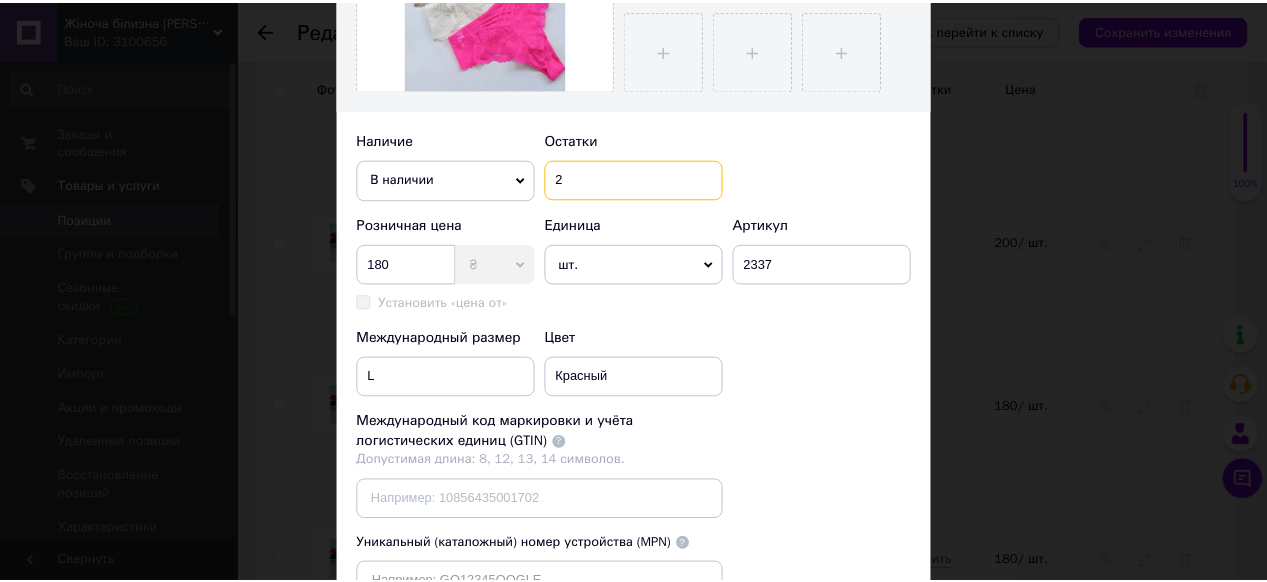 scroll, scrollTop: 764, scrollLeft: 0, axis: vertical 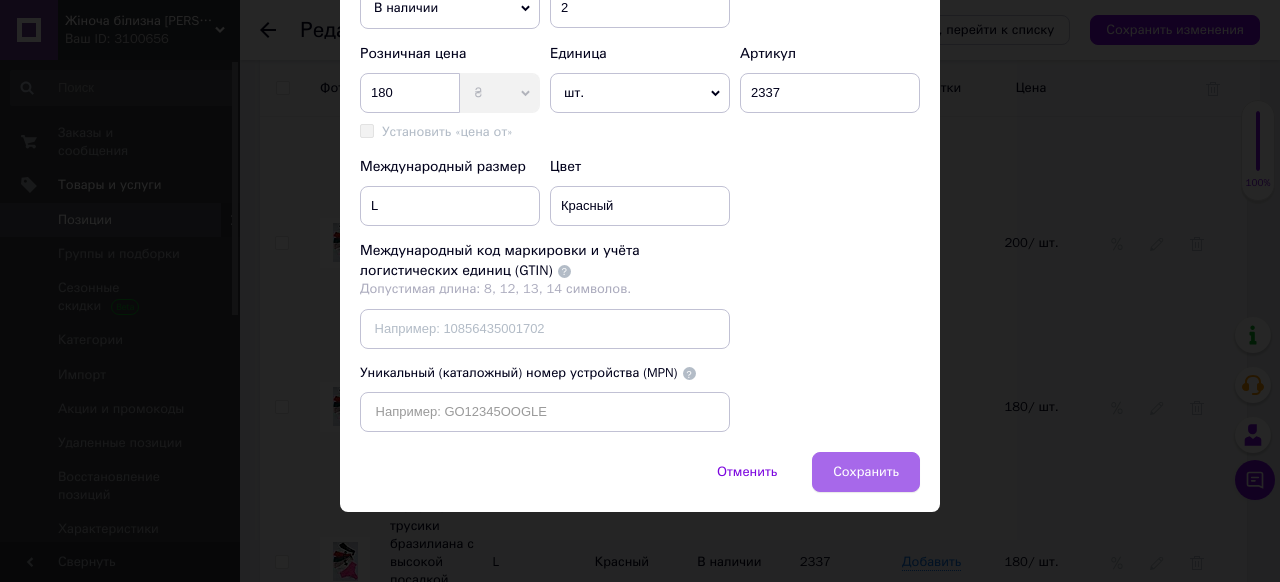 click on "Сохранить" at bounding box center [866, 472] 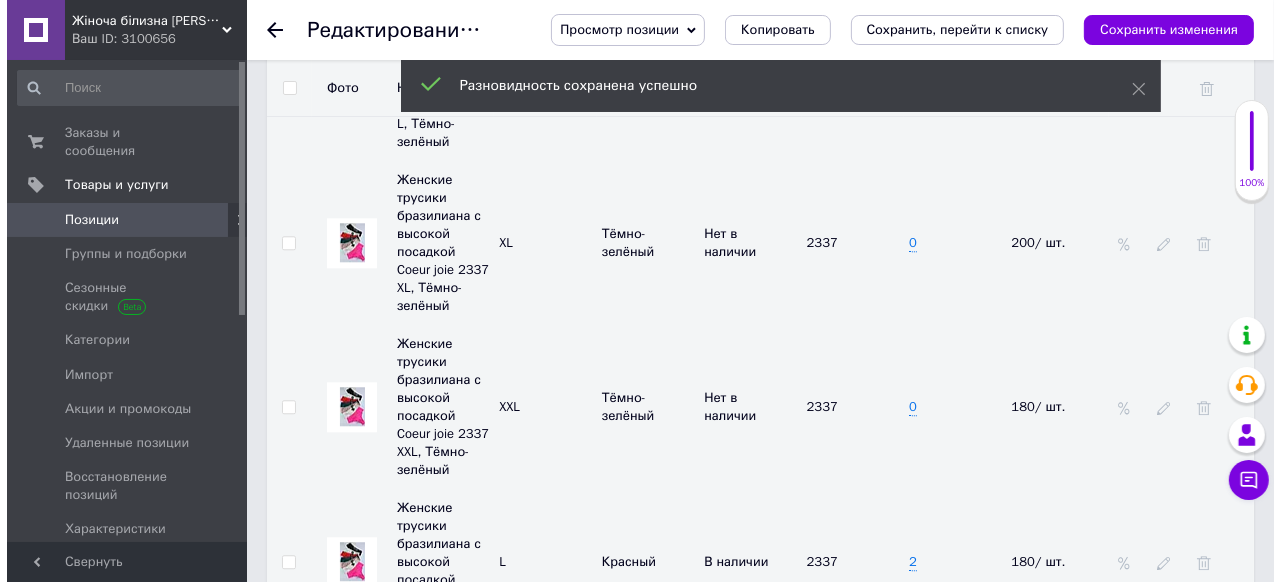 scroll, scrollTop: 4240, scrollLeft: 0, axis: vertical 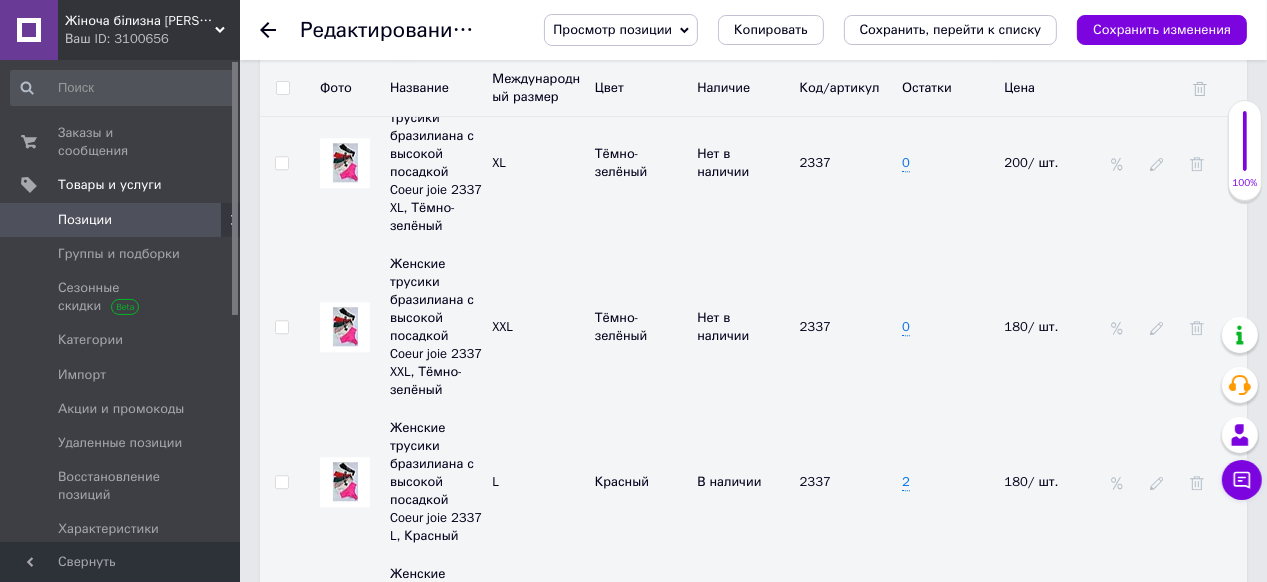 click 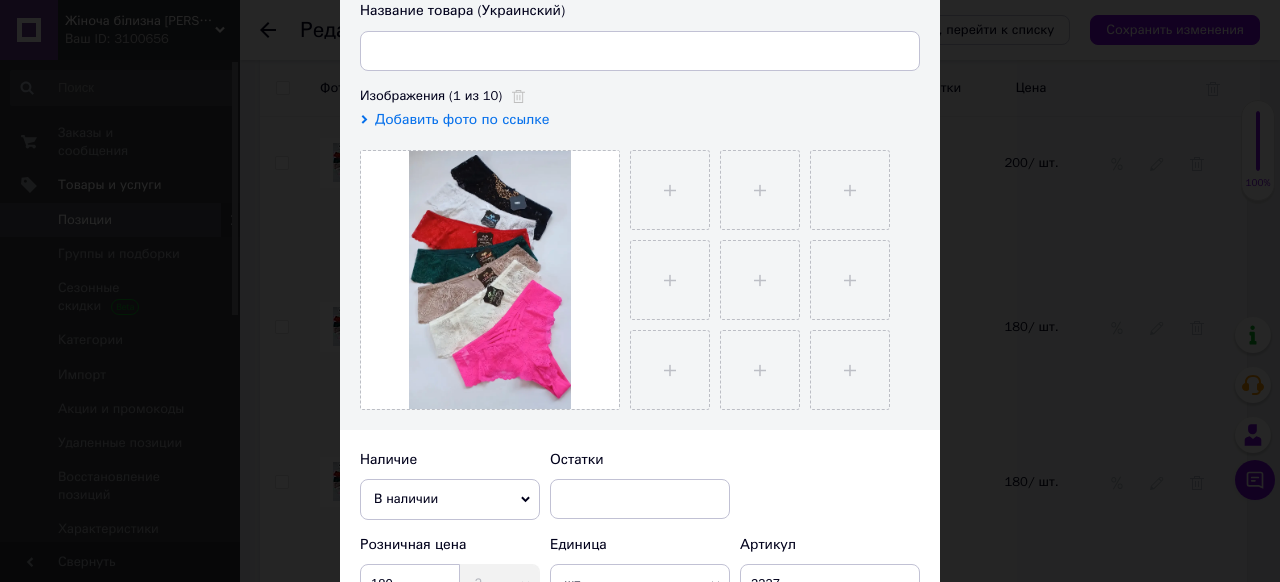 scroll, scrollTop: 320, scrollLeft: 0, axis: vertical 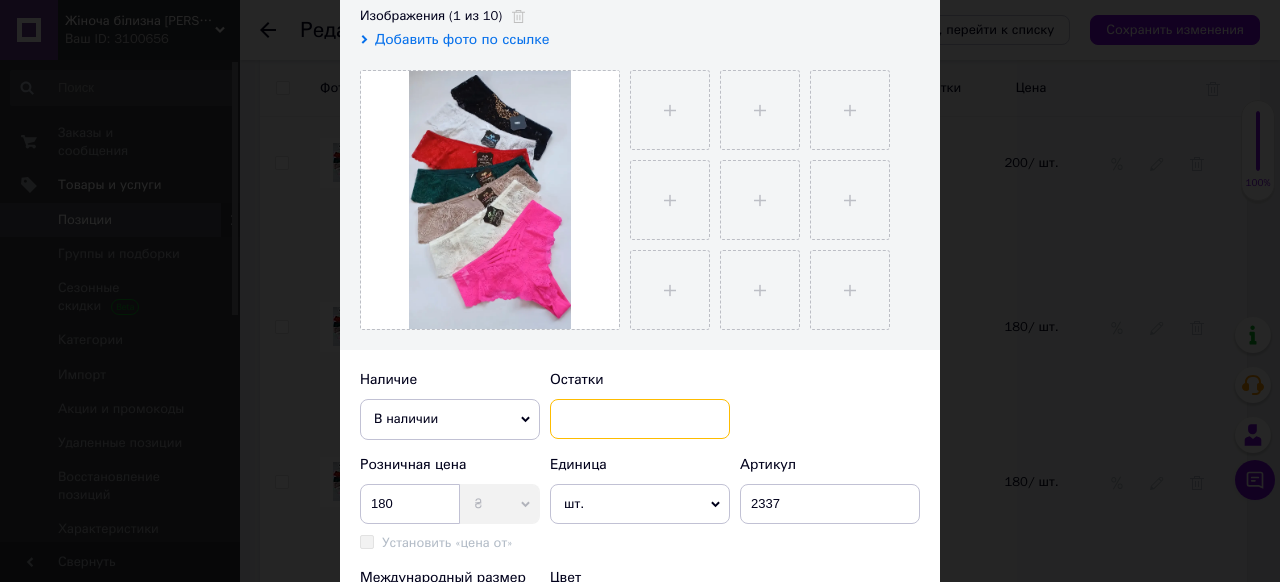 click at bounding box center (640, 419) 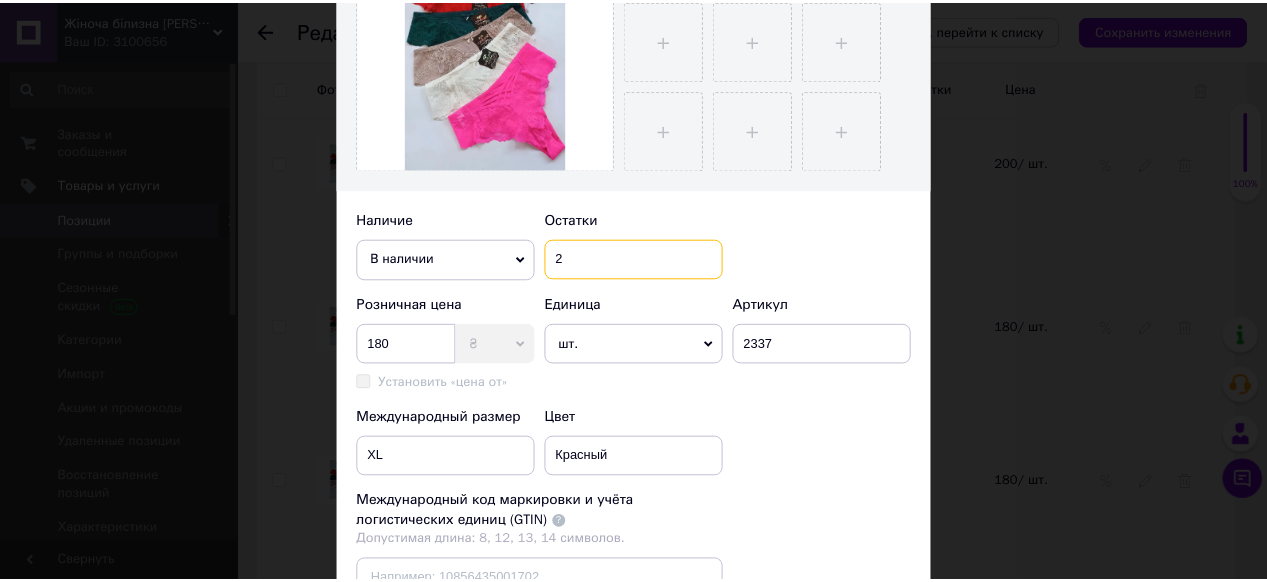 scroll, scrollTop: 720, scrollLeft: 0, axis: vertical 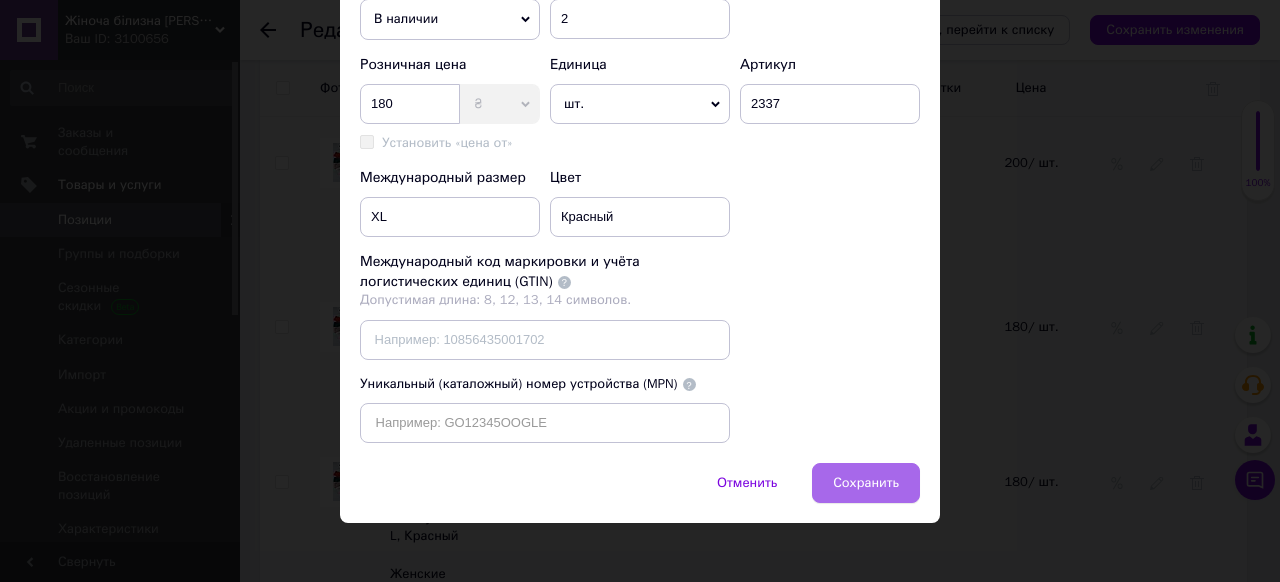 click on "Сохранить" at bounding box center (866, 483) 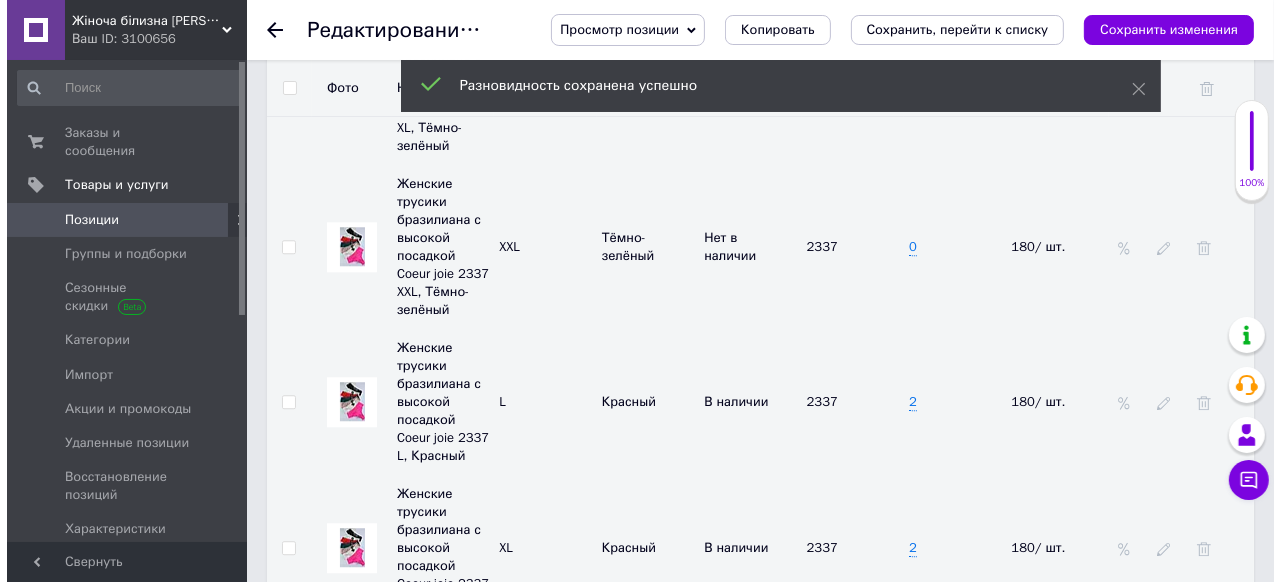 scroll, scrollTop: 4400, scrollLeft: 0, axis: vertical 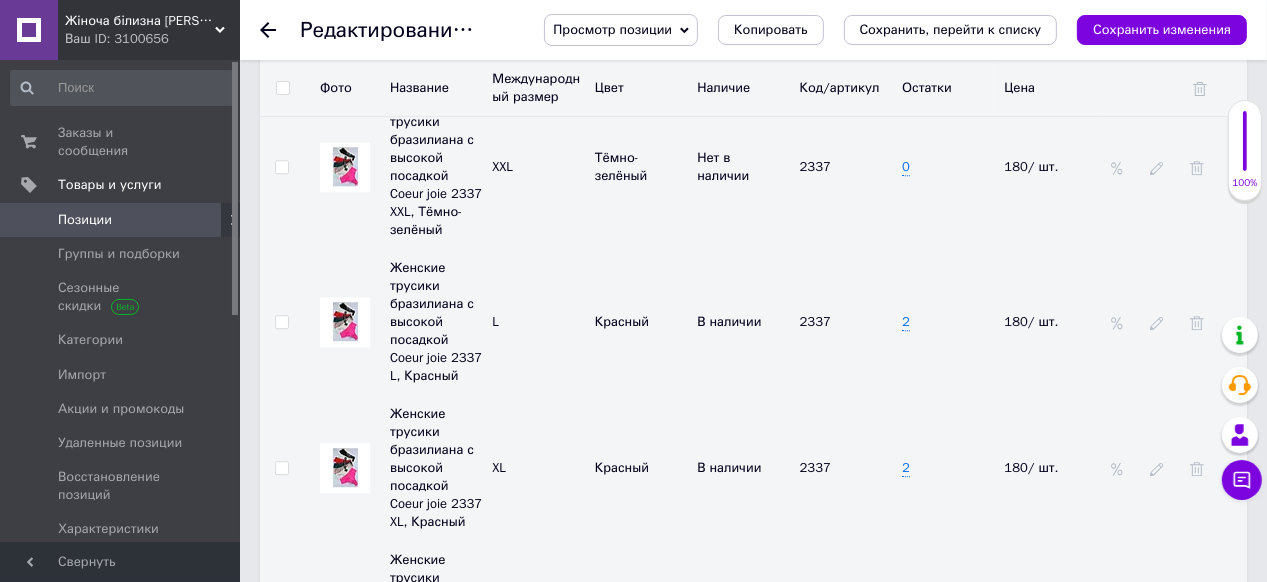 click 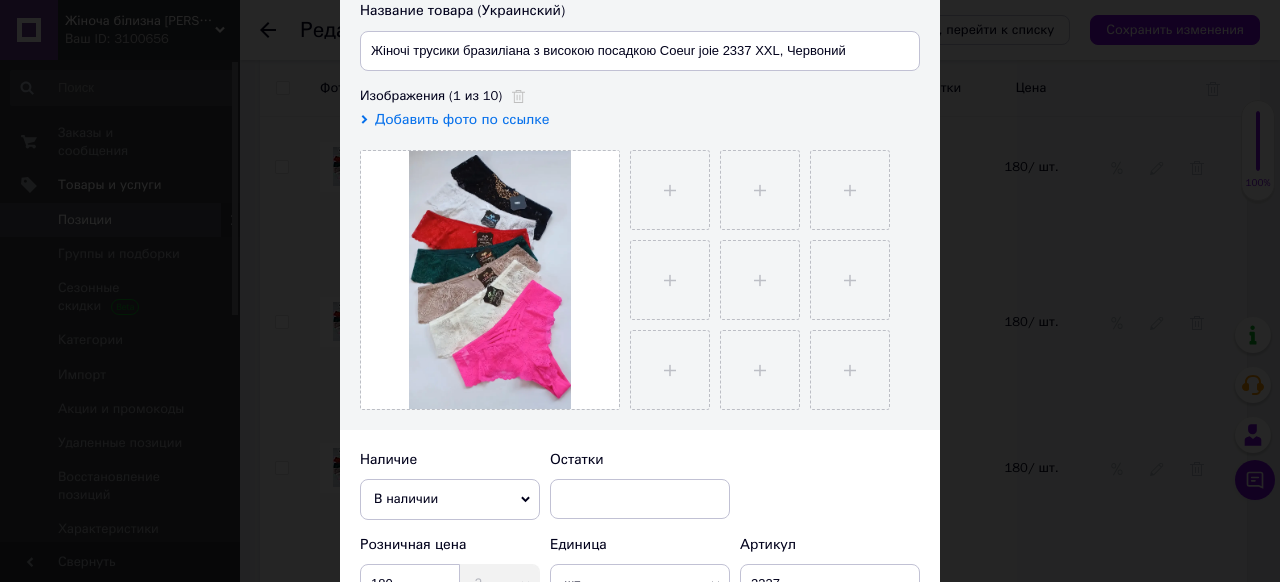 scroll, scrollTop: 320, scrollLeft: 0, axis: vertical 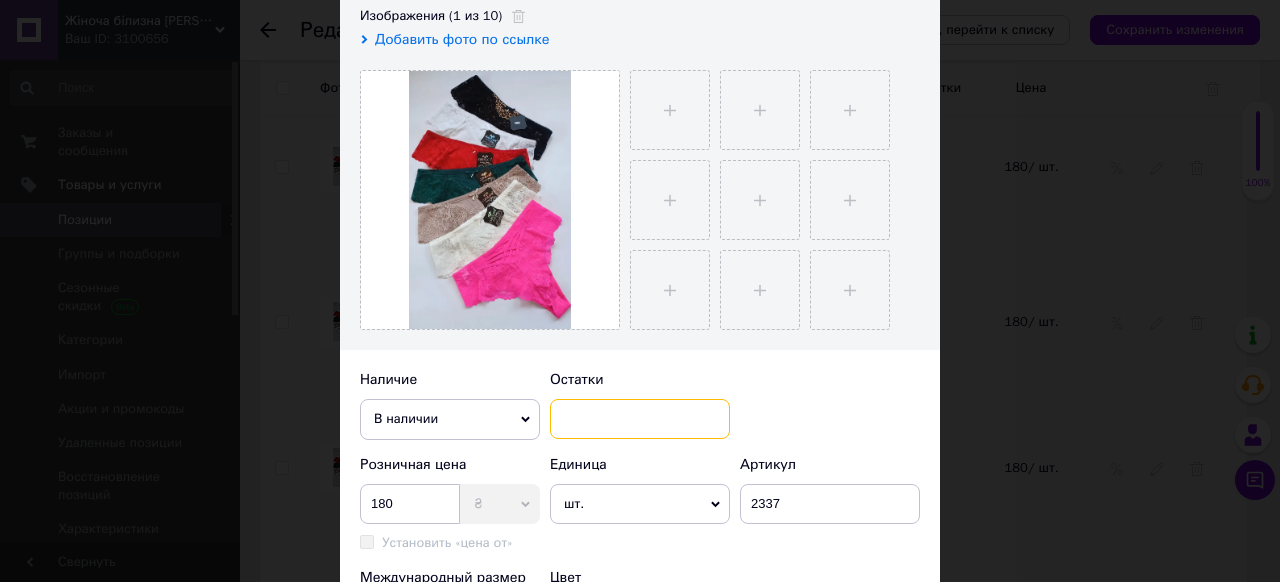 click at bounding box center [640, 419] 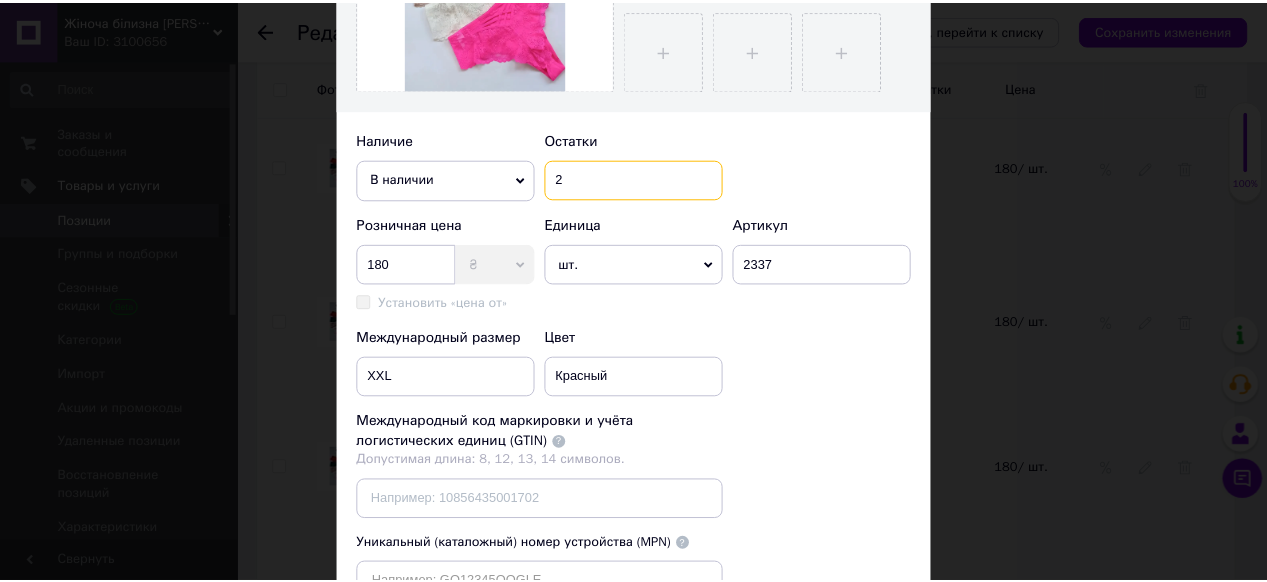 scroll, scrollTop: 720, scrollLeft: 0, axis: vertical 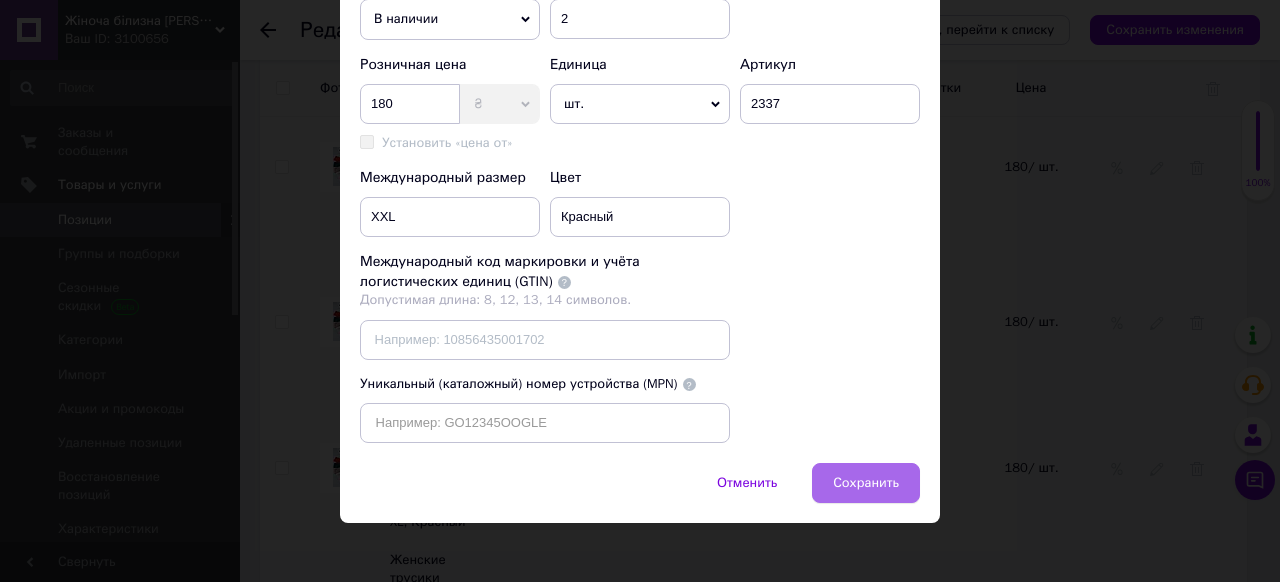 click on "Сохранить" at bounding box center (866, 483) 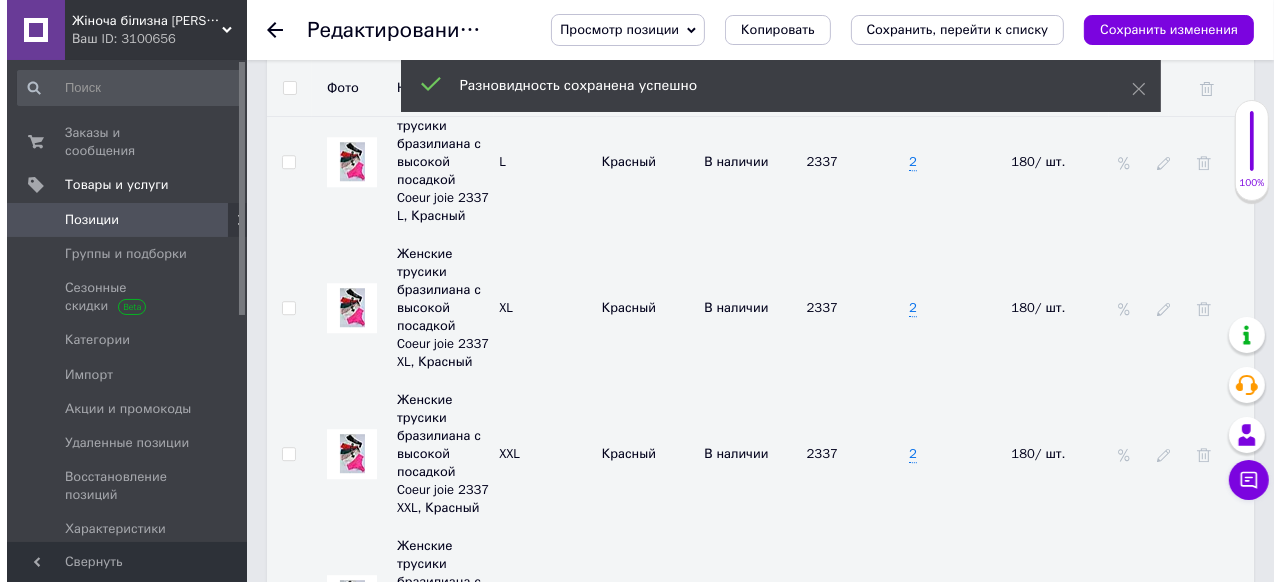 scroll, scrollTop: 4480, scrollLeft: 0, axis: vertical 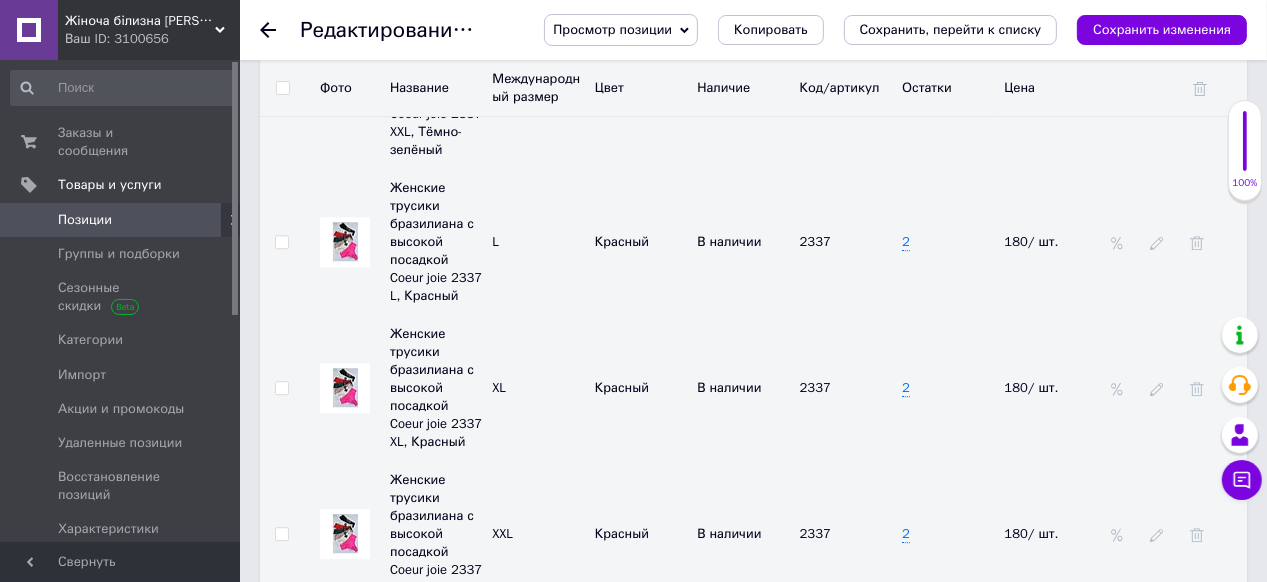 click 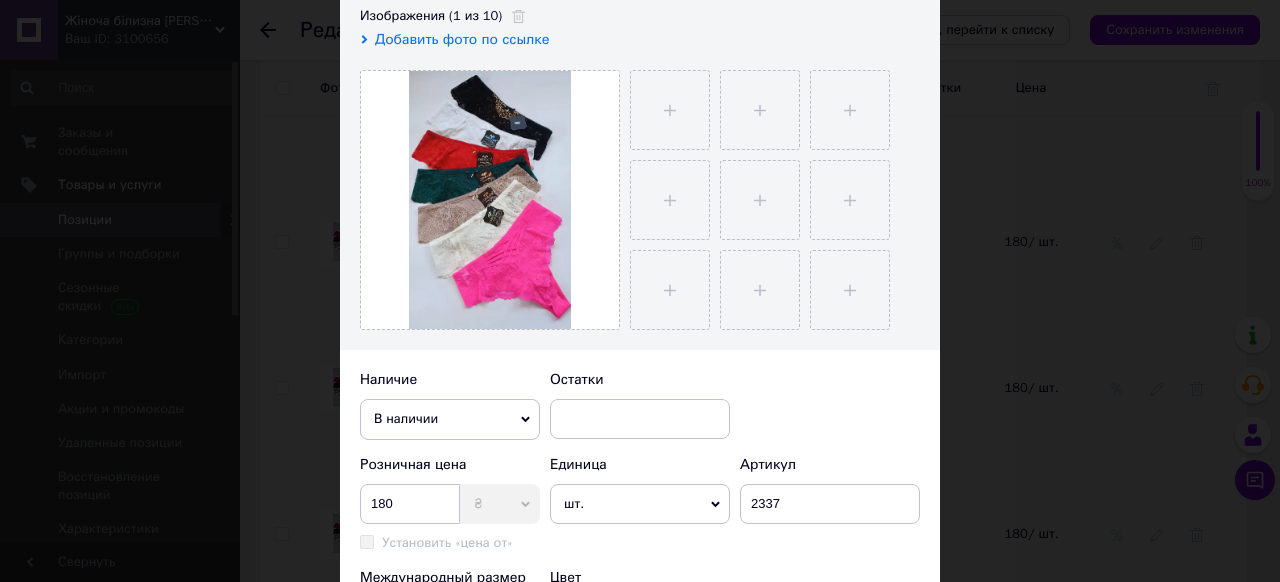scroll, scrollTop: 400, scrollLeft: 0, axis: vertical 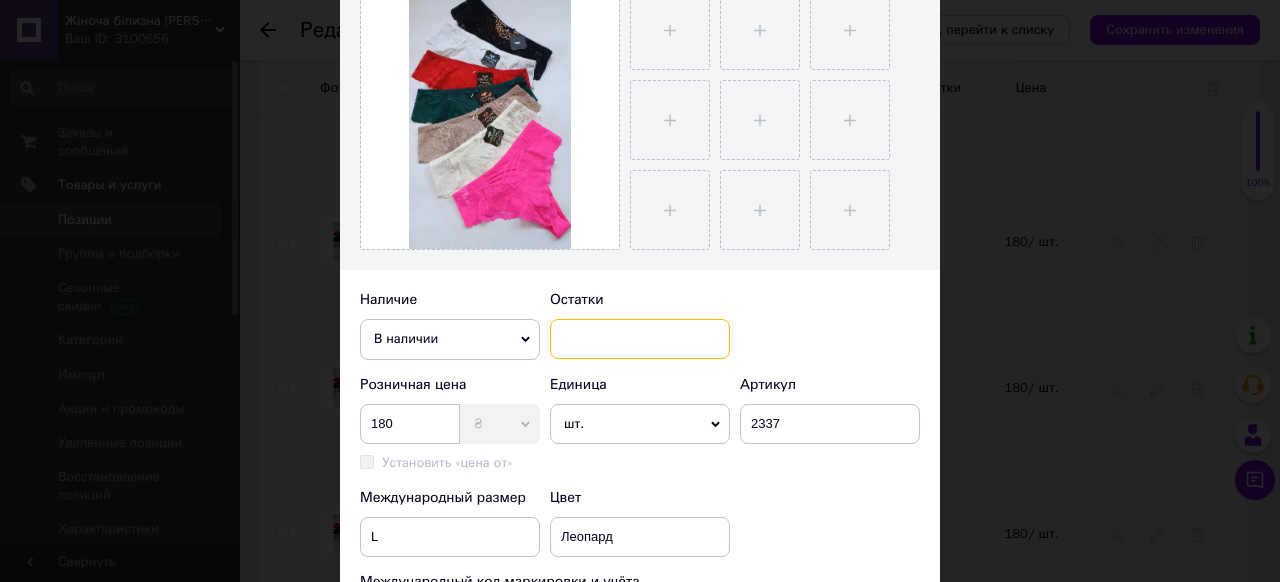 click at bounding box center (640, 339) 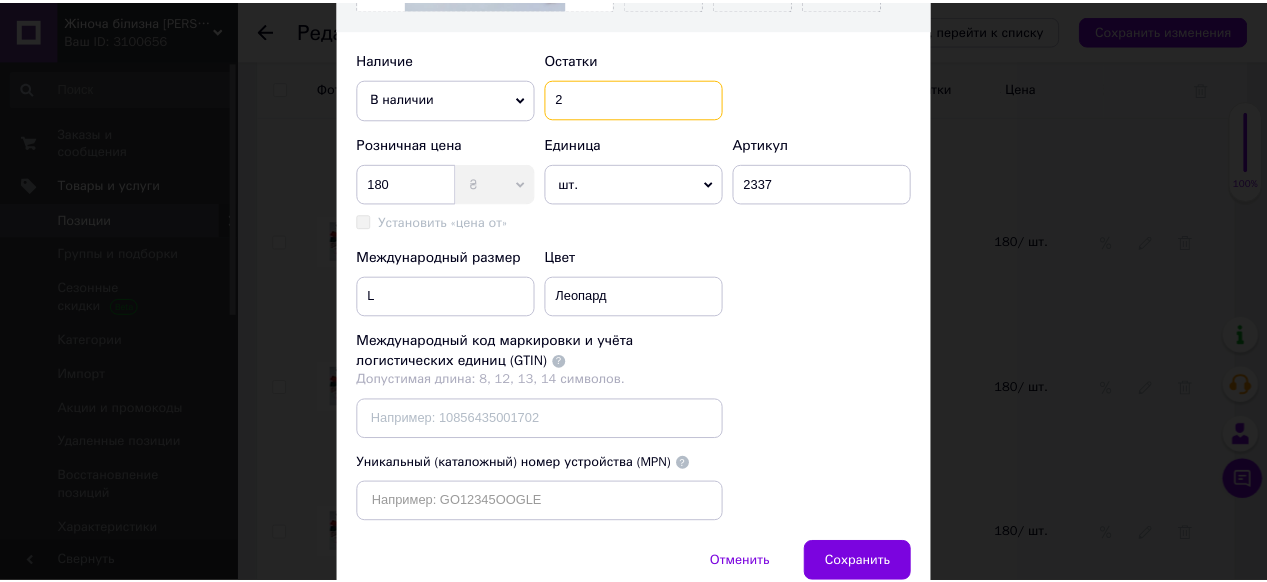 scroll, scrollTop: 764, scrollLeft: 0, axis: vertical 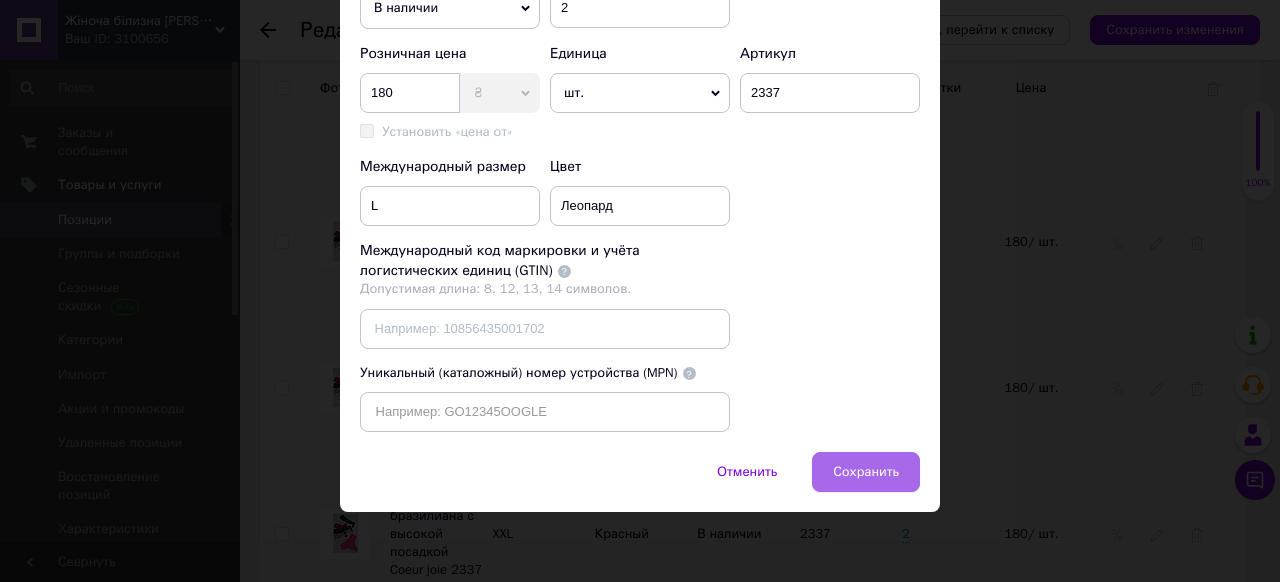 click on "Сохранить" at bounding box center [866, 472] 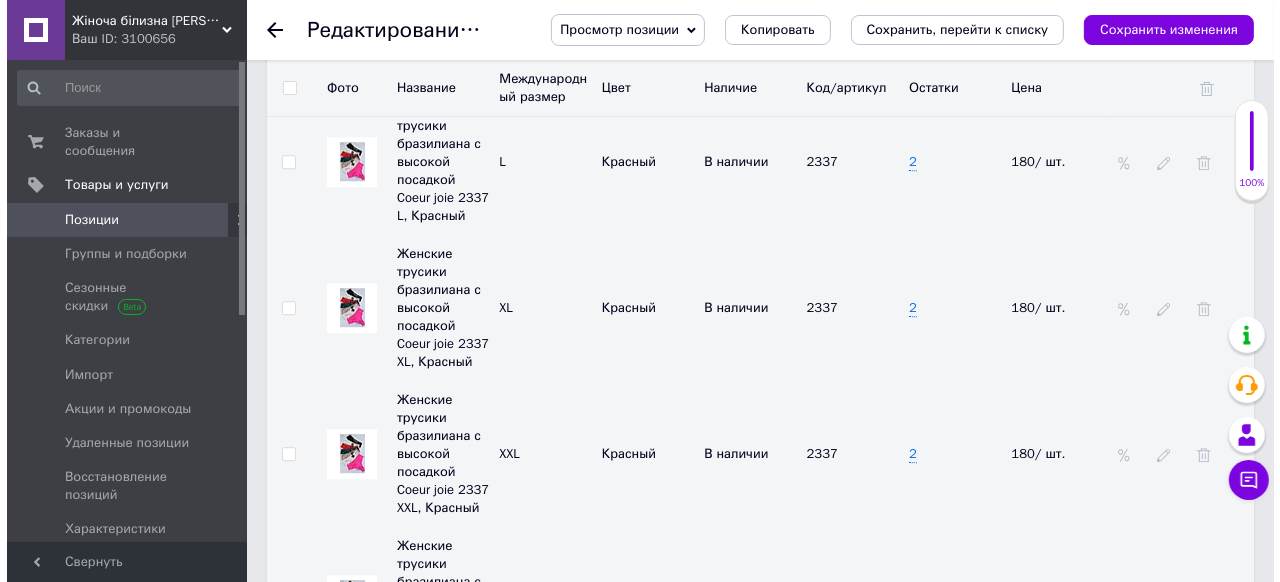 scroll, scrollTop: 4640, scrollLeft: 0, axis: vertical 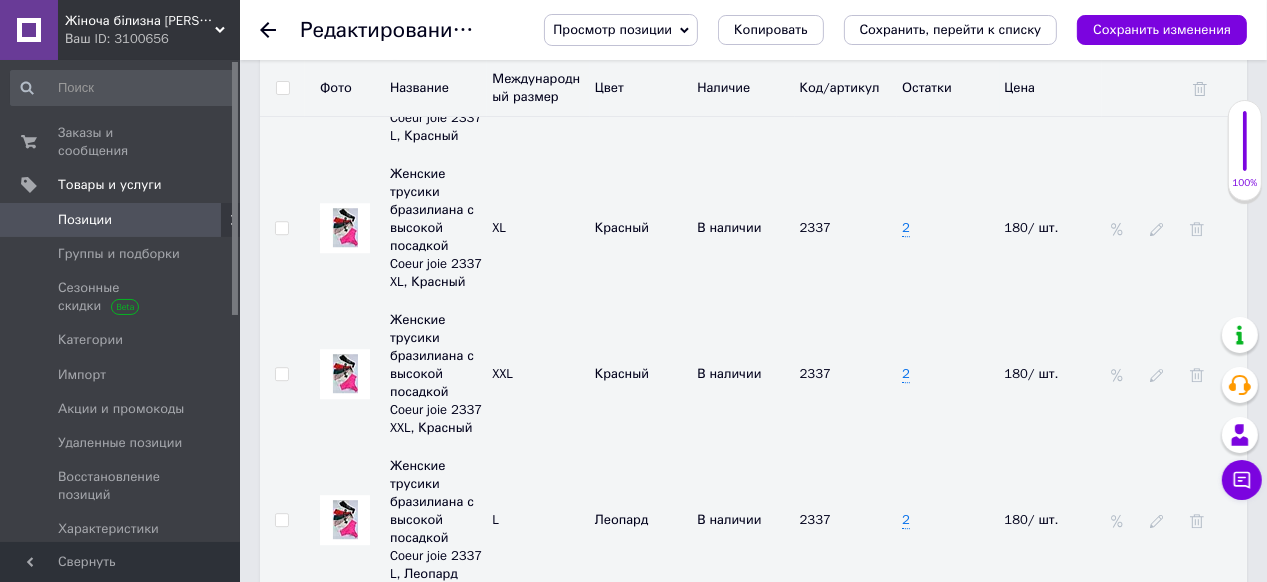 click 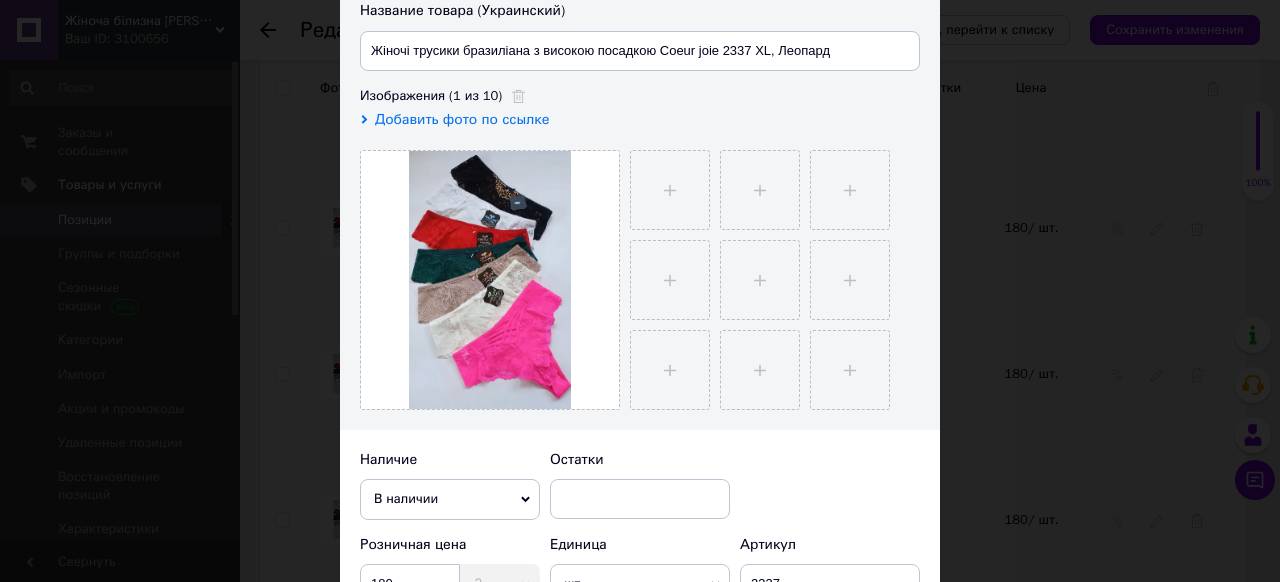scroll, scrollTop: 400, scrollLeft: 0, axis: vertical 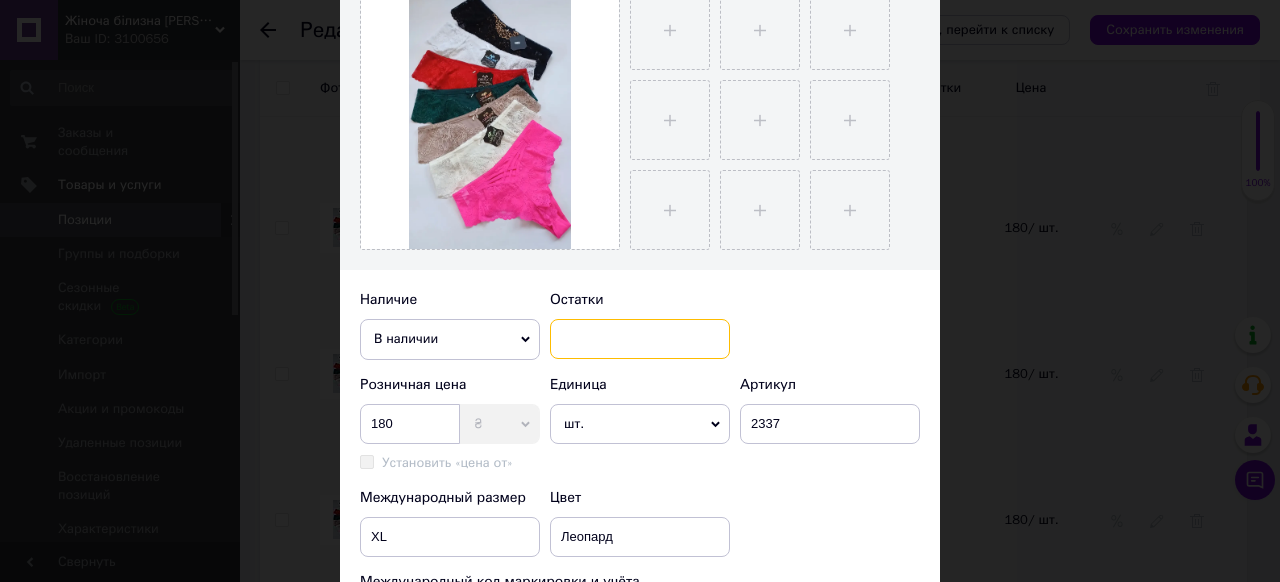 click at bounding box center (640, 339) 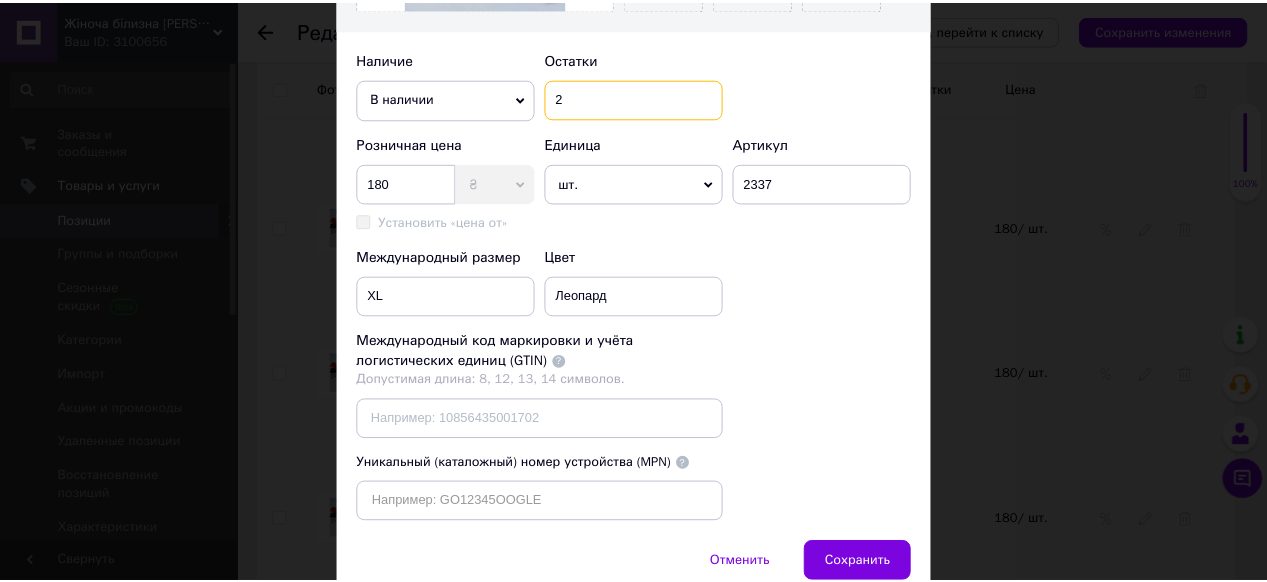 scroll, scrollTop: 764, scrollLeft: 0, axis: vertical 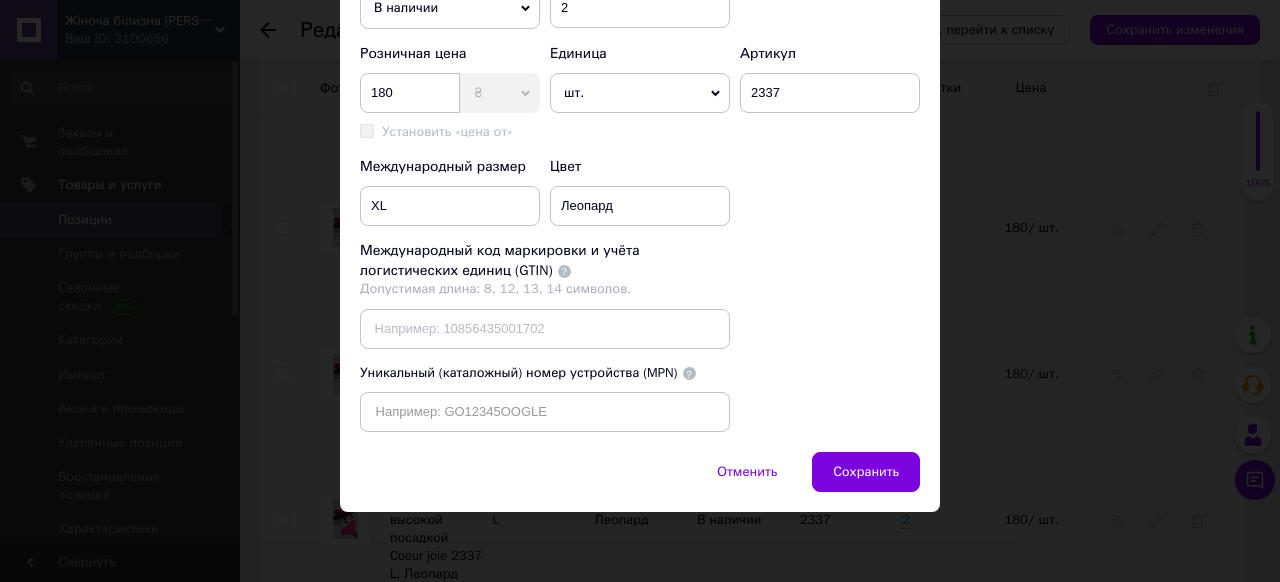 click on "Сохранить" at bounding box center (866, 472) 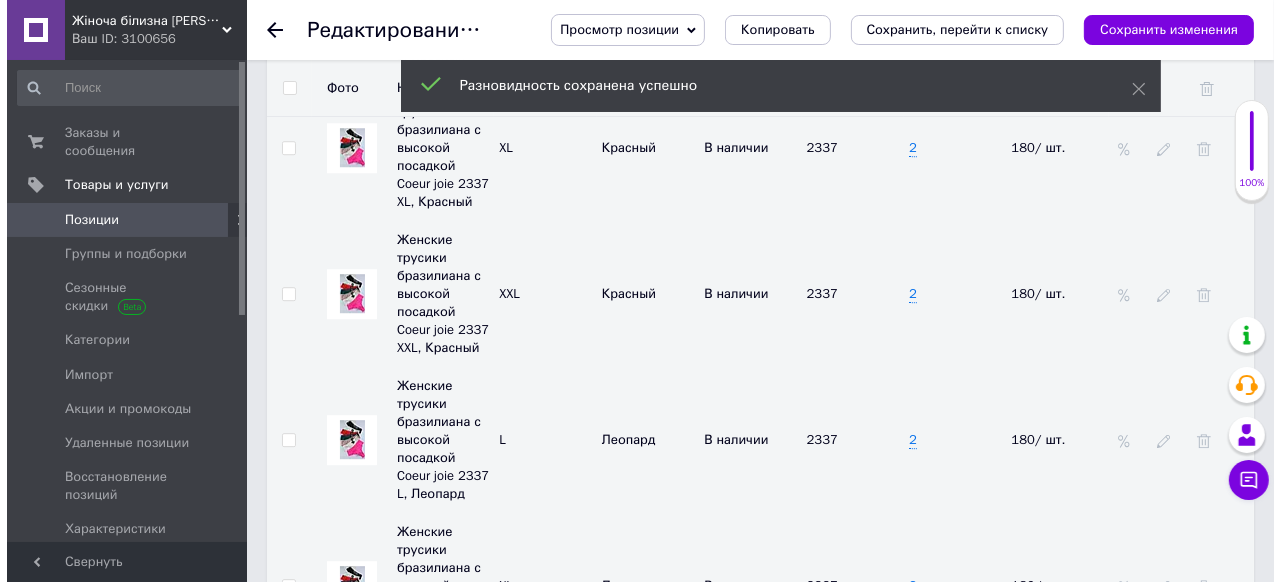 scroll, scrollTop: 4800, scrollLeft: 0, axis: vertical 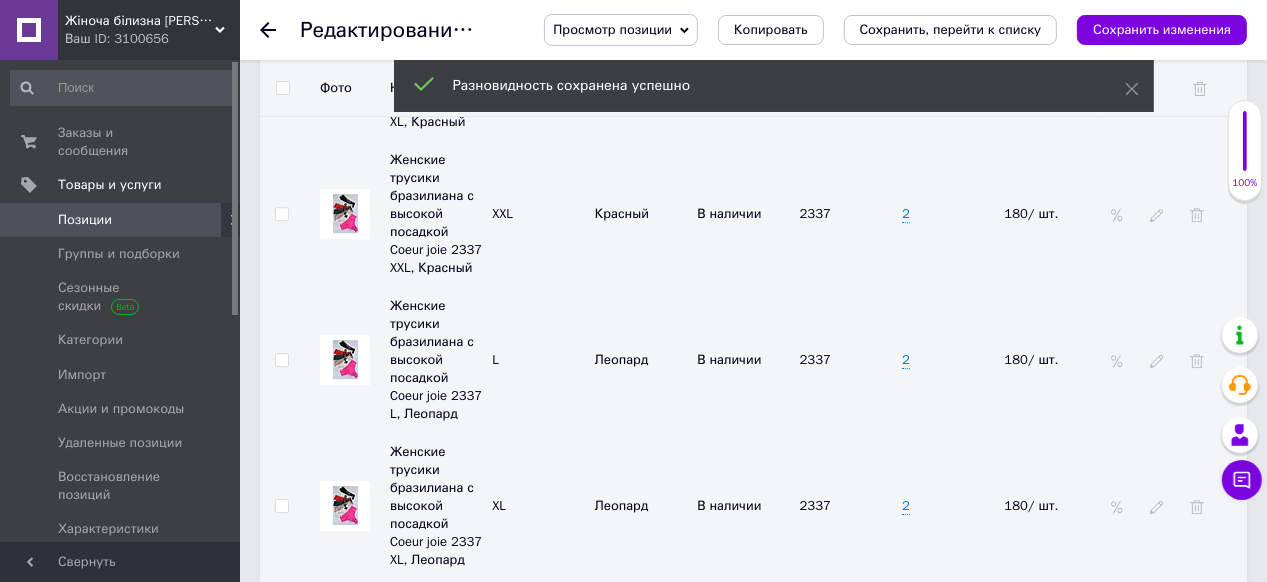 click 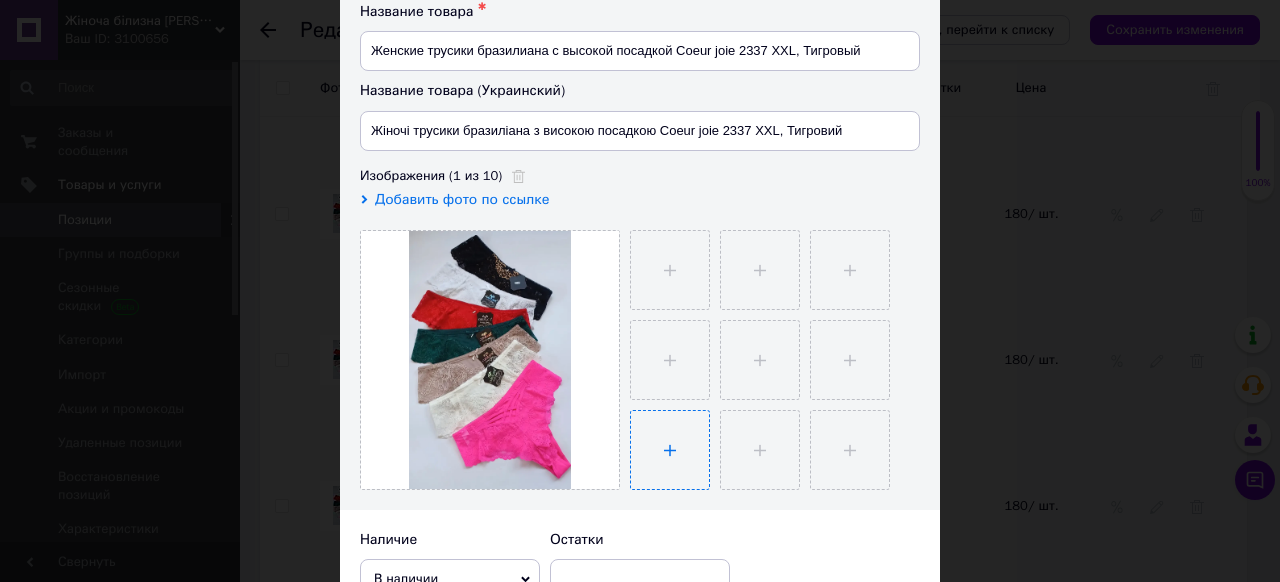 scroll, scrollTop: 320, scrollLeft: 0, axis: vertical 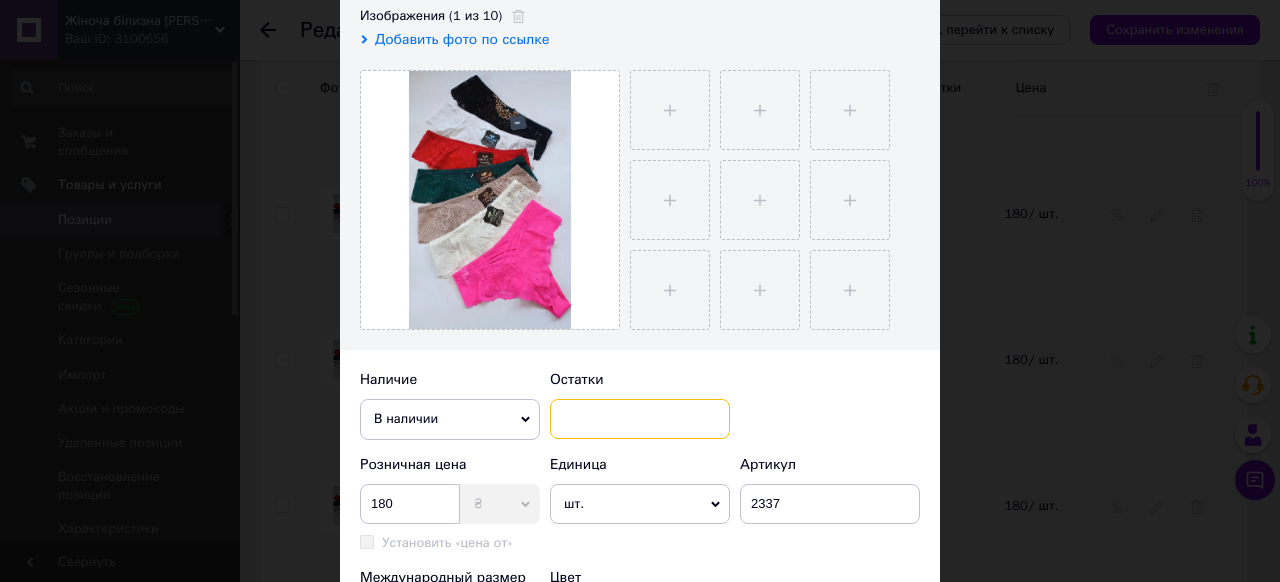 click at bounding box center [640, 419] 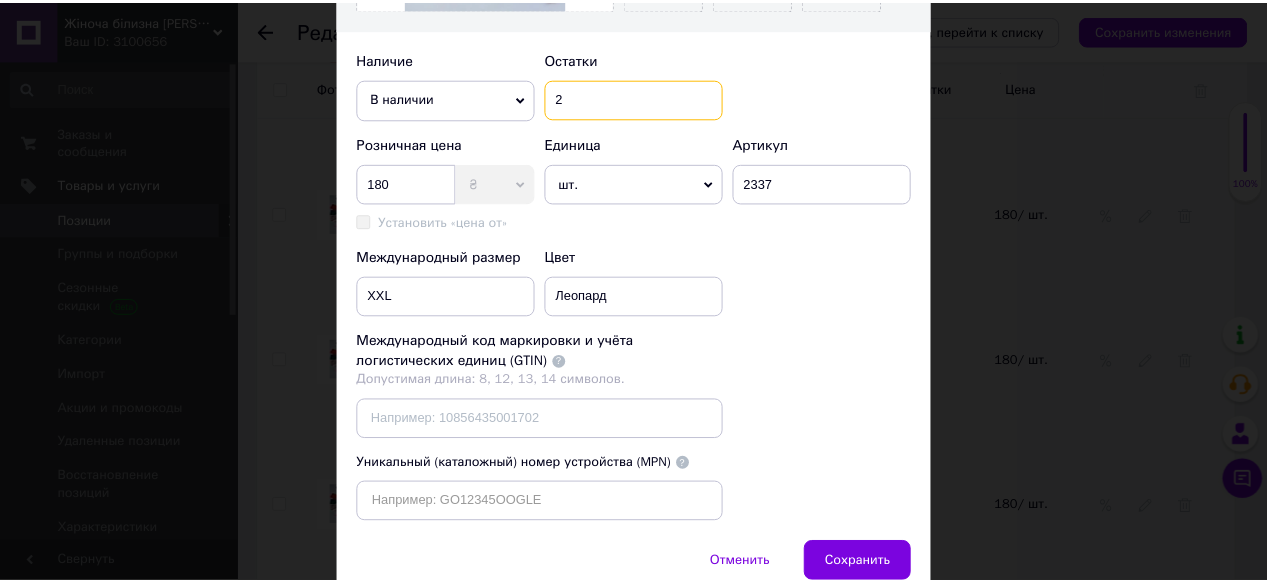 scroll, scrollTop: 764, scrollLeft: 0, axis: vertical 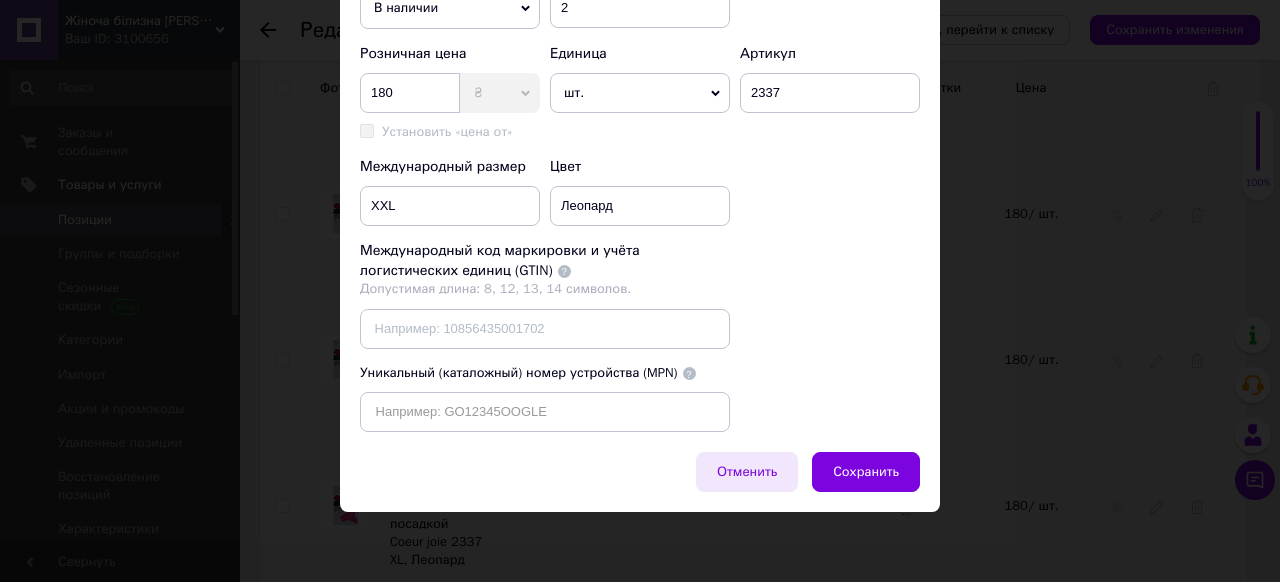 drag, startPoint x: 848, startPoint y: 471, endPoint x: 788, endPoint y: 462, distance: 60.671246 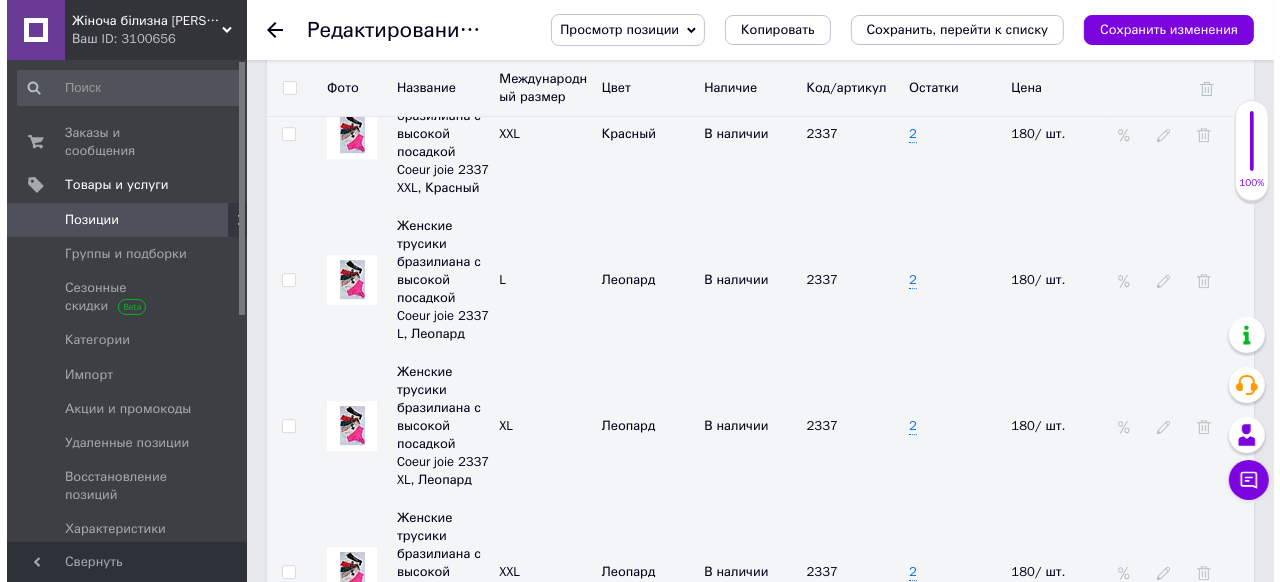 scroll, scrollTop: 4960, scrollLeft: 0, axis: vertical 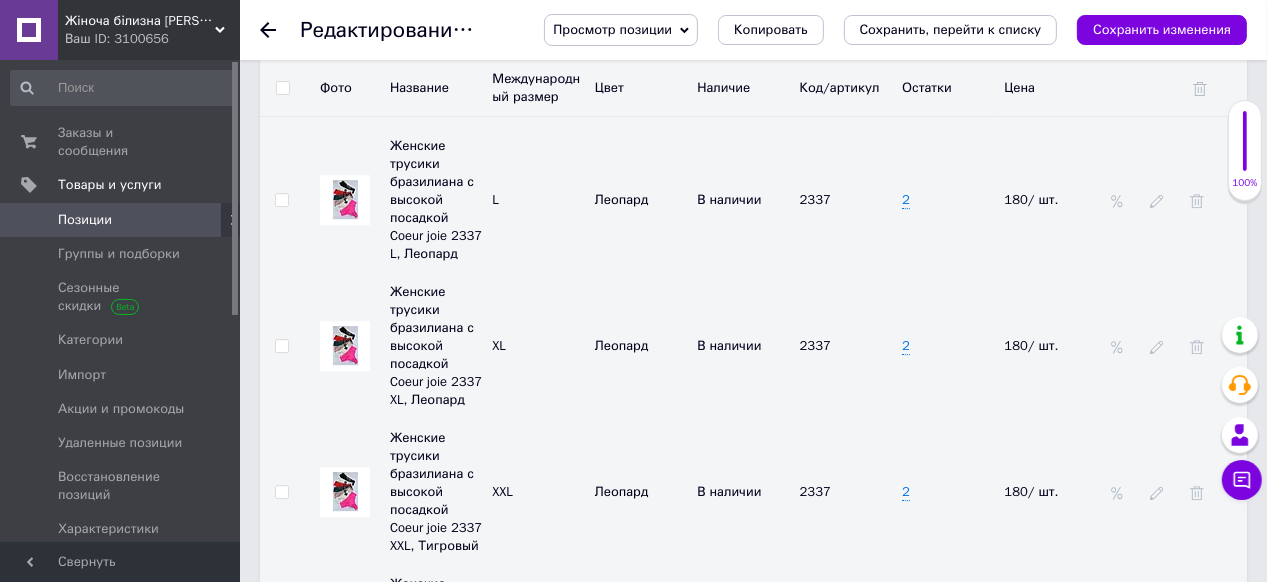 click 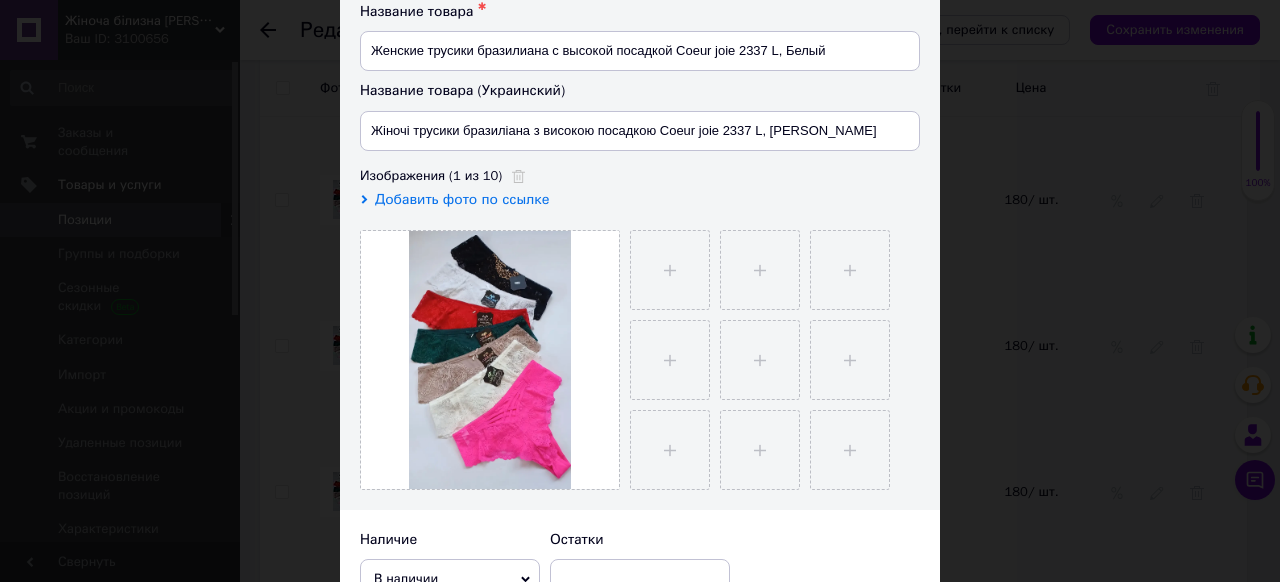 scroll, scrollTop: 320, scrollLeft: 0, axis: vertical 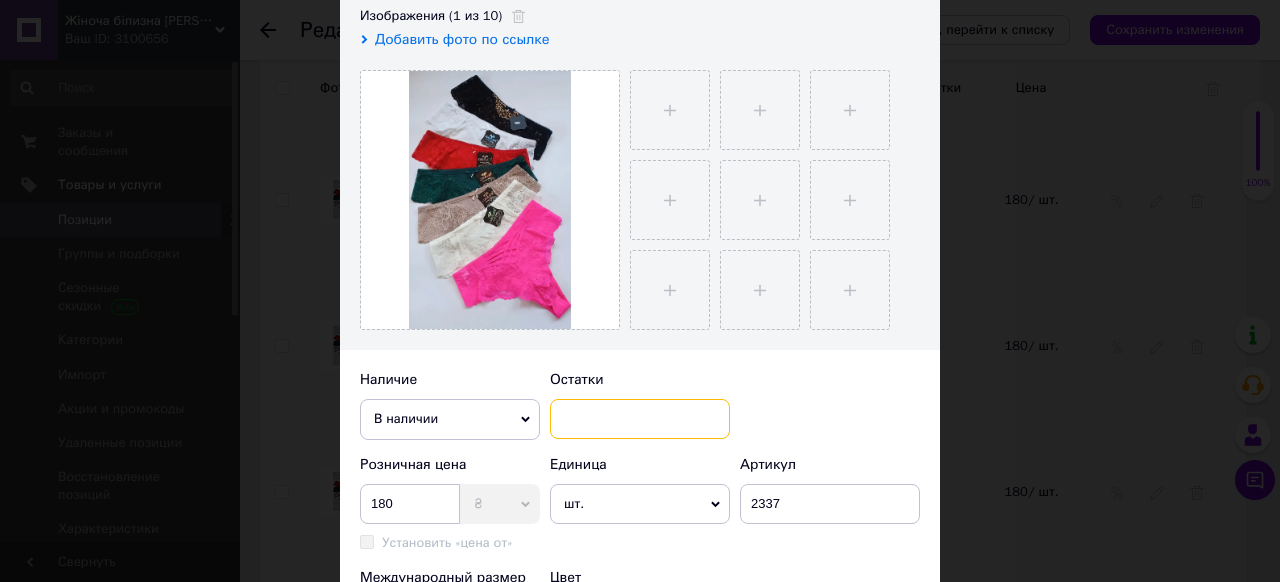 click at bounding box center (640, 419) 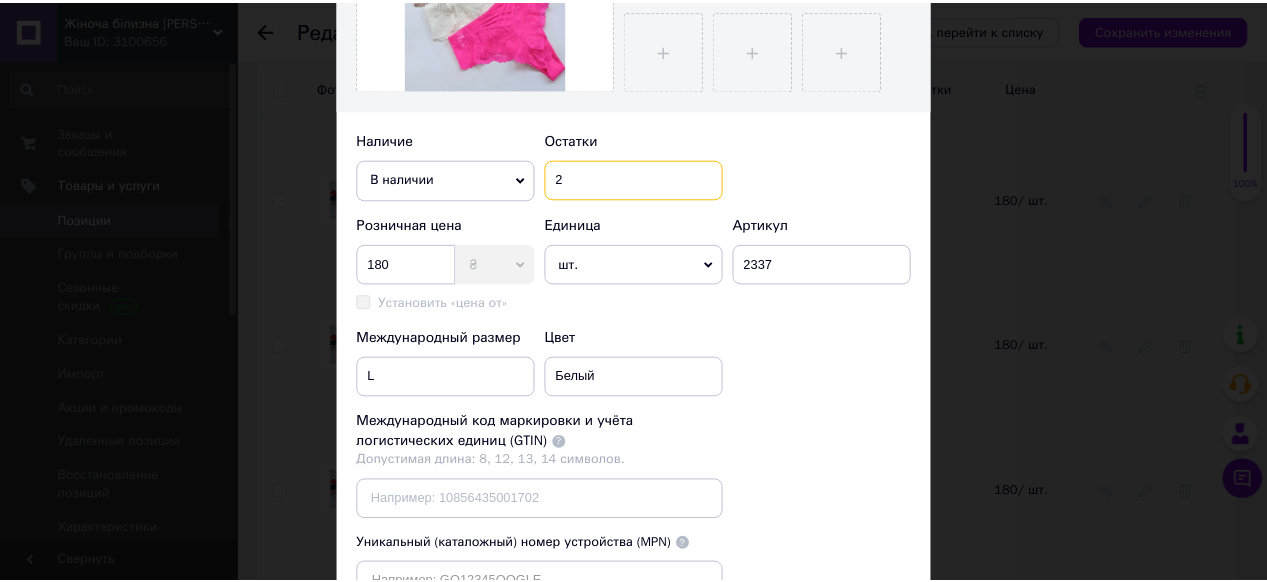 scroll, scrollTop: 764, scrollLeft: 0, axis: vertical 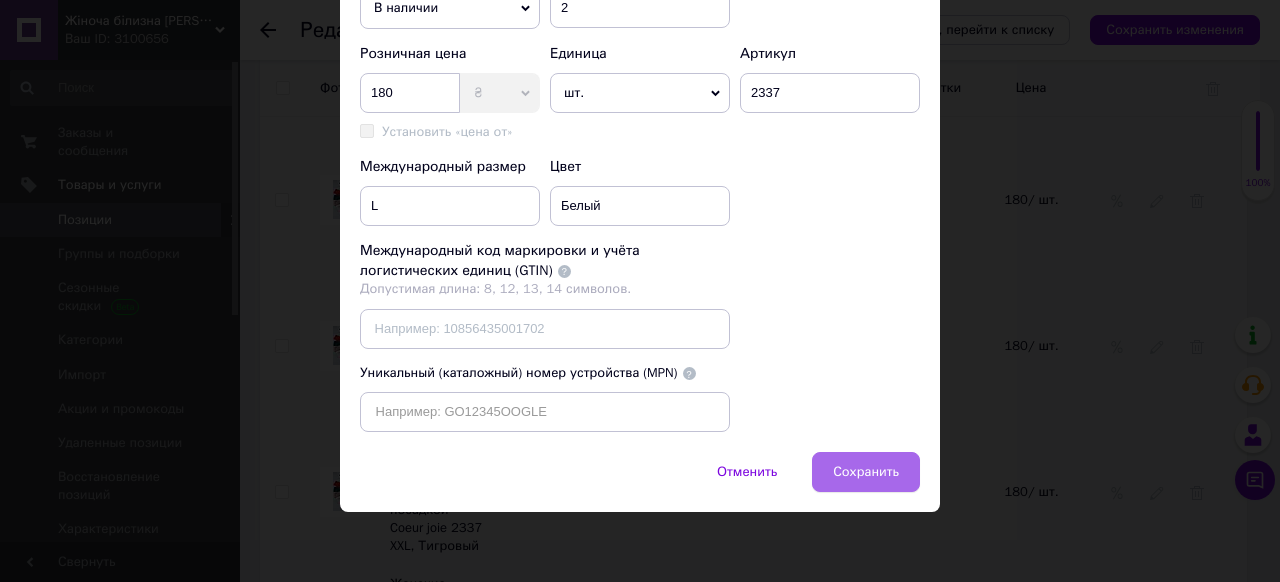 click on "Сохранить" at bounding box center (866, 472) 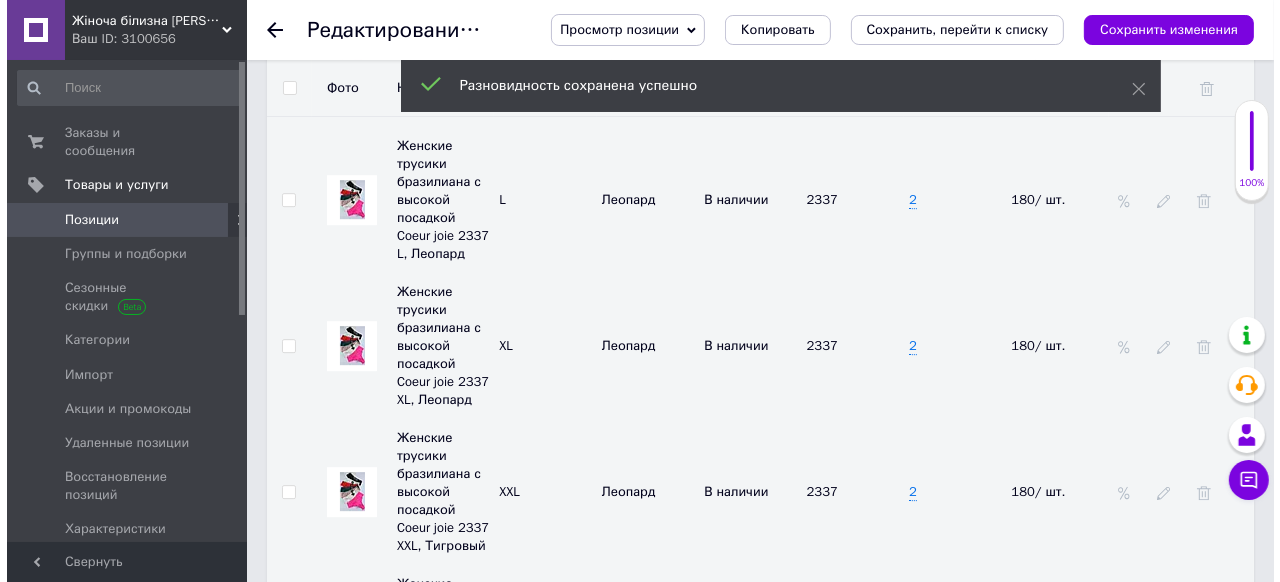scroll, scrollTop: 5040, scrollLeft: 0, axis: vertical 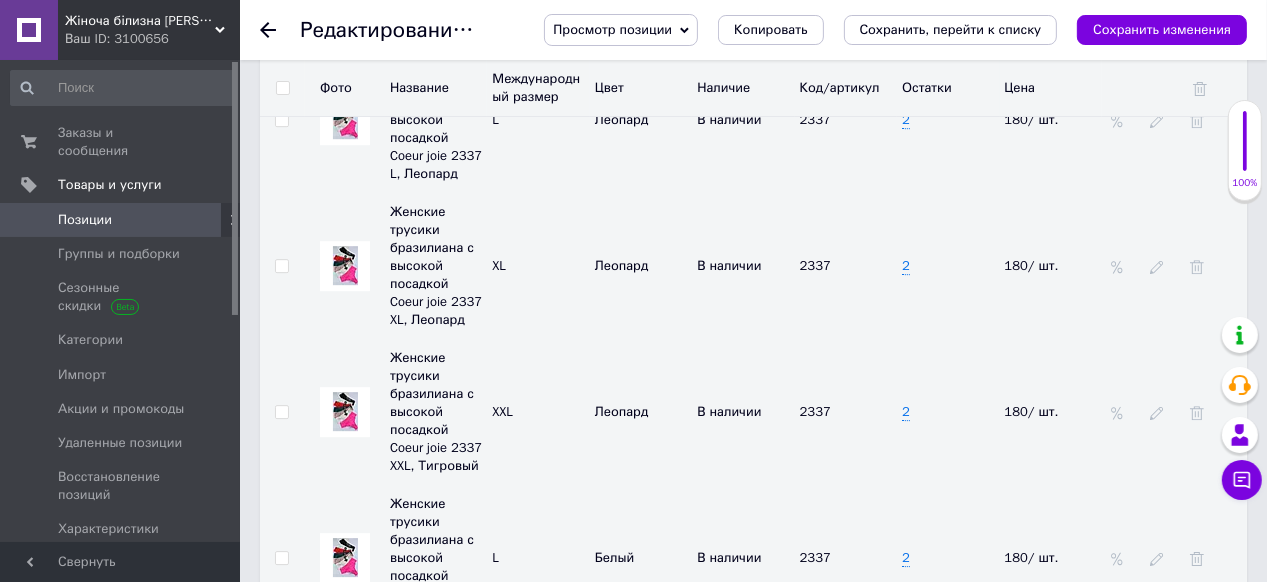 click 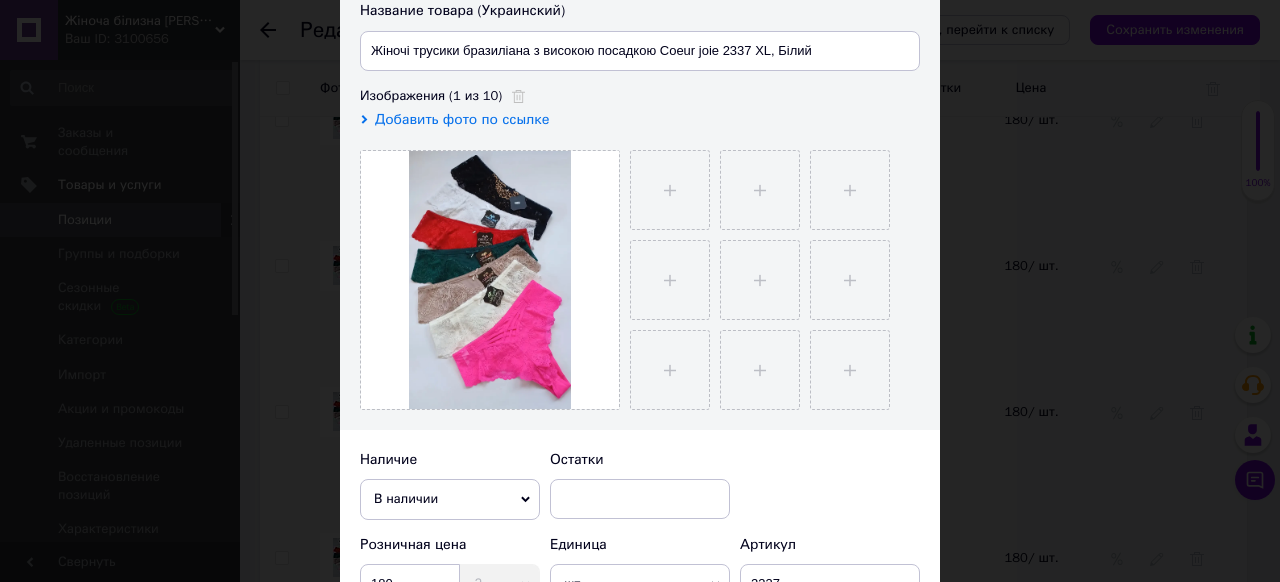 scroll, scrollTop: 400, scrollLeft: 0, axis: vertical 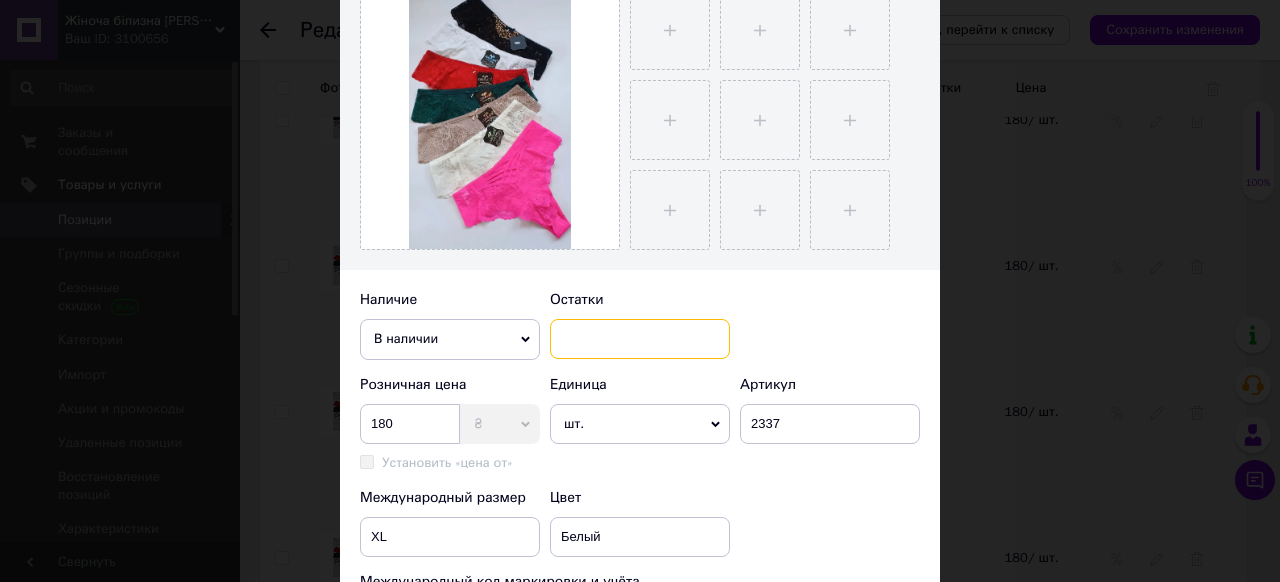click at bounding box center [640, 339] 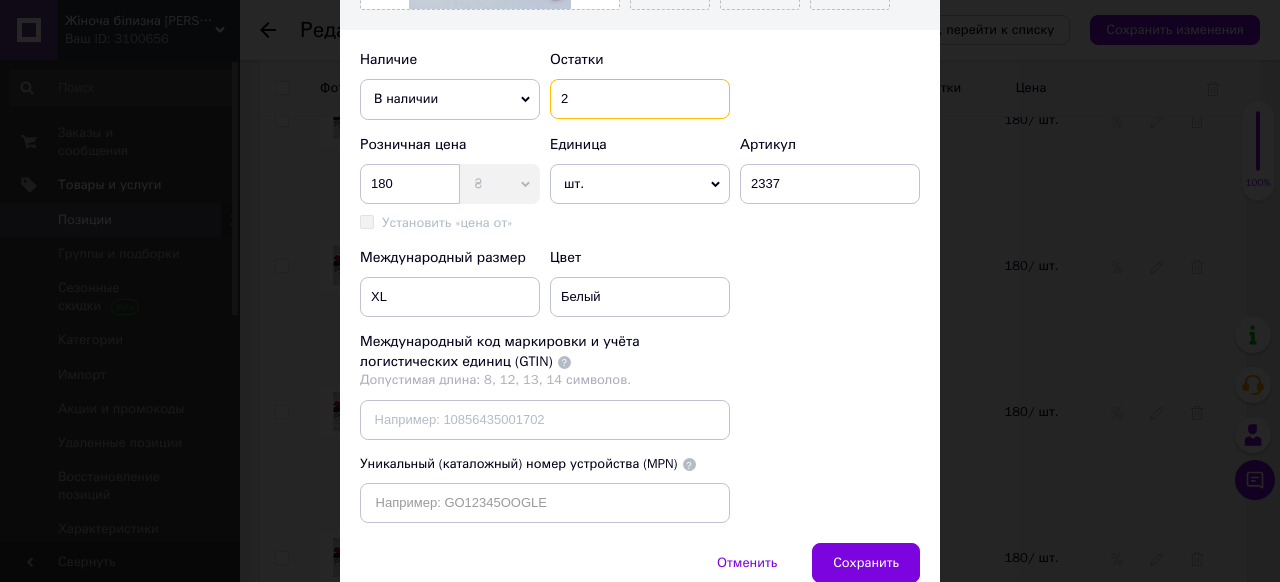scroll, scrollTop: 764, scrollLeft: 0, axis: vertical 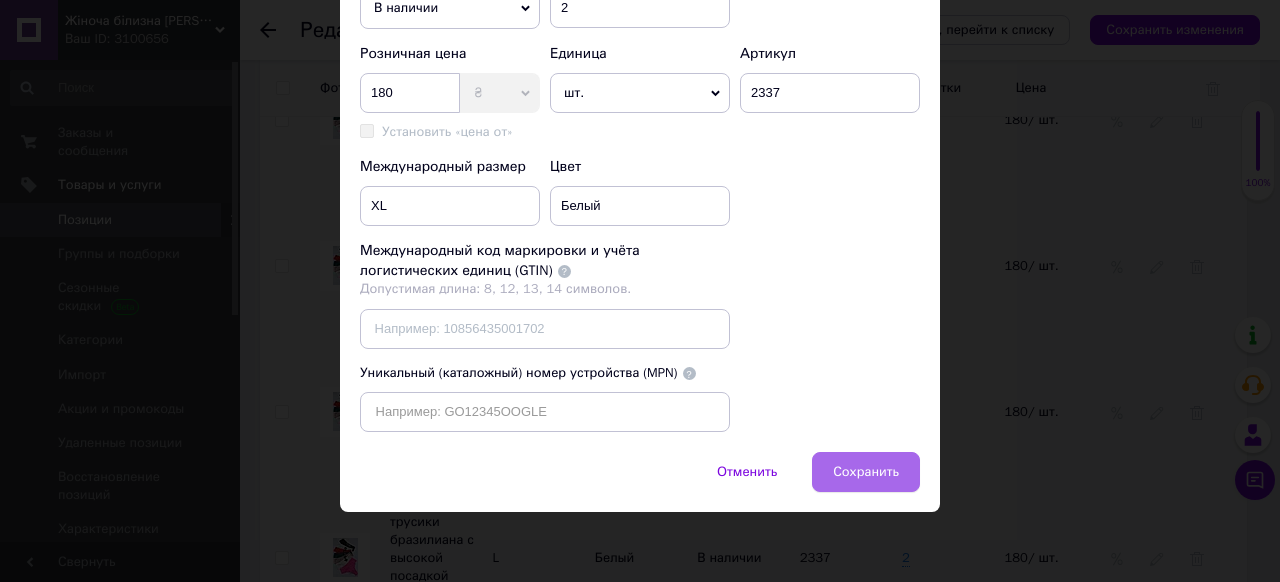 click on "Сохранить" at bounding box center (866, 472) 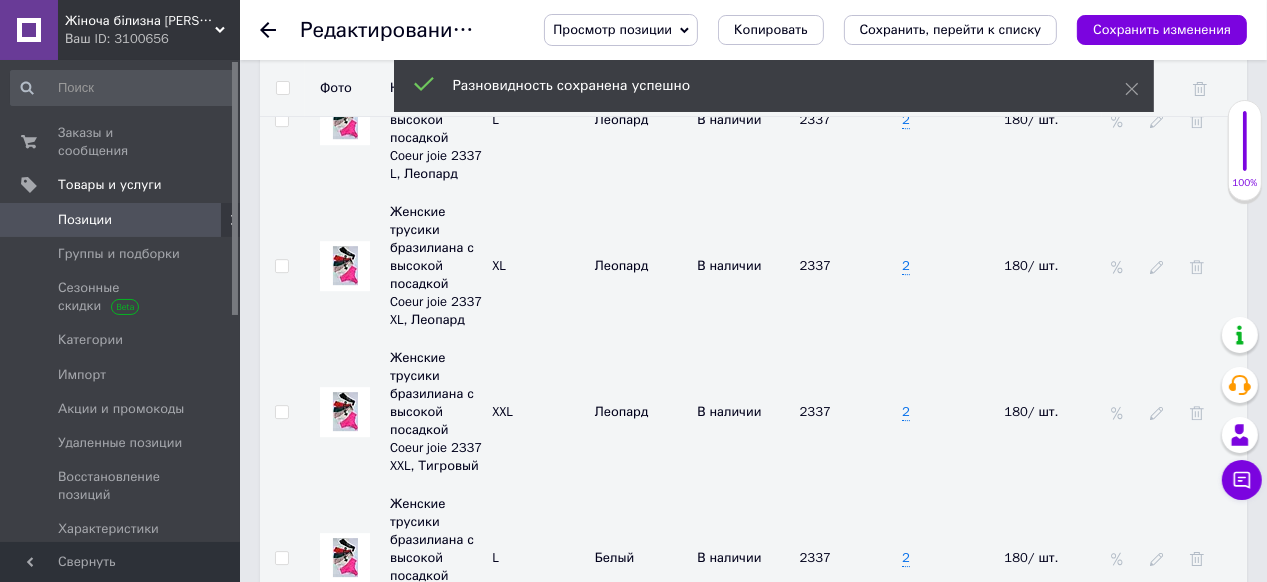 click 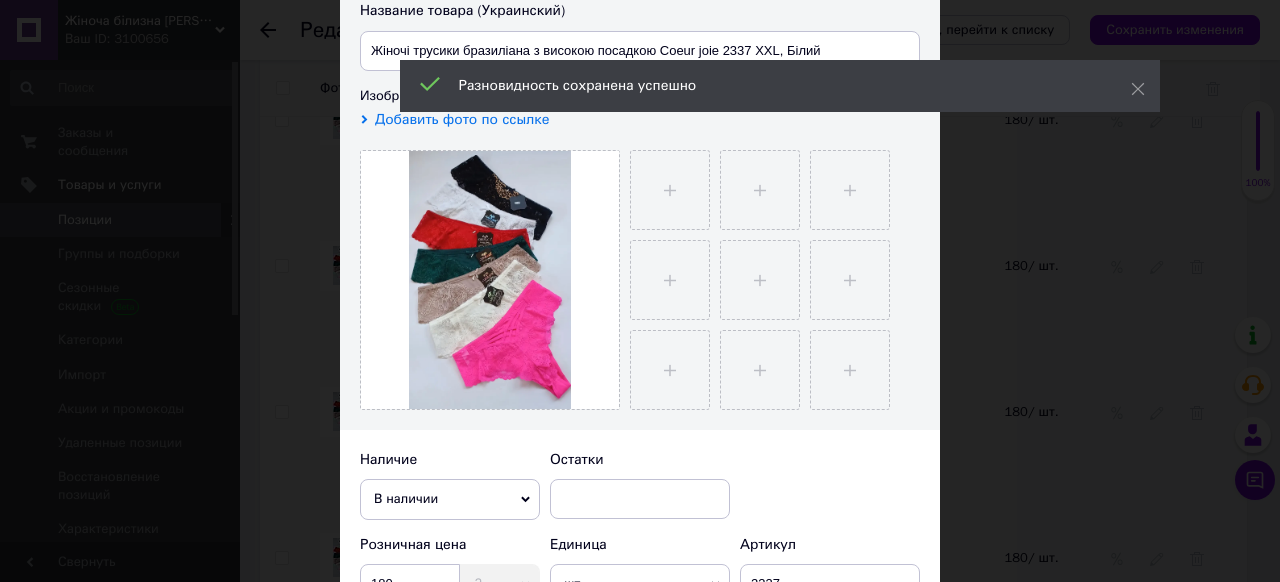 scroll, scrollTop: 400, scrollLeft: 0, axis: vertical 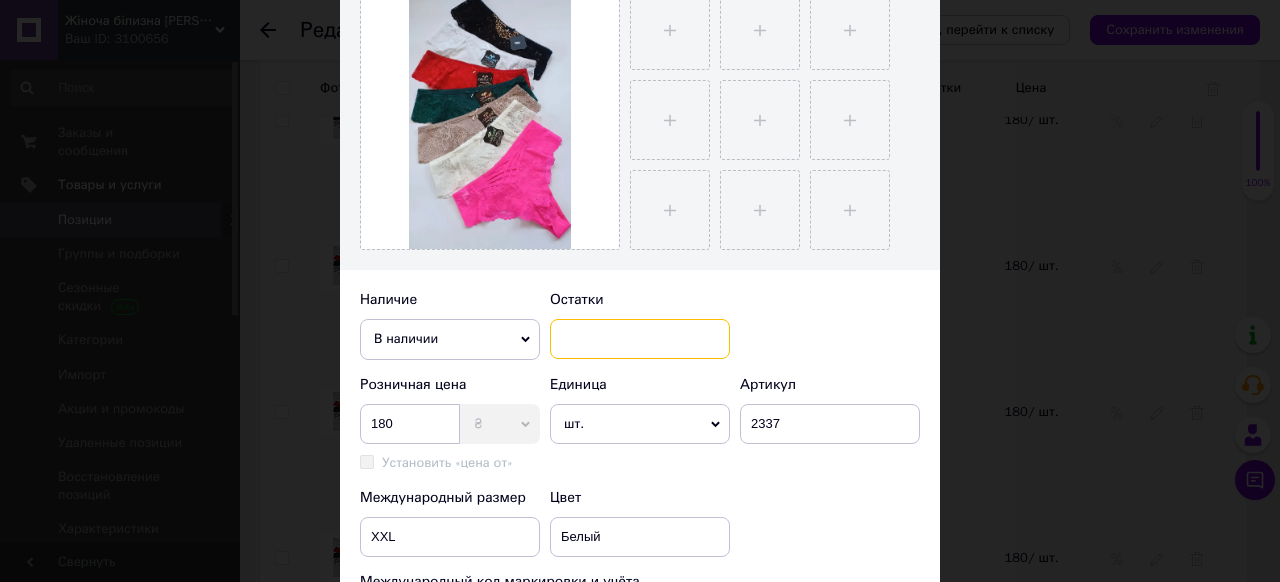 click at bounding box center [640, 339] 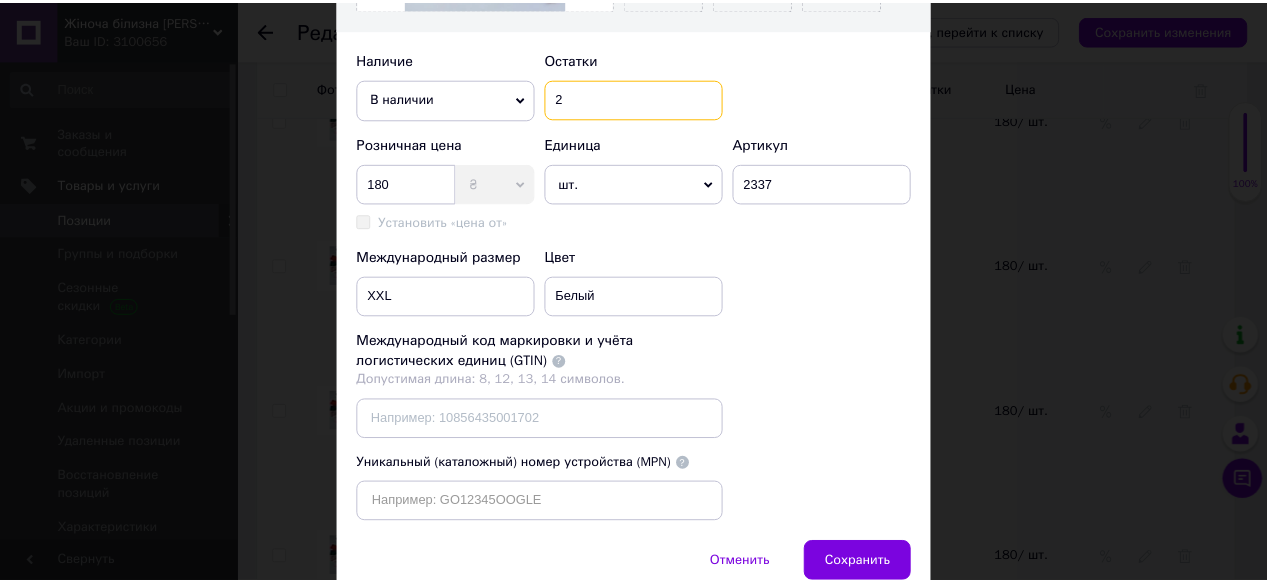 scroll, scrollTop: 764, scrollLeft: 0, axis: vertical 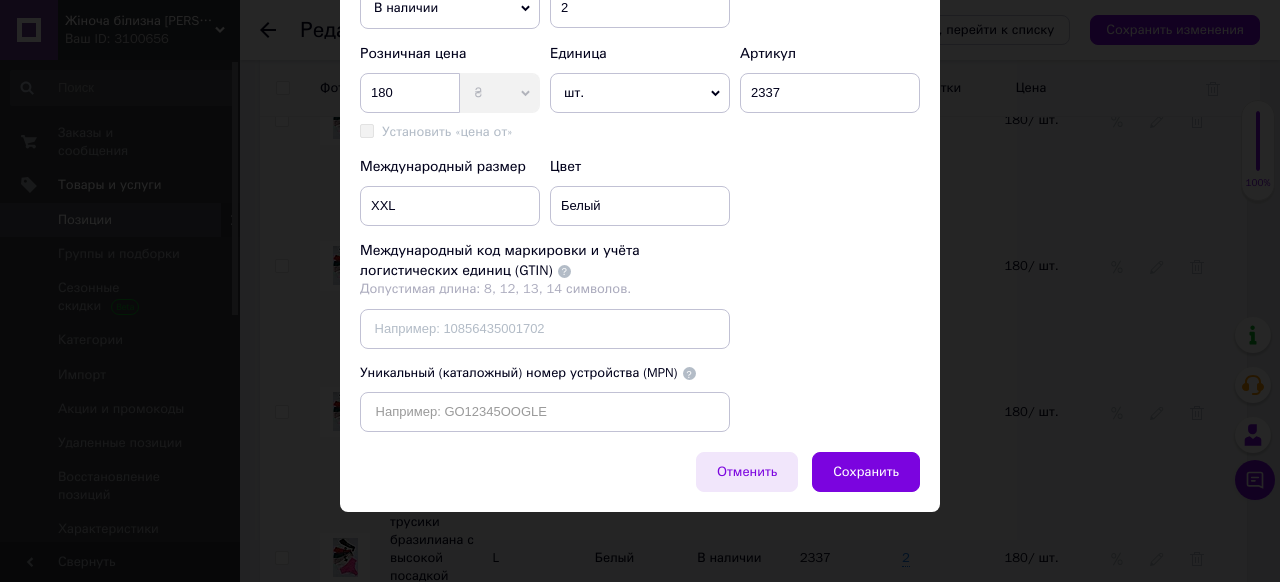 drag, startPoint x: 841, startPoint y: 468, endPoint x: 794, endPoint y: 453, distance: 49.335587 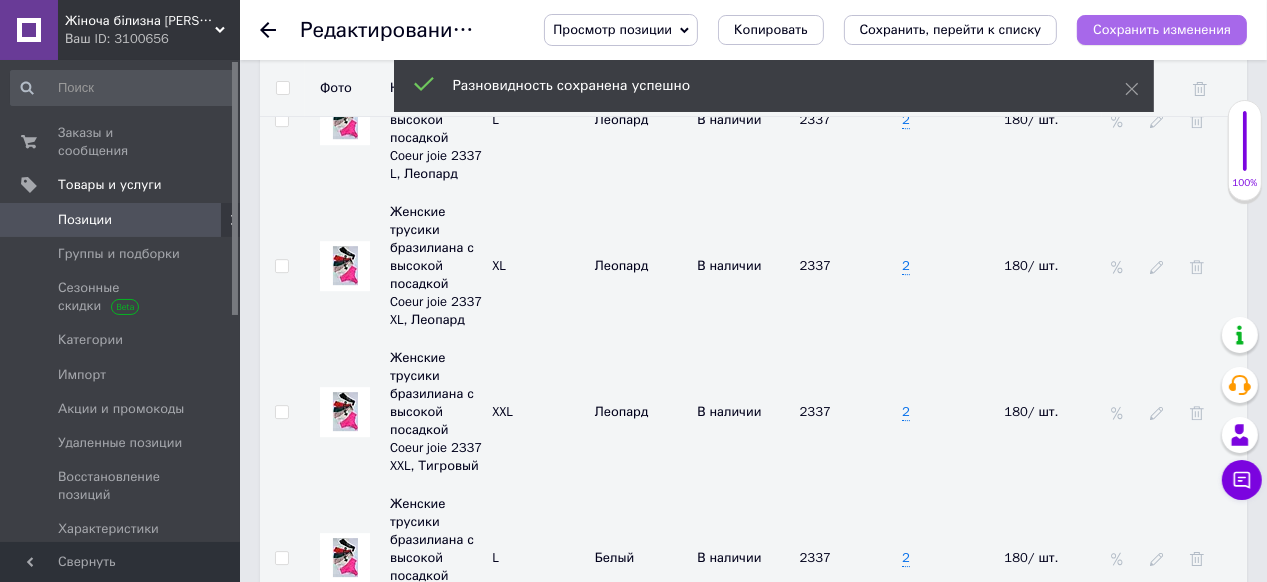 click on "Сохранить изменения" at bounding box center (1162, 29) 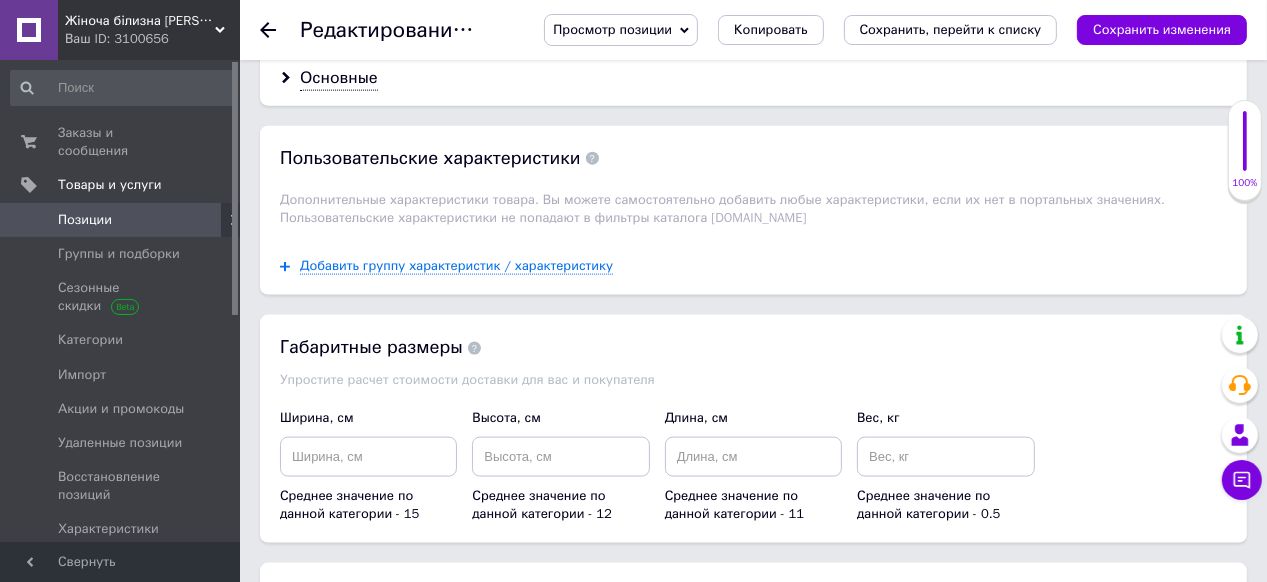 scroll, scrollTop: 2032, scrollLeft: 0, axis: vertical 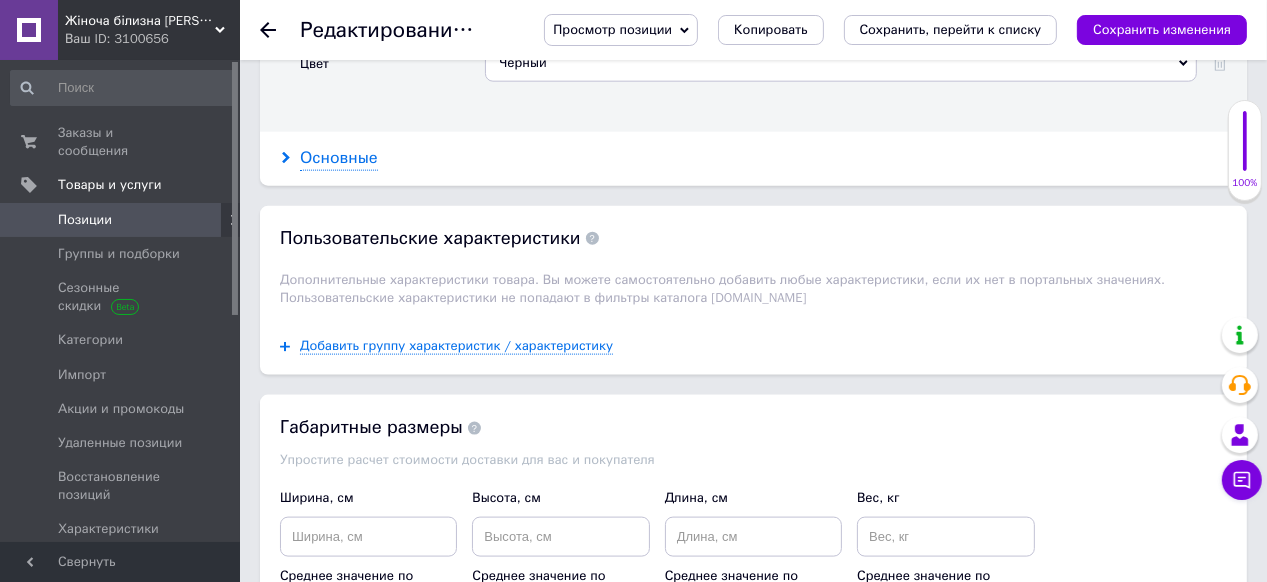 click on "Основные" at bounding box center (339, 158) 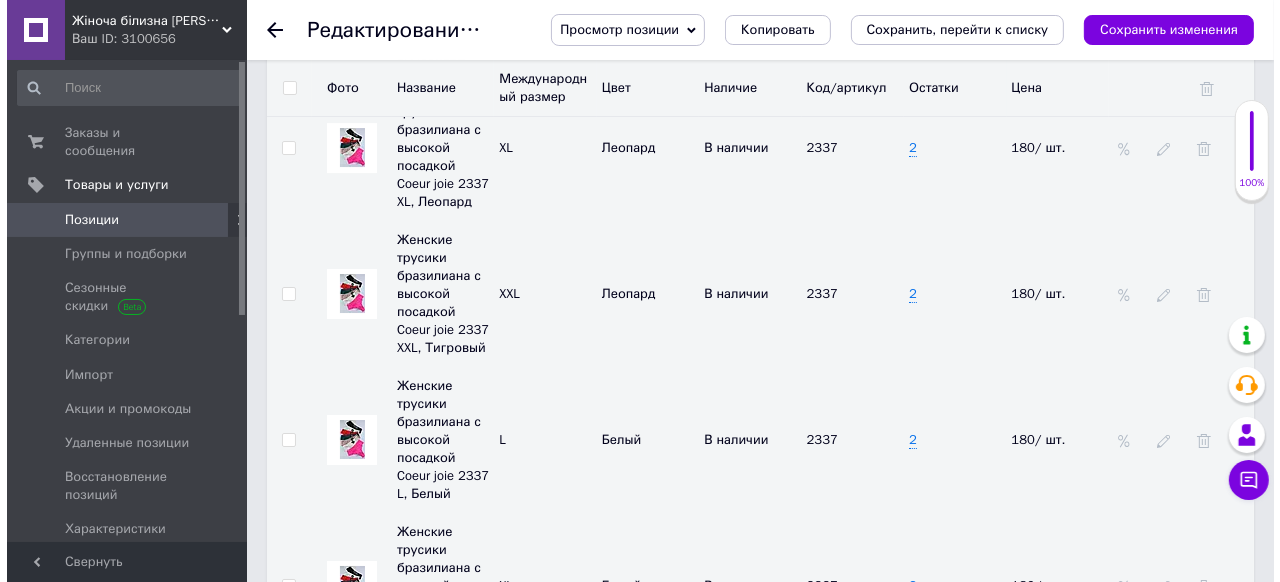 scroll, scrollTop: 5885, scrollLeft: 0, axis: vertical 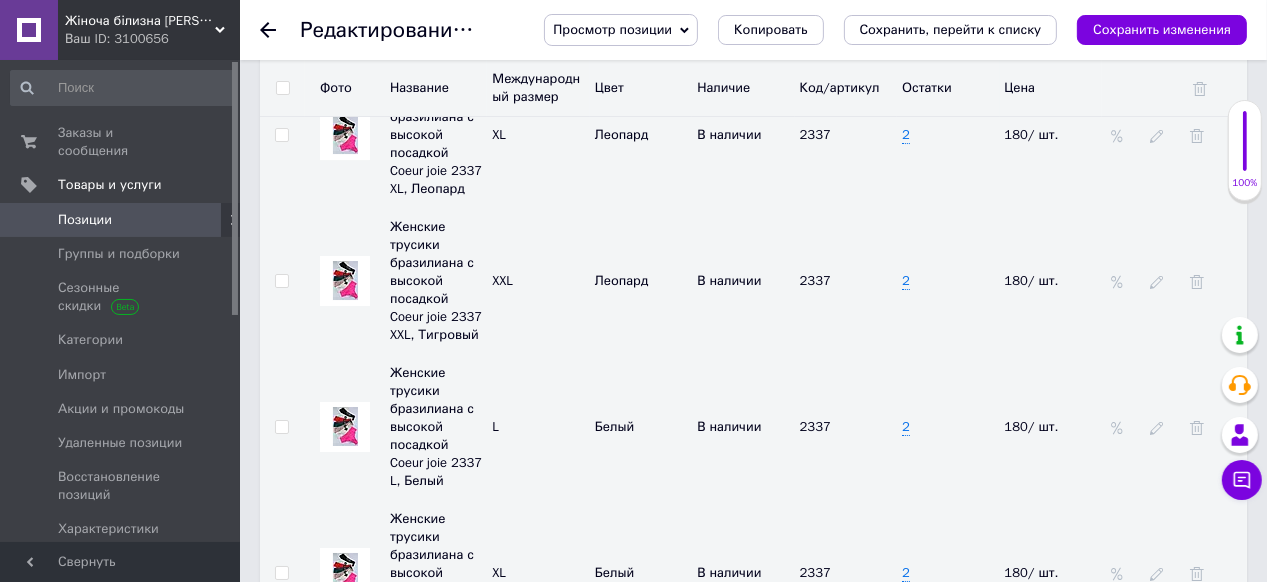 click on "Добавить разновидность" at bounding box center [383, 827] 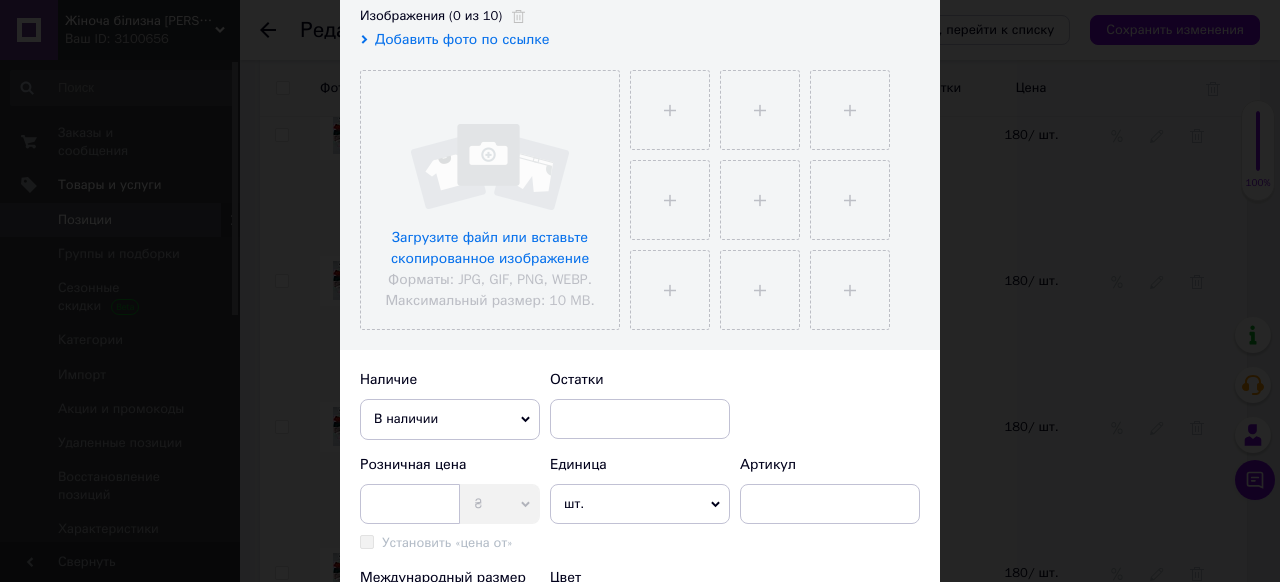 scroll, scrollTop: 400, scrollLeft: 0, axis: vertical 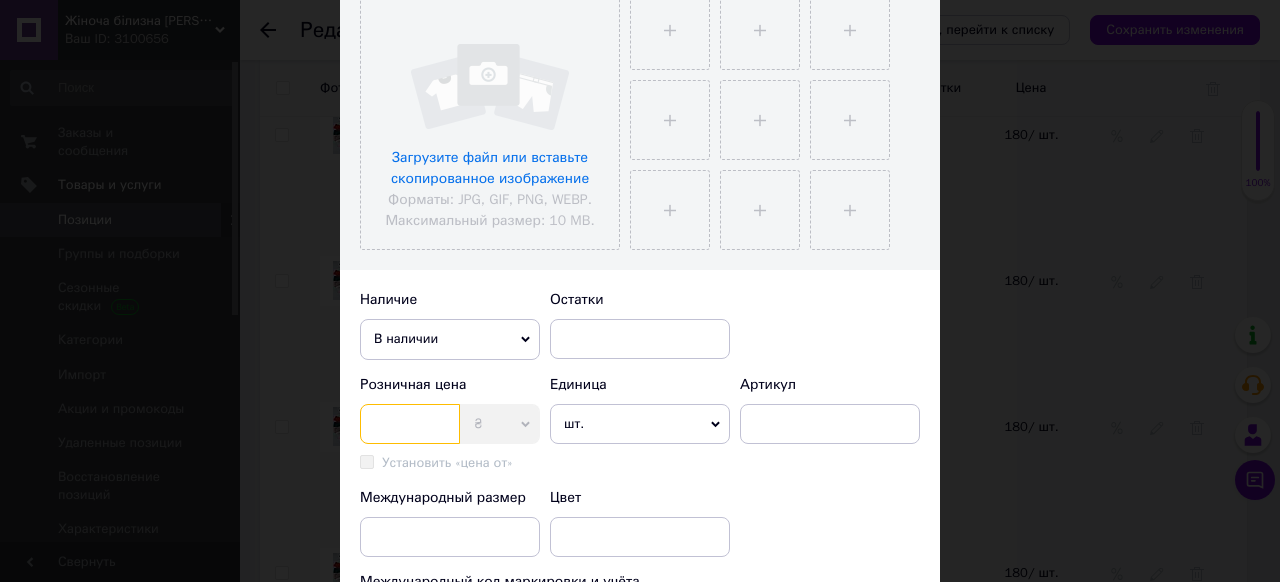 click at bounding box center (410, 424) 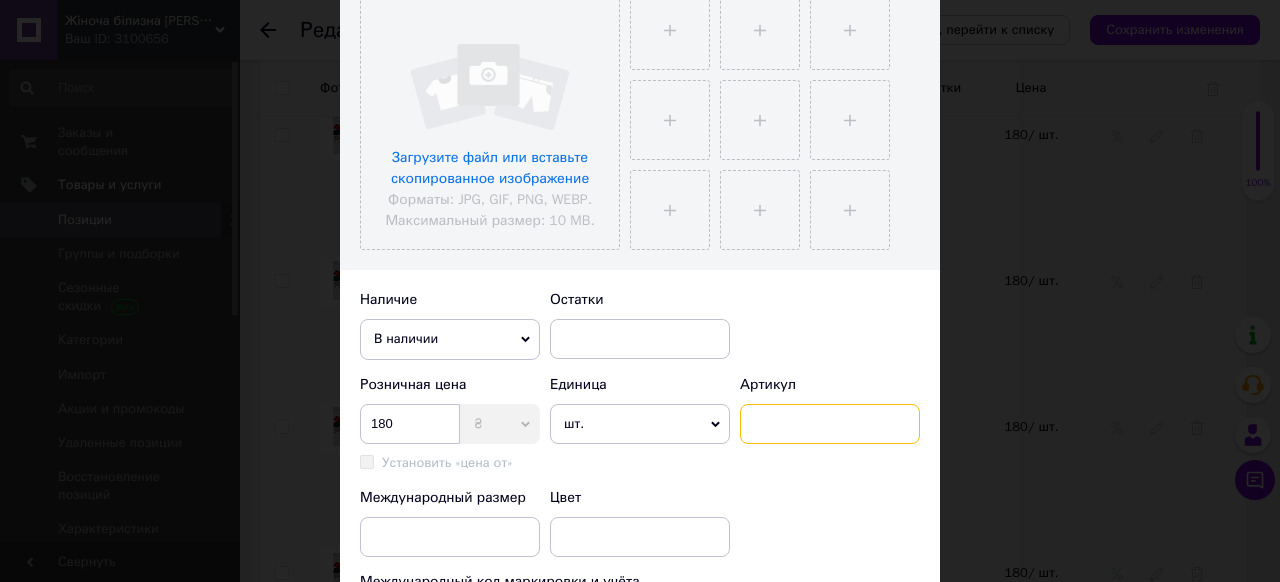click at bounding box center [830, 424] 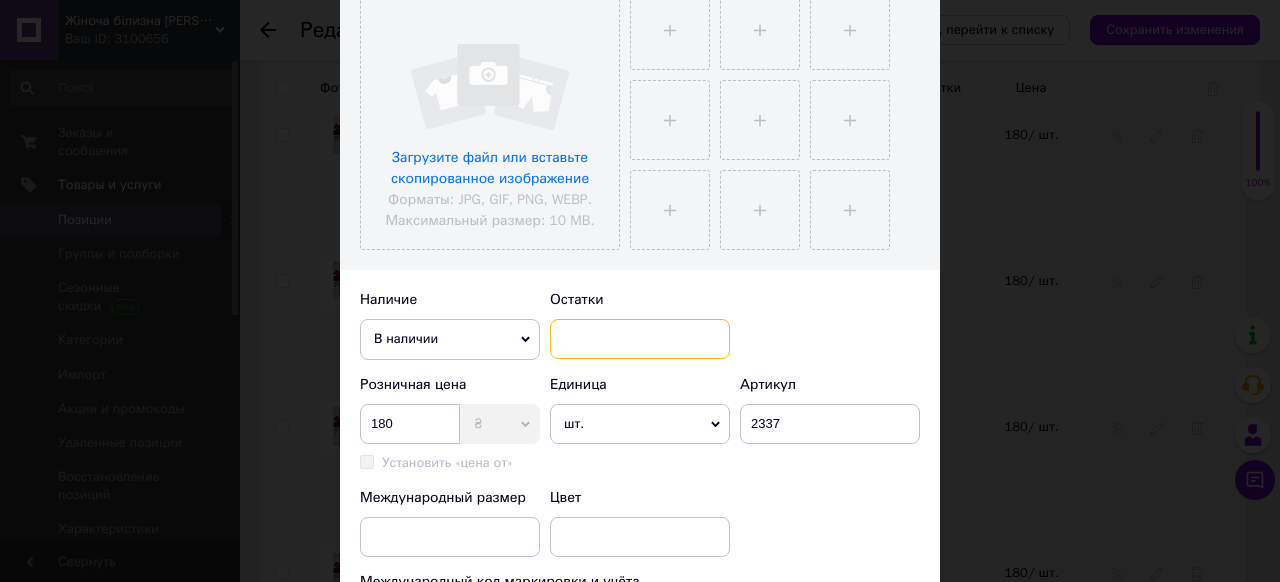 click at bounding box center [640, 339] 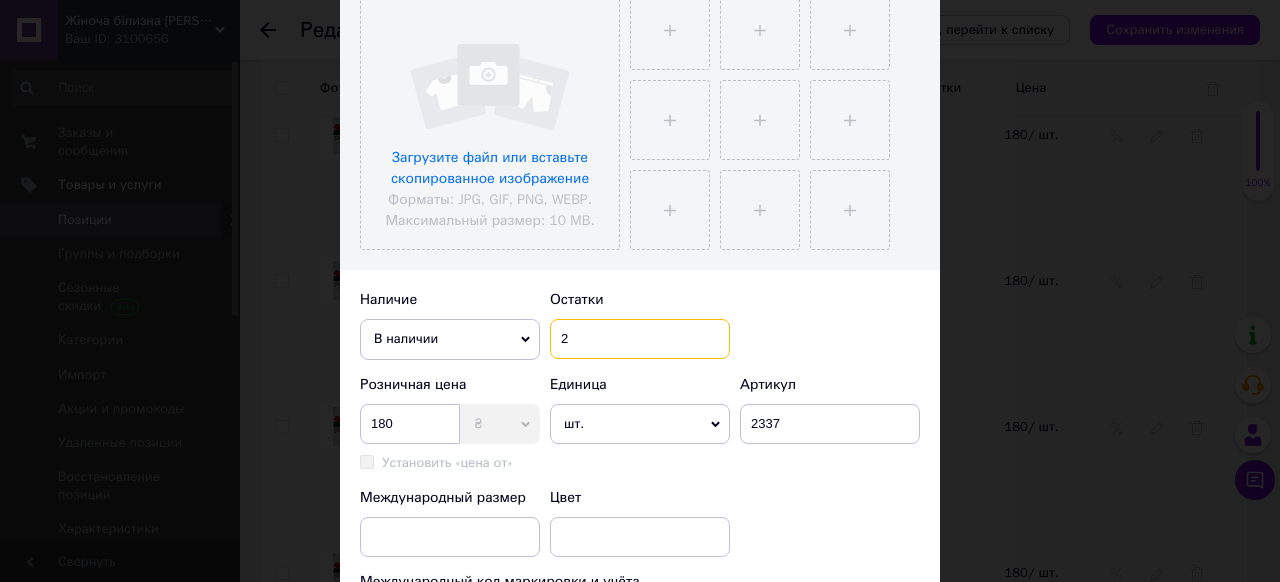 scroll, scrollTop: 560, scrollLeft: 0, axis: vertical 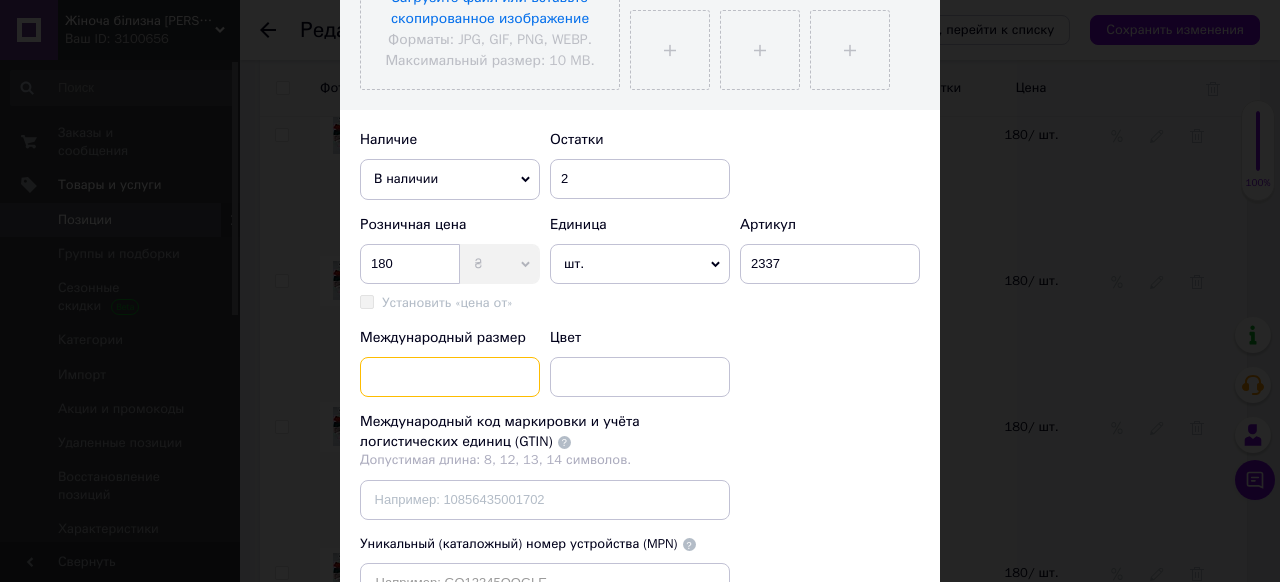click at bounding box center [450, 377] 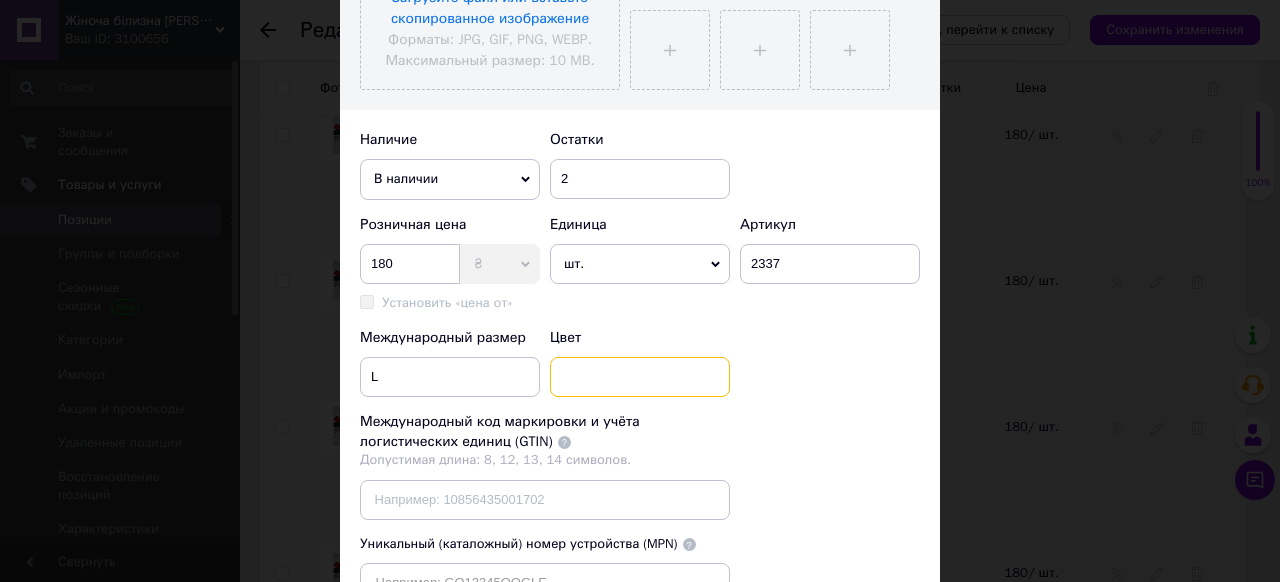 click at bounding box center [640, 377] 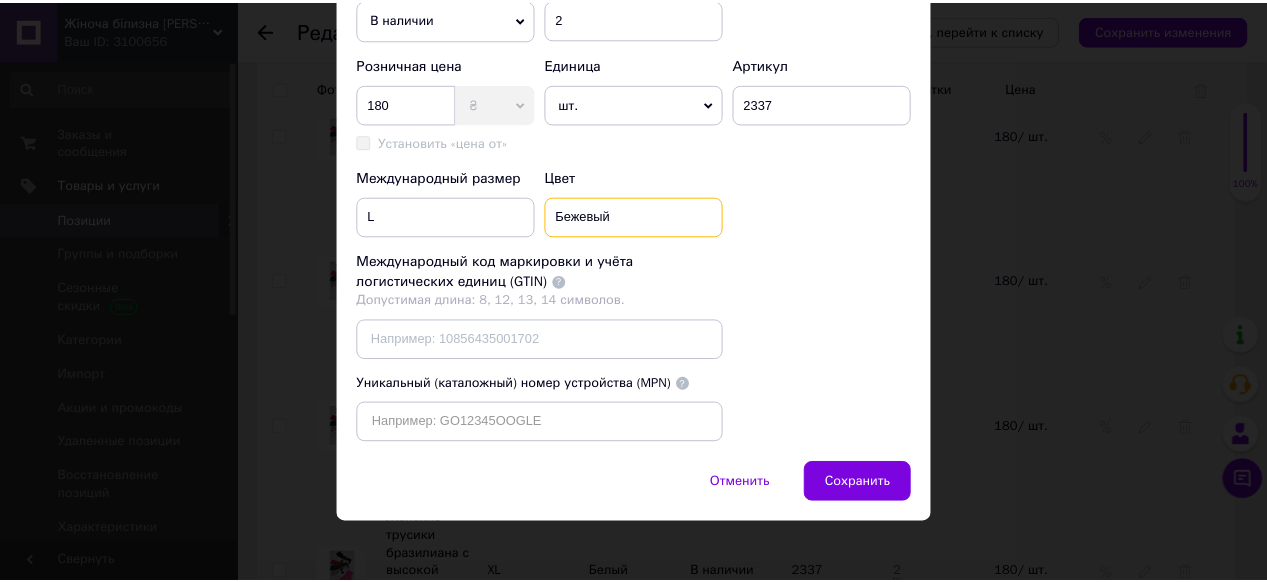 scroll, scrollTop: 764, scrollLeft: 0, axis: vertical 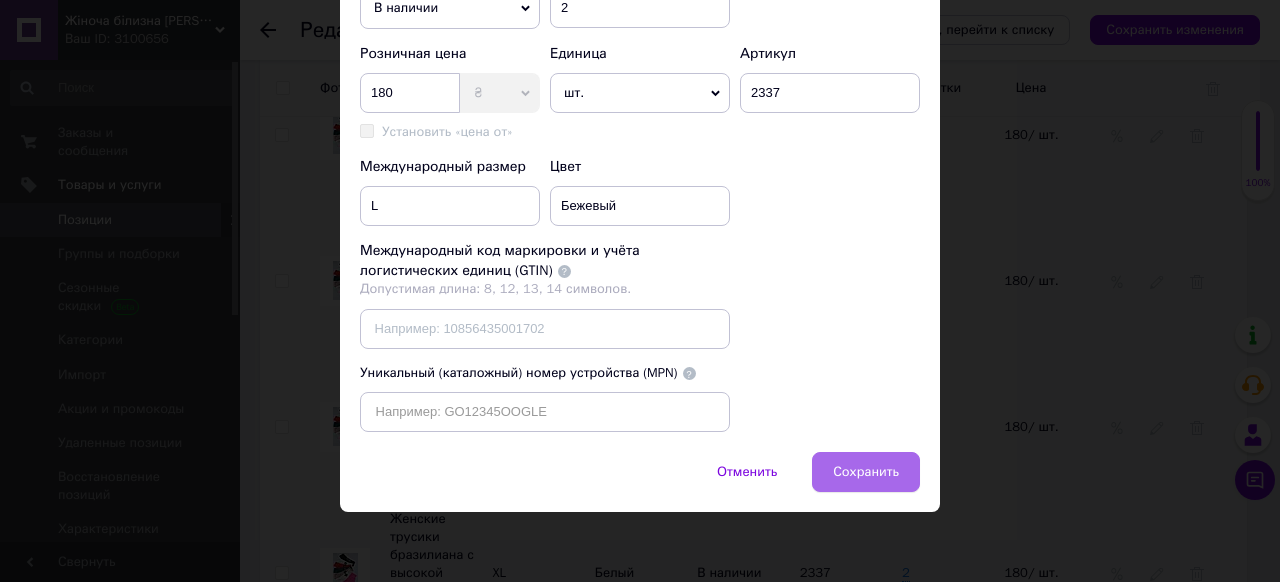 click on "Сохранить" at bounding box center (866, 472) 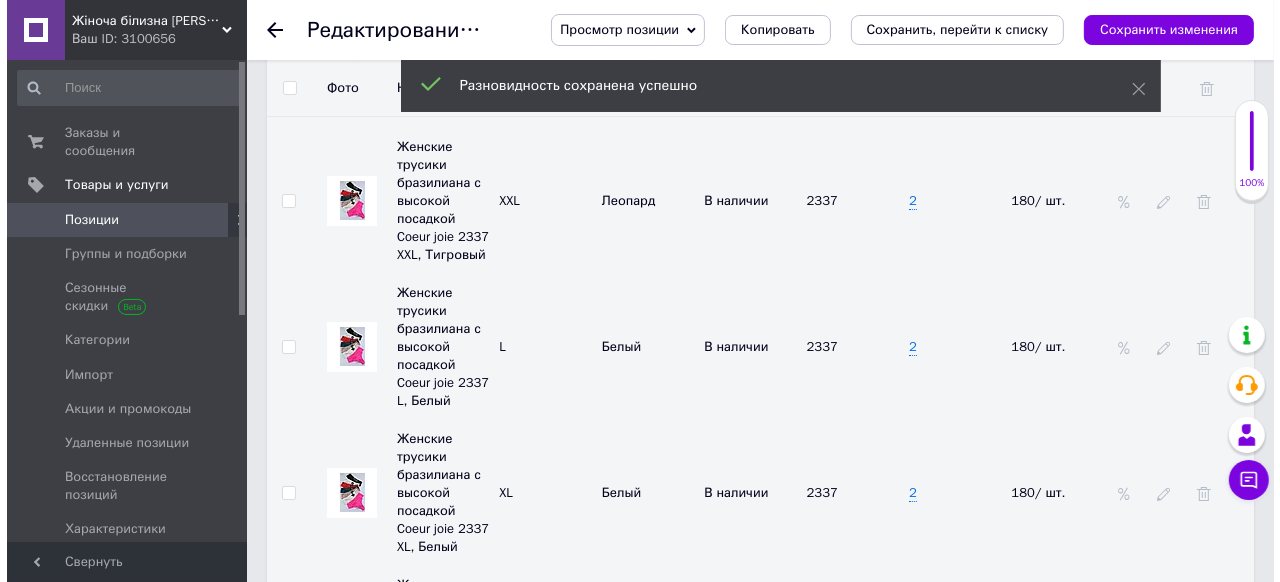 scroll, scrollTop: 5996, scrollLeft: 0, axis: vertical 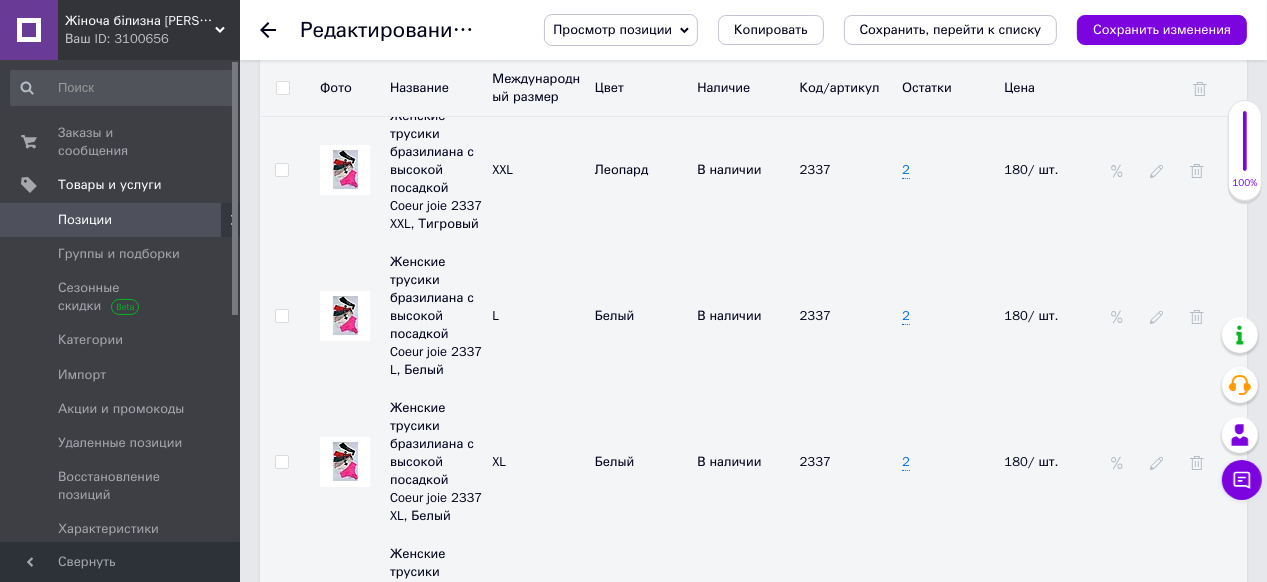 click on "Добавить разновидность" at bounding box center (383, 844) 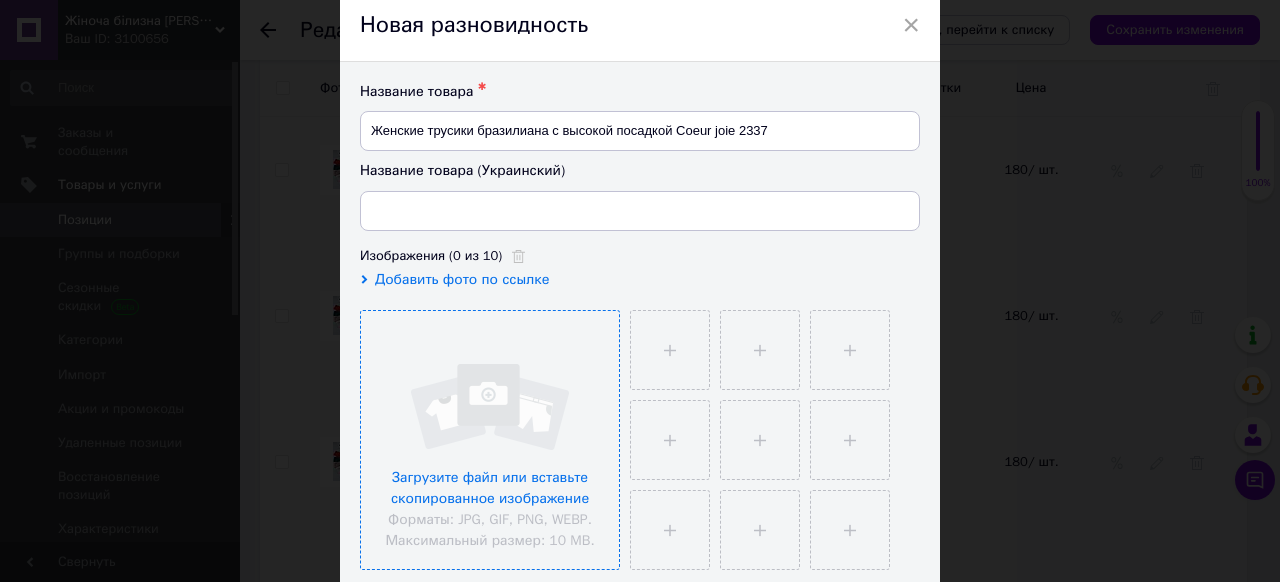 scroll, scrollTop: 160, scrollLeft: 0, axis: vertical 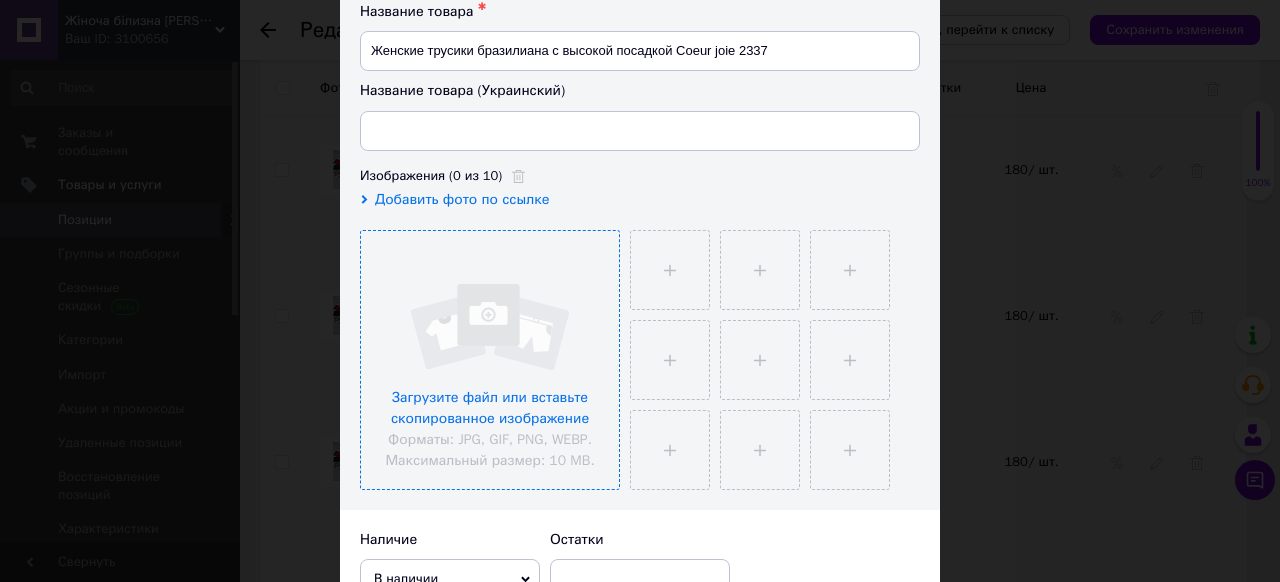 click at bounding box center (490, 360) 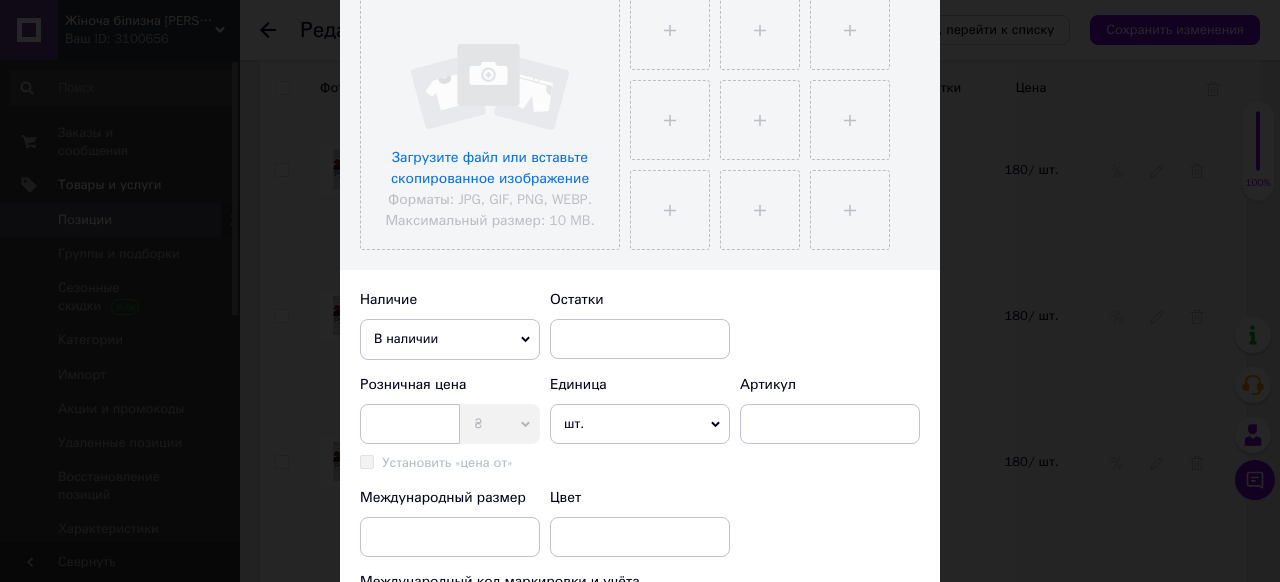 scroll, scrollTop: 480, scrollLeft: 0, axis: vertical 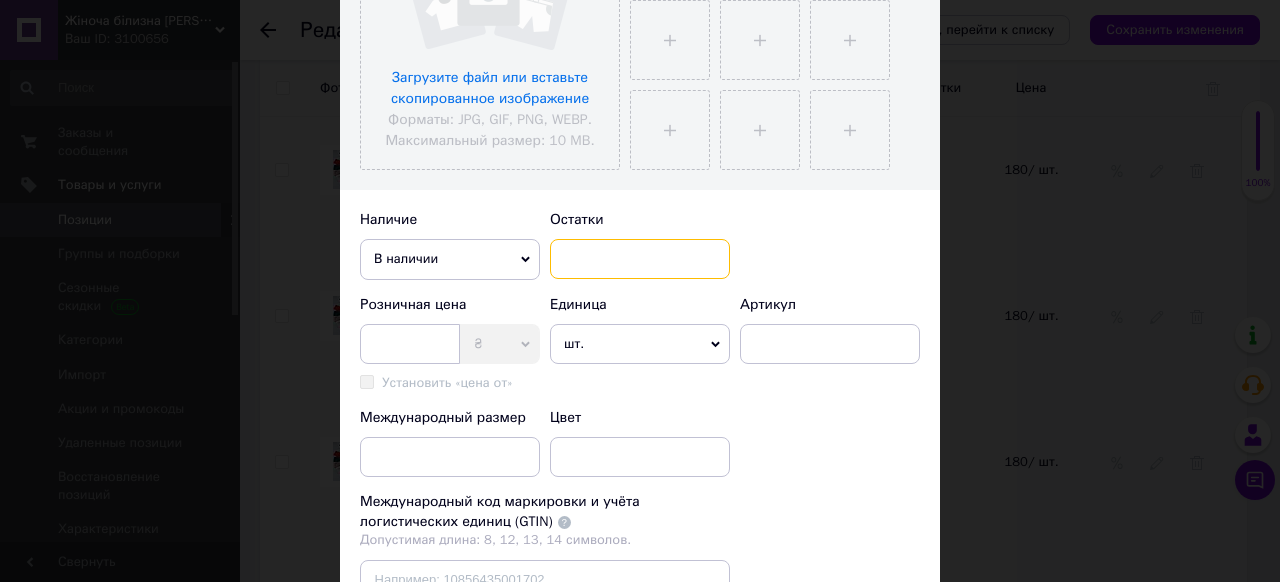 click at bounding box center (640, 259) 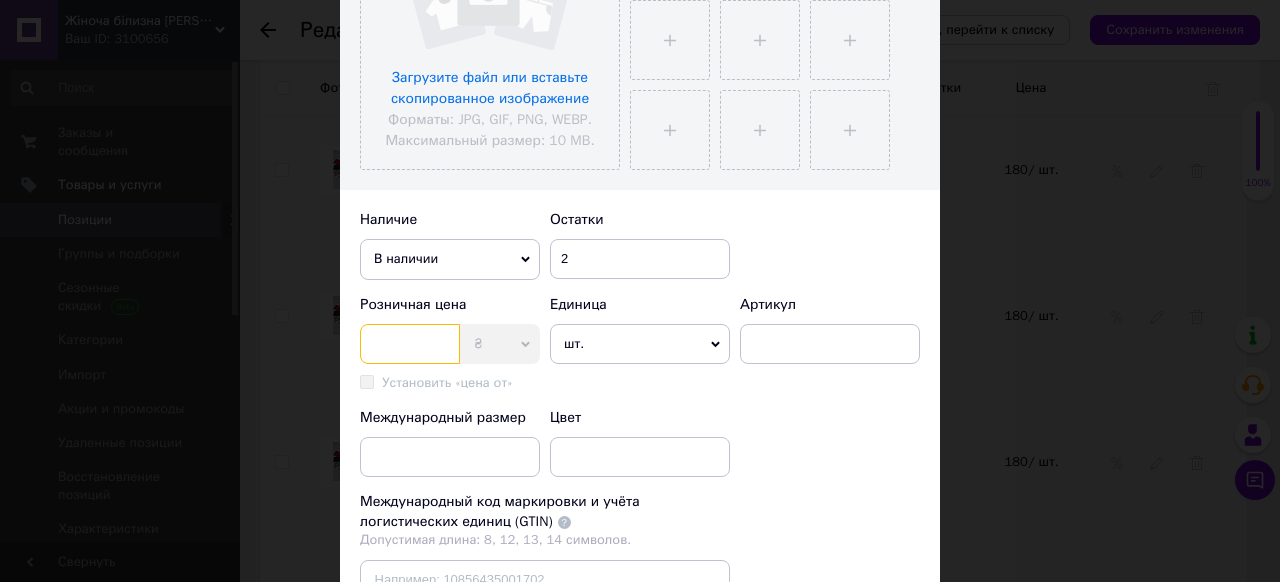 click at bounding box center (410, 344) 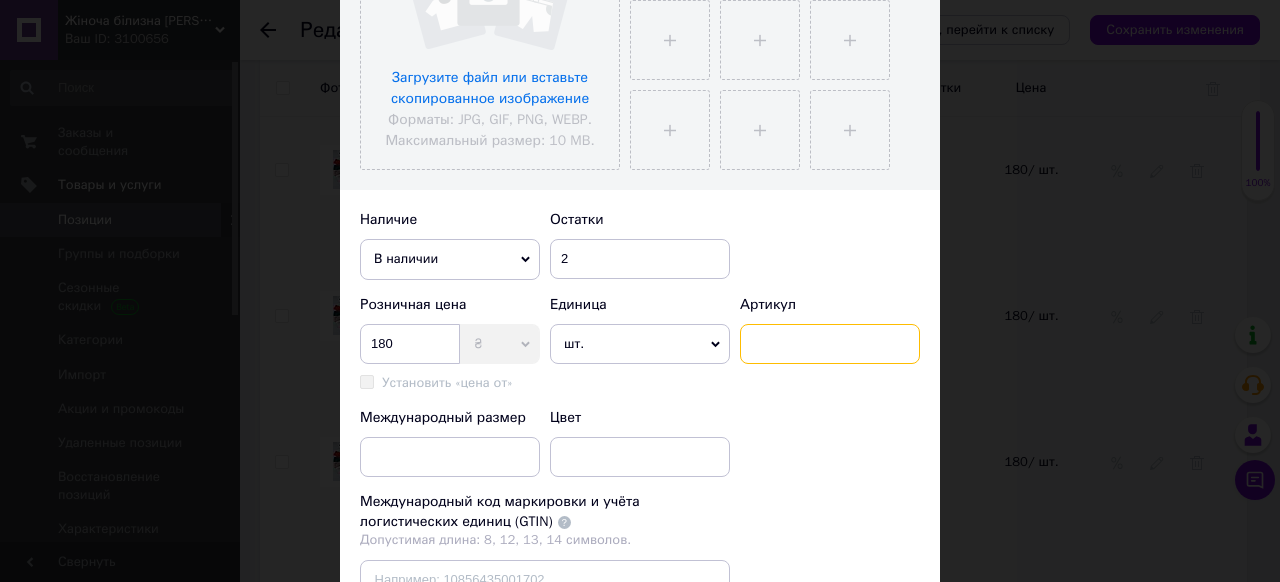 drag, startPoint x: 787, startPoint y: 335, endPoint x: 775, endPoint y: 344, distance: 15 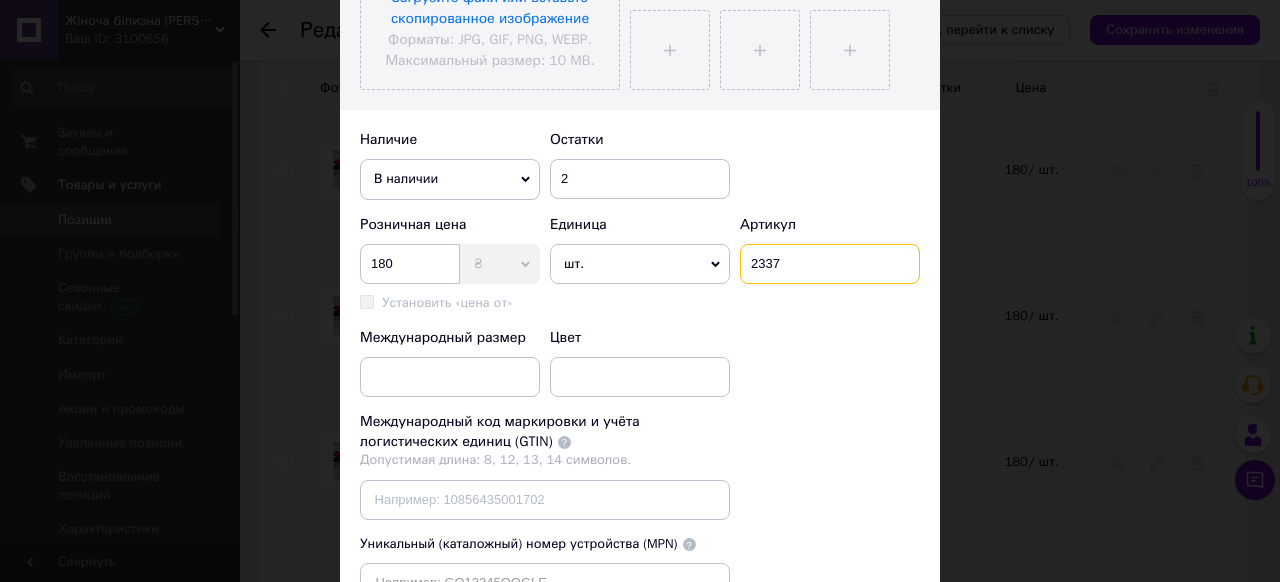 scroll, scrollTop: 640, scrollLeft: 0, axis: vertical 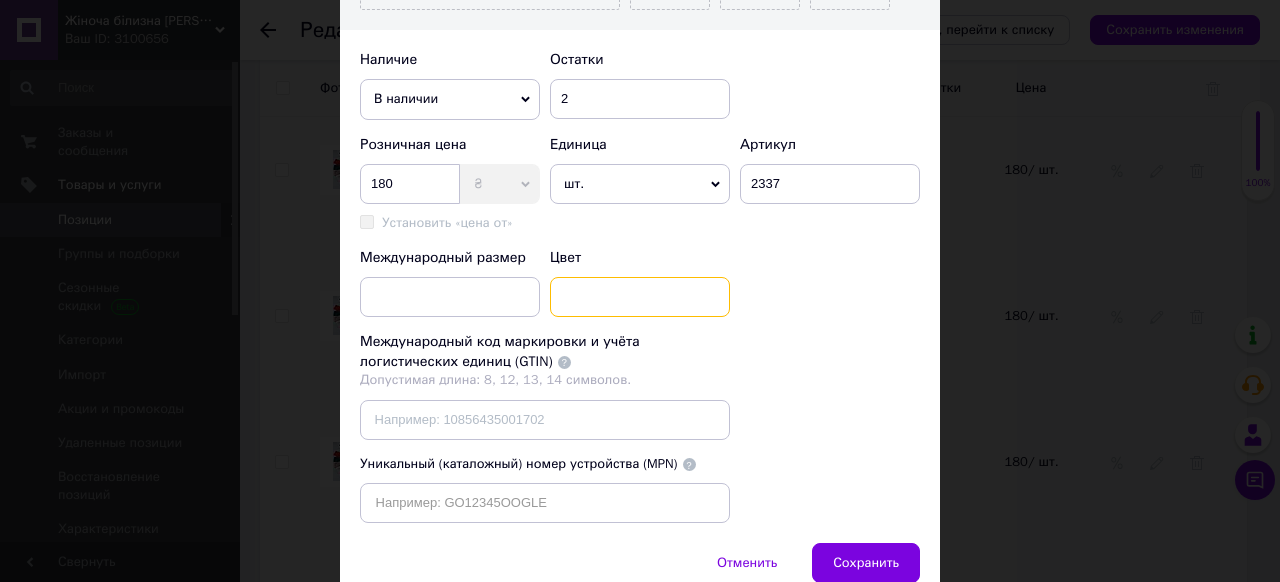 click at bounding box center (640, 297) 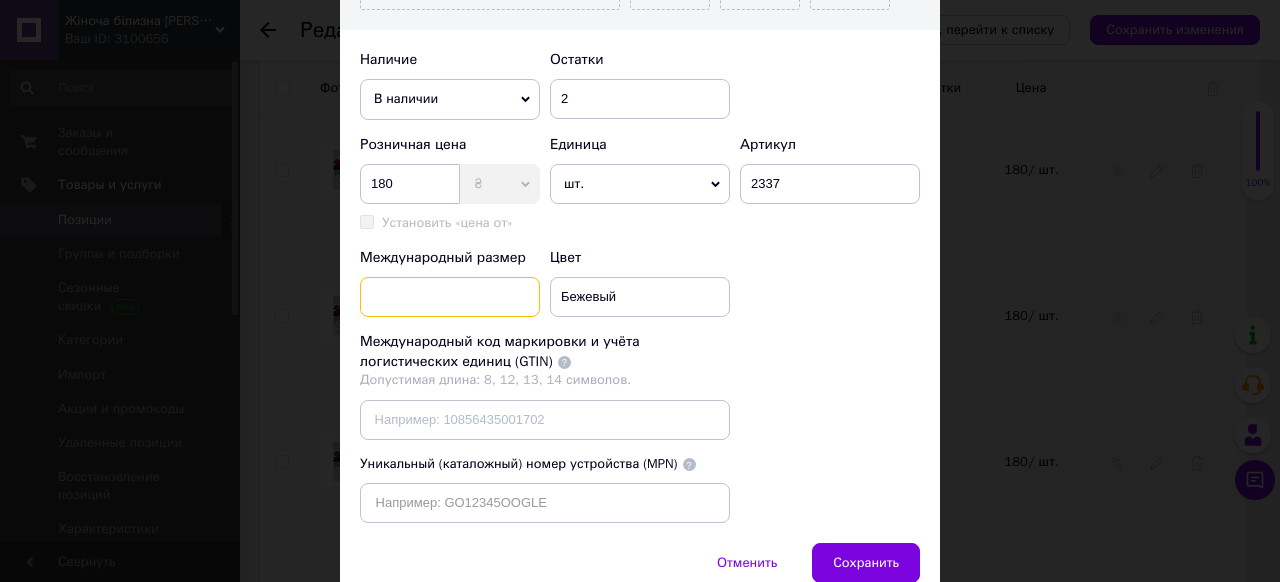 click at bounding box center [450, 297] 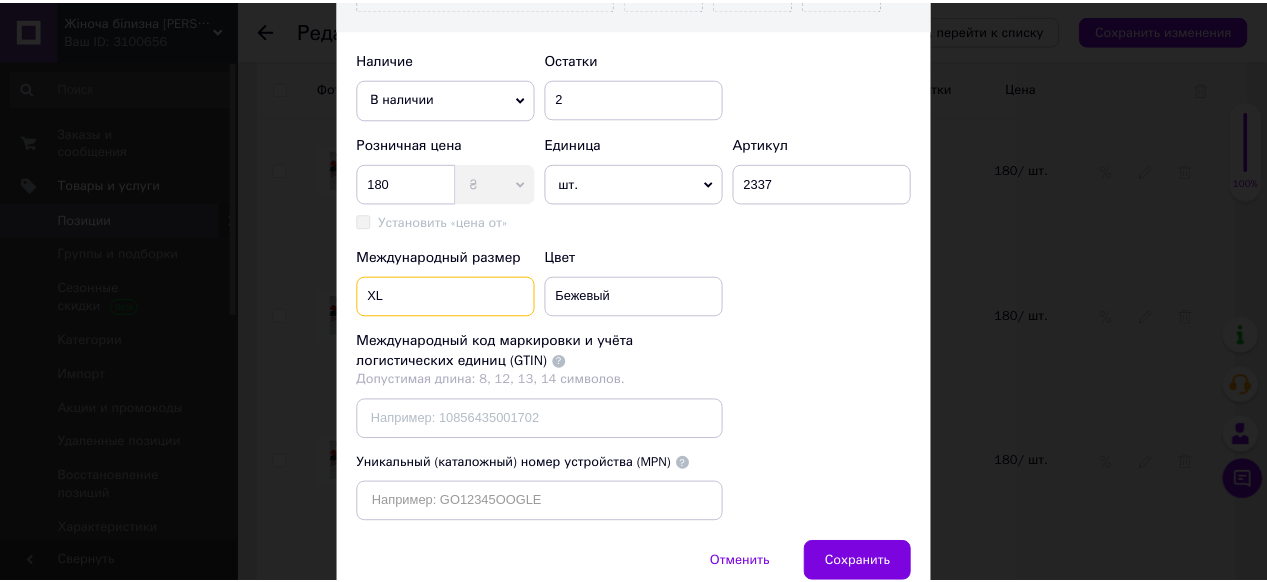 scroll, scrollTop: 764, scrollLeft: 0, axis: vertical 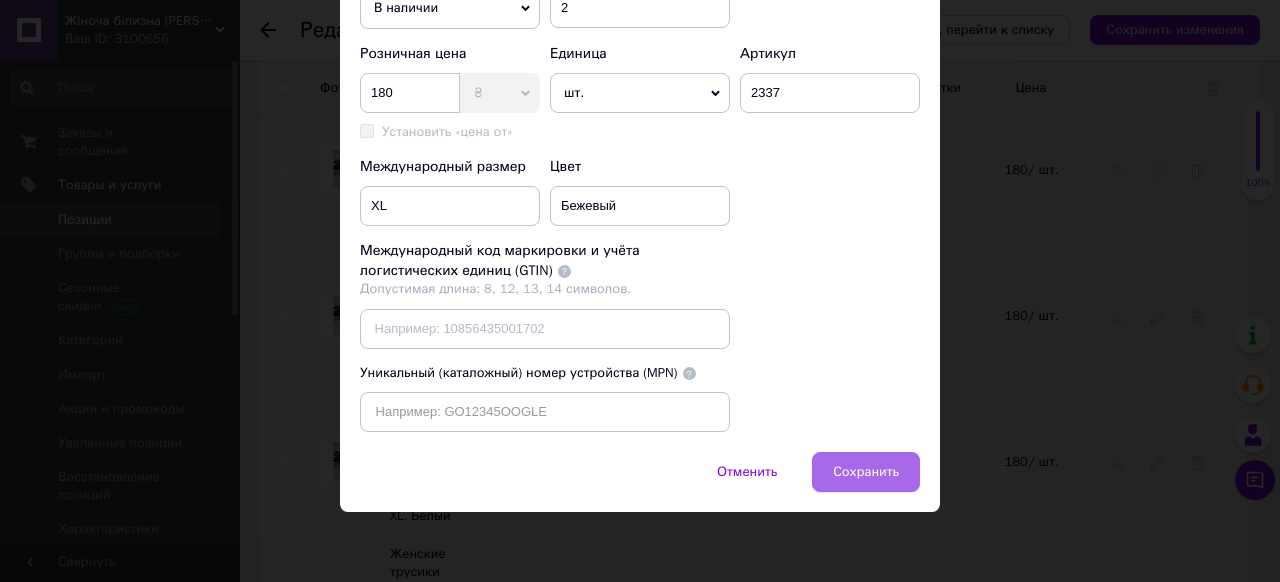 click on "Сохранить" at bounding box center (866, 472) 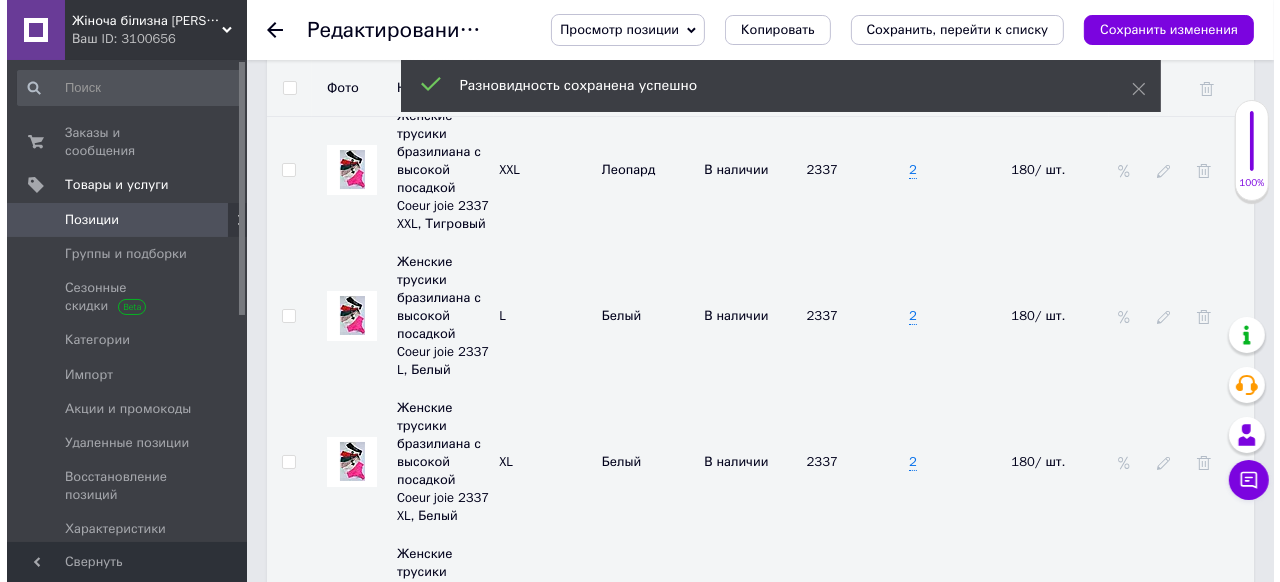 scroll, scrollTop: 6076, scrollLeft: 0, axis: vertical 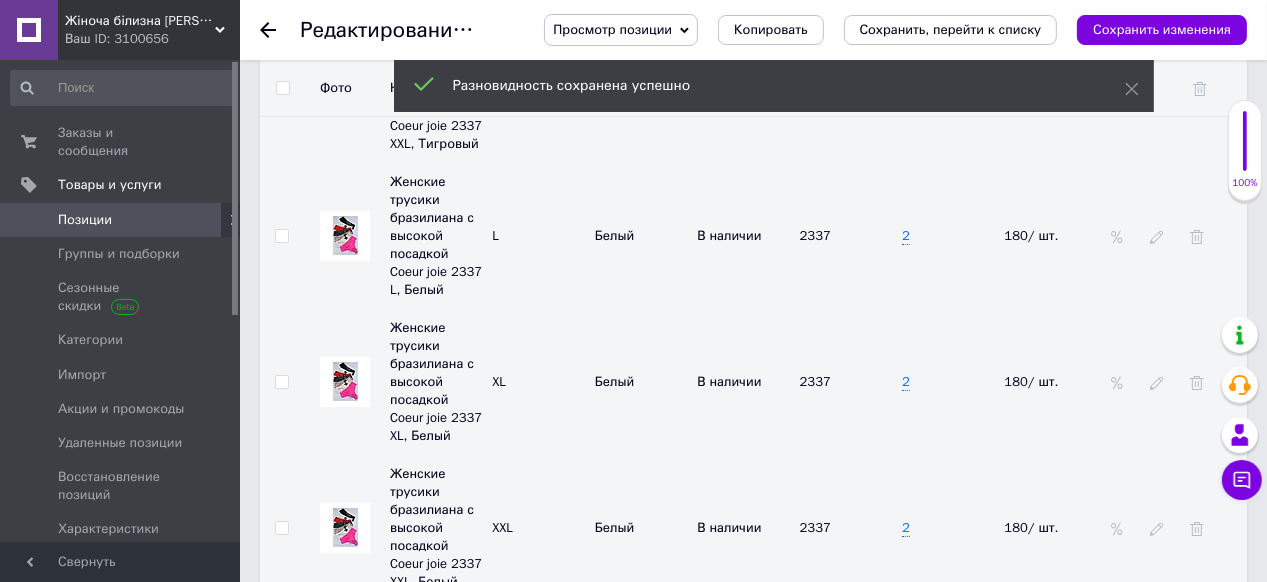 click on "Добавить разновидность" at bounding box center (383, 892) 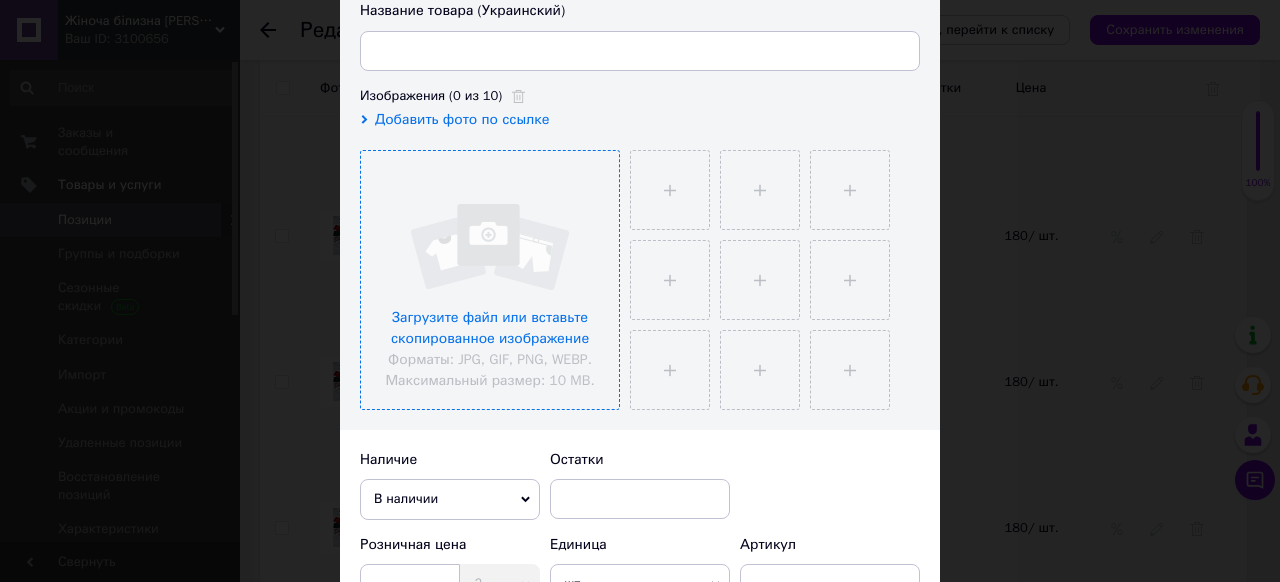 scroll, scrollTop: 400, scrollLeft: 0, axis: vertical 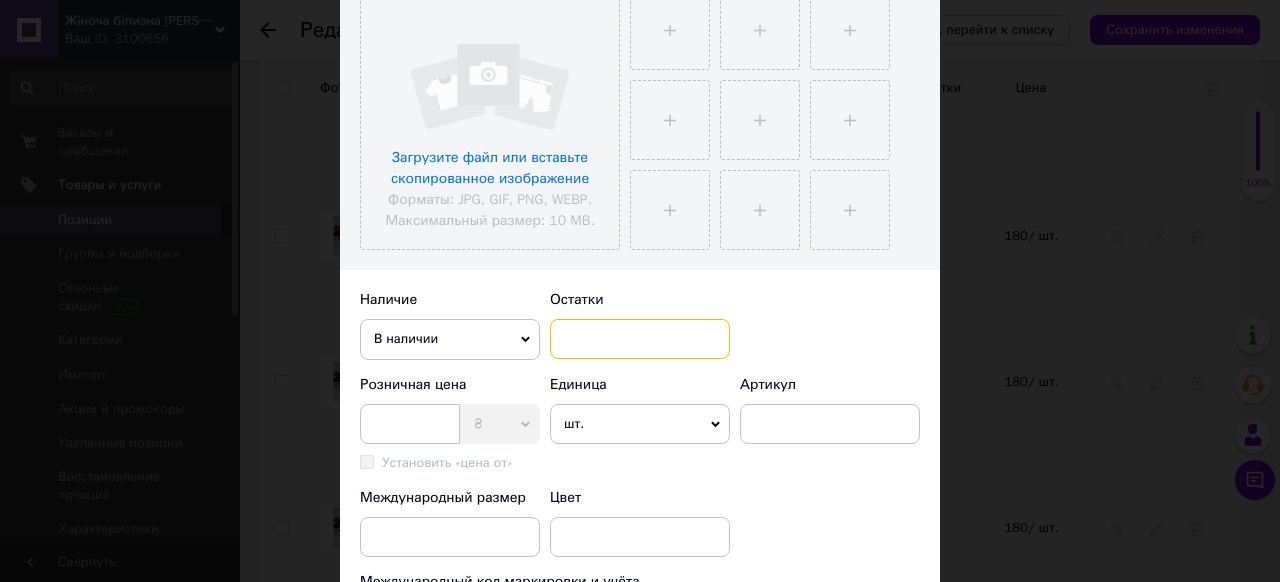 drag, startPoint x: 568, startPoint y: 336, endPoint x: 560, endPoint y: 343, distance: 10.630146 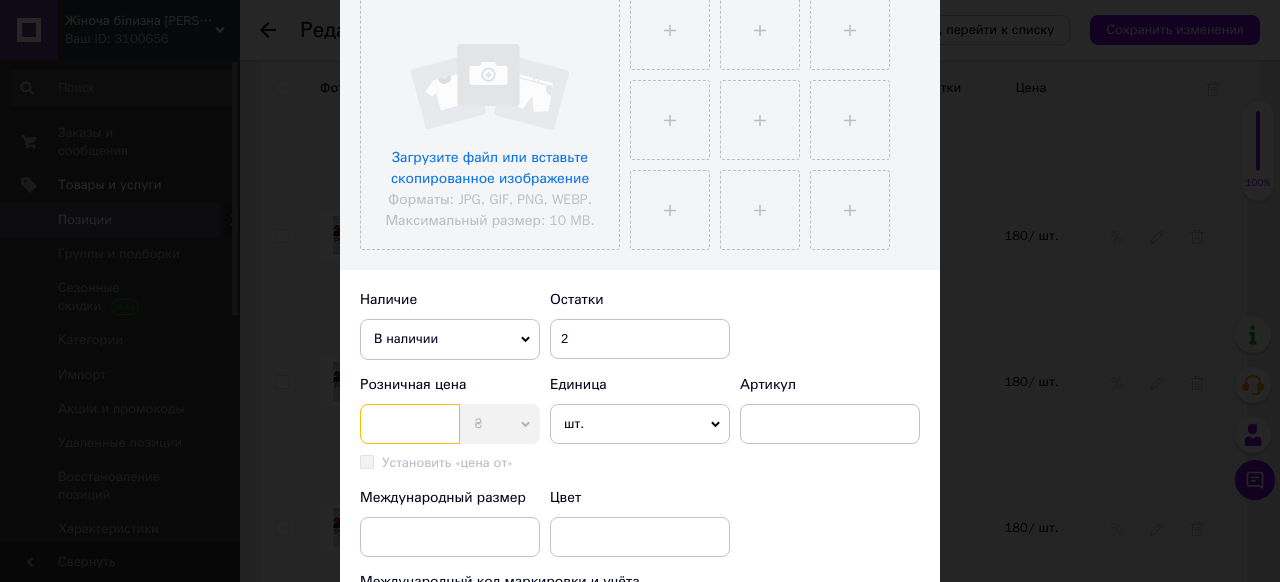 click at bounding box center [410, 424] 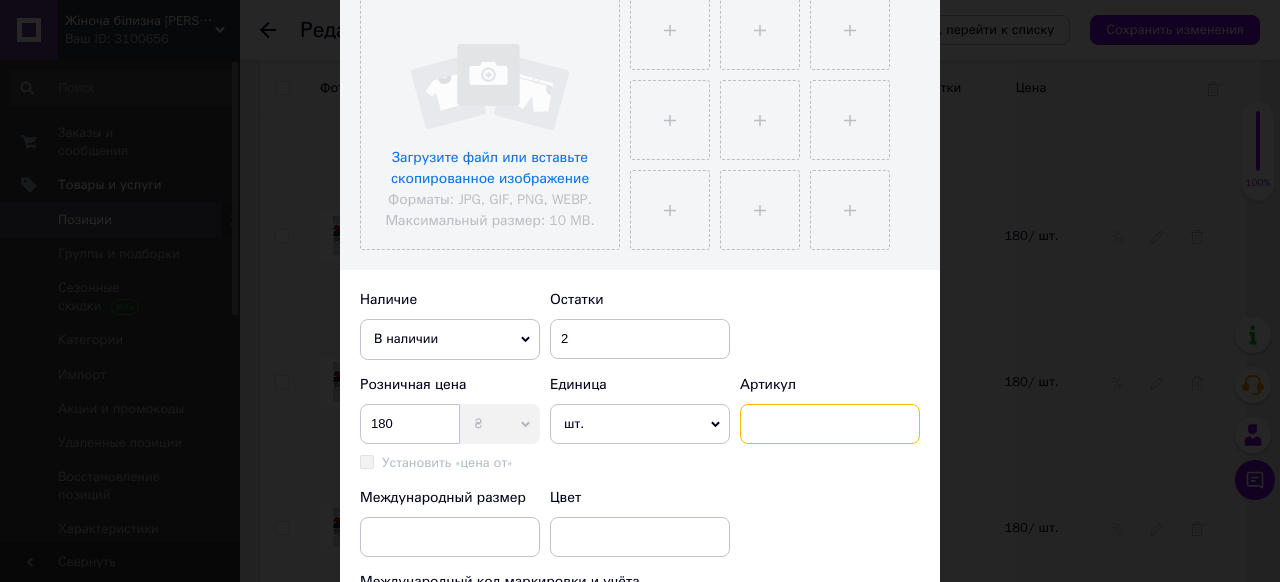 click at bounding box center (830, 424) 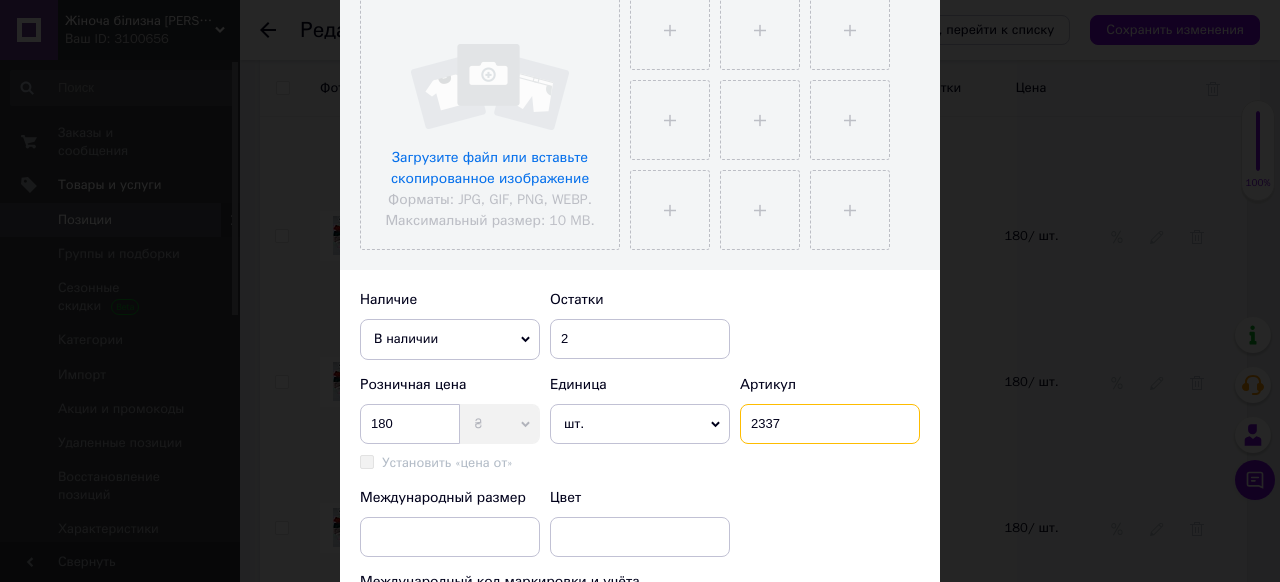 scroll, scrollTop: 560, scrollLeft: 0, axis: vertical 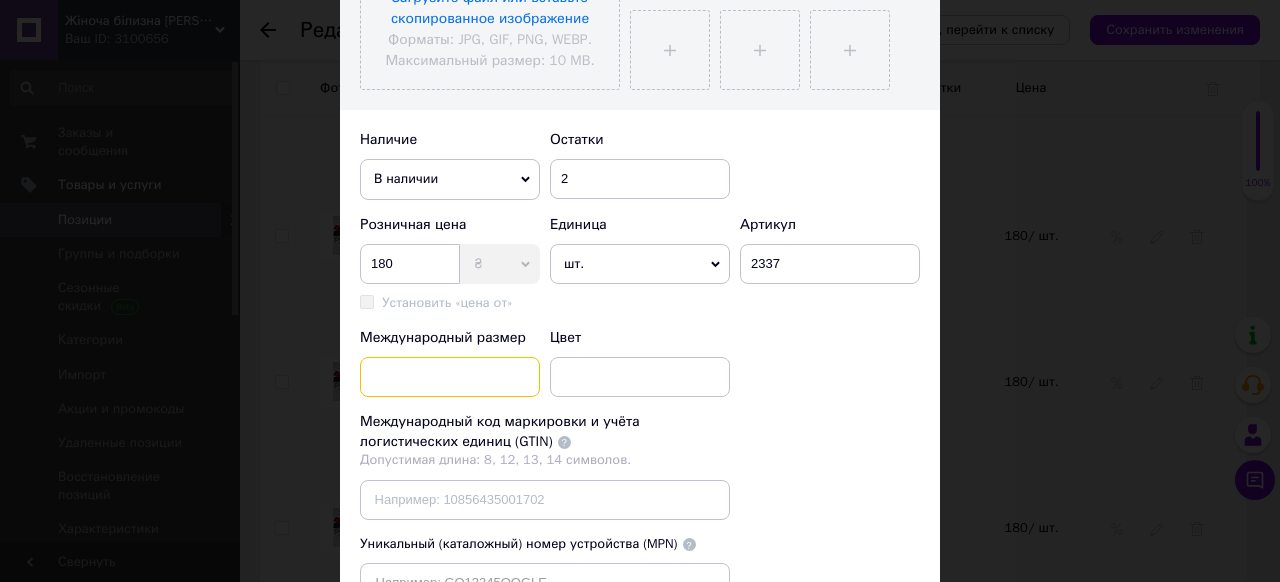 click at bounding box center (450, 377) 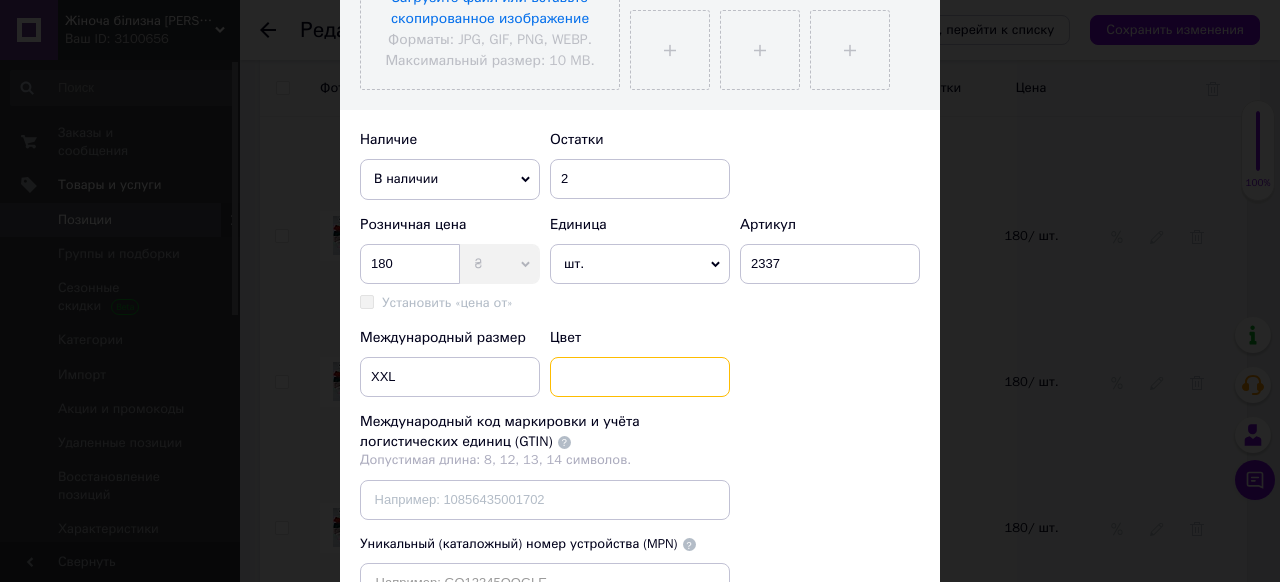 click at bounding box center (640, 377) 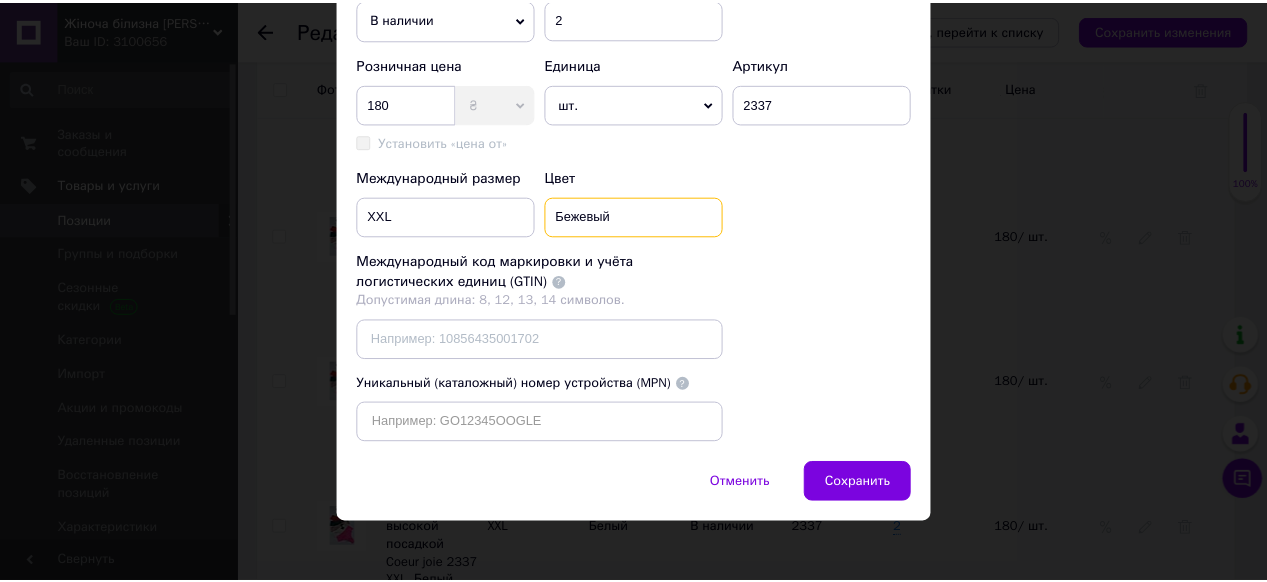scroll, scrollTop: 764, scrollLeft: 0, axis: vertical 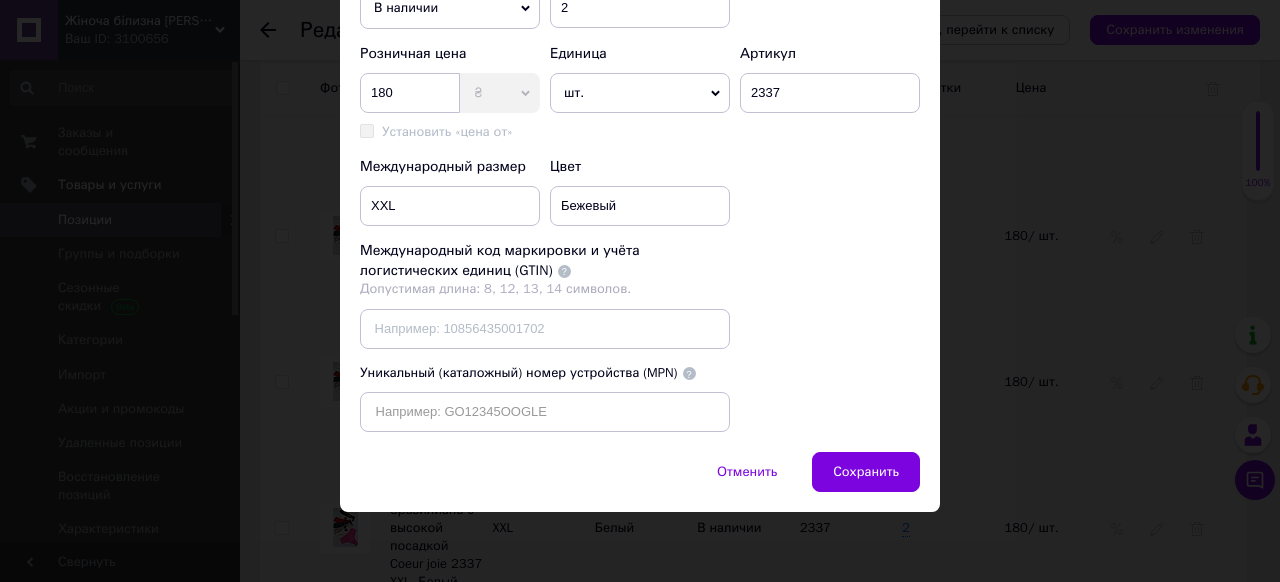 drag, startPoint x: 879, startPoint y: 477, endPoint x: 856, endPoint y: 468, distance: 24.698177 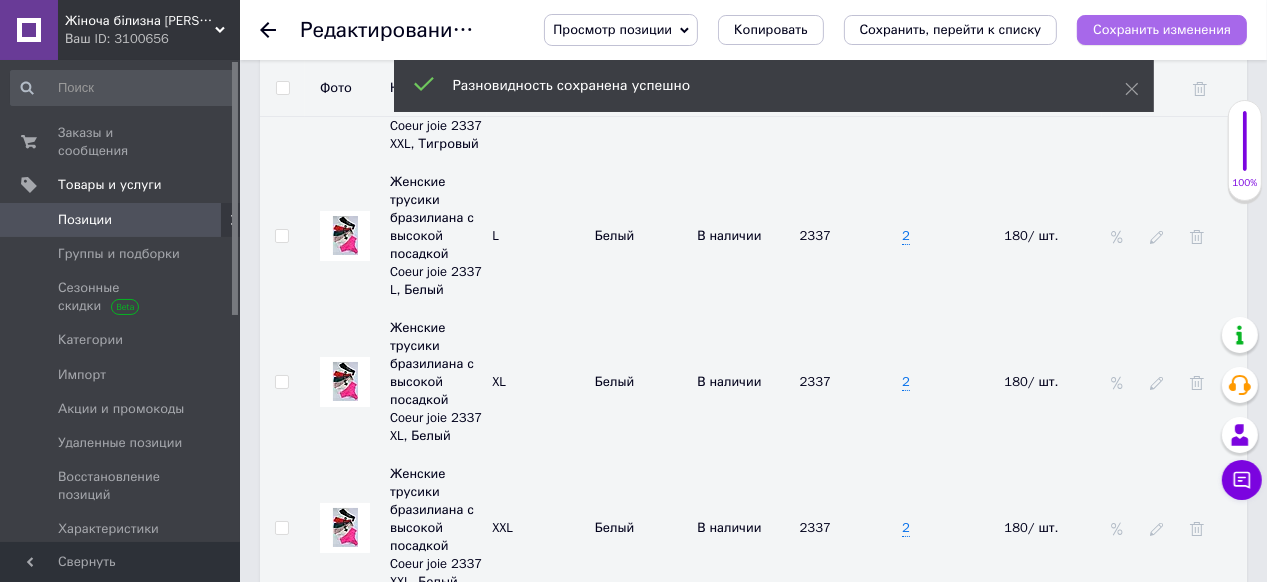 click on "Сохранить изменения" at bounding box center [1162, 29] 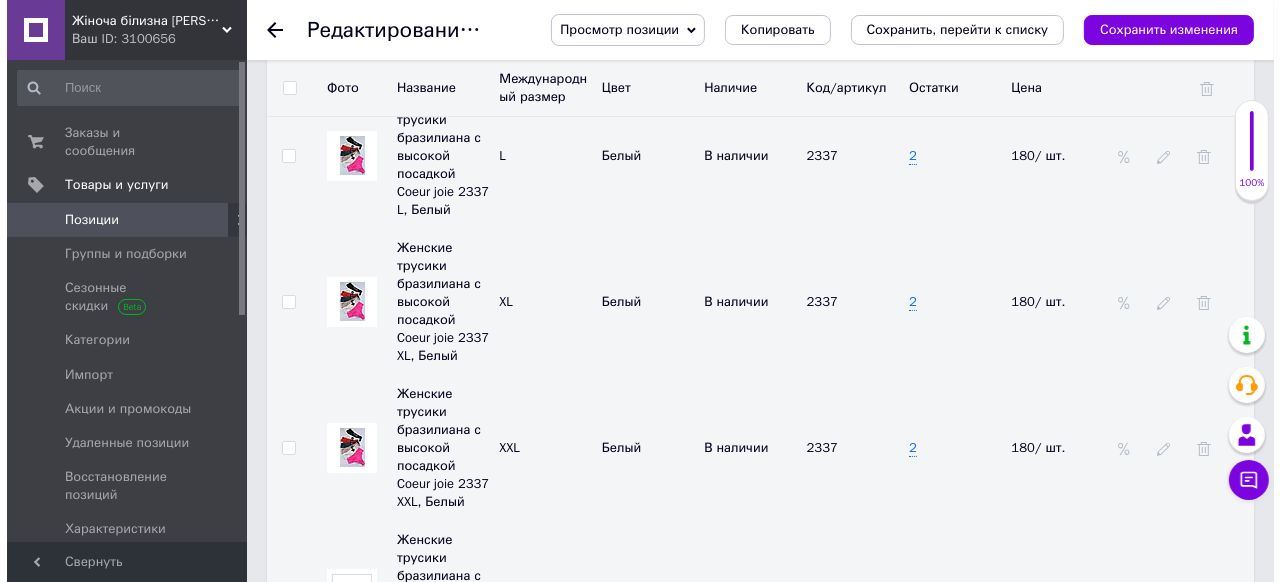 scroll, scrollTop: 6236, scrollLeft: 0, axis: vertical 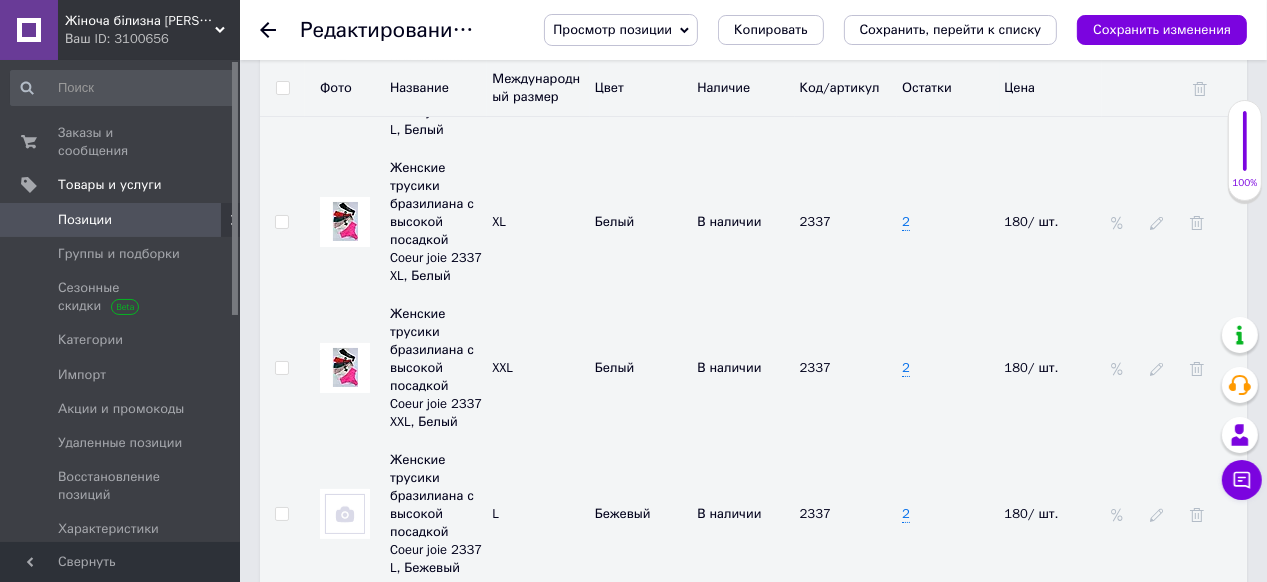 click on "Добавить разновидность" at bounding box center (383, 914) 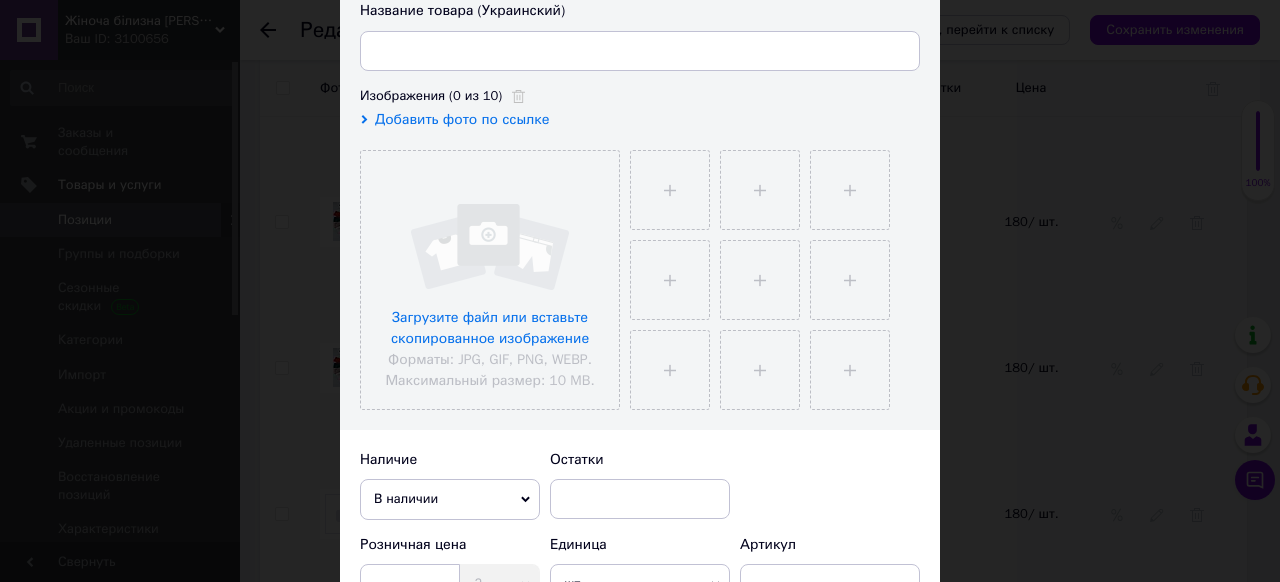 scroll, scrollTop: 400, scrollLeft: 0, axis: vertical 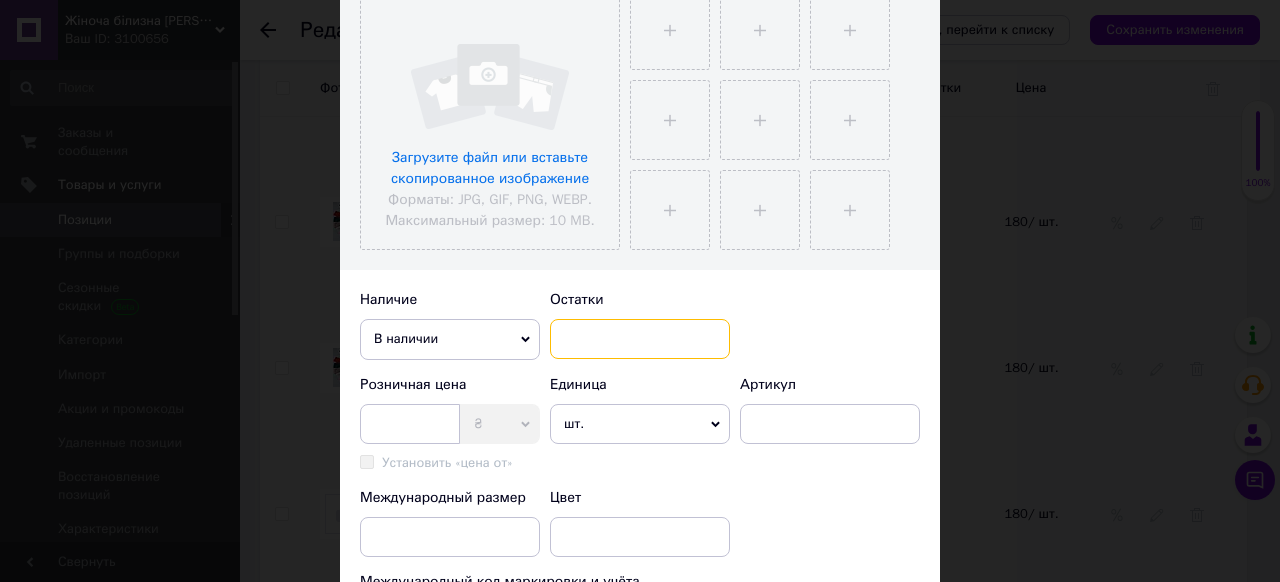 click at bounding box center (640, 339) 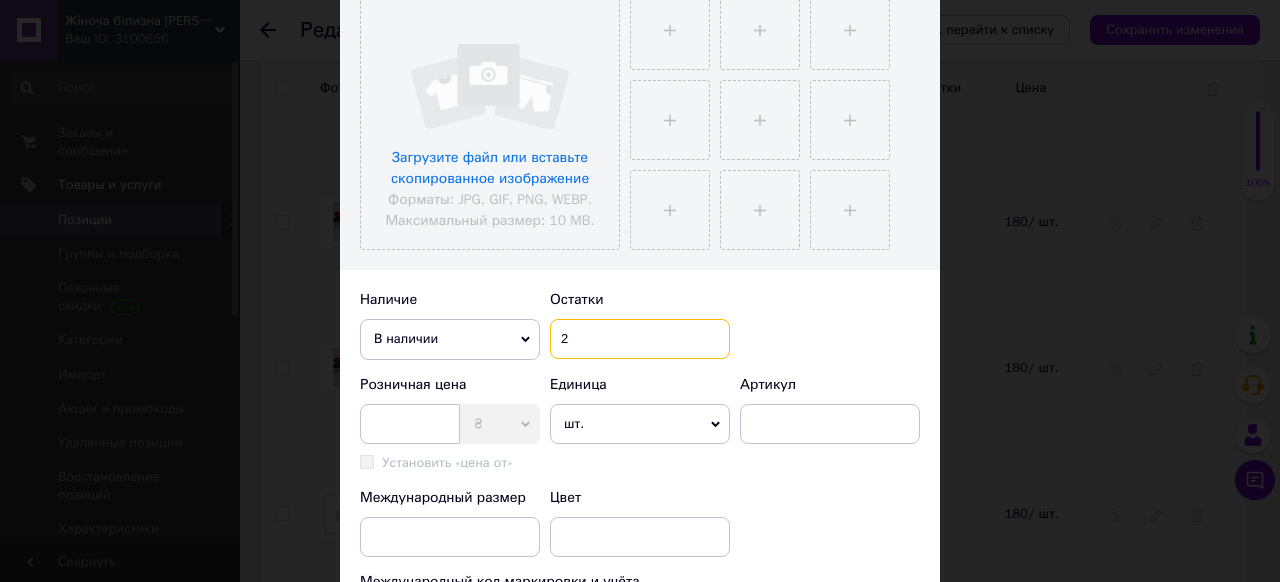 scroll, scrollTop: 480, scrollLeft: 0, axis: vertical 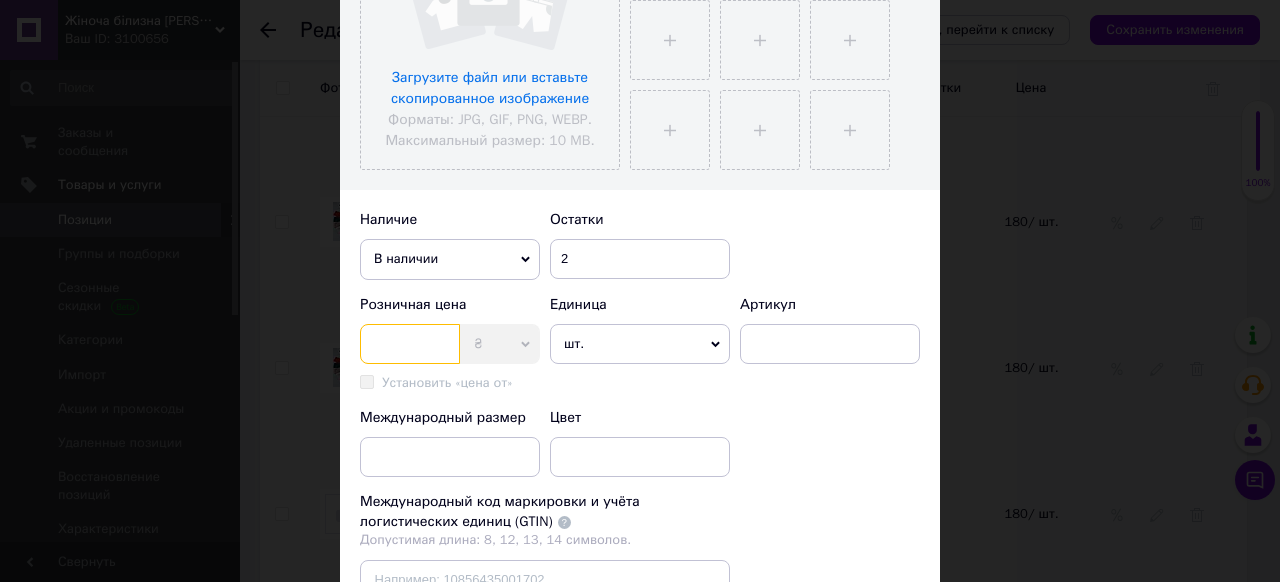 click at bounding box center [410, 344] 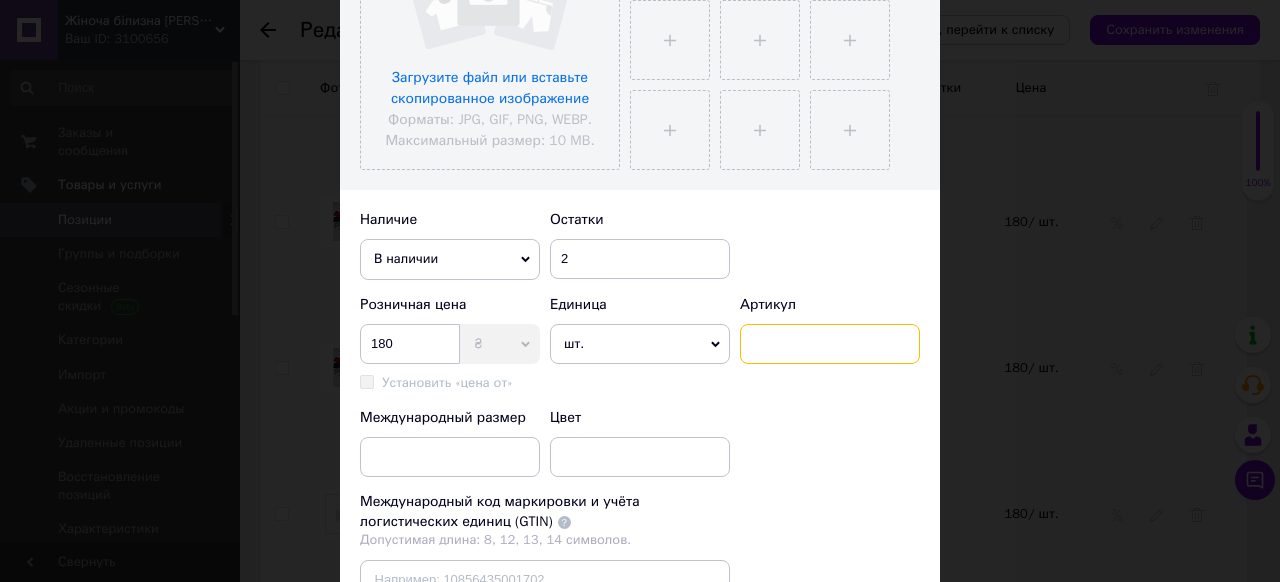 click at bounding box center [830, 344] 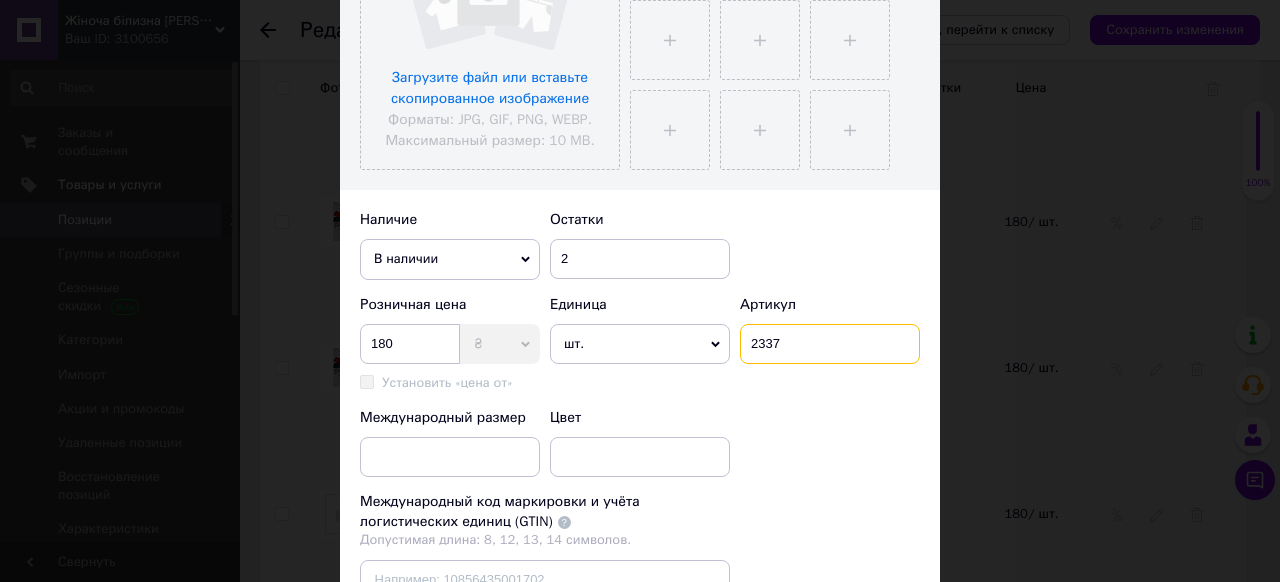scroll, scrollTop: 560, scrollLeft: 0, axis: vertical 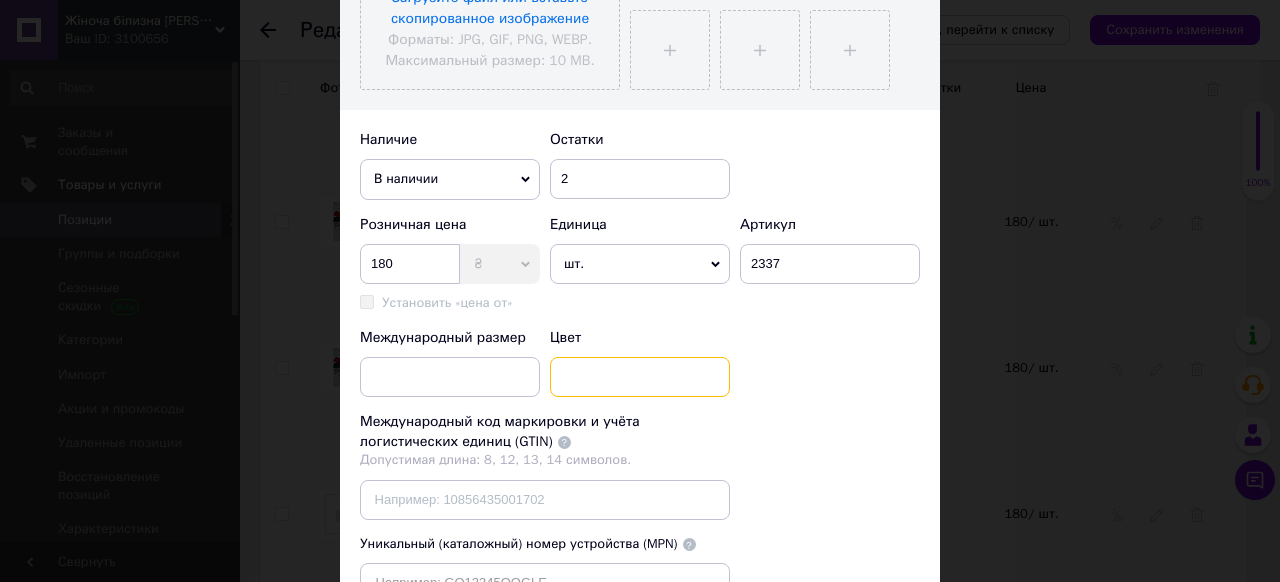 click at bounding box center (640, 377) 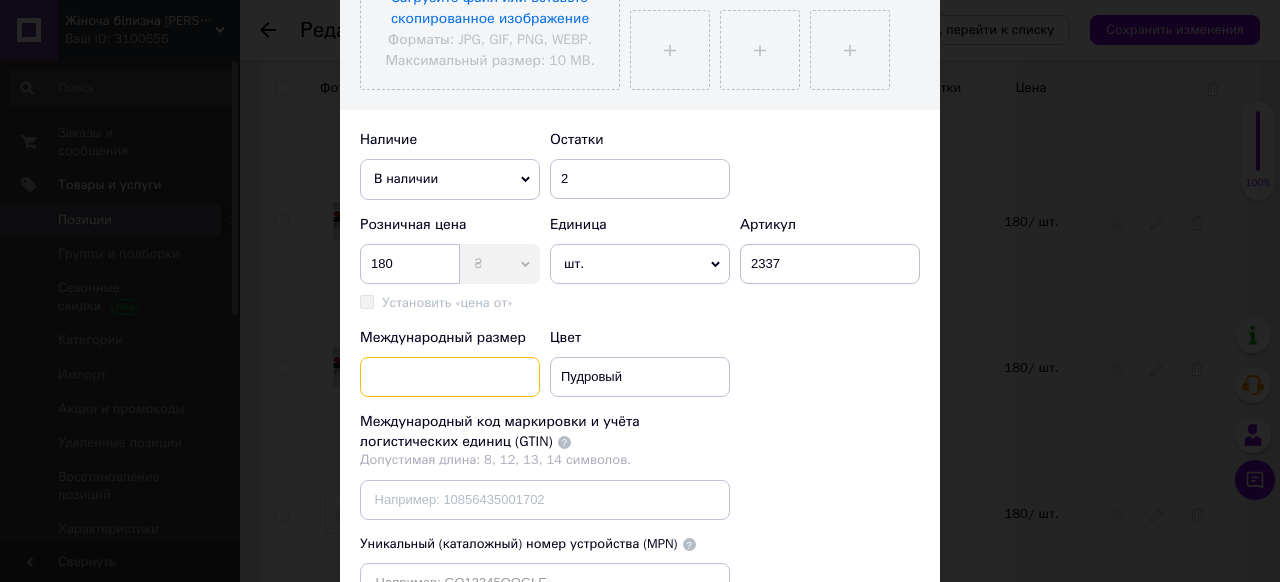 click at bounding box center [450, 377] 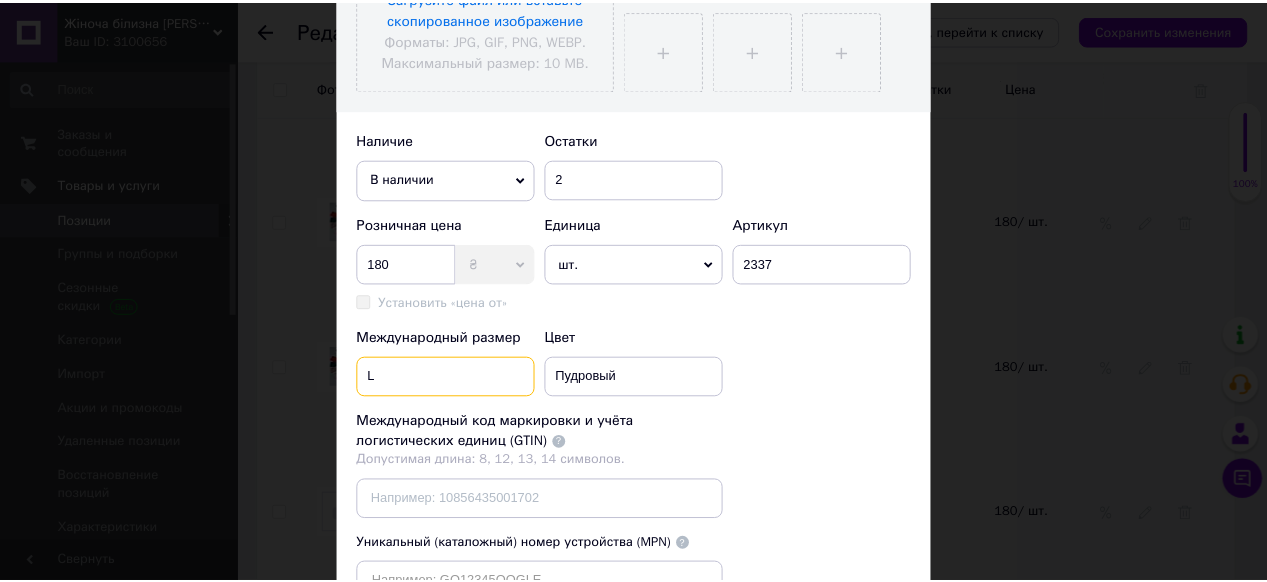 scroll, scrollTop: 764, scrollLeft: 0, axis: vertical 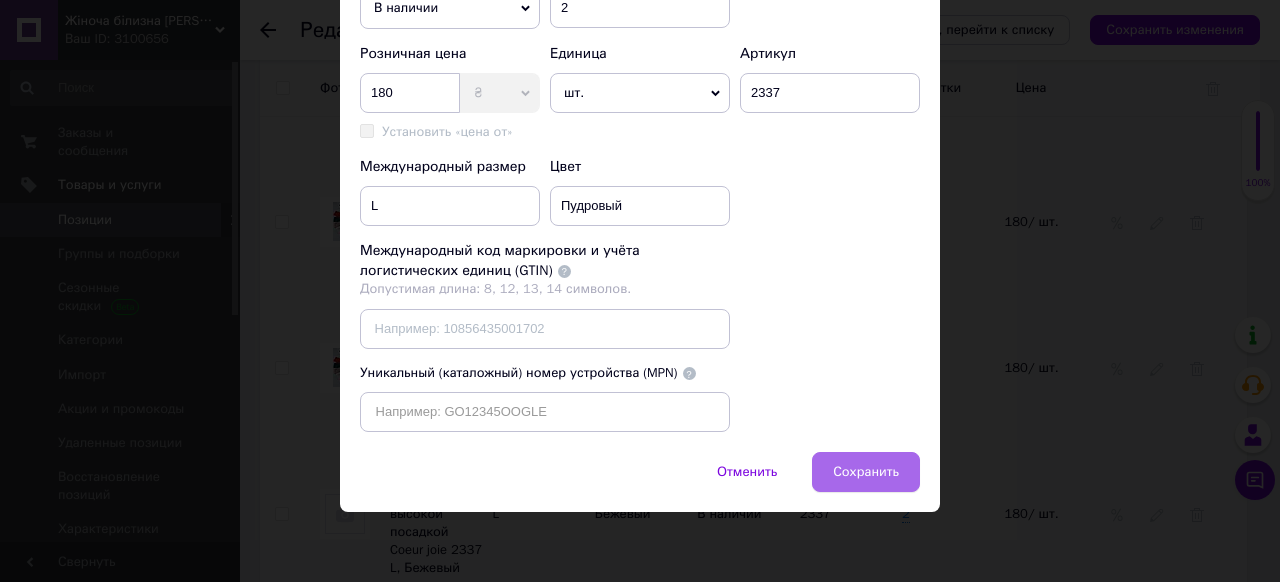 click on "Сохранить" at bounding box center [866, 472] 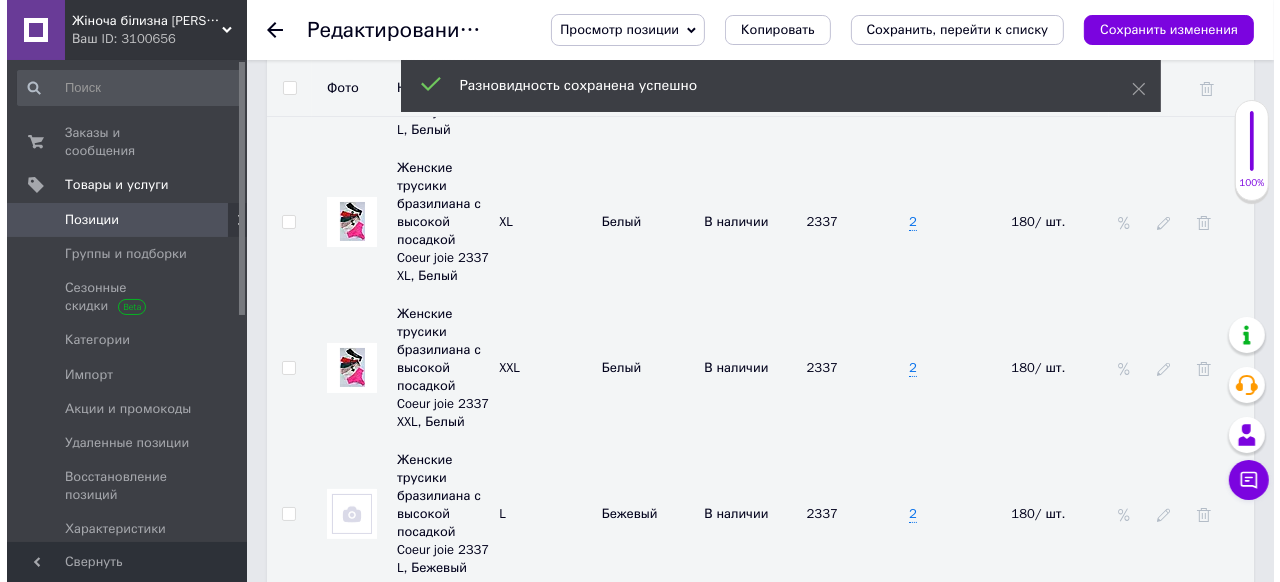 scroll, scrollTop: 6316, scrollLeft: 0, axis: vertical 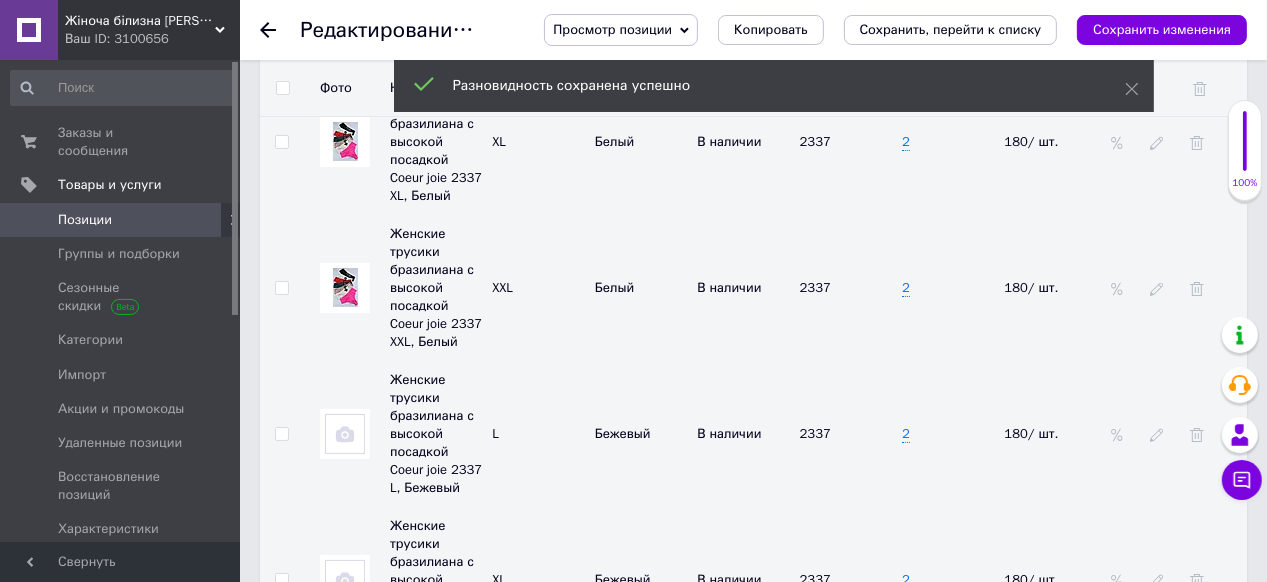 click on "Добавить разновидность" at bounding box center [383, 962] 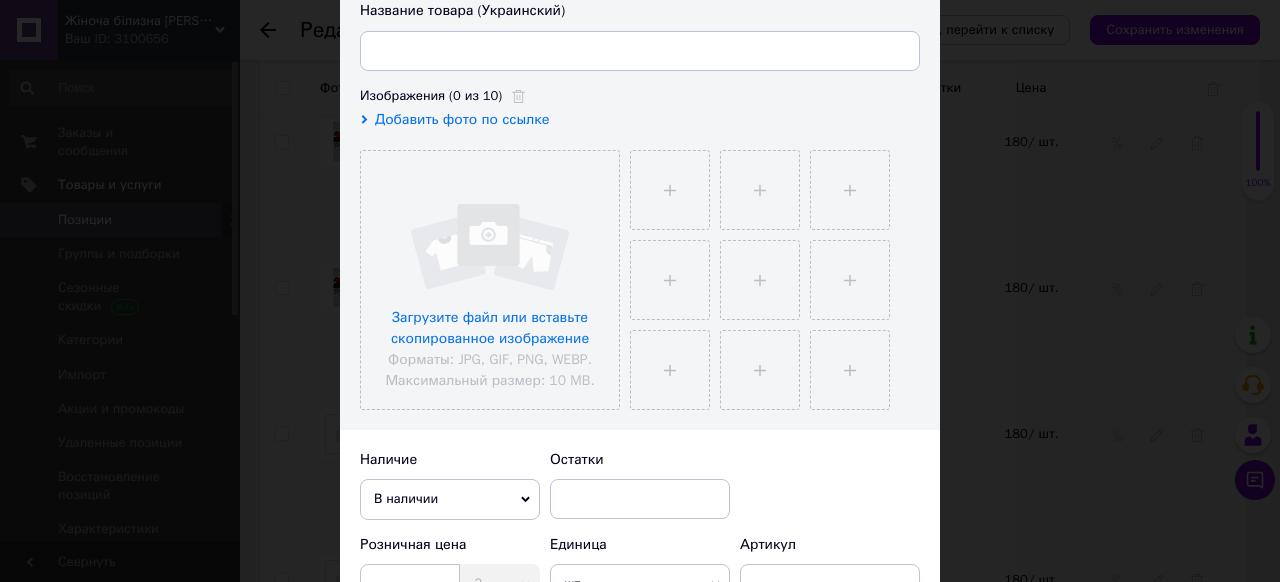 scroll, scrollTop: 480, scrollLeft: 0, axis: vertical 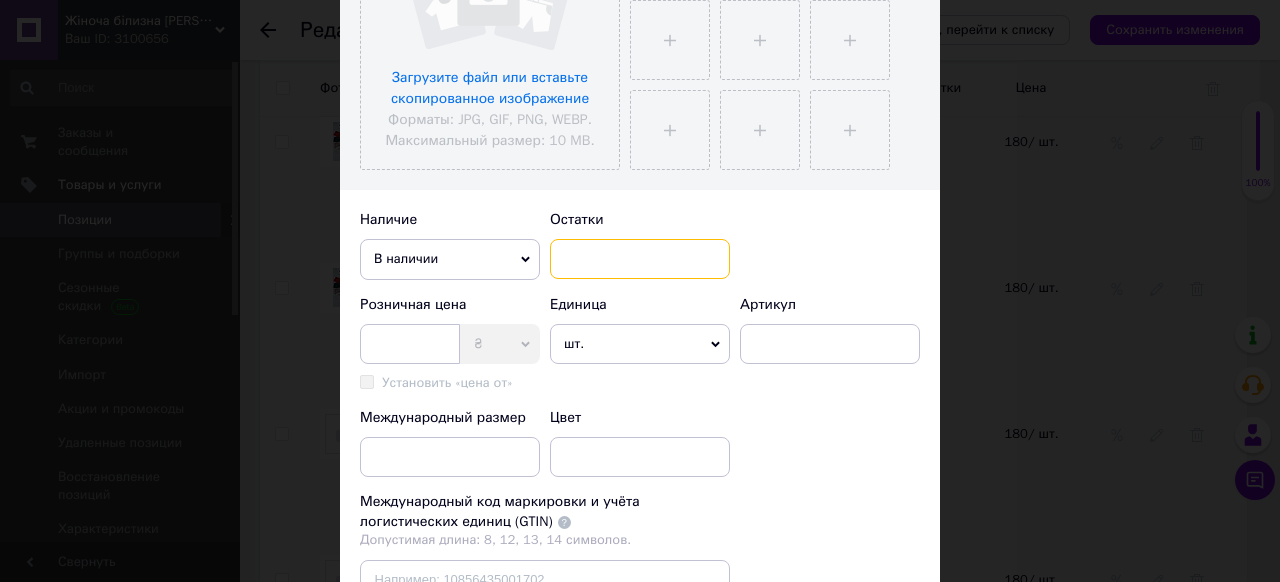 click at bounding box center [640, 259] 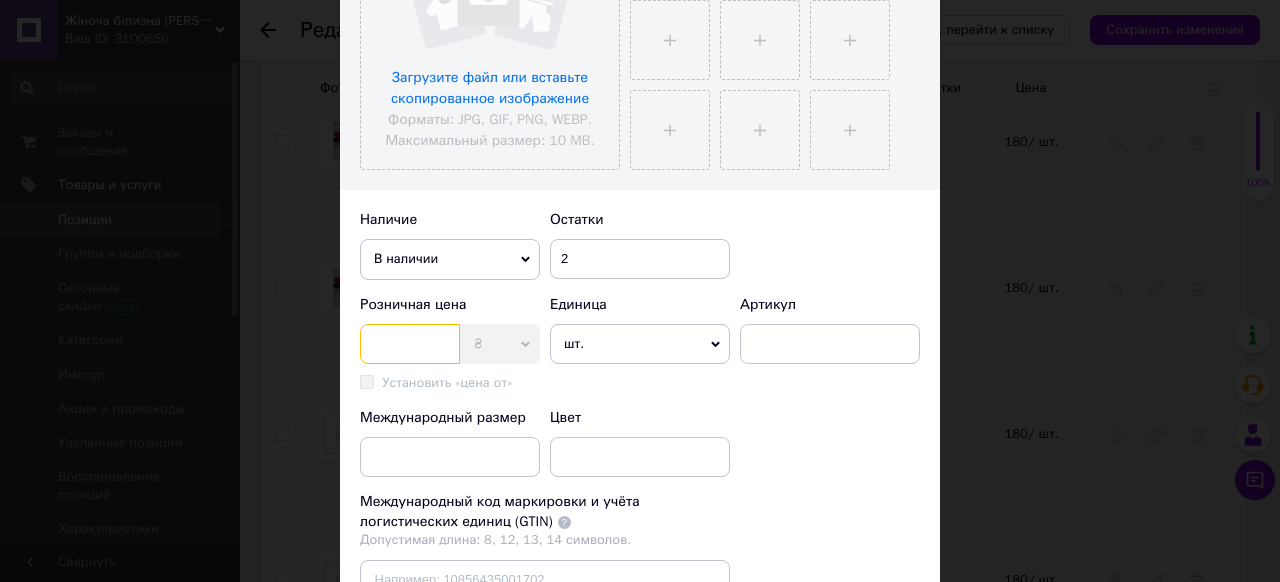 click at bounding box center (410, 344) 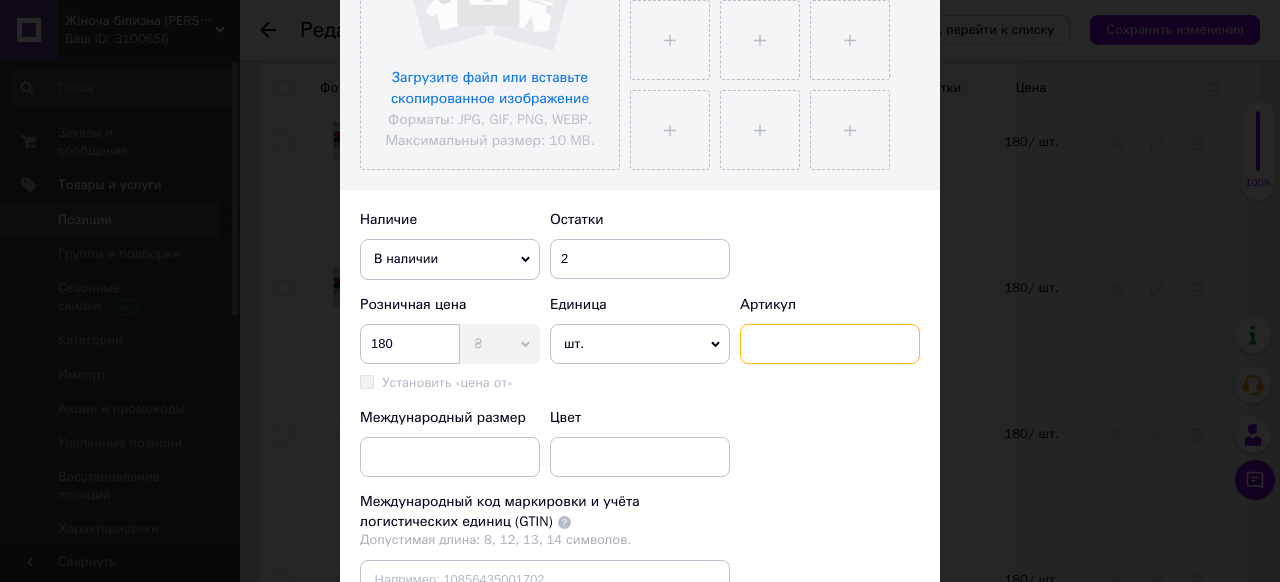 drag, startPoint x: 746, startPoint y: 341, endPoint x: 728, endPoint y: 357, distance: 24.083189 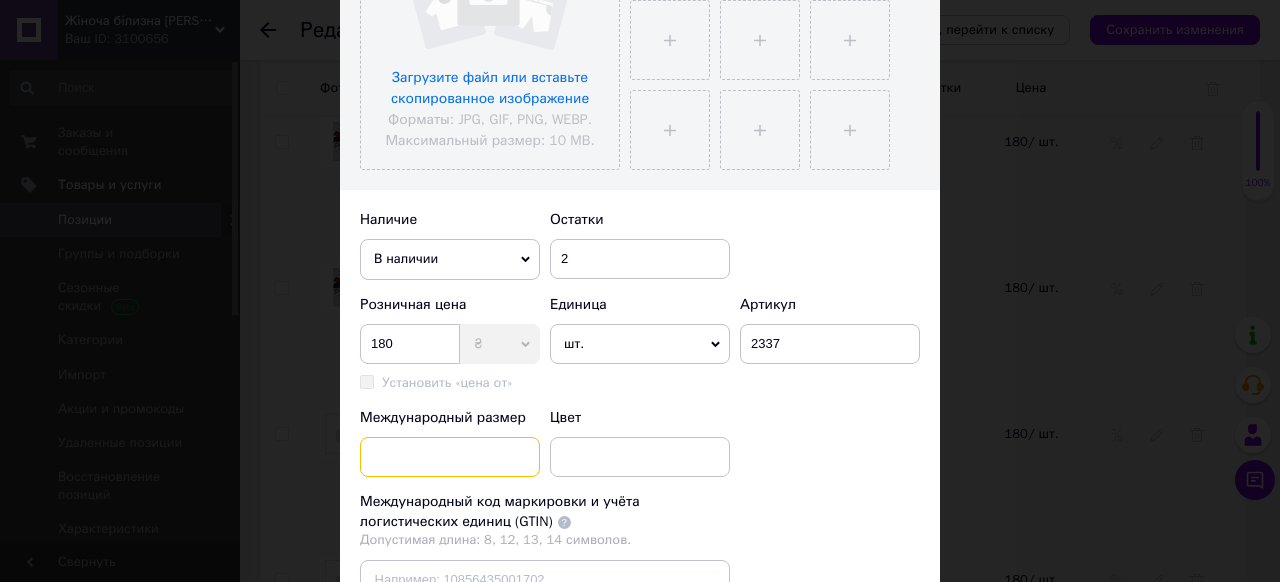 click at bounding box center (450, 457) 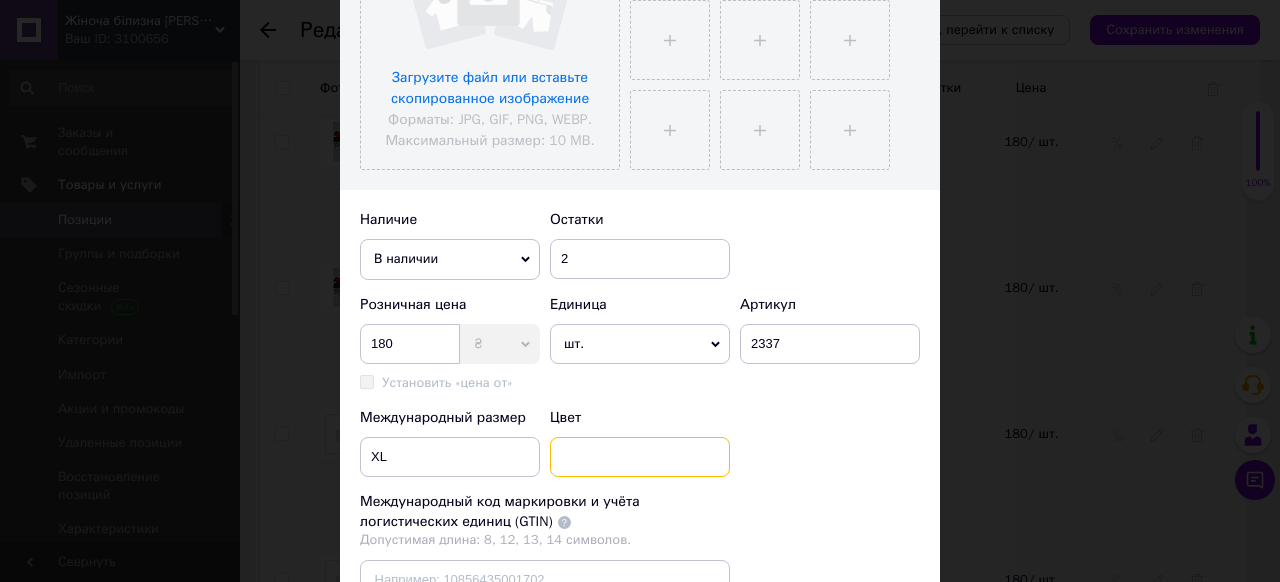 click at bounding box center [640, 457] 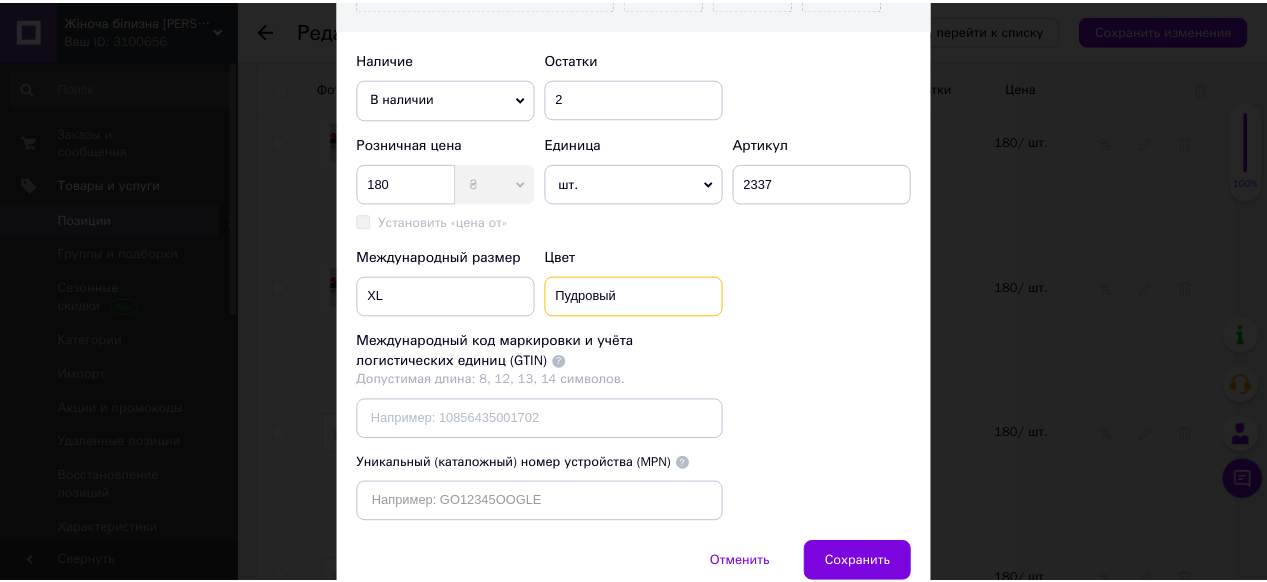 scroll, scrollTop: 764, scrollLeft: 0, axis: vertical 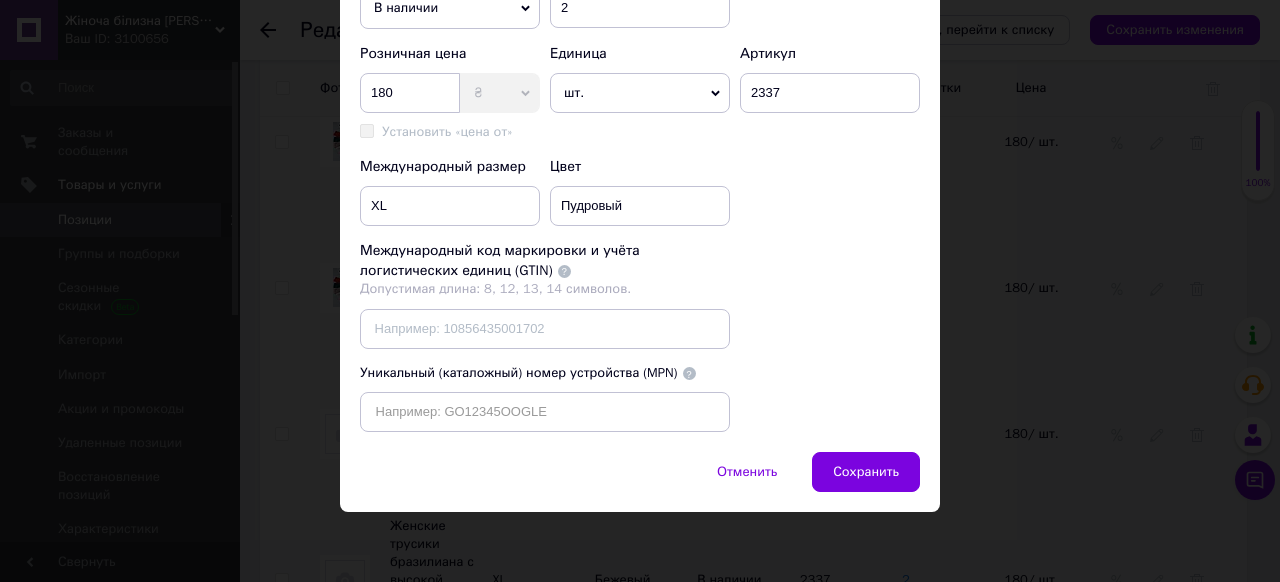 click on "Сохранить" at bounding box center [866, 472] 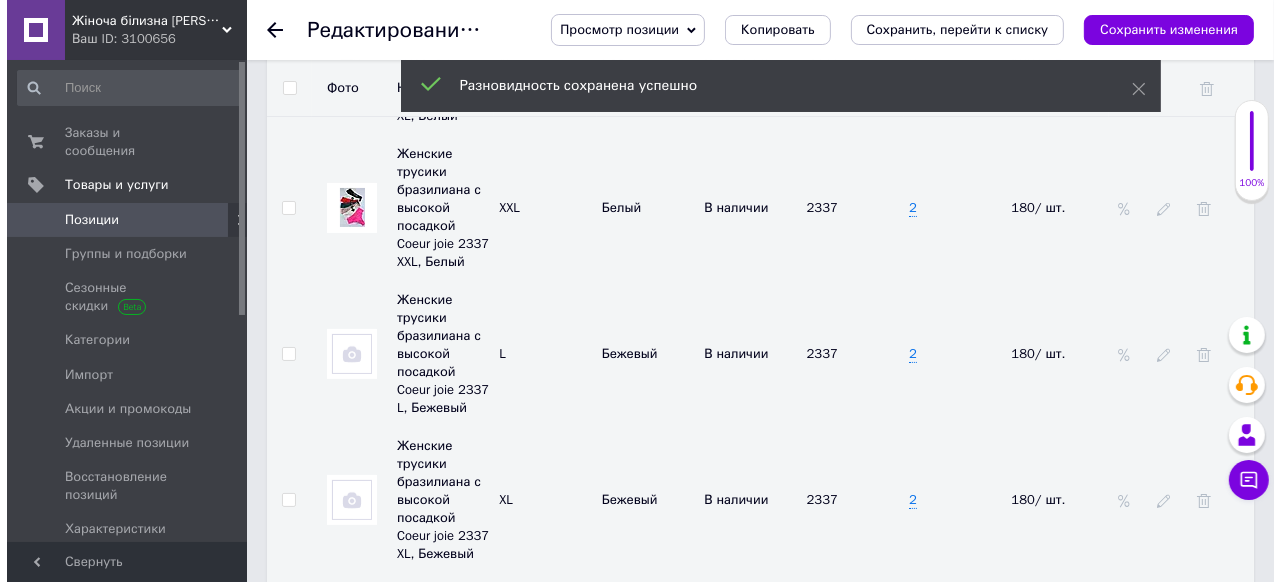 scroll, scrollTop: 6476, scrollLeft: 0, axis: vertical 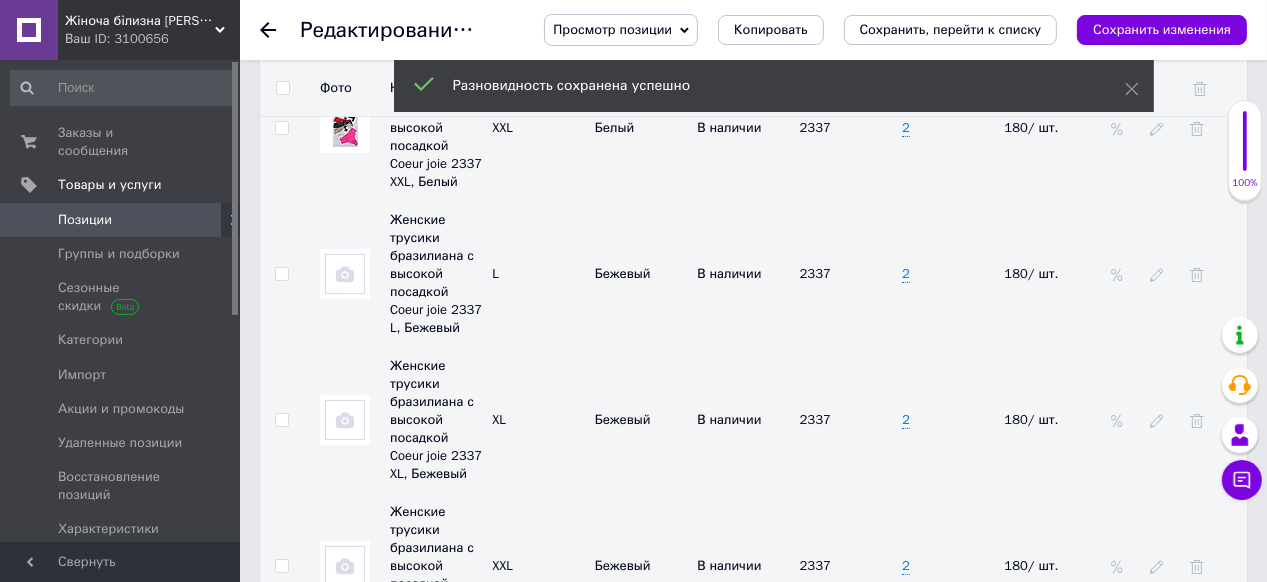 click on "Добавить разновидность" at bounding box center [383, 930] 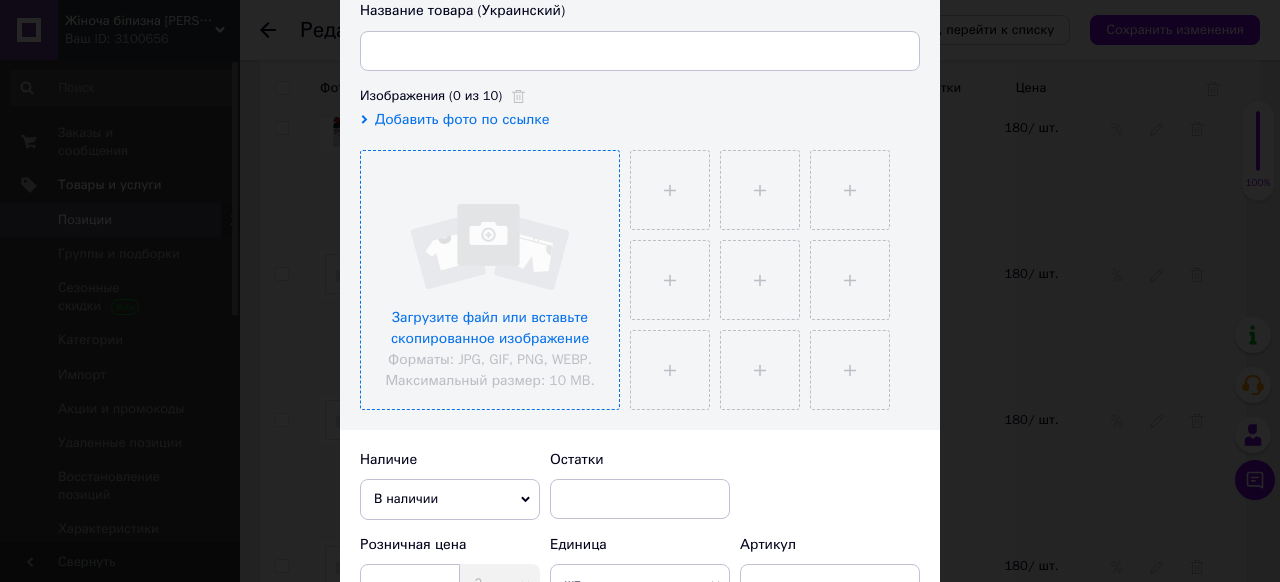scroll, scrollTop: 320, scrollLeft: 0, axis: vertical 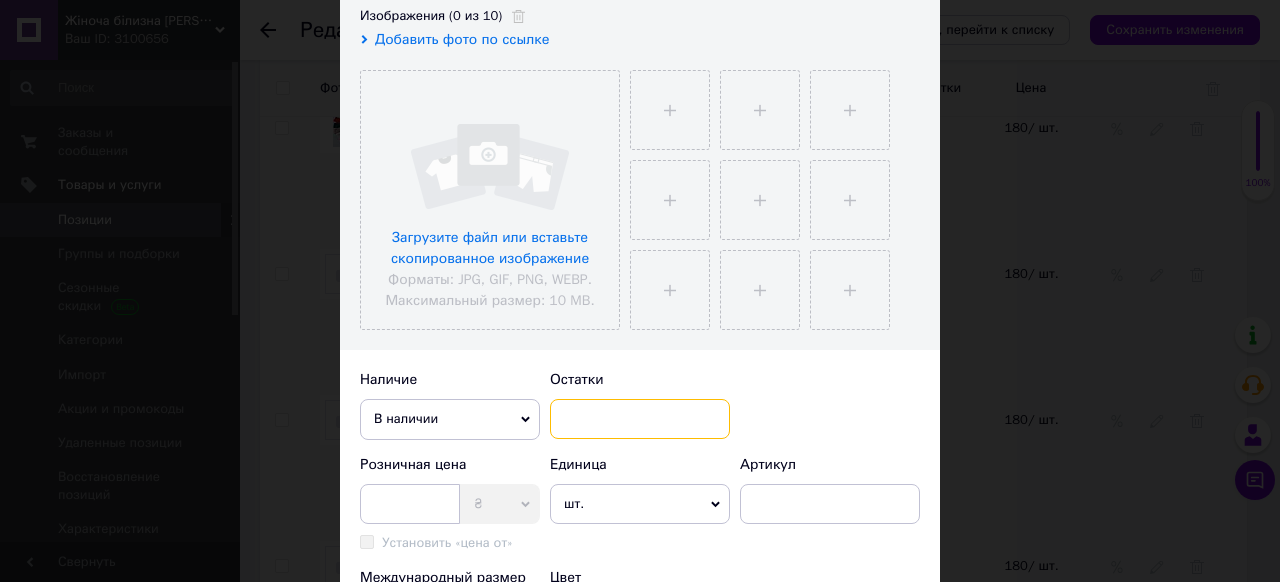 click at bounding box center (640, 419) 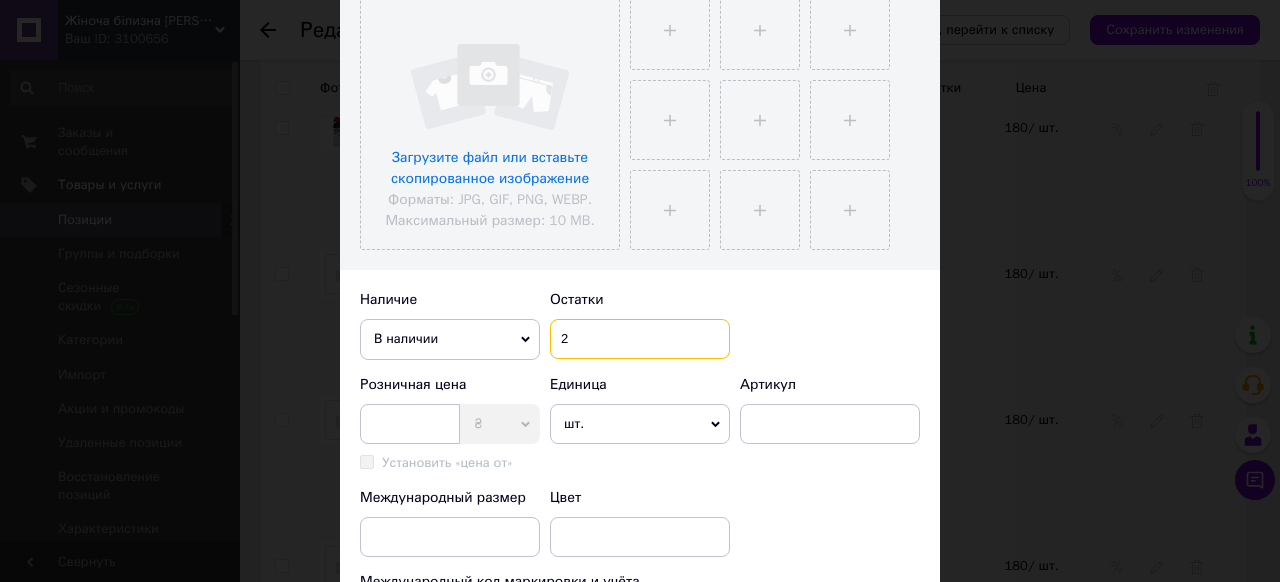 scroll, scrollTop: 480, scrollLeft: 0, axis: vertical 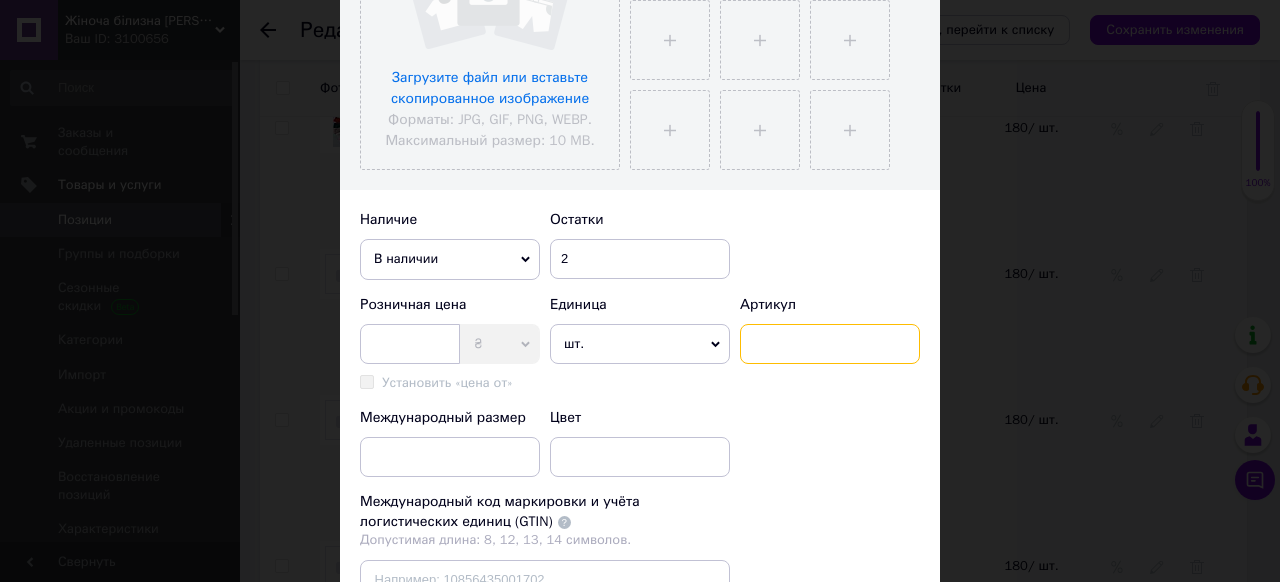 drag, startPoint x: 768, startPoint y: 336, endPoint x: 735, endPoint y: 373, distance: 49.57822 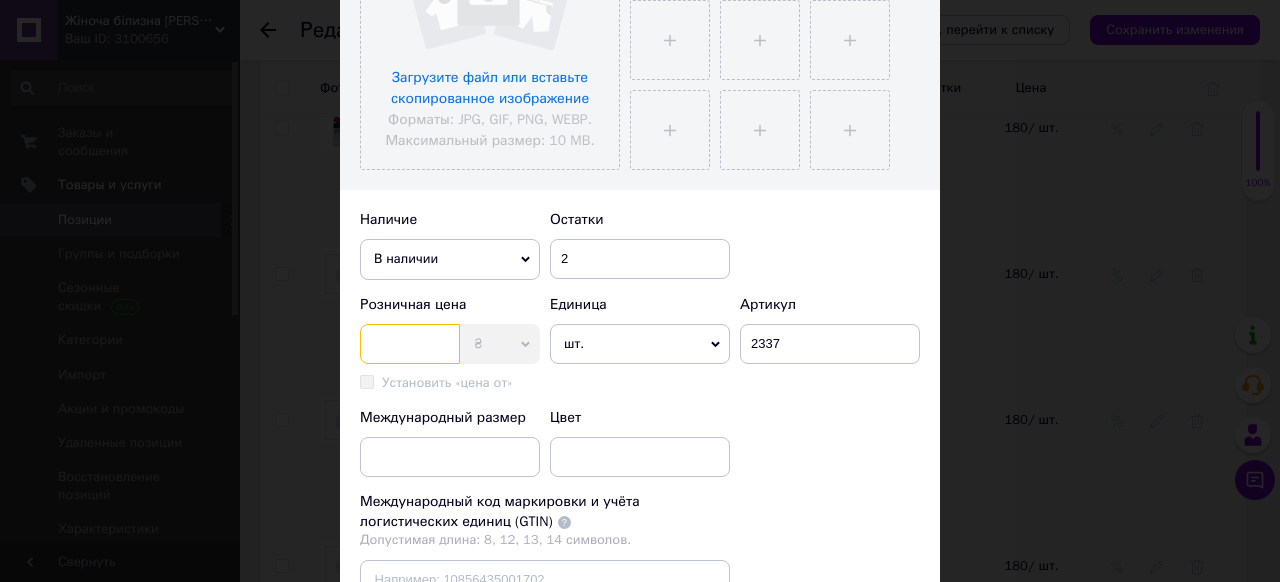 click at bounding box center [410, 344] 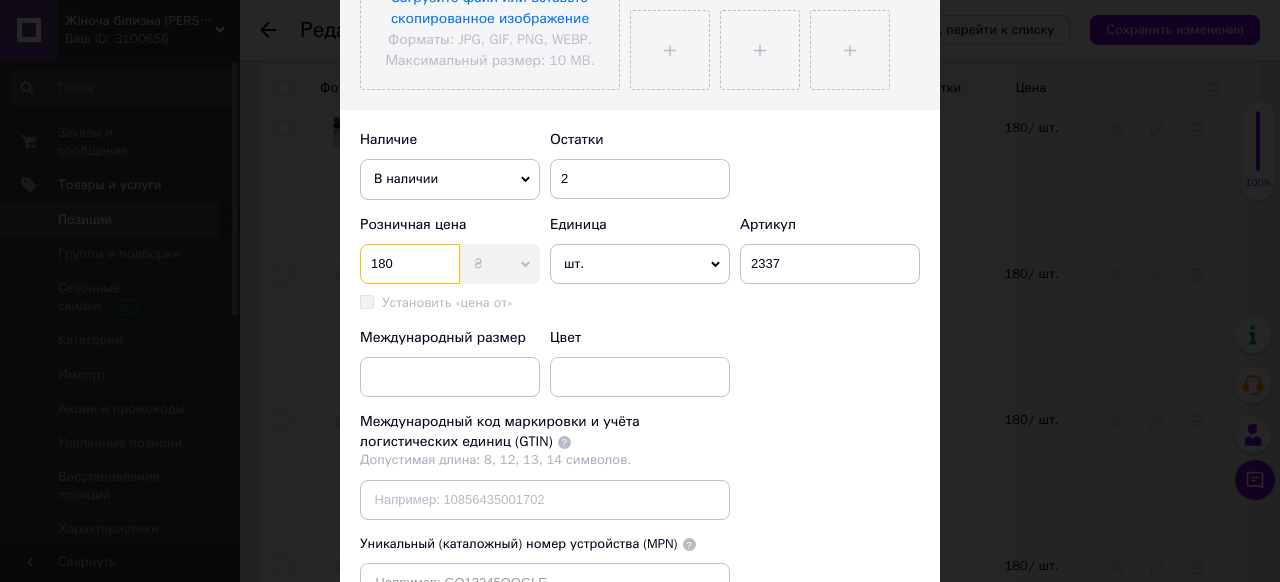 scroll, scrollTop: 640, scrollLeft: 0, axis: vertical 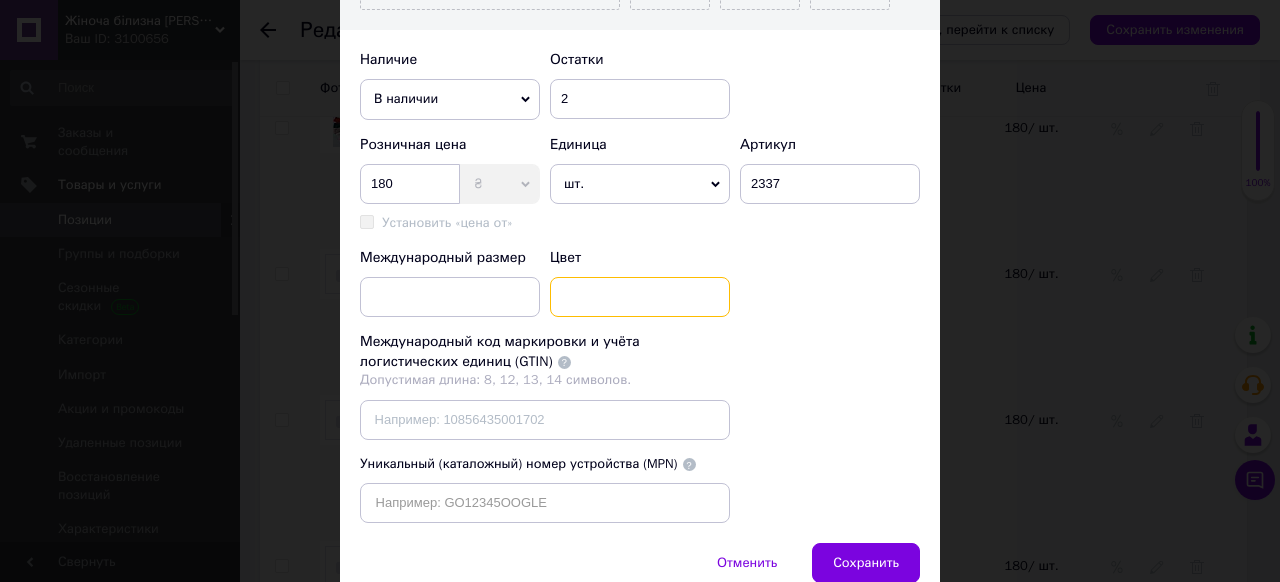 click at bounding box center [640, 297] 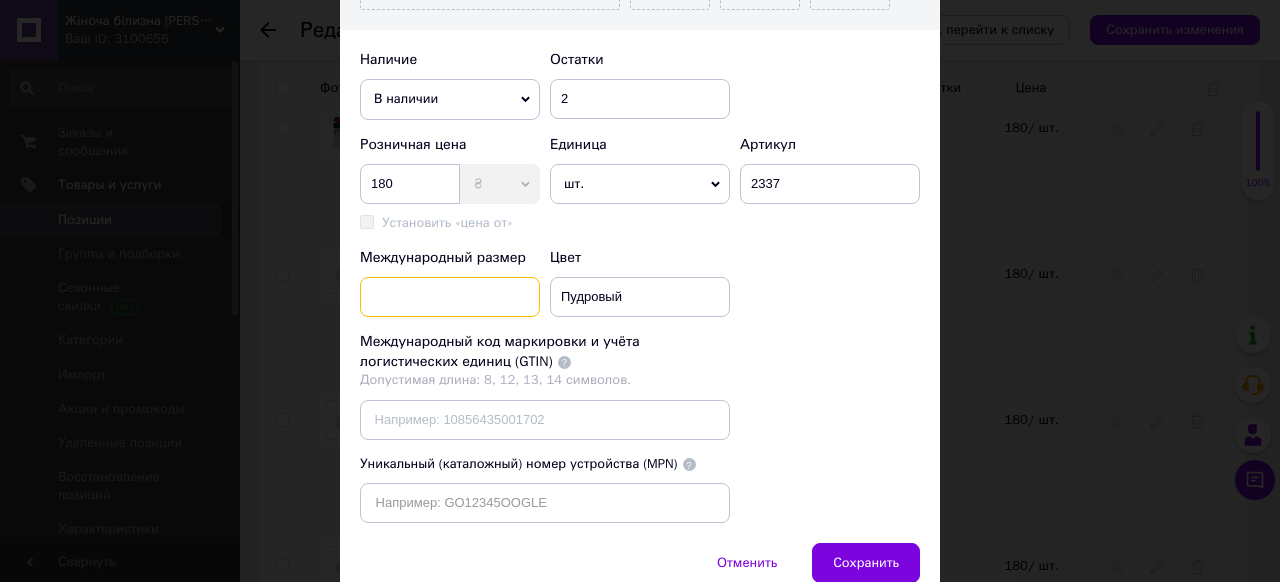 click at bounding box center (450, 297) 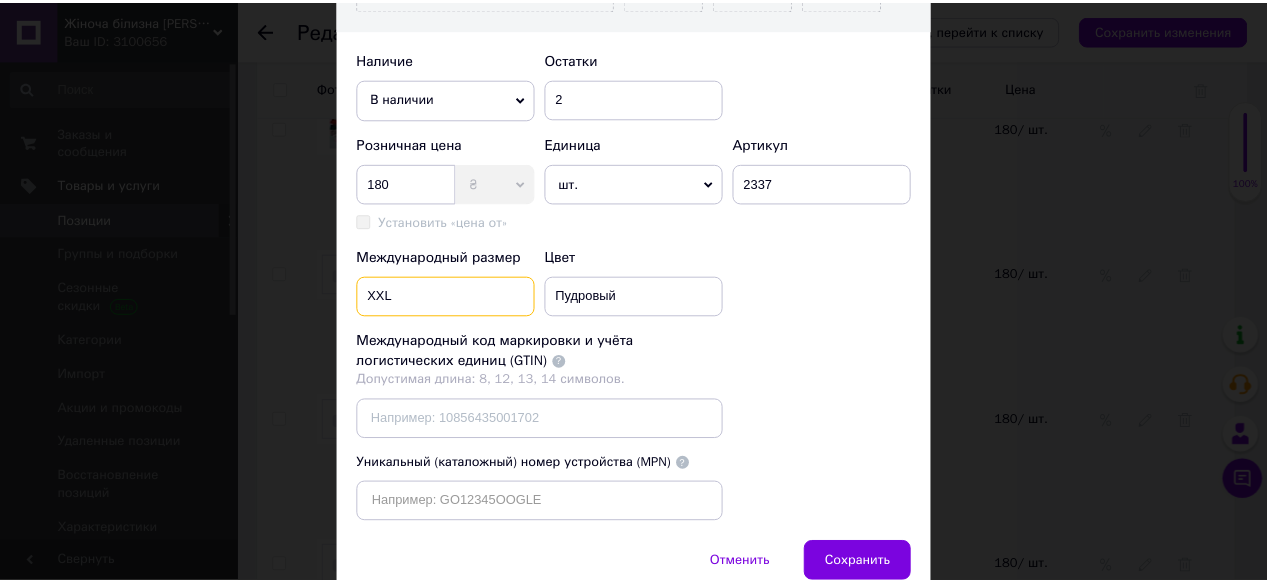 scroll, scrollTop: 764, scrollLeft: 0, axis: vertical 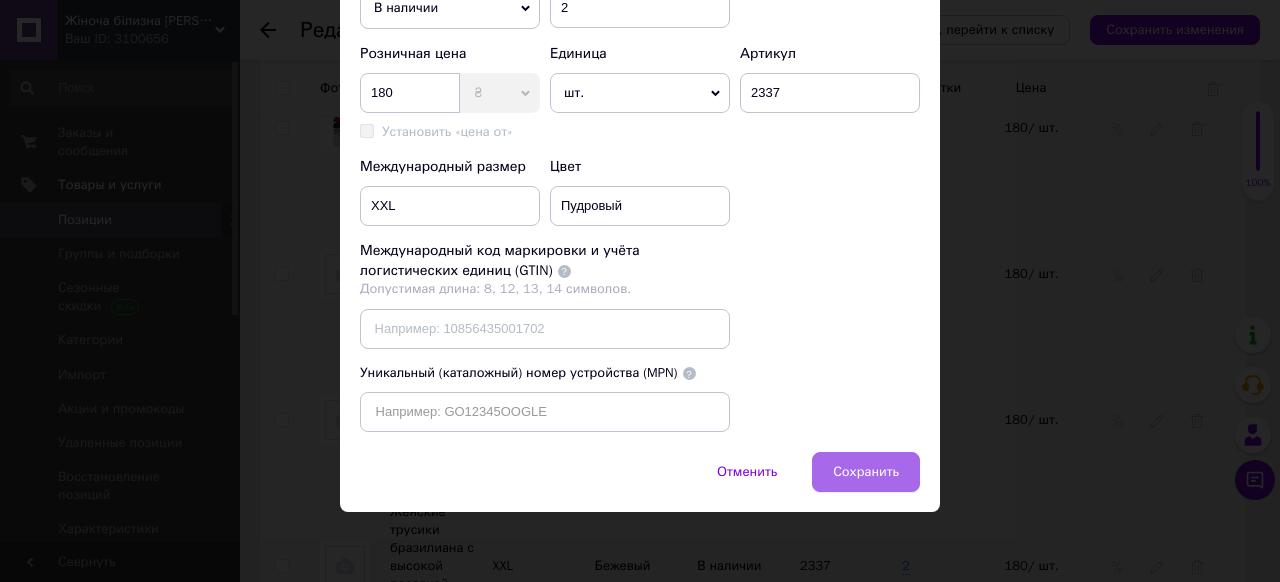 click on "Сохранить" at bounding box center (866, 472) 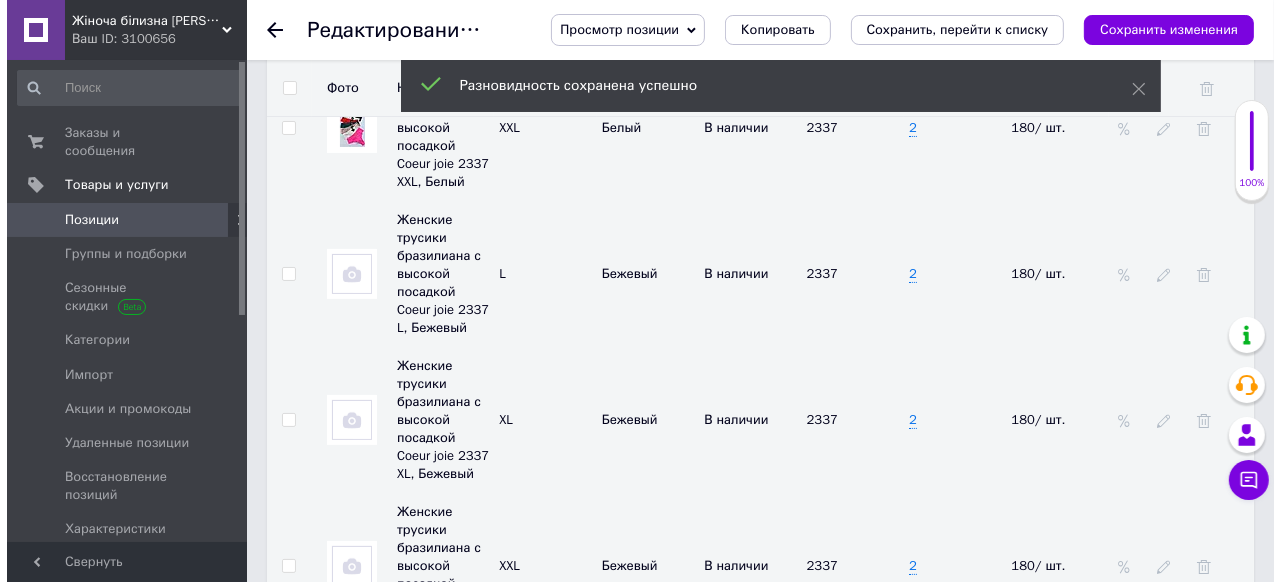 scroll, scrollTop: 6556, scrollLeft: 0, axis: vertical 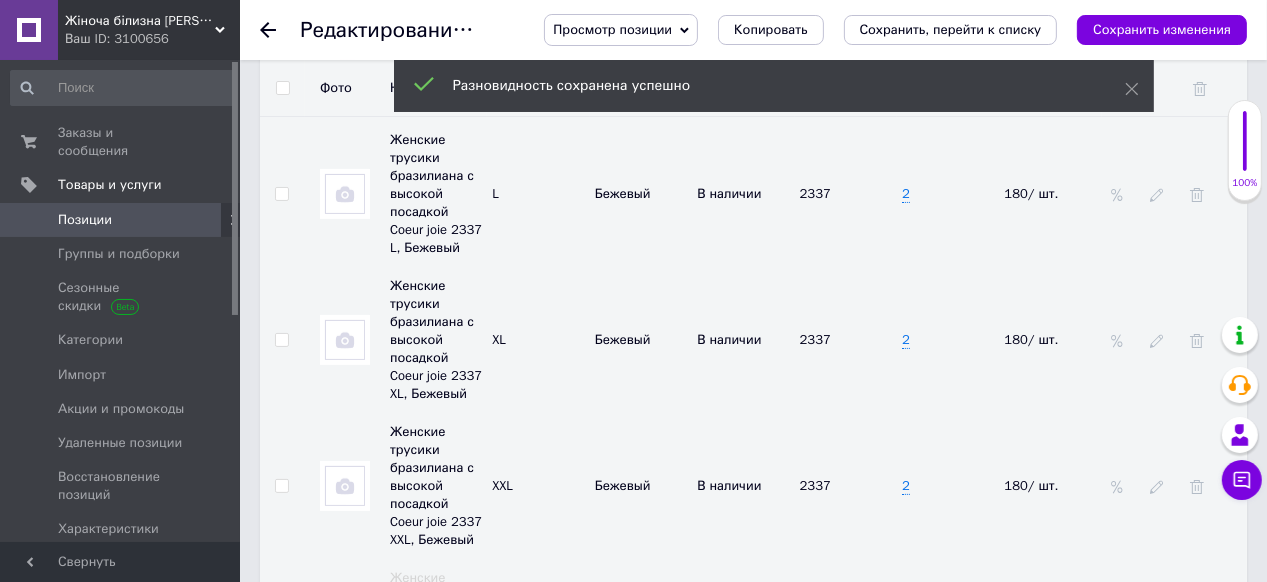 click on "Добавить разновидность" at bounding box center (383, 978) 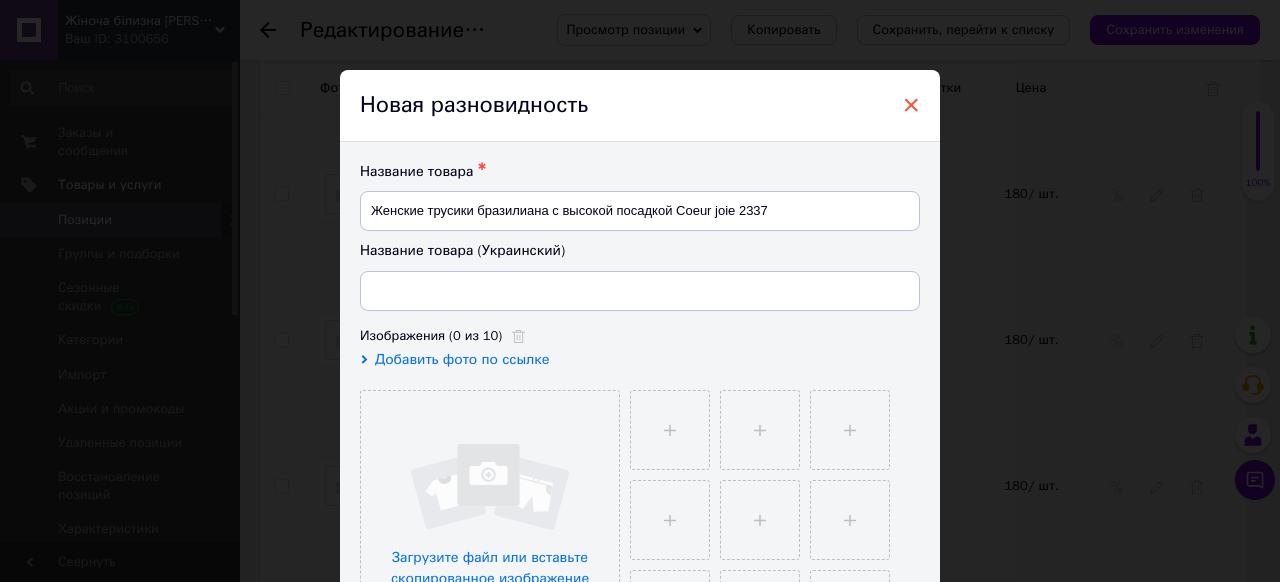 click on "×" at bounding box center [911, 105] 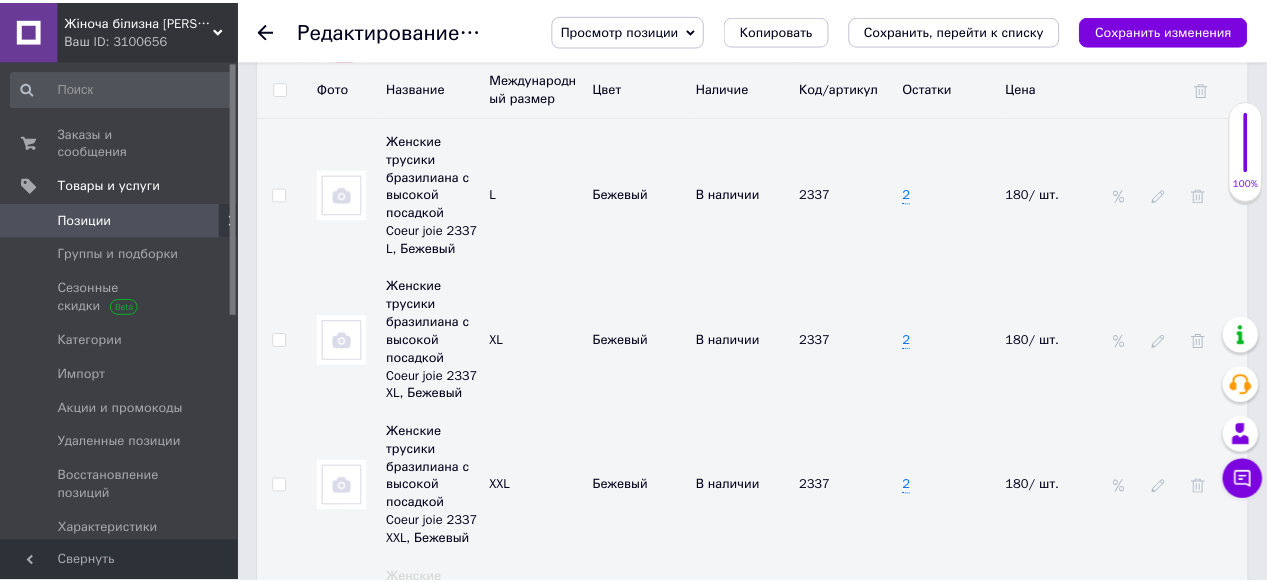 scroll, scrollTop: 6552, scrollLeft: 0, axis: vertical 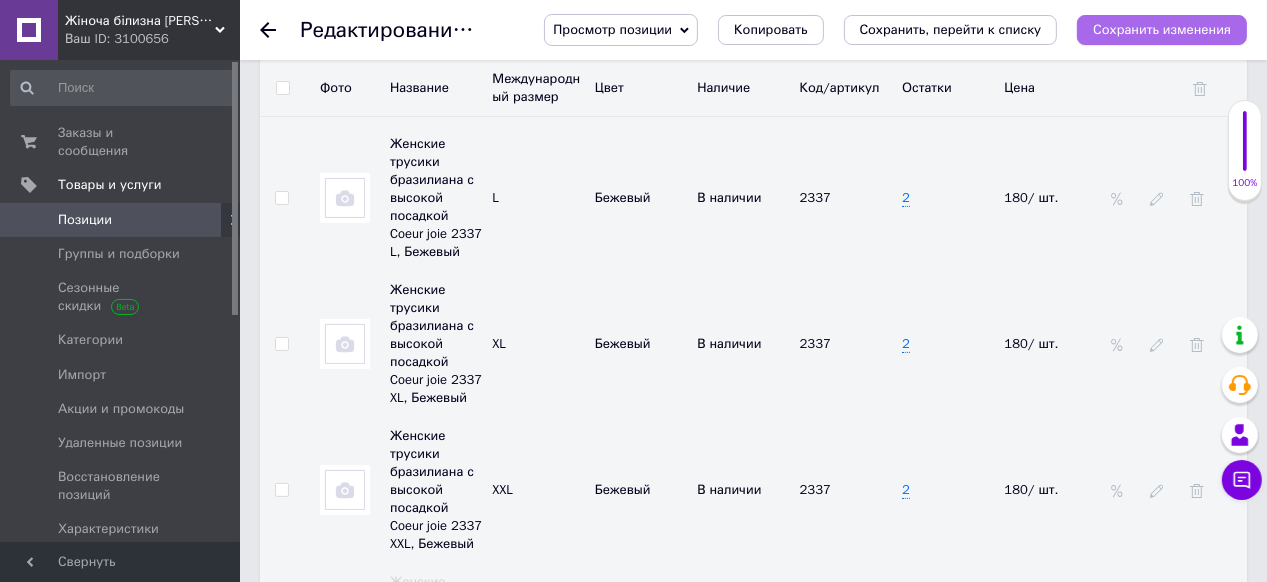 click on "Сохранить изменения" at bounding box center [1162, 29] 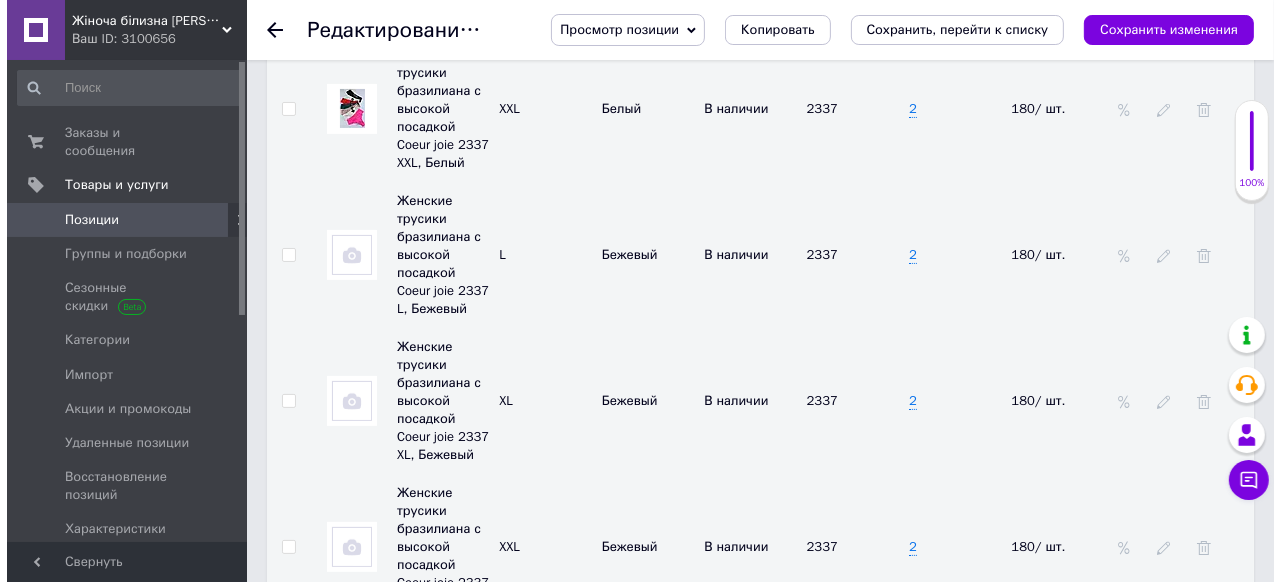 scroll, scrollTop: 6632, scrollLeft: 0, axis: vertical 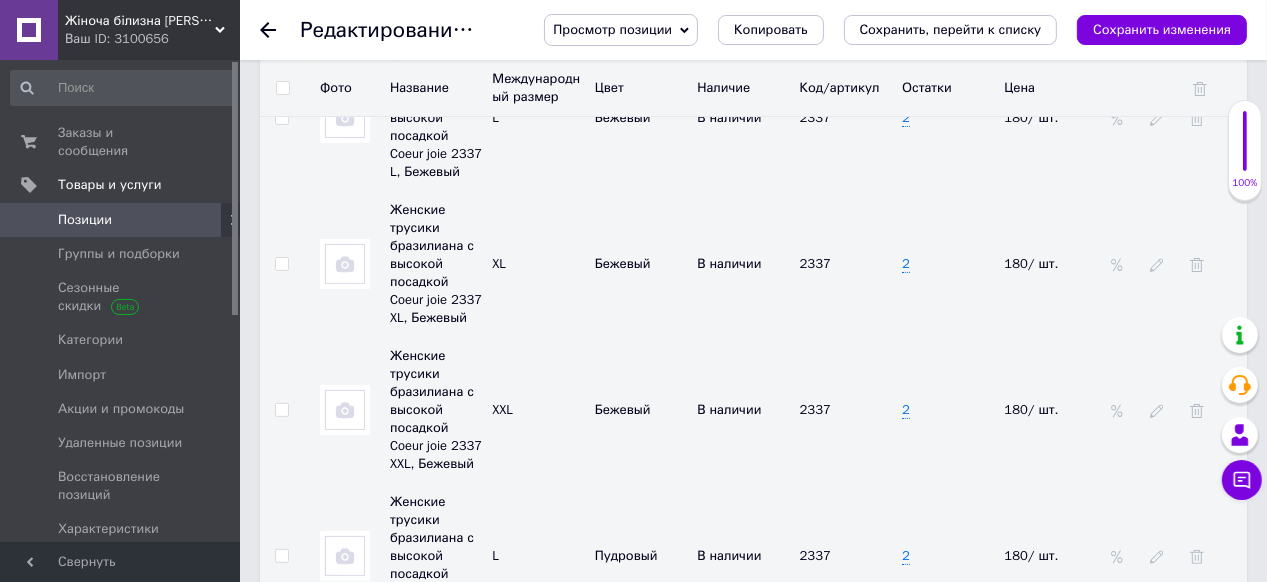 click on "Добавить разновидность" at bounding box center [383, 956] 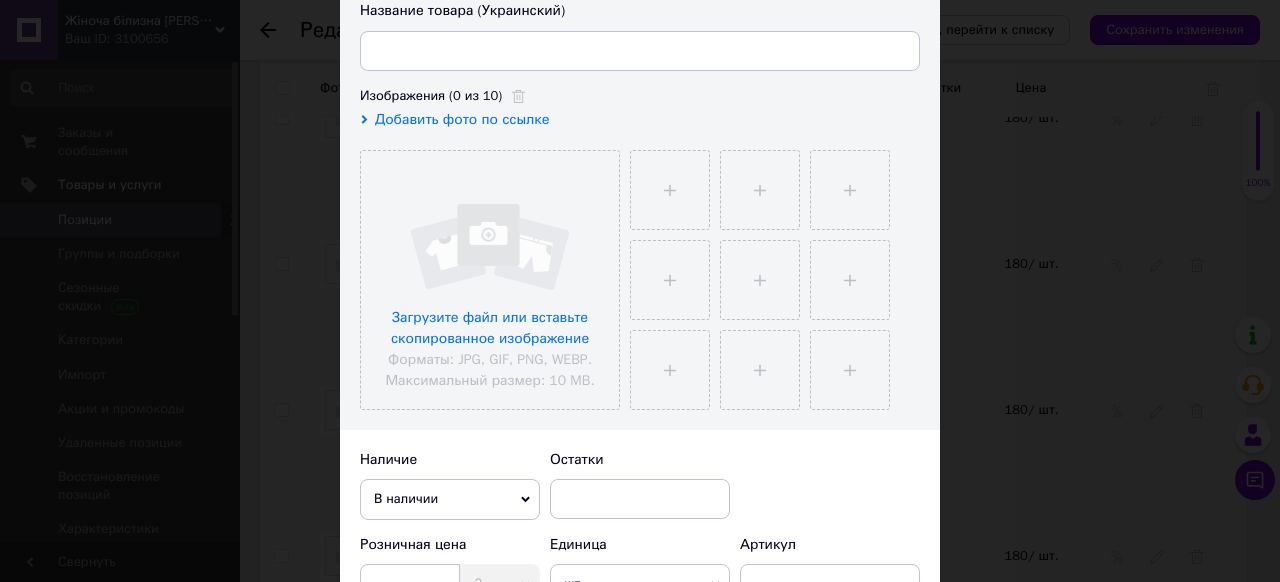 scroll, scrollTop: 320, scrollLeft: 0, axis: vertical 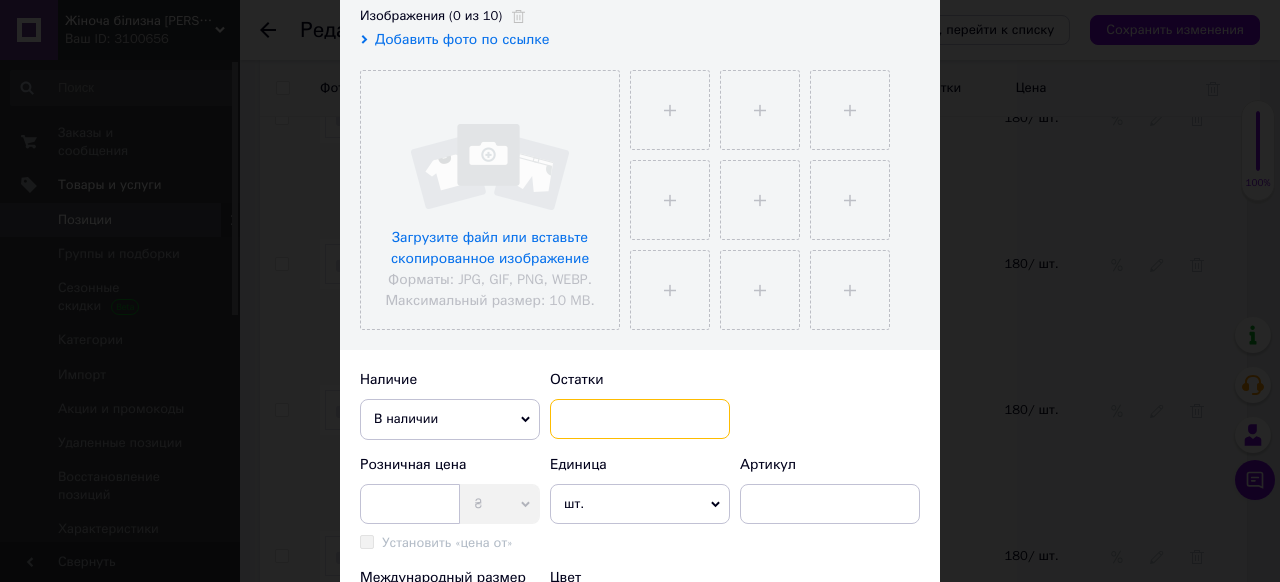 click at bounding box center [640, 419] 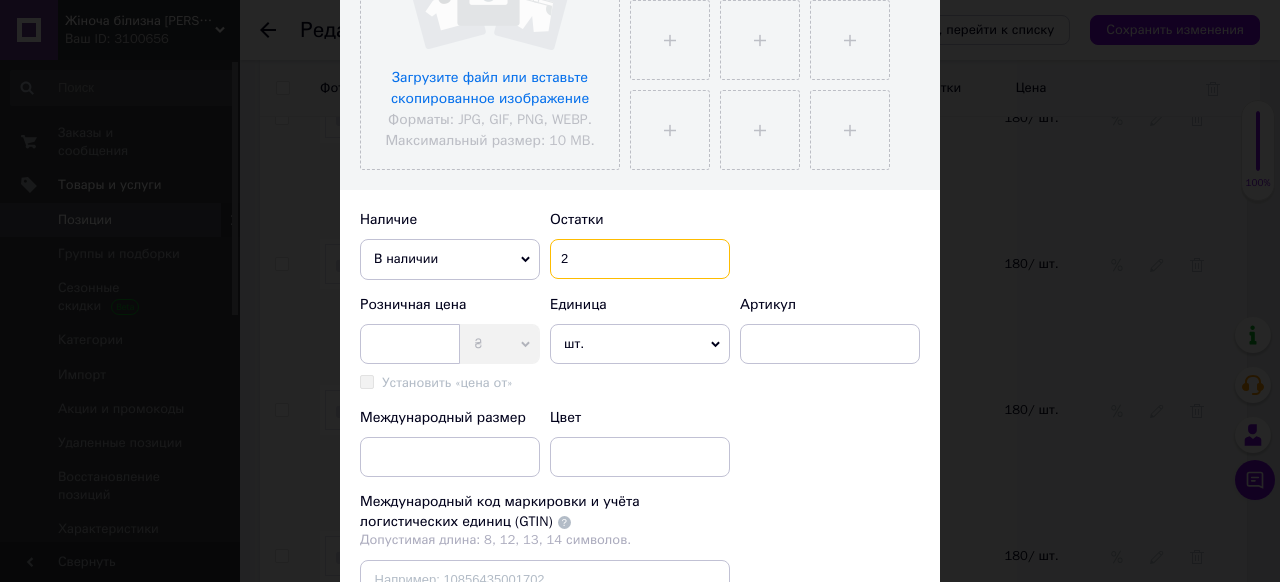 scroll, scrollTop: 560, scrollLeft: 0, axis: vertical 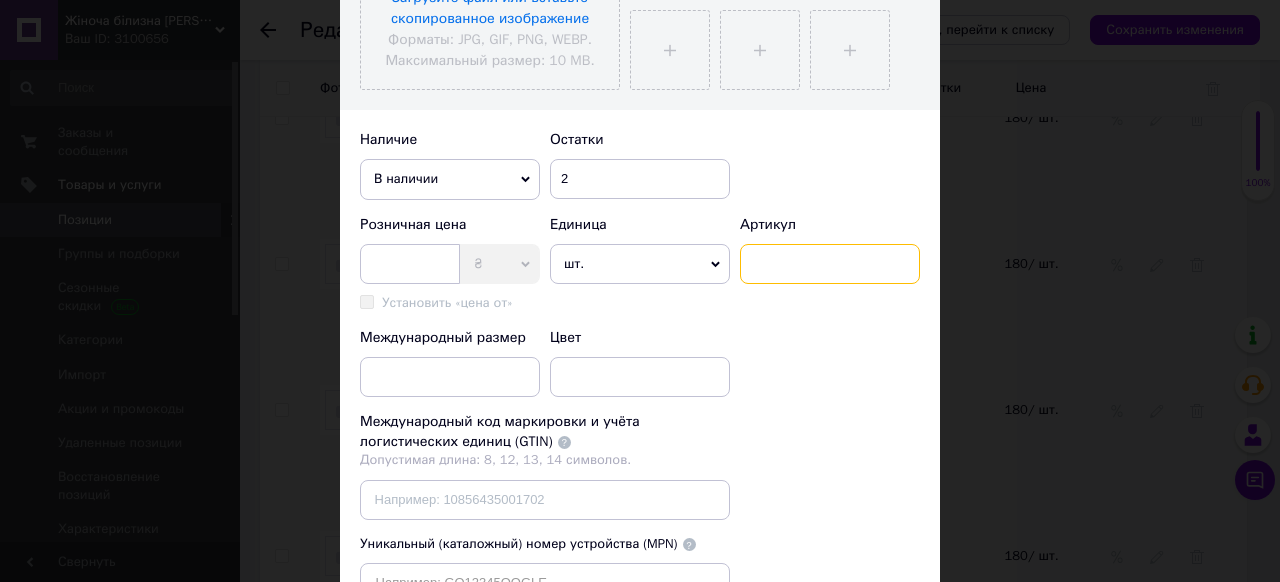 click at bounding box center [830, 264] 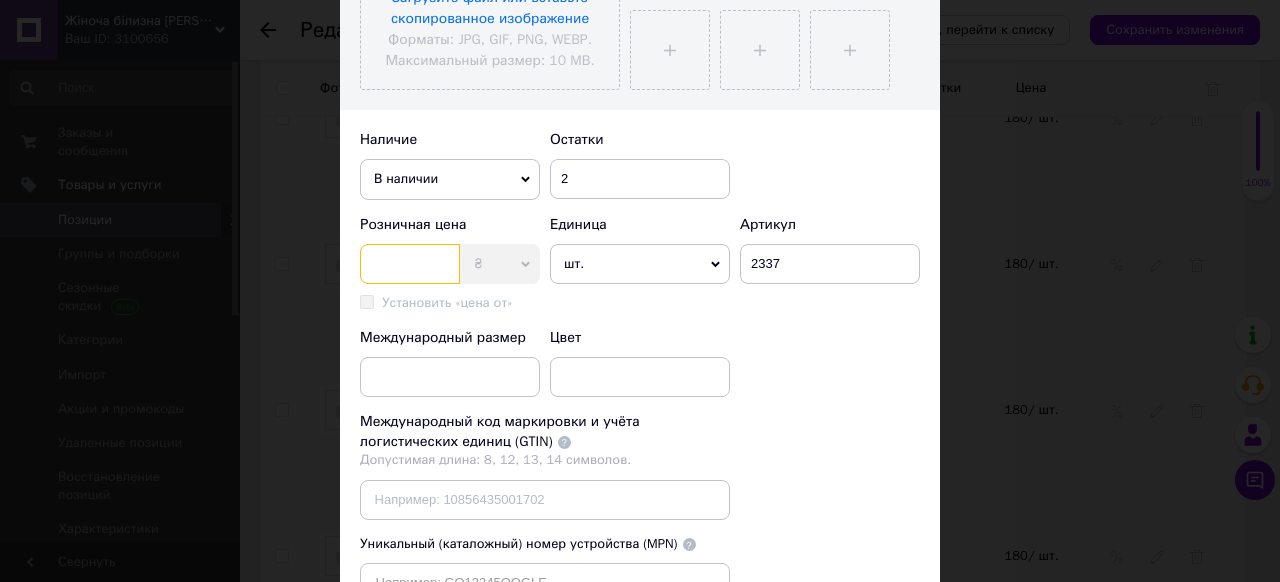 click at bounding box center [410, 264] 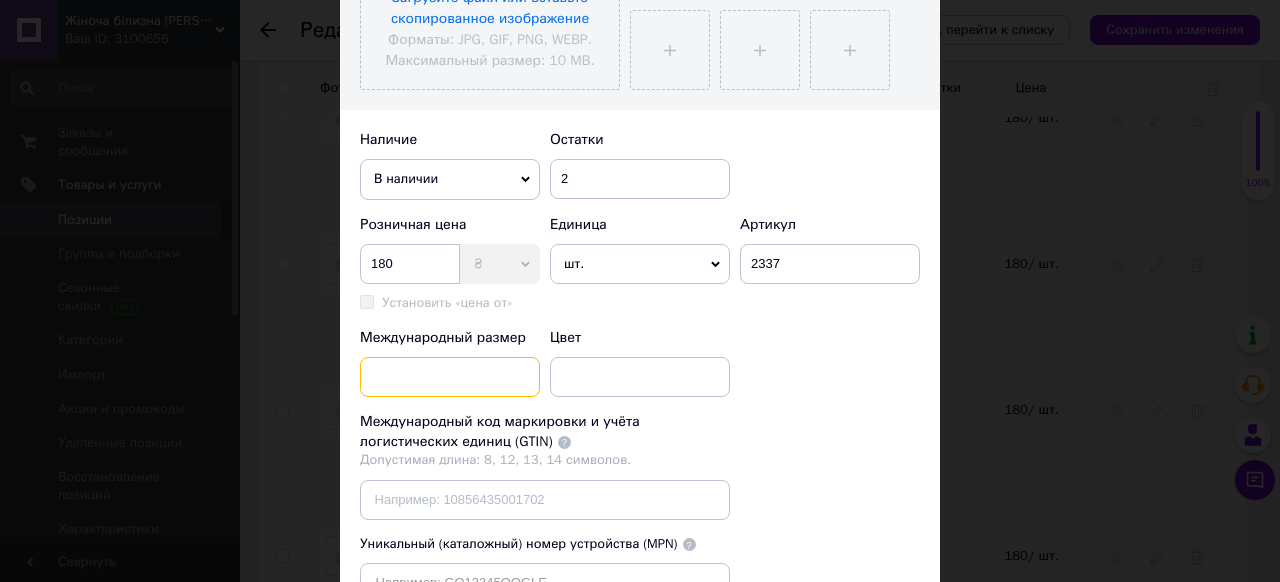click at bounding box center (450, 377) 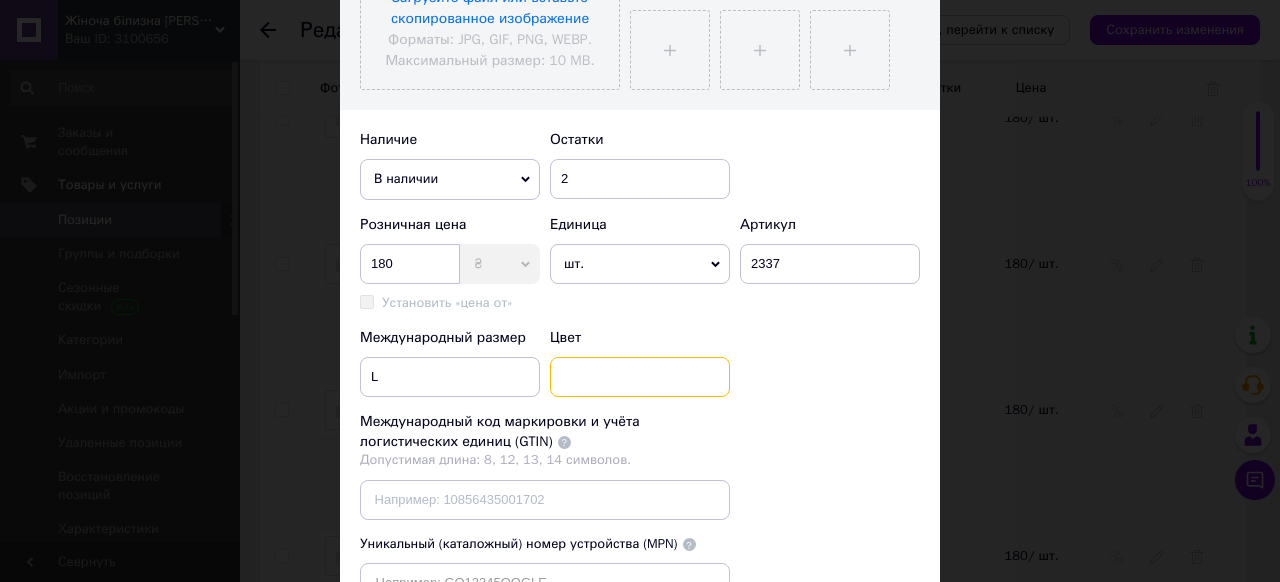 click at bounding box center (640, 377) 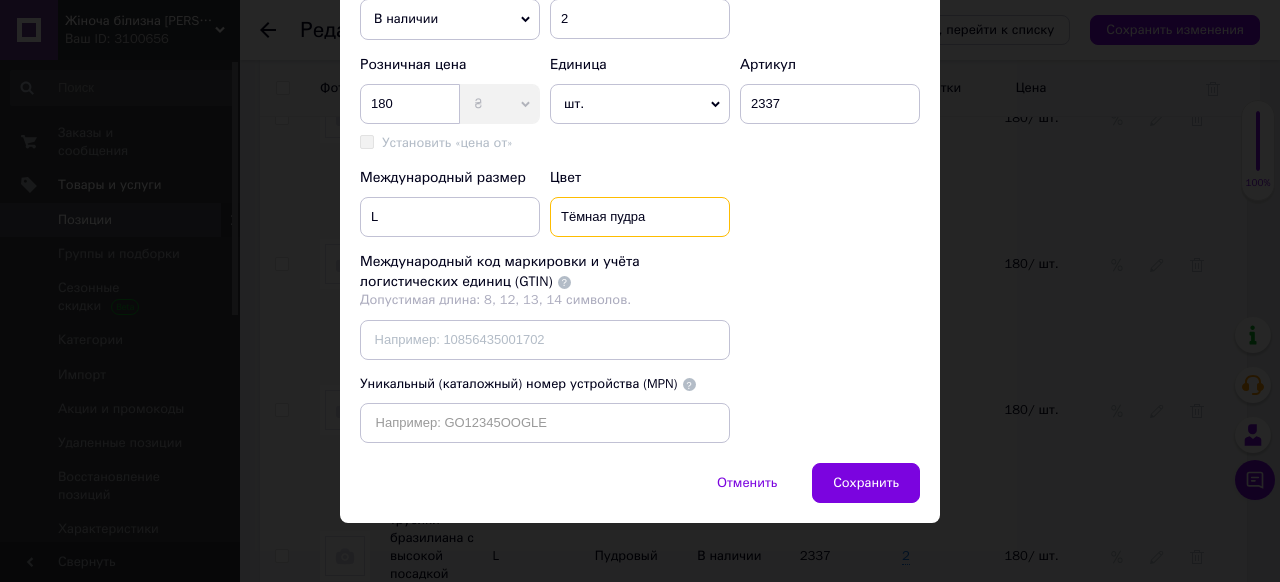 scroll, scrollTop: 764, scrollLeft: 0, axis: vertical 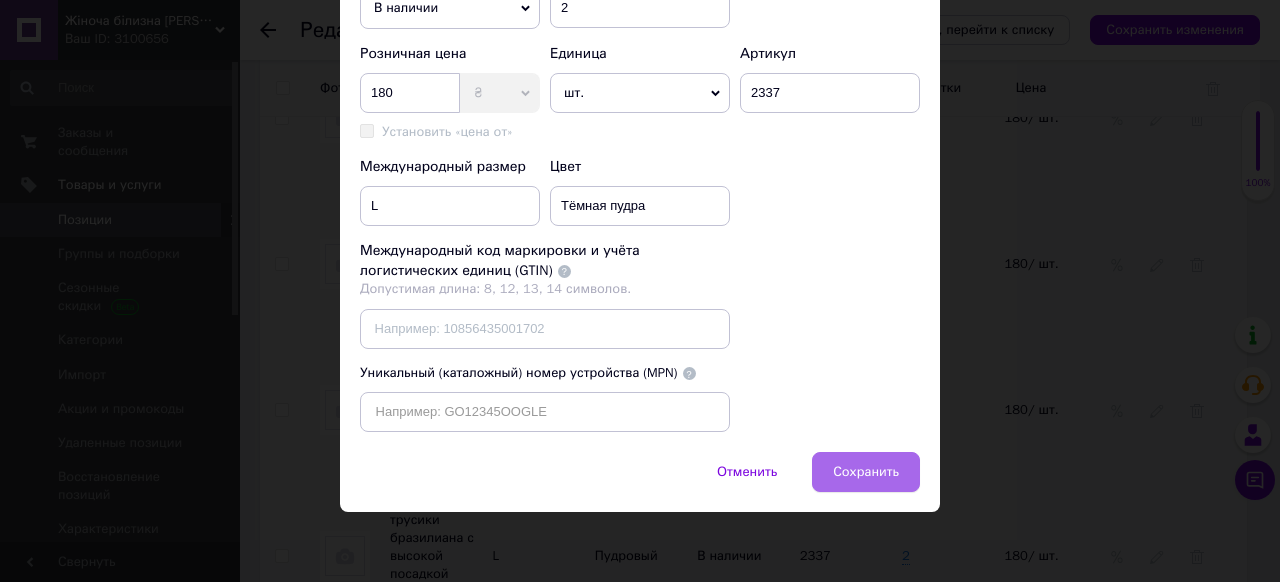 click on "Сохранить" at bounding box center (866, 472) 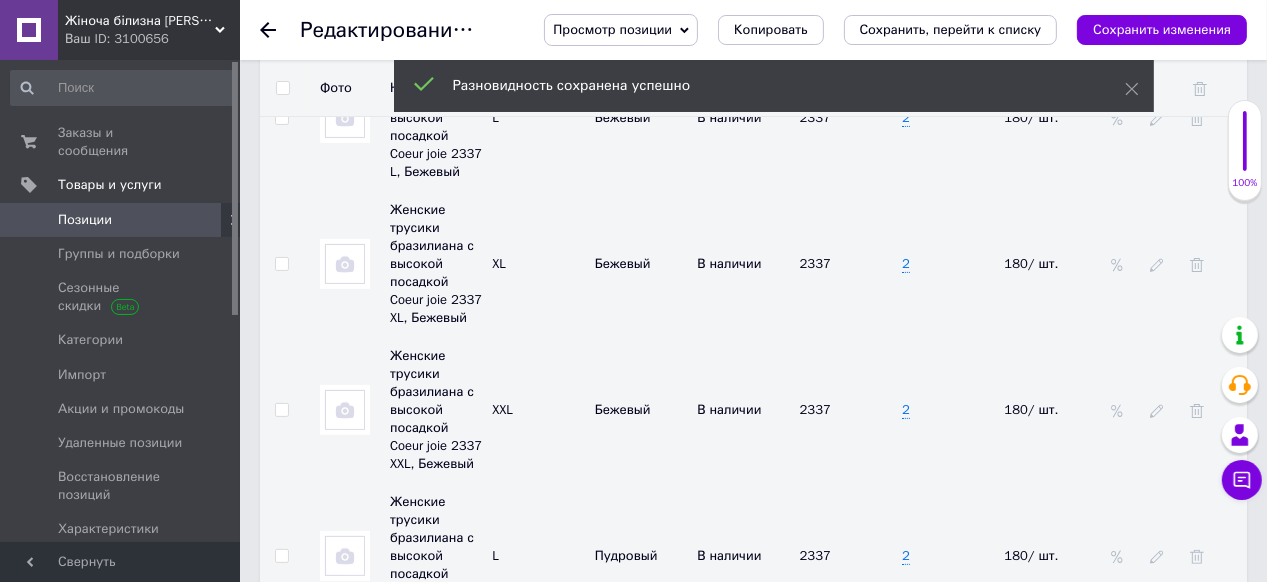 click on "Добавить разновидность" at bounding box center [383, 1084] 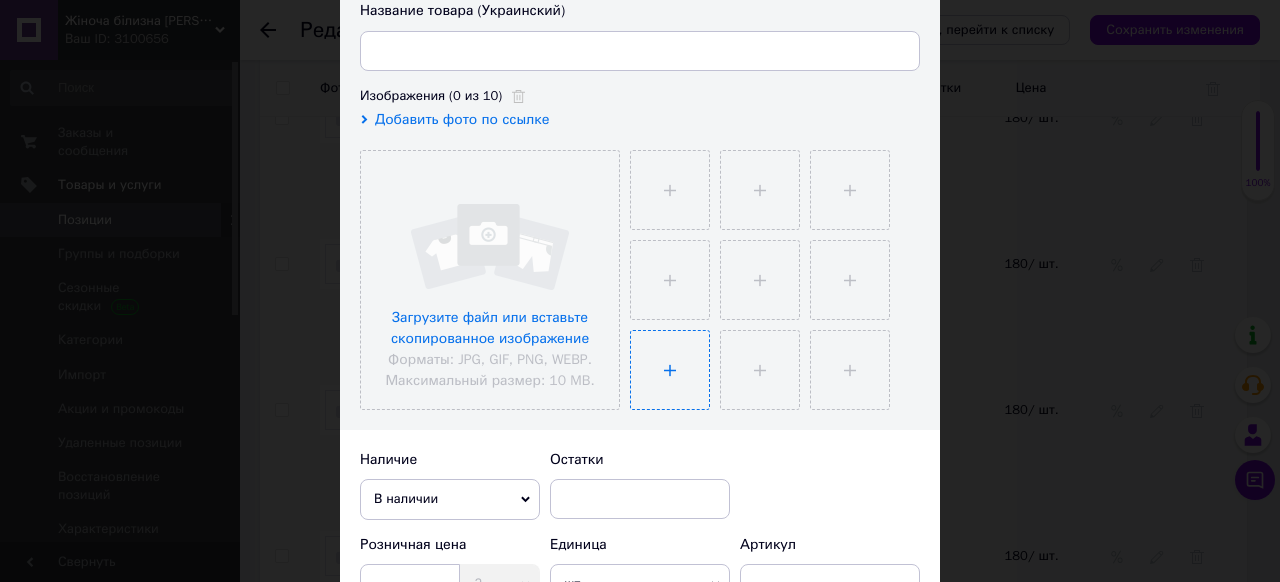scroll, scrollTop: 320, scrollLeft: 0, axis: vertical 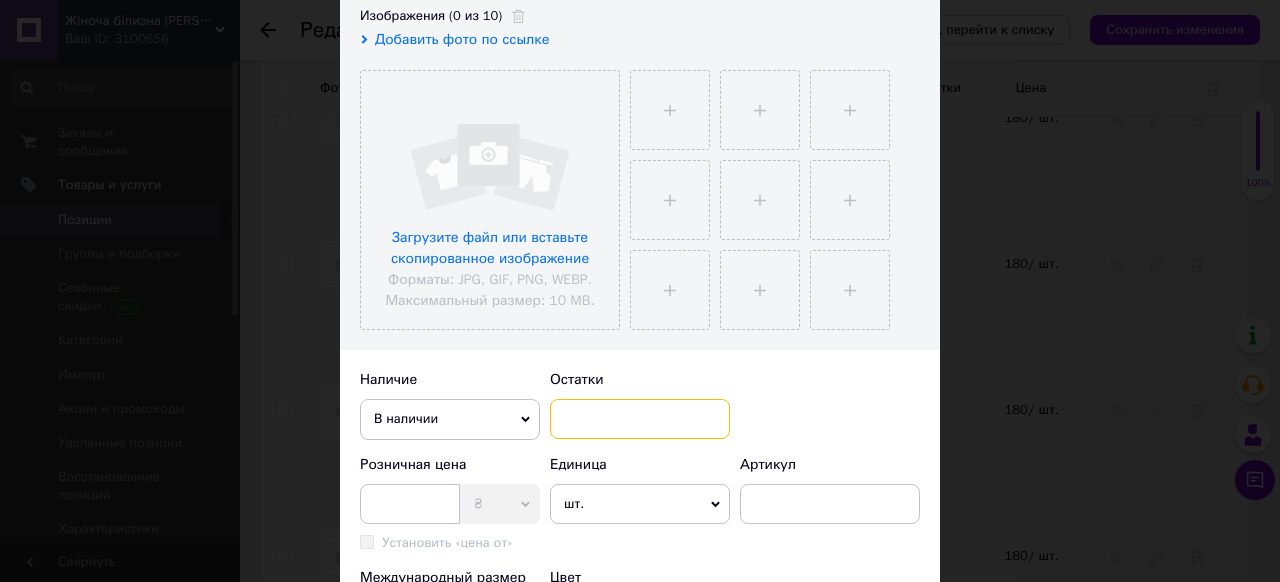 click at bounding box center (640, 419) 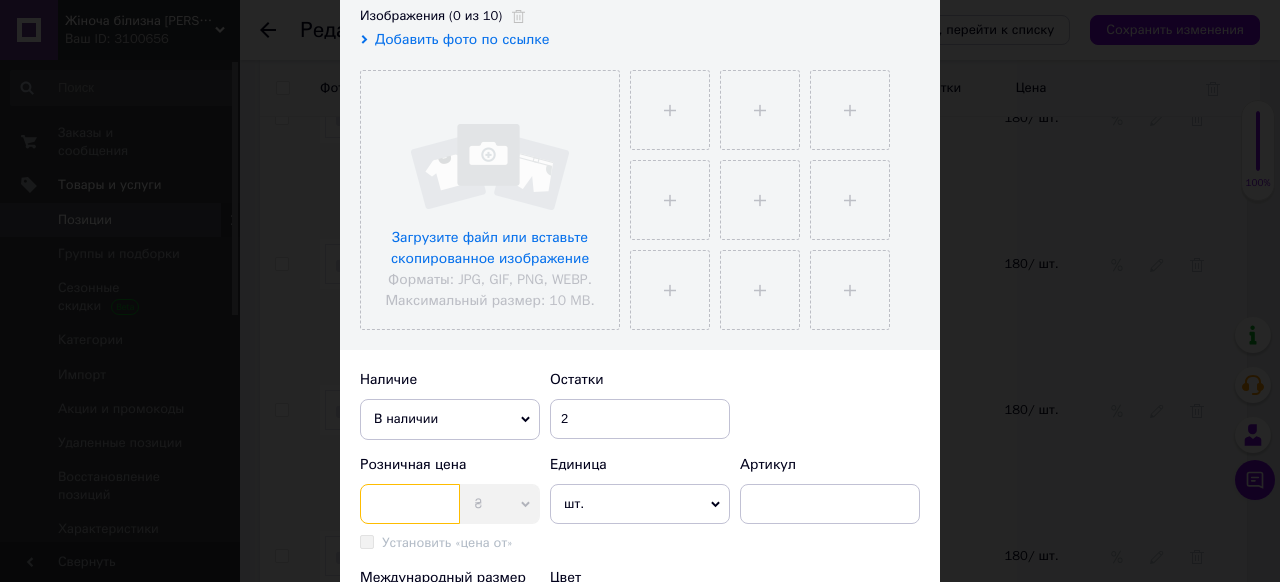 click at bounding box center (410, 504) 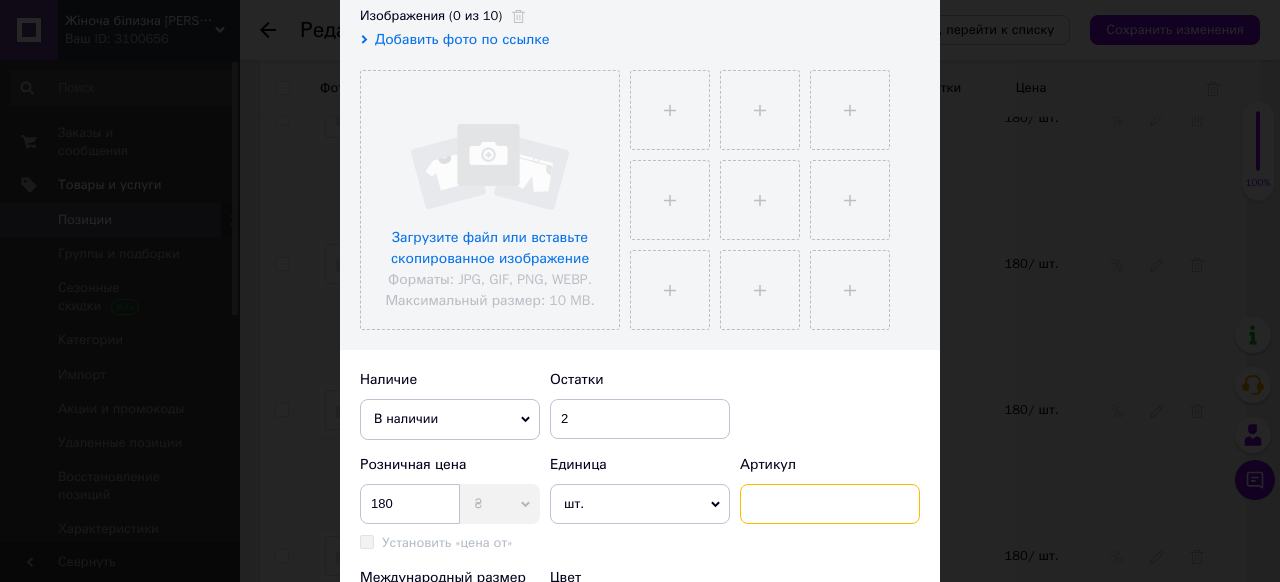 click at bounding box center (830, 504) 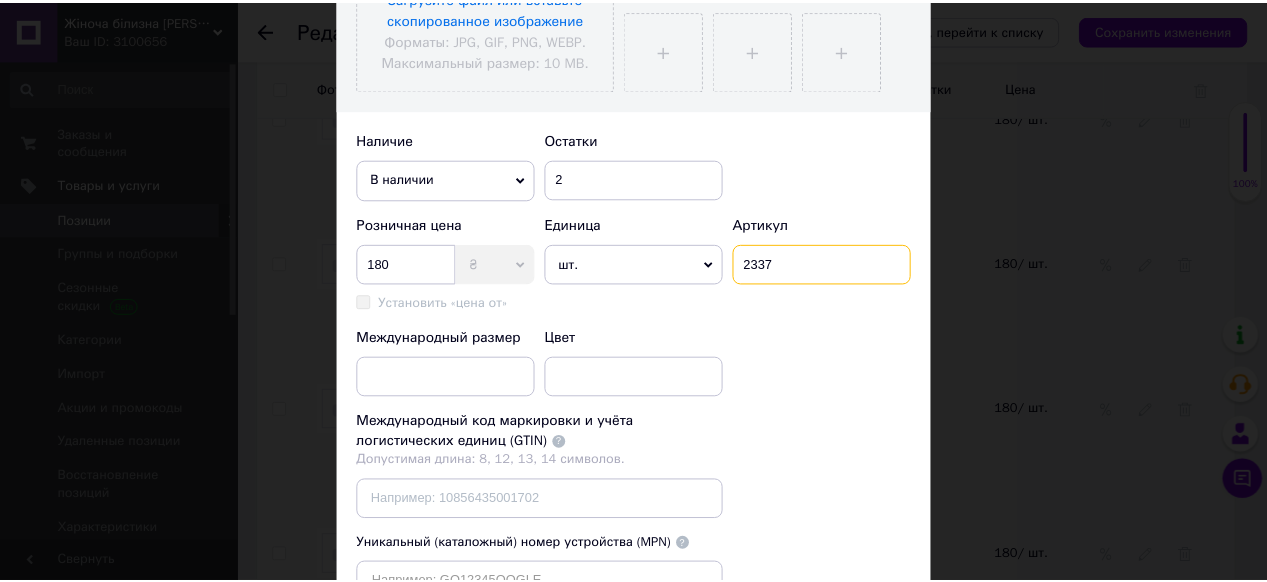 scroll, scrollTop: 720, scrollLeft: 0, axis: vertical 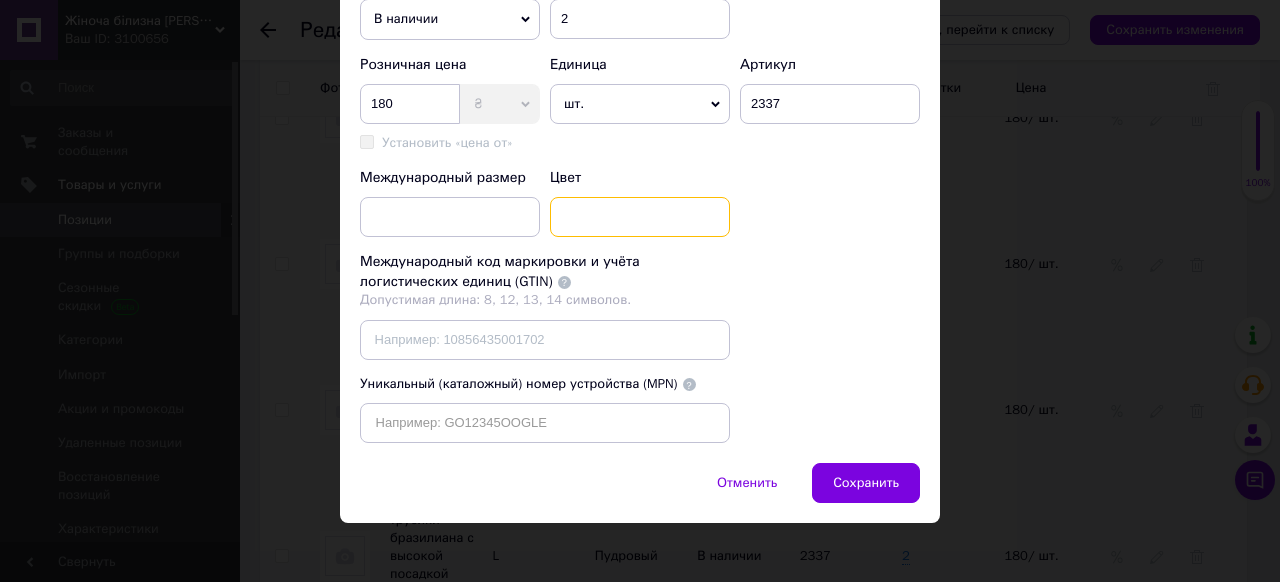 click at bounding box center (640, 217) 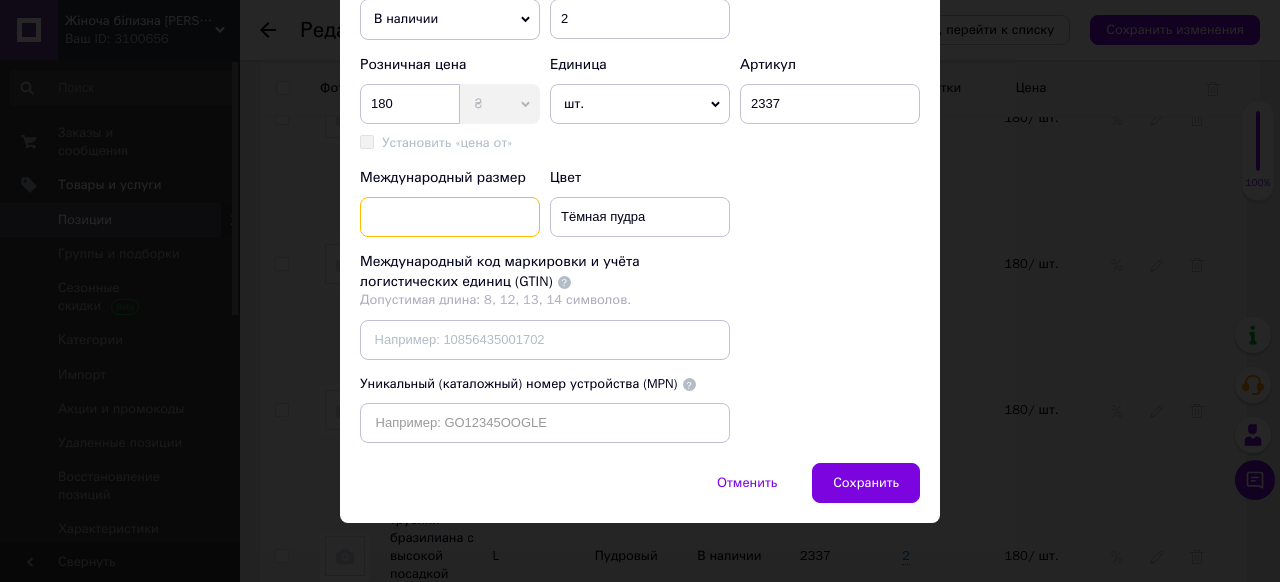 click at bounding box center [450, 217] 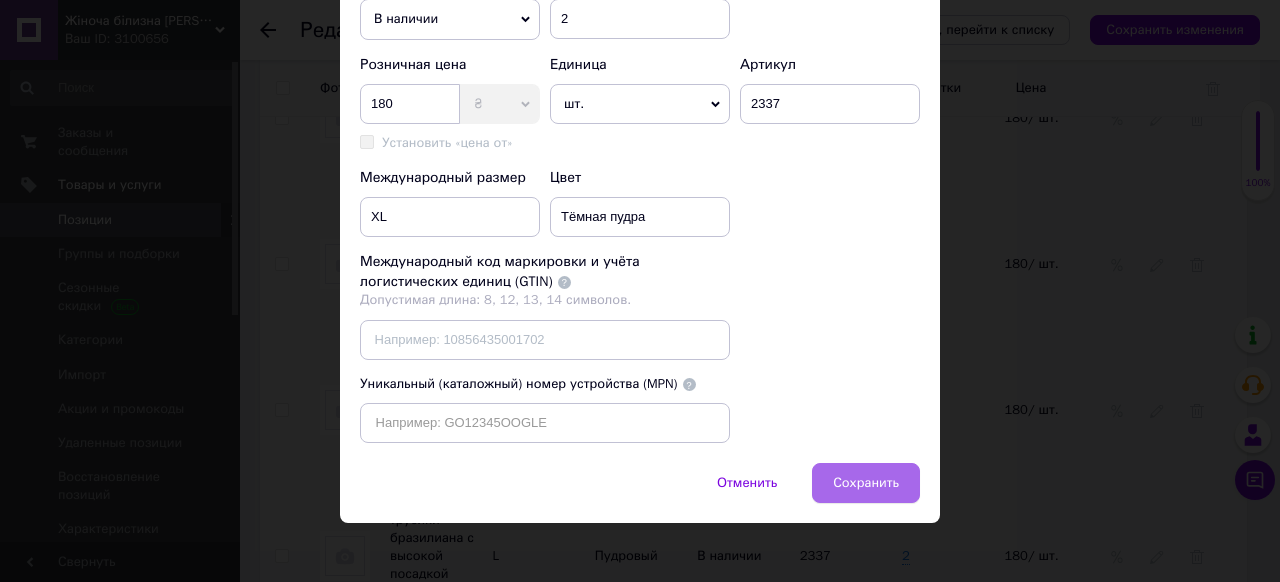 click on "Сохранить" at bounding box center [866, 483] 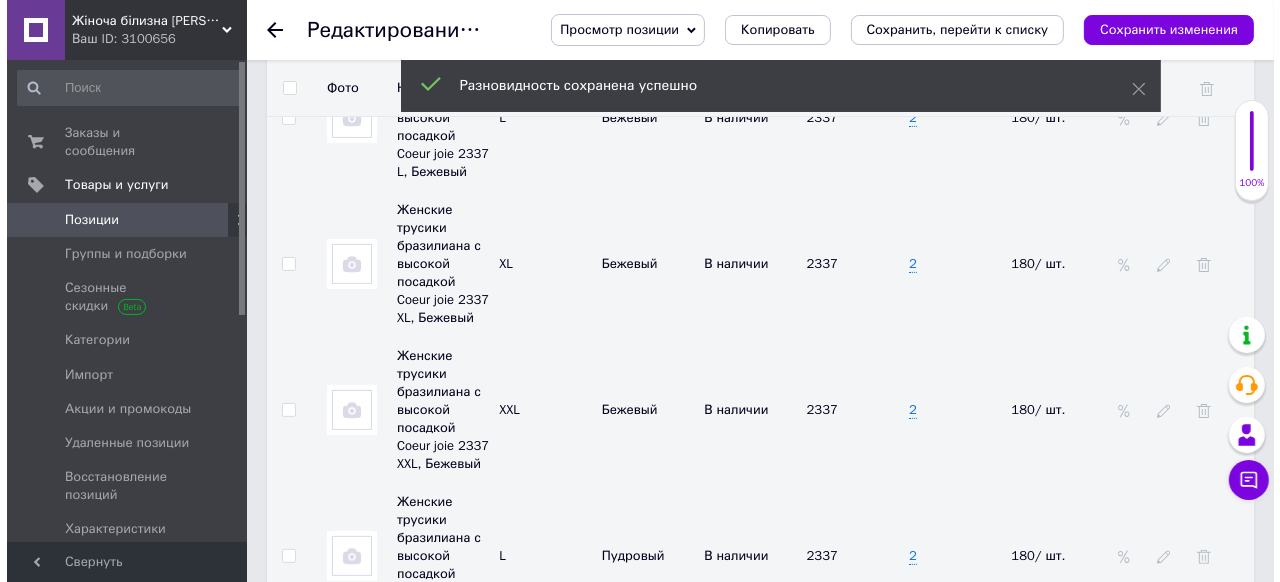 scroll, scrollTop: 6712, scrollLeft: 0, axis: vertical 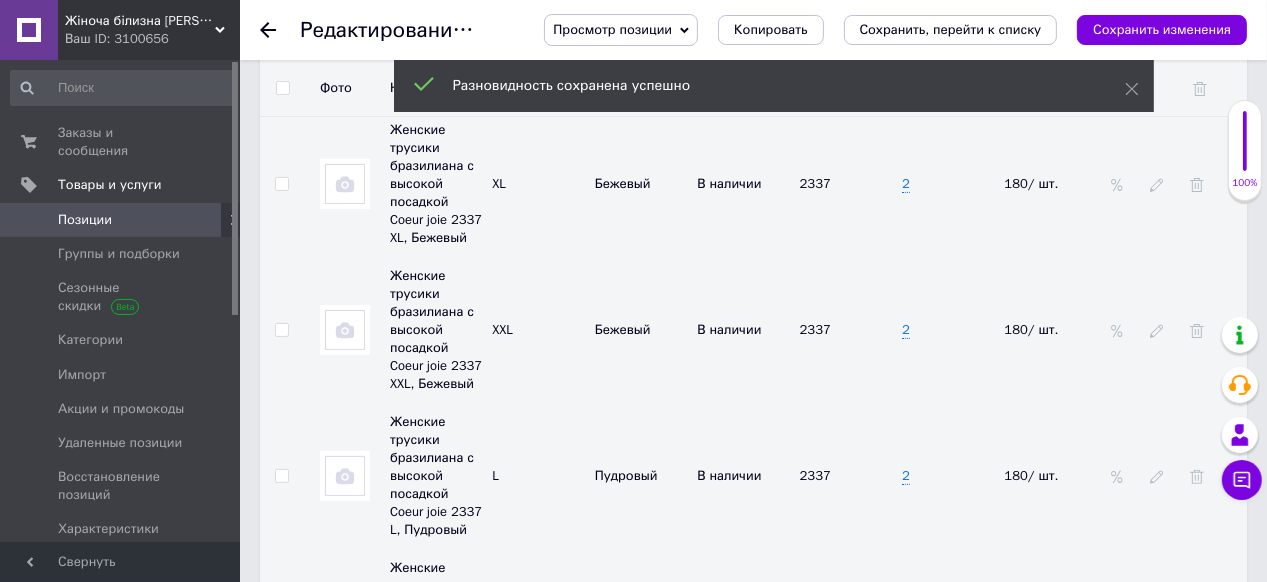 click on "Добавить разновидность" at bounding box center (383, 1132) 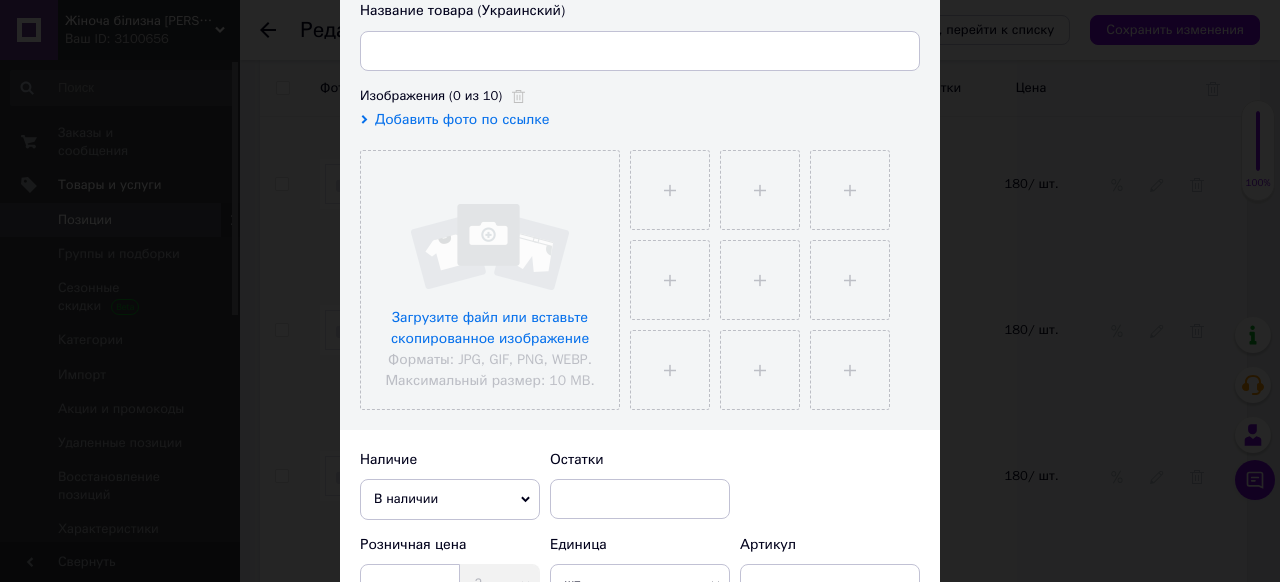 scroll, scrollTop: 320, scrollLeft: 0, axis: vertical 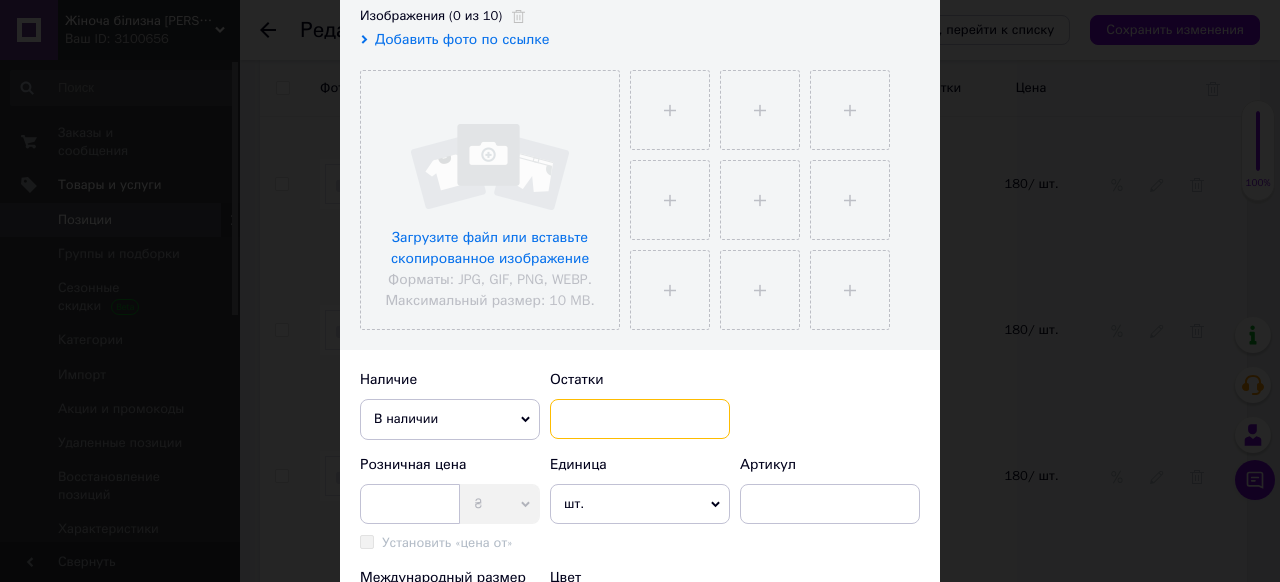 click at bounding box center [640, 419] 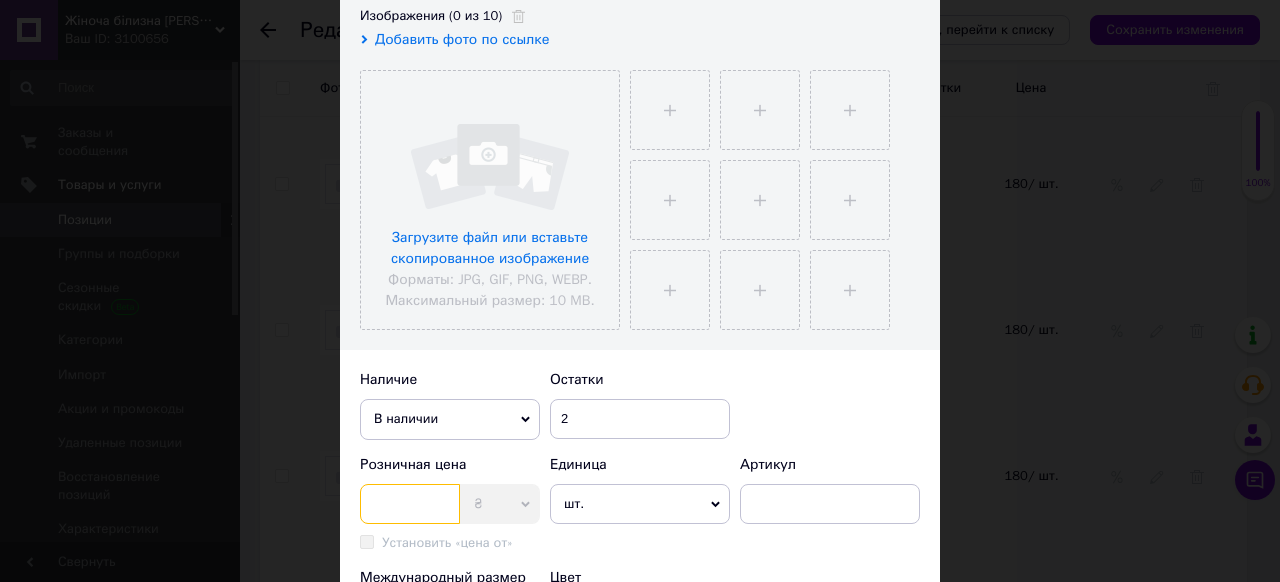 click at bounding box center (410, 504) 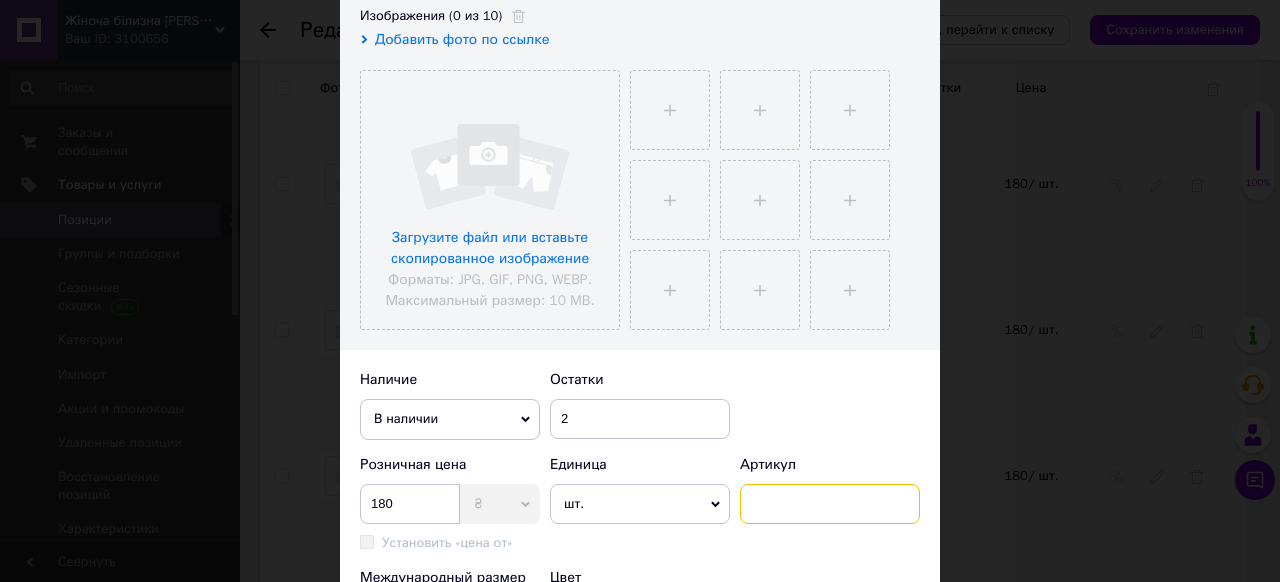 click at bounding box center [830, 504] 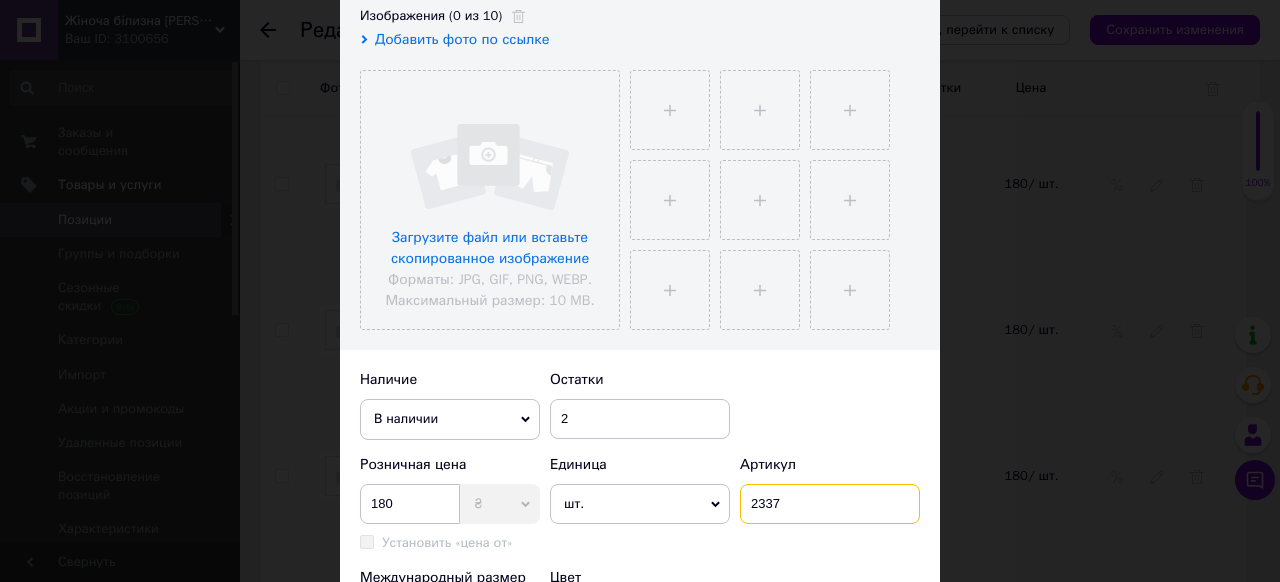scroll, scrollTop: 480, scrollLeft: 0, axis: vertical 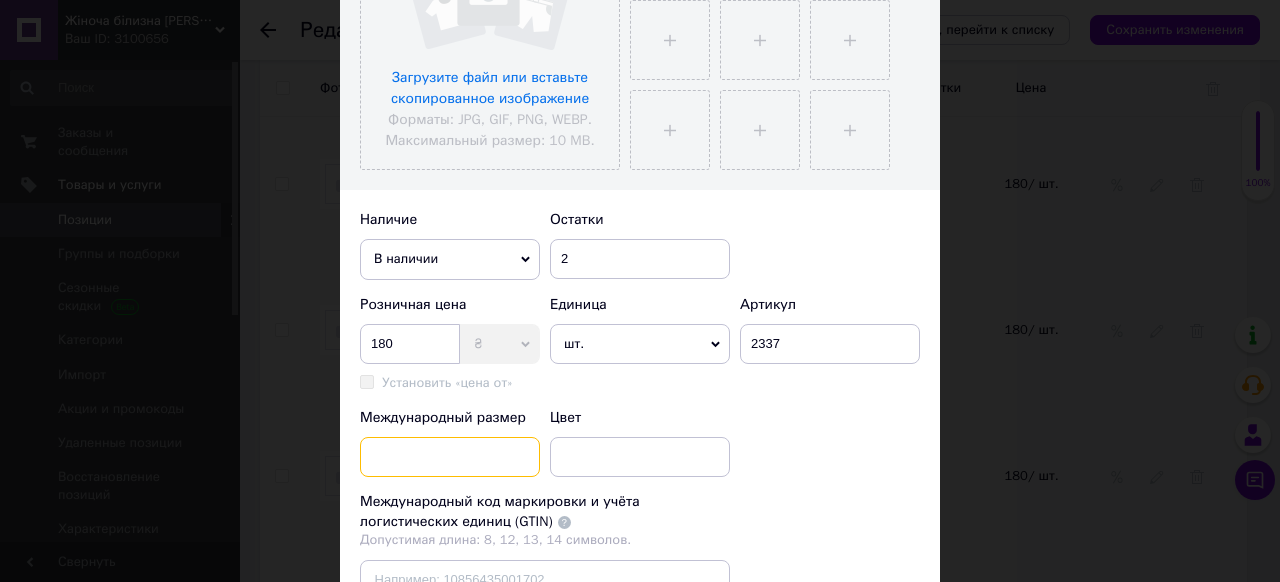 click at bounding box center [450, 457] 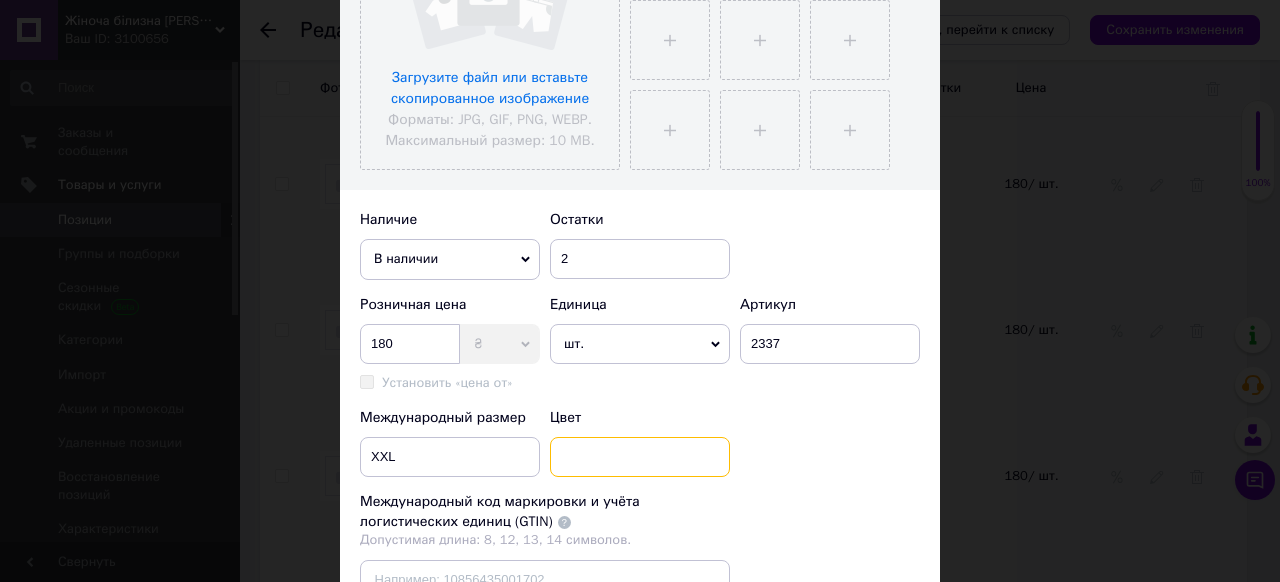 drag, startPoint x: 557, startPoint y: 454, endPoint x: 548, endPoint y: 468, distance: 16.643316 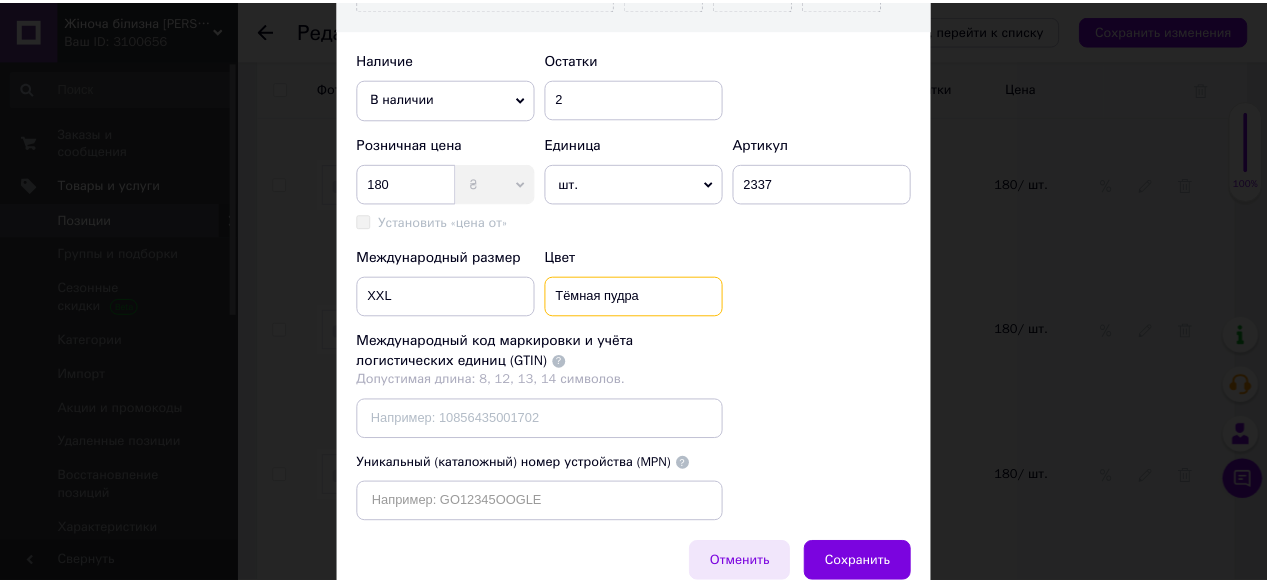 scroll, scrollTop: 720, scrollLeft: 0, axis: vertical 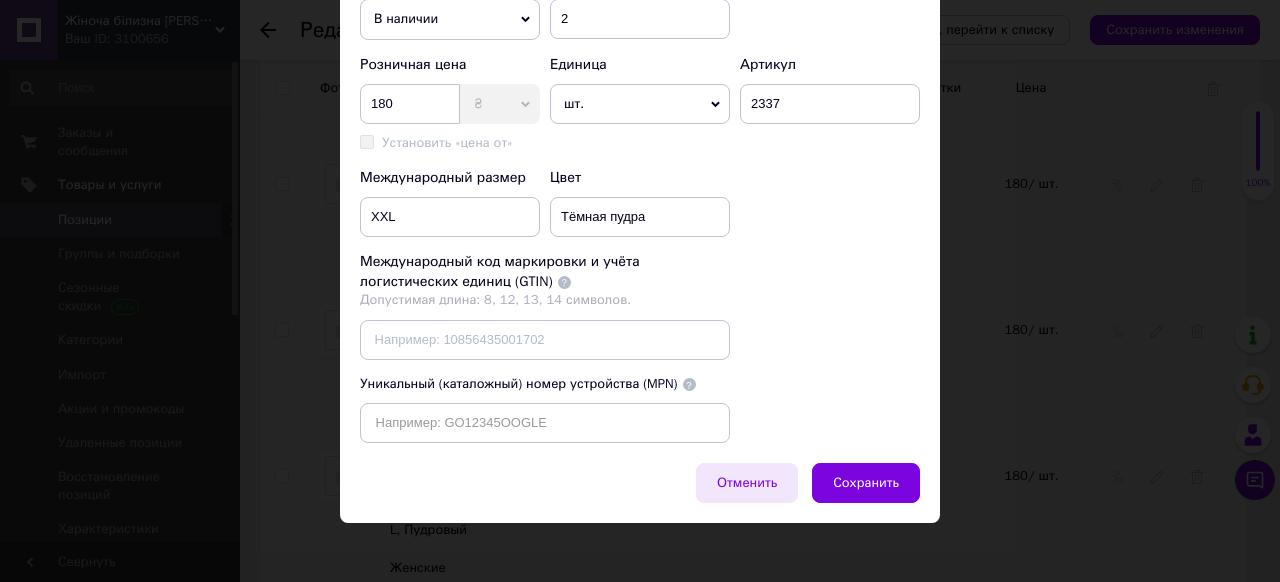 drag, startPoint x: 841, startPoint y: 515, endPoint x: 782, endPoint y: 522, distance: 59.413803 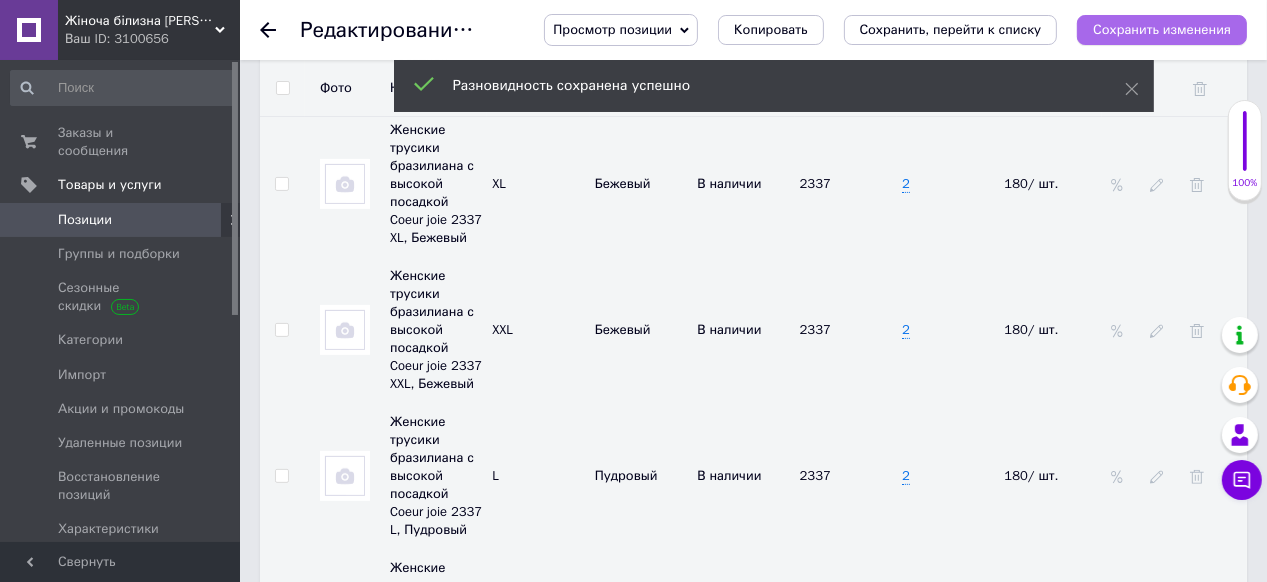 click on "Сохранить изменения" at bounding box center [1162, 29] 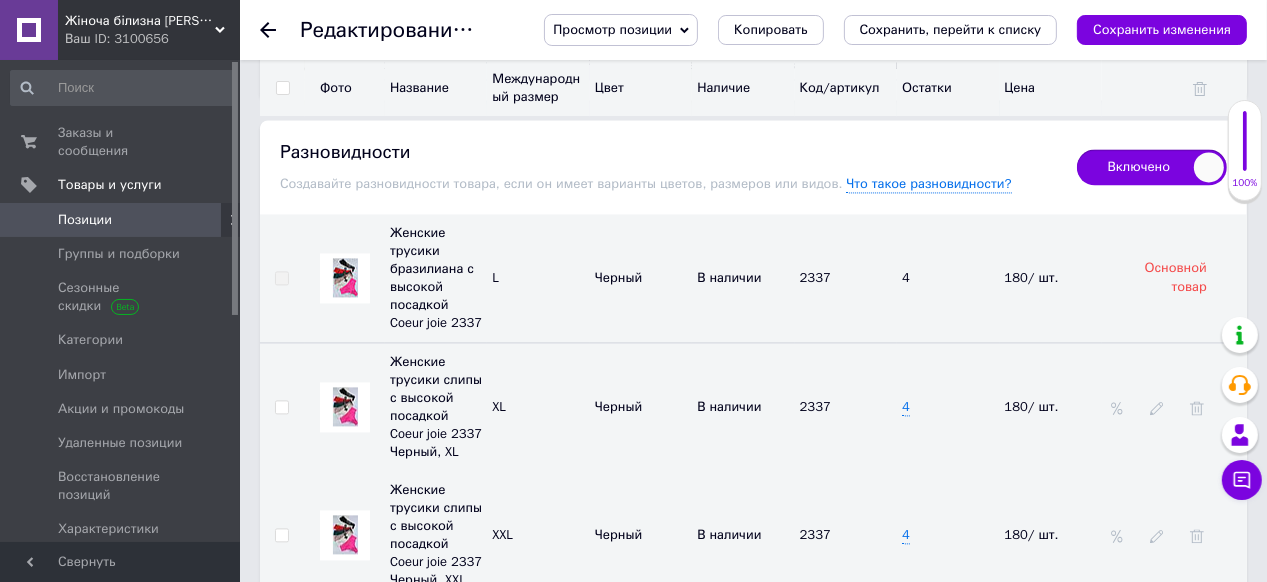 scroll, scrollTop: 3352, scrollLeft: 0, axis: vertical 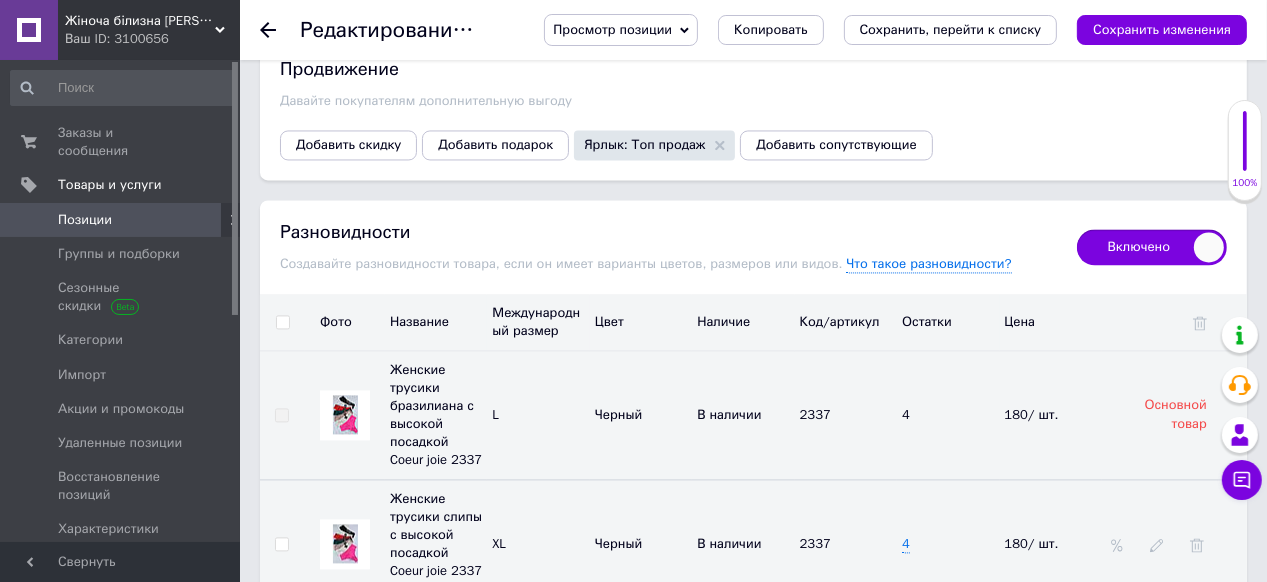 click at bounding box center (282, 322) 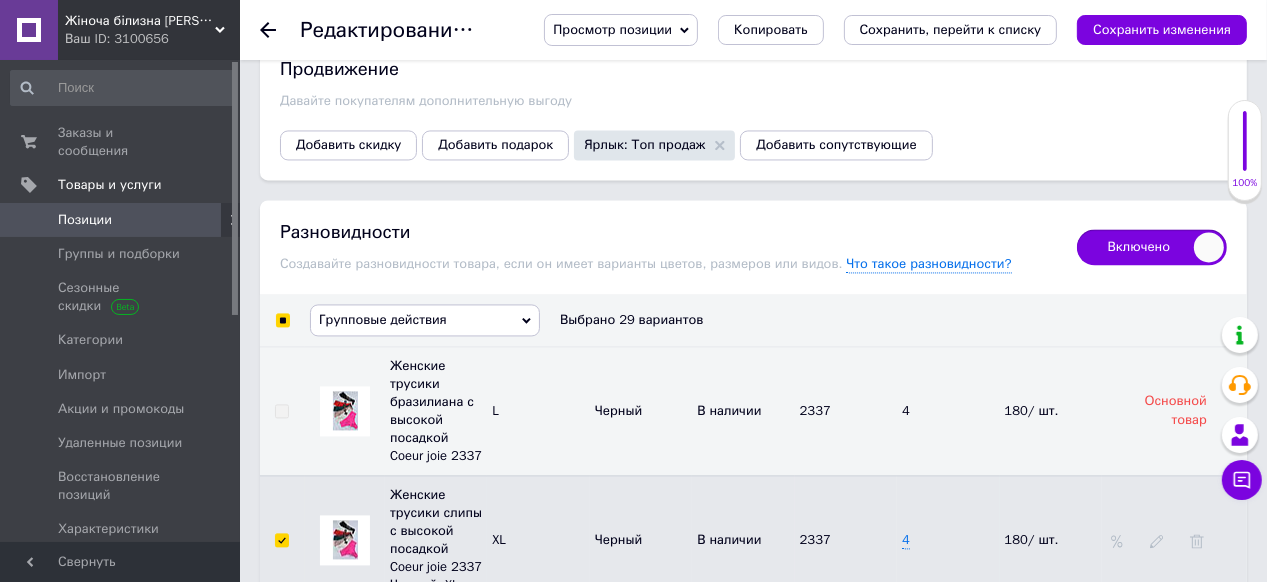 click 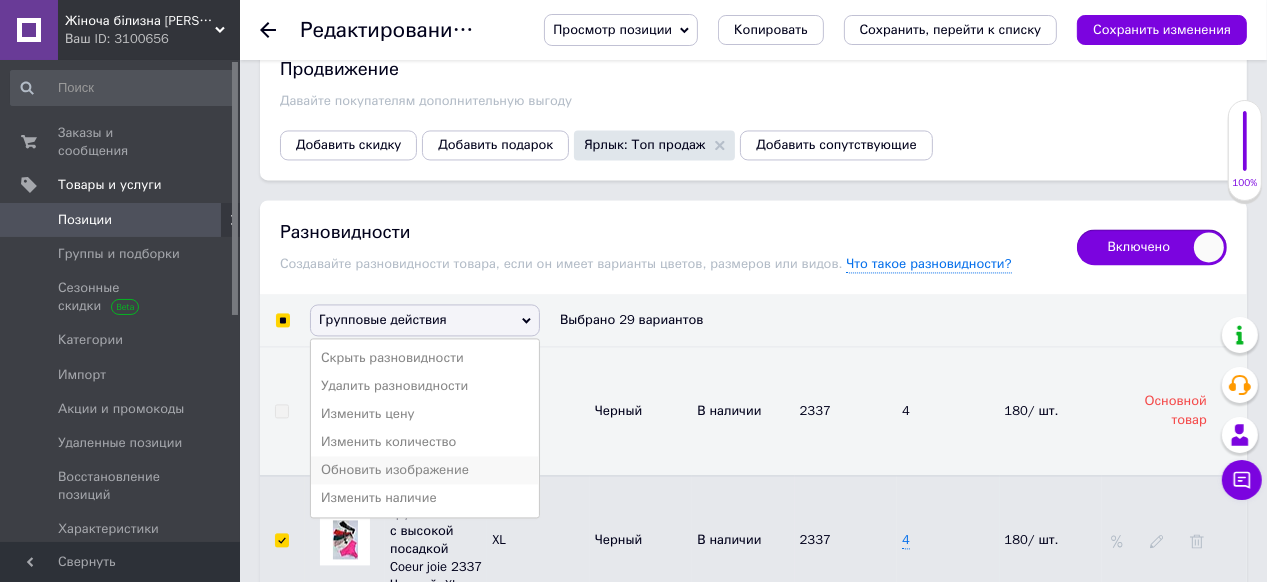 click on "Обновить изображение" at bounding box center [425, 470] 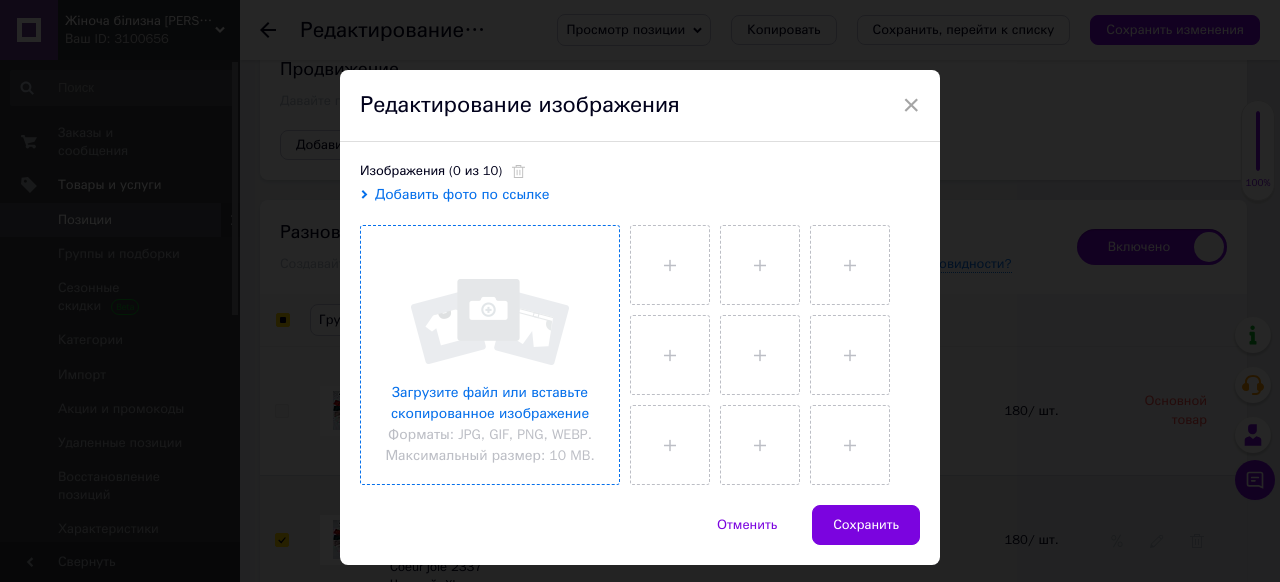 click at bounding box center (490, 355) 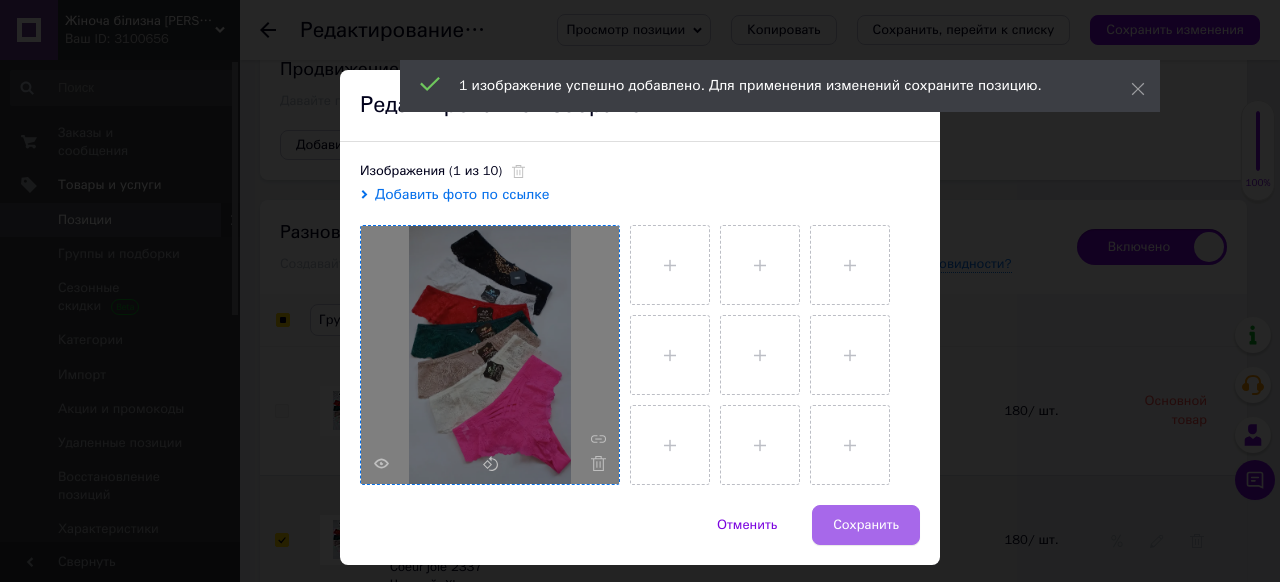click on "Сохранить" at bounding box center [866, 525] 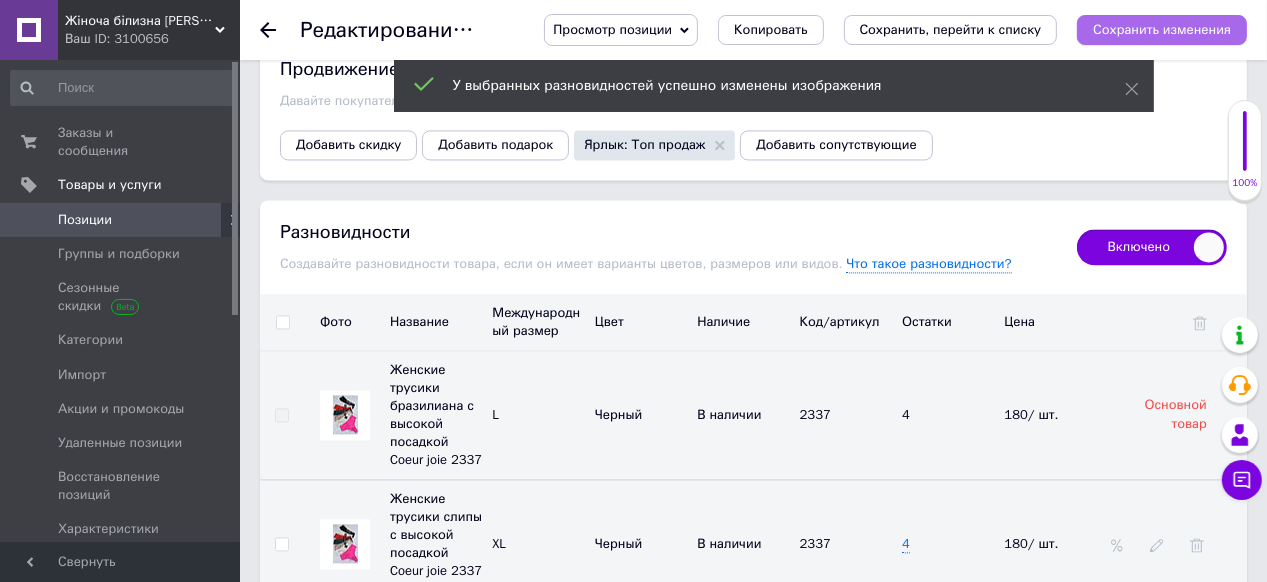 click on "Сохранить изменения" at bounding box center (1162, 29) 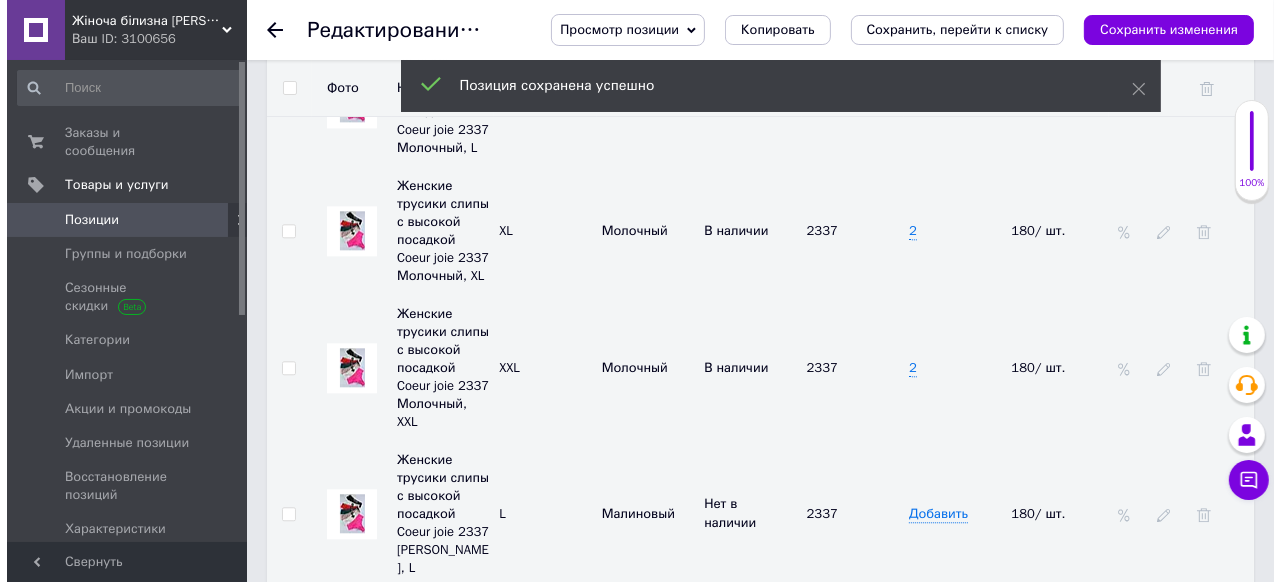 scroll, scrollTop: 4072, scrollLeft: 0, axis: vertical 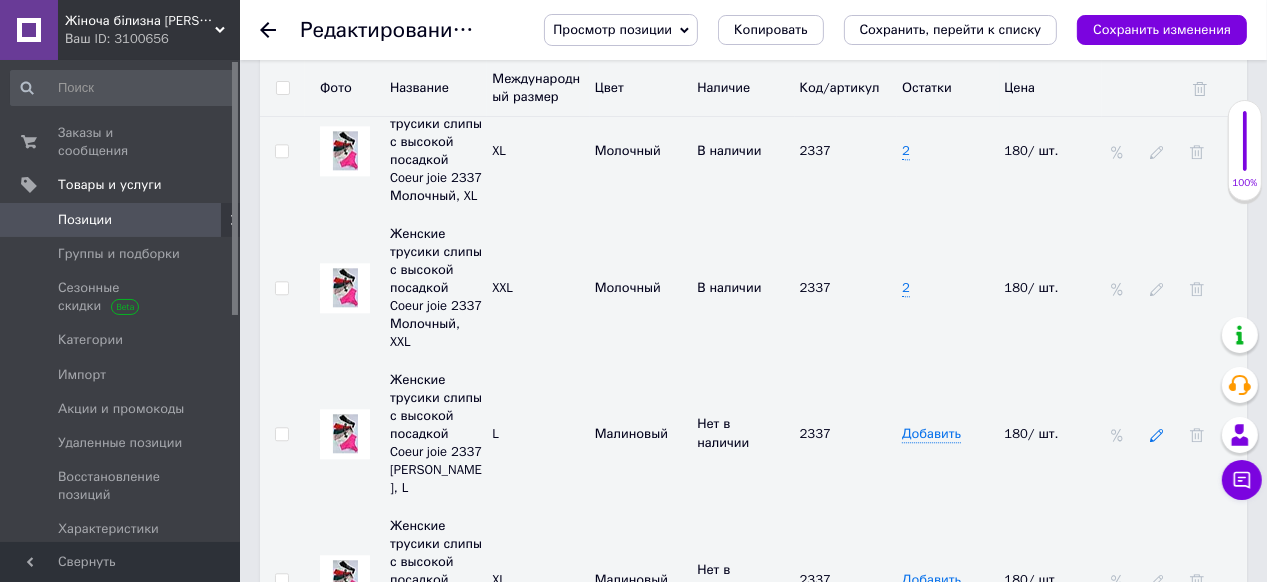 click 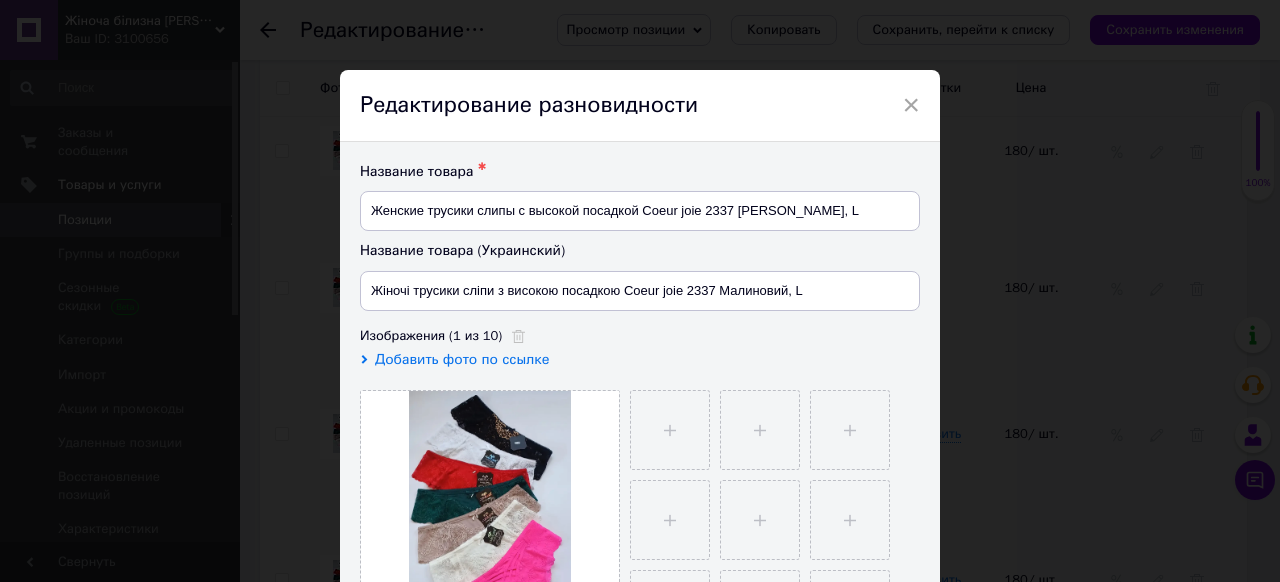 scroll, scrollTop: 240, scrollLeft: 0, axis: vertical 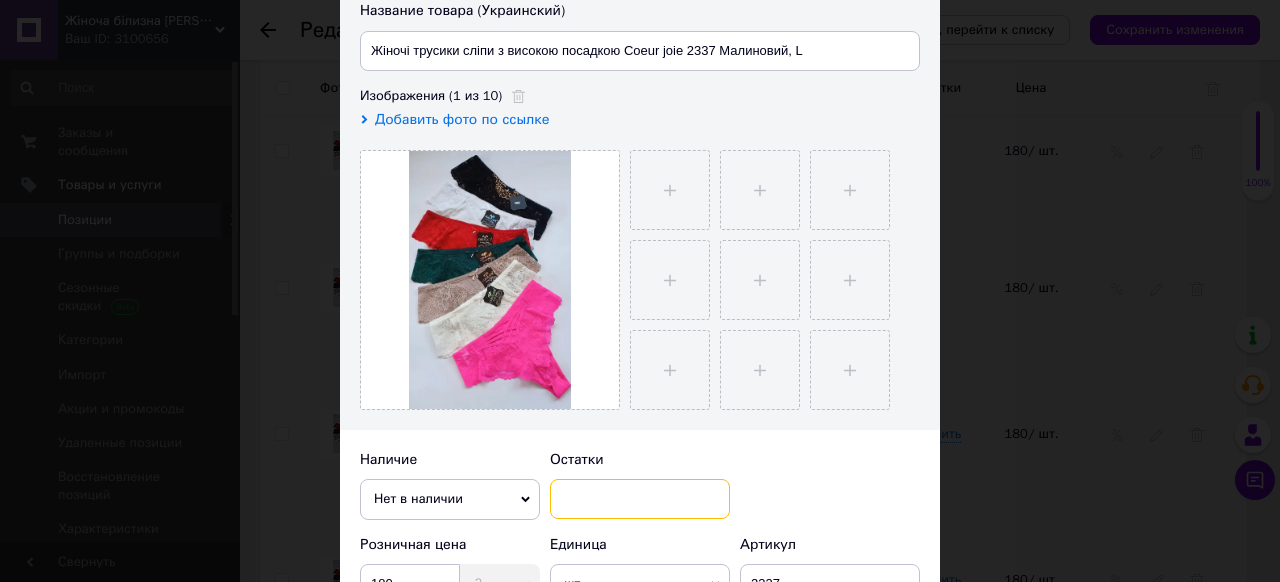 click at bounding box center (640, 499) 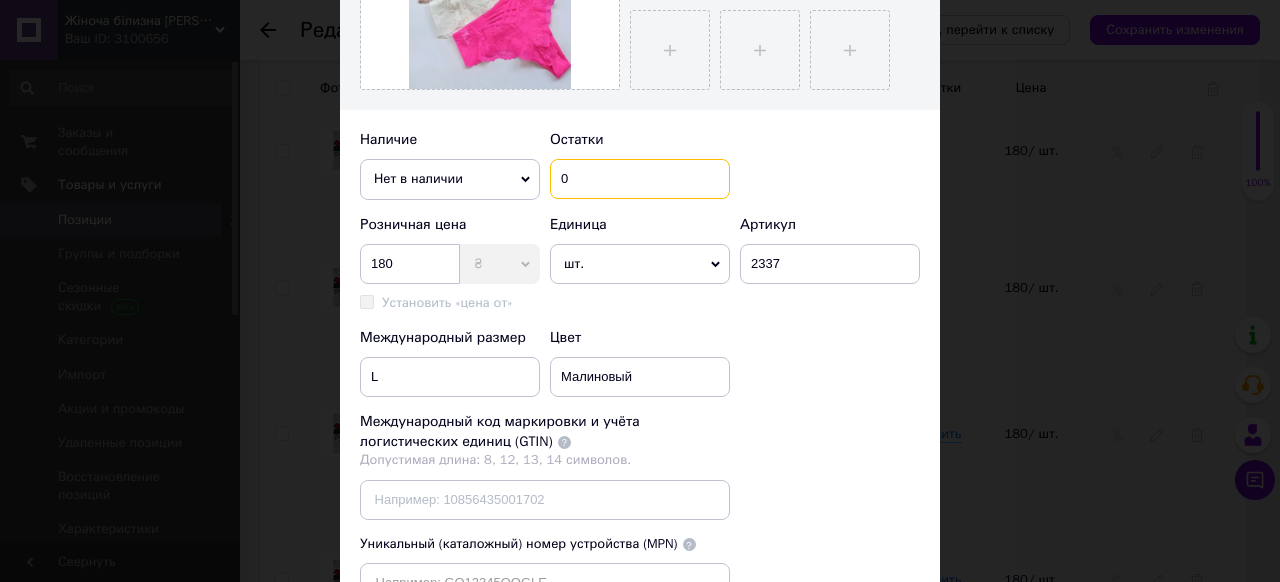 scroll, scrollTop: 720, scrollLeft: 0, axis: vertical 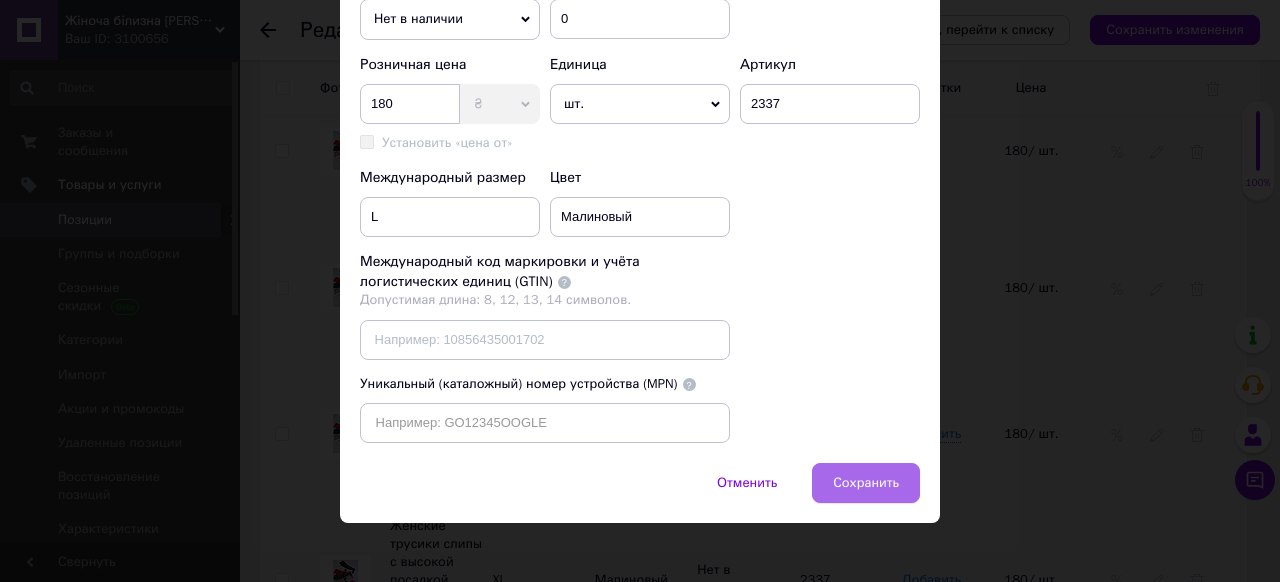 click on "Сохранить" at bounding box center [866, 483] 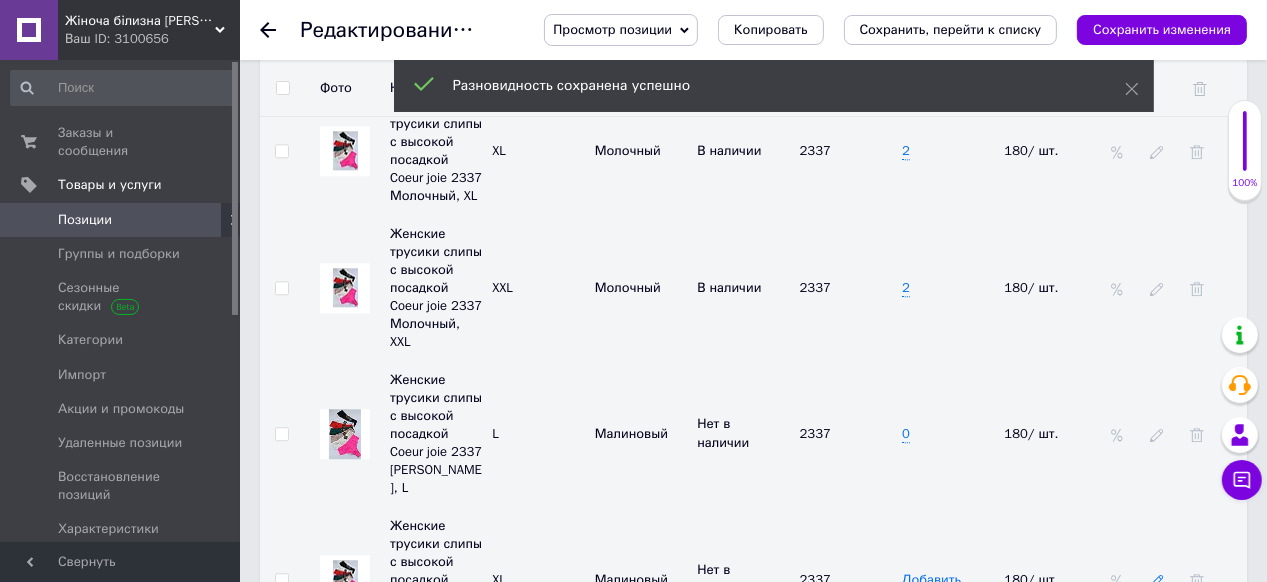 click 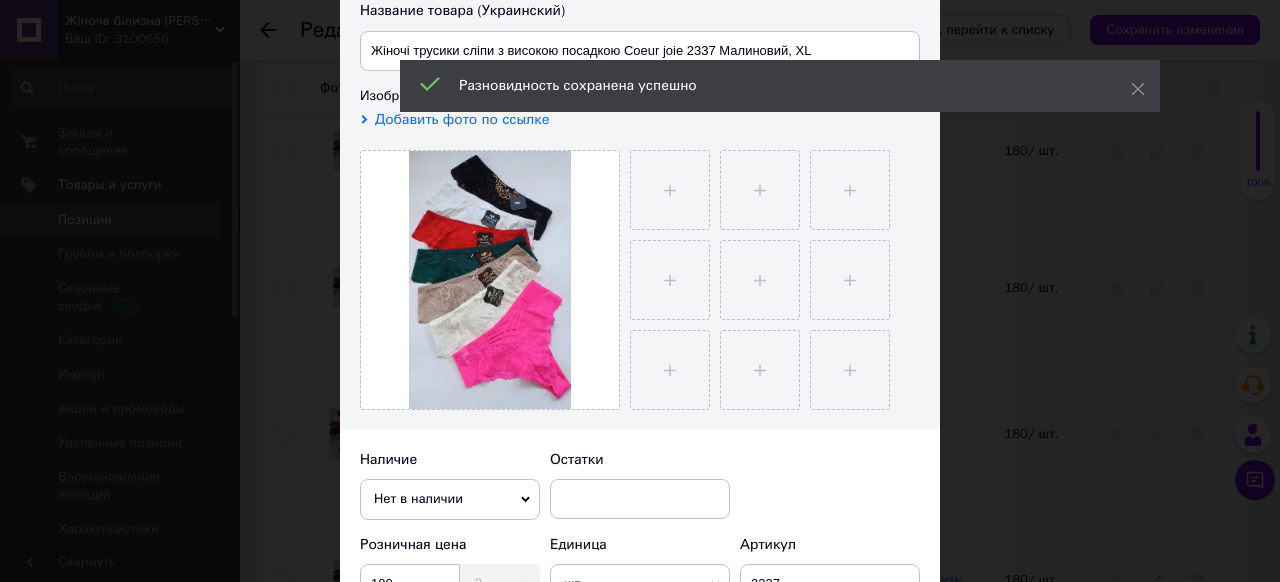 scroll, scrollTop: 400, scrollLeft: 0, axis: vertical 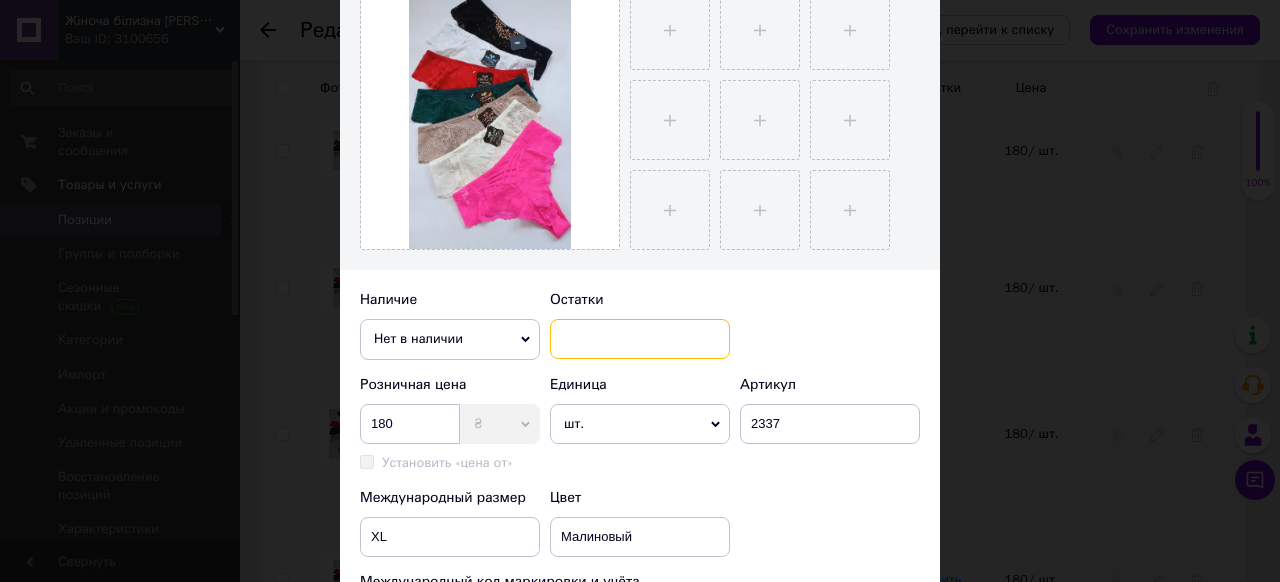click at bounding box center [640, 339] 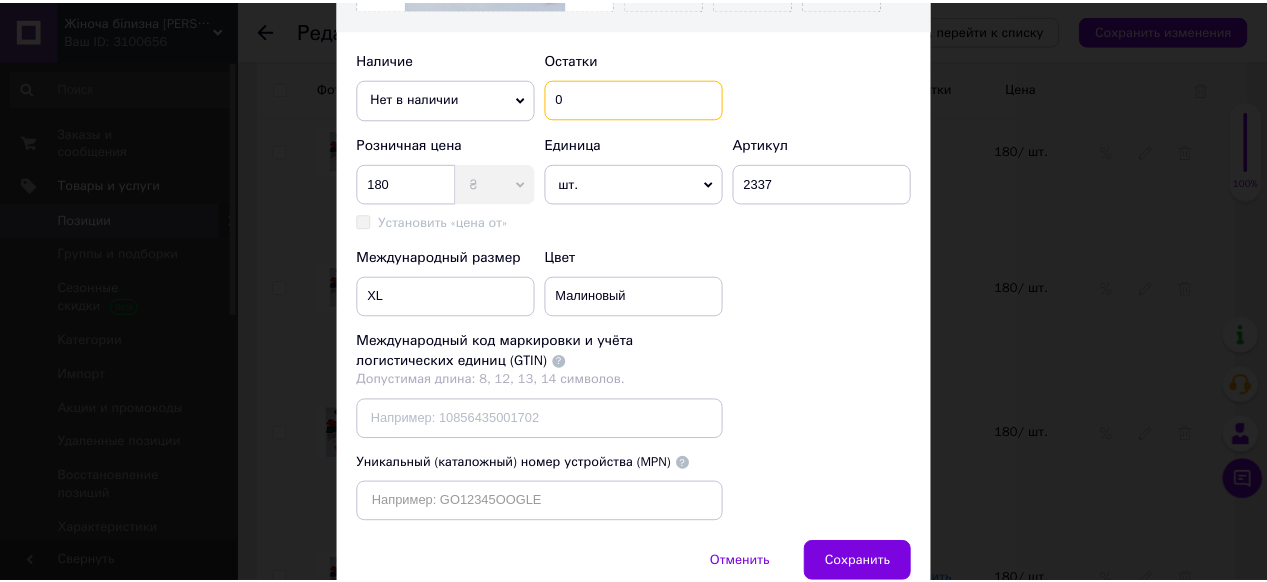 scroll, scrollTop: 764, scrollLeft: 0, axis: vertical 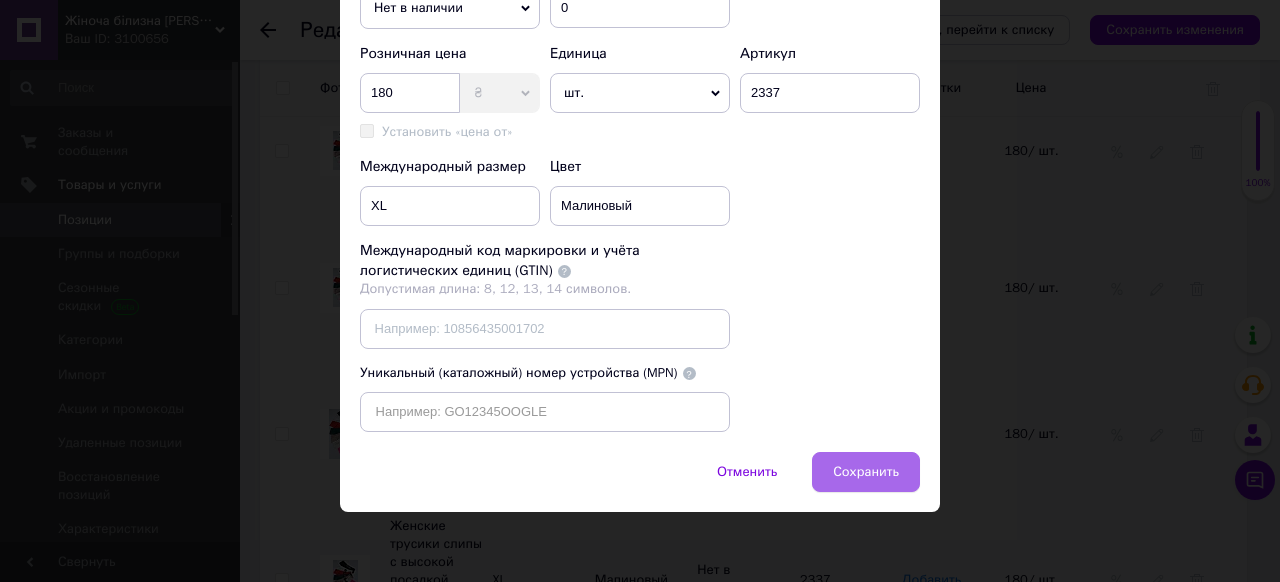 click on "Сохранить" at bounding box center (866, 472) 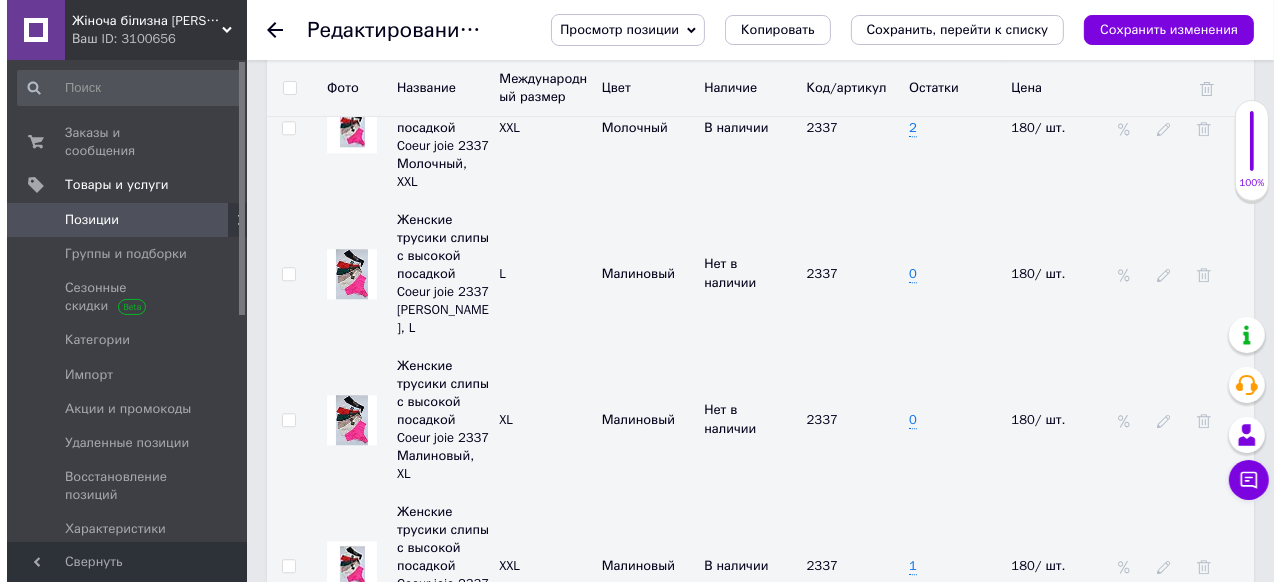 scroll, scrollTop: 4312, scrollLeft: 0, axis: vertical 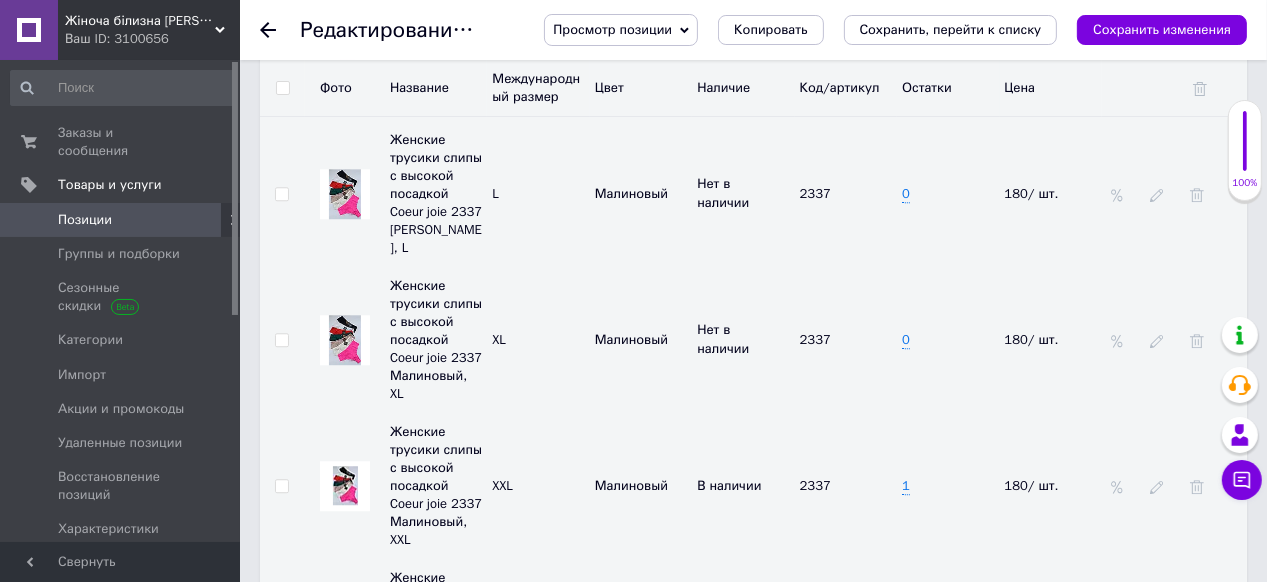 click 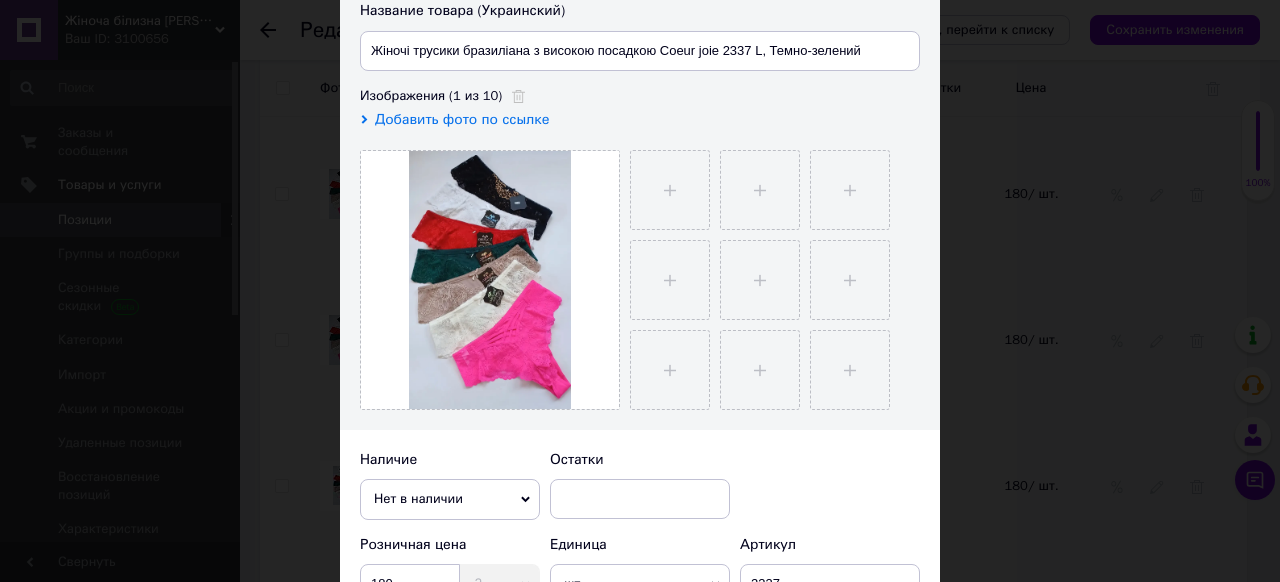 scroll, scrollTop: 400, scrollLeft: 0, axis: vertical 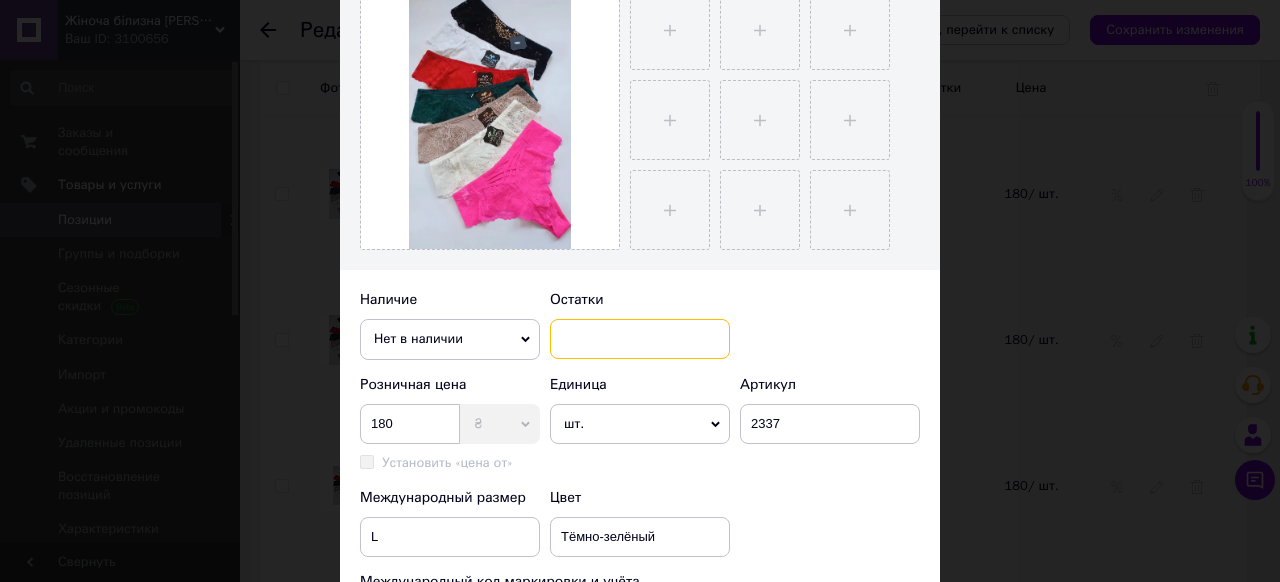click at bounding box center (640, 339) 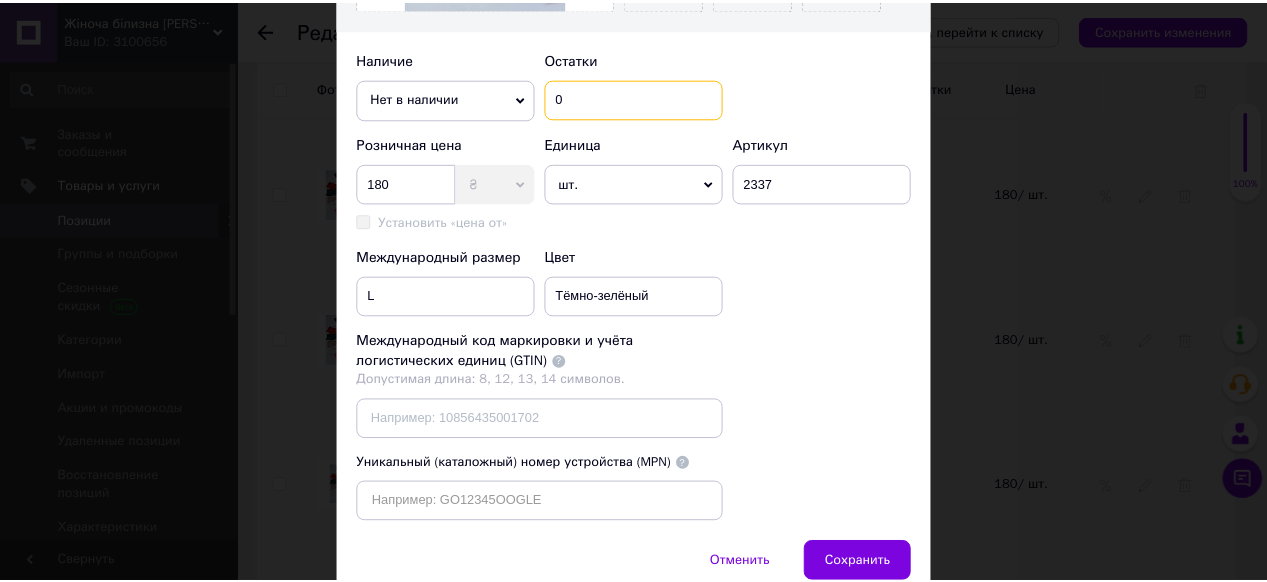 scroll, scrollTop: 764, scrollLeft: 0, axis: vertical 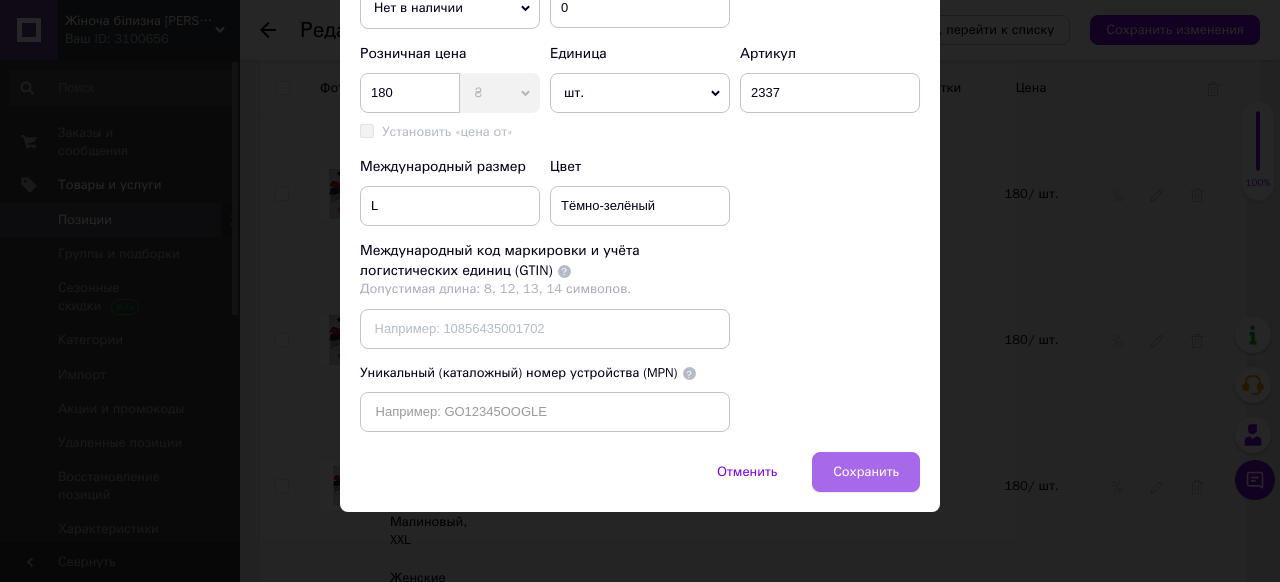 click on "Сохранить" at bounding box center (866, 472) 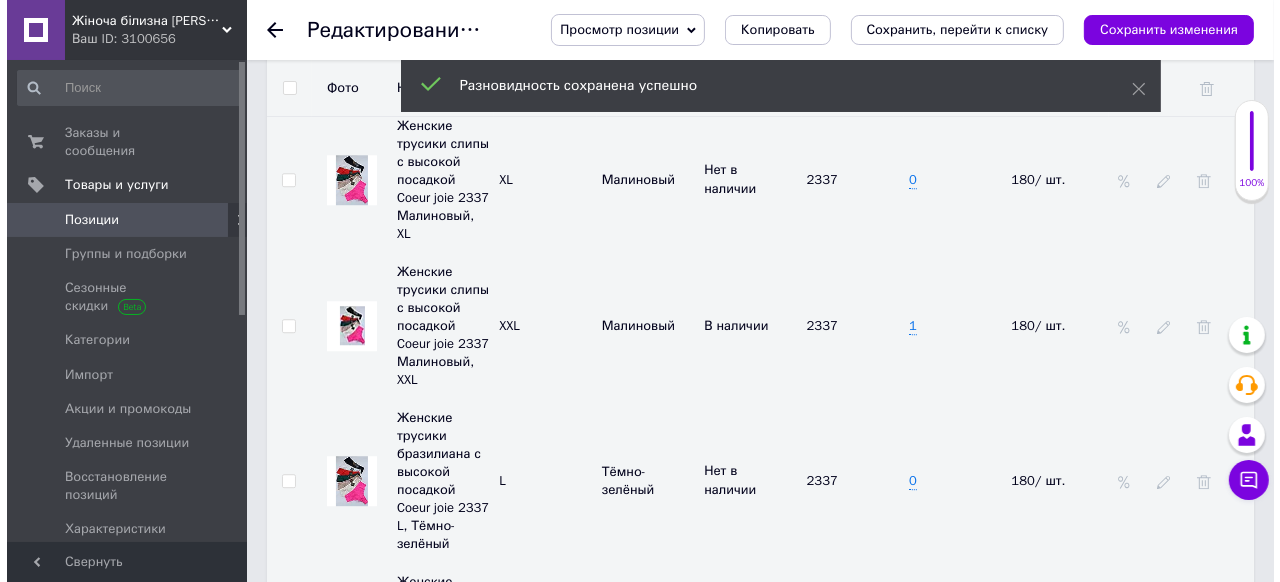 scroll, scrollTop: 4552, scrollLeft: 0, axis: vertical 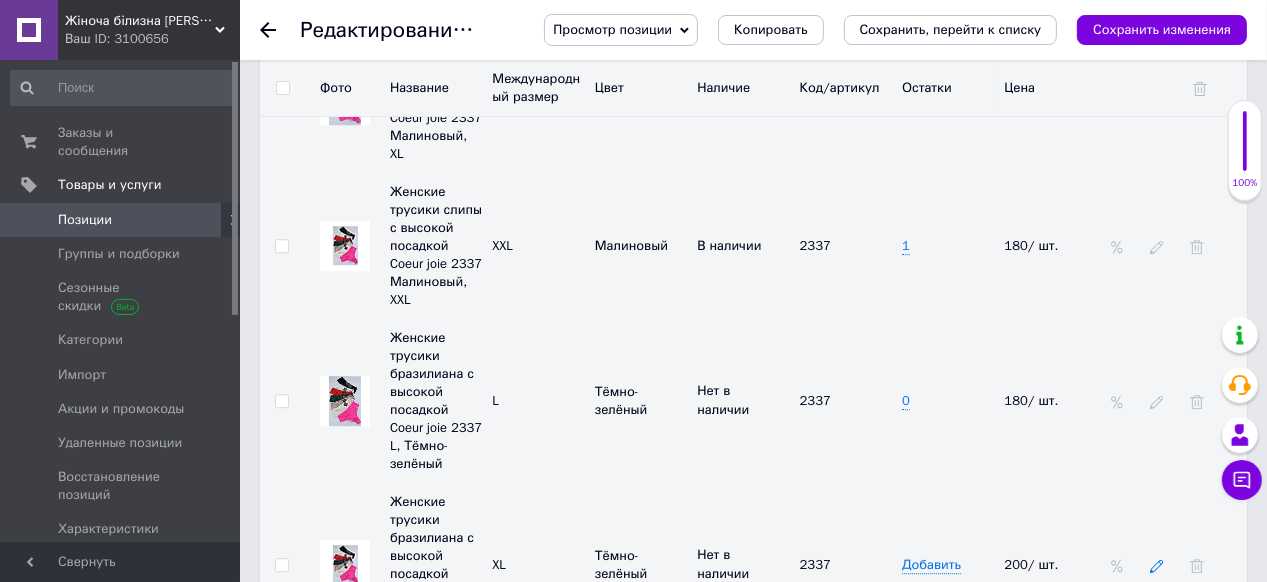 click 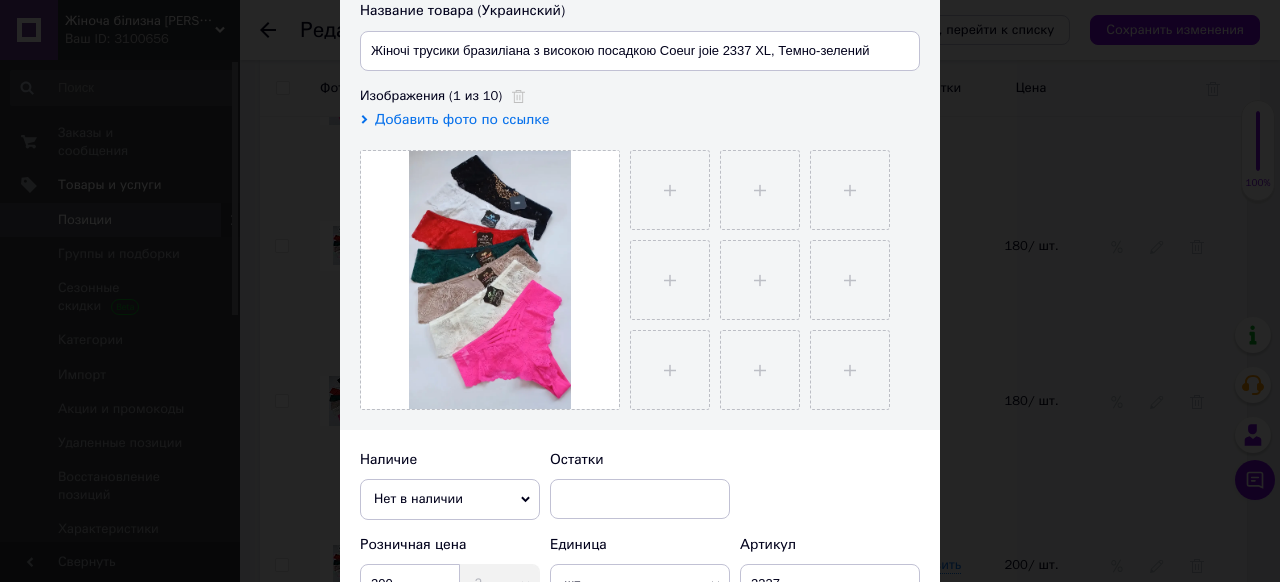 scroll, scrollTop: 320, scrollLeft: 0, axis: vertical 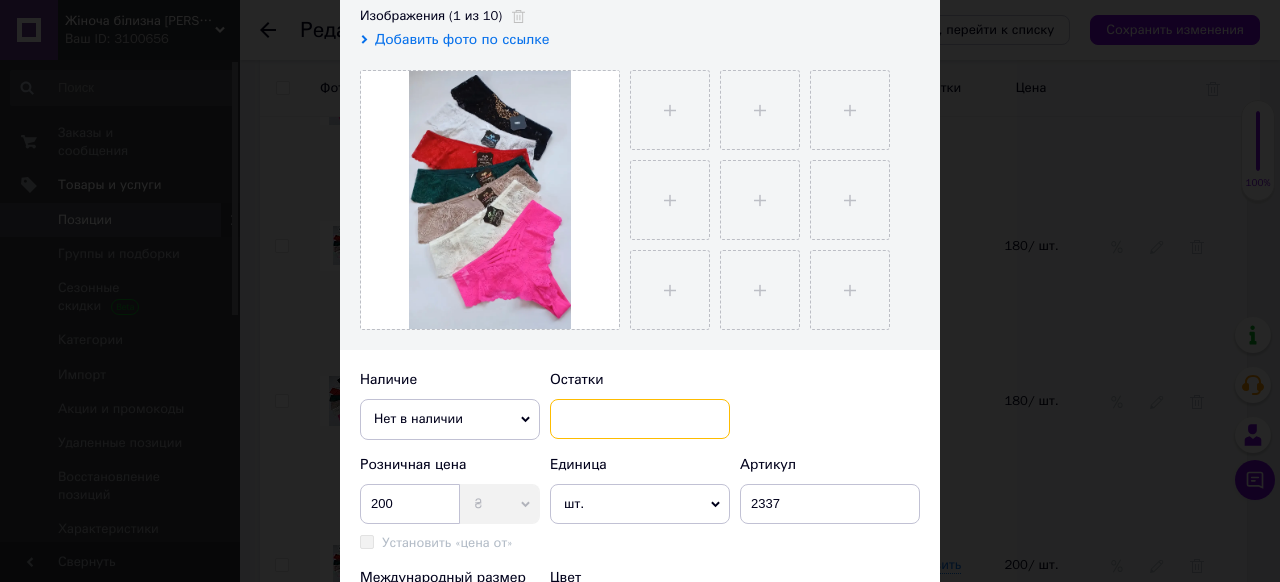 click at bounding box center (640, 419) 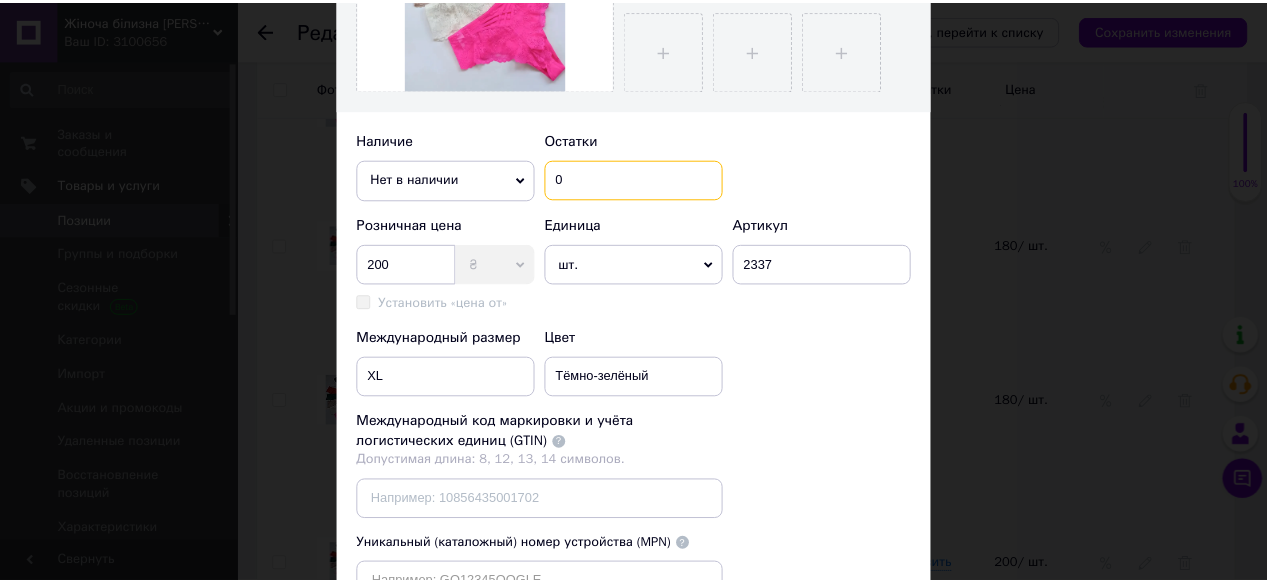 scroll, scrollTop: 720, scrollLeft: 0, axis: vertical 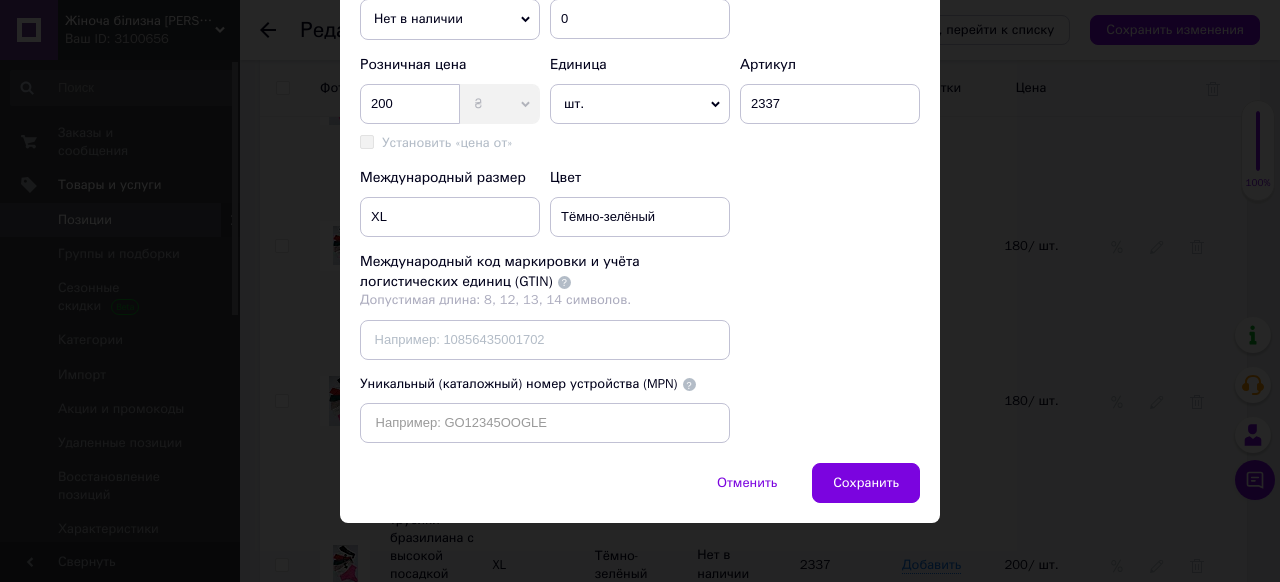 drag, startPoint x: 850, startPoint y: 515, endPoint x: 934, endPoint y: 461, distance: 99.8599 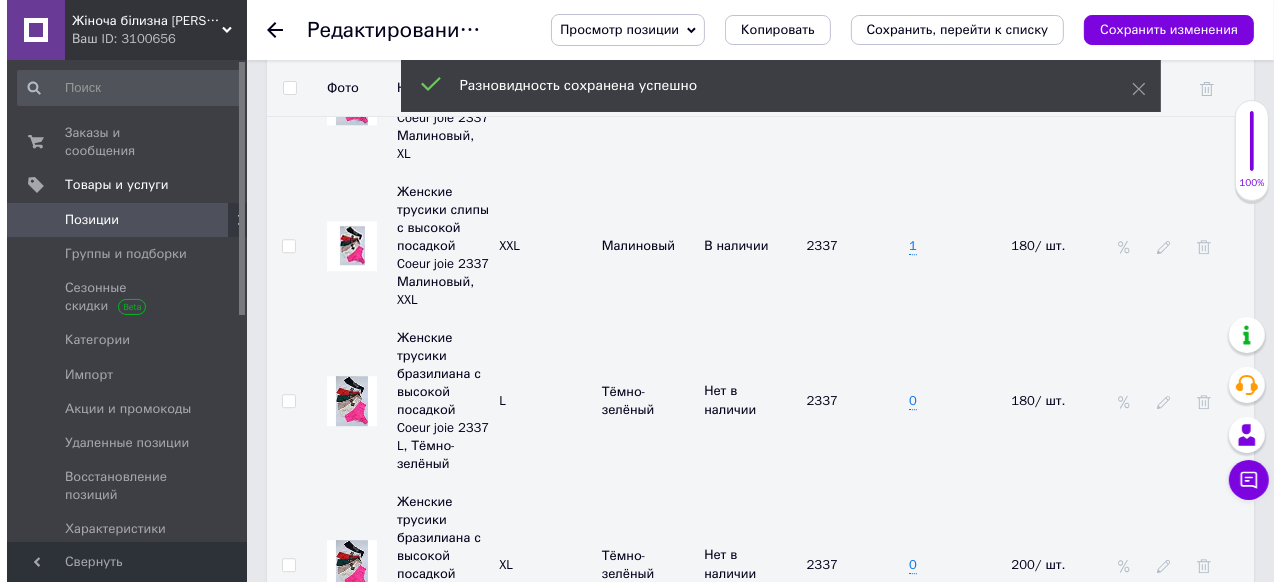 scroll, scrollTop: 4712, scrollLeft: 0, axis: vertical 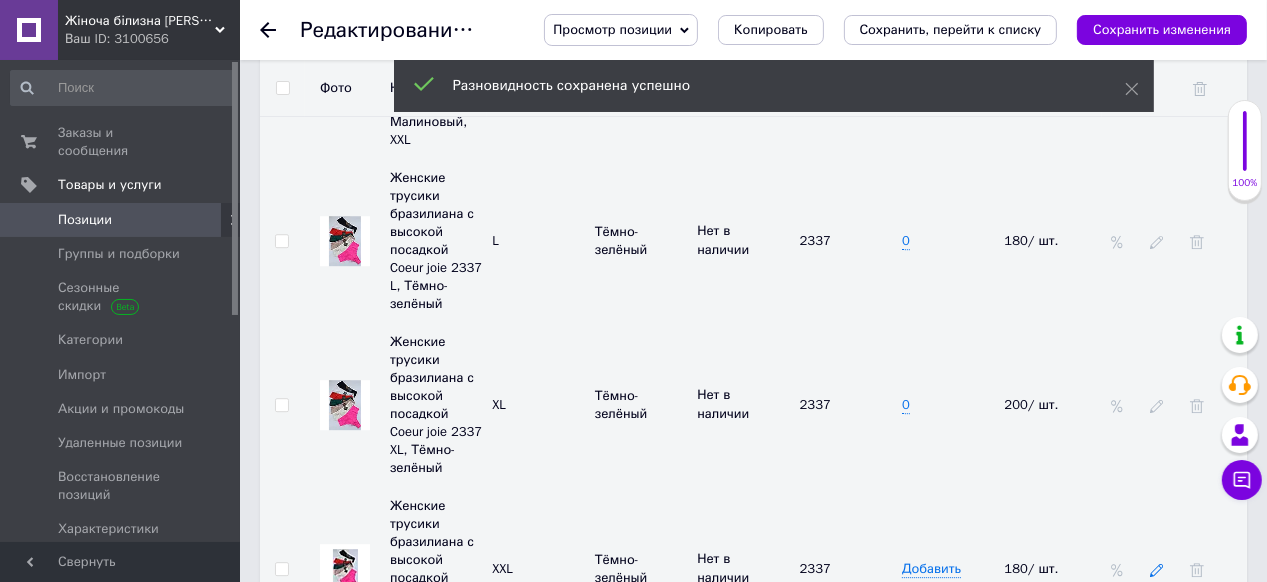 click 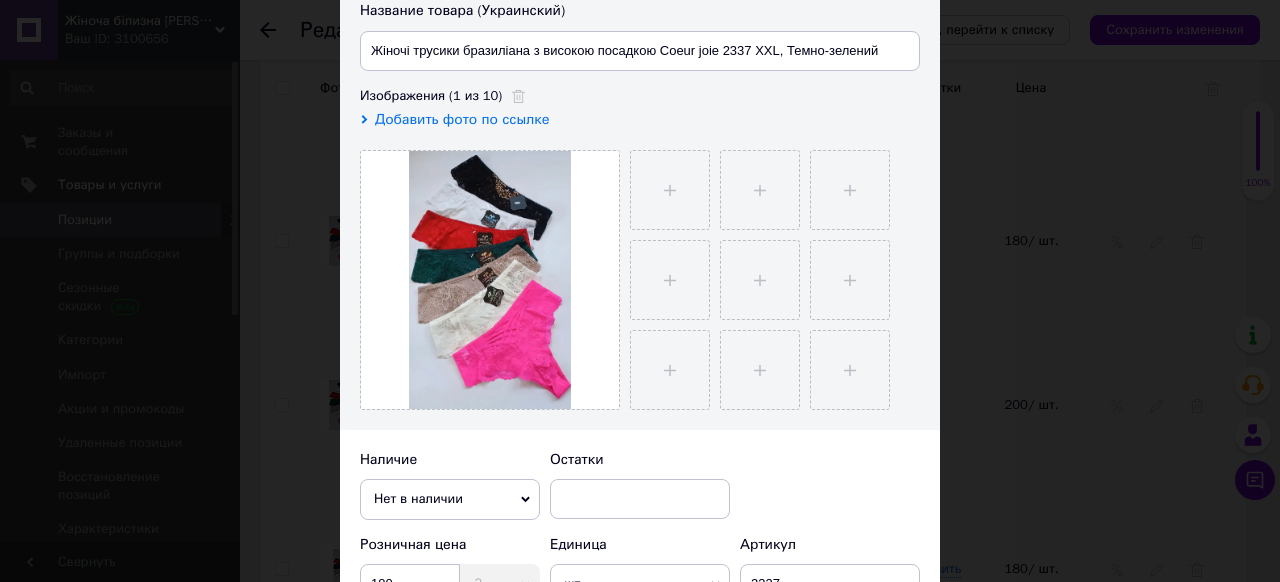 scroll, scrollTop: 320, scrollLeft: 0, axis: vertical 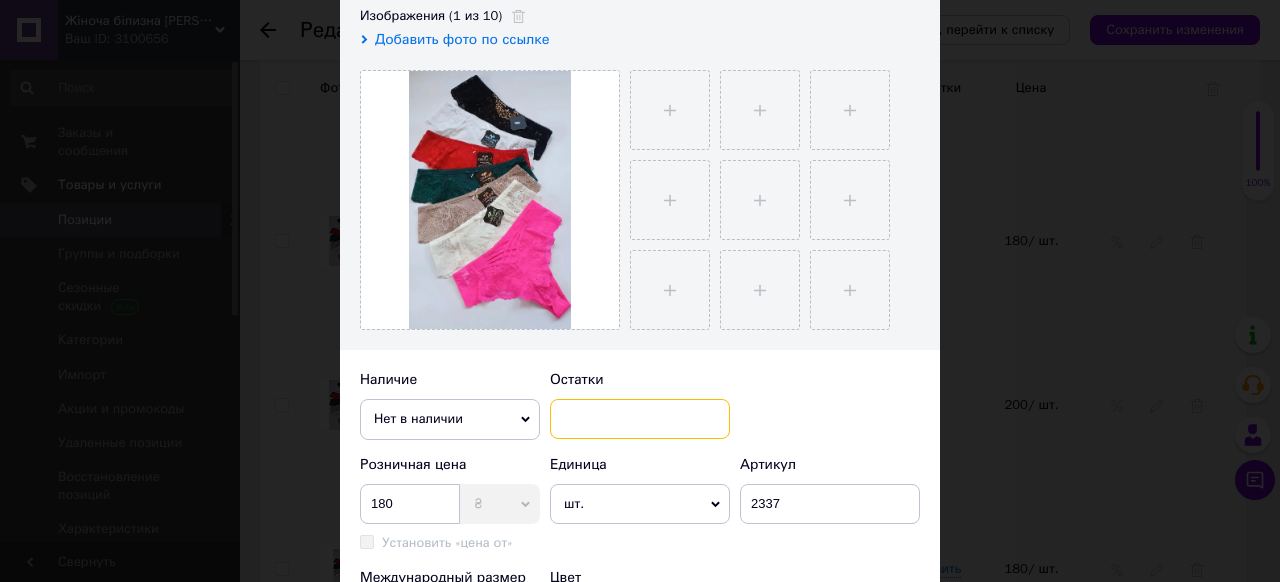 click at bounding box center [640, 419] 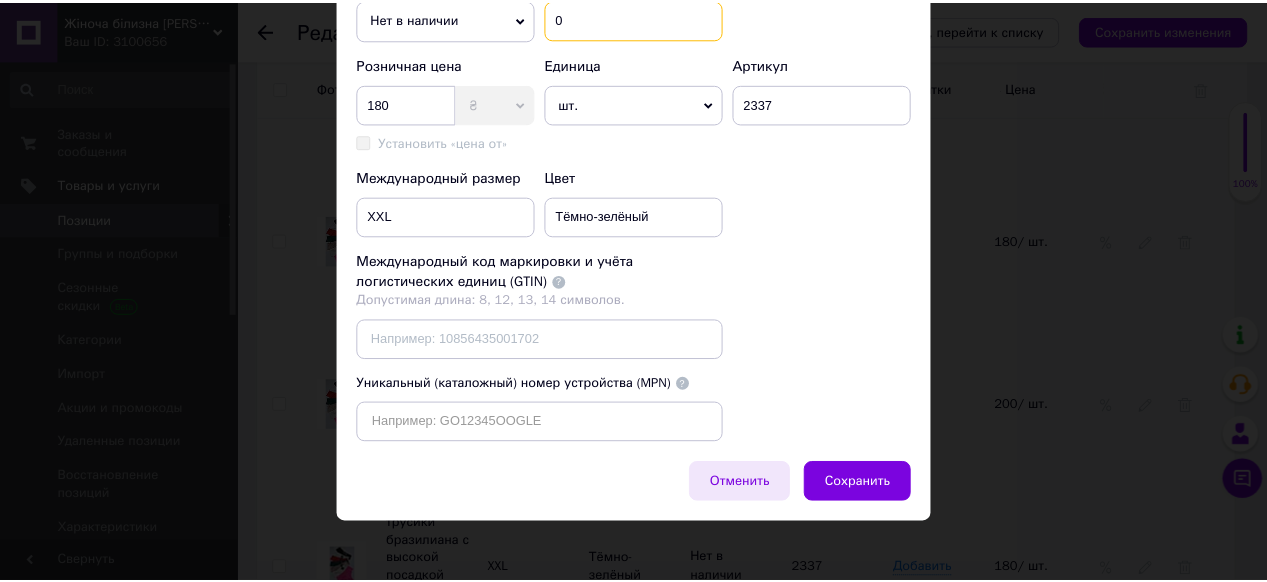scroll, scrollTop: 764, scrollLeft: 0, axis: vertical 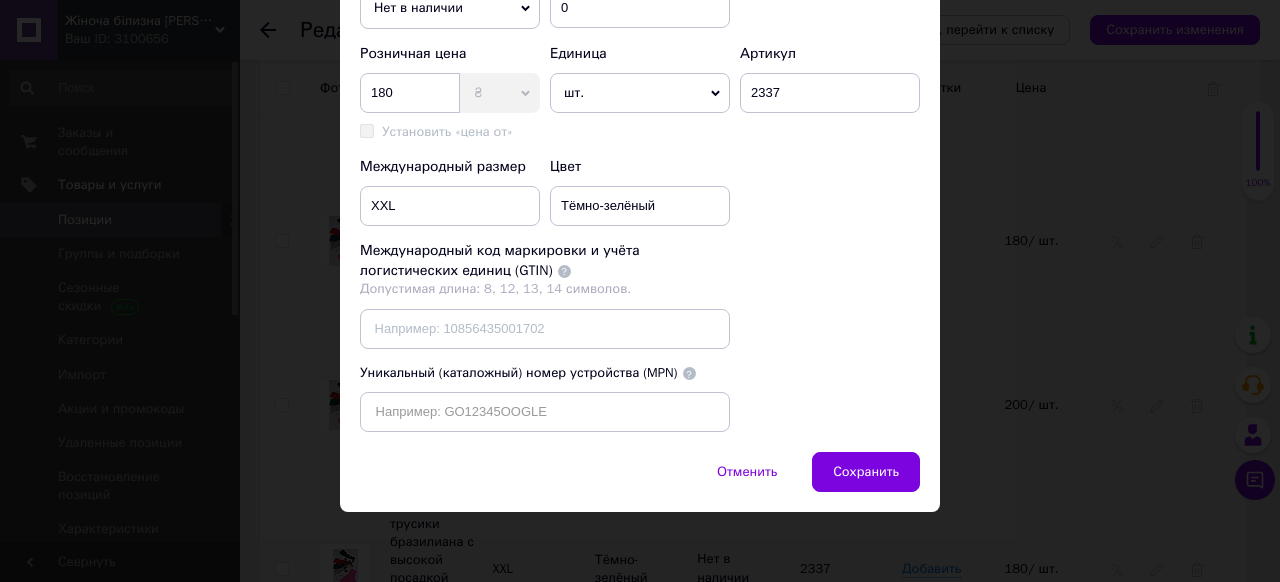 click on "Сохранить" at bounding box center (866, 472) 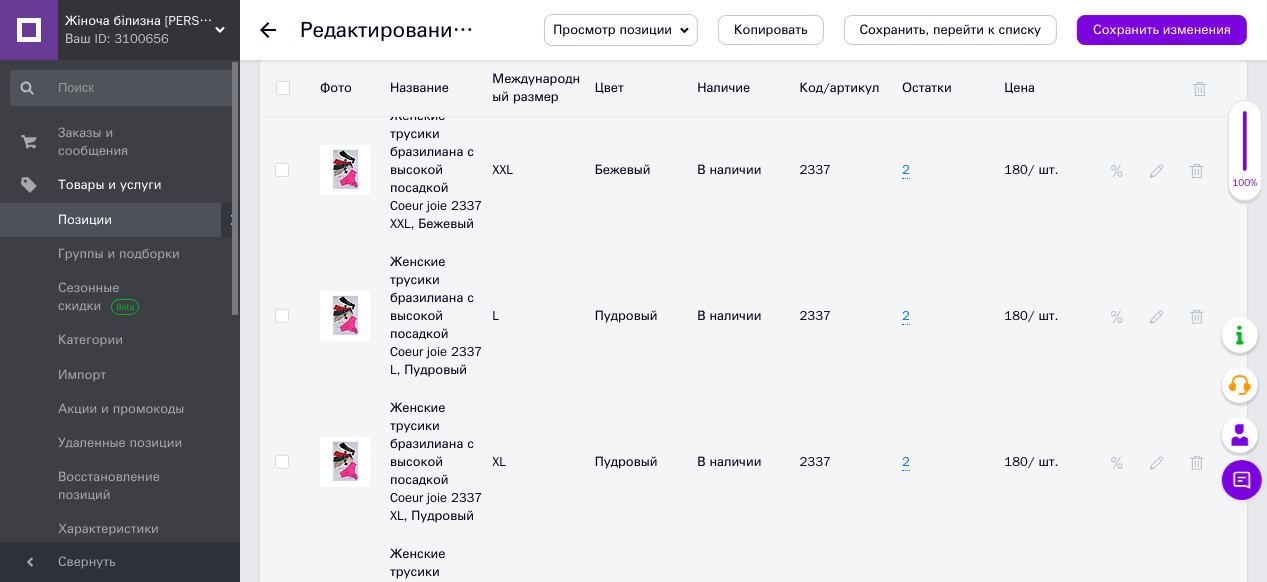 scroll, scrollTop: 7032, scrollLeft: 0, axis: vertical 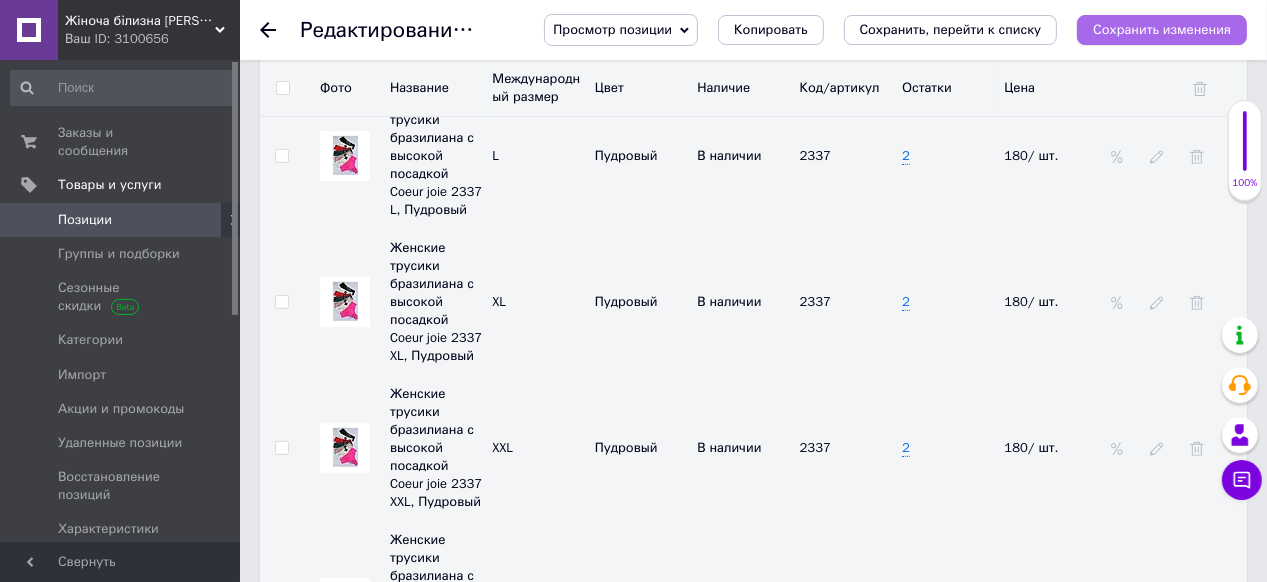 click on "Сохранить изменения" at bounding box center (1162, 29) 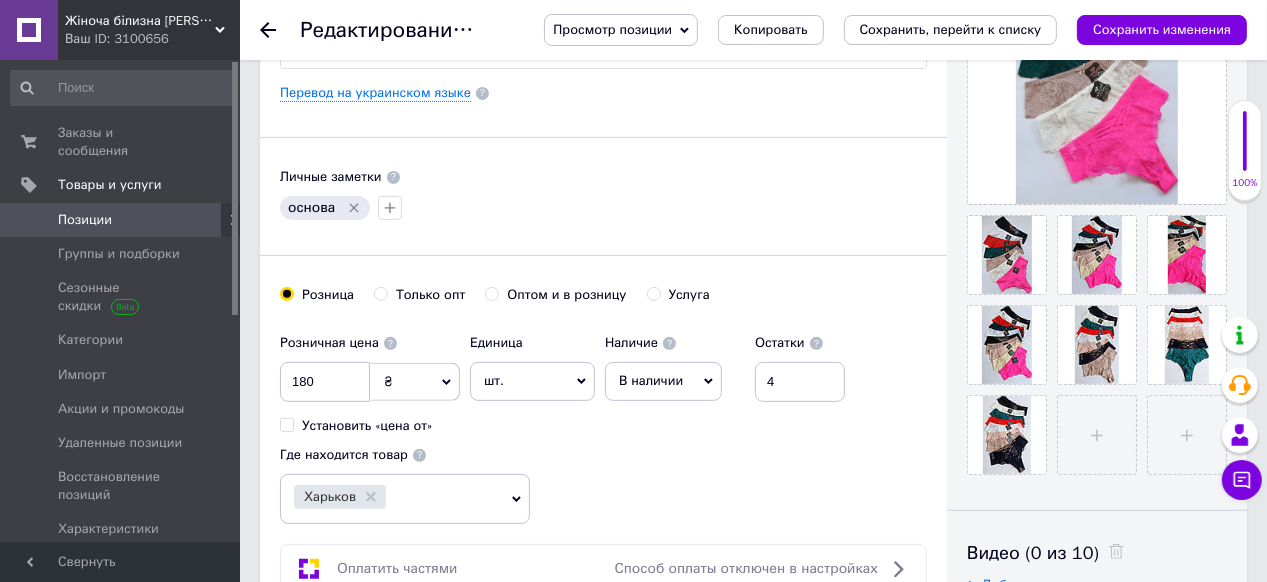 scroll, scrollTop: 392, scrollLeft: 0, axis: vertical 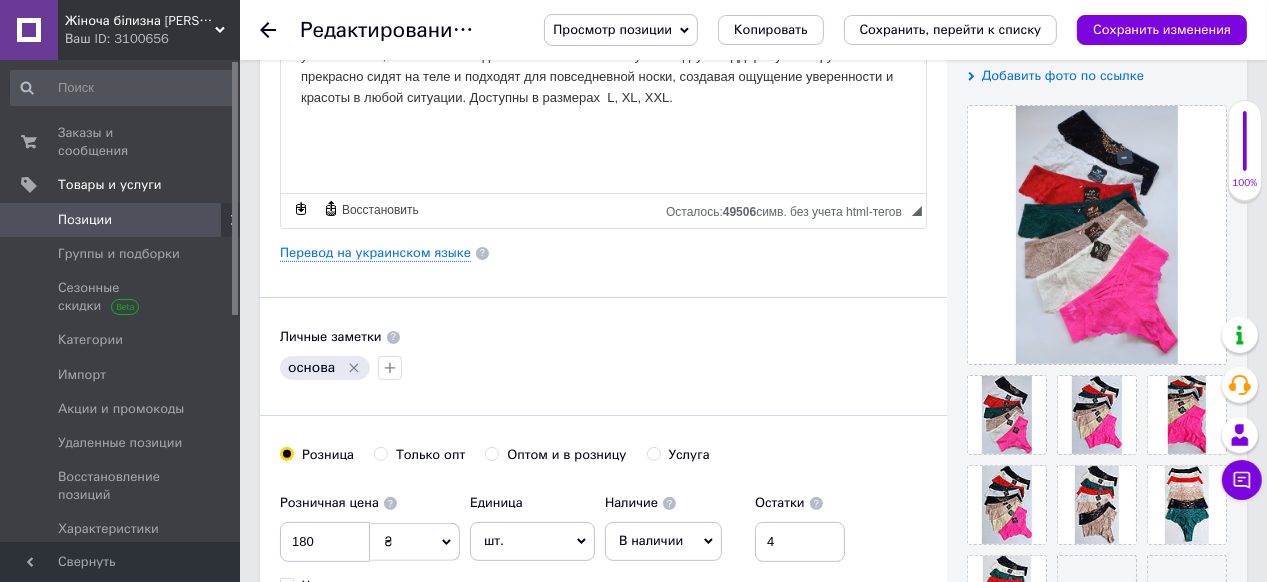 click 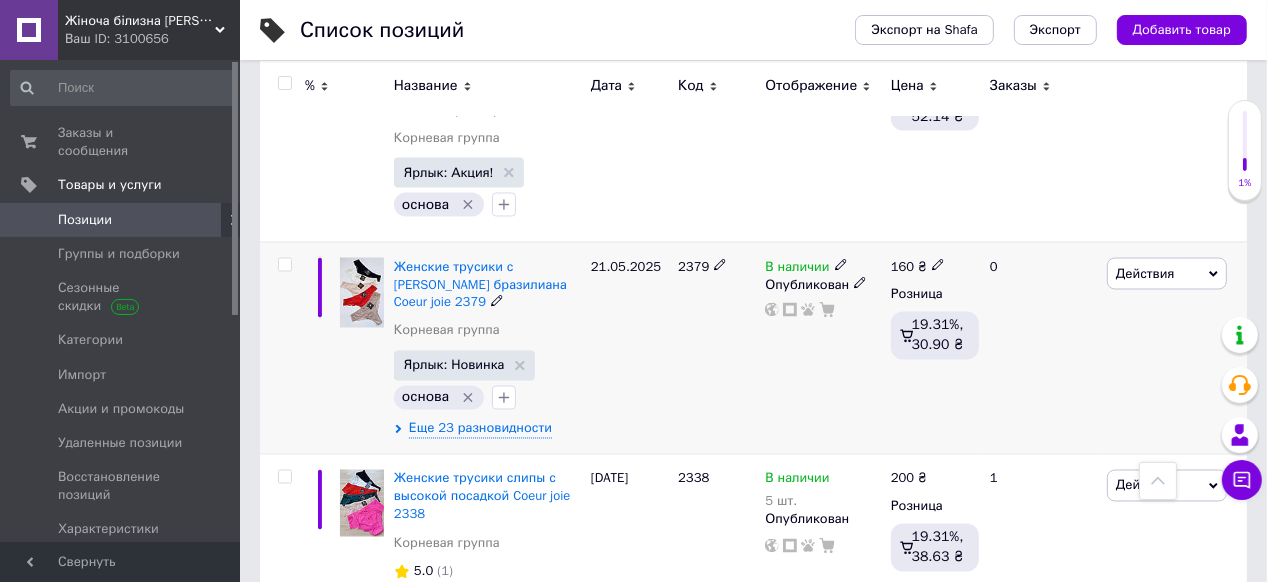 scroll, scrollTop: 2800, scrollLeft: 0, axis: vertical 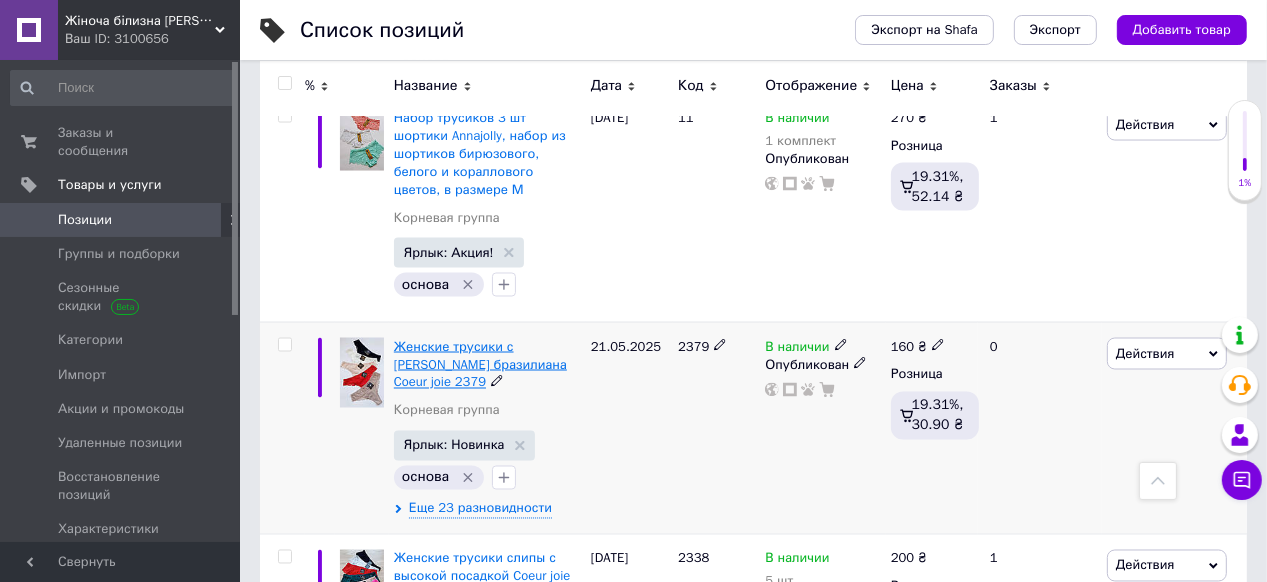 click on "Женские трусики с  [PERSON_NAME] бразилиана Coeur joie 2379" at bounding box center [480, 364] 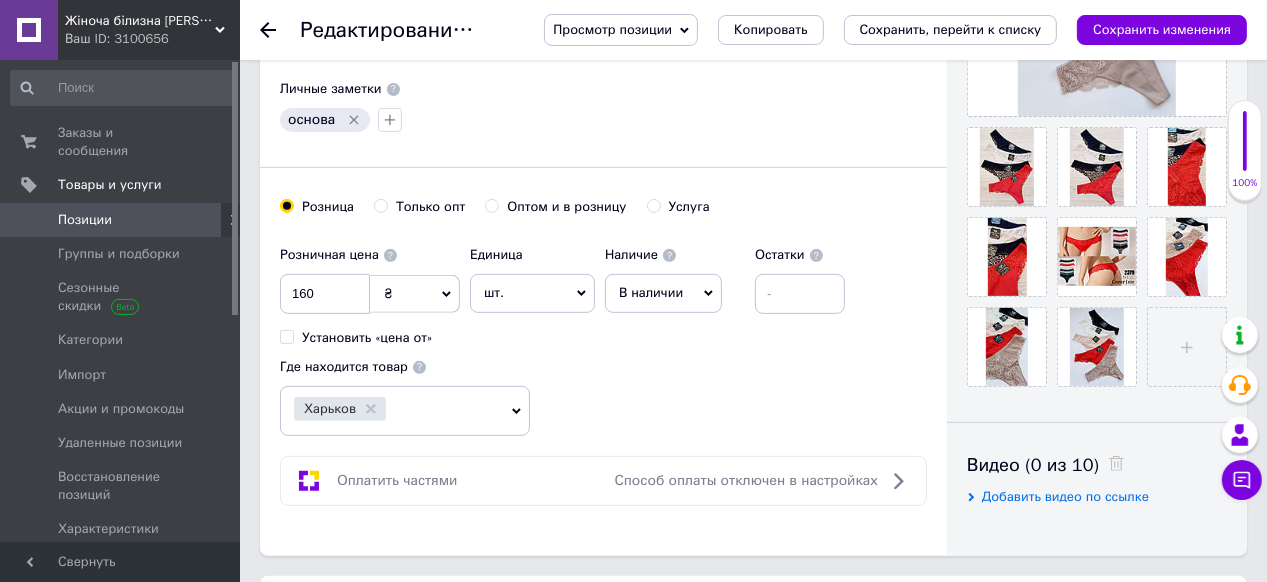 scroll, scrollTop: 720, scrollLeft: 0, axis: vertical 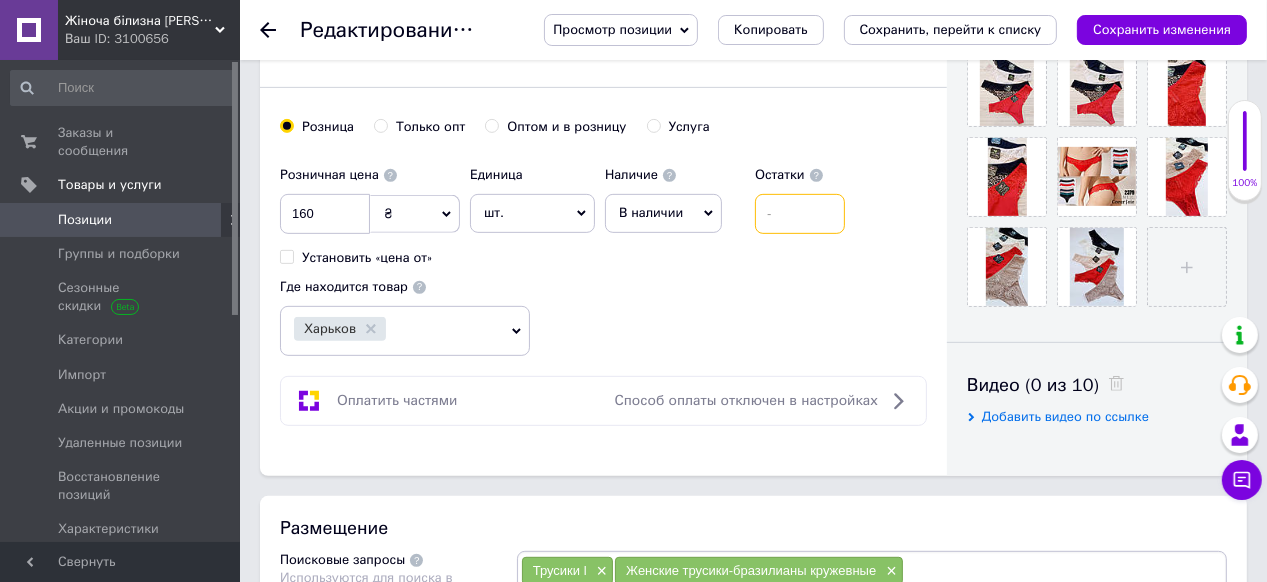click at bounding box center (800, 214) 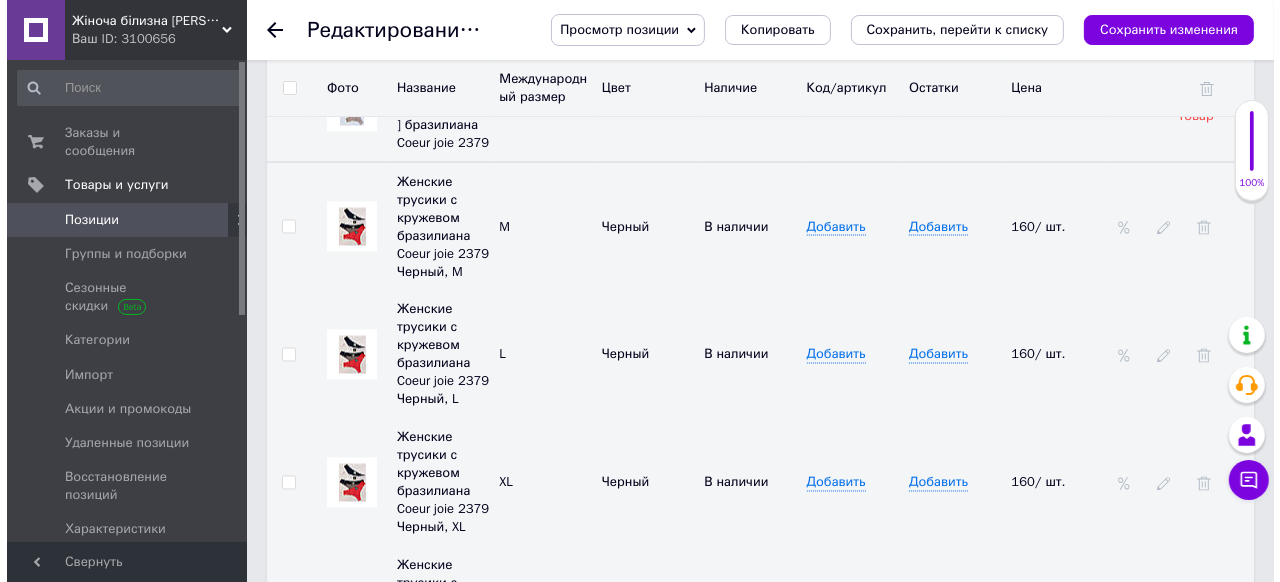 scroll, scrollTop: 2800, scrollLeft: 0, axis: vertical 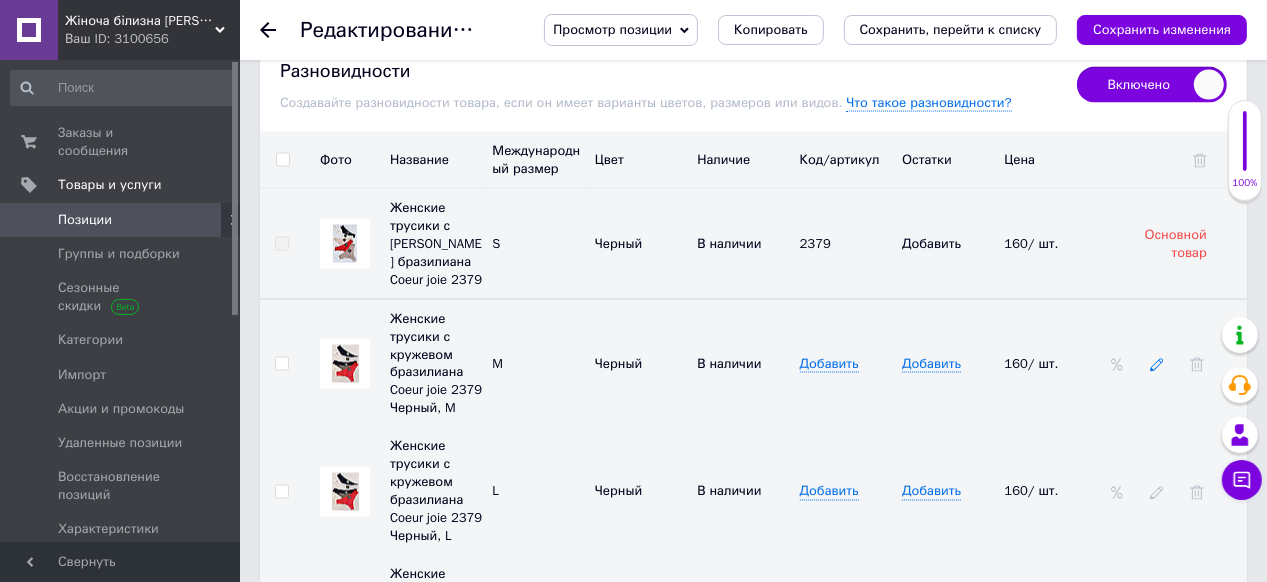 click 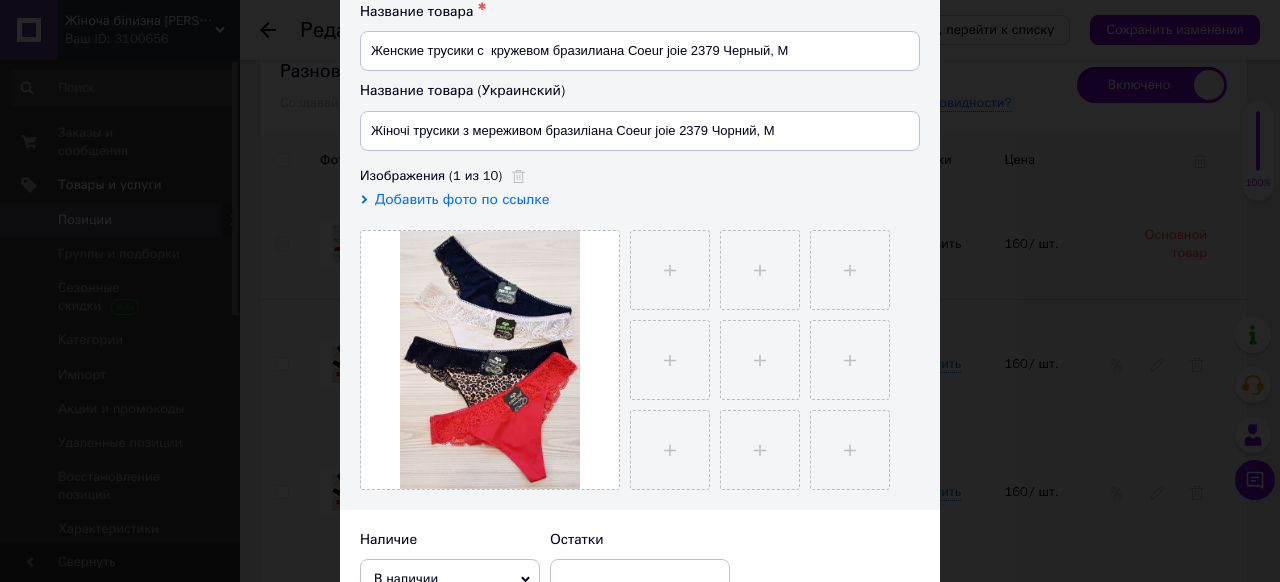 scroll, scrollTop: 320, scrollLeft: 0, axis: vertical 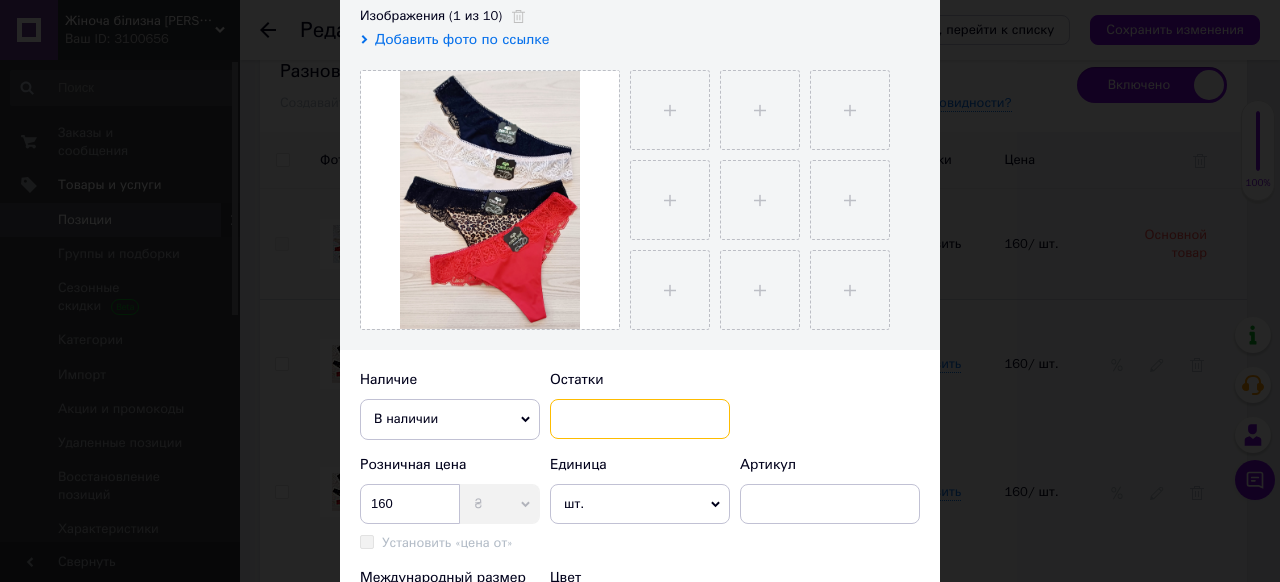 click at bounding box center (640, 419) 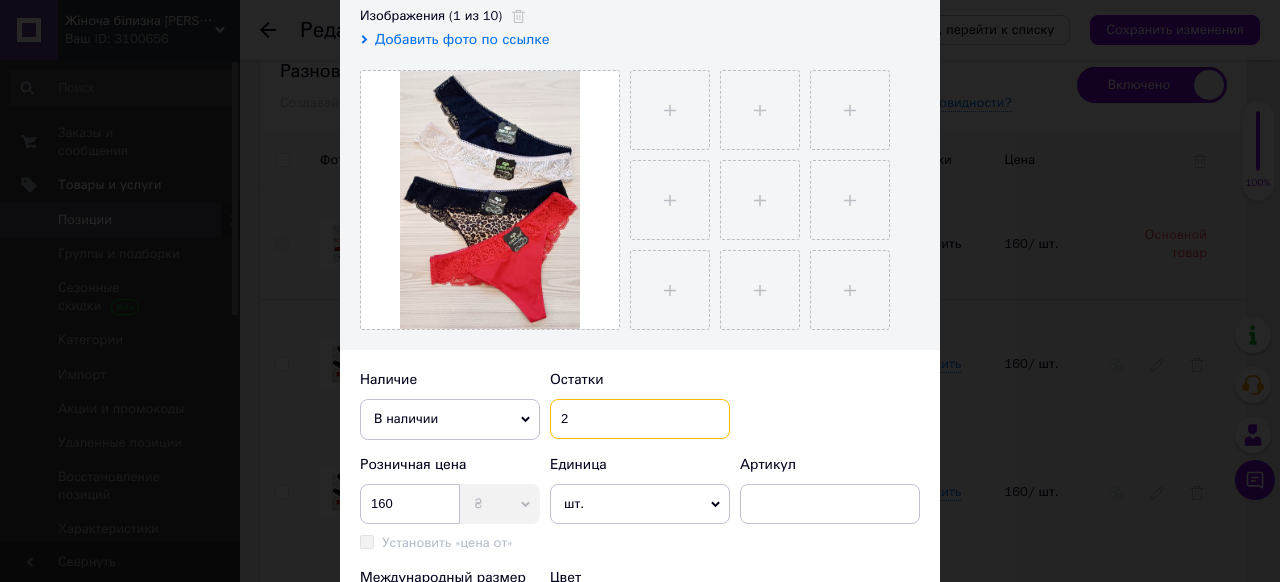 scroll, scrollTop: 480, scrollLeft: 0, axis: vertical 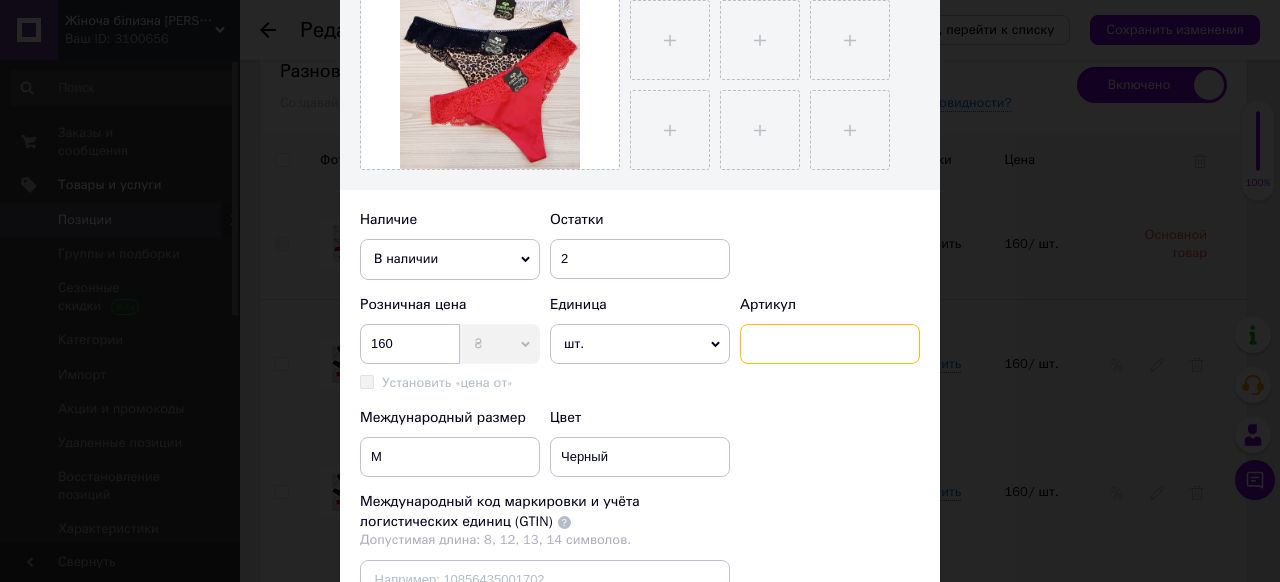 click at bounding box center (830, 344) 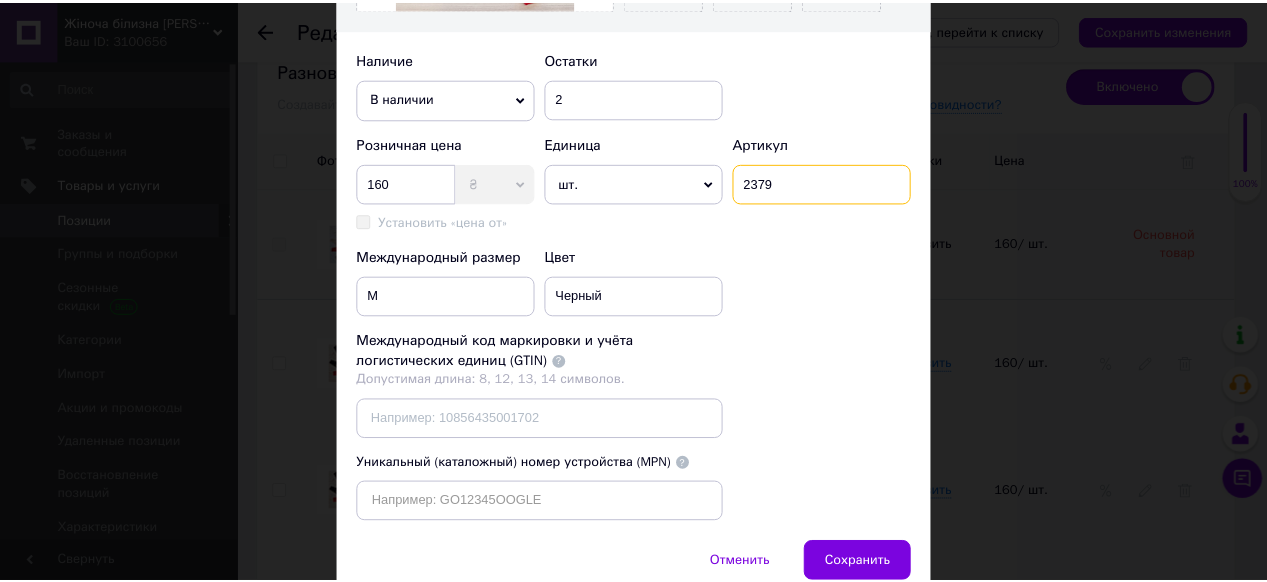scroll, scrollTop: 764, scrollLeft: 0, axis: vertical 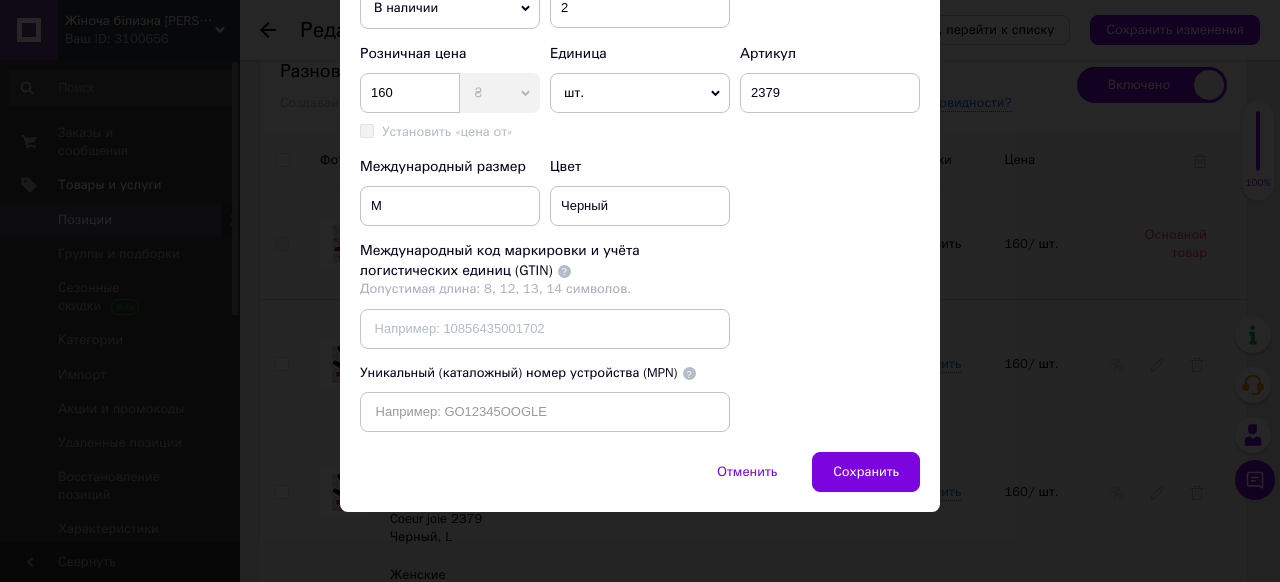 click on "Сохранить" at bounding box center [866, 472] 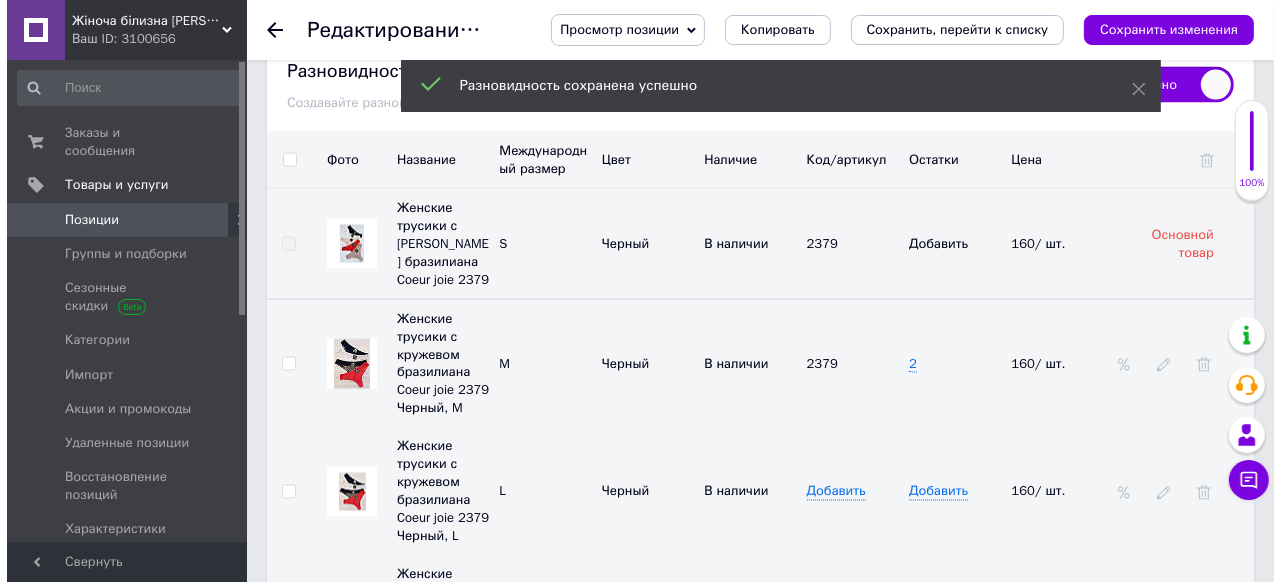 scroll, scrollTop: 2880, scrollLeft: 0, axis: vertical 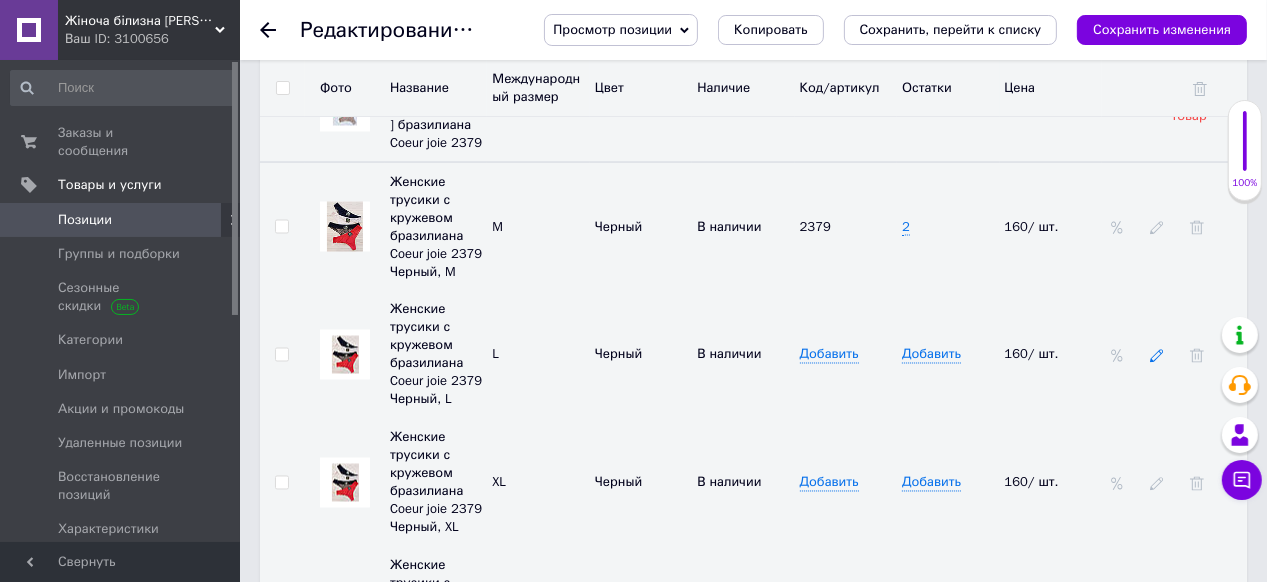 click 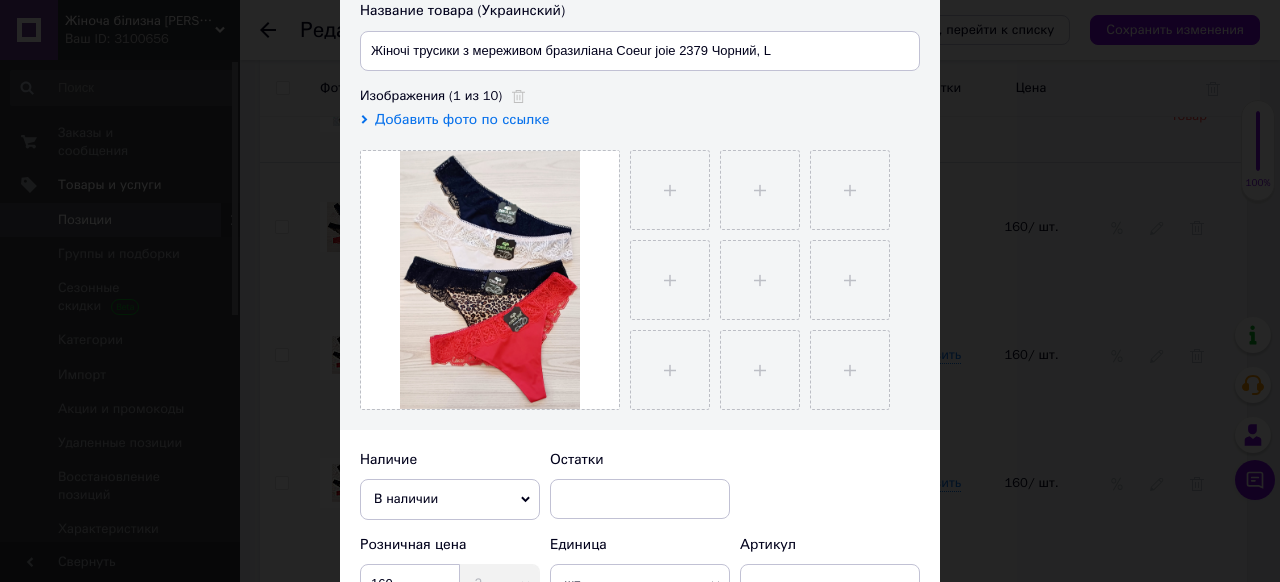 scroll, scrollTop: 400, scrollLeft: 0, axis: vertical 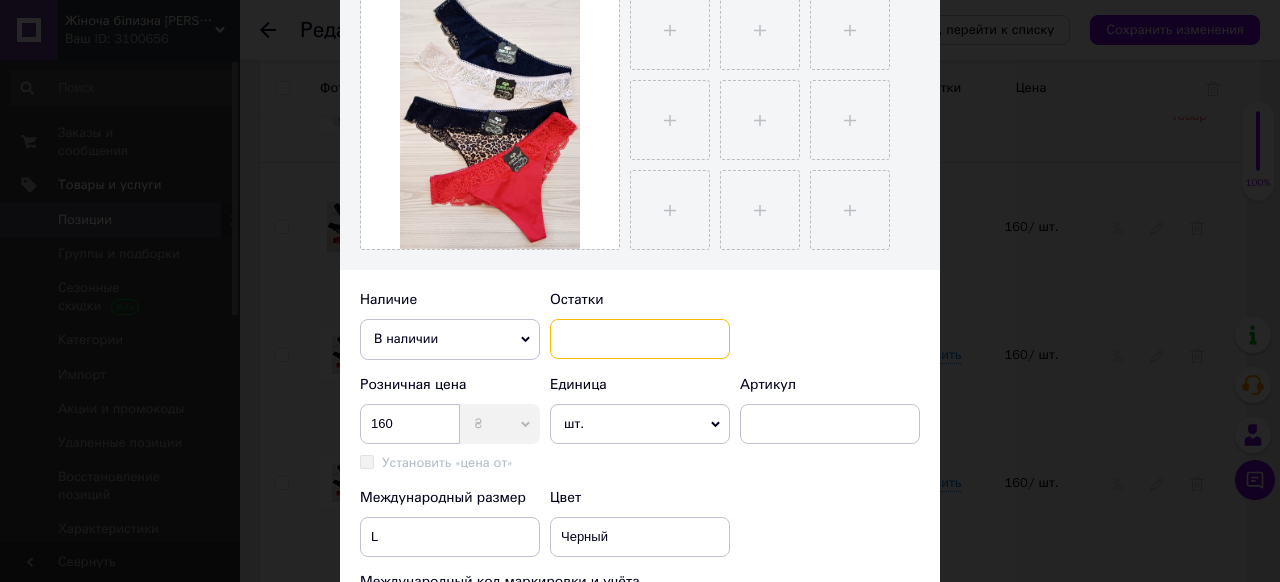 click at bounding box center [640, 339] 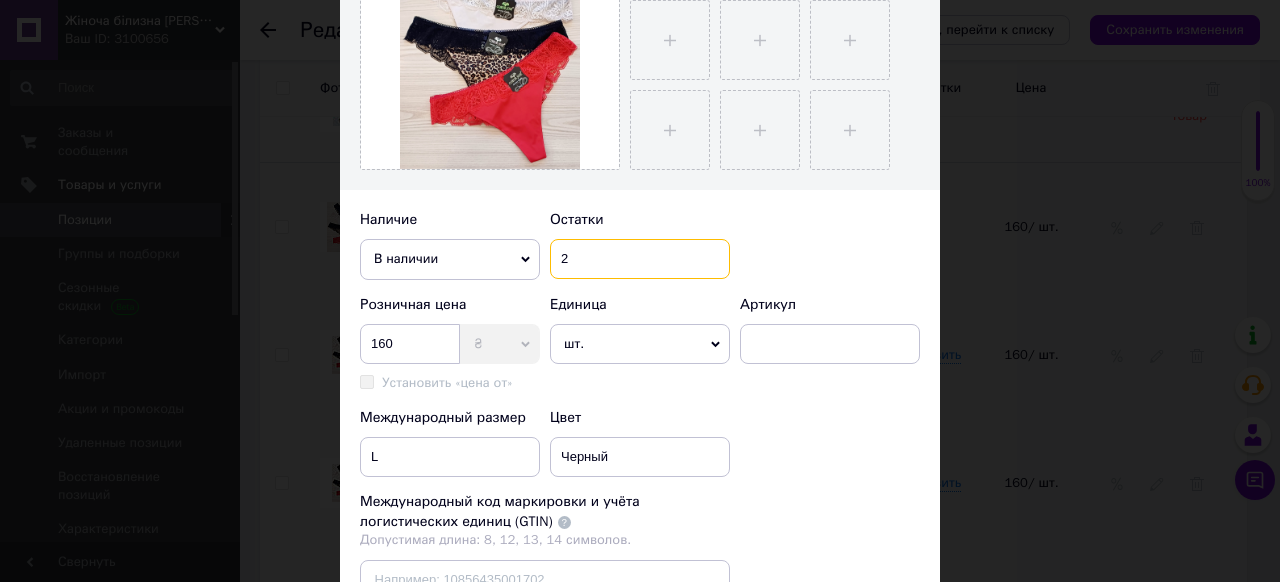 scroll, scrollTop: 560, scrollLeft: 0, axis: vertical 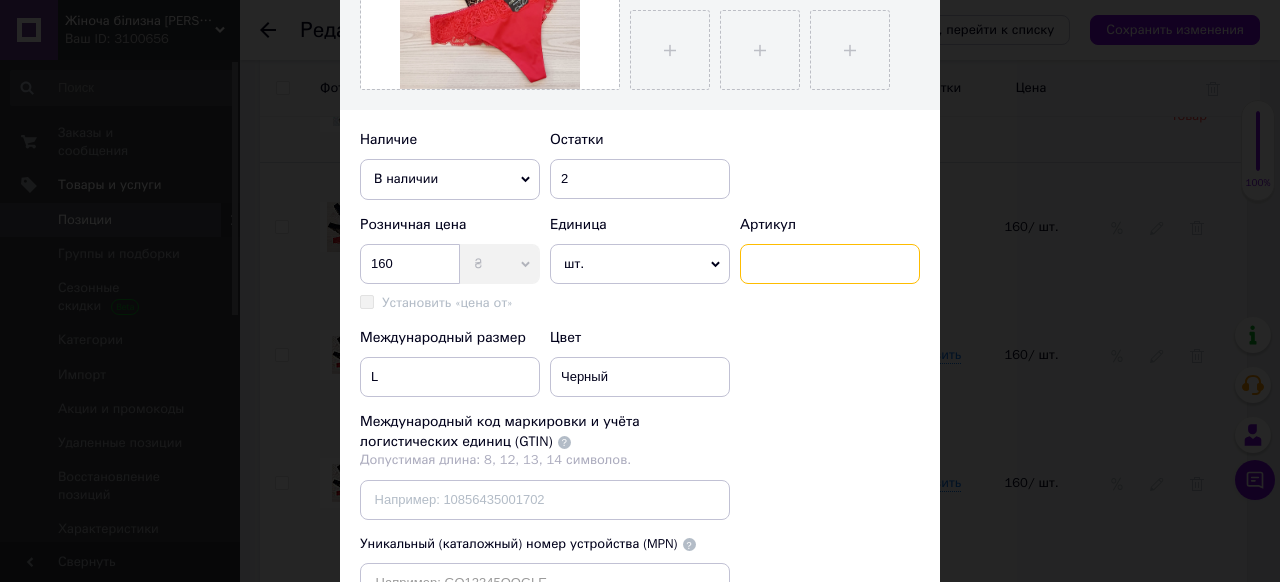 click at bounding box center [830, 264] 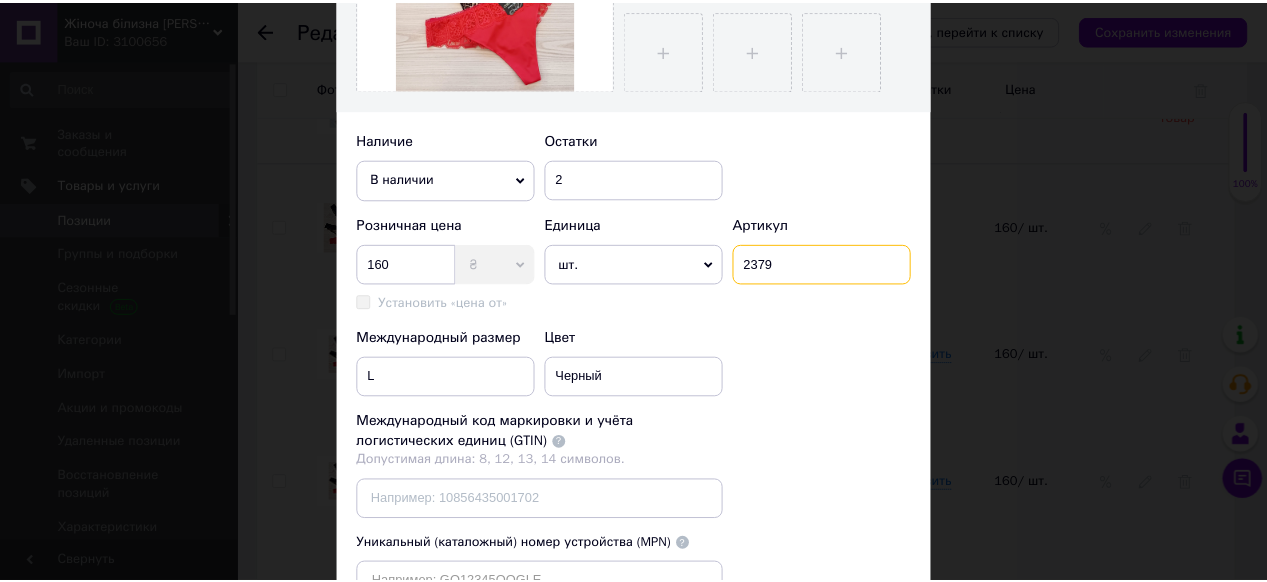 scroll, scrollTop: 764, scrollLeft: 0, axis: vertical 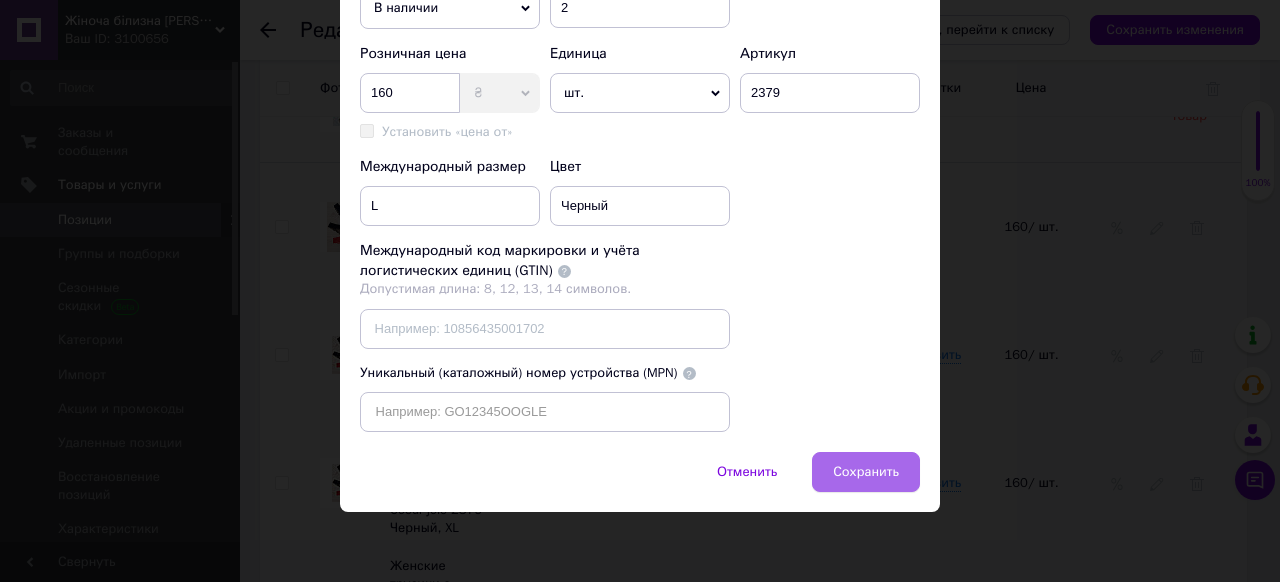 click on "Сохранить" at bounding box center [866, 472] 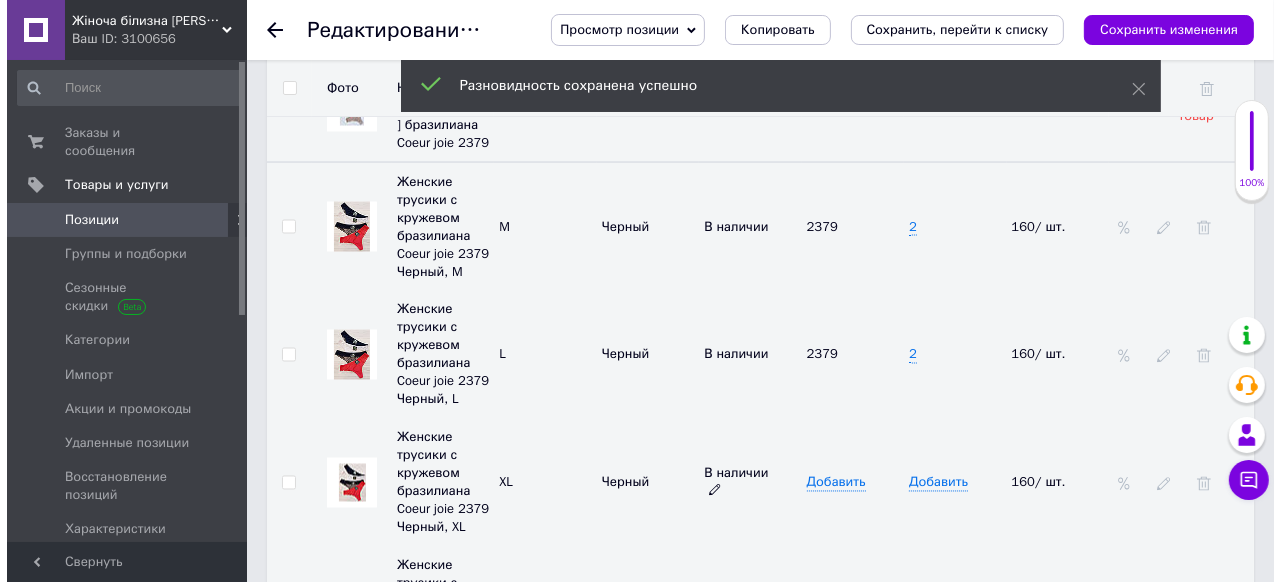 scroll, scrollTop: 2960, scrollLeft: 0, axis: vertical 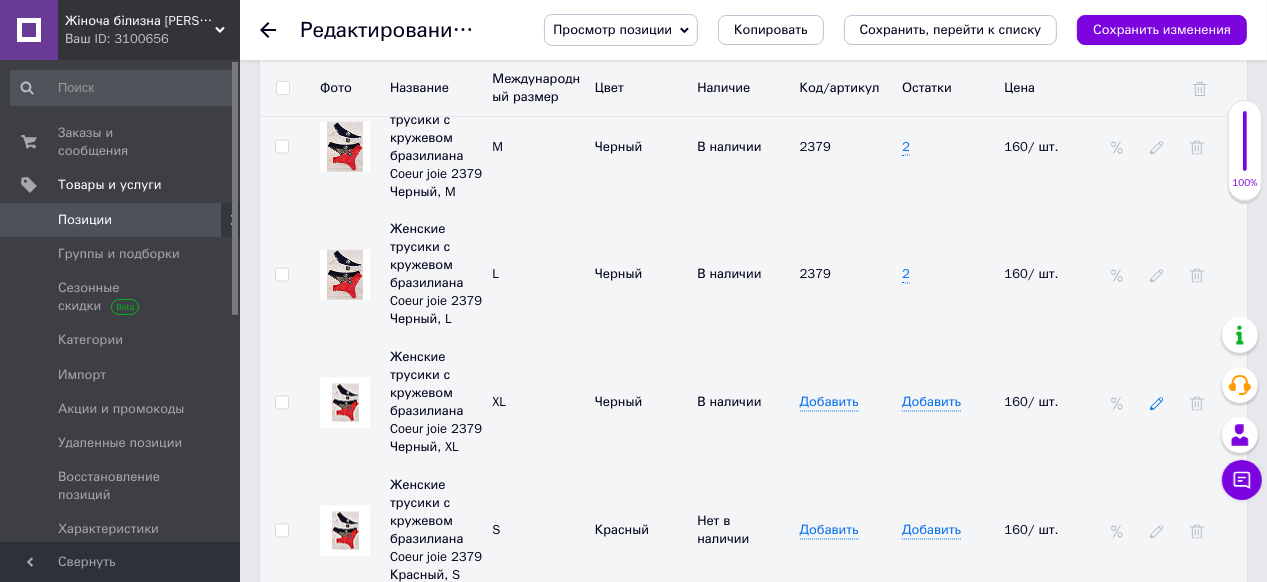 click 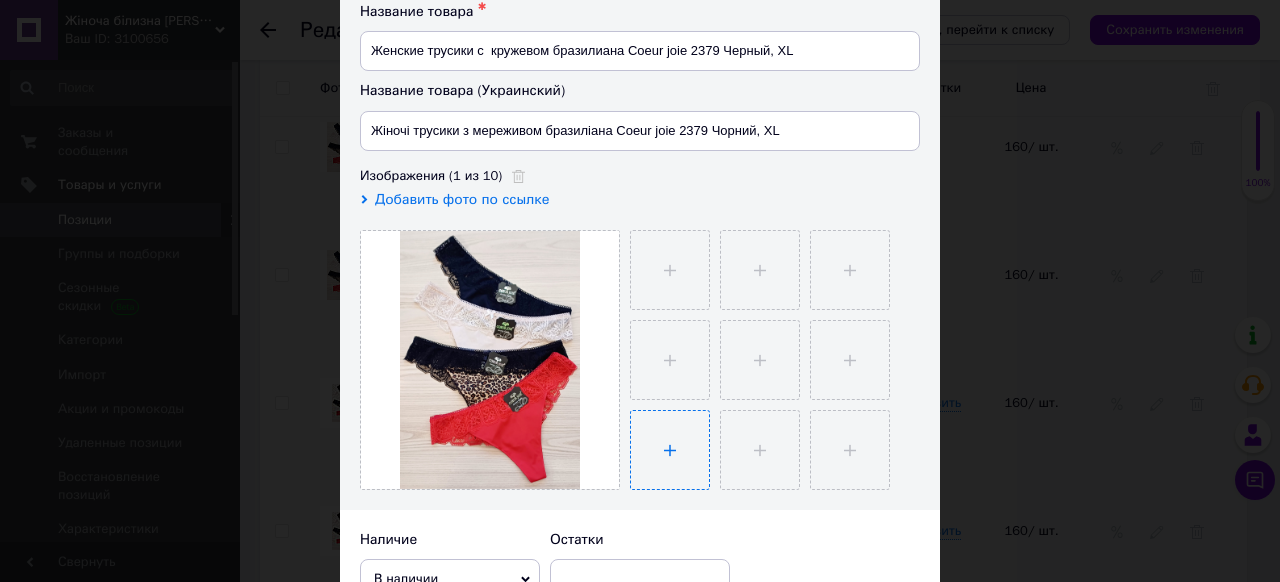 scroll, scrollTop: 240, scrollLeft: 0, axis: vertical 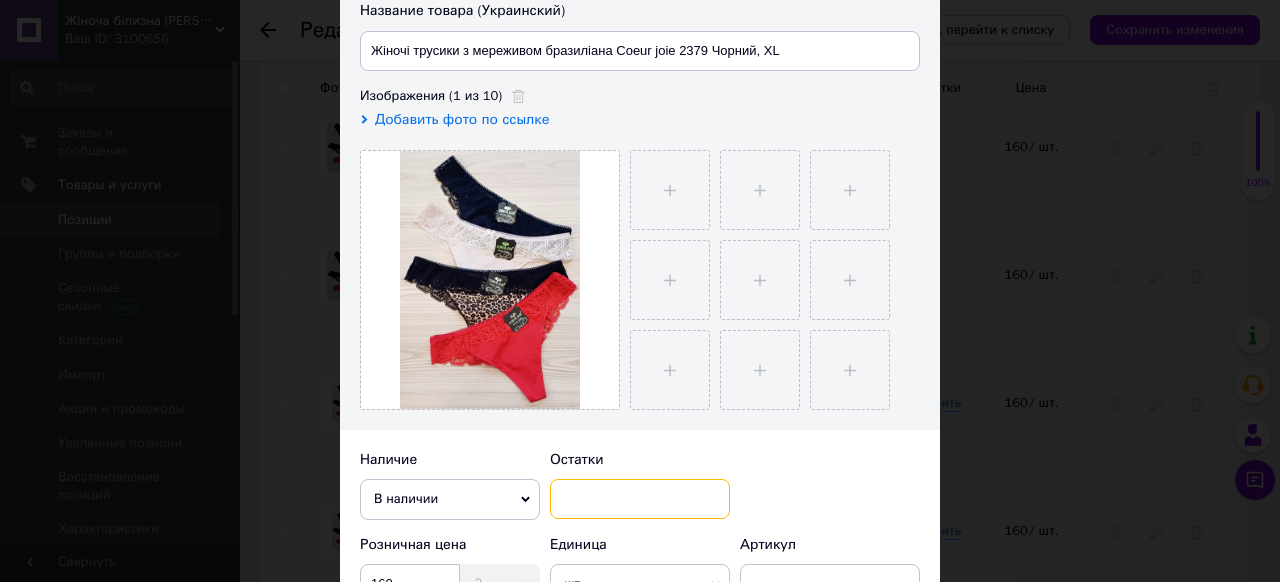 click at bounding box center (640, 499) 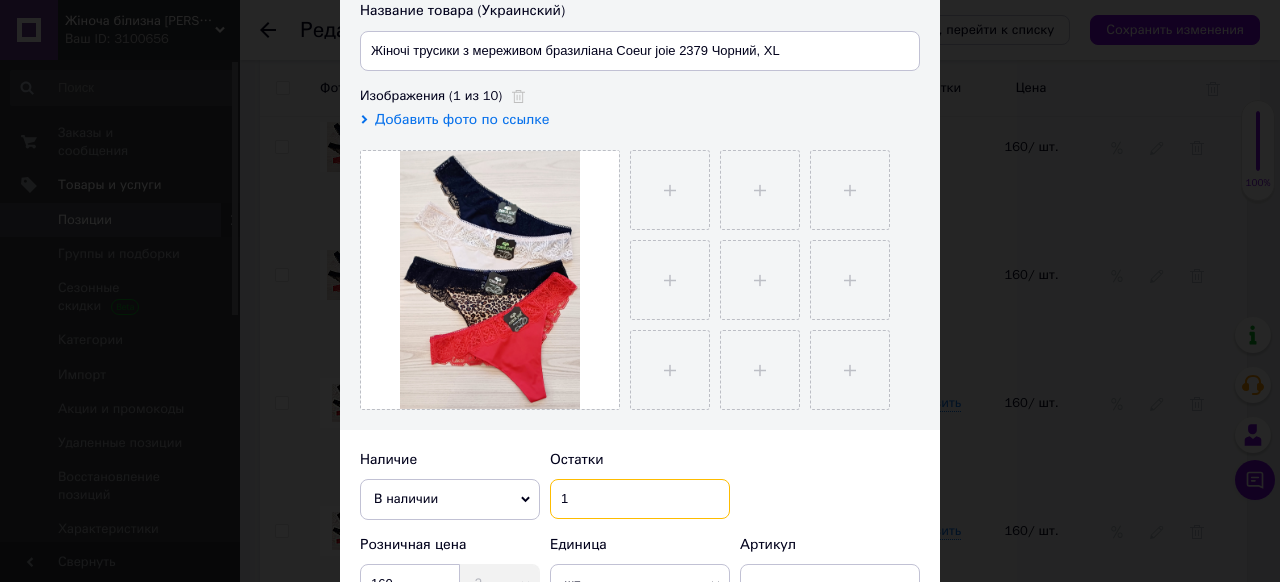 scroll, scrollTop: 480, scrollLeft: 0, axis: vertical 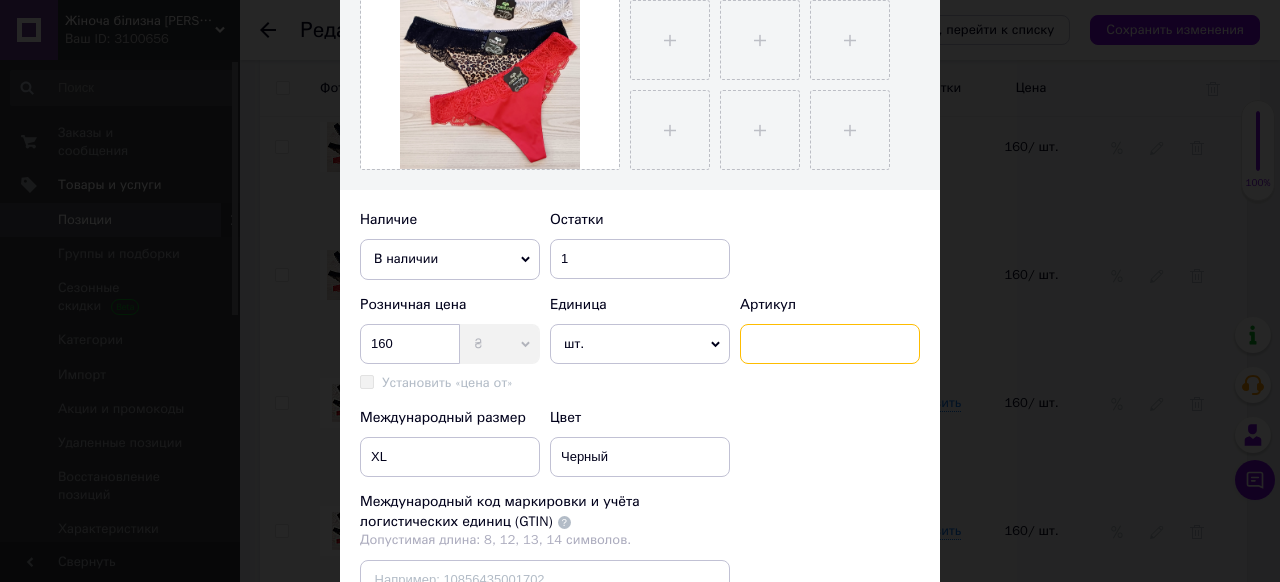 click at bounding box center [830, 344] 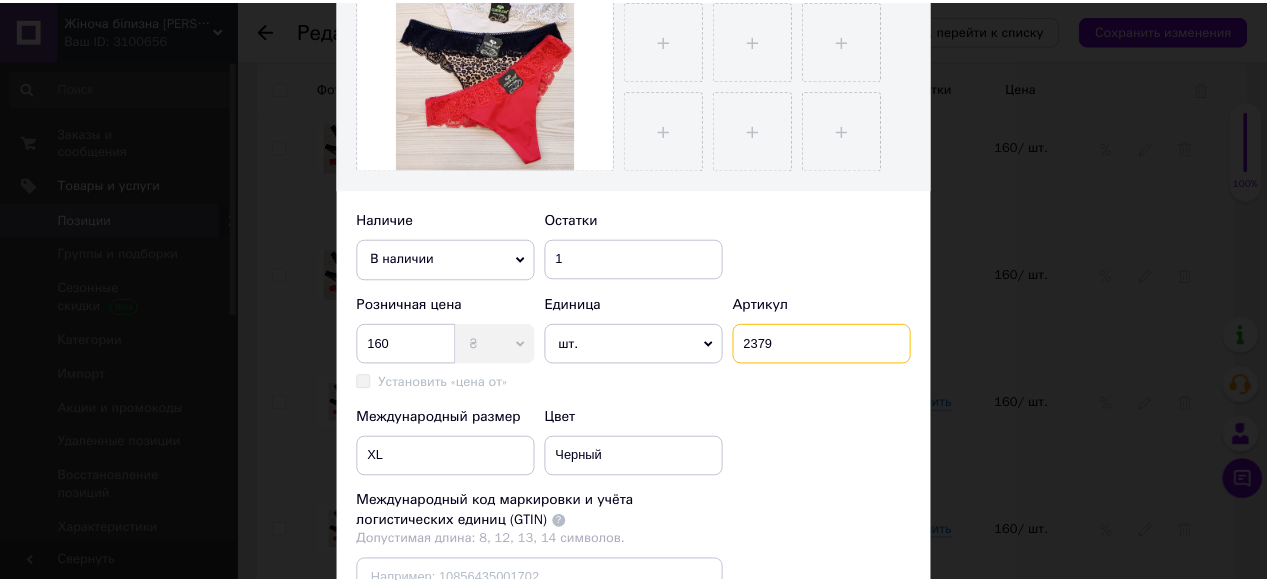 scroll, scrollTop: 720, scrollLeft: 0, axis: vertical 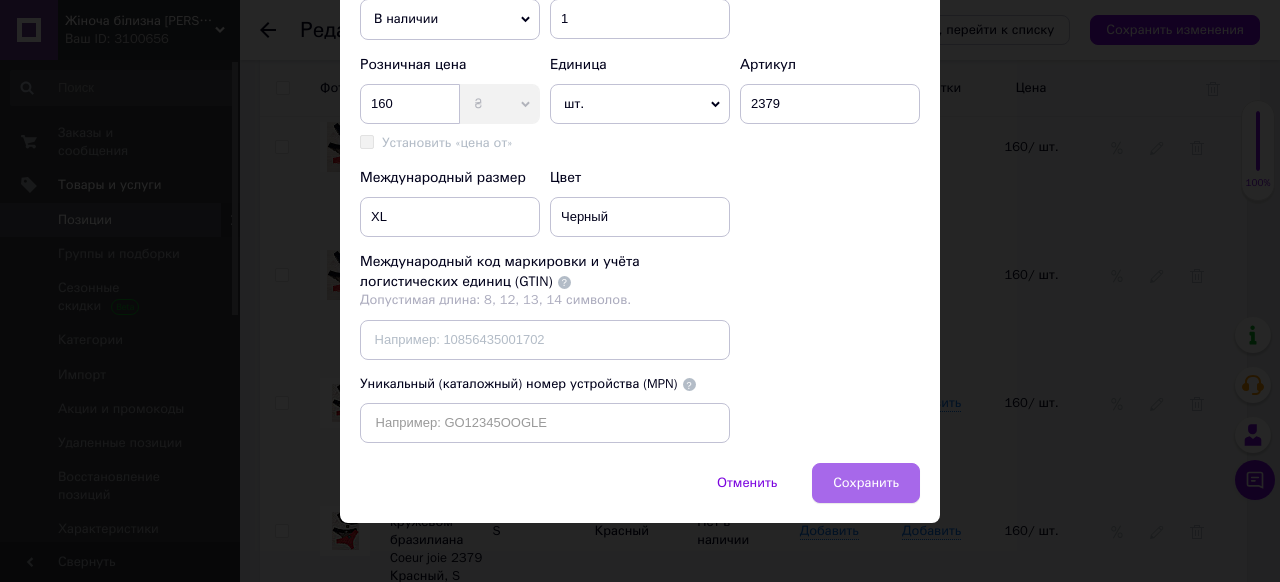 click on "Сохранить" at bounding box center (866, 483) 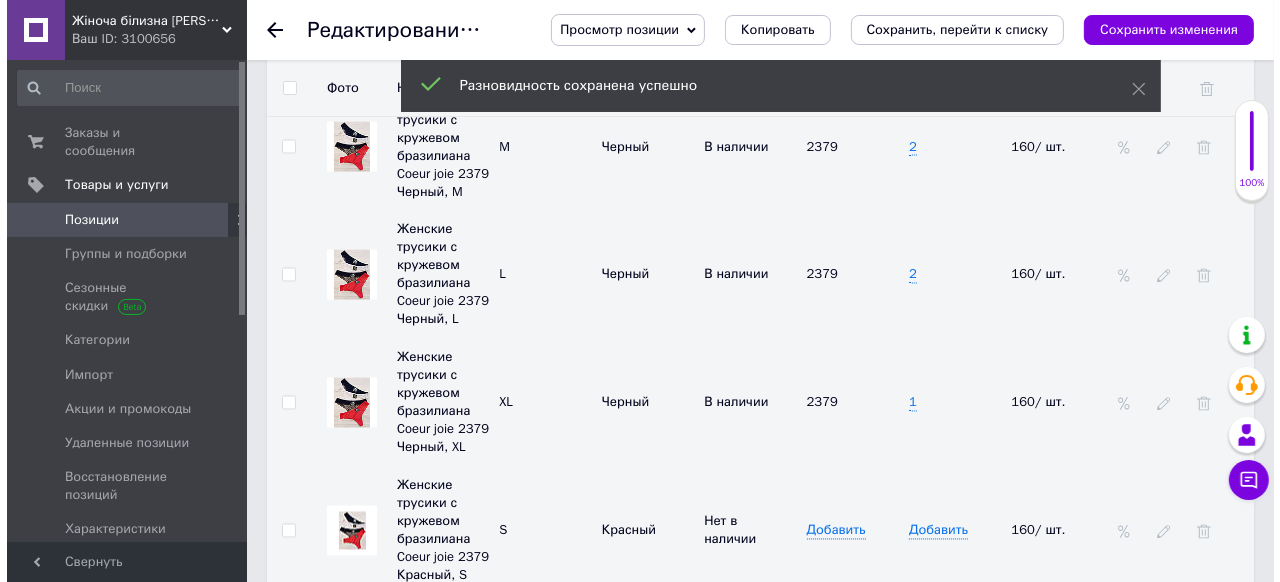 scroll, scrollTop: 3040, scrollLeft: 0, axis: vertical 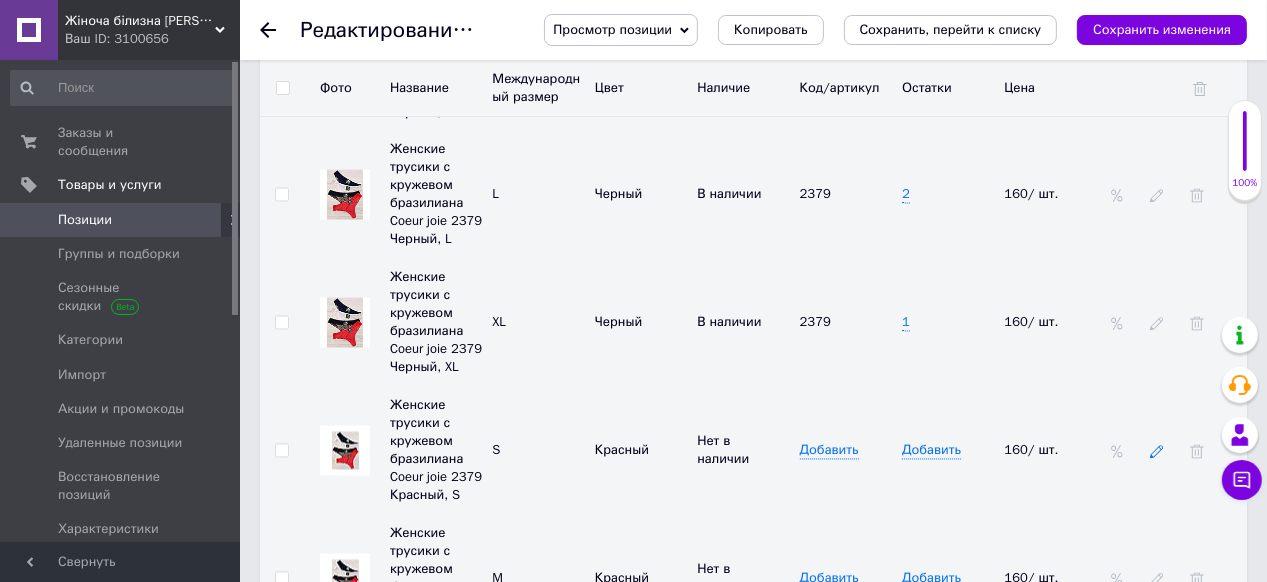 click 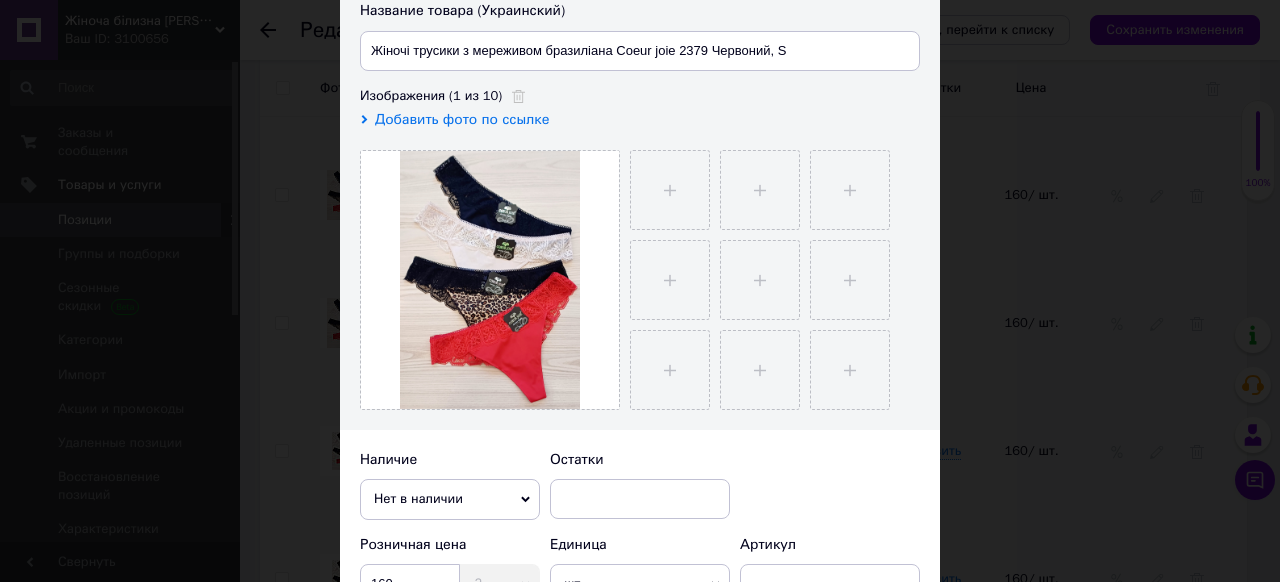 scroll, scrollTop: 320, scrollLeft: 0, axis: vertical 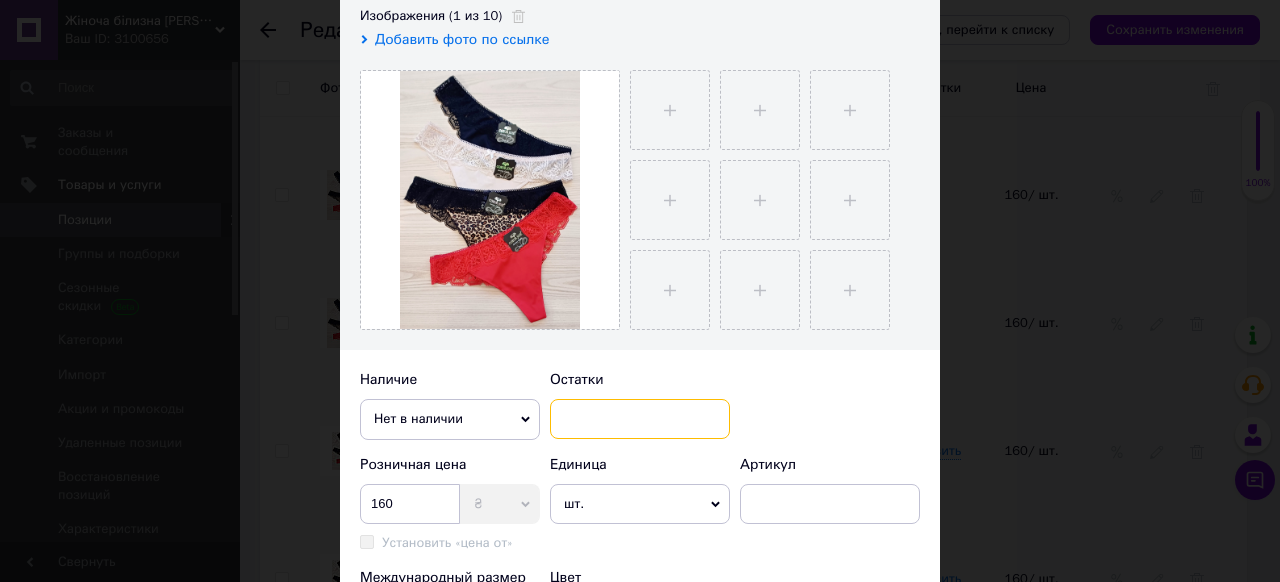click at bounding box center [640, 419] 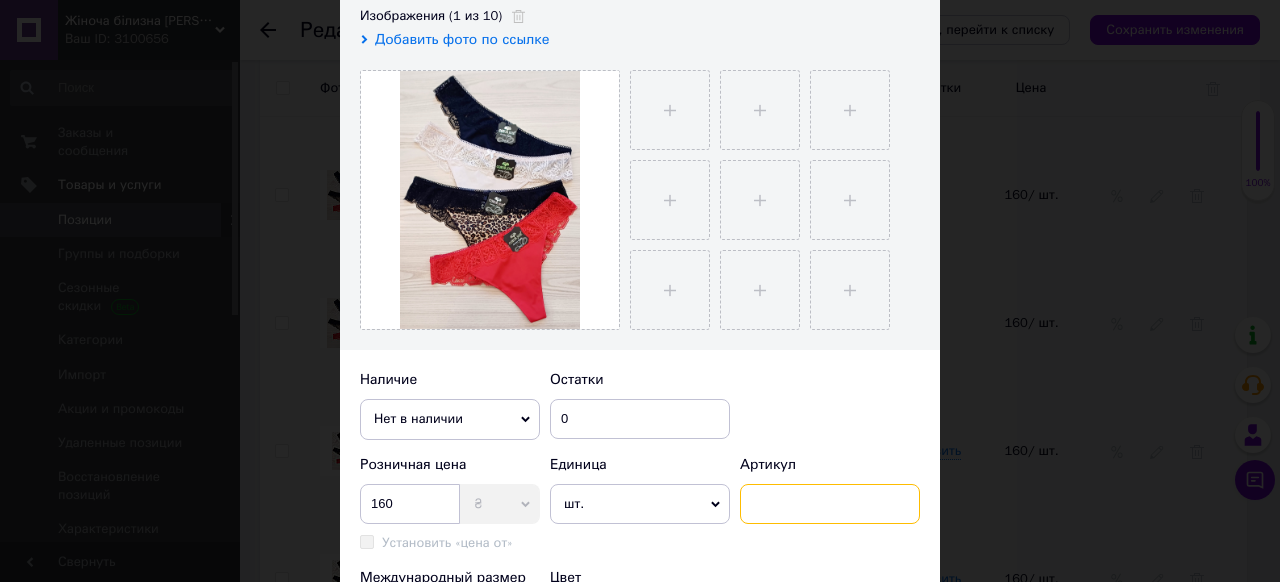 click at bounding box center (830, 504) 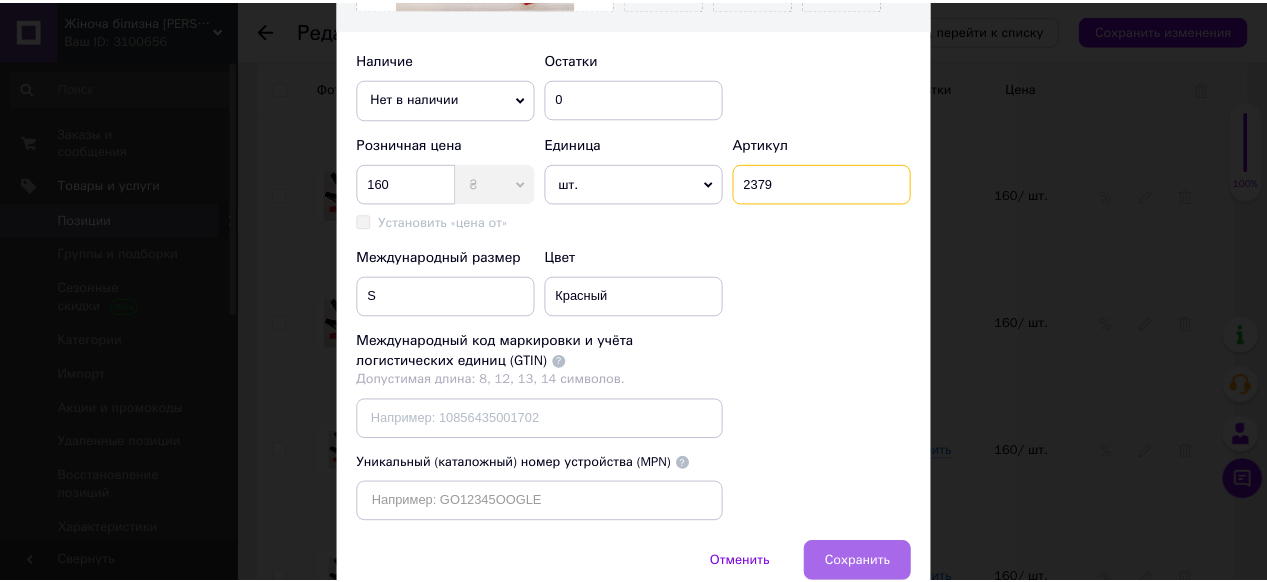 scroll, scrollTop: 764, scrollLeft: 0, axis: vertical 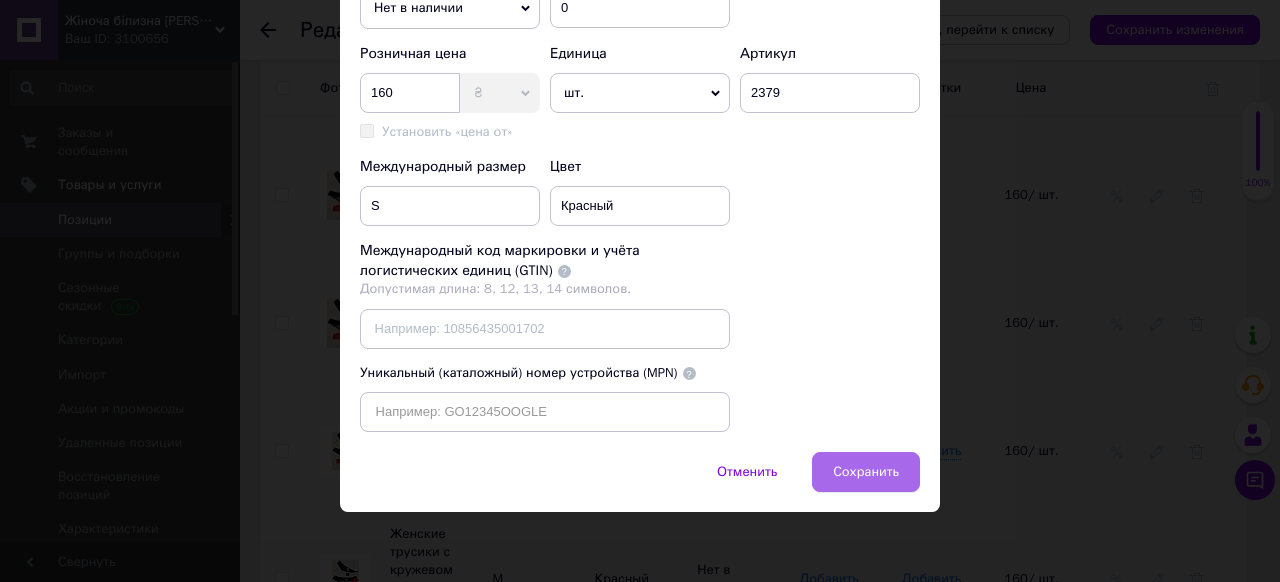 click on "Сохранить" at bounding box center (866, 472) 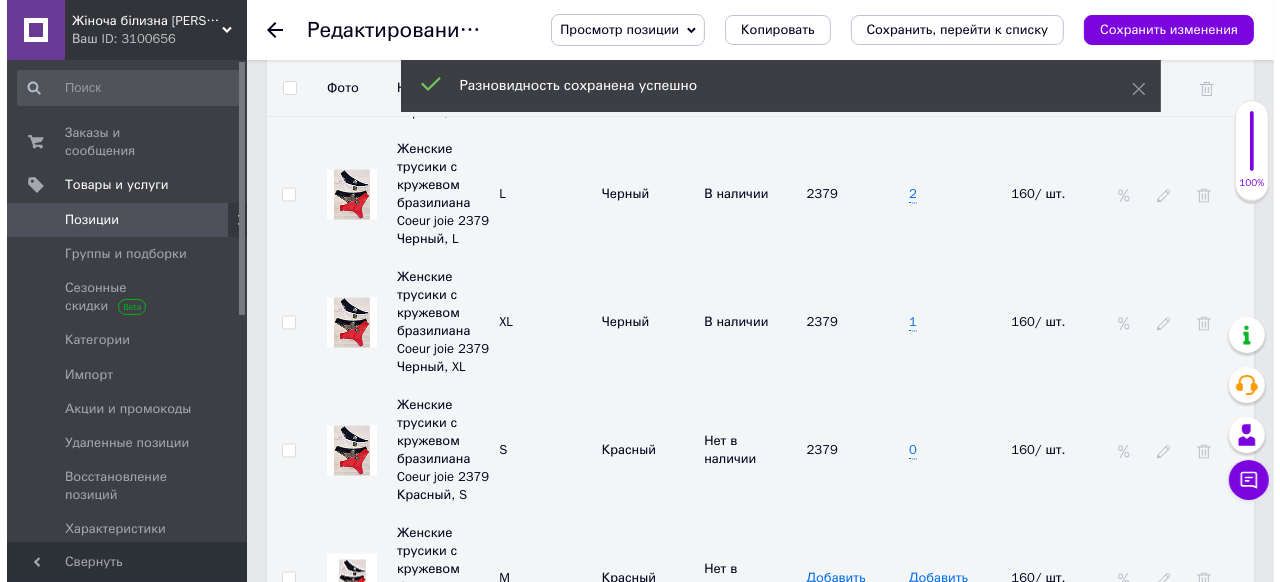 scroll, scrollTop: 3120, scrollLeft: 0, axis: vertical 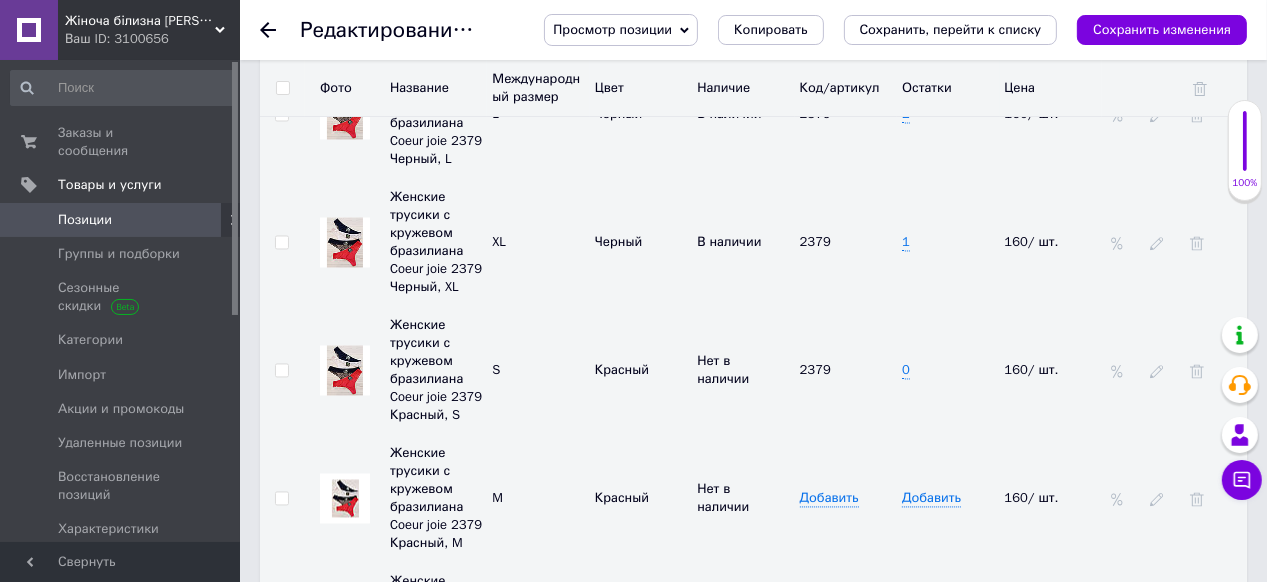 click at bounding box center [1157, 499] 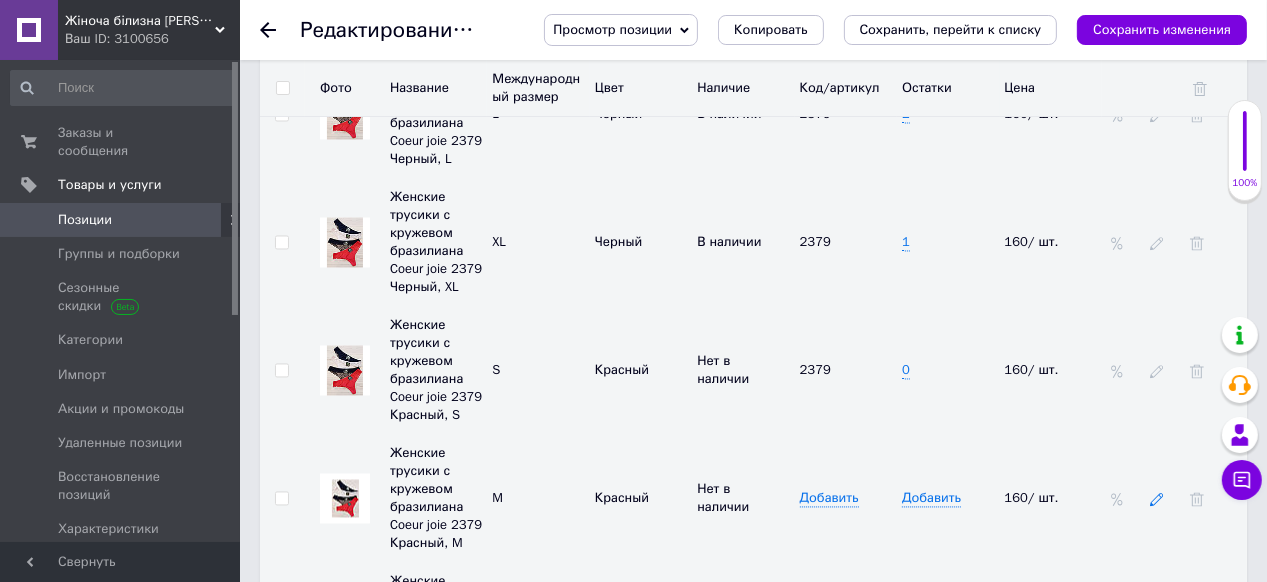 click 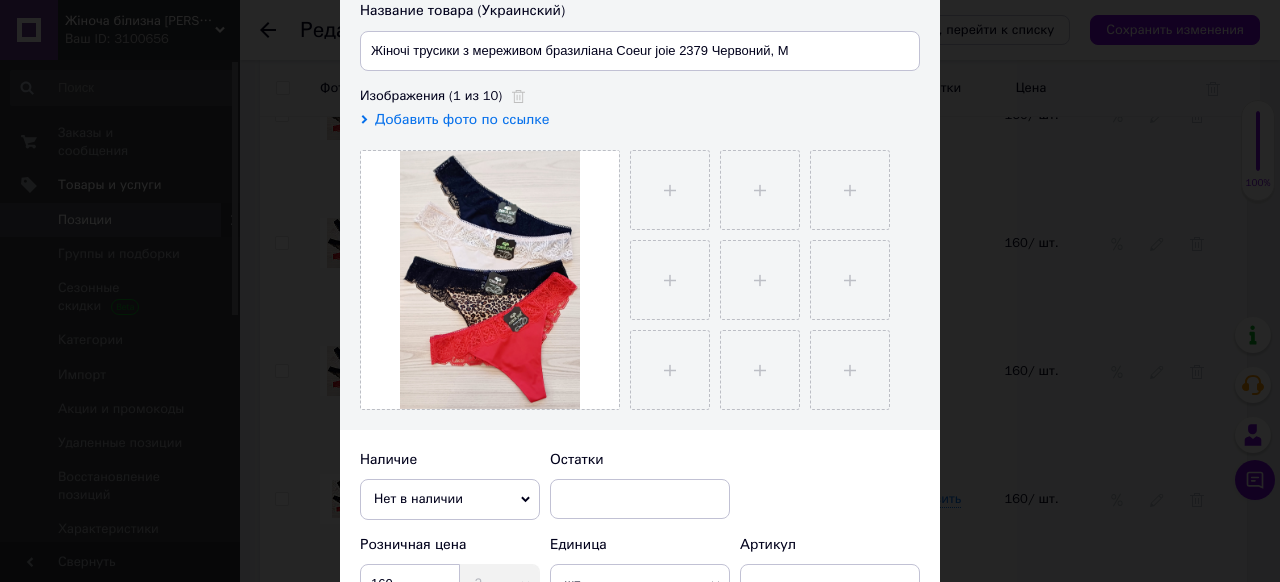 scroll, scrollTop: 320, scrollLeft: 0, axis: vertical 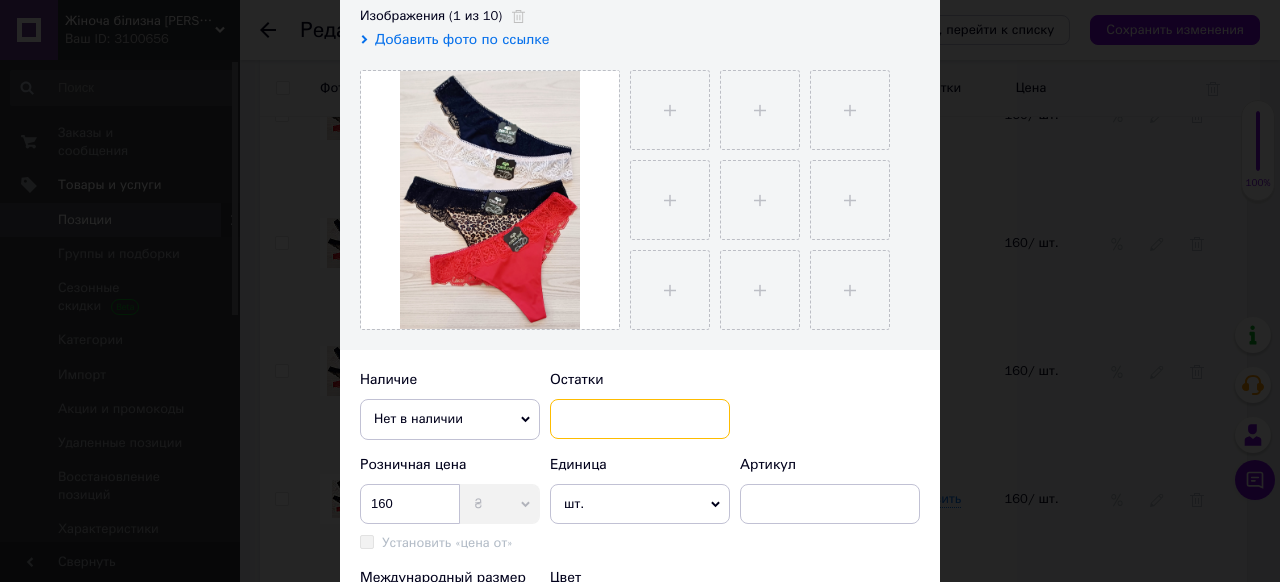 click at bounding box center [640, 419] 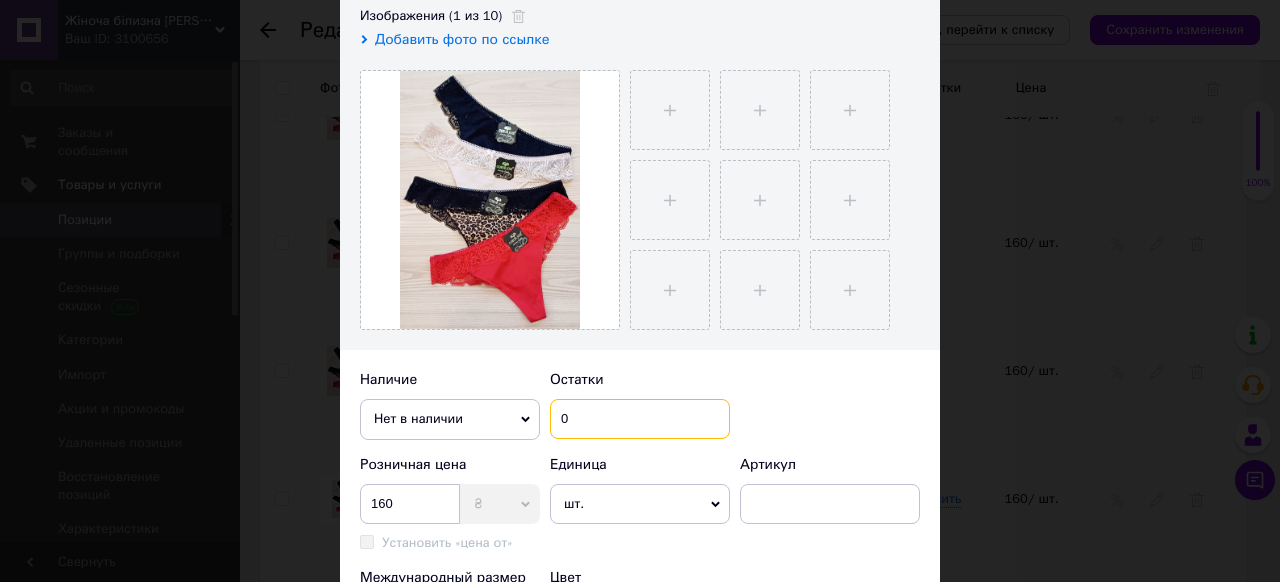 scroll, scrollTop: 480, scrollLeft: 0, axis: vertical 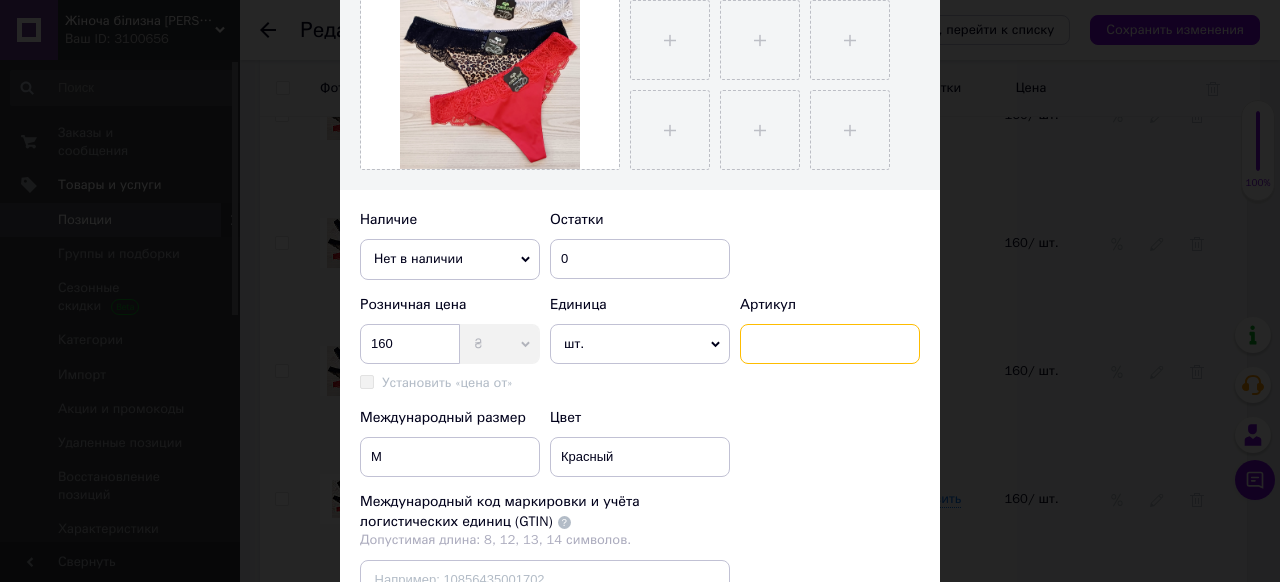 click at bounding box center [830, 344] 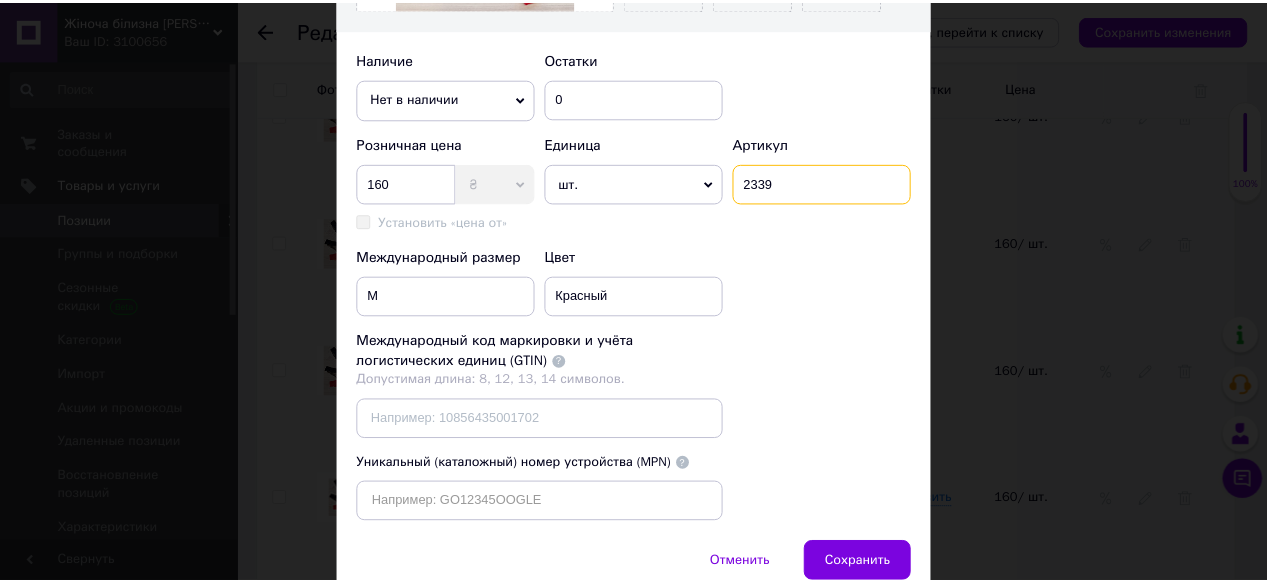 scroll, scrollTop: 720, scrollLeft: 0, axis: vertical 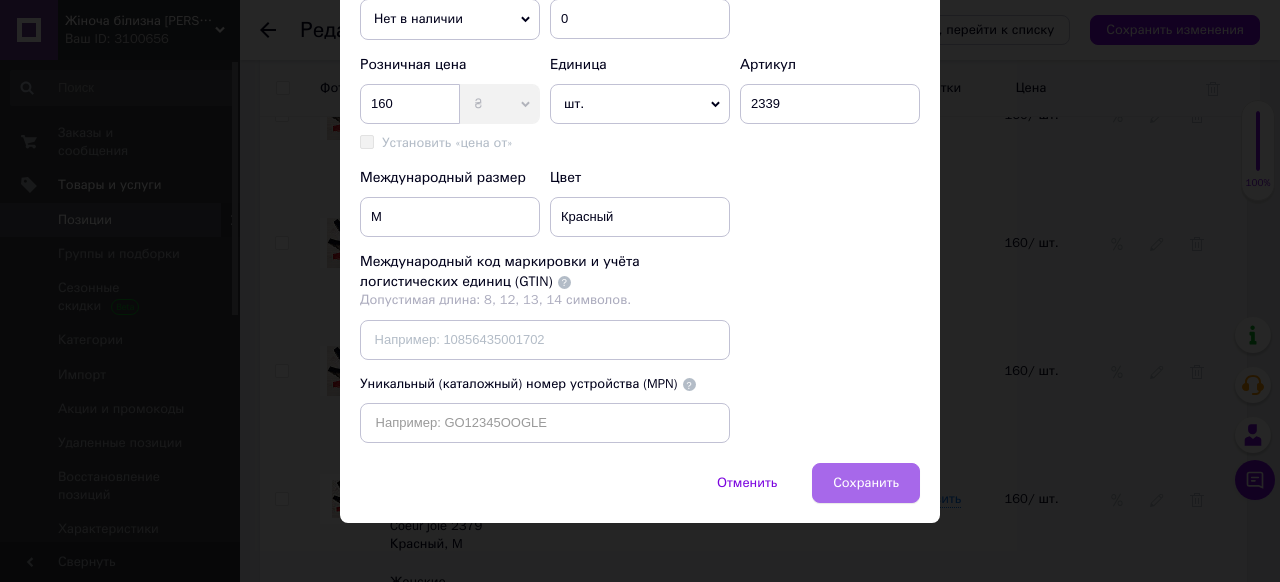 click on "Сохранить" at bounding box center (866, 483) 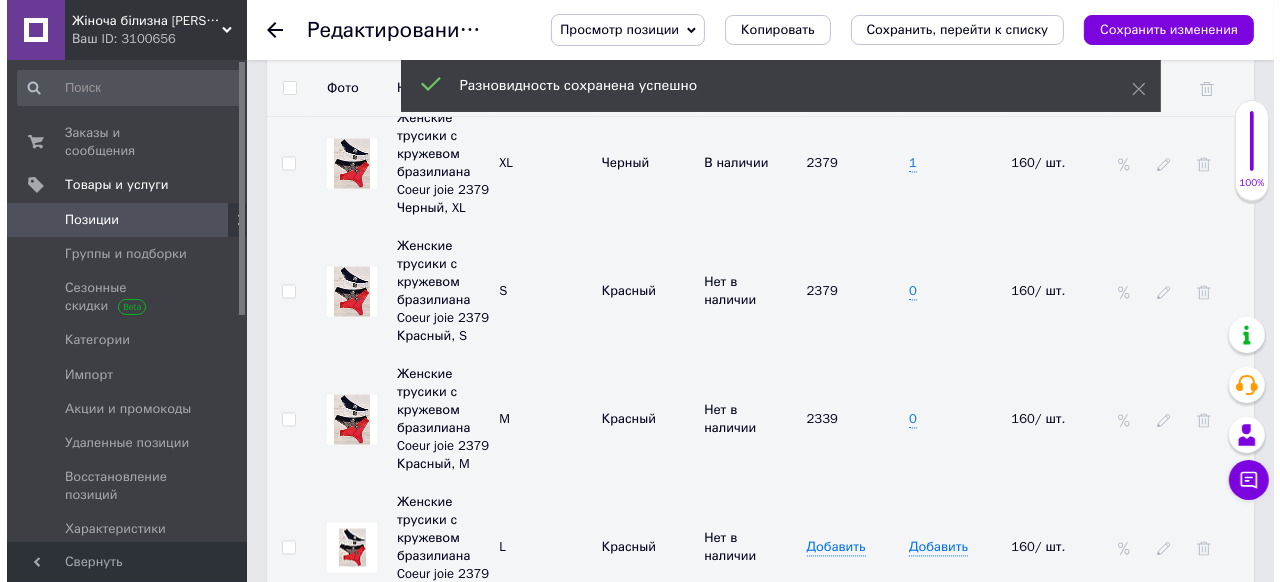scroll, scrollTop: 3280, scrollLeft: 0, axis: vertical 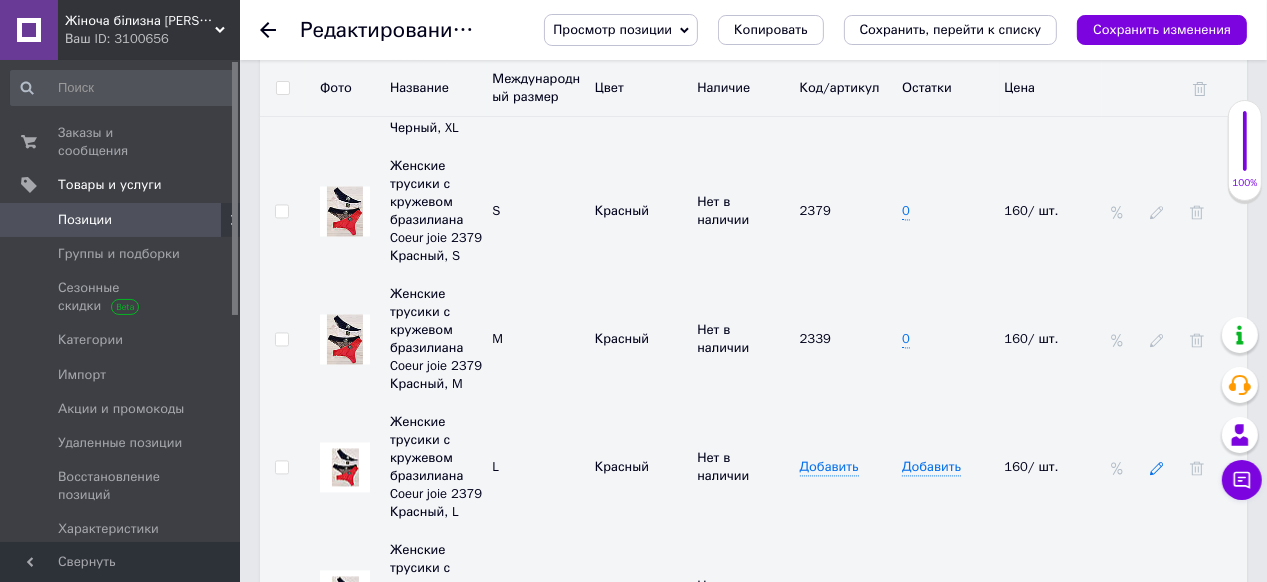 click 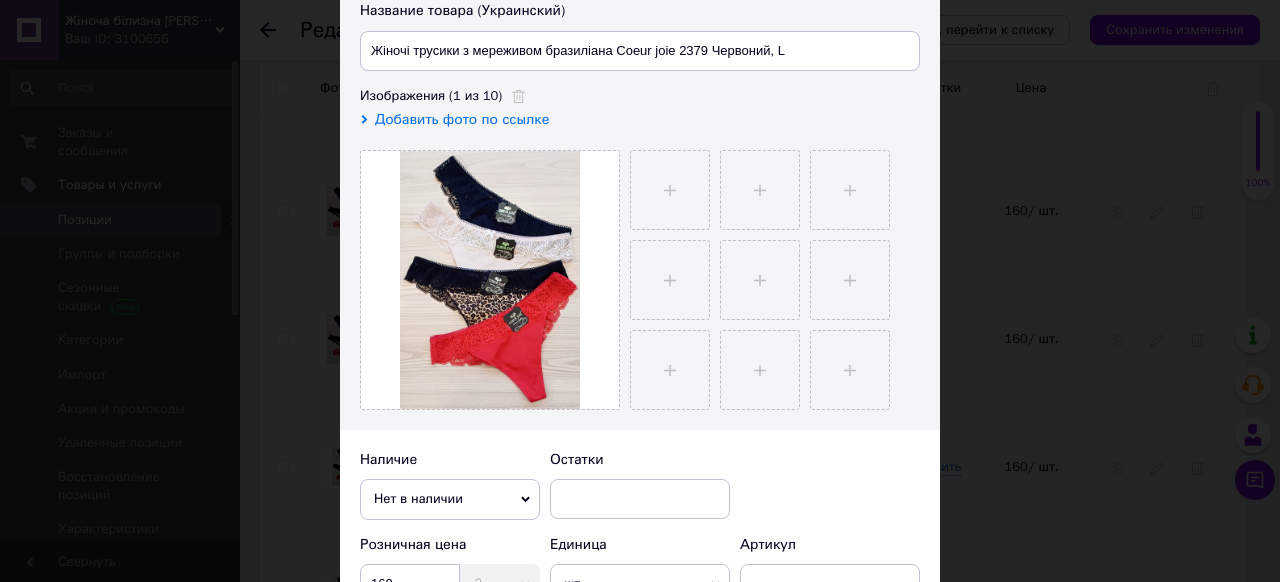 scroll, scrollTop: 400, scrollLeft: 0, axis: vertical 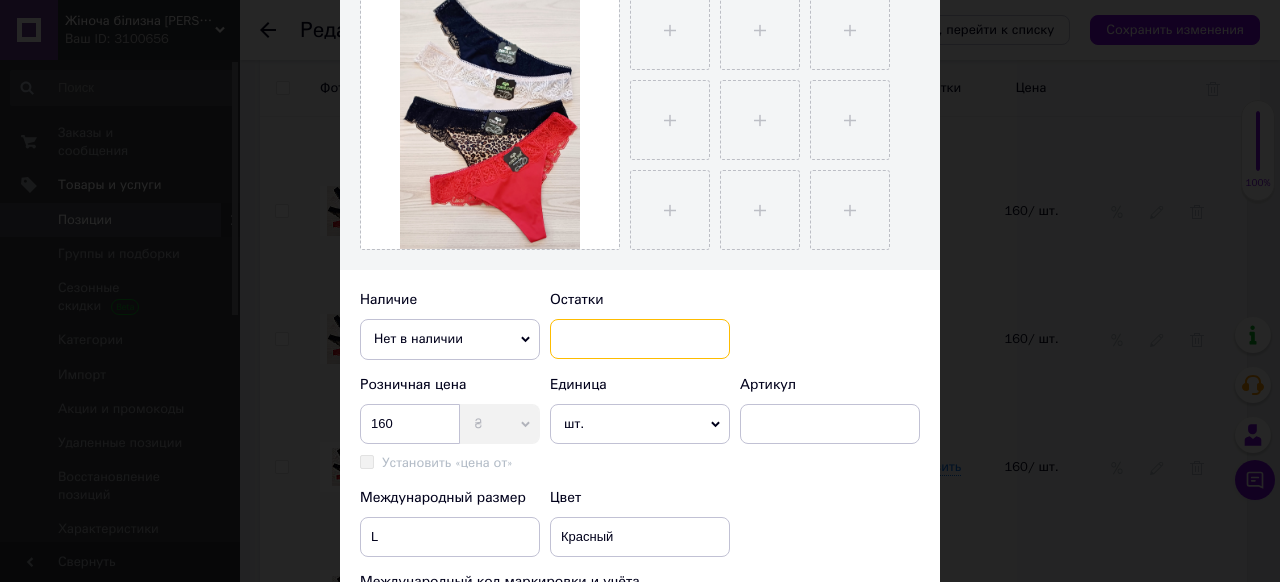 click at bounding box center (640, 339) 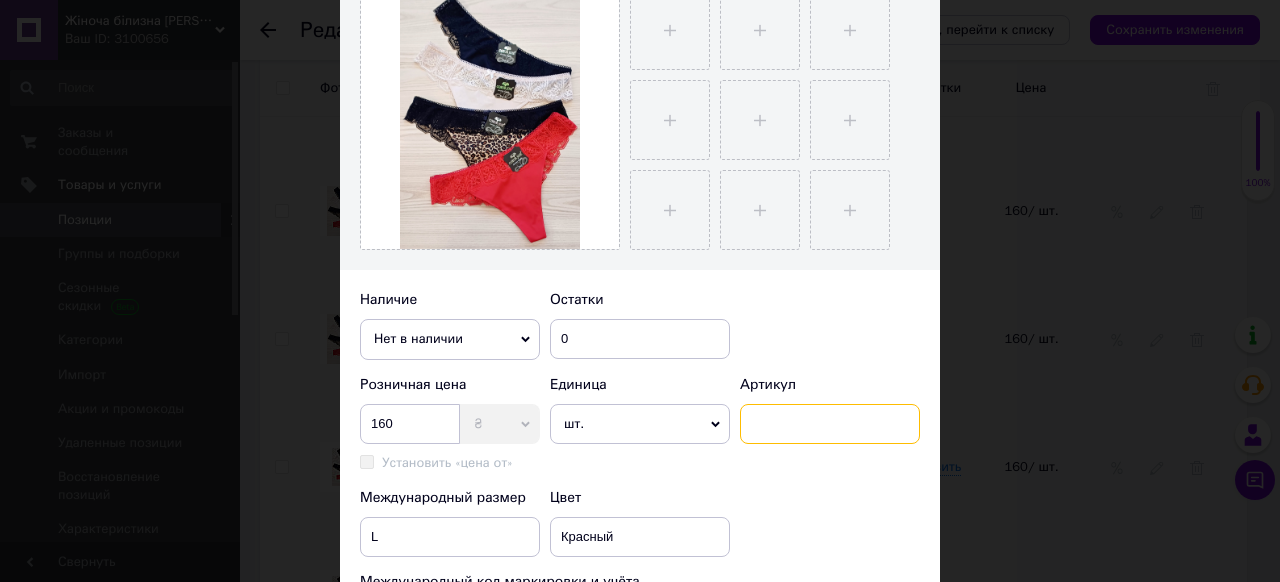 click at bounding box center [830, 424] 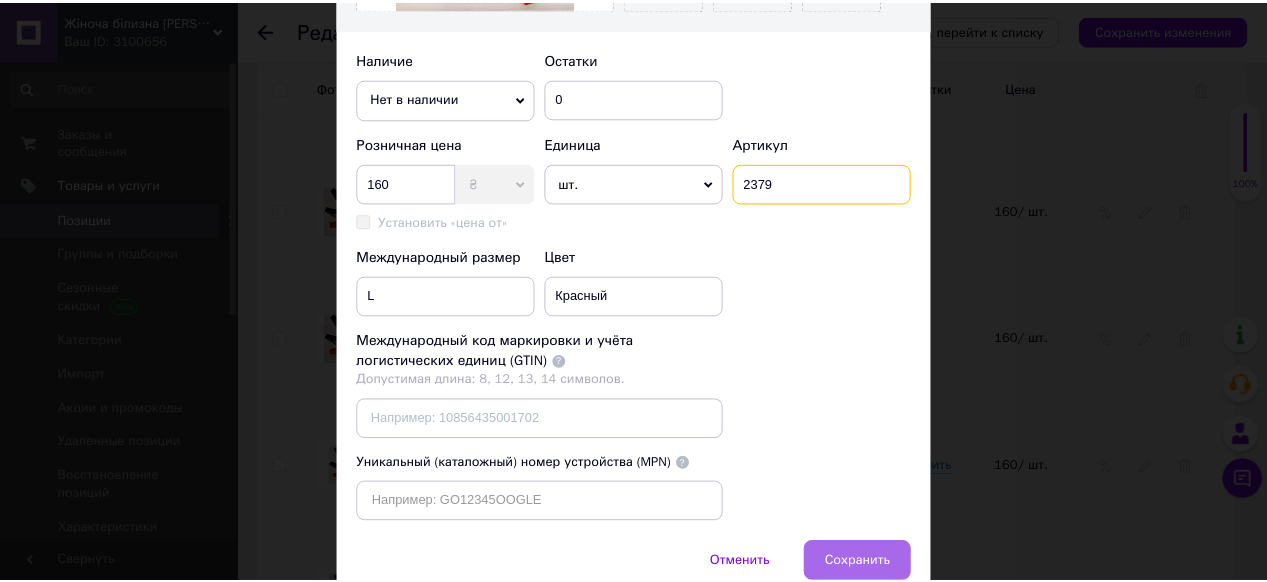 scroll, scrollTop: 764, scrollLeft: 0, axis: vertical 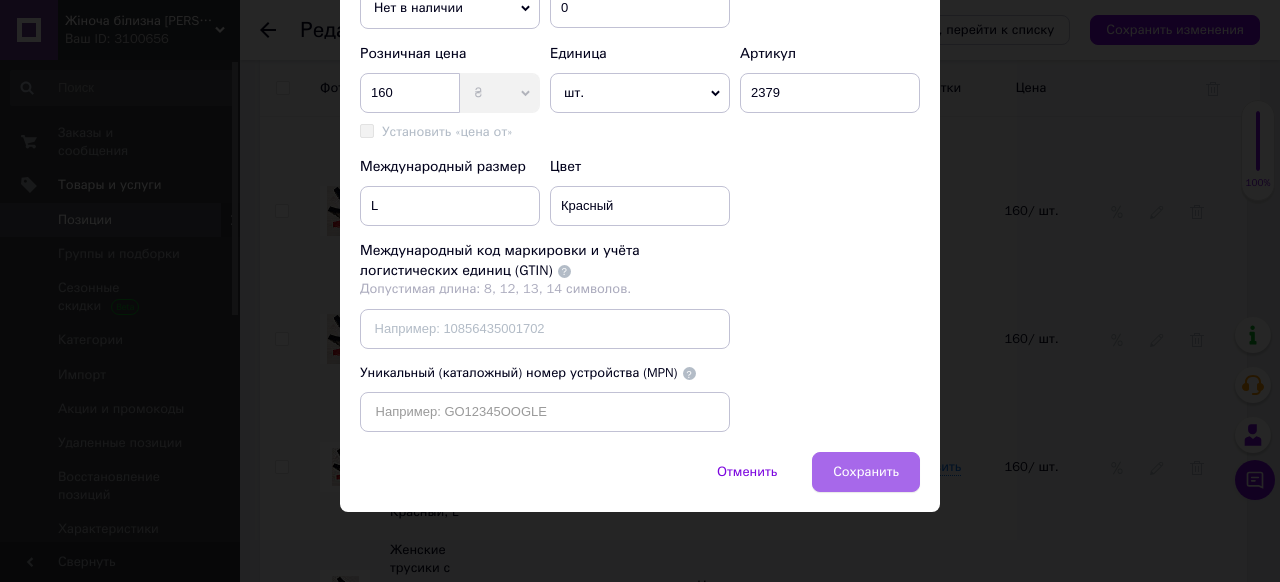 click on "Сохранить" at bounding box center (866, 472) 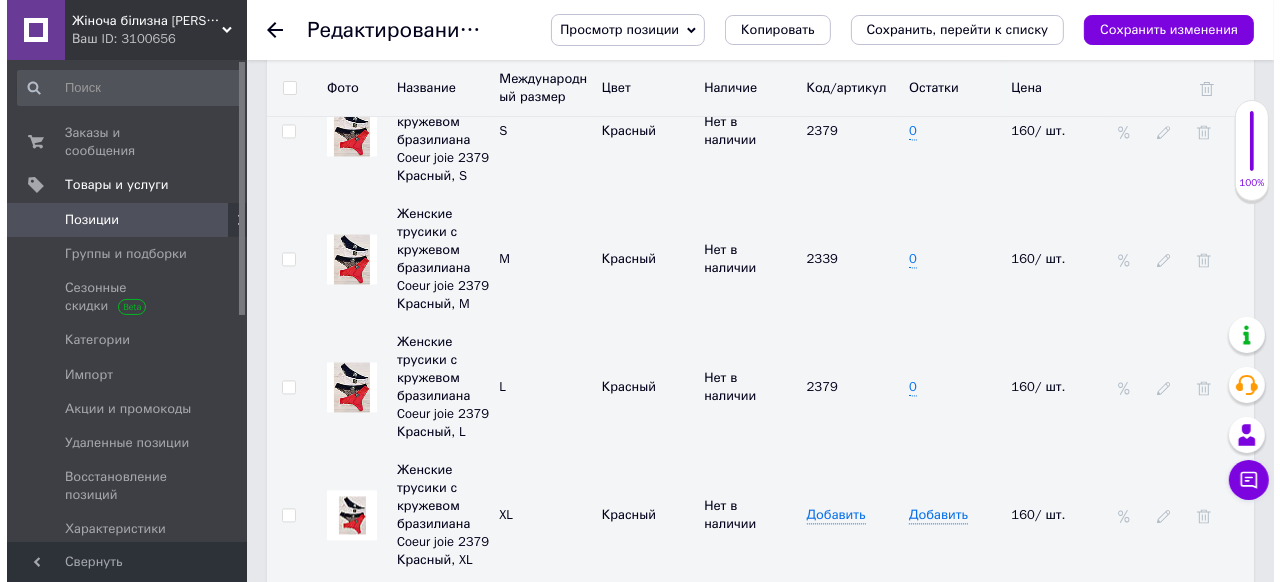 scroll, scrollTop: 3440, scrollLeft: 0, axis: vertical 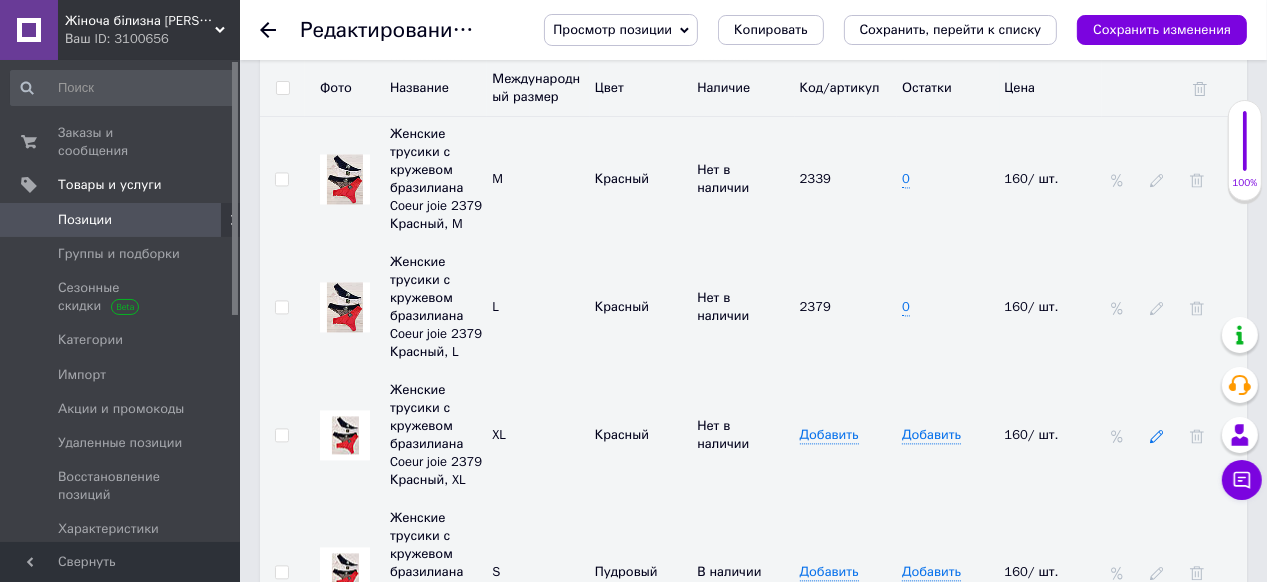 click 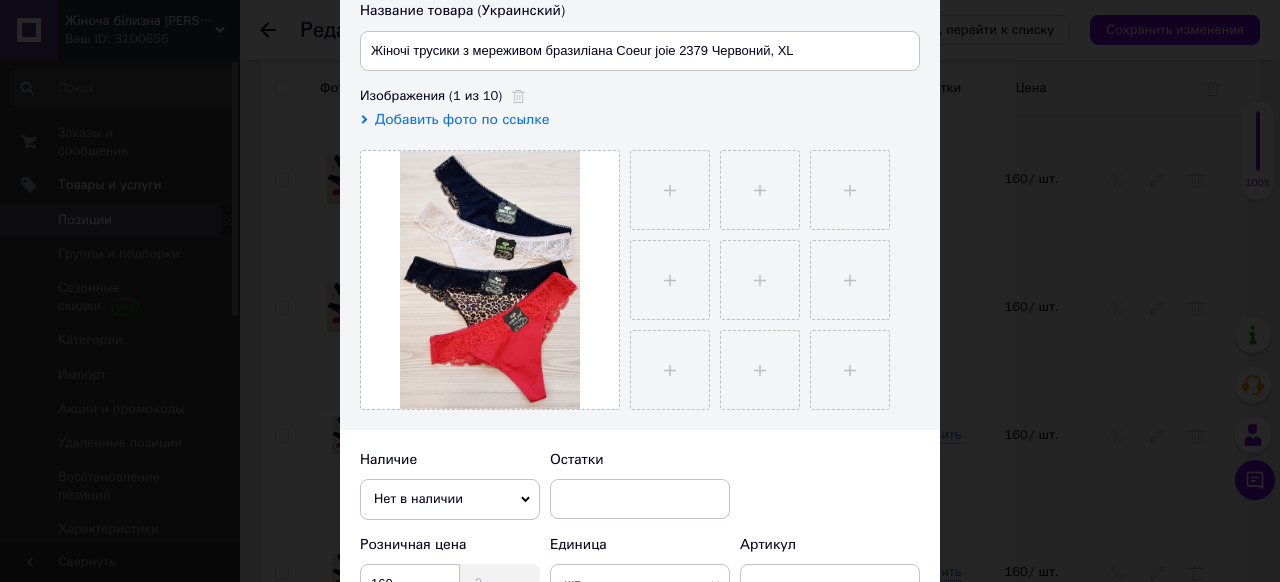 scroll, scrollTop: 400, scrollLeft: 0, axis: vertical 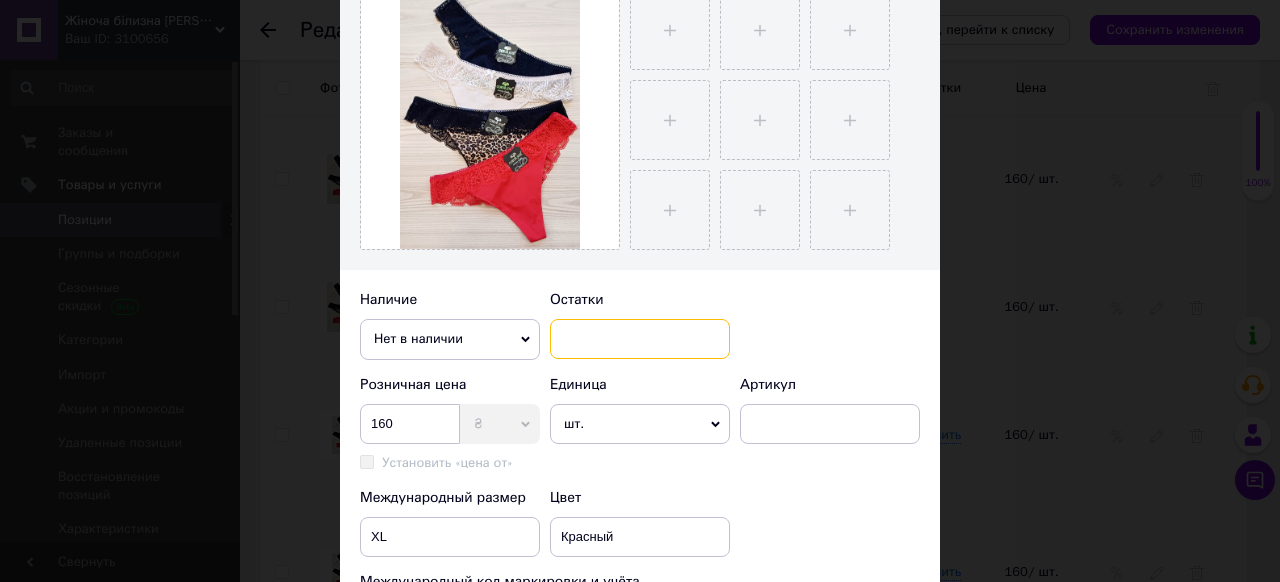 click at bounding box center [640, 339] 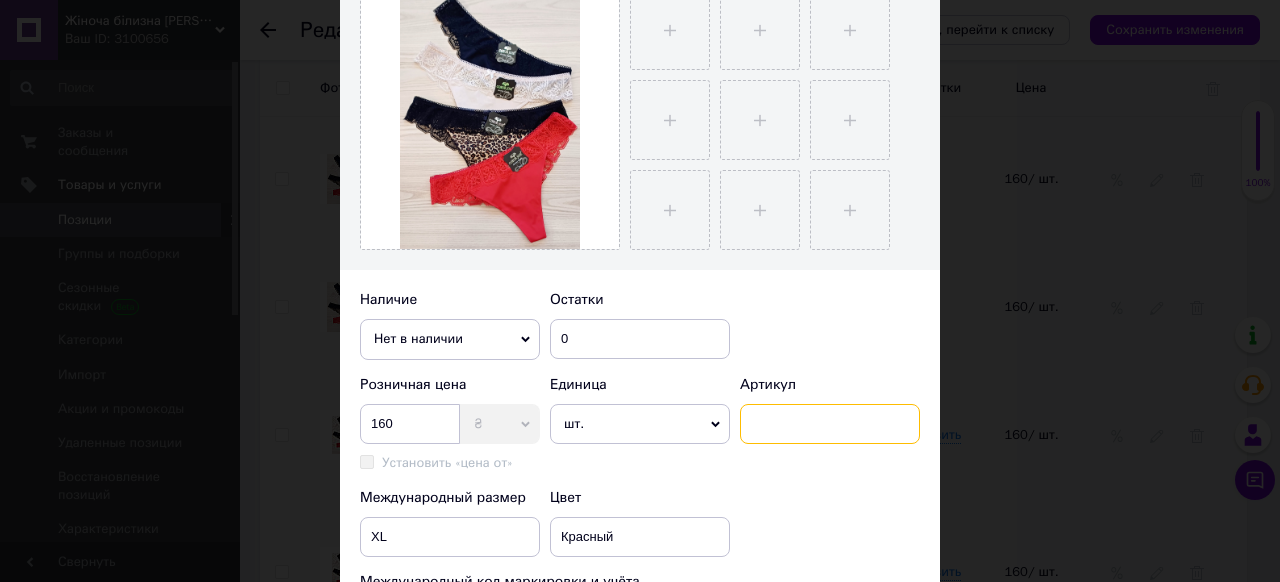 click at bounding box center (830, 424) 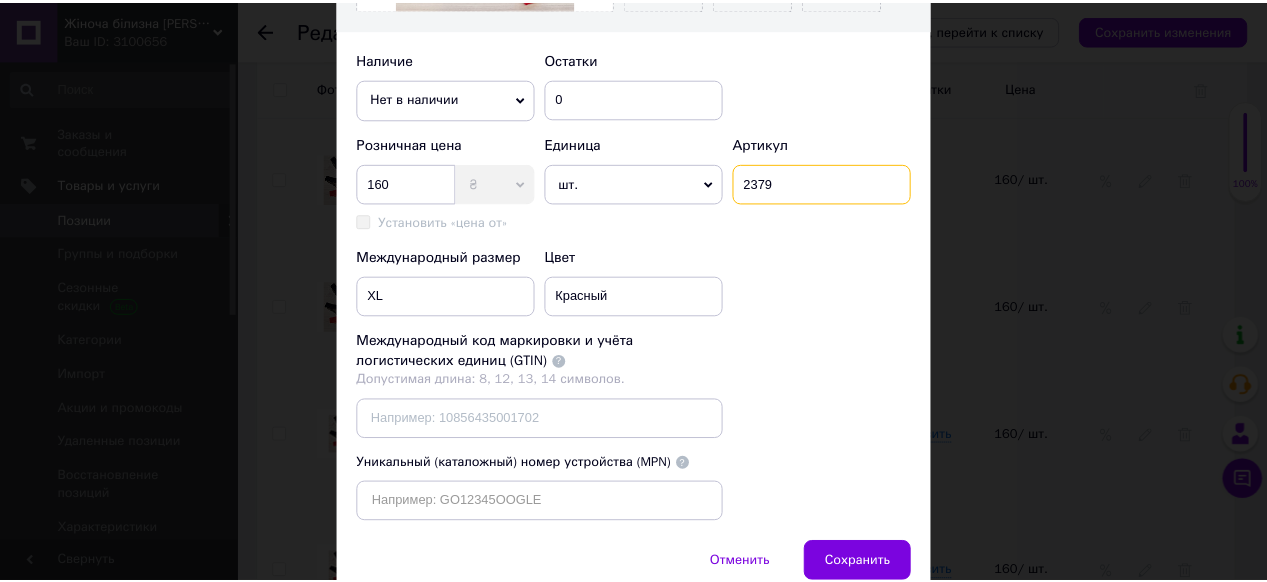 scroll, scrollTop: 720, scrollLeft: 0, axis: vertical 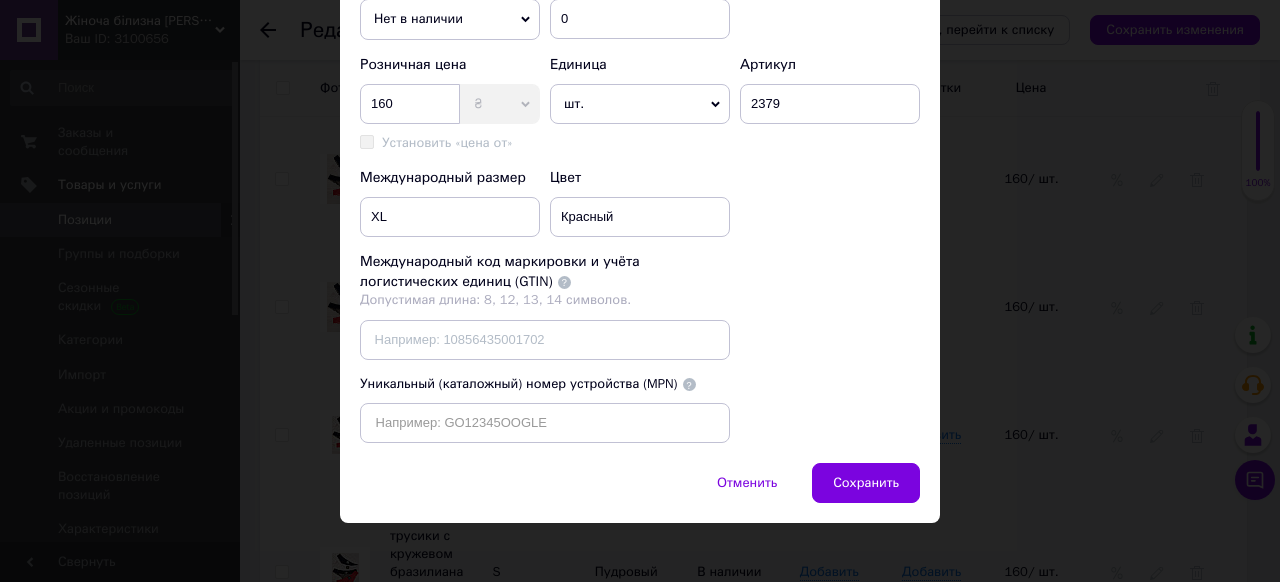 drag, startPoint x: 836, startPoint y: 510, endPoint x: 811, endPoint y: 495, distance: 29.15476 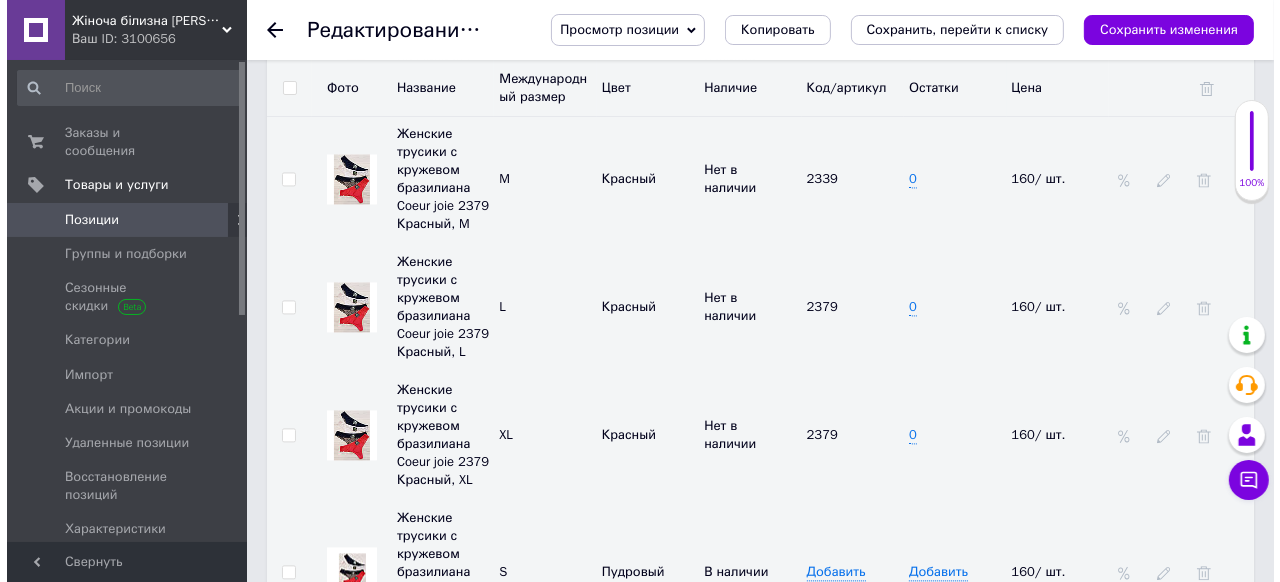 scroll, scrollTop: 3520, scrollLeft: 0, axis: vertical 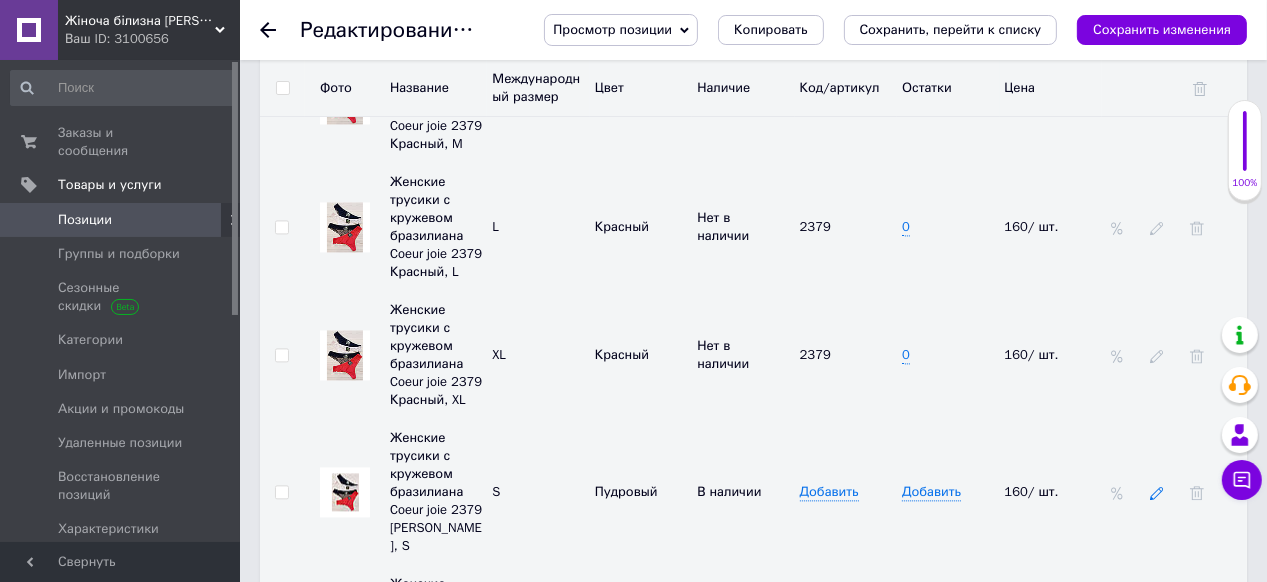 click 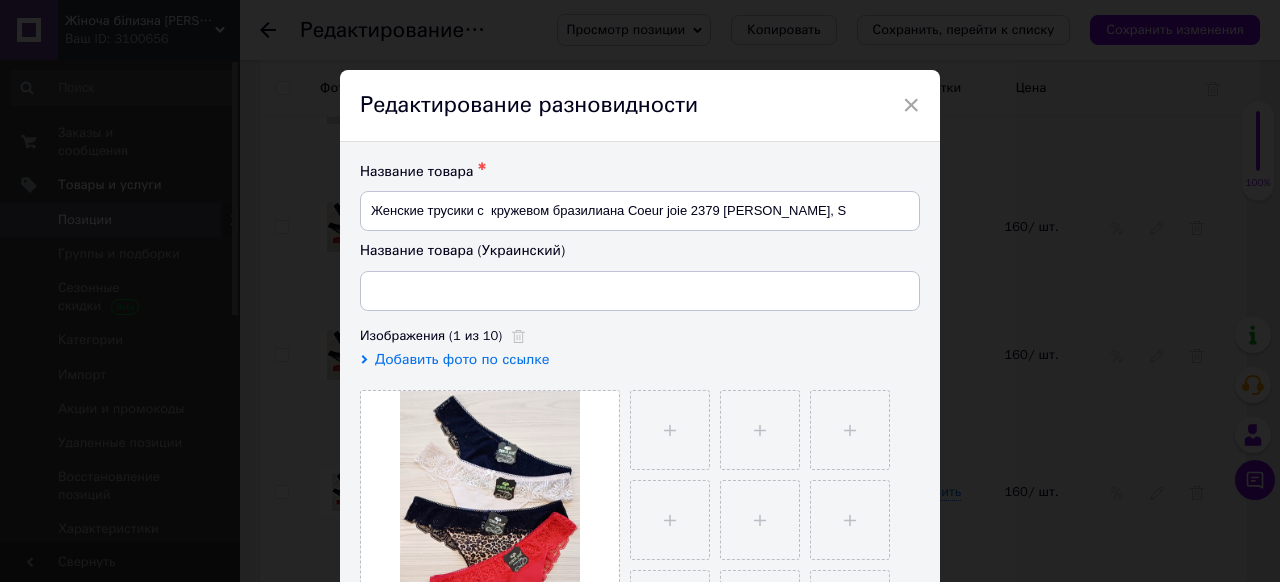 scroll, scrollTop: 240, scrollLeft: 0, axis: vertical 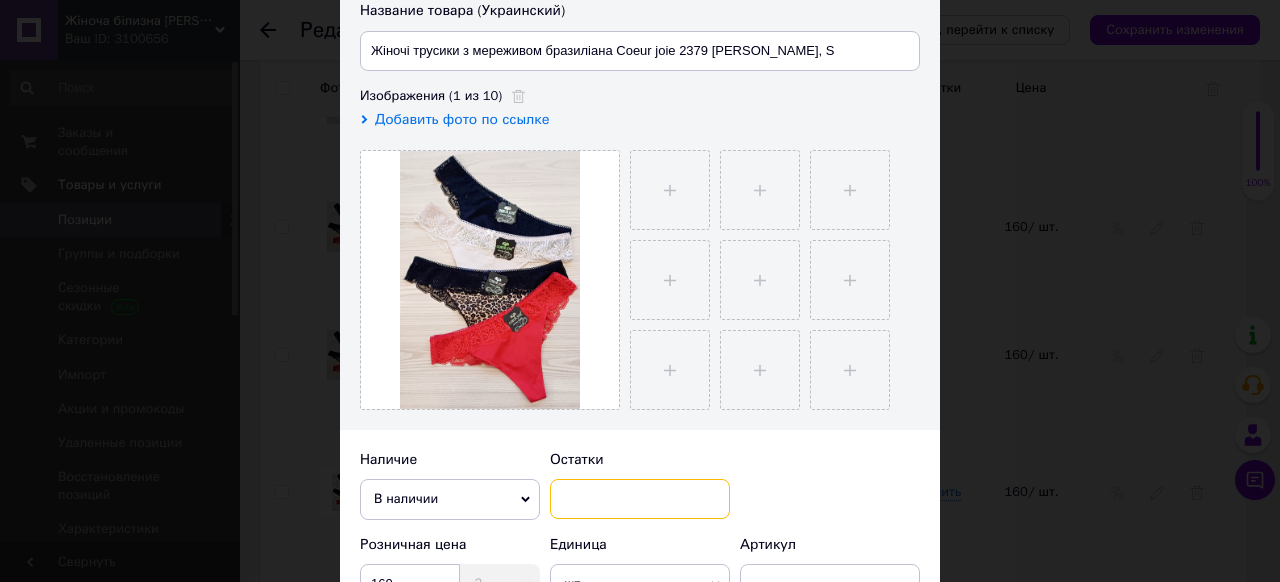 click at bounding box center [640, 499] 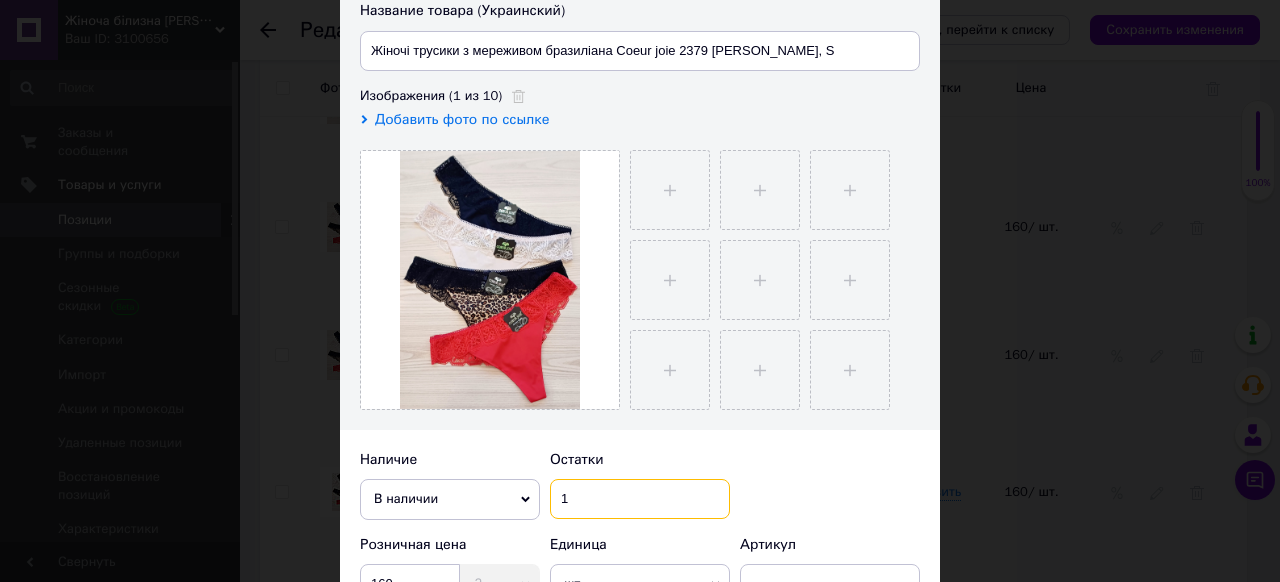 scroll, scrollTop: 480, scrollLeft: 0, axis: vertical 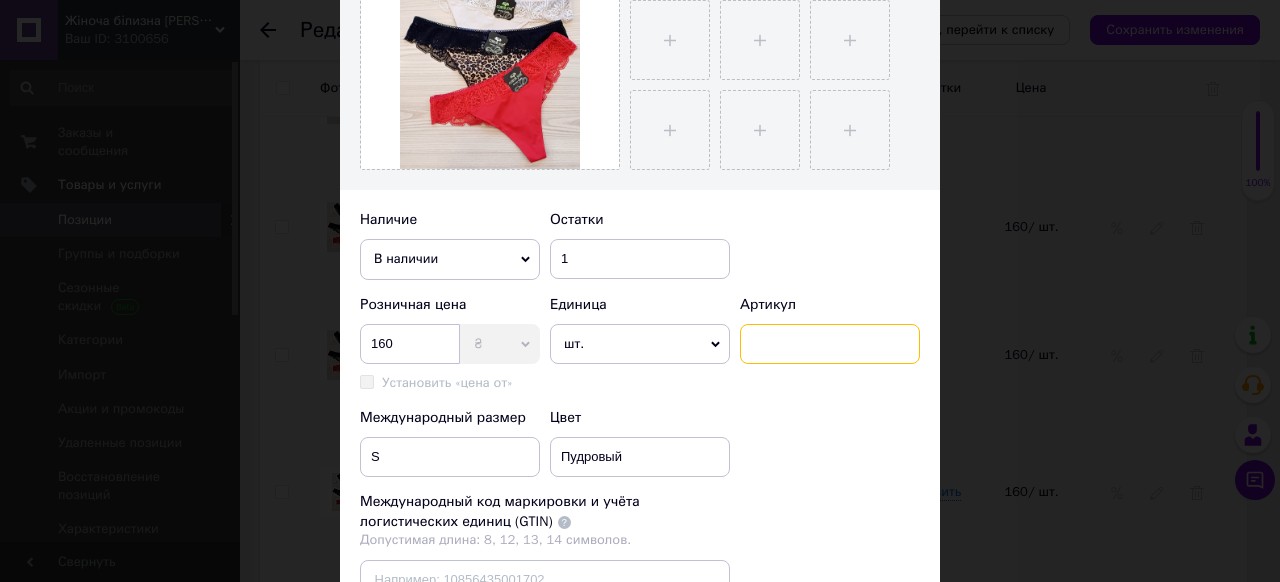 click at bounding box center [830, 344] 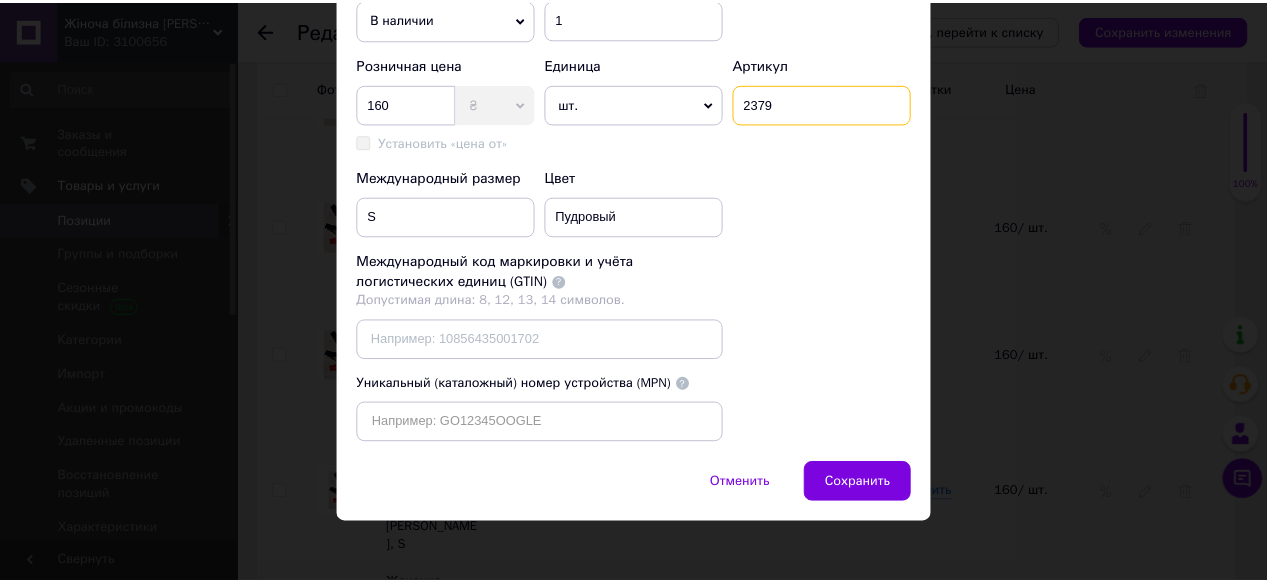 scroll, scrollTop: 764, scrollLeft: 0, axis: vertical 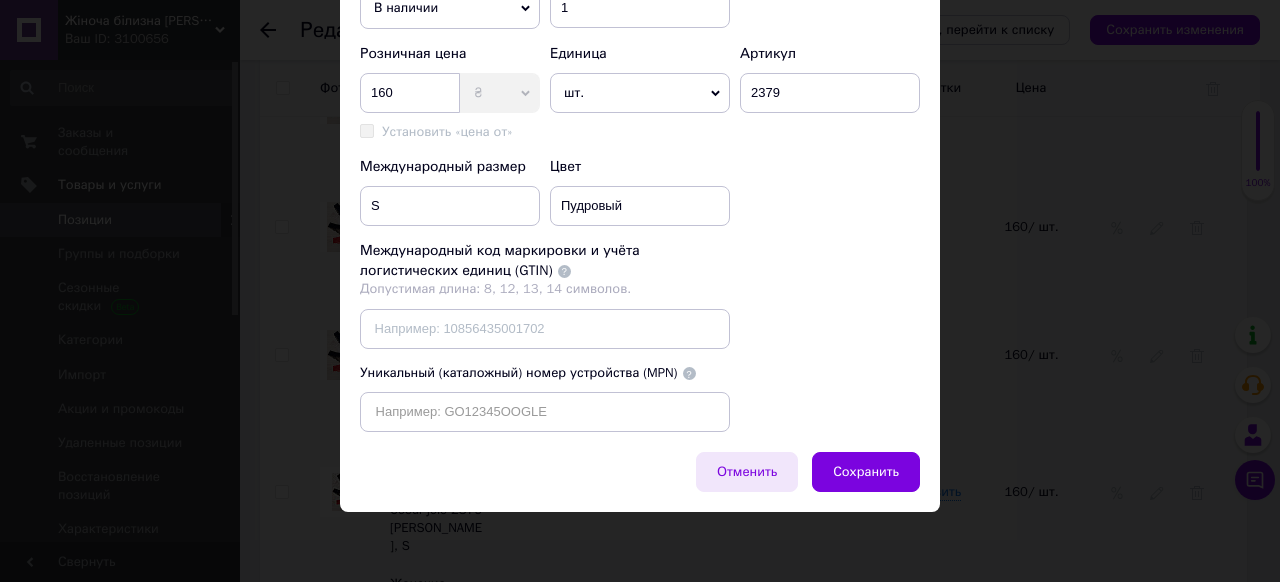 drag, startPoint x: 870, startPoint y: 480, endPoint x: 772, endPoint y: 485, distance: 98.12747 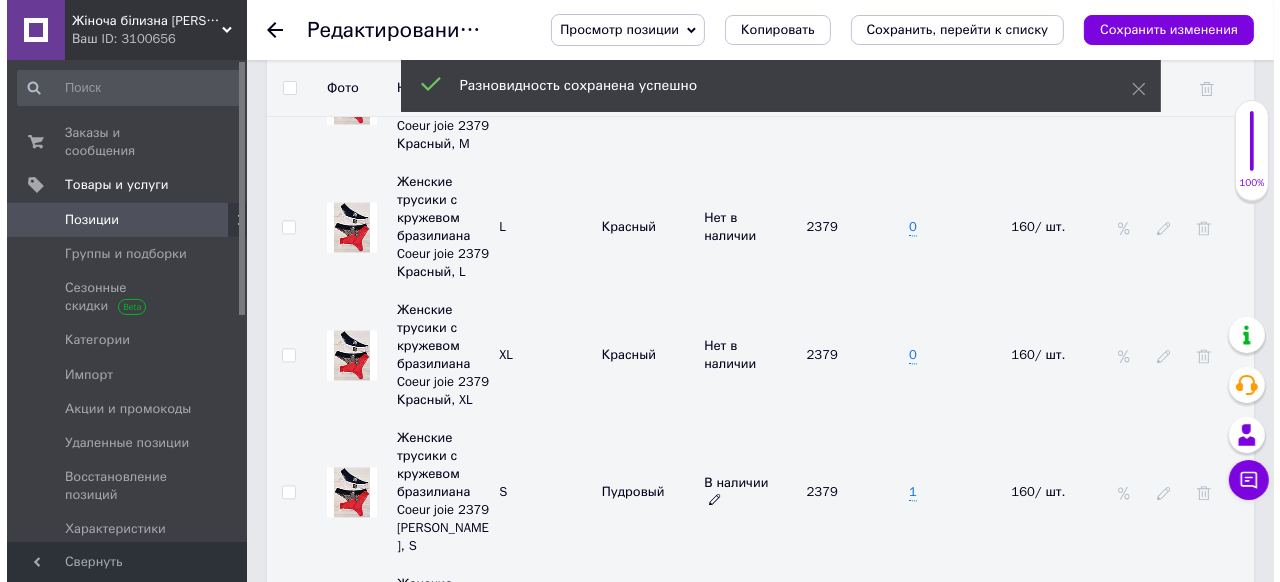 scroll, scrollTop: 3600, scrollLeft: 0, axis: vertical 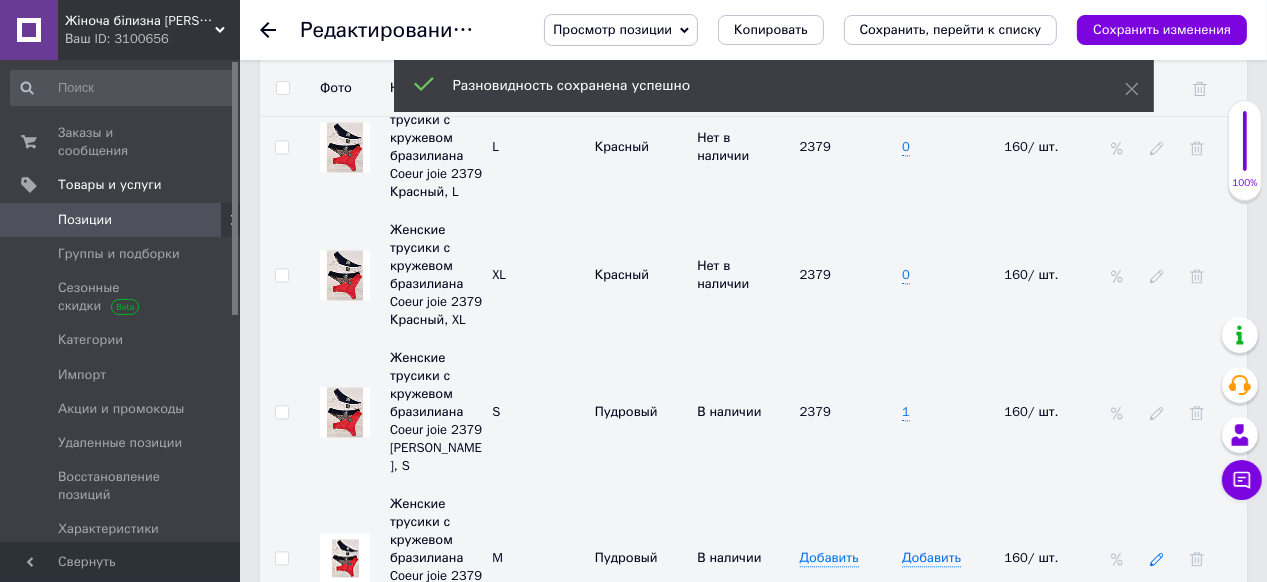 click 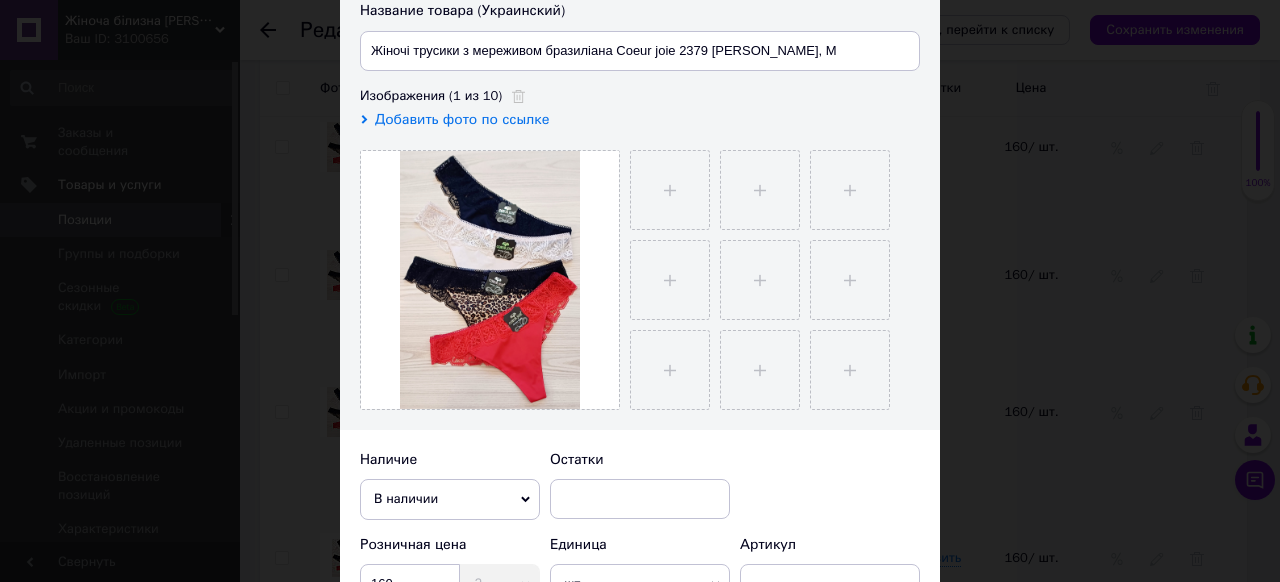 scroll, scrollTop: 400, scrollLeft: 0, axis: vertical 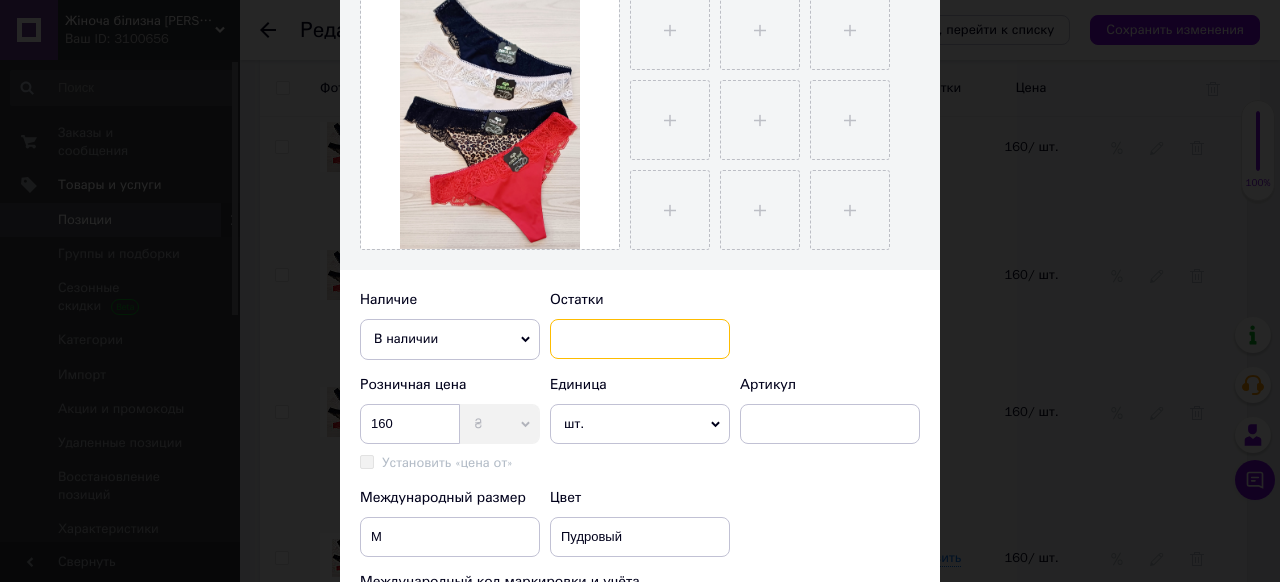 click at bounding box center [640, 339] 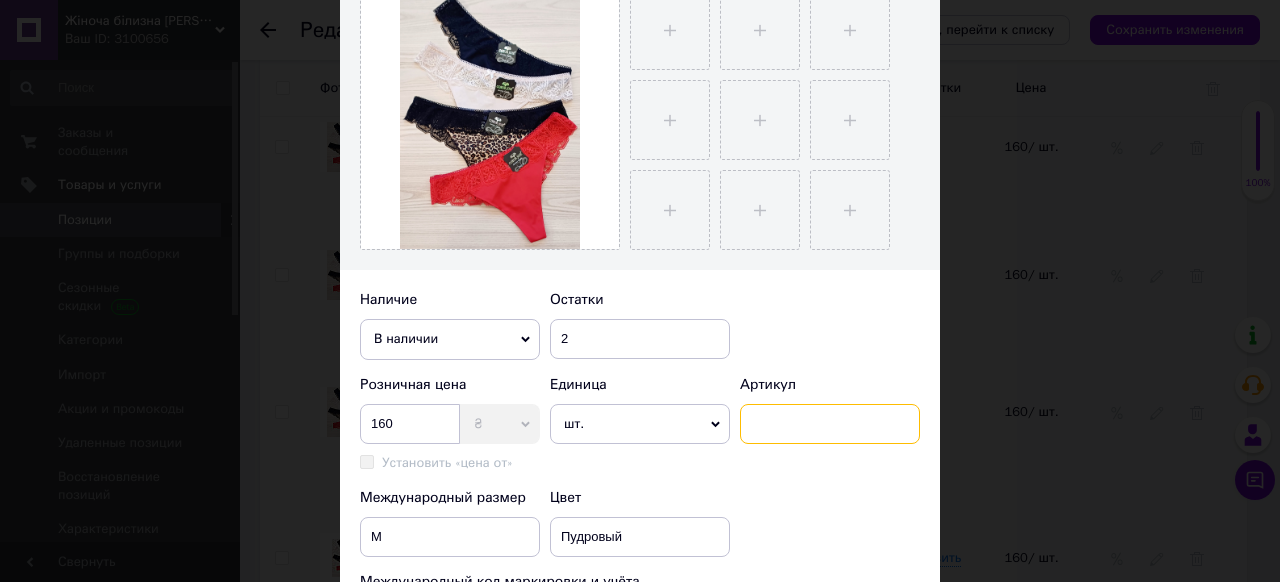 drag, startPoint x: 783, startPoint y: 418, endPoint x: 773, endPoint y: 425, distance: 12.206555 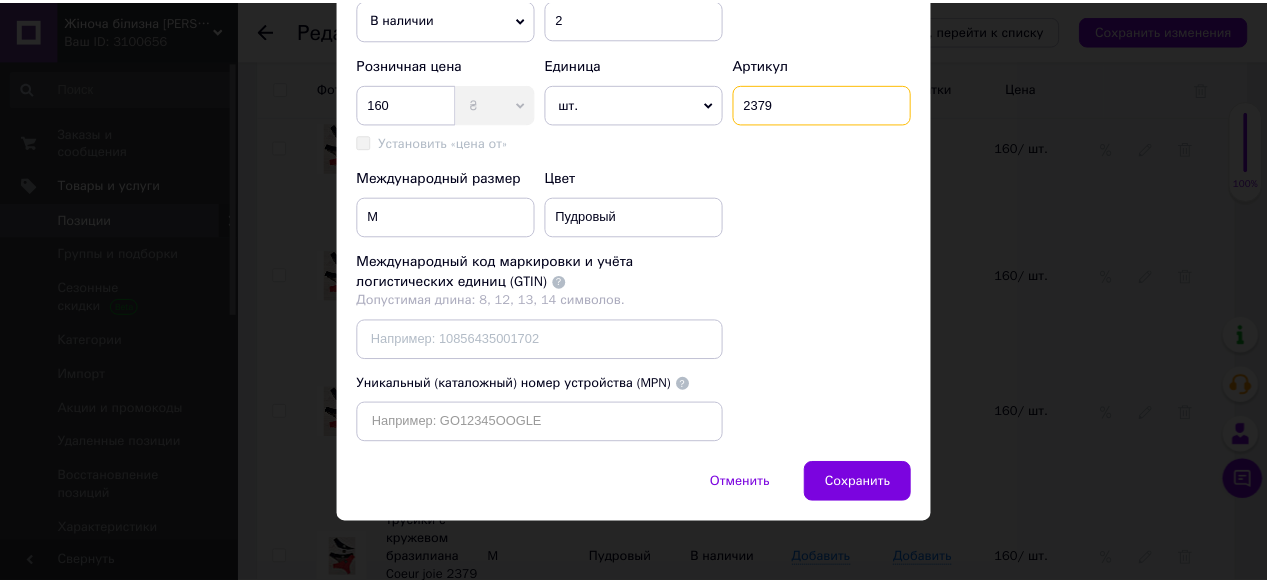 scroll, scrollTop: 764, scrollLeft: 0, axis: vertical 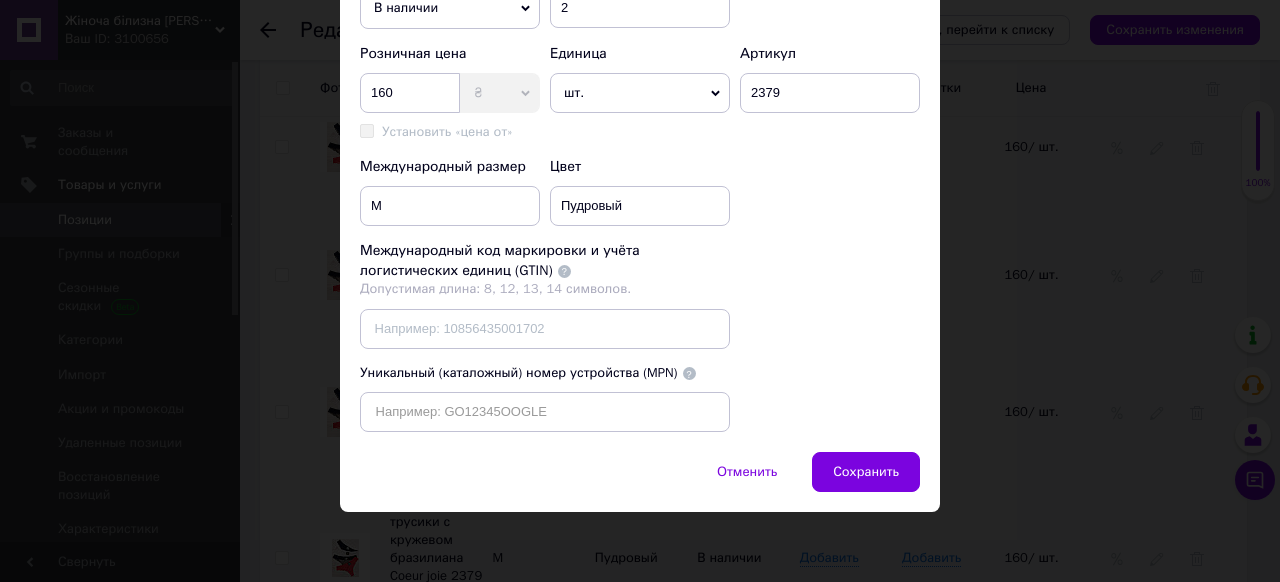 drag, startPoint x: 830, startPoint y: 472, endPoint x: 712, endPoint y: 430, distance: 125.25175 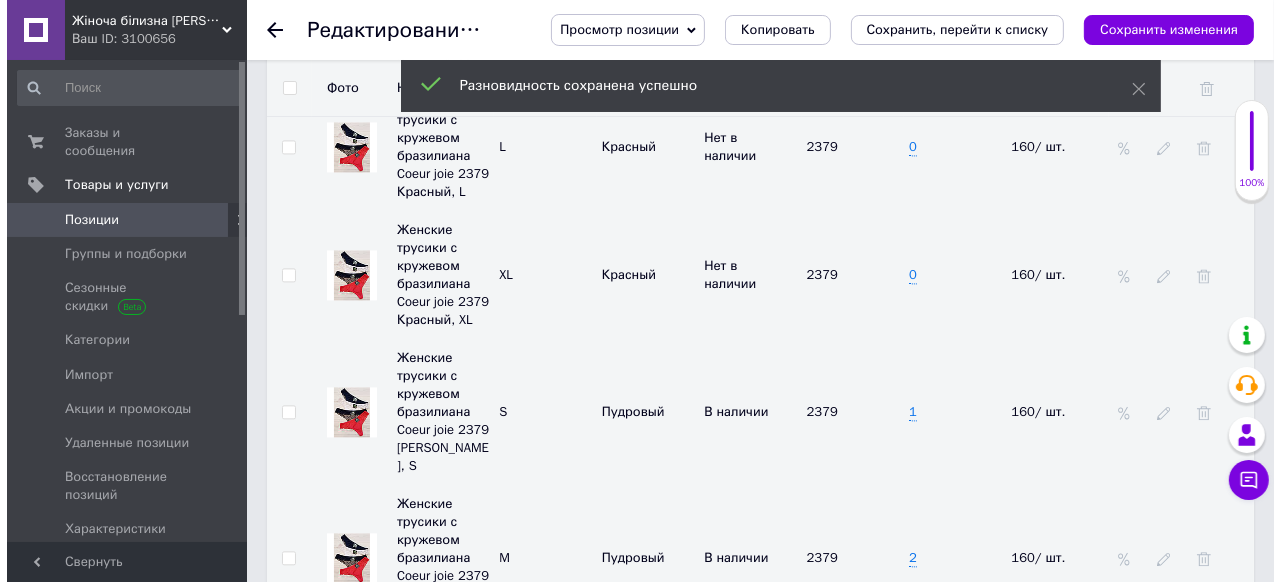 scroll, scrollTop: 3760, scrollLeft: 0, axis: vertical 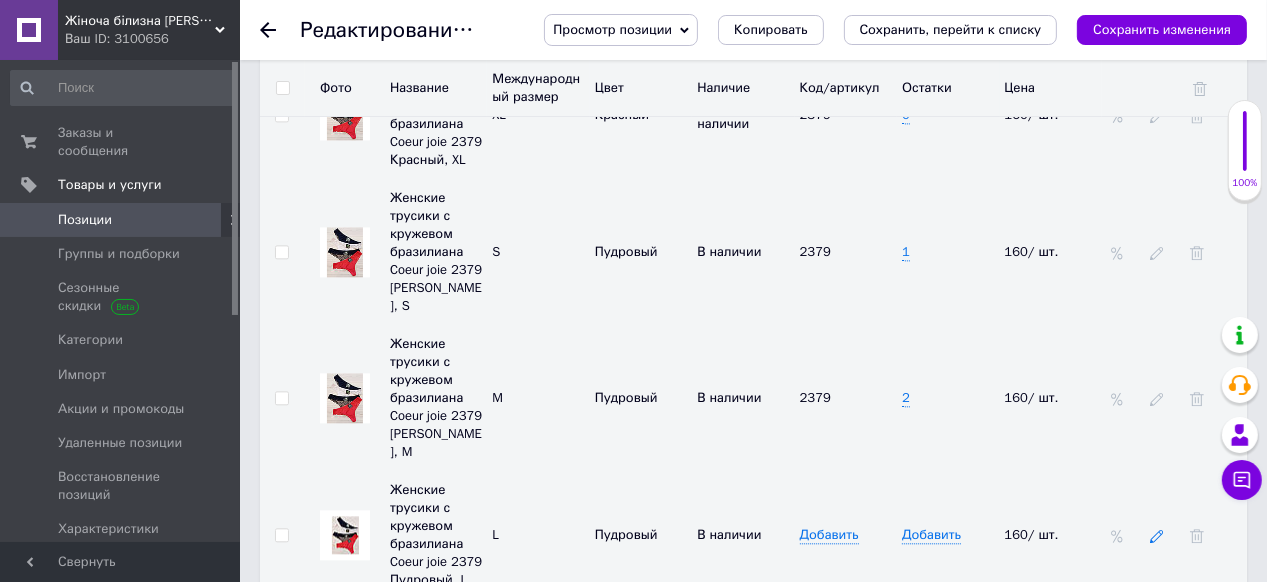 click 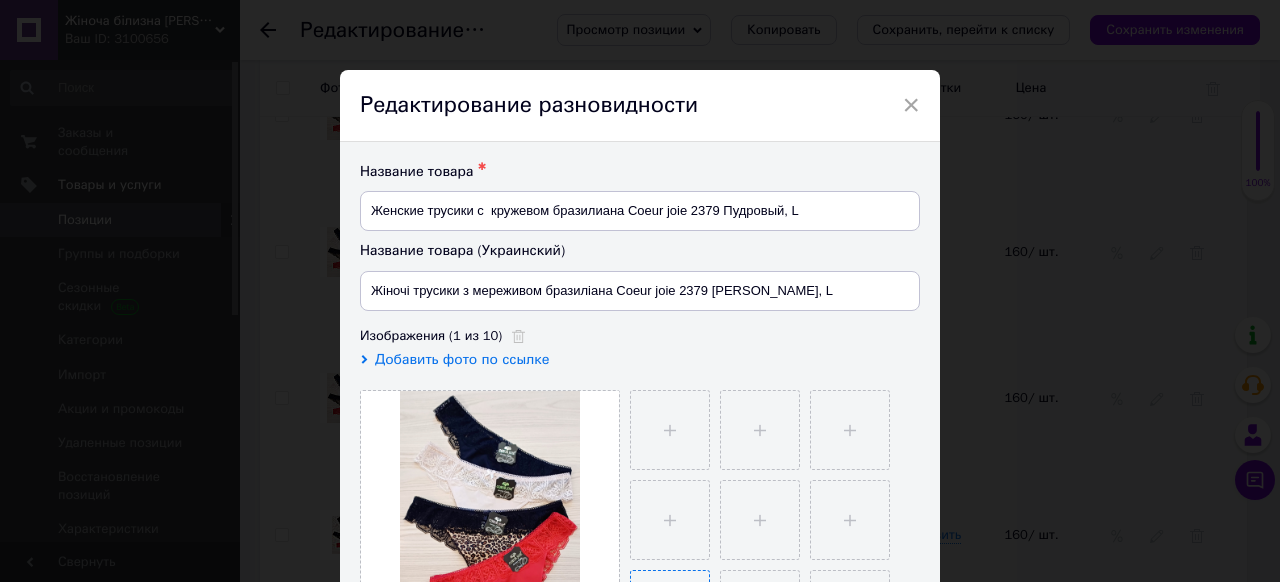 scroll, scrollTop: 240, scrollLeft: 0, axis: vertical 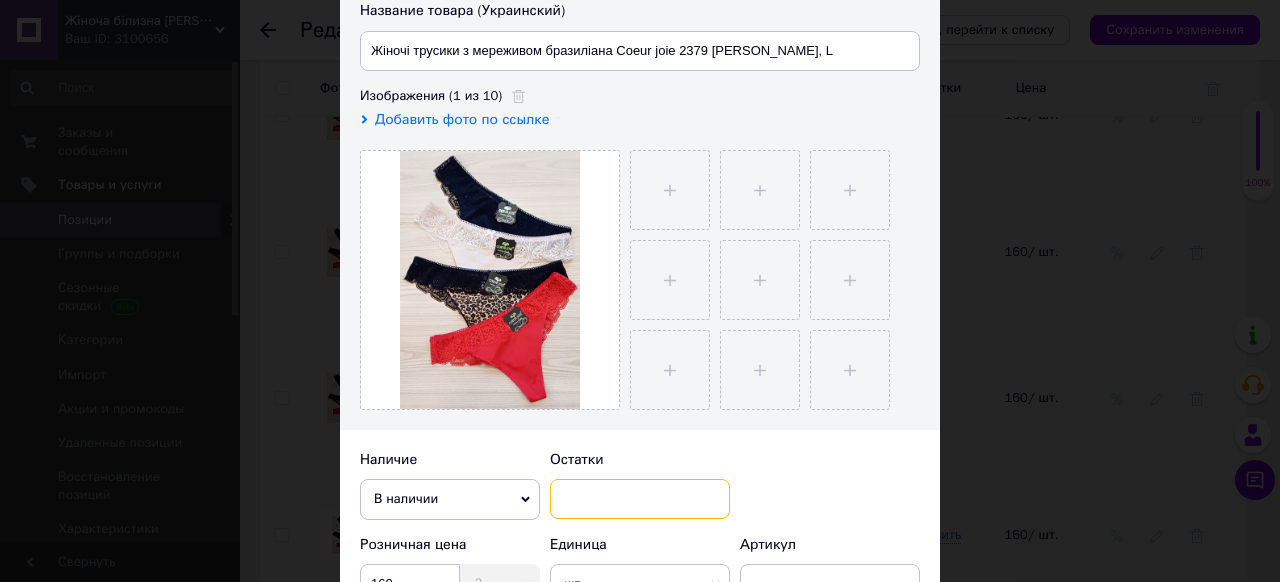click at bounding box center [640, 499] 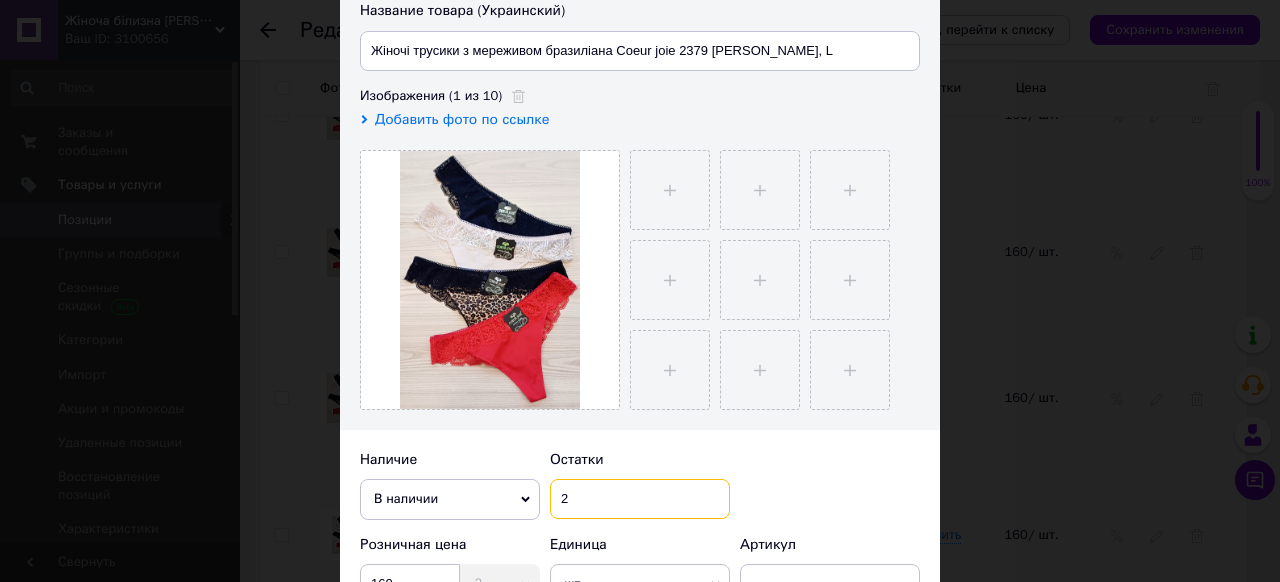 scroll, scrollTop: 480, scrollLeft: 0, axis: vertical 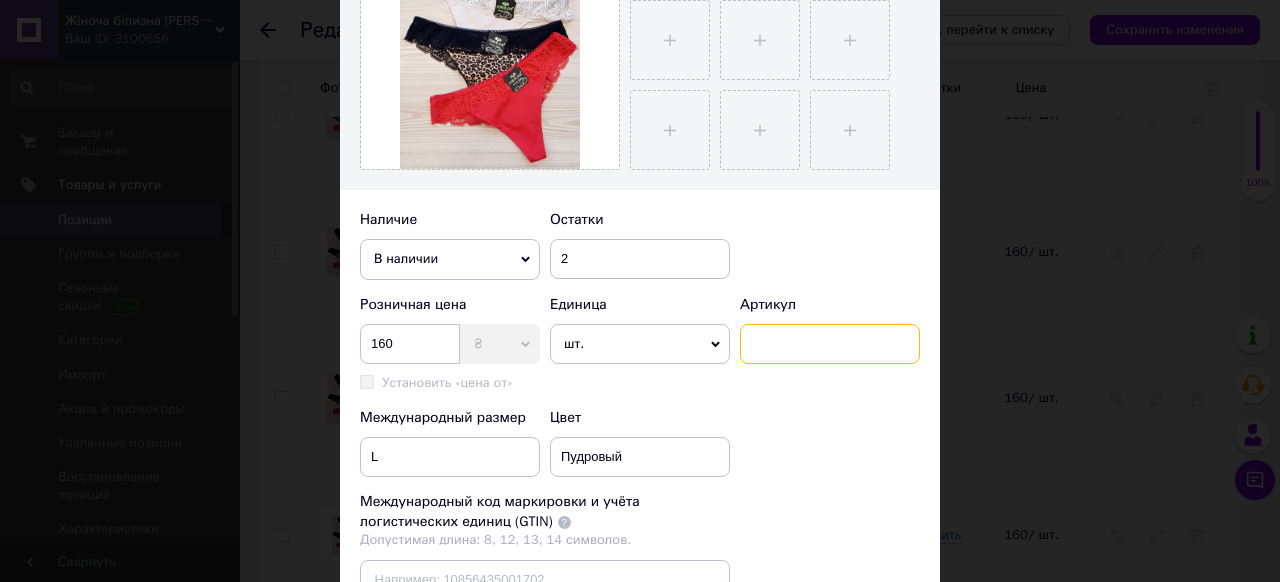 click at bounding box center (830, 344) 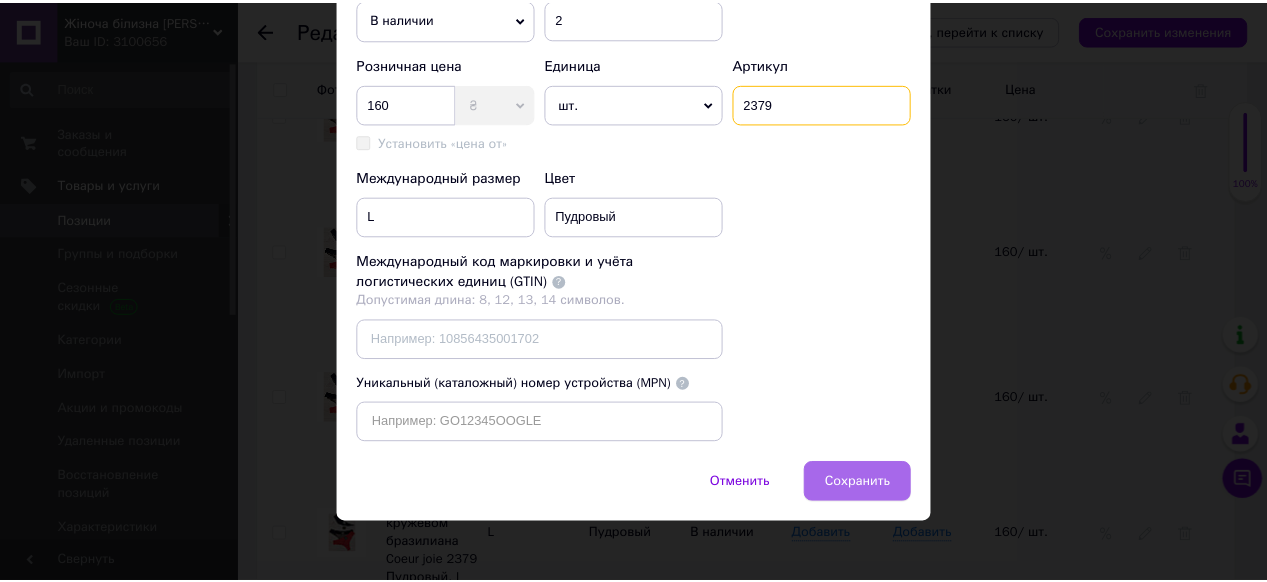 scroll, scrollTop: 764, scrollLeft: 0, axis: vertical 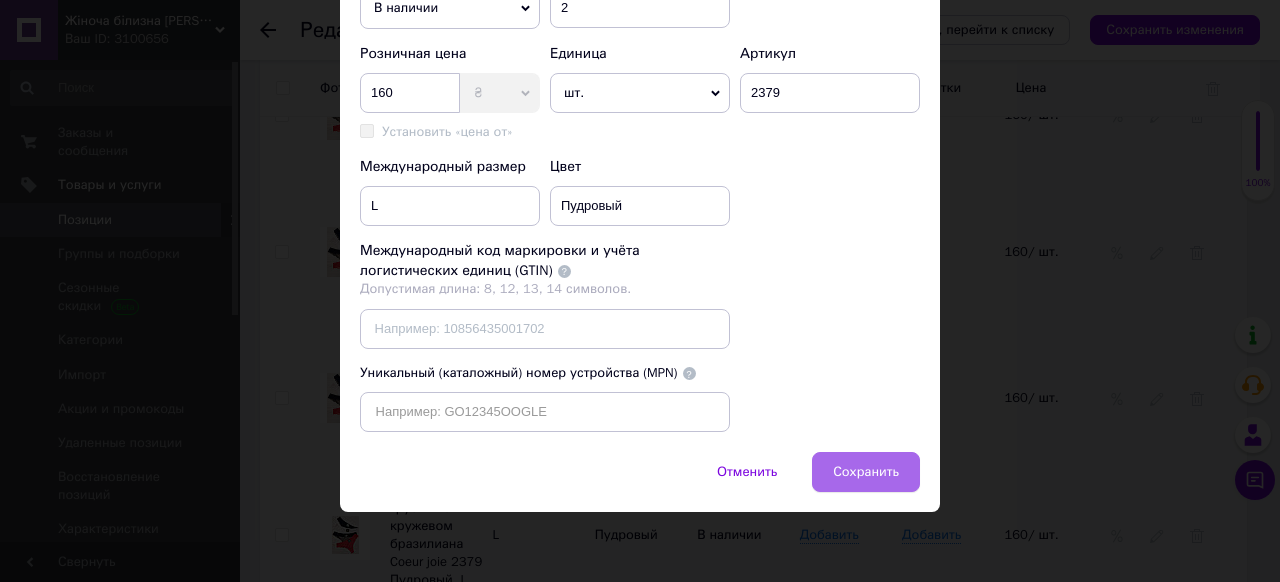 click on "Сохранить" at bounding box center [866, 472] 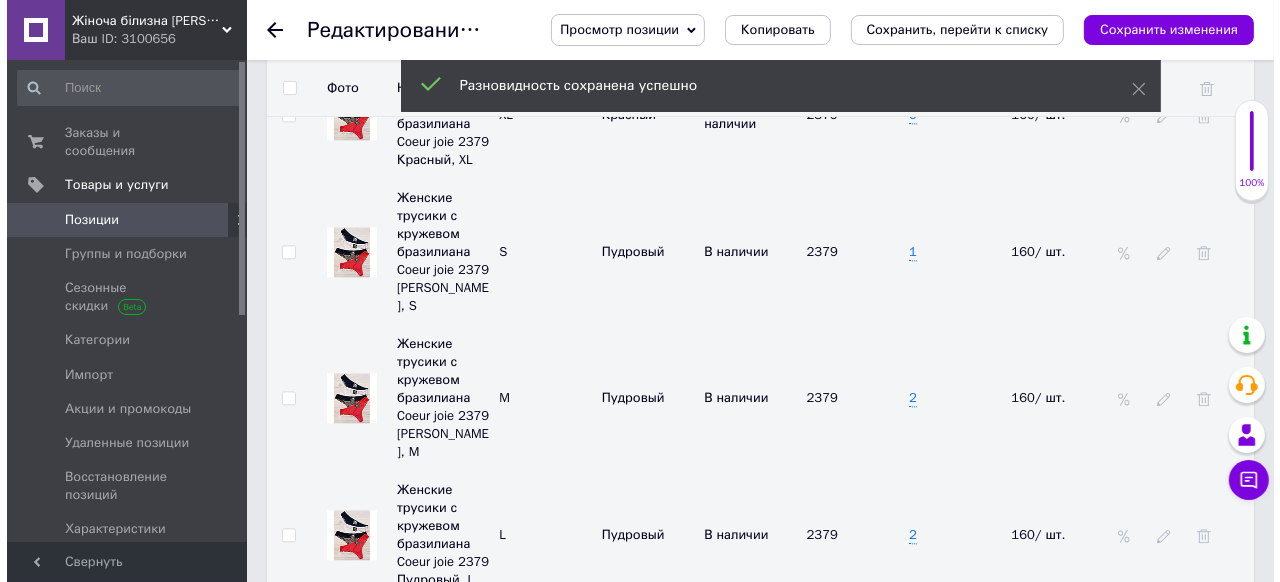 scroll, scrollTop: 3840, scrollLeft: 0, axis: vertical 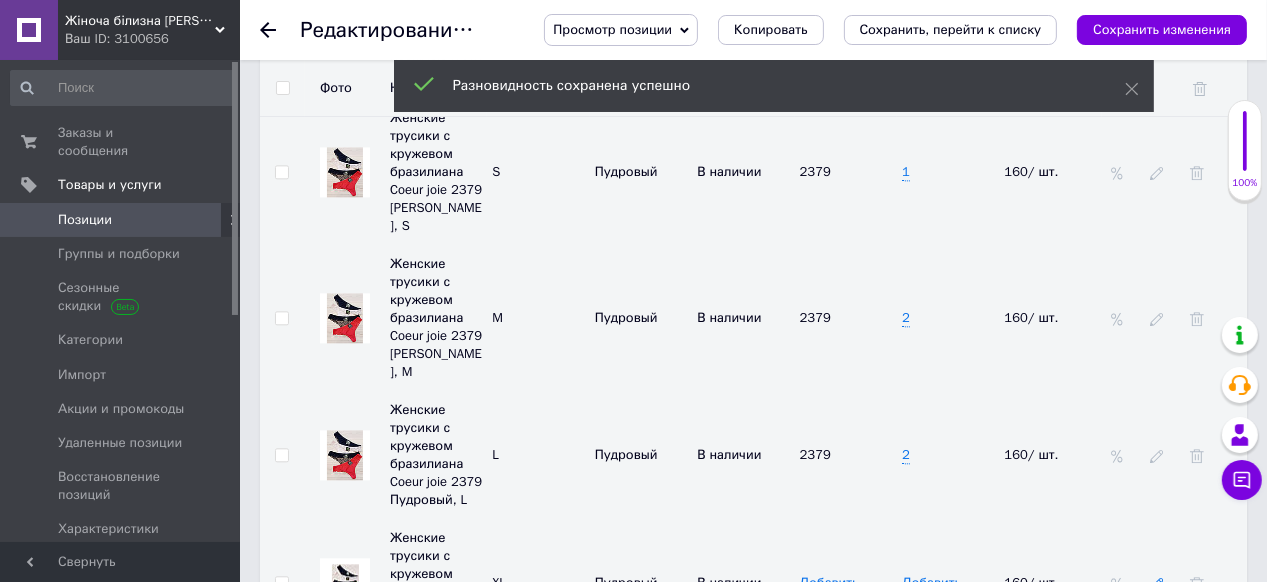 click 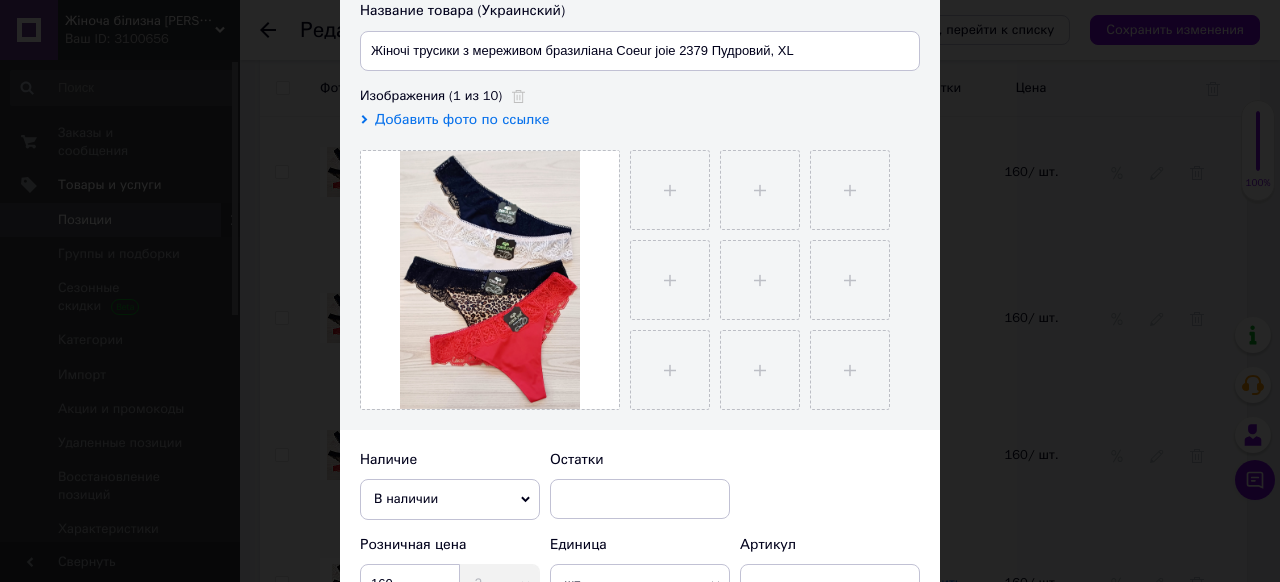scroll, scrollTop: 400, scrollLeft: 0, axis: vertical 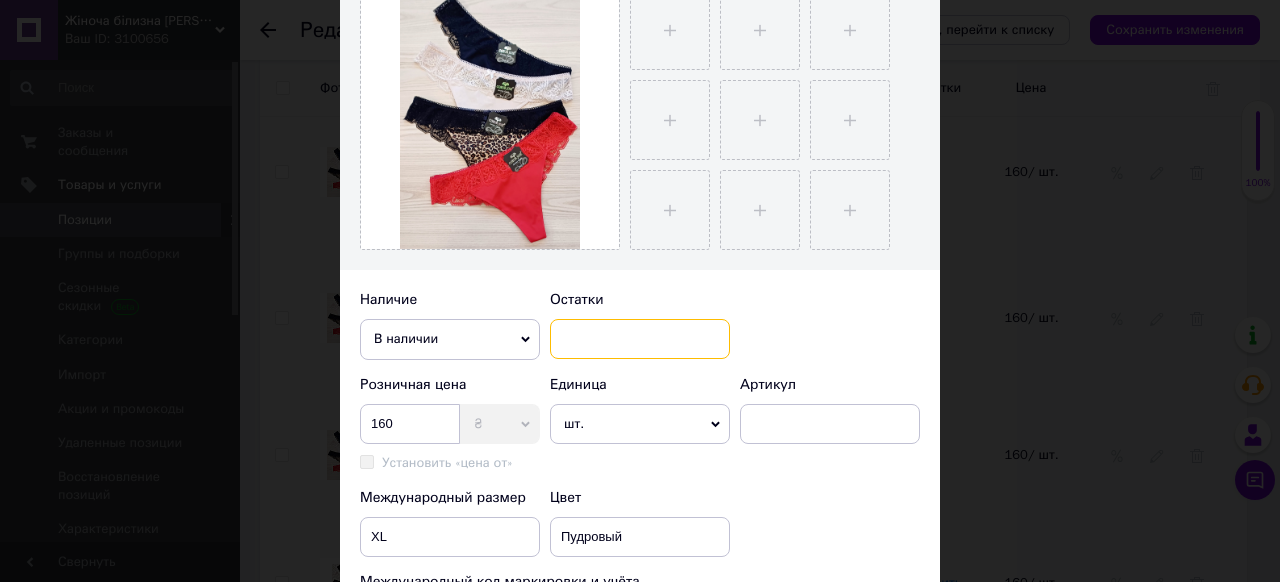 click at bounding box center (640, 339) 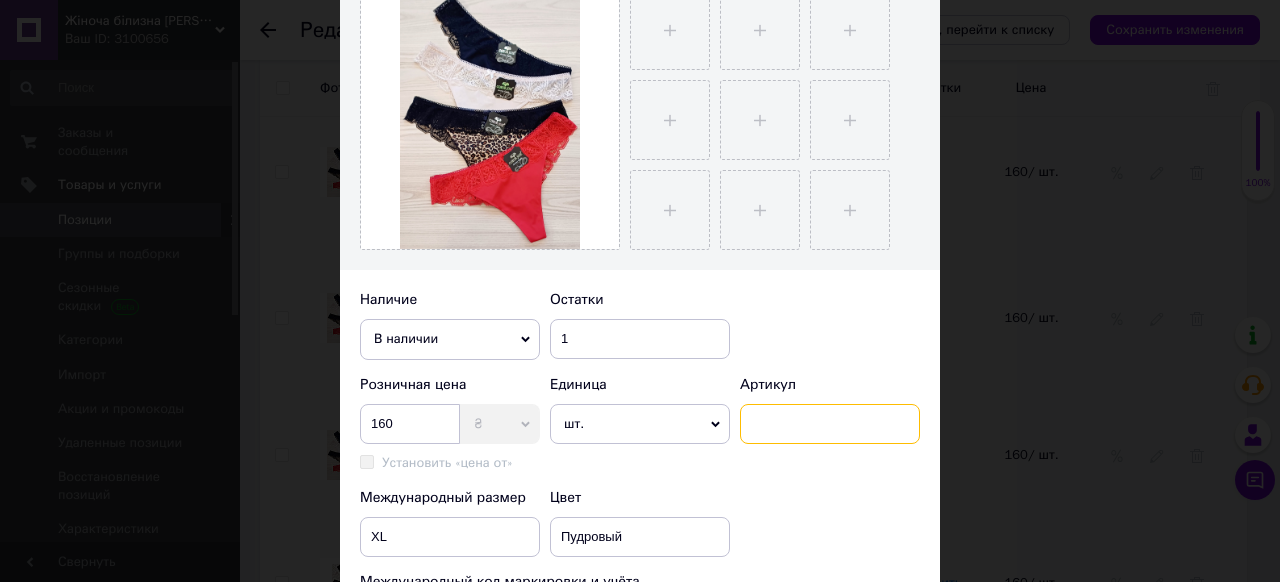 click at bounding box center (830, 424) 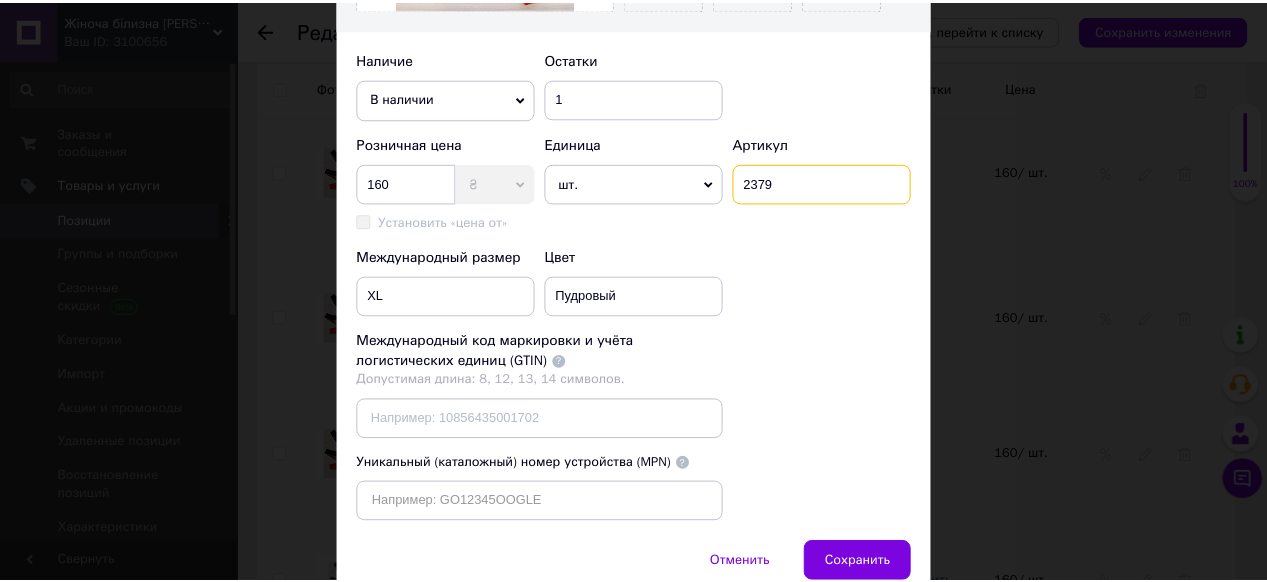 scroll, scrollTop: 764, scrollLeft: 0, axis: vertical 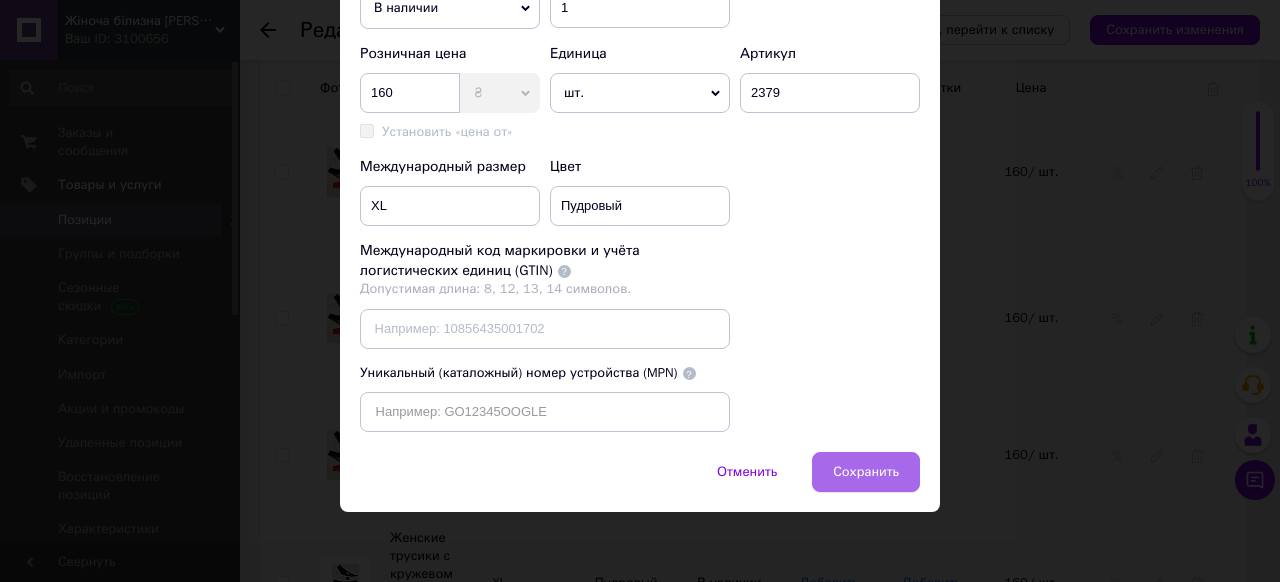 click on "Сохранить" at bounding box center (866, 472) 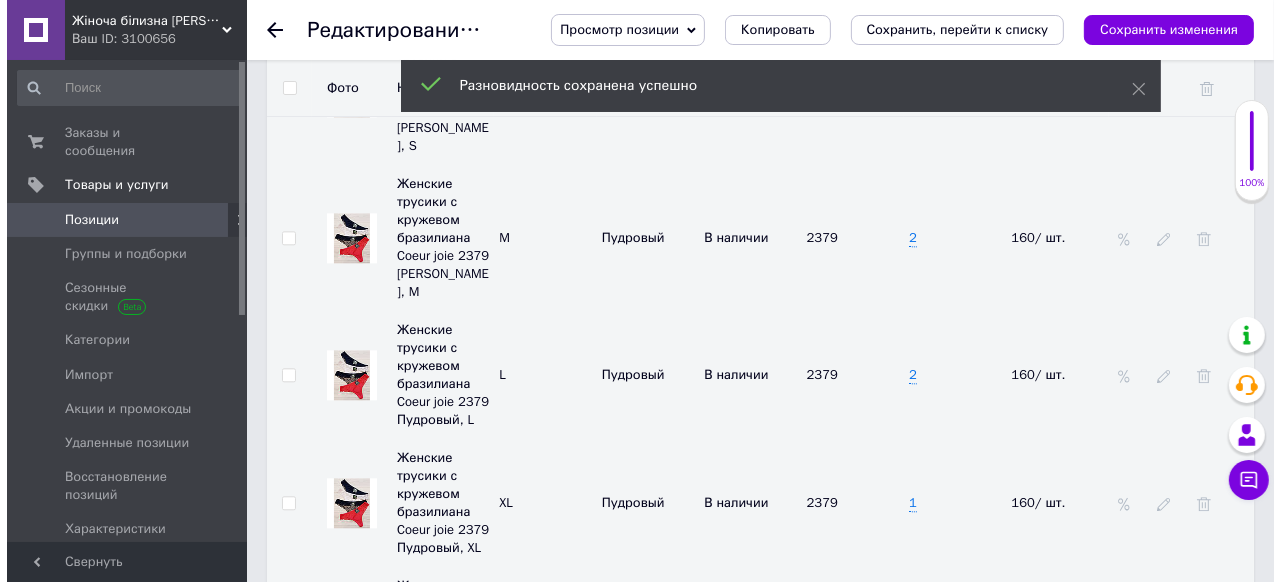 scroll, scrollTop: 4000, scrollLeft: 0, axis: vertical 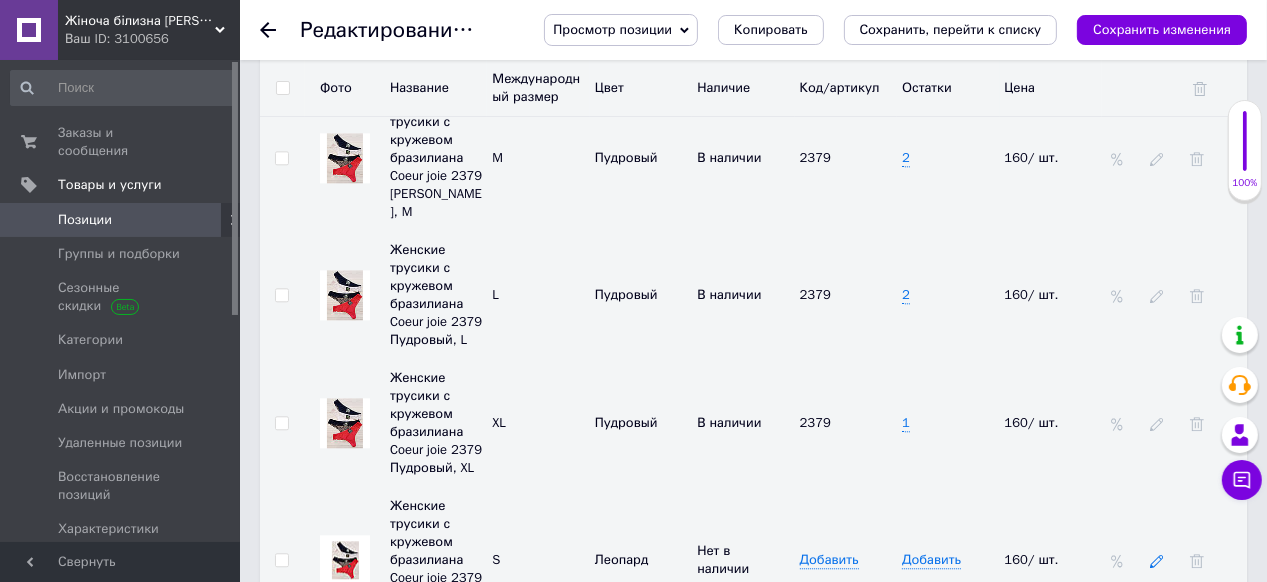 click 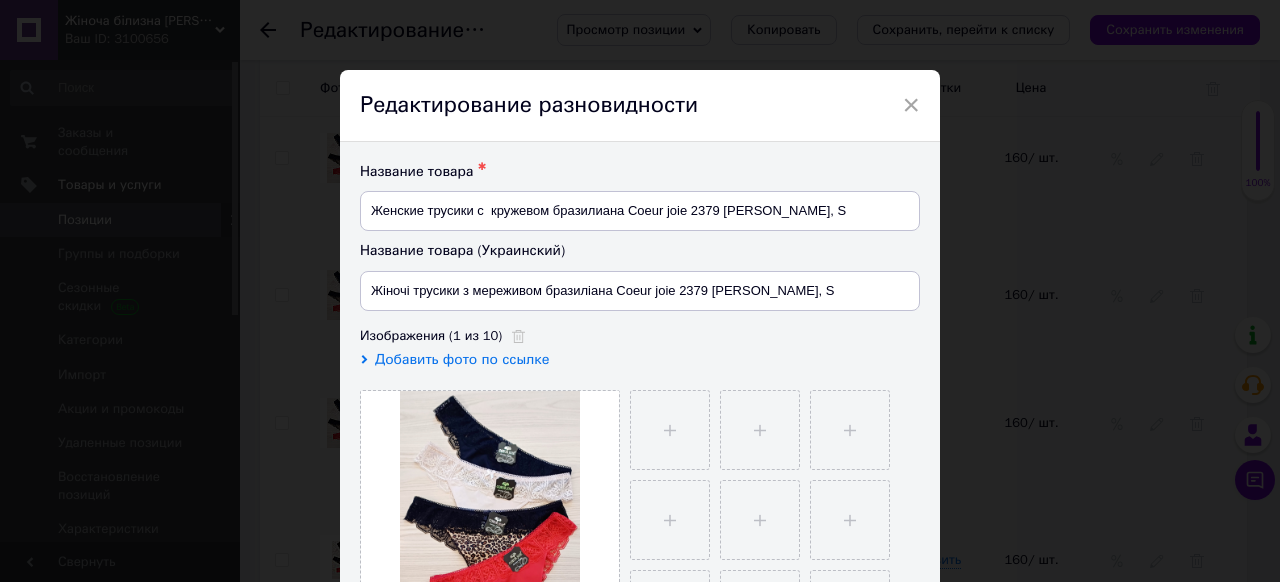 scroll, scrollTop: 320, scrollLeft: 0, axis: vertical 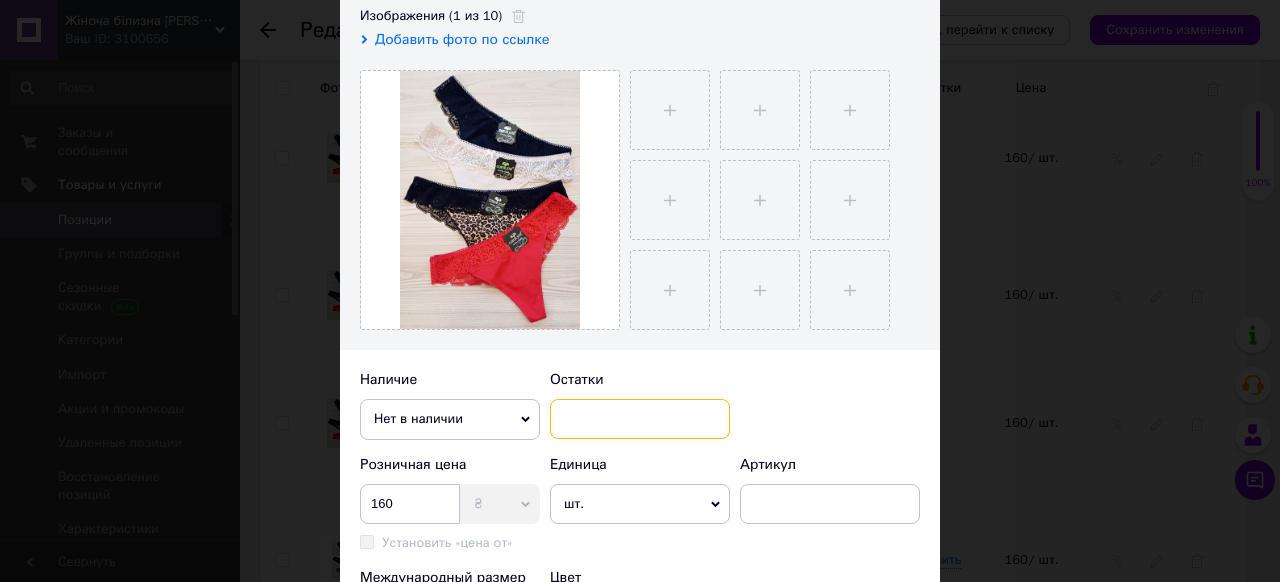 click at bounding box center (640, 419) 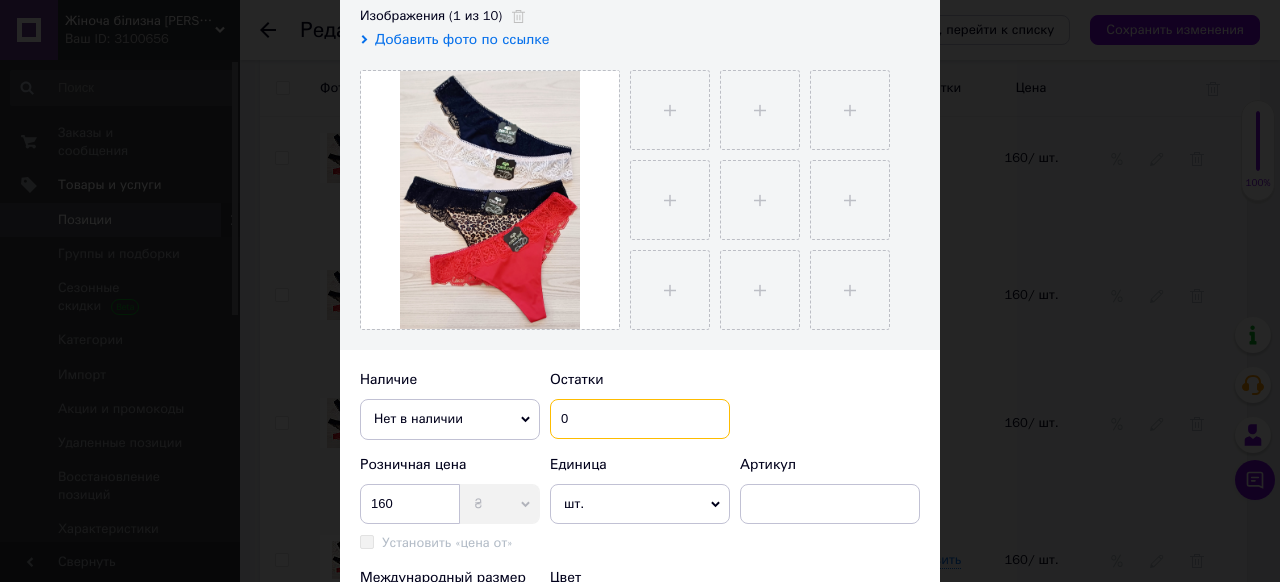 scroll, scrollTop: 480, scrollLeft: 0, axis: vertical 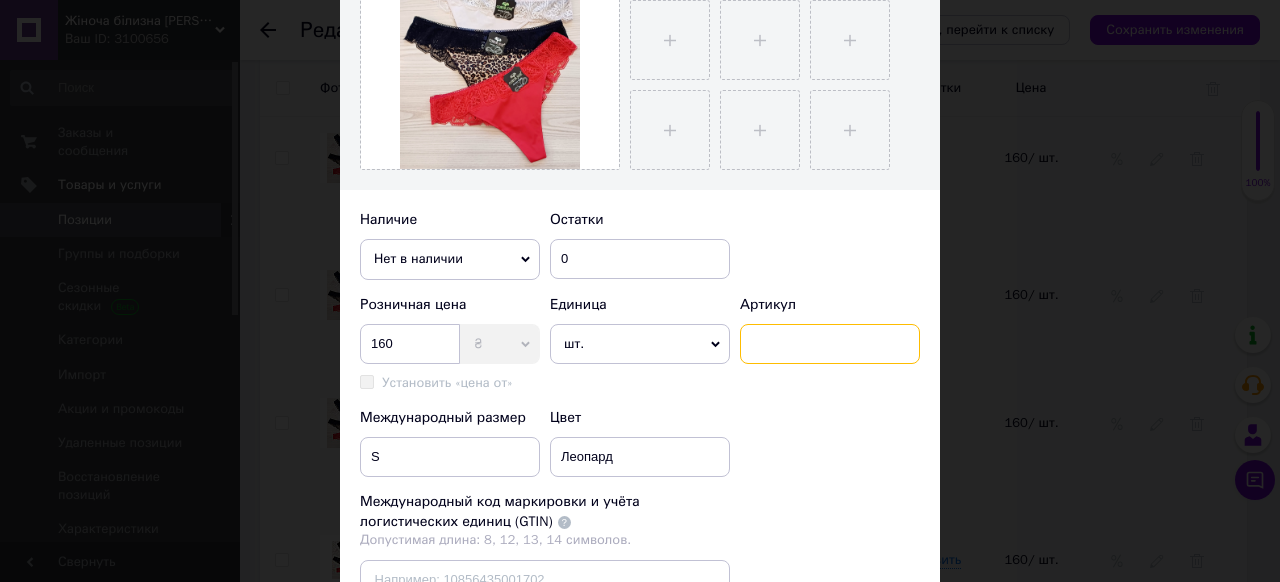 drag, startPoint x: 769, startPoint y: 348, endPoint x: 760, endPoint y: 356, distance: 12.0415945 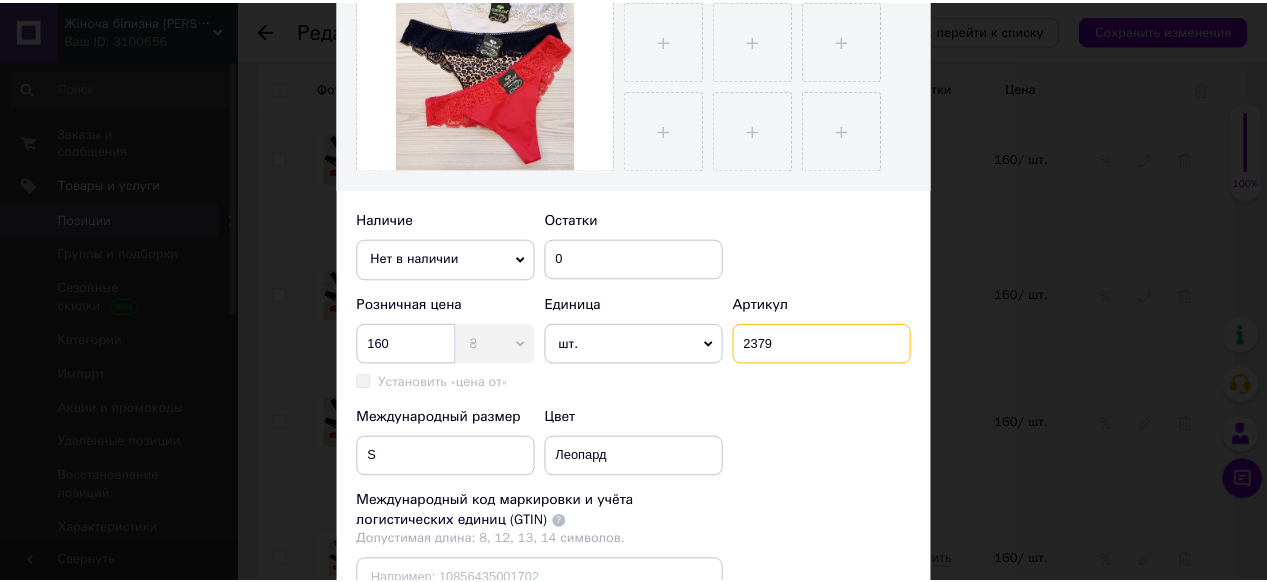 scroll, scrollTop: 720, scrollLeft: 0, axis: vertical 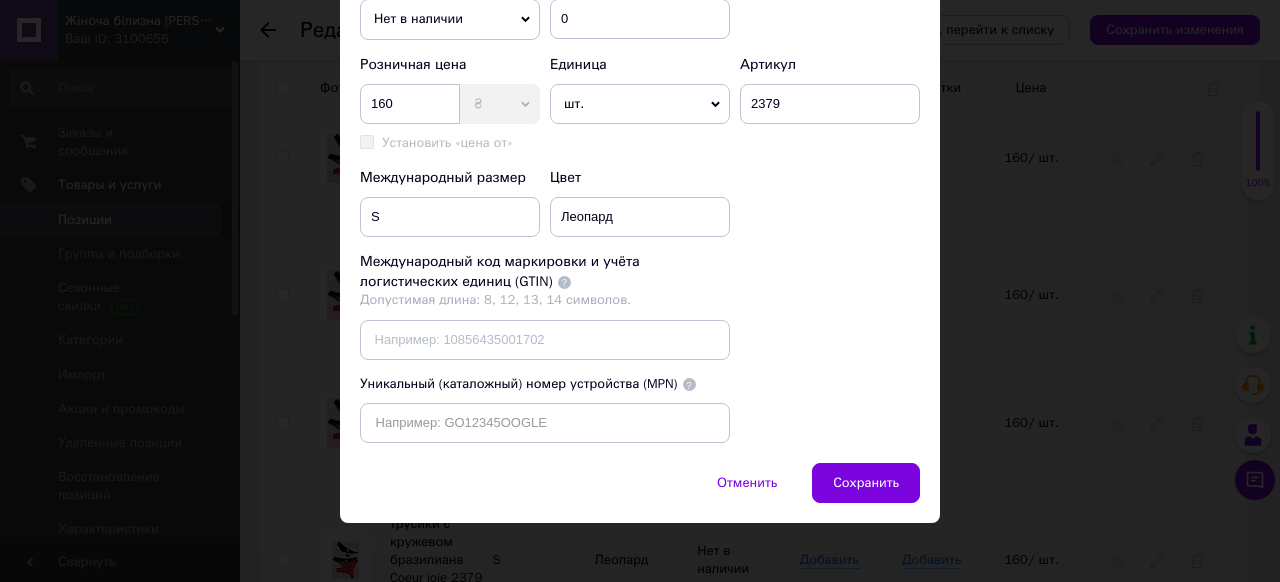 drag, startPoint x: 840, startPoint y: 516, endPoint x: 867, endPoint y: 494, distance: 34.828148 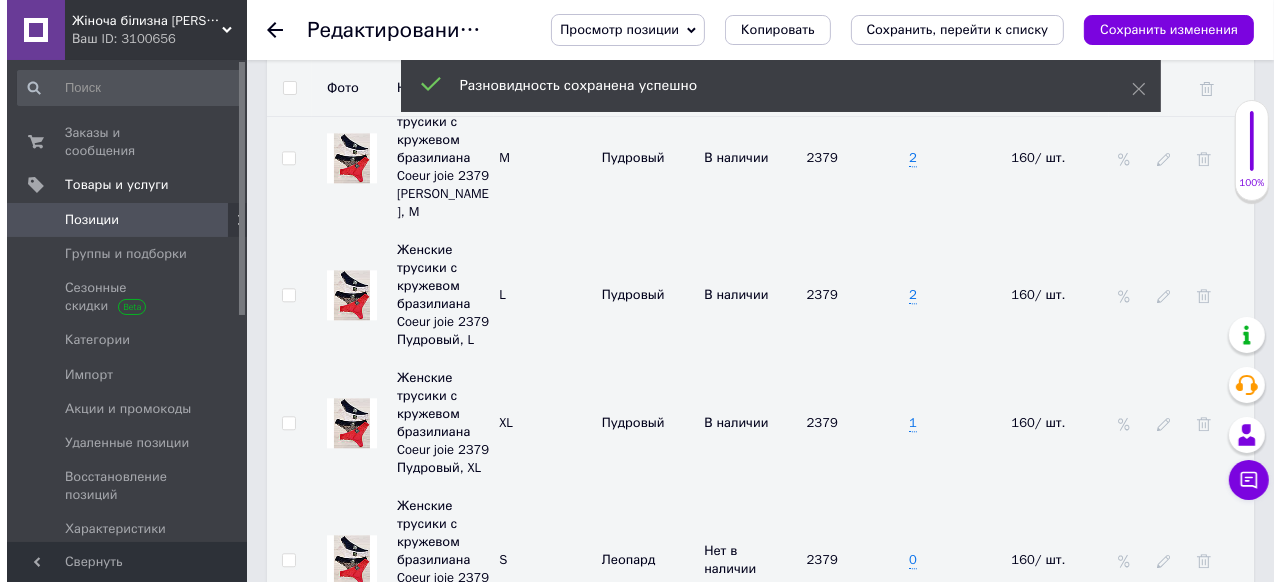 scroll, scrollTop: 4080, scrollLeft: 0, axis: vertical 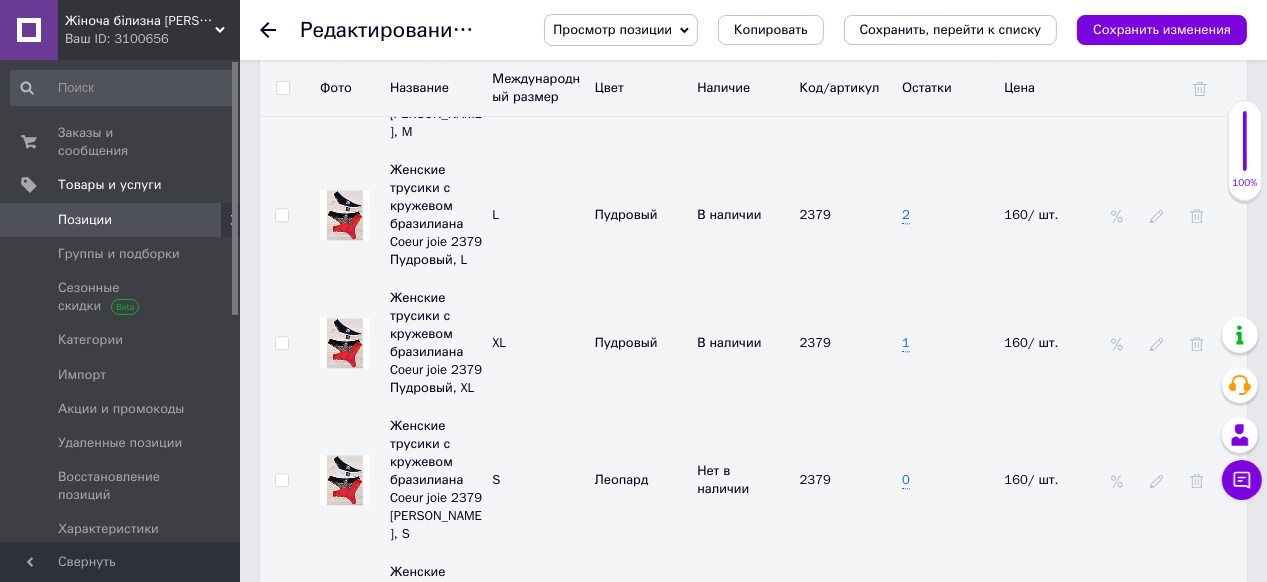 click 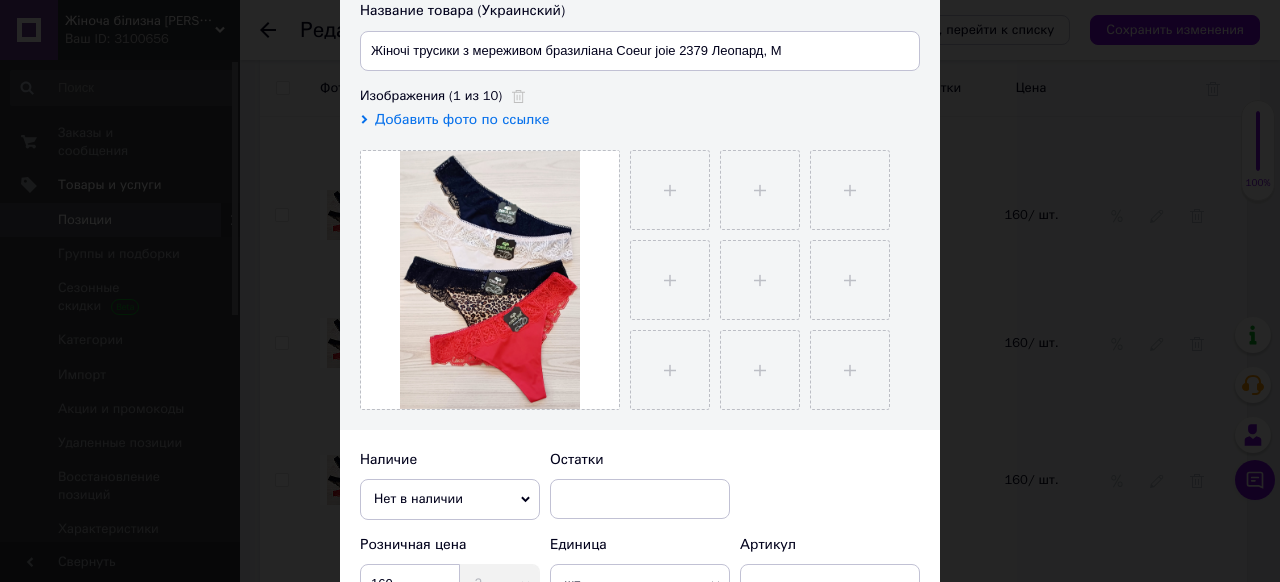 scroll, scrollTop: 320, scrollLeft: 0, axis: vertical 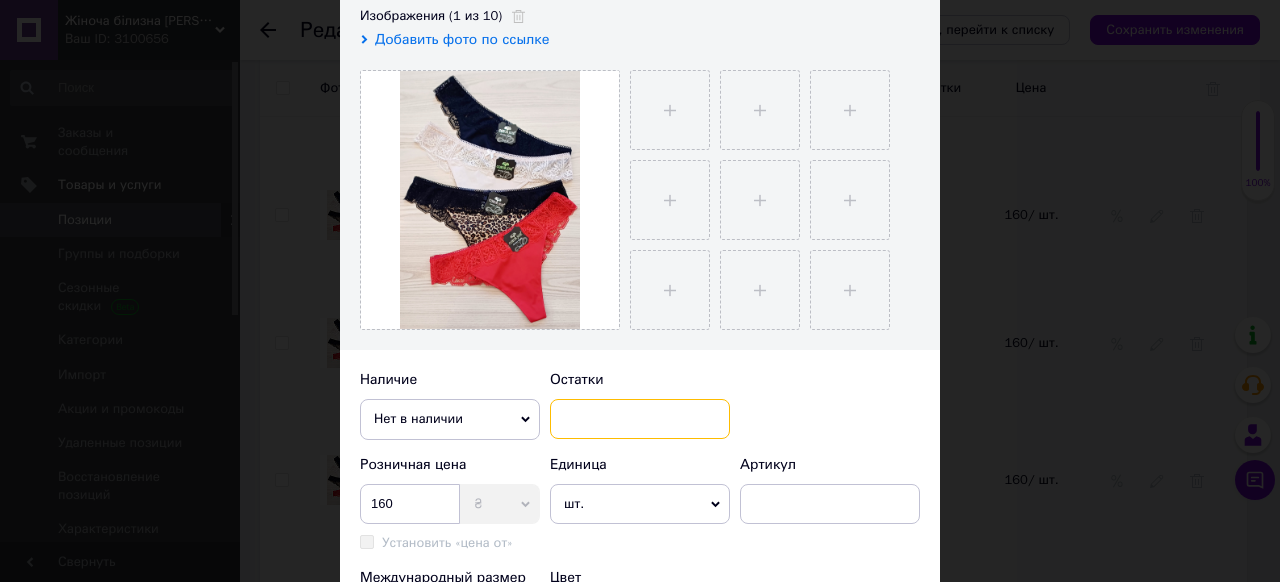 click at bounding box center [640, 419] 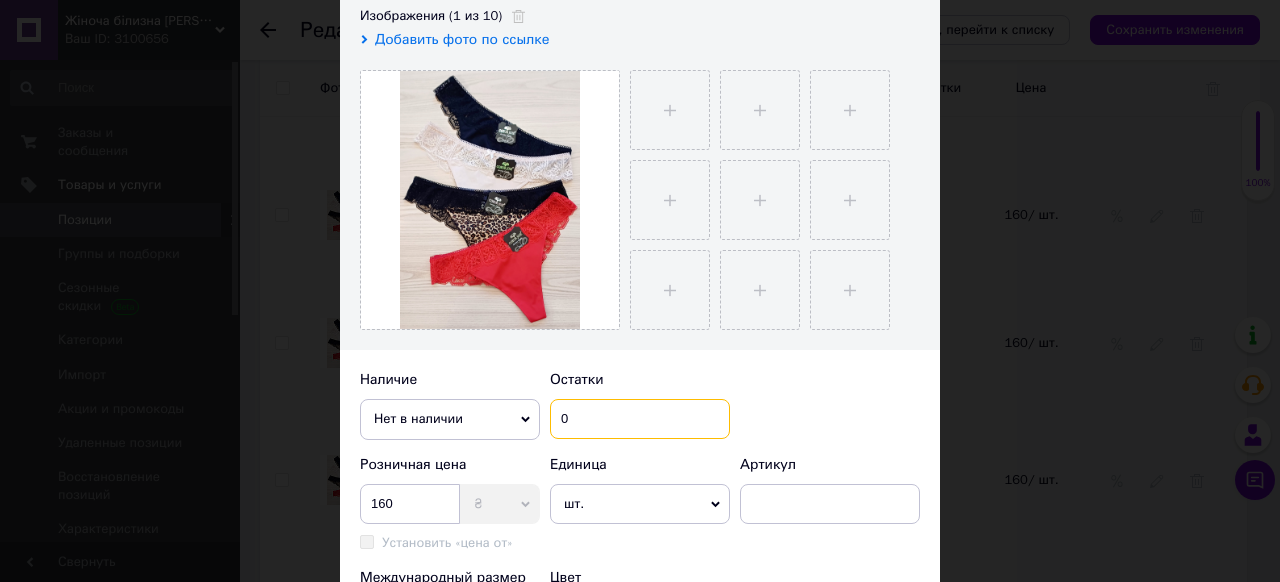 scroll, scrollTop: 480, scrollLeft: 0, axis: vertical 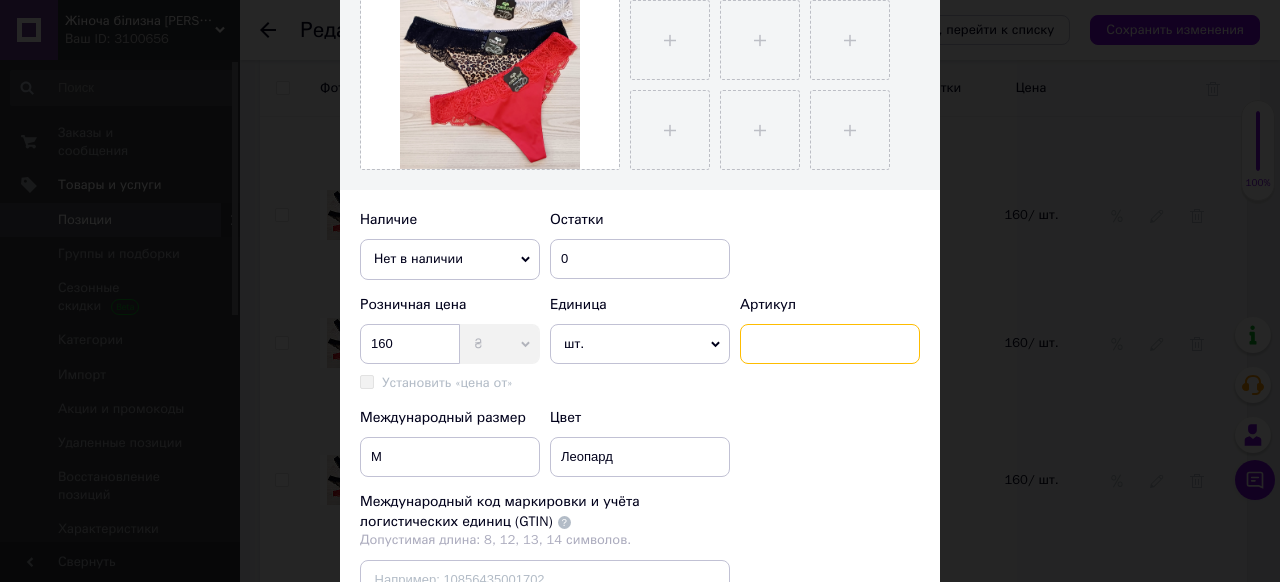 click at bounding box center [830, 344] 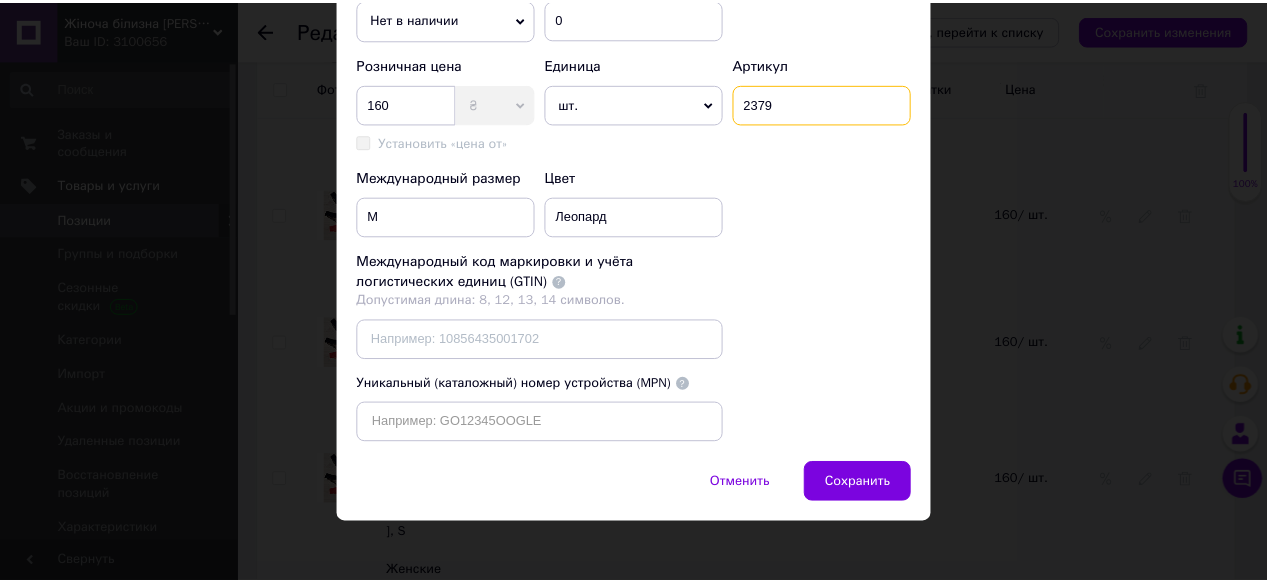 scroll, scrollTop: 764, scrollLeft: 0, axis: vertical 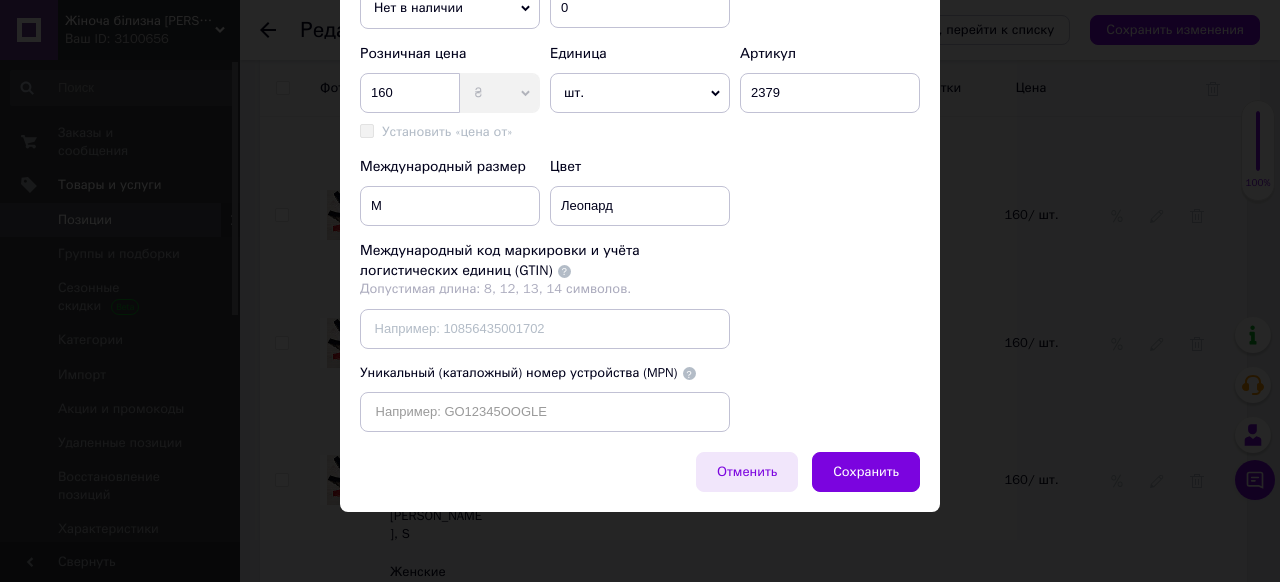 drag, startPoint x: 844, startPoint y: 470, endPoint x: 760, endPoint y: 468, distance: 84.0238 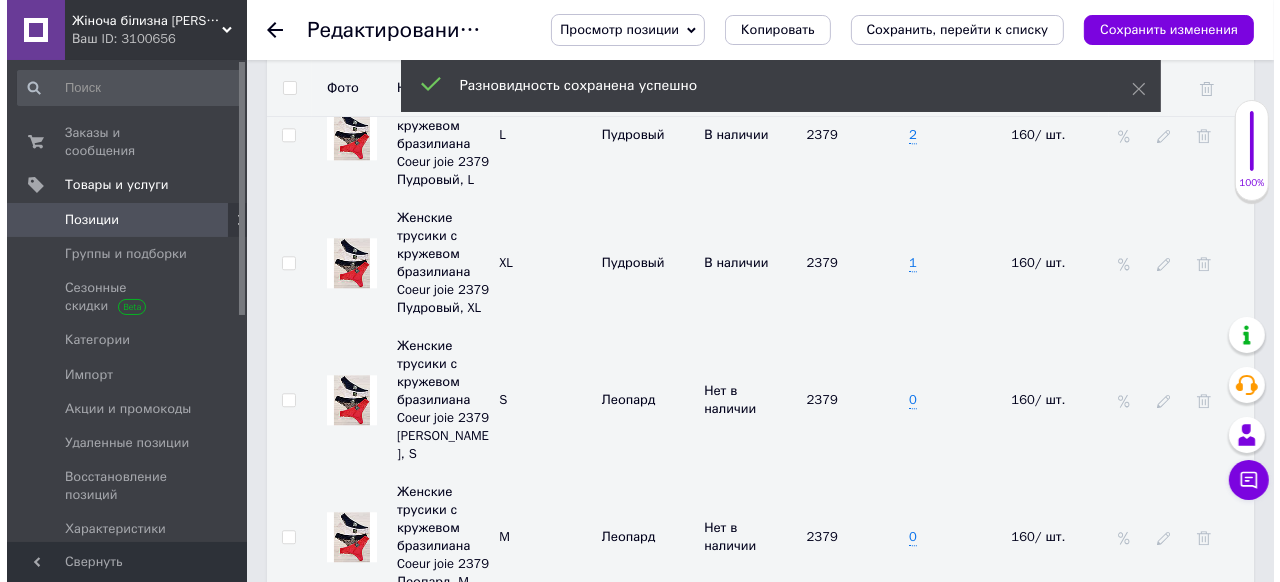 scroll, scrollTop: 4240, scrollLeft: 0, axis: vertical 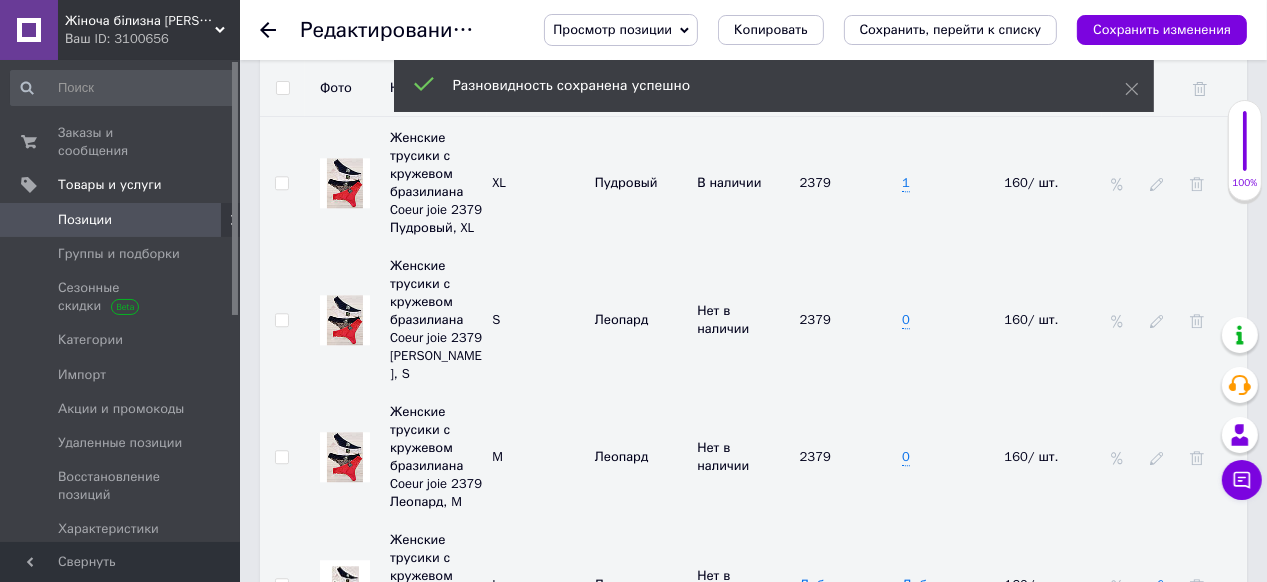 click 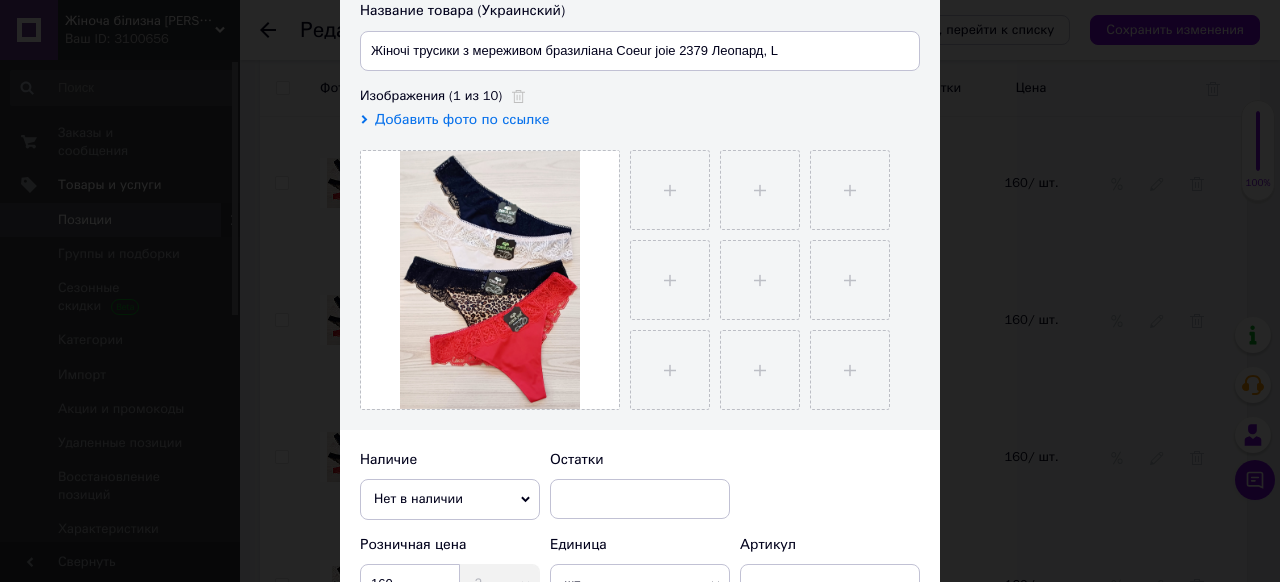 scroll, scrollTop: 480, scrollLeft: 0, axis: vertical 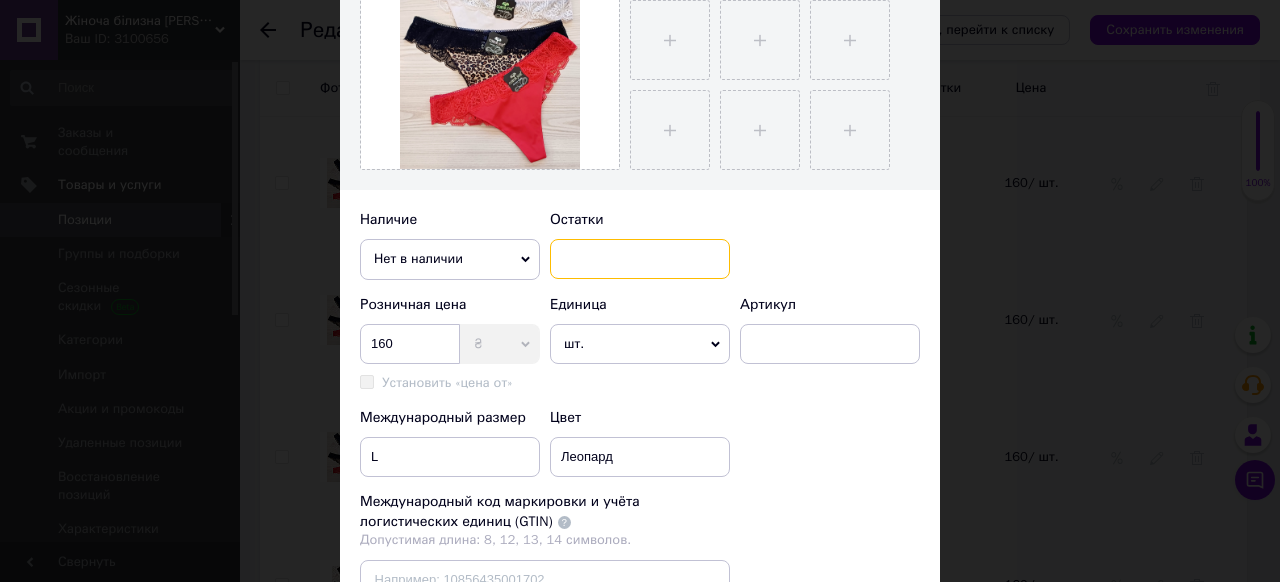 click at bounding box center [640, 259] 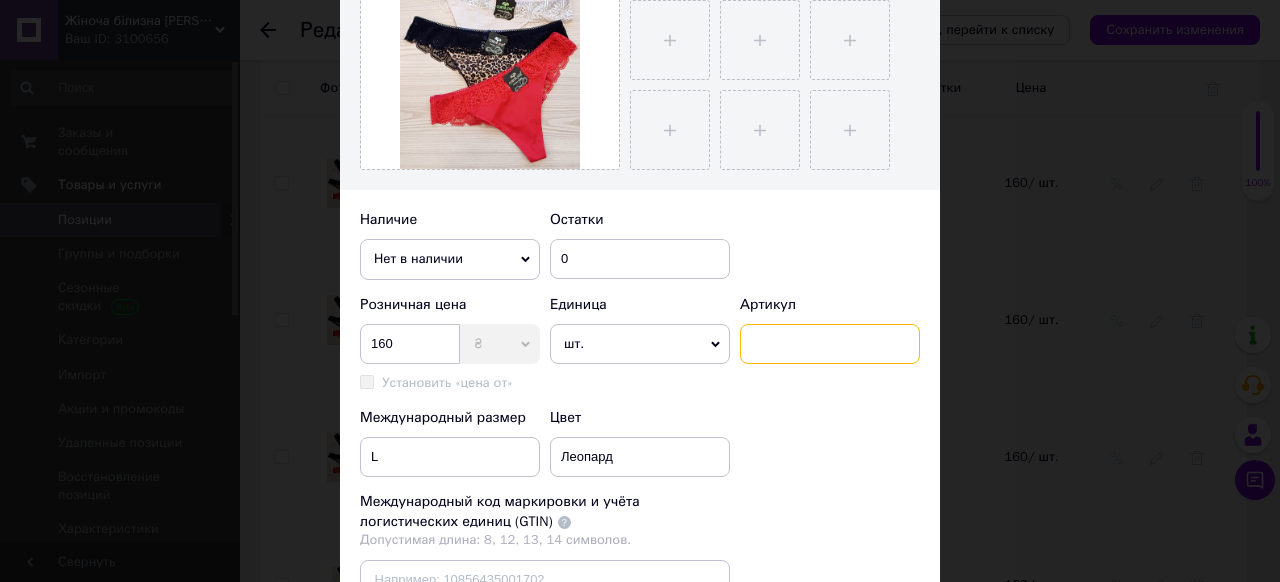 click at bounding box center [830, 344] 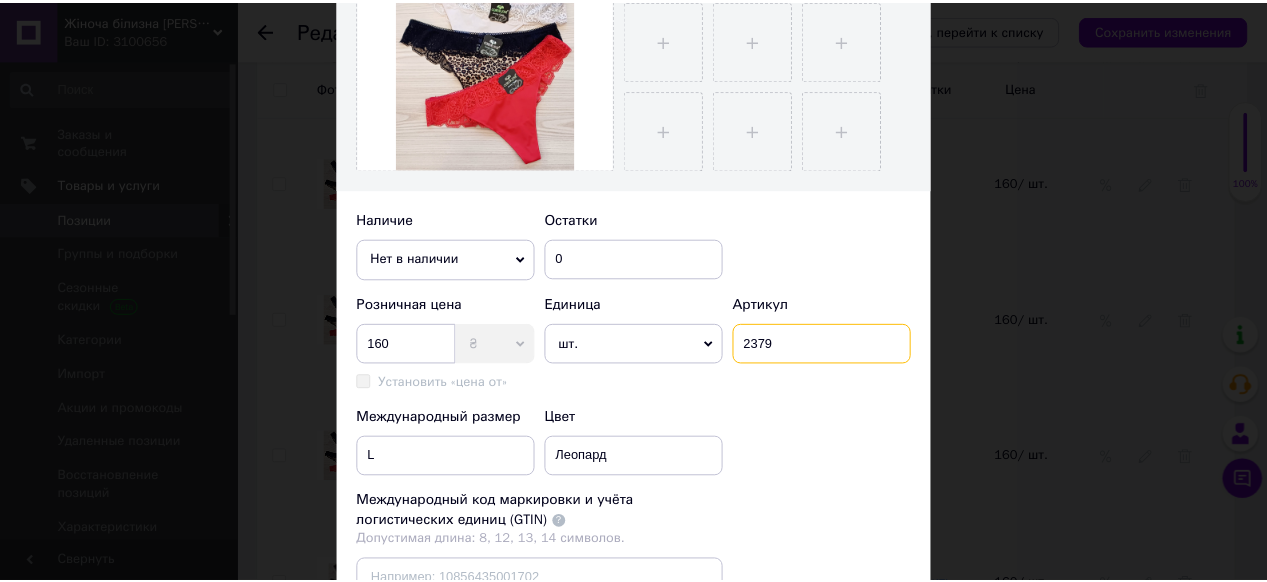 scroll, scrollTop: 720, scrollLeft: 0, axis: vertical 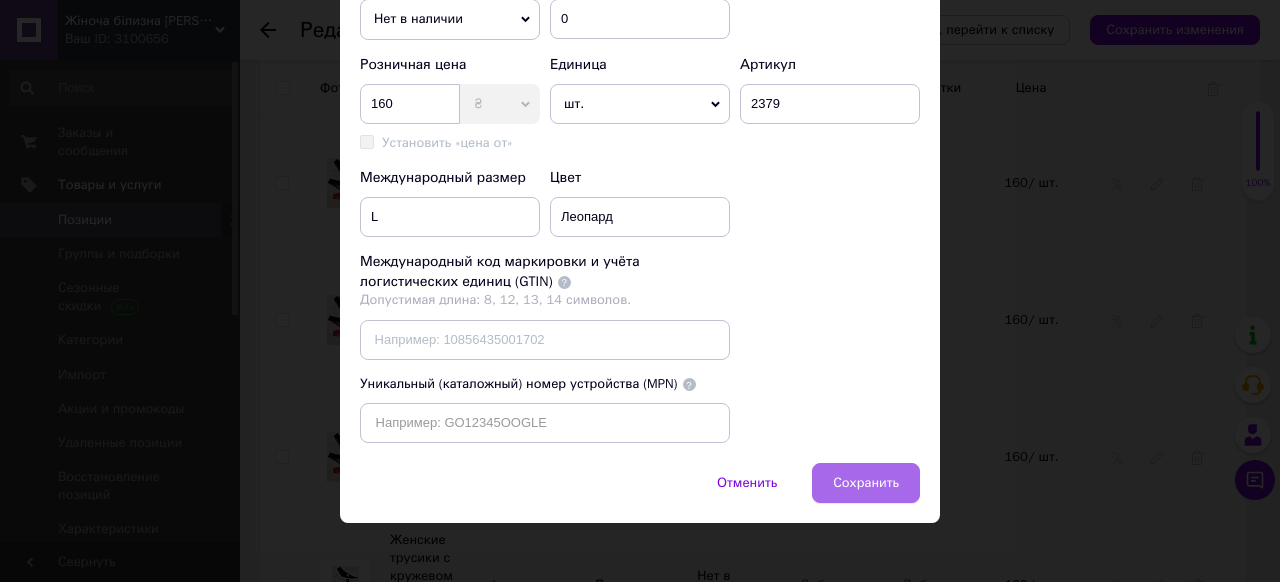 click on "Сохранить" at bounding box center [866, 483] 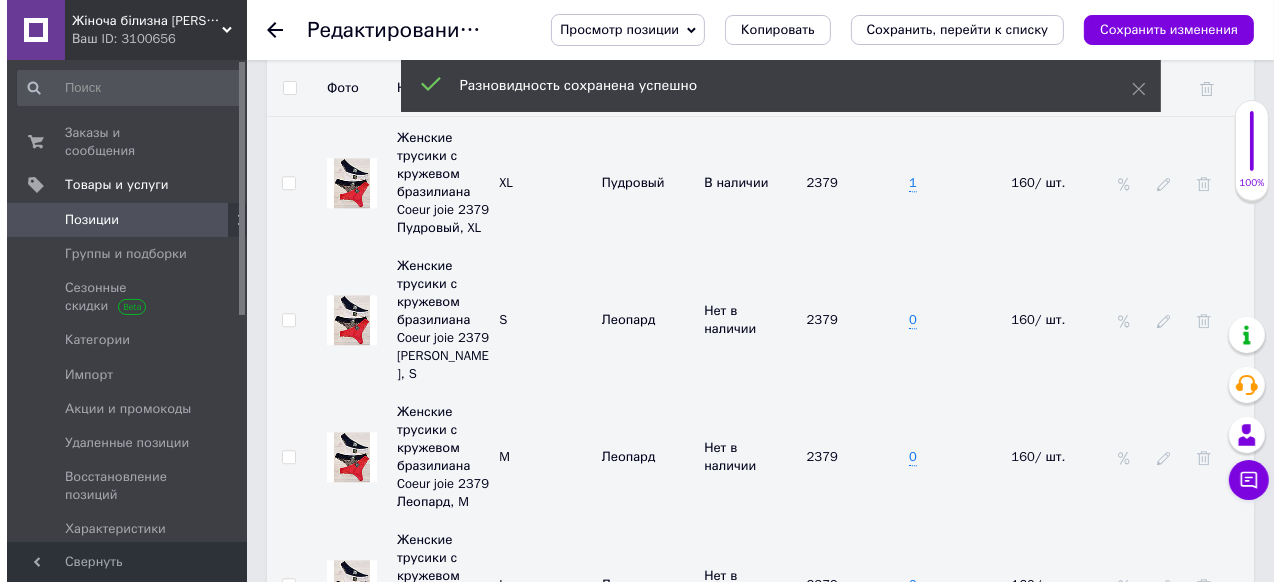 scroll, scrollTop: 4320, scrollLeft: 0, axis: vertical 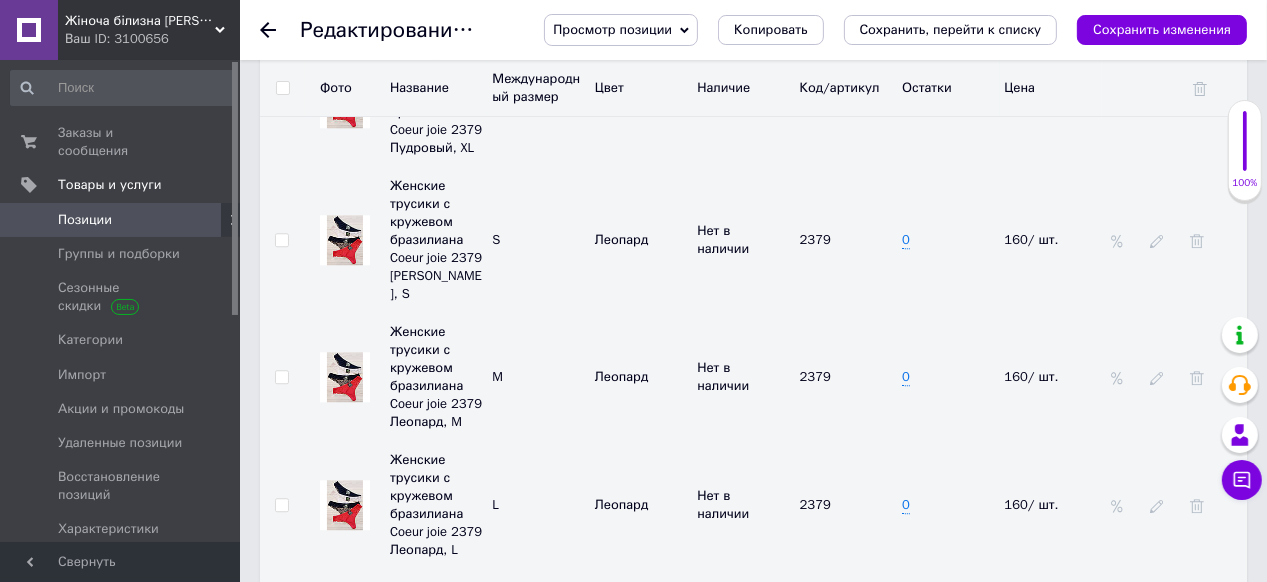 click 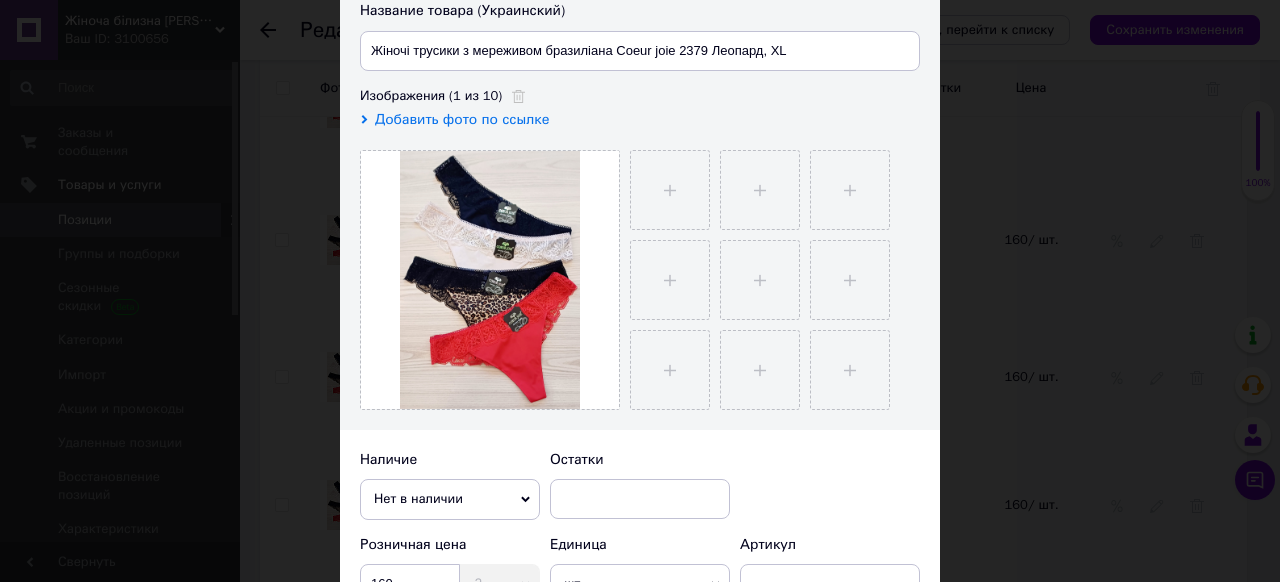 scroll, scrollTop: 400, scrollLeft: 0, axis: vertical 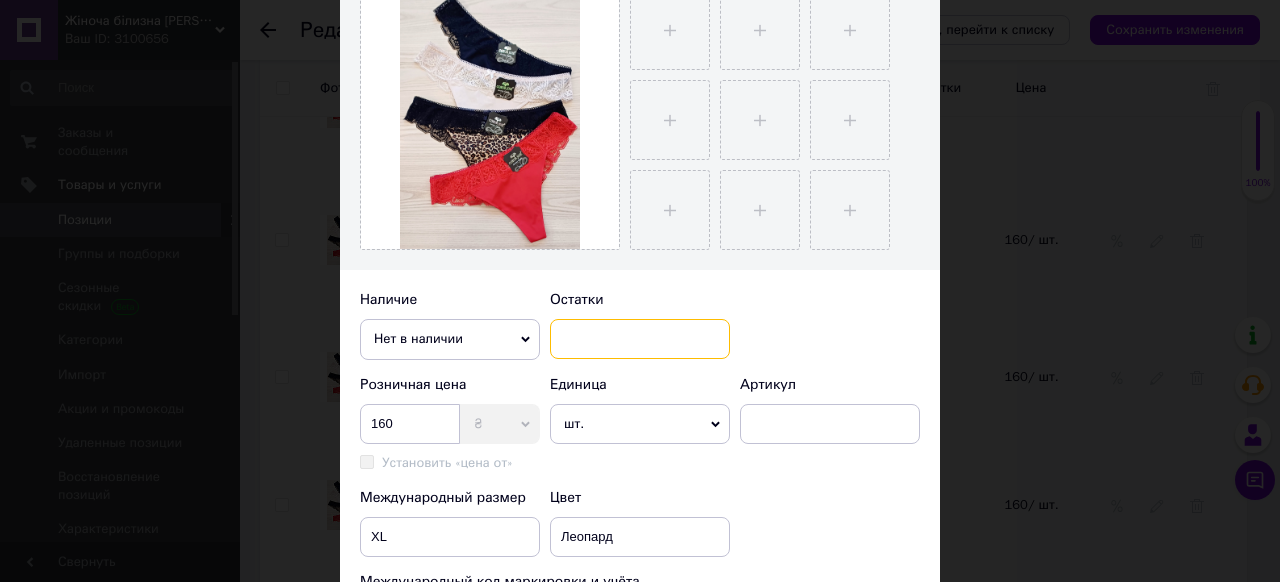 click at bounding box center [640, 339] 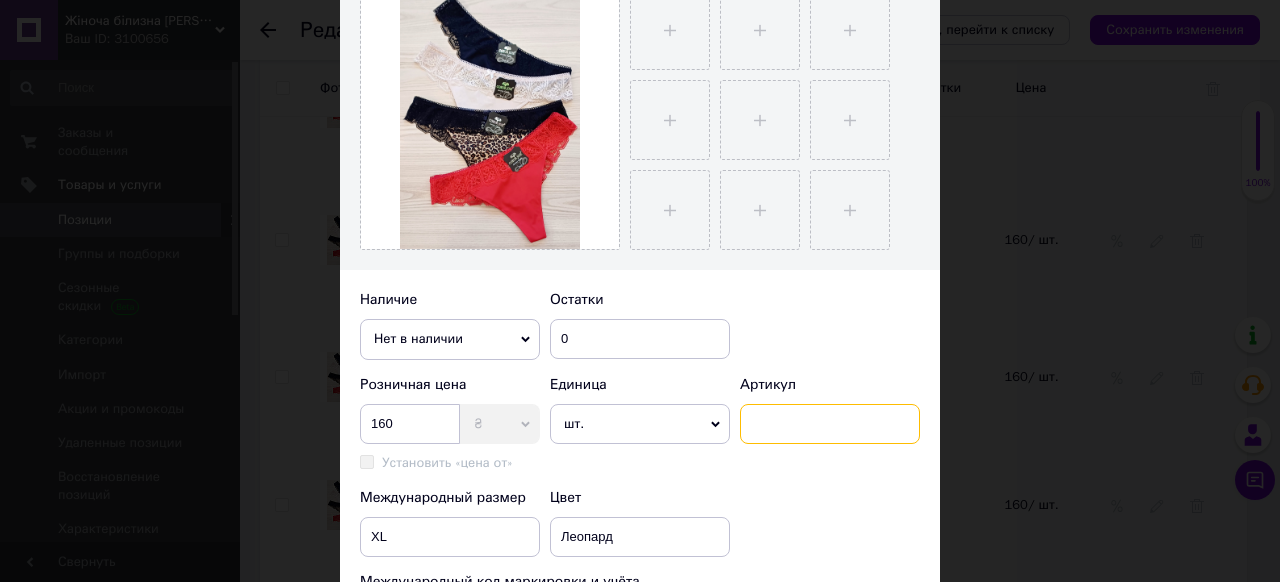click at bounding box center (830, 424) 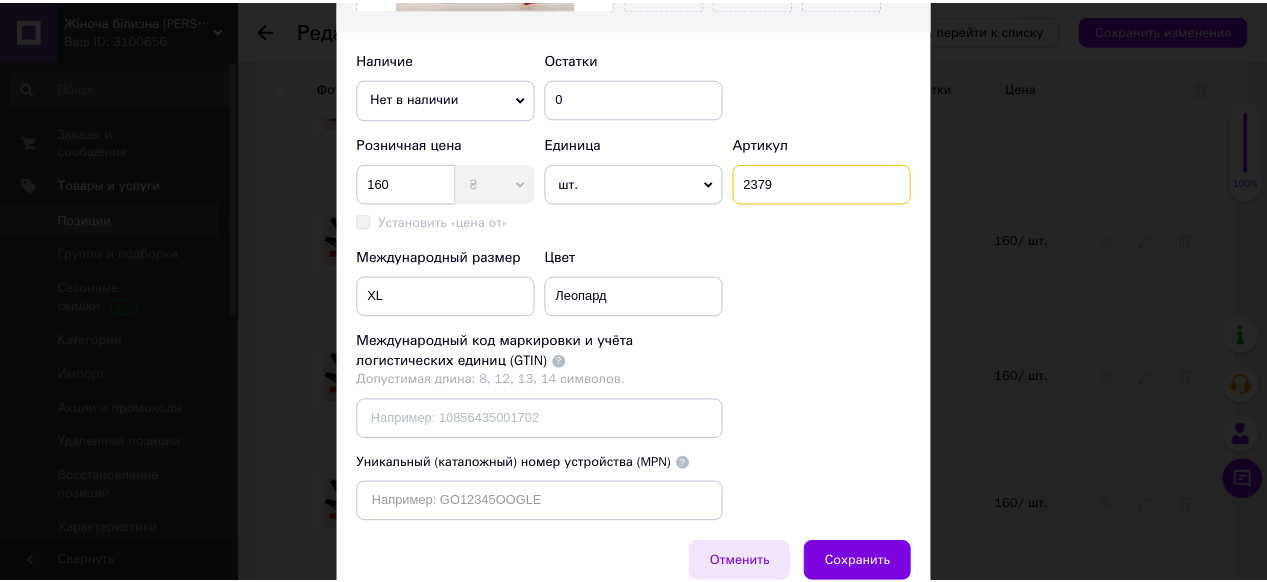 scroll, scrollTop: 764, scrollLeft: 0, axis: vertical 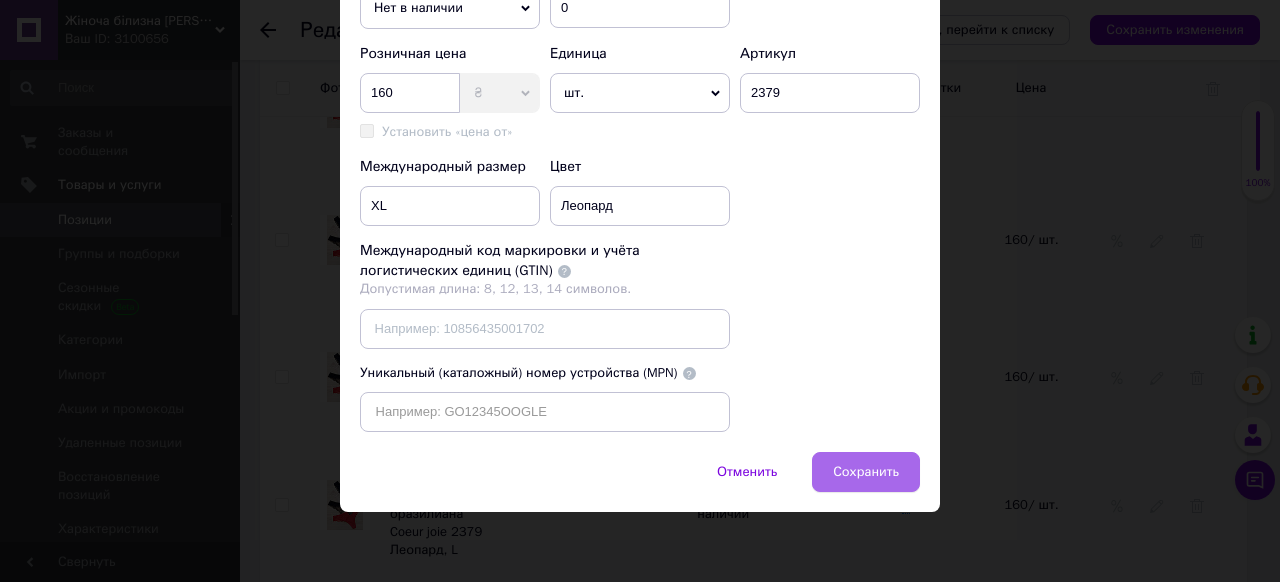 click on "Сохранить" at bounding box center (866, 472) 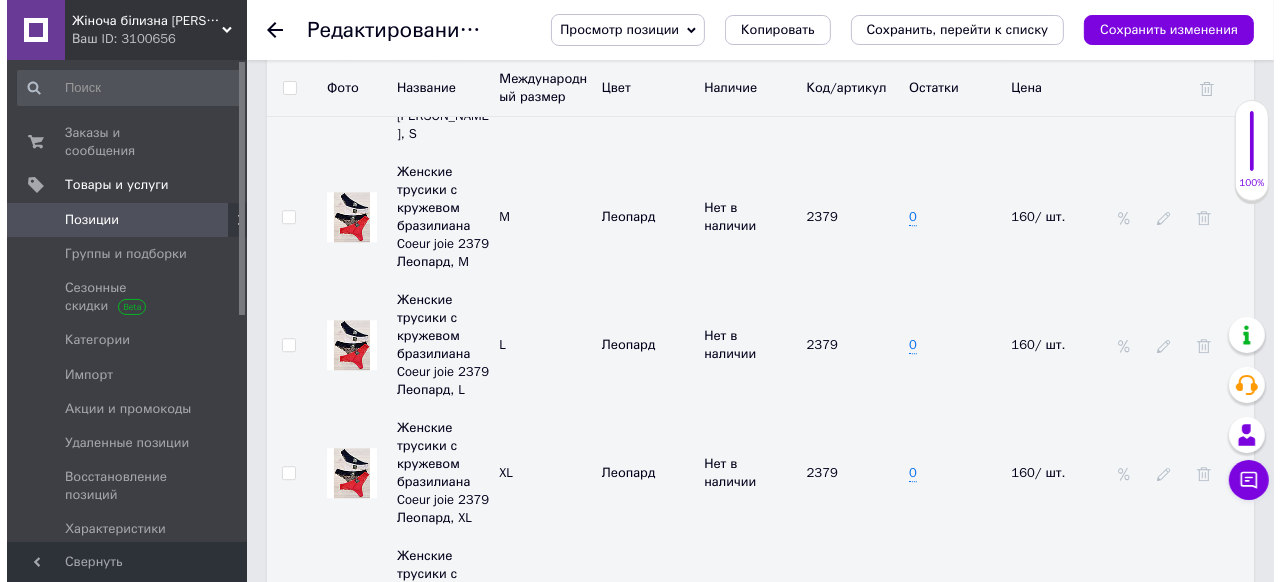 scroll, scrollTop: 4560, scrollLeft: 0, axis: vertical 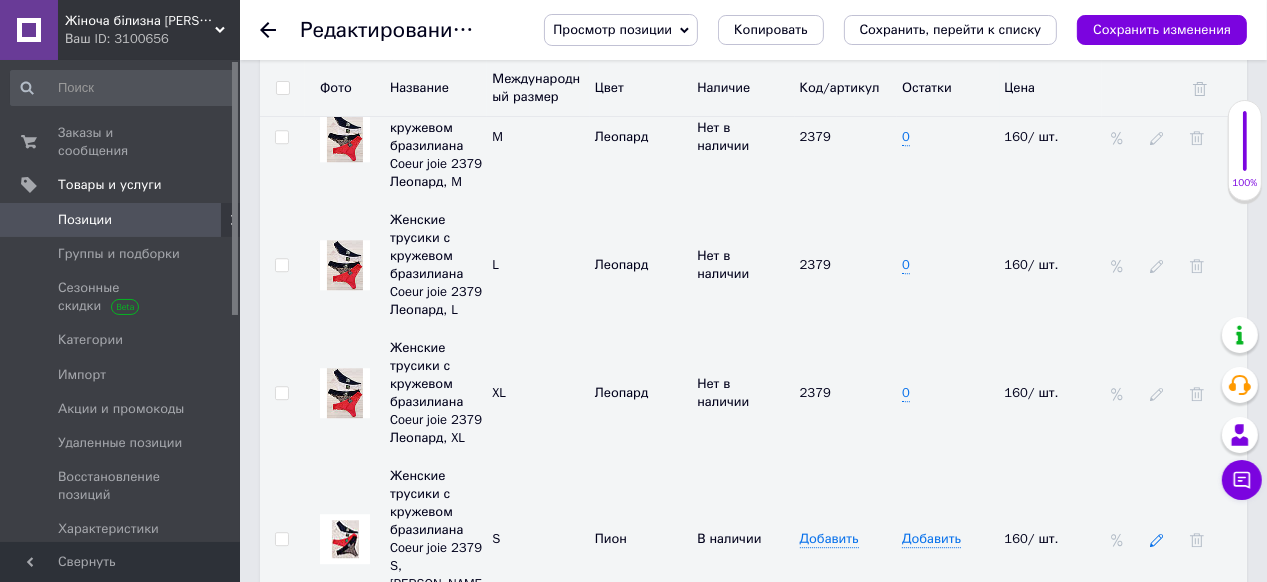 click 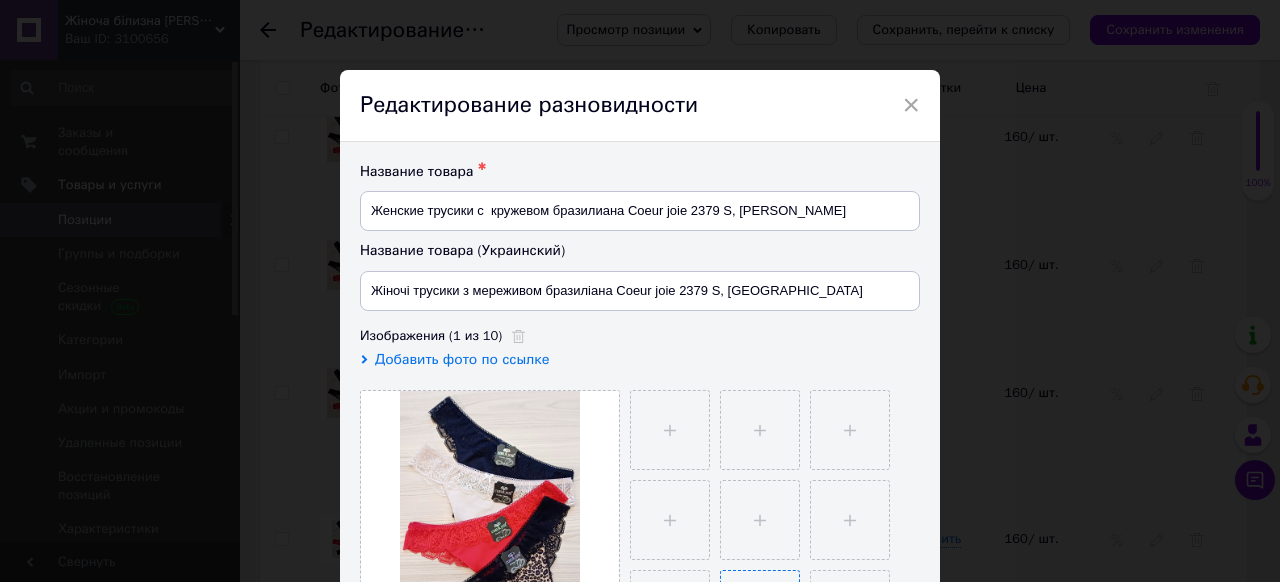 scroll, scrollTop: 240, scrollLeft: 0, axis: vertical 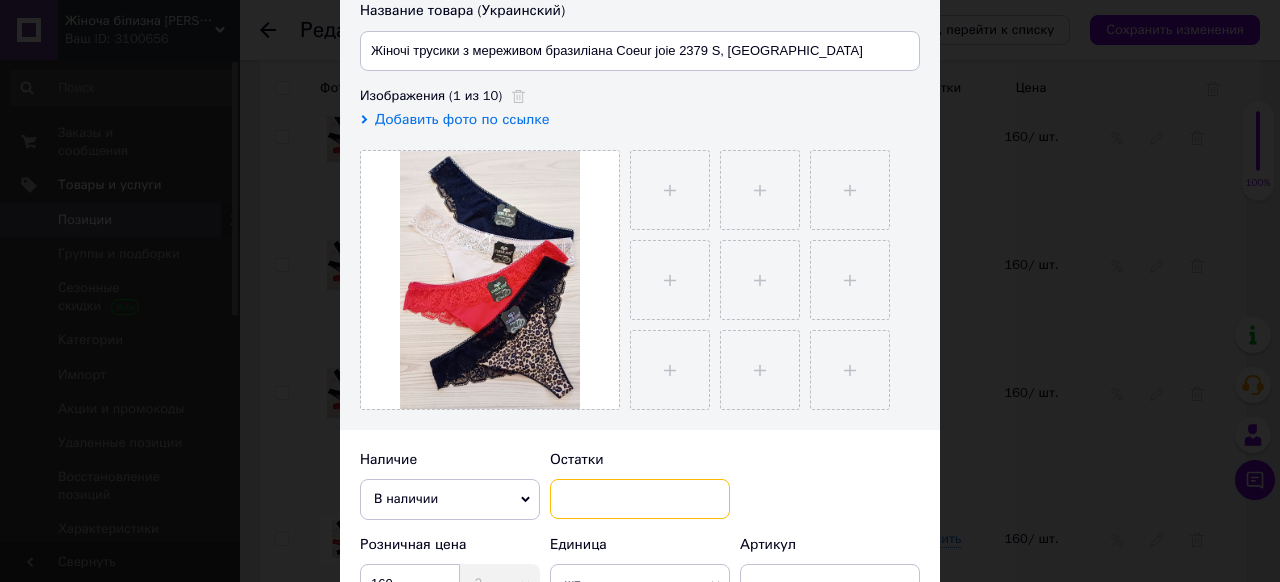 click at bounding box center [640, 499] 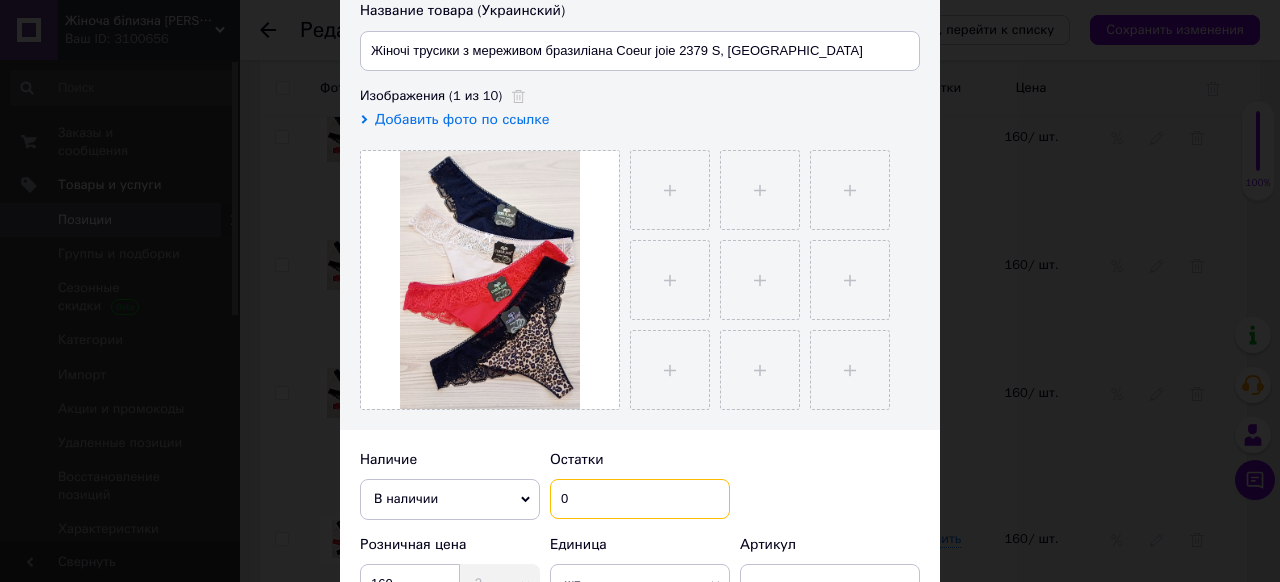 scroll, scrollTop: 480, scrollLeft: 0, axis: vertical 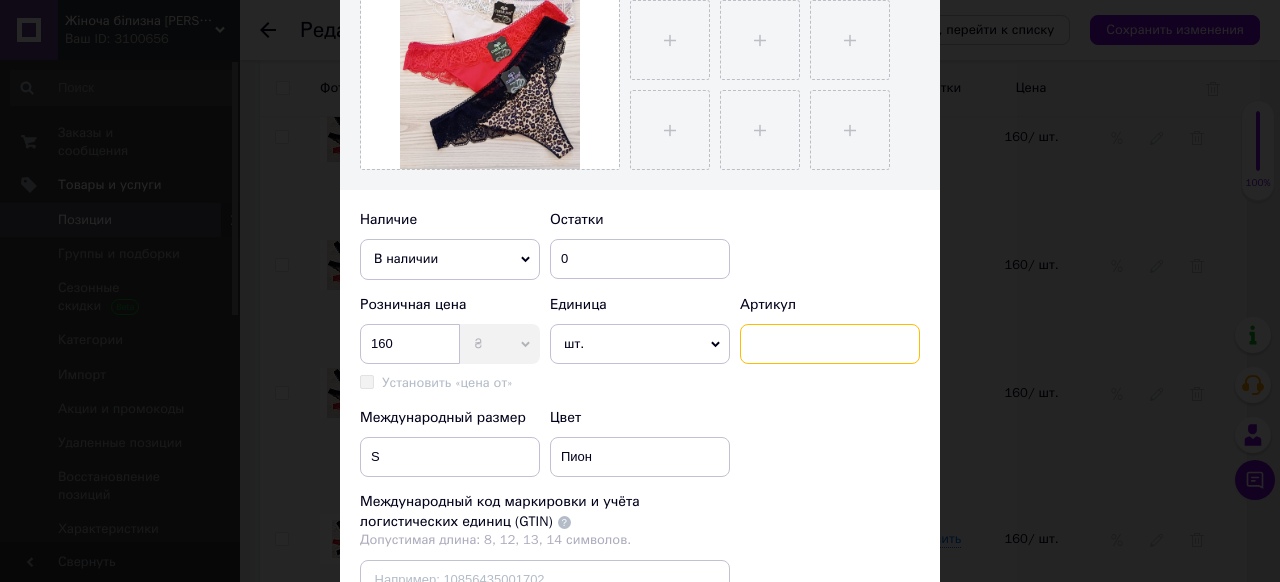 click at bounding box center [830, 344] 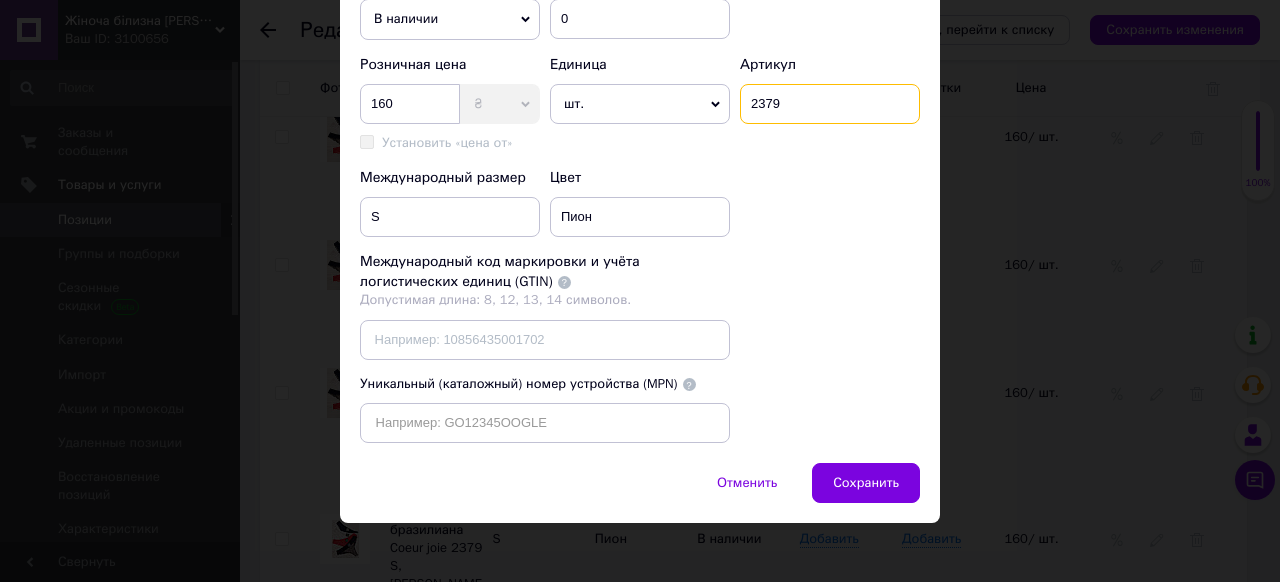 scroll, scrollTop: 764, scrollLeft: 0, axis: vertical 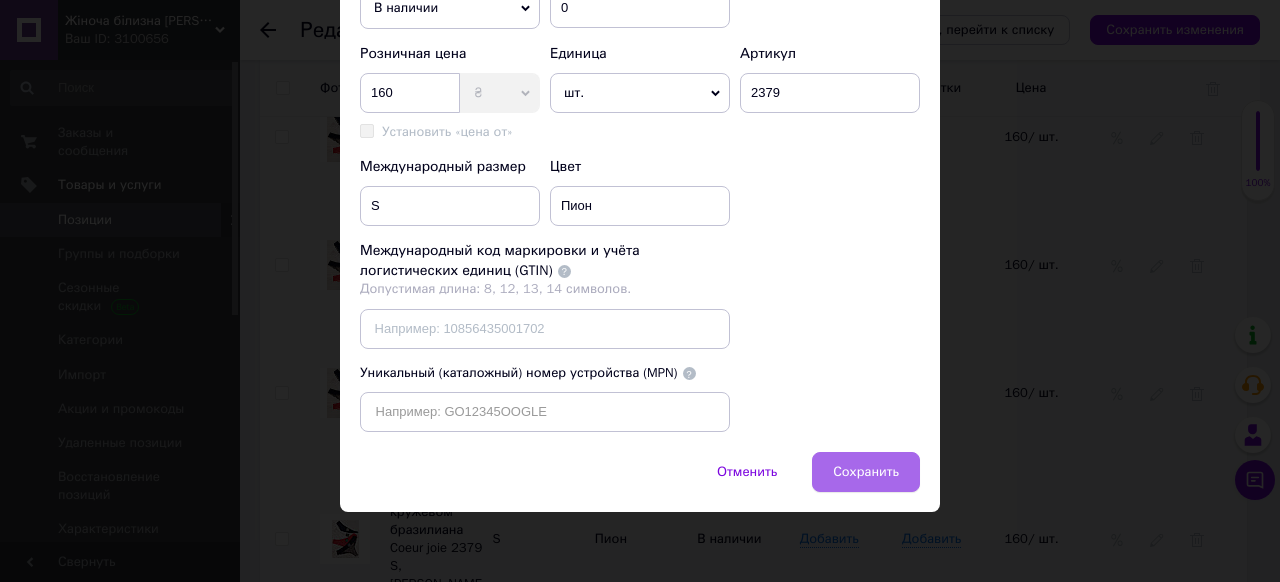 click on "Сохранить" at bounding box center (866, 472) 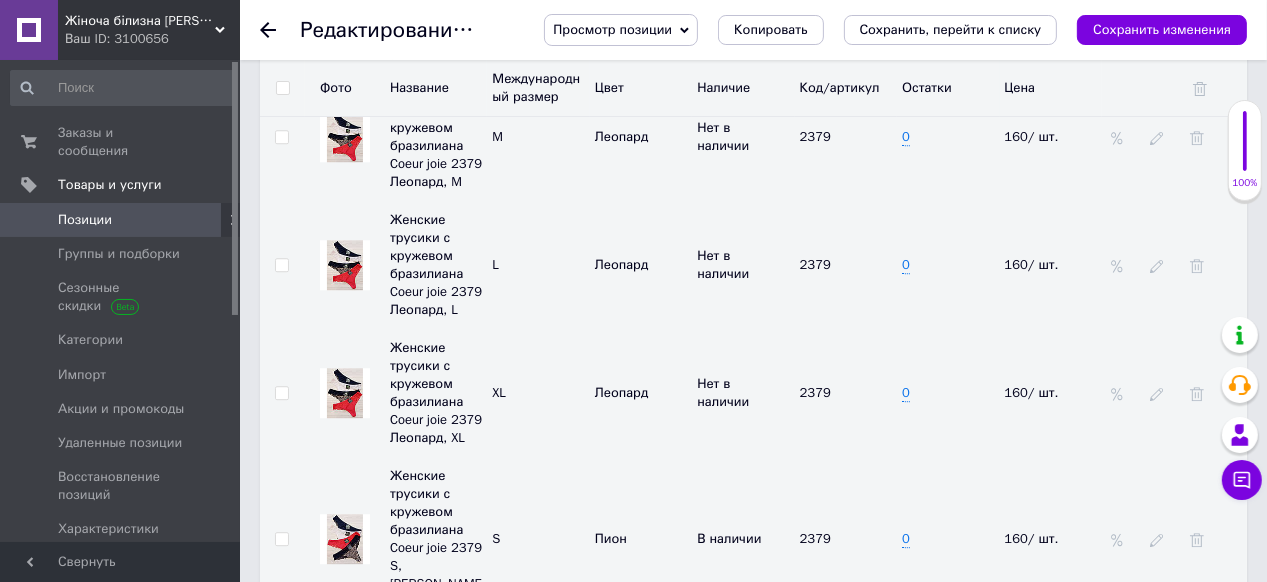 click 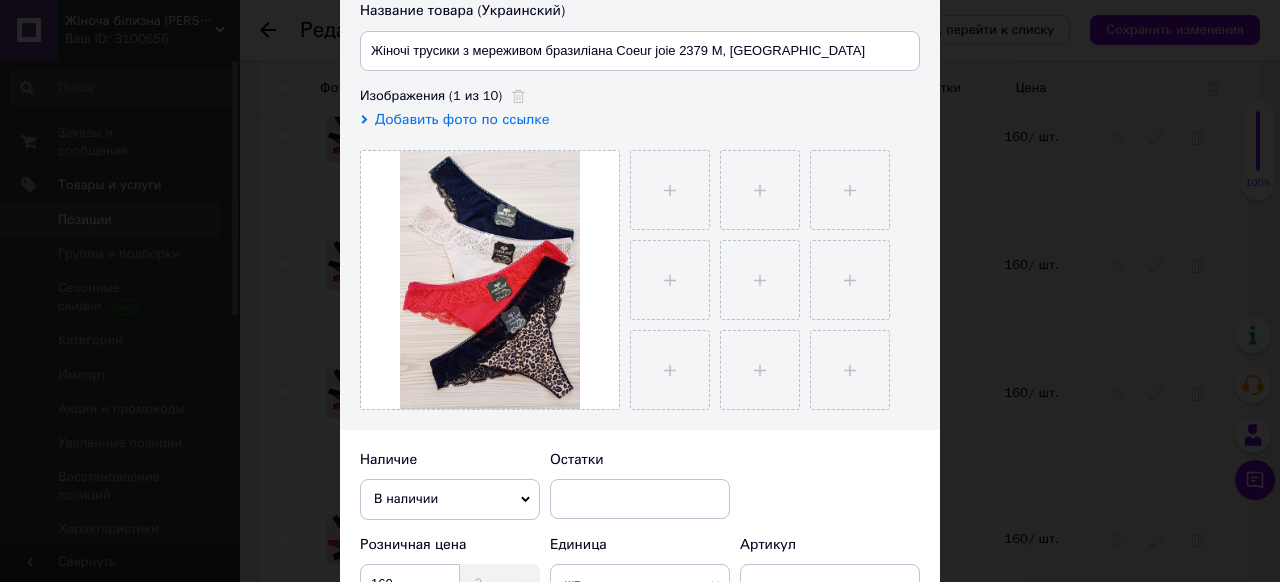 scroll, scrollTop: 320, scrollLeft: 0, axis: vertical 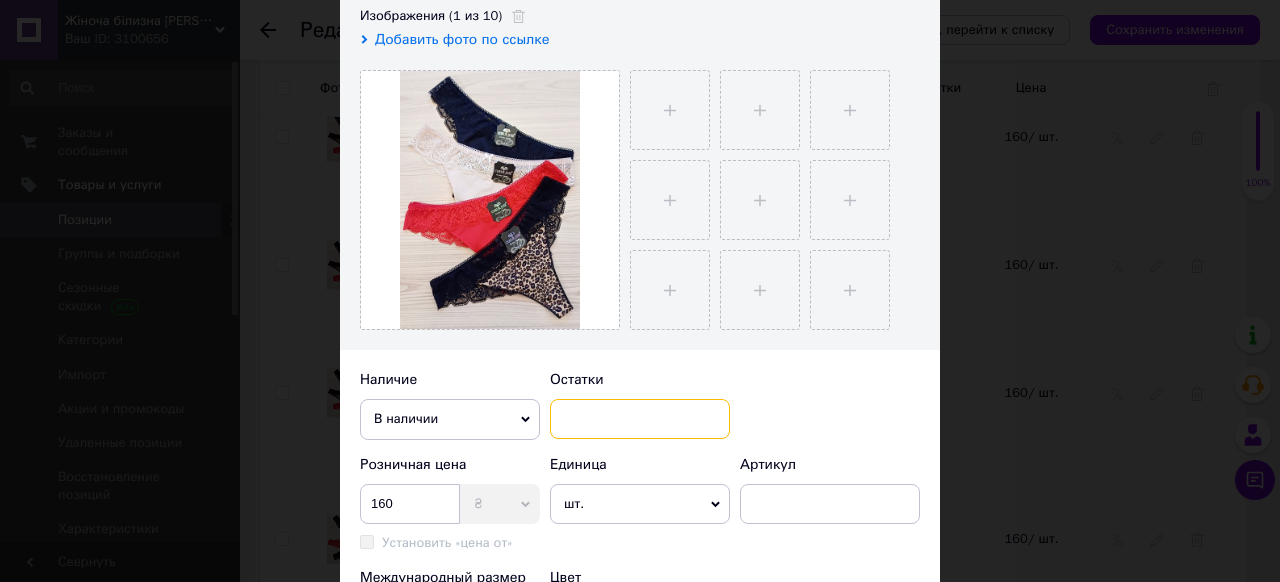 click at bounding box center [640, 419] 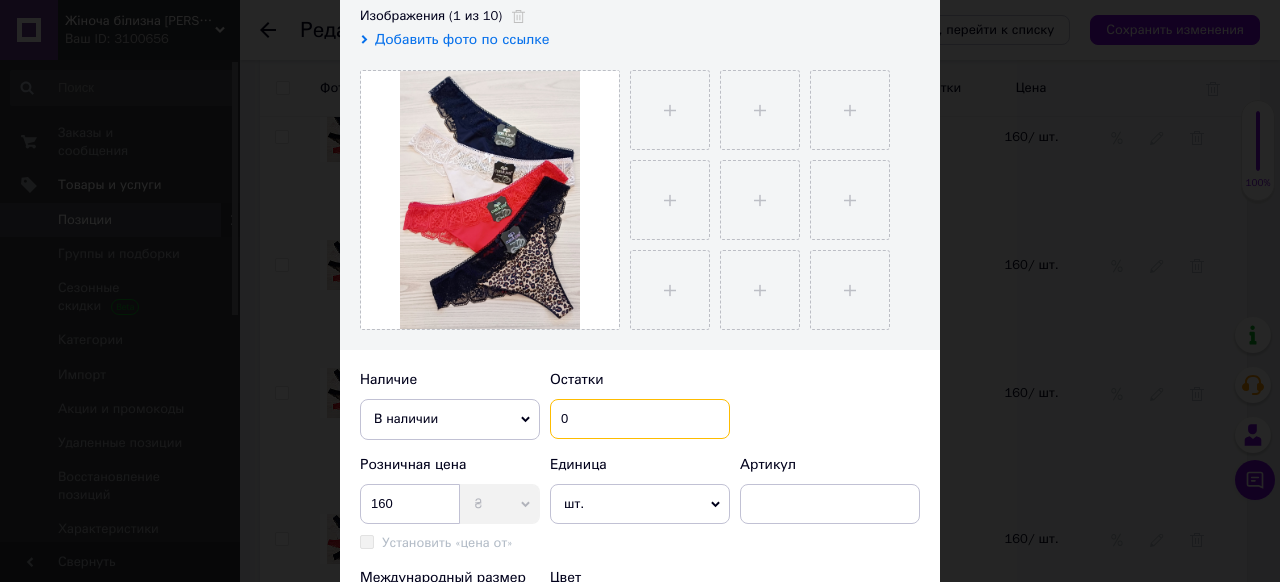 scroll, scrollTop: 400, scrollLeft: 0, axis: vertical 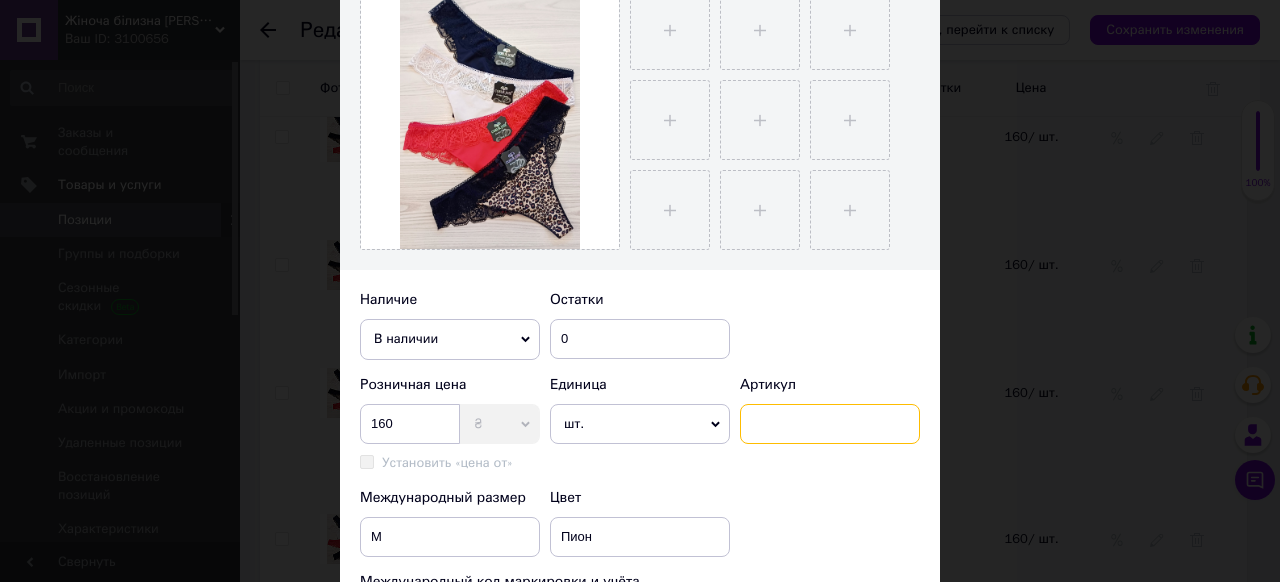 click at bounding box center (830, 424) 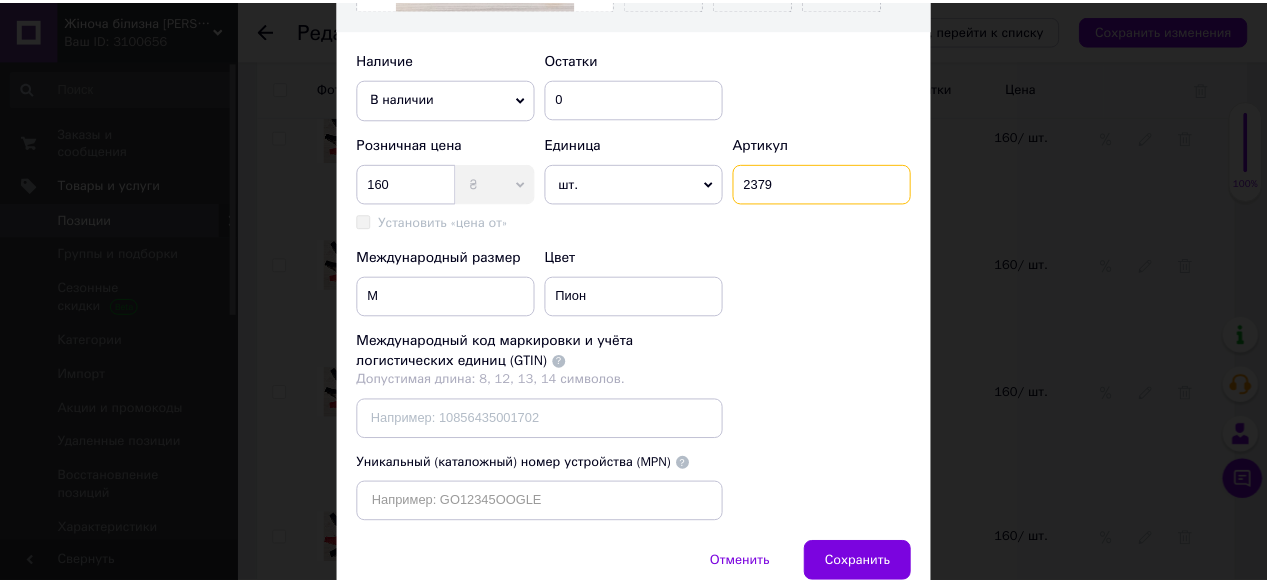 scroll, scrollTop: 764, scrollLeft: 0, axis: vertical 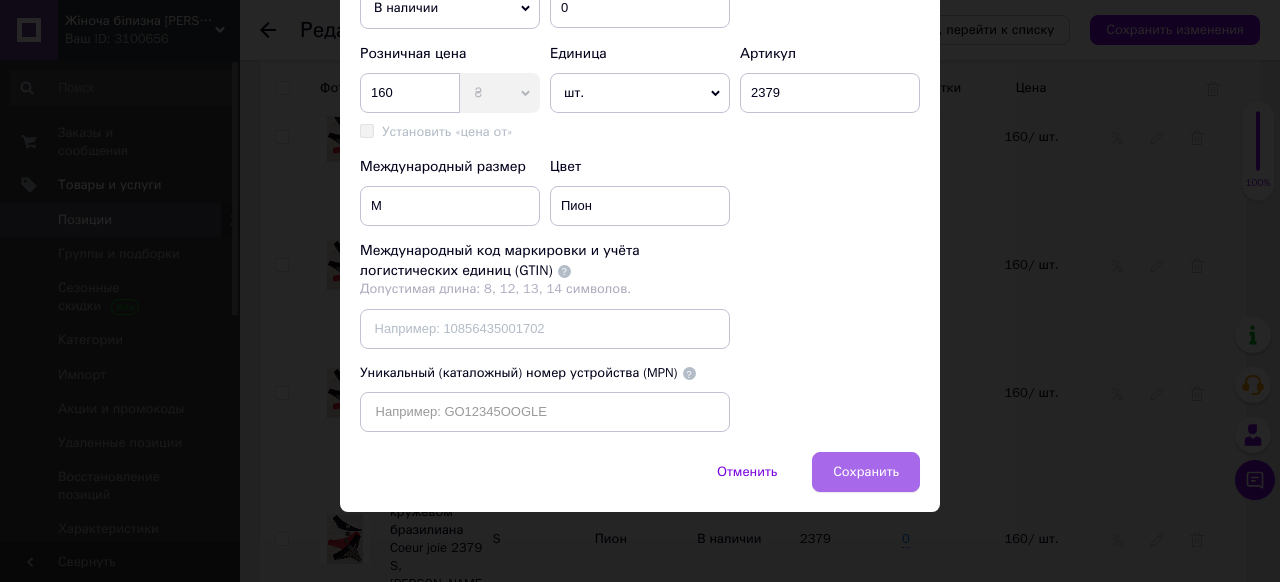 click on "Сохранить" at bounding box center [866, 472] 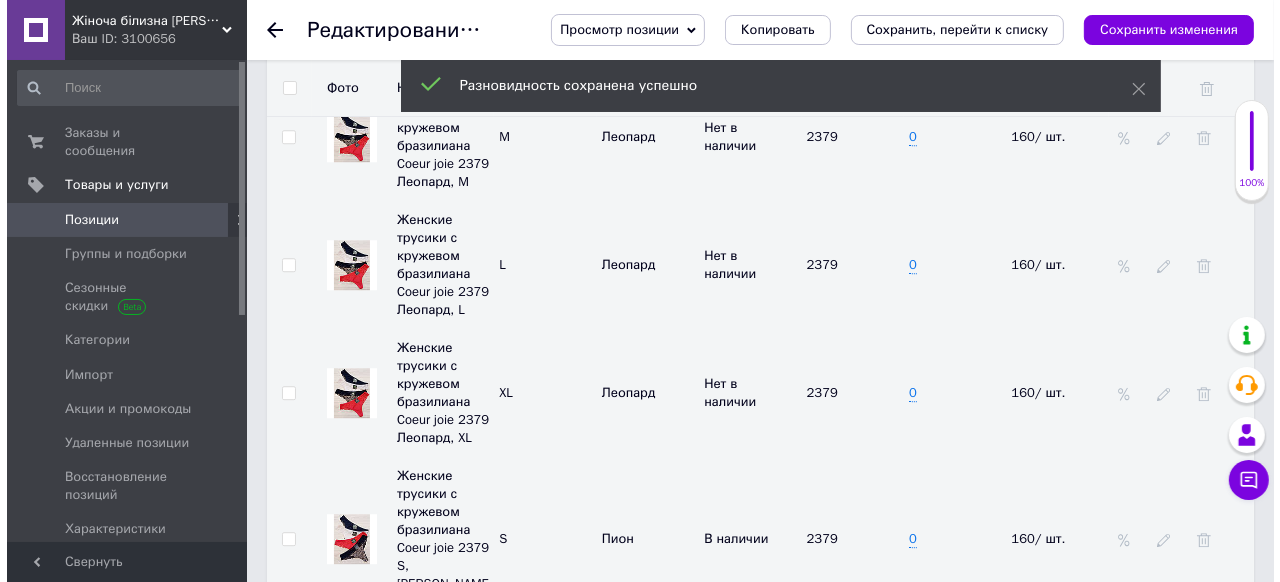 scroll, scrollTop: 4640, scrollLeft: 0, axis: vertical 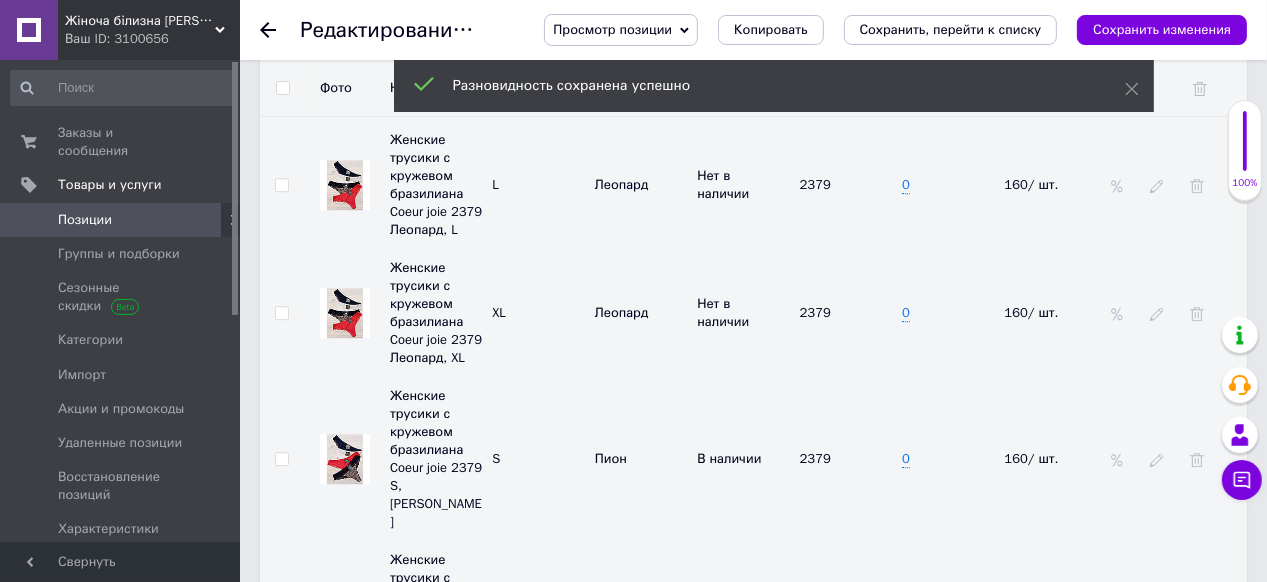 click 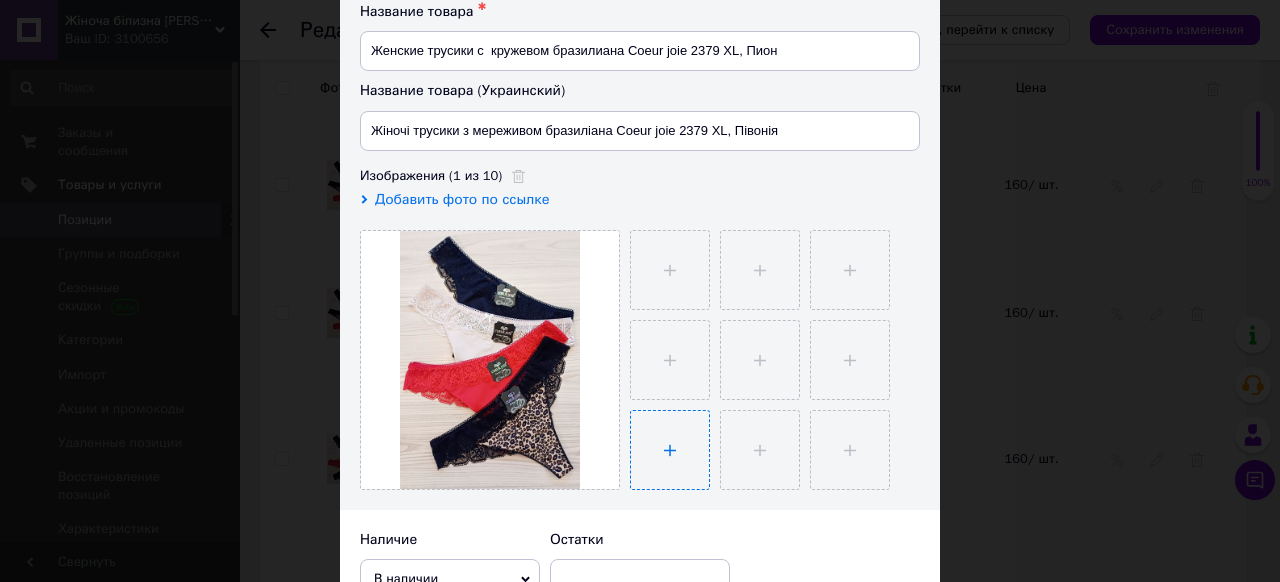 scroll, scrollTop: 240, scrollLeft: 0, axis: vertical 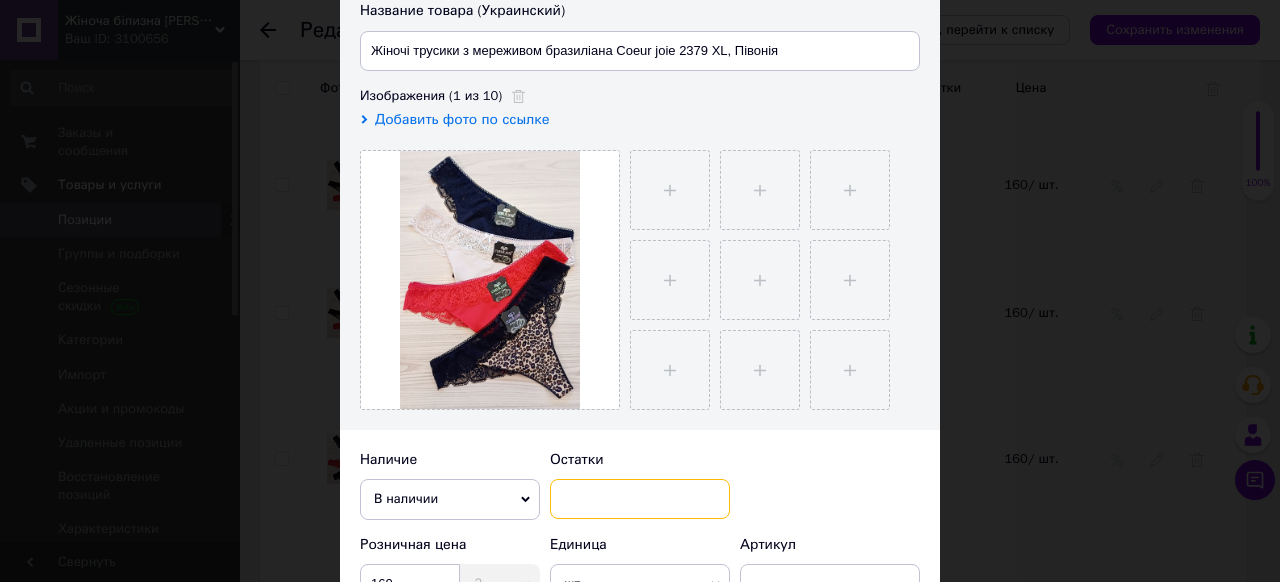 click at bounding box center (640, 499) 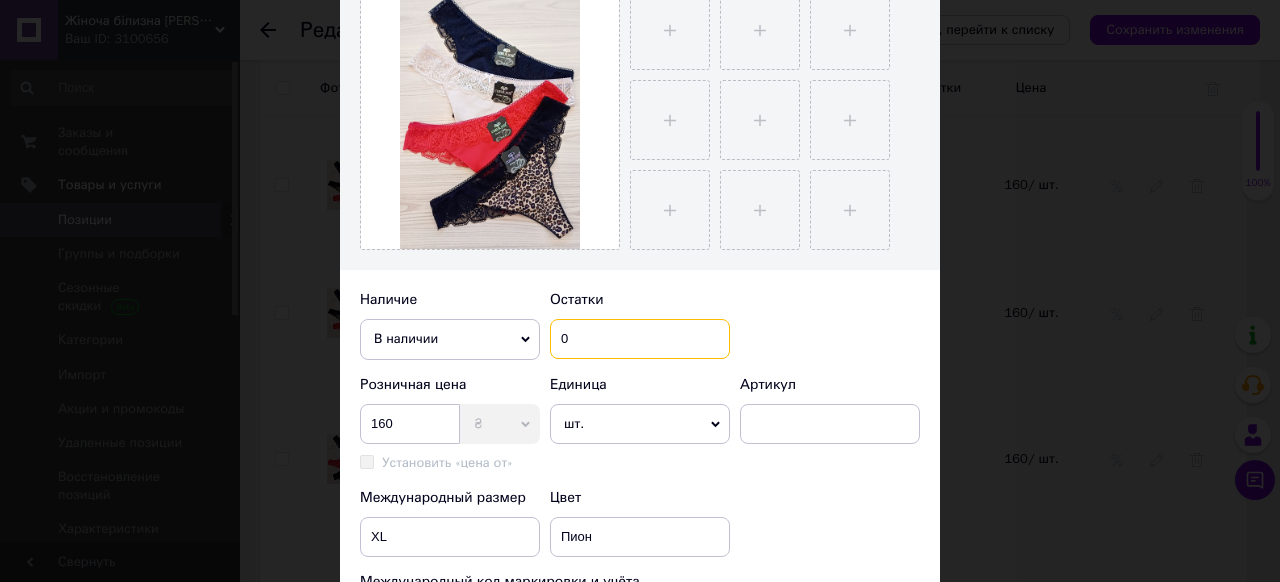 scroll, scrollTop: 480, scrollLeft: 0, axis: vertical 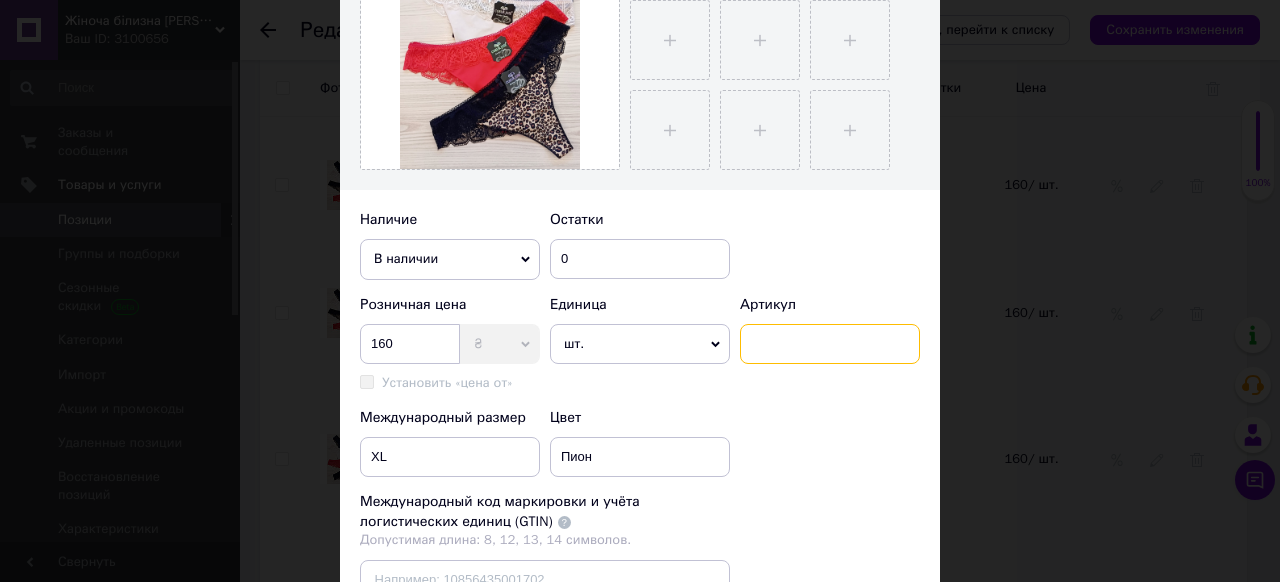 click at bounding box center (830, 344) 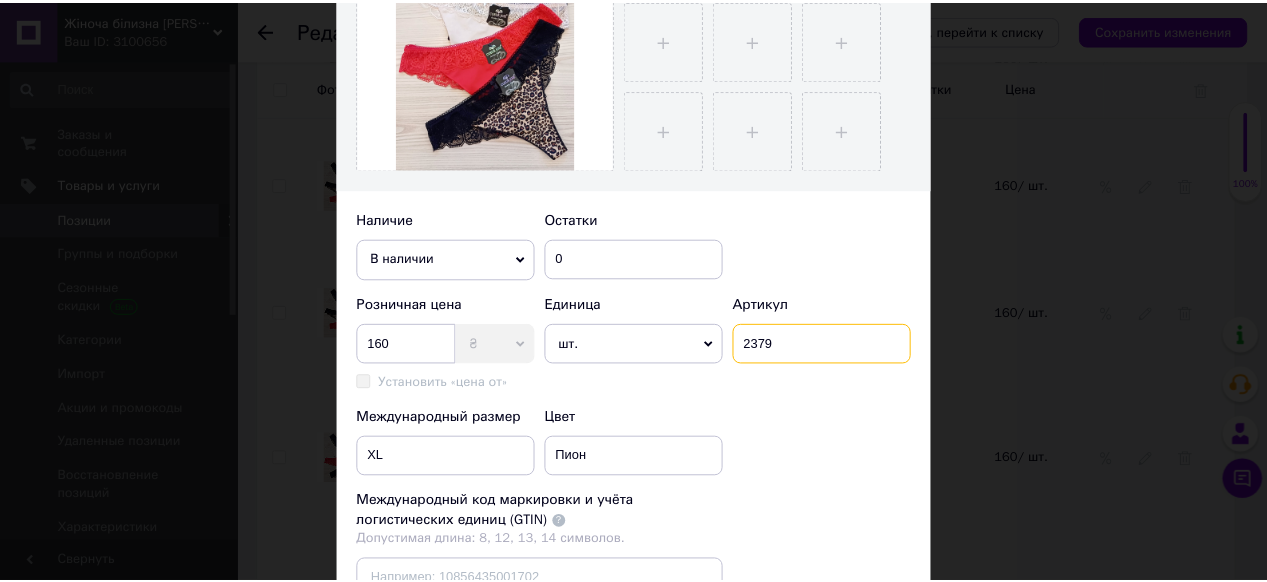 scroll, scrollTop: 720, scrollLeft: 0, axis: vertical 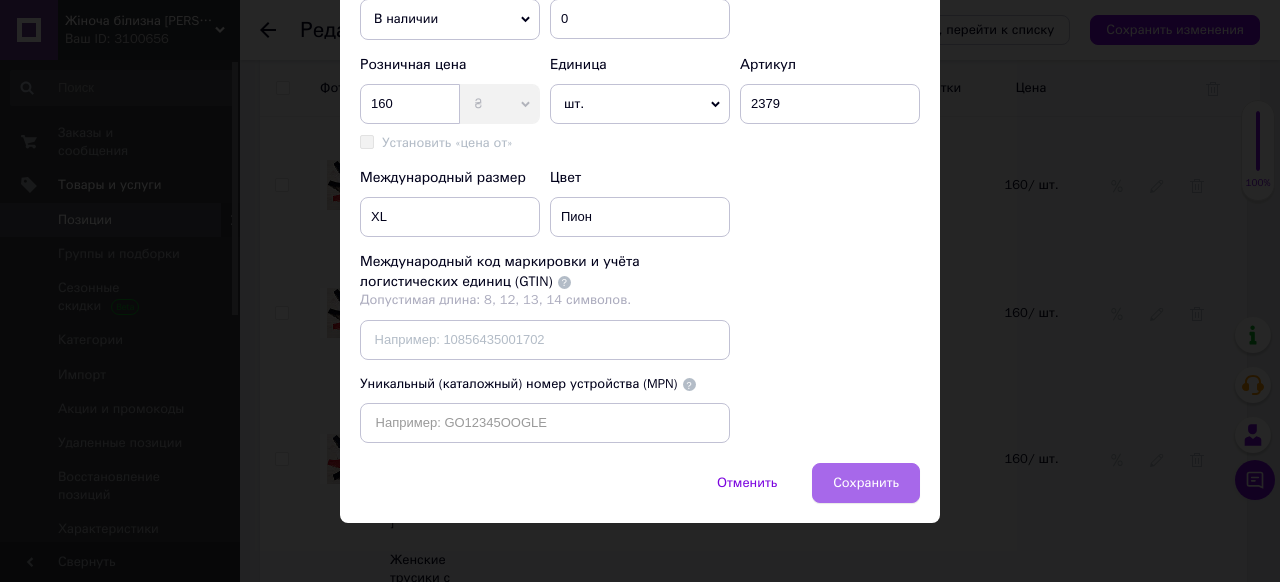 click on "Сохранить" at bounding box center [866, 483] 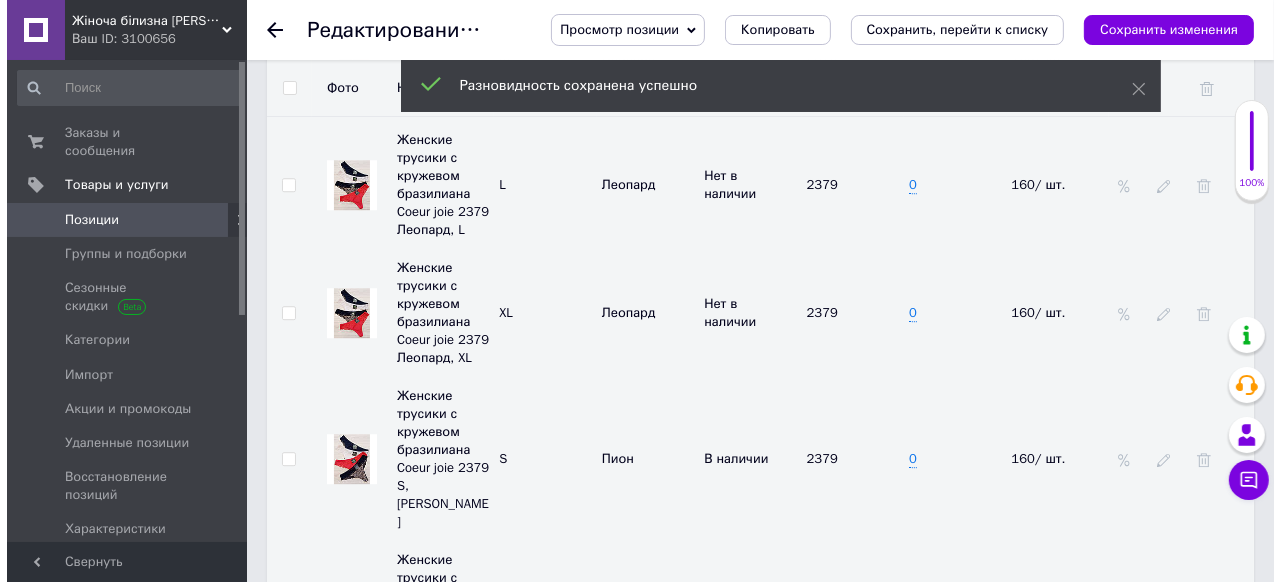 scroll, scrollTop: 4720, scrollLeft: 0, axis: vertical 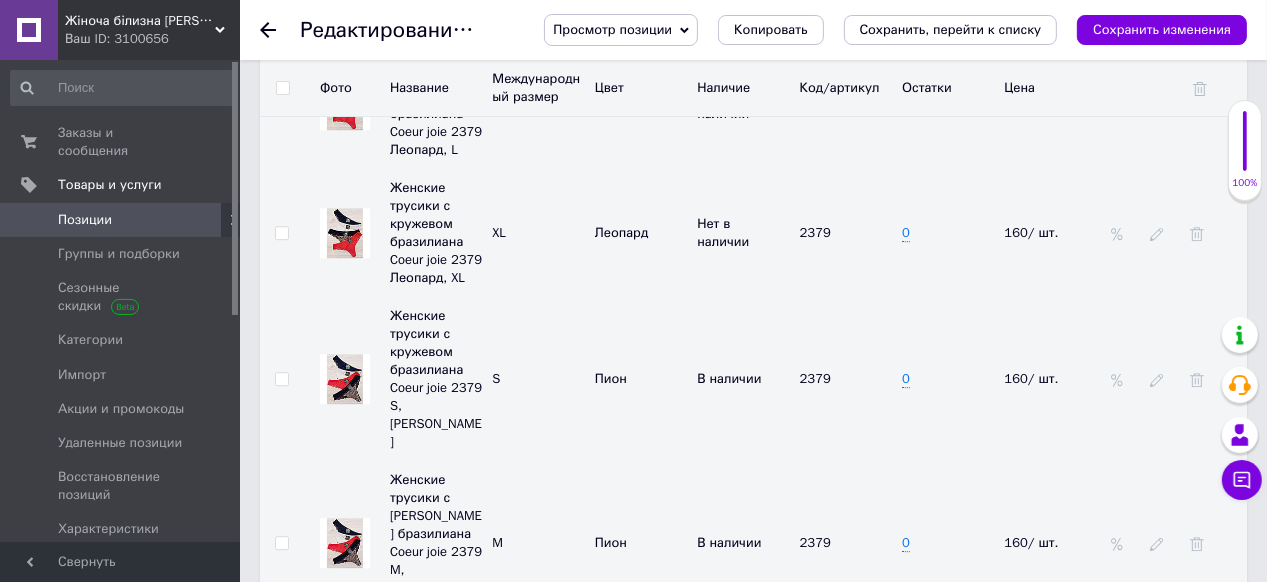 click 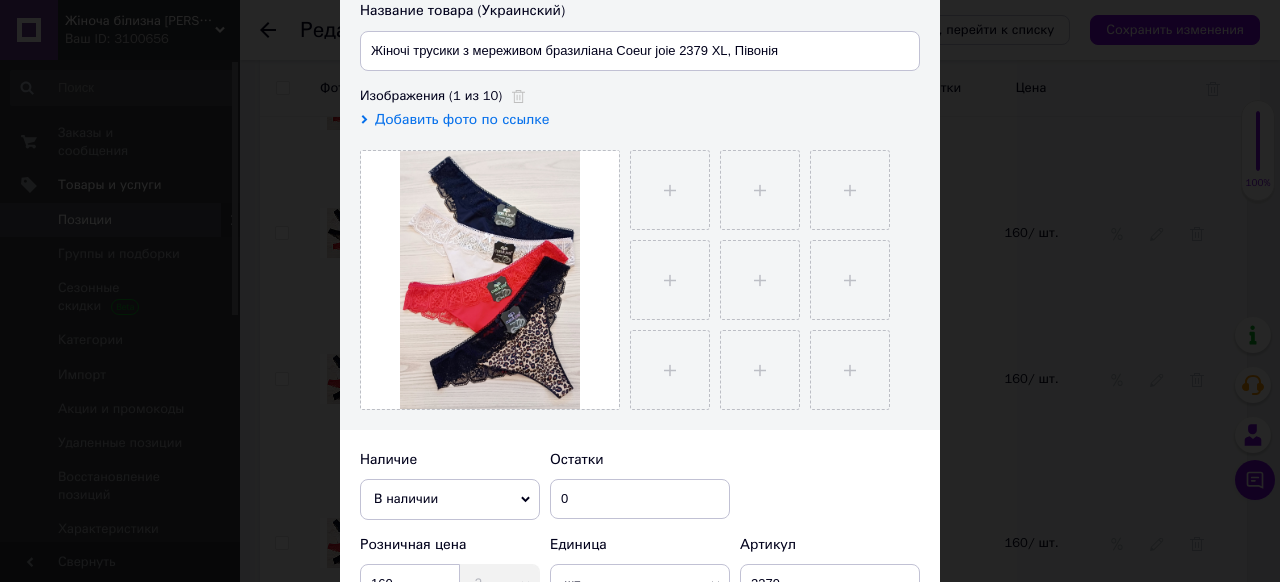 scroll, scrollTop: 320, scrollLeft: 0, axis: vertical 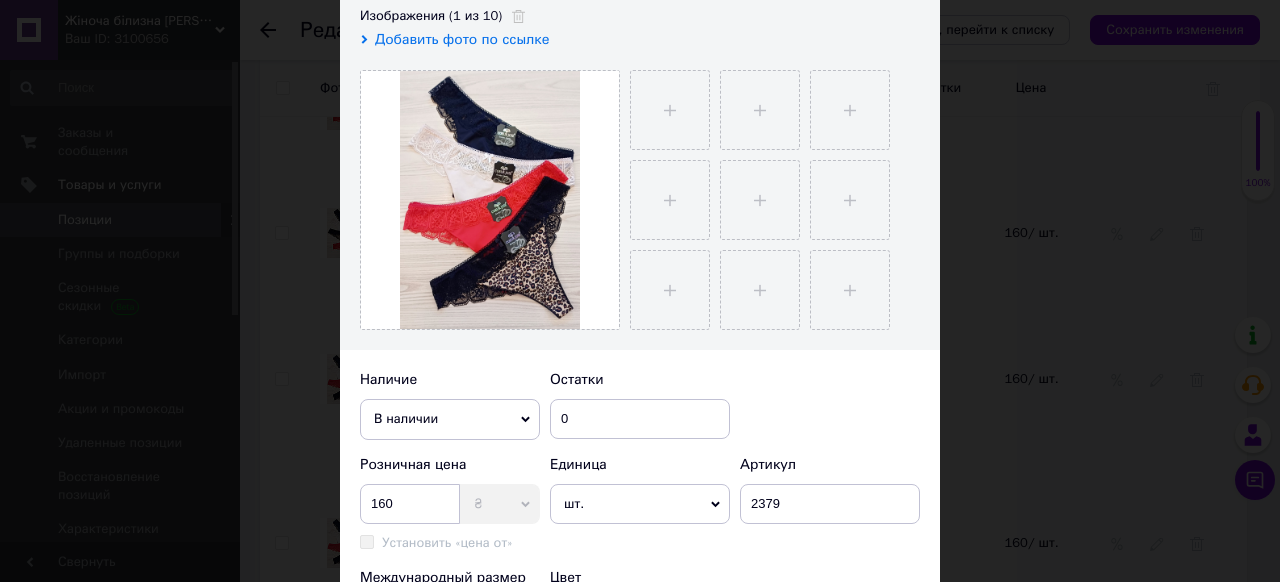 click 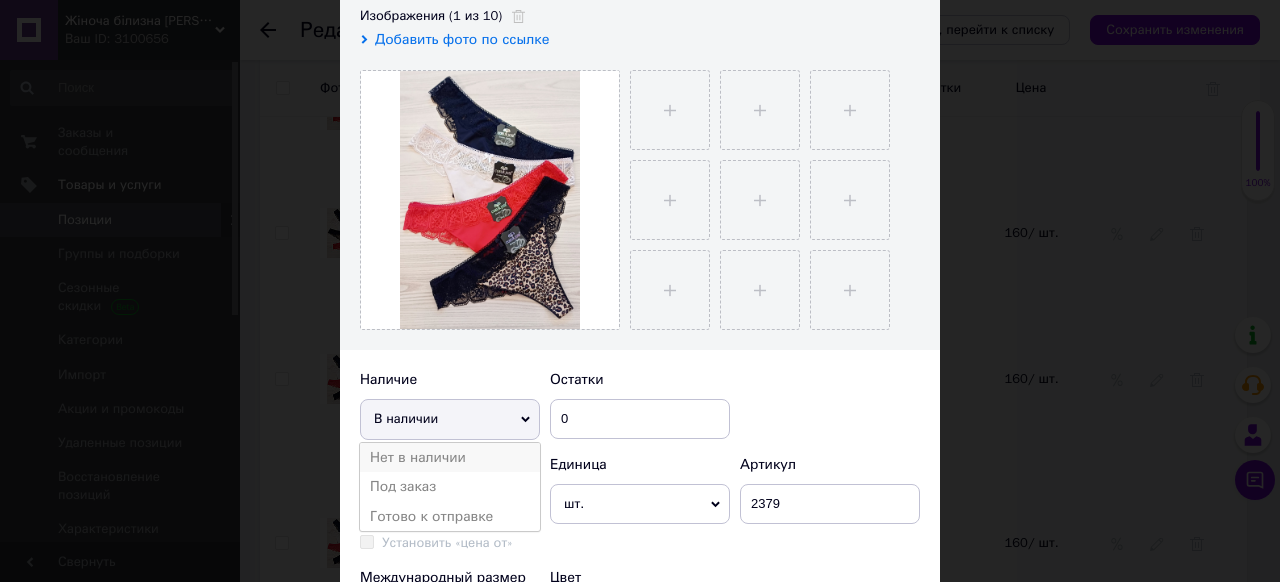 click on "Нет в наличии" at bounding box center (450, 458) 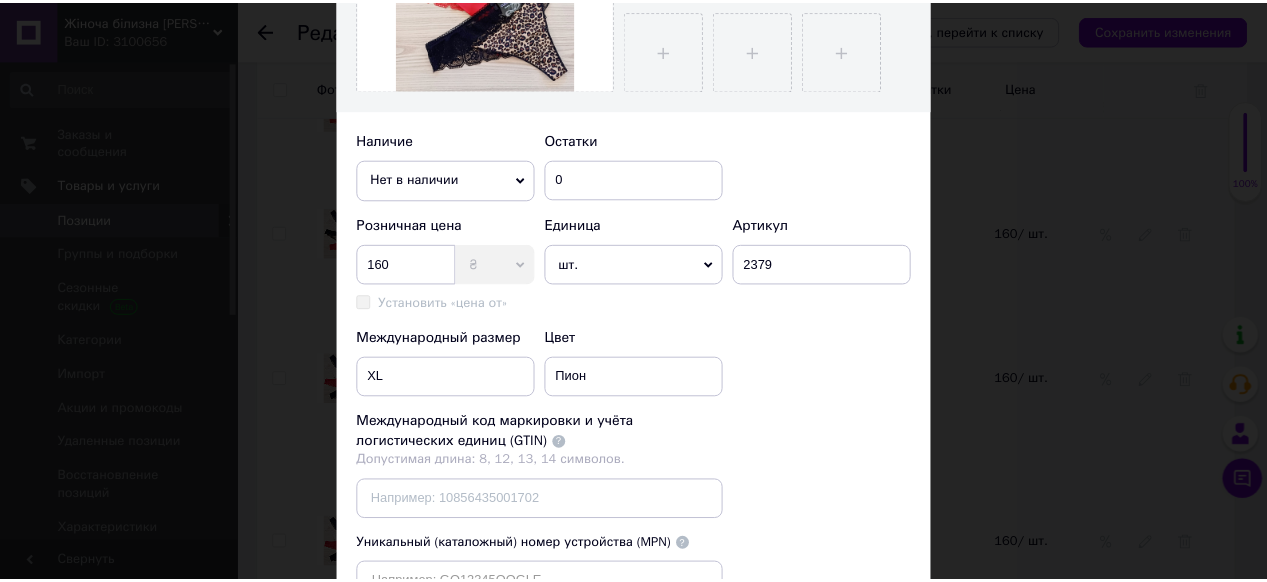 scroll, scrollTop: 720, scrollLeft: 0, axis: vertical 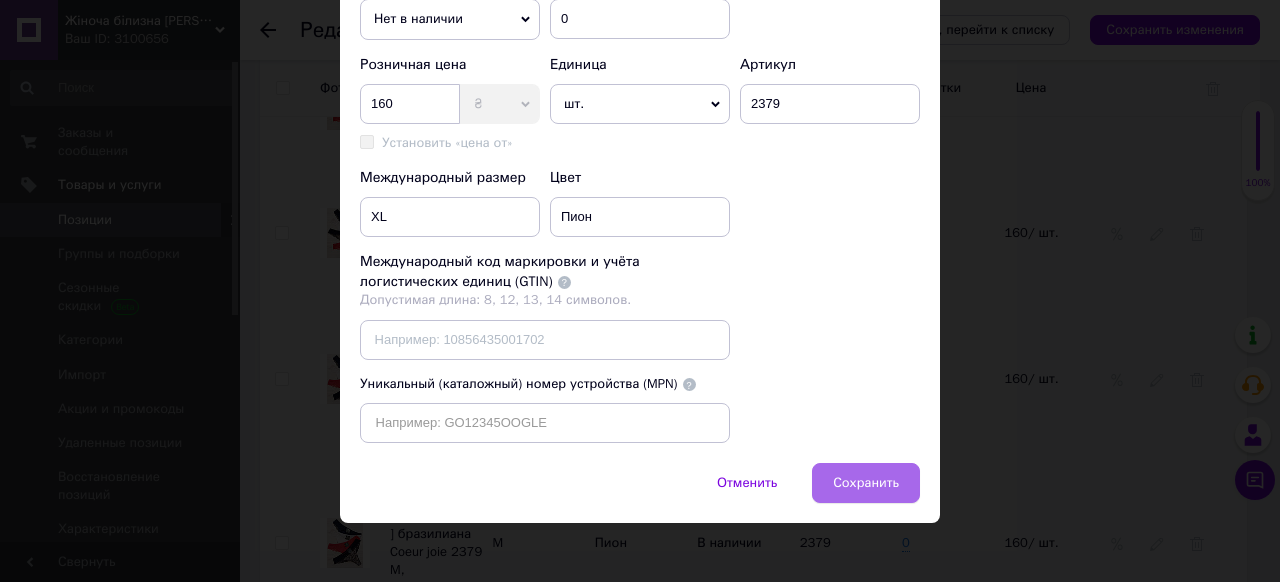 click on "Сохранить" at bounding box center [866, 483] 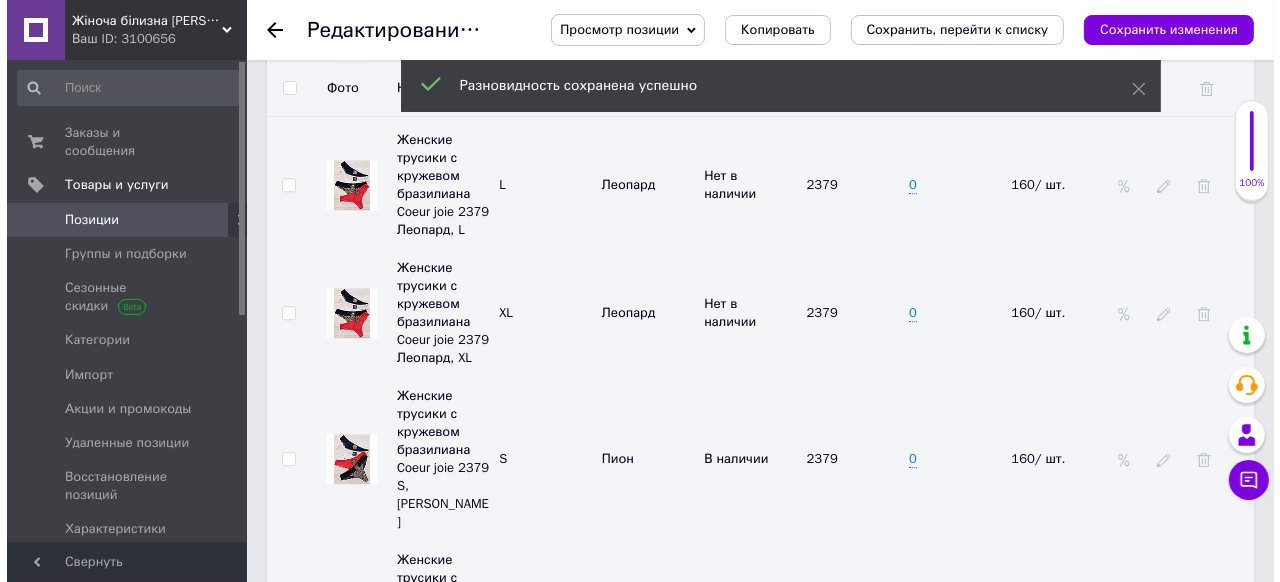 scroll, scrollTop: 4560, scrollLeft: 0, axis: vertical 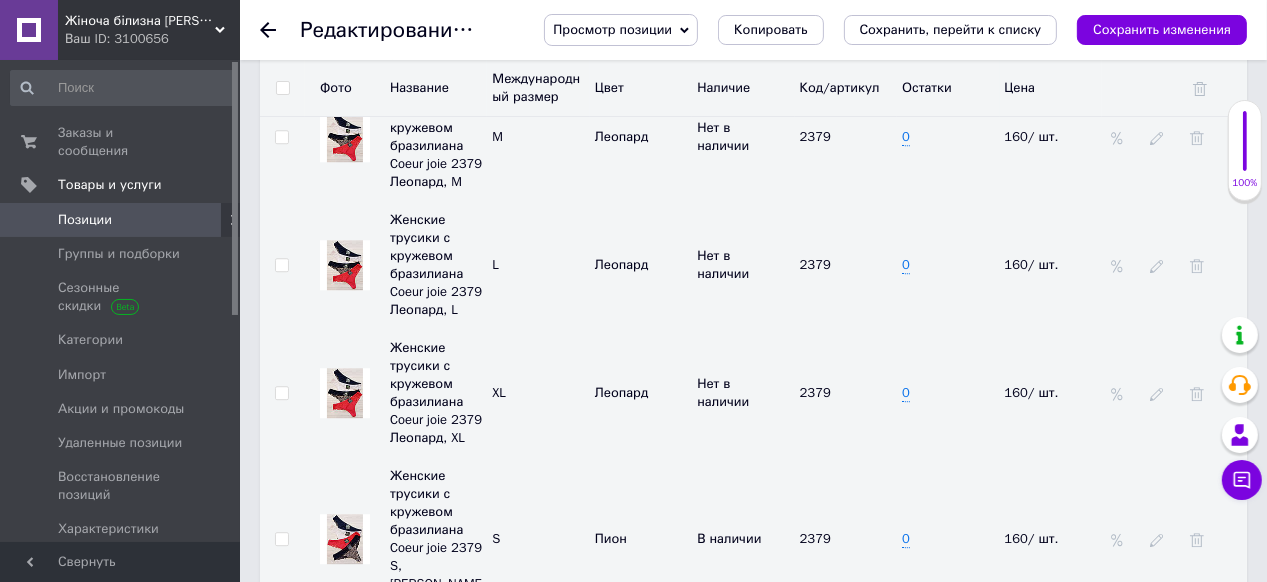click 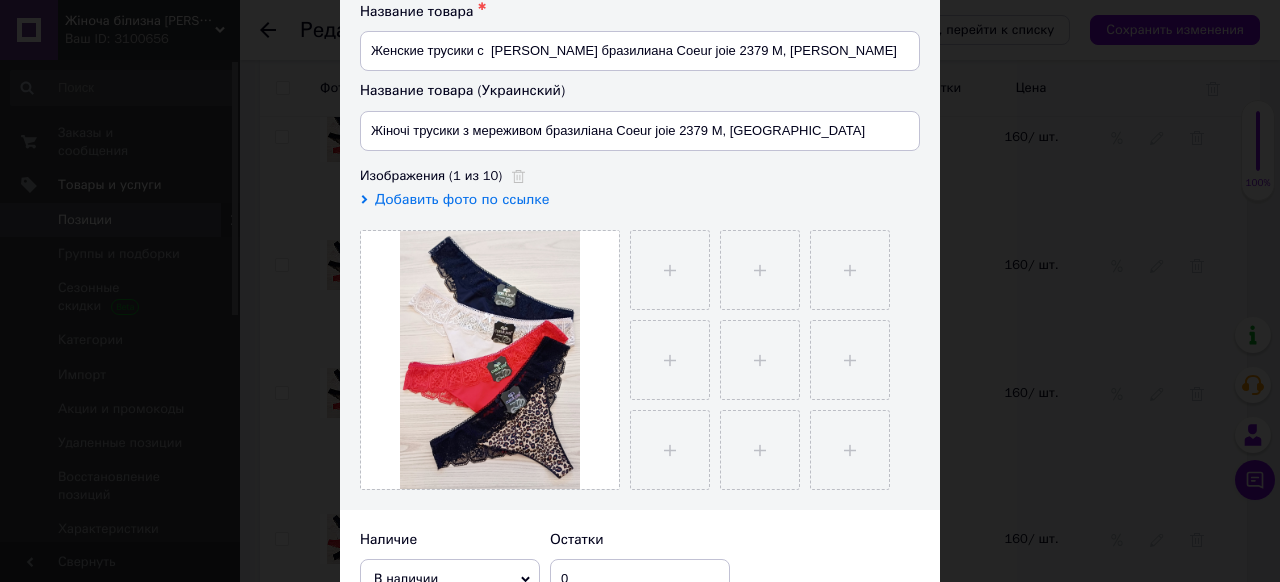 scroll, scrollTop: 320, scrollLeft: 0, axis: vertical 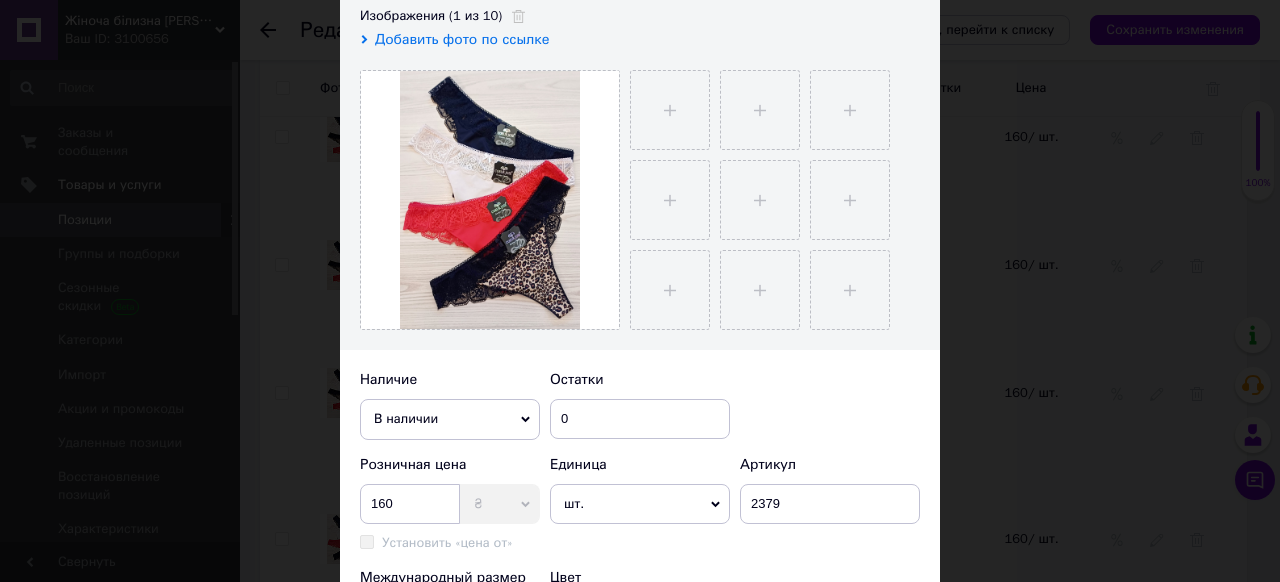 click 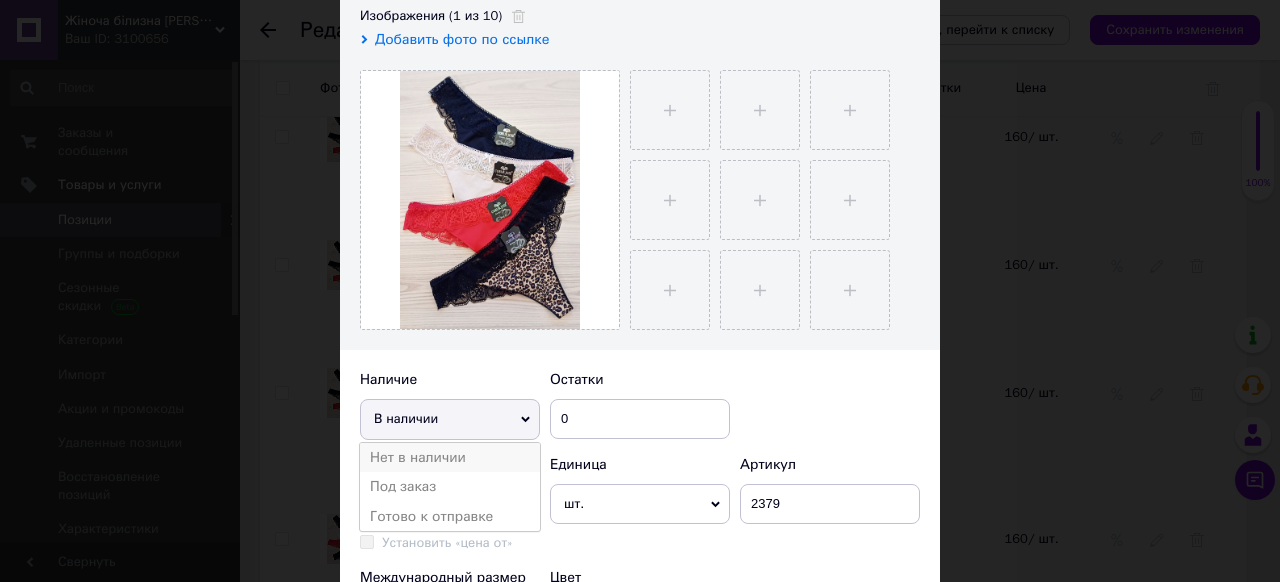 click on "Нет в наличии" at bounding box center [450, 458] 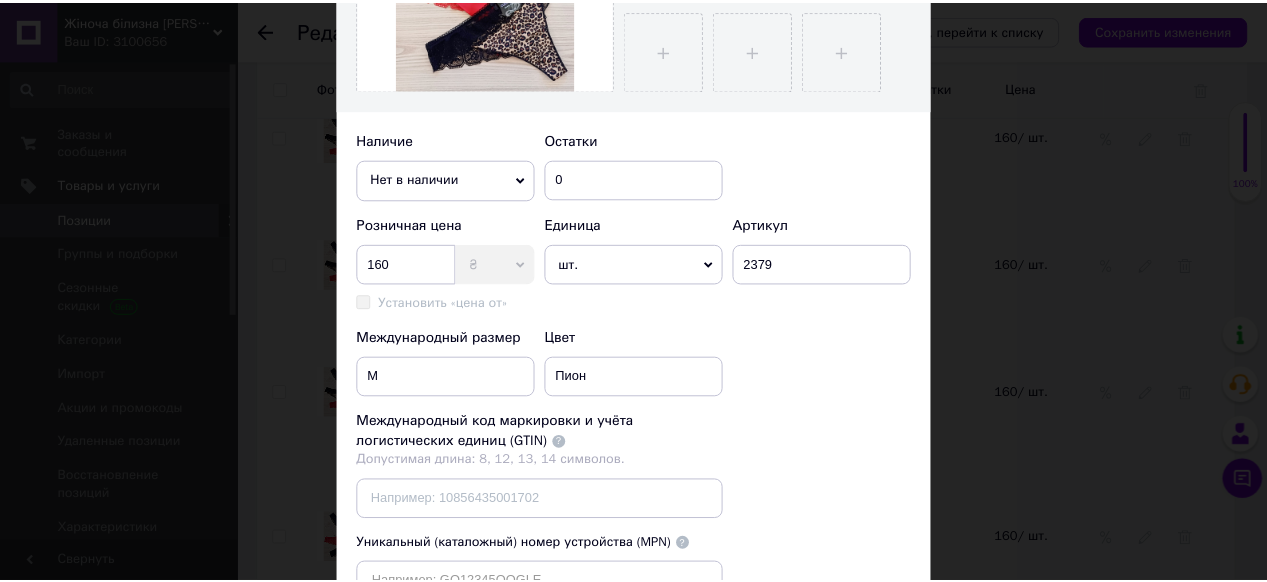 scroll, scrollTop: 720, scrollLeft: 0, axis: vertical 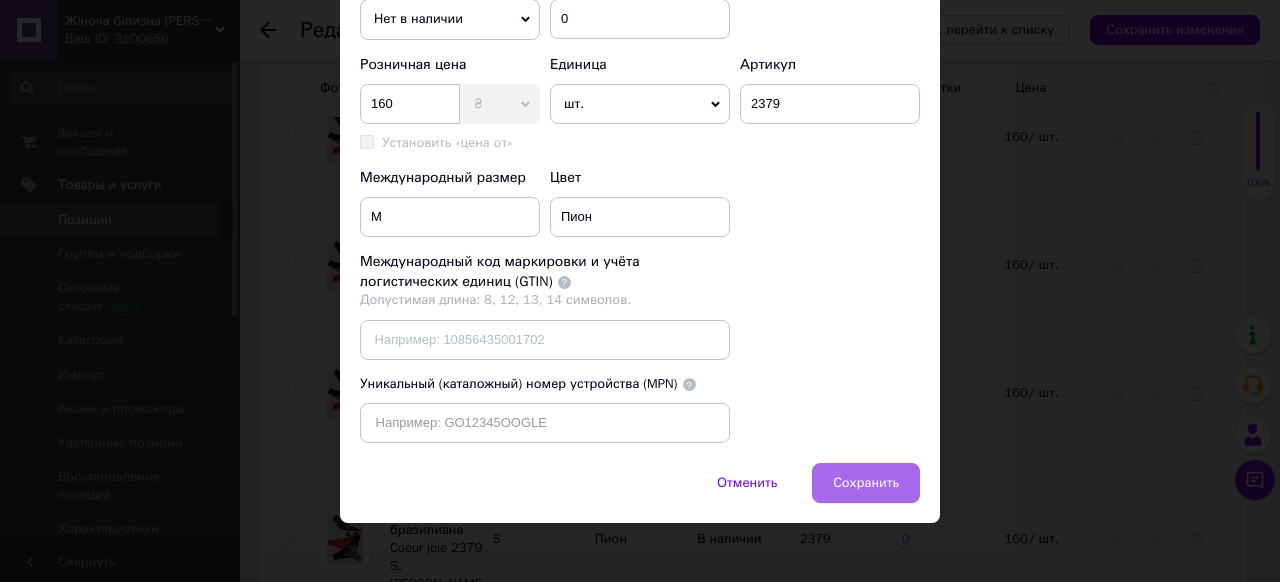 click on "Сохранить" at bounding box center [866, 483] 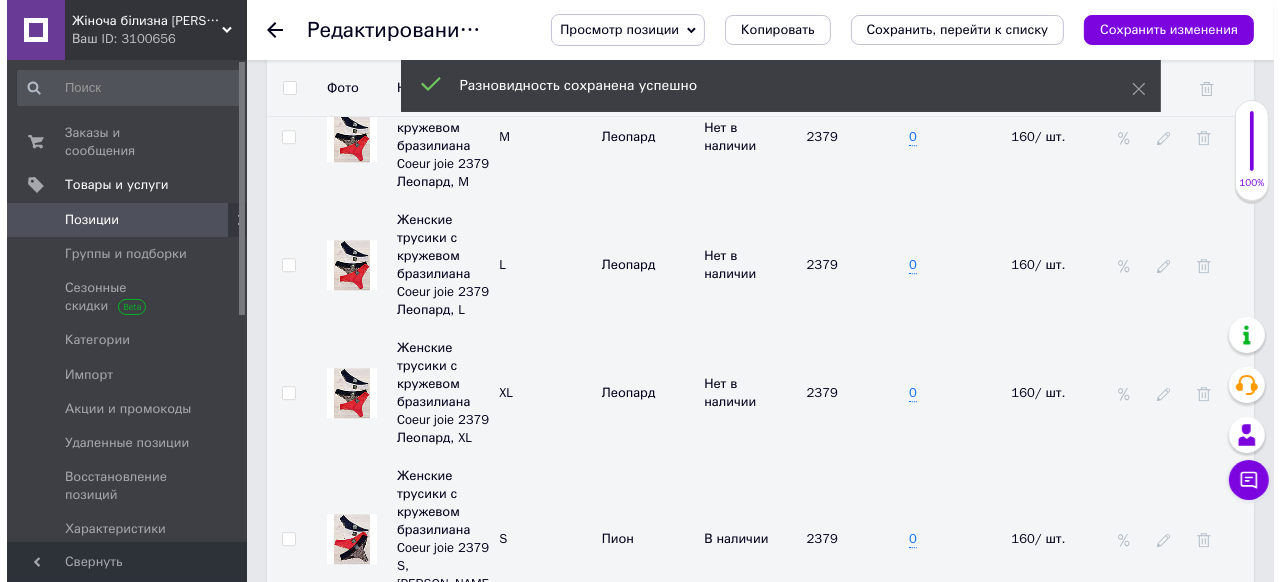 scroll, scrollTop: 4480, scrollLeft: 0, axis: vertical 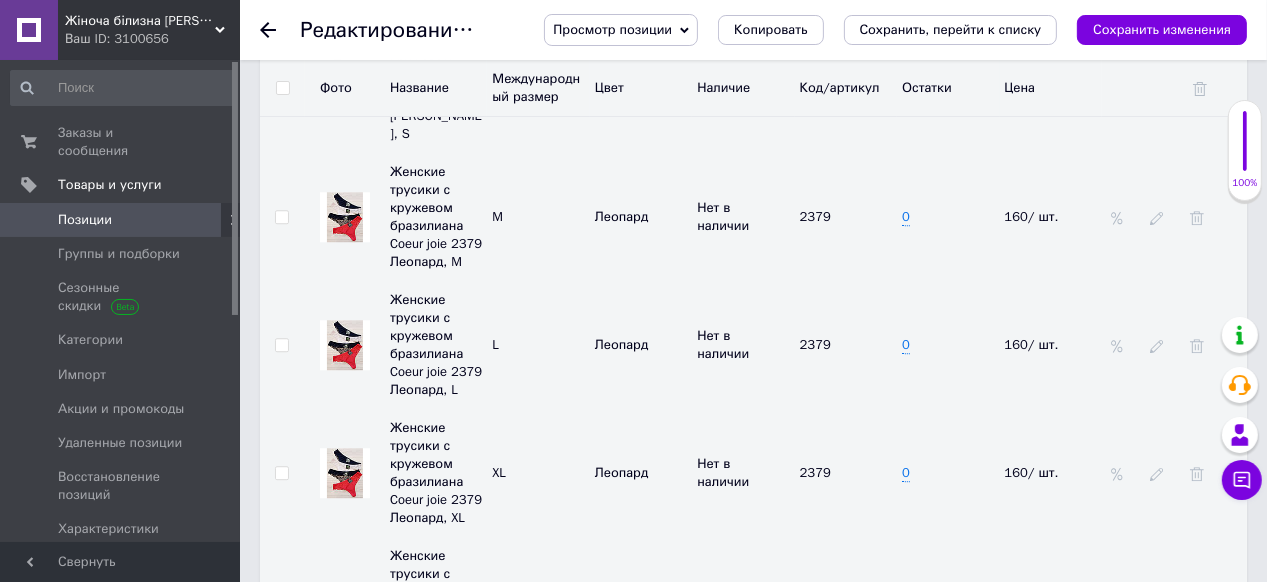 click 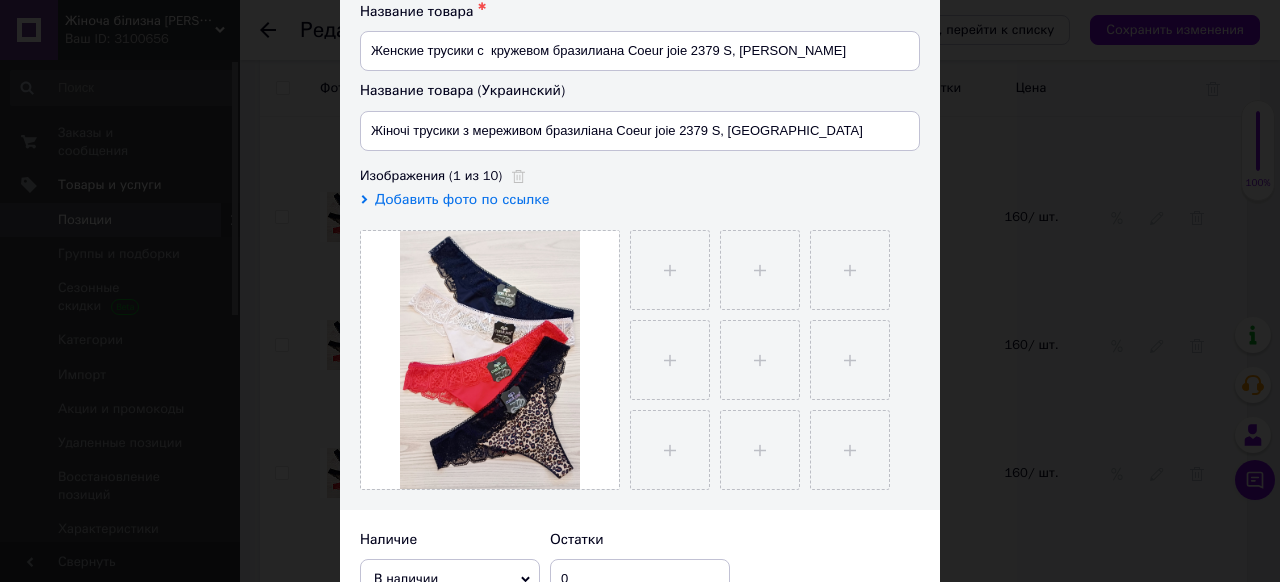 scroll, scrollTop: 400, scrollLeft: 0, axis: vertical 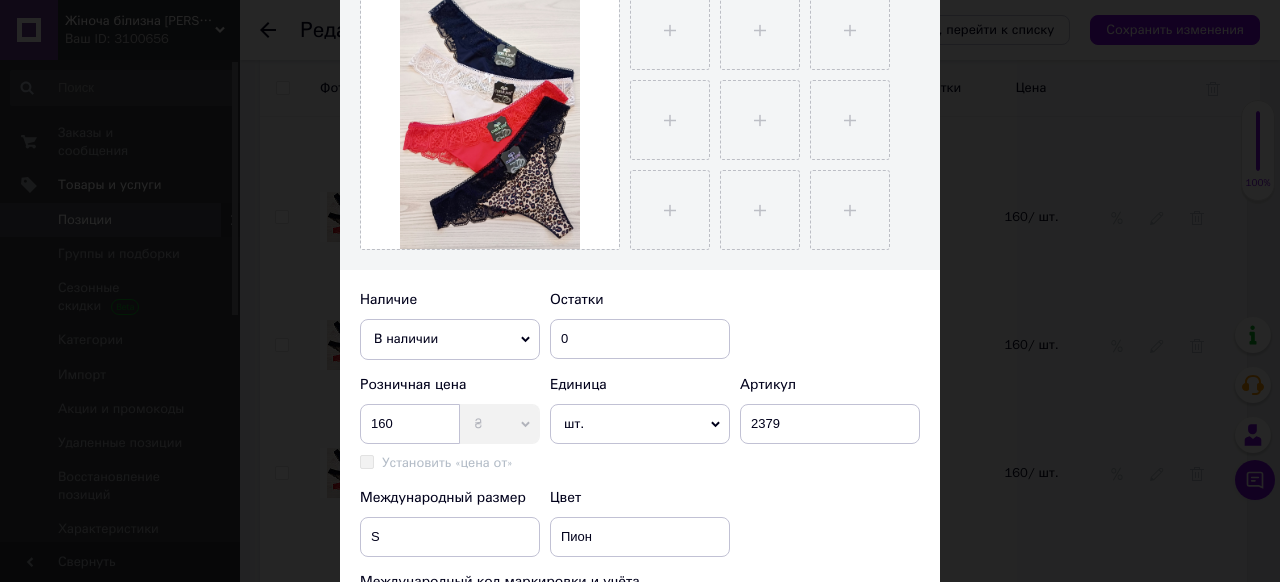click on "В наличии" at bounding box center [450, 339] 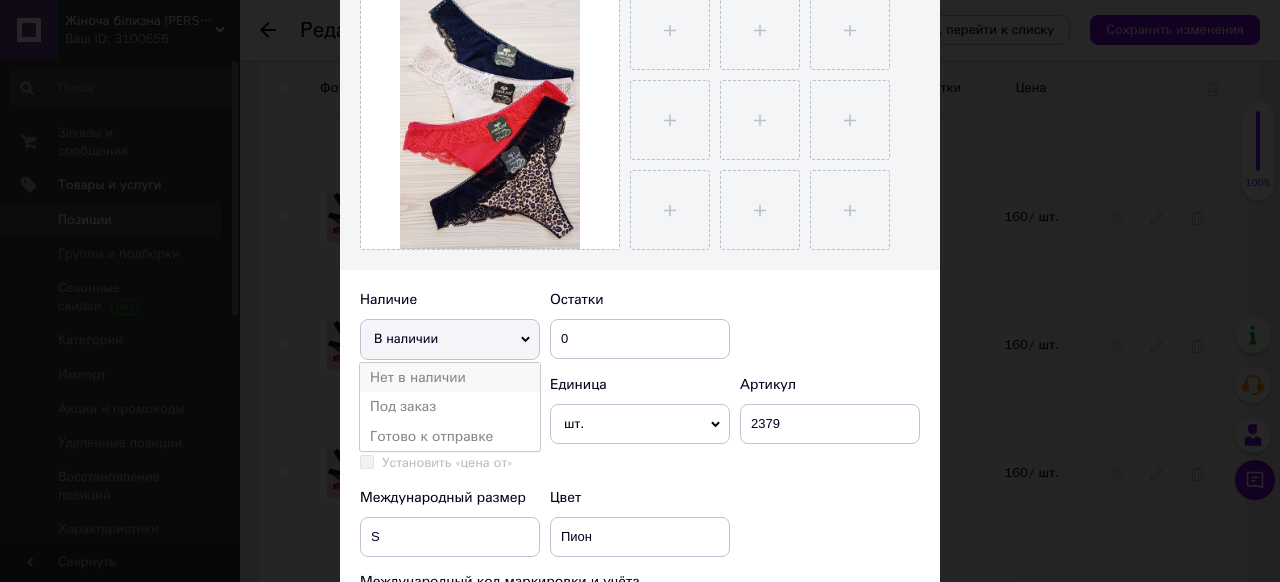 click on "Нет в наличии" at bounding box center (450, 378) 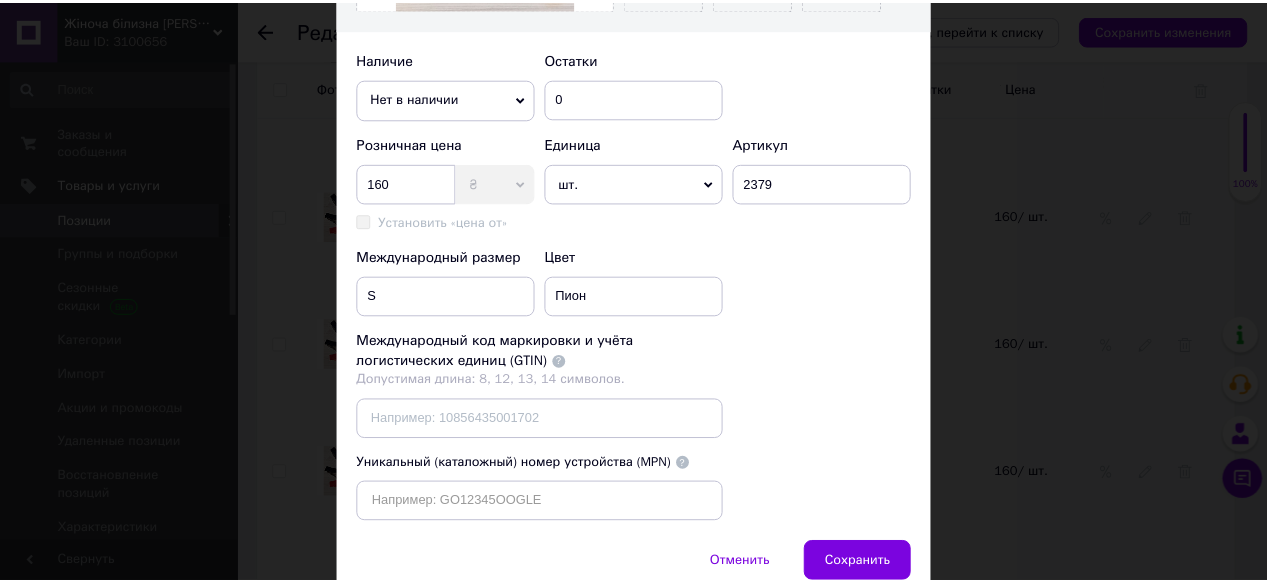 scroll, scrollTop: 764, scrollLeft: 0, axis: vertical 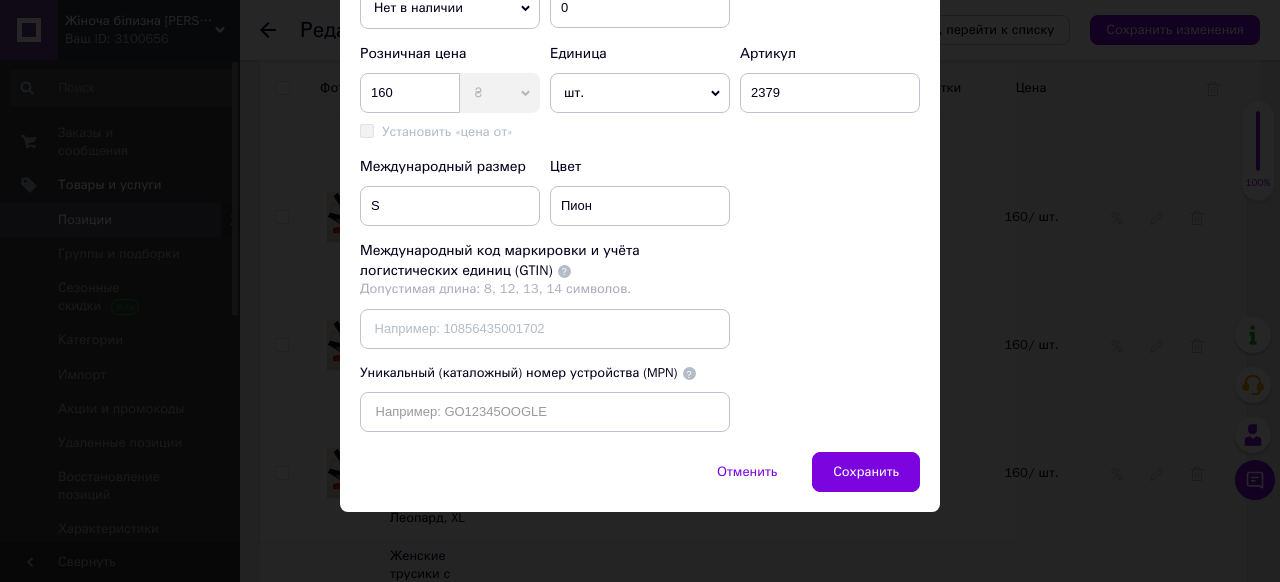 drag, startPoint x: 864, startPoint y: 473, endPoint x: 865, endPoint y: 461, distance: 12.0415945 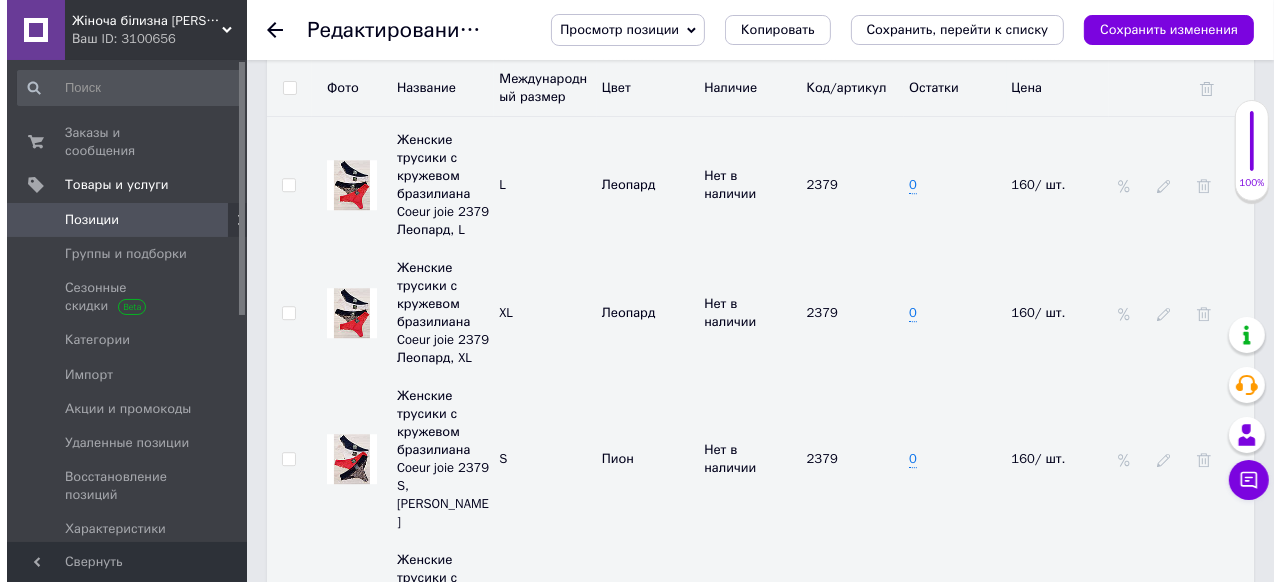 scroll, scrollTop: 4720, scrollLeft: 0, axis: vertical 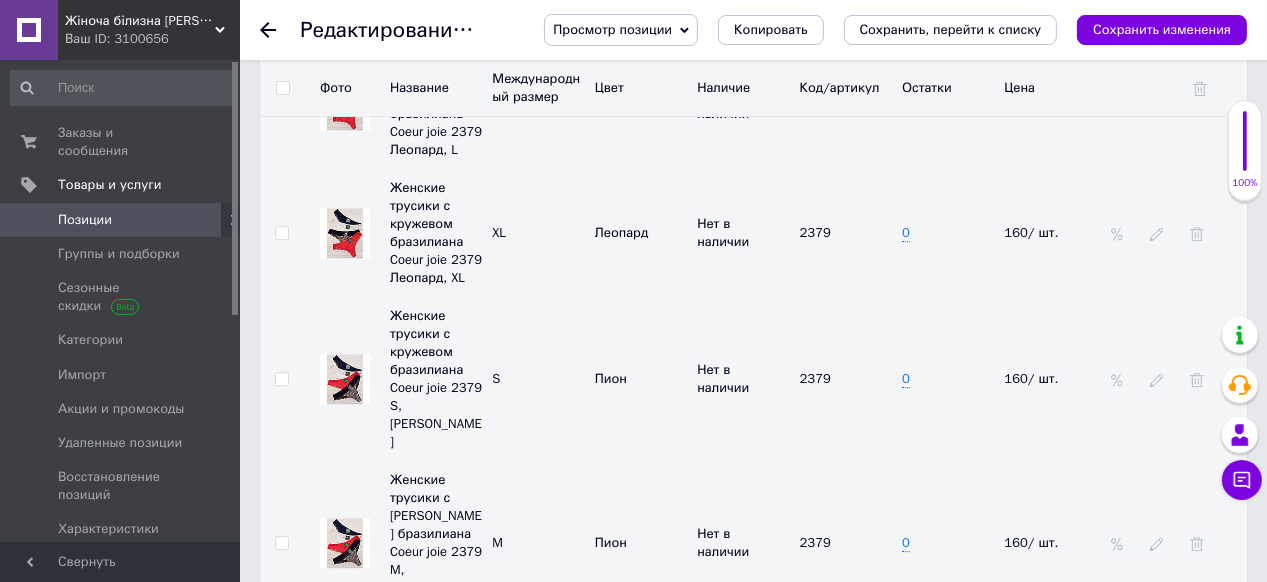 click 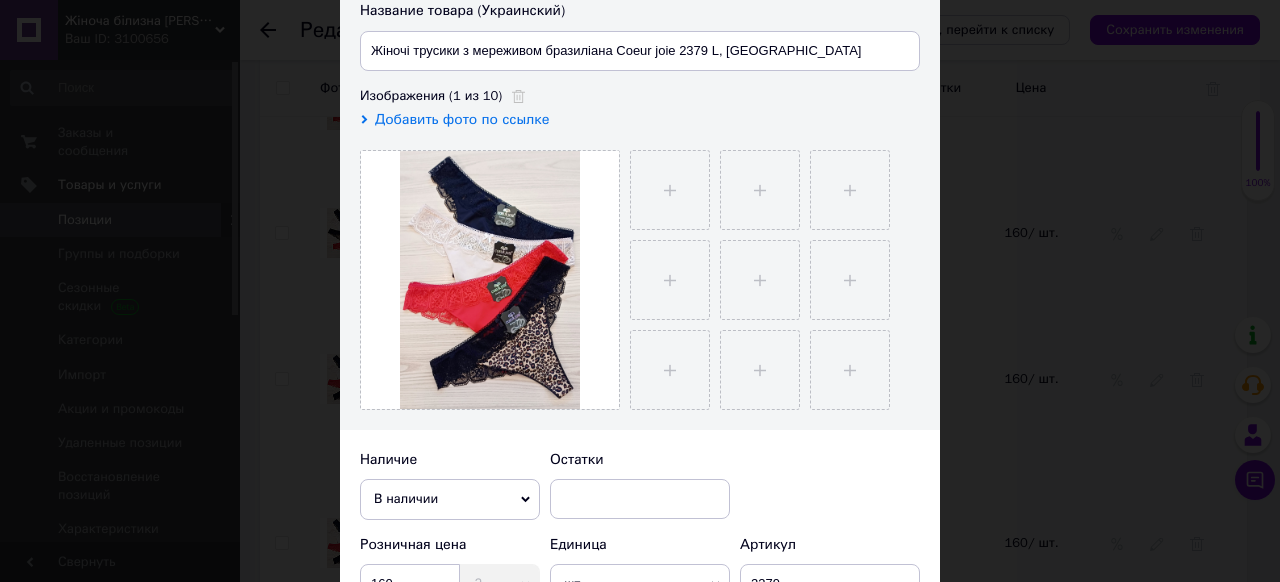 scroll, scrollTop: 400, scrollLeft: 0, axis: vertical 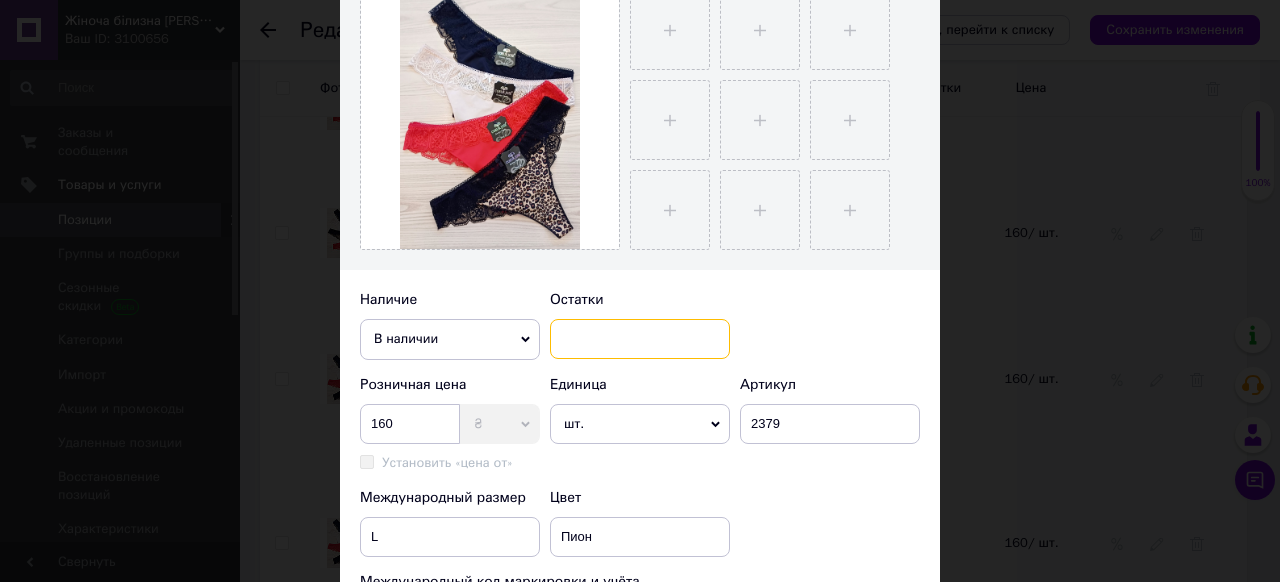 drag, startPoint x: 644, startPoint y: 334, endPoint x: 641, endPoint y: 345, distance: 11.401754 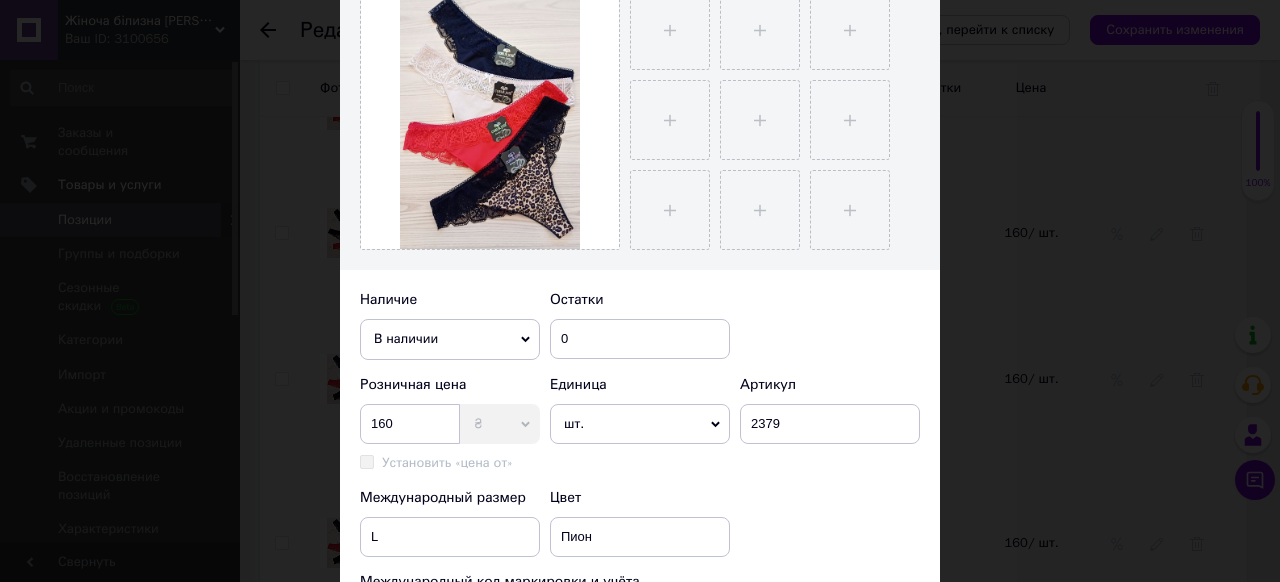 click 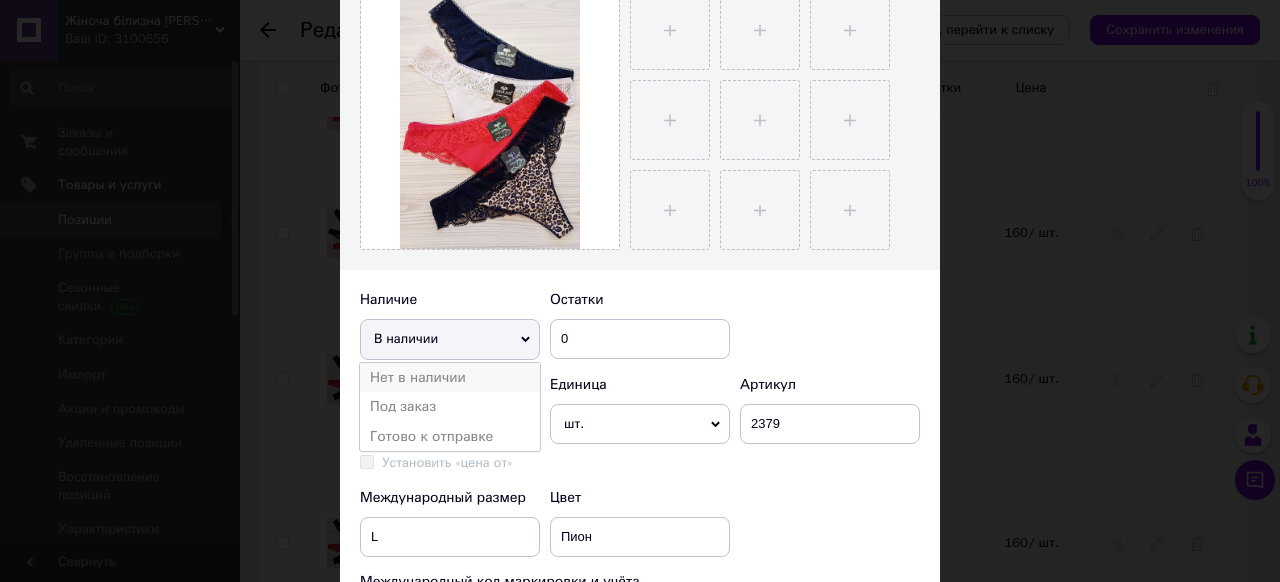 click on "Нет в наличии" at bounding box center (450, 378) 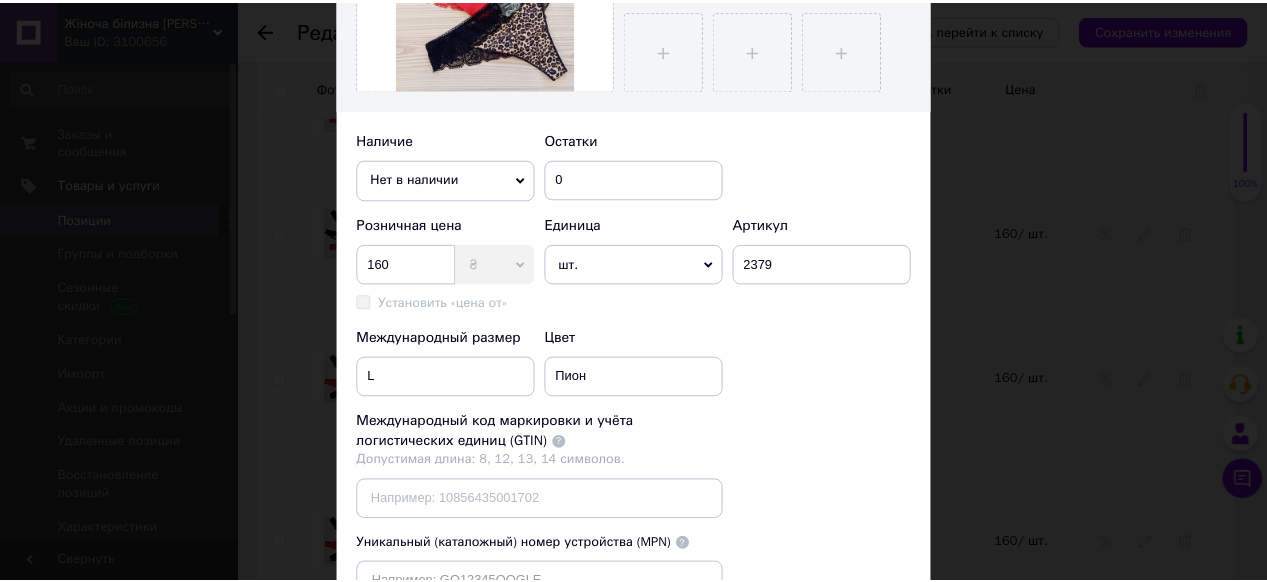 scroll, scrollTop: 720, scrollLeft: 0, axis: vertical 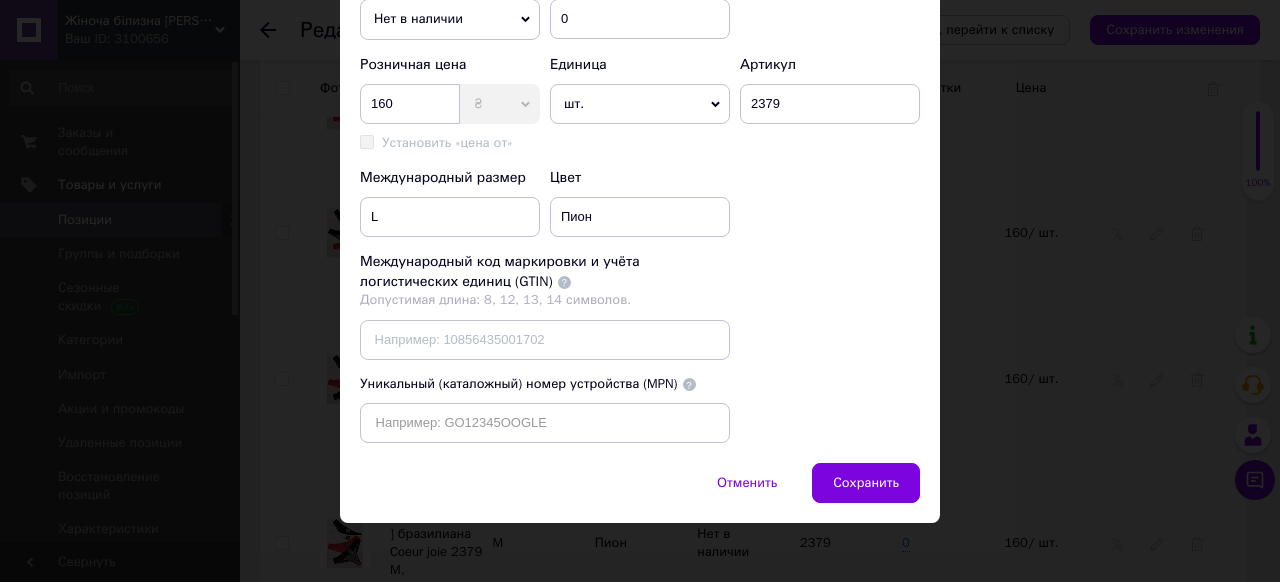drag, startPoint x: 845, startPoint y: 516, endPoint x: 842, endPoint y: 474, distance: 42.107006 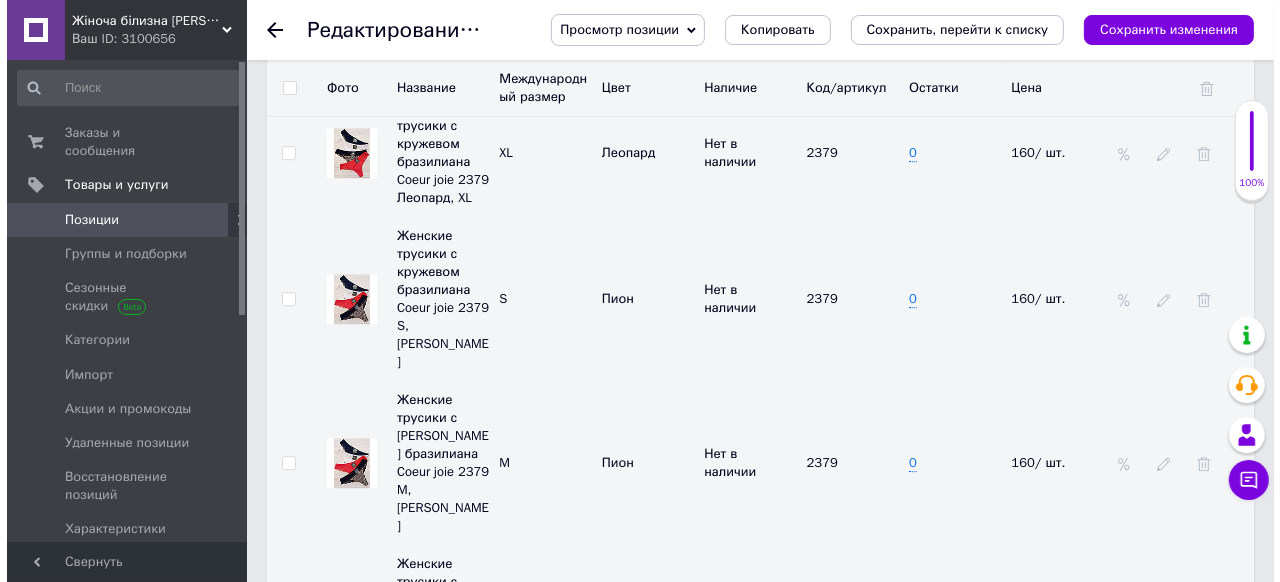 scroll, scrollTop: 4880, scrollLeft: 0, axis: vertical 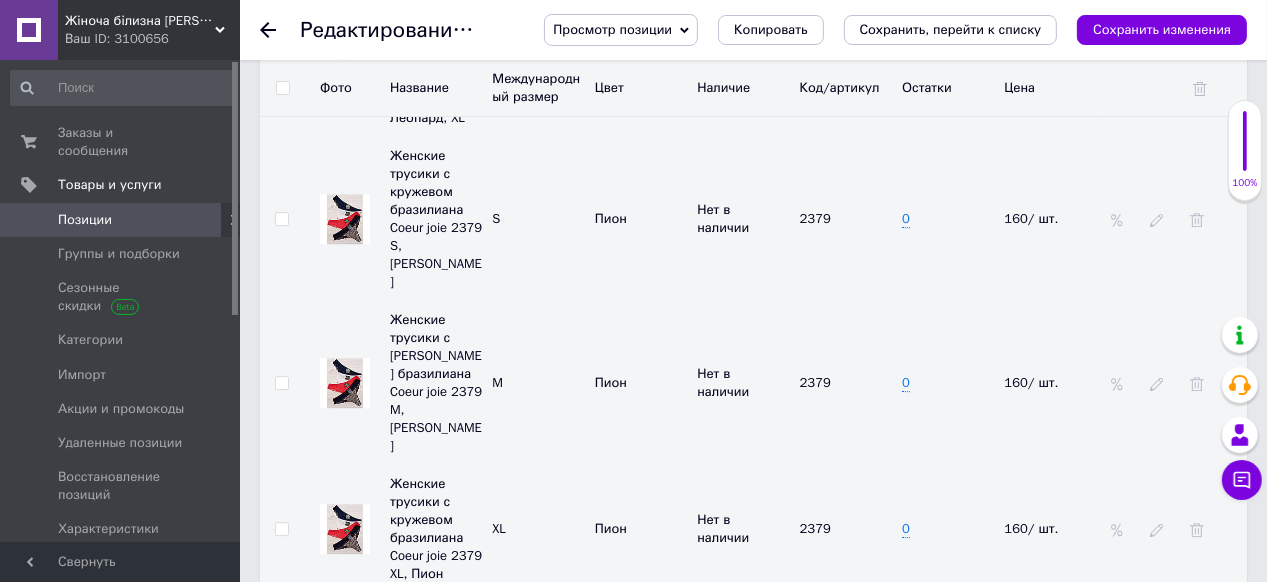 click 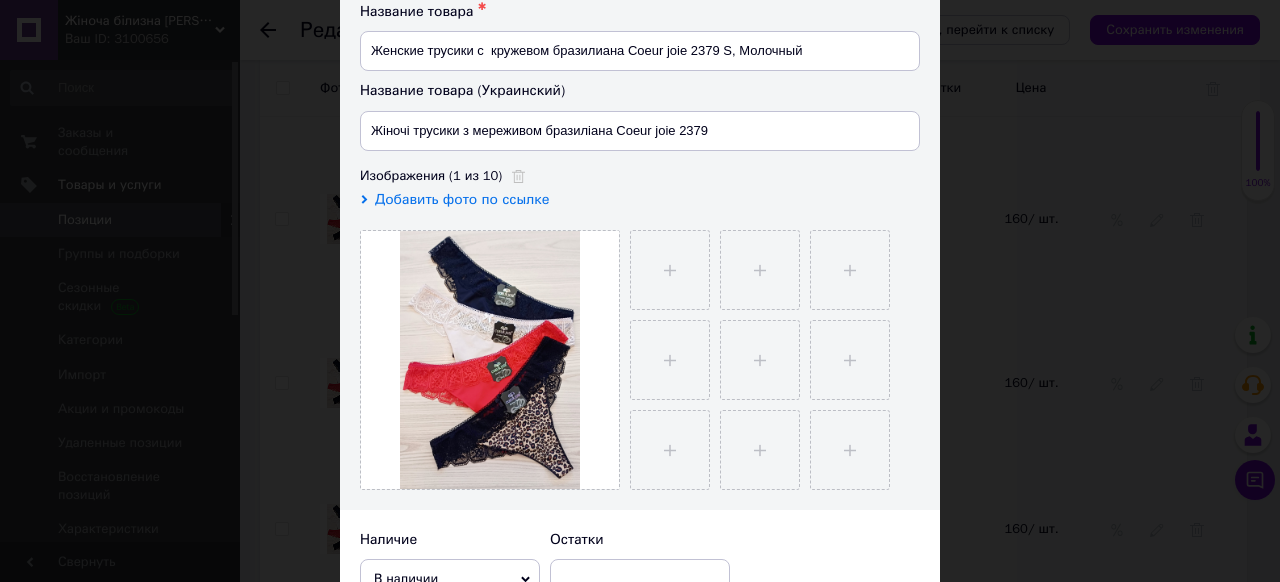 scroll, scrollTop: 320, scrollLeft: 0, axis: vertical 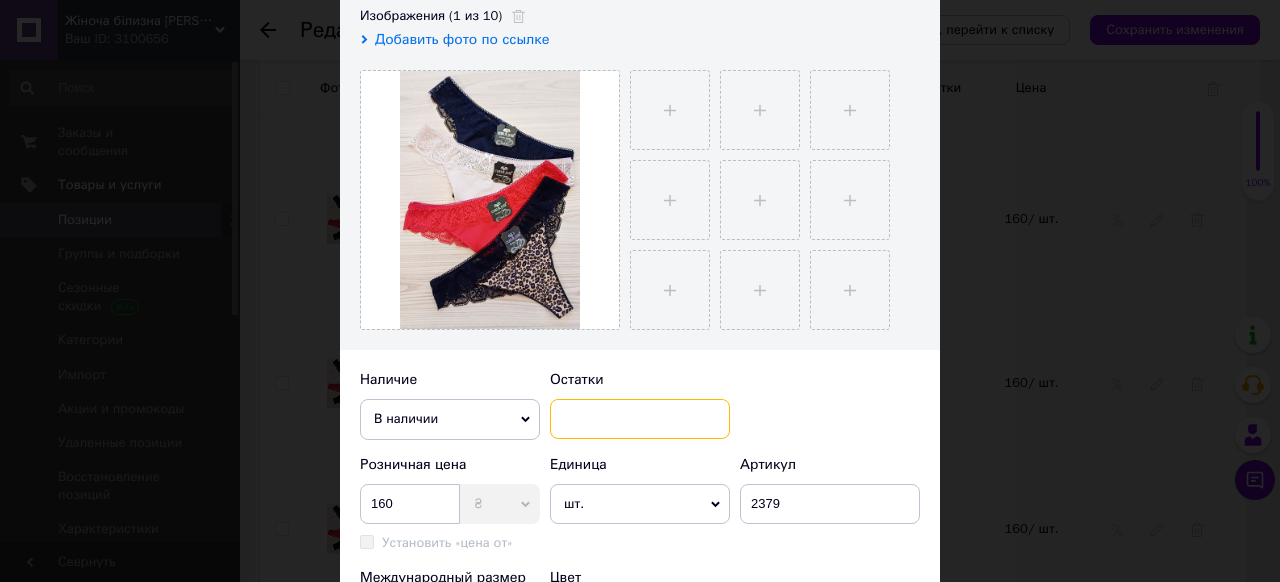 click at bounding box center [640, 419] 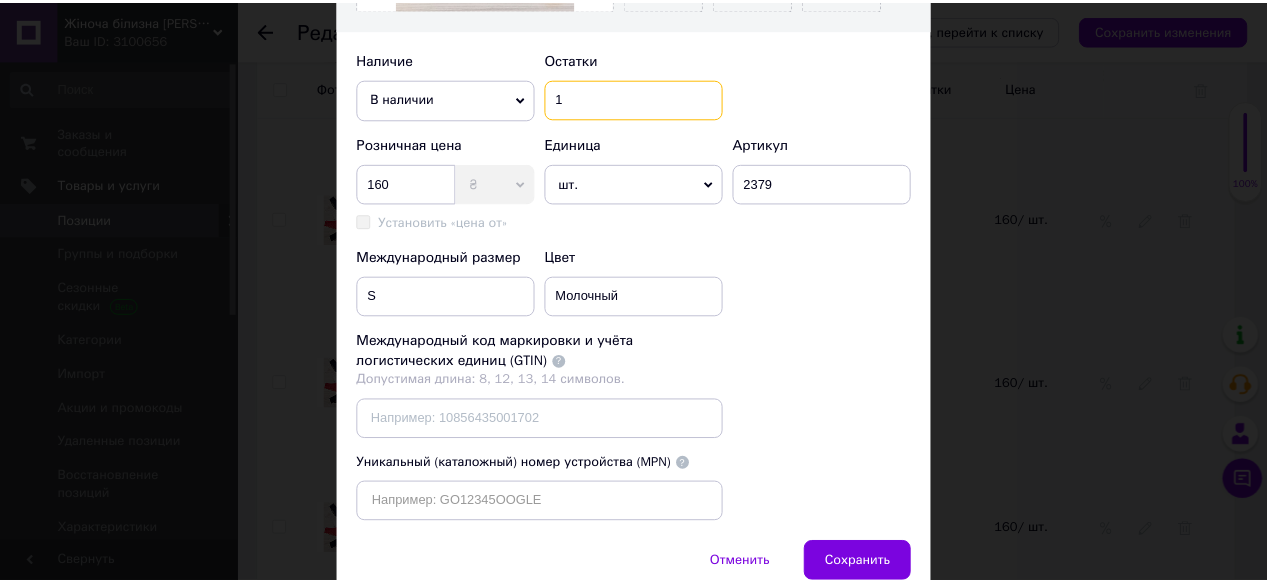 scroll, scrollTop: 764, scrollLeft: 0, axis: vertical 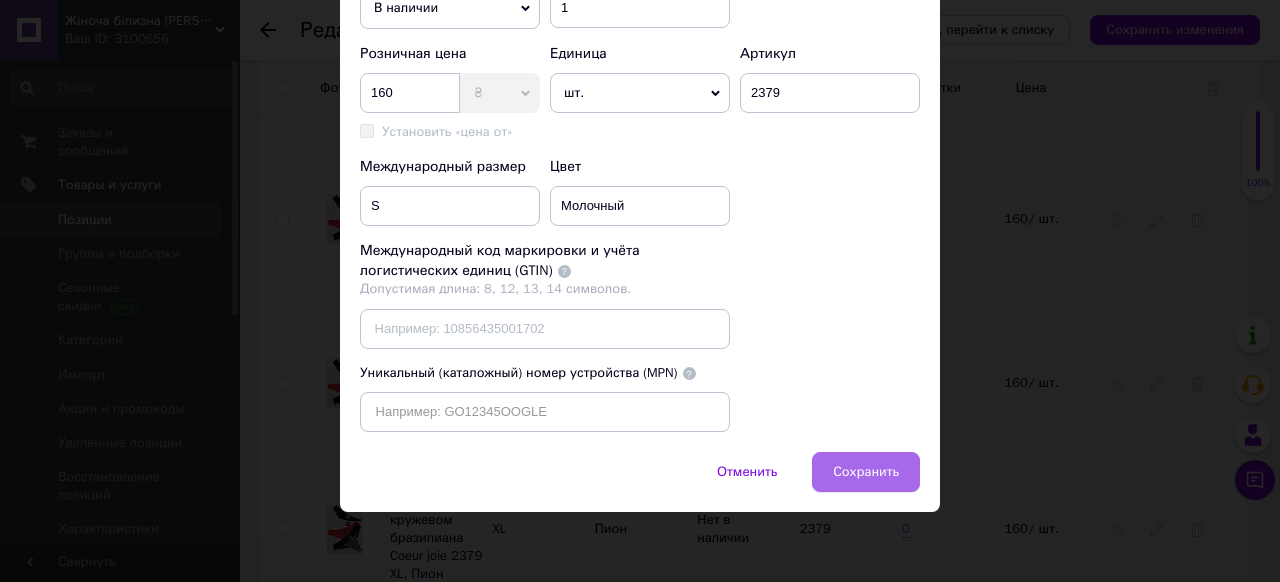 click on "Сохранить" at bounding box center [866, 472] 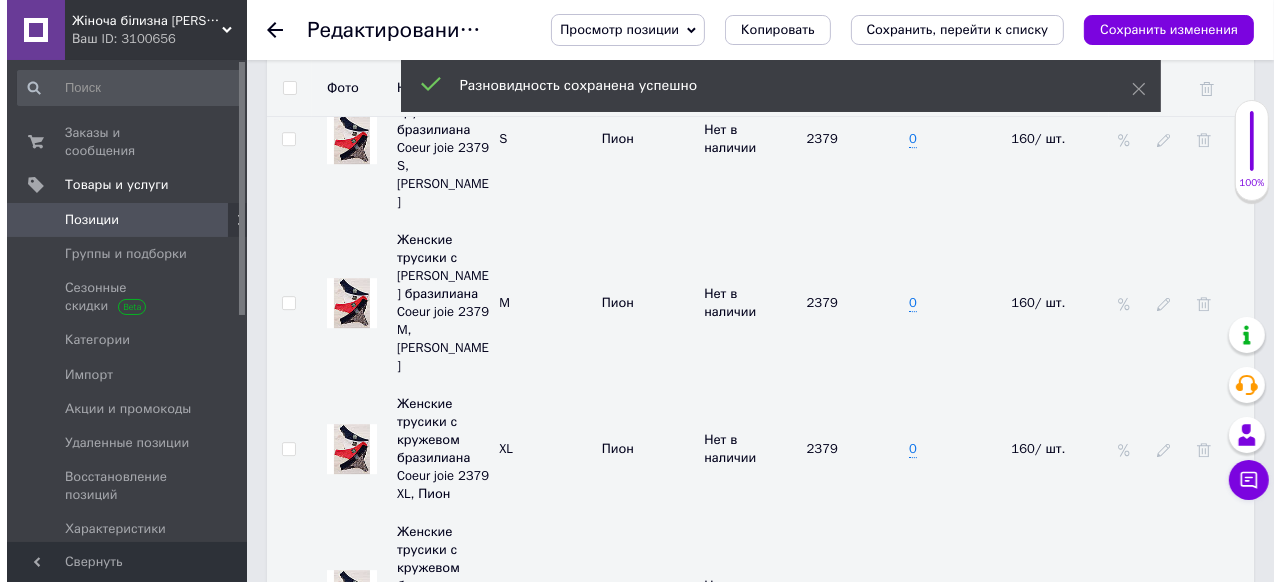 scroll, scrollTop: 5040, scrollLeft: 0, axis: vertical 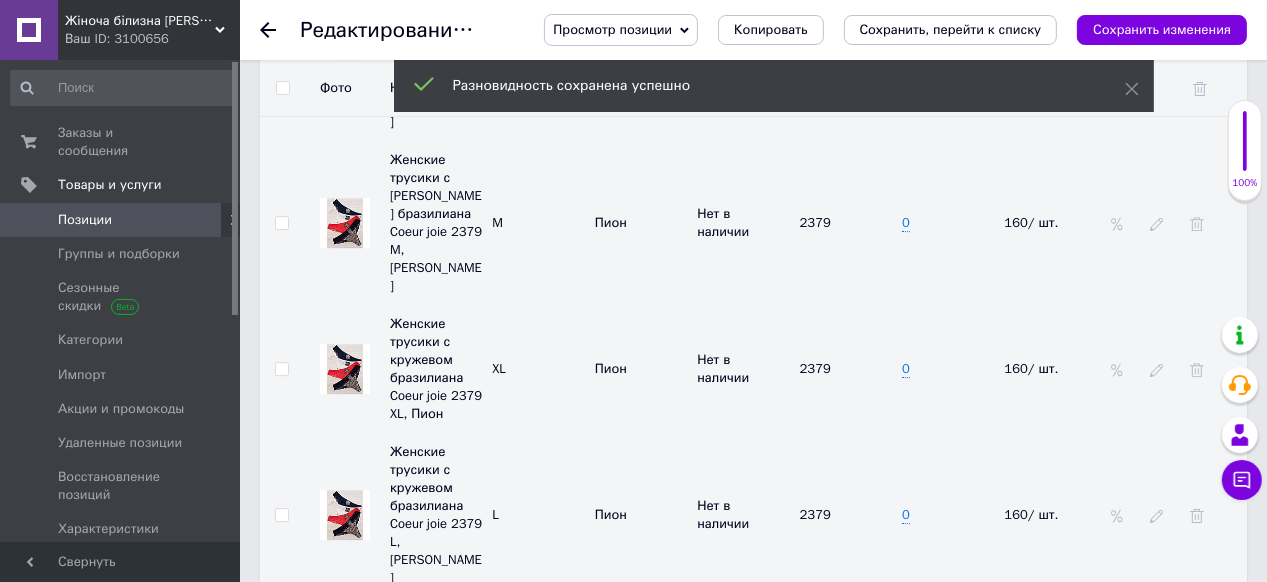click 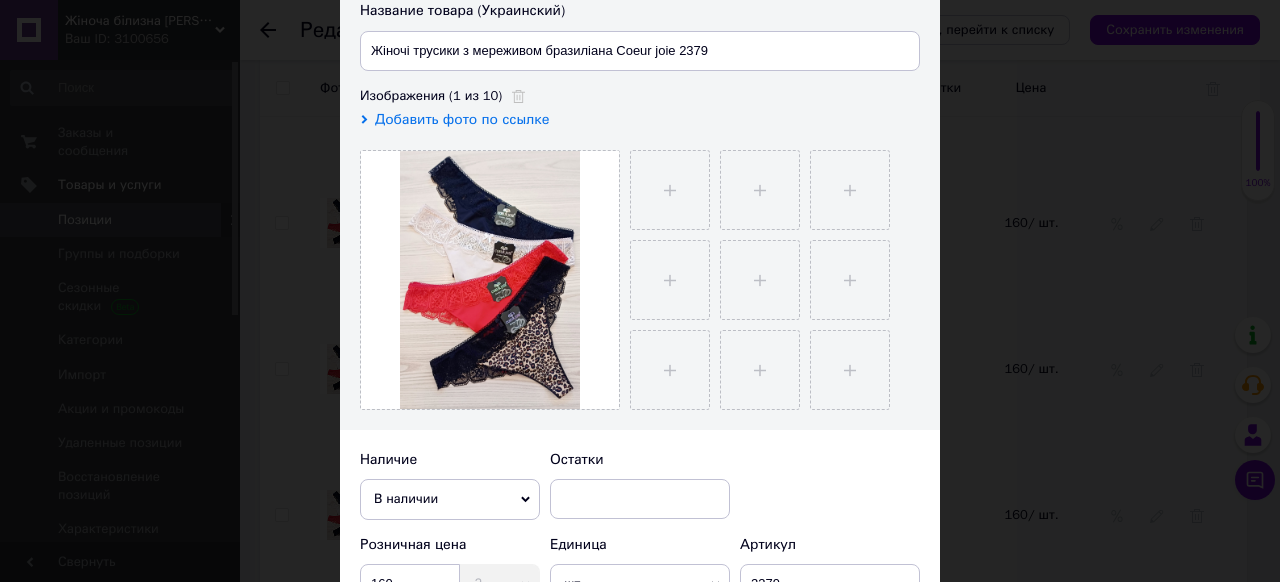 scroll, scrollTop: 320, scrollLeft: 0, axis: vertical 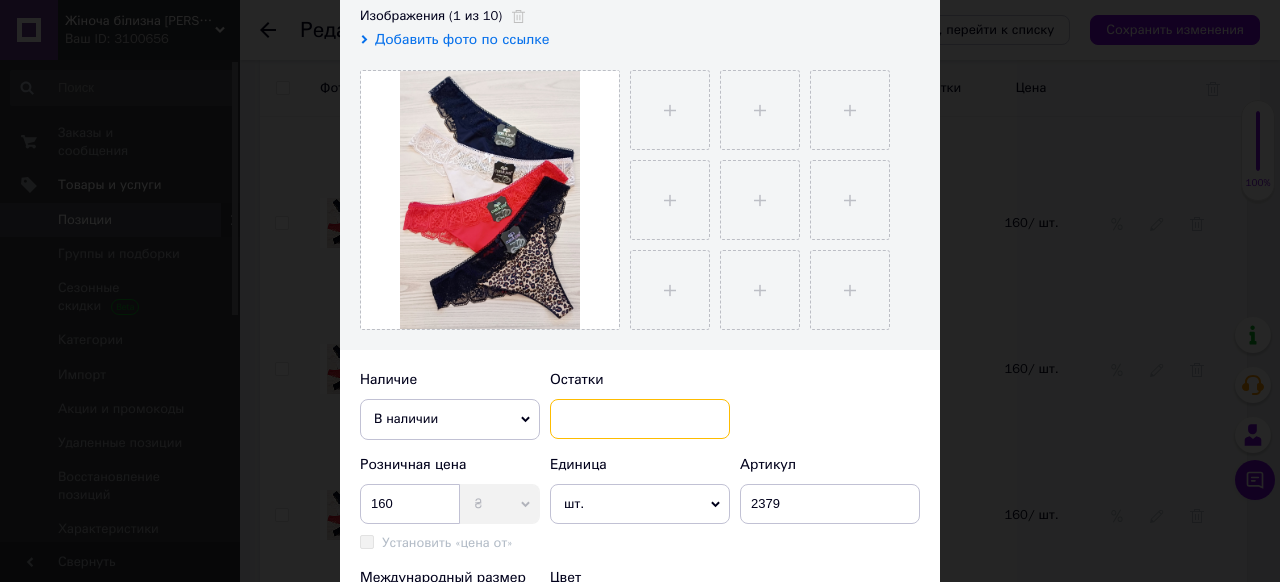 click at bounding box center (640, 419) 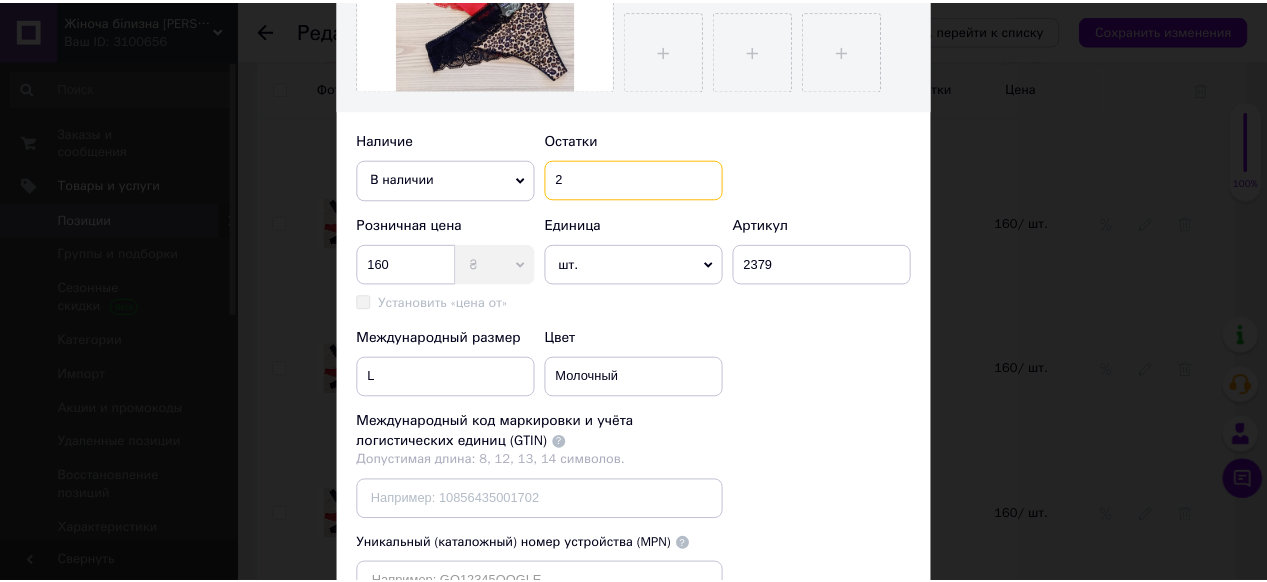 scroll, scrollTop: 720, scrollLeft: 0, axis: vertical 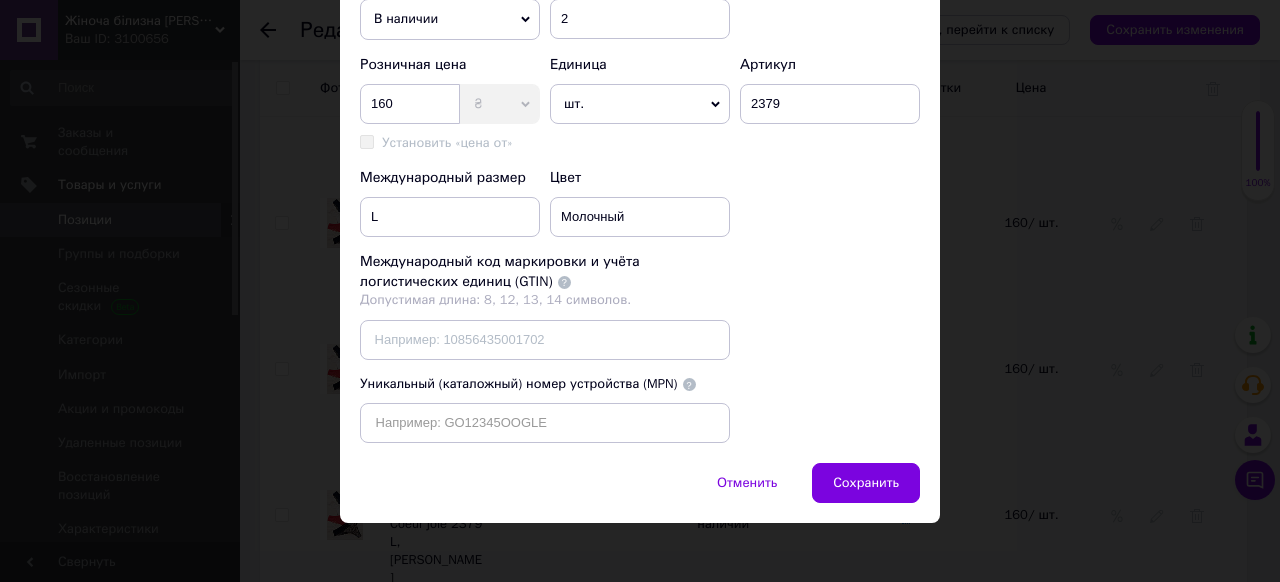 click on "Сохранить" at bounding box center (866, 483) 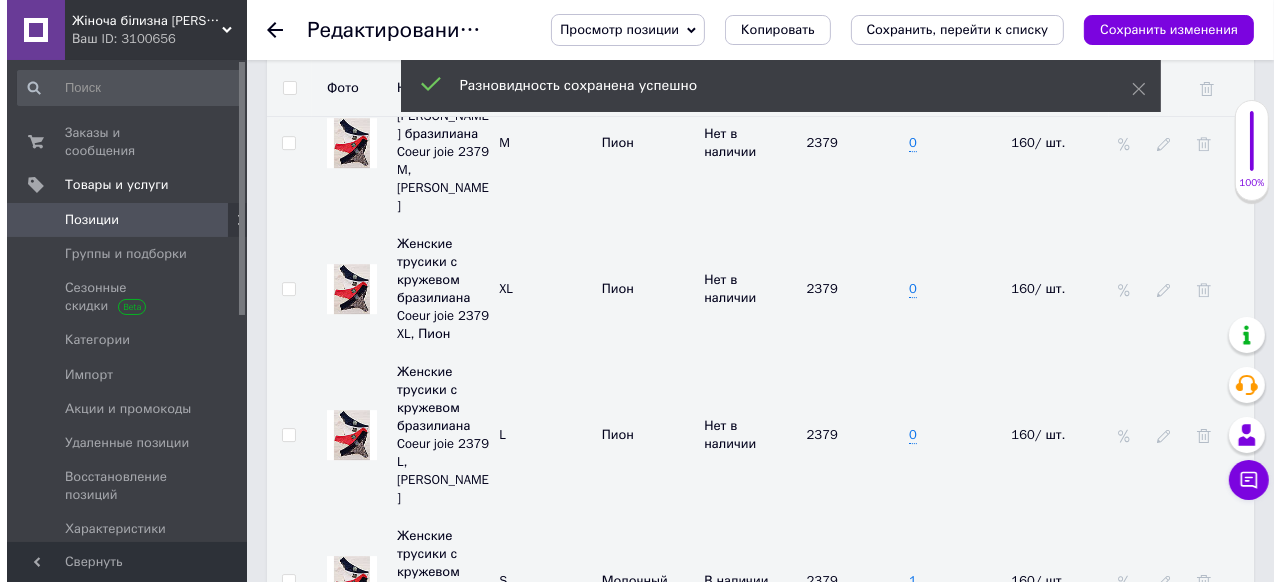 scroll, scrollTop: 5200, scrollLeft: 0, axis: vertical 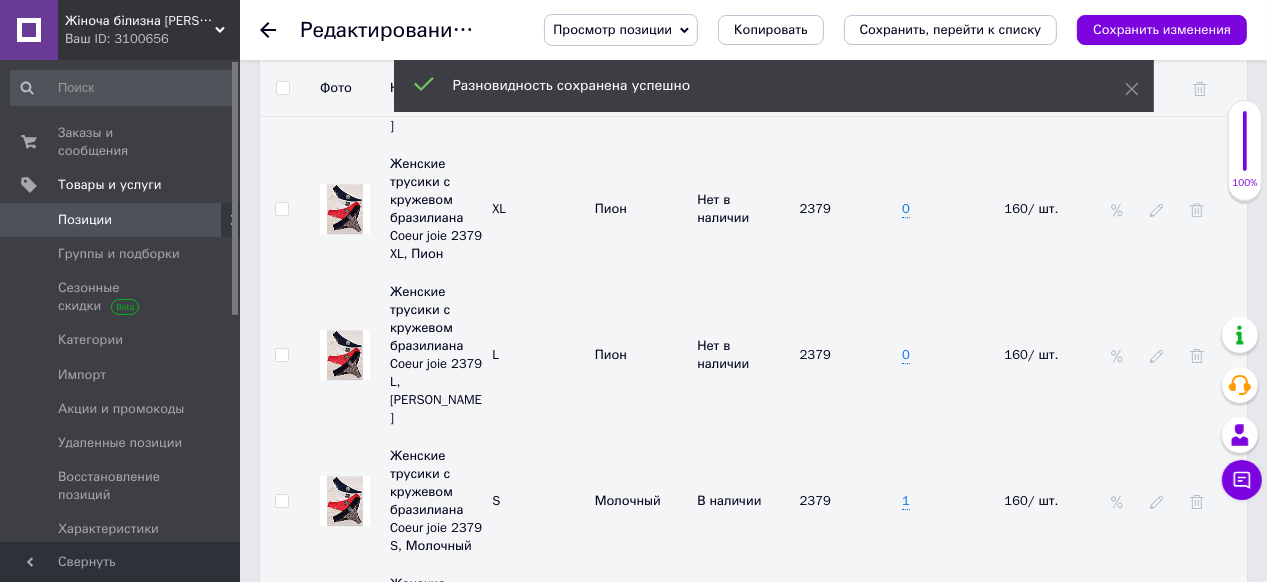 click 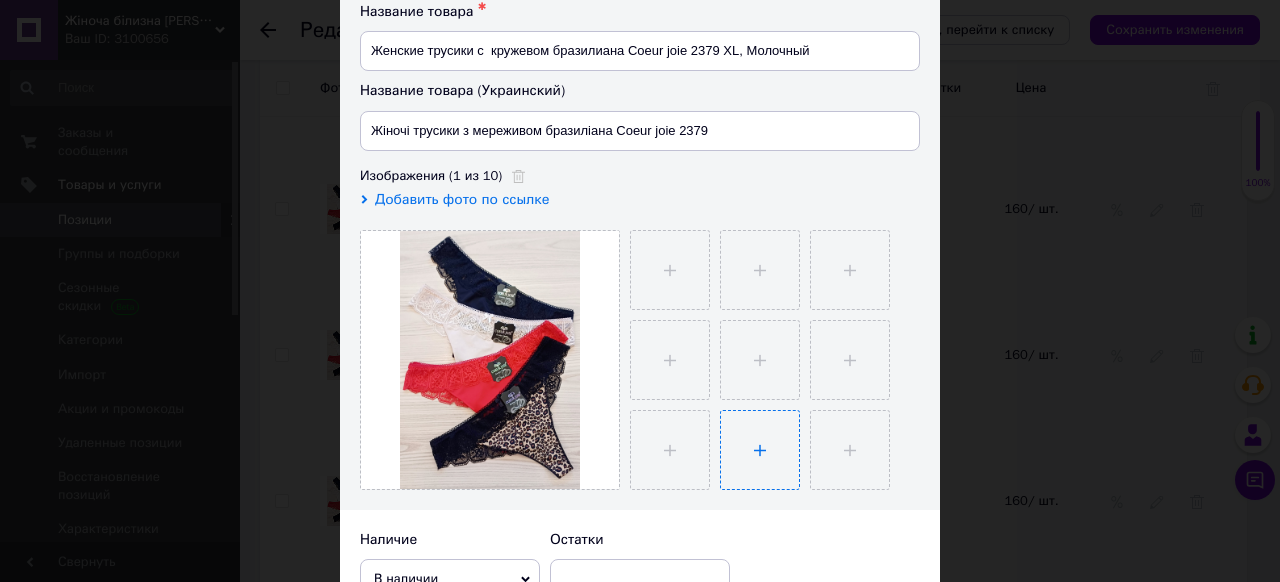 scroll, scrollTop: 400, scrollLeft: 0, axis: vertical 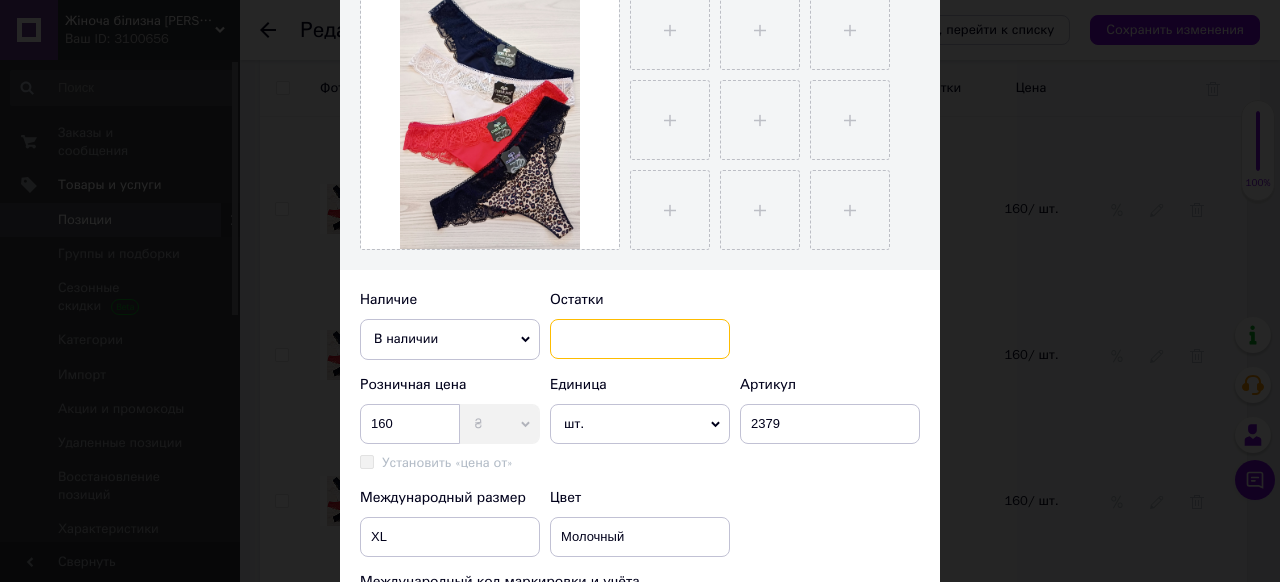 click at bounding box center [640, 339] 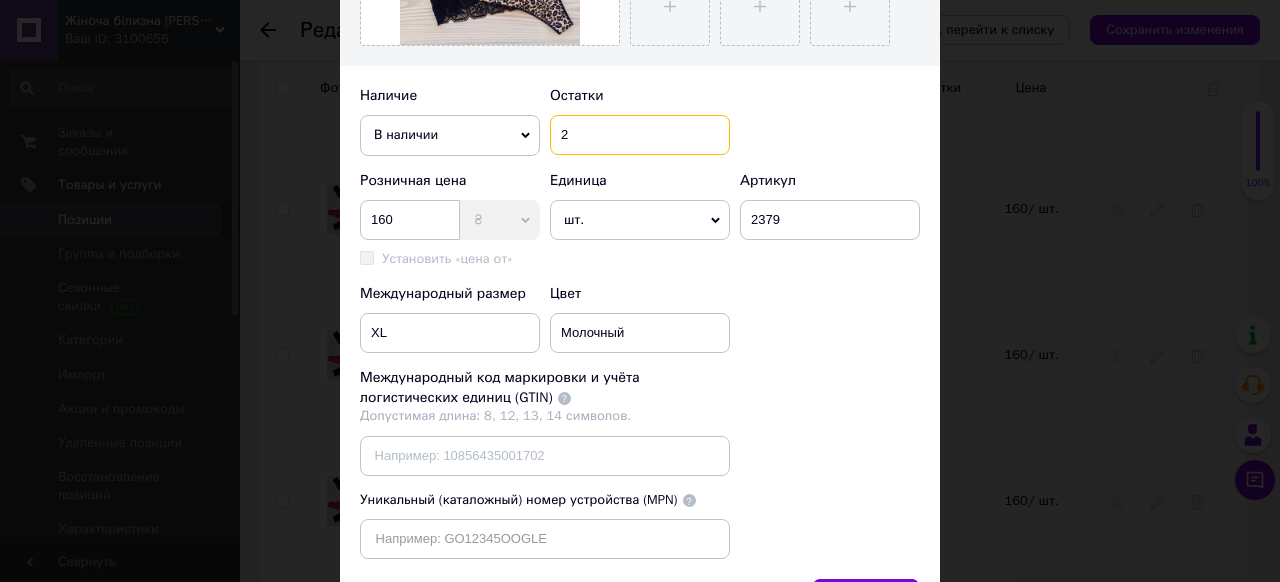 scroll, scrollTop: 524, scrollLeft: 0, axis: vertical 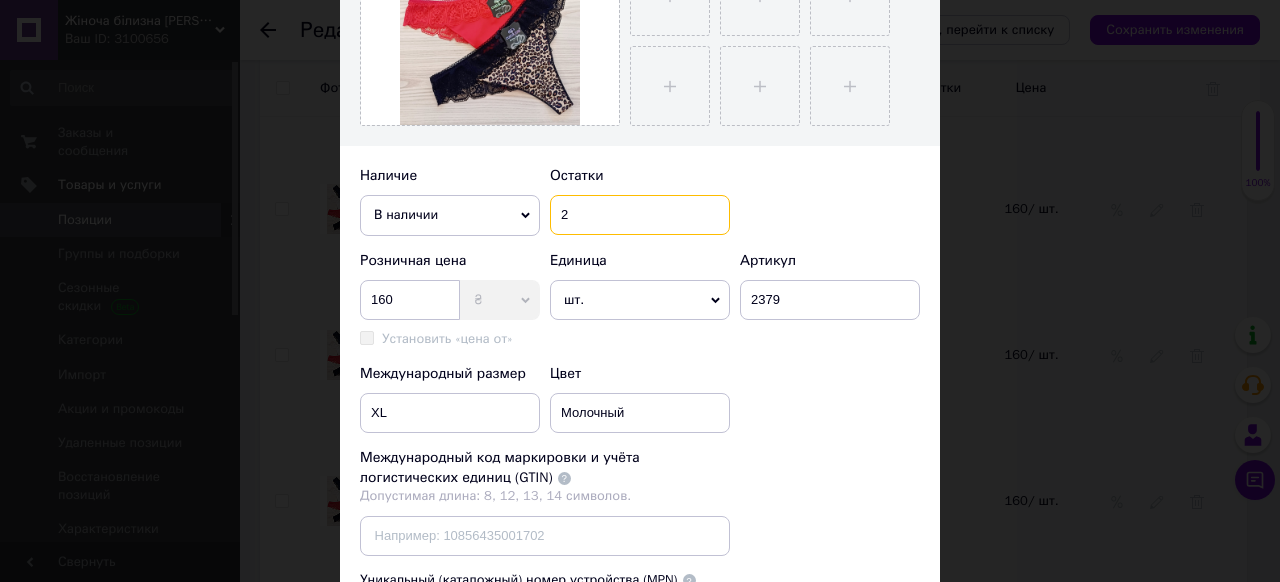 drag, startPoint x: 569, startPoint y: 215, endPoint x: 559, endPoint y: 222, distance: 12.206555 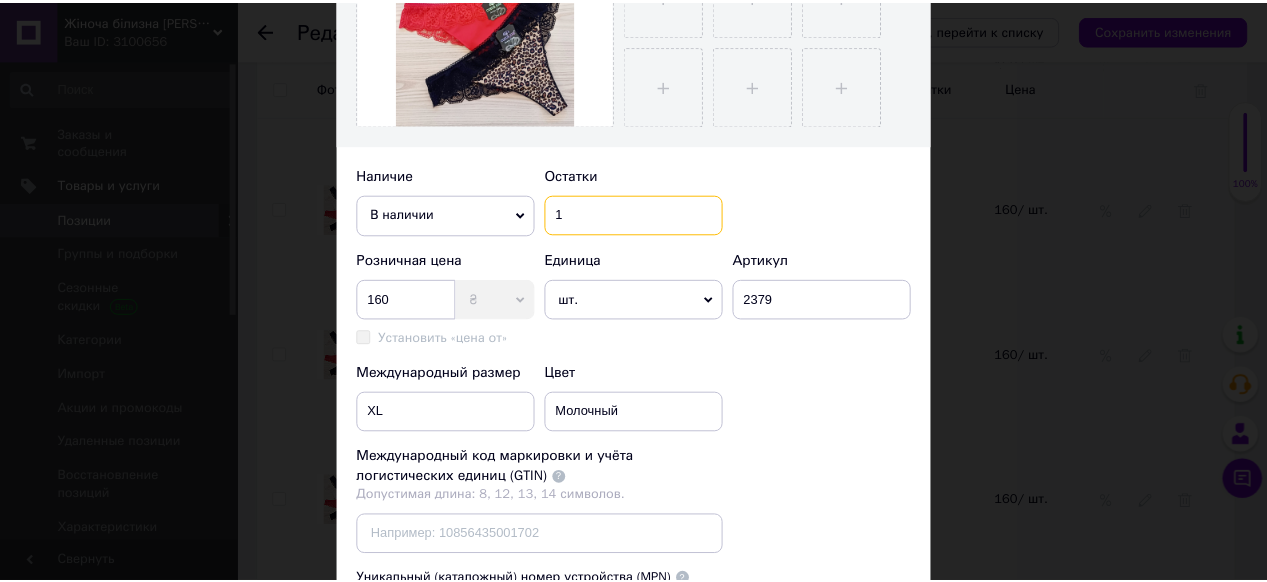 scroll, scrollTop: 764, scrollLeft: 0, axis: vertical 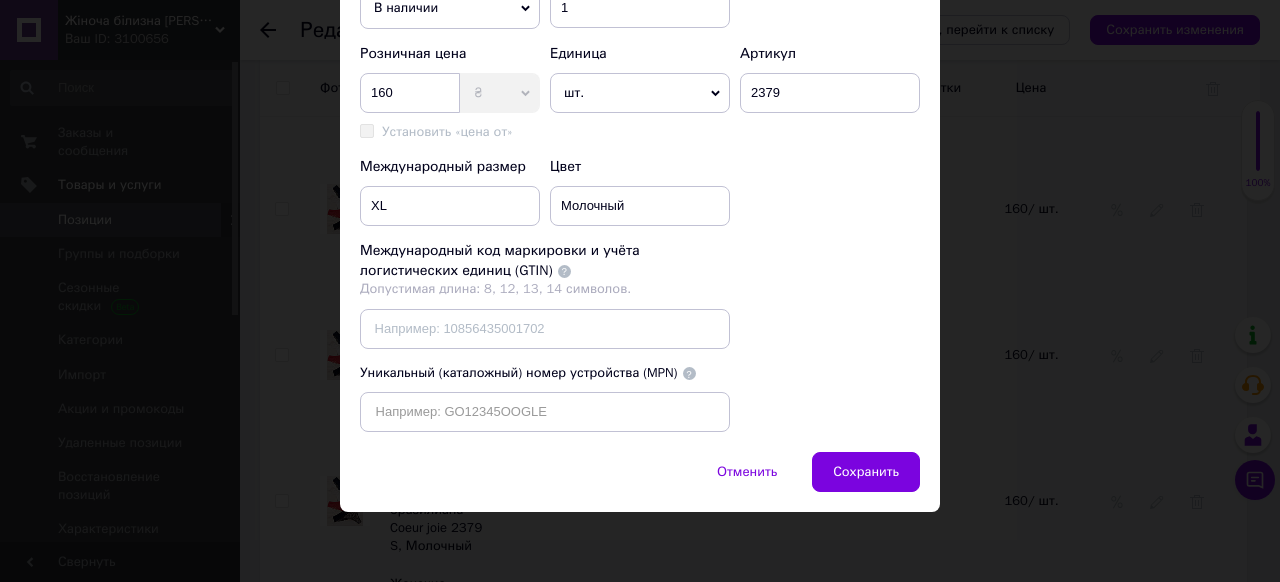 click on "Сохранить" at bounding box center [866, 472] 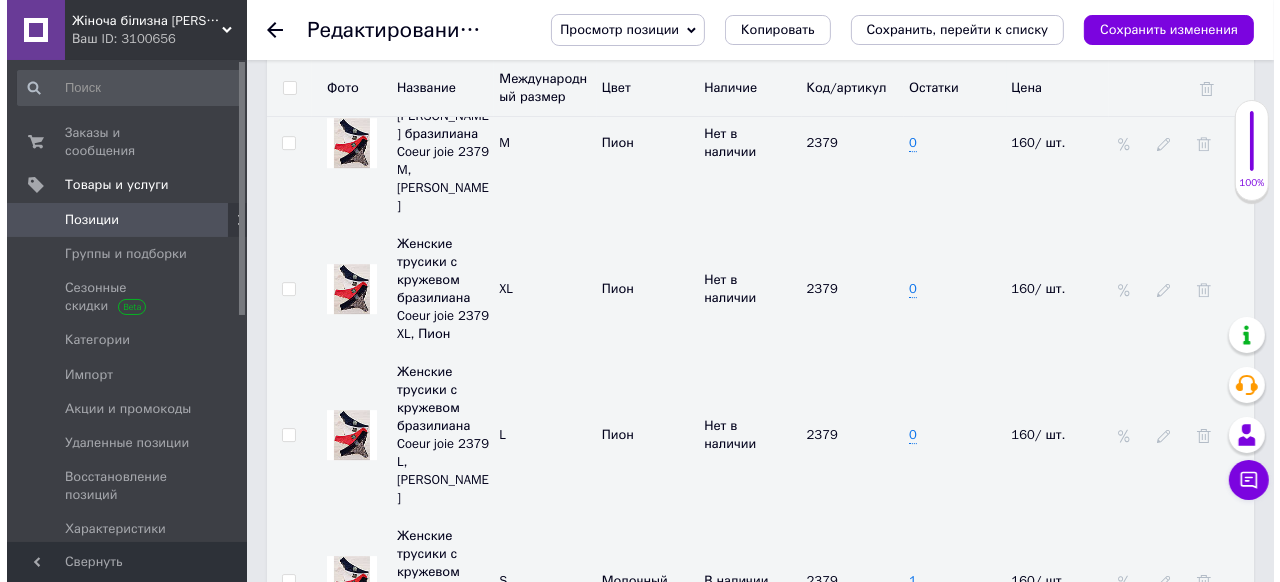 scroll, scrollTop: 5040, scrollLeft: 0, axis: vertical 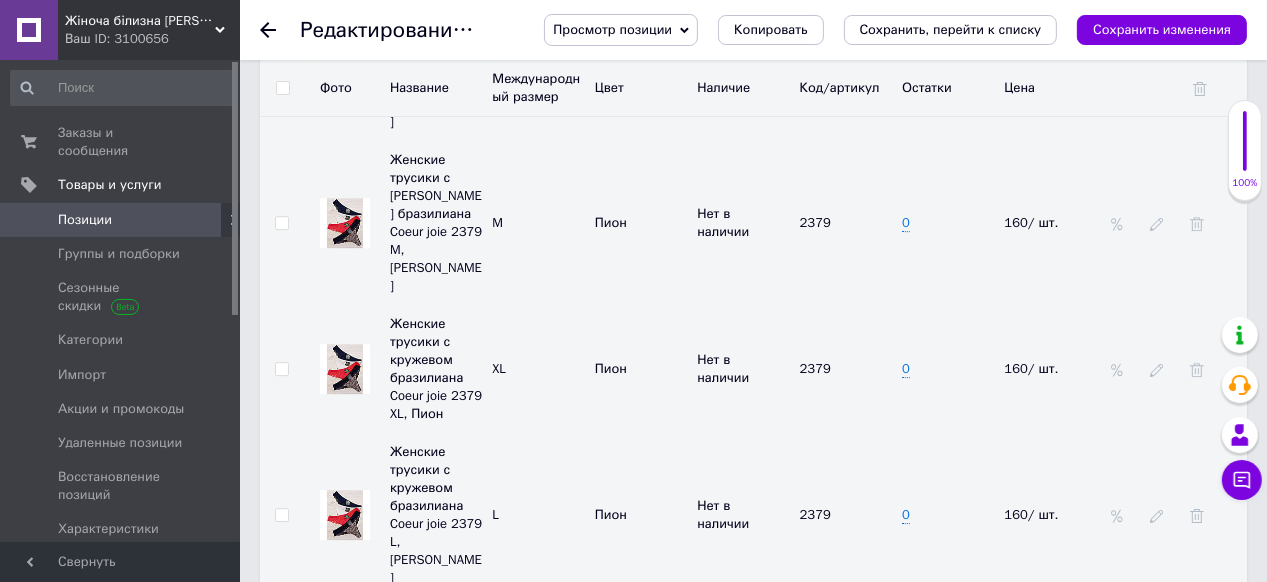 click 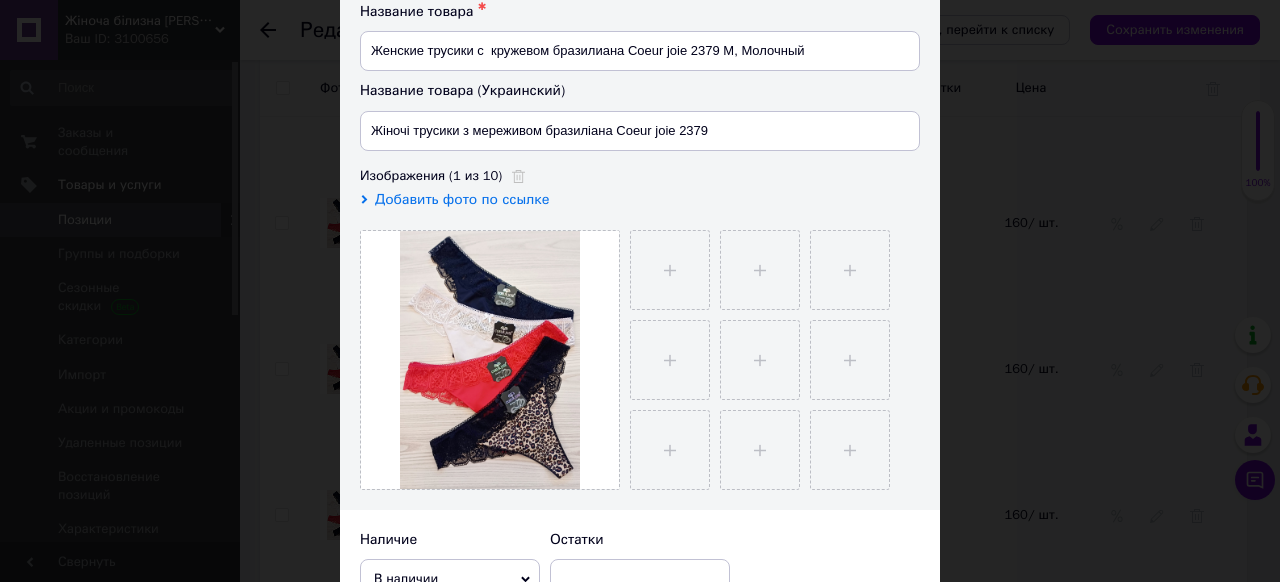 scroll, scrollTop: 320, scrollLeft: 0, axis: vertical 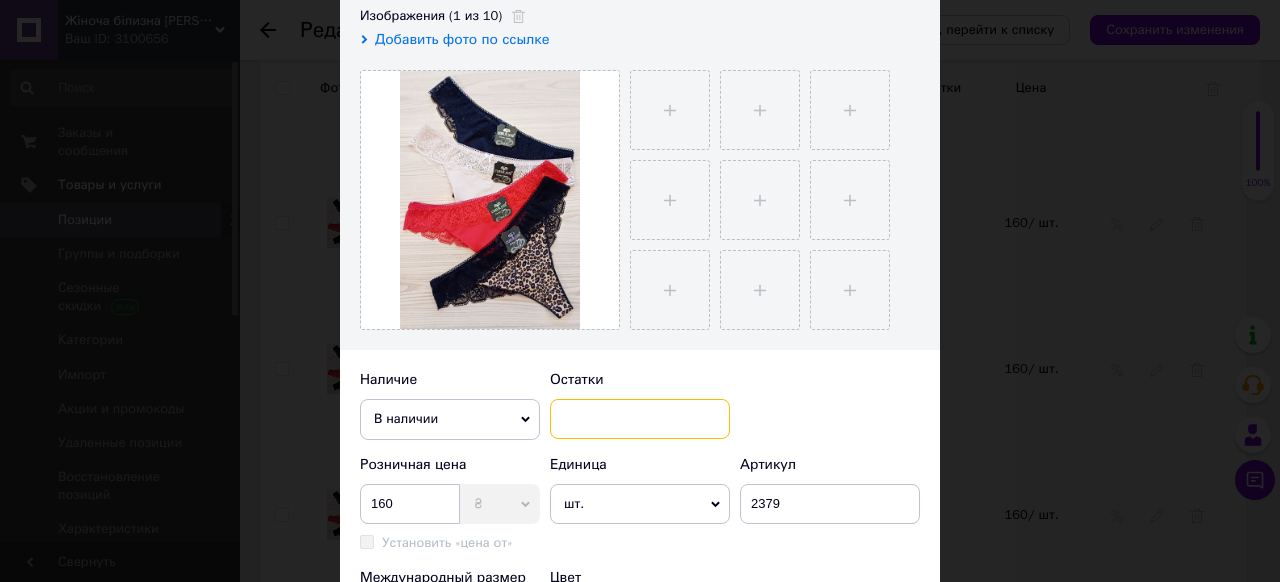 click at bounding box center [640, 419] 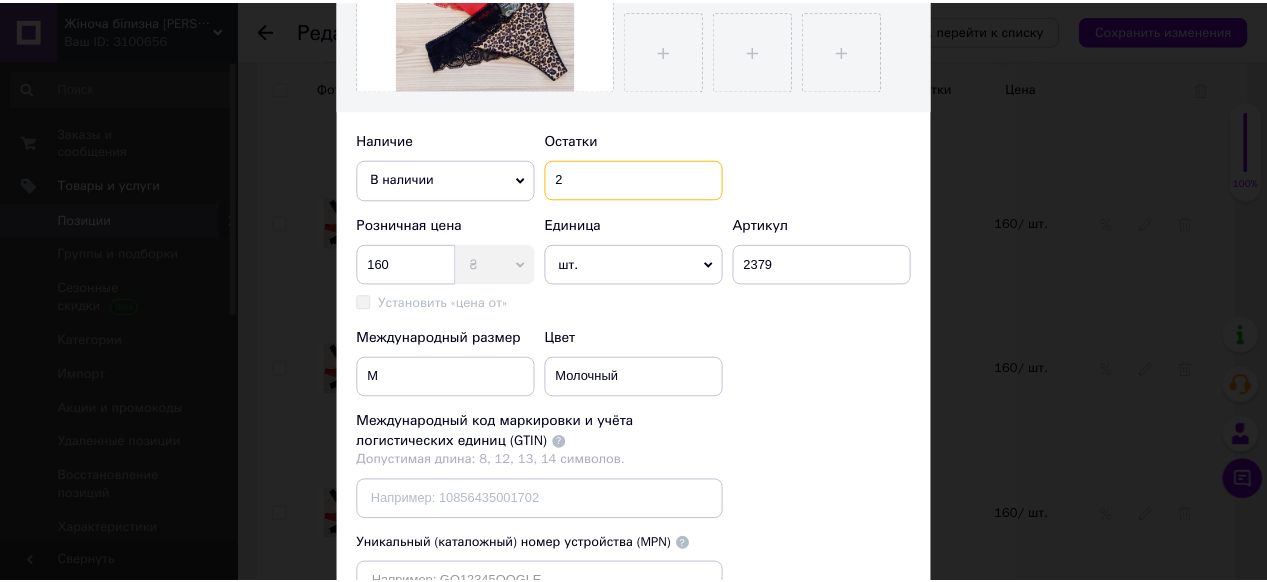 scroll, scrollTop: 720, scrollLeft: 0, axis: vertical 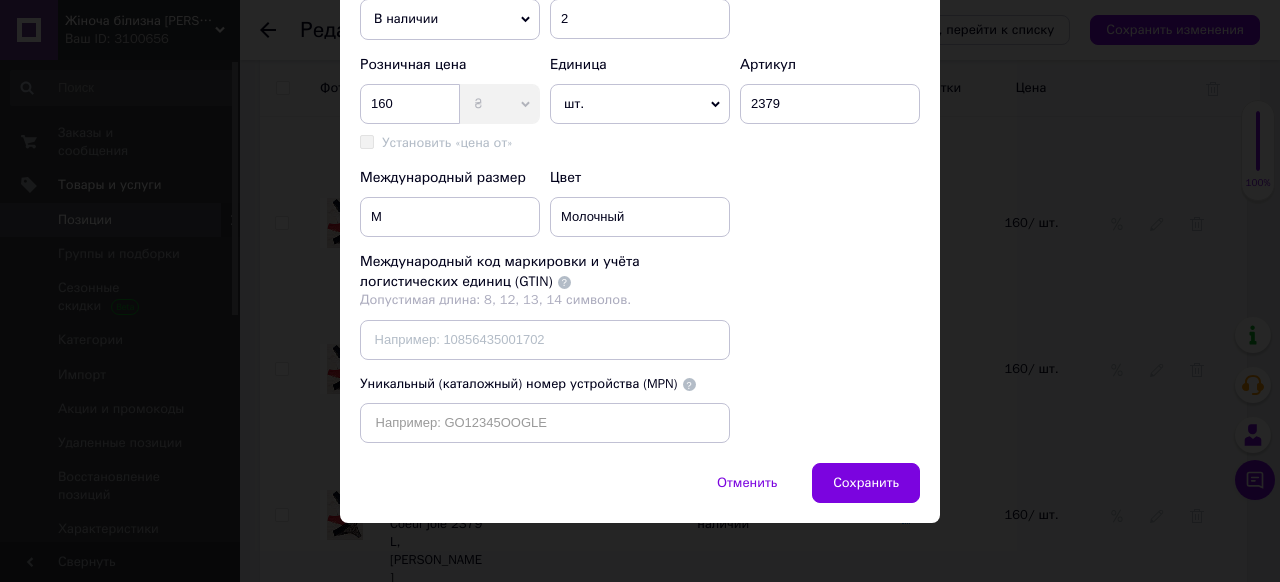 drag, startPoint x: 843, startPoint y: 512, endPoint x: 620, endPoint y: 456, distance: 229.9239 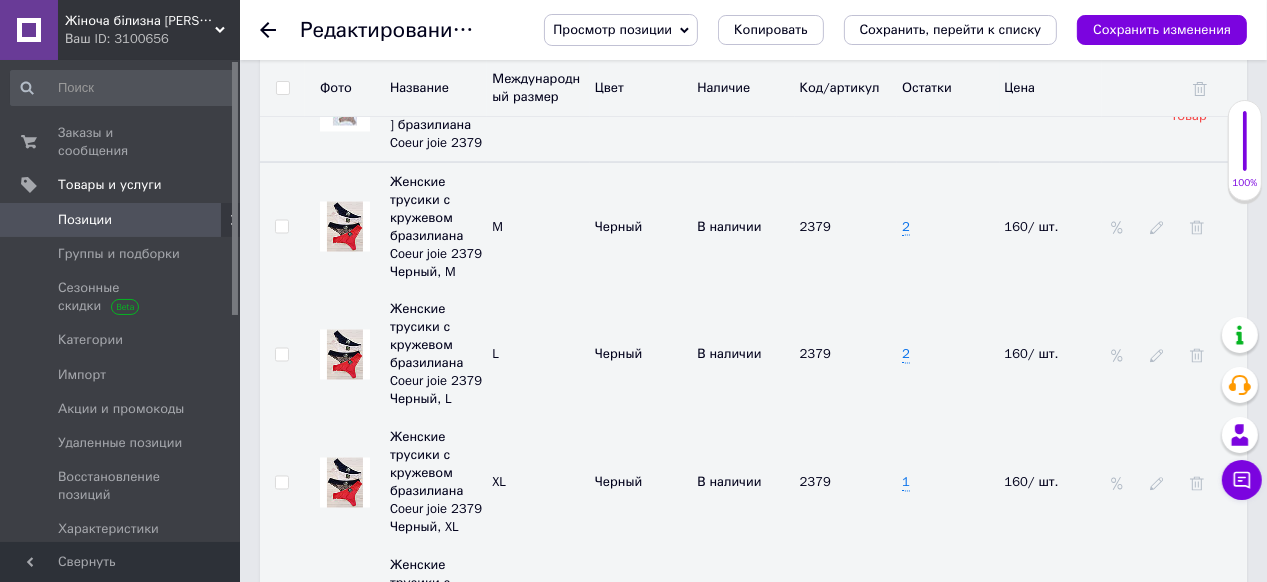 scroll, scrollTop: 2800, scrollLeft: 0, axis: vertical 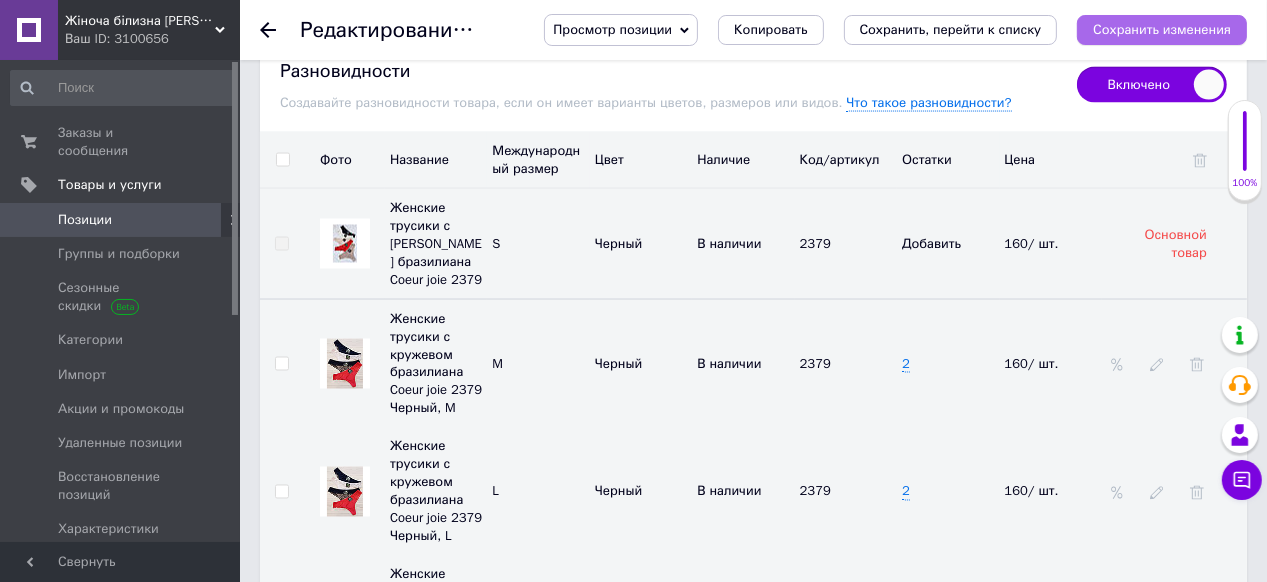 click on "Сохранить изменения" at bounding box center (1162, 29) 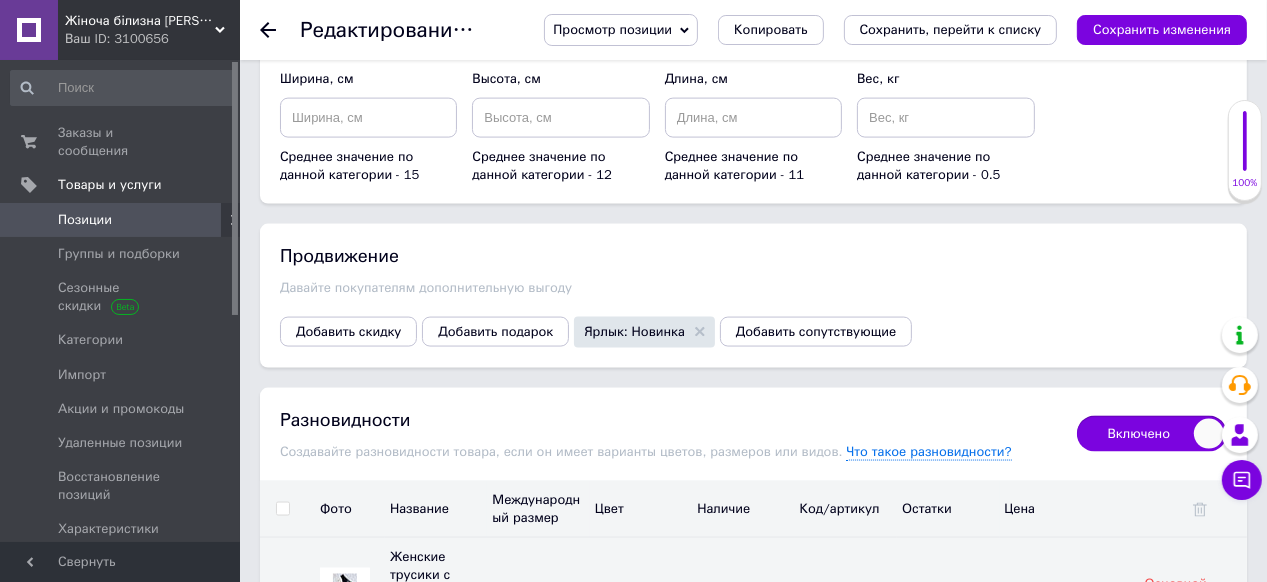 scroll, scrollTop: 2611, scrollLeft: 0, axis: vertical 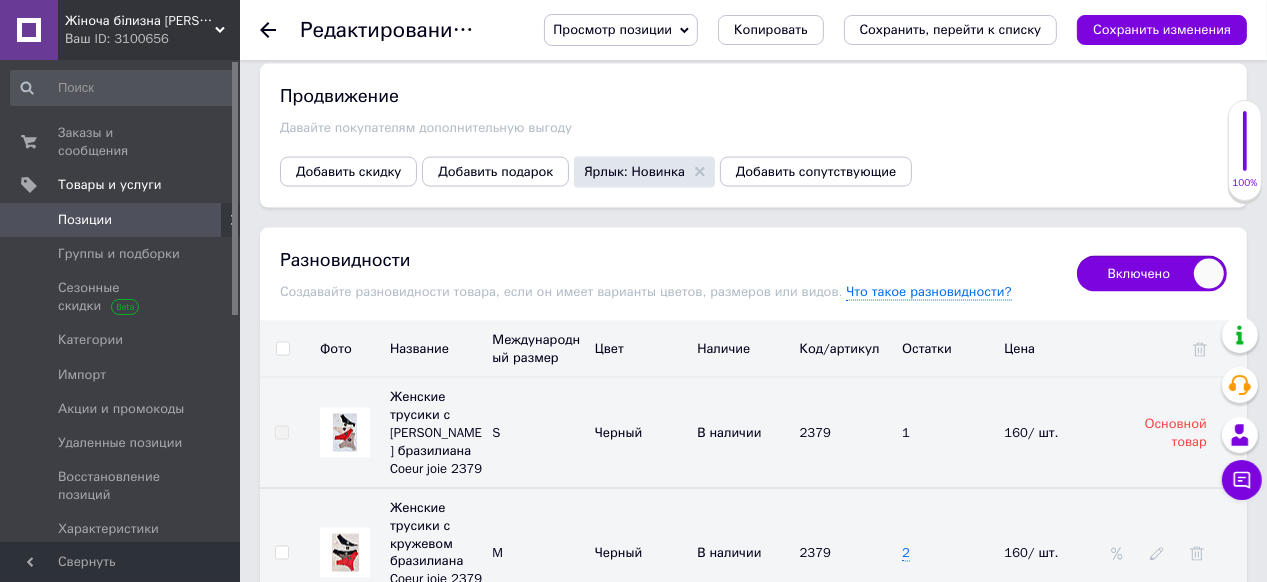 click 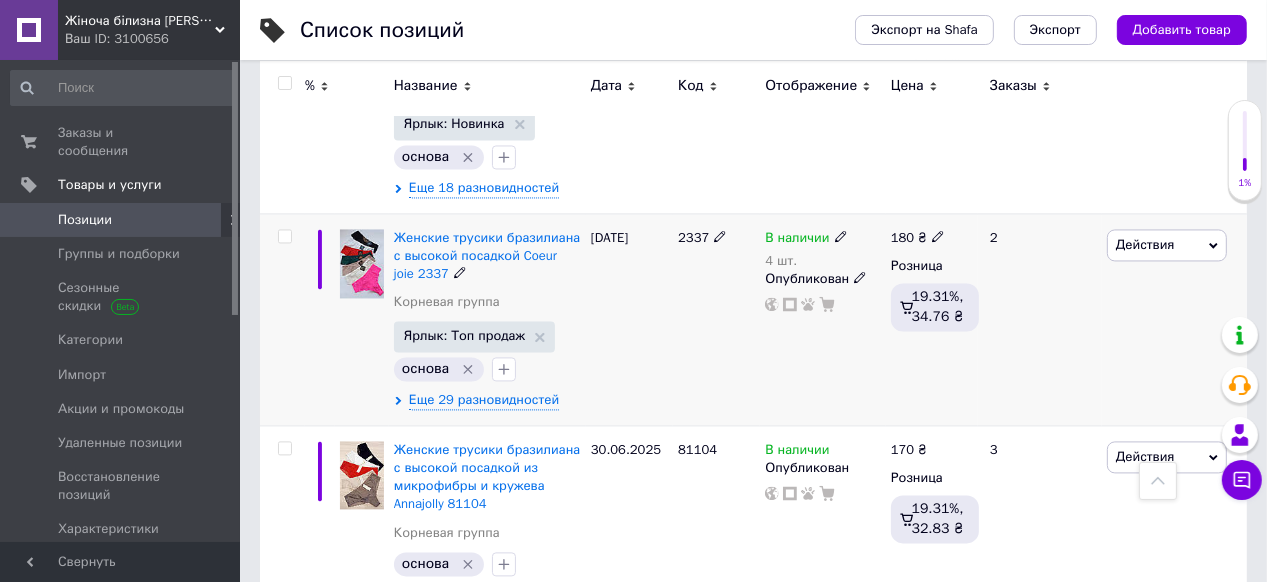 scroll, scrollTop: 3440, scrollLeft: 0, axis: vertical 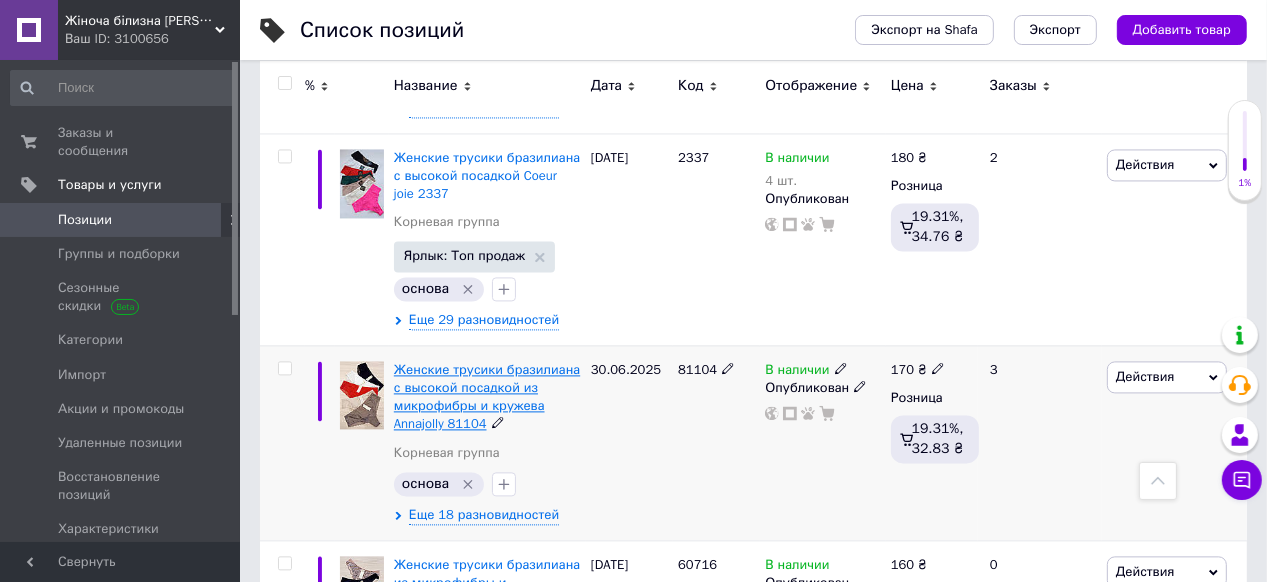 click on "Женские трусики бразилиана с высокой посадкой из микрофибры и кружева Annajolly 81104" at bounding box center [487, 397] 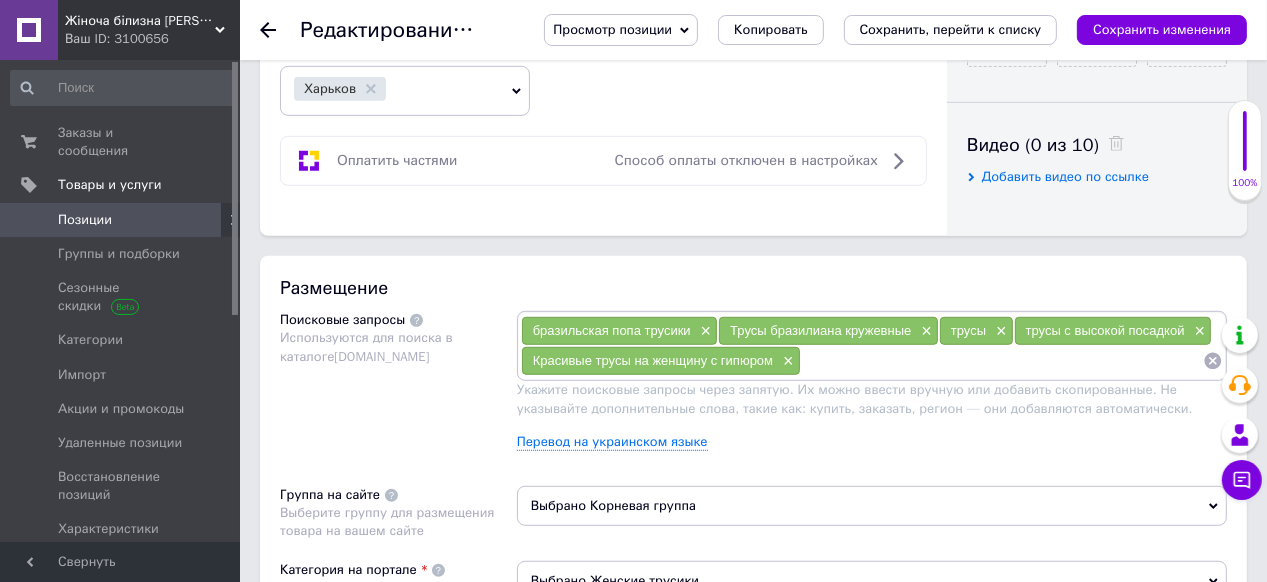 scroll, scrollTop: 800, scrollLeft: 0, axis: vertical 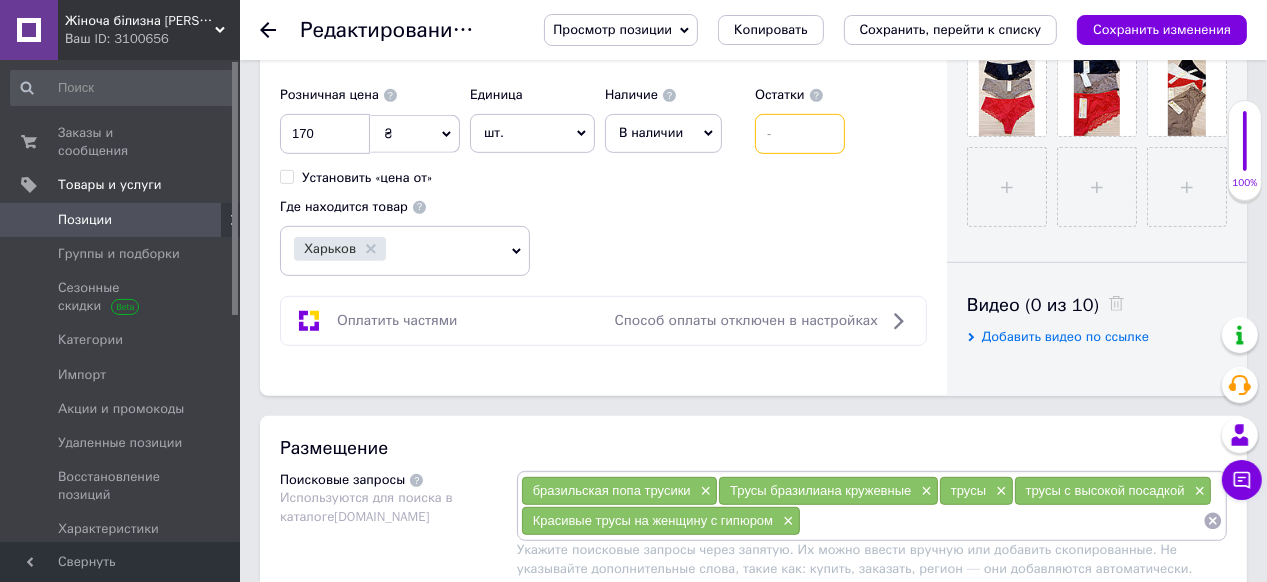 click at bounding box center (800, 134) 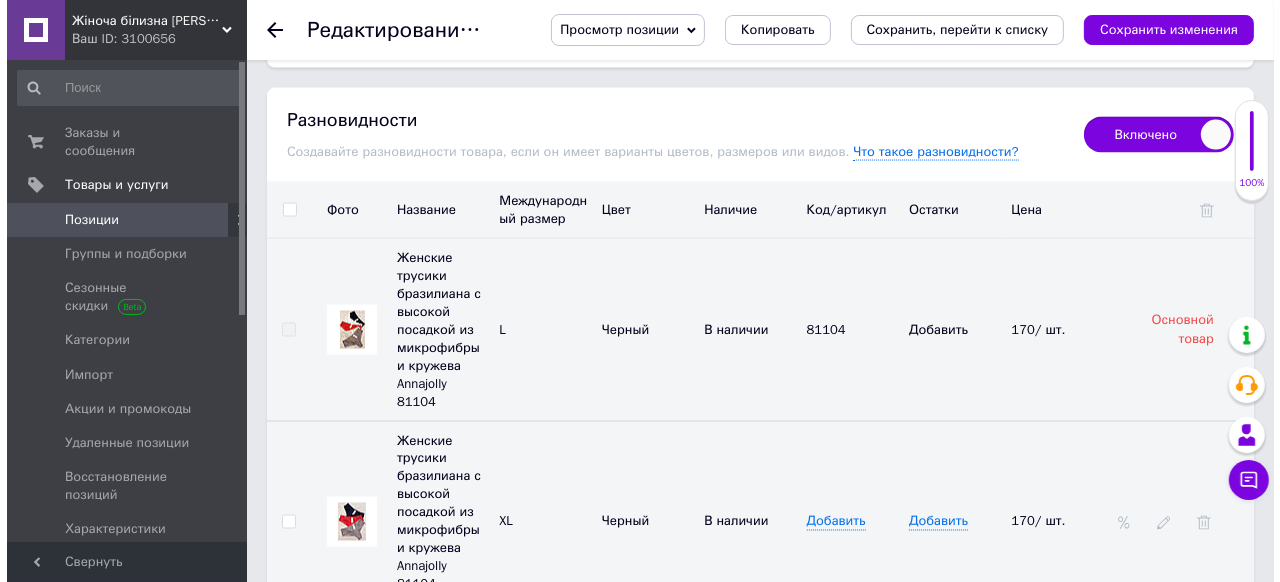 scroll, scrollTop: 2800, scrollLeft: 0, axis: vertical 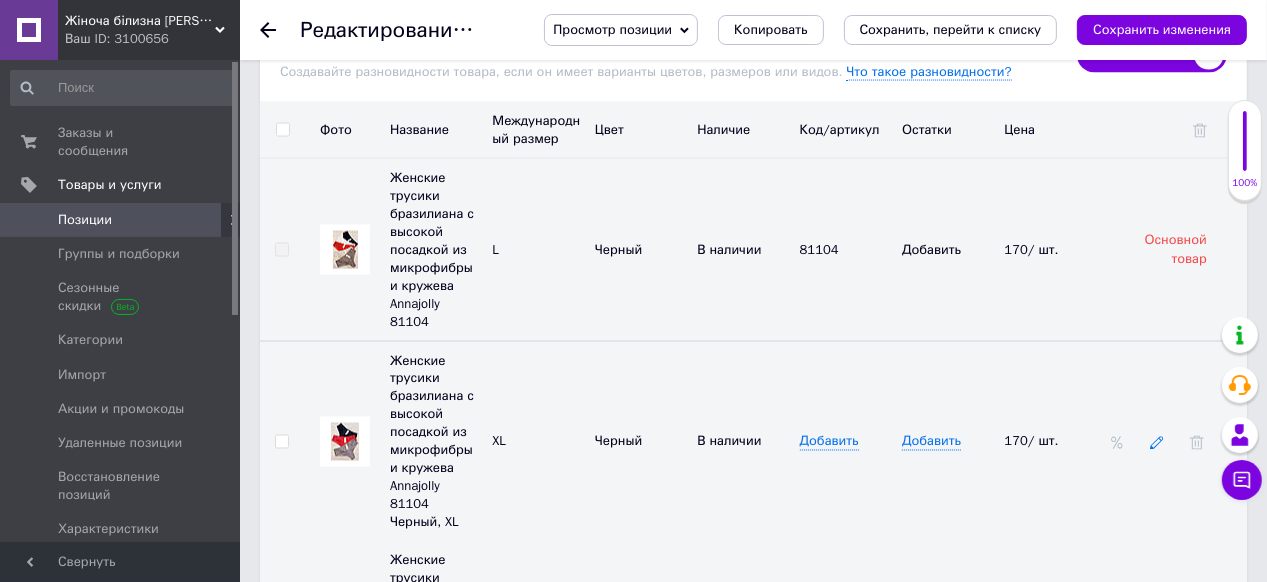 click 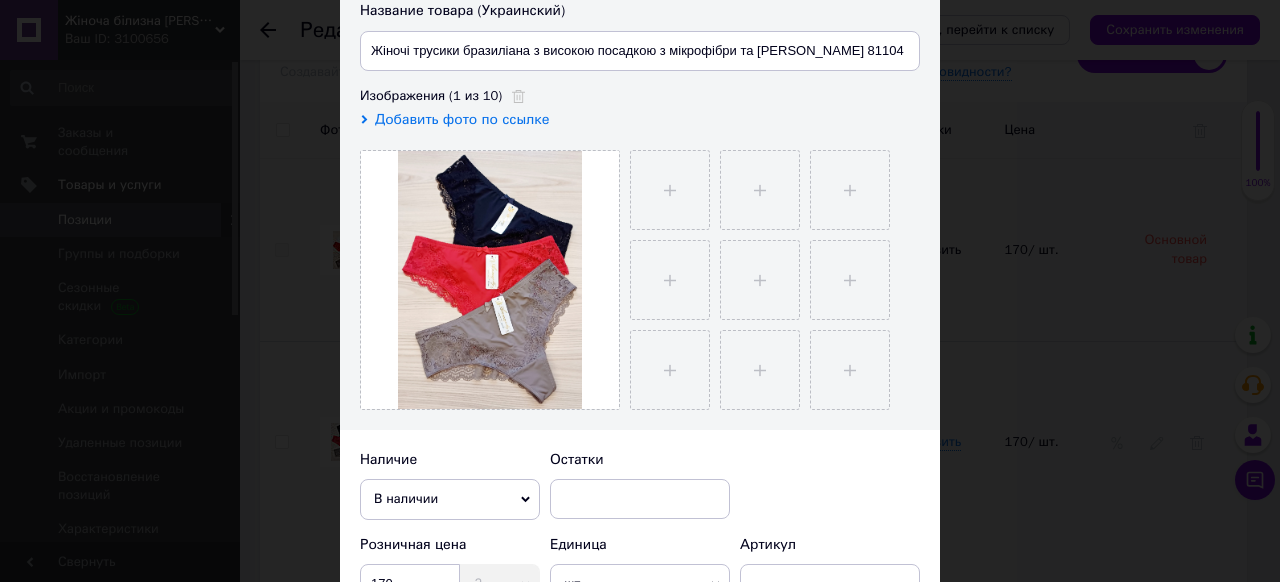 scroll, scrollTop: 320, scrollLeft: 0, axis: vertical 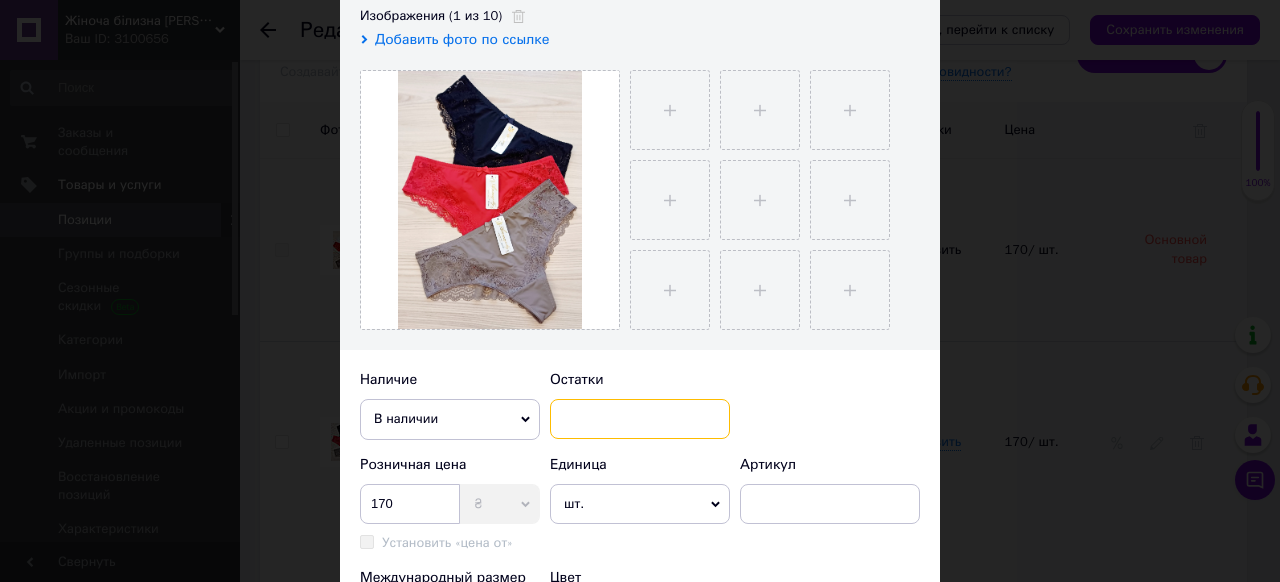 click at bounding box center (640, 419) 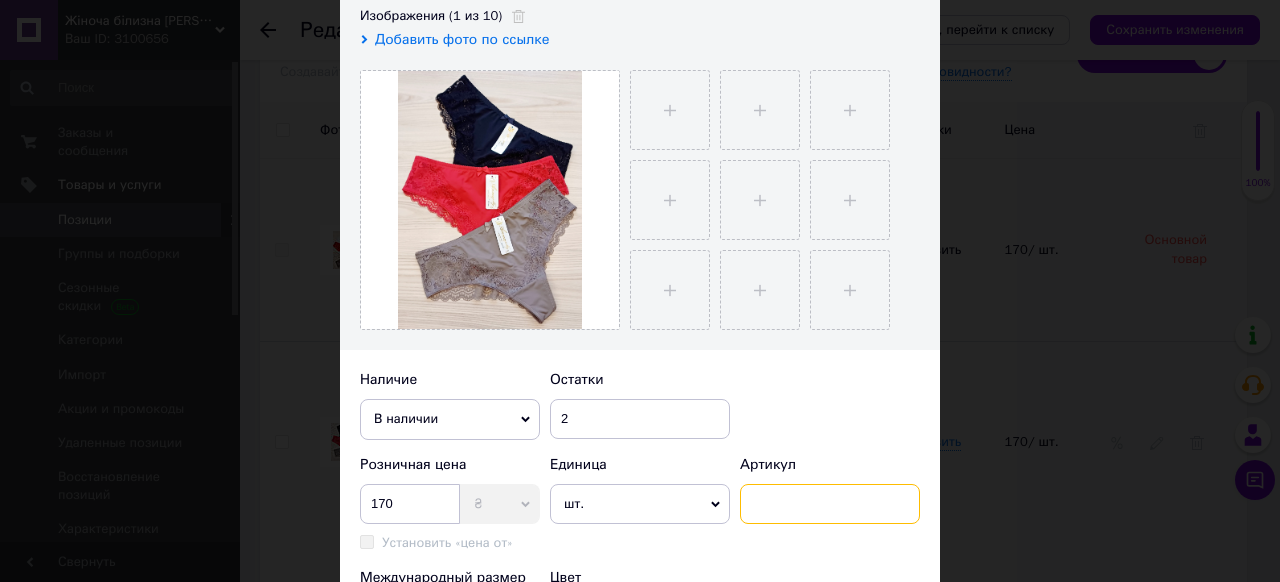 click at bounding box center (830, 504) 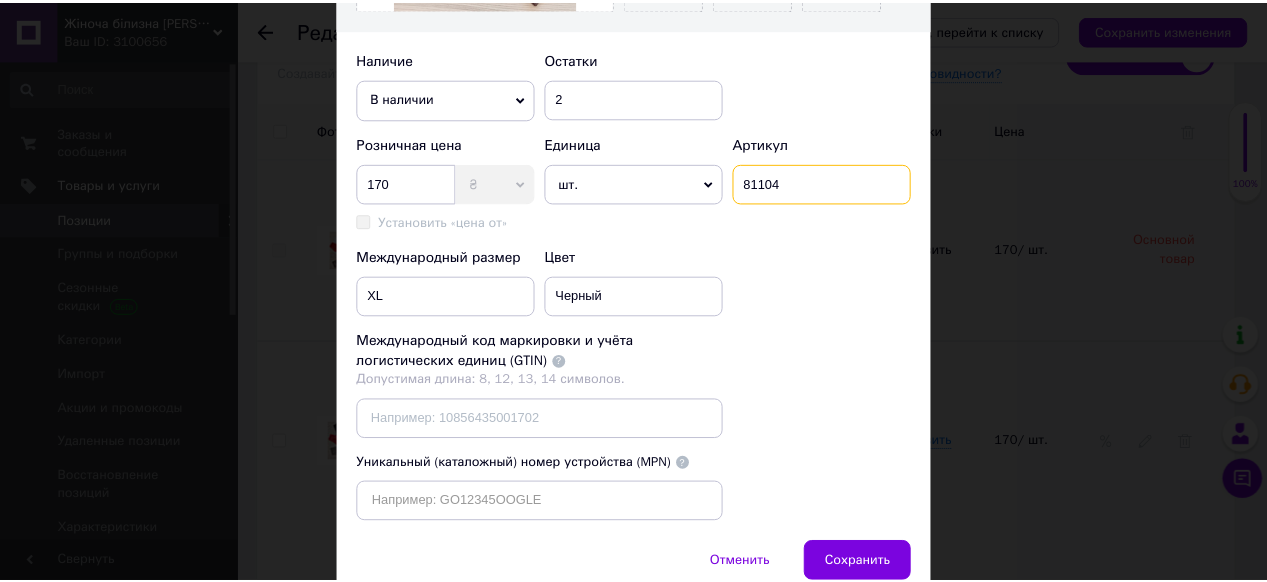 scroll, scrollTop: 764, scrollLeft: 0, axis: vertical 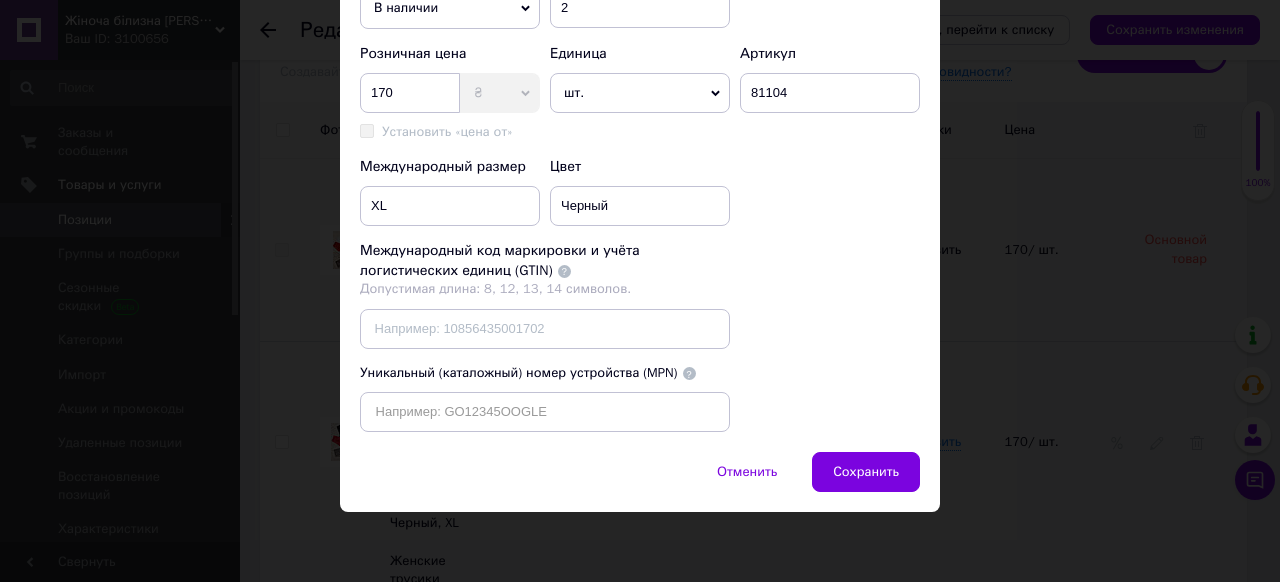 click on "Сохранить" at bounding box center (866, 472) 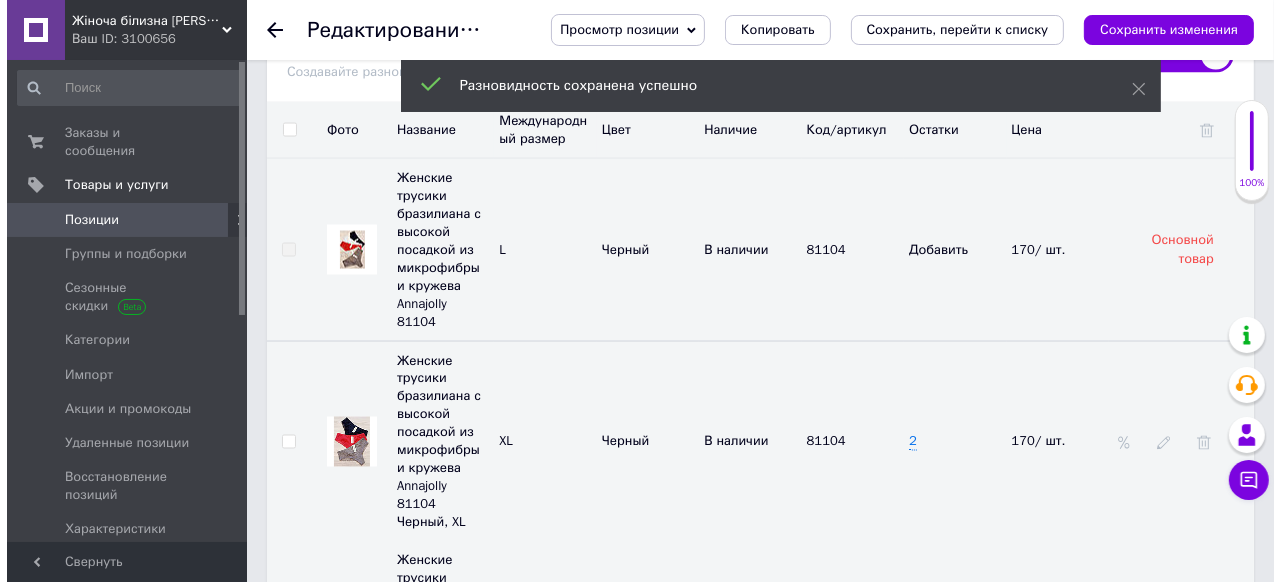 scroll, scrollTop: 2960, scrollLeft: 0, axis: vertical 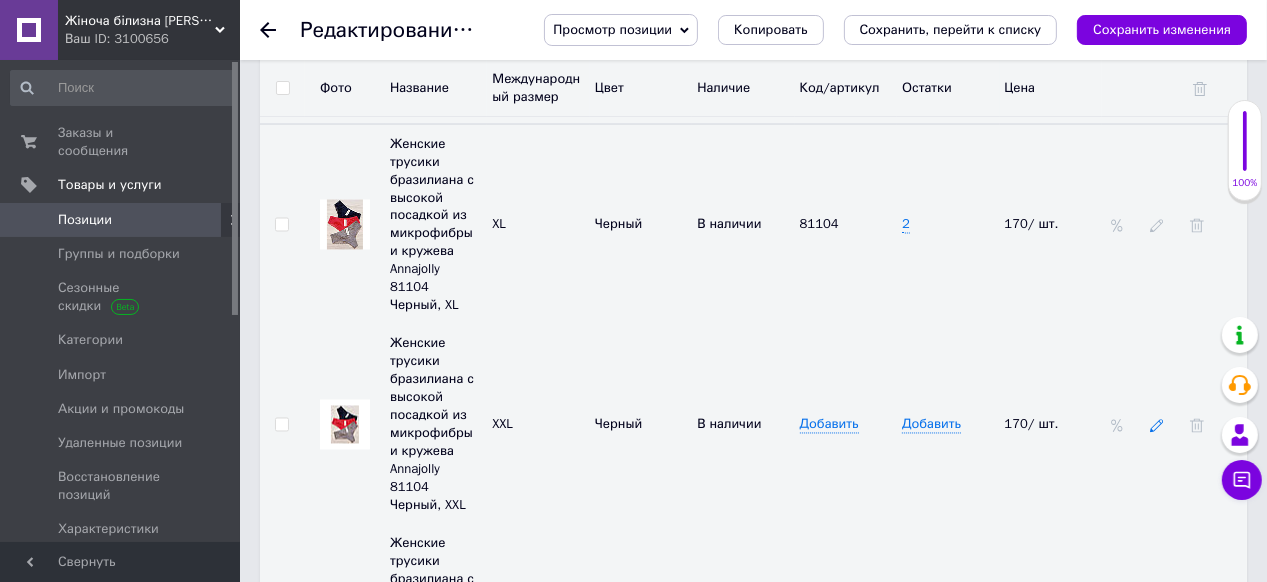 click 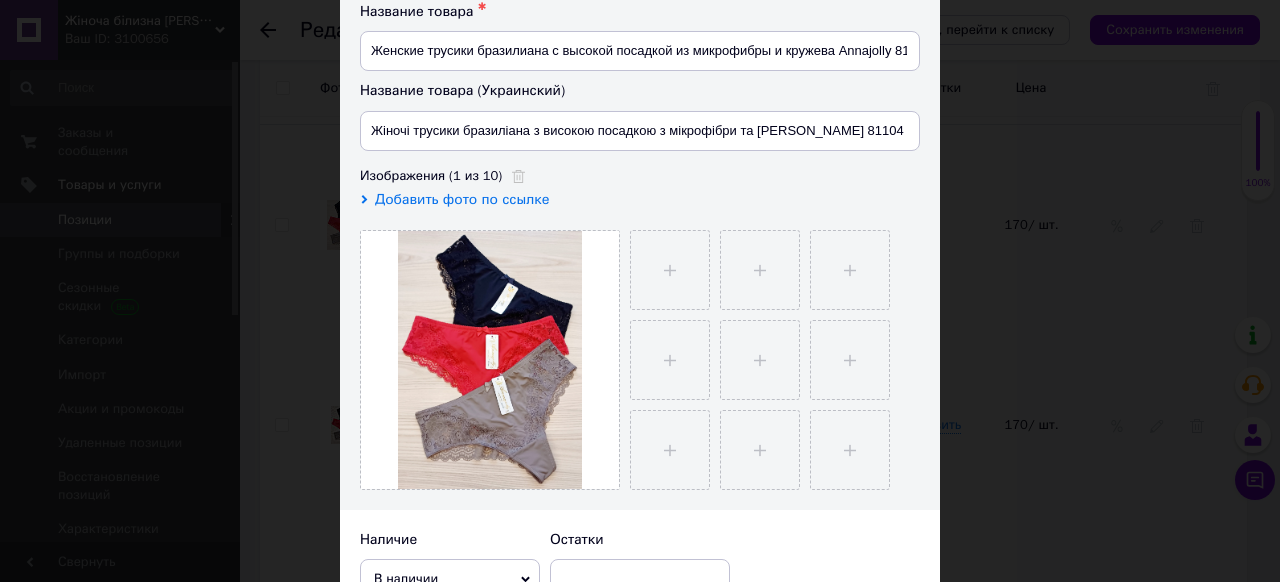 scroll, scrollTop: 320, scrollLeft: 0, axis: vertical 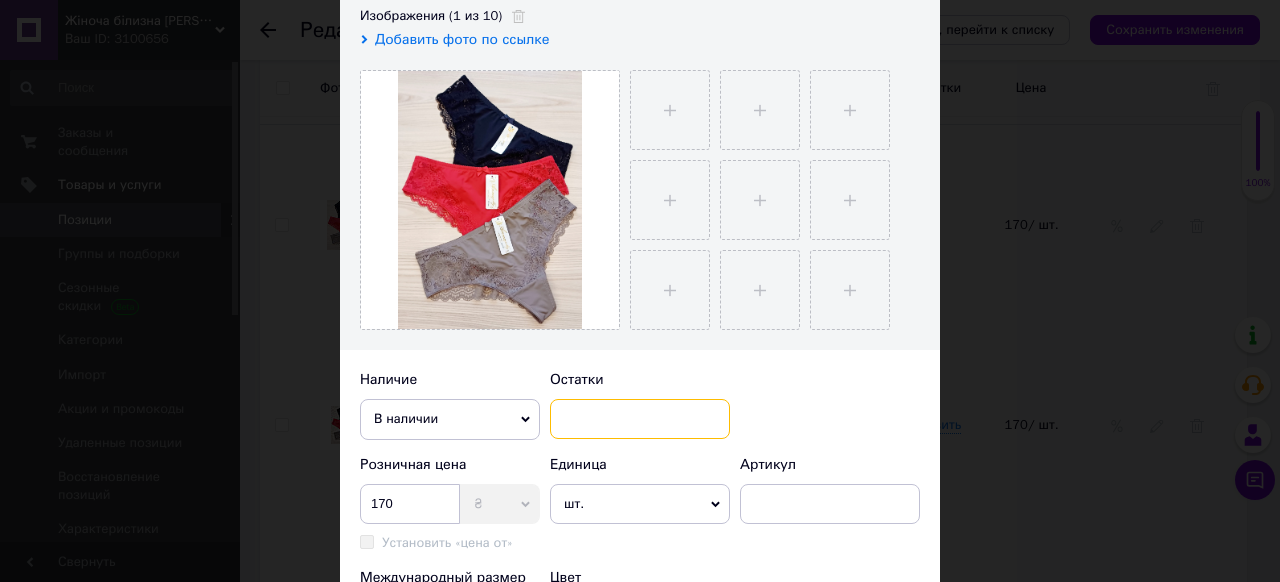 click at bounding box center (640, 419) 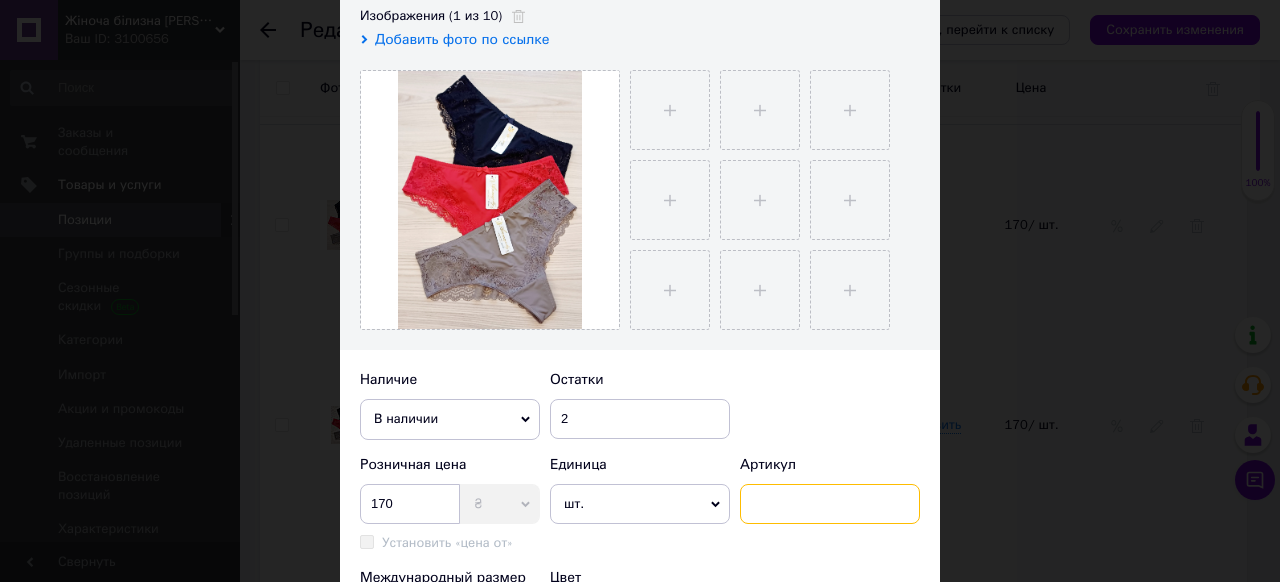 click at bounding box center [830, 504] 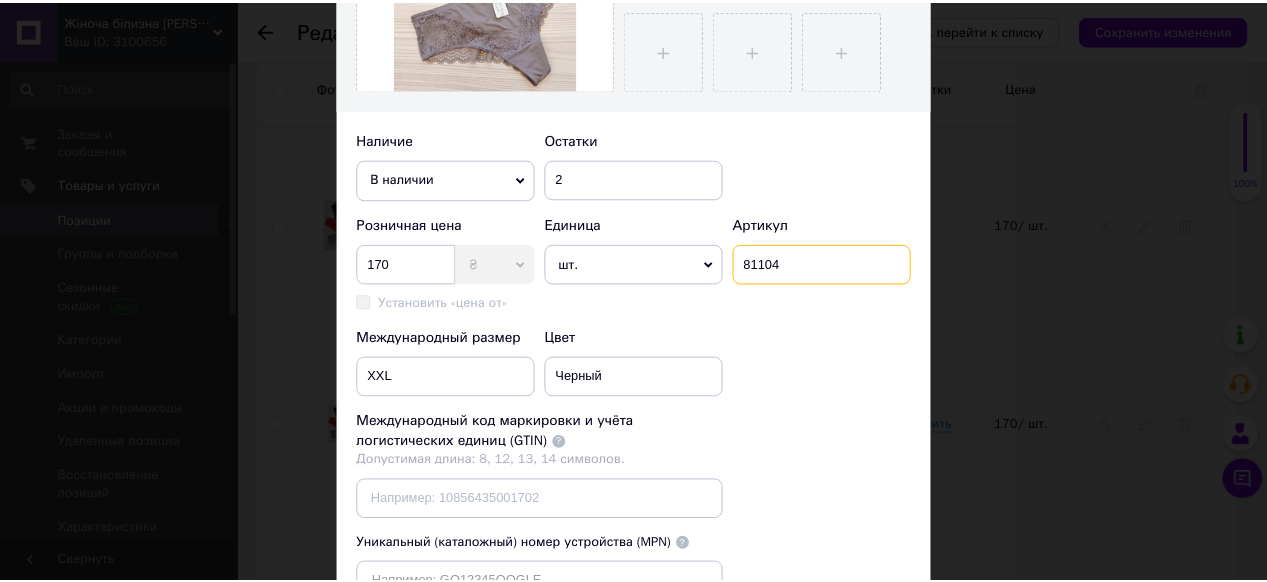 scroll, scrollTop: 720, scrollLeft: 0, axis: vertical 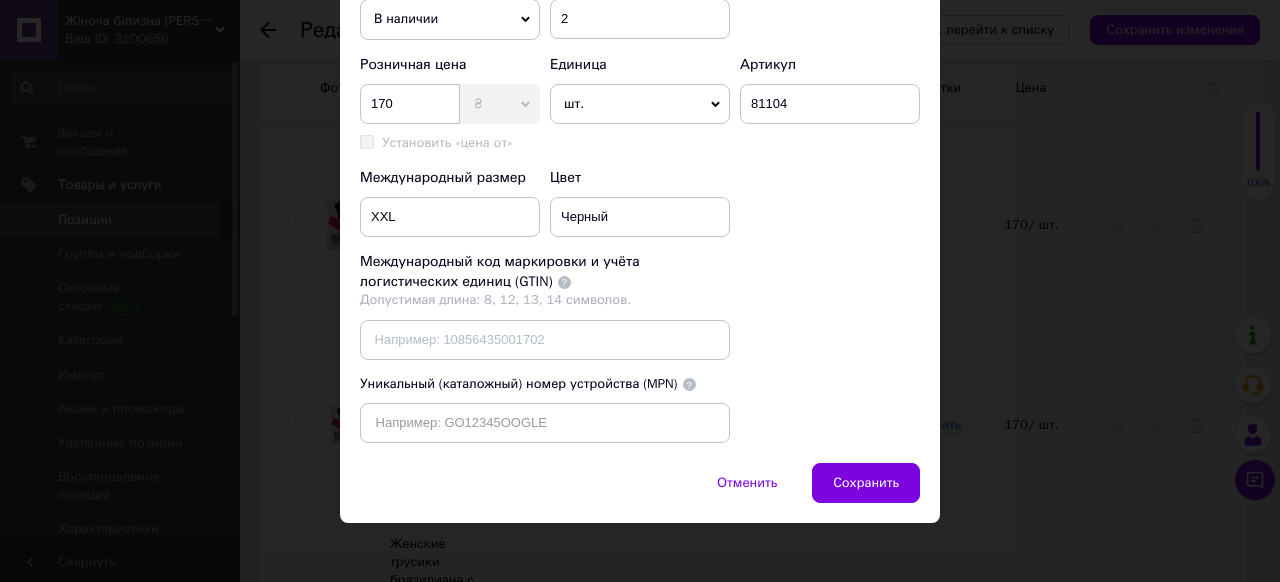 click on "Сохранить" at bounding box center [866, 483] 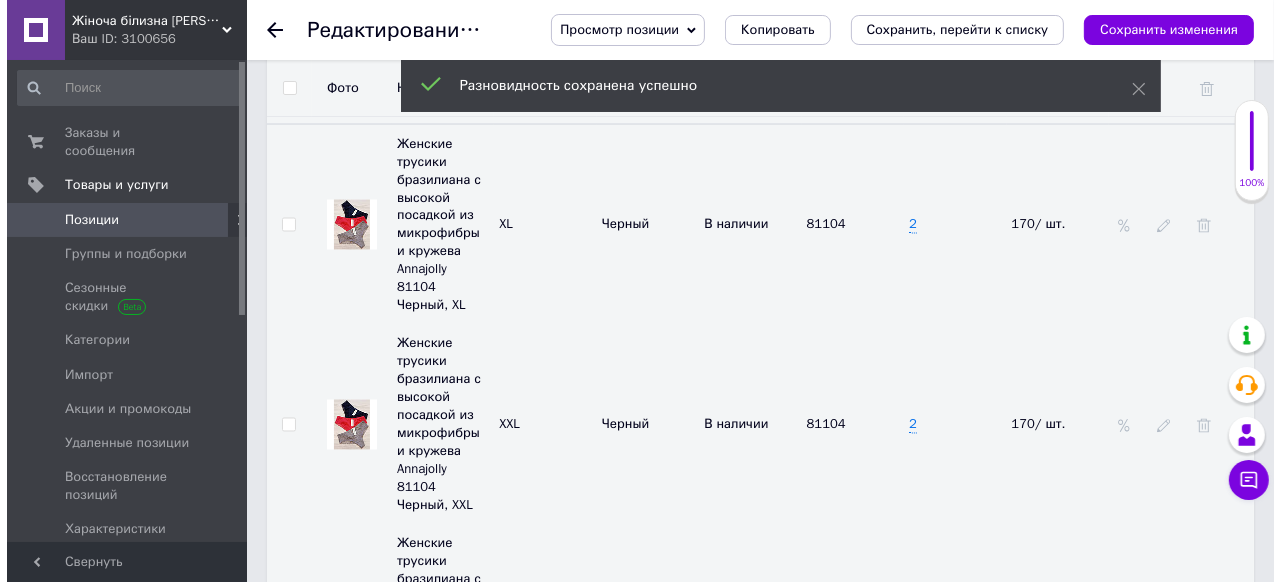 scroll, scrollTop: 3040, scrollLeft: 0, axis: vertical 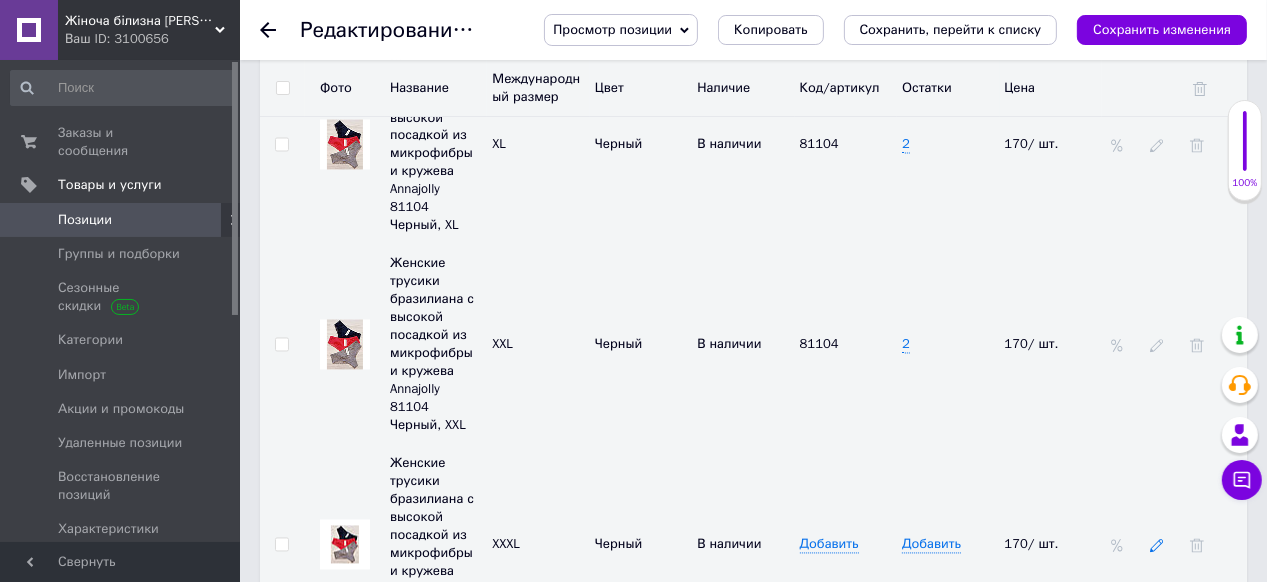click 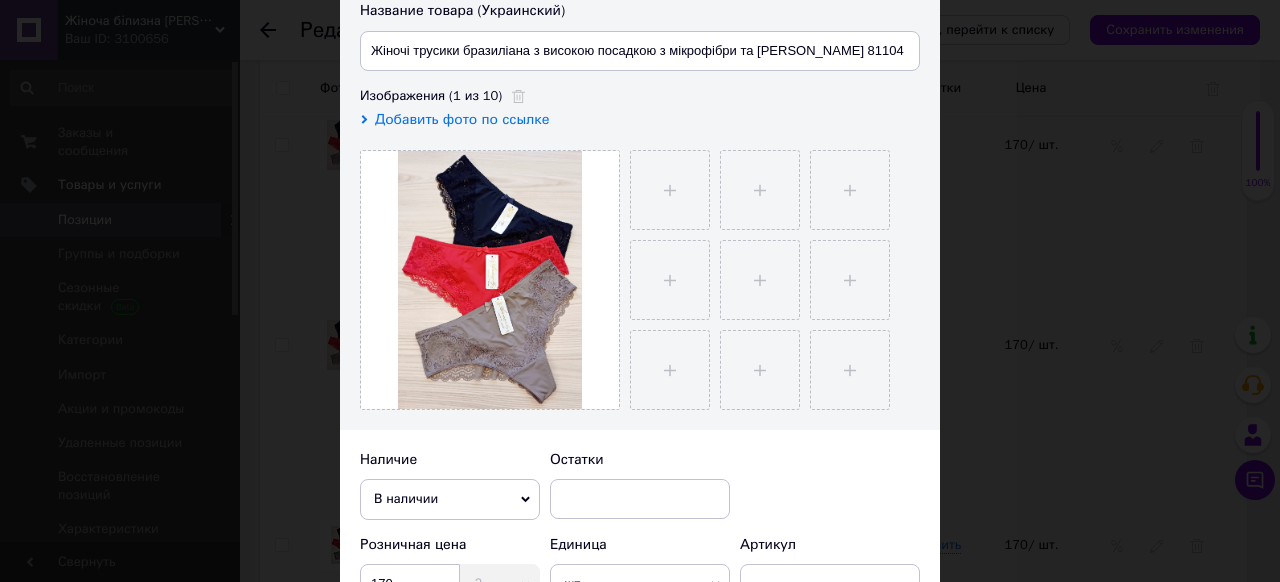 scroll, scrollTop: 400, scrollLeft: 0, axis: vertical 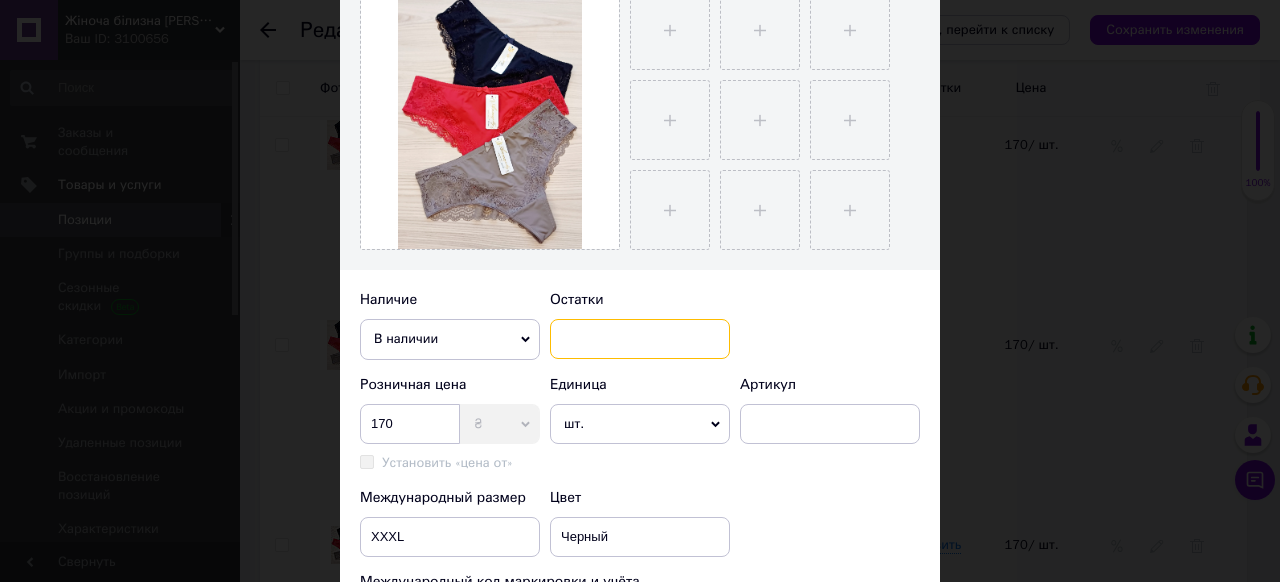 click at bounding box center (640, 339) 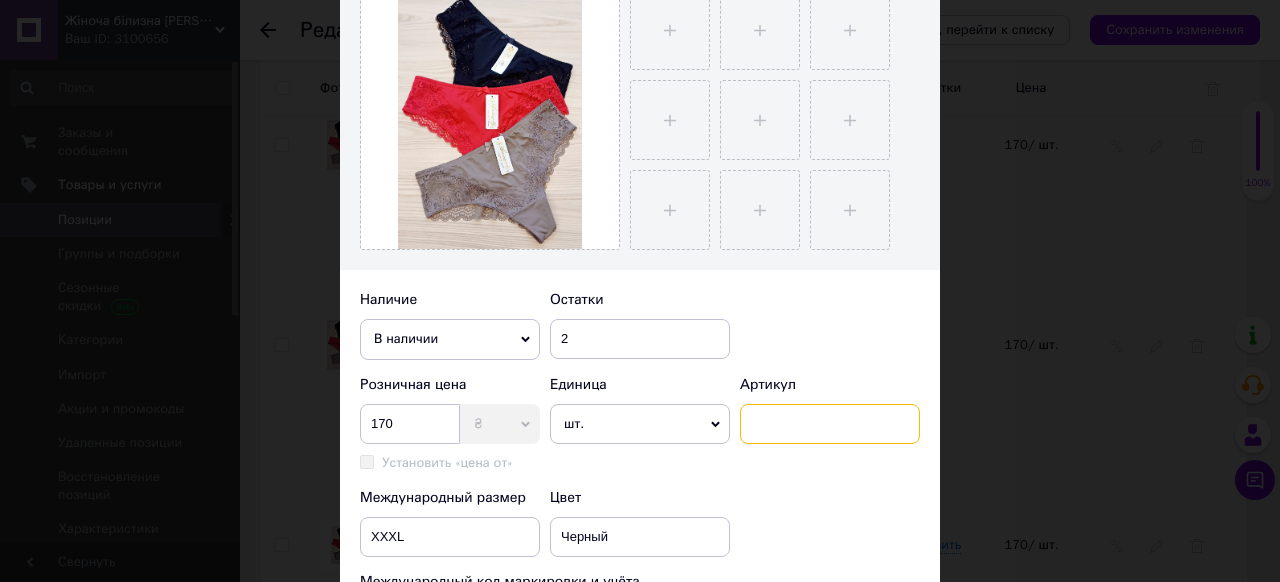 click at bounding box center [830, 424] 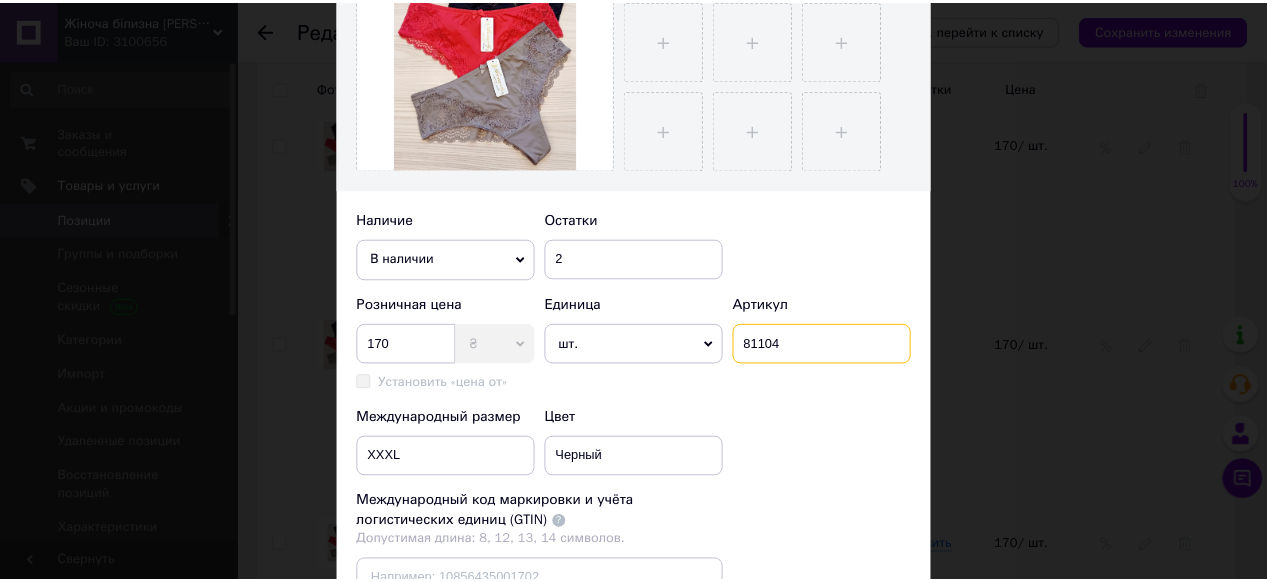 scroll, scrollTop: 720, scrollLeft: 0, axis: vertical 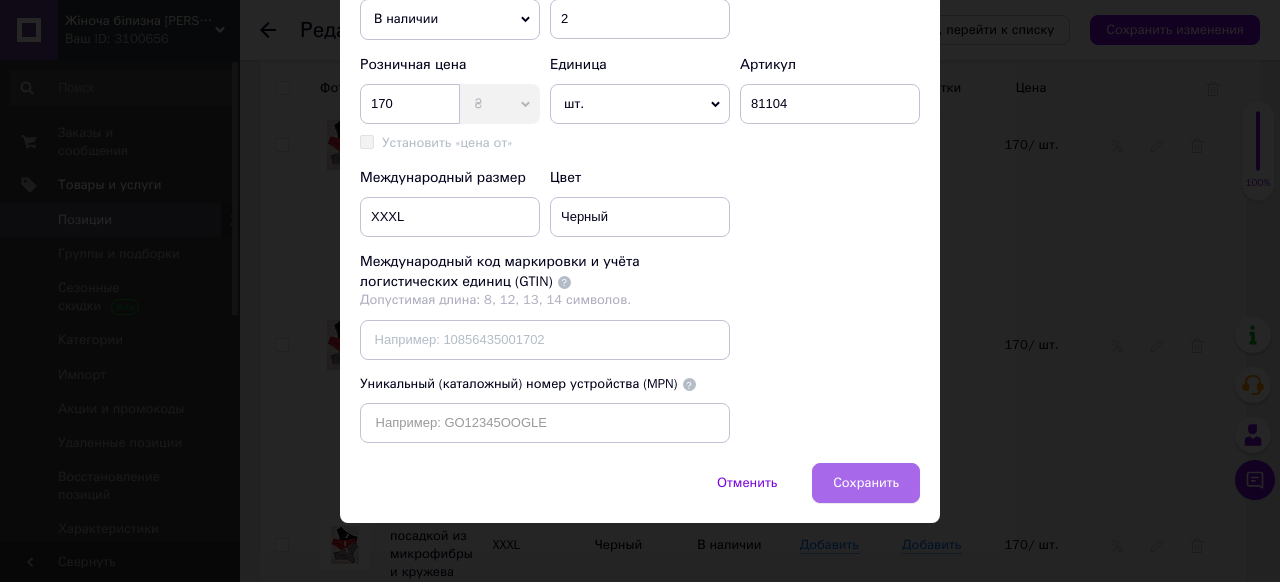 click on "Сохранить" at bounding box center [866, 483] 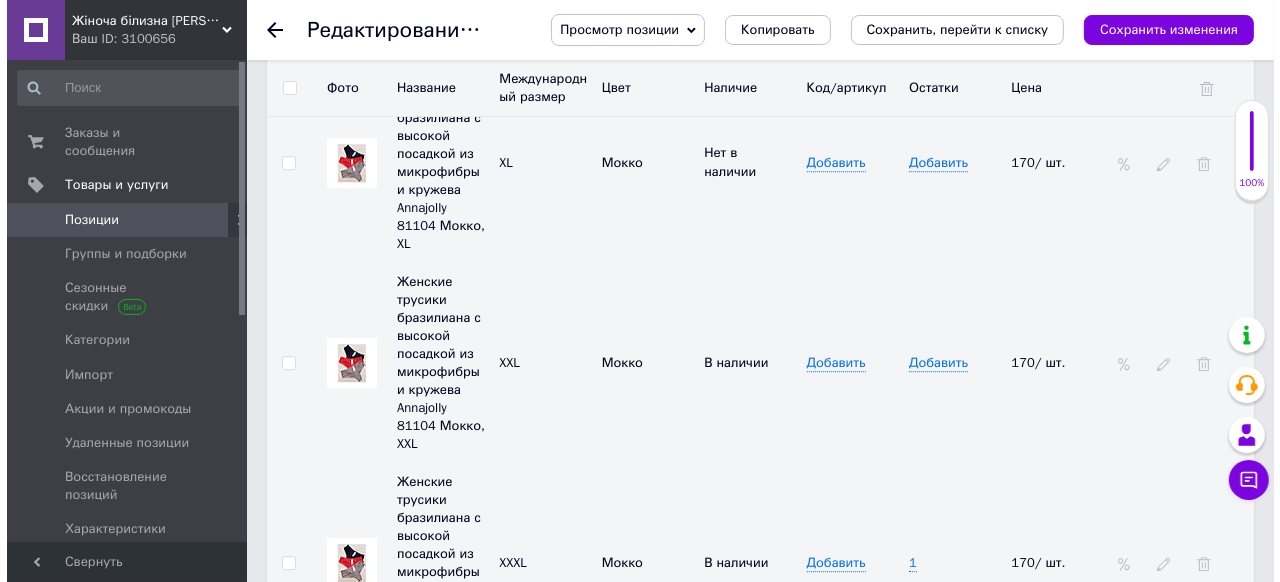 scroll, scrollTop: 4560, scrollLeft: 0, axis: vertical 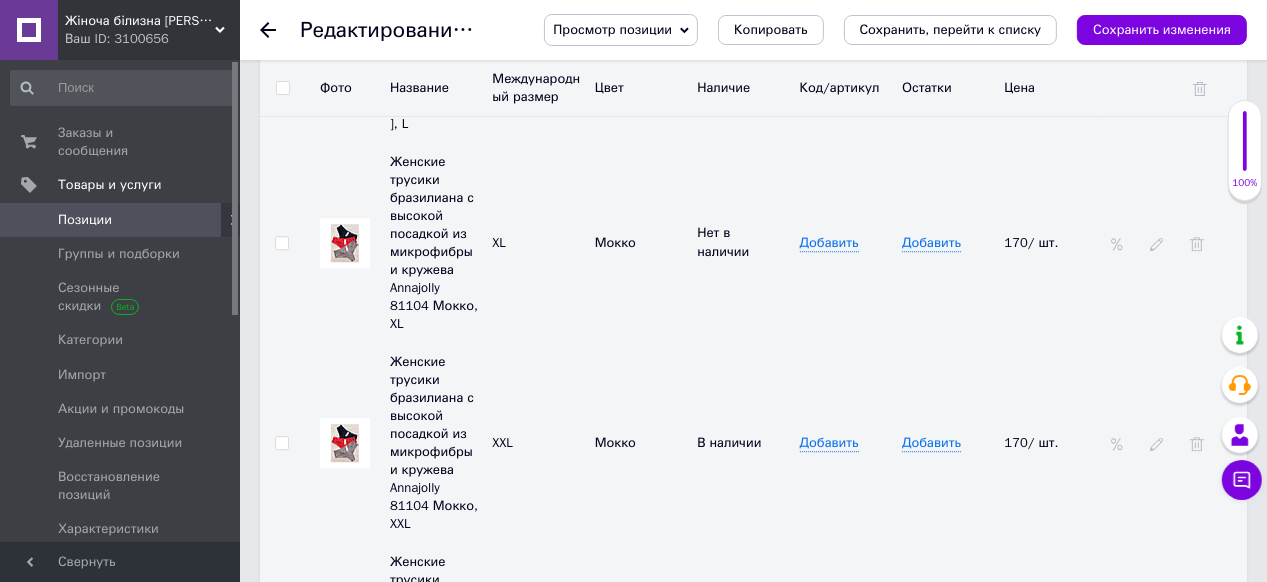 click 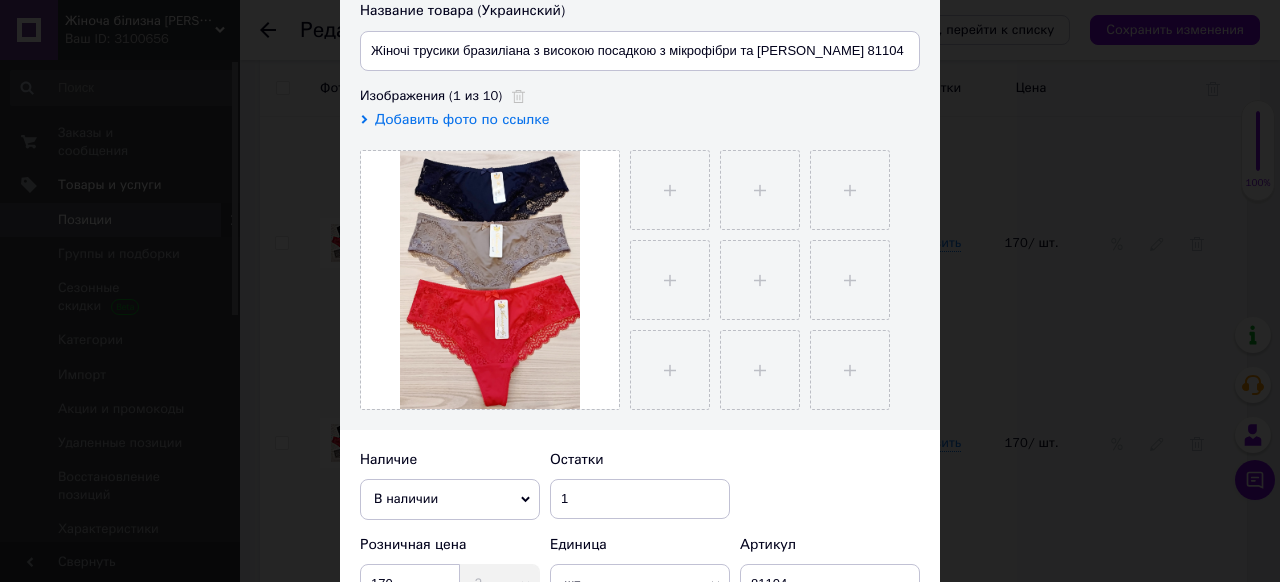 scroll, scrollTop: 400, scrollLeft: 0, axis: vertical 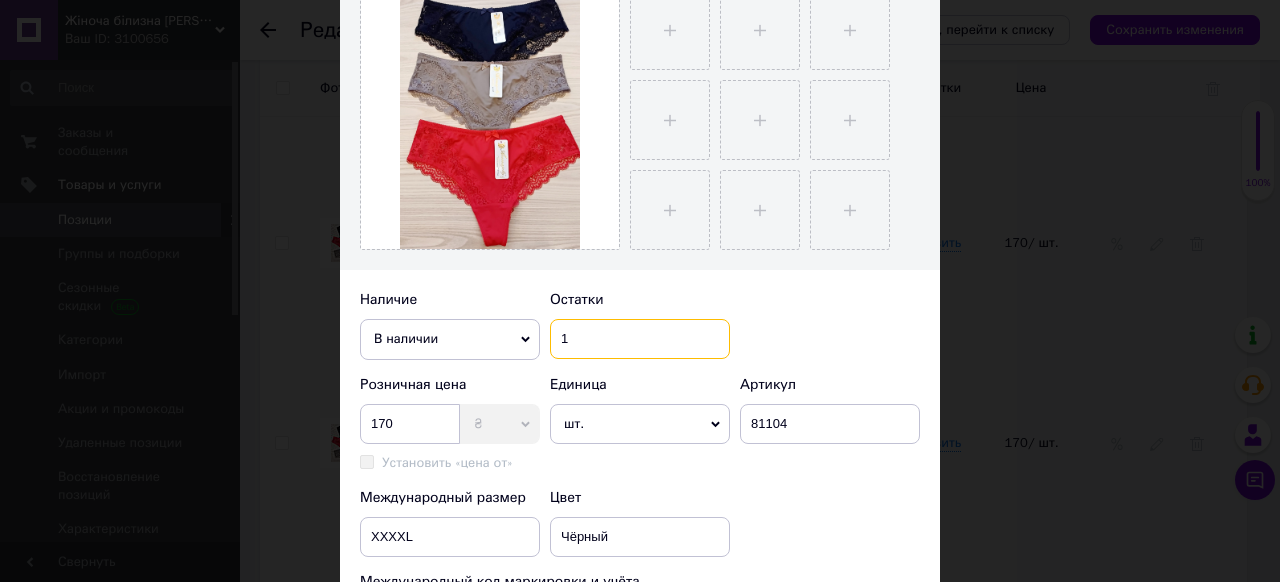 drag, startPoint x: 572, startPoint y: 336, endPoint x: 558, endPoint y: 345, distance: 16.643316 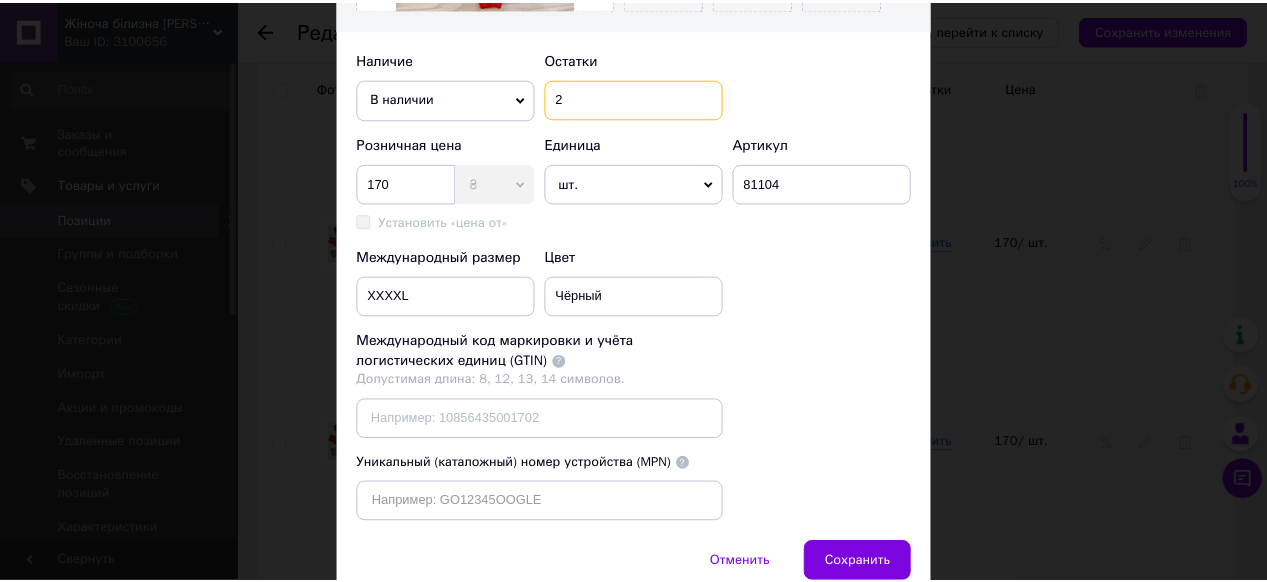 scroll, scrollTop: 764, scrollLeft: 0, axis: vertical 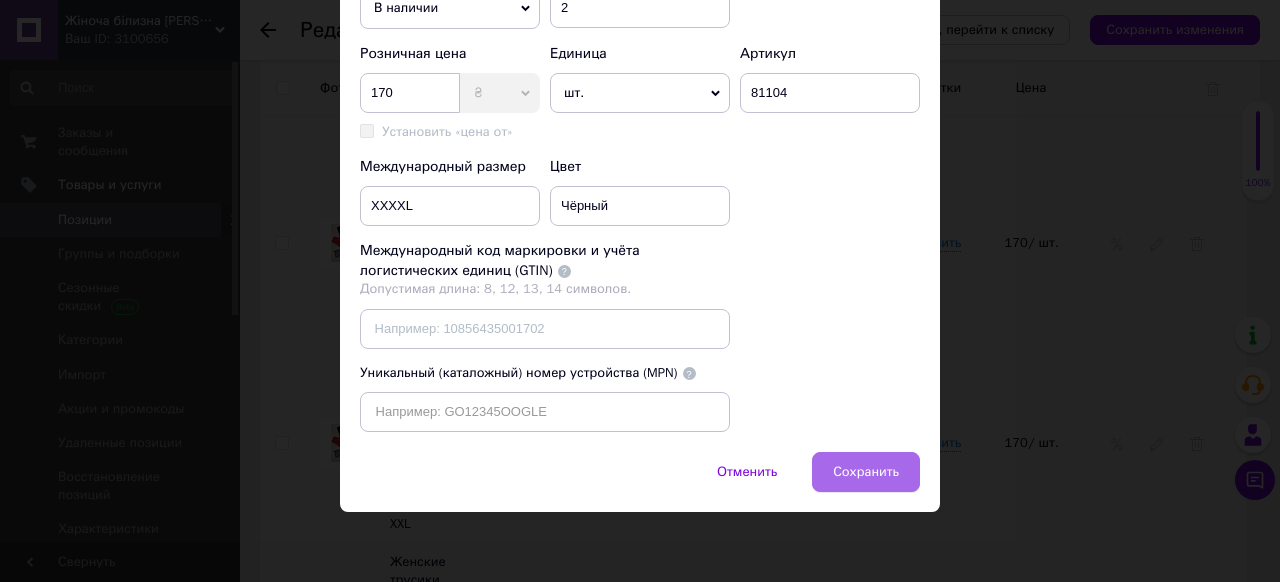 click on "Сохранить" at bounding box center [866, 472] 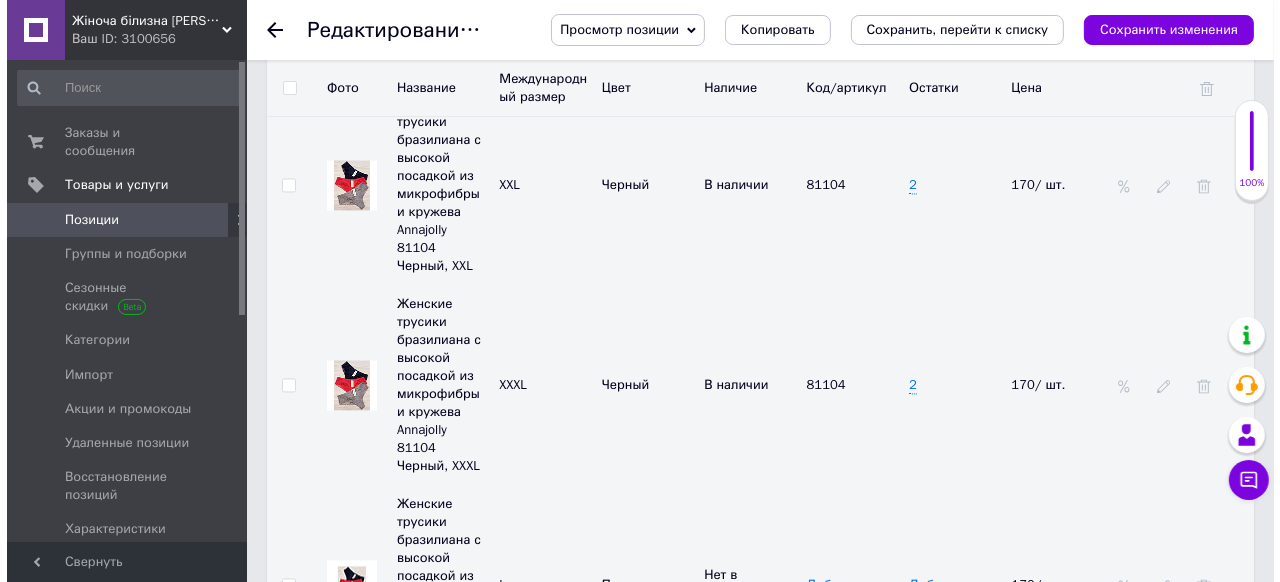 scroll, scrollTop: 3280, scrollLeft: 0, axis: vertical 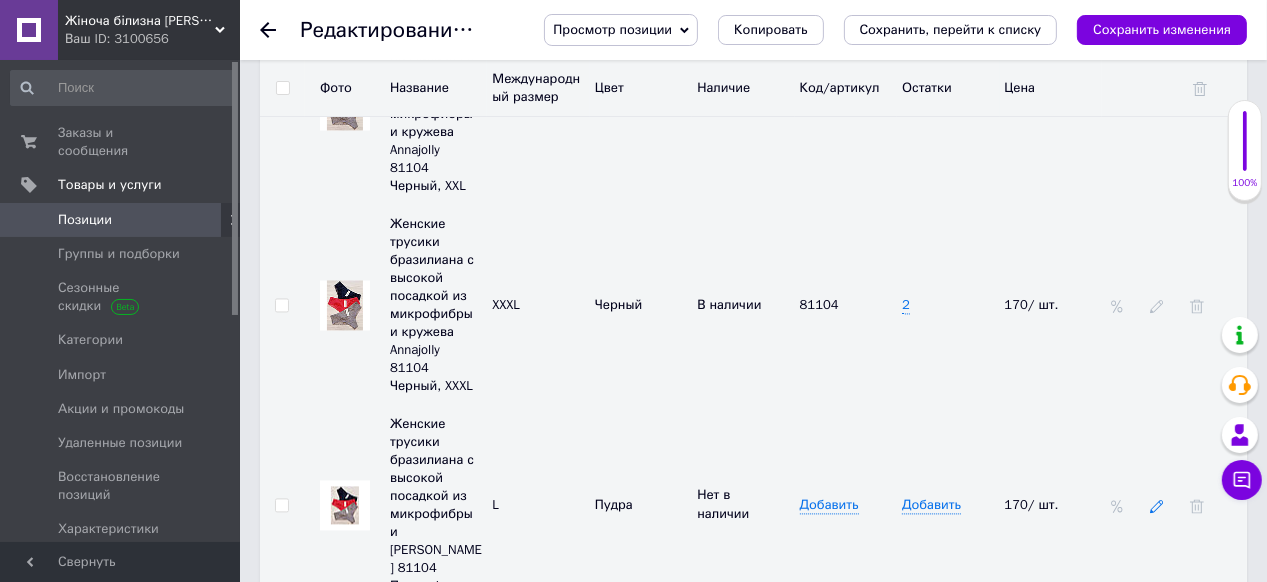 click 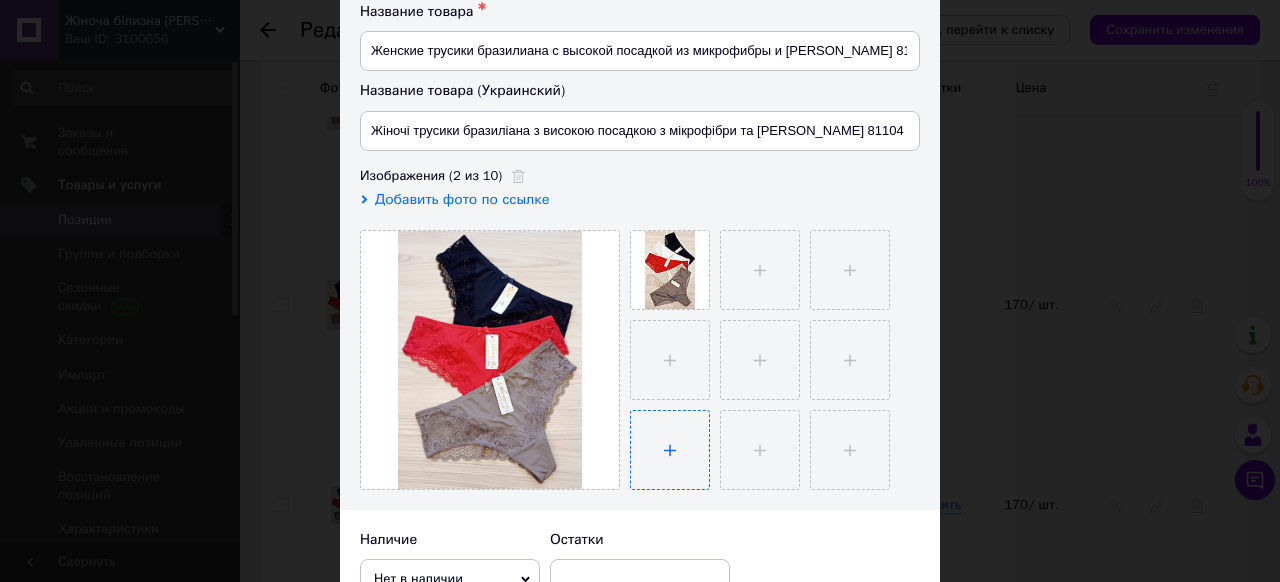 scroll, scrollTop: 240, scrollLeft: 0, axis: vertical 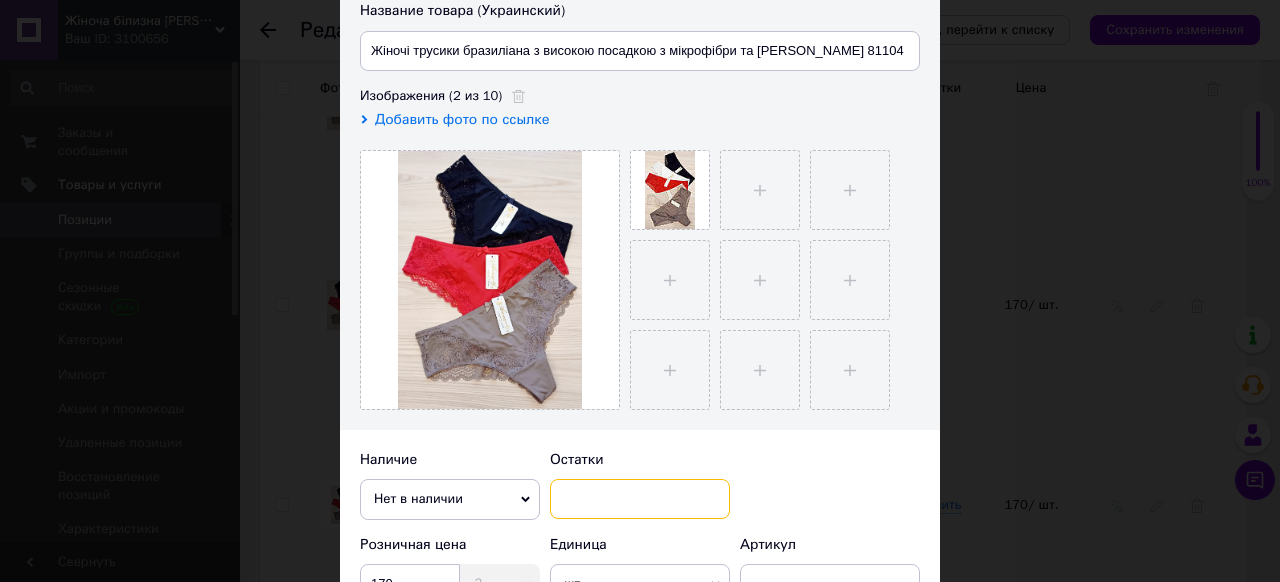 click at bounding box center [640, 499] 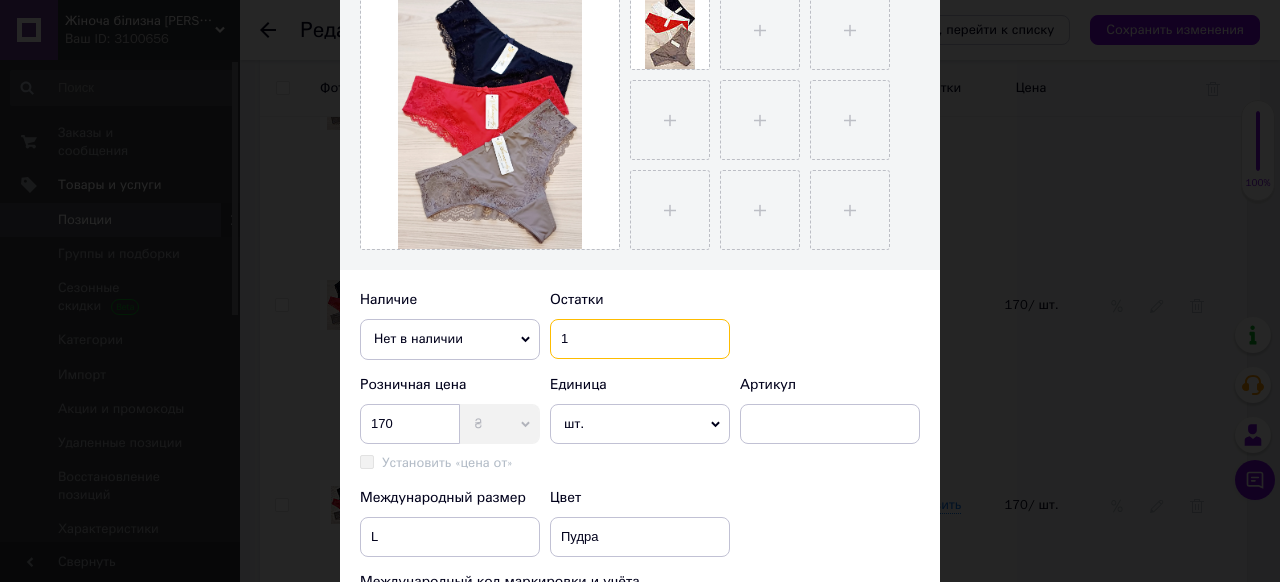 scroll, scrollTop: 480, scrollLeft: 0, axis: vertical 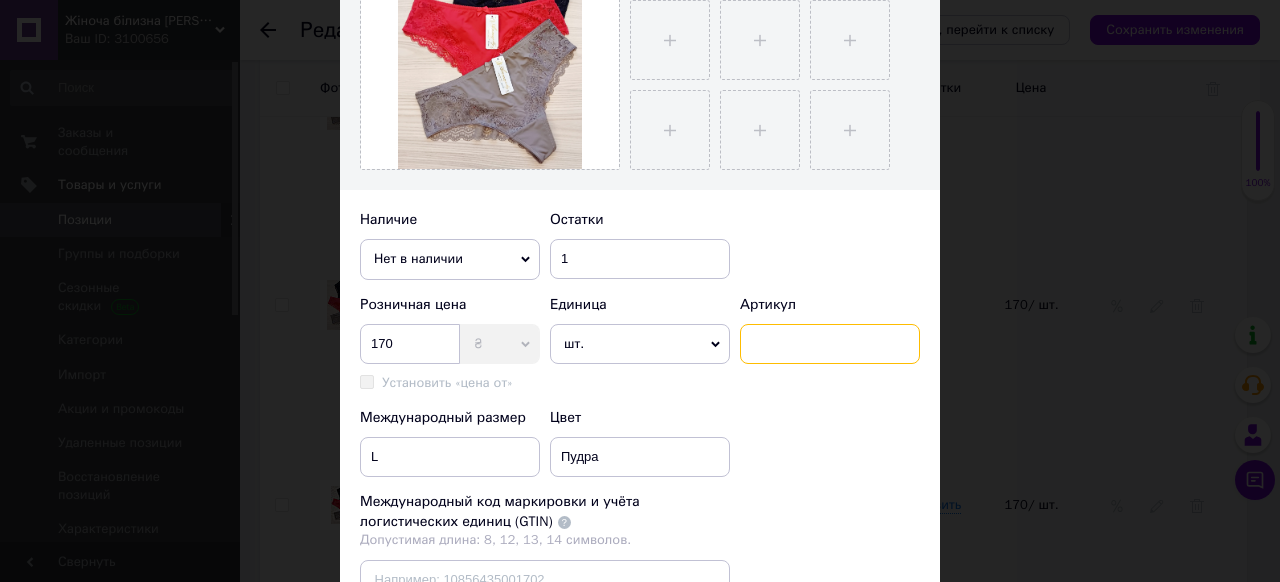 click at bounding box center [830, 344] 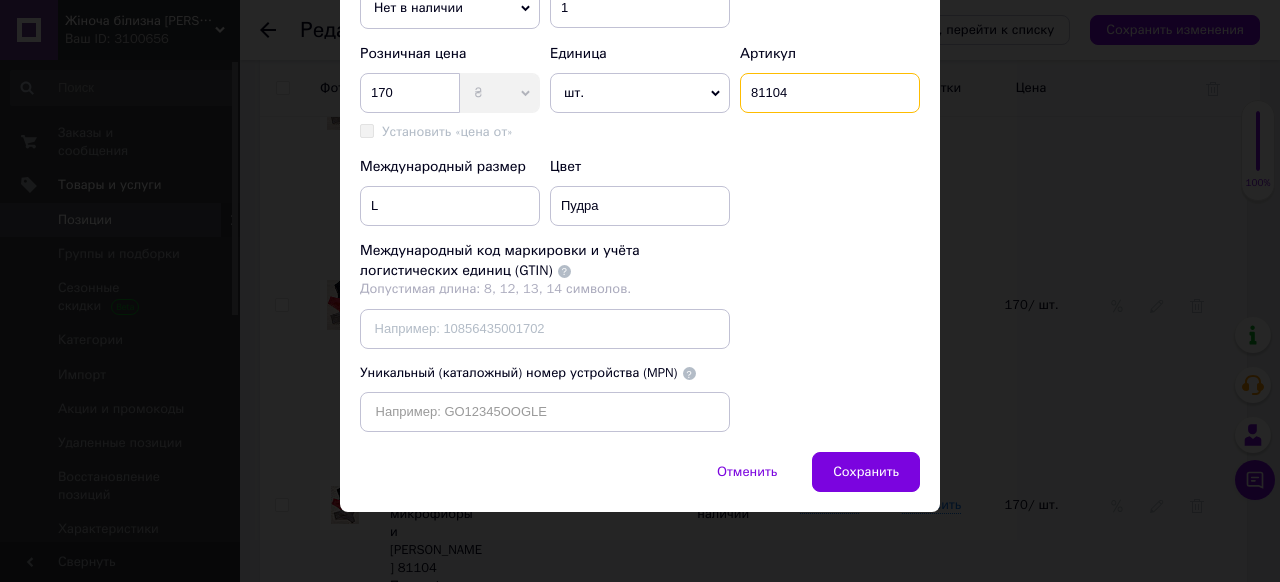 scroll, scrollTop: 604, scrollLeft: 0, axis: vertical 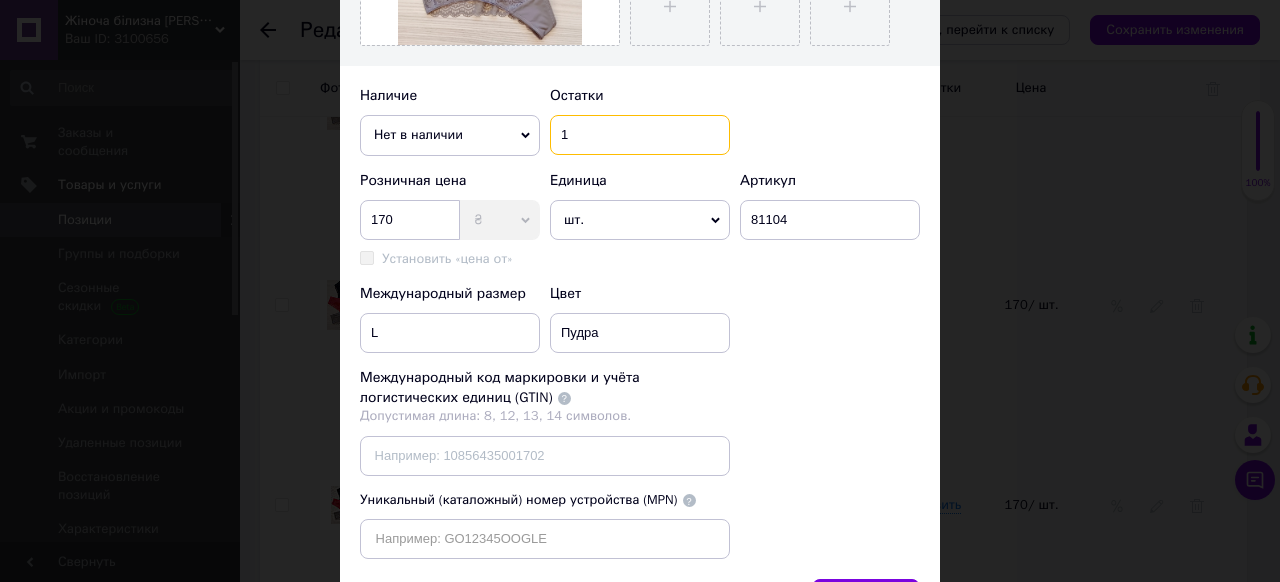 drag, startPoint x: 568, startPoint y: 133, endPoint x: 556, endPoint y: 132, distance: 12.0415945 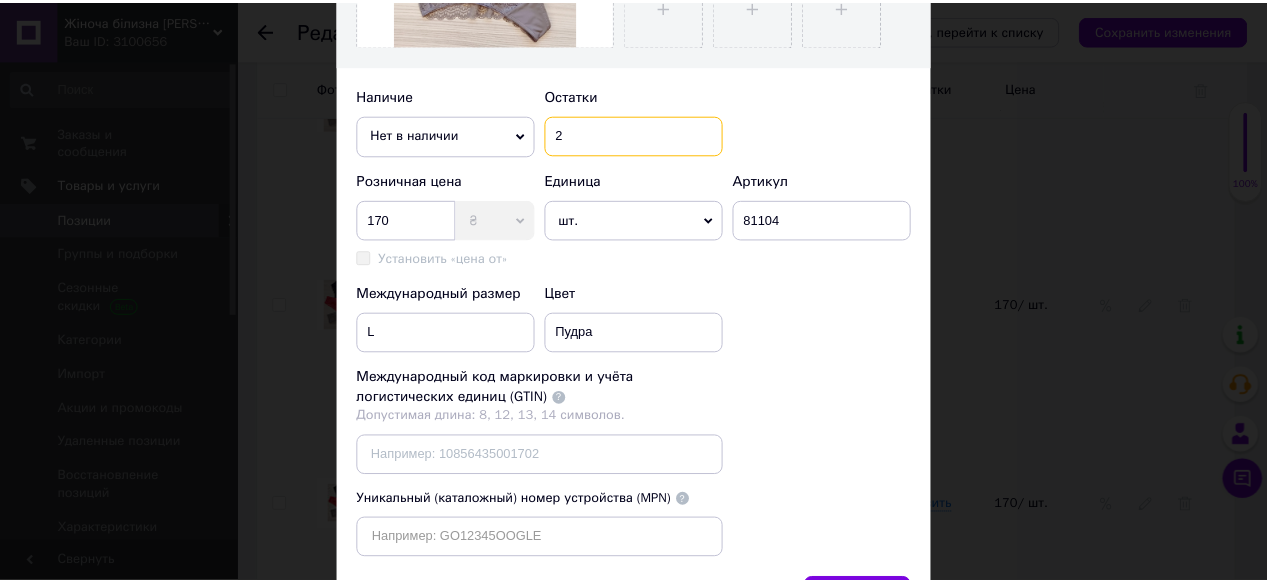 scroll, scrollTop: 764, scrollLeft: 0, axis: vertical 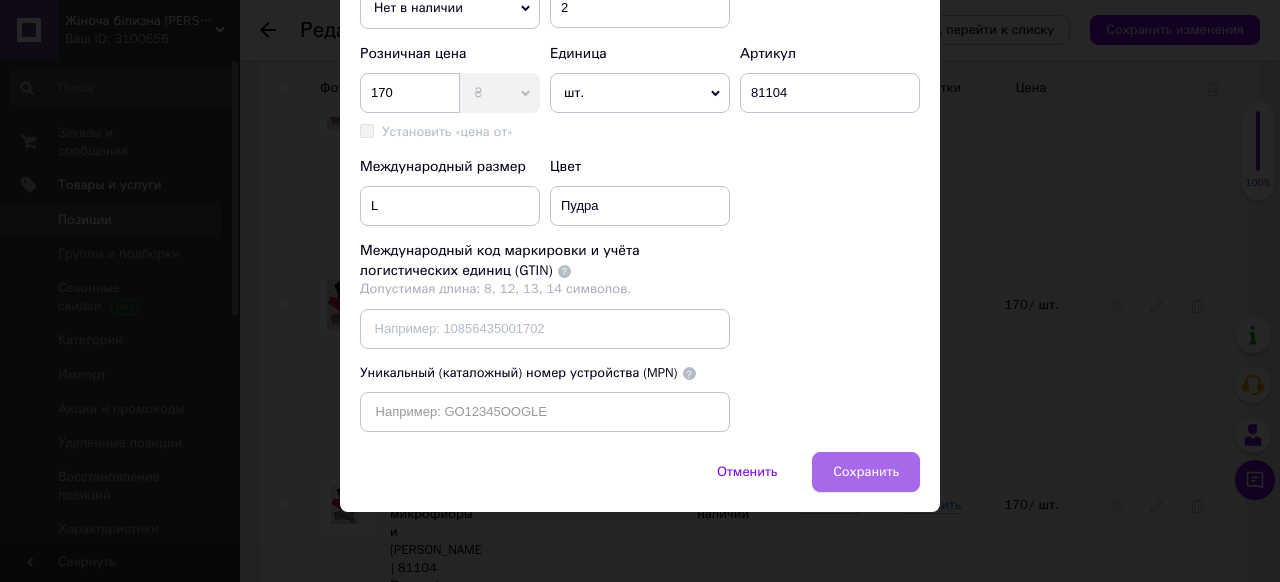 click on "Сохранить" at bounding box center (866, 472) 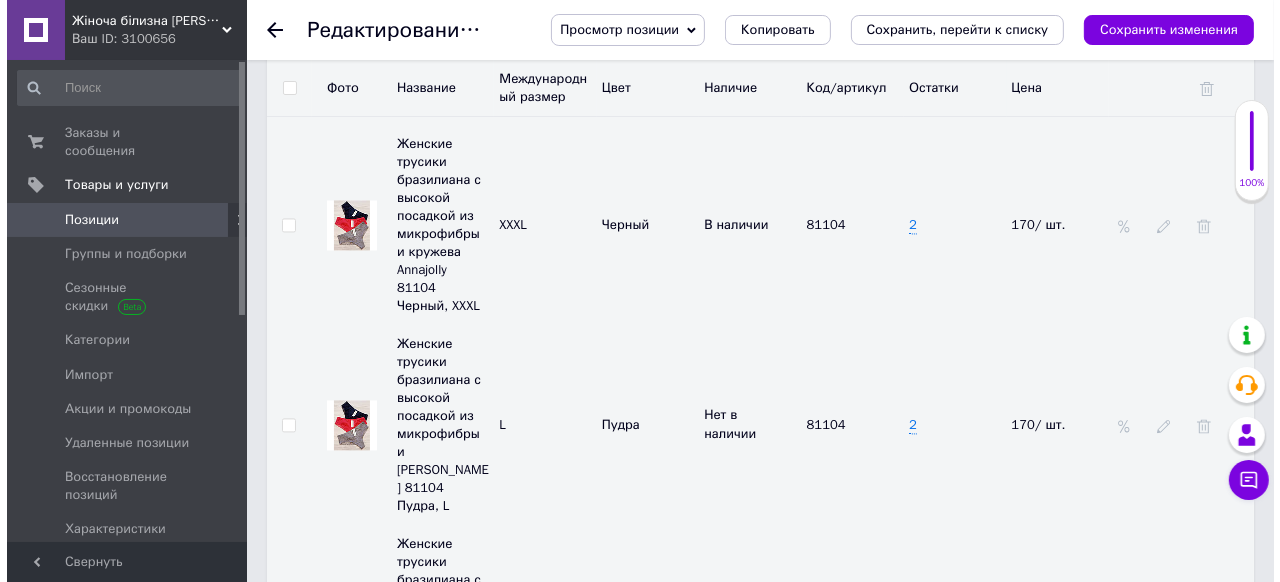 scroll, scrollTop: 3440, scrollLeft: 0, axis: vertical 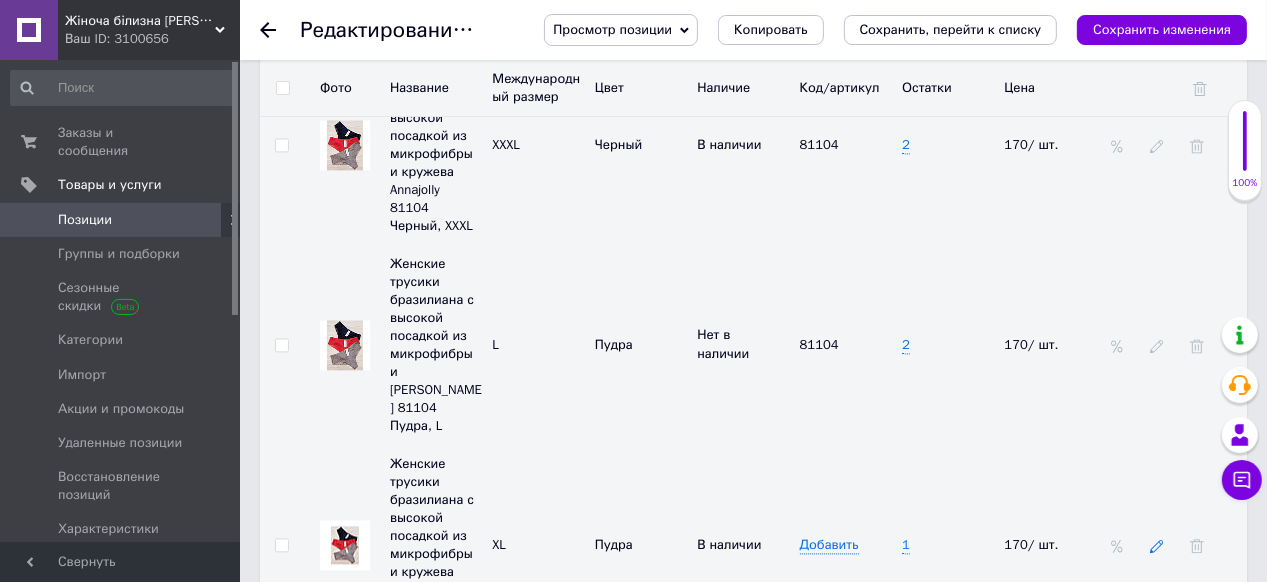 click 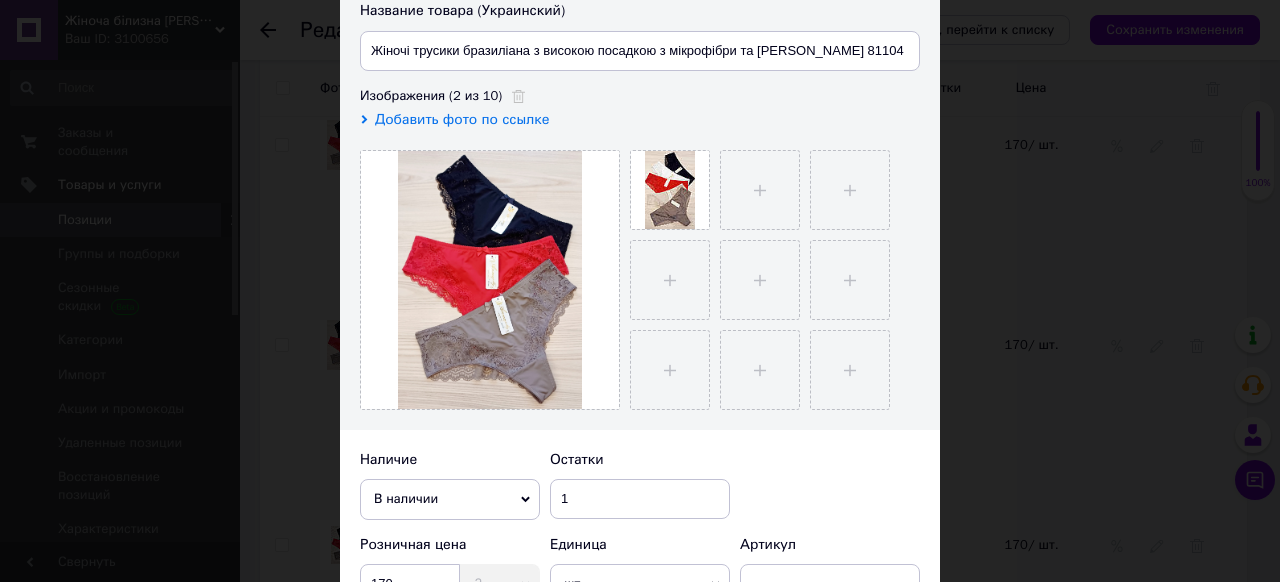 scroll, scrollTop: 320, scrollLeft: 0, axis: vertical 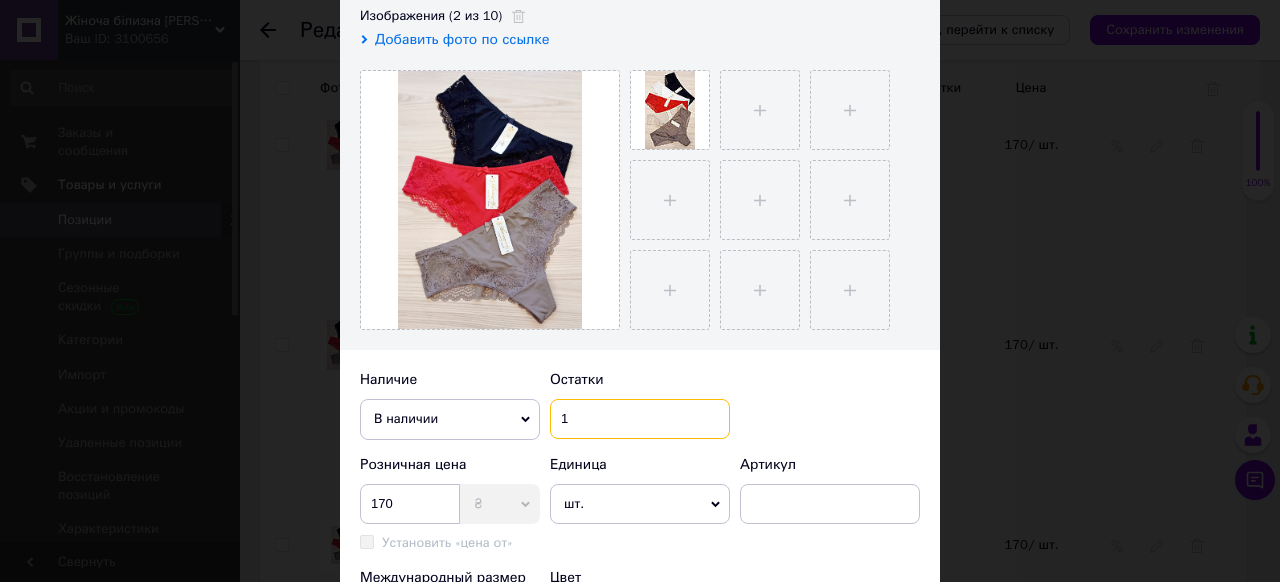 drag, startPoint x: 576, startPoint y: 422, endPoint x: 556, endPoint y: 424, distance: 20.09975 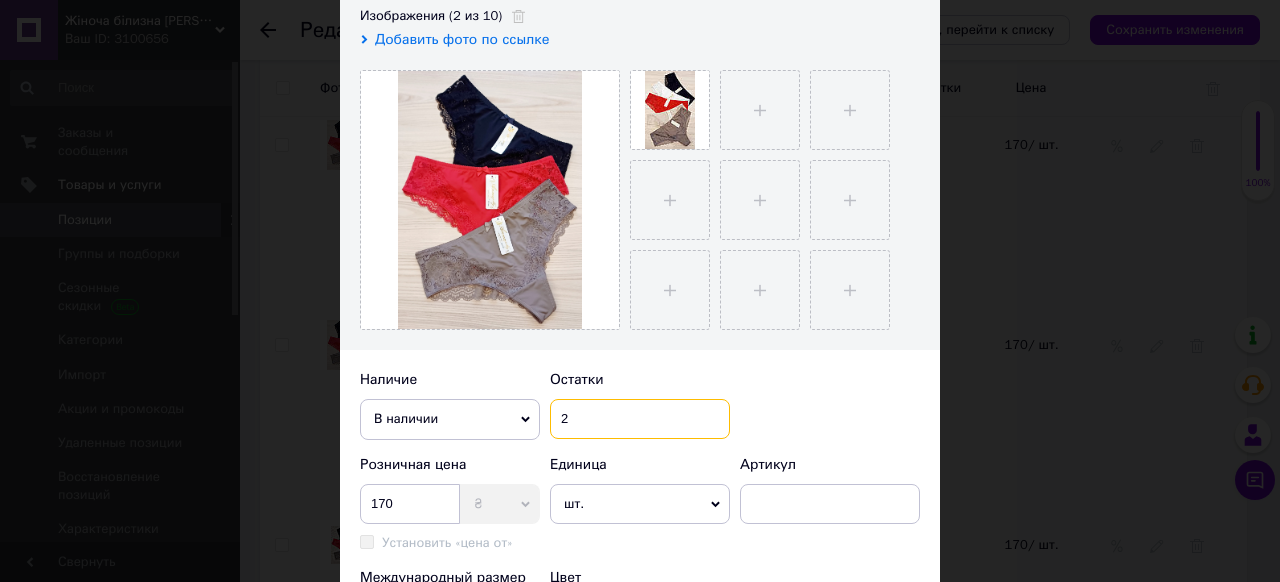 scroll, scrollTop: 480, scrollLeft: 0, axis: vertical 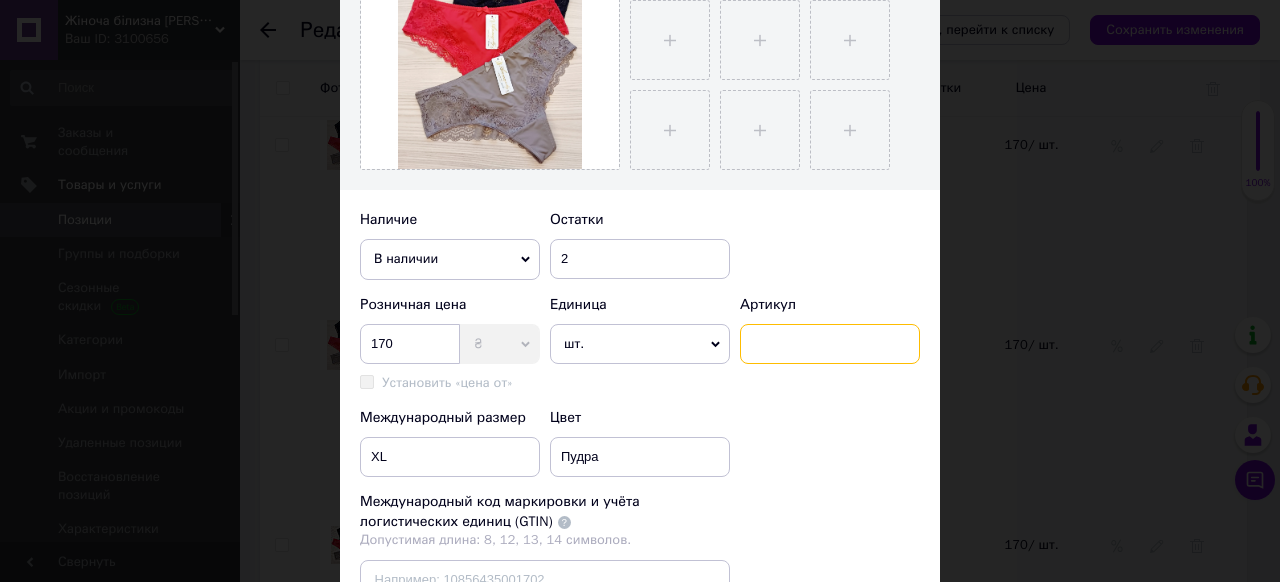 click at bounding box center (830, 344) 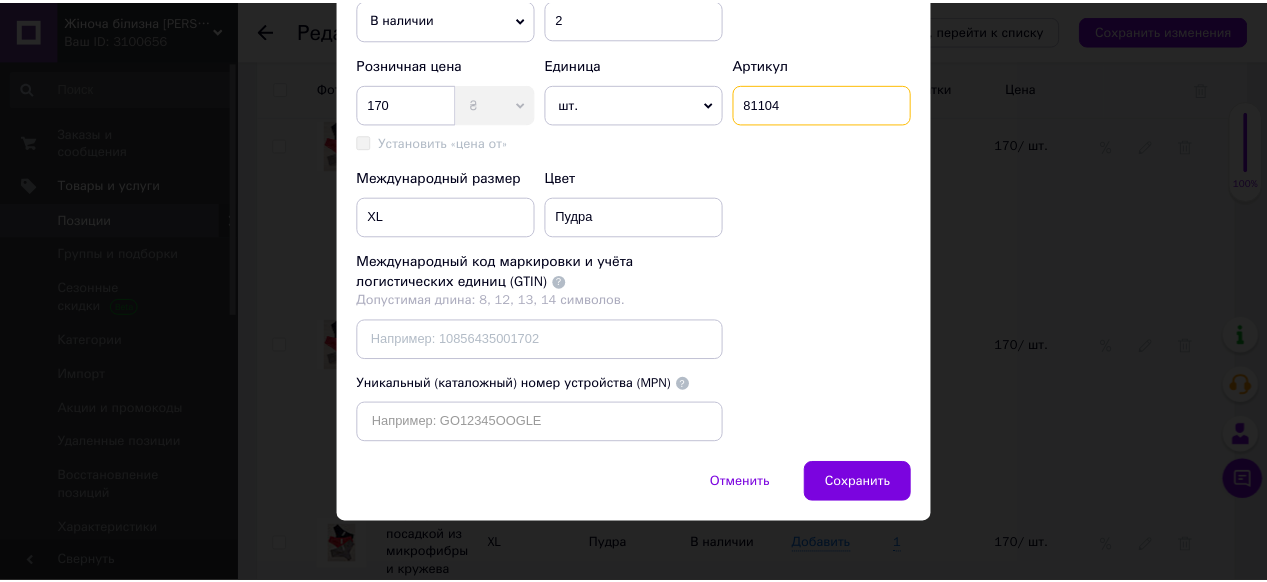 scroll, scrollTop: 764, scrollLeft: 0, axis: vertical 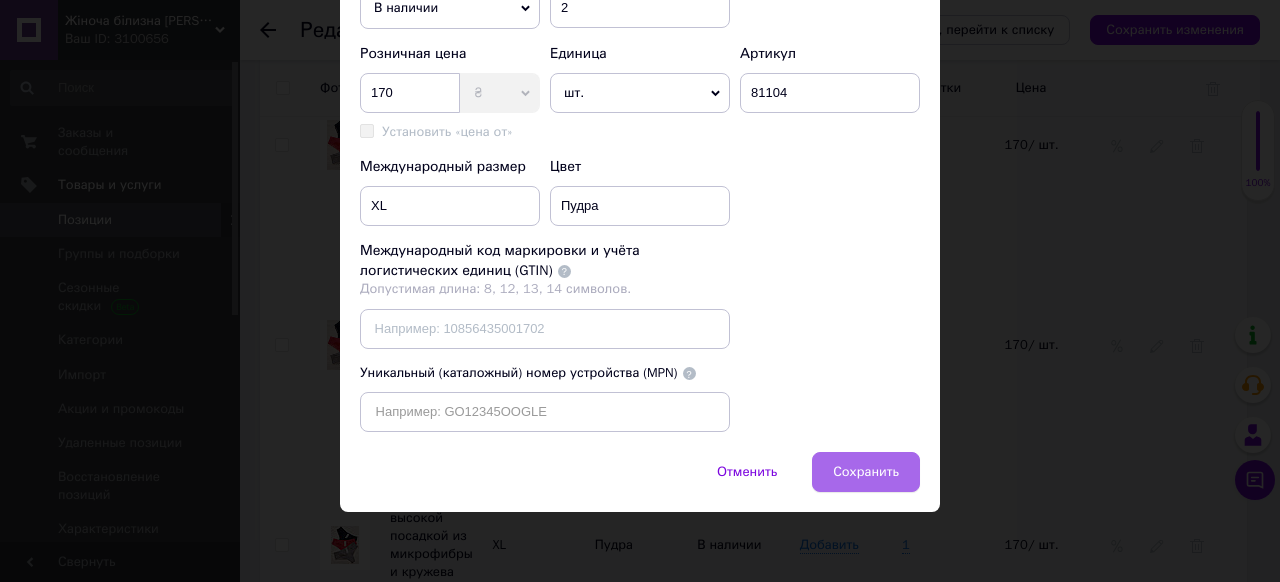 click on "Сохранить" at bounding box center [866, 472] 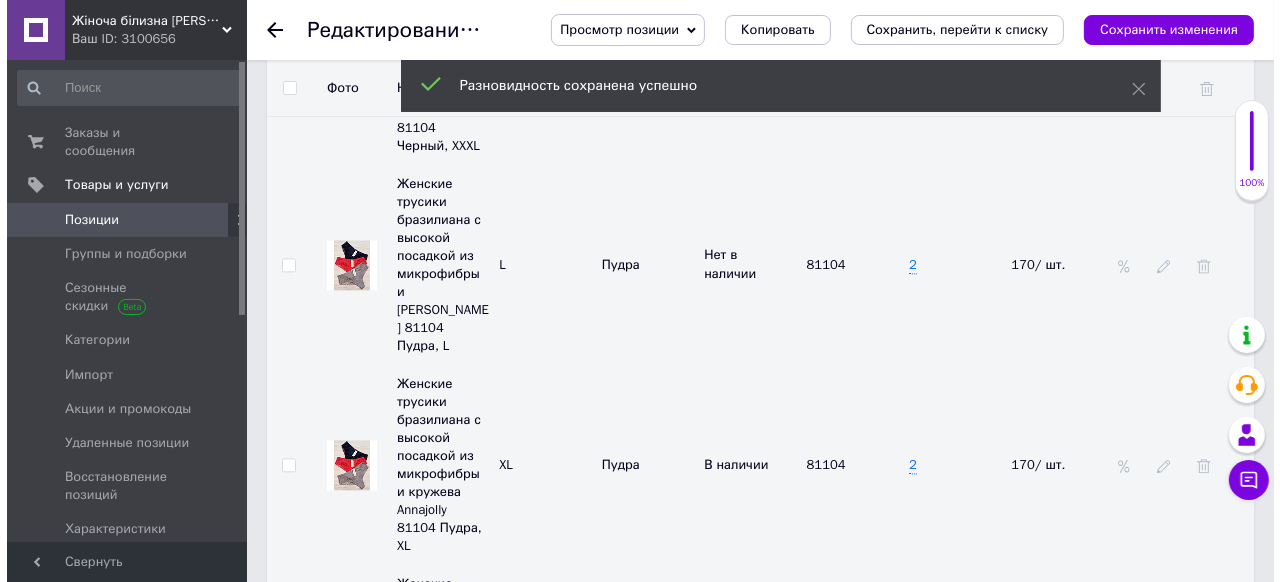 scroll, scrollTop: 3600, scrollLeft: 0, axis: vertical 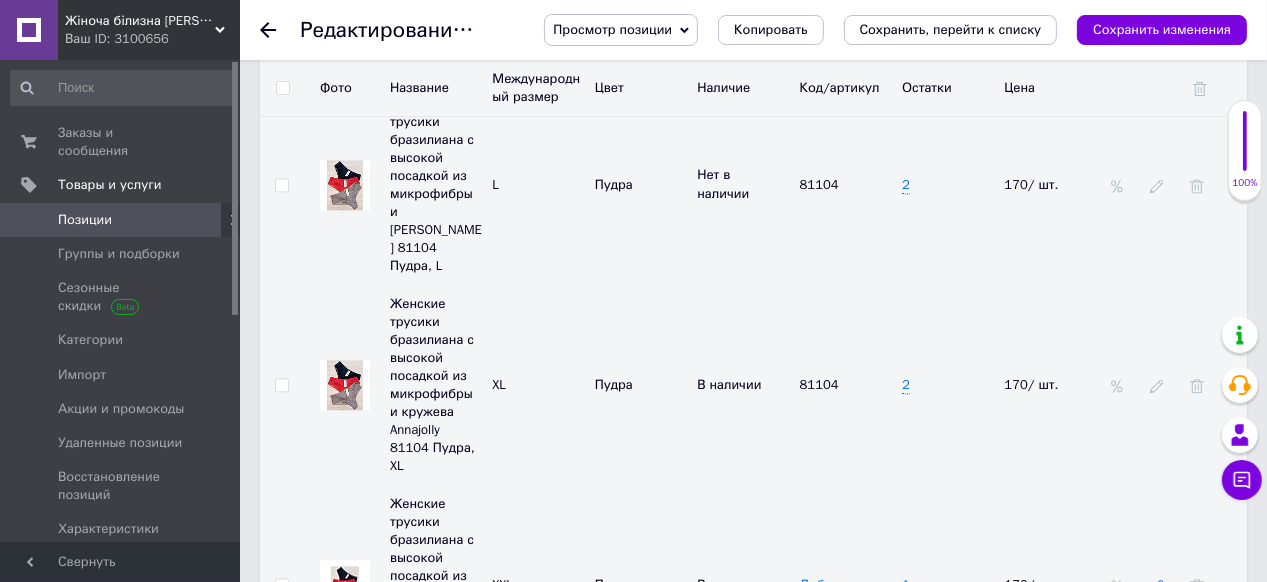 click 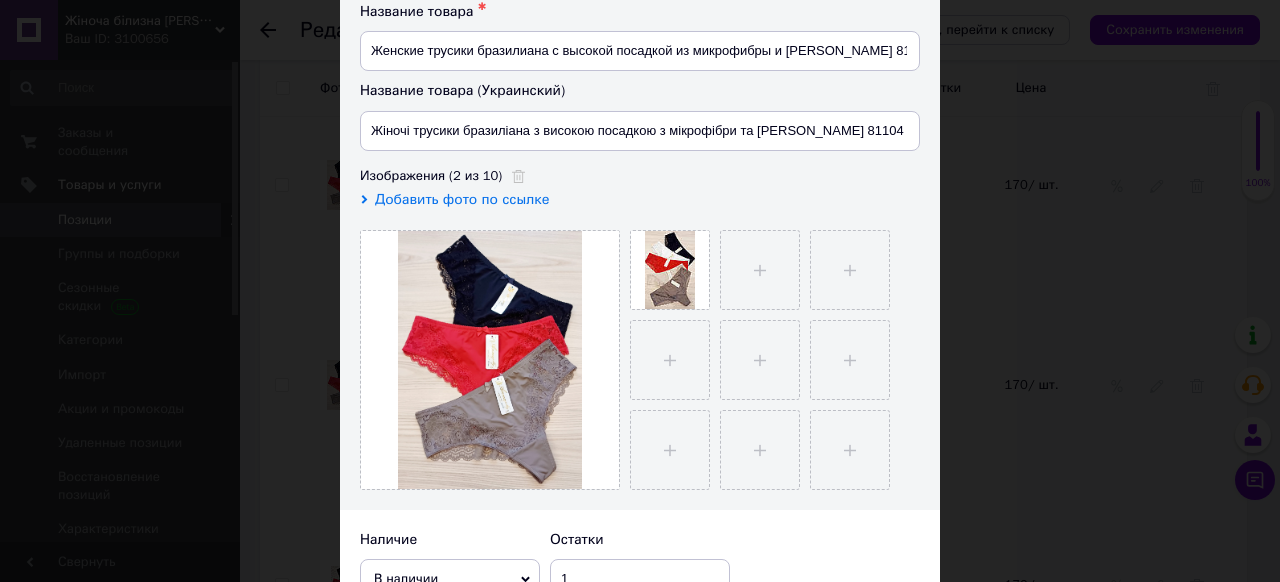 scroll, scrollTop: 320, scrollLeft: 0, axis: vertical 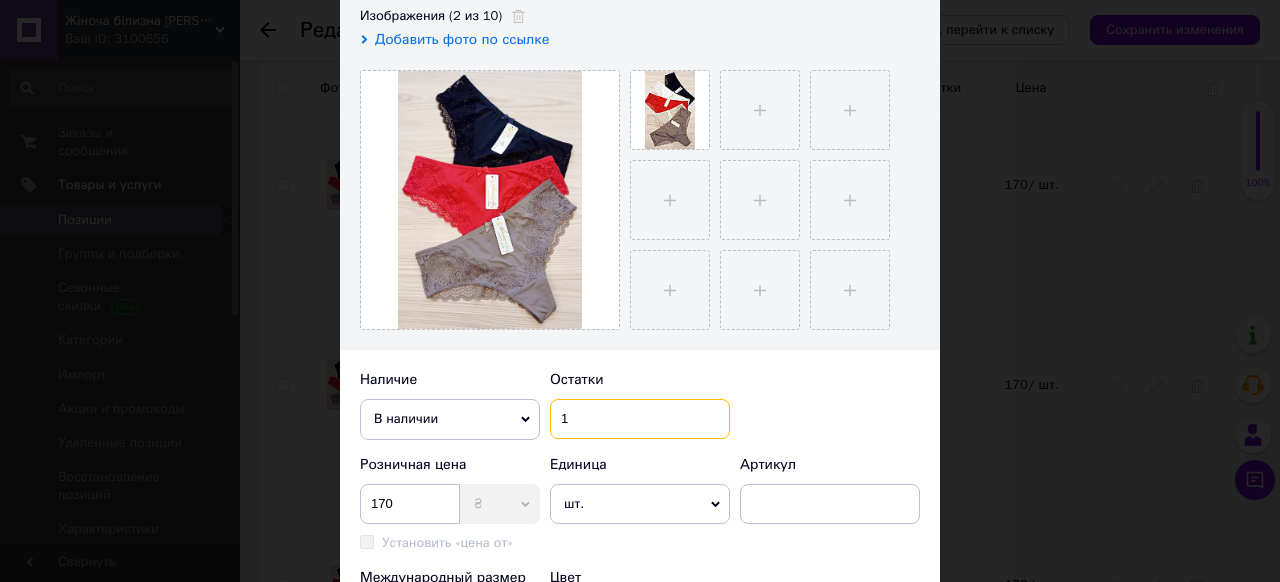 drag, startPoint x: 569, startPoint y: 419, endPoint x: 553, endPoint y: 428, distance: 18.35756 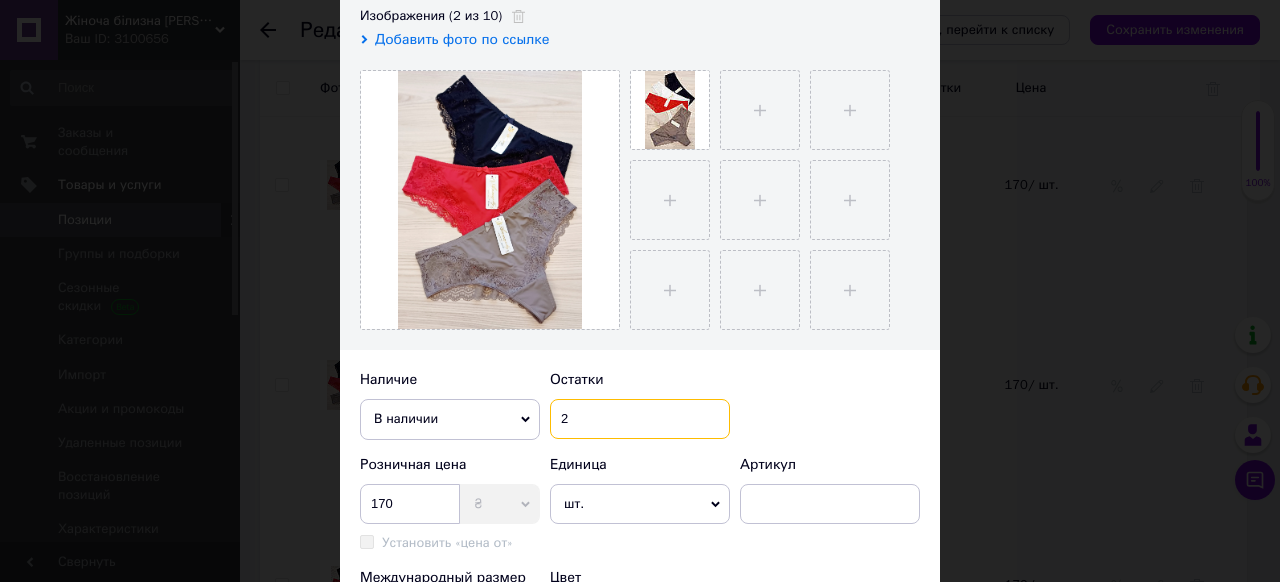 scroll, scrollTop: 400, scrollLeft: 0, axis: vertical 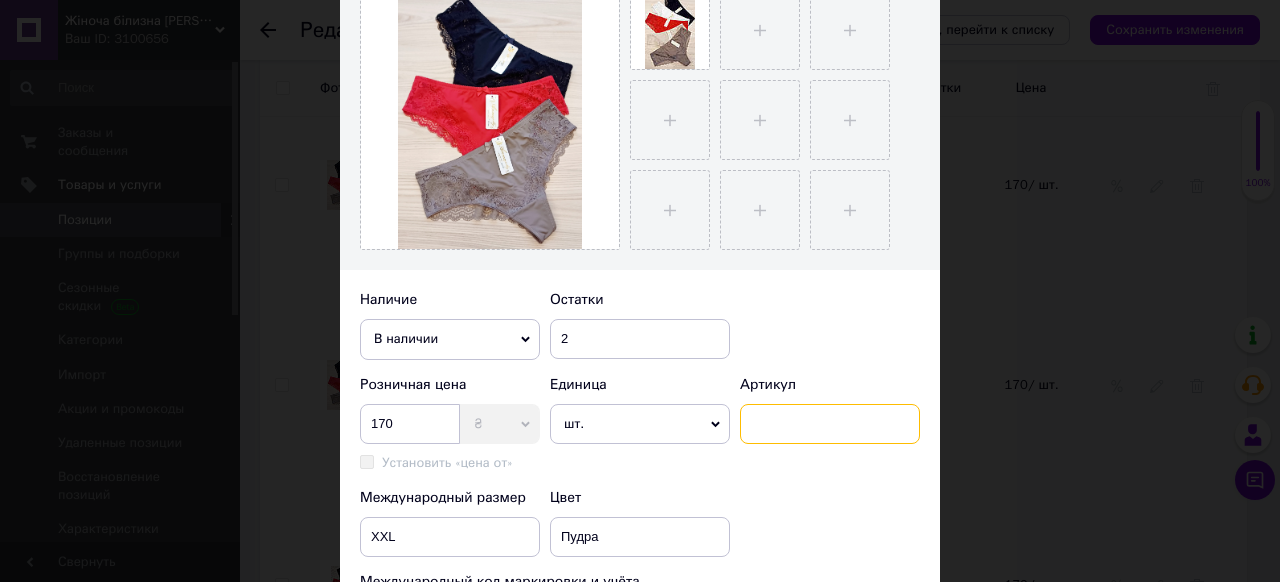 click at bounding box center (830, 424) 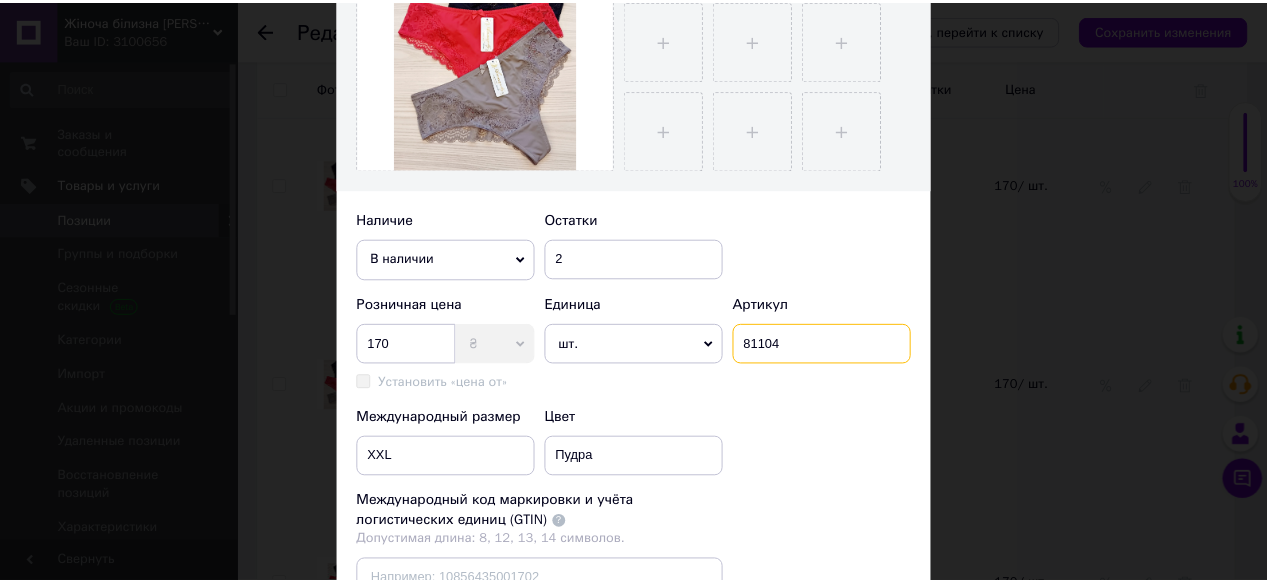 scroll, scrollTop: 720, scrollLeft: 0, axis: vertical 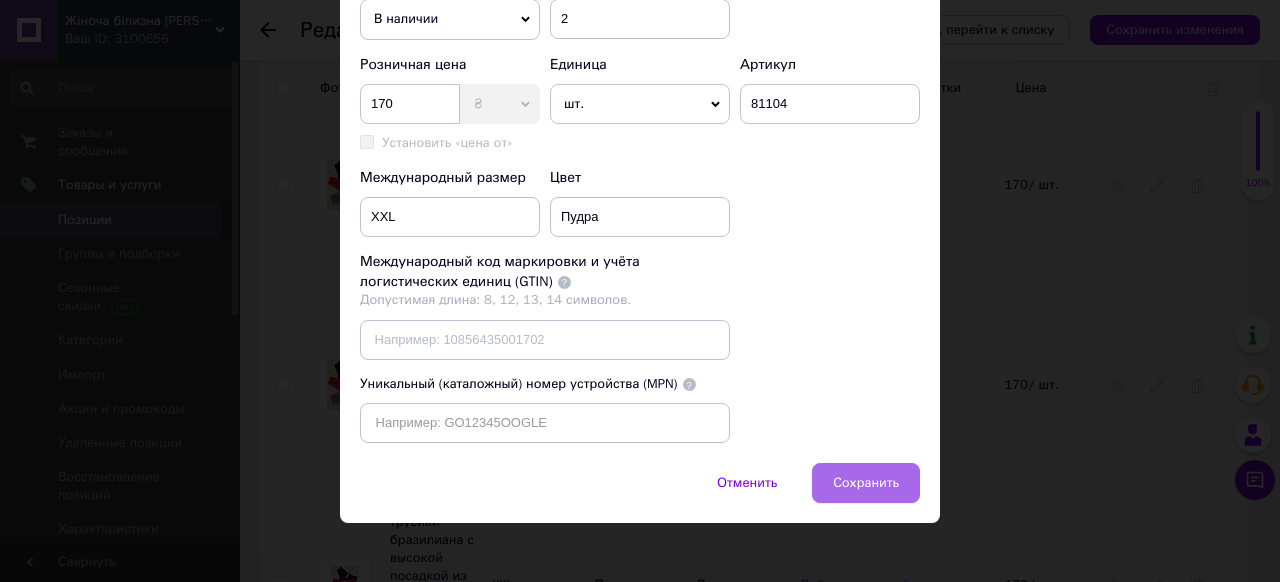 click on "Сохранить" at bounding box center [866, 483] 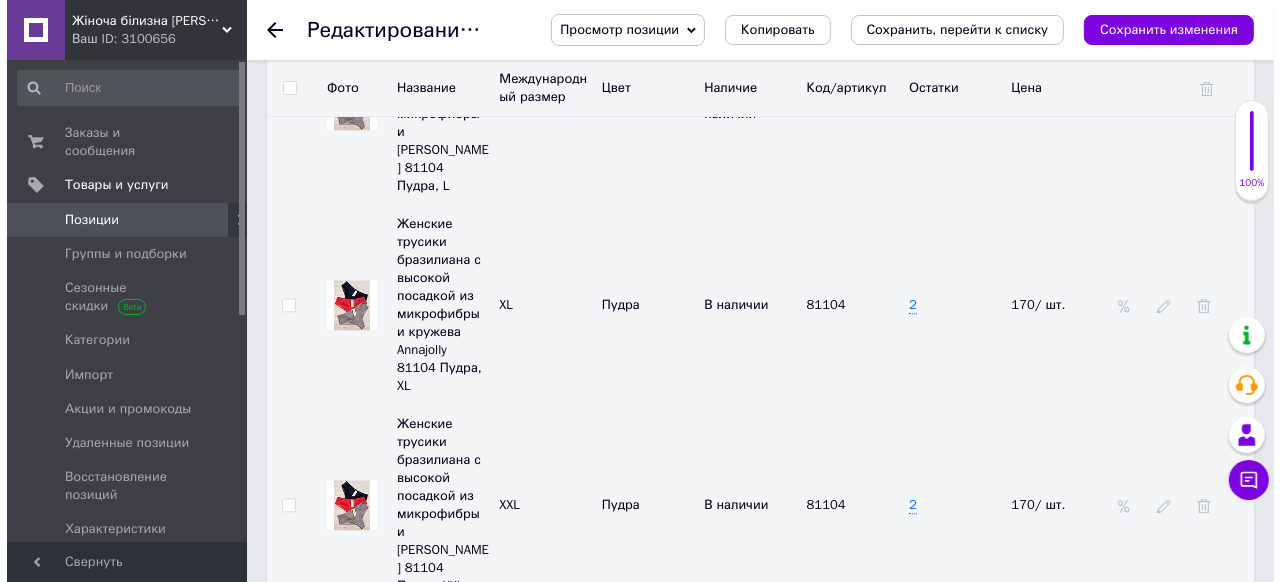 scroll, scrollTop: 3760, scrollLeft: 0, axis: vertical 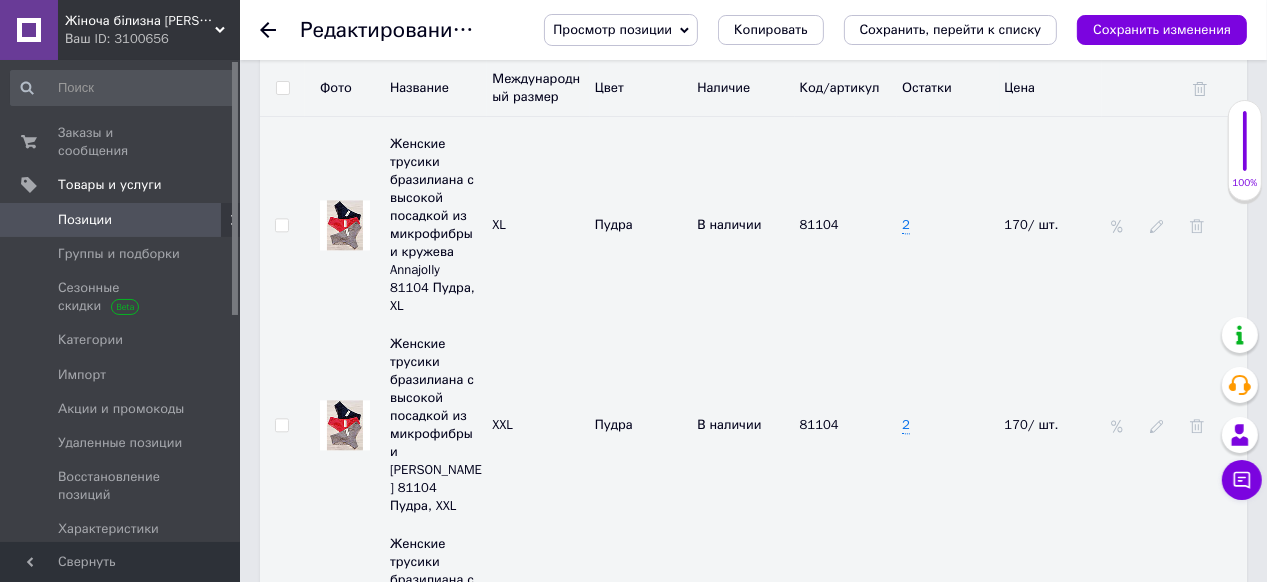 click 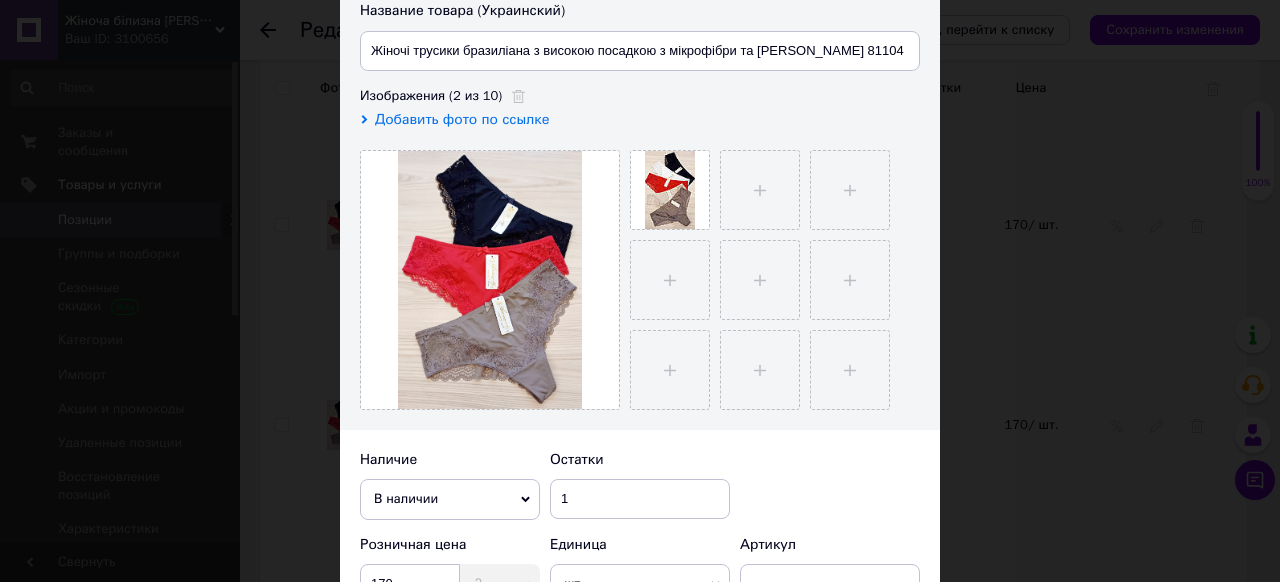 scroll, scrollTop: 400, scrollLeft: 0, axis: vertical 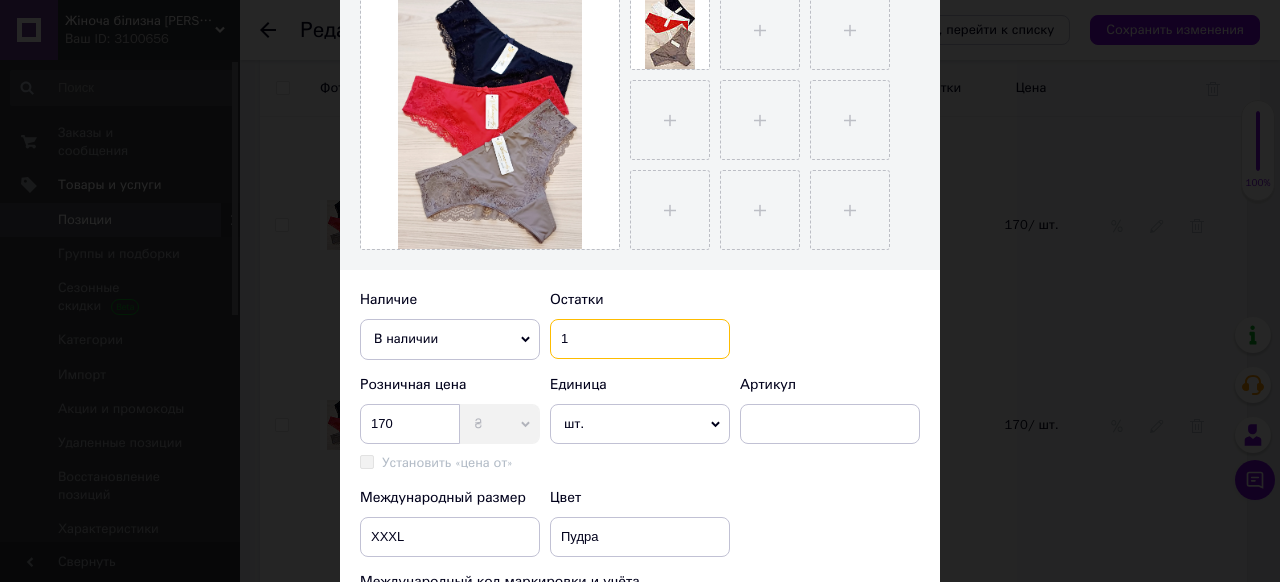 drag, startPoint x: 568, startPoint y: 337, endPoint x: 555, endPoint y: 346, distance: 15.811388 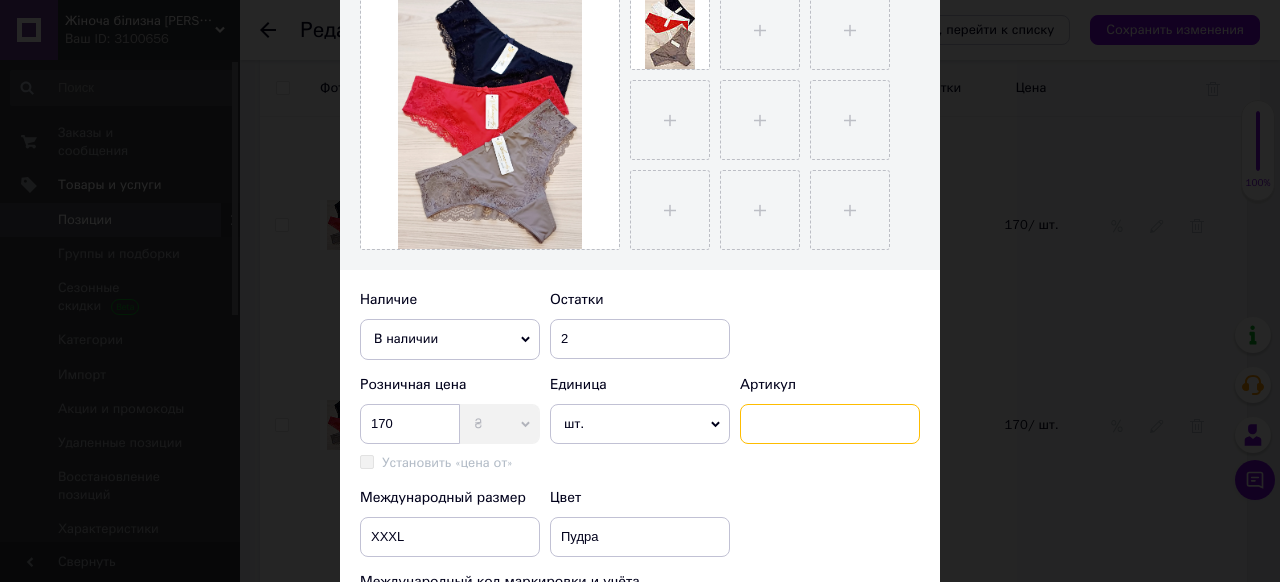 drag, startPoint x: 748, startPoint y: 415, endPoint x: 735, endPoint y: 424, distance: 15.811388 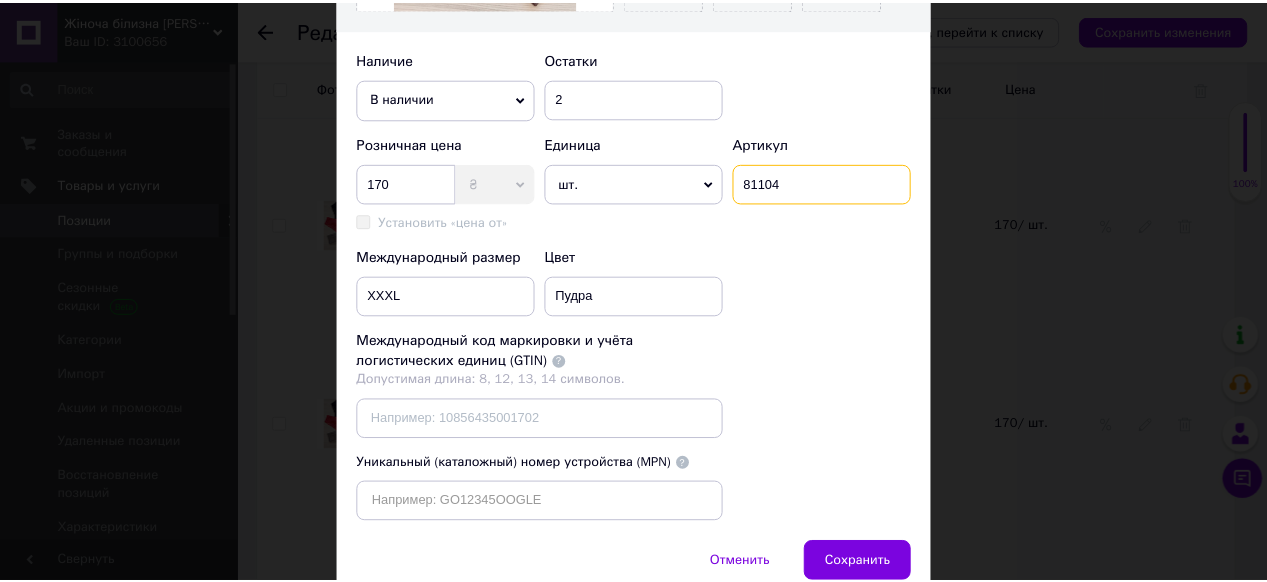 scroll, scrollTop: 764, scrollLeft: 0, axis: vertical 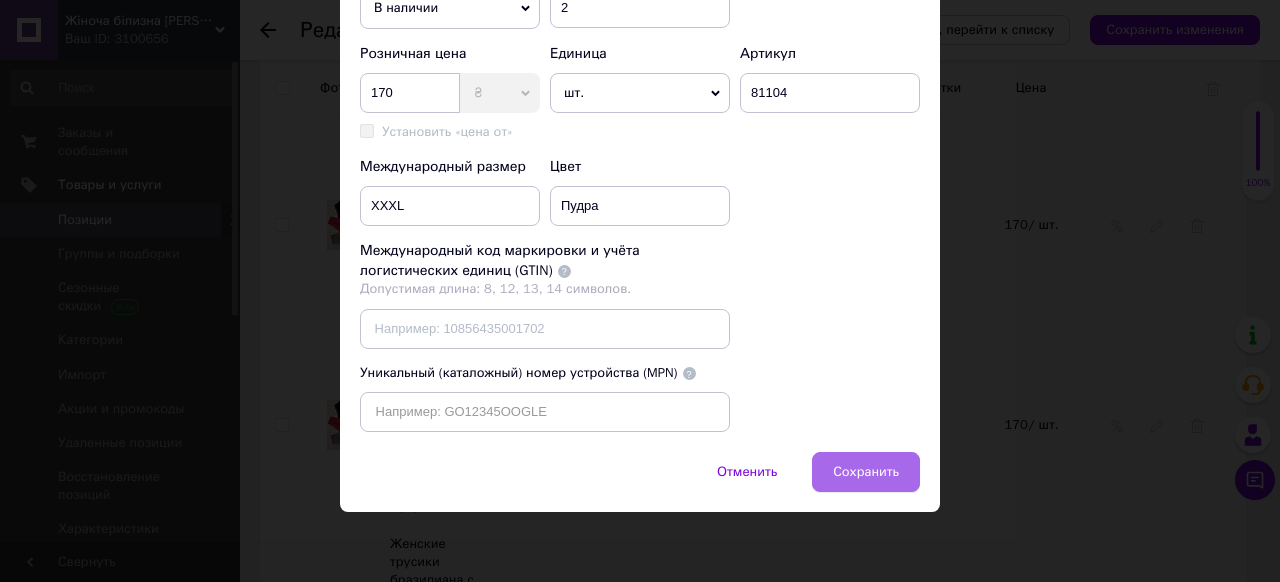 click on "Сохранить" at bounding box center [866, 472] 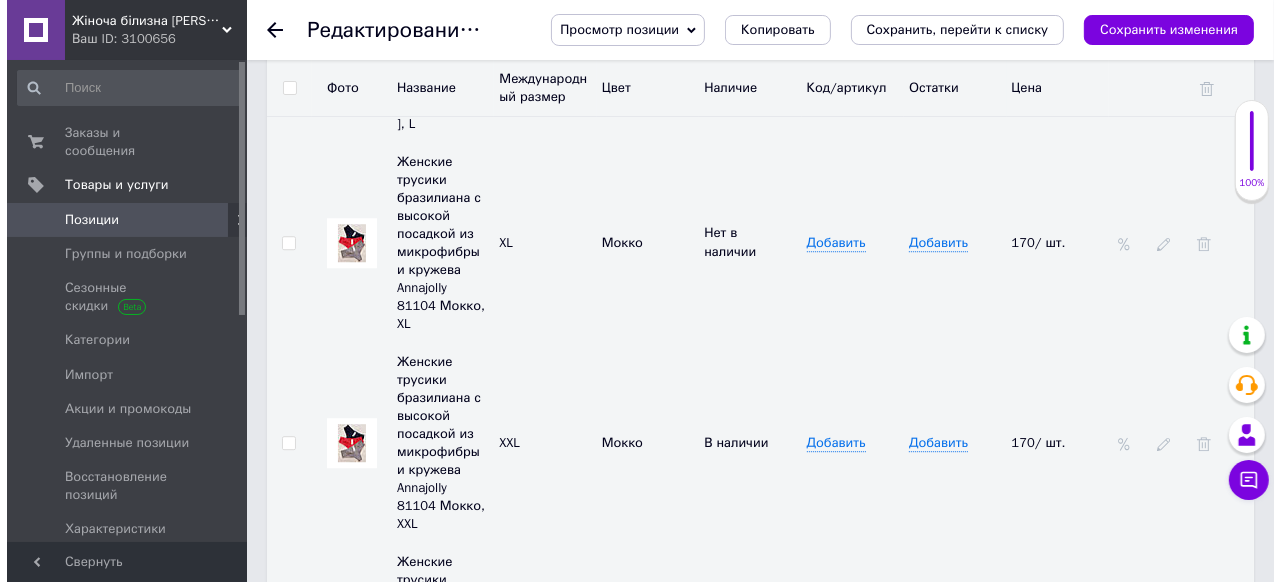scroll, scrollTop: 4640, scrollLeft: 0, axis: vertical 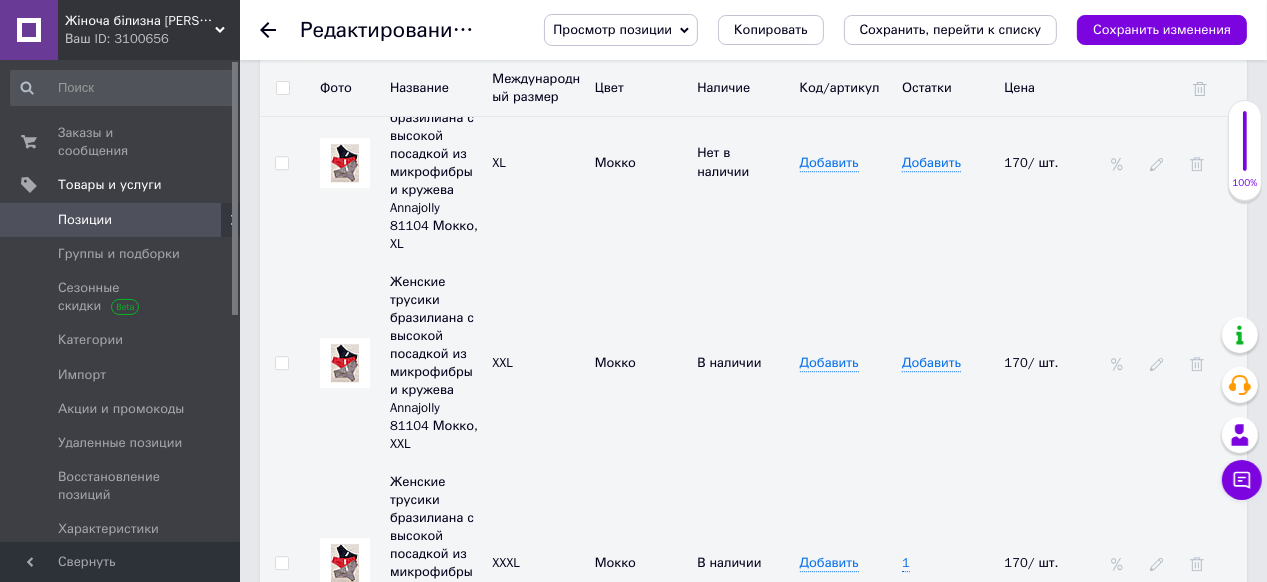 click 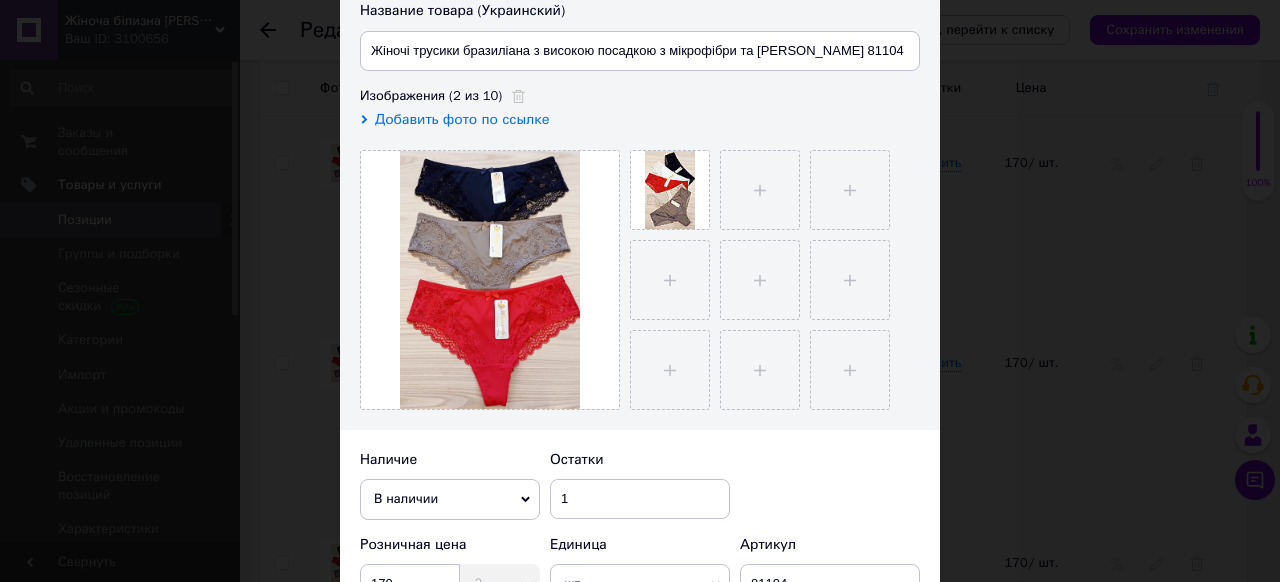 scroll, scrollTop: 320, scrollLeft: 0, axis: vertical 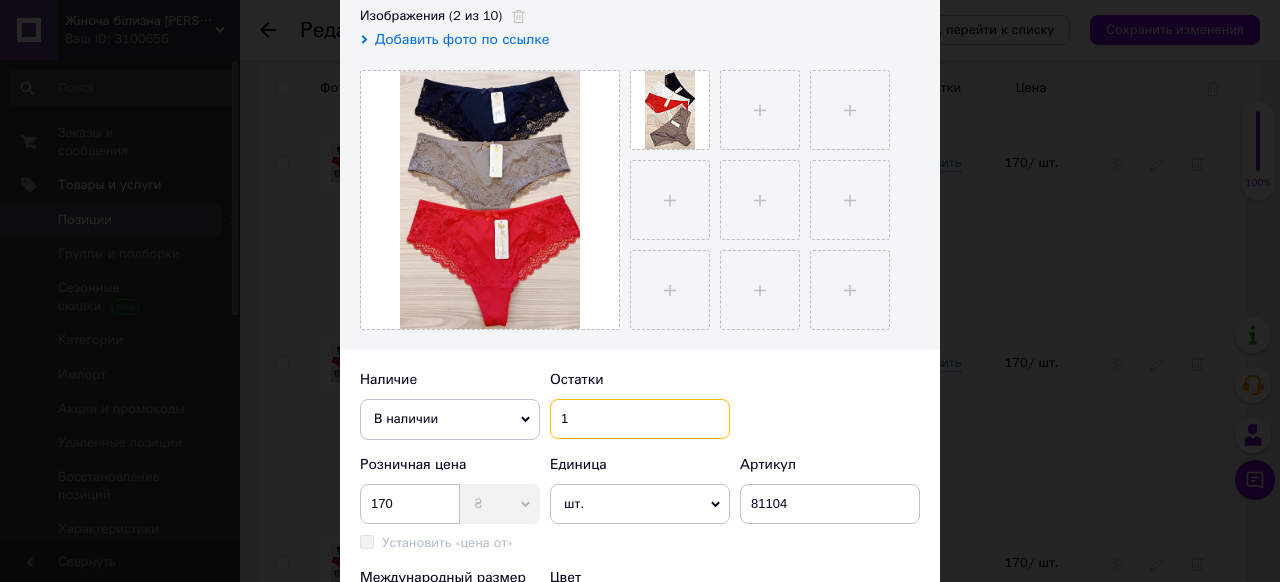 drag, startPoint x: 571, startPoint y: 415, endPoint x: 561, endPoint y: 420, distance: 11.18034 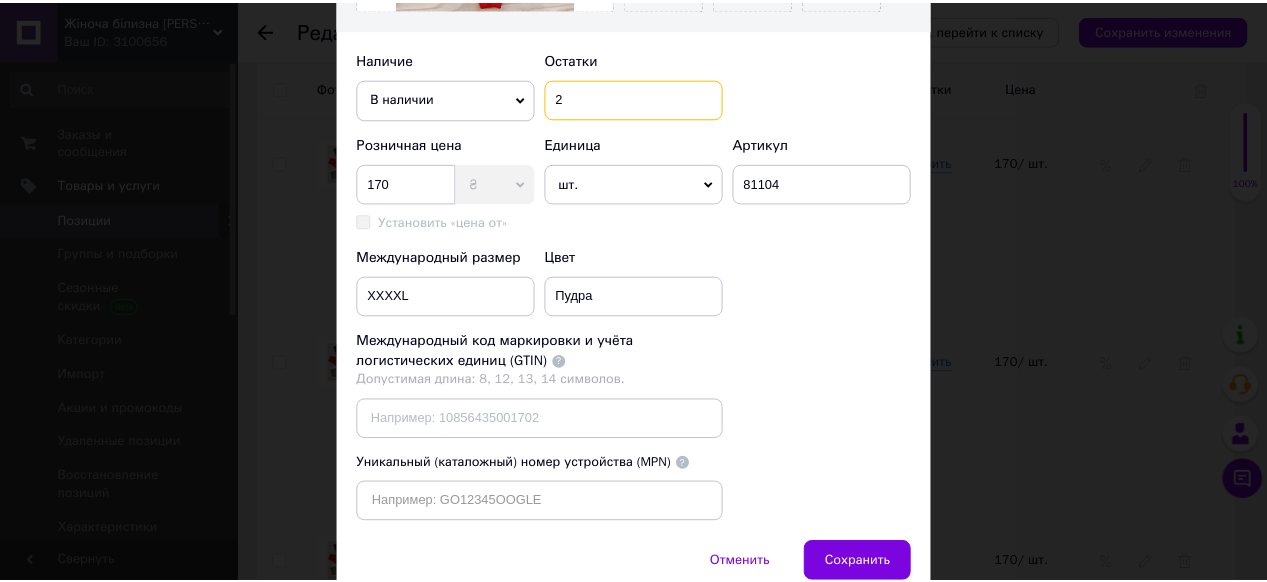 scroll, scrollTop: 764, scrollLeft: 0, axis: vertical 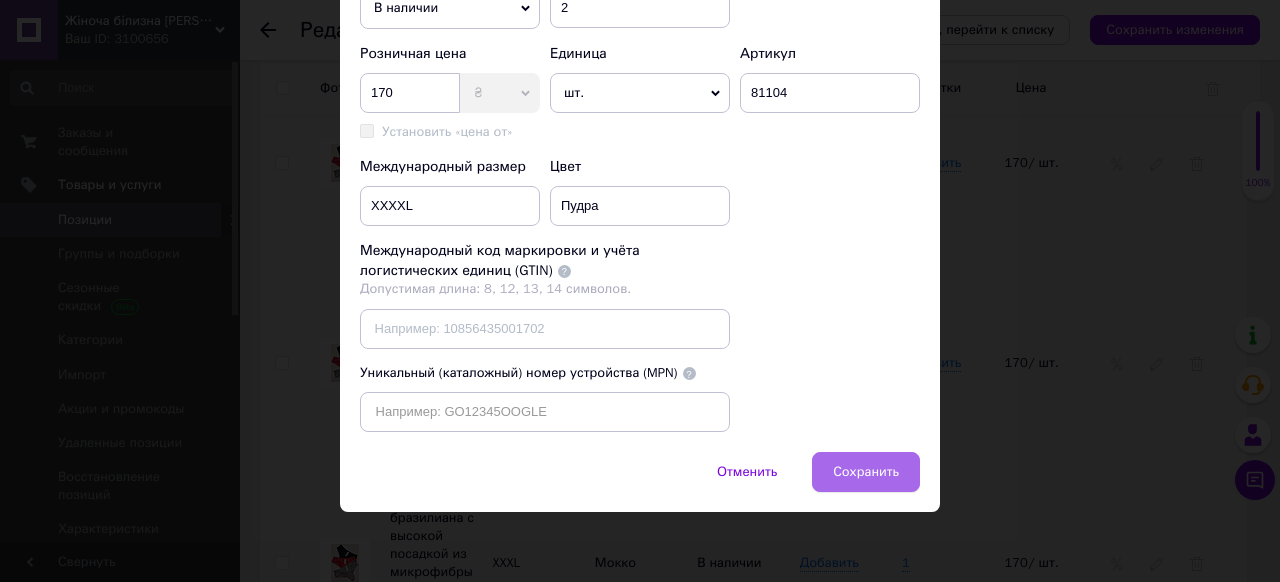 click on "Сохранить" at bounding box center (866, 472) 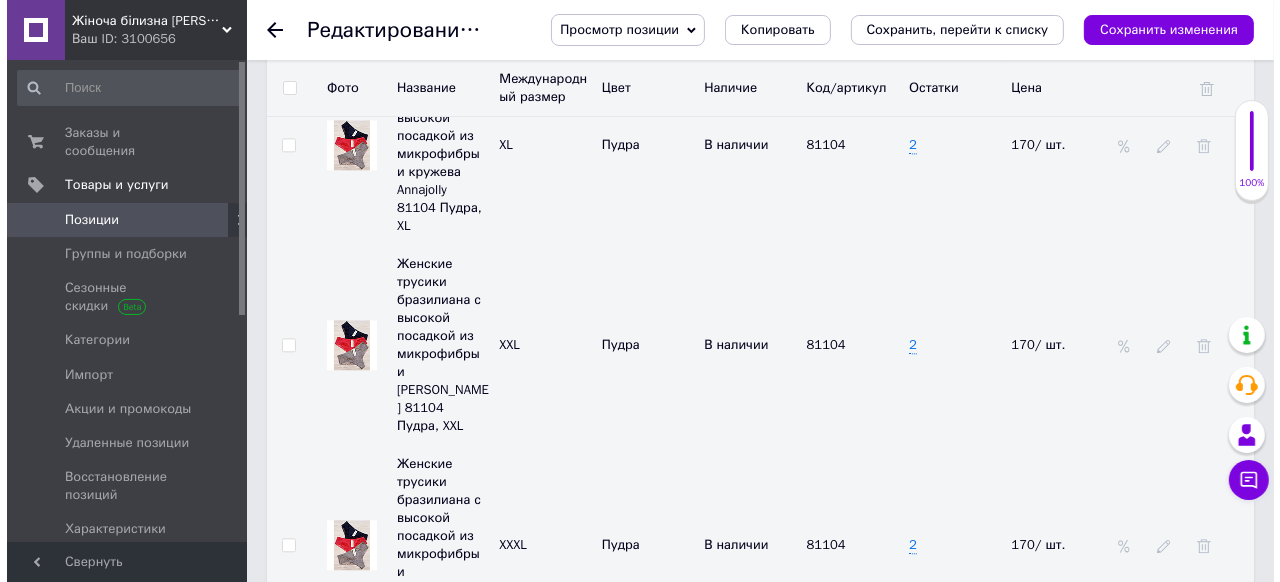 scroll, scrollTop: 3920, scrollLeft: 0, axis: vertical 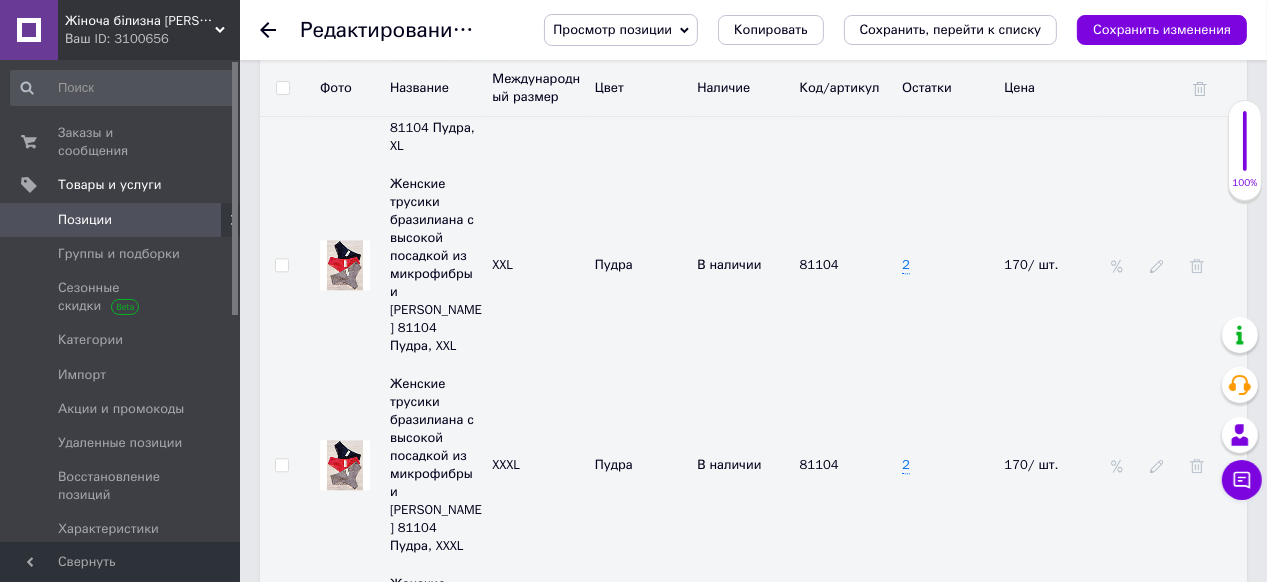 click 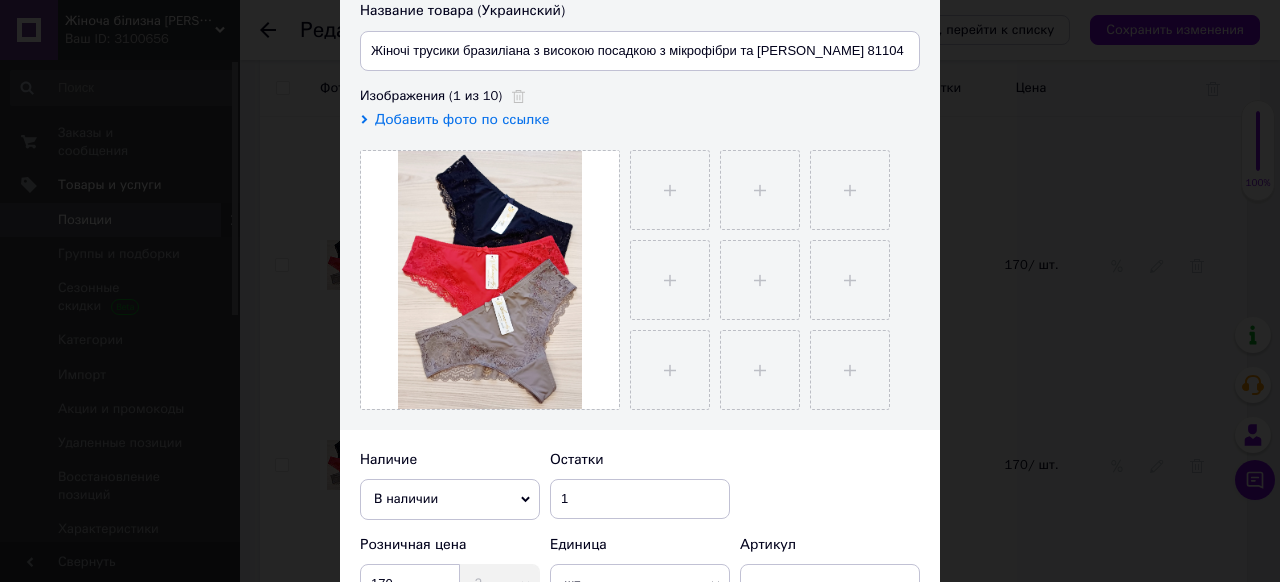 scroll, scrollTop: 400, scrollLeft: 0, axis: vertical 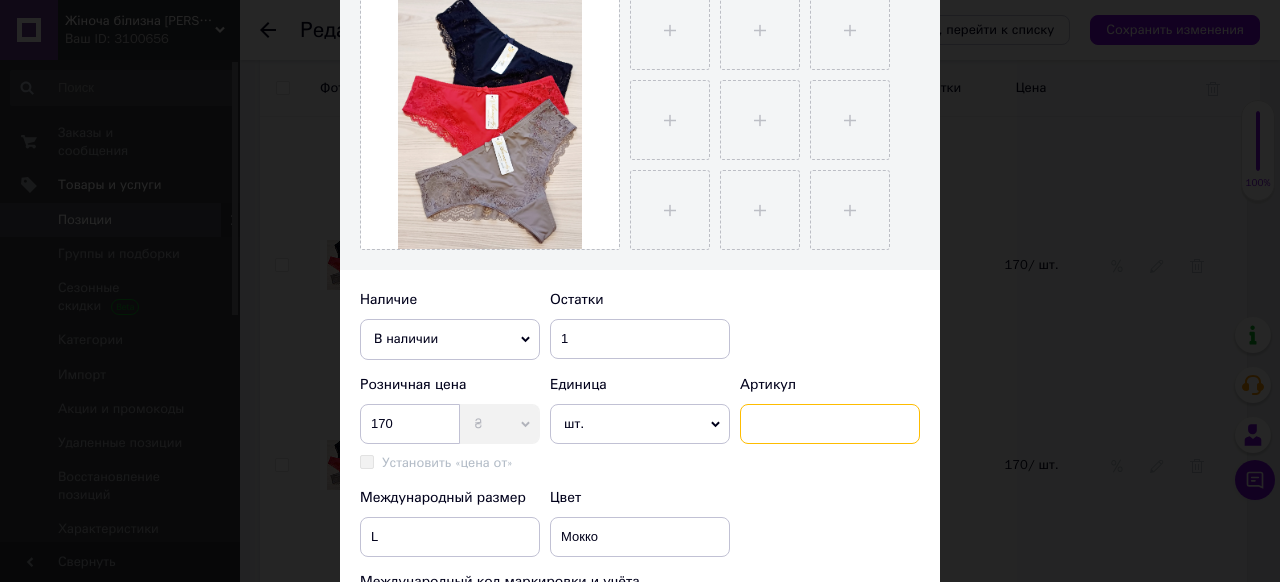 click at bounding box center [830, 424] 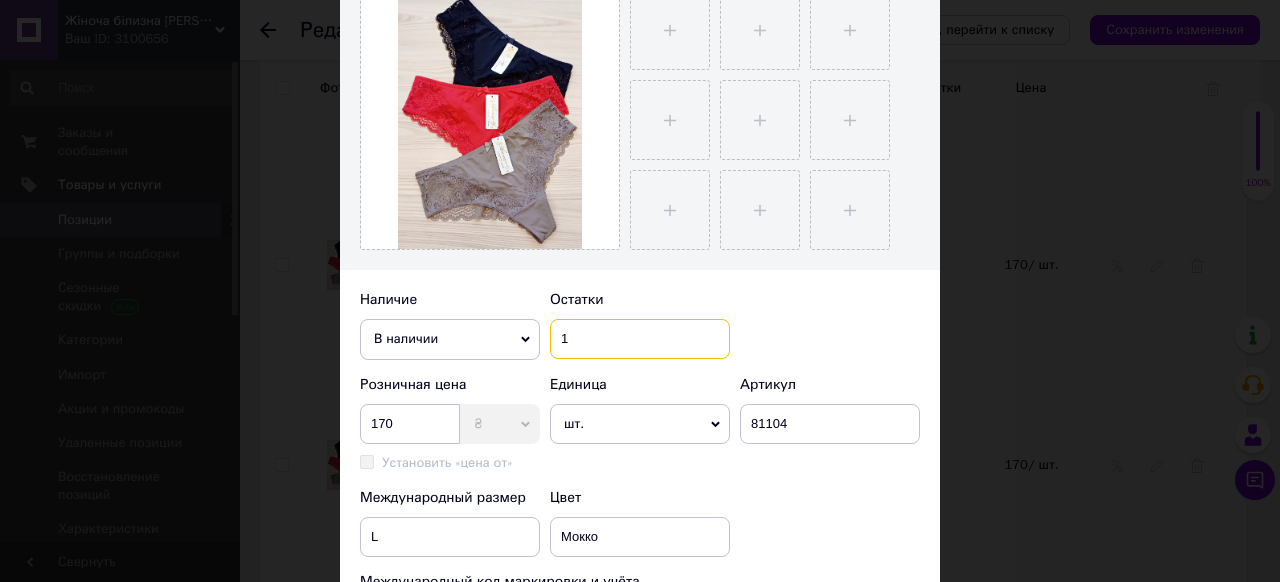 drag, startPoint x: 568, startPoint y: 337, endPoint x: 552, endPoint y: 348, distance: 19.416489 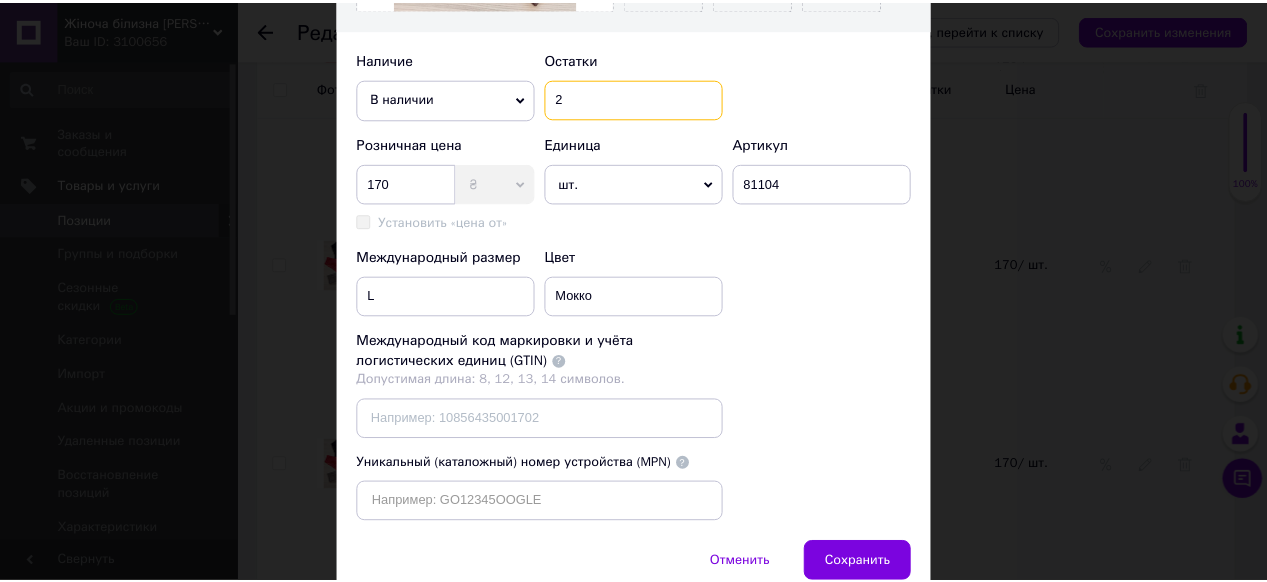 scroll, scrollTop: 764, scrollLeft: 0, axis: vertical 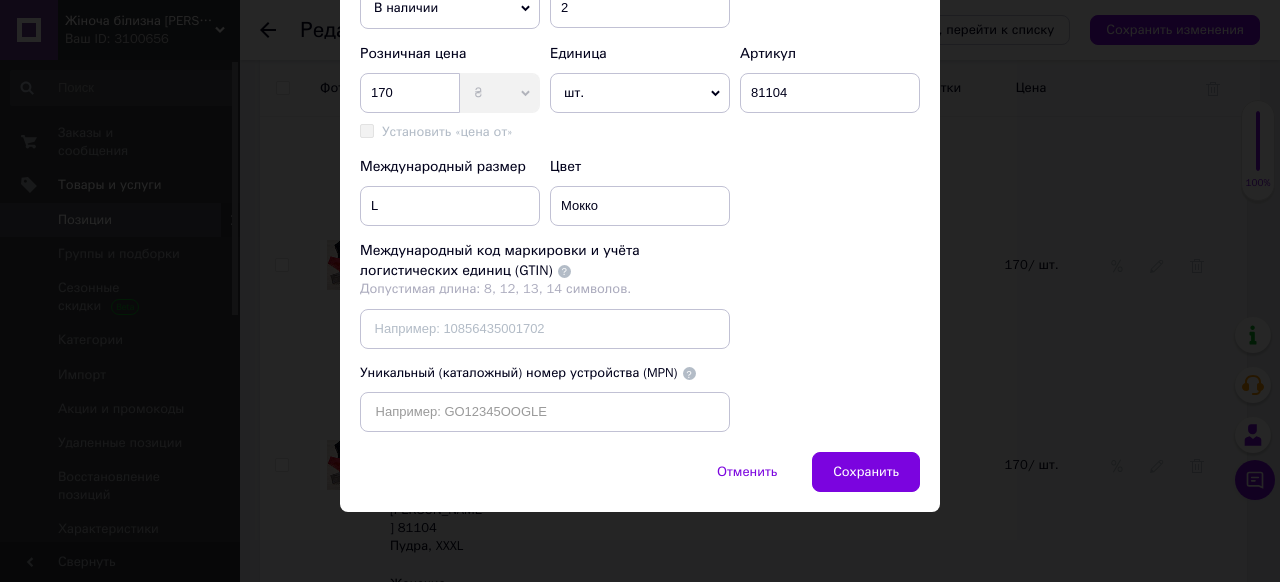 drag, startPoint x: 865, startPoint y: 465, endPoint x: 849, endPoint y: 448, distance: 23.345236 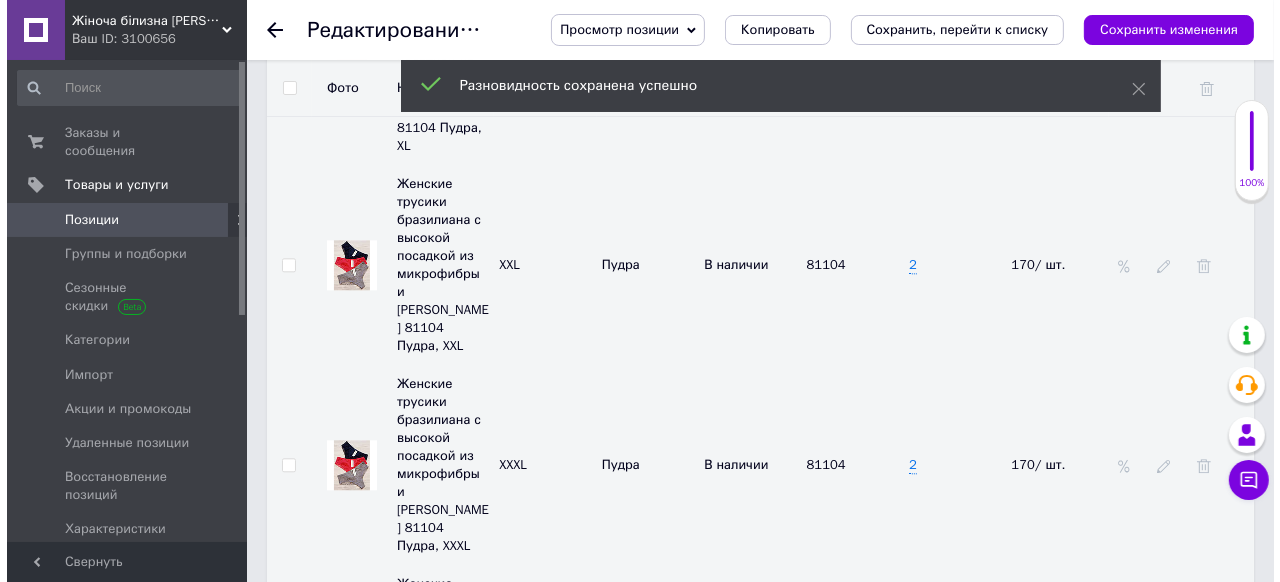 scroll, scrollTop: 4000, scrollLeft: 0, axis: vertical 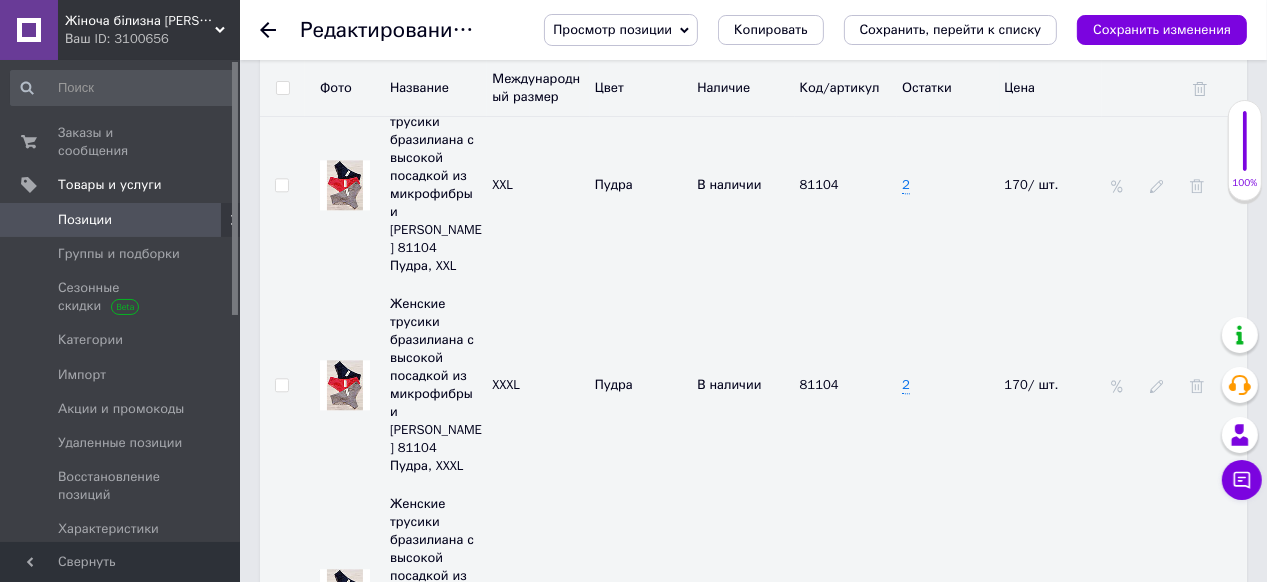 click 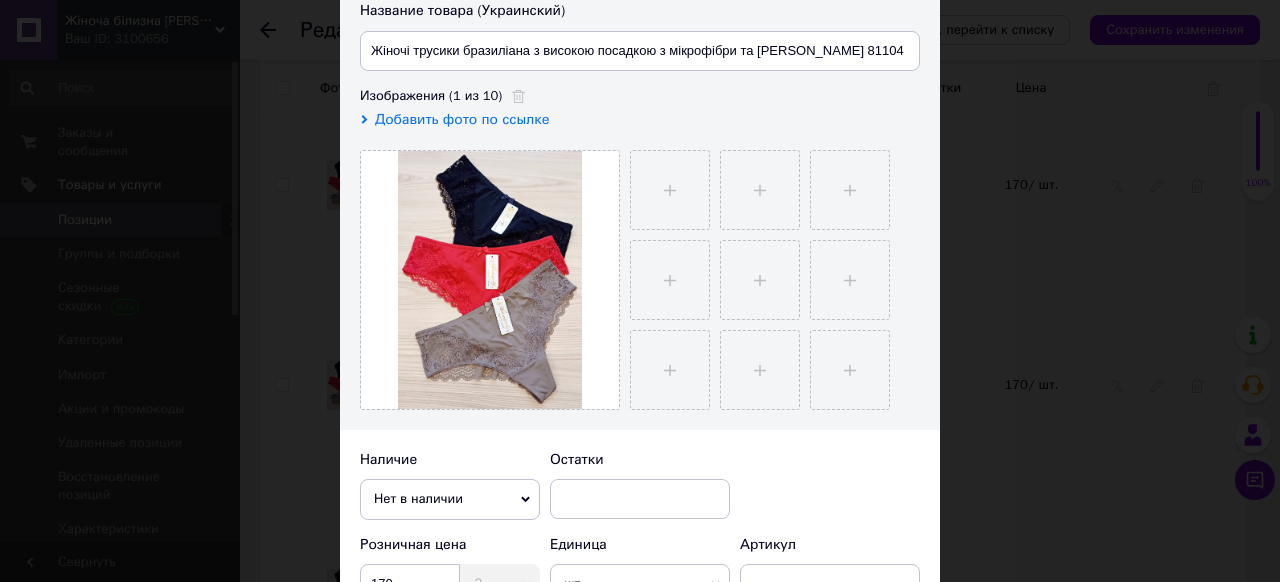 scroll, scrollTop: 320, scrollLeft: 0, axis: vertical 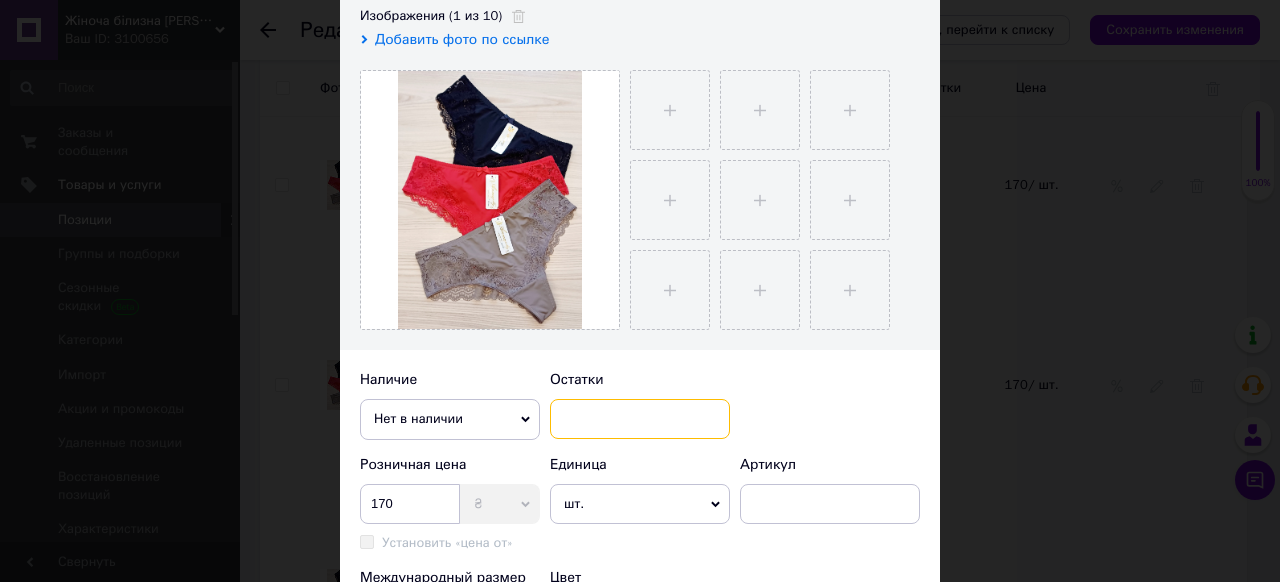 click at bounding box center (640, 419) 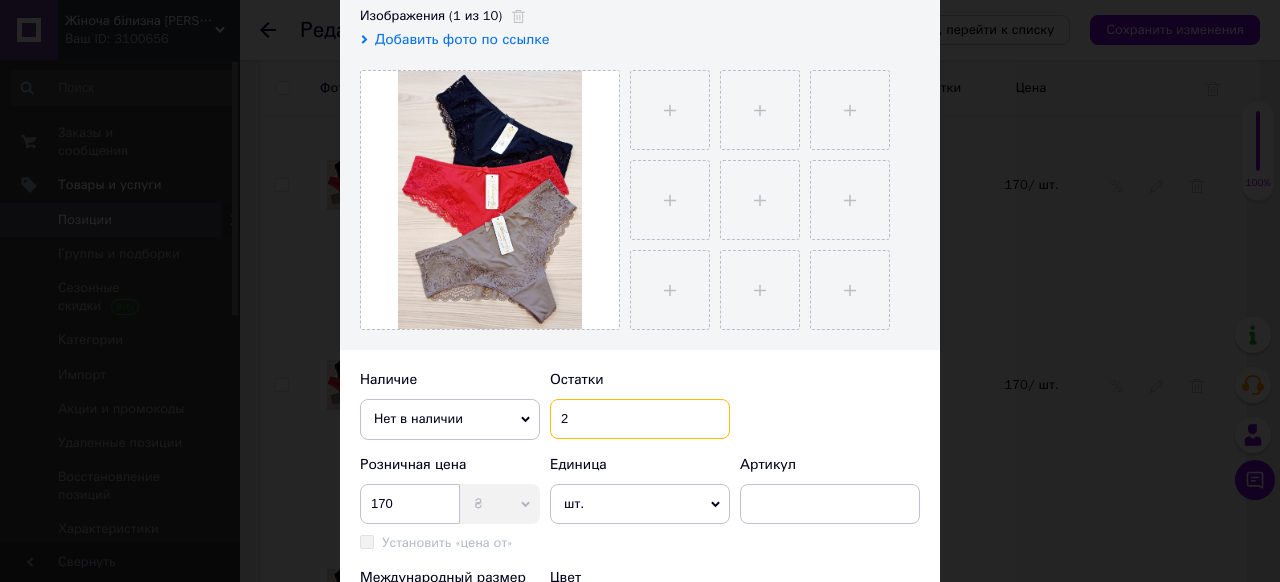 scroll, scrollTop: 400, scrollLeft: 0, axis: vertical 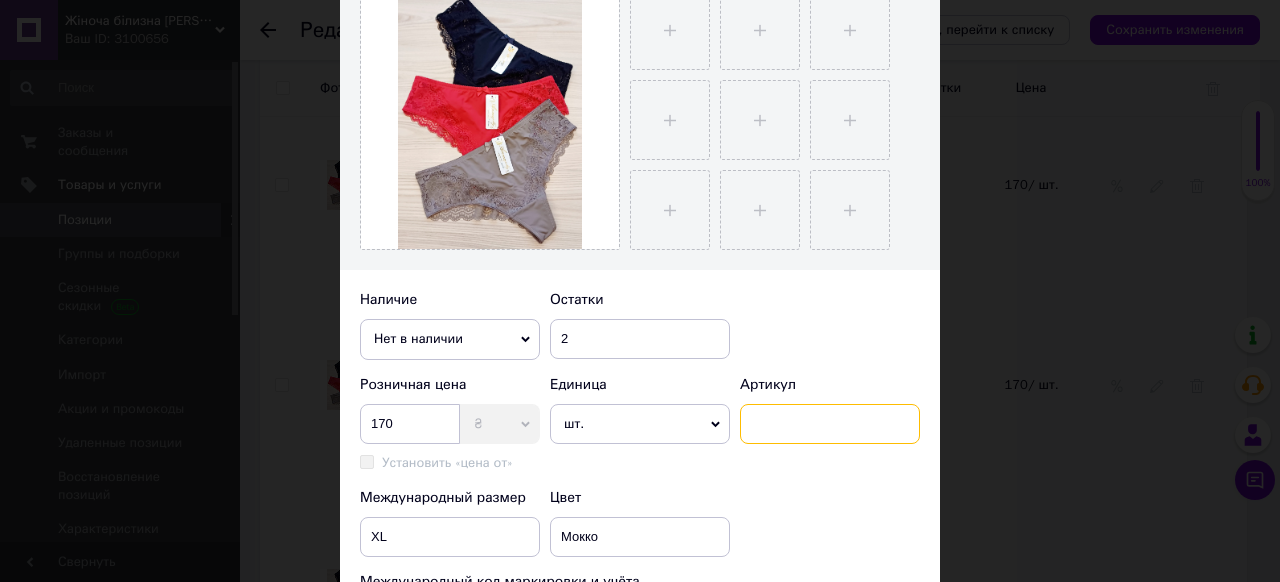 click at bounding box center (830, 424) 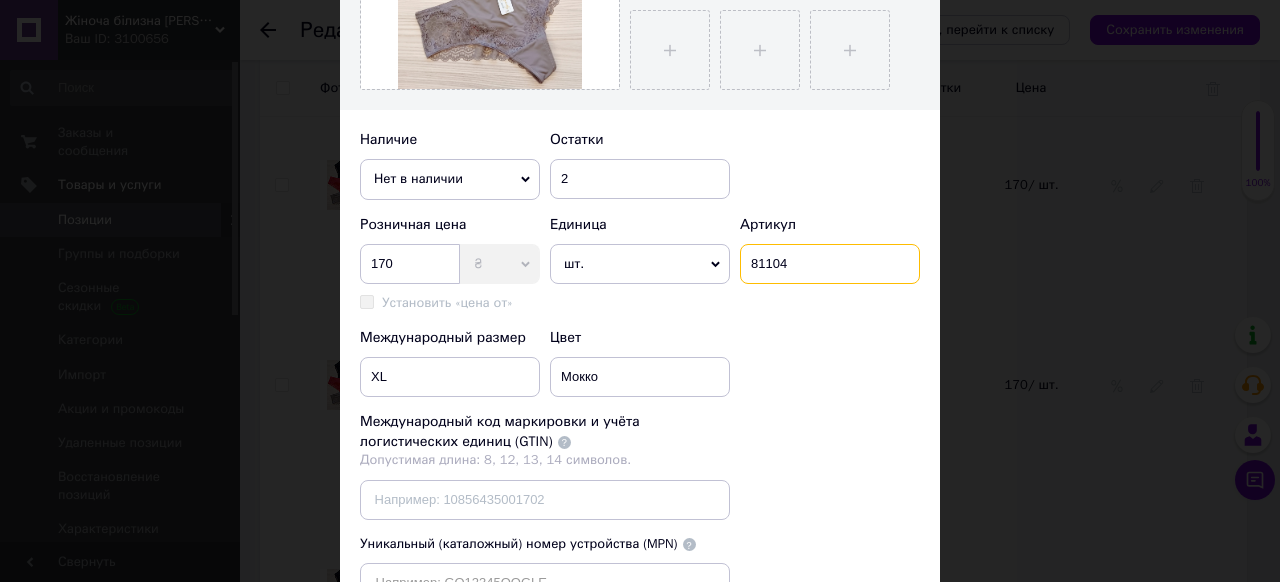 scroll, scrollTop: 720, scrollLeft: 0, axis: vertical 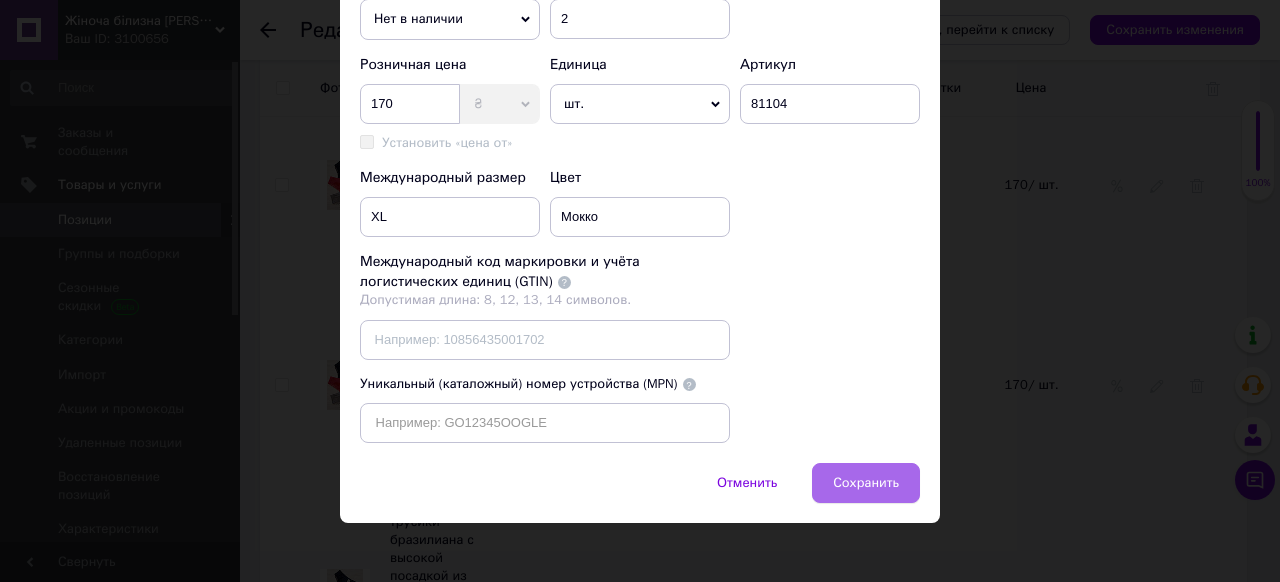 drag, startPoint x: 853, startPoint y: 517, endPoint x: 770, endPoint y: 491, distance: 86.977005 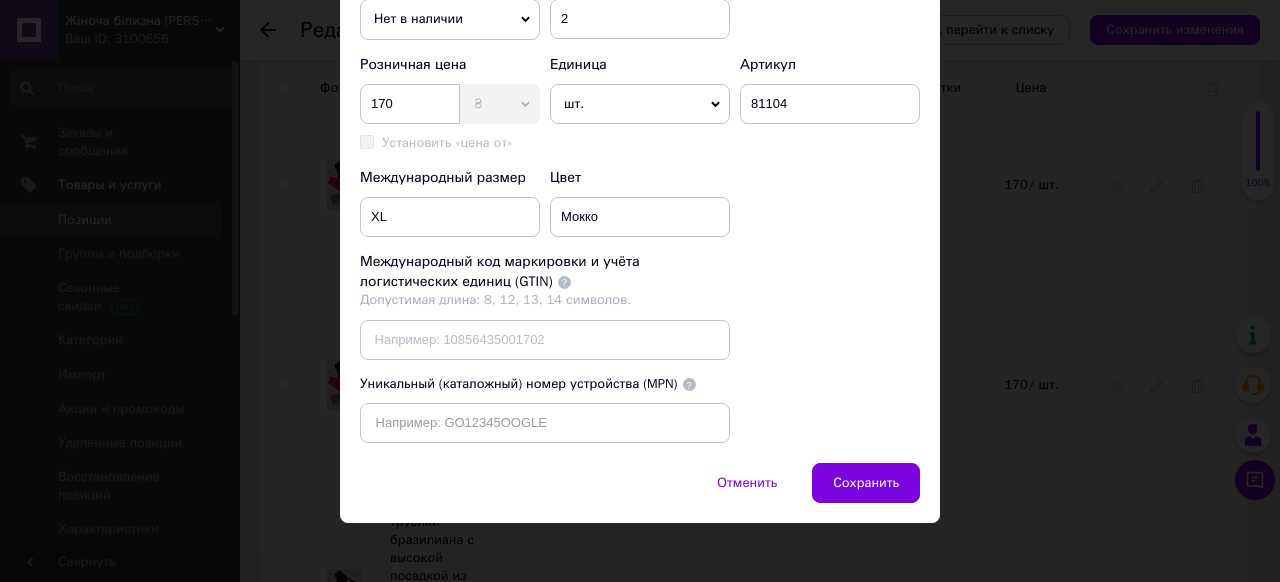 click on "Сохранить" at bounding box center [866, 483] 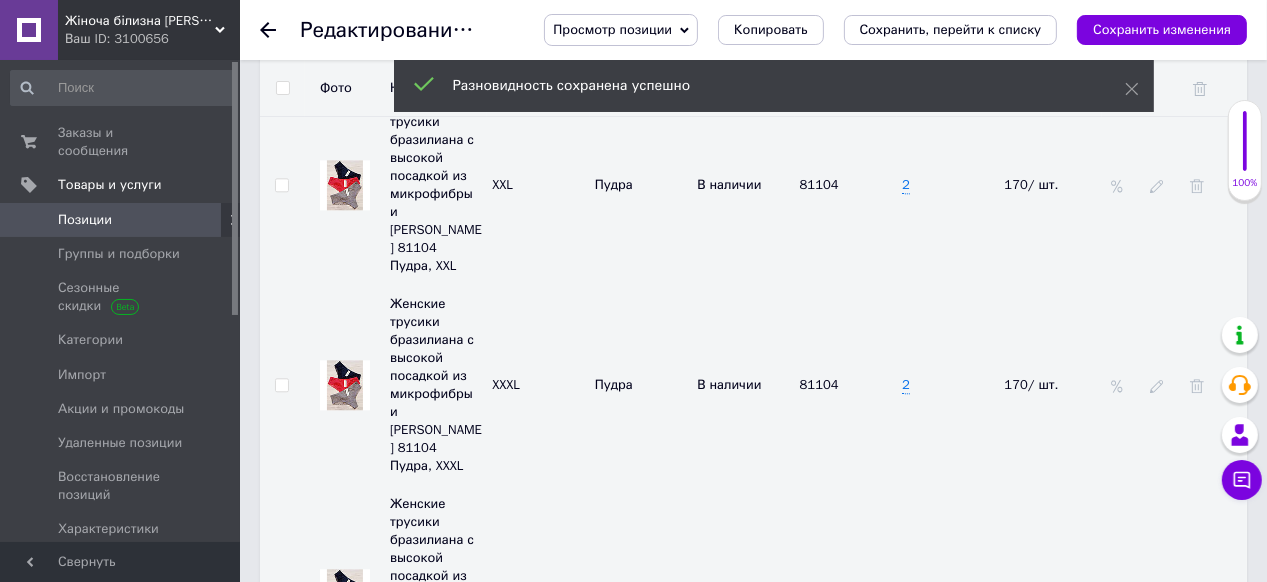 click 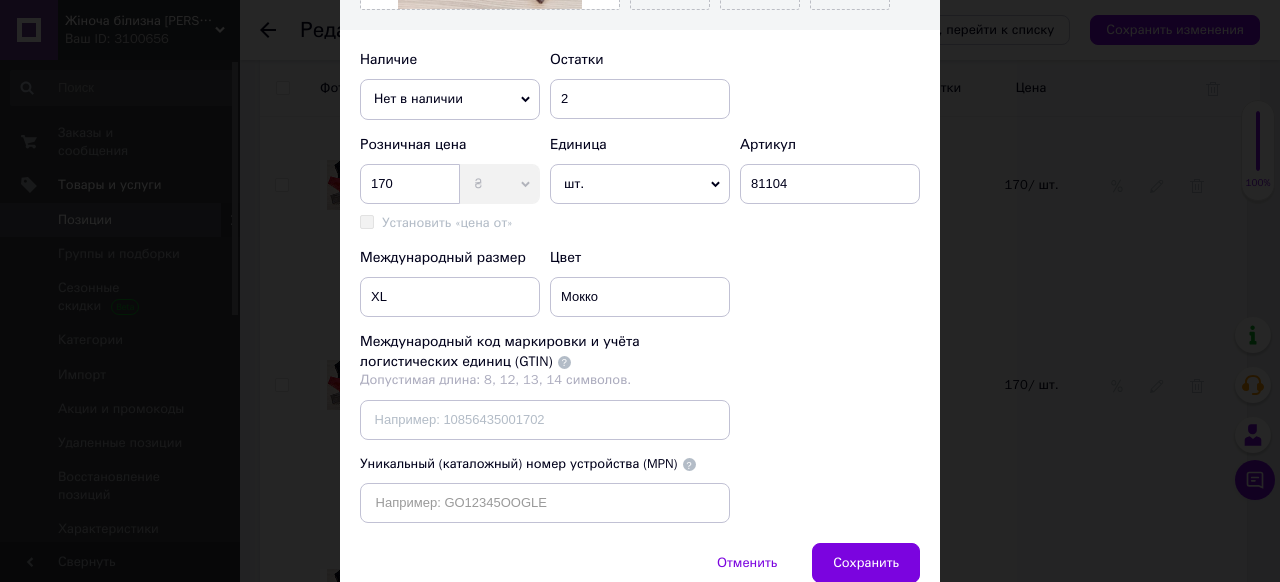scroll, scrollTop: 720, scrollLeft: 0, axis: vertical 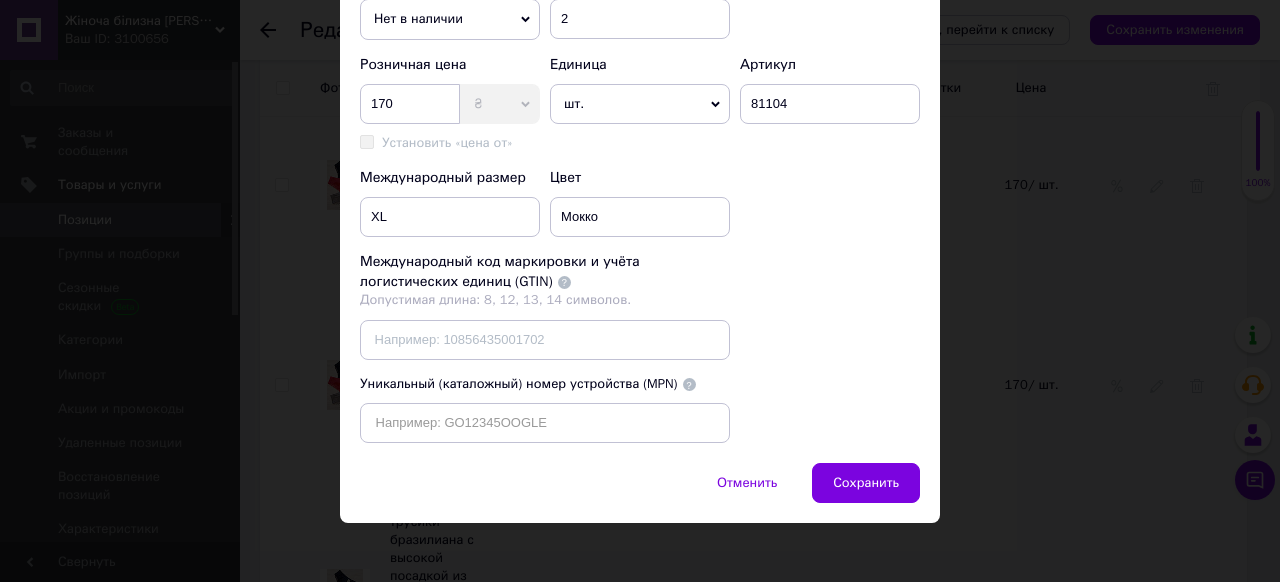 drag, startPoint x: 846, startPoint y: 512, endPoint x: 751, endPoint y: 448, distance: 114.546936 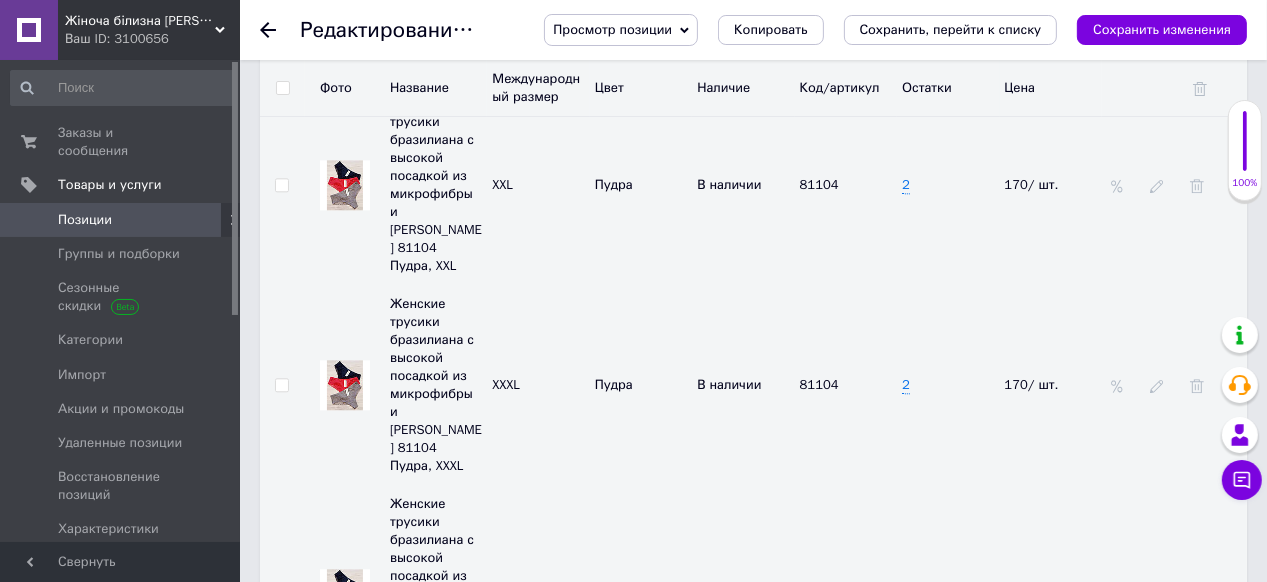 click 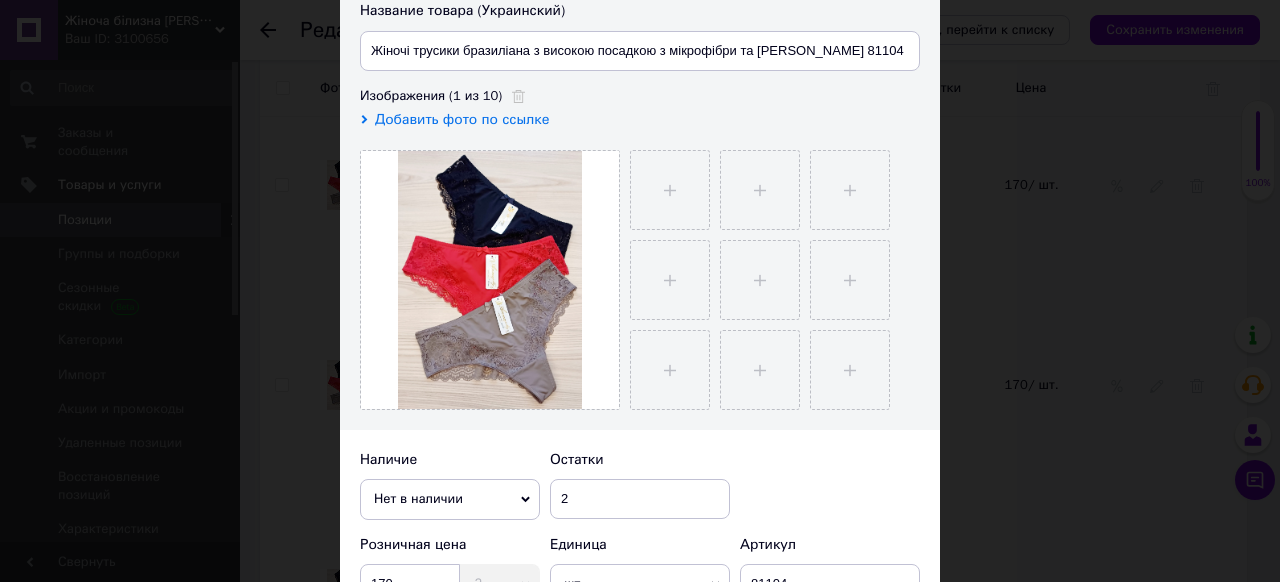scroll, scrollTop: 320, scrollLeft: 0, axis: vertical 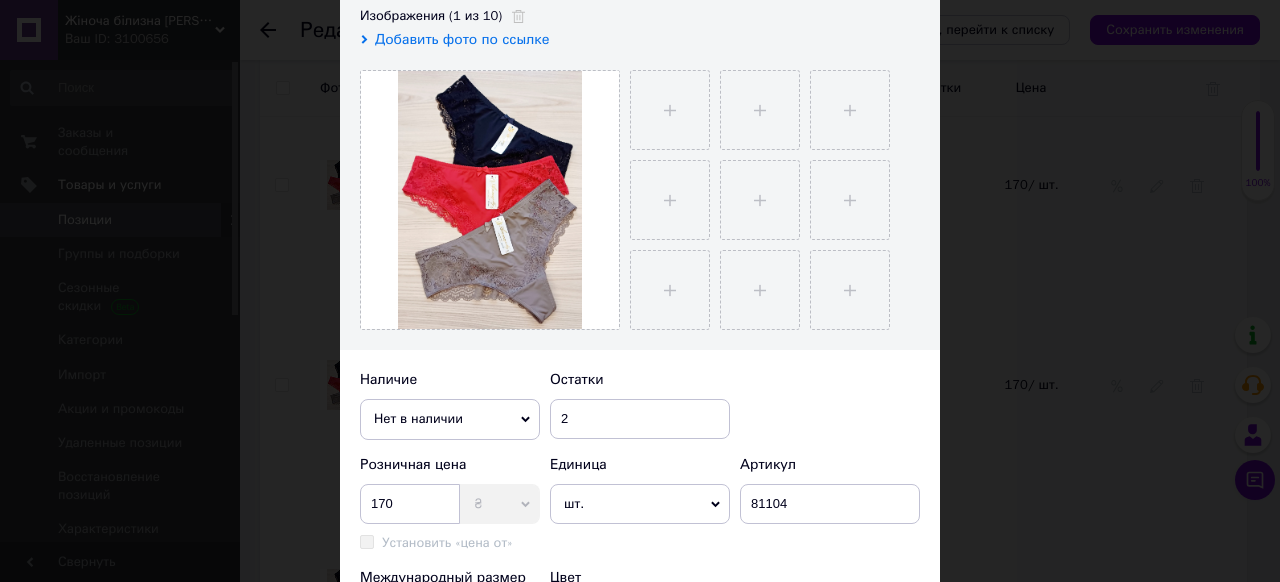 click 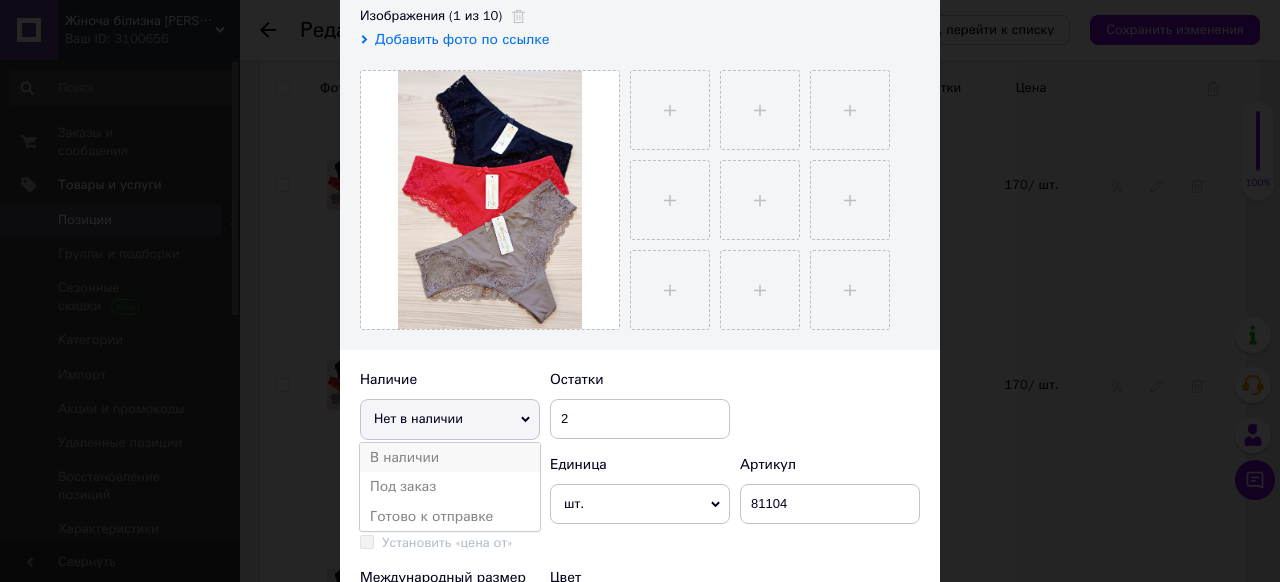 click on "В наличии" at bounding box center (450, 458) 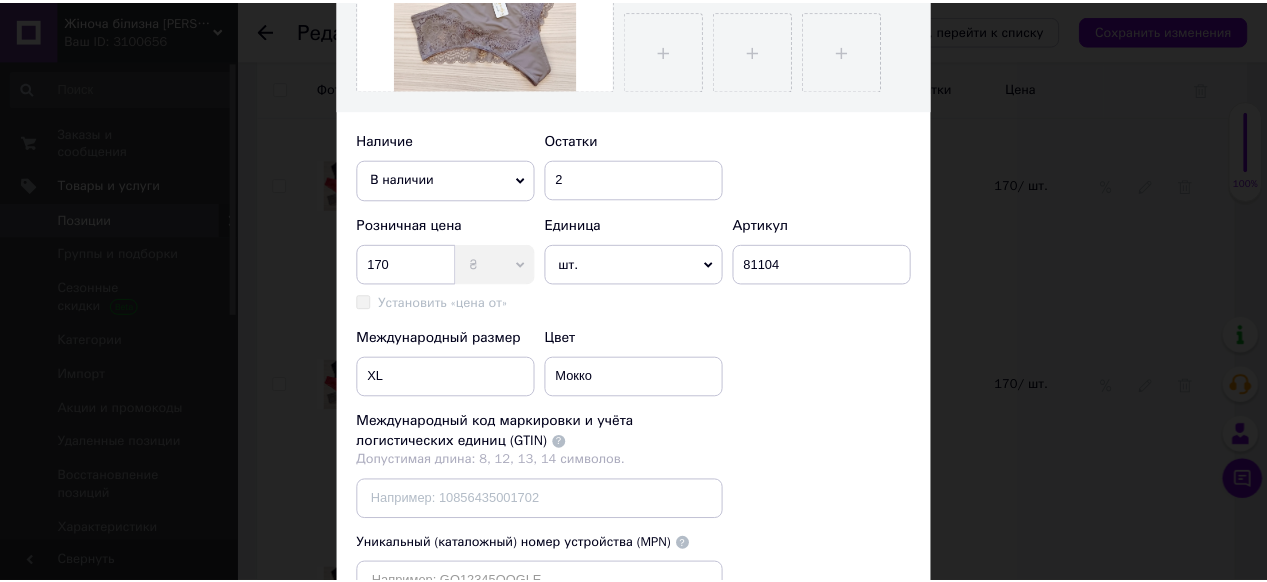 scroll, scrollTop: 720, scrollLeft: 0, axis: vertical 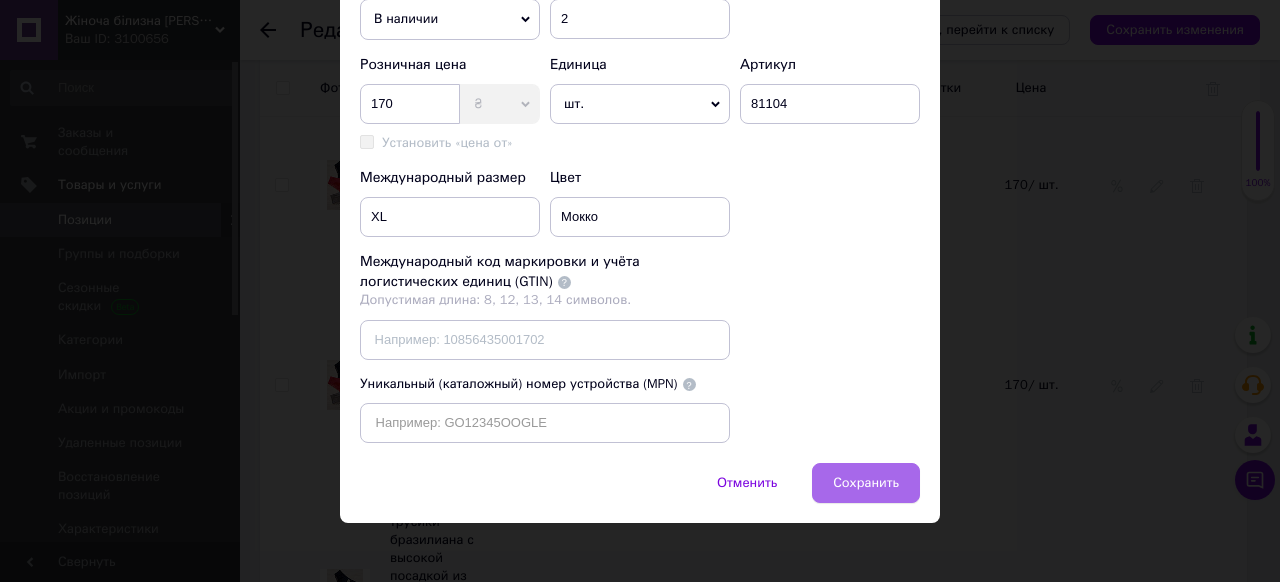 click on "Сохранить" at bounding box center [866, 483] 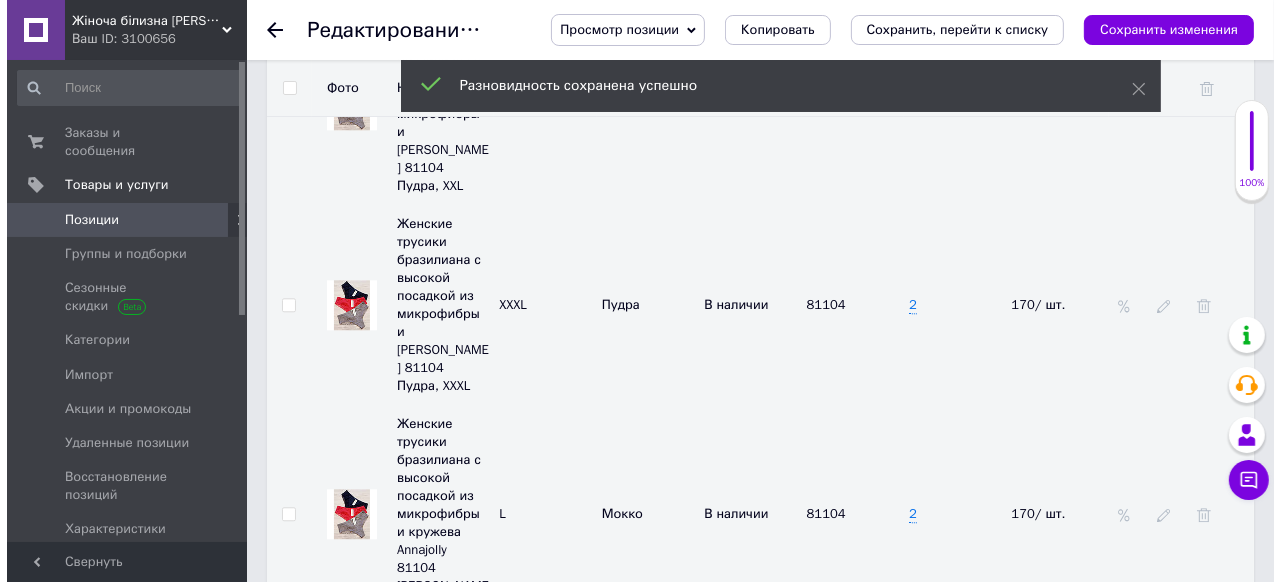 scroll, scrollTop: 4160, scrollLeft: 0, axis: vertical 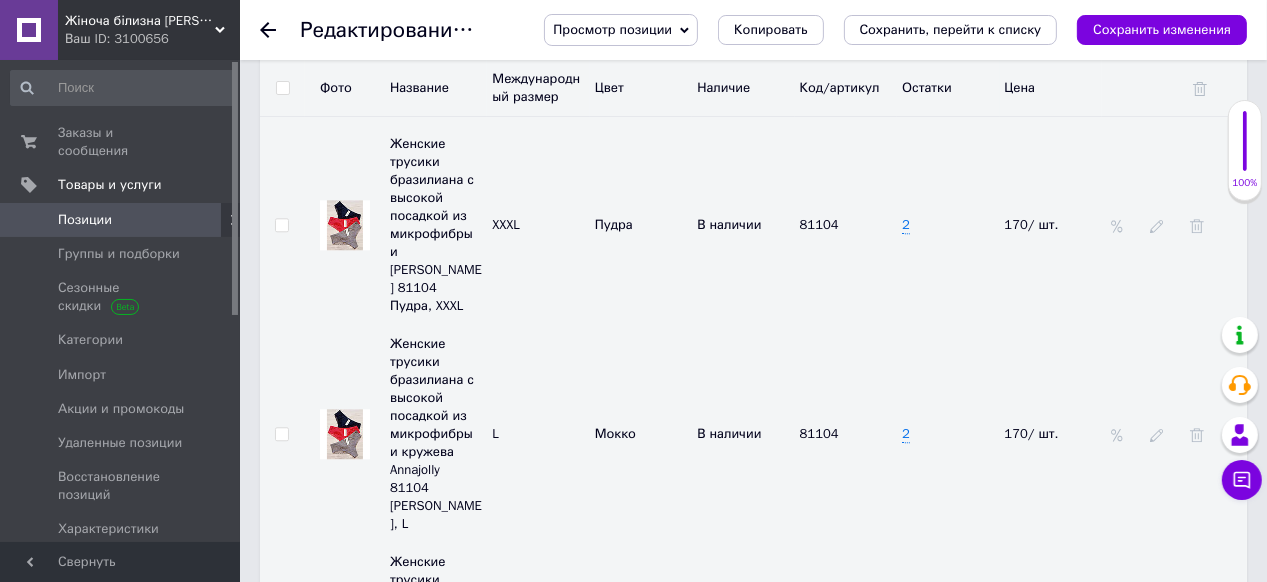 click 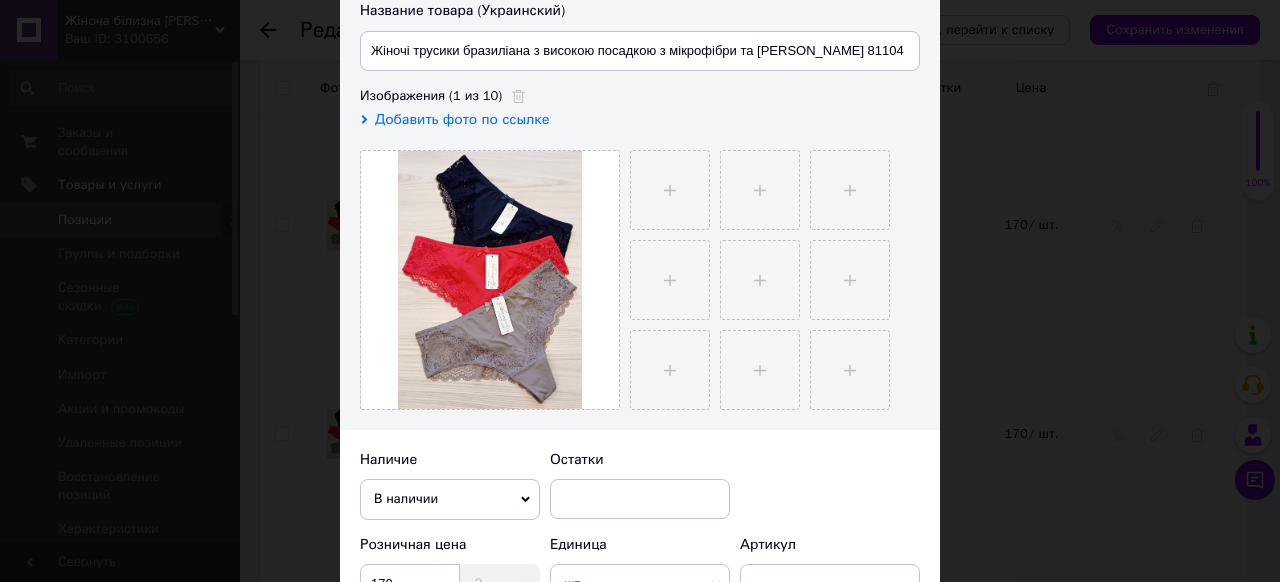 scroll, scrollTop: 400, scrollLeft: 0, axis: vertical 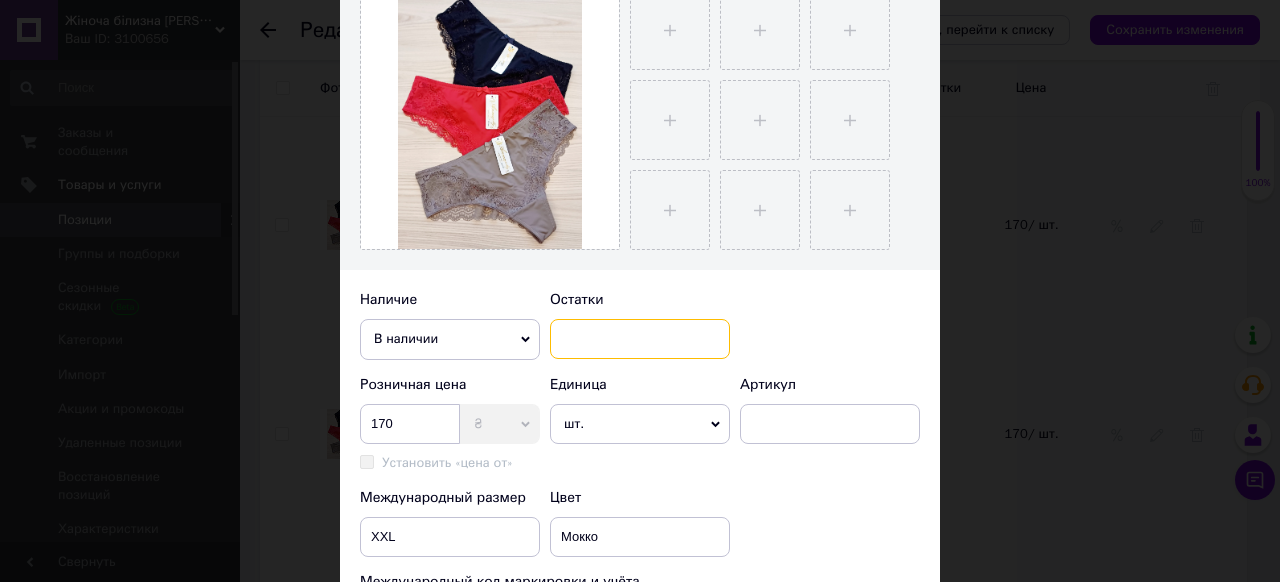 click at bounding box center (640, 339) 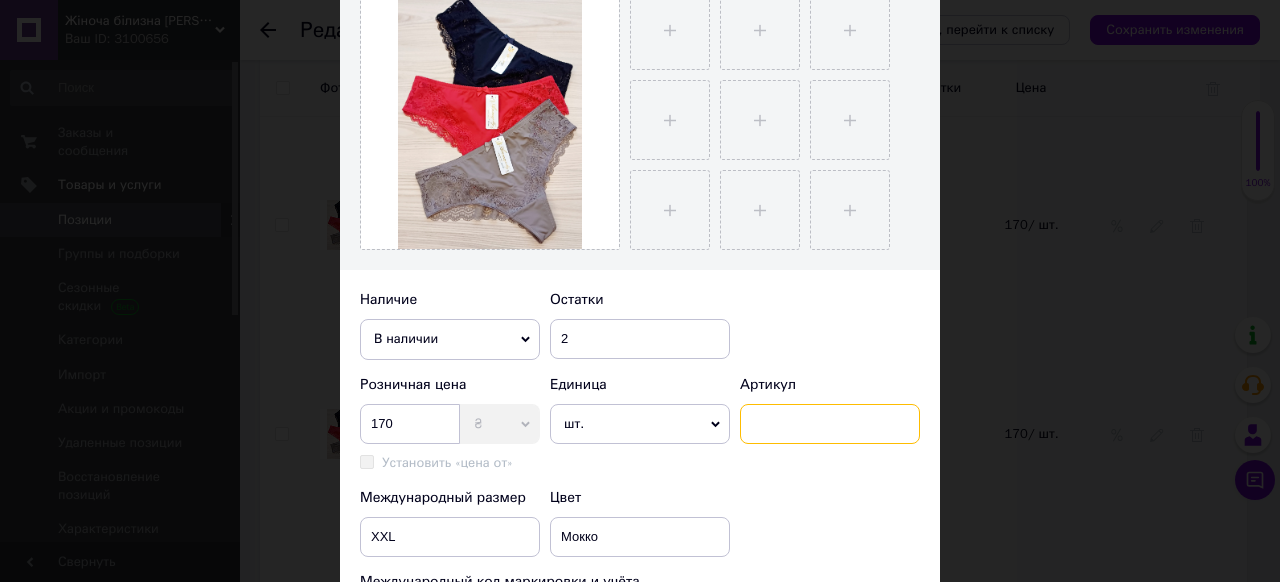click at bounding box center (830, 424) 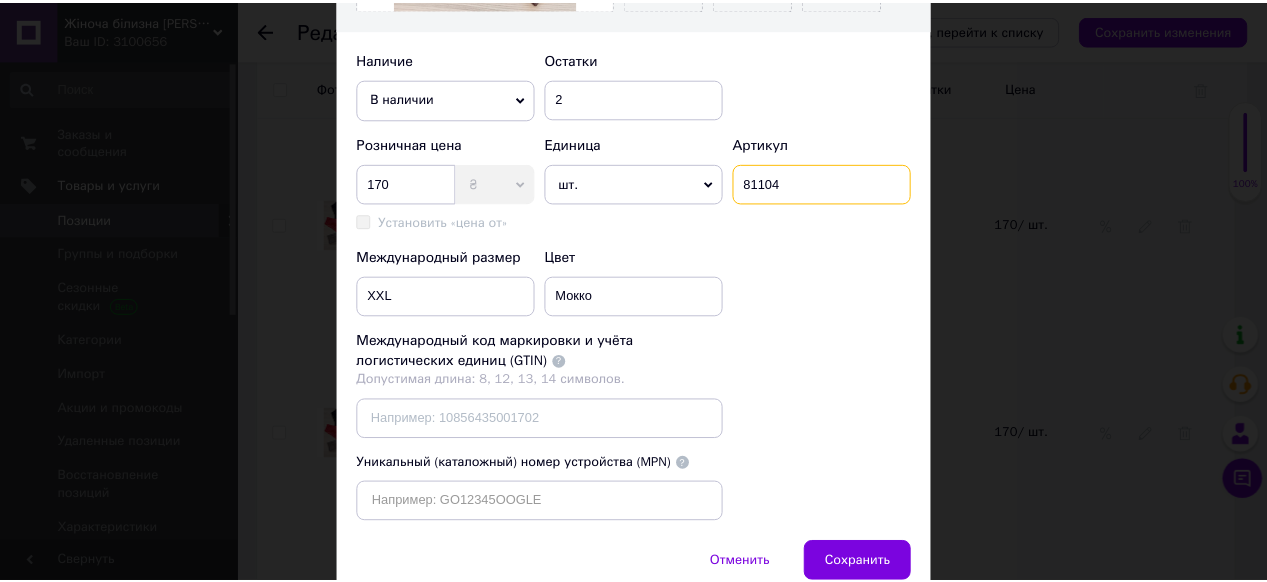 scroll, scrollTop: 764, scrollLeft: 0, axis: vertical 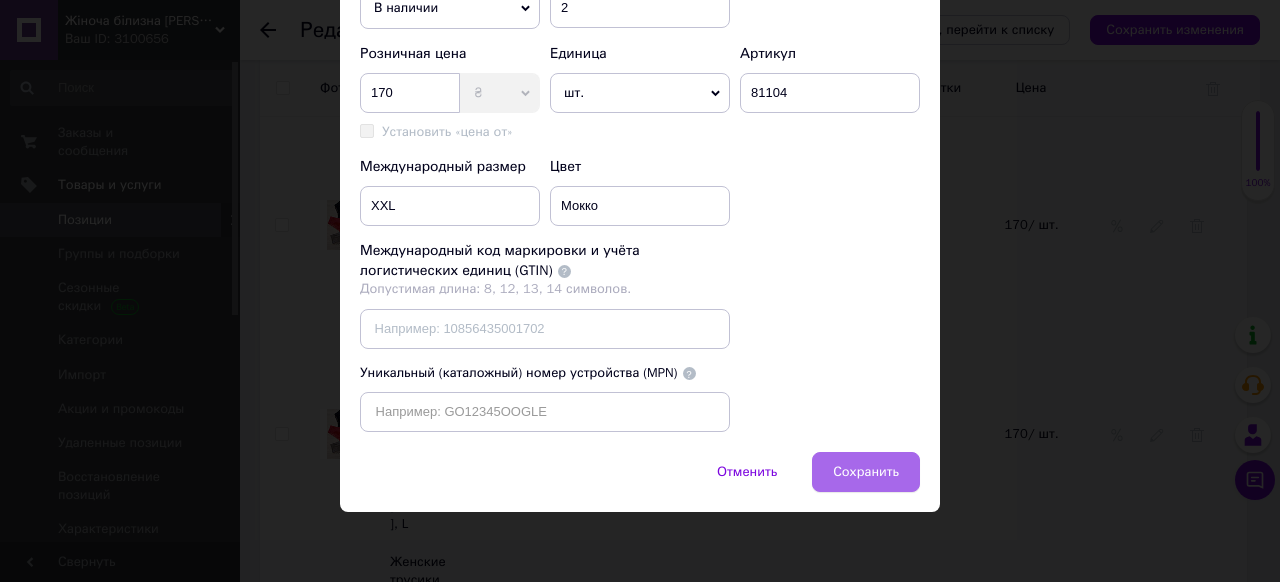 click on "Сохранить" at bounding box center (866, 472) 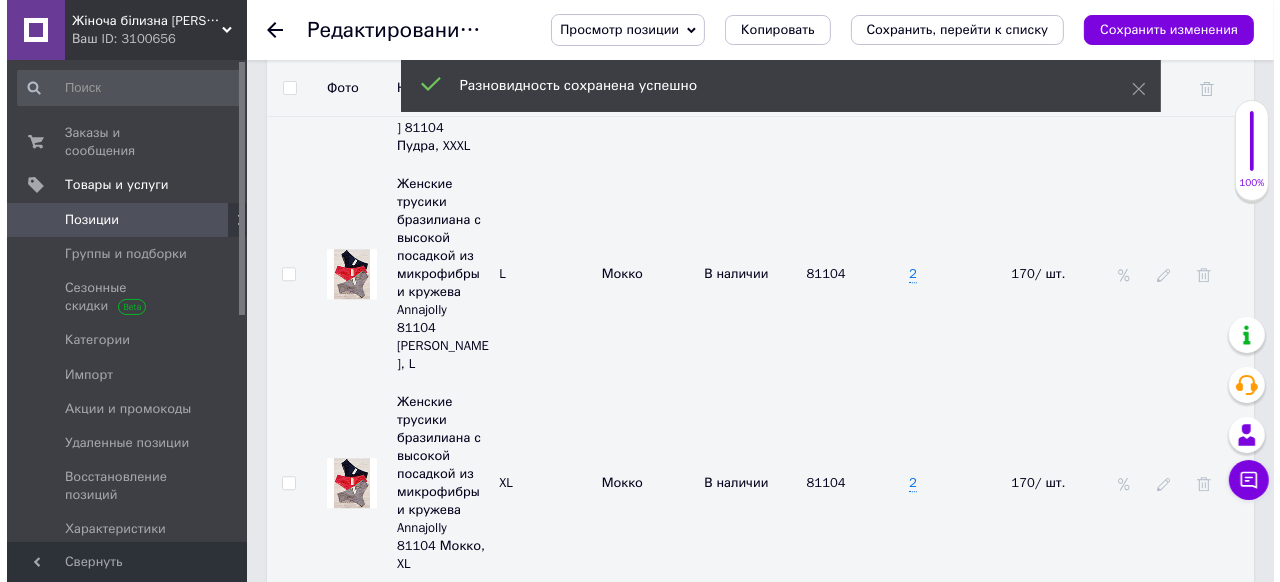 scroll, scrollTop: 4400, scrollLeft: 0, axis: vertical 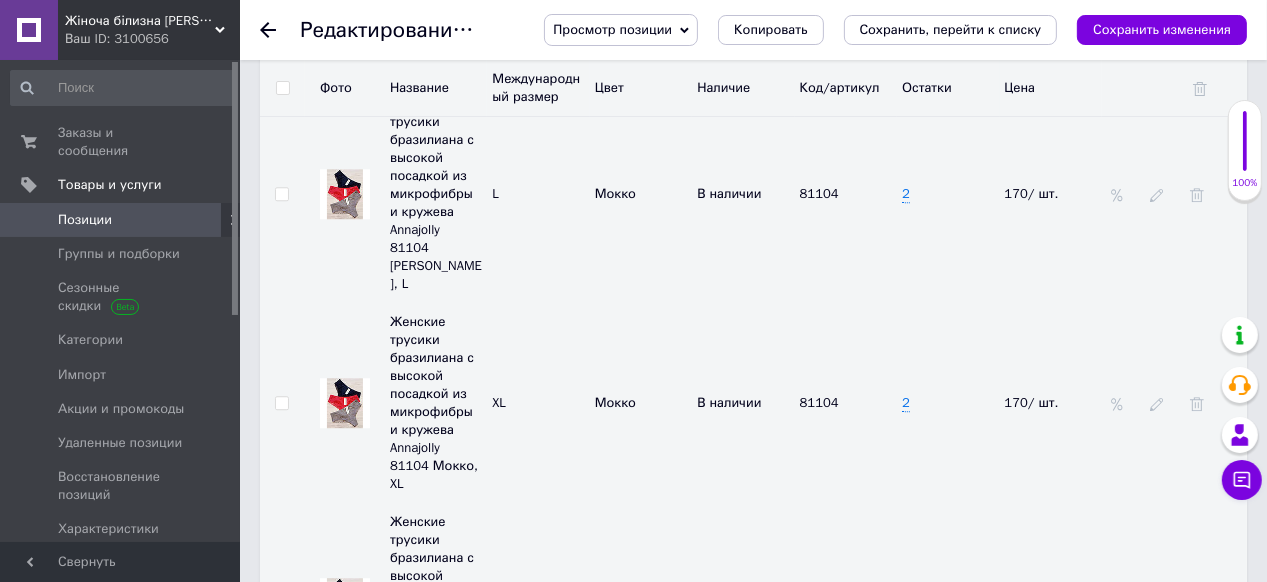 click 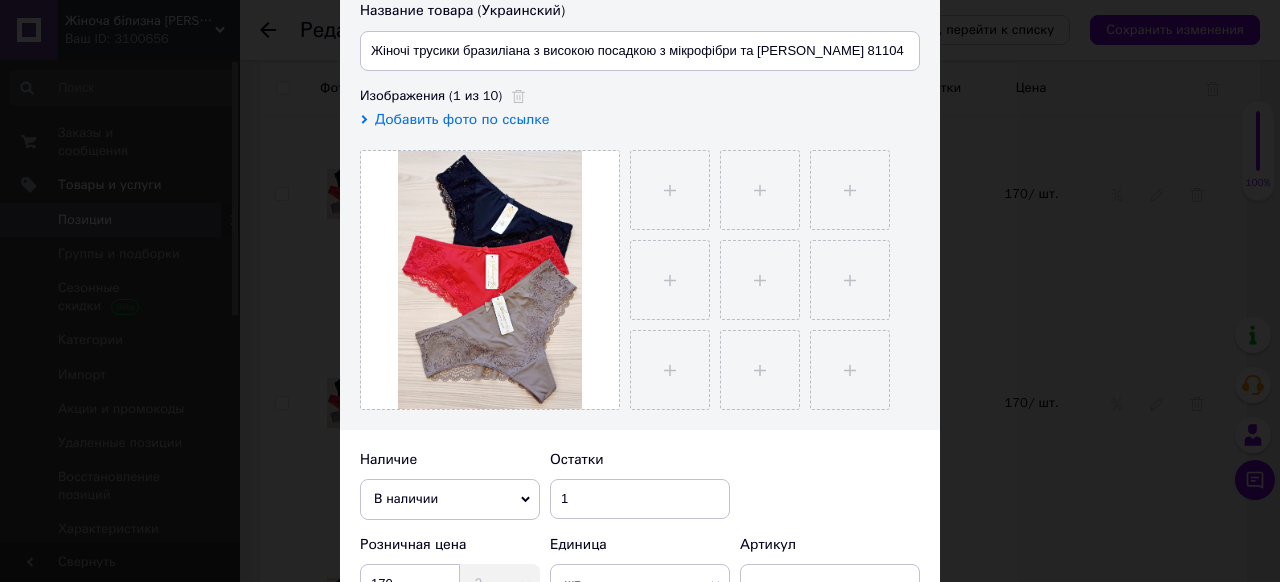 scroll, scrollTop: 400, scrollLeft: 0, axis: vertical 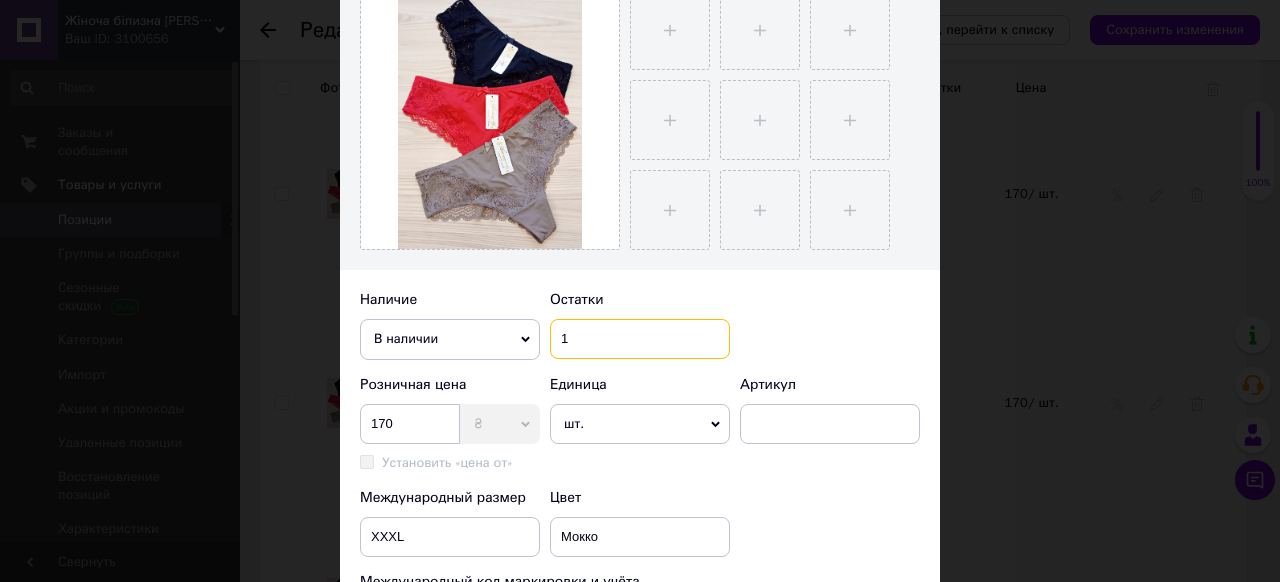 click on "1" at bounding box center (640, 339) 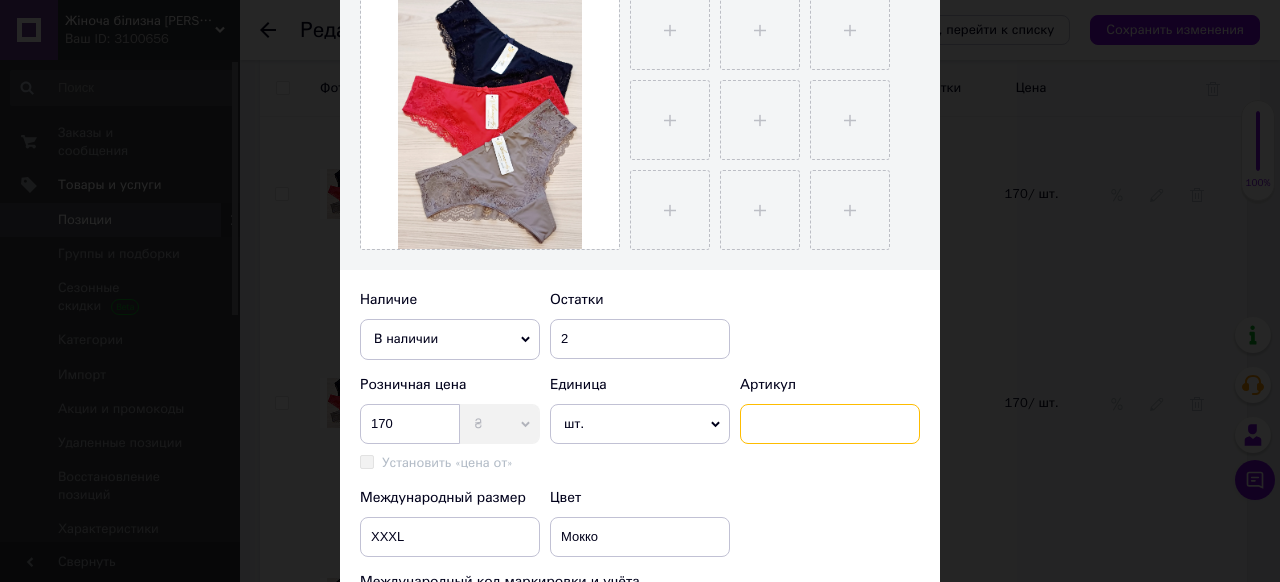 click at bounding box center (830, 424) 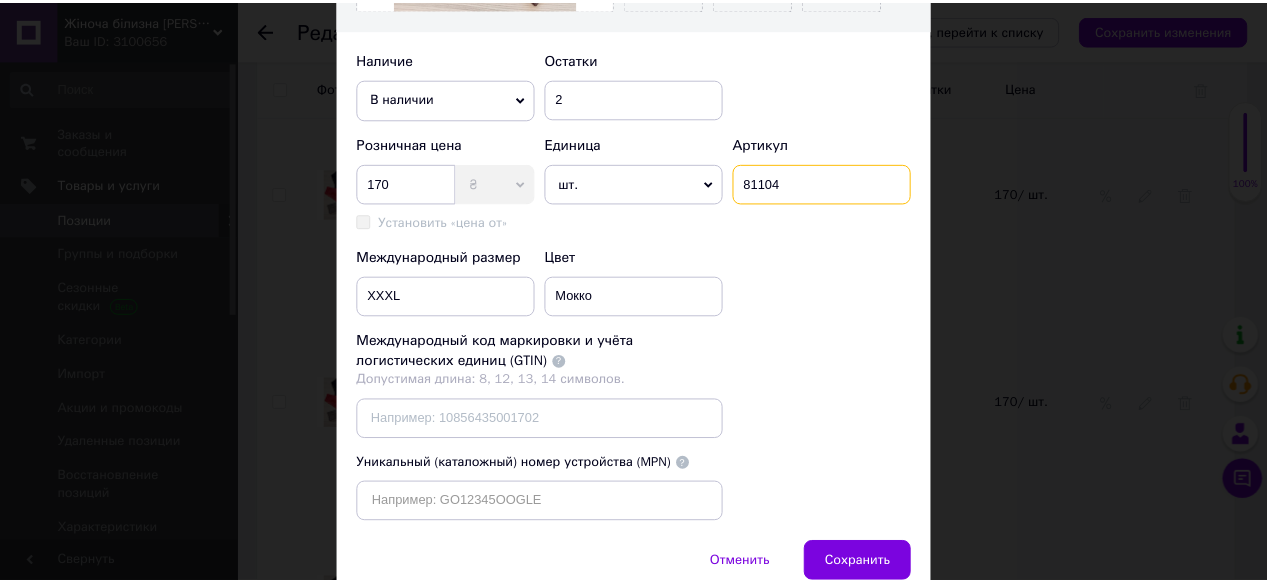 scroll, scrollTop: 764, scrollLeft: 0, axis: vertical 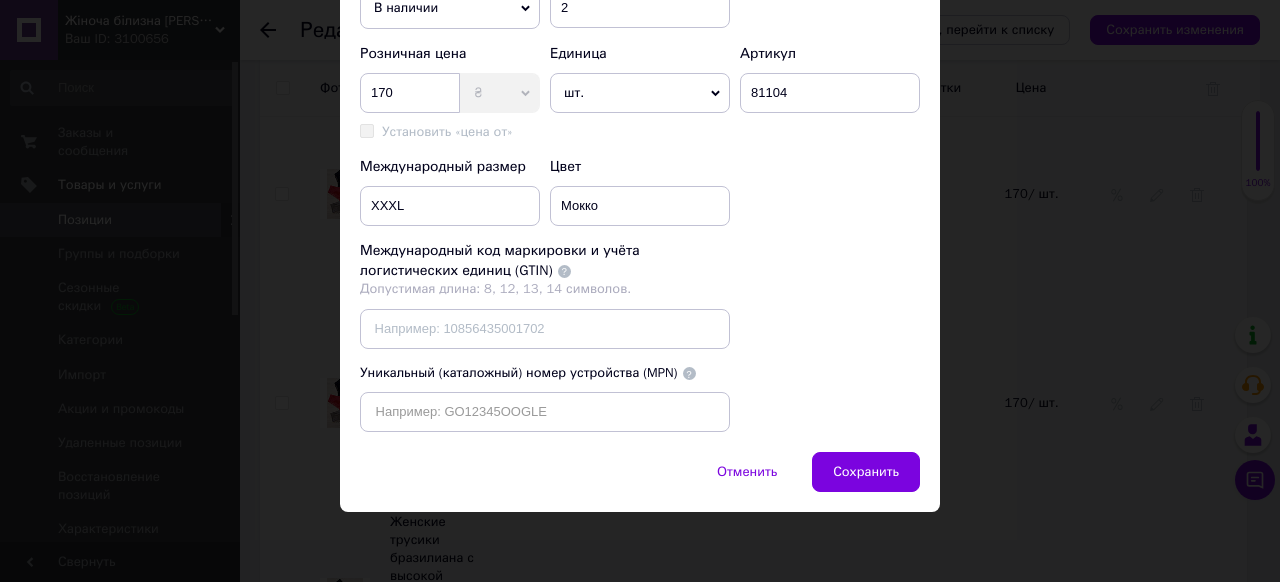 drag, startPoint x: 848, startPoint y: 472, endPoint x: 823, endPoint y: 468, distance: 25.317978 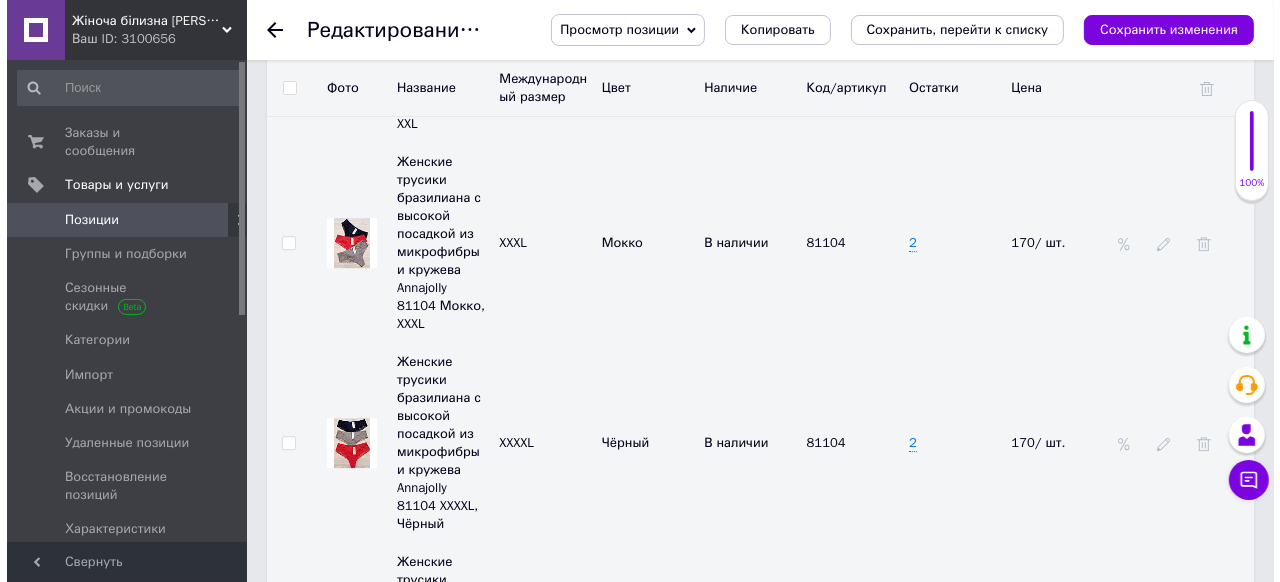 scroll, scrollTop: 5040, scrollLeft: 0, axis: vertical 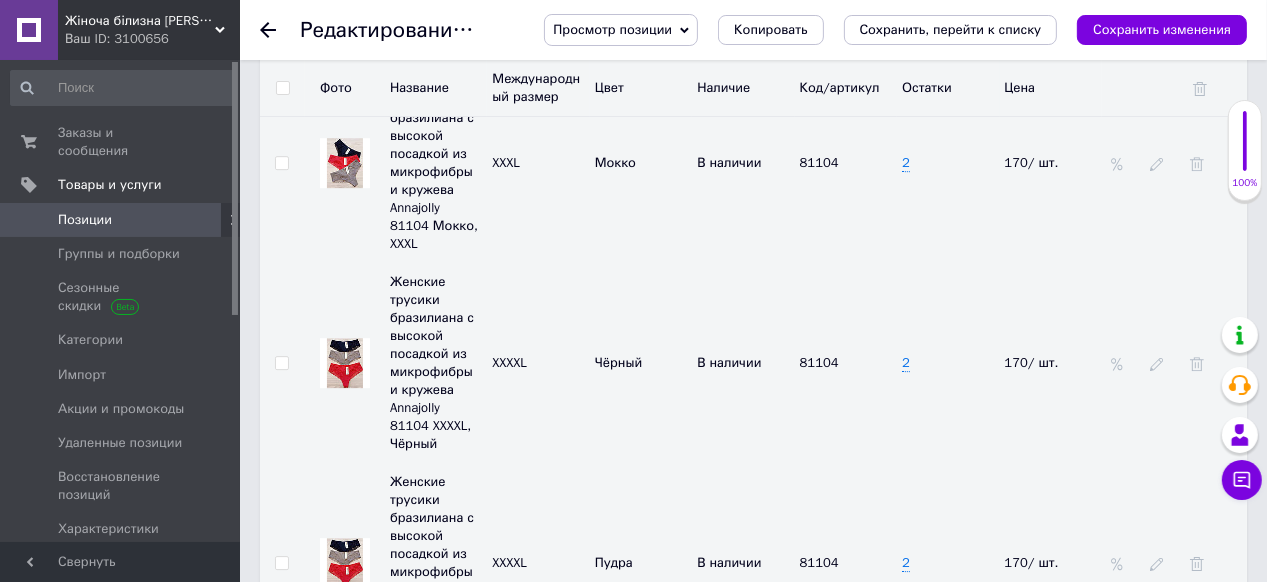 click 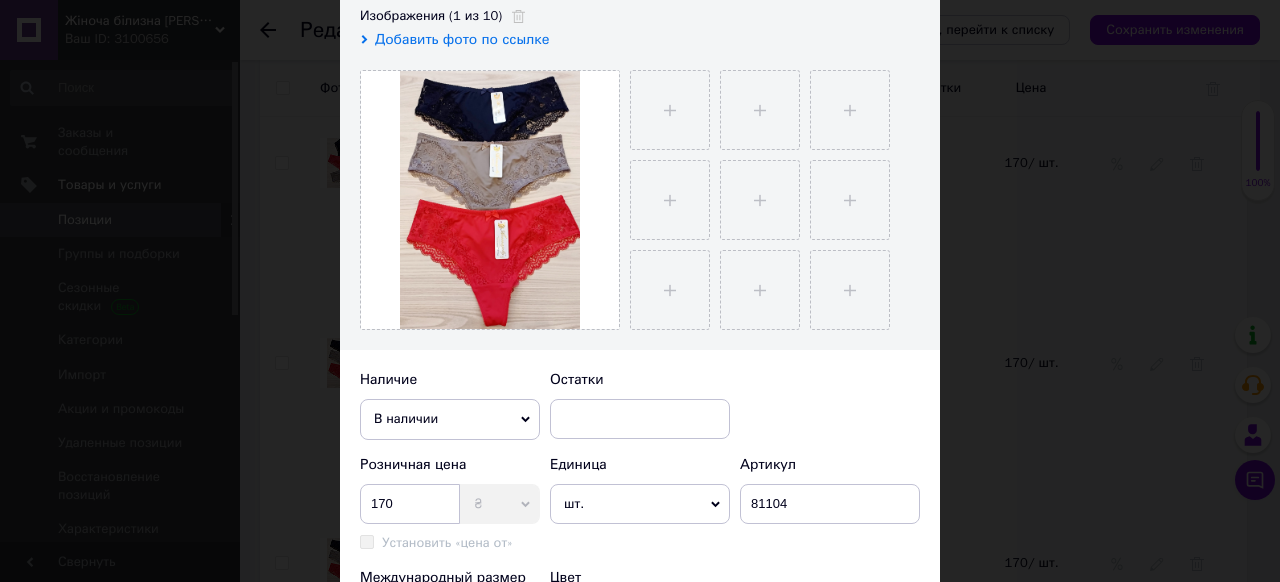 scroll, scrollTop: 400, scrollLeft: 0, axis: vertical 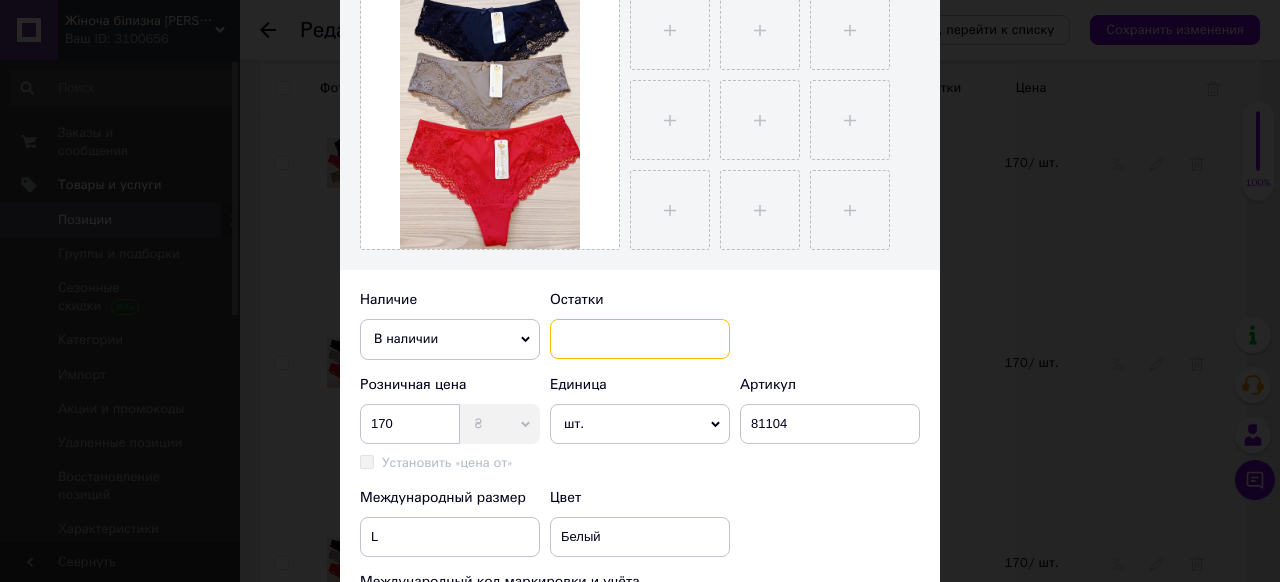 drag, startPoint x: 572, startPoint y: 326, endPoint x: 582, endPoint y: 332, distance: 11.661903 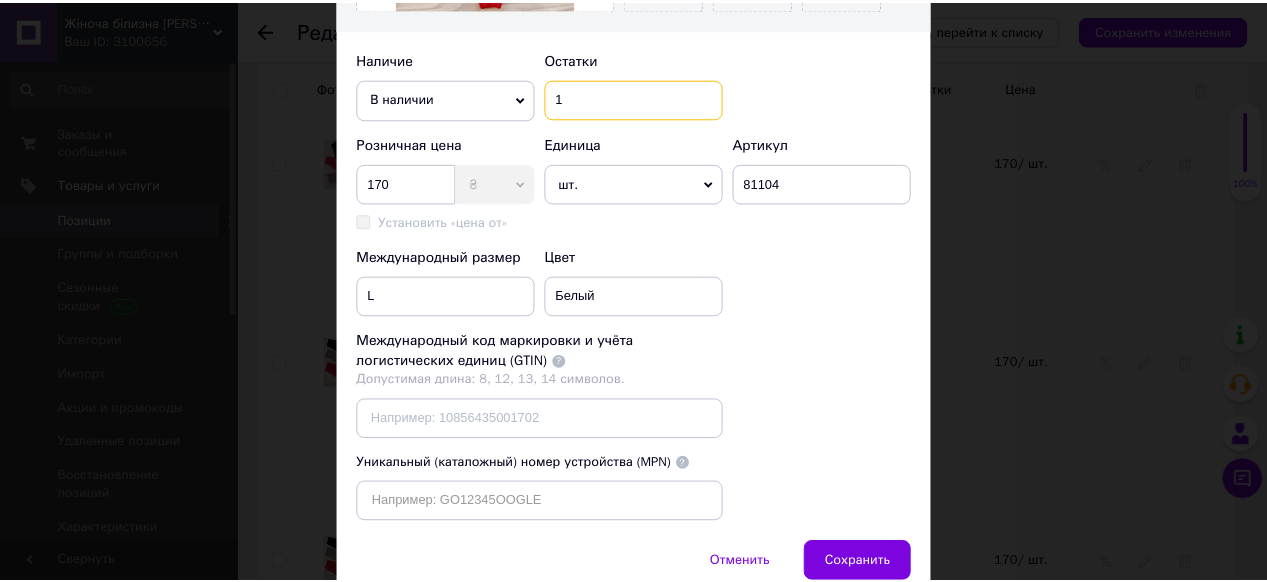 scroll, scrollTop: 764, scrollLeft: 0, axis: vertical 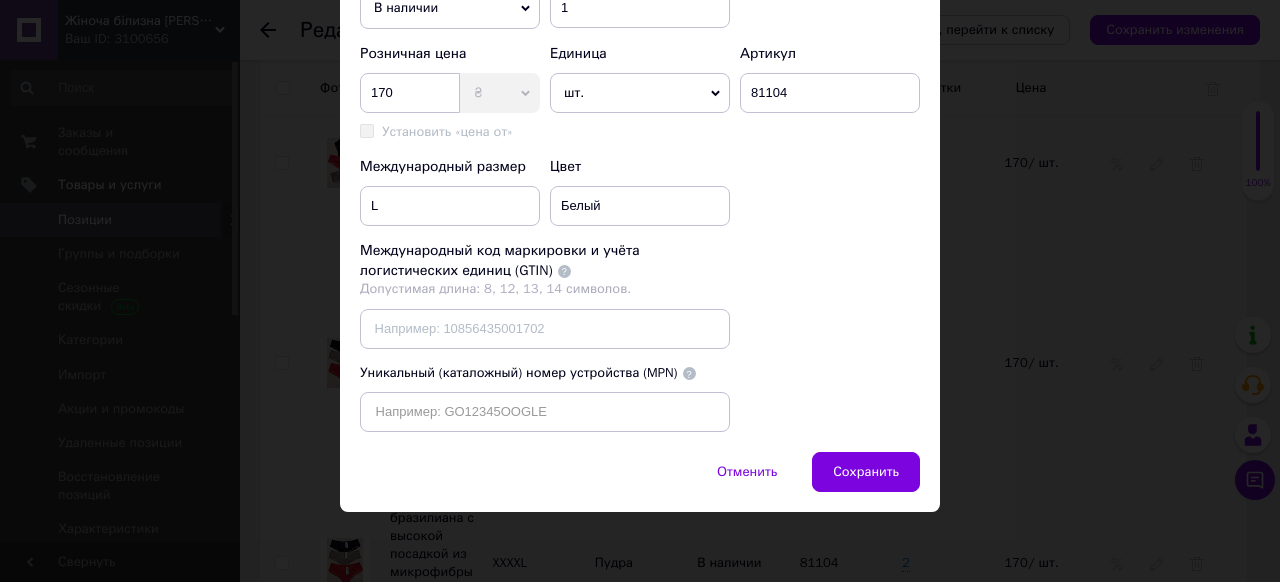drag, startPoint x: 868, startPoint y: 467, endPoint x: 841, endPoint y: 436, distance: 41.109608 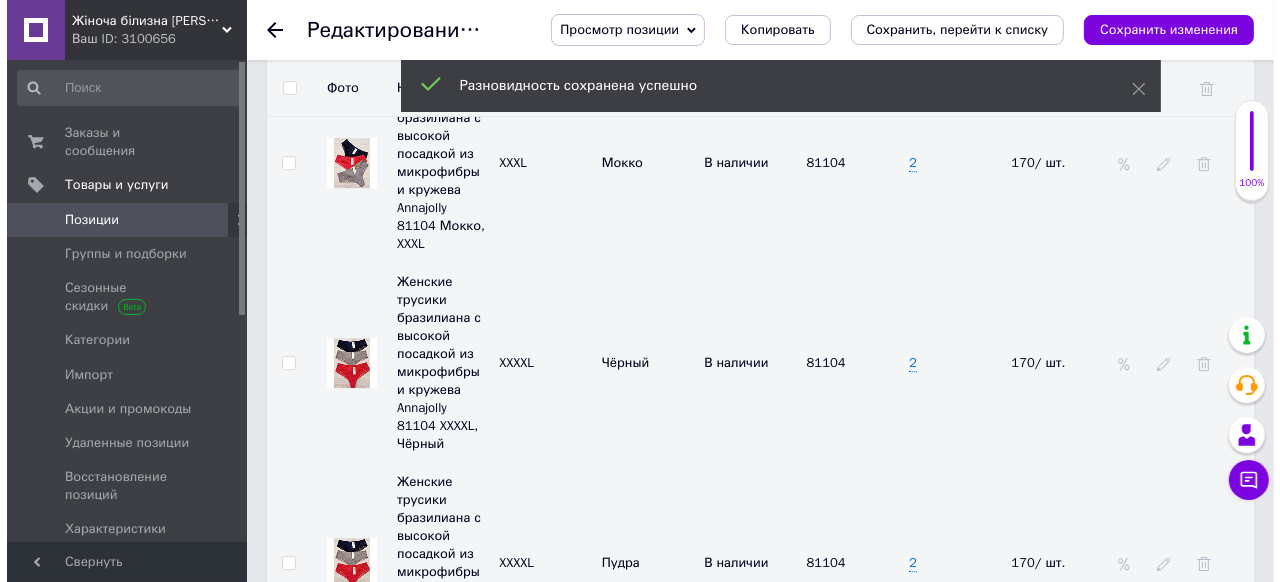 scroll, scrollTop: 5120, scrollLeft: 0, axis: vertical 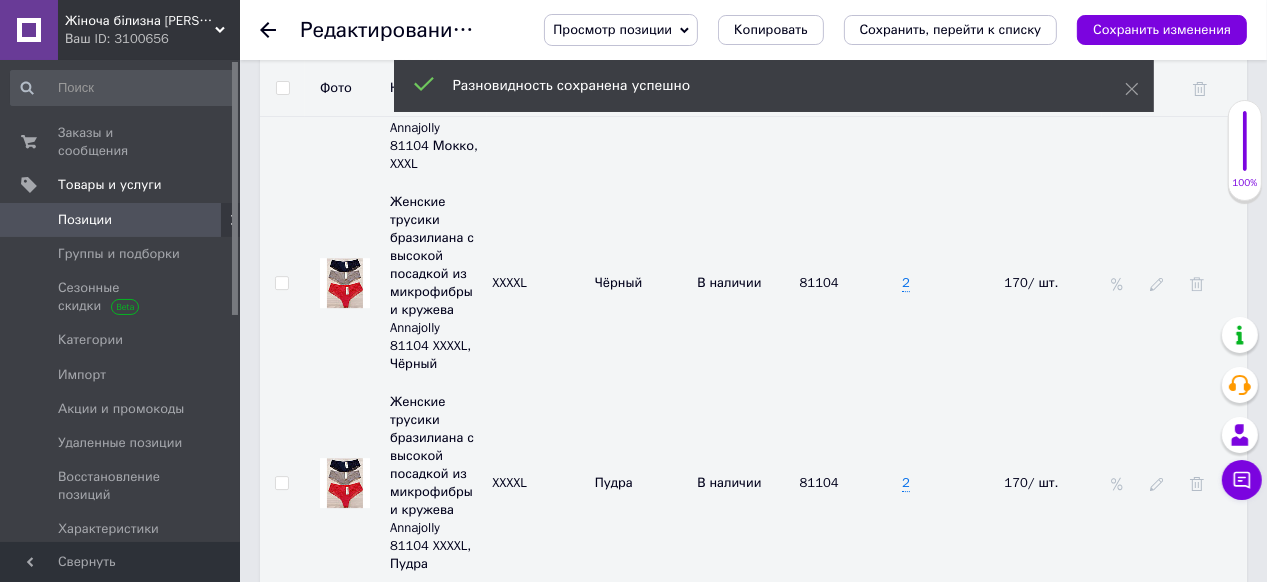 click 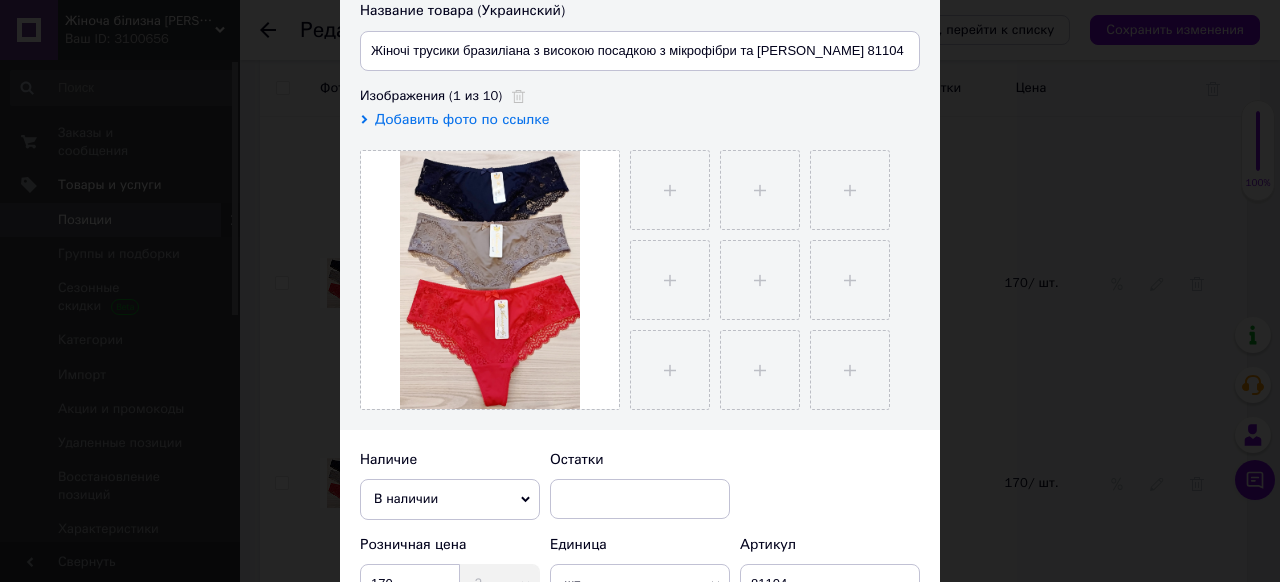 scroll, scrollTop: 400, scrollLeft: 0, axis: vertical 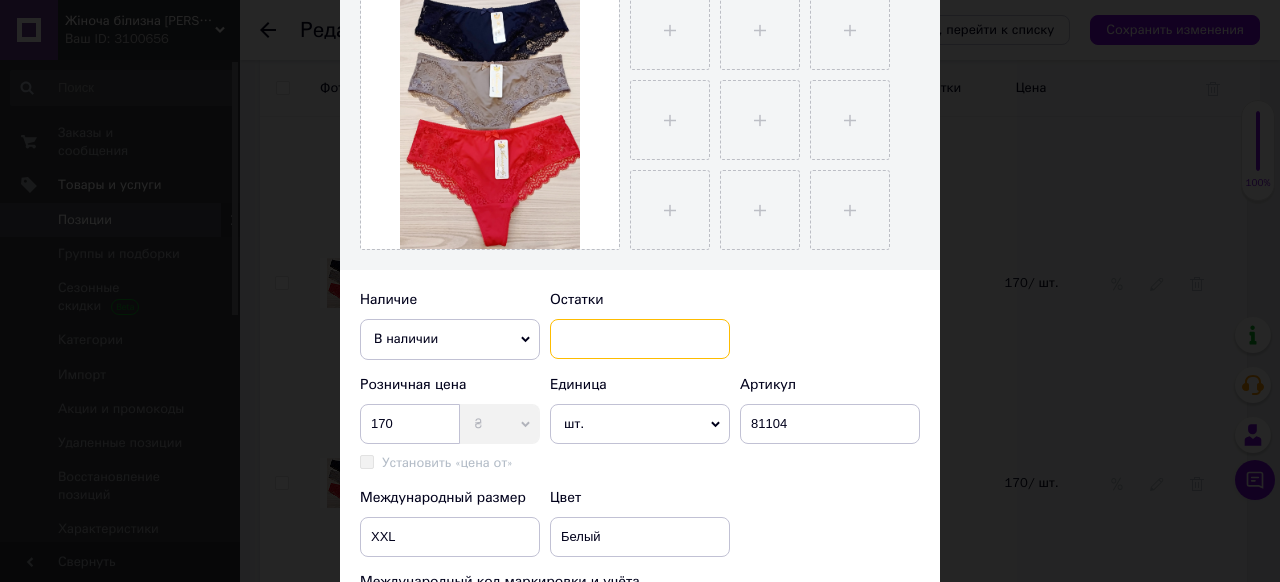 click at bounding box center (640, 339) 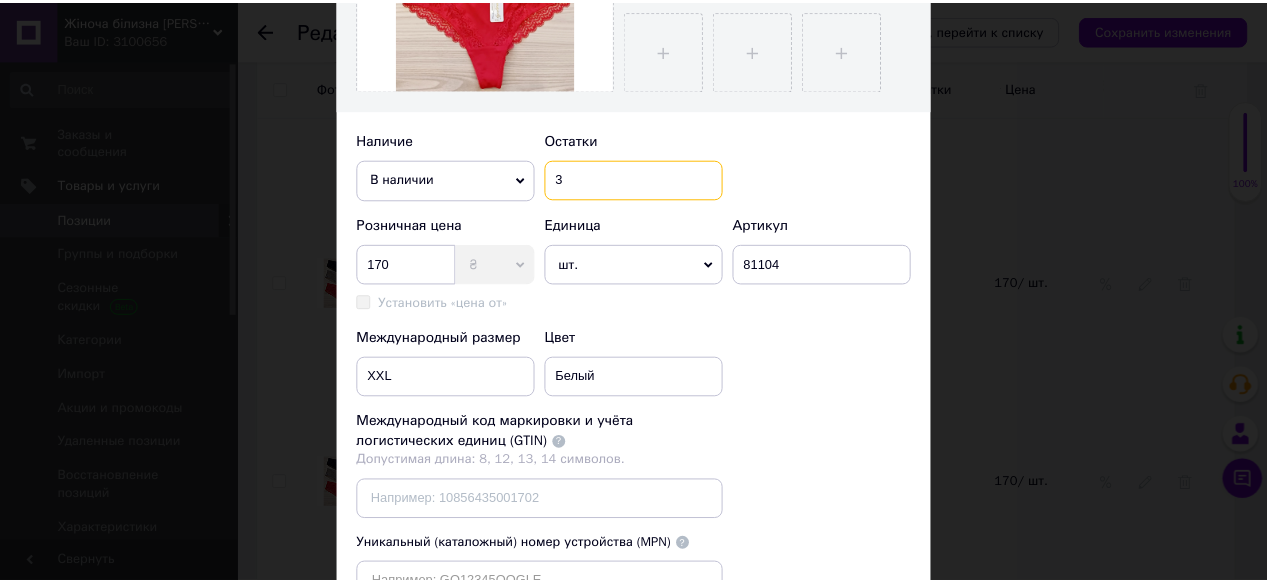scroll, scrollTop: 720, scrollLeft: 0, axis: vertical 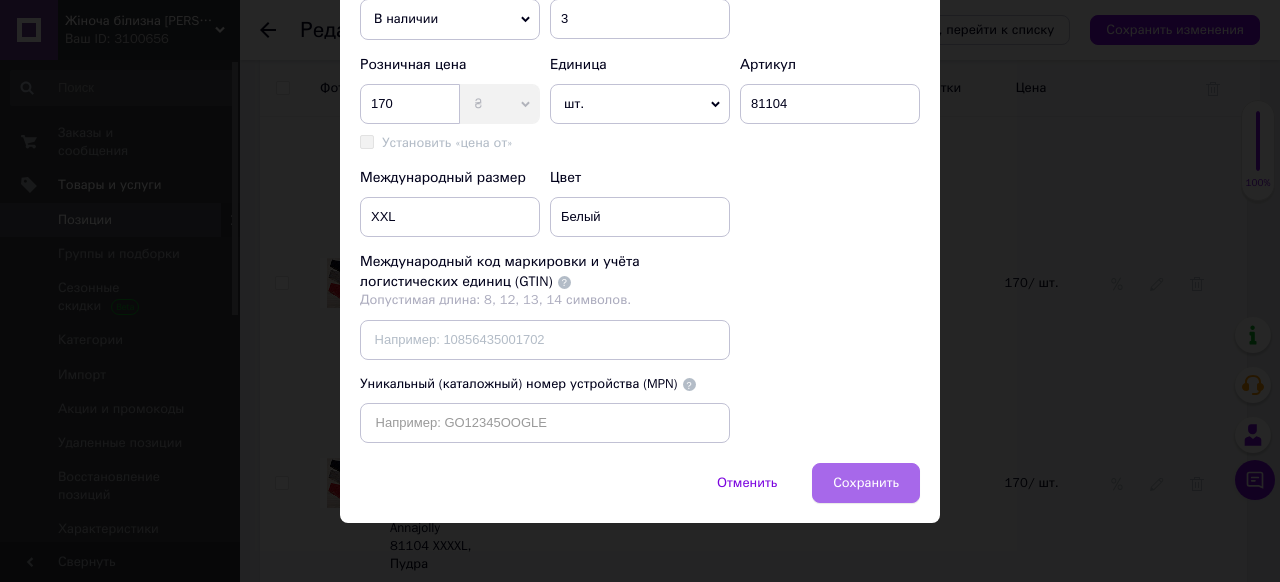 click on "Сохранить" at bounding box center [866, 483] 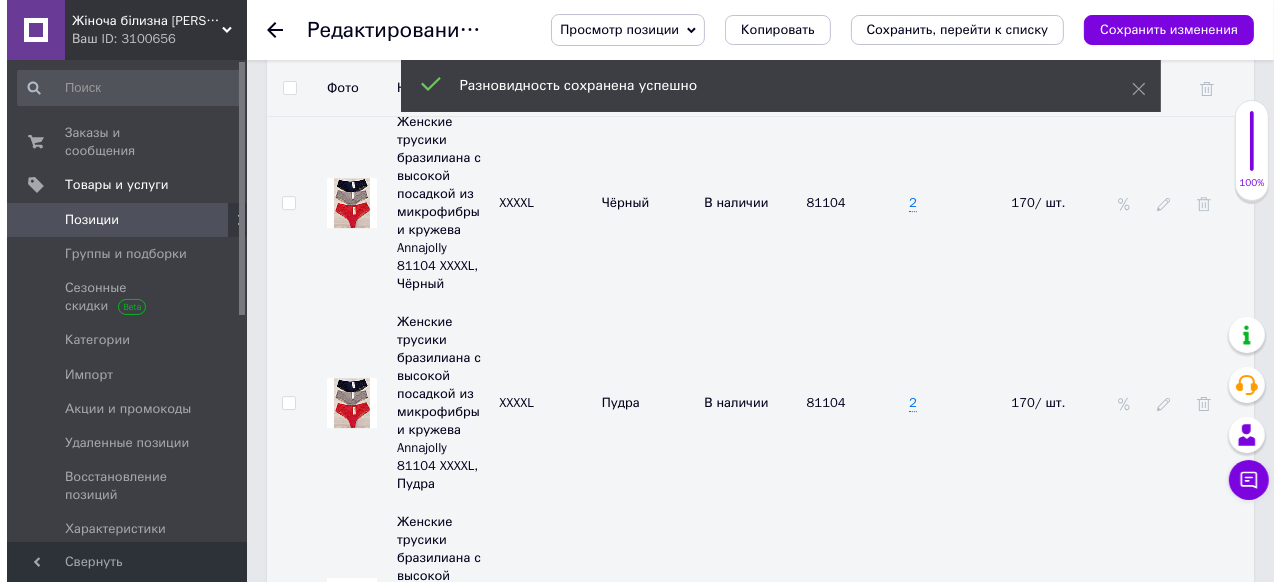 scroll, scrollTop: 5280, scrollLeft: 0, axis: vertical 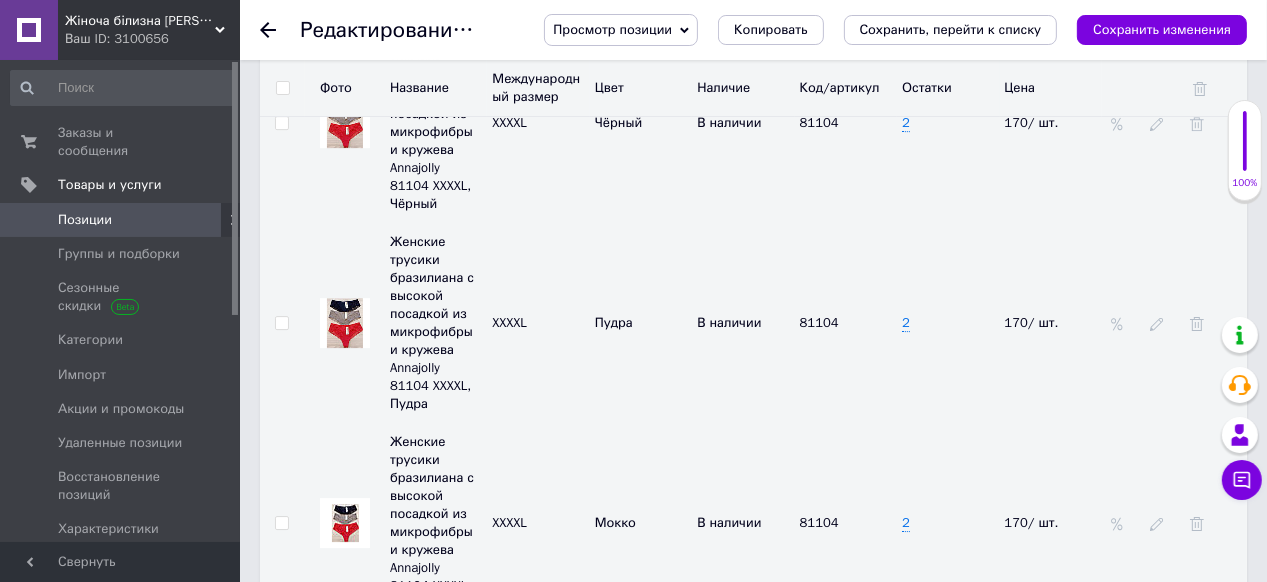click 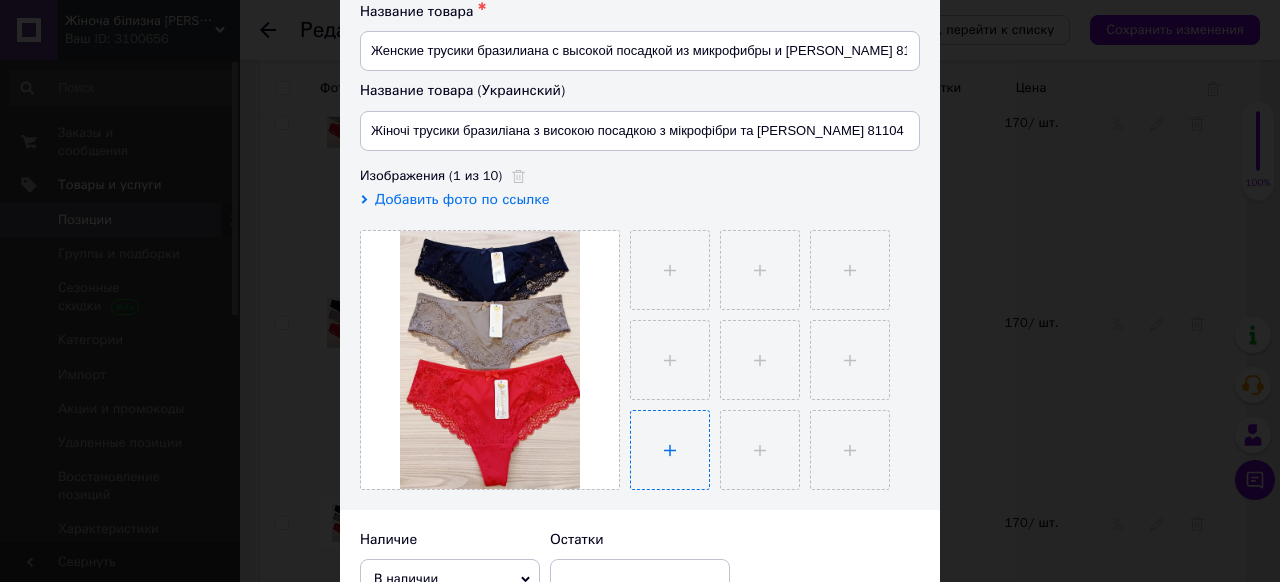 scroll, scrollTop: 240, scrollLeft: 0, axis: vertical 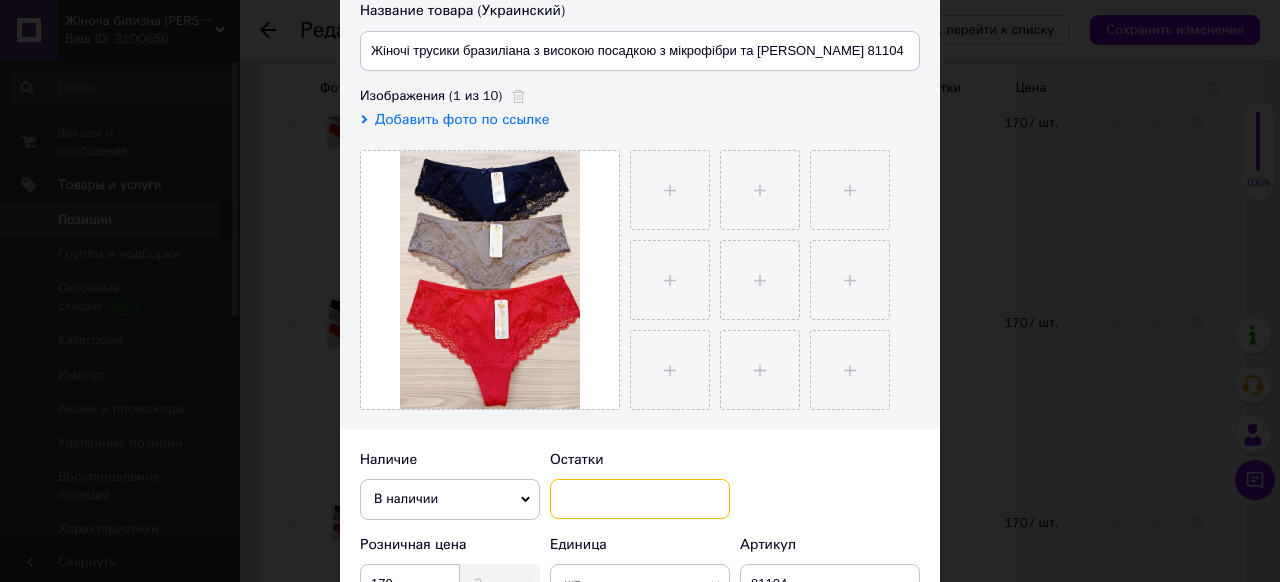 click at bounding box center (640, 499) 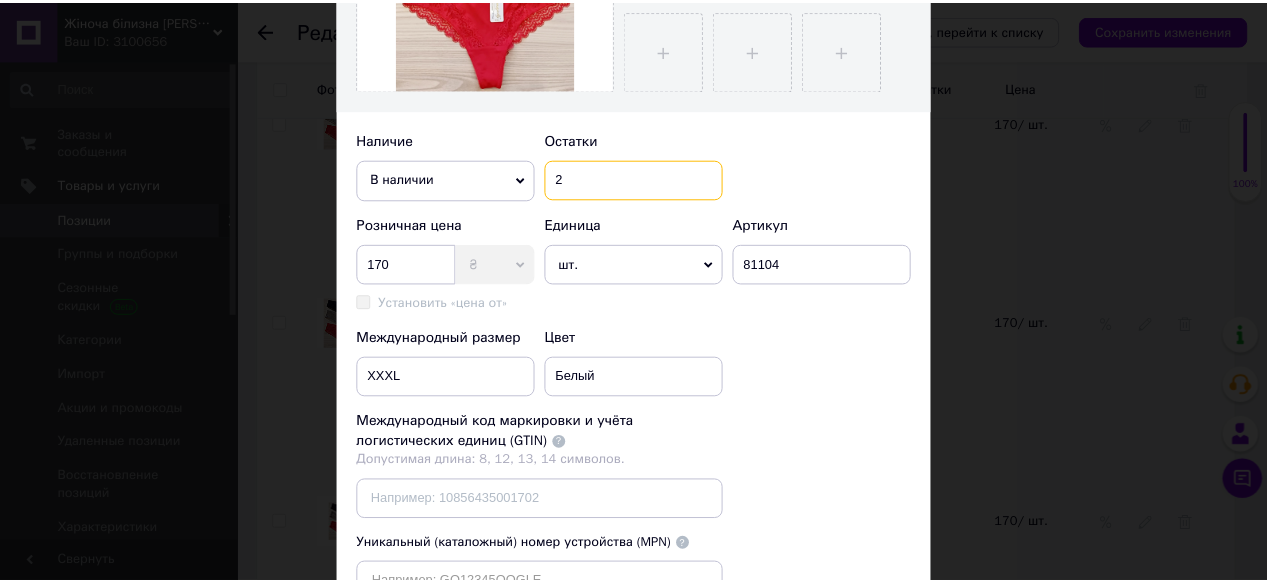 scroll, scrollTop: 764, scrollLeft: 0, axis: vertical 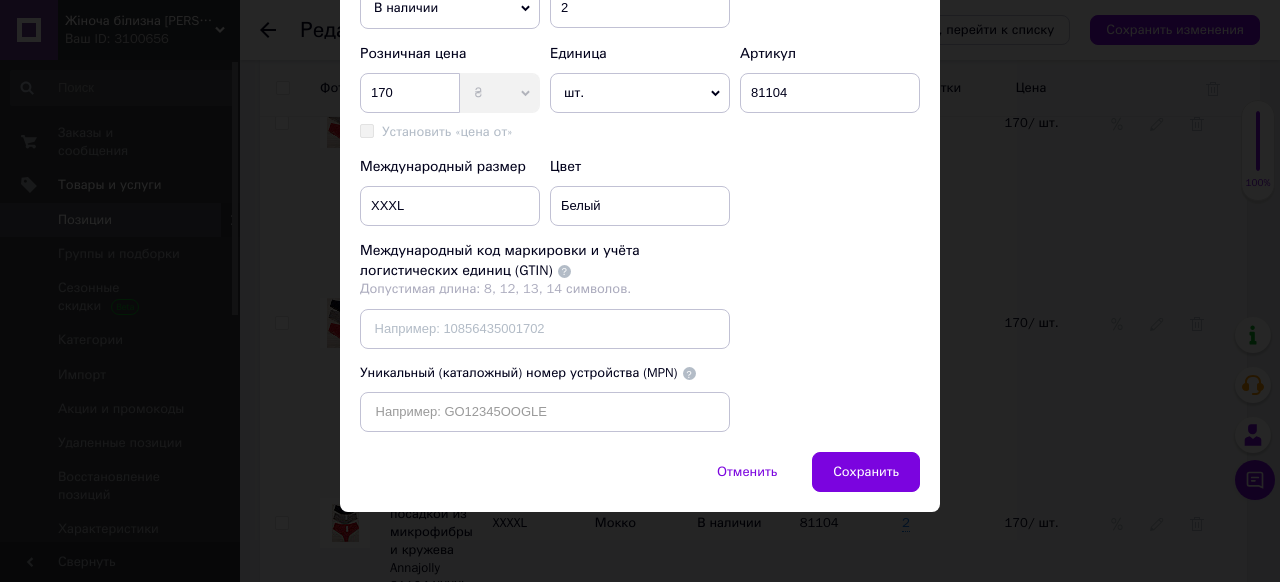 drag, startPoint x: 875, startPoint y: 469, endPoint x: 837, endPoint y: 428, distance: 55.9017 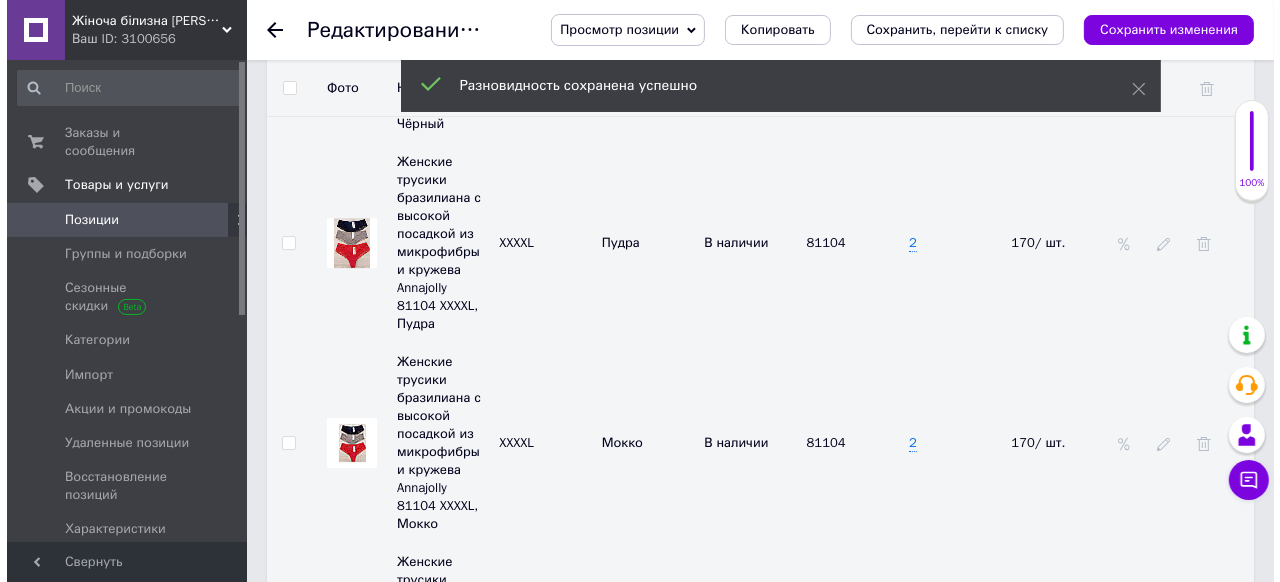 scroll, scrollTop: 5440, scrollLeft: 0, axis: vertical 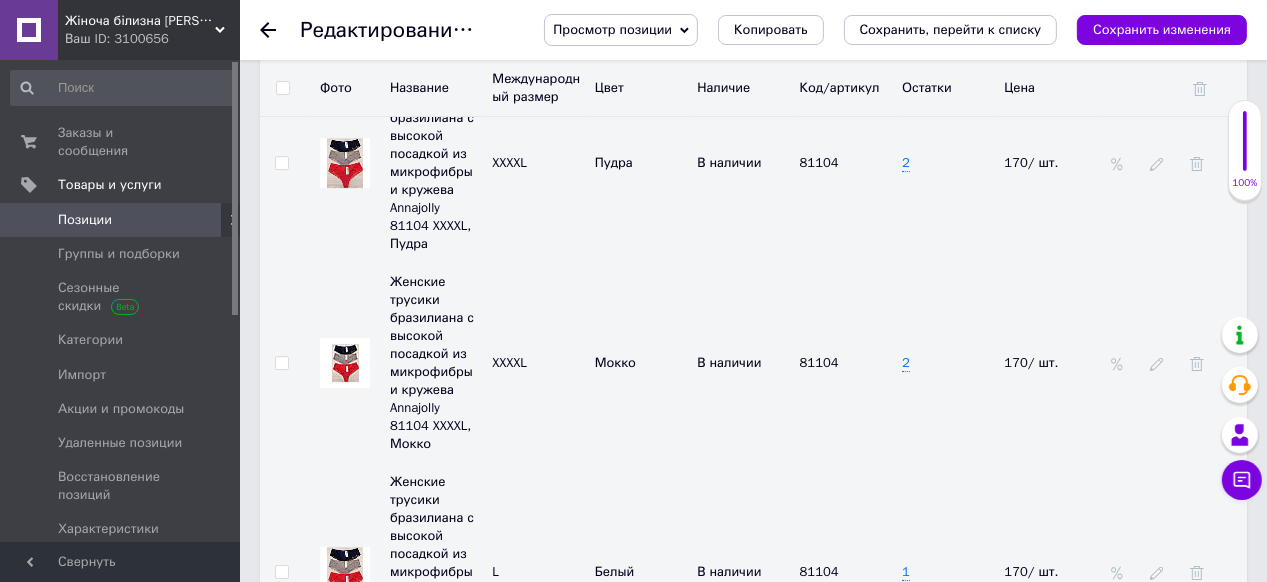 click 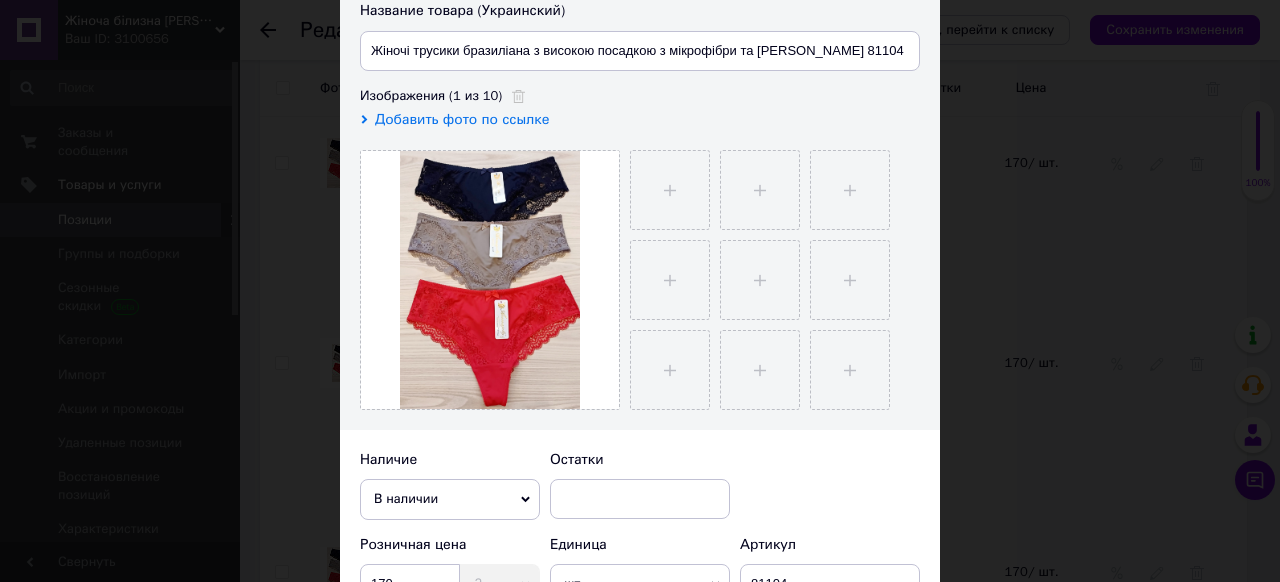 scroll, scrollTop: 320, scrollLeft: 0, axis: vertical 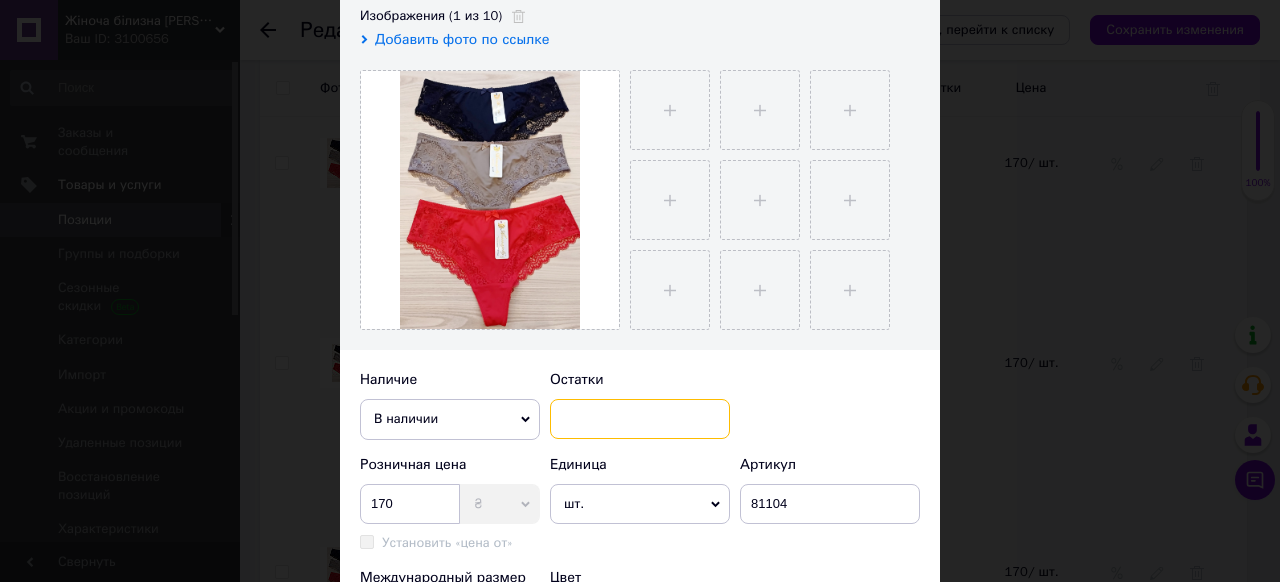 click at bounding box center (640, 419) 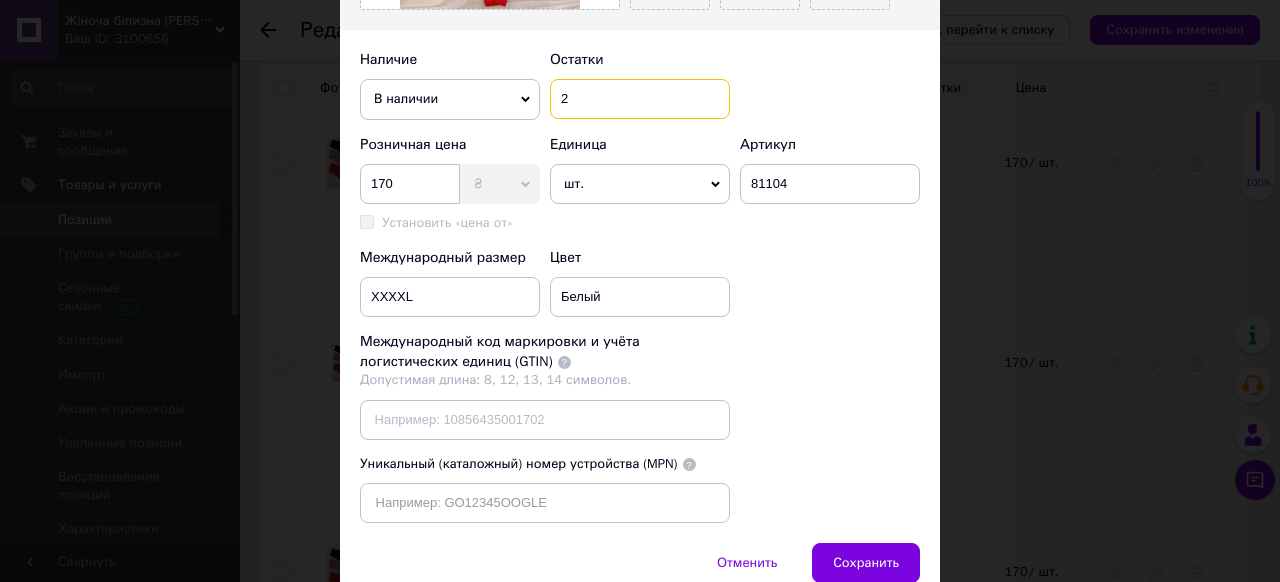 scroll, scrollTop: 764, scrollLeft: 0, axis: vertical 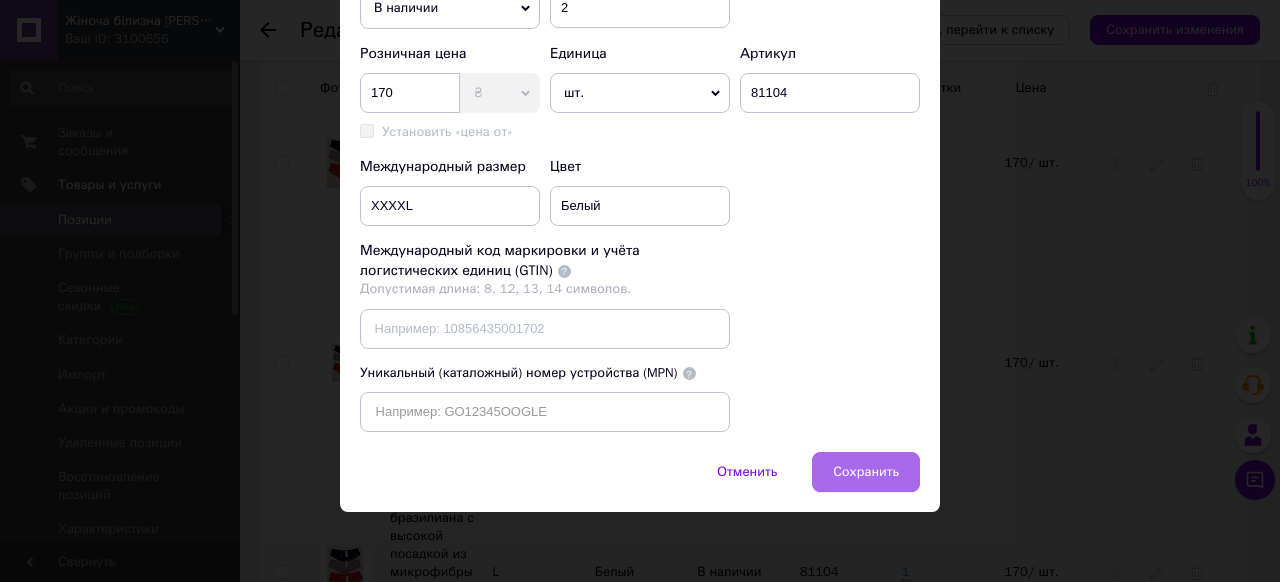 click on "Сохранить" at bounding box center [866, 472] 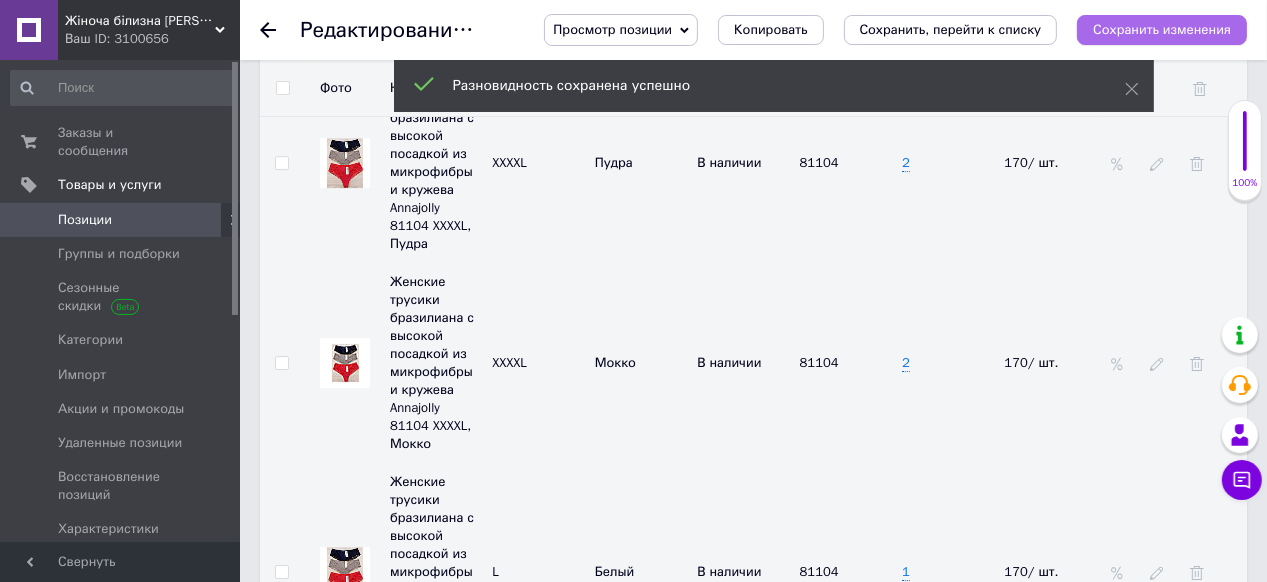 click on "Сохранить изменения" at bounding box center [1162, 29] 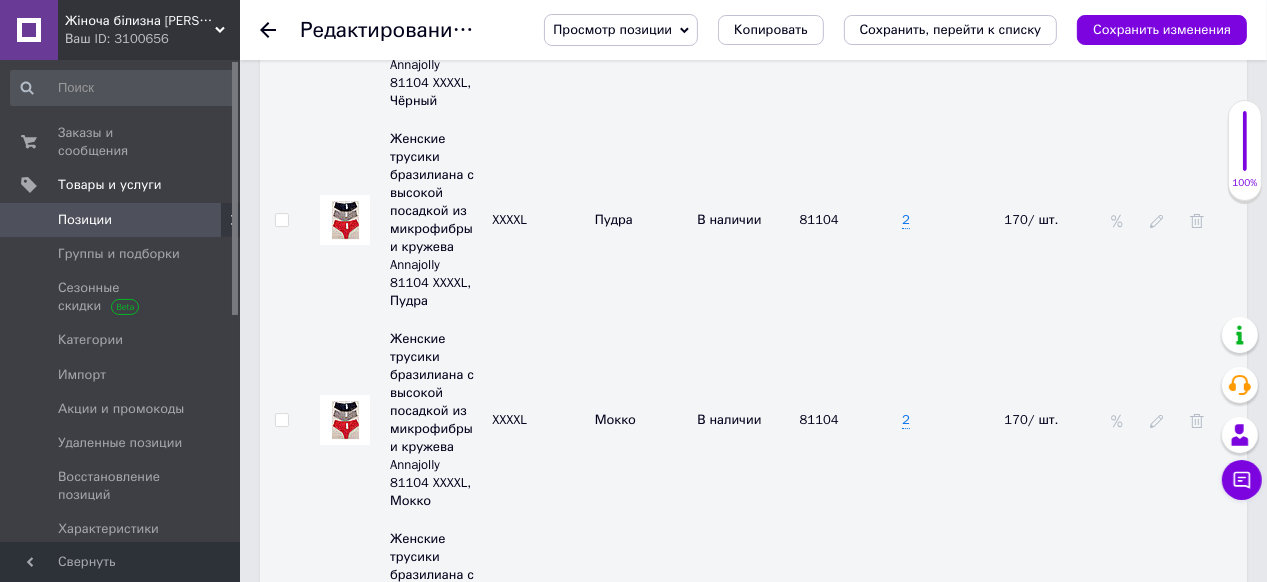 click on "Добавить разновидность" at bounding box center (383, 1373) 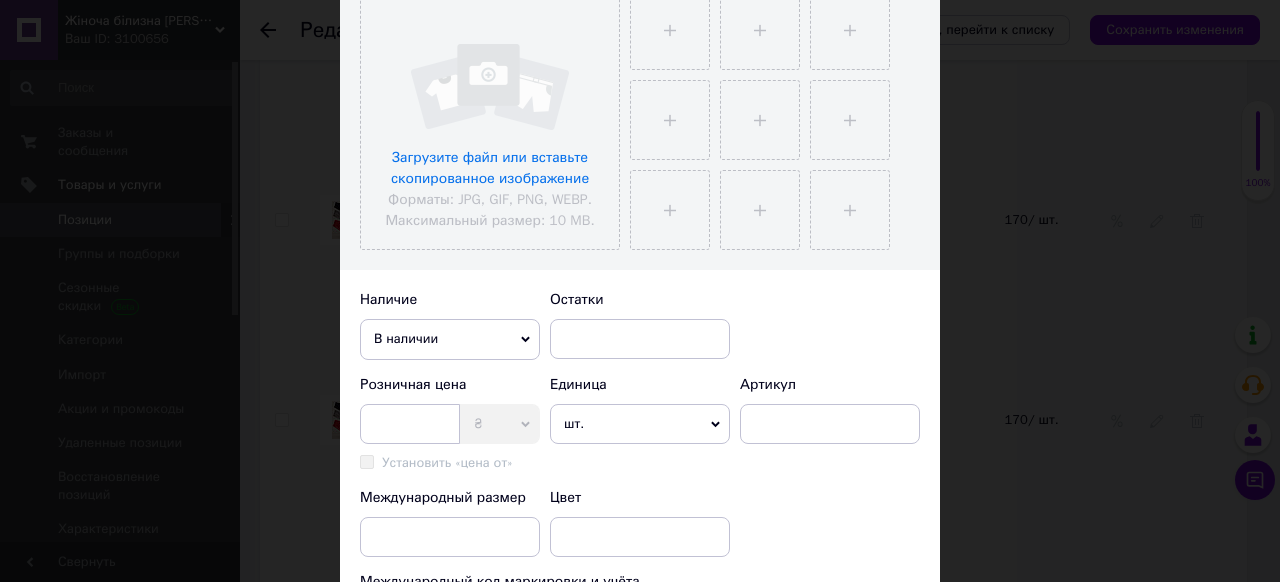 scroll, scrollTop: 560, scrollLeft: 0, axis: vertical 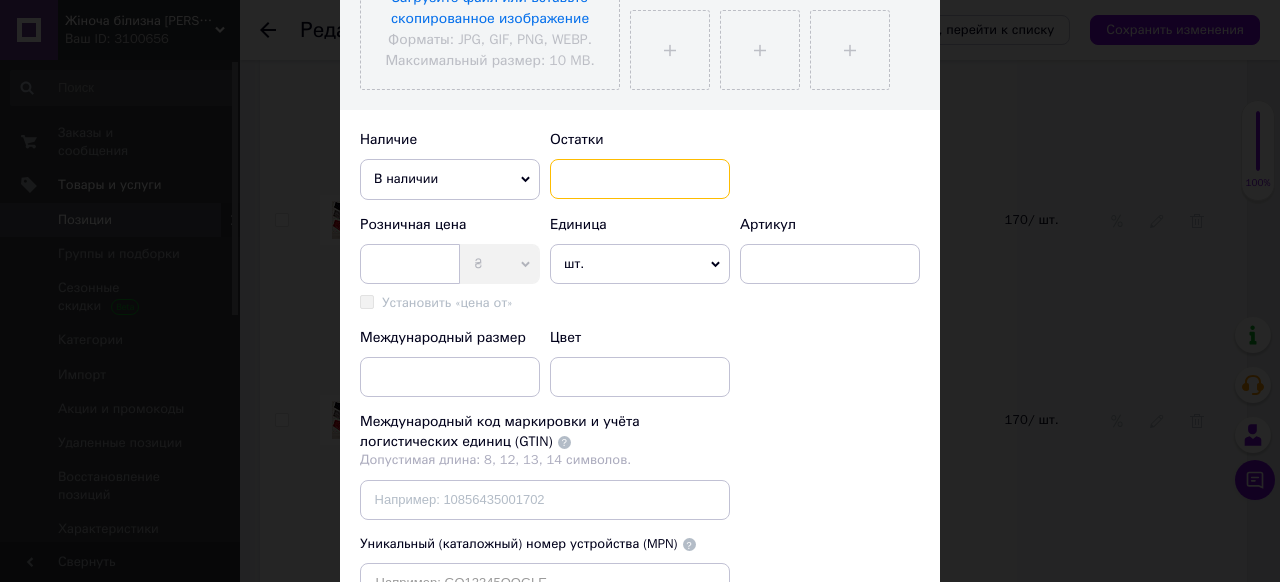 click at bounding box center (640, 179) 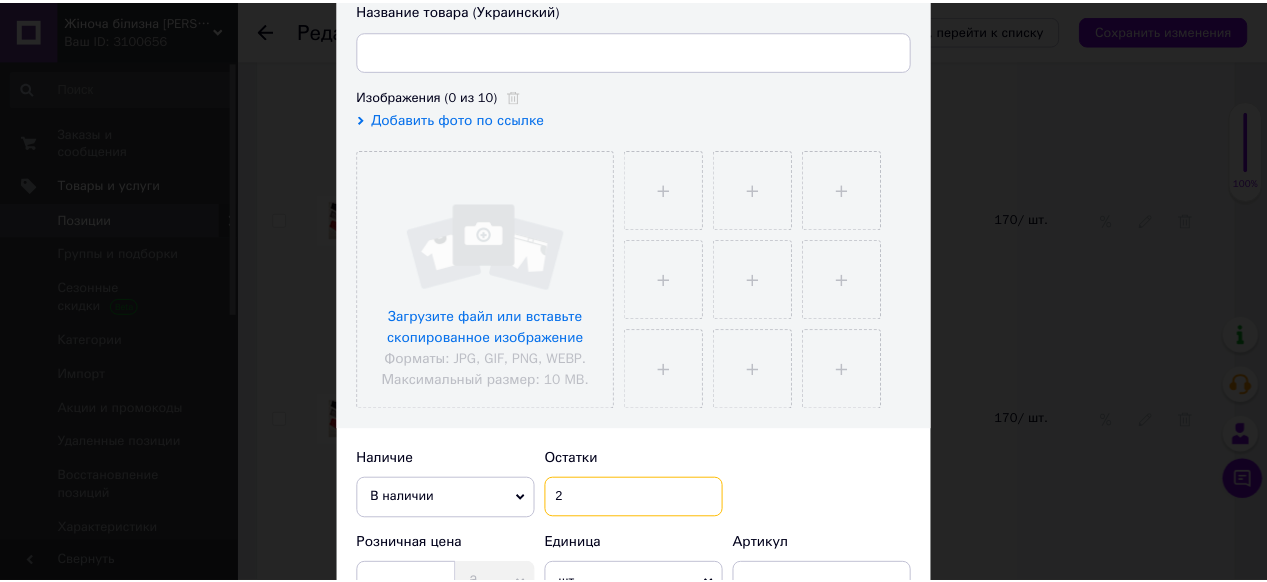 scroll, scrollTop: 0, scrollLeft: 0, axis: both 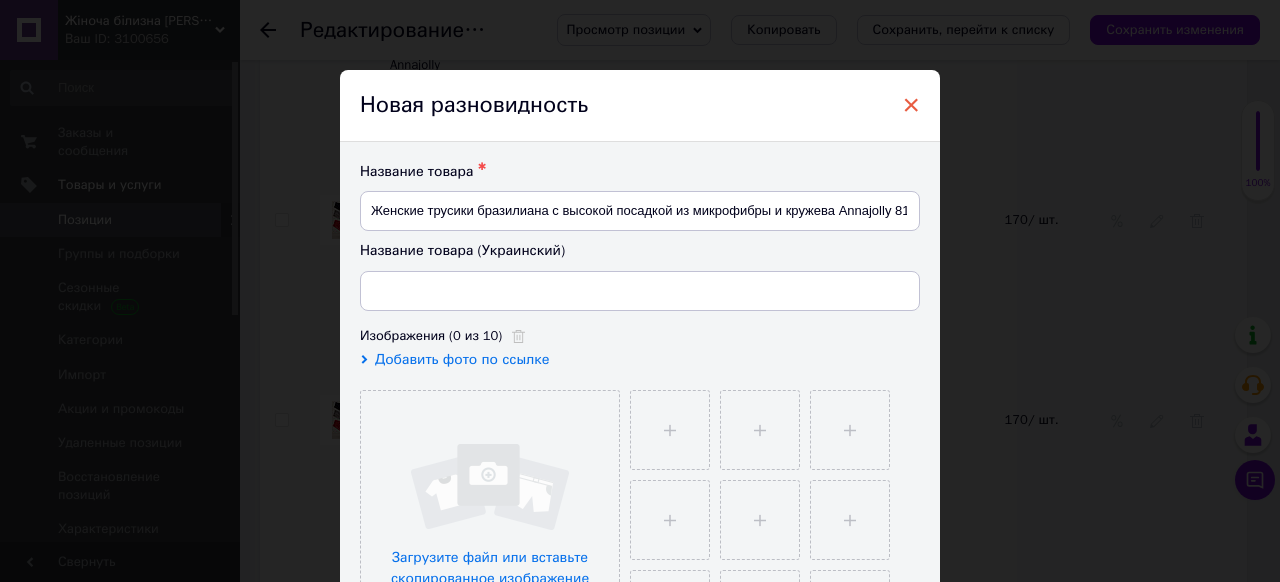 drag, startPoint x: 899, startPoint y: 103, endPoint x: 840, endPoint y: 232, distance: 141.85204 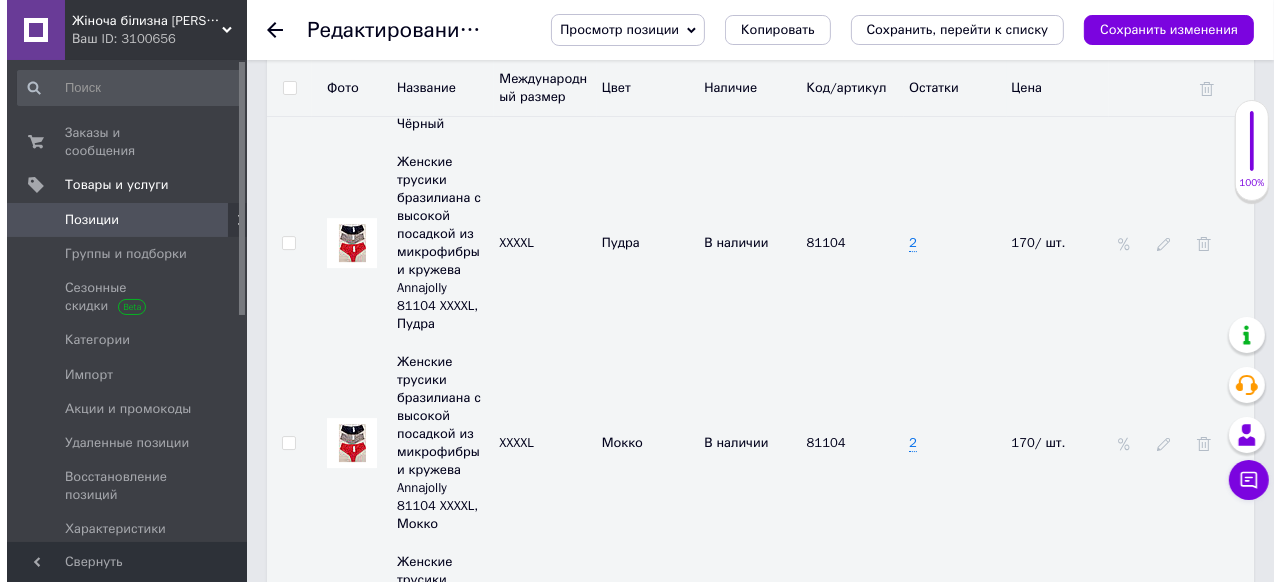 scroll, scrollTop: 5440, scrollLeft: 0, axis: vertical 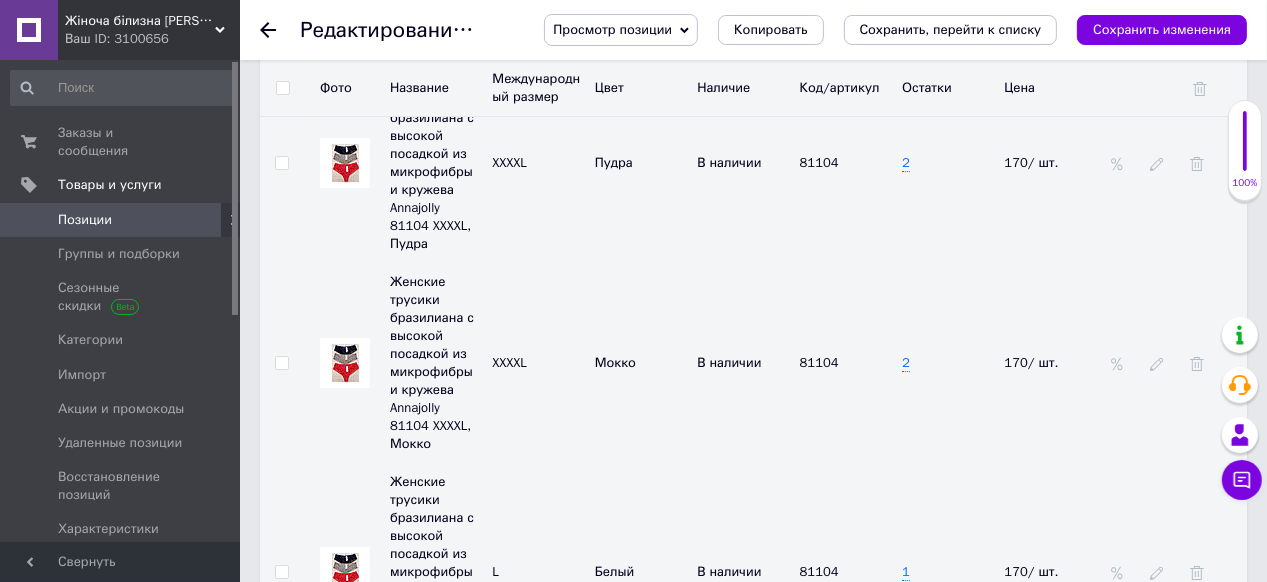 click on "Добавить разновидность" at bounding box center (383, 1316) 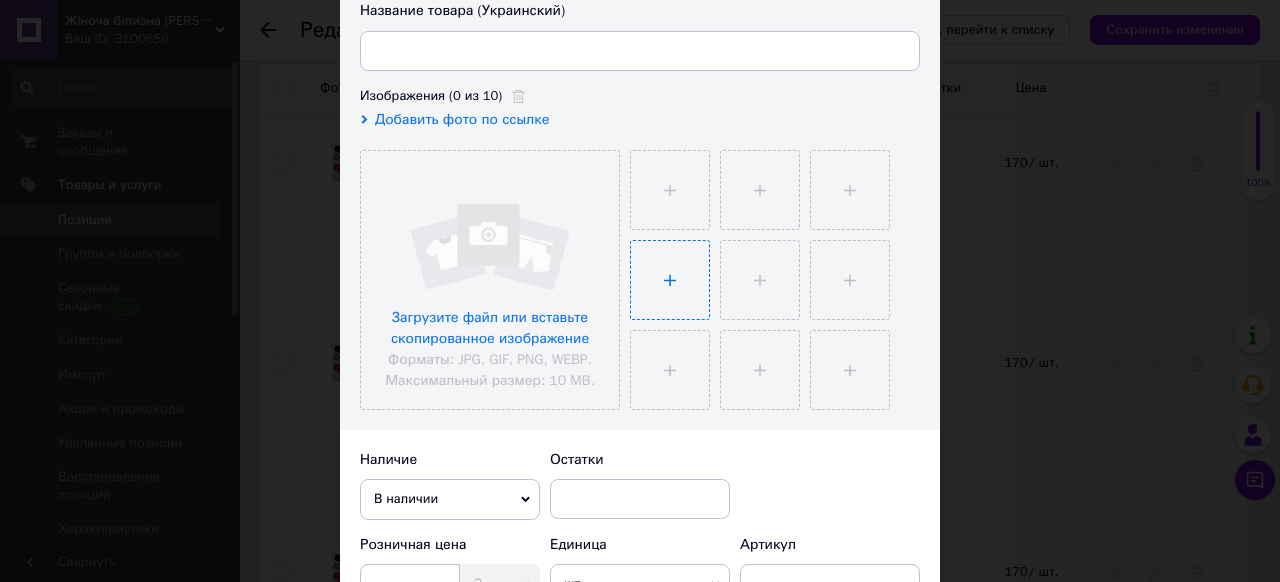 scroll, scrollTop: 400, scrollLeft: 0, axis: vertical 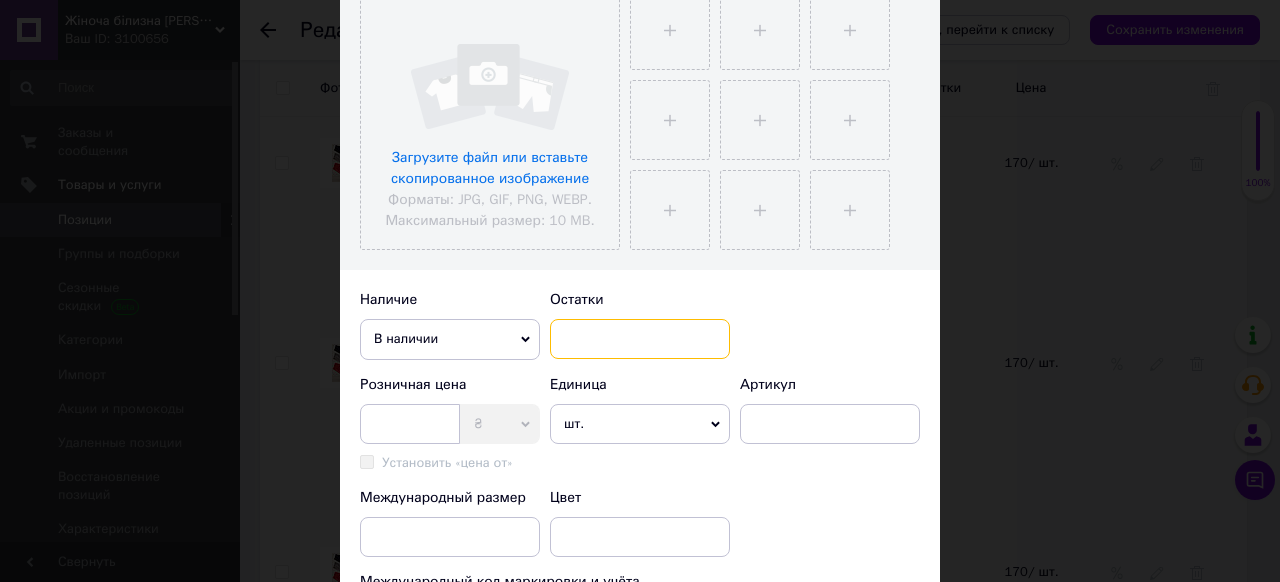 click at bounding box center (640, 339) 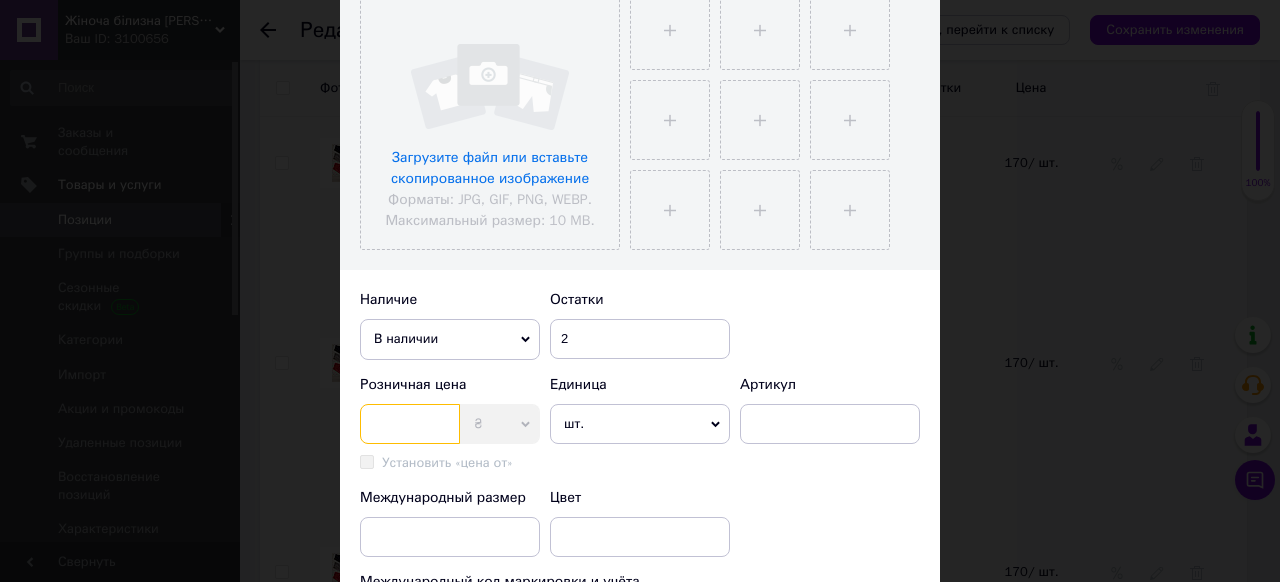 drag, startPoint x: 376, startPoint y: 419, endPoint x: 376, endPoint y: 431, distance: 12 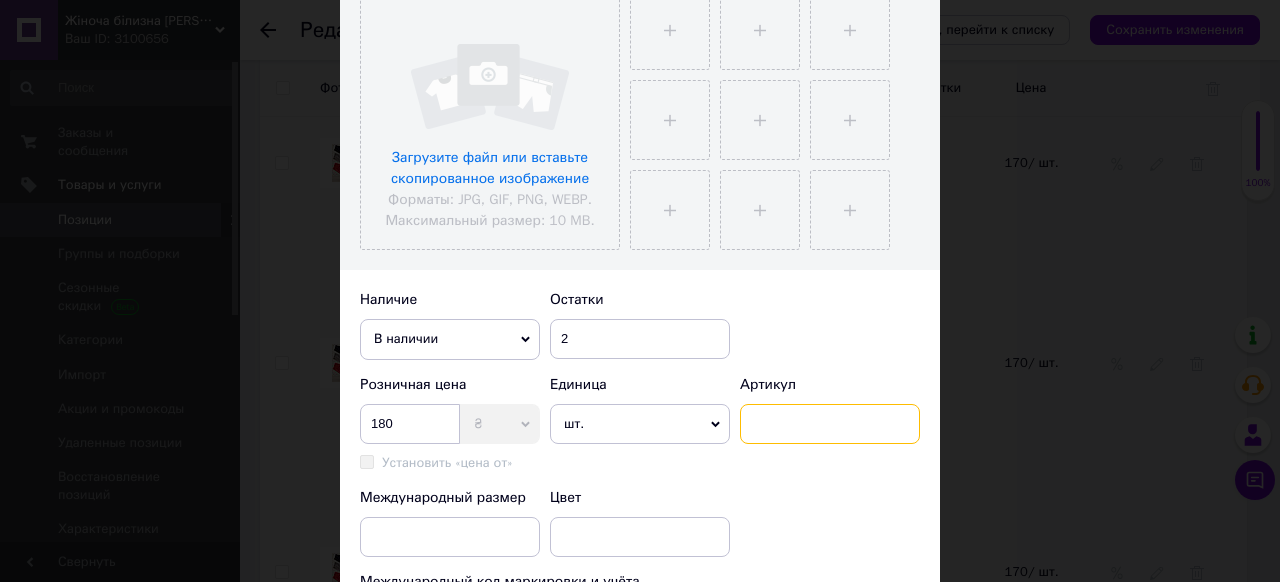 click at bounding box center (830, 424) 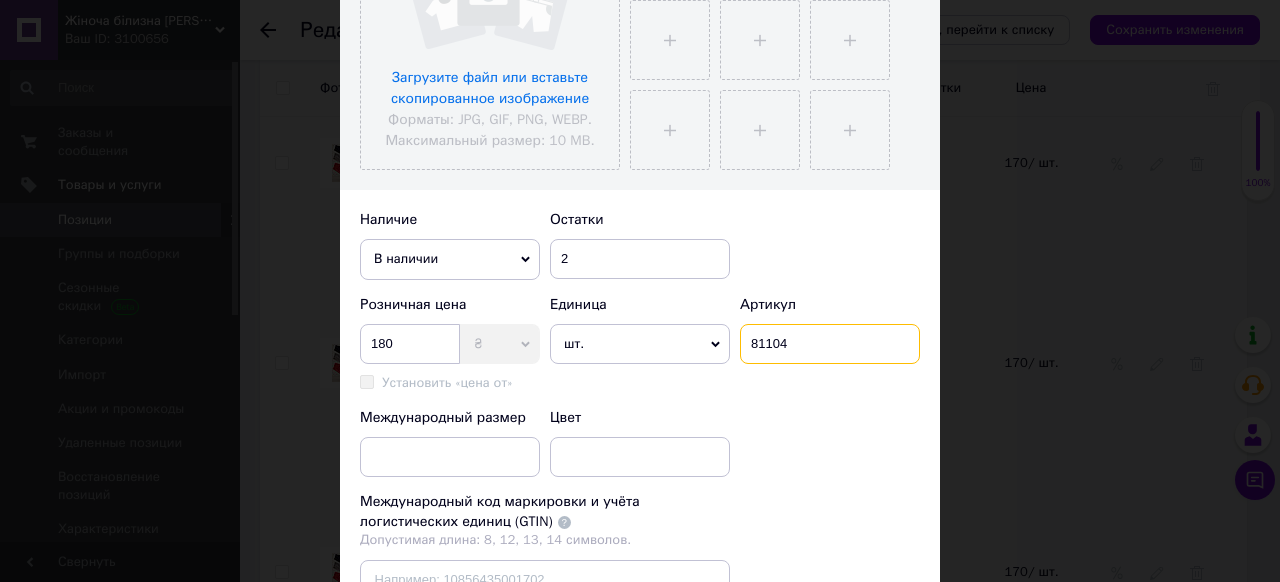 scroll, scrollTop: 560, scrollLeft: 0, axis: vertical 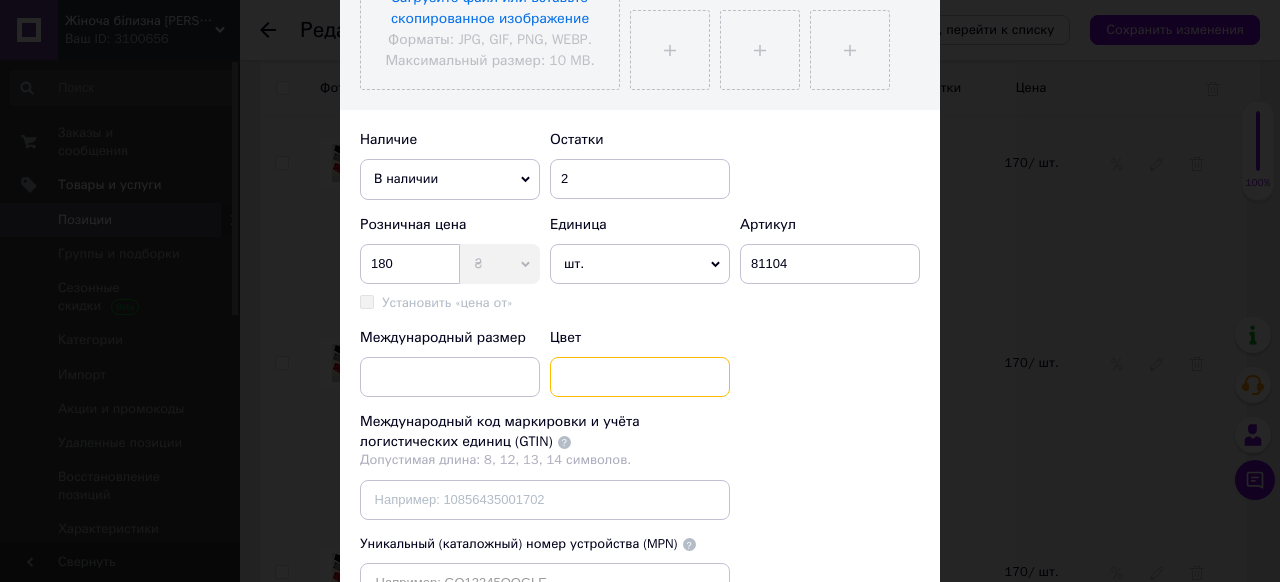click at bounding box center (640, 377) 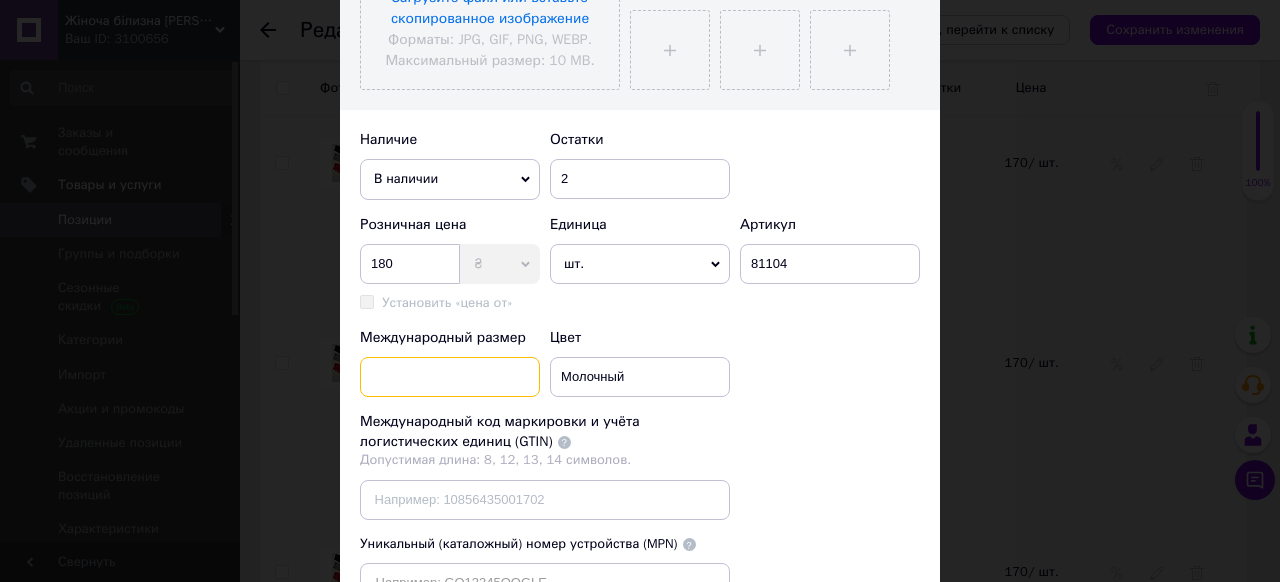 click at bounding box center (450, 377) 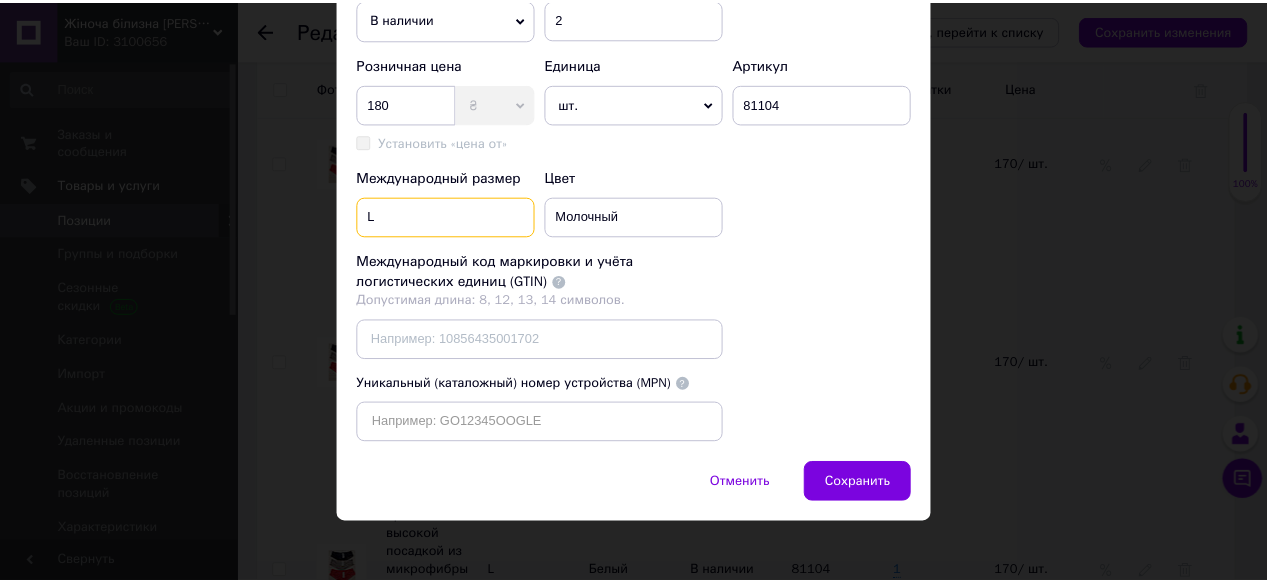 scroll, scrollTop: 764, scrollLeft: 0, axis: vertical 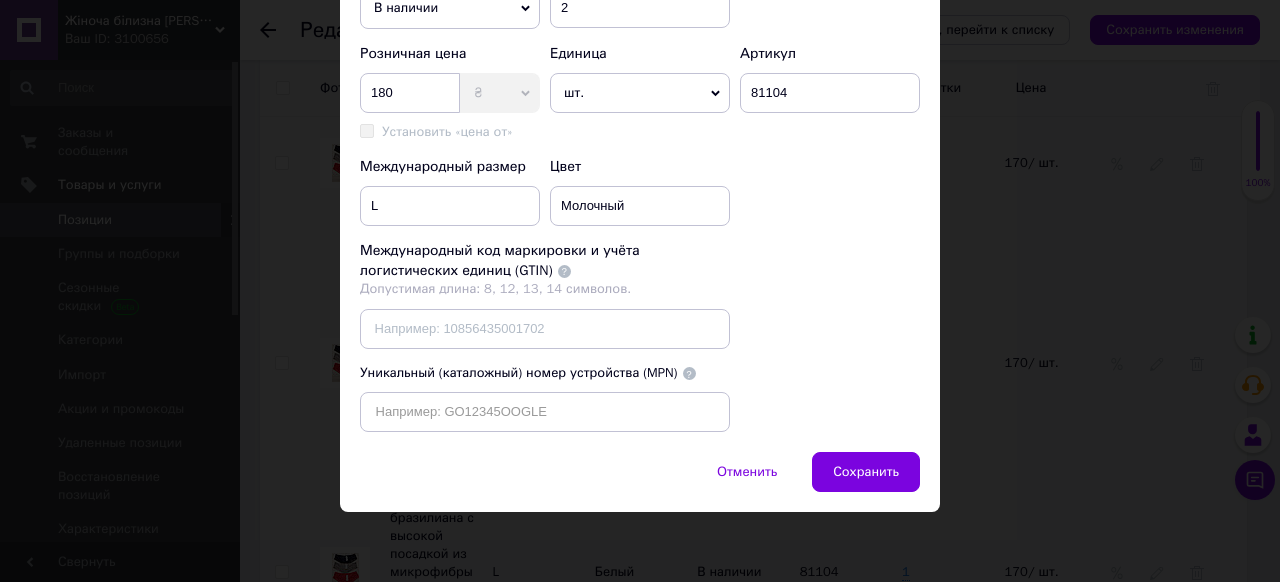 click on "Сохранить" at bounding box center (866, 472) 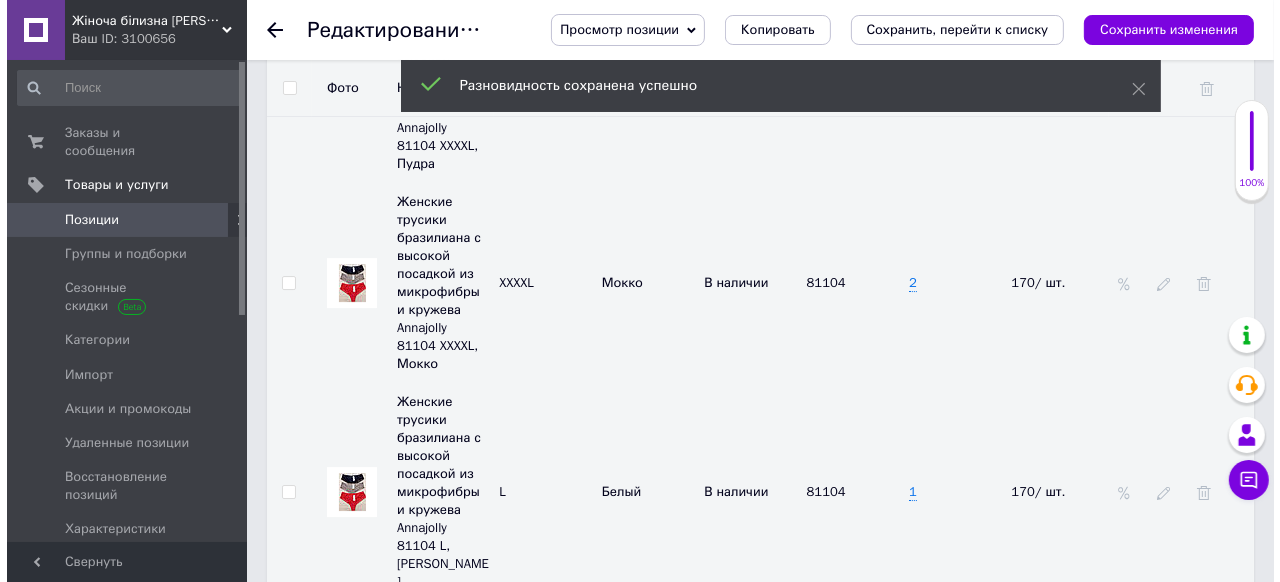 scroll, scrollTop: 5600, scrollLeft: 0, axis: vertical 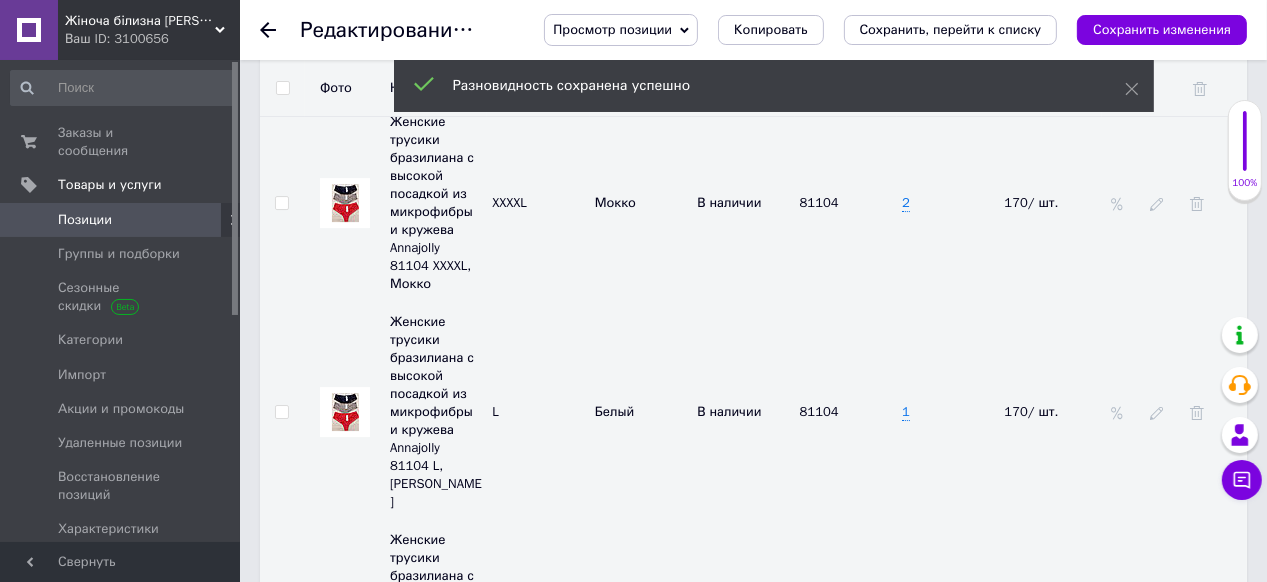 click on "Добавить разновидность" at bounding box center [383, 1338] 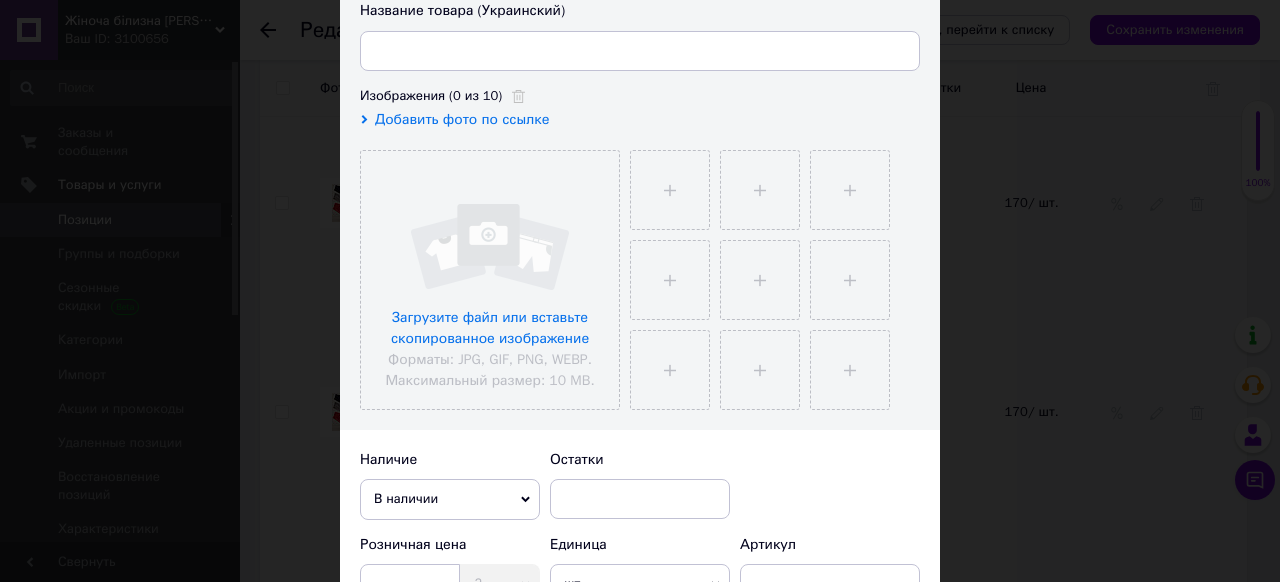 scroll, scrollTop: 400, scrollLeft: 0, axis: vertical 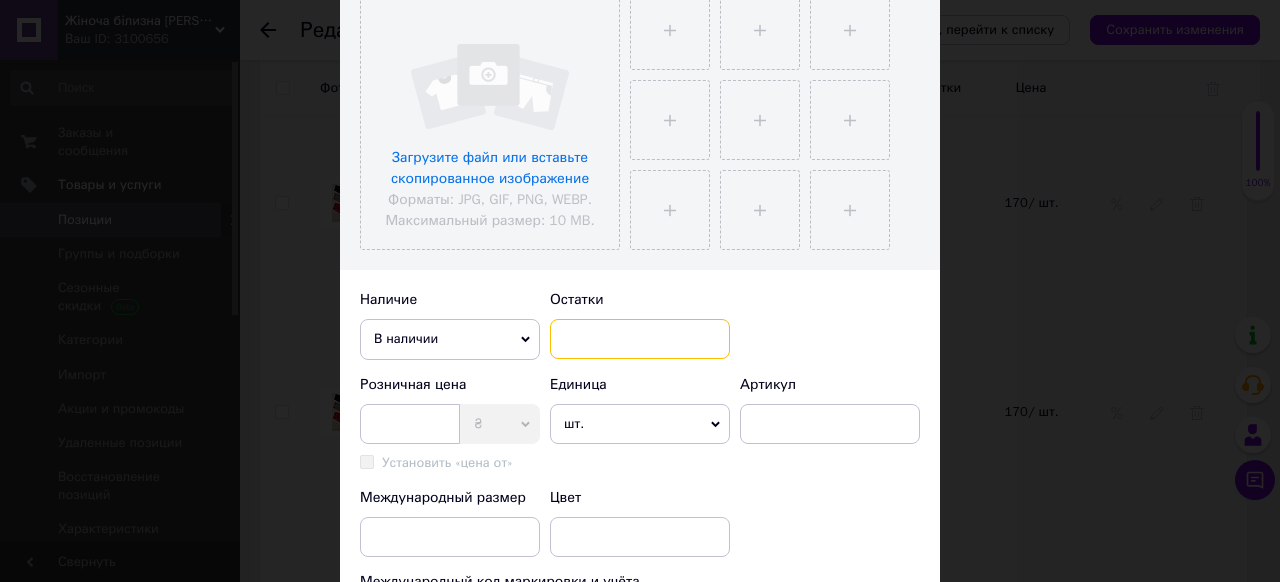 click at bounding box center [640, 339] 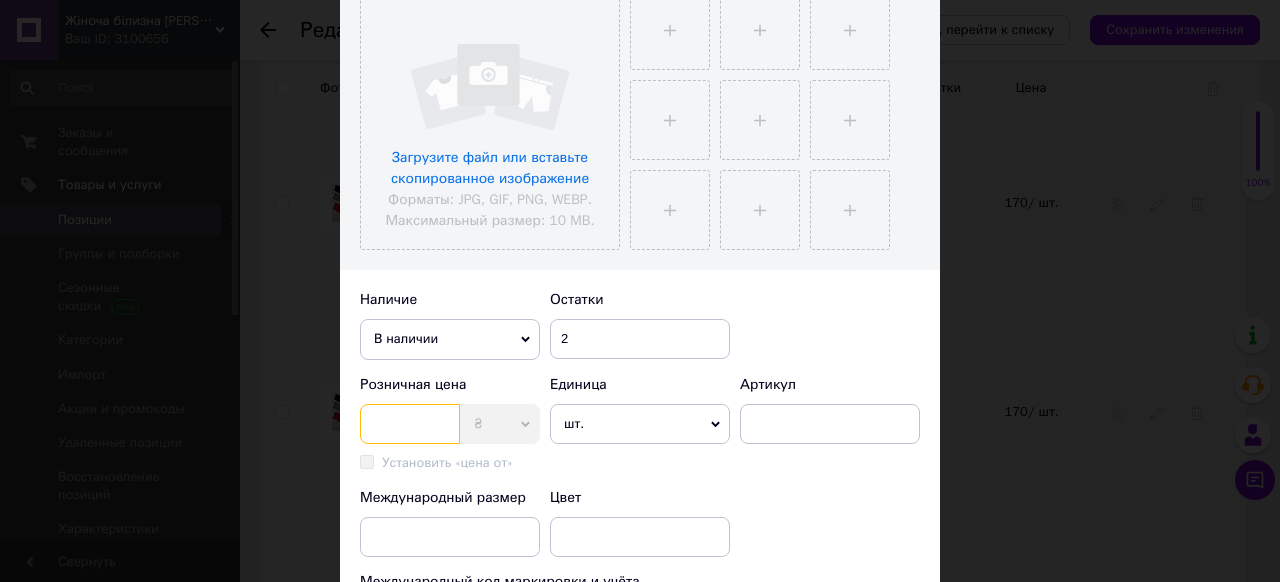 click at bounding box center [410, 424] 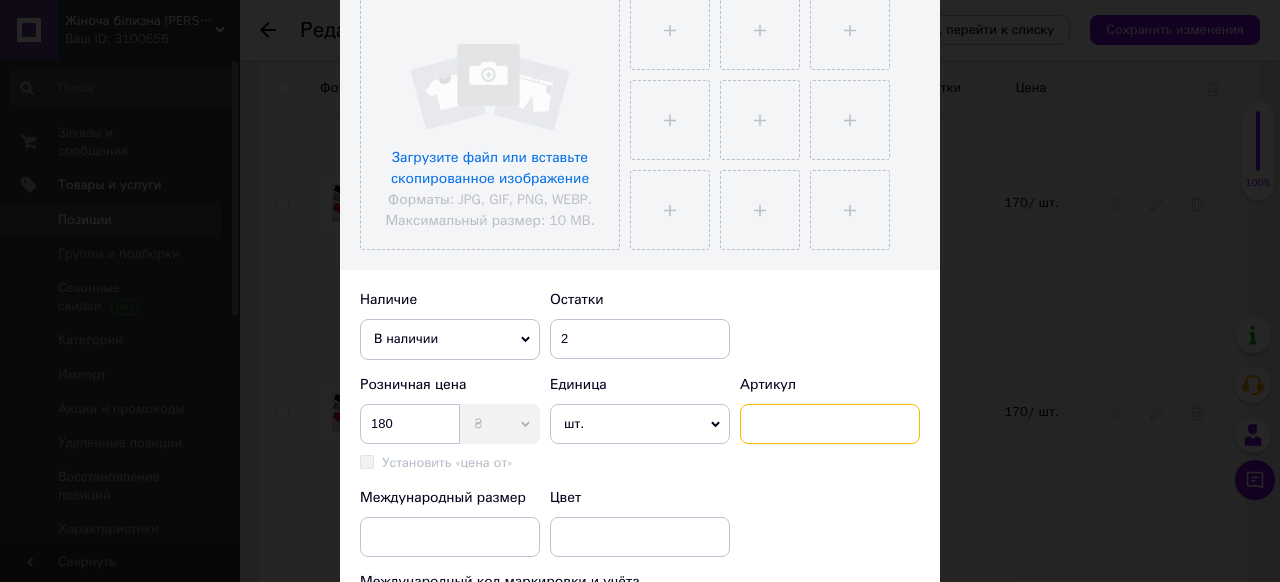 click at bounding box center (830, 424) 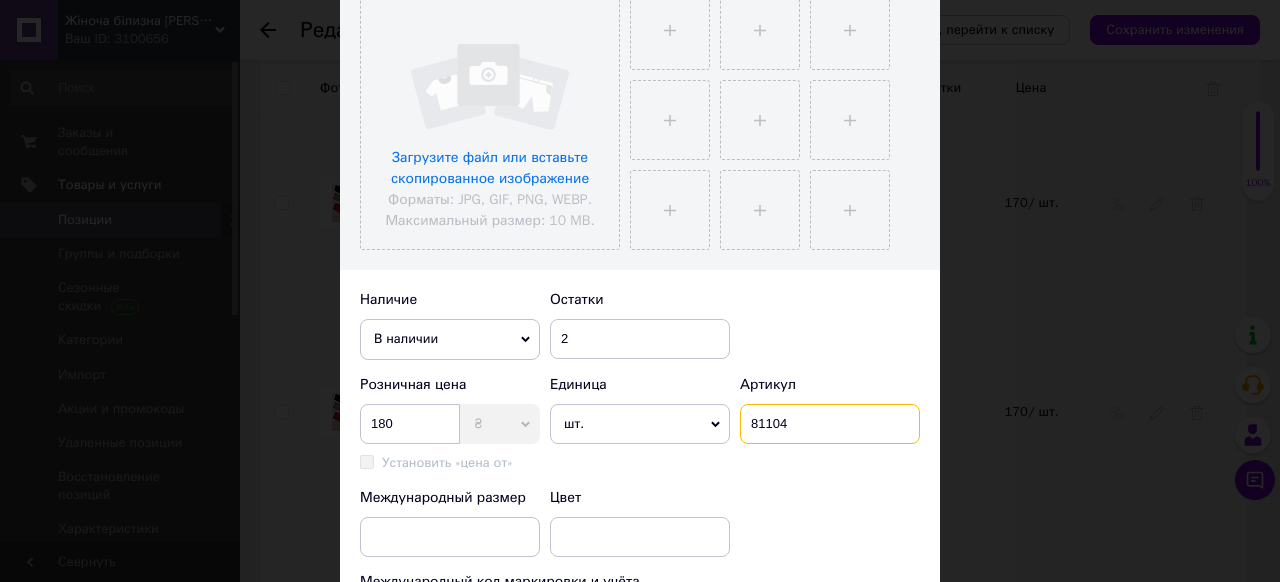 scroll, scrollTop: 560, scrollLeft: 0, axis: vertical 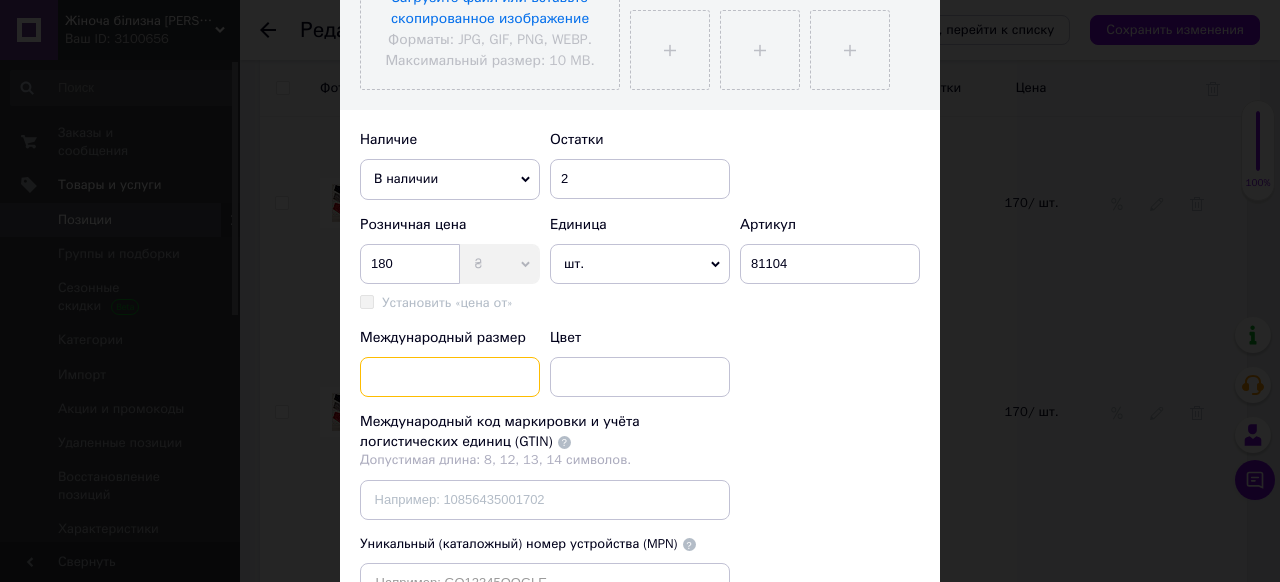click at bounding box center (450, 377) 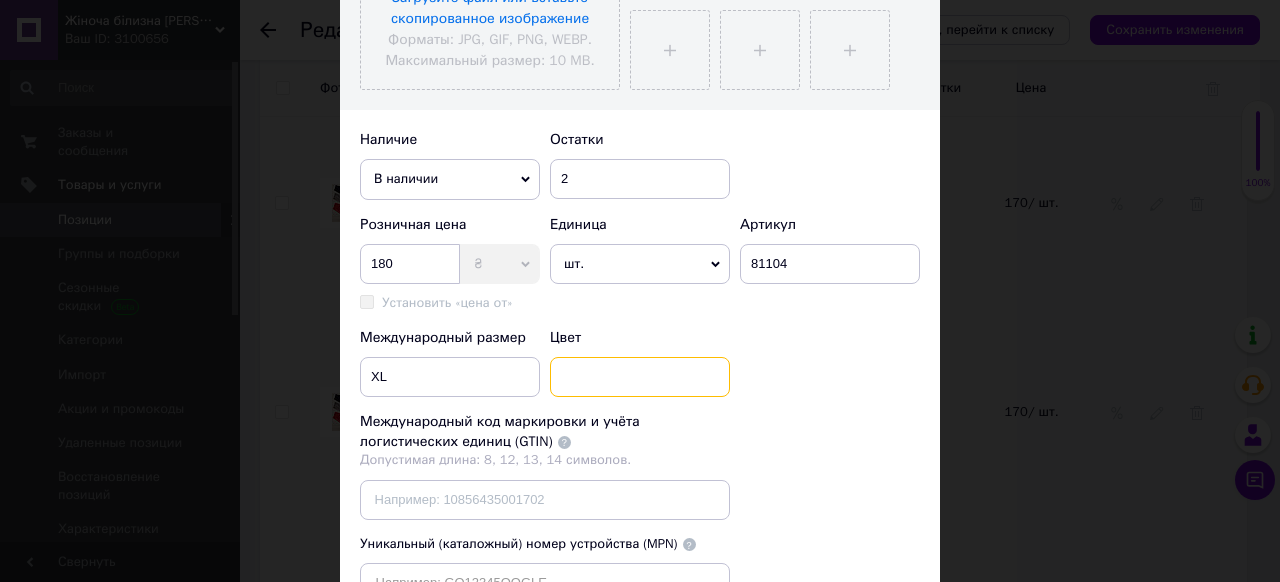 click at bounding box center [640, 377] 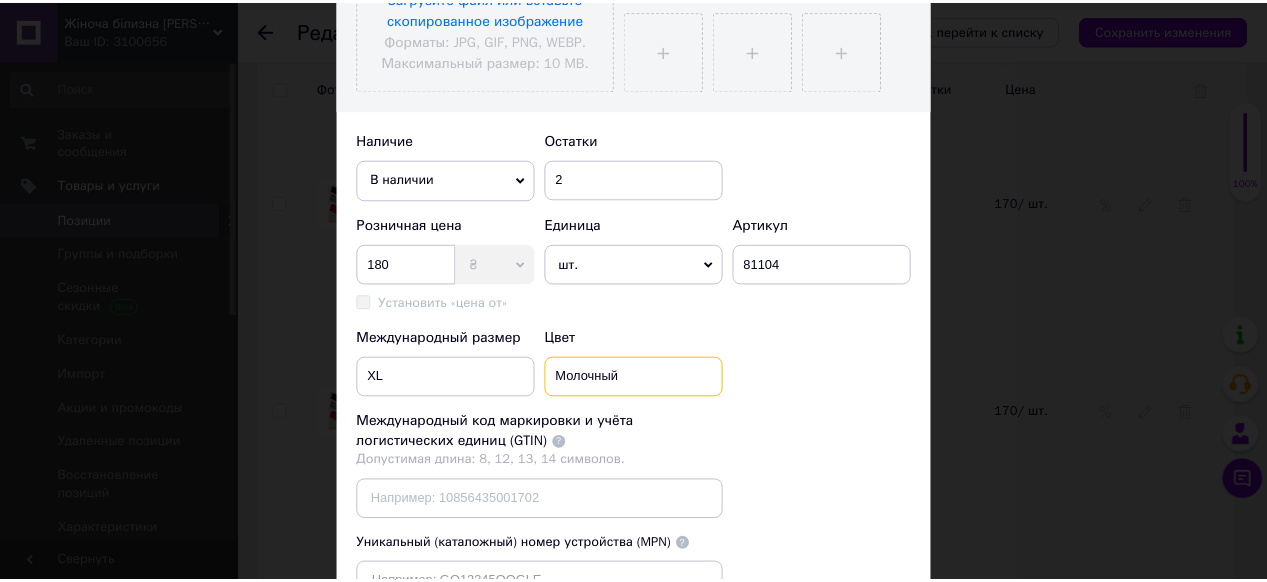 scroll, scrollTop: 764, scrollLeft: 0, axis: vertical 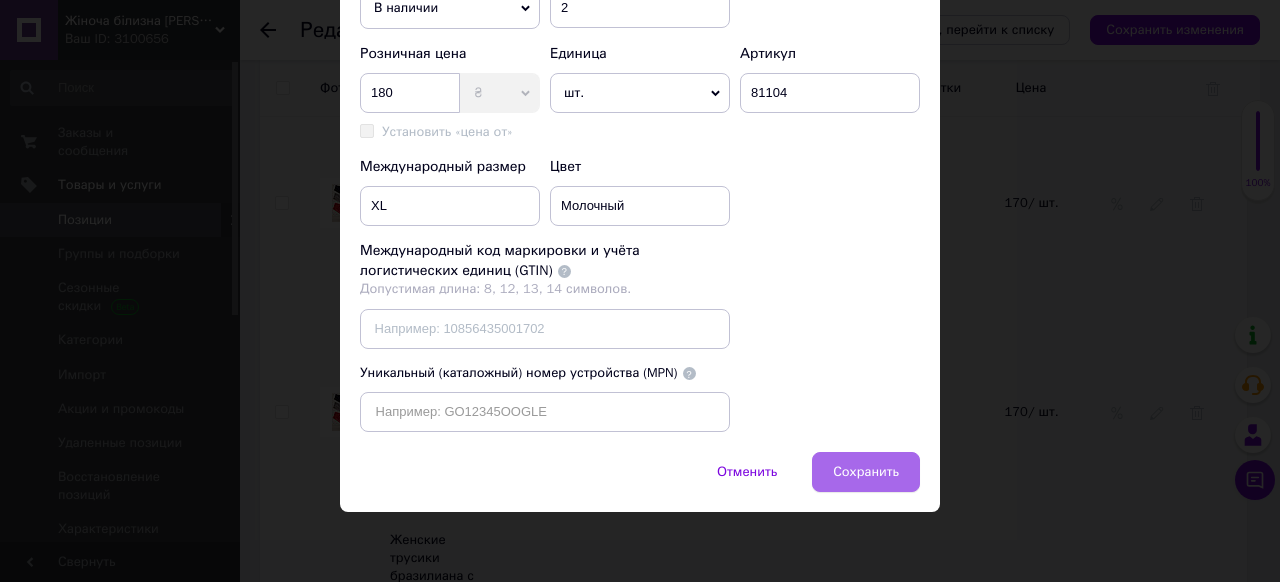 click on "Сохранить" at bounding box center [866, 472] 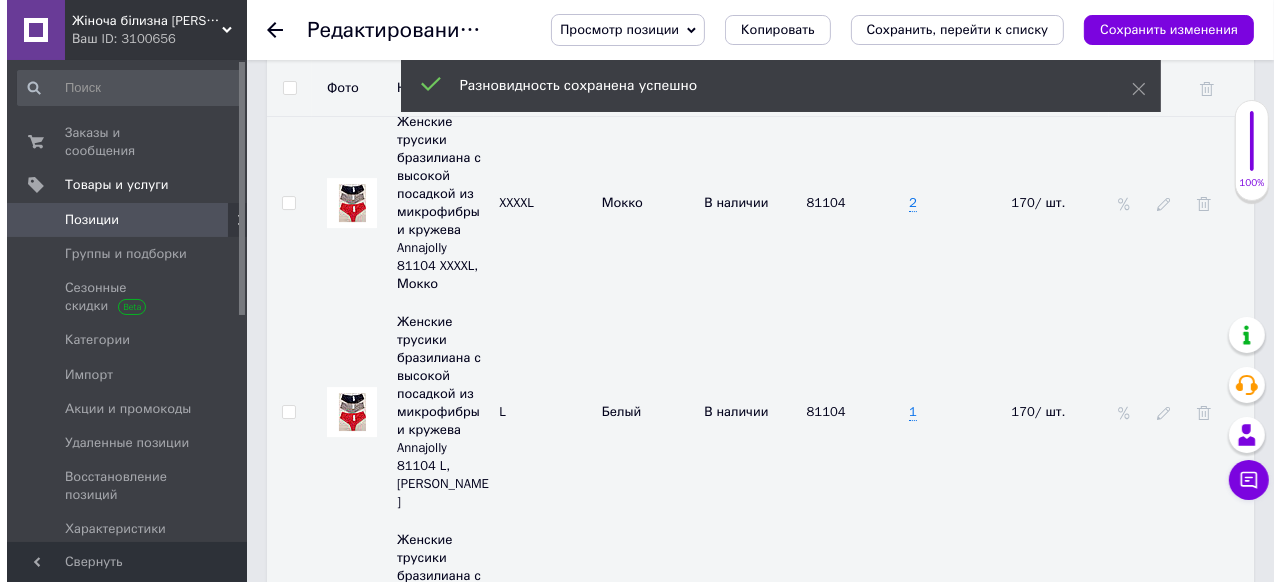 scroll, scrollTop: 5760, scrollLeft: 0, axis: vertical 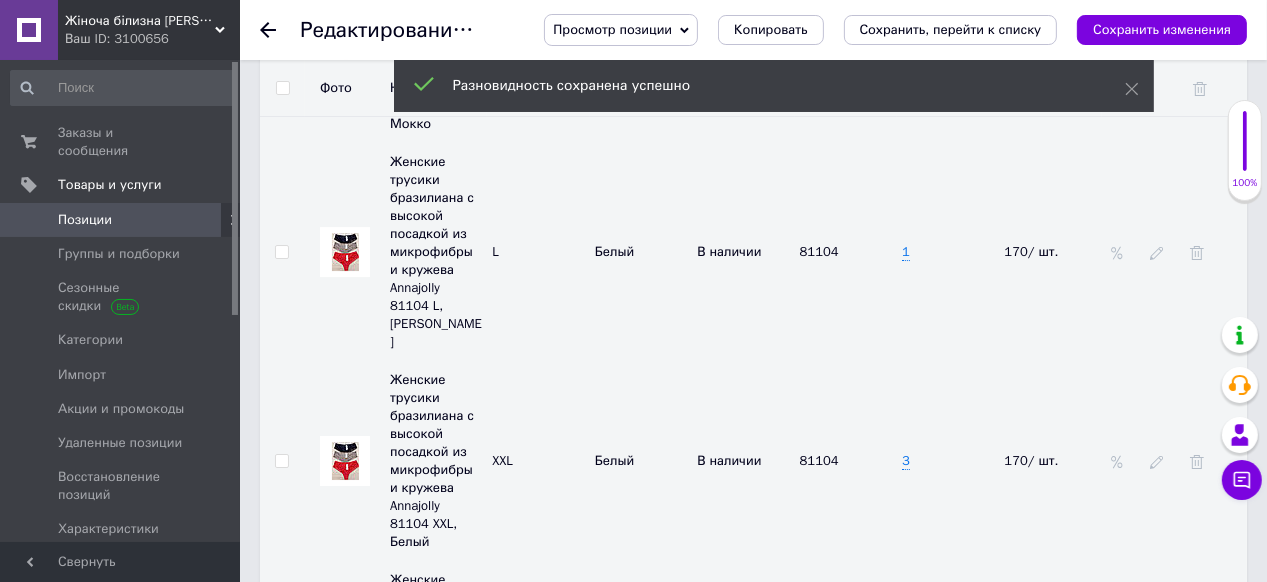 click on "Добавить разновидность" at bounding box center (383, 1360) 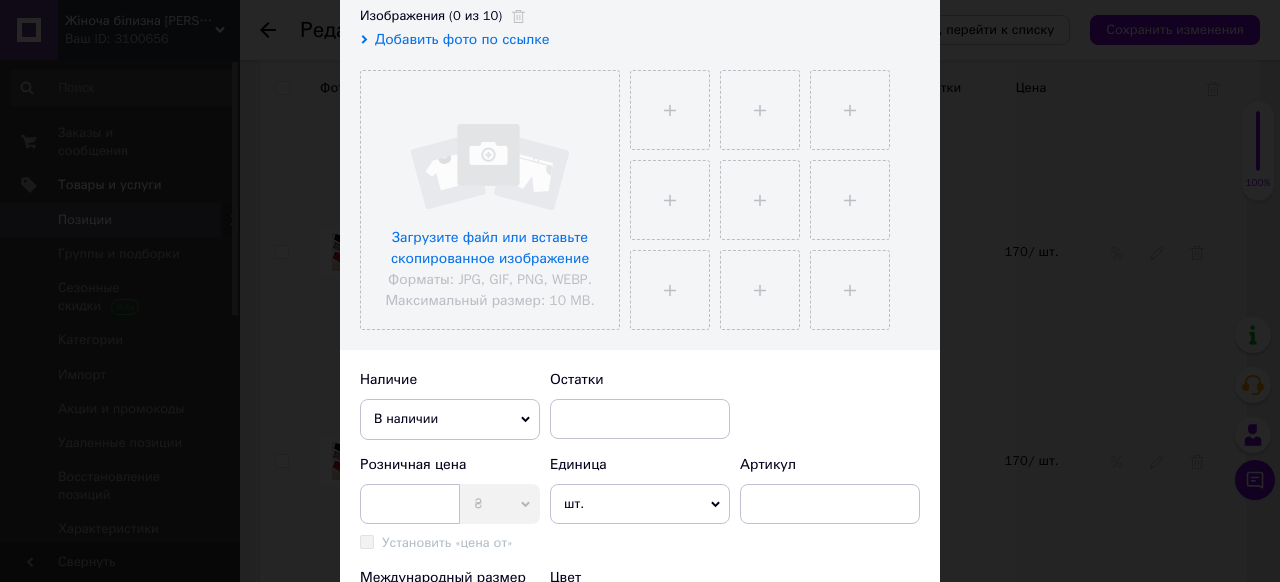 scroll, scrollTop: 400, scrollLeft: 0, axis: vertical 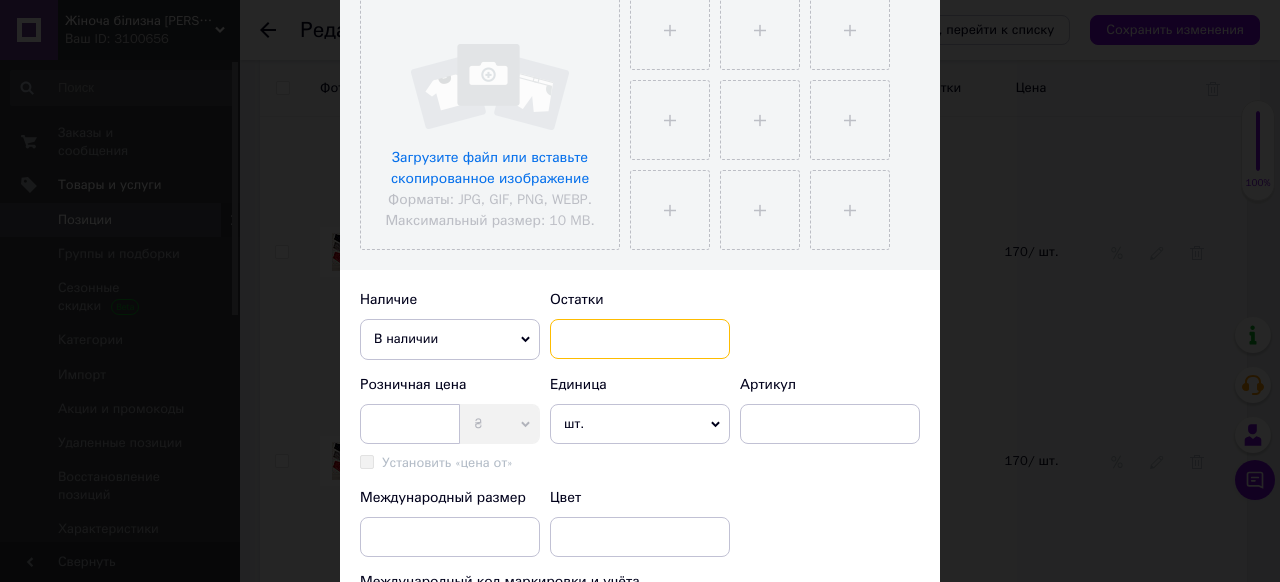 click at bounding box center (640, 339) 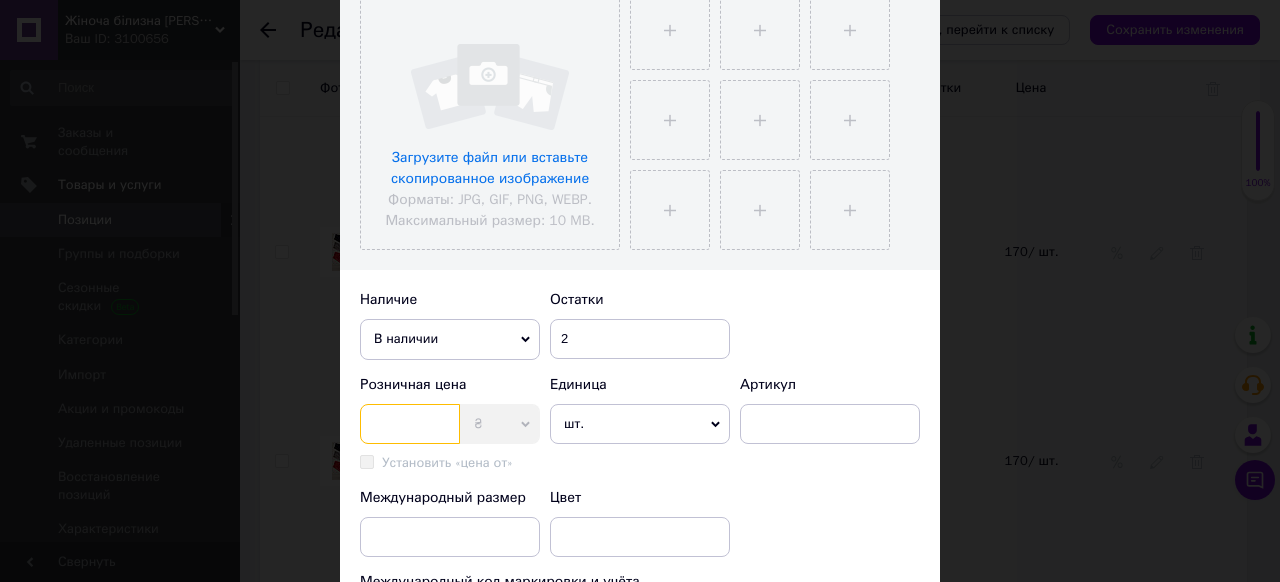 click at bounding box center (410, 424) 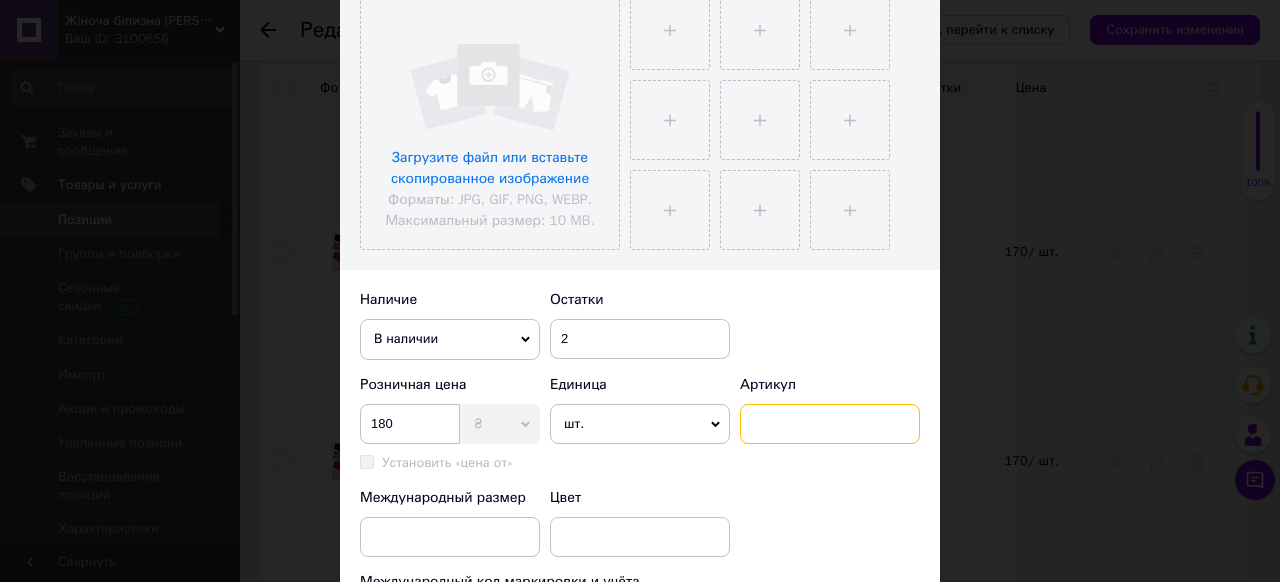 click at bounding box center (830, 424) 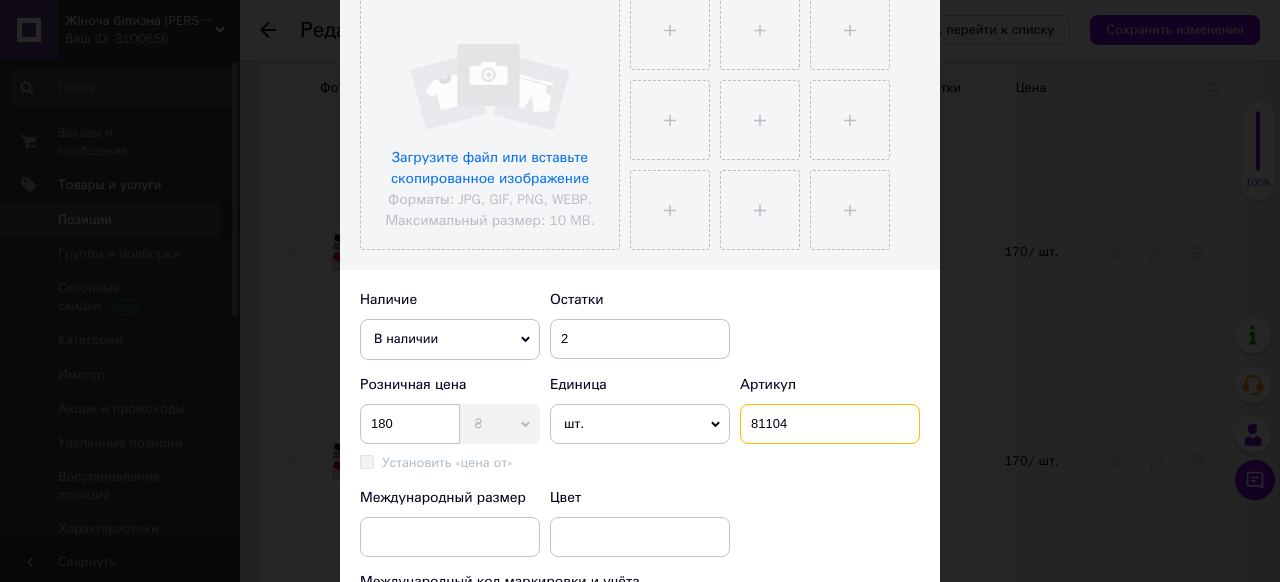 scroll, scrollTop: 560, scrollLeft: 0, axis: vertical 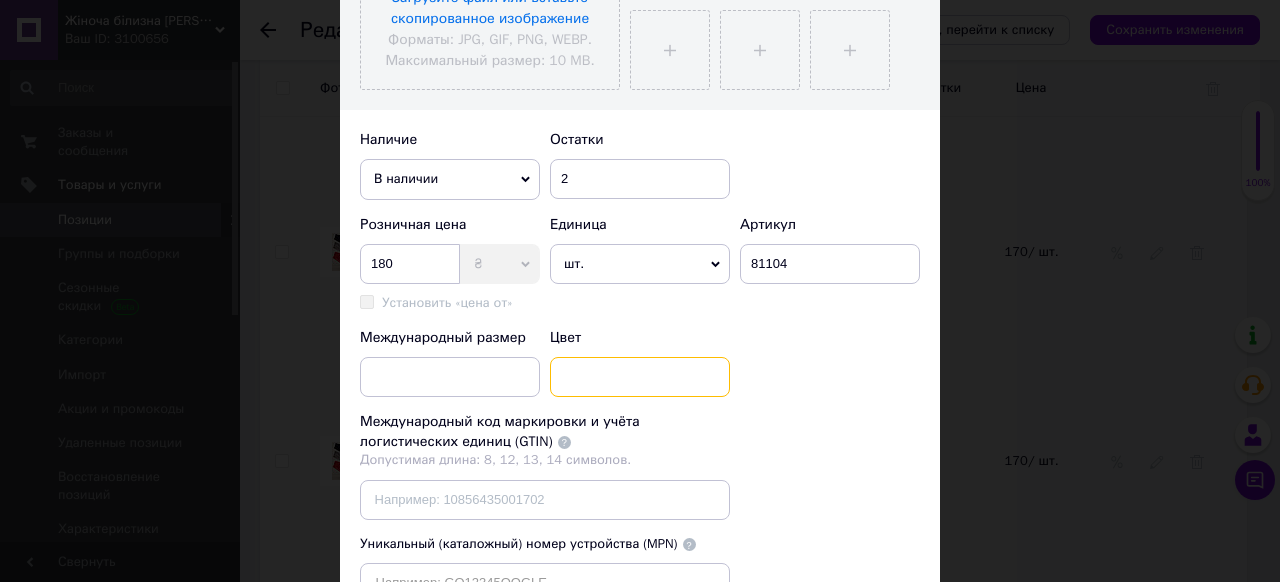 click at bounding box center [640, 377] 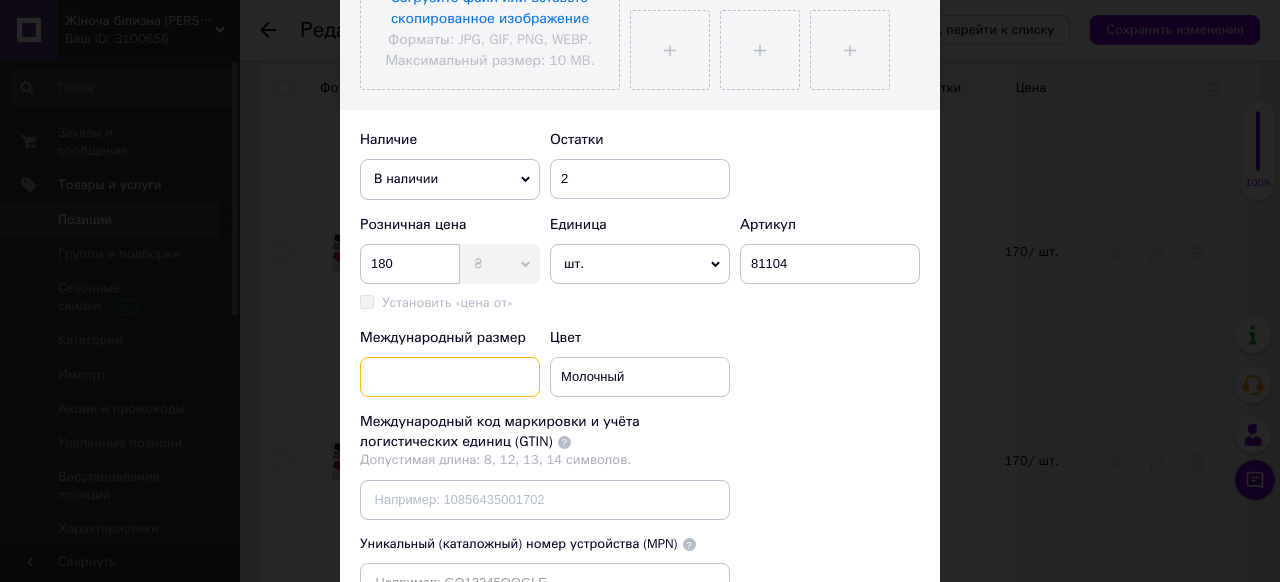 click at bounding box center [450, 377] 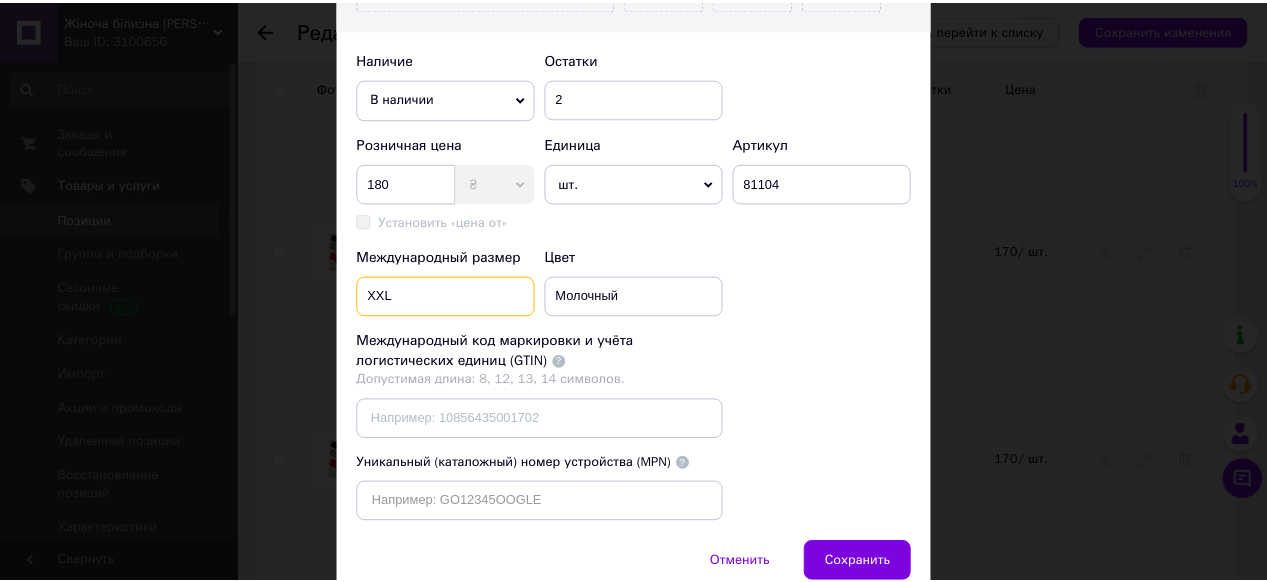 scroll, scrollTop: 764, scrollLeft: 0, axis: vertical 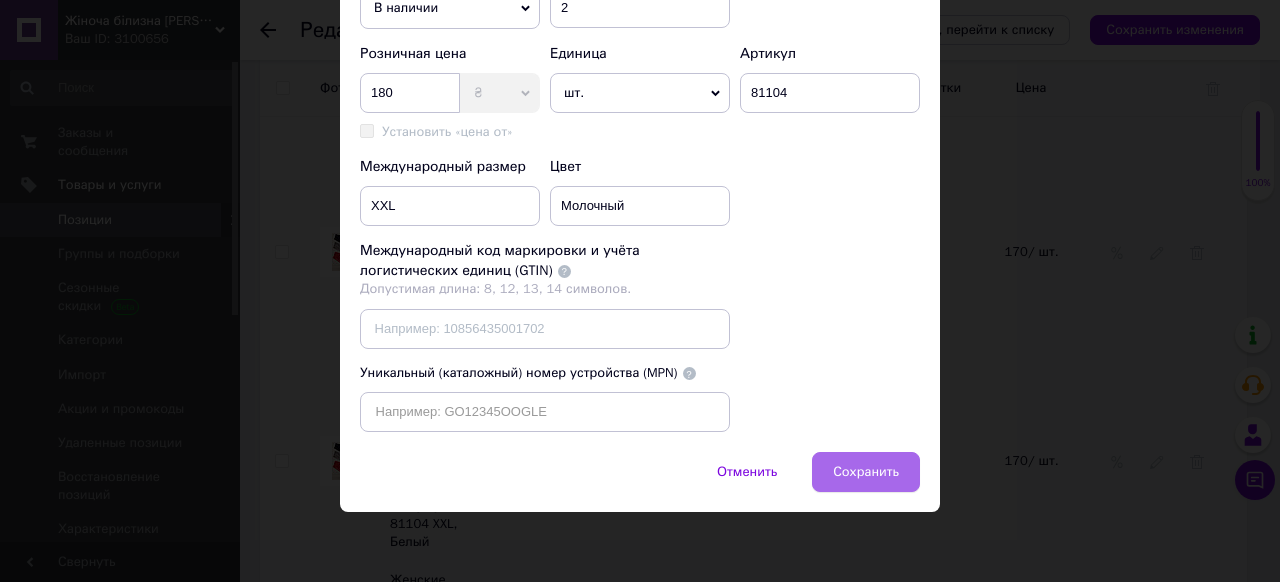 click on "Сохранить" at bounding box center [866, 472] 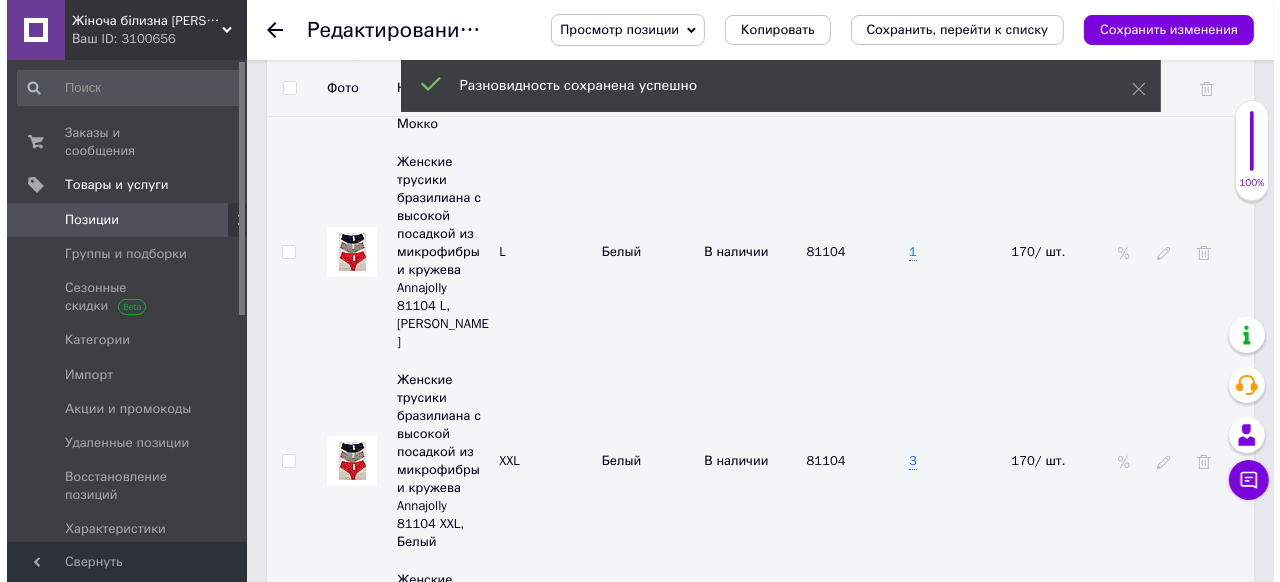 scroll, scrollTop: 5920, scrollLeft: 0, axis: vertical 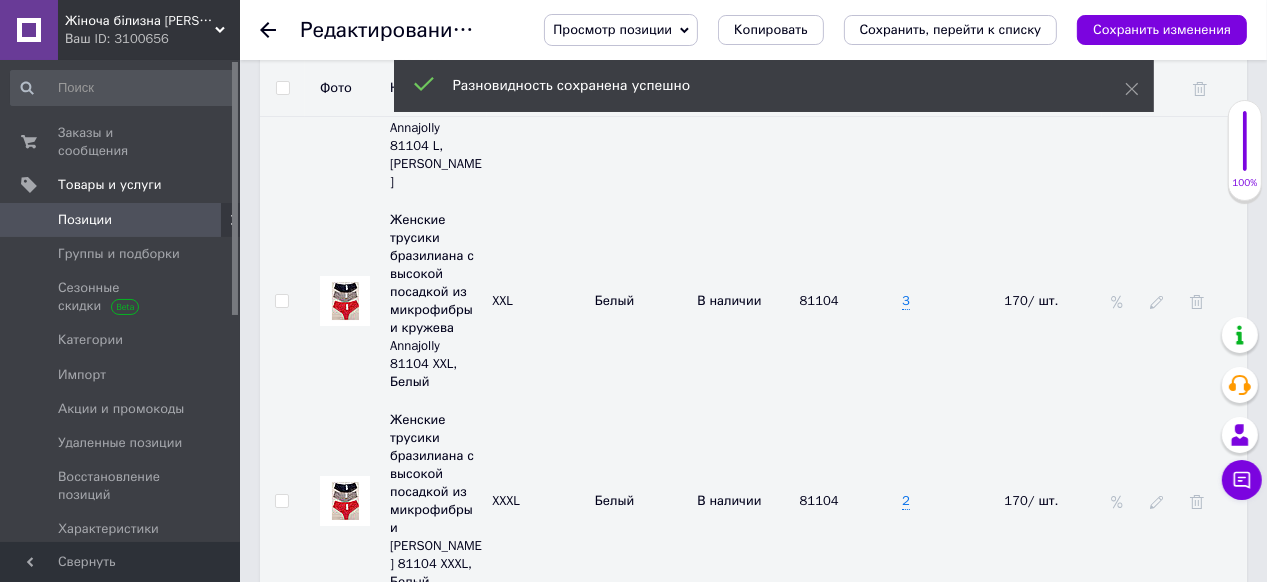 click on "Добавить разновидность" at bounding box center [383, 1382] 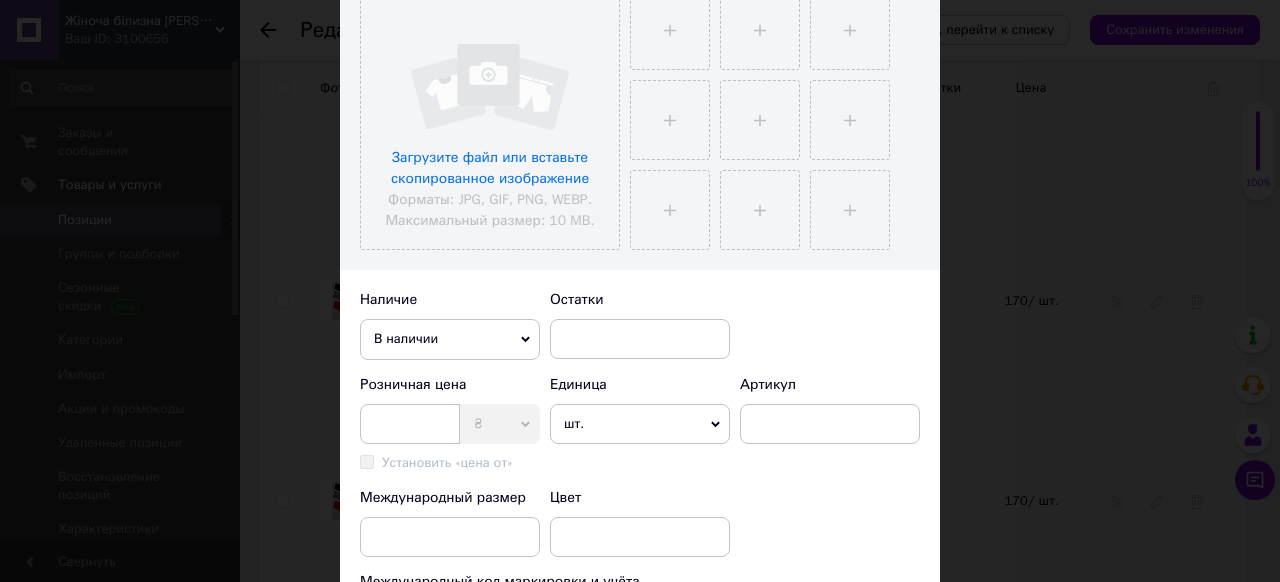 scroll, scrollTop: 480, scrollLeft: 0, axis: vertical 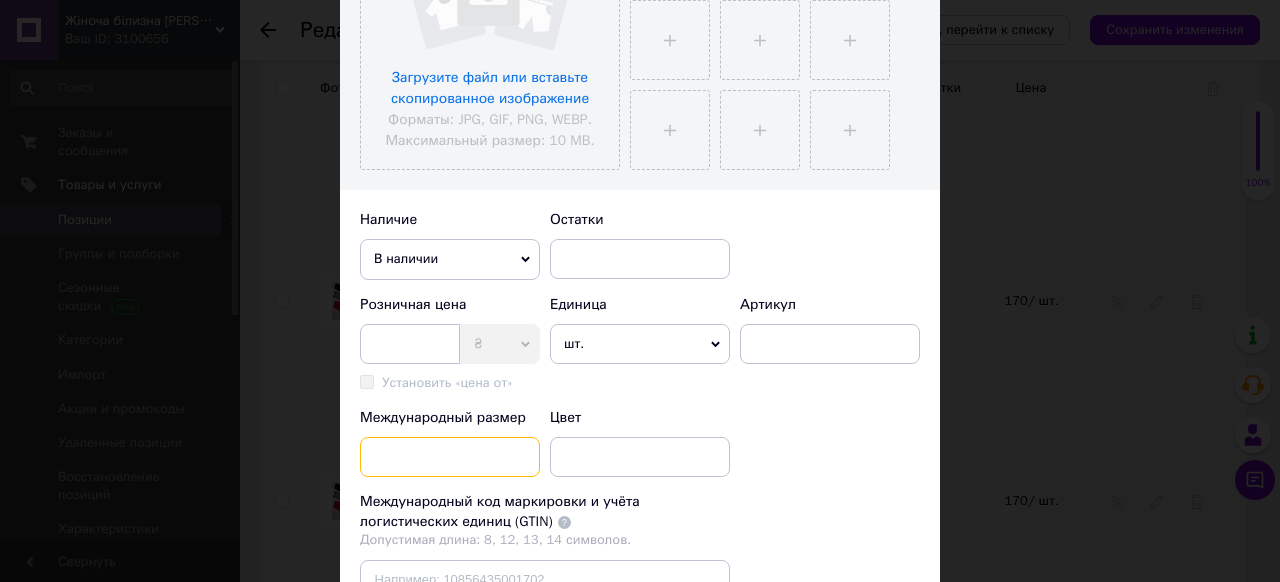 click at bounding box center [450, 457] 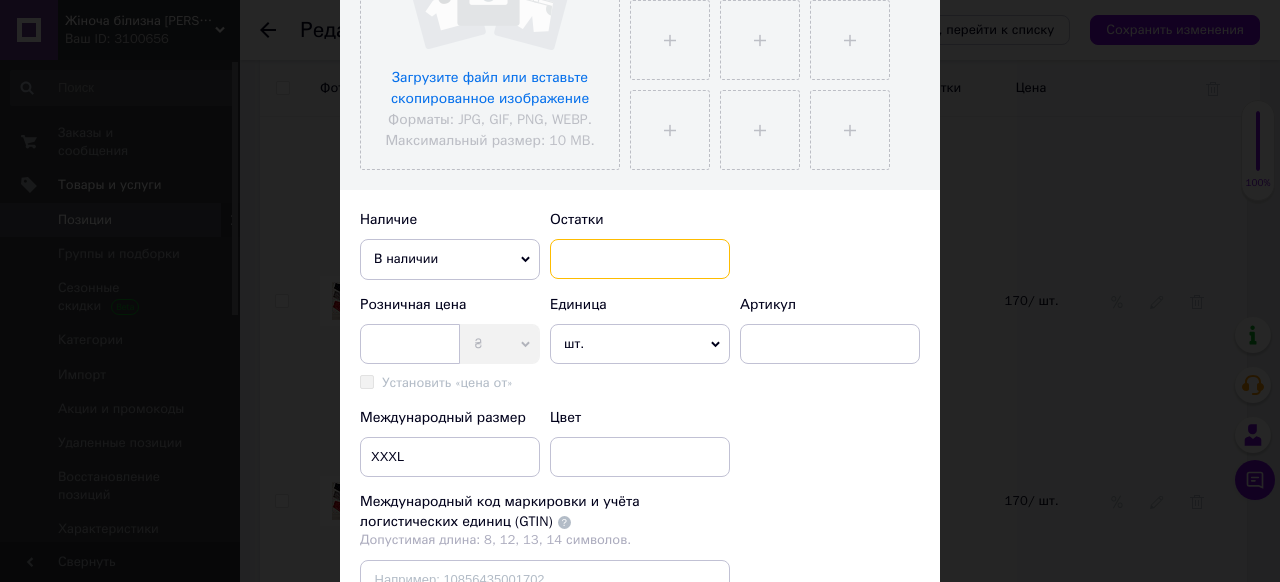 click at bounding box center (640, 259) 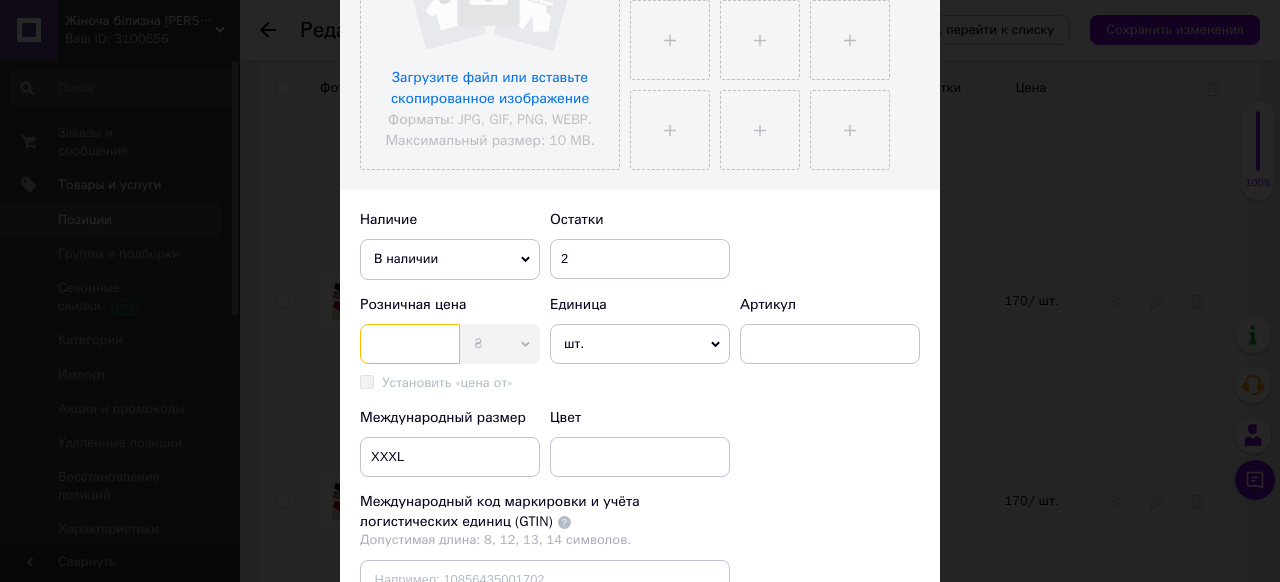 click at bounding box center [410, 344] 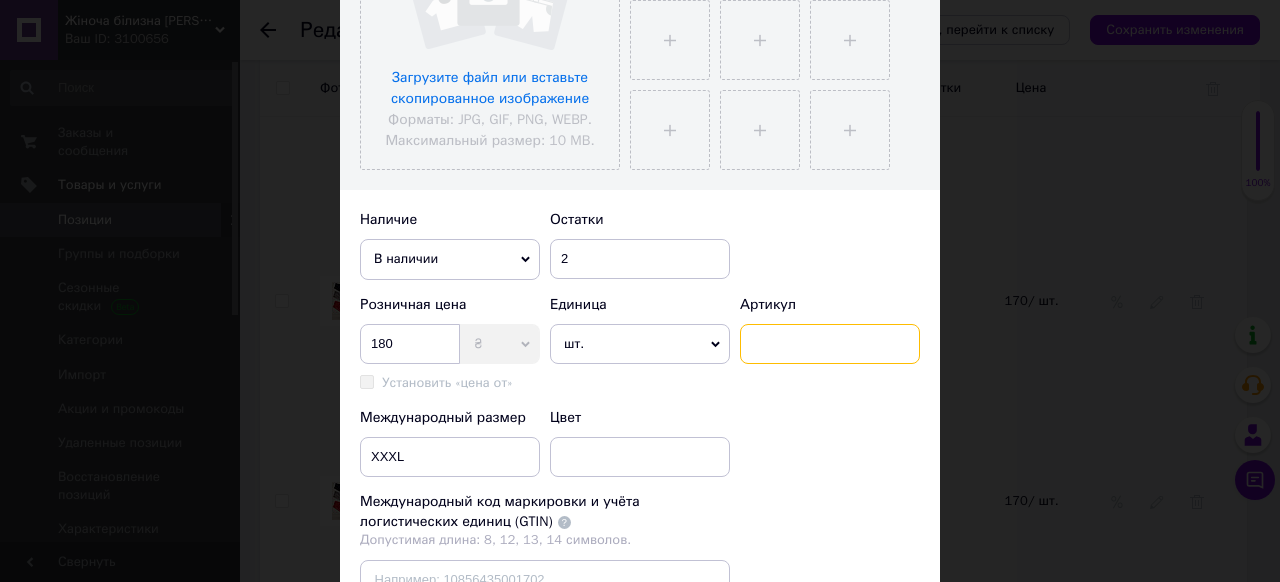 click at bounding box center (830, 344) 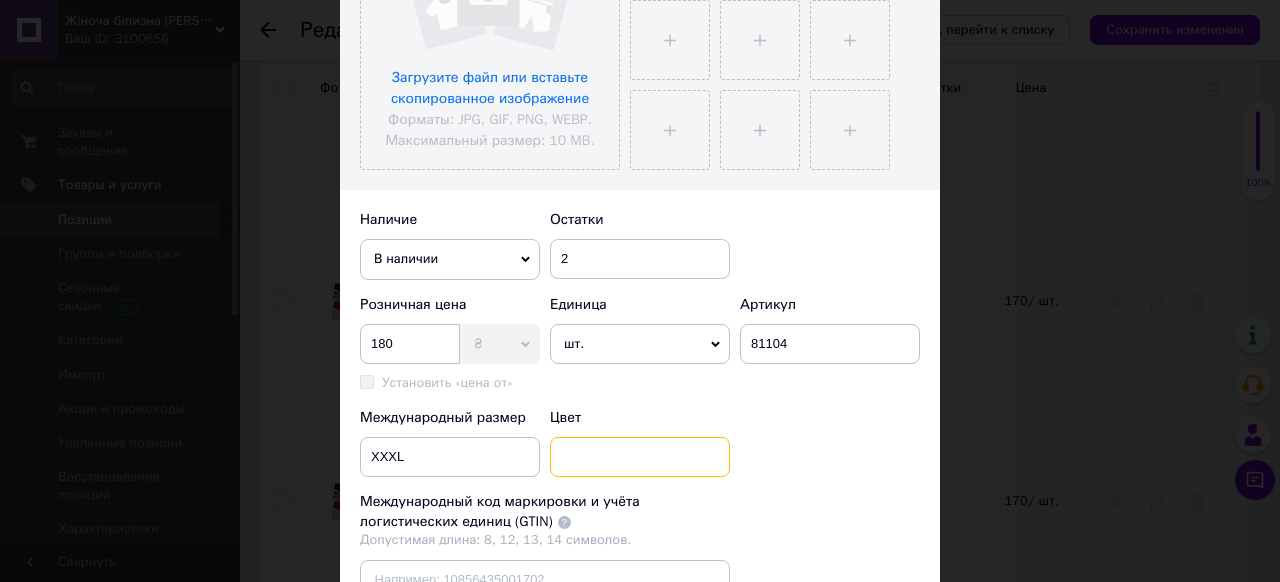click at bounding box center [640, 457] 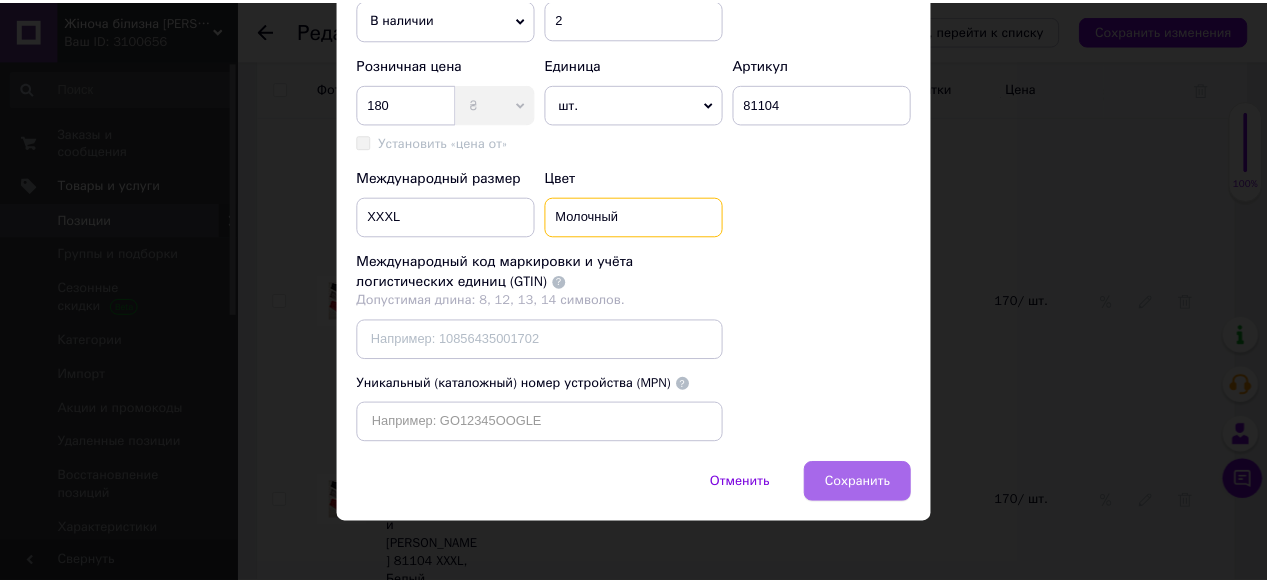 scroll, scrollTop: 764, scrollLeft: 0, axis: vertical 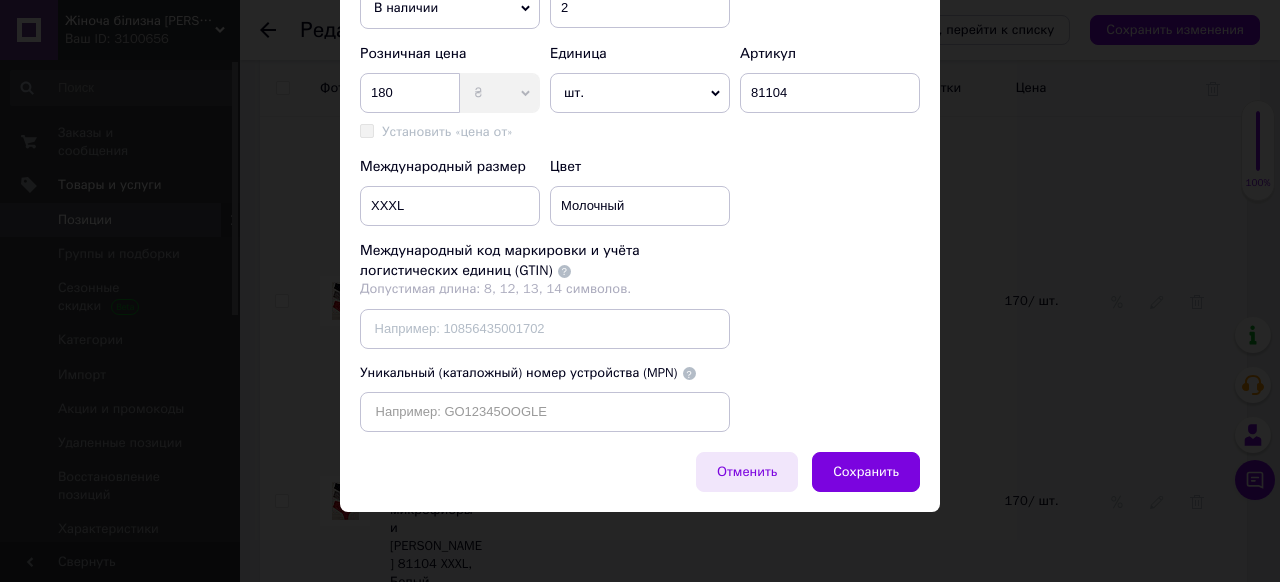 drag, startPoint x: 845, startPoint y: 465, endPoint x: 758, endPoint y: 483, distance: 88.84256 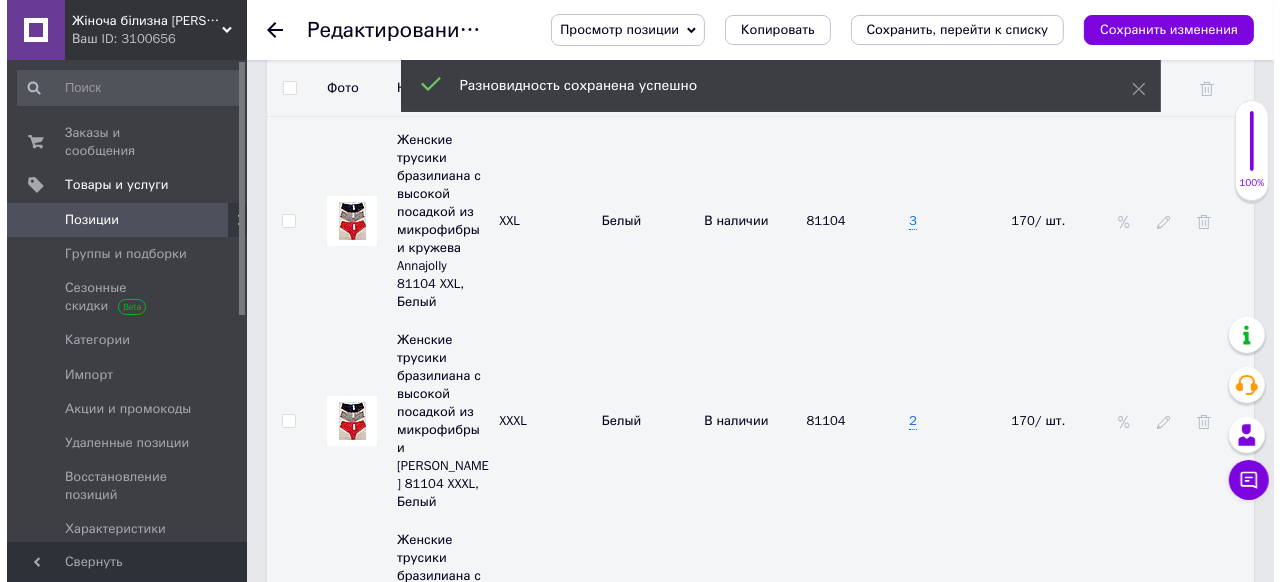 scroll, scrollTop: 6080, scrollLeft: 0, axis: vertical 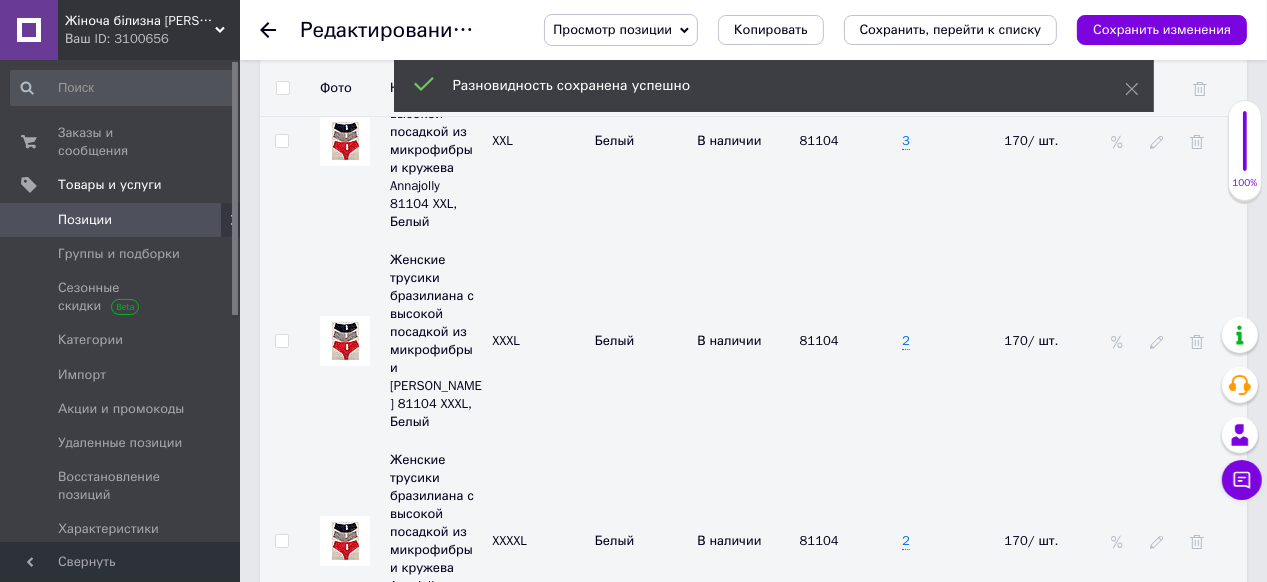 click on "Добавить разновидность" at bounding box center (383, 1404) 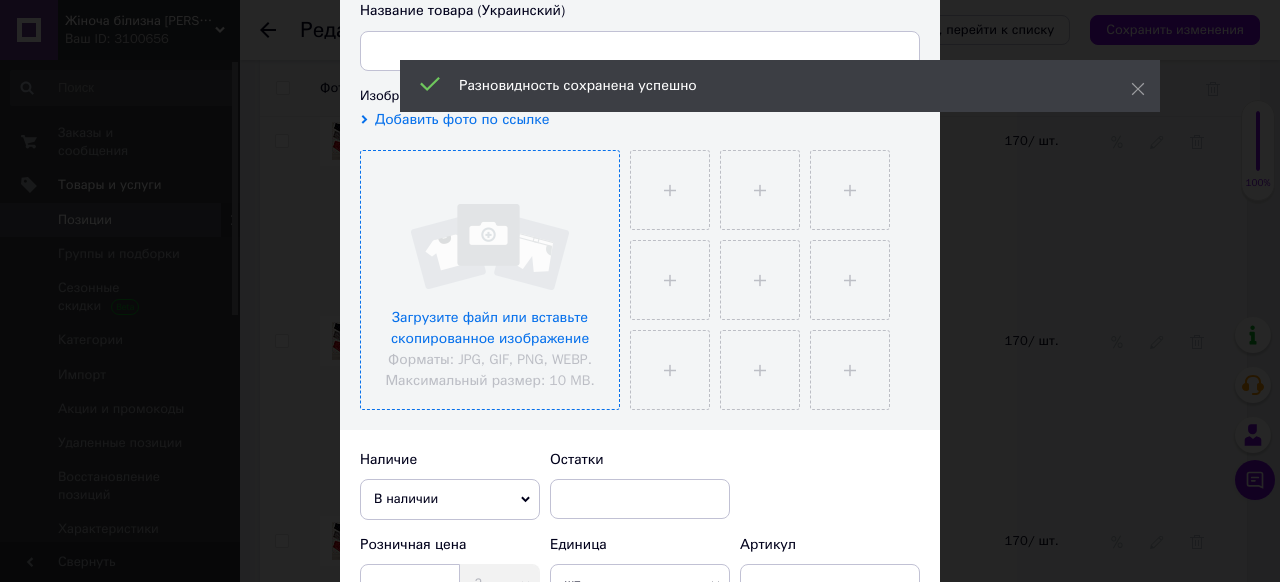 scroll, scrollTop: 320, scrollLeft: 0, axis: vertical 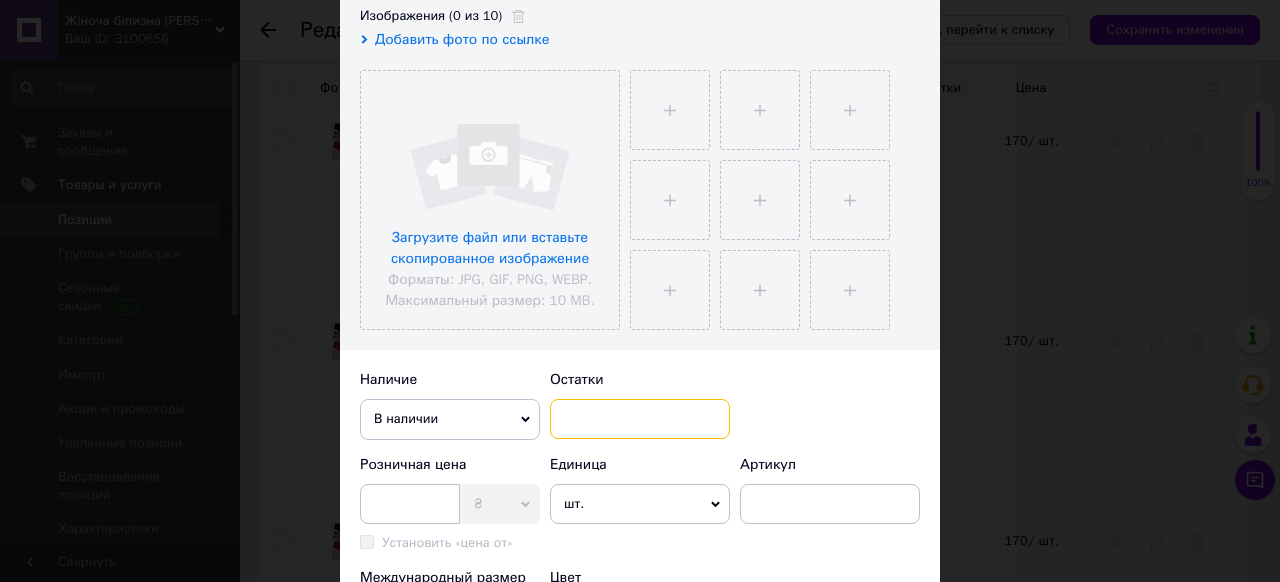 click at bounding box center [640, 419] 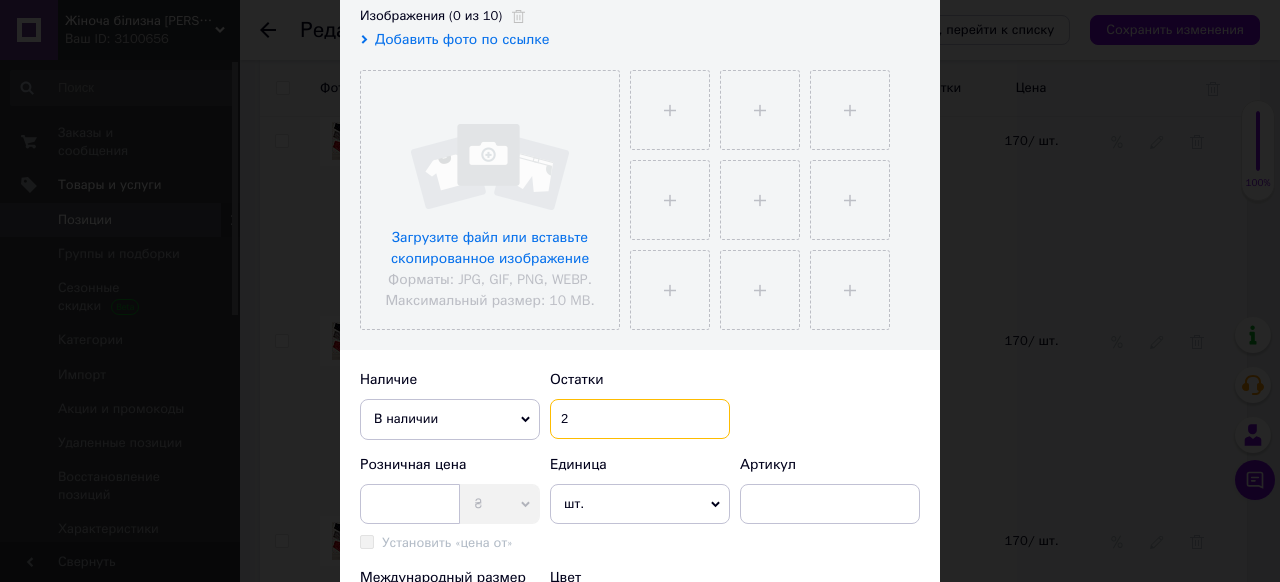 scroll, scrollTop: 400, scrollLeft: 0, axis: vertical 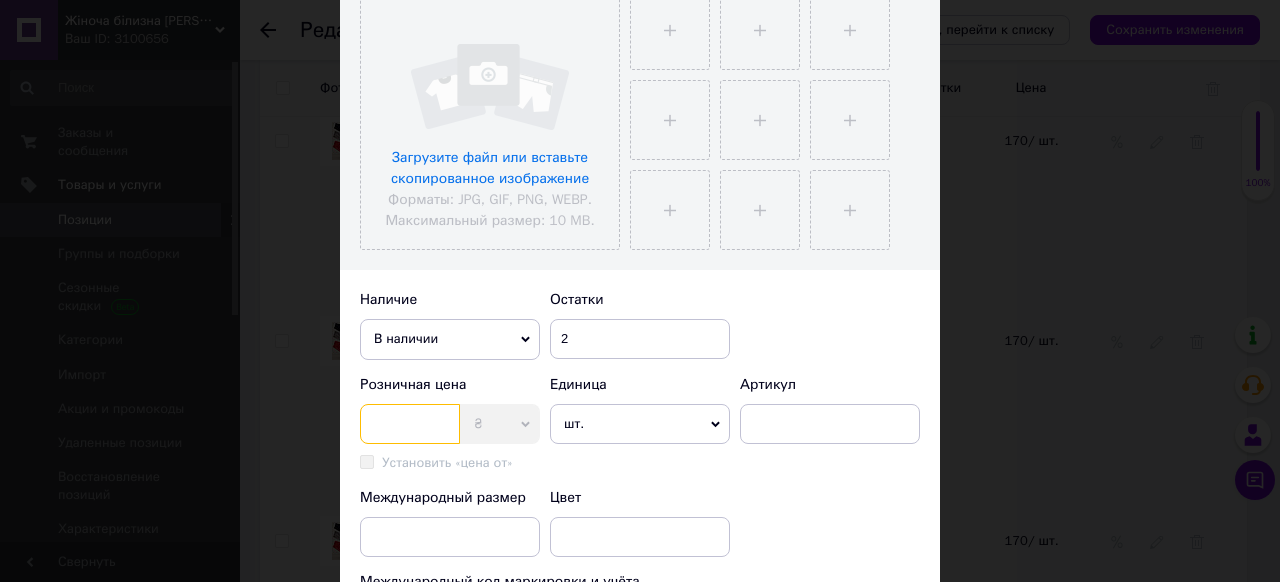 click at bounding box center (410, 424) 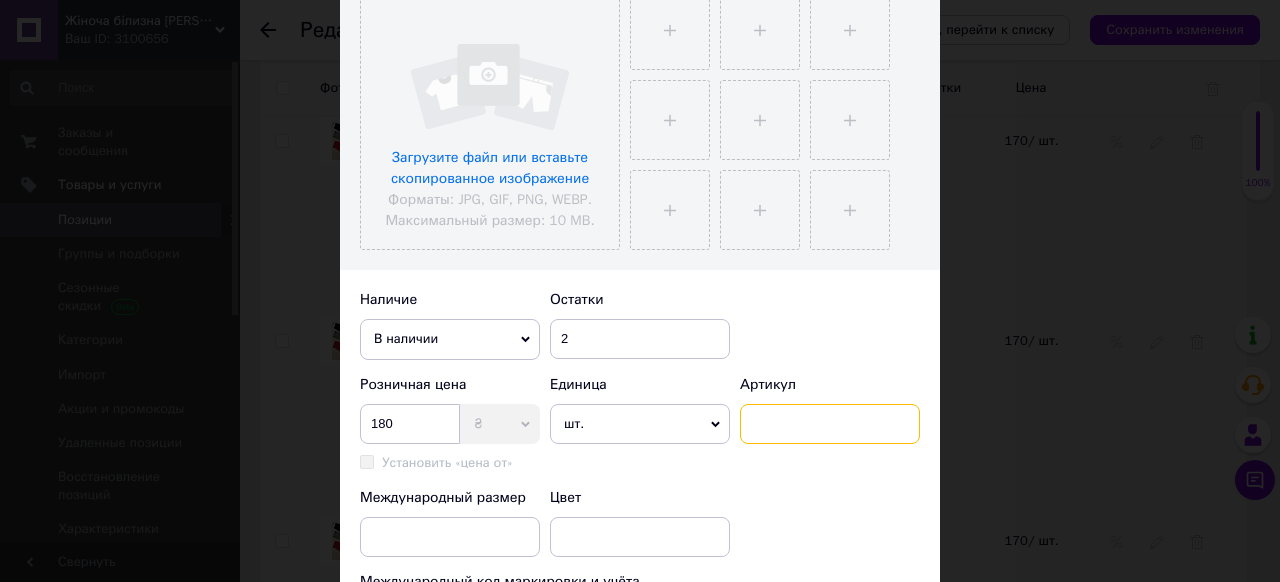click at bounding box center [830, 424] 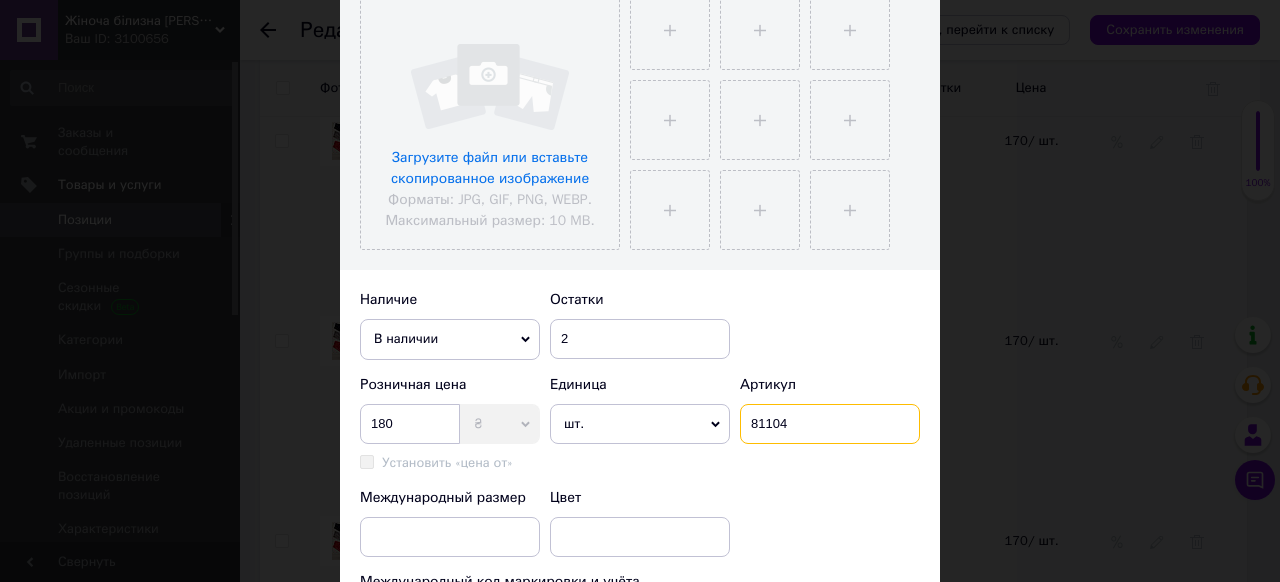scroll, scrollTop: 560, scrollLeft: 0, axis: vertical 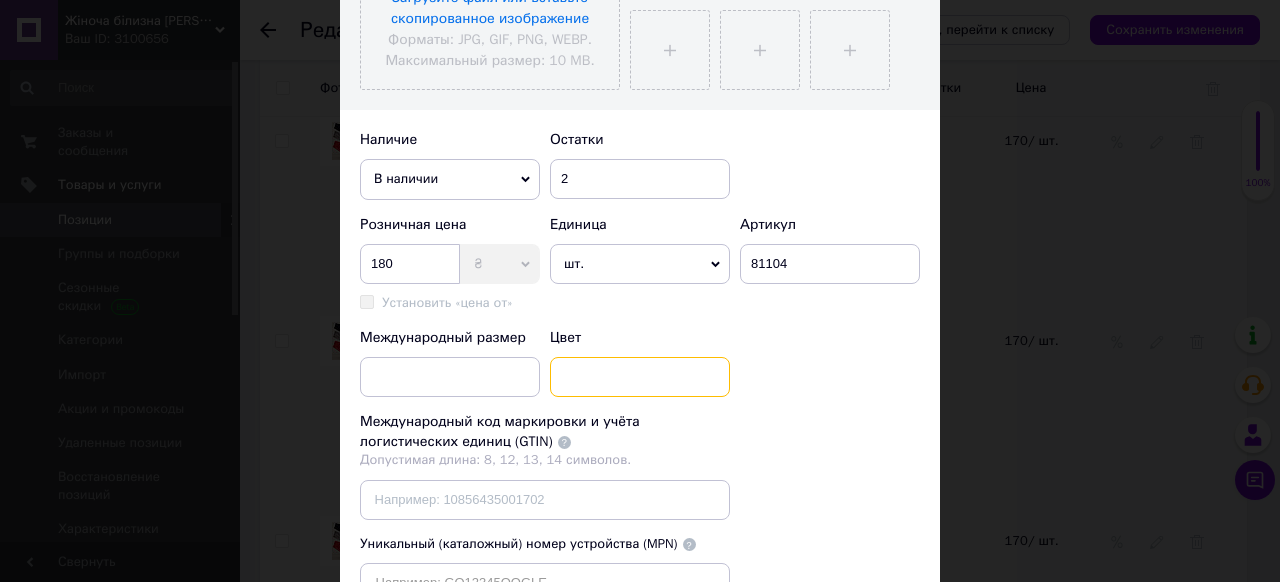 click at bounding box center [640, 377] 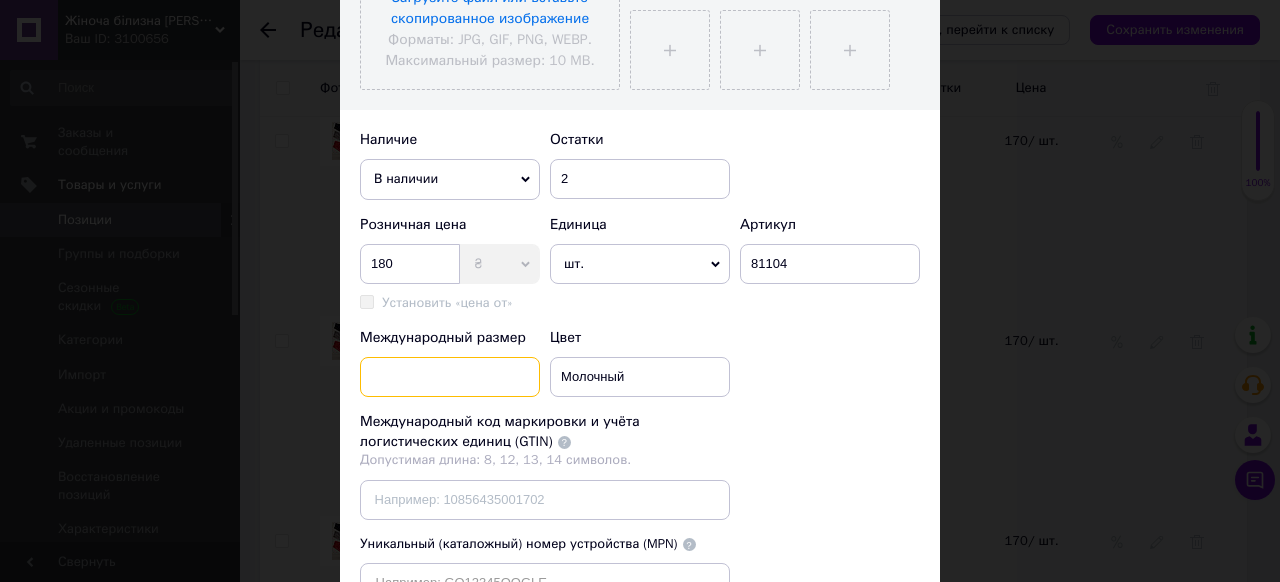 click at bounding box center [450, 377] 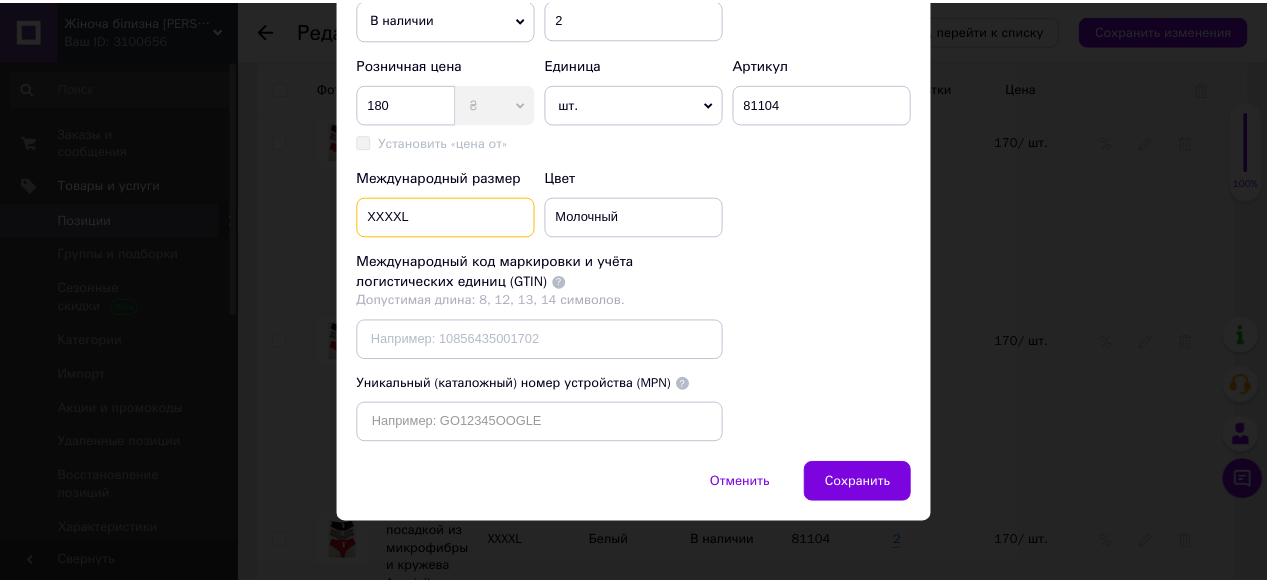 scroll, scrollTop: 764, scrollLeft: 0, axis: vertical 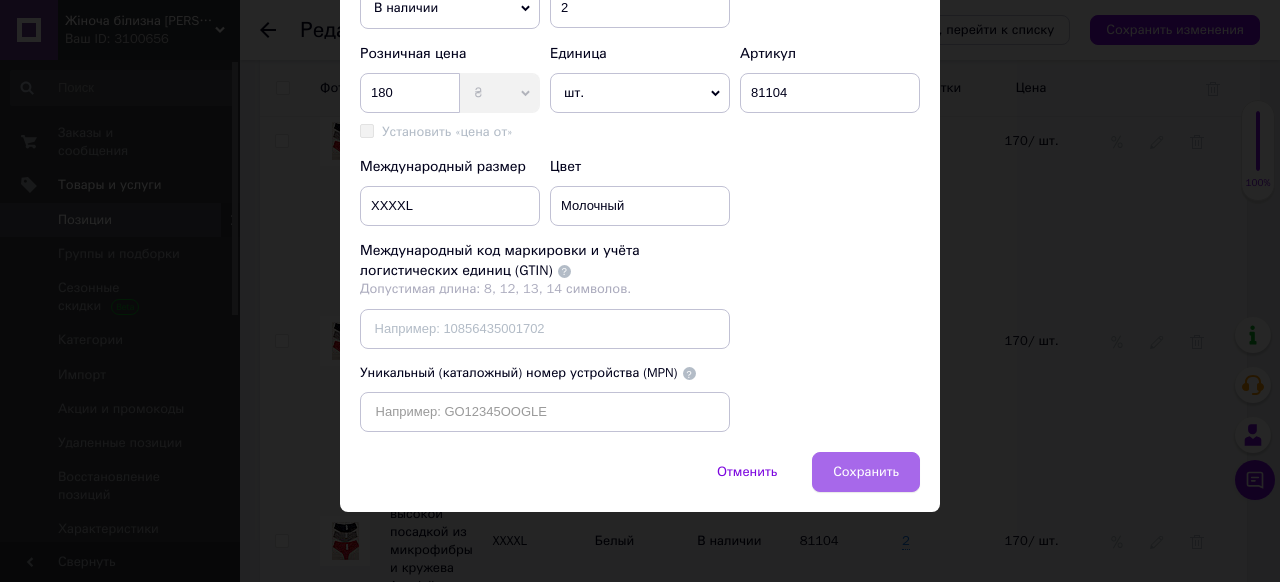 click on "Сохранить" at bounding box center [866, 472] 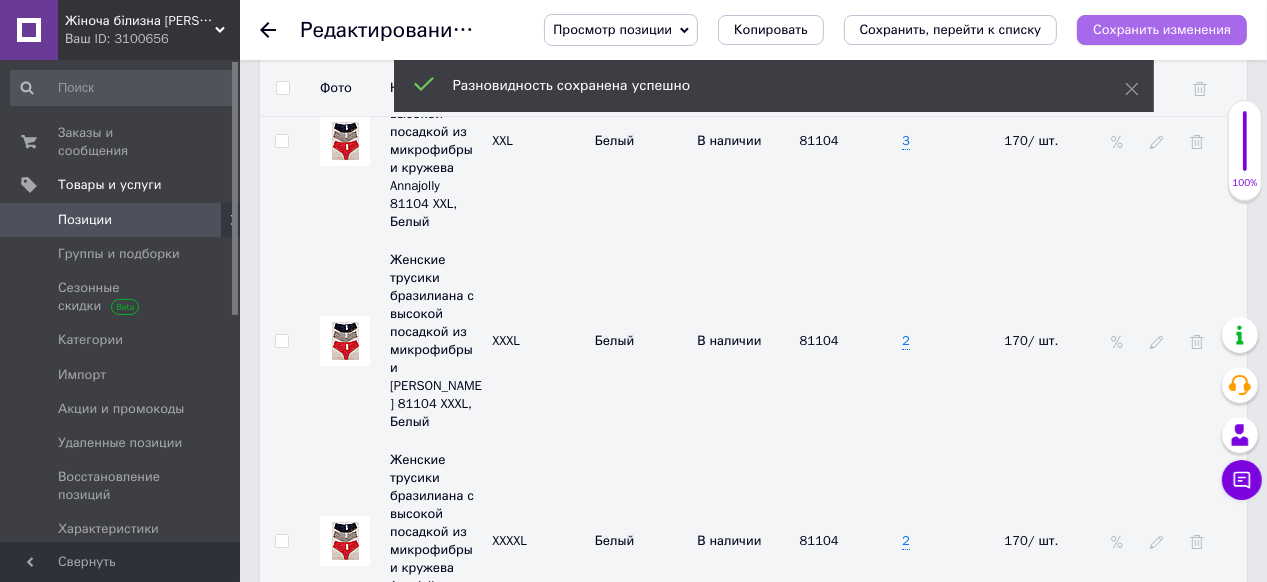 drag, startPoint x: 1192, startPoint y: 25, endPoint x: 1119, endPoint y: 74, distance: 87.92042 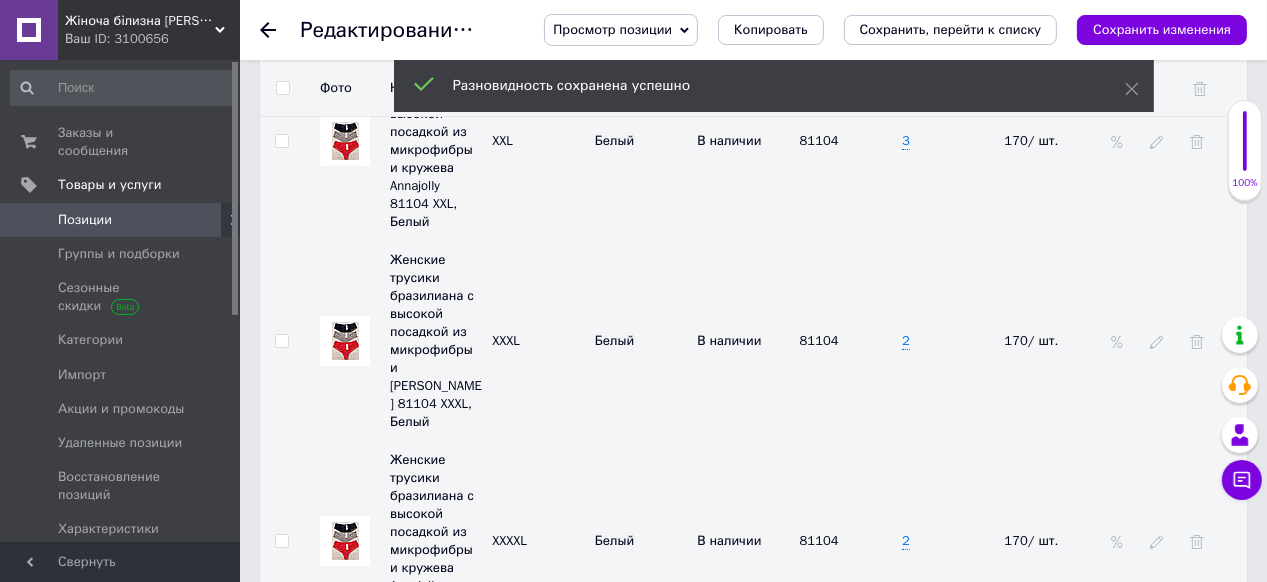 click on "Сохранить изменения" at bounding box center (1162, 29) 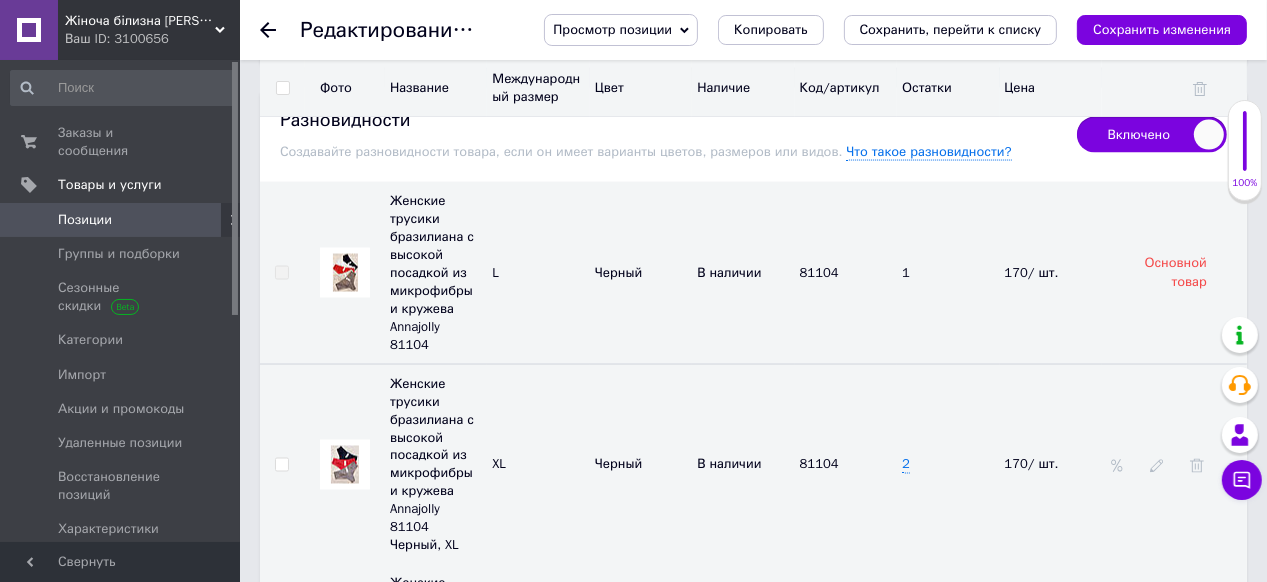 scroll, scrollTop: 2640, scrollLeft: 0, axis: vertical 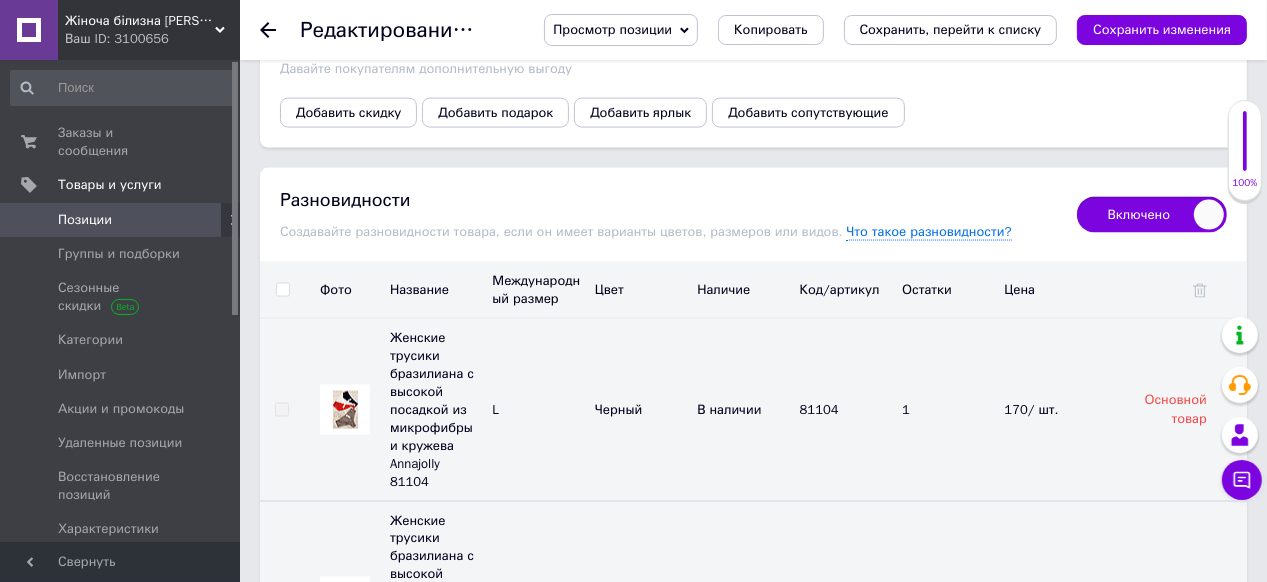 click at bounding box center [282, 290] 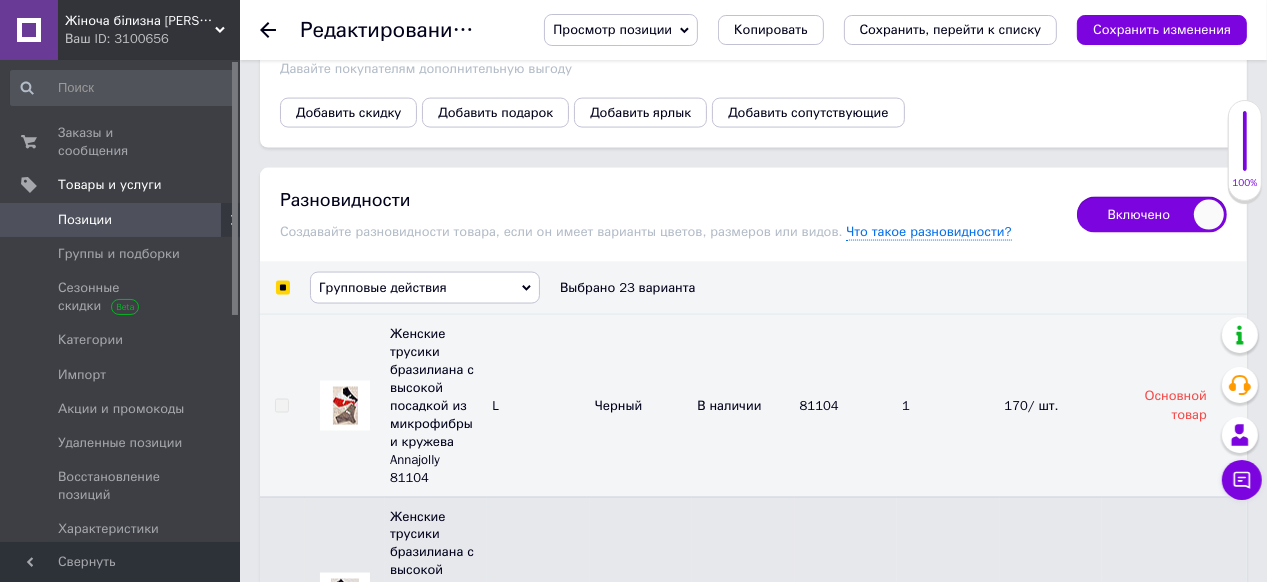 click 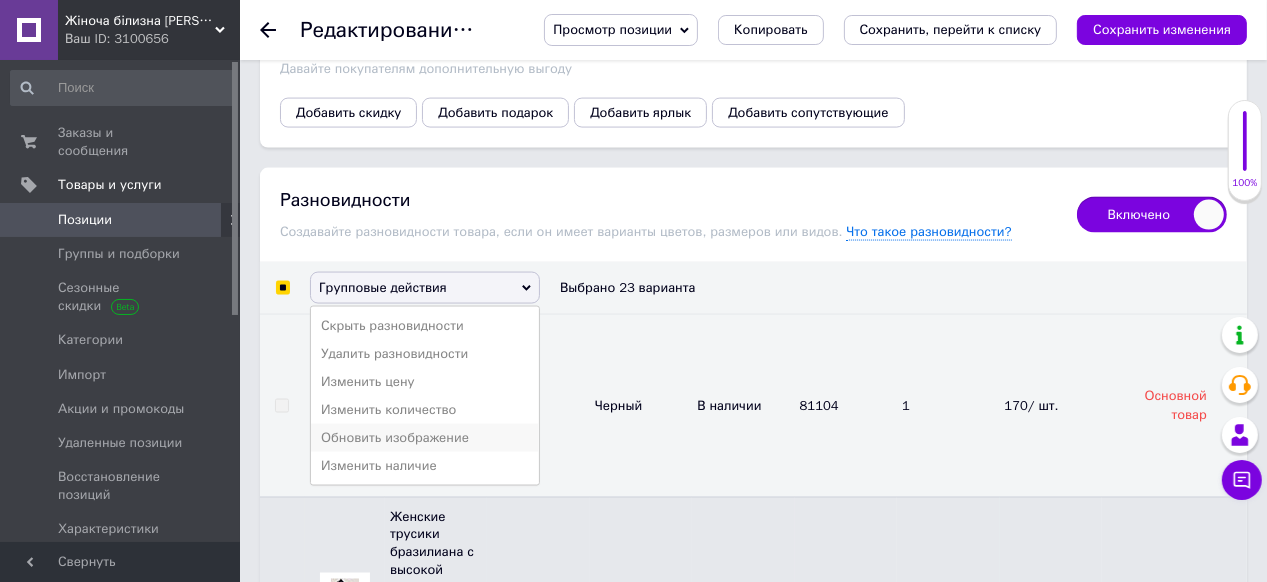 click on "Обновить изображение" at bounding box center [425, 438] 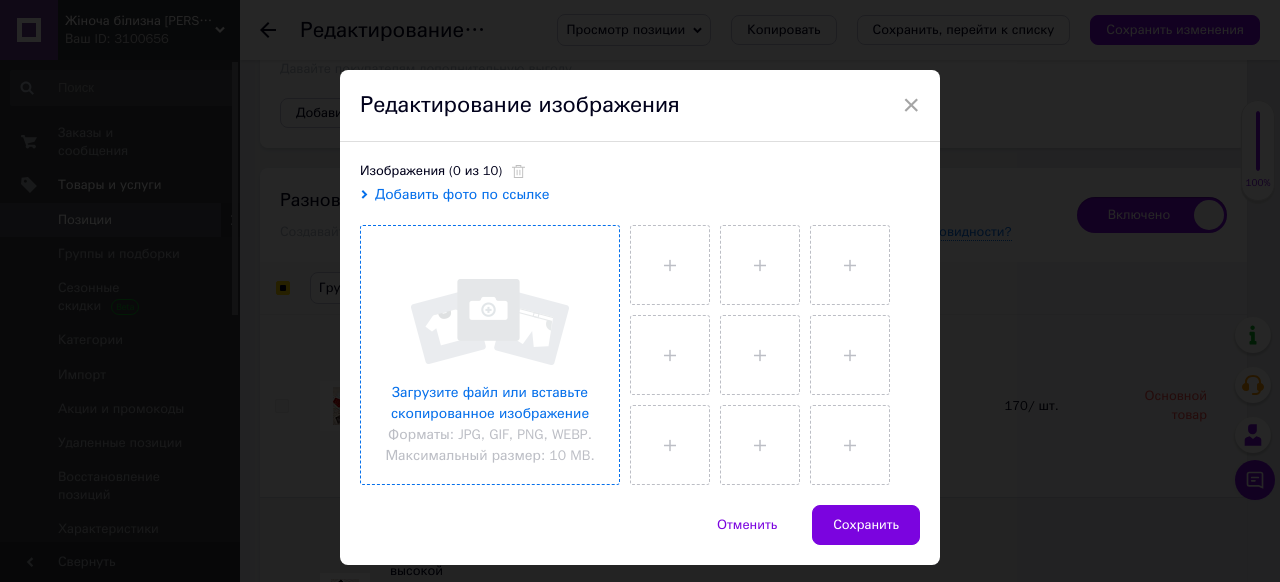 click at bounding box center (490, 355) 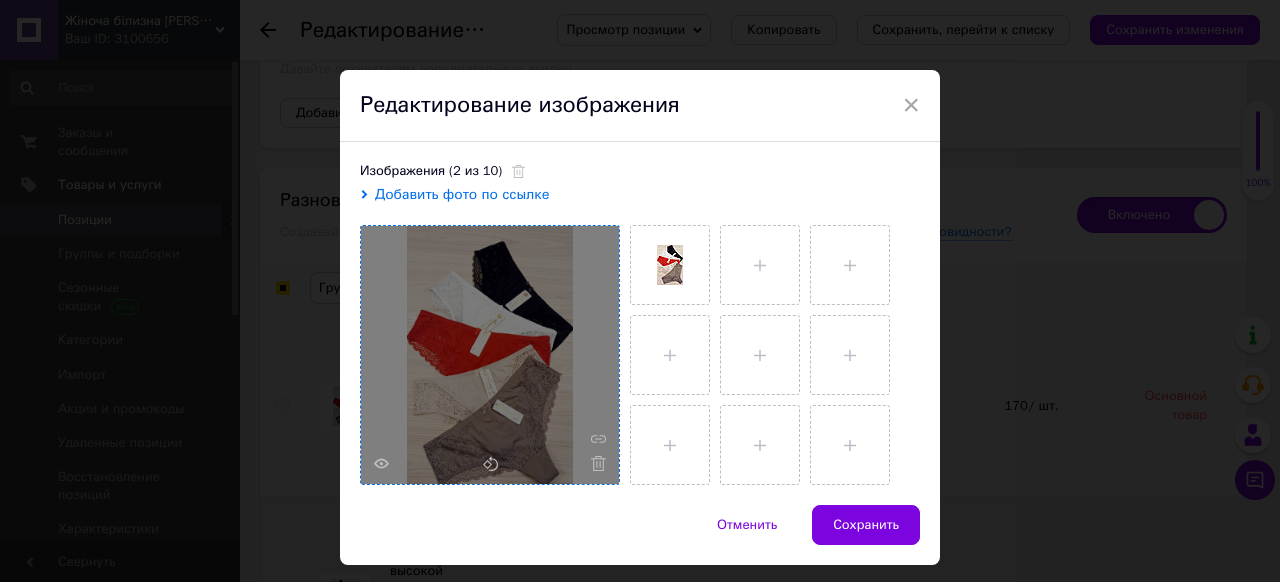 drag, startPoint x: 878, startPoint y: 520, endPoint x: 906, endPoint y: 492, distance: 39.59798 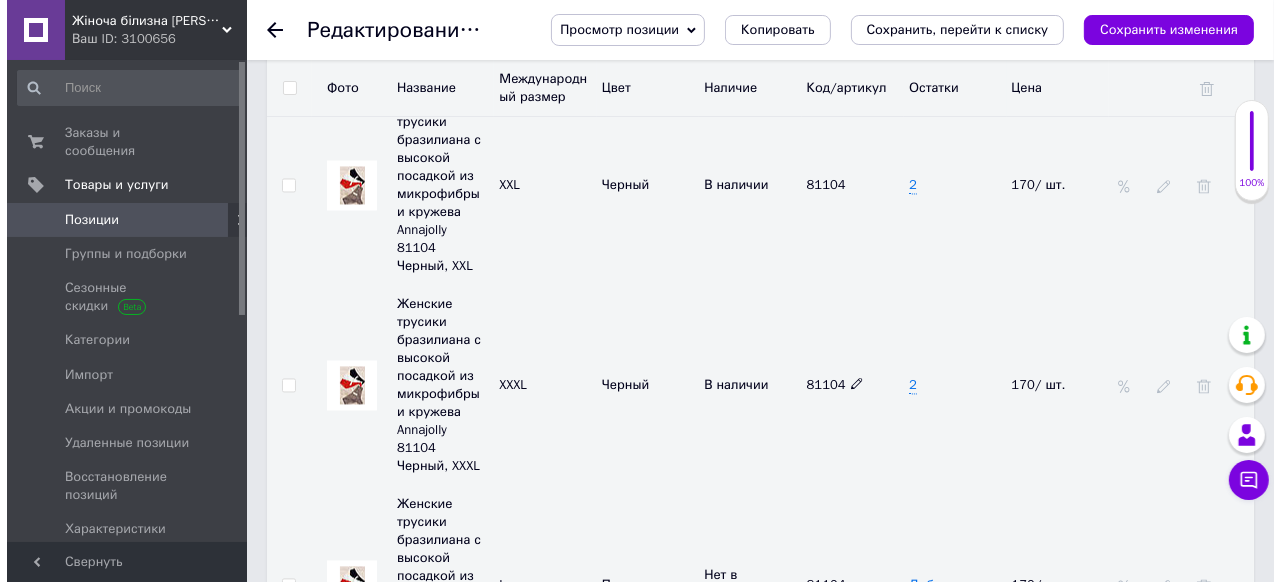 scroll, scrollTop: 3280, scrollLeft: 0, axis: vertical 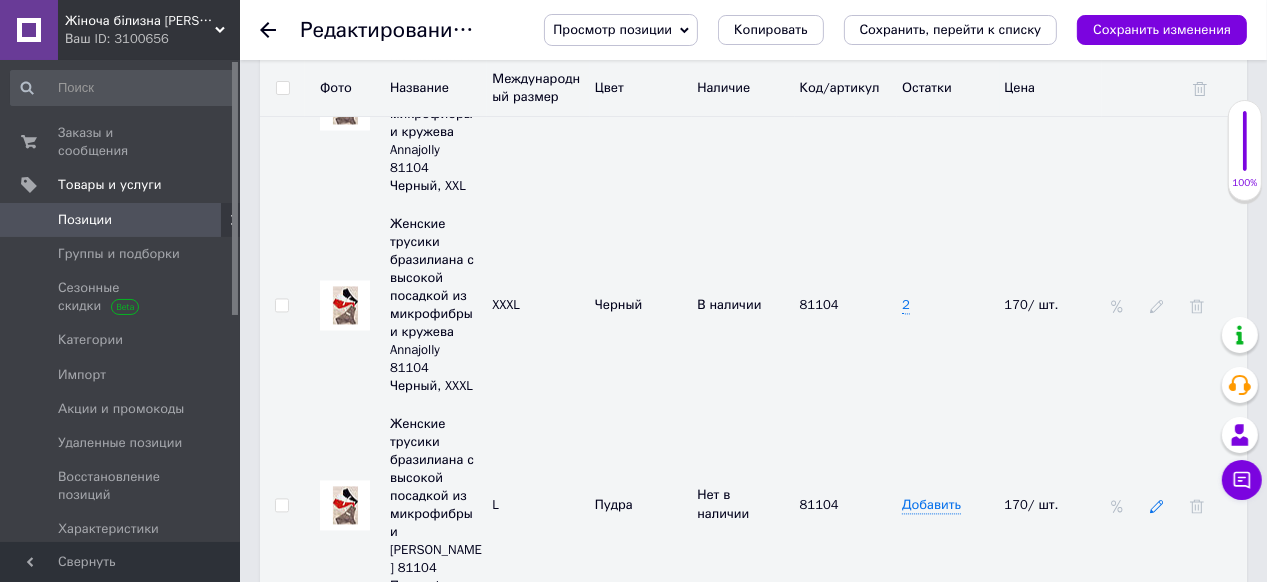 click 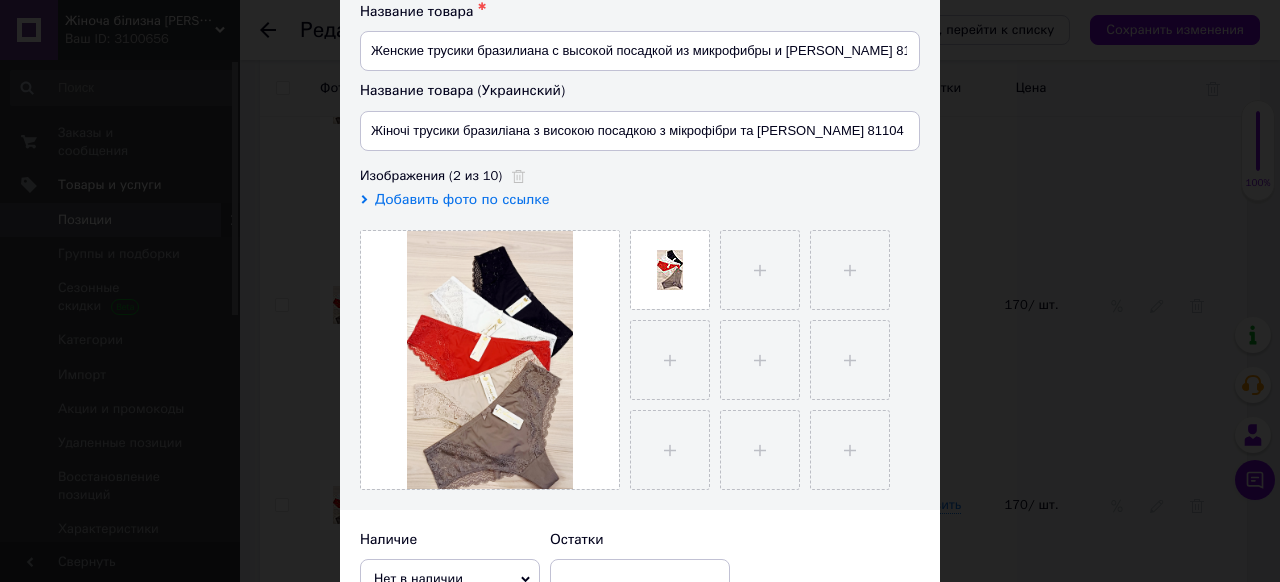 scroll, scrollTop: 240, scrollLeft: 0, axis: vertical 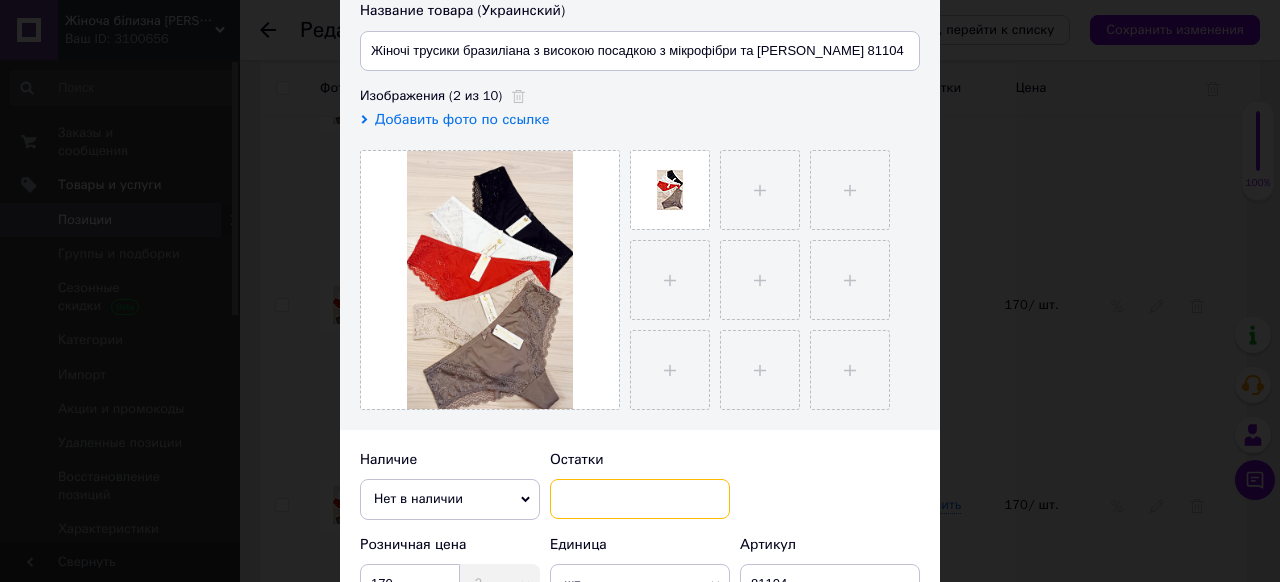 click at bounding box center [640, 499] 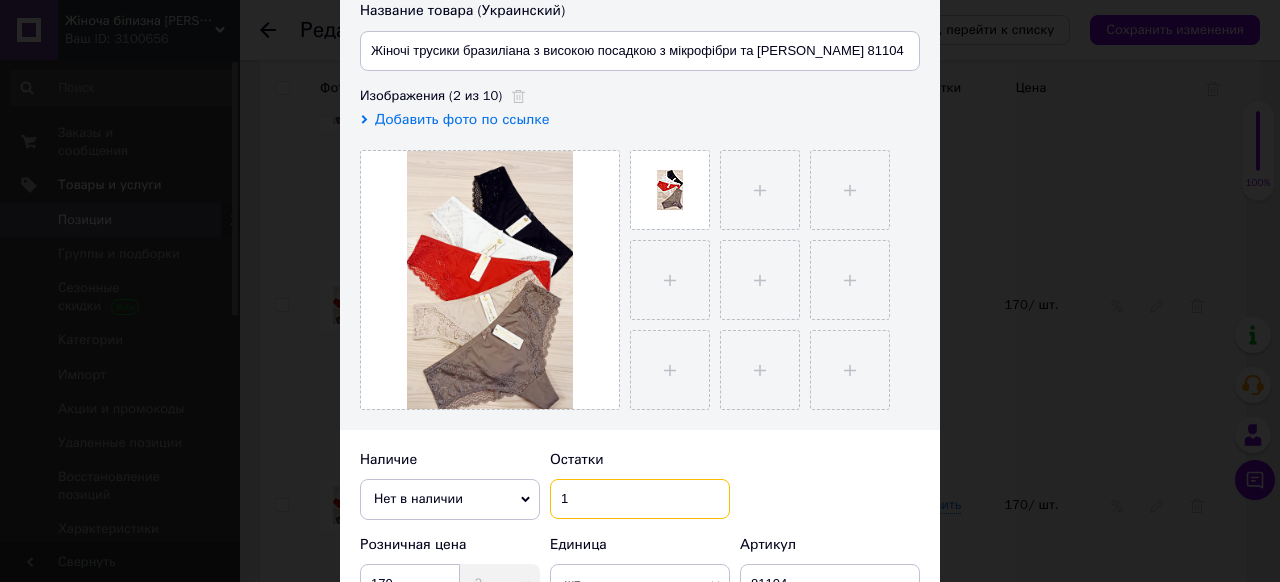 scroll, scrollTop: 320, scrollLeft: 0, axis: vertical 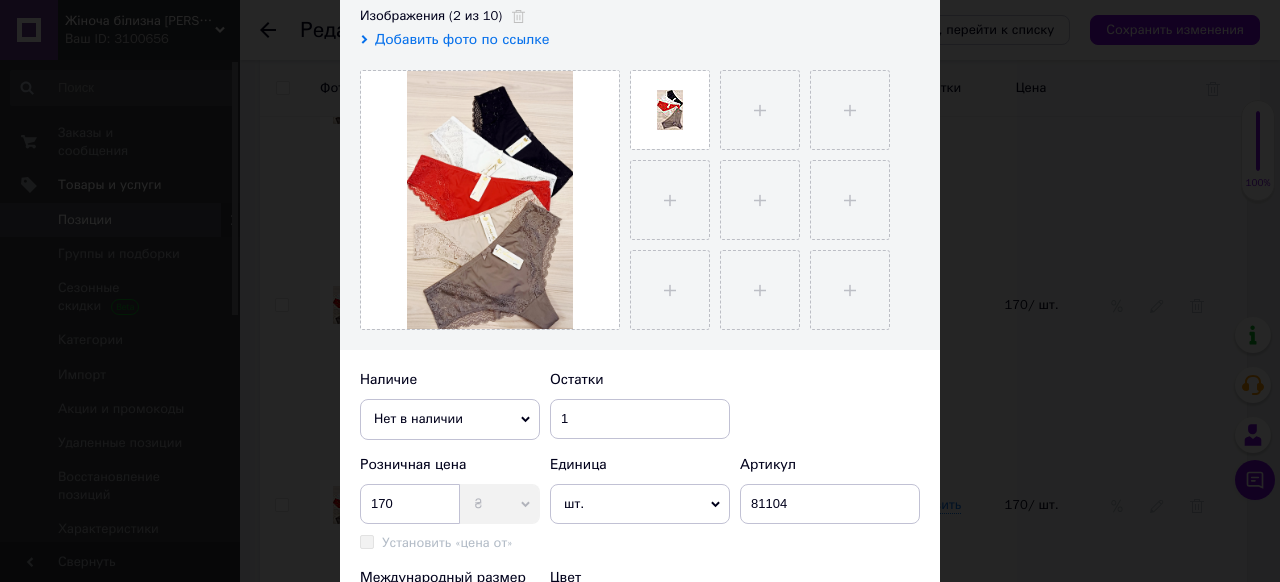 click 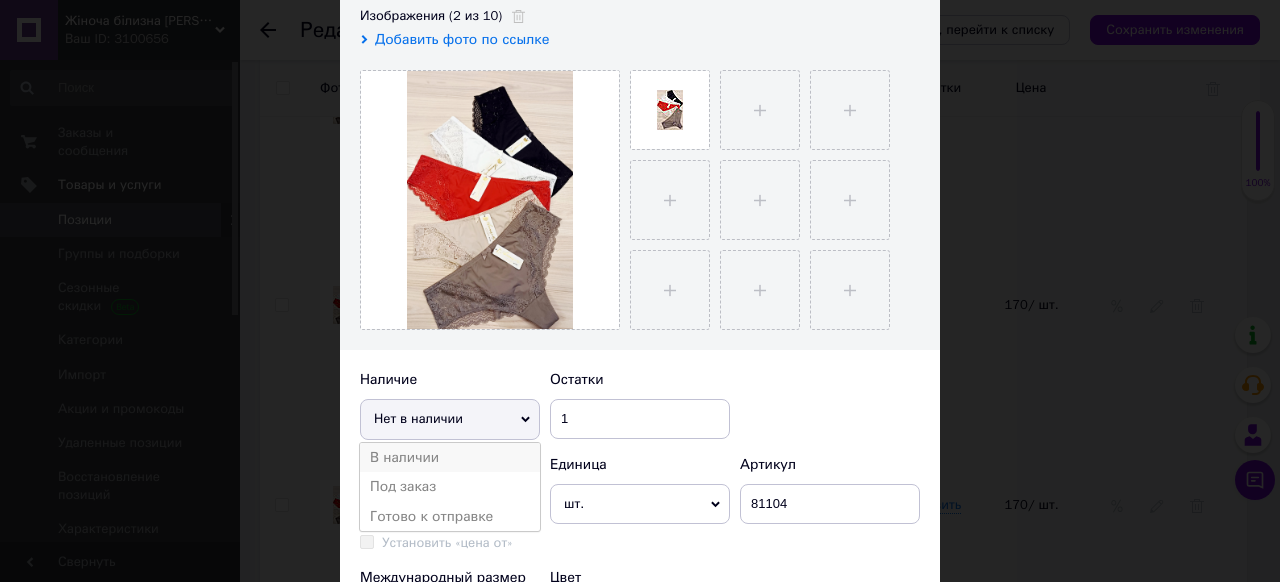 click on "В наличии" at bounding box center (450, 458) 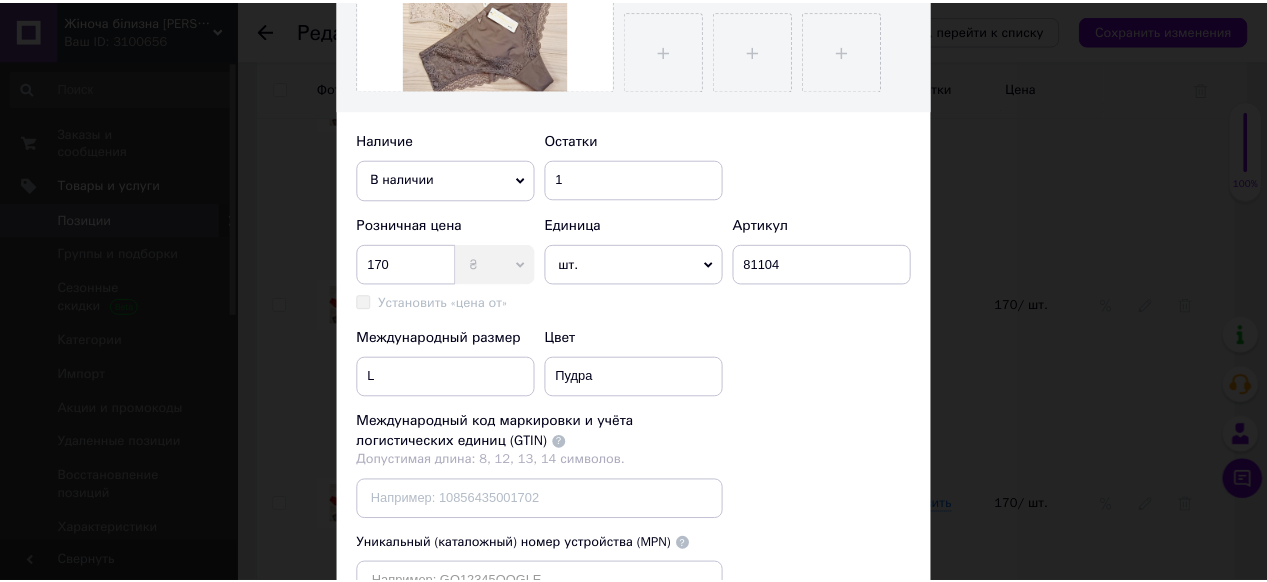 scroll, scrollTop: 720, scrollLeft: 0, axis: vertical 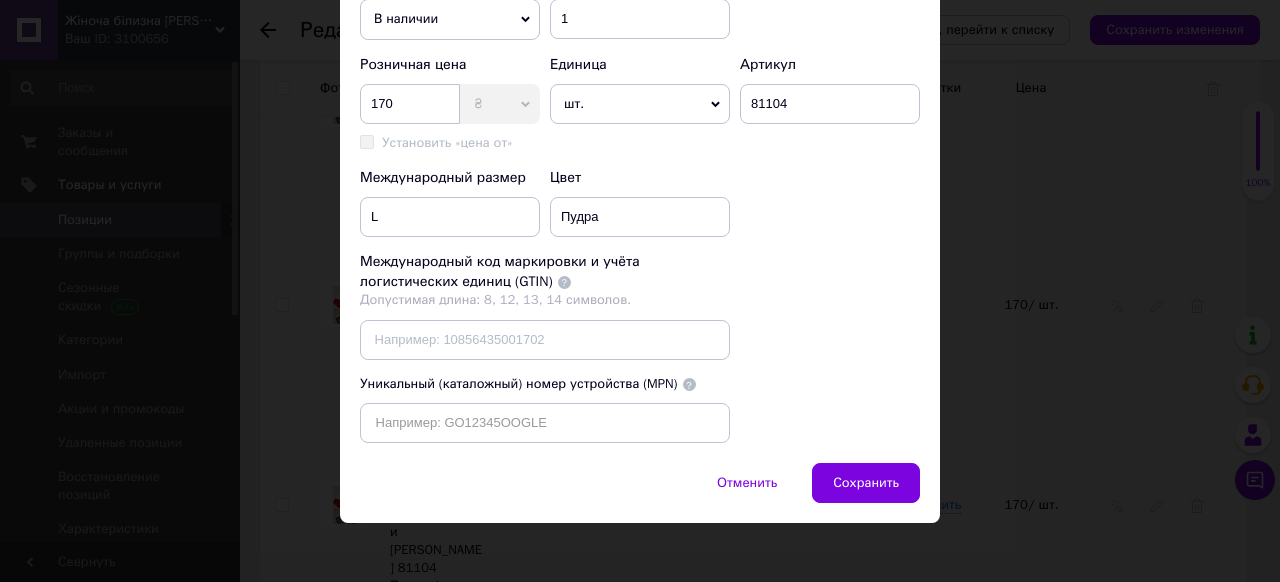 drag, startPoint x: 877, startPoint y: 515, endPoint x: 910, endPoint y: 440, distance: 81.939 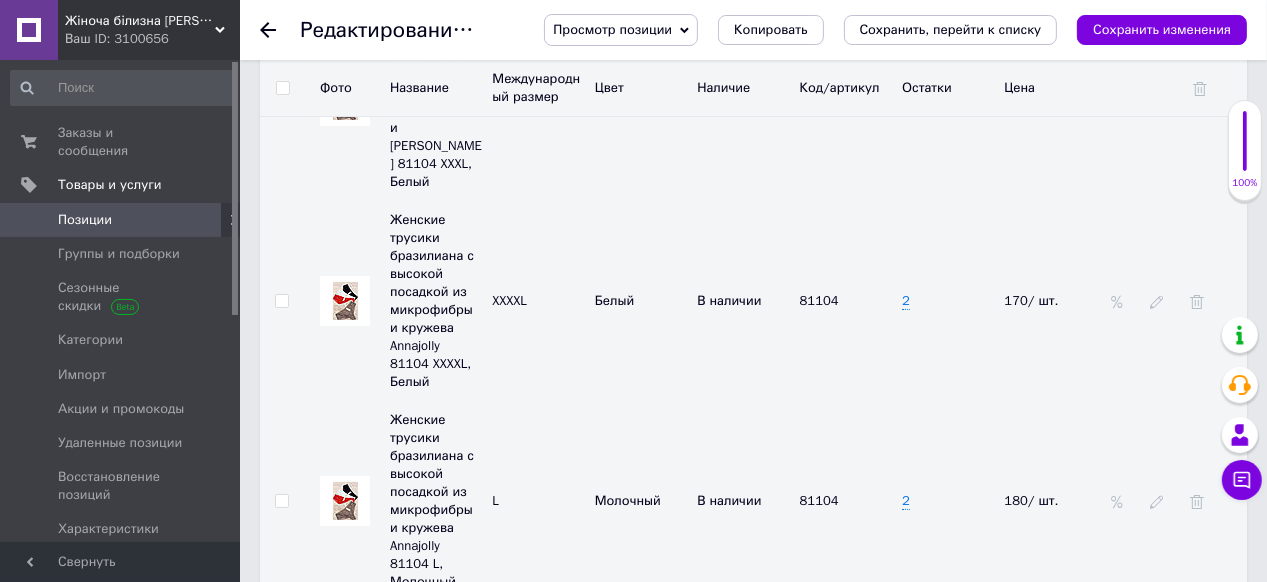 scroll, scrollTop: 6160, scrollLeft: 0, axis: vertical 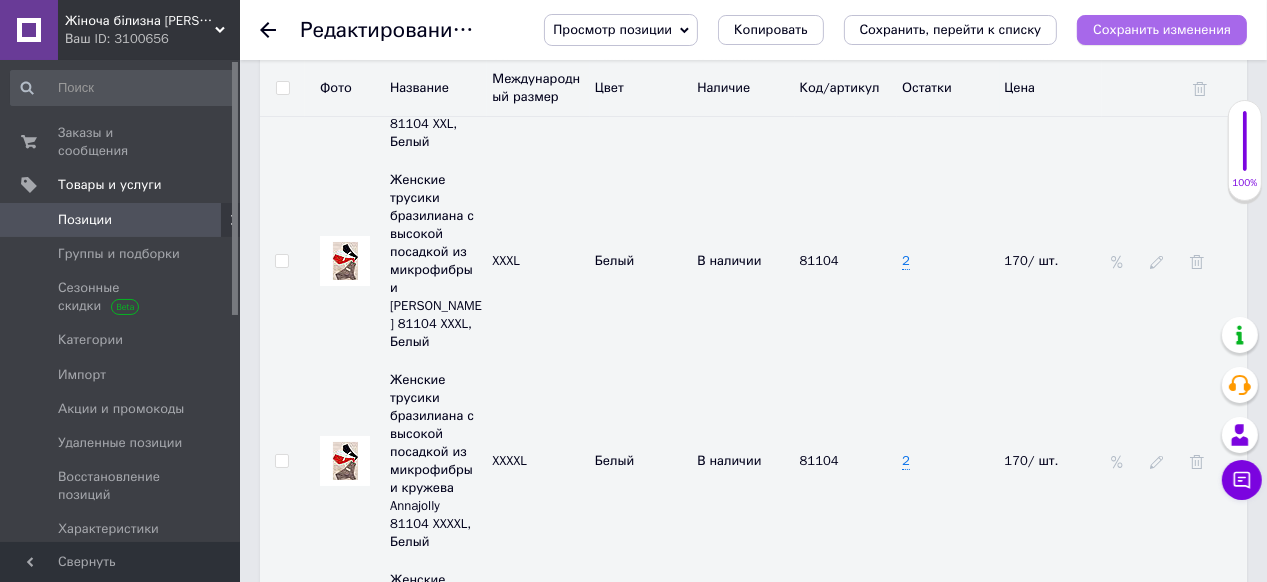 click on "Сохранить изменения" at bounding box center [1162, 29] 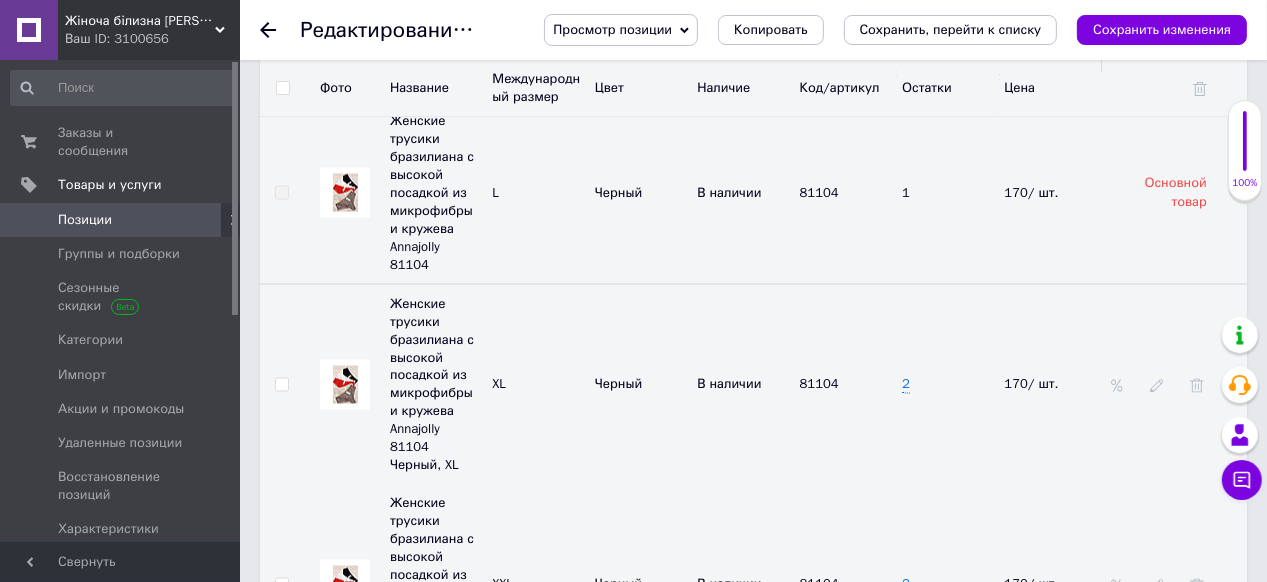 scroll, scrollTop: 2640, scrollLeft: 0, axis: vertical 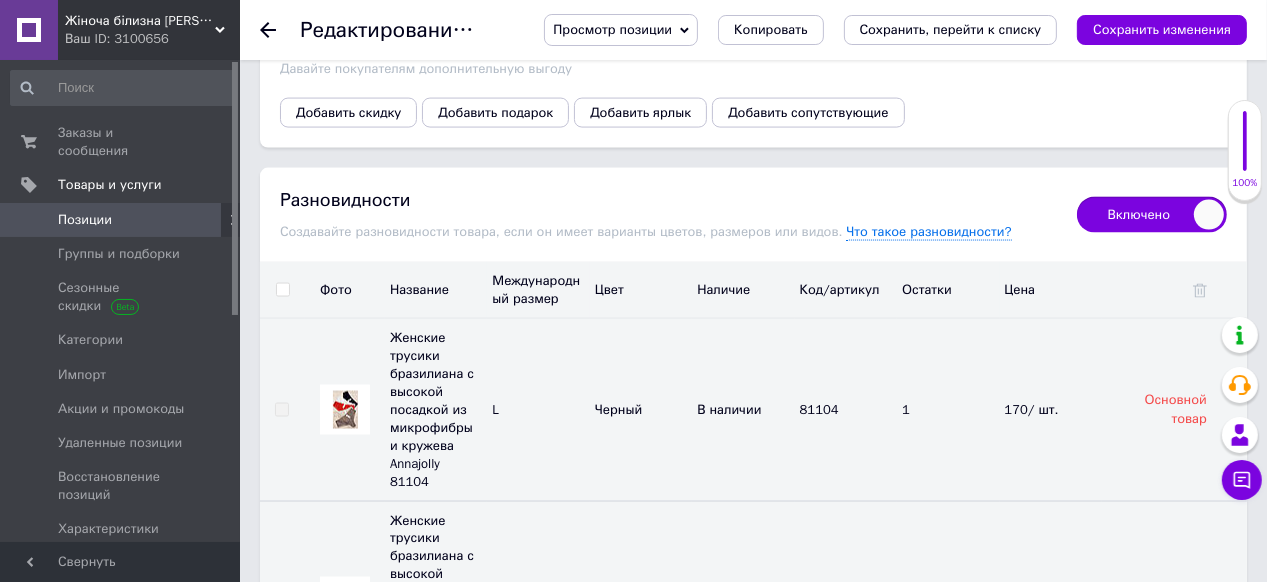 click 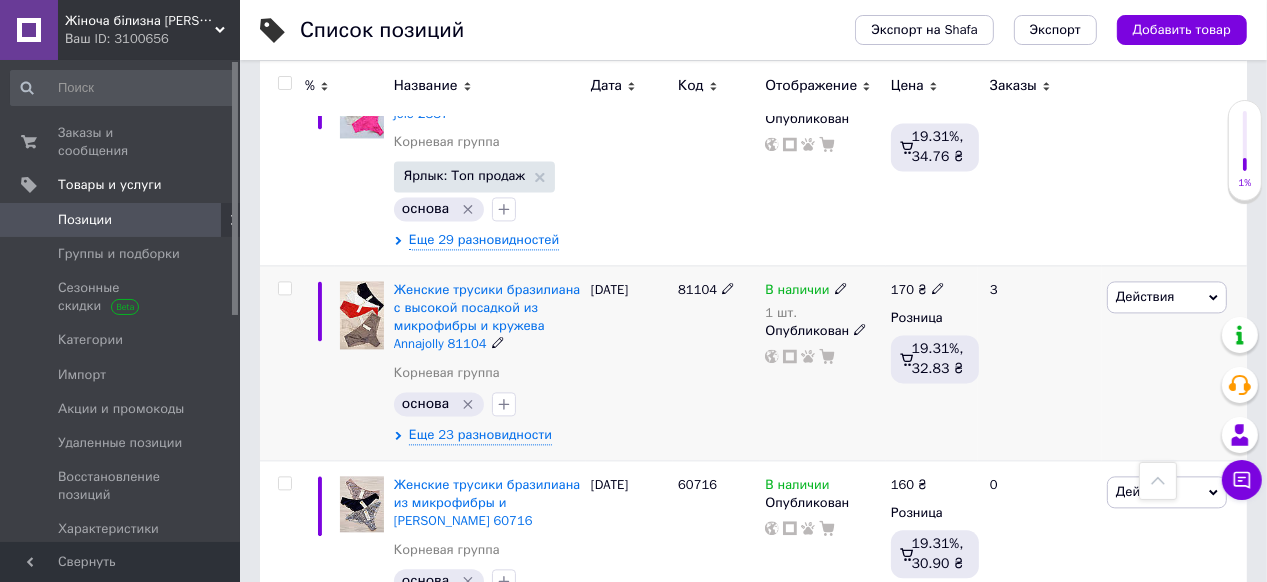 scroll, scrollTop: 3600, scrollLeft: 0, axis: vertical 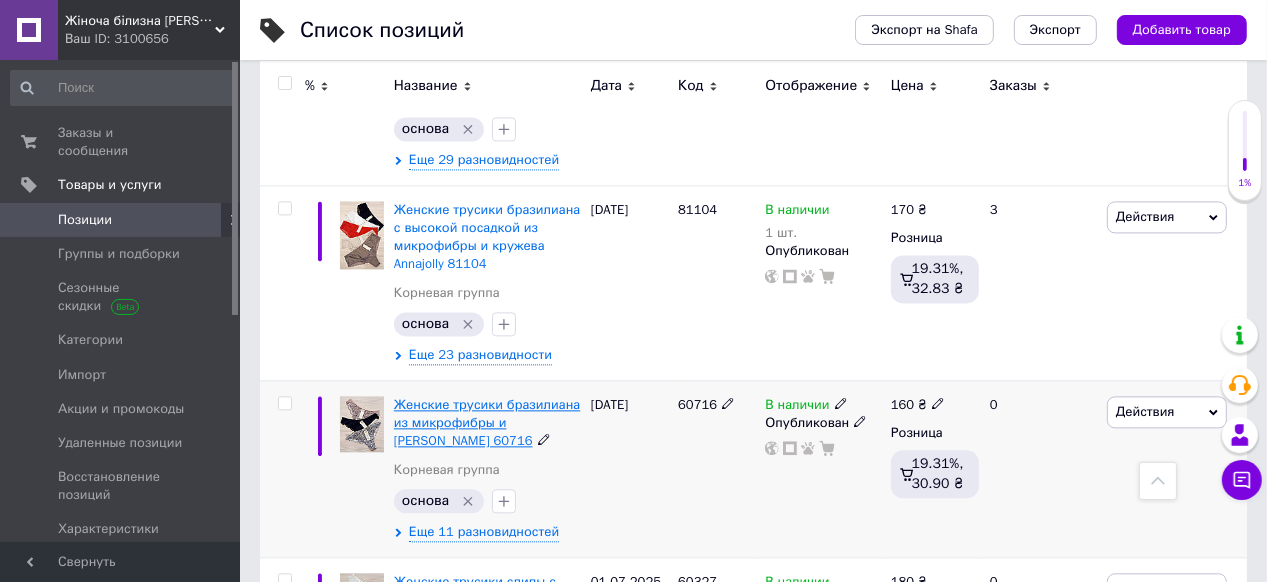 click on "Женские трусики бразилиана  из микрофибры и [PERSON_NAME] 60716" at bounding box center [487, 422] 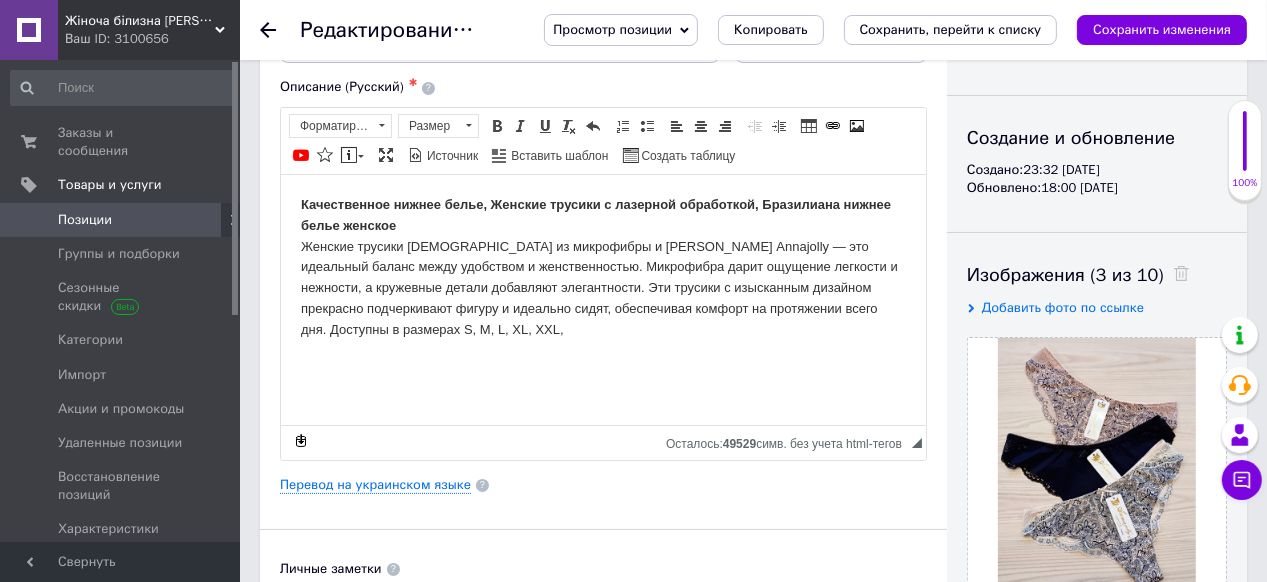 scroll, scrollTop: 0, scrollLeft: 0, axis: both 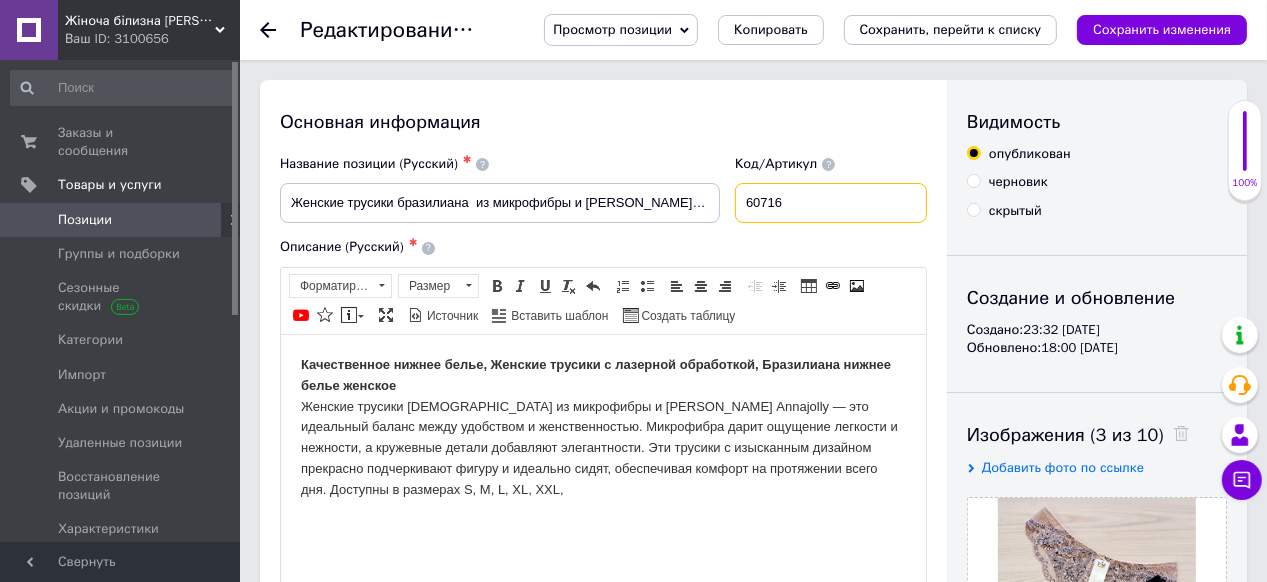 drag, startPoint x: 798, startPoint y: 208, endPoint x: 758, endPoint y: 220, distance: 41.761227 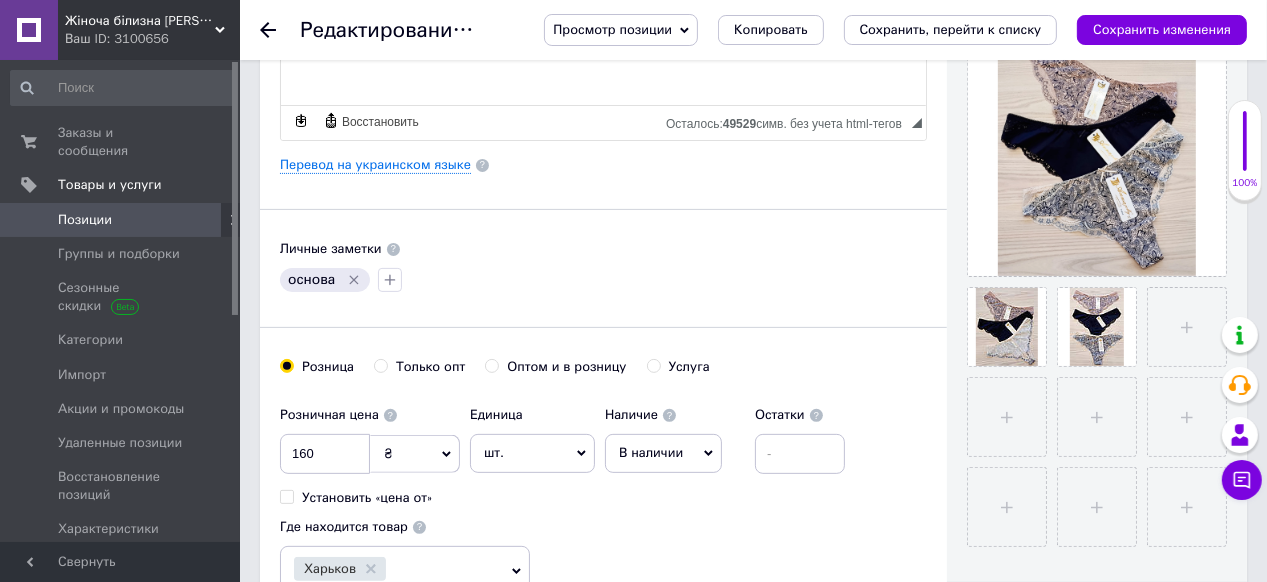 scroll, scrollTop: 560, scrollLeft: 0, axis: vertical 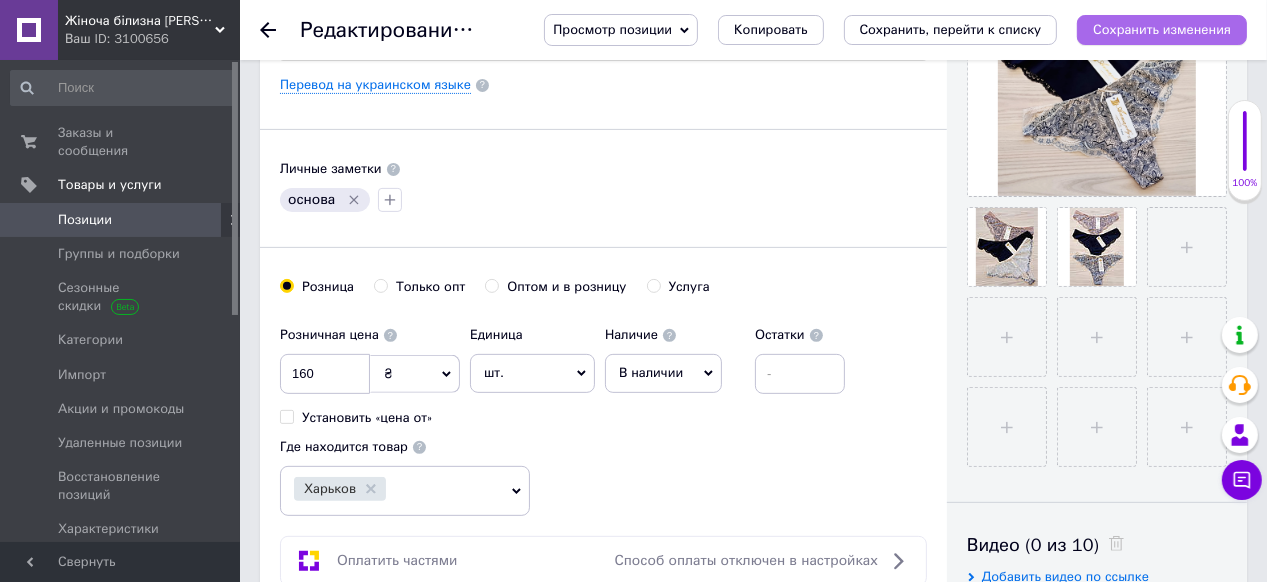 click on "Сохранить изменения" at bounding box center (1162, 29) 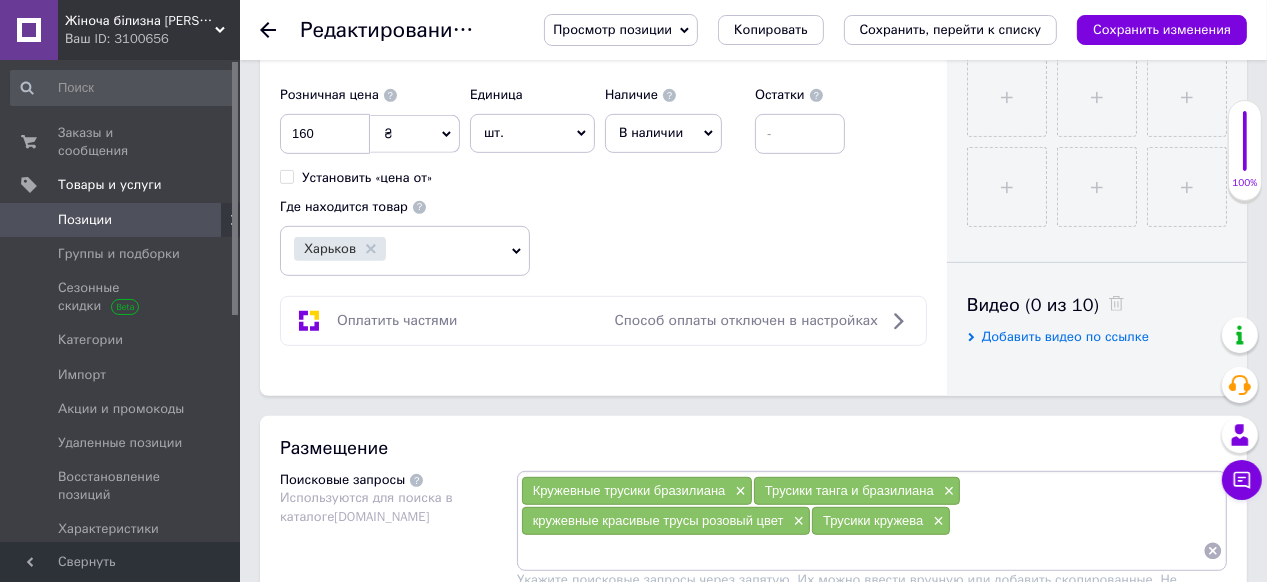 scroll, scrollTop: 720, scrollLeft: 0, axis: vertical 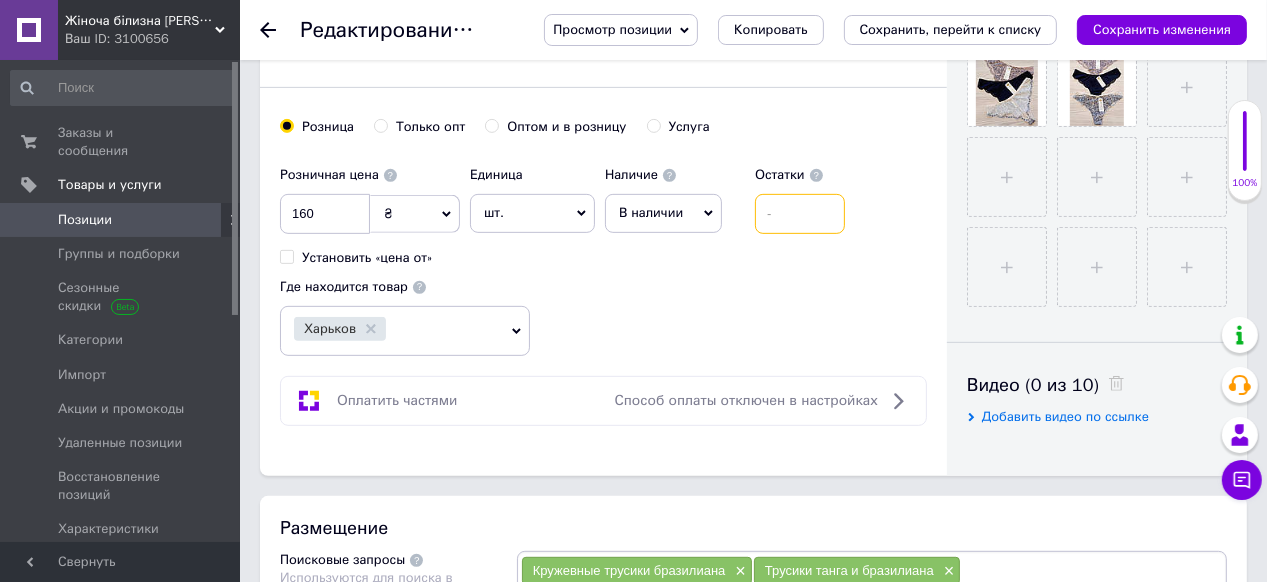 click at bounding box center [800, 214] 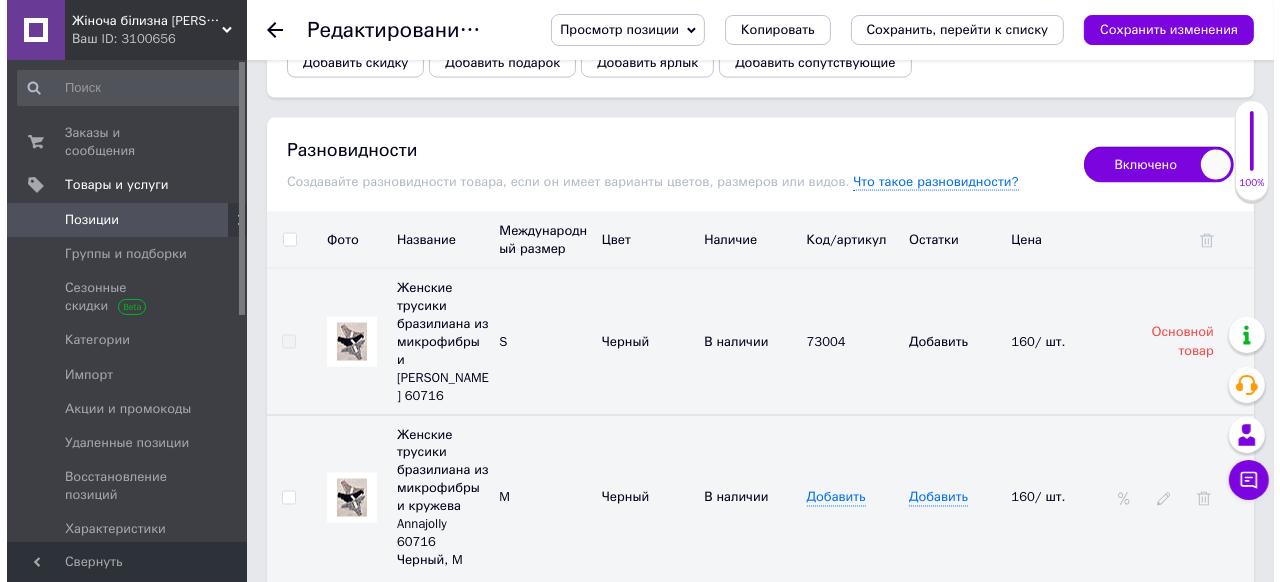 scroll, scrollTop: 2800, scrollLeft: 0, axis: vertical 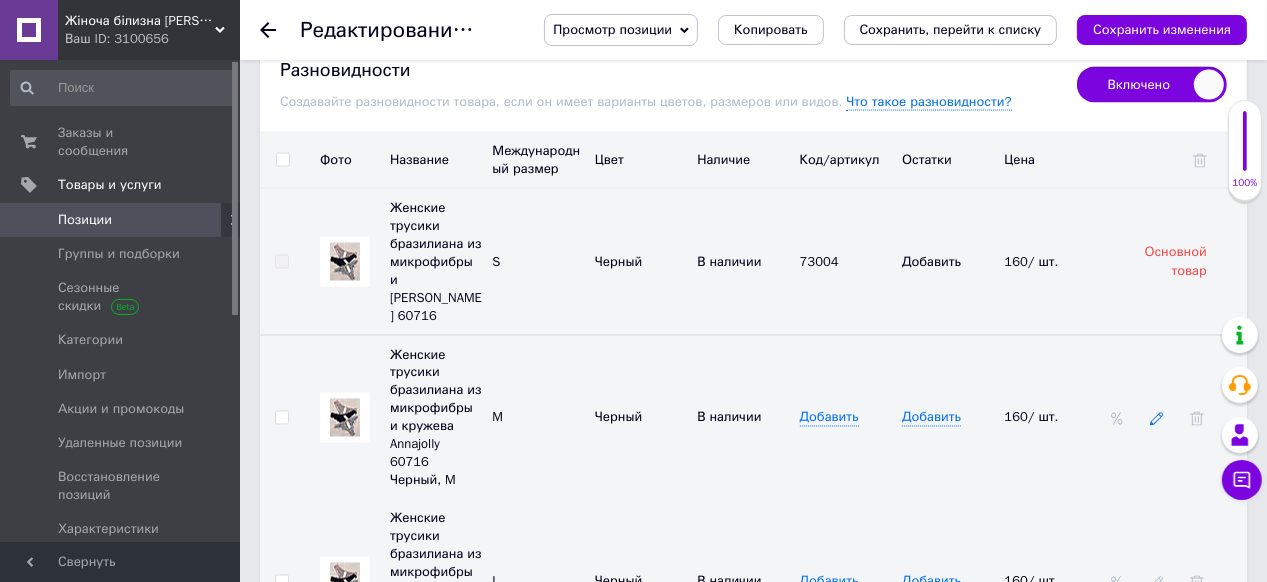 click 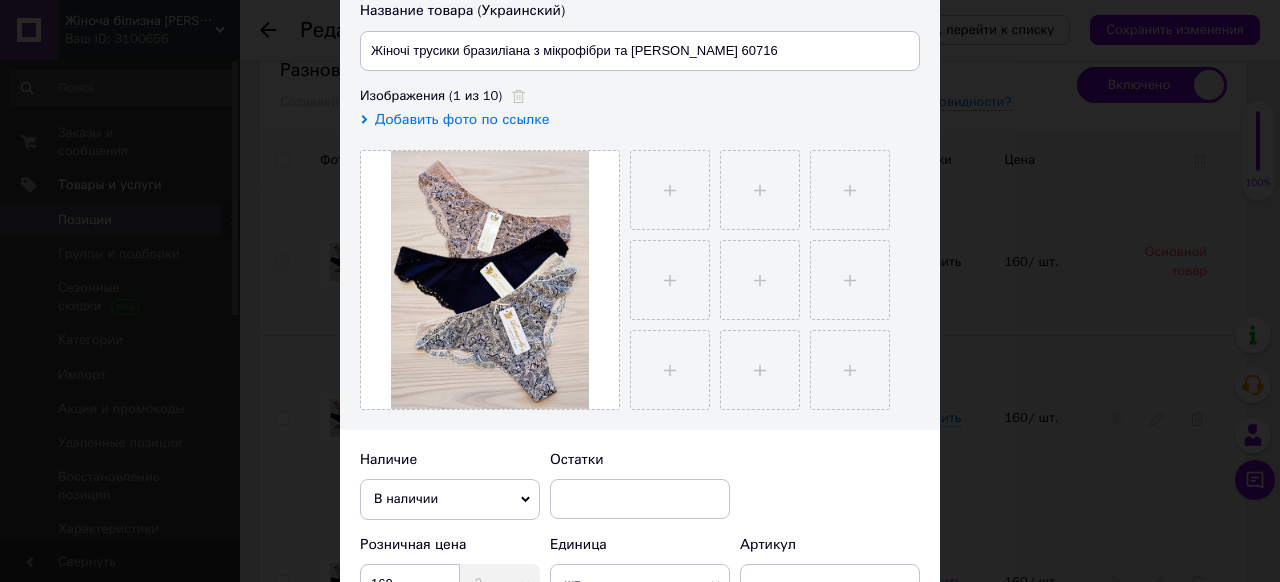 scroll, scrollTop: 320, scrollLeft: 0, axis: vertical 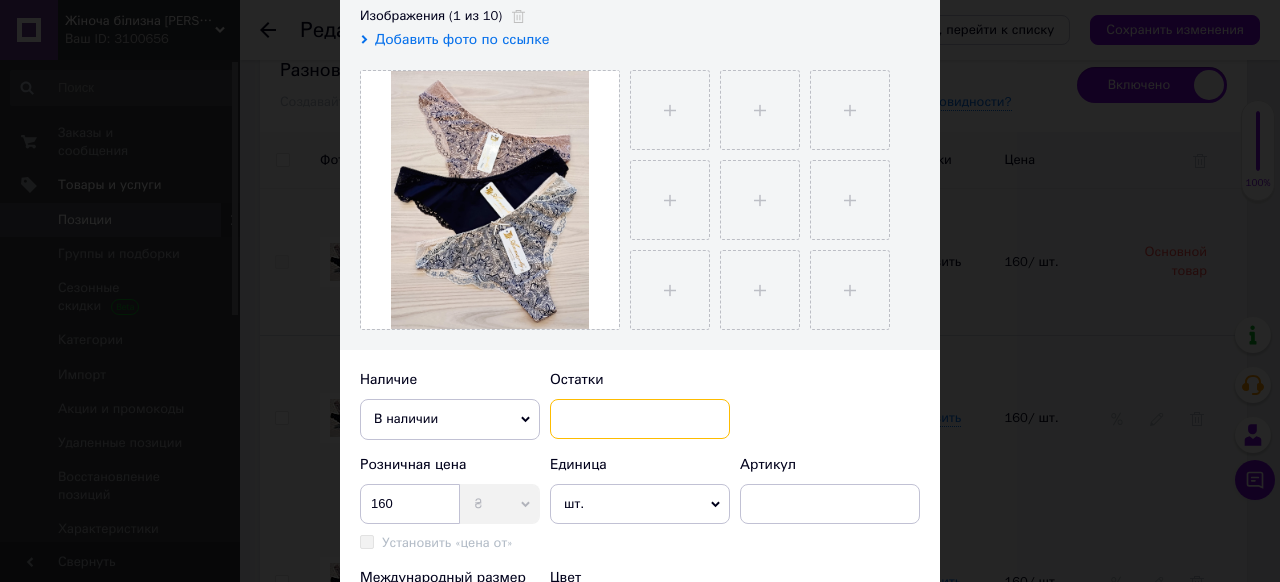 click at bounding box center (640, 419) 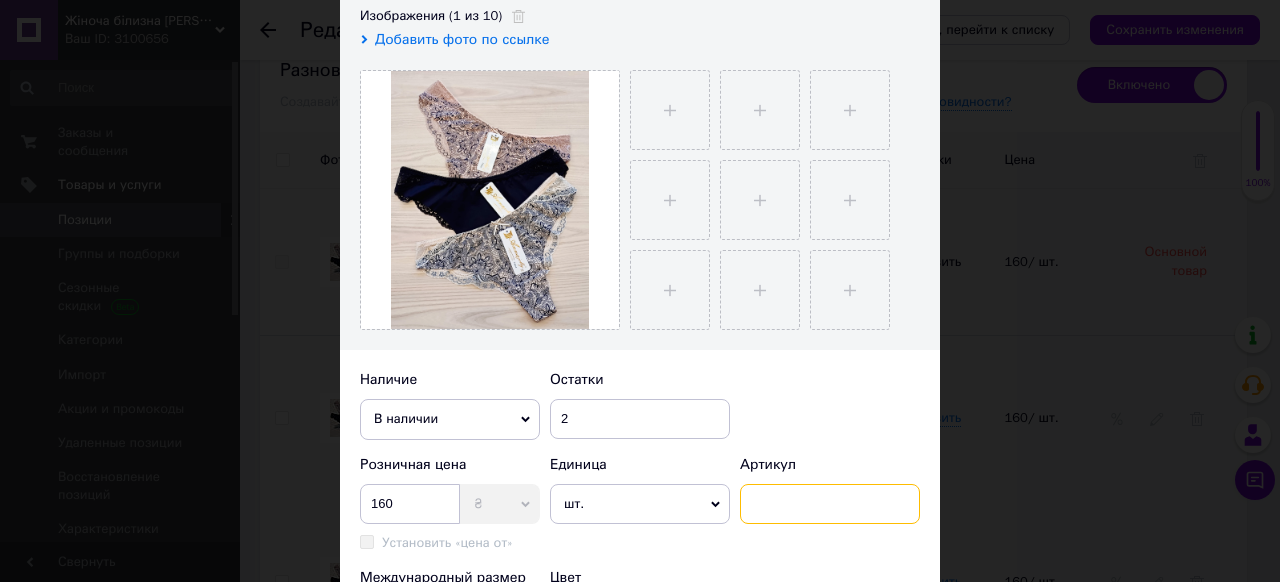 click at bounding box center [830, 504] 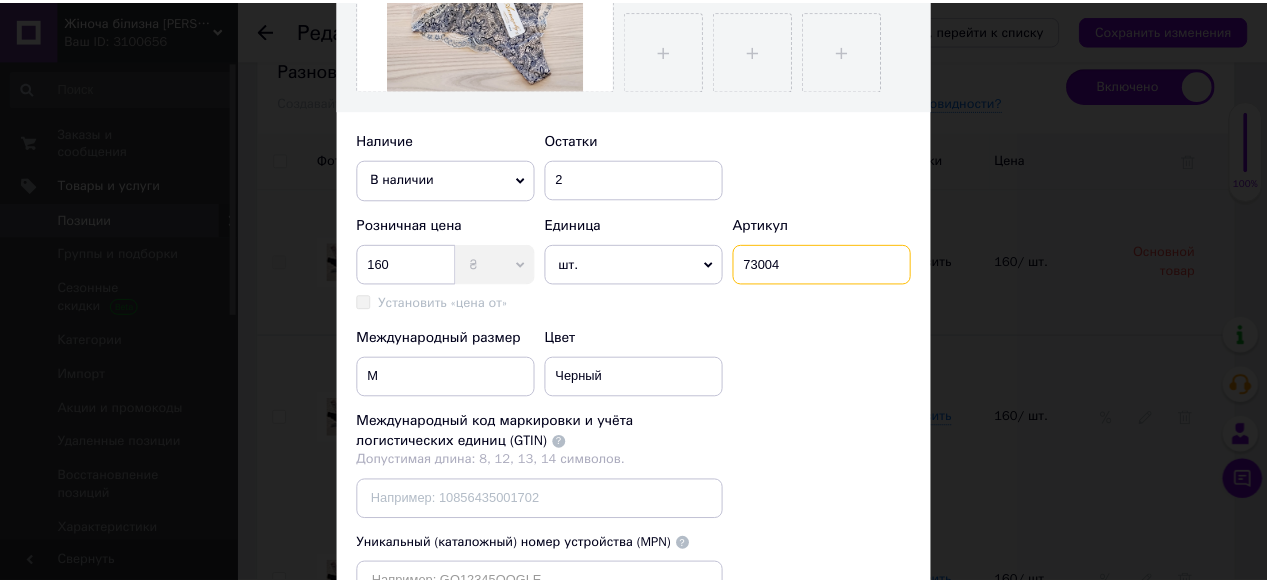 scroll, scrollTop: 764, scrollLeft: 0, axis: vertical 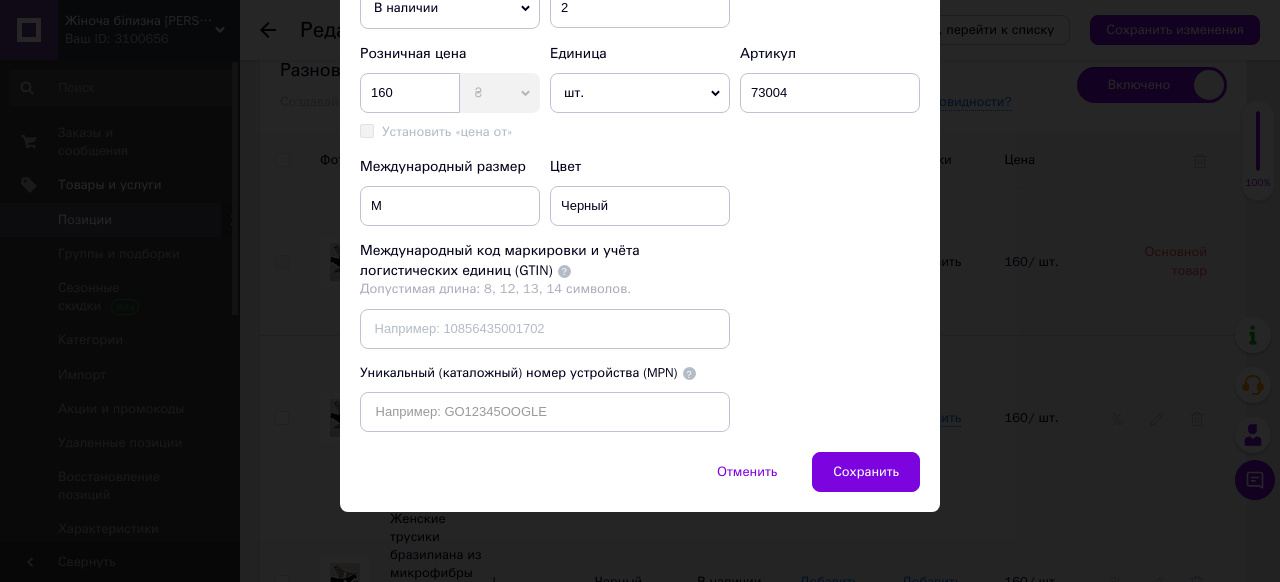 click on "Сохранить" at bounding box center (866, 472) 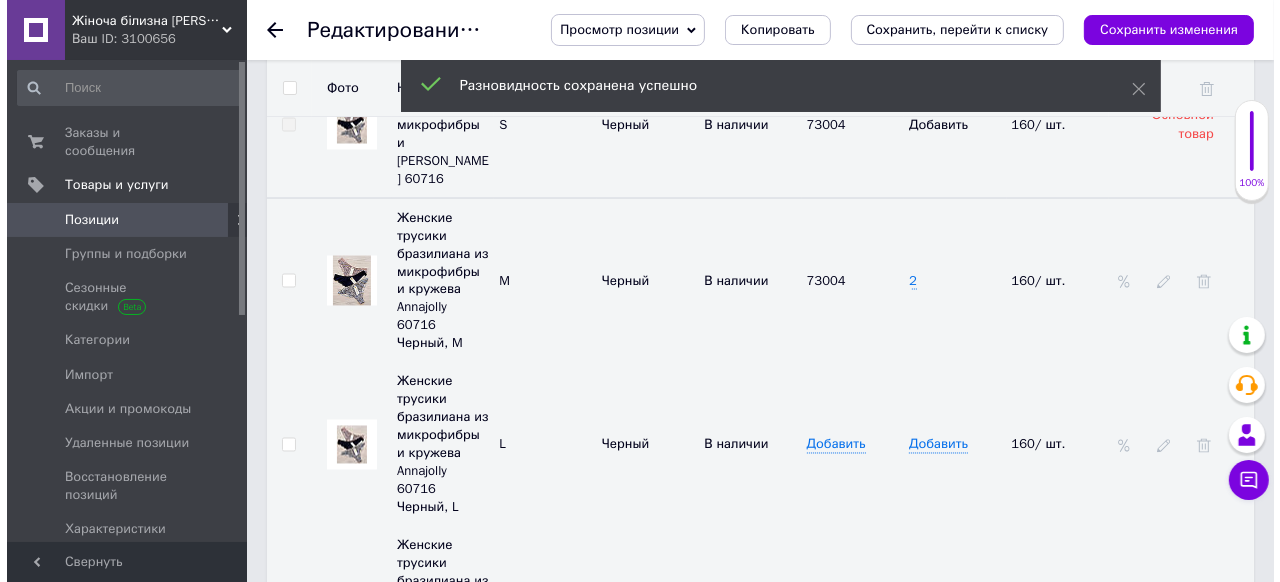 scroll, scrollTop: 2960, scrollLeft: 0, axis: vertical 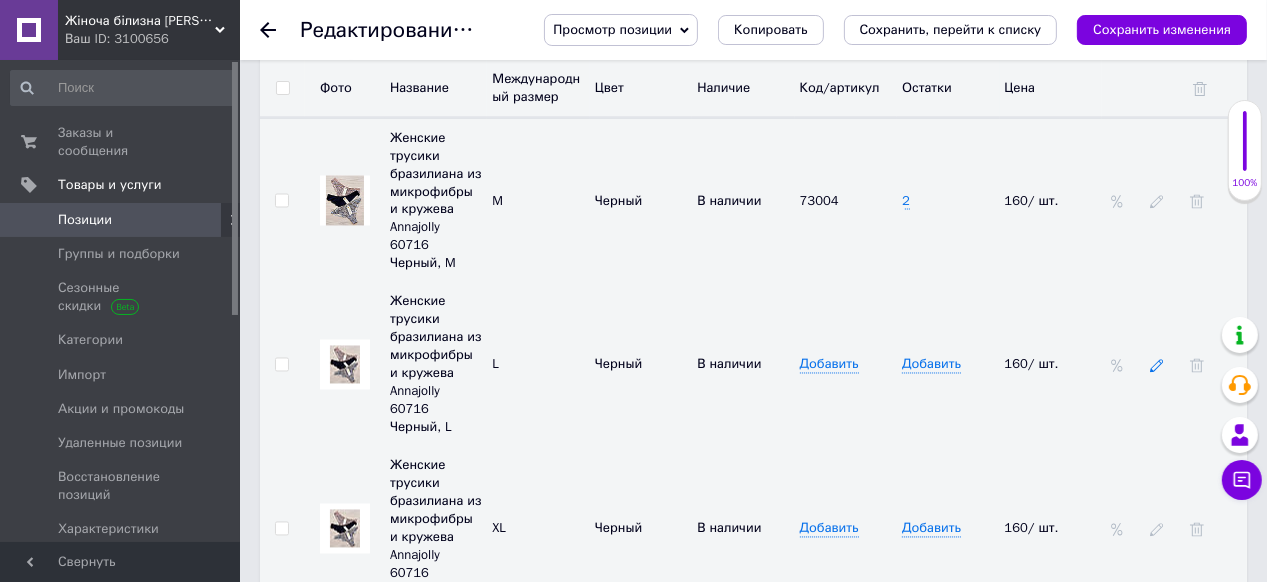 click 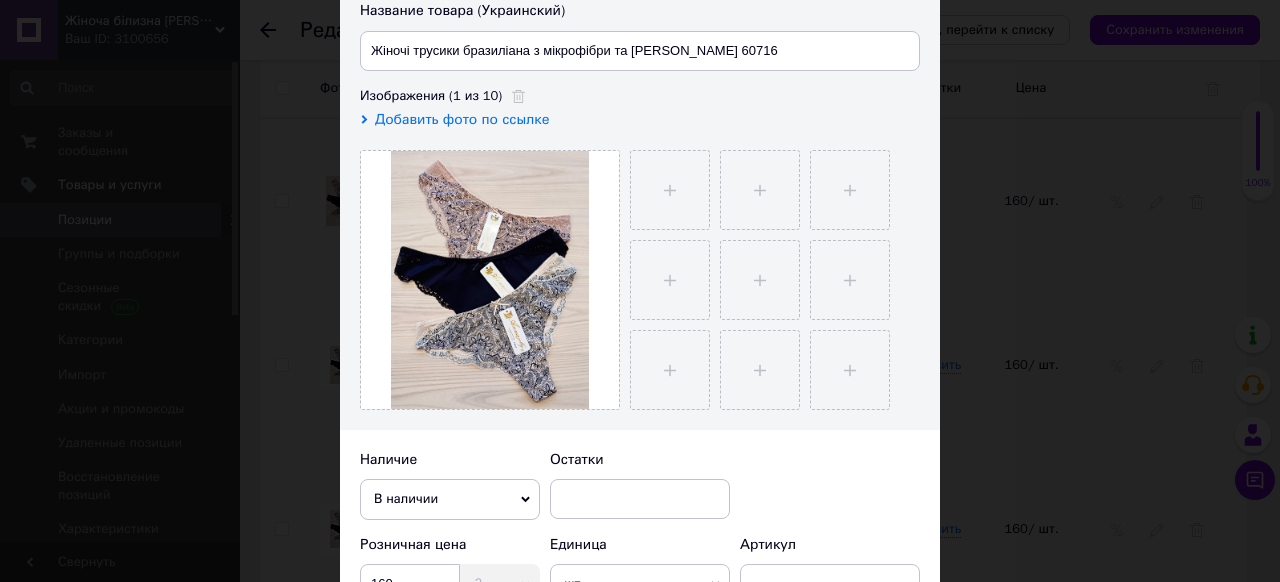 scroll, scrollTop: 320, scrollLeft: 0, axis: vertical 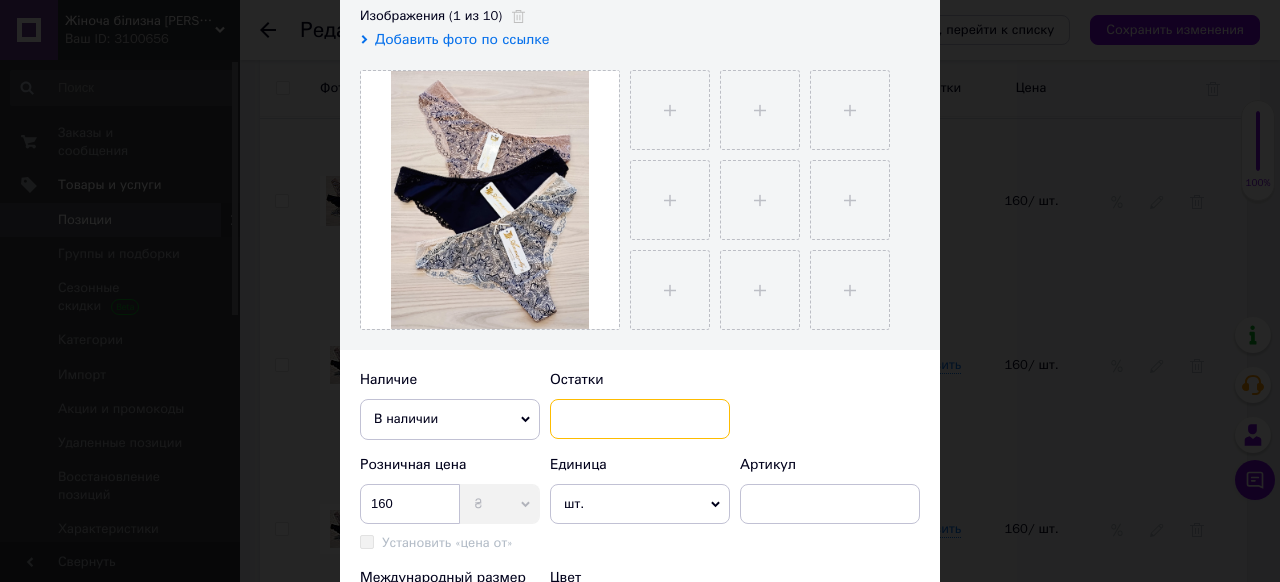 click at bounding box center [640, 419] 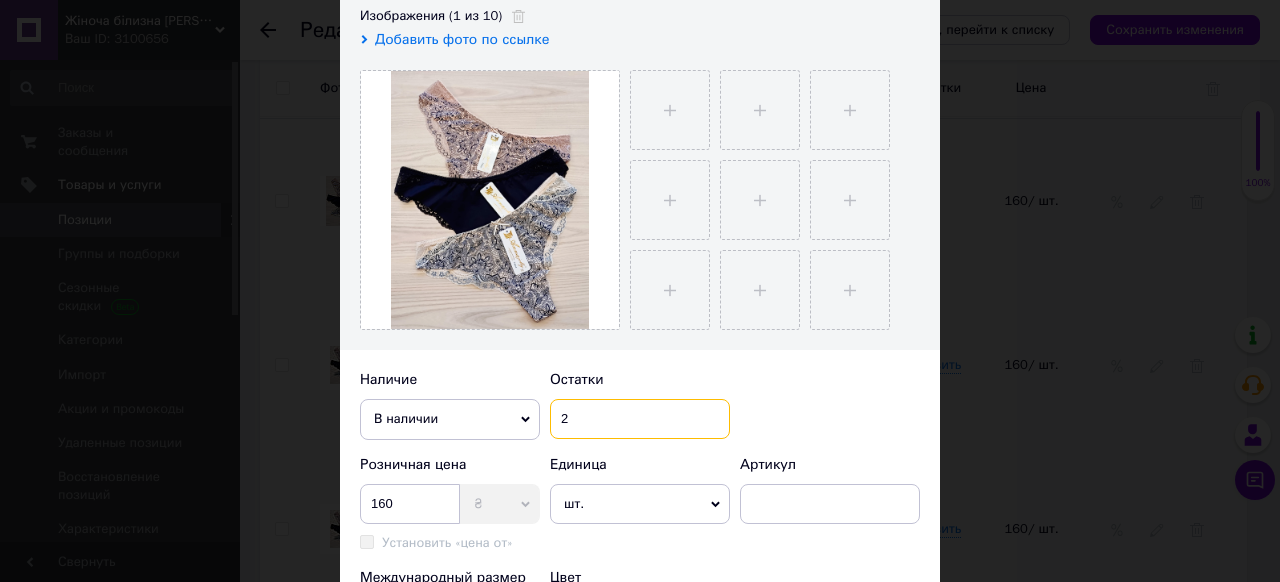 scroll, scrollTop: 480, scrollLeft: 0, axis: vertical 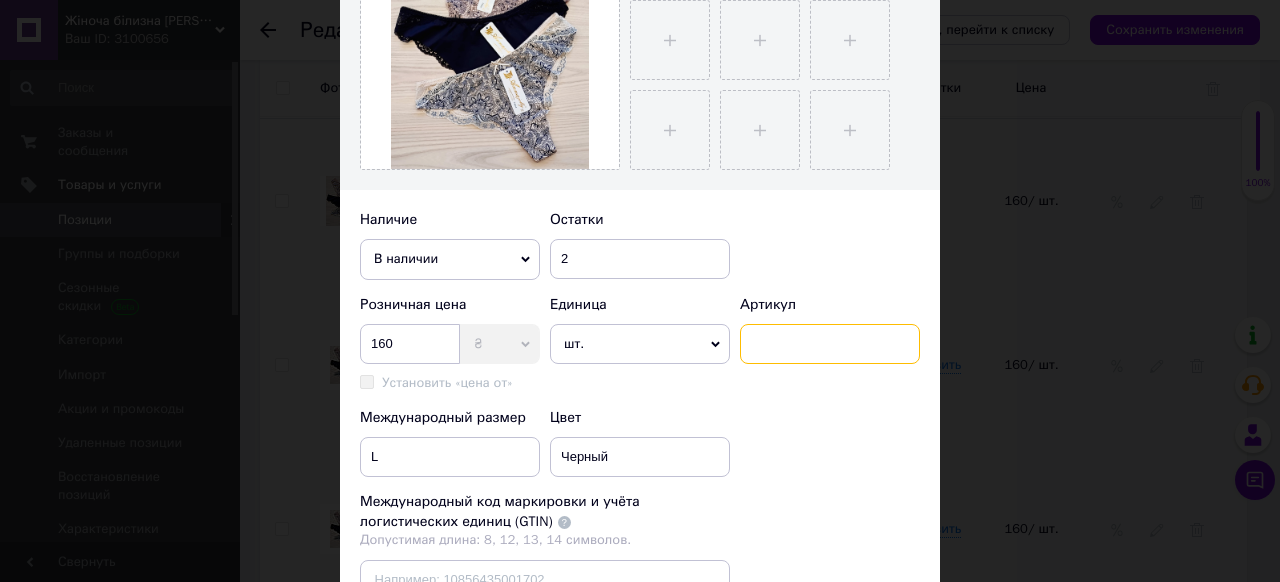 click at bounding box center (830, 344) 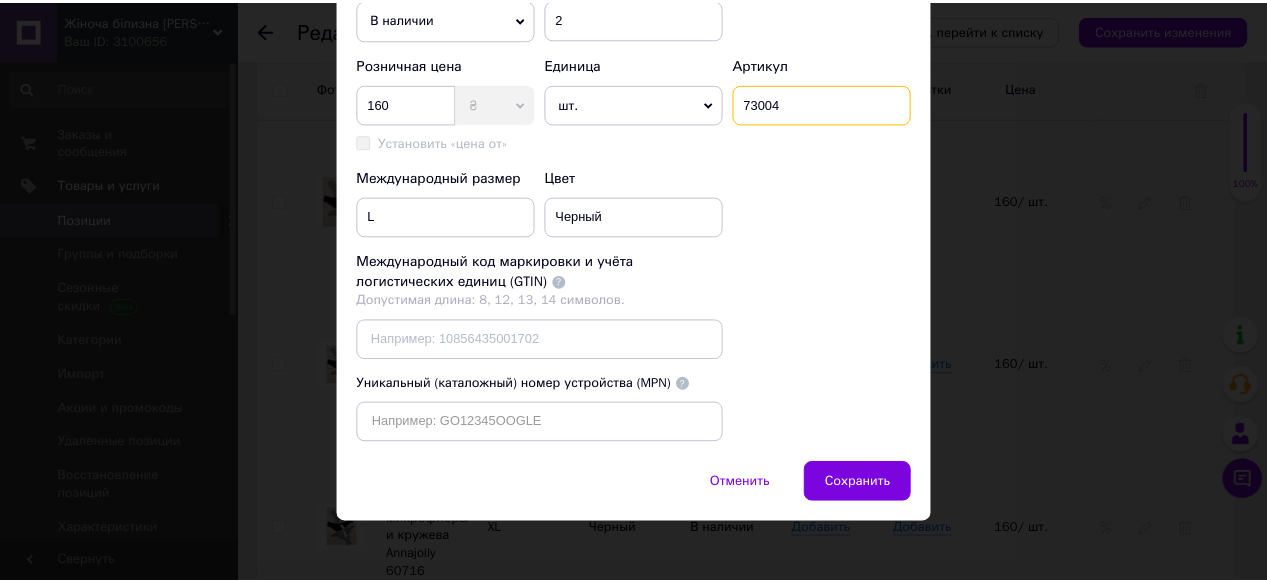 scroll, scrollTop: 764, scrollLeft: 0, axis: vertical 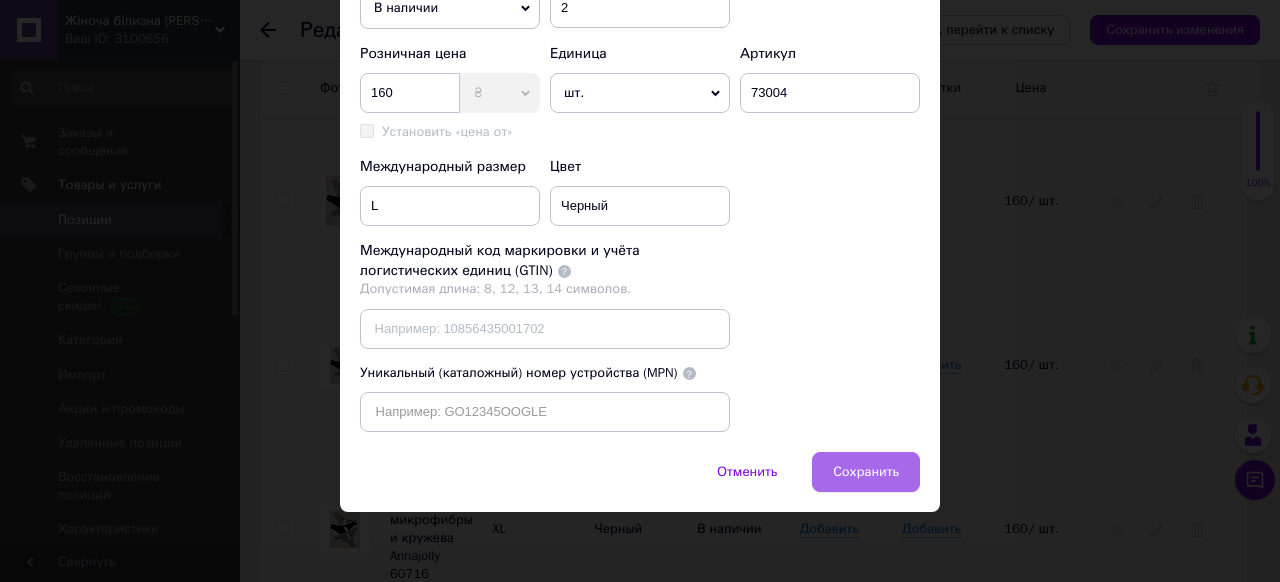 click on "Сохранить" at bounding box center (866, 472) 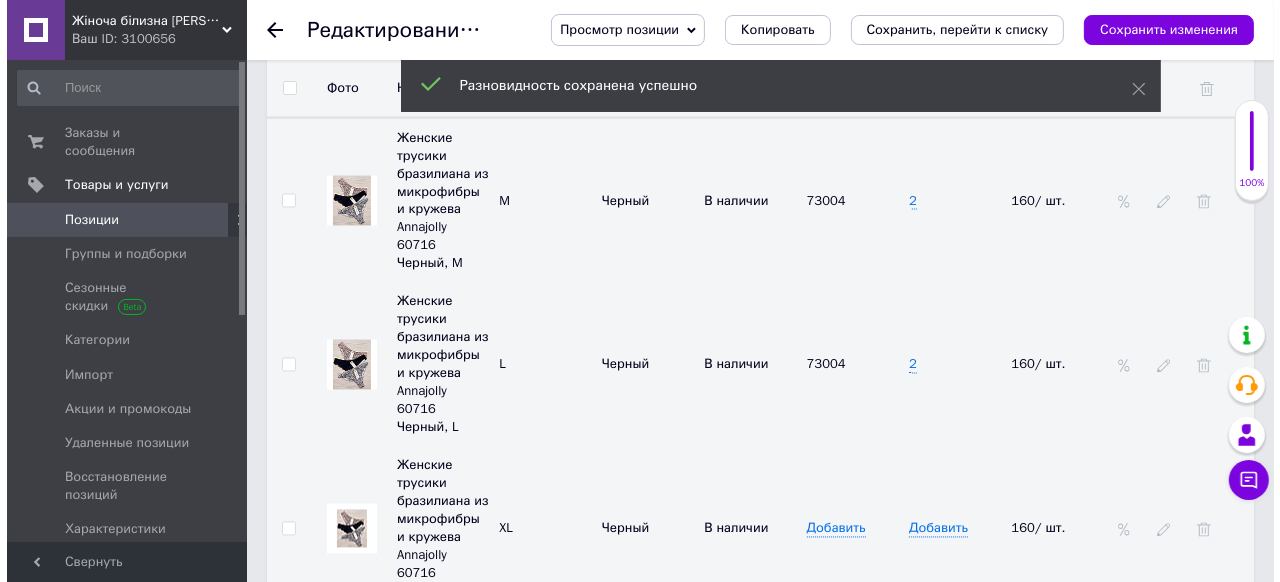 scroll, scrollTop: 3040, scrollLeft: 0, axis: vertical 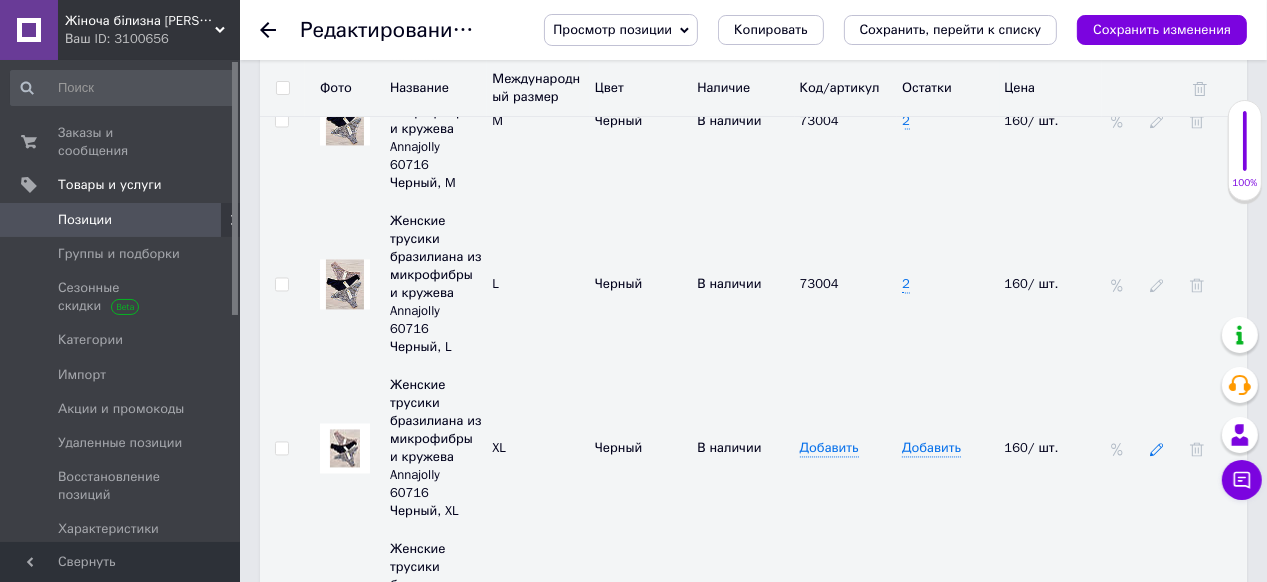 click 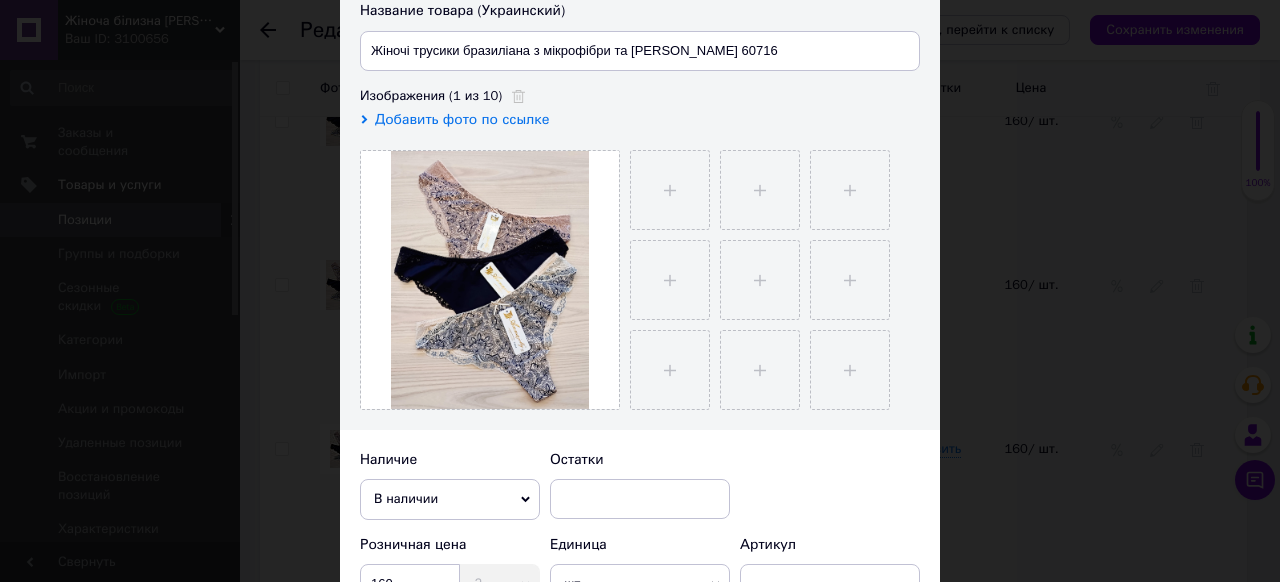 scroll, scrollTop: 320, scrollLeft: 0, axis: vertical 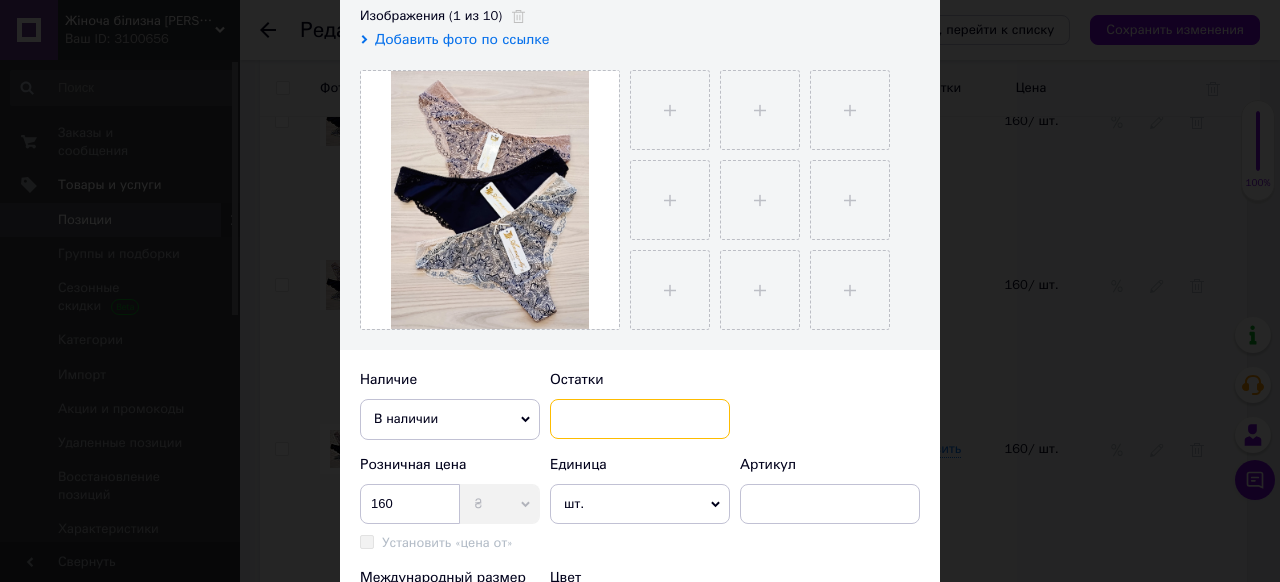 click at bounding box center [640, 419] 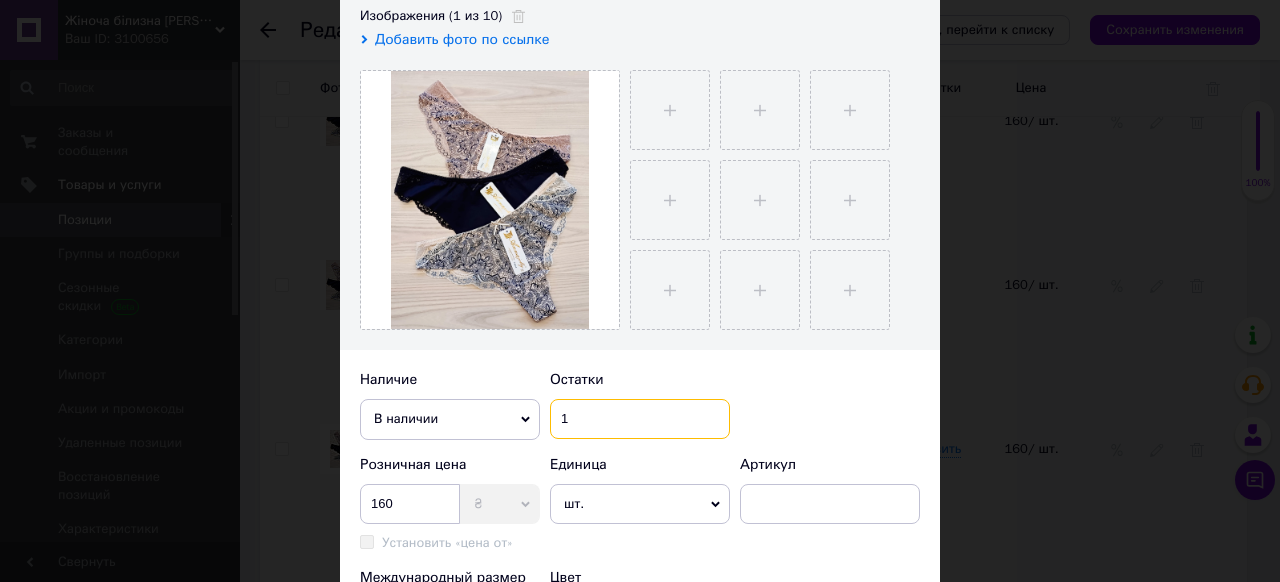 scroll, scrollTop: 480, scrollLeft: 0, axis: vertical 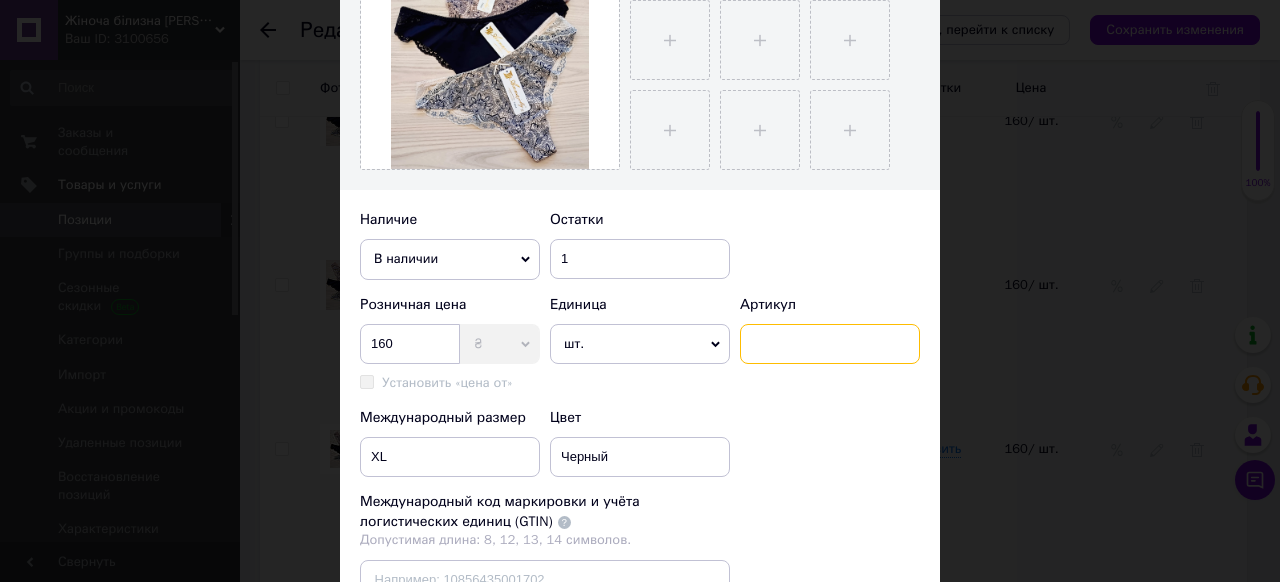 click at bounding box center [830, 344] 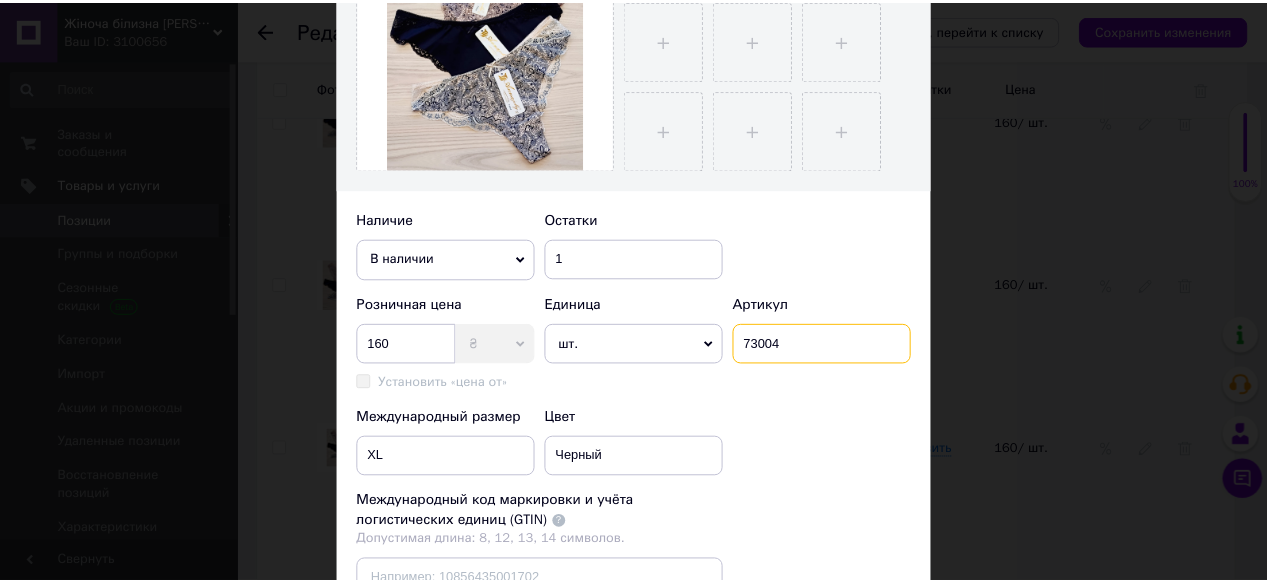 scroll, scrollTop: 720, scrollLeft: 0, axis: vertical 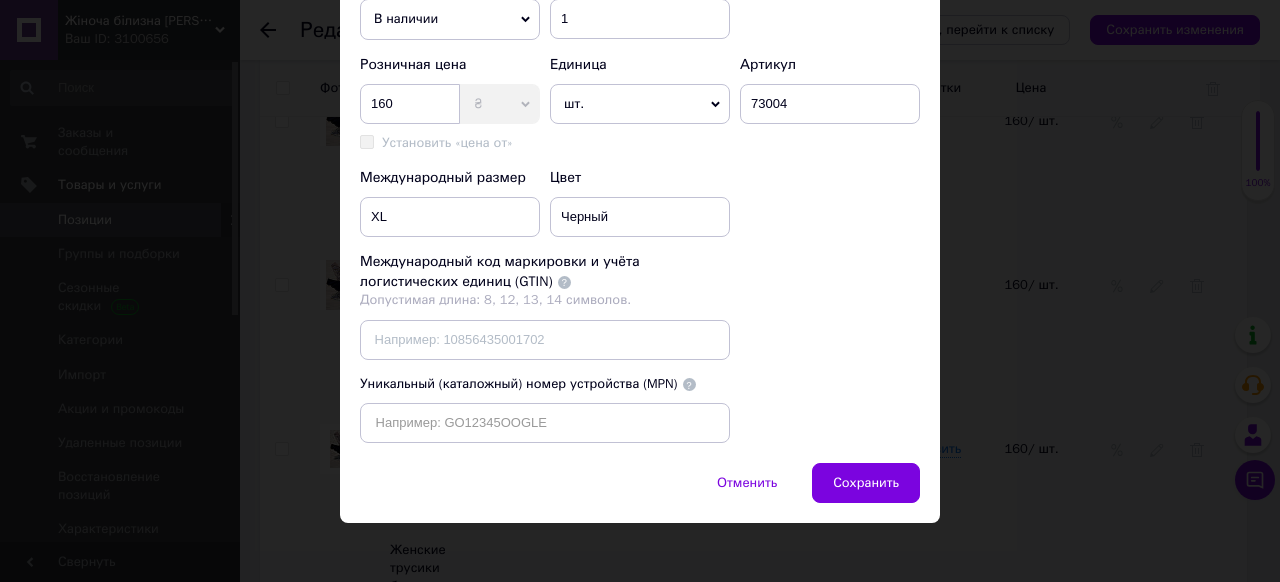 click on "Сохранить" at bounding box center (866, 483) 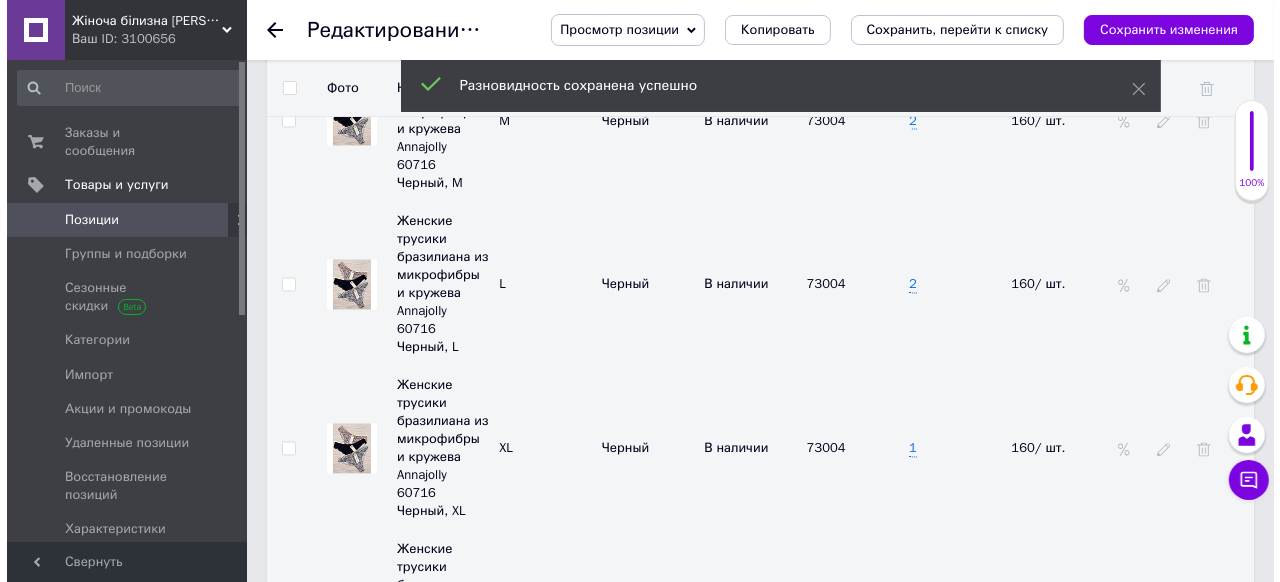scroll, scrollTop: 3120, scrollLeft: 0, axis: vertical 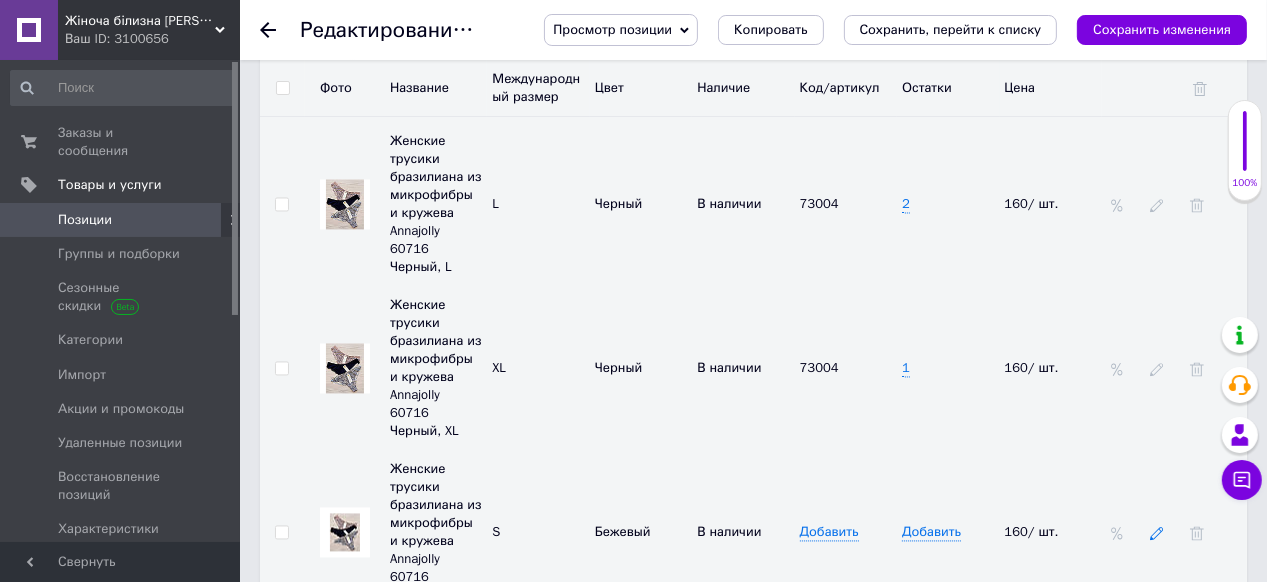 click 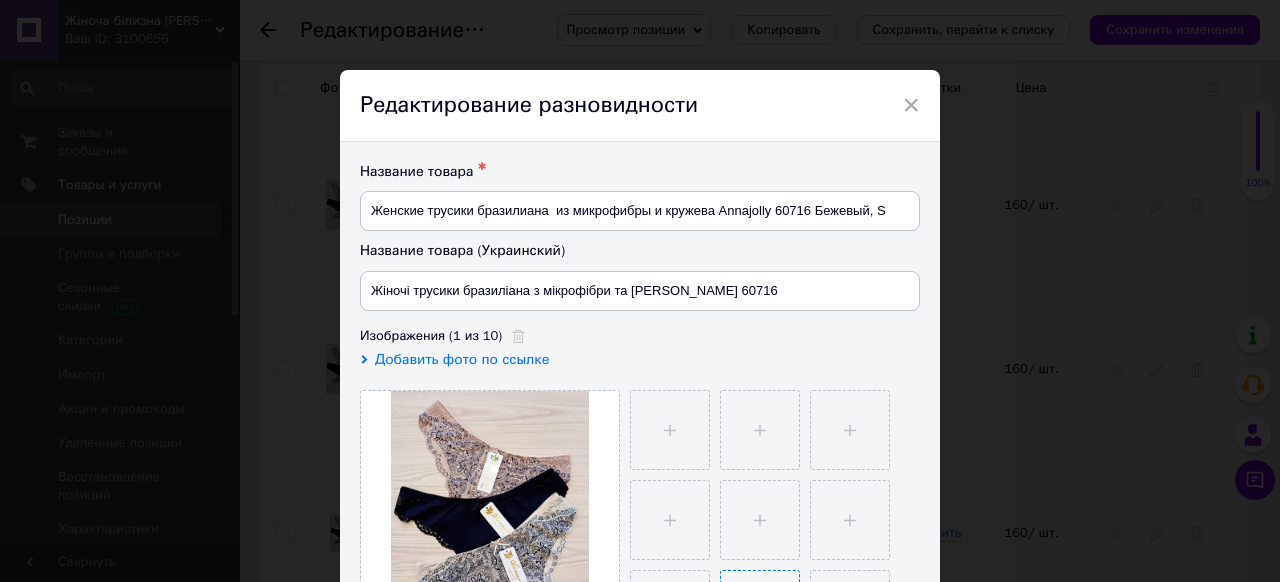scroll, scrollTop: 240, scrollLeft: 0, axis: vertical 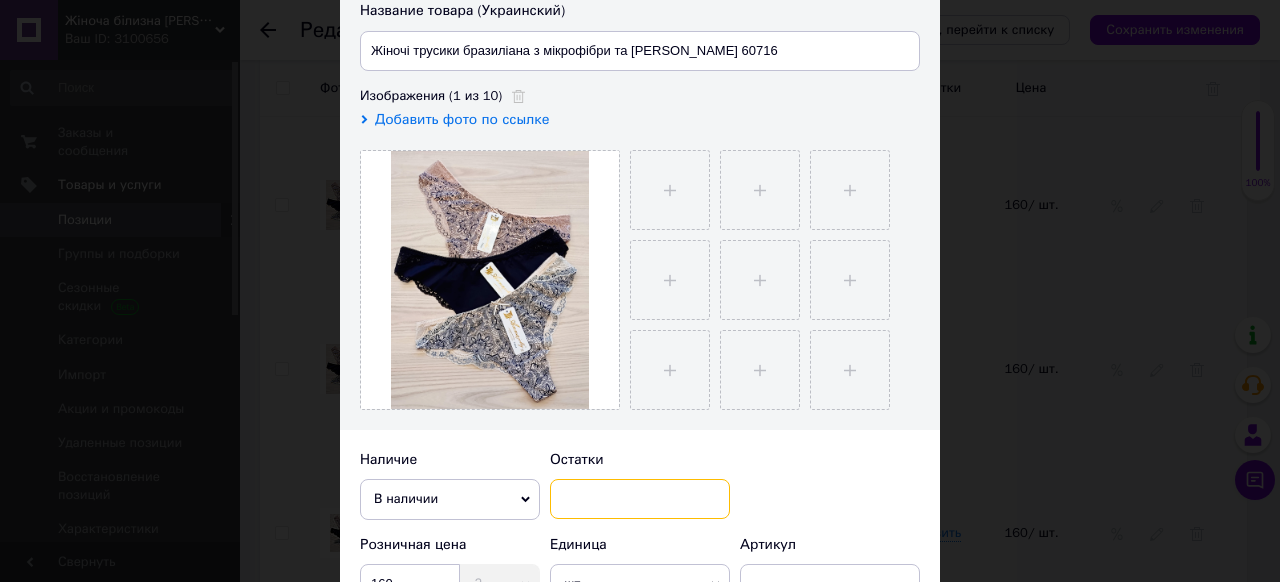 click at bounding box center (640, 499) 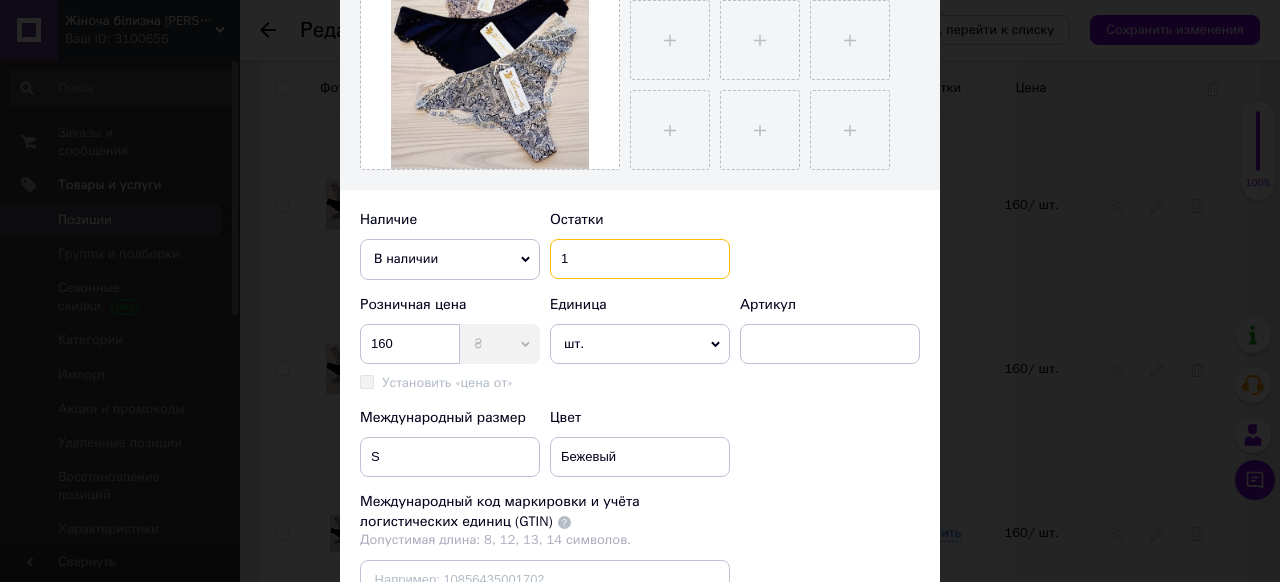 scroll, scrollTop: 560, scrollLeft: 0, axis: vertical 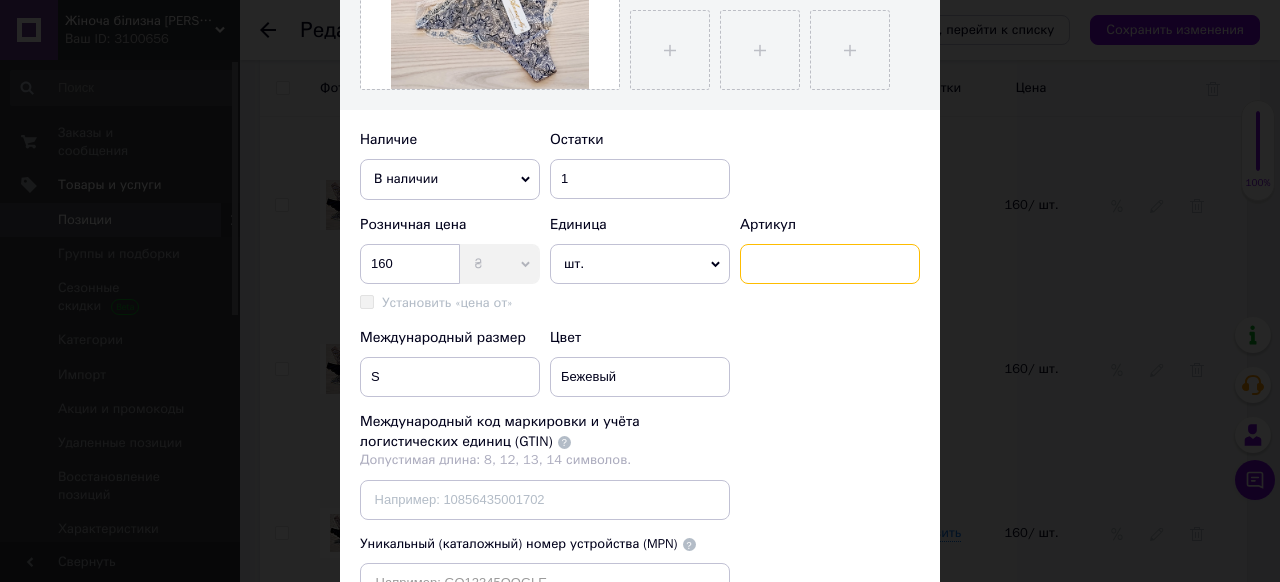 click at bounding box center (830, 264) 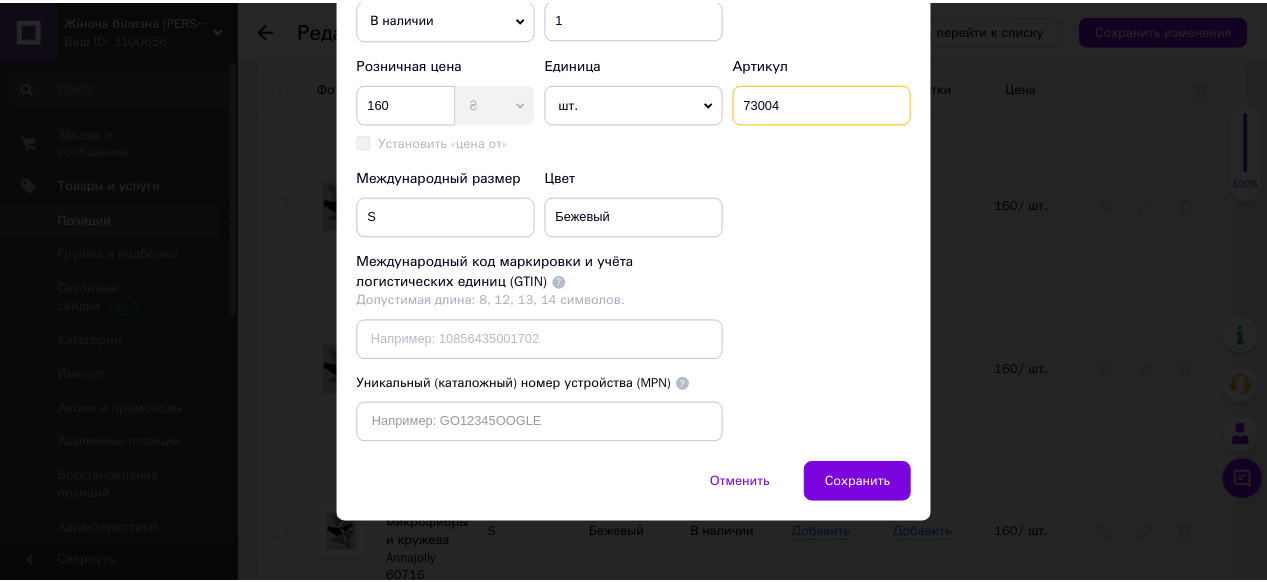 scroll, scrollTop: 764, scrollLeft: 0, axis: vertical 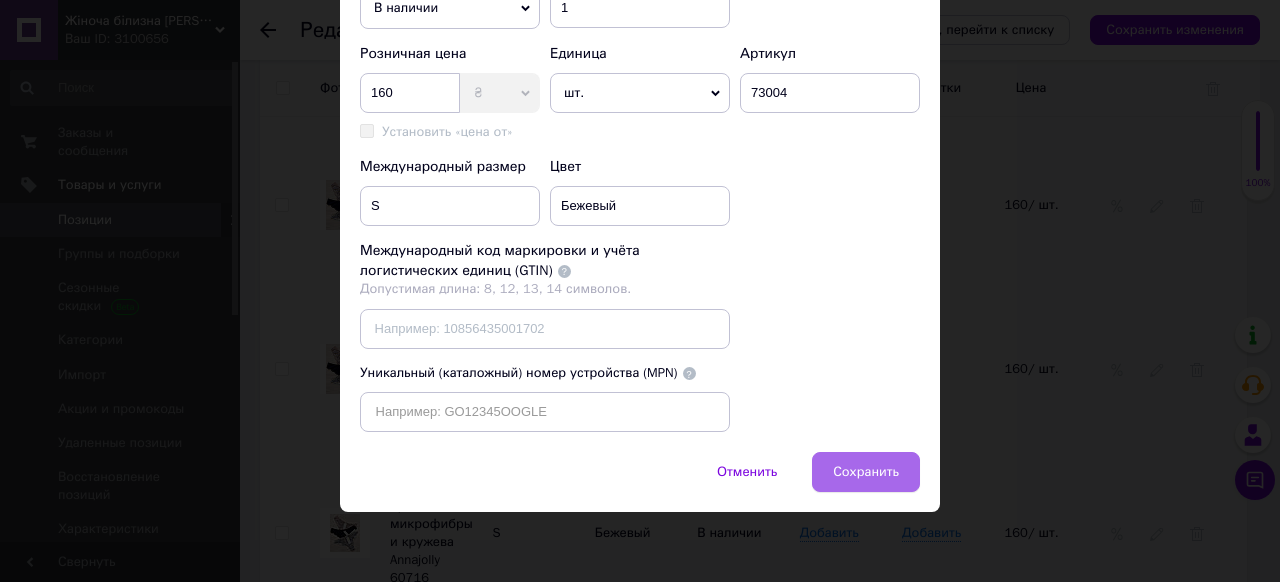 click on "Сохранить" at bounding box center (866, 472) 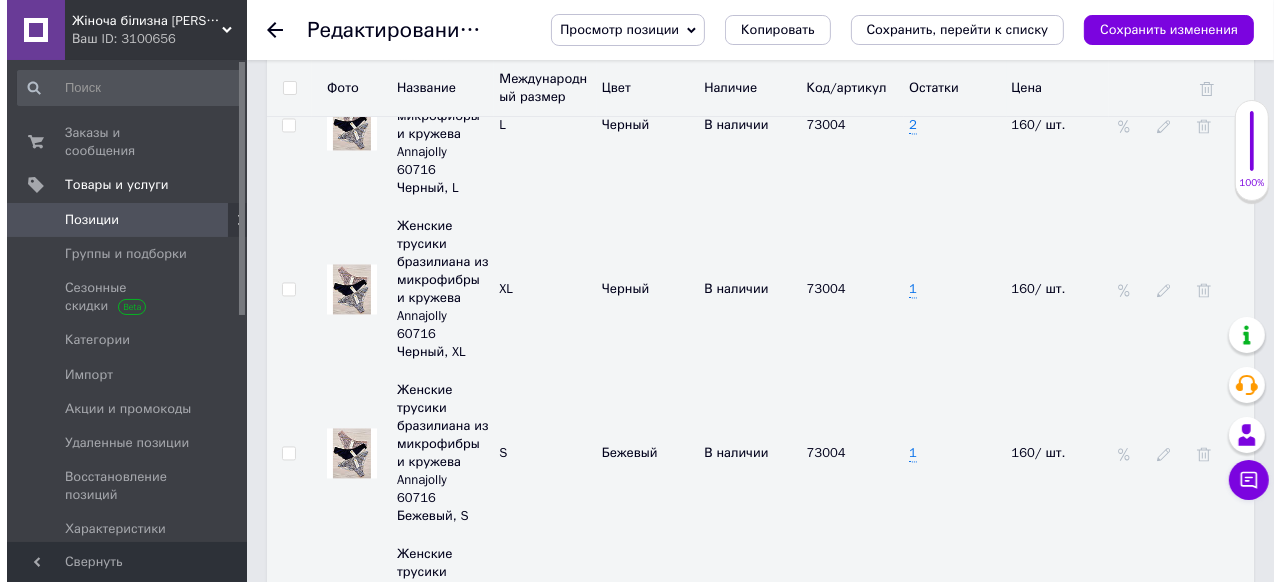 scroll, scrollTop: 3280, scrollLeft: 0, axis: vertical 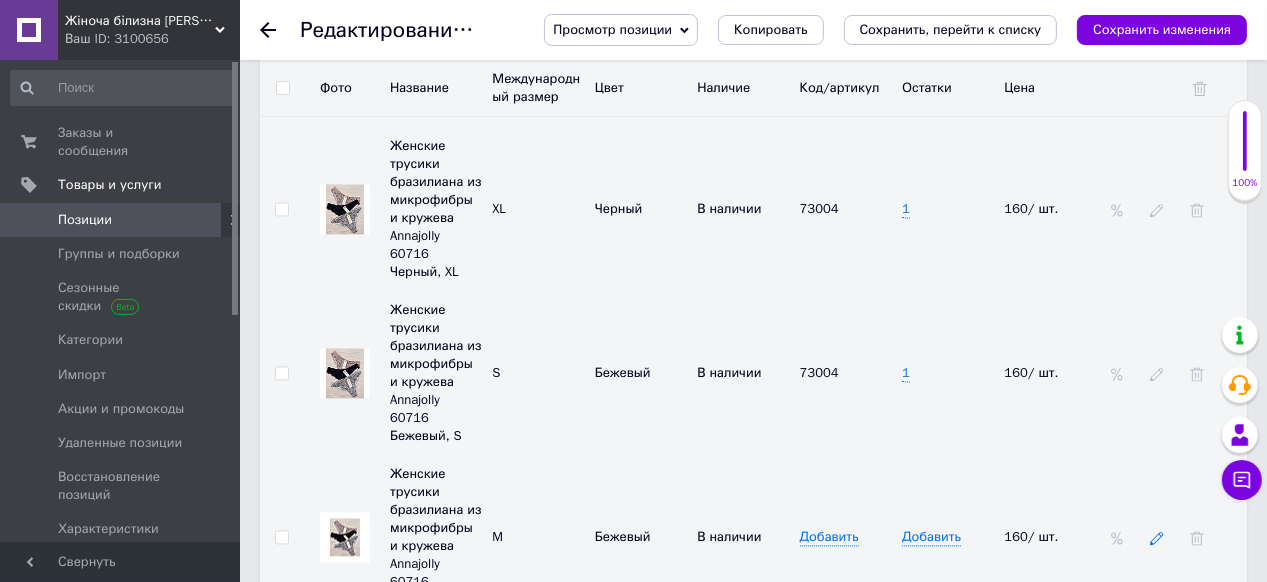 click 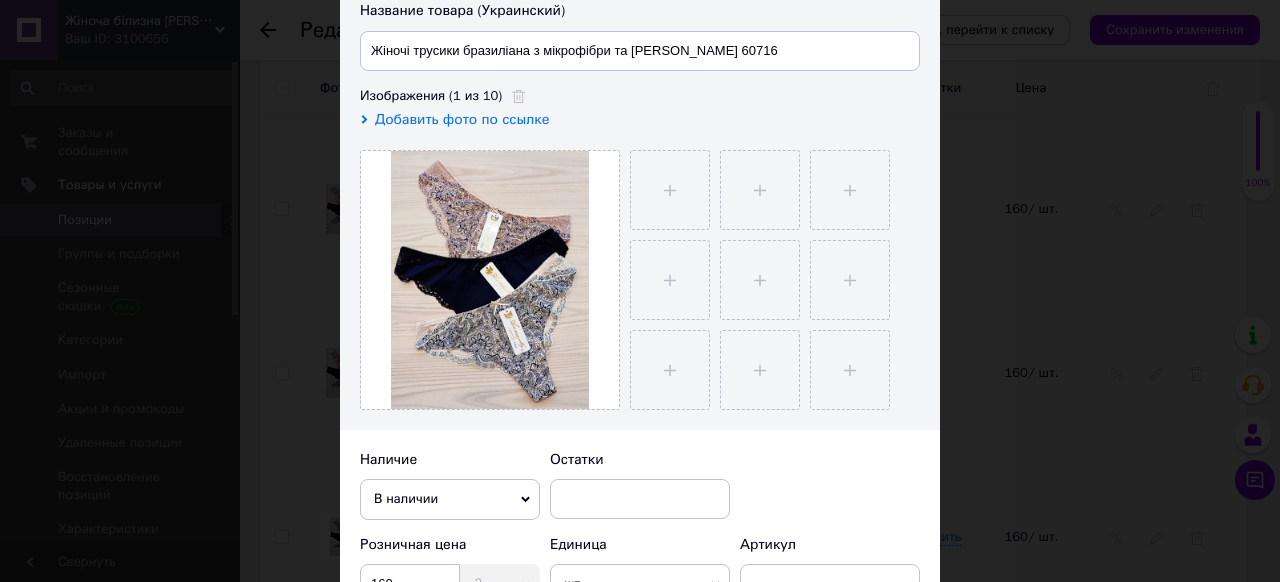 scroll, scrollTop: 320, scrollLeft: 0, axis: vertical 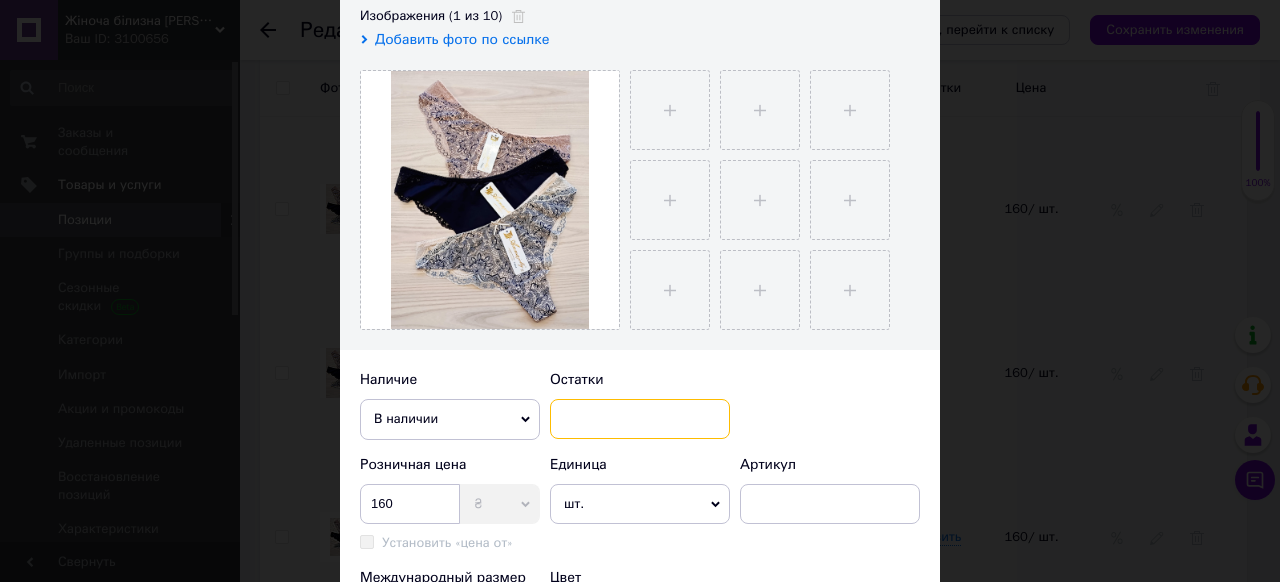 click at bounding box center (640, 419) 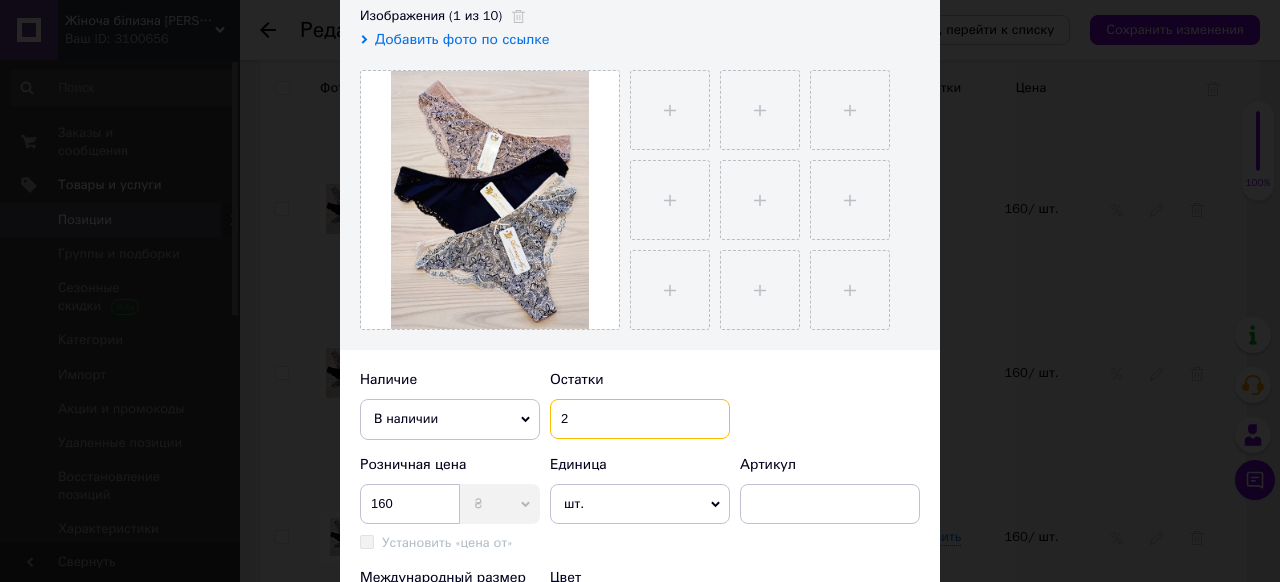 scroll, scrollTop: 480, scrollLeft: 0, axis: vertical 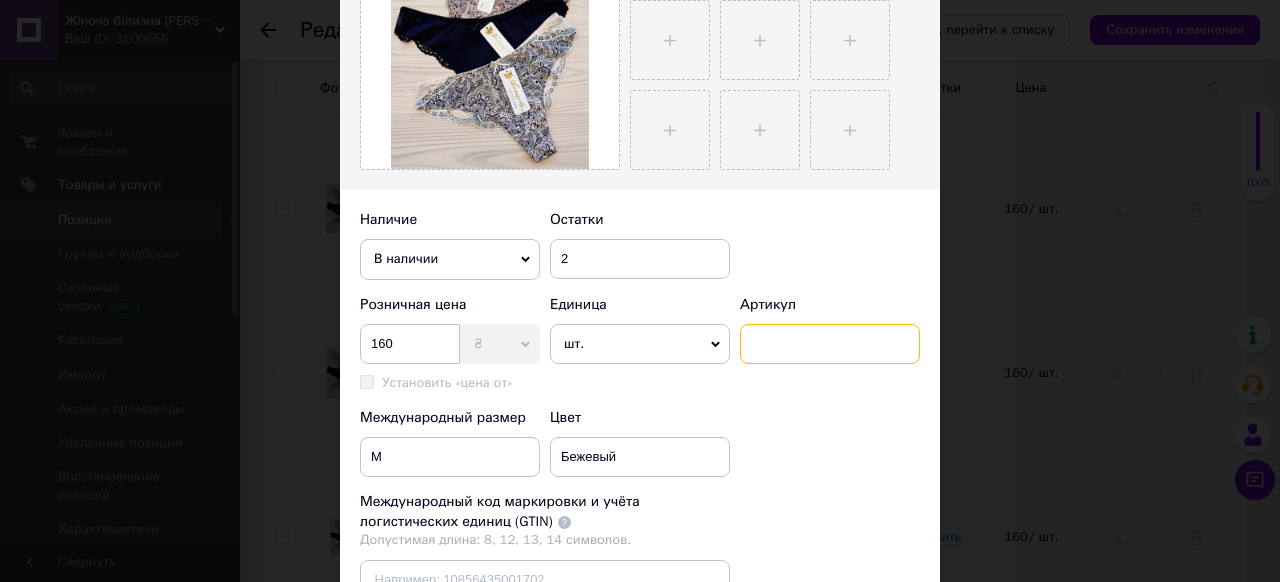 click at bounding box center (830, 344) 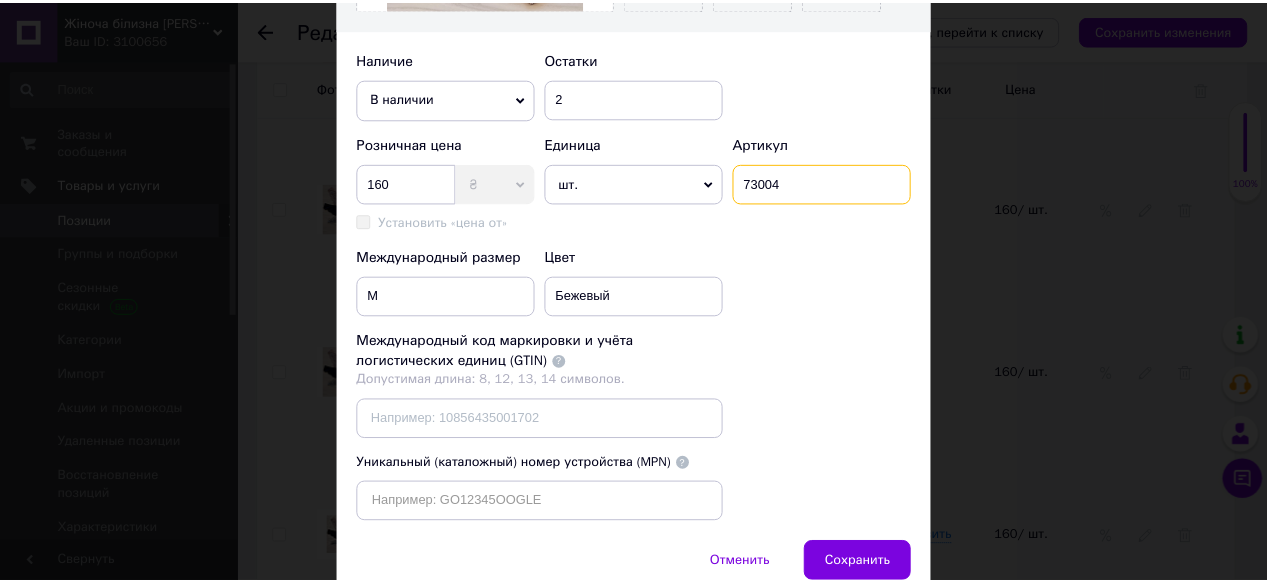 scroll, scrollTop: 764, scrollLeft: 0, axis: vertical 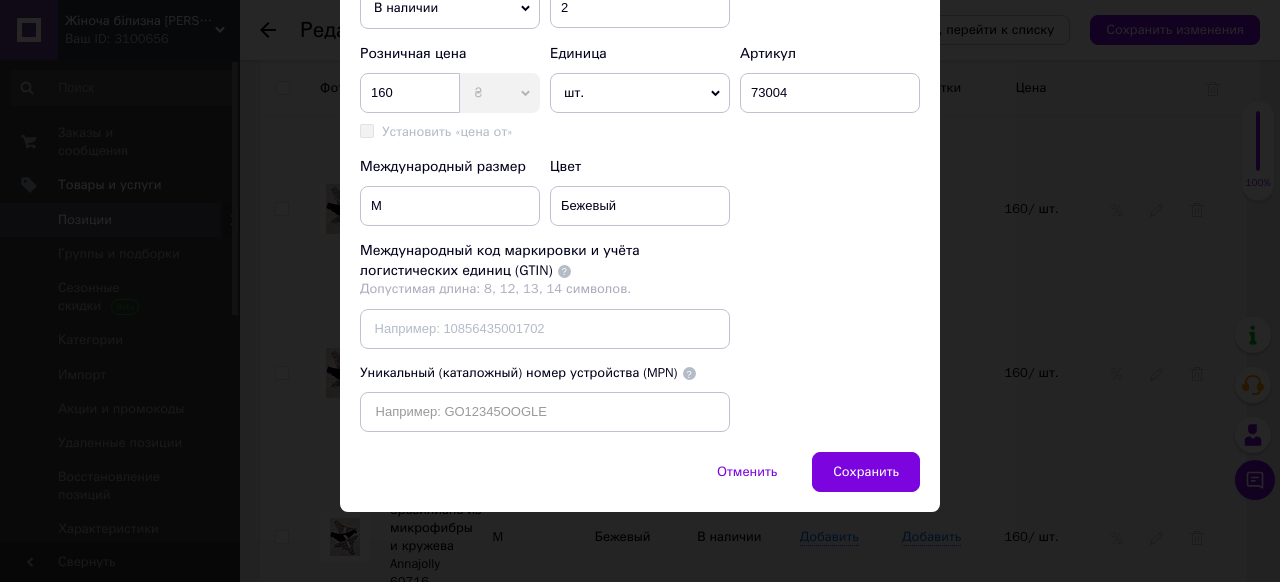 click on "Сохранить" at bounding box center (866, 472) 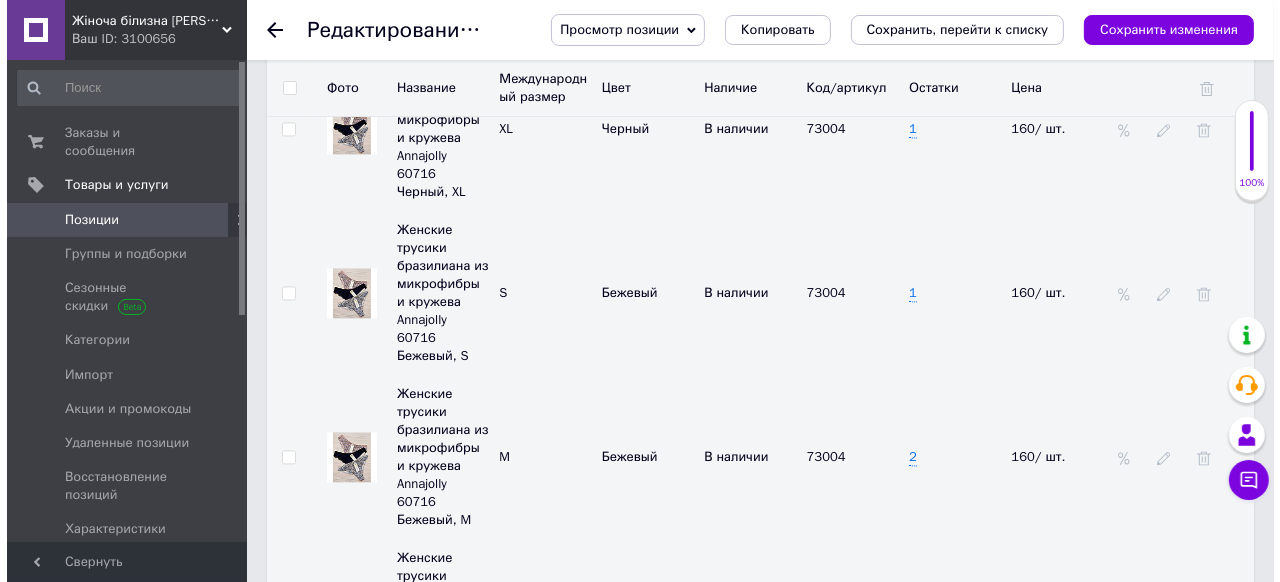scroll, scrollTop: 3440, scrollLeft: 0, axis: vertical 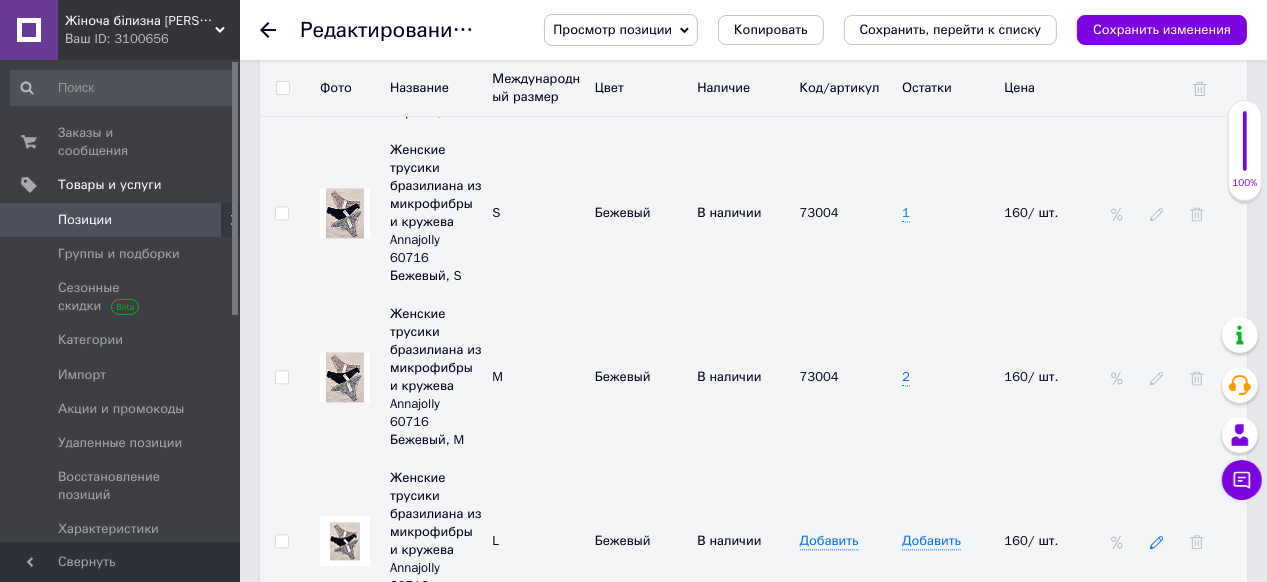 click 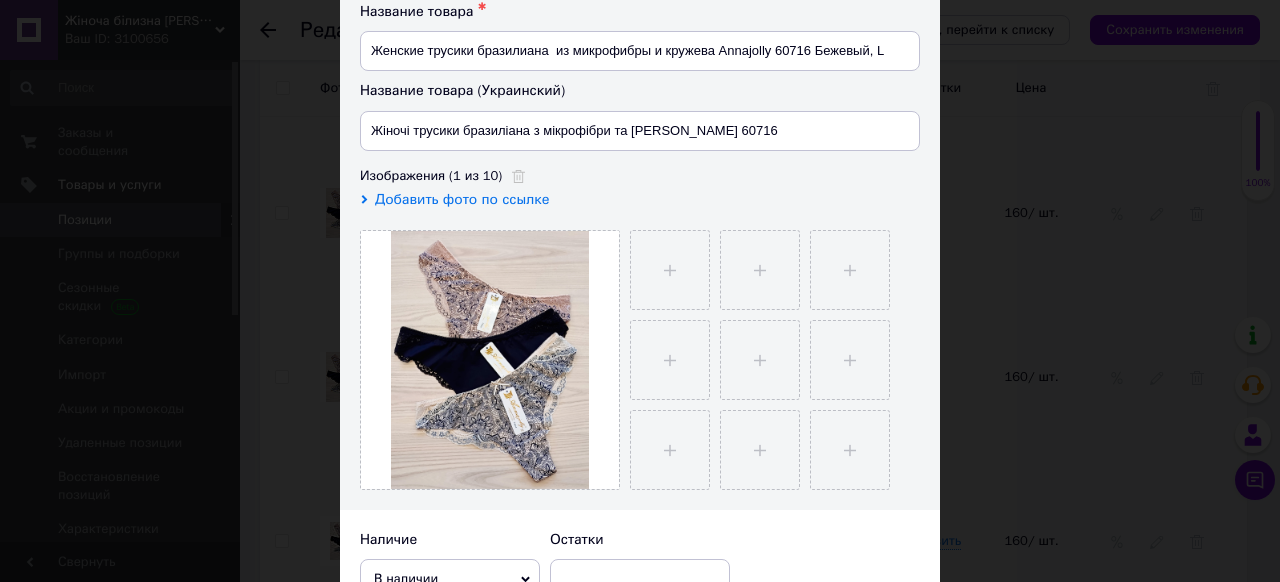 scroll, scrollTop: 320, scrollLeft: 0, axis: vertical 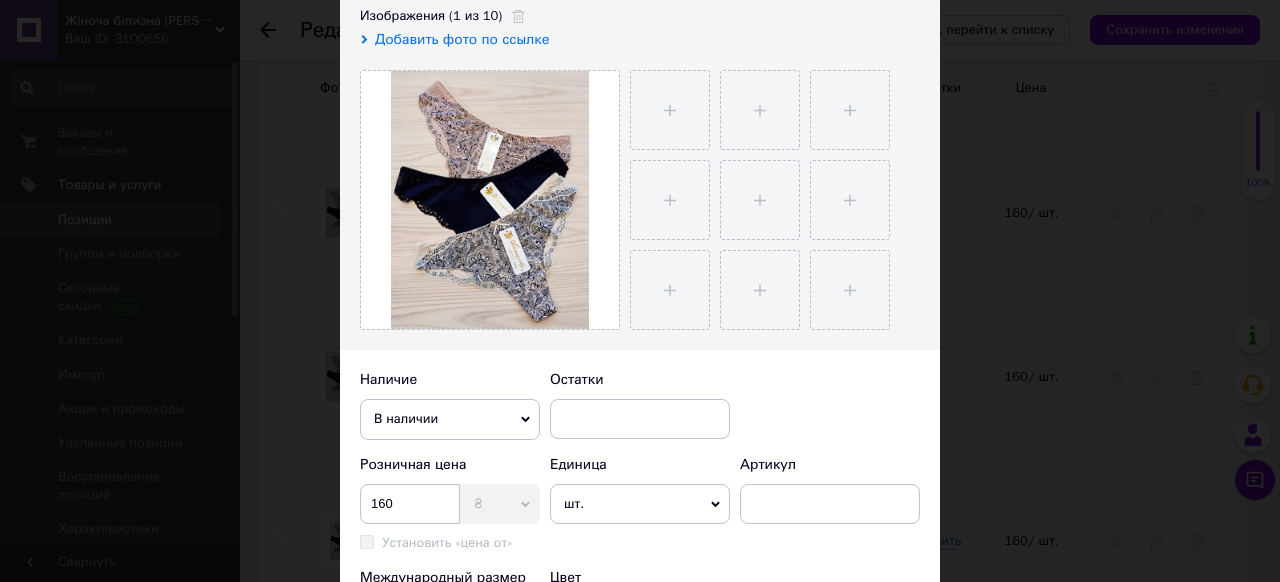 click 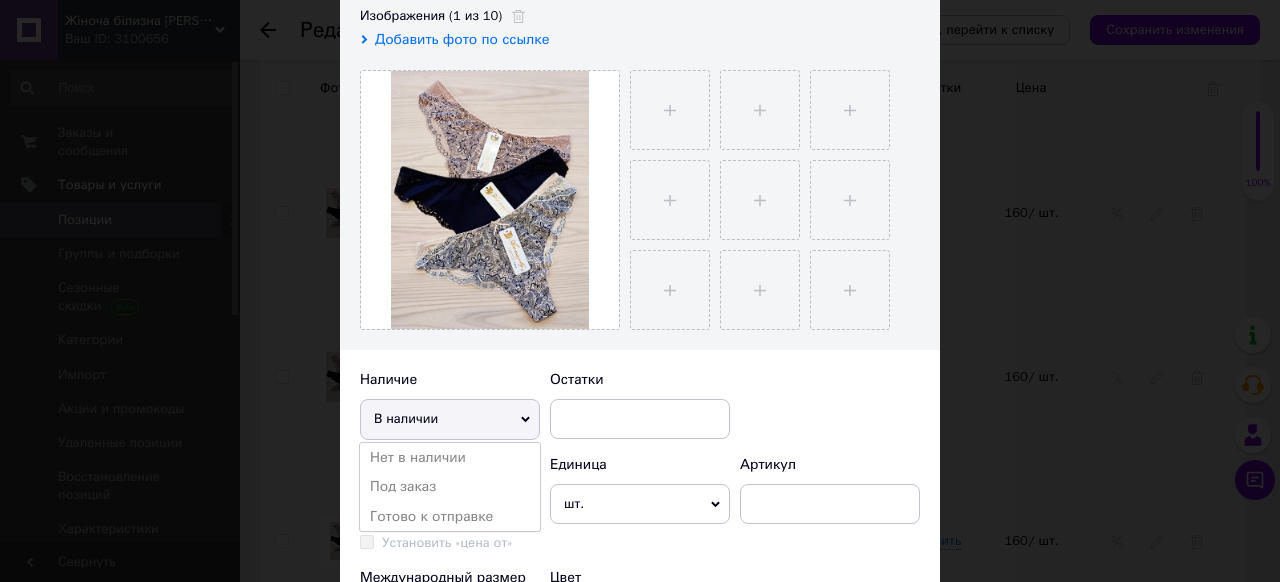 scroll, scrollTop: 400, scrollLeft: 0, axis: vertical 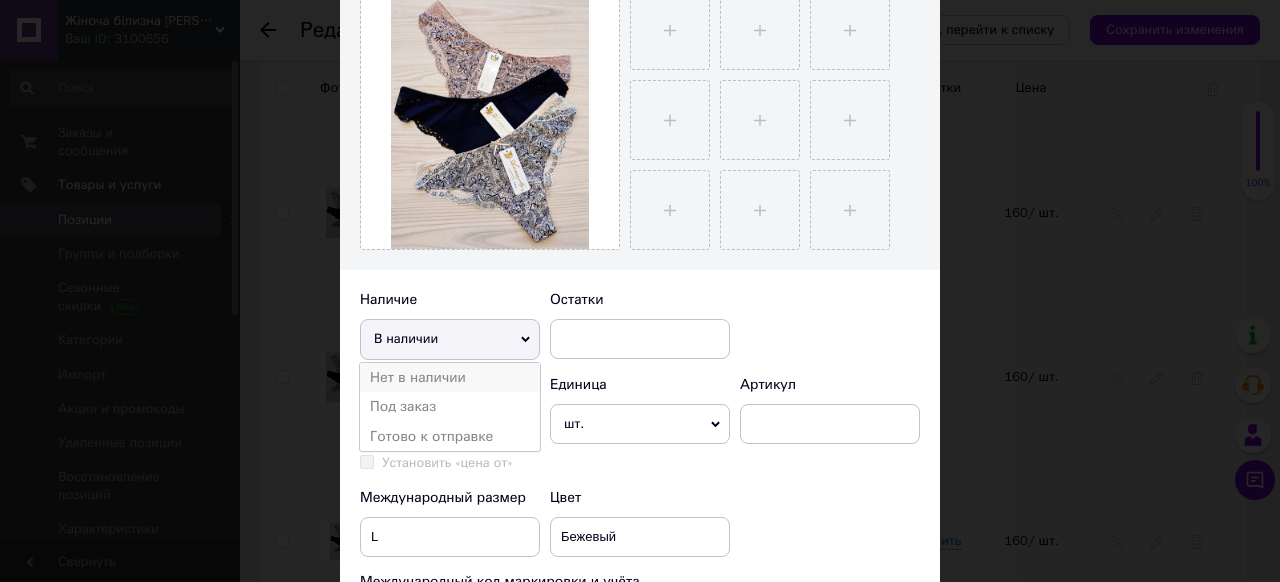 click on "Нет в наличии" at bounding box center [450, 378] 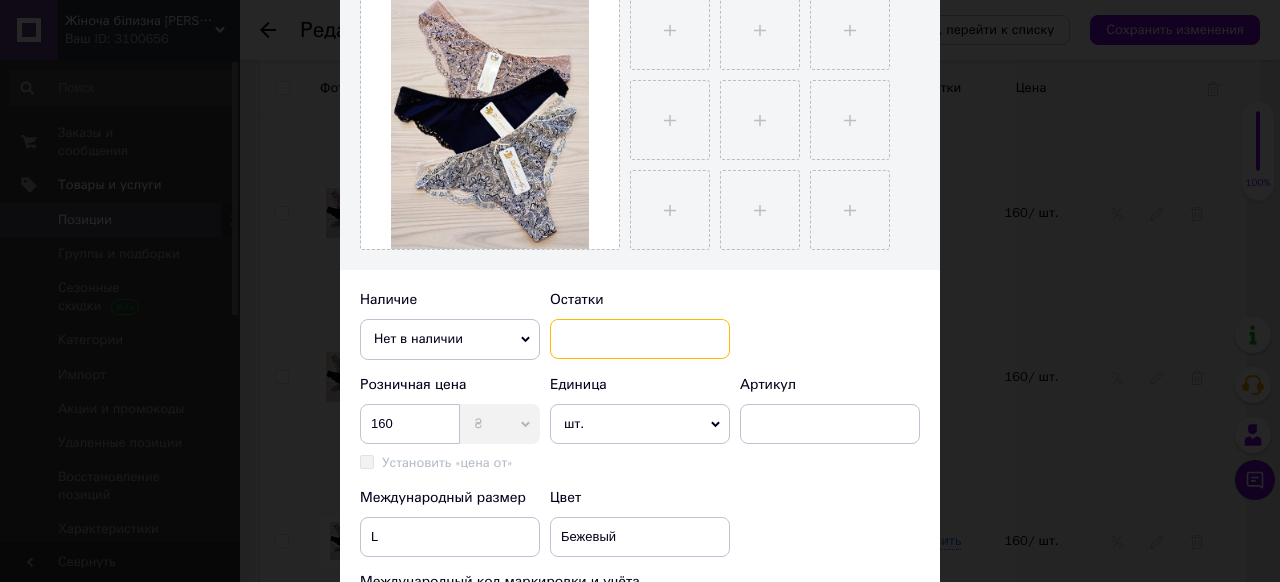 click at bounding box center (640, 339) 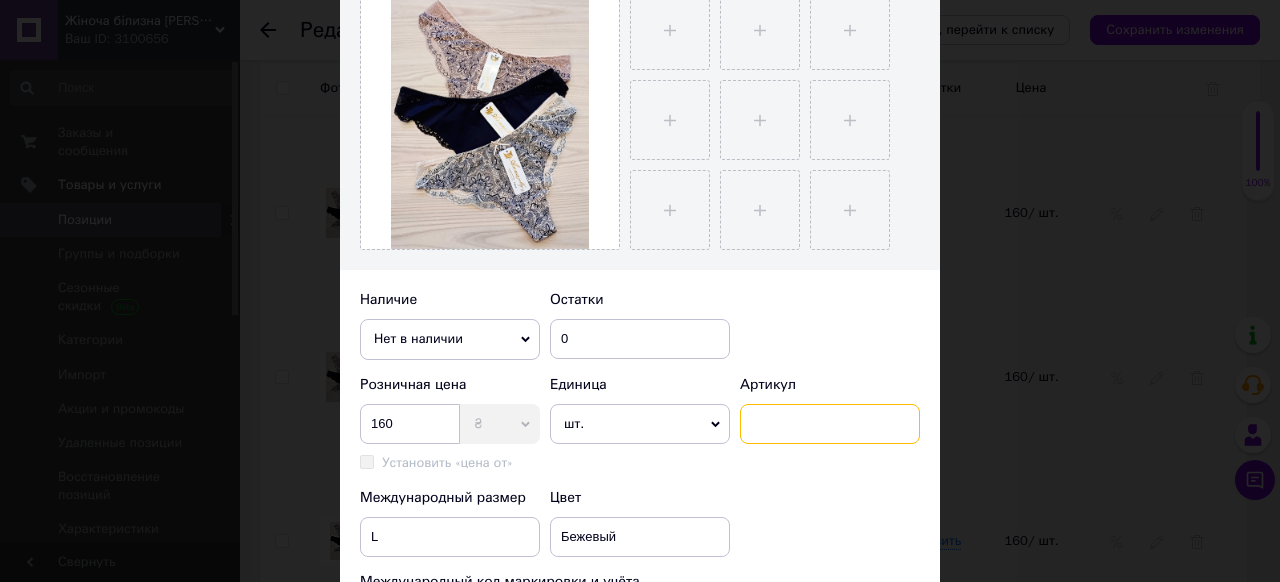 click at bounding box center (830, 424) 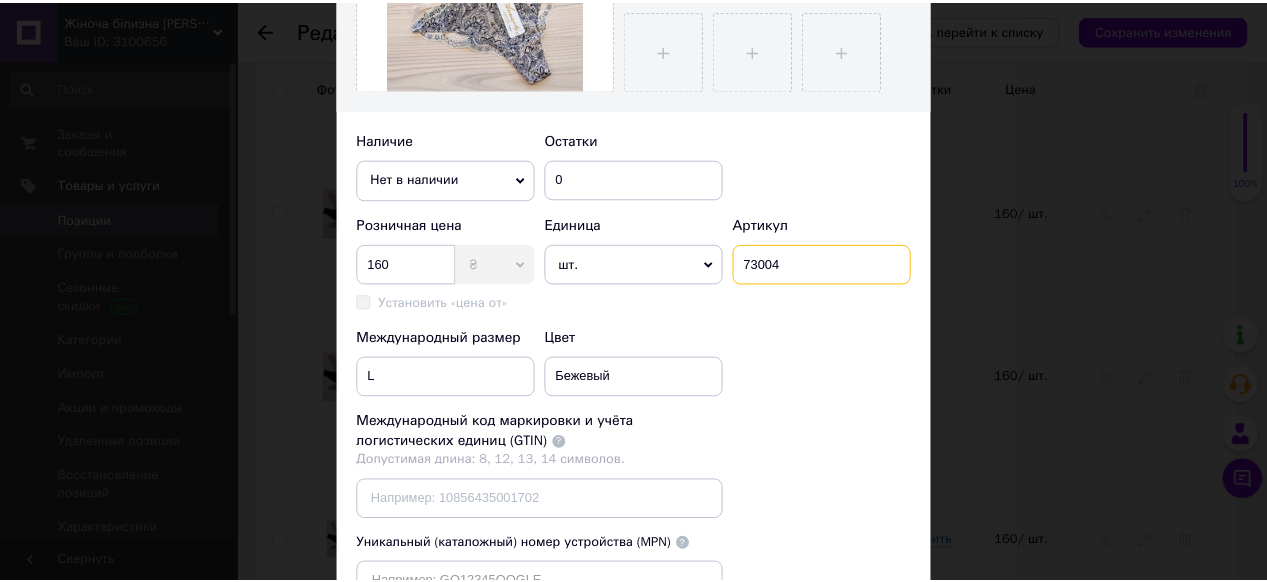 scroll, scrollTop: 720, scrollLeft: 0, axis: vertical 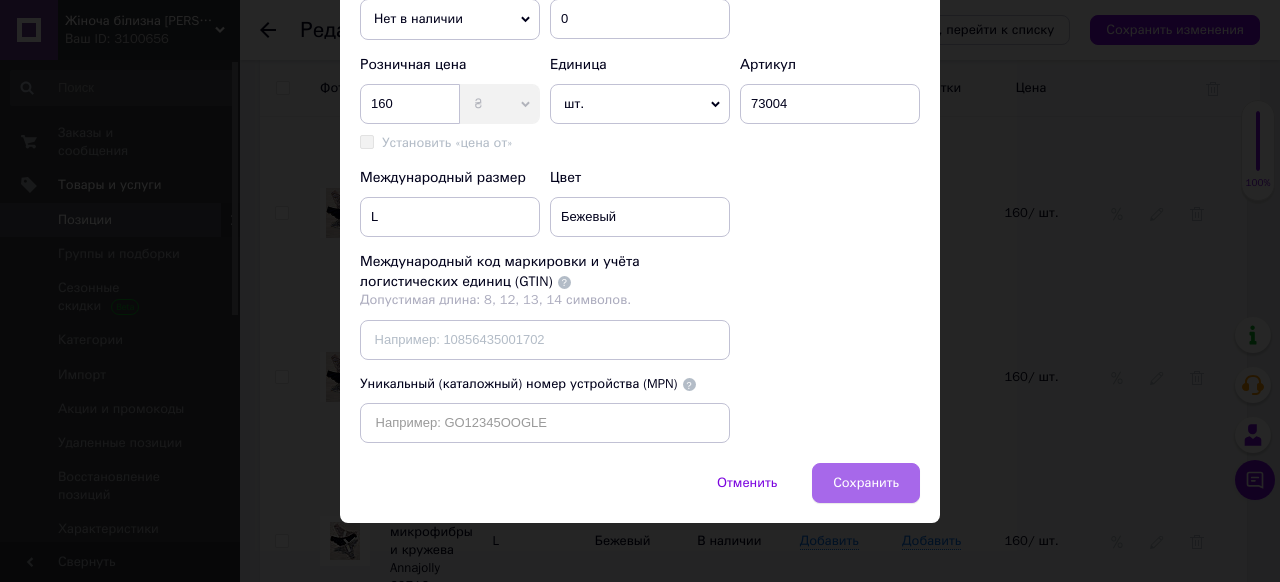 click on "Сохранить" at bounding box center (866, 483) 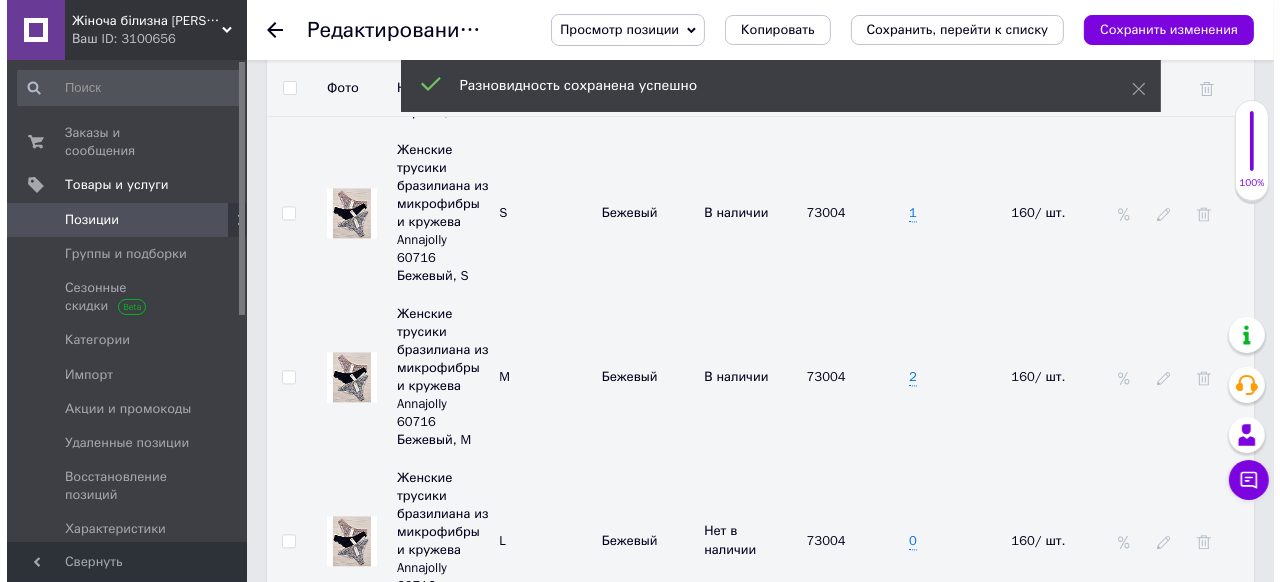 scroll, scrollTop: 3520, scrollLeft: 0, axis: vertical 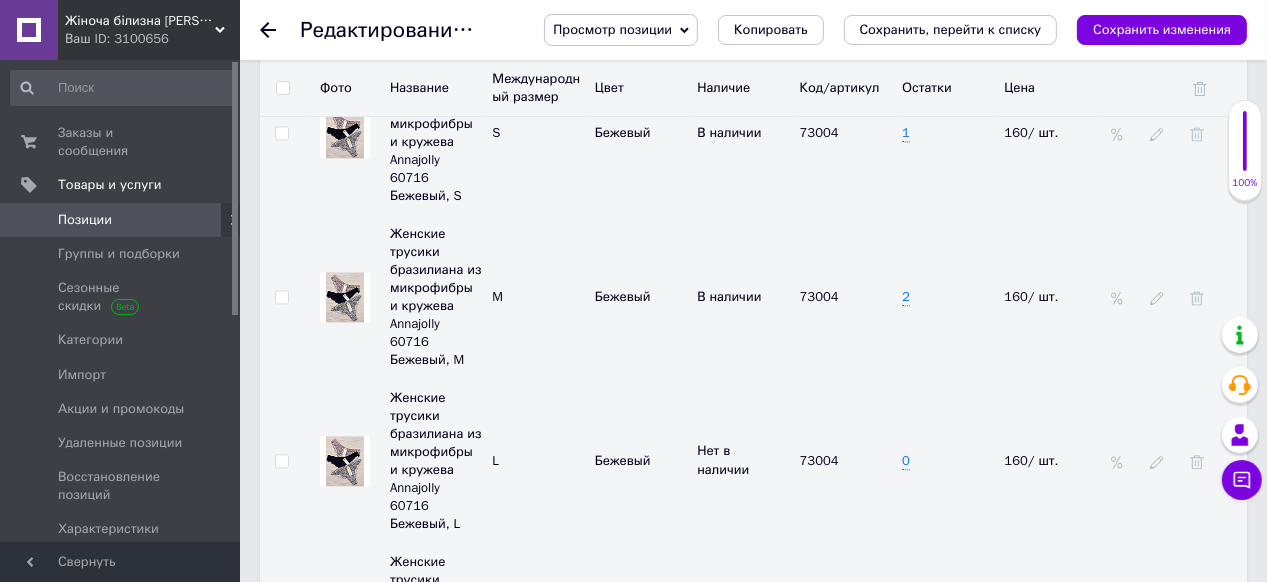 click 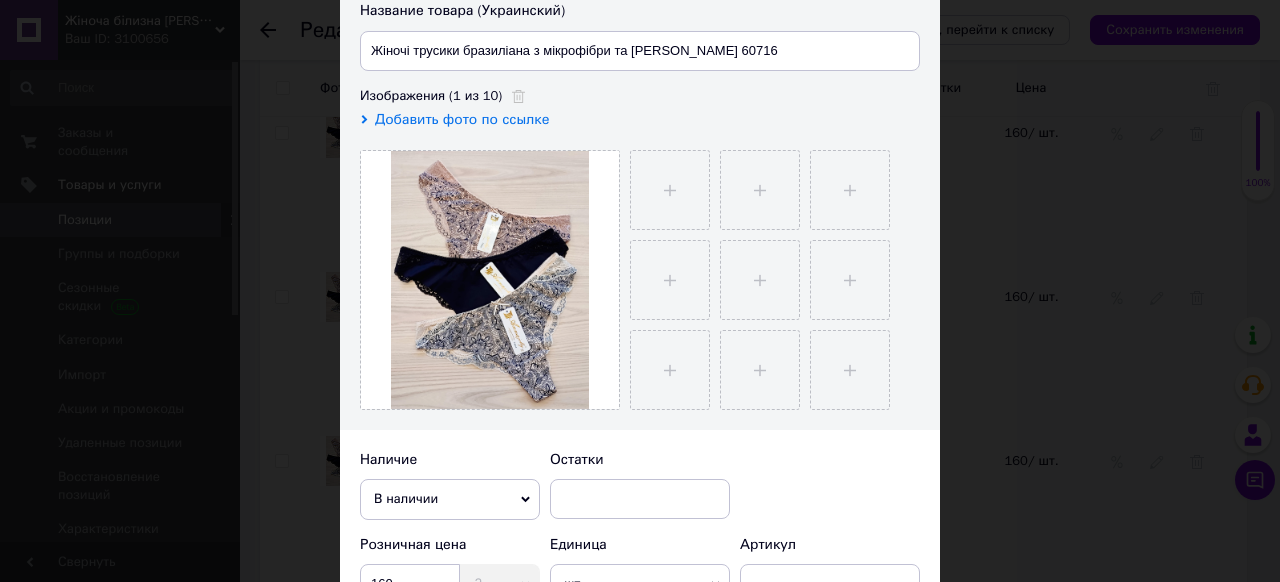 scroll, scrollTop: 320, scrollLeft: 0, axis: vertical 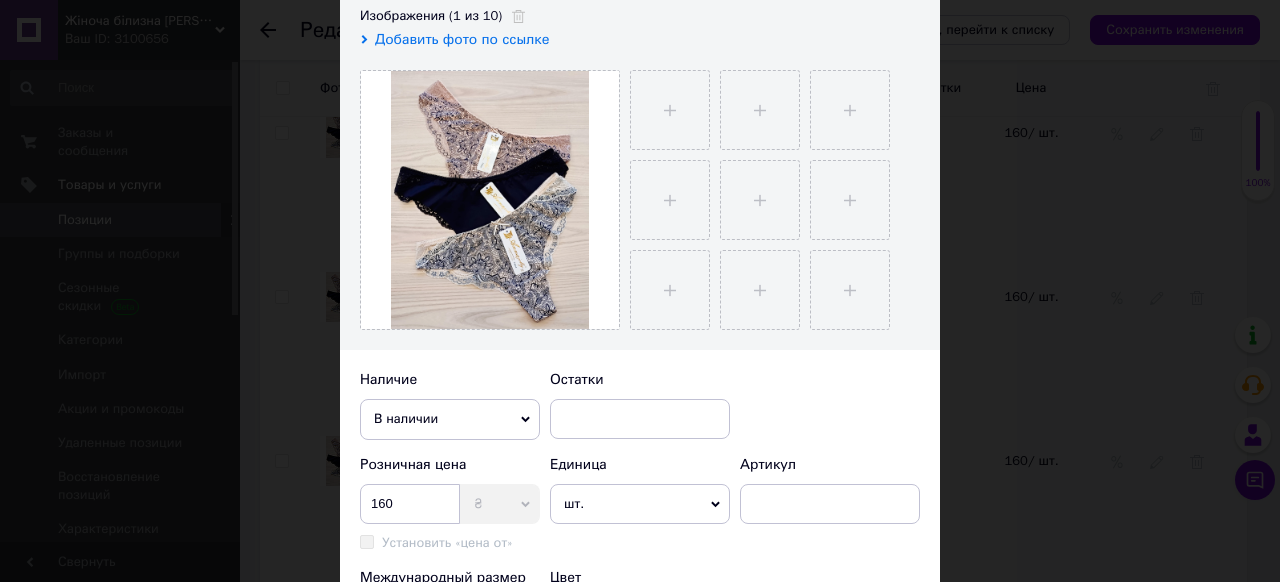 click 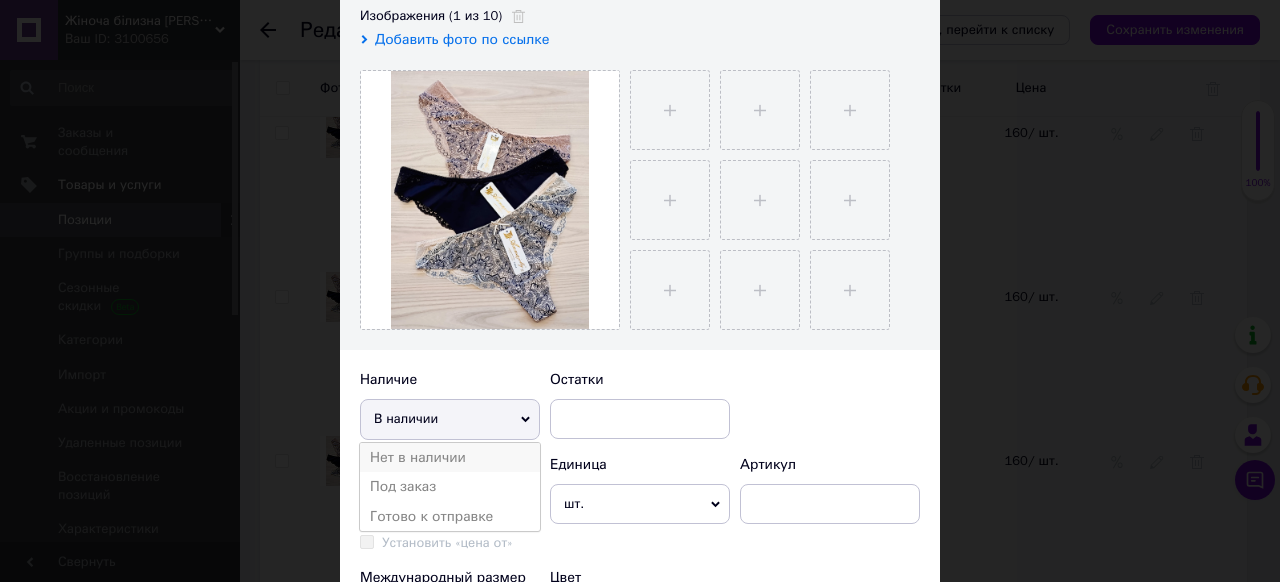 click on "Нет в наличии" at bounding box center (450, 458) 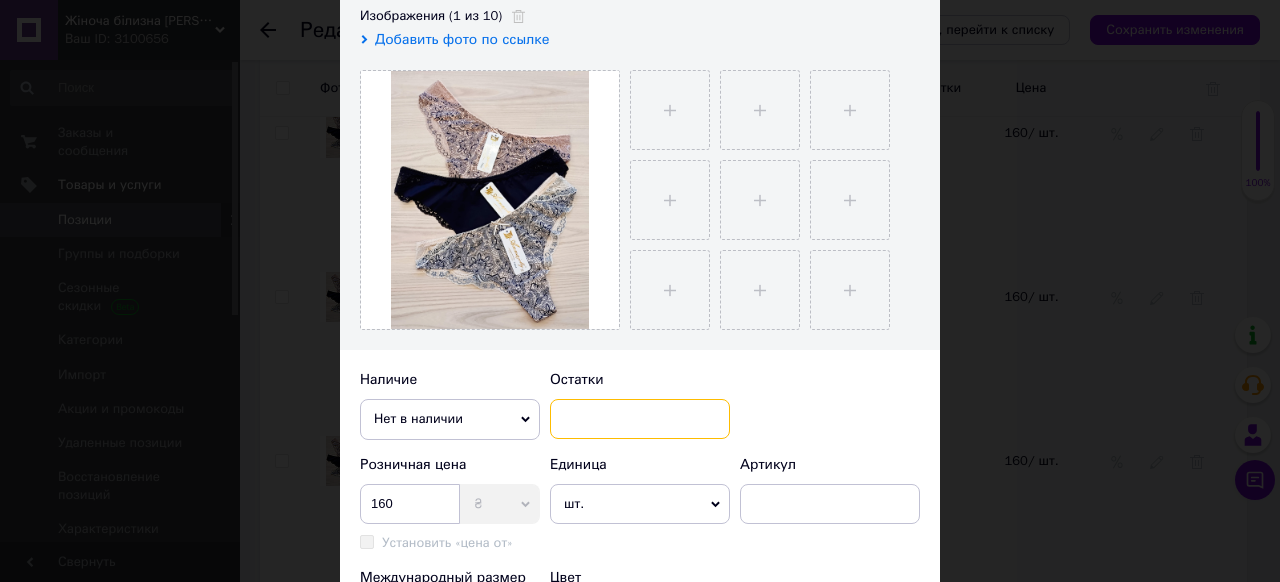 click at bounding box center [640, 419] 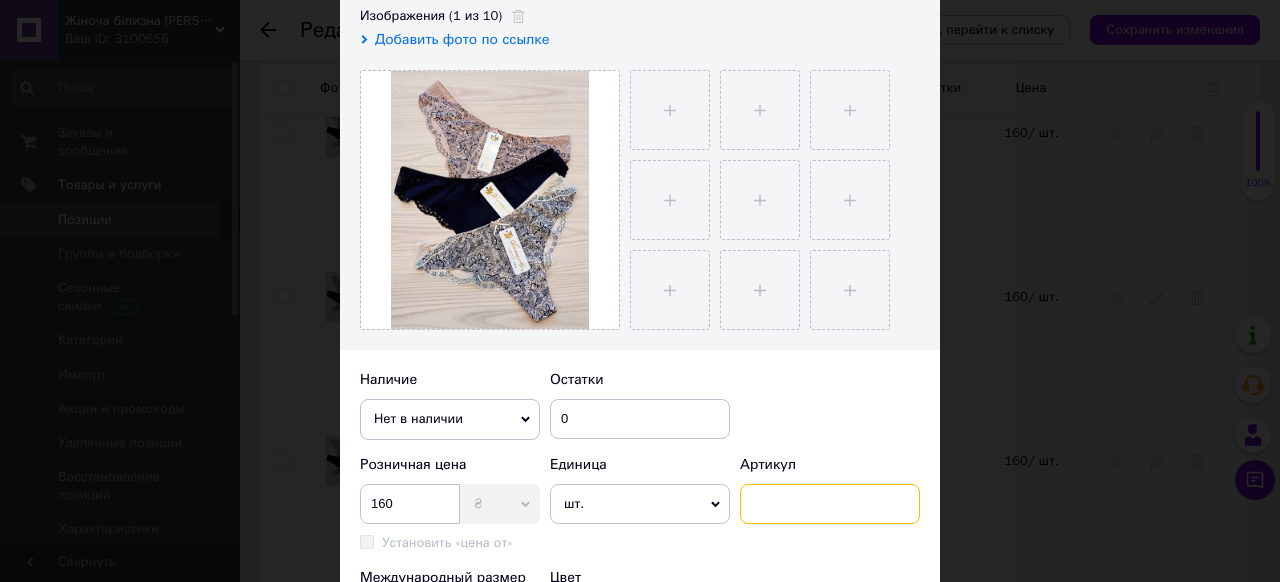 click at bounding box center (830, 504) 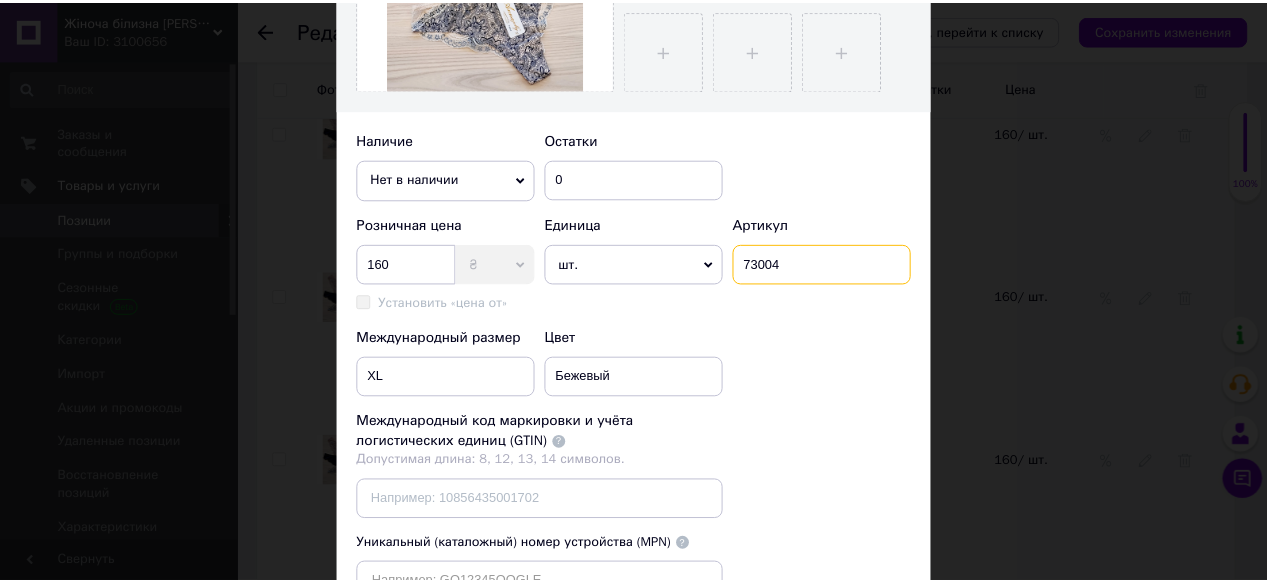 scroll, scrollTop: 720, scrollLeft: 0, axis: vertical 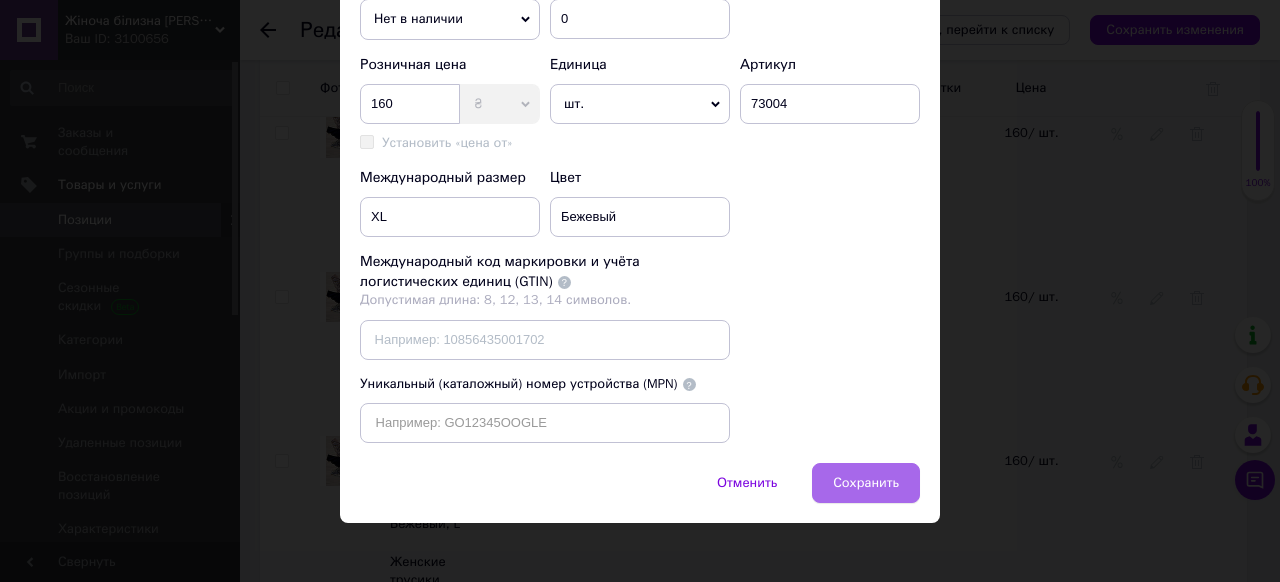 click on "Сохранить" at bounding box center [866, 483] 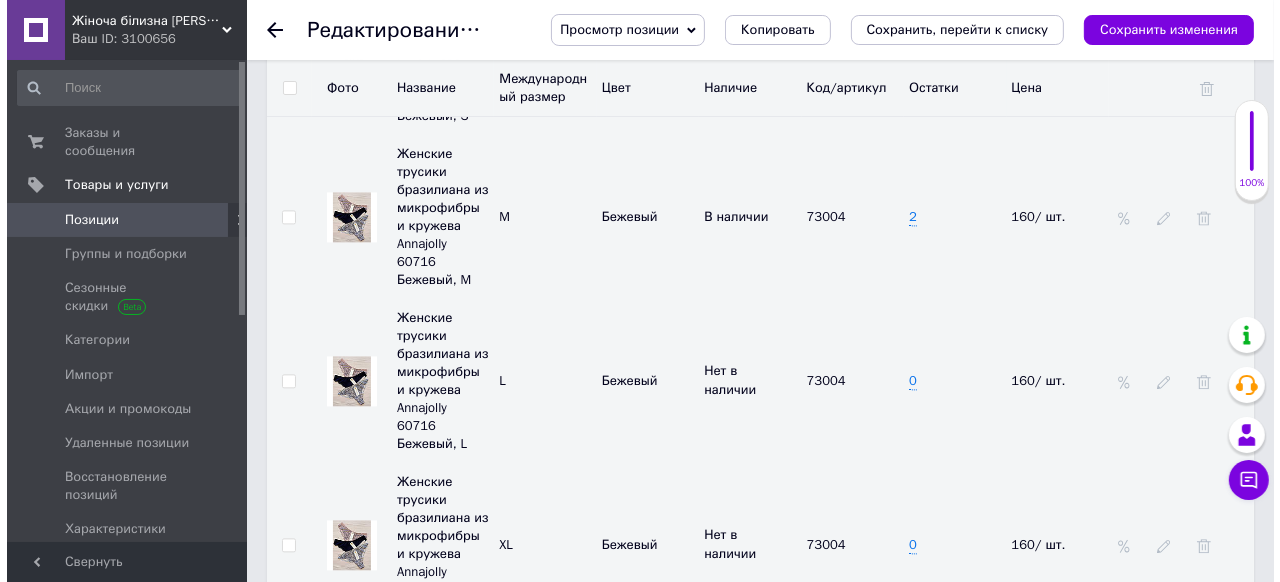 scroll, scrollTop: 3680, scrollLeft: 0, axis: vertical 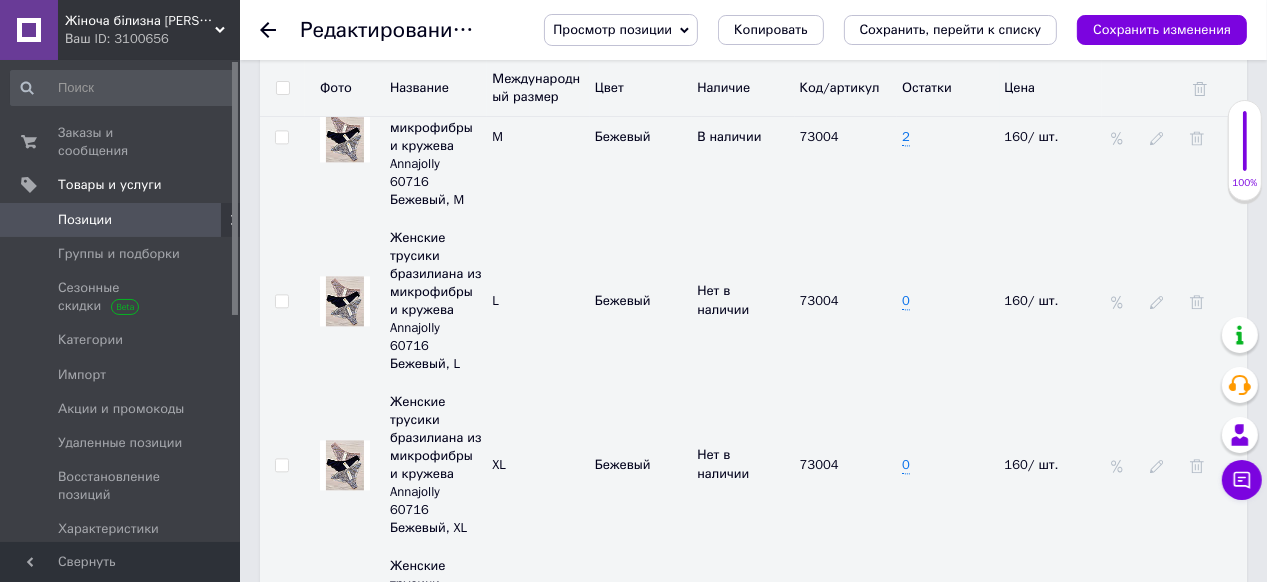 click 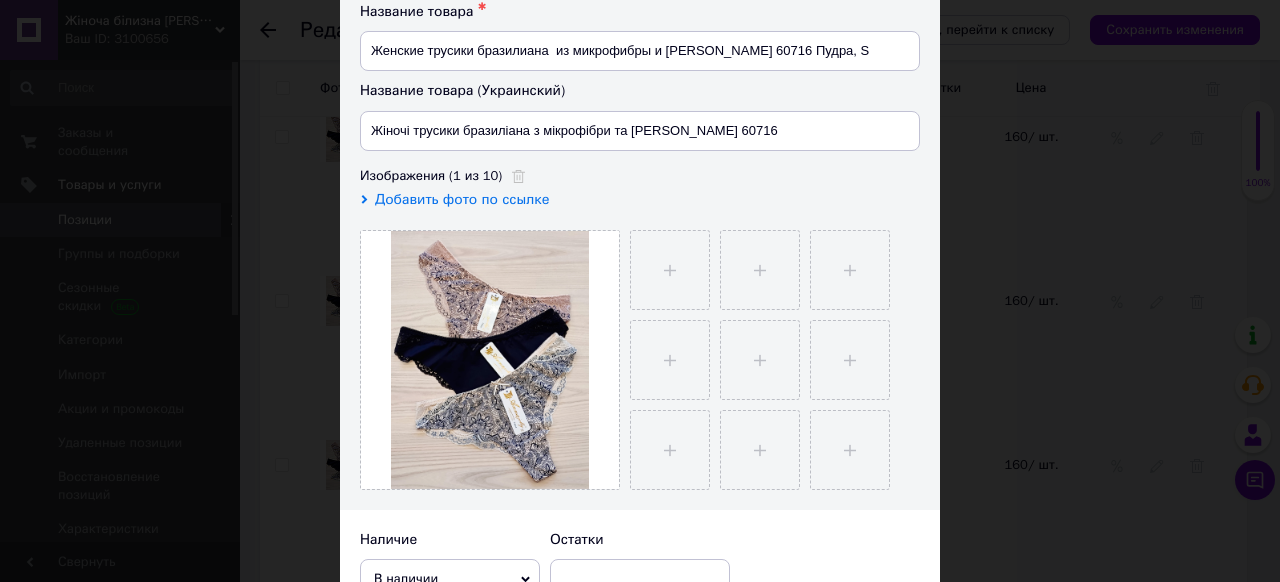 scroll, scrollTop: 320, scrollLeft: 0, axis: vertical 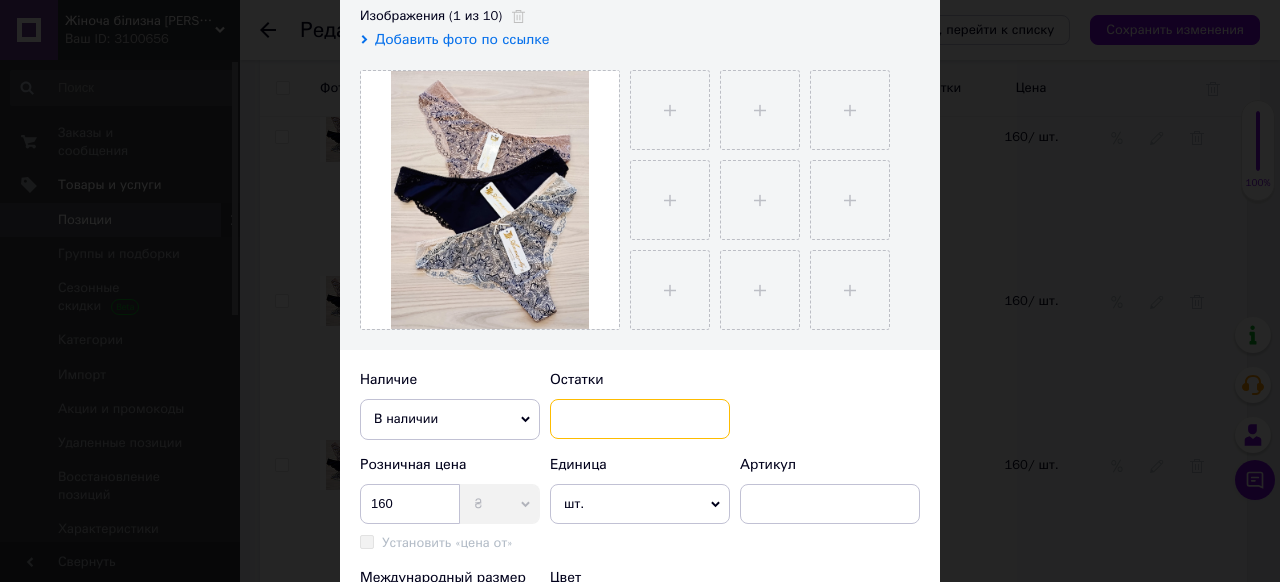 click at bounding box center [640, 419] 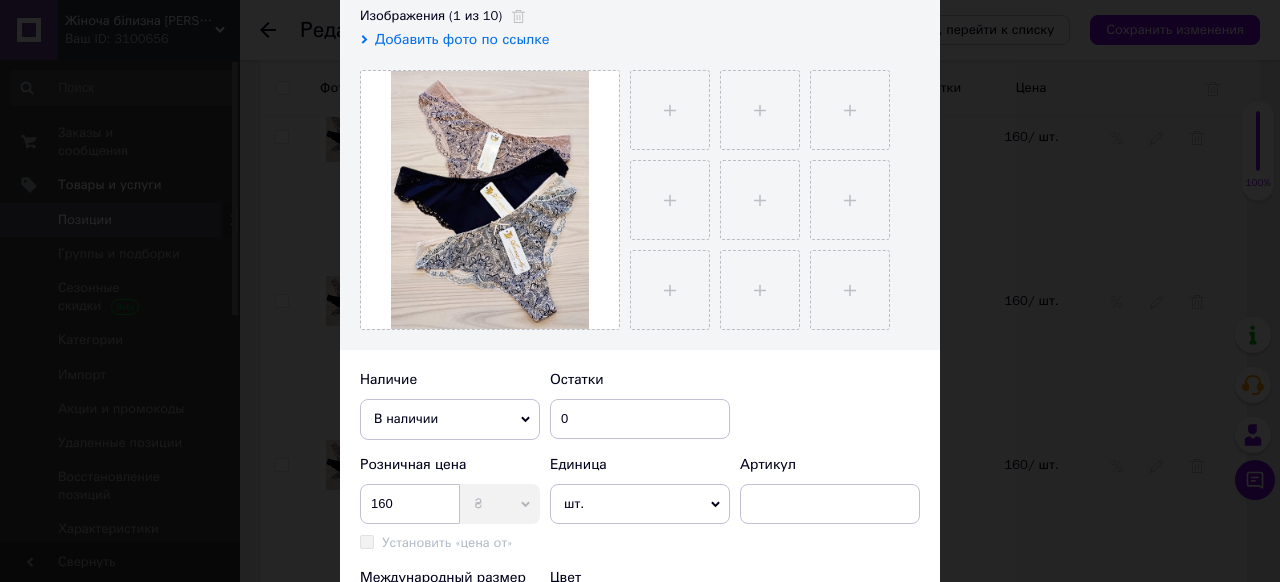 click on "В наличии" at bounding box center [450, 419] 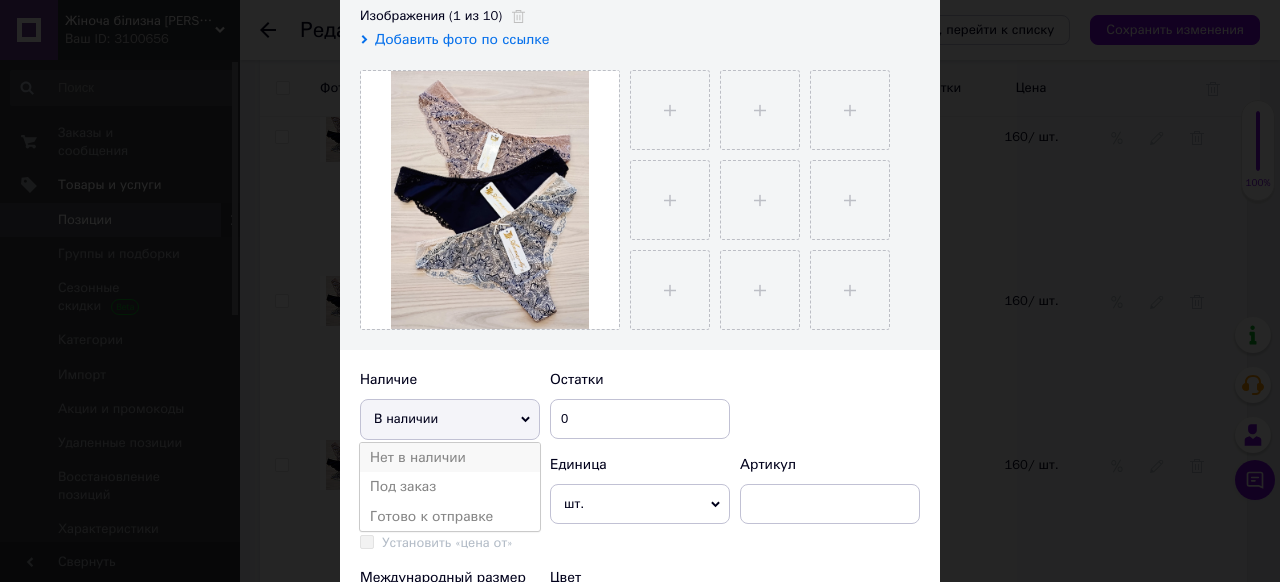 drag, startPoint x: 465, startPoint y: 451, endPoint x: 476, endPoint y: 450, distance: 11.045361 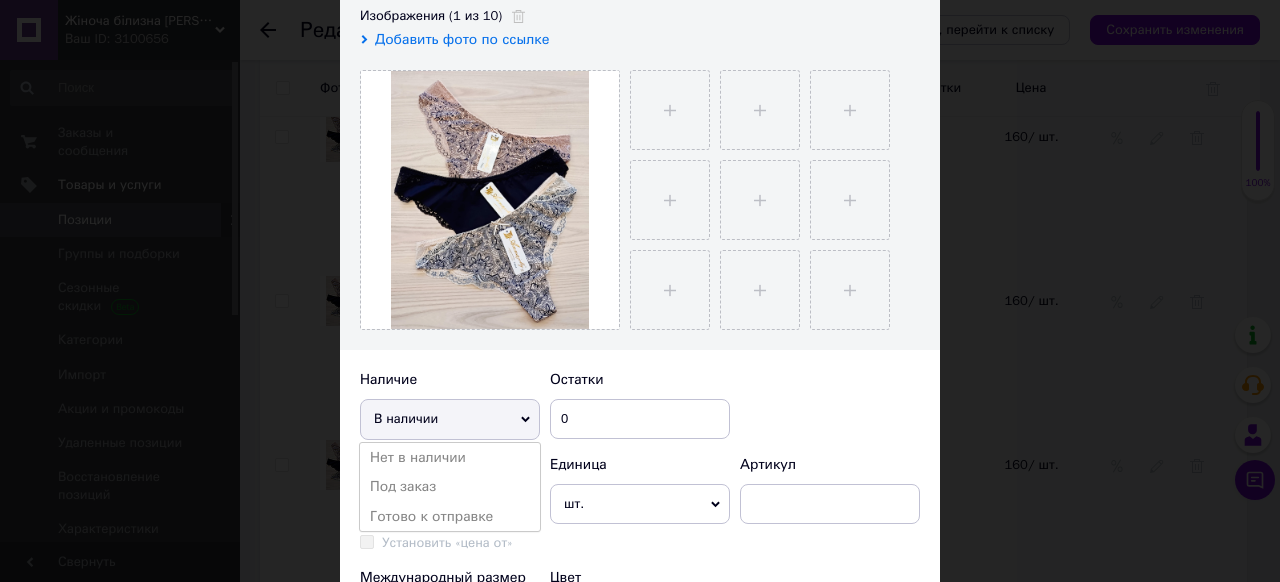 click on "Нет в наличии" at bounding box center (450, 458) 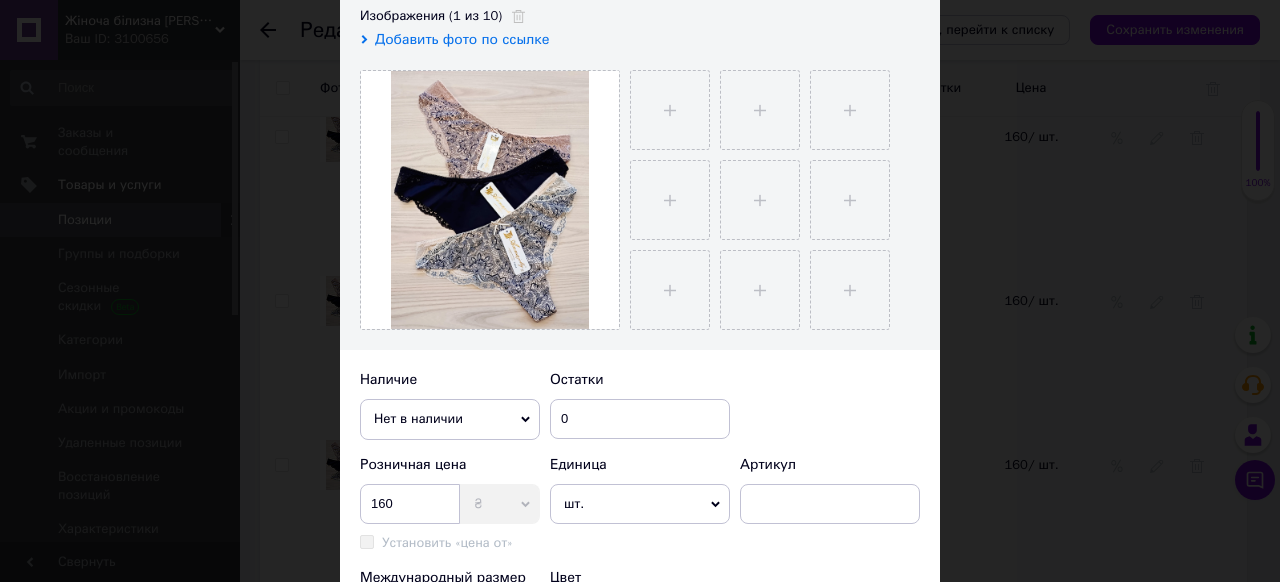 scroll, scrollTop: 400, scrollLeft: 0, axis: vertical 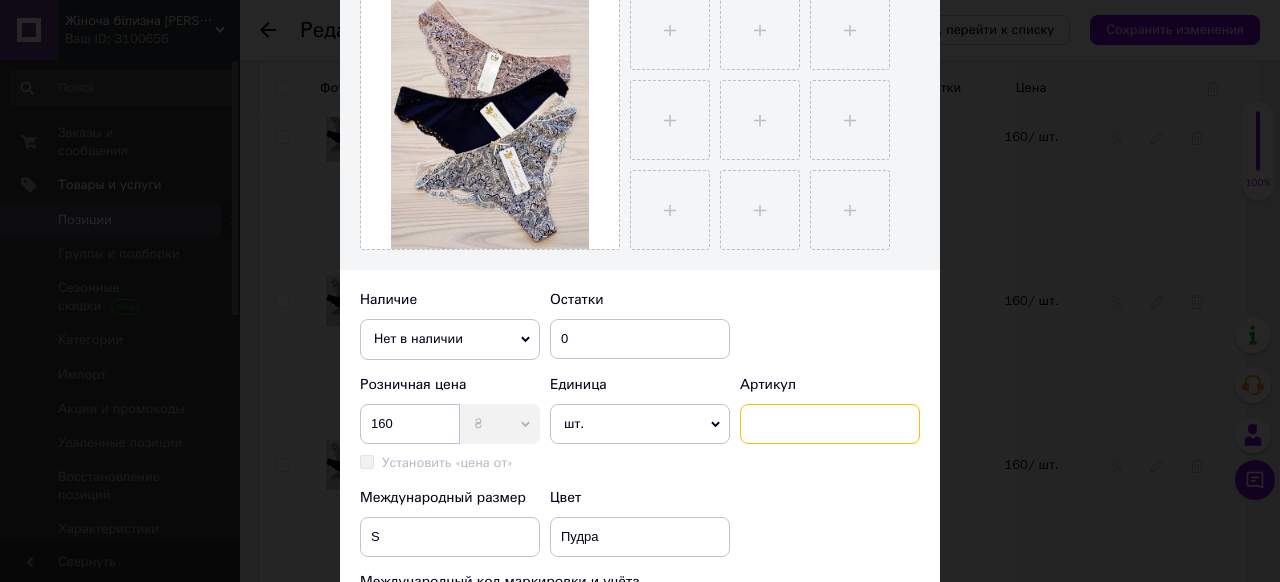 click at bounding box center (830, 424) 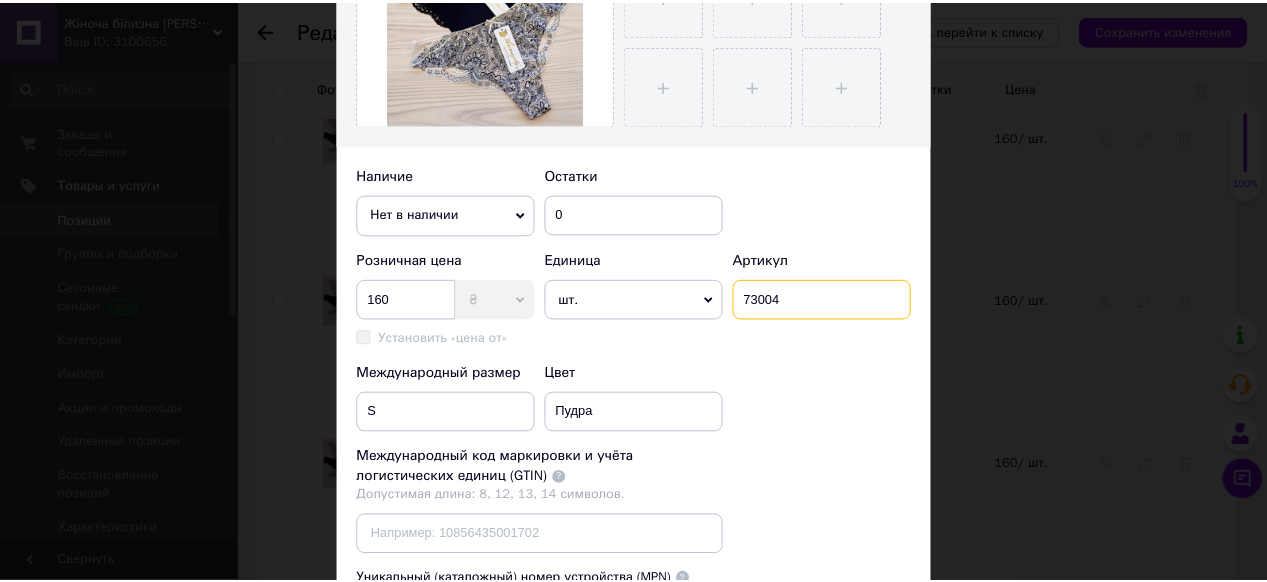 scroll, scrollTop: 764, scrollLeft: 0, axis: vertical 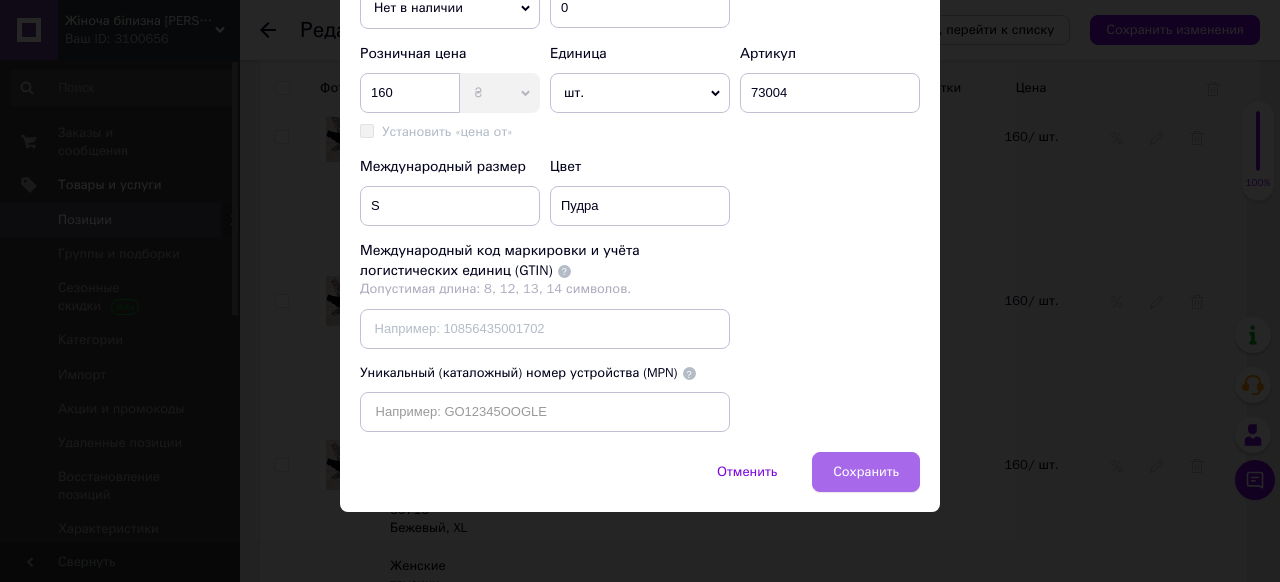 click on "Сохранить" at bounding box center [866, 472] 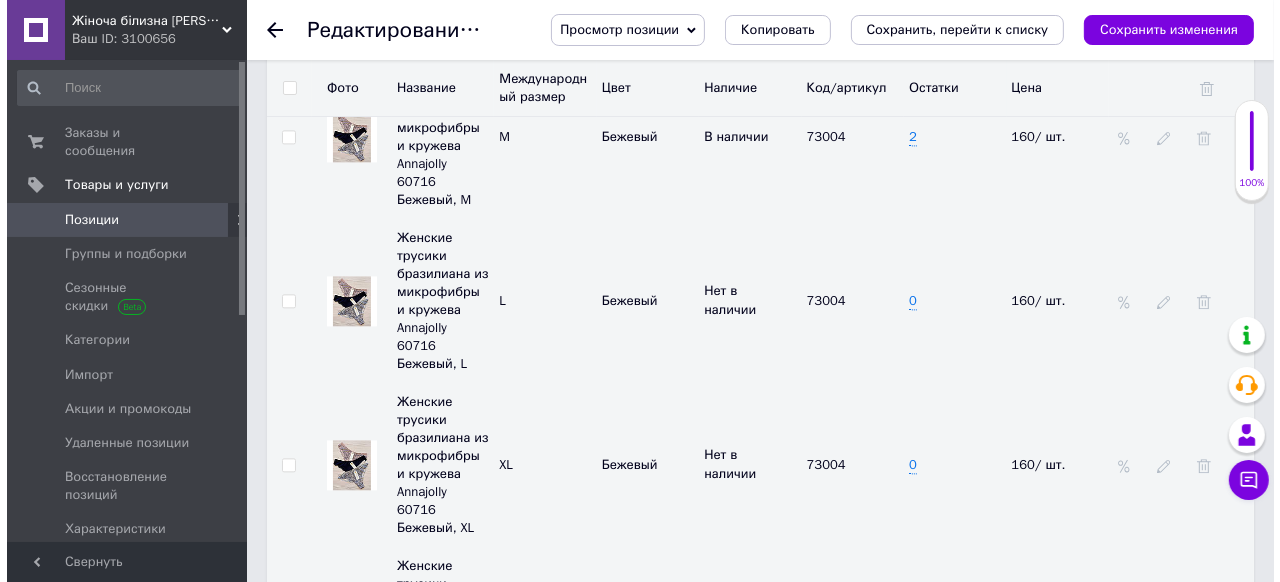 scroll, scrollTop: 3760, scrollLeft: 0, axis: vertical 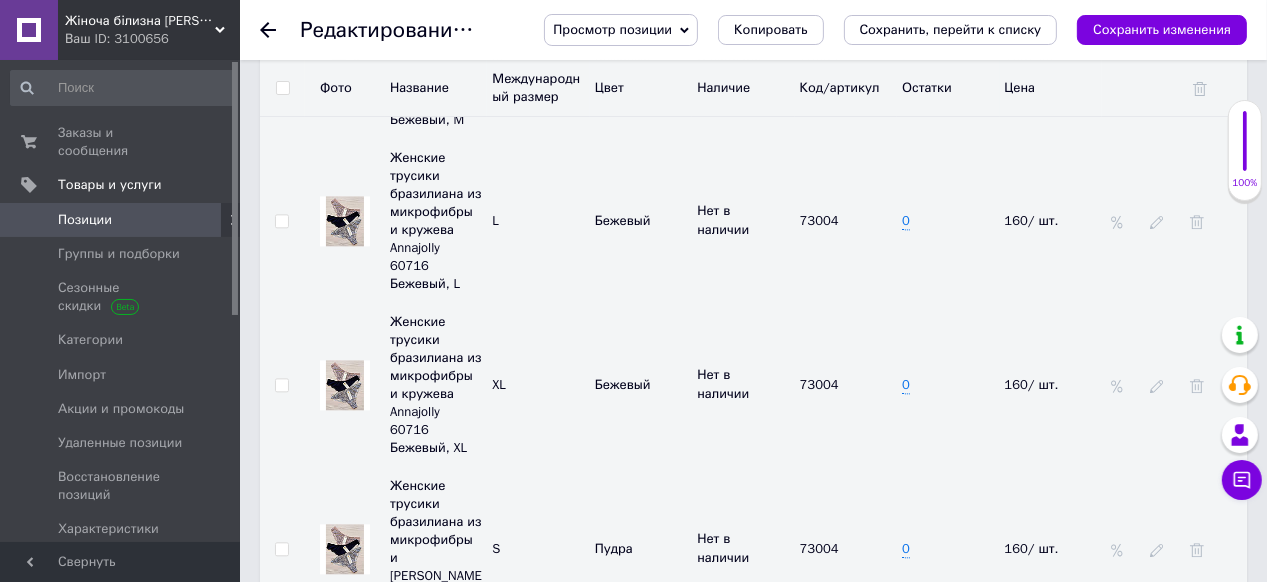 click 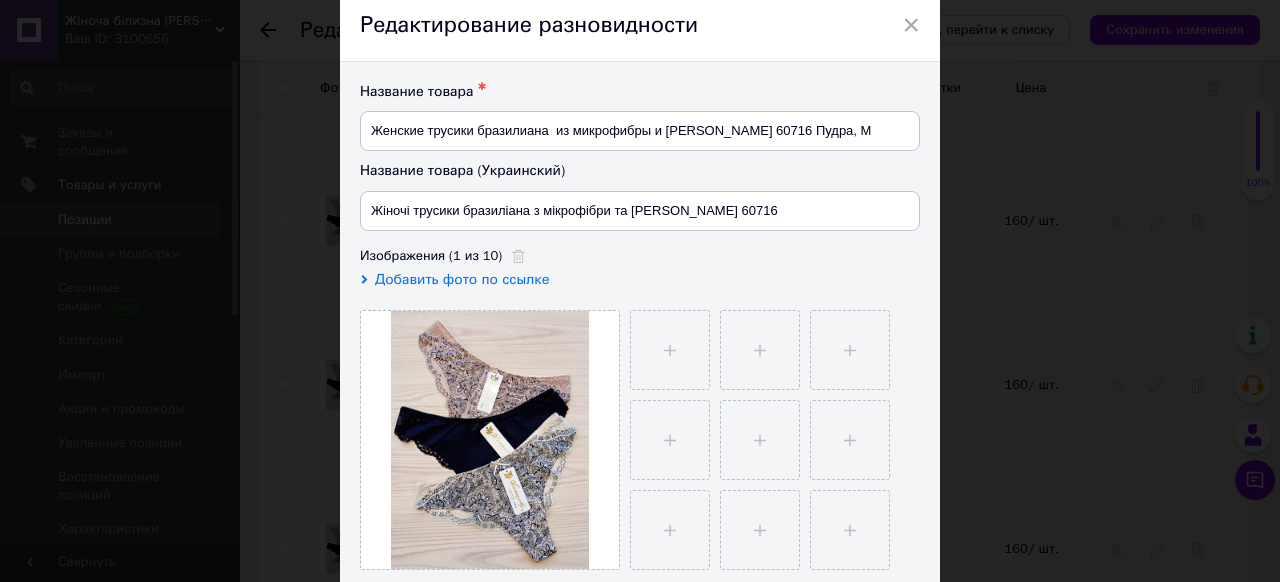 scroll, scrollTop: 240, scrollLeft: 0, axis: vertical 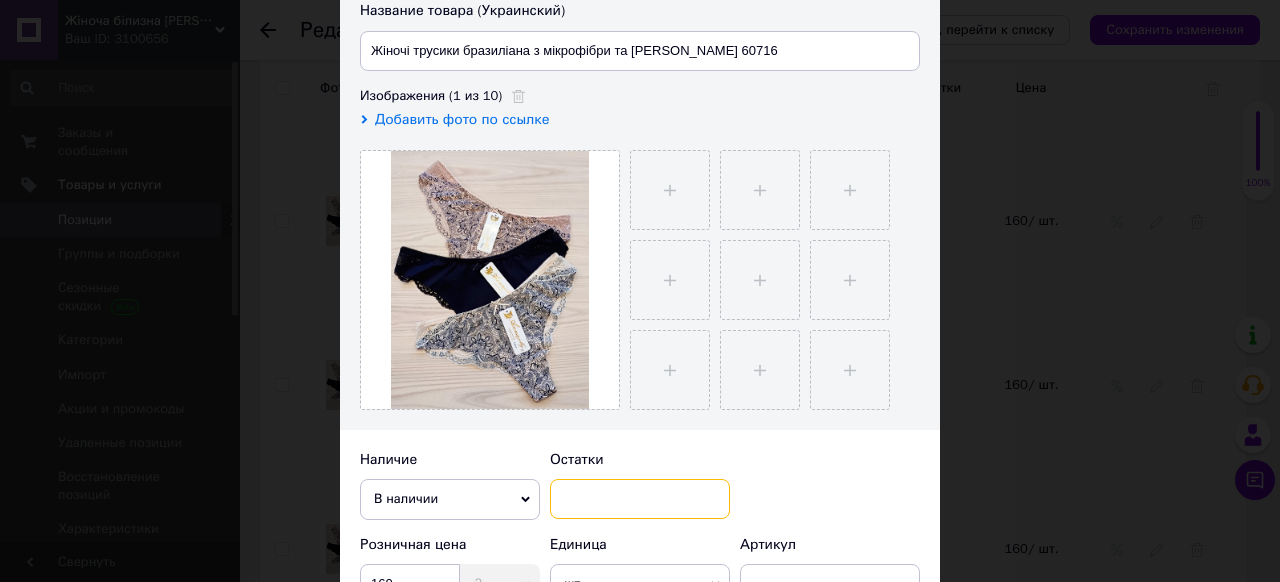 click at bounding box center (640, 499) 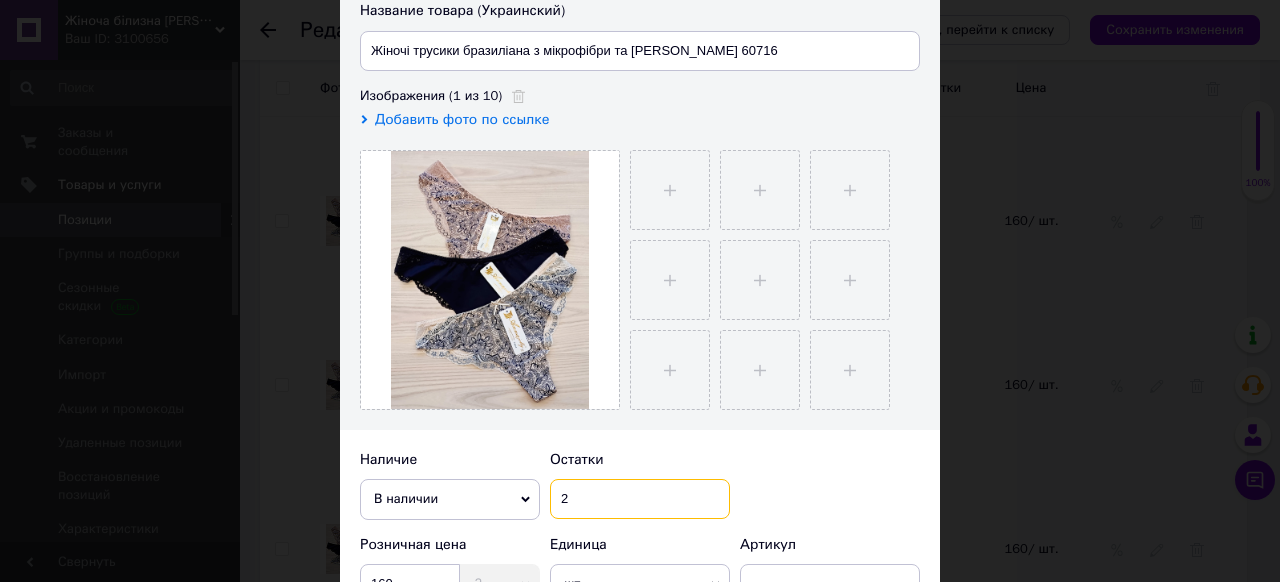 scroll, scrollTop: 480, scrollLeft: 0, axis: vertical 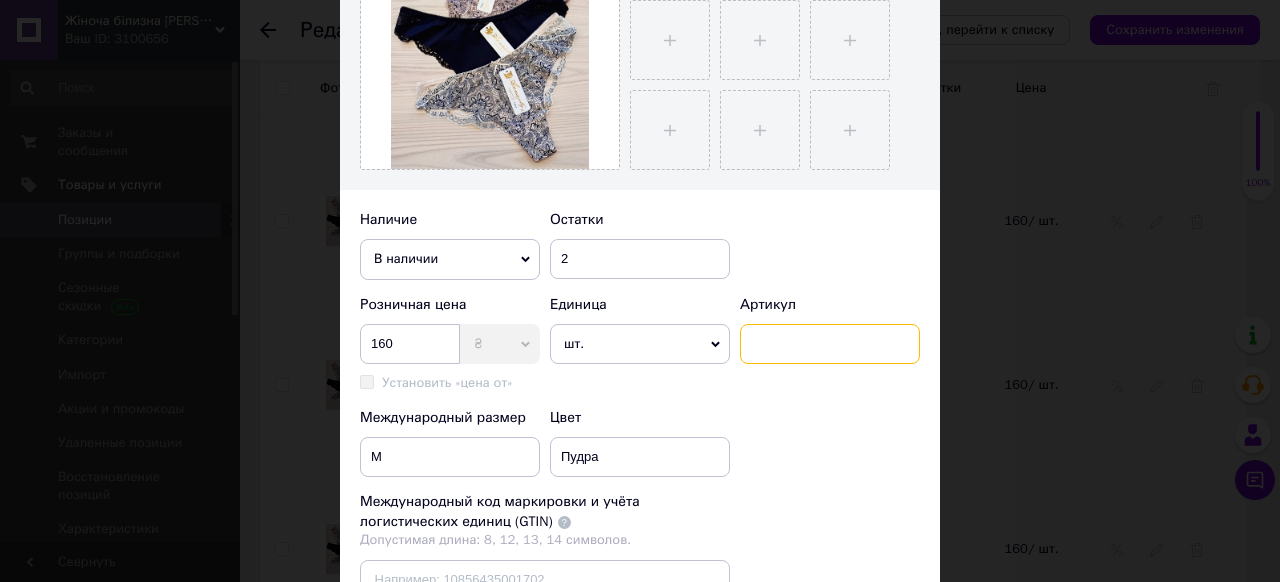 click at bounding box center [830, 344] 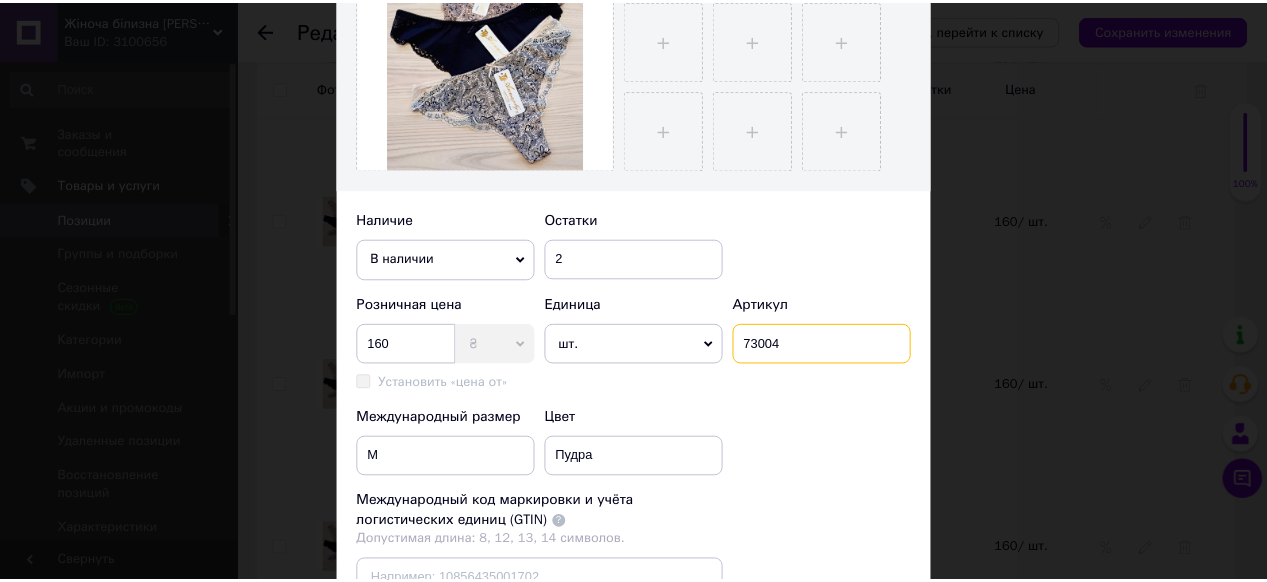 scroll, scrollTop: 720, scrollLeft: 0, axis: vertical 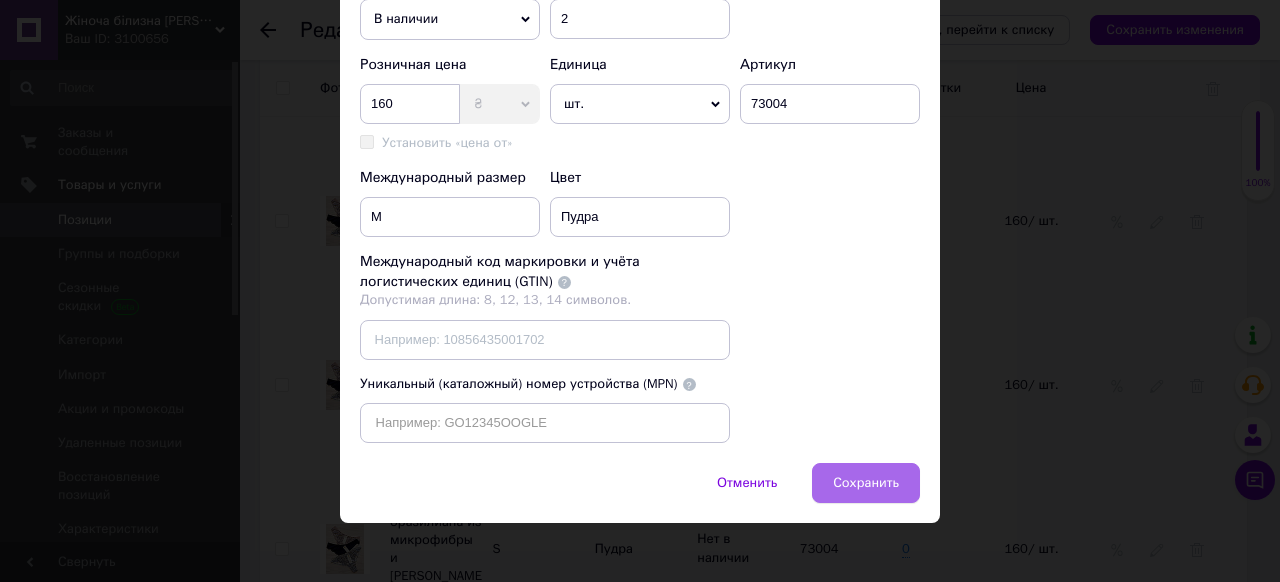 click on "Сохранить" at bounding box center (866, 483) 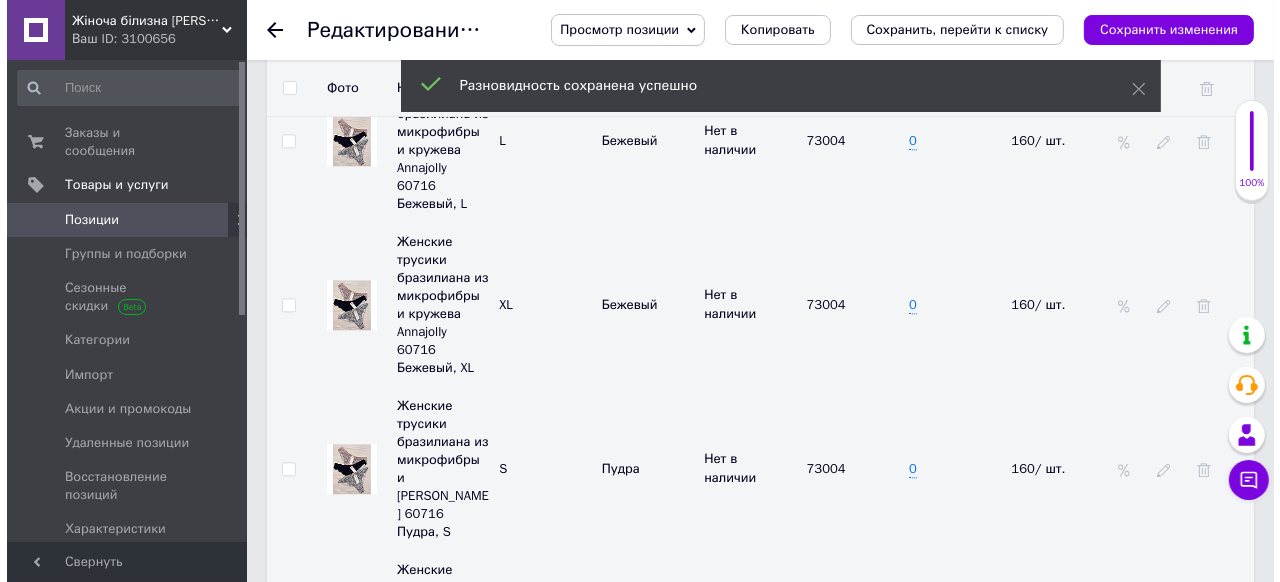 scroll, scrollTop: 3920, scrollLeft: 0, axis: vertical 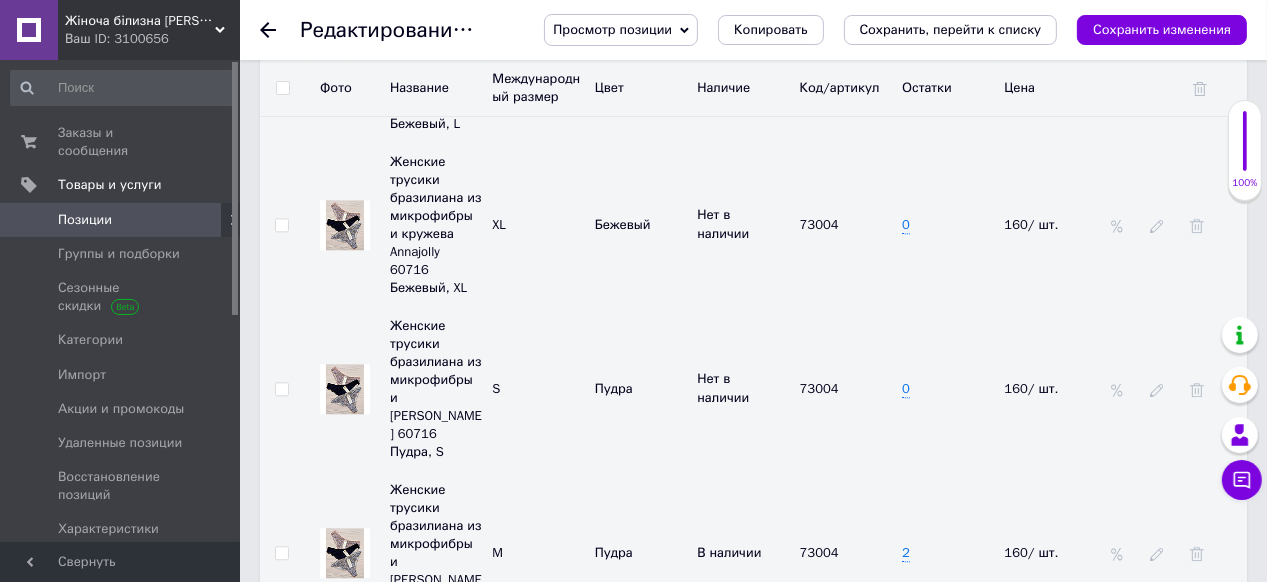 click 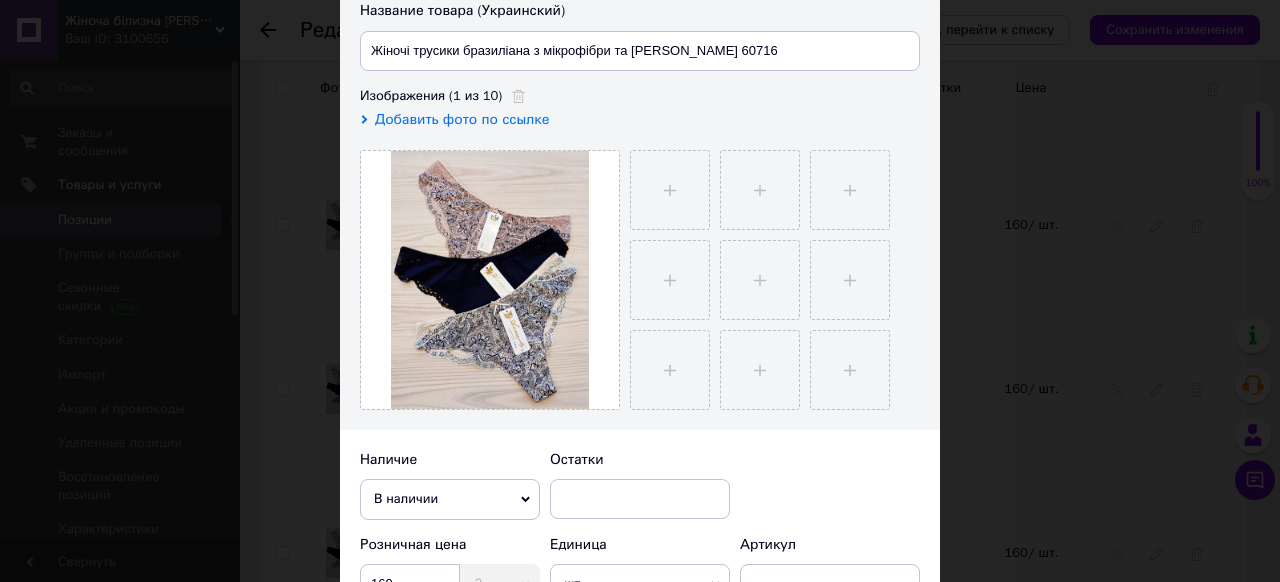 scroll, scrollTop: 320, scrollLeft: 0, axis: vertical 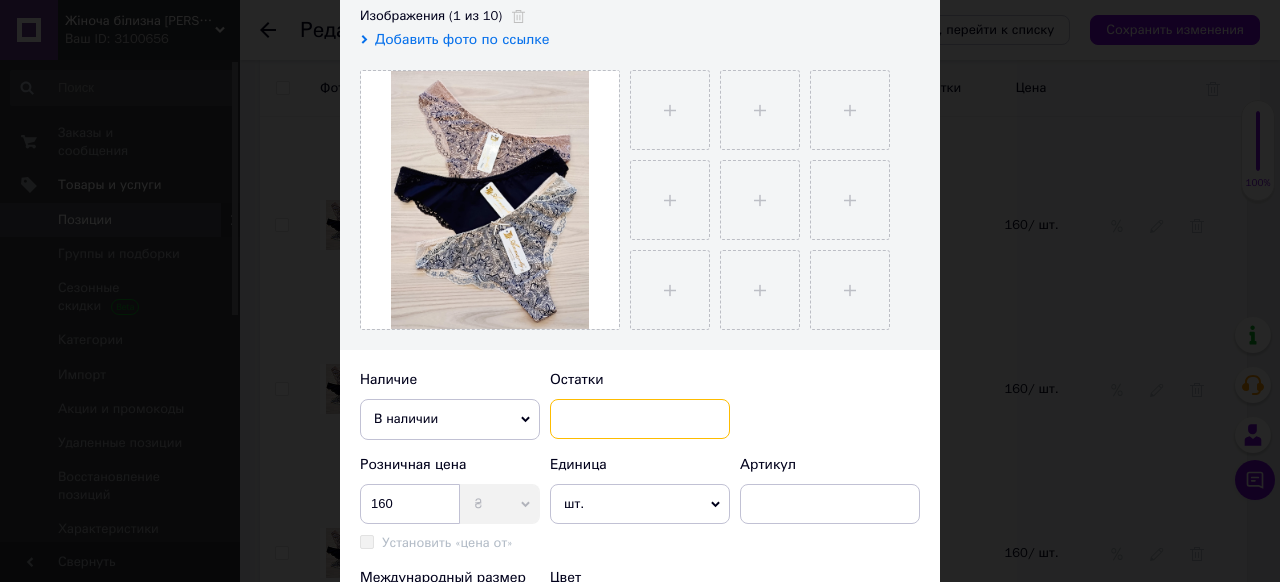 click at bounding box center (640, 419) 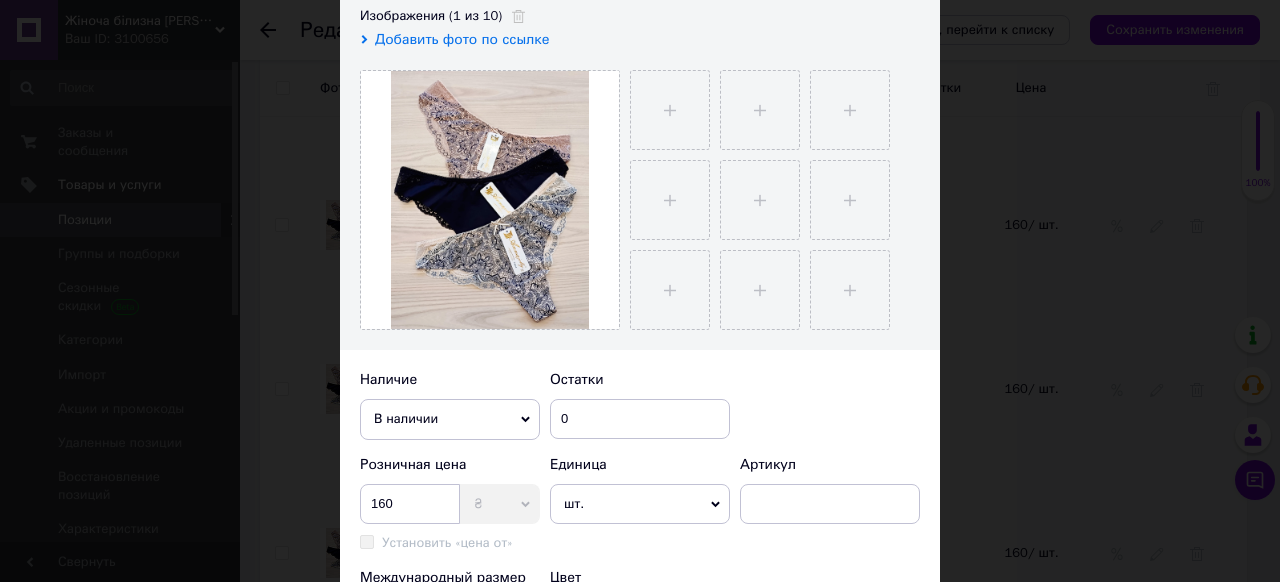 click 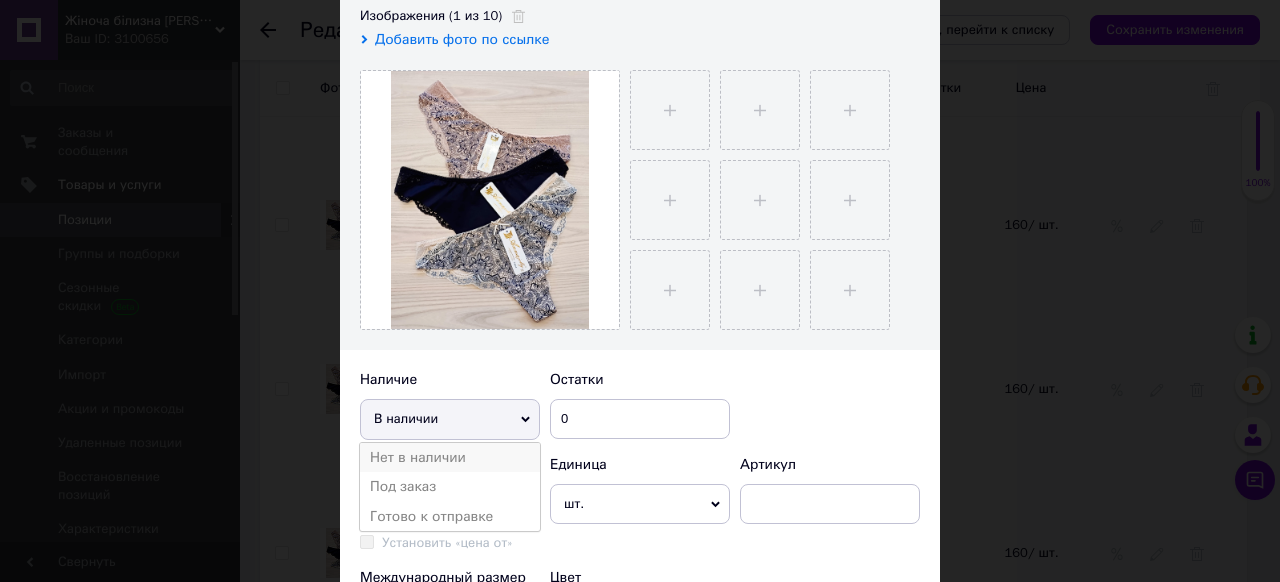 click on "Нет в наличии" at bounding box center (450, 458) 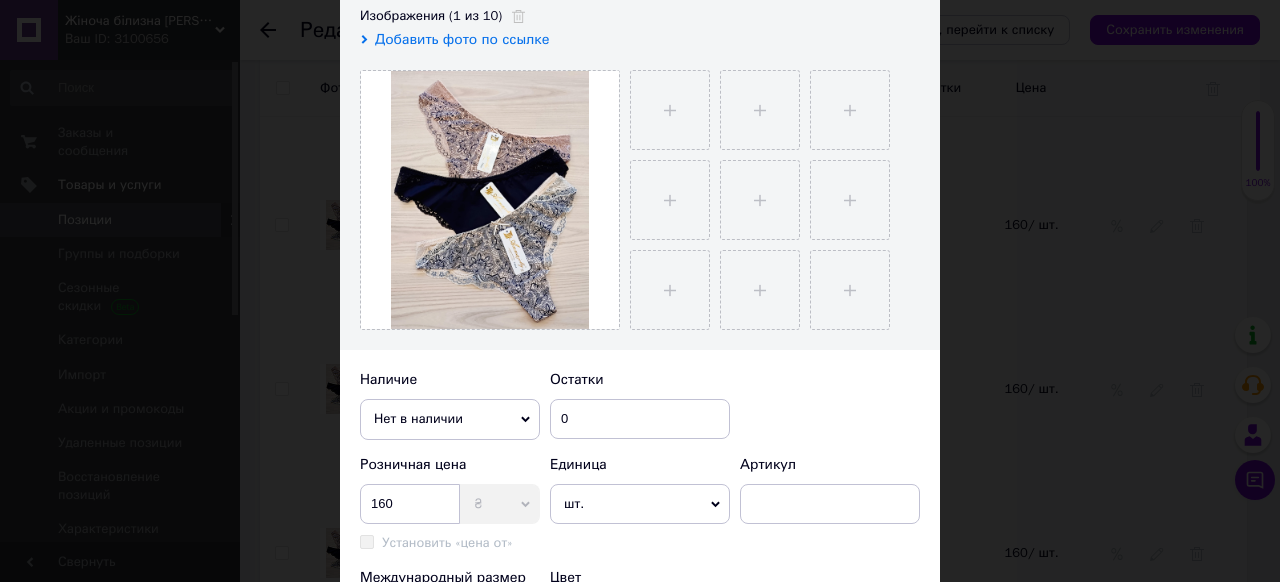 scroll, scrollTop: 480, scrollLeft: 0, axis: vertical 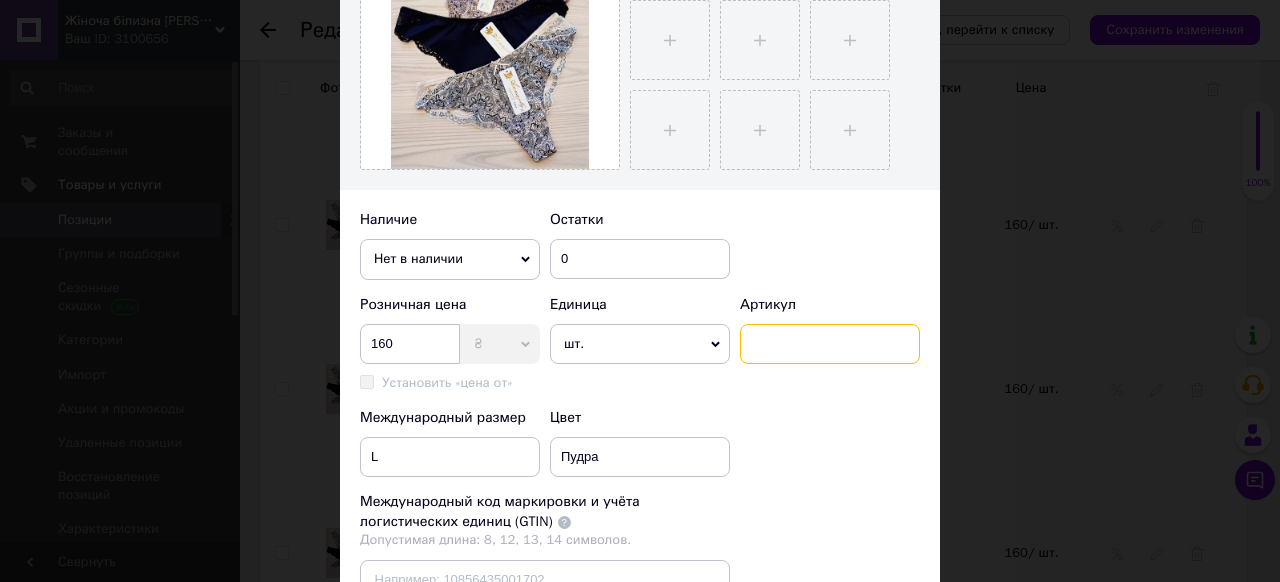 click at bounding box center (830, 344) 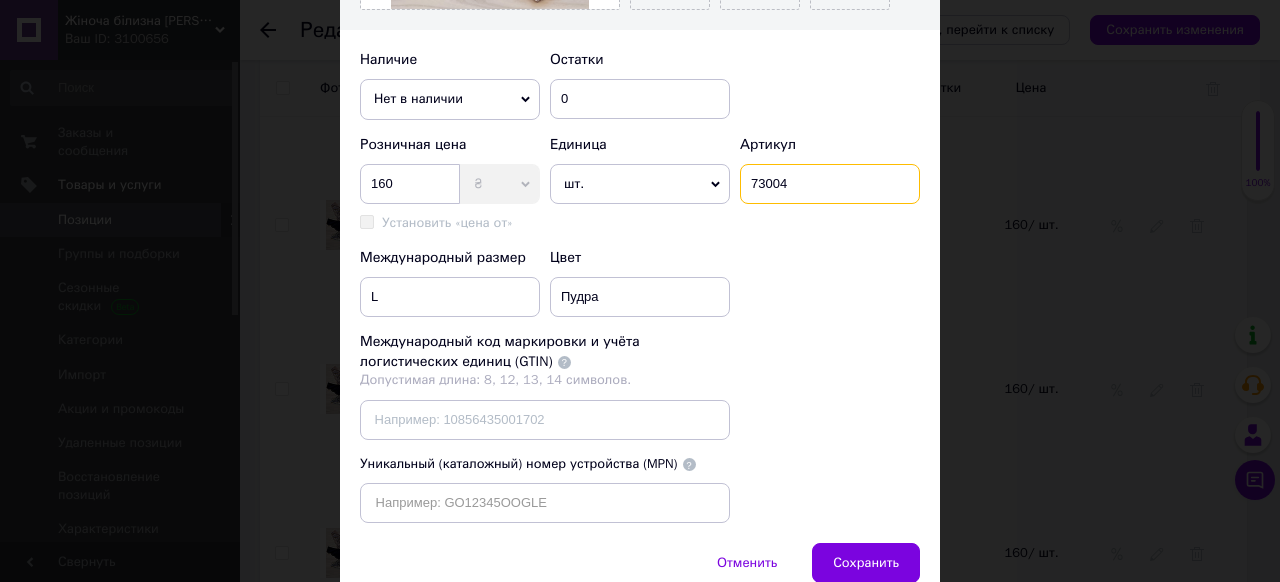 scroll, scrollTop: 720, scrollLeft: 0, axis: vertical 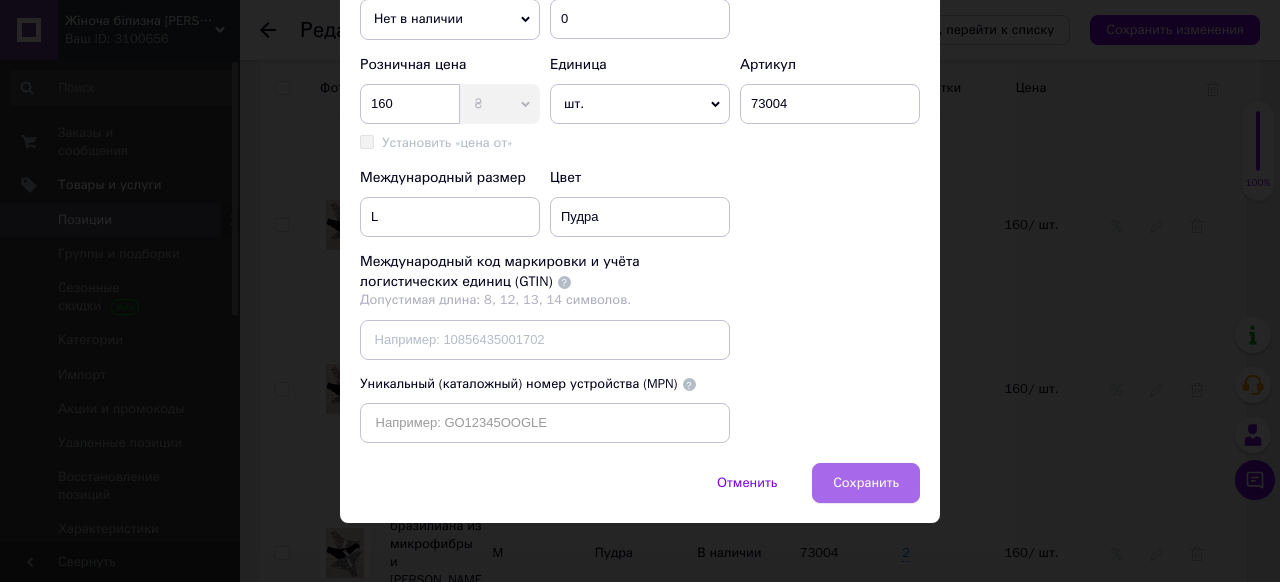 click on "Сохранить" at bounding box center [866, 483] 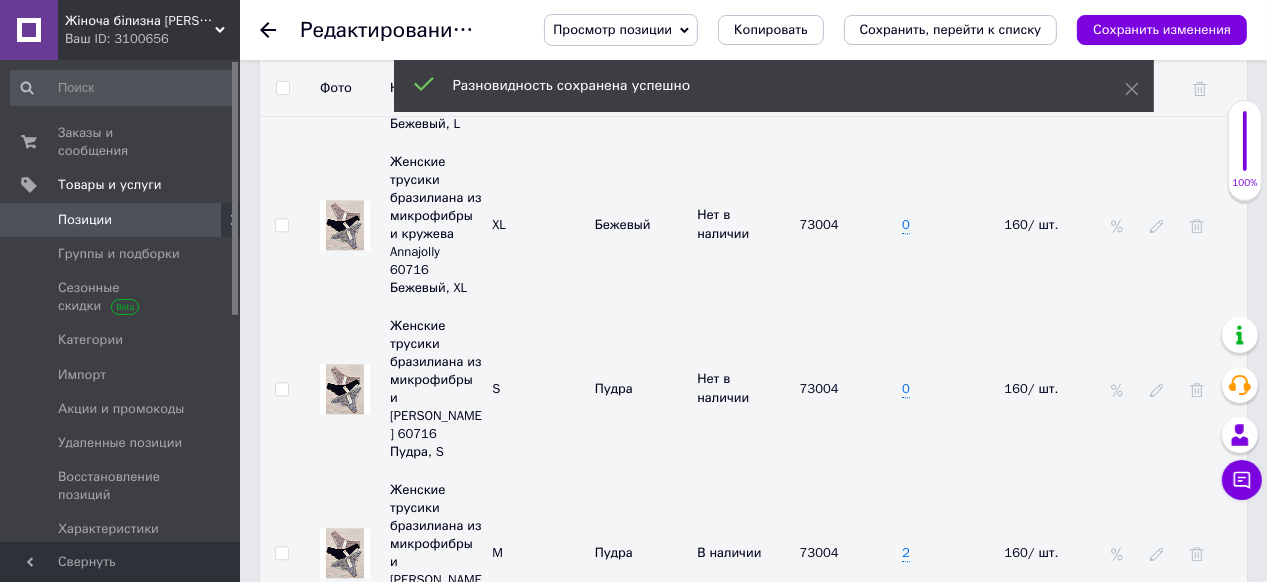 click 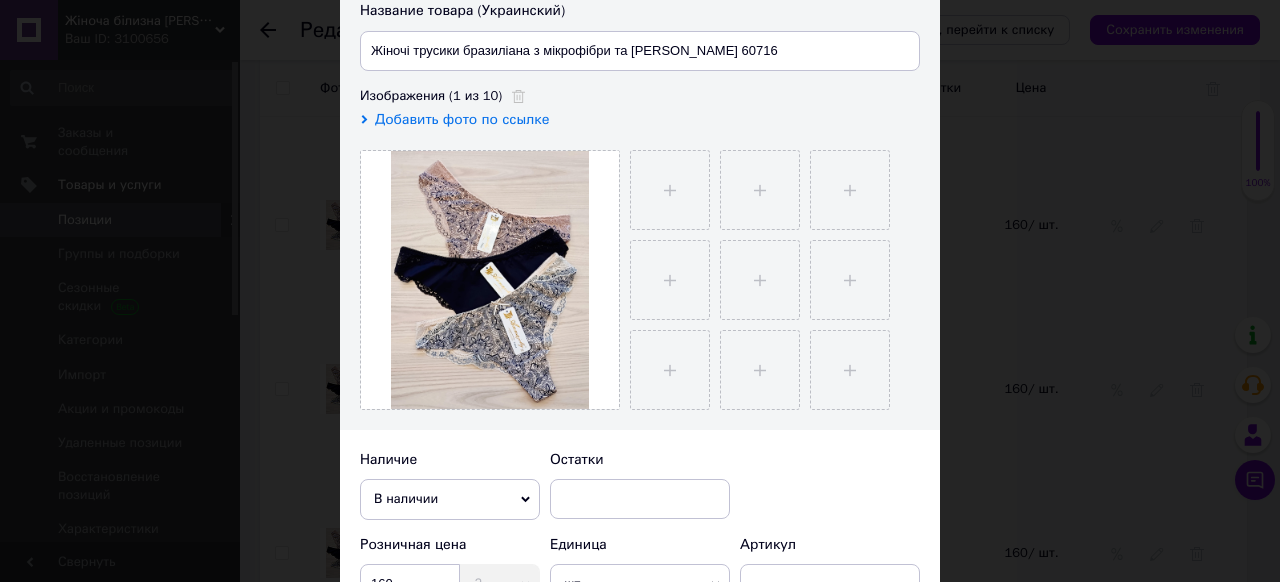 scroll, scrollTop: 320, scrollLeft: 0, axis: vertical 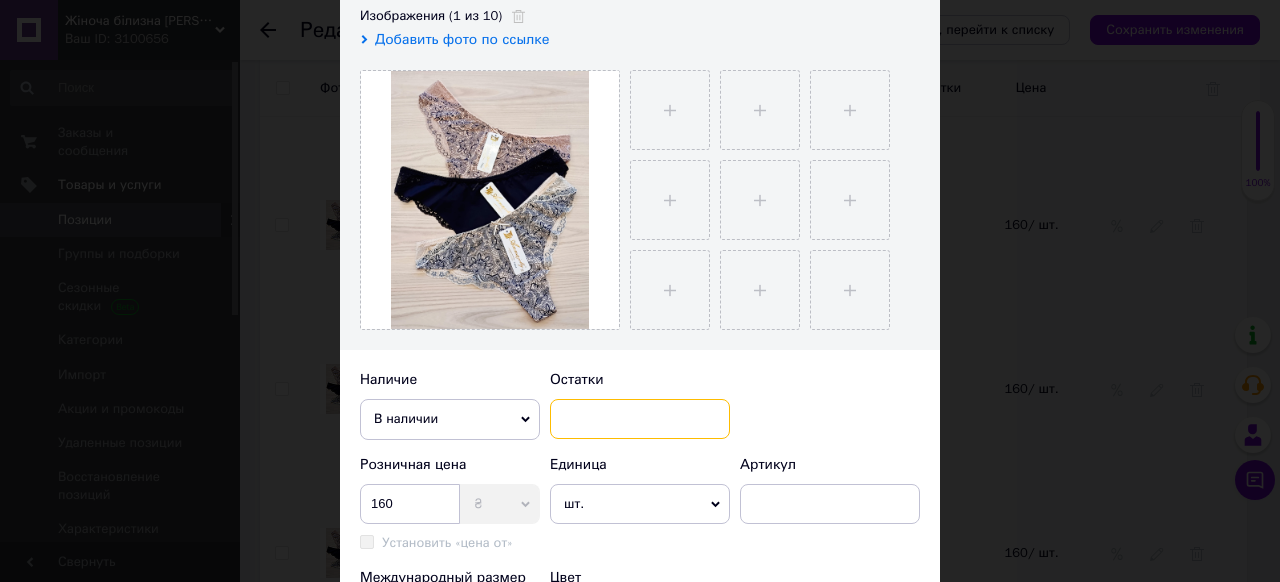 click at bounding box center [640, 419] 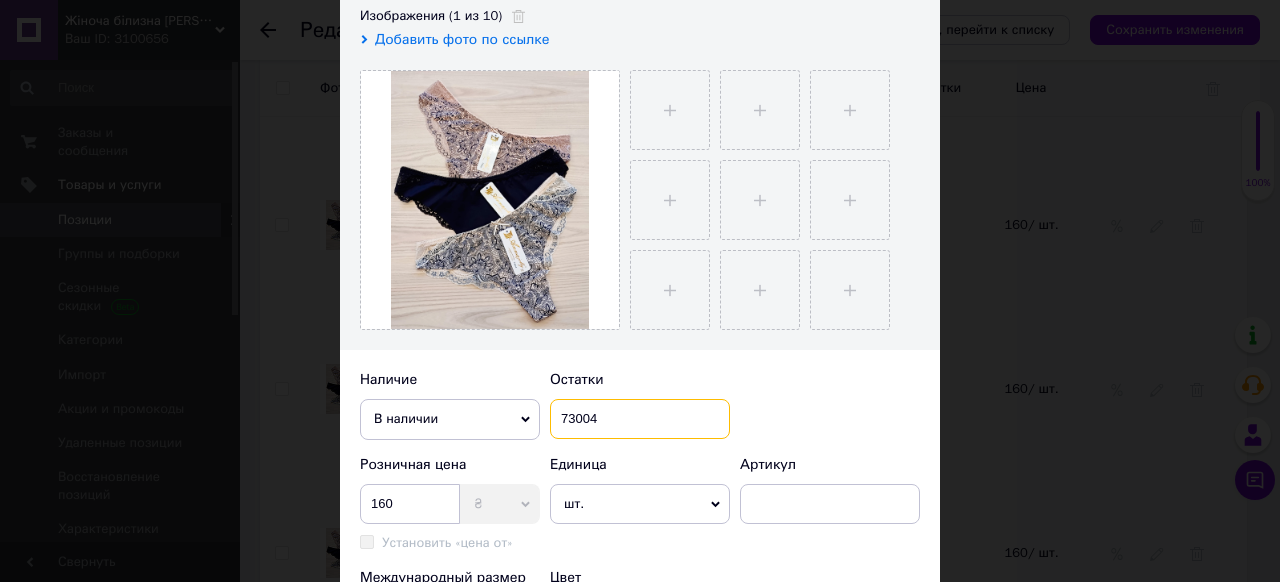 scroll, scrollTop: 400, scrollLeft: 0, axis: vertical 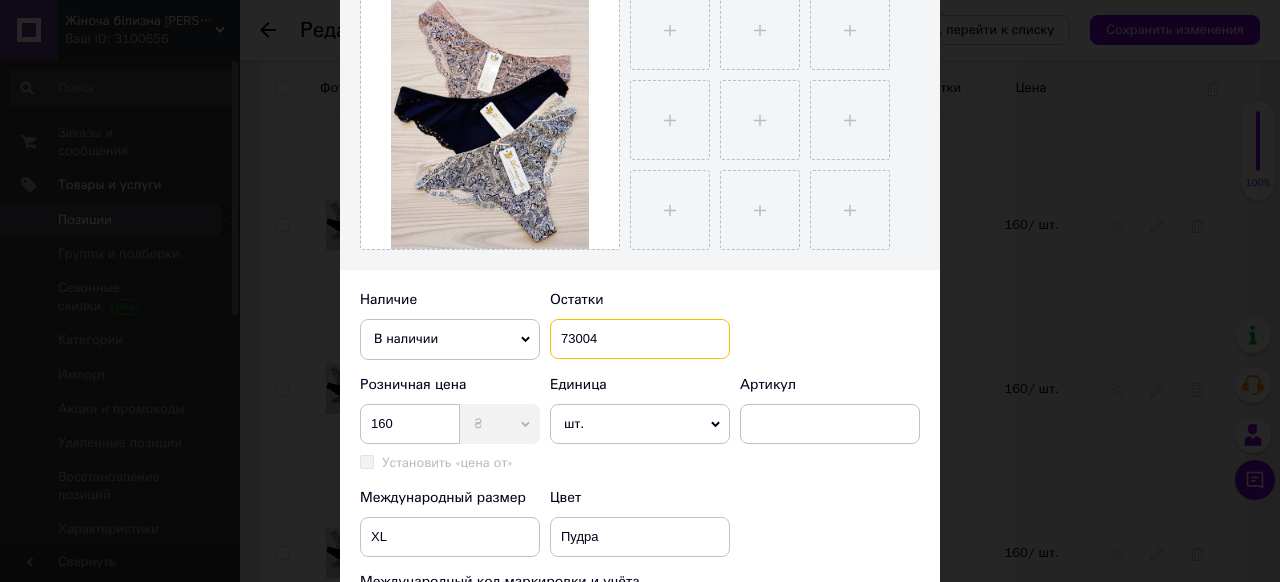 drag, startPoint x: 601, startPoint y: 342, endPoint x: 552, endPoint y: 356, distance: 50.96077 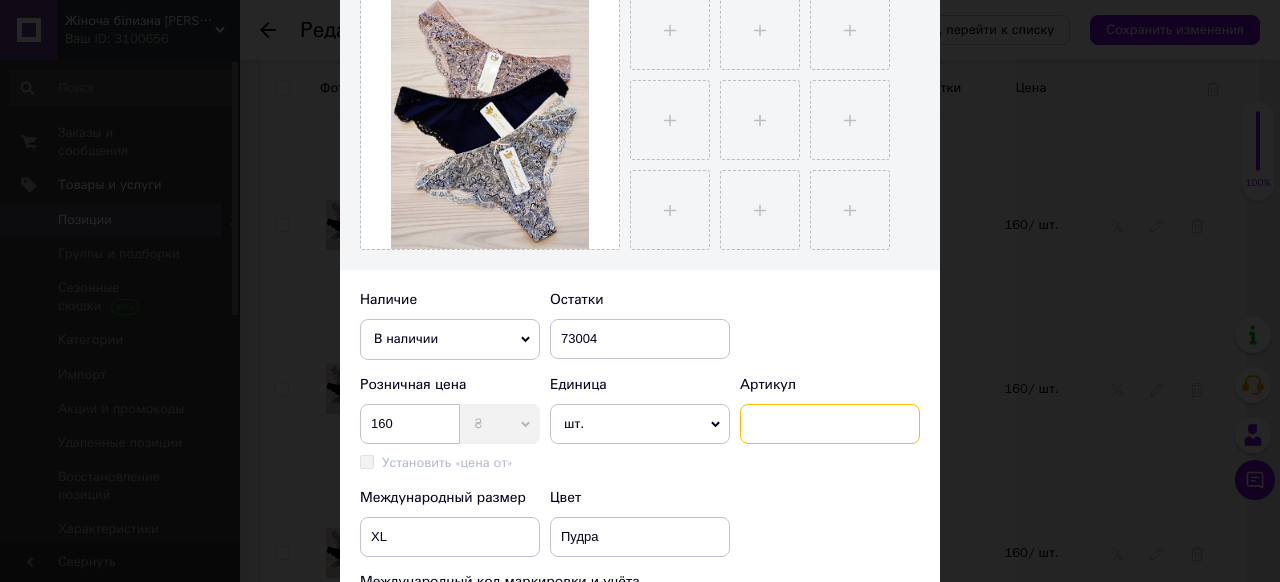 click at bounding box center [830, 424] 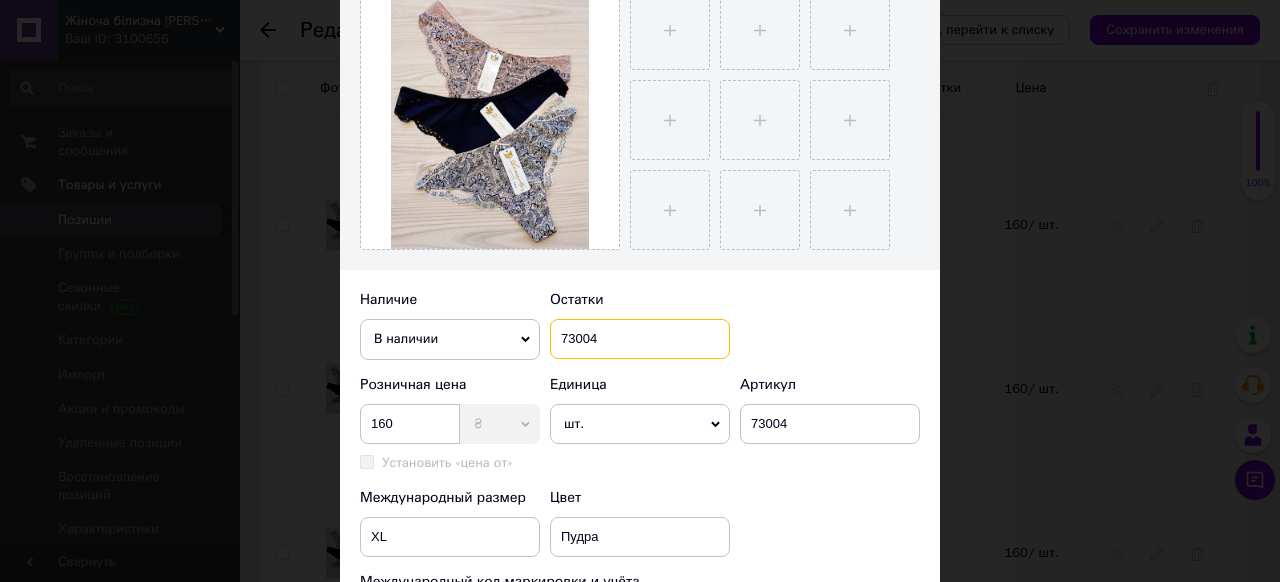 drag, startPoint x: 599, startPoint y: 336, endPoint x: 528, endPoint y: 368, distance: 77.87811 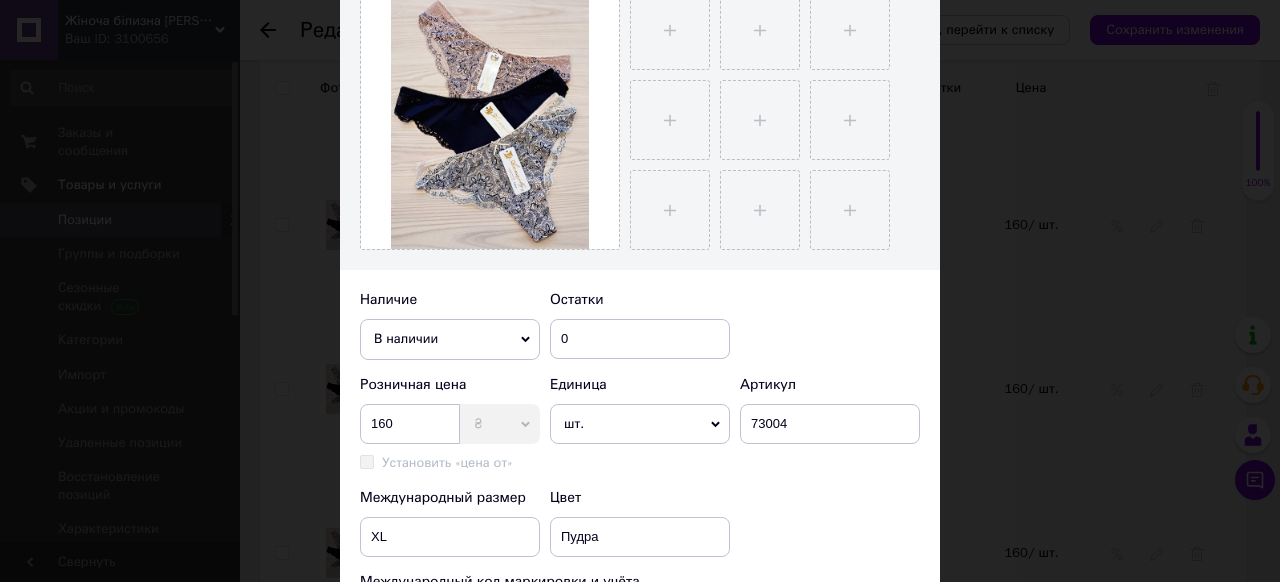 click 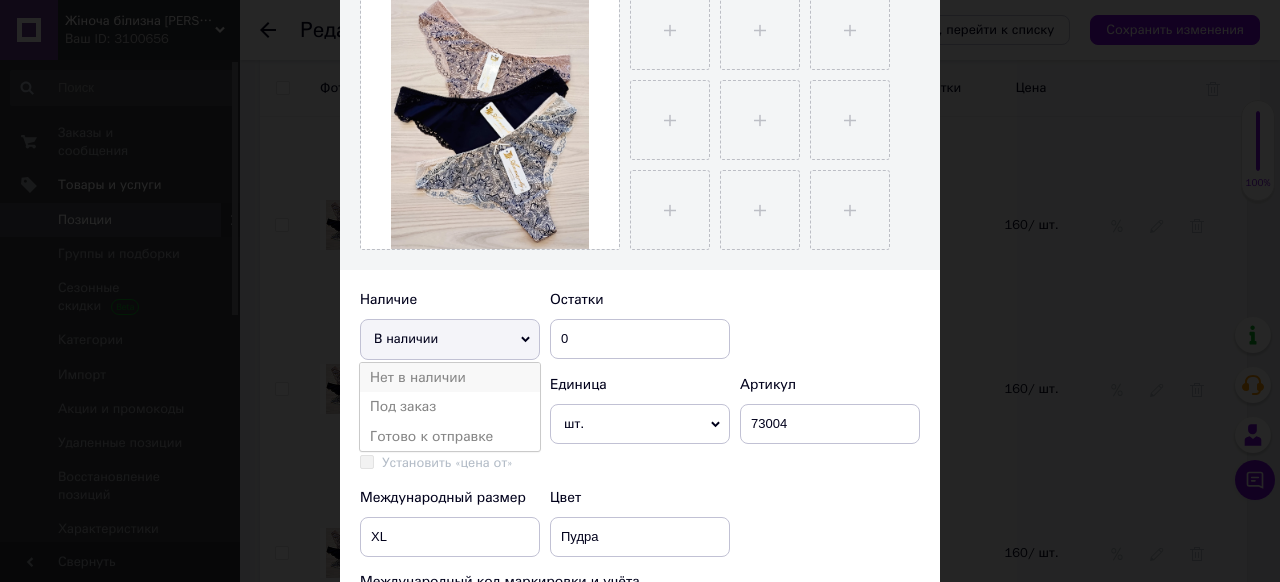 click on "Нет в наличии" at bounding box center (450, 378) 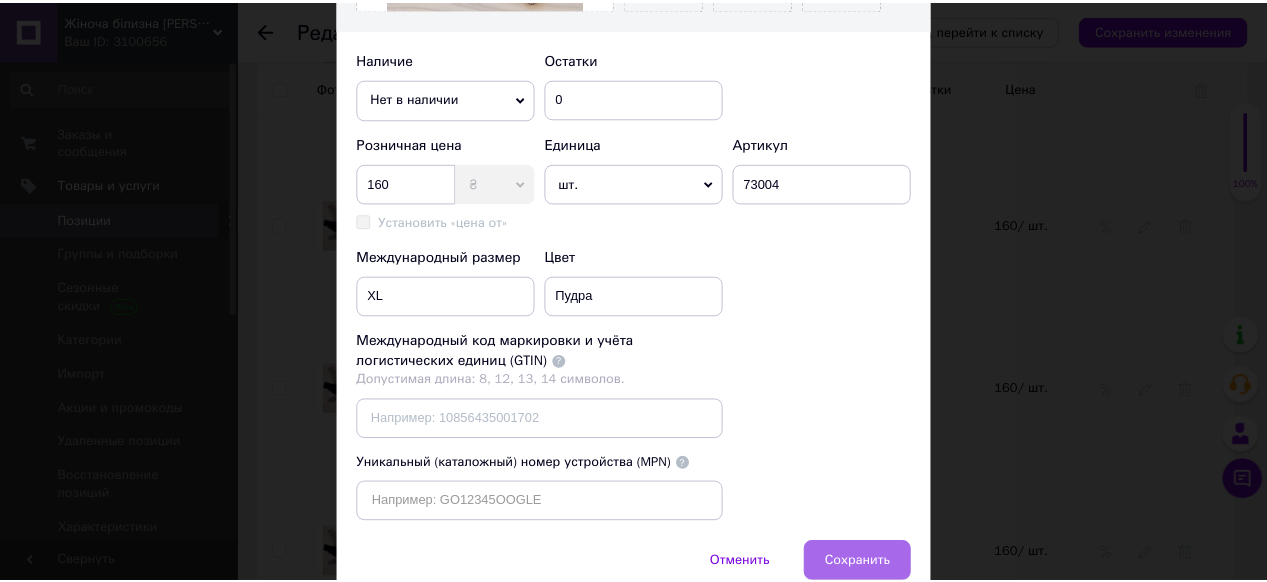scroll, scrollTop: 764, scrollLeft: 0, axis: vertical 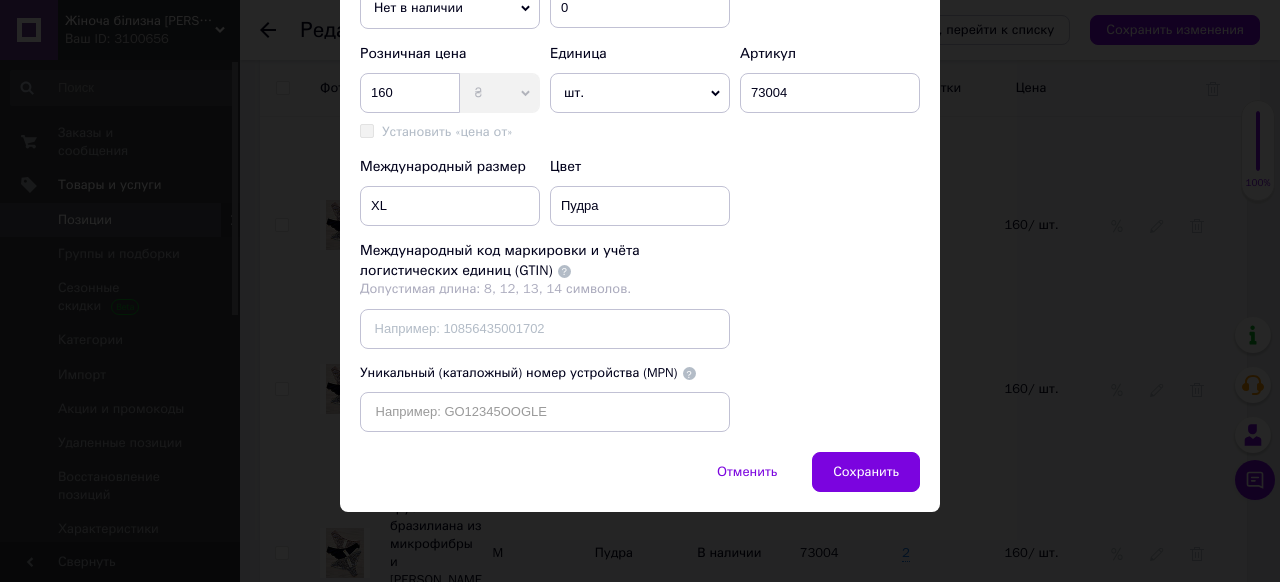drag, startPoint x: 884, startPoint y: 464, endPoint x: 834, endPoint y: 476, distance: 51.41984 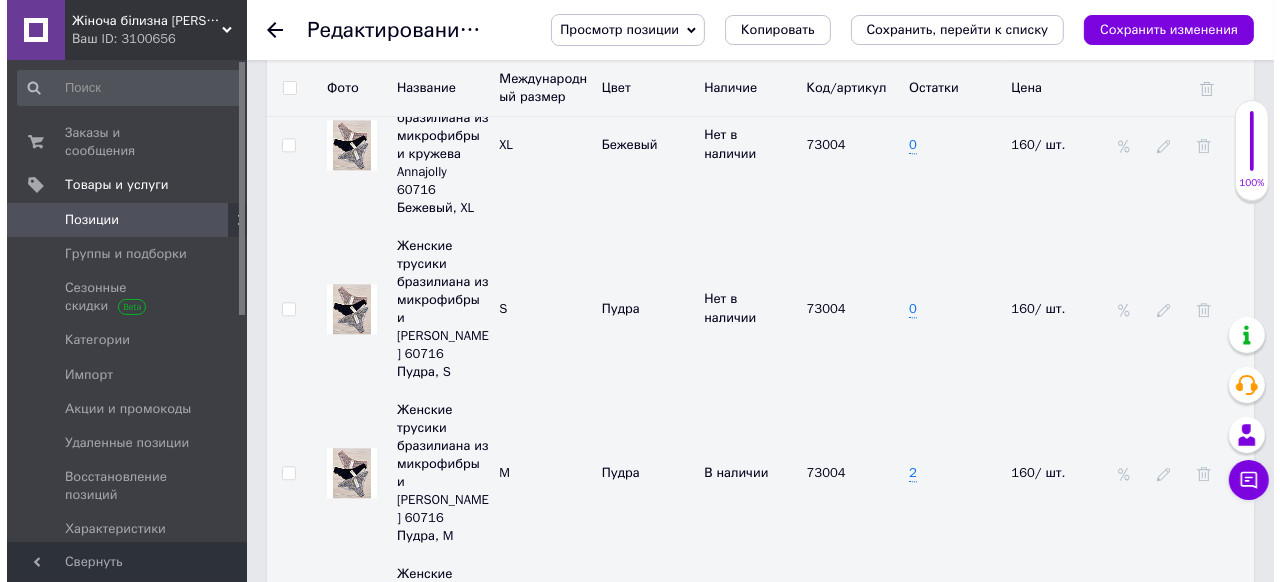 scroll, scrollTop: 4080, scrollLeft: 0, axis: vertical 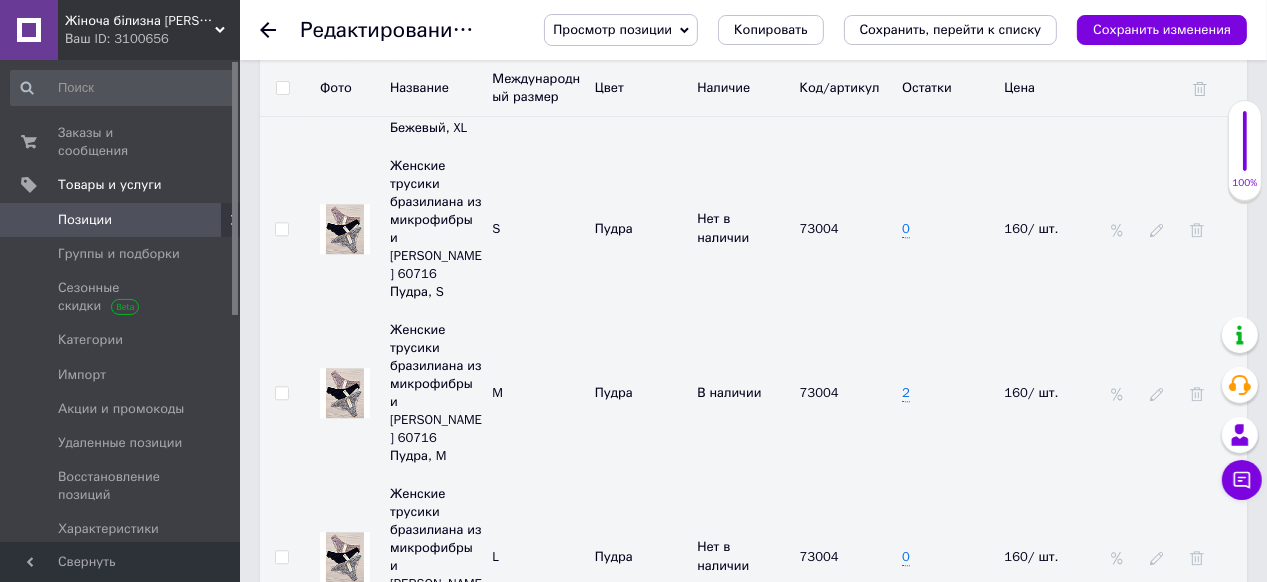 click on "Добавить разновидность" at bounding box center (383, 838) 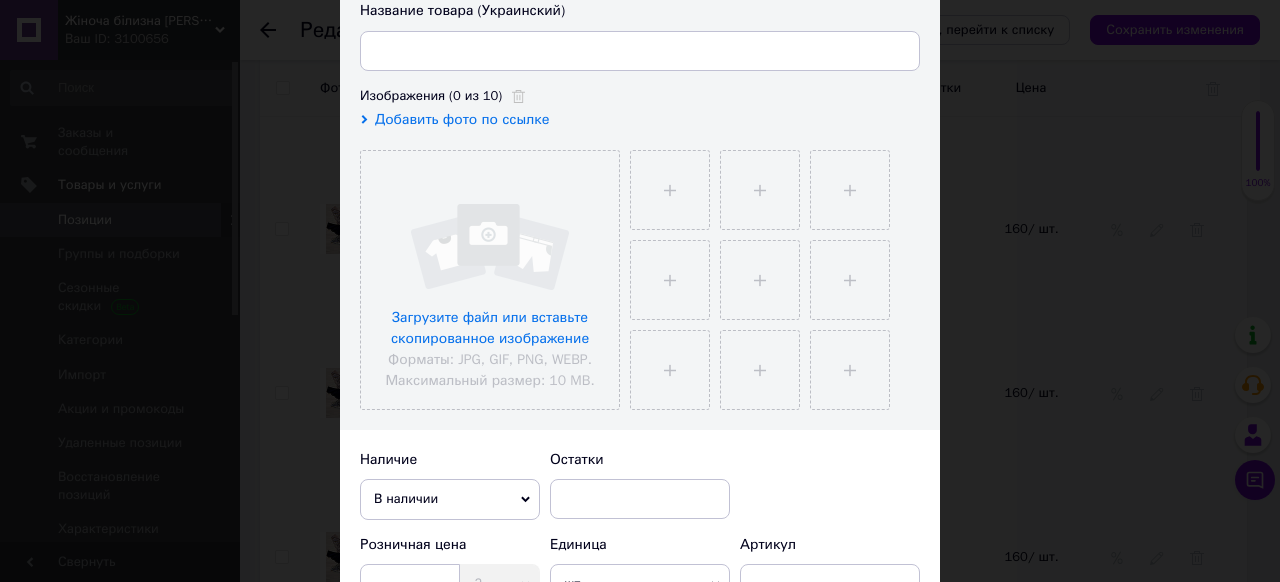 scroll, scrollTop: 480, scrollLeft: 0, axis: vertical 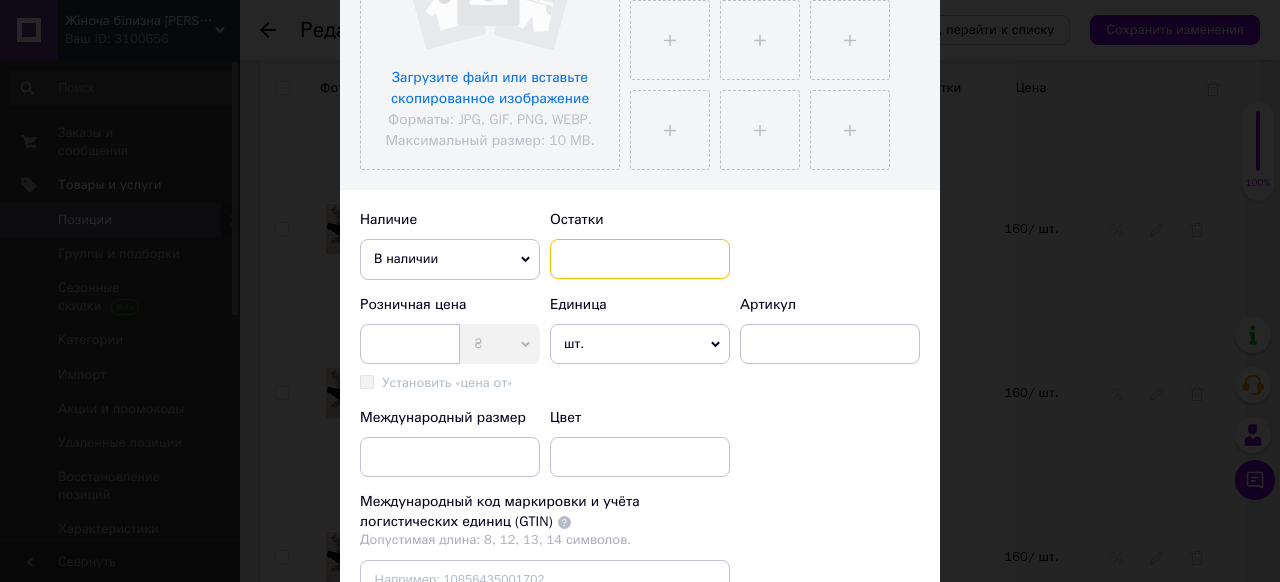 click at bounding box center (640, 259) 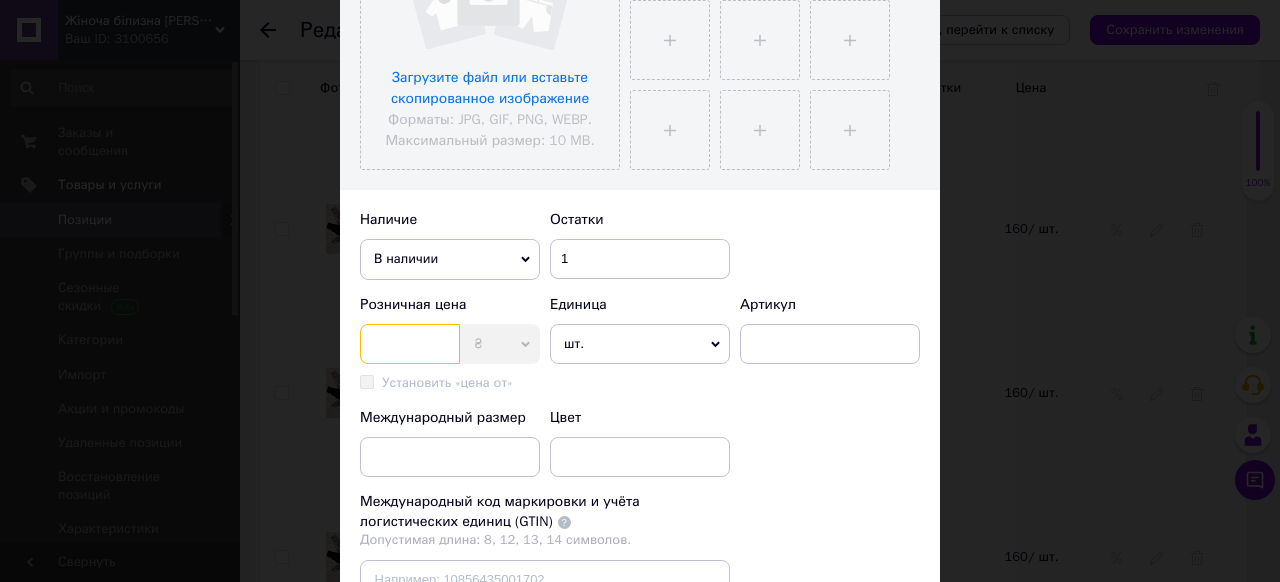 click at bounding box center [410, 344] 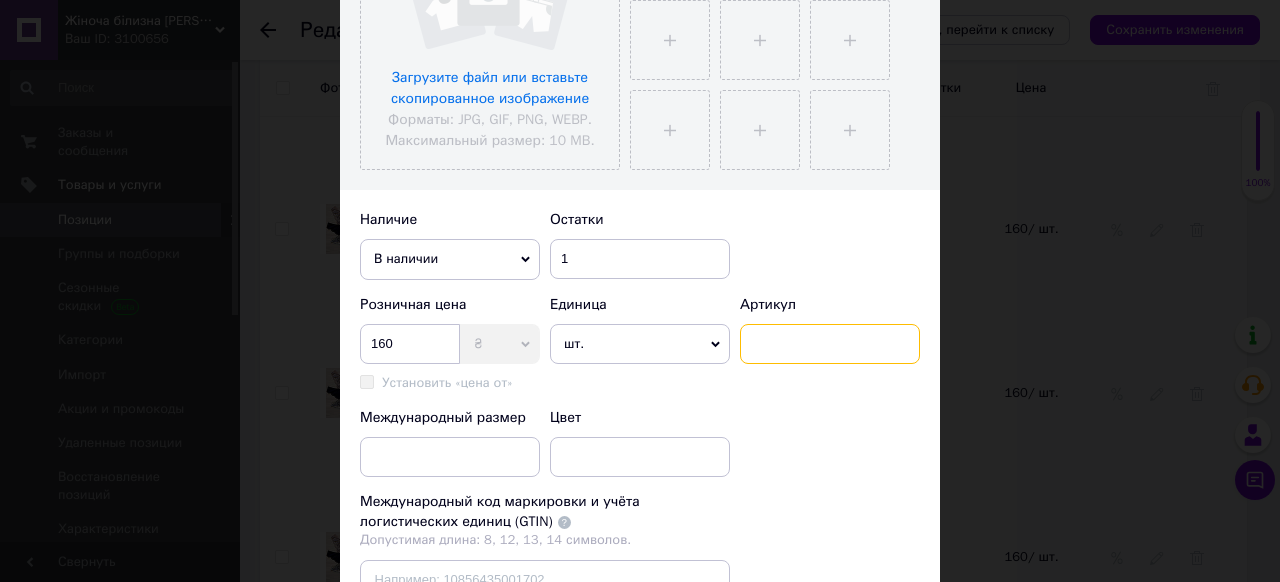 click at bounding box center (830, 344) 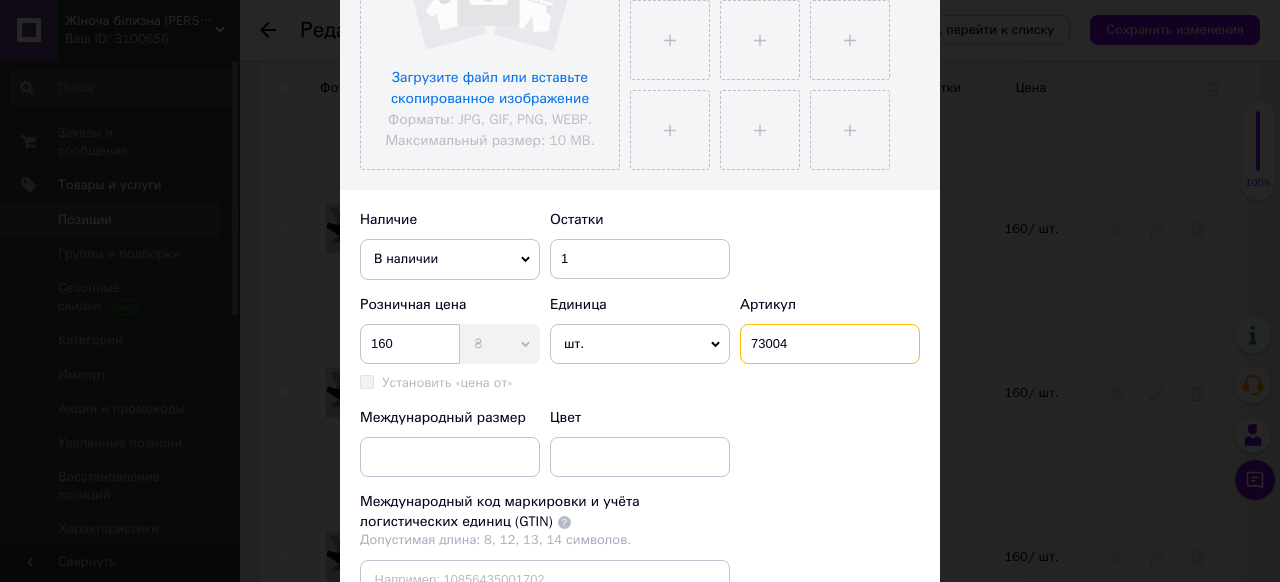 scroll, scrollTop: 640, scrollLeft: 0, axis: vertical 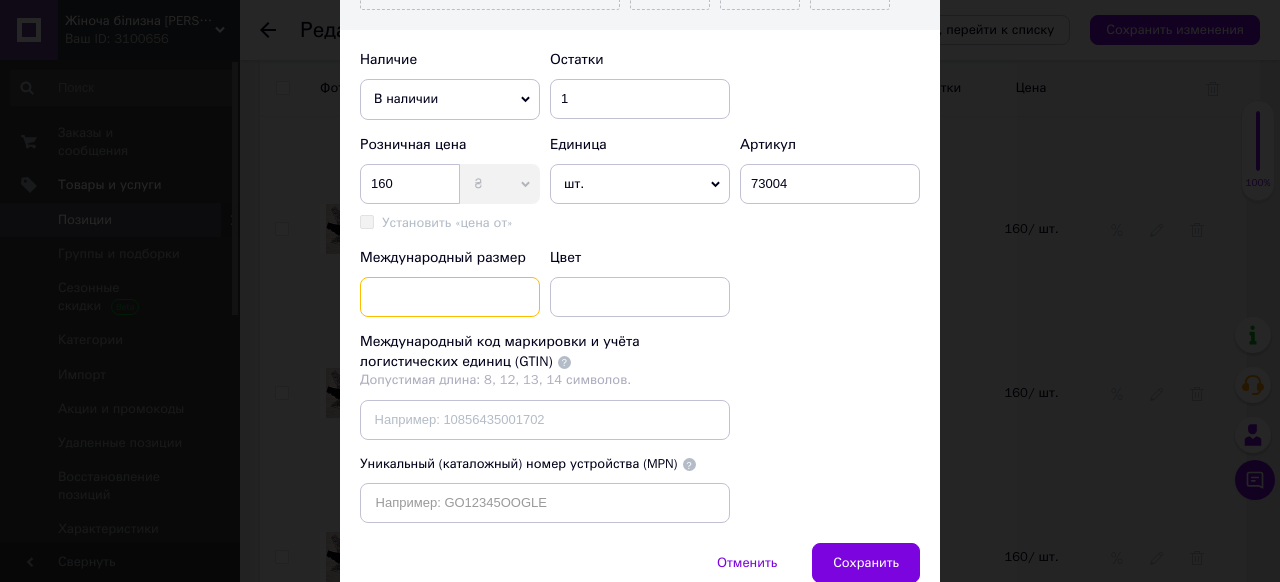 click at bounding box center (450, 297) 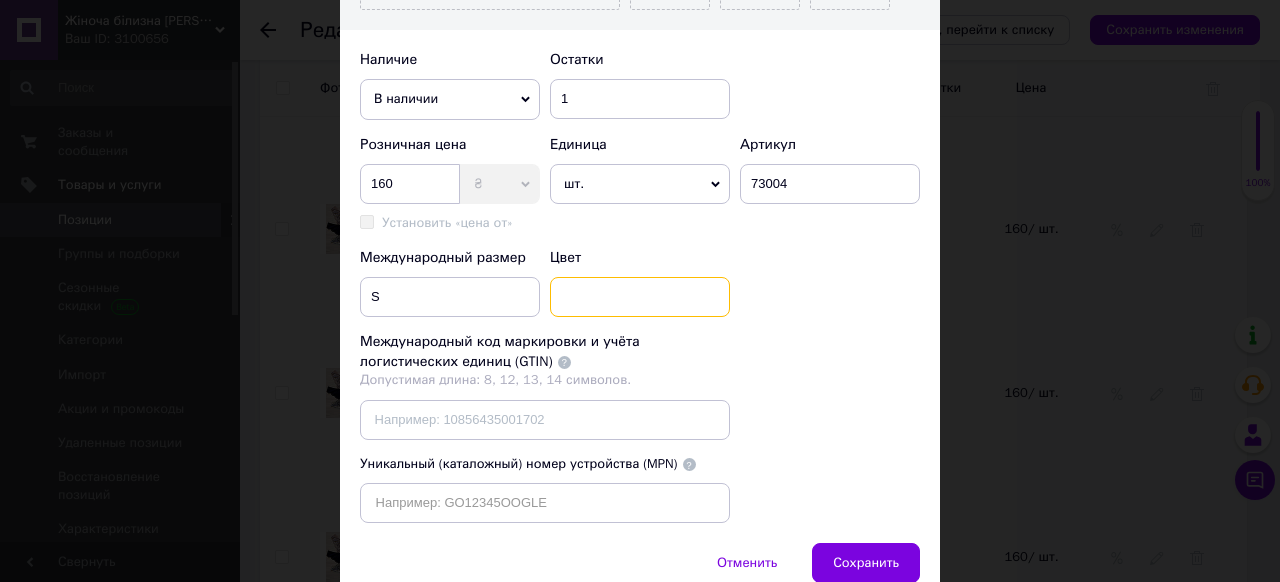 click at bounding box center [640, 297] 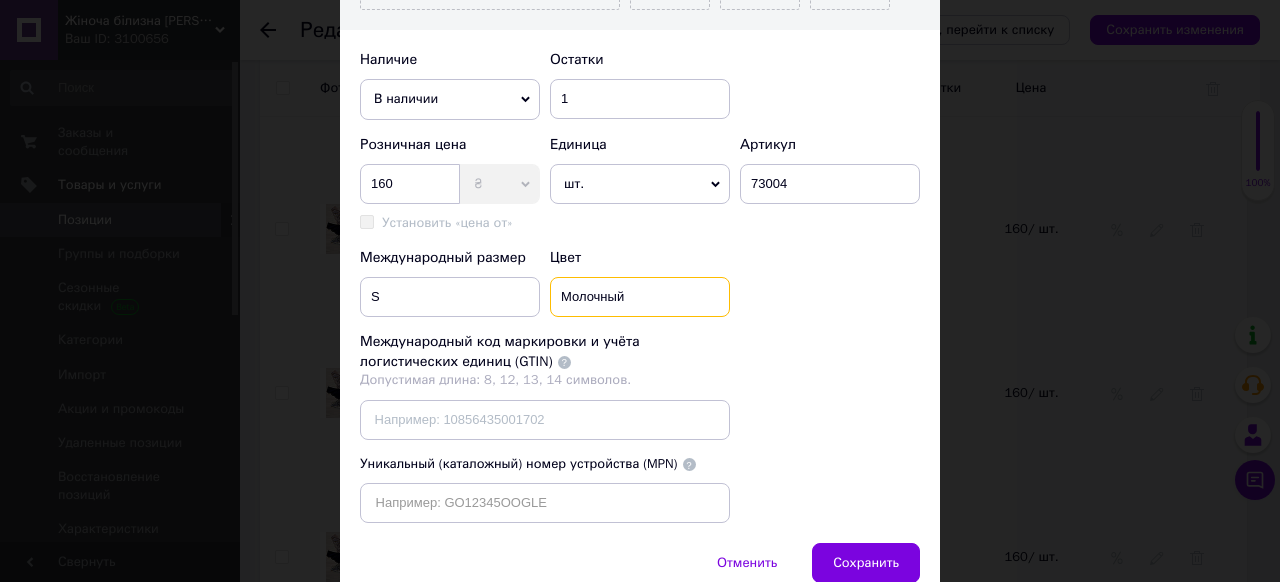 scroll, scrollTop: 764, scrollLeft: 0, axis: vertical 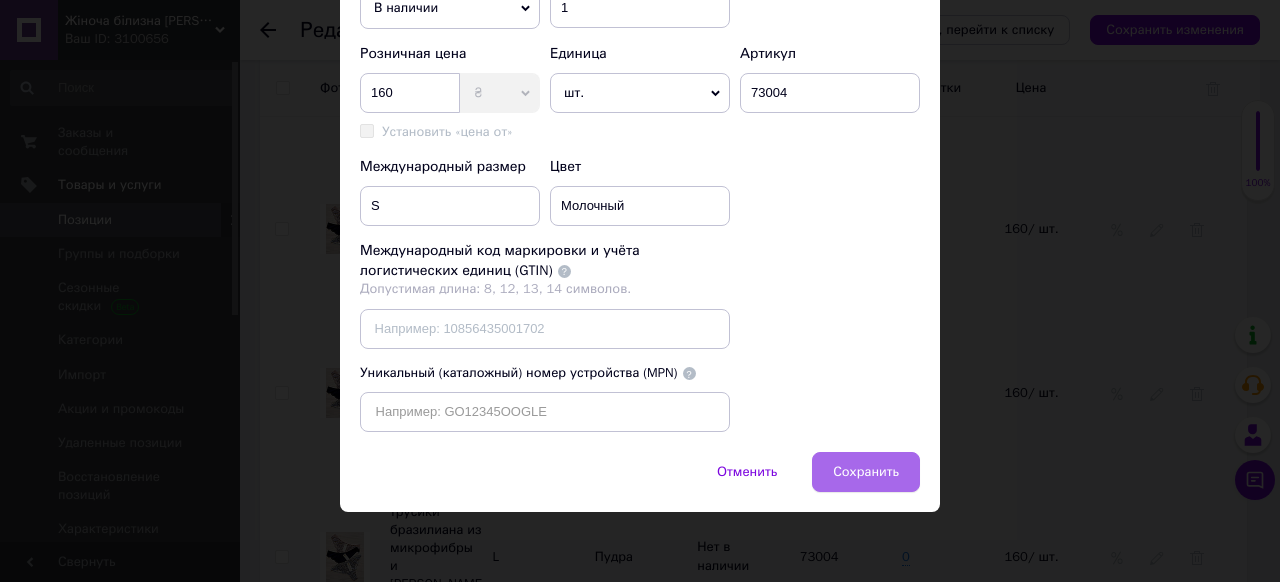 click on "Сохранить" at bounding box center [866, 472] 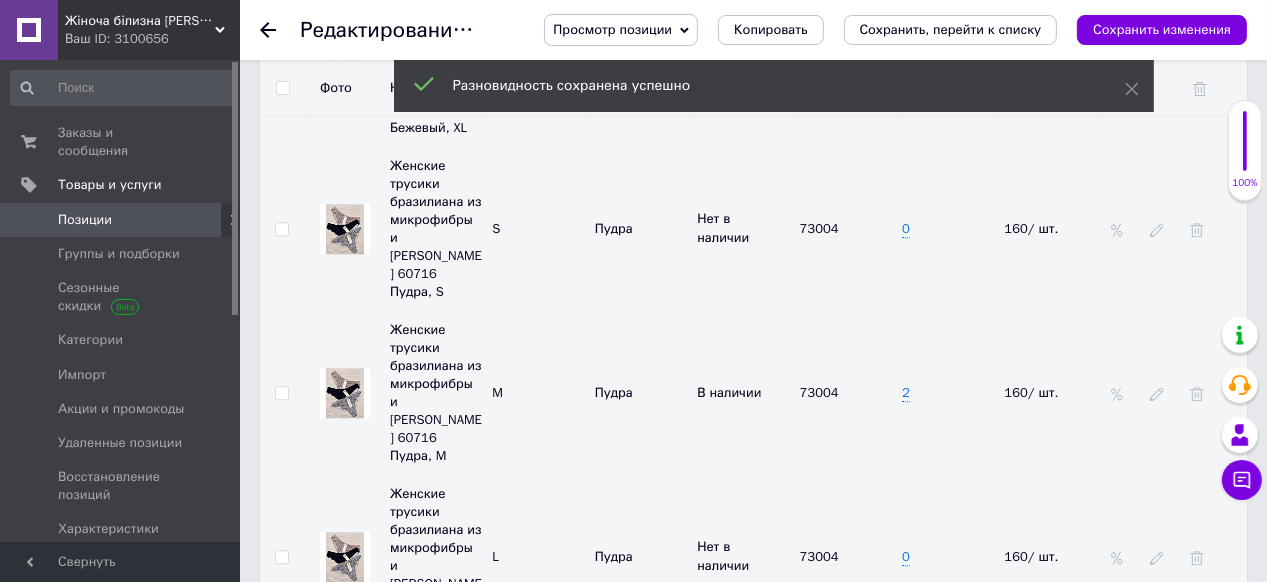 click on "Добавить разновидность" at bounding box center (383, 984) 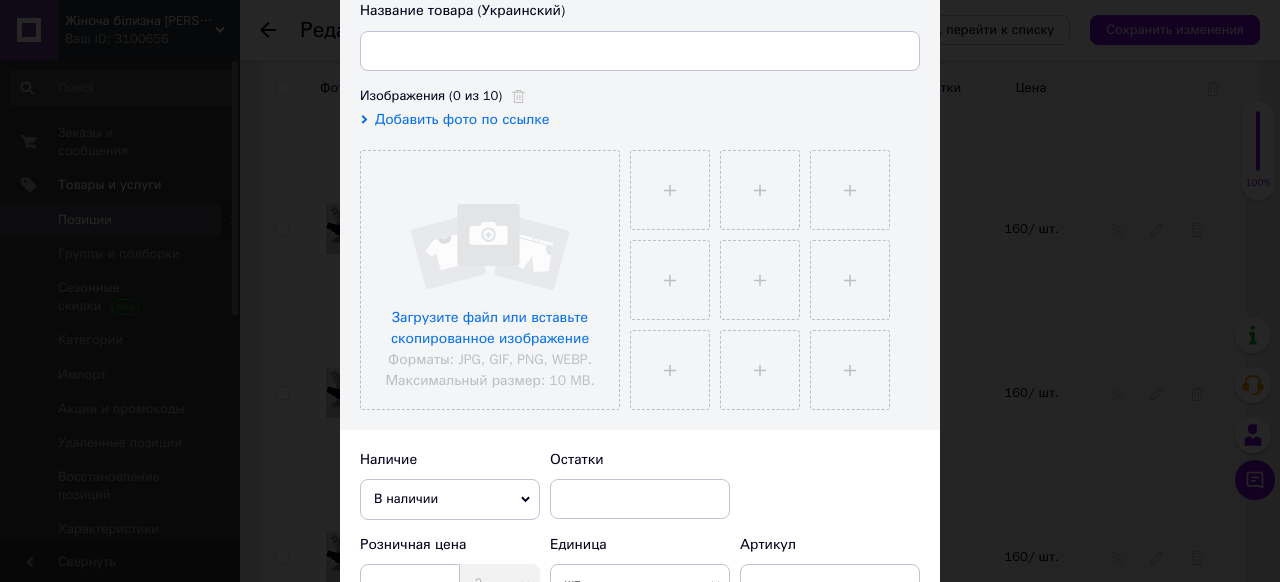 scroll, scrollTop: 400, scrollLeft: 0, axis: vertical 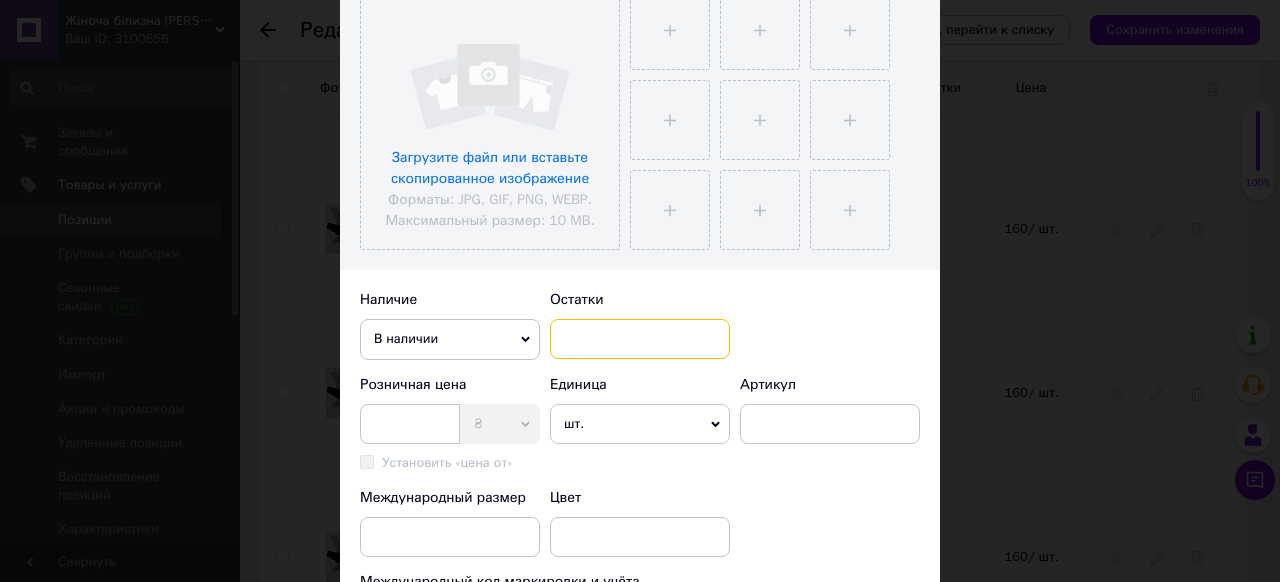 click at bounding box center [640, 339] 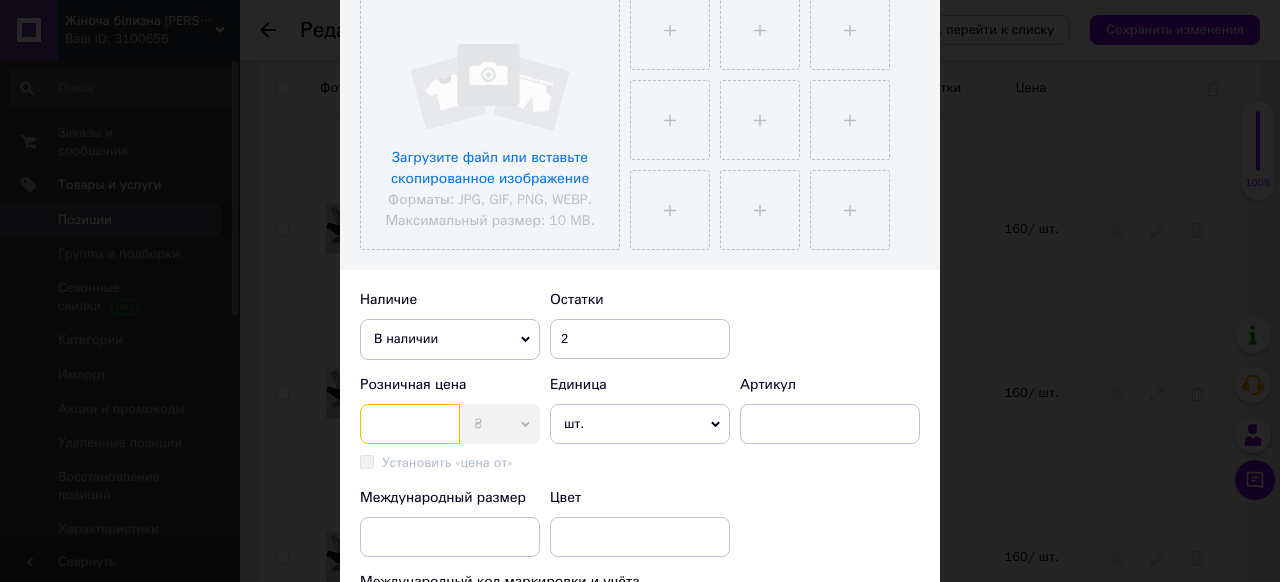 click at bounding box center (410, 424) 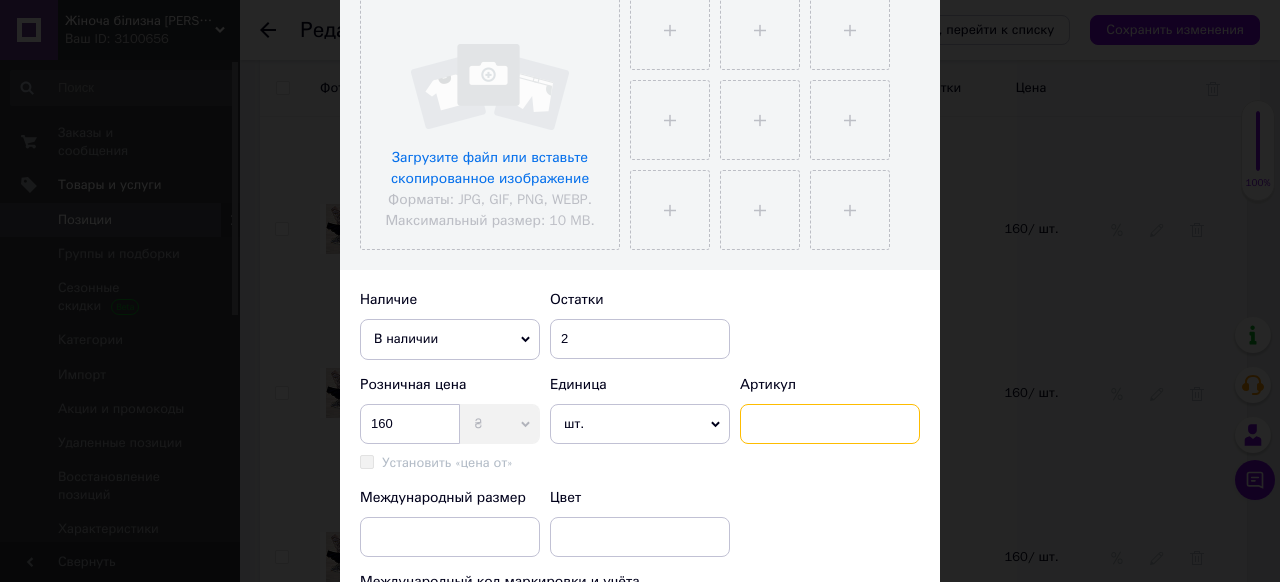 click at bounding box center (830, 424) 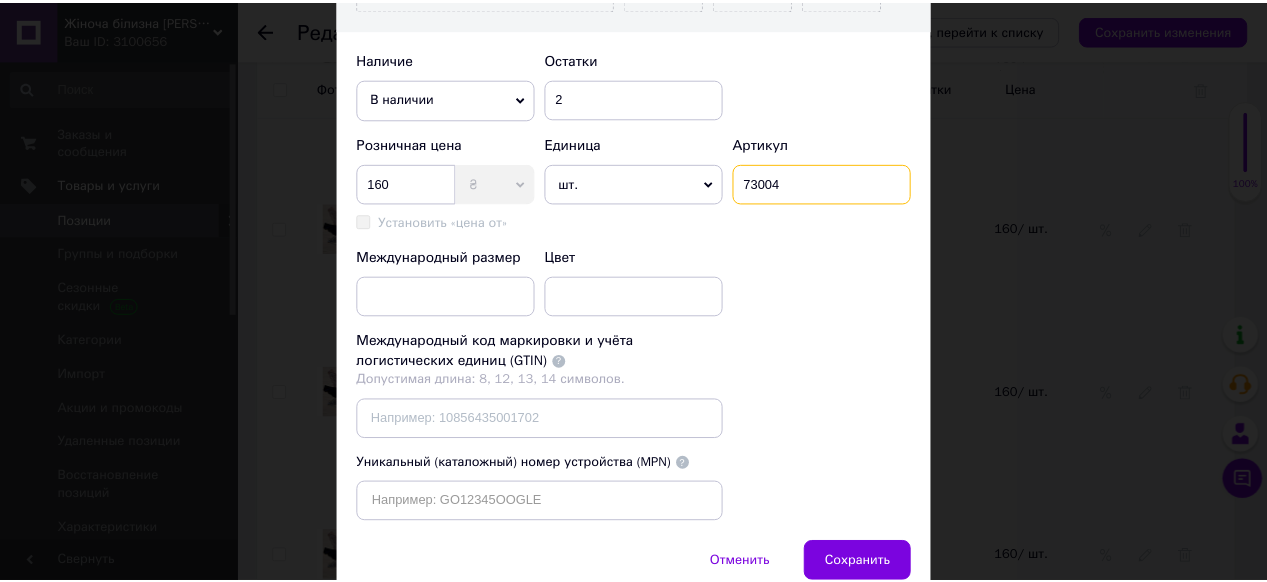 scroll, scrollTop: 764, scrollLeft: 0, axis: vertical 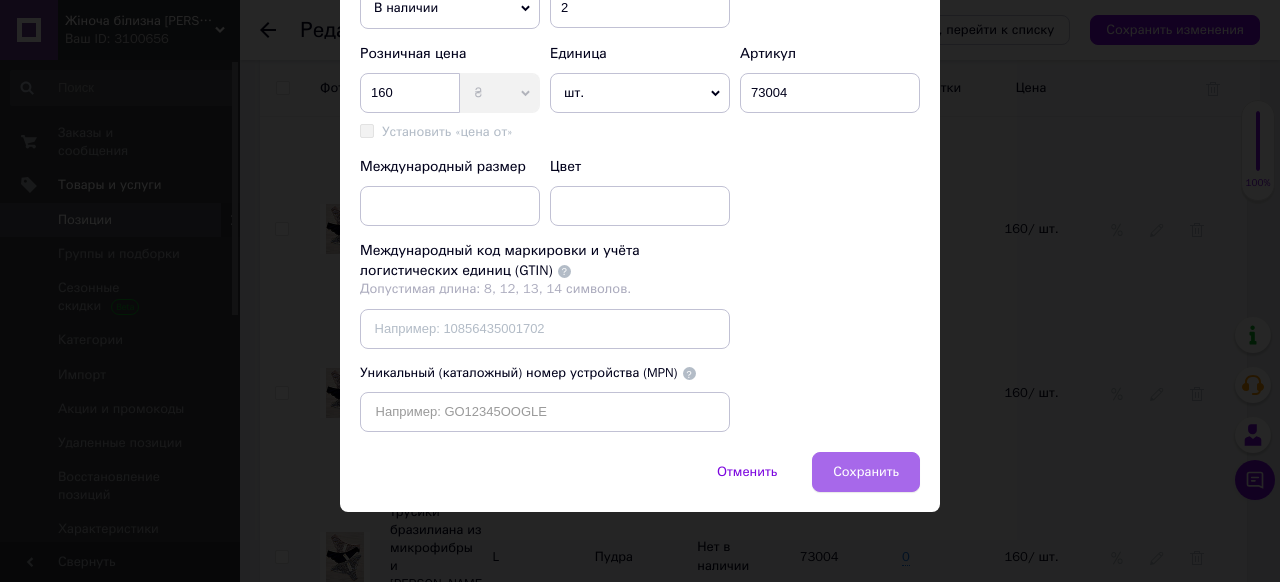 click on "Сохранить" at bounding box center [866, 472] 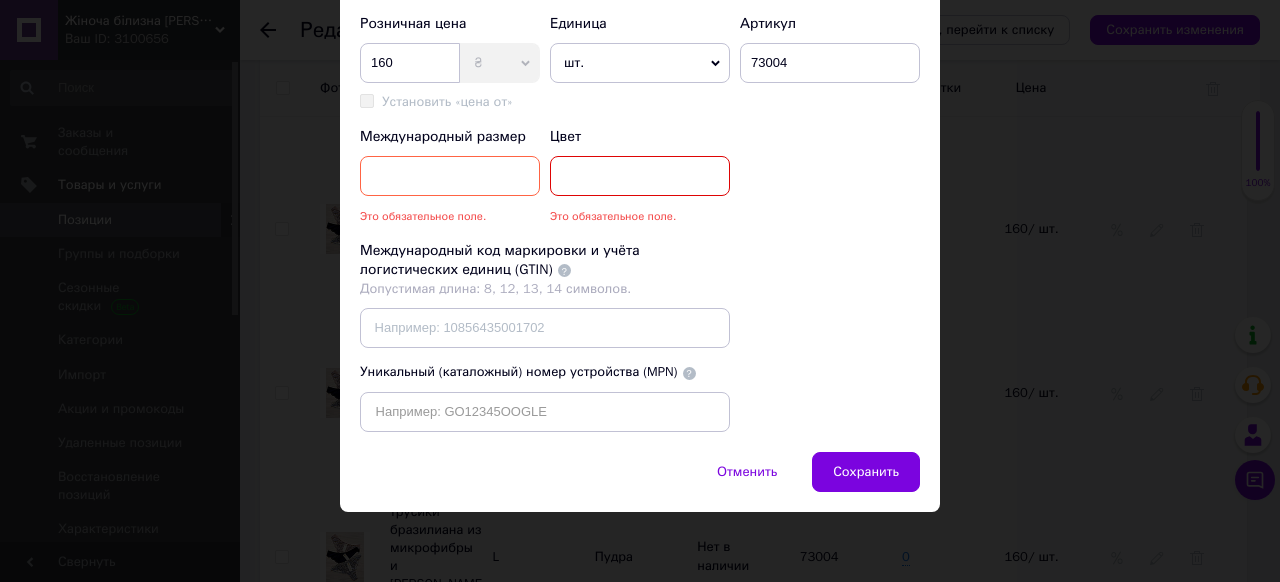 click at bounding box center [640, 176] 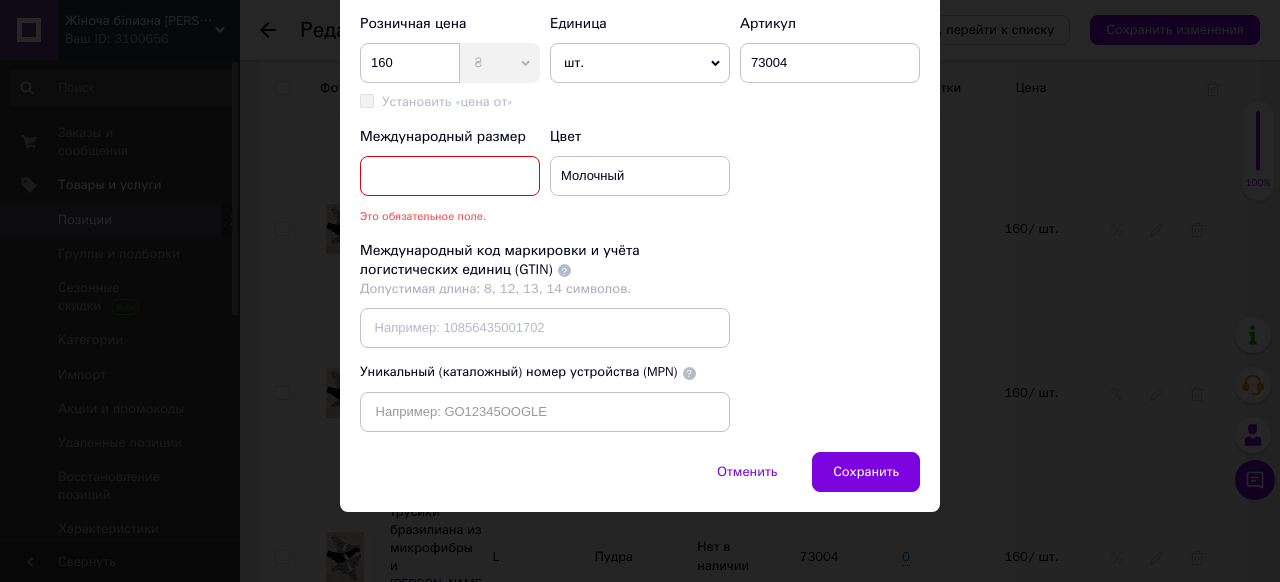 click at bounding box center (450, 176) 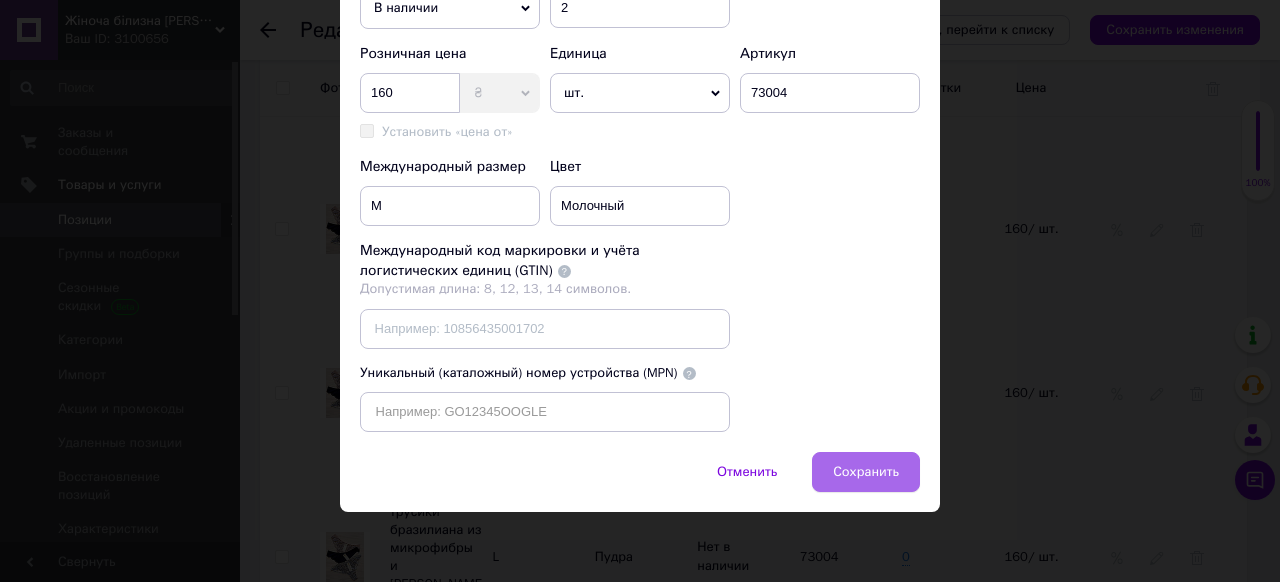 click on "Сохранить" at bounding box center [866, 472] 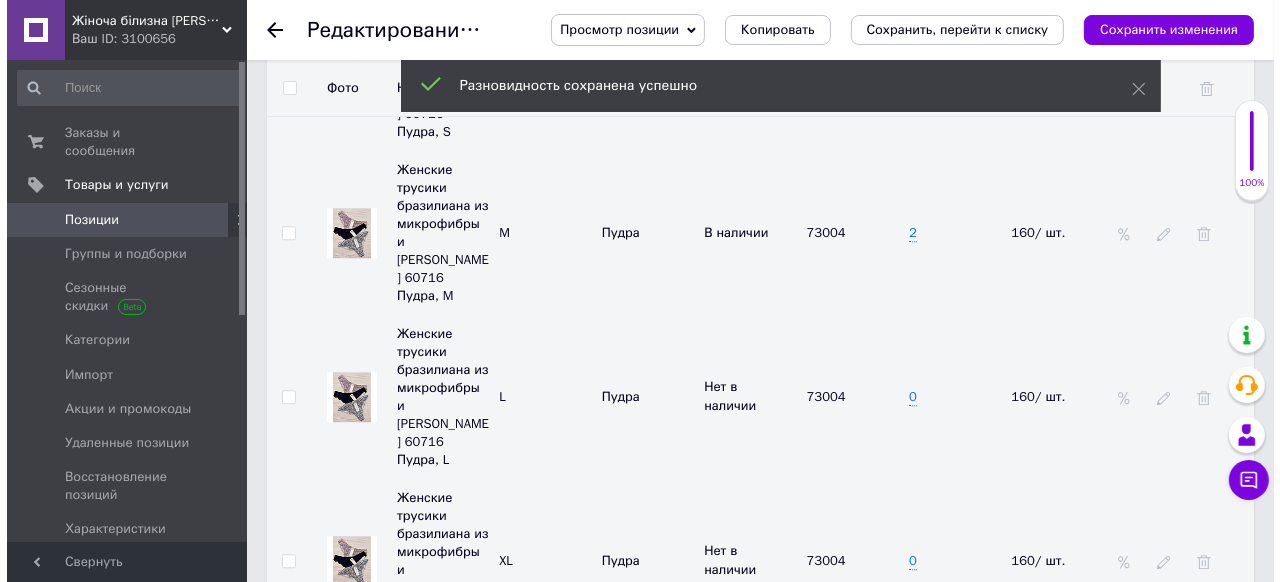 scroll, scrollTop: 4320, scrollLeft: 0, axis: vertical 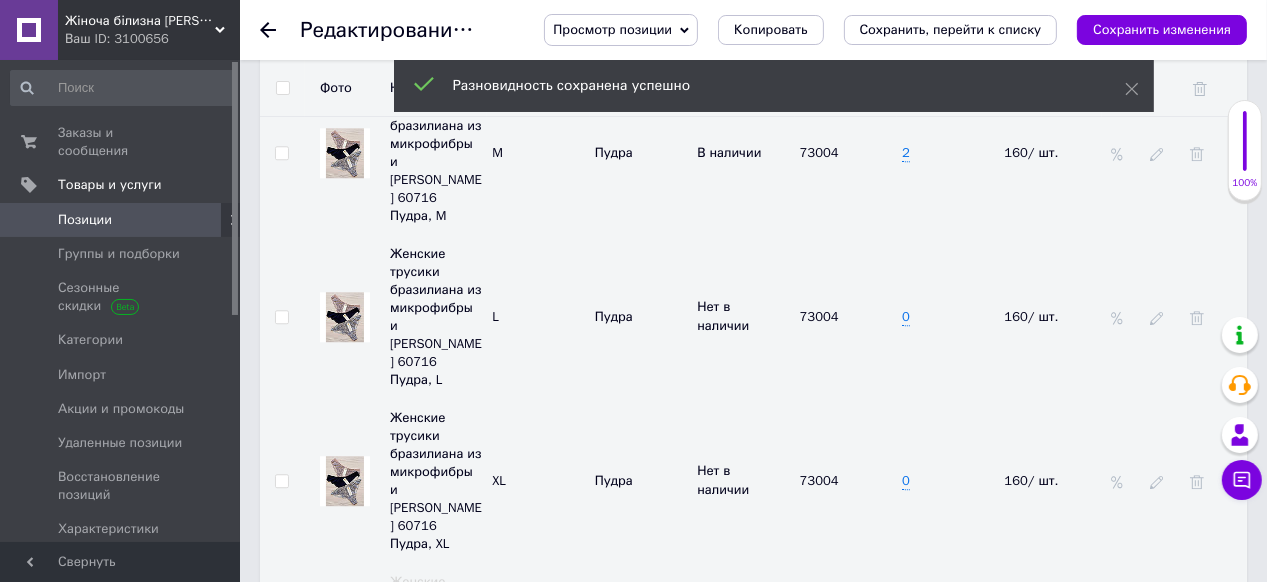 click on "Добавить разновидность" at bounding box center (383, 890) 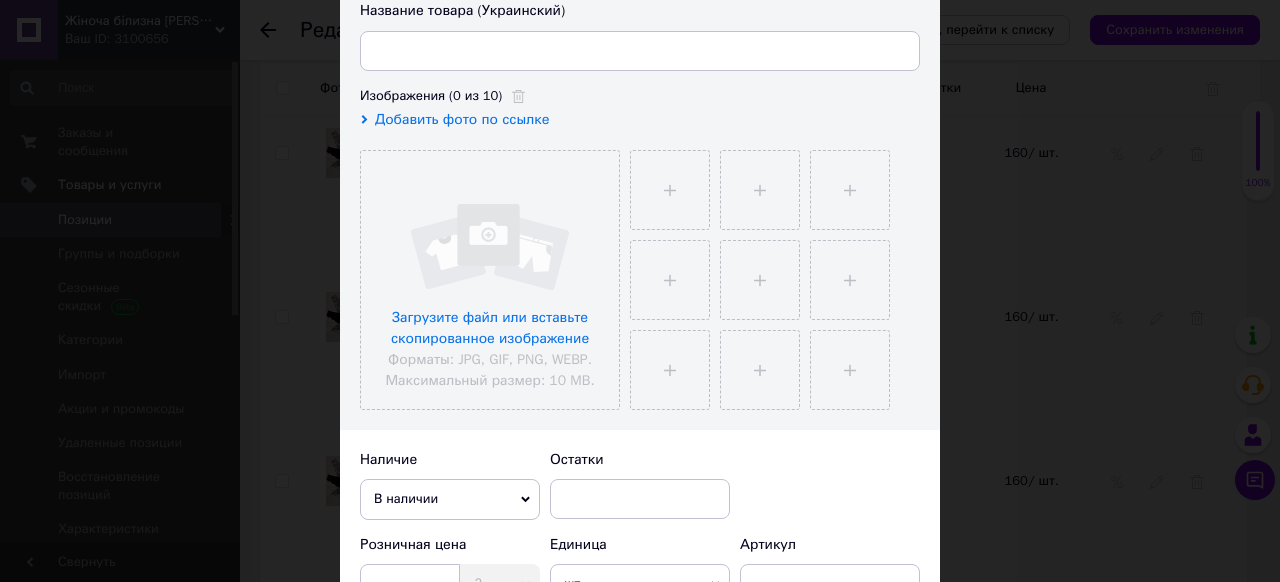 scroll, scrollTop: 400, scrollLeft: 0, axis: vertical 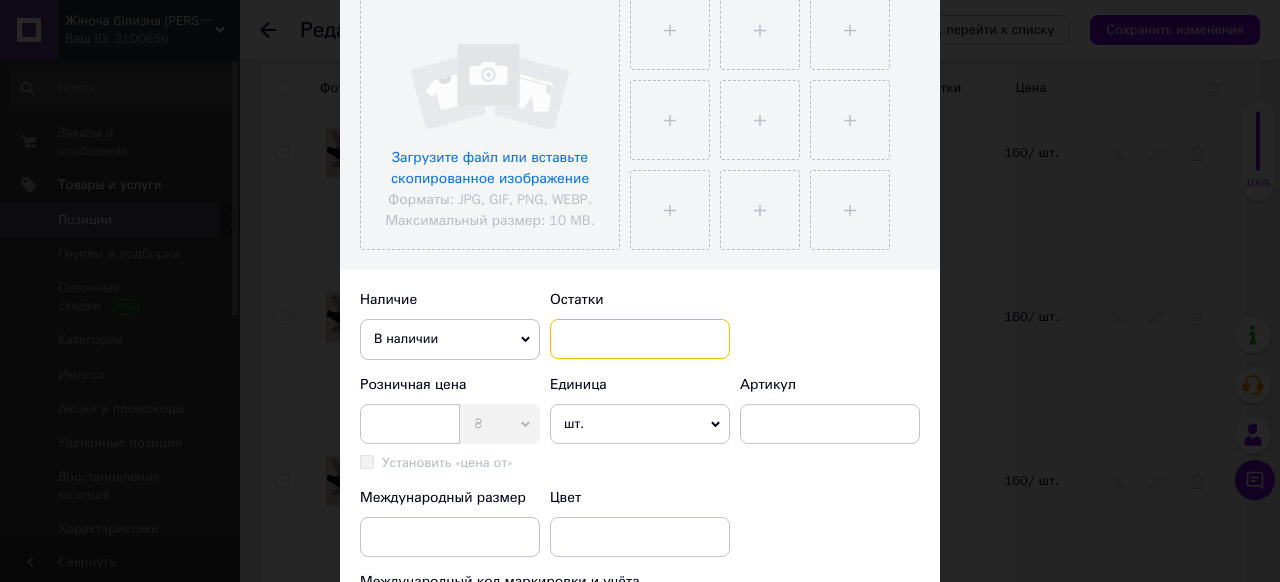 click at bounding box center (640, 339) 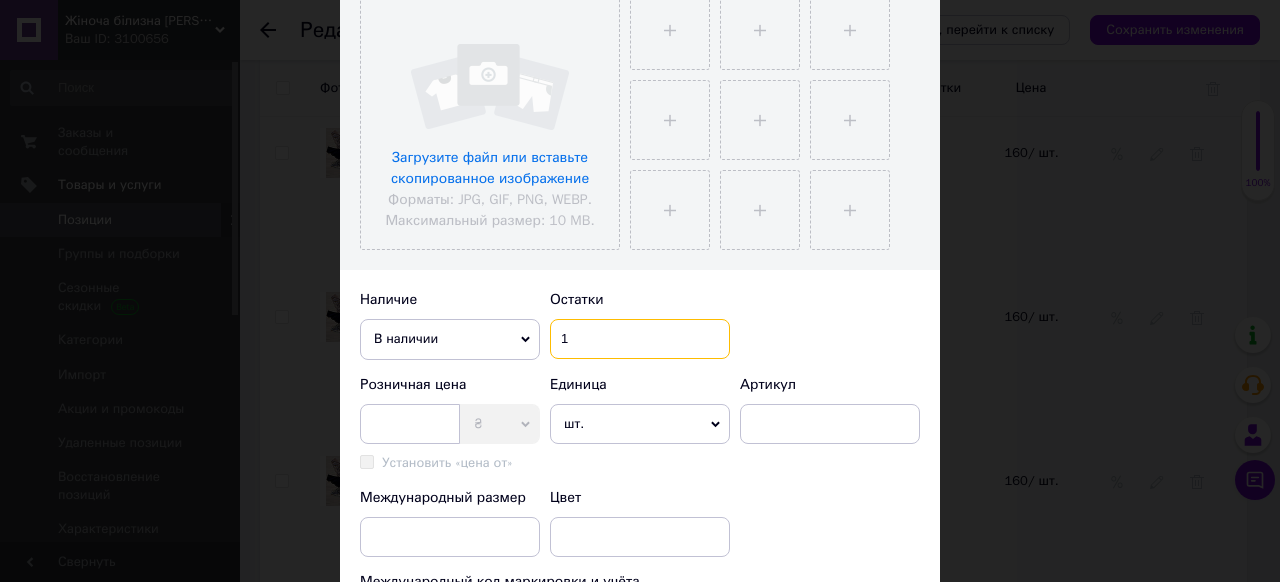 scroll, scrollTop: 480, scrollLeft: 0, axis: vertical 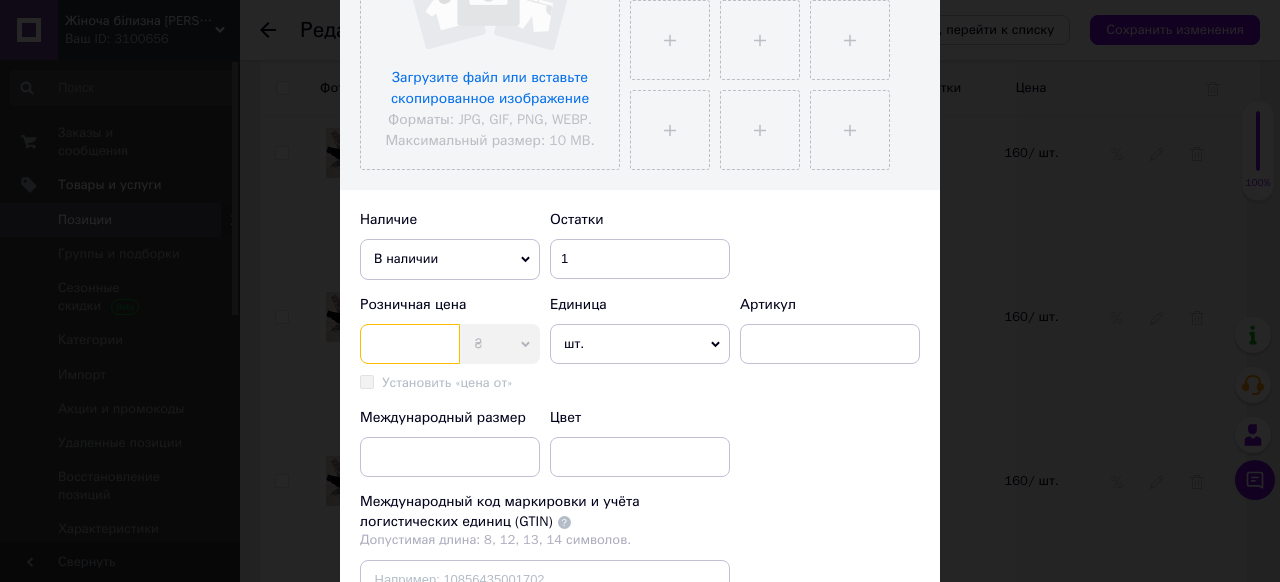 click at bounding box center [410, 344] 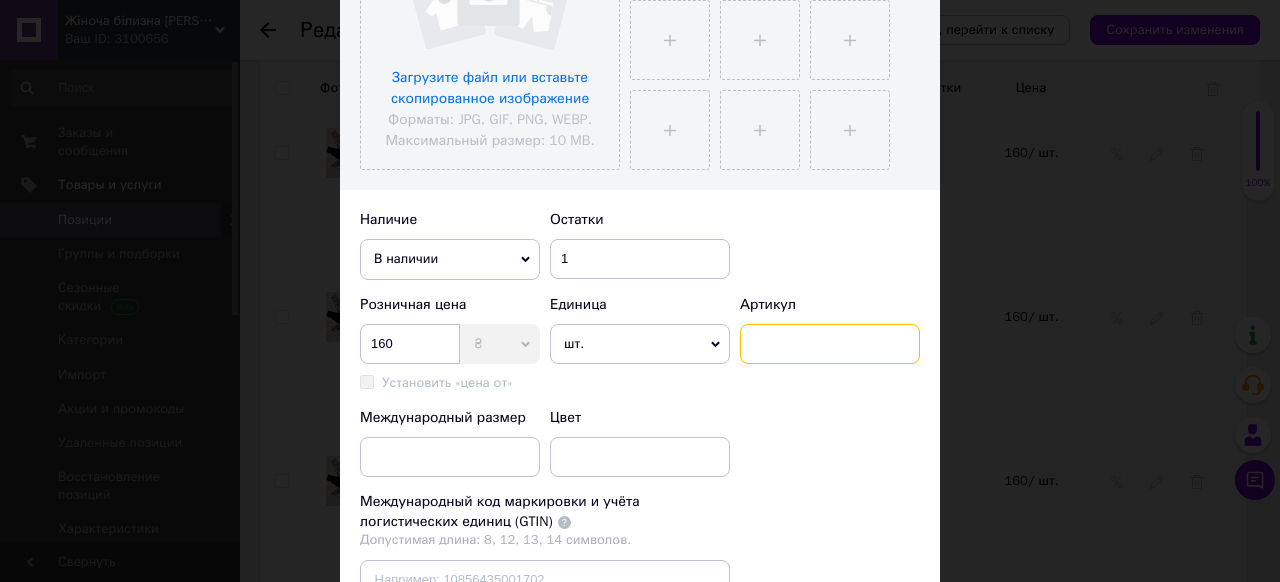 click at bounding box center [830, 344] 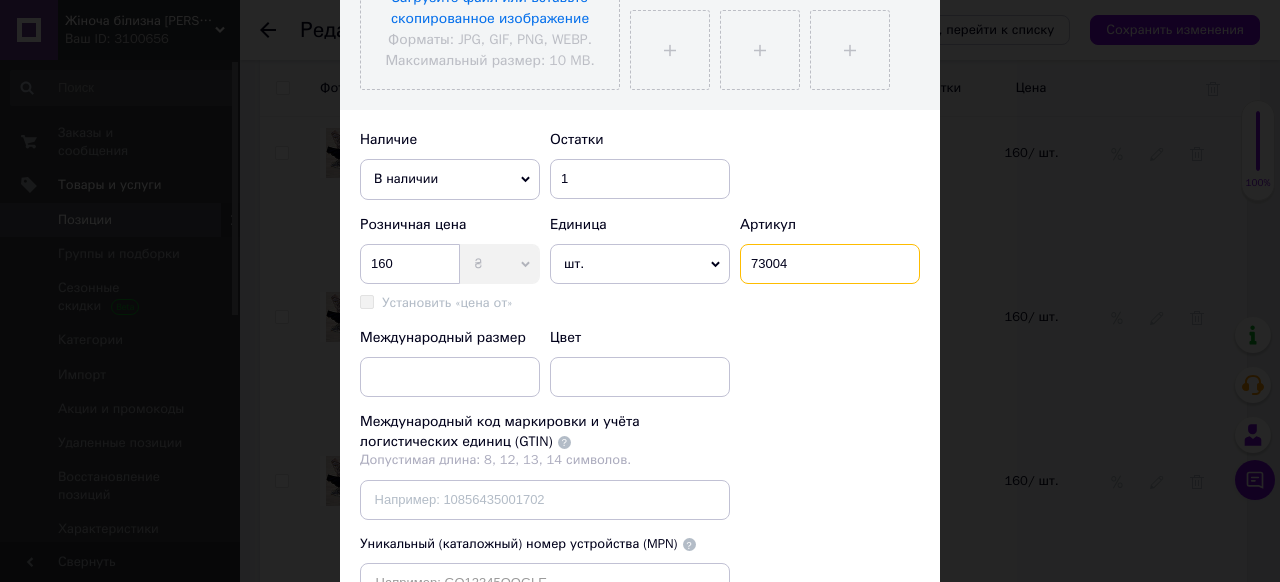 scroll, scrollTop: 640, scrollLeft: 0, axis: vertical 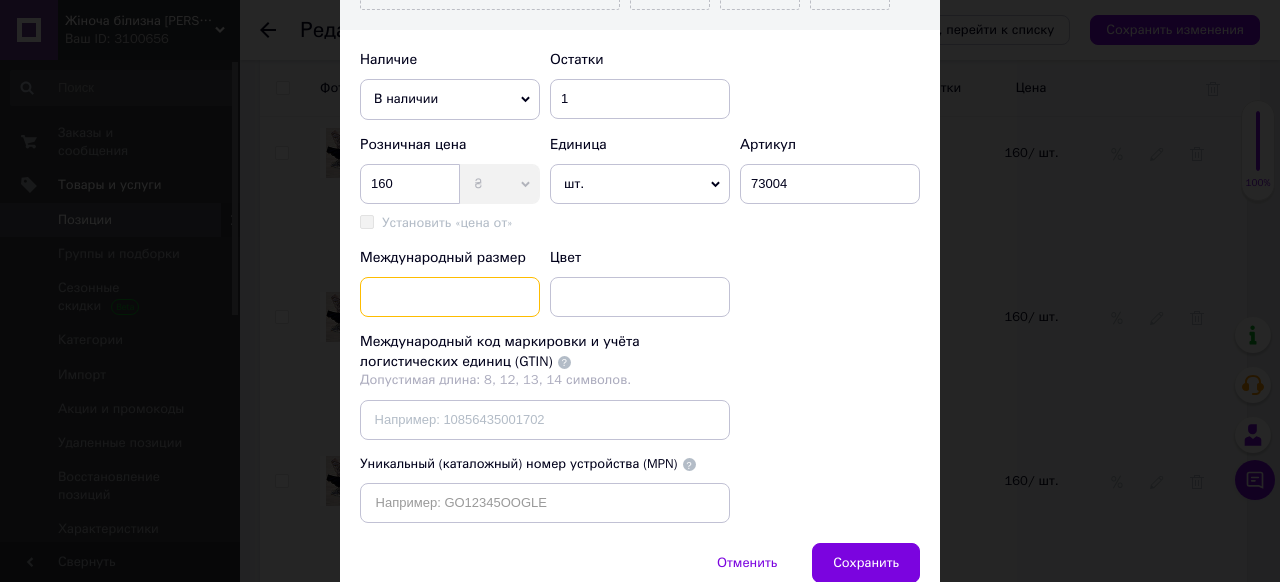 click at bounding box center (450, 297) 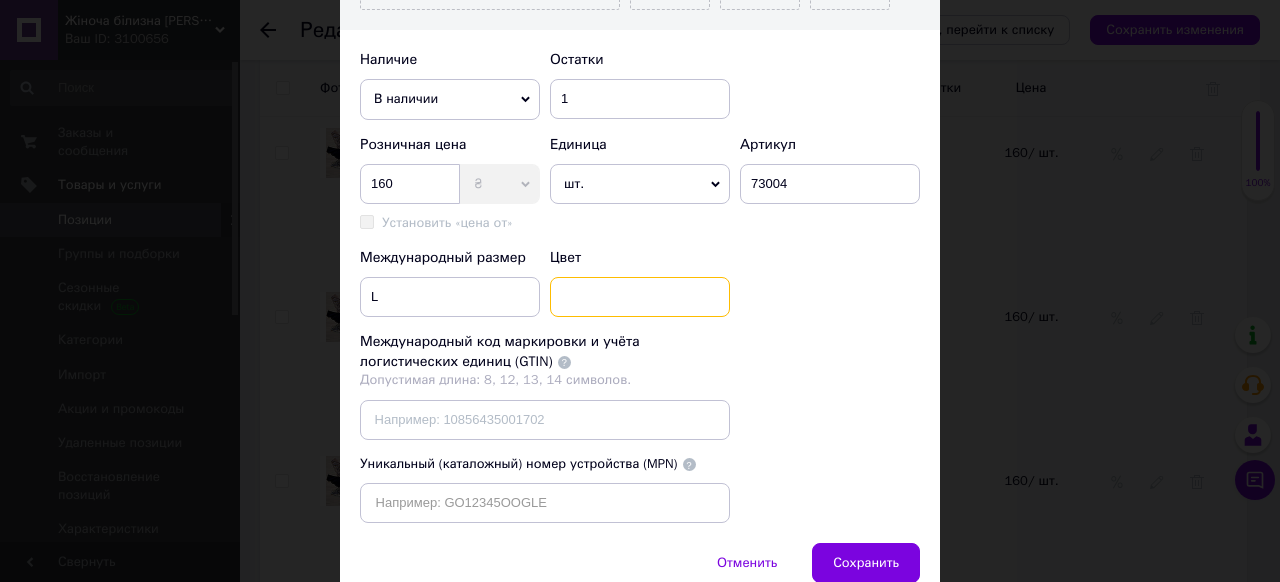 click at bounding box center [640, 297] 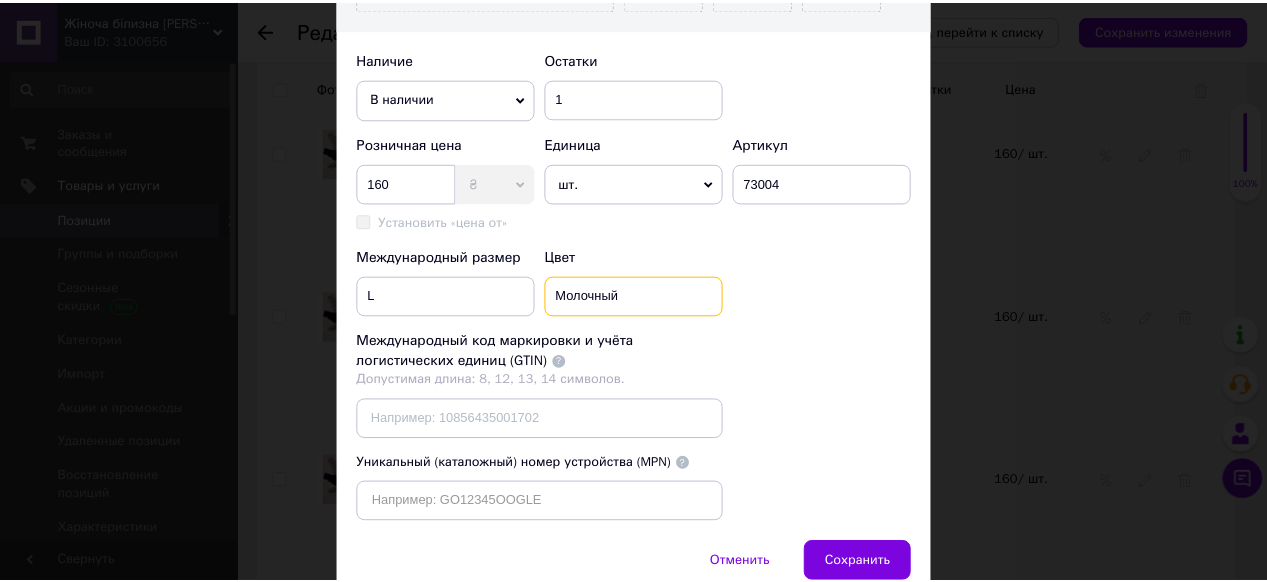 scroll, scrollTop: 764, scrollLeft: 0, axis: vertical 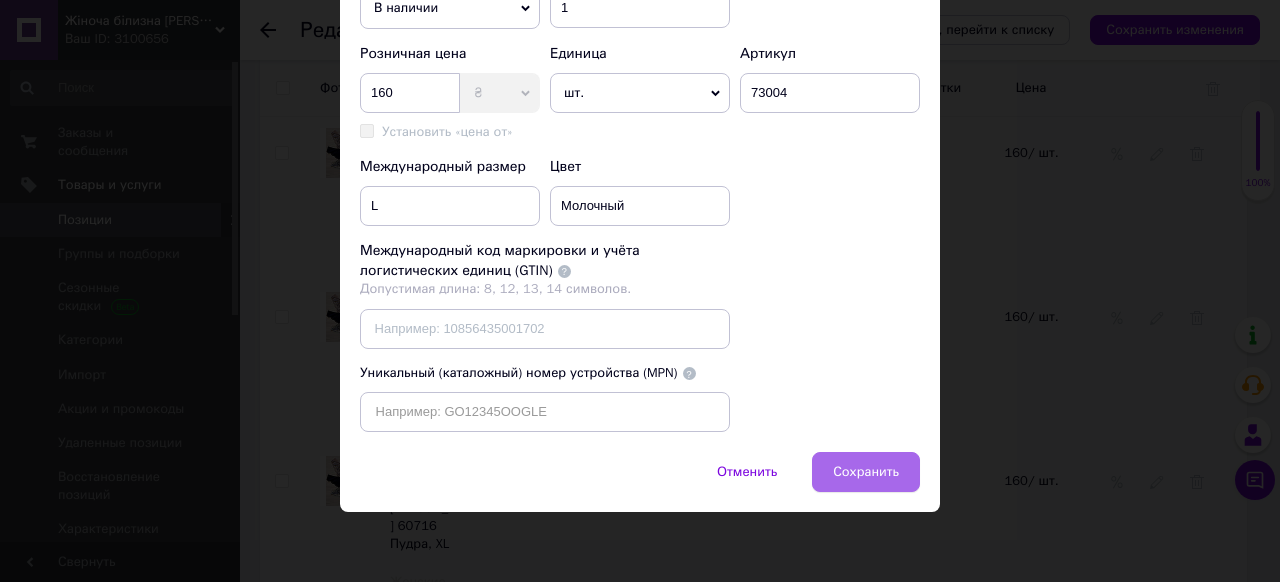 click on "Сохранить" at bounding box center (866, 472) 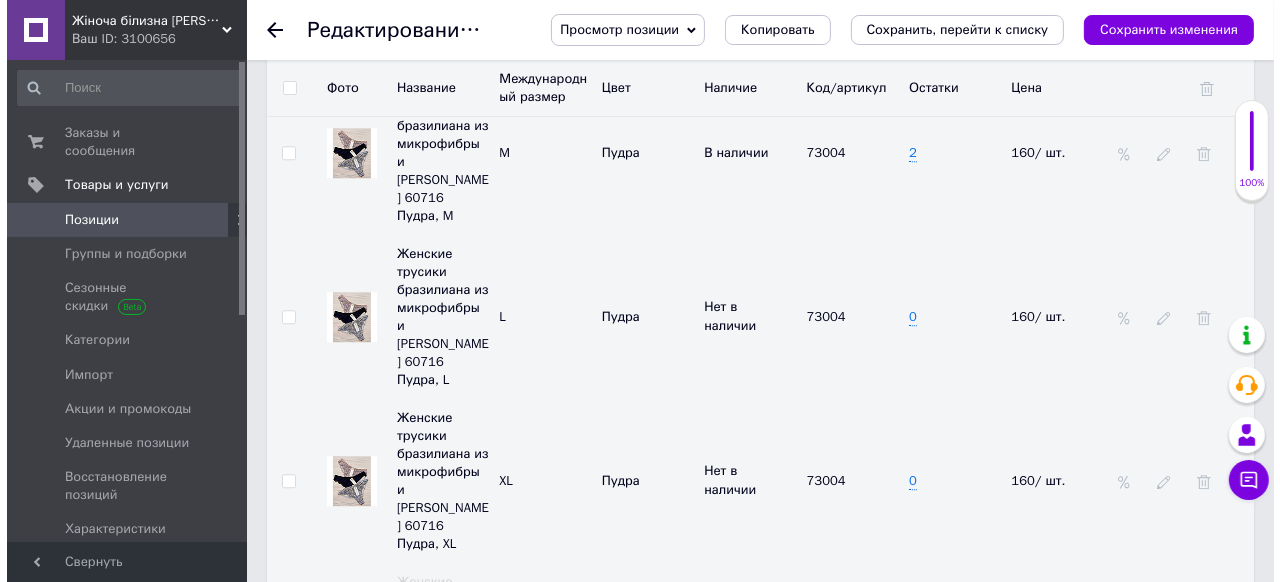 scroll, scrollTop: 4400, scrollLeft: 0, axis: vertical 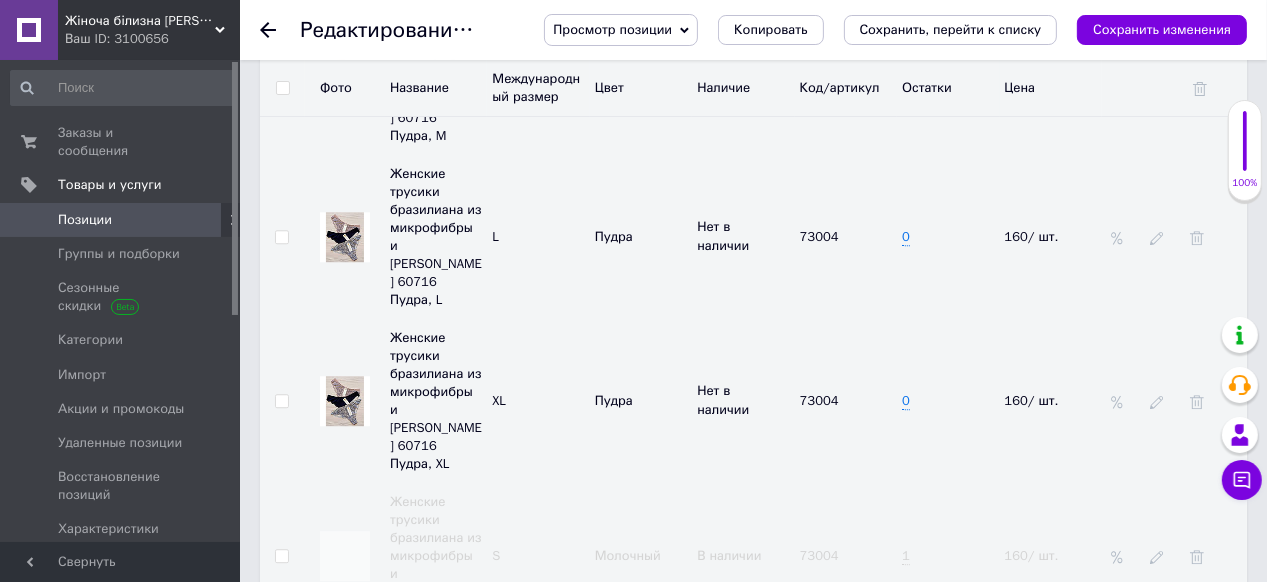 click on "Добавить разновидность" at bounding box center (383, 956) 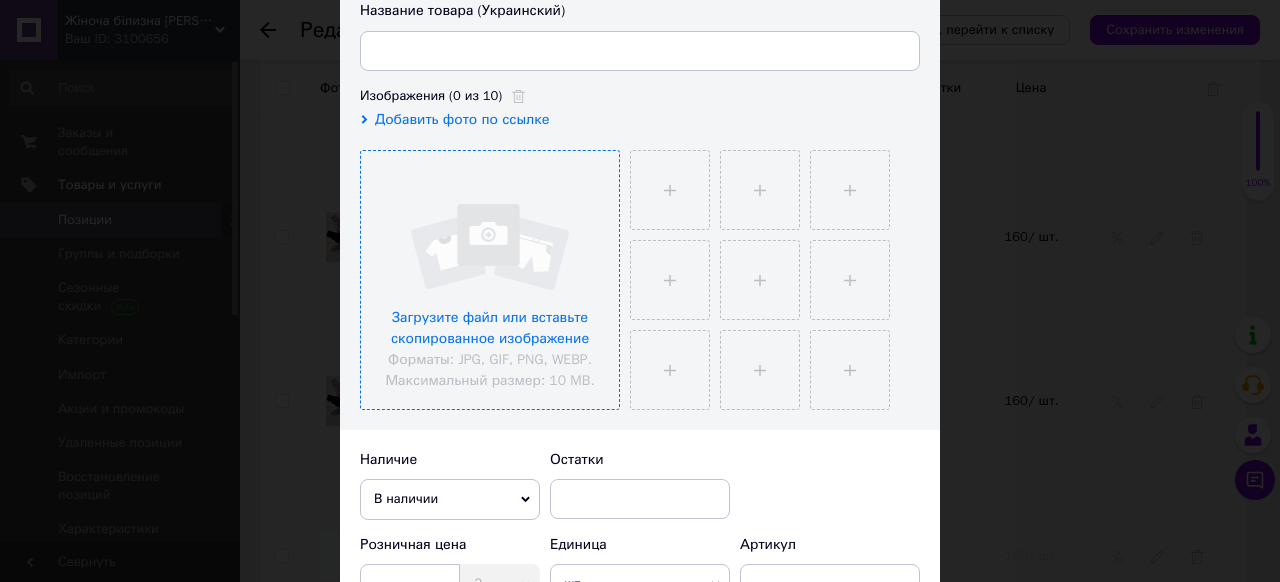 scroll, scrollTop: 480, scrollLeft: 0, axis: vertical 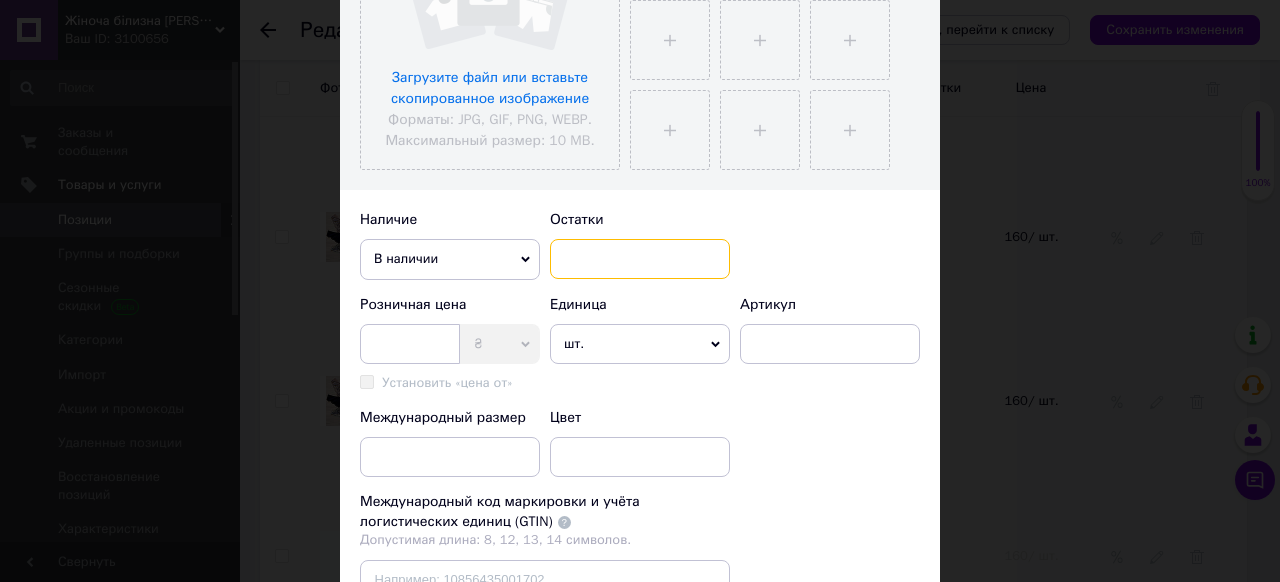 click at bounding box center (640, 259) 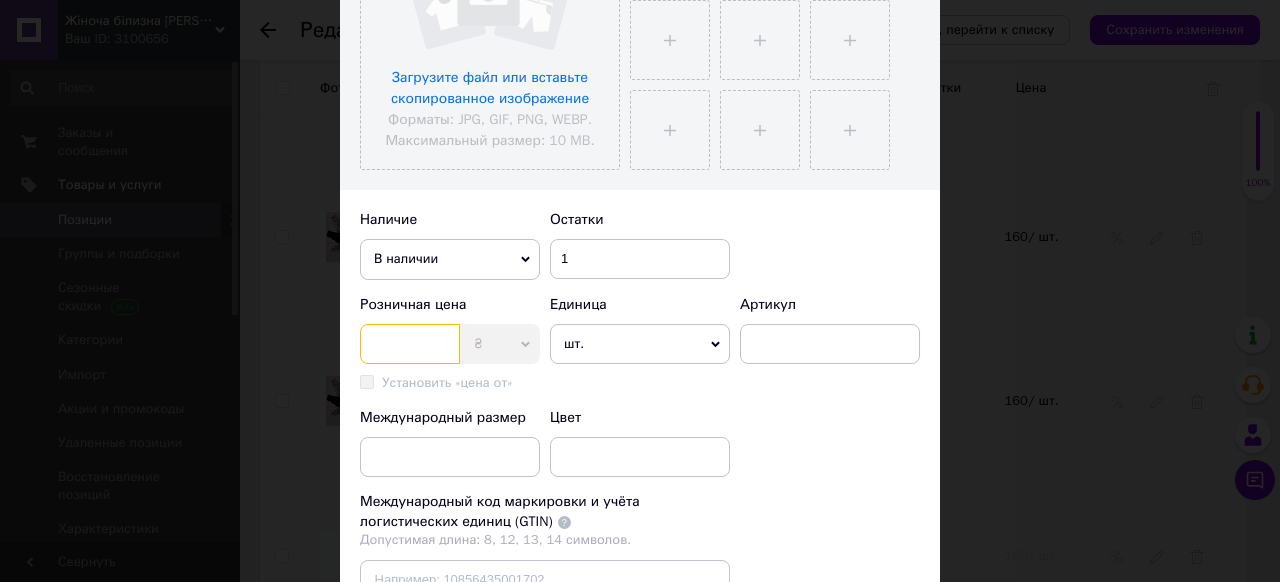 click at bounding box center (410, 344) 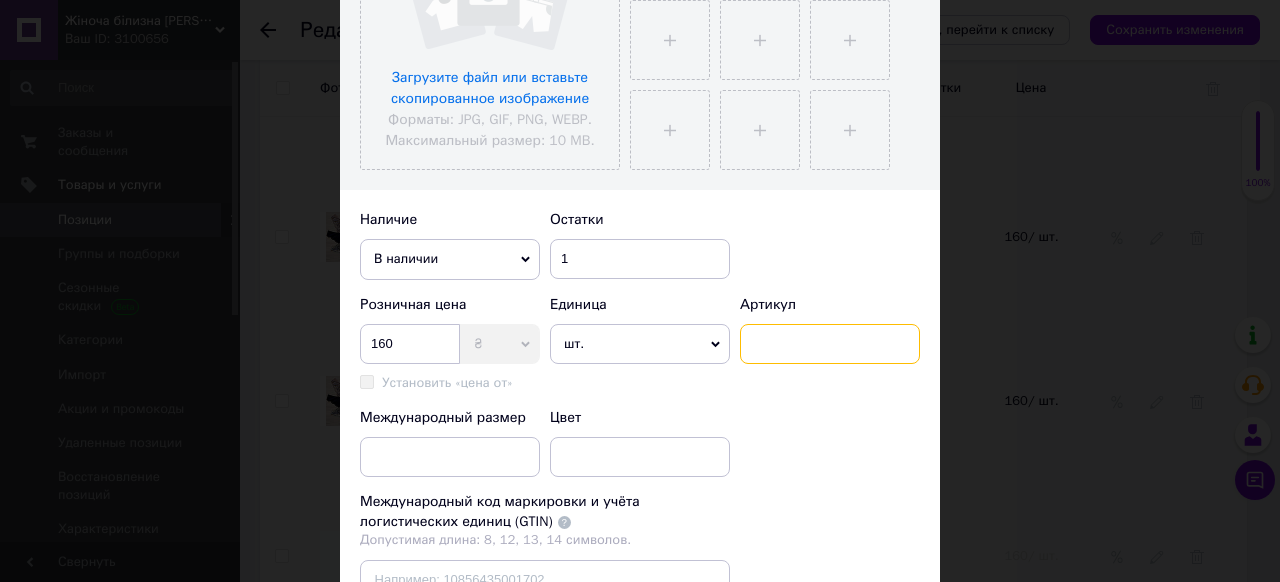 click at bounding box center [830, 344] 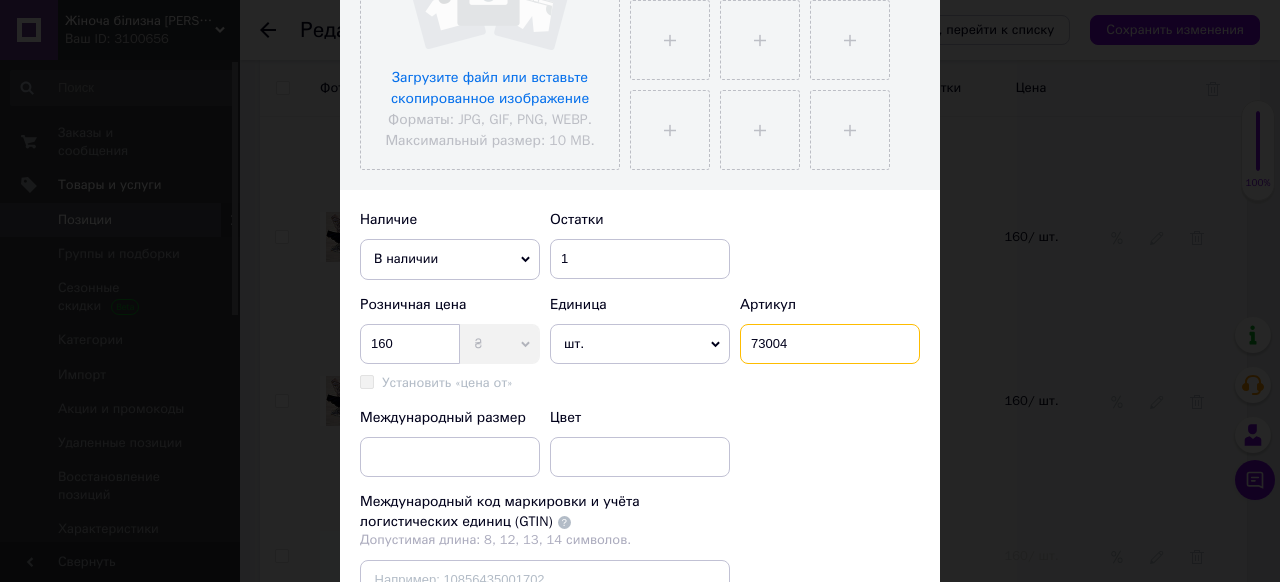 scroll, scrollTop: 560, scrollLeft: 0, axis: vertical 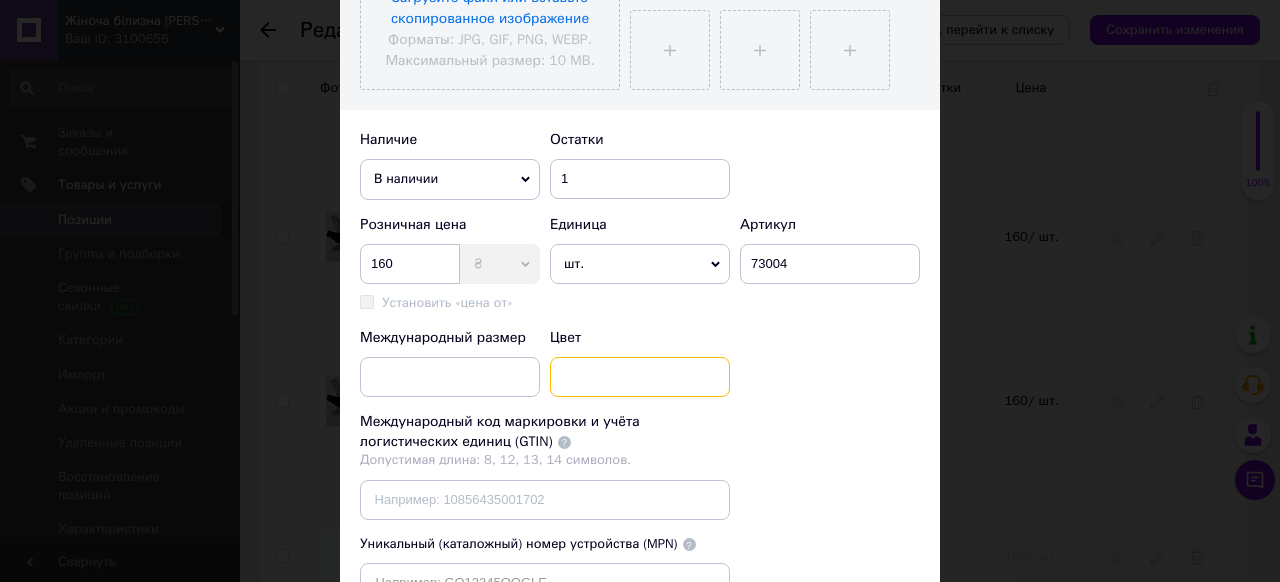 click at bounding box center (640, 377) 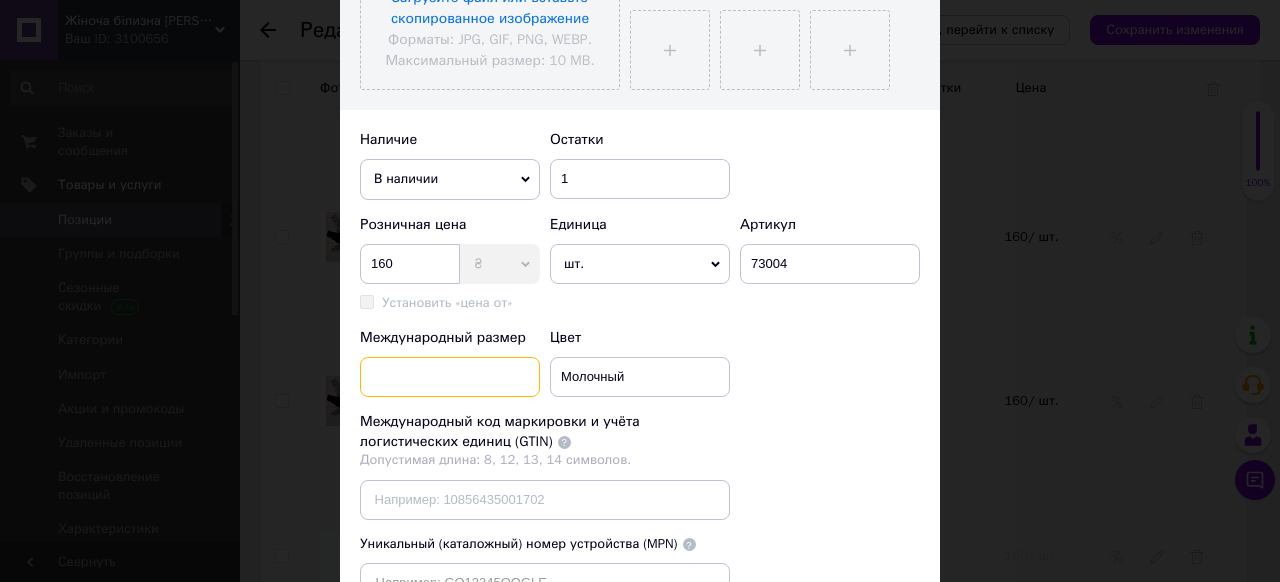 click at bounding box center [450, 377] 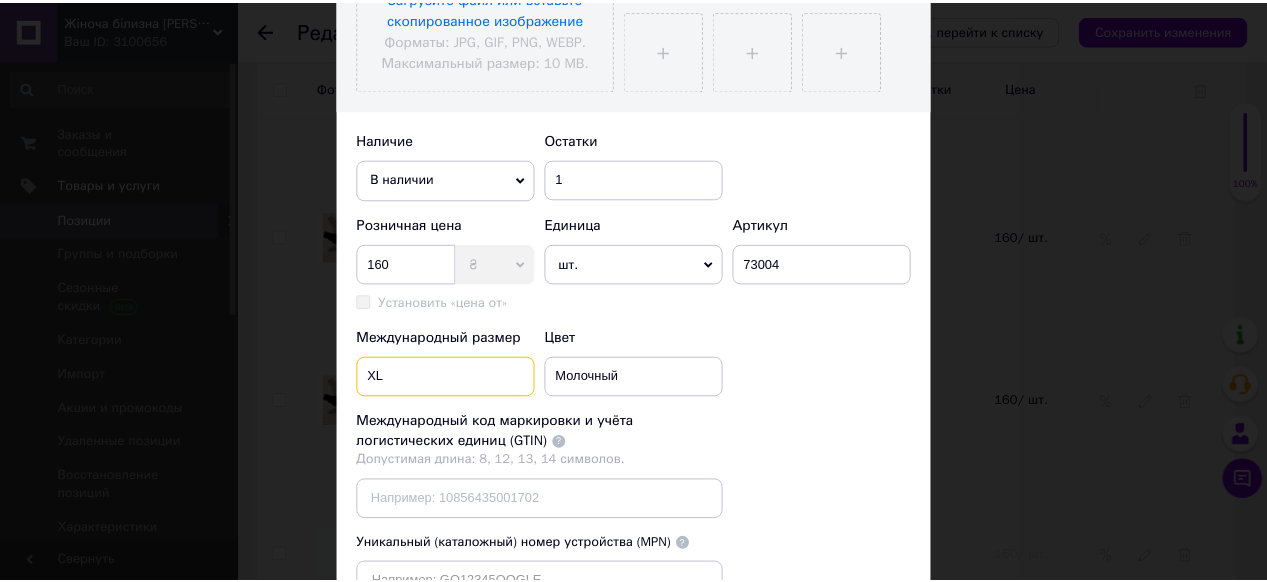 scroll, scrollTop: 764, scrollLeft: 0, axis: vertical 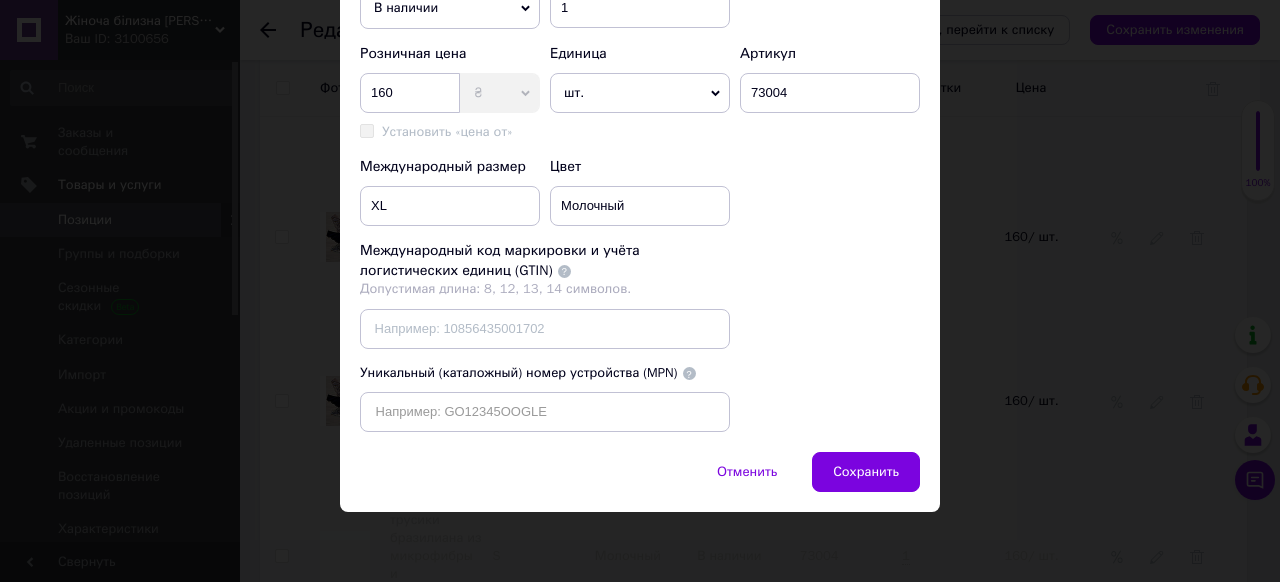 click on "Сохранить" at bounding box center (866, 472) 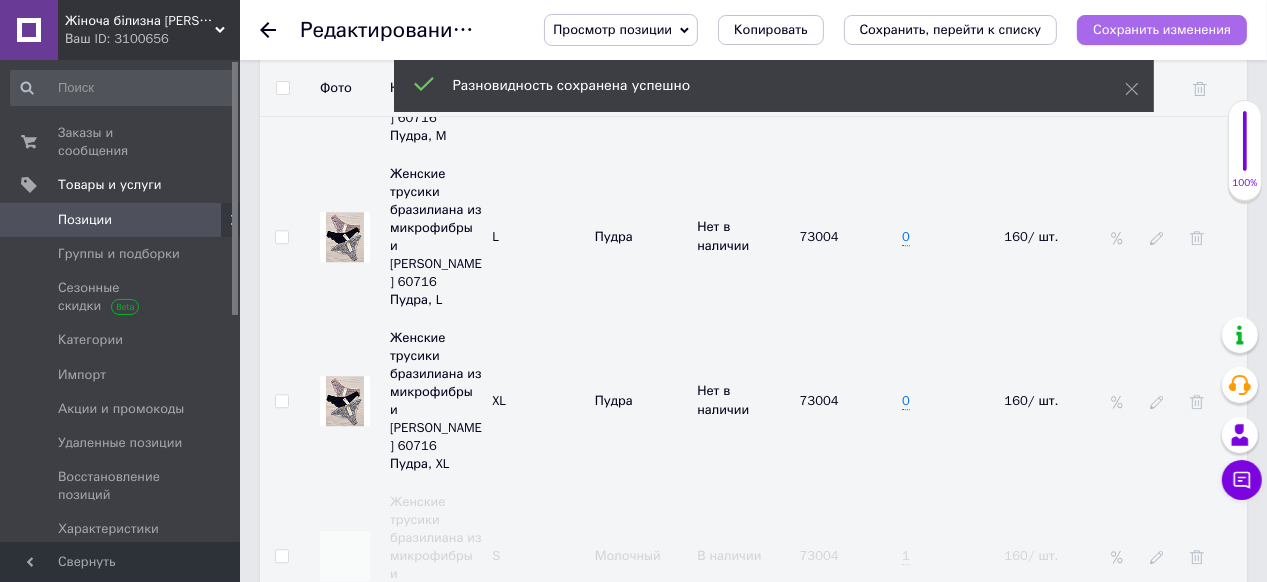 click on "Сохранить изменения" at bounding box center (1162, 29) 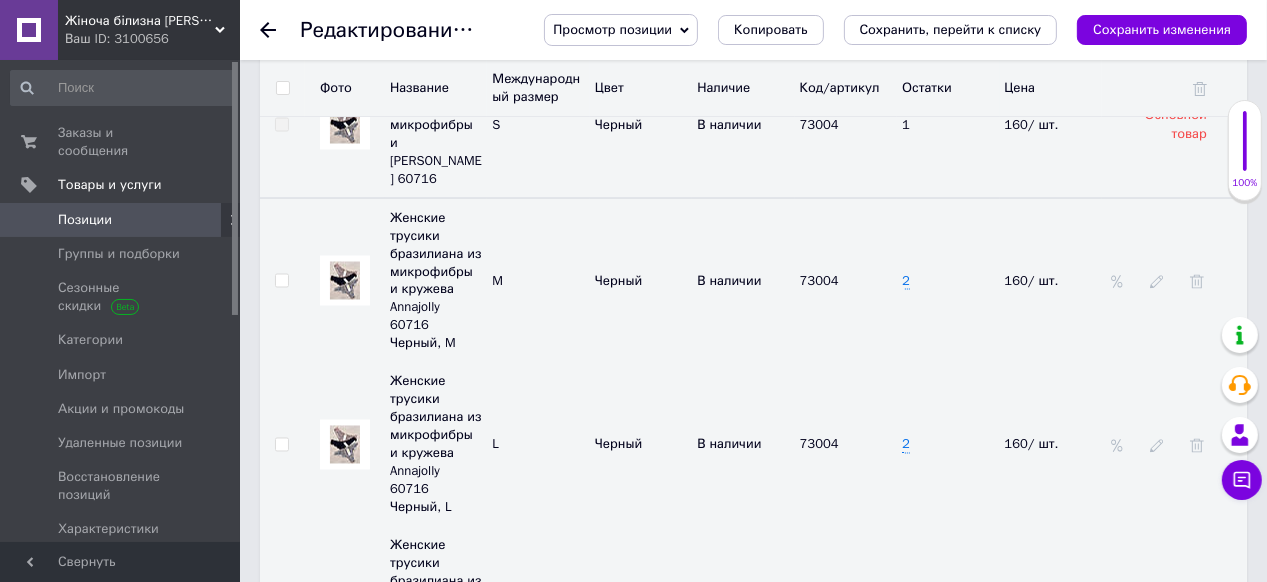 scroll, scrollTop: 2560, scrollLeft: 0, axis: vertical 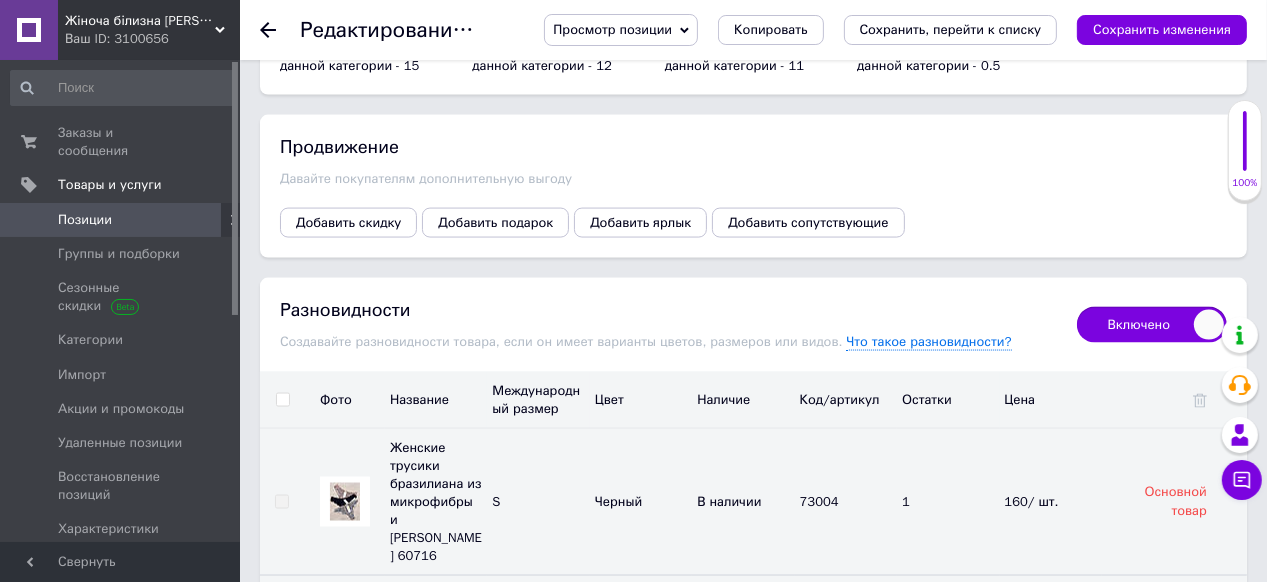 click at bounding box center [282, 400] 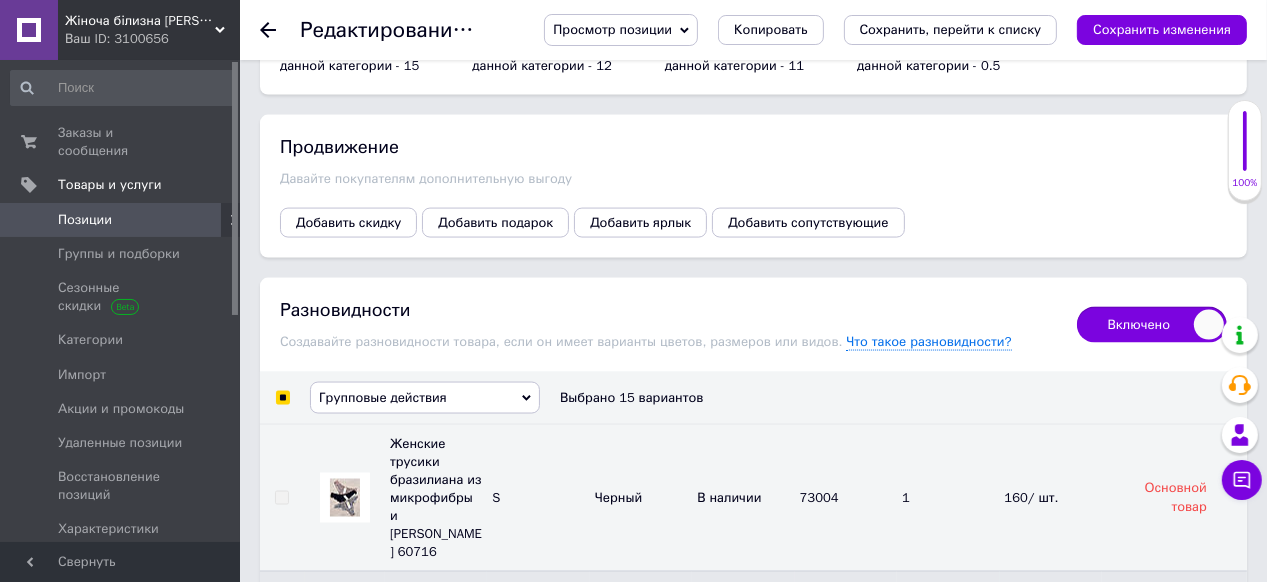click 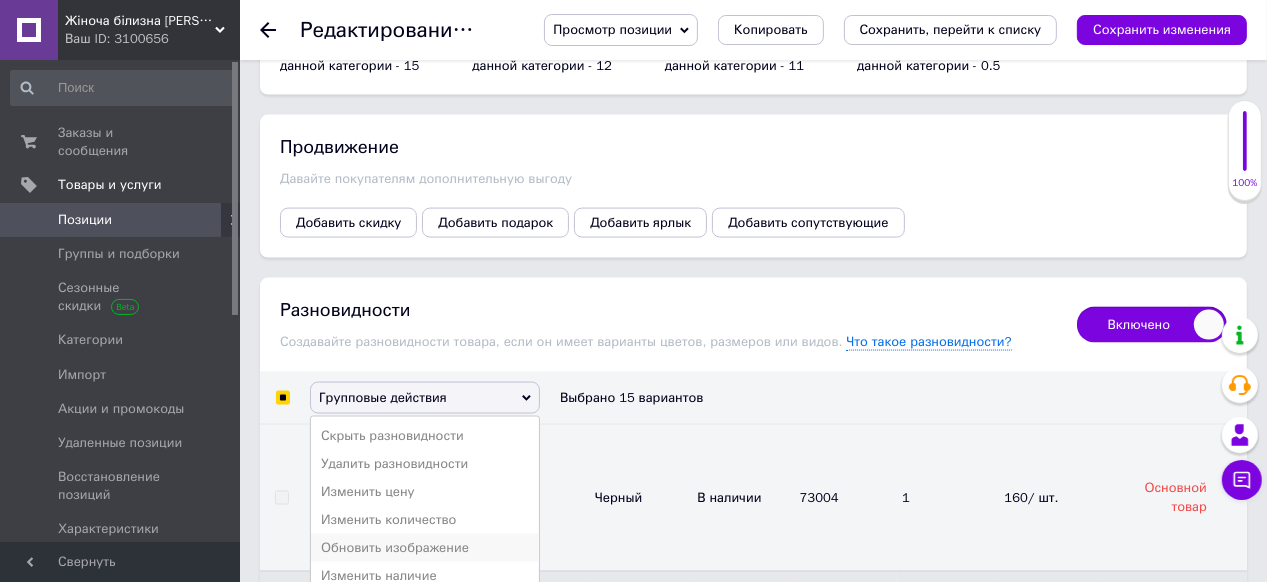 click on "Обновить изображение" at bounding box center [425, 548] 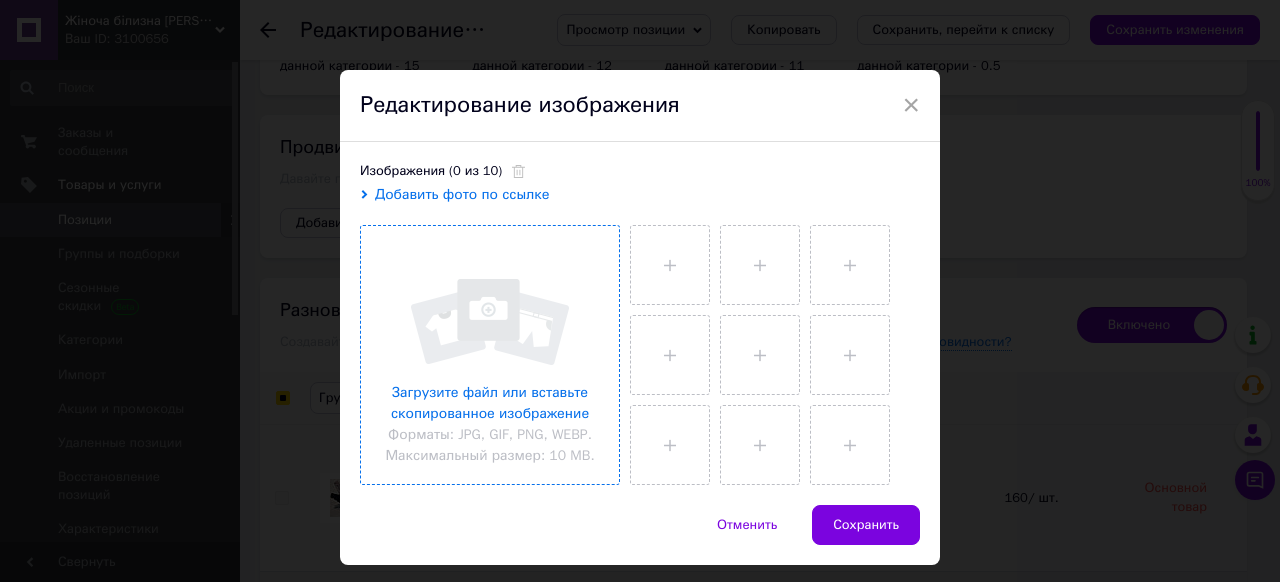 click at bounding box center [490, 355] 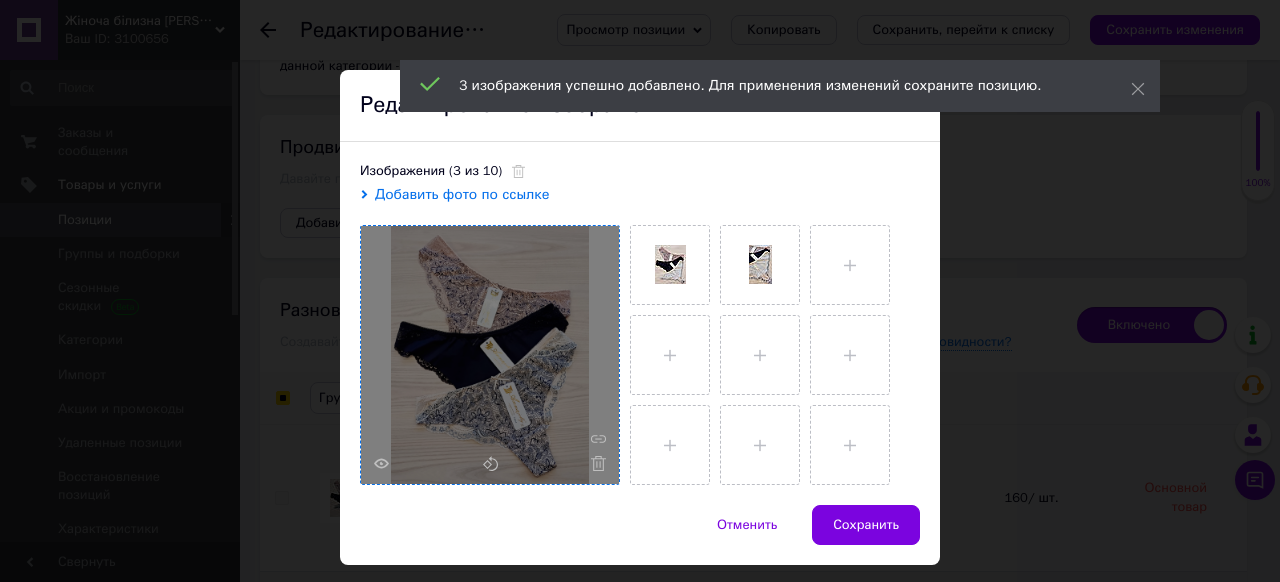click on "Сохранить" at bounding box center [866, 525] 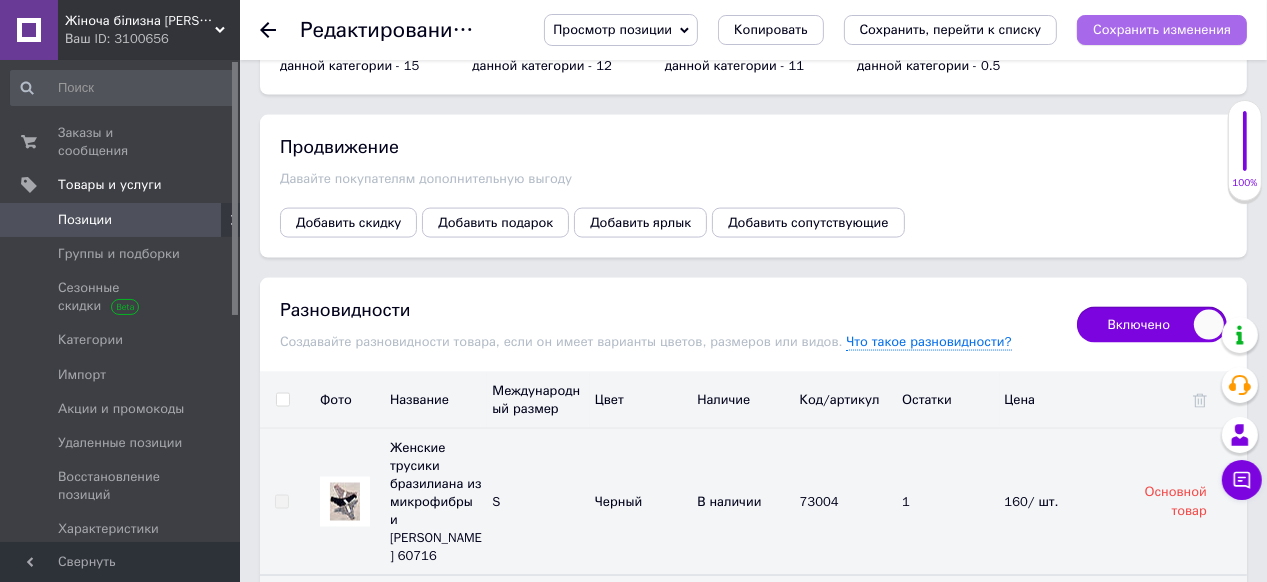 click on "Сохранить изменения" at bounding box center (1162, 29) 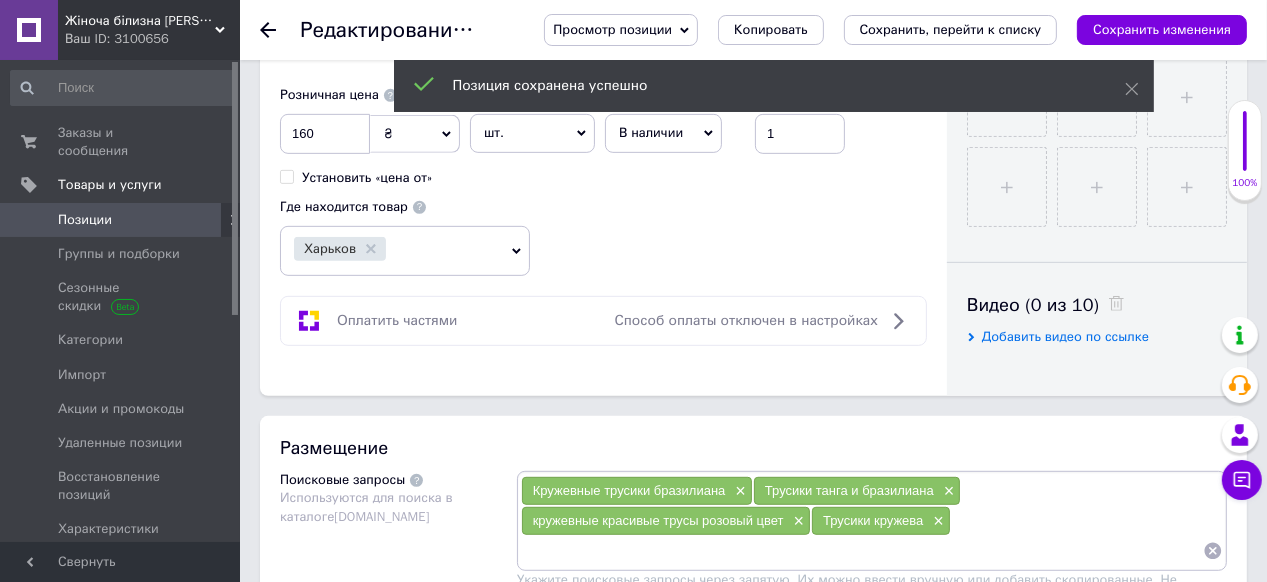 scroll, scrollTop: 560, scrollLeft: 0, axis: vertical 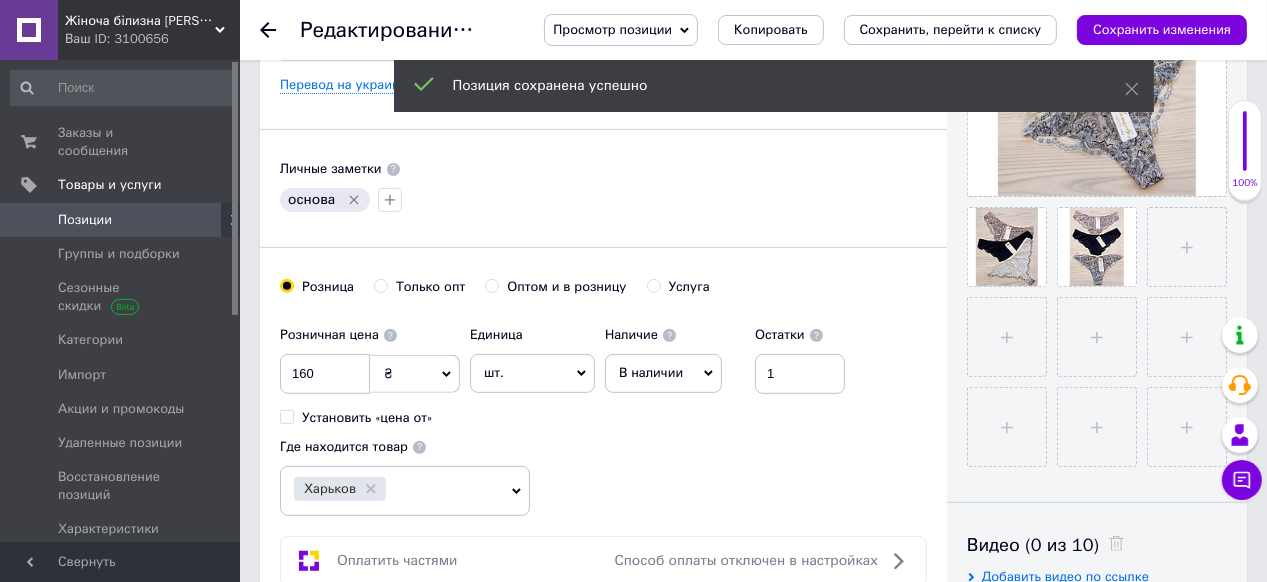 click 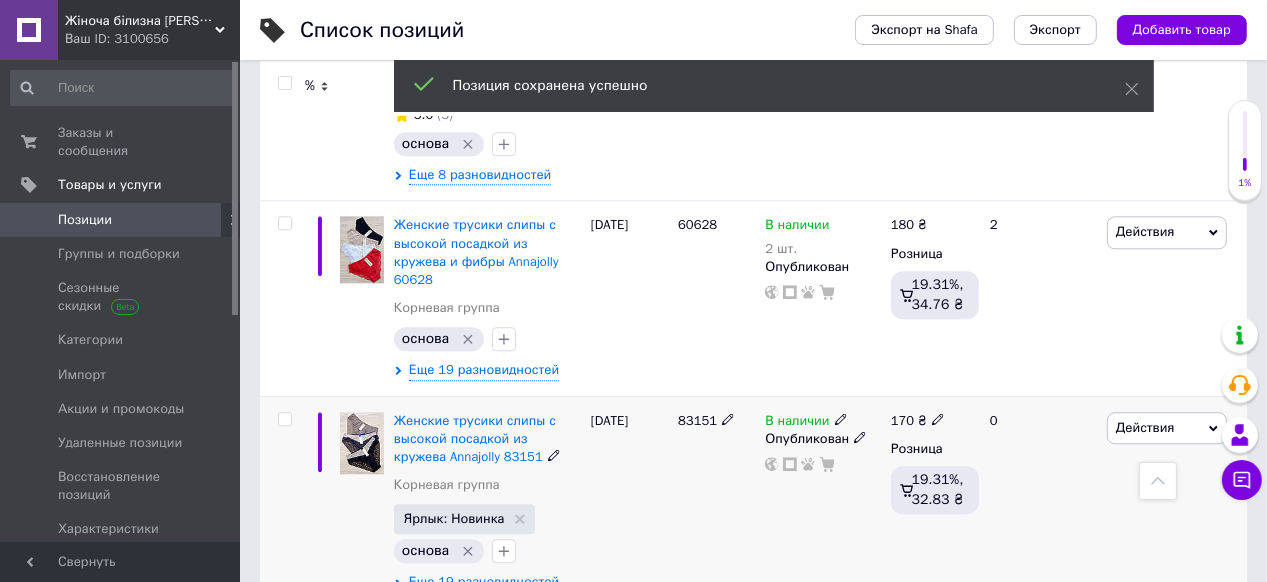 scroll, scrollTop: 4172, scrollLeft: 0, axis: vertical 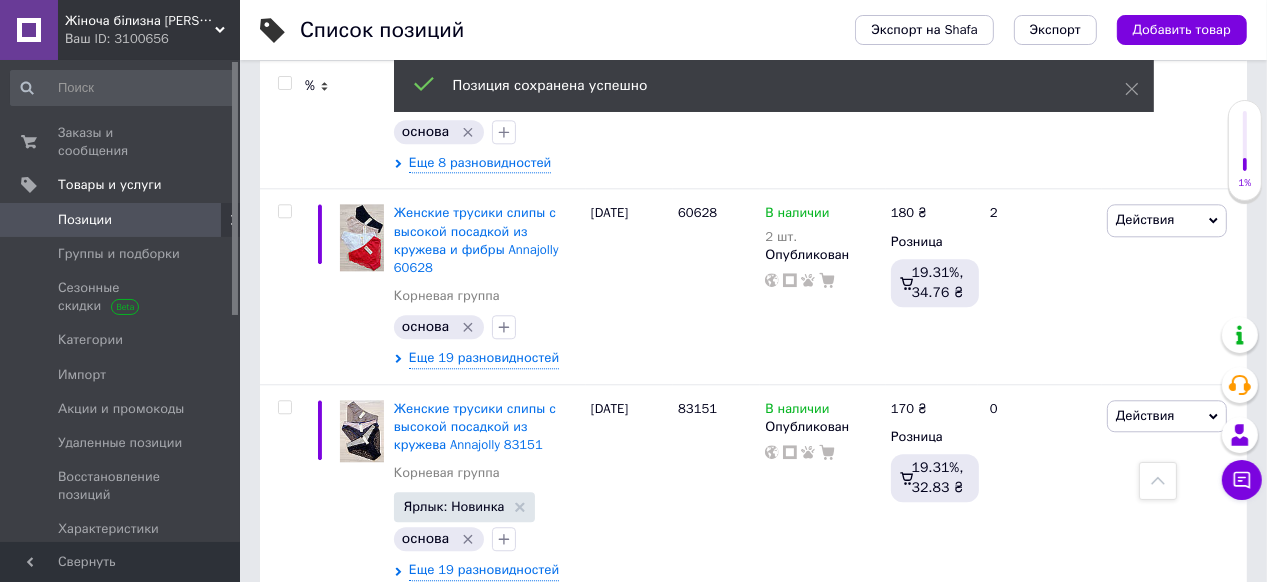 click on "4" at bounding box center (550, 637) 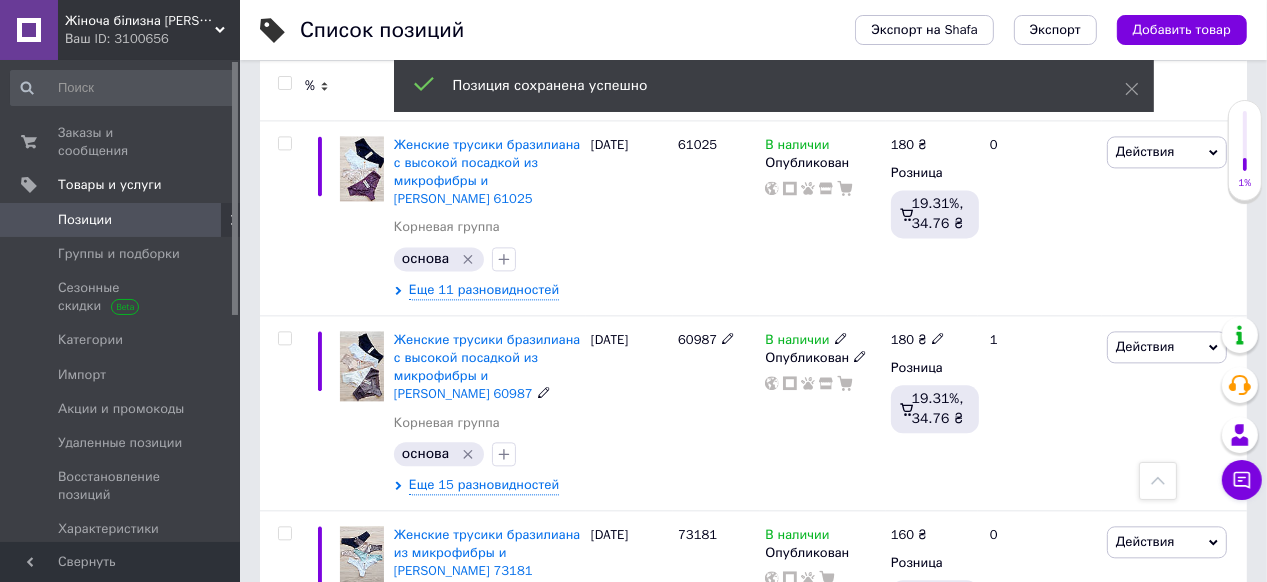 scroll, scrollTop: 3823, scrollLeft: 0, axis: vertical 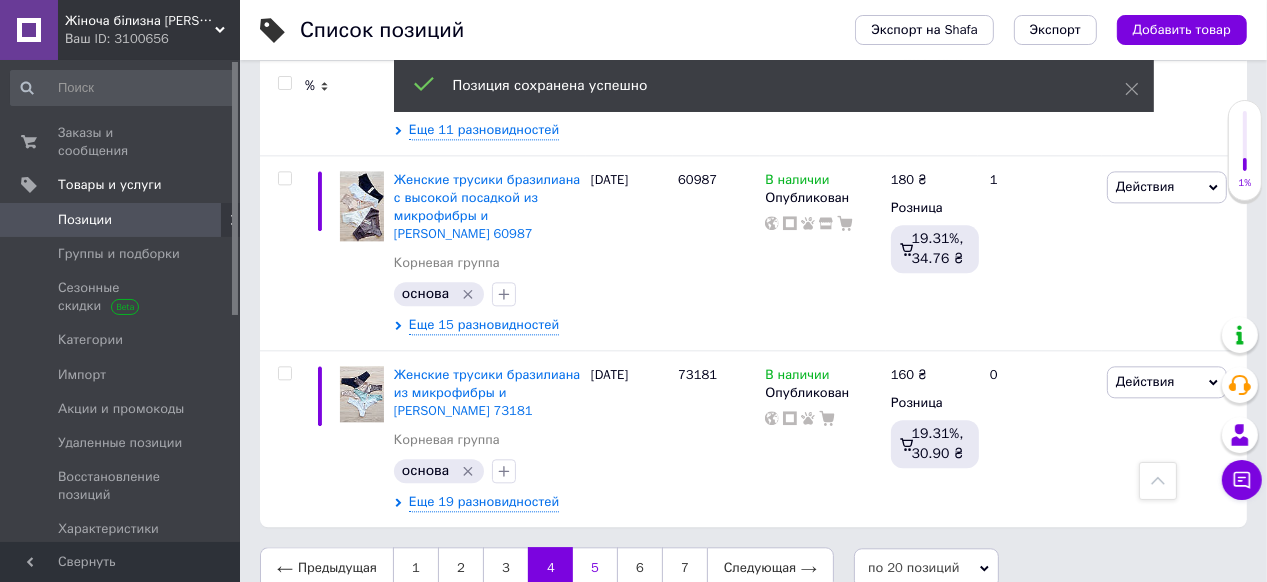 click on "5" at bounding box center (595, 568) 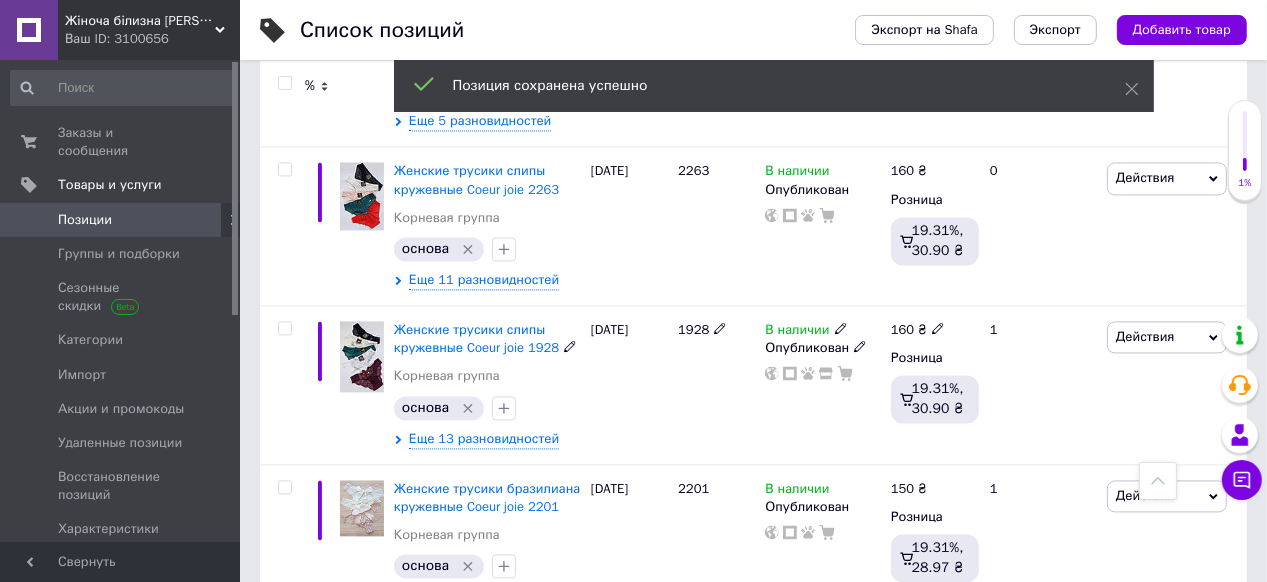 scroll, scrollTop: 3416, scrollLeft: 0, axis: vertical 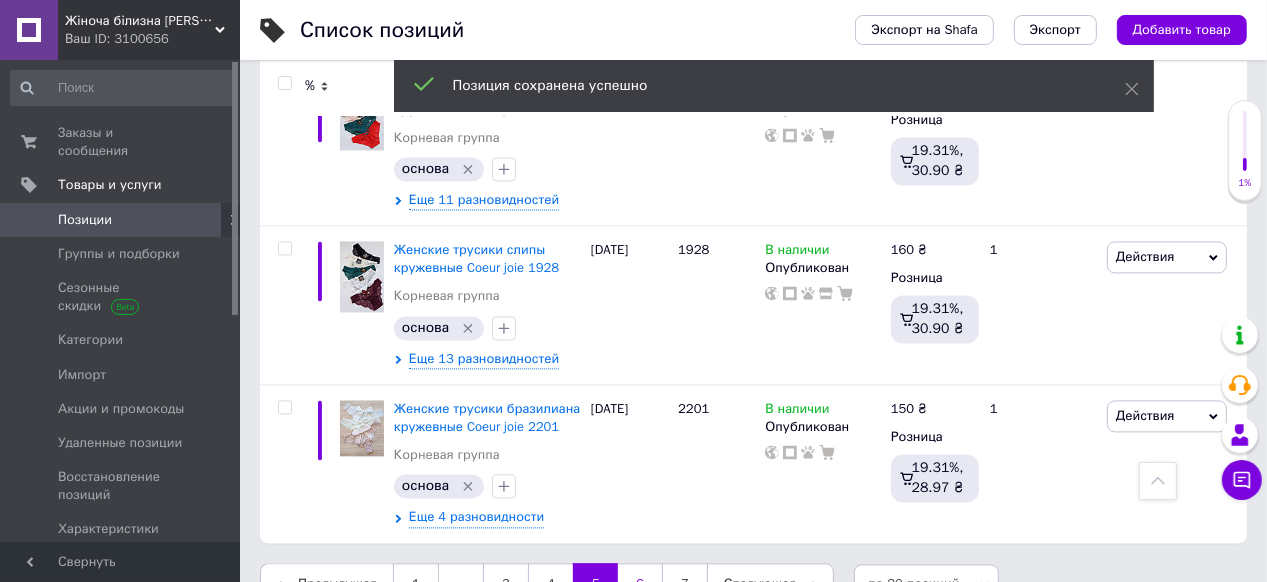 click on "6" at bounding box center (640, 584) 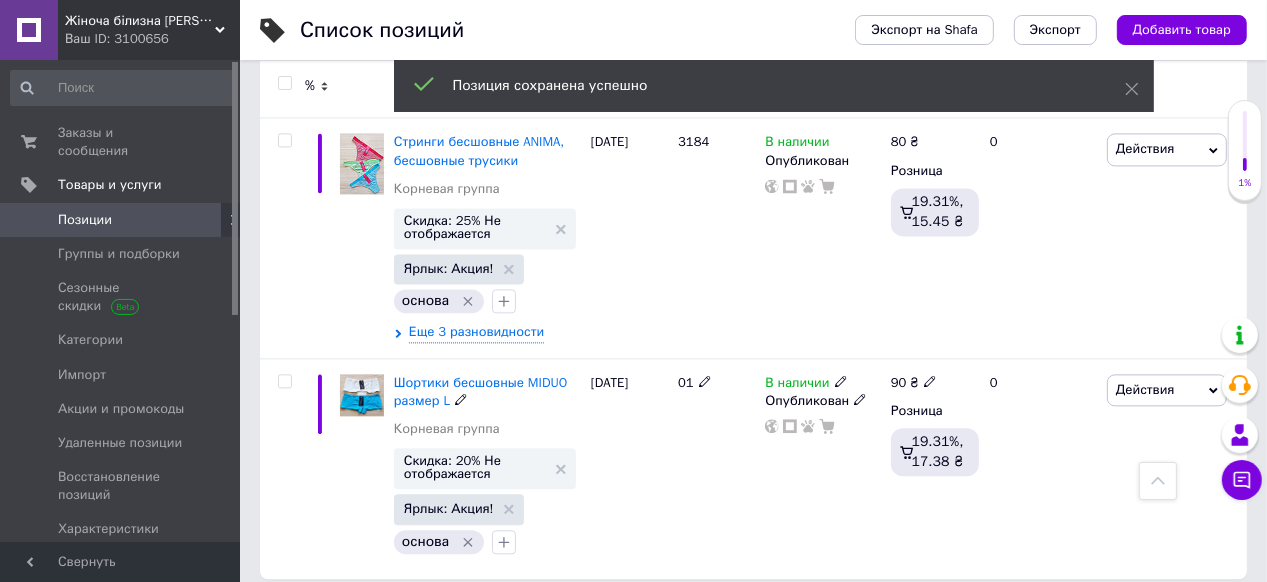 scroll, scrollTop: 3727, scrollLeft: 0, axis: vertical 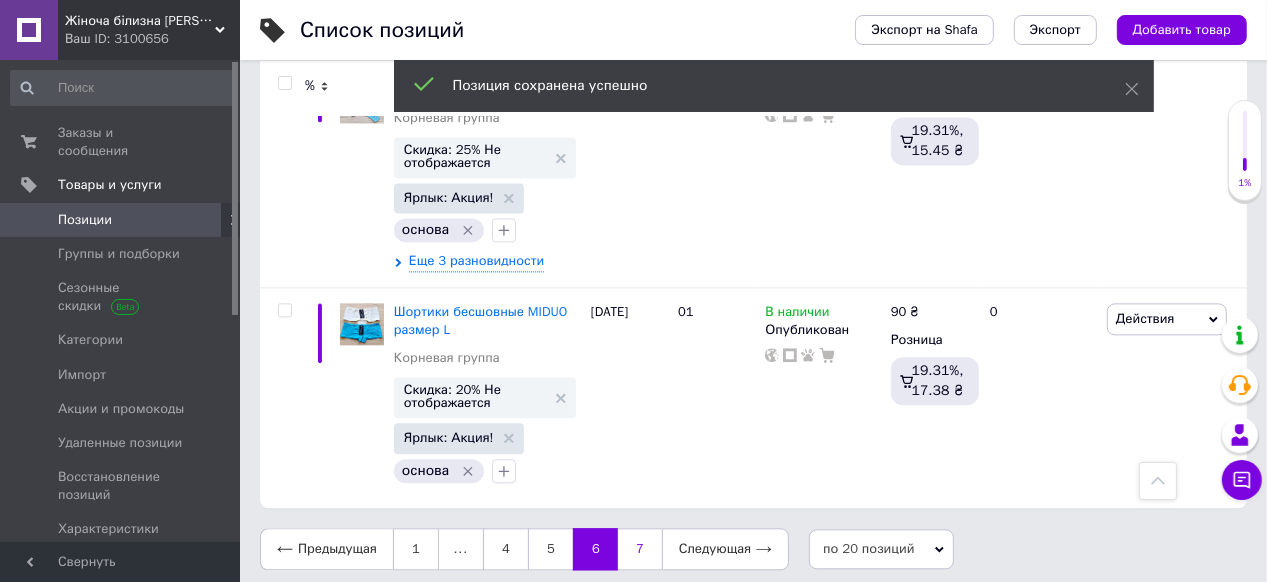 click on "7" at bounding box center (640, 549) 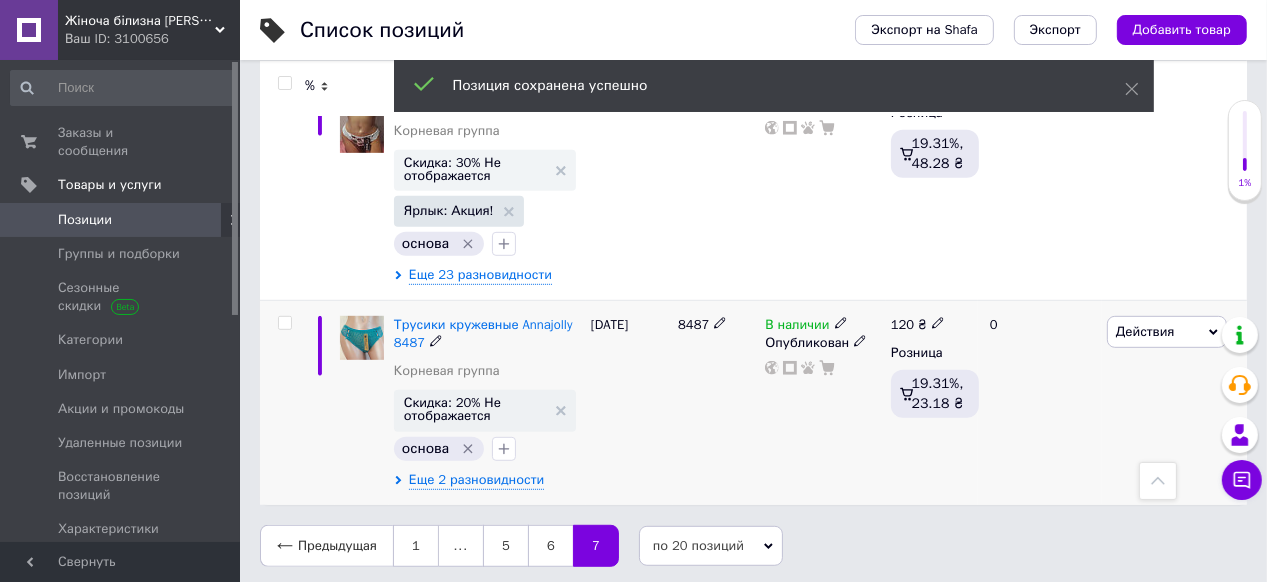 scroll, scrollTop: 756, scrollLeft: 0, axis: vertical 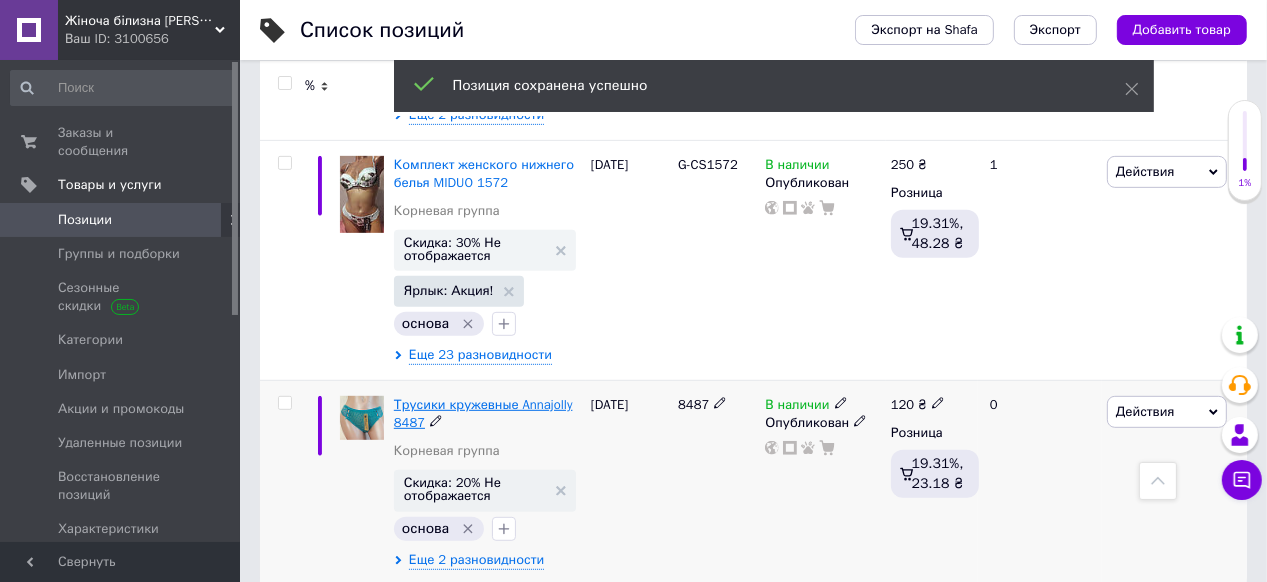 click on "Трусики  кружевные Annajolly 8487" at bounding box center [483, 413] 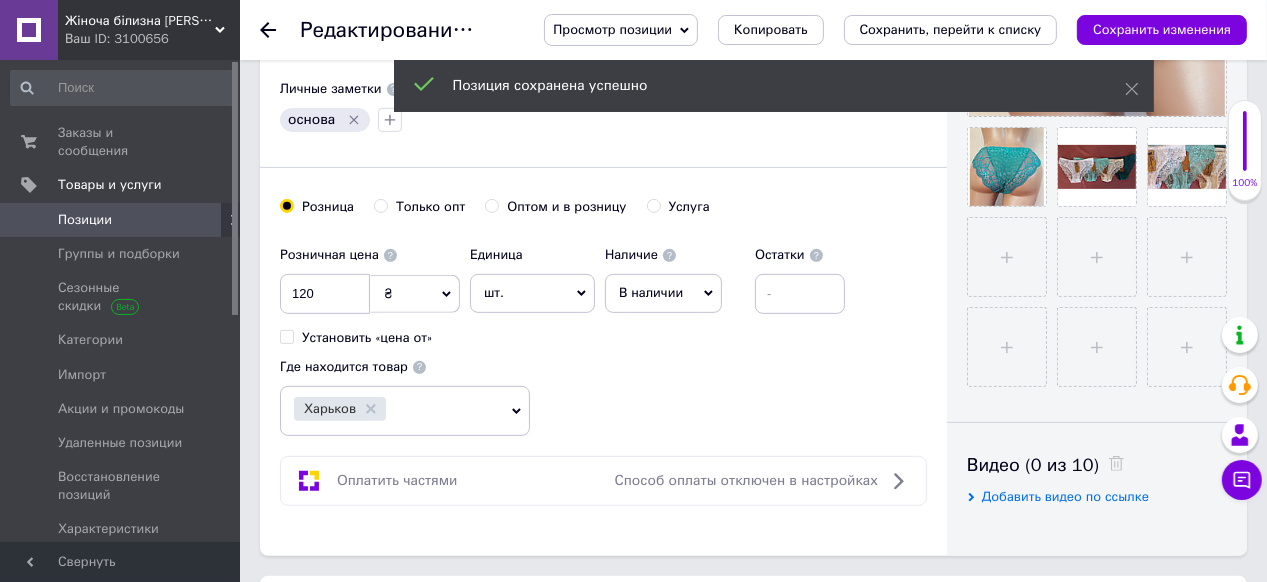 scroll, scrollTop: 560, scrollLeft: 0, axis: vertical 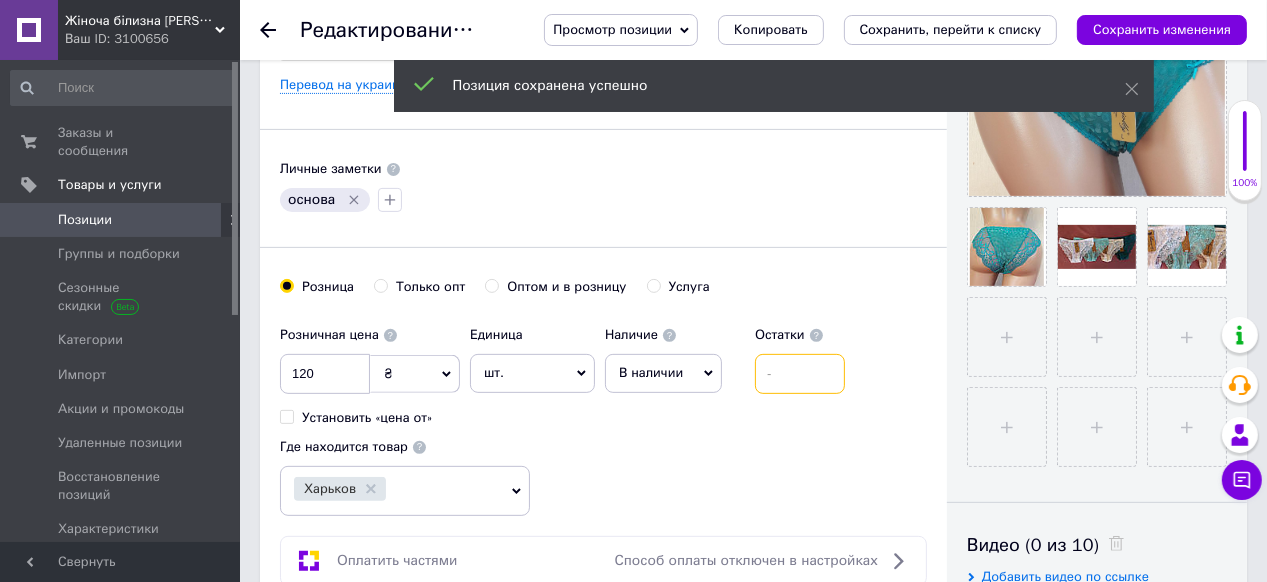 click at bounding box center [800, 374] 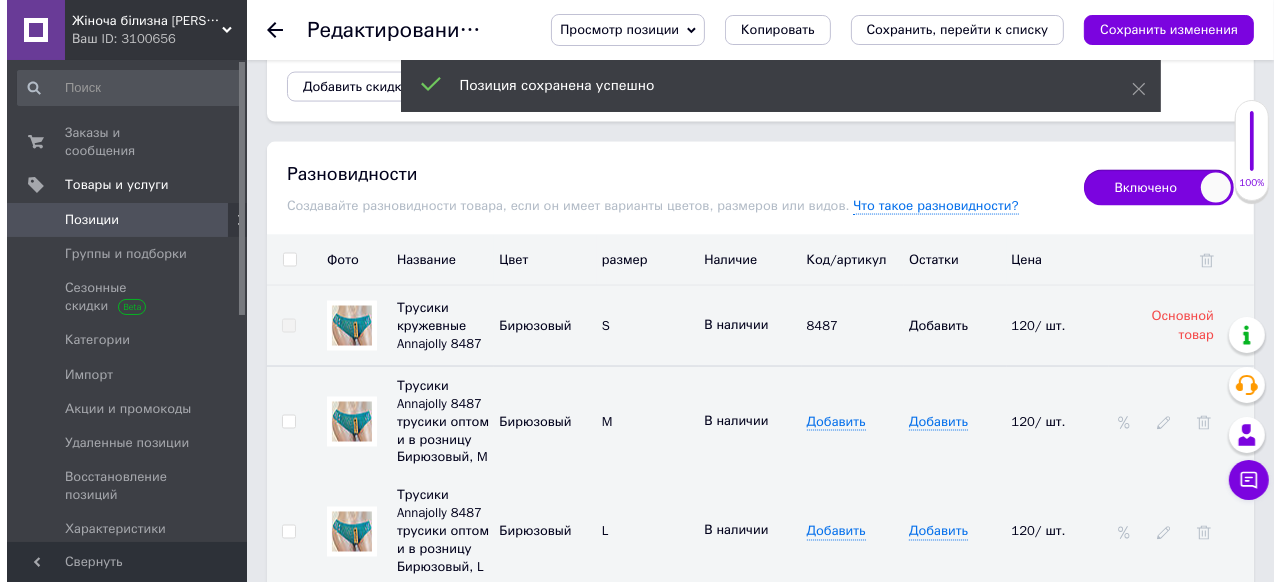 scroll, scrollTop: 2800, scrollLeft: 0, axis: vertical 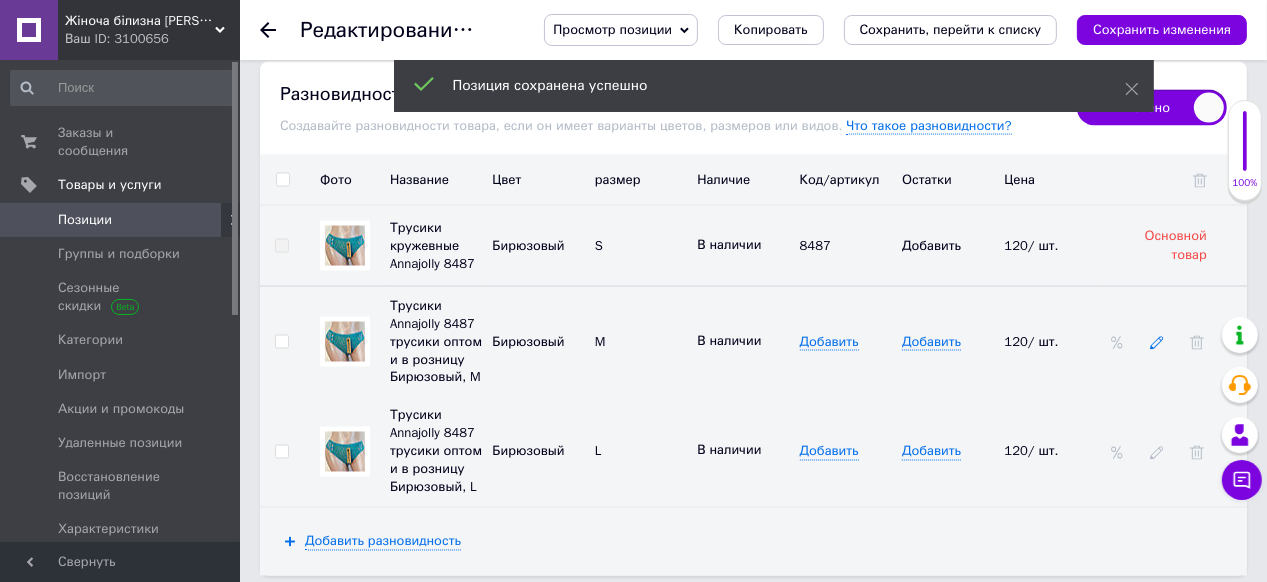 click 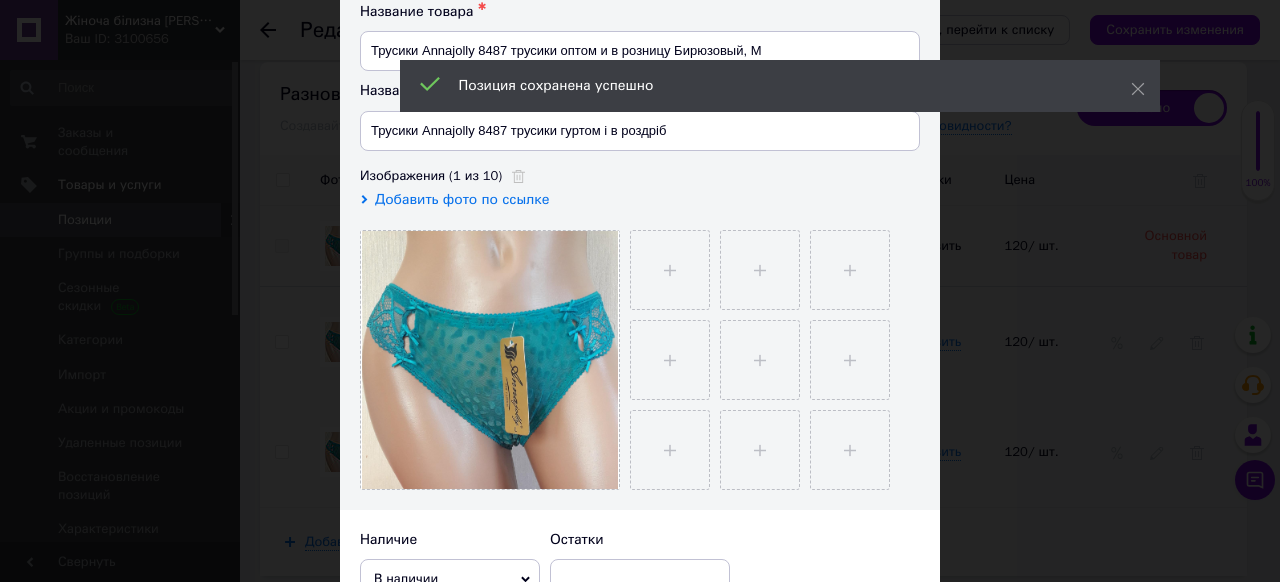 scroll, scrollTop: 240, scrollLeft: 0, axis: vertical 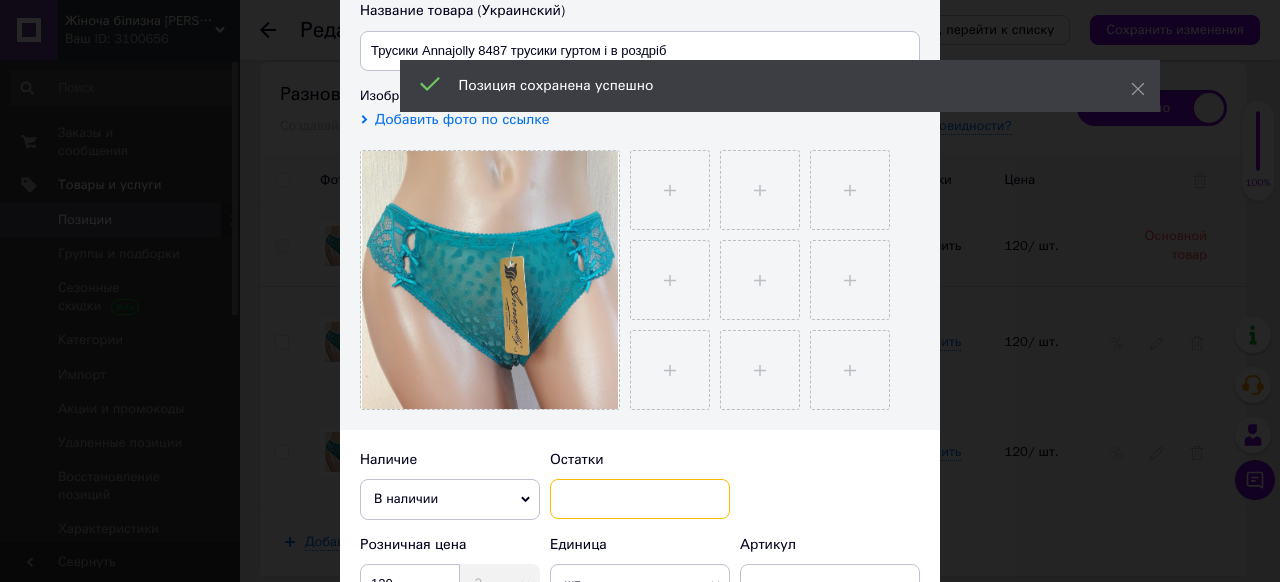 click at bounding box center (640, 499) 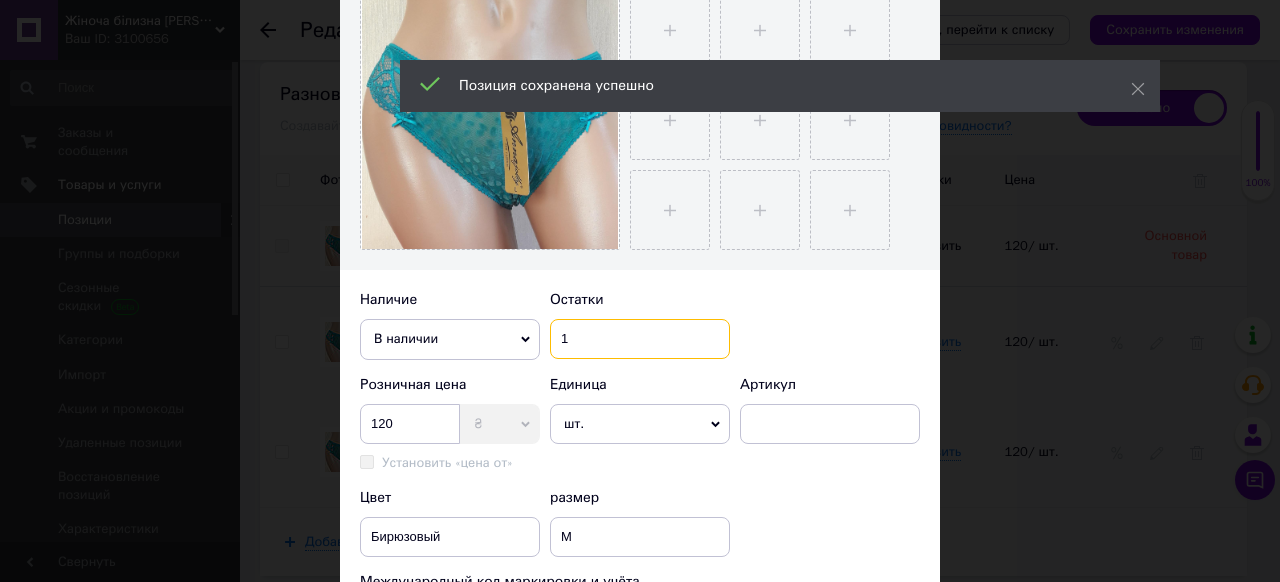 scroll, scrollTop: 480, scrollLeft: 0, axis: vertical 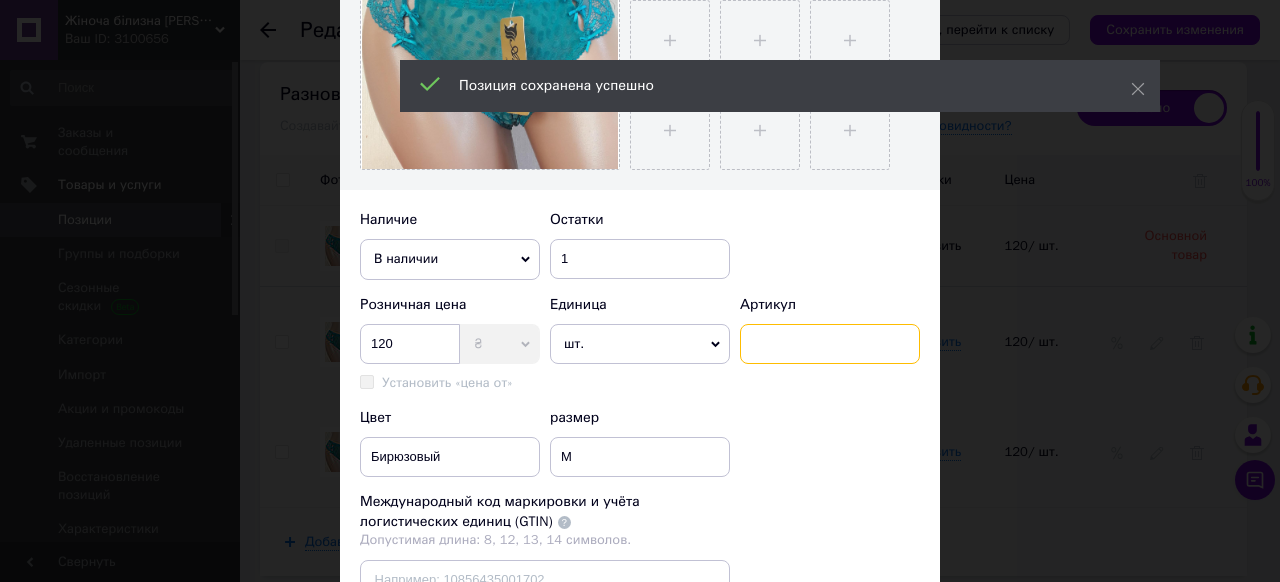 click at bounding box center [830, 344] 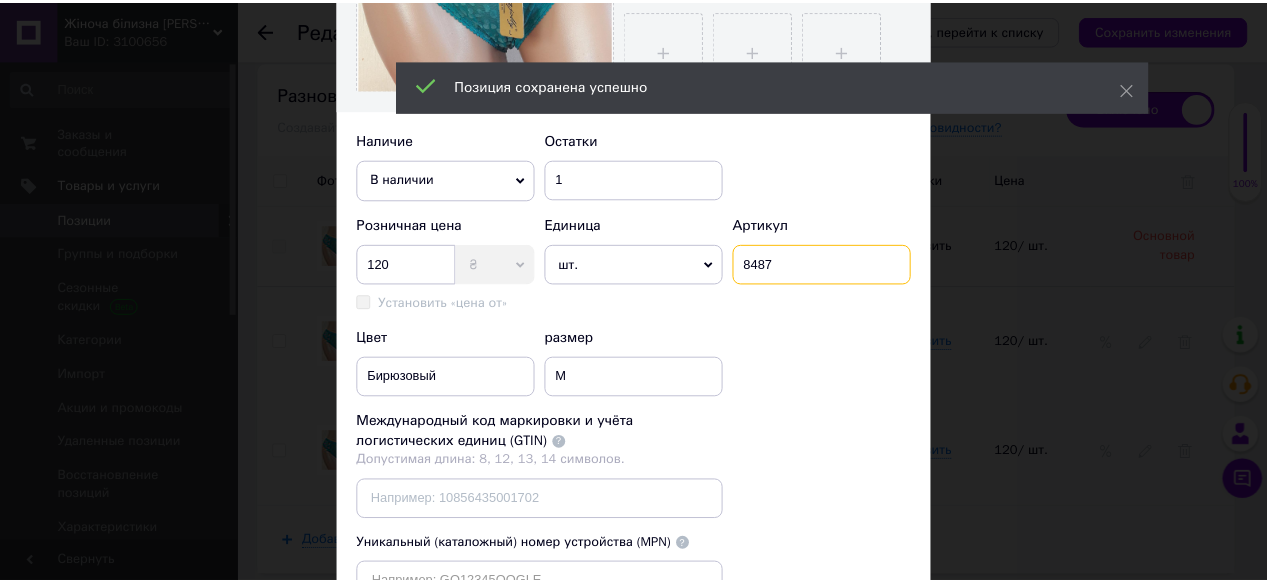 scroll, scrollTop: 720, scrollLeft: 0, axis: vertical 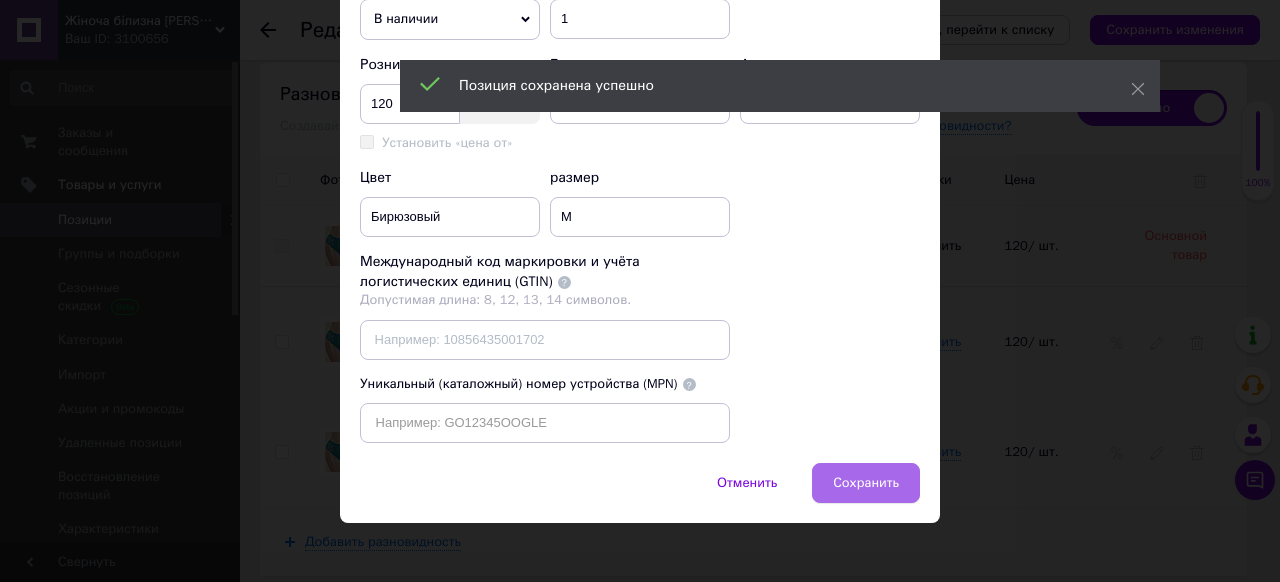 click on "Сохранить" at bounding box center (866, 483) 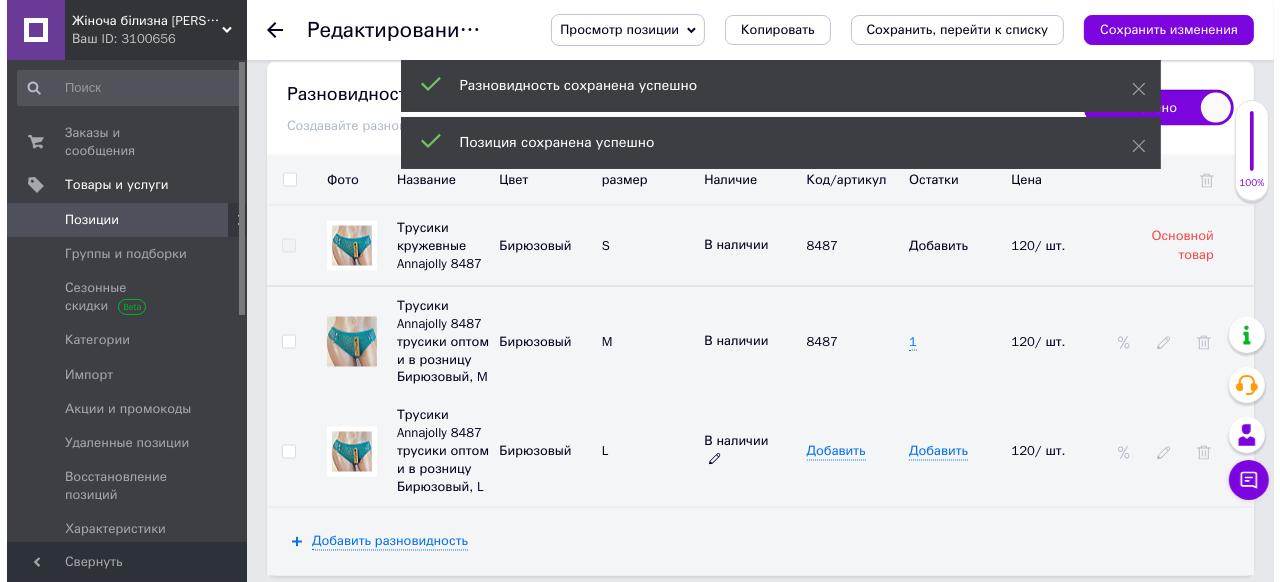 scroll, scrollTop: 2880, scrollLeft: 0, axis: vertical 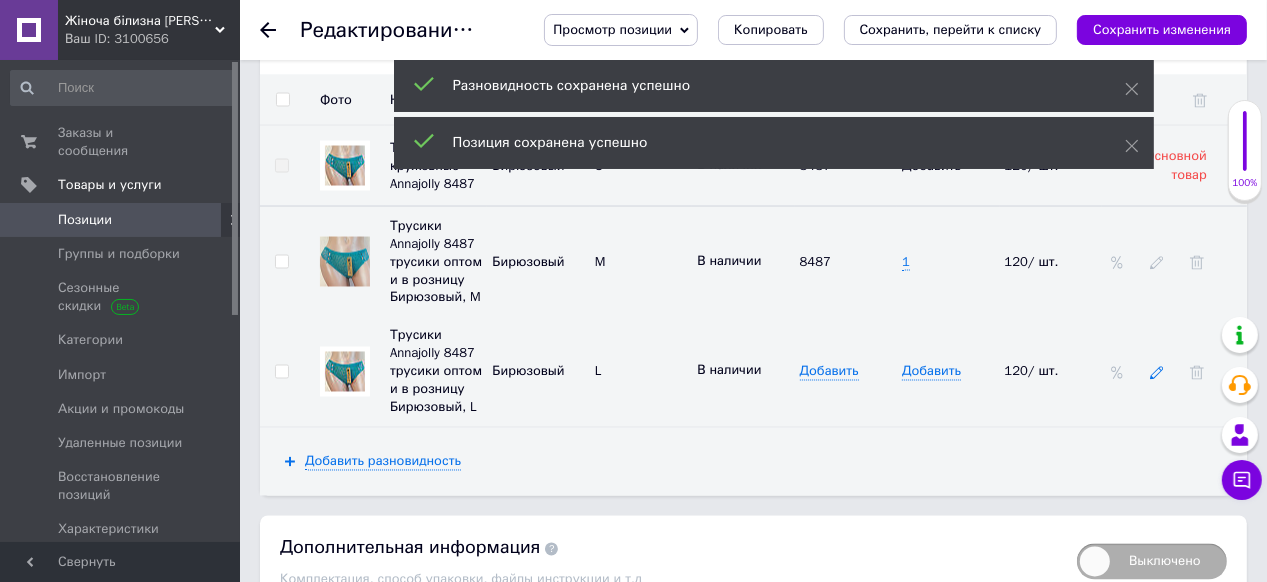 click 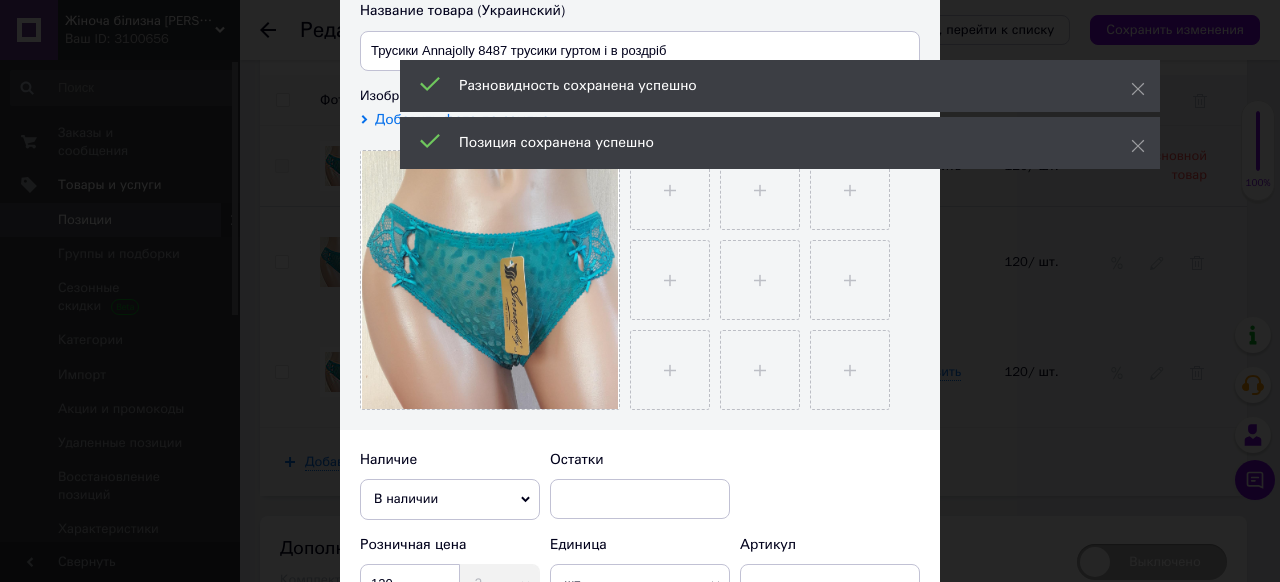 scroll, scrollTop: 400, scrollLeft: 0, axis: vertical 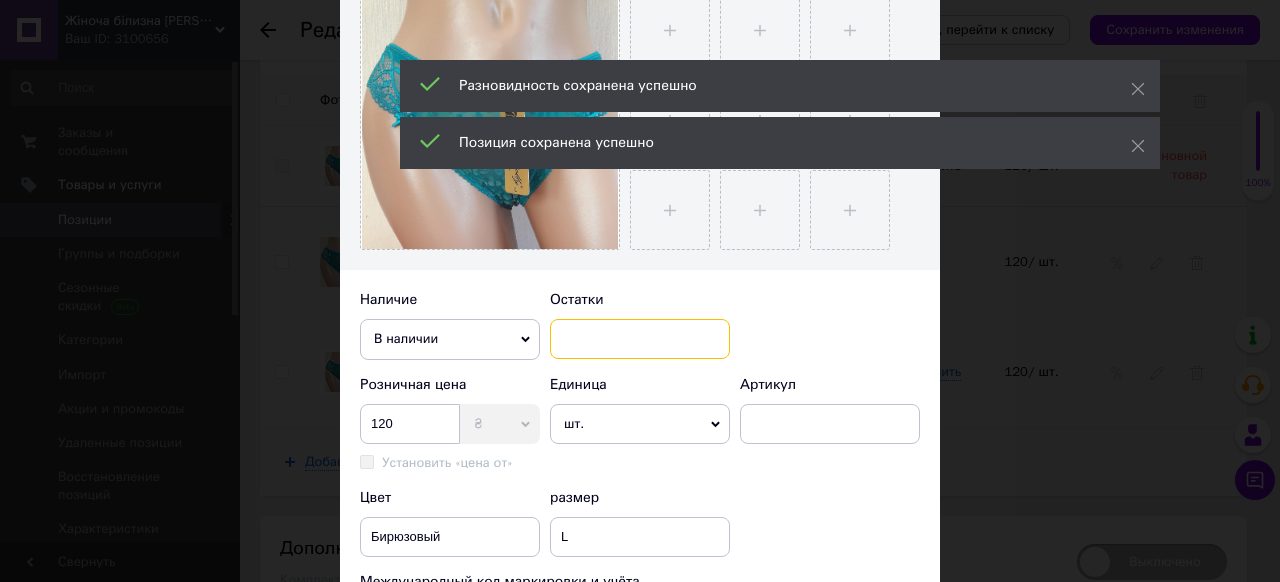 click at bounding box center (640, 339) 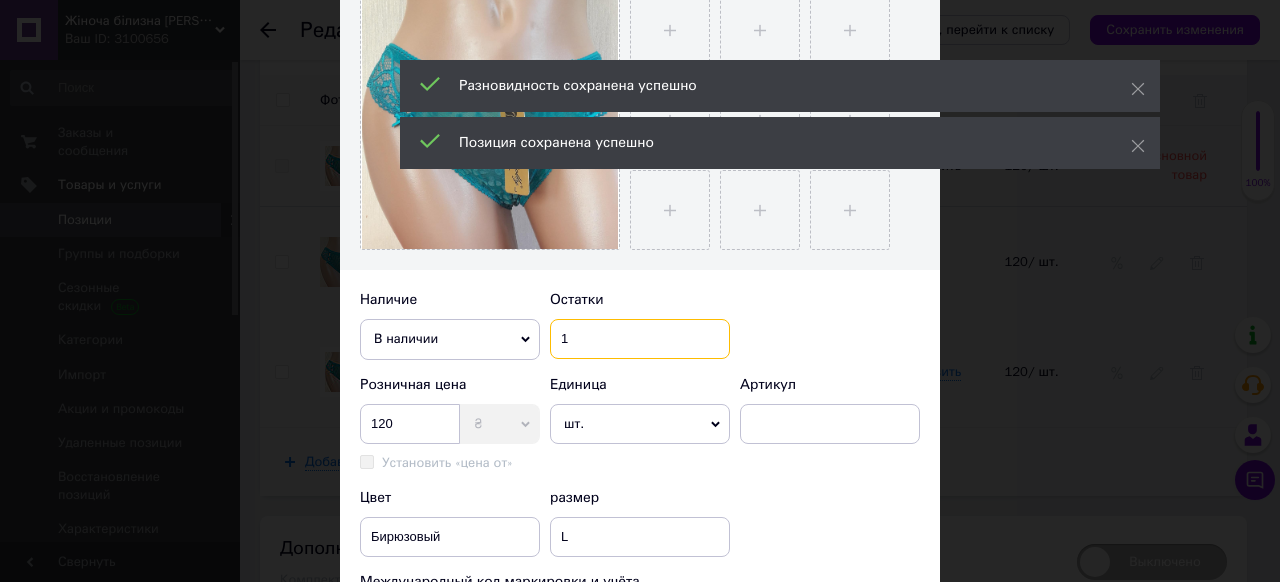 scroll, scrollTop: 560, scrollLeft: 0, axis: vertical 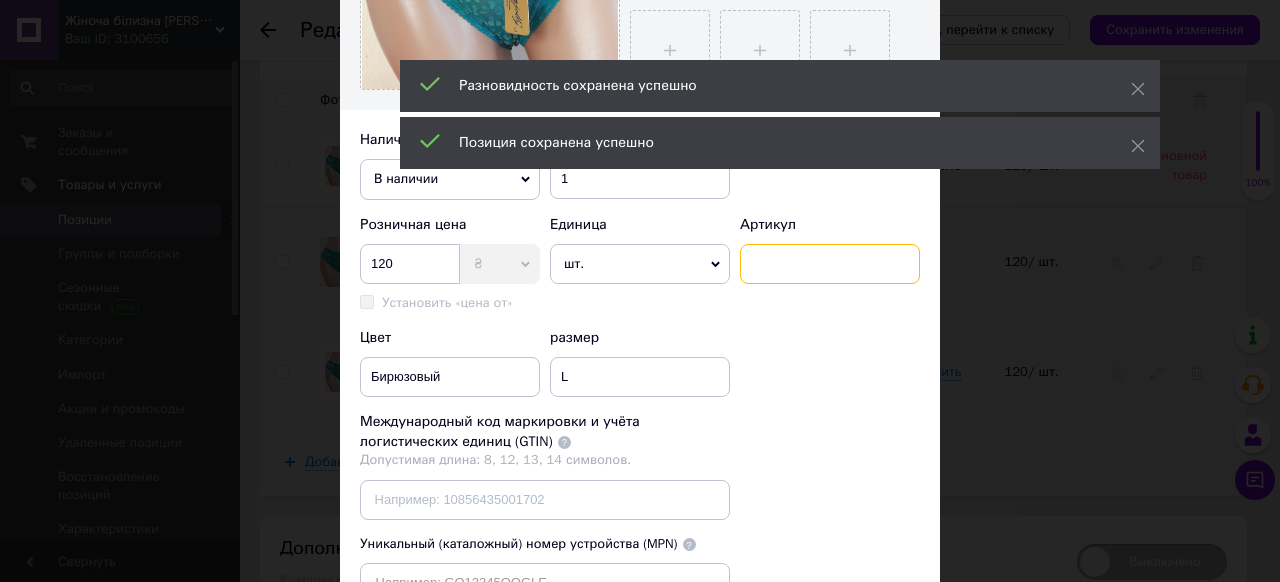 click at bounding box center [830, 264] 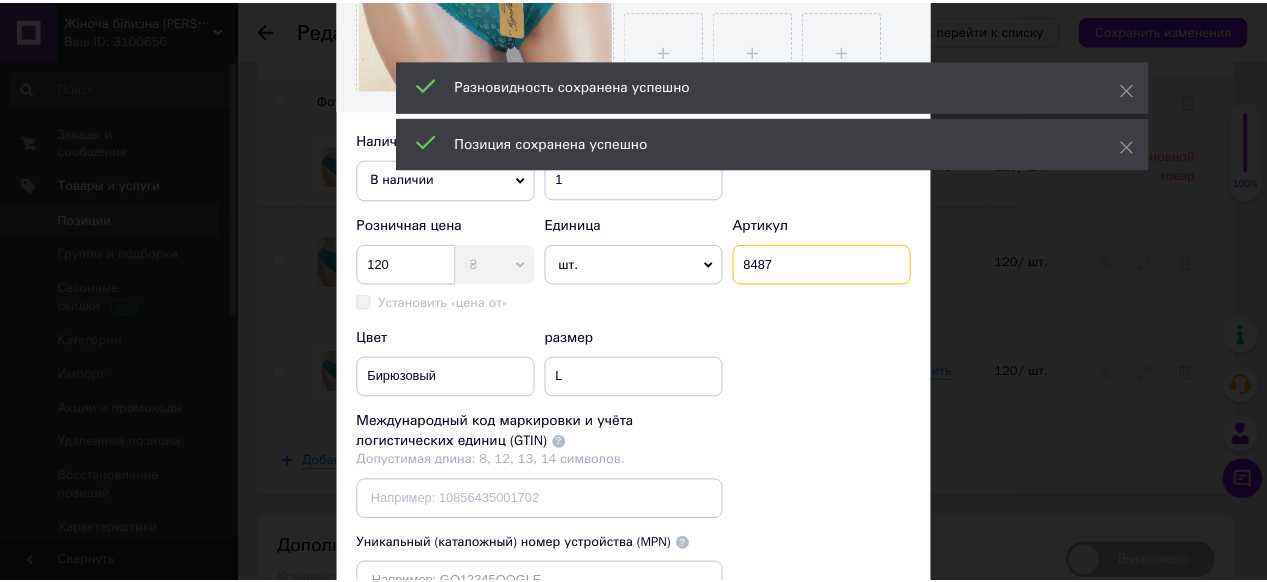scroll, scrollTop: 745, scrollLeft: 0, axis: vertical 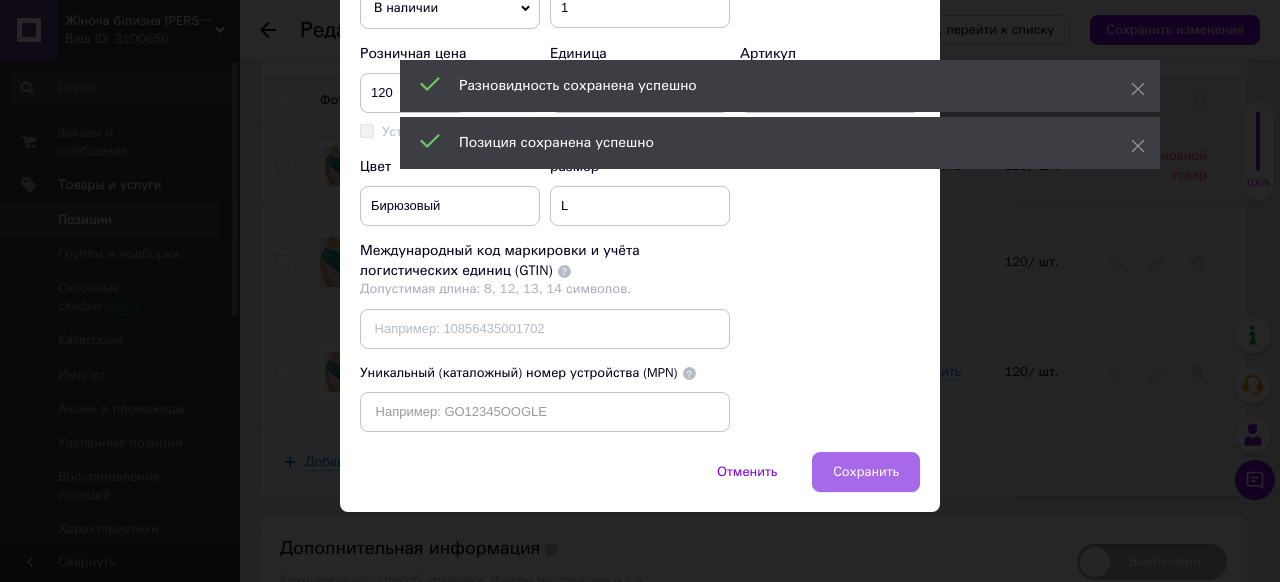 click on "Сохранить" at bounding box center (866, 472) 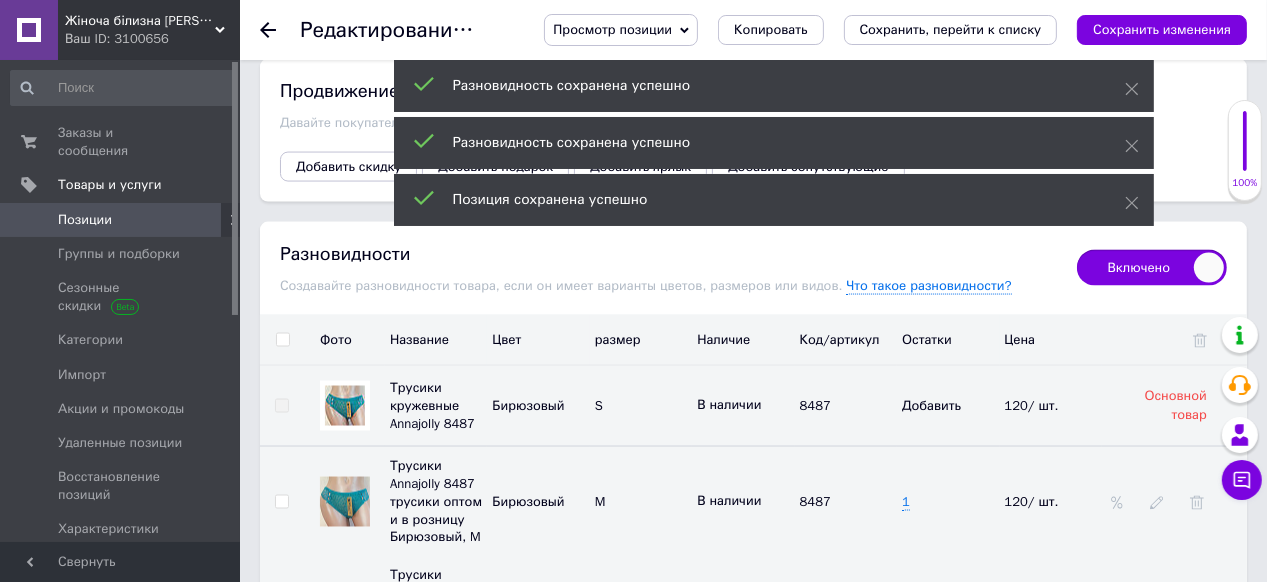 scroll, scrollTop: 2720, scrollLeft: 0, axis: vertical 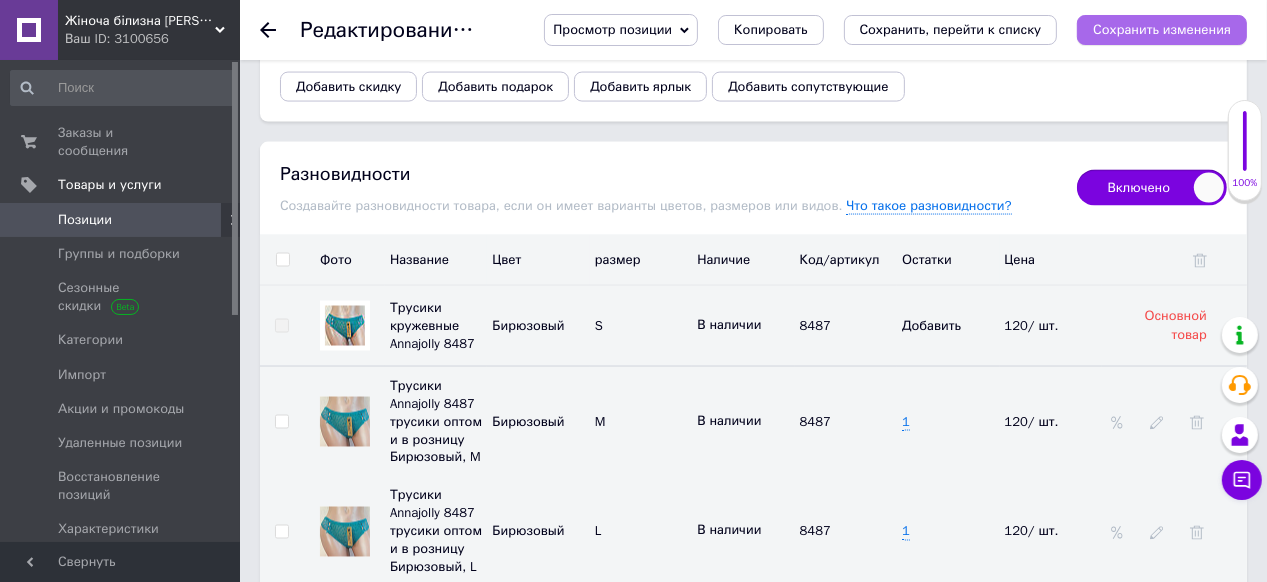 click on "Сохранить изменения" at bounding box center (1162, 29) 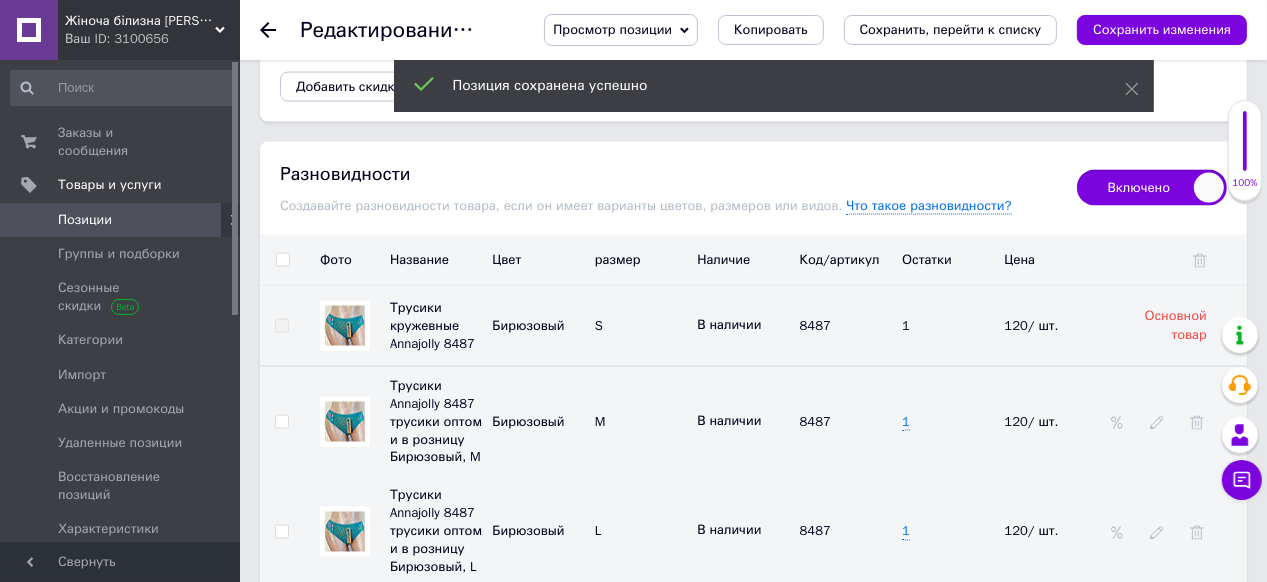 click 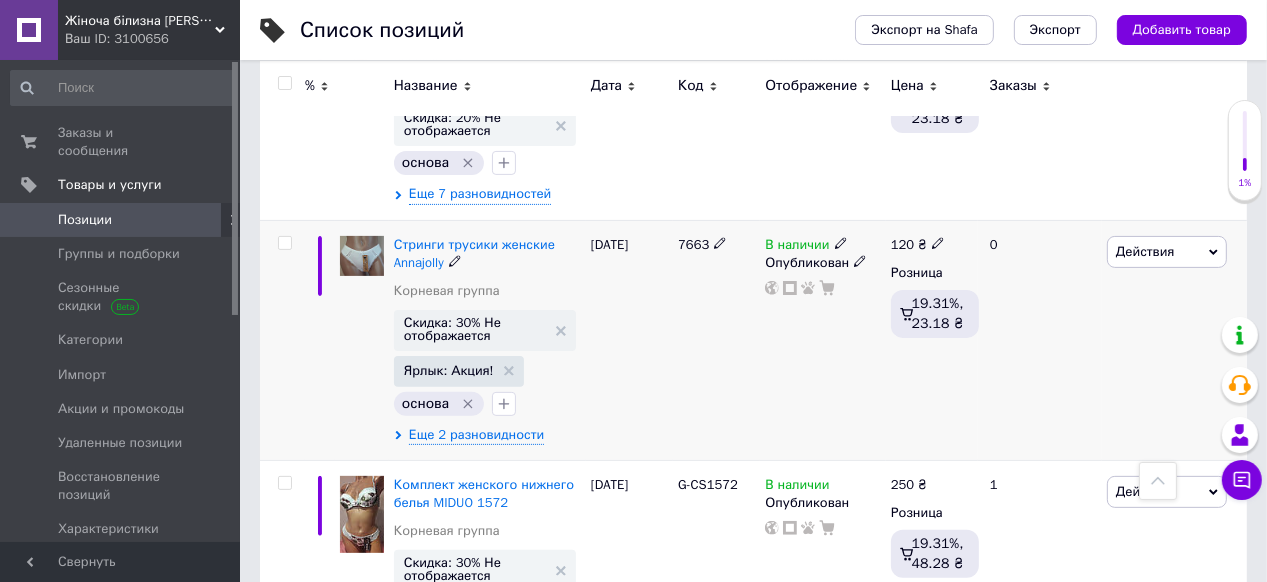 scroll, scrollTop: 356, scrollLeft: 0, axis: vertical 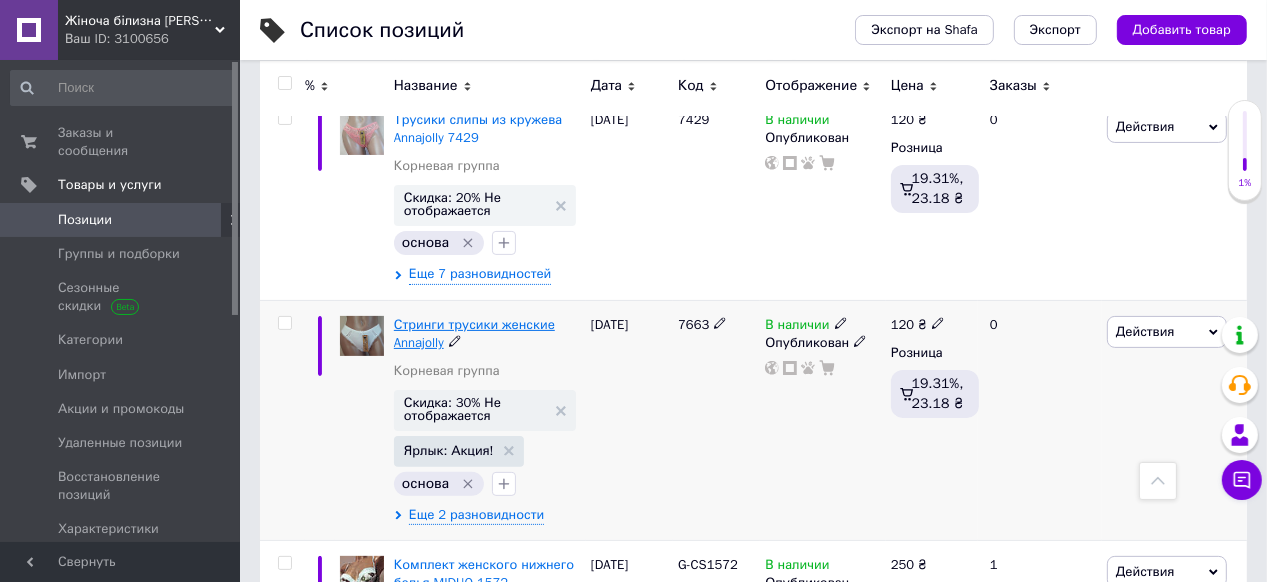 click on "Стринги трусики женские Annajolly" at bounding box center (474, 333) 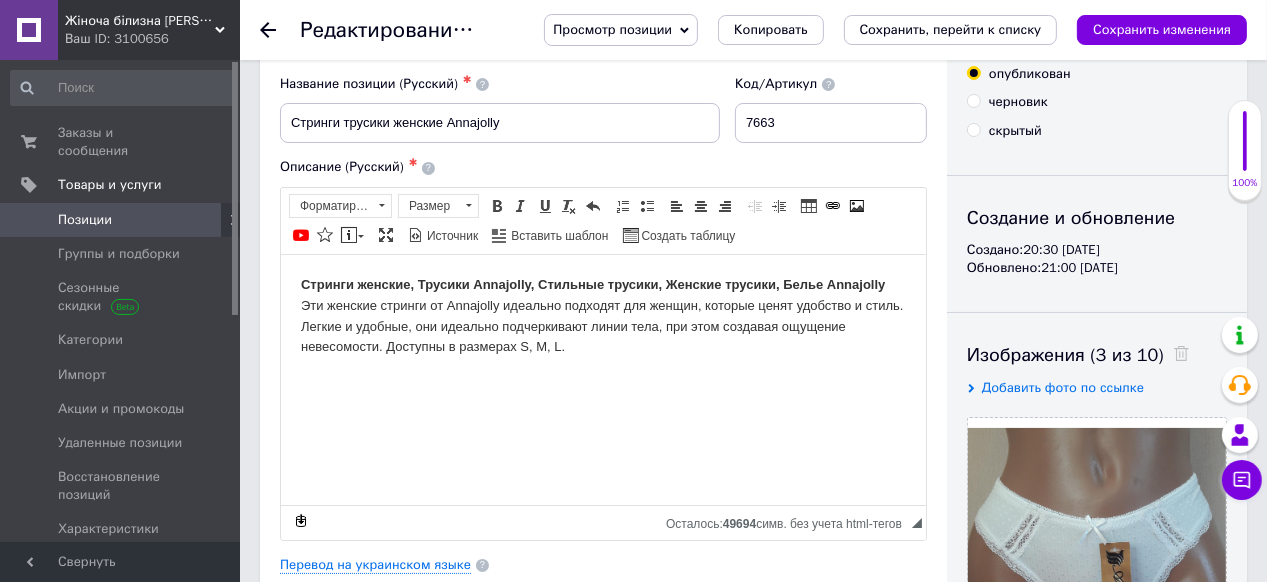 scroll, scrollTop: 0, scrollLeft: 0, axis: both 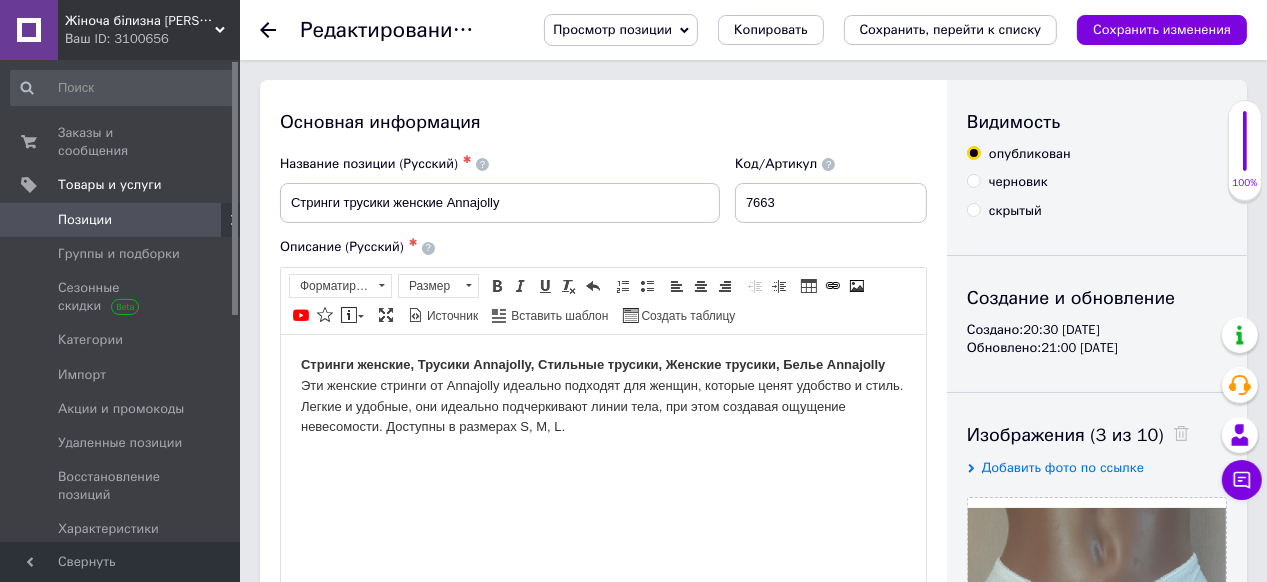 click 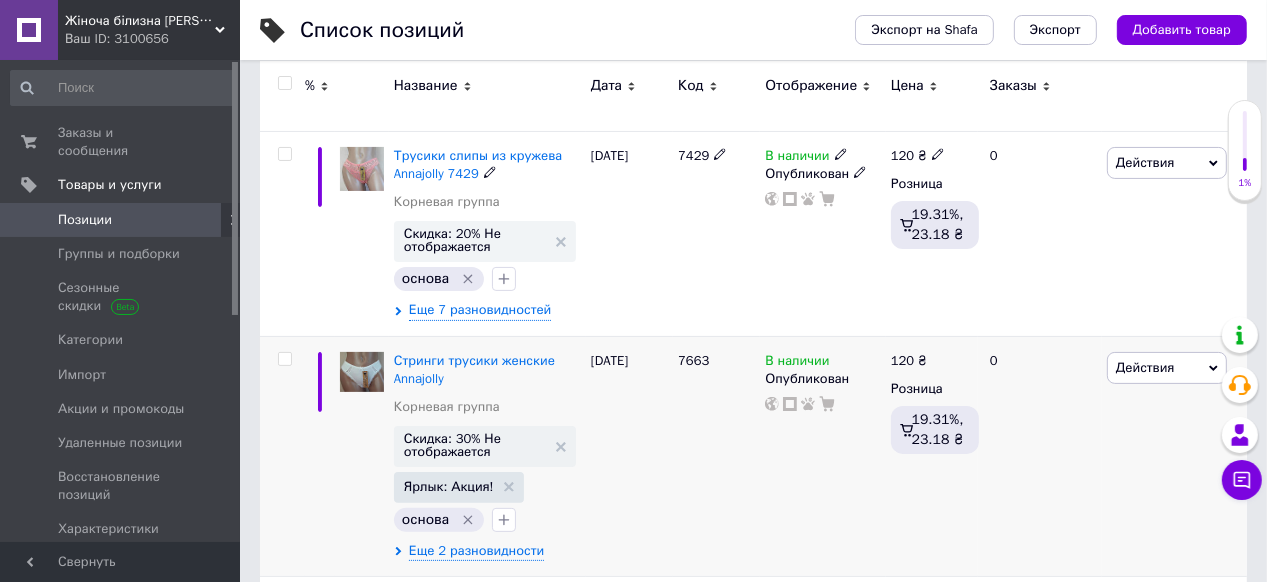scroll, scrollTop: 400, scrollLeft: 0, axis: vertical 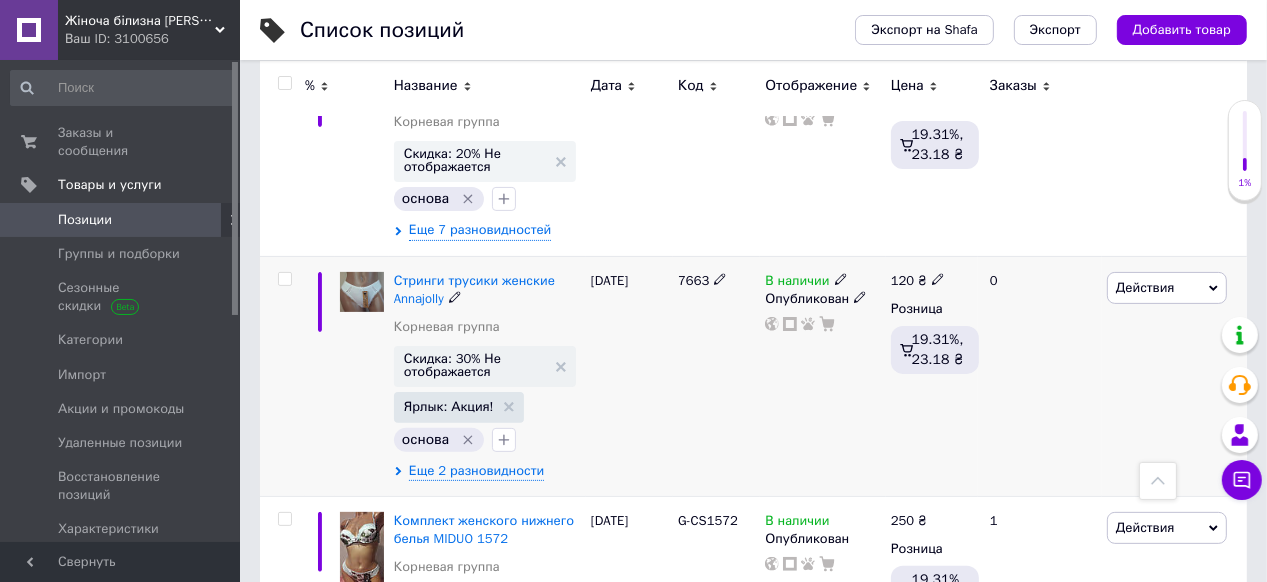 click 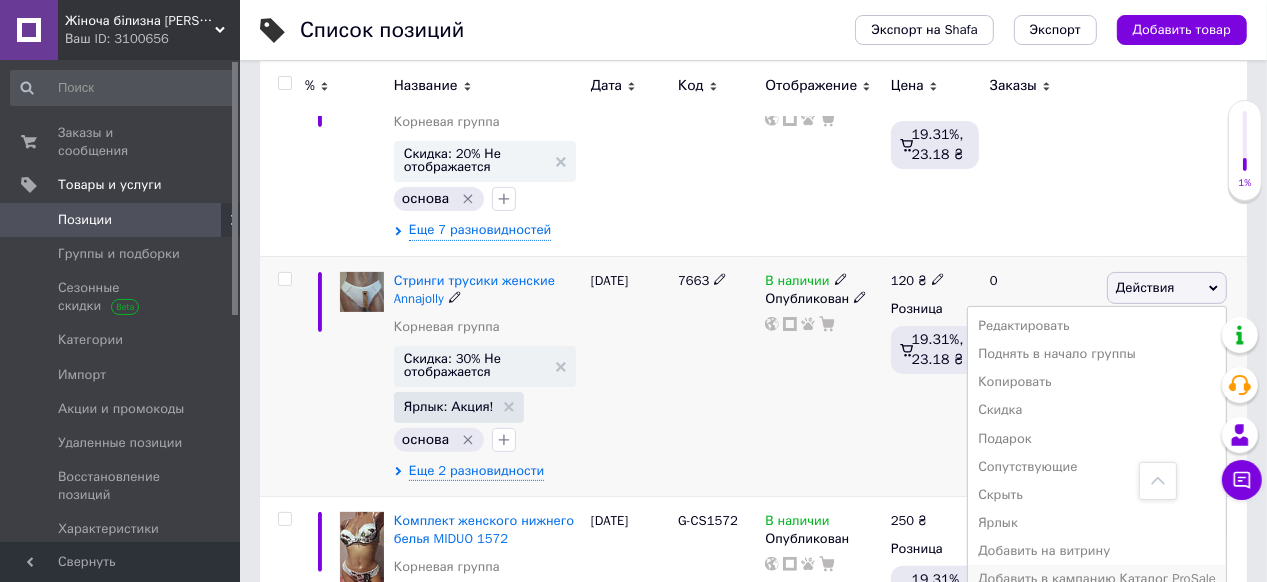 scroll, scrollTop: 560, scrollLeft: 0, axis: vertical 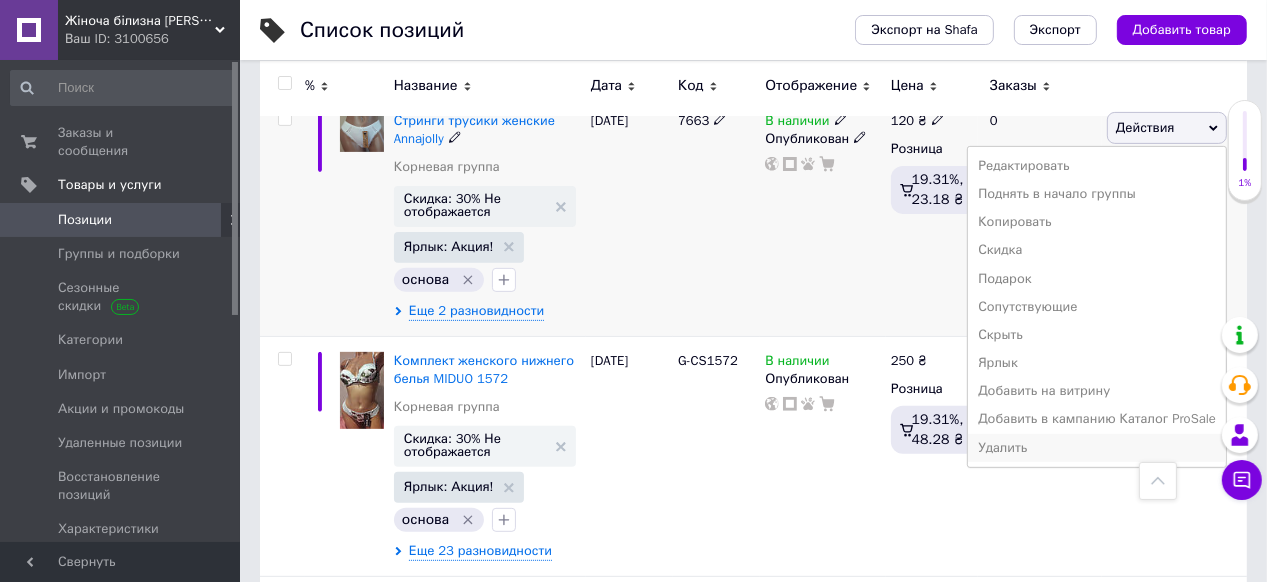 click on "Удалить" at bounding box center [1097, 448] 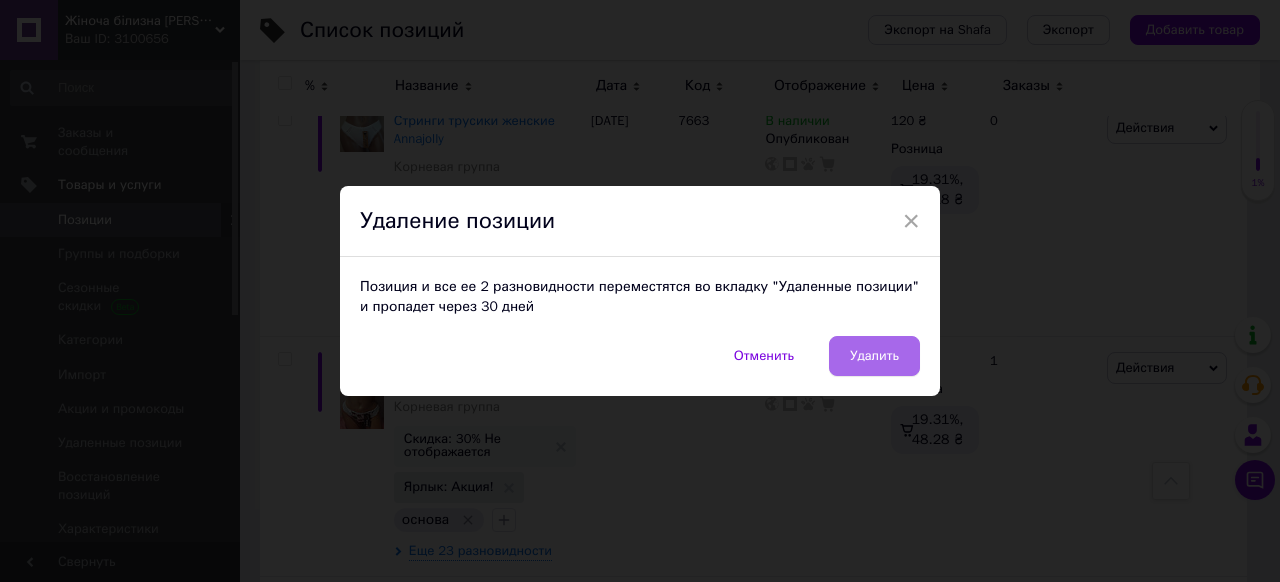 click on "Удалить" at bounding box center (874, 356) 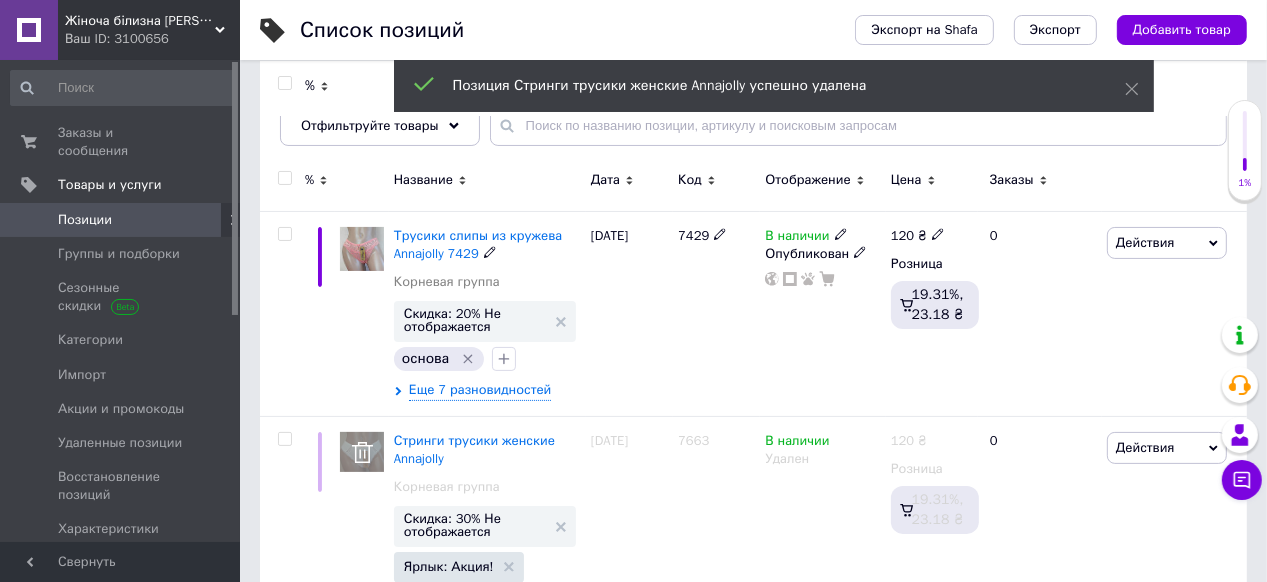 scroll, scrollTop: 160, scrollLeft: 0, axis: vertical 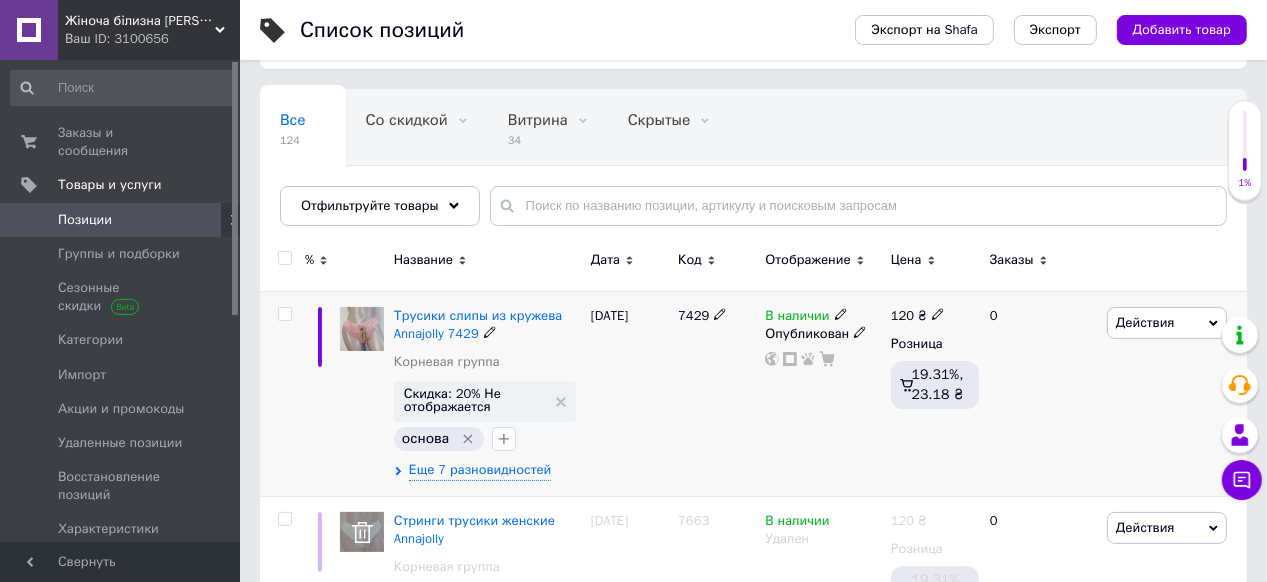 click 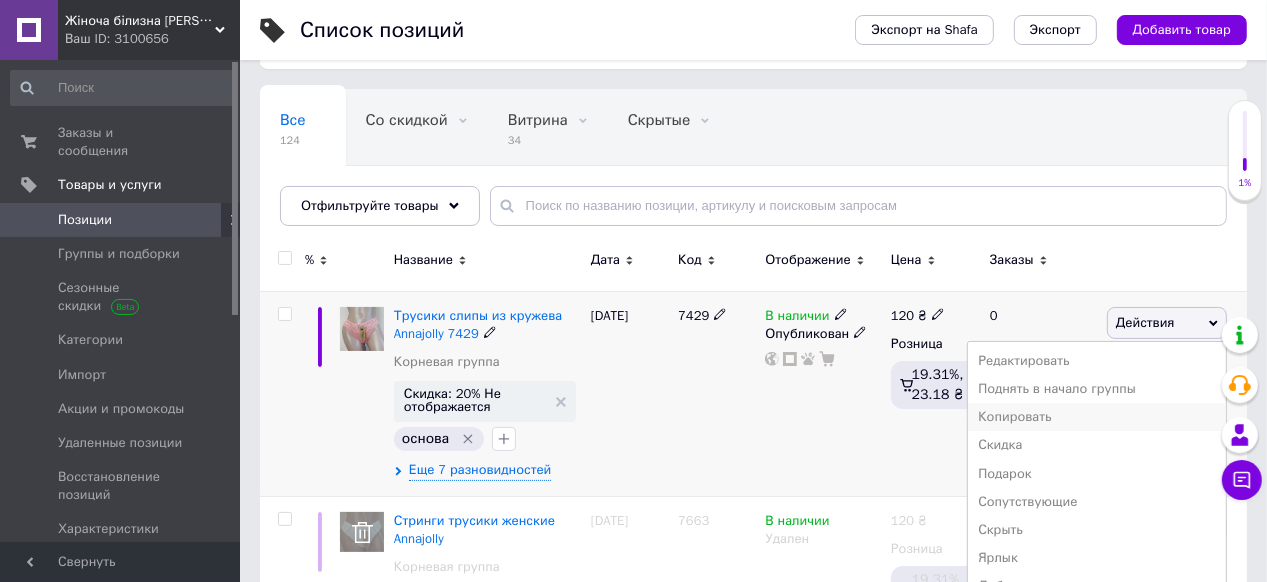 scroll, scrollTop: 320, scrollLeft: 0, axis: vertical 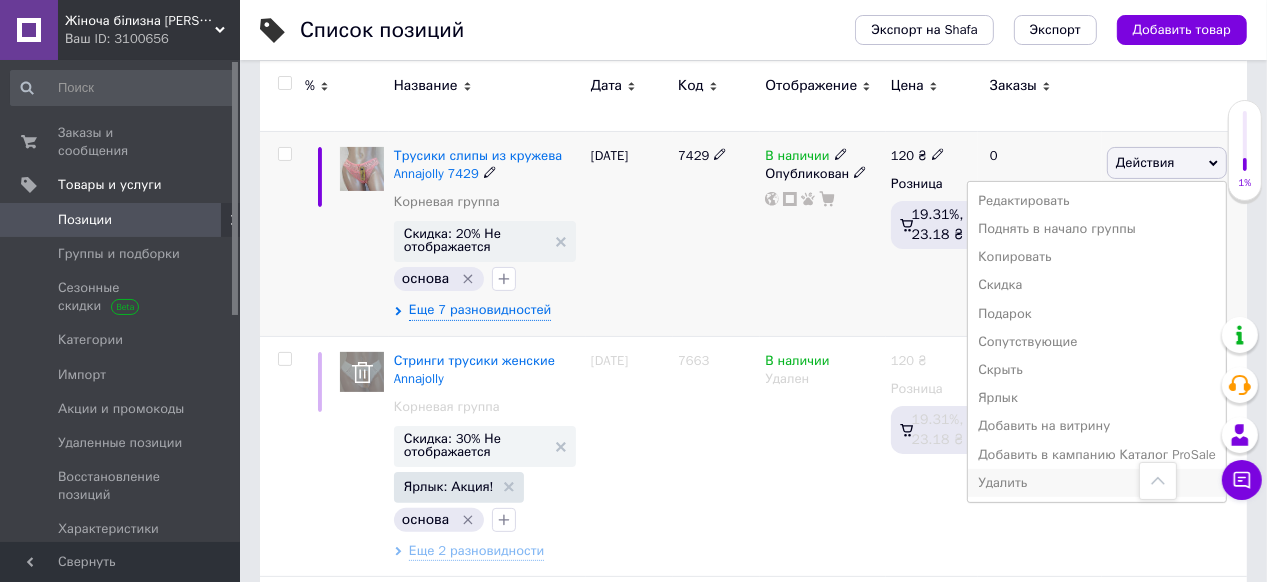 click on "Удалить" at bounding box center [1097, 483] 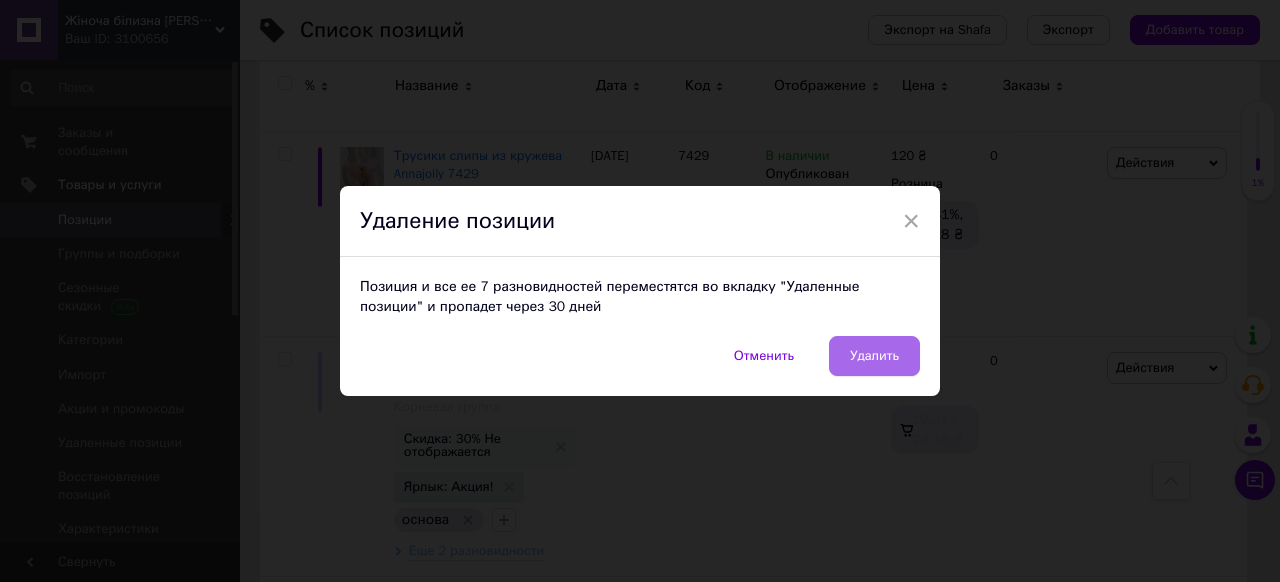 click on "Удалить" at bounding box center (874, 356) 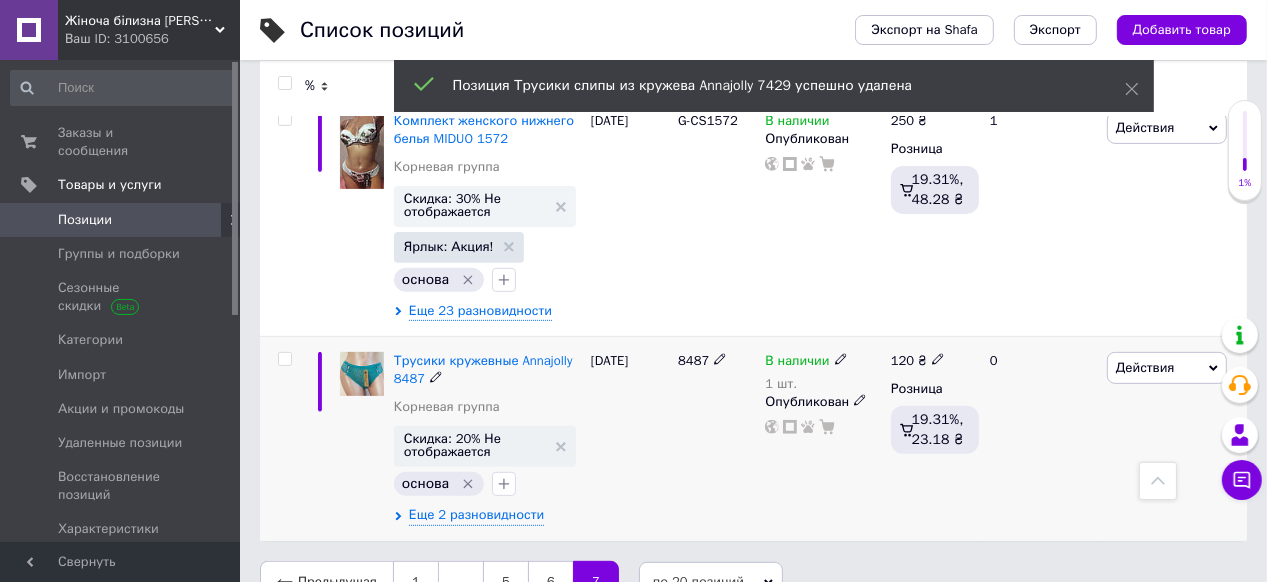 scroll, scrollTop: 596, scrollLeft: 0, axis: vertical 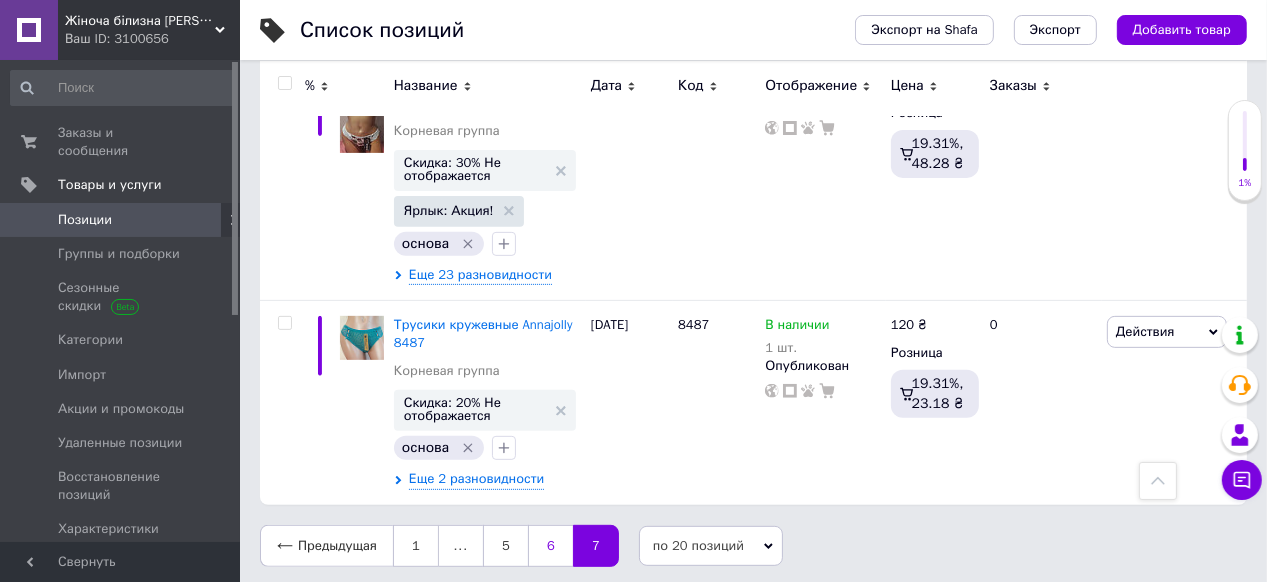 click on "6" at bounding box center (550, 546) 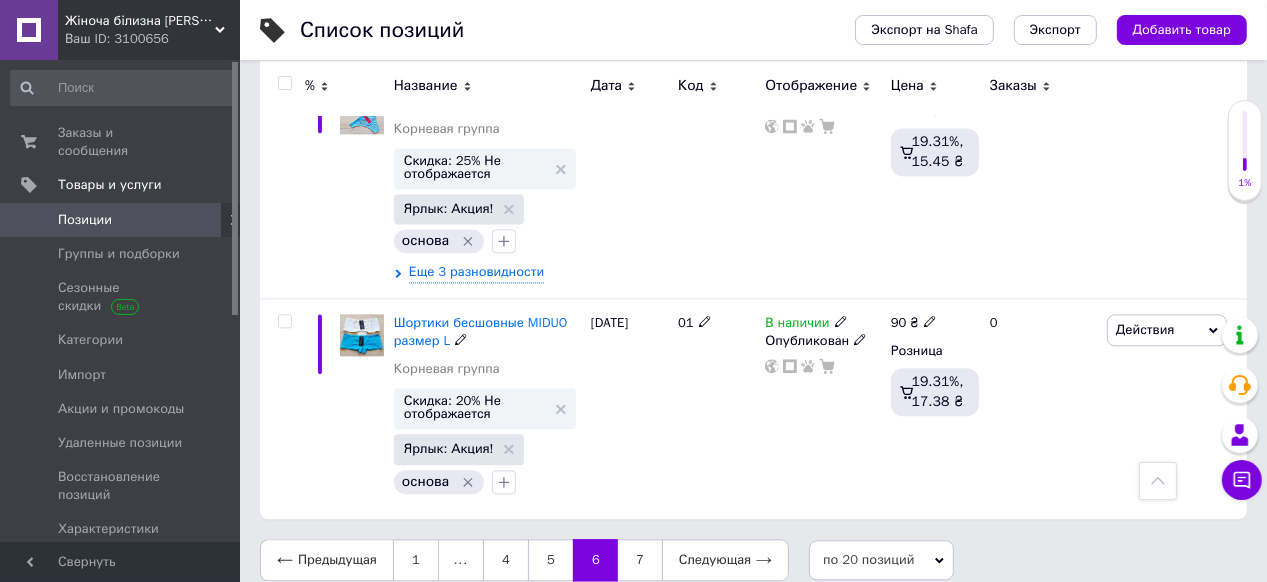 scroll, scrollTop: 3727, scrollLeft: 0, axis: vertical 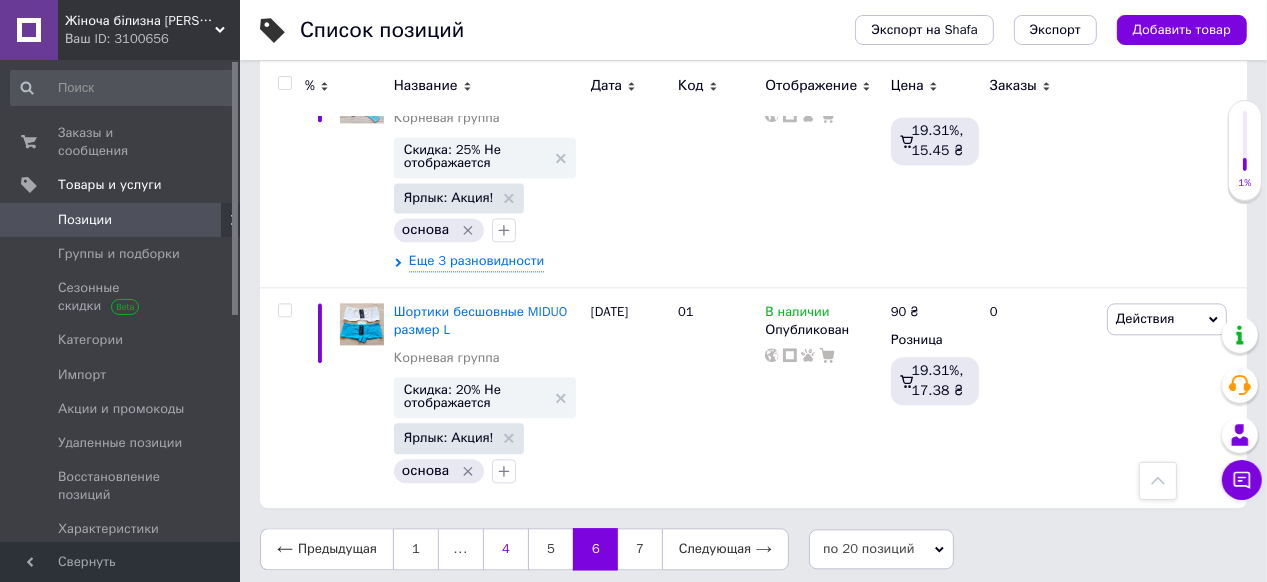 click on "4" at bounding box center [505, 549] 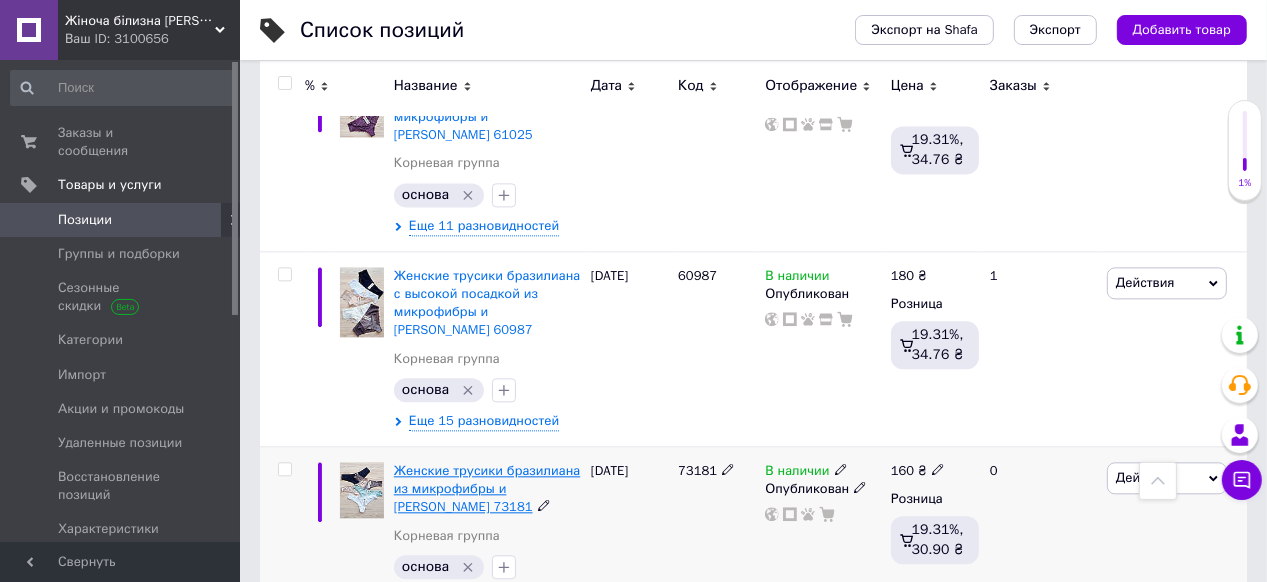 click on "Женские трусики бразилиана  из микрофибры и [PERSON_NAME] 73181" at bounding box center (487, 488) 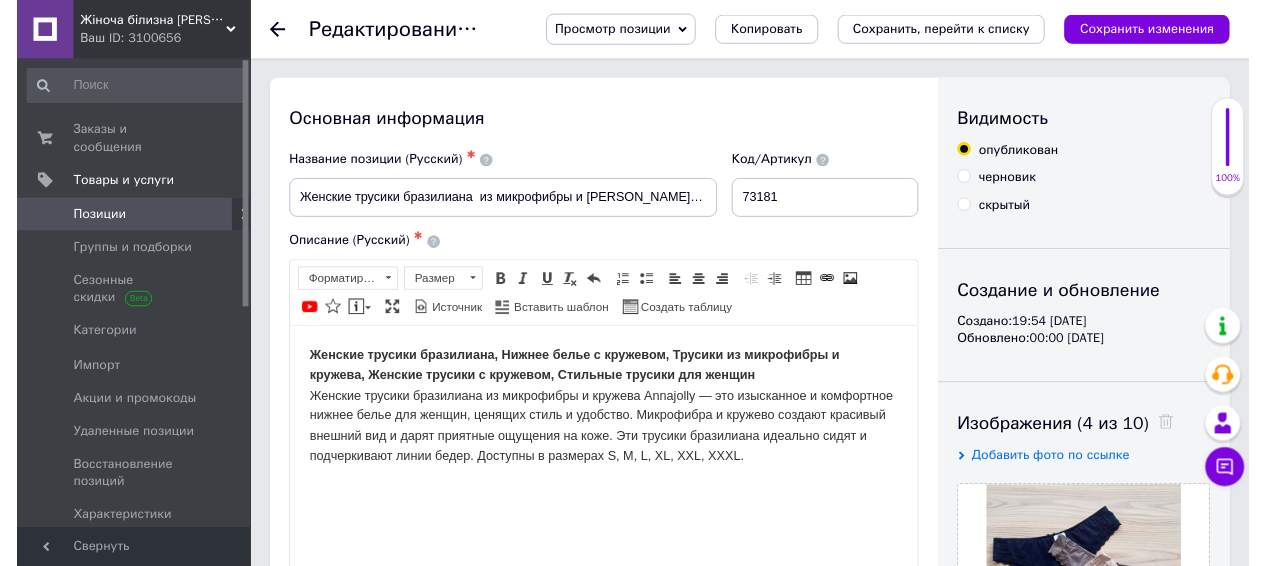 scroll, scrollTop: 80, scrollLeft: 0, axis: vertical 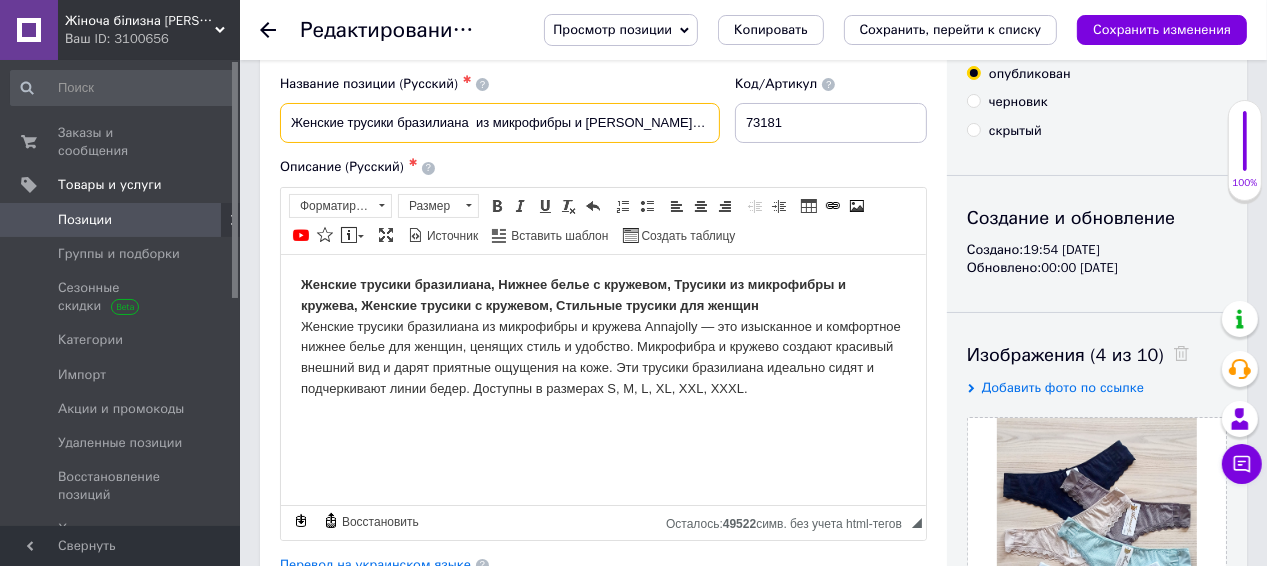 drag, startPoint x: 285, startPoint y: 124, endPoint x: 692, endPoint y: 134, distance: 407.12283 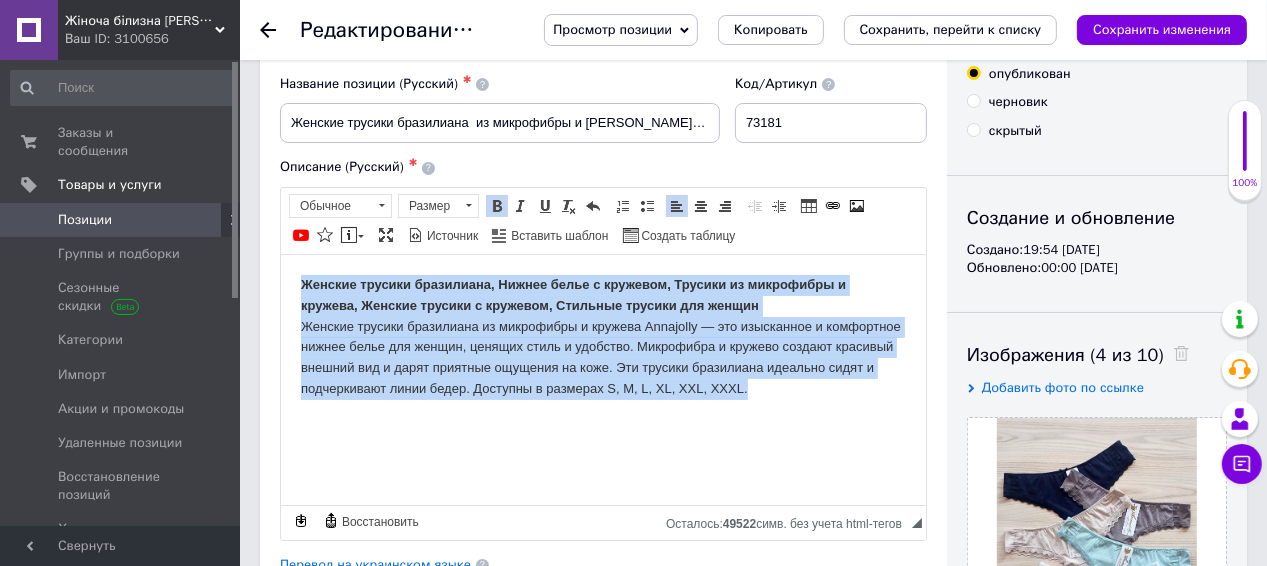 drag, startPoint x: 295, startPoint y: 282, endPoint x: 771, endPoint y: 400, distance: 490.408 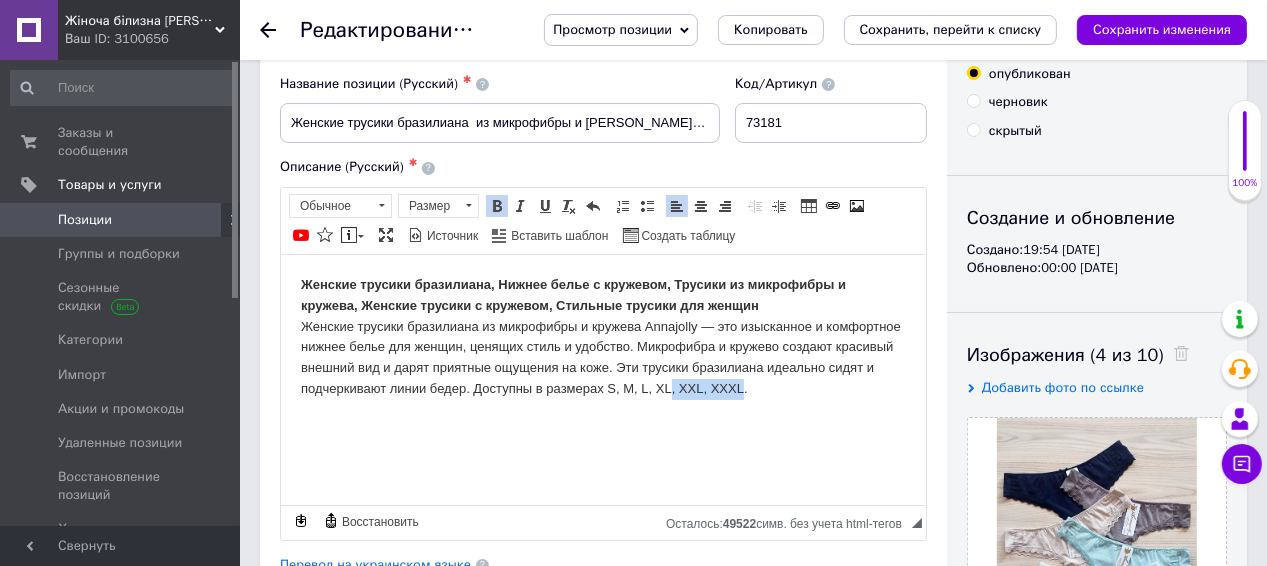 drag, startPoint x: 742, startPoint y: 389, endPoint x: 670, endPoint y: 395, distance: 72.249565 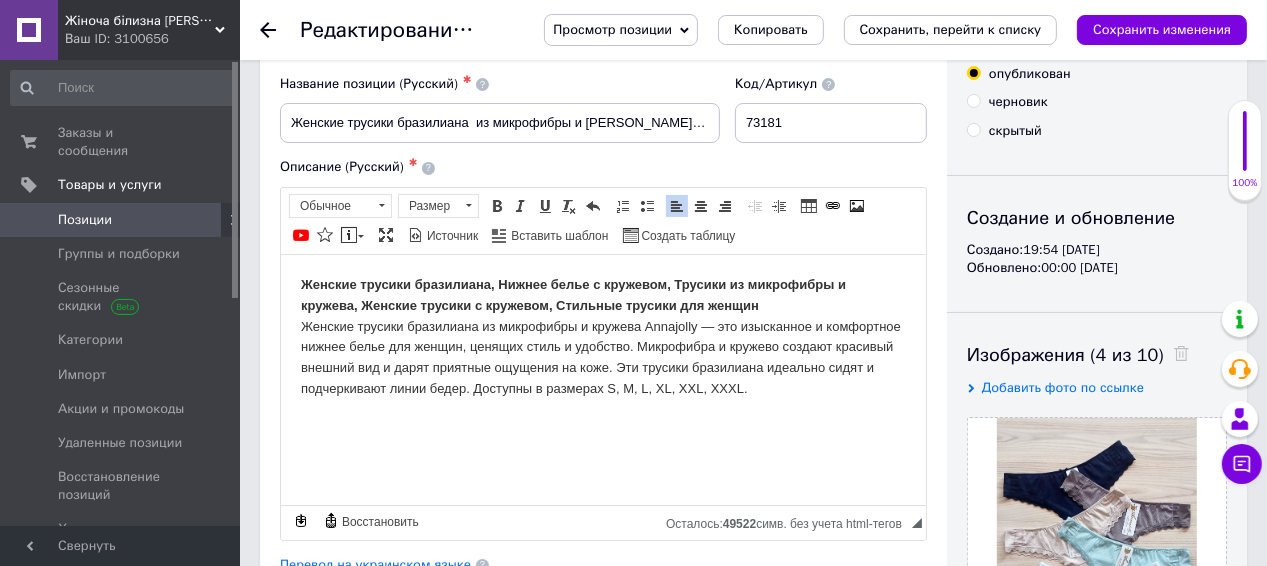 click on "Женские трусики бразилиана, Нижнее белье с кружевом, Трусики из микрофибры и кружева, Женские трусики с кружевом, Стильные трусики для женщин Женские трусики бразилиана из микрофибры и кружева Annajolly — это изысканное и комфортное нижнее белье для женщин, ценящих стиль и удобство. Микрофибра и кружево создают красивый внешний вид и дарят приятные ощущения на коже. Эти трусики бразилиана идеально сидят и подчеркивают линии бедер. Доступны в размерах S, M, L, XL, XXL, XXXL." at bounding box center (602, 336) 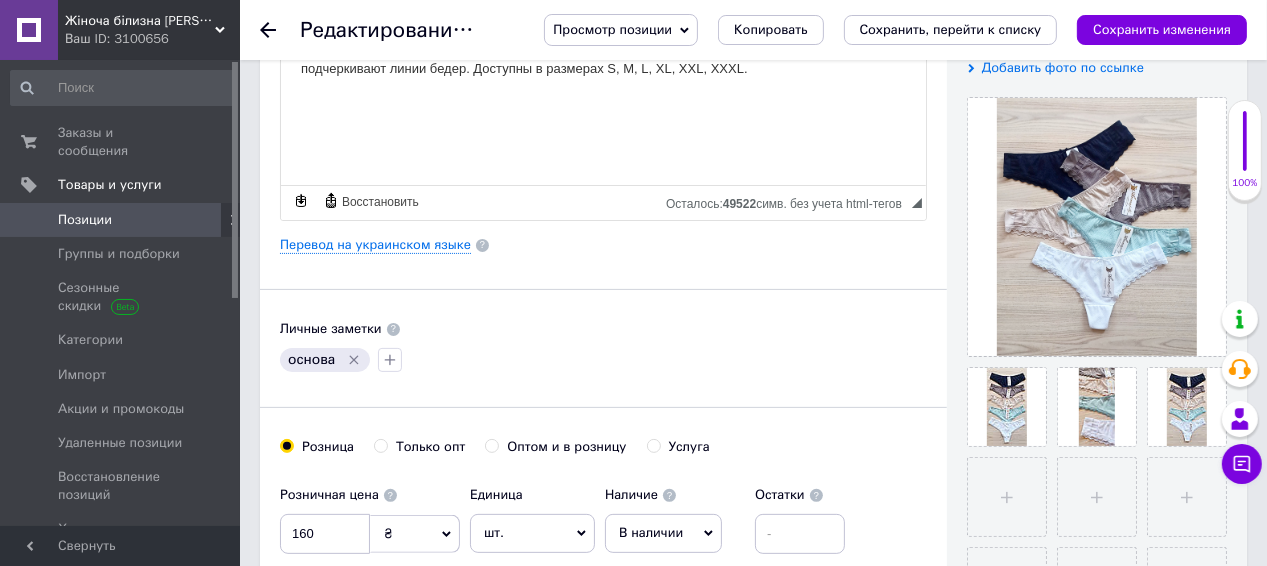 scroll, scrollTop: 80, scrollLeft: 0, axis: vertical 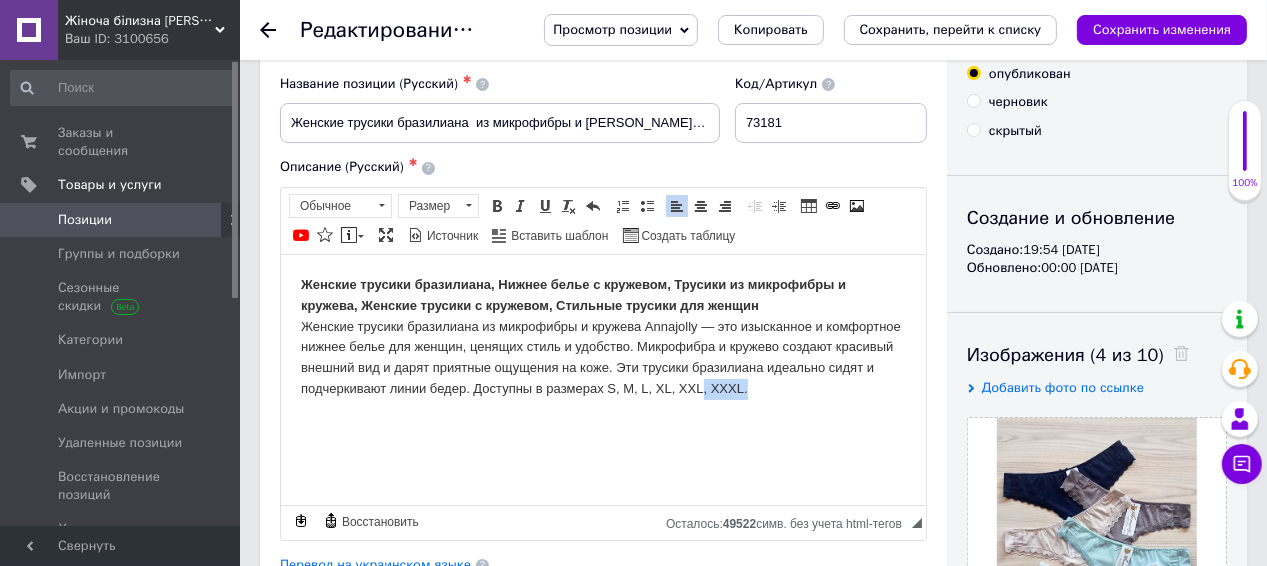 drag, startPoint x: 750, startPoint y: 389, endPoint x: 700, endPoint y: 405, distance: 52.49762 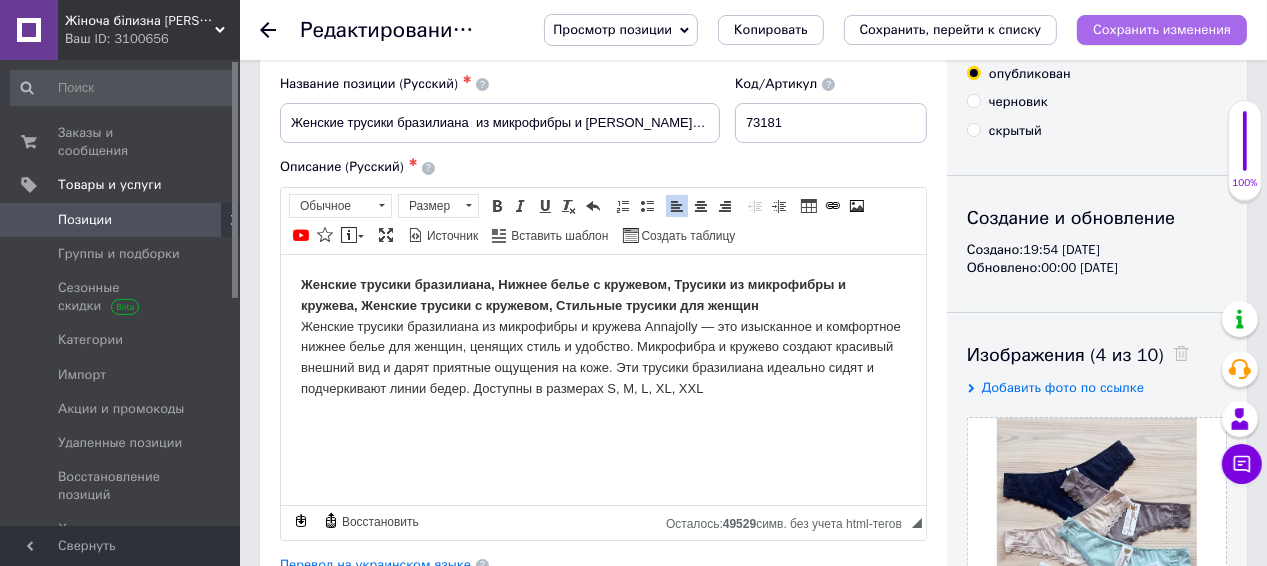 click on "Сохранить изменения" at bounding box center [1162, 29] 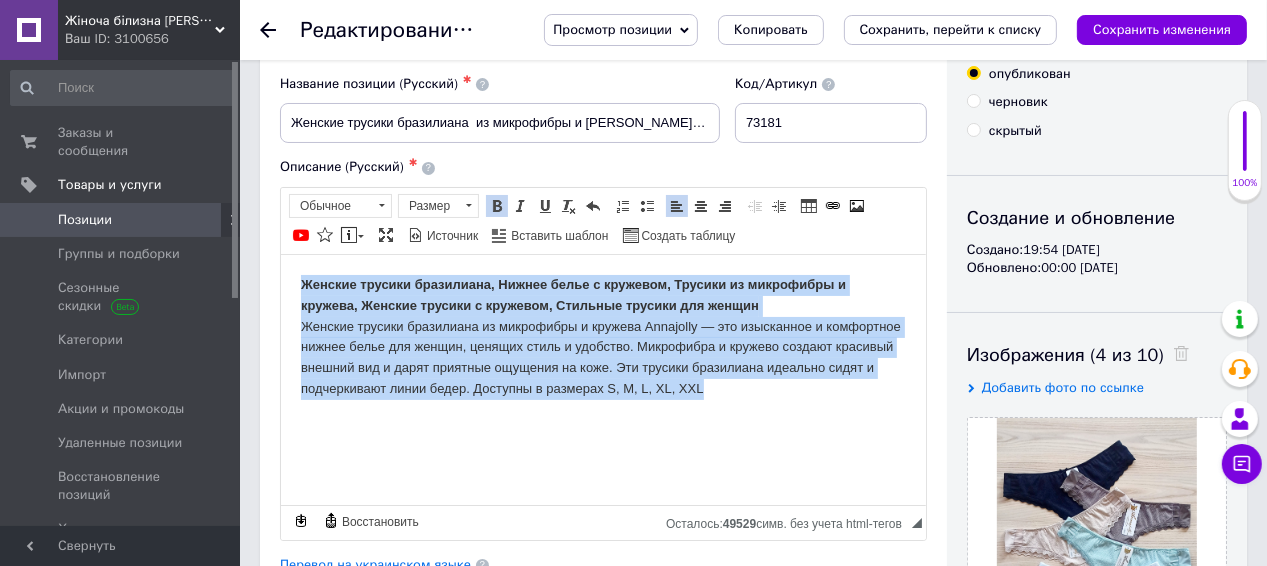 drag, startPoint x: 295, startPoint y: 283, endPoint x: 709, endPoint y: 401, distance: 430.4881 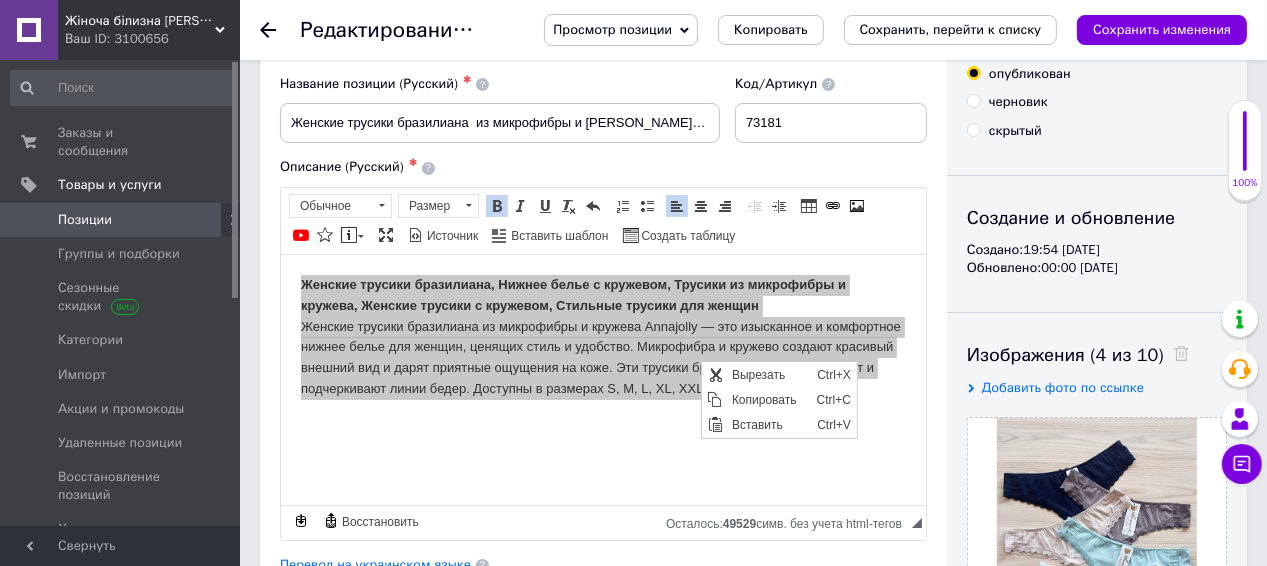 scroll, scrollTop: 0, scrollLeft: 0, axis: both 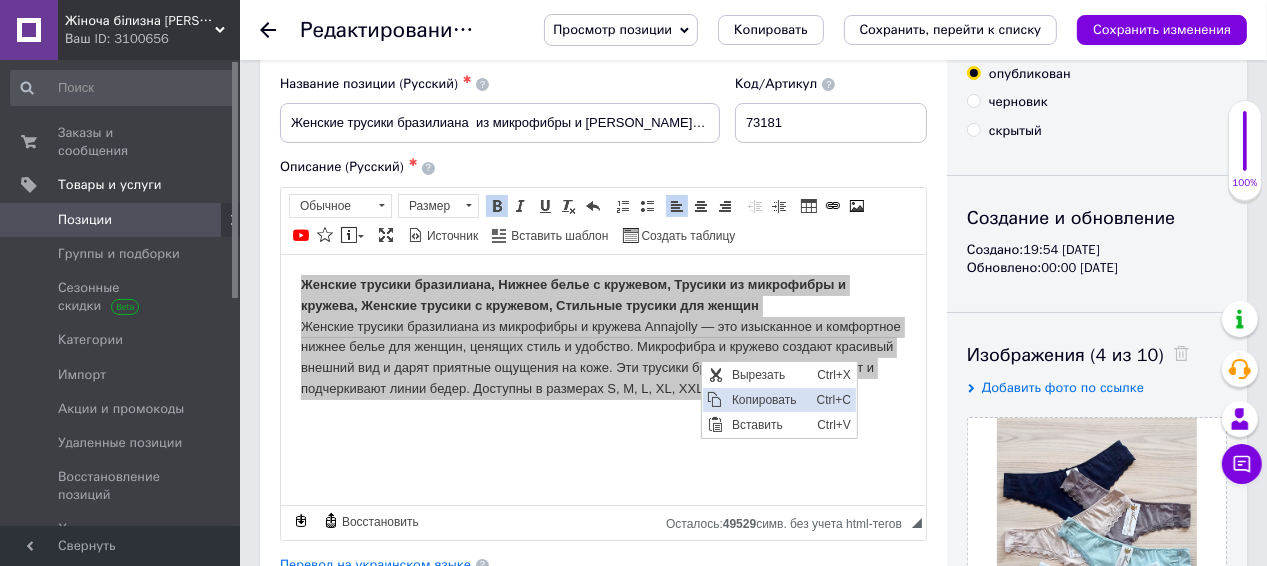 drag, startPoint x: 731, startPoint y: 395, endPoint x: 1148, endPoint y: 497, distance: 429.2936 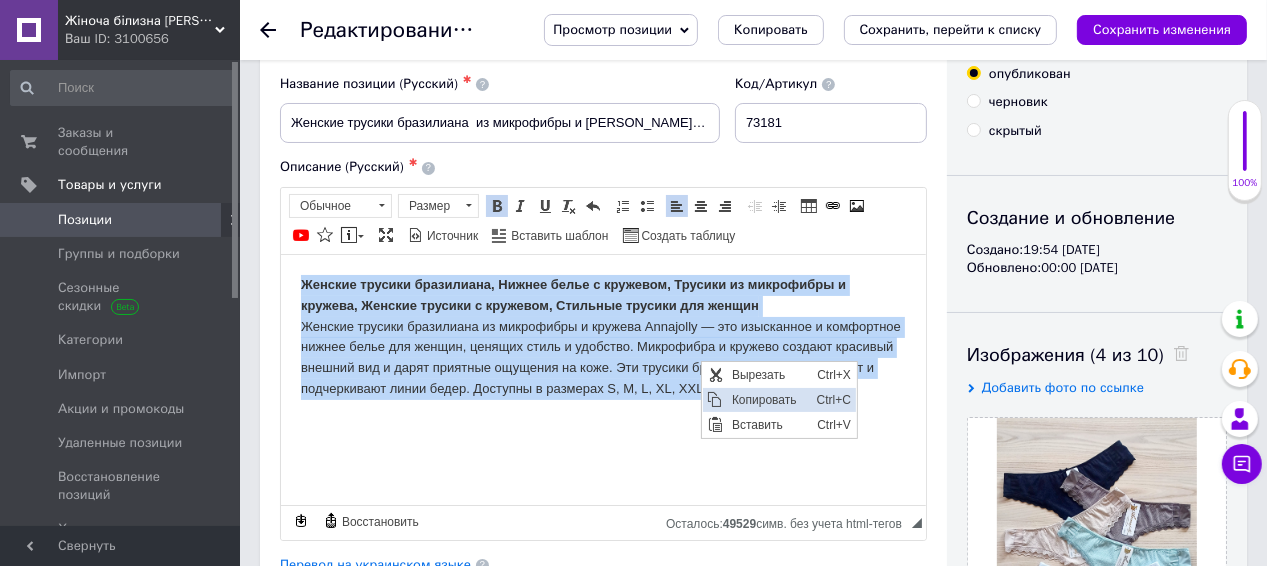 copy on "Женские трусики бразилиана, Нижнее белье с кружевом, Трусики из микрофибры и кружева, Женские трусики с кружевом, Стильные трусики для женщин Женские трусики бразилиана из микрофибры и кружева Annajolly — это изысканное и комфортное нижнее белье для женщин, ценящих стиль и удобство. Микрофибра и кружево создают красивый внешний вид и дарят приятные ощущения на коже. Эти трусики бразилиана идеально сидят и подчеркивают линии бедер. Доступны в размерах S, M, L, XL, XXL" 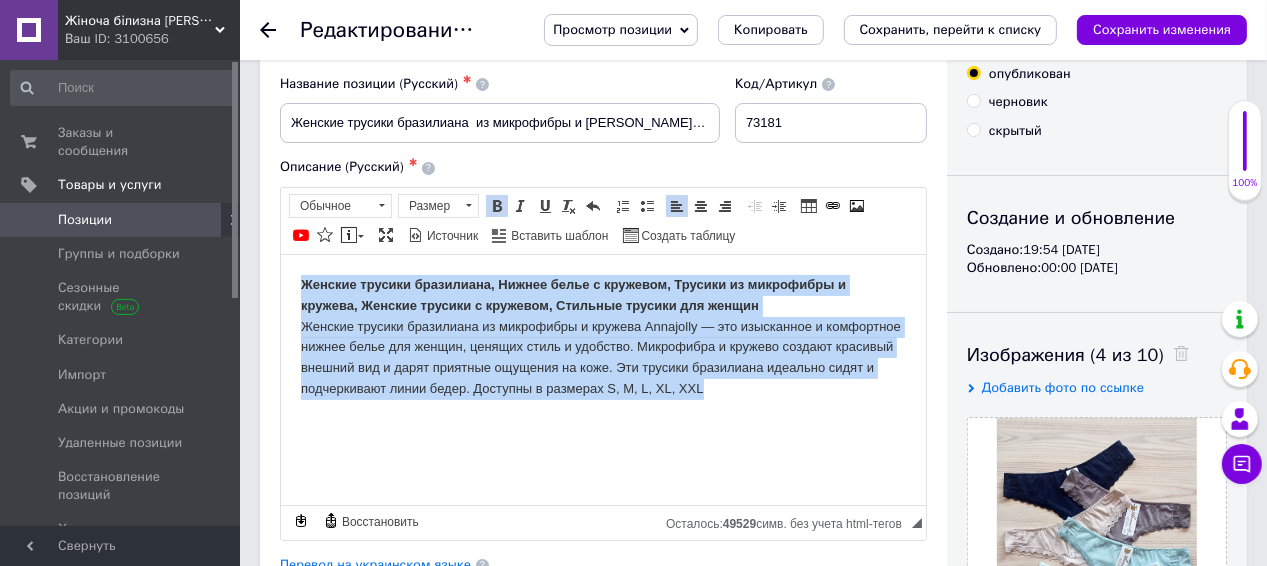 scroll, scrollTop: 240, scrollLeft: 0, axis: vertical 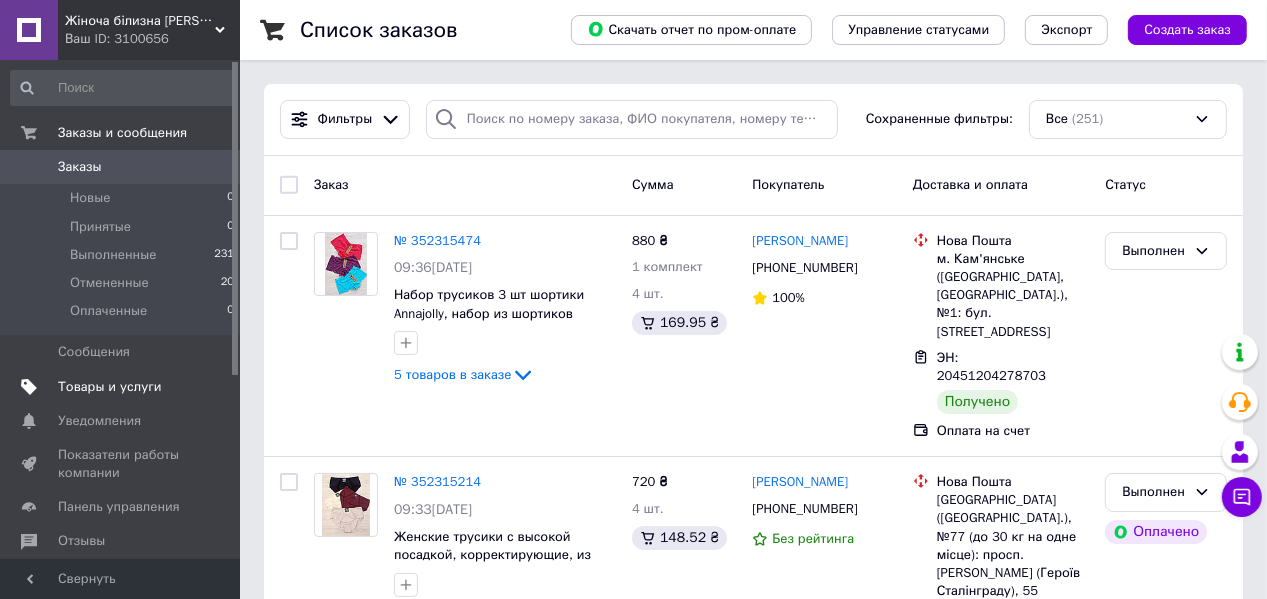 click on "Товары и услуги" at bounding box center [110, 387] 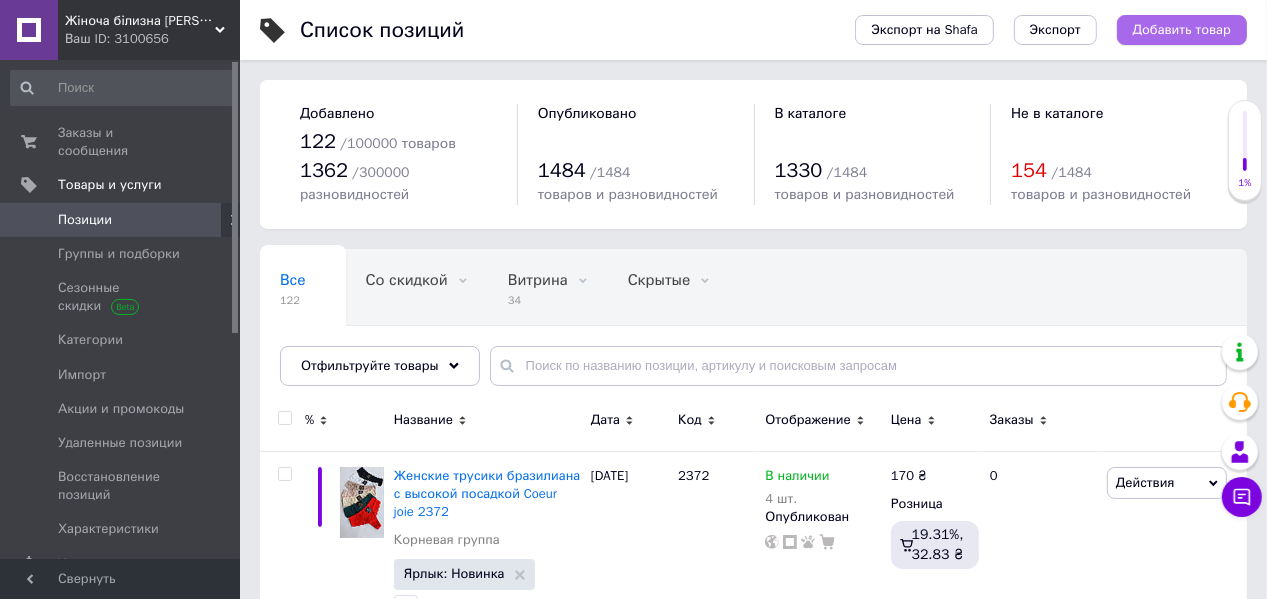 click on "Добавить товар" at bounding box center (1182, 30) 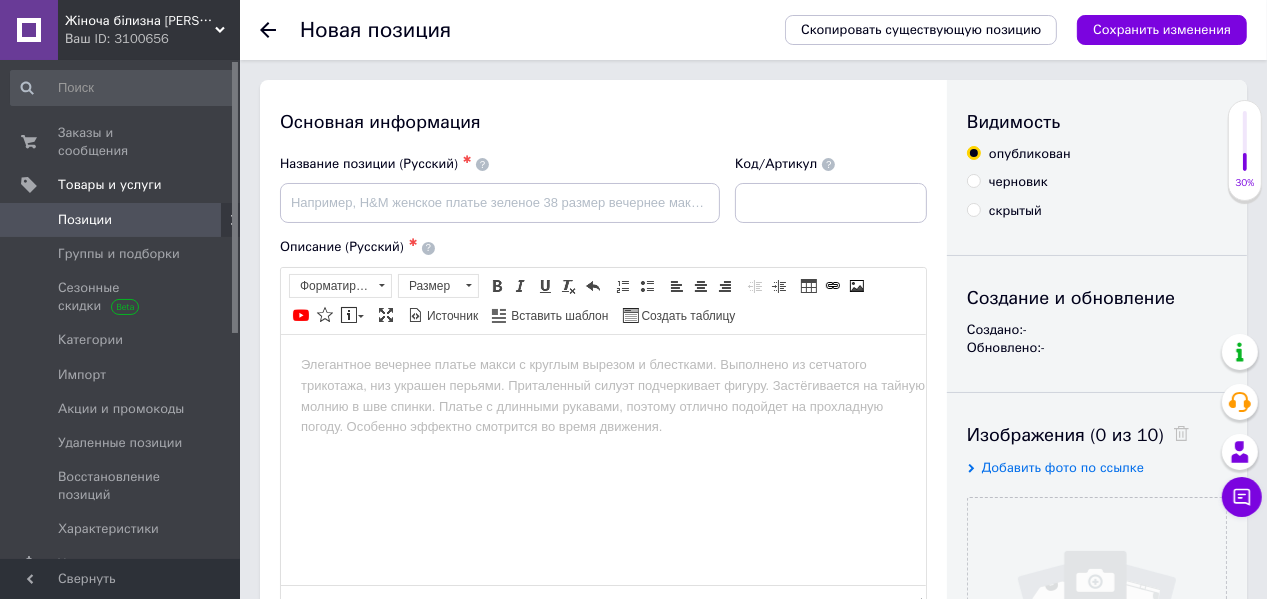 scroll, scrollTop: 0, scrollLeft: 0, axis: both 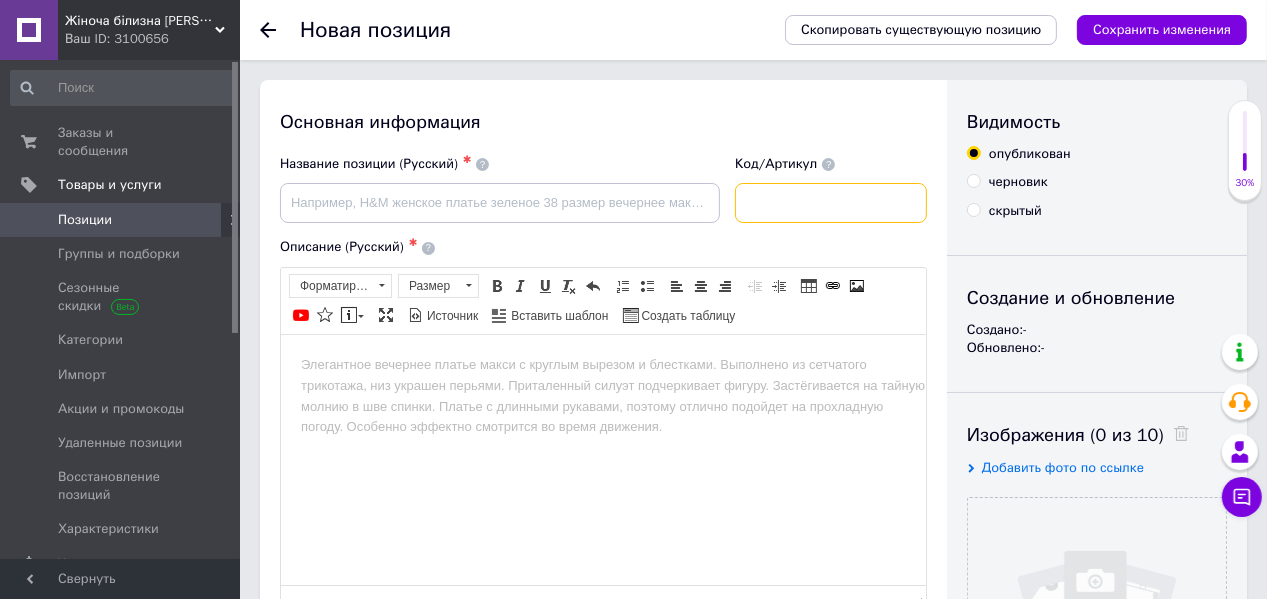 click at bounding box center (831, 203) 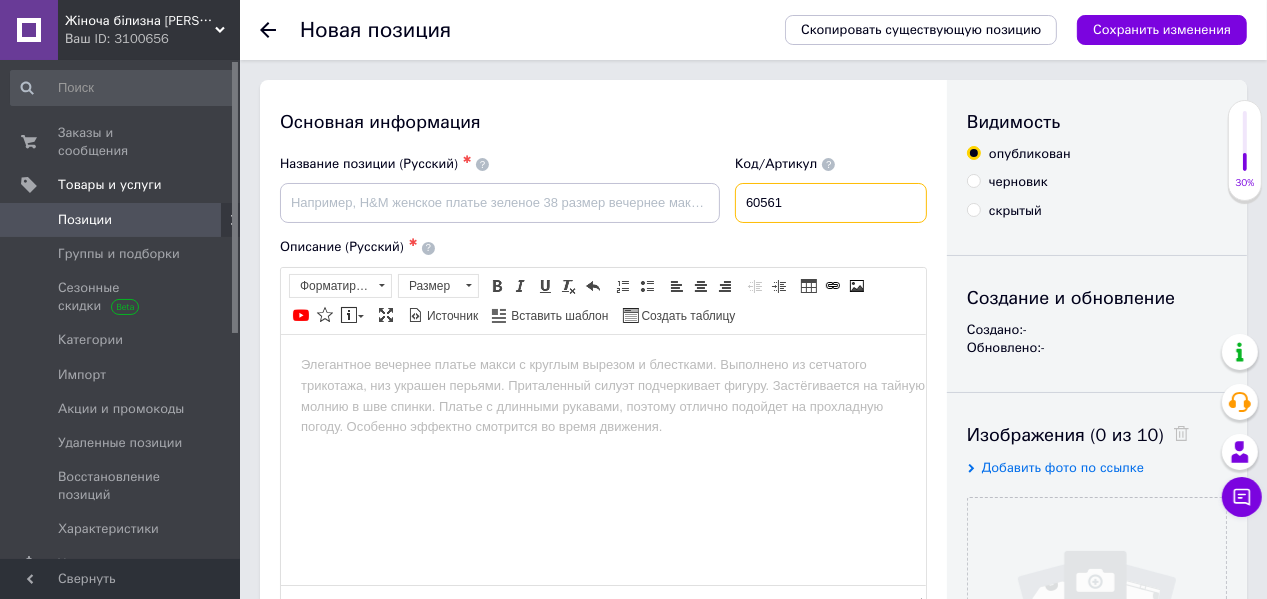 type on "60561" 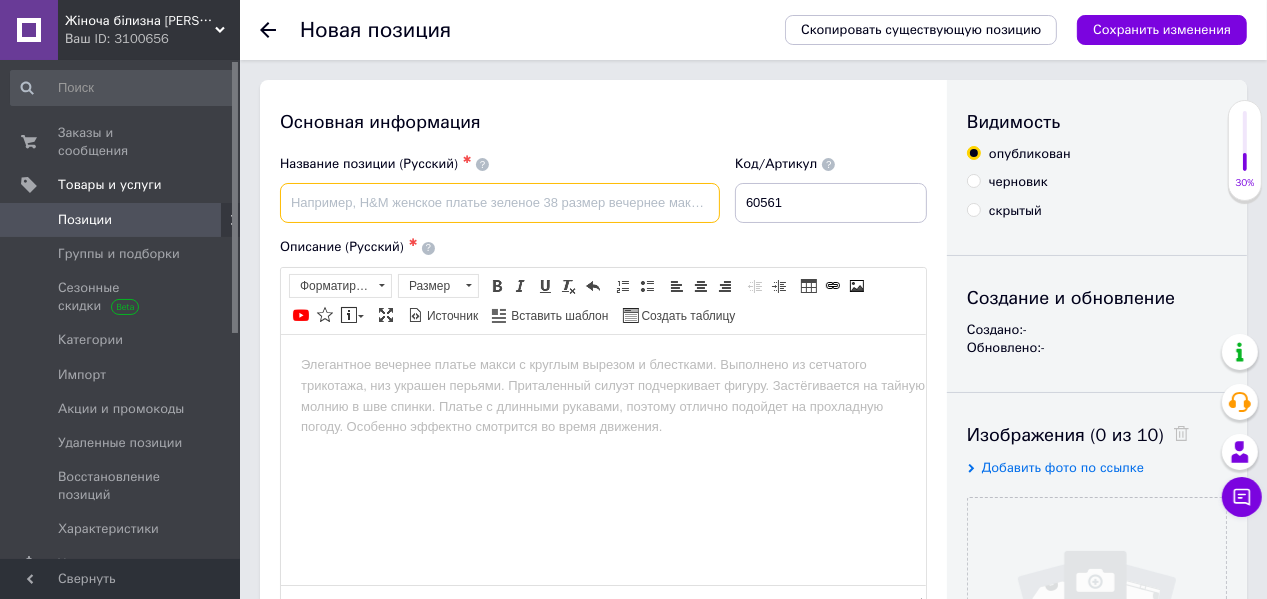click at bounding box center [500, 203] 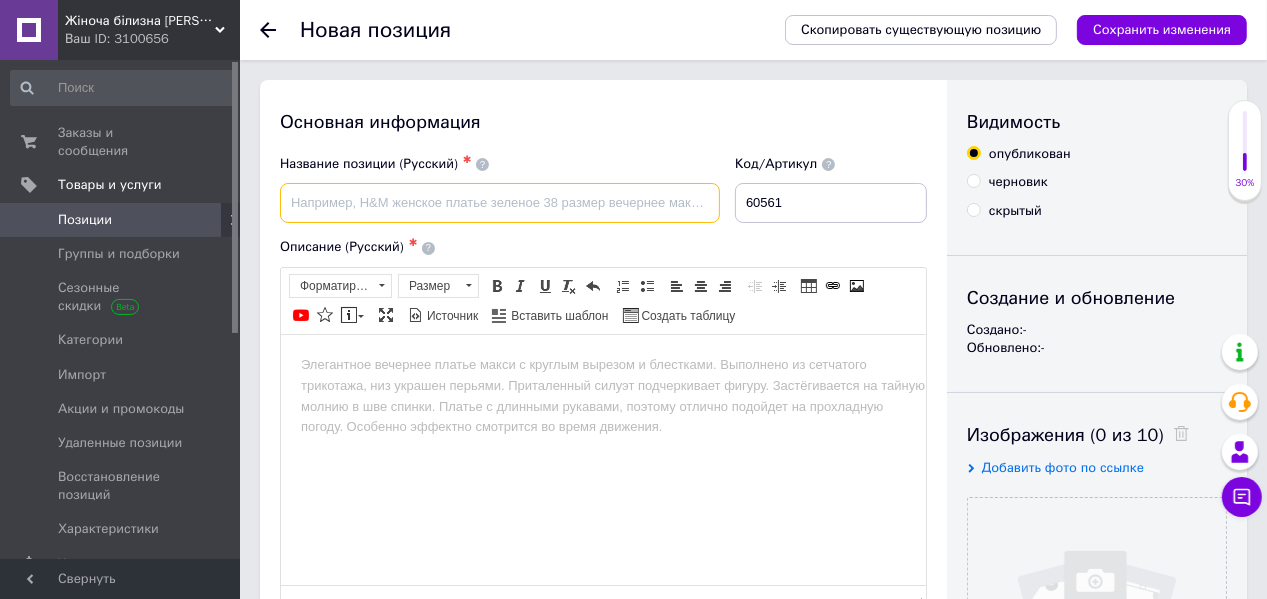 paste on "Женские трусики бразилиана  из микрофибры и кружева Annajolly" 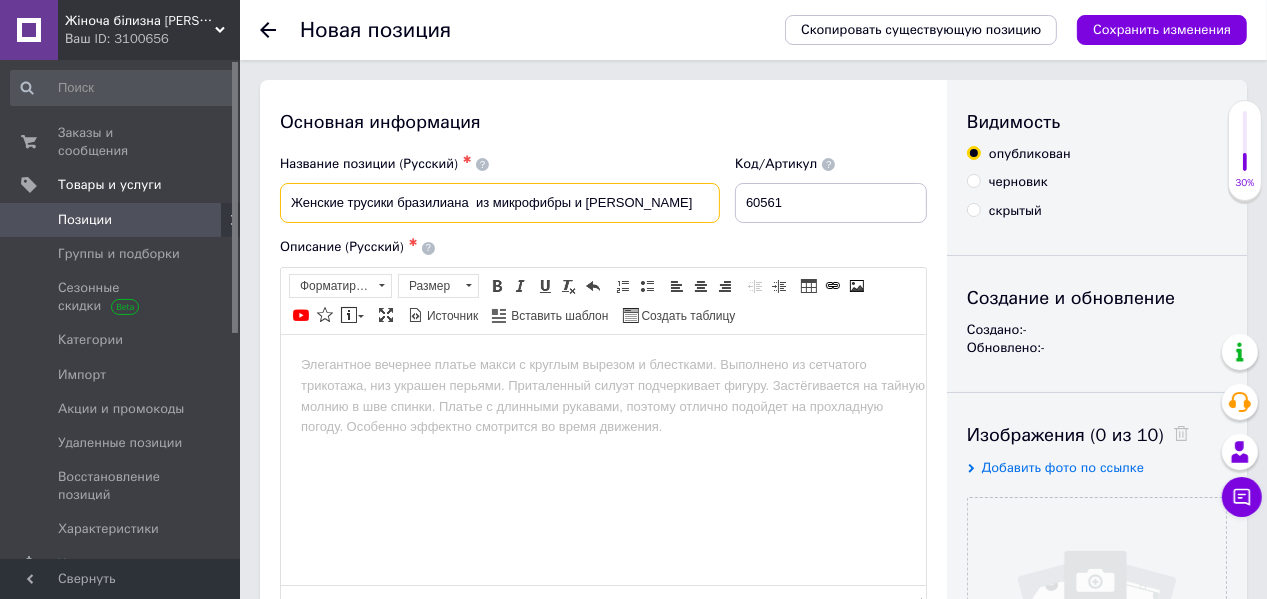 click on "Женские трусики бразилиана  из микрофибры и кружева Annajolly" at bounding box center [500, 203] 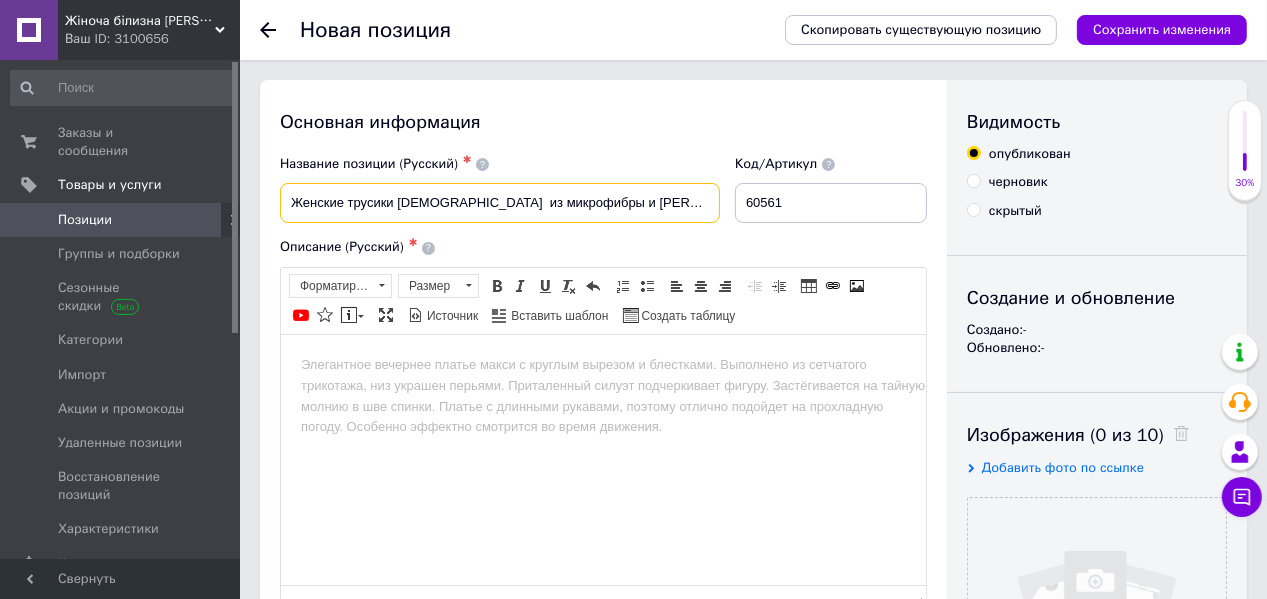 click on "Женские трусики бразилианы  из микрофибры и кружева Annajolly" at bounding box center [500, 203] 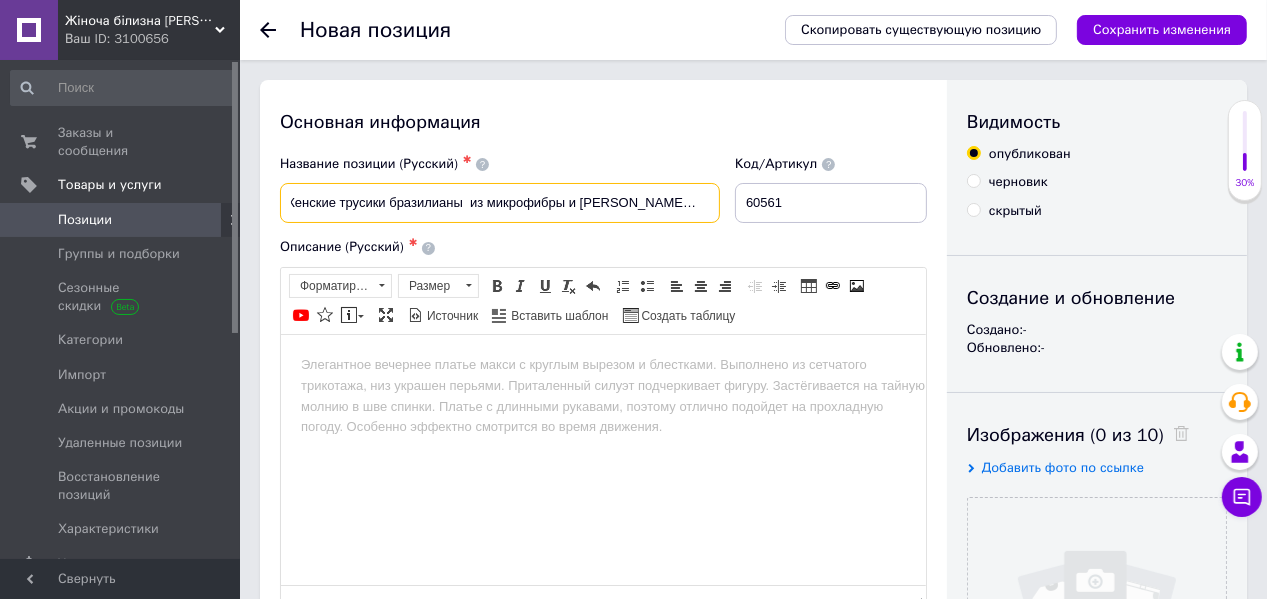 scroll, scrollTop: 0, scrollLeft: 15, axis: horizontal 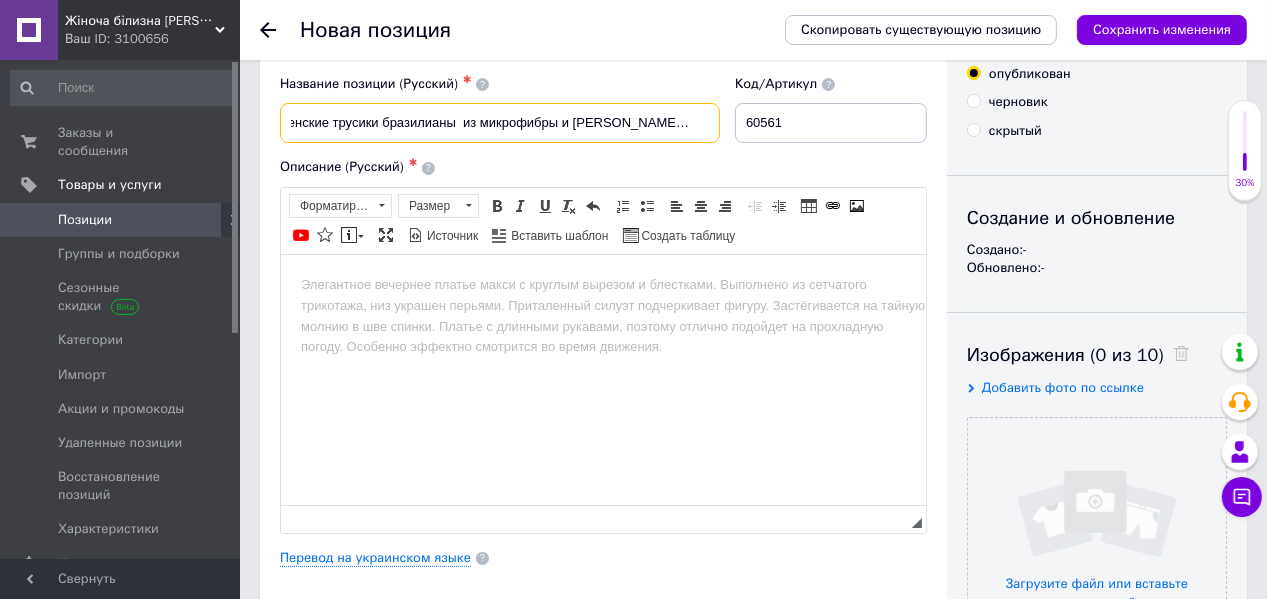 type on "Женские трусики бразилианы  из микрофибры и кружева Annajolly 60561" 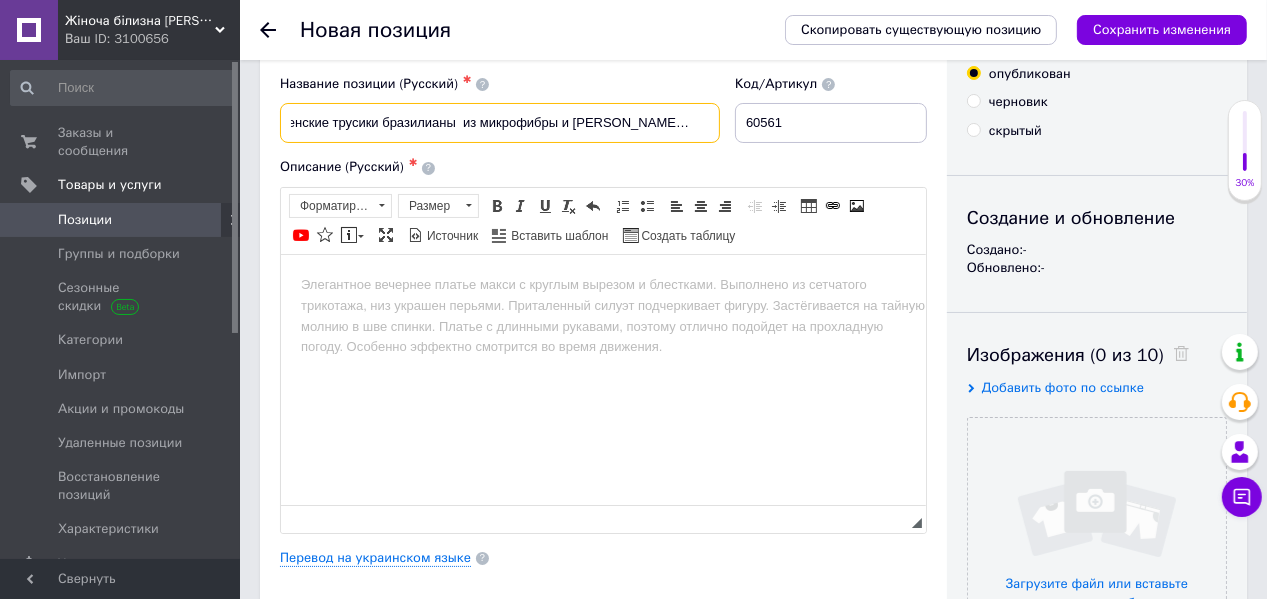 scroll, scrollTop: 0, scrollLeft: 0, axis: both 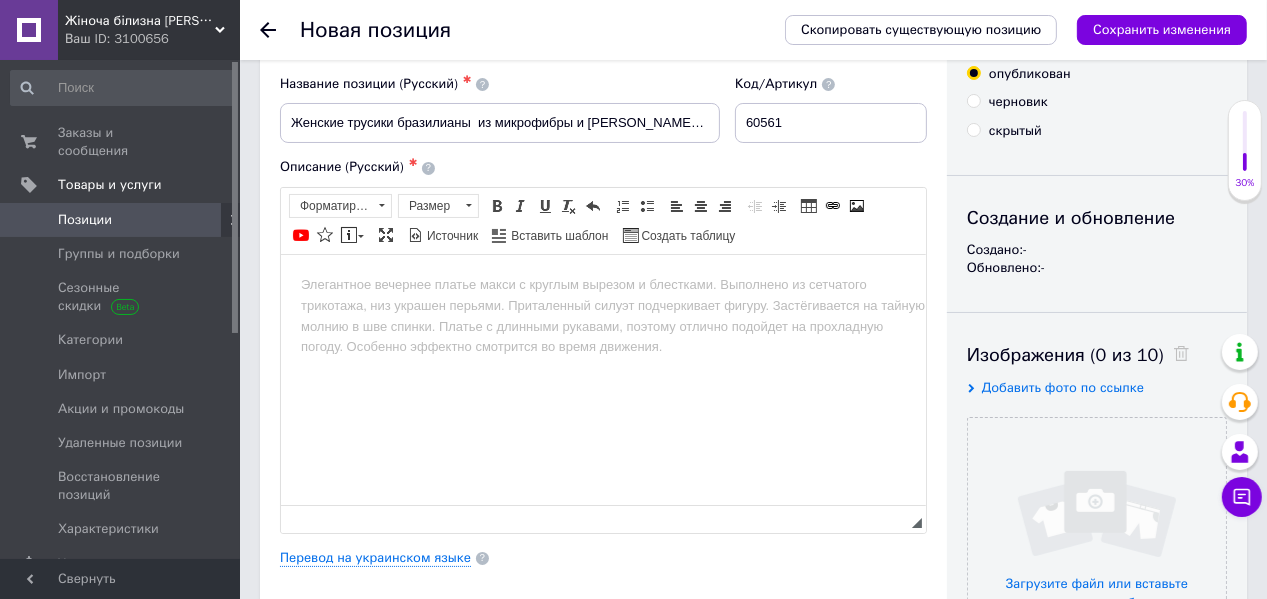 click at bounding box center (602, 284) 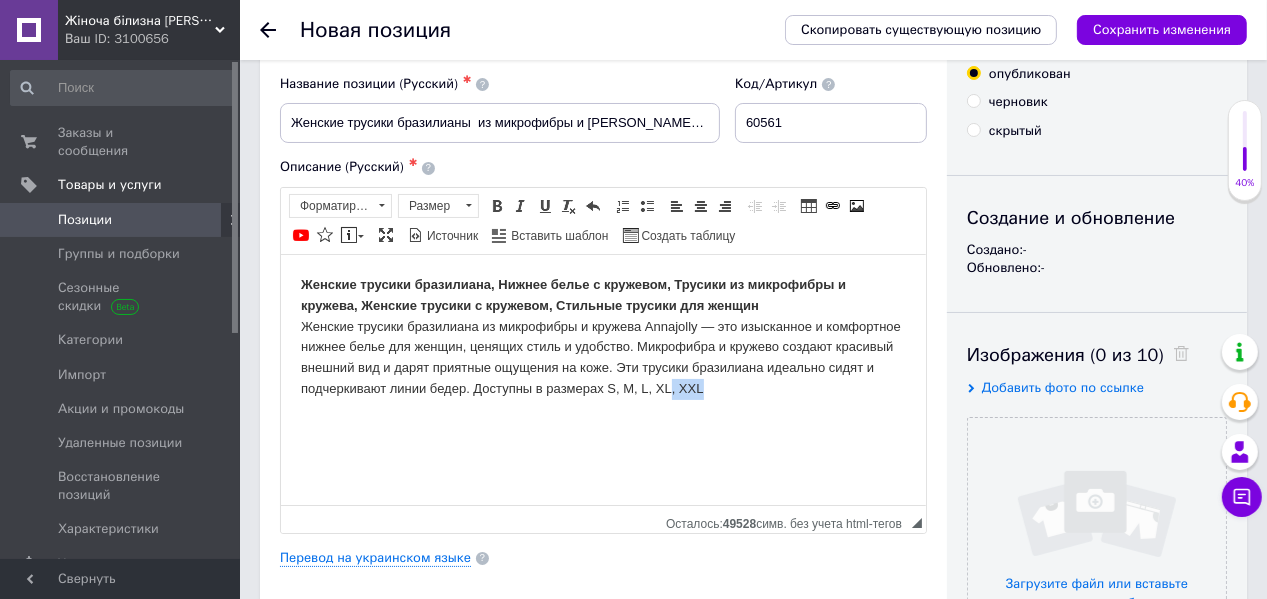 drag, startPoint x: 703, startPoint y: 386, endPoint x: 671, endPoint y: 392, distance: 32.55764 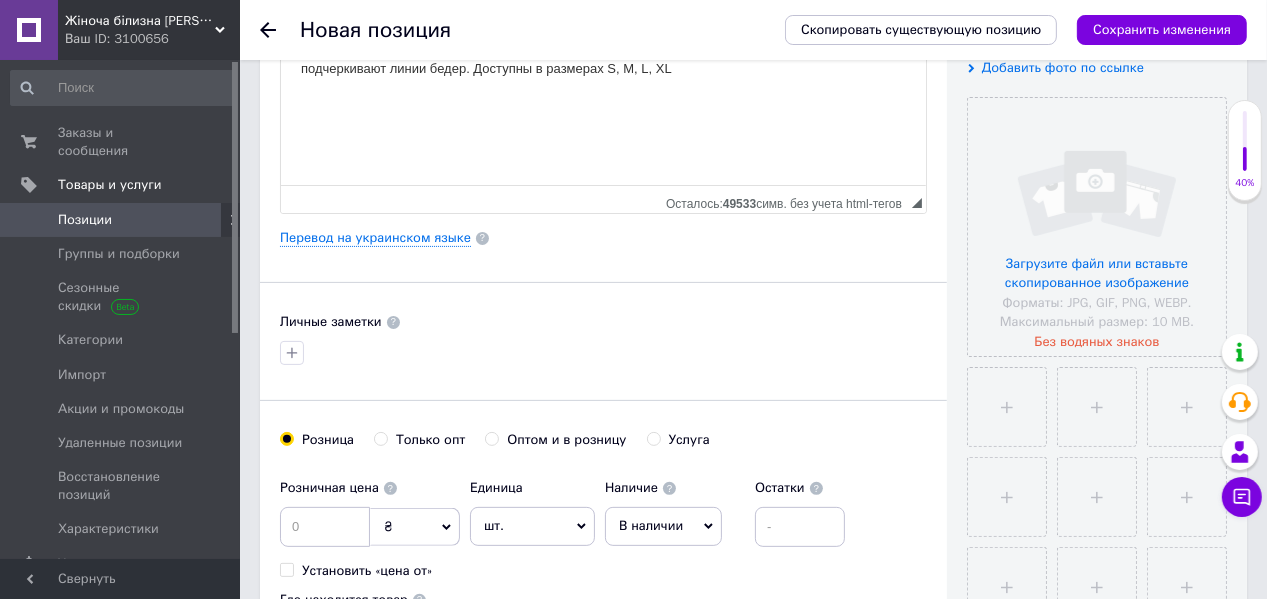 scroll, scrollTop: 480, scrollLeft: 0, axis: vertical 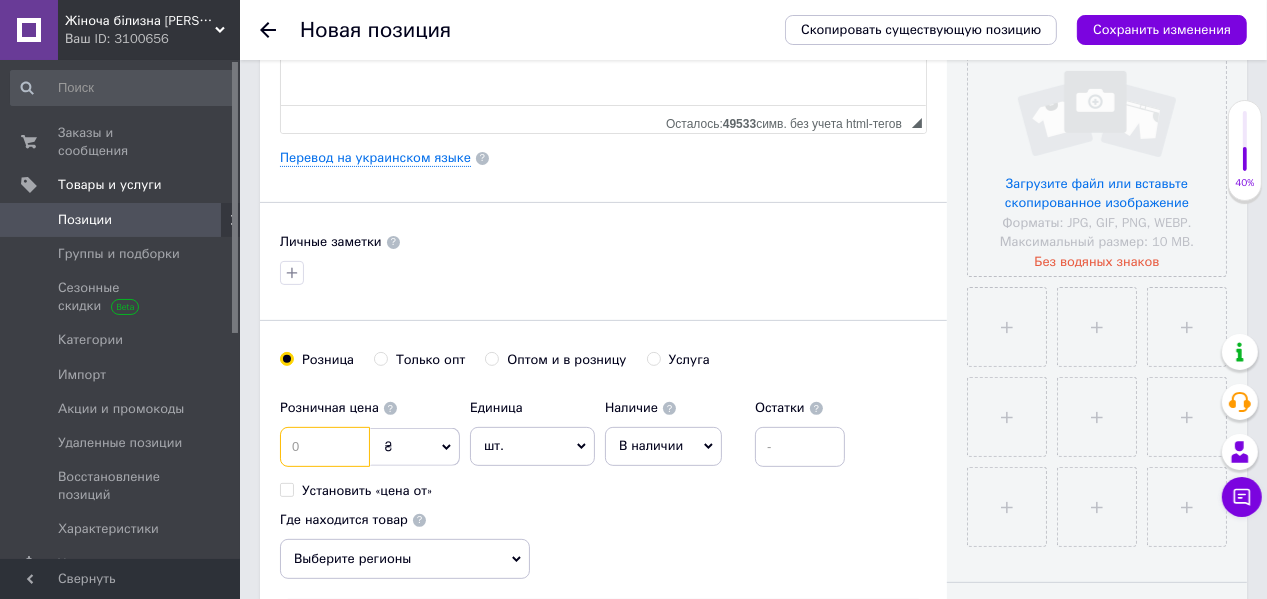click at bounding box center (325, 447) 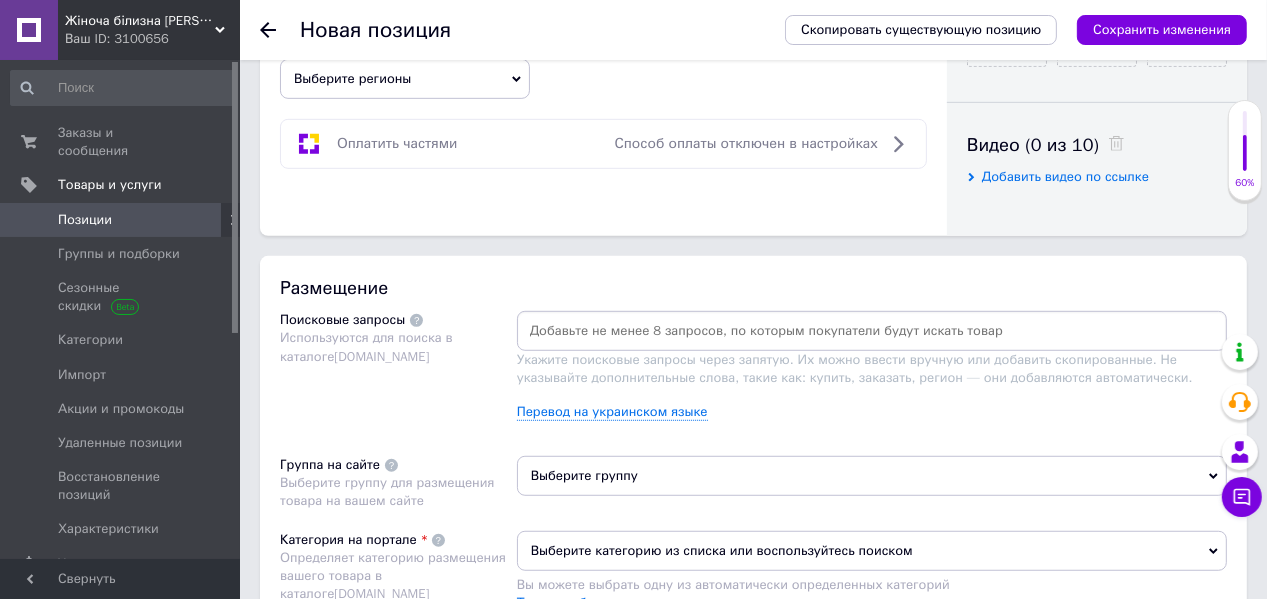 scroll, scrollTop: 1040, scrollLeft: 0, axis: vertical 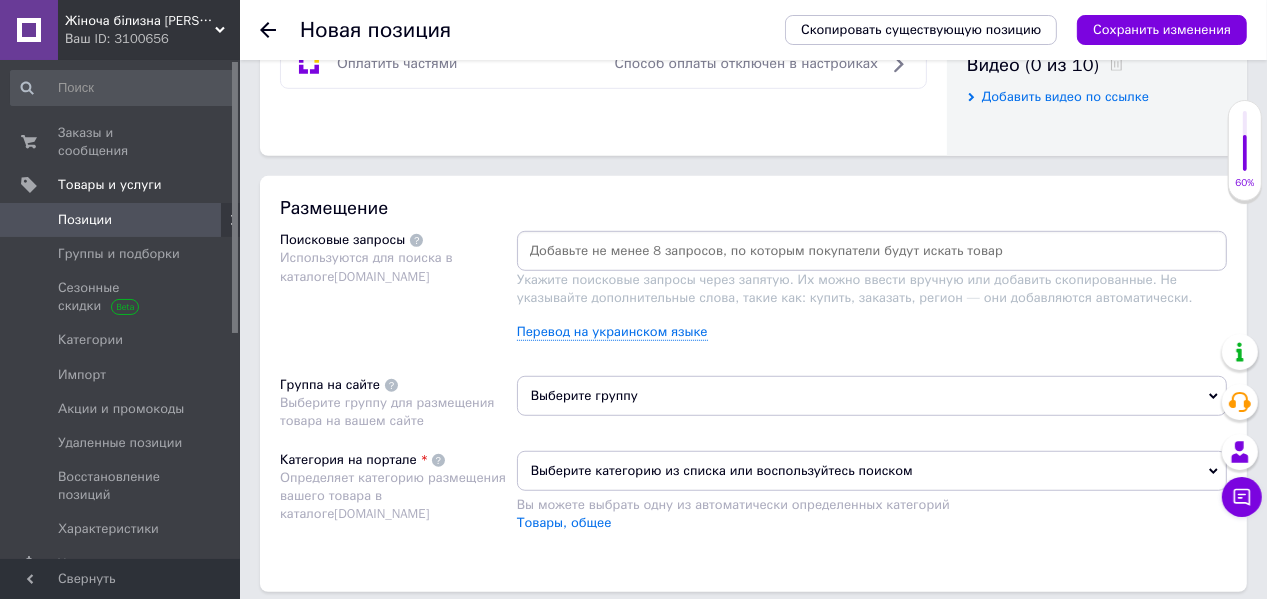 type on "160" 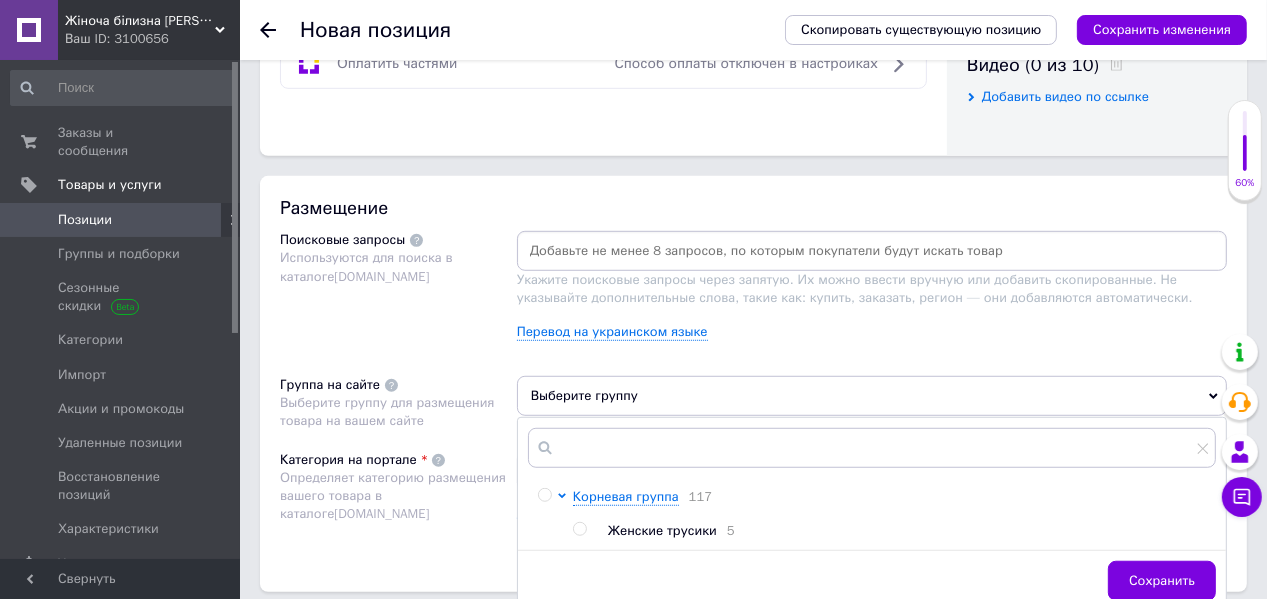 click at bounding box center (544, 495) 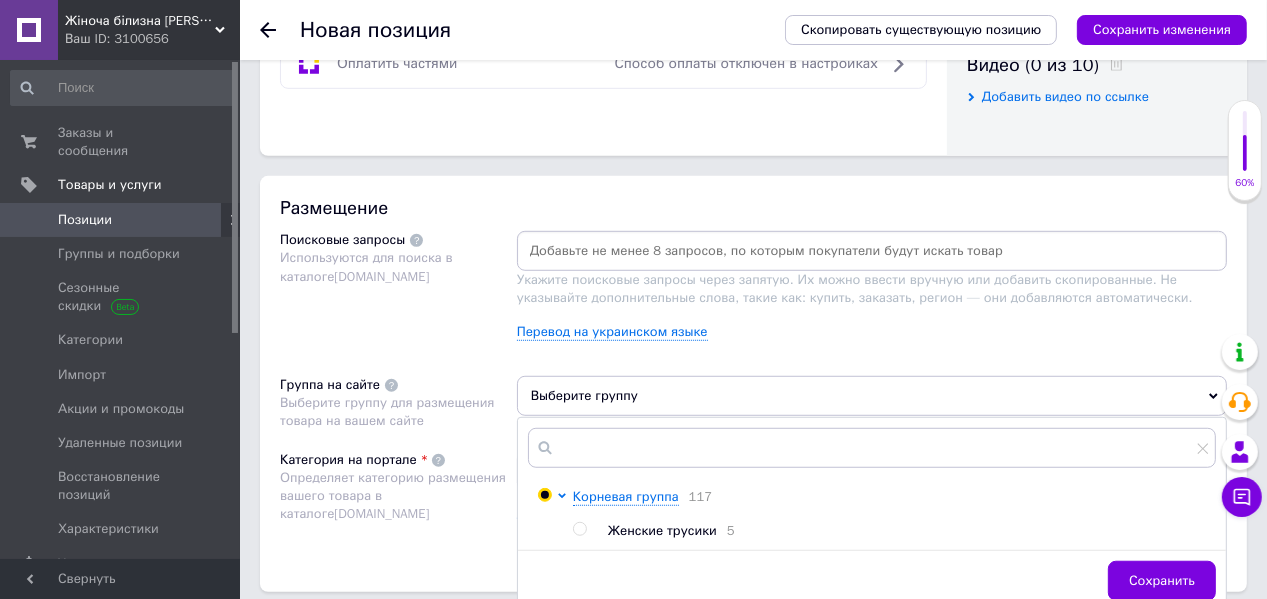 radio on "true" 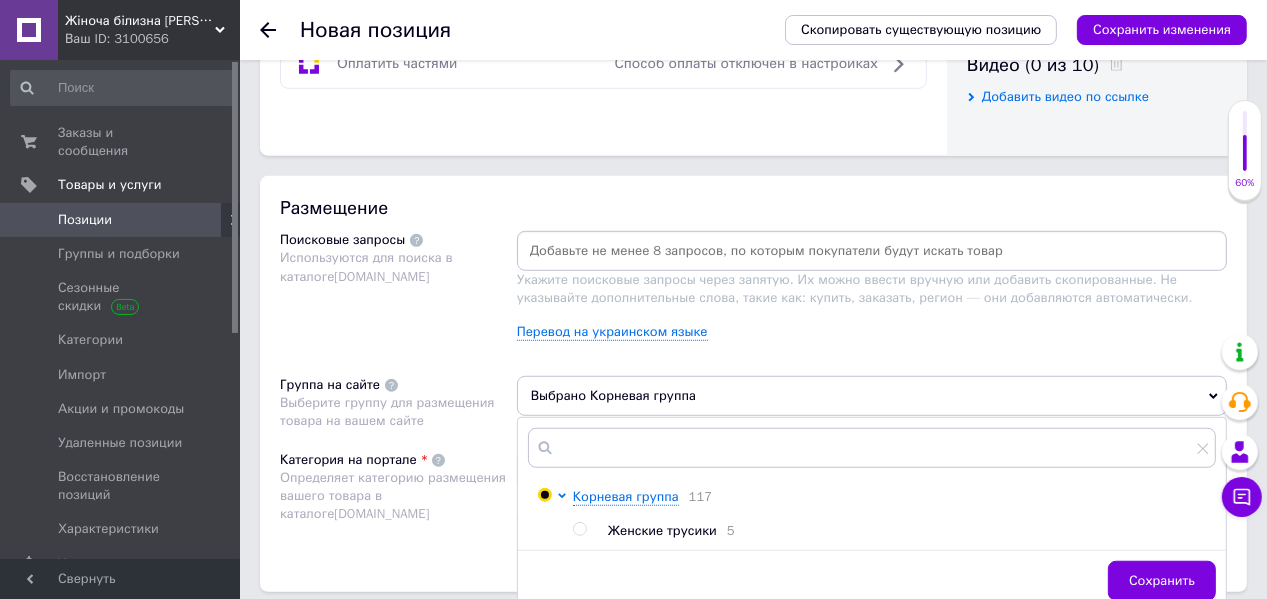 scroll, scrollTop: 1200, scrollLeft: 0, axis: vertical 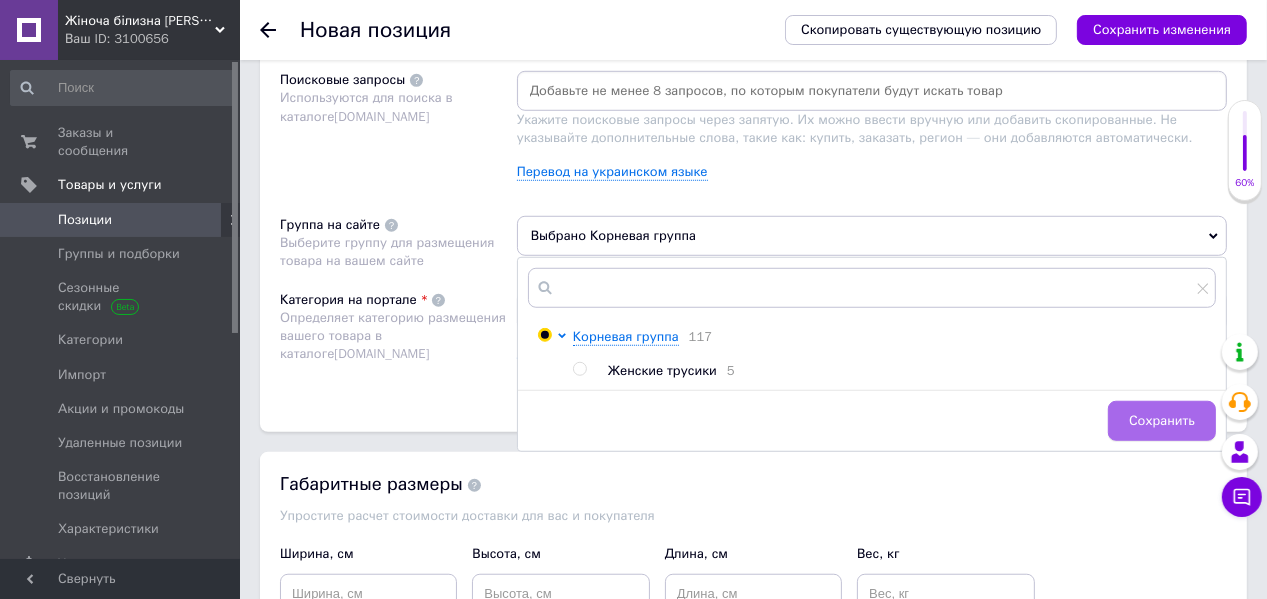 click on "Сохранить" at bounding box center [1162, 421] 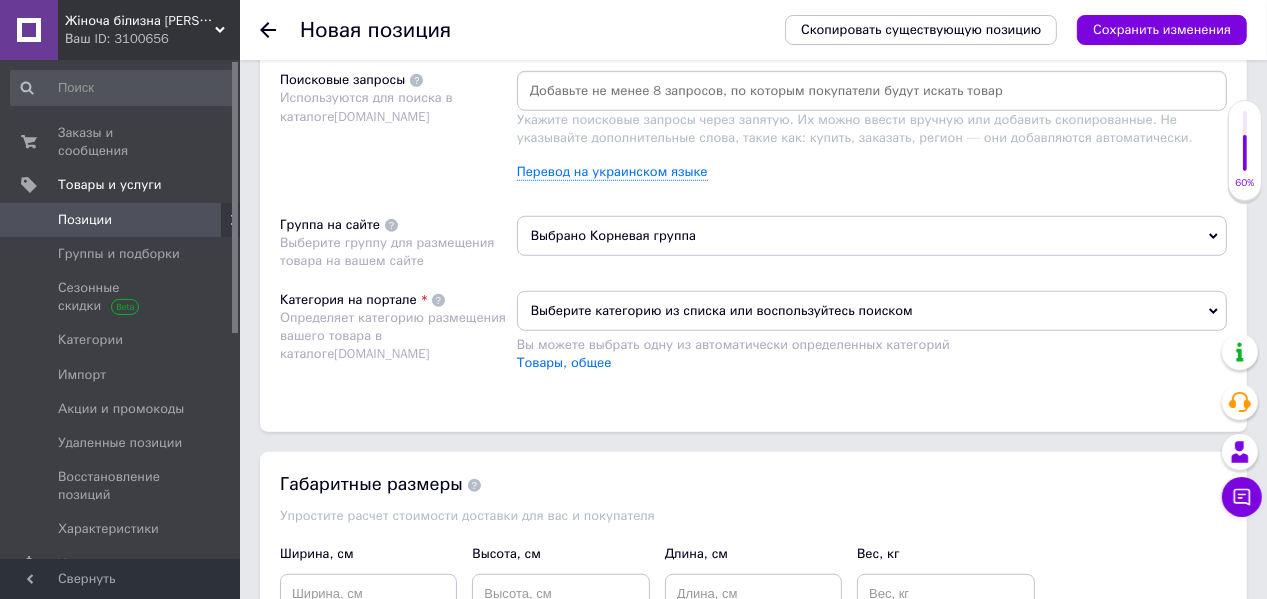 click on "Выберите категорию из списка или воспользуйтесь поиском" at bounding box center (872, 311) 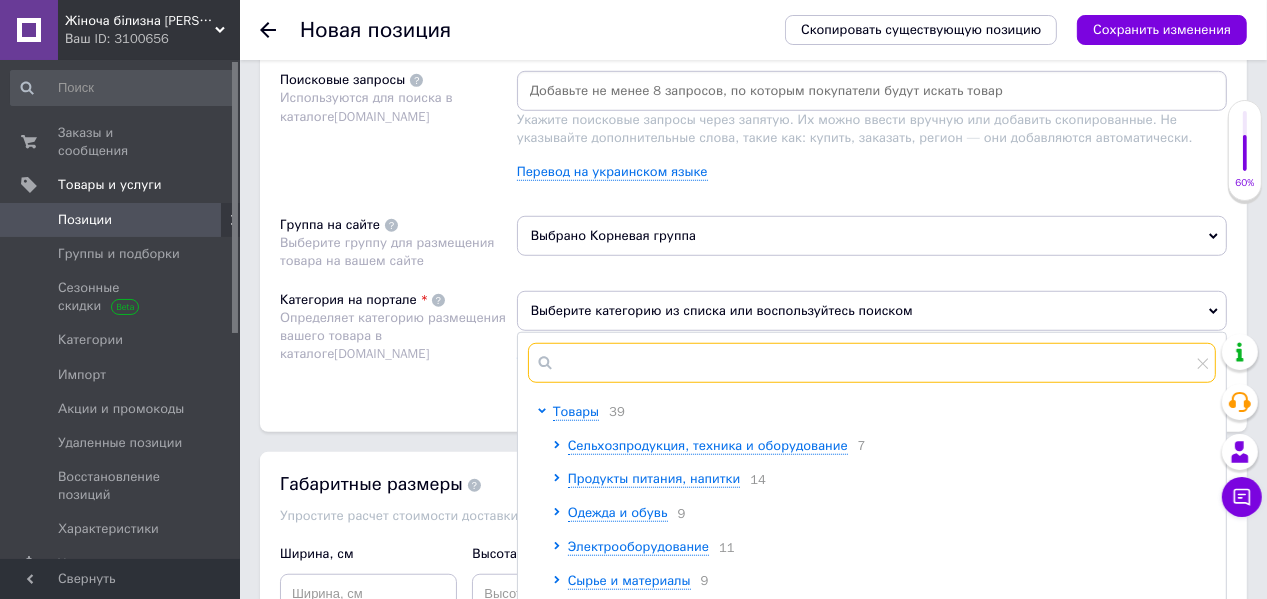 click at bounding box center [872, 363] 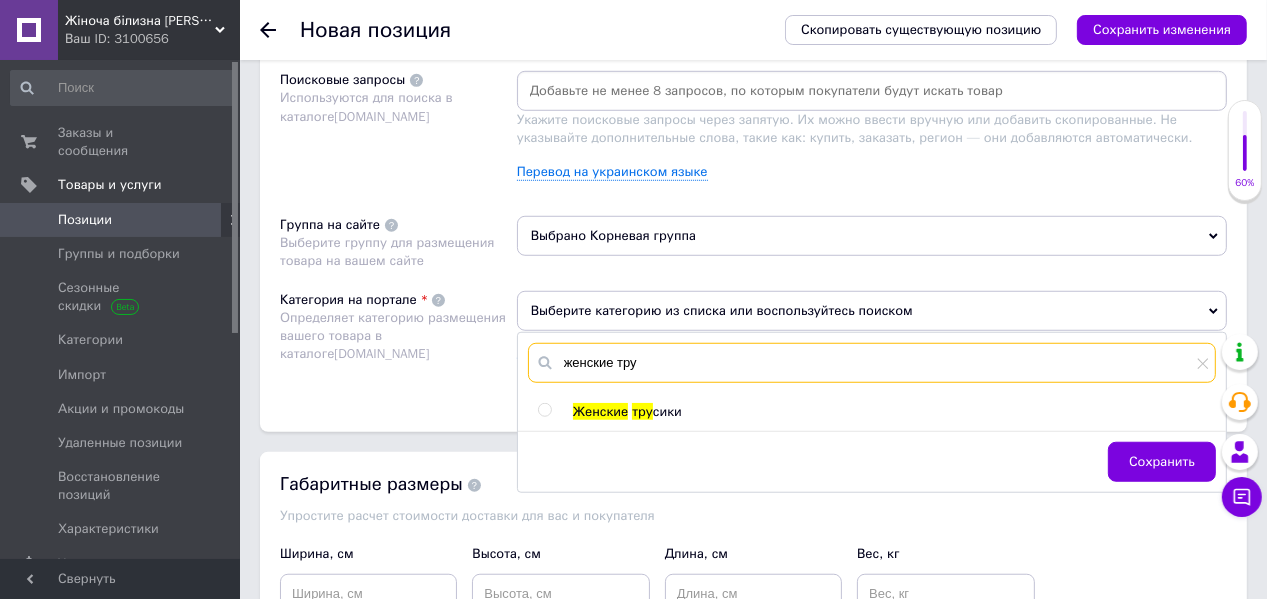 type on "женские тру" 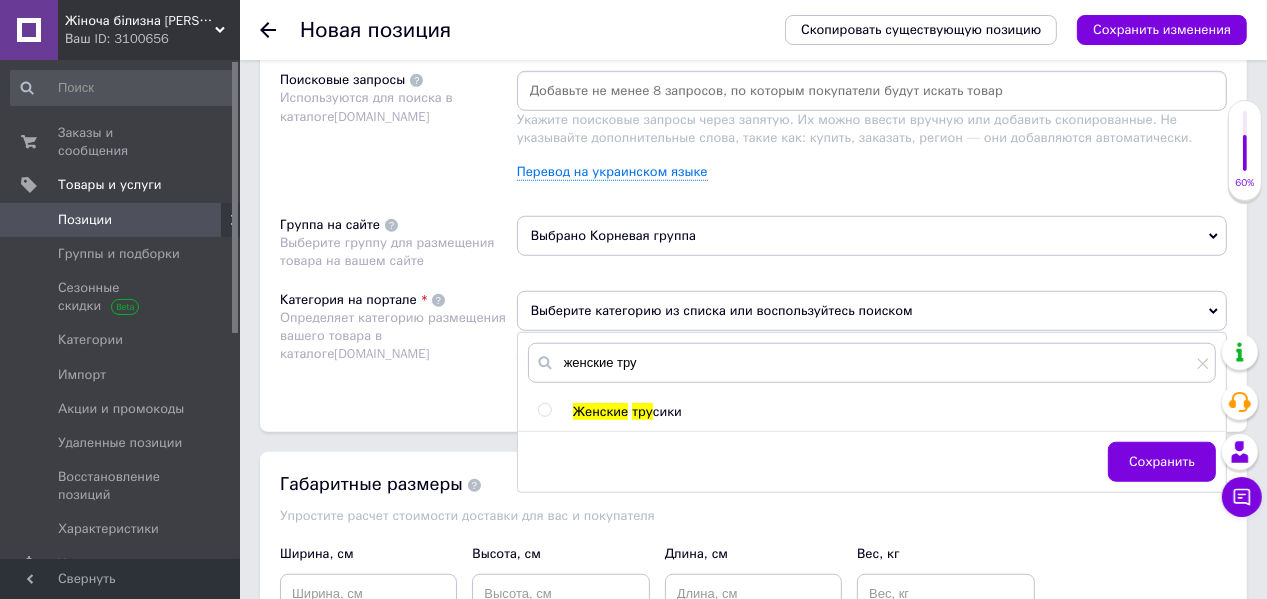 click at bounding box center [544, 410] 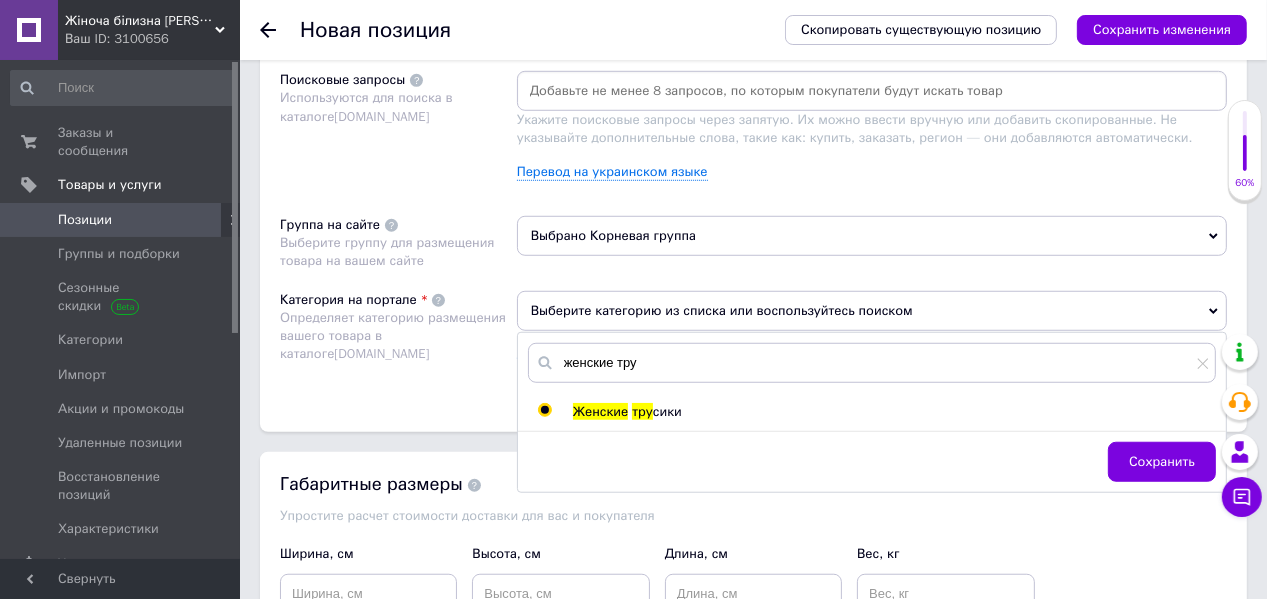 radio on "true" 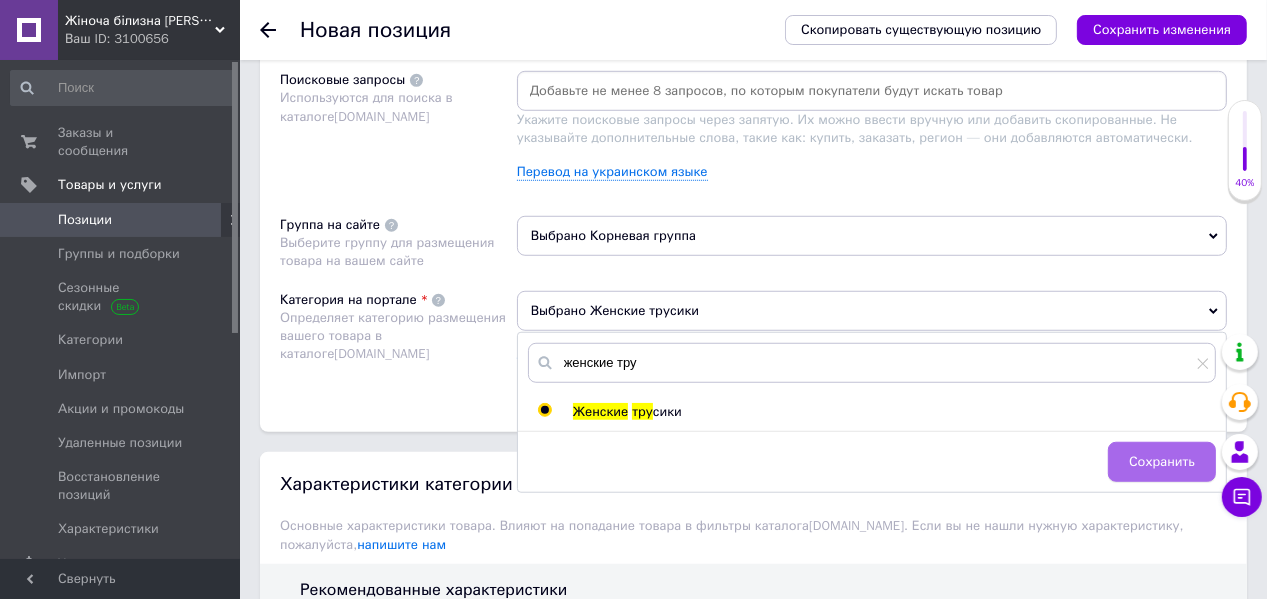 drag, startPoint x: 1162, startPoint y: 464, endPoint x: 1141, endPoint y: 468, distance: 21.377558 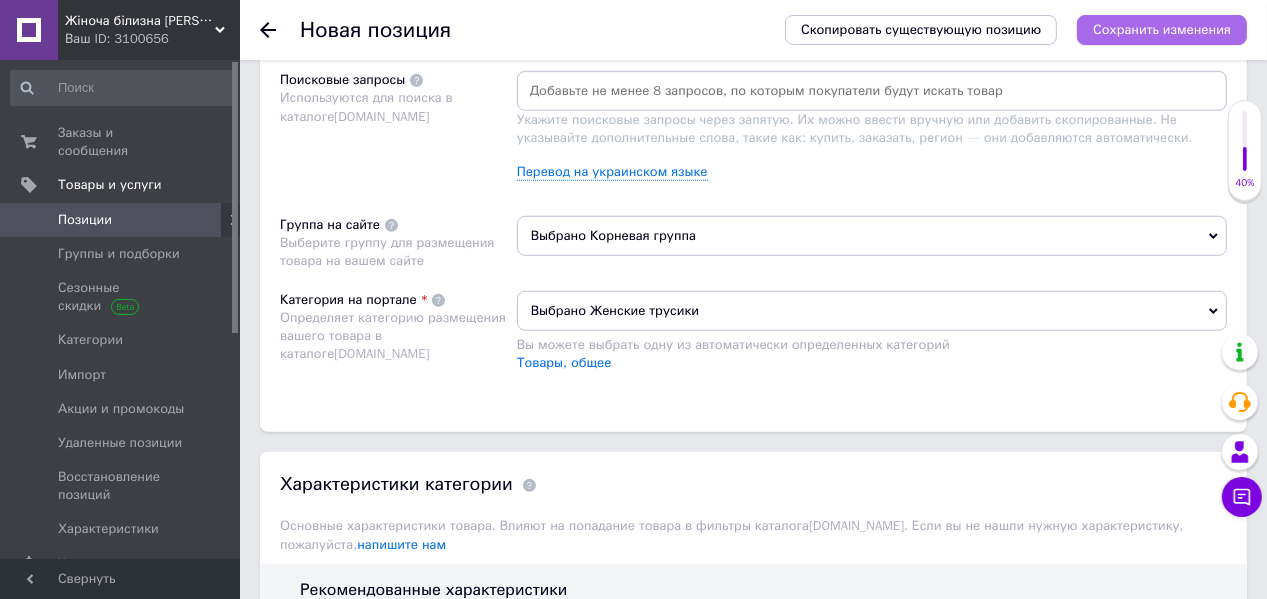 click on "Сохранить изменения" at bounding box center (1162, 29) 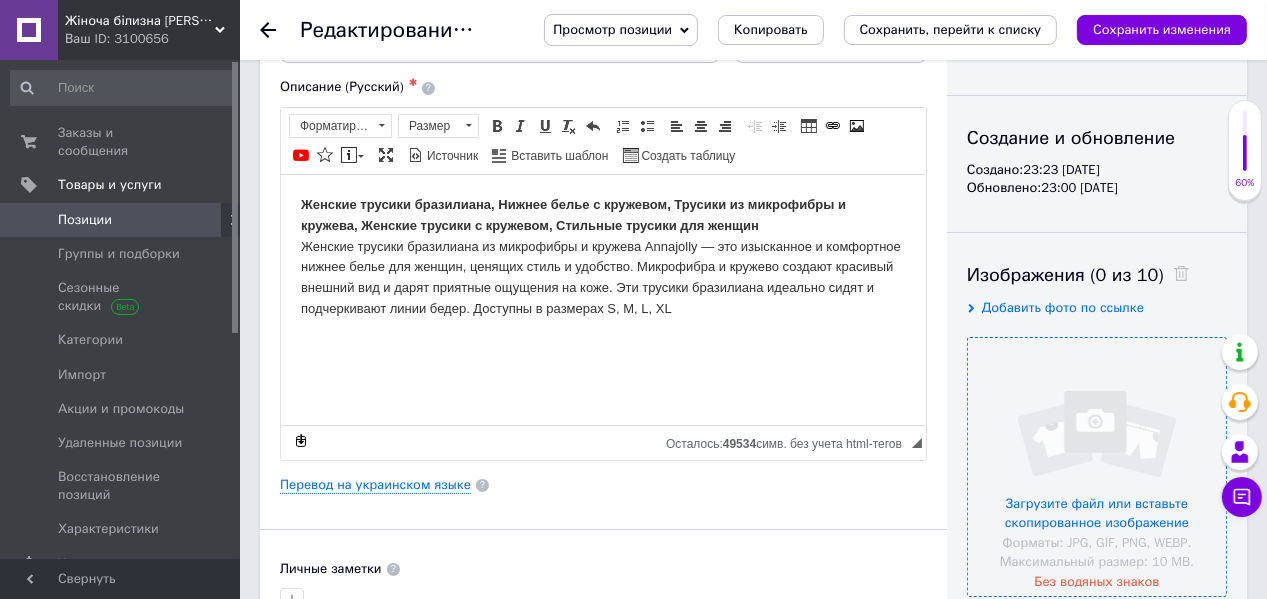 scroll, scrollTop: 320, scrollLeft: 0, axis: vertical 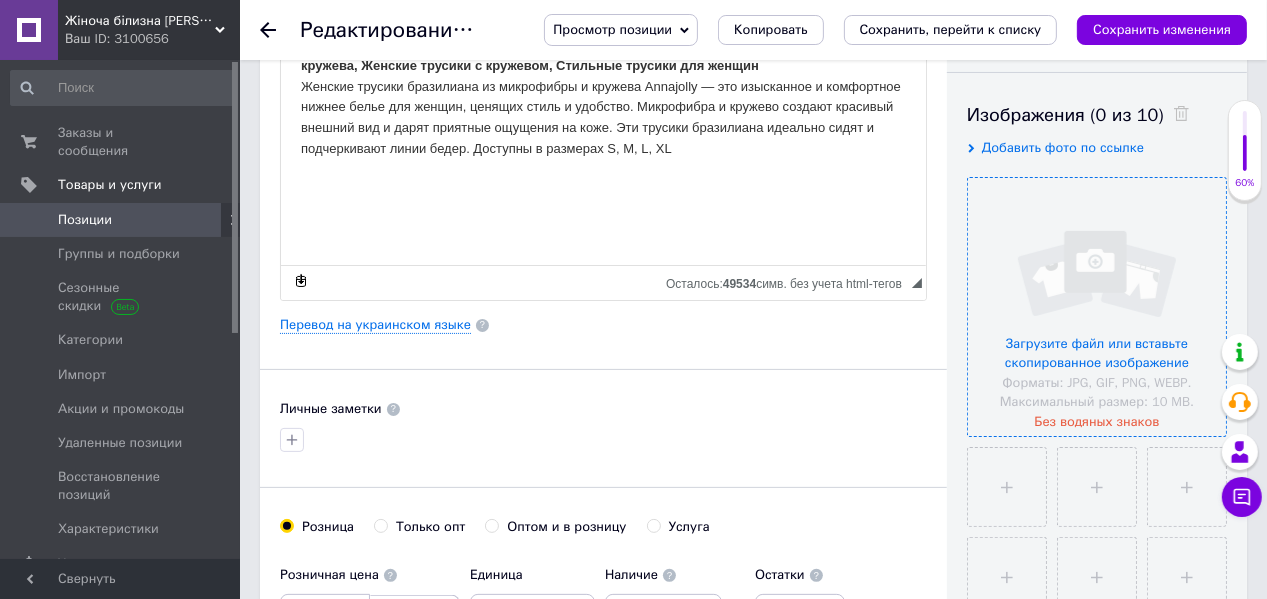 click at bounding box center (1097, 307) 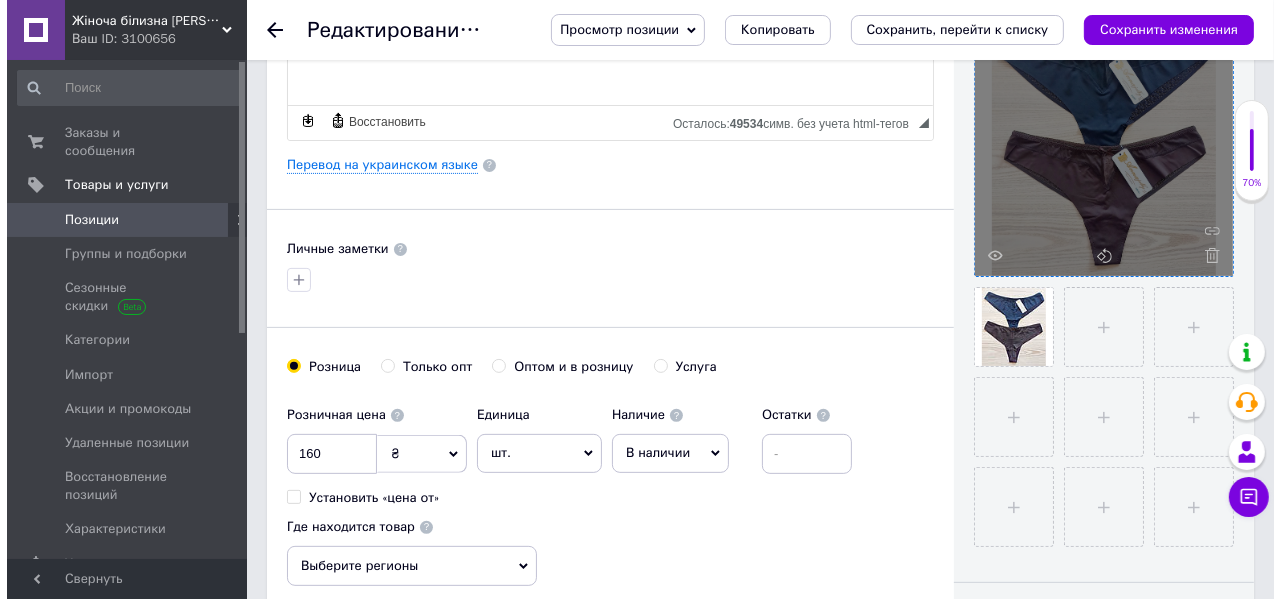 scroll, scrollTop: 320, scrollLeft: 0, axis: vertical 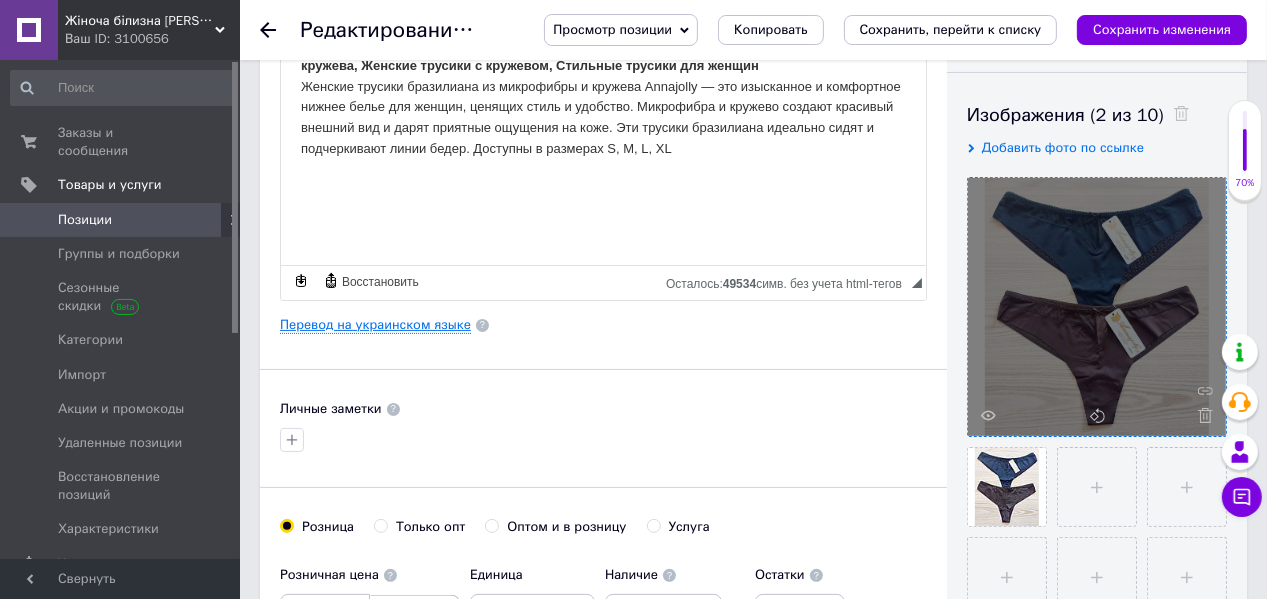 click on "Перевод на украинском языке" at bounding box center [375, 325] 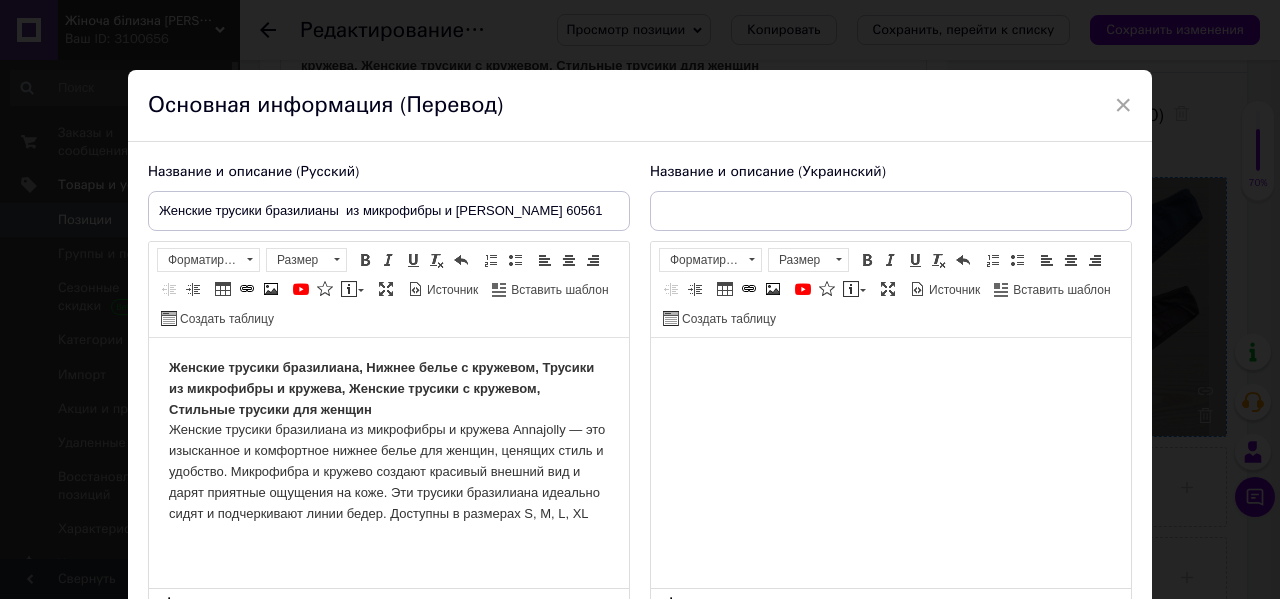 scroll, scrollTop: 0, scrollLeft: 0, axis: both 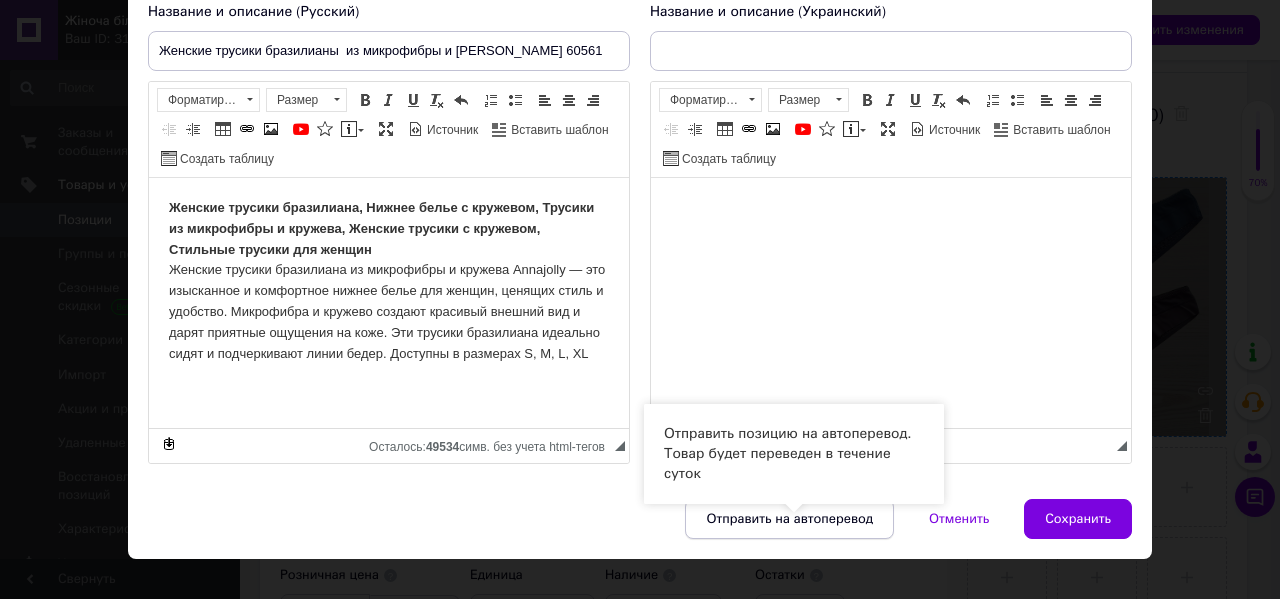 click on "Отправить на автоперевод" at bounding box center (789, 519) 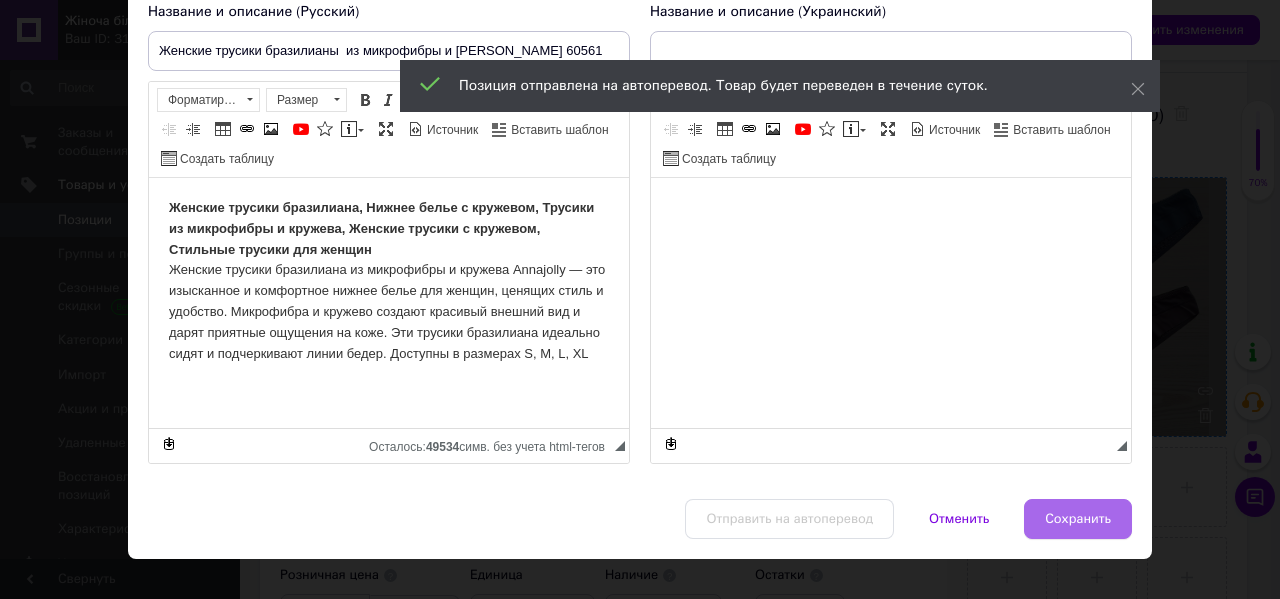 click on "Сохранить" at bounding box center [1078, 519] 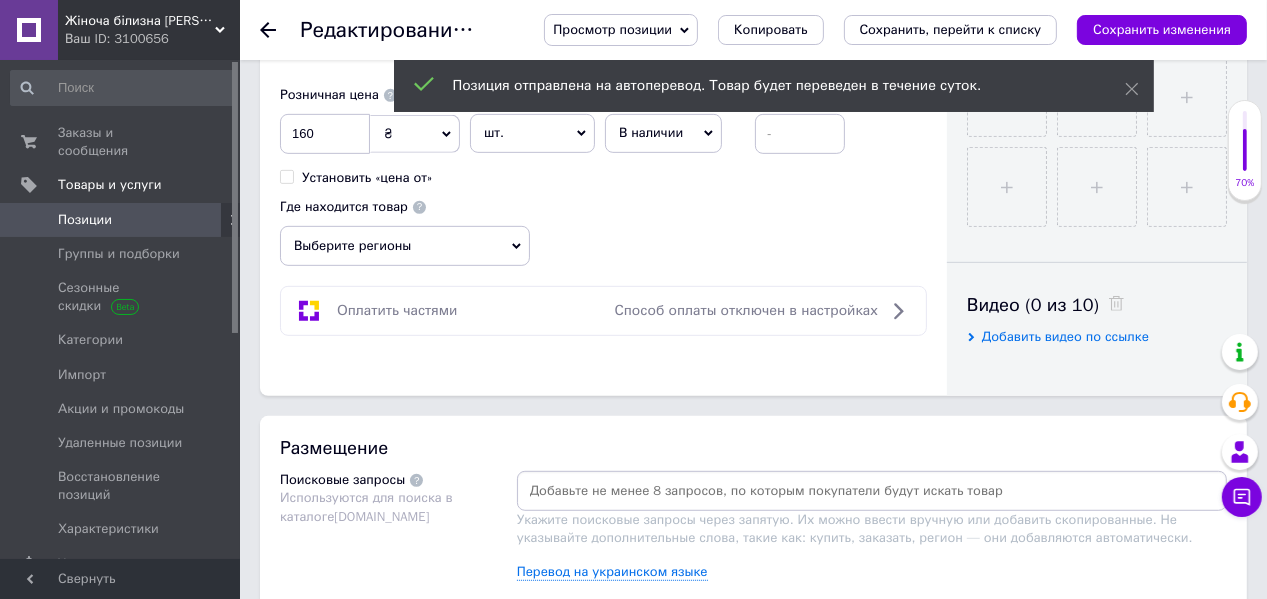 scroll, scrollTop: 880, scrollLeft: 0, axis: vertical 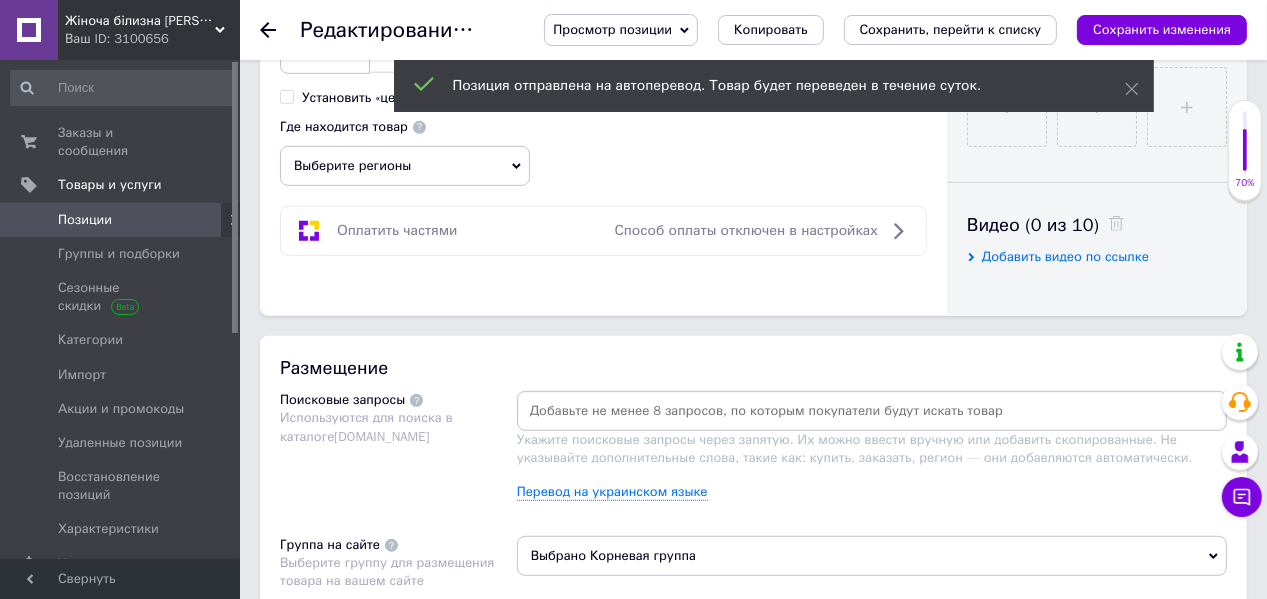 click at bounding box center [872, 411] 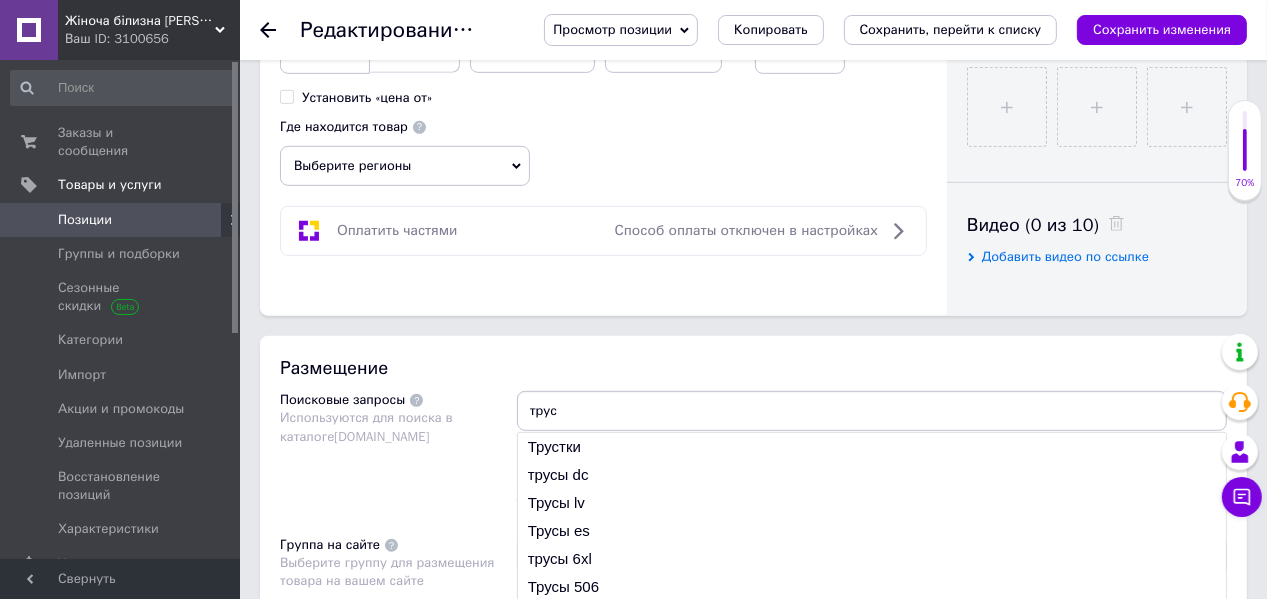 scroll, scrollTop: 960, scrollLeft: 0, axis: vertical 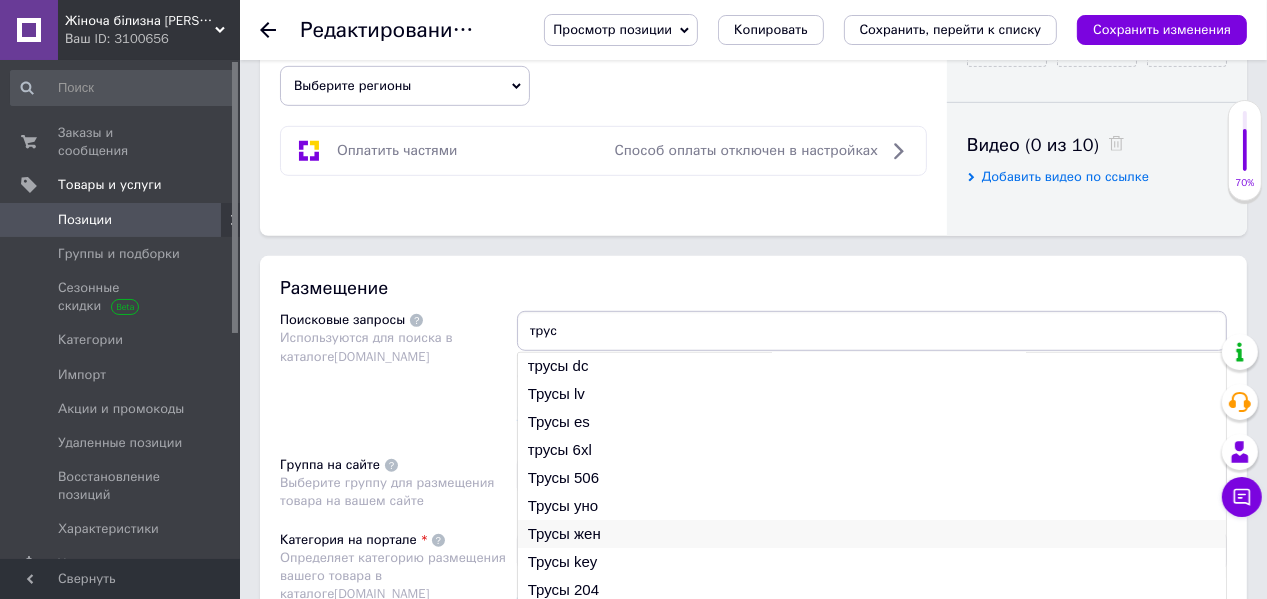 type on "трус" 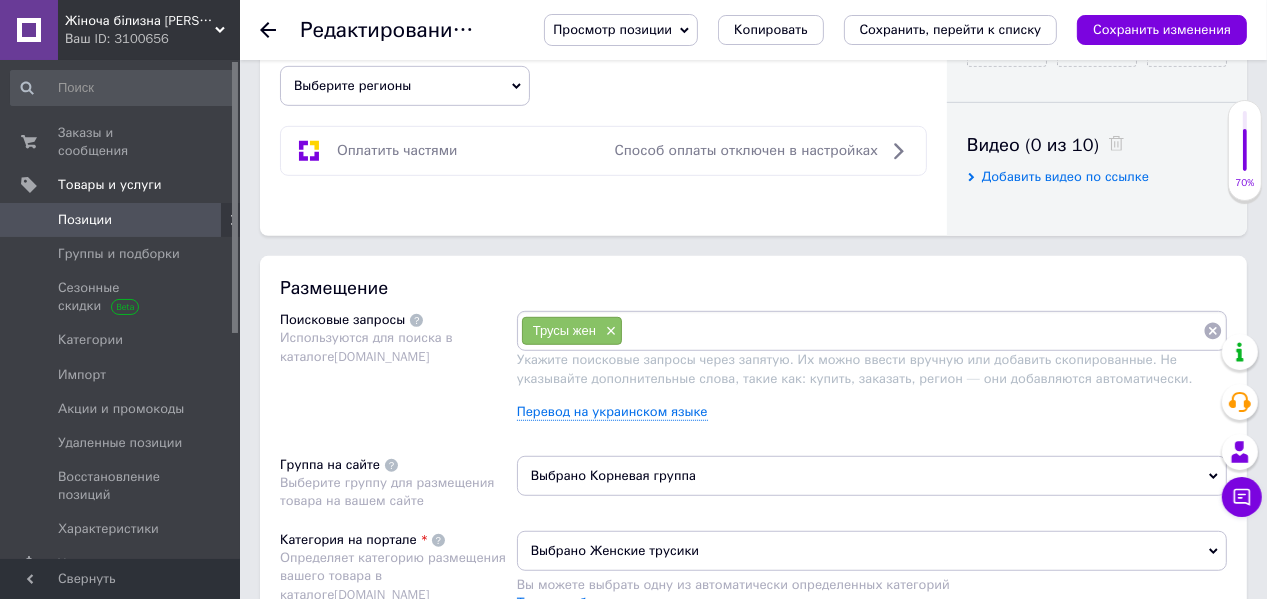 click at bounding box center [913, 331] 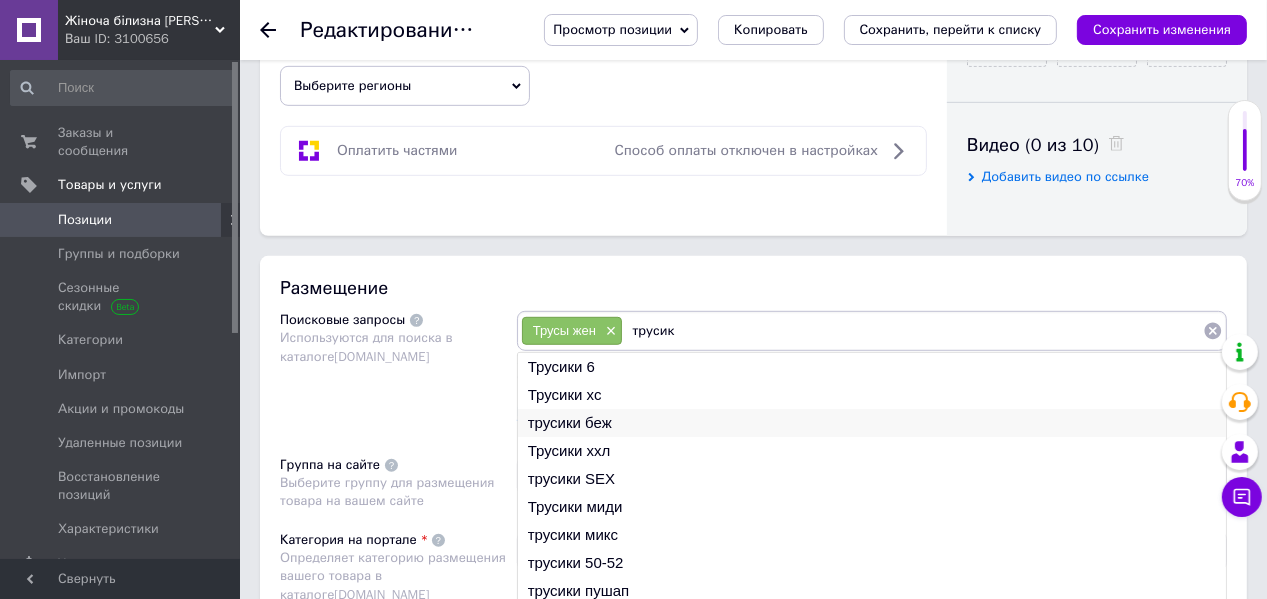 type on "трусик" 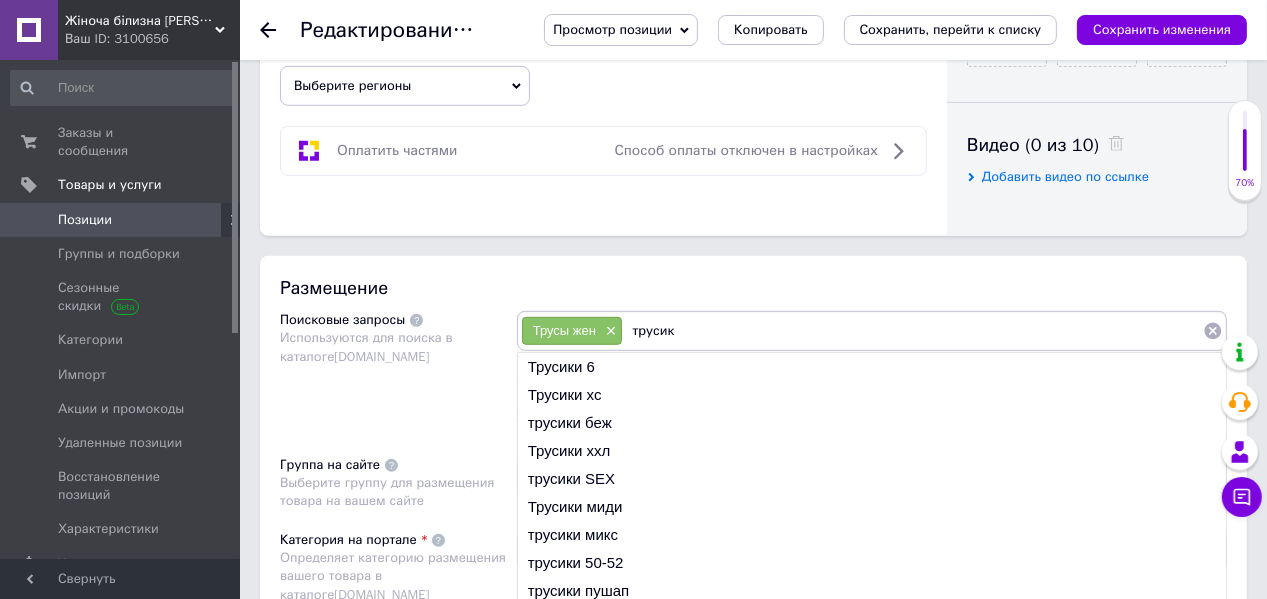 drag, startPoint x: 587, startPoint y: 421, endPoint x: 600, endPoint y: 423, distance: 13.152946 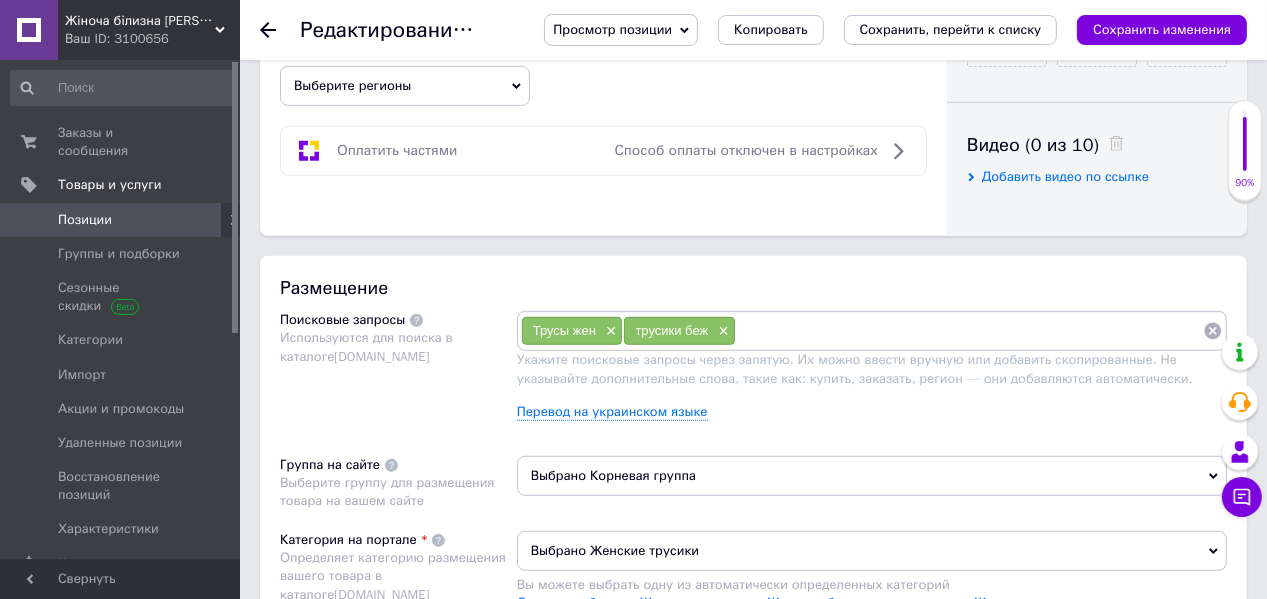 click at bounding box center (969, 331) 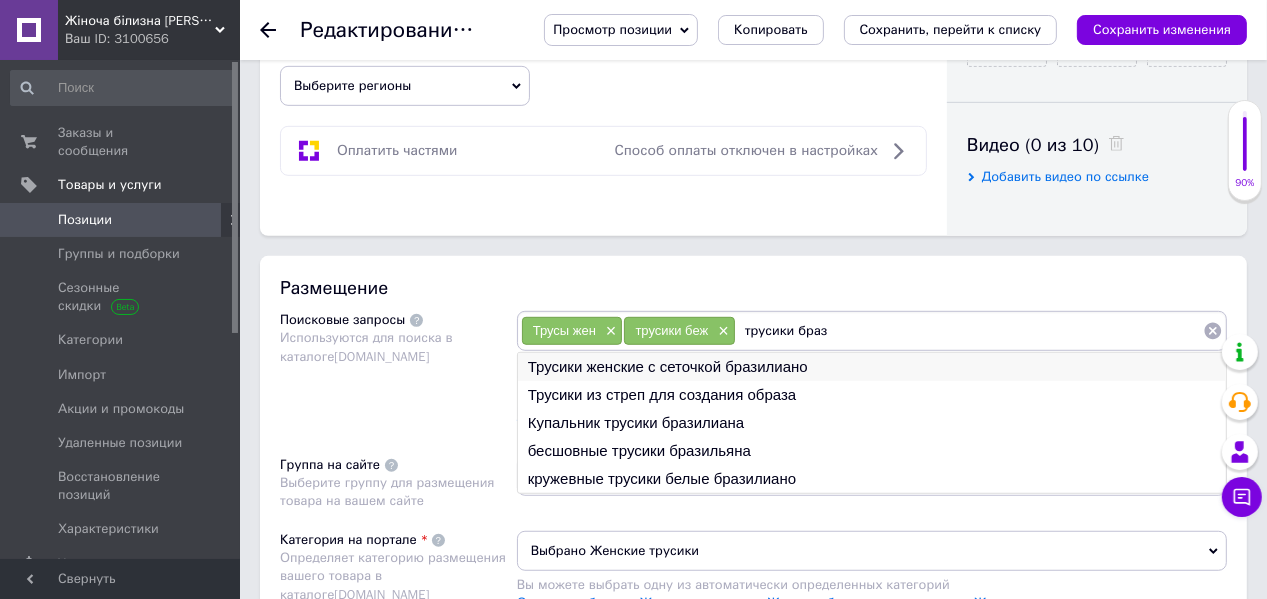 type on "трусики браз" 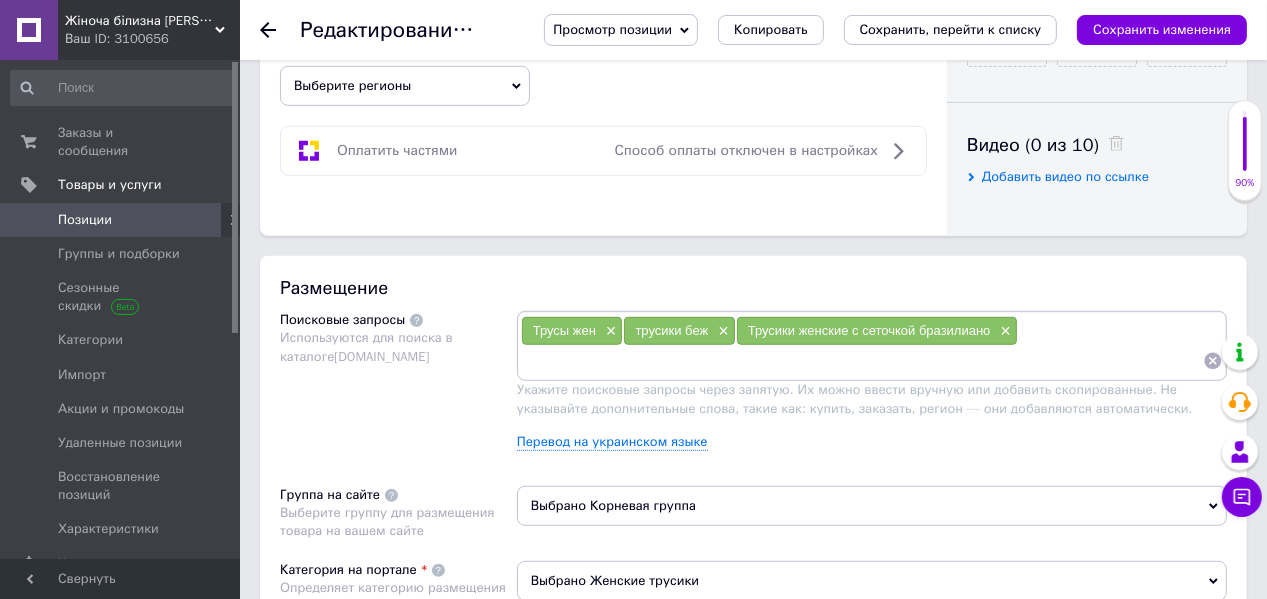 click at bounding box center [862, 361] 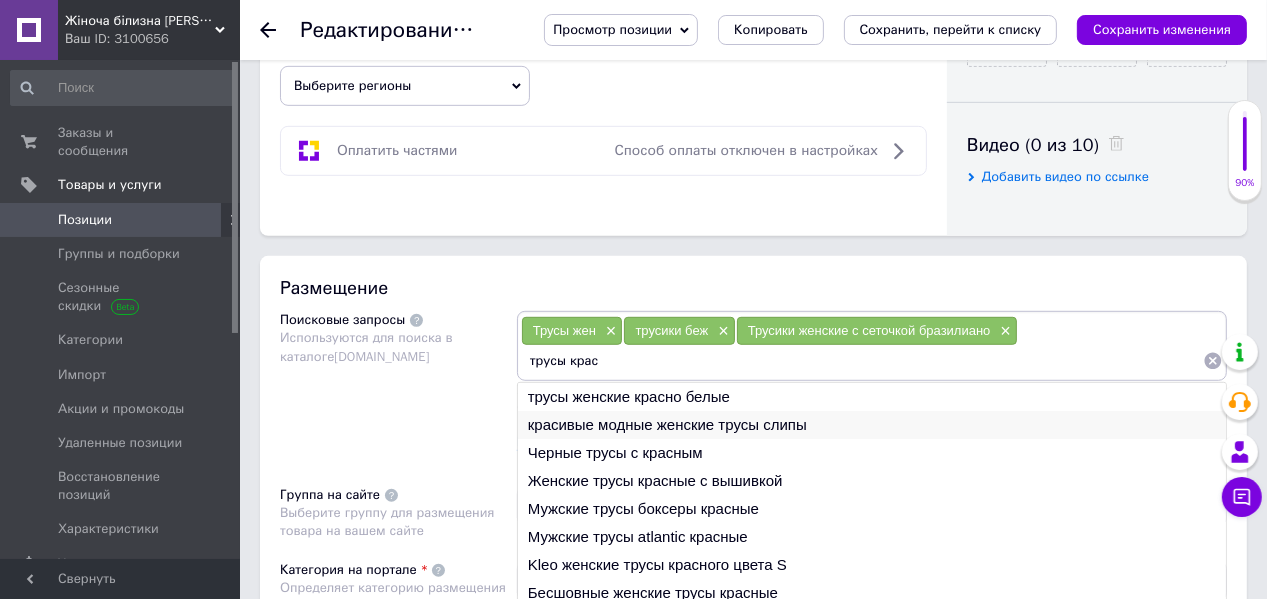 type on "трусы крас" 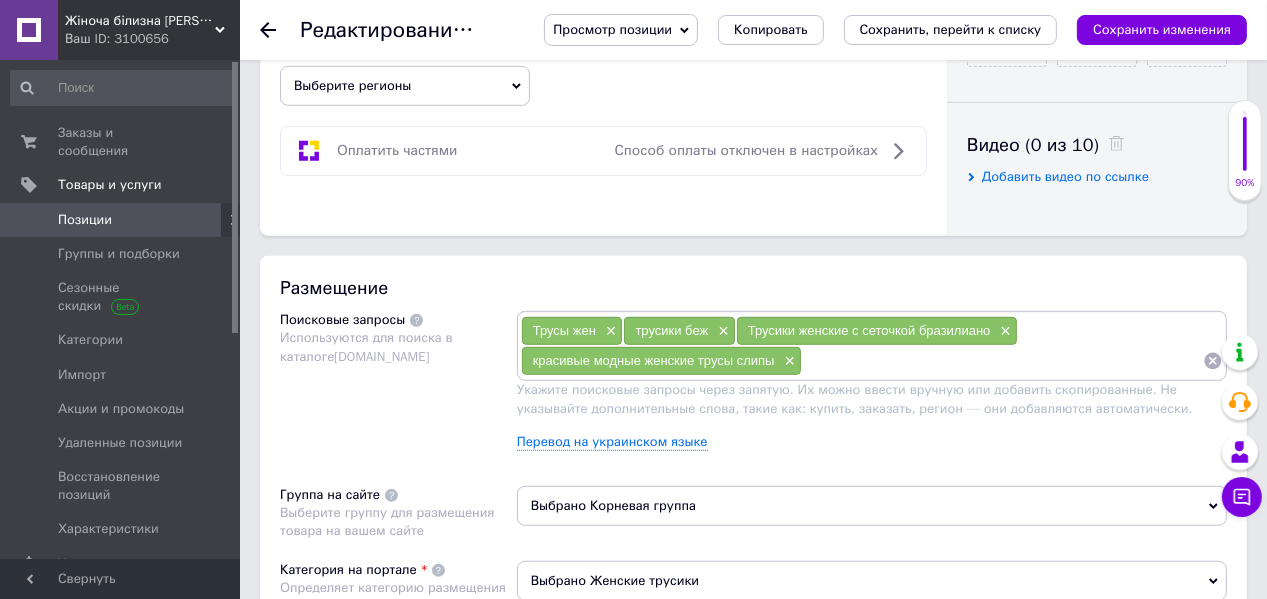 click at bounding box center [1002, 361] 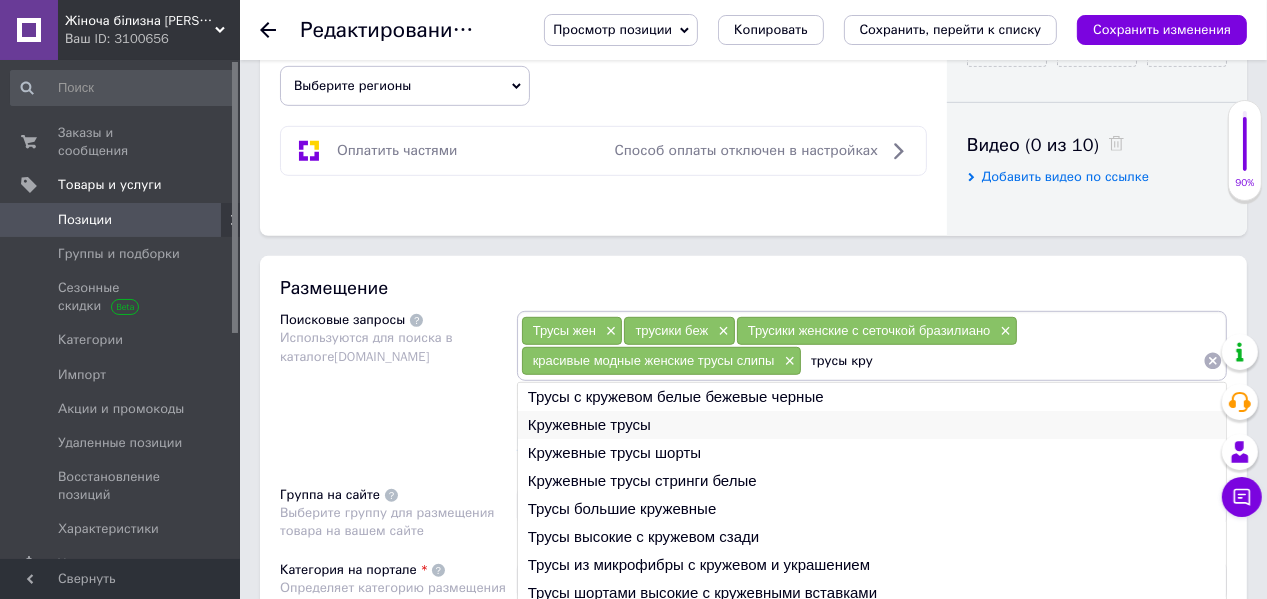 type on "трусы кру" 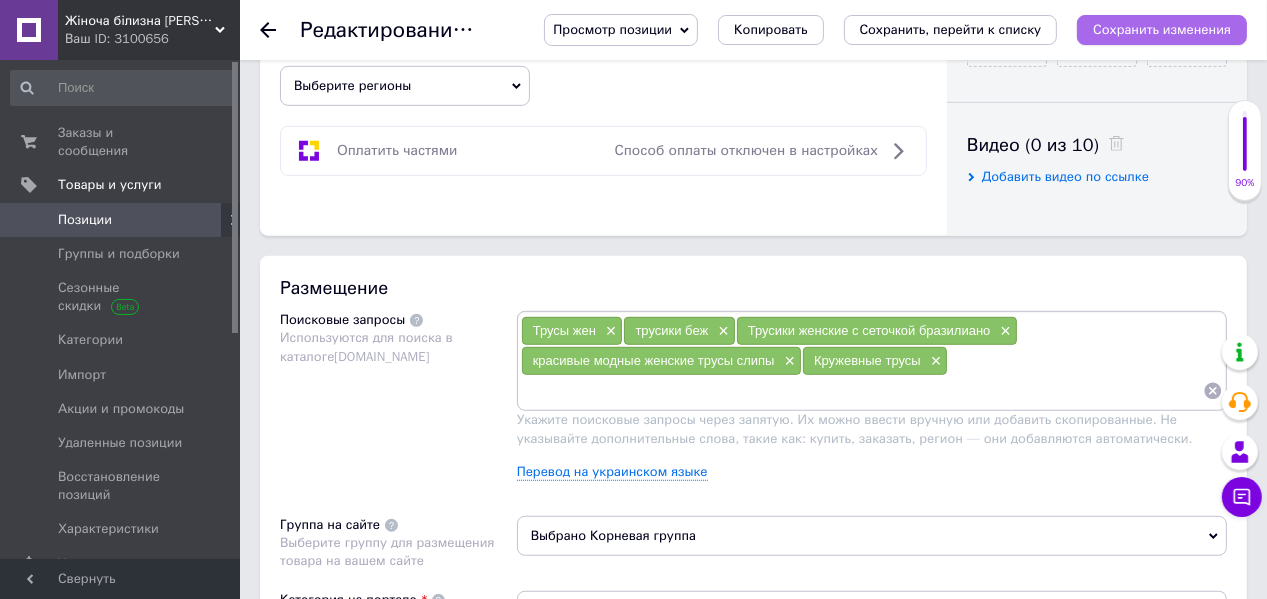drag, startPoint x: 1164, startPoint y: 32, endPoint x: 1016, endPoint y: 176, distance: 206.49455 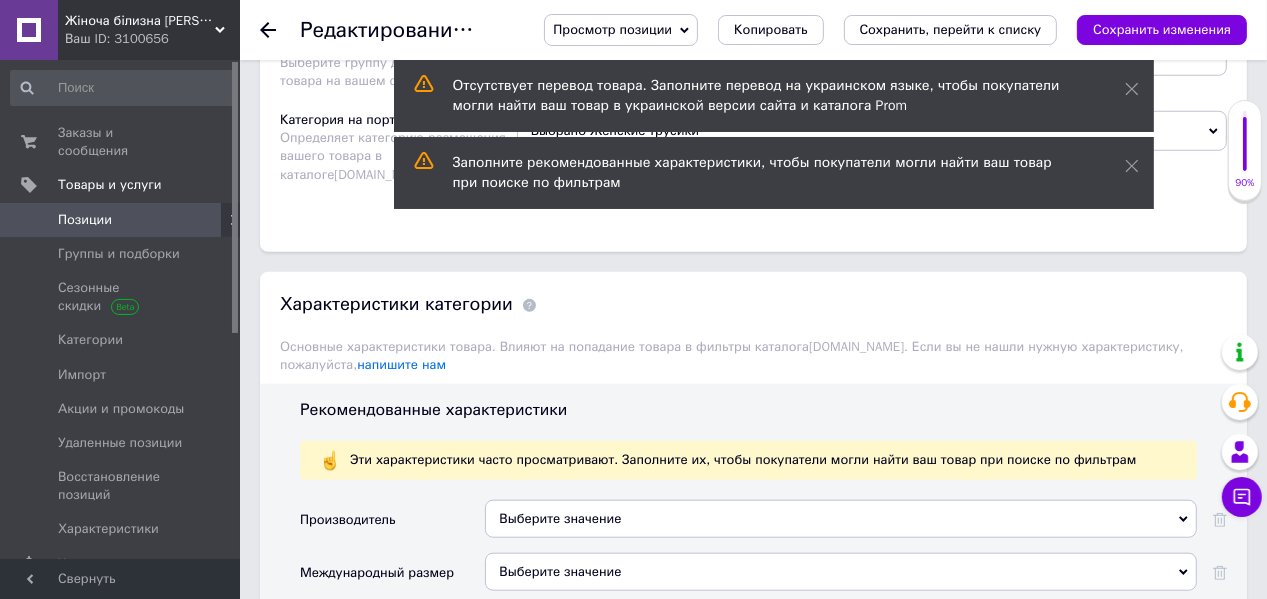 scroll, scrollTop: 1600, scrollLeft: 0, axis: vertical 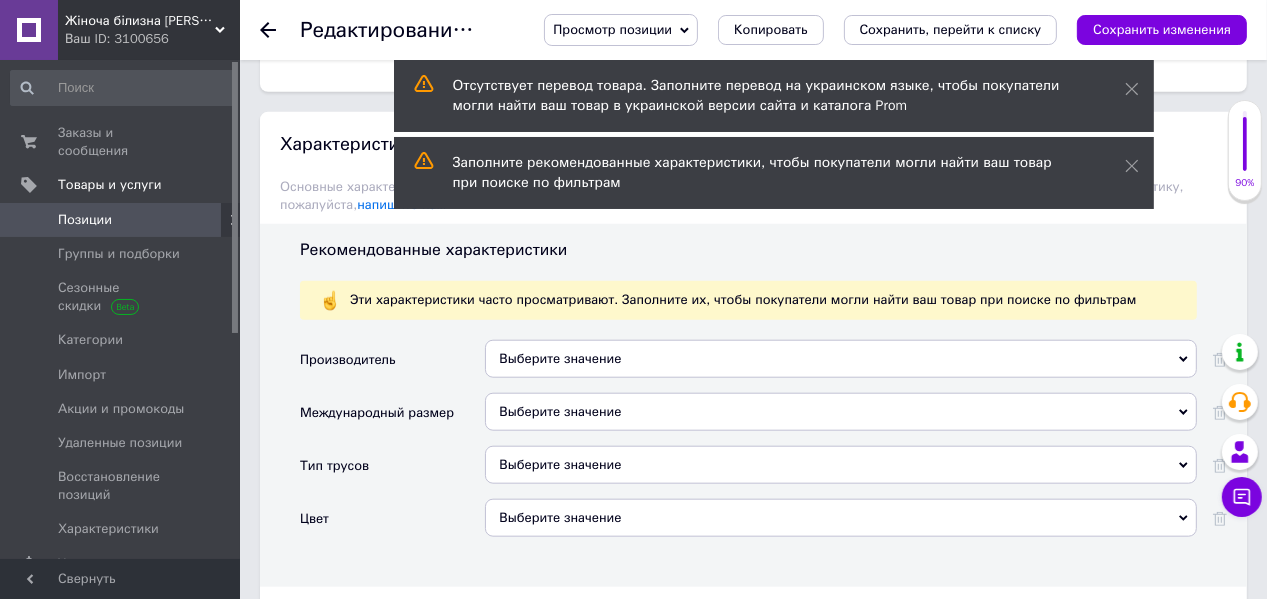 click on "Выберите значение" at bounding box center [841, 359] 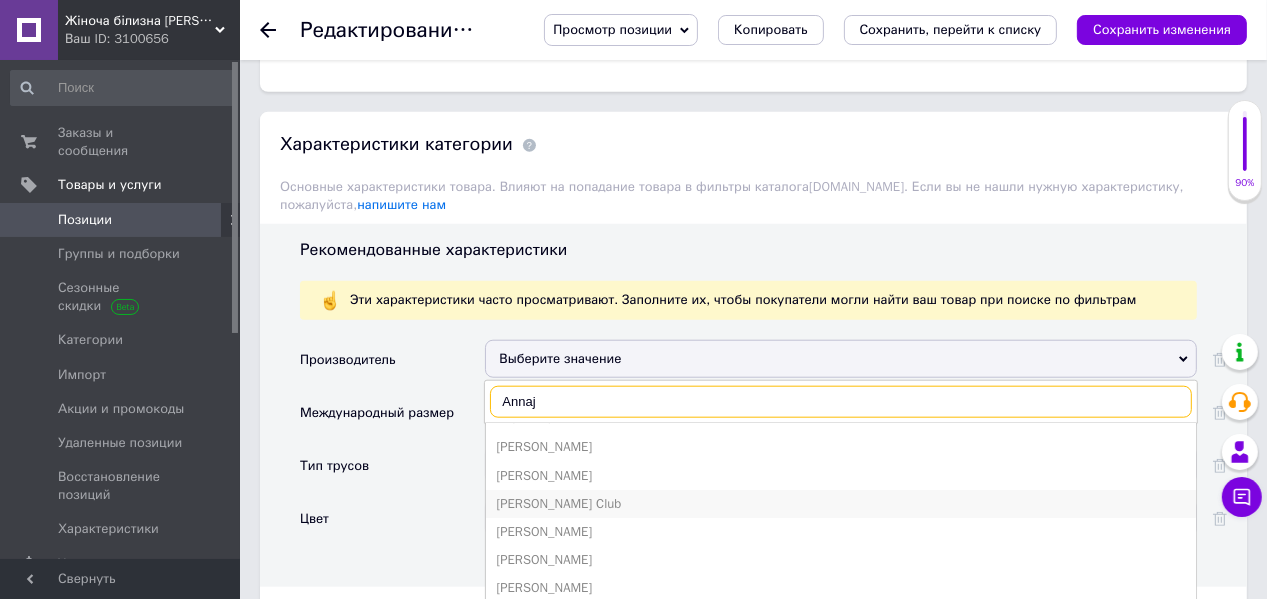scroll, scrollTop: 0, scrollLeft: 0, axis: both 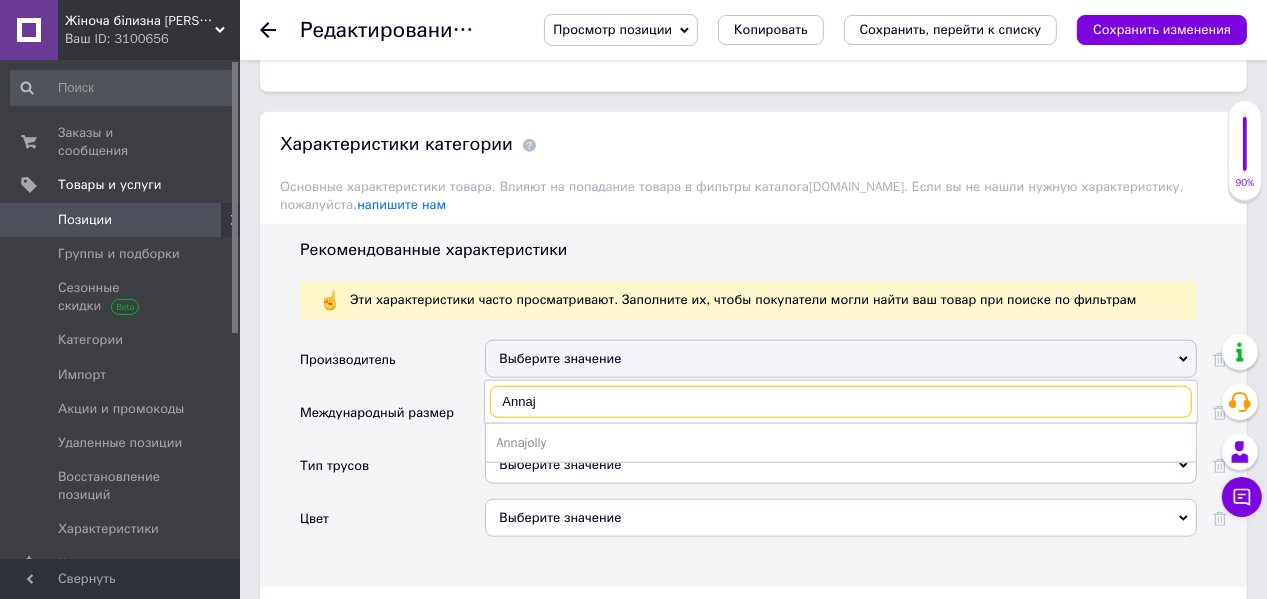 type on "Annaj" 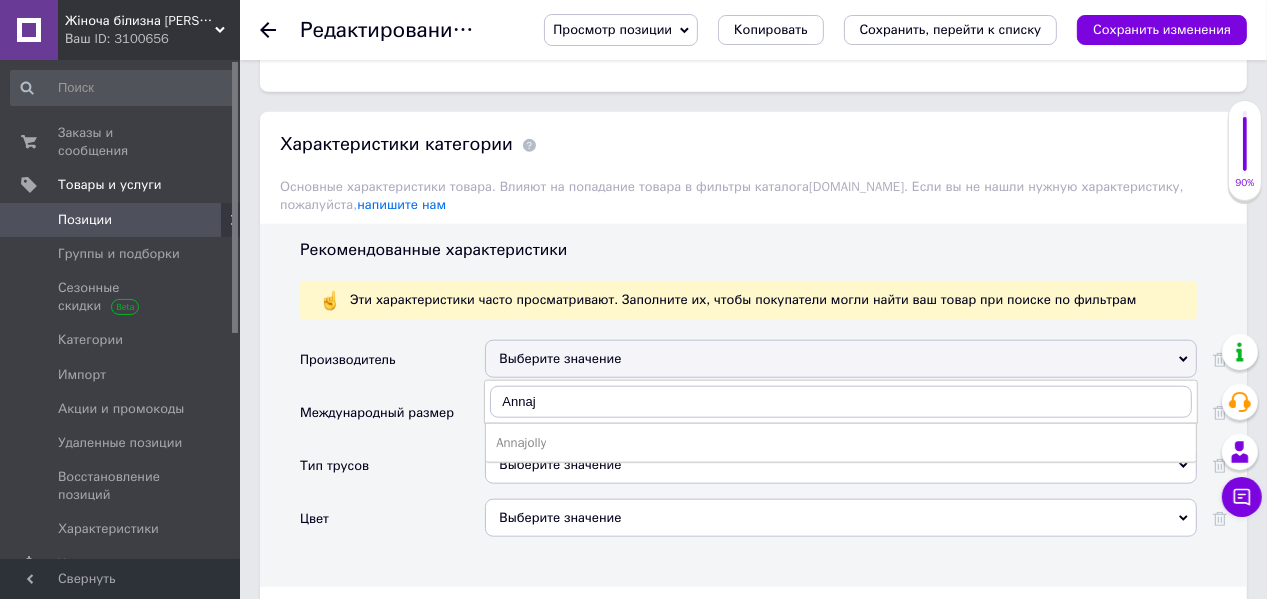 click on "Annajolly" at bounding box center [841, 443] 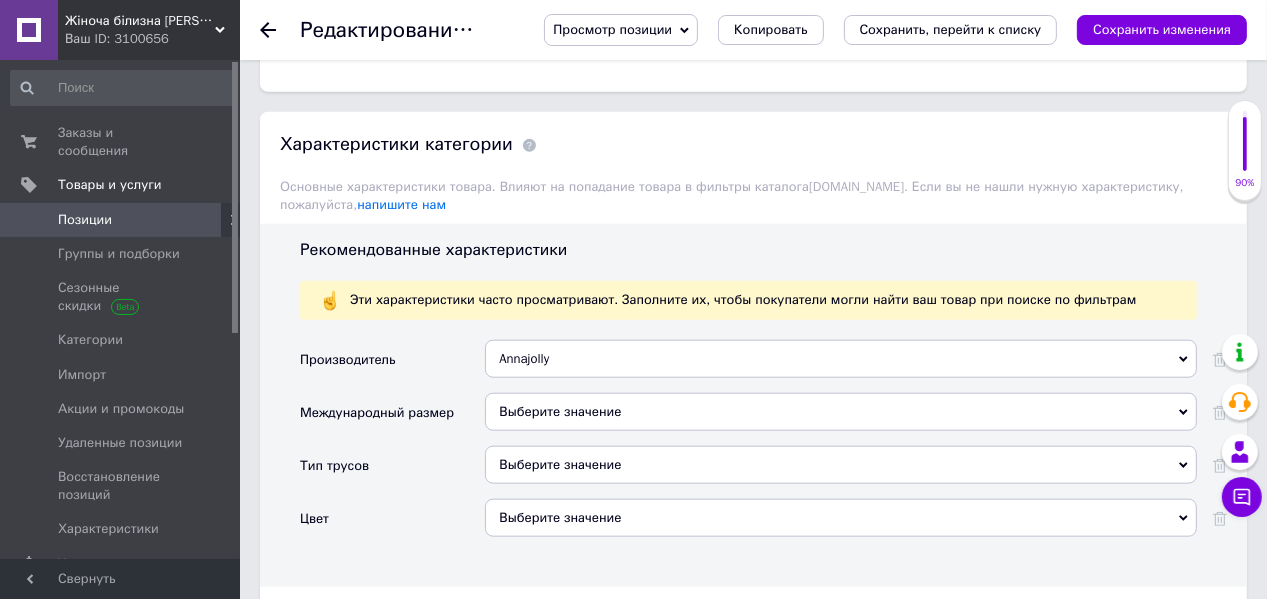 click 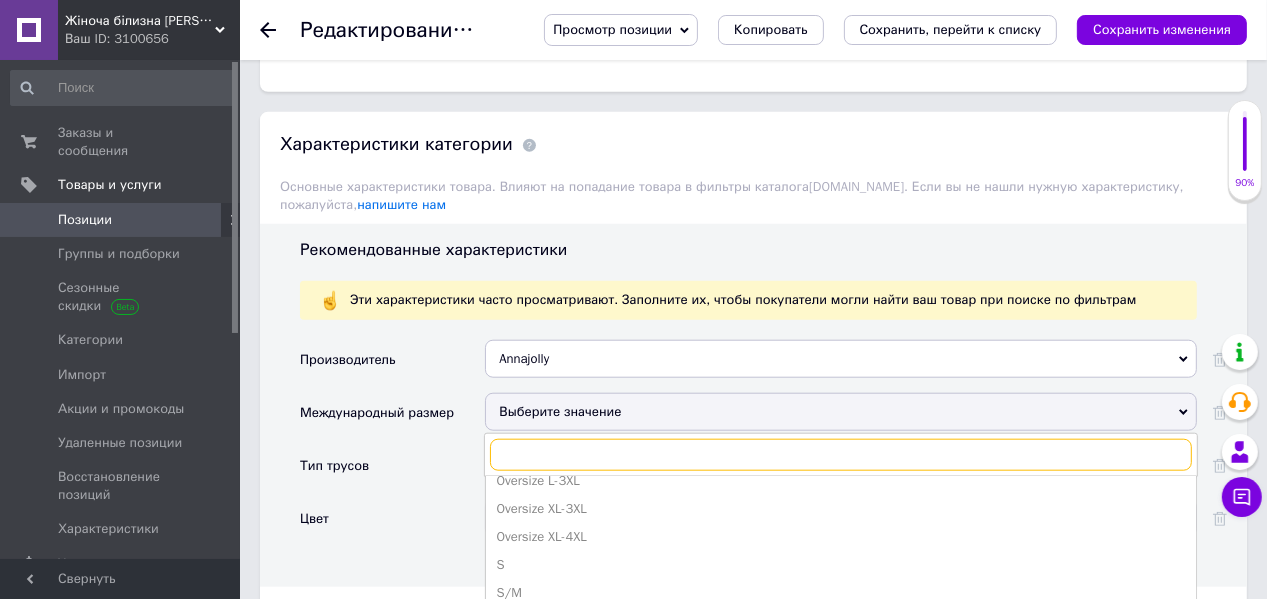 scroll, scrollTop: 800, scrollLeft: 0, axis: vertical 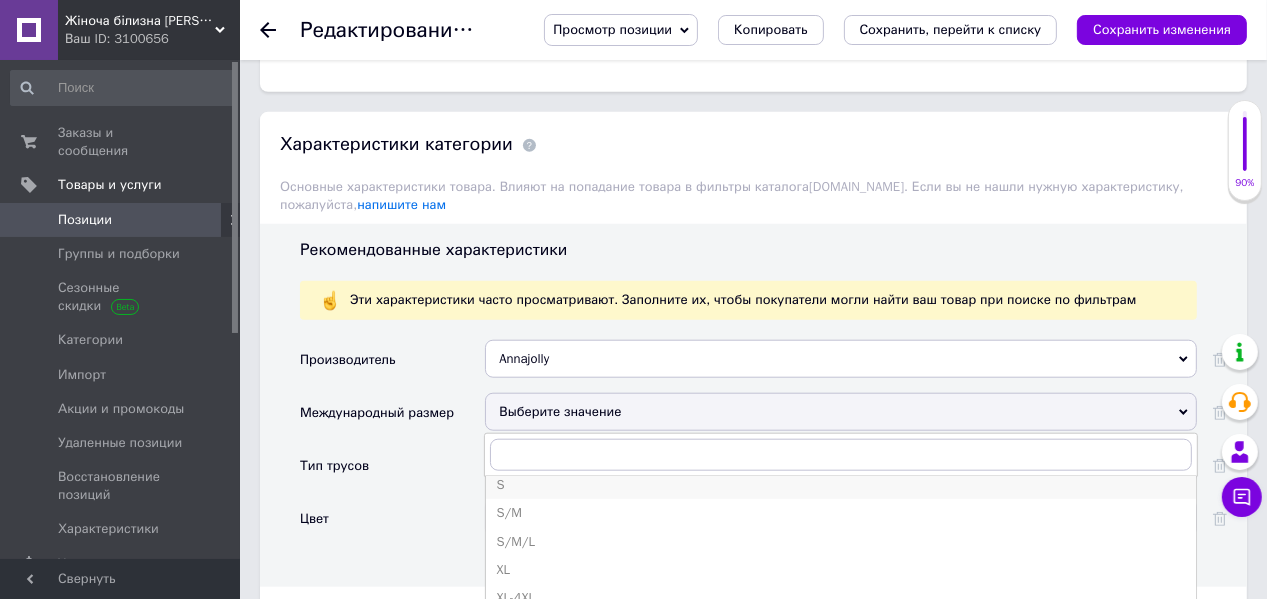 click on "S" at bounding box center (841, 485) 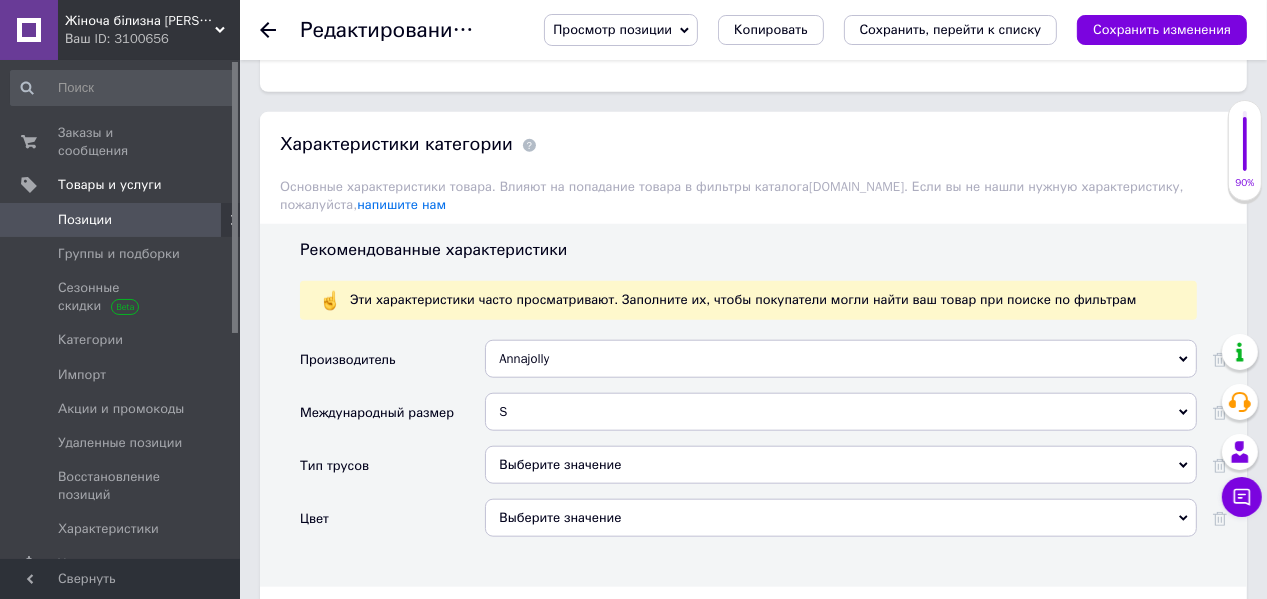 scroll, scrollTop: 1680, scrollLeft: 0, axis: vertical 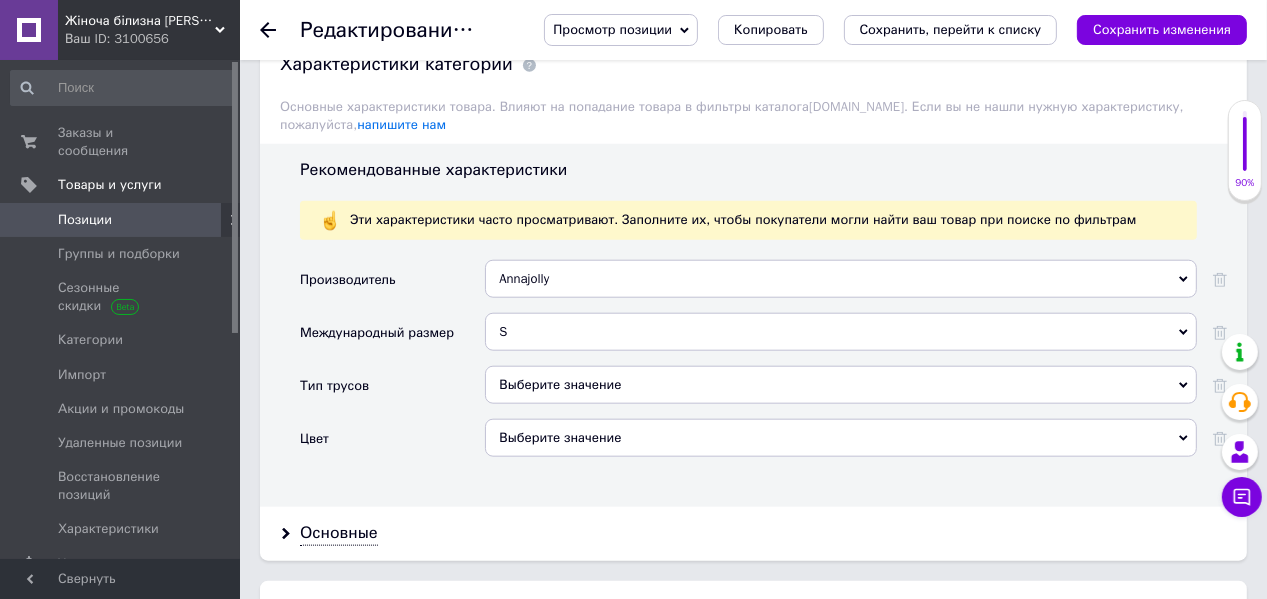 click 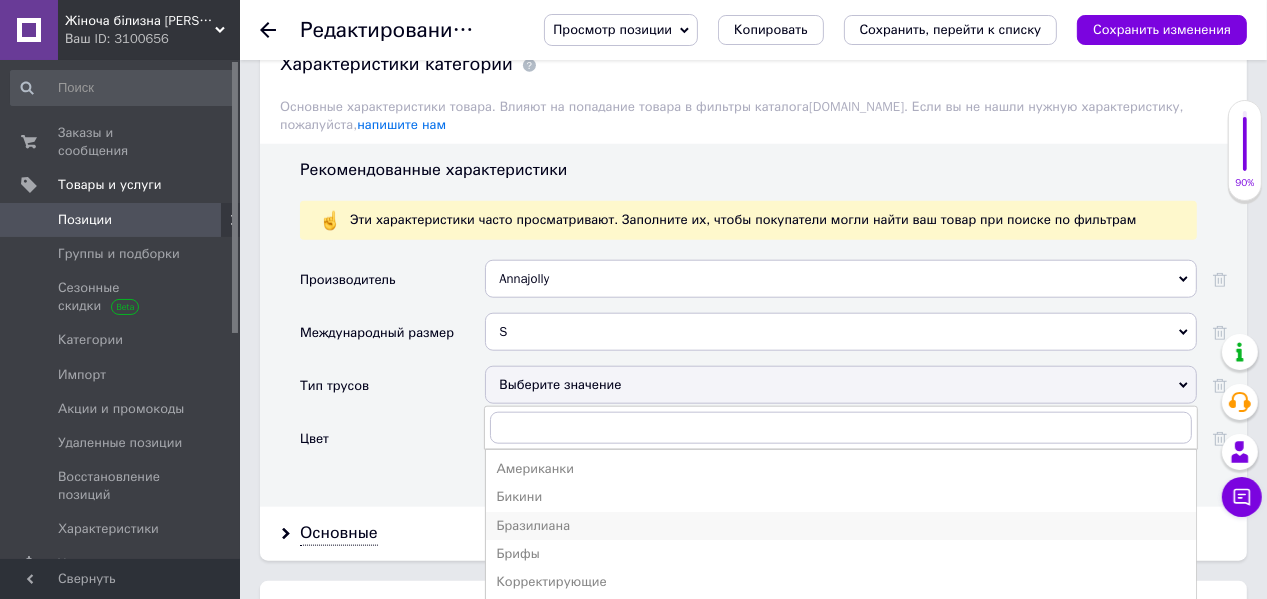 click on "Бразилиана" at bounding box center (841, 526) 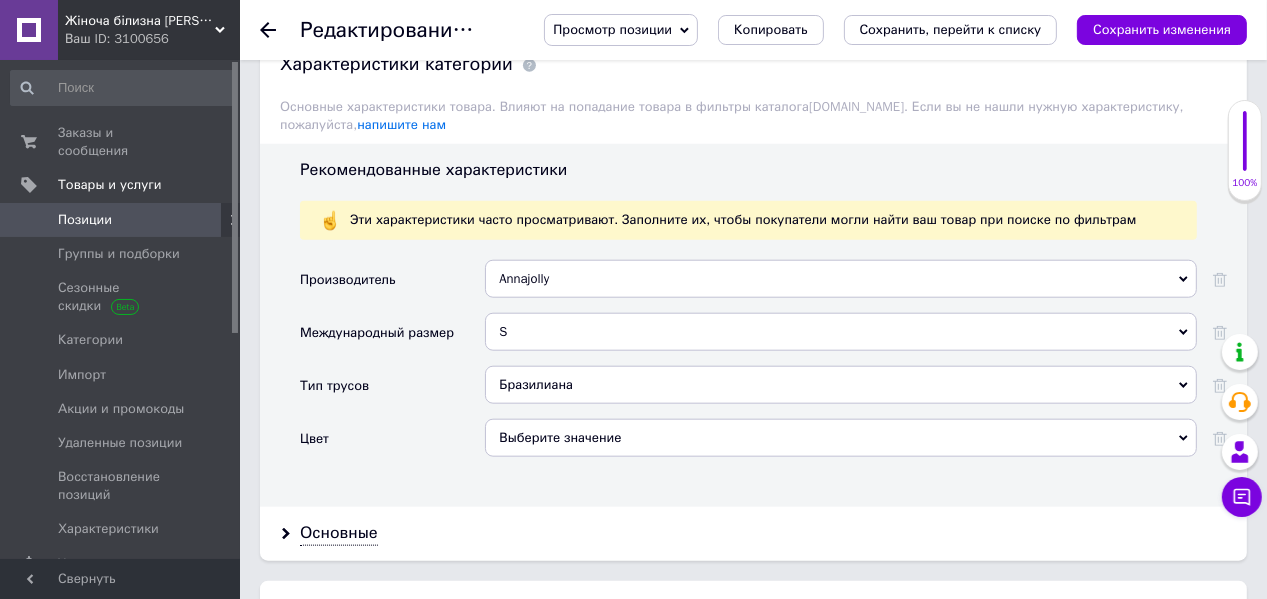 click 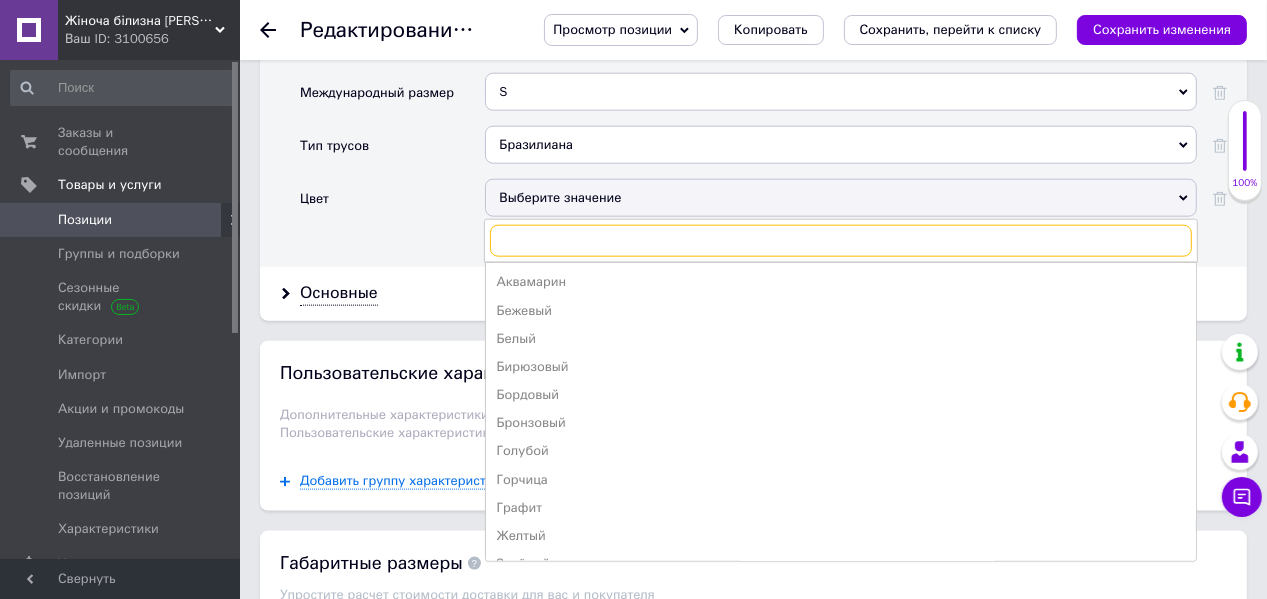 scroll, scrollTop: 2000, scrollLeft: 0, axis: vertical 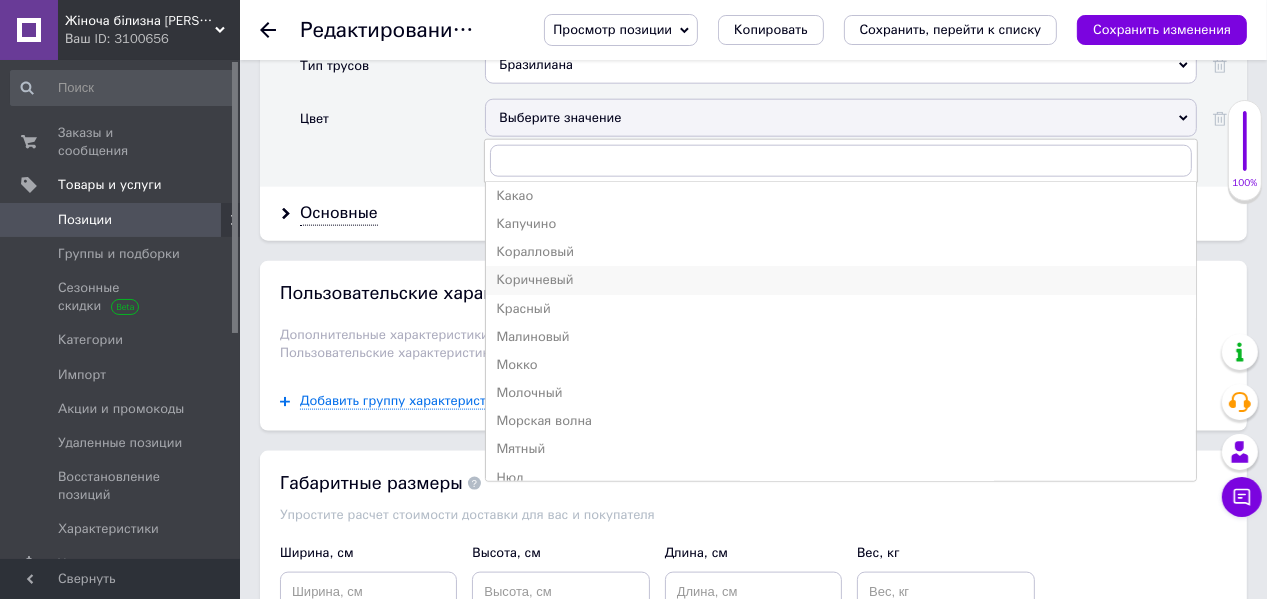 click on "Коричневый" at bounding box center [841, 280] 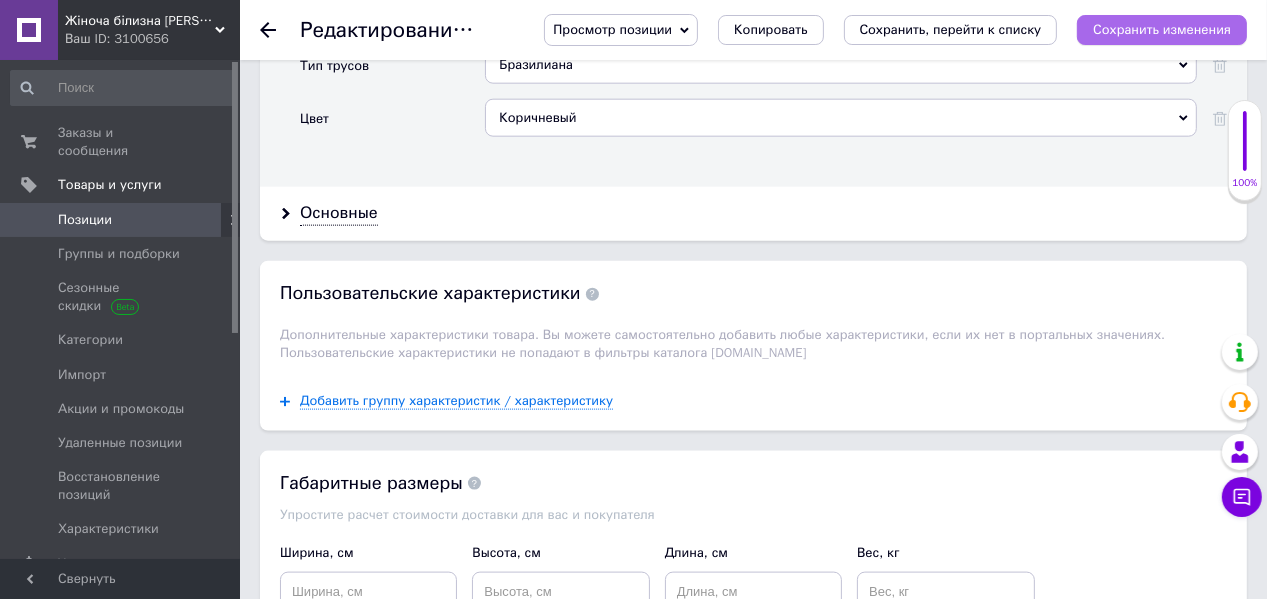 click on "Сохранить изменения" at bounding box center [1162, 29] 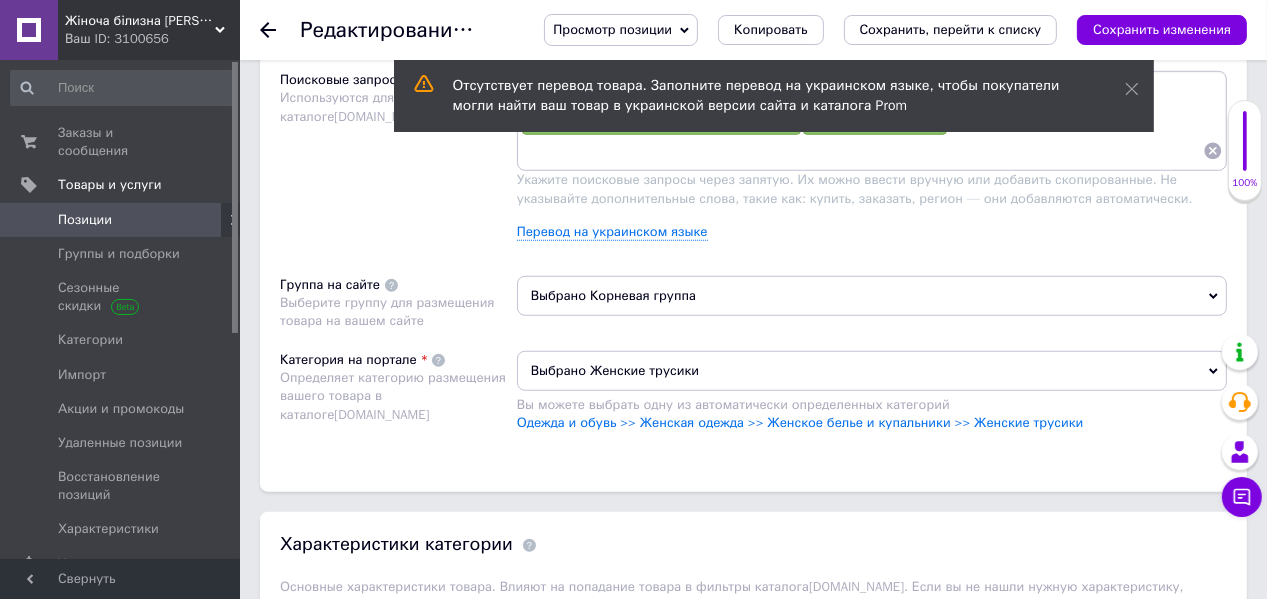 scroll, scrollTop: 1040, scrollLeft: 0, axis: vertical 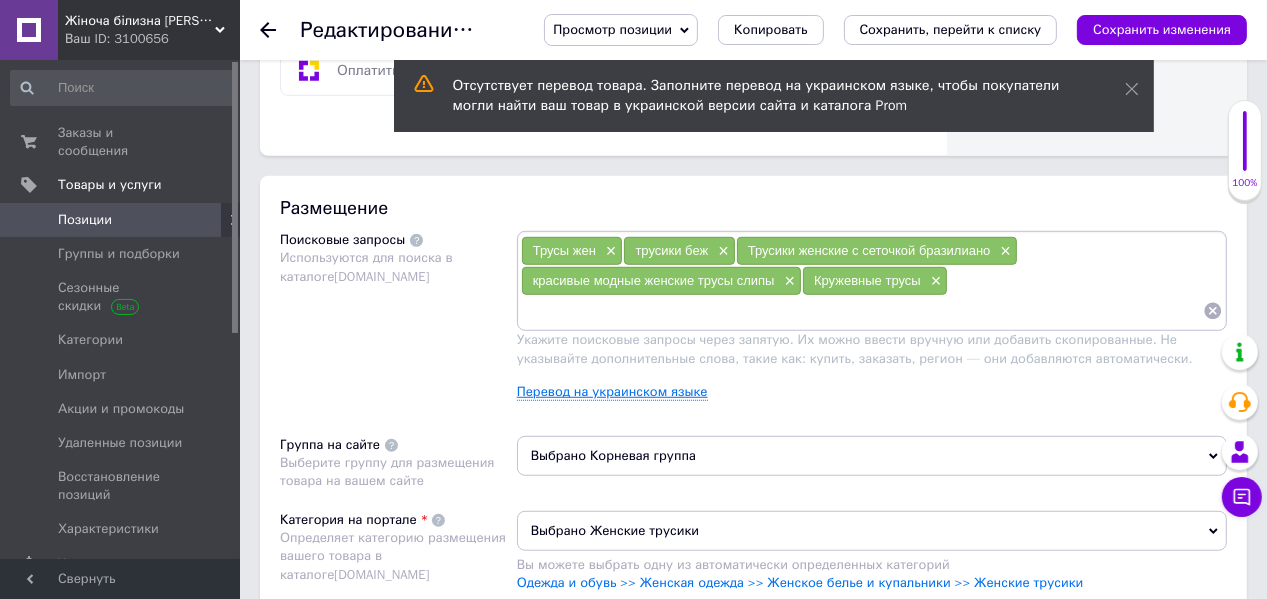 click on "Перевод на украинском языке" at bounding box center (612, 392) 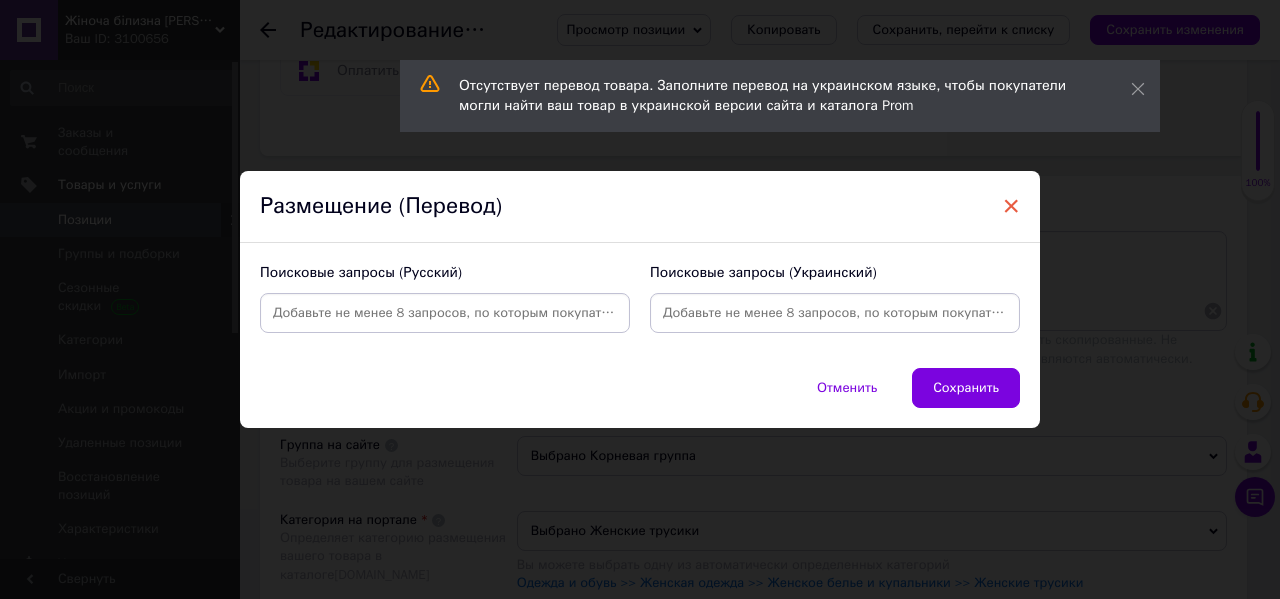 click on "×" at bounding box center (1011, 206) 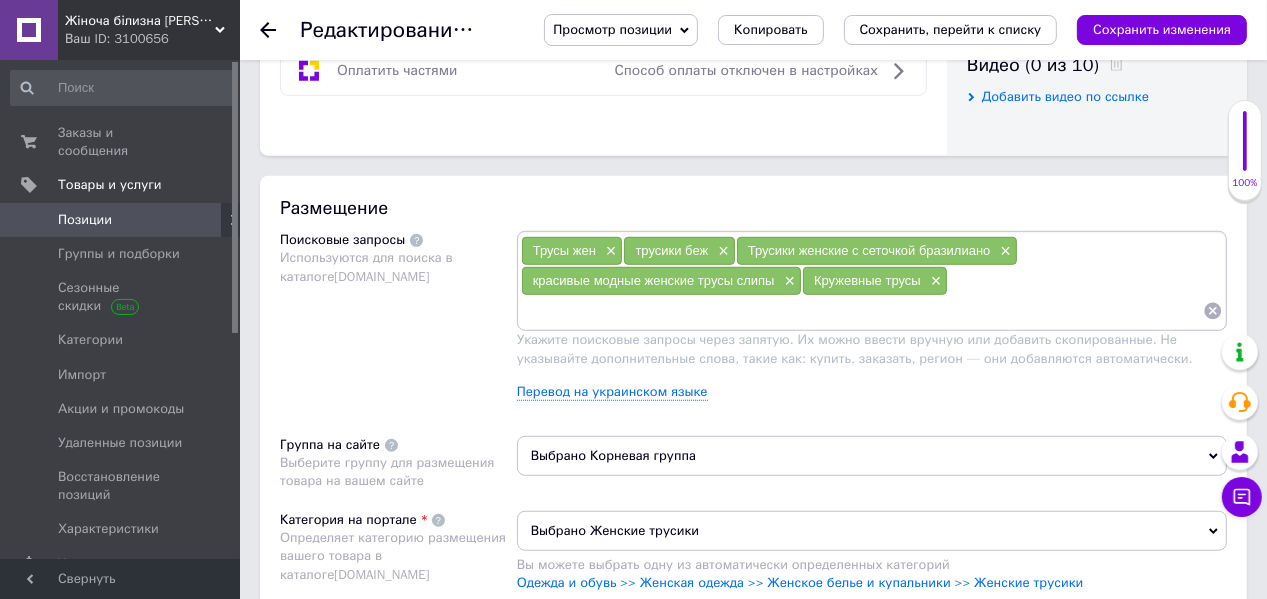 scroll, scrollTop: 960, scrollLeft: 0, axis: vertical 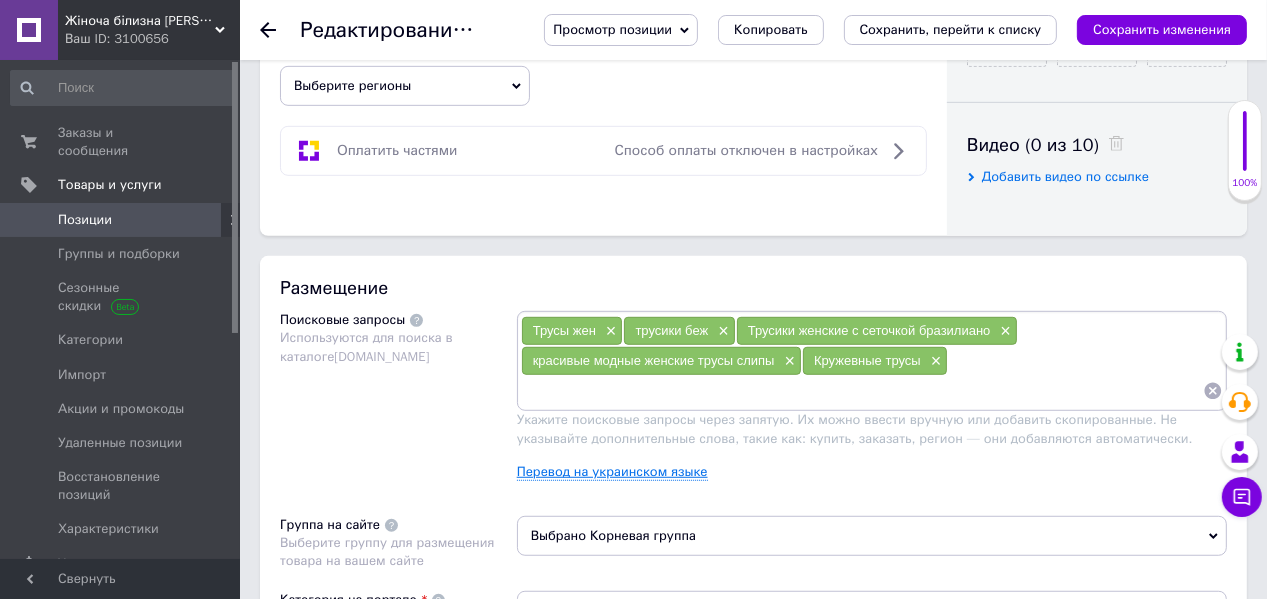 click on "Перевод на украинском языке" at bounding box center [612, 472] 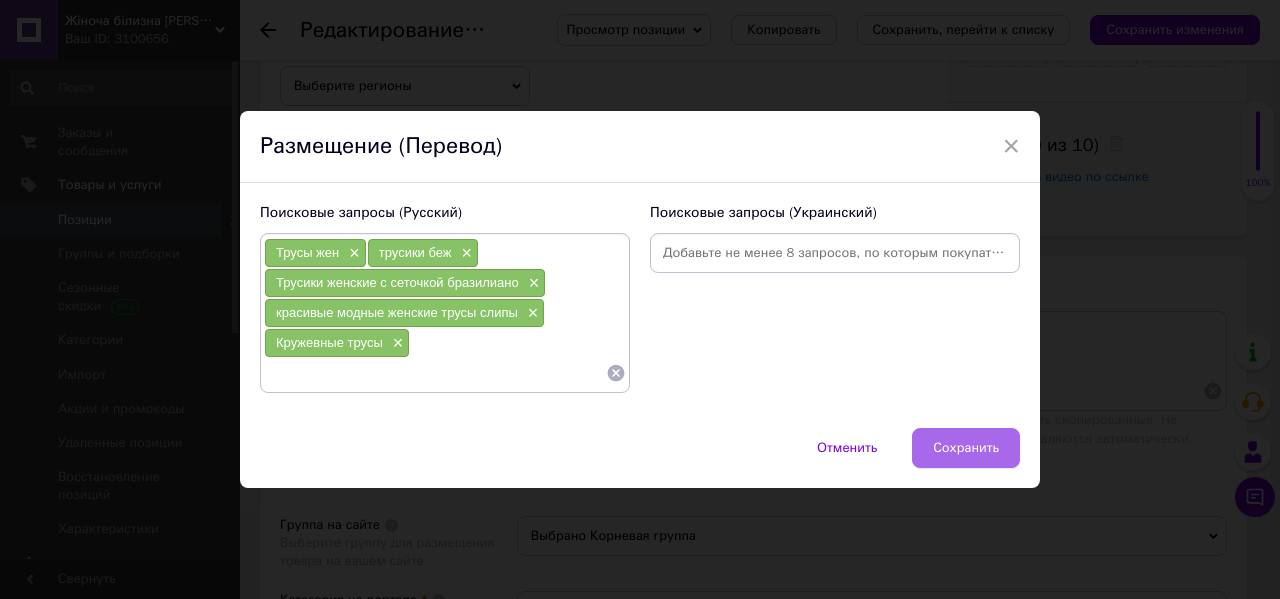 click on "Сохранить" at bounding box center (966, 448) 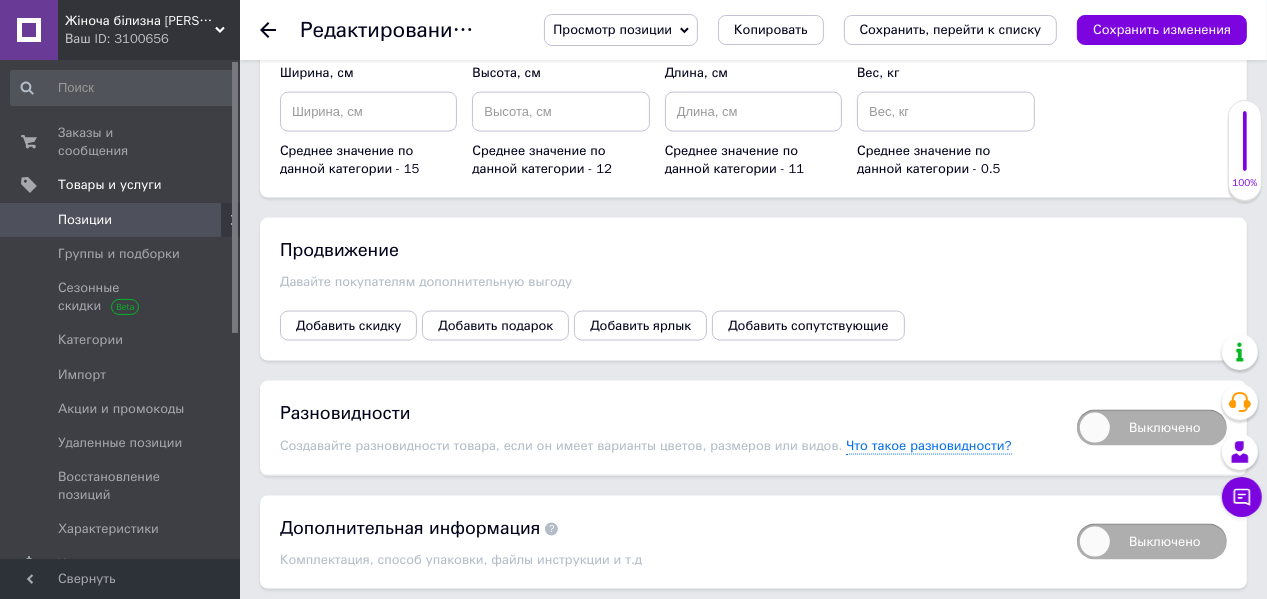 scroll, scrollTop: 2535, scrollLeft: 0, axis: vertical 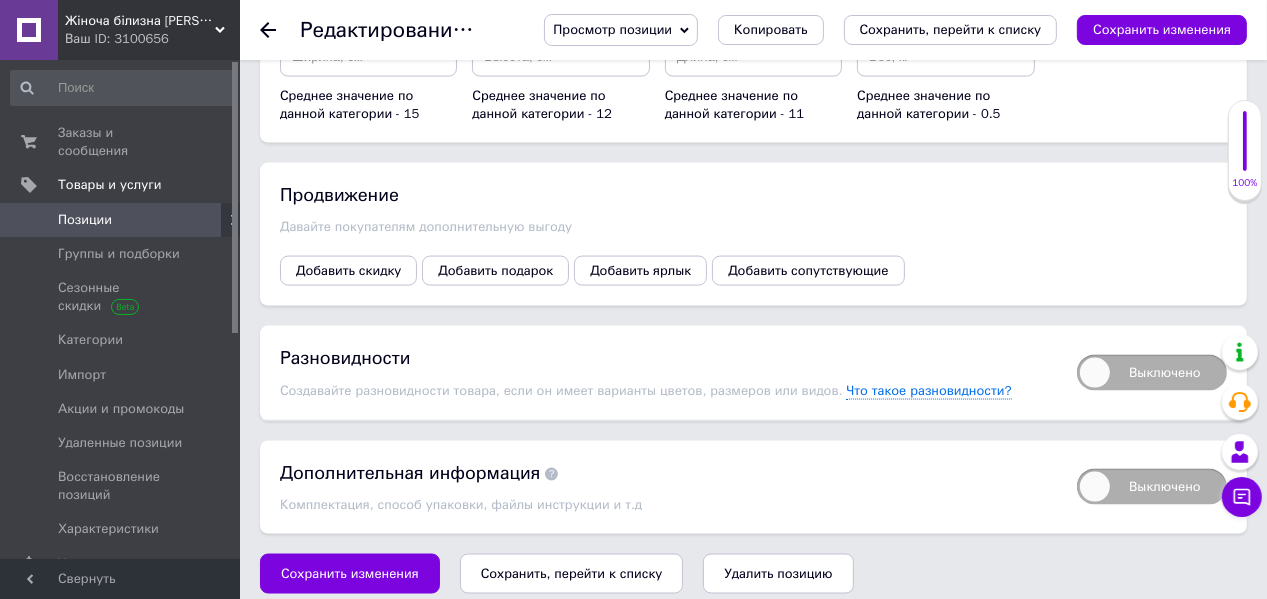 click on "Выключено" at bounding box center (1152, 373) 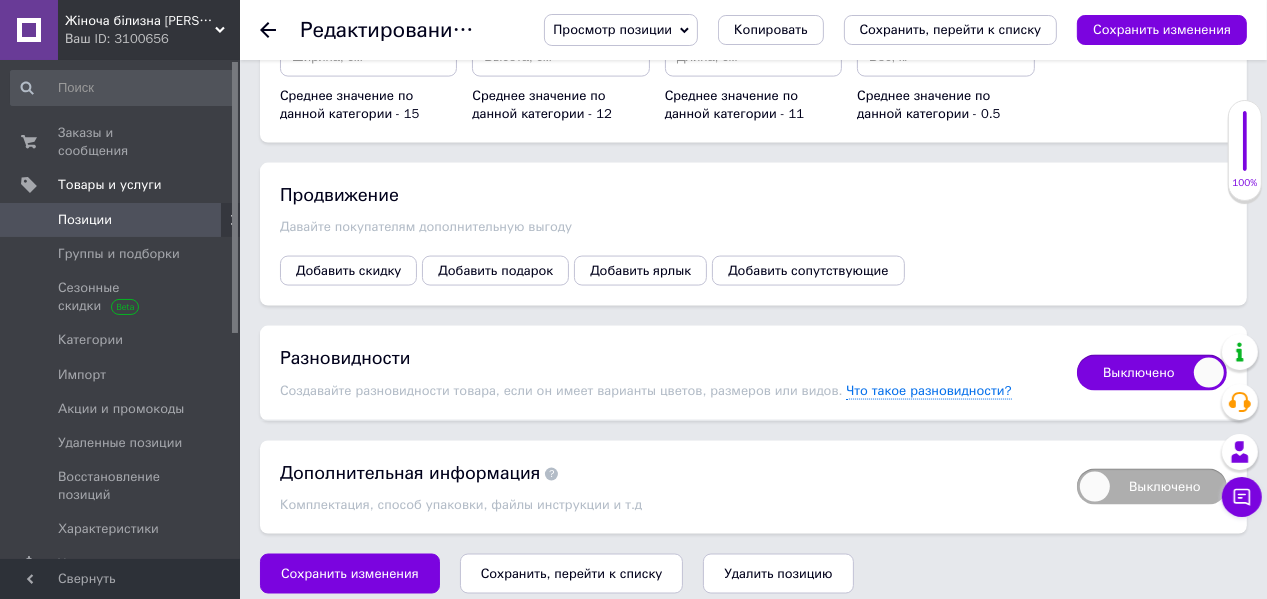 checkbox on "true" 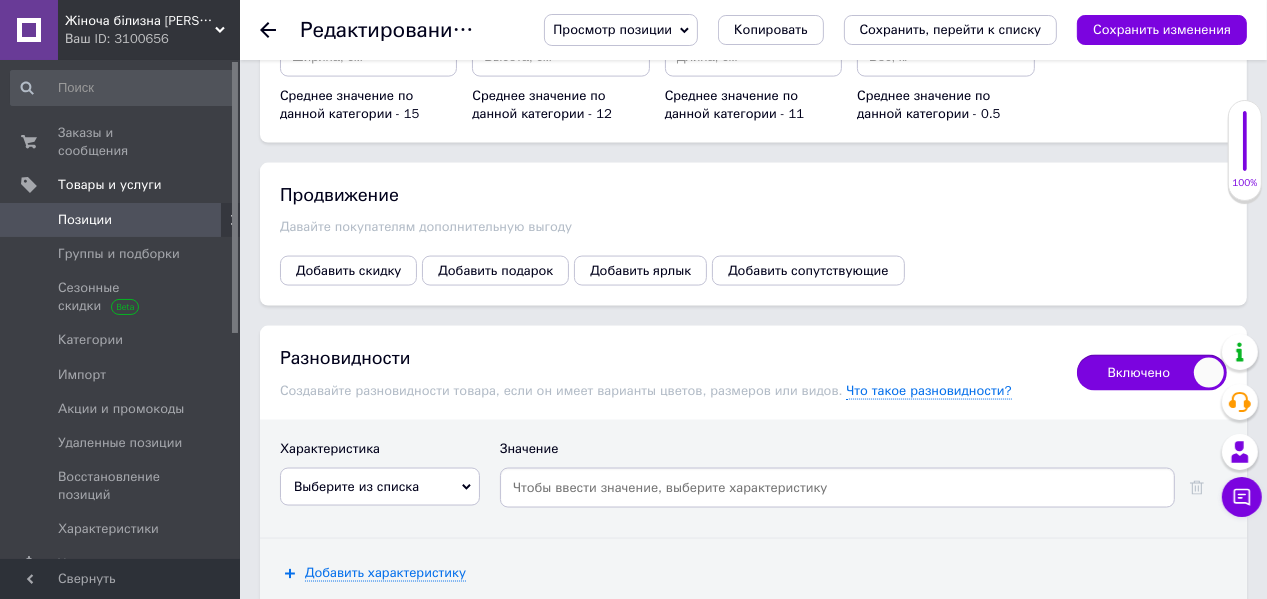 scroll, scrollTop: 2695, scrollLeft: 0, axis: vertical 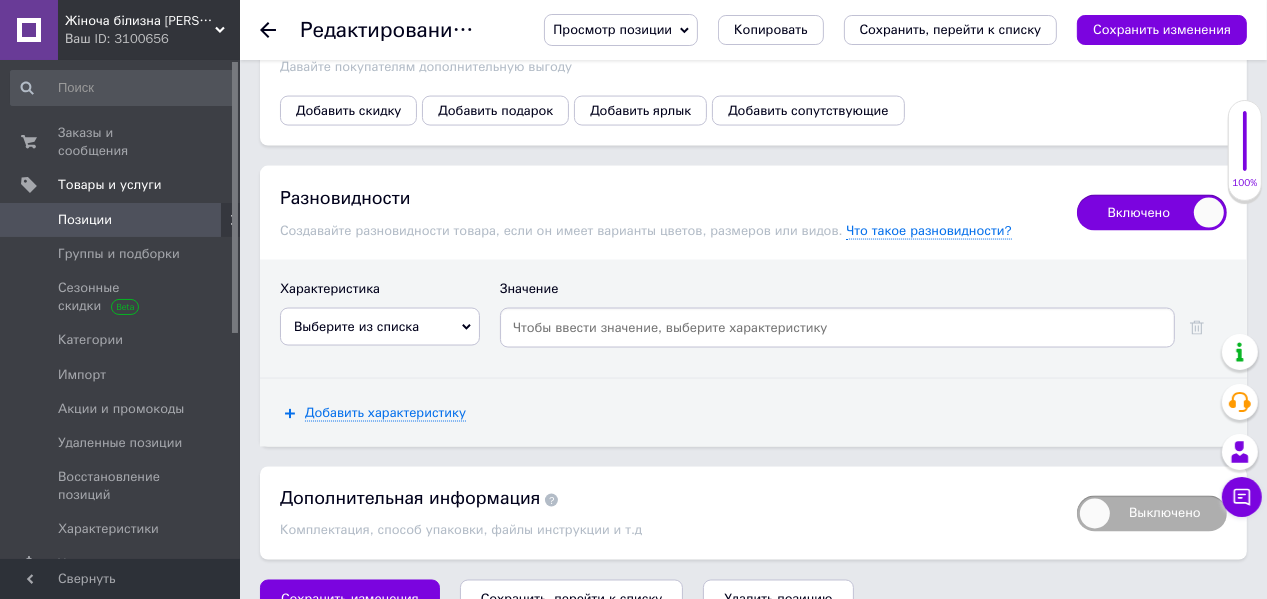 click 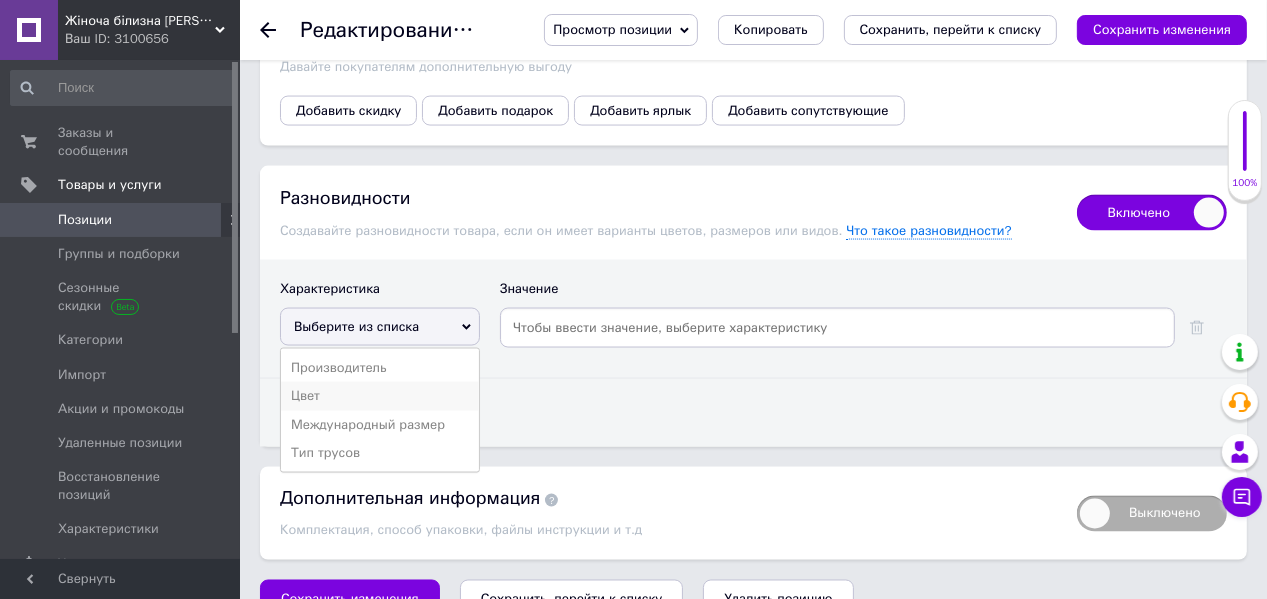 click on "Цвет" at bounding box center [380, 396] 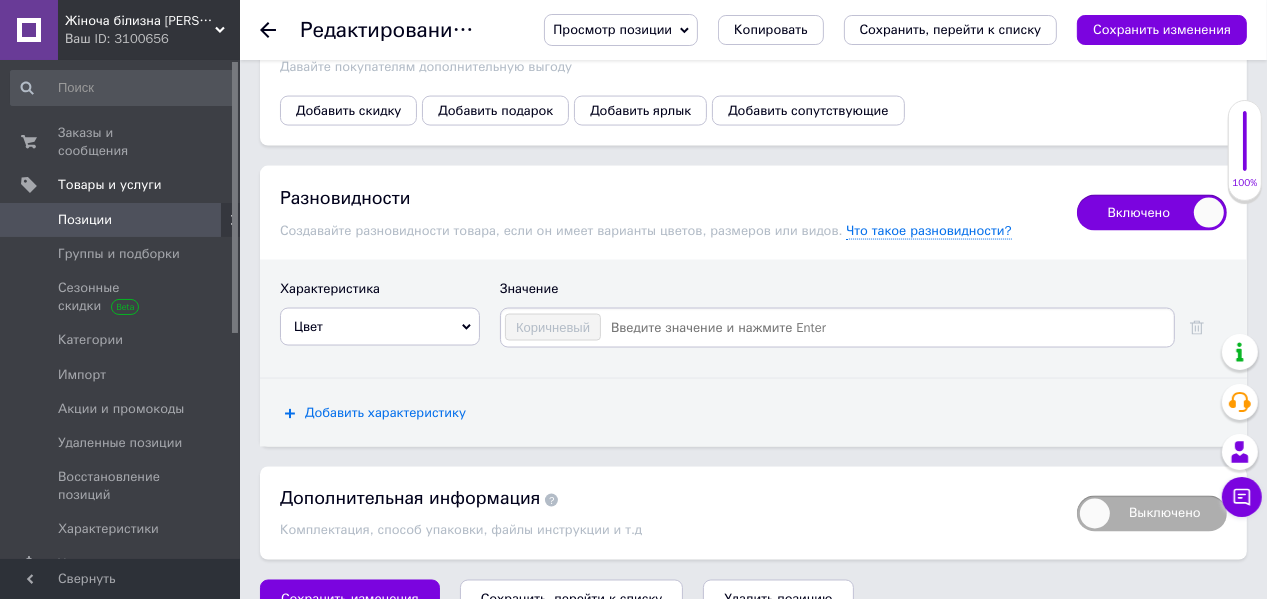 click on "Добавить характеристику" at bounding box center (385, 413) 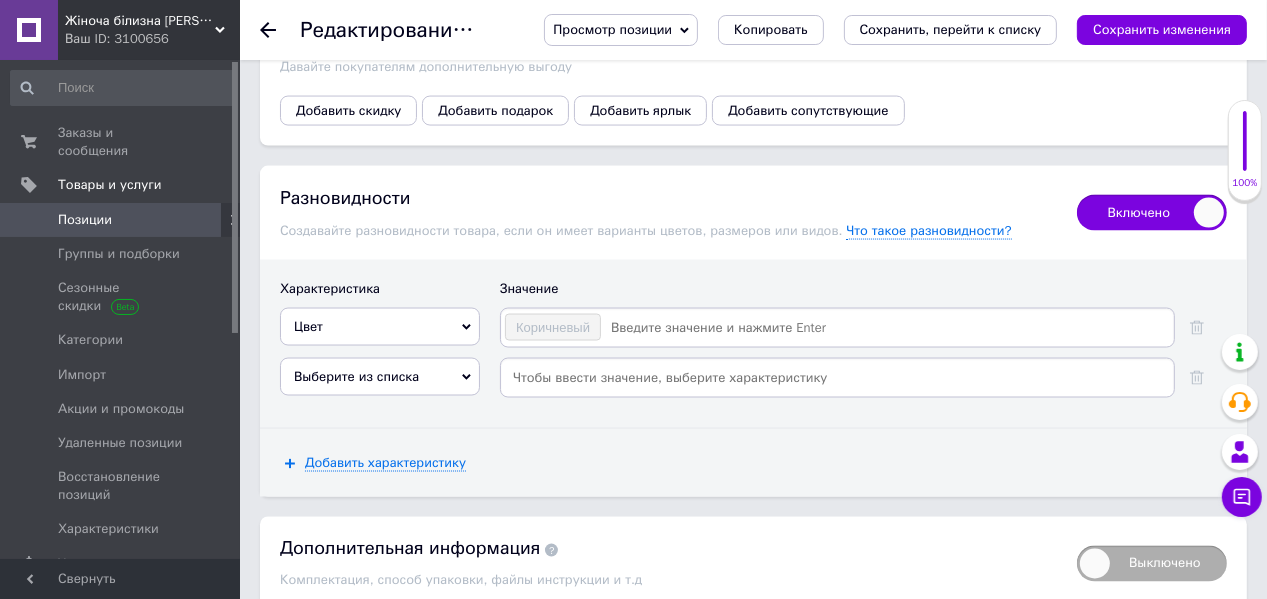 click 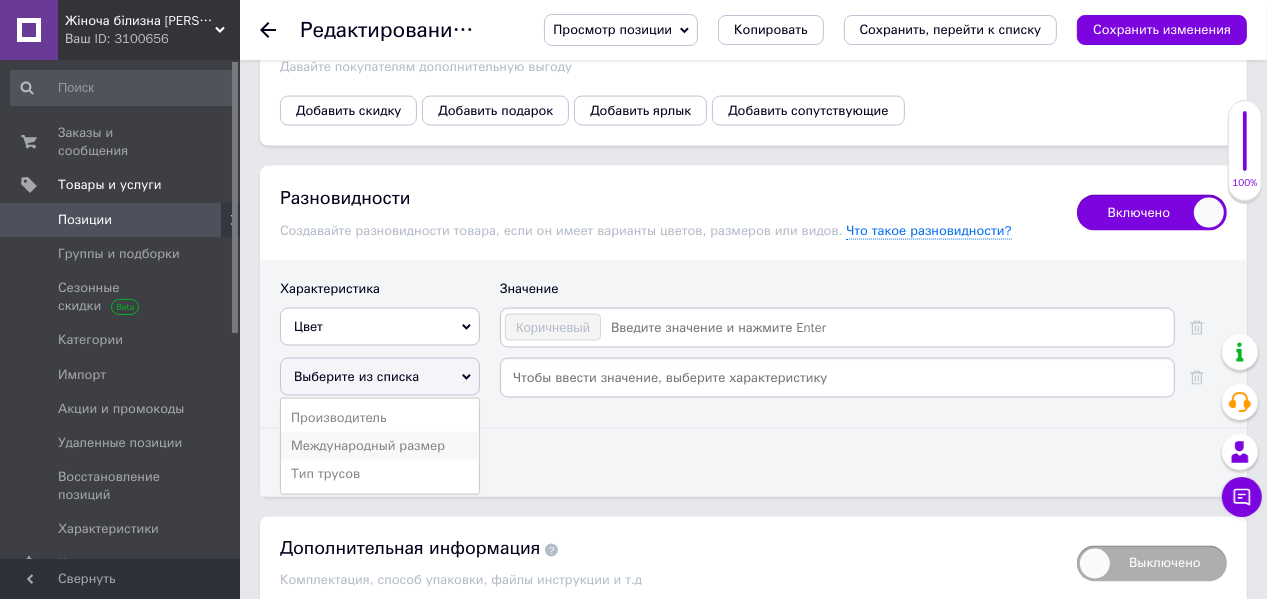 click on "Международный размер" at bounding box center (380, 446) 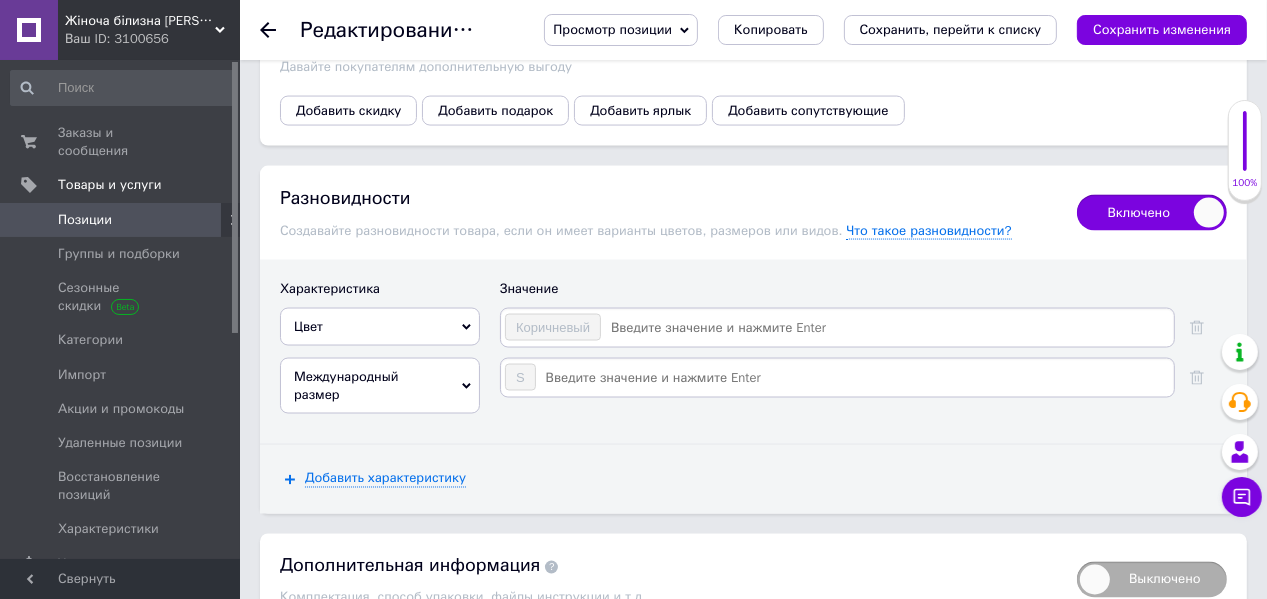 click at bounding box center (886, 328) 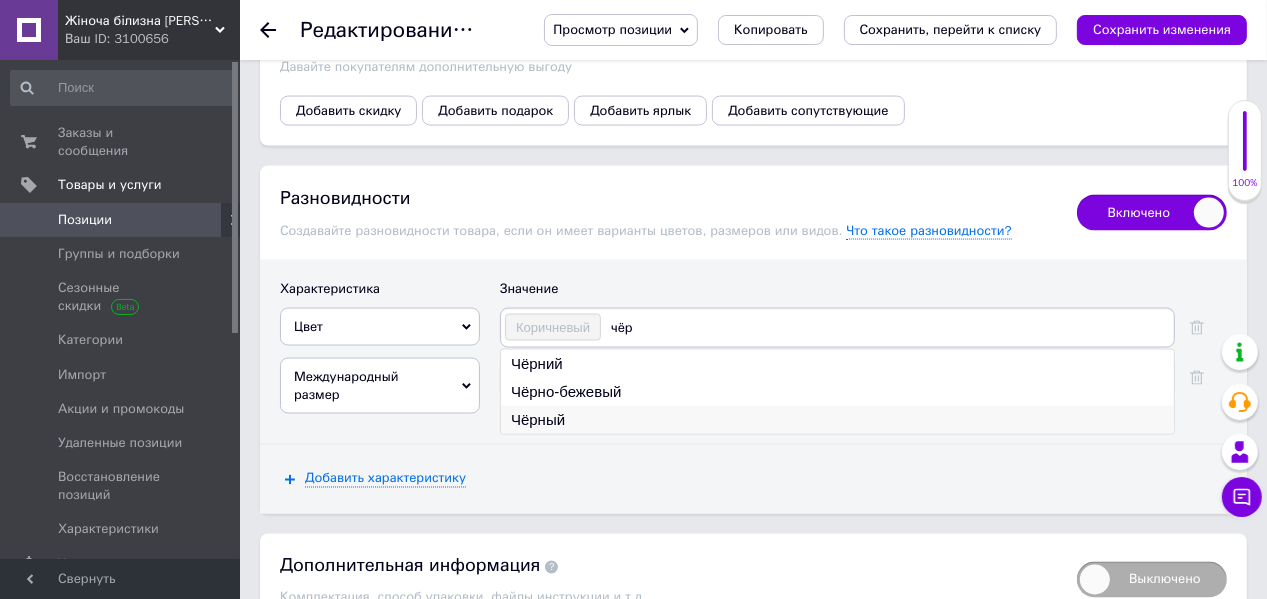 type on "чёр" 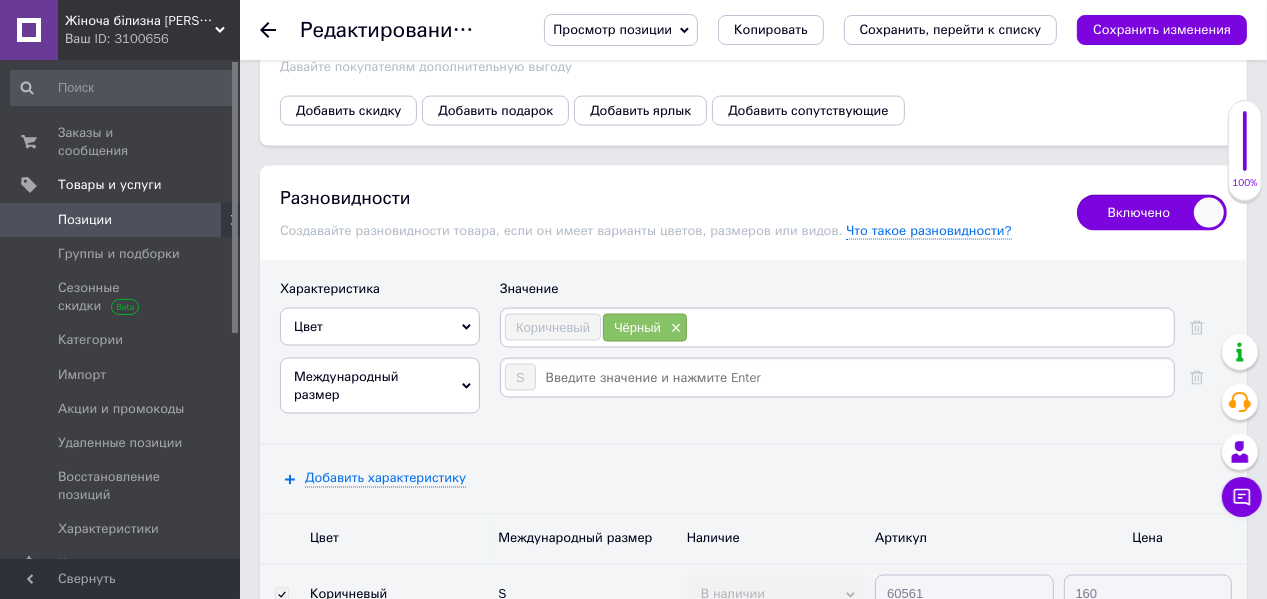 click at bounding box center [929, 328] 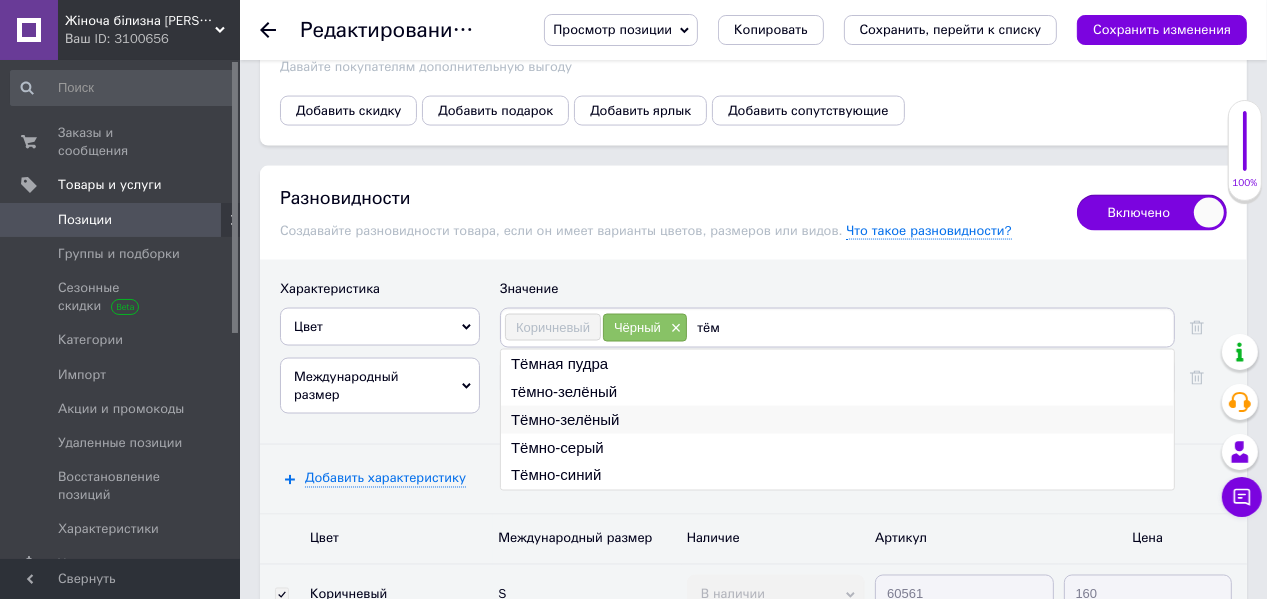 type on "тём" 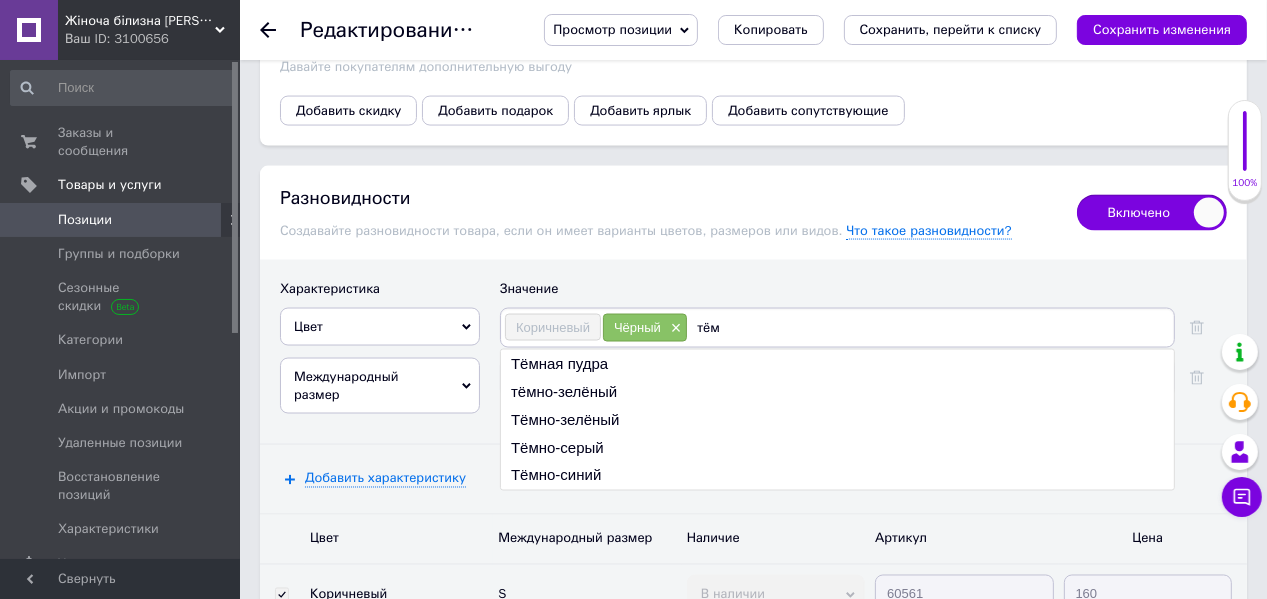 type 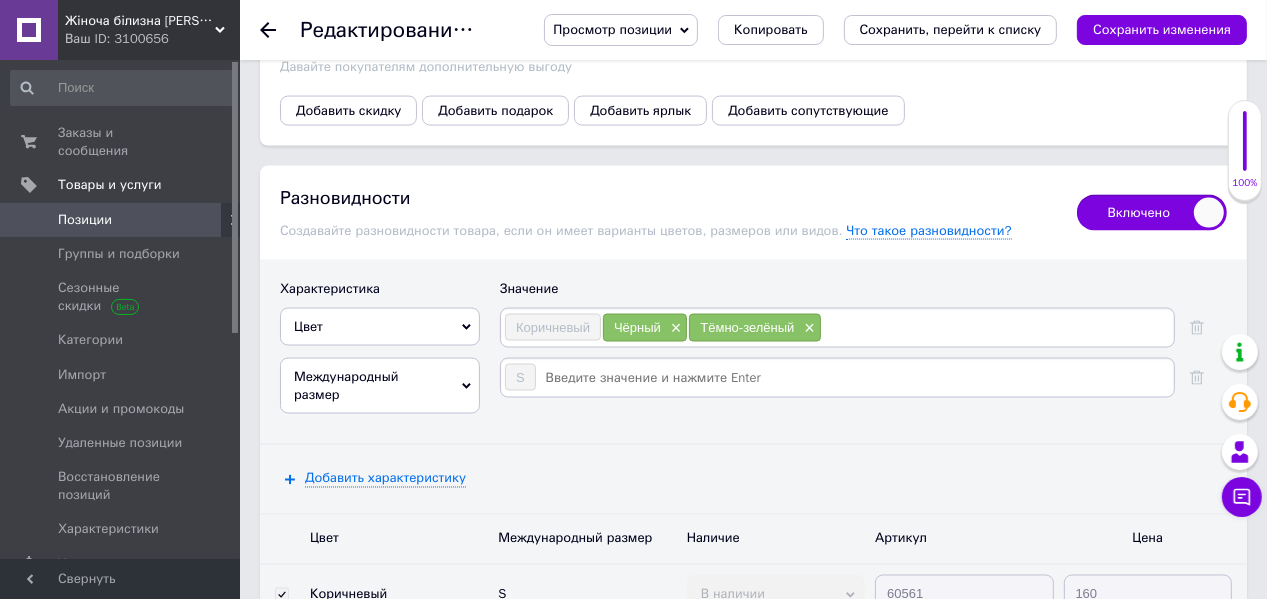 click at bounding box center (854, 378) 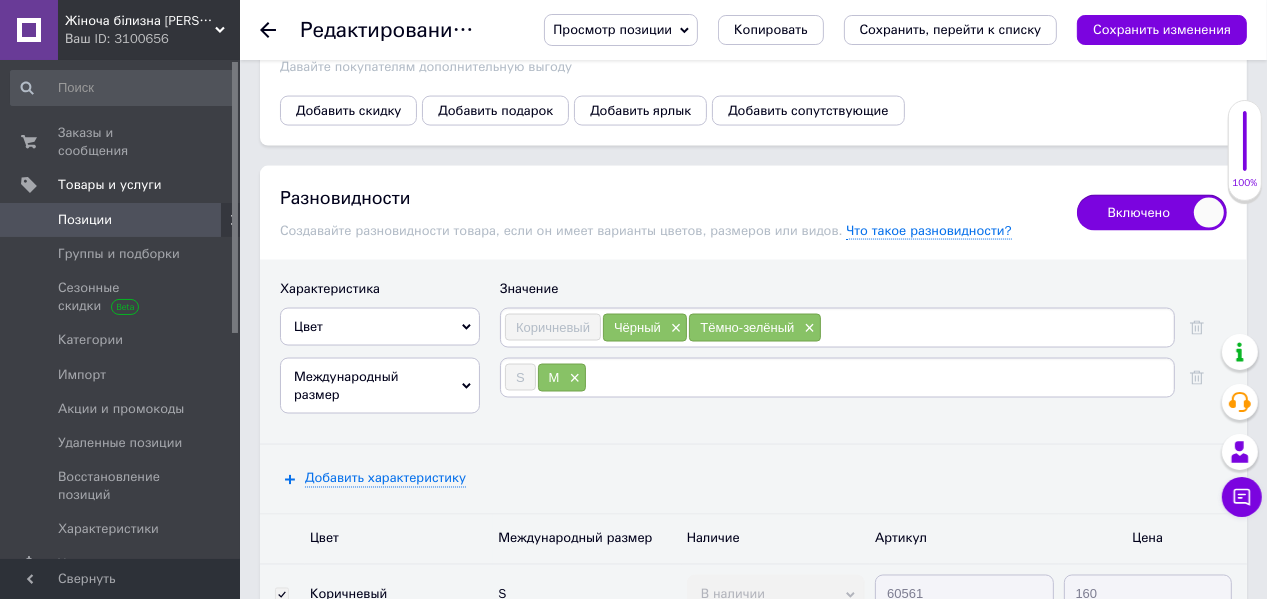 type on "L" 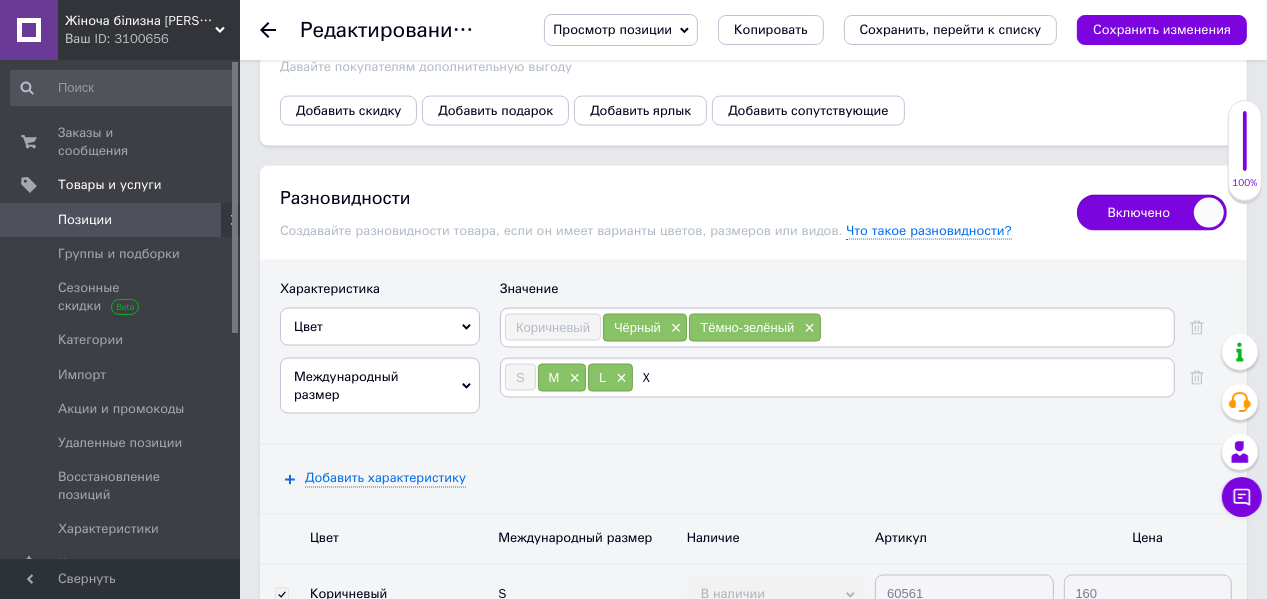 type on "XL" 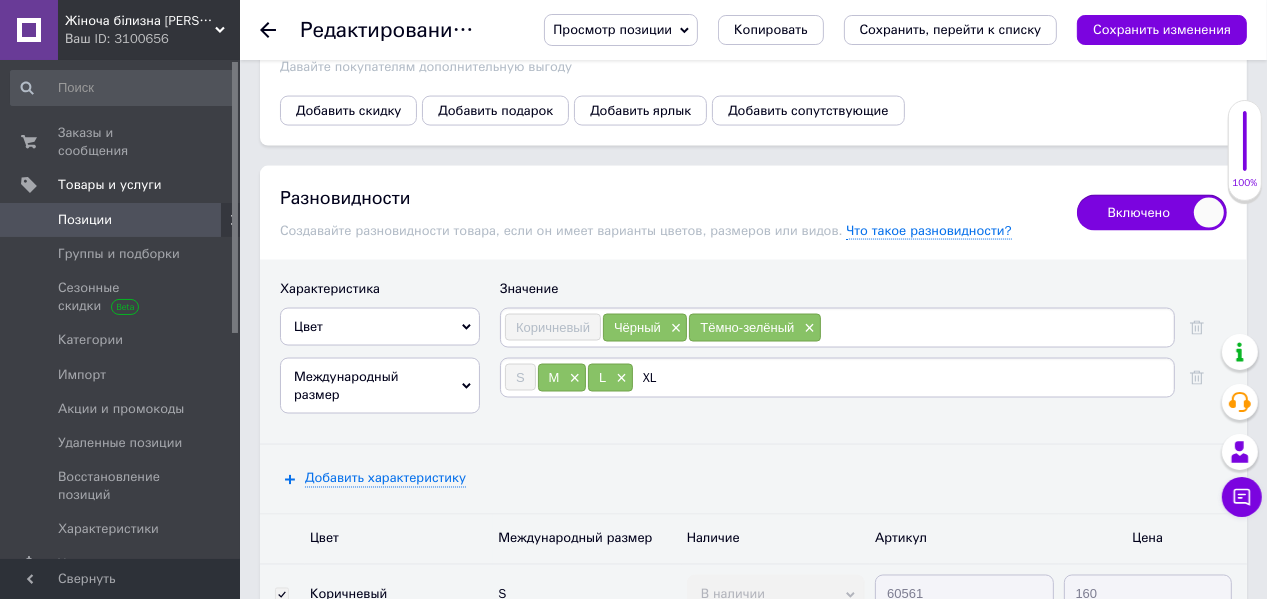 type 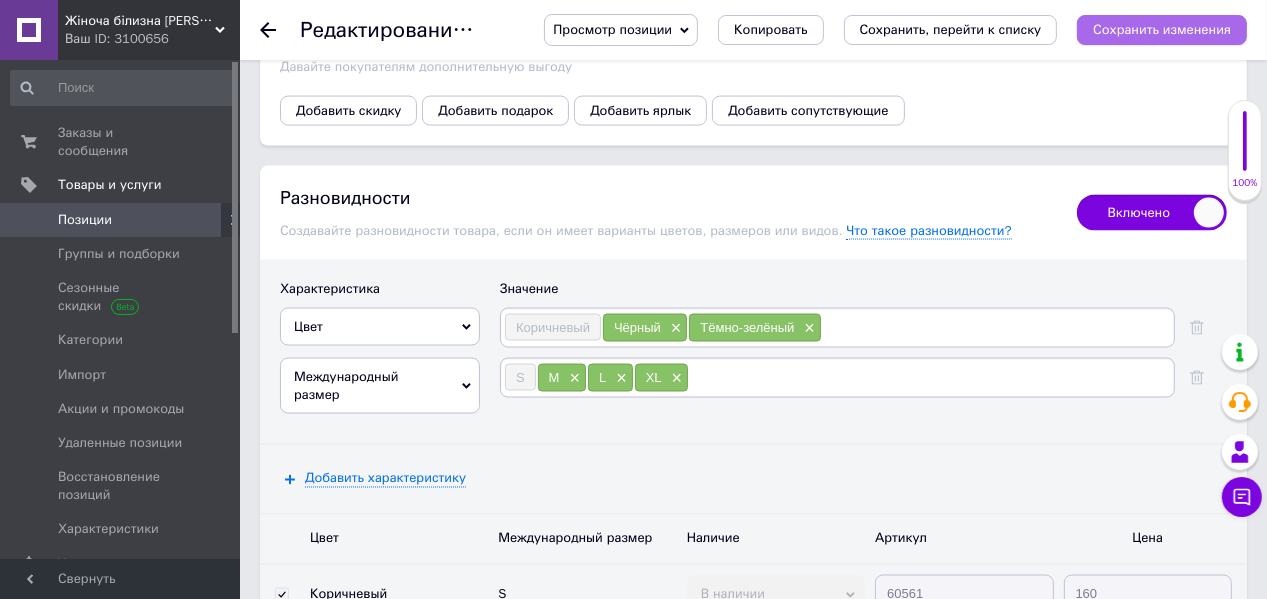 click on "Сохранить изменения" at bounding box center (1162, 29) 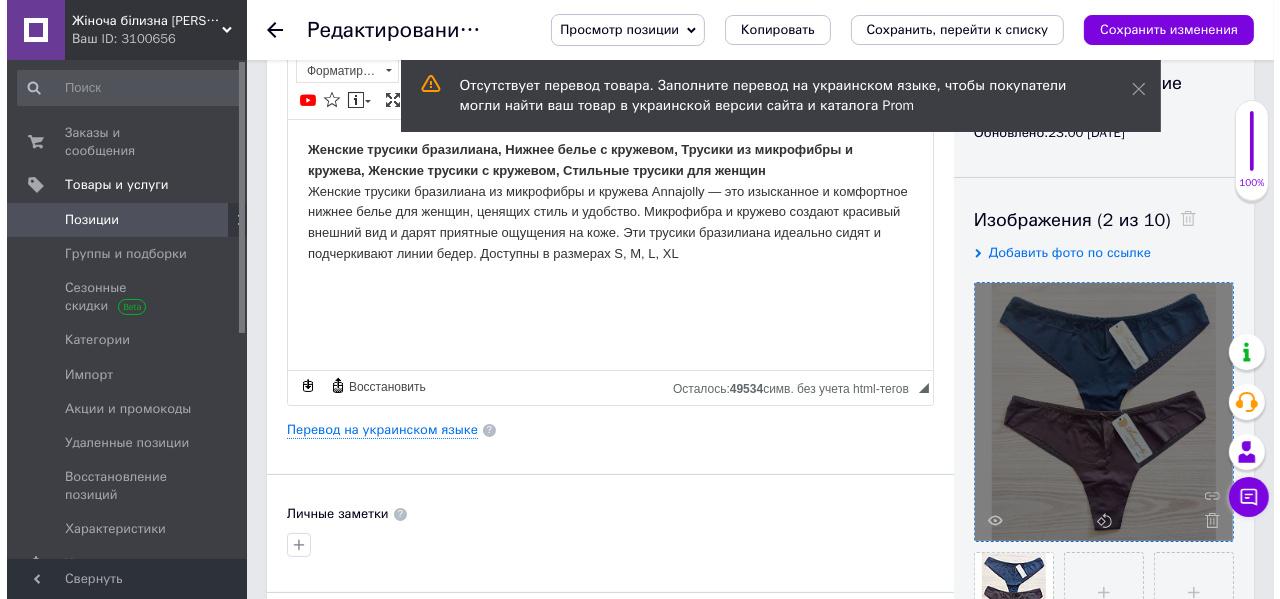 scroll, scrollTop: 135, scrollLeft: 0, axis: vertical 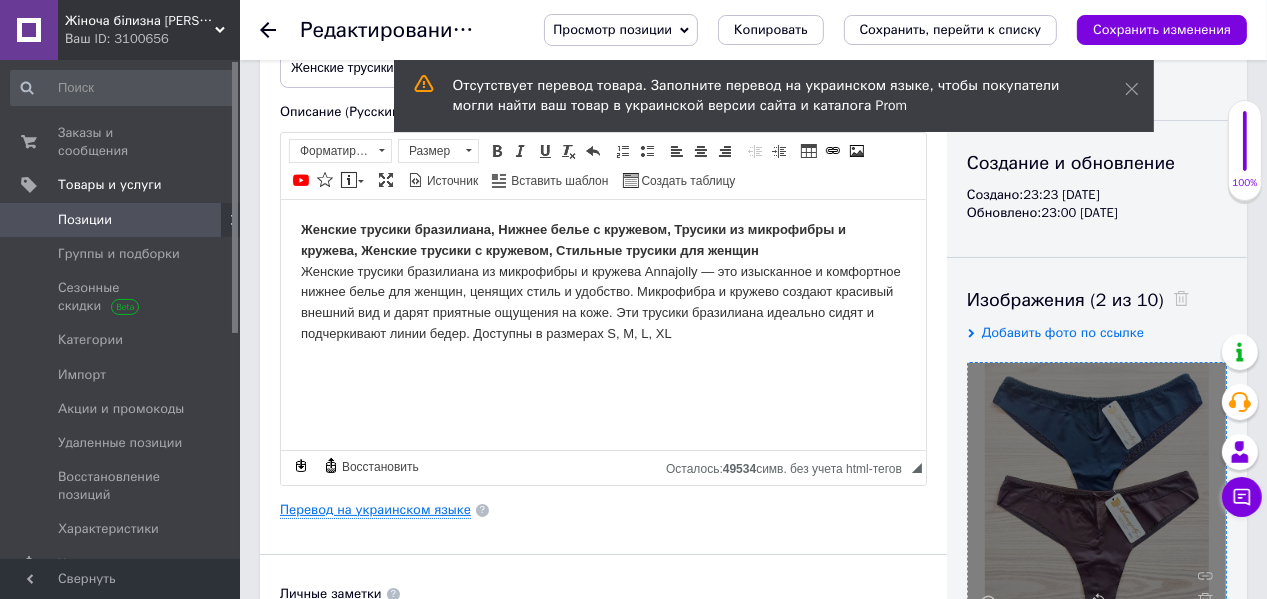 click on "Перевод на украинском языке" at bounding box center [375, 510] 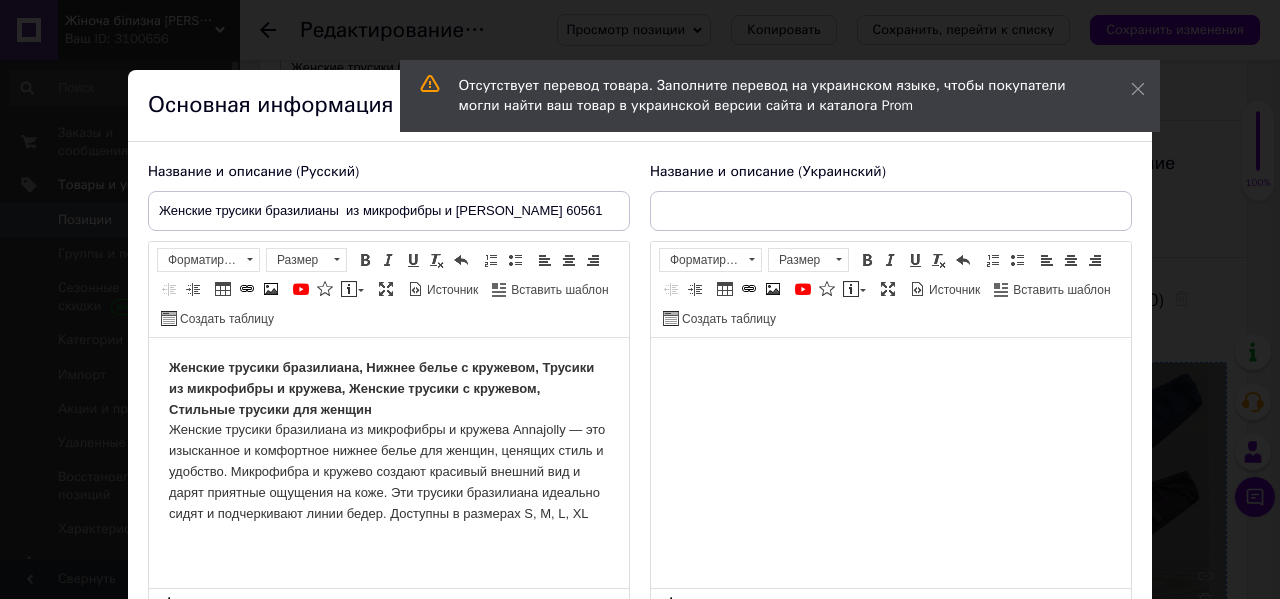 scroll, scrollTop: 0, scrollLeft: 0, axis: both 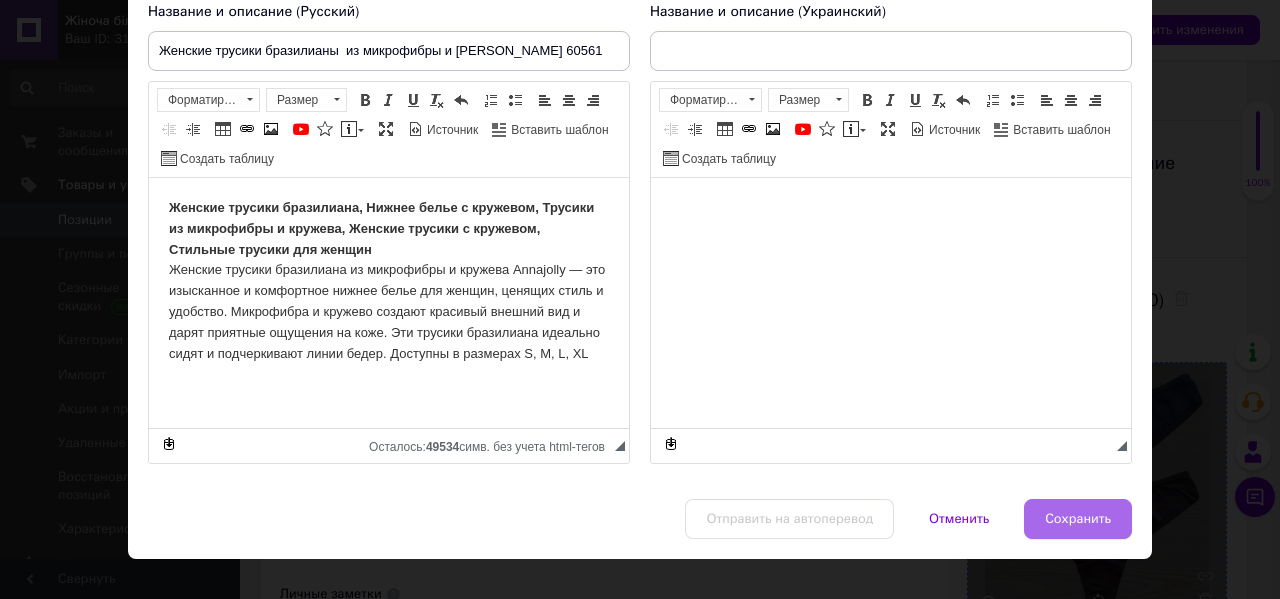 click on "Сохранить" at bounding box center (1078, 519) 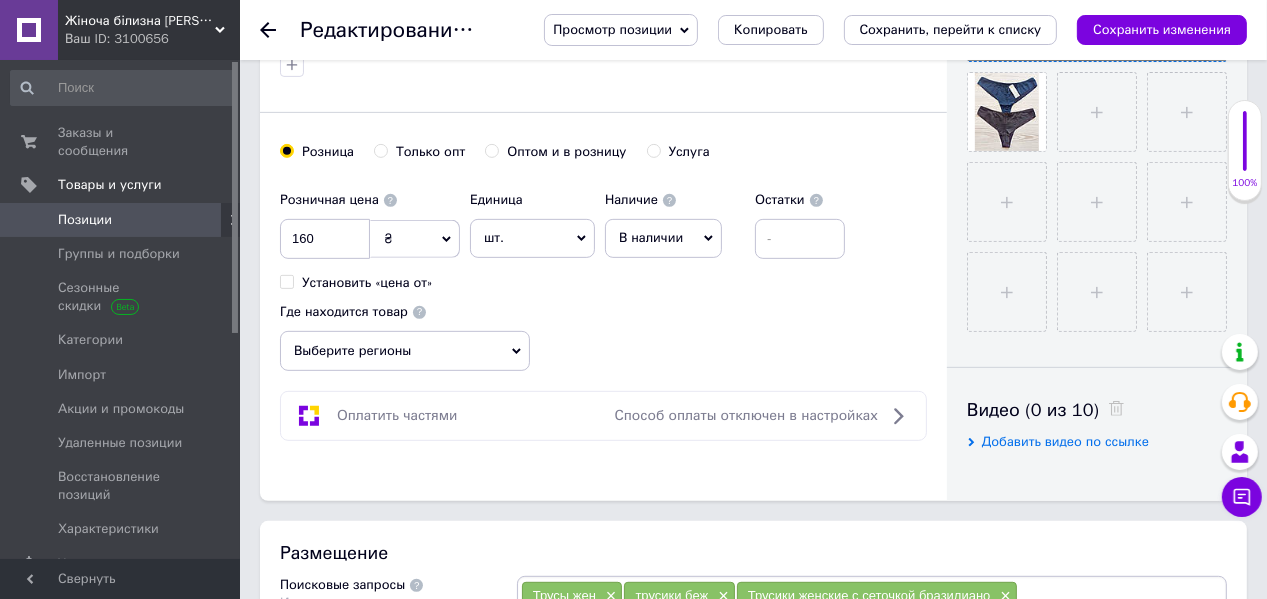 scroll, scrollTop: 935, scrollLeft: 0, axis: vertical 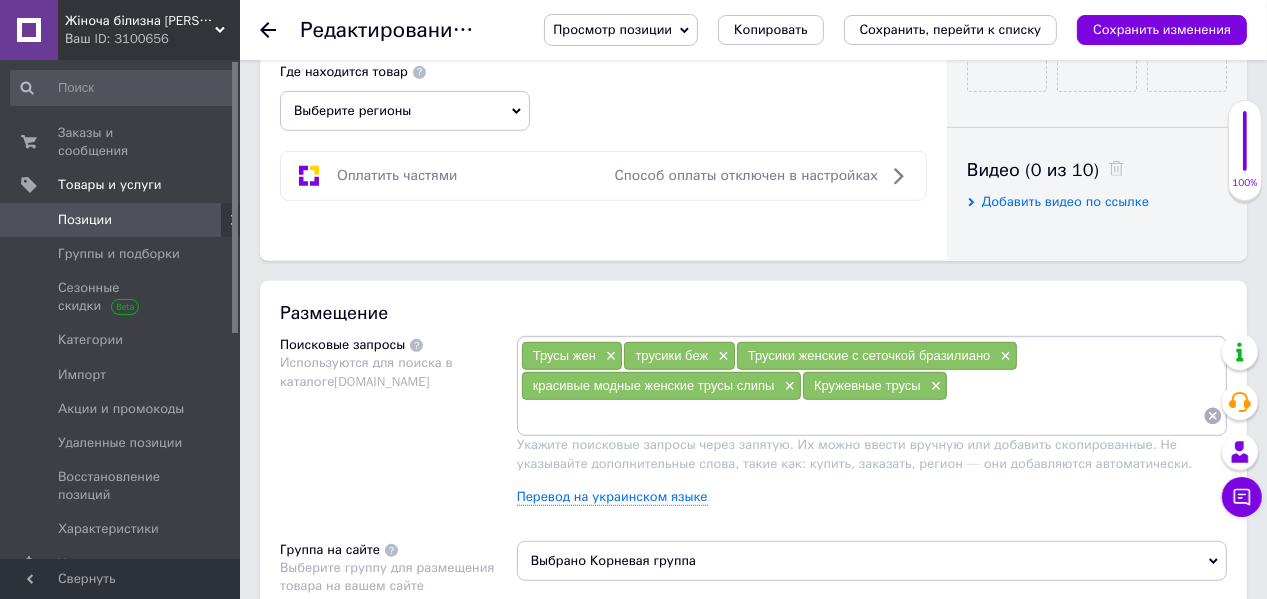 click on "красивые модные женские трусы слипы" at bounding box center [654, 385] 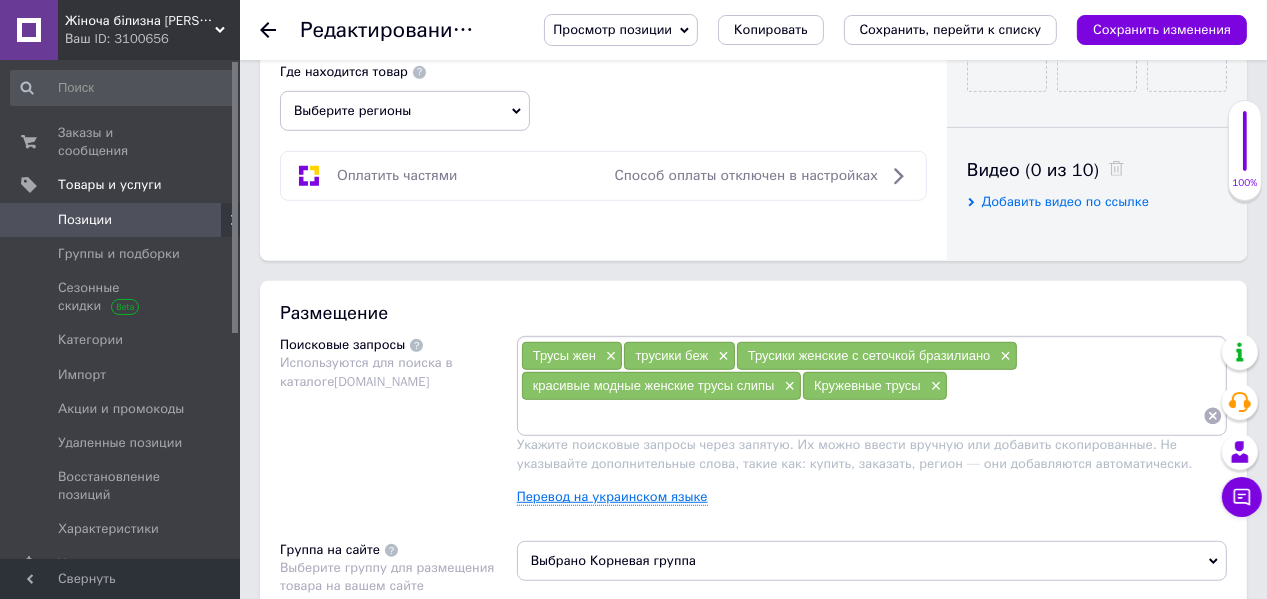 click on "Перевод на украинском языке" at bounding box center [612, 497] 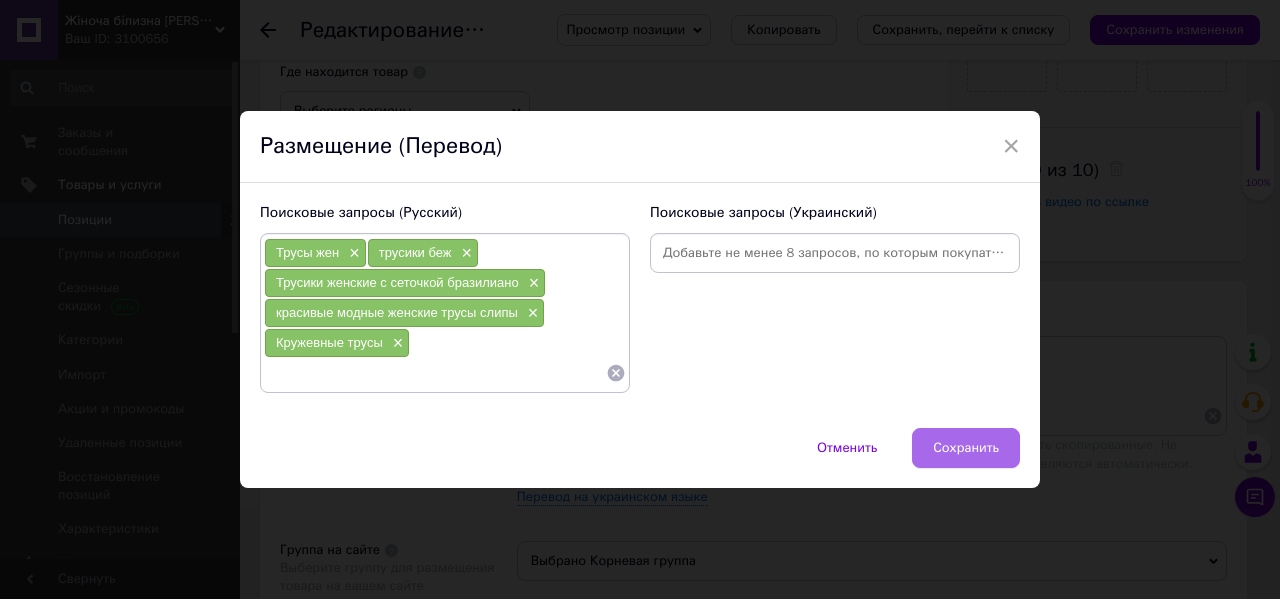 click on "Сохранить" at bounding box center (966, 448) 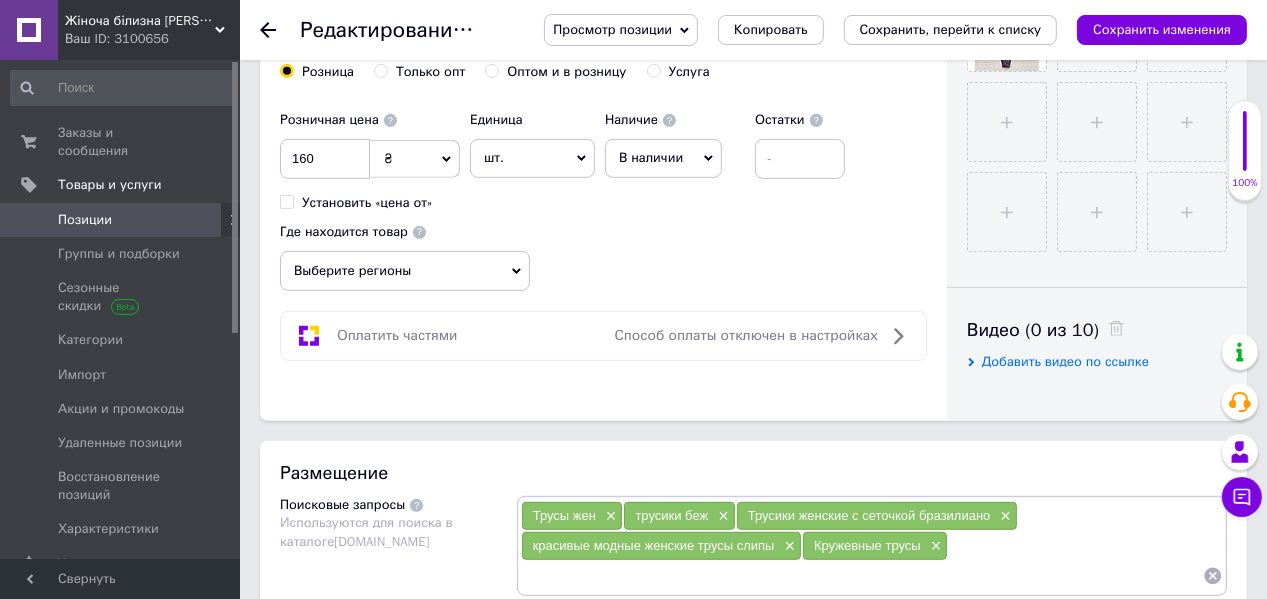 scroll, scrollTop: 615, scrollLeft: 0, axis: vertical 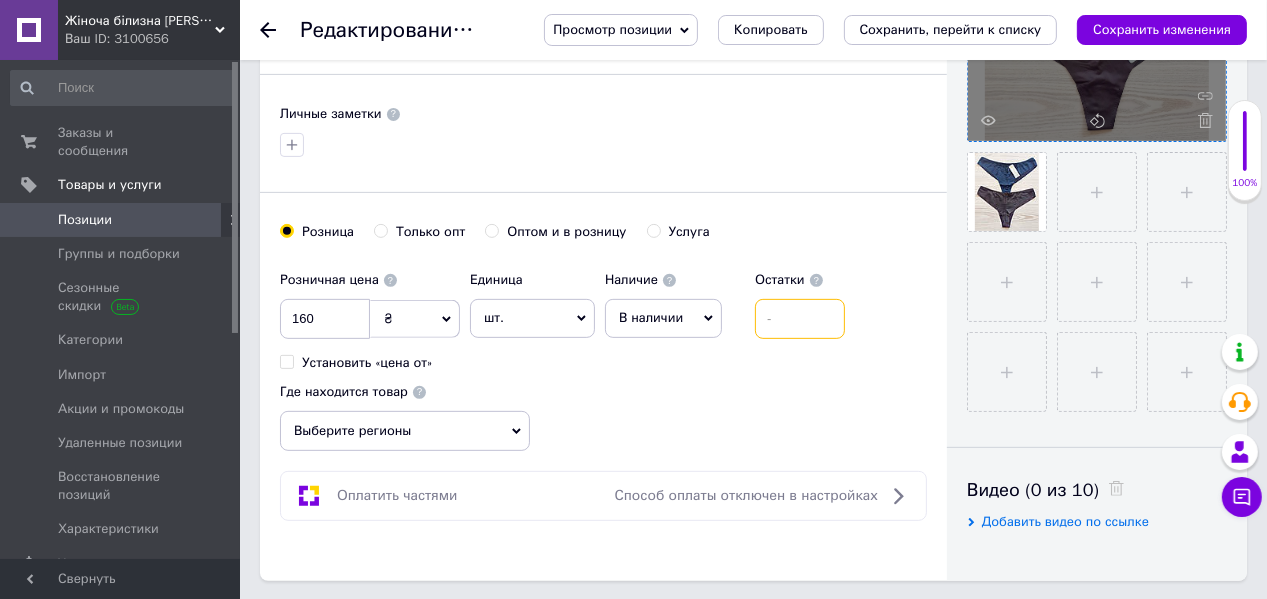 click at bounding box center [800, 319] 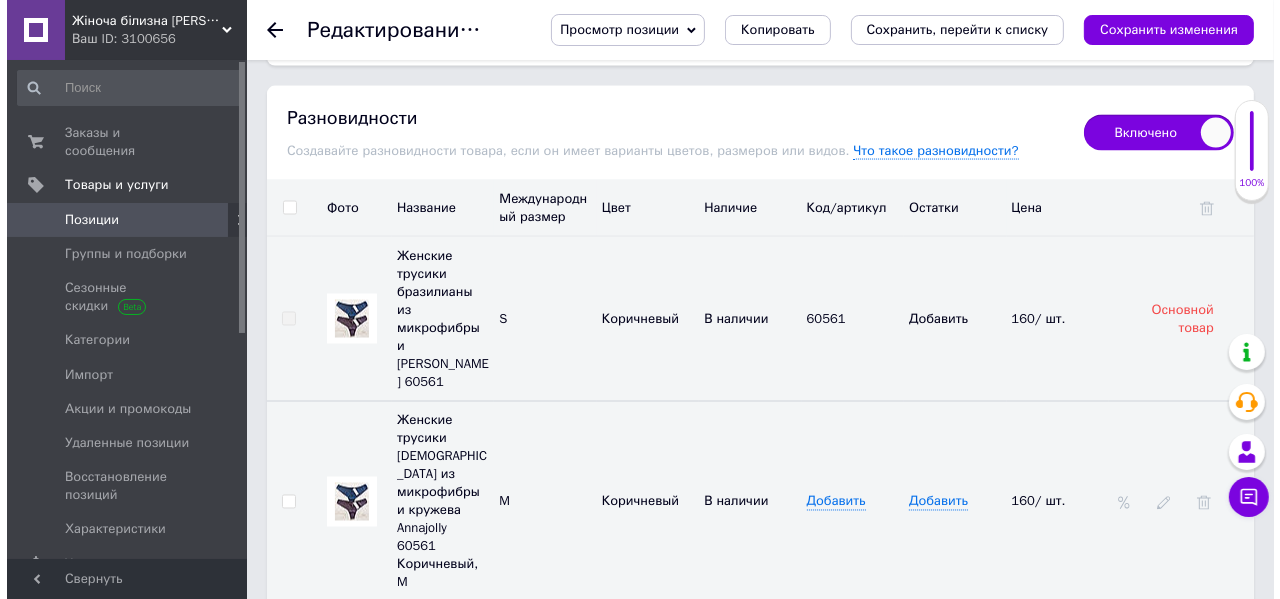 scroll, scrollTop: 2855, scrollLeft: 0, axis: vertical 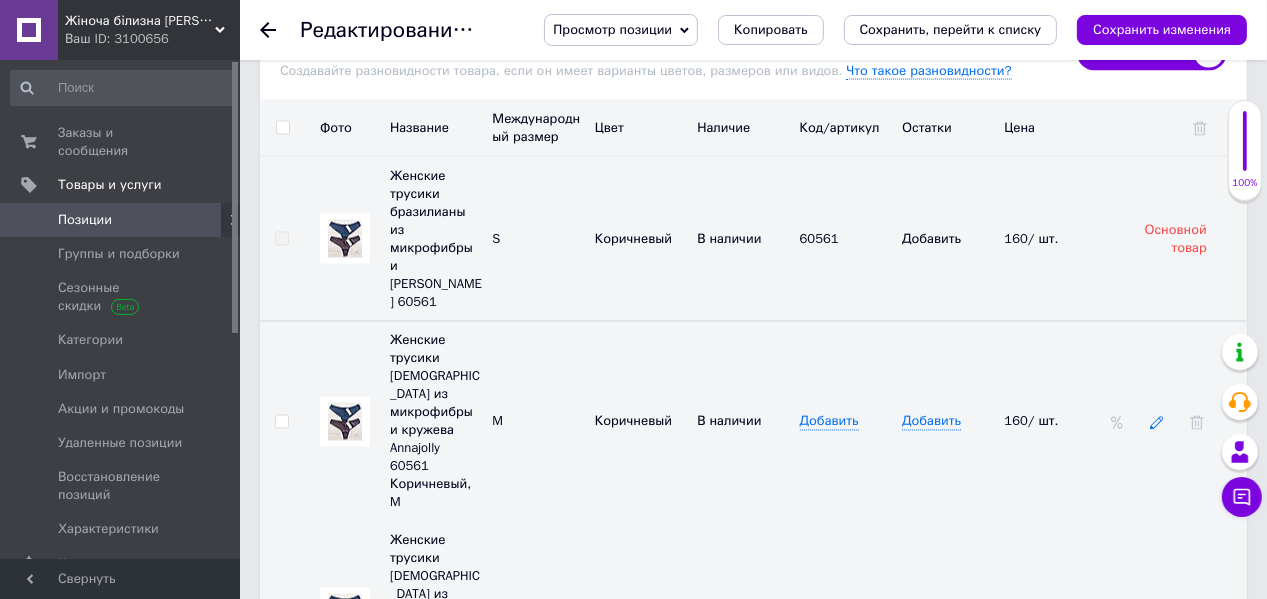 type on "2" 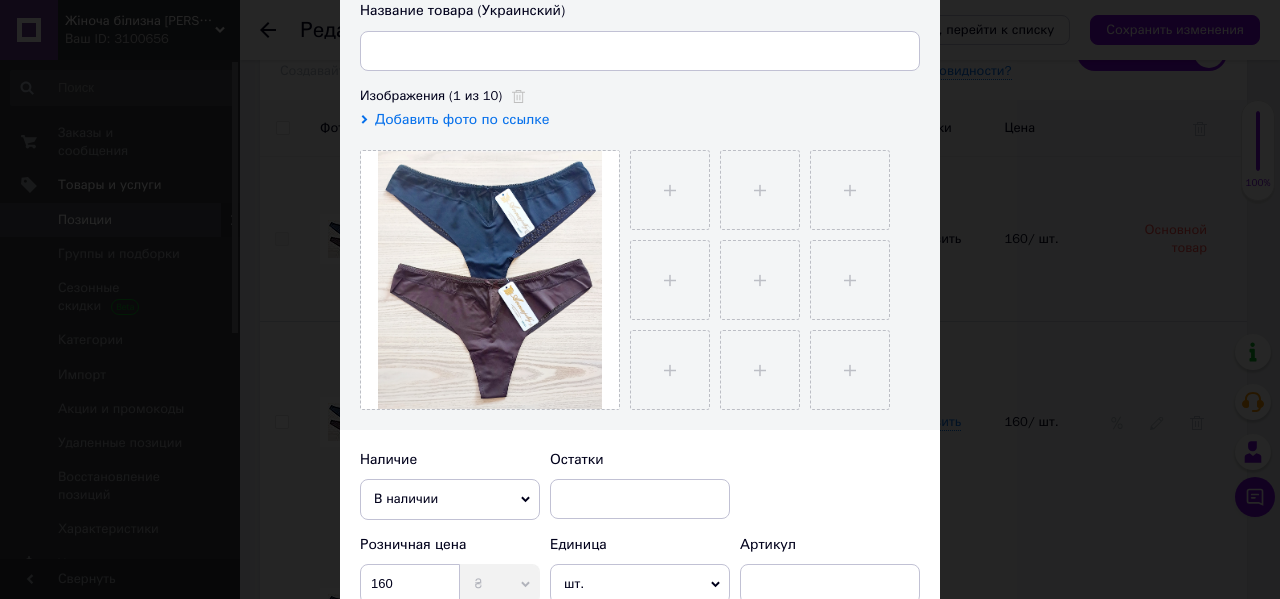 scroll, scrollTop: 320, scrollLeft: 0, axis: vertical 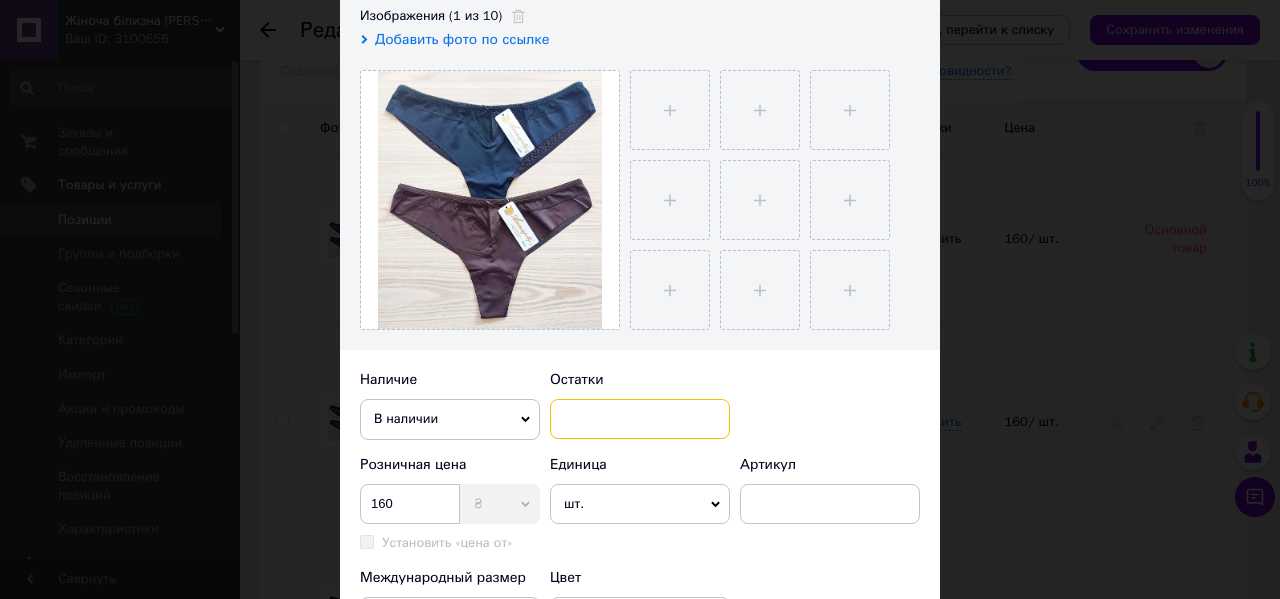 click at bounding box center (640, 419) 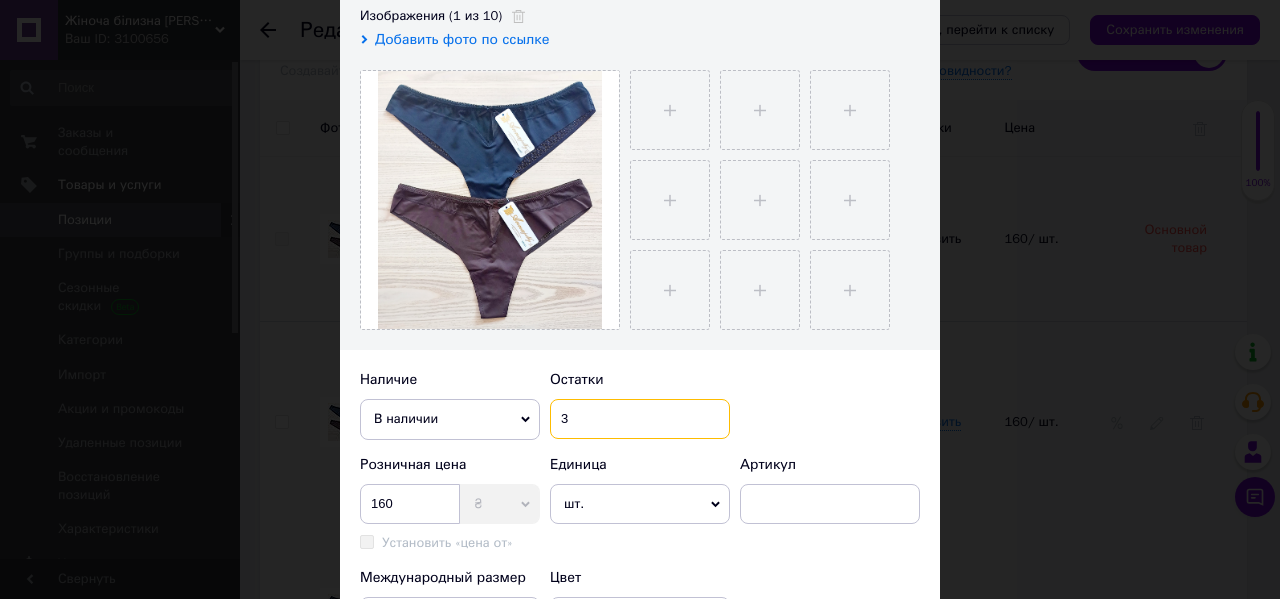 type on "3" 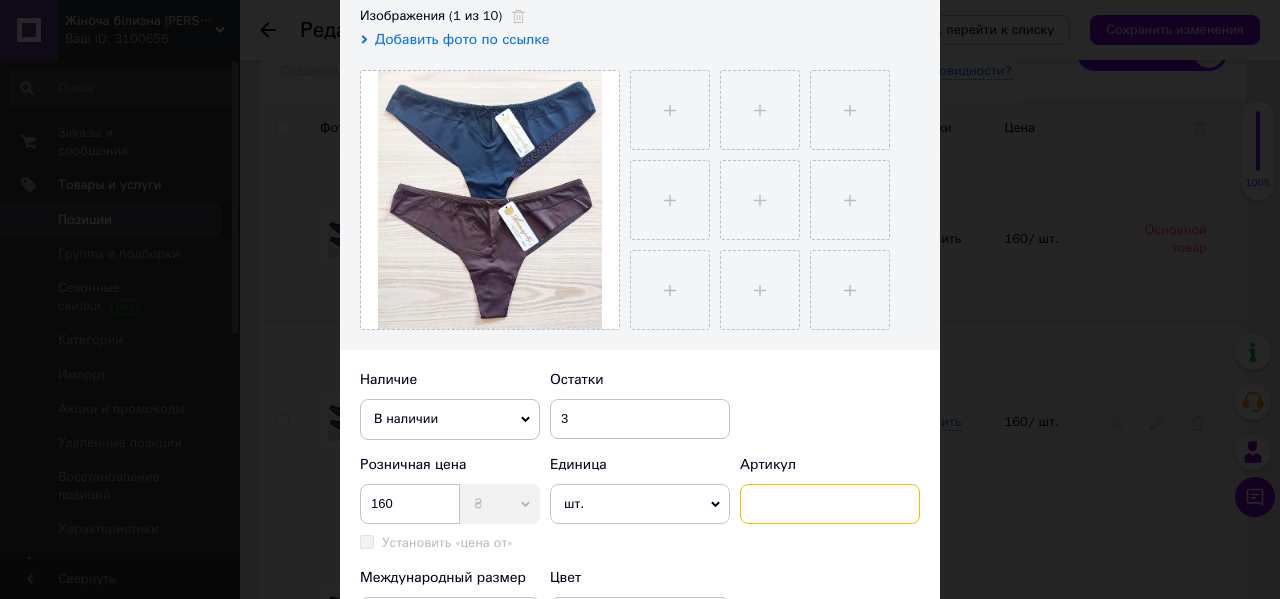 click at bounding box center (830, 504) 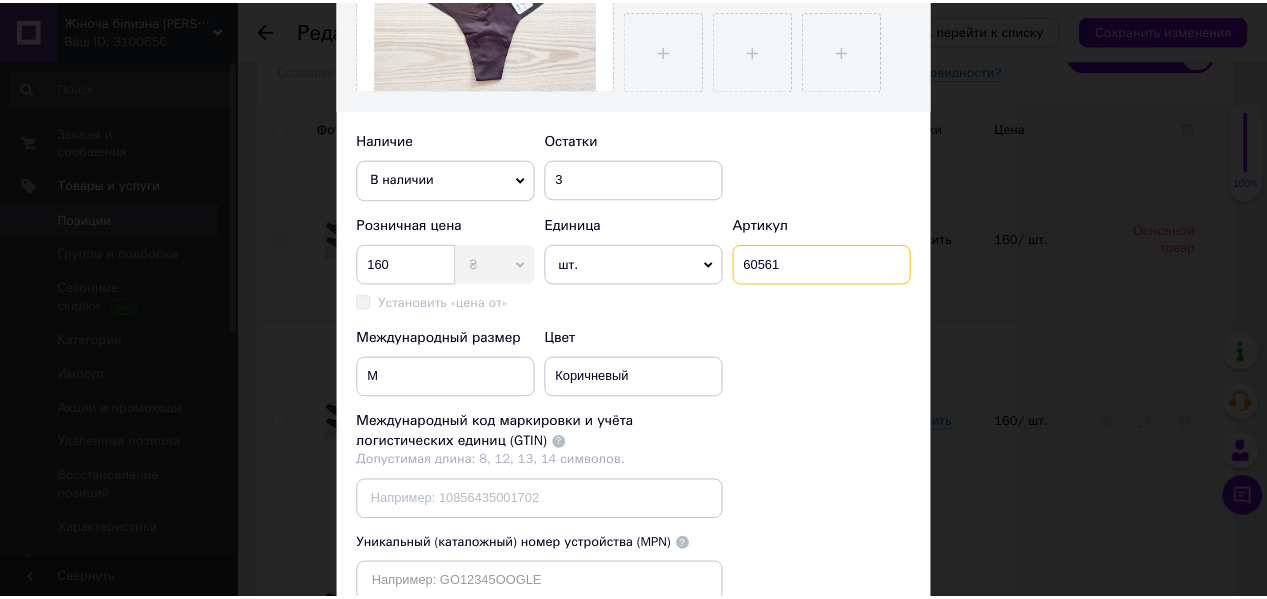 scroll, scrollTop: 720, scrollLeft: 0, axis: vertical 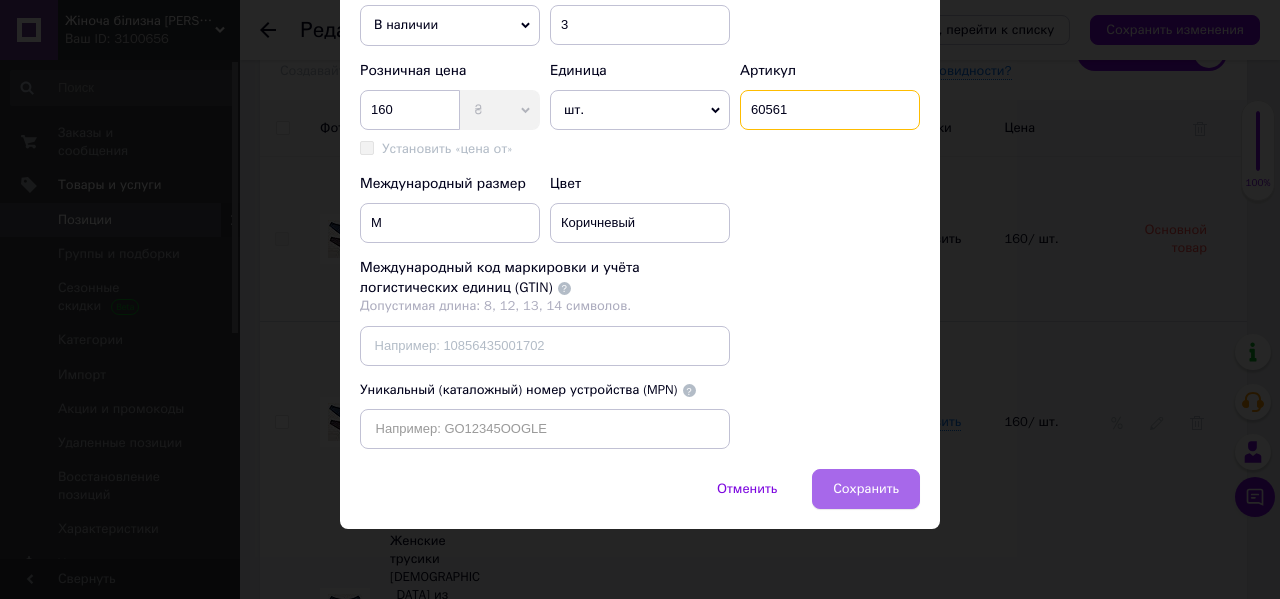 type on "60561" 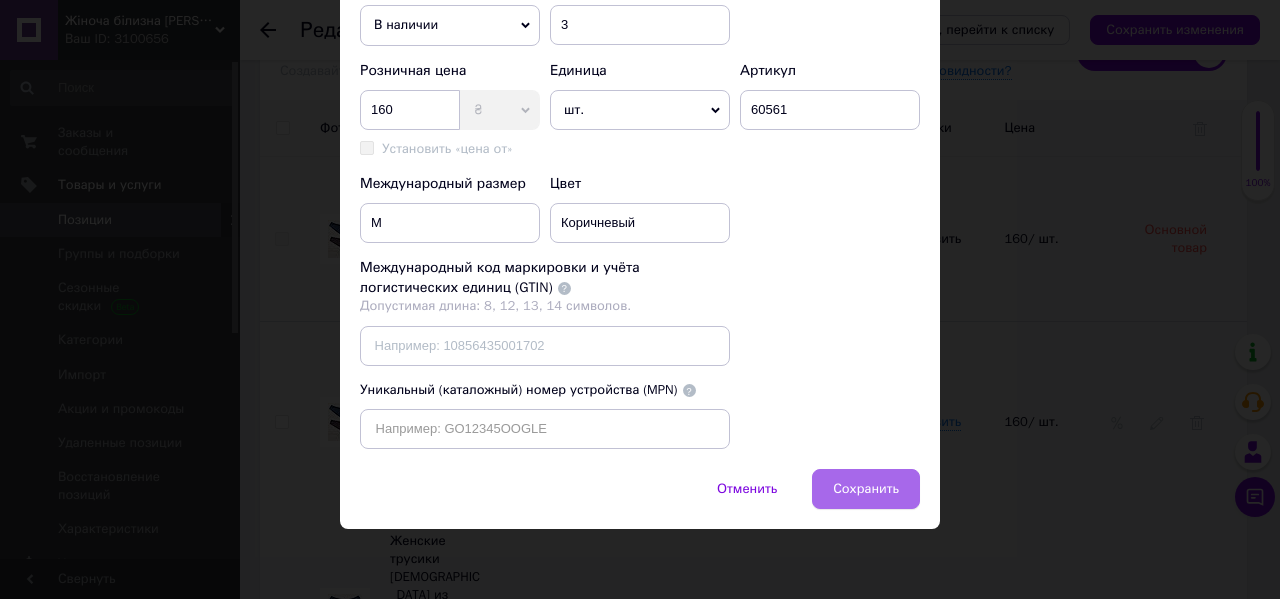 click on "Сохранить" at bounding box center (866, 489) 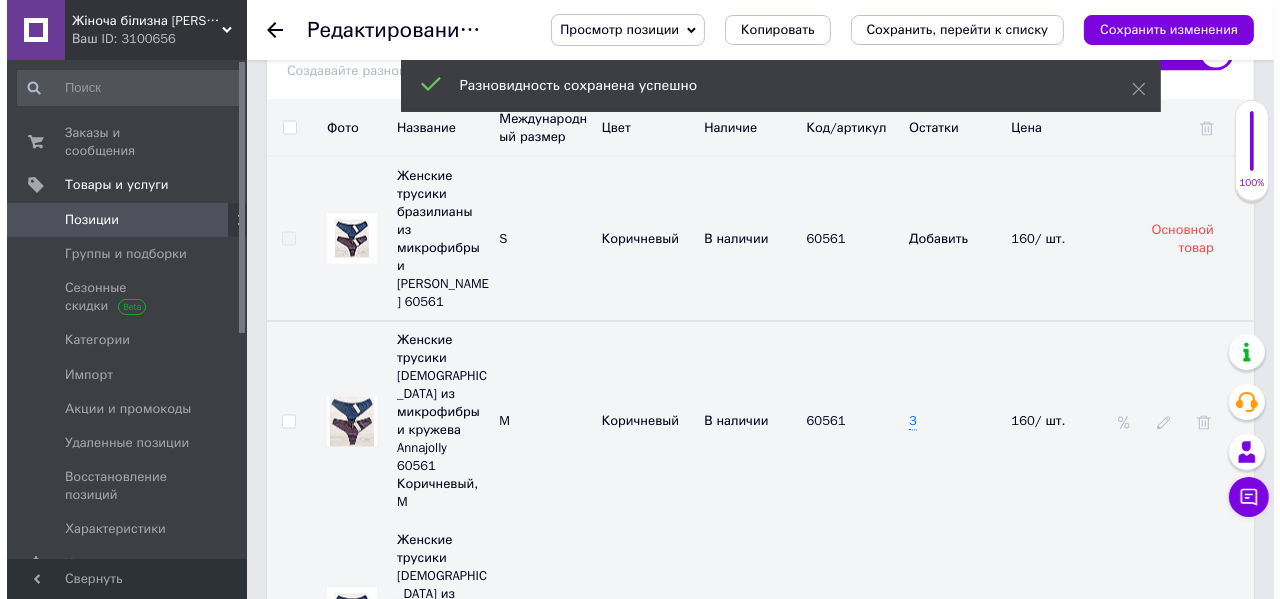 scroll, scrollTop: 2935, scrollLeft: 0, axis: vertical 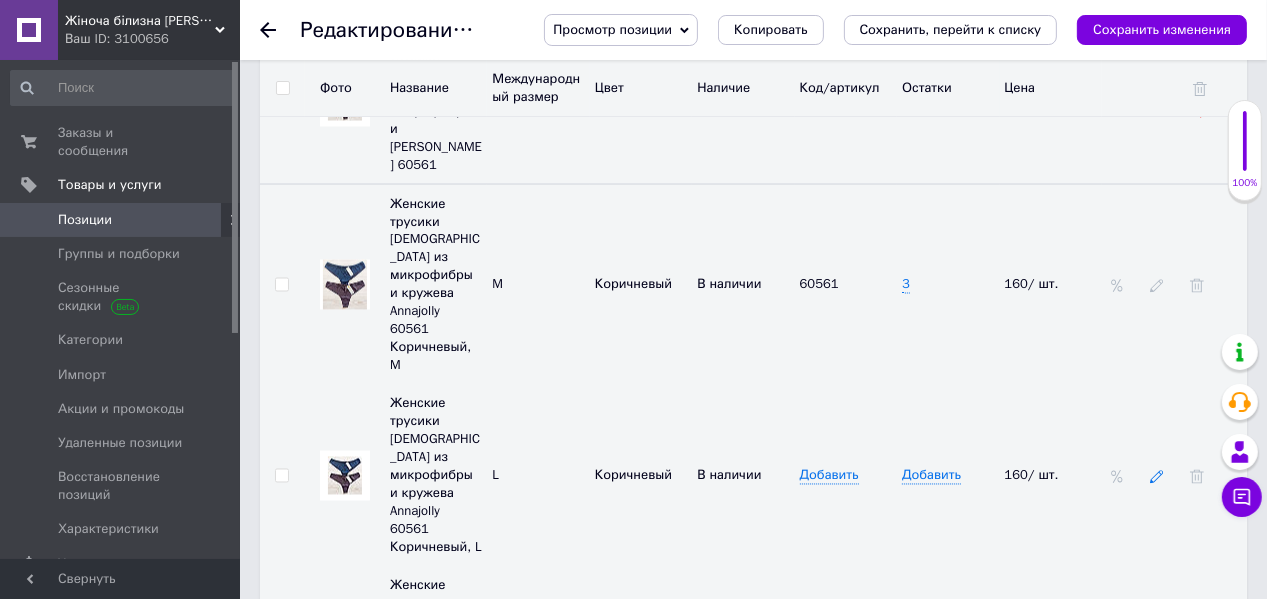 click 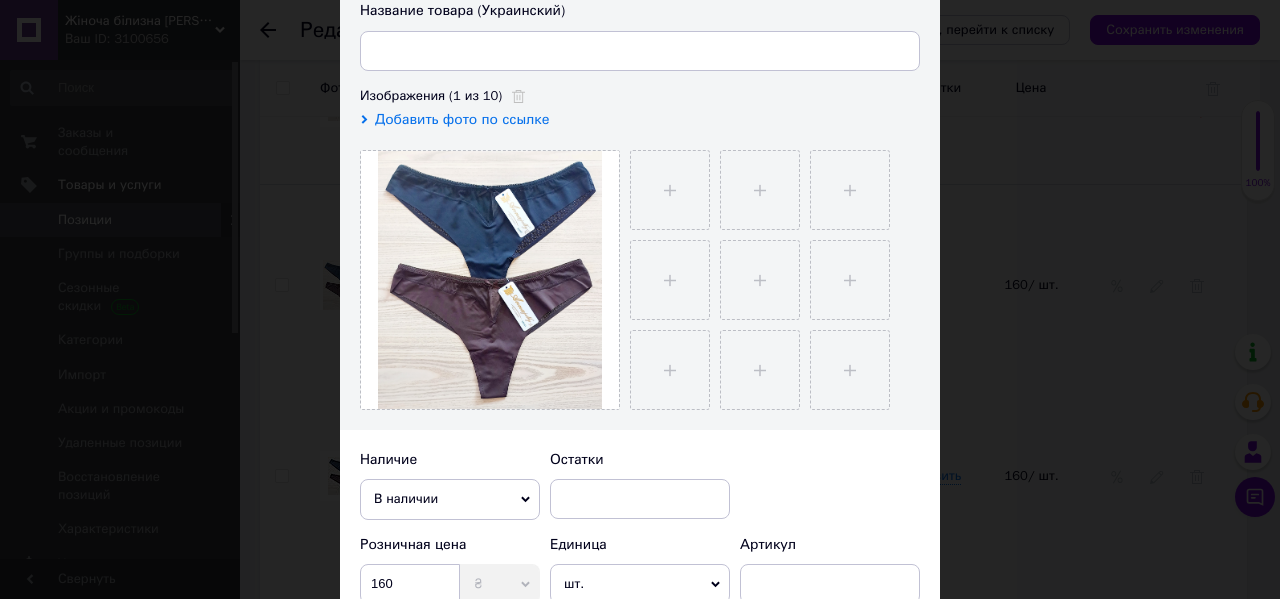 scroll, scrollTop: 400, scrollLeft: 0, axis: vertical 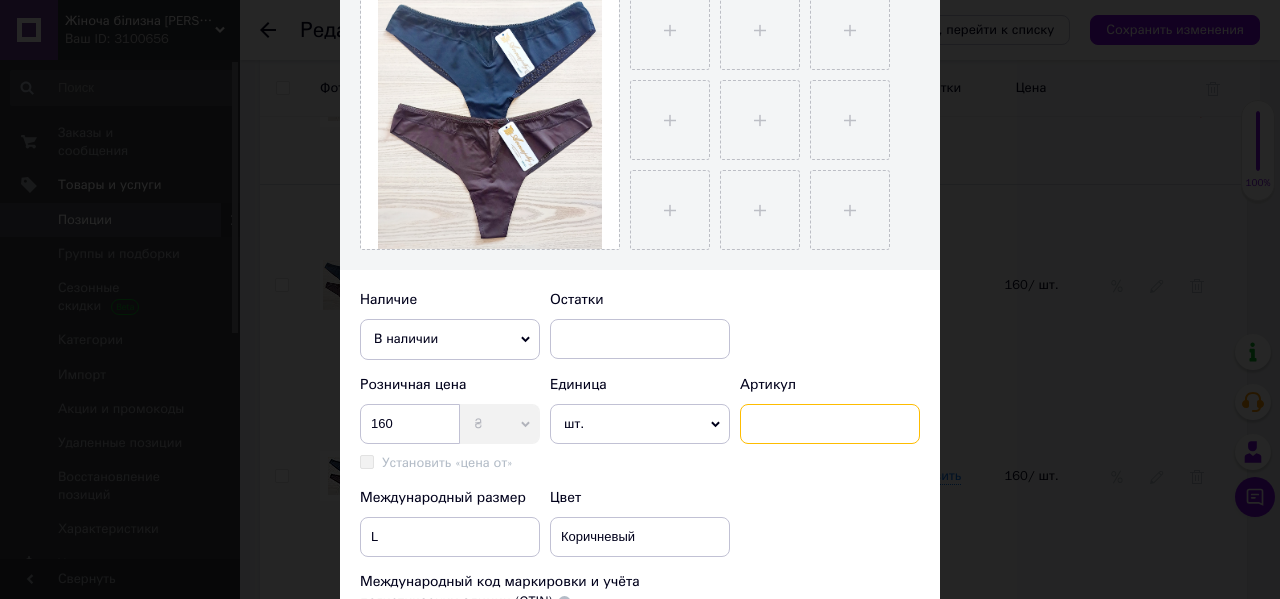 click at bounding box center [830, 424] 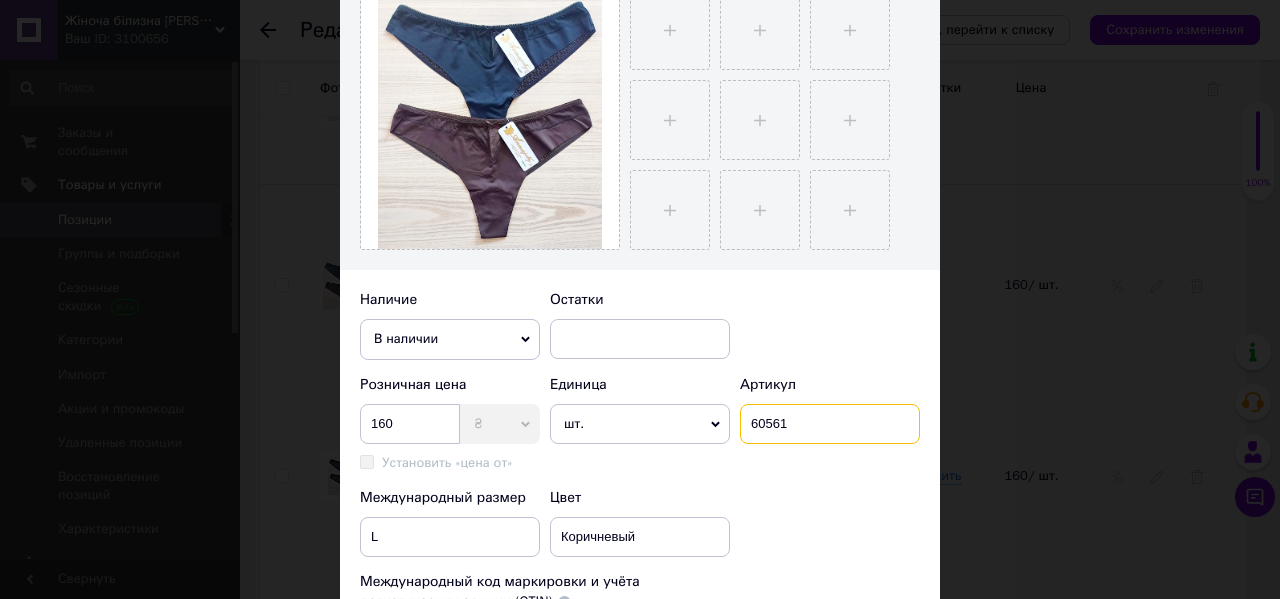 type on "60561" 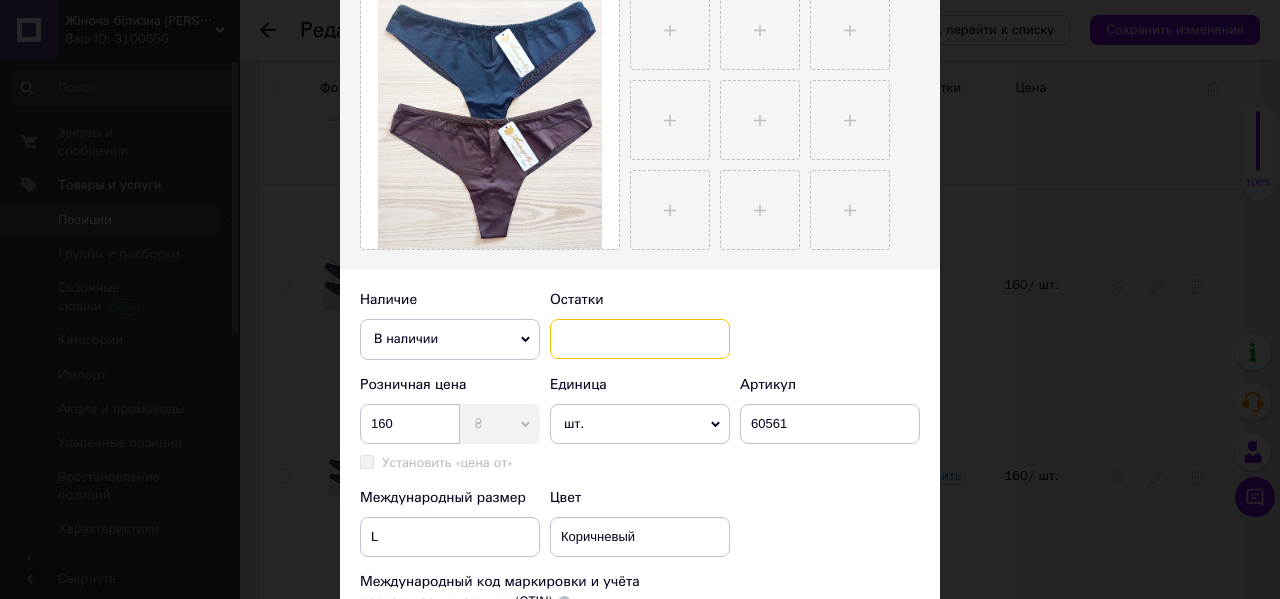 click at bounding box center (640, 339) 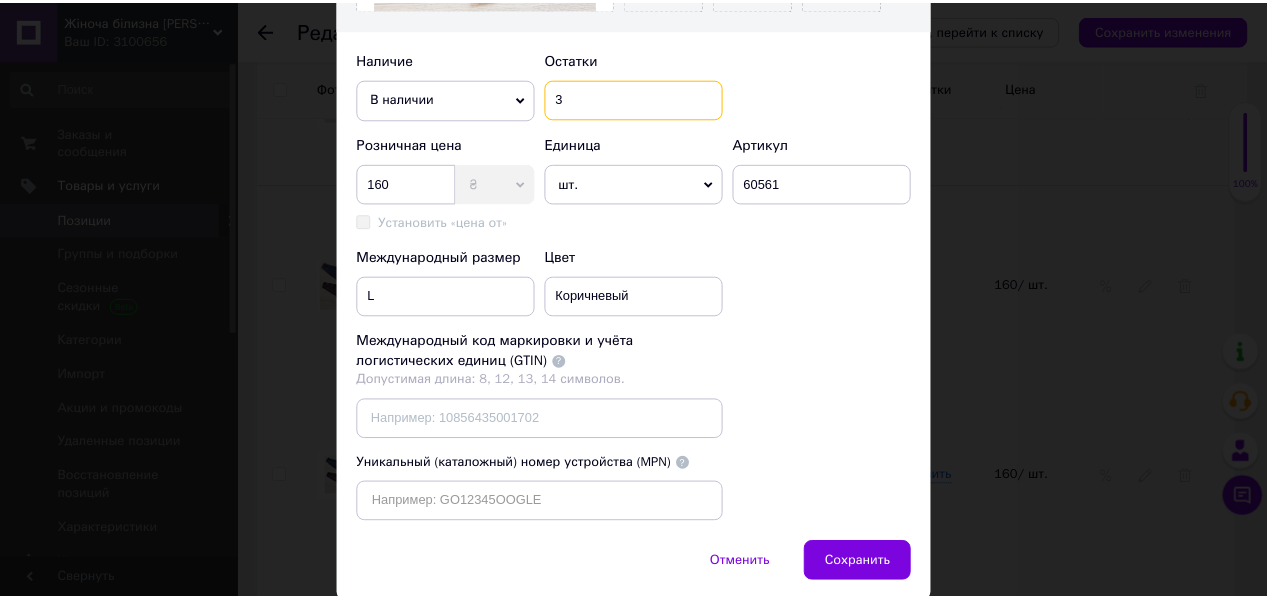 scroll, scrollTop: 720, scrollLeft: 0, axis: vertical 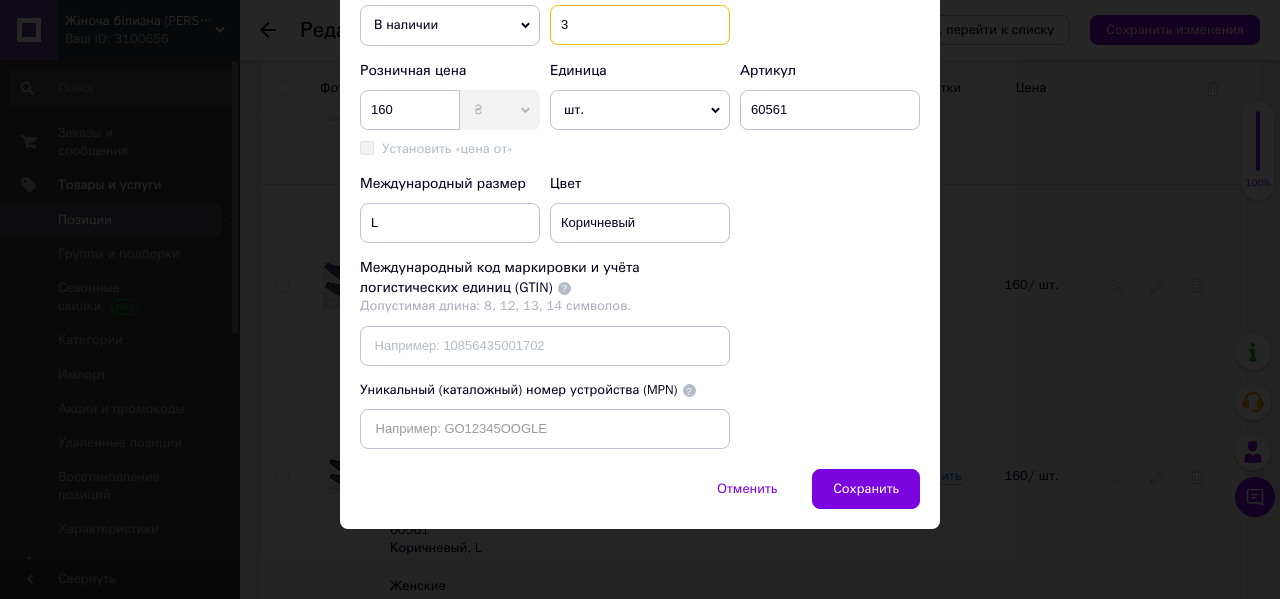 type on "3" 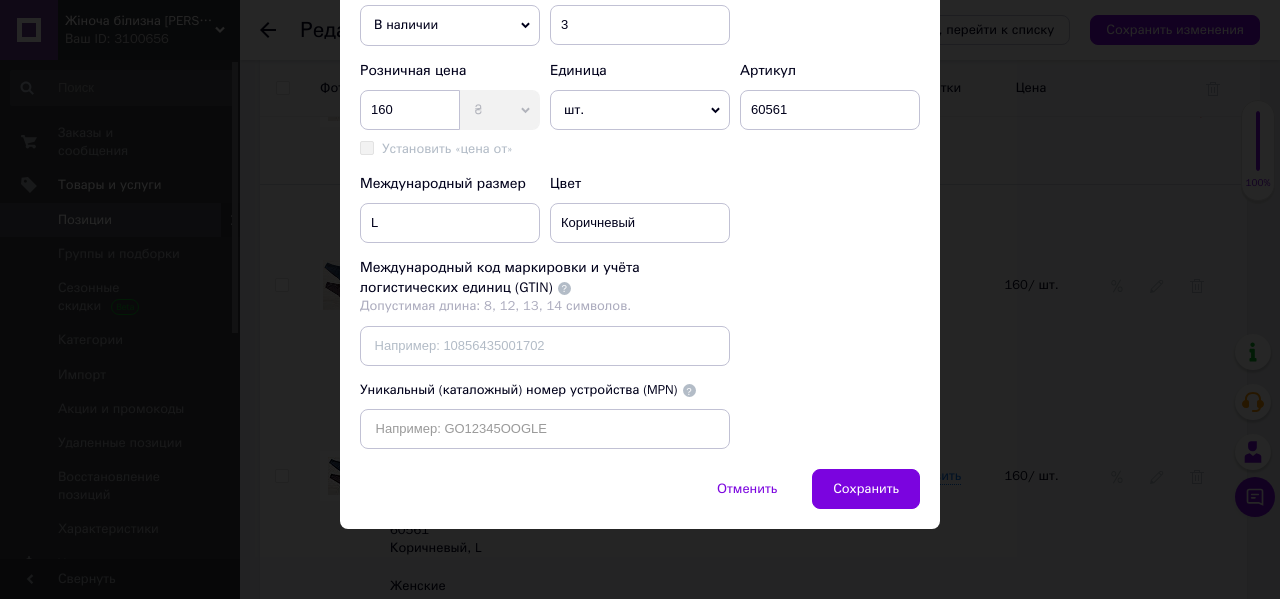 click on "Сохранить" at bounding box center (866, 489) 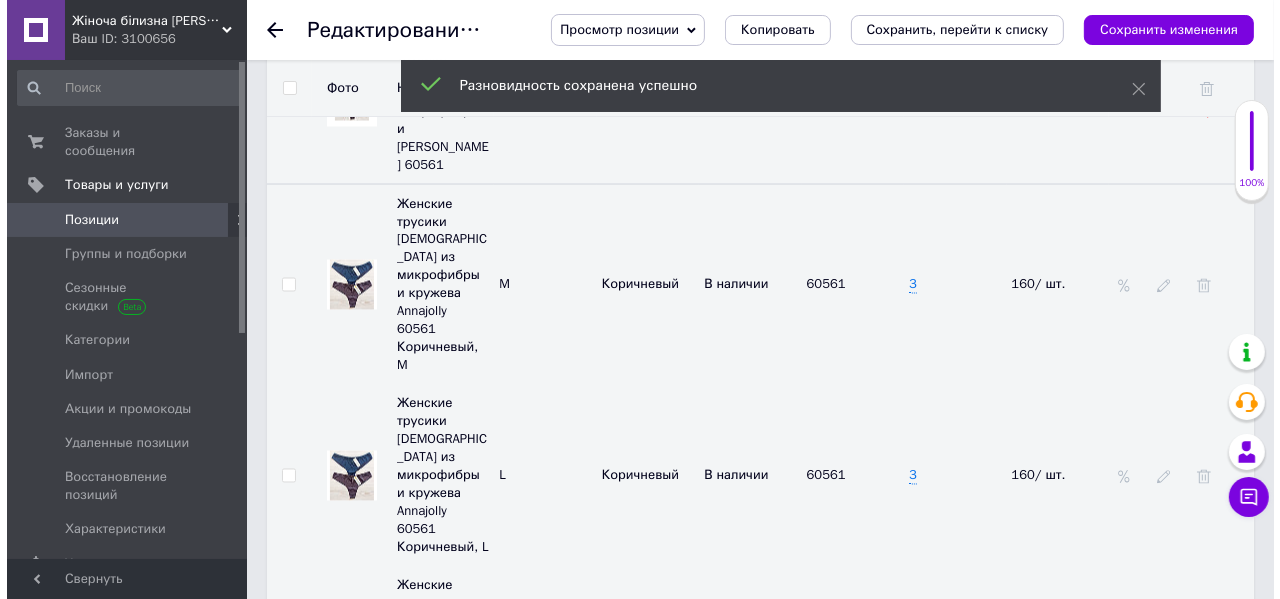 scroll, scrollTop: 3015, scrollLeft: 0, axis: vertical 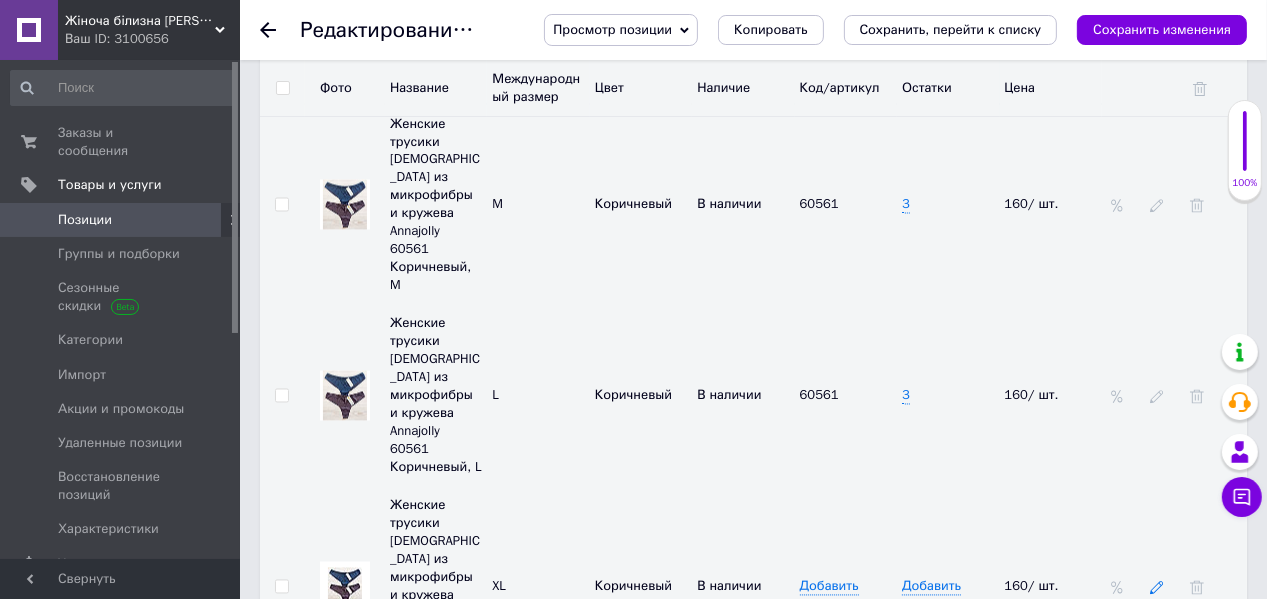 click 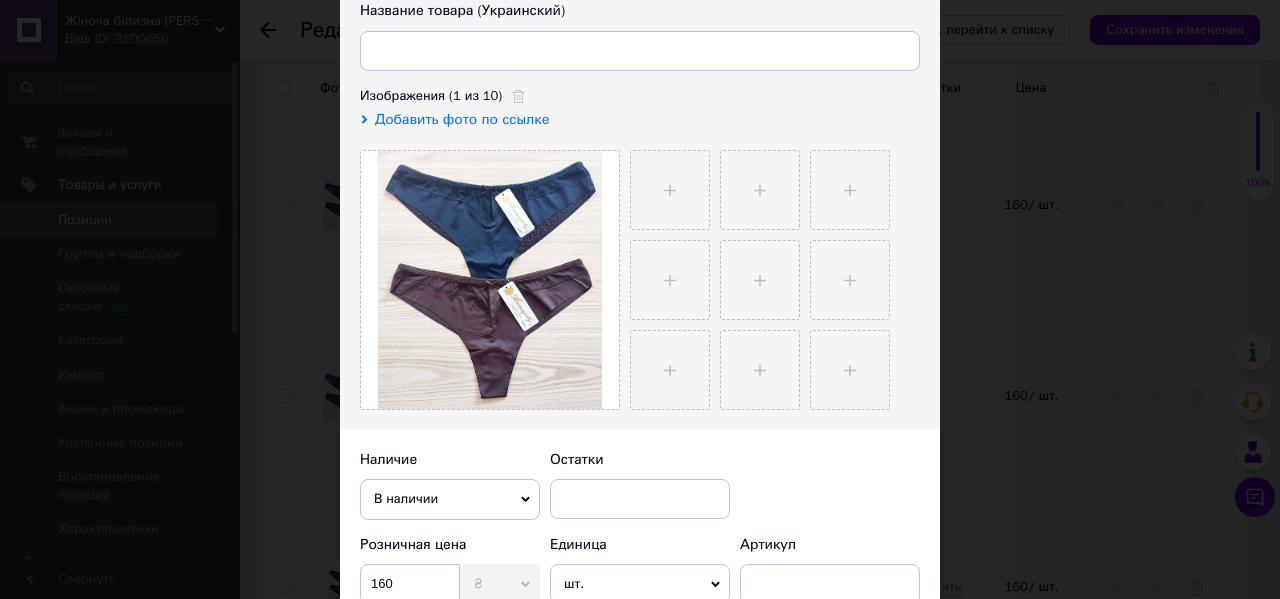 scroll, scrollTop: 320, scrollLeft: 0, axis: vertical 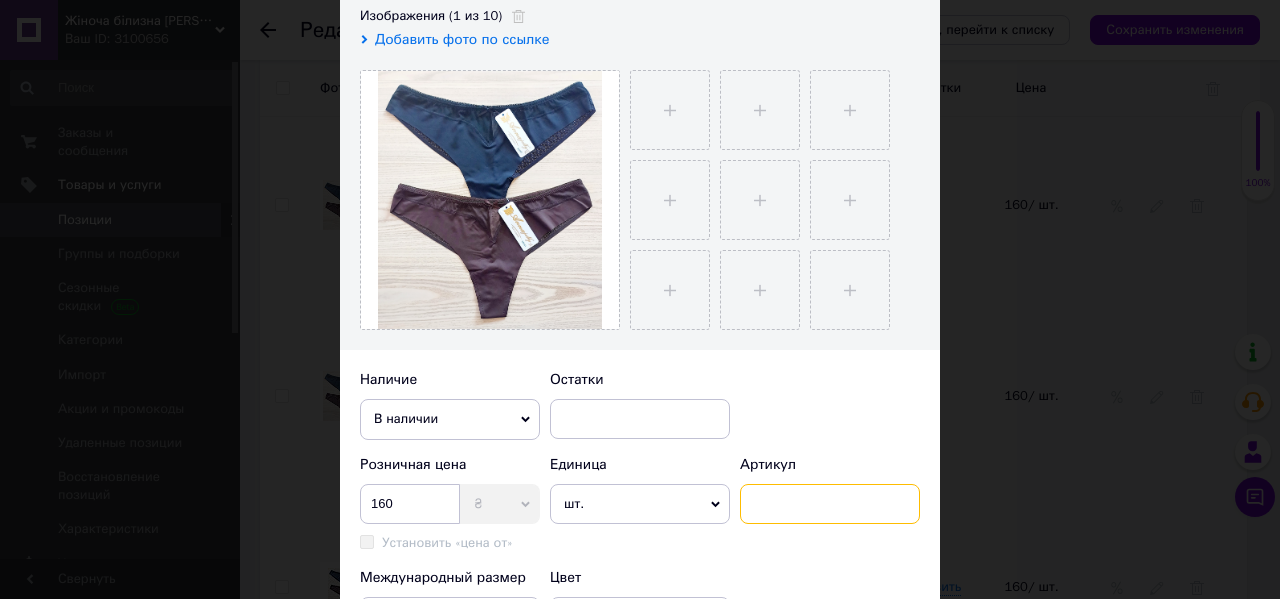 click at bounding box center (830, 504) 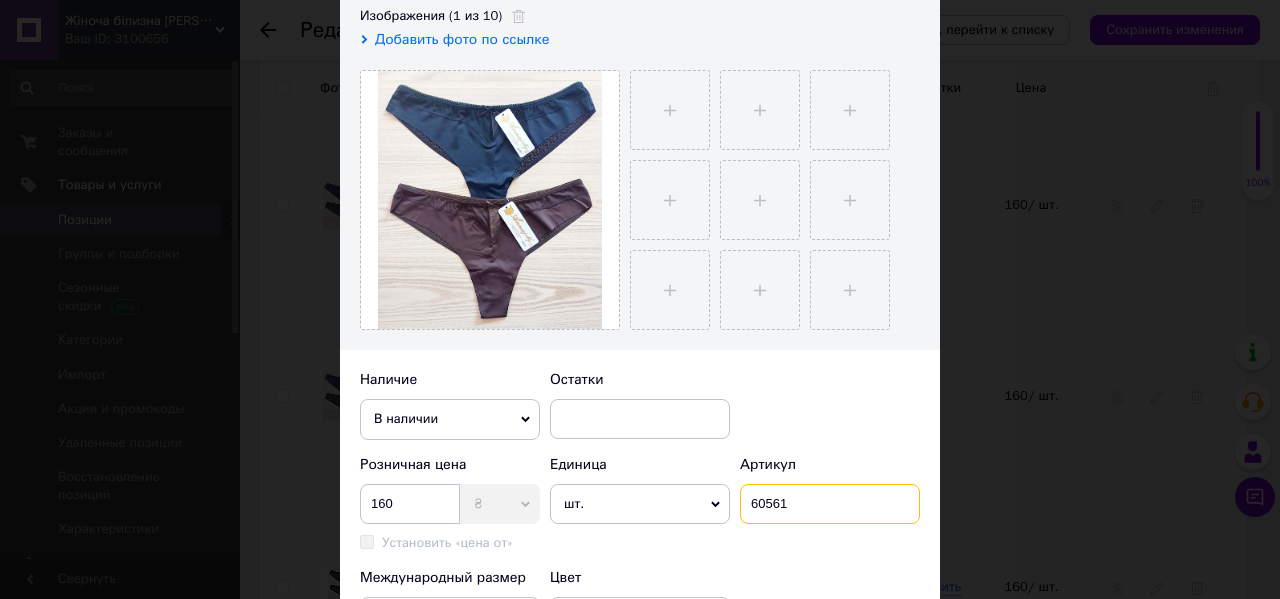 type on "60561" 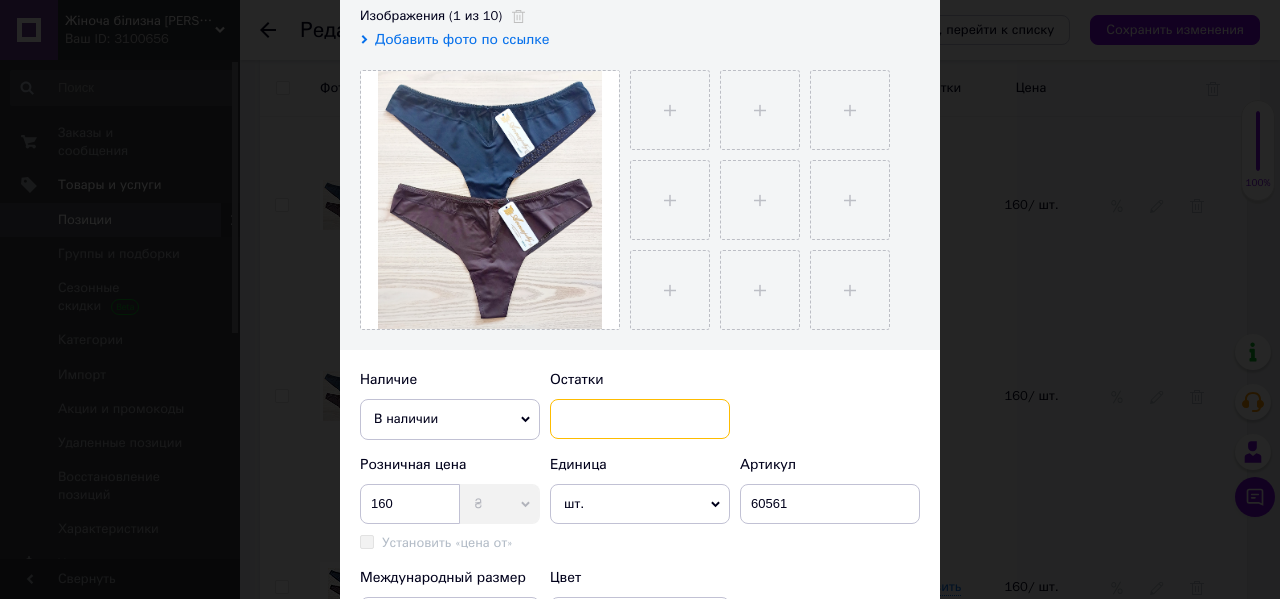 click at bounding box center (640, 419) 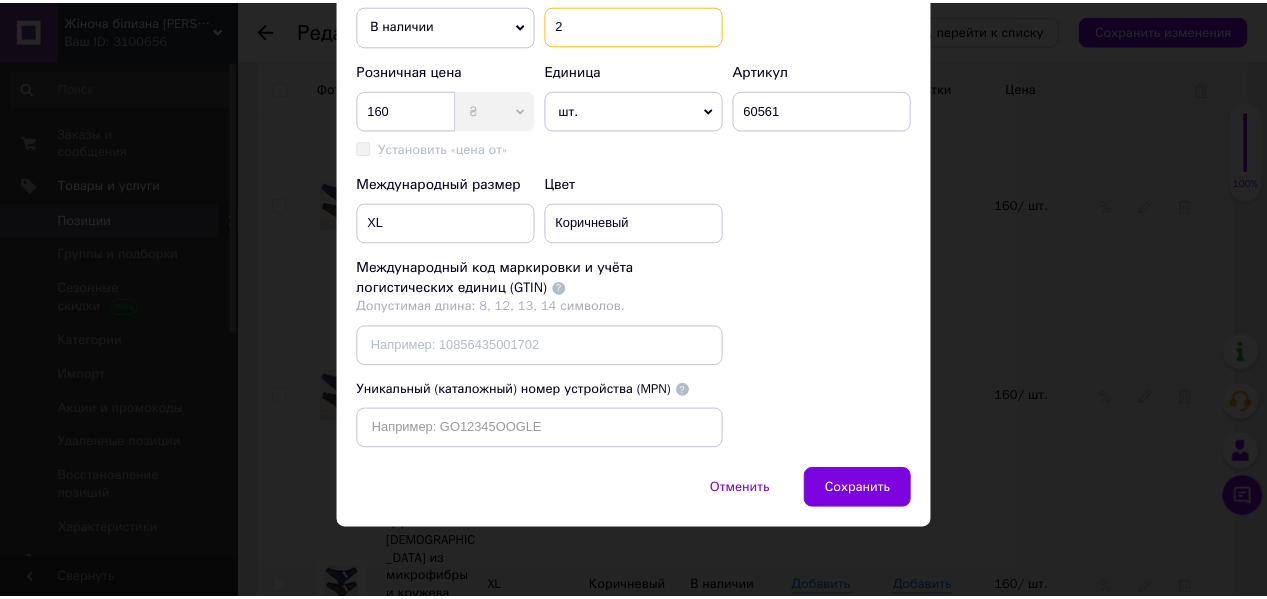 scroll, scrollTop: 748, scrollLeft: 0, axis: vertical 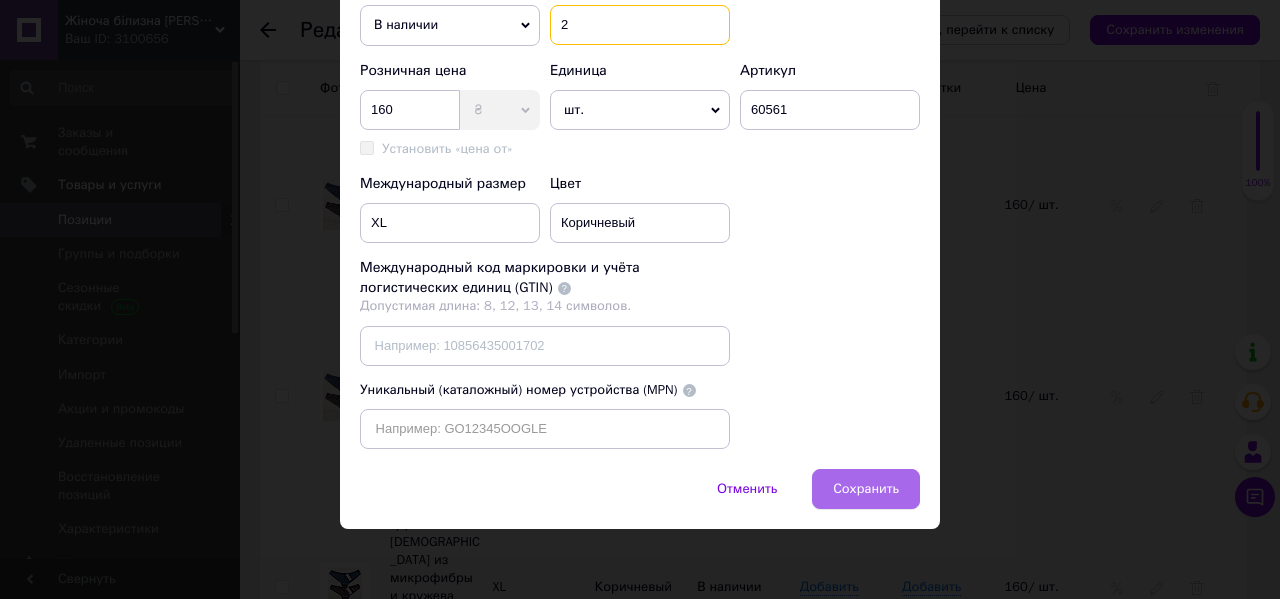type on "2" 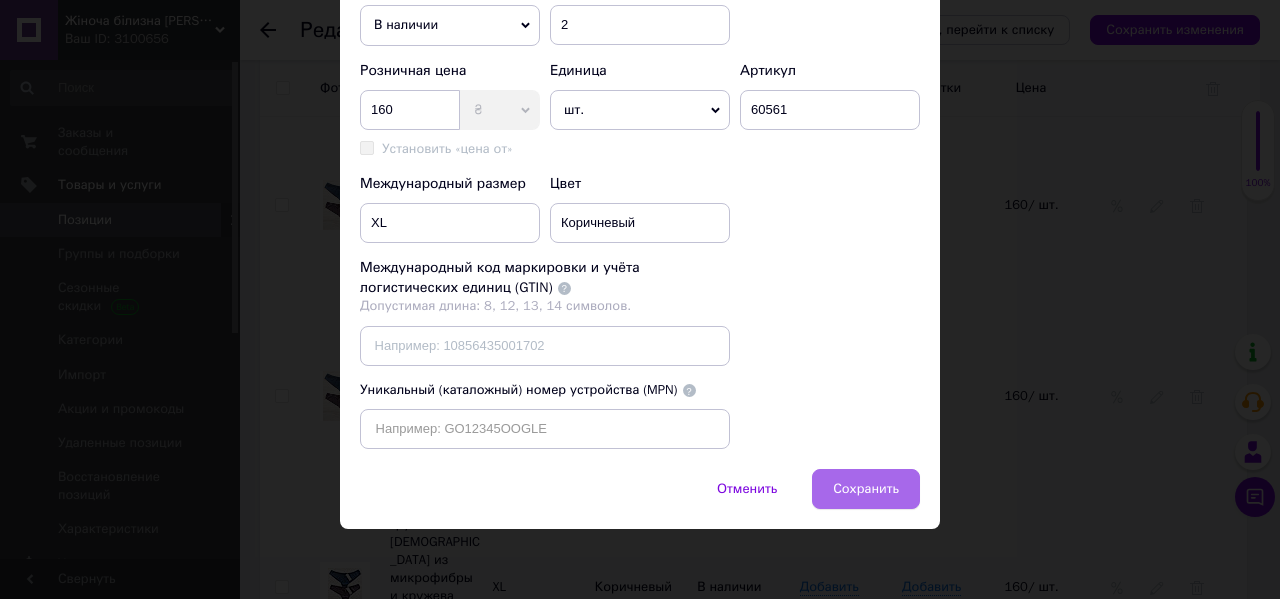 click on "Сохранить" at bounding box center (866, 489) 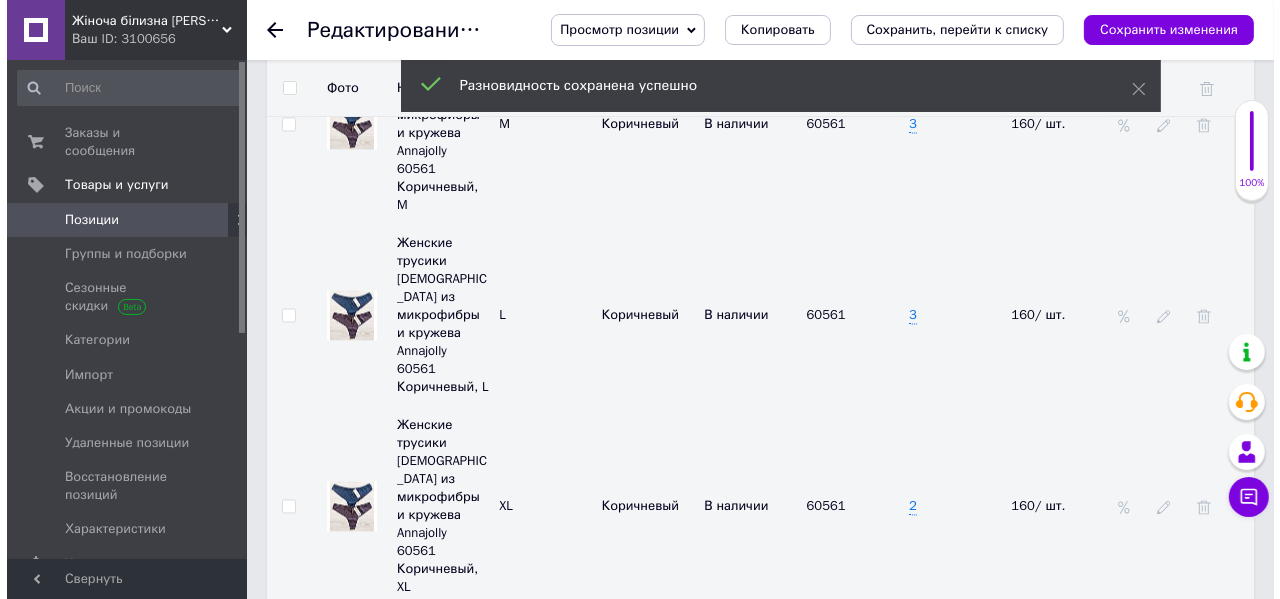 scroll, scrollTop: 3175, scrollLeft: 0, axis: vertical 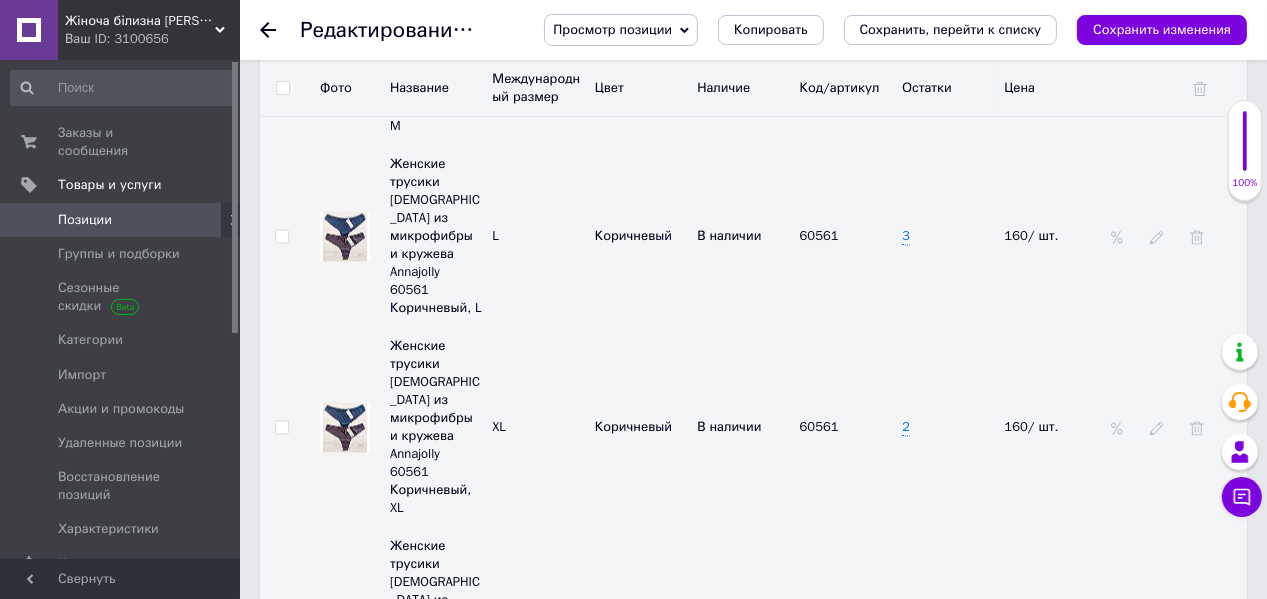 click 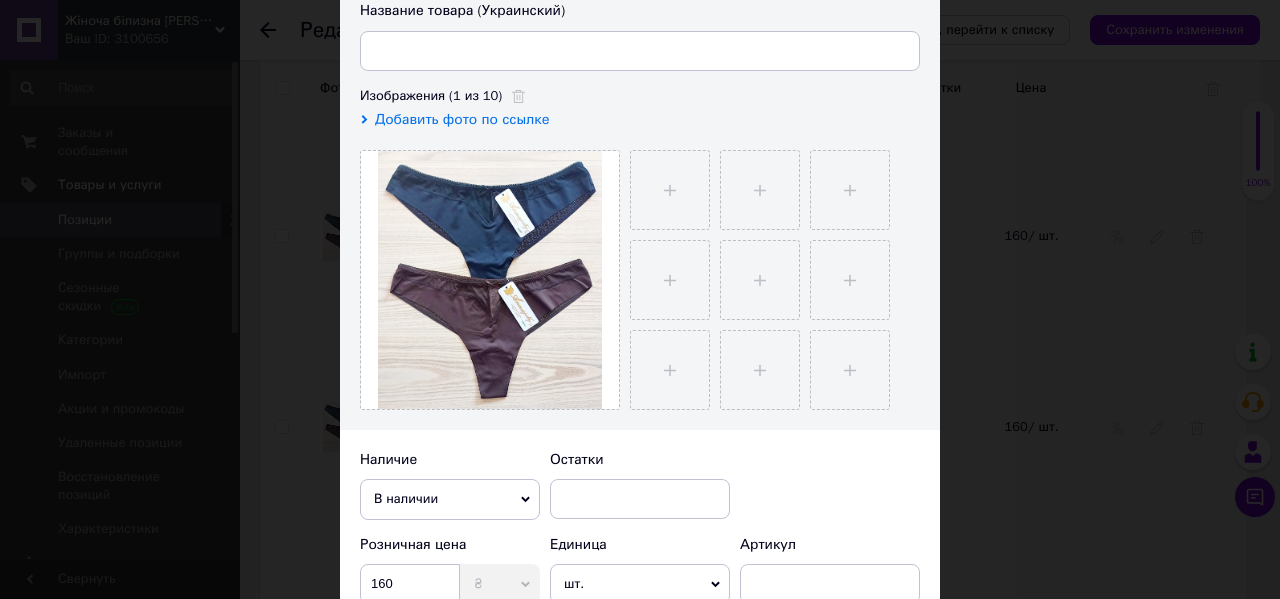 scroll, scrollTop: 320, scrollLeft: 0, axis: vertical 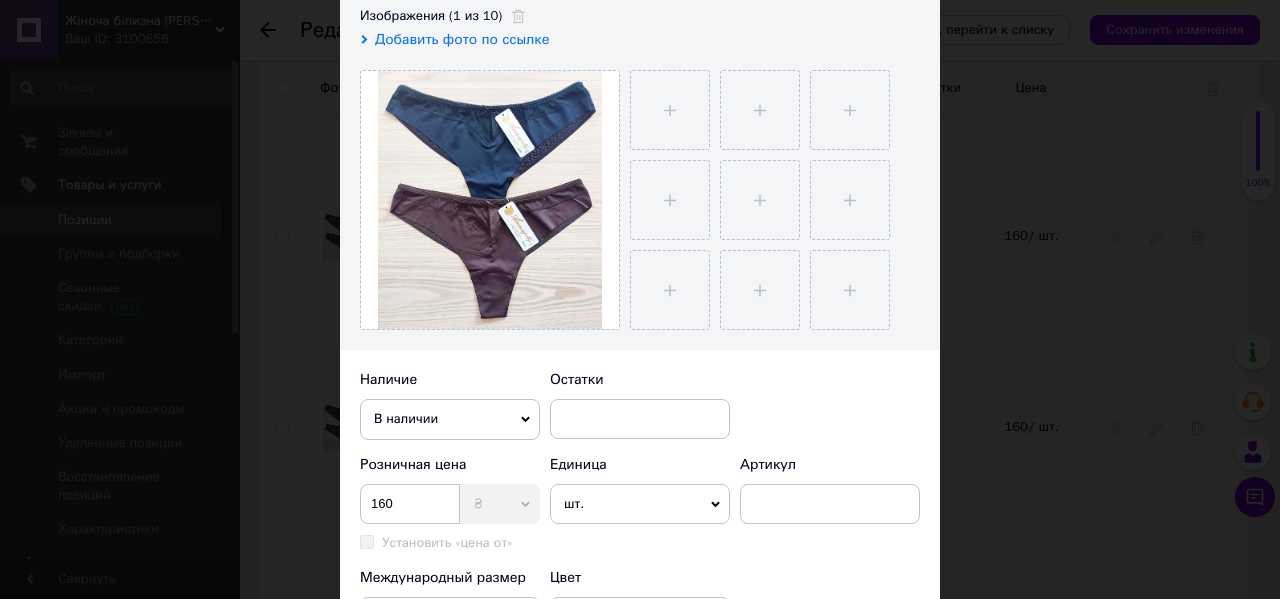 click 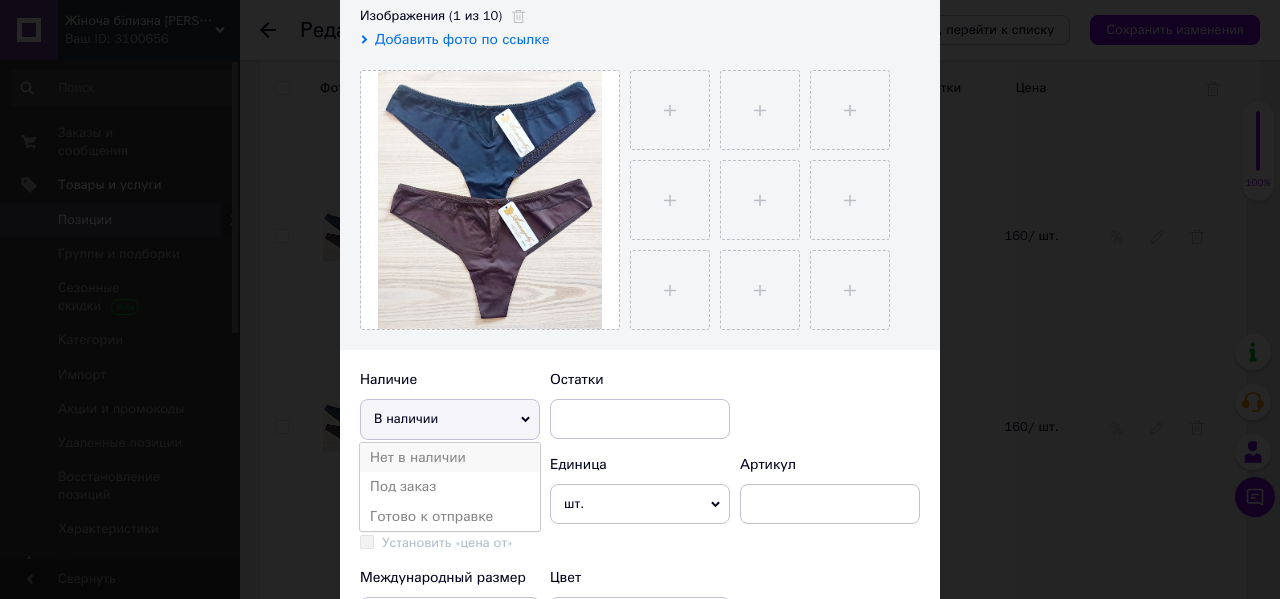 click on "Нет в наличии" at bounding box center [450, 458] 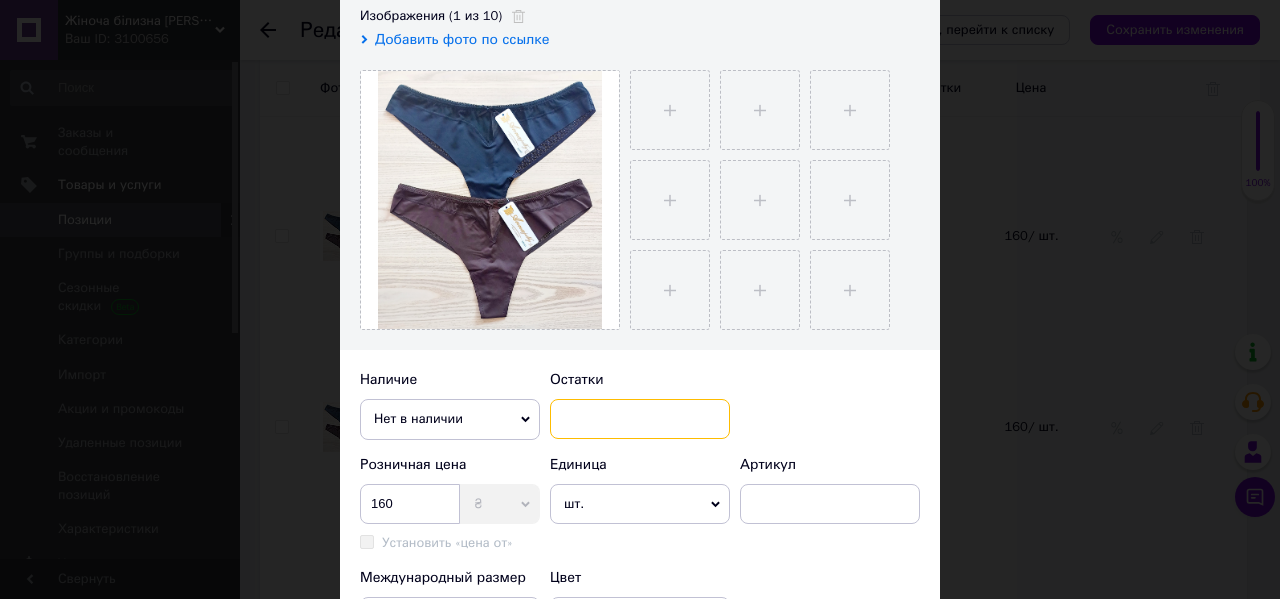 click at bounding box center [640, 419] 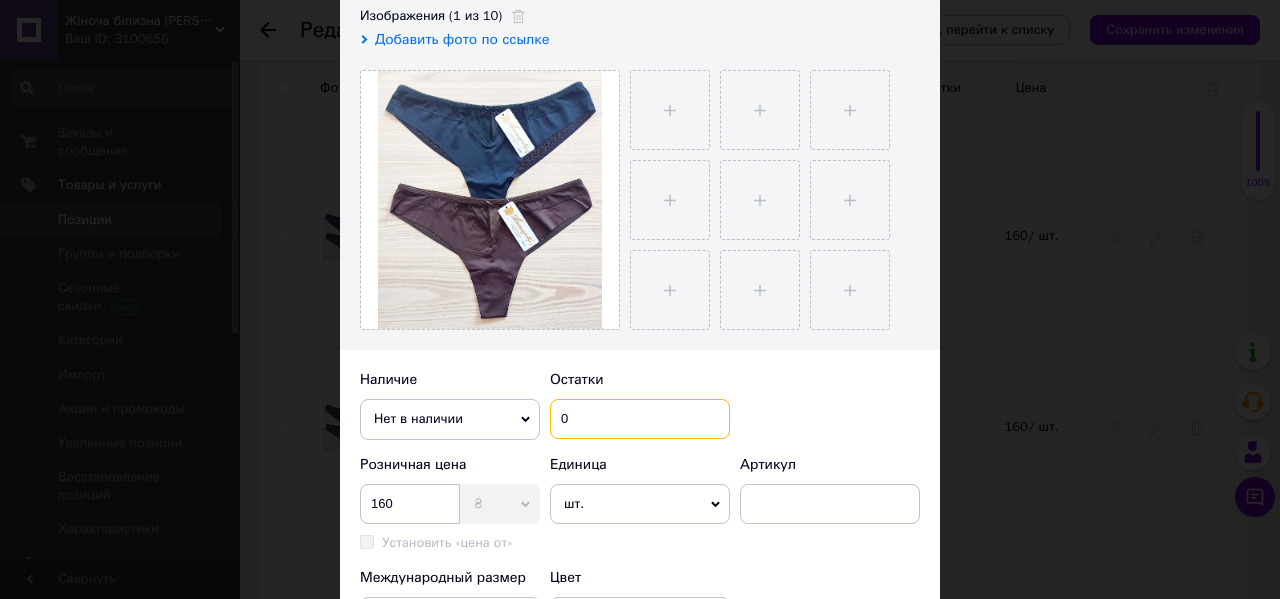 scroll, scrollTop: 400, scrollLeft: 0, axis: vertical 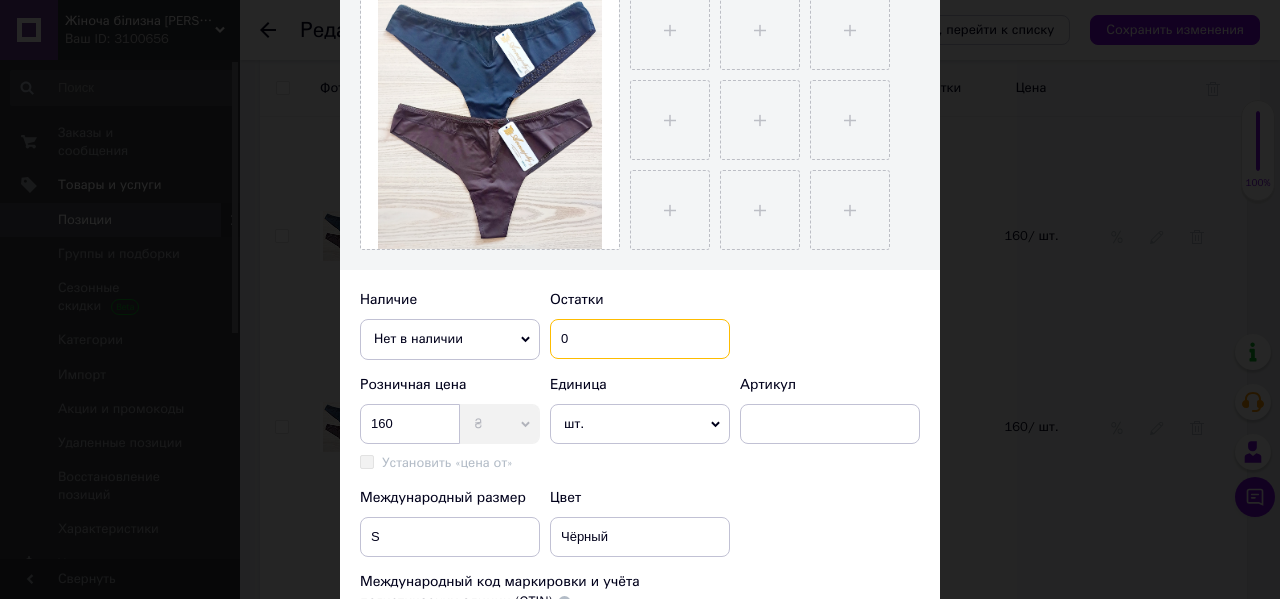 type on "0" 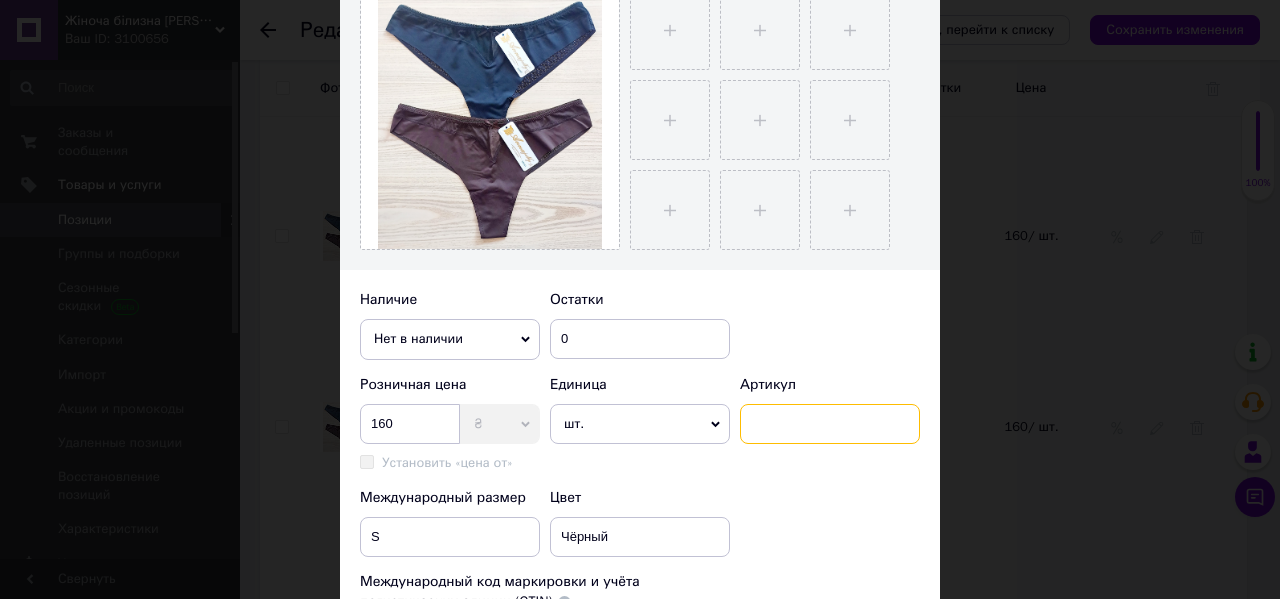 click at bounding box center [830, 424] 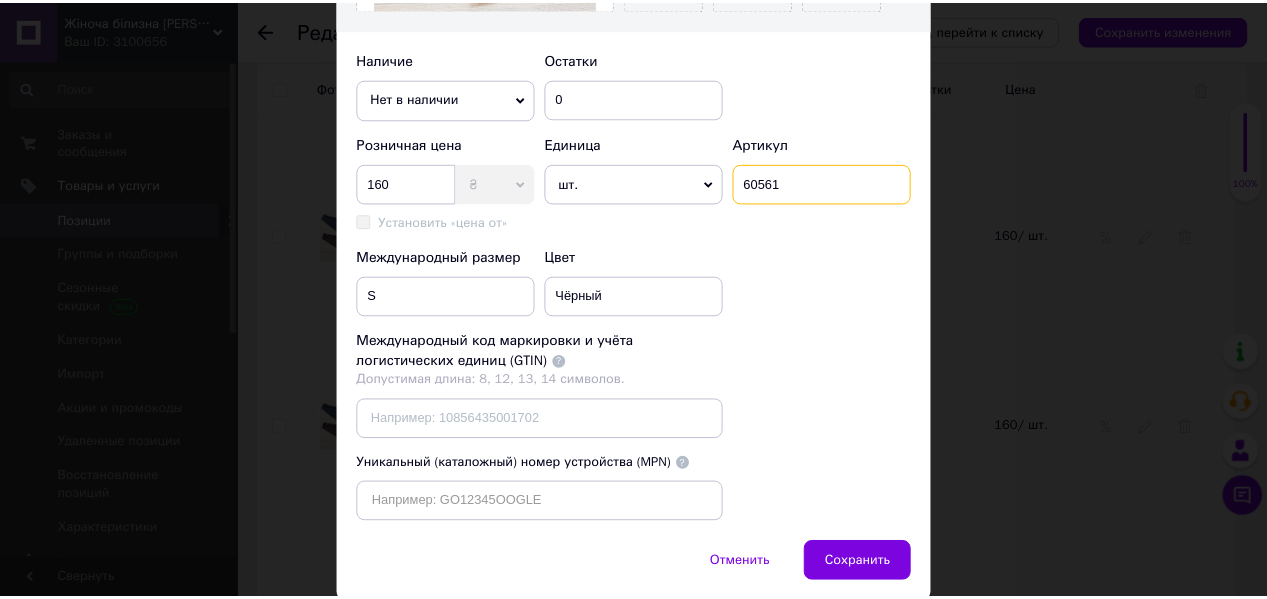 scroll, scrollTop: 720, scrollLeft: 0, axis: vertical 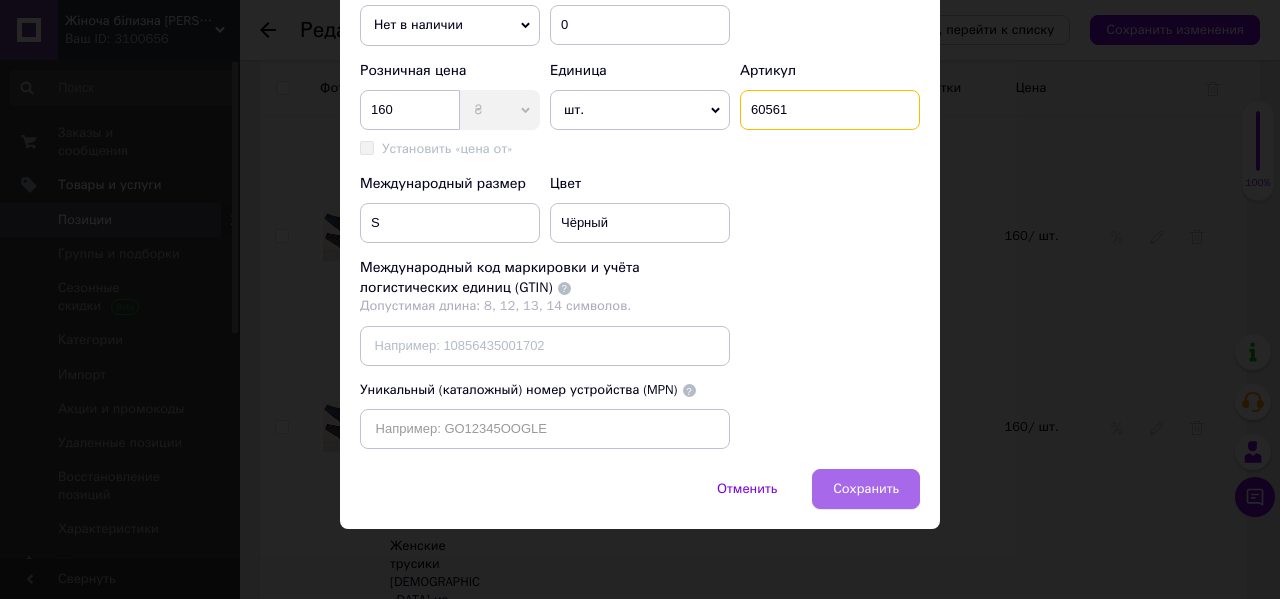 type on "60561" 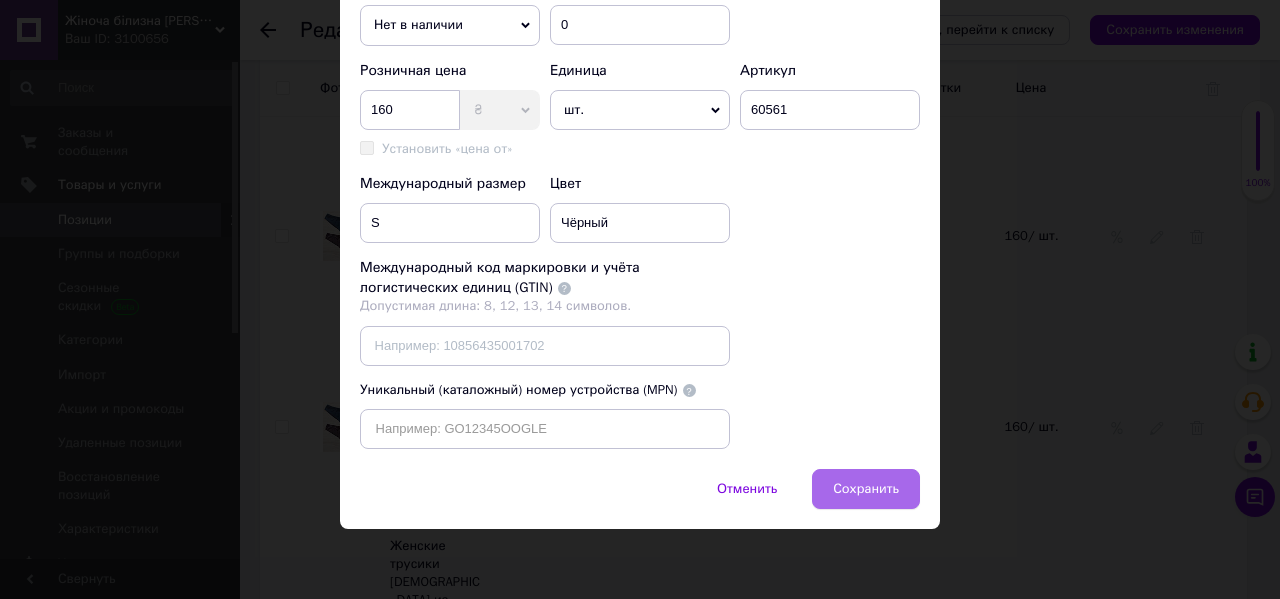 click on "Сохранить" at bounding box center [866, 489] 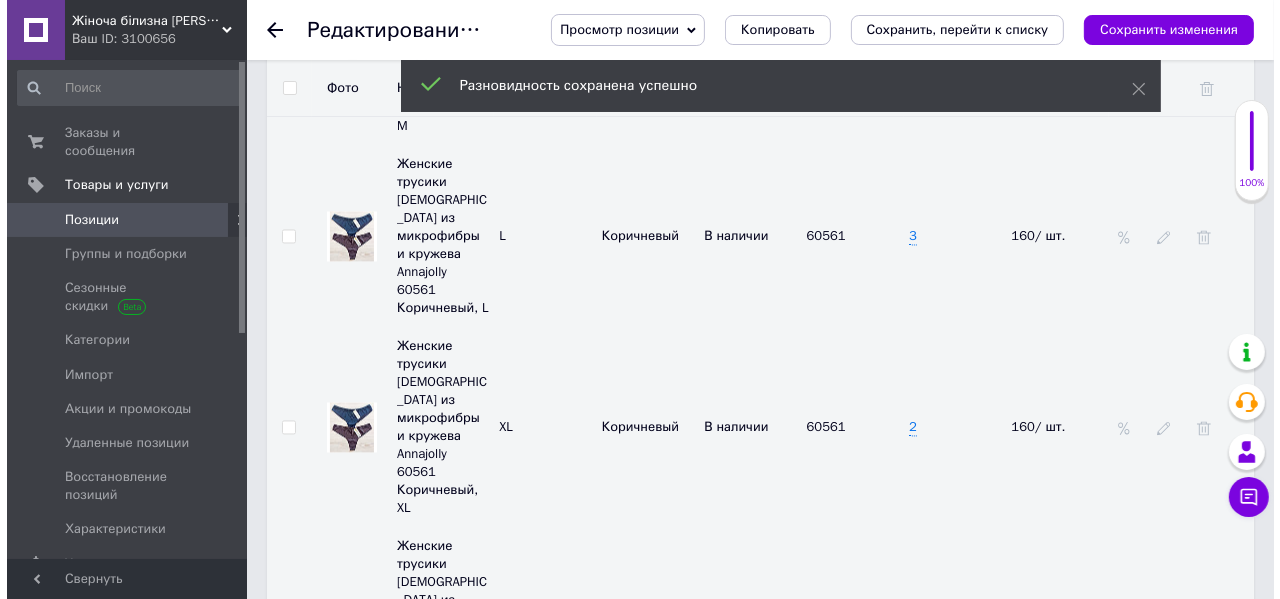 scroll, scrollTop: 3255, scrollLeft: 0, axis: vertical 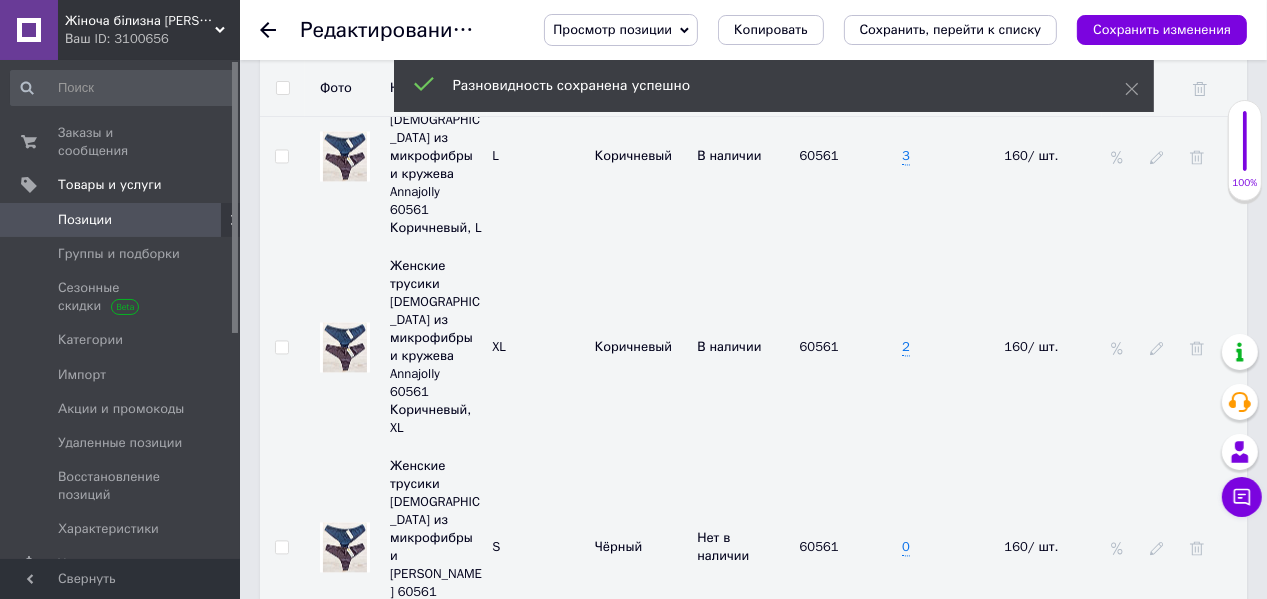 click 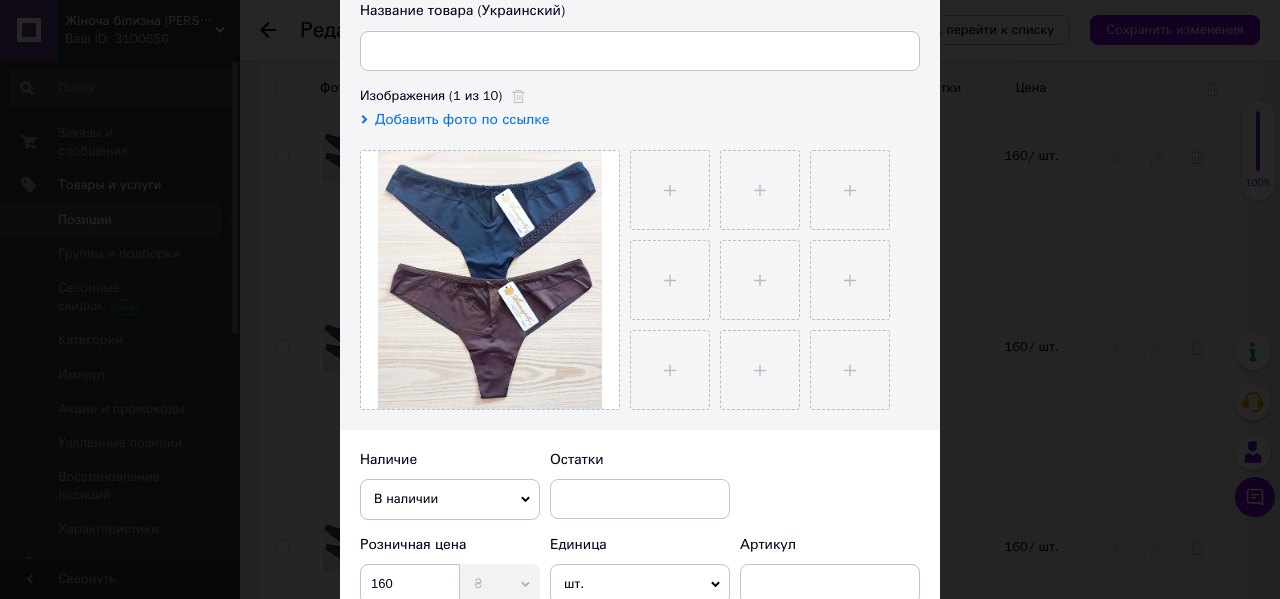 scroll, scrollTop: 320, scrollLeft: 0, axis: vertical 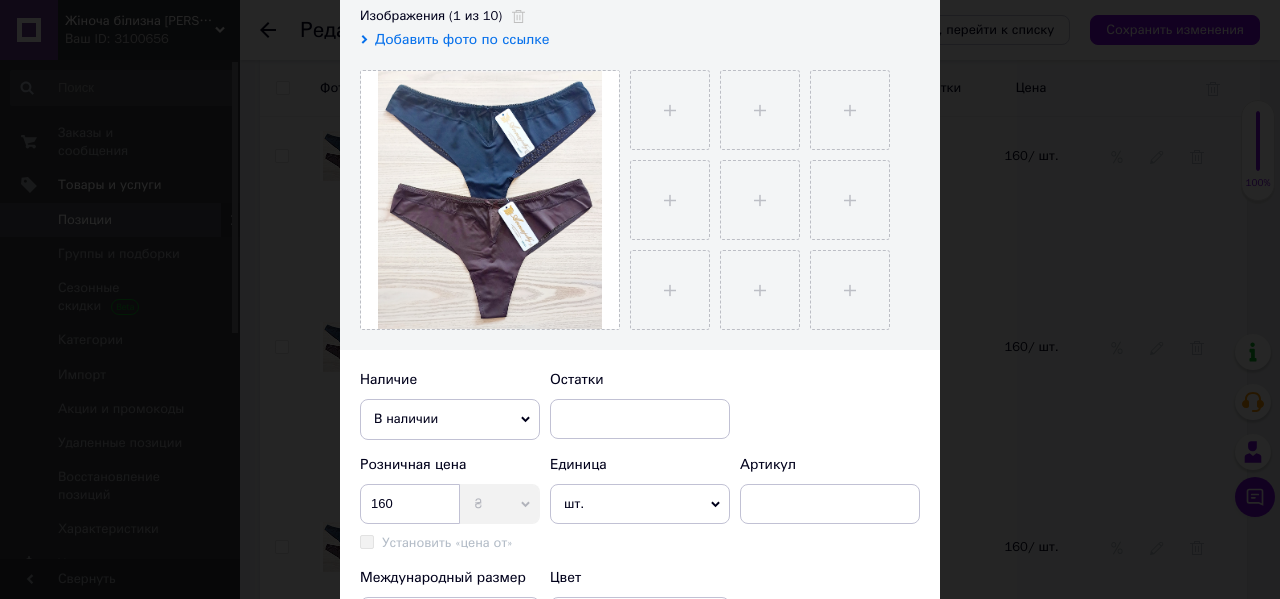 click 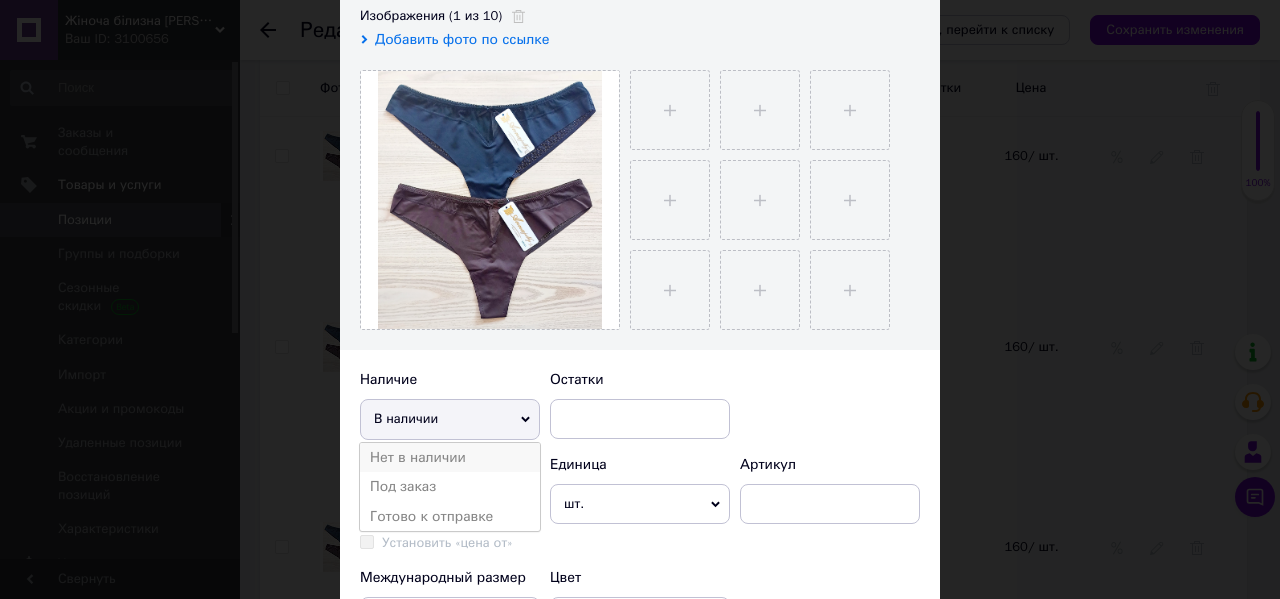 click on "Нет в наличии" at bounding box center [450, 458] 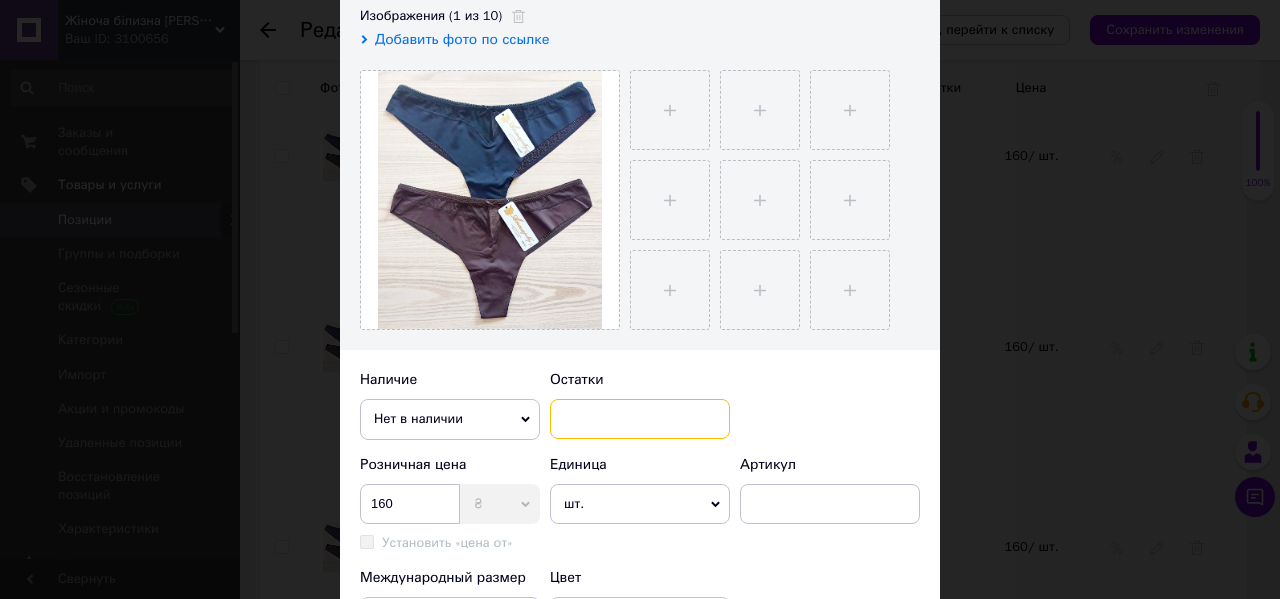 click at bounding box center (640, 419) 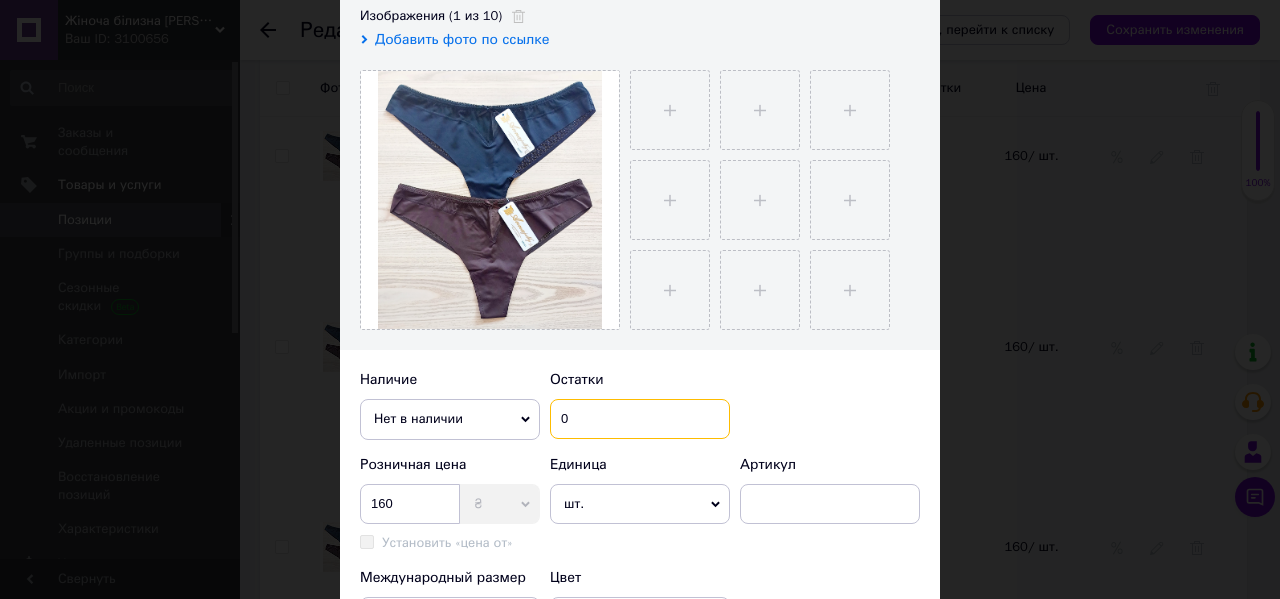 scroll, scrollTop: 480, scrollLeft: 0, axis: vertical 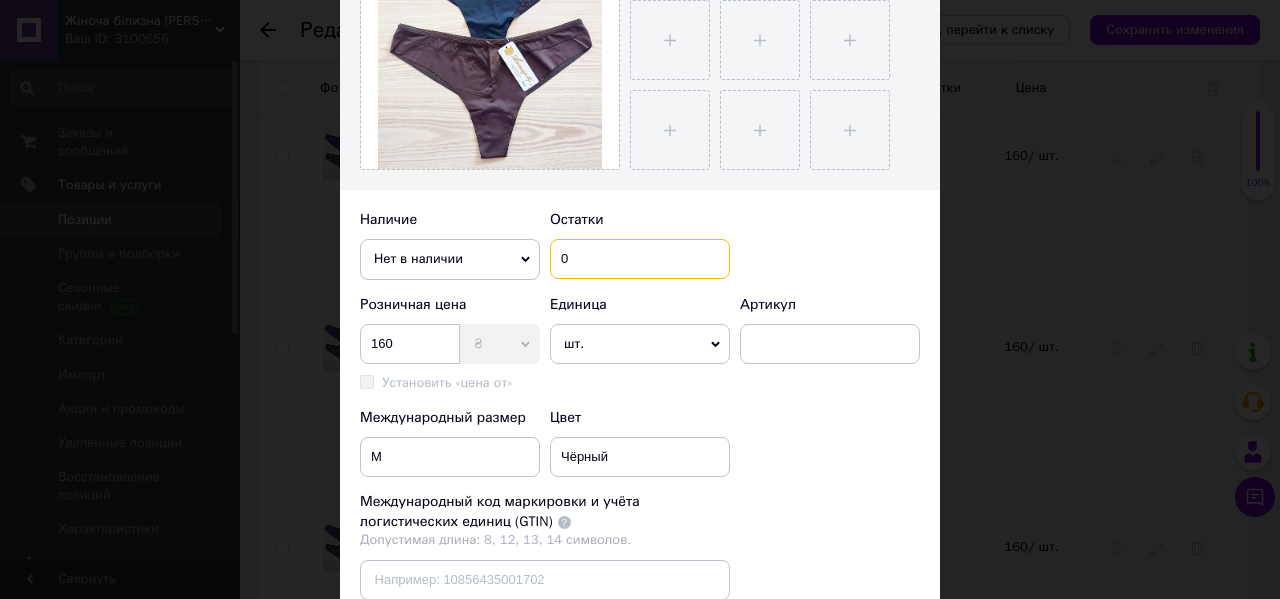 type on "0" 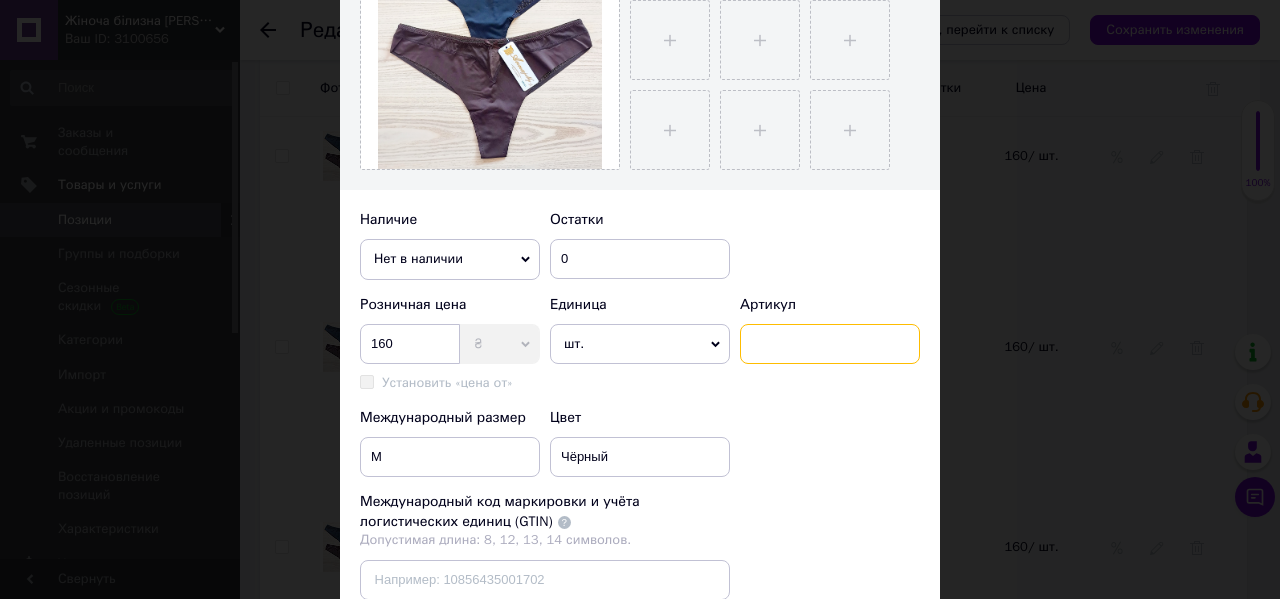 click at bounding box center (830, 344) 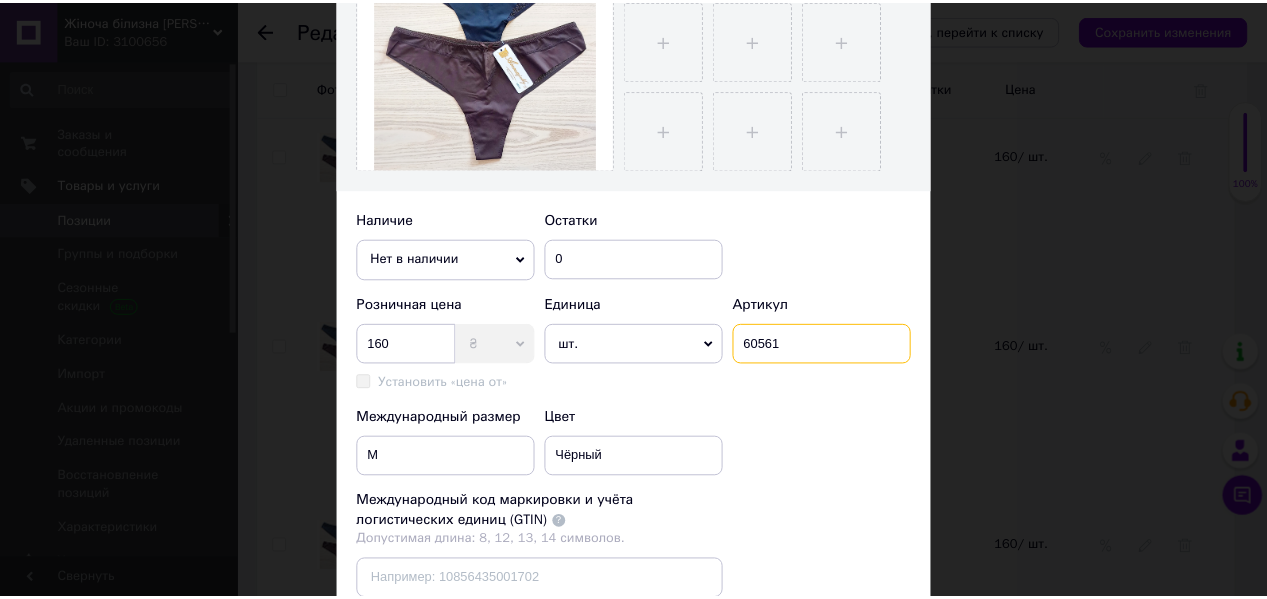 scroll, scrollTop: 720, scrollLeft: 0, axis: vertical 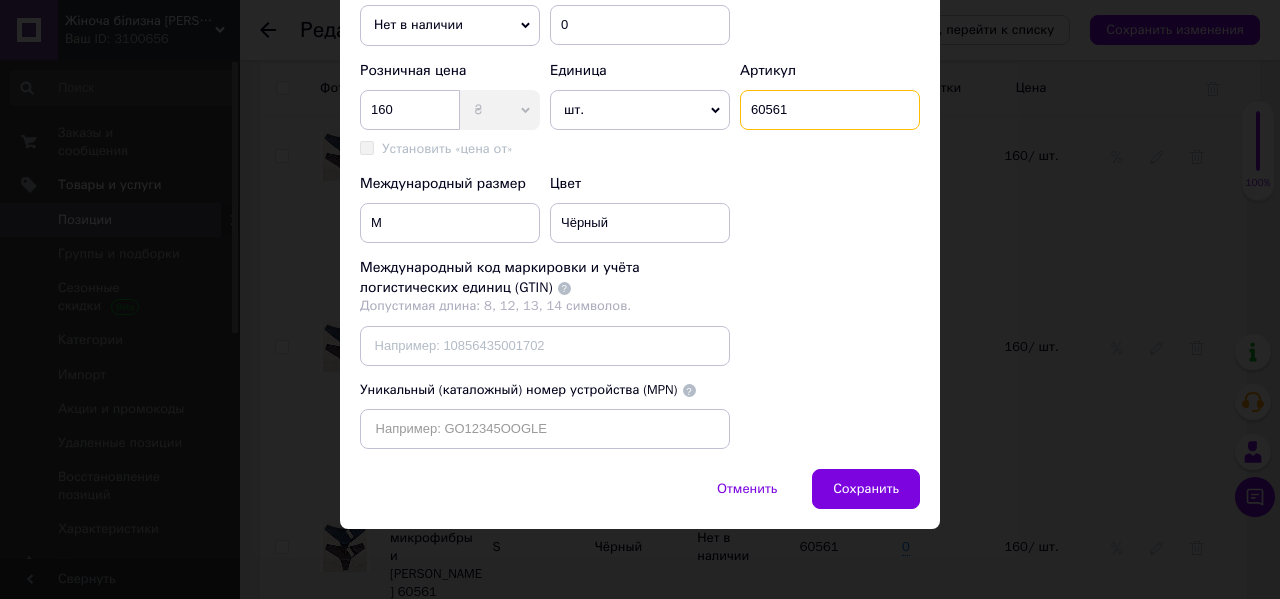 type on "60561" 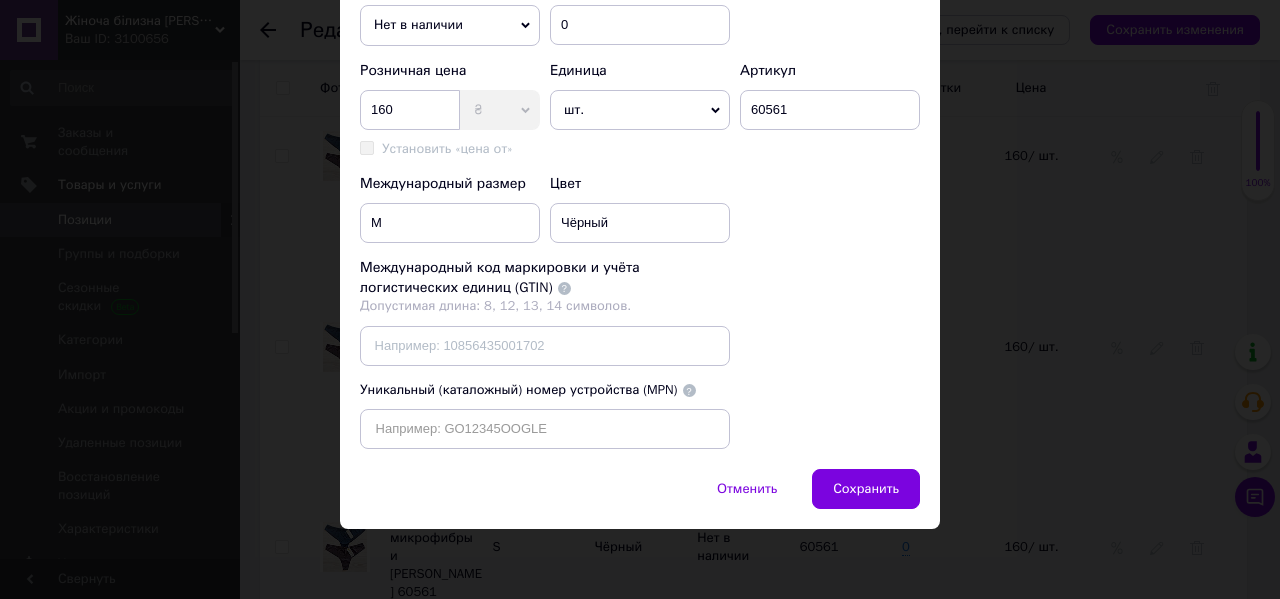 click on "Сохранить" at bounding box center [866, 489] 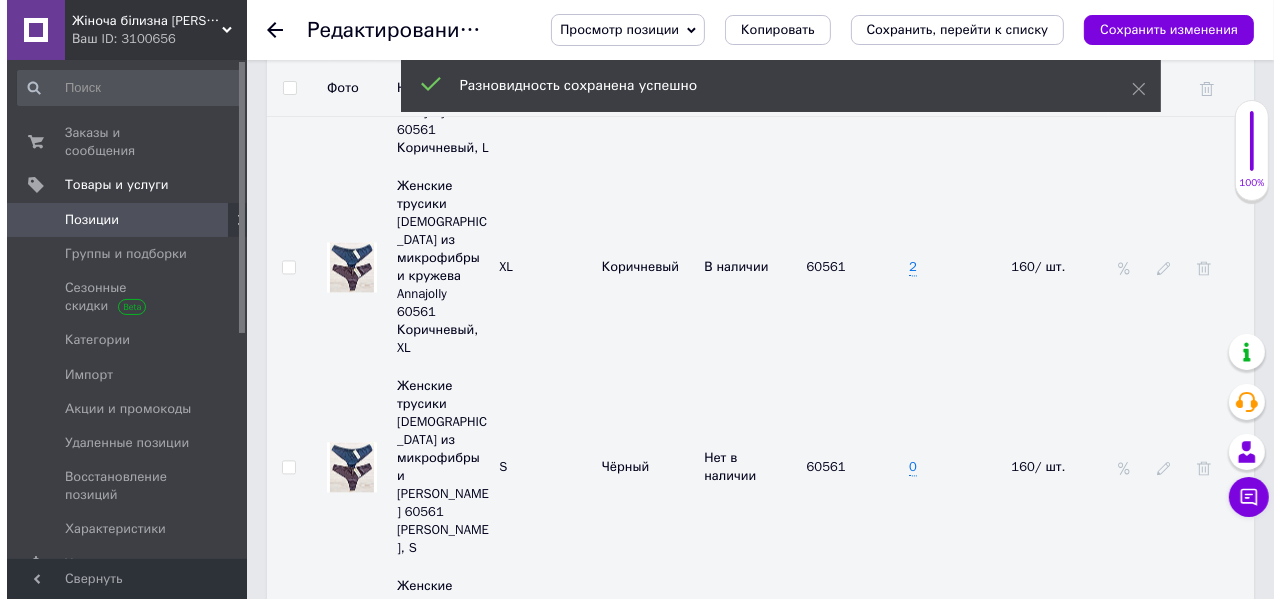 scroll, scrollTop: 3415, scrollLeft: 0, axis: vertical 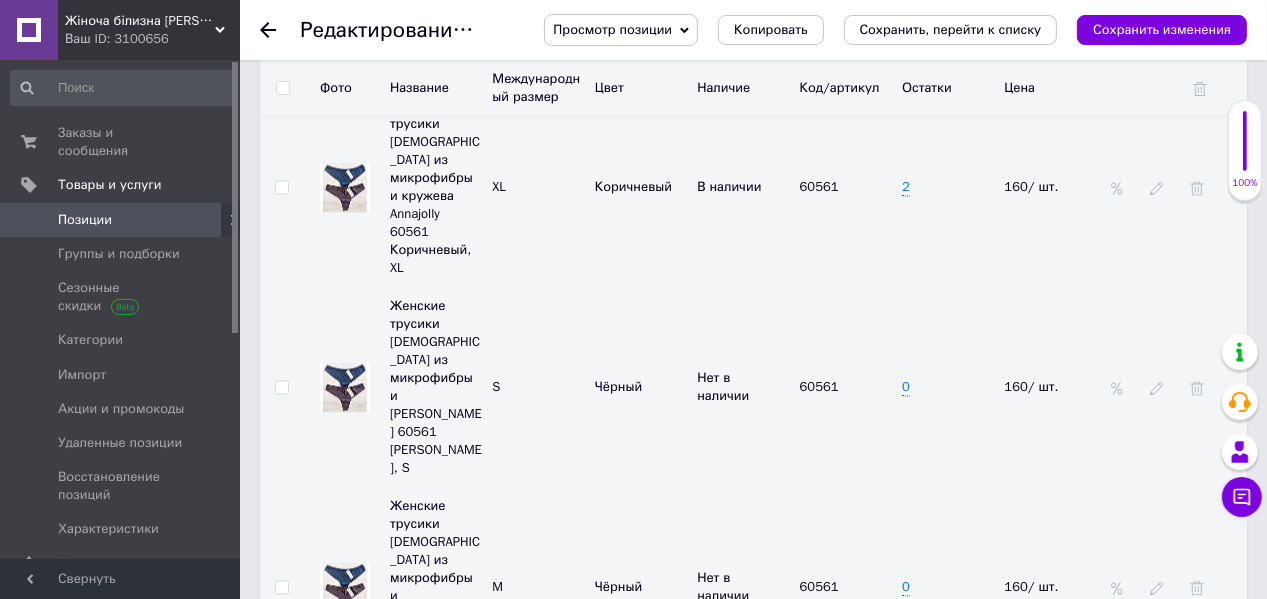 click 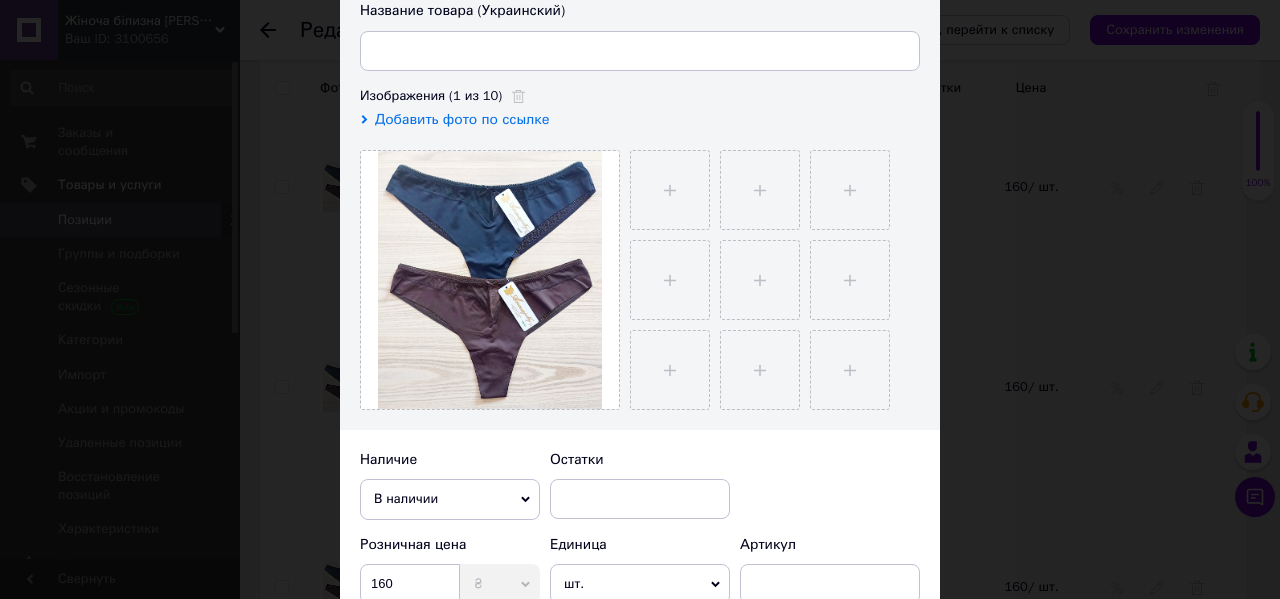 scroll, scrollTop: 320, scrollLeft: 0, axis: vertical 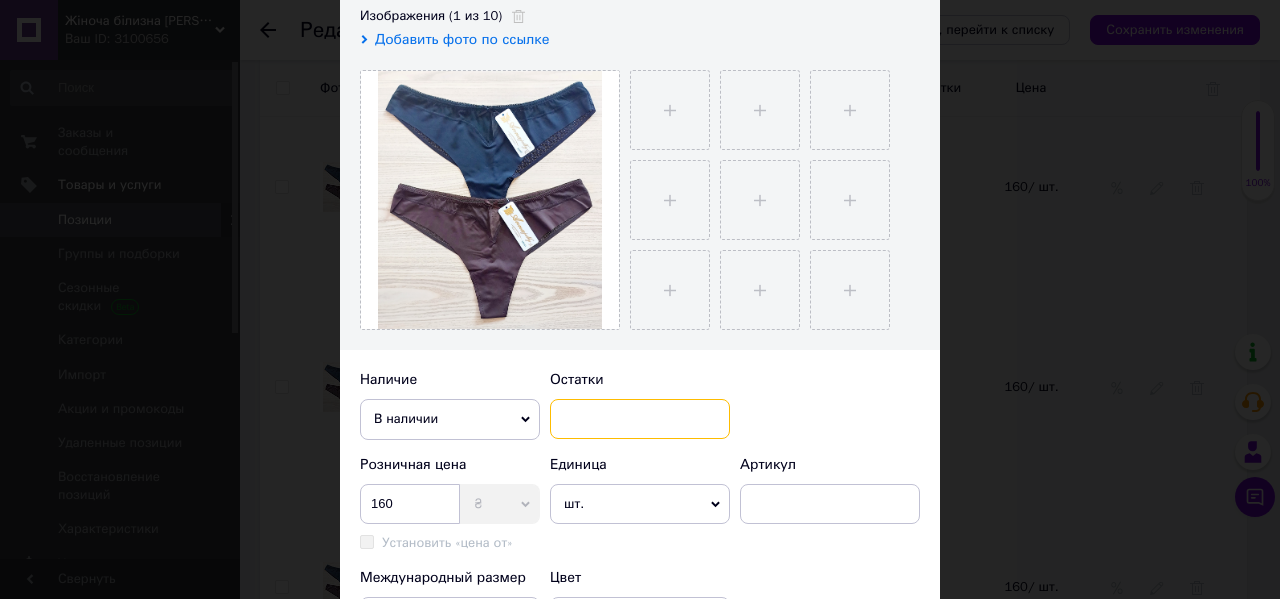 click at bounding box center [640, 419] 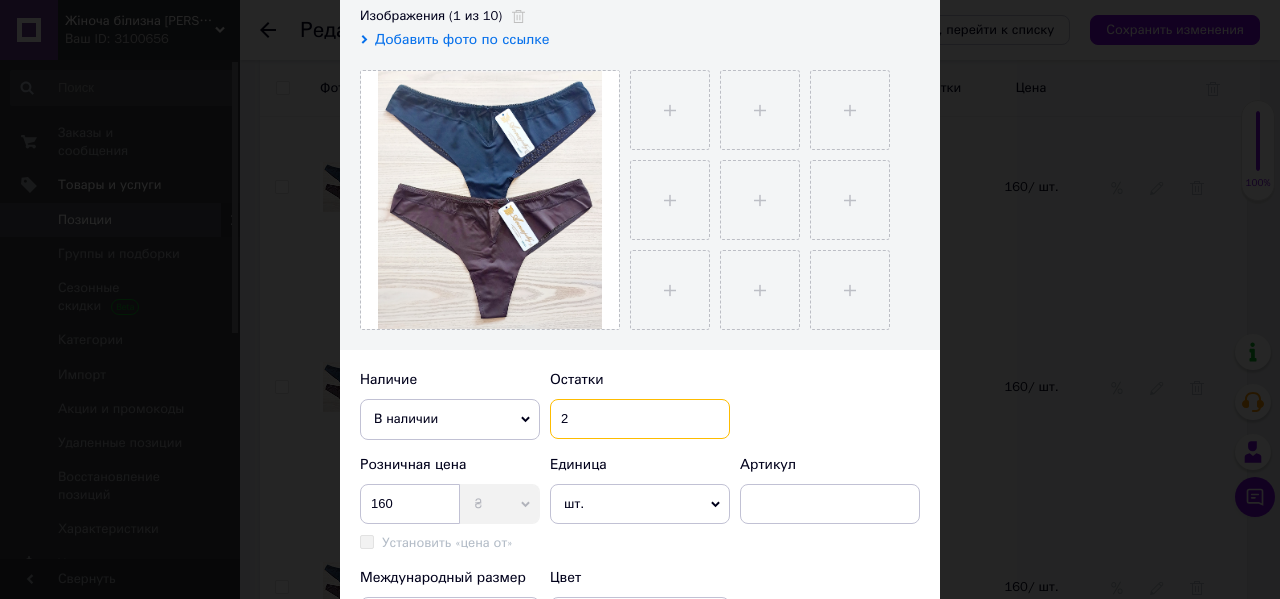 scroll, scrollTop: 480, scrollLeft: 0, axis: vertical 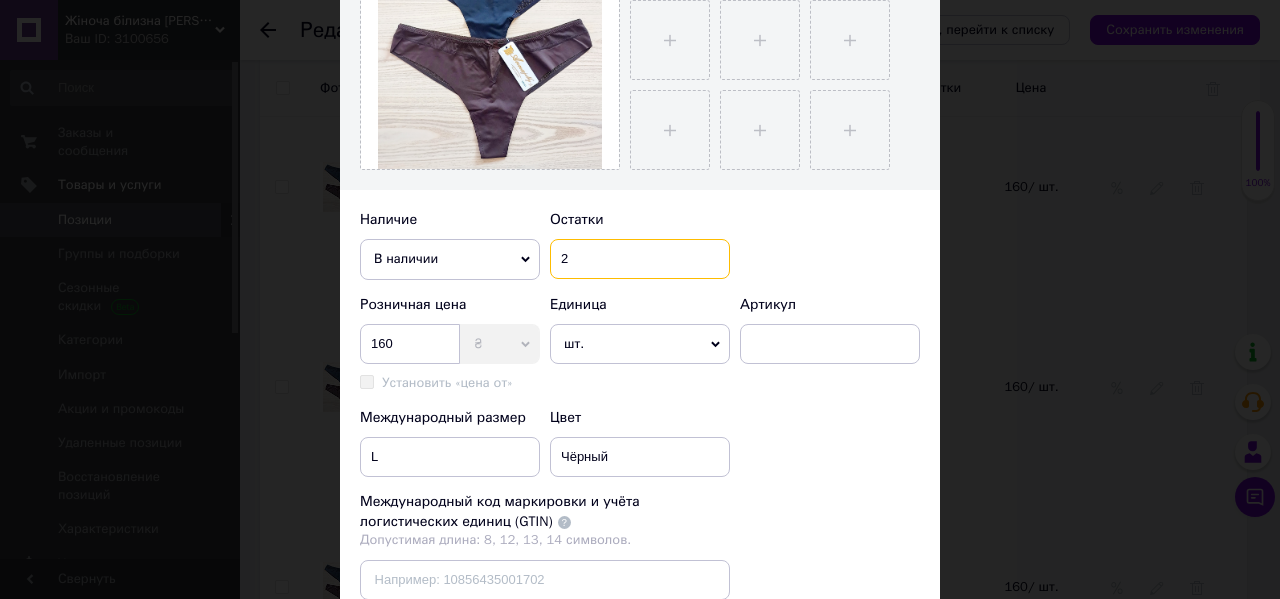 type on "2" 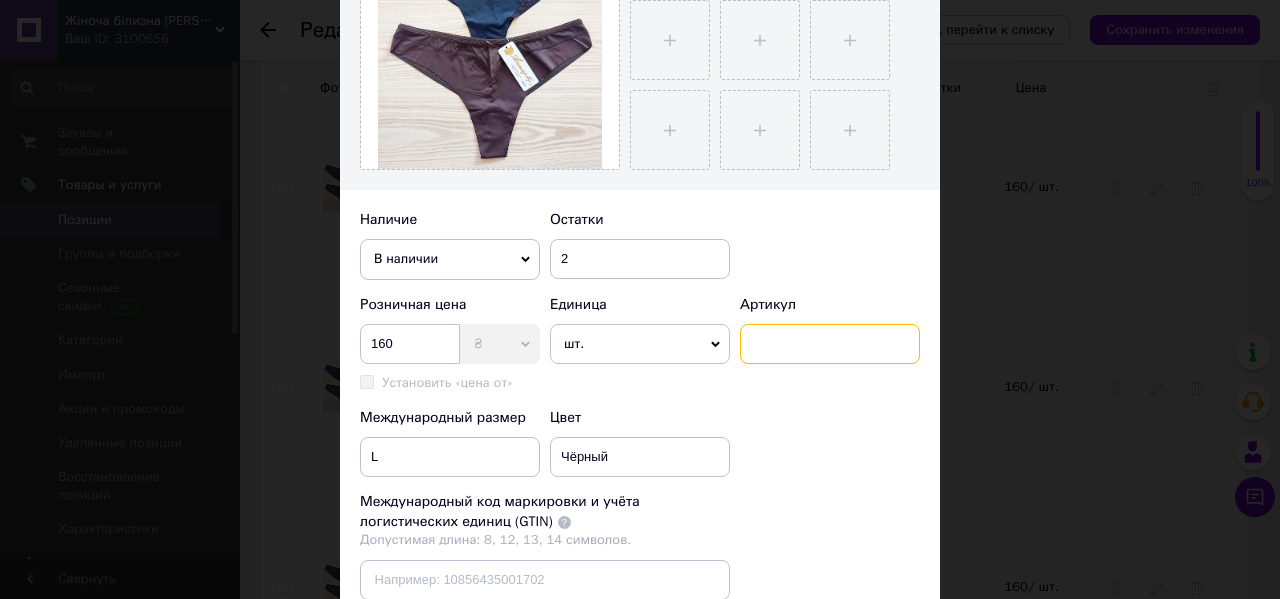 click at bounding box center (830, 344) 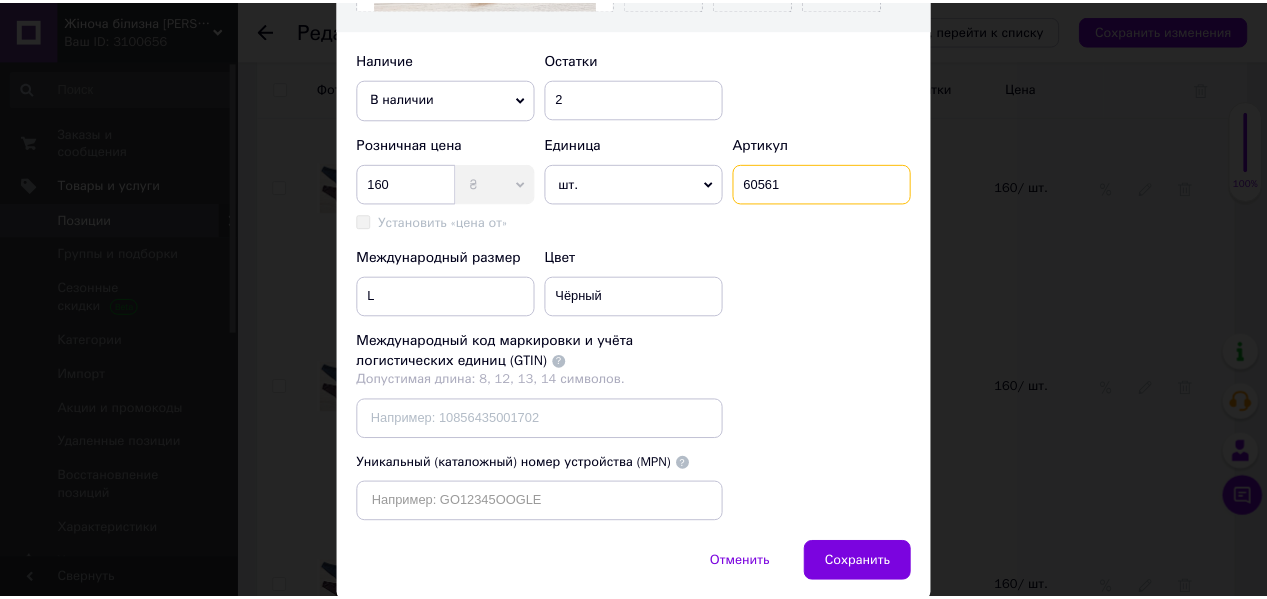scroll, scrollTop: 720, scrollLeft: 0, axis: vertical 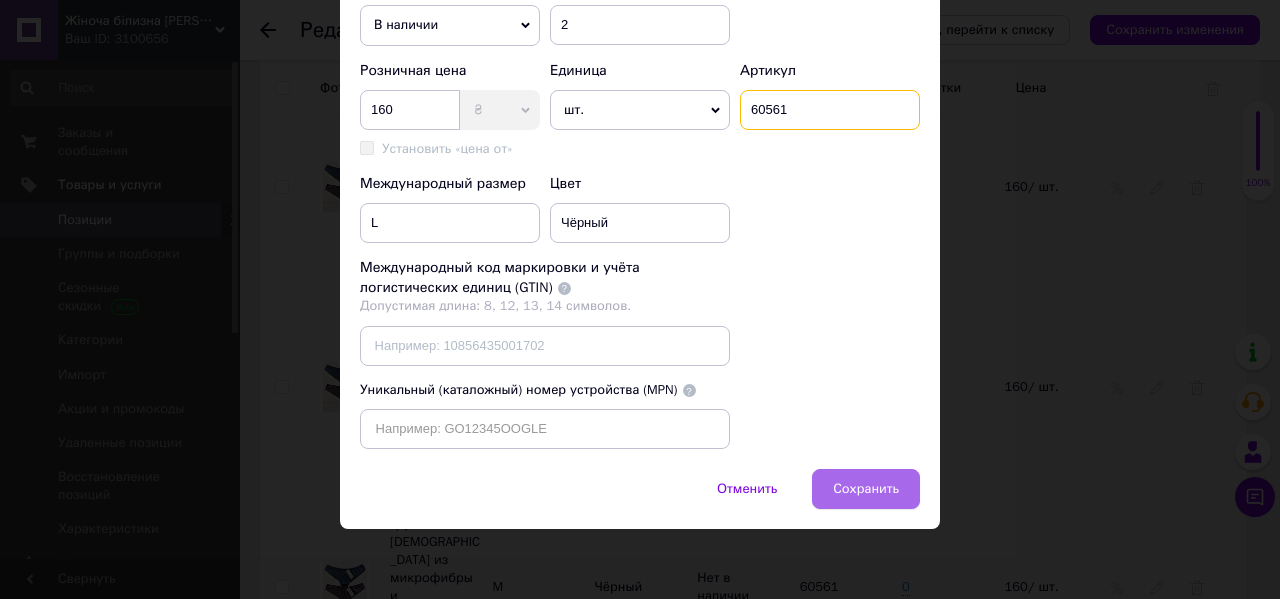 type on "60561" 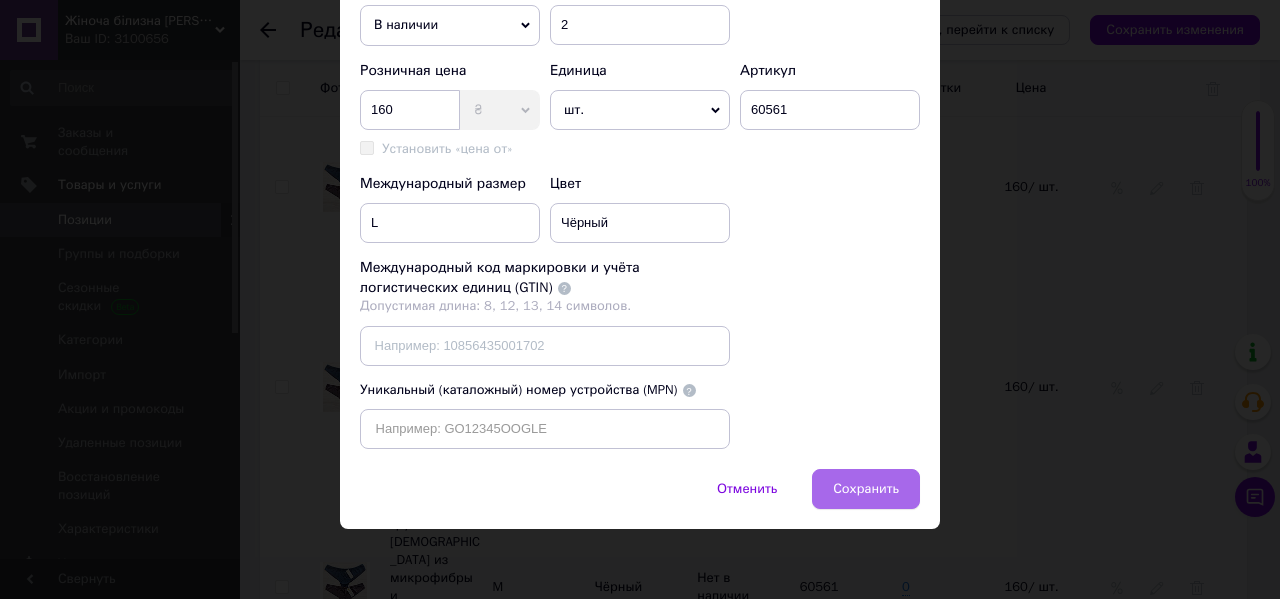 click on "Сохранить" at bounding box center [866, 489] 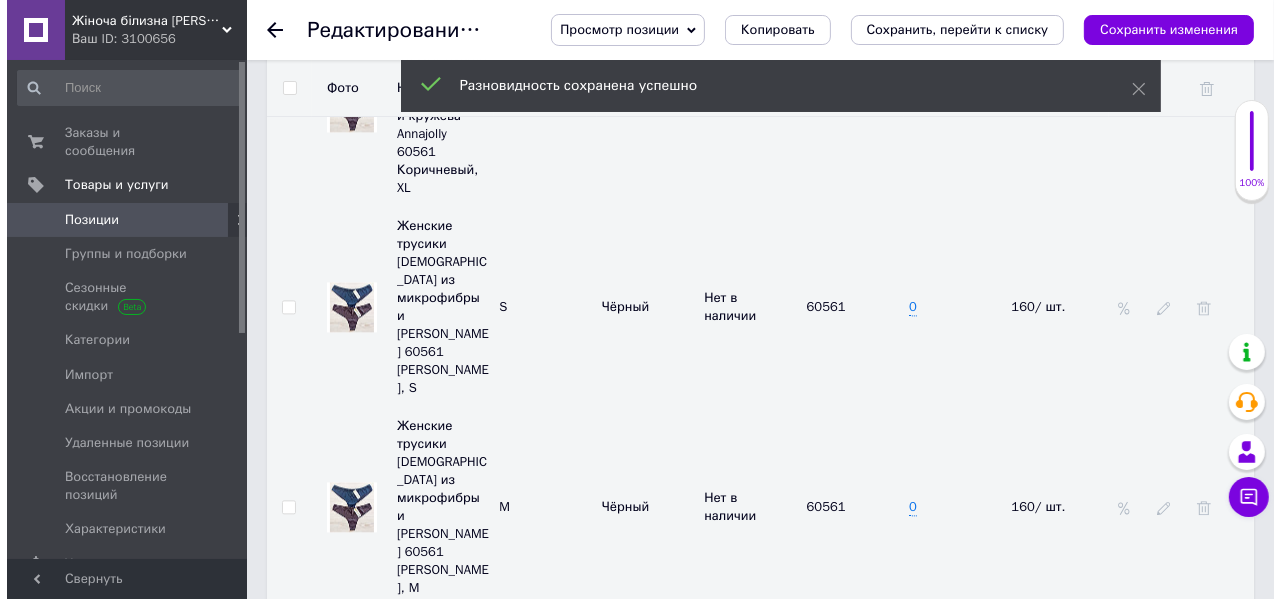 scroll, scrollTop: 3575, scrollLeft: 0, axis: vertical 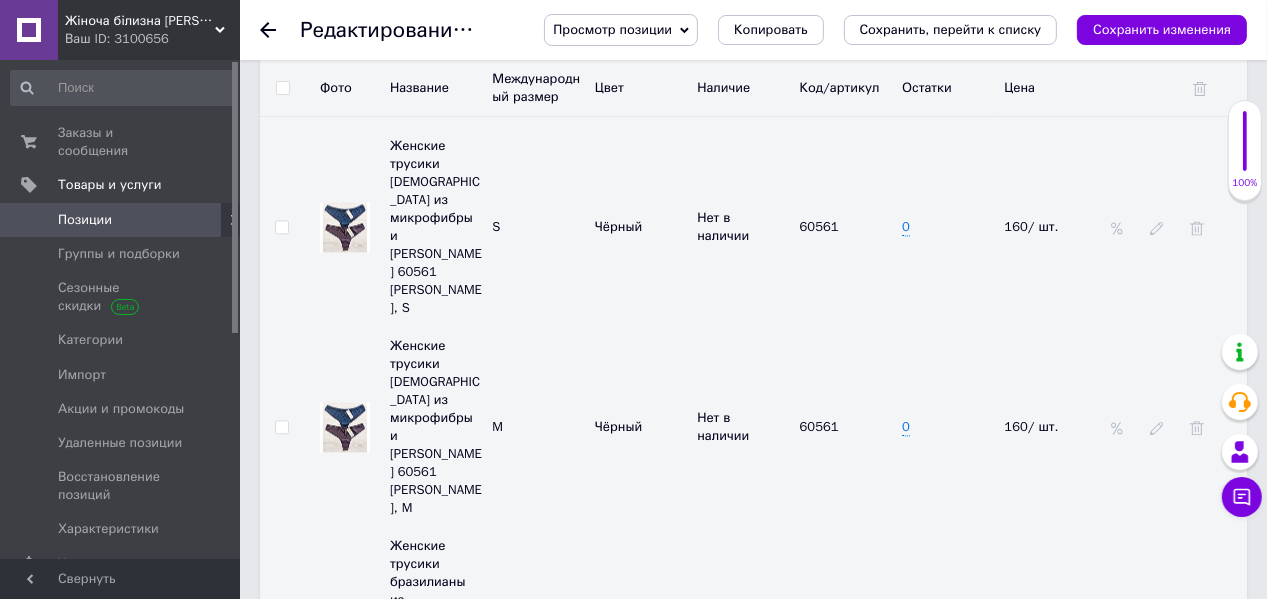 click 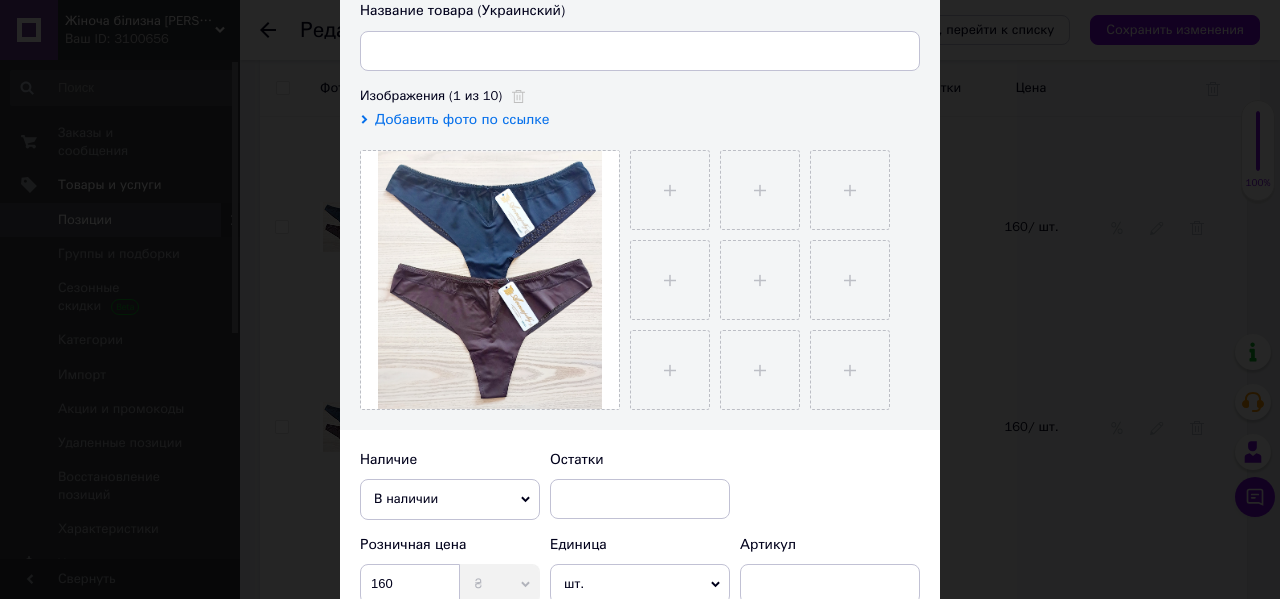 scroll, scrollTop: 320, scrollLeft: 0, axis: vertical 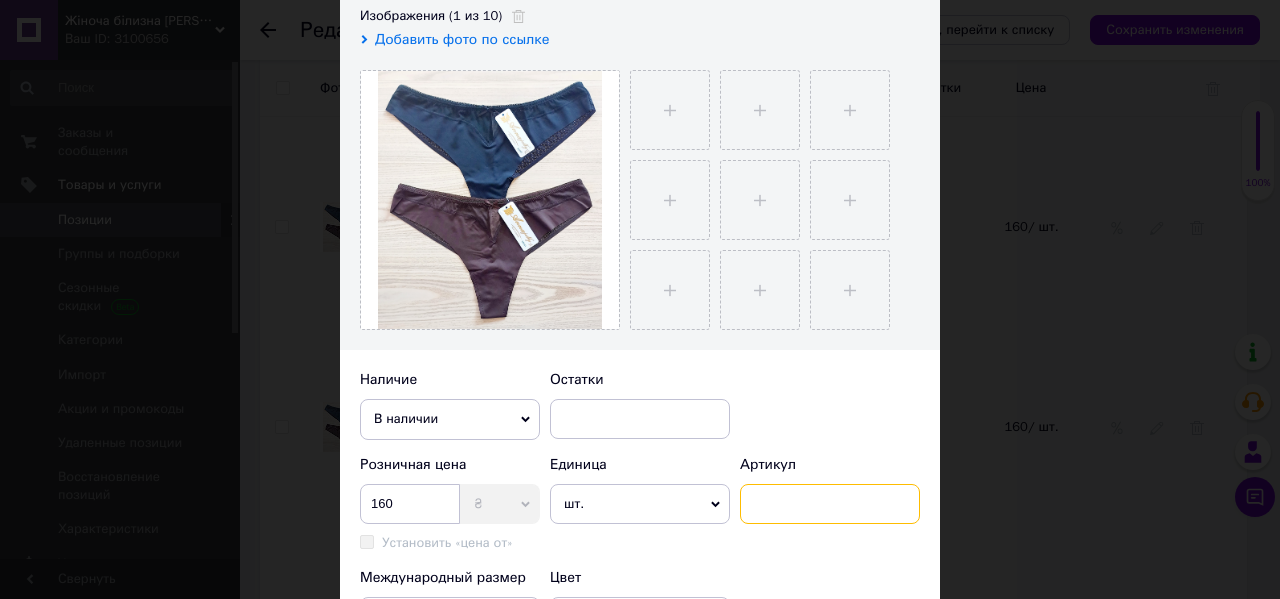 click at bounding box center [830, 504] 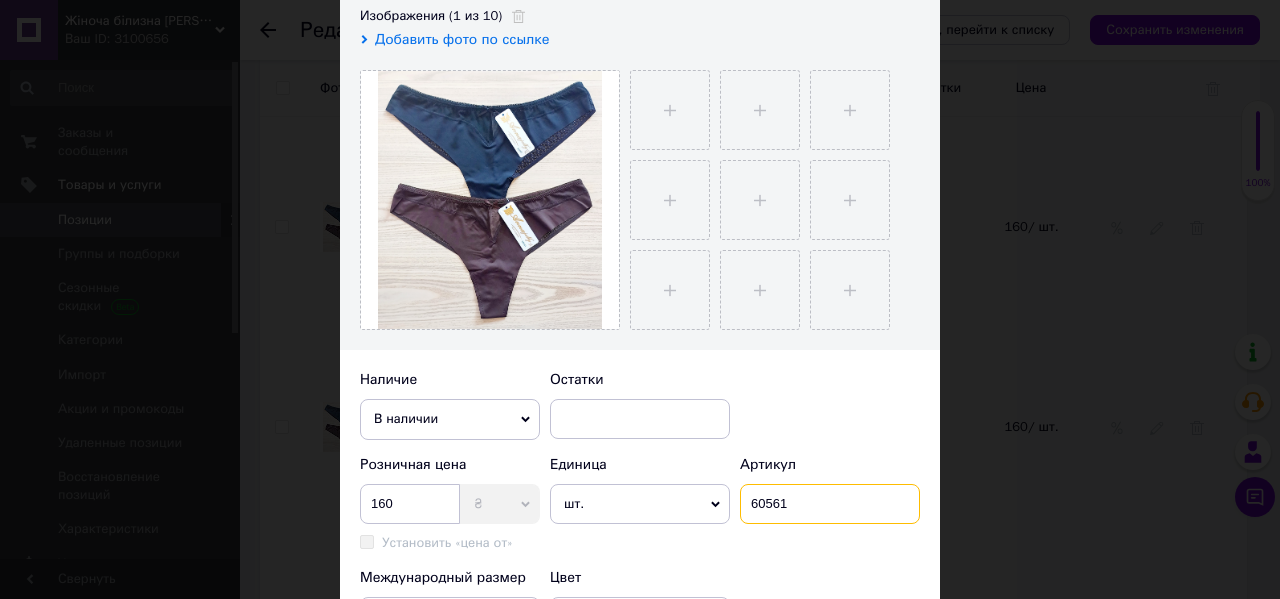 type on "60561" 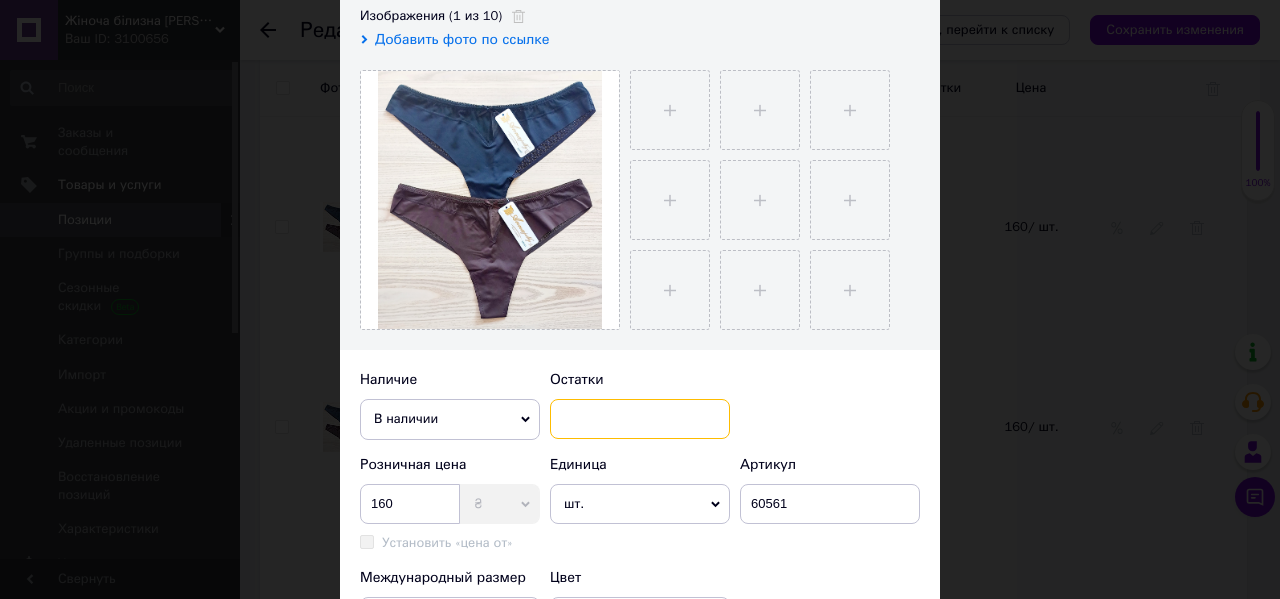 click at bounding box center (640, 419) 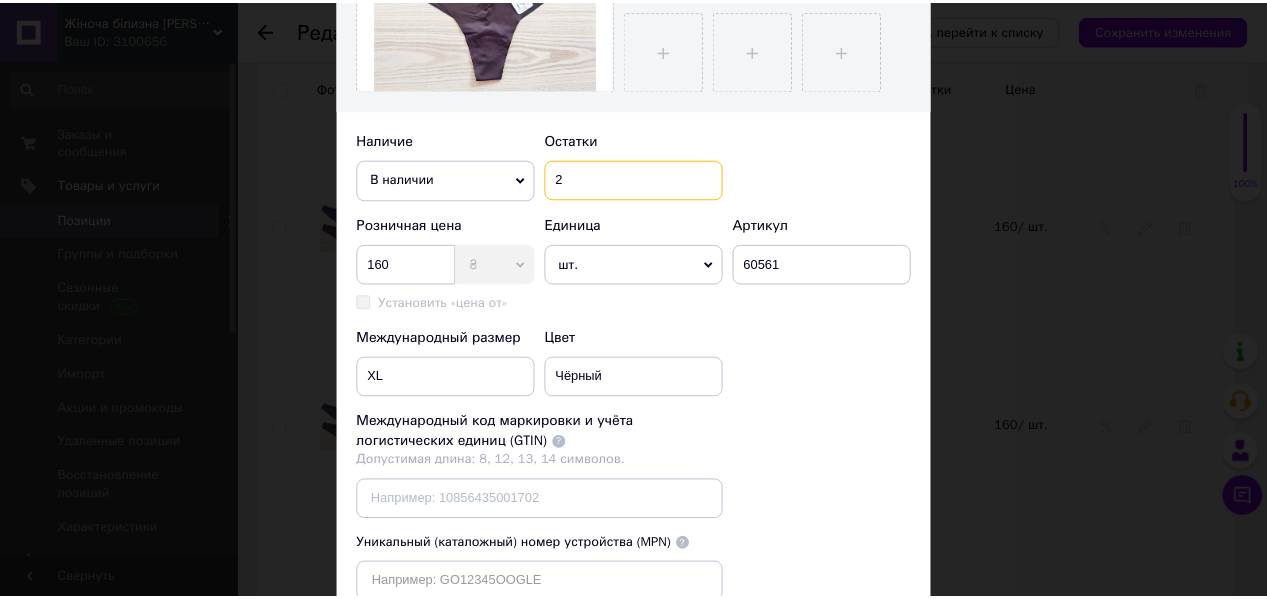 scroll, scrollTop: 720, scrollLeft: 0, axis: vertical 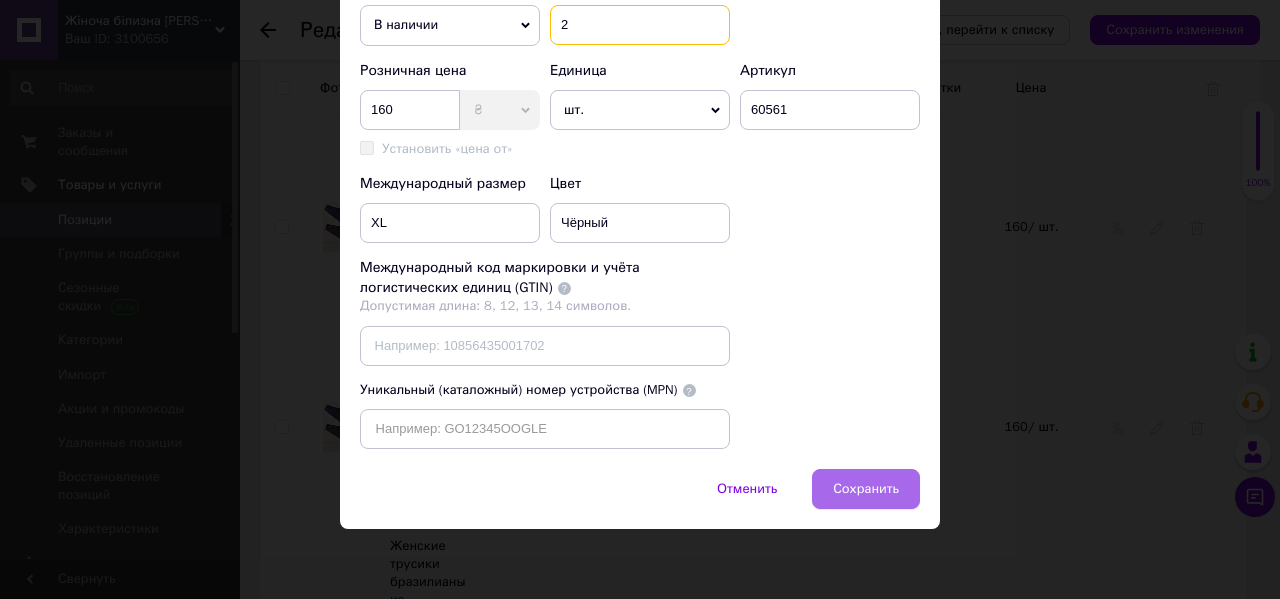 type on "2" 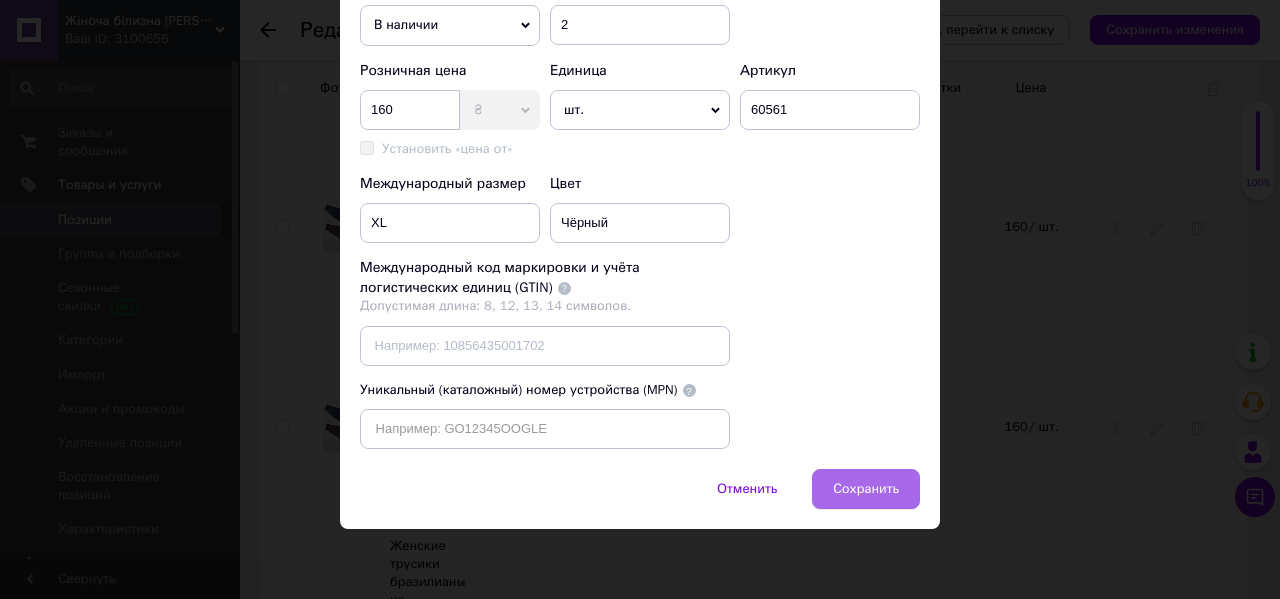 click on "Сохранить" at bounding box center (866, 489) 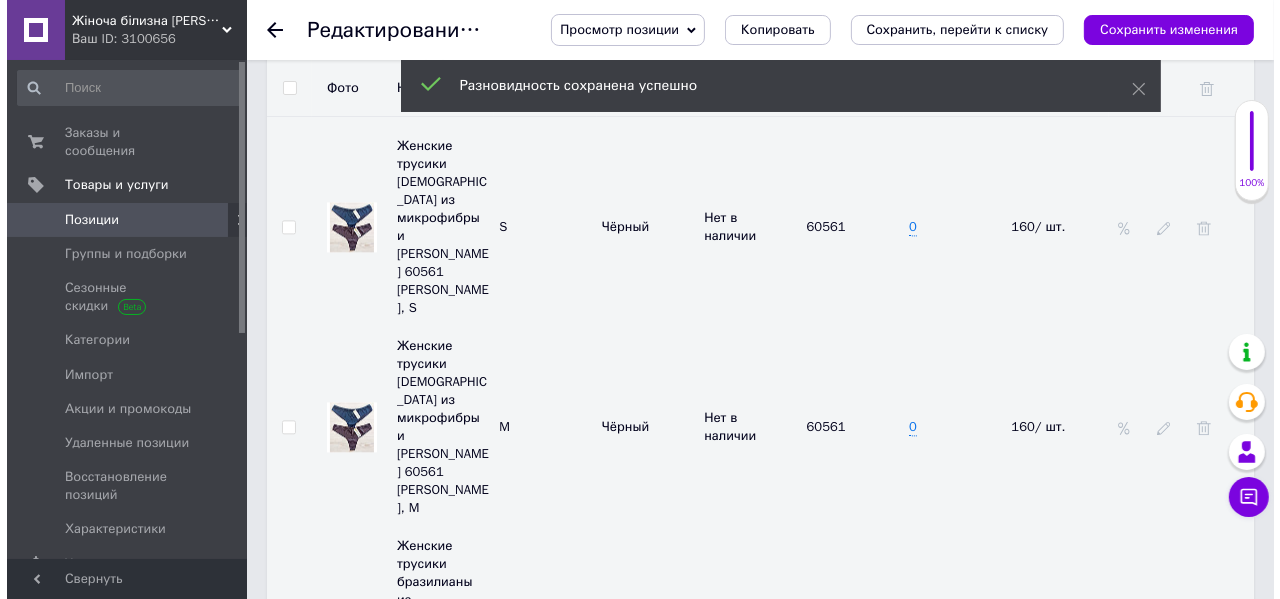 scroll, scrollTop: 3655, scrollLeft: 0, axis: vertical 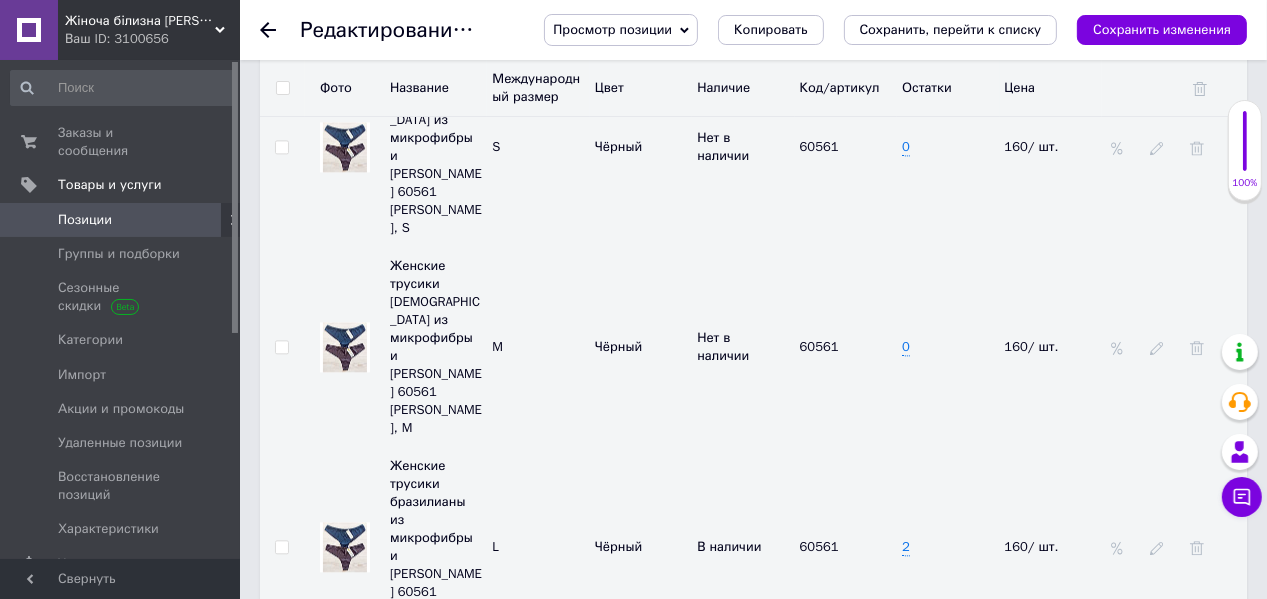 click 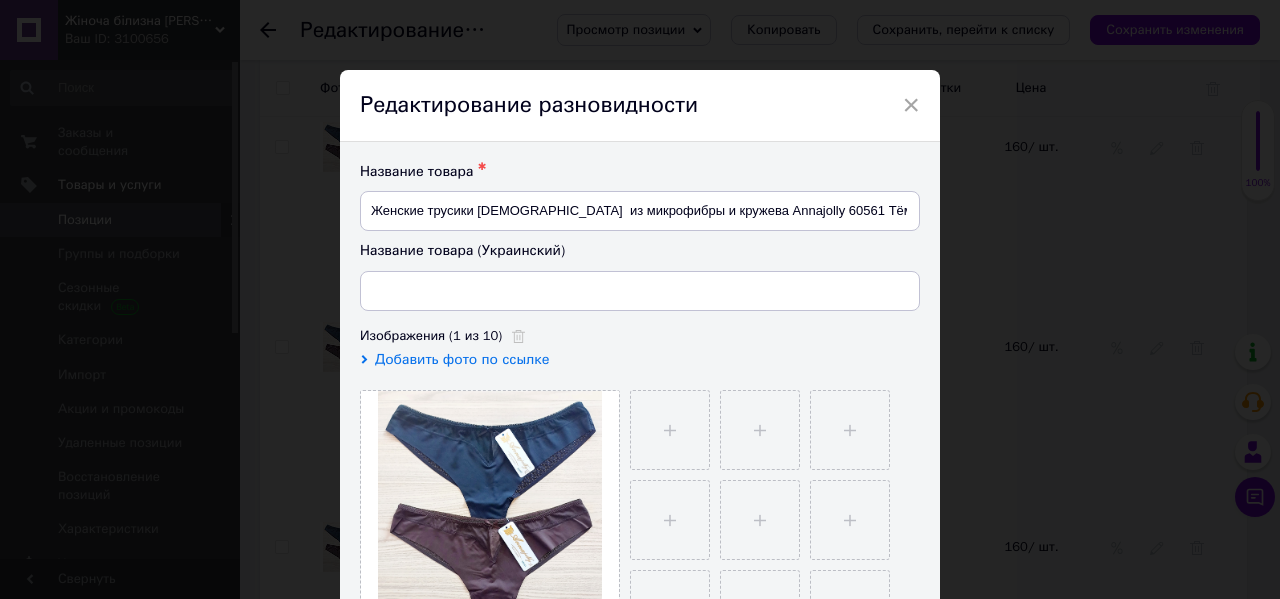type on "Жіночі трусики бразиліани з мікрофібри та мережива Annajolly 60561" 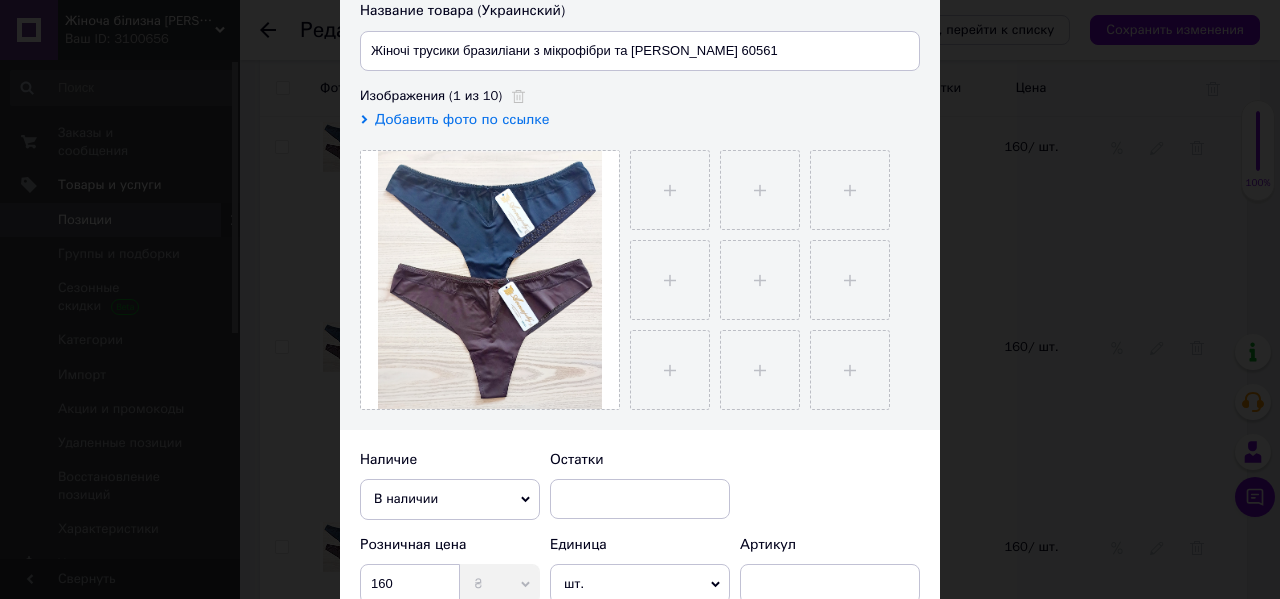 scroll, scrollTop: 320, scrollLeft: 0, axis: vertical 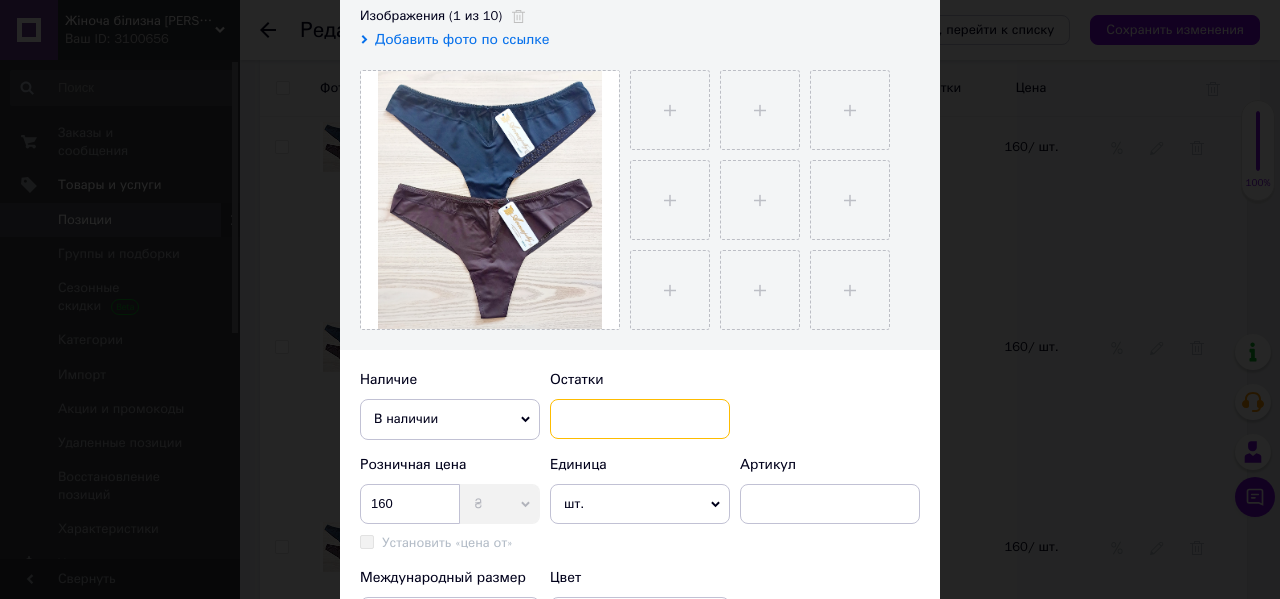 click at bounding box center [640, 419] 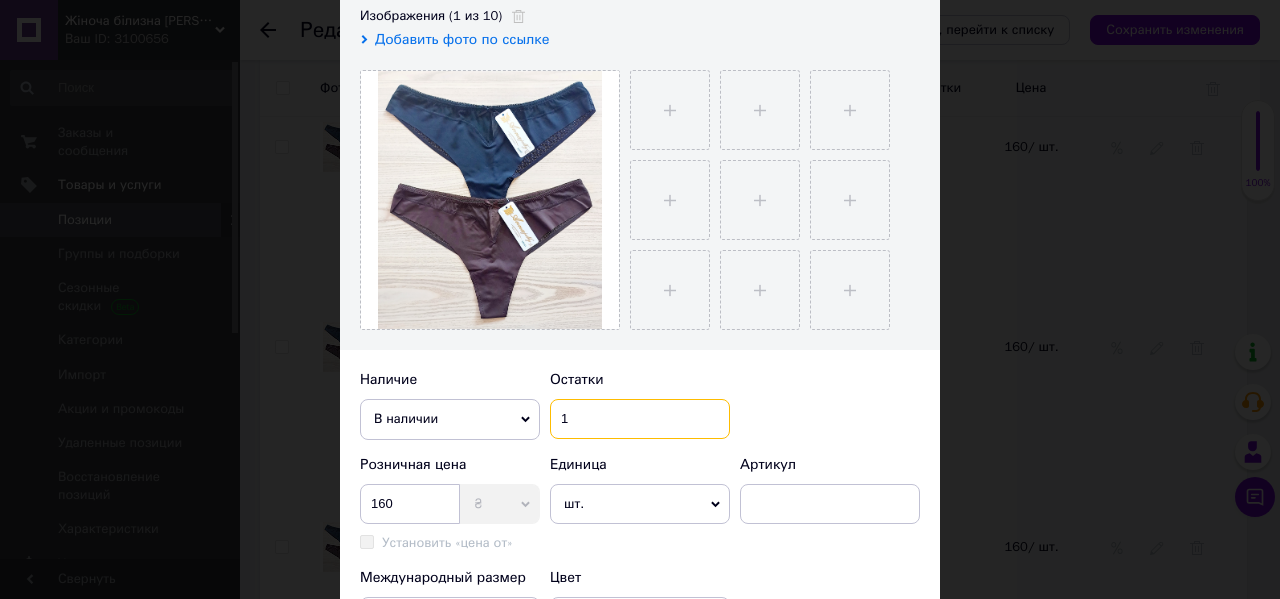 scroll, scrollTop: 400, scrollLeft: 0, axis: vertical 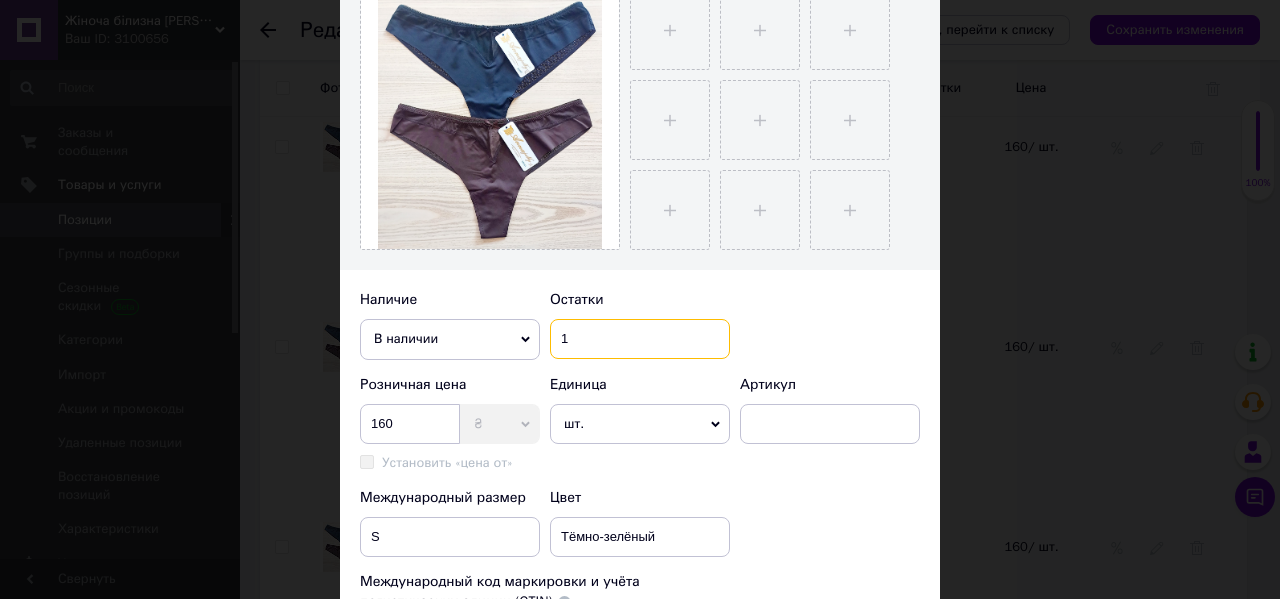 type on "1" 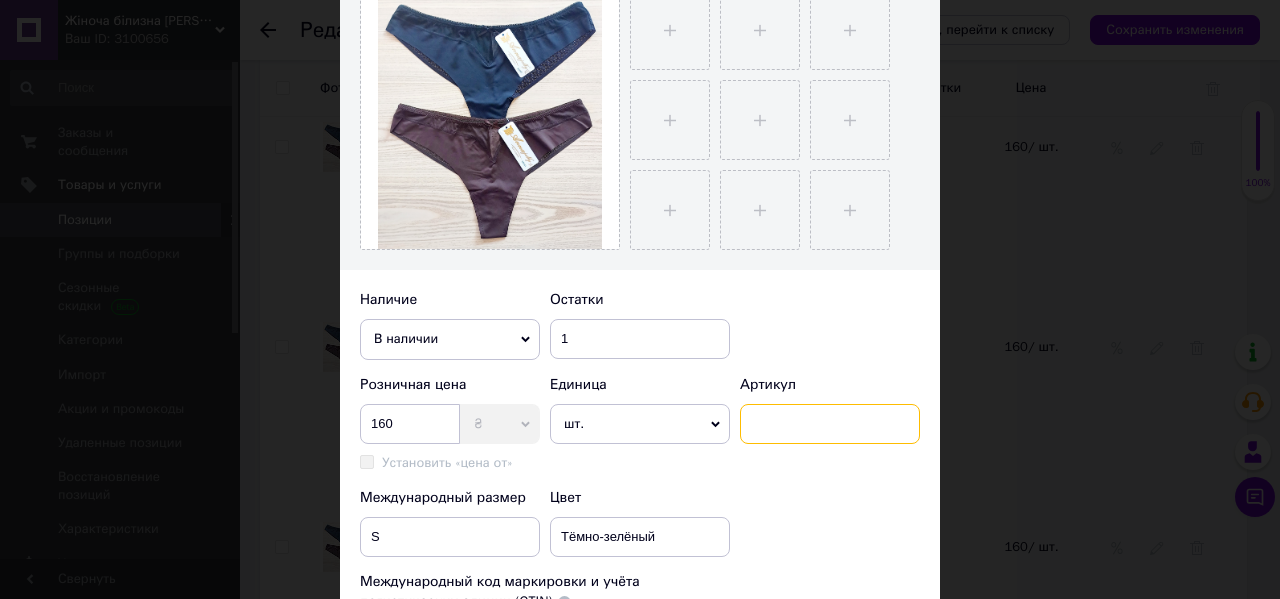 click at bounding box center (830, 424) 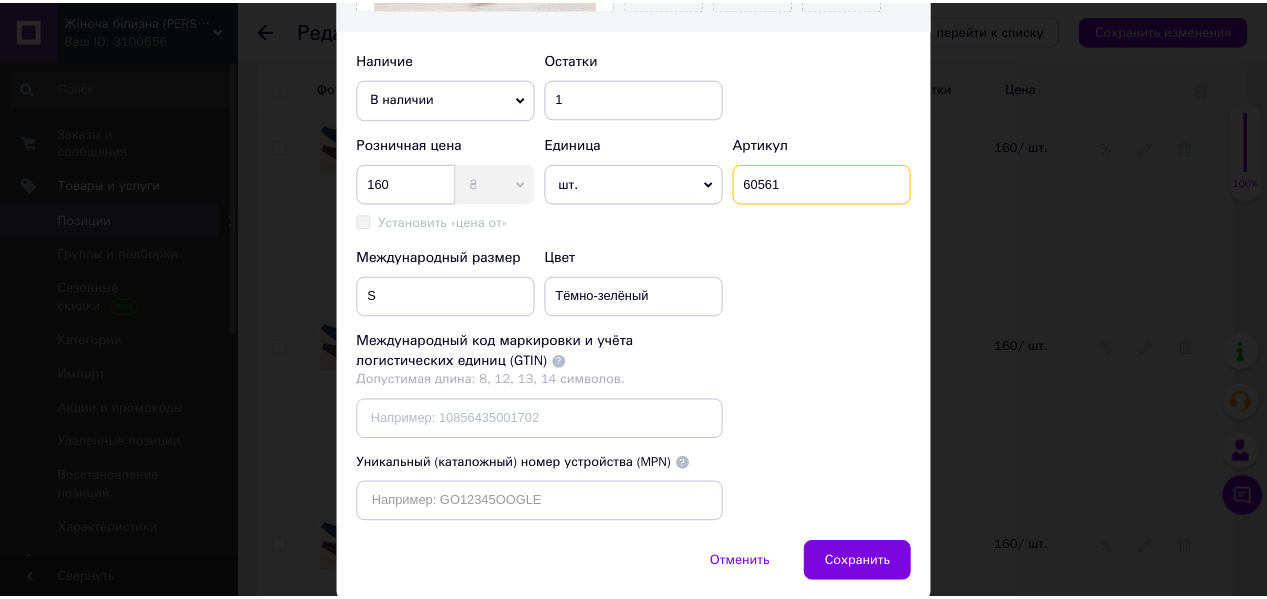 scroll, scrollTop: 720, scrollLeft: 0, axis: vertical 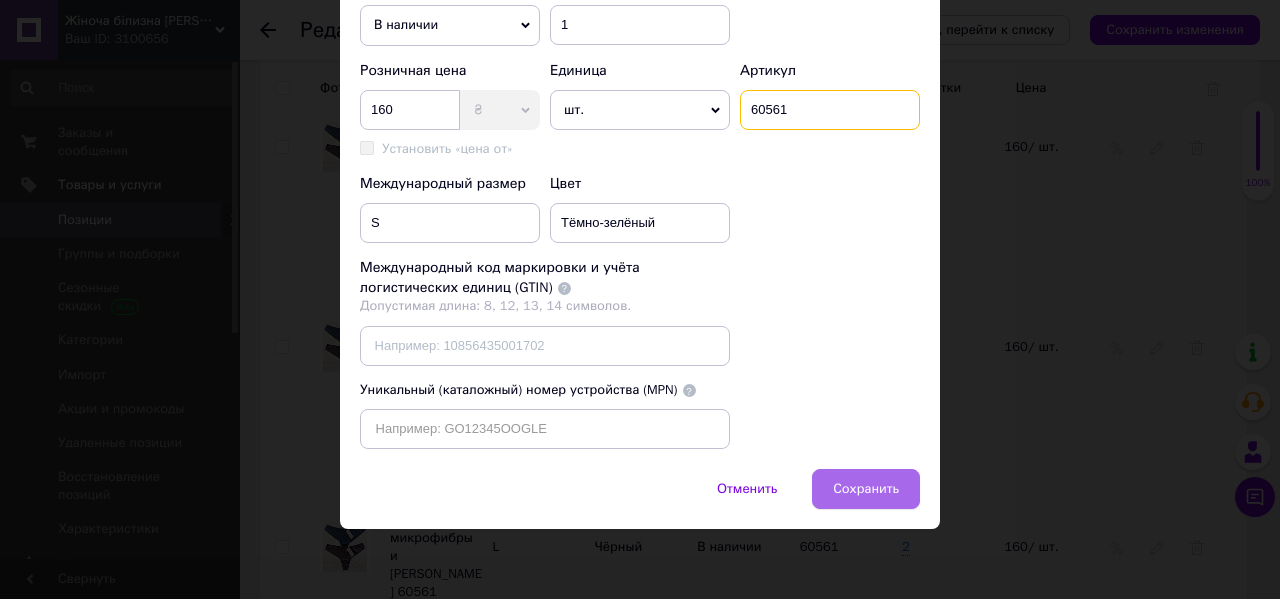 type on "60561" 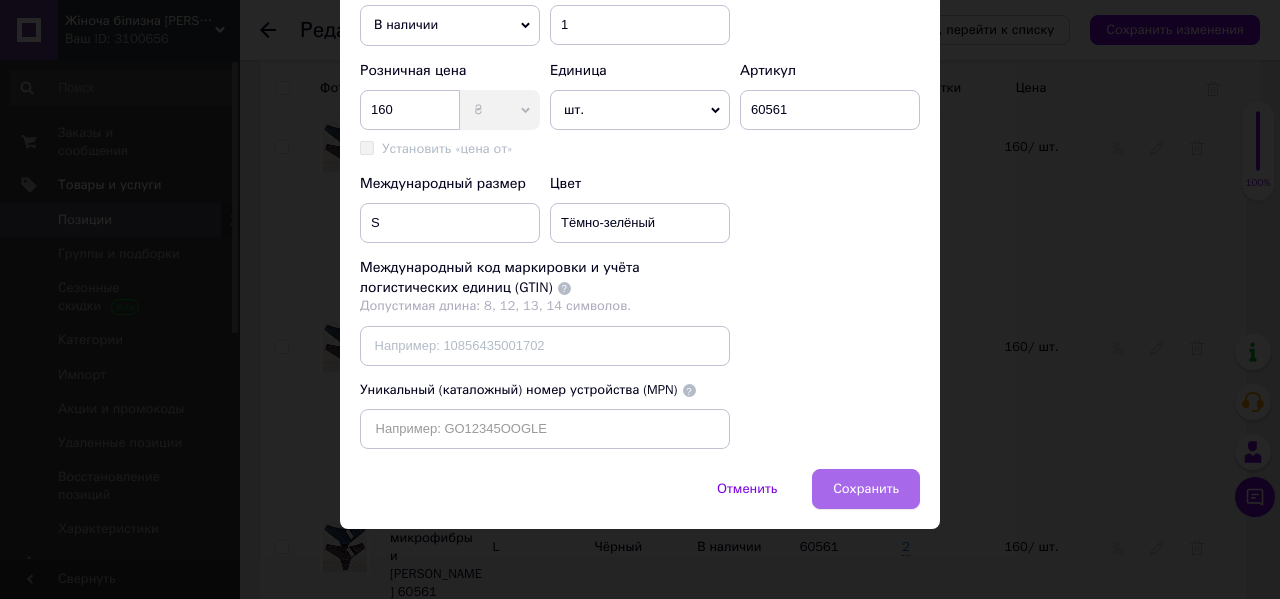 click on "Сохранить" at bounding box center (866, 489) 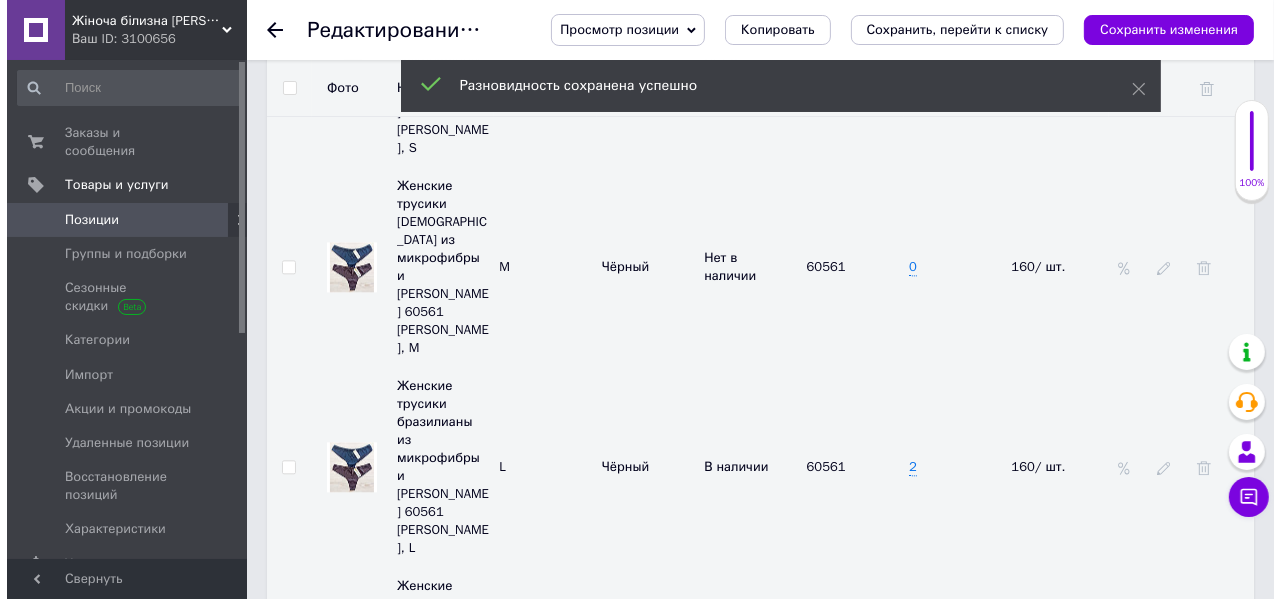 scroll, scrollTop: 3815, scrollLeft: 0, axis: vertical 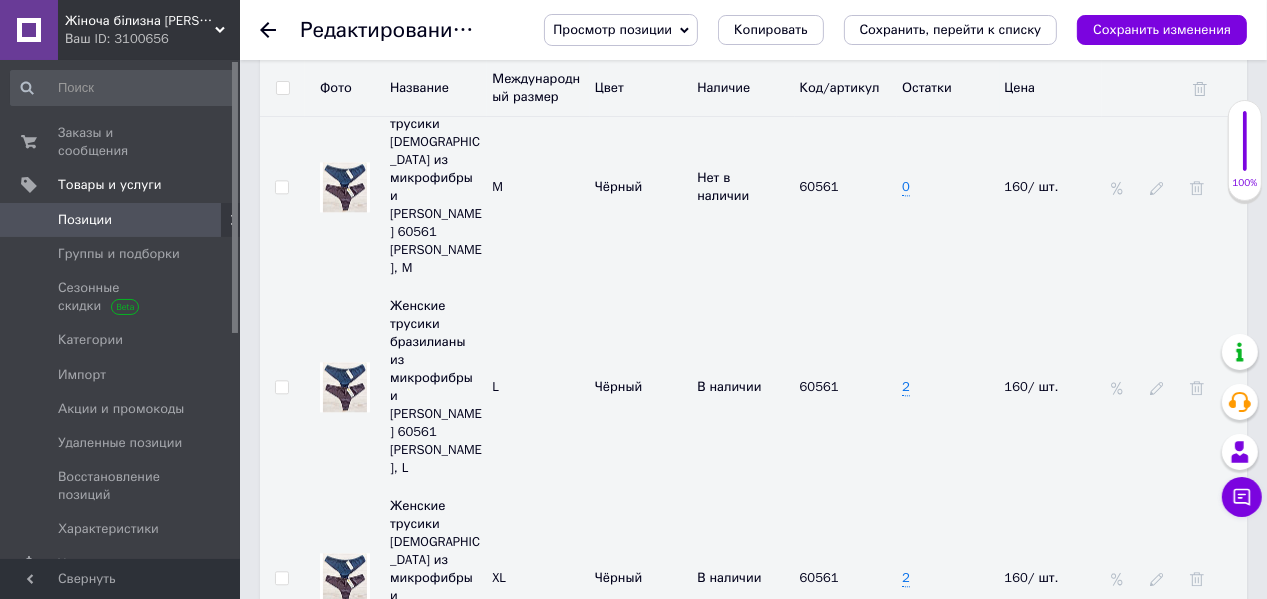 click 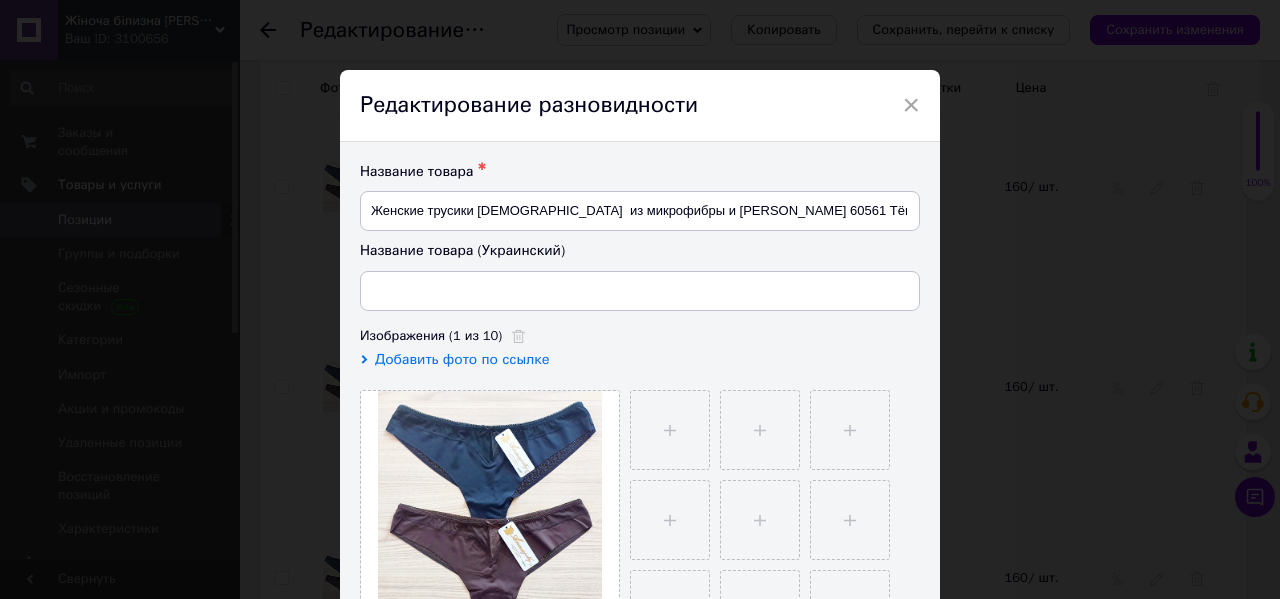 type on "Жіночі трусики бразиліани з мікрофібри та мережива Annajolly 60561" 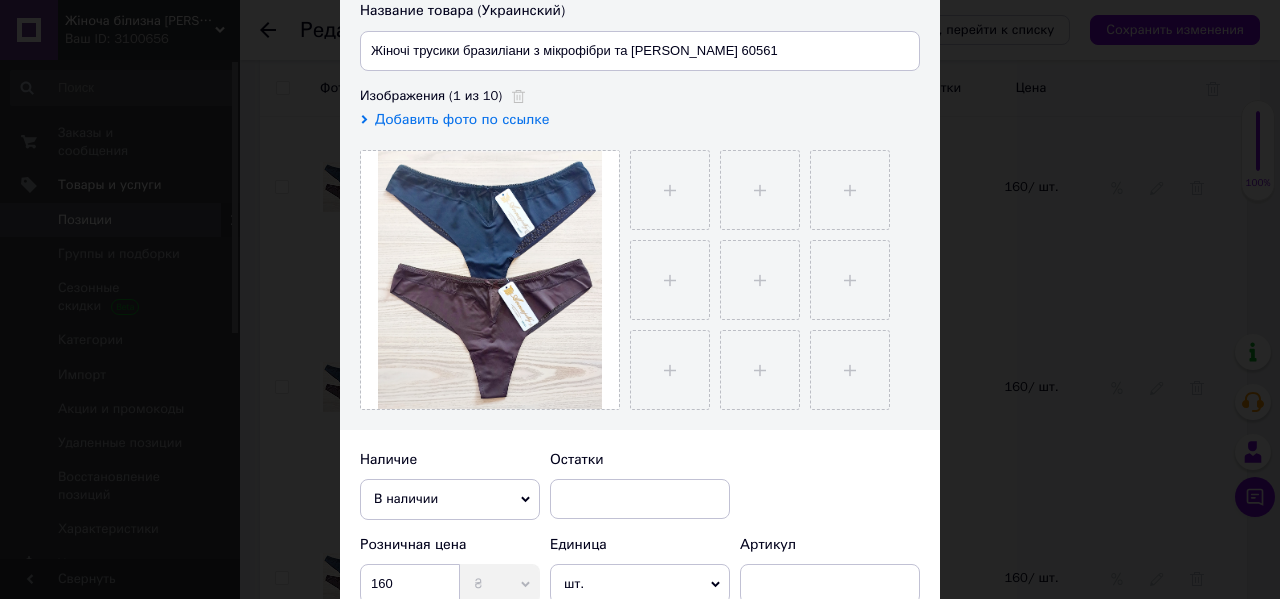 scroll, scrollTop: 320, scrollLeft: 0, axis: vertical 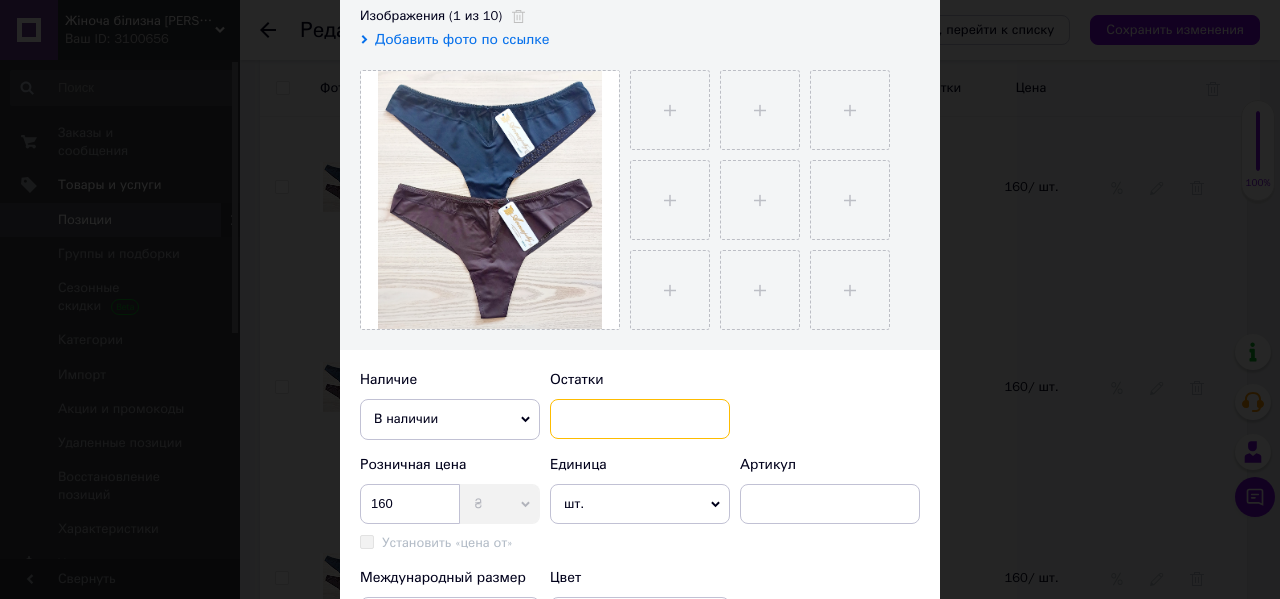 click at bounding box center [640, 419] 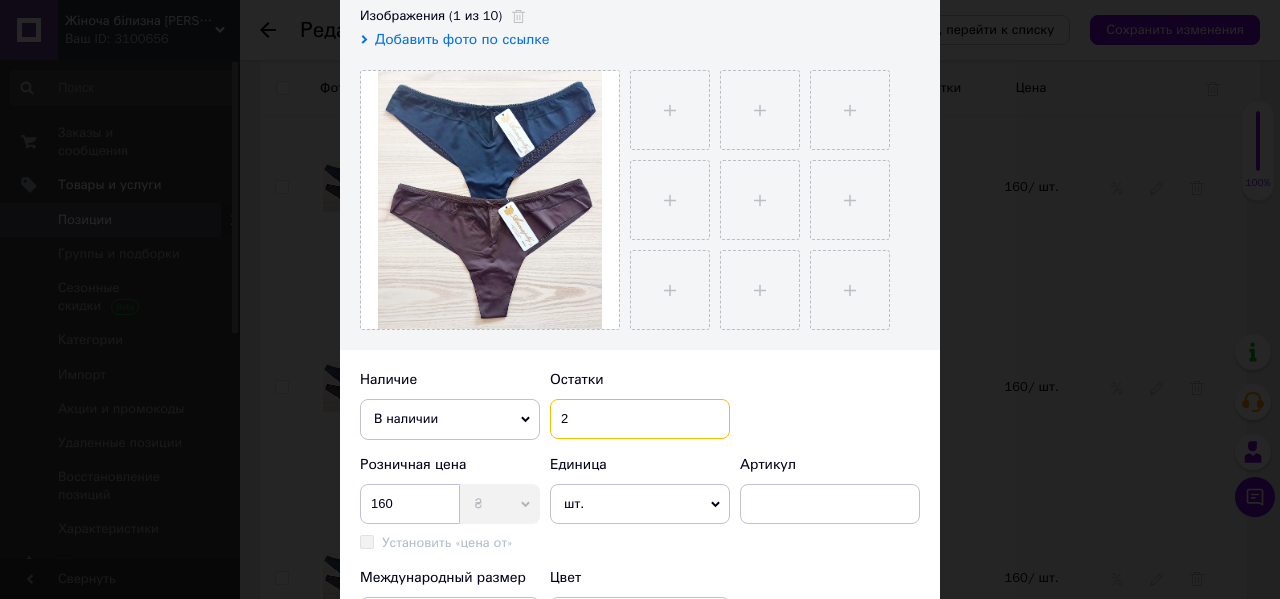 scroll, scrollTop: 400, scrollLeft: 0, axis: vertical 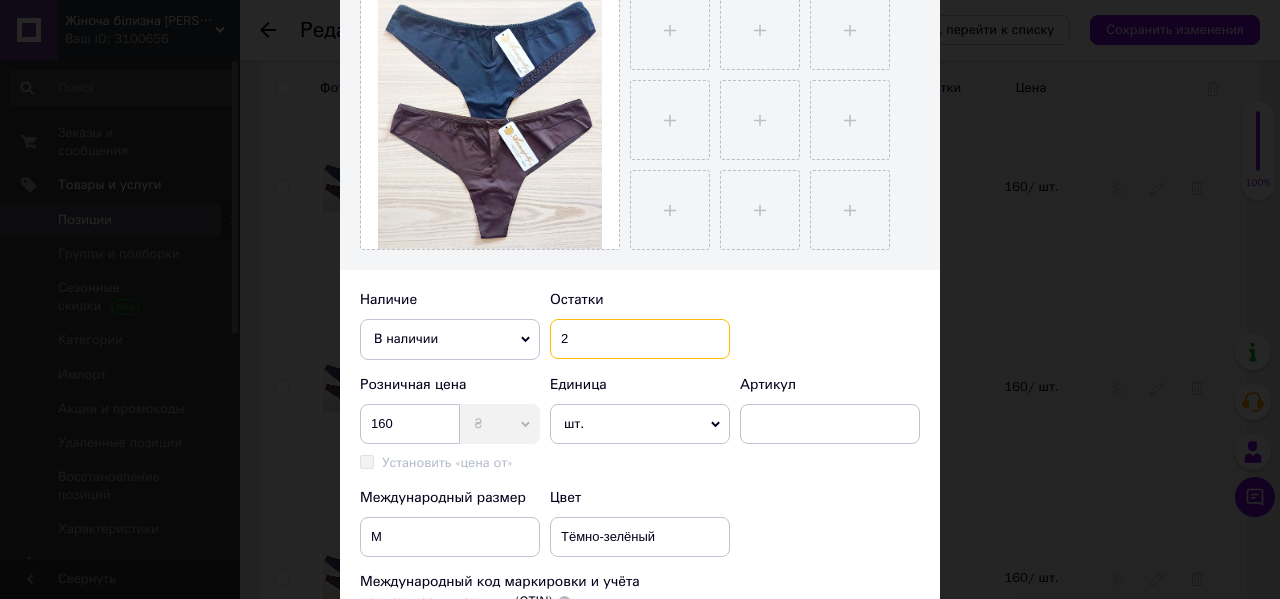 type on "2" 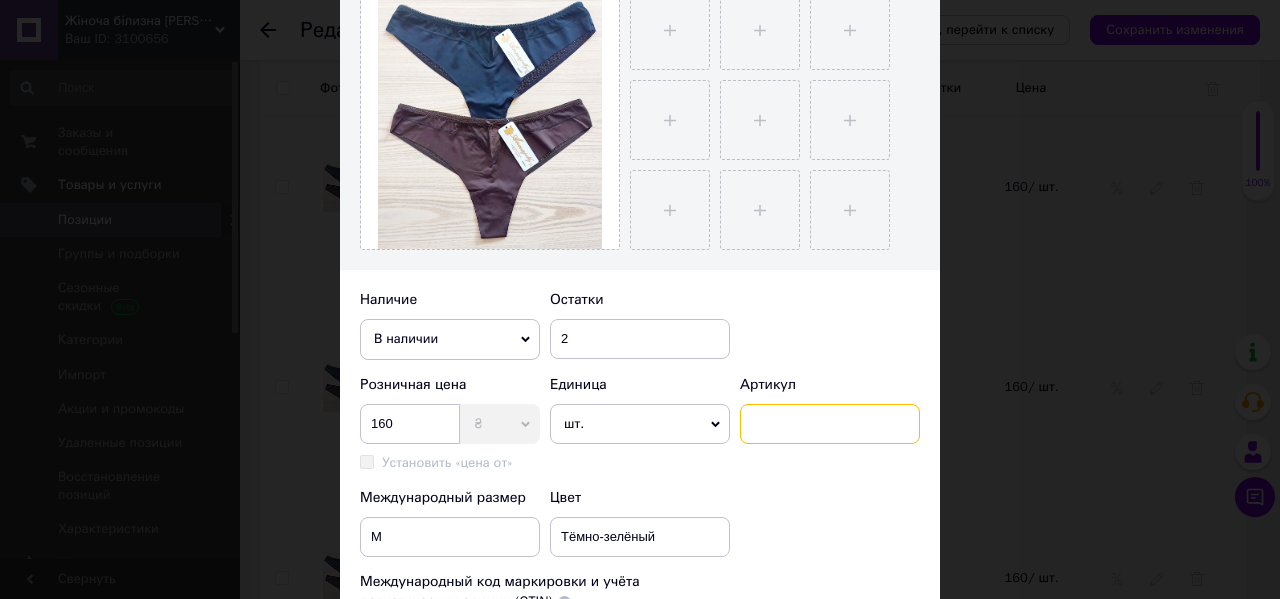 click at bounding box center [830, 424] 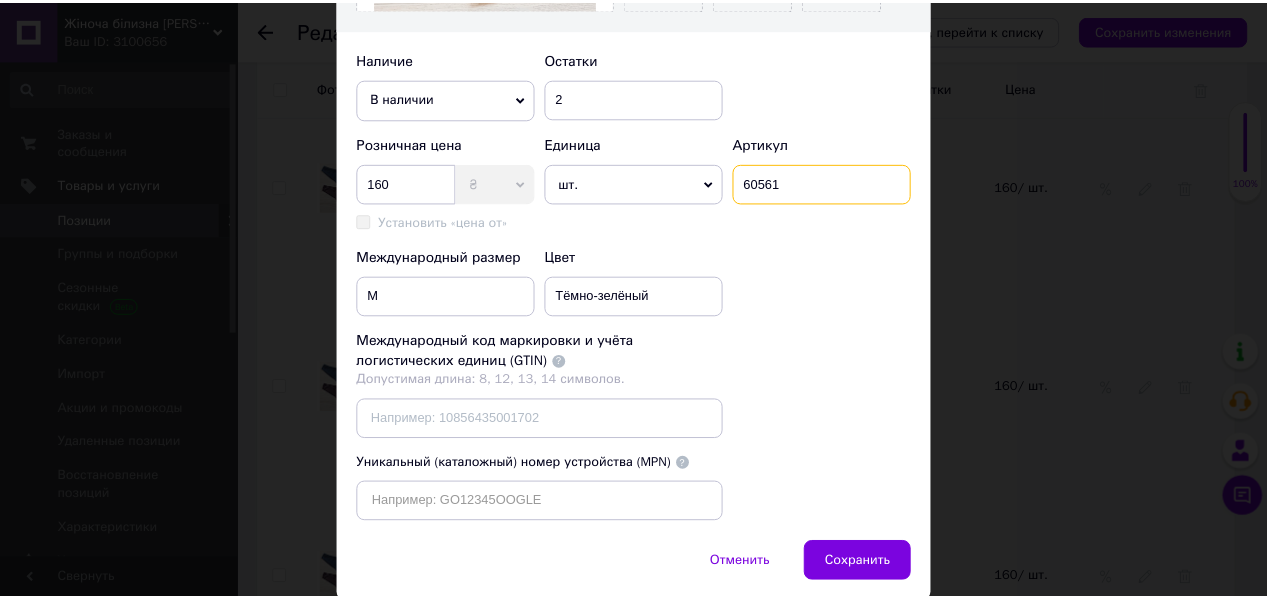 scroll, scrollTop: 720, scrollLeft: 0, axis: vertical 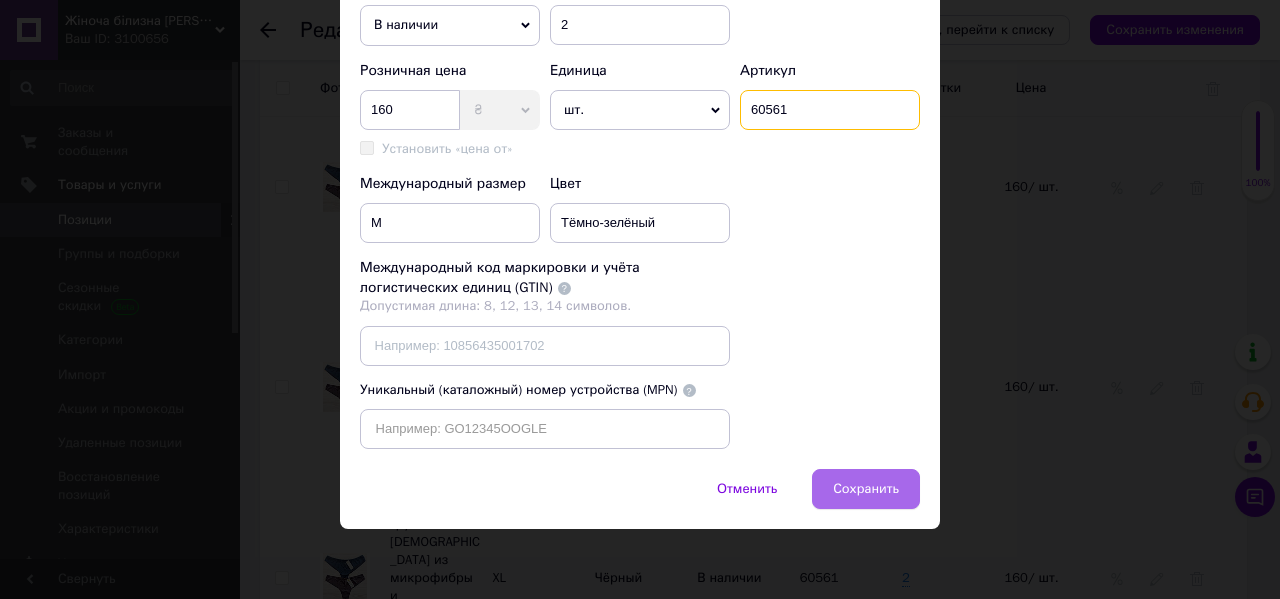 type on "60561" 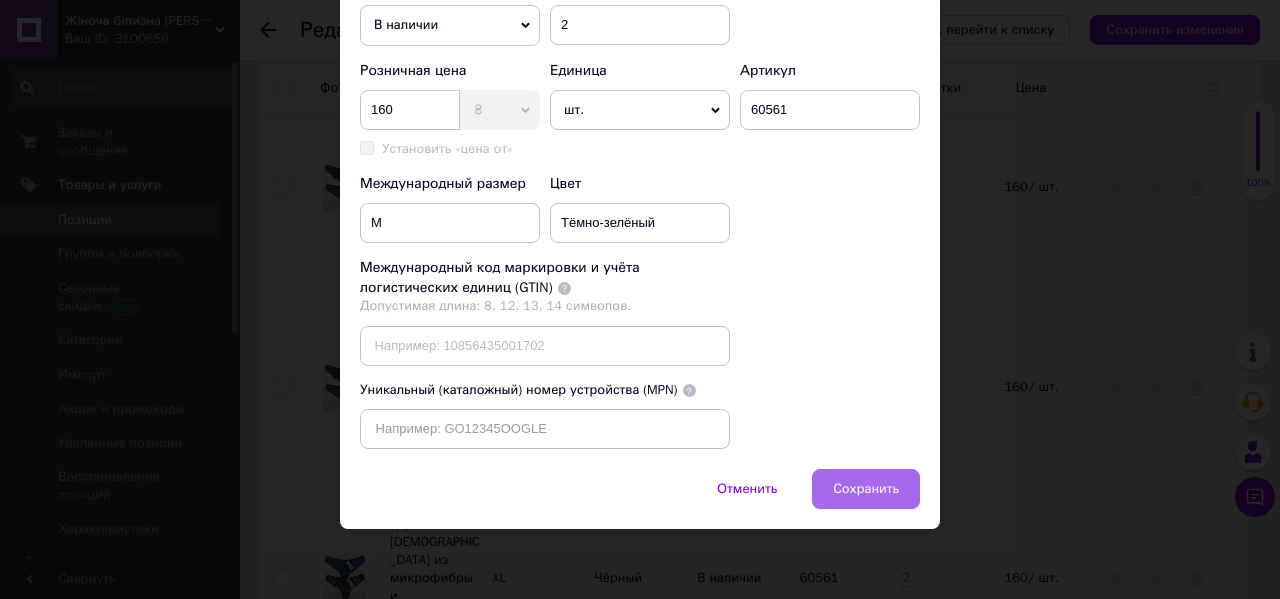click on "Сохранить" at bounding box center (866, 489) 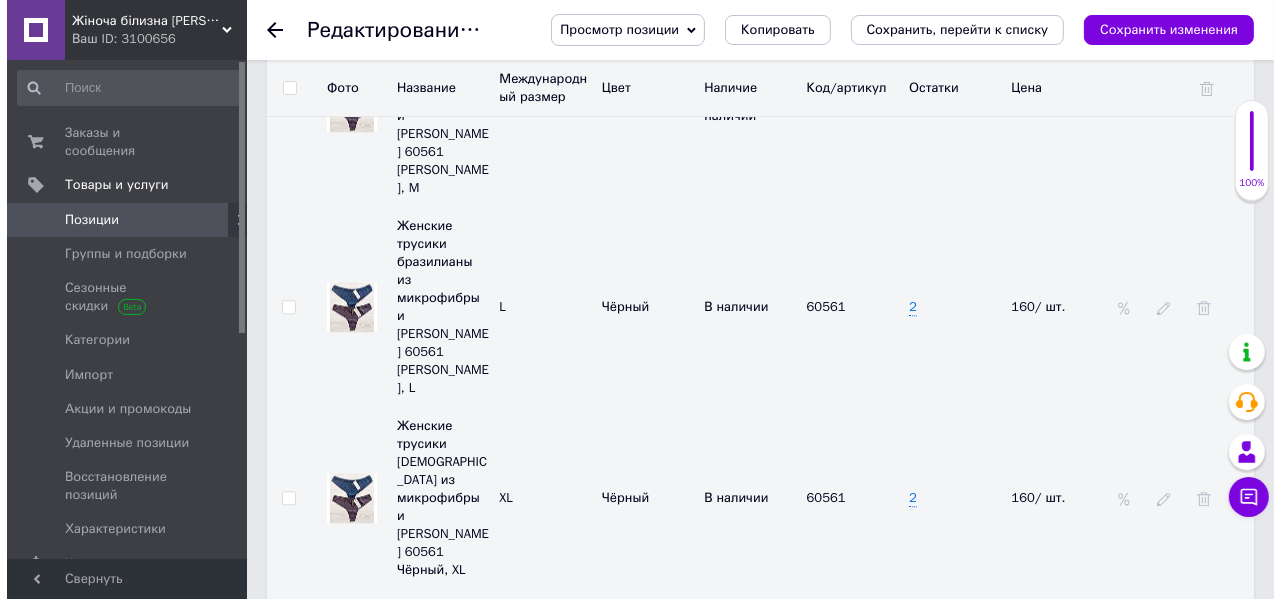 scroll, scrollTop: 3975, scrollLeft: 0, axis: vertical 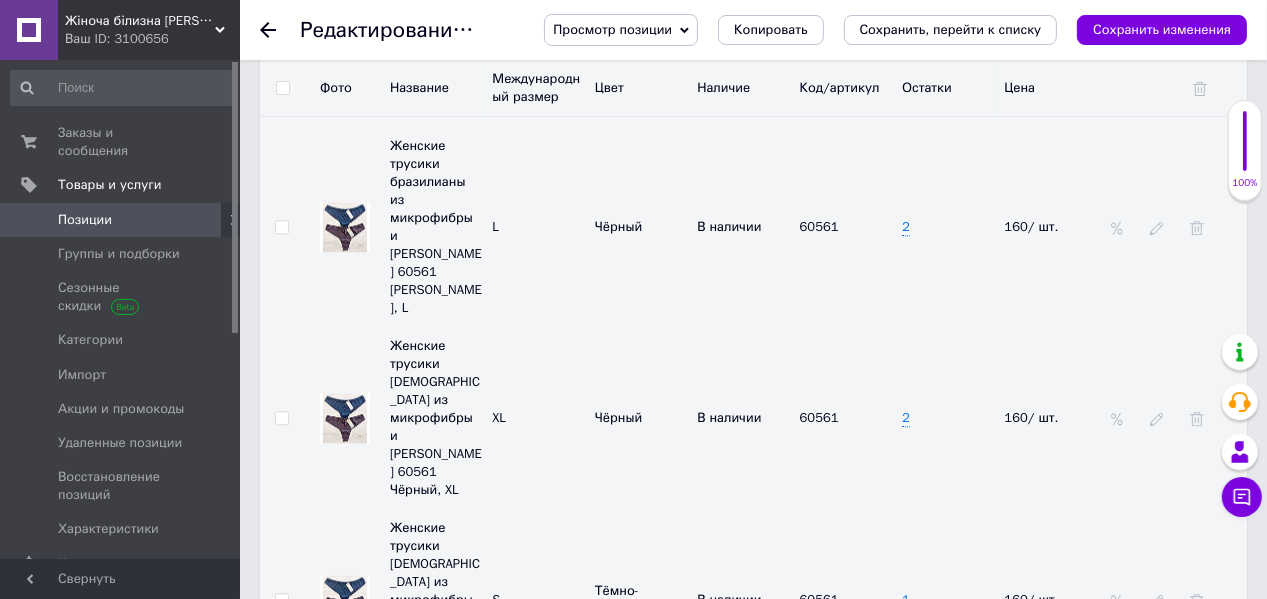 click 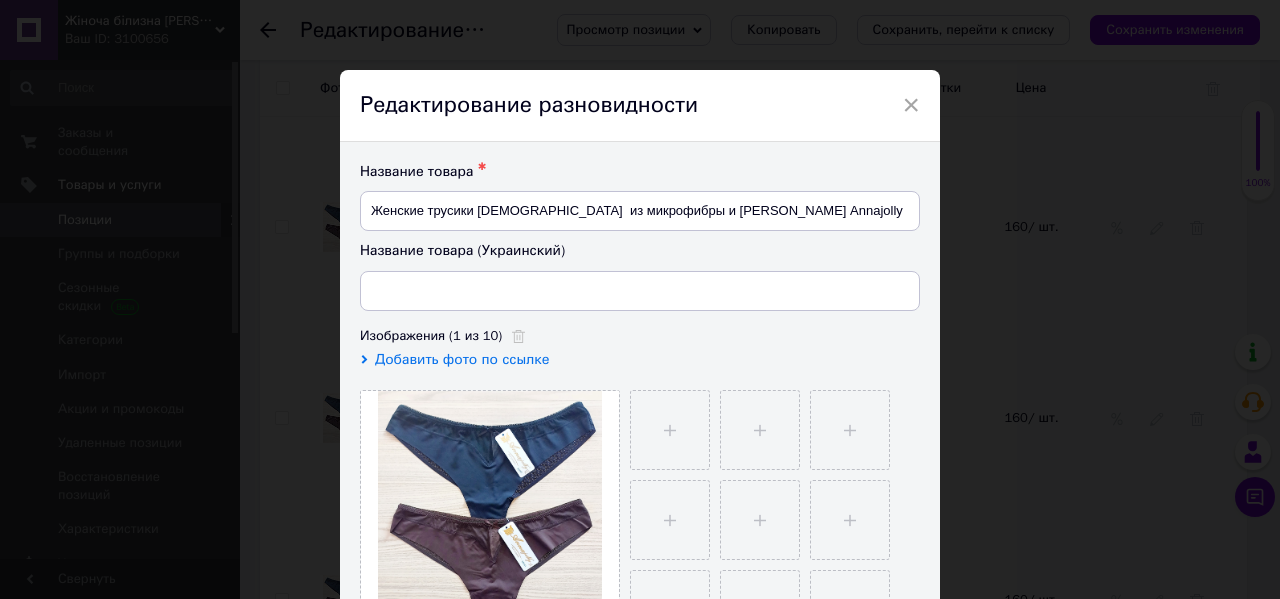 type on "Жіночі трусики бразиліани з мікрофібри та мережива Annajolly 60561" 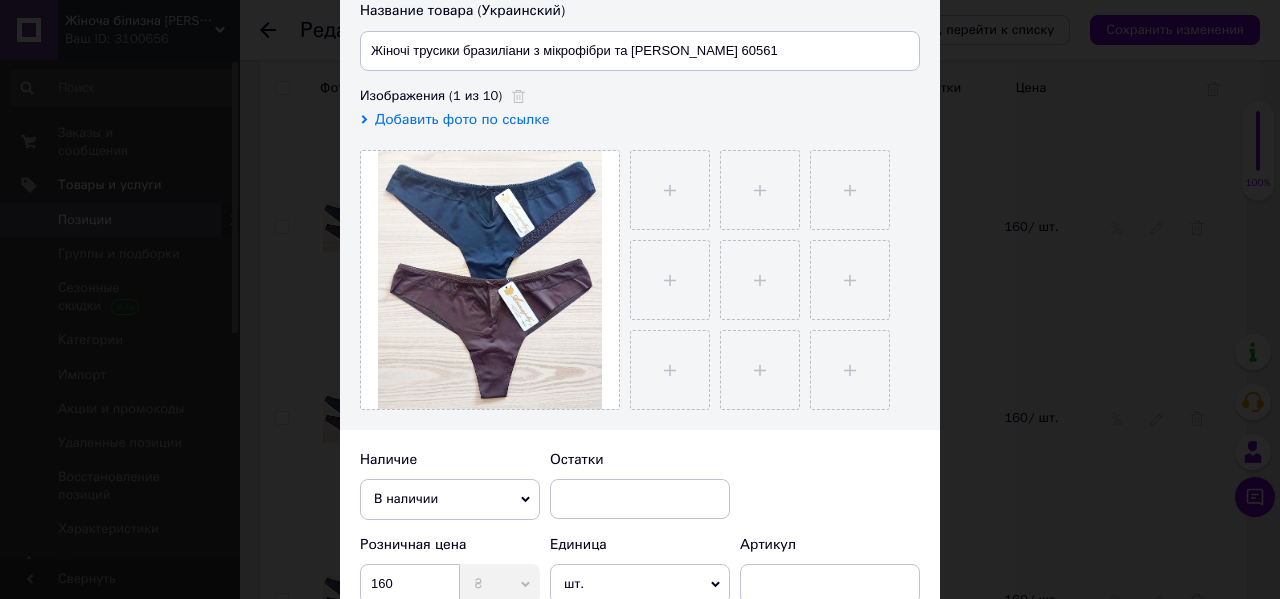 scroll, scrollTop: 320, scrollLeft: 0, axis: vertical 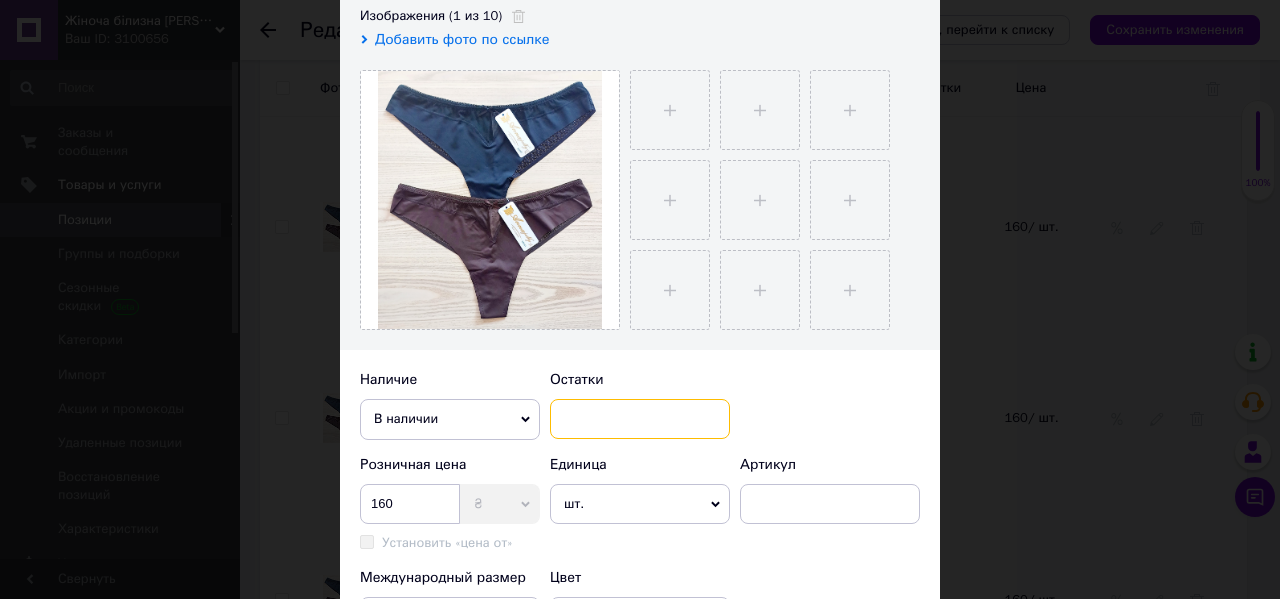 click at bounding box center (640, 419) 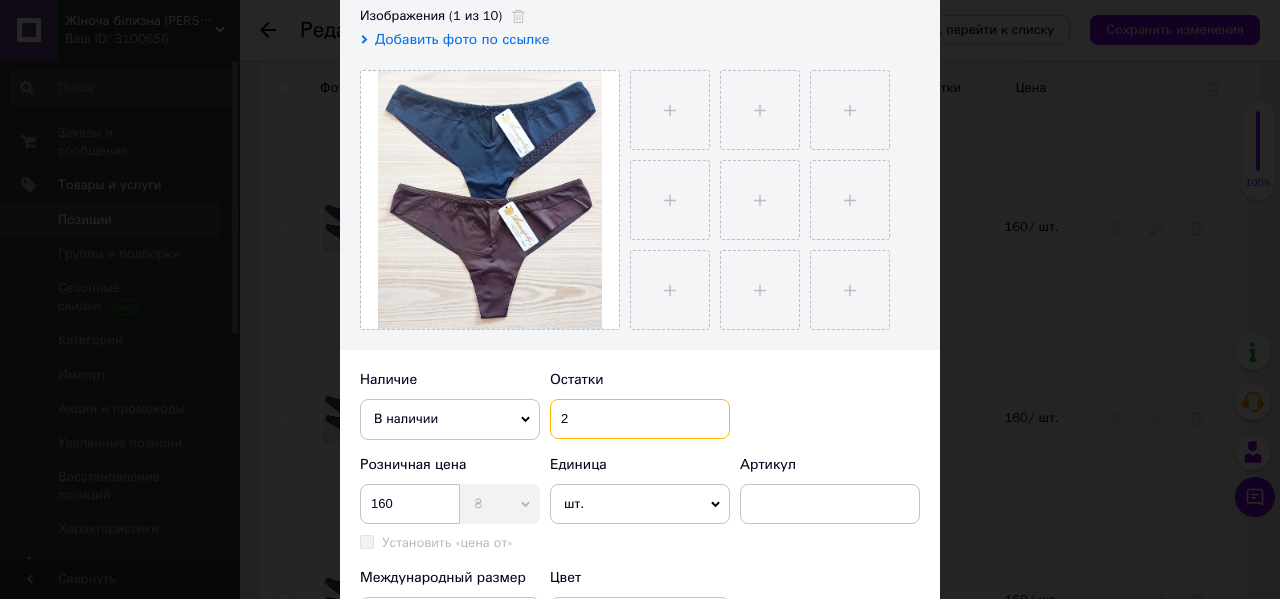 type on "2" 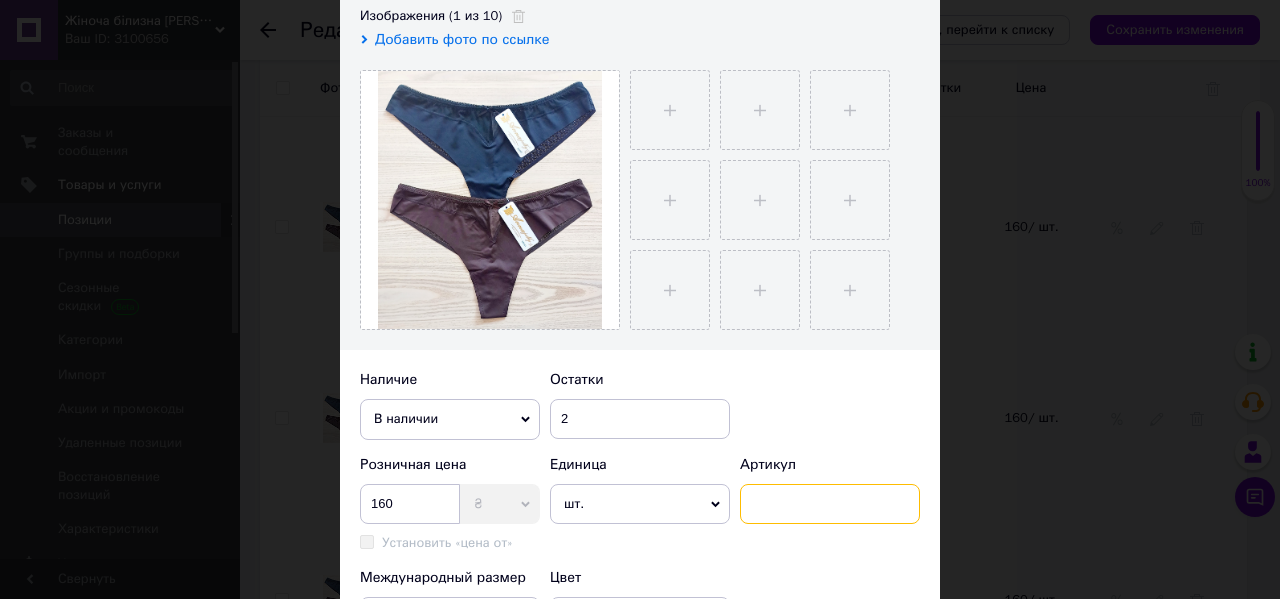 click at bounding box center (830, 504) 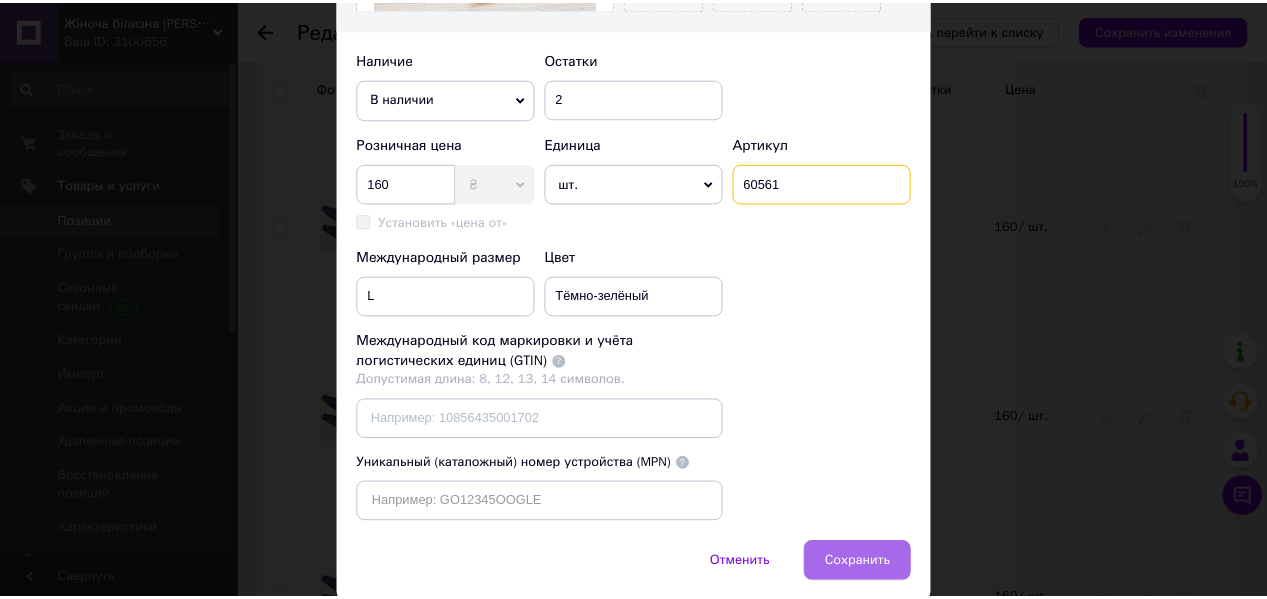 scroll, scrollTop: 720, scrollLeft: 0, axis: vertical 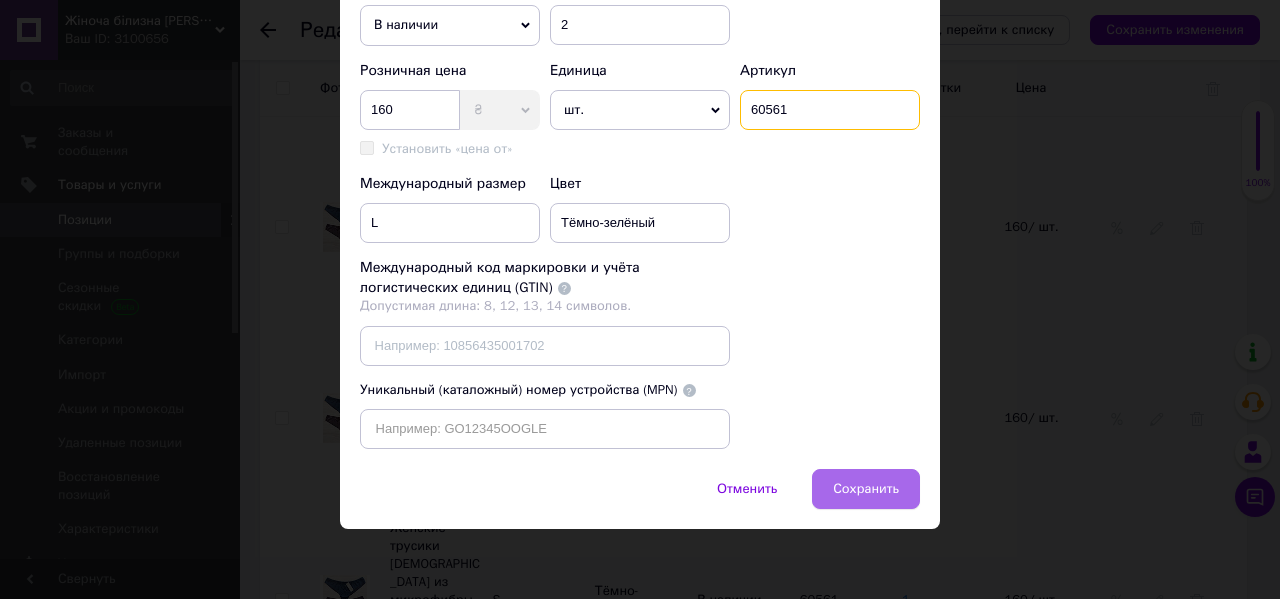 type on "60561" 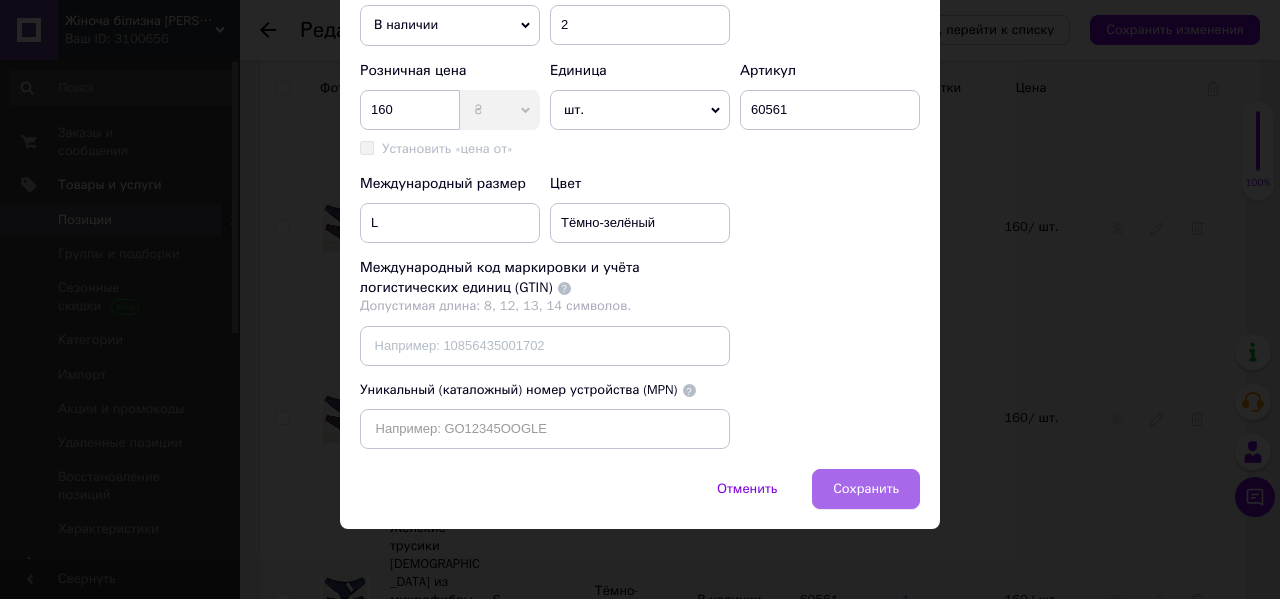 click on "Сохранить" at bounding box center (866, 489) 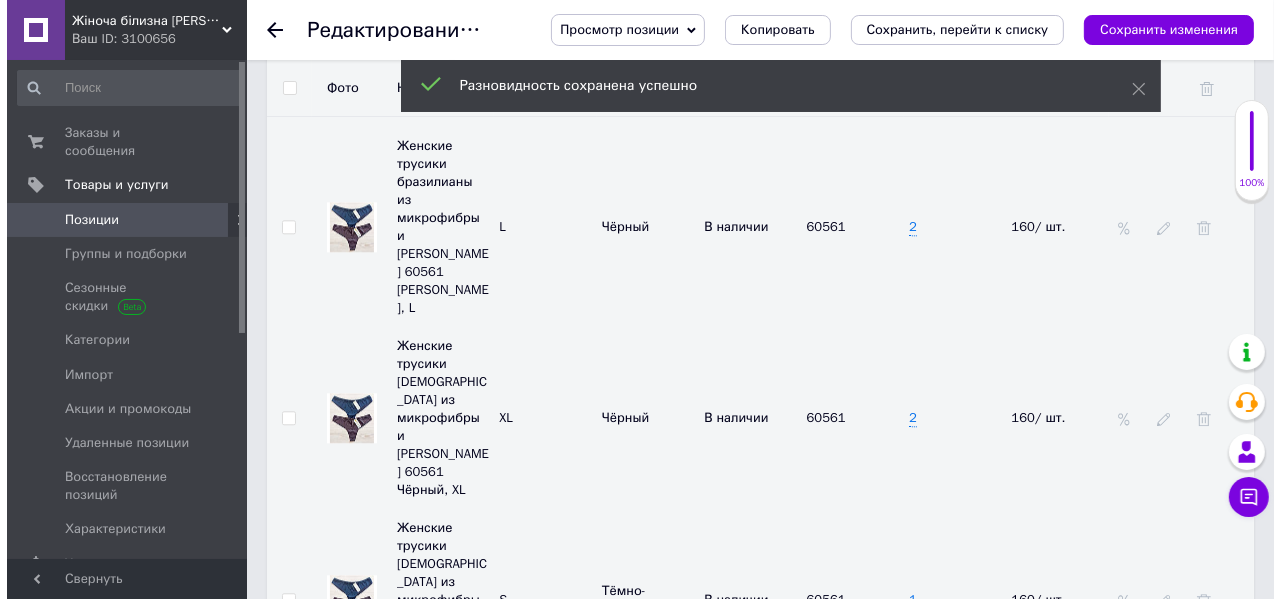 scroll, scrollTop: 4055, scrollLeft: 0, axis: vertical 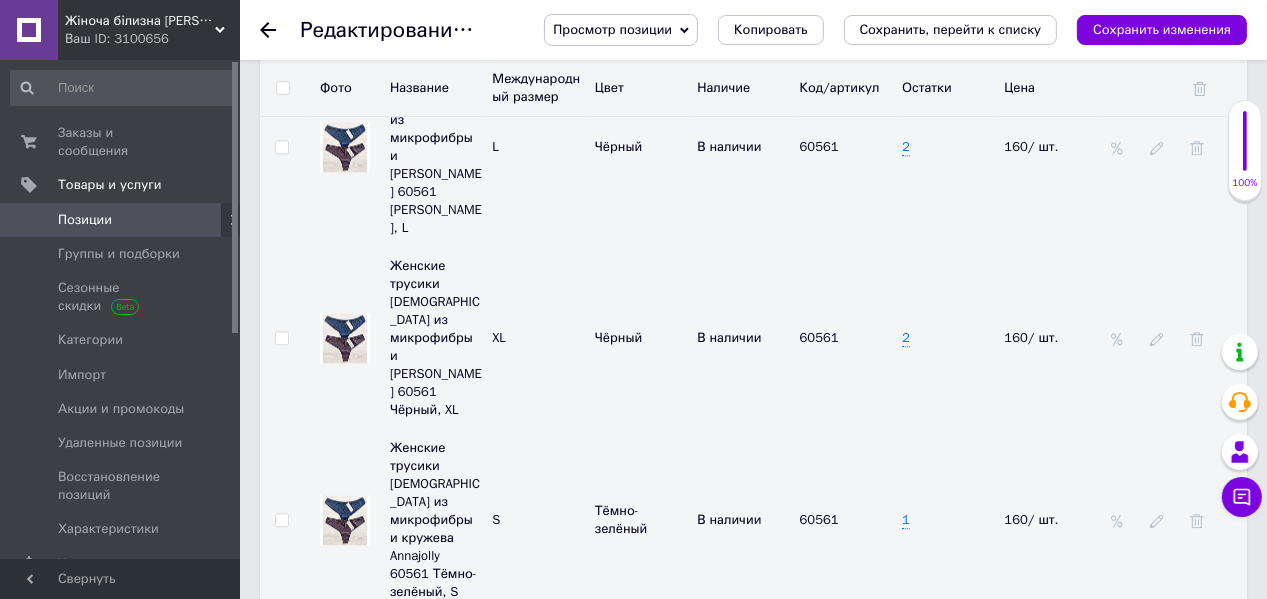click 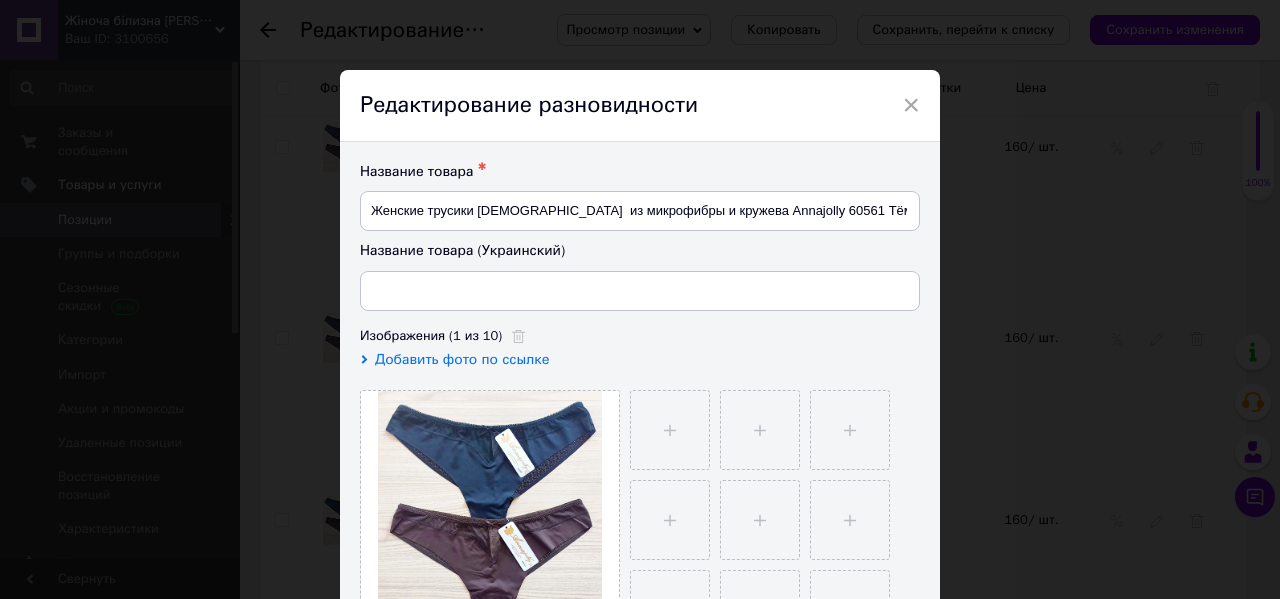 type on "Жіночі трусики бразиліани з мікрофібри та мережива Annajolly 60561" 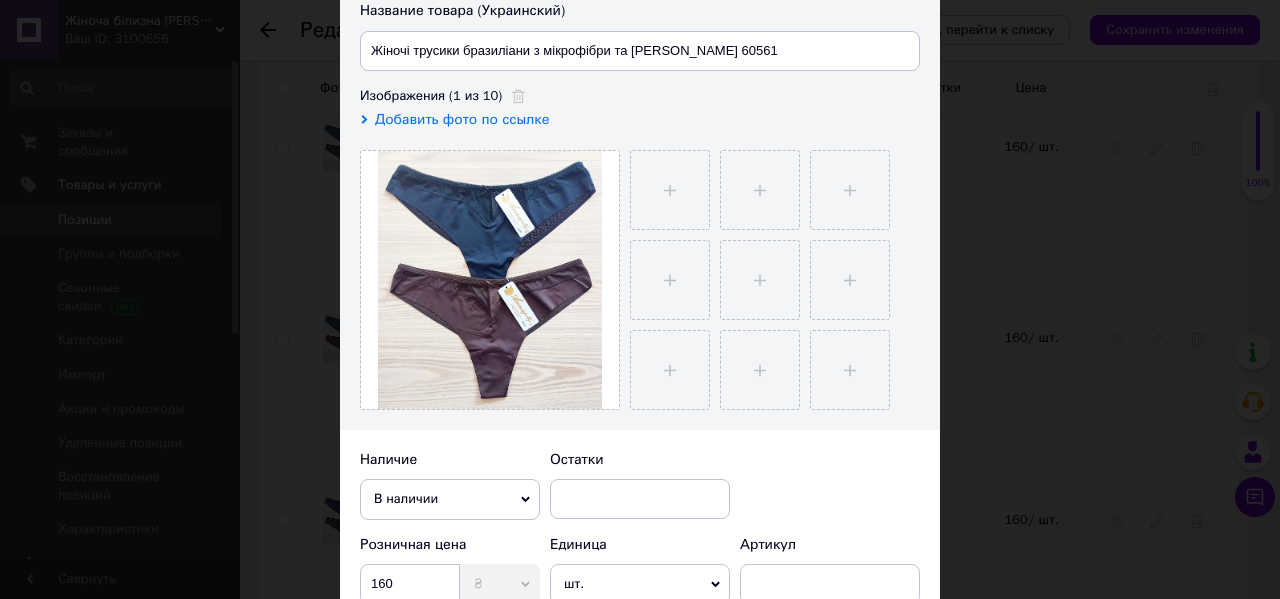 scroll, scrollTop: 400, scrollLeft: 0, axis: vertical 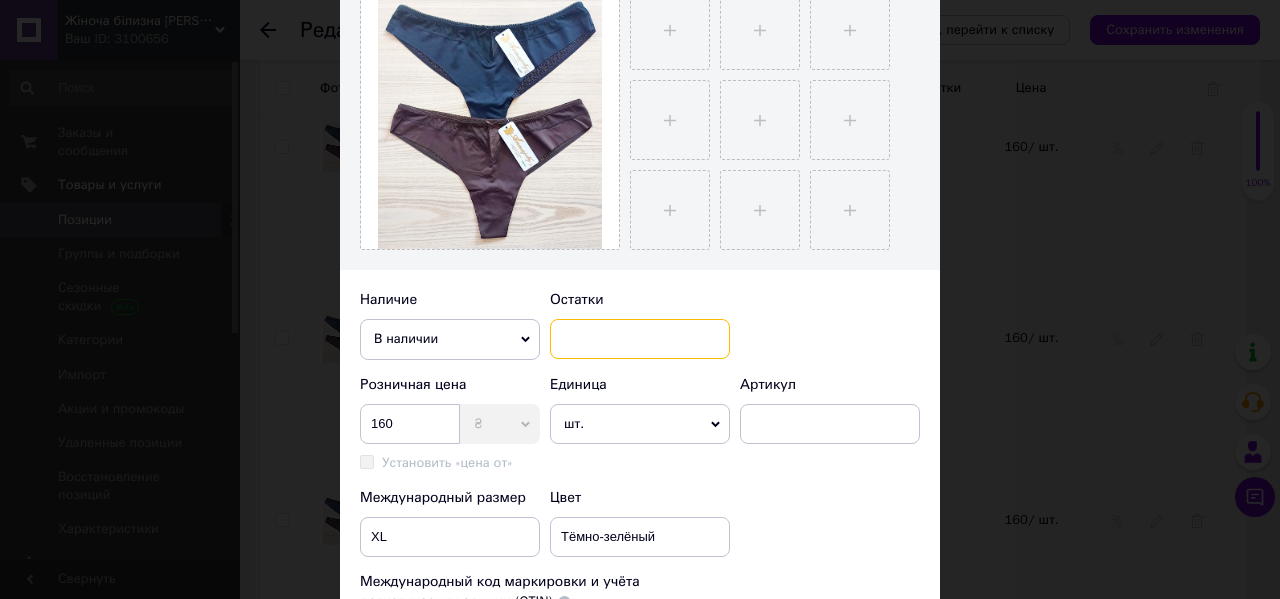 click at bounding box center (640, 339) 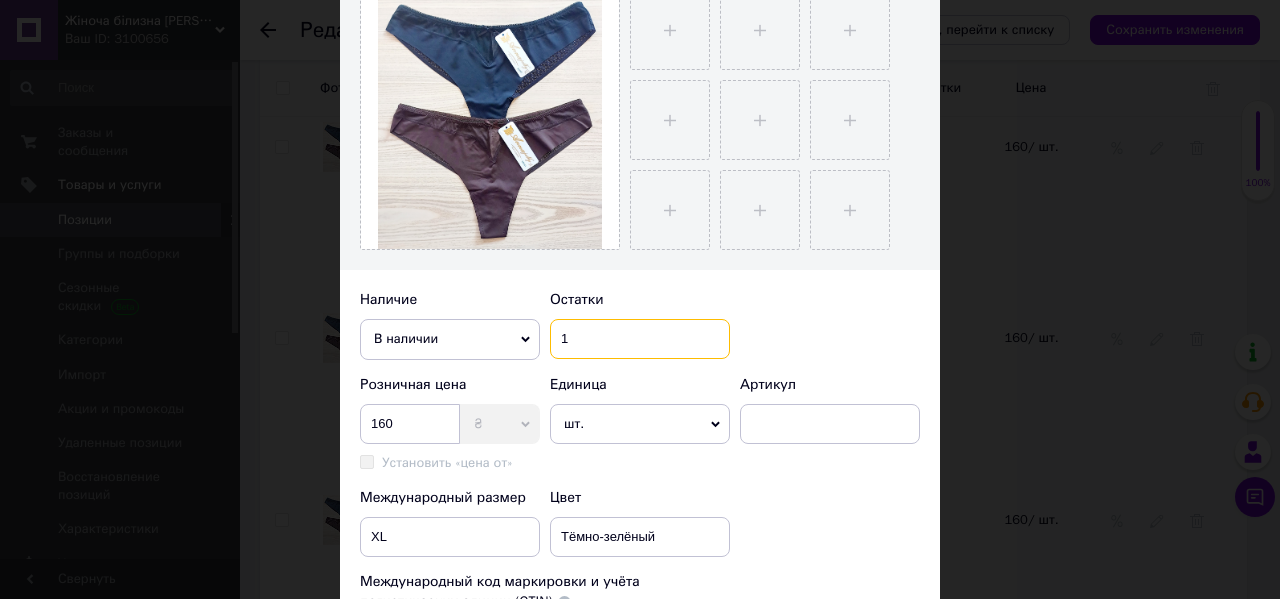type on "1" 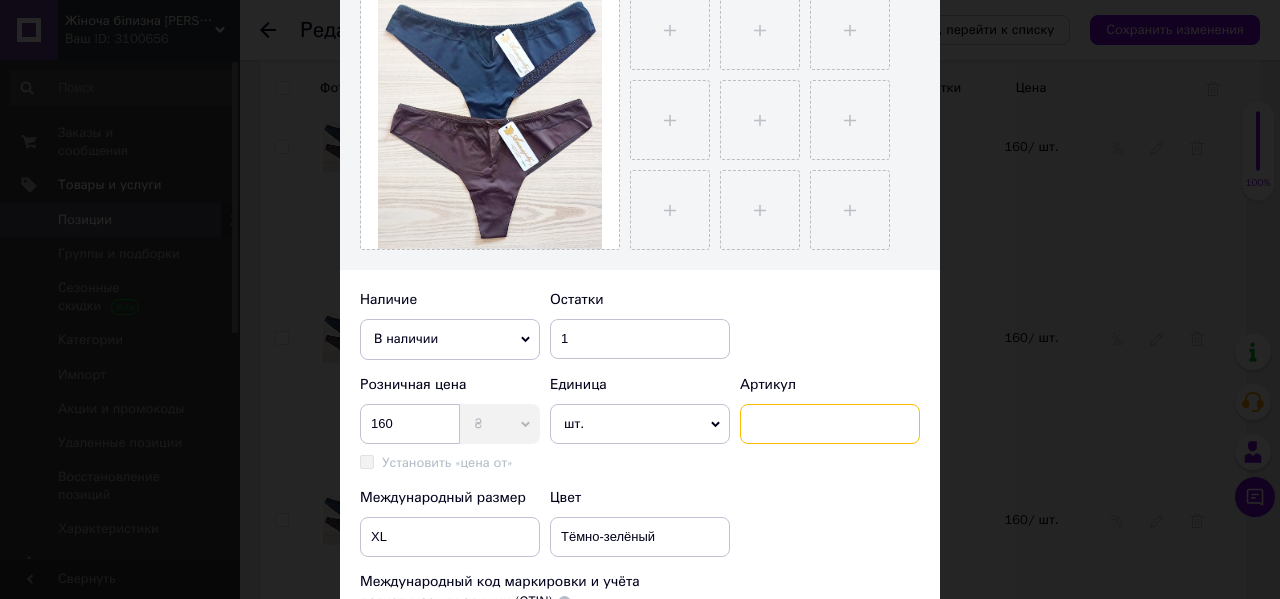 click at bounding box center (830, 424) 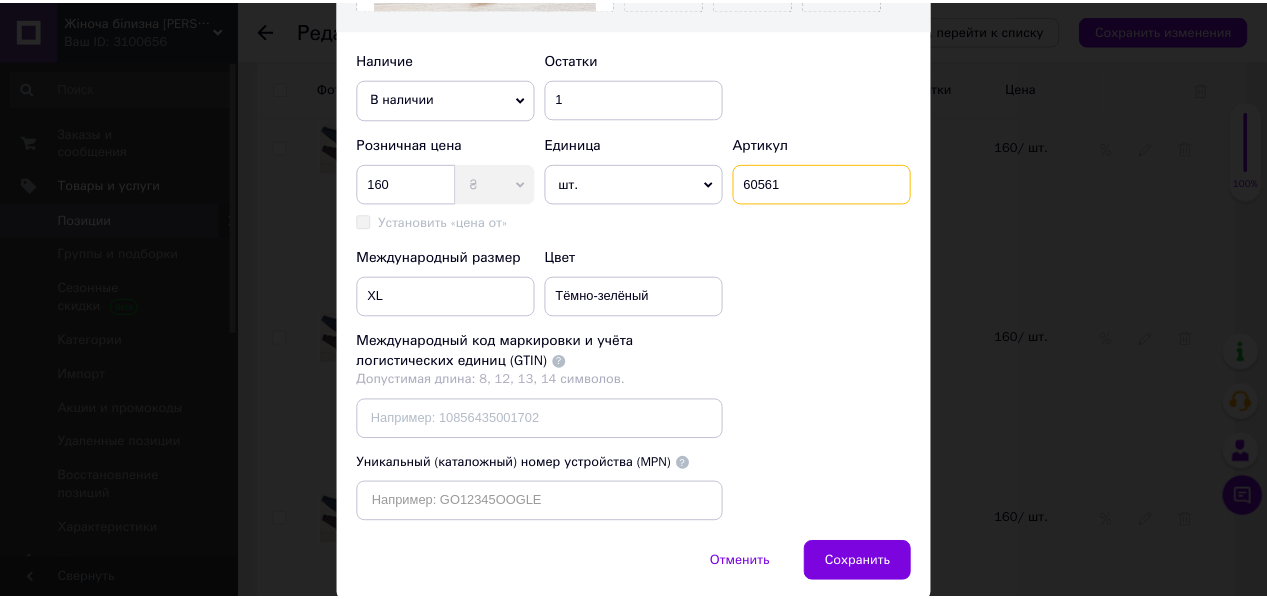 scroll, scrollTop: 748, scrollLeft: 0, axis: vertical 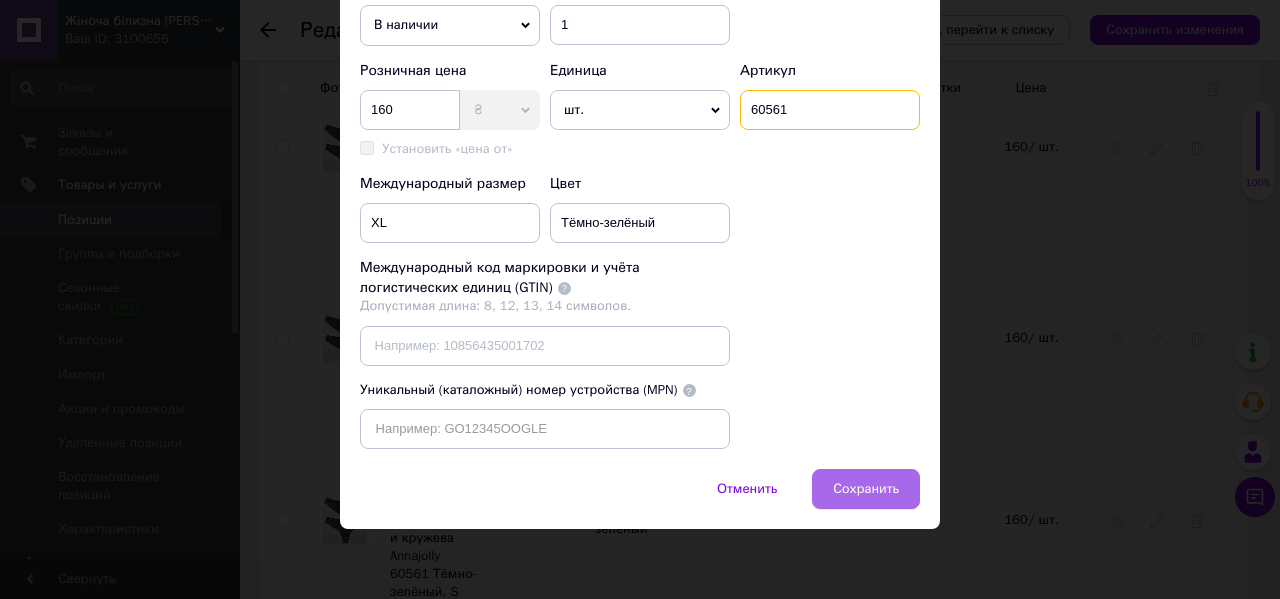 type on "60561" 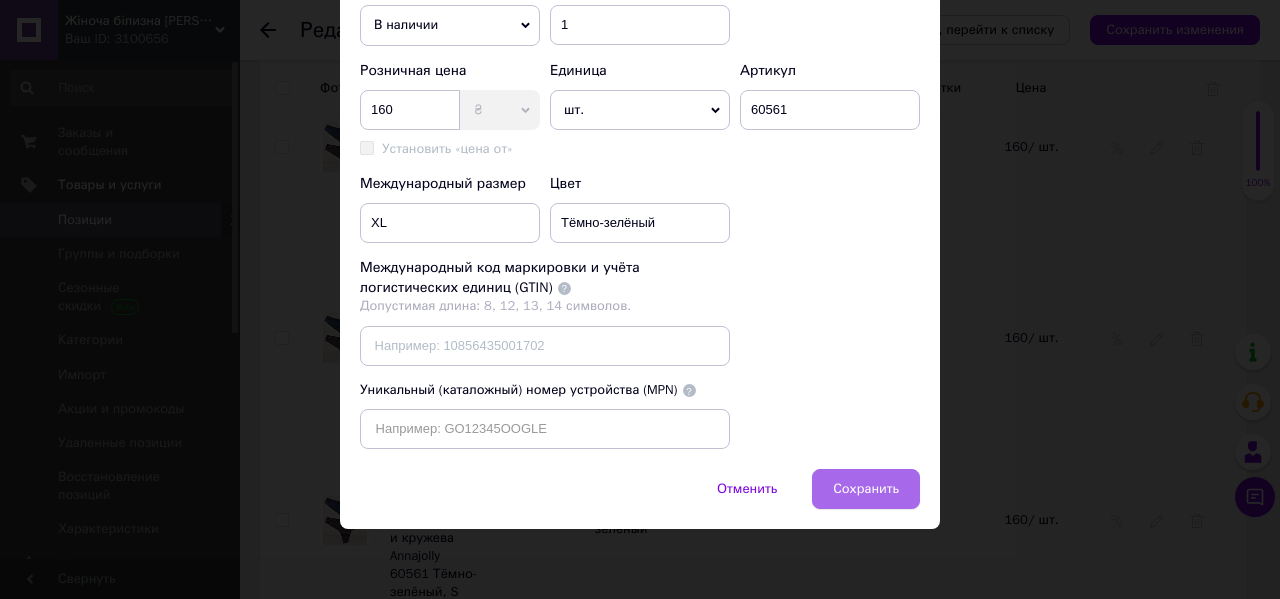 click on "Сохранить" at bounding box center (866, 489) 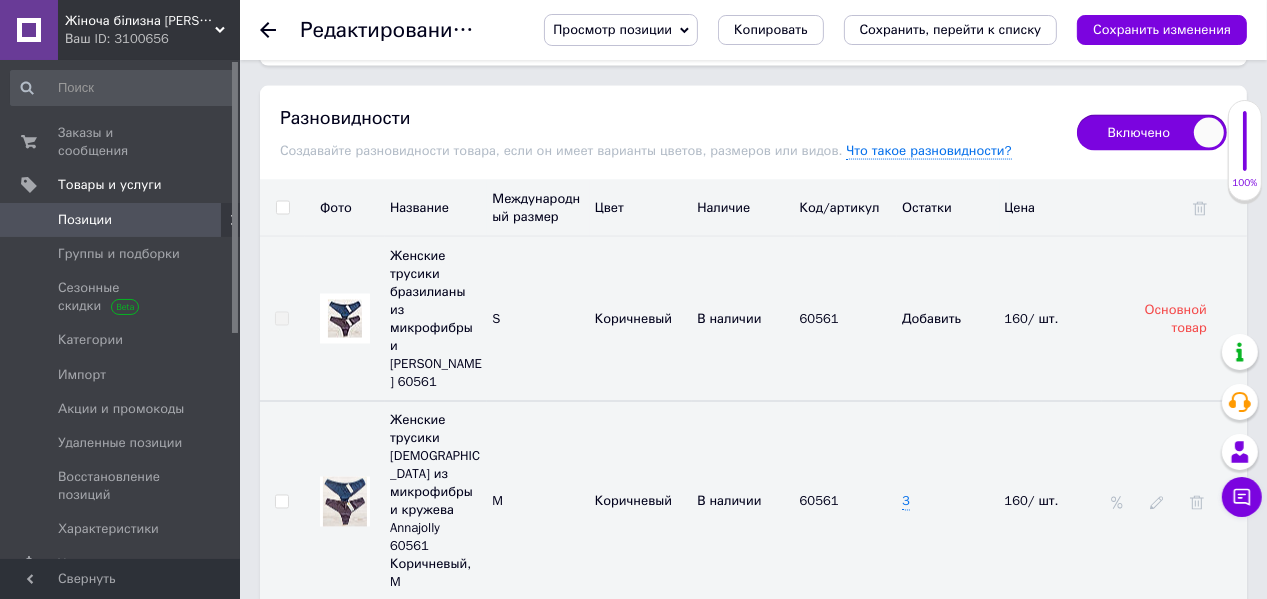 scroll, scrollTop: 2695, scrollLeft: 0, axis: vertical 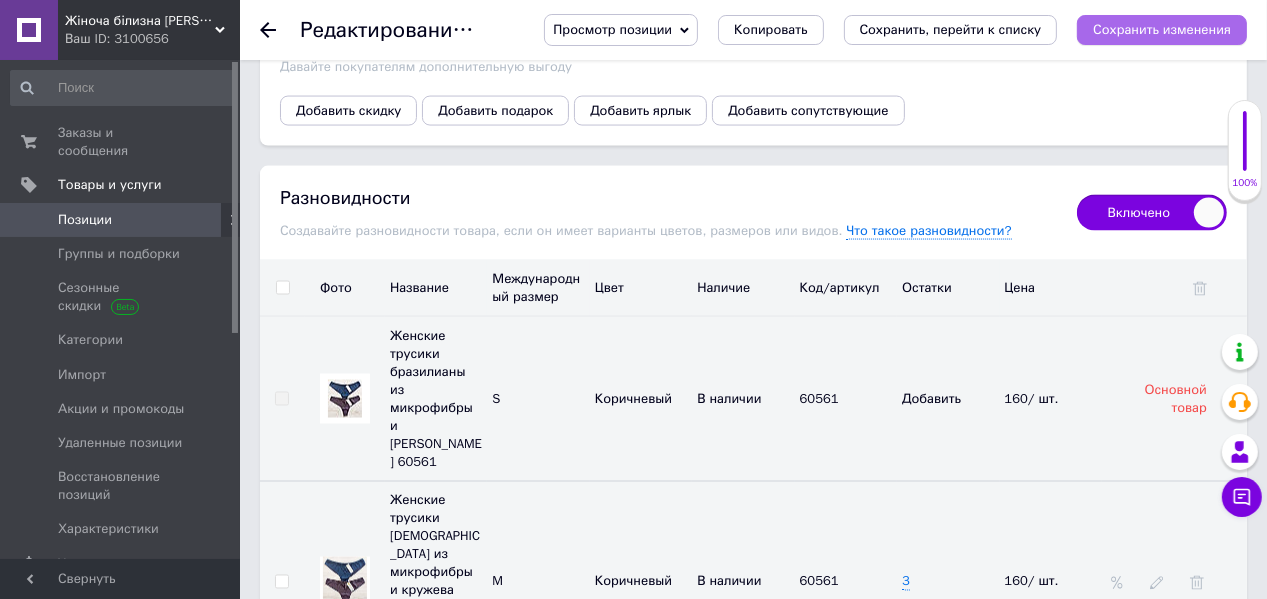 click on "Сохранить изменения" at bounding box center (1162, 29) 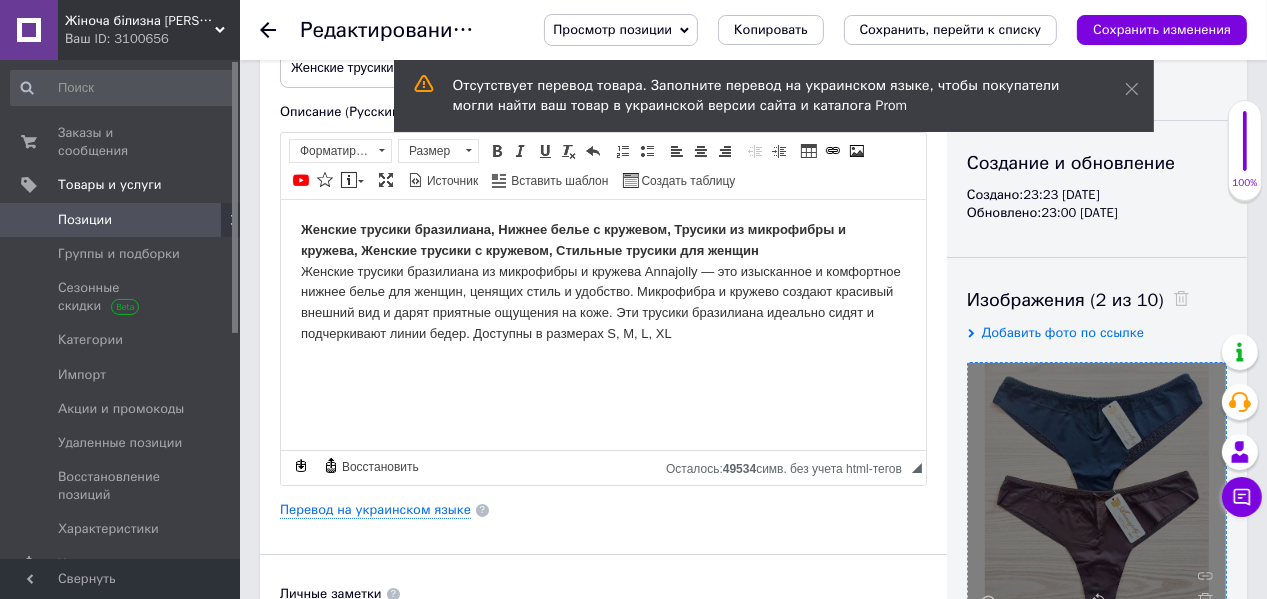 scroll, scrollTop: 0, scrollLeft: 0, axis: both 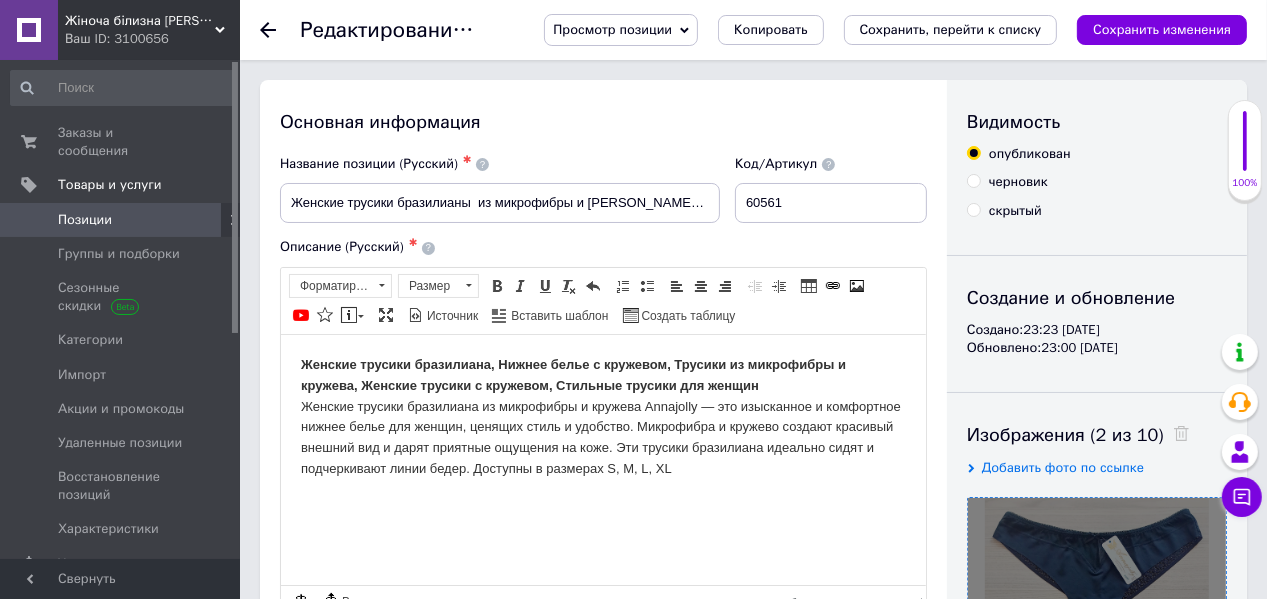 click on "Просмотр позиции" at bounding box center (612, 29) 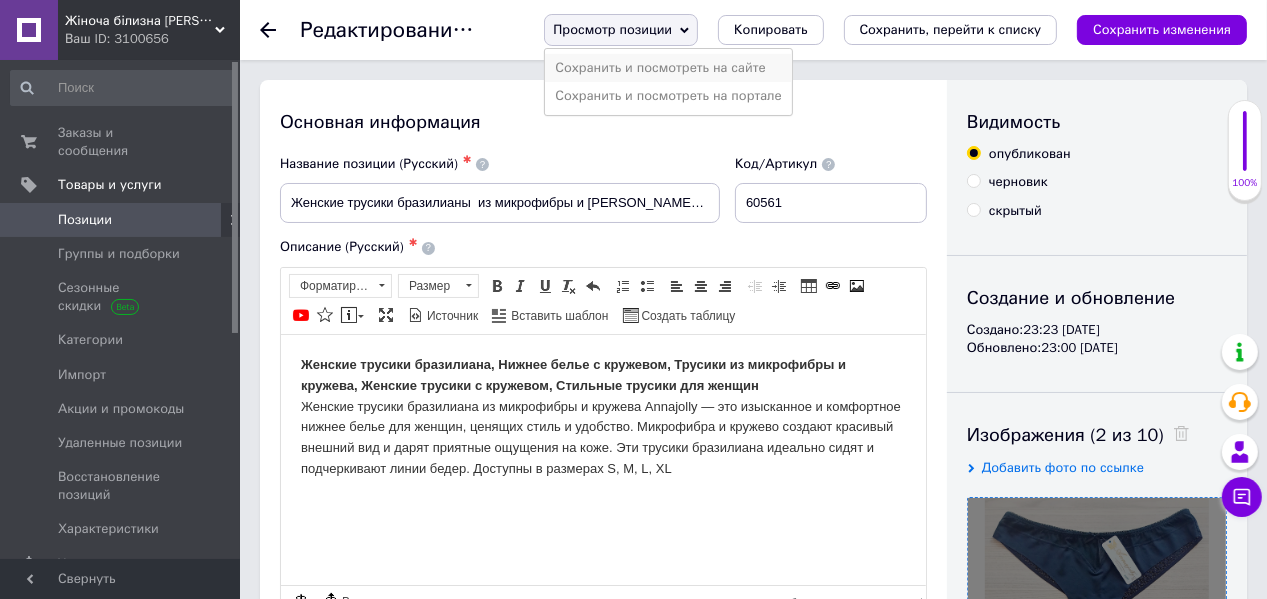 click on "Сохранить и посмотреть на сайте" at bounding box center (668, 68) 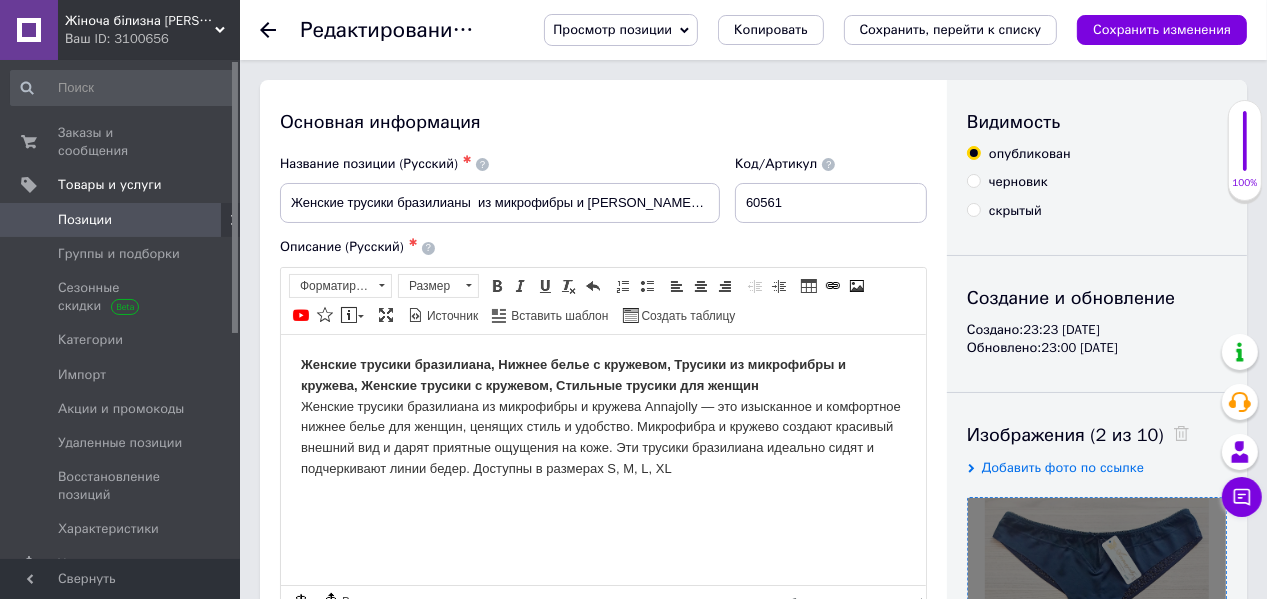drag, startPoint x: 272, startPoint y: 28, endPoint x: 266, endPoint y: 80, distance: 52.34501 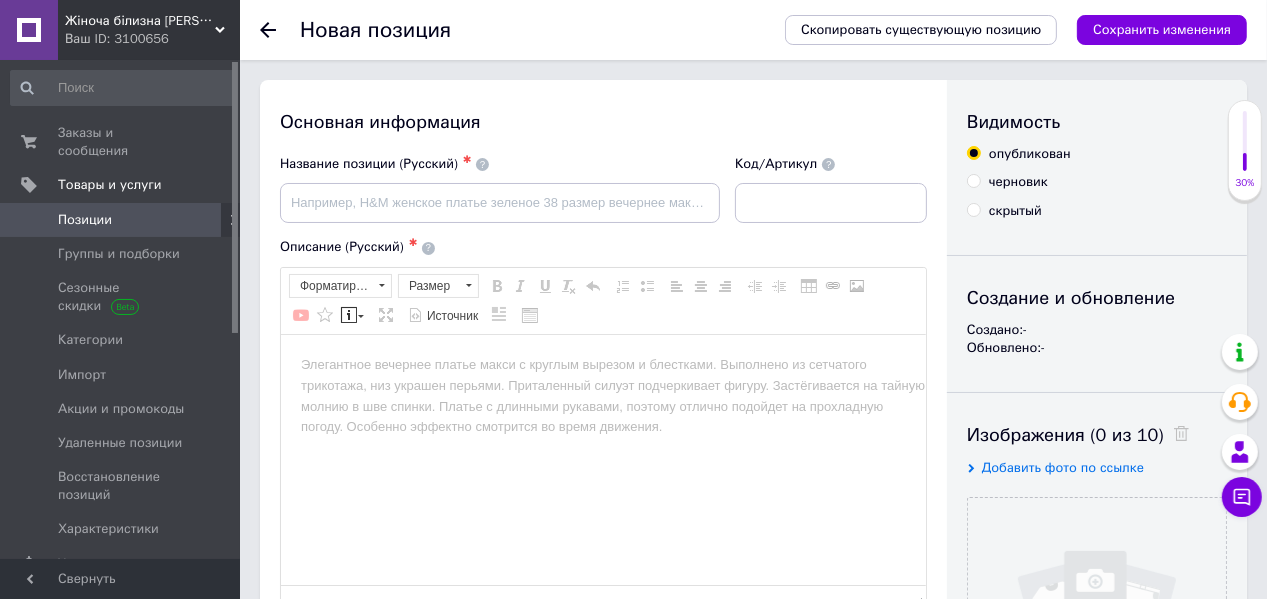 scroll, scrollTop: 0, scrollLeft: 0, axis: both 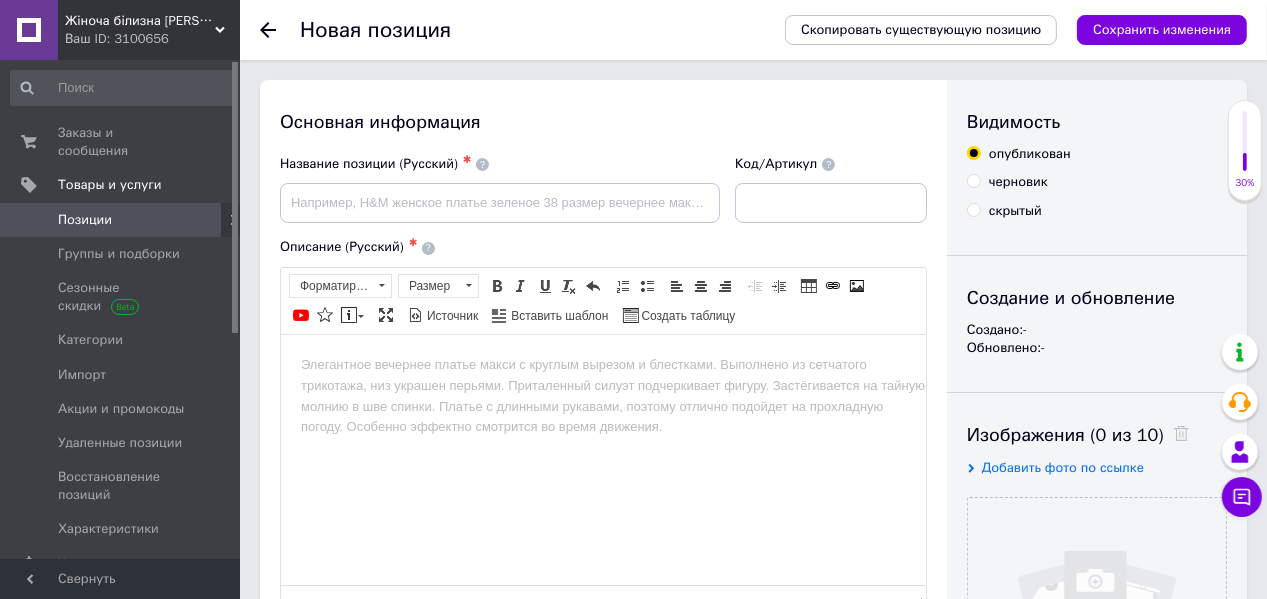 click 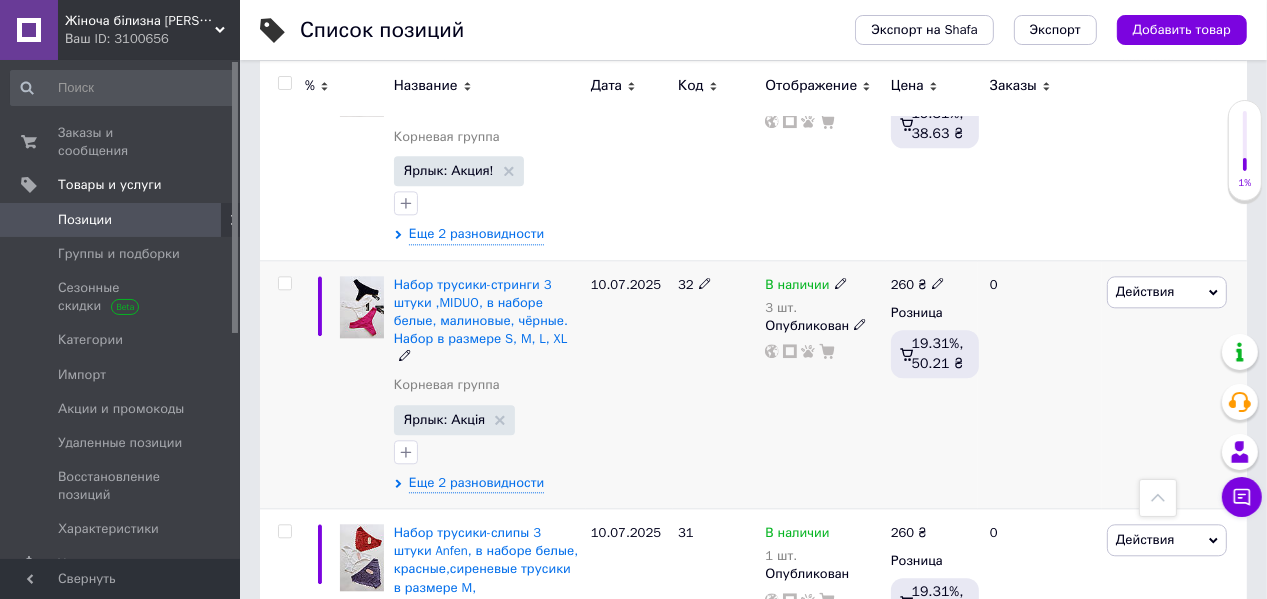 scroll, scrollTop: 4042, scrollLeft: 0, axis: vertical 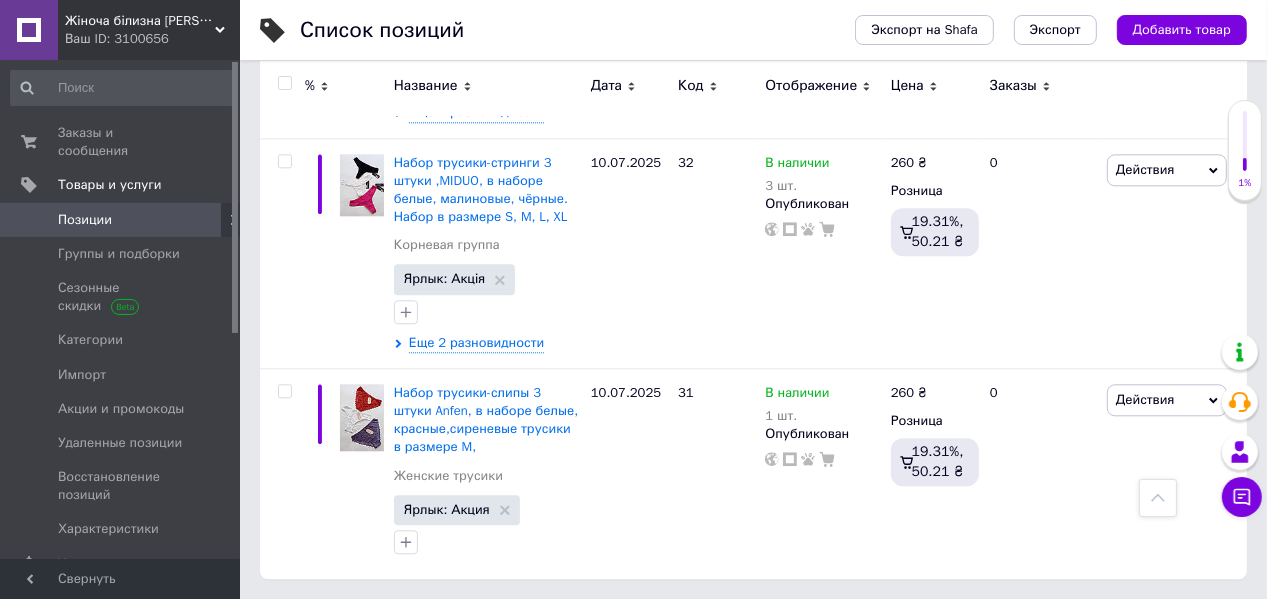 click on "2" at bounding box center (327, 620) 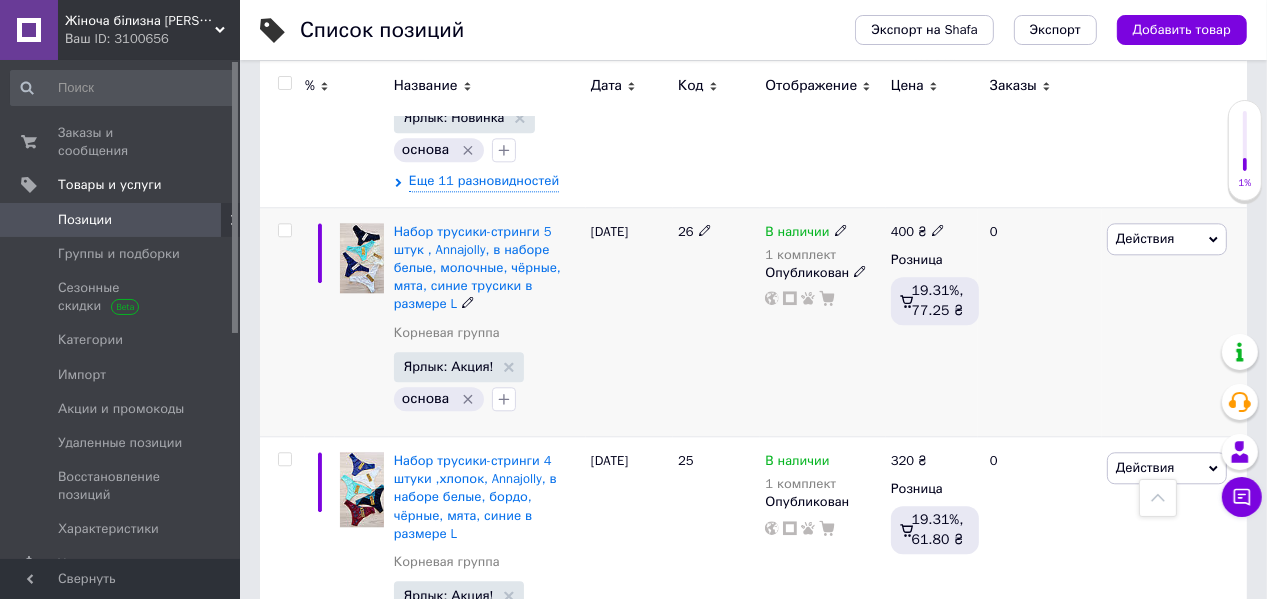 scroll, scrollTop: 4037, scrollLeft: 0, axis: vertical 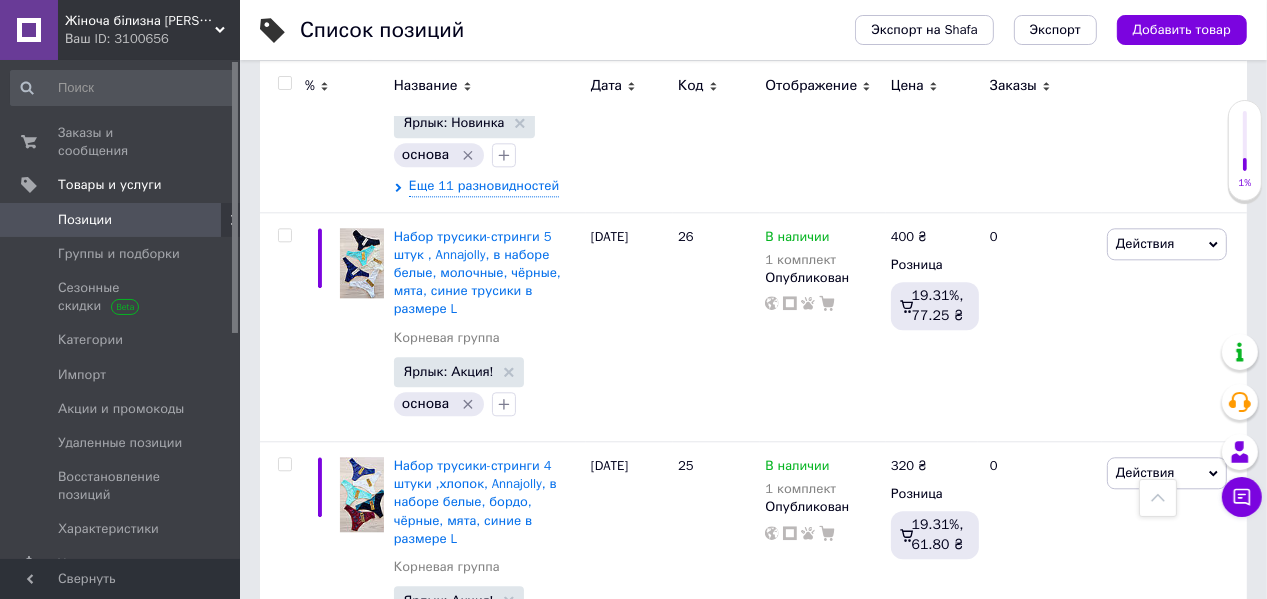click on "3" at bounding box center (505, 711) 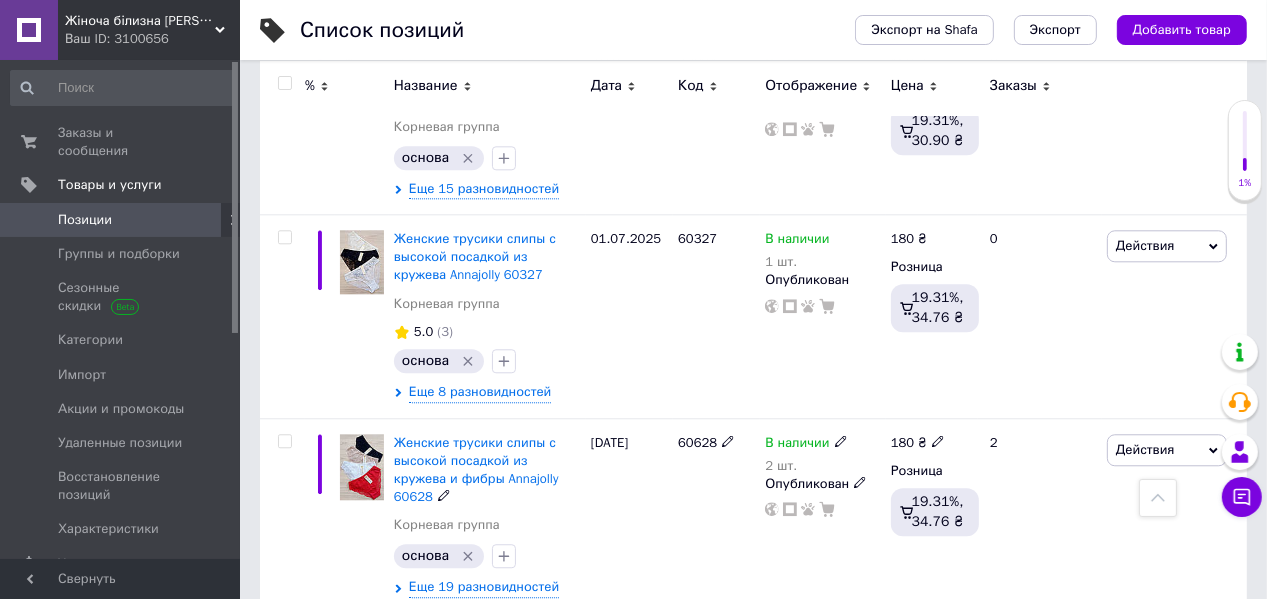 scroll, scrollTop: 4074, scrollLeft: 0, axis: vertical 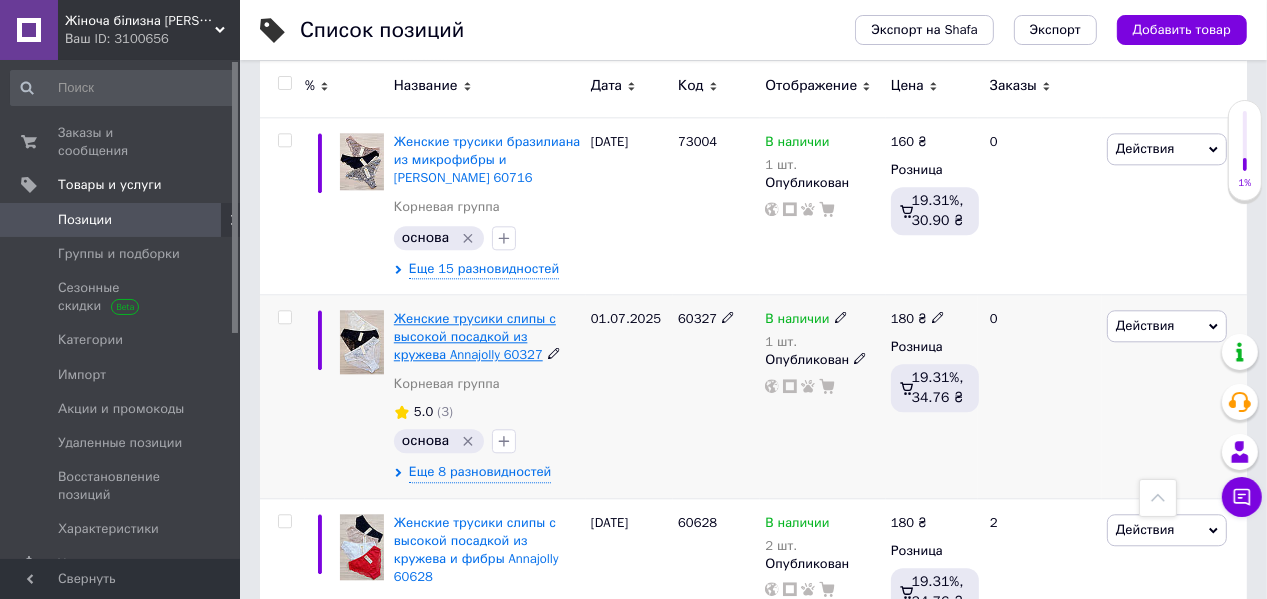 click on "Женские трусики слипы с высокой посадкой из кружева  Annajolly 60327" at bounding box center [475, 336] 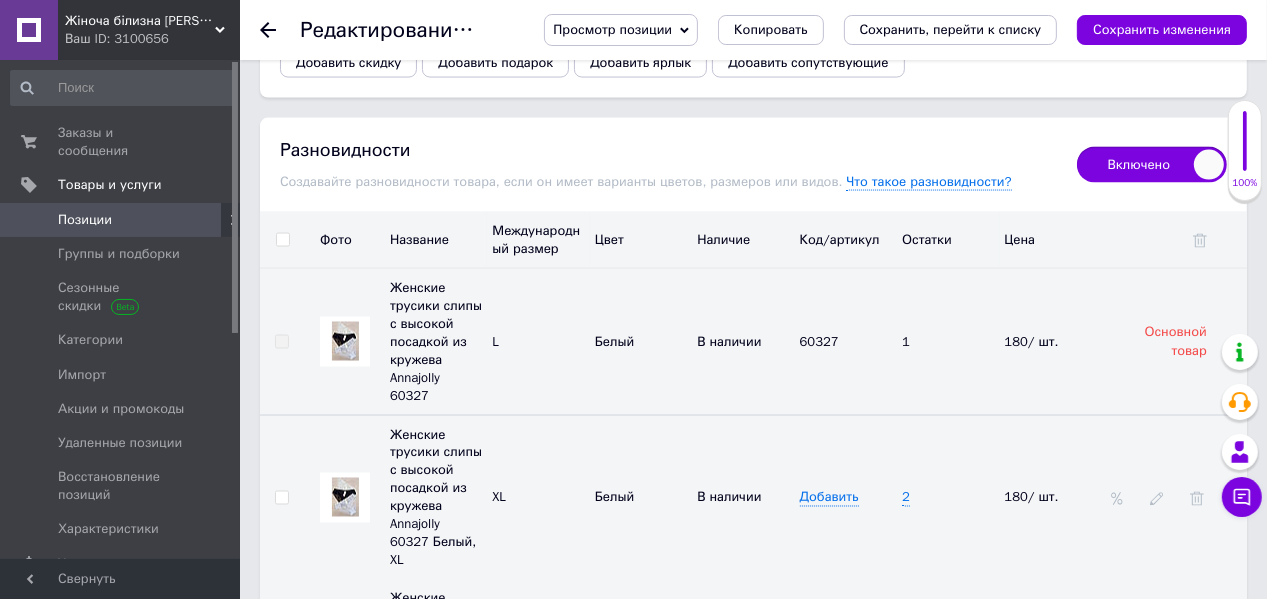 scroll, scrollTop: 2800, scrollLeft: 0, axis: vertical 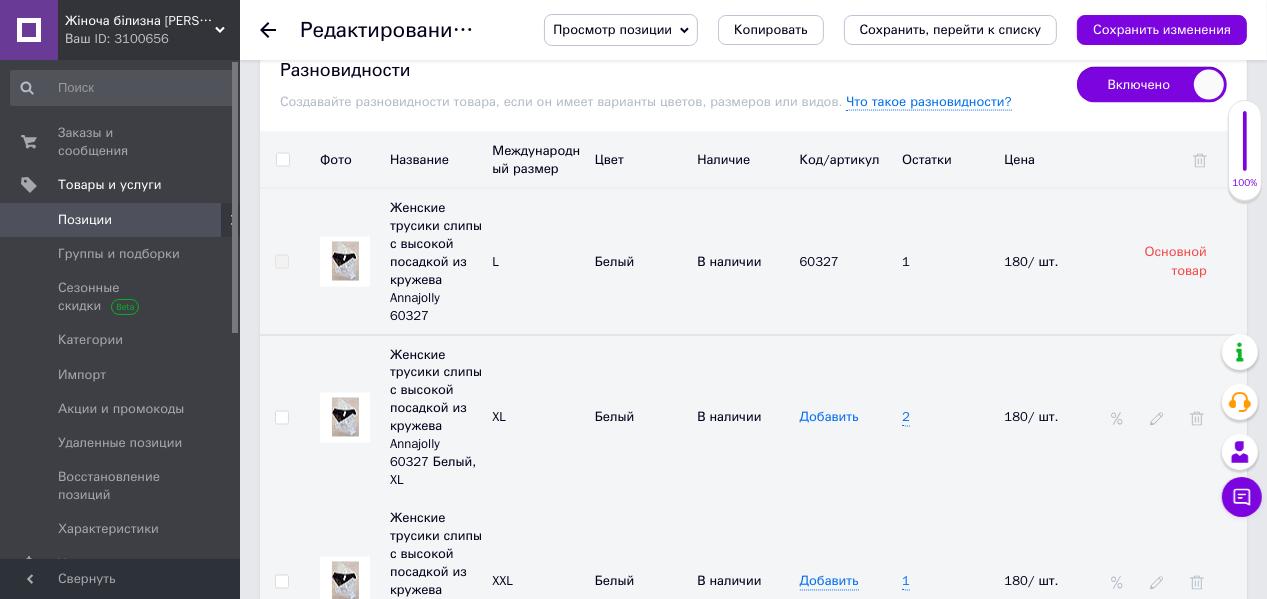 click on "Добавить" at bounding box center (829, 418) 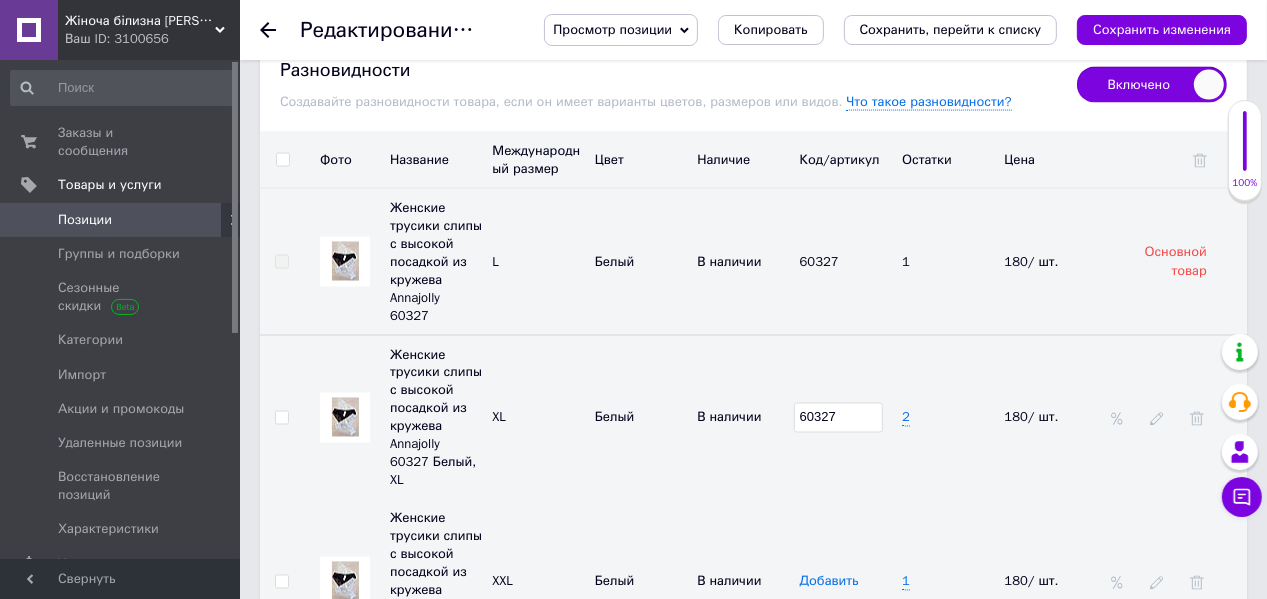 type on "60327" 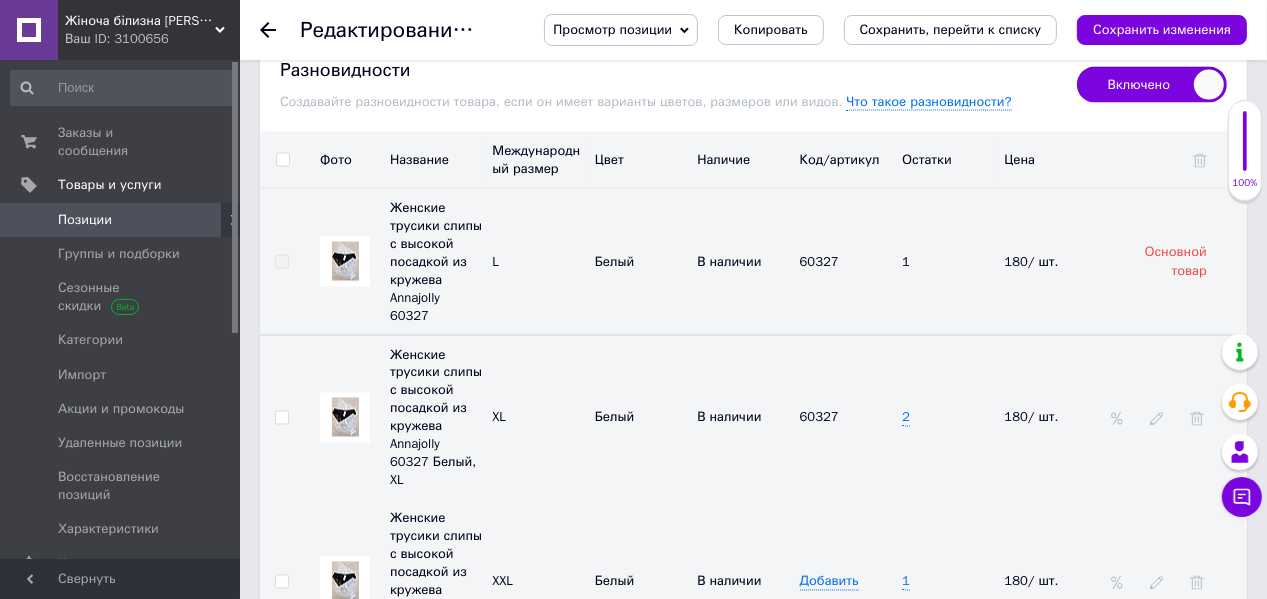 scroll, scrollTop: 2960, scrollLeft: 0, axis: vertical 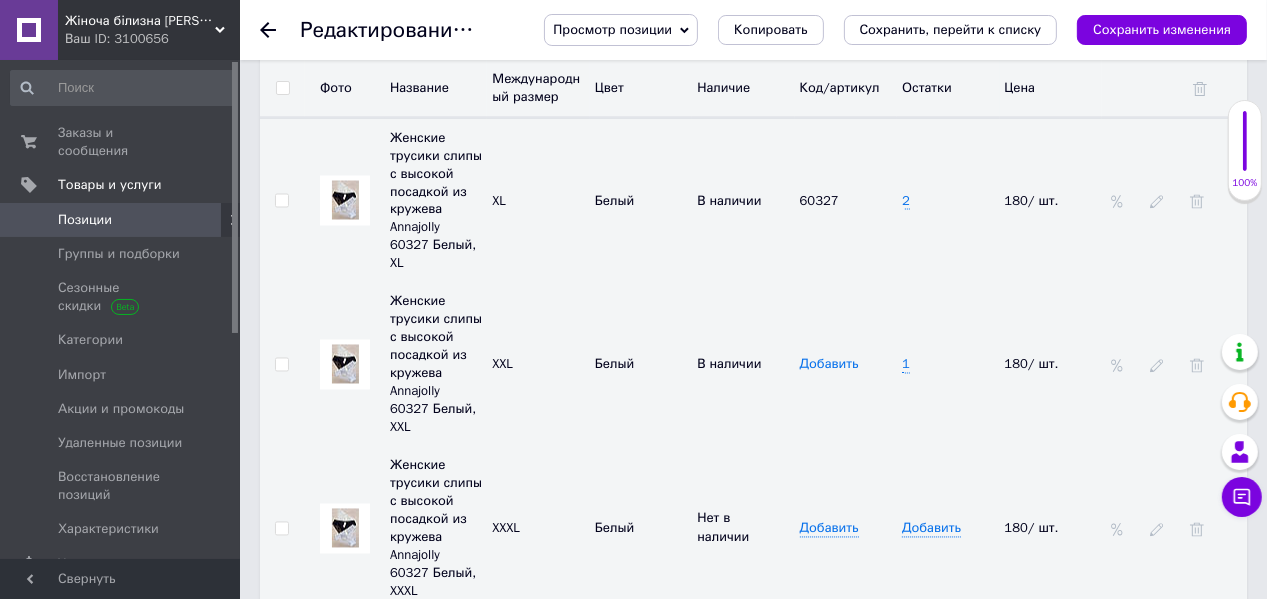 click on "Добавить" at bounding box center [829, 365] 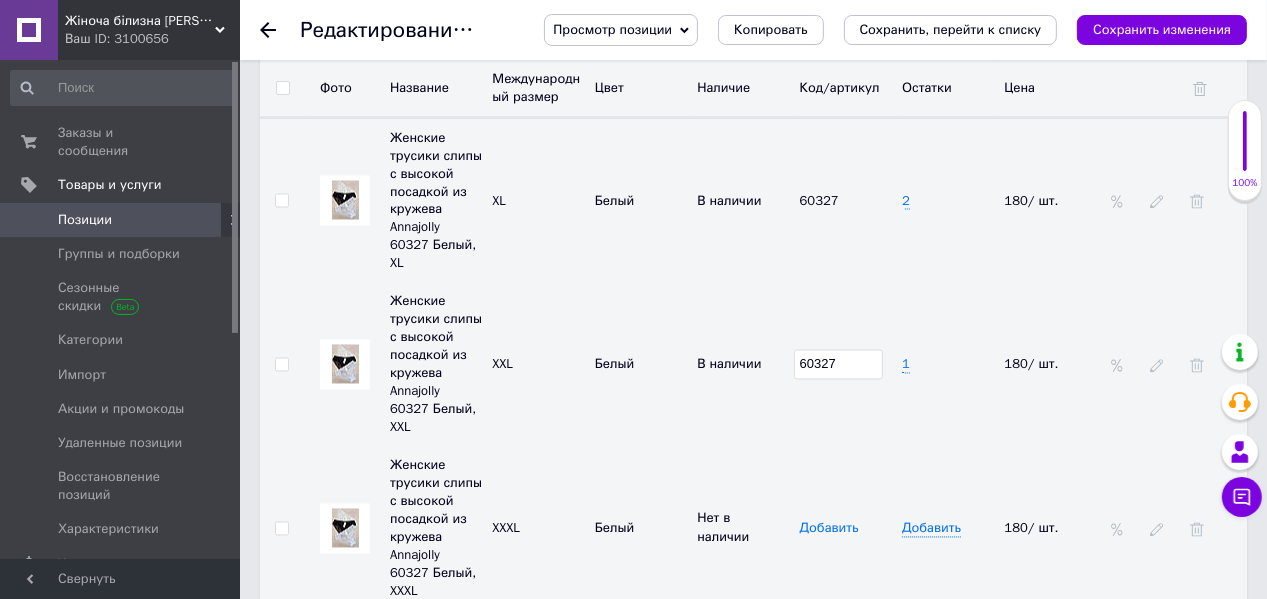 type on "60327" 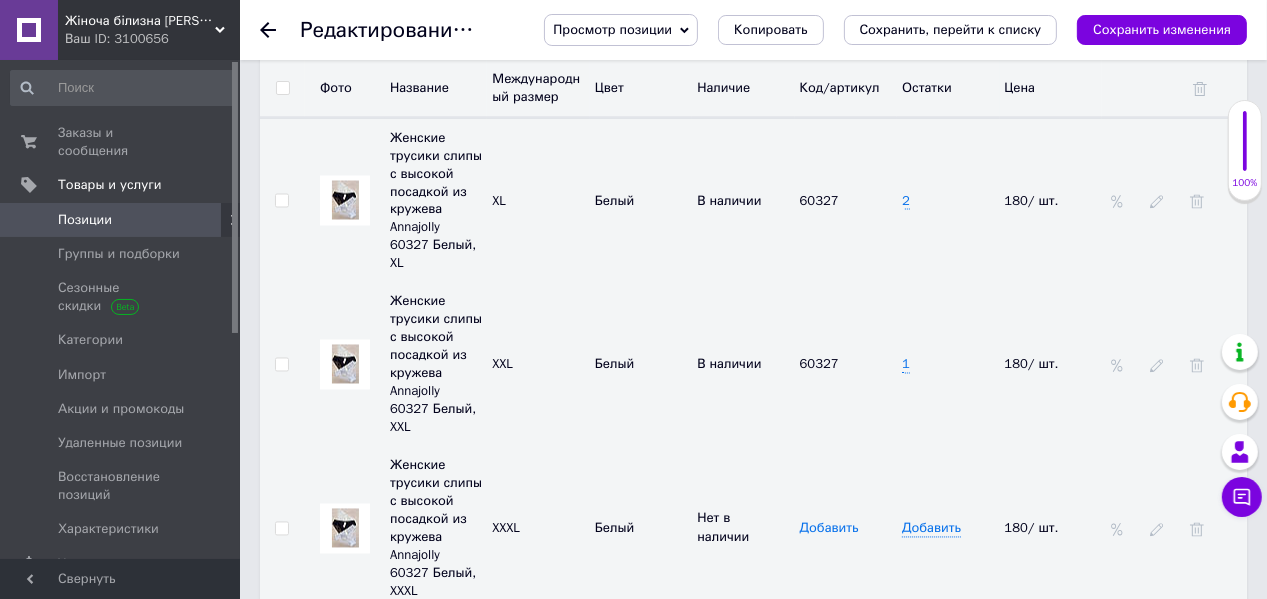 click on "Добавить" at bounding box center [829, 529] 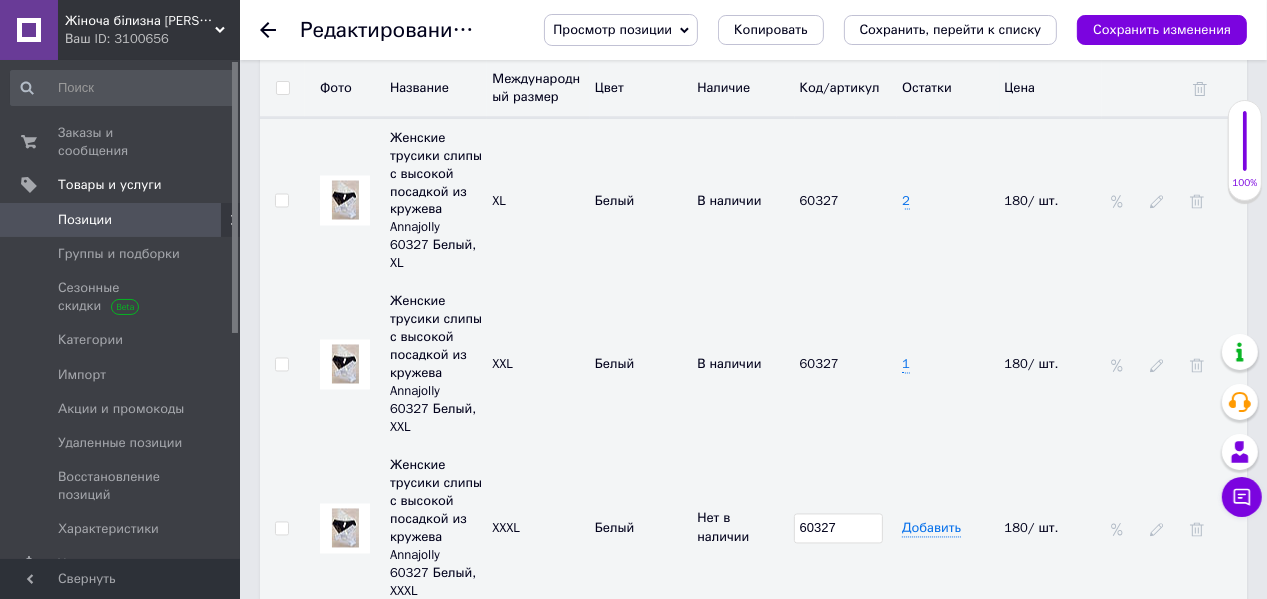 scroll, scrollTop: 3040, scrollLeft: 0, axis: vertical 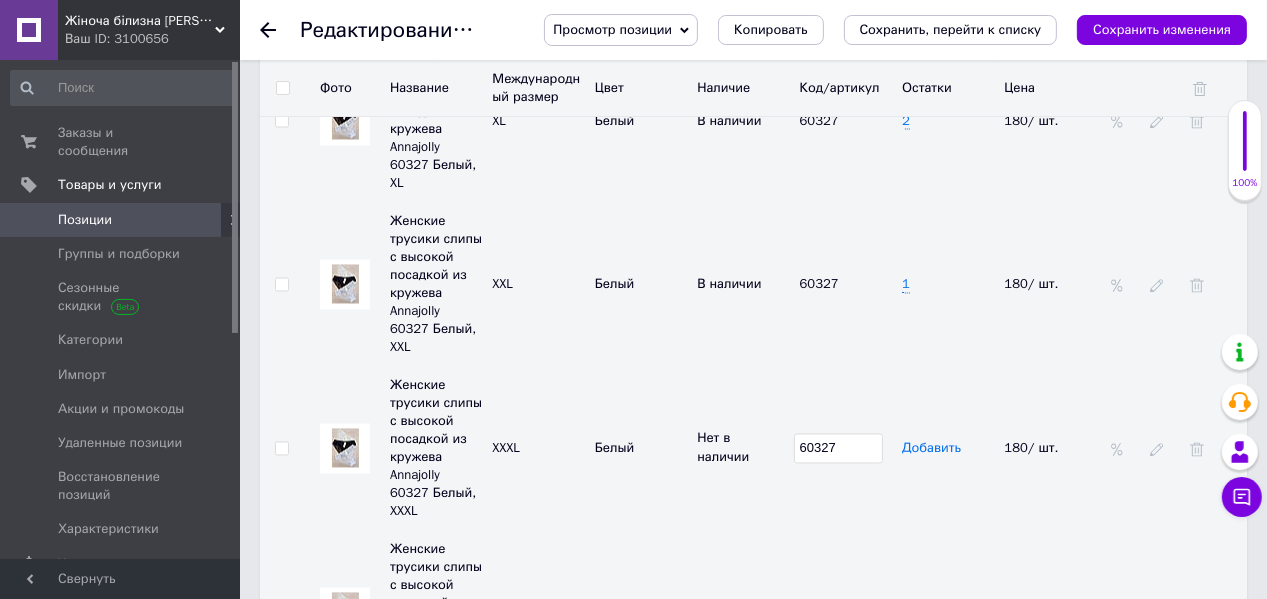 type on "60327" 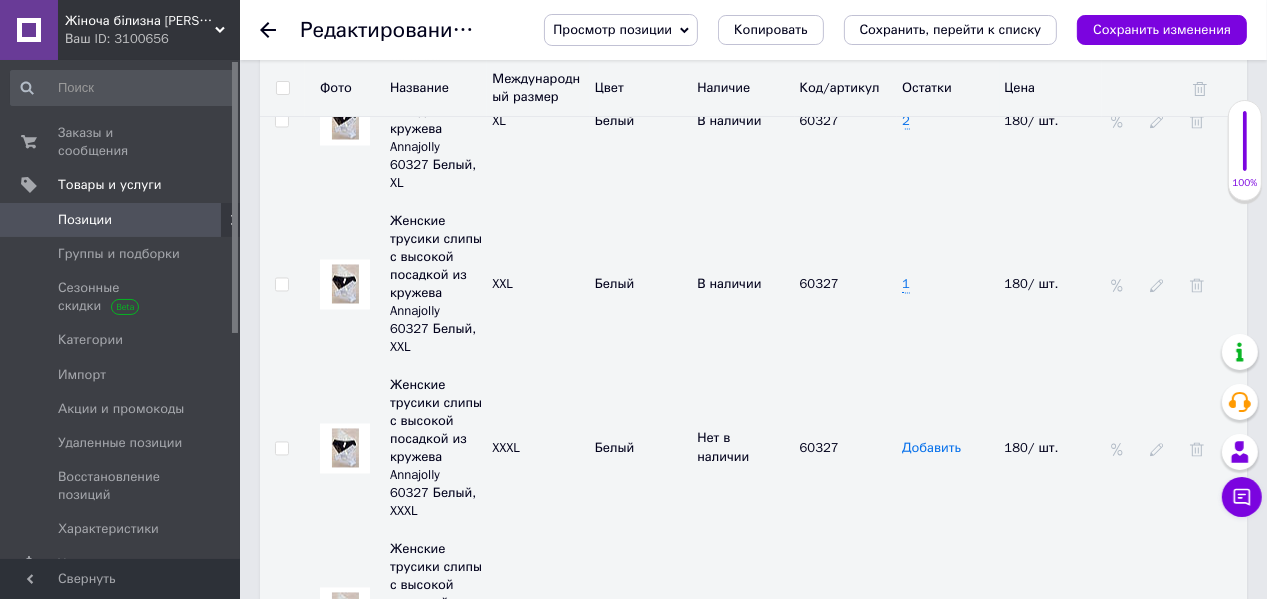 click on "Добавить" at bounding box center [931, 449] 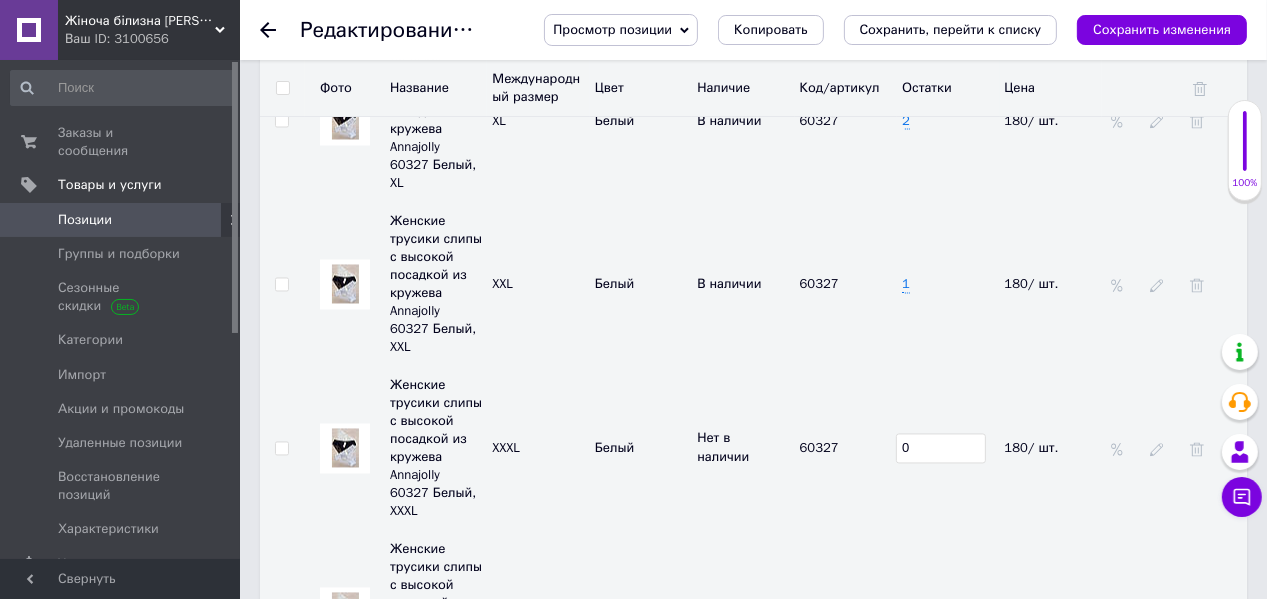 scroll, scrollTop: 3120, scrollLeft: 0, axis: vertical 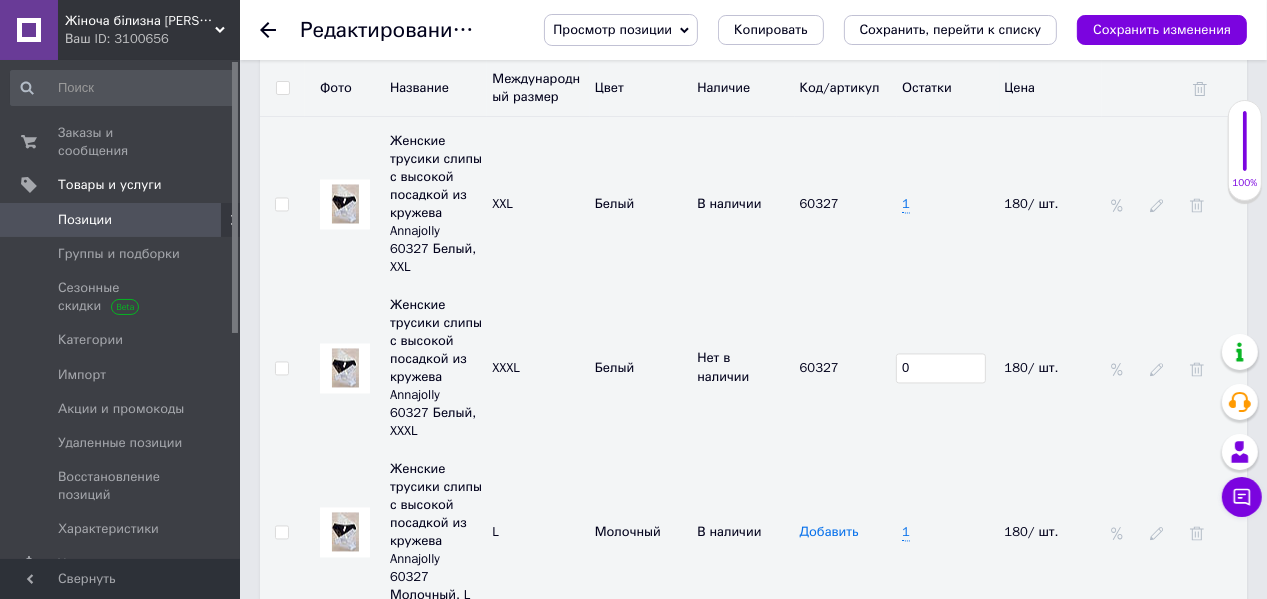 type on "0" 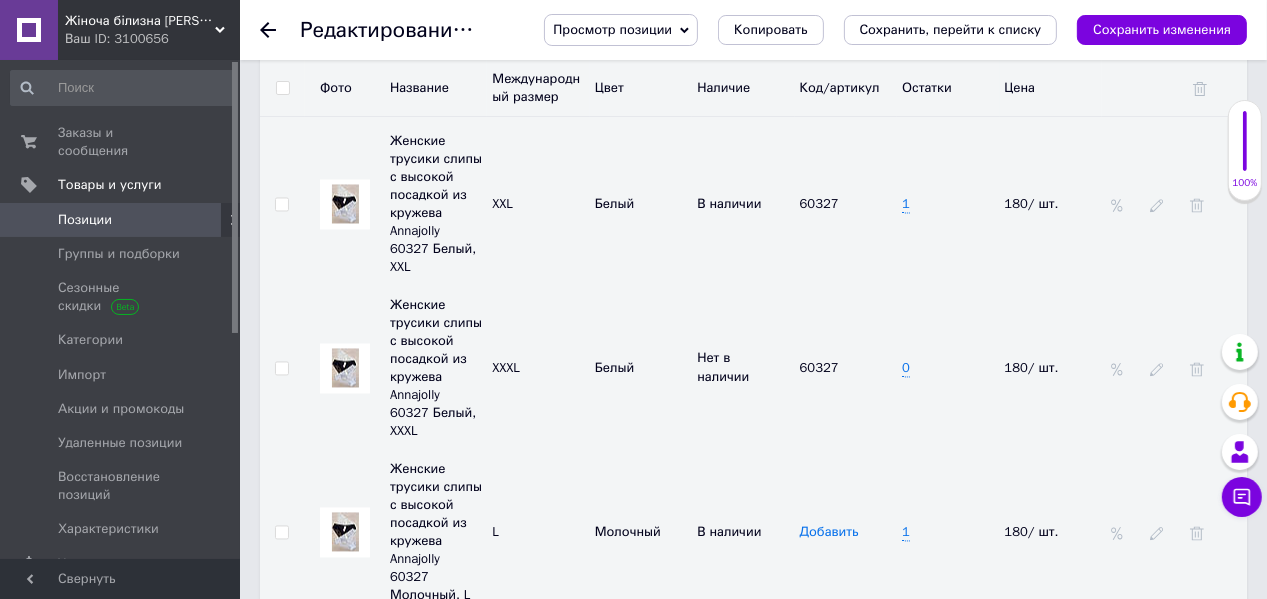 click on "Добавить" at bounding box center [829, 533] 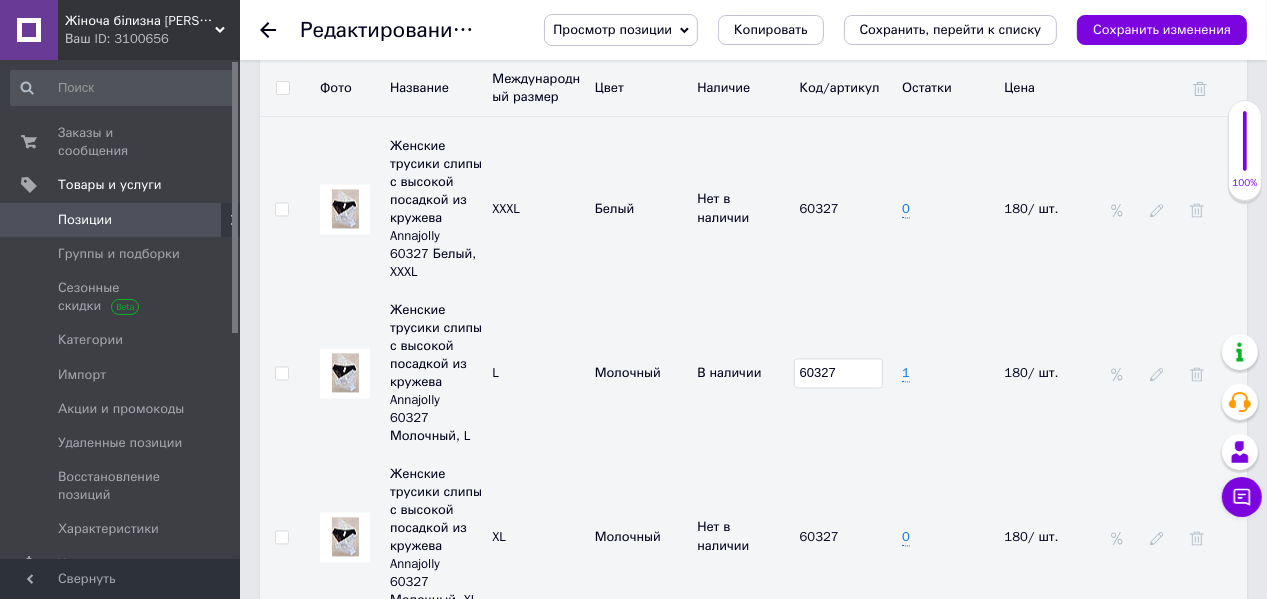 scroll, scrollTop: 3360, scrollLeft: 0, axis: vertical 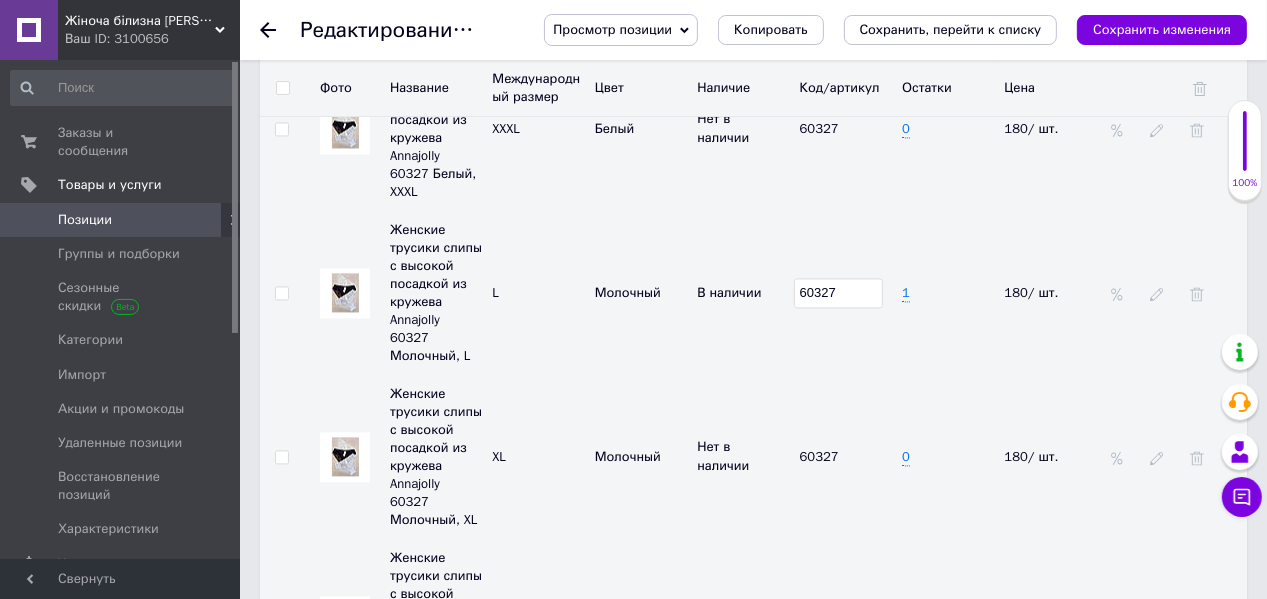 type on "60327" 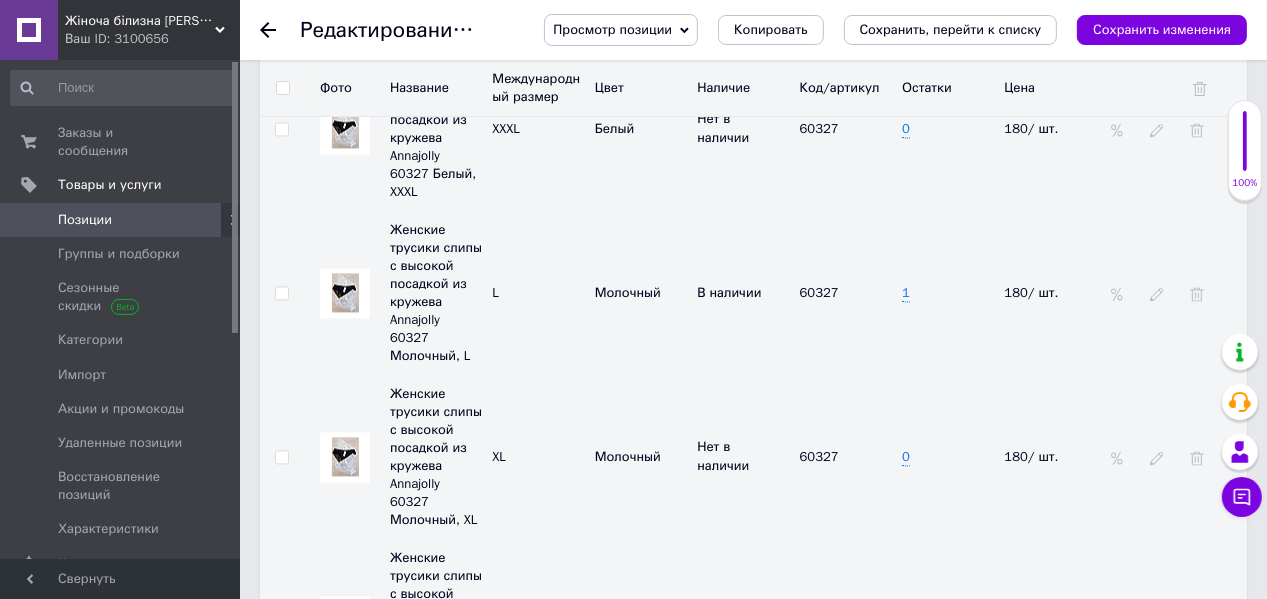 click on "Добавить" at bounding box center [829, 621] 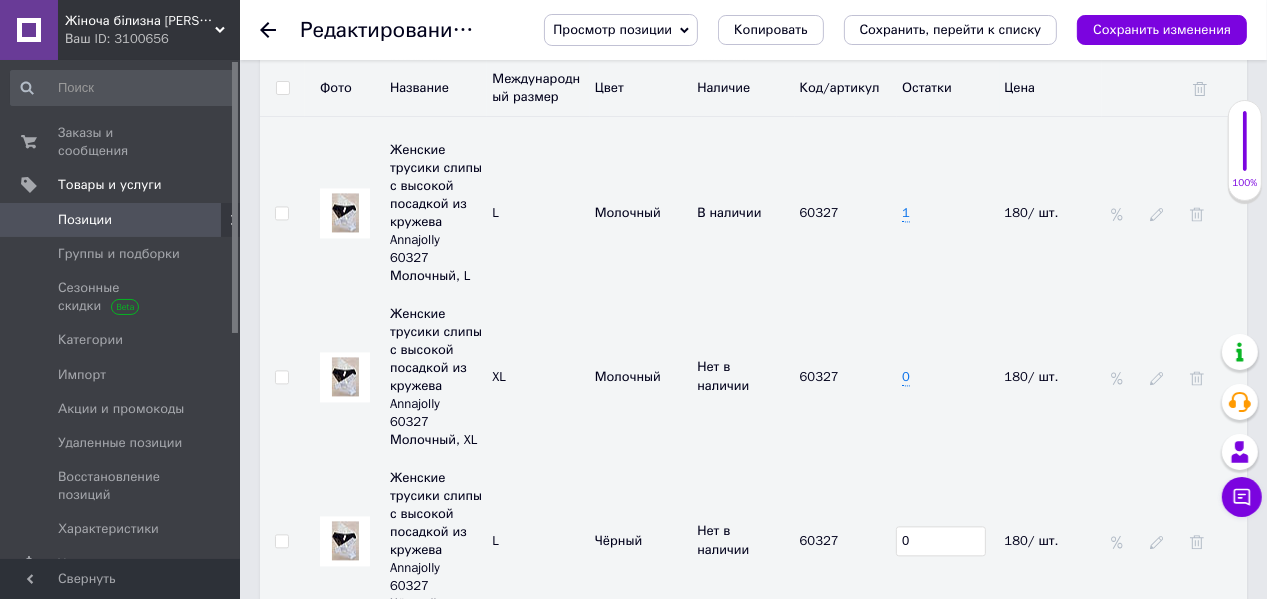 scroll, scrollTop: 3520, scrollLeft: 0, axis: vertical 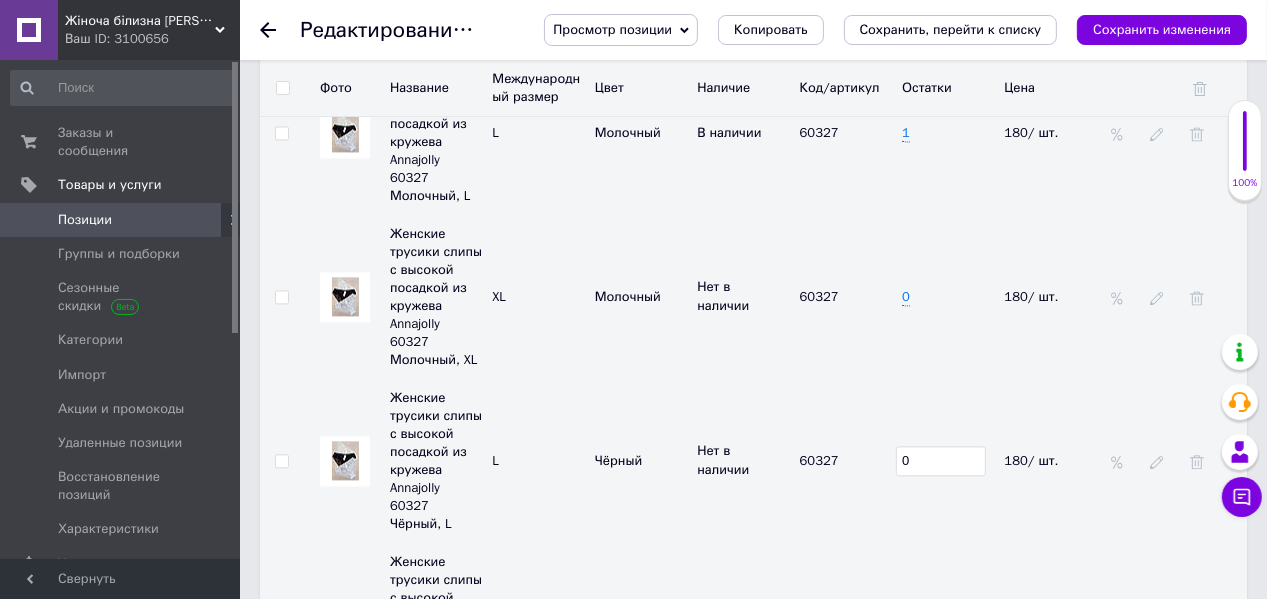 type on "0" 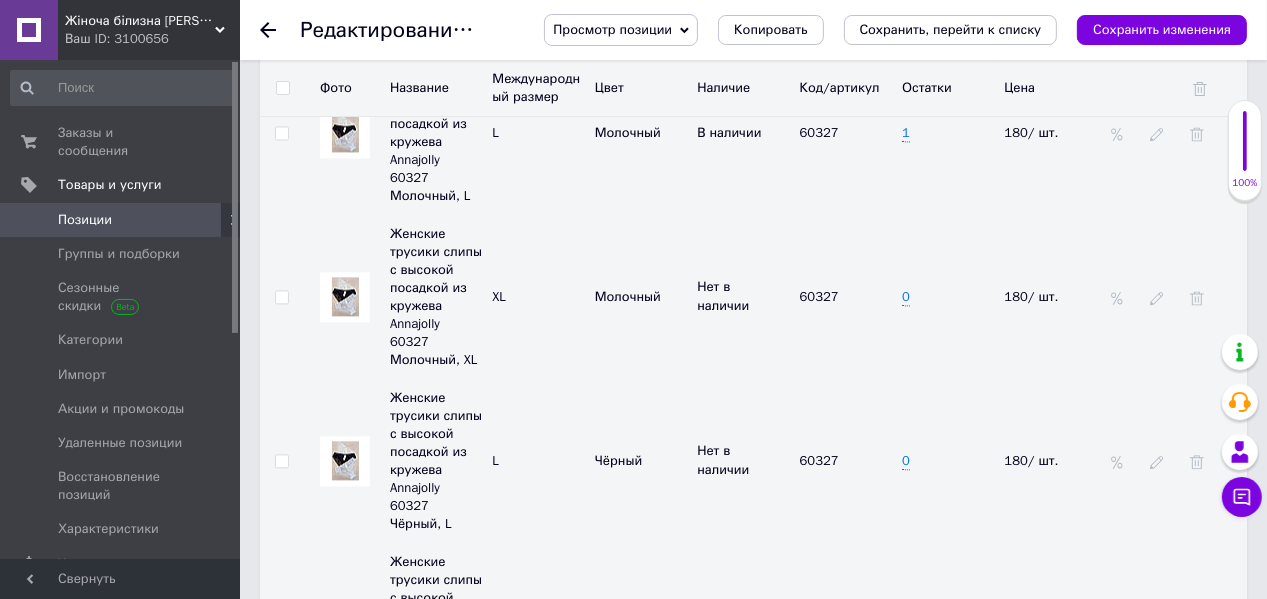 drag, startPoint x: 822, startPoint y: 336, endPoint x: 829, endPoint y: 360, distance: 25 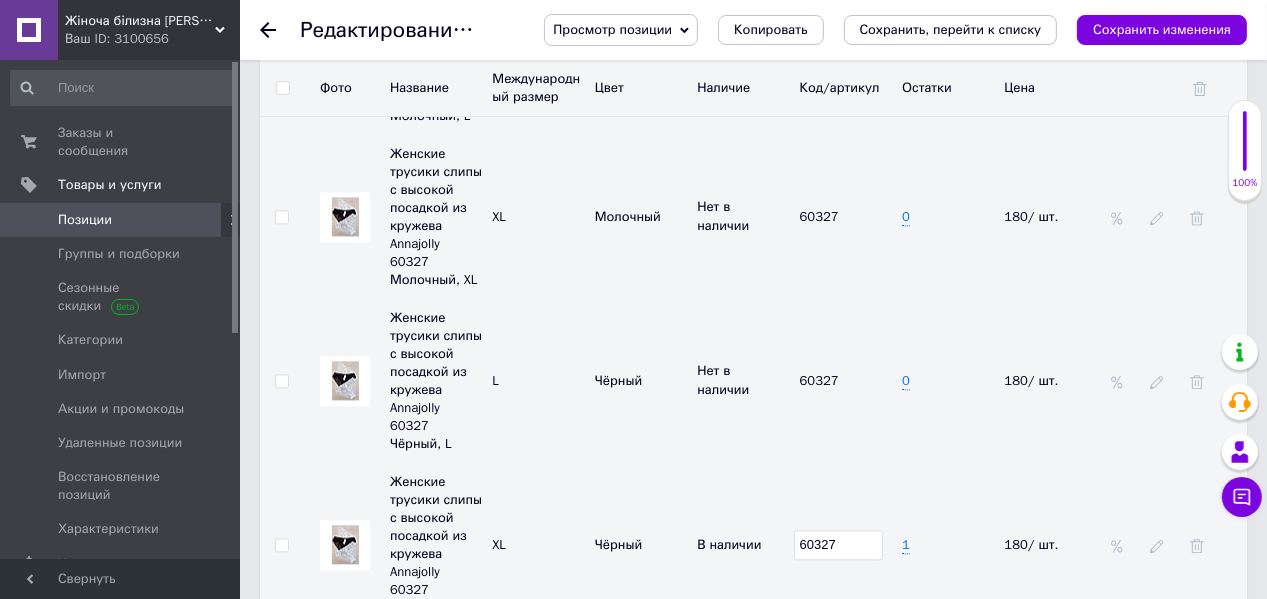 scroll, scrollTop: 3680, scrollLeft: 0, axis: vertical 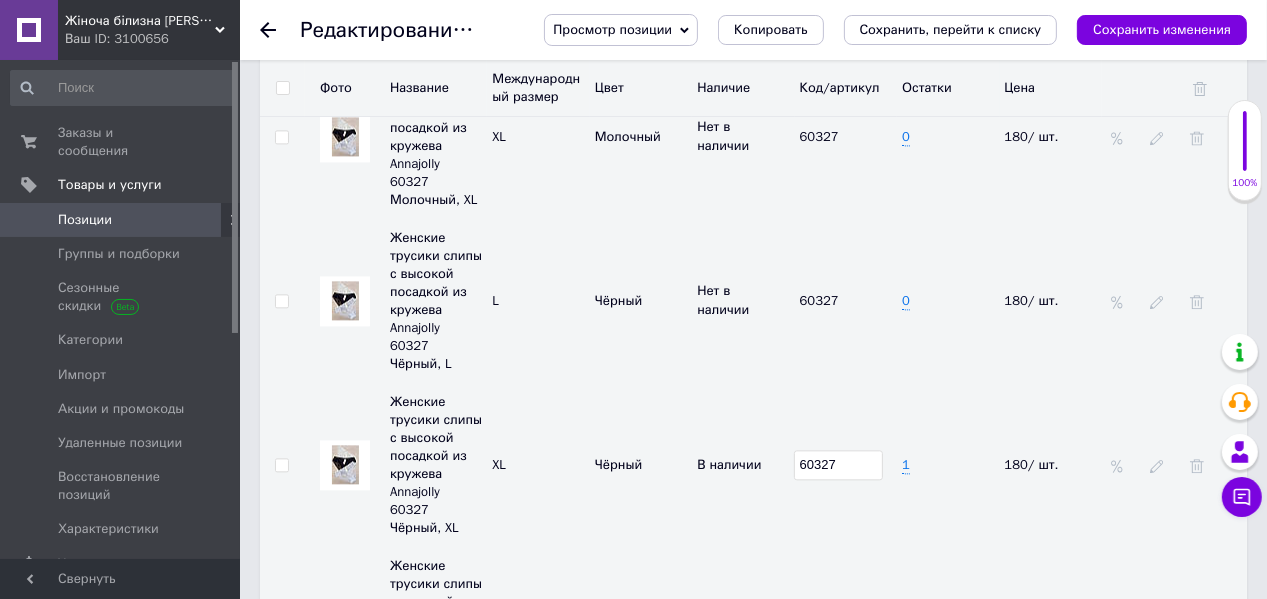 type on "60327" 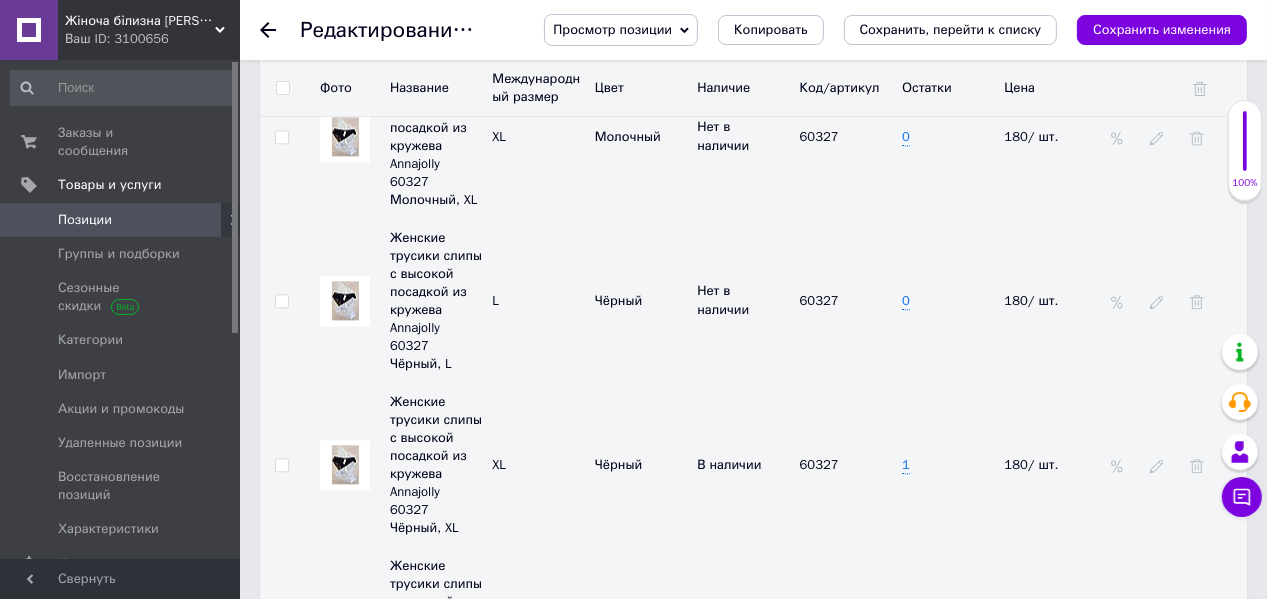 click on "Добавить" at bounding box center (829, 629) 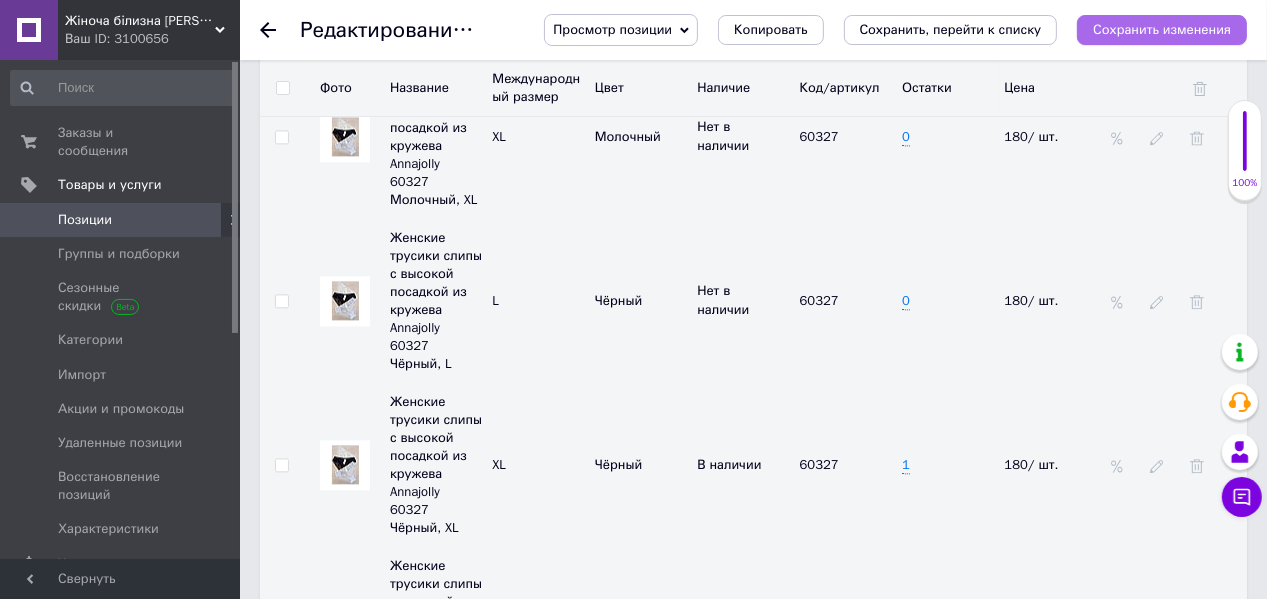 type on "60327" 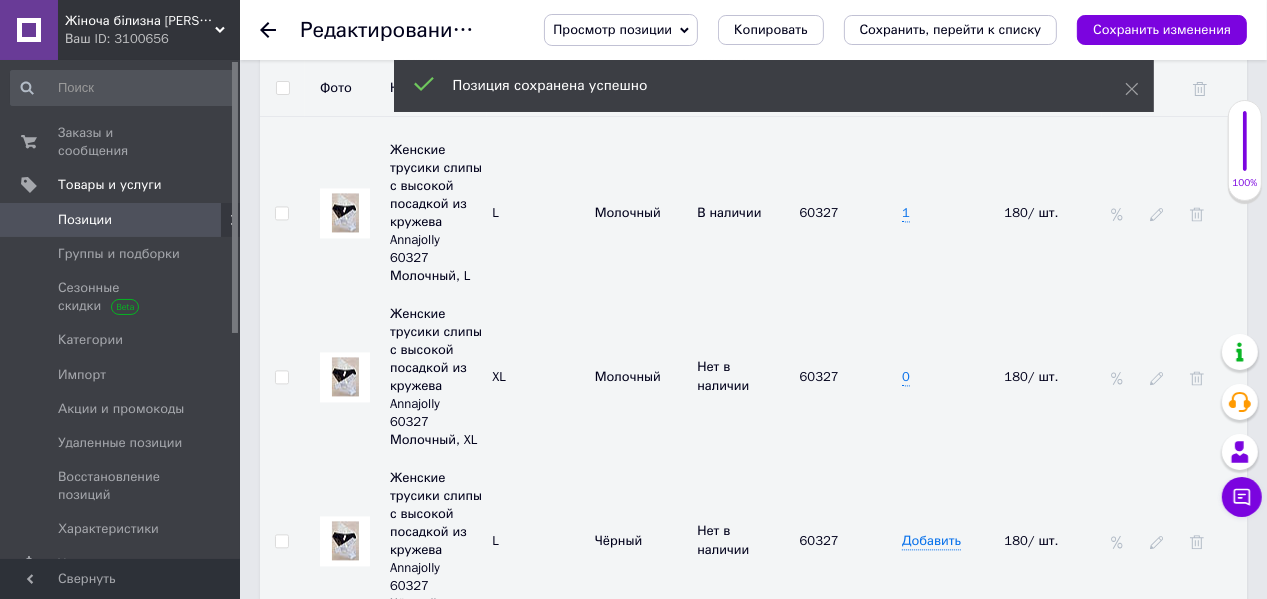 scroll, scrollTop: 3360, scrollLeft: 0, axis: vertical 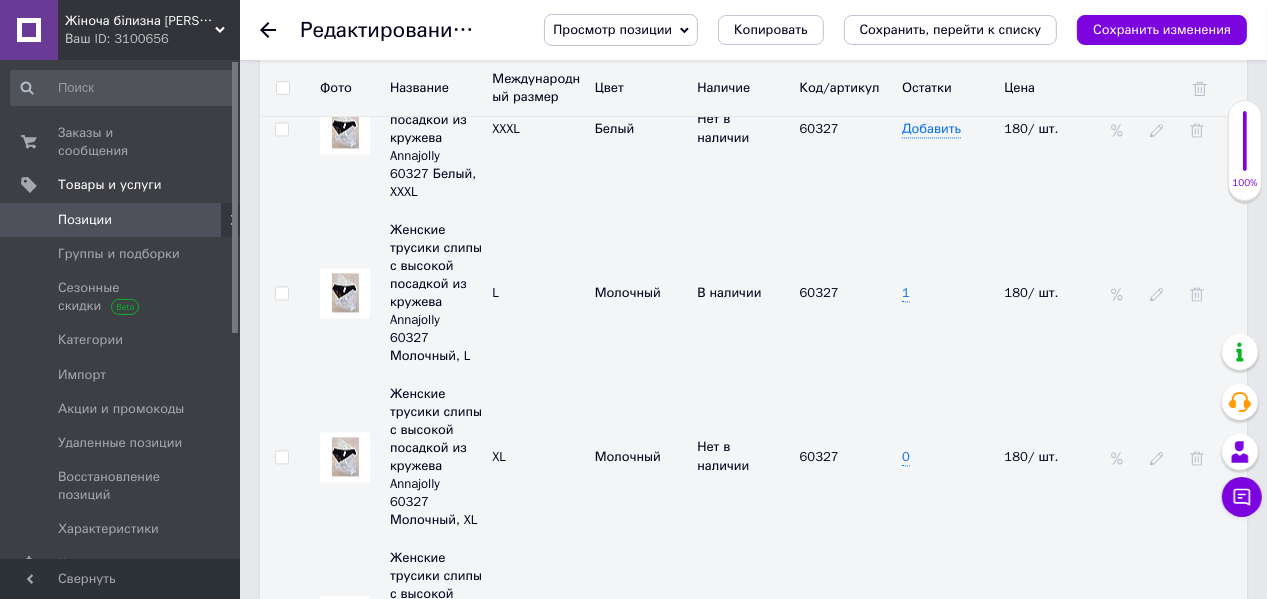 click on "Добавить" at bounding box center (931, 621) 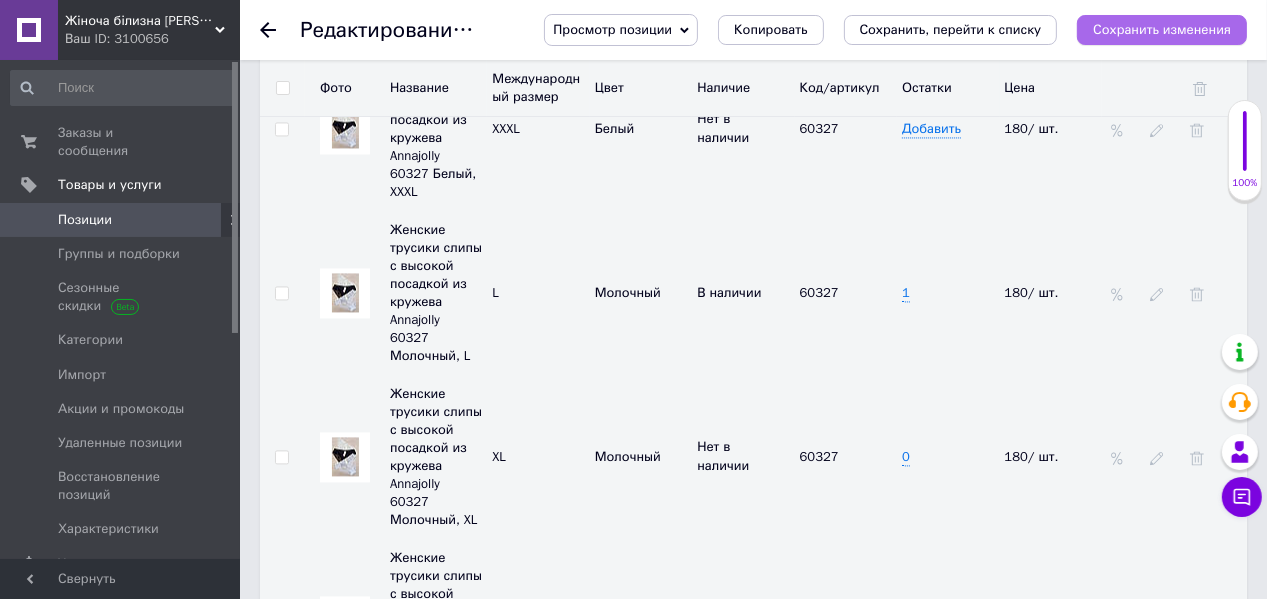 type on "0" 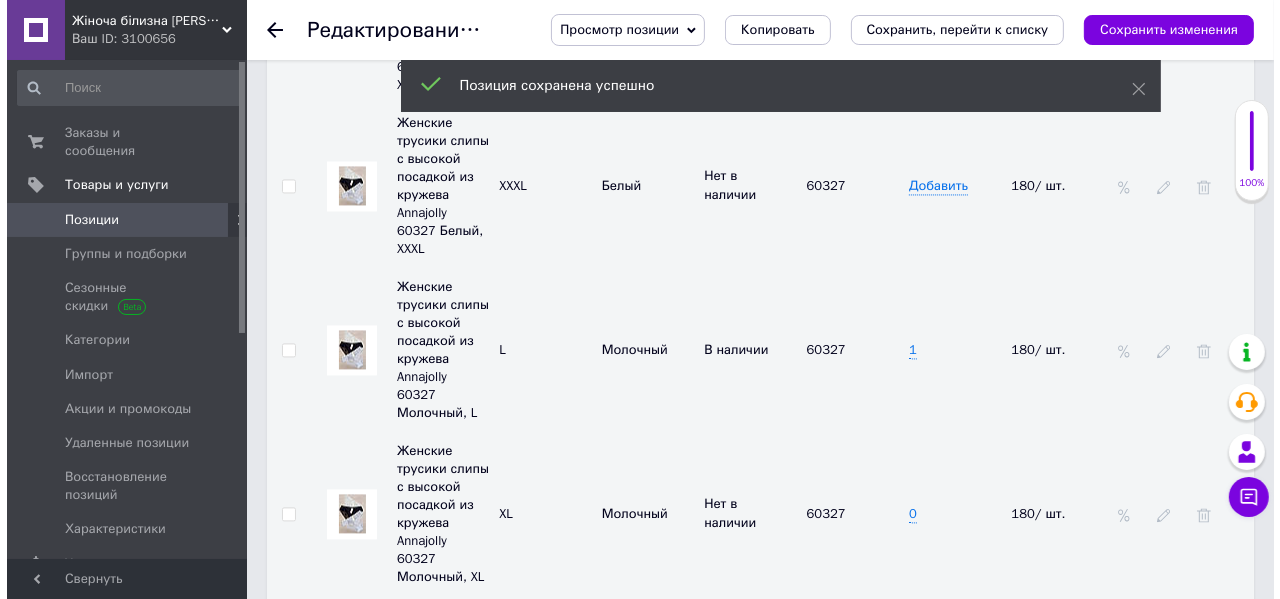 scroll, scrollTop: 3440, scrollLeft: 0, axis: vertical 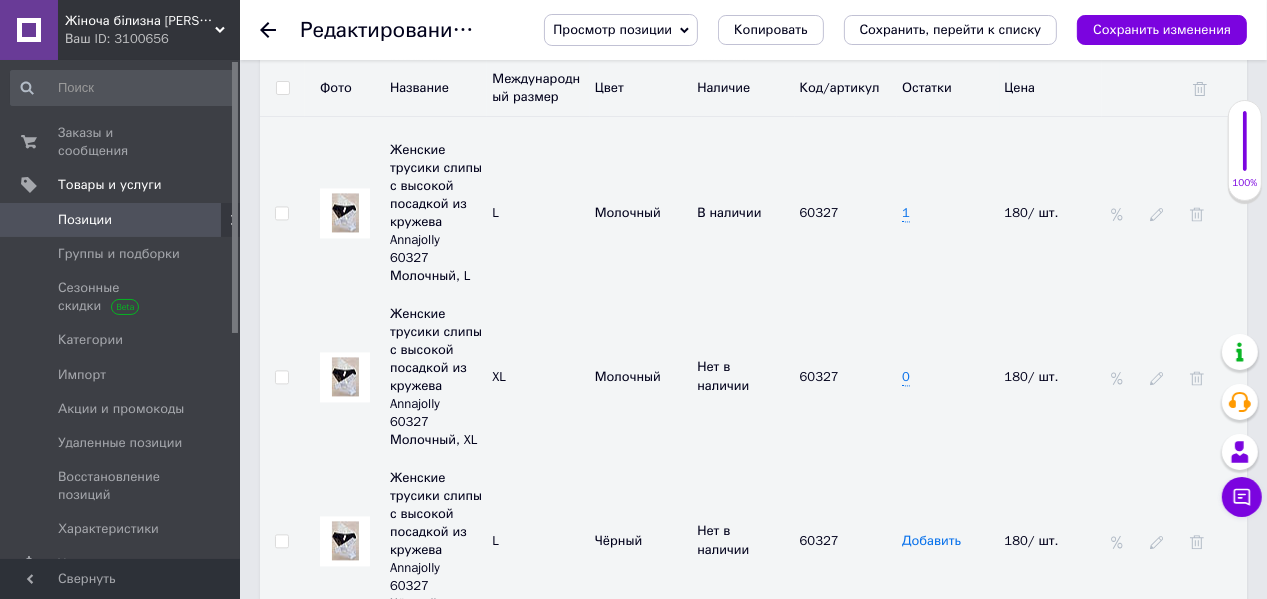 click on "Добавить" at bounding box center [931, 541] 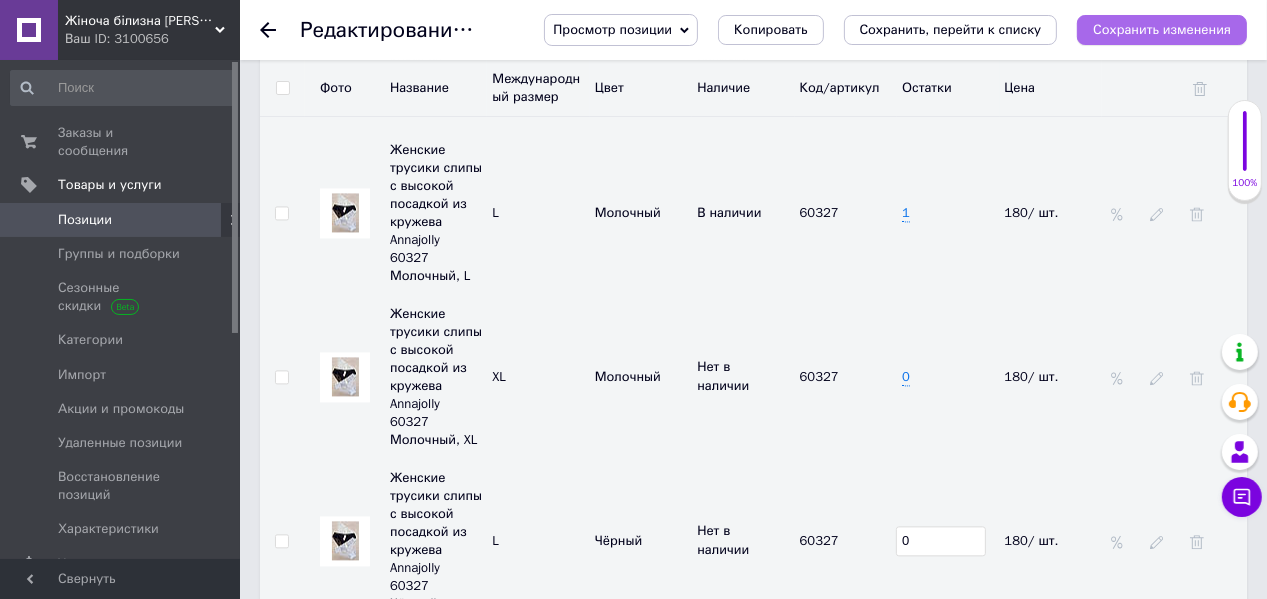 type on "0" 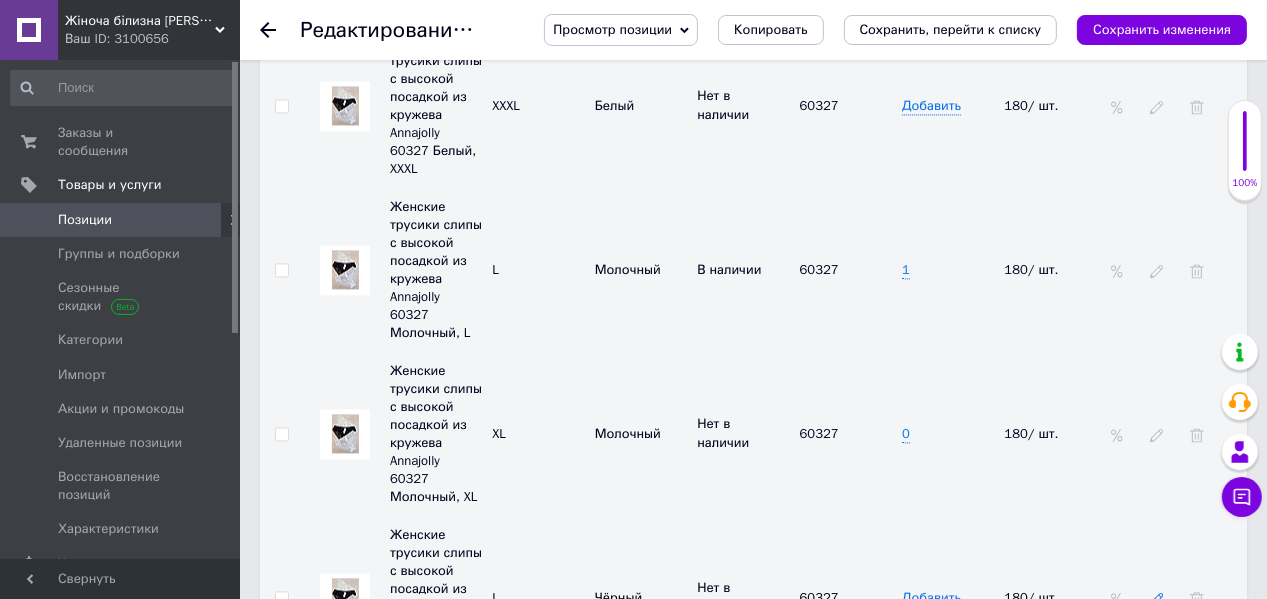 click 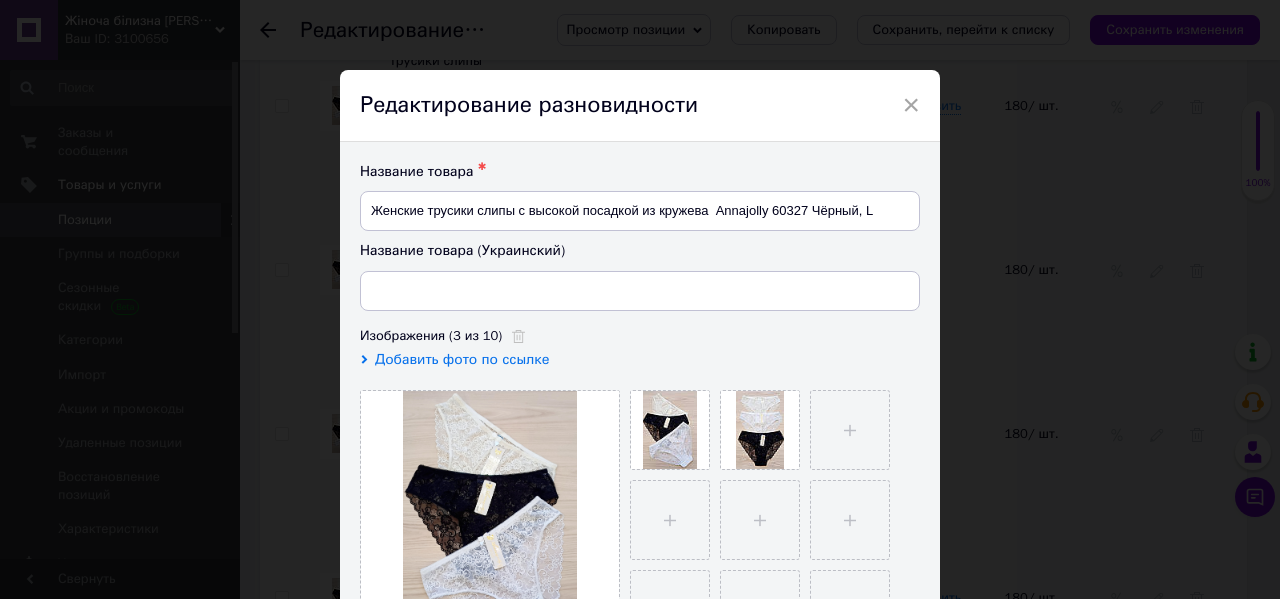 type on "Жіночі трусики сліпи з високою посадкою з мережива Annajolly 60327 Чорний, L" 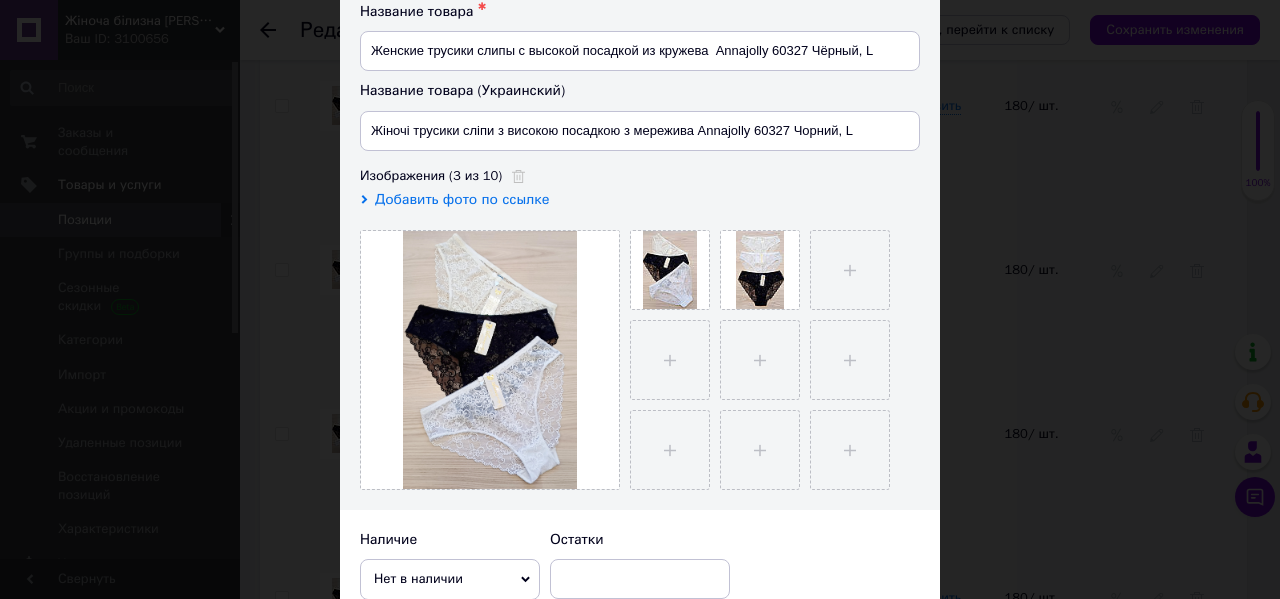 scroll, scrollTop: 240, scrollLeft: 0, axis: vertical 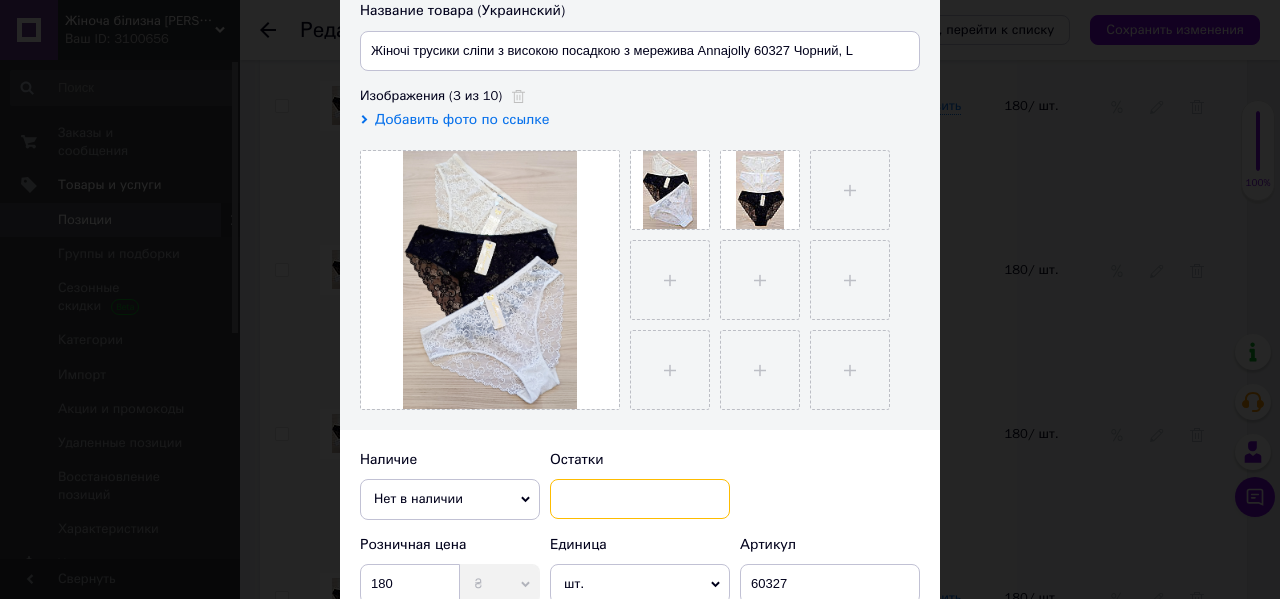 click at bounding box center (640, 499) 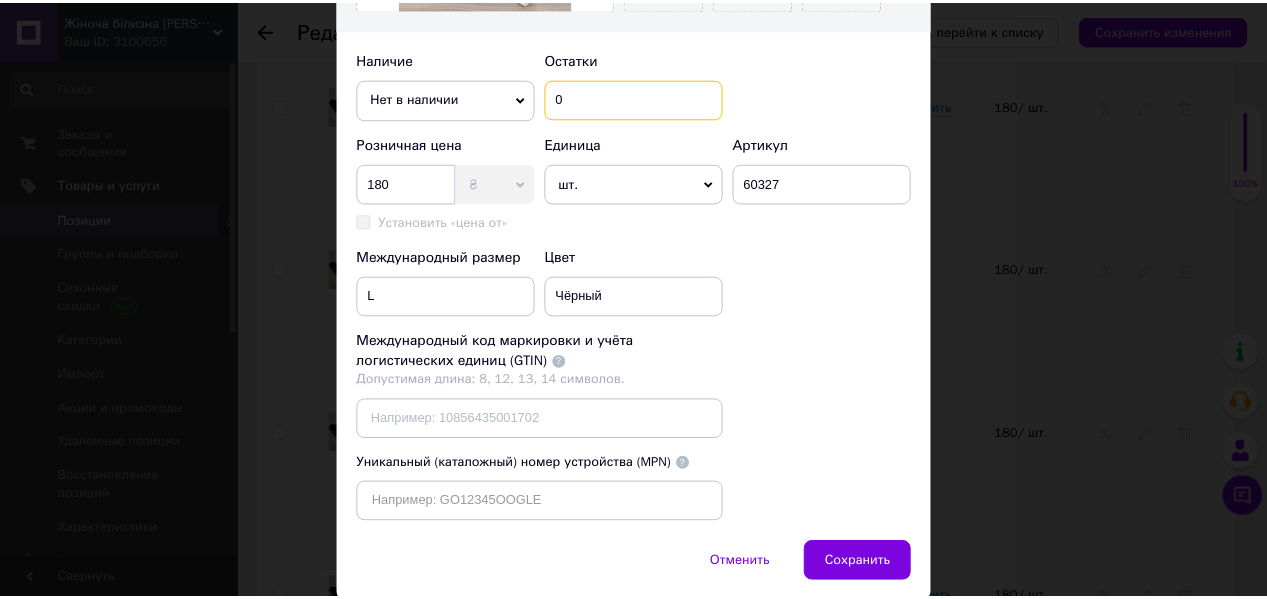 scroll, scrollTop: 720, scrollLeft: 0, axis: vertical 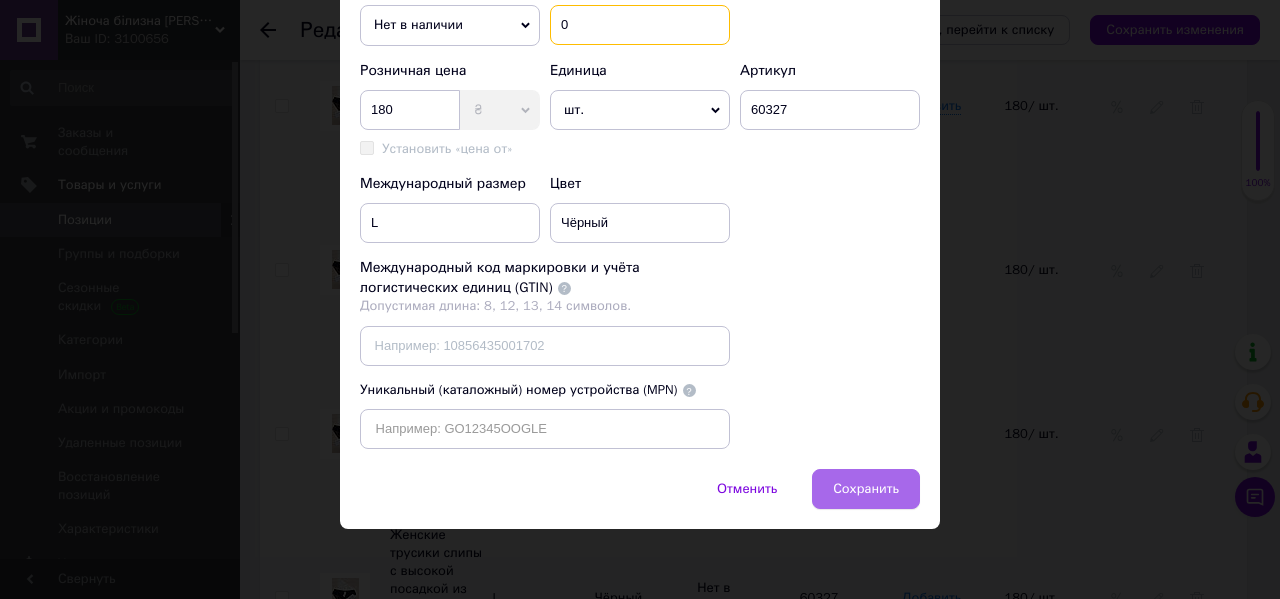 type on "0" 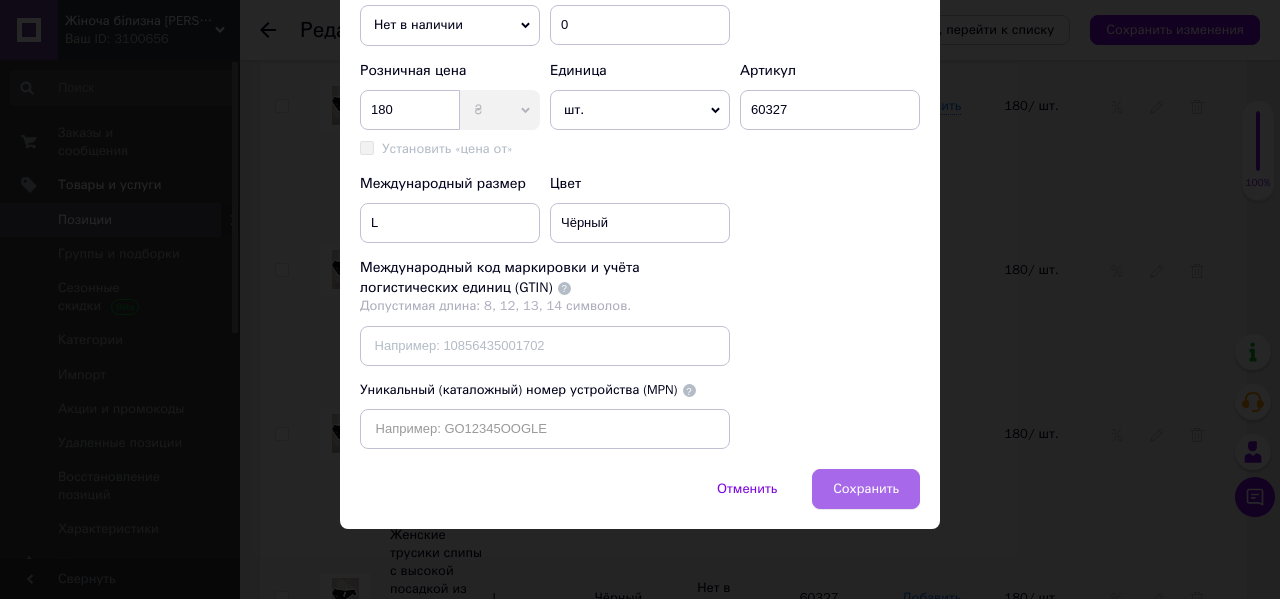 click on "Сохранить" at bounding box center (866, 489) 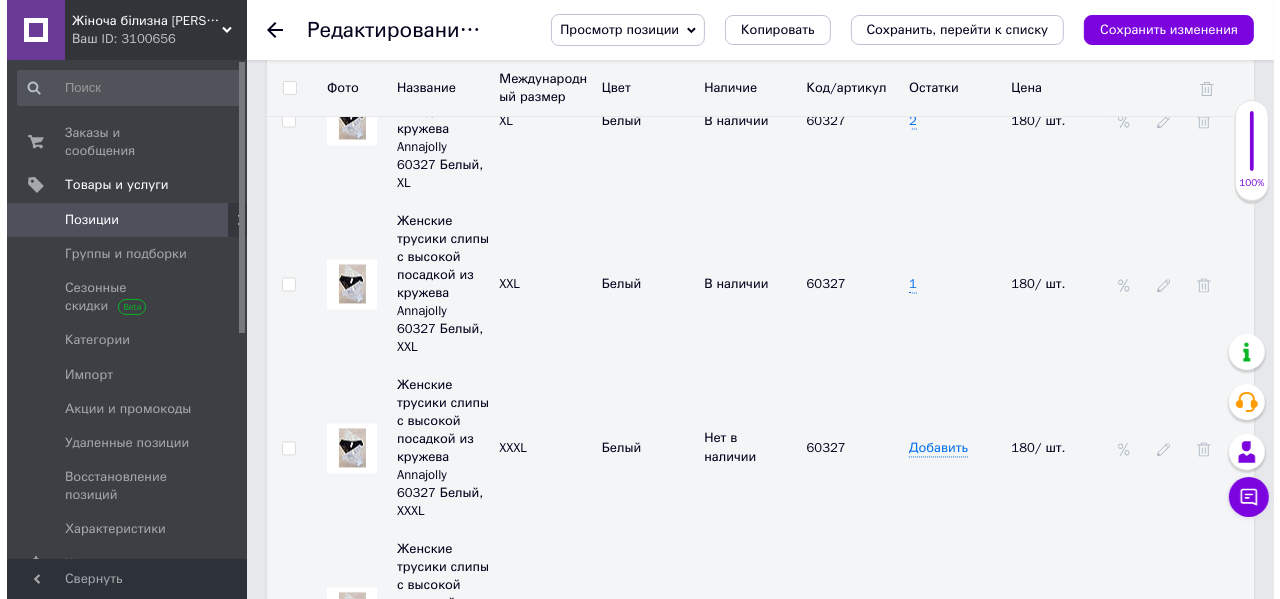 scroll, scrollTop: 2960, scrollLeft: 0, axis: vertical 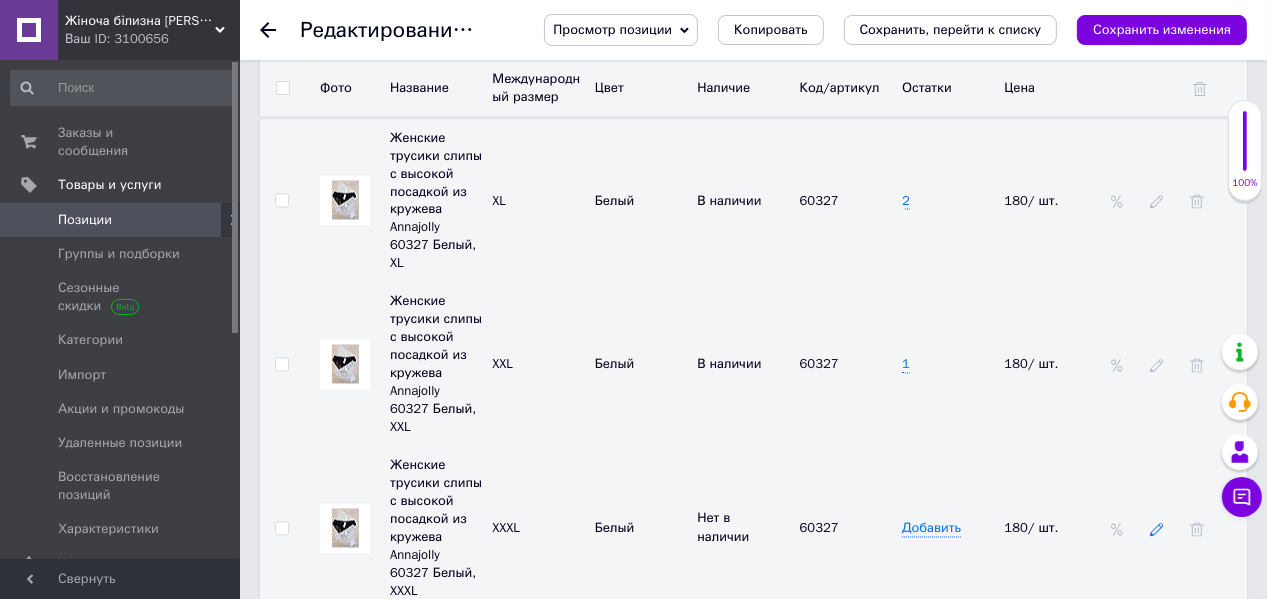 click 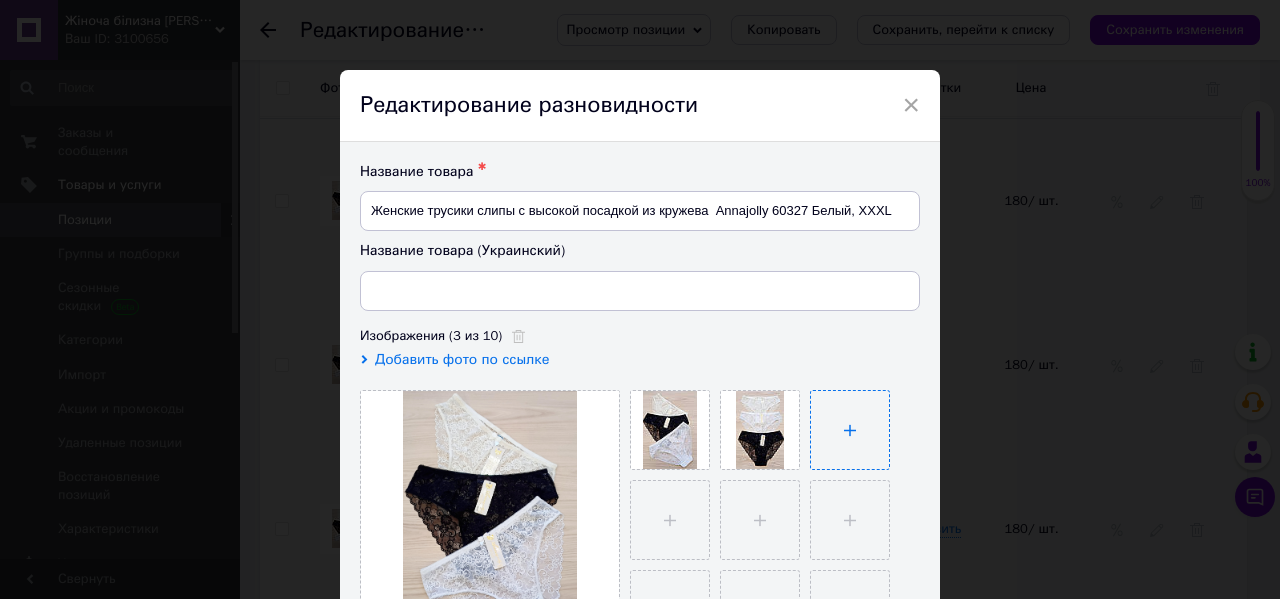 type on "Жіночі трусики сліпи з високою посадкою з мережива Annajolly 60327 Білий, XXXL" 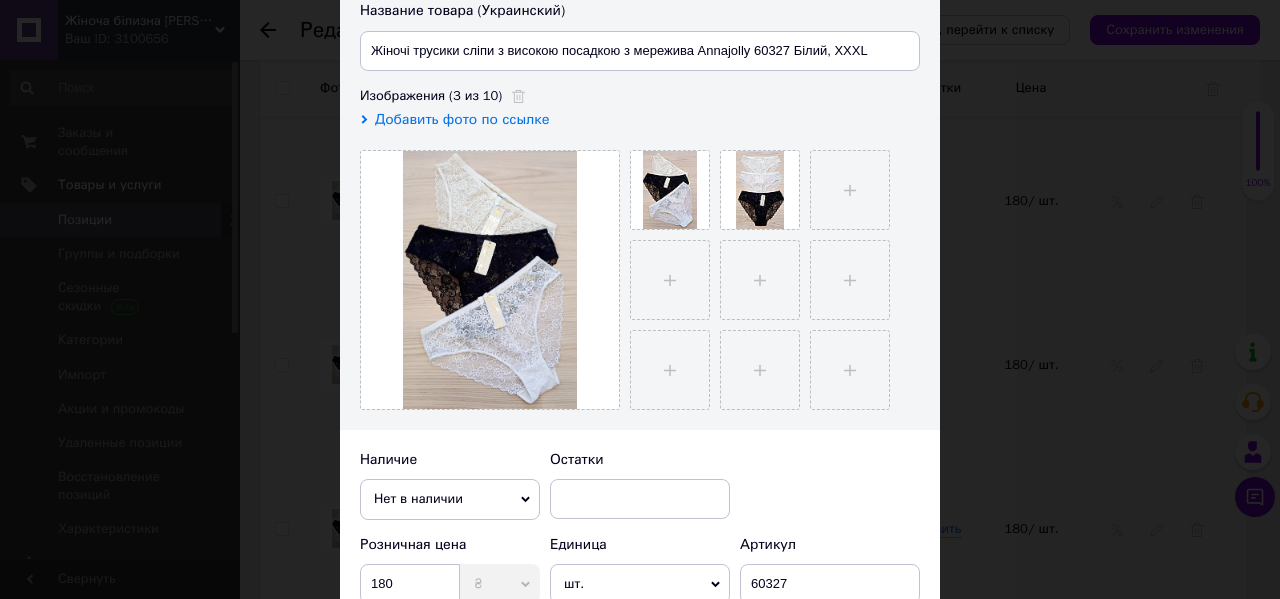 scroll, scrollTop: 320, scrollLeft: 0, axis: vertical 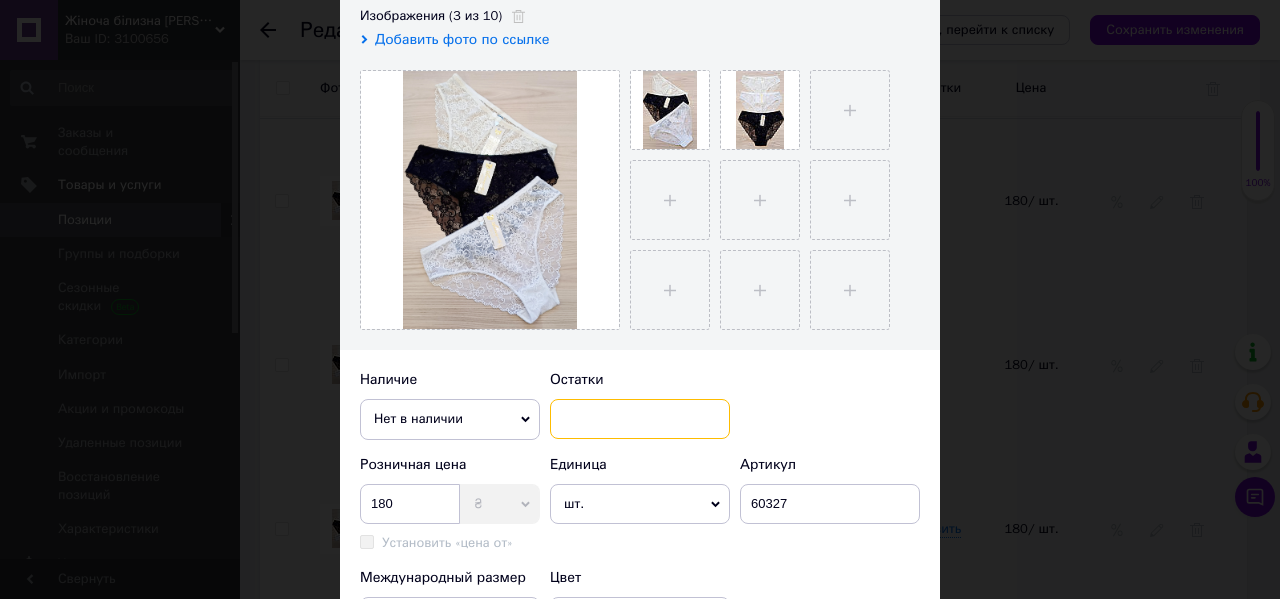 click at bounding box center (640, 419) 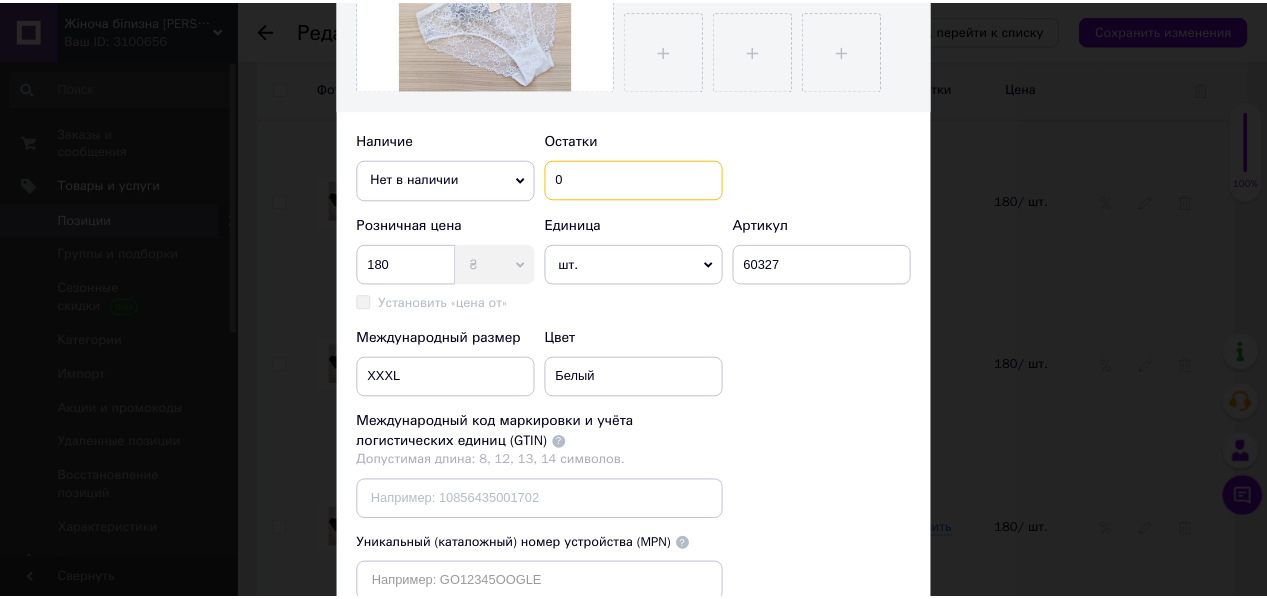 scroll, scrollTop: 720, scrollLeft: 0, axis: vertical 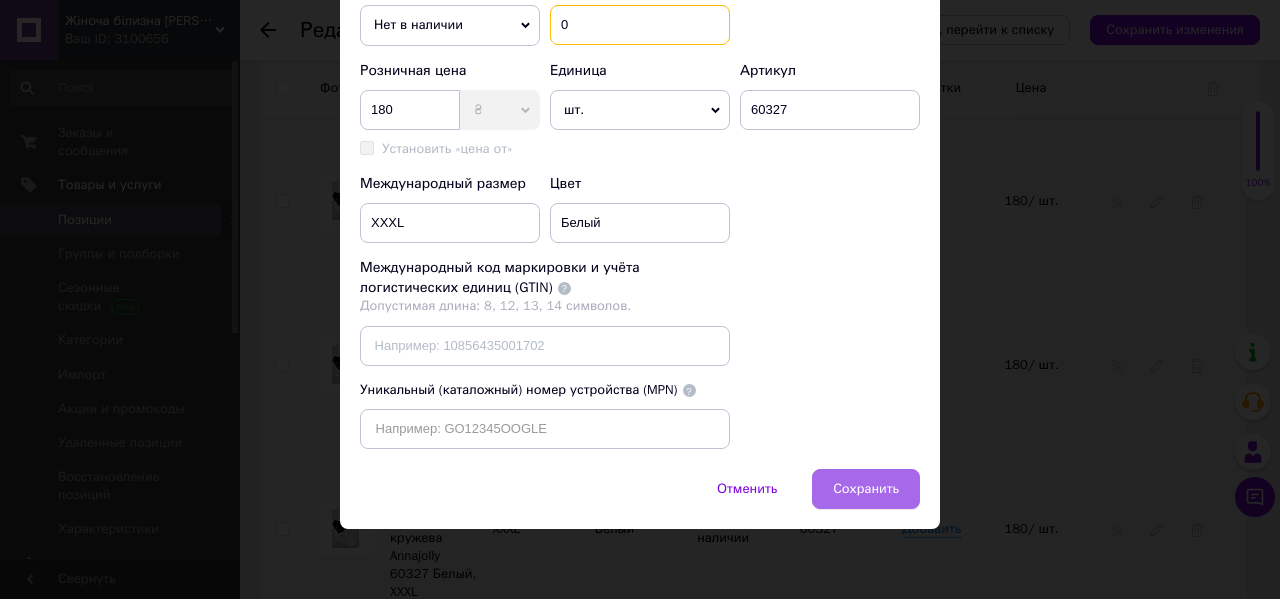 type on "0" 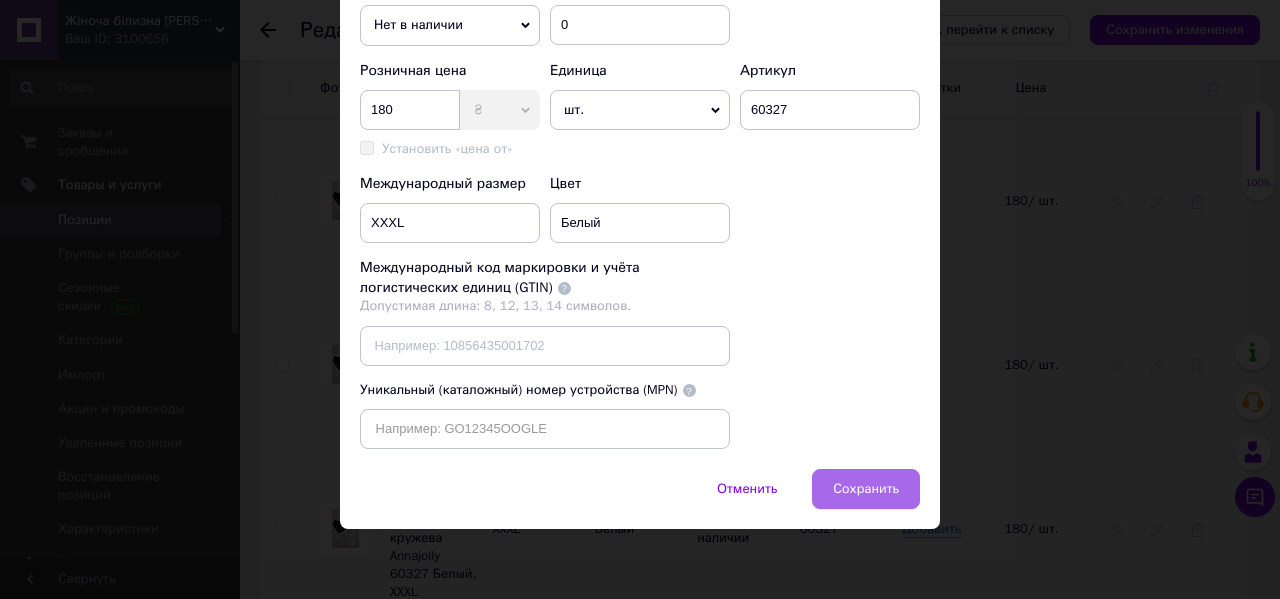 click on "Сохранить" at bounding box center [866, 489] 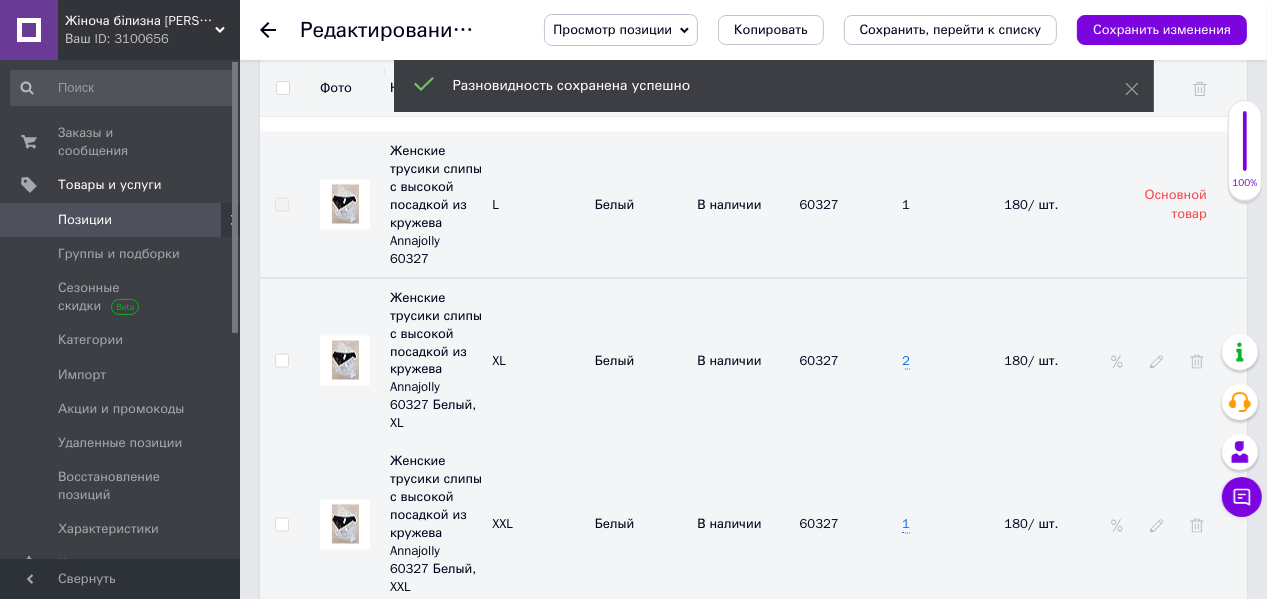 scroll, scrollTop: 2720, scrollLeft: 0, axis: vertical 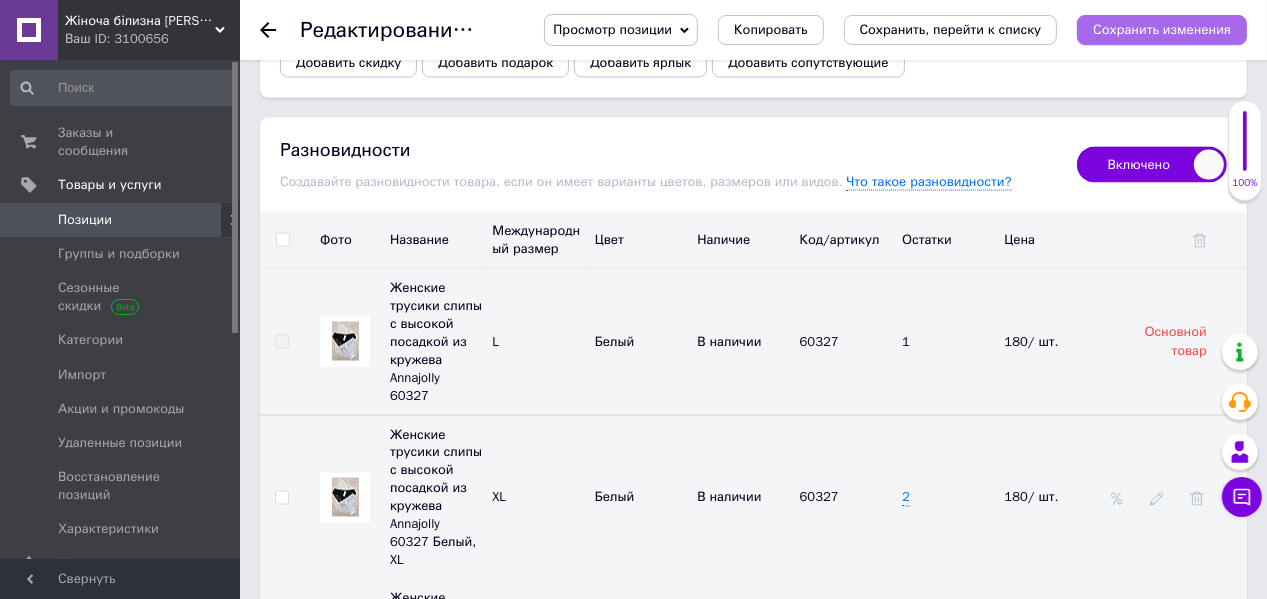 click on "Сохранить изменения" at bounding box center [1162, 29] 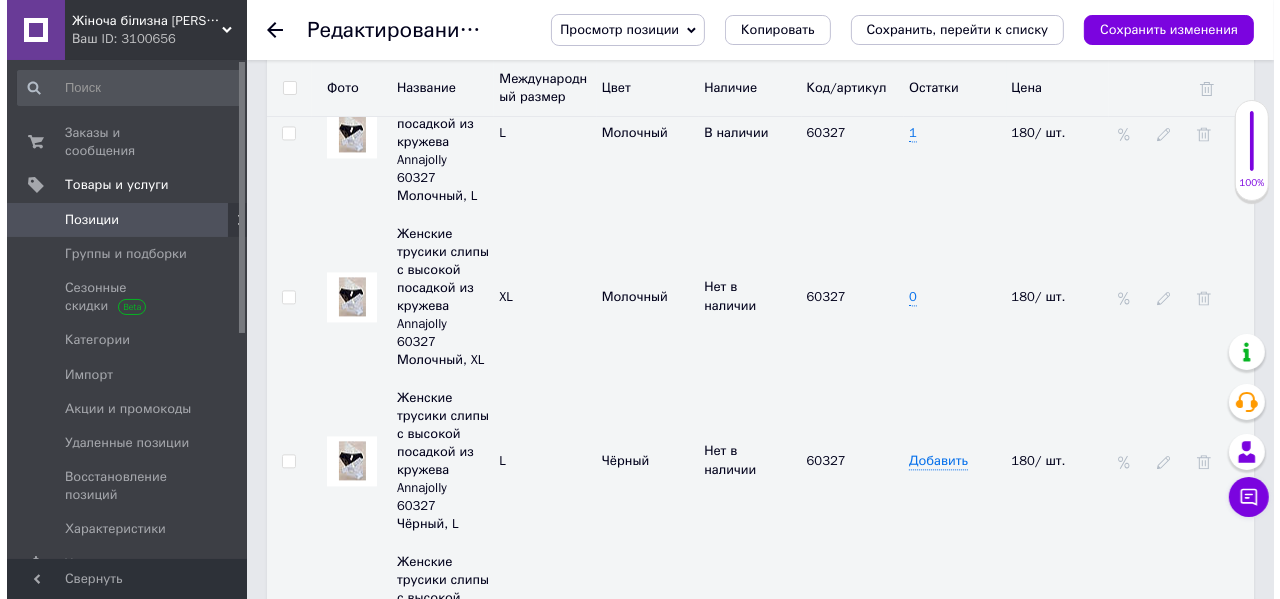 scroll, scrollTop: 3440, scrollLeft: 0, axis: vertical 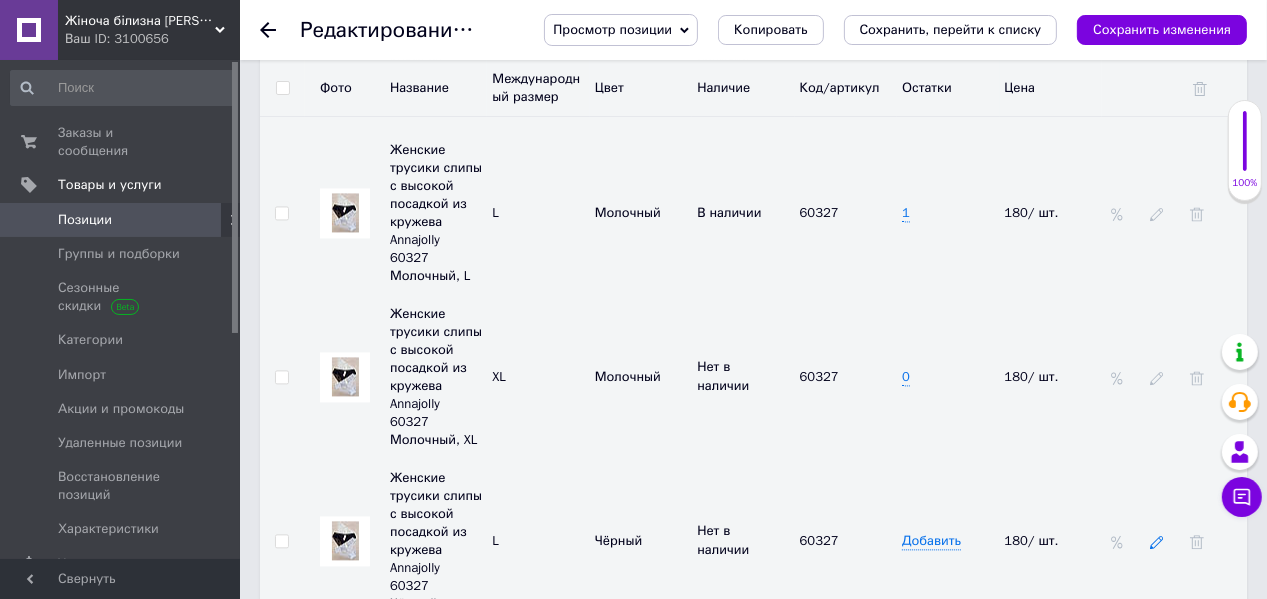 click 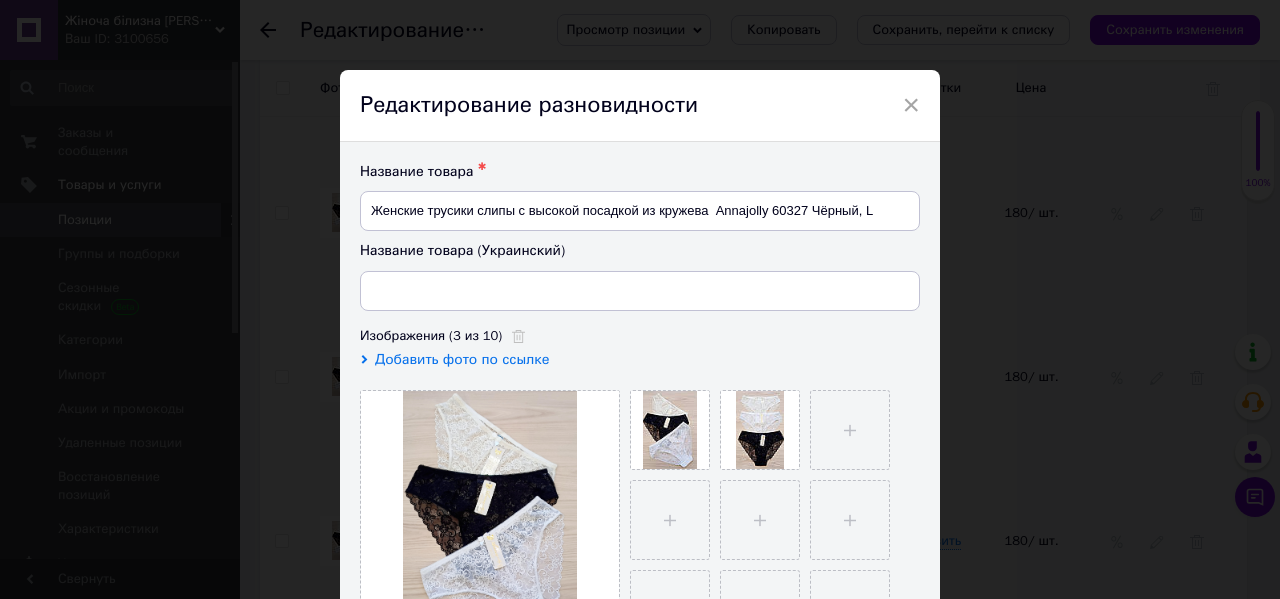 type on "Жіночі трусики сліпи з високою посадкою з мережива Annajolly 60327 Чорний, L" 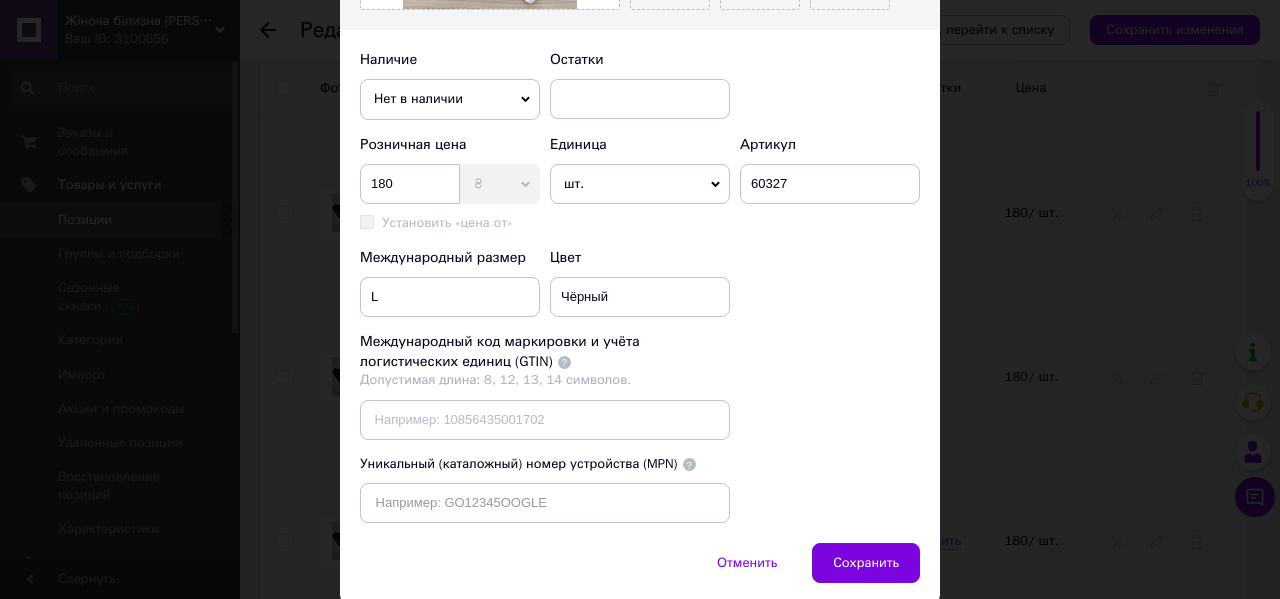 scroll, scrollTop: 480, scrollLeft: 0, axis: vertical 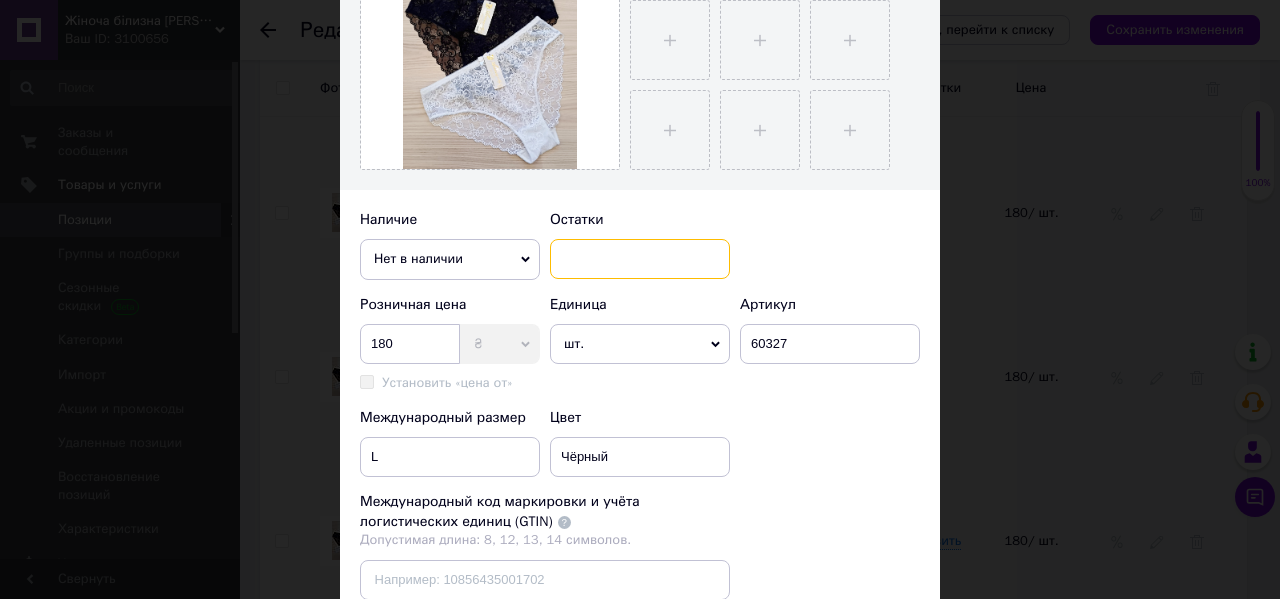 click at bounding box center (640, 259) 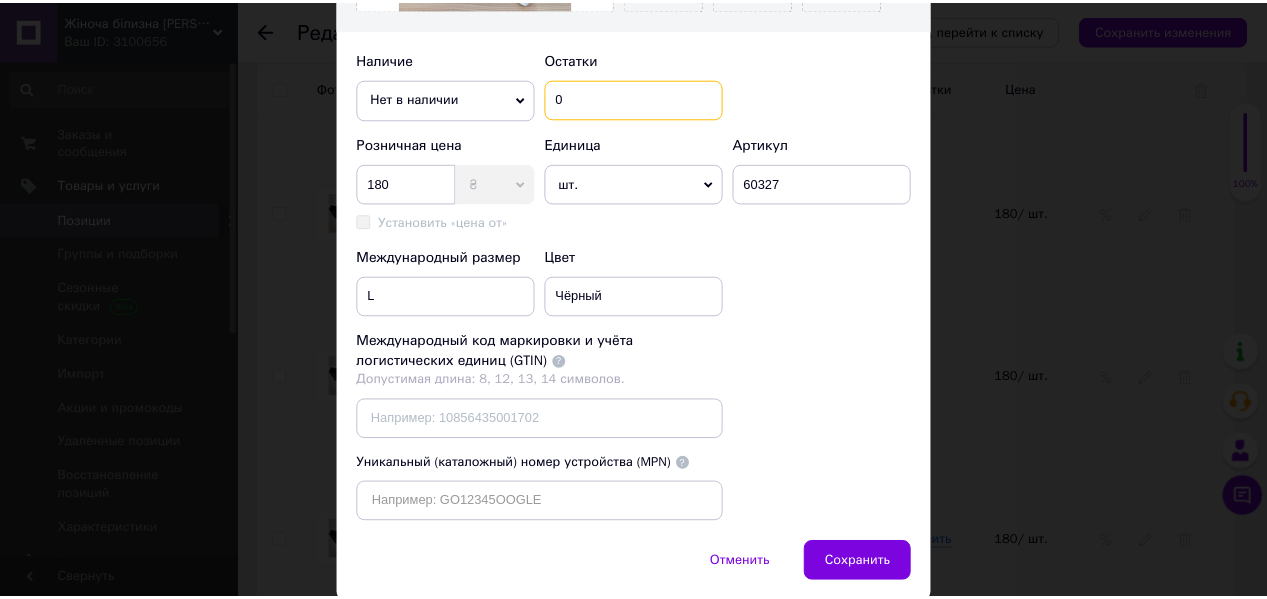 scroll, scrollTop: 748, scrollLeft: 0, axis: vertical 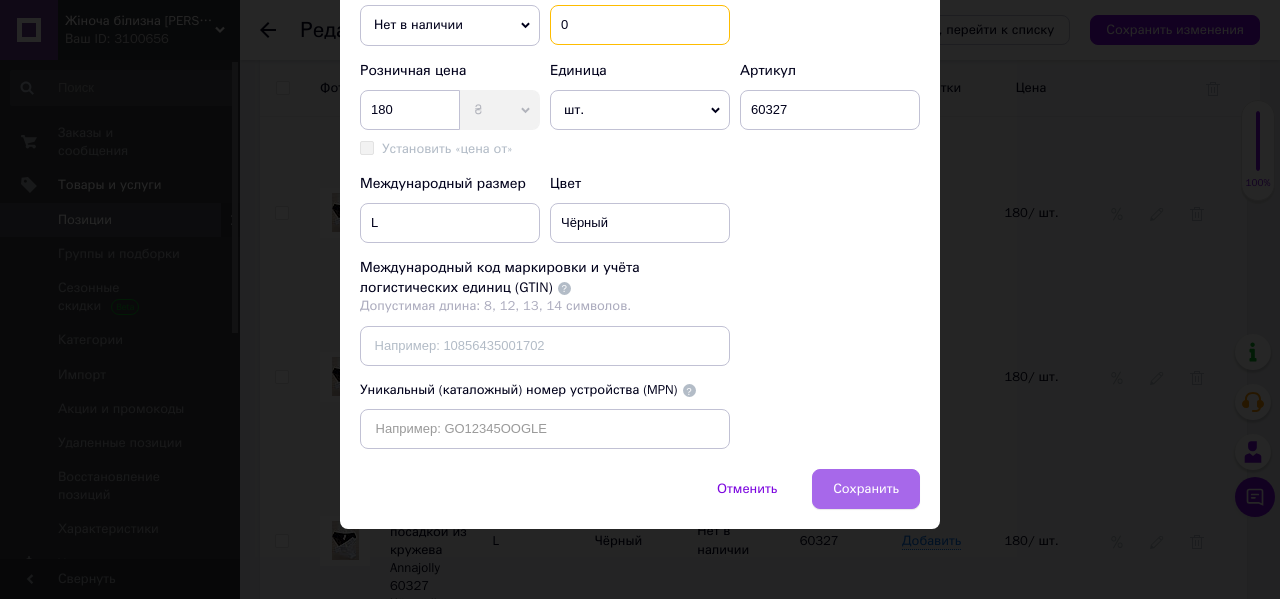type on "0" 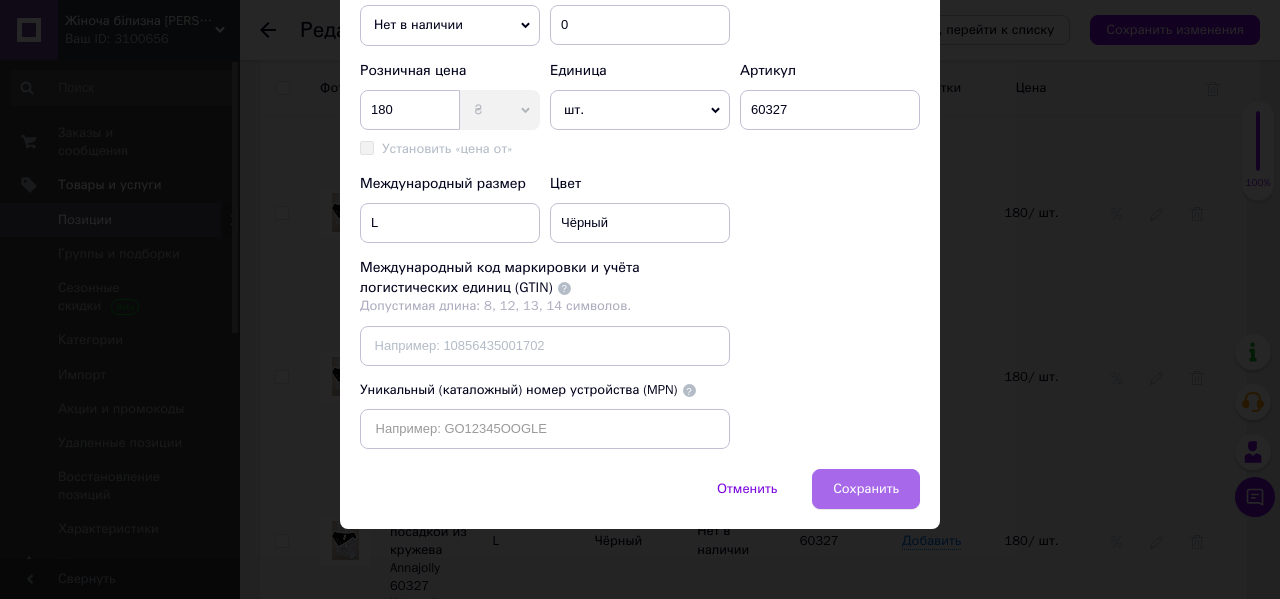 click on "Сохранить" at bounding box center [866, 489] 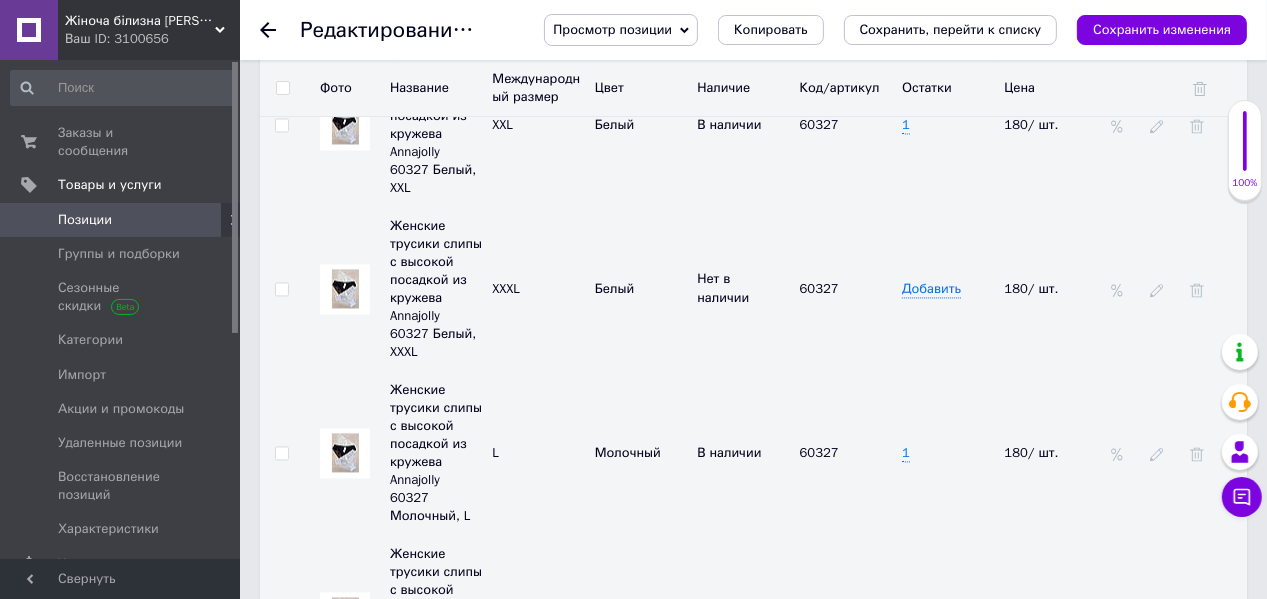 scroll, scrollTop: 2960, scrollLeft: 0, axis: vertical 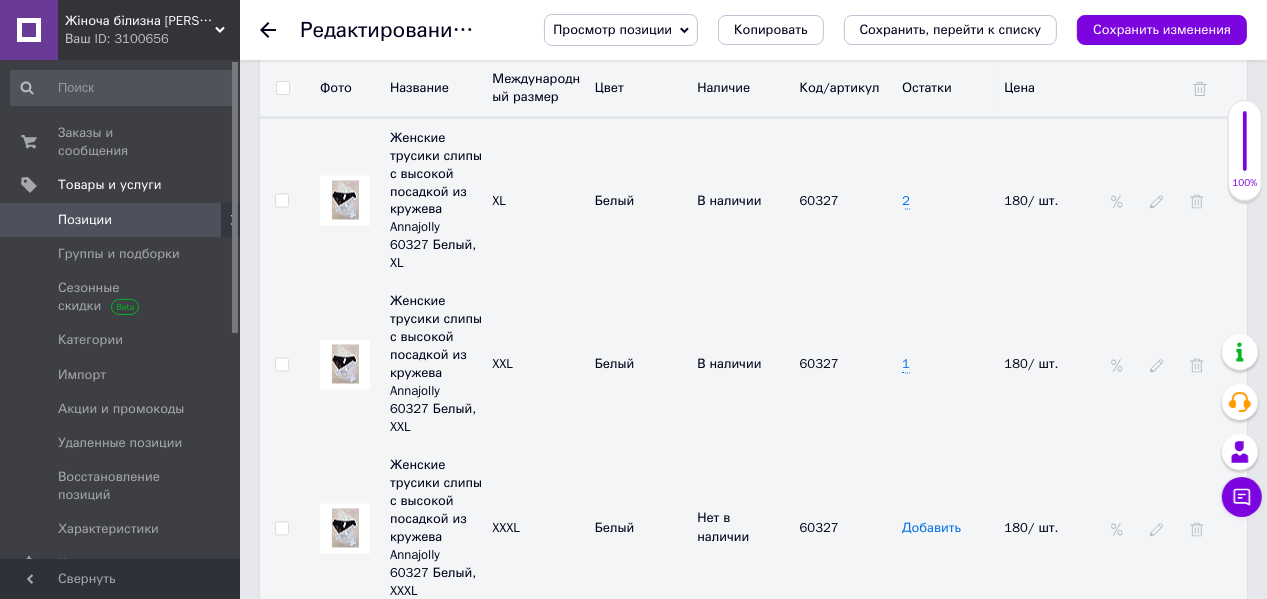 click on "Добавить" at bounding box center [931, 529] 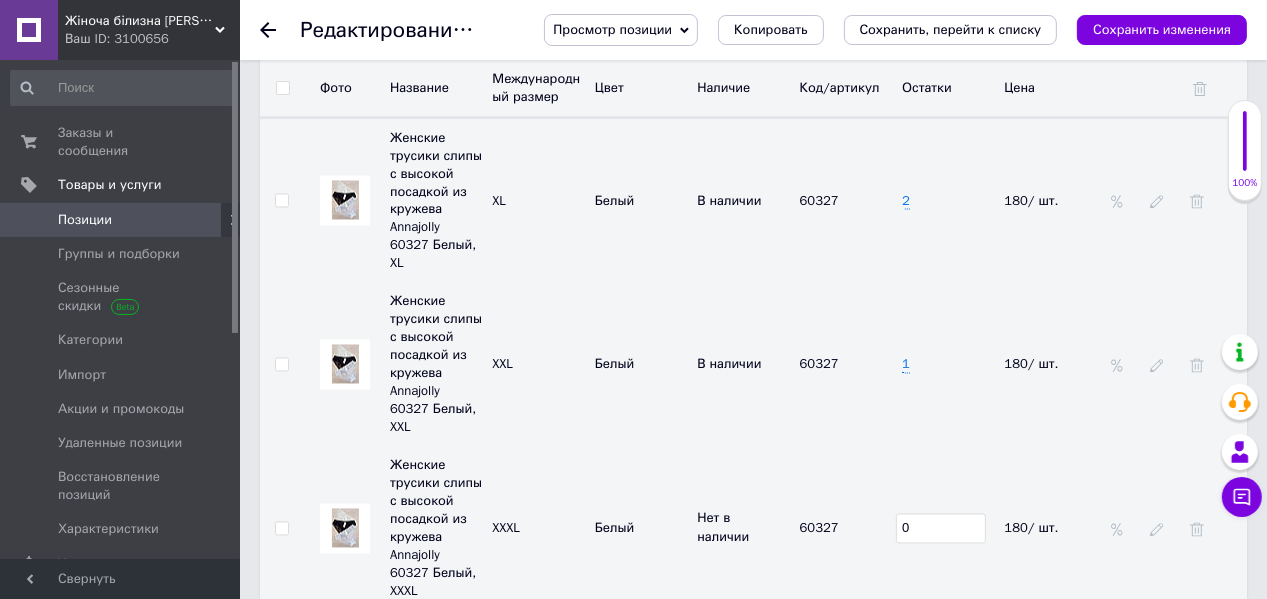type on "0" 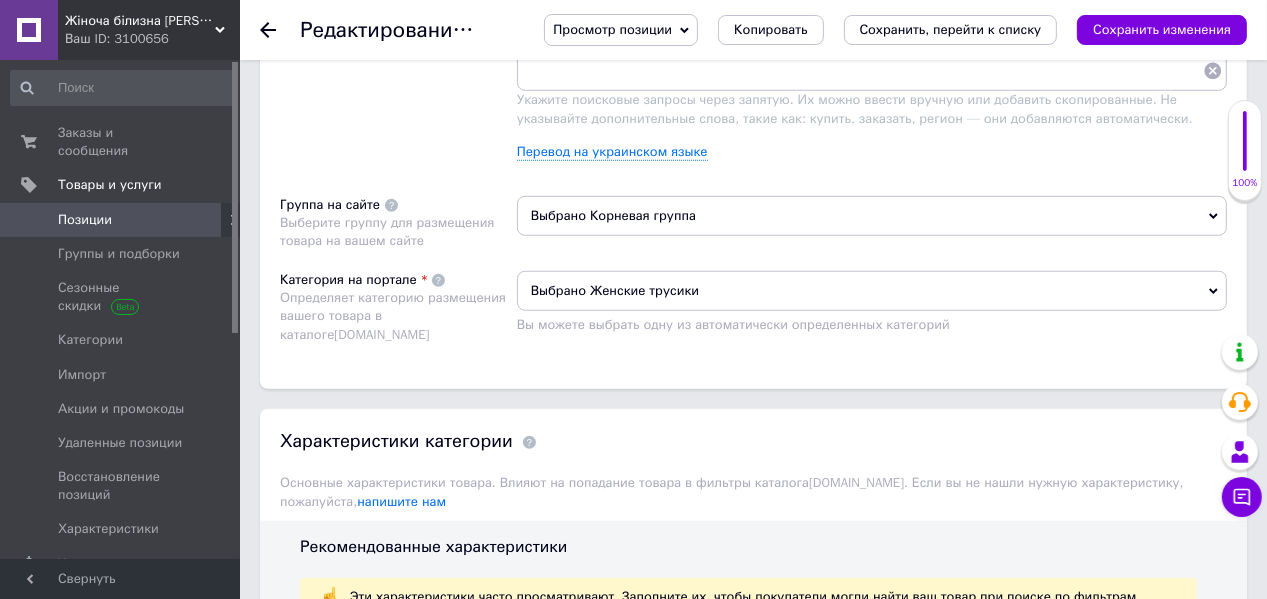 scroll, scrollTop: 1120, scrollLeft: 0, axis: vertical 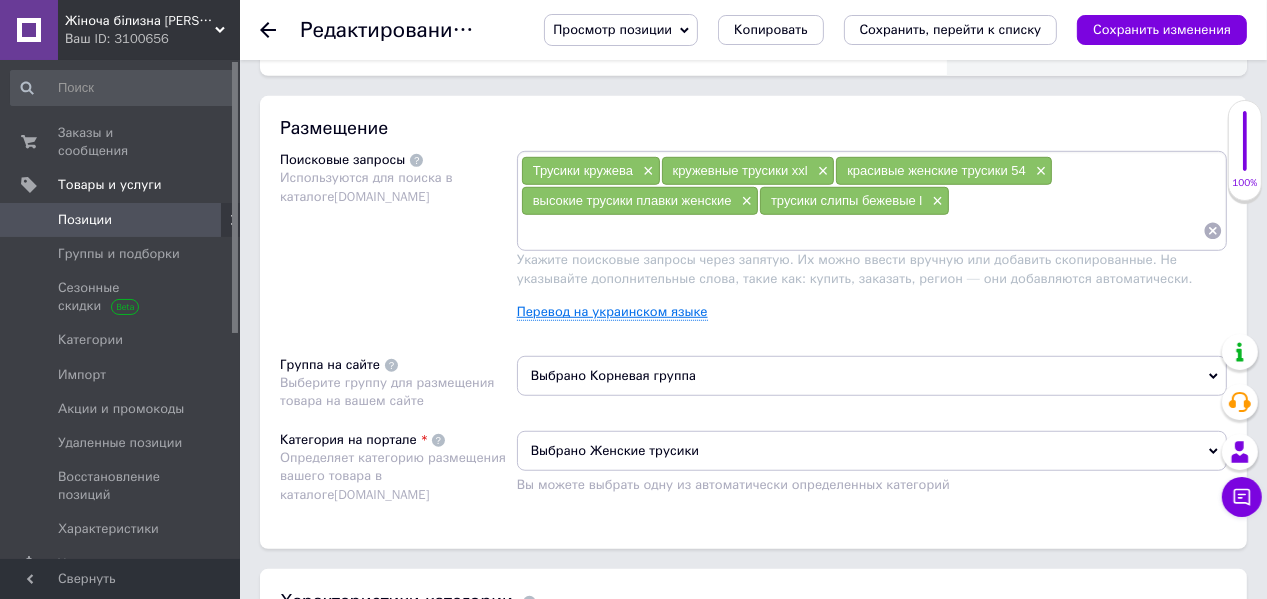 click on "Перевод на украинском языке" at bounding box center [612, 312] 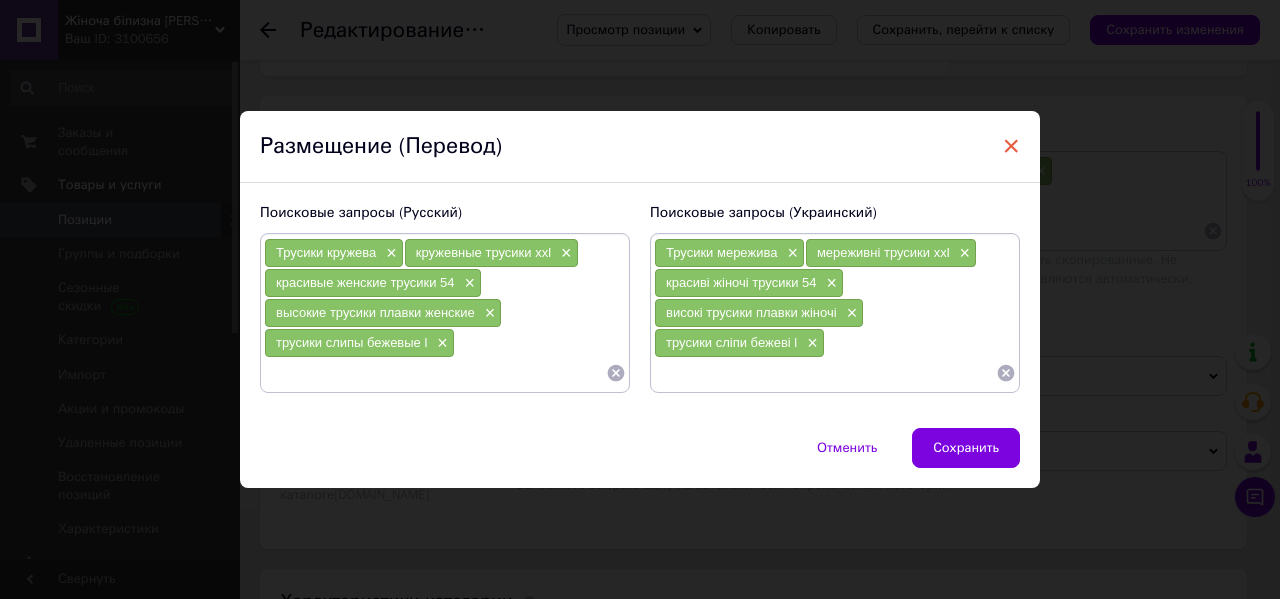 click on "×" at bounding box center [1011, 146] 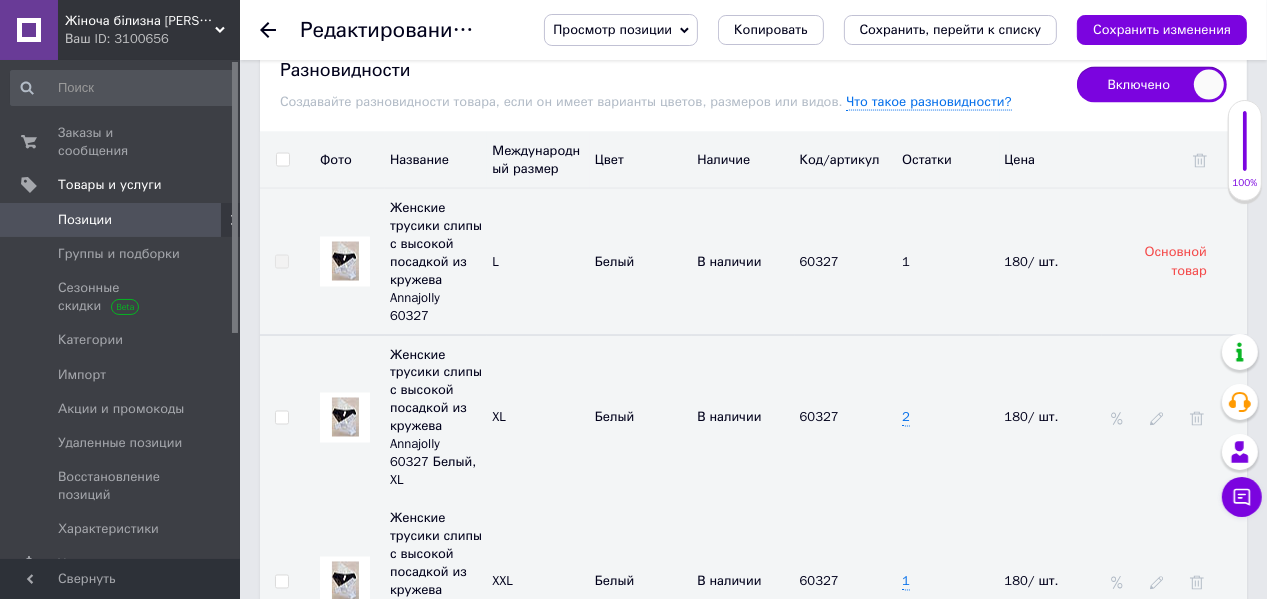 scroll, scrollTop: 2960, scrollLeft: 0, axis: vertical 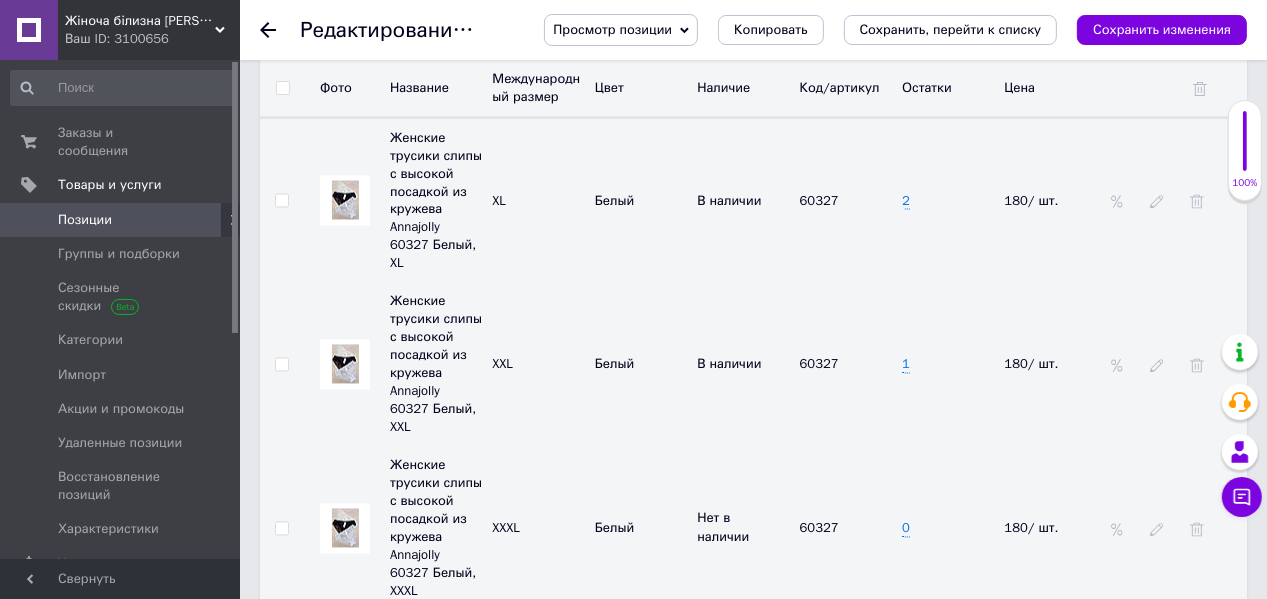 click on "Сохранить изменения" at bounding box center [1162, 29] 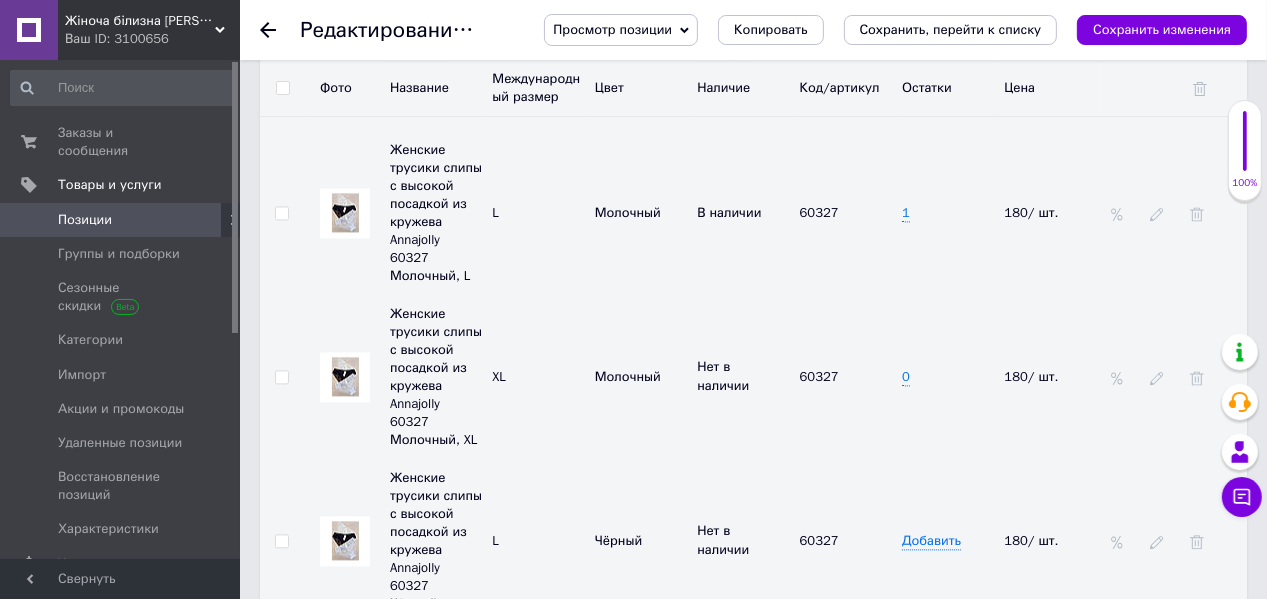 scroll, scrollTop: 3360, scrollLeft: 0, axis: vertical 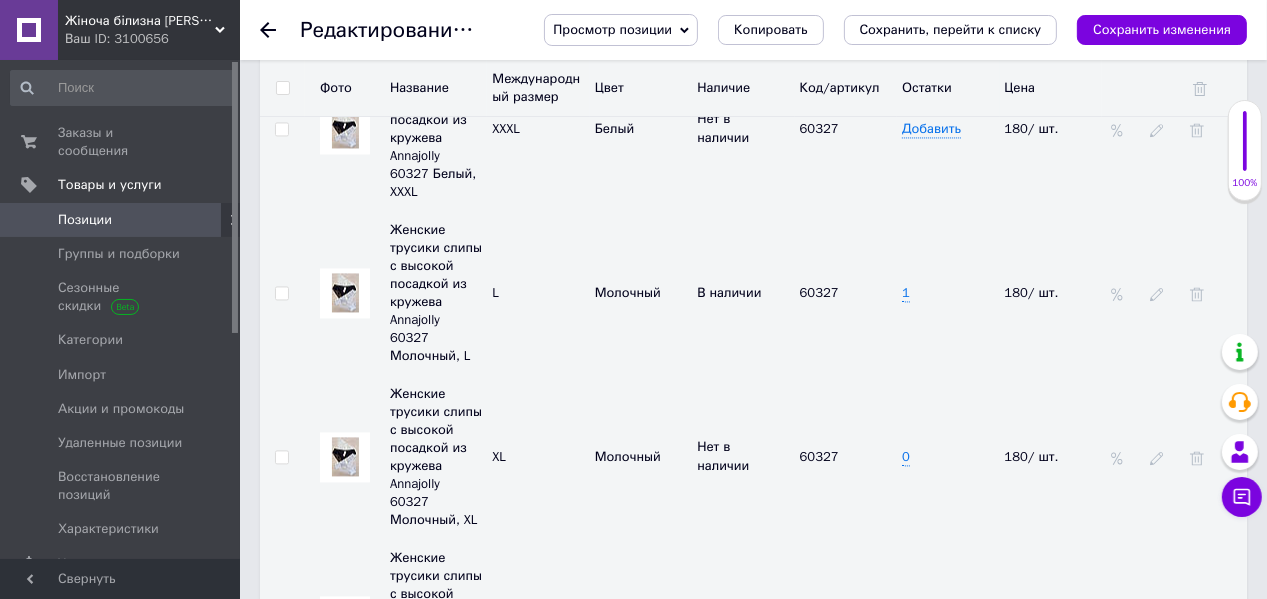 click 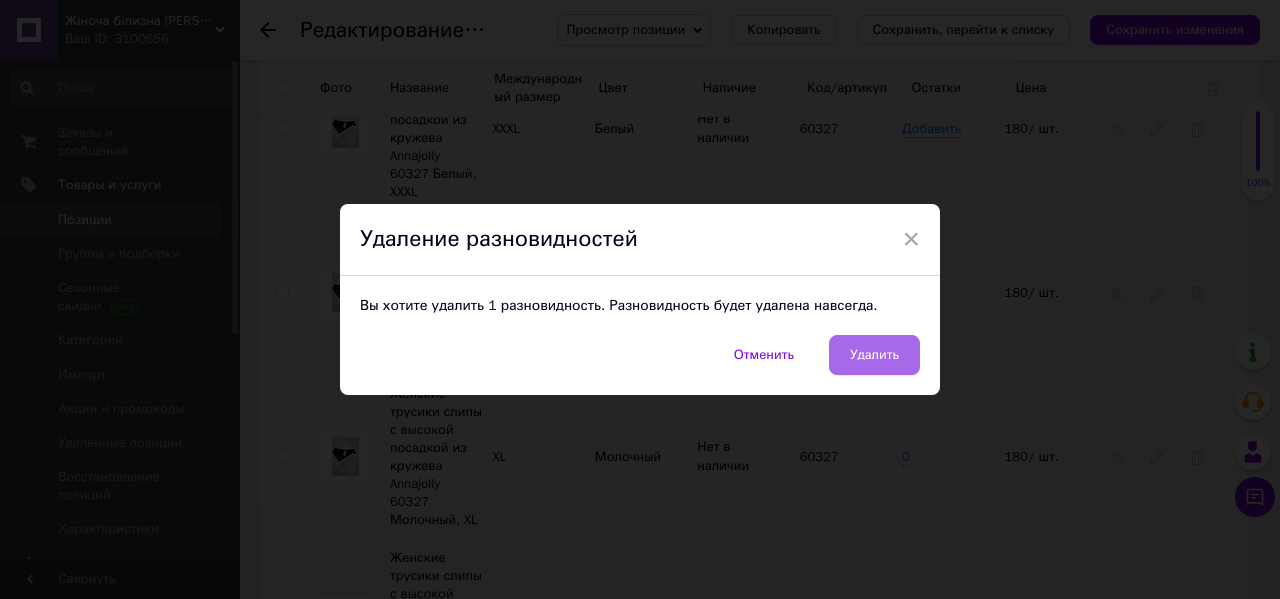 click on "Удалить" at bounding box center (874, 355) 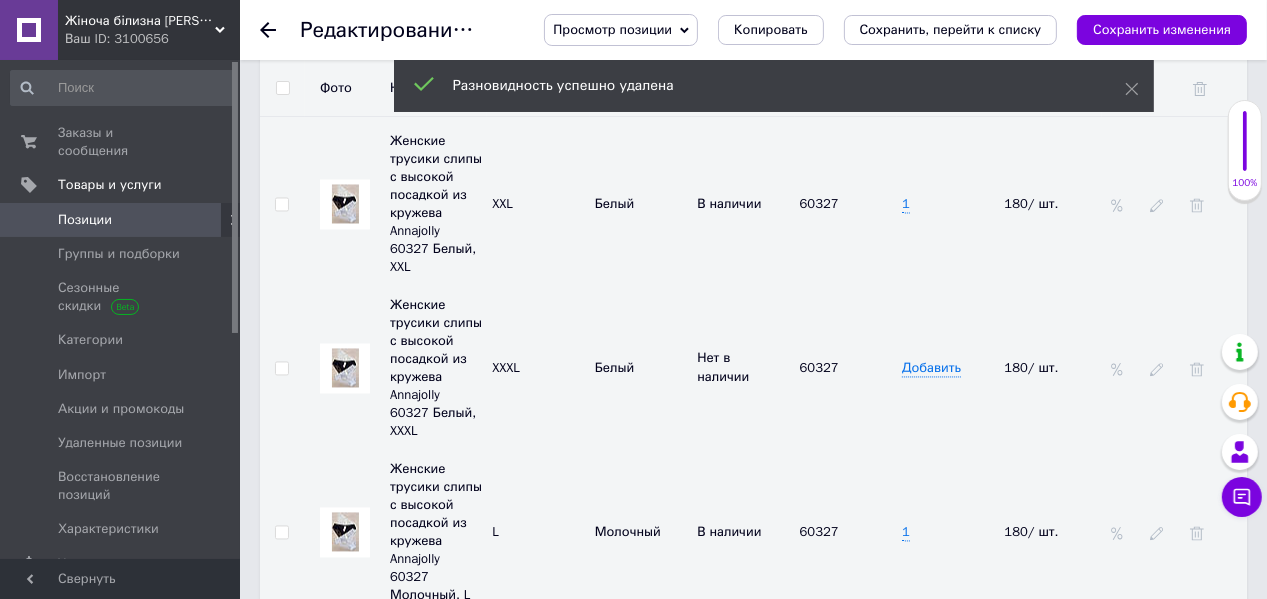 scroll, scrollTop: 3040, scrollLeft: 0, axis: vertical 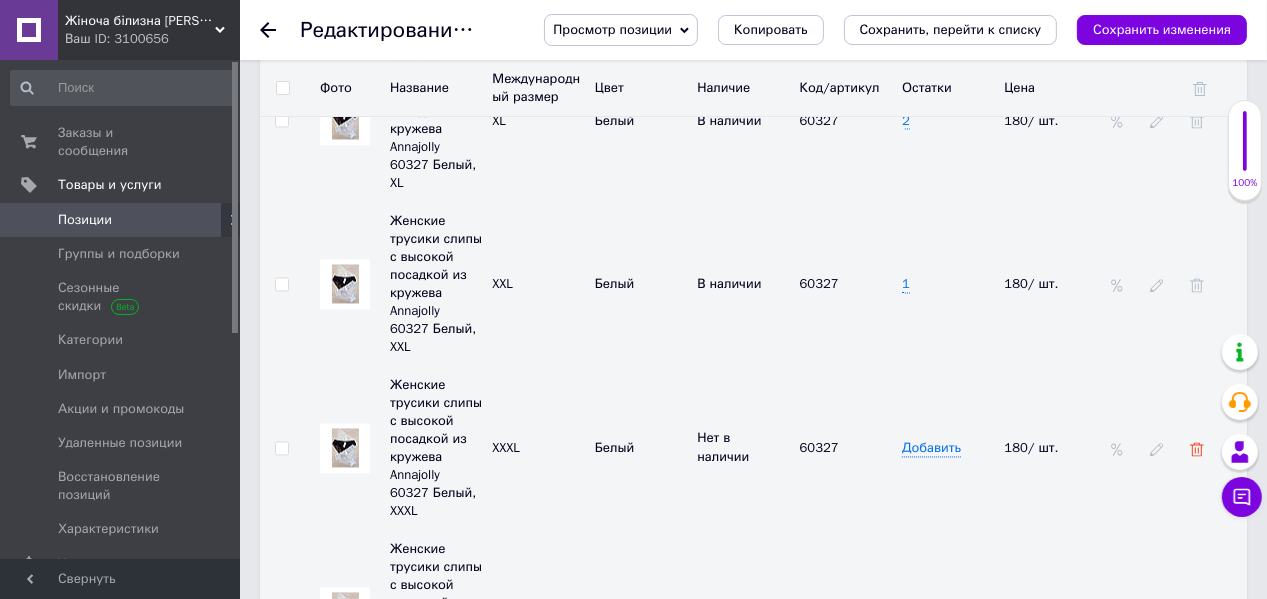 click 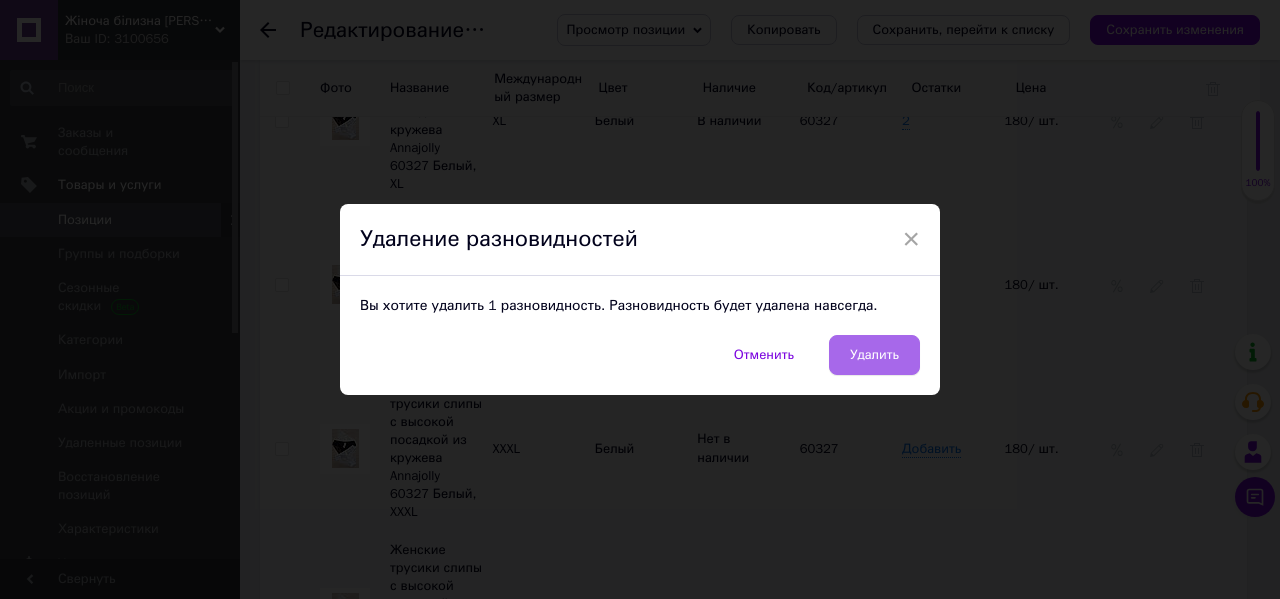 click on "Удалить" at bounding box center (874, 355) 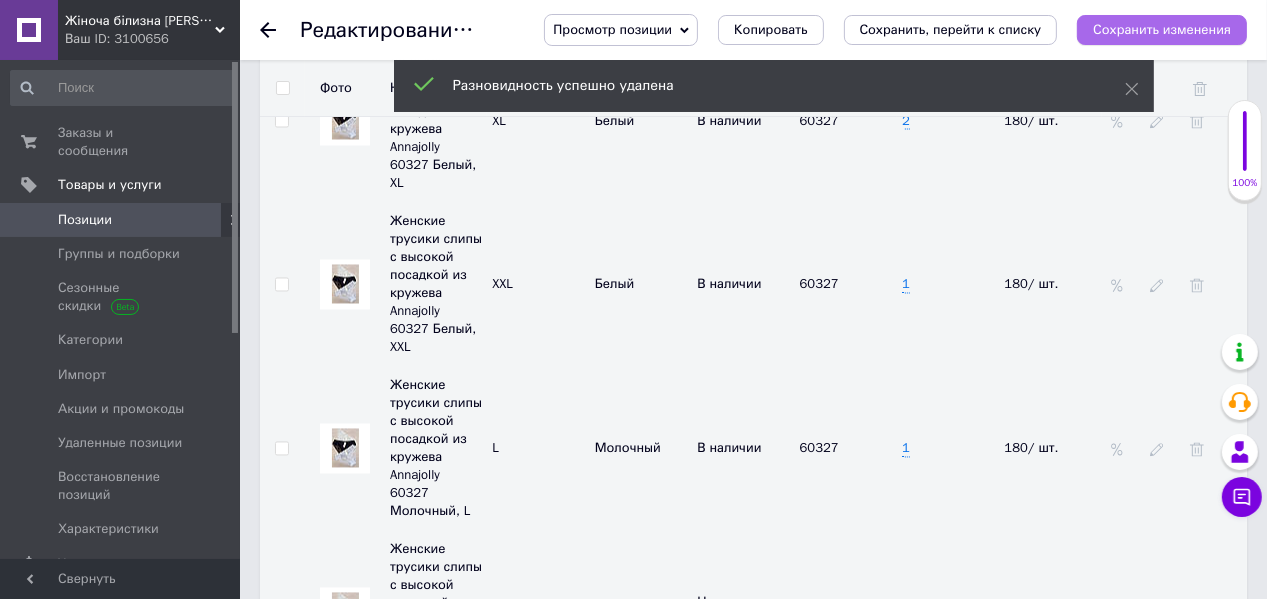 click on "Сохранить изменения" at bounding box center (1162, 29) 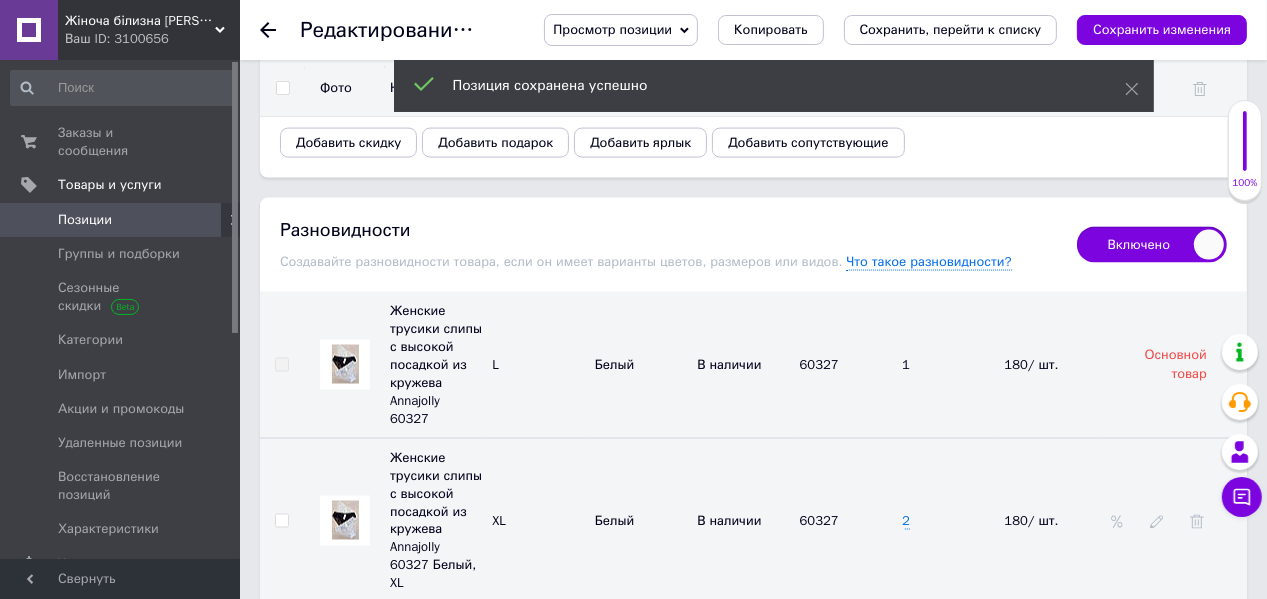 scroll, scrollTop: 2560, scrollLeft: 0, axis: vertical 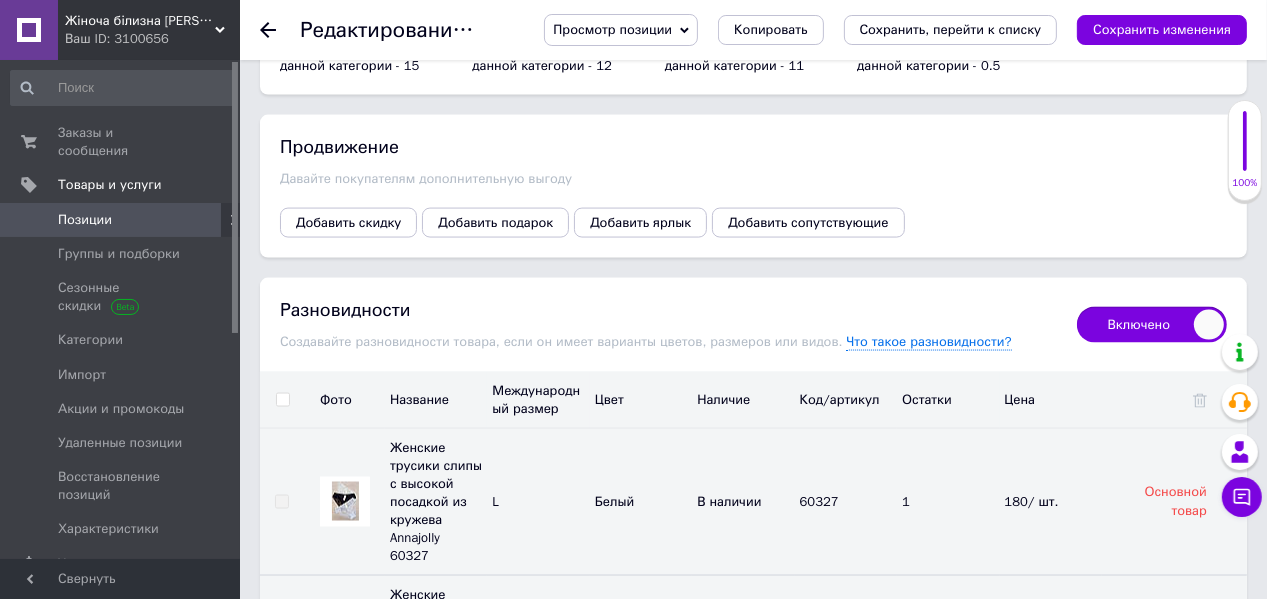 click 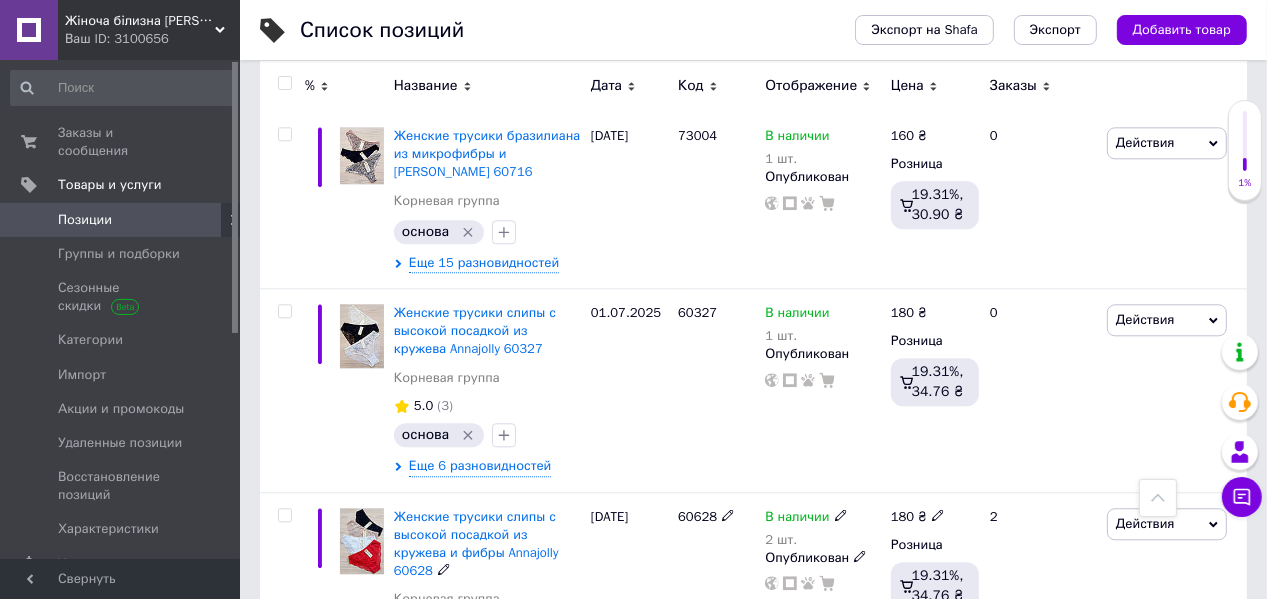 scroll, scrollTop: 4154, scrollLeft: 0, axis: vertical 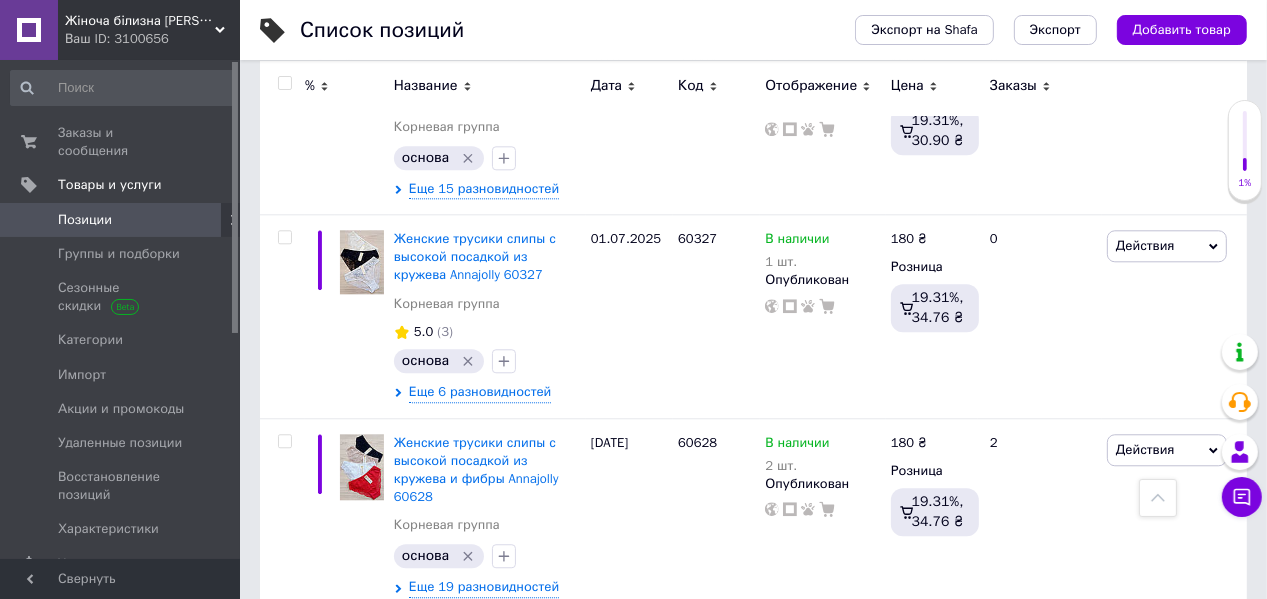 click on "4" at bounding box center (550, 654) 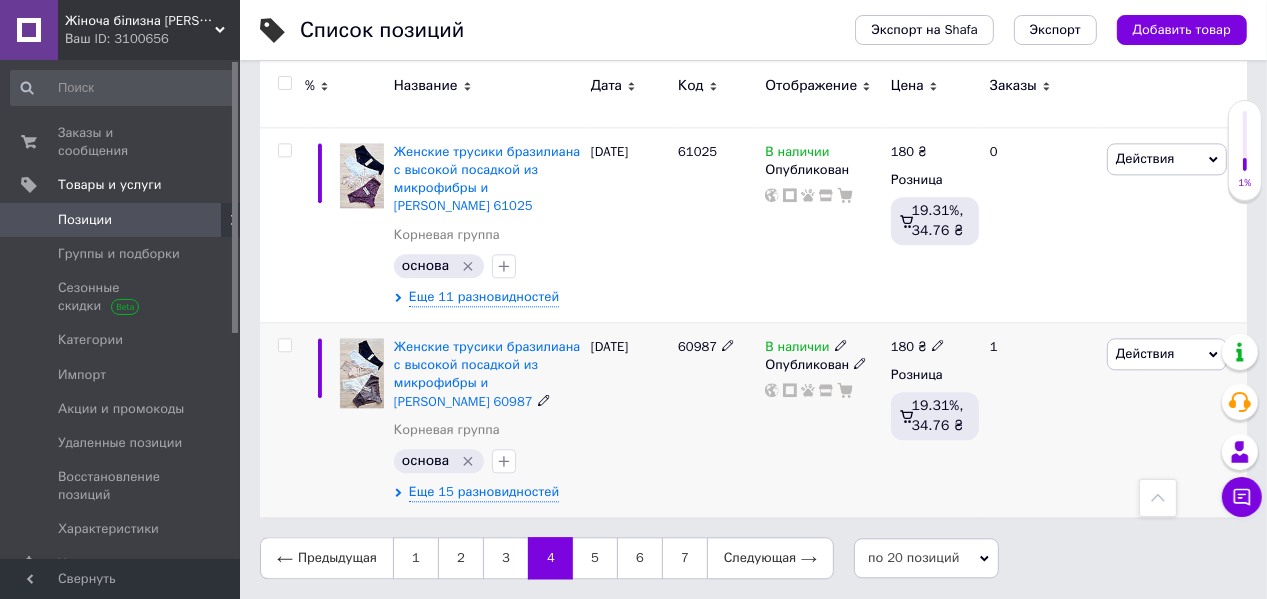 scroll, scrollTop: 3841, scrollLeft: 0, axis: vertical 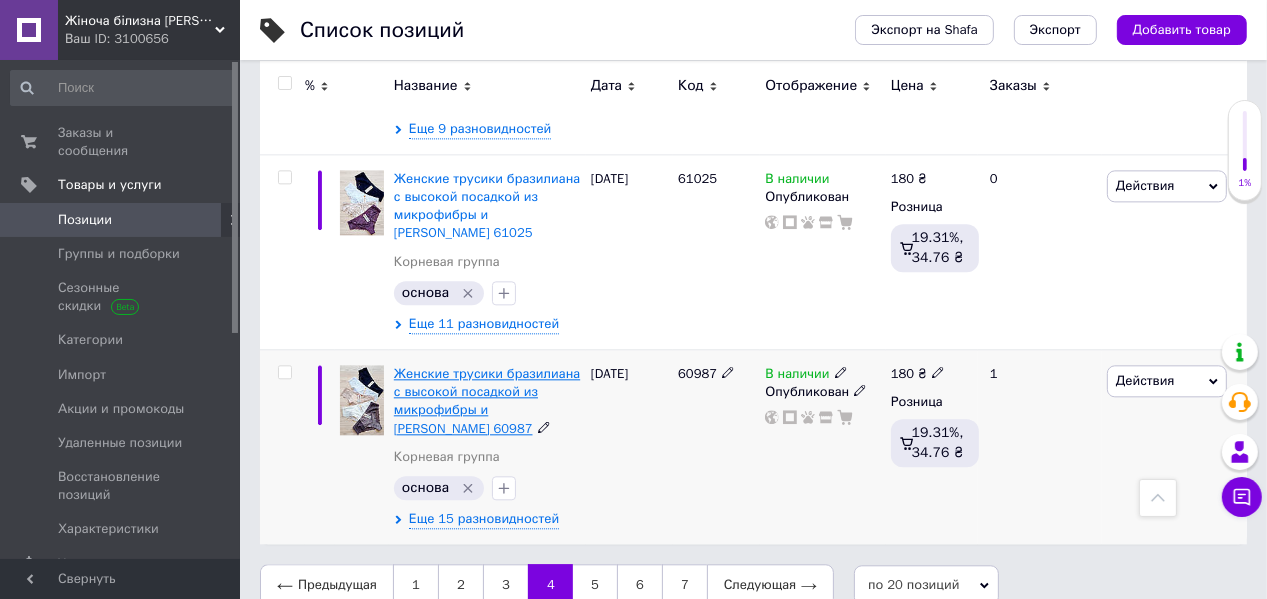 click on "Женские трусики бразилиана с высокой посадкой из микрофибры и [PERSON_NAME] 60987" at bounding box center [487, 401] 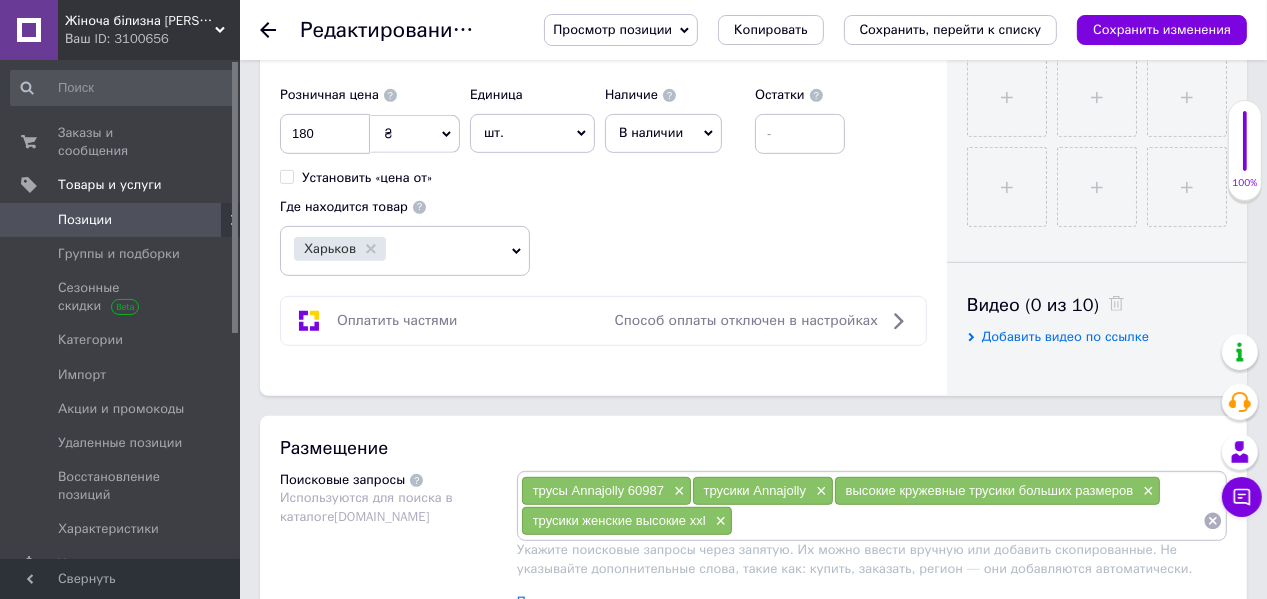 scroll, scrollTop: 640, scrollLeft: 0, axis: vertical 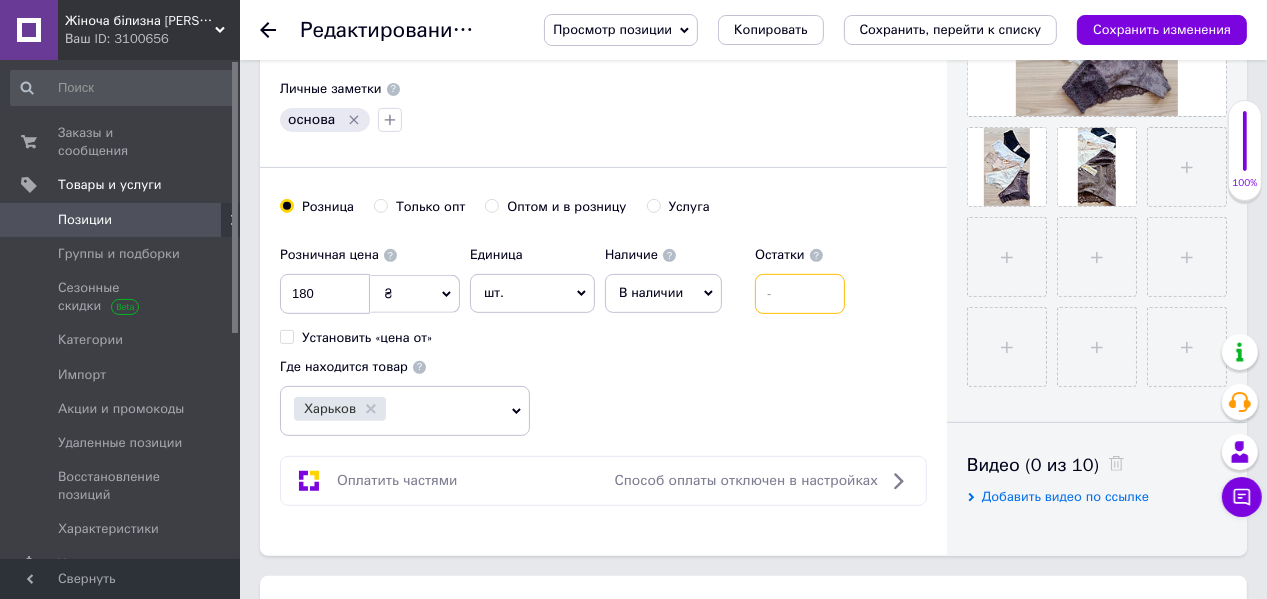 click at bounding box center [800, 294] 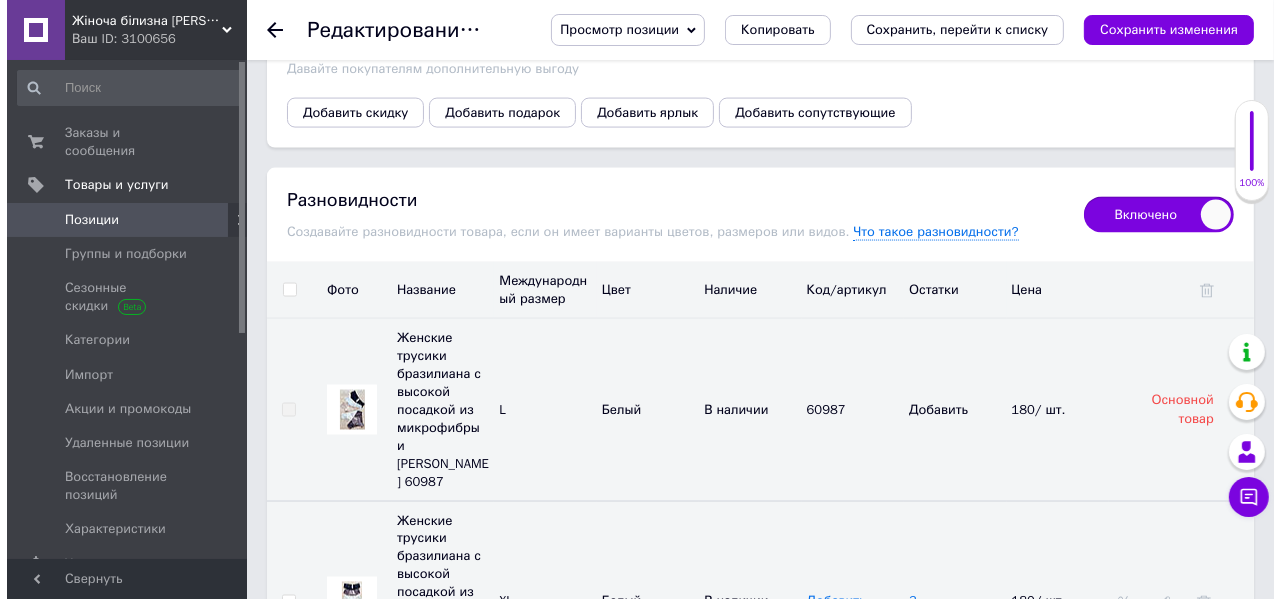 scroll, scrollTop: 2800, scrollLeft: 0, axis: vertical 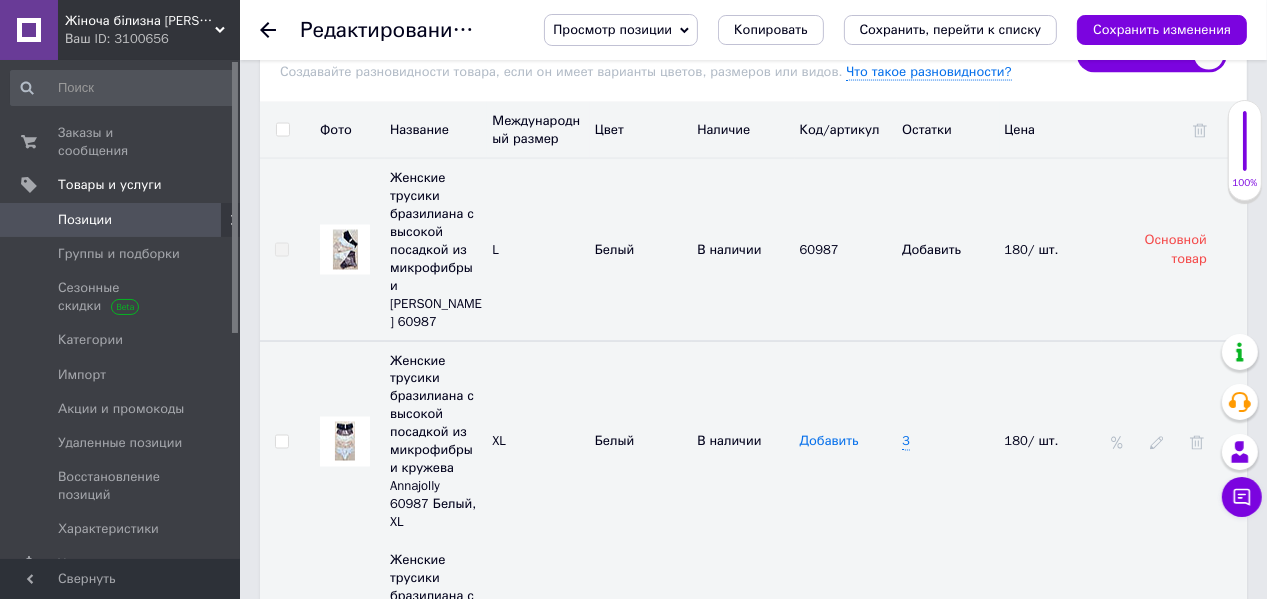 type on "2" 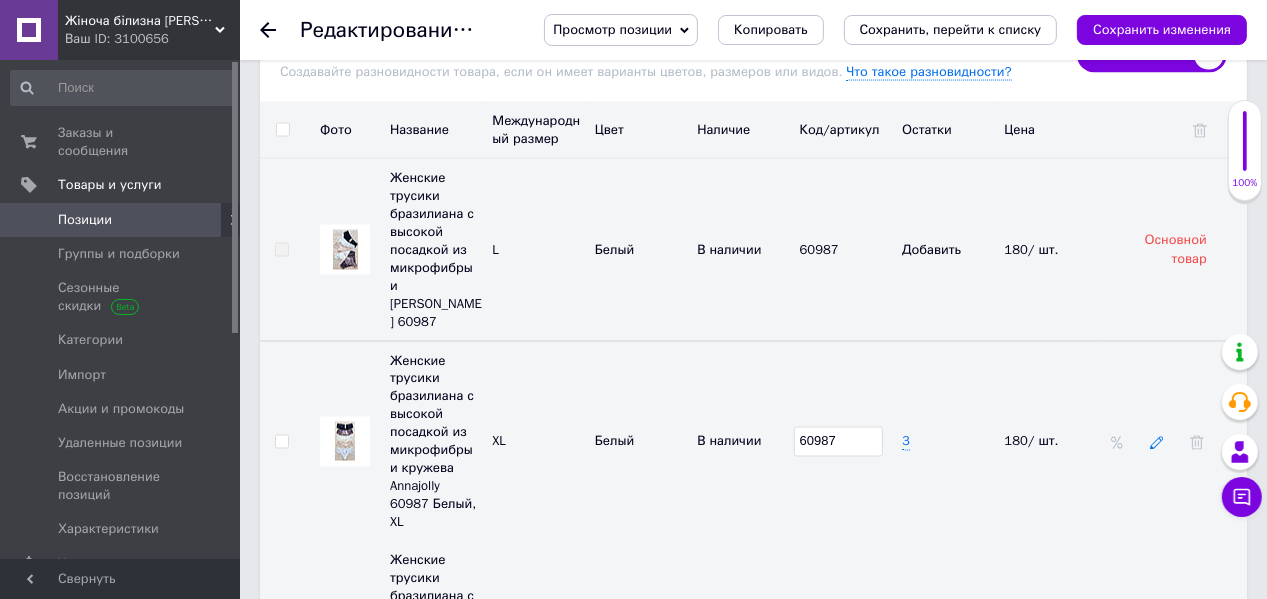 type on "60987" 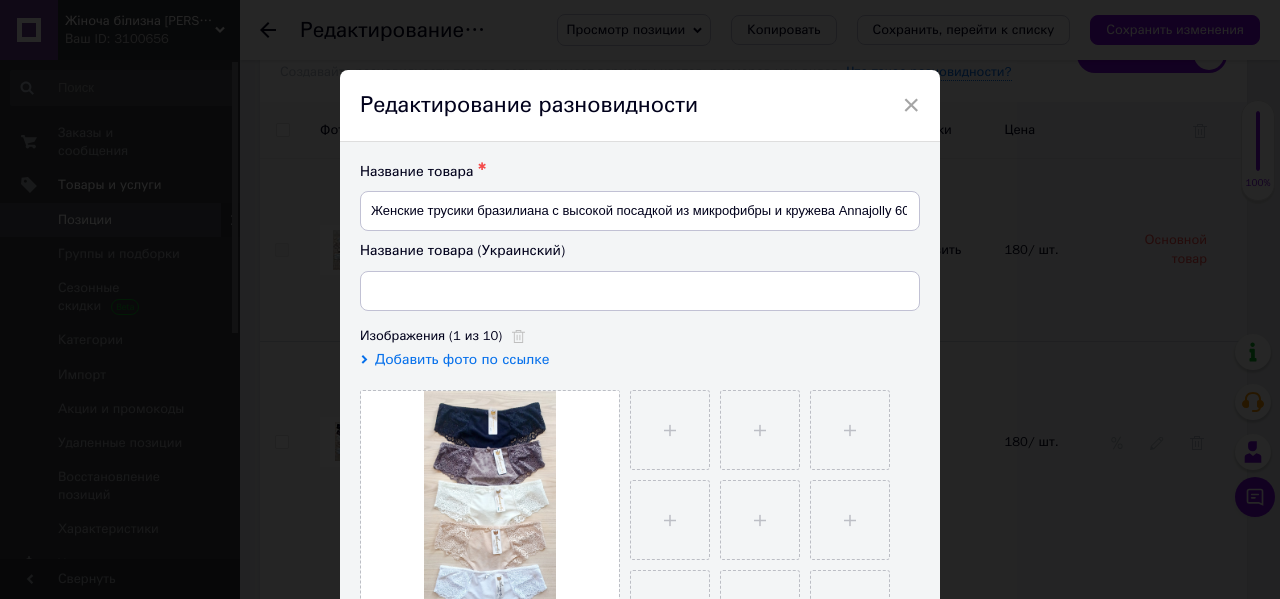 type on "Жіночі трусики бразиліана з високою посадкою з мікрофібри та мережива Annajolly 60987" 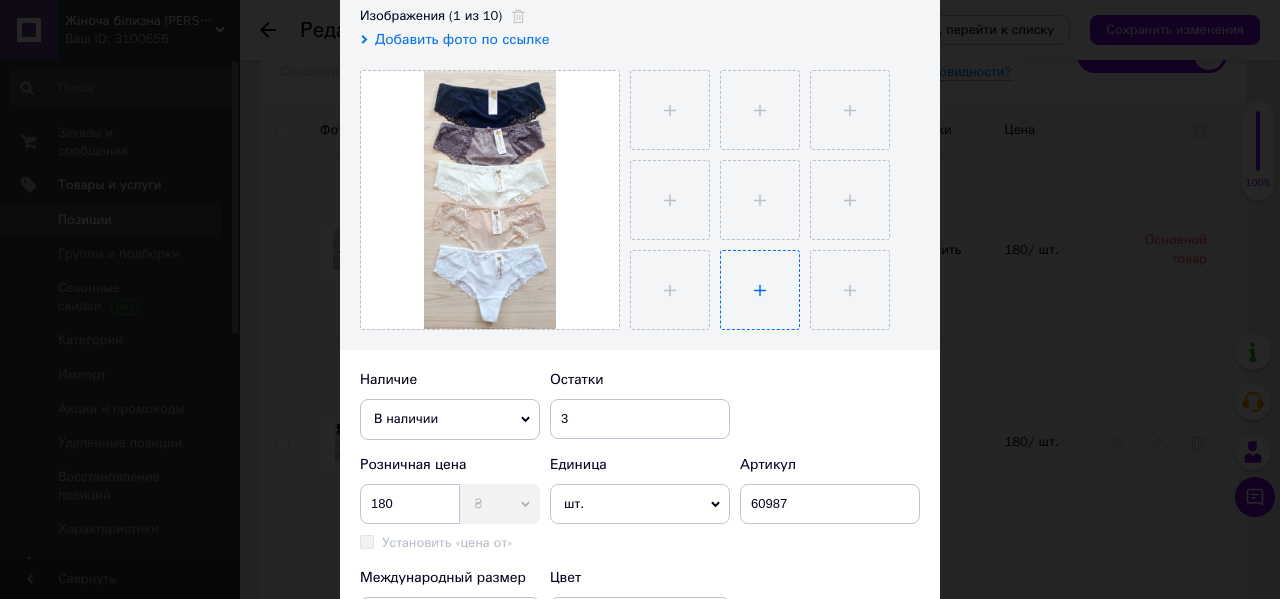 scroll, scrollTop: 400, scrollLeft: 0, axis: vertical 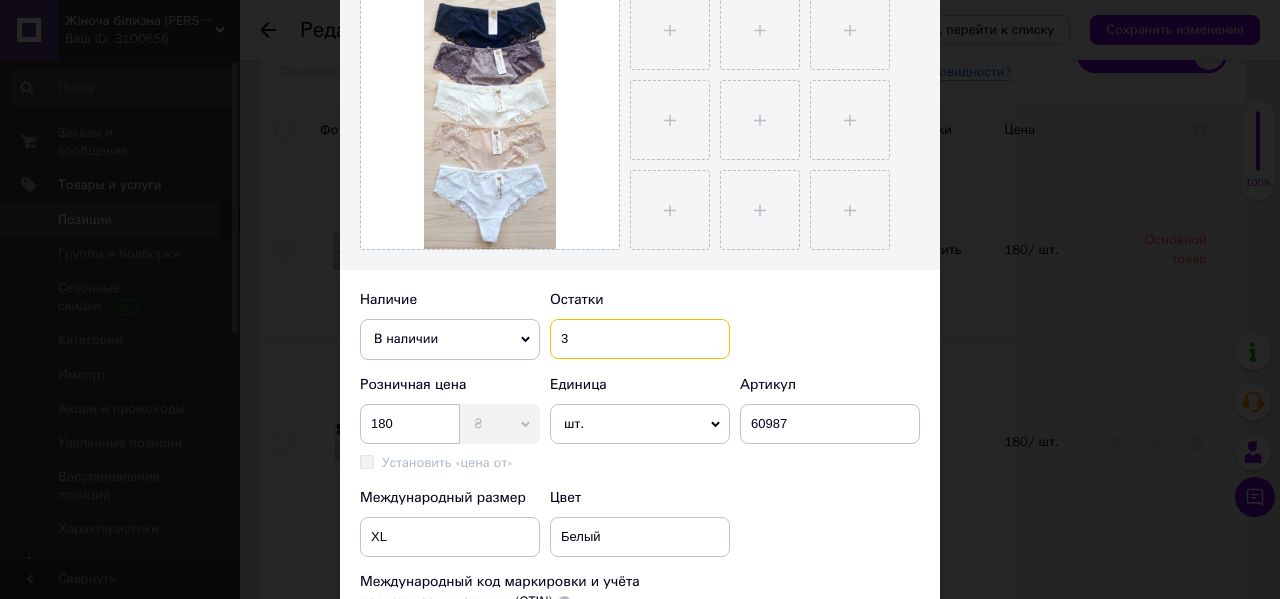 drag, startPoint x: 566, startPoint y: 337, endPoint x: 555, endPoint y: 349, distance: 16.27882 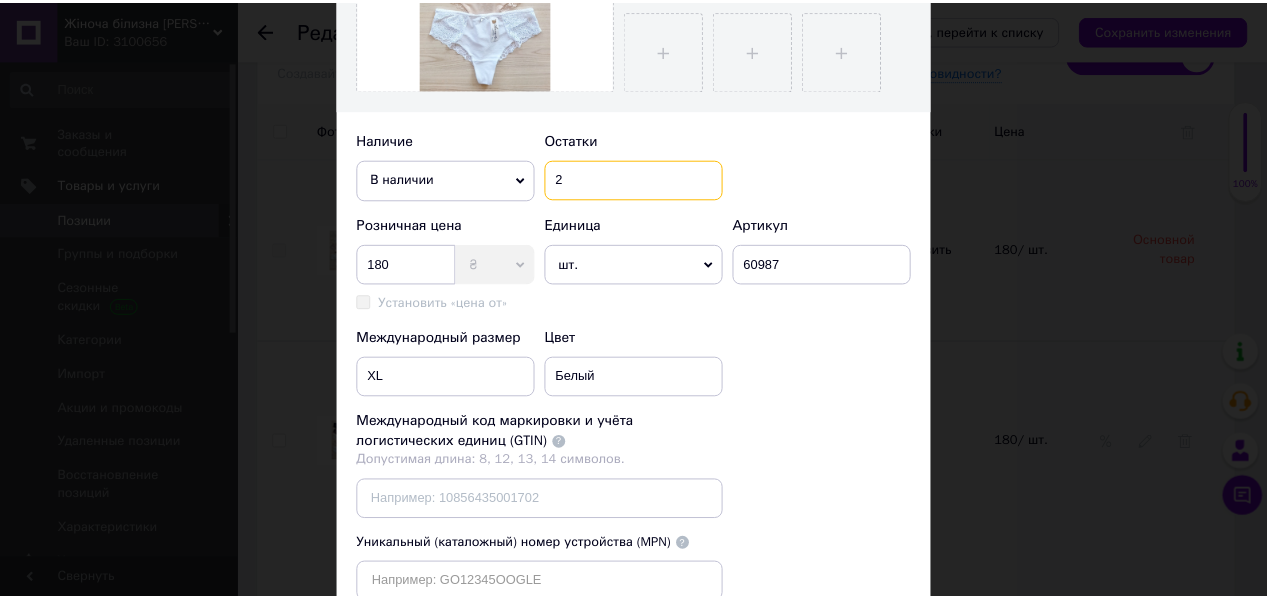 scroll, scrollTop: 720, scrollLeft: 0, axis: vertical 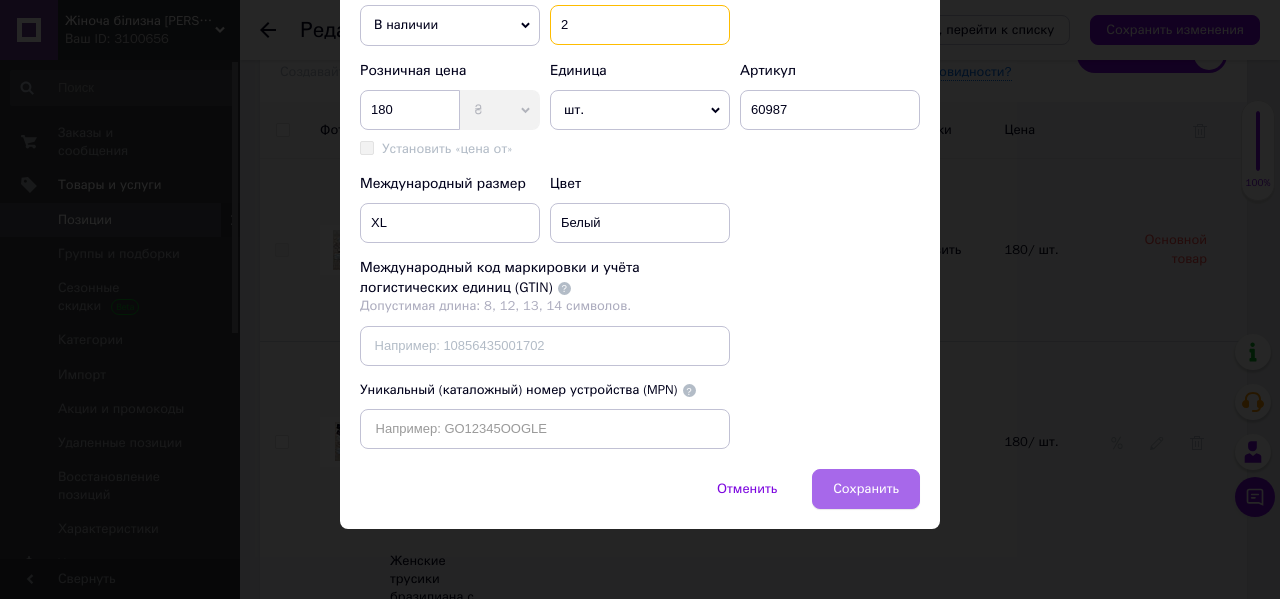 type on "2" 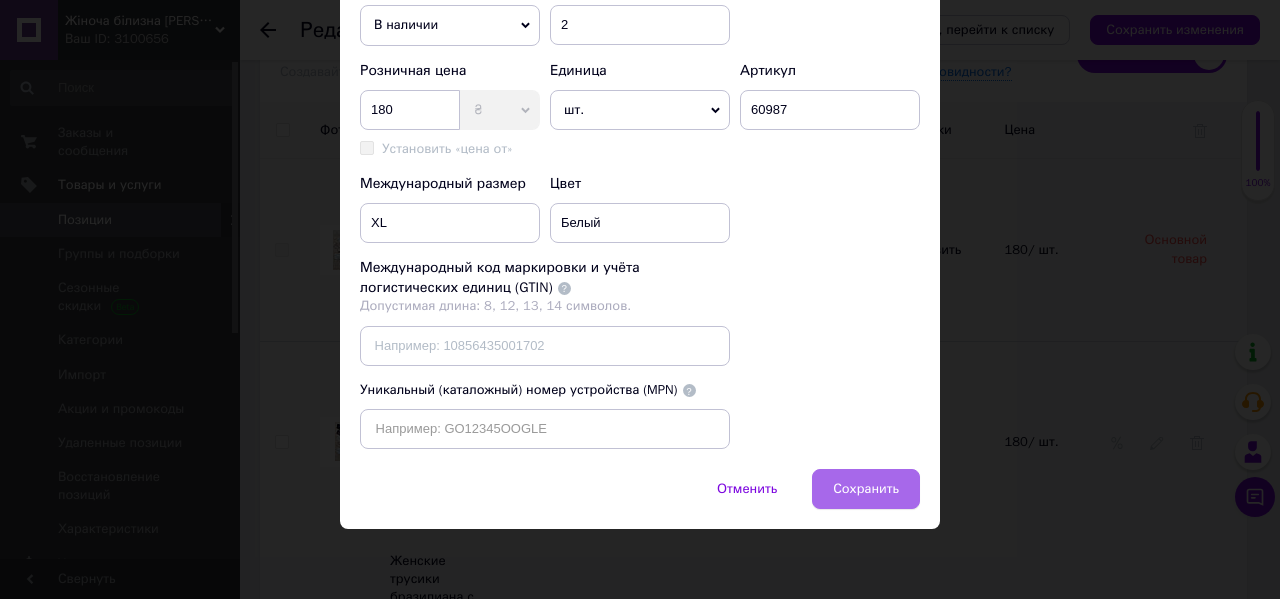 click on "Сохранить" at bounding box center (866, 489) 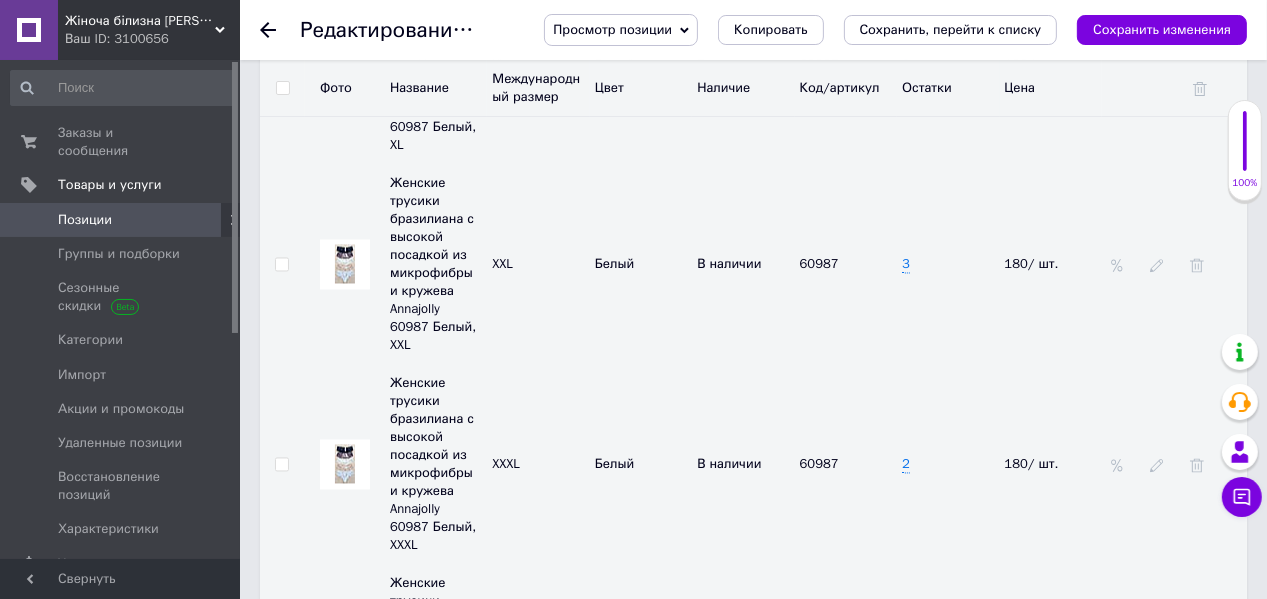 scroll, scrollTop: 3200, scrollLeft: 0, axis: vertical 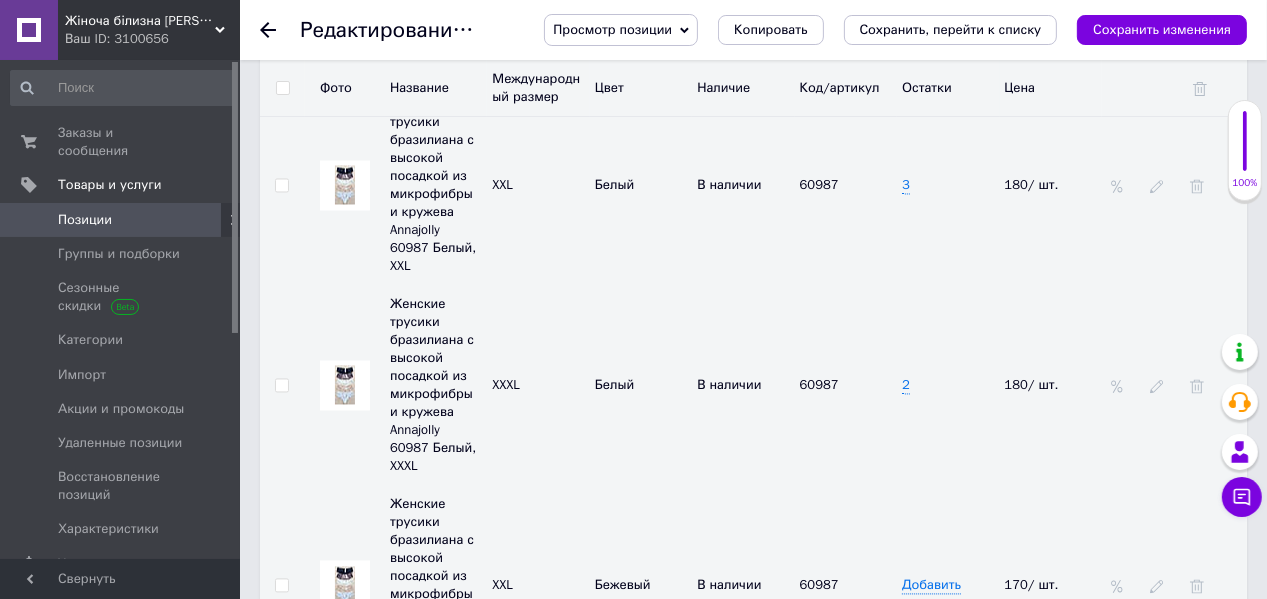 drag, startPoint x: 931, startPoint y: 384, endPoint x: 888, endPoint y: 460, distance: 87.32124 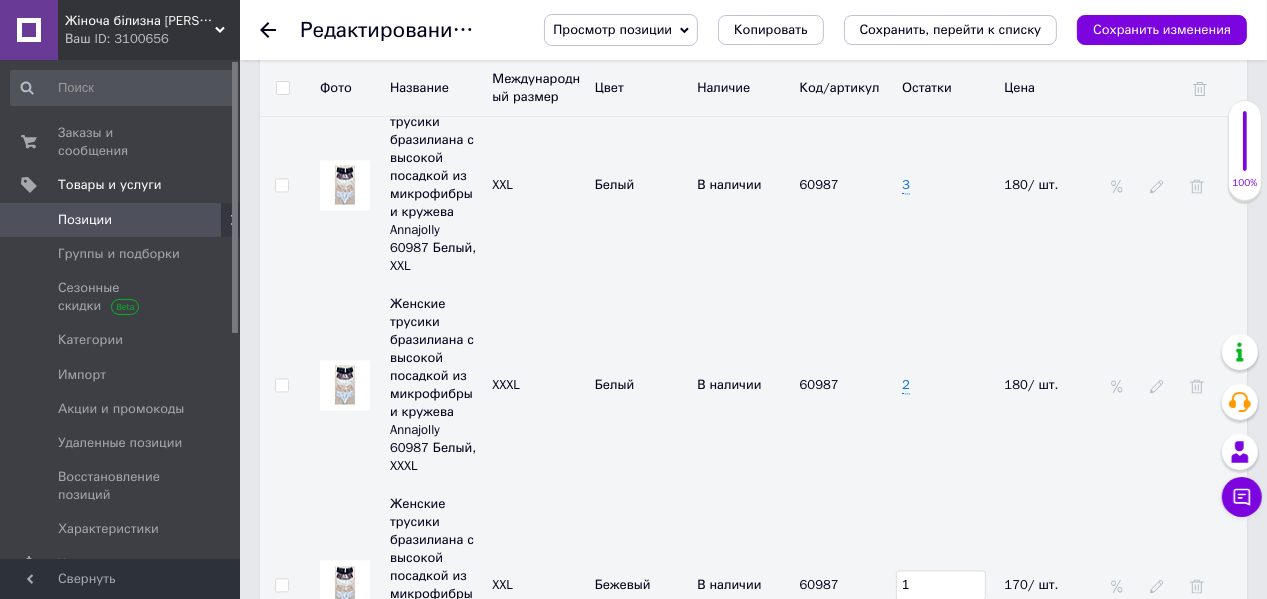 type on "1" 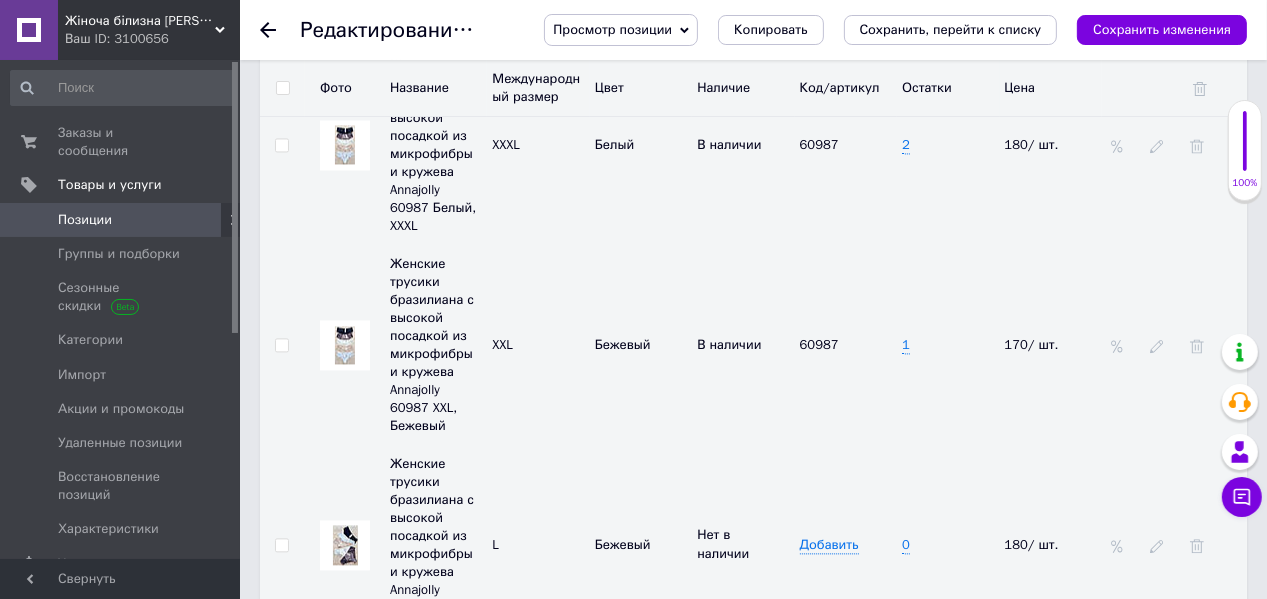 scroll, scrollTop: 3360, scrollLeft: 0, axis: vertical 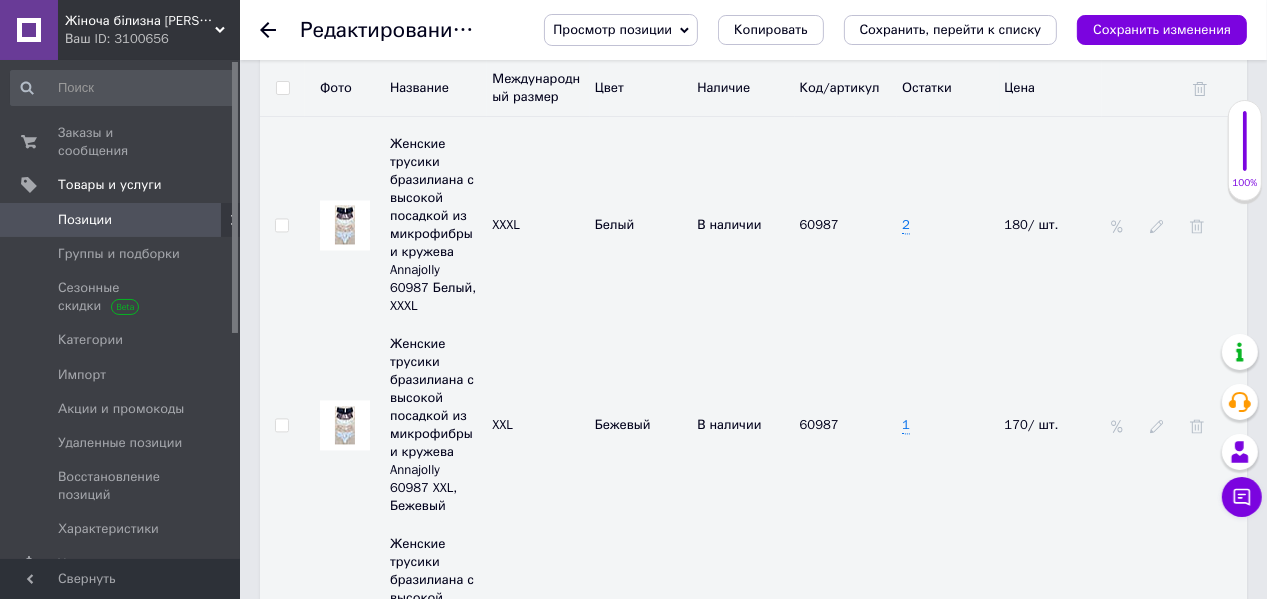 click on "Добавить" at bounding box center [829, 625] 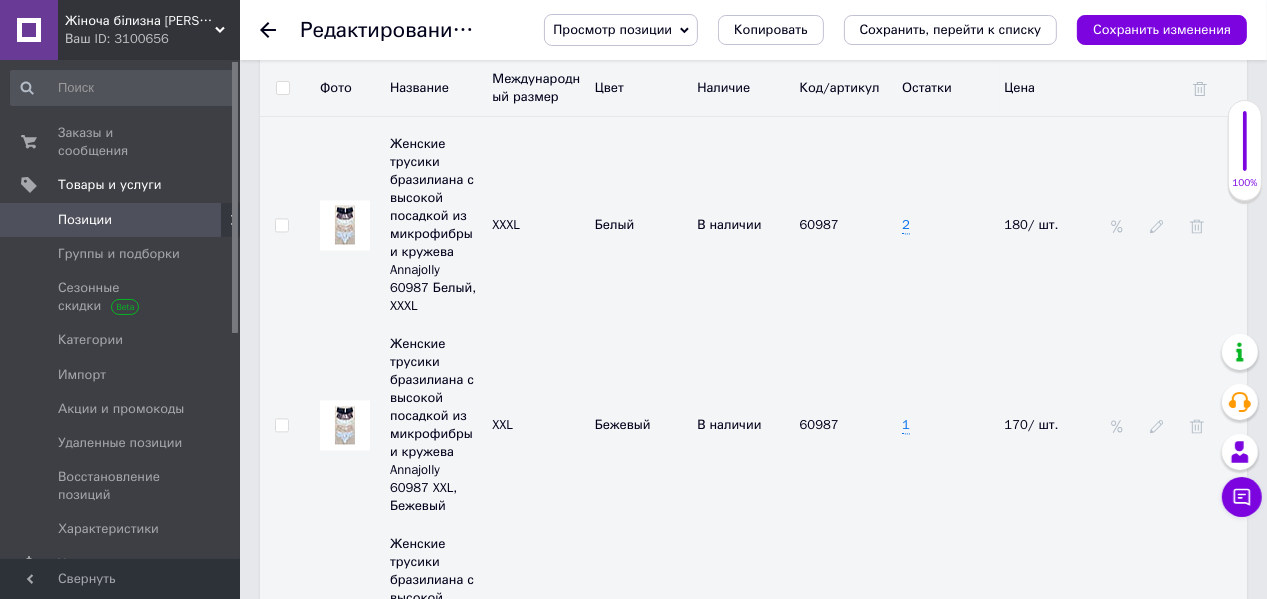 scroll, scrollTop: 3440, scrollLeft: 0, axis: vertical 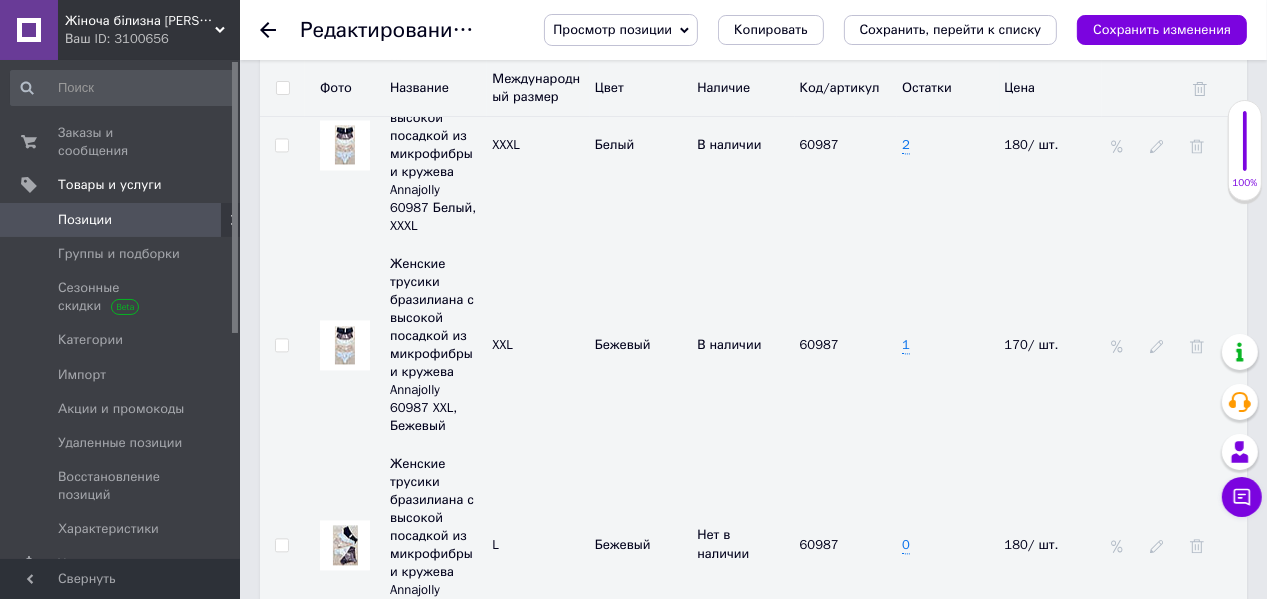 click on "Добавить" at bounding box center [829, 745] 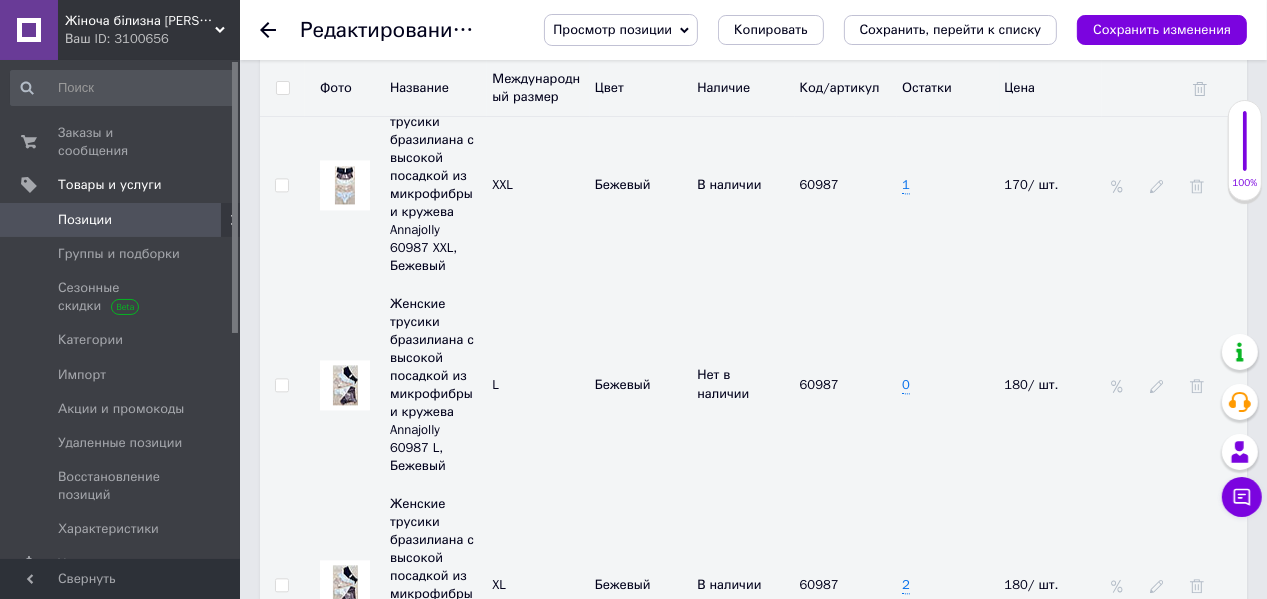 scroll, scrollTop: 3680, scrollLeft: 0, axis: vertical 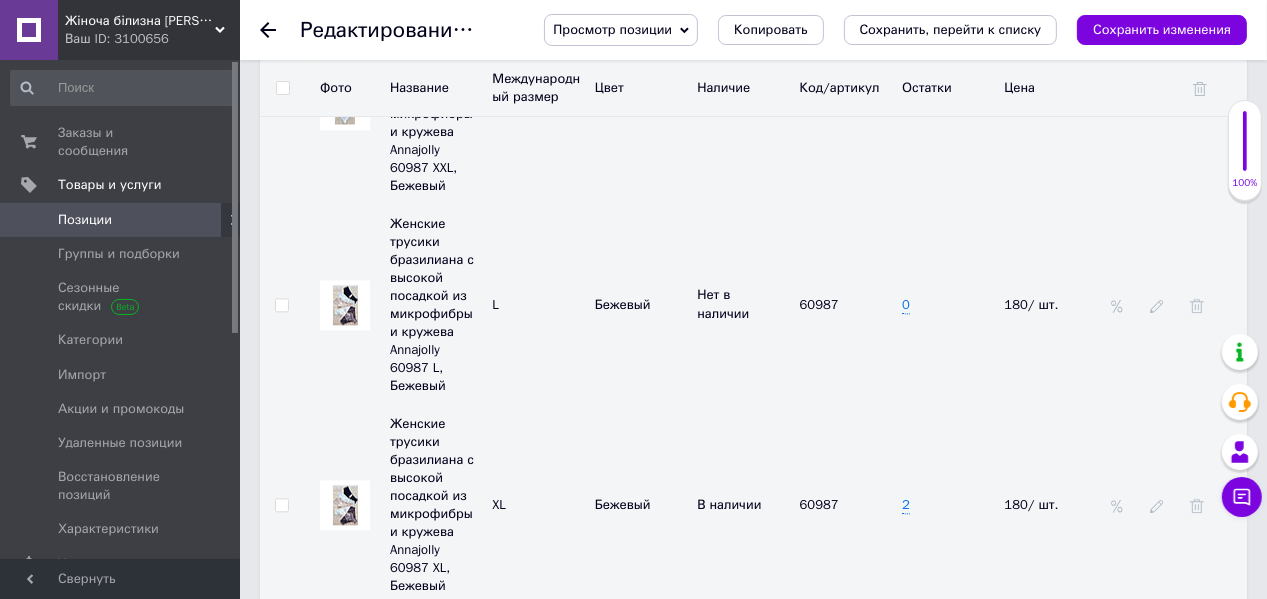 click on "Добавить" at bounding box center [829, 705] 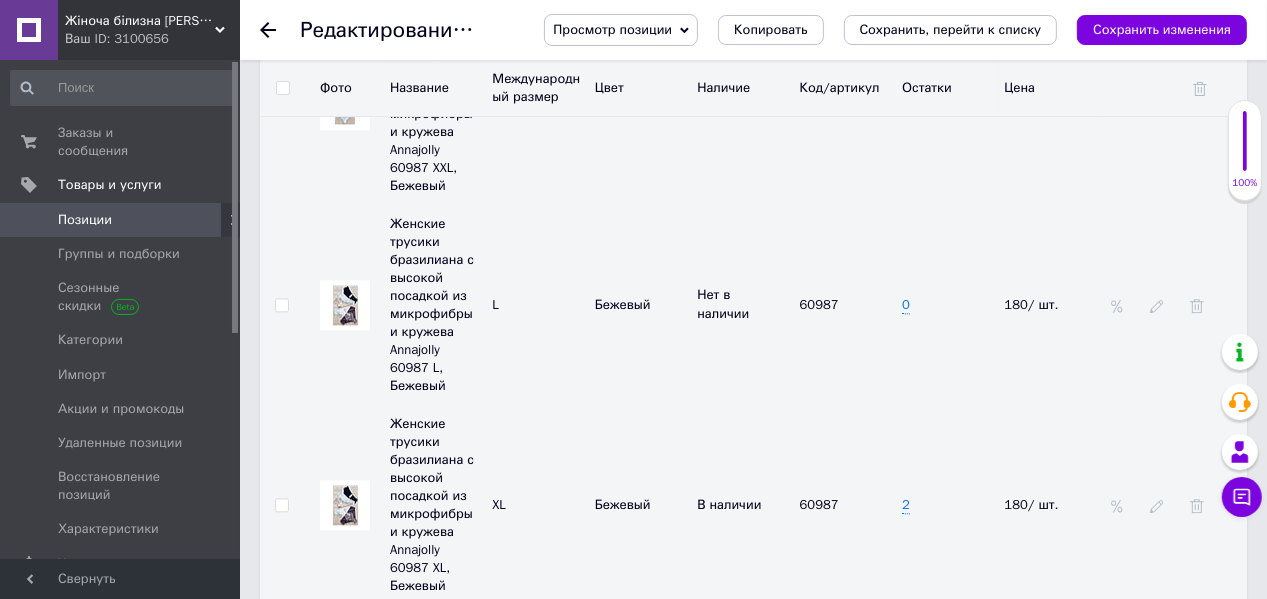 type on "60987" 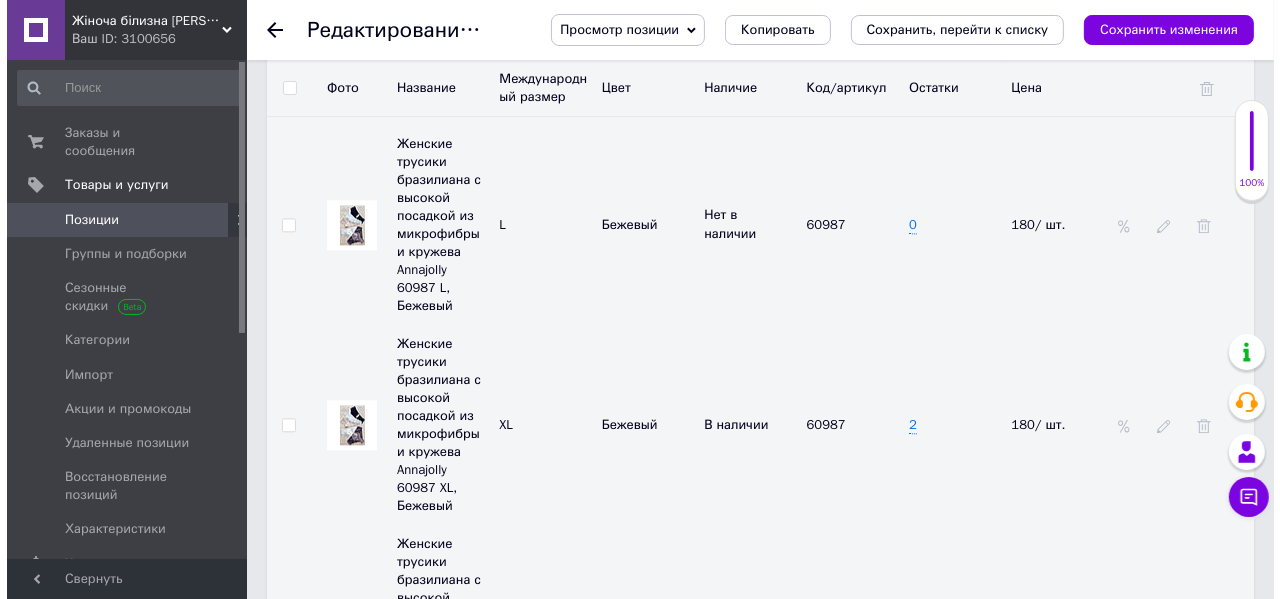 scroll, scrollTop: 3840, scrollLeft: 0, axis: vertical 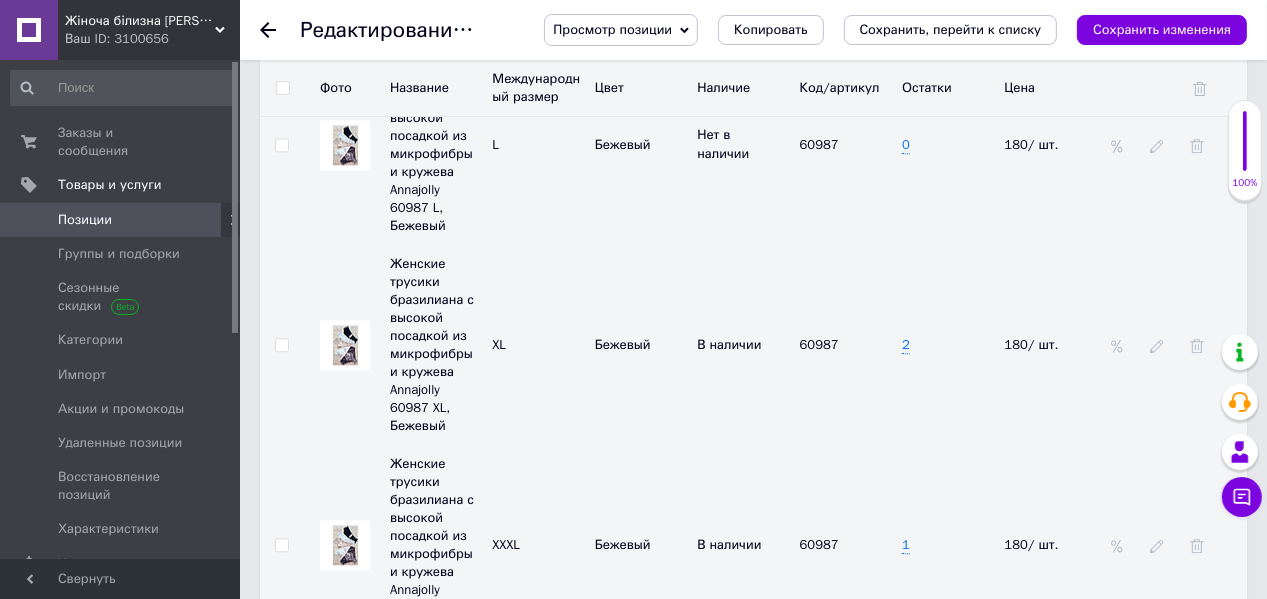 click 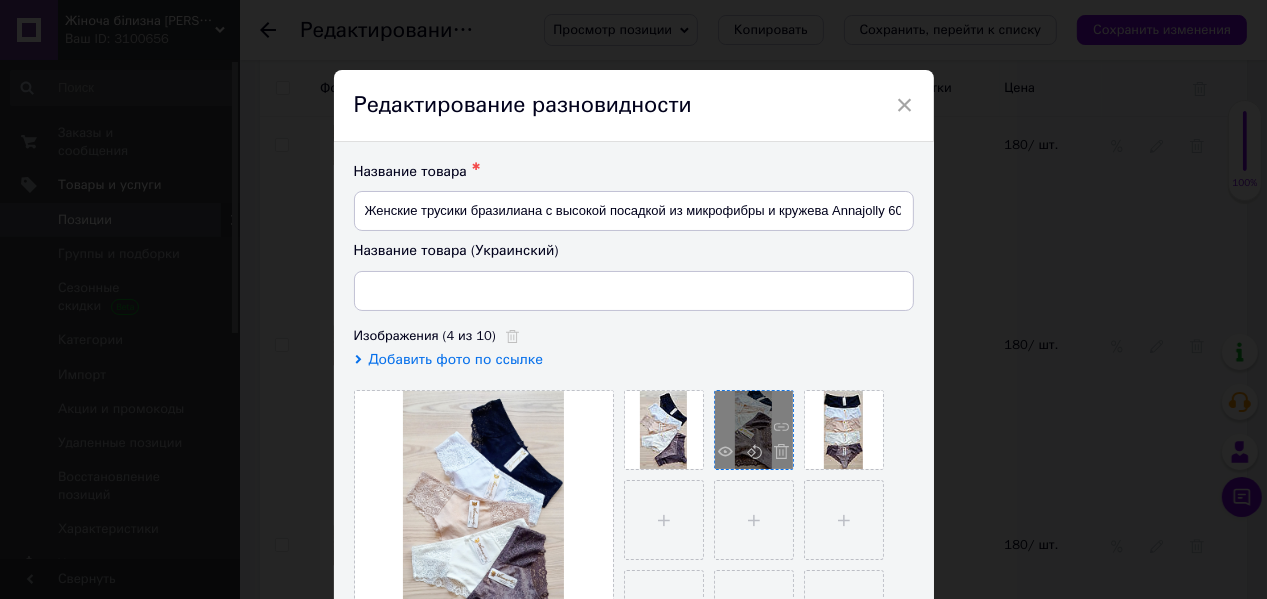 type on "Жіночі трусики бразиліана з високою посадкою з мікрофібри та мережива Annajolly 60987 L, Чорний" 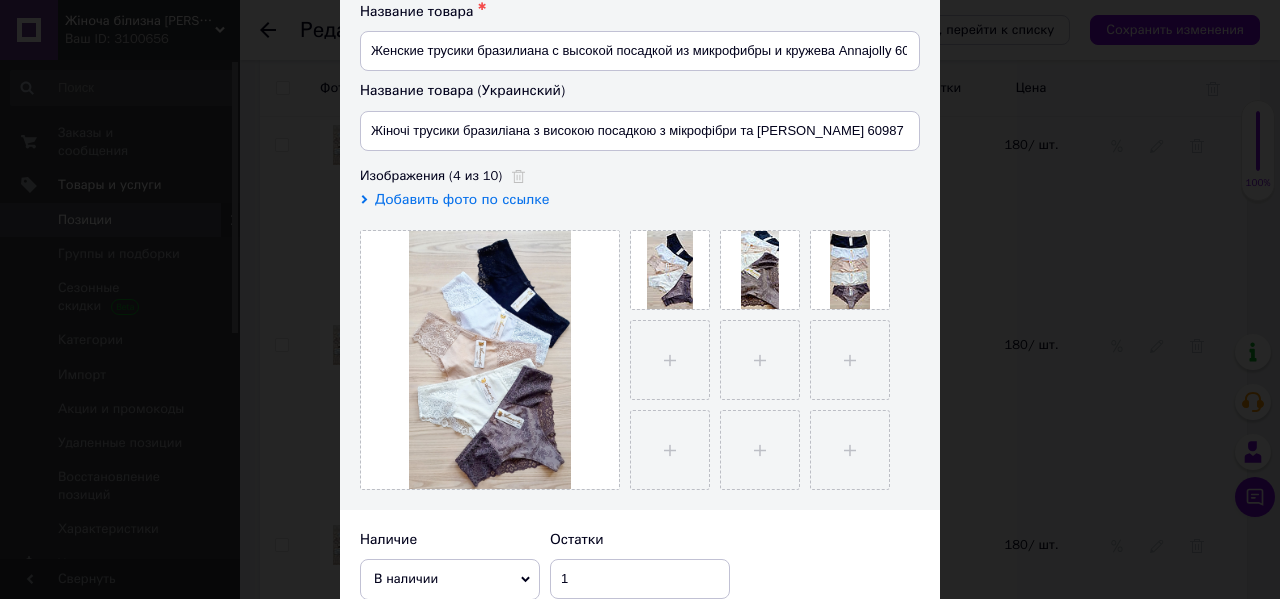 scroll, scrollTop: 400, scrollLeft: 0, axis: vertical 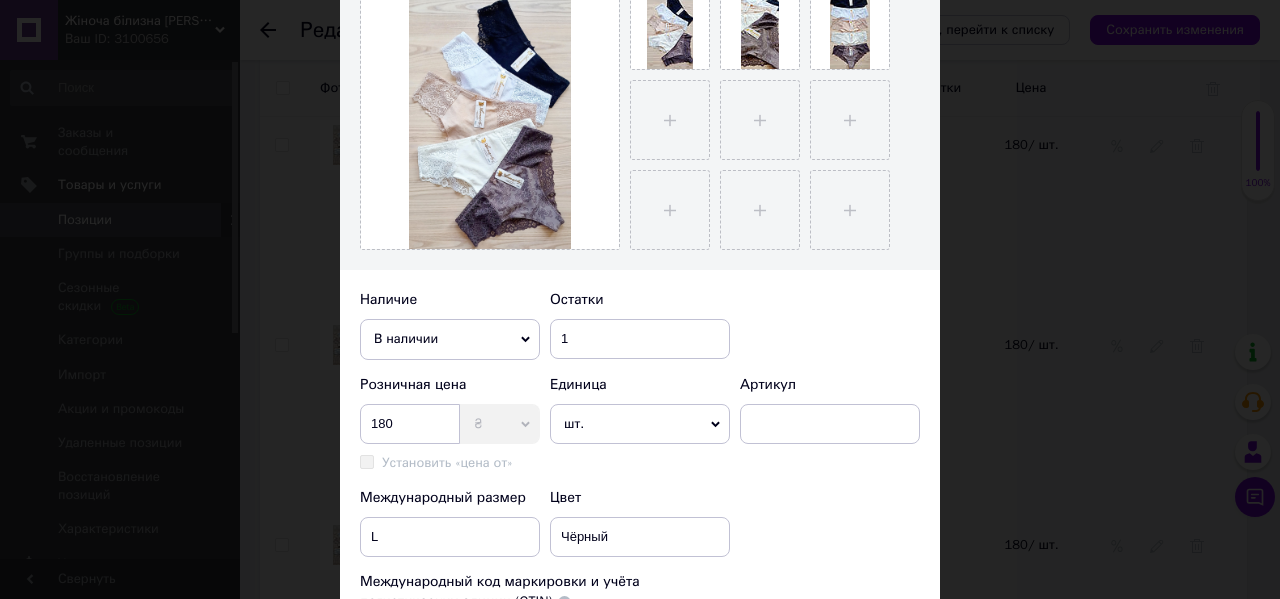 click on "В наличии" at bounding box center (450, 339) 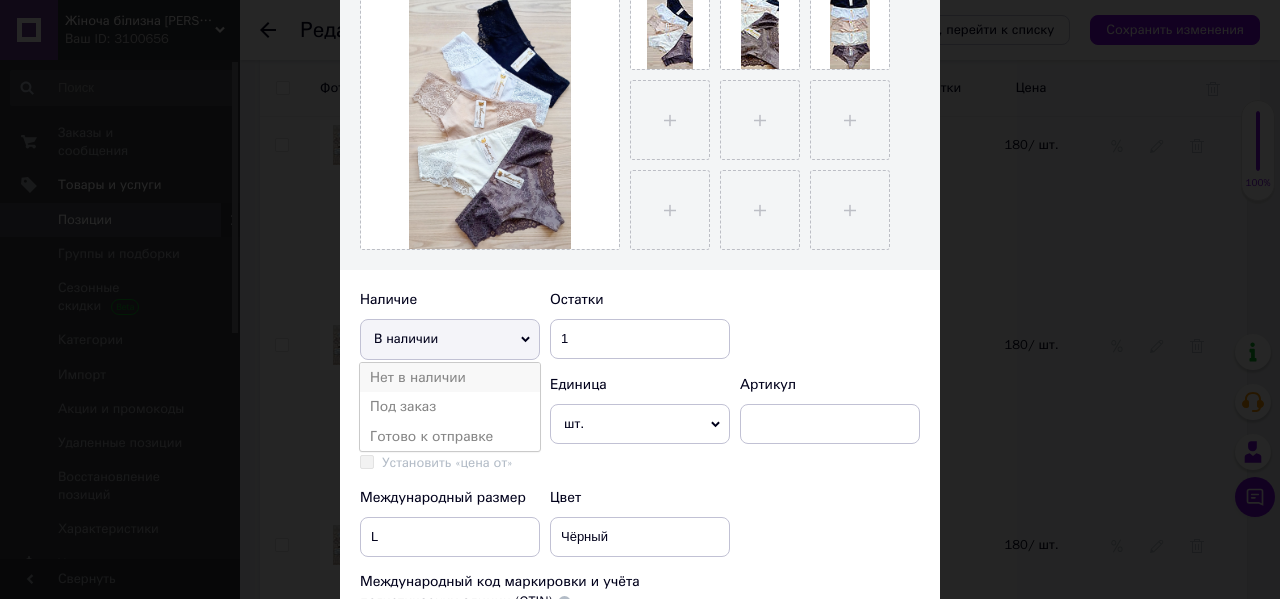 click on "Нет в наличии" at bounding box center [450, 378] 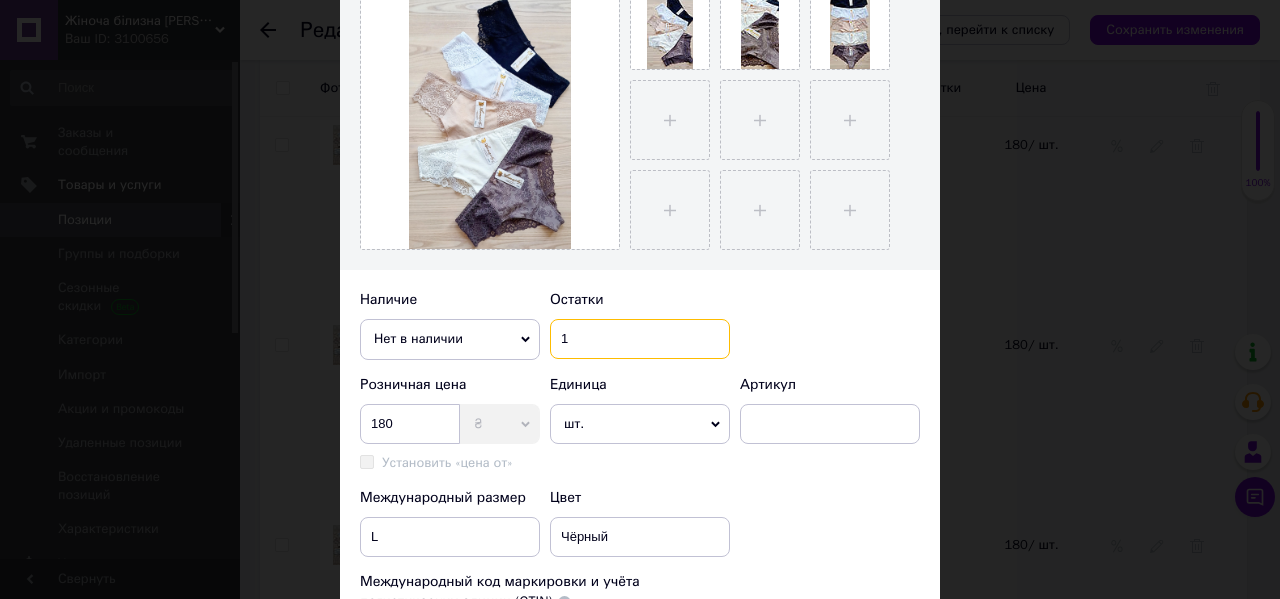 drag, startPoint x: 575, startPoint y: 339, endPoint x: 548, endPoint y: 352, distance: 29.966648 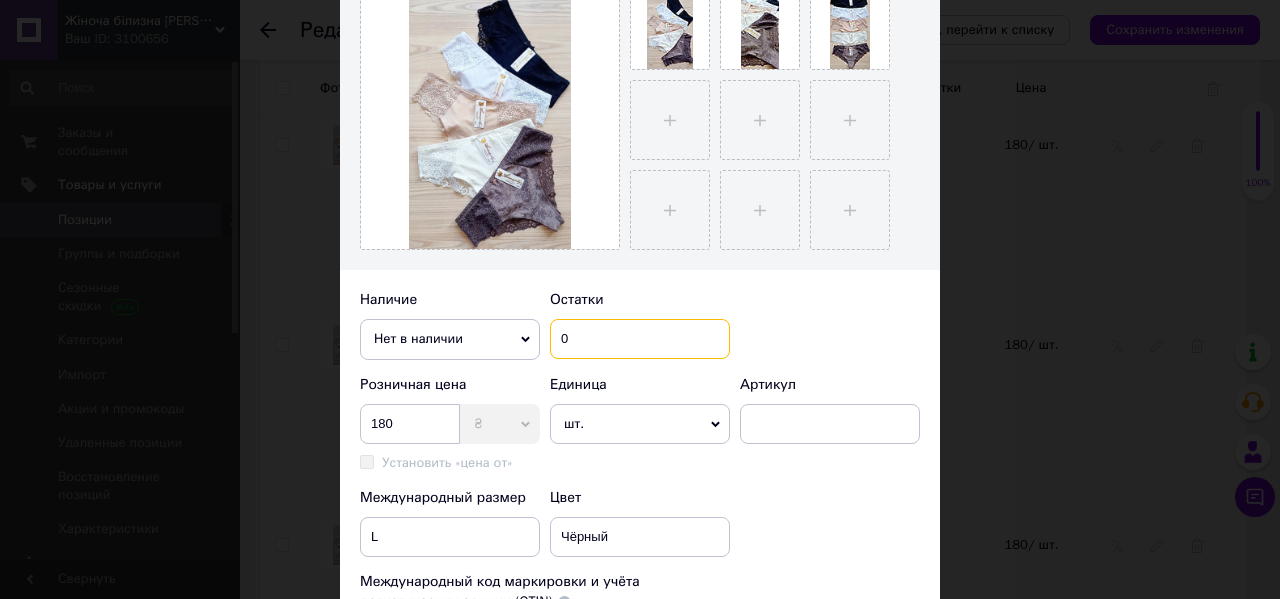type on "0" 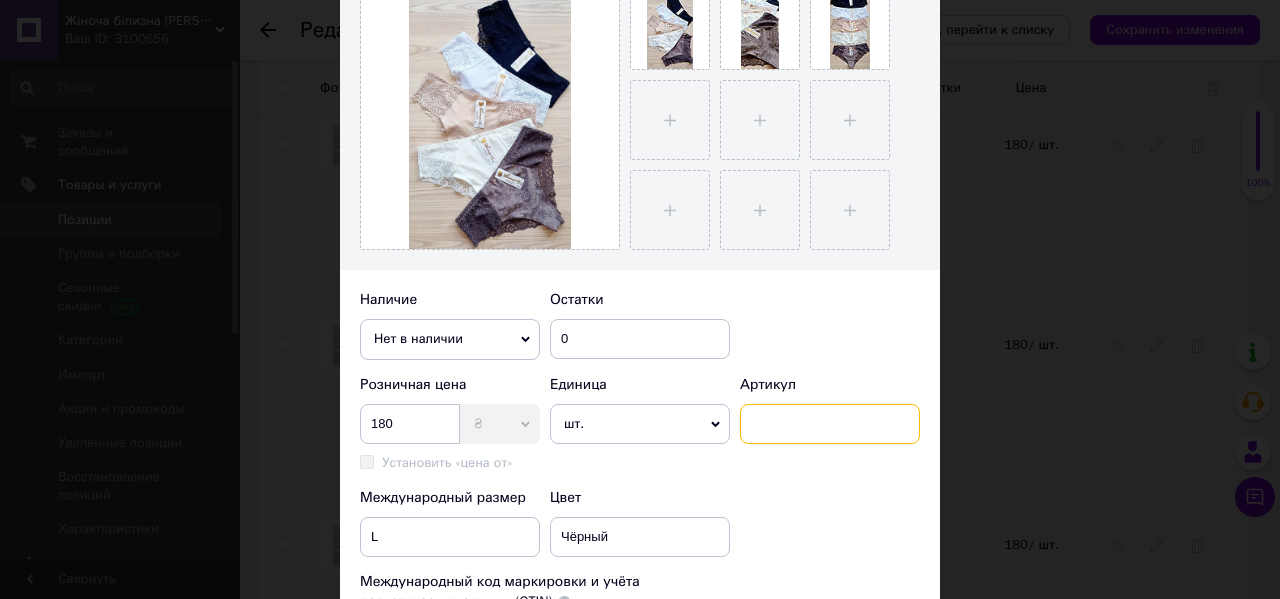 click at bounding box center [830, 424] 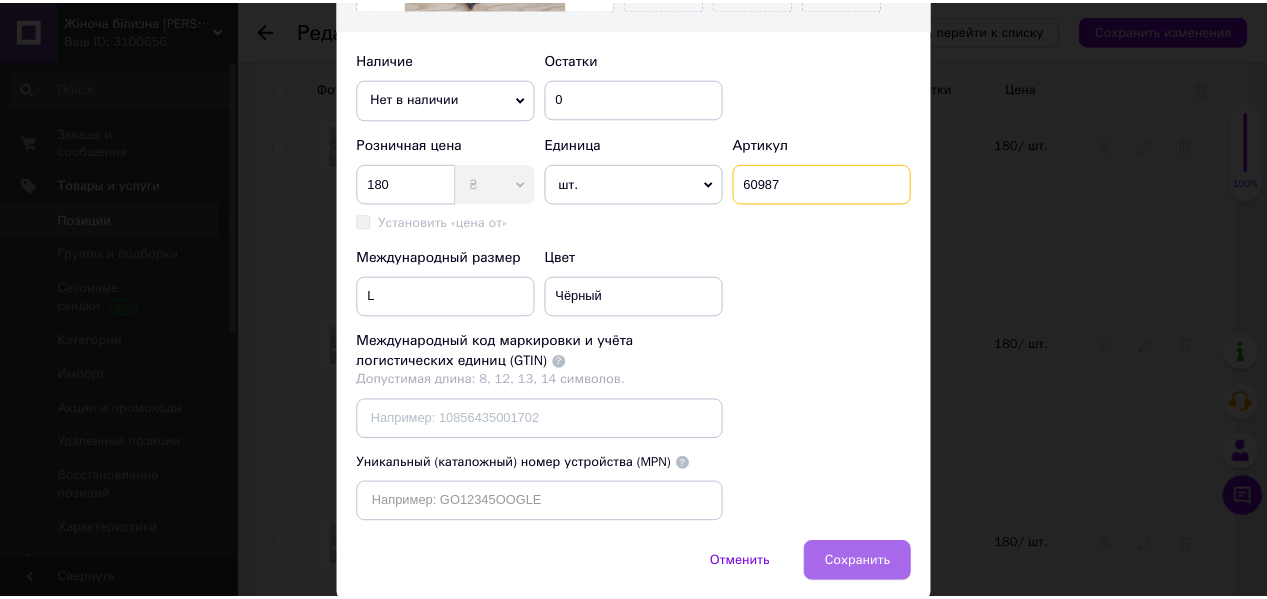 scroll, scrollTop: 720, scrollLeft: 0, axis: vertical 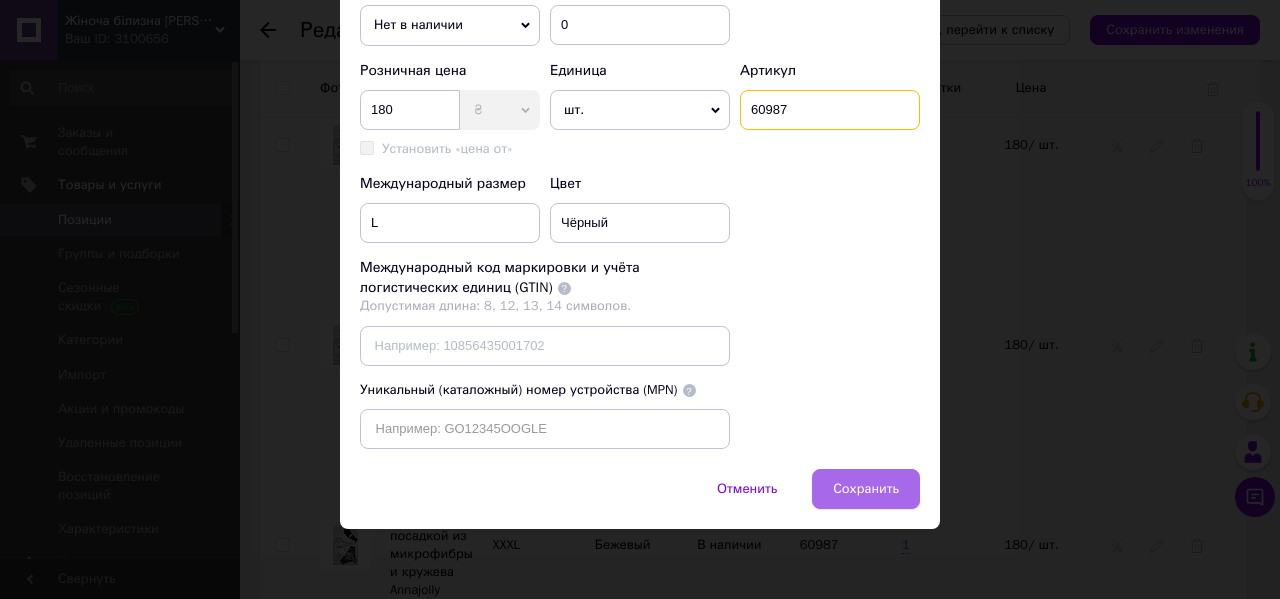 type on "60987" 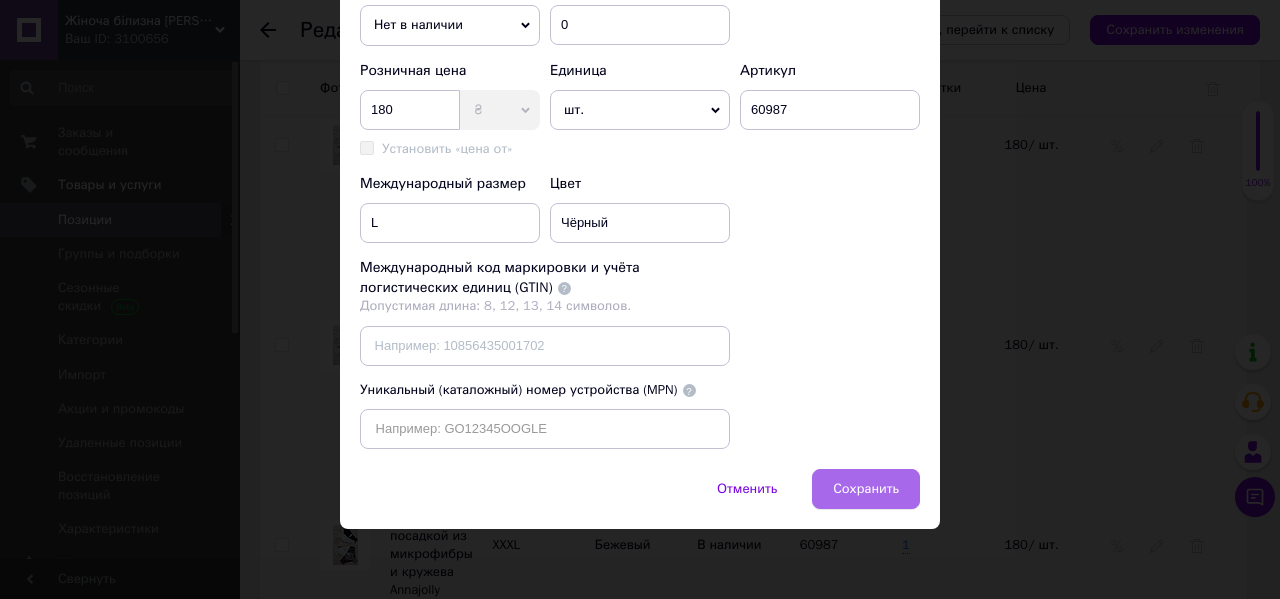 click on "Сохранить" at bounding box center [866, 489] 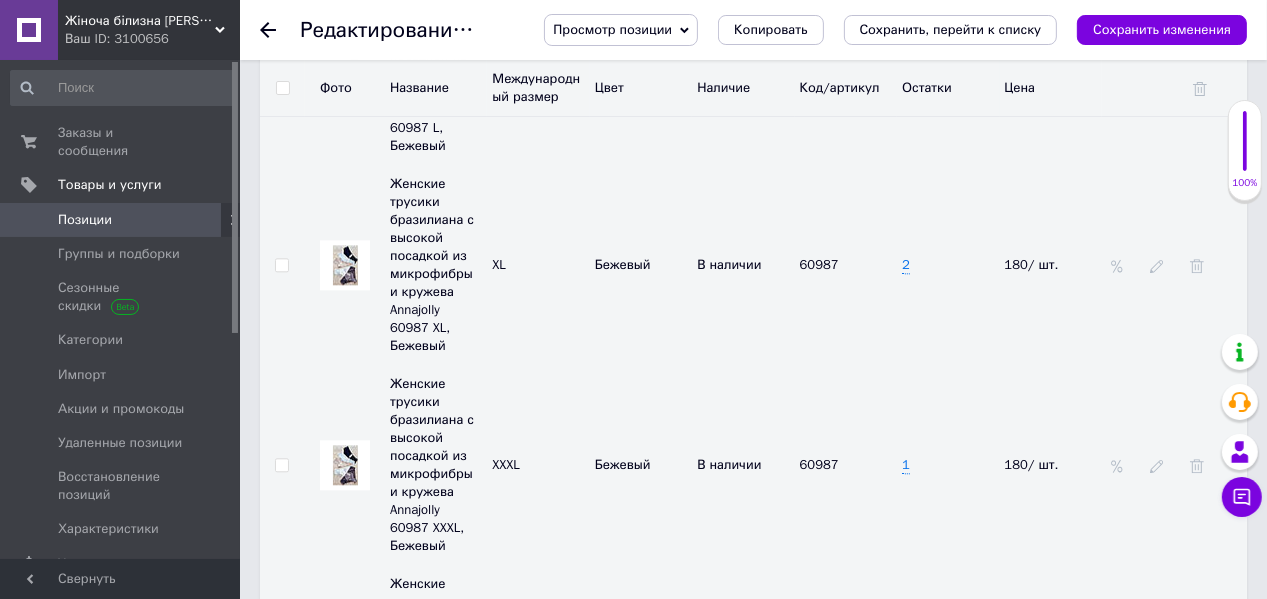 scroll, scrollTop: 4000, scrollLeft: 0, axis: vertical 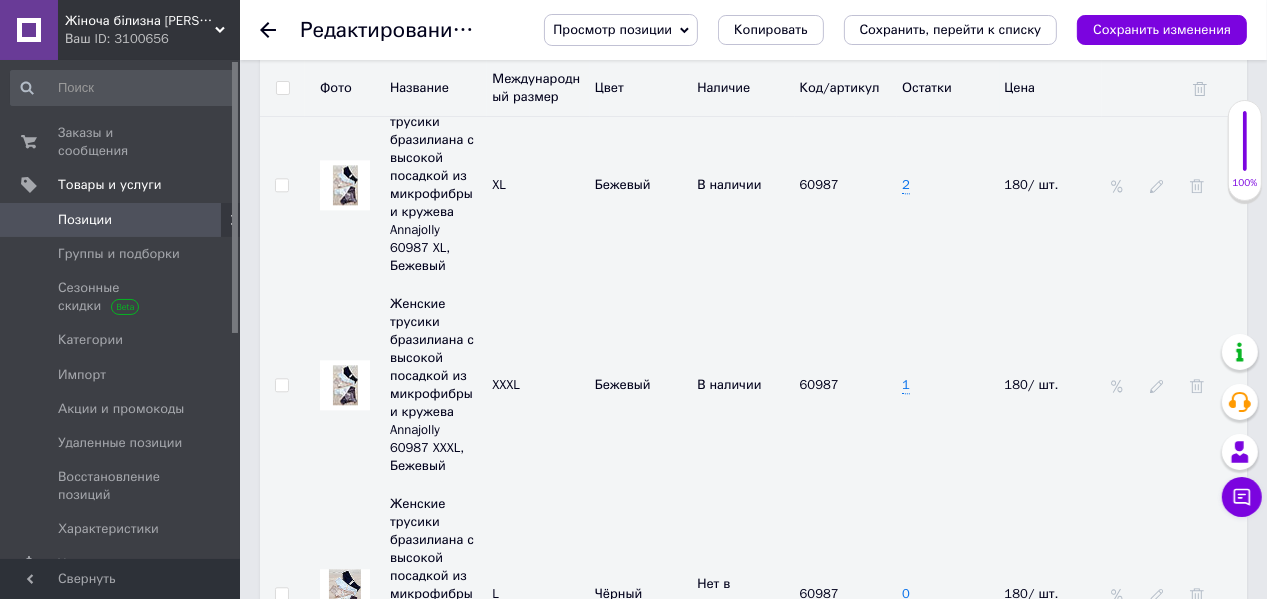 click on "4" at bounding box center (906, 803) 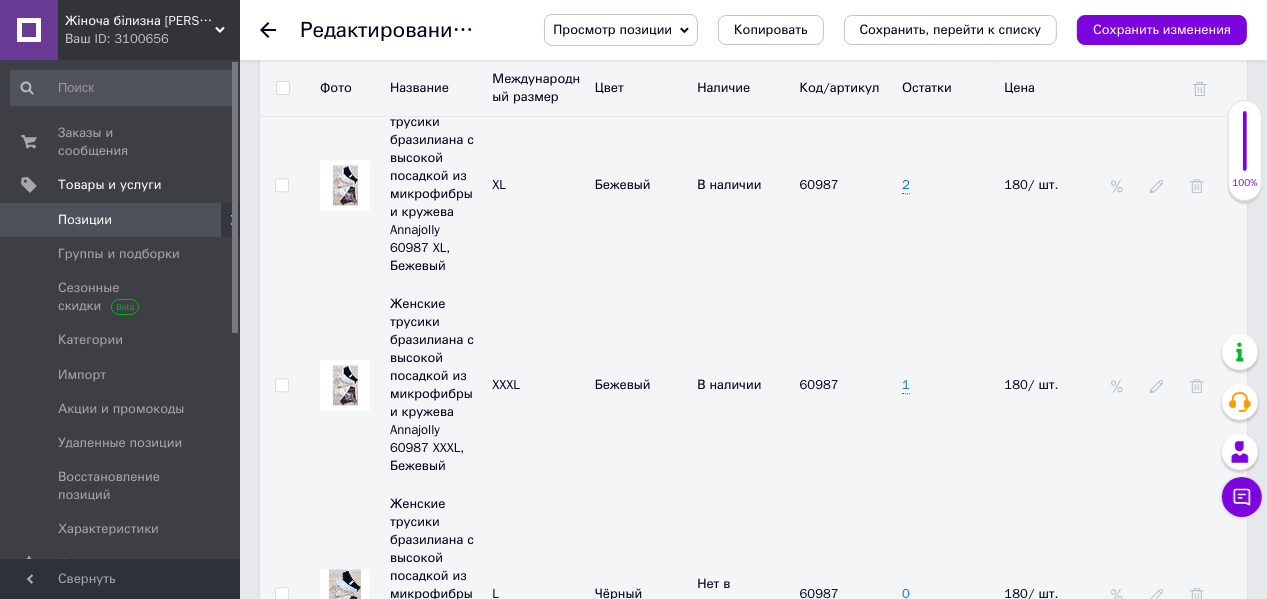 type on "2" 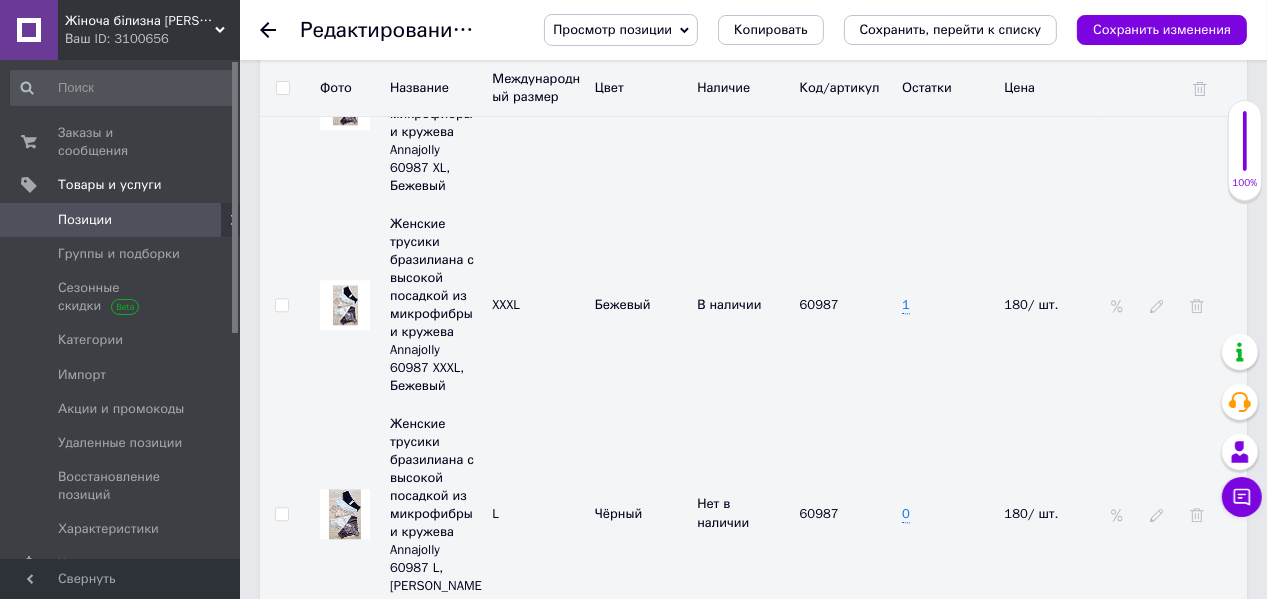 scroll, scrollTop: 4160, scrollLeft: 0, axis: vertical 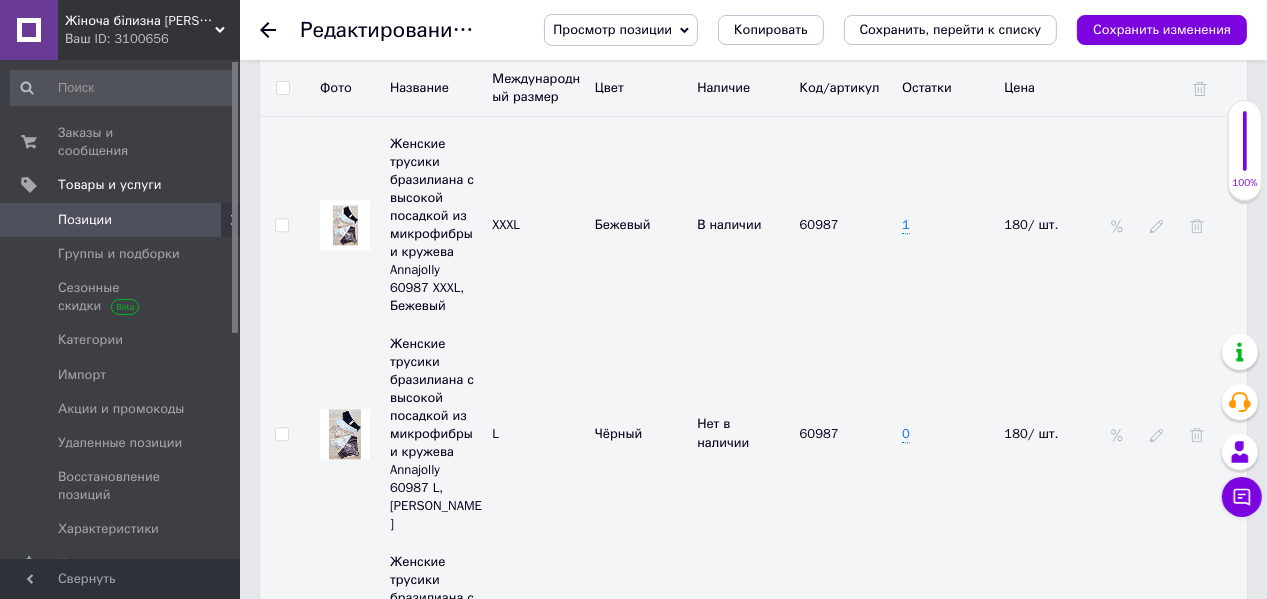 click on "4" at bounding box center (906, 843) 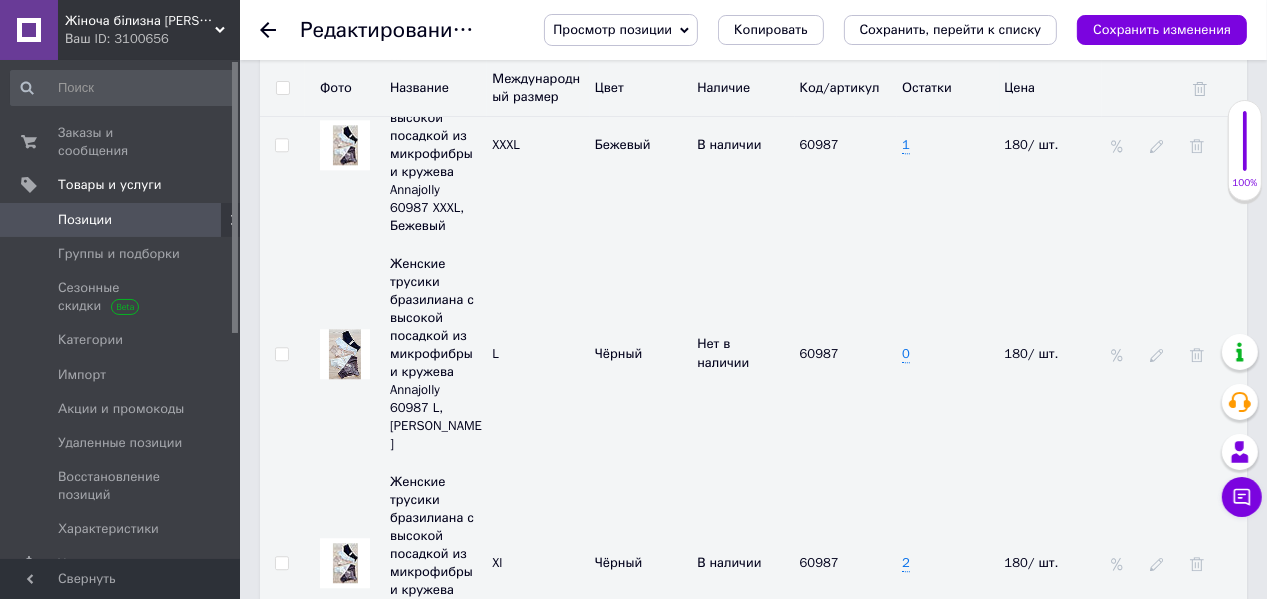 scroll, scrollTop: 4320, scrollLeft: 0, axis: vertical 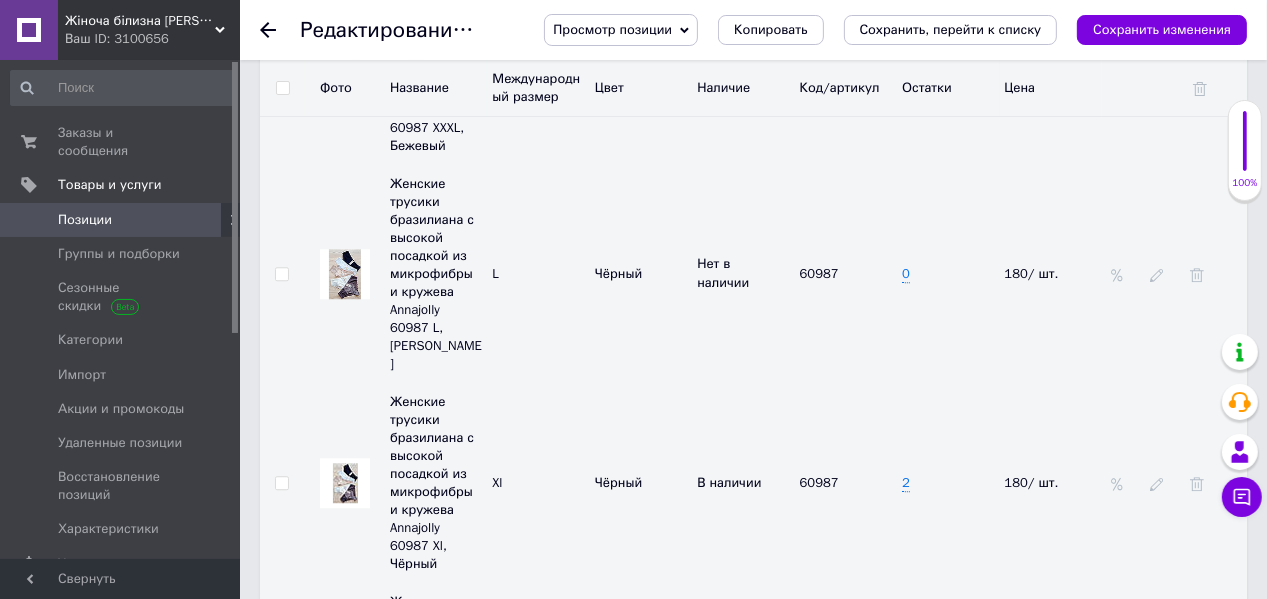 drag, startPoint x: 835, startPoint y: 360, endPoint x: 818, endPoint y: 393, distance: 37.12142 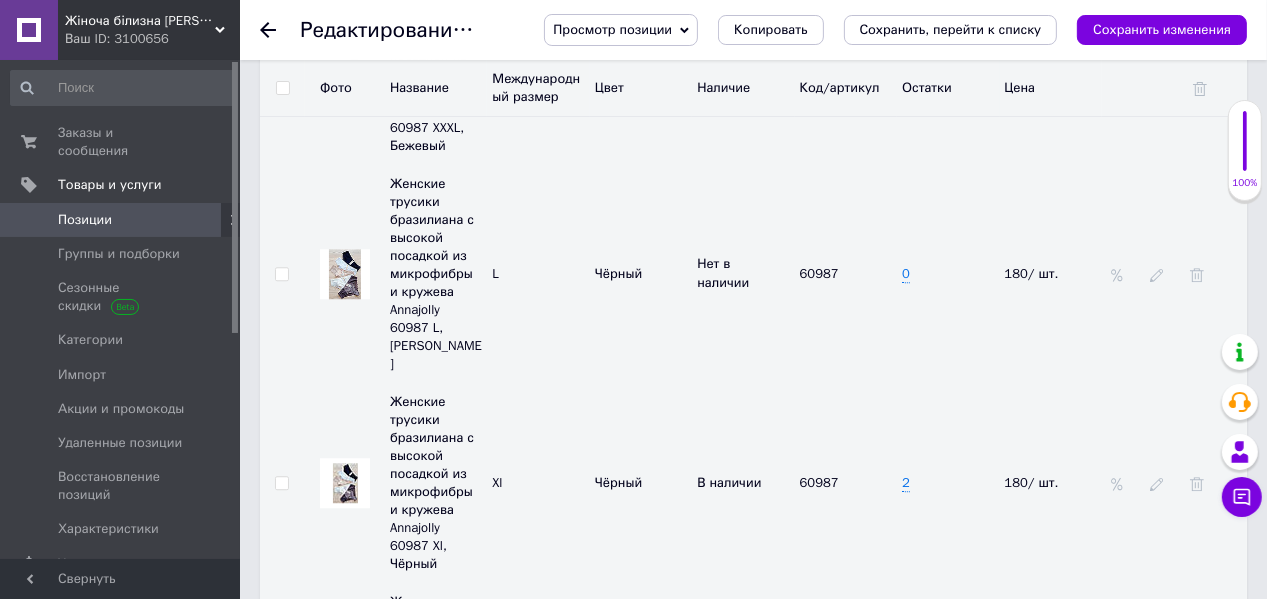 type on "60987" 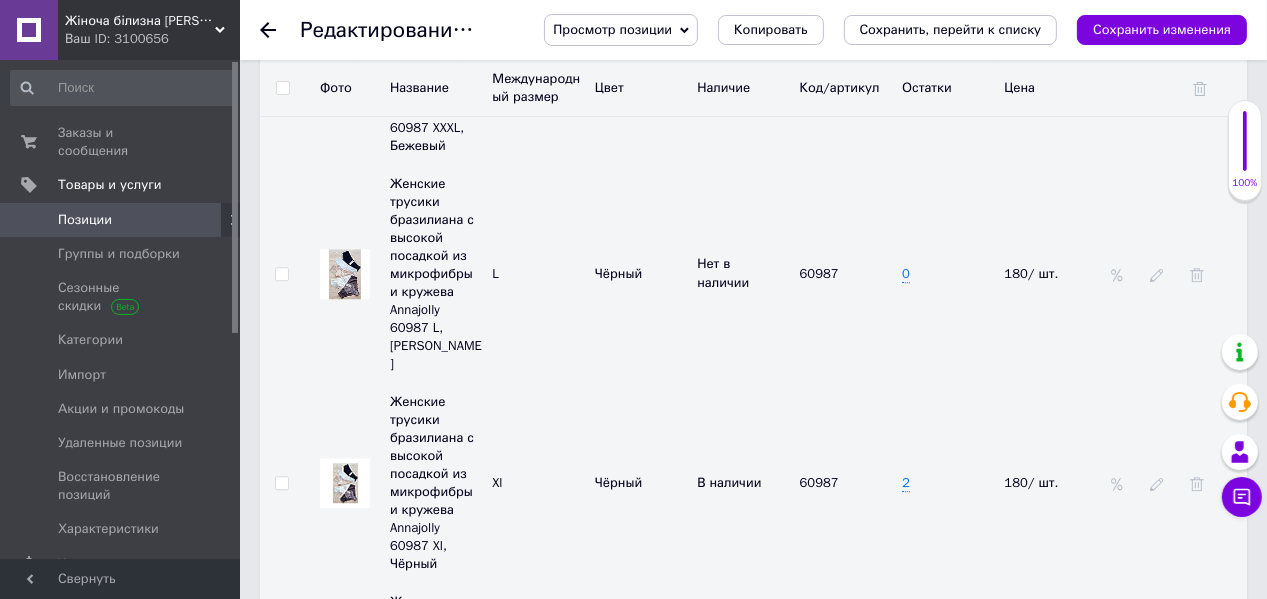 click on "Добавить" at bounding box center (931, 883) 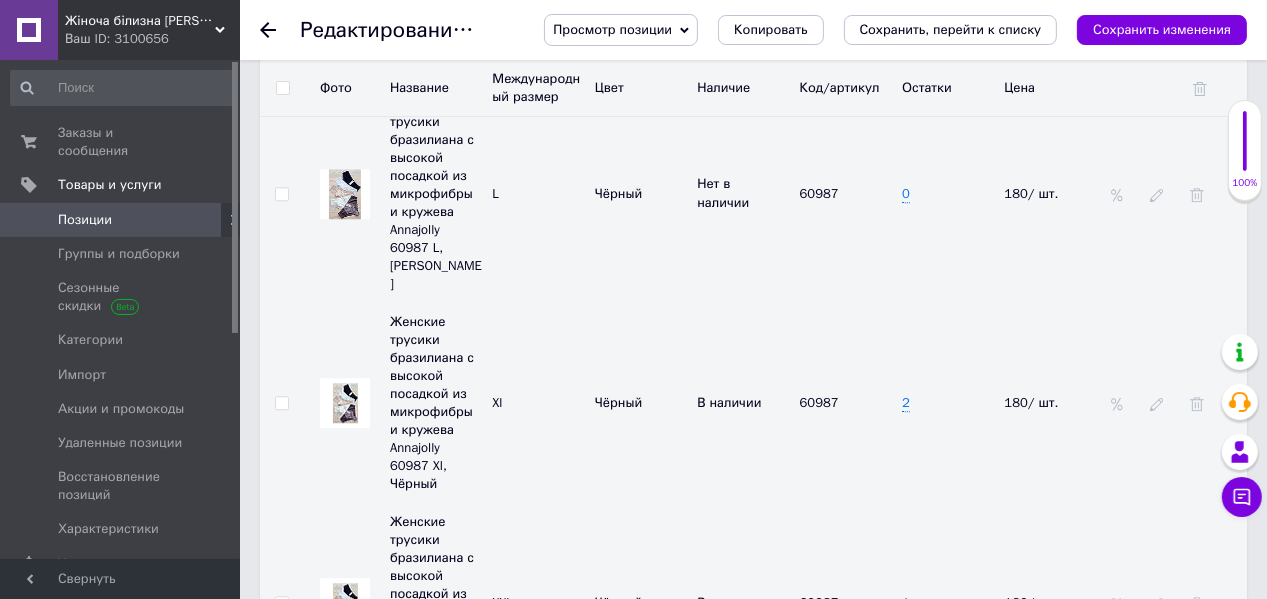 scroll, scrollTop: 4480, scrollLeft: 0, axis: vertical 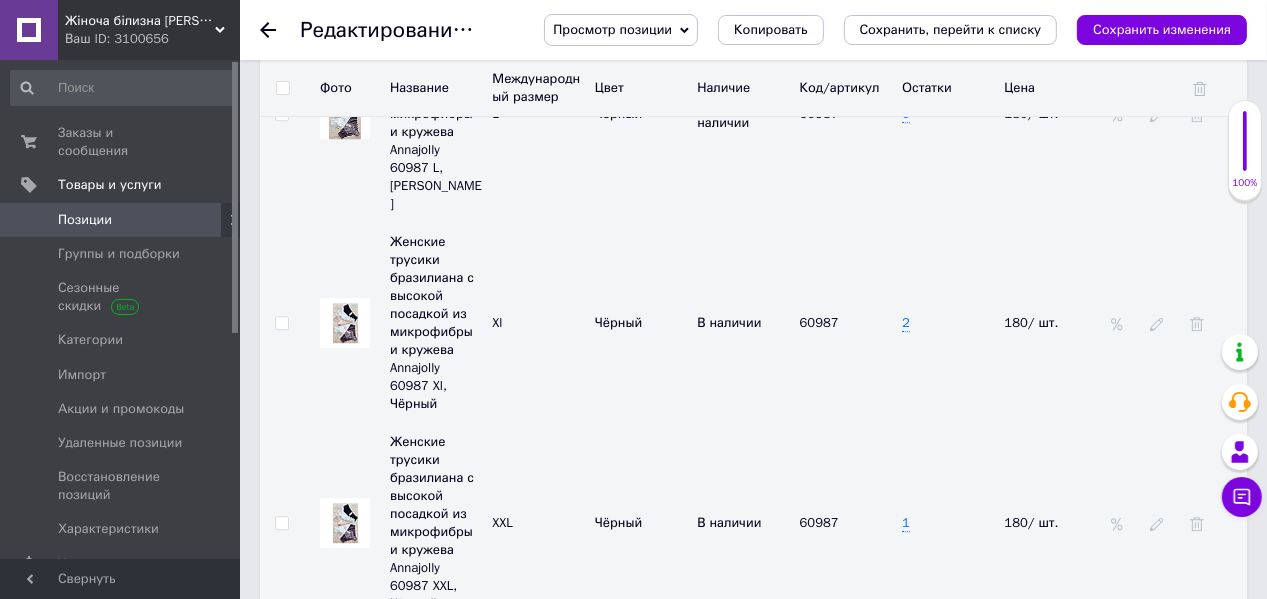 click on "Добавить" at bounding box center [829, 932] 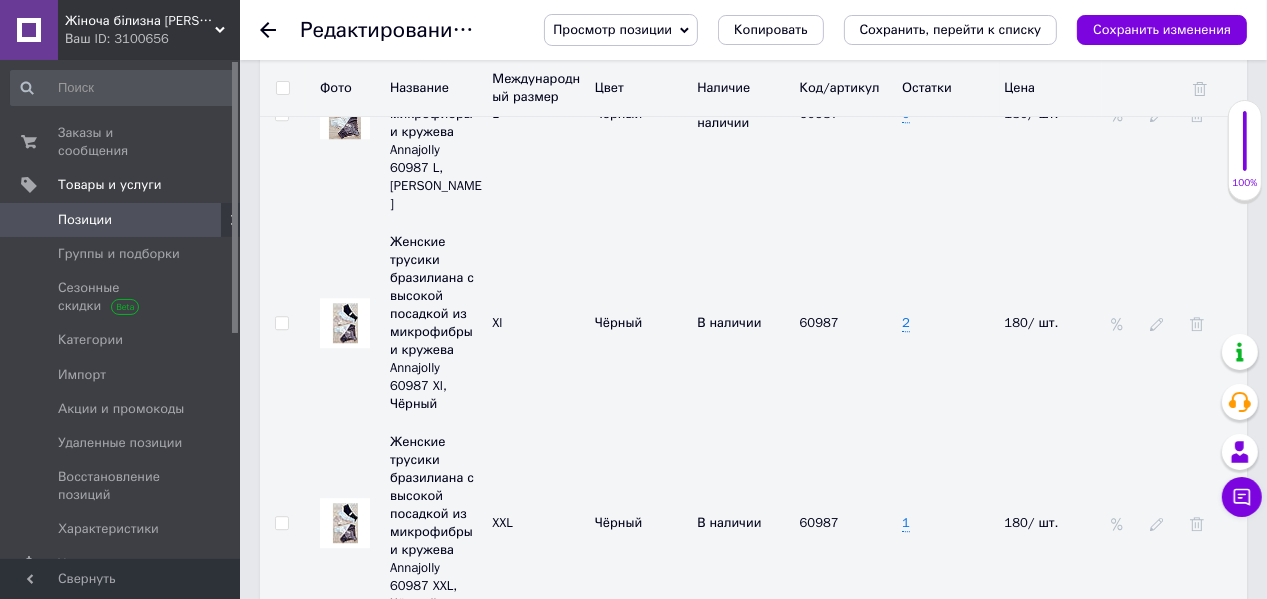 type on "1" 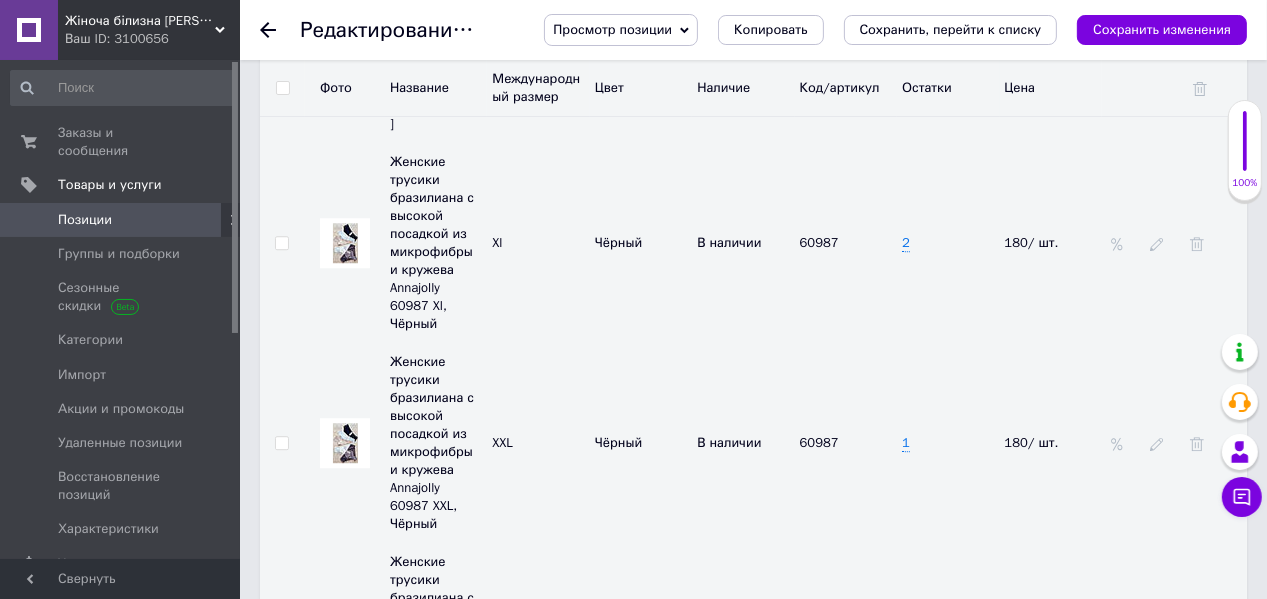 scroll, scrollTop: 4640, scrollLeft: 0, axis: vertical 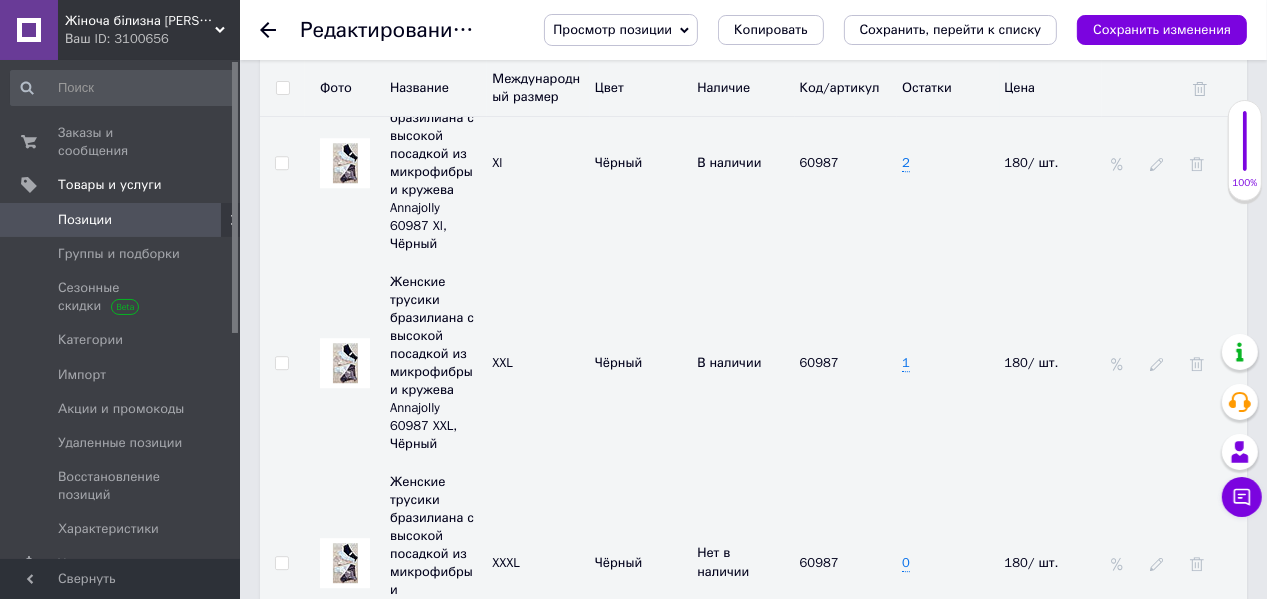 click on "Добавить" at bounding box center [829, 981] 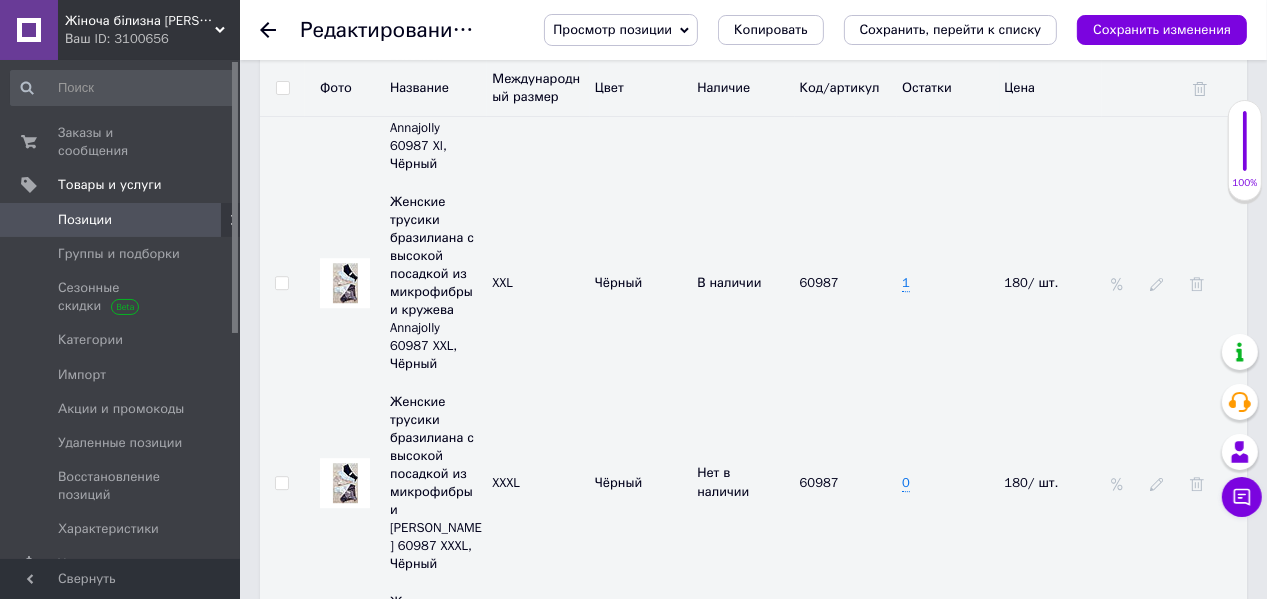 scroll, scrollTop: 4800, scrollLeft: 0, axis: vertical 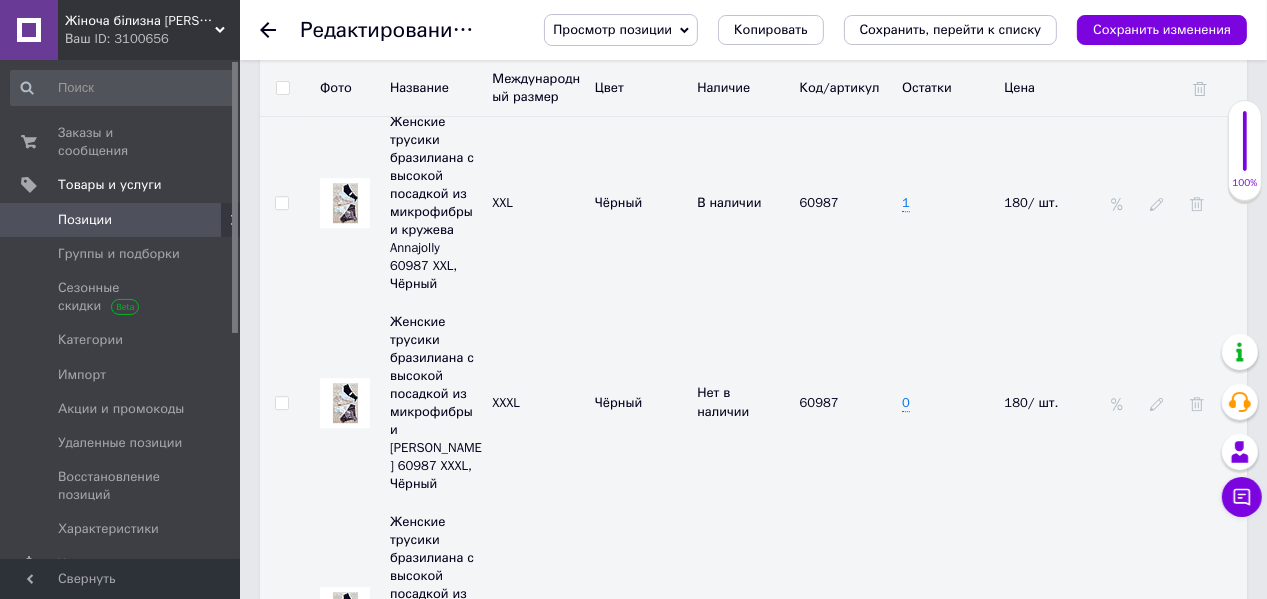 click on "Добавить" at bounding box center [829, 1021] 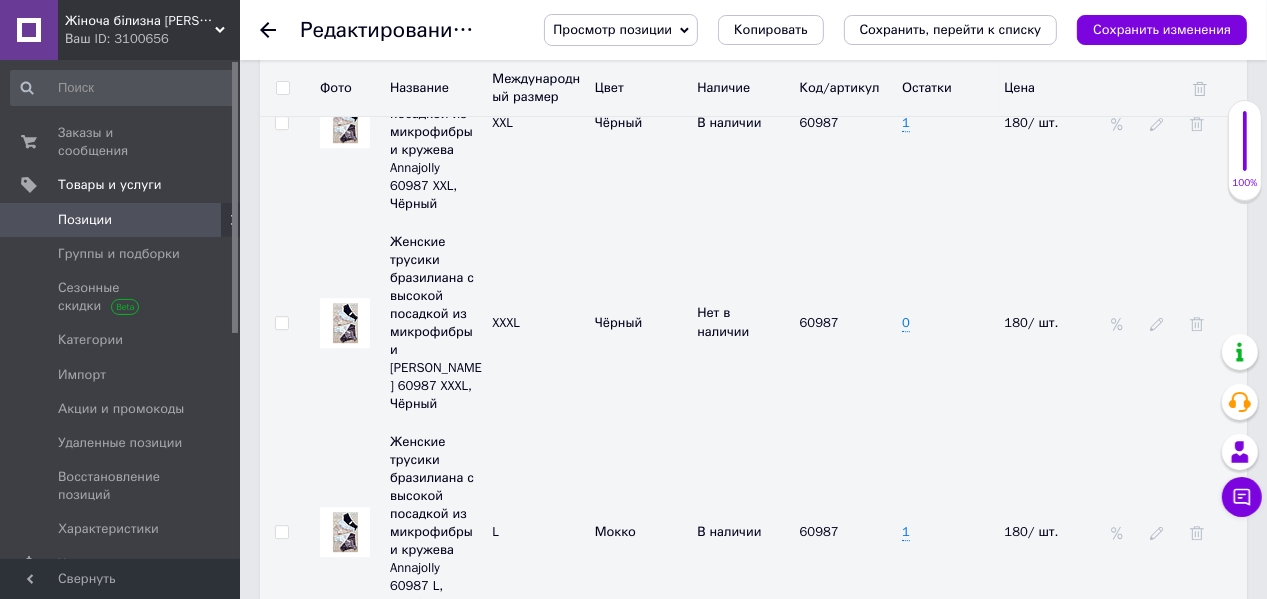 click on "2" at bounding box center (906, 941) 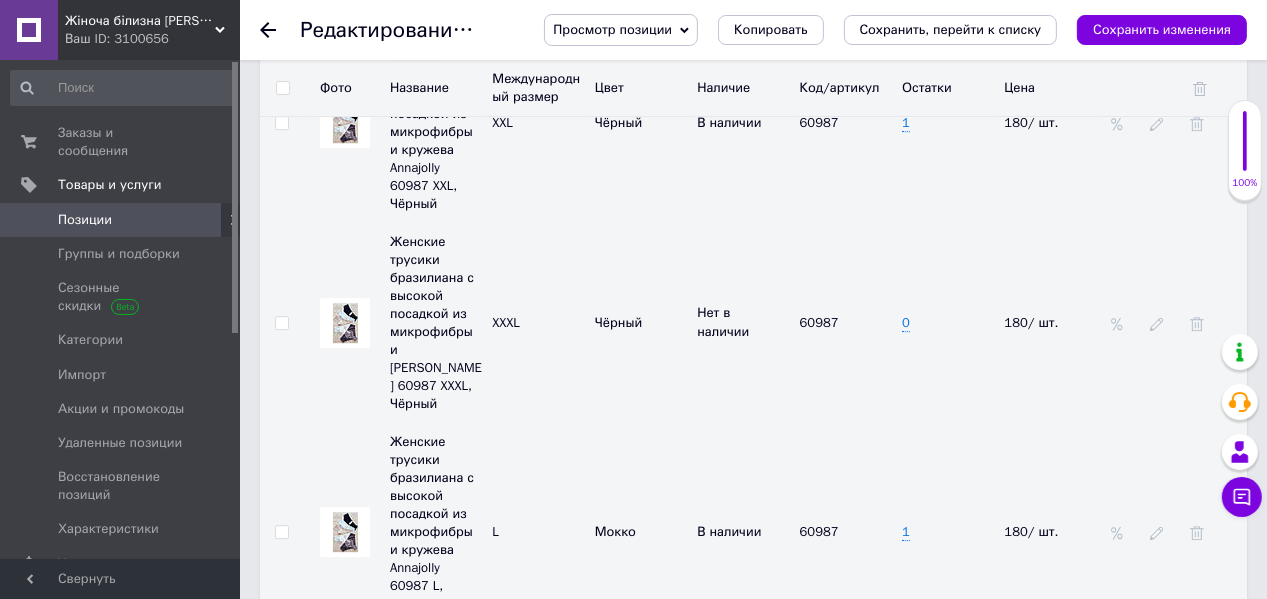 type on "1" 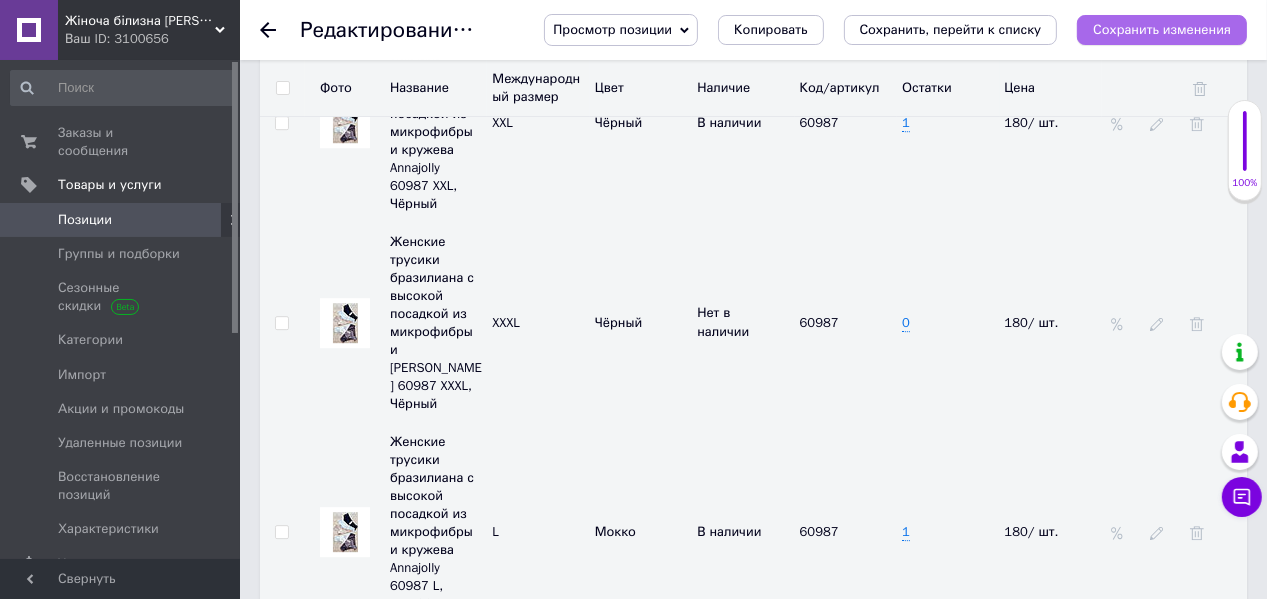 click on "Сохранить изменения" at bounding box center (1162, 29) 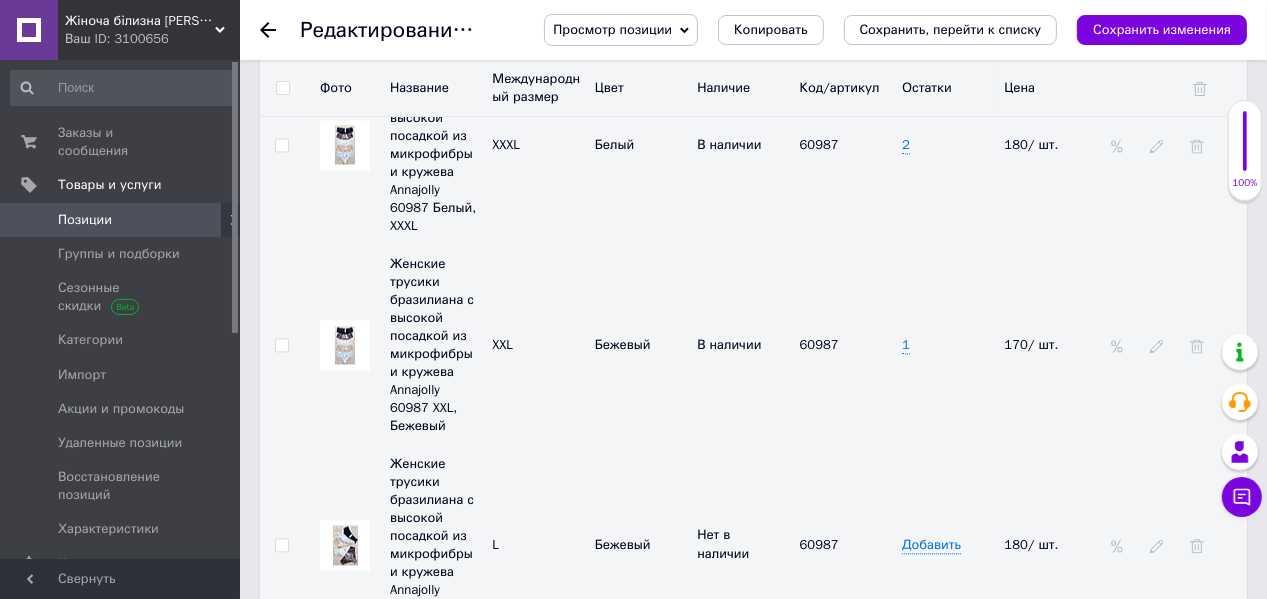 scroll, scrollTop: 3360, scrollLeft: 0, axis: vertical 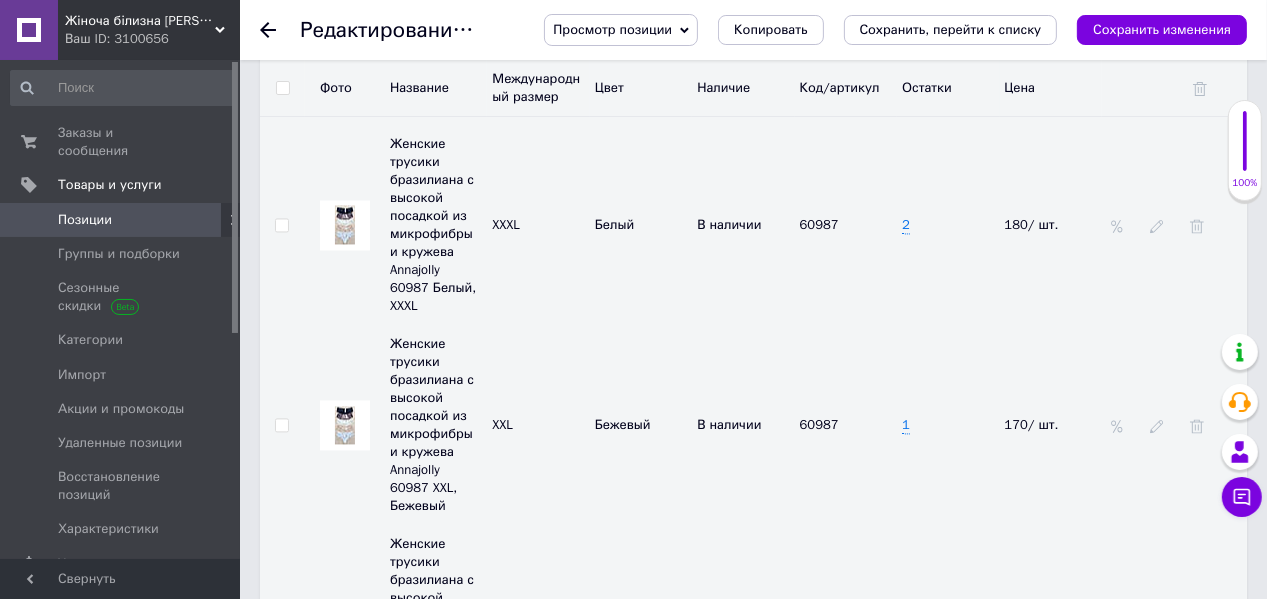 click on "Добавить" at bounding box center (931, 625) 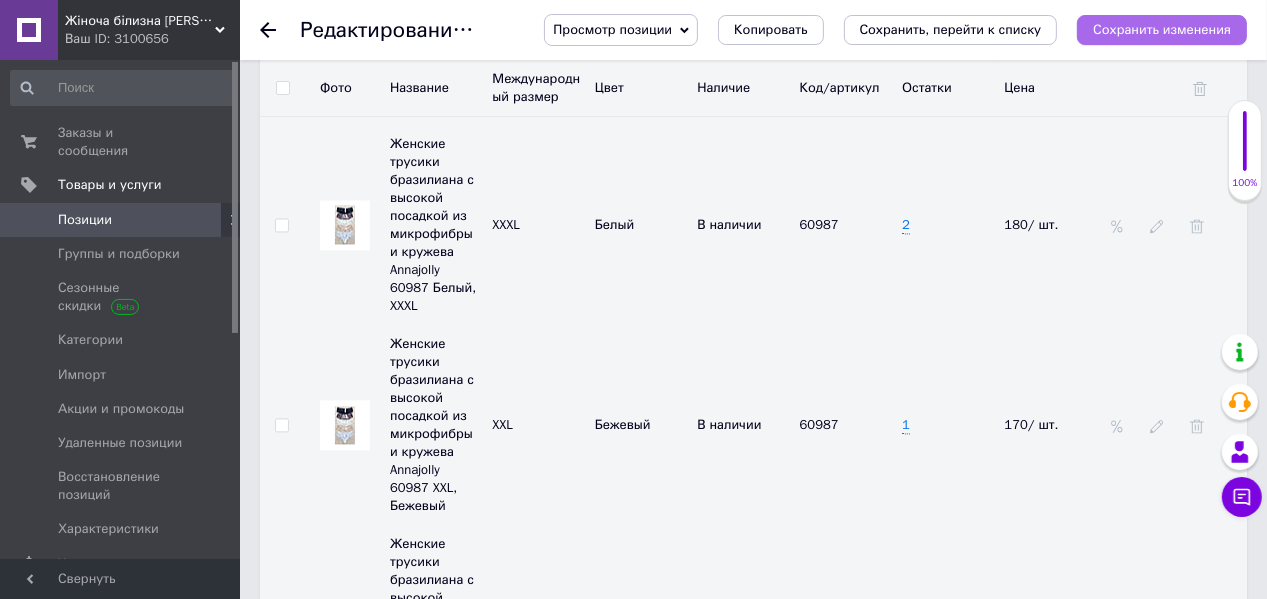 click on "Сохранить изменения" at bounding box center [1162, 29] 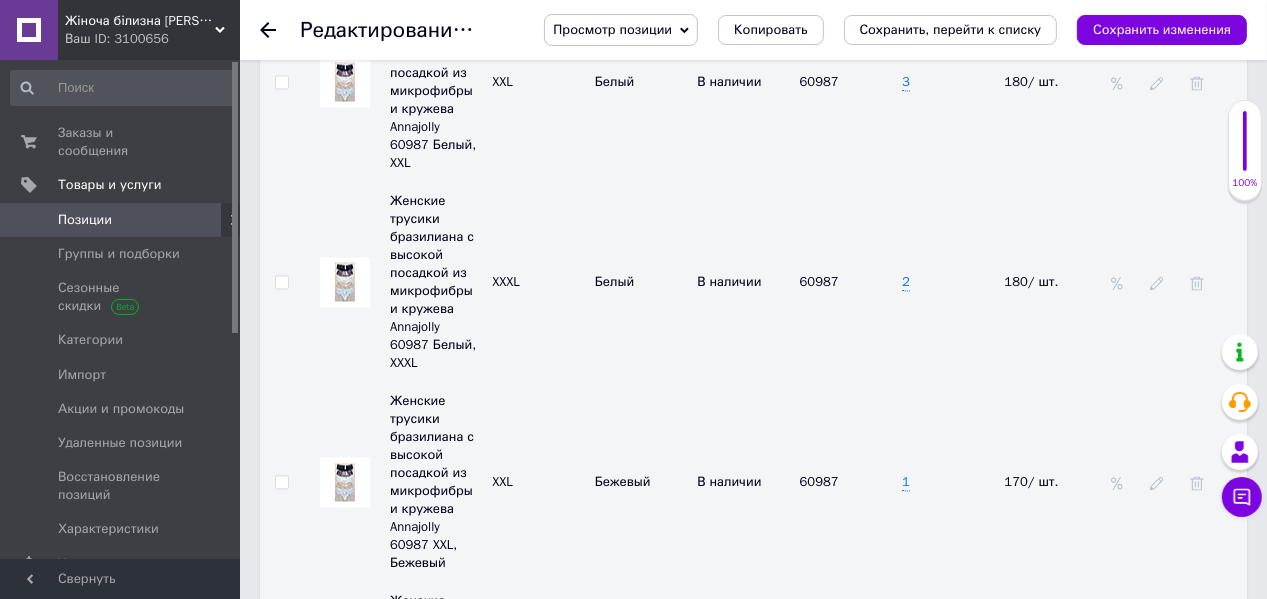 scroll, scrollTop: 3440, scrollLeft: 0, axis: vertical 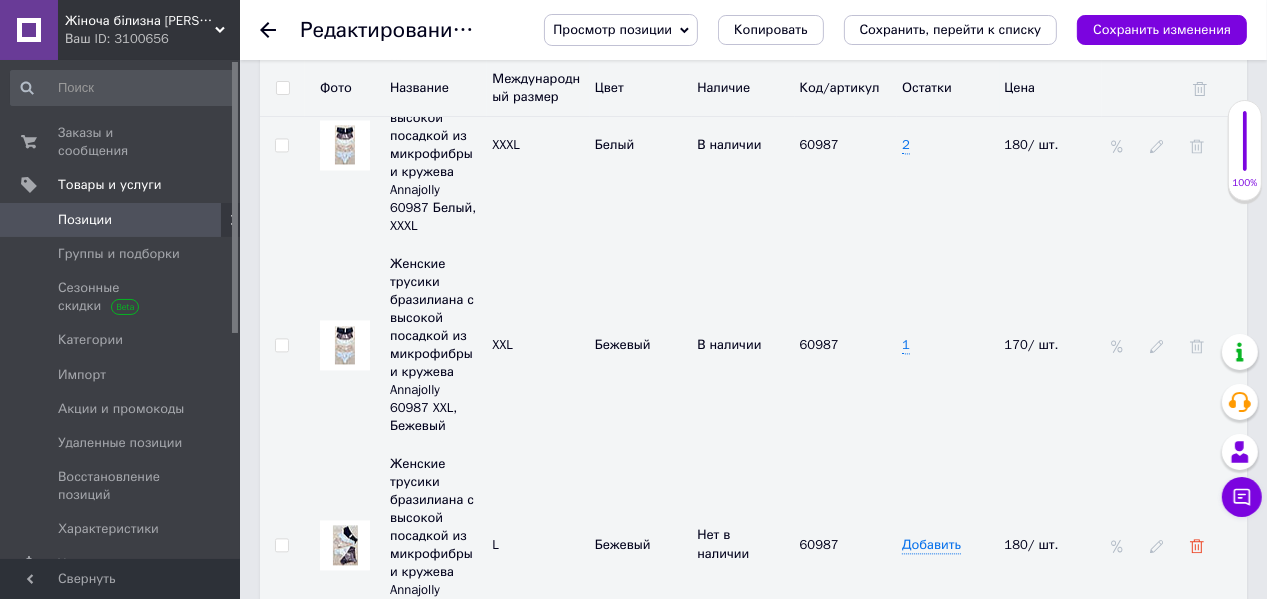 click 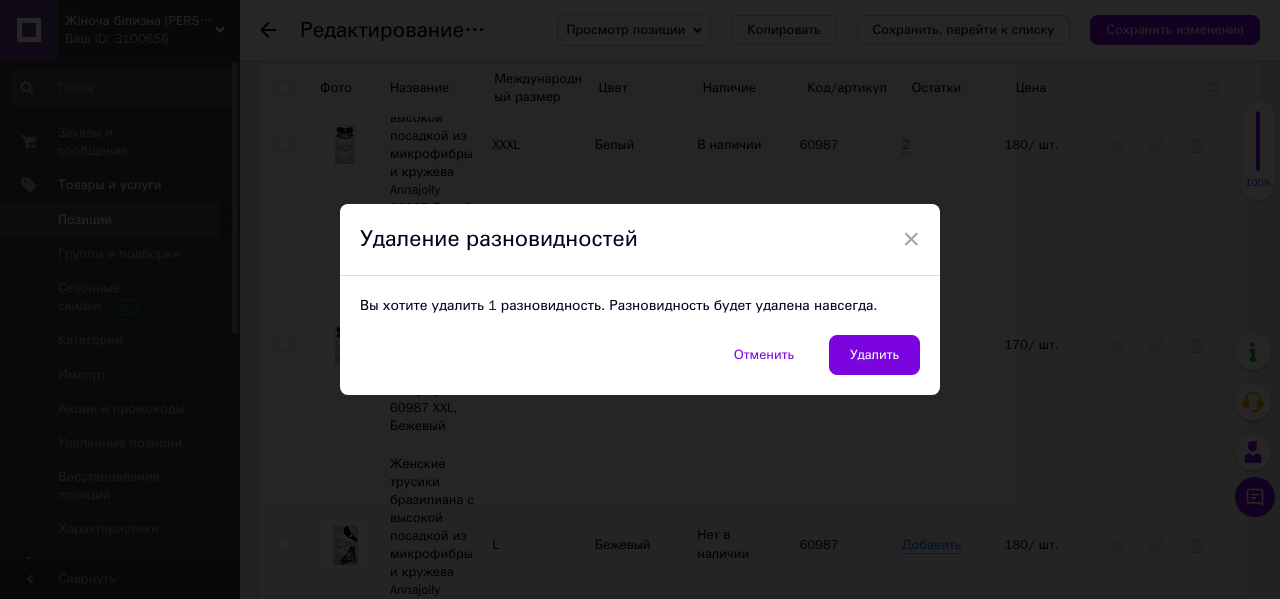 click on "Удалить" at bounding box center [874, 355] 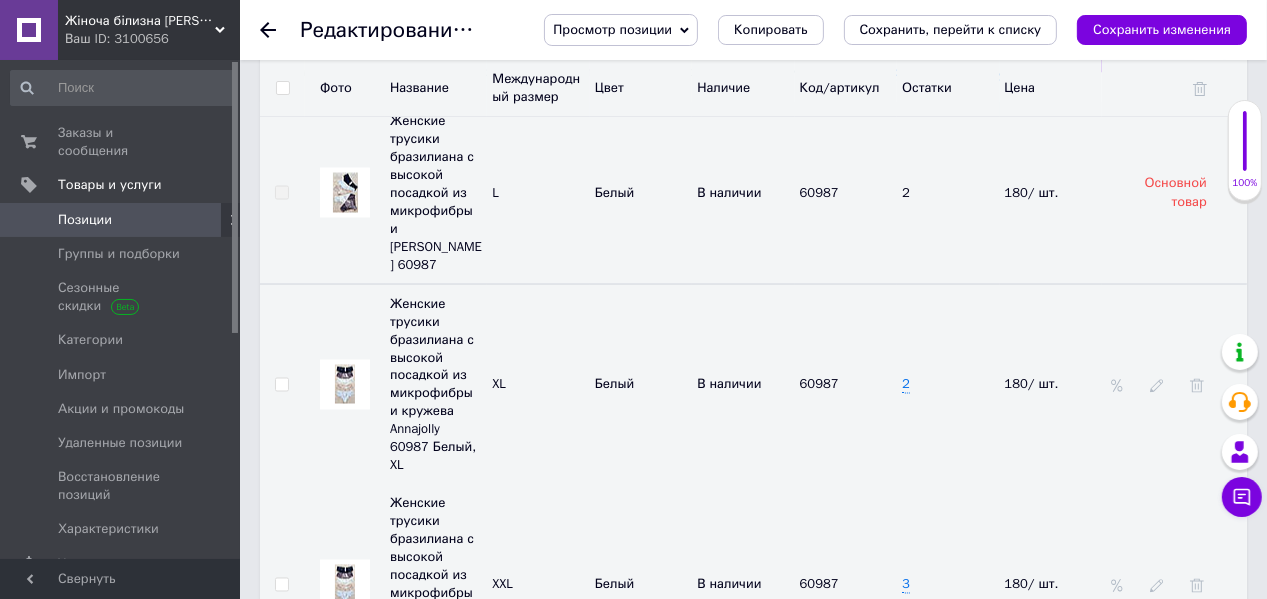 scroll, scrollTop: 2640, scrollLeft: 0, axis: vertical 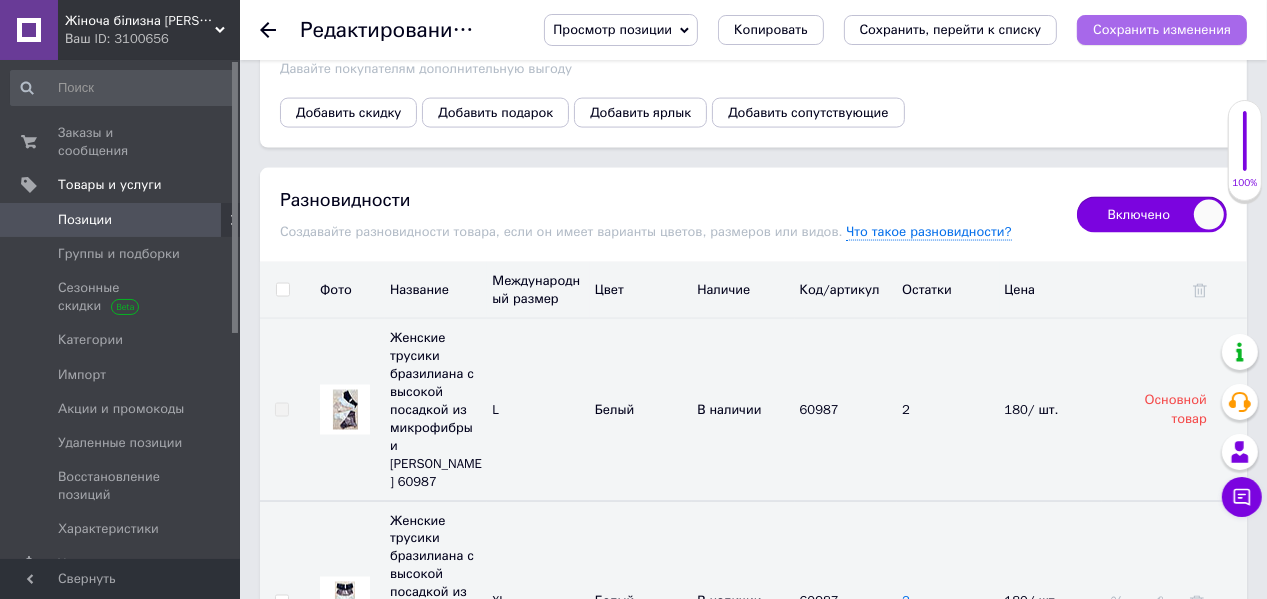 click on "Сохранить изменения" at bounding box center [1162, 29] 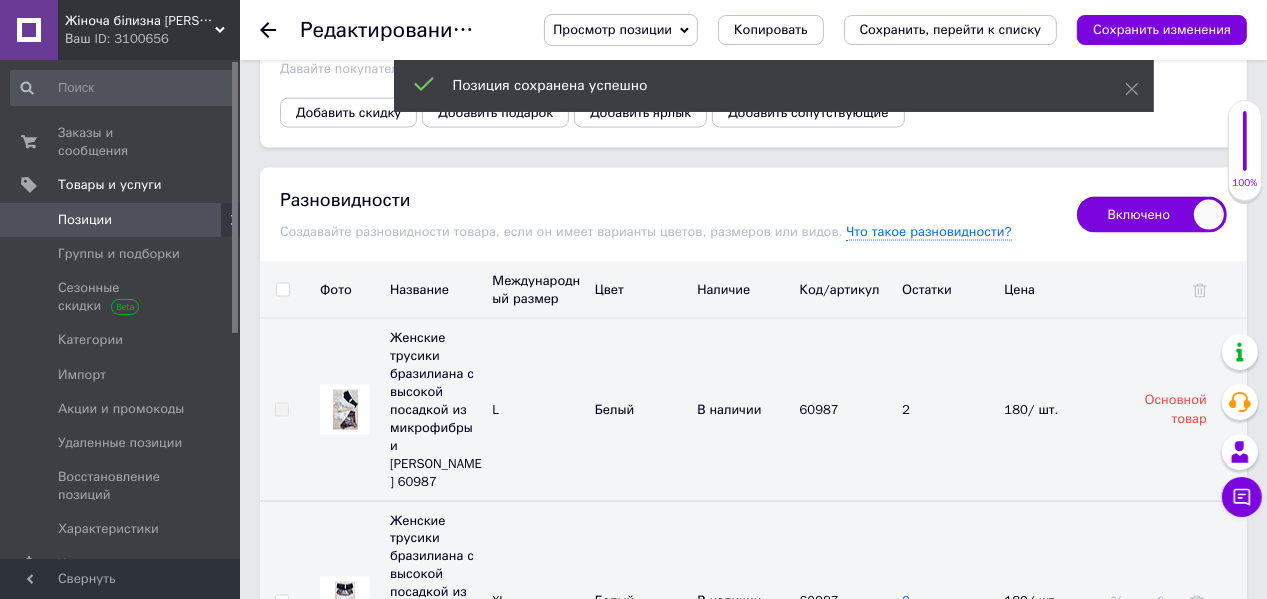click 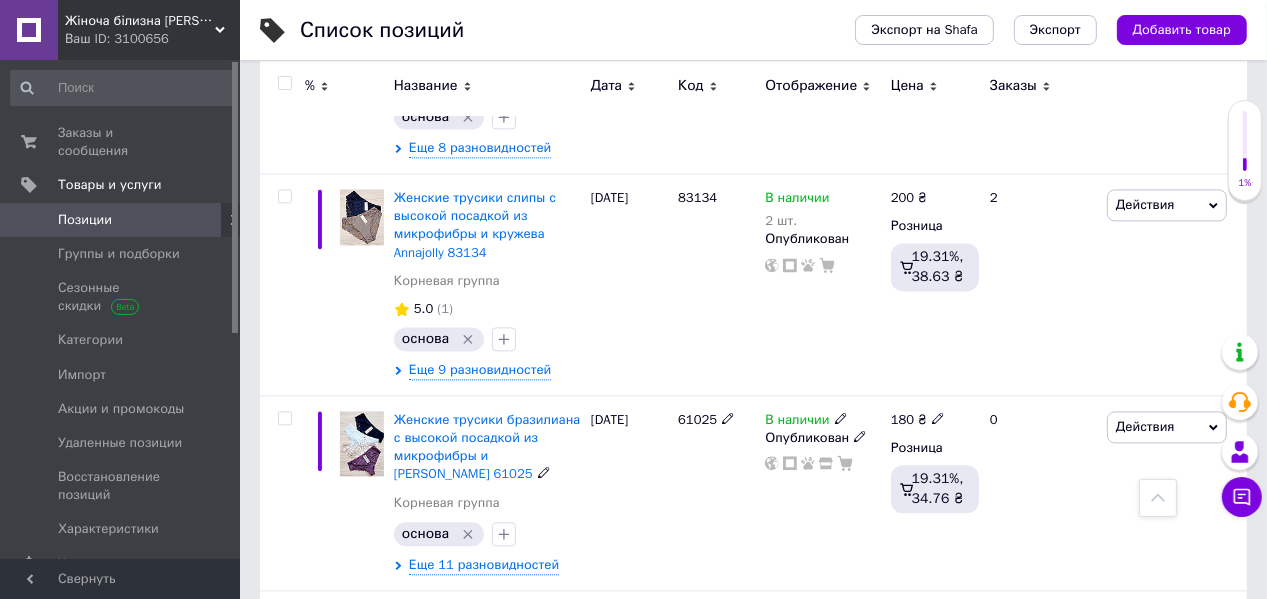 scroll, scrollTop: 3520, scrollLeft: 0, axis: vertical 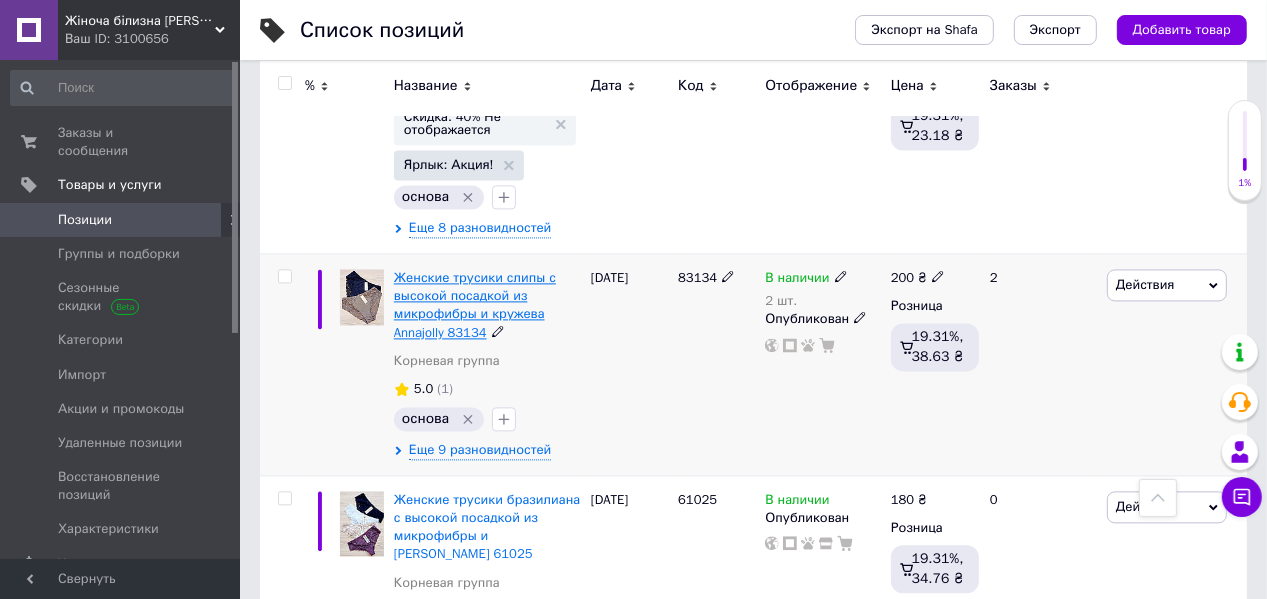 click on "Женские трусики слипы с высокой посадкой из микрофибры и кружева Annajolly 83134" at bounding box center (475, 305) 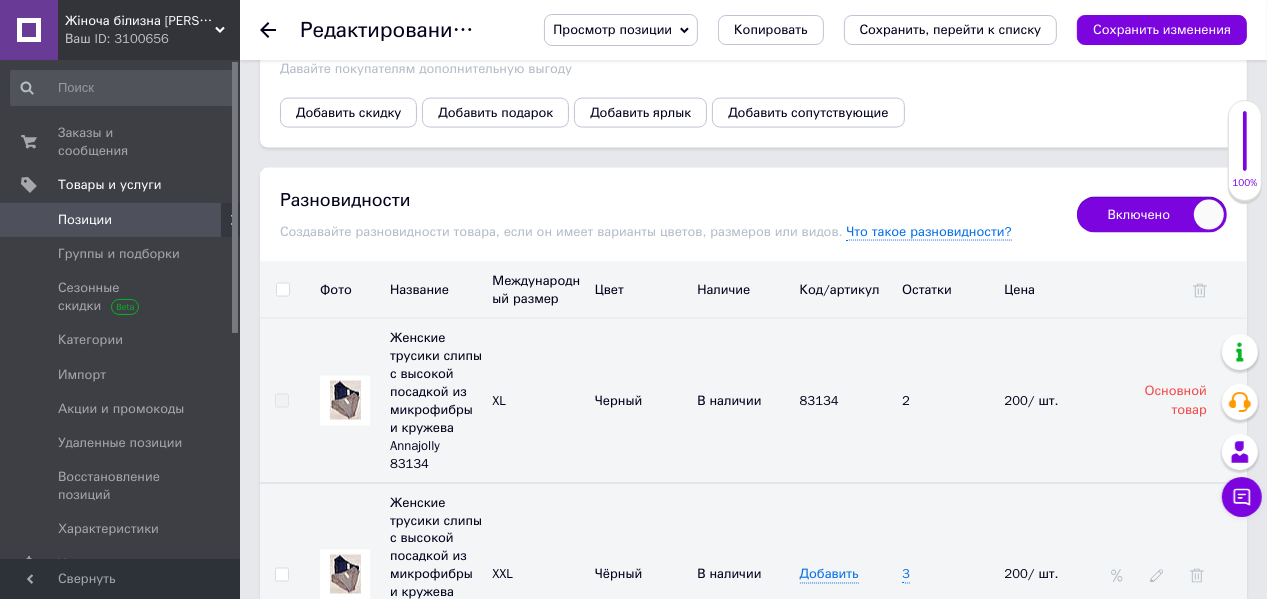 scroll, scrollTop: 2720, scrollLeft: 0, axis: vertical 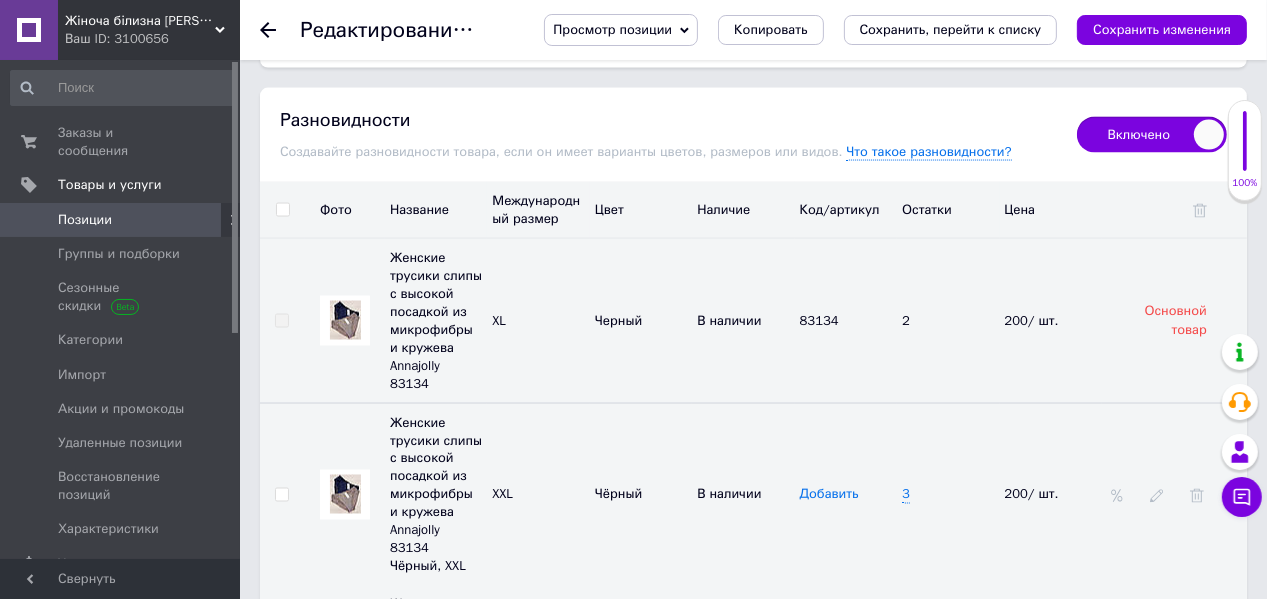 click on "Добавить" at bounding box center (829, 495) 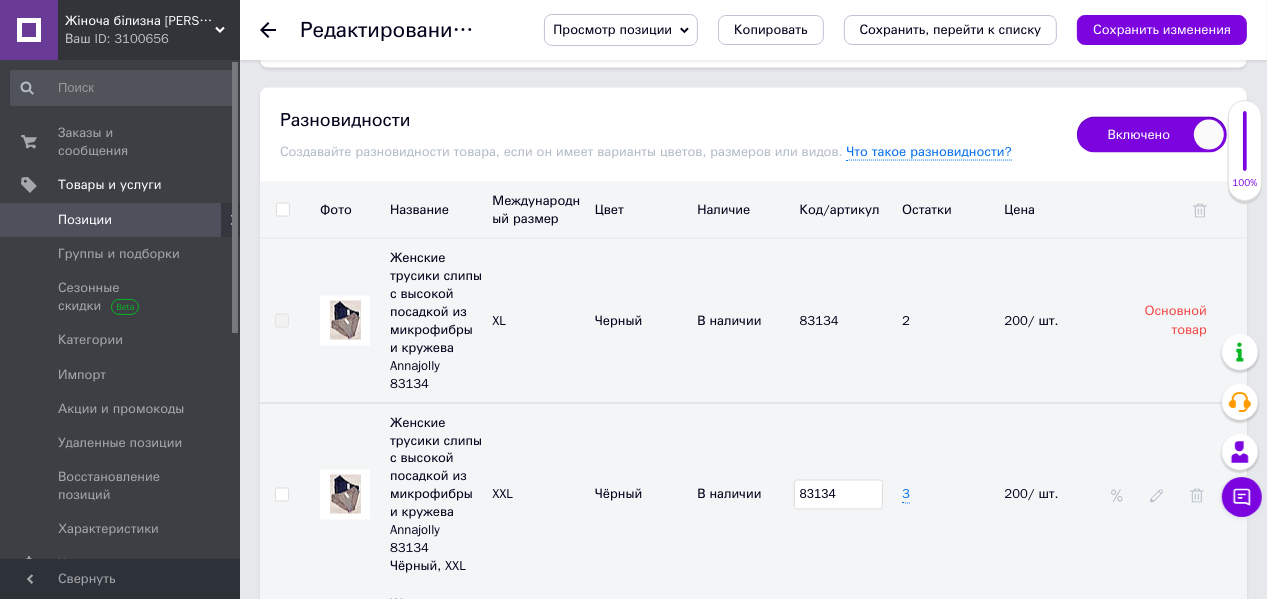 type on "83134" 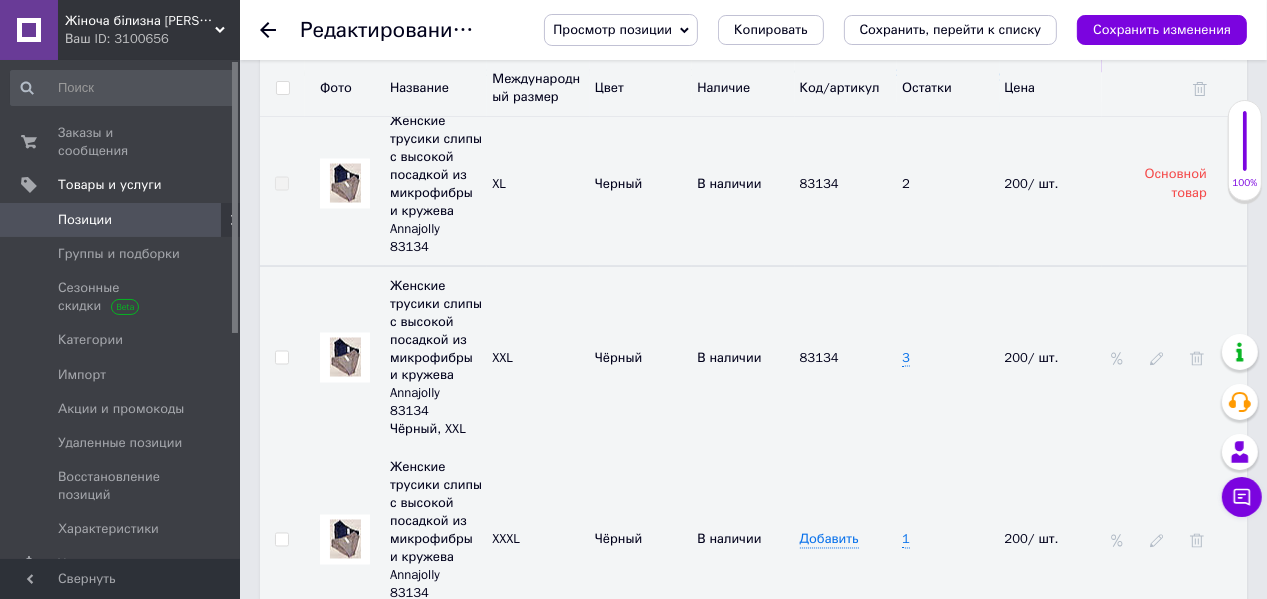 scroll, scrollTop: 2720, scrollLeft: 0, axis: vertical 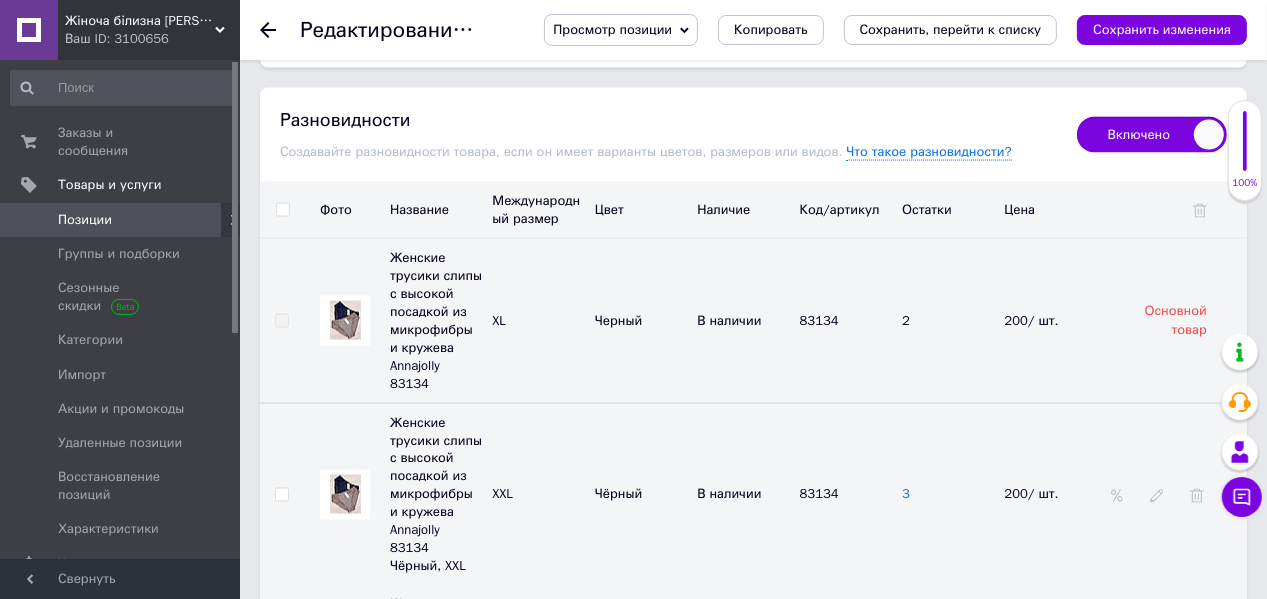 click on "3" at bounding box center (906, 495) 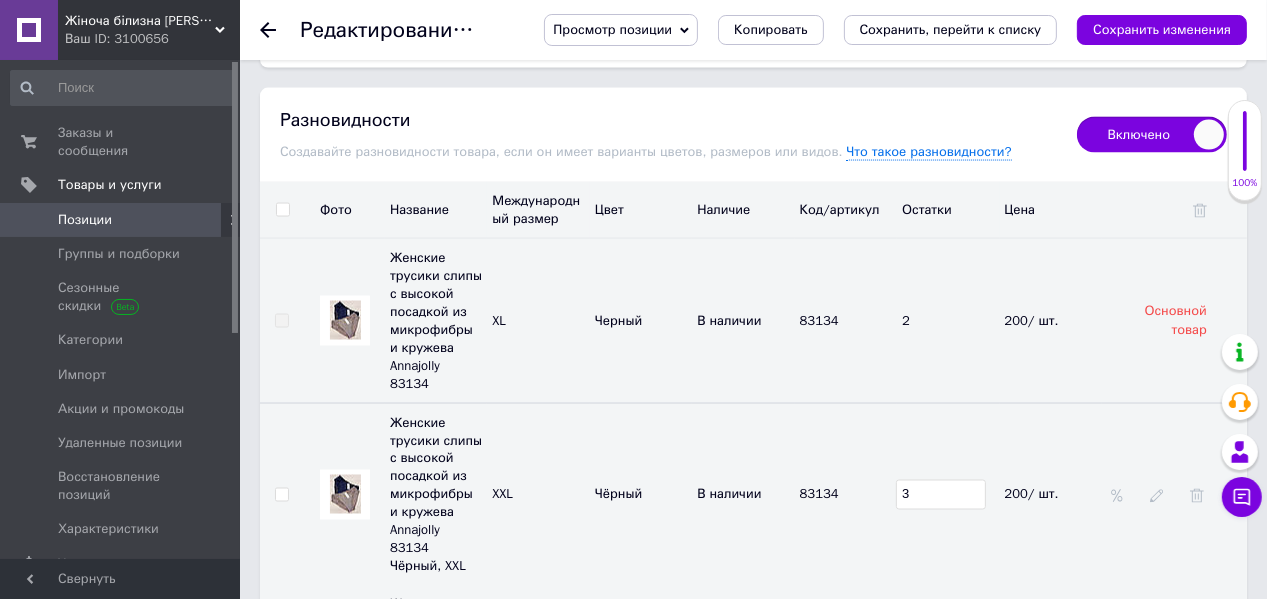 drag, startPoint x: 915, startPoint y: 418, endPoint x: 872, endPoint y: 438, distance: 47.423622 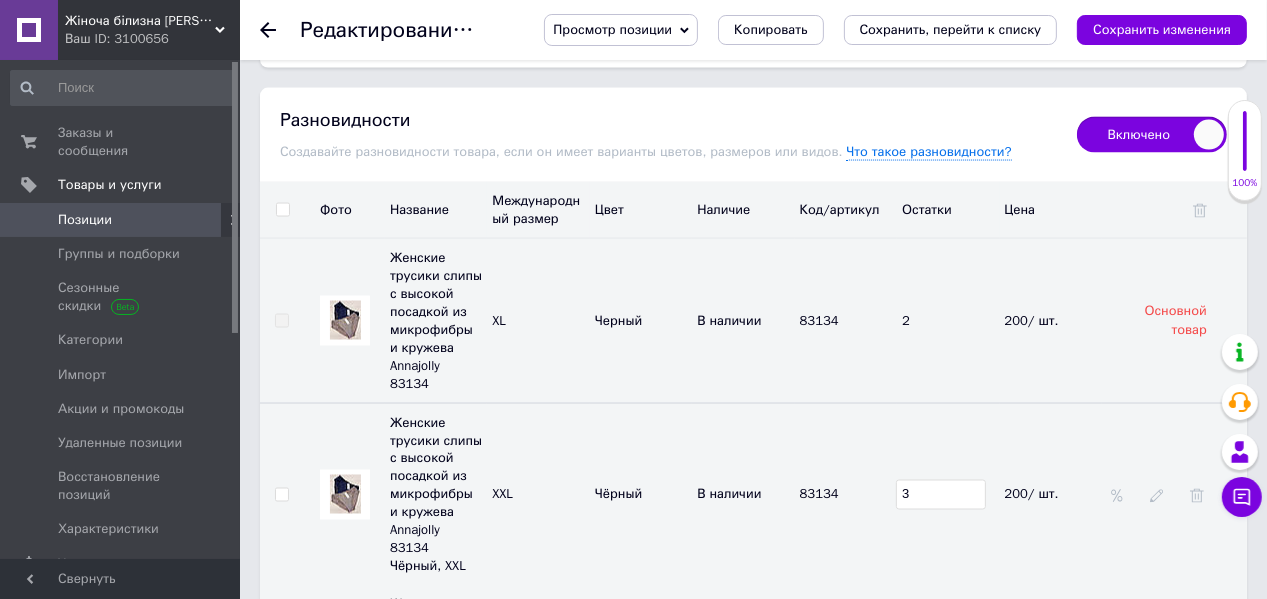 type on "1" 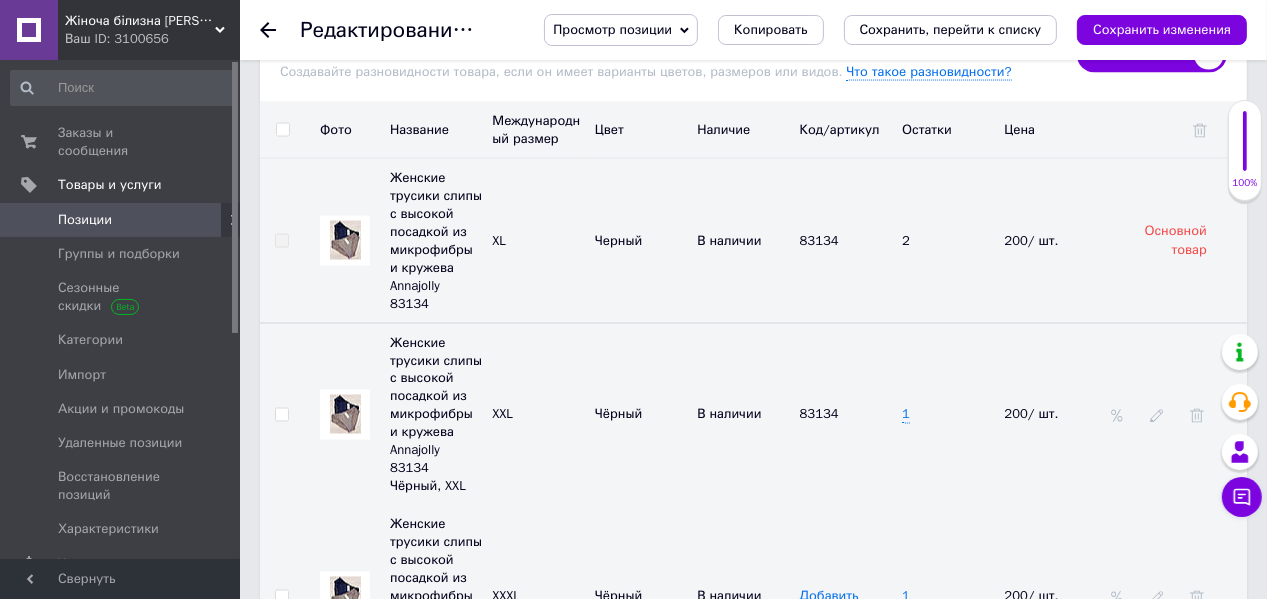 scroll, scrollTop: 2880, scrollLeft: 0, axis: vertical 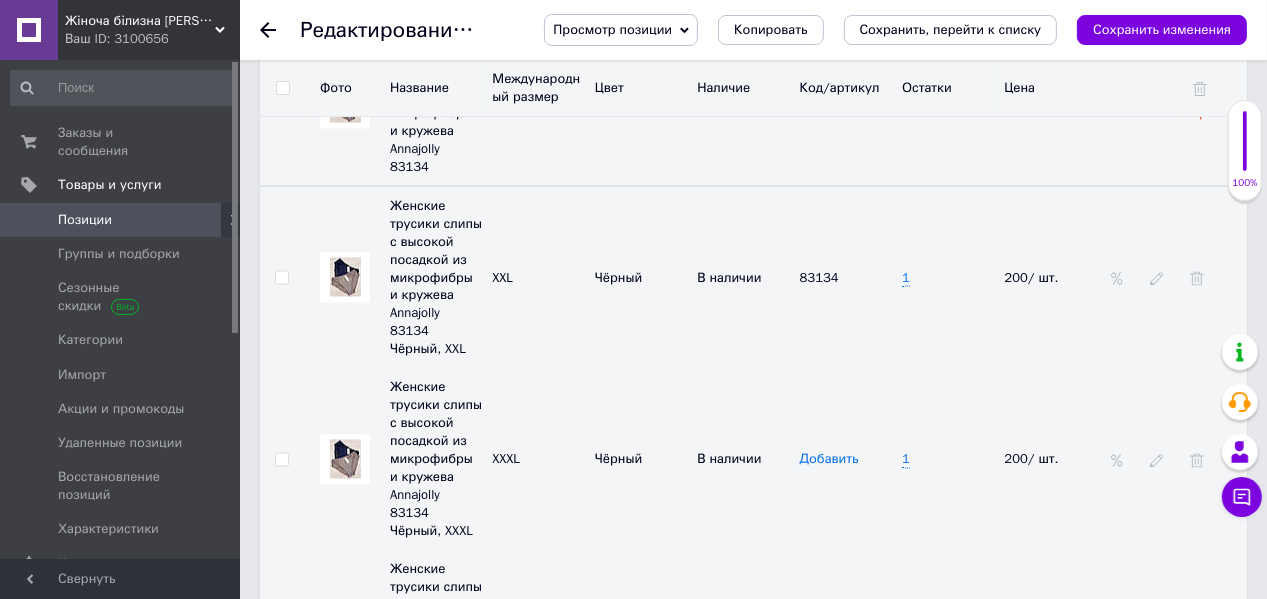 click on "Добавить" at bounding box center (829, 460) 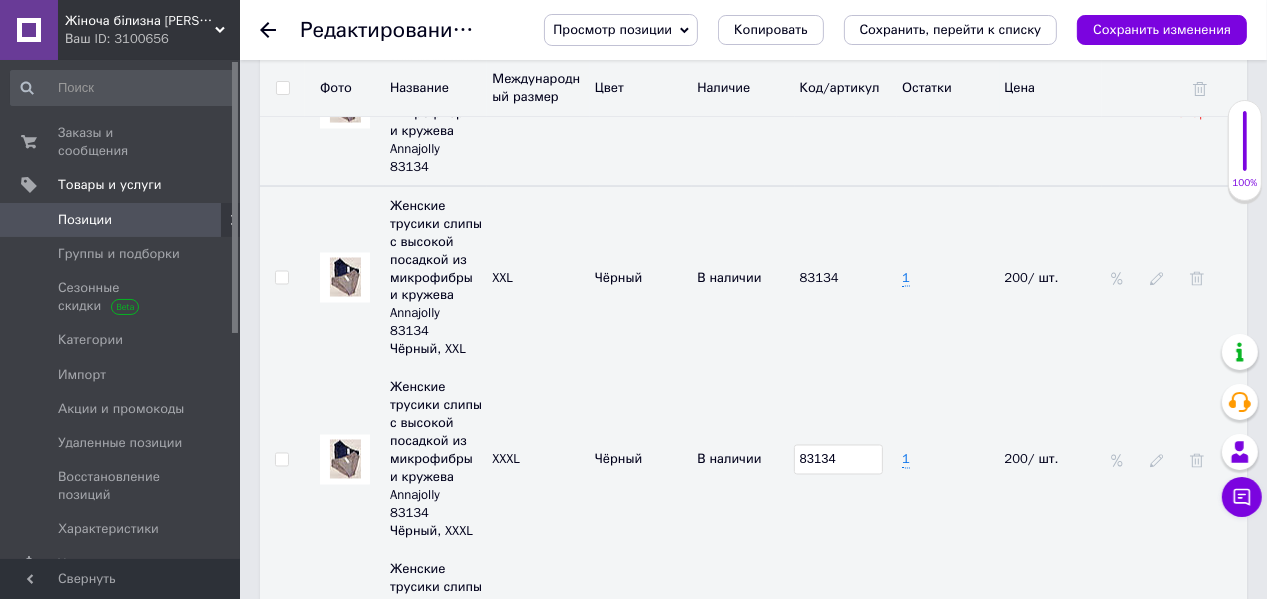 type on "83134" 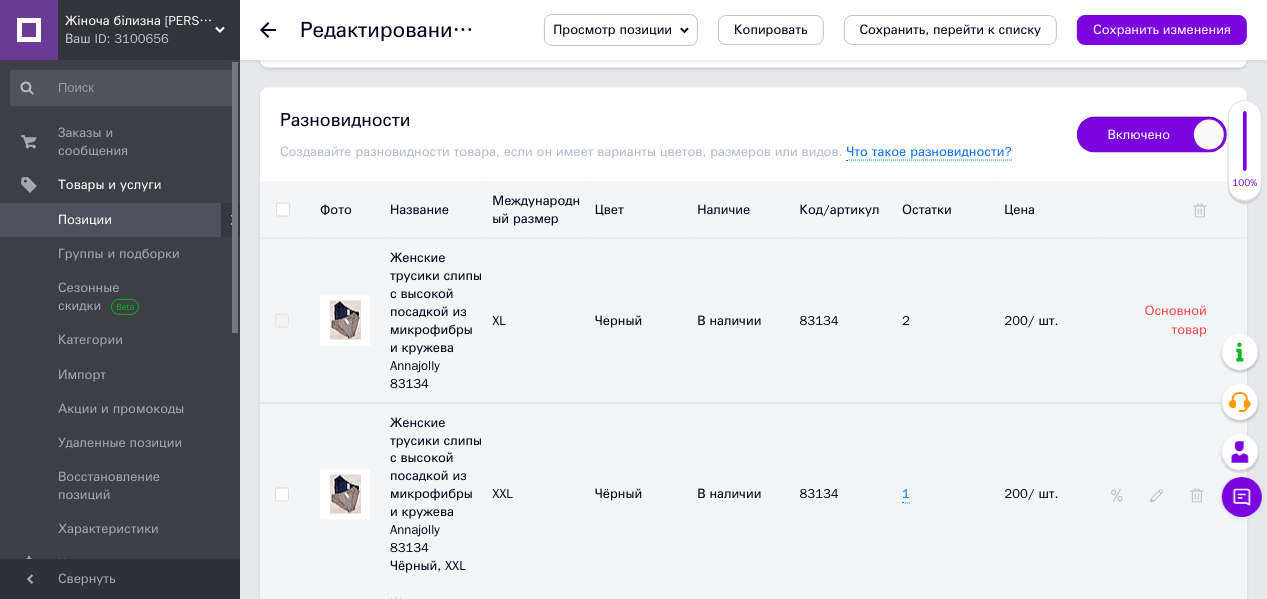 scroll, scrollTop: 2800, scrollLeft: 0, axis: vertical 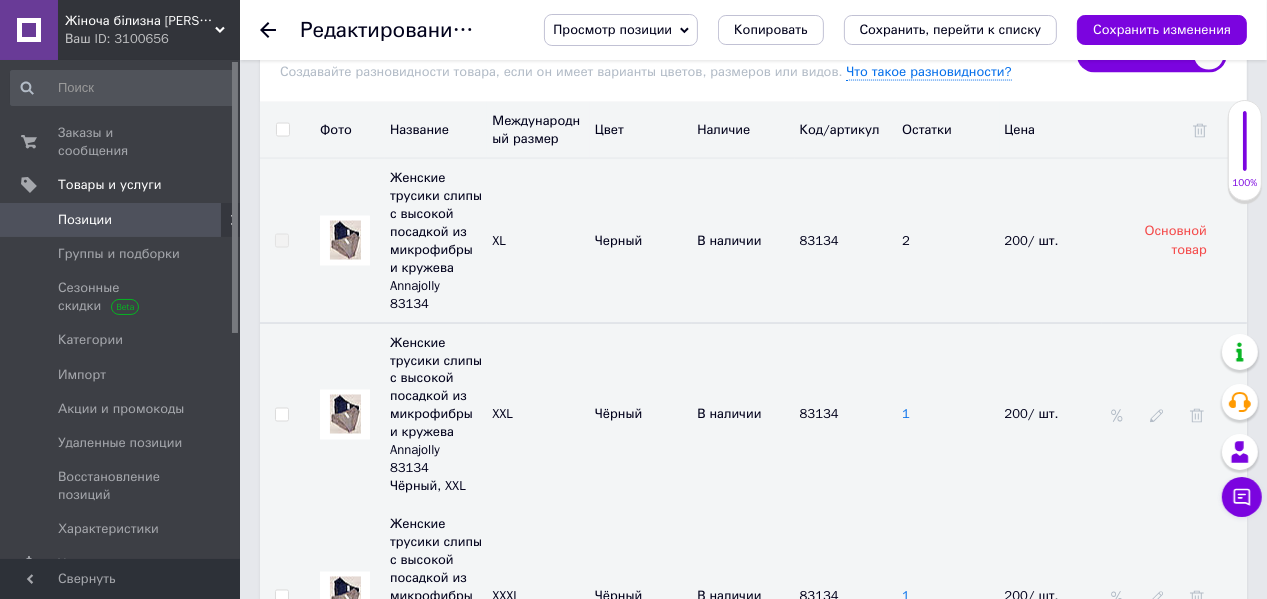 click on "1" at bounding box center (906, 415) 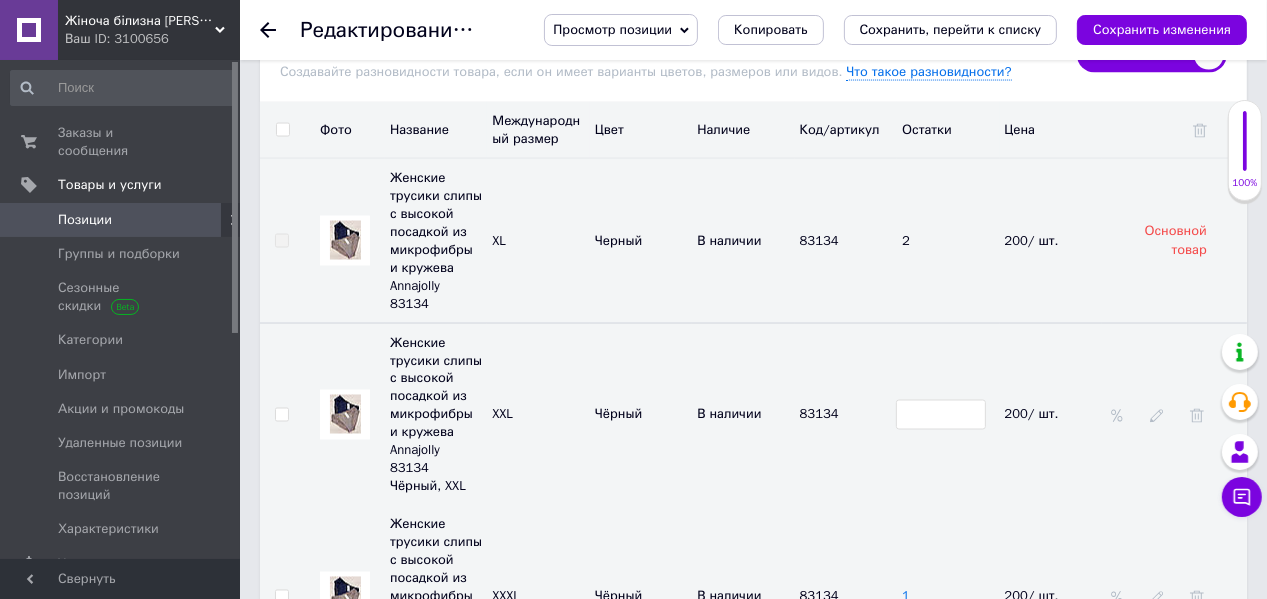 type on "3" 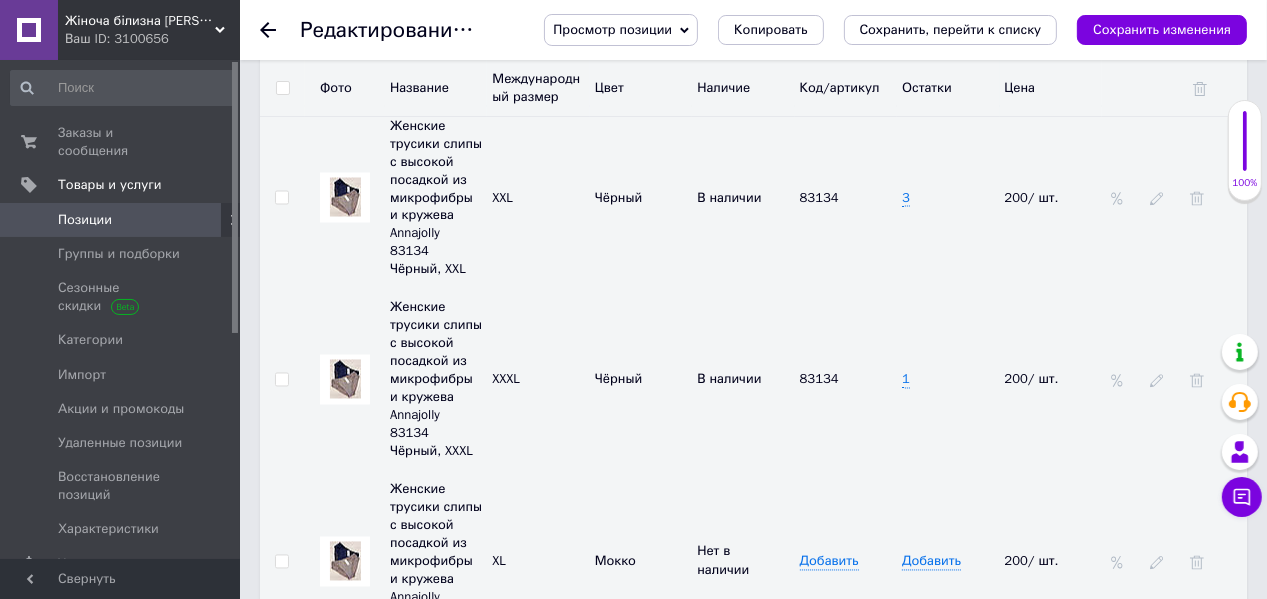 scroll, scrollTop: 3040, scrollLeft: 0, axis: vertical 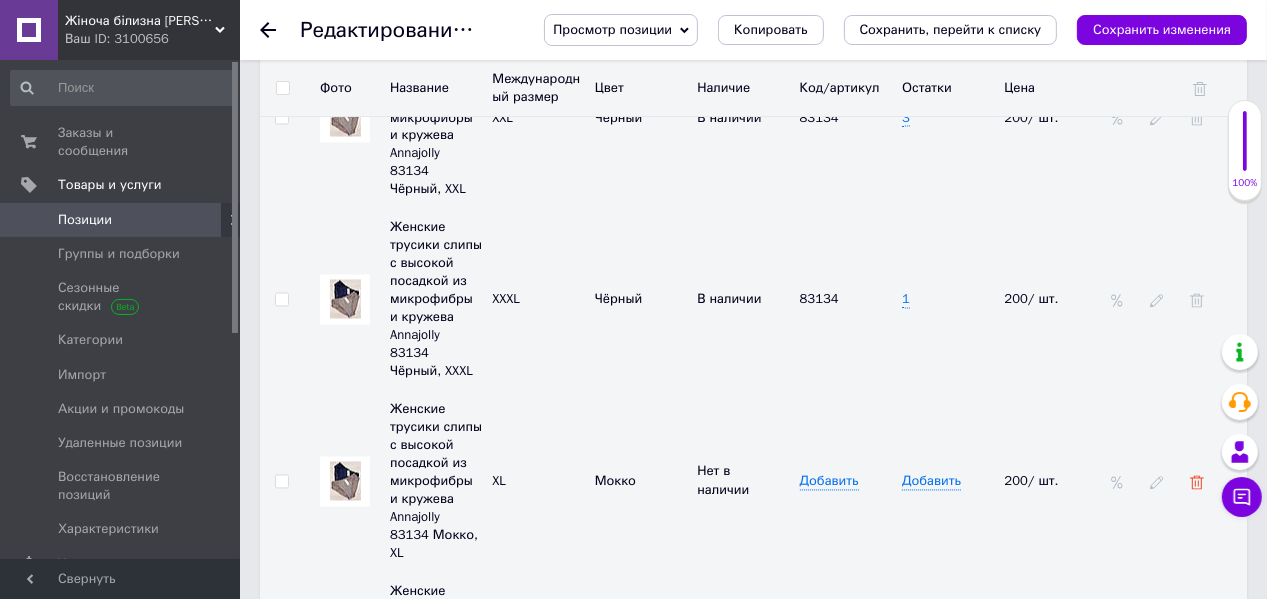 click 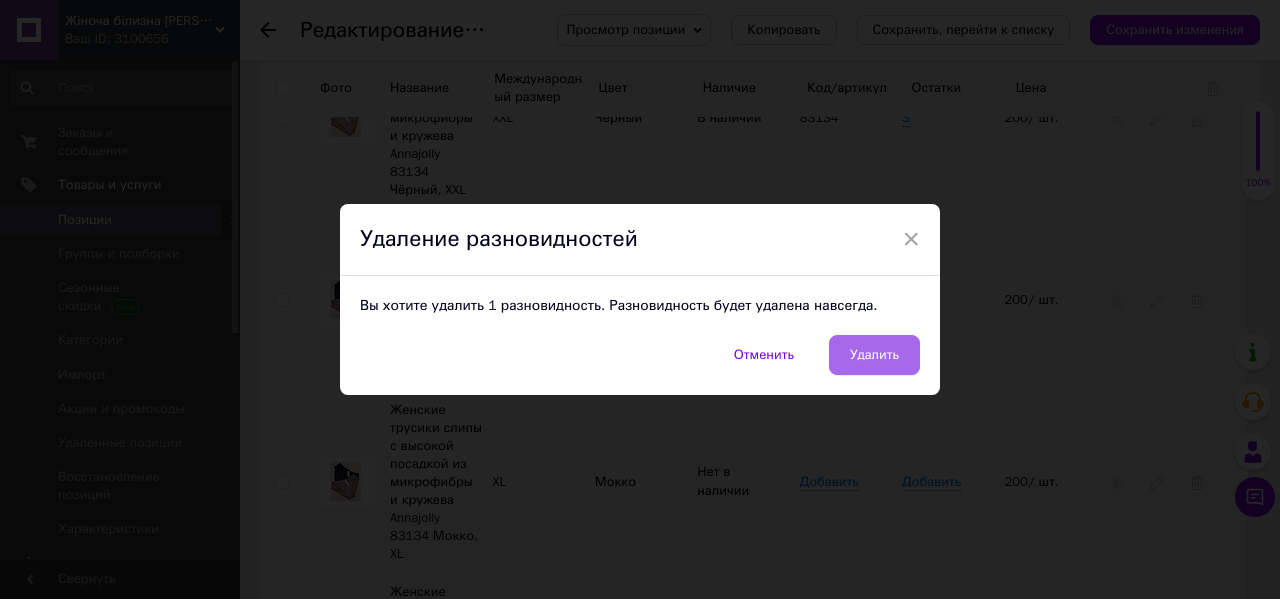 click on "Удалить" at bounding box center (874, 355) 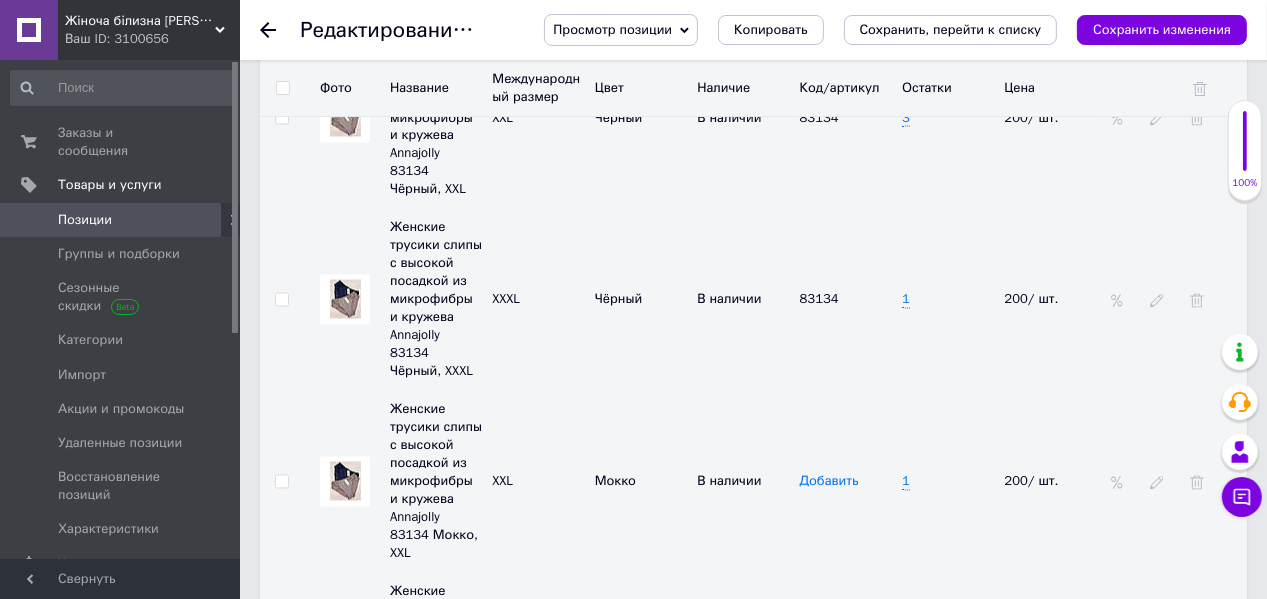click on "Добавить" at bounding box center (829, 482) 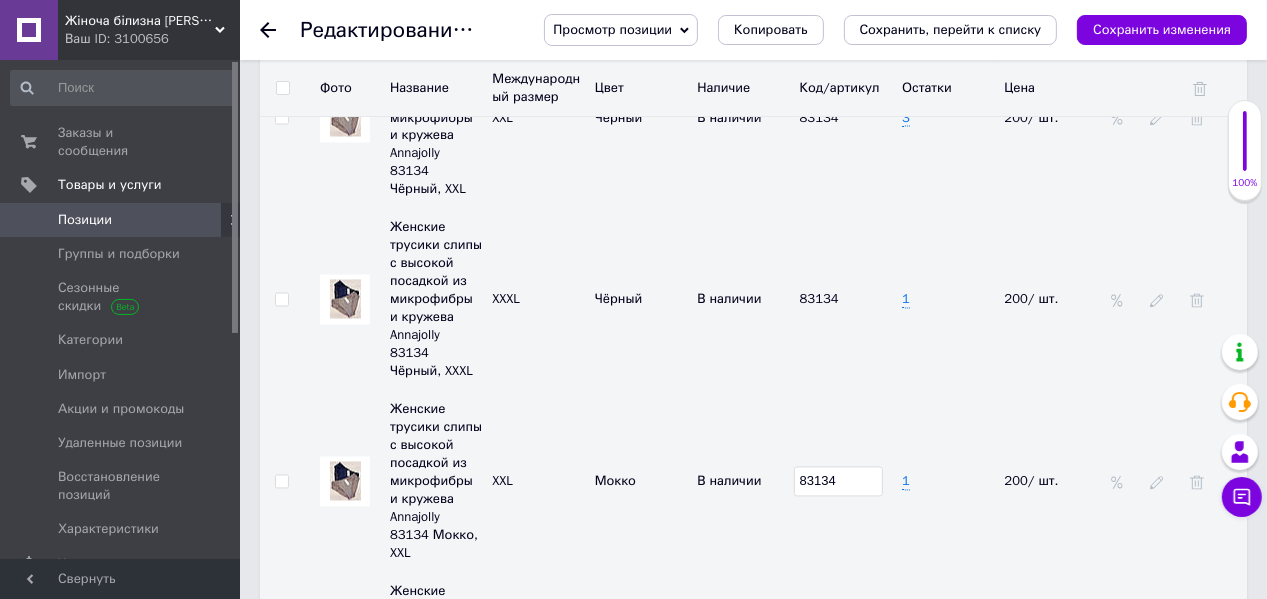 type on "83134" 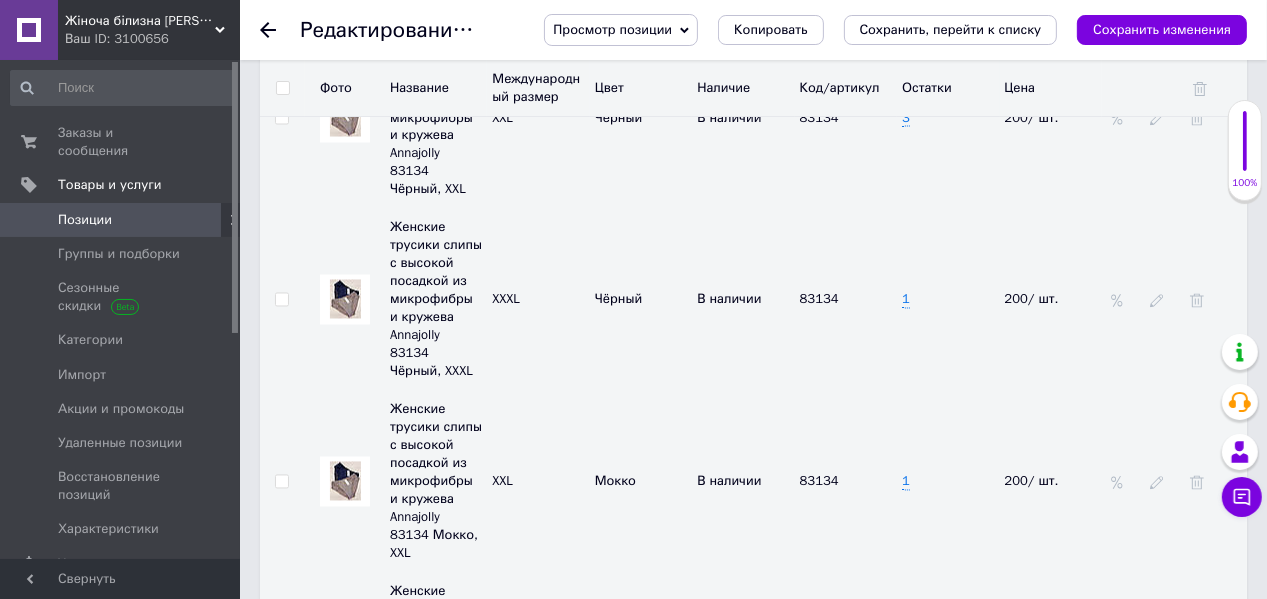 scroll, scrollTop: 3120, scrollLeft: 0, axis: vertical 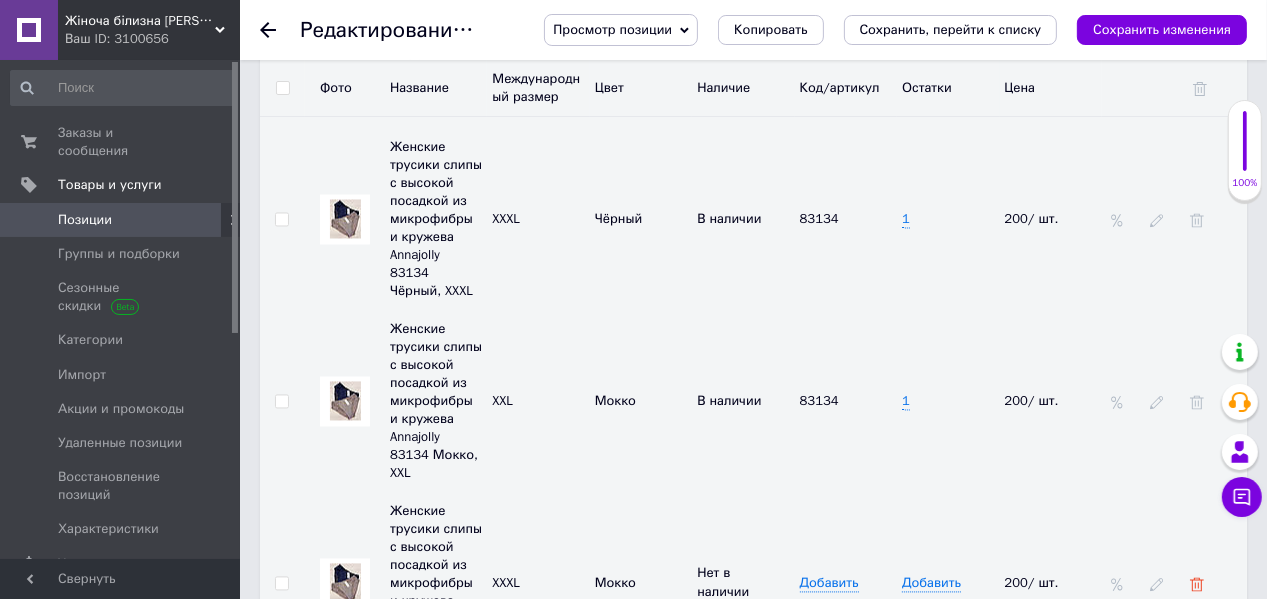 click 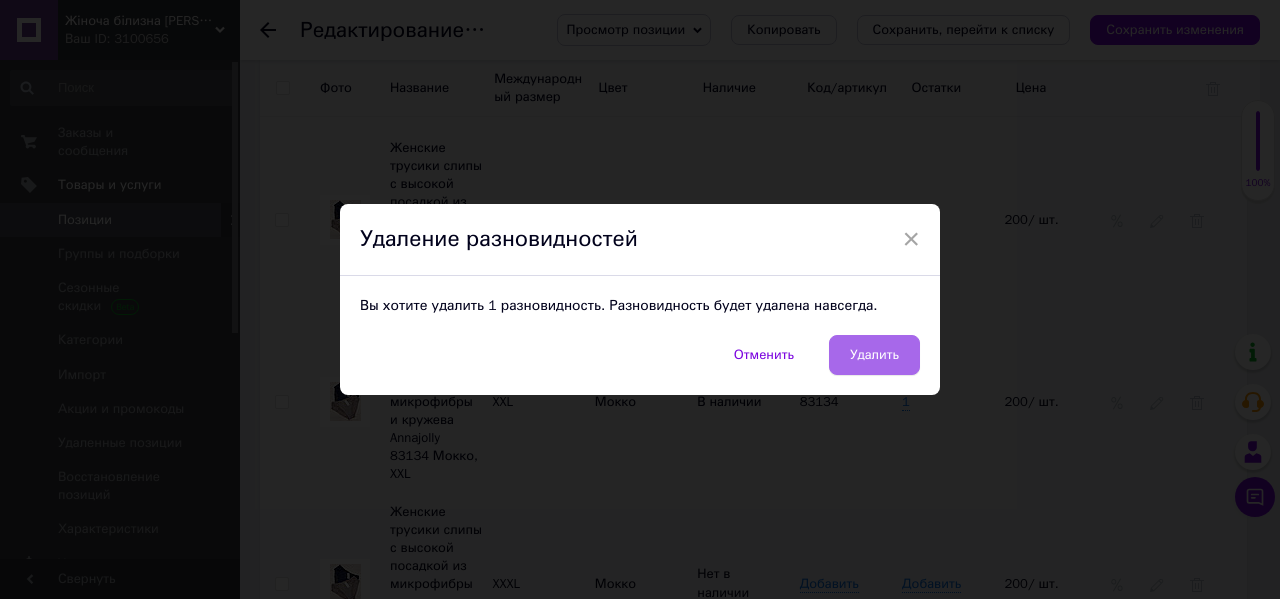 click on "Удалить" at bounding box center (874, 355) 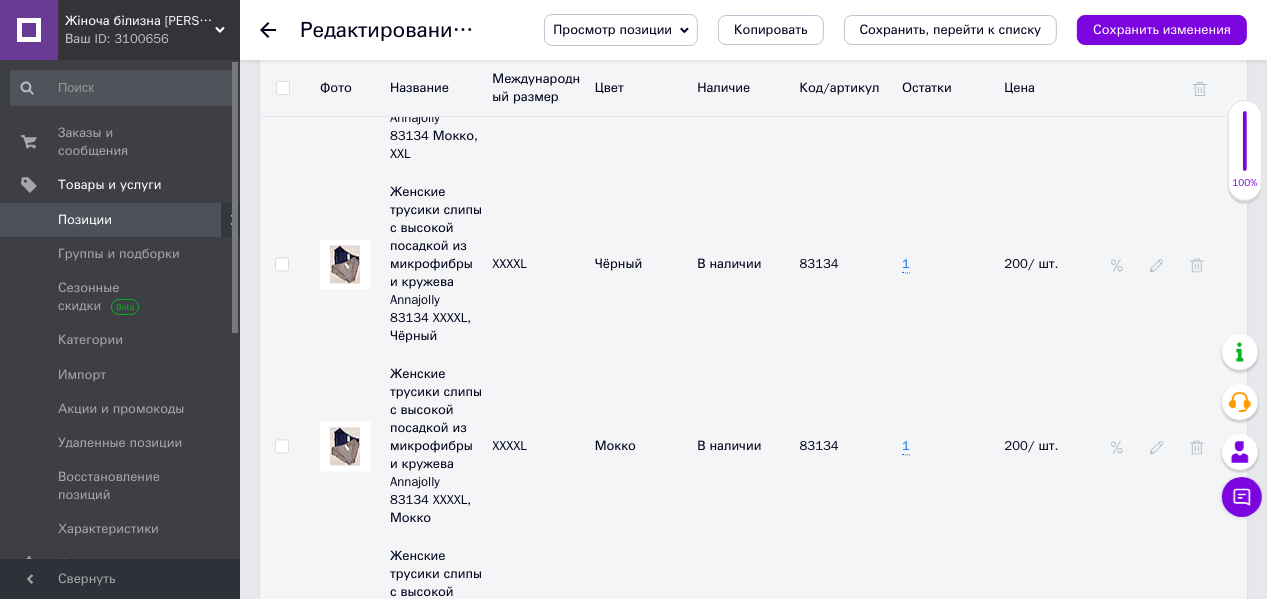 scroll, scrollTop: 3520, scrollLeft: 0, axis: vertical 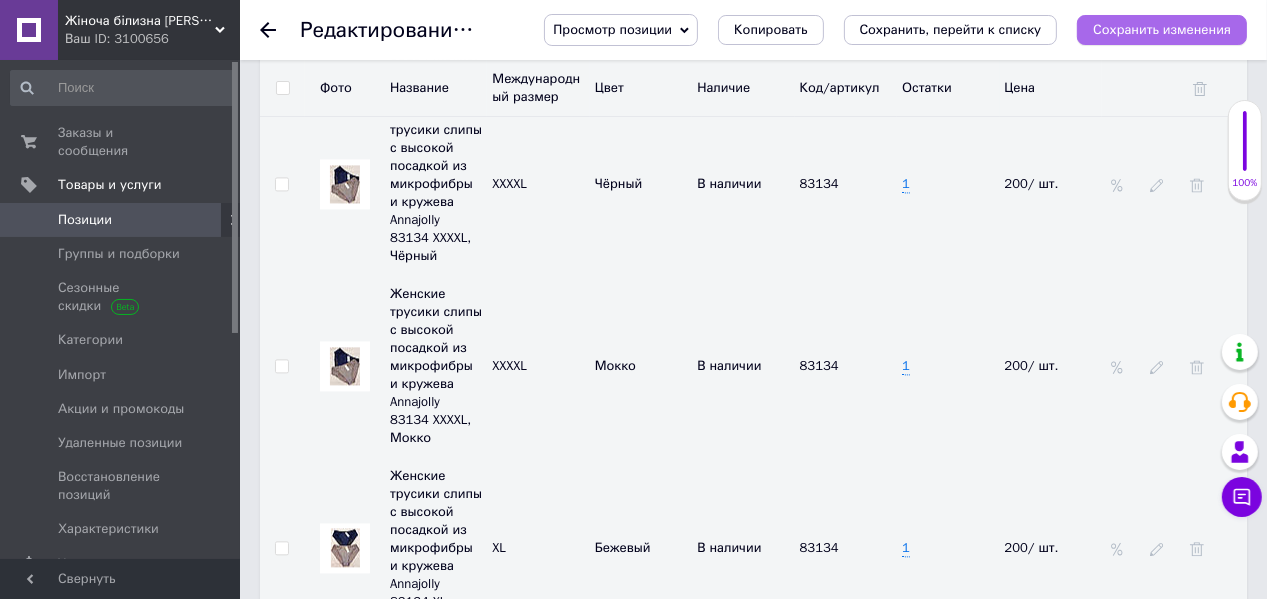 click on "Сохранить изменения" at bounding box center (1162, 29) 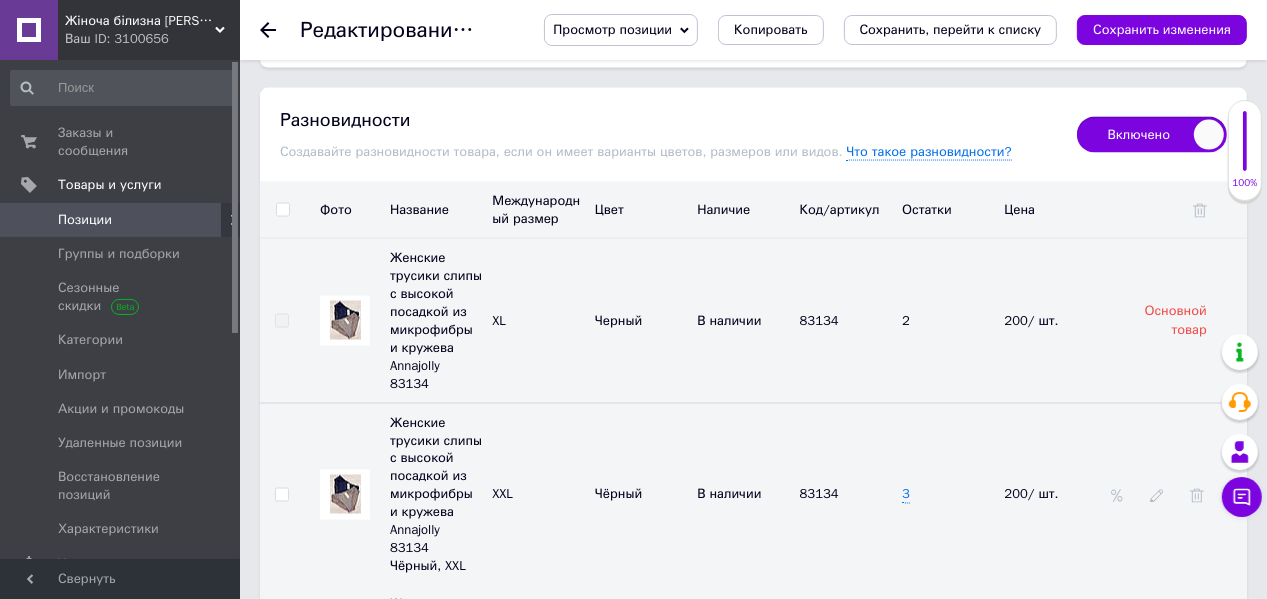scroll, scrollTop: 2640, scrollLeft: 0, axis: vertical 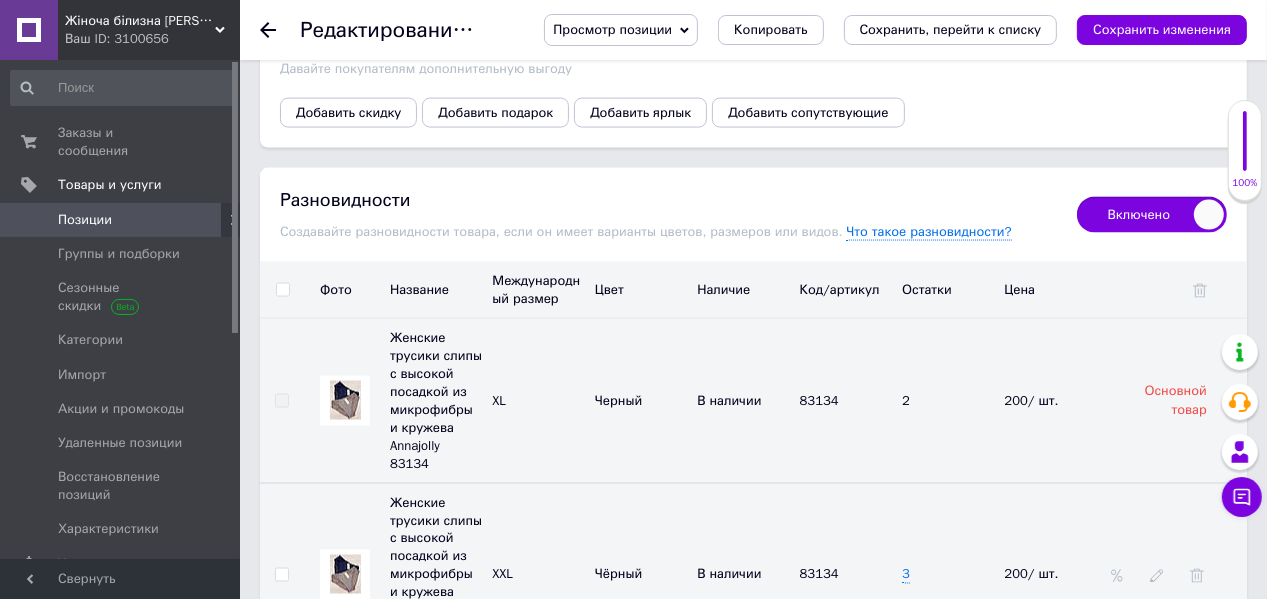click 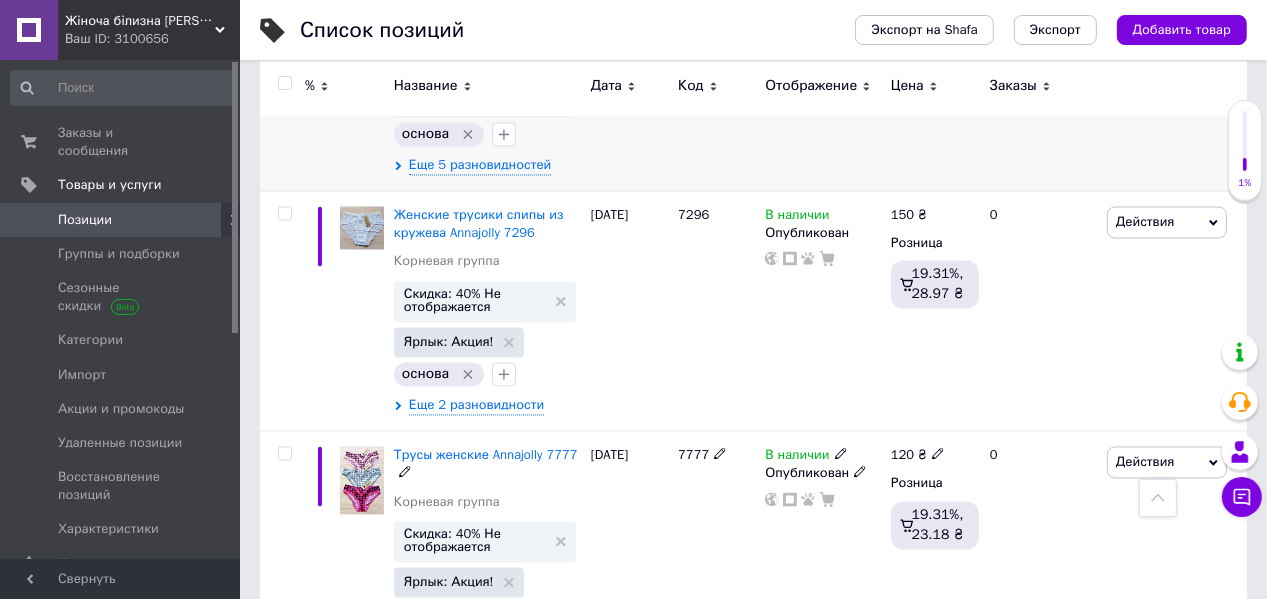 scroll, scrollTop: 3040, scrollLeft: 0, axis: vertical 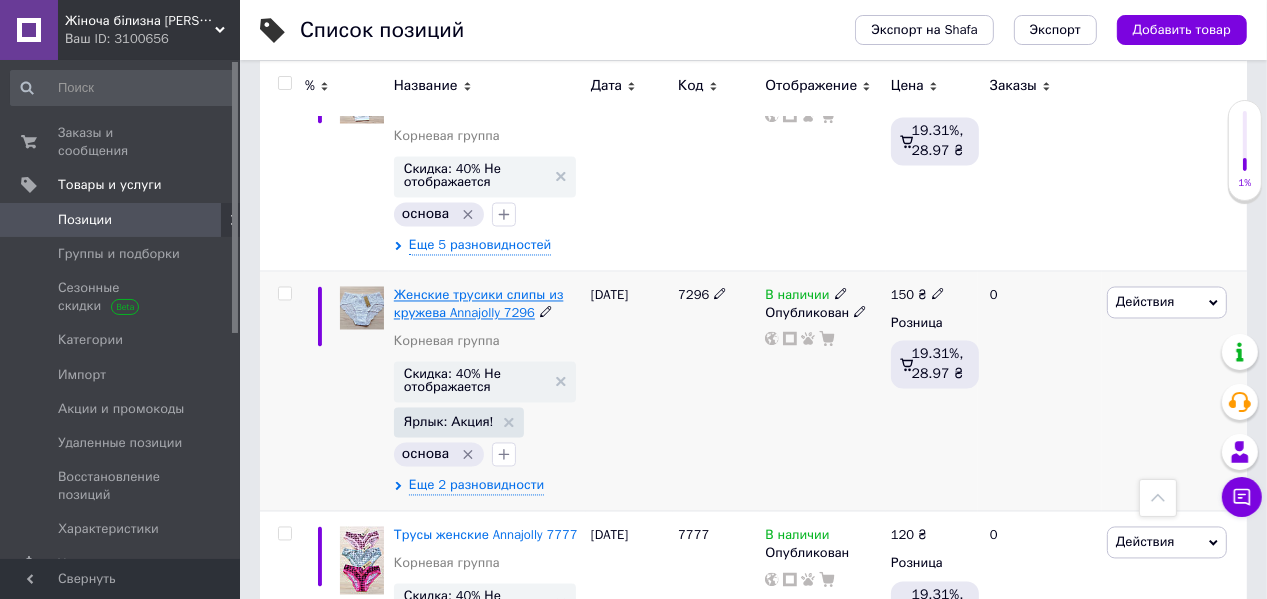 click on "Женские трусики слипы  из  кружева Annajolly 7296" at bounding box center [479, 304] 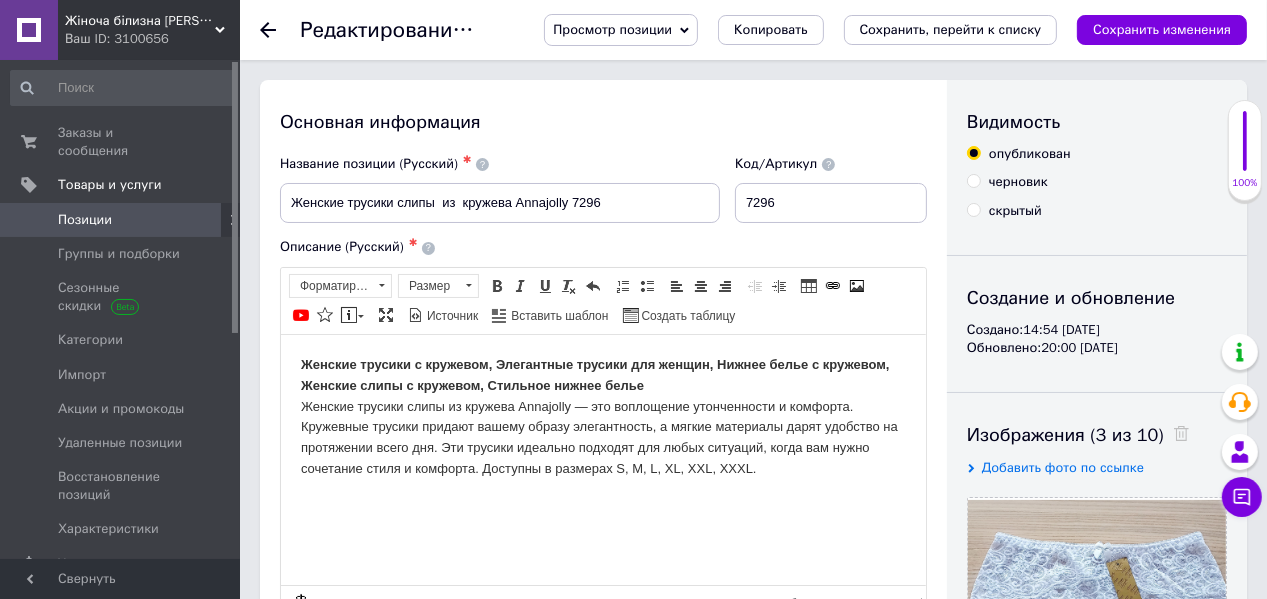 scroll, scrollTop: 80, scrollLeft: 0, axis: vertical 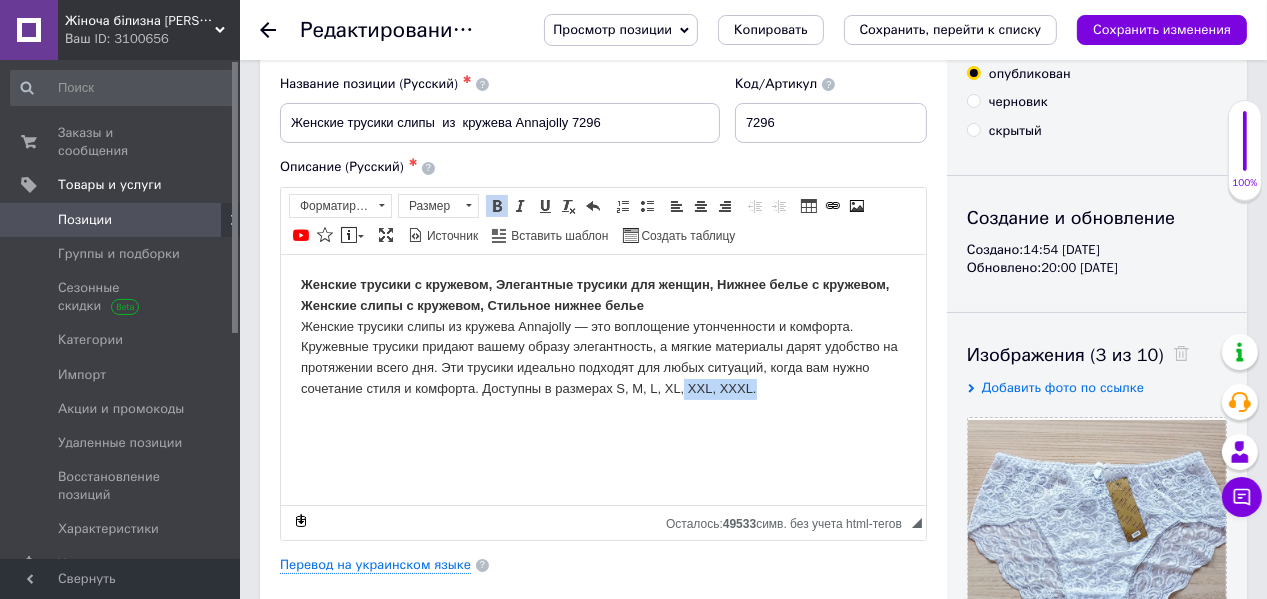 drag, startPoint x: 756, startPoint y: 387, endPoint x: 683, endPoint y: 388, distance: 73.00685 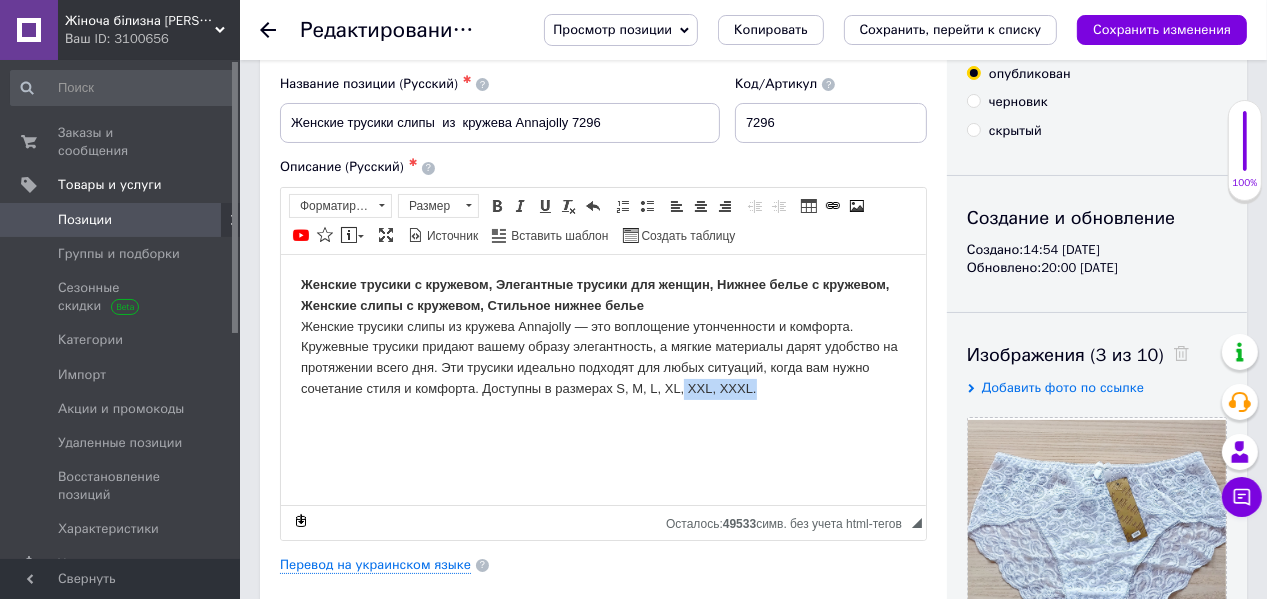 type 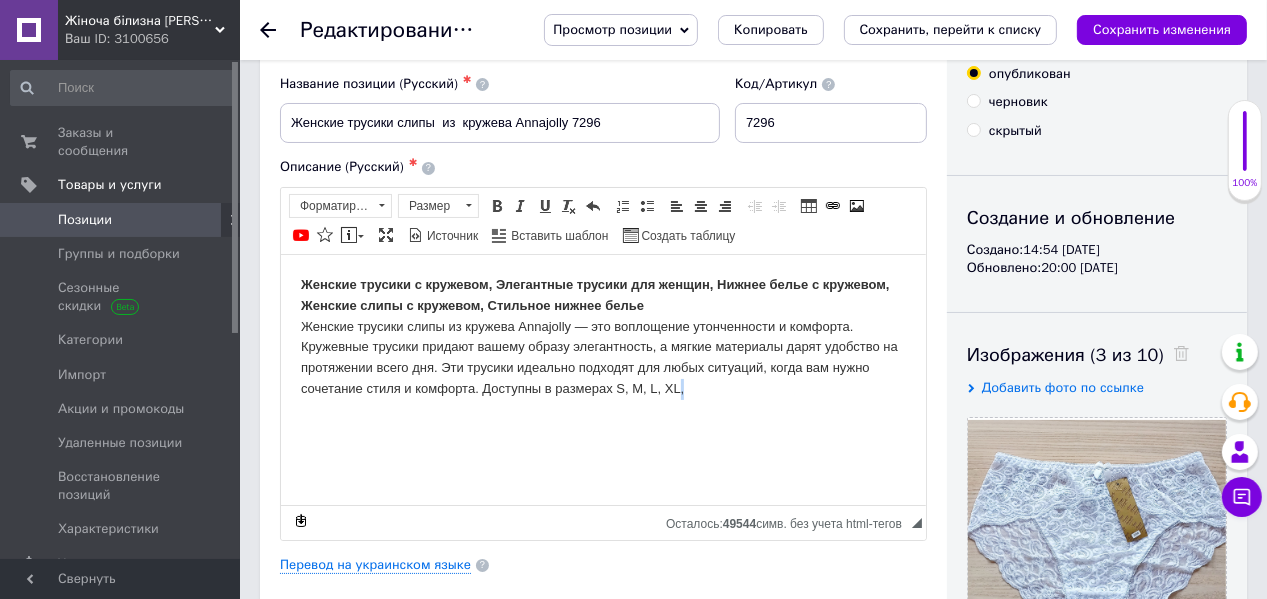 click on "Женские трусики с кружевом, Элегантные трусики для женщин, Нижнее белье с кружевом, Женские слипы с кружевом, Стильное нижнее белье Женские трусики слипы из кружева Annajolly — это воплощение утонченности и комфорта. Кружевные трусики придают вашему образу элегантность, а мягкие материалы дарят удобство на протяжении всего дня. Эти трусики идеально подходят для любых ситуаций, когда вам нужно сочетание стиля и комфорта. Доступны в размерах S, M, L, XL," at bounding box center (602, 336) 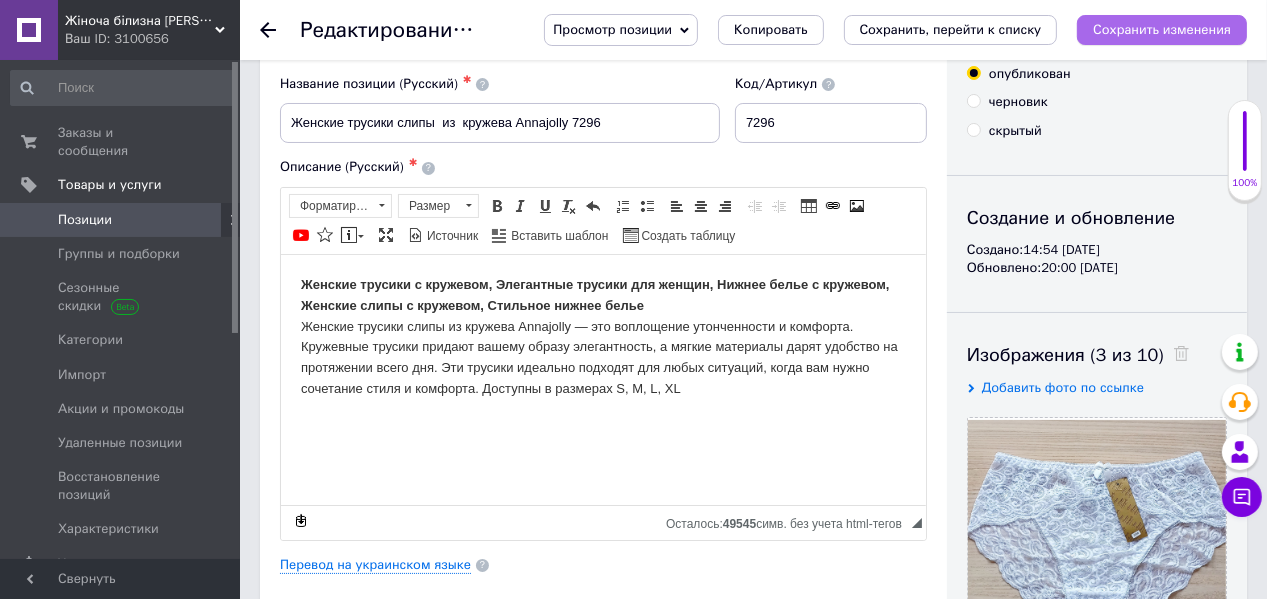 click on "Сохранить изменения" at bounding box center (1162, 29) 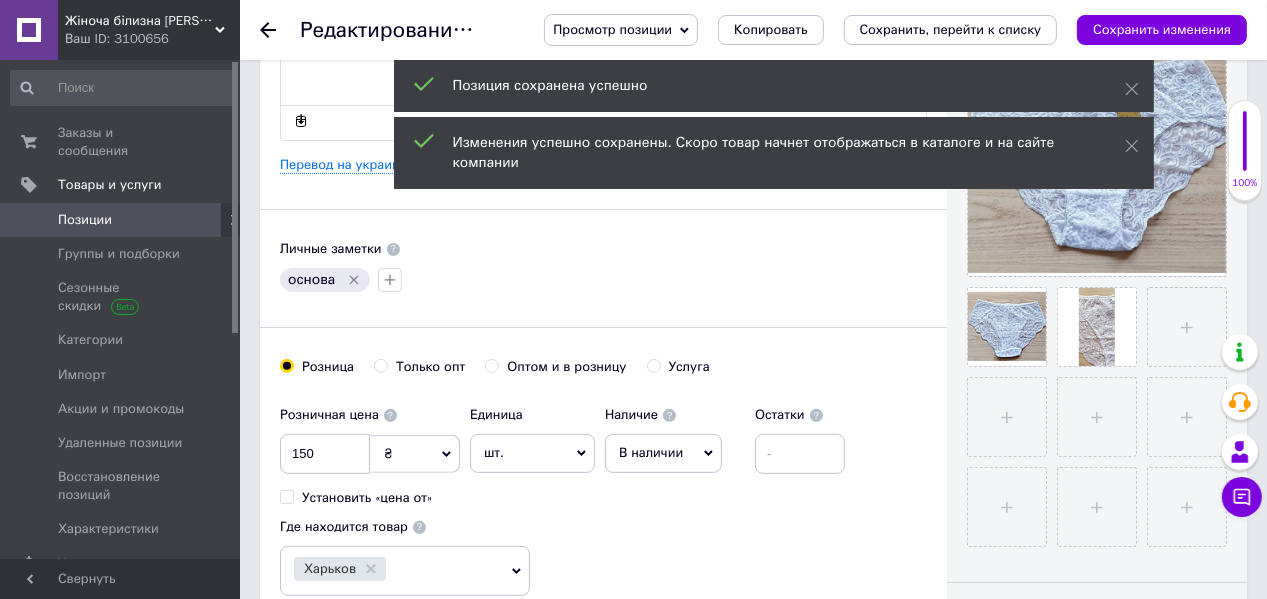 scroll, scrollTop: 560, scrollLeft: 0, axis: vertical 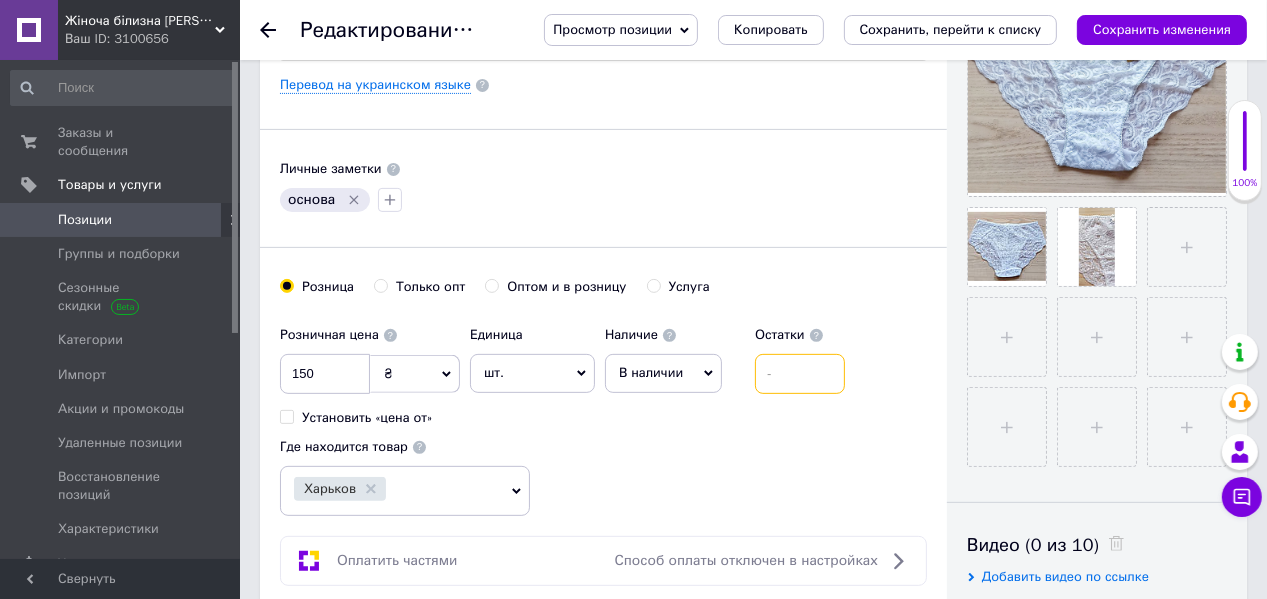 click at bounding box center [800, 374] 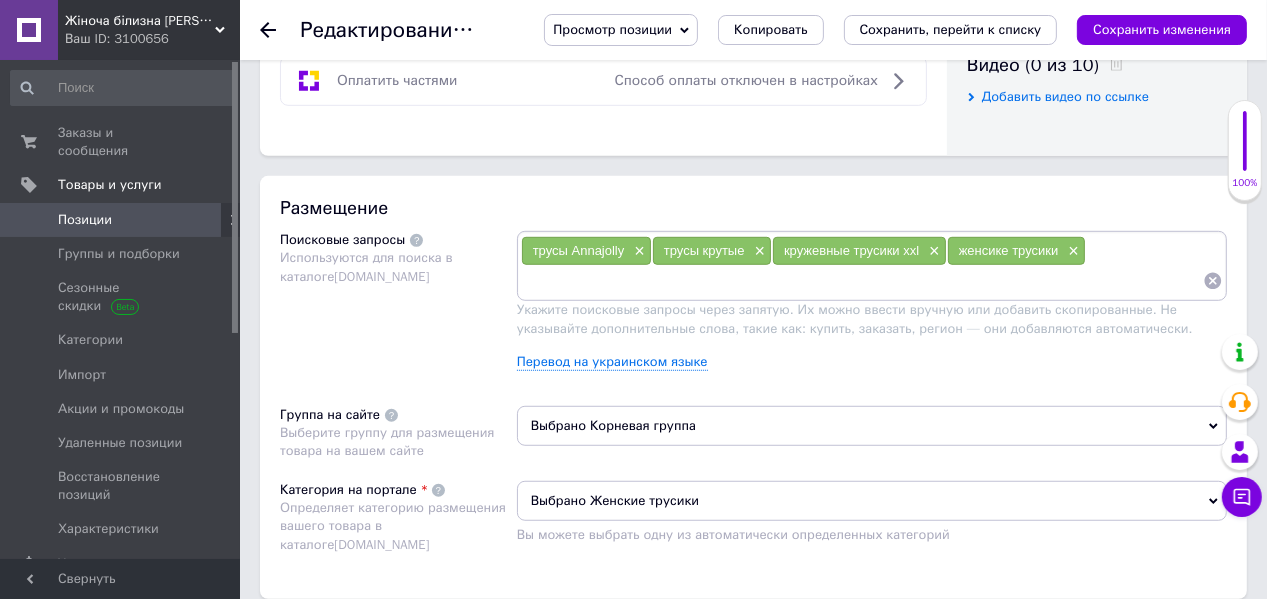 scroll, scrollTop: 800, scrollLeft: 0, axis: vertical 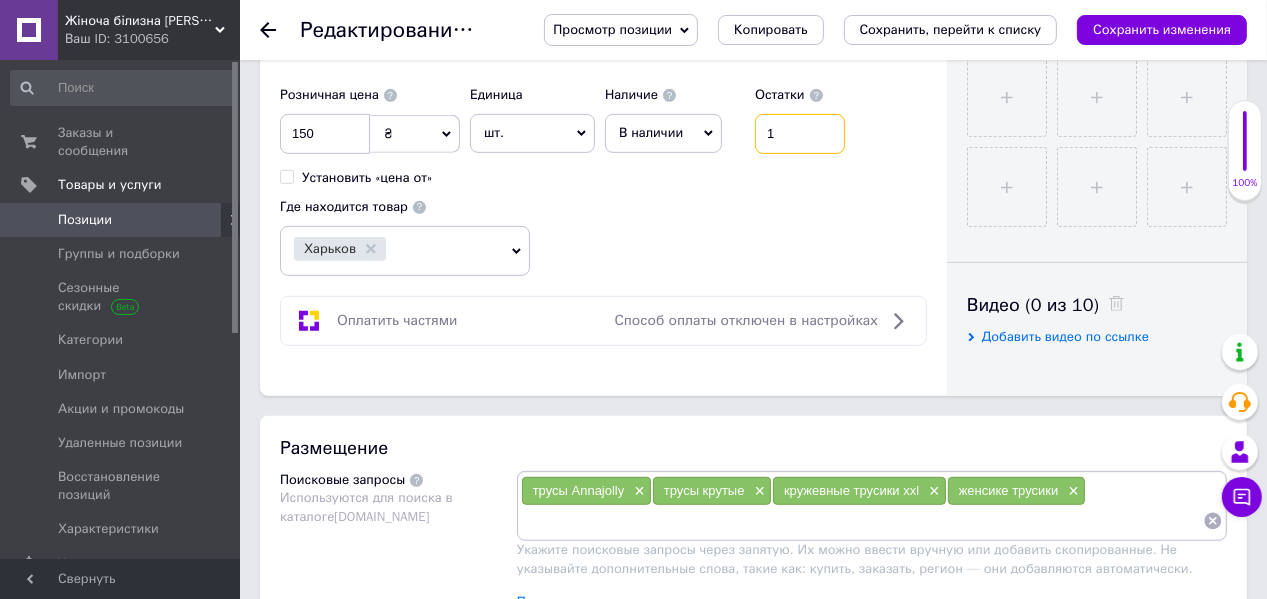 drag, startPoint x: 778, startPoint y: 127, endPoint x: 764, endPoint y: 135, distance: 16.124516 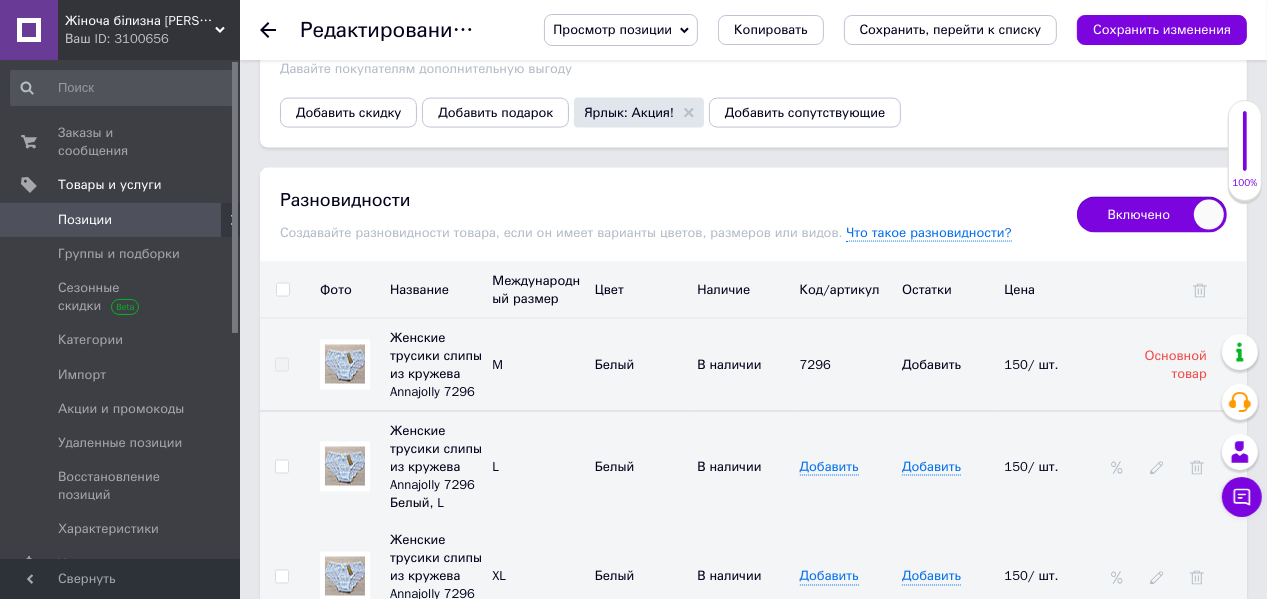 scroll, scrollTop: 2720, scrollLeft: 0, axis: vertical 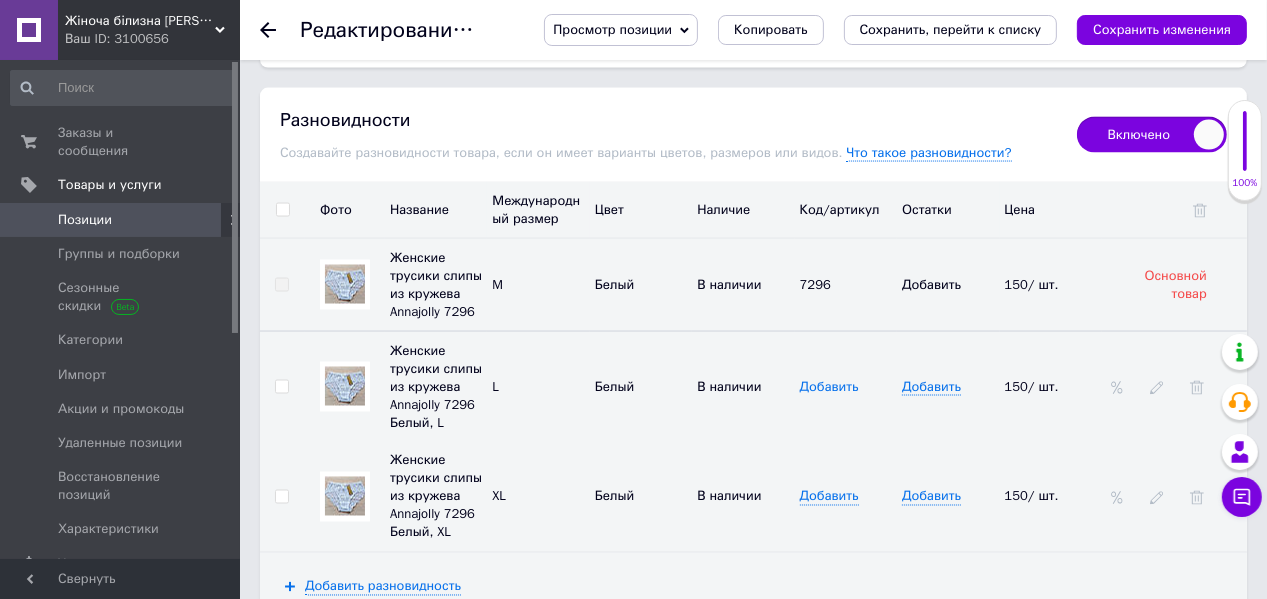 type on "2" 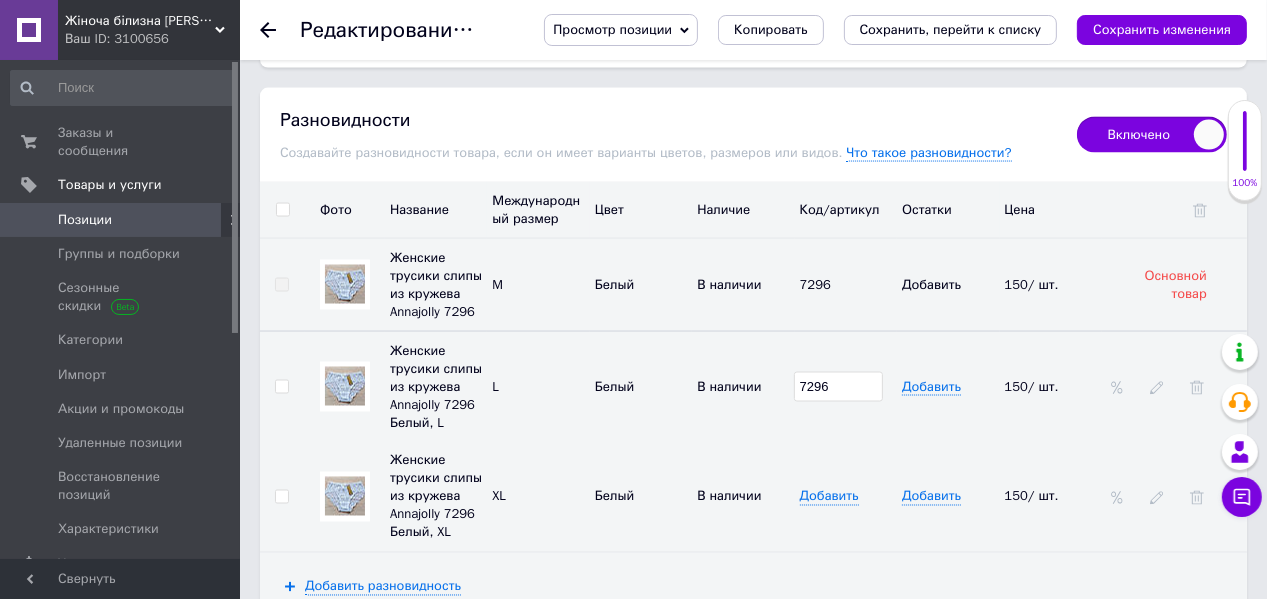 type on "7296" 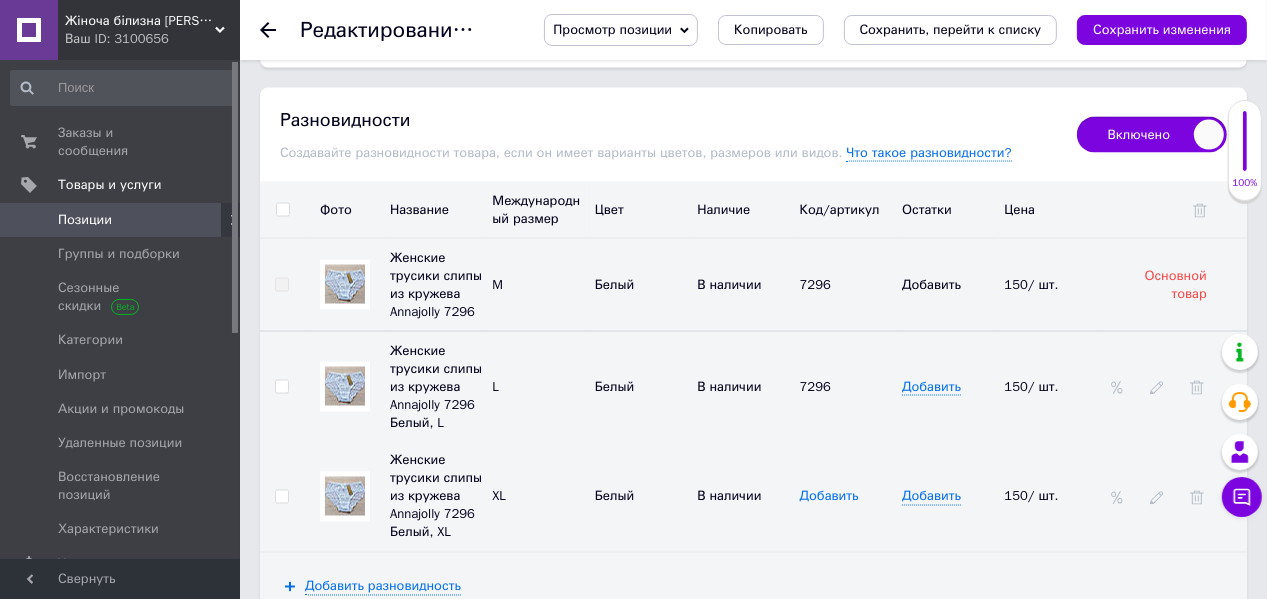 click on "Добавить" at bounding box center (829, 497) 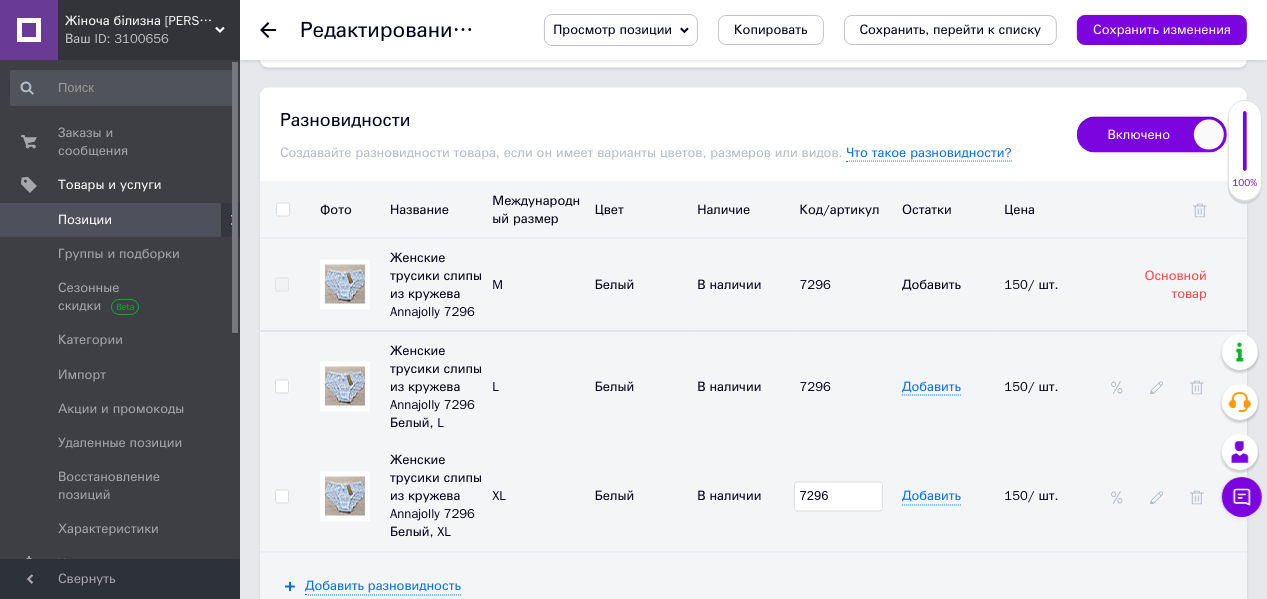 type on "7296" 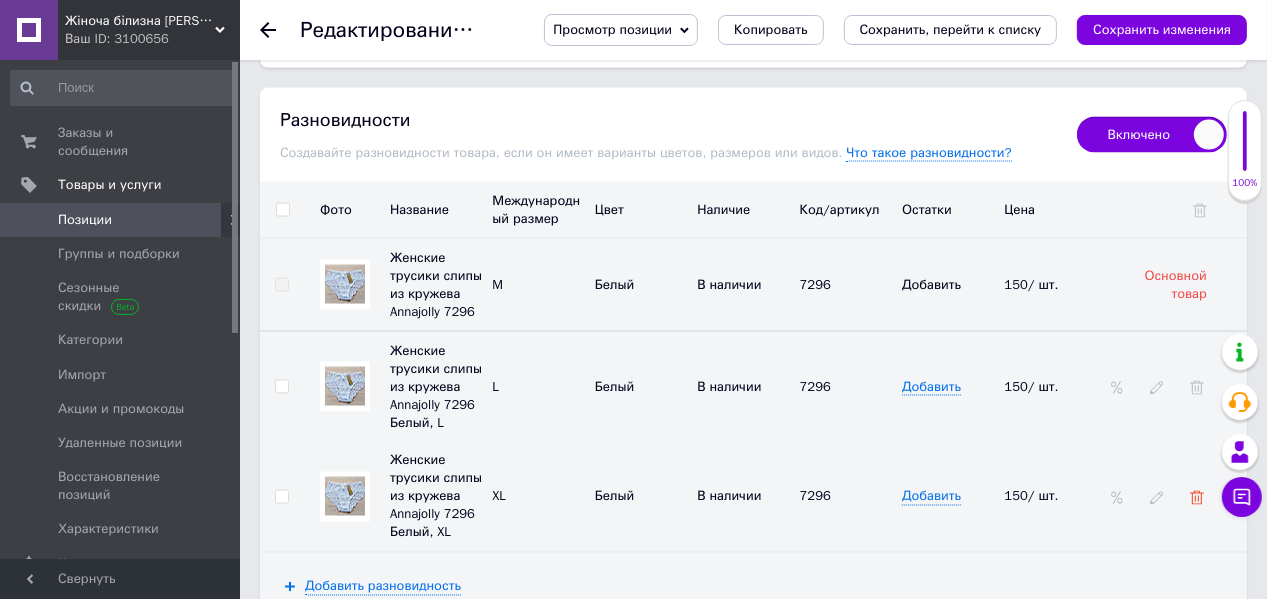 click 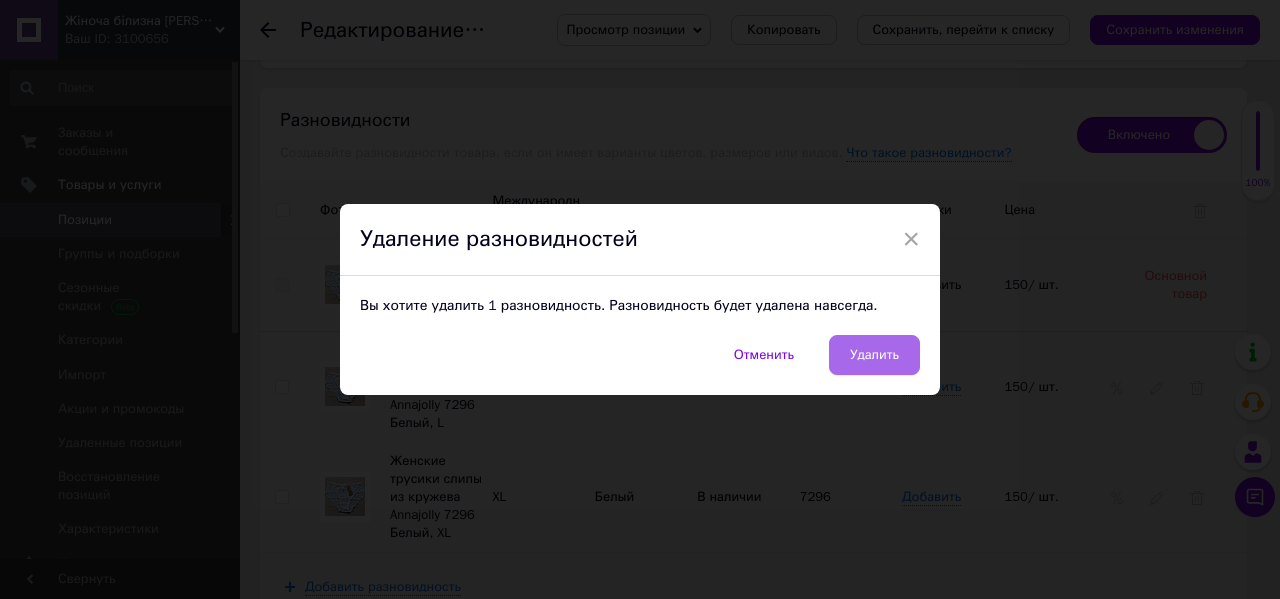 click on "Удалить" at bounding box center [874, 355] 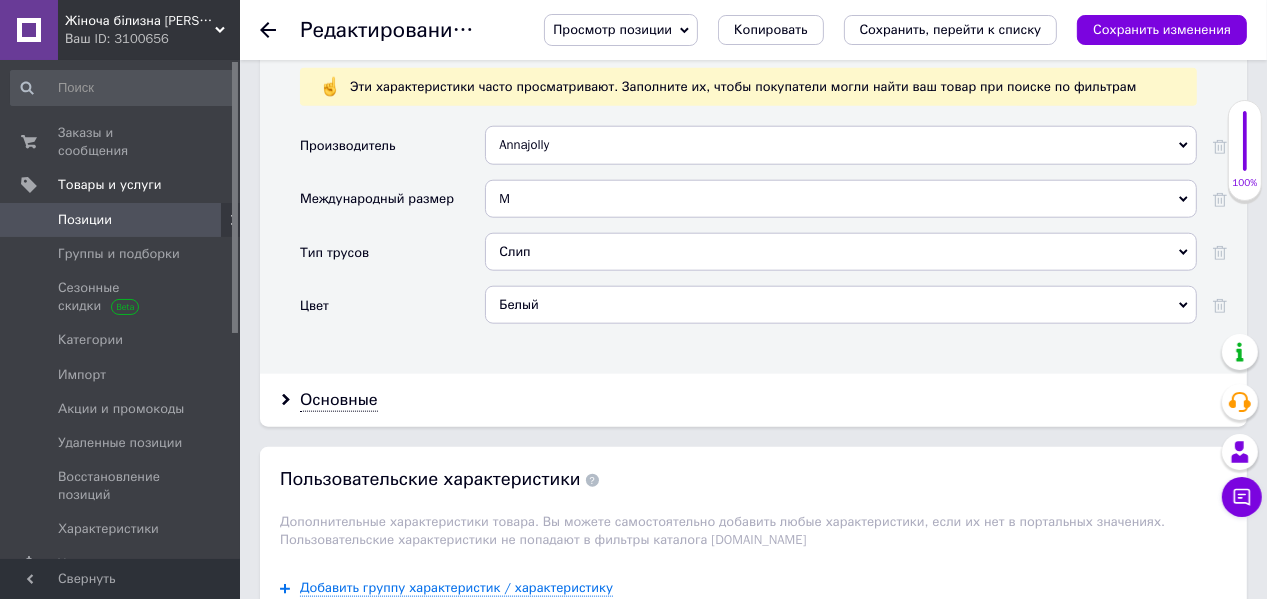scroll, scrollTop: 1680, scrollLeft: 0, axis: vertical 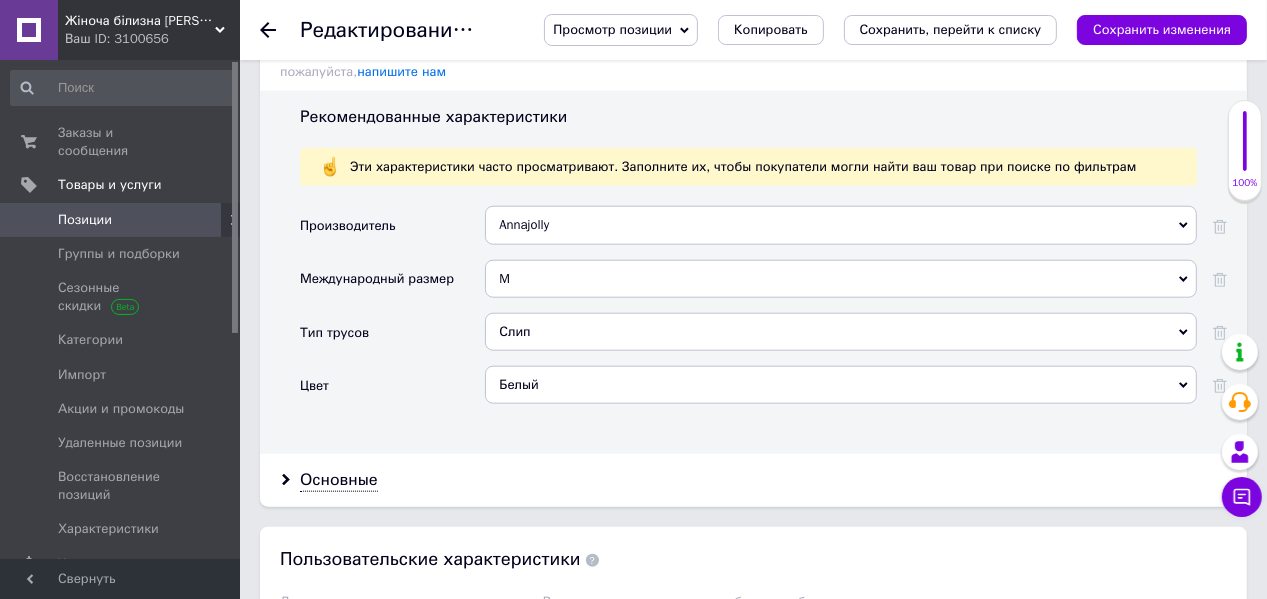 click 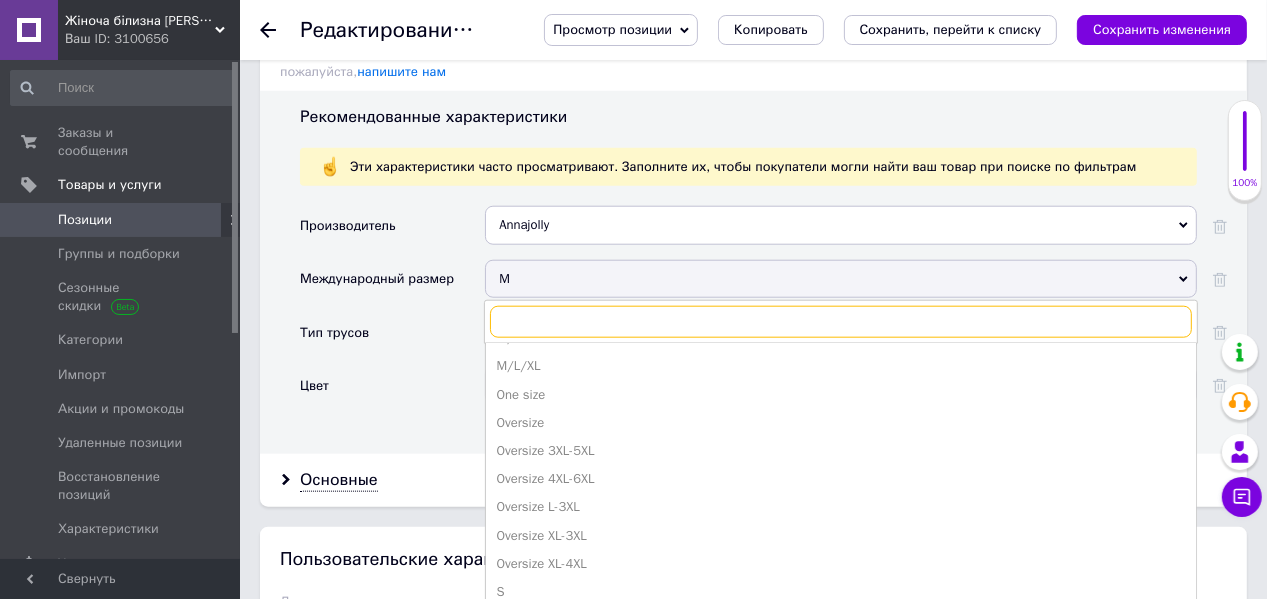scroll, scrollTop: 640, scrollLeft: 0, axis: vertical 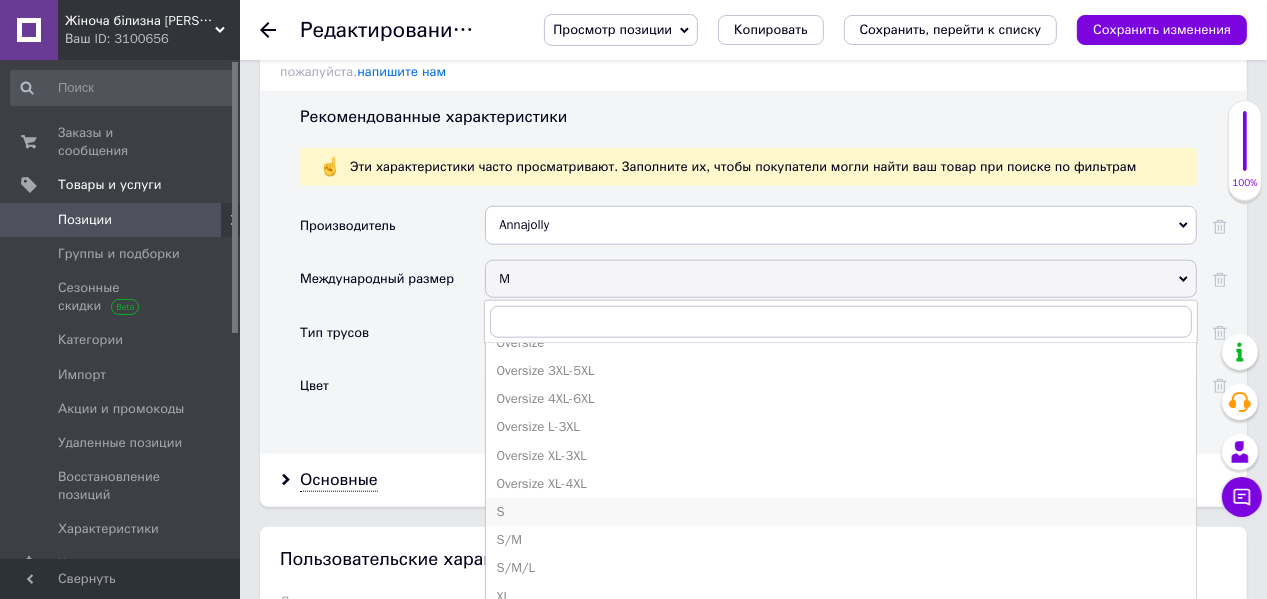 click on "S" at bounding box center [841, 512] 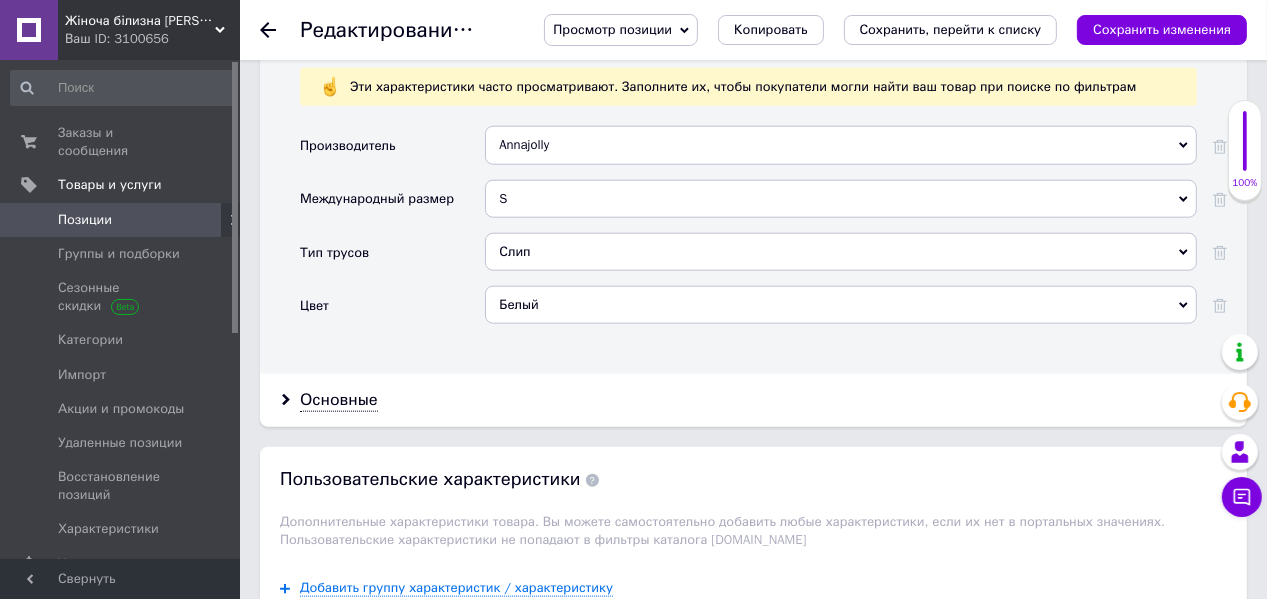 scroll, scrollTop: 1840, scrollLeft: 0, axis: vertical 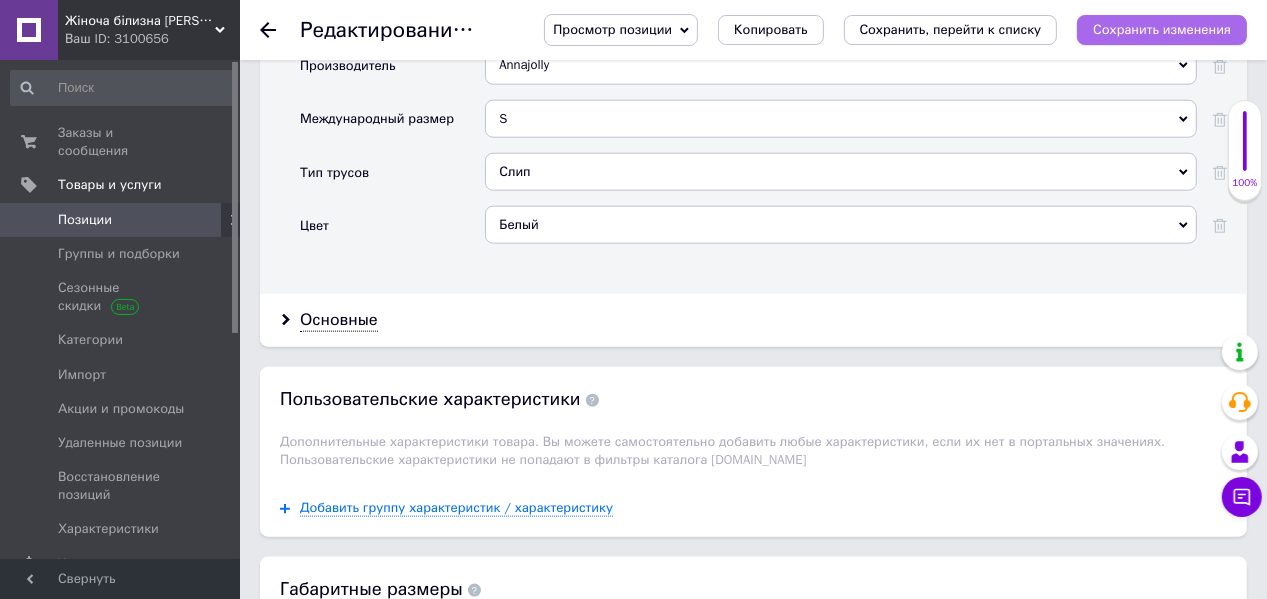click on "Сохранить изменения" at bounding box center [1162, 29] 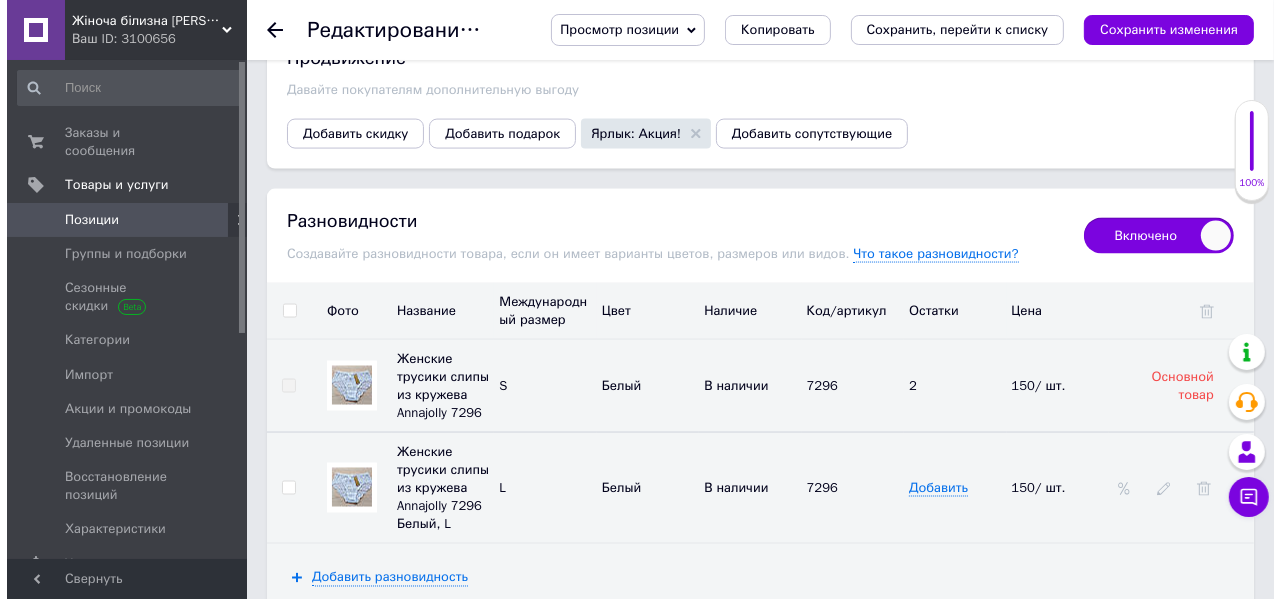 scroll, scrollTop: 2699, scrollLeft: 0, axis: vertical 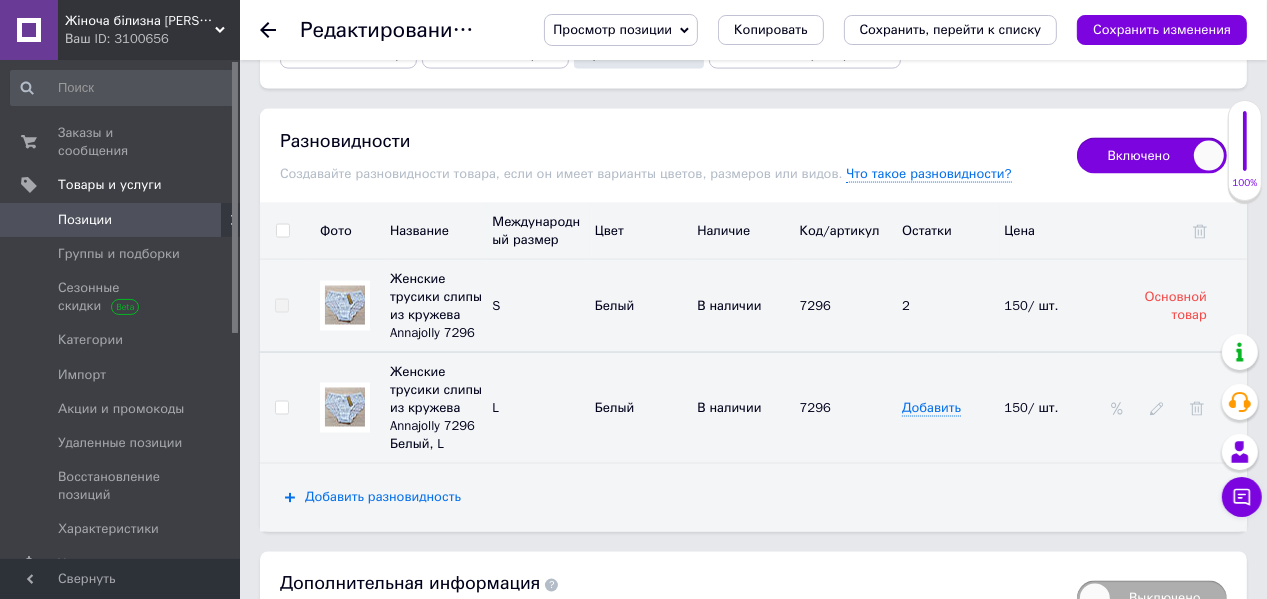 click on "Добавить разновидность" at bounding box center [383, 498] 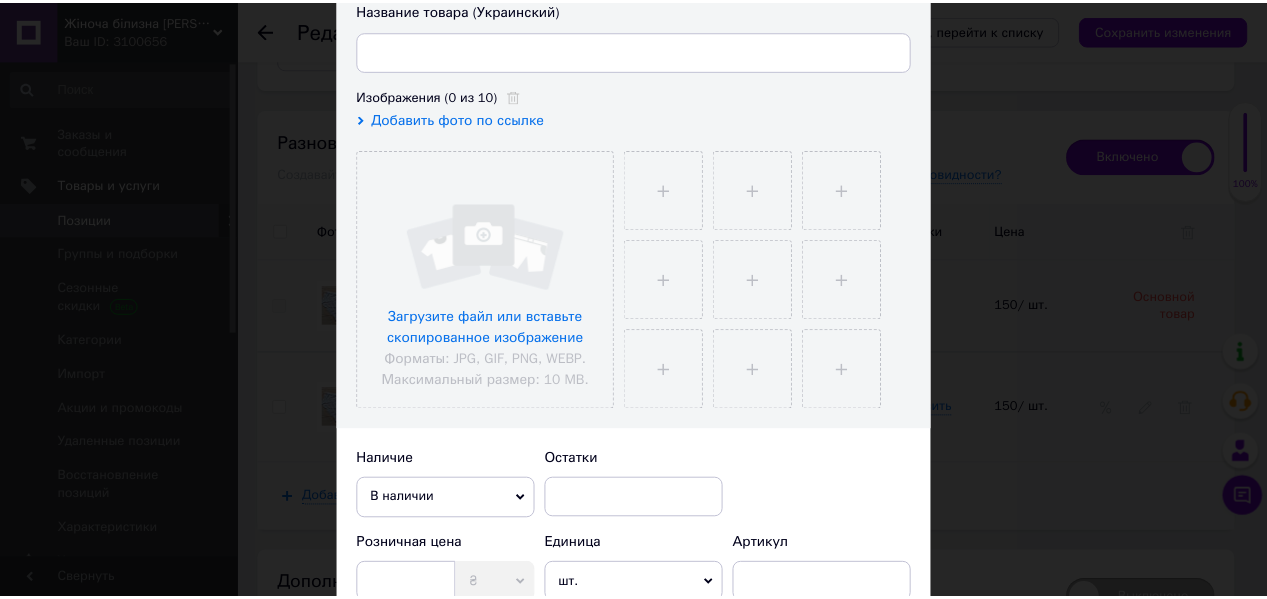 scroll, scrollTop: 0, scrollLeft: 0, axis: both 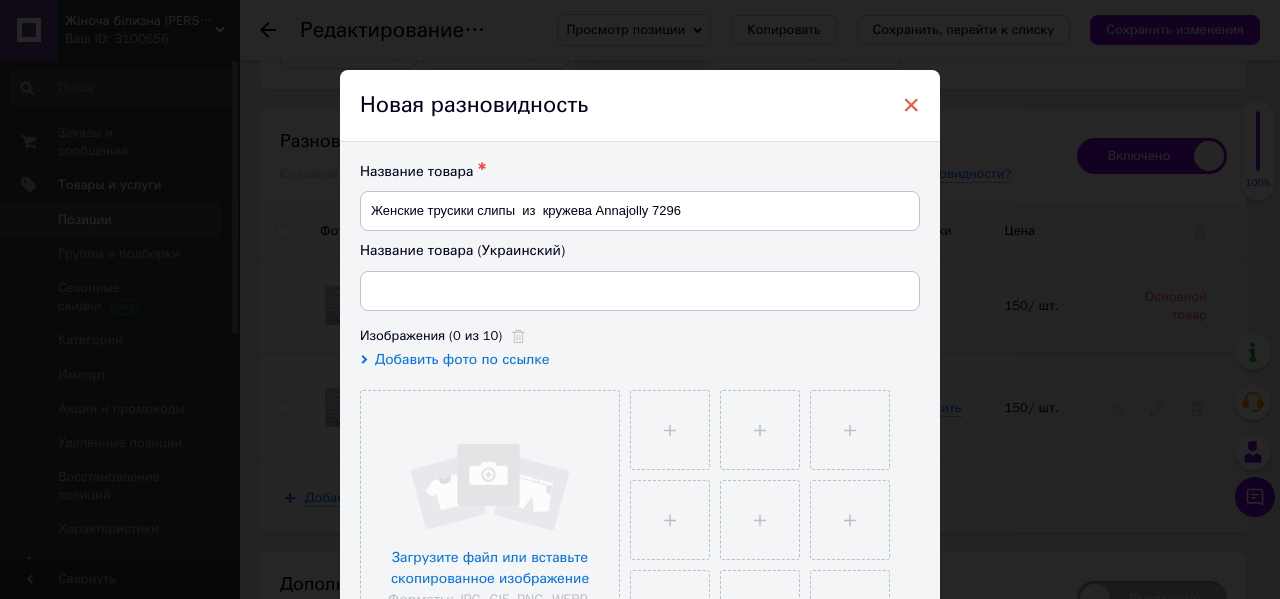 click on "×" at bounding box center [911, 105] 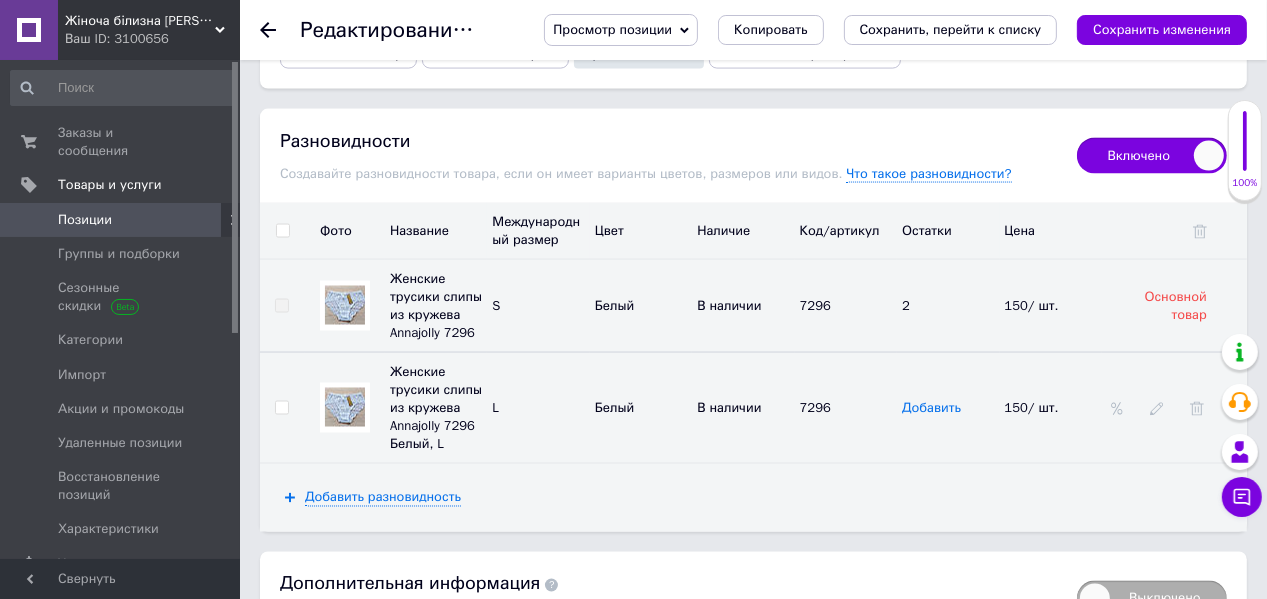 click on "Добавить" at bounding box center (931, 408) 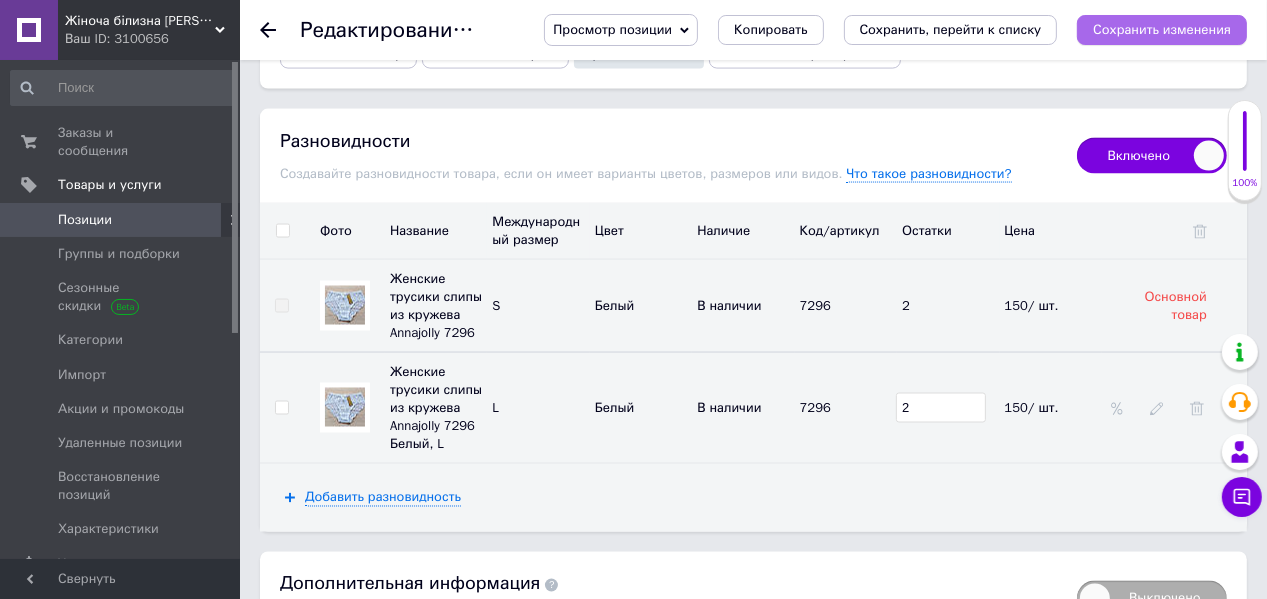 type on "2" 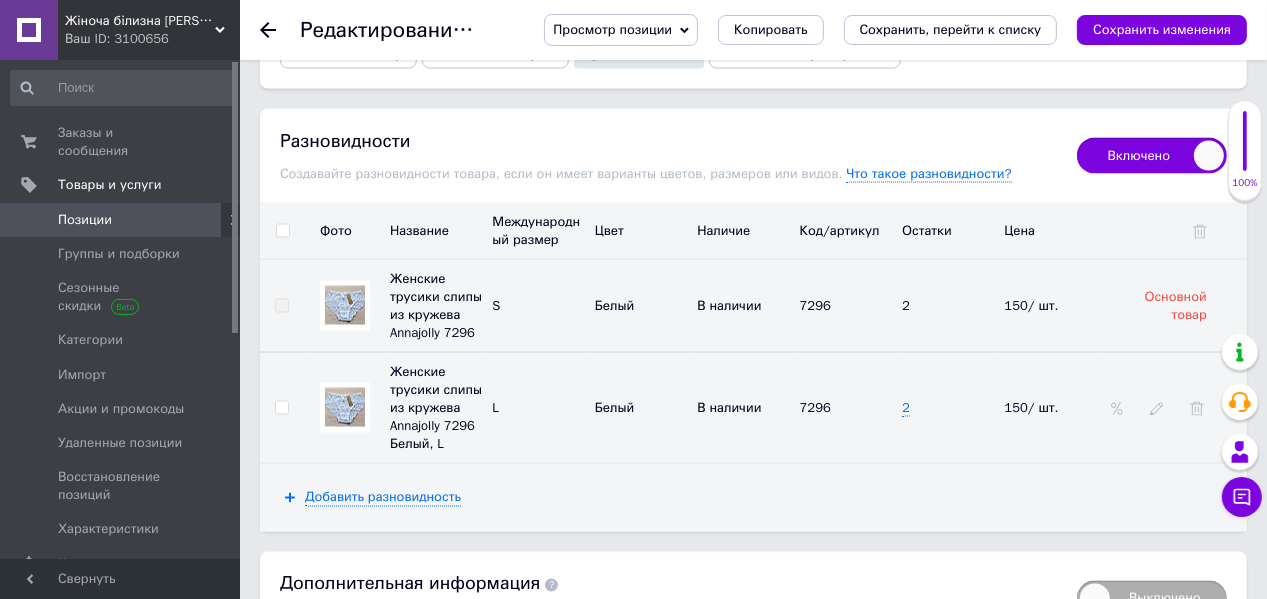 drag, startPoint x: 270, startPoint y: 27, endPoint x: 268, endPoint y: 42, distance: 15.132746 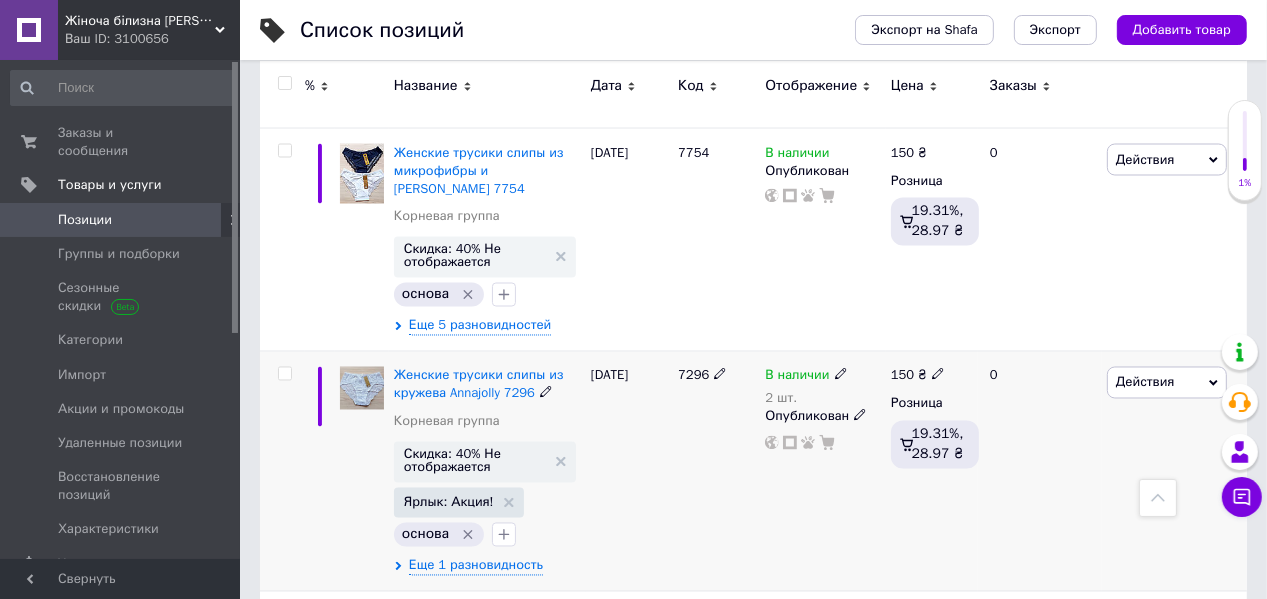 scroll, scrollTop: 3040, scrollLeft: 0, axis: vertical 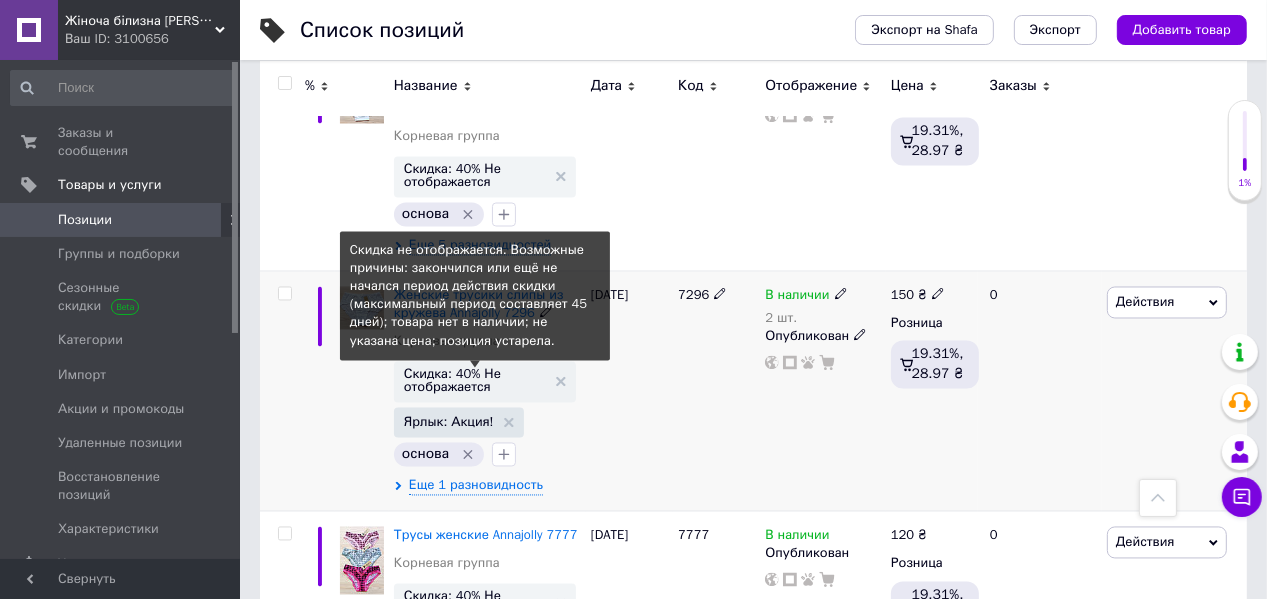 click on "Скидка: 40% Не отображается" at bounding box center [475, 381] 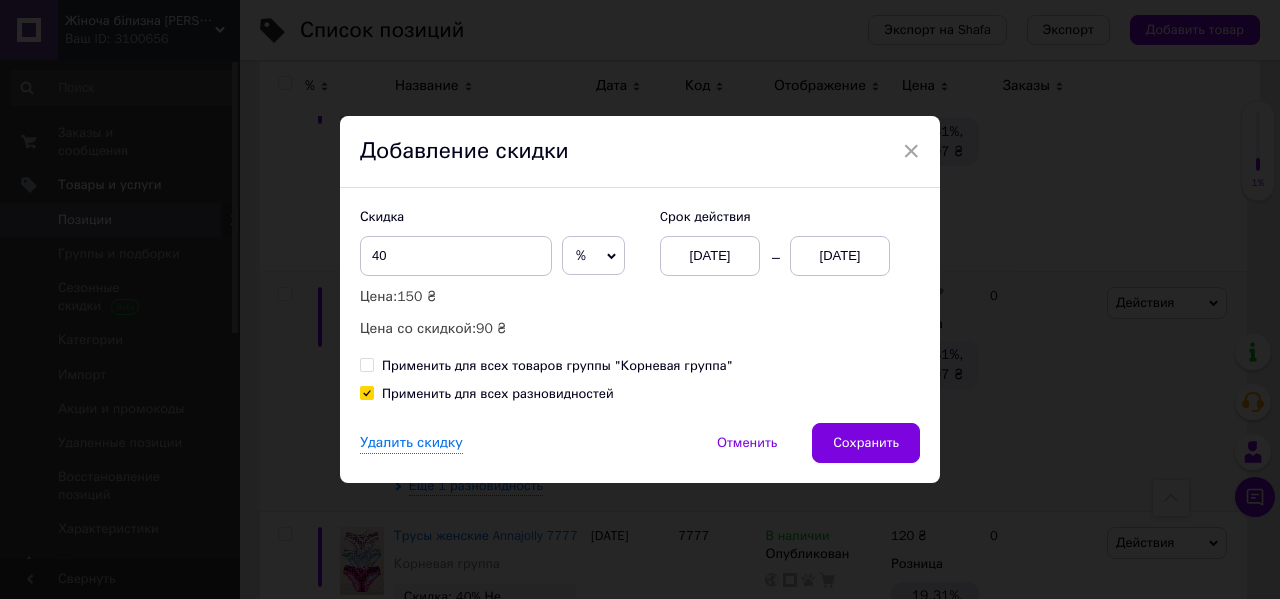click on "14.07.2025" at bounding box center [840, 256] 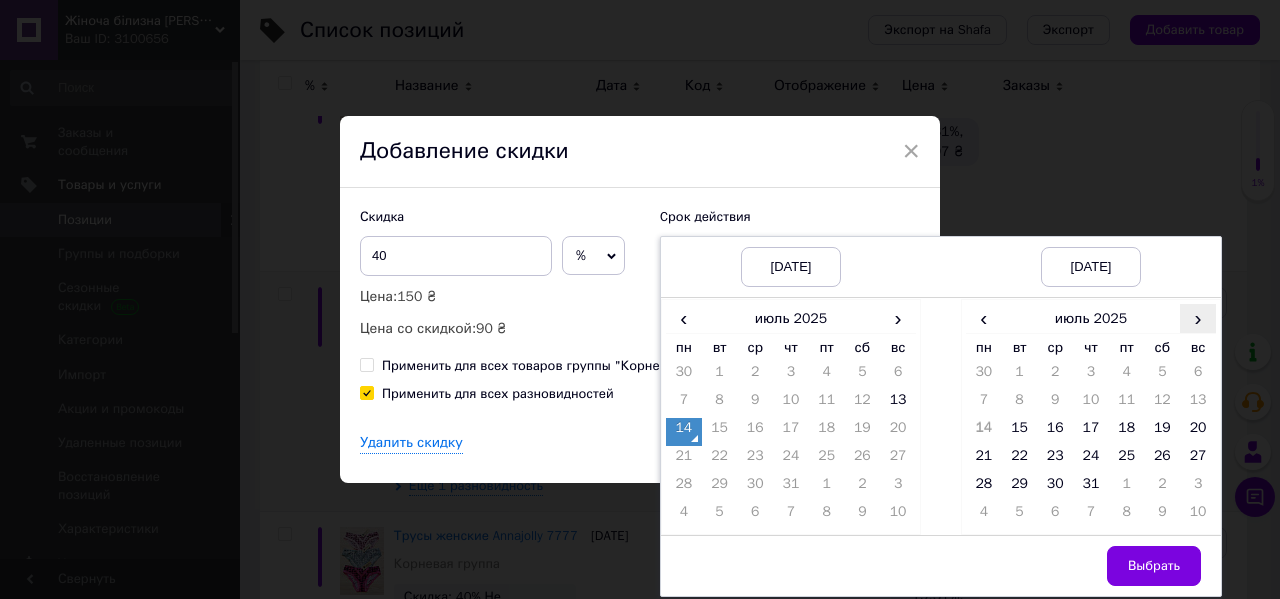 click on "›" at bounding box center [1198, 318] 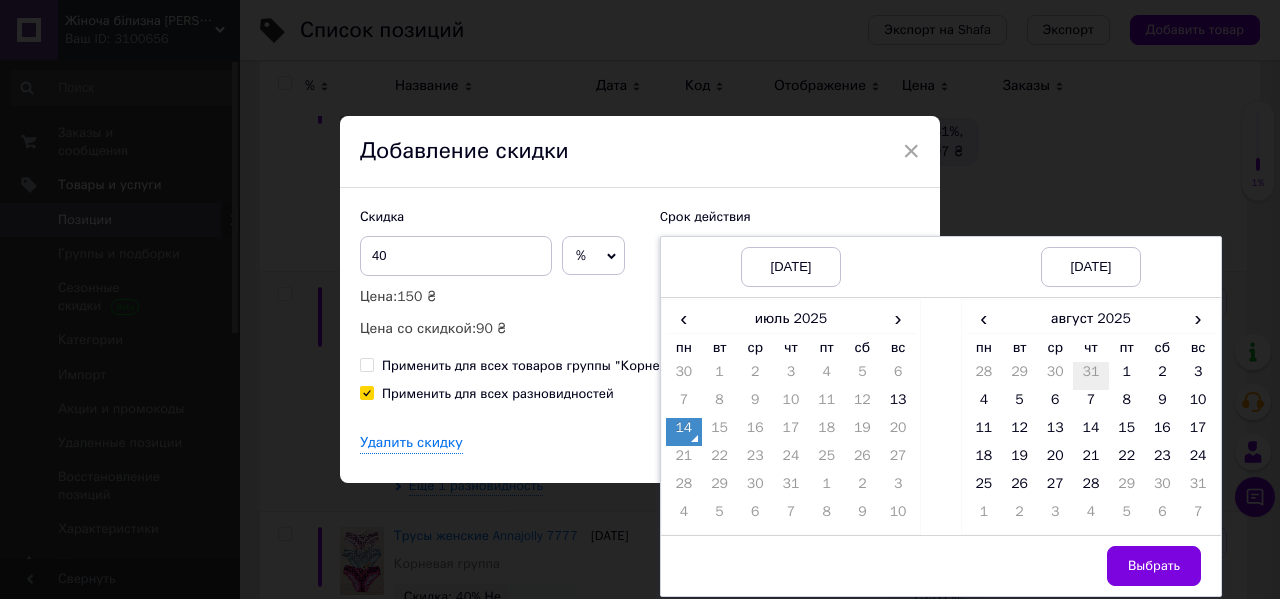 click on "31" at bounding box center (1091, 376) 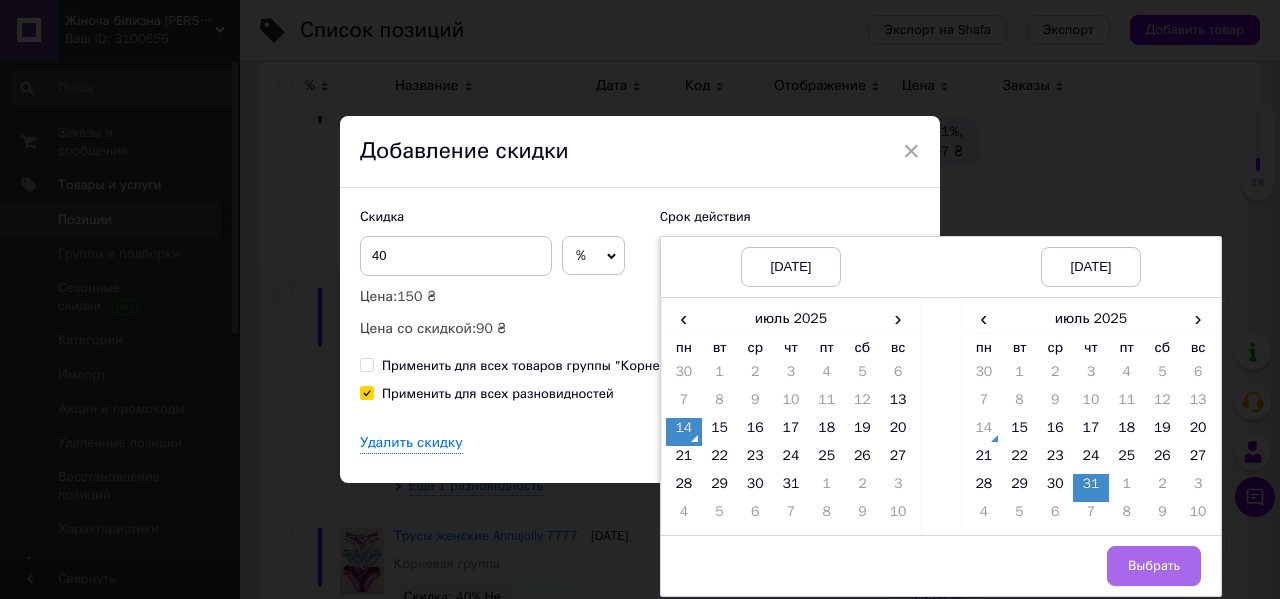 click on "Выбрать" at bounding box center (1154, 566) 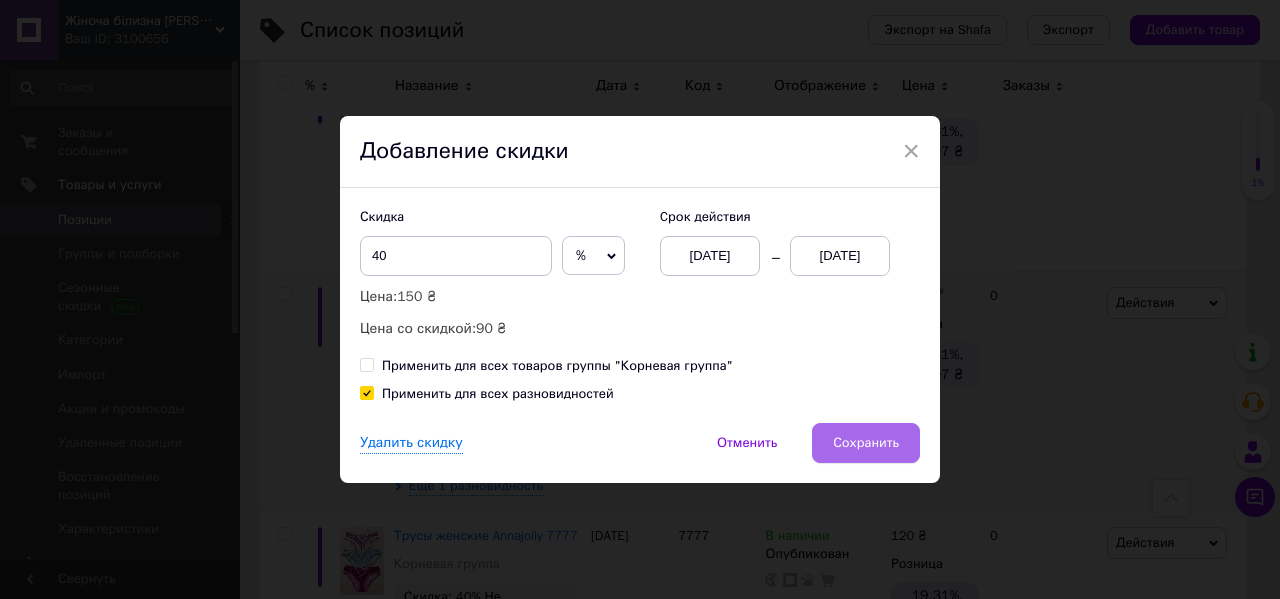 click on "Сохранить" at bounding box center [866, 443] 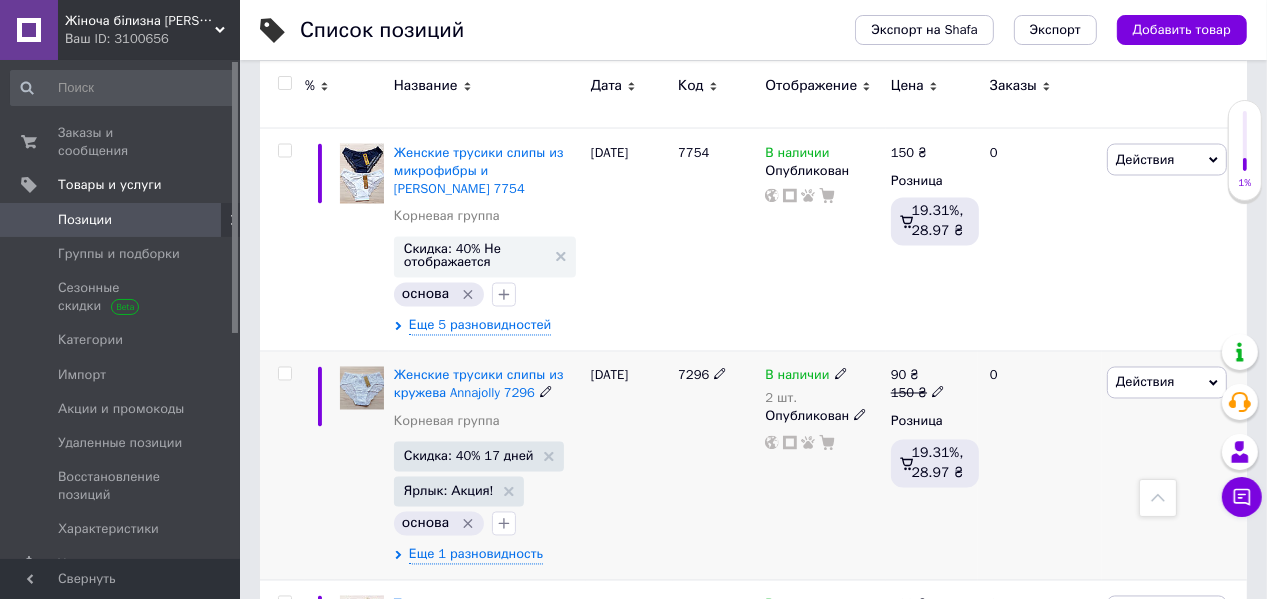 scroll, scrollTop: 2880, scrollLeft: 0, axis: vertical 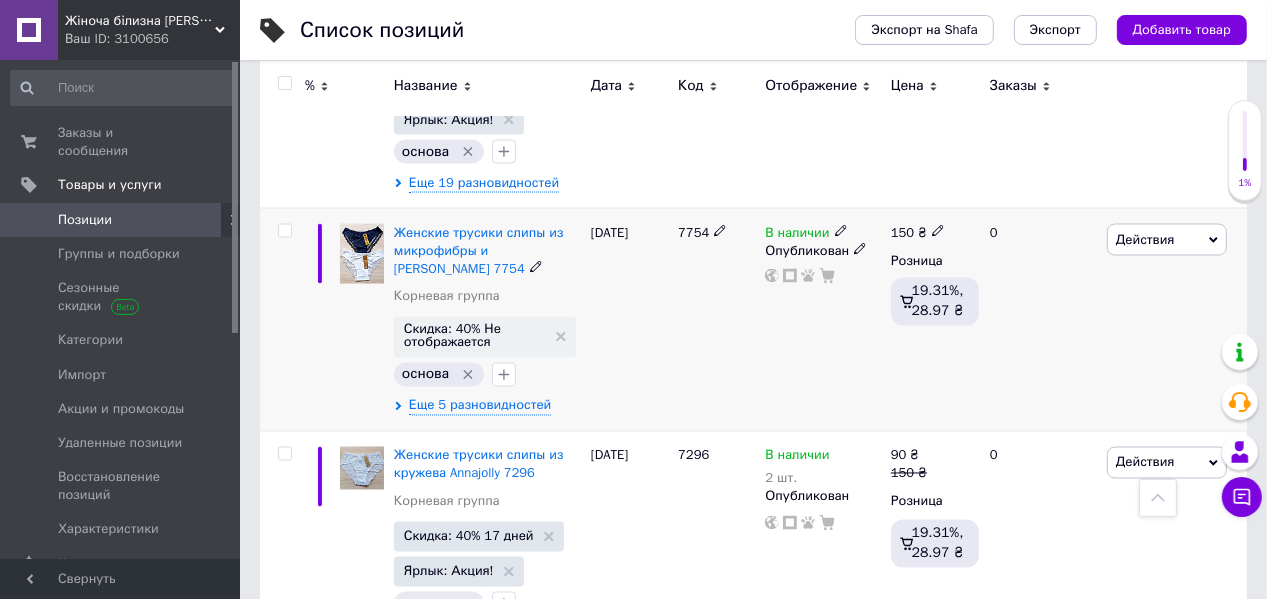 click 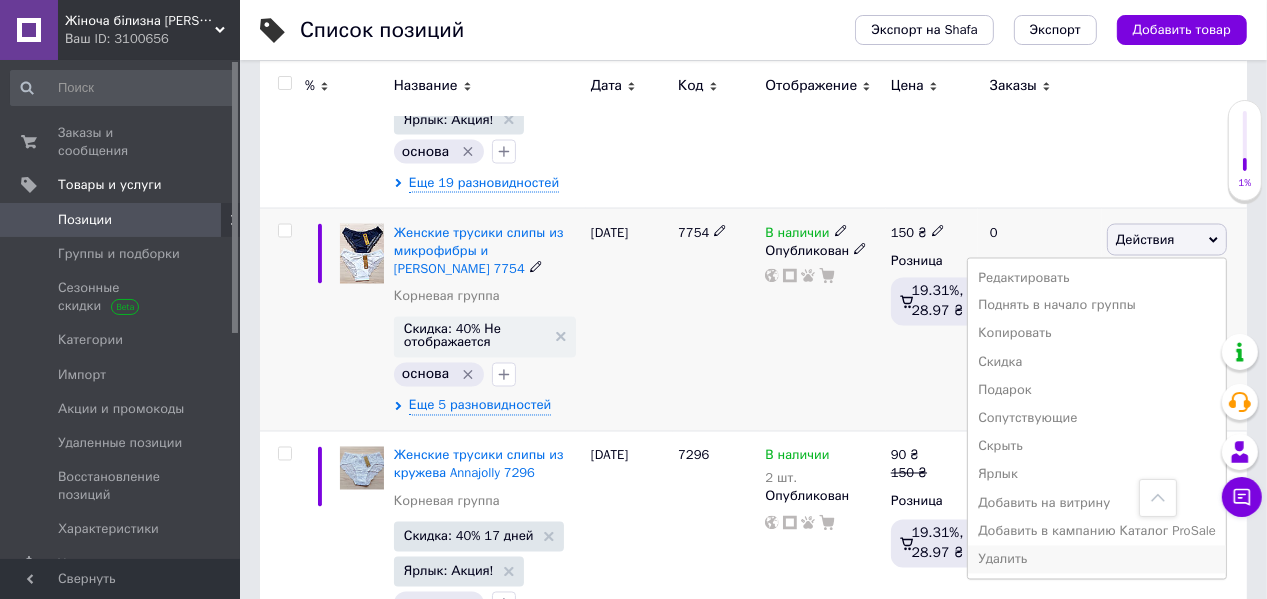 click on "Удалить" at bounding box center (1097, 560) 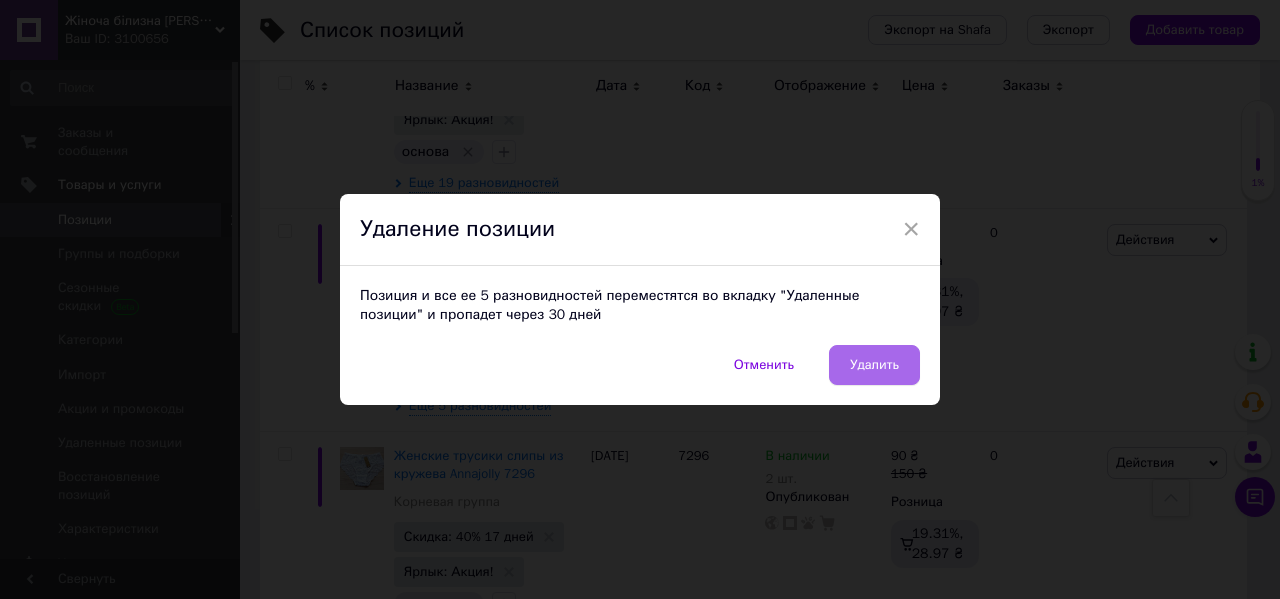 click on "Удалить" at bounding box center (874, 365) 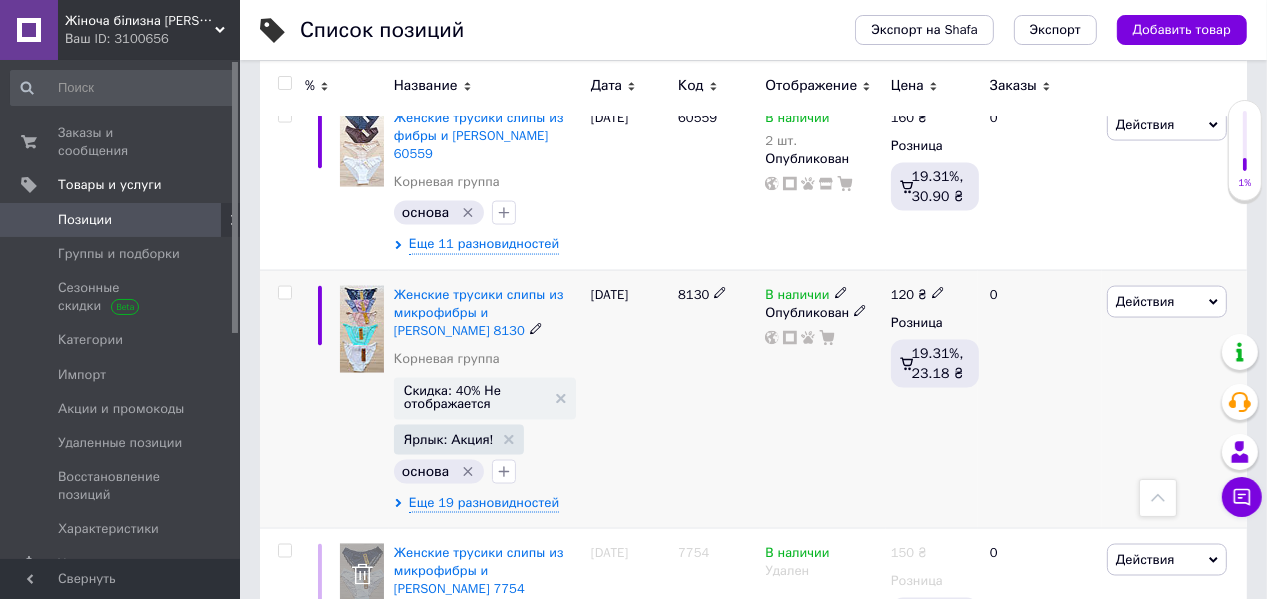 scroll, scrollTop: 2480, scrollLeft: 0, axis: vertical 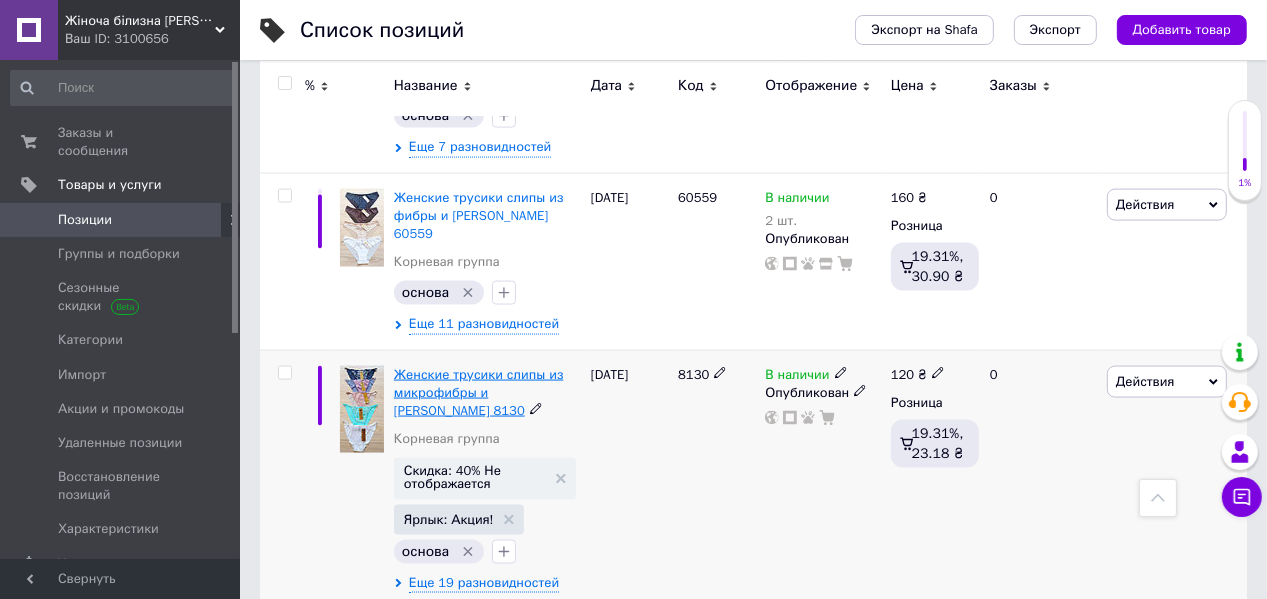 click on "Женские трусики слипы  из микрофибры и [PERSON_NAME] 8130" at bounding box center [479, 392] 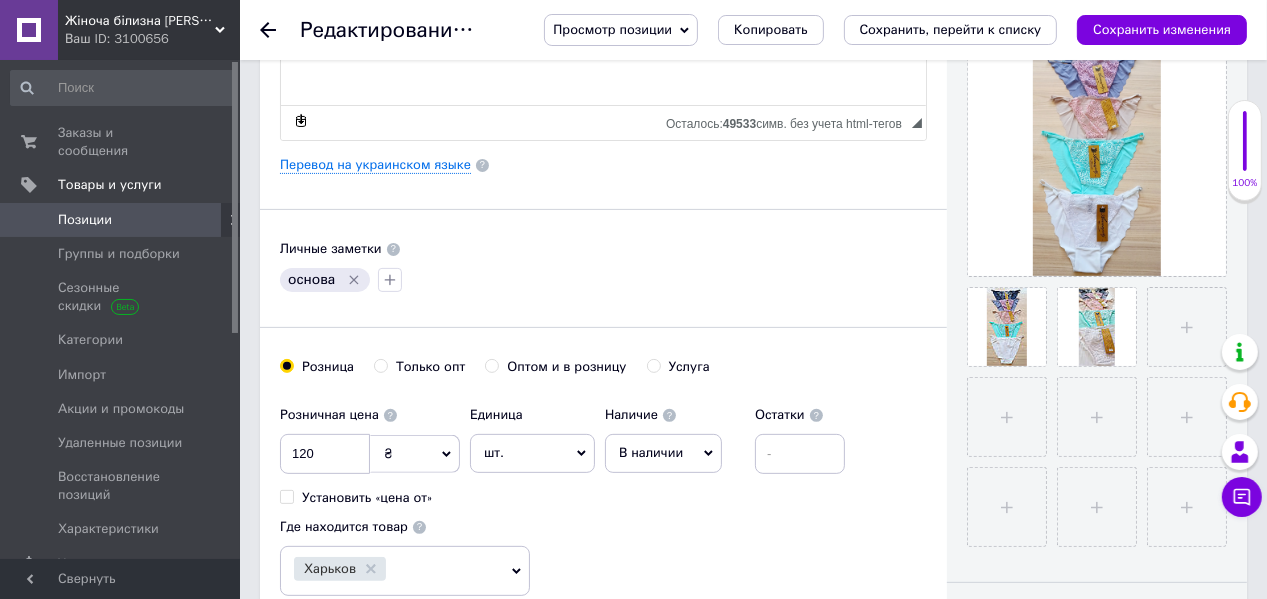 scroll, scrollTop: 560, scrollLeft: 0, axis: vertical 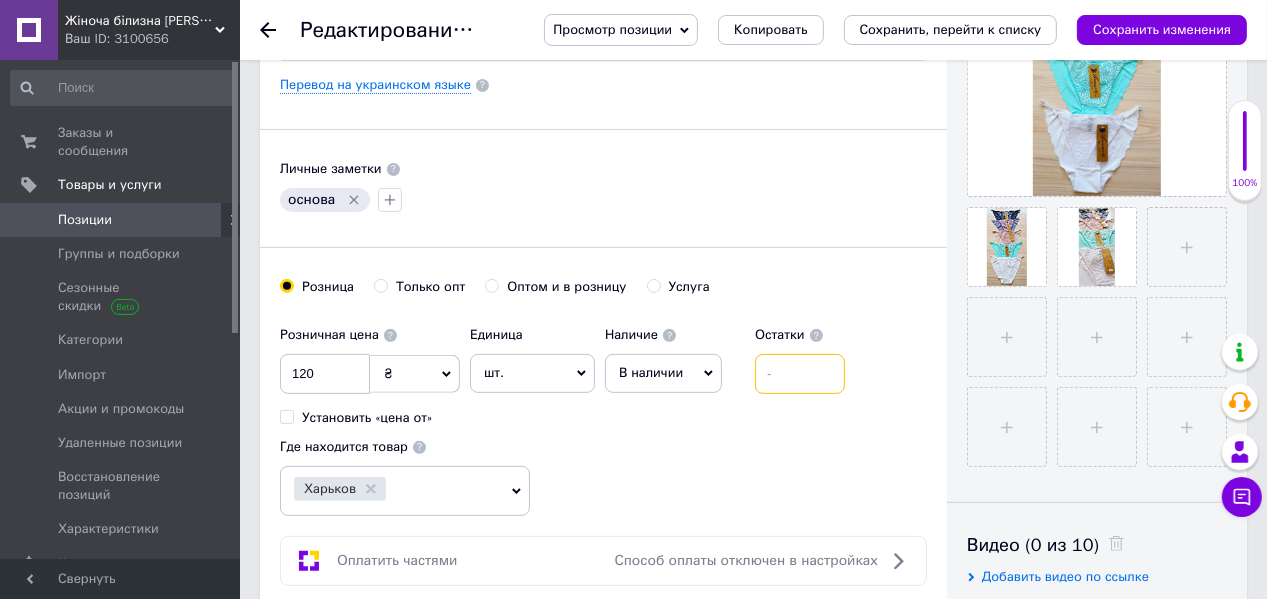 click at bounding box center (800, 374) 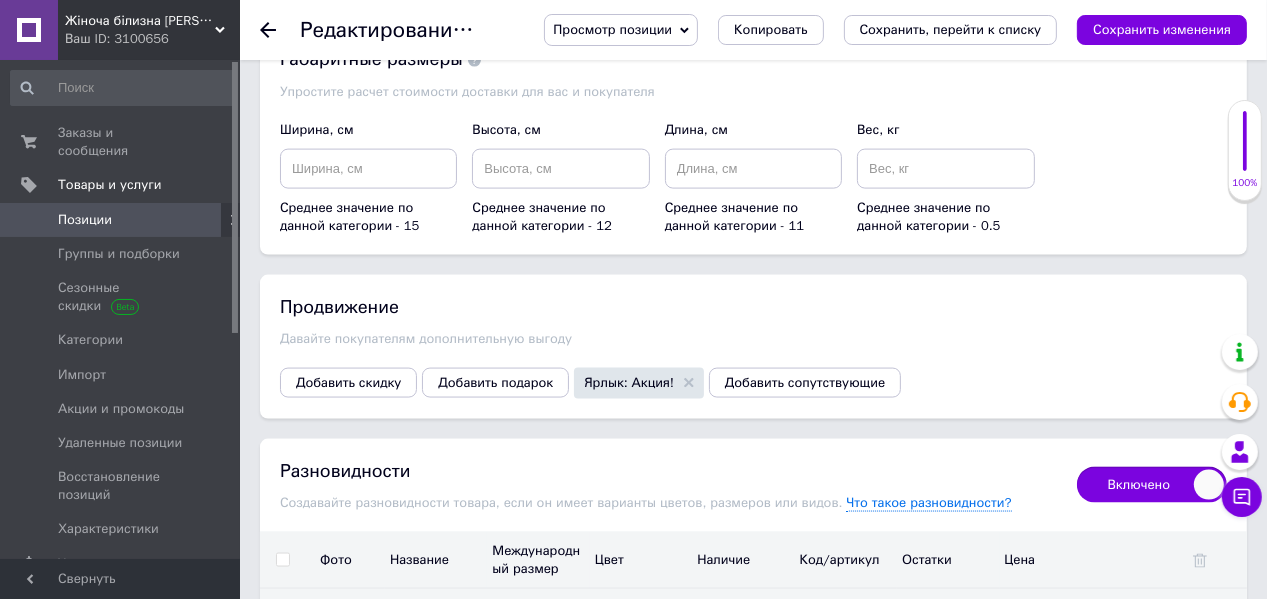 scroll, scrollTop: 2480, scrollLeft: 0, axis: vertical 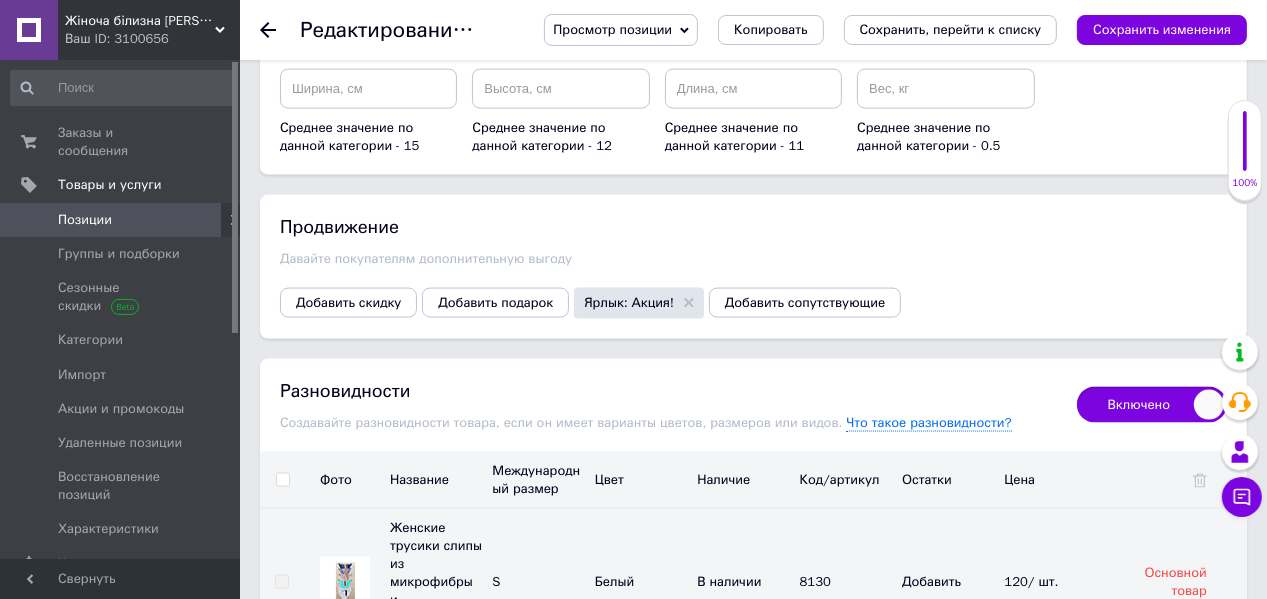 type on "2" 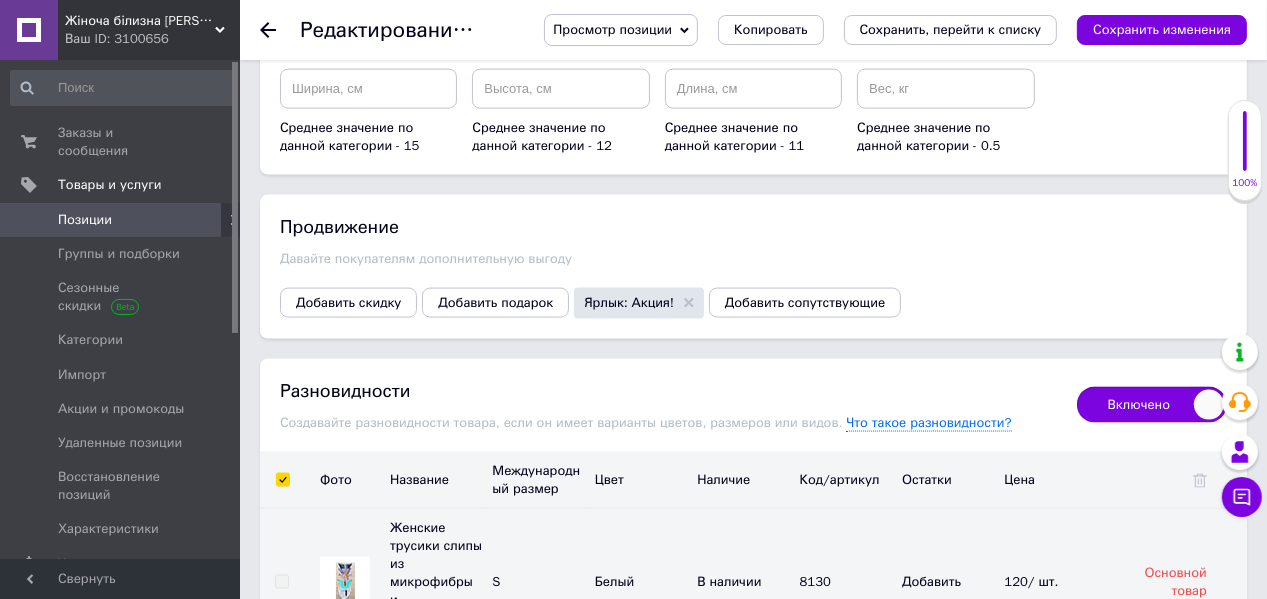 checkbox on "true" 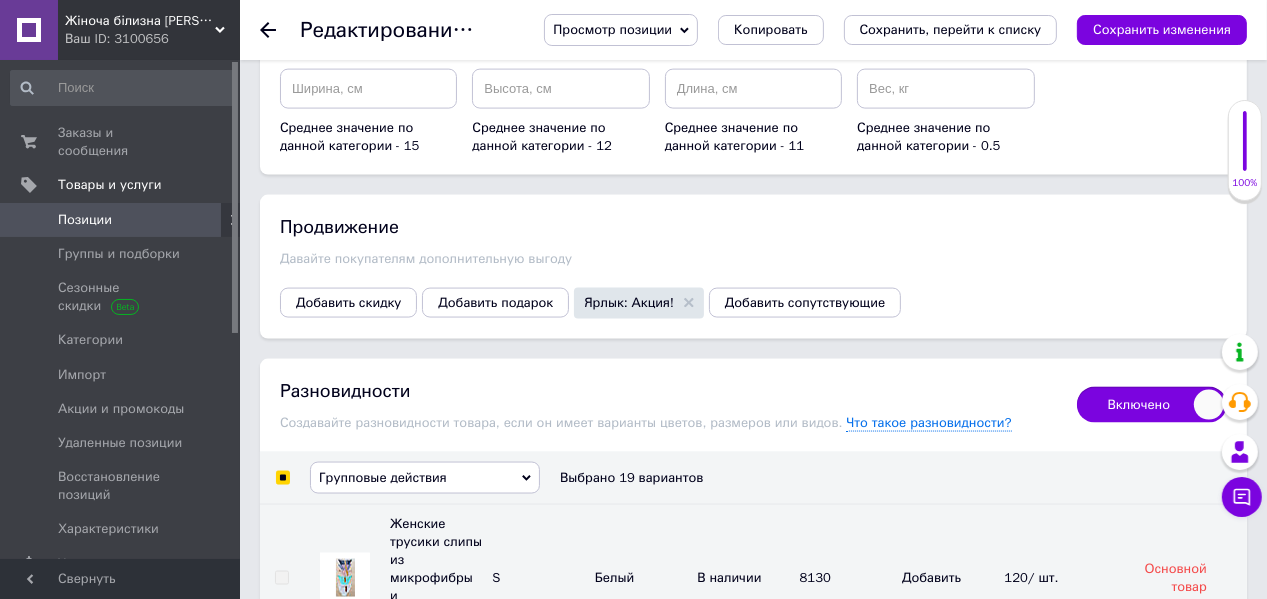 click on "Групповые действия" at bounding box center [425, 478] 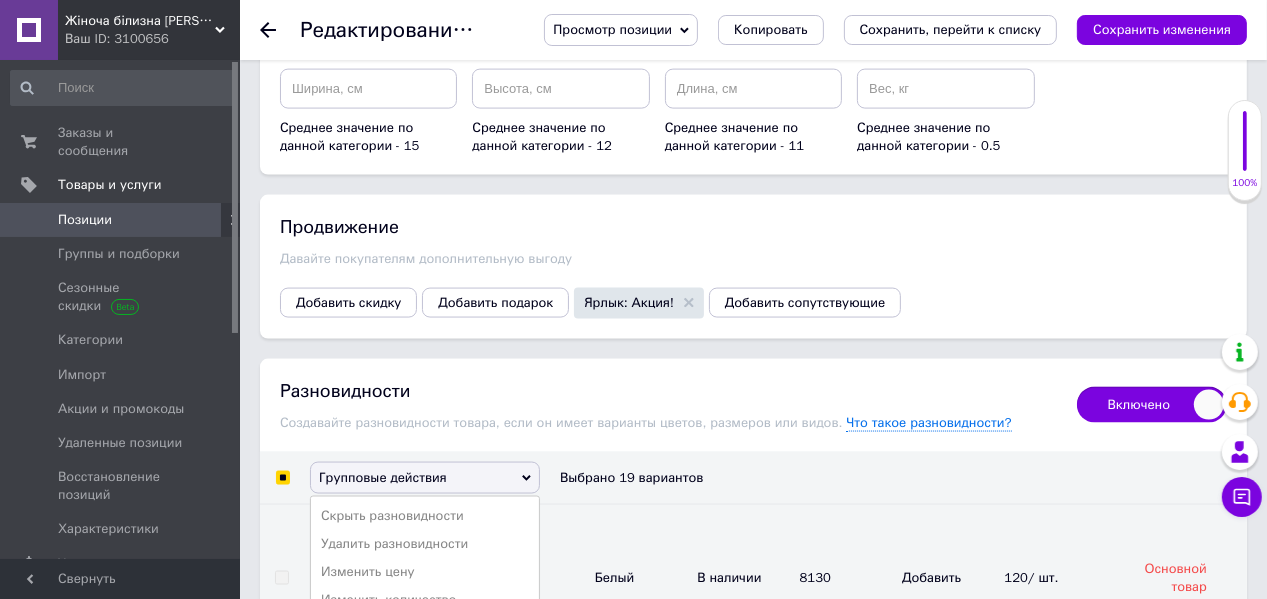 scroll, scrollTop: 2640, scrollLeft: 0, axis: vertical 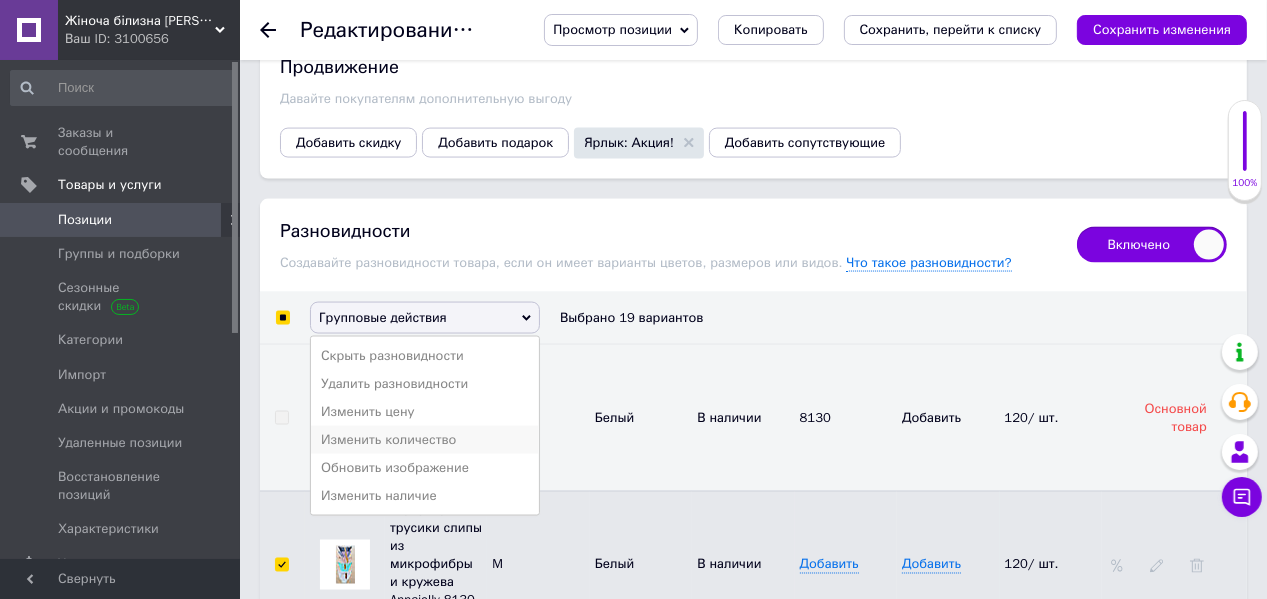click on "Изменить количество" at bounding box center (425, 440) 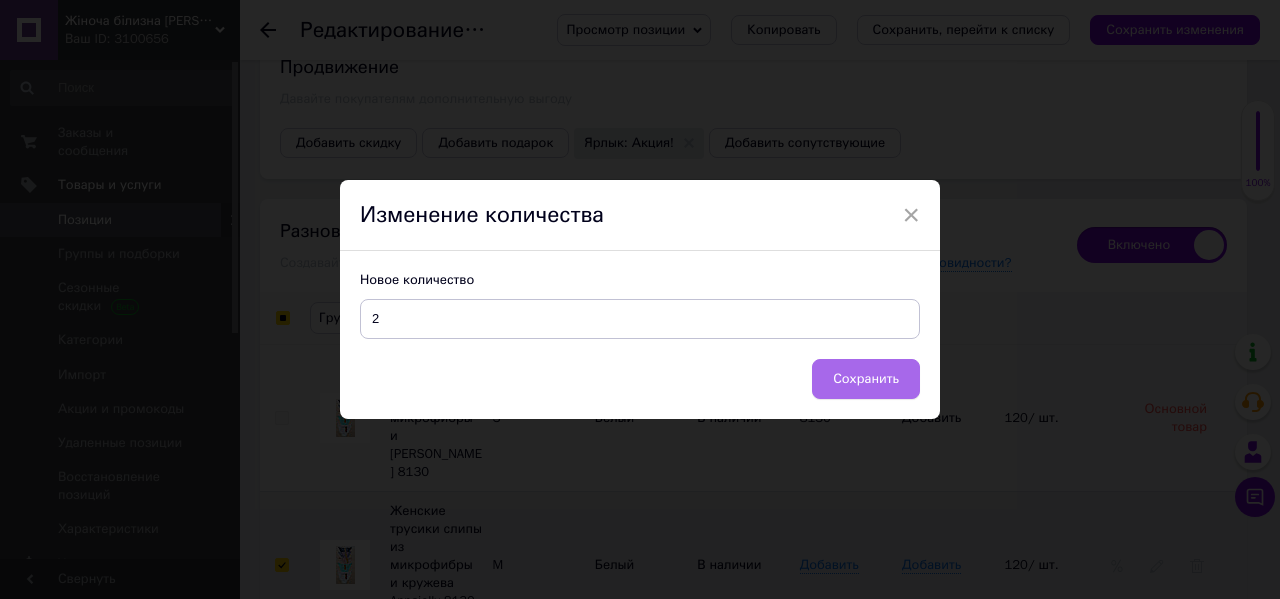 type on "2" 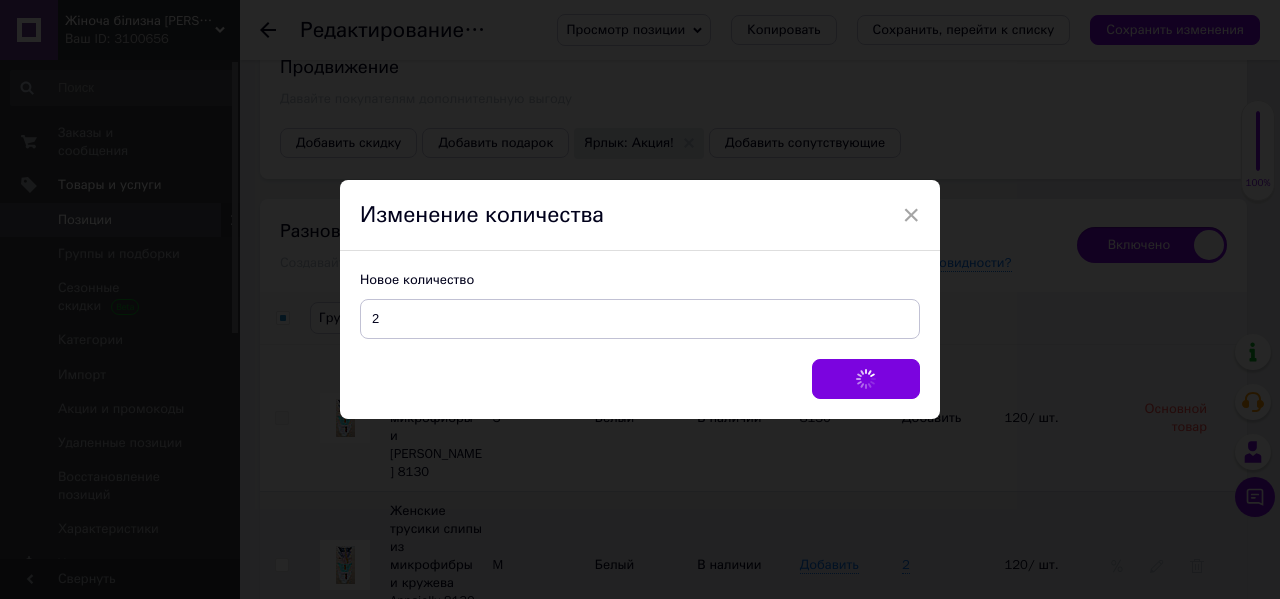 checkbox on "false" 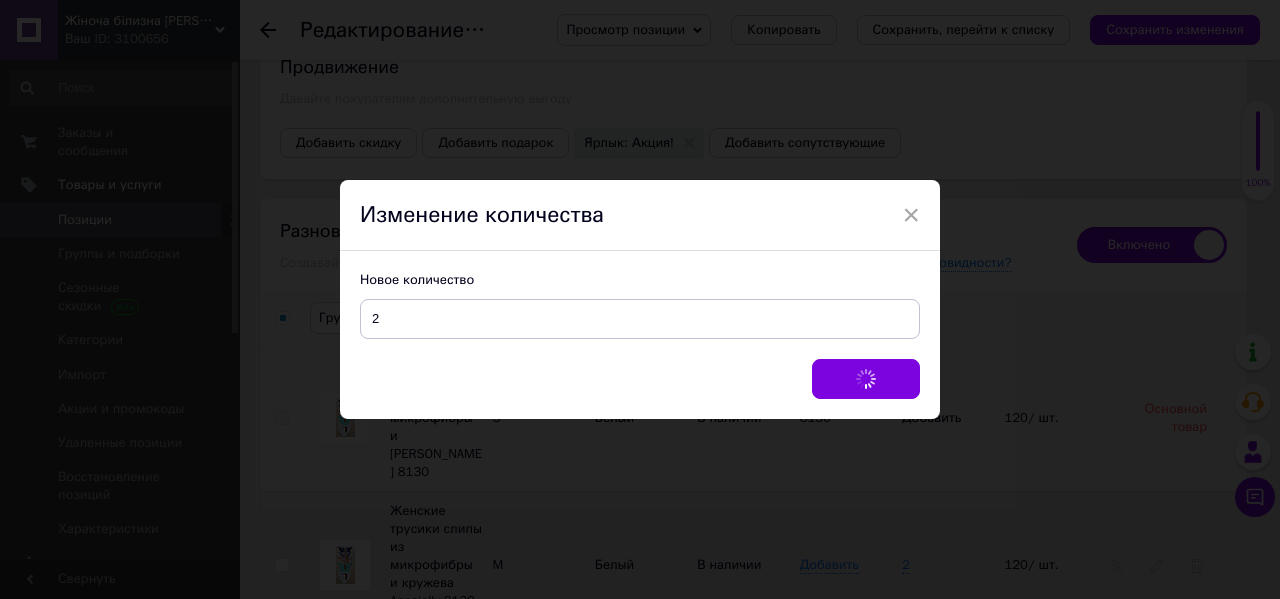 checkbox on "false" 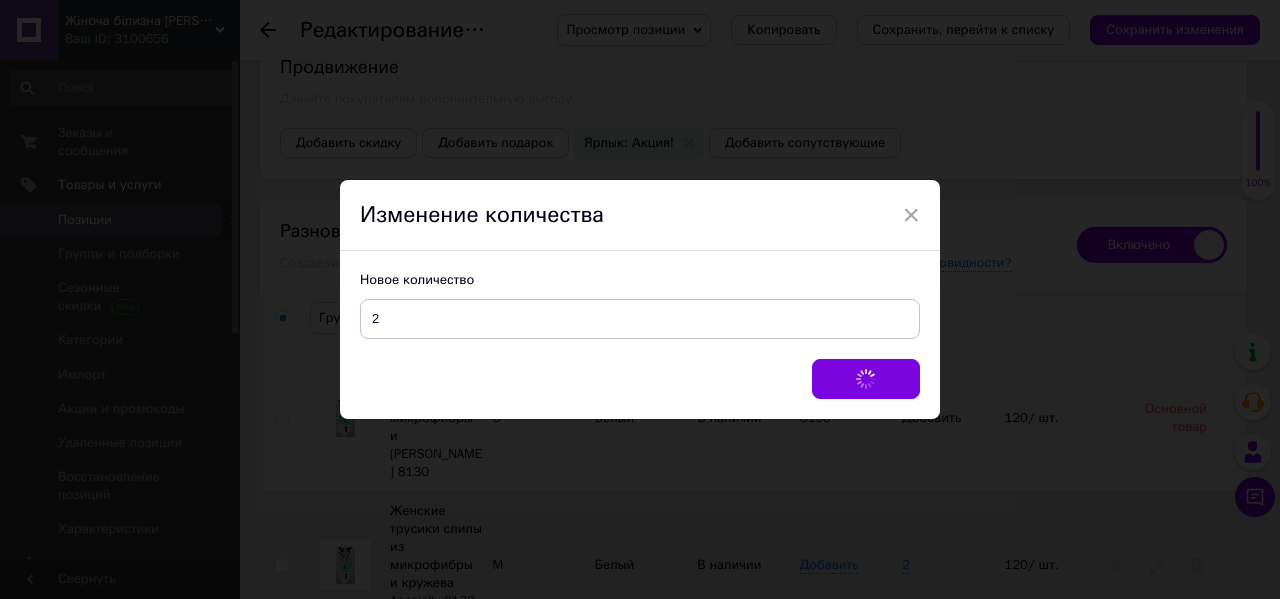 checkbox on "false" 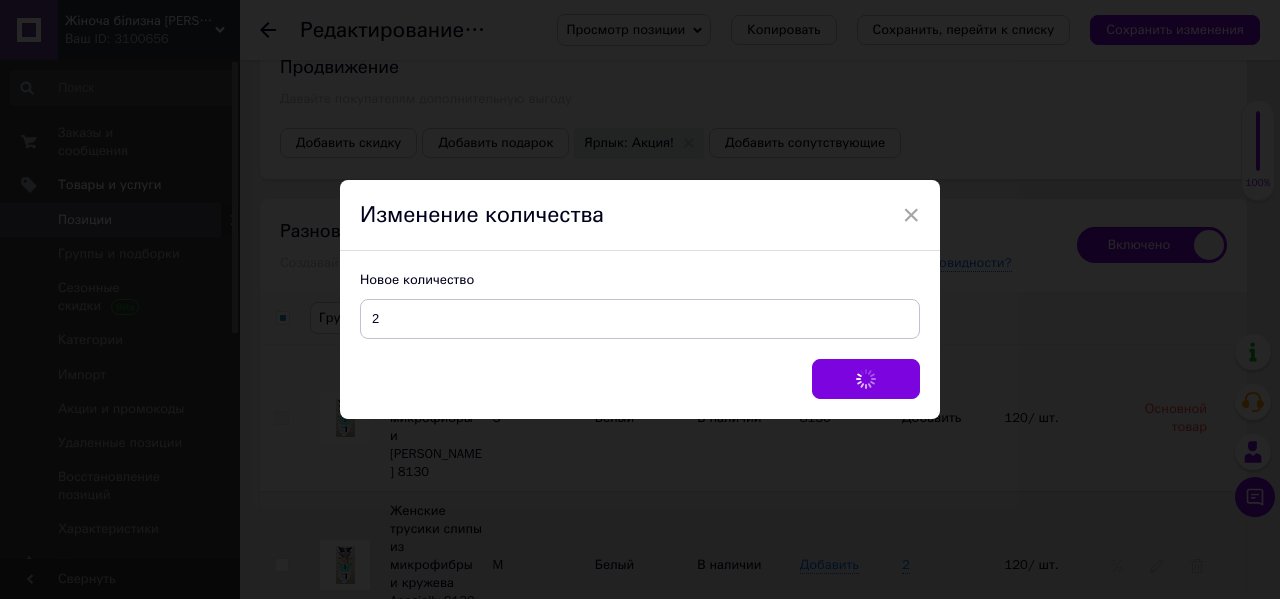 checkbox on "false" 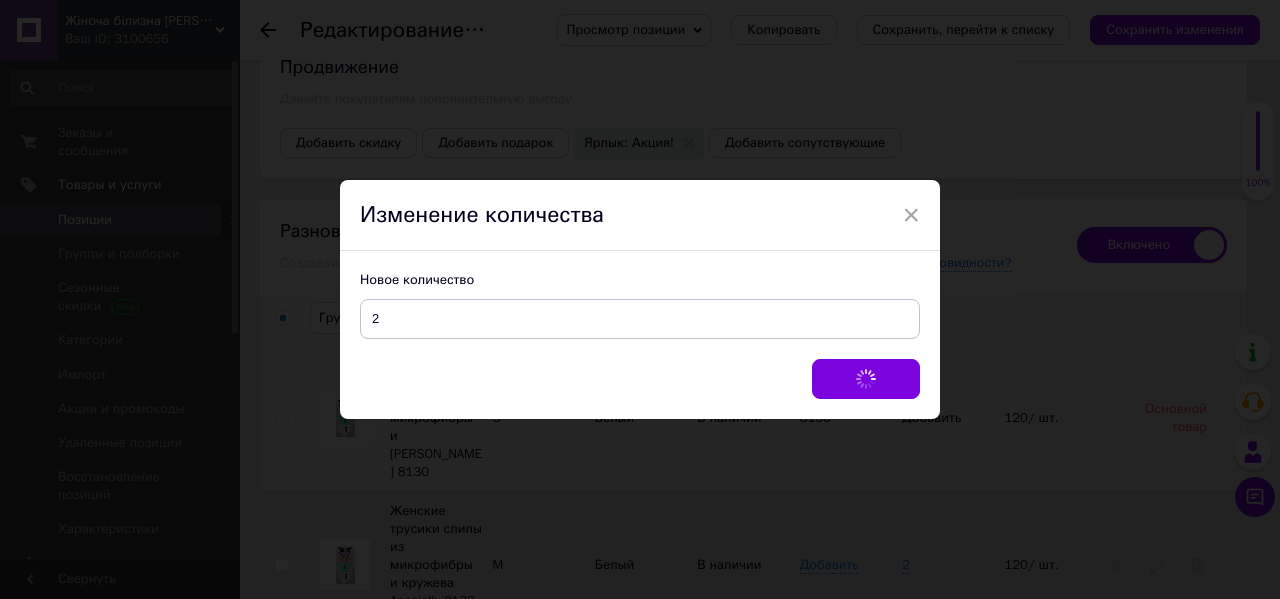 checkbox on "false" 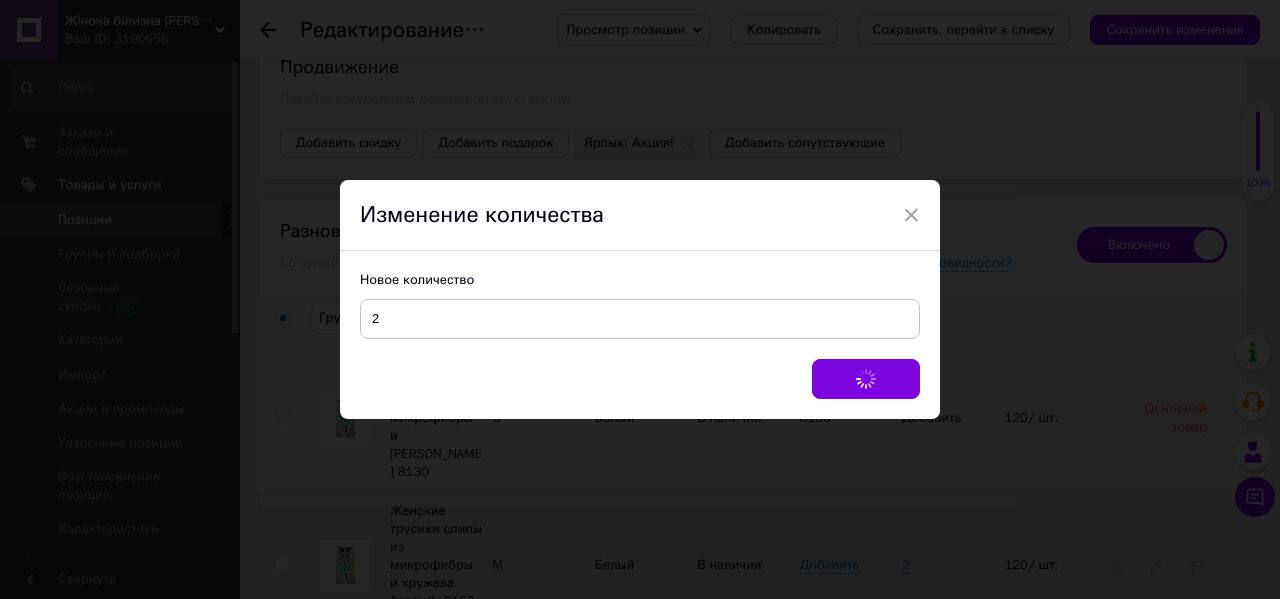 checkbox on "false" 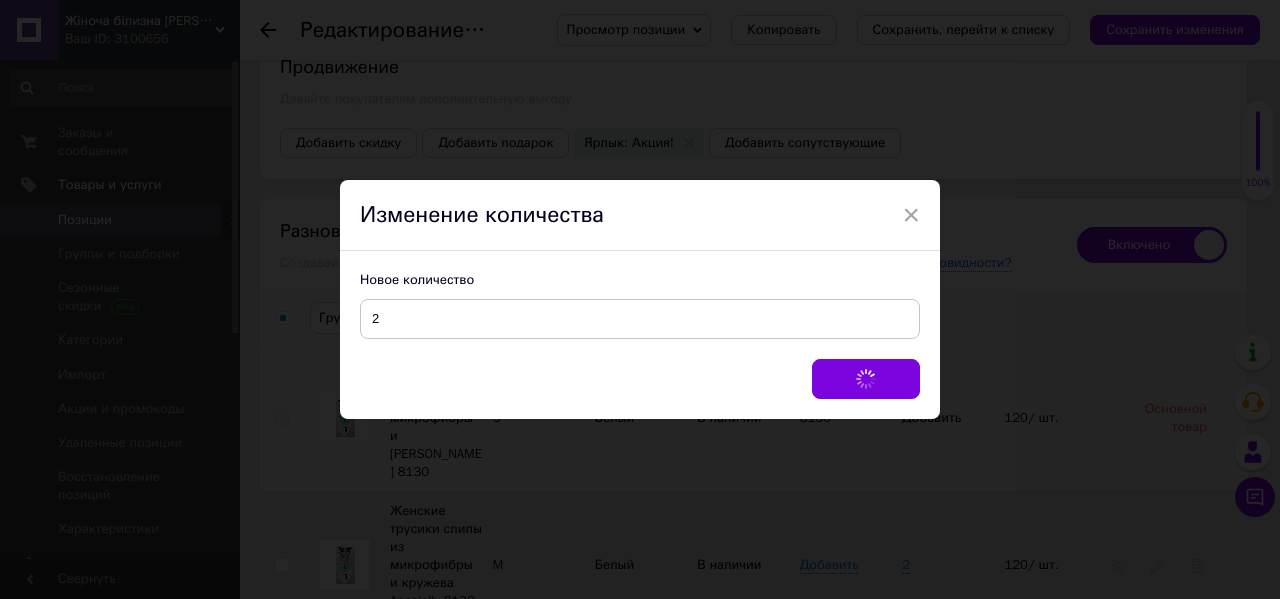 checkbox on "false" 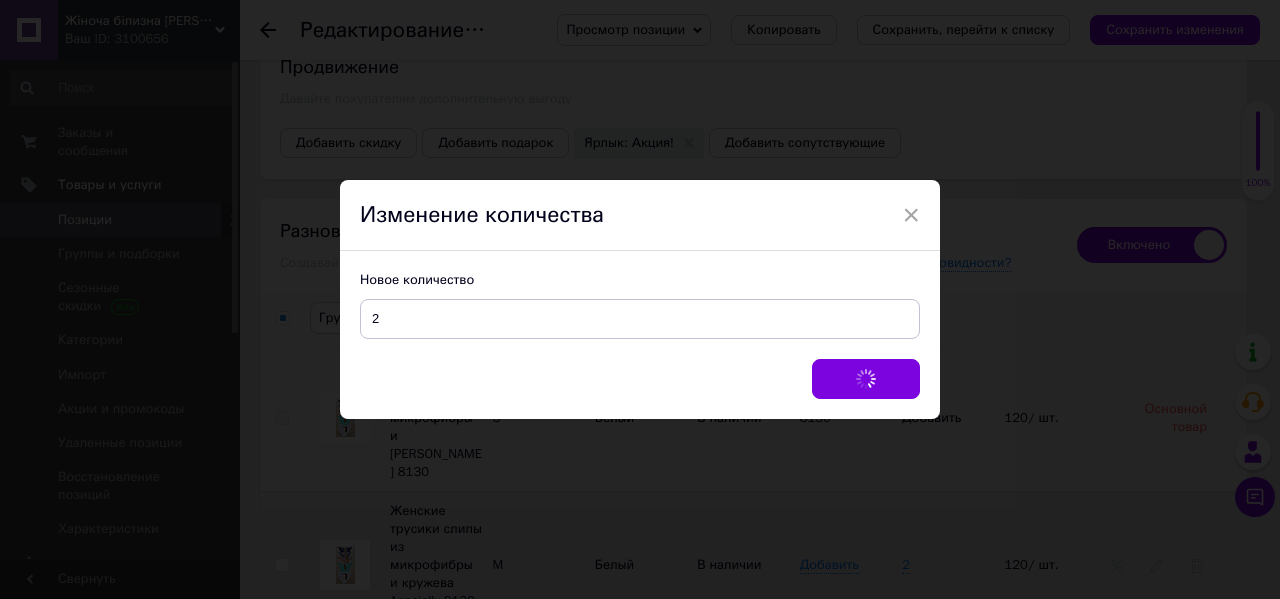checkbox on "false" 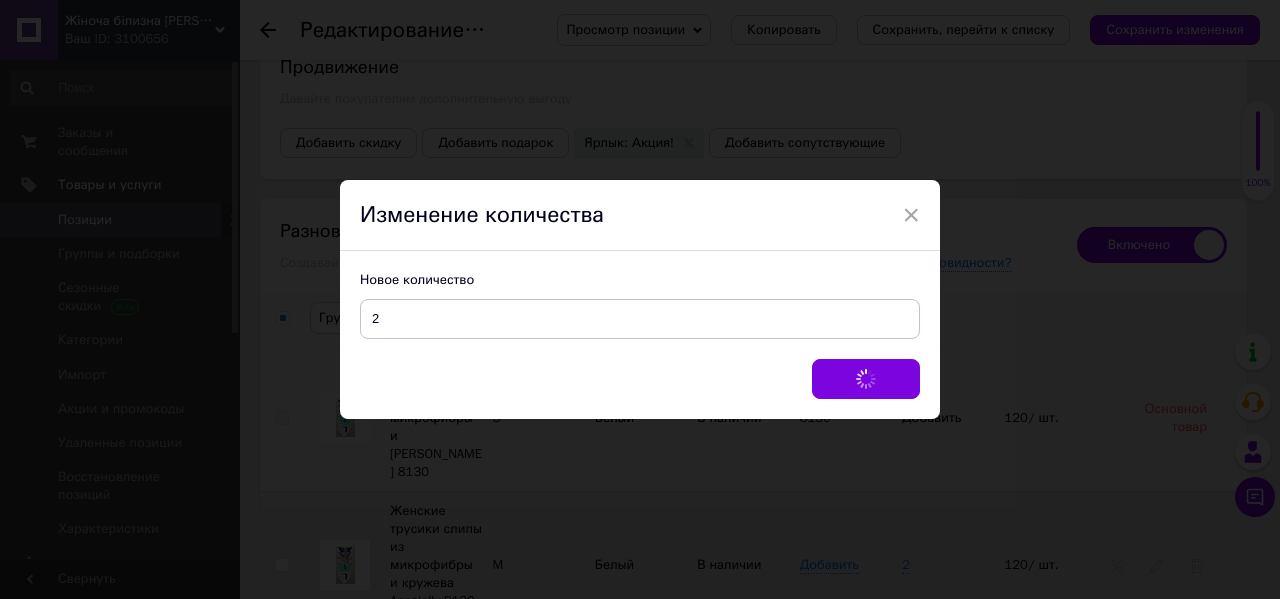 checkbox on "false" 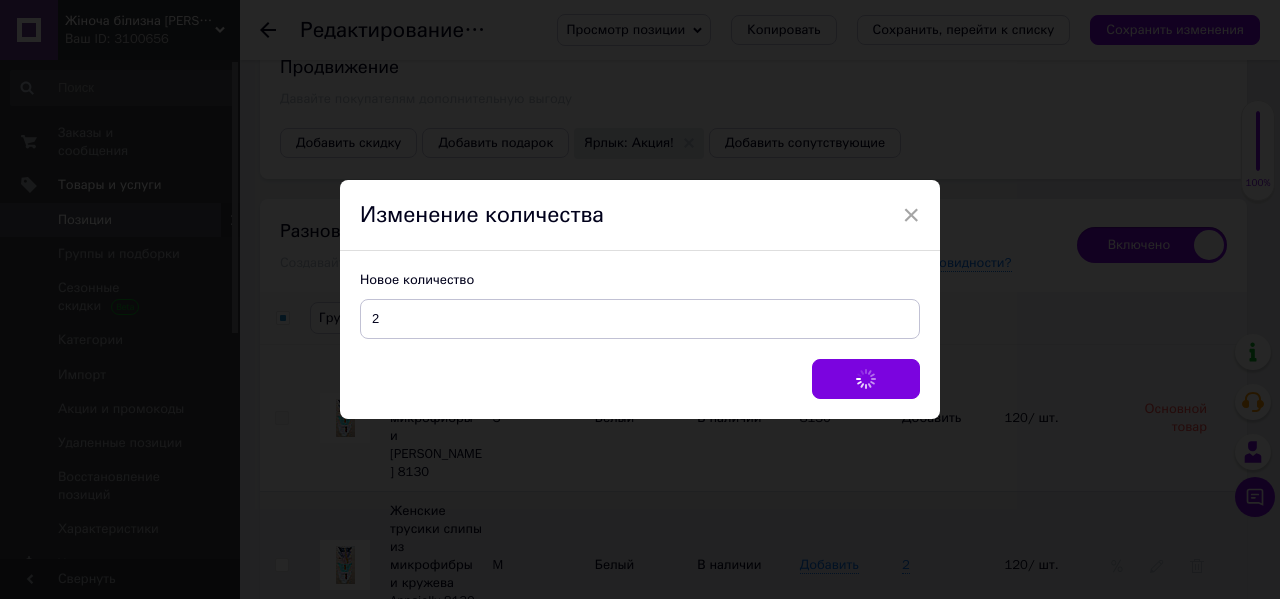 checkbox on "false" 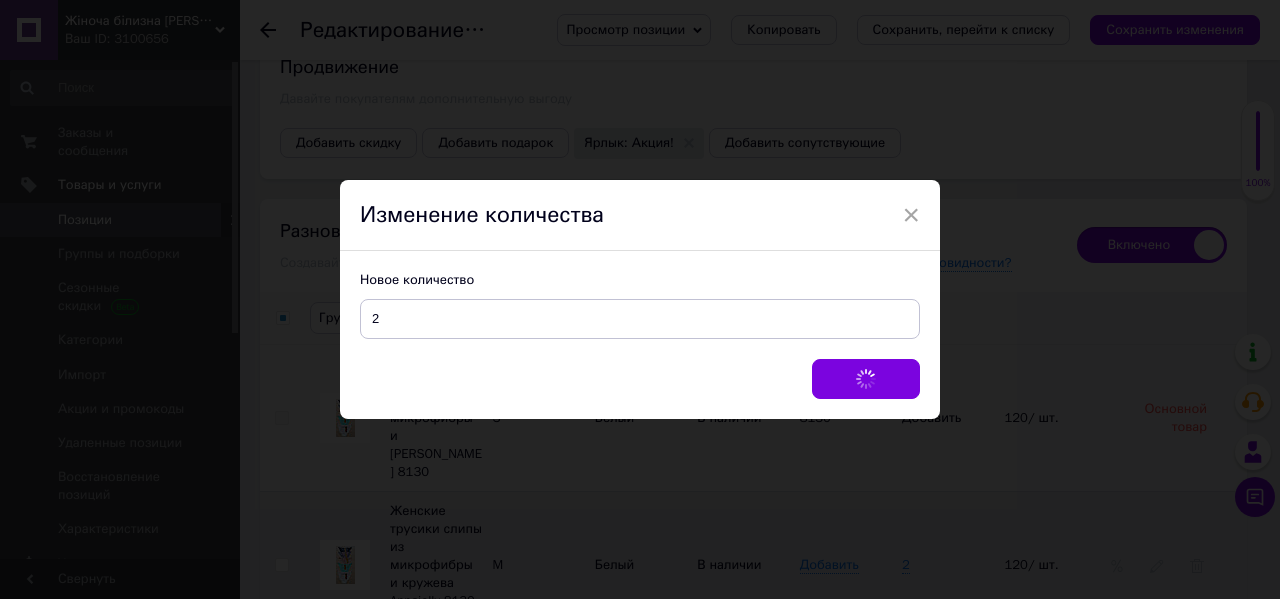 checkbox on "false" 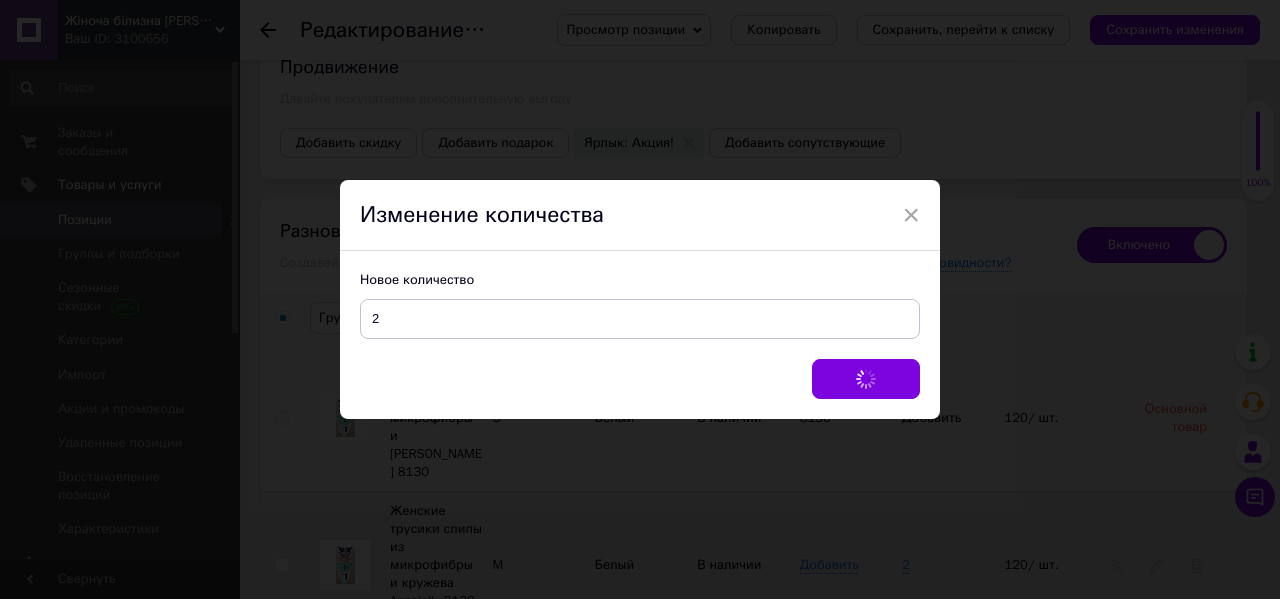 checkbox on "false" 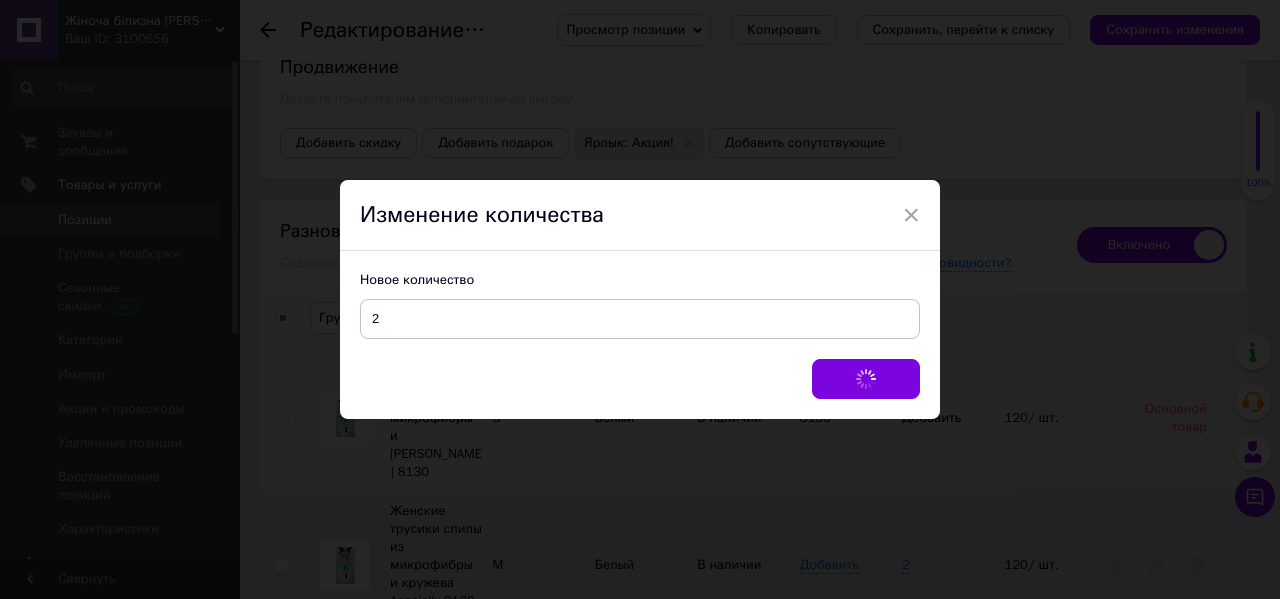 checkbox on "false" 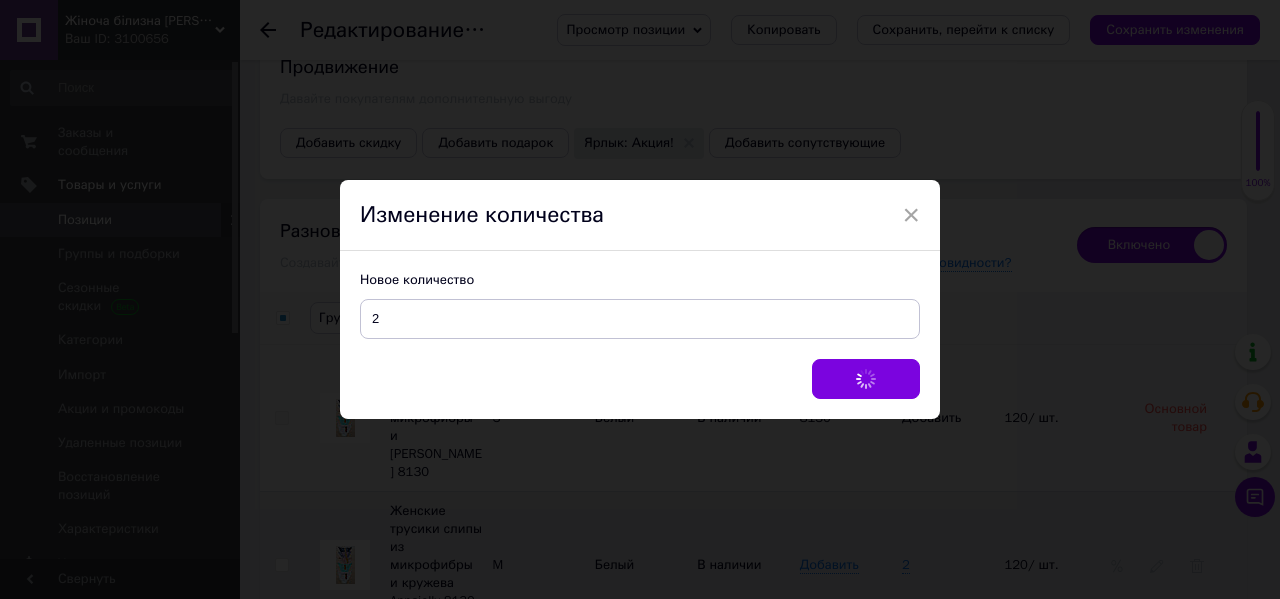checkbox on "false" 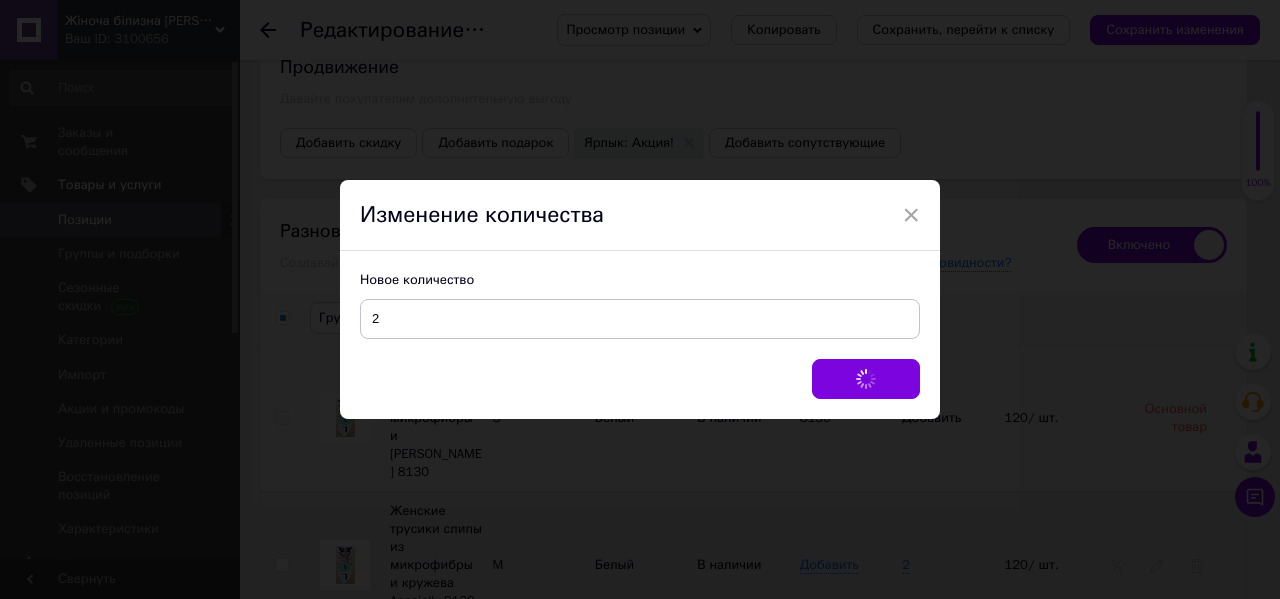checkbox on "false" 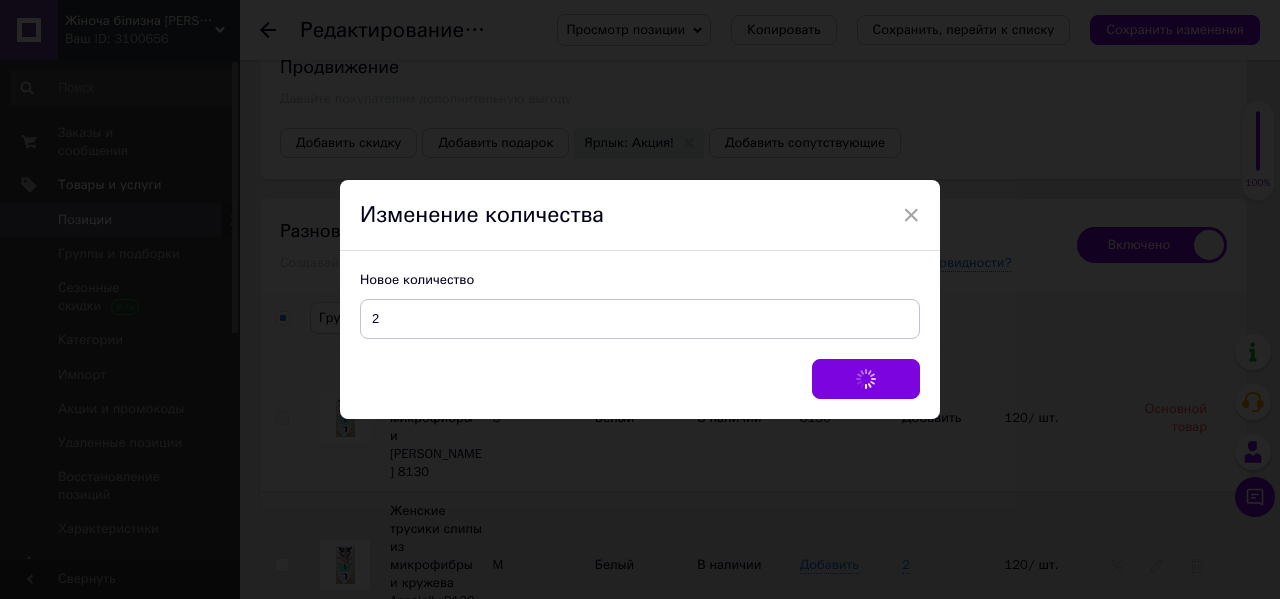 checkbox on "false" 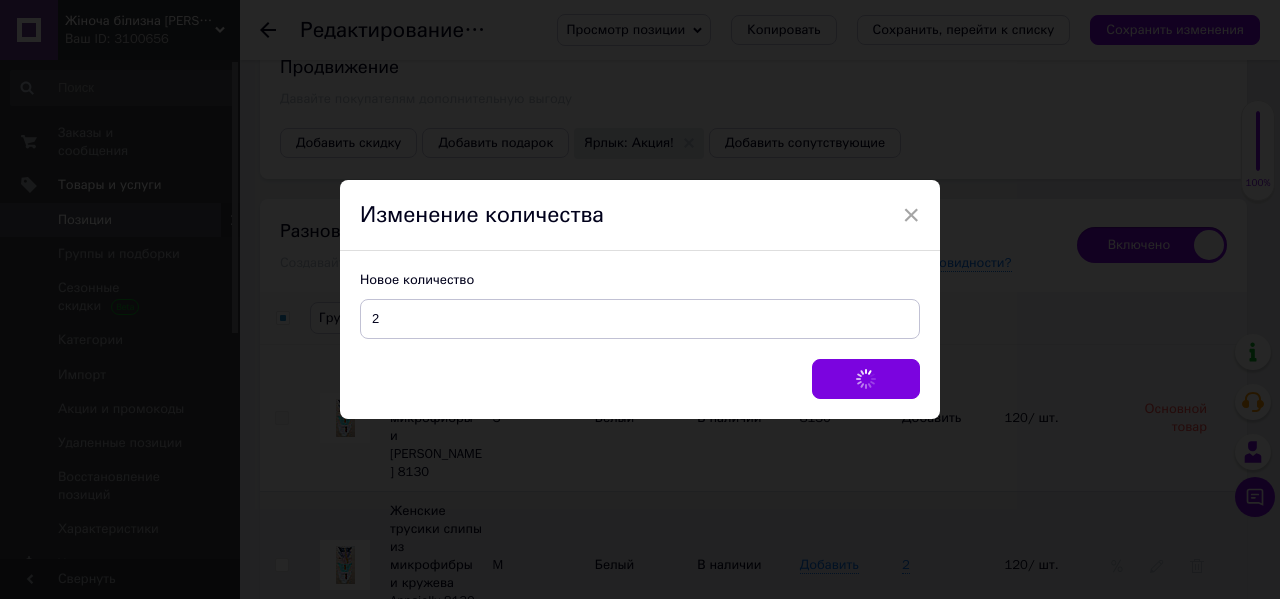 checkbox on "false" 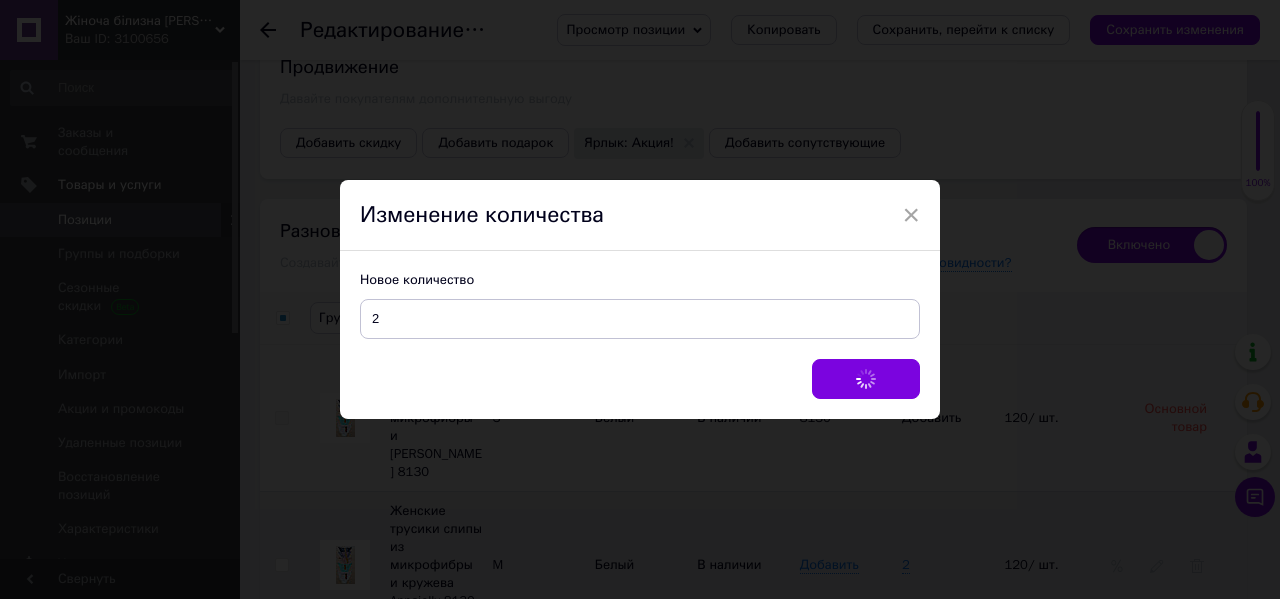 checkbox on "false" 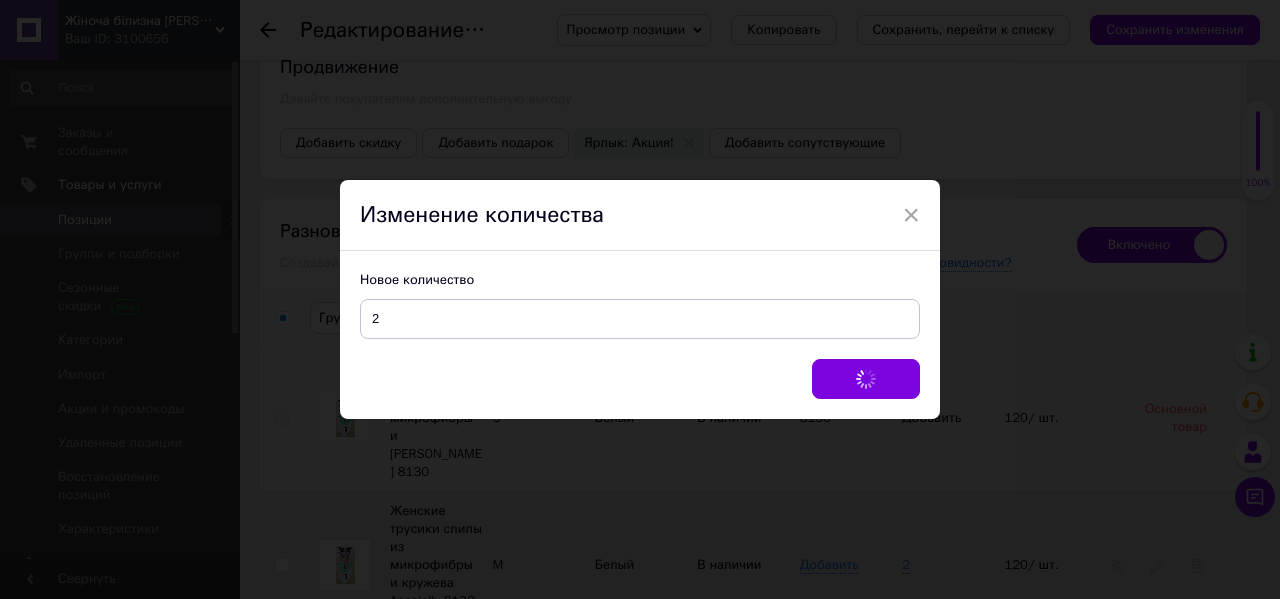 checkbox on "false" 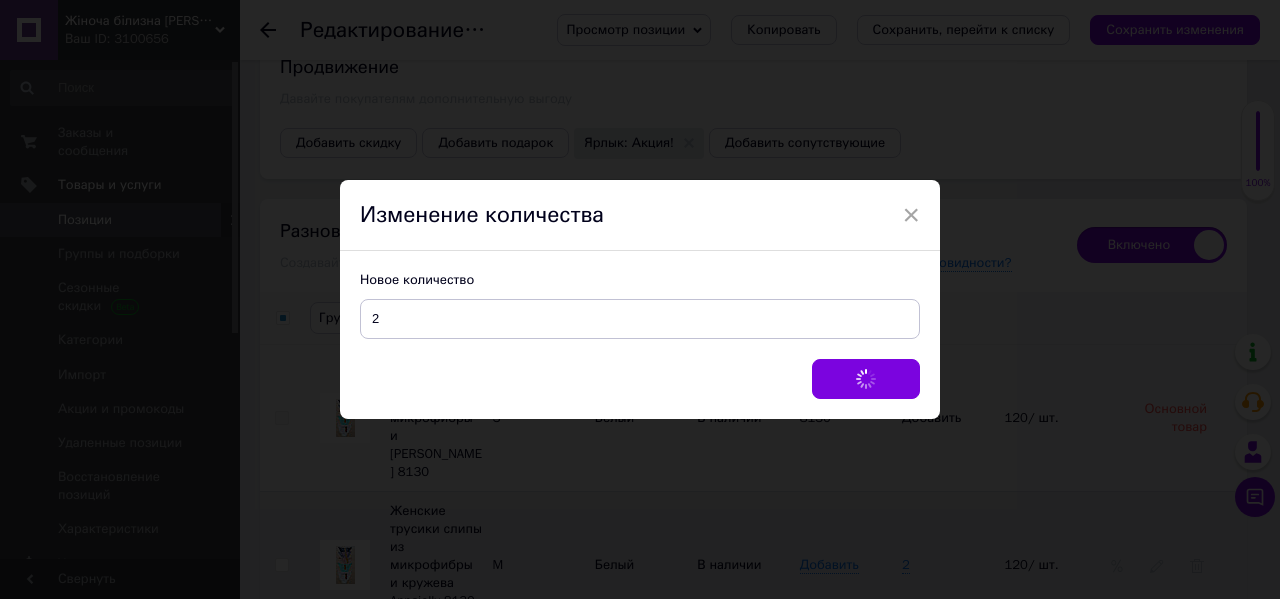 checkbox on "false" 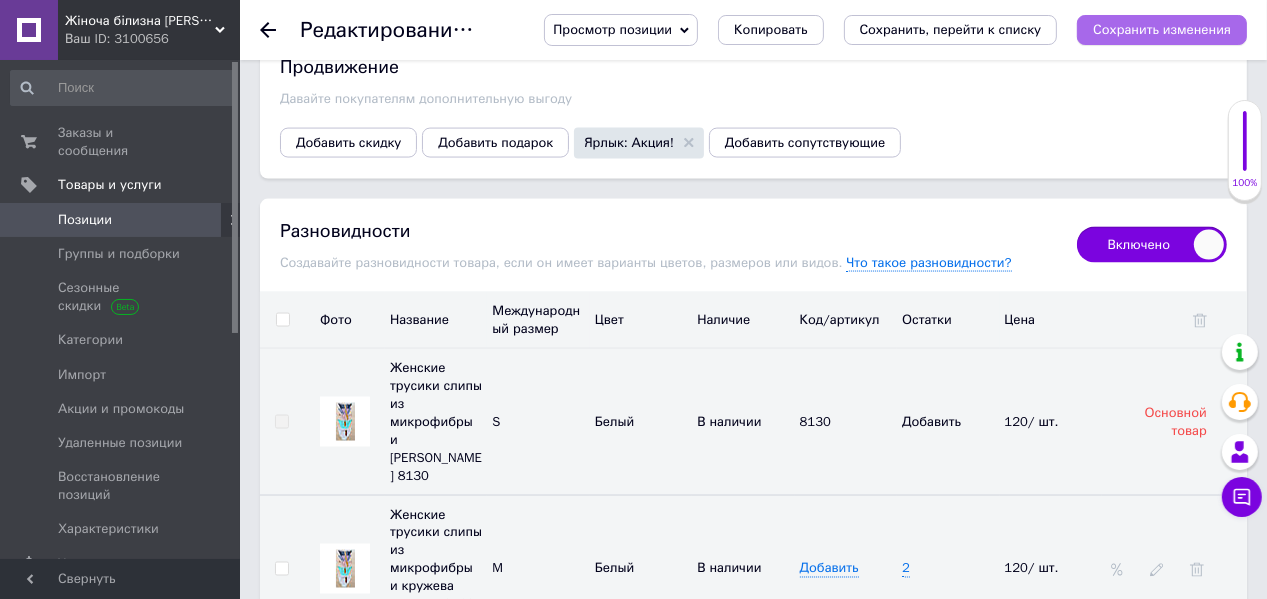 click on "Сохранить изменения" at bounding box center [1162, 29] 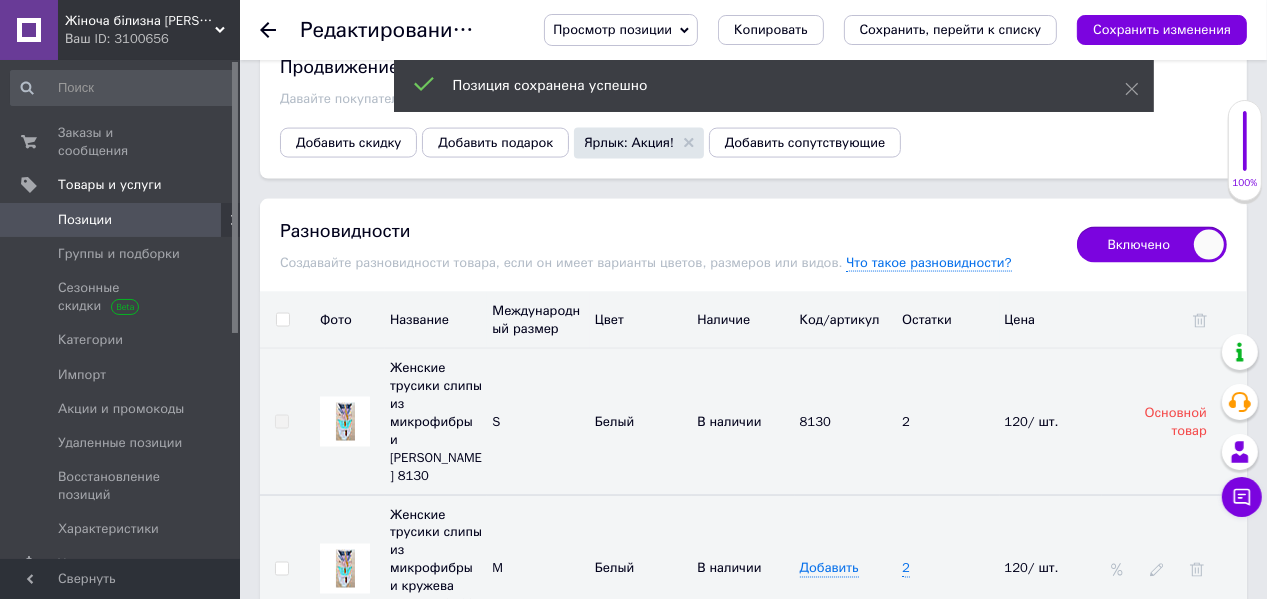 drag, startPoint x: 268, startPoint y: 33, endPoint x: 279, endPoint y: 86, distance: 54.129475 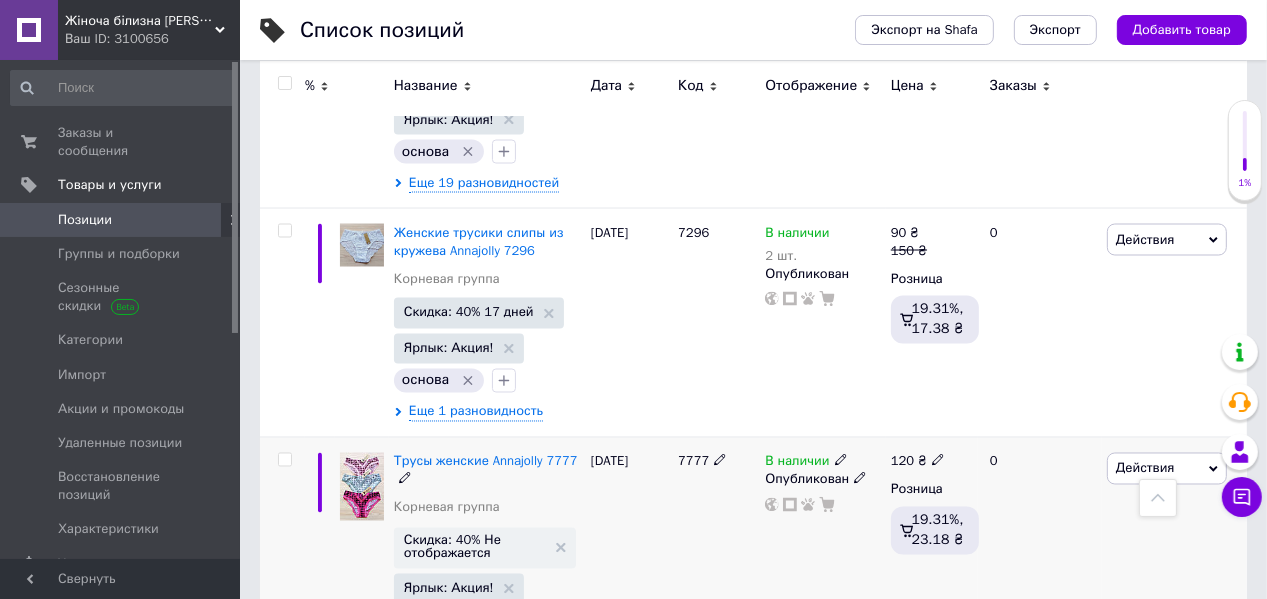 scroll, scrollTop: 2960, scrollLeft: 0, axis: vertical 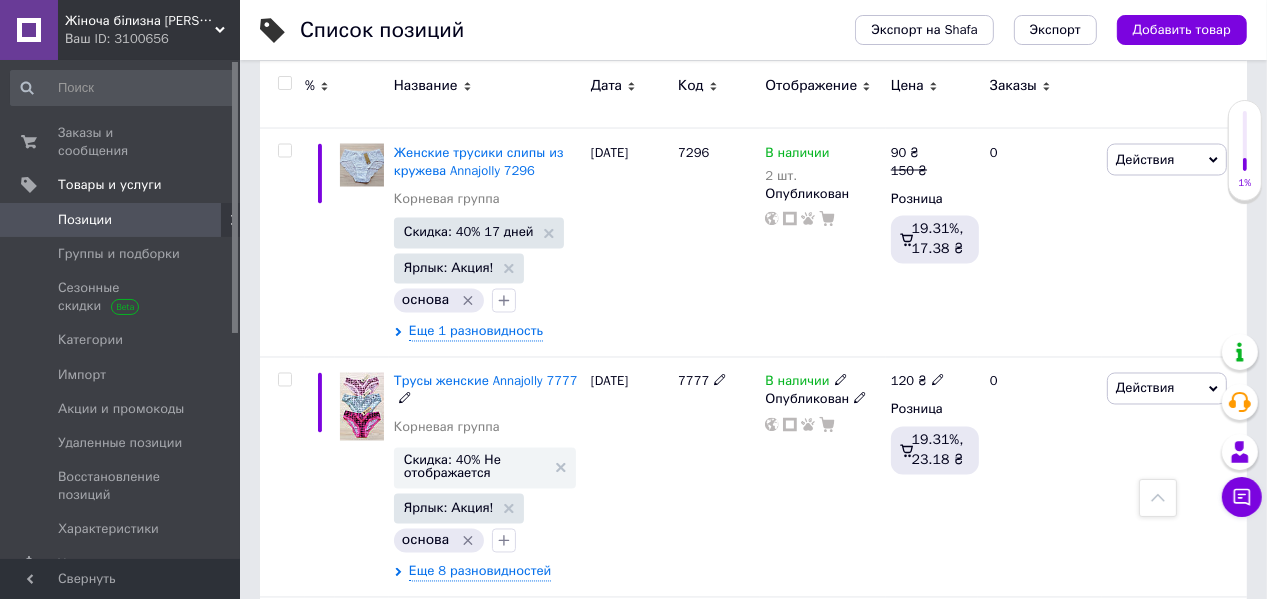 click on "Трусы женские Annajolly 7777" at bounding box center [486, 381] 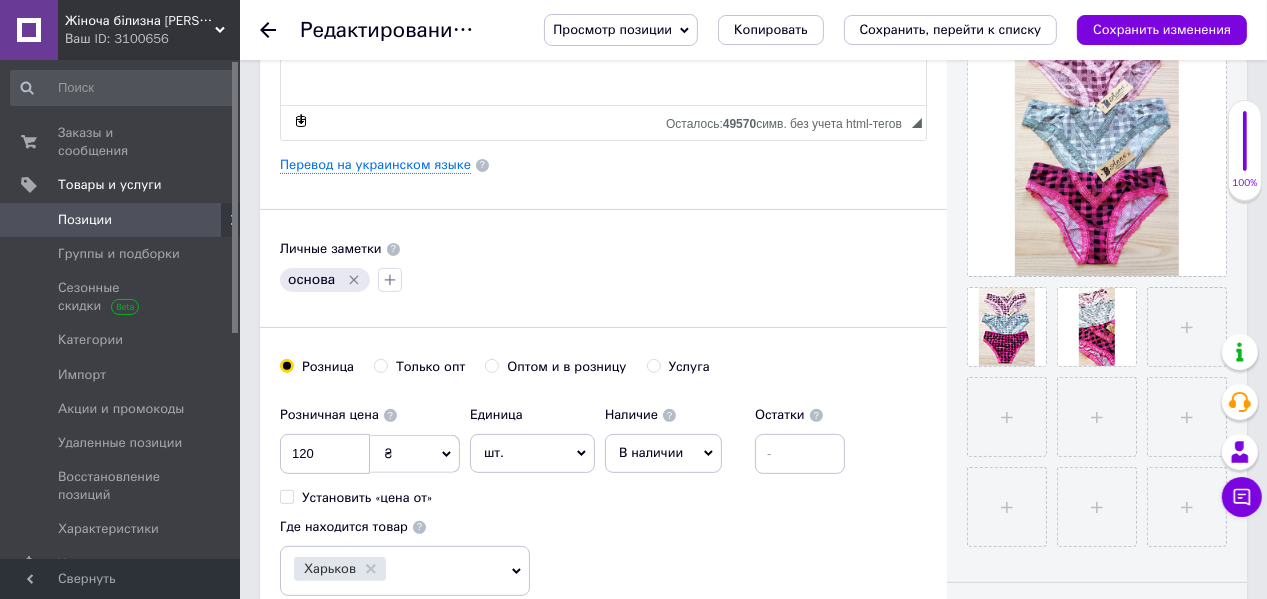scroll, scrollTop: 720, scrollLeft: 0, axis: vertical 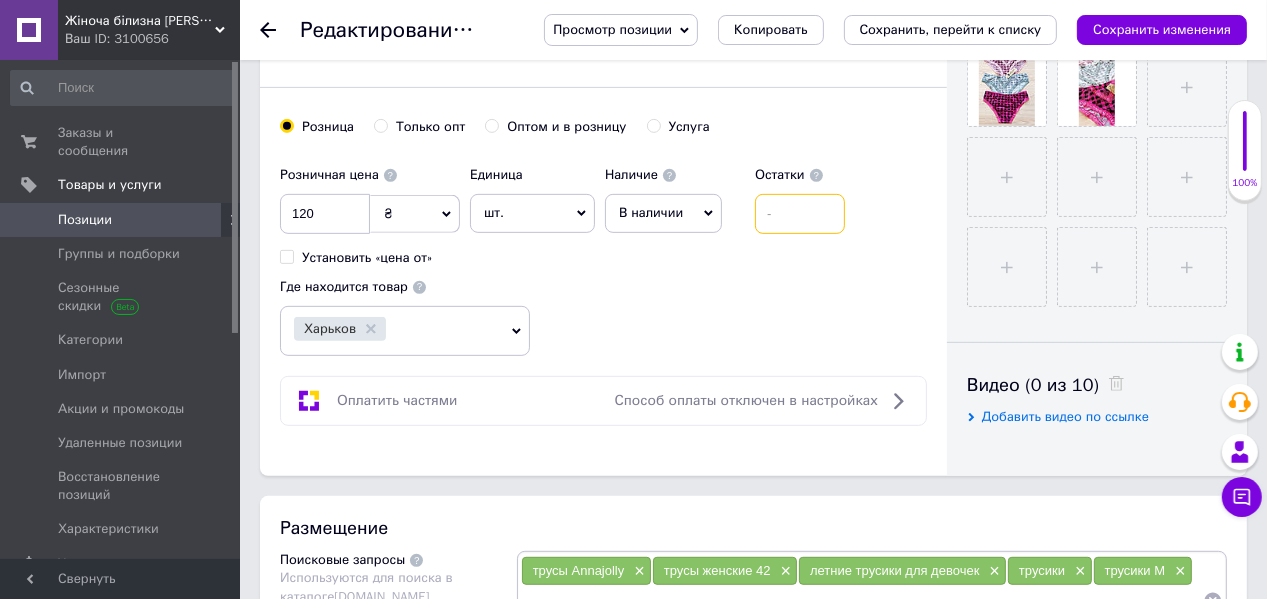 click at bounding box center (800, 214) 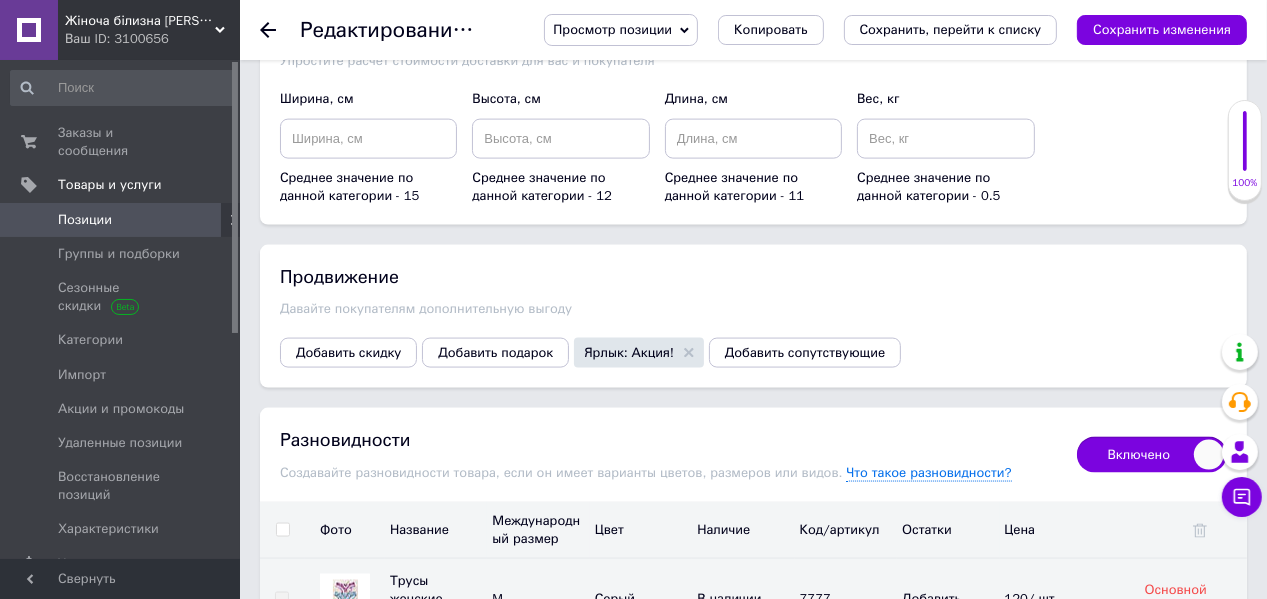 scroll, scrollTop: 2560, scrollLeft: 0, axis: vertical 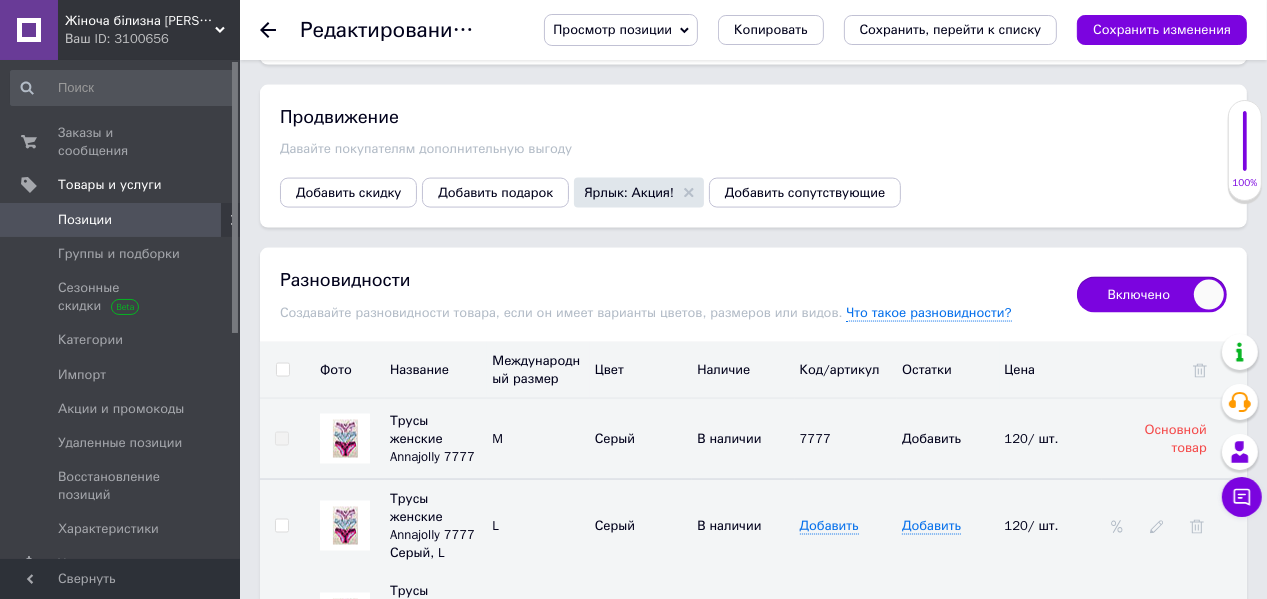 type on "2" 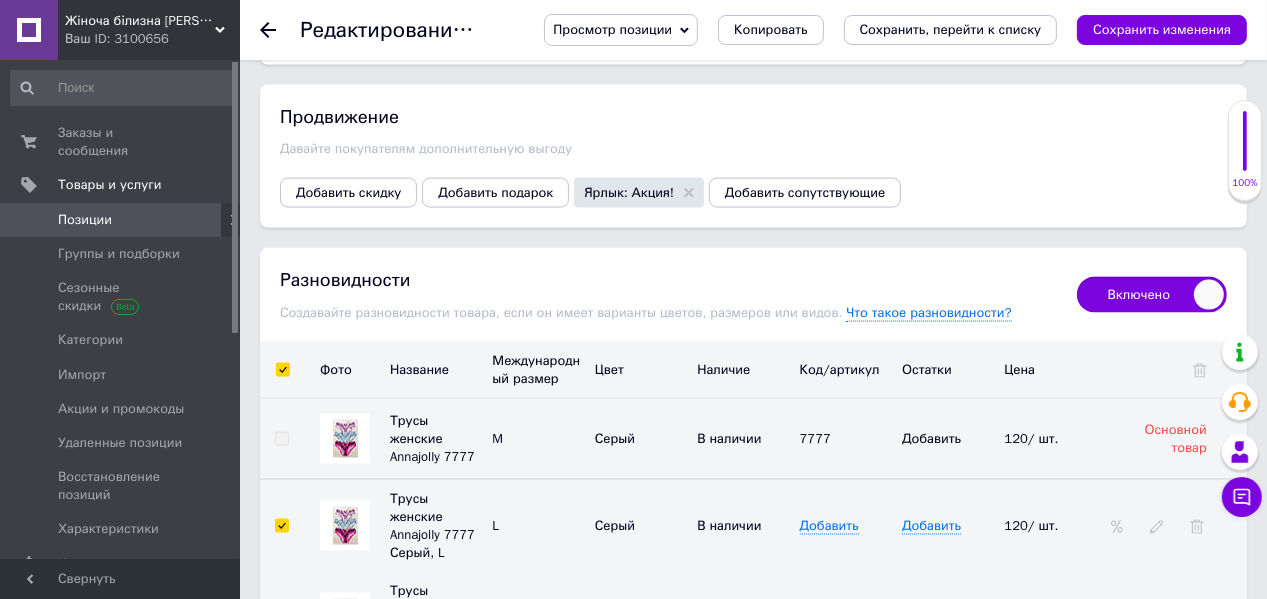 checkbox on "true" 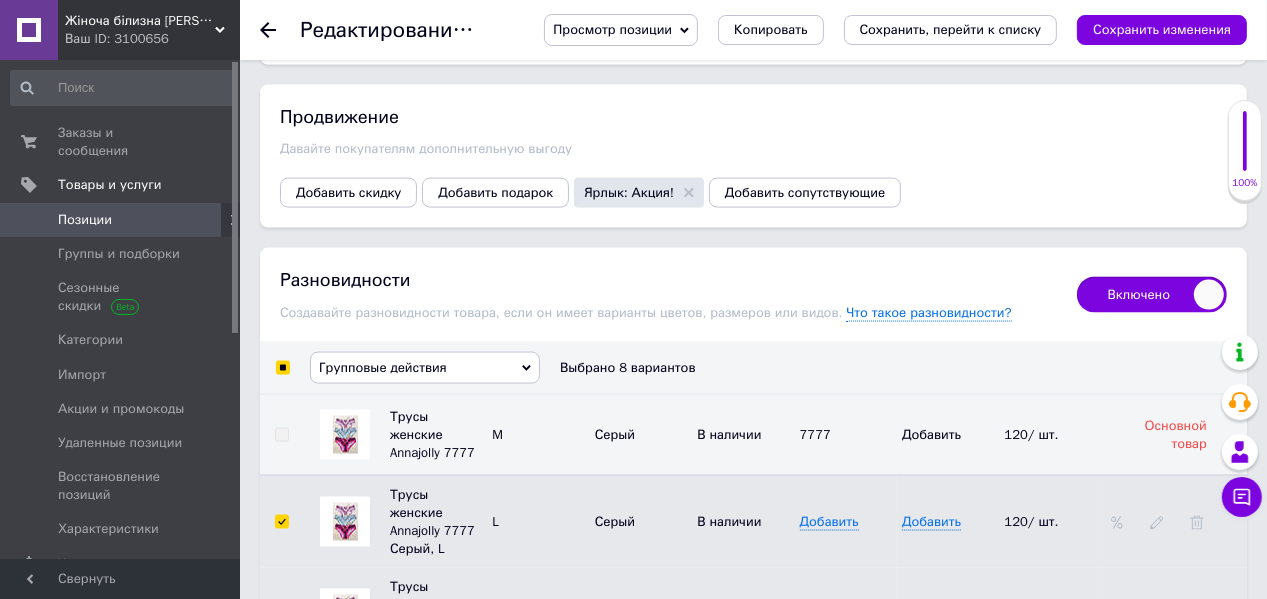 click 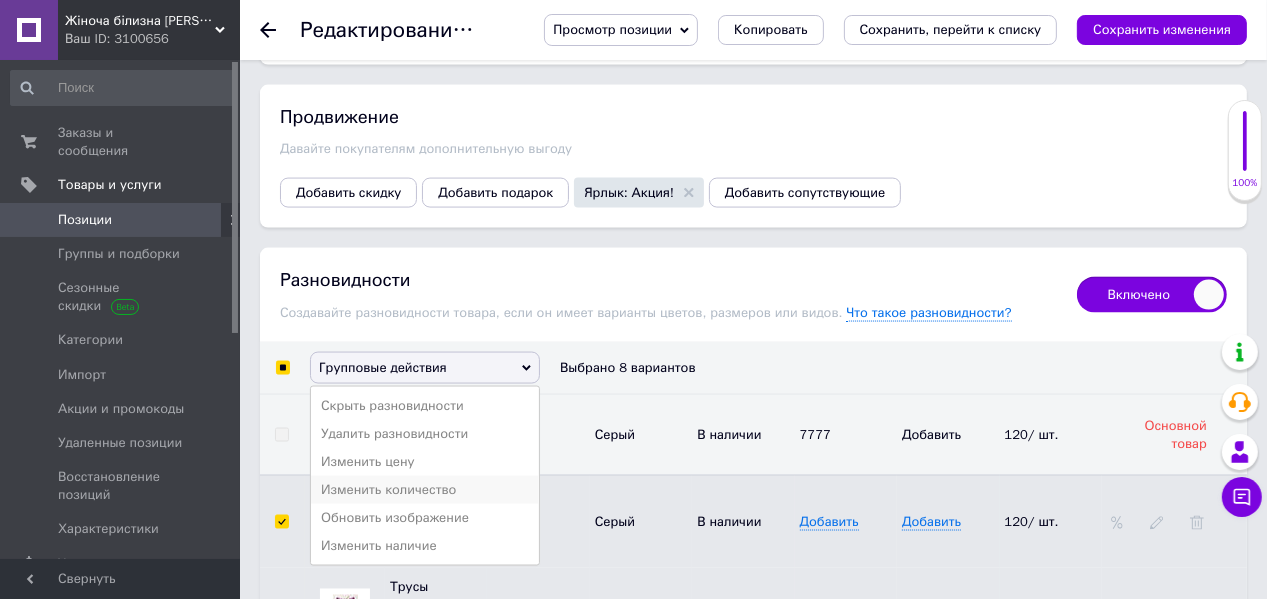 click on "Изменить количество" at bounding box center (425, 490) 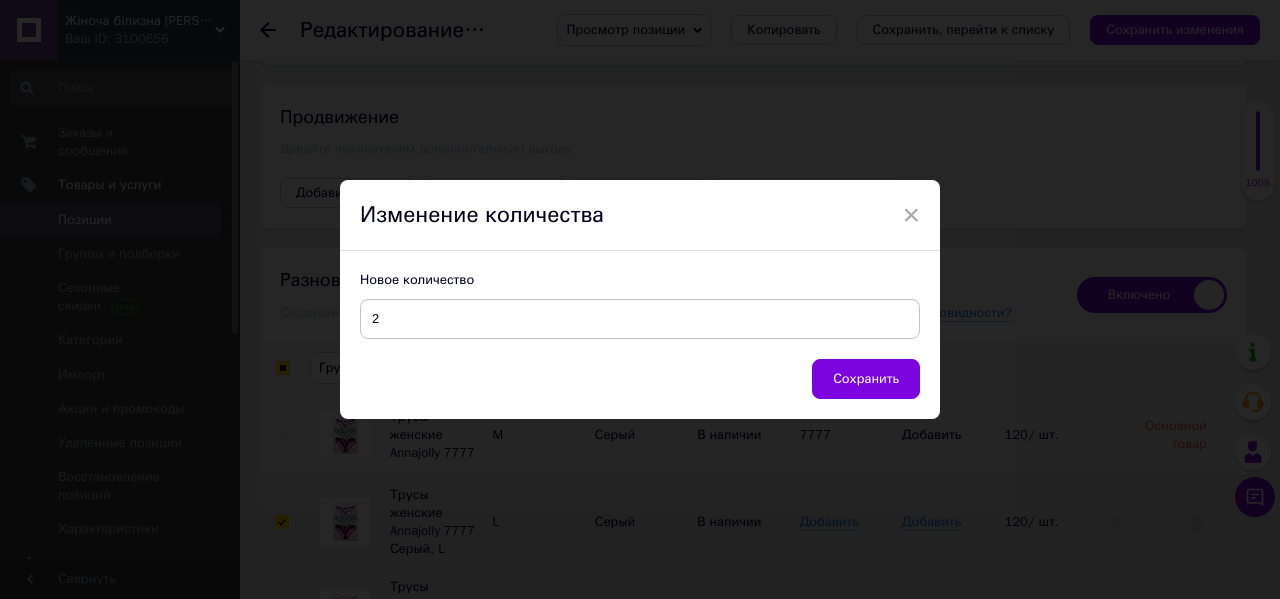 type on "2" 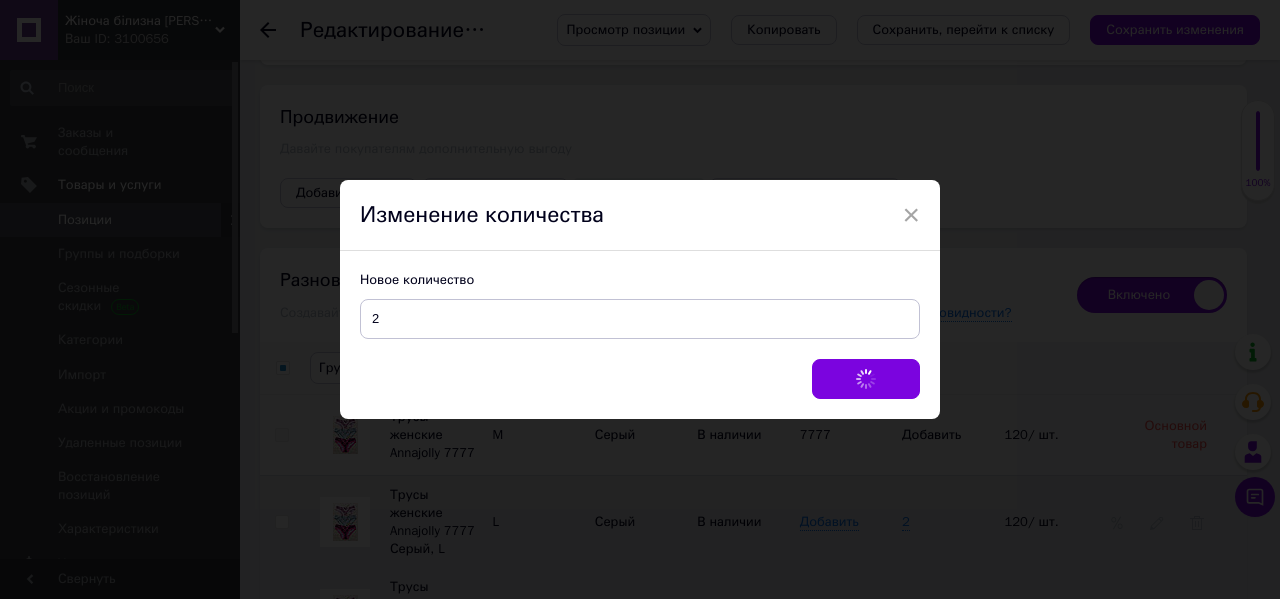 checkbox on "false" 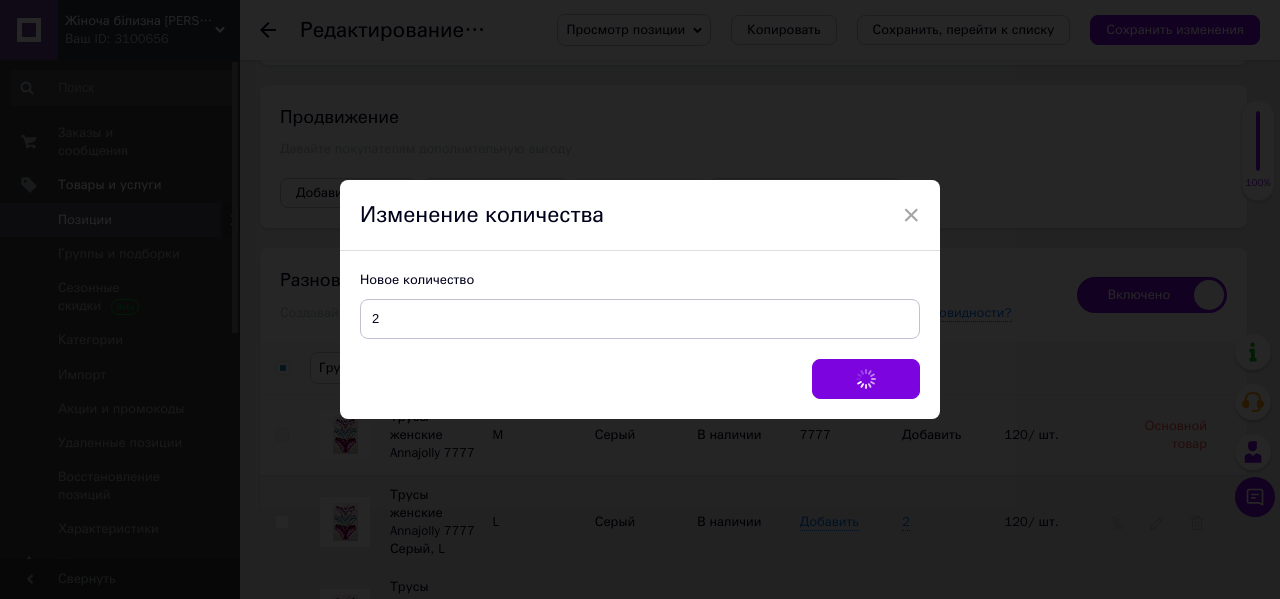 checkbox on "false" 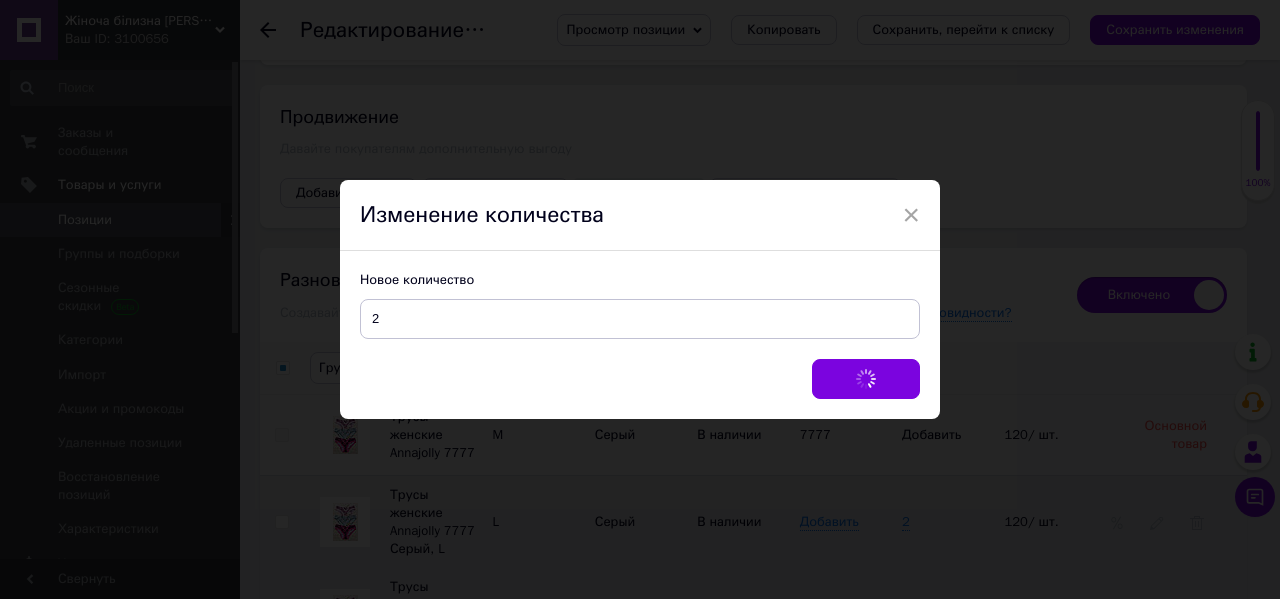 checkbox on "false" 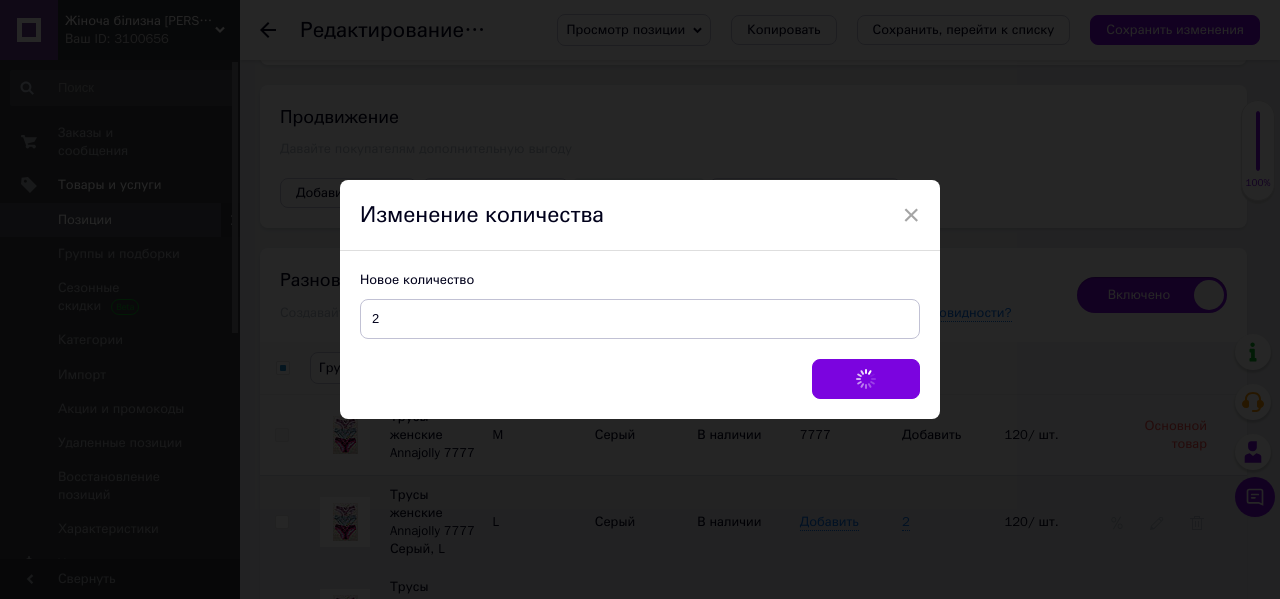 checkbox on "false" 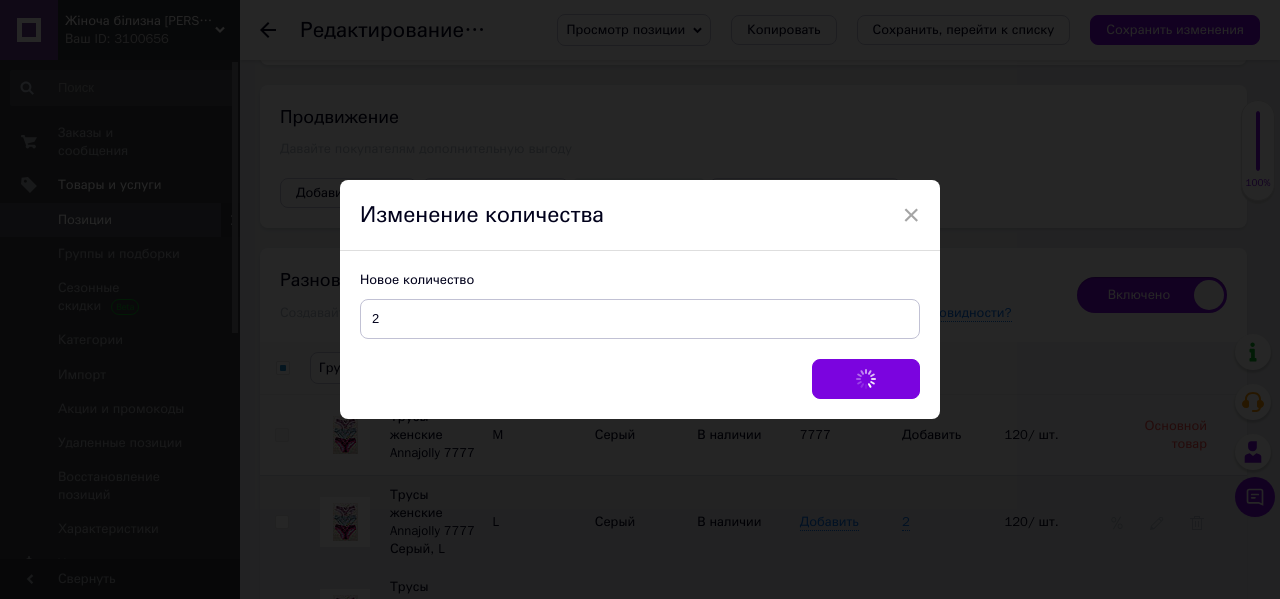 checkbox on "false" 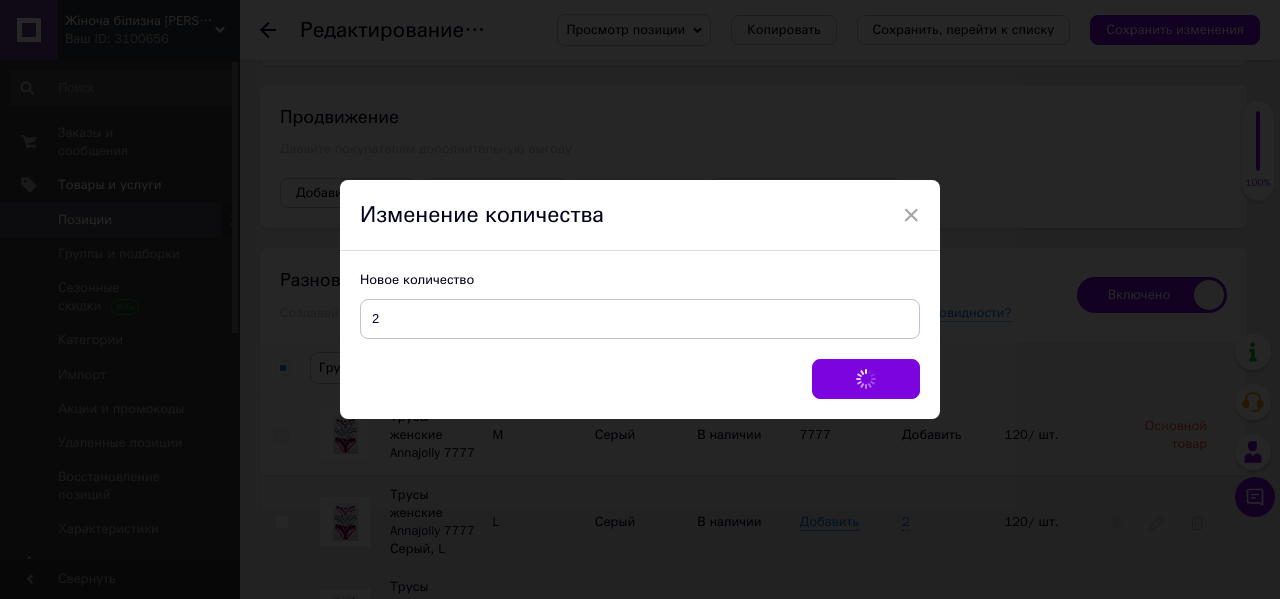 checkbox on "false" 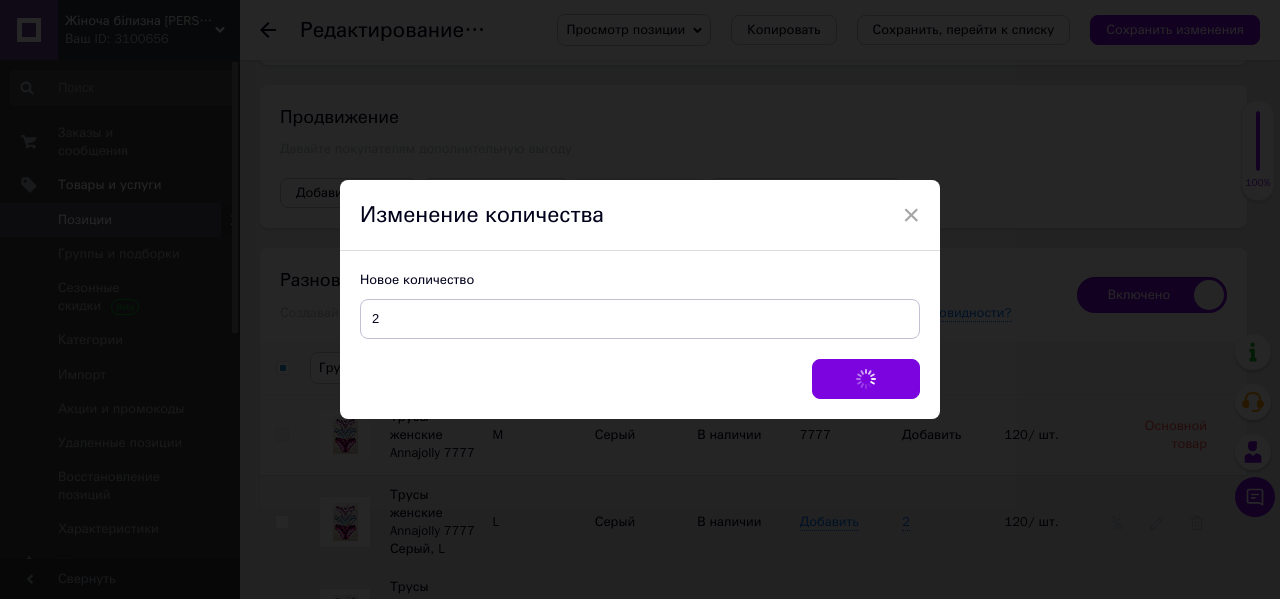 checkbox on "false" 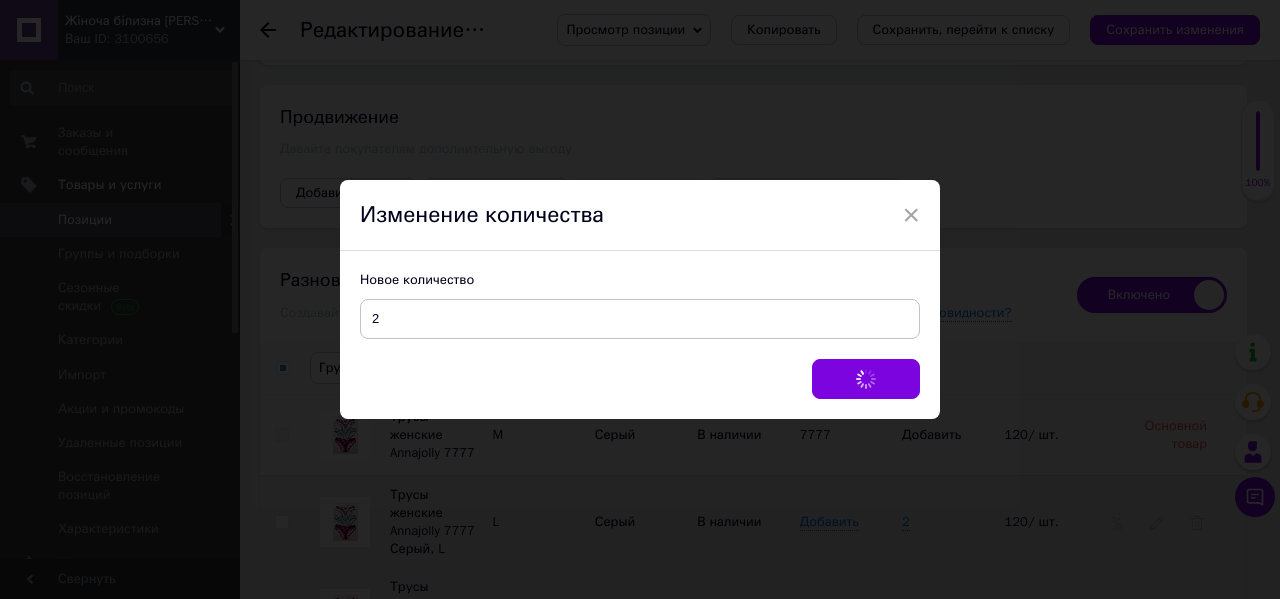 checkbox on "false" 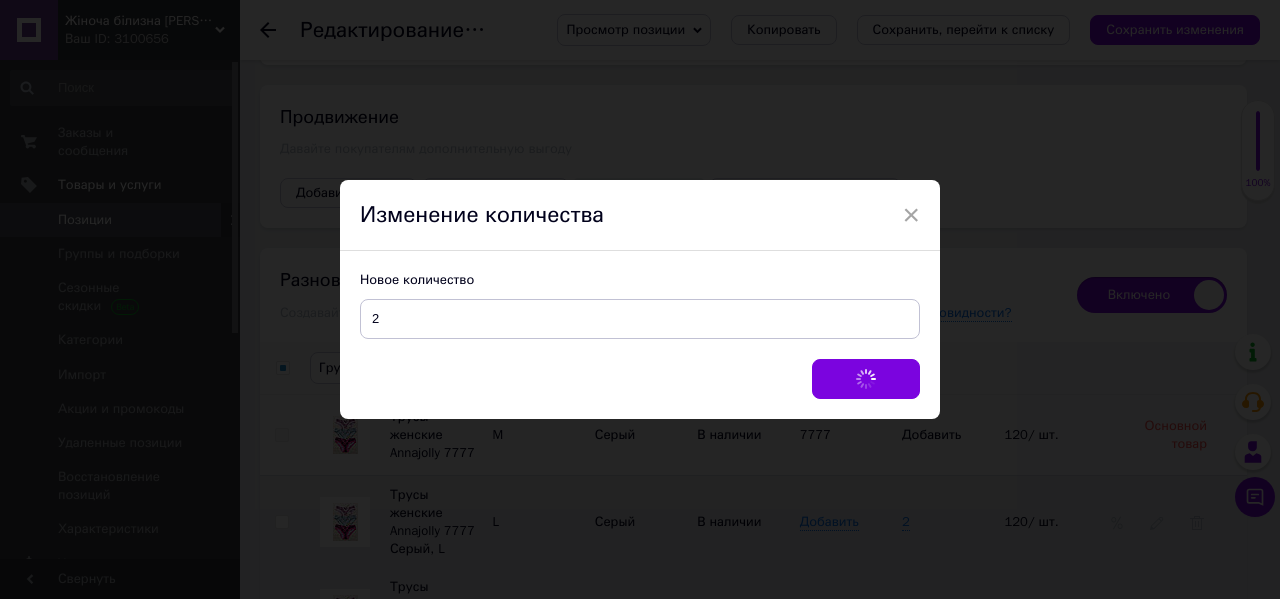 checkbox on "false" 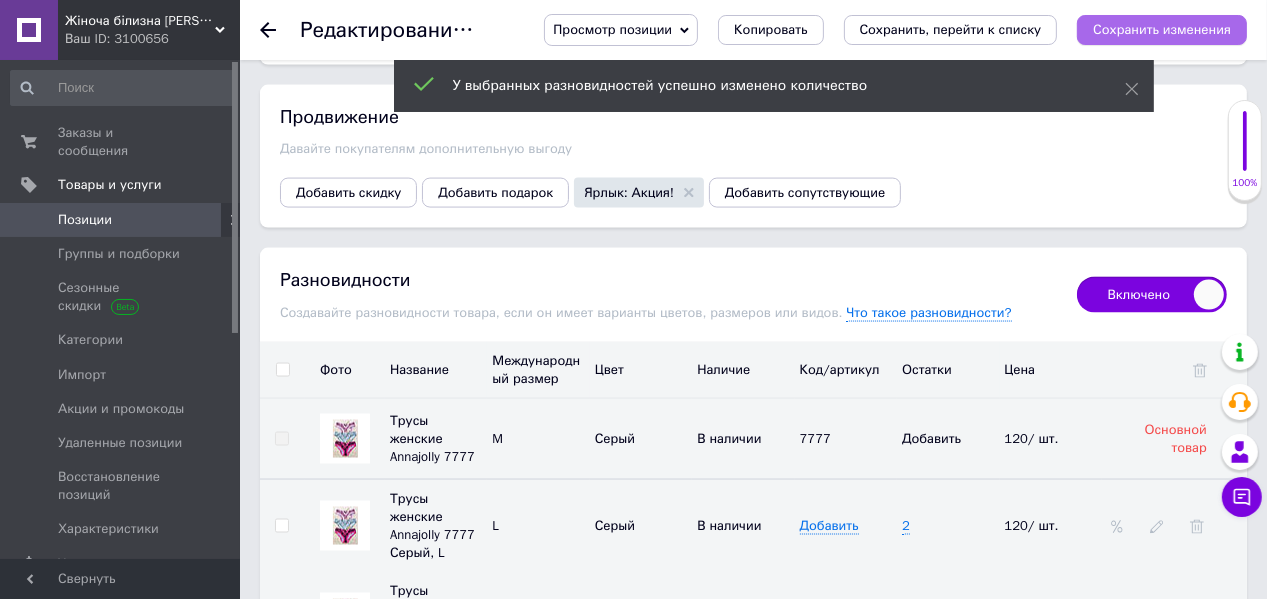 click on "Сохранить изменения" at bounding box center [1162, 29] 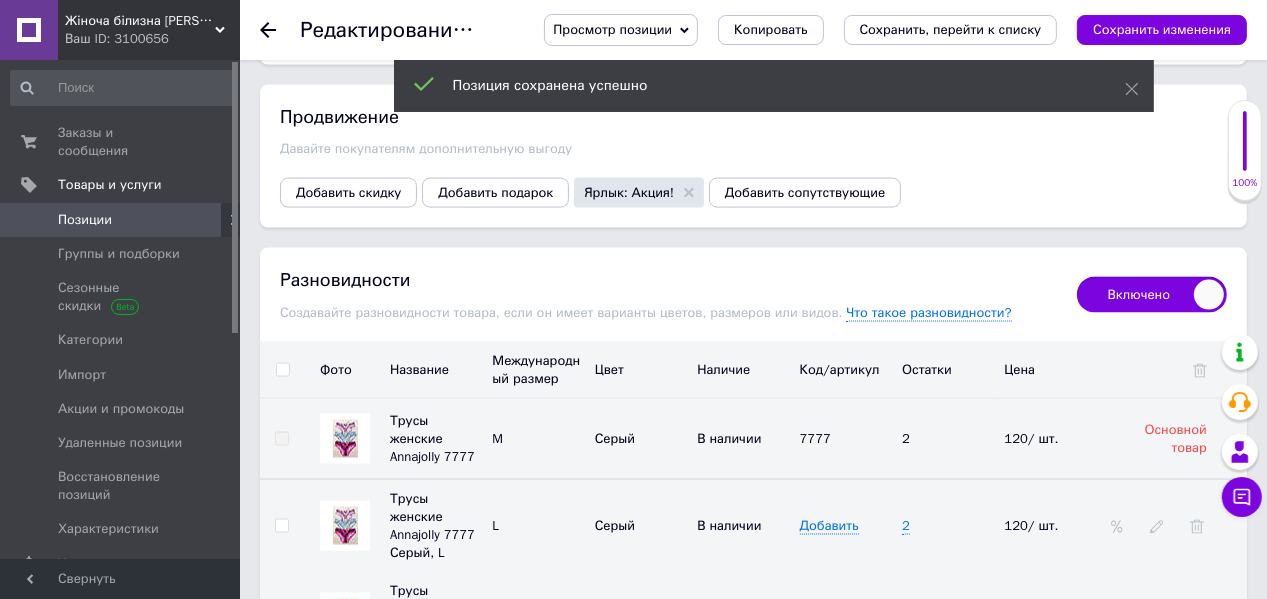 drag, startPoint x: 272, startPoint y: 34, endPoint x: 281, endPoint y: 50, distance: 18.35756 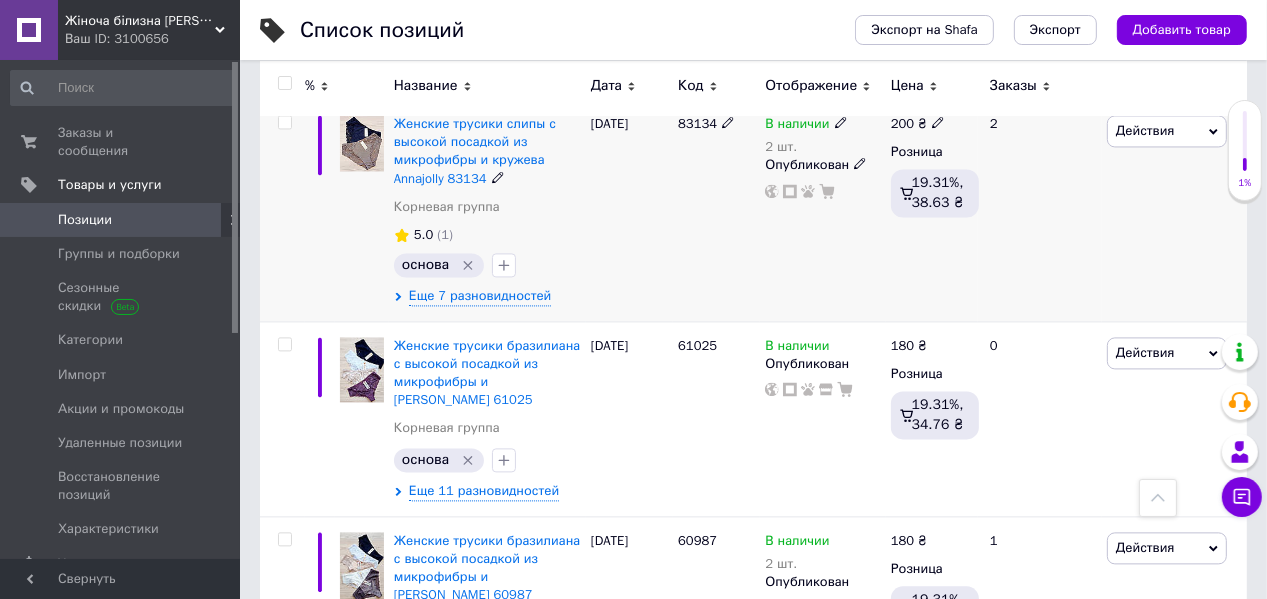 scroll, scrollTop: 3520, scrollLeft: 0, axis: vertical 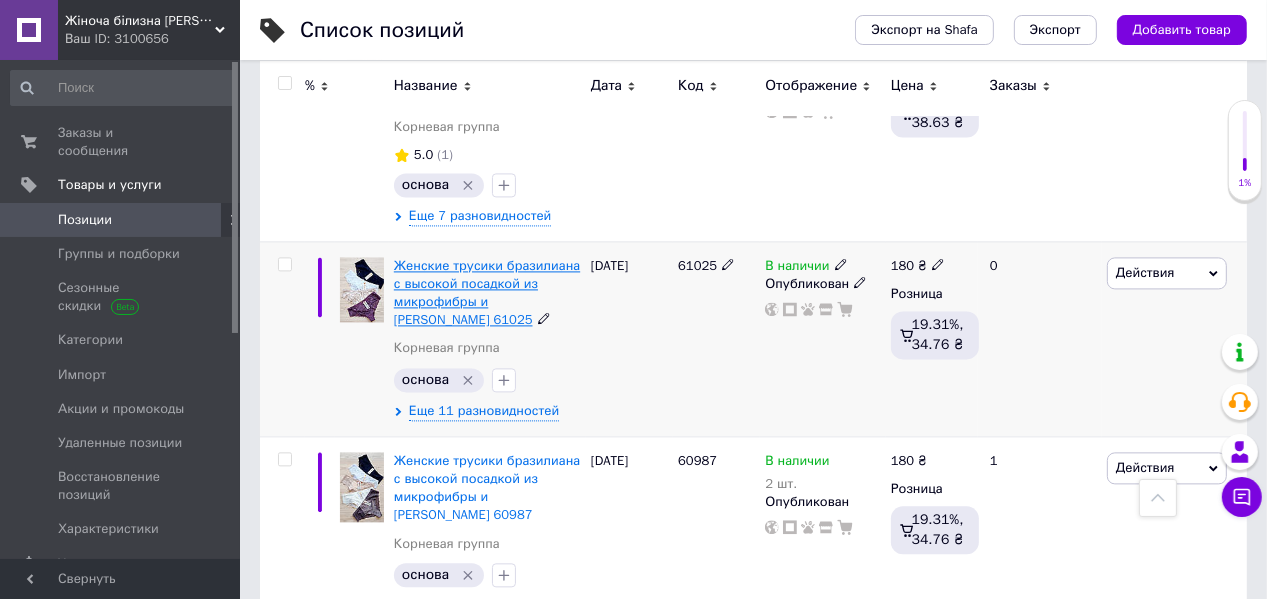 click on "Женские трусики бразилиана с высокой посадкой из микрофибры и [PERSON_NAME] 61025" at bounding box center [487, 293] 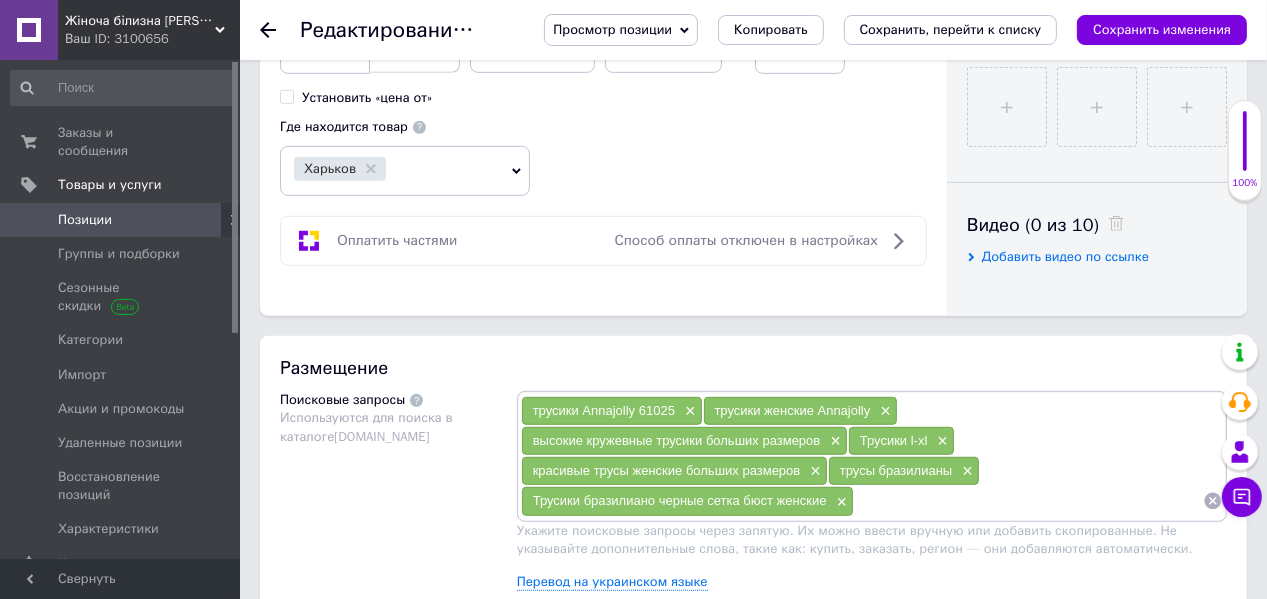 scroll, scrollTop: 720, scrollLeft: 0, axis: vertical 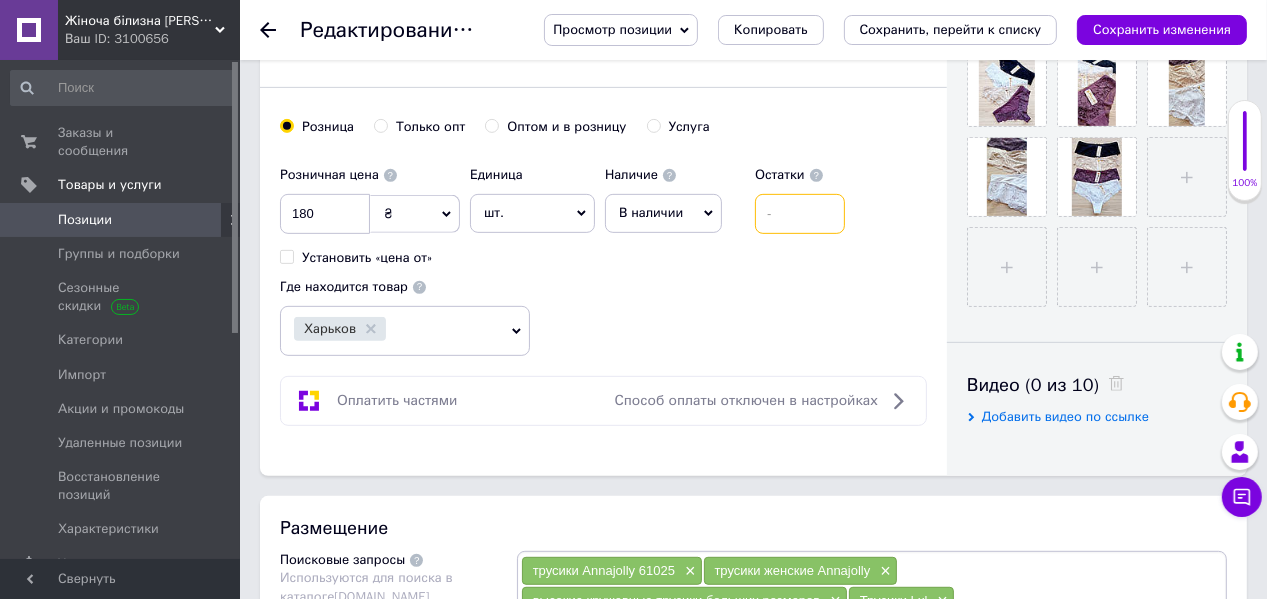 click at bounding box center (800, 214) 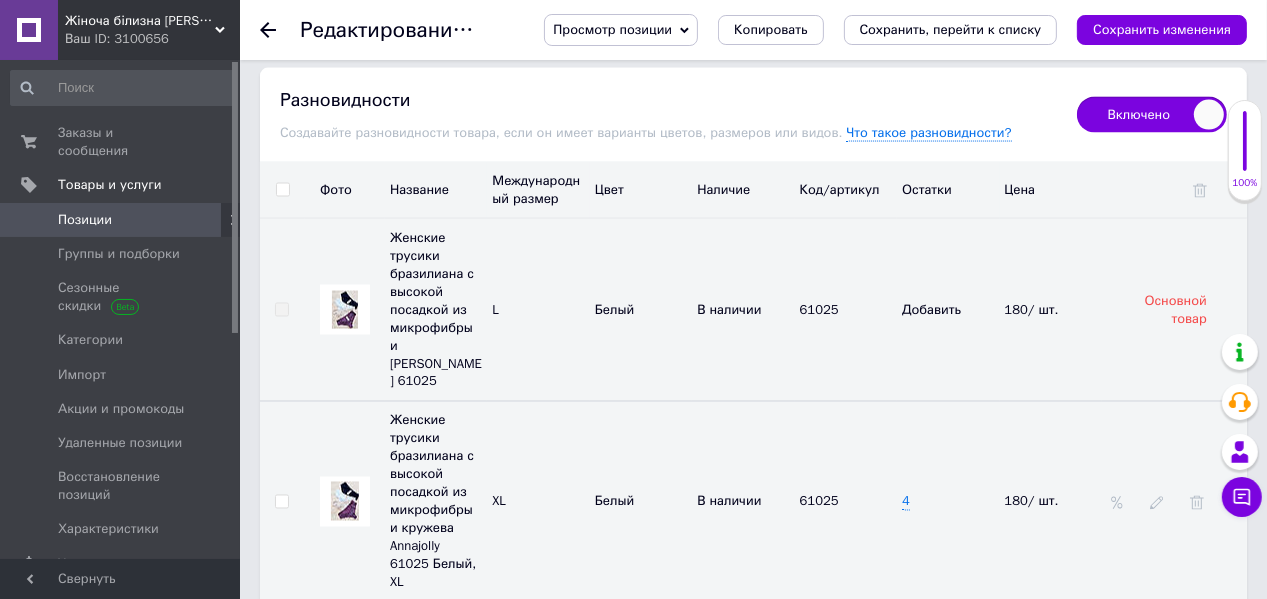 scroll, scrollTop: 2960, scrollLeft: 0, axis: vertical 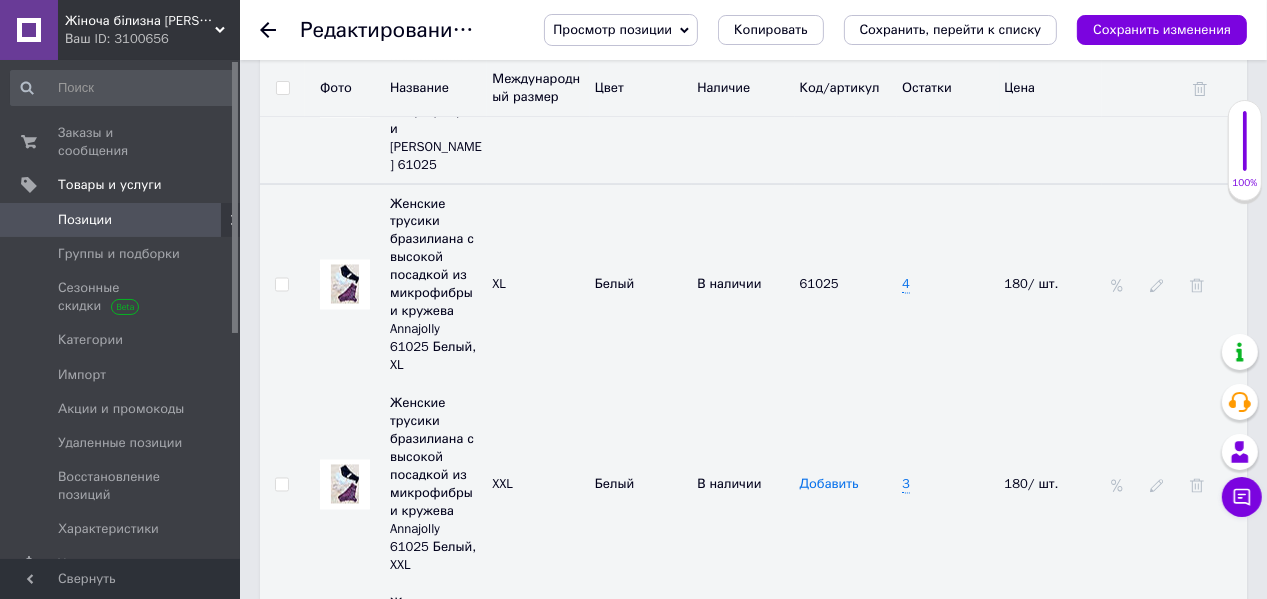 type on "1" 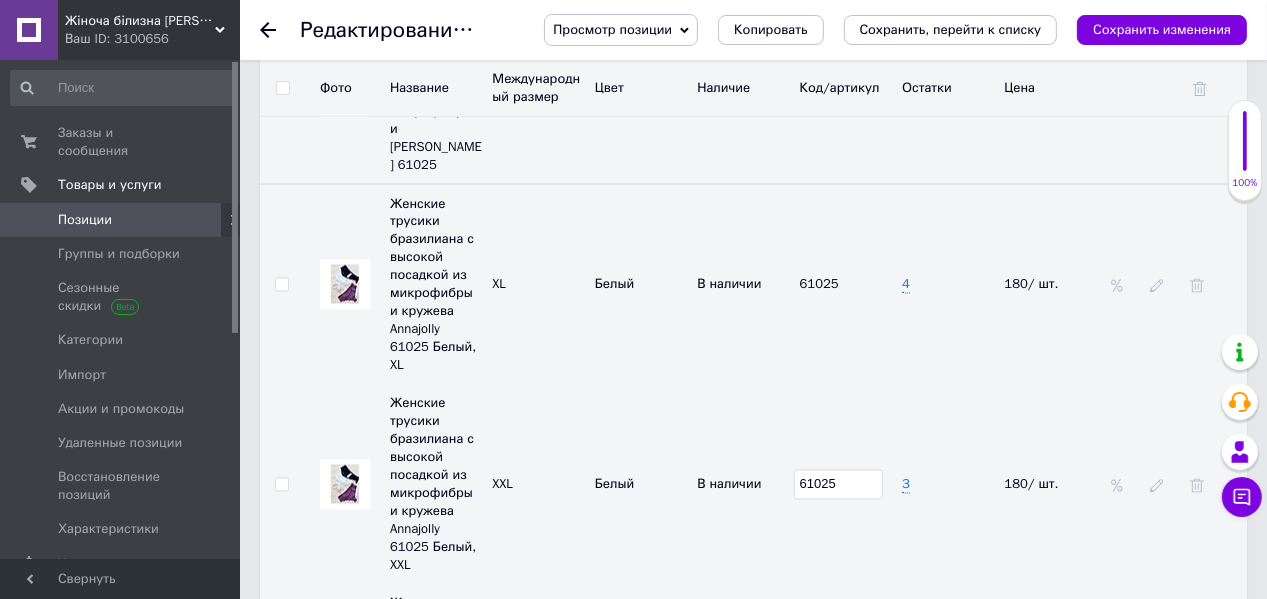 type on "61025" 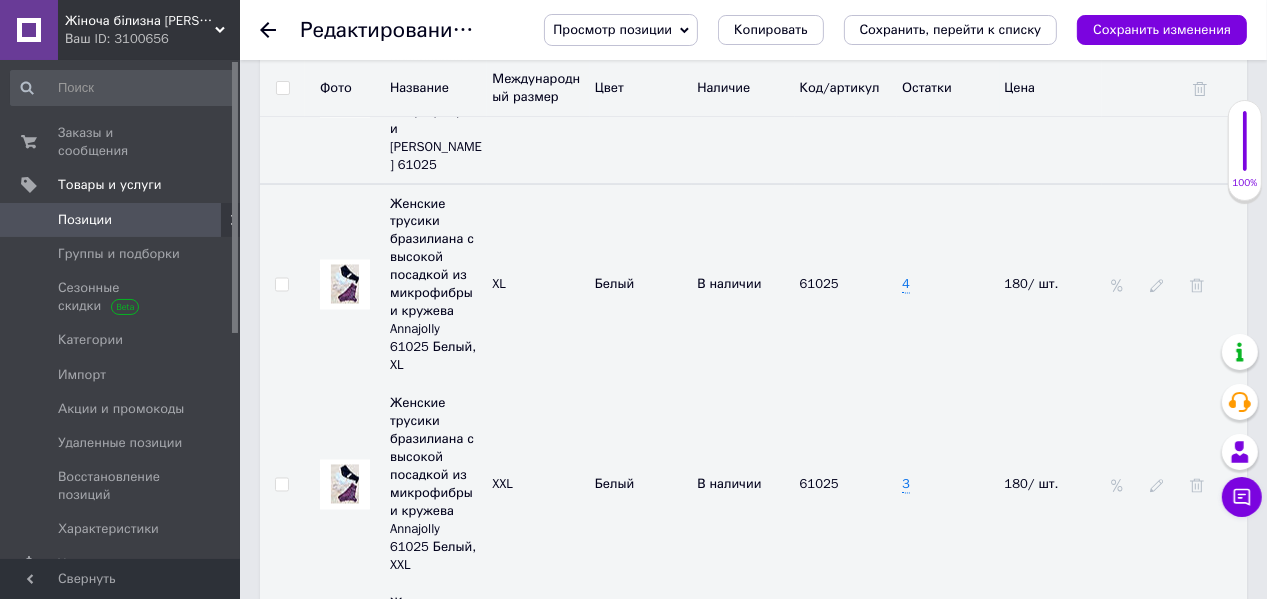 scroll, scrollTop: 3040, scrollLeft: 0, axis: vertical 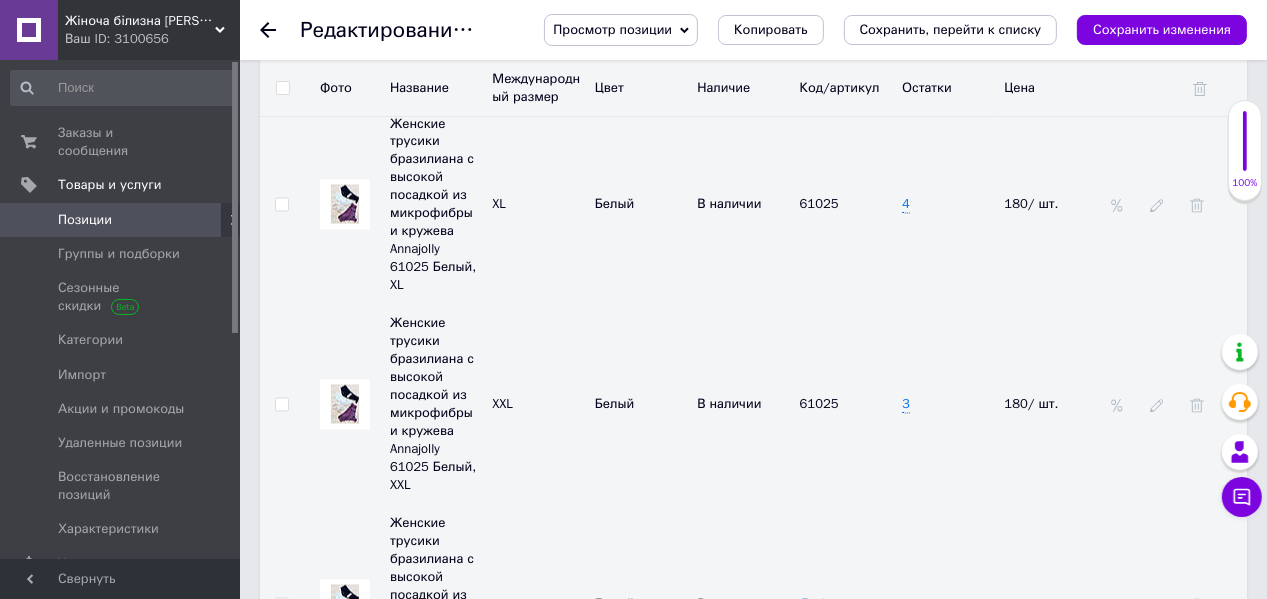 click on "Добавить" at bounding box center (829, 605) 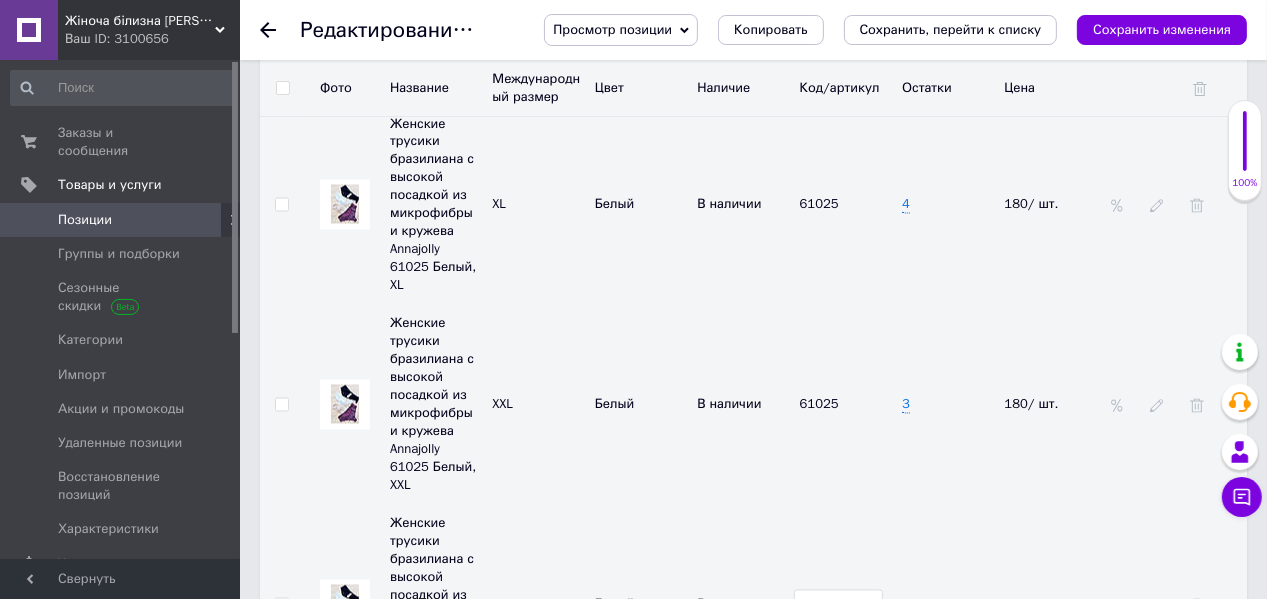 type on "61025" 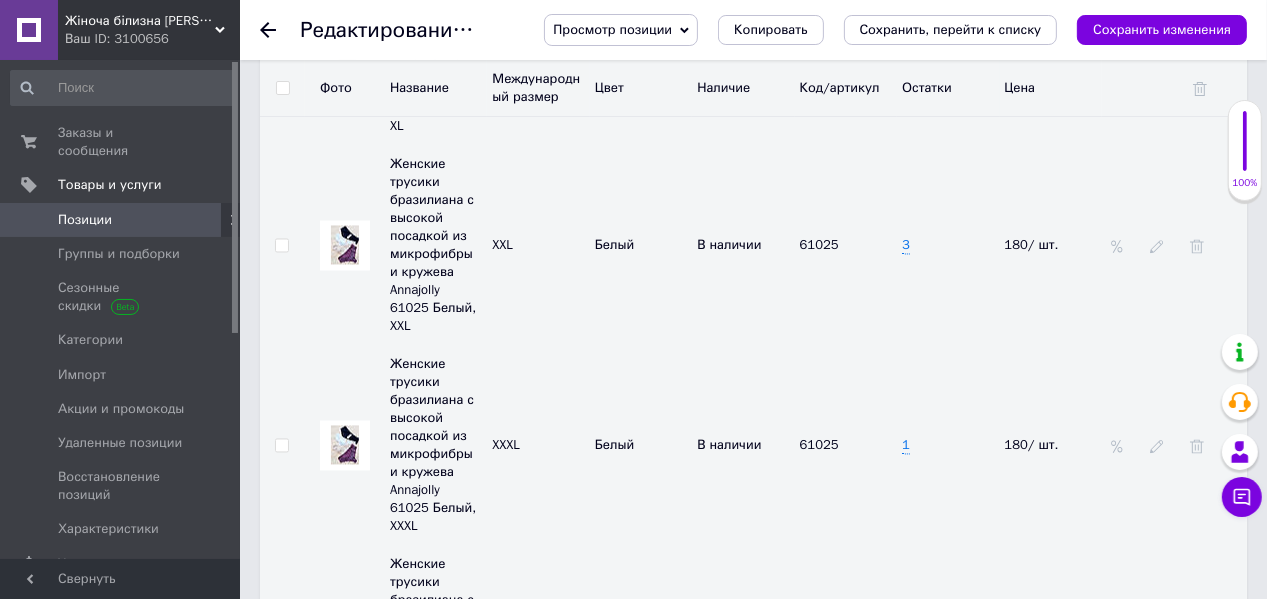 scroll, scrollTop: 3280, scrollLeft: 0, axis: vertical 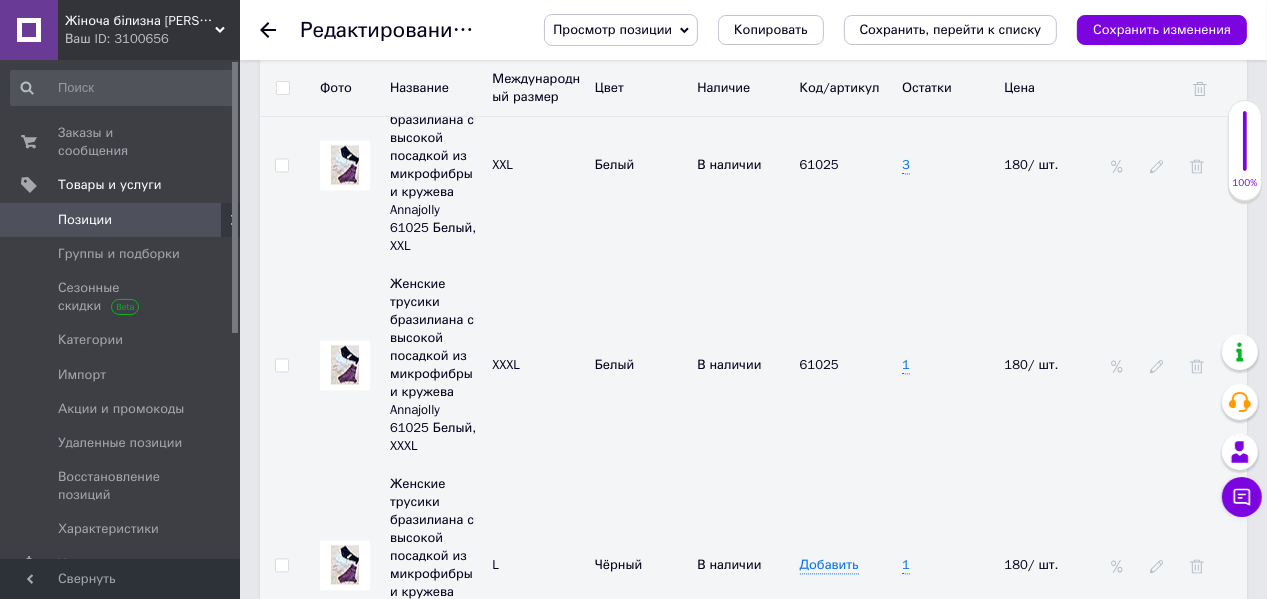 drag, startPoint x: 839, startPoint y: 365, endPoint x: 841, endPoint y: 384, distance: 19.104973 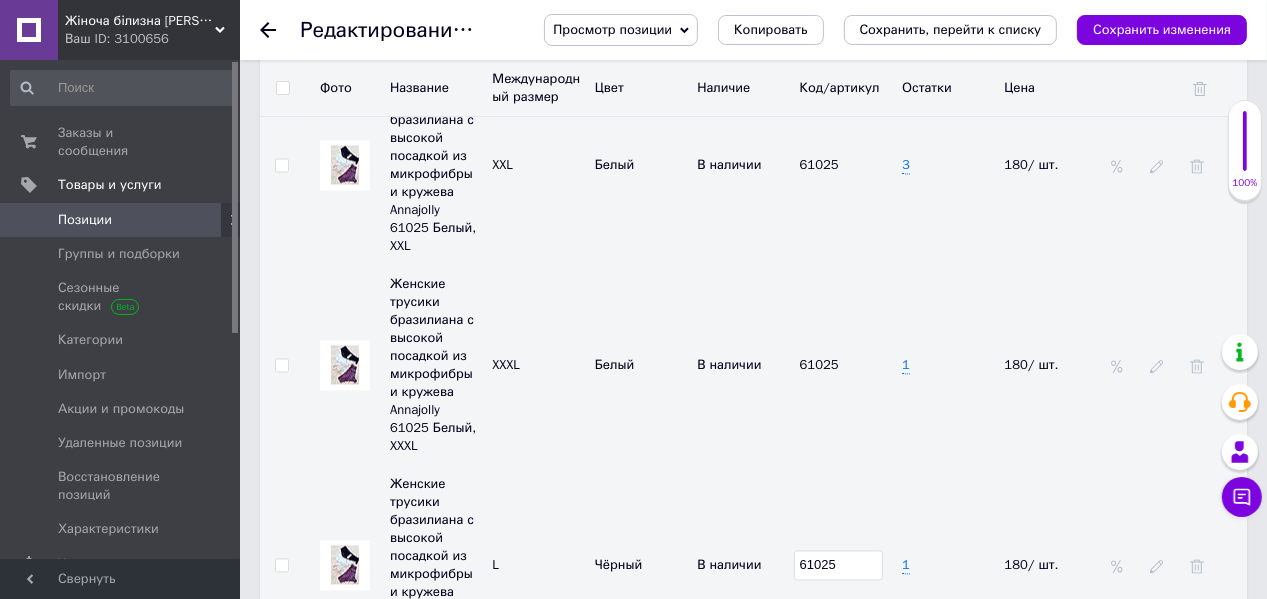 type on "61025" 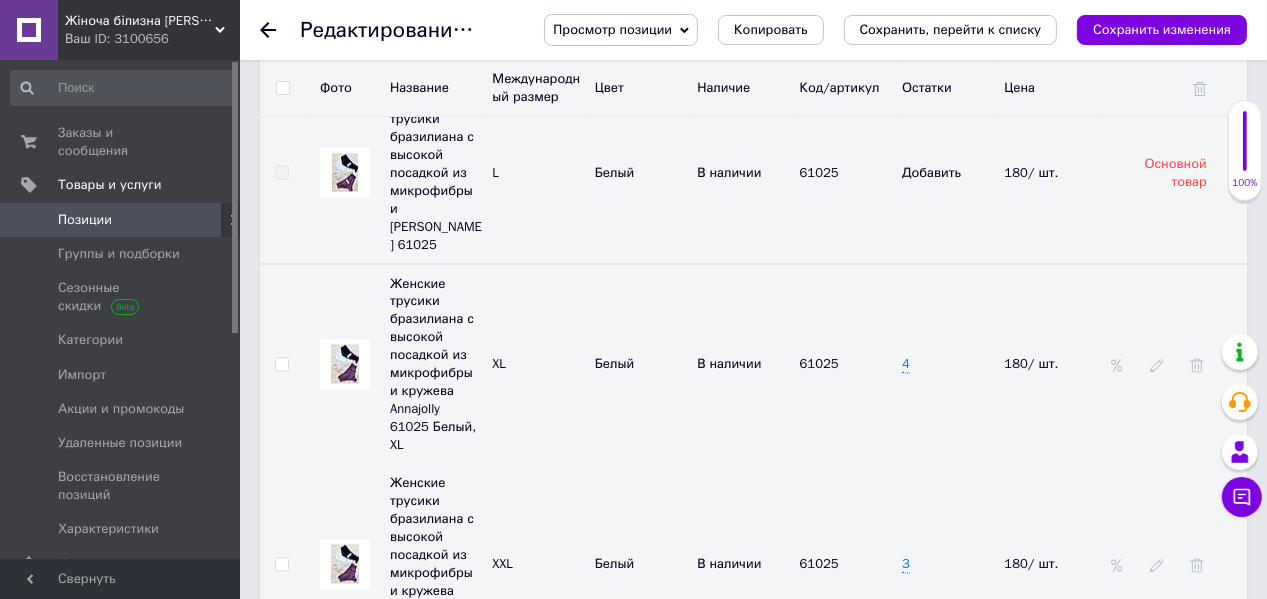 scroll, scrollTop: 2640, scrollLeft: 0, axis: vertical 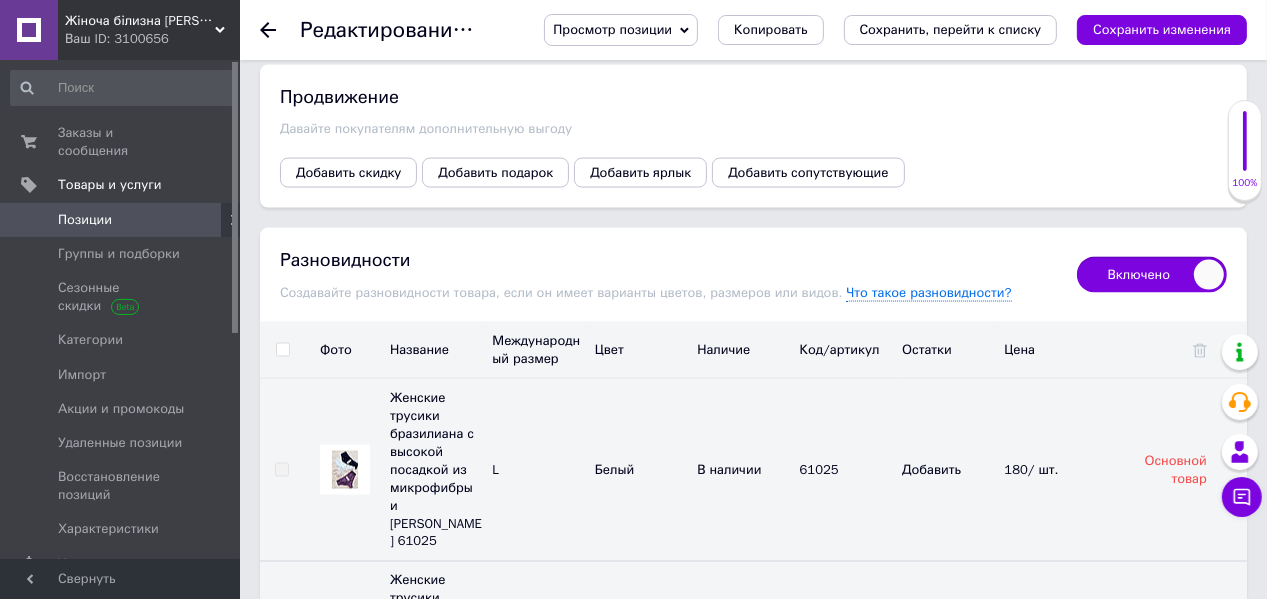 click at bounding box center [282, 350] 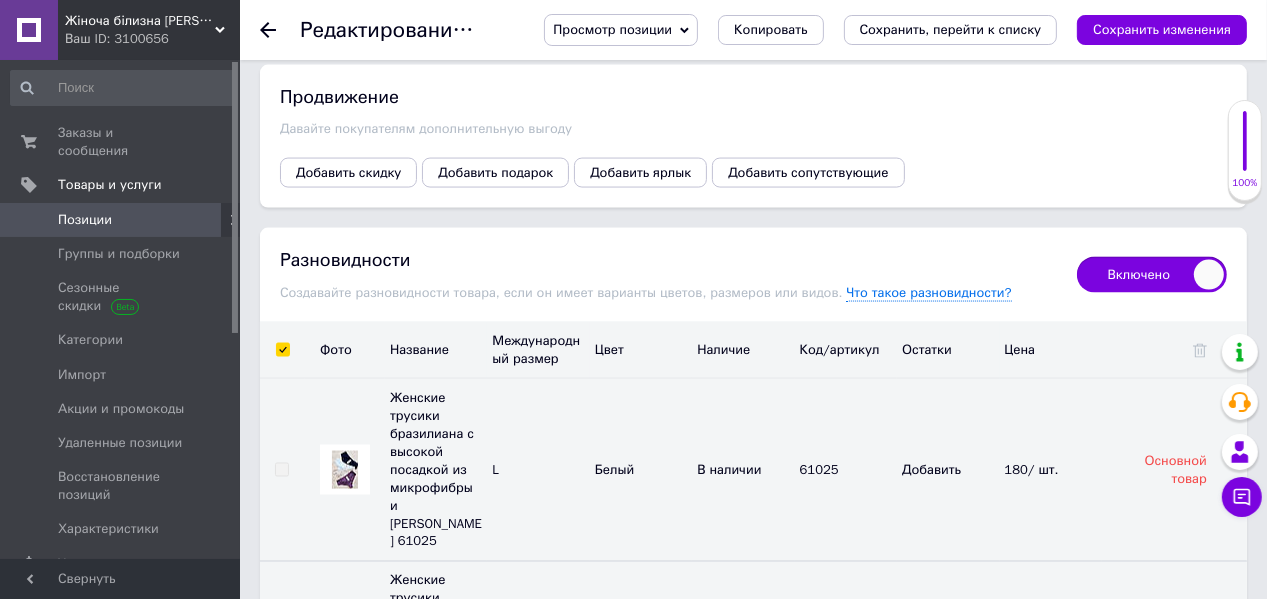 checkbox on "true" 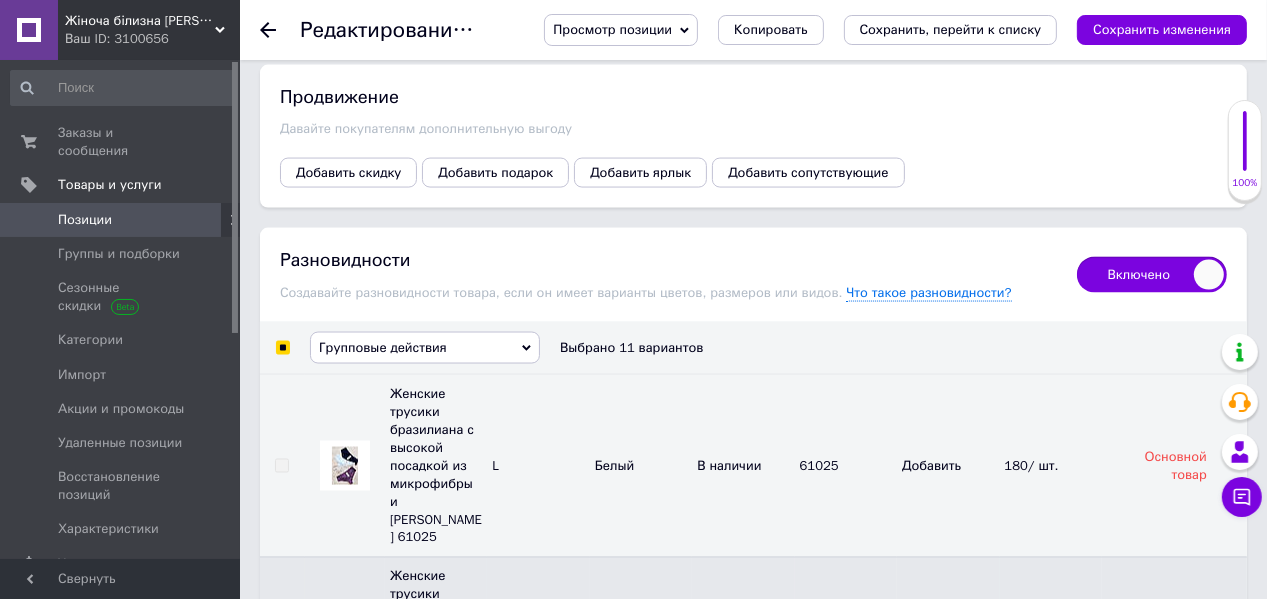 click 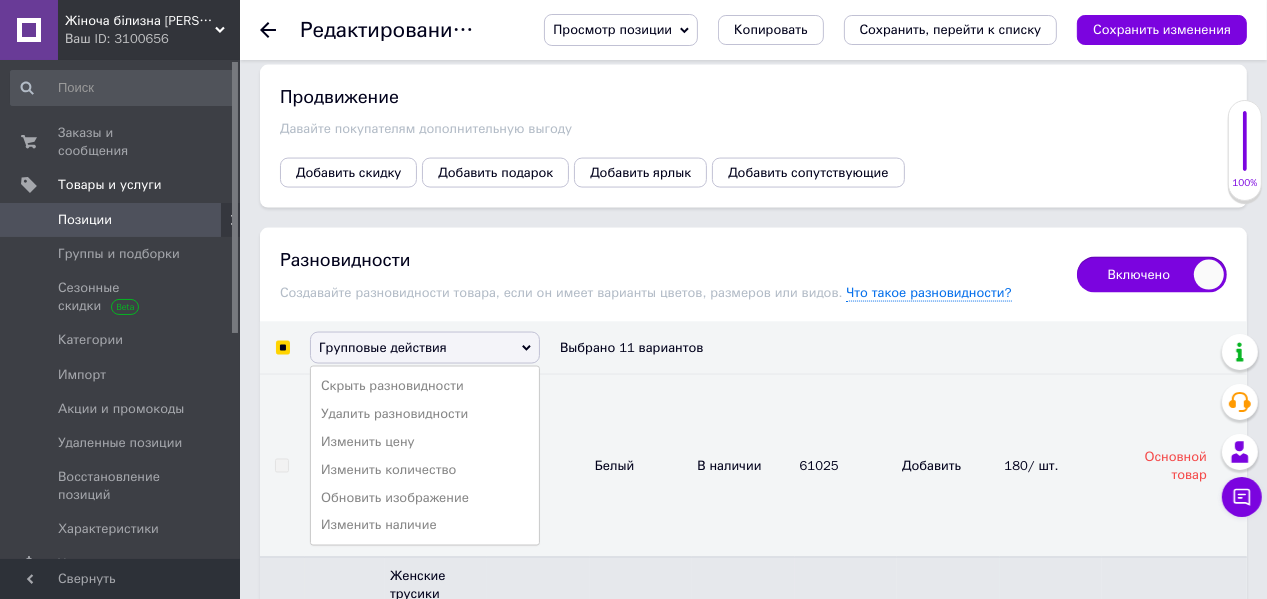 click on "Белый" at bounding box center [641, 657] 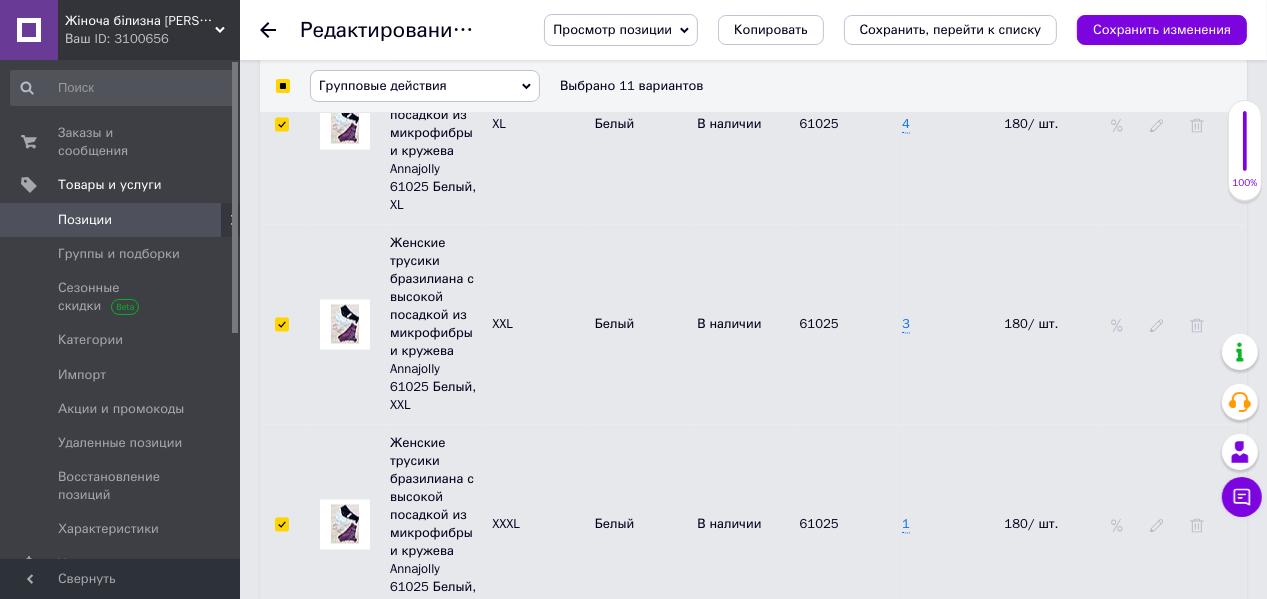 scroll, scrollTop: 3360, scrollLeft: 0, axis: vertical 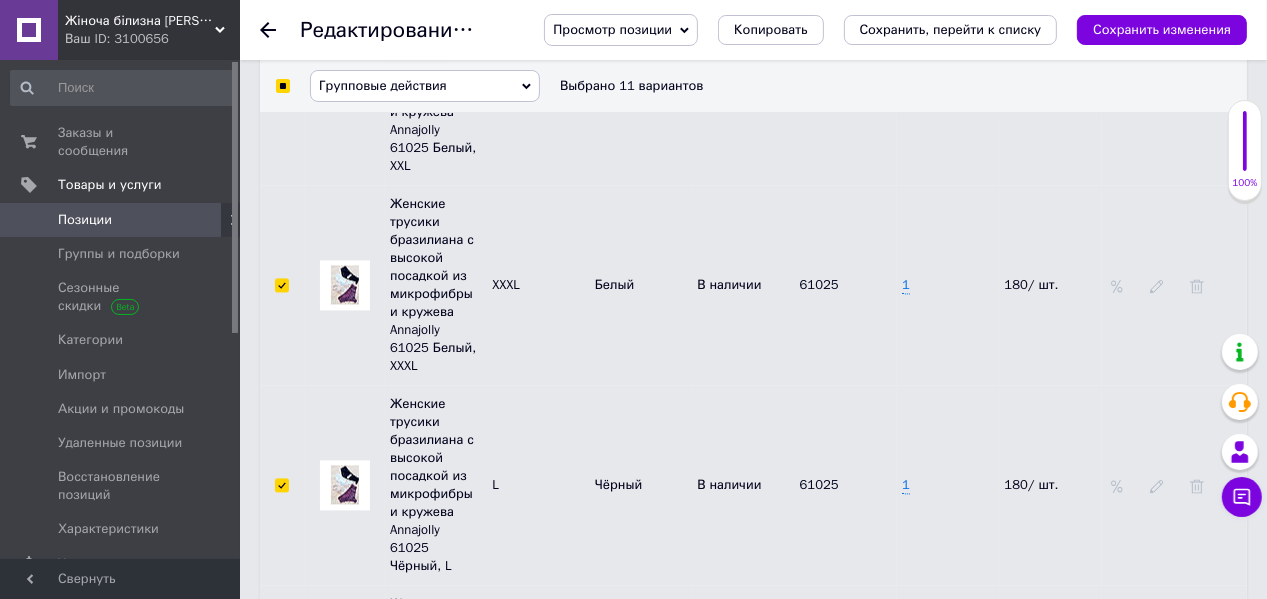 click on "Добавить" at bounding box center (829, 685) 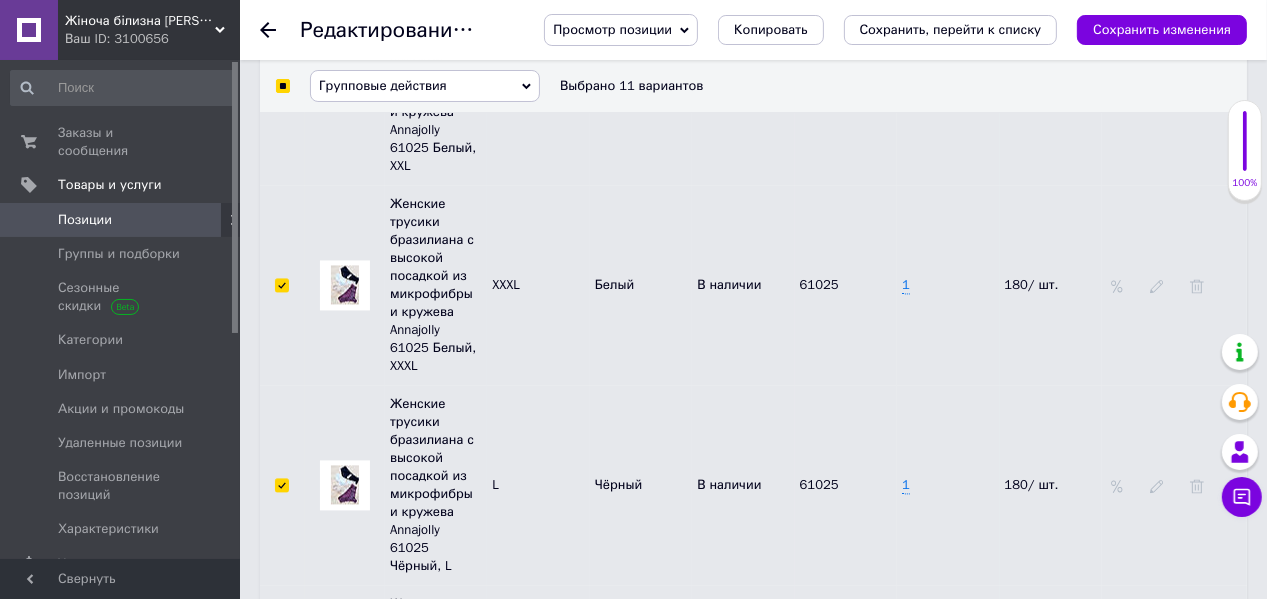 type on "61025" 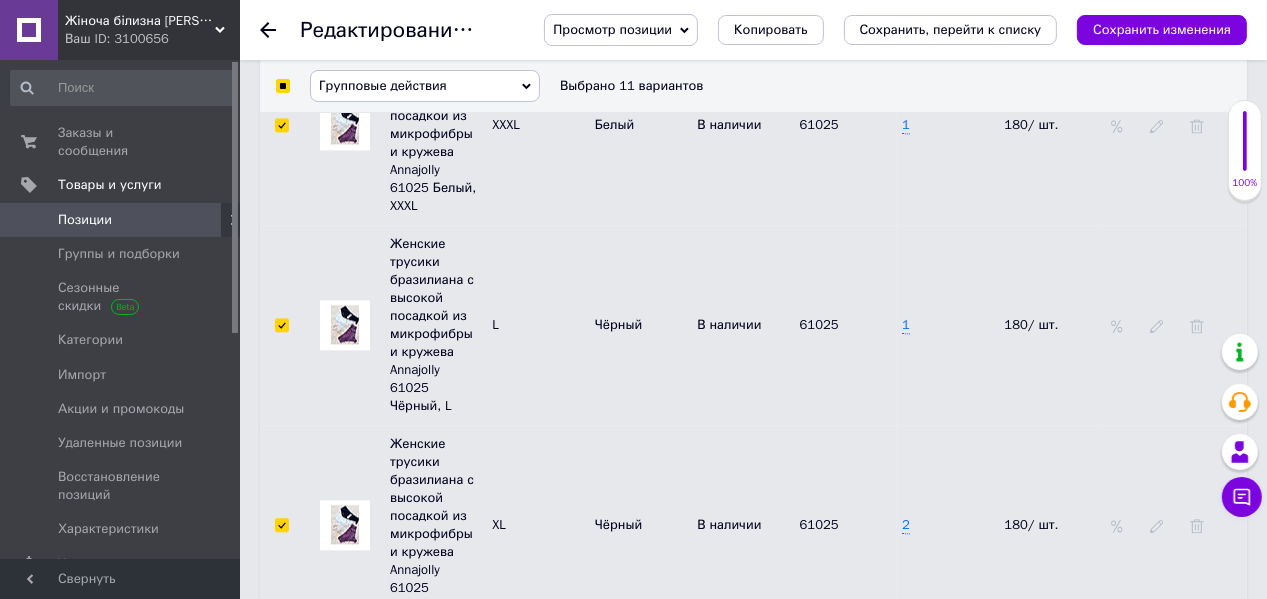 scroll, scrollTop: 3600, scrollLeft: 0, axis: vertical 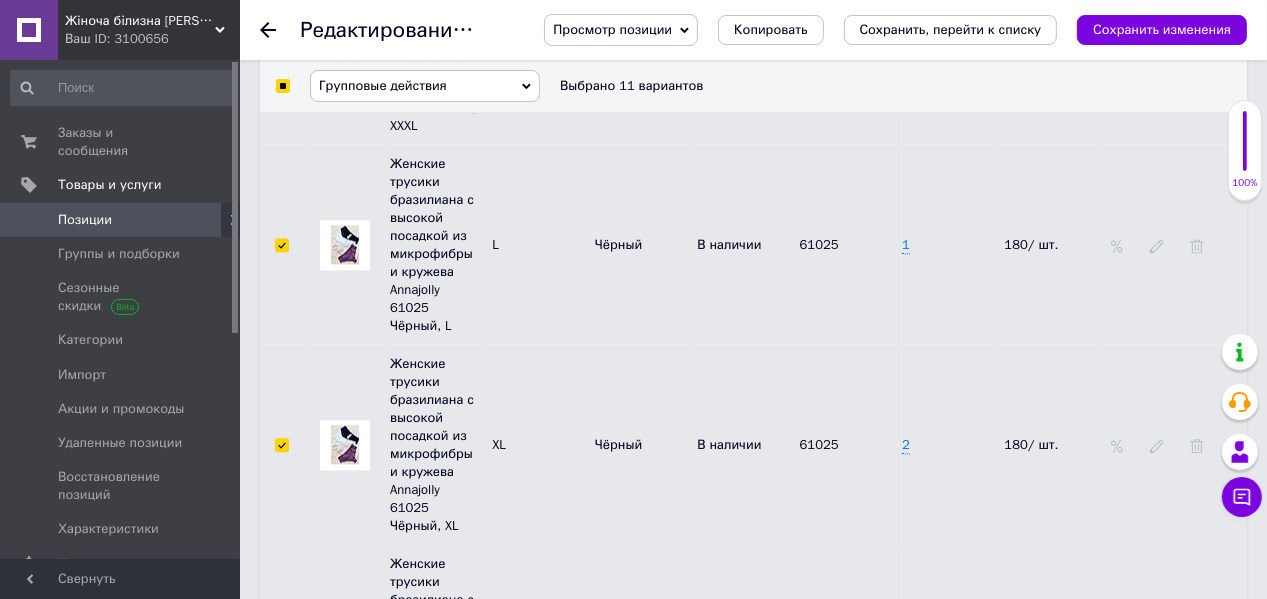 click on "Добавить" at bounding box center [829, 645] 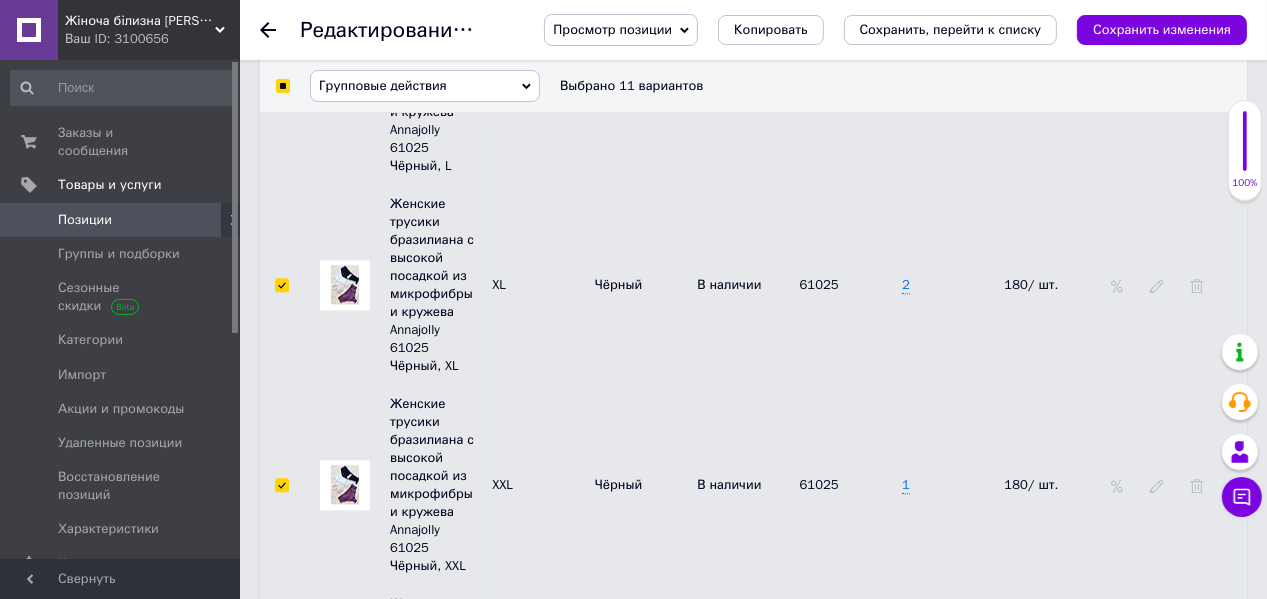 click on "Добавить" at bounding box center [829, 685] 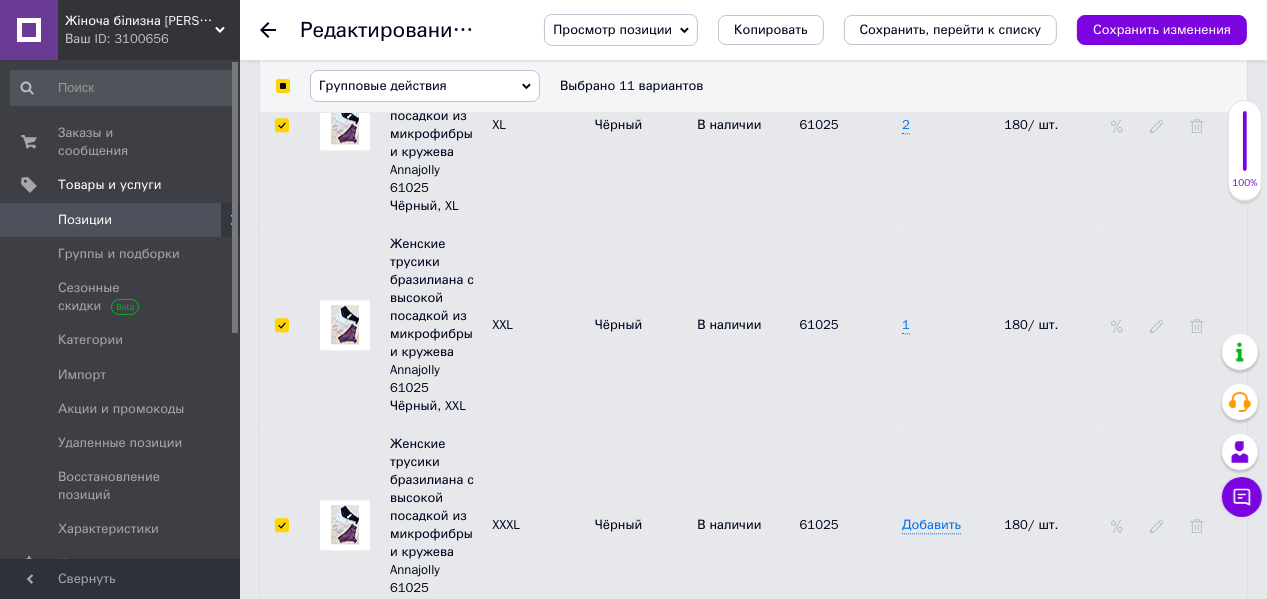 click on "Добавить" at bounding box center (829, 725) 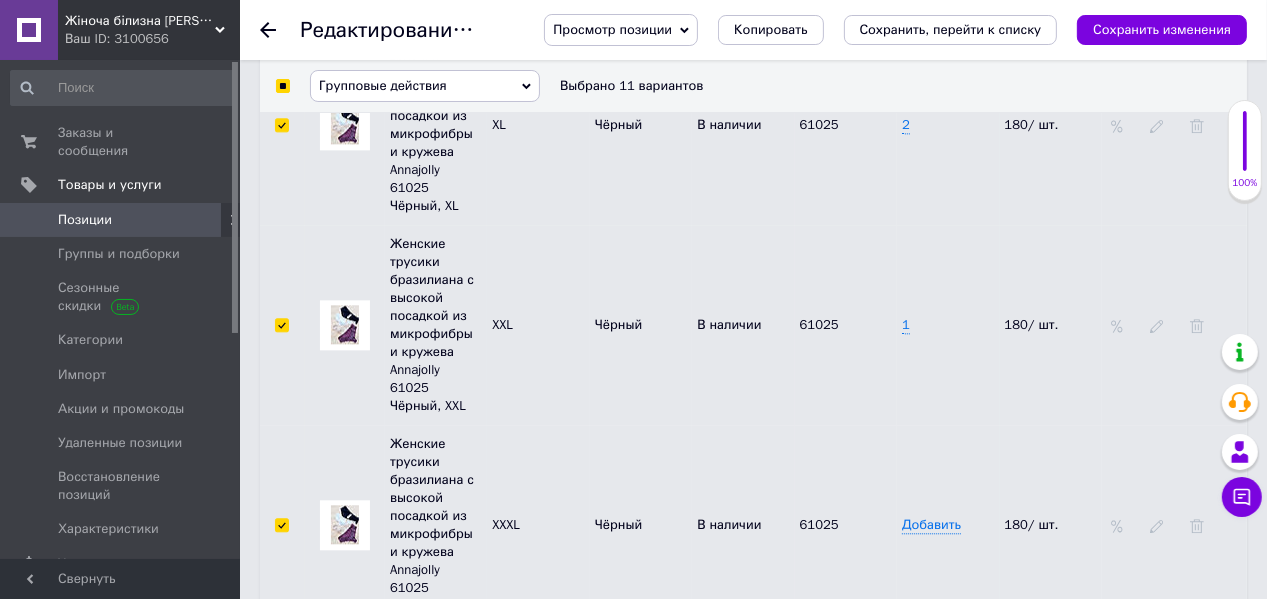 type on "61025" 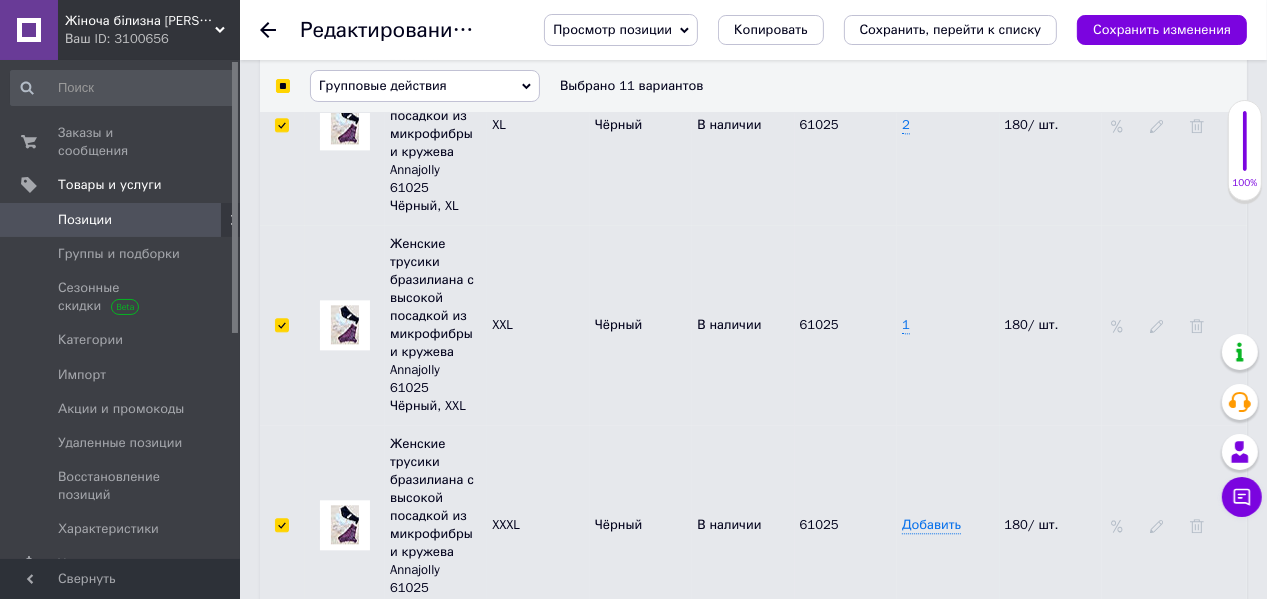 scroll, scrollTop: 4000, scrollLeft: 0, axis: vertical 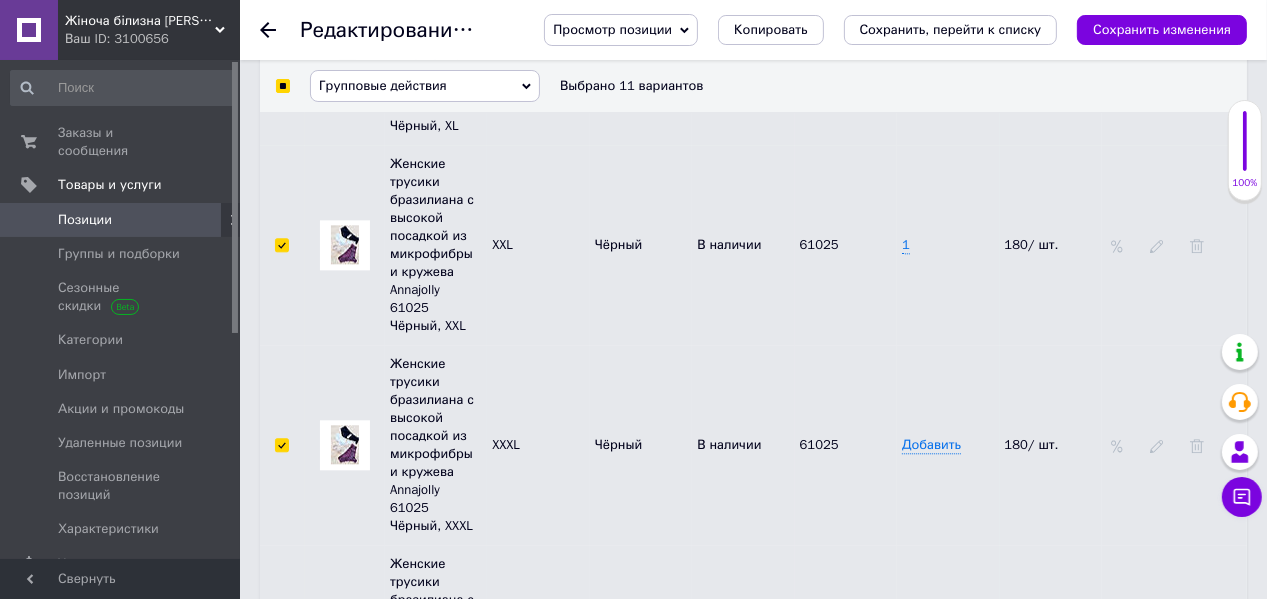 click on "Добавить" at bounding box center (829, 845) 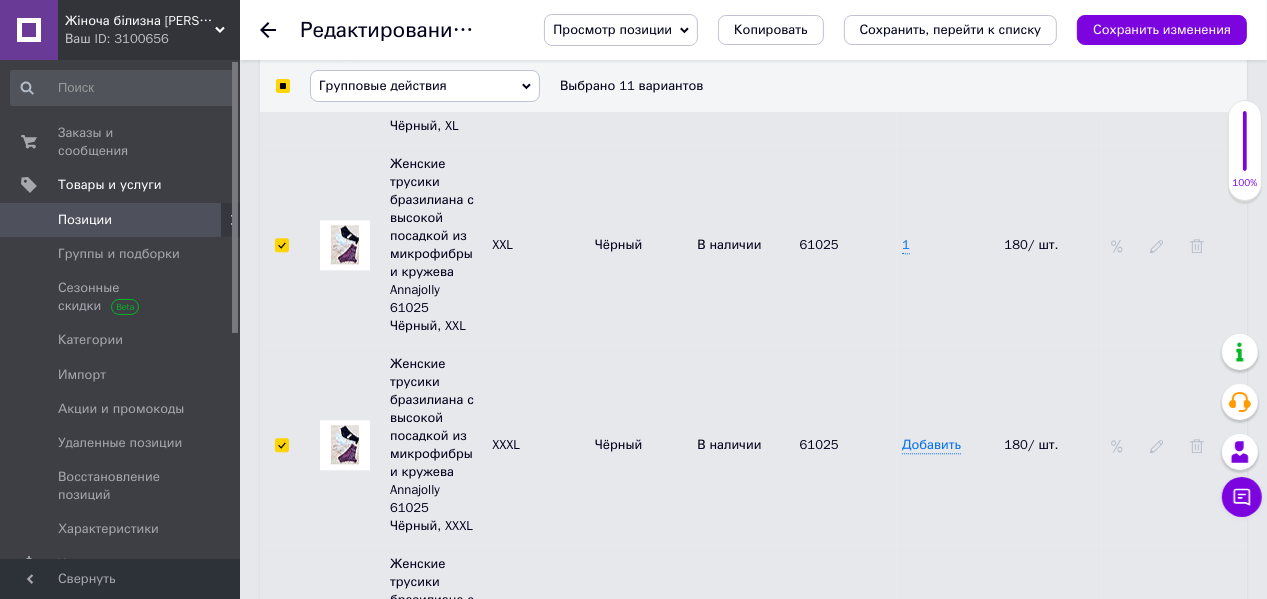 type on "61025" 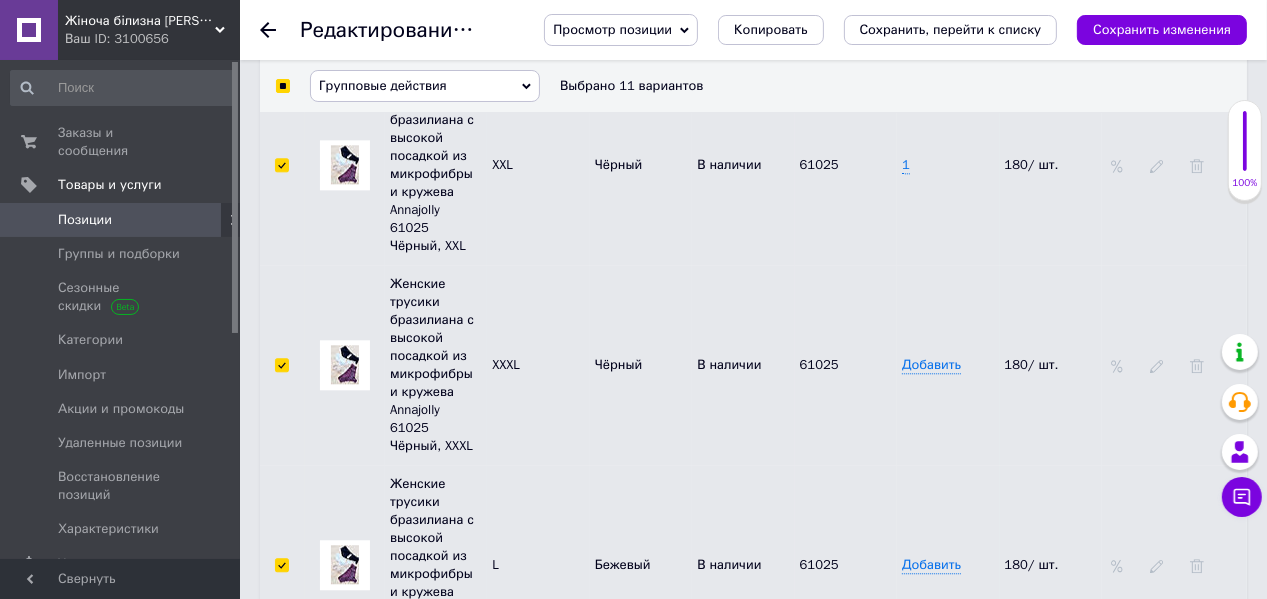 scroll, scrollTop: 4240, scrollLeft: 0, axis: vertical 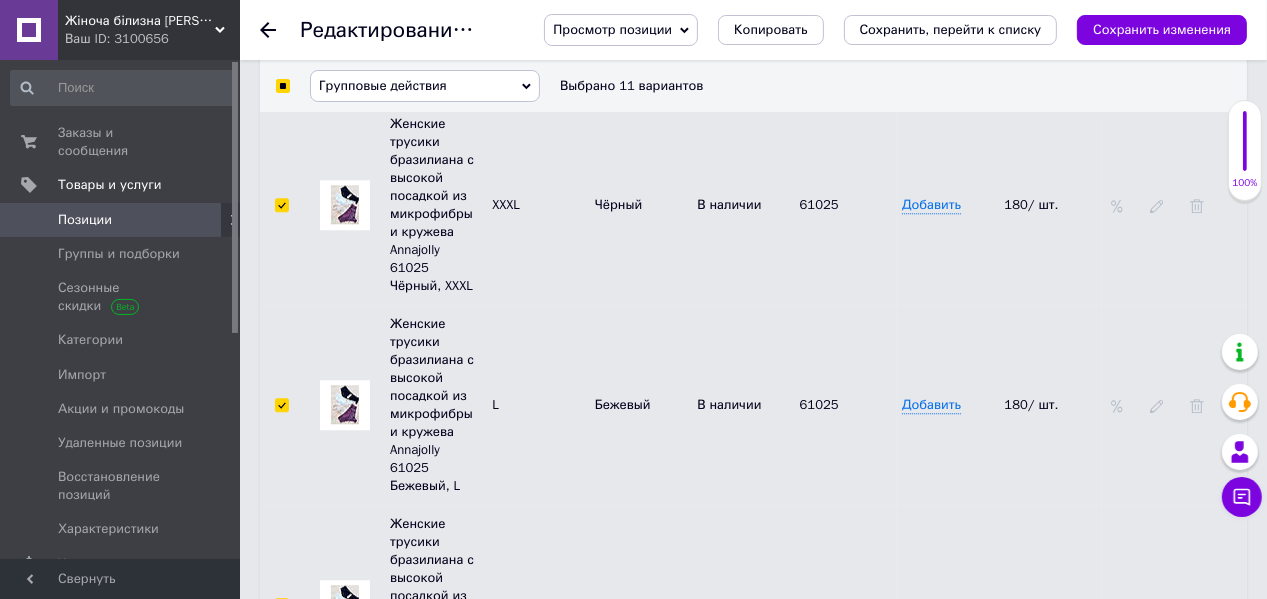 click on "Добавить" at bounding box center [829, 805] 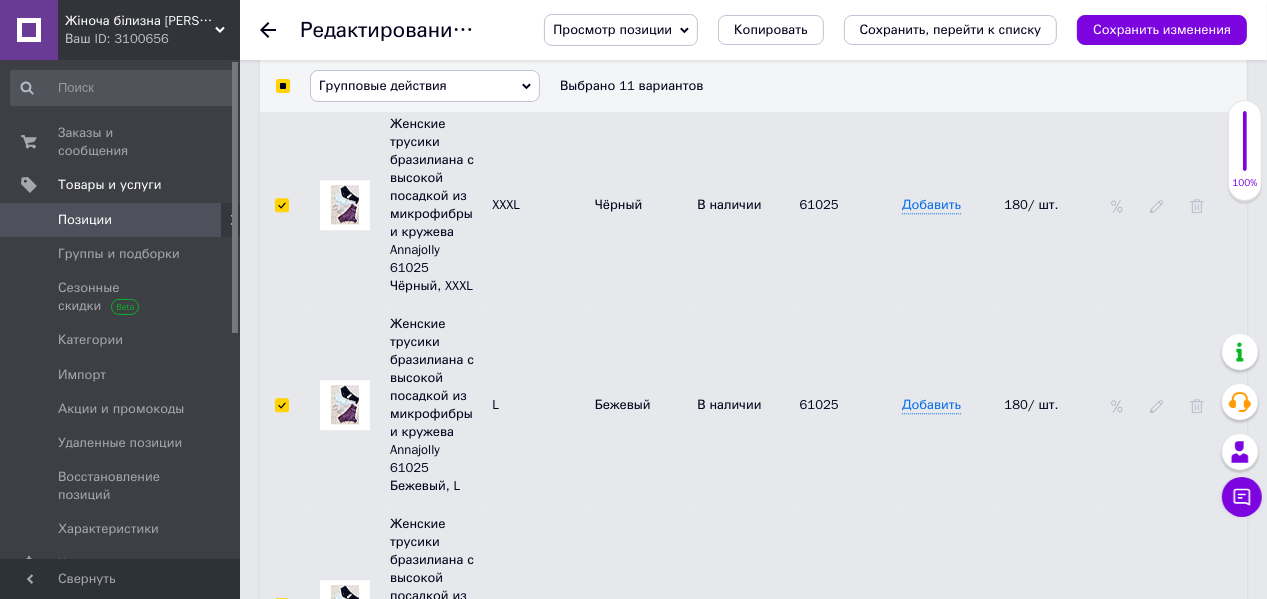 scroll, scrollTop: 4320, scrollLeft: 0, axis: vertical 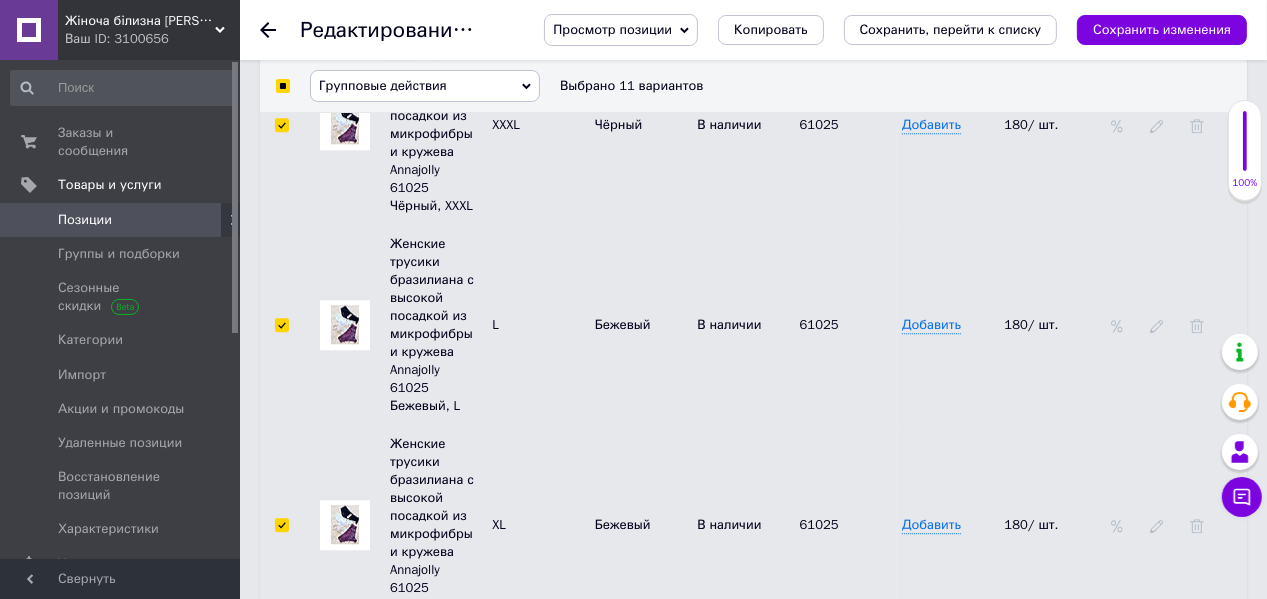 click on "Добавить" at bounding box center (829, 925) 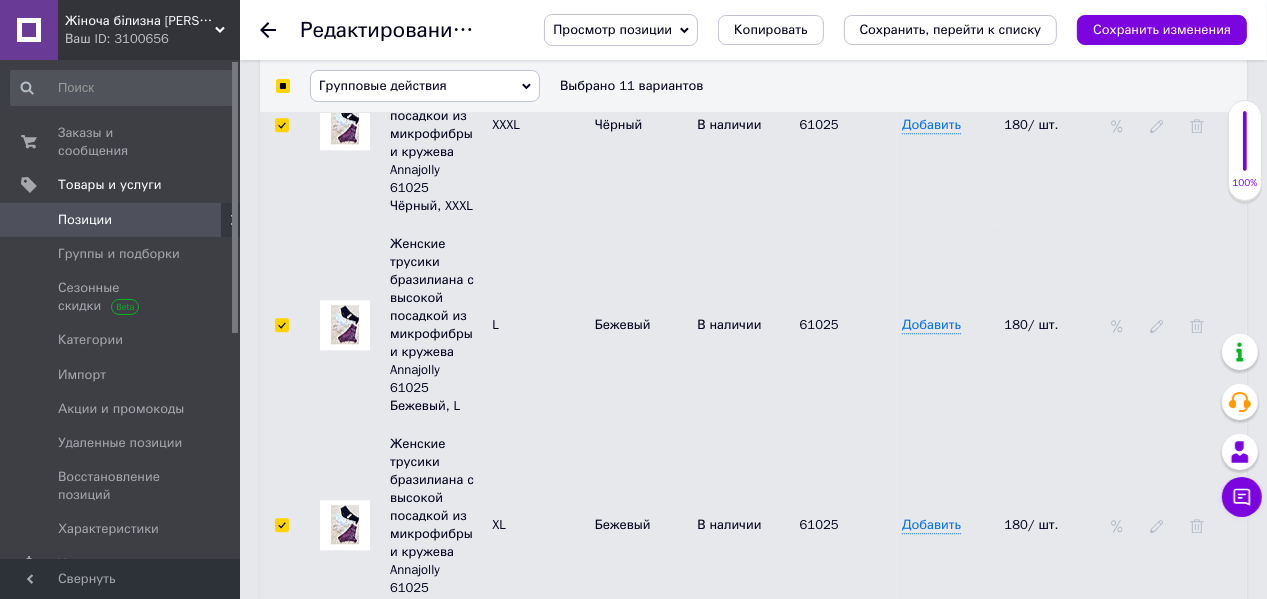 type on "61025" 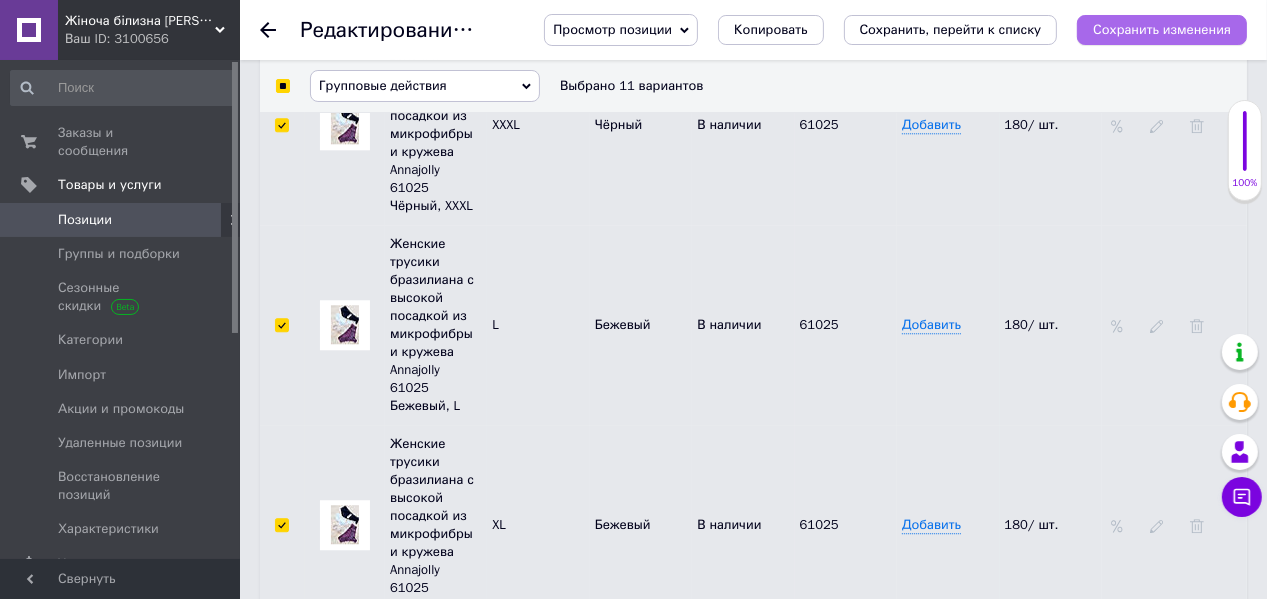 click on "Сохранить изменения" at bounding box center [1162, 29] 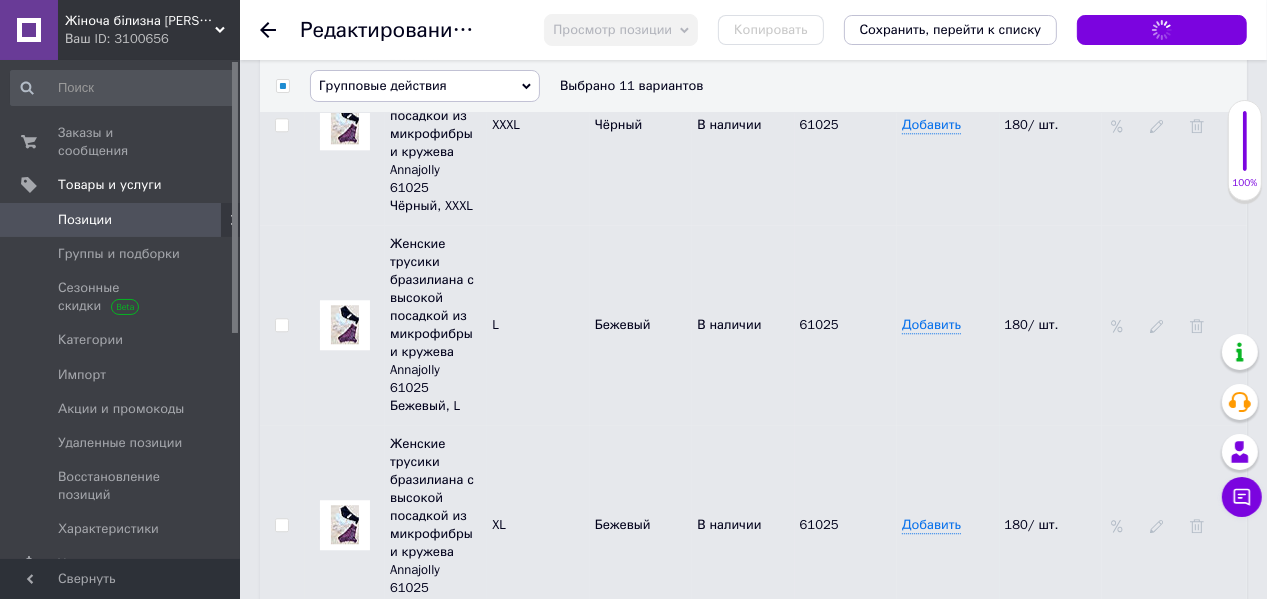 checkbox on "false" 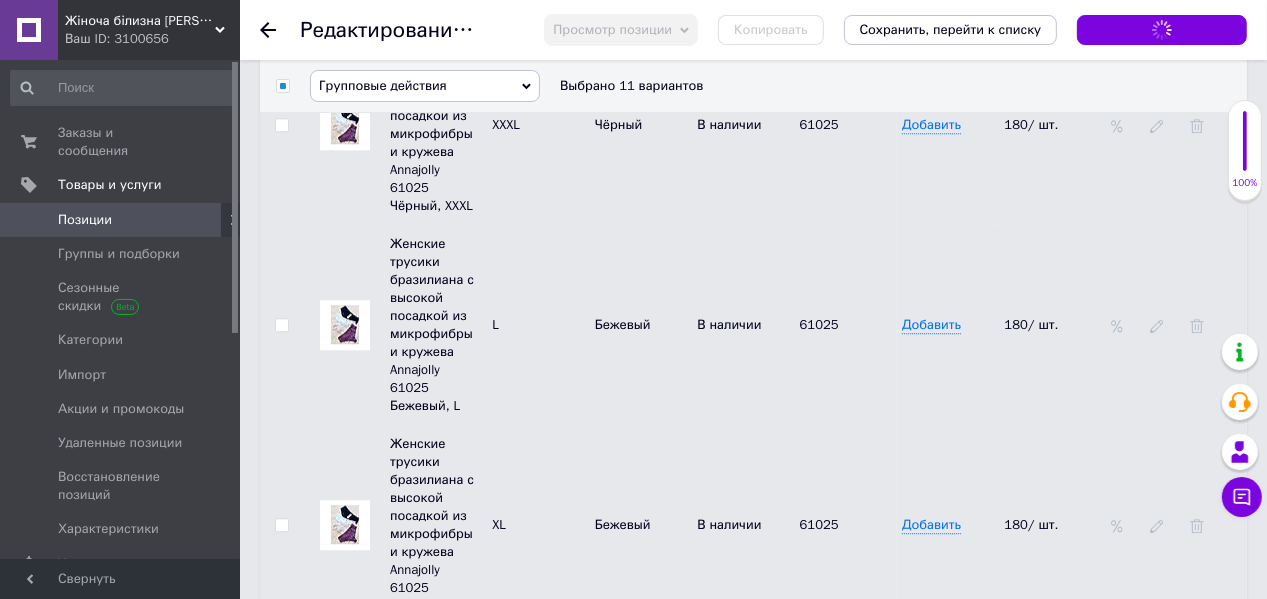 checkbox on "false" 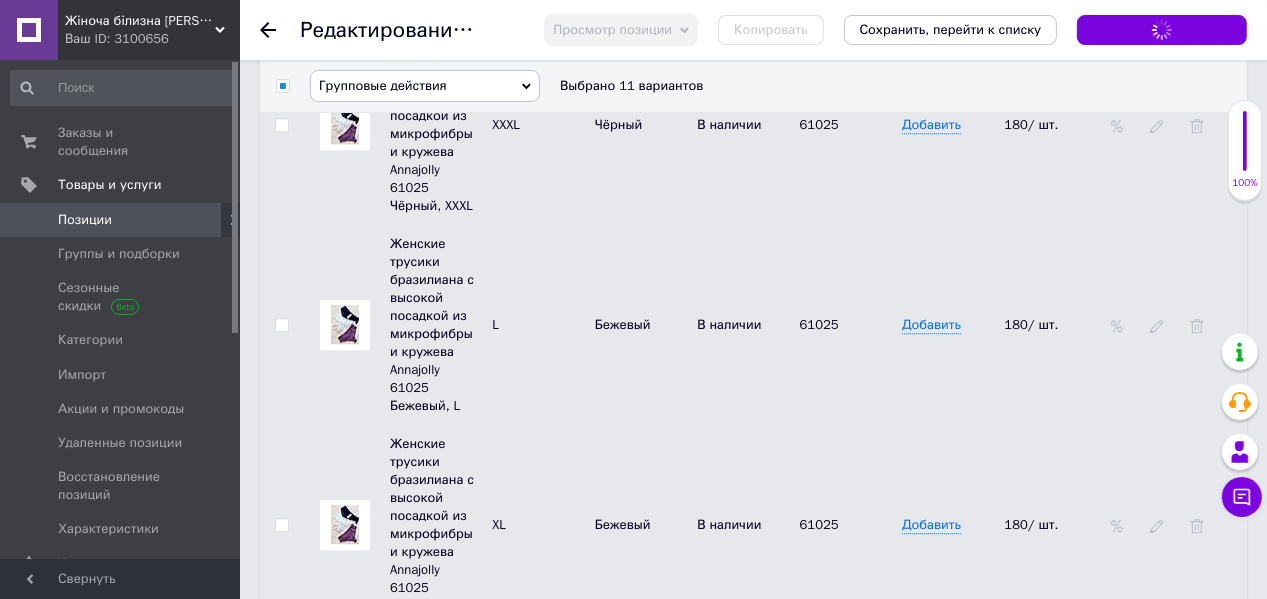 checkbox on "false" 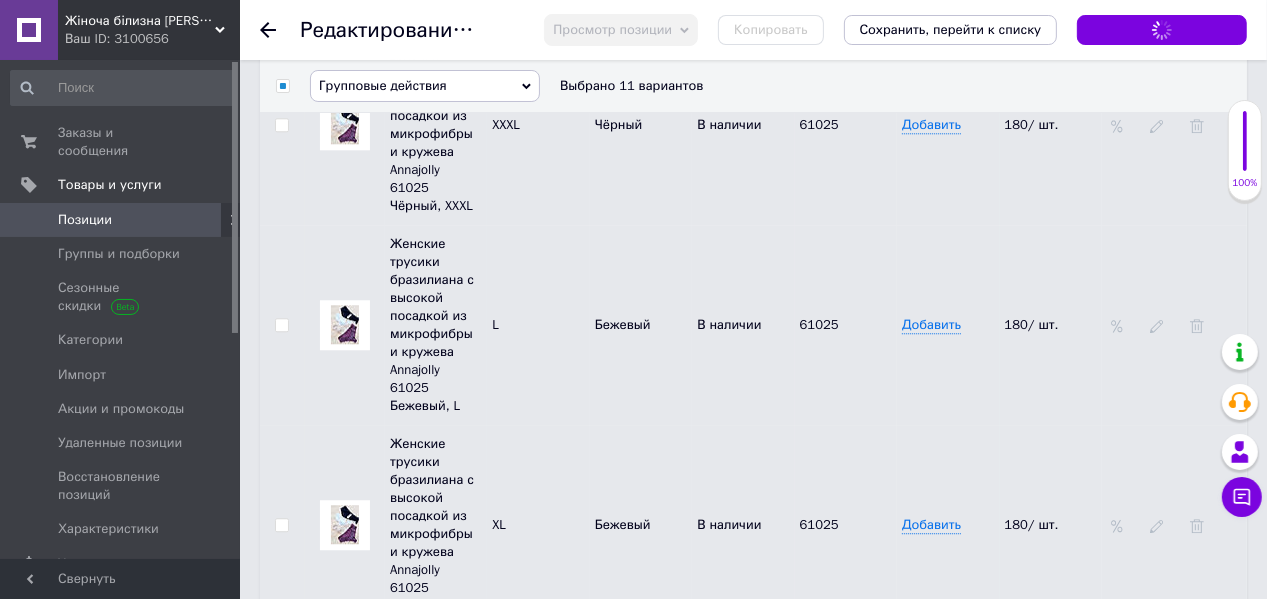checkbox on "false" 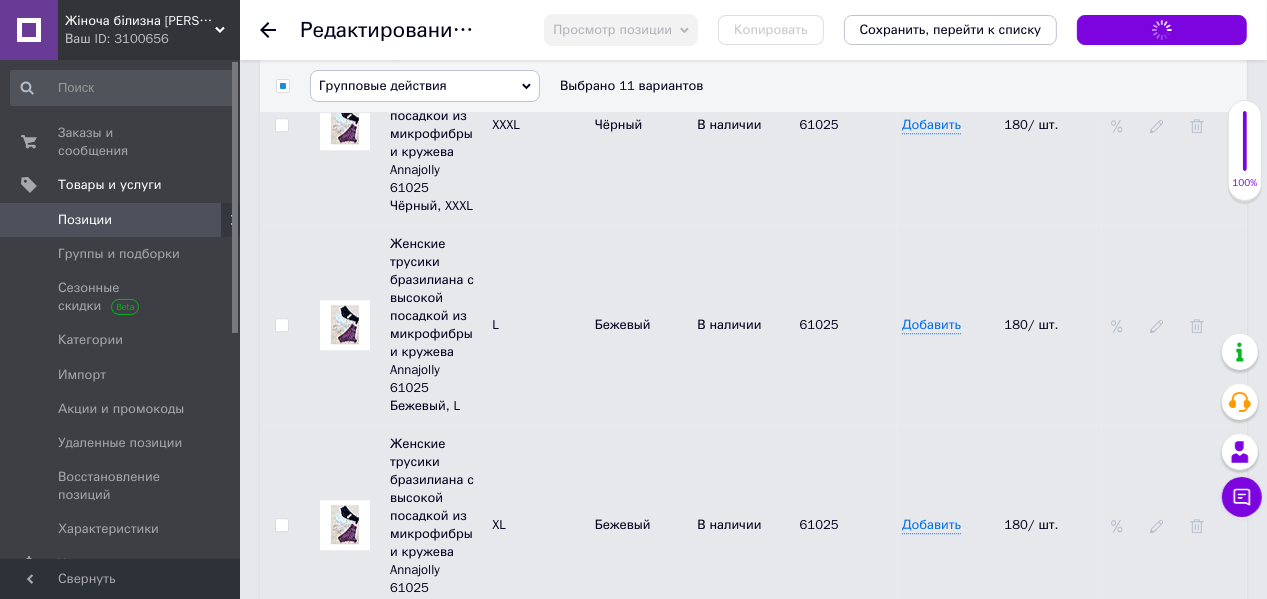 checkbox on "false" 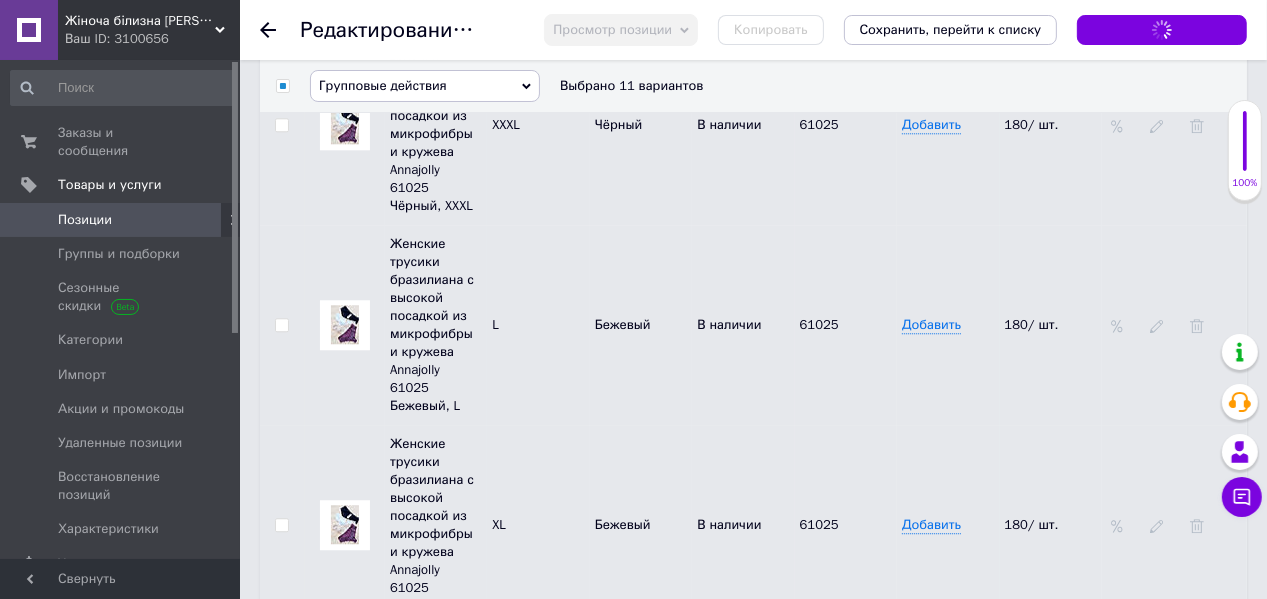 checkbox on "false" 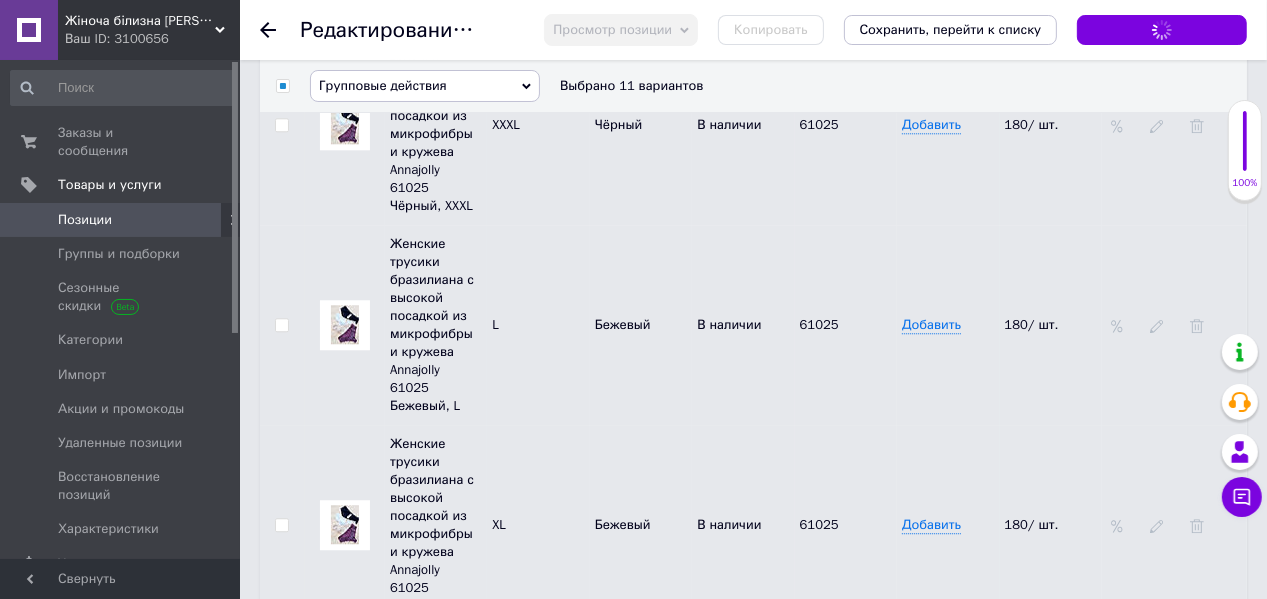 checkbox on "false" 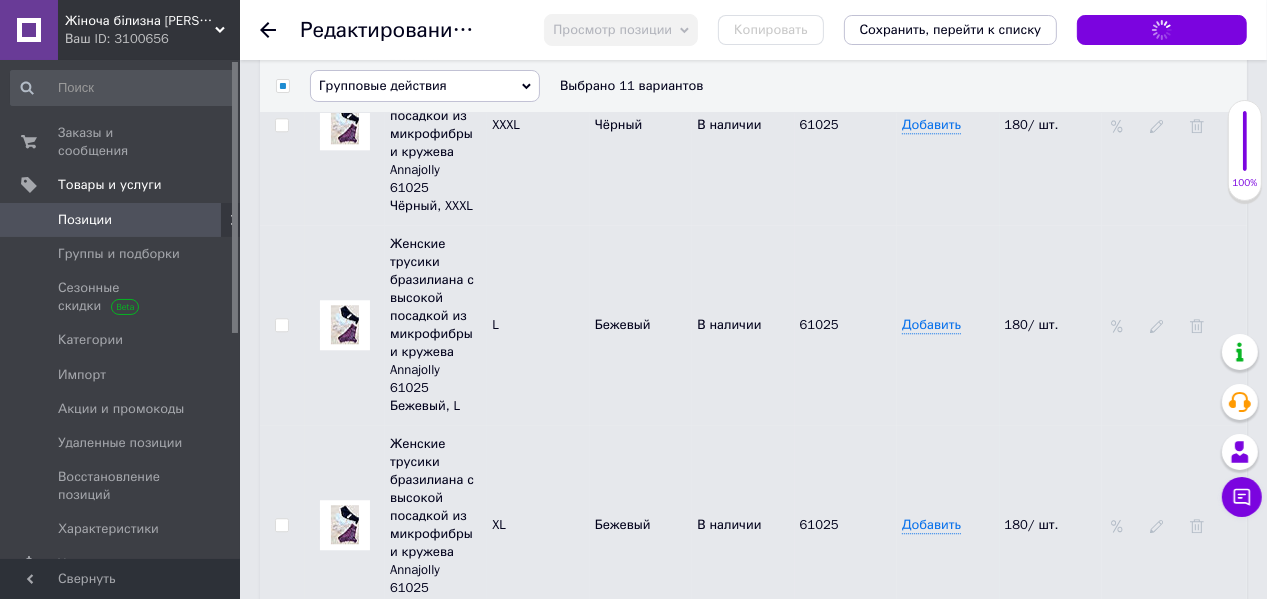 checkbox on "false" 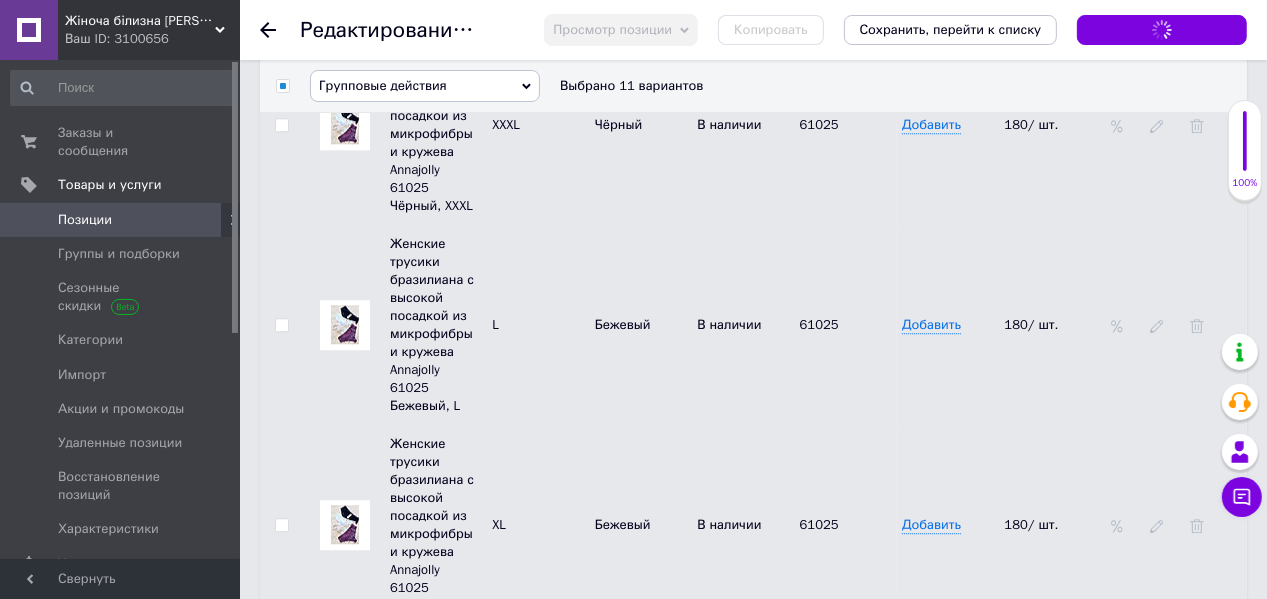 checkbox on "false" 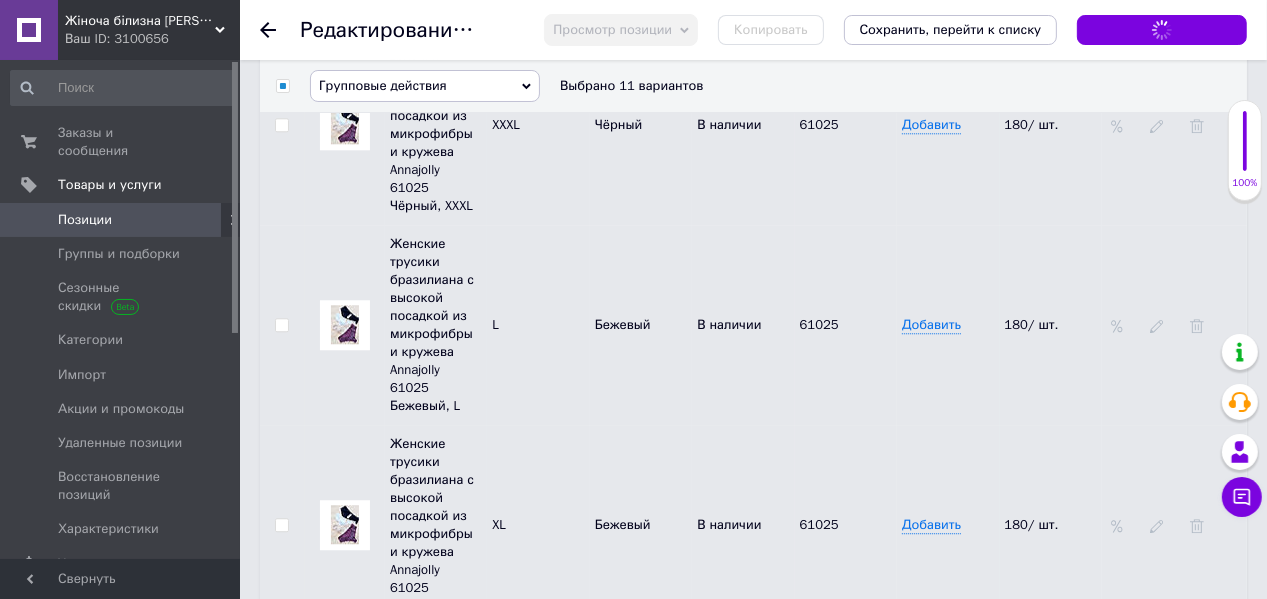 checkbox on "false" 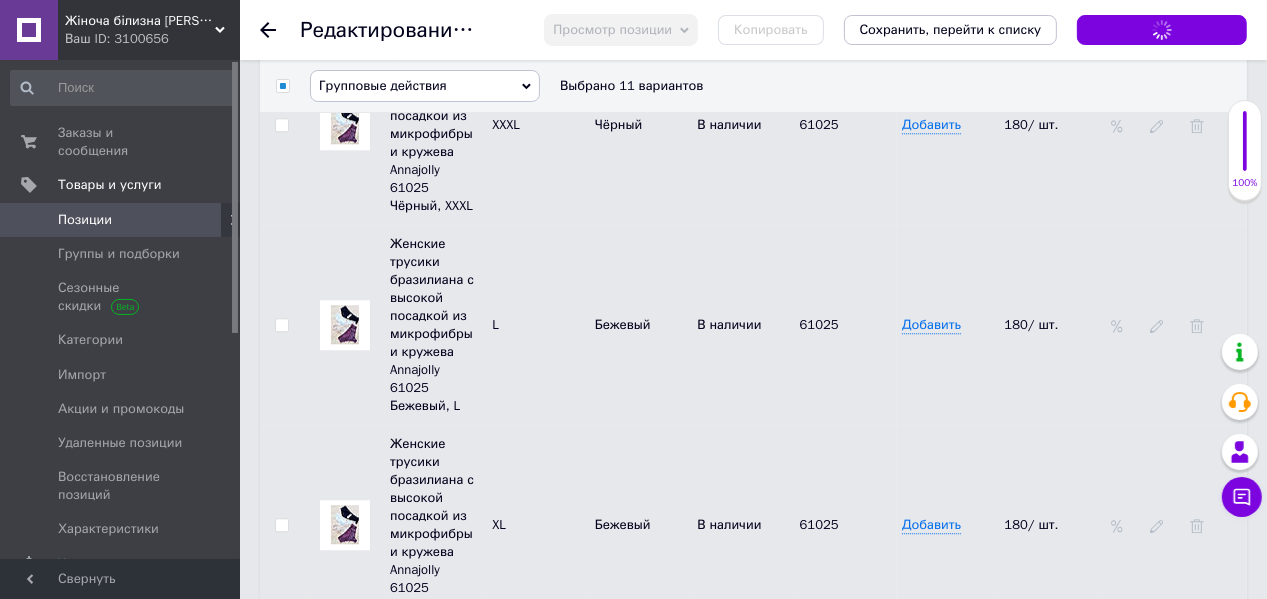 type 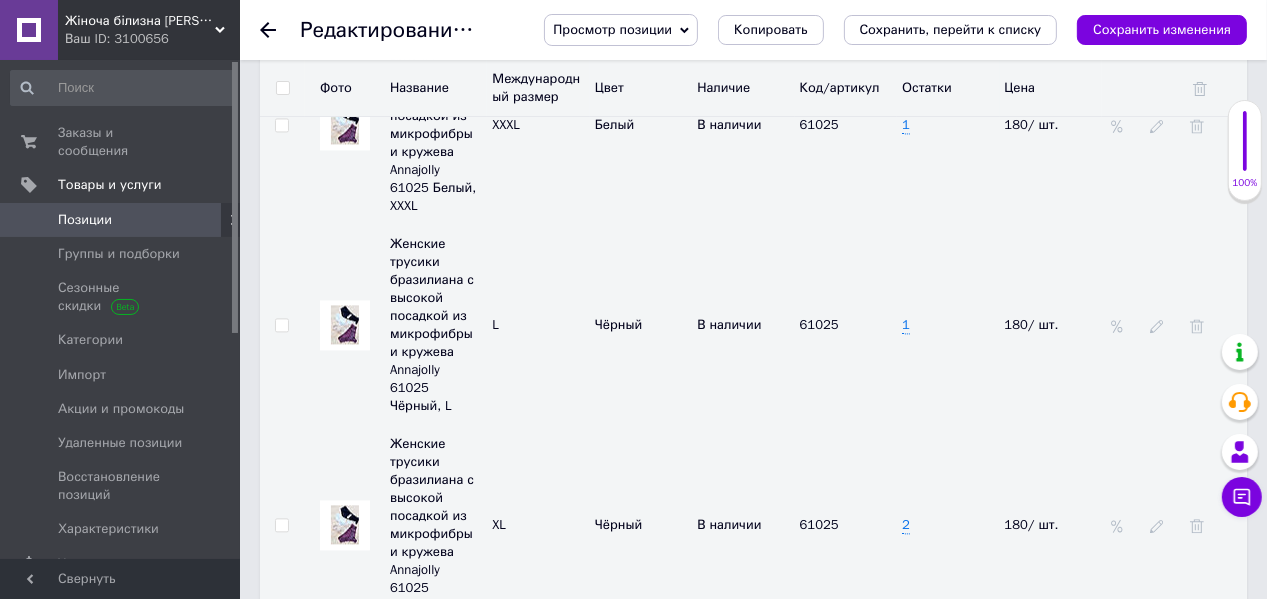 scroll, scrollTop: 3440, scrollLeft: 0, axis: vertical 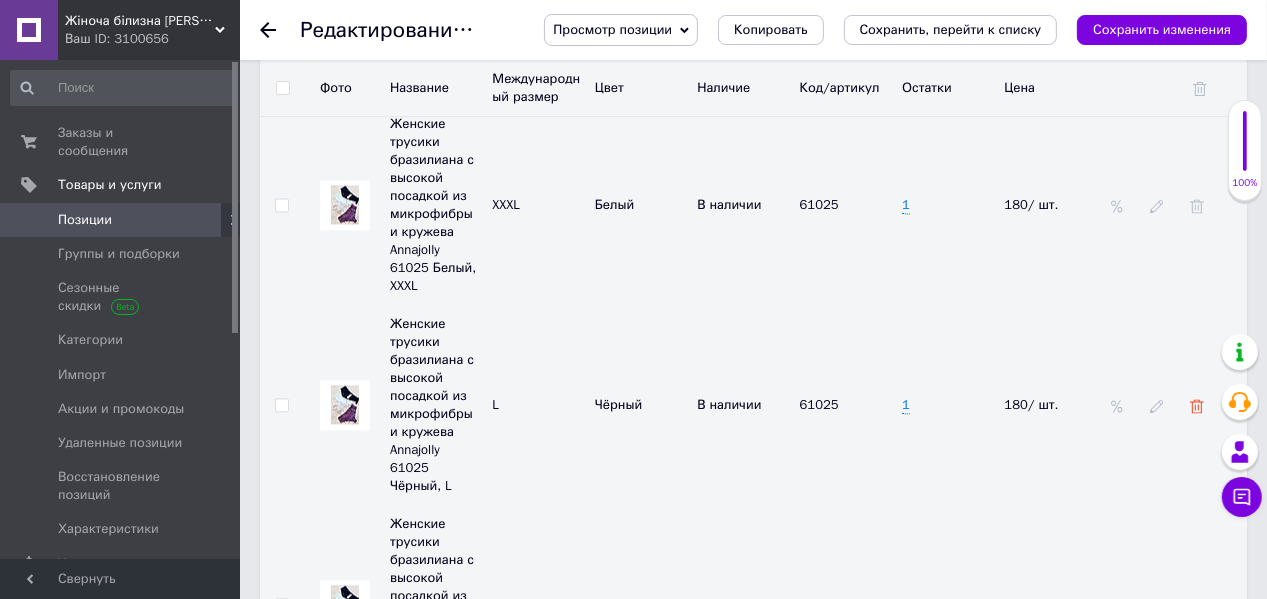 click 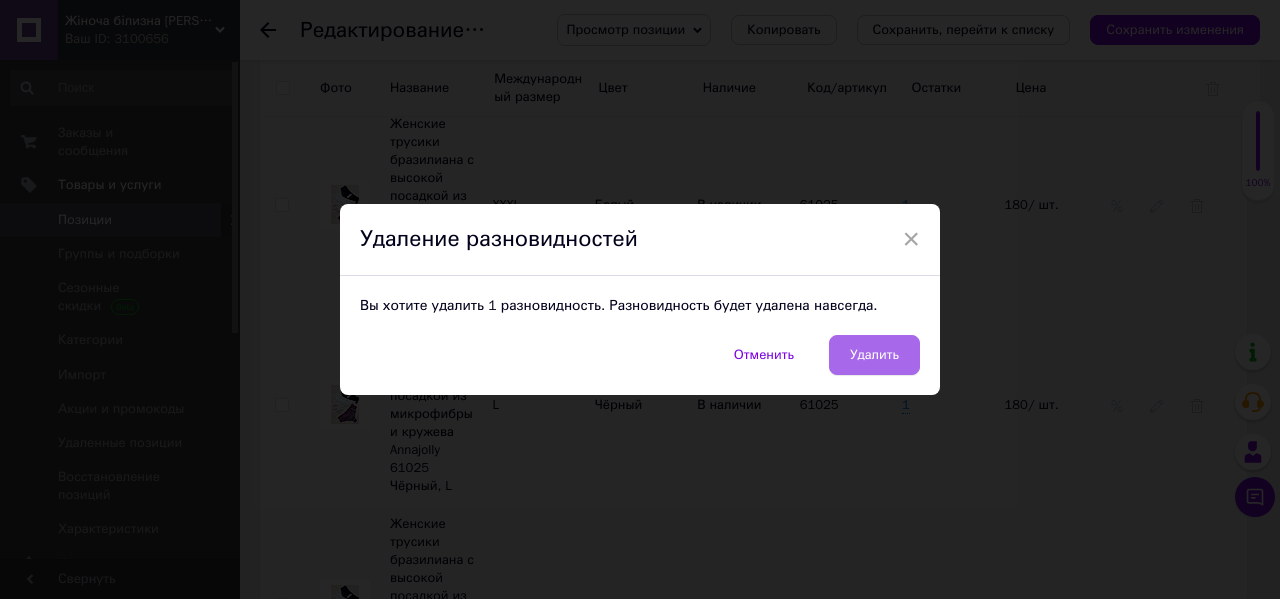 click on "Удалить" at bounding box center [874, 355] 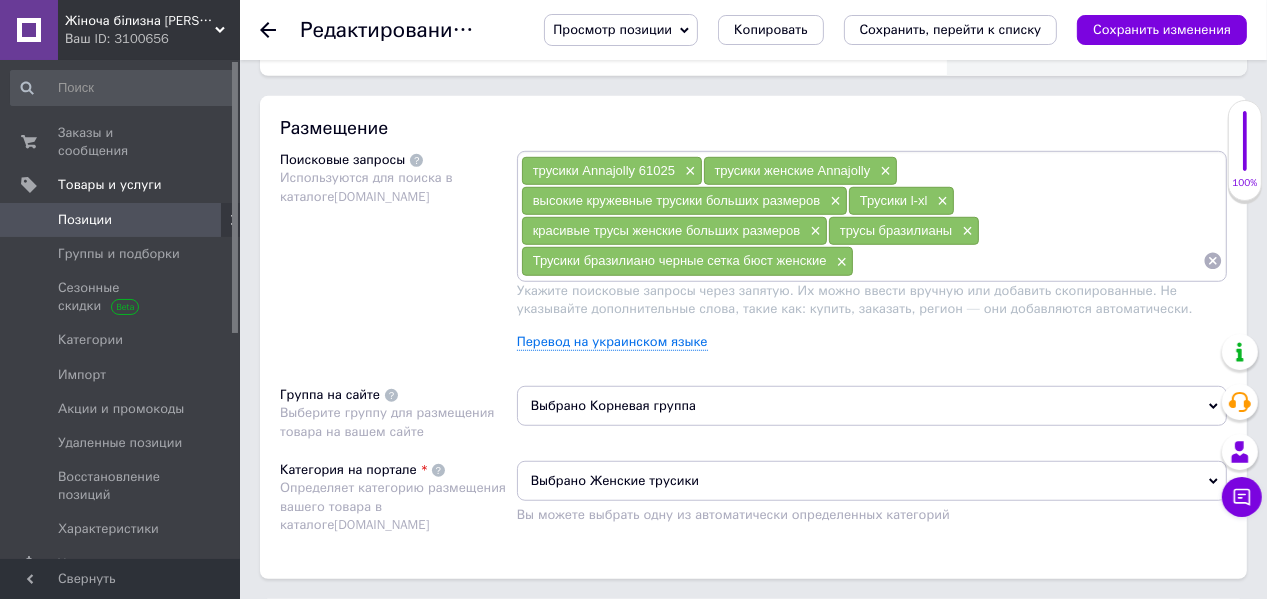 scroll, scrollTop: 800, scrollLeft: 0, axis: vertical 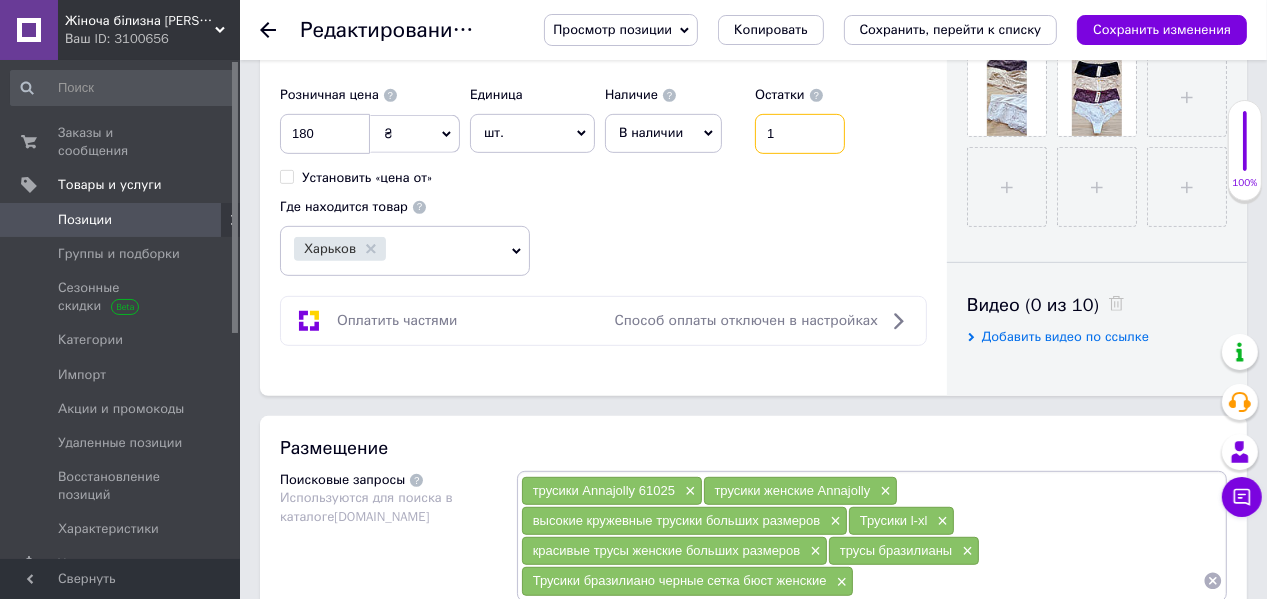 click on "1" at bounding box center [800, 134] 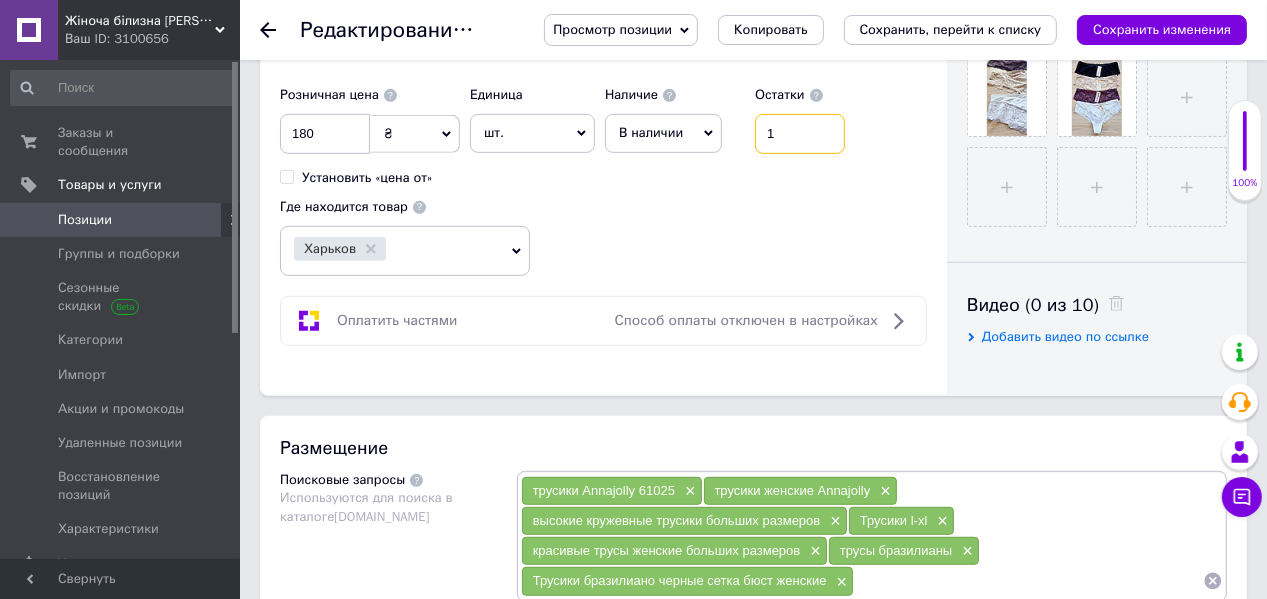 drag, startPoint x: 777, startPoint y: 132, endPoint x: 764, endPoint y: 146, distance: 19.104973 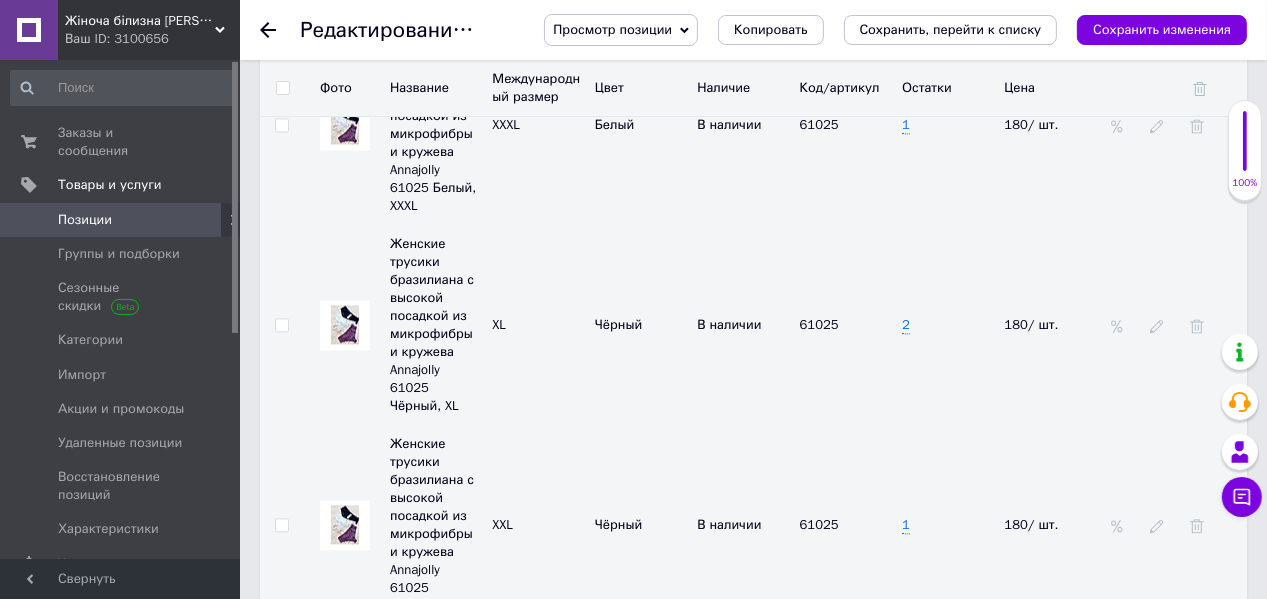 scroll, scrollTop: 3600, scrollLeft: 0, axis: vertical 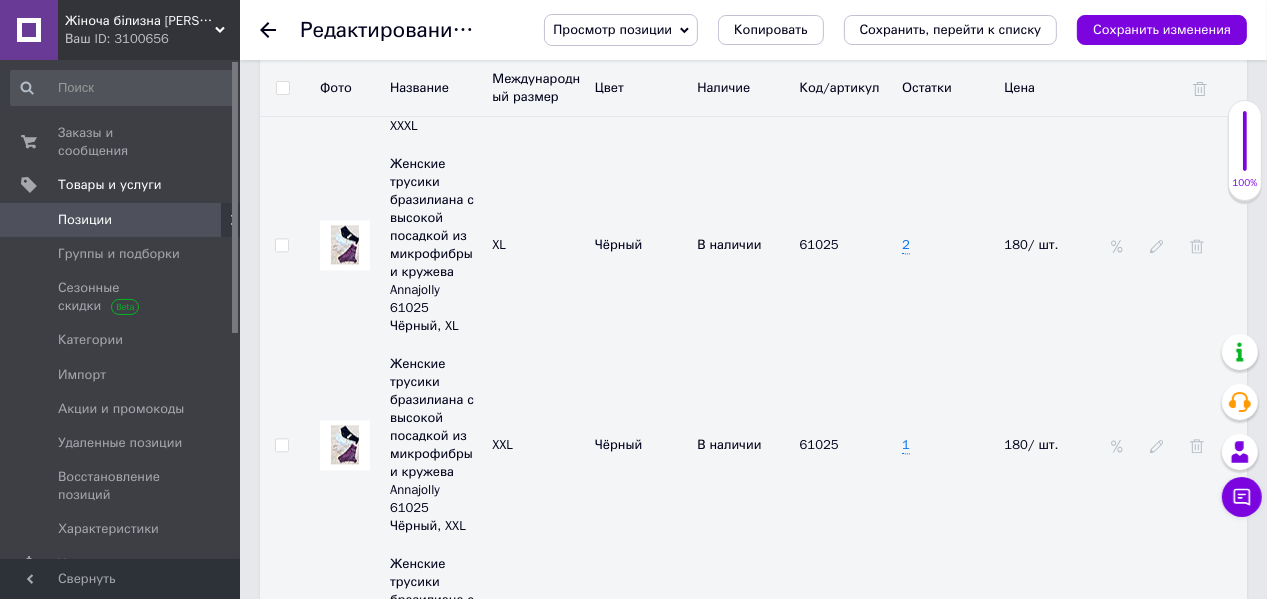 click 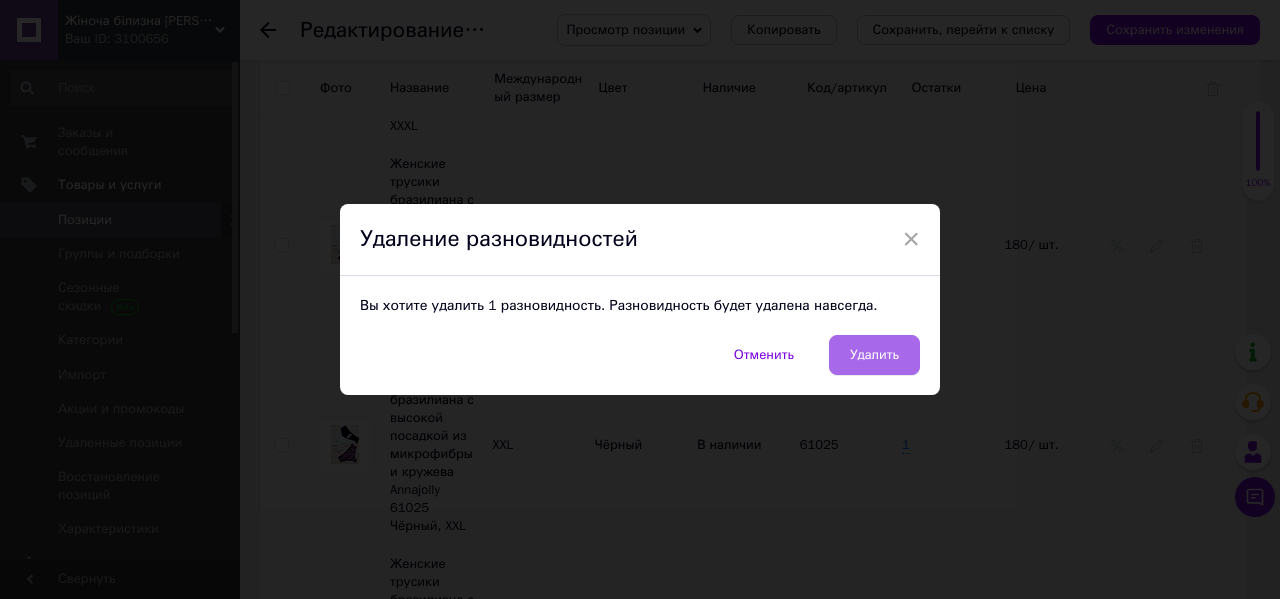 click on "Удалить" at bounding box center (874, 355) 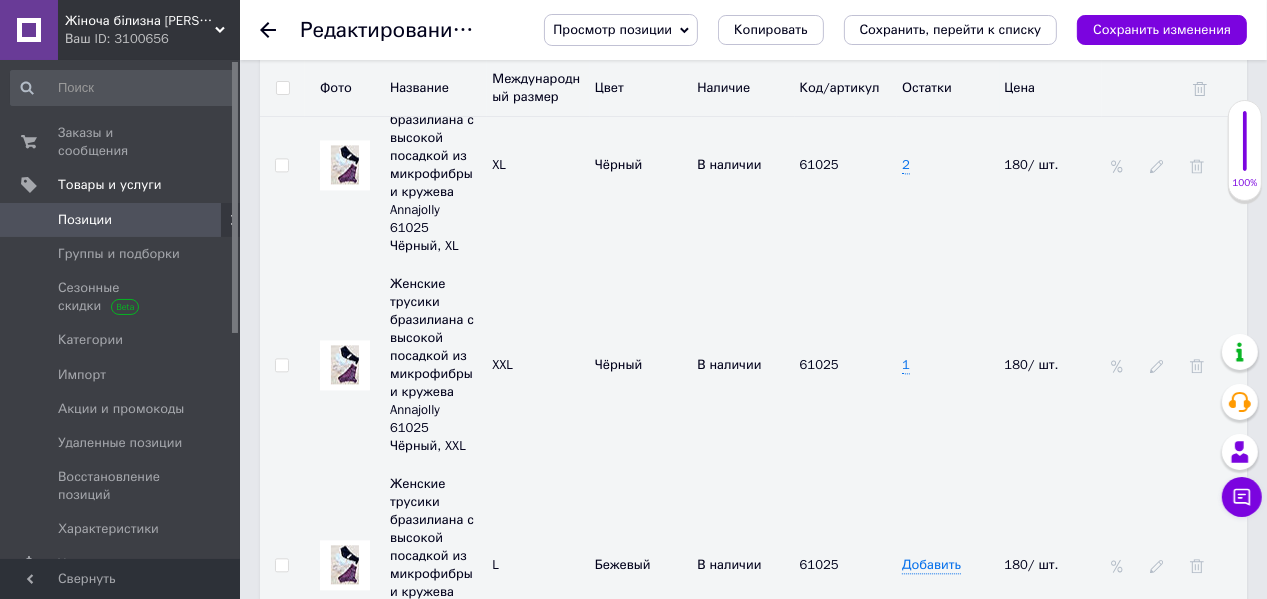 scroll, scrollTop: 3600, scrollLeft: 0, axis: vertical 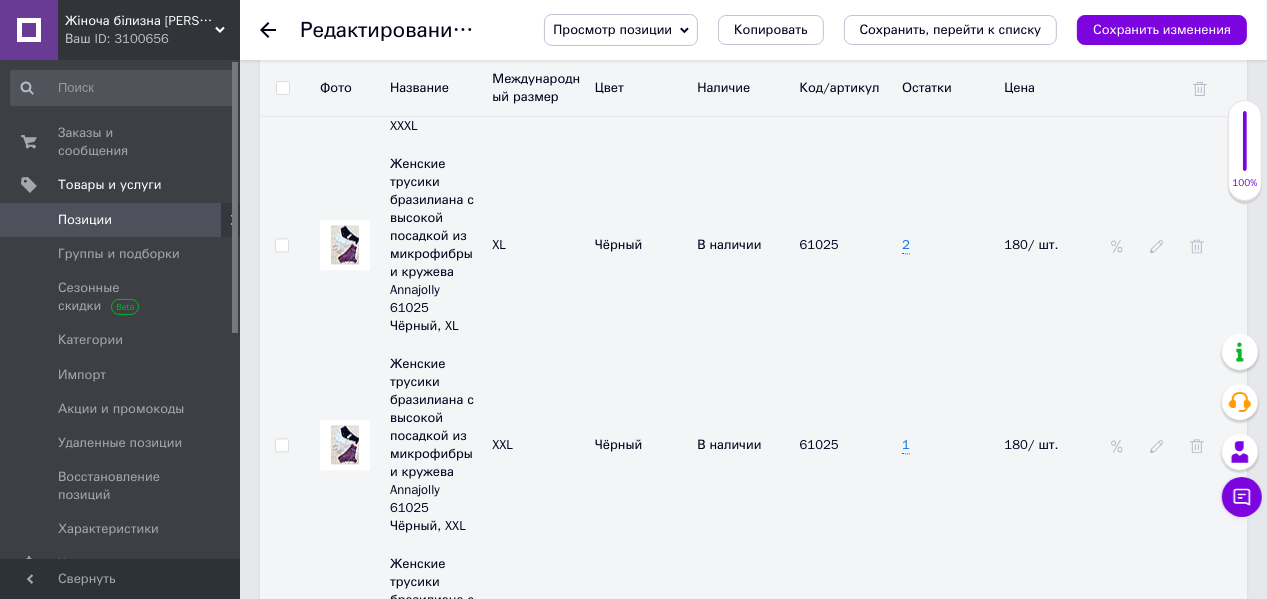 click on "Добавить" at bounding box center [931, 645] 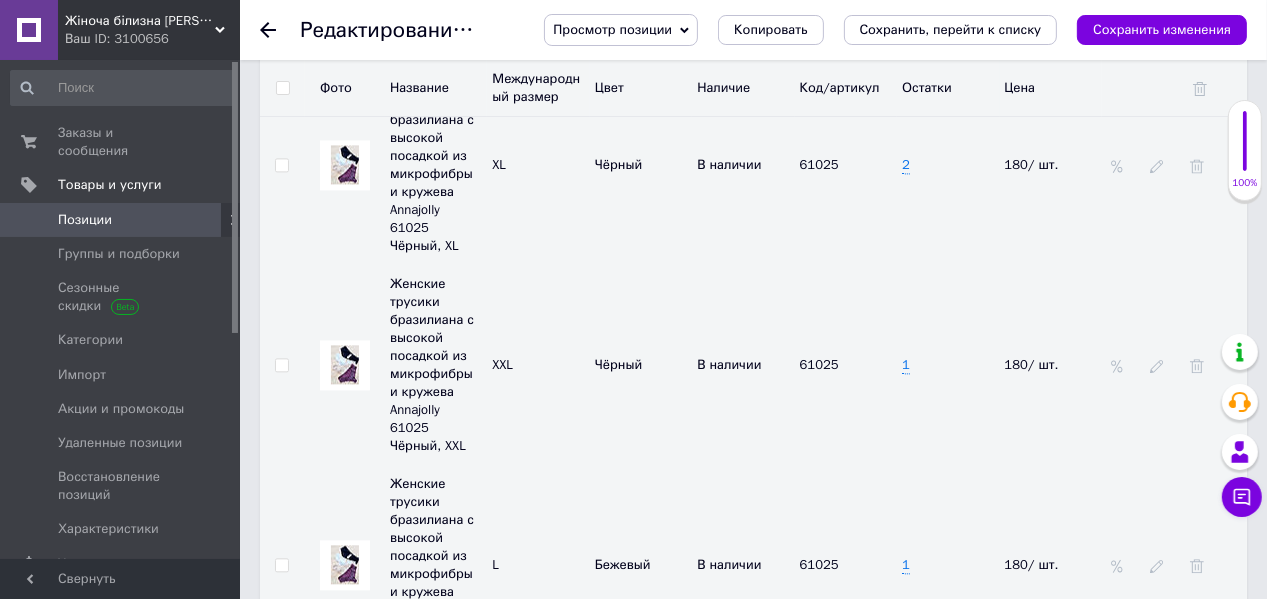 scroll, scrollTop: 3760, scrollLeft: 0, axis: vertical 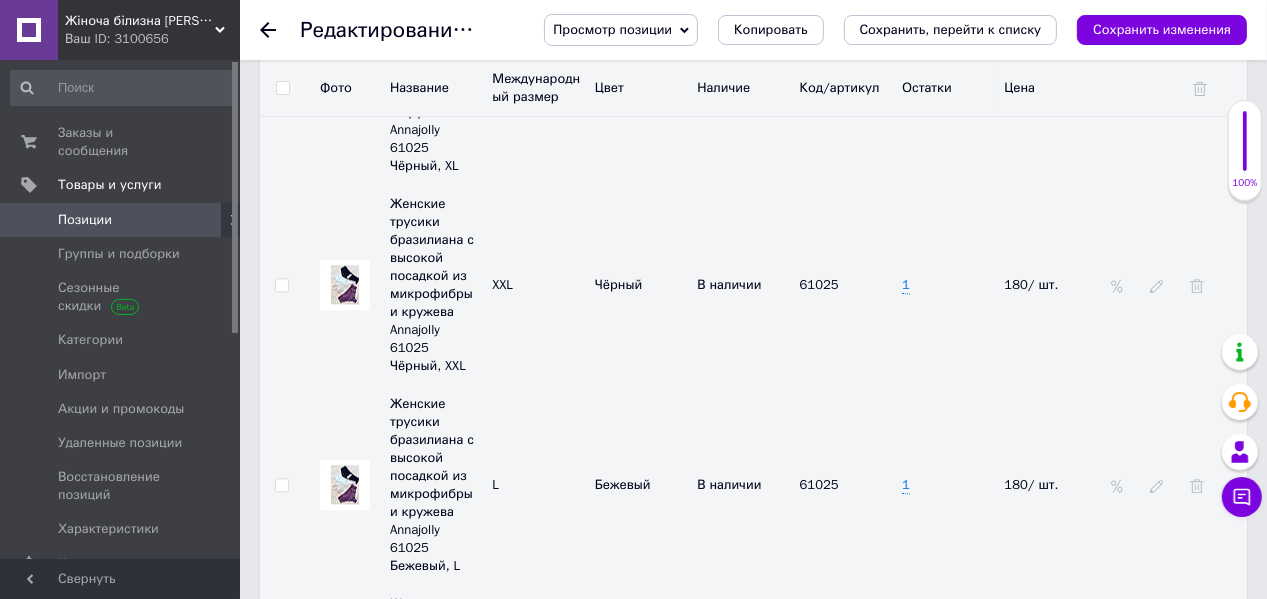 click on "Добавить" at bounding box center (931, 685) 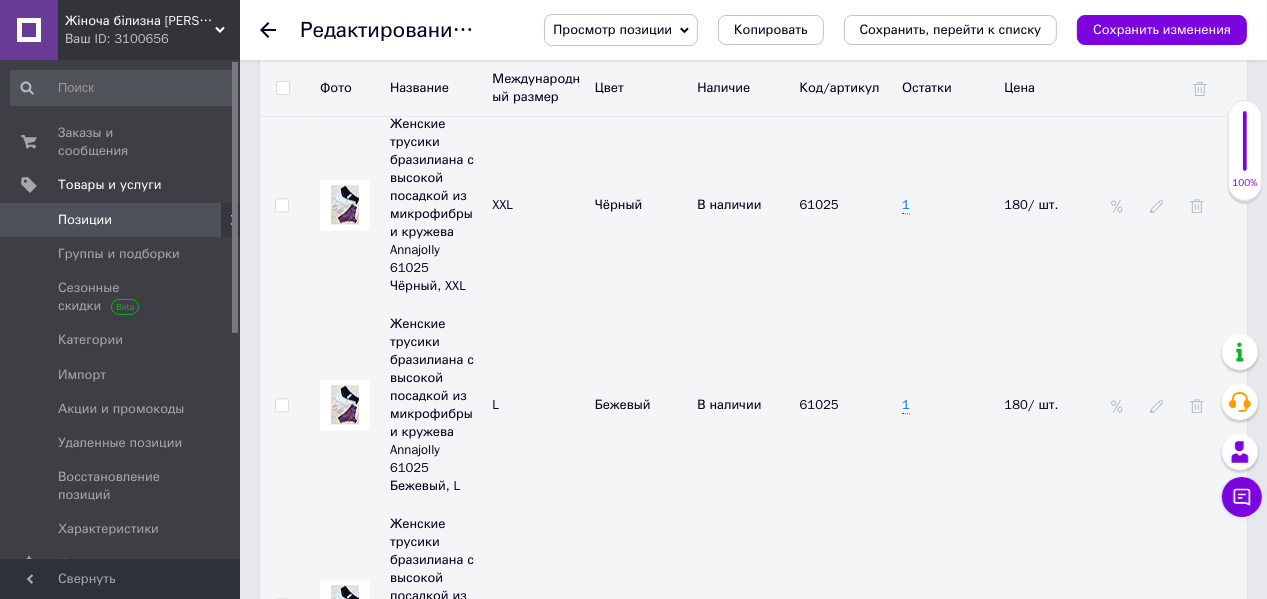 scroll, scrollTop: 3920, scrollLeft: 0, axis: vertical 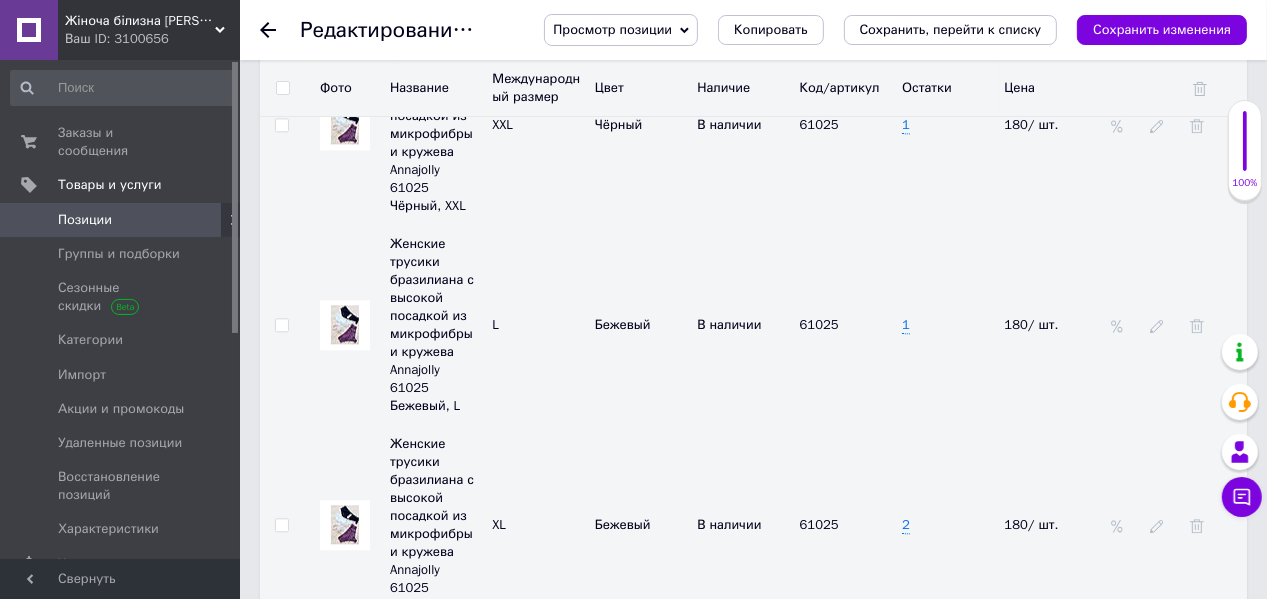 click on "Добавить" at bounding box center (931, 725) 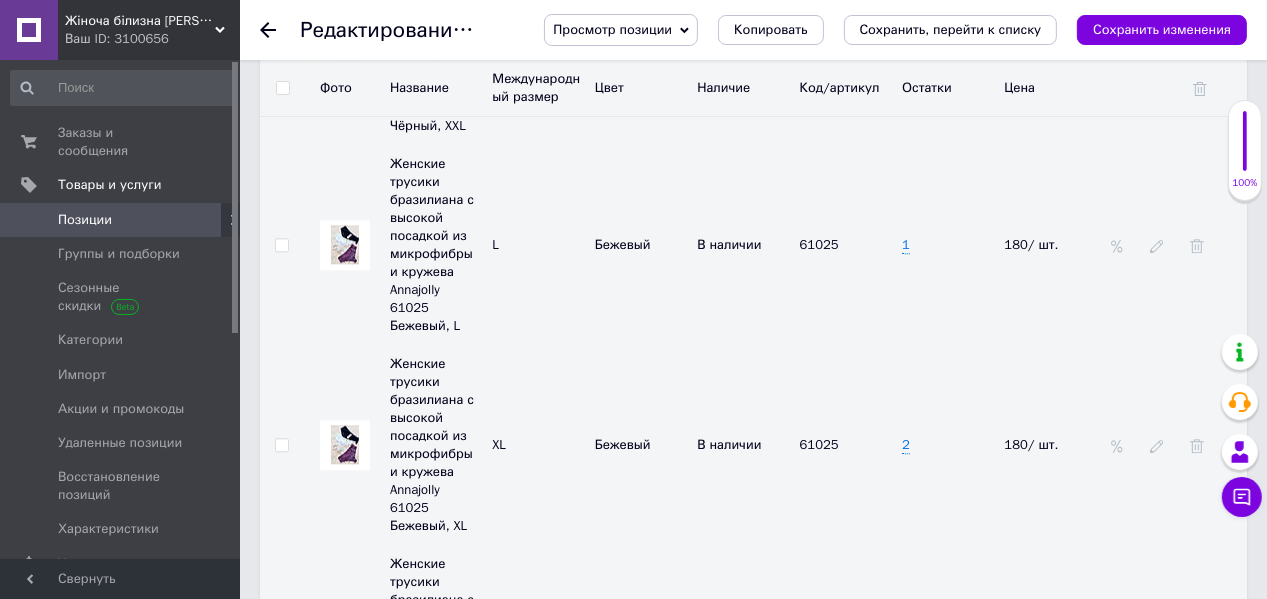 click on "Добавить" at bounding box center (931, 845) 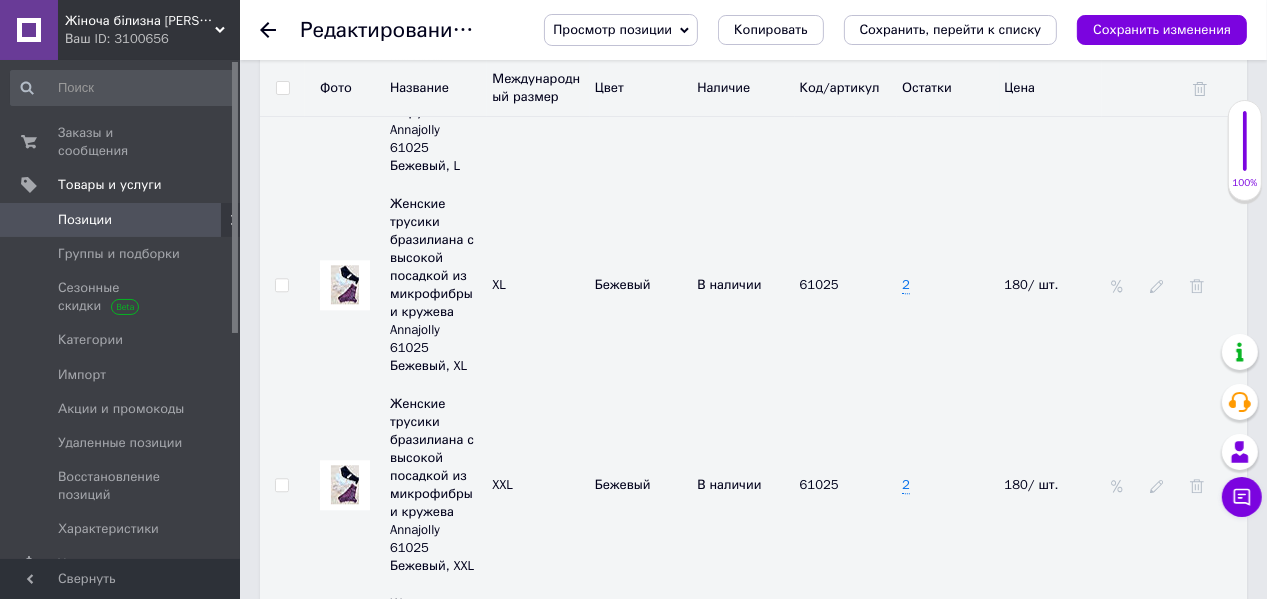 scroll, scrollTop: 4000, scrollLeft: 0, axis: vertical 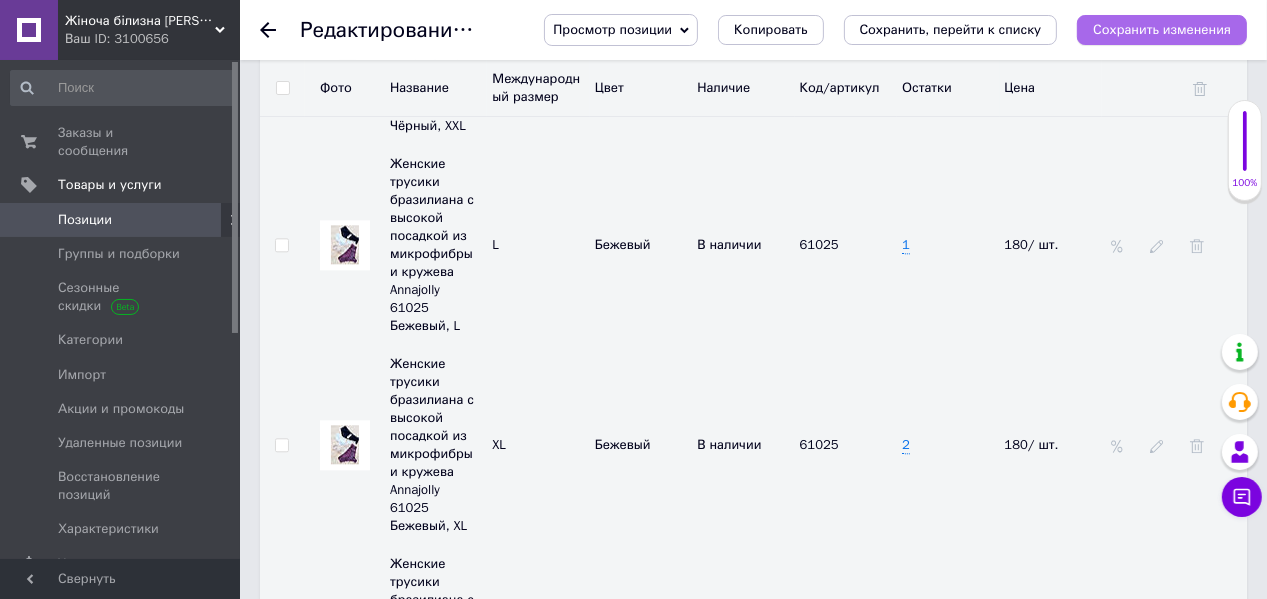 click on "Сохранить изменения" at bounding box center [1162, 29] 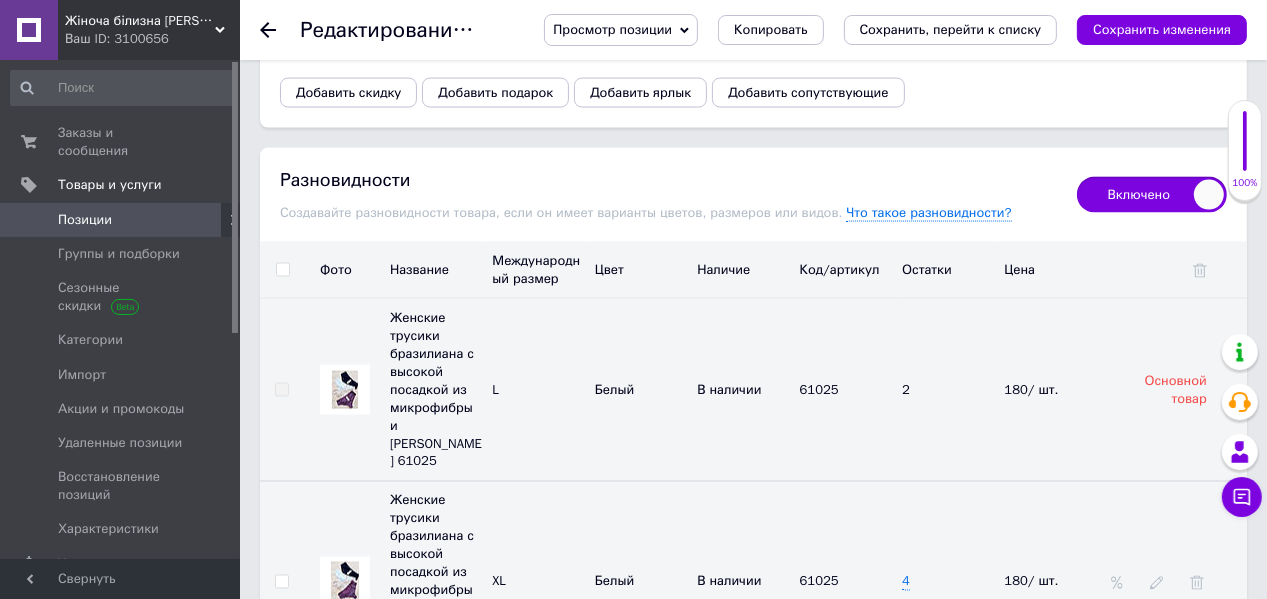 scroll, scrollTop: 2640, scrollLeft: 0, axis: vertical 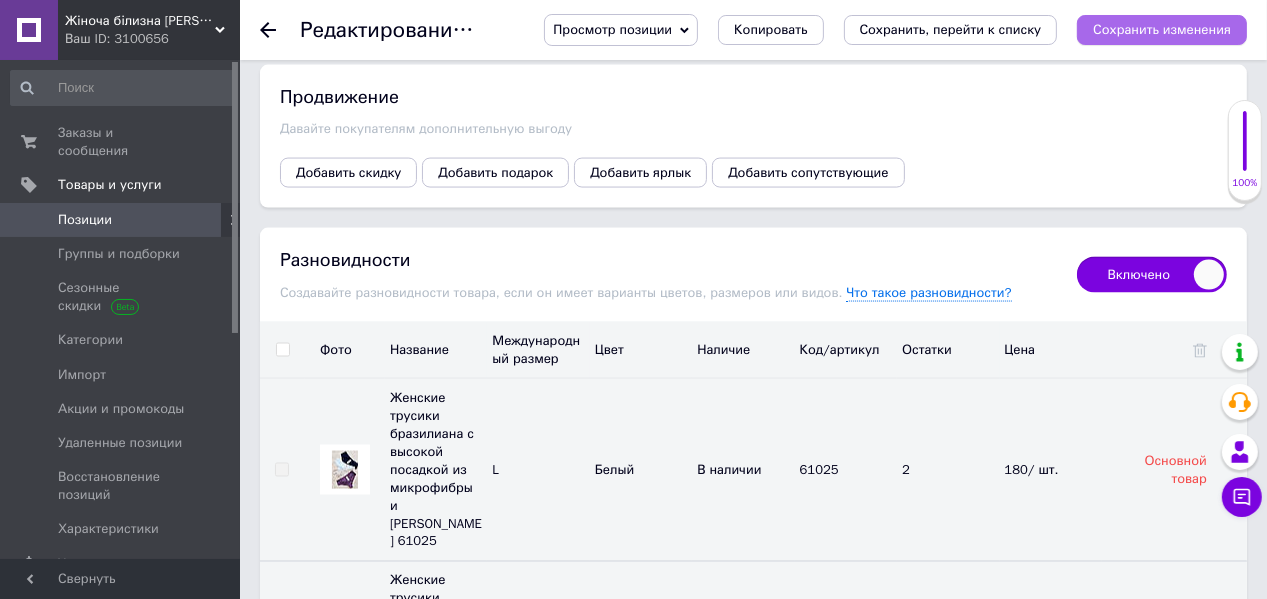 click on "Сохранить изменения" at bounding box center (1162, 29) 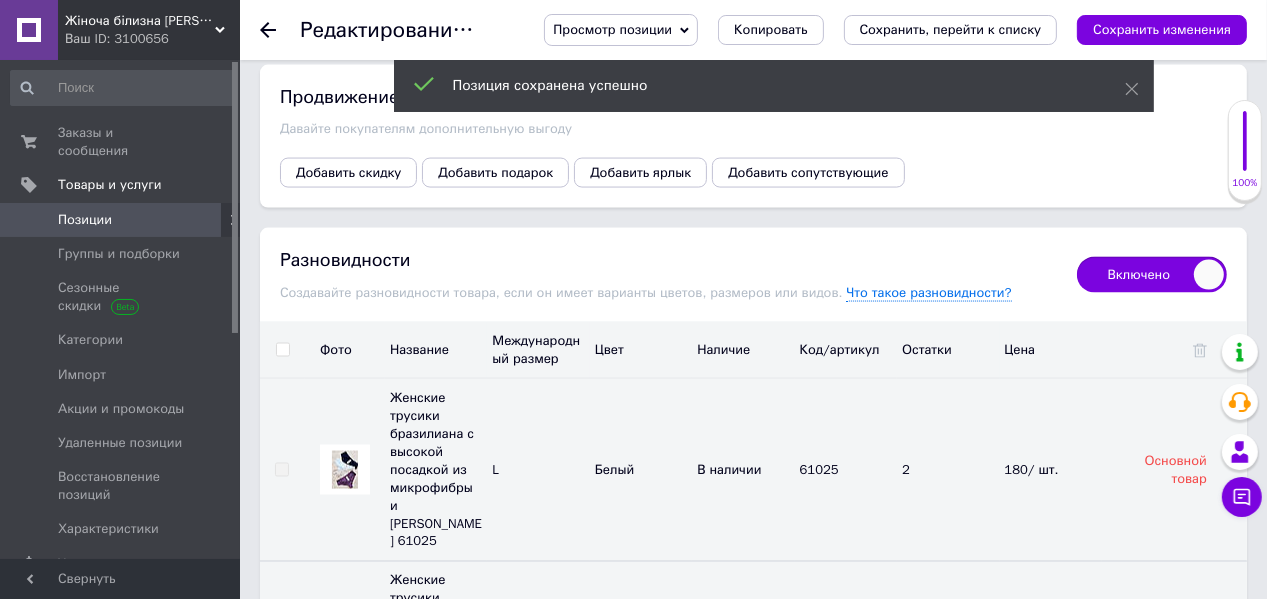 click 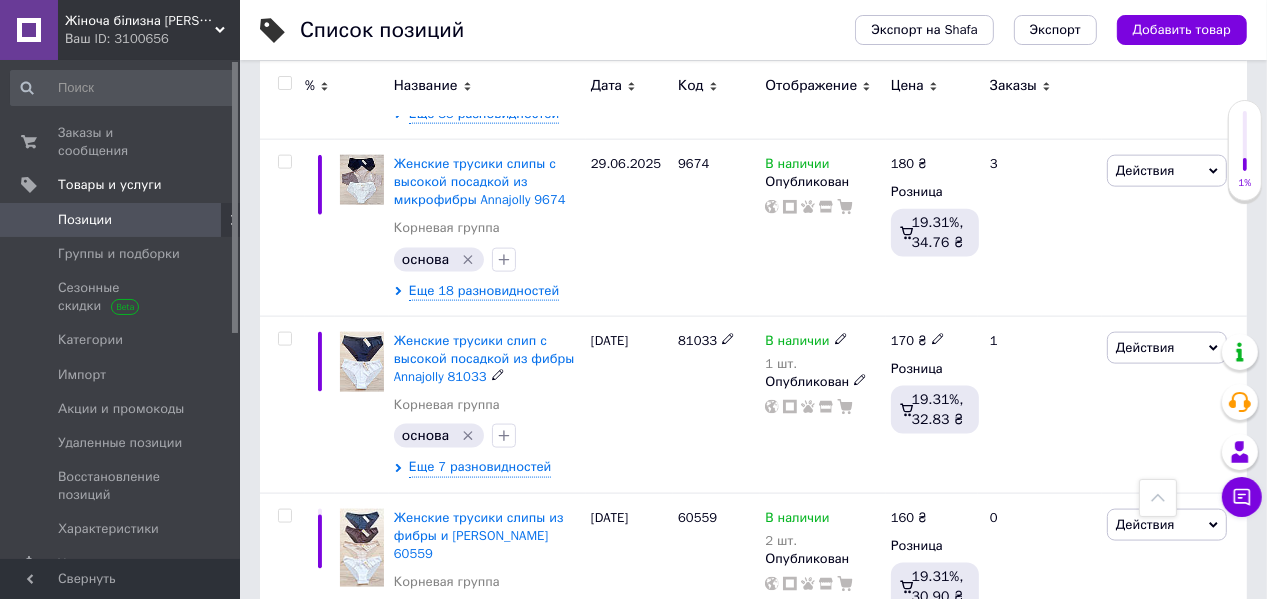 scroll, scrollTop: 2080, scrollLeft: 0, axis: vertical 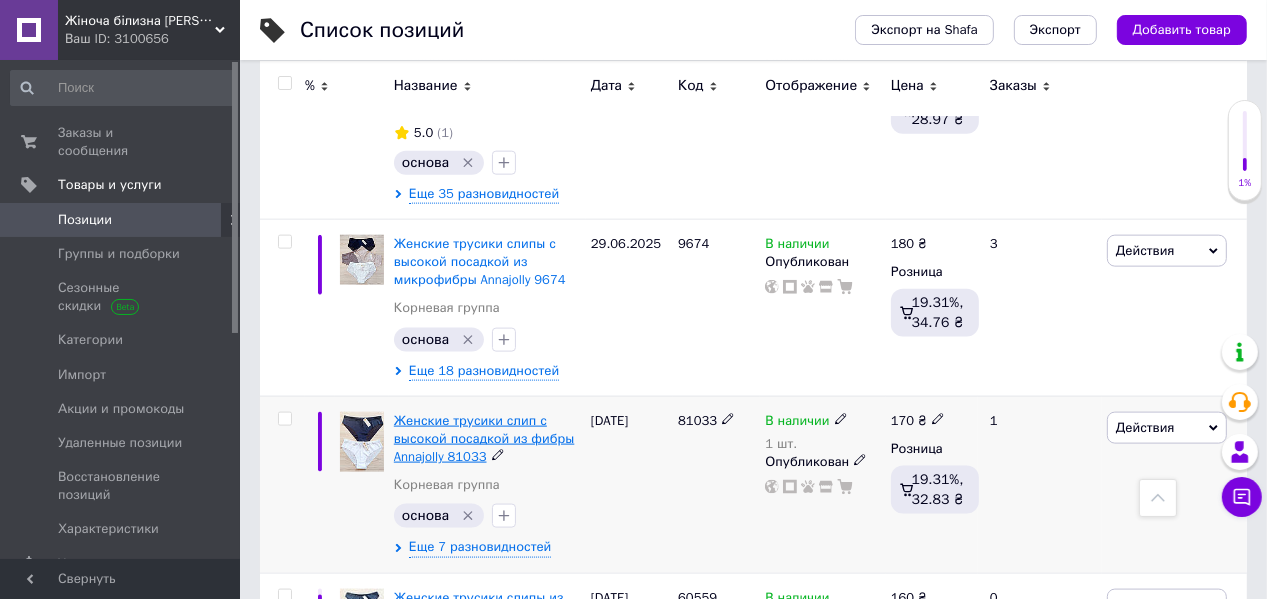 click on "Женские трусики слип с высокой посадкой из фибры Annajolly 81033" at bounding box center [484, 438] 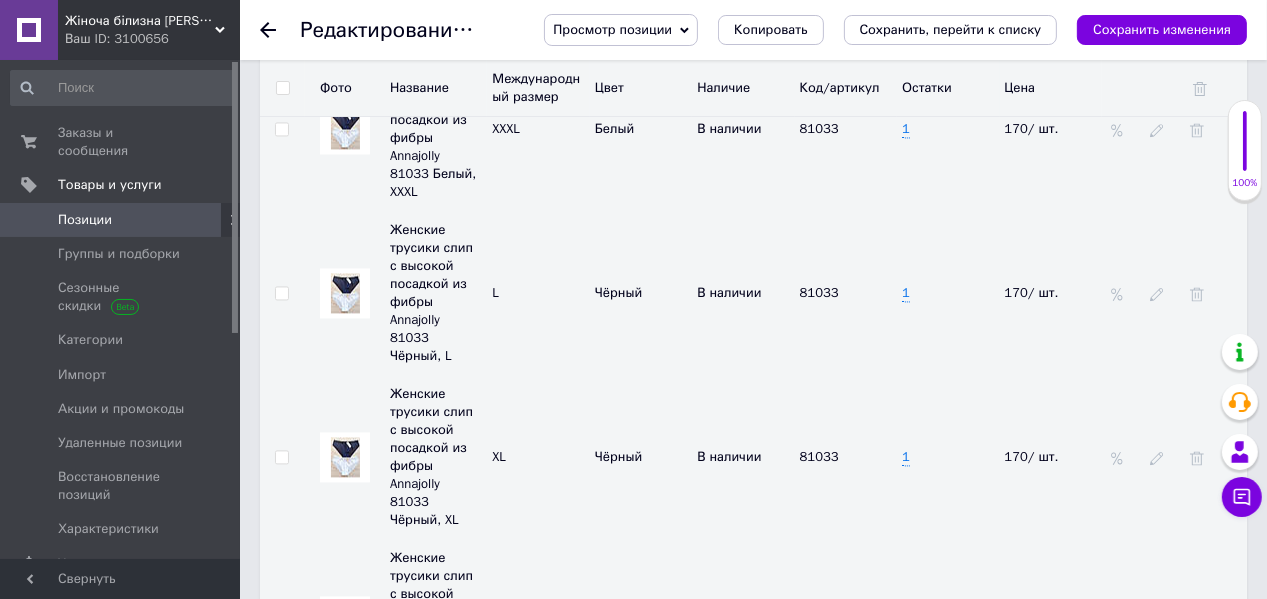 scroll, scrollTop: 3440, scrollLeft: 0, axis: vertical 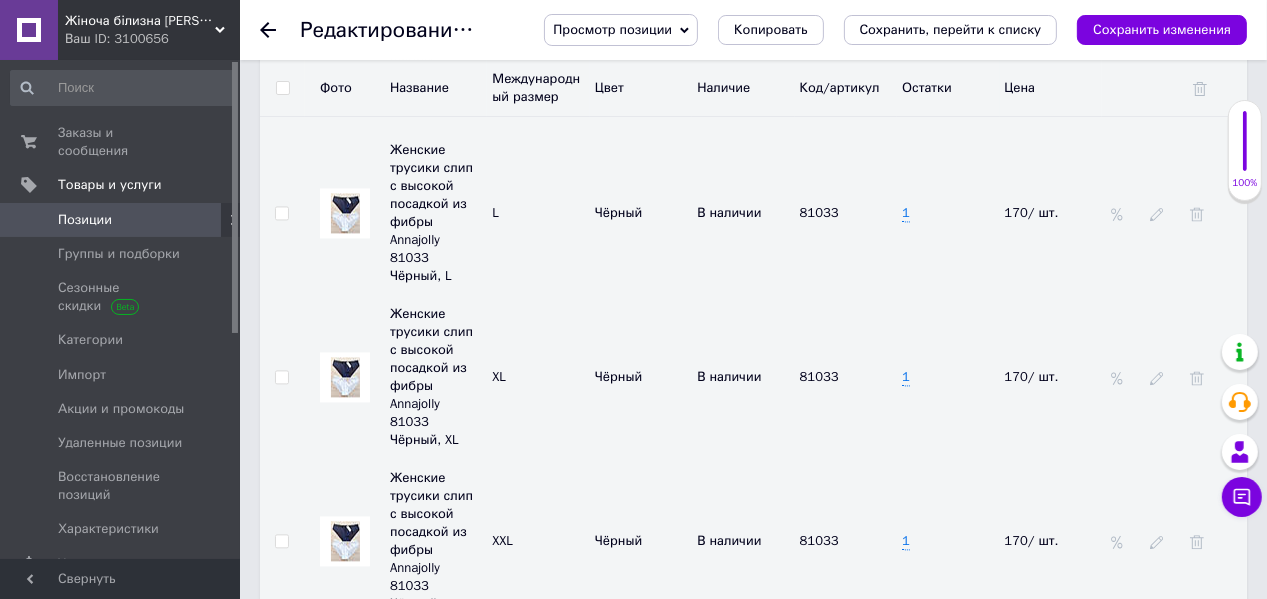 click on "Добавить" at bounding box center (931, 705) 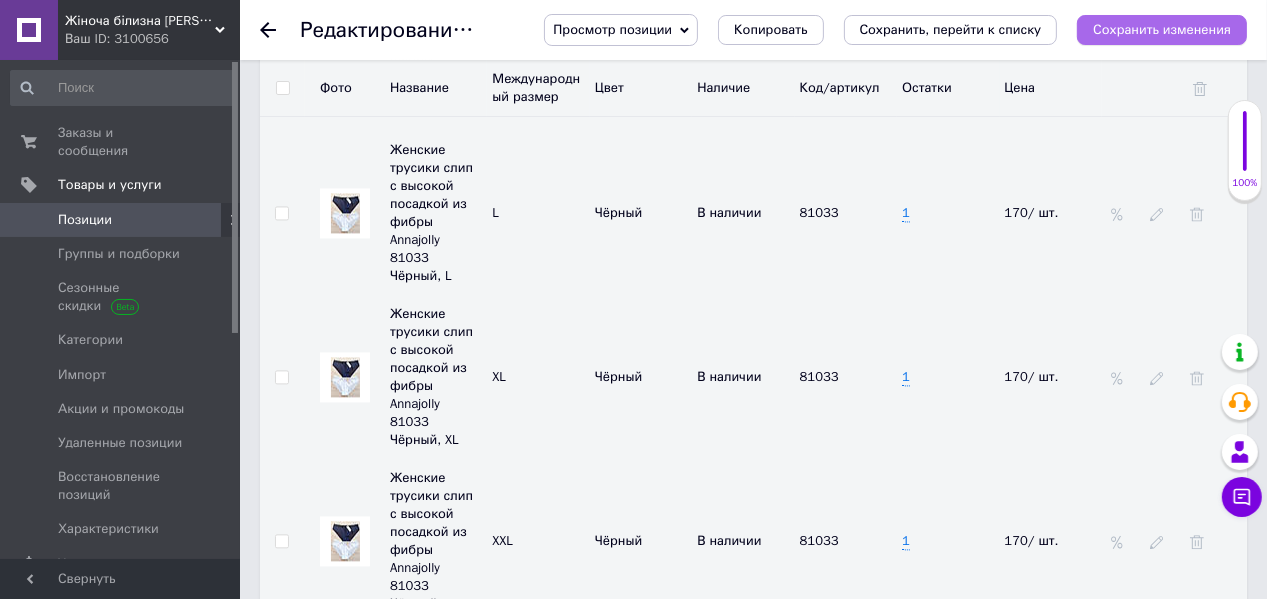 click on "Сохранить изменения" at bounding box center (1162, 29) 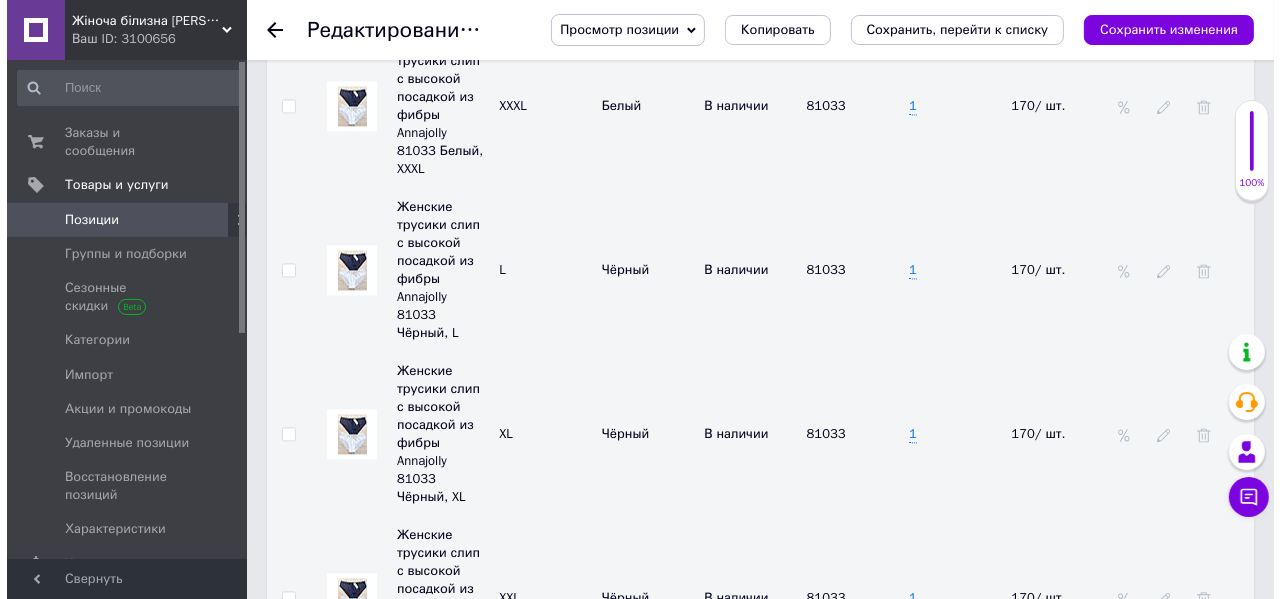 scroll, scrollTop: 3520, scrollLeft: 0, axis: vertical 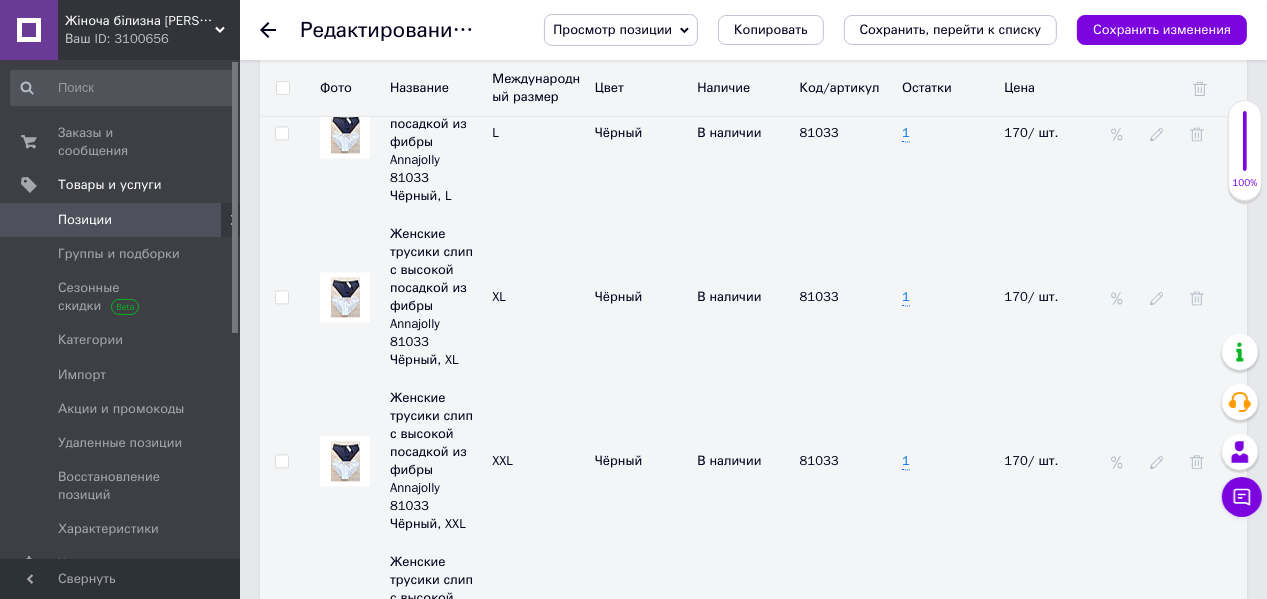 click 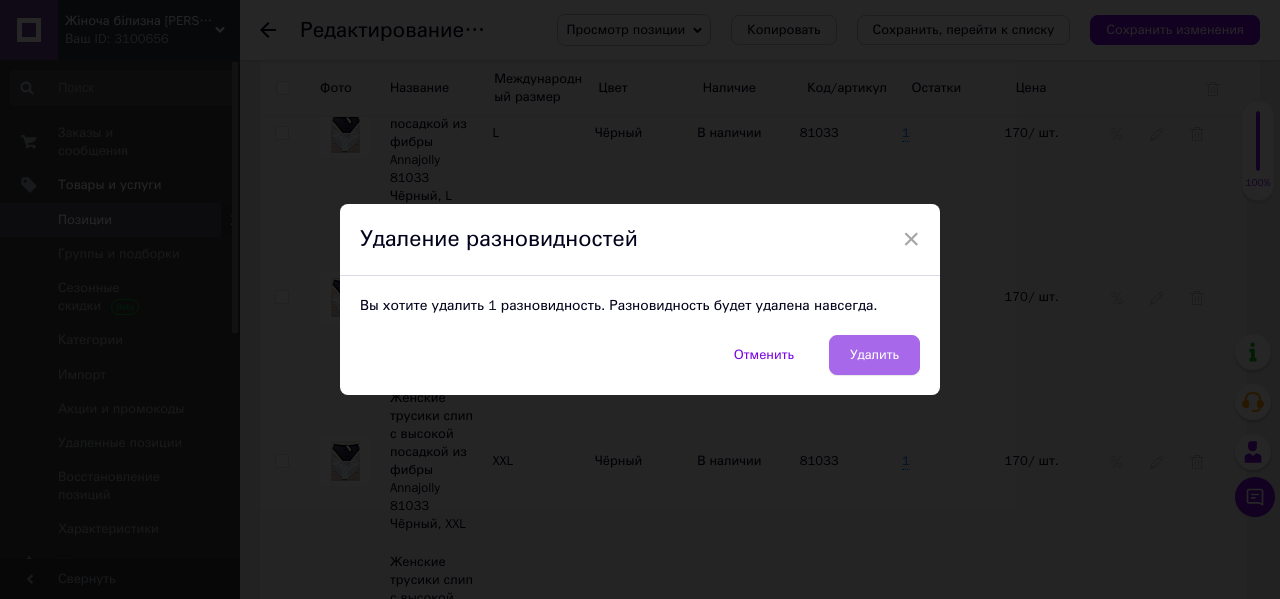 click on "Удалить" at bounding box center [874, 355] 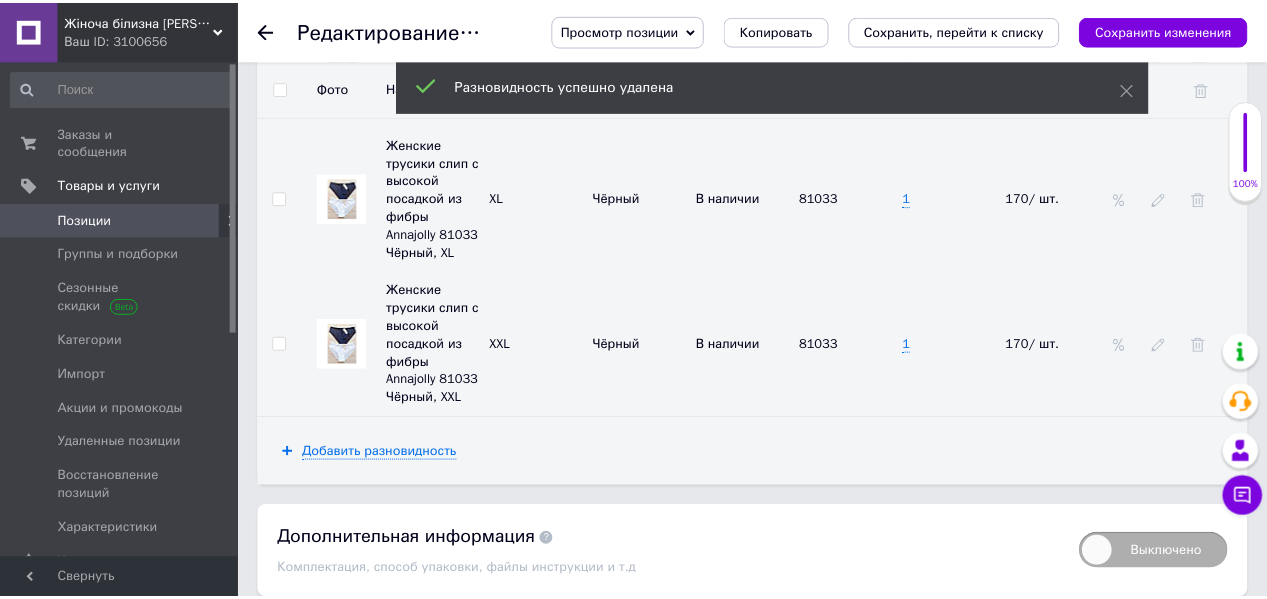 scroll, scrollTop: 3450, scrollLeft: 0, axis: vertical 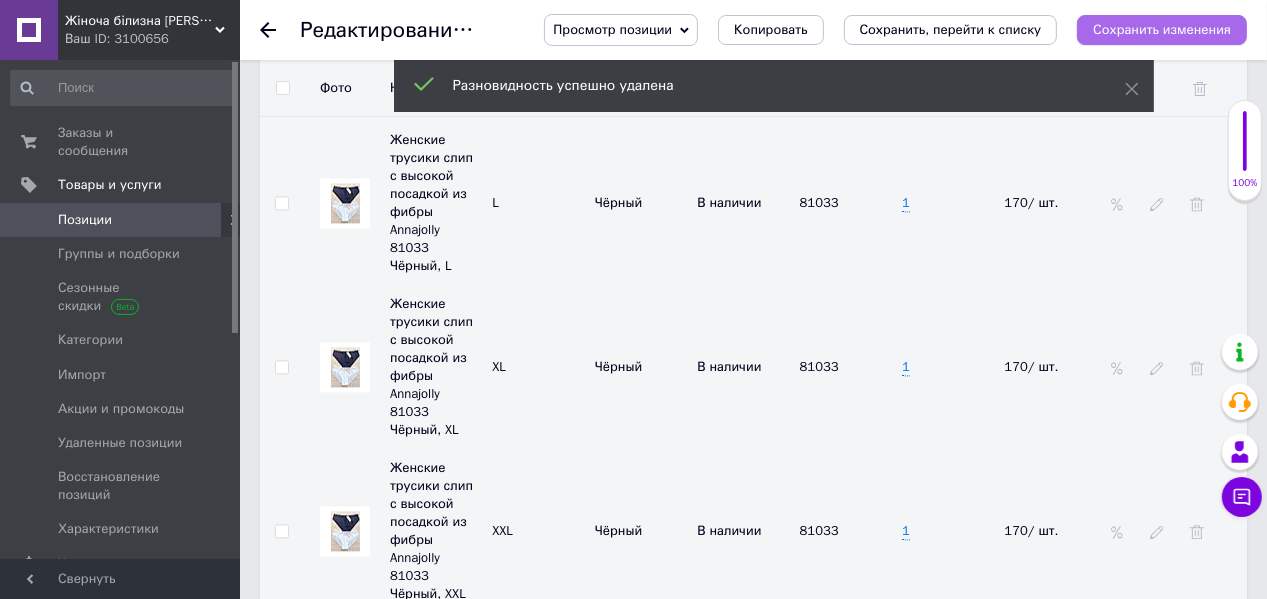 click on "Сохранить изменения" at bounding box center (1162, 29) 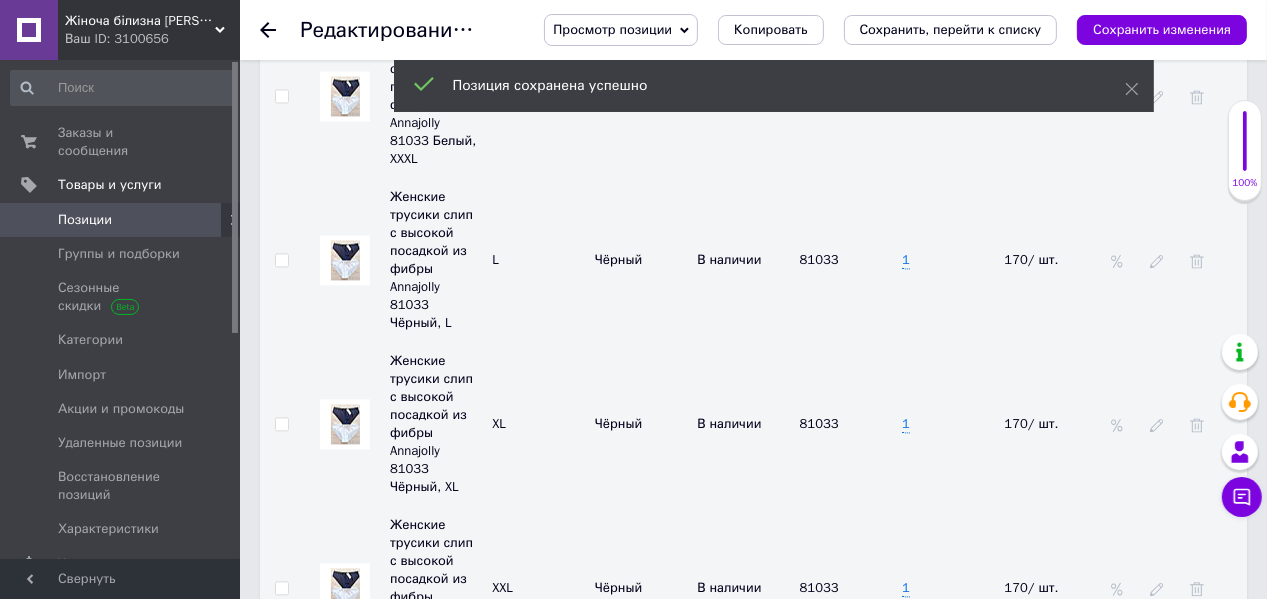 click 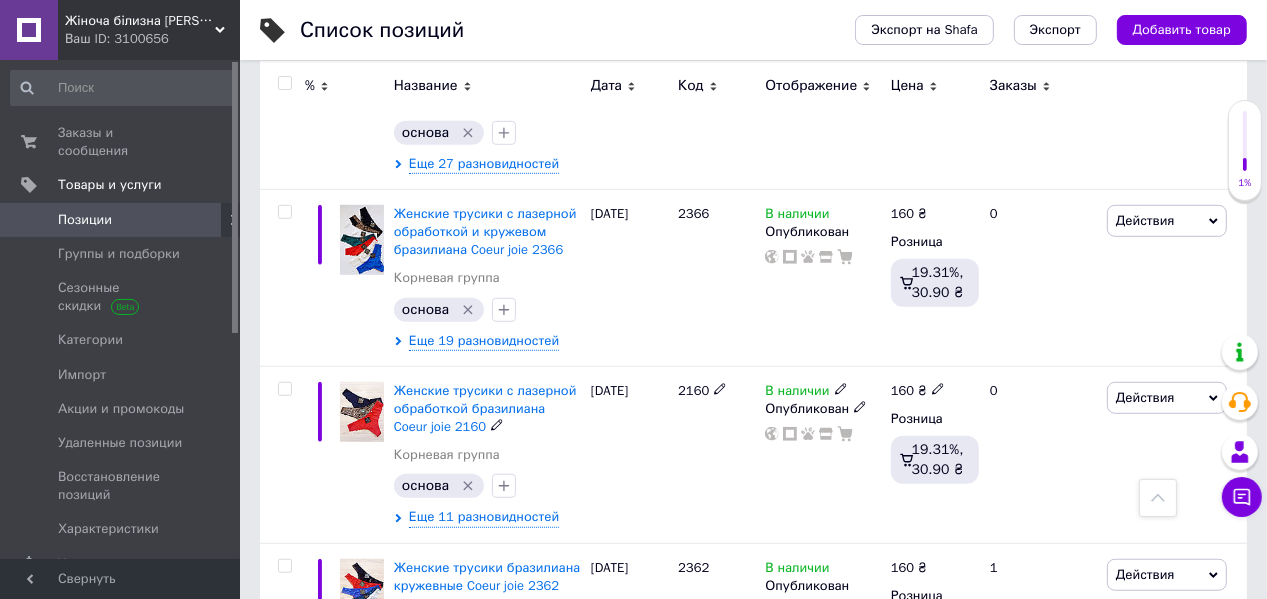 scroll, scrollTop: 1120, scrollLeft: 0, axis: vertical 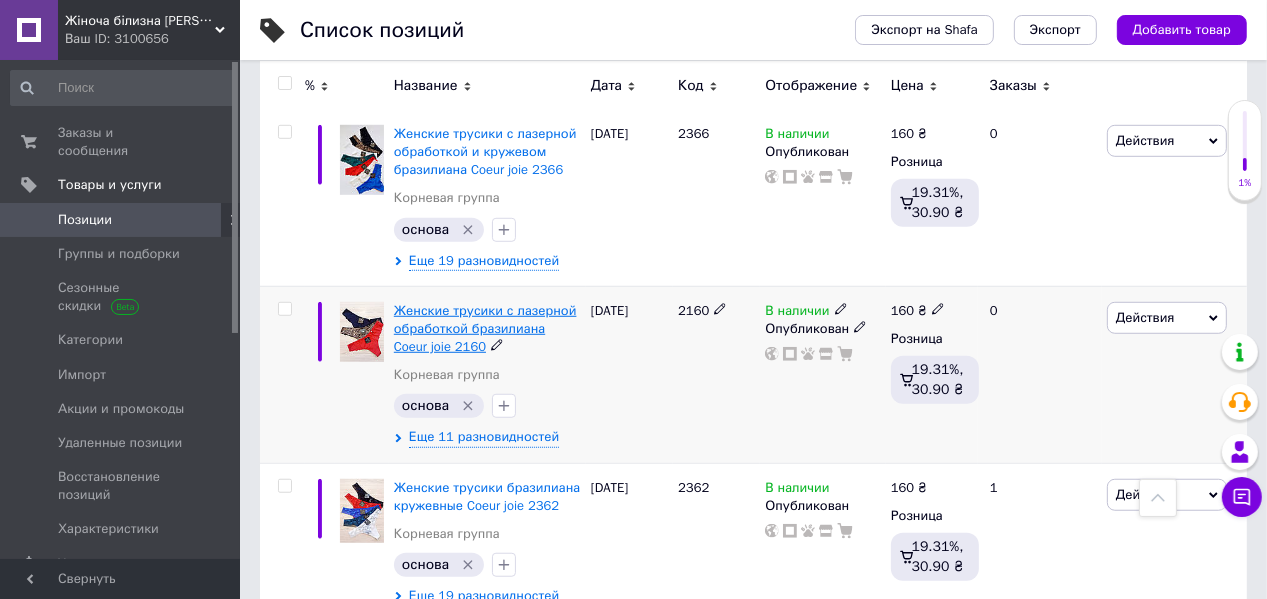 click on "Женские трусики с лазерной обработкой бразилиана Coeur joie 2160" at bounding box center (485, 328) 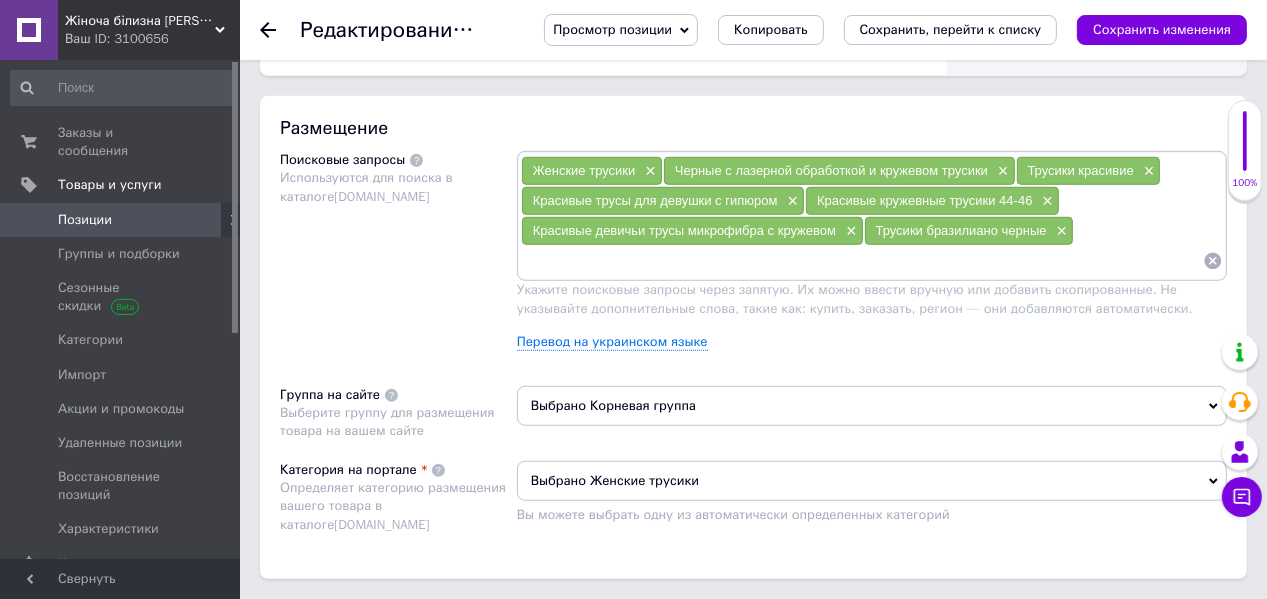 scroll, scrollTop: 800, scrollLeft: 0, axis: vertical 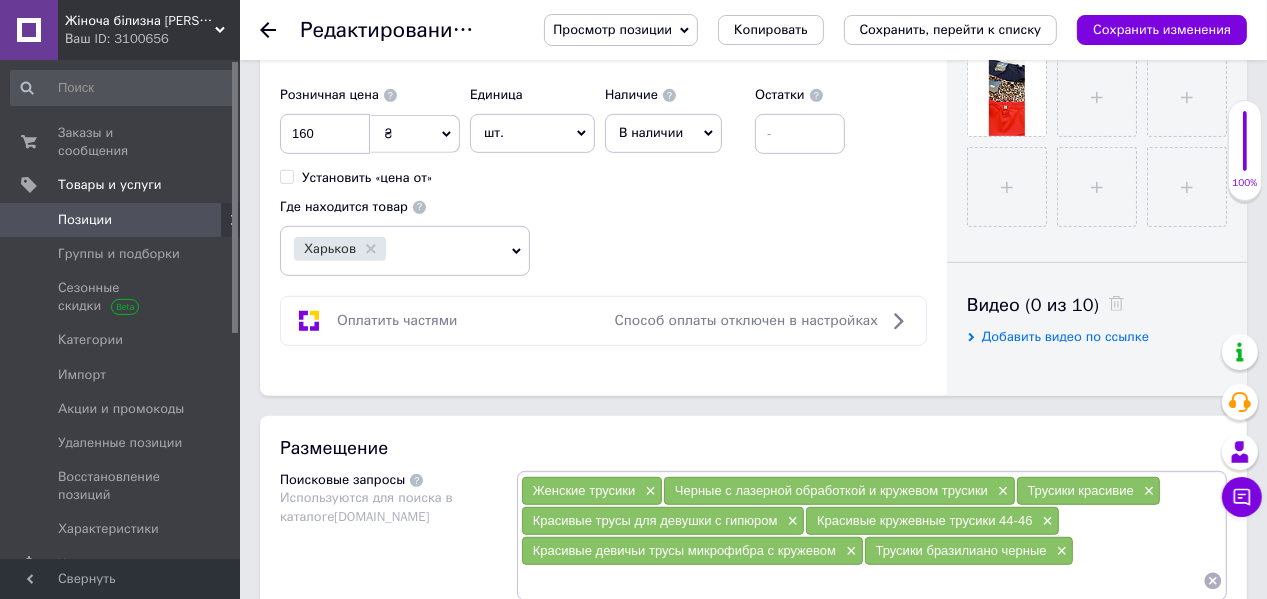 click 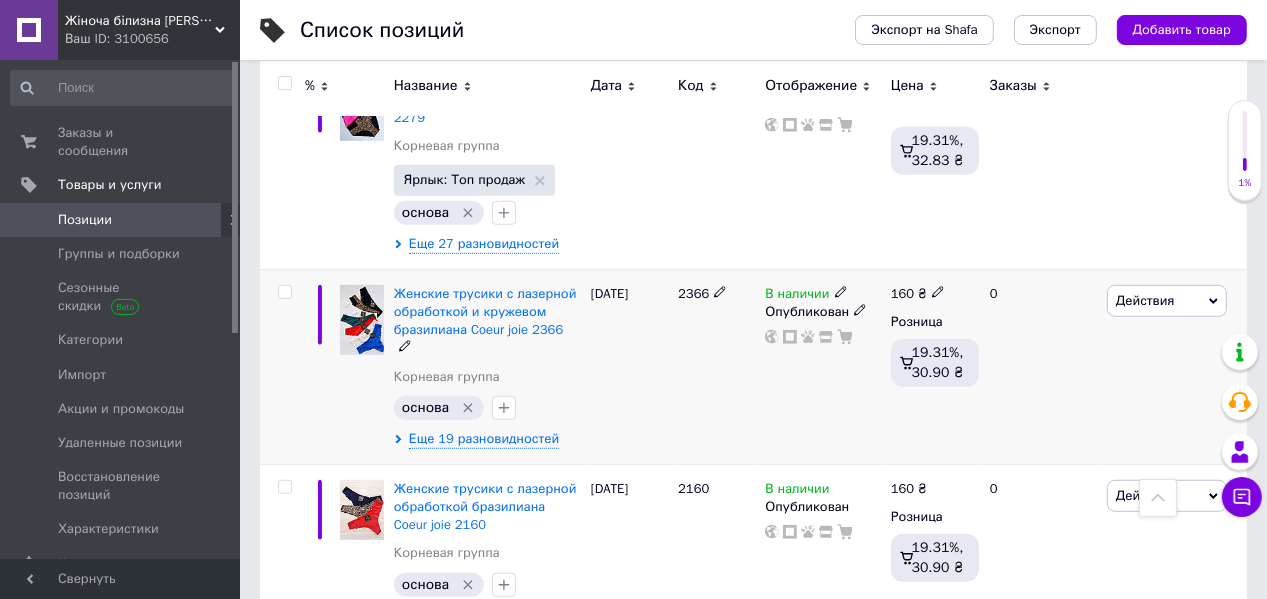 scroll, scrollTop: 1120, scrollLeft: 0, axis: vertical 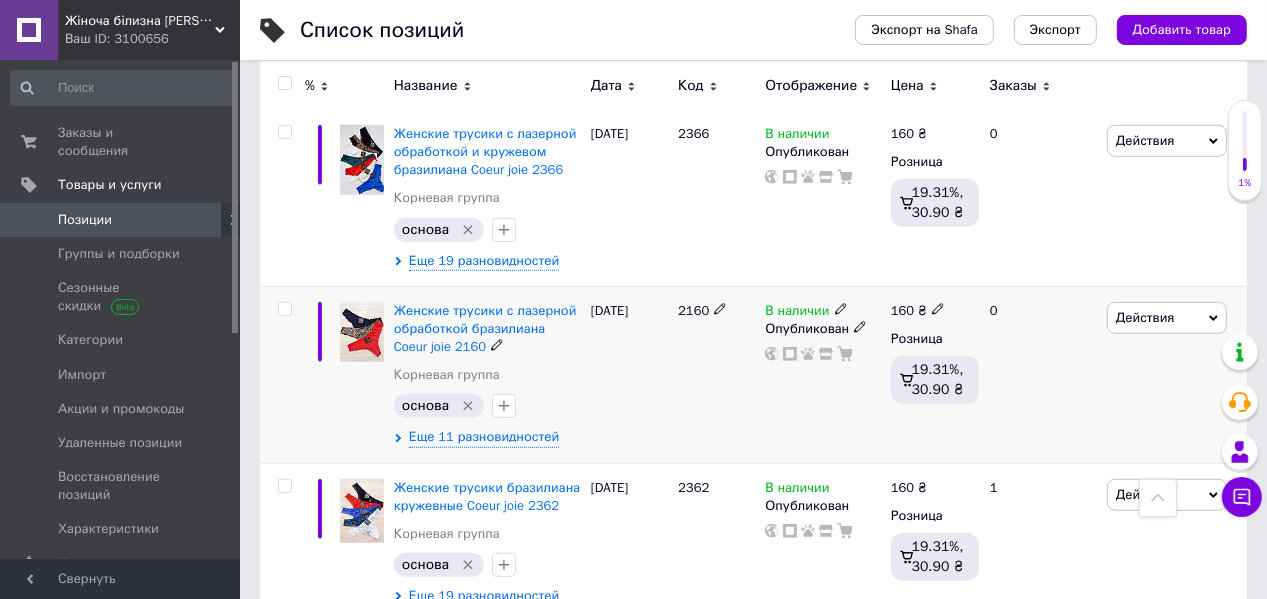 click 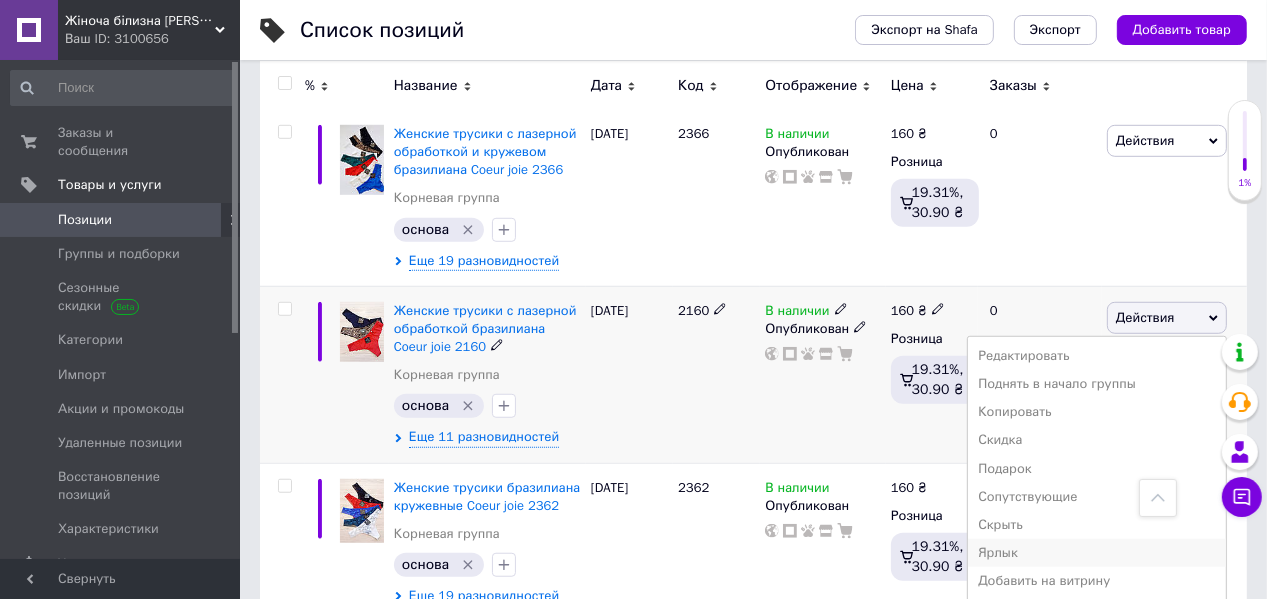 scroll, scrollTop: 1280, scrollLeft: 0, axis: vertical 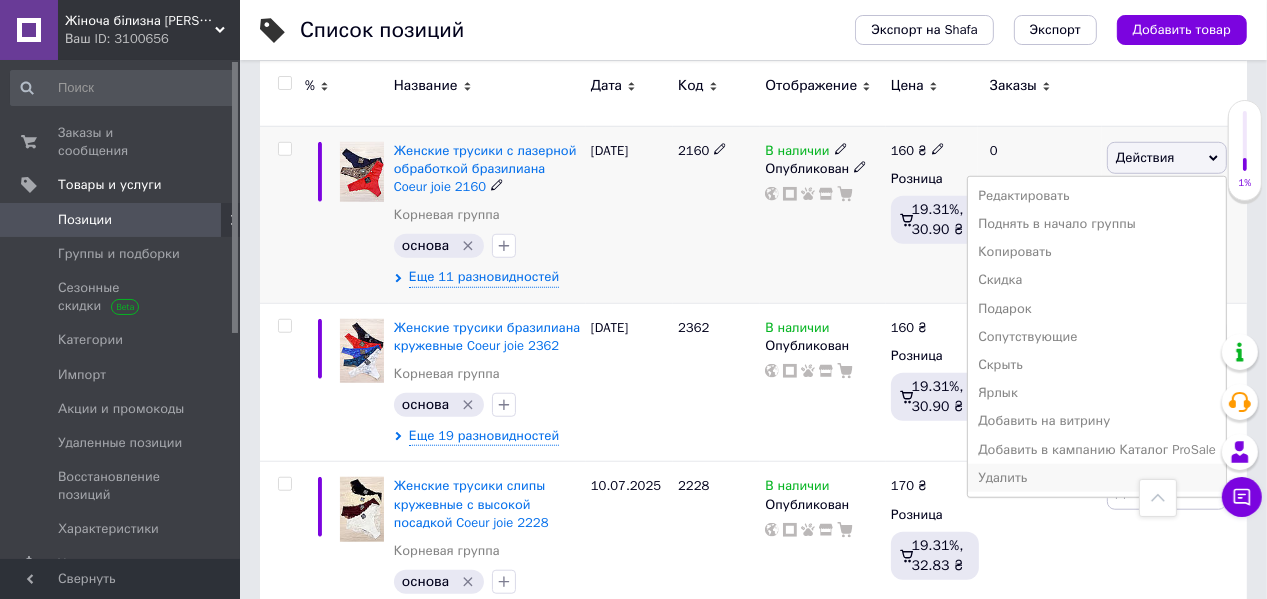 click on "Удалить" at bounding box center (1097, 478) 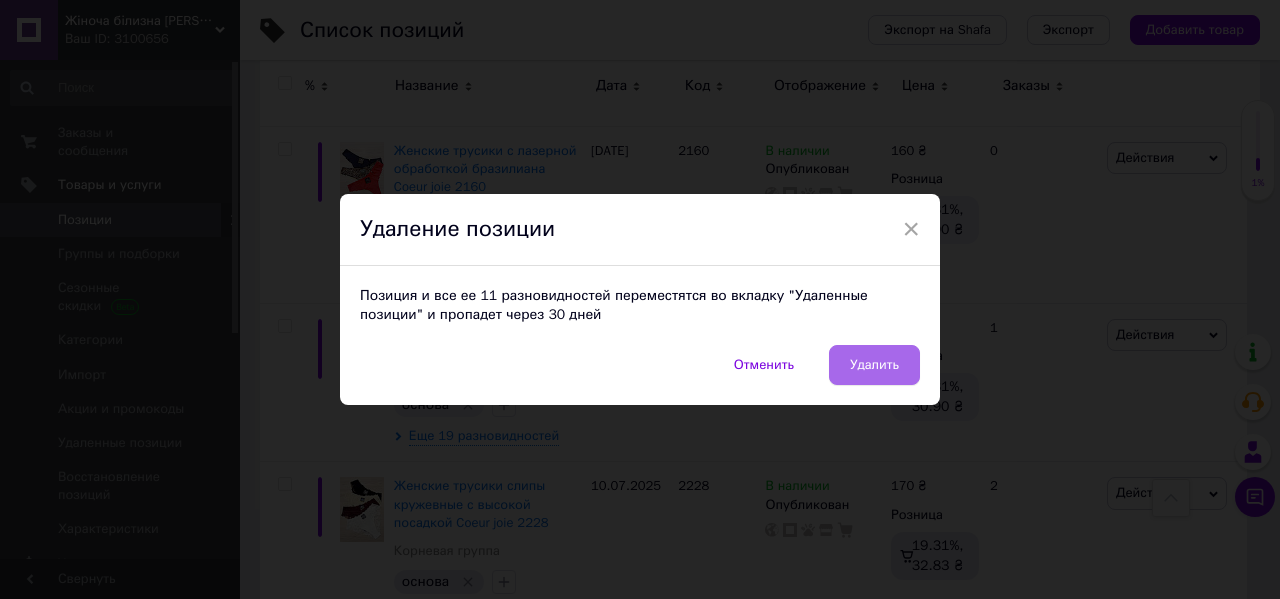 click on "Удалить" at bounding box center [874, 365] 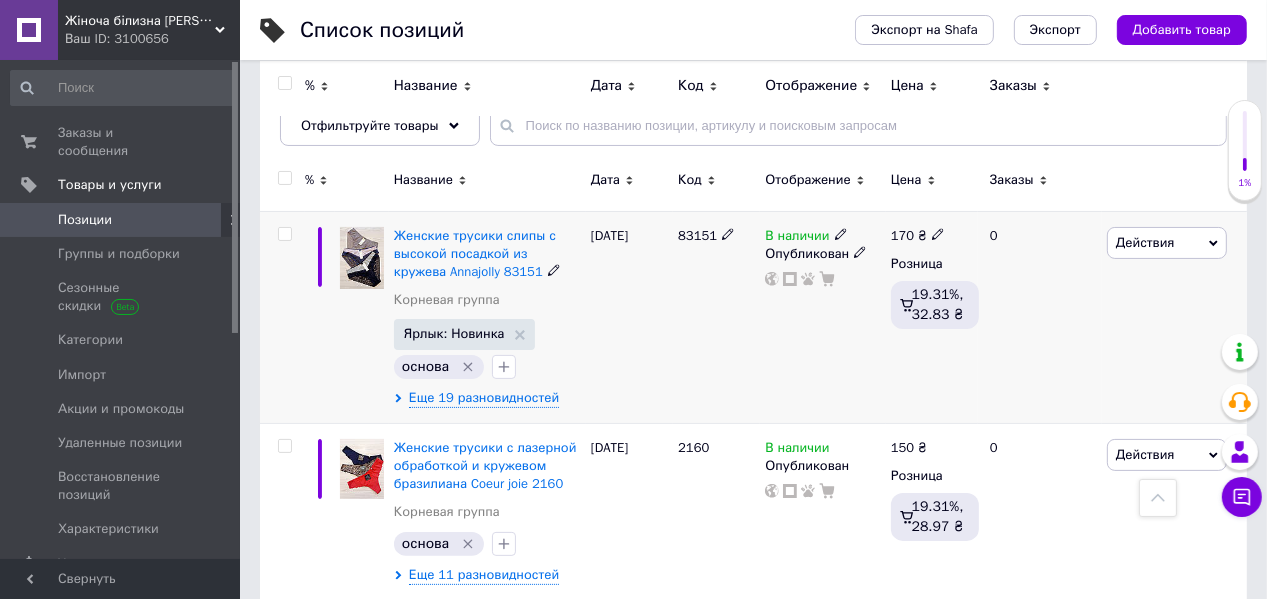 scroll, scrollTop: 0, scrollLeft: 0, axis: both 